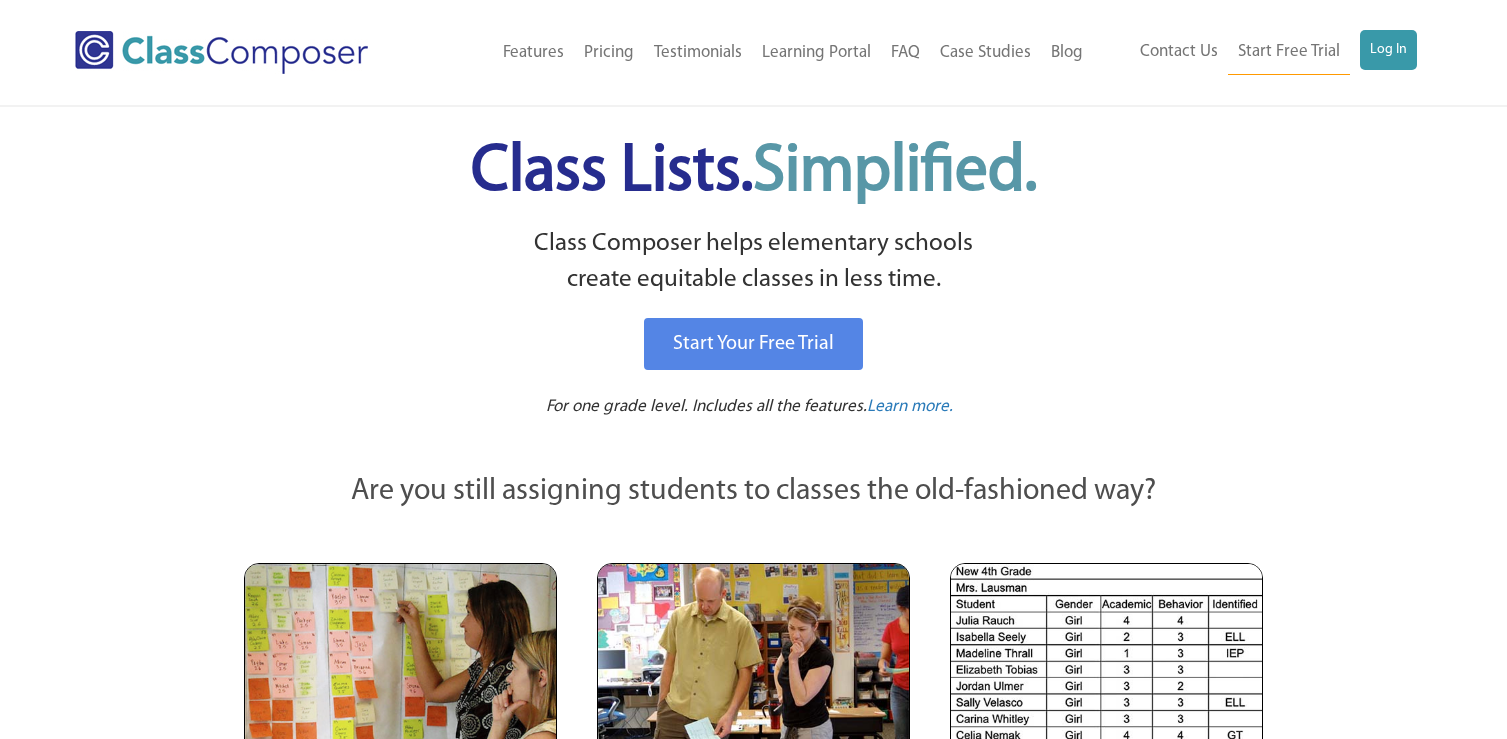 scroll, scrollTop: 0, scrollLeft: 0, axis: both 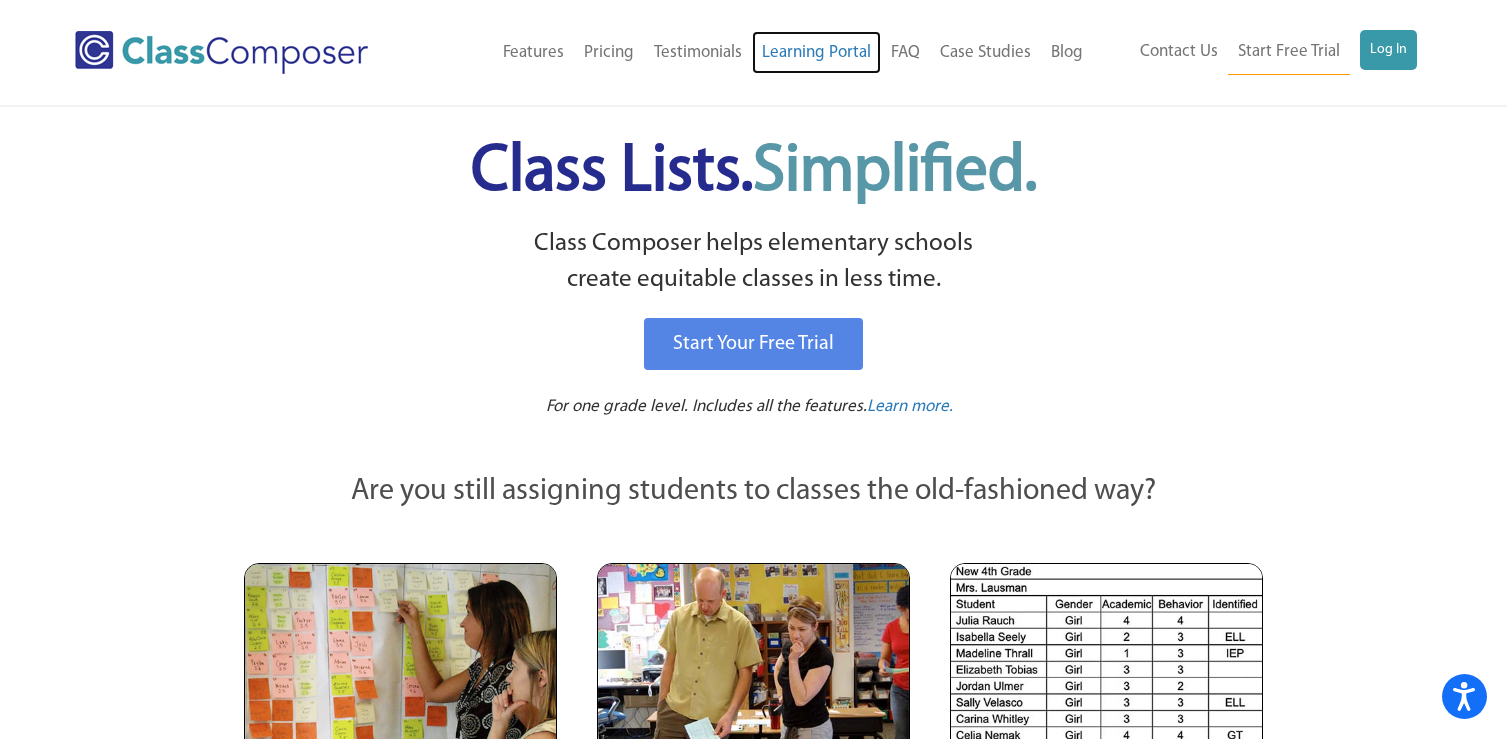 click on "Learning Portal" at bounding box center [816, 53] 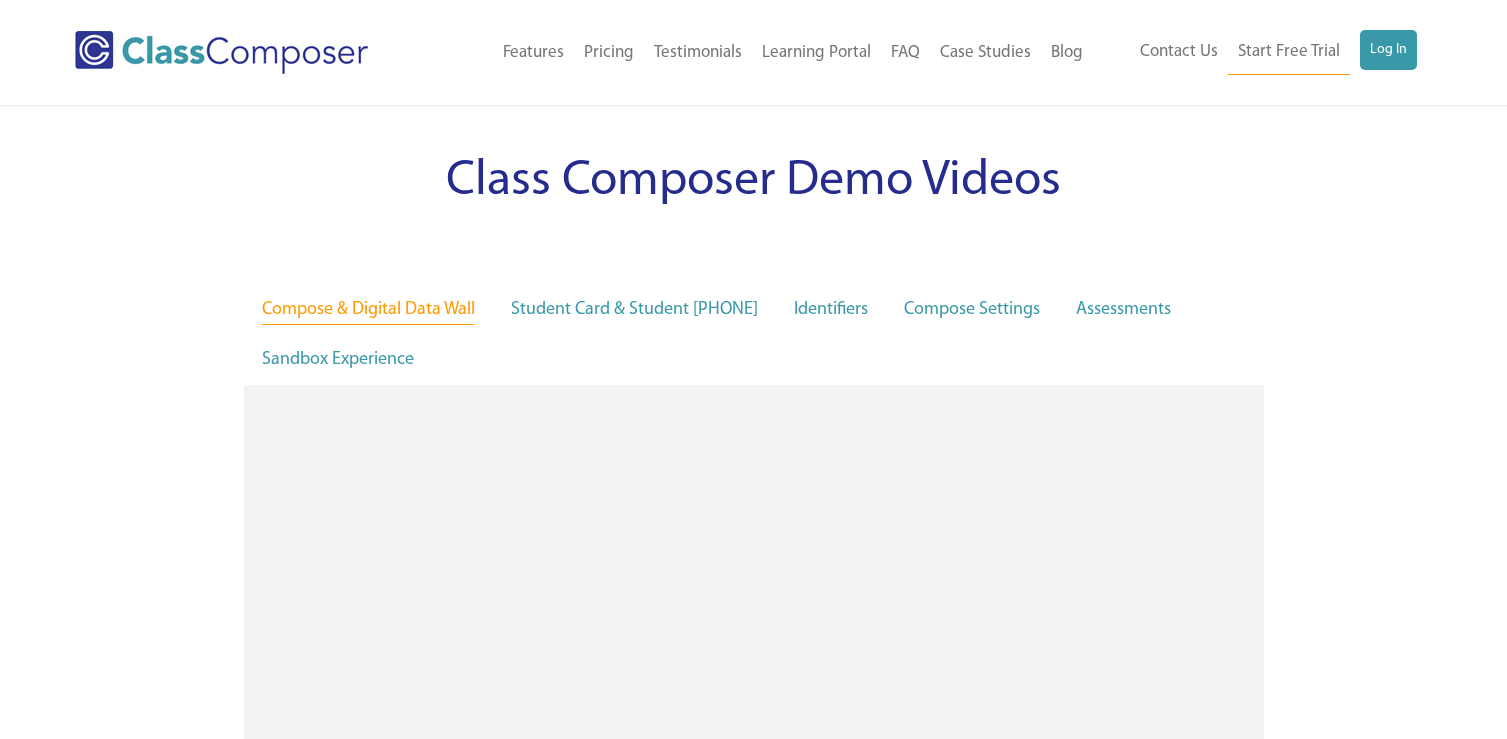 scroll, scrollTop: 0, scrollLeft: 0, axis: both 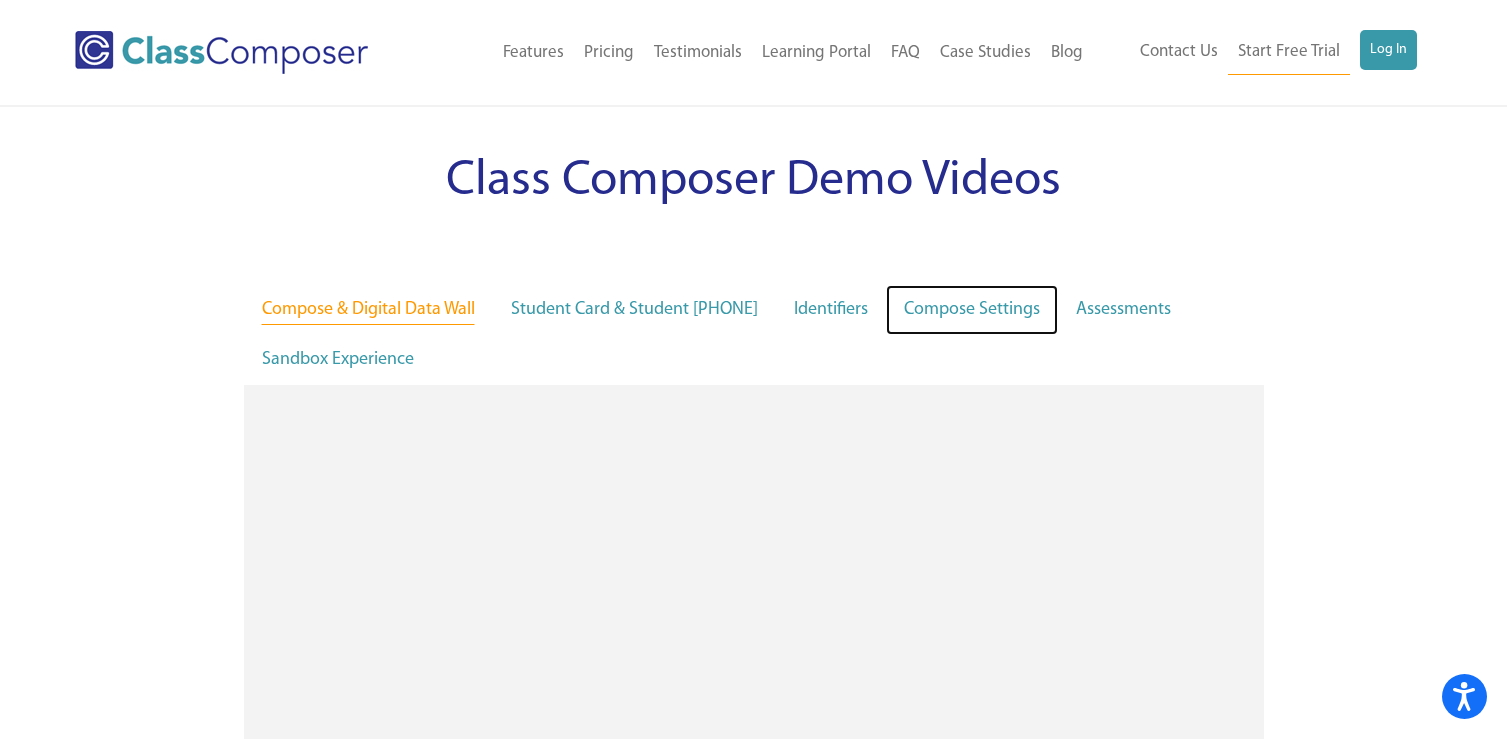 click on "Compose Settings" at bounding box center (972, 310) 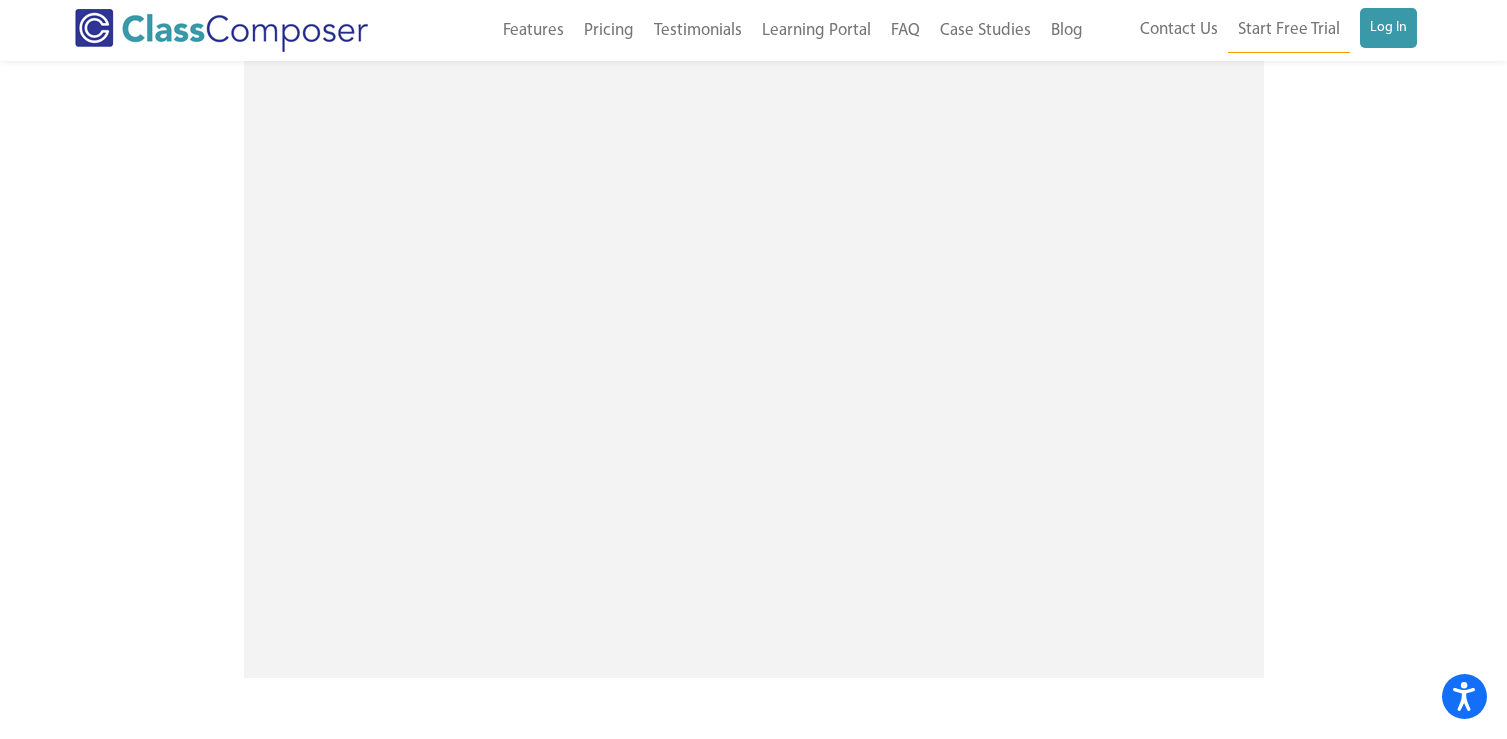 scroll, scrollTop: 381, scrollLeft: 0, axis: vertical 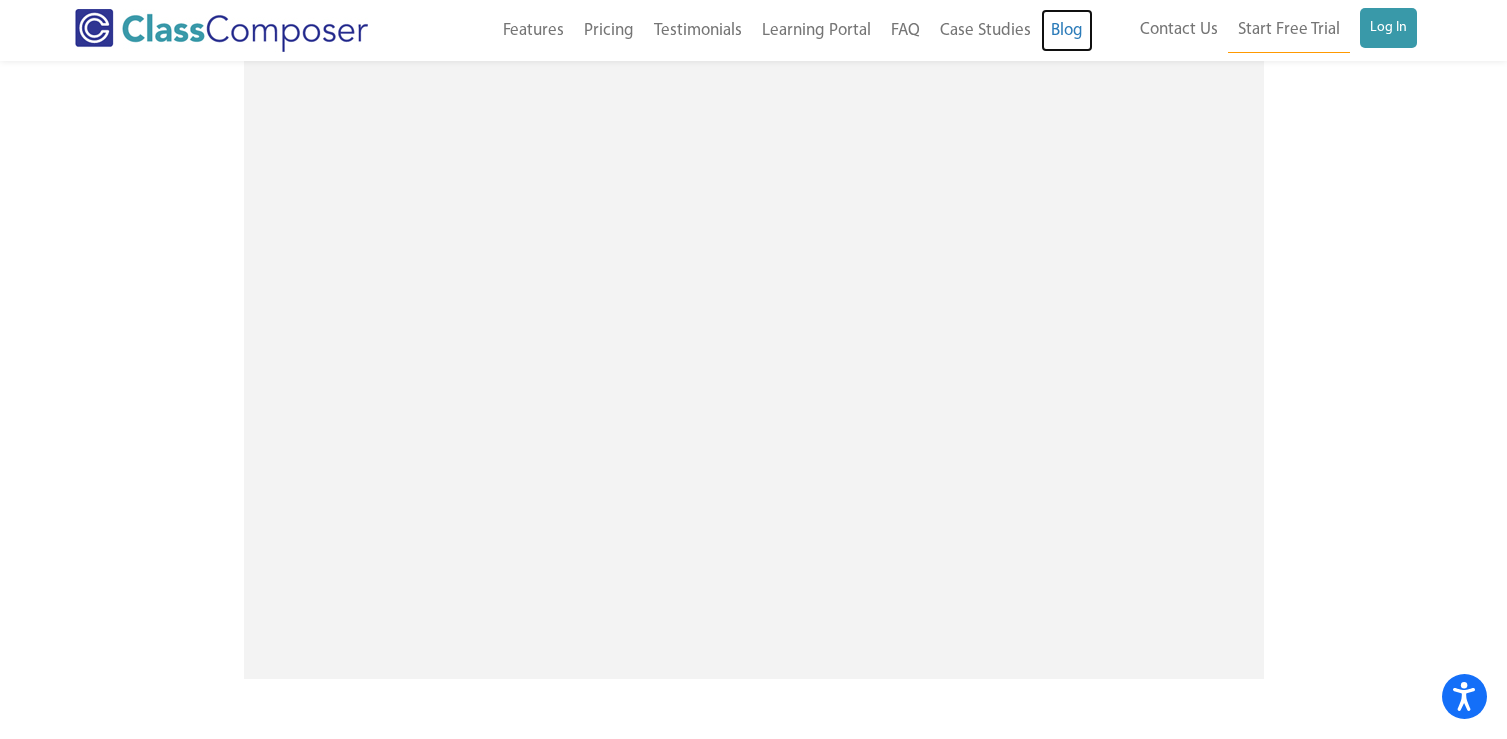 click on "Blog" at bounding box center [1067, 31] 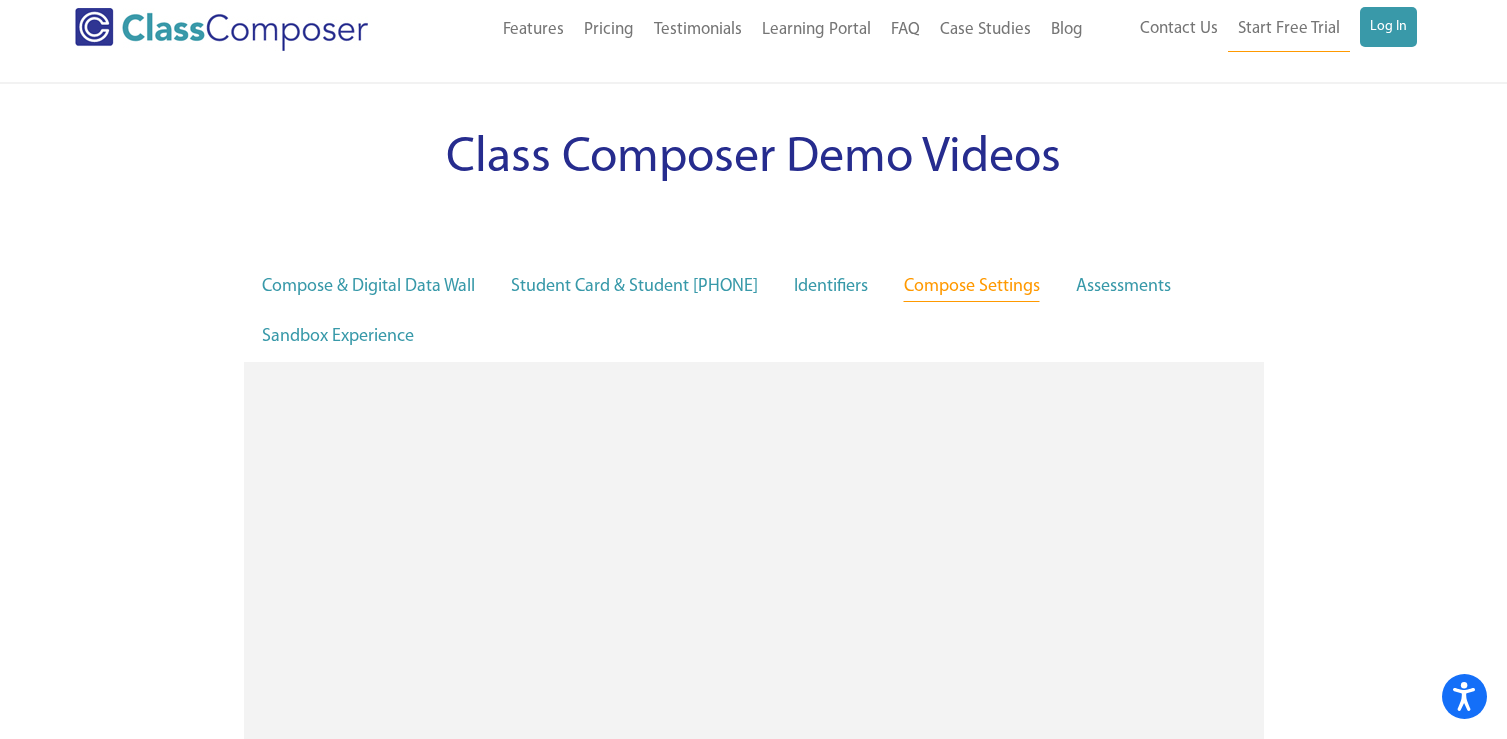 scroll, scrollTop: 0, scrollLeft: 0, axis: both 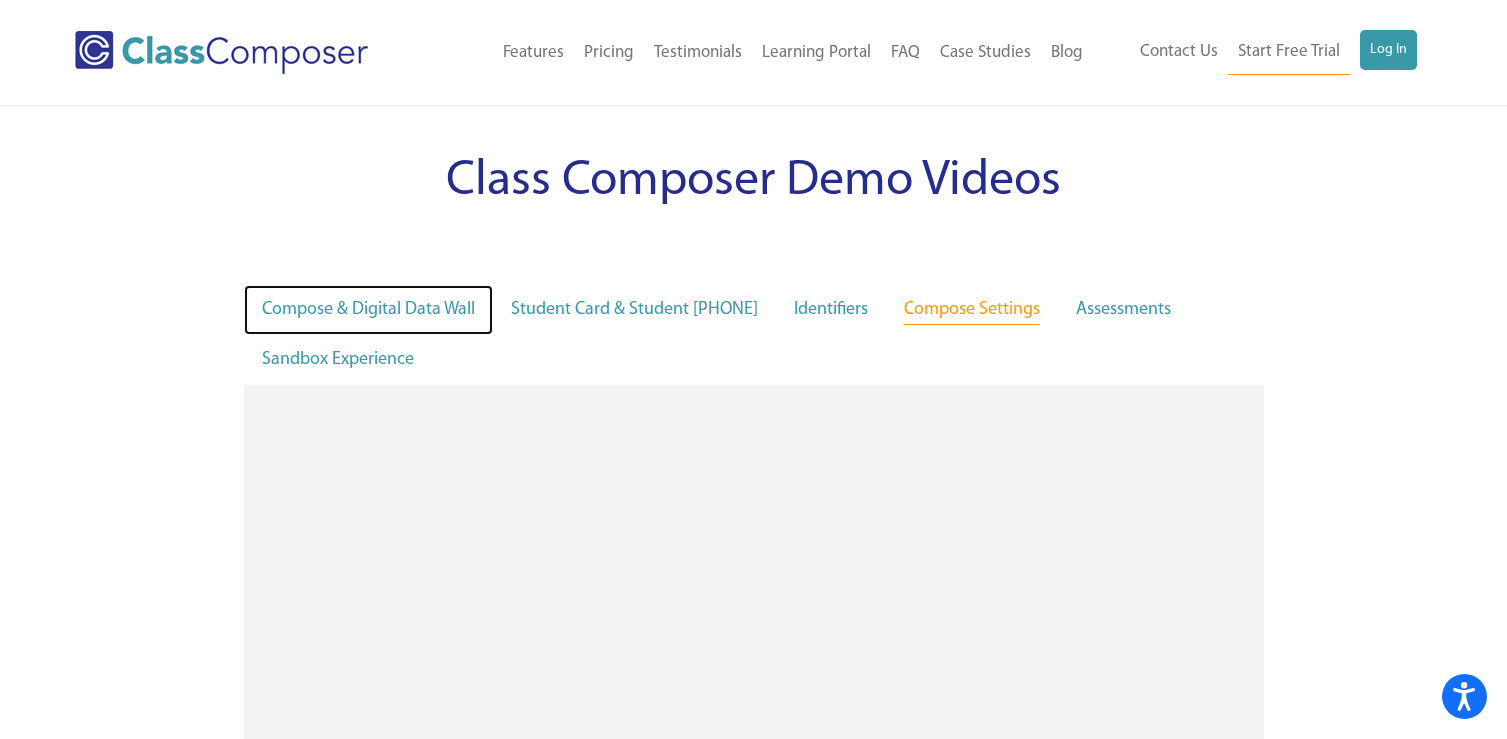 click on "Compose & Digital Data Wall" at bounding box center (368, 310) 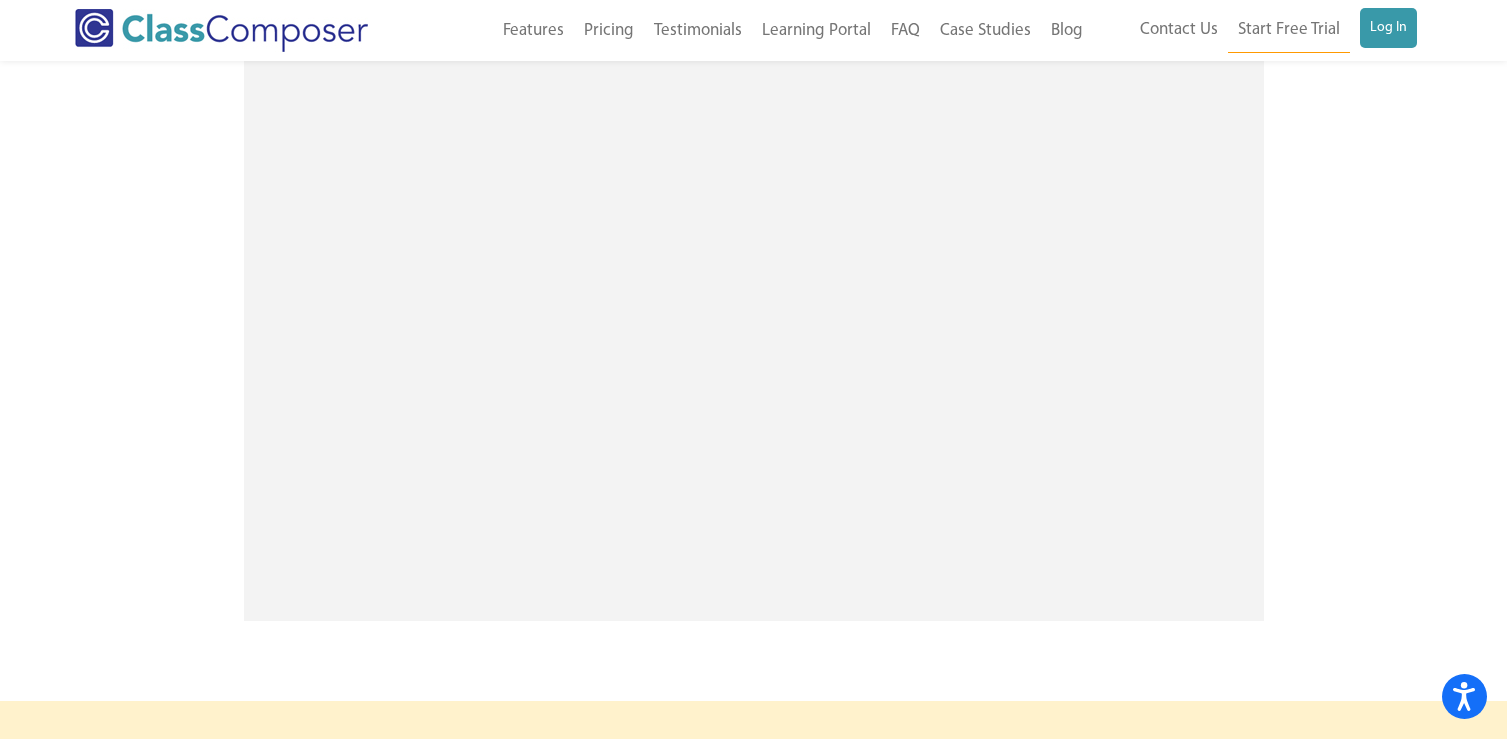 scroll, scrollTop: 440, scrollLeft: 0, axis: vertical 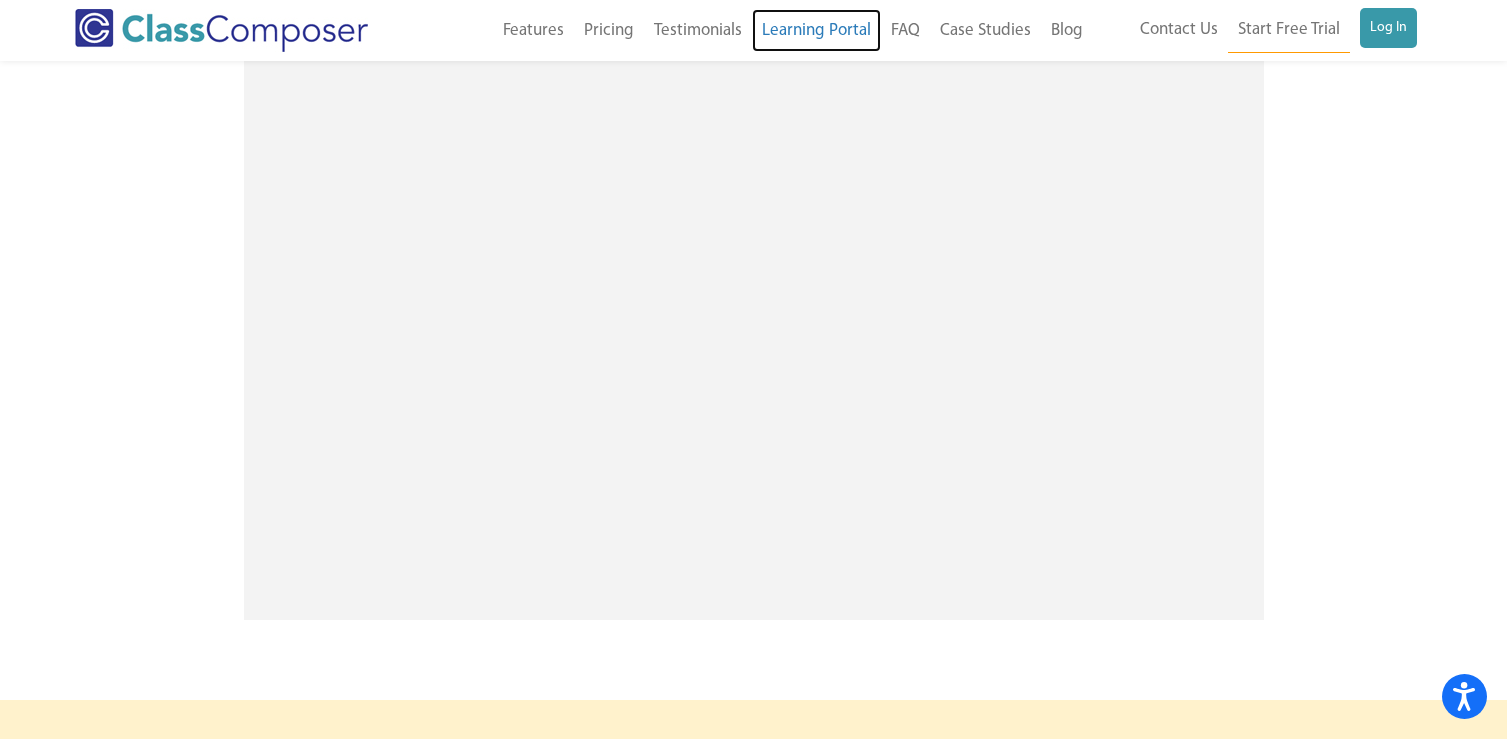 click on "Learning Portal" at bounding box center [816, 31] 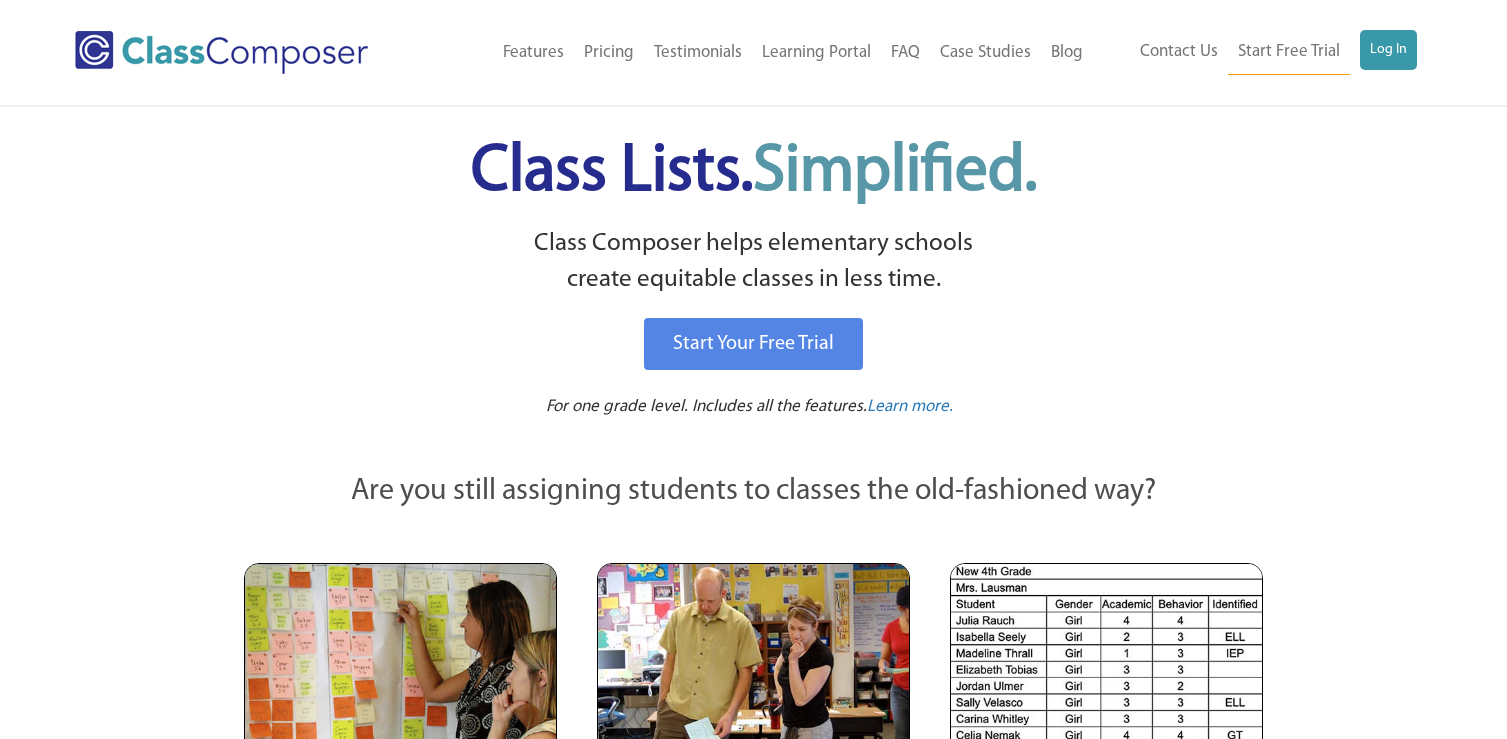 scroll, scrollTop: 0, scrollLeft: 0, axis: both 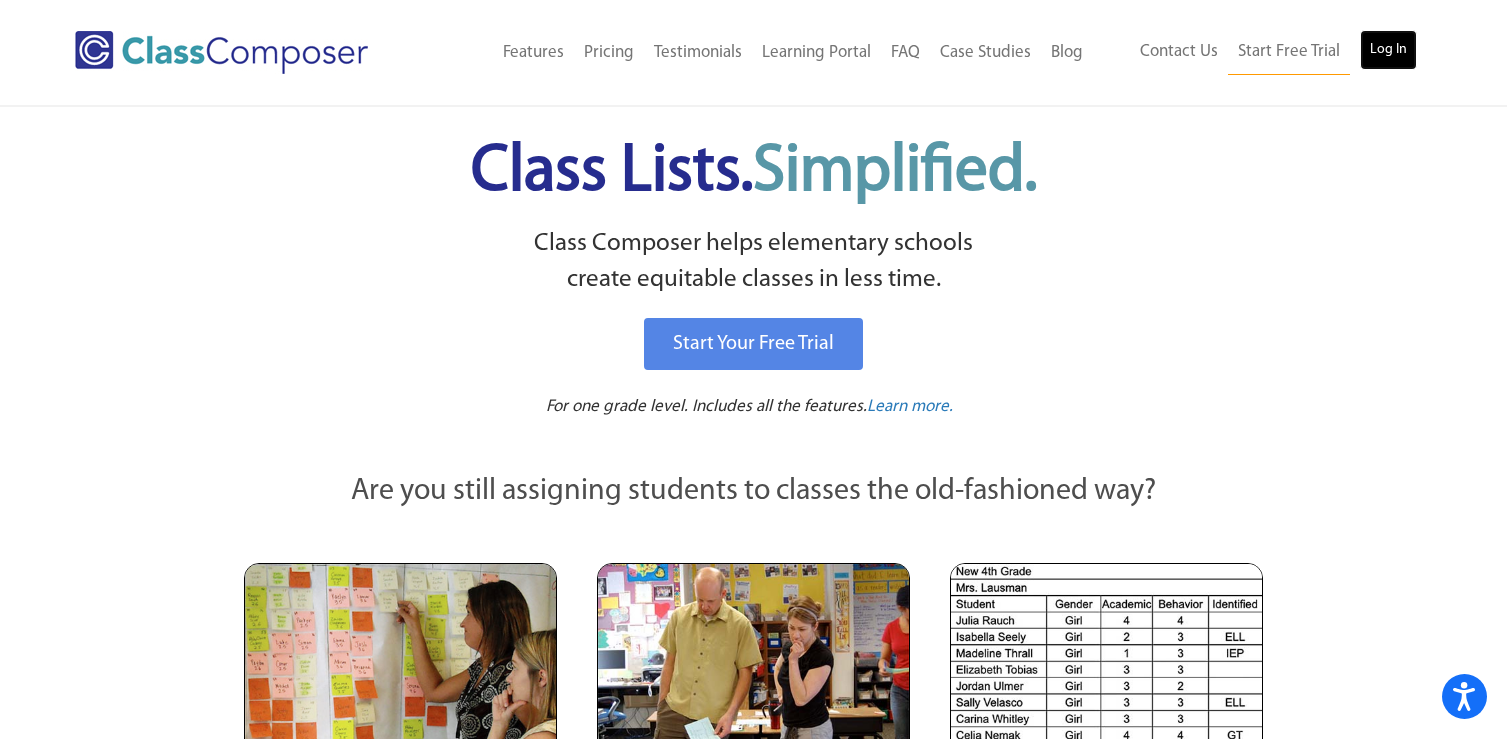 click on "Log In" at bounding box center (1388, 50) 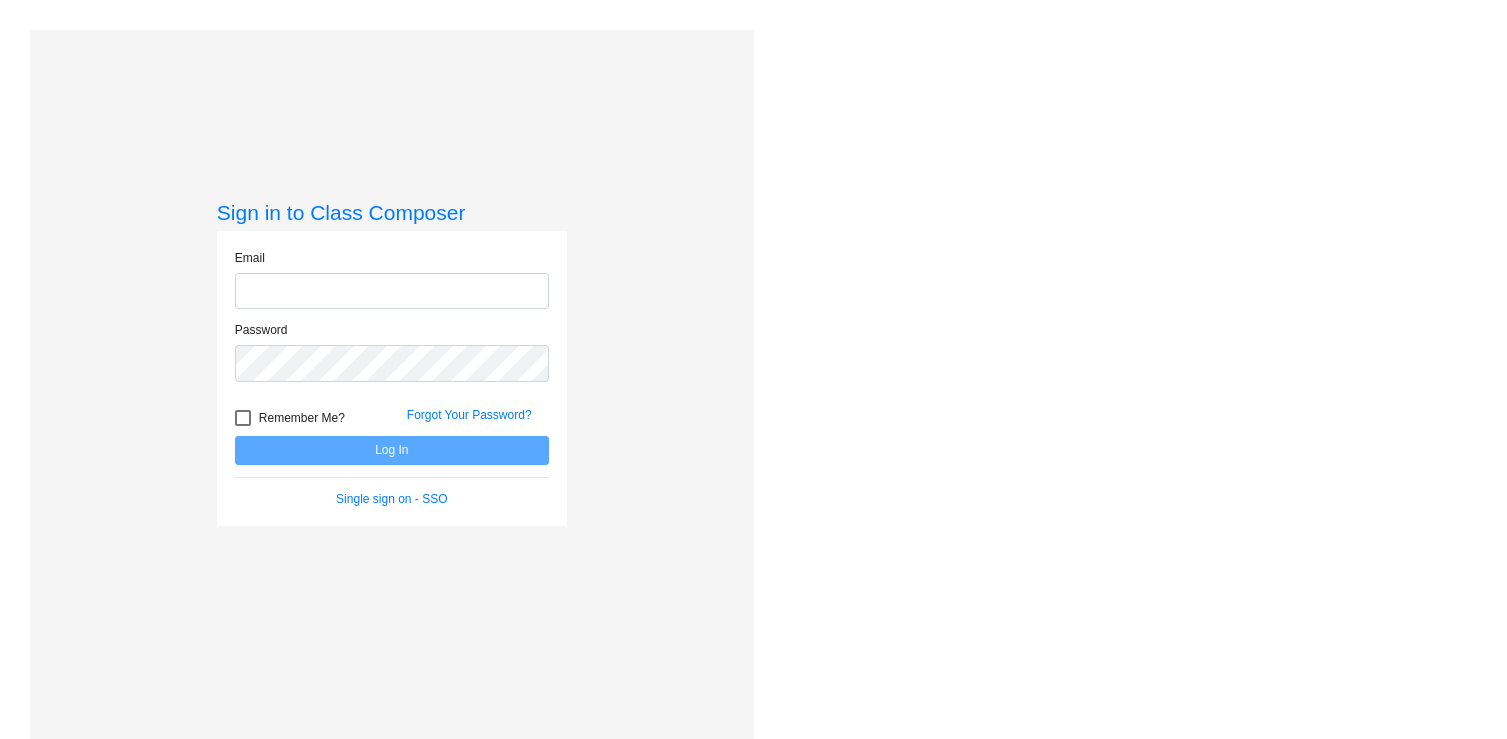 scroll, scrollTop: 0, scrollLeft: 0, axis: both 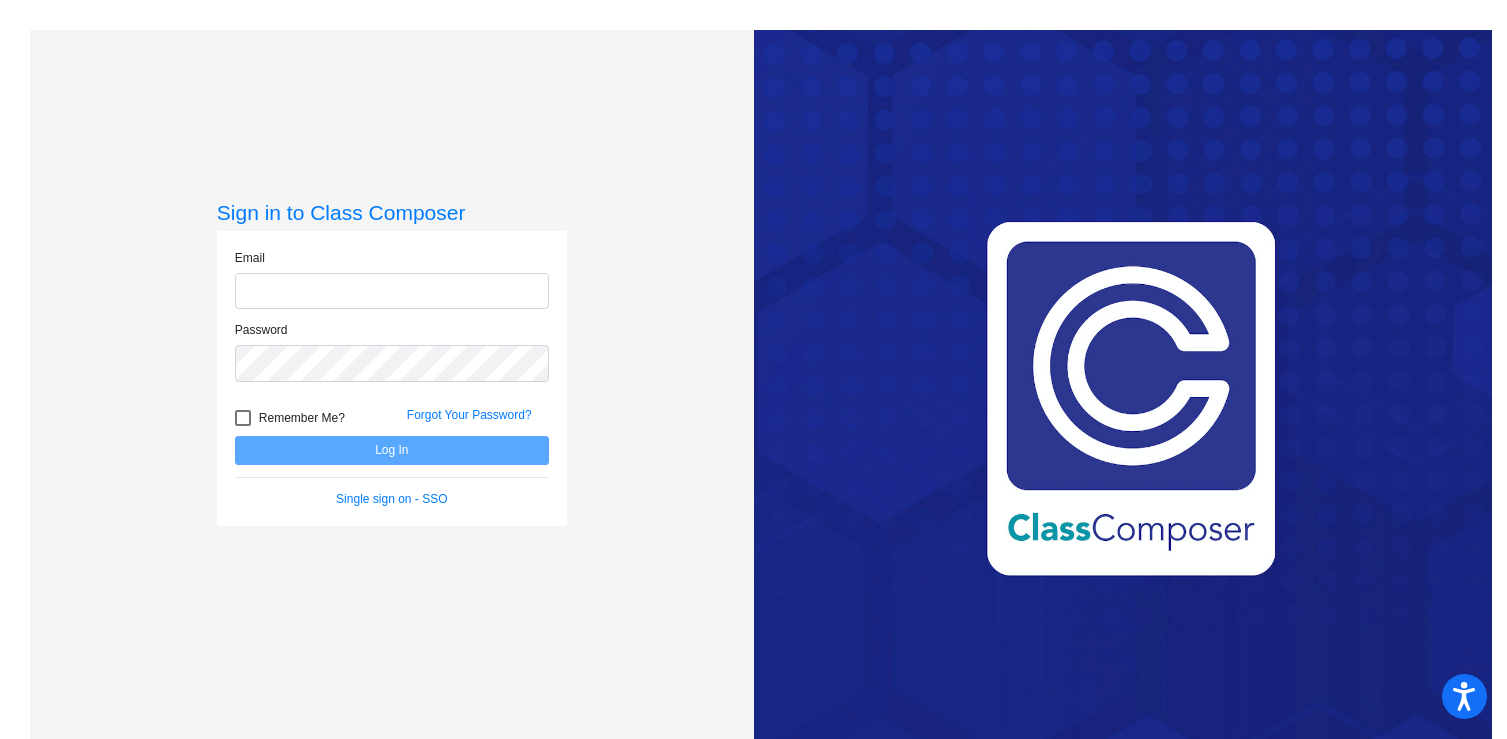 type on "[EMAIL]" 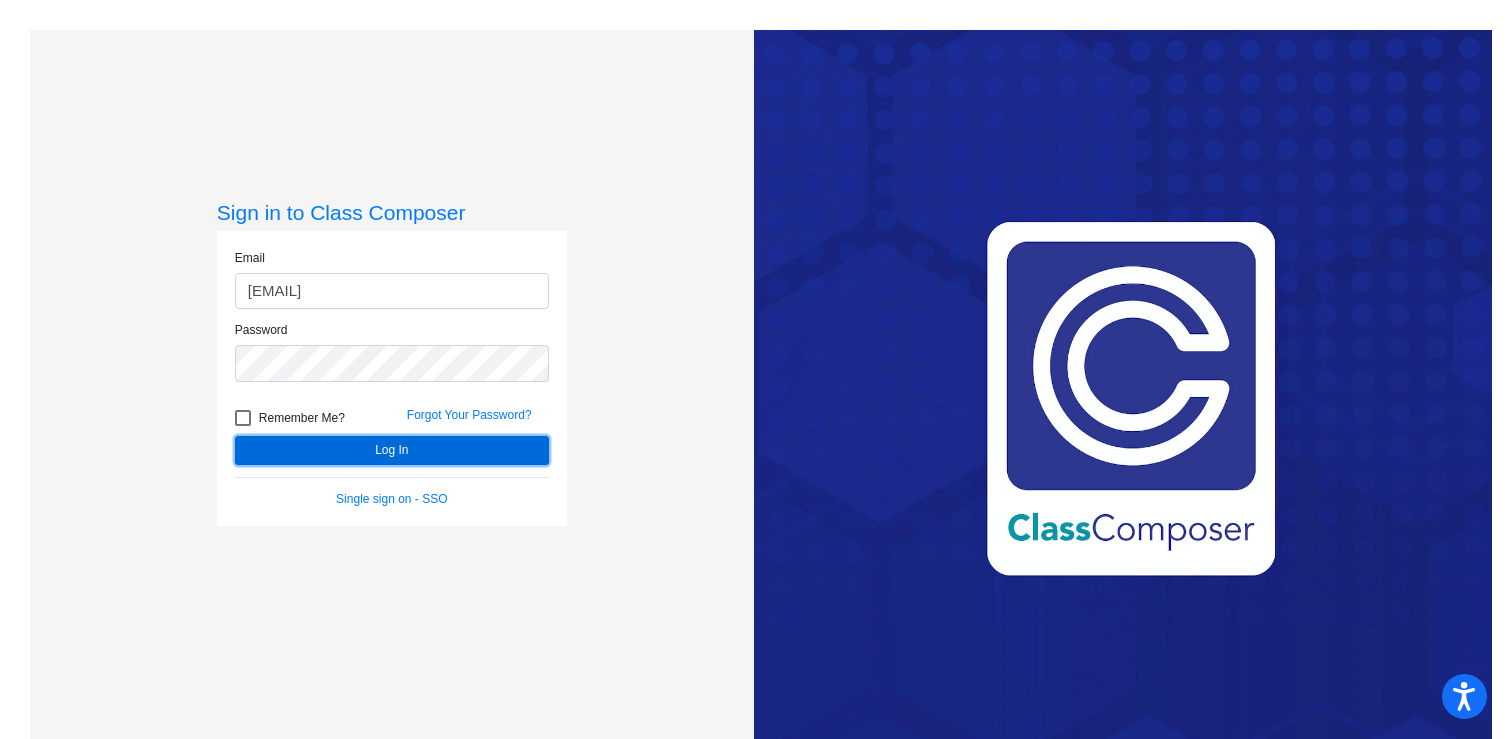 click on "Log In" 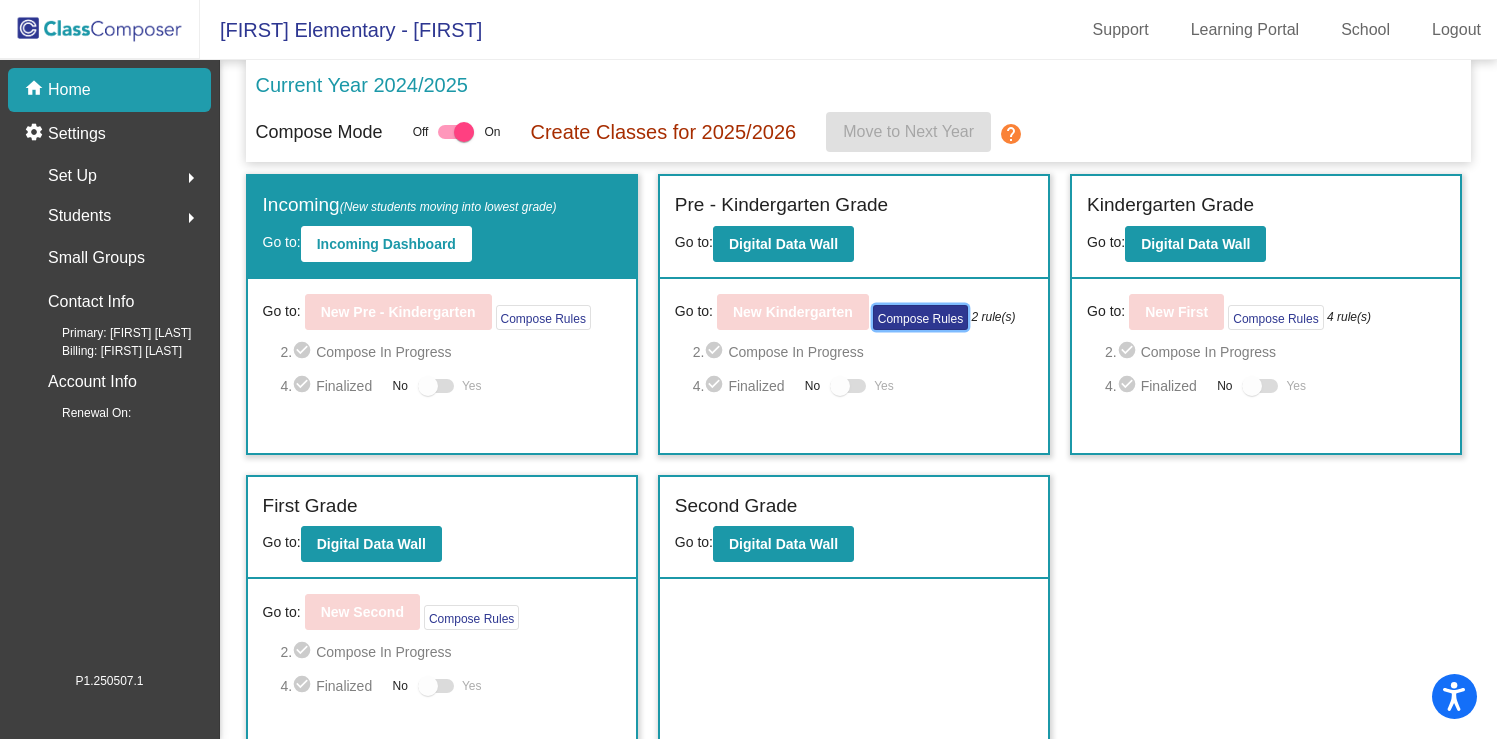 click on "Compose Rules" 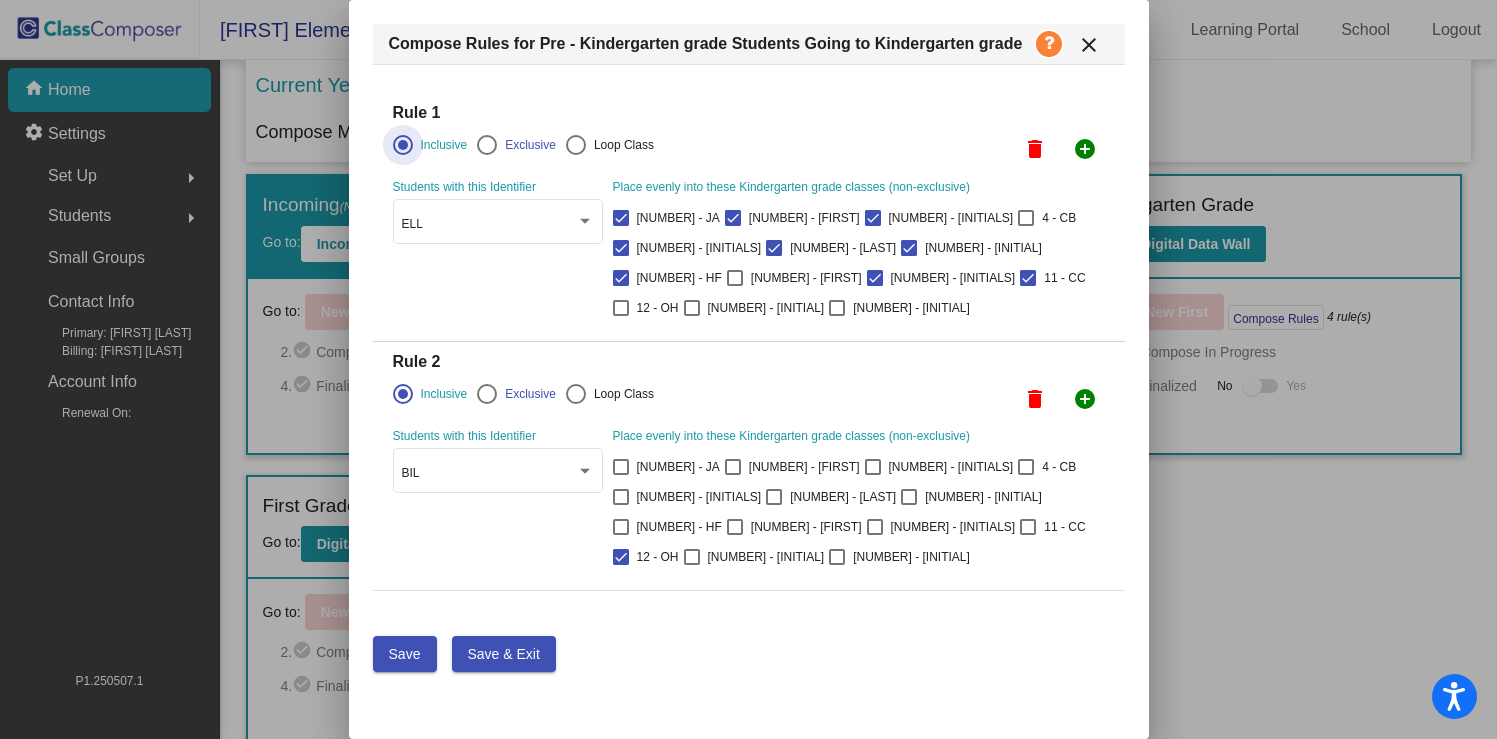 click on "Save & Exit" at bounding box center (504, 654) 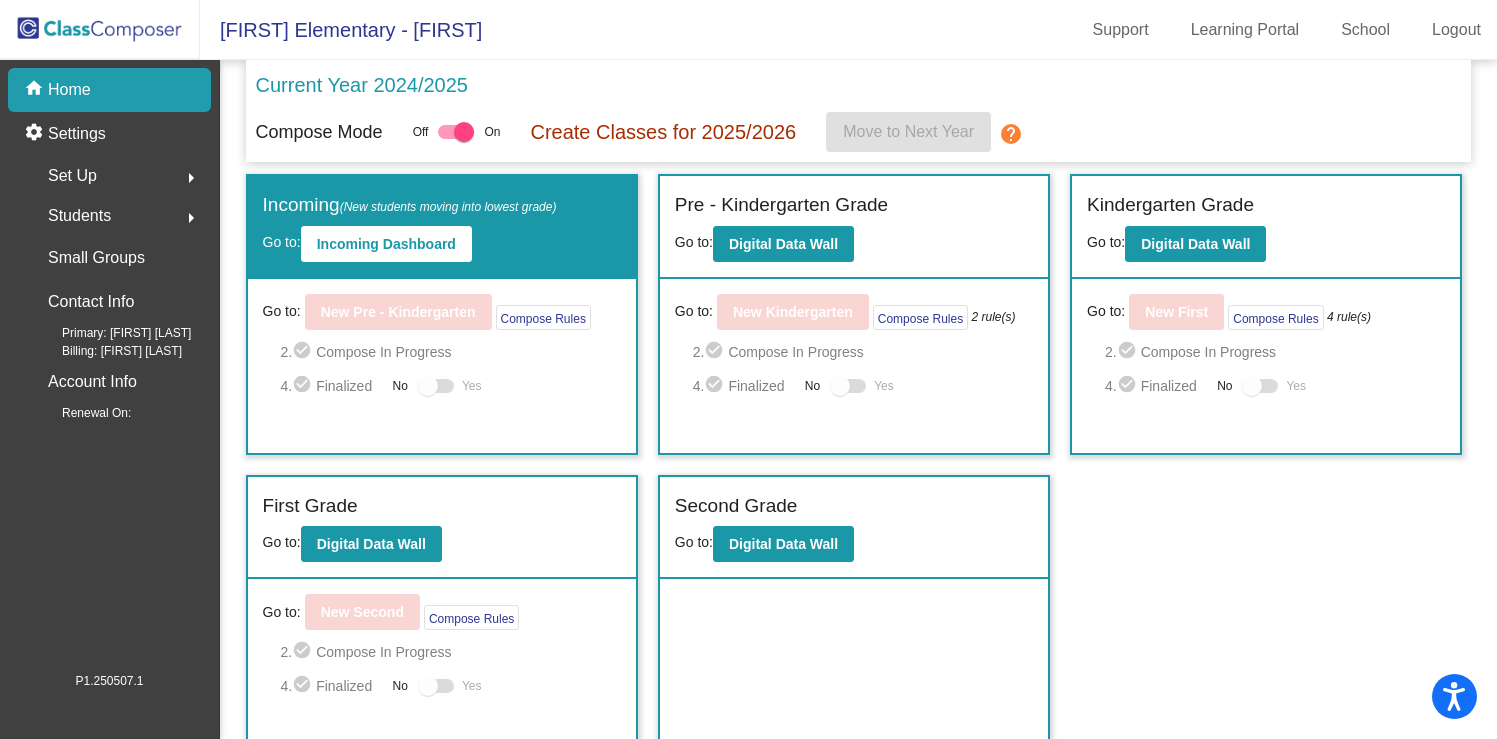 scroll, scrollTop: 1, scrollLeft: 0, axis: vertical 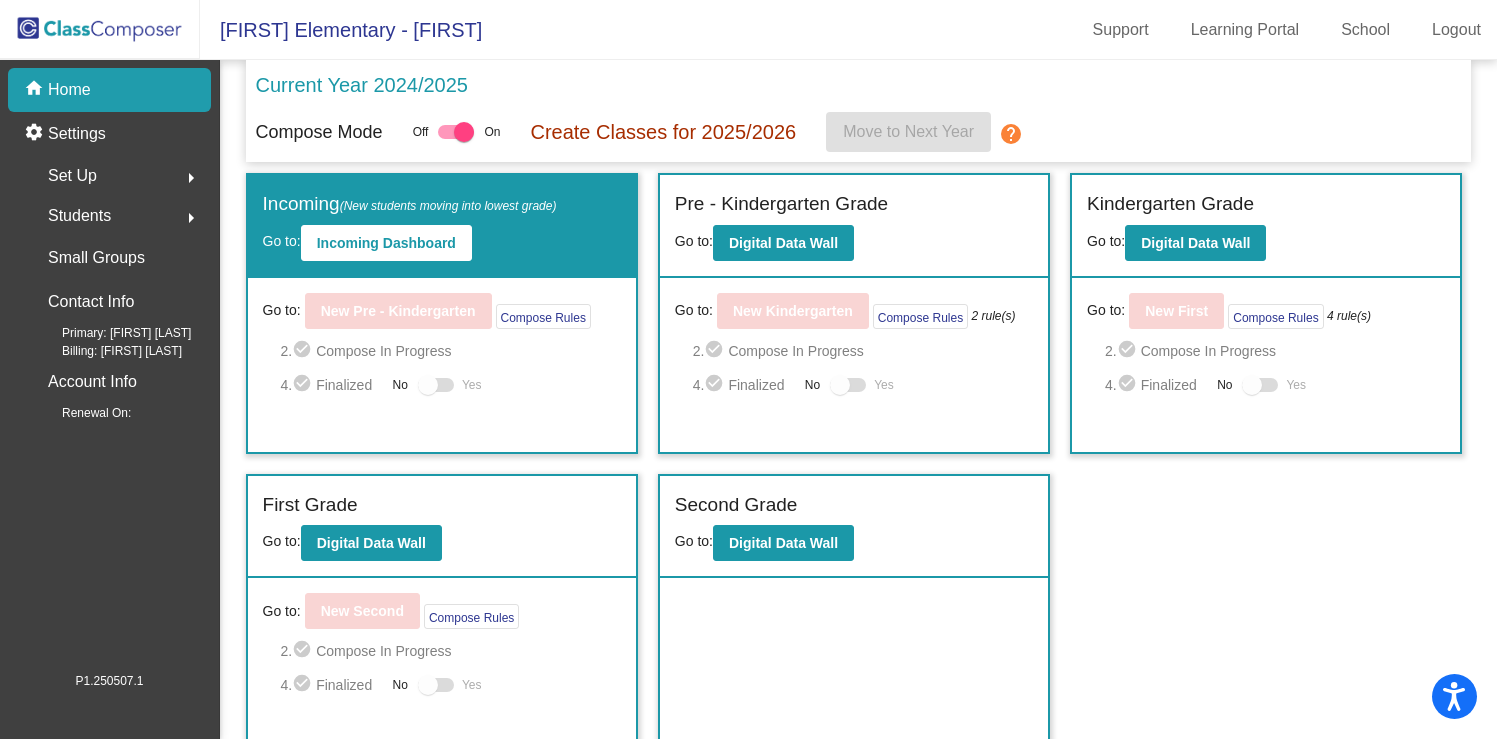 click on "help" 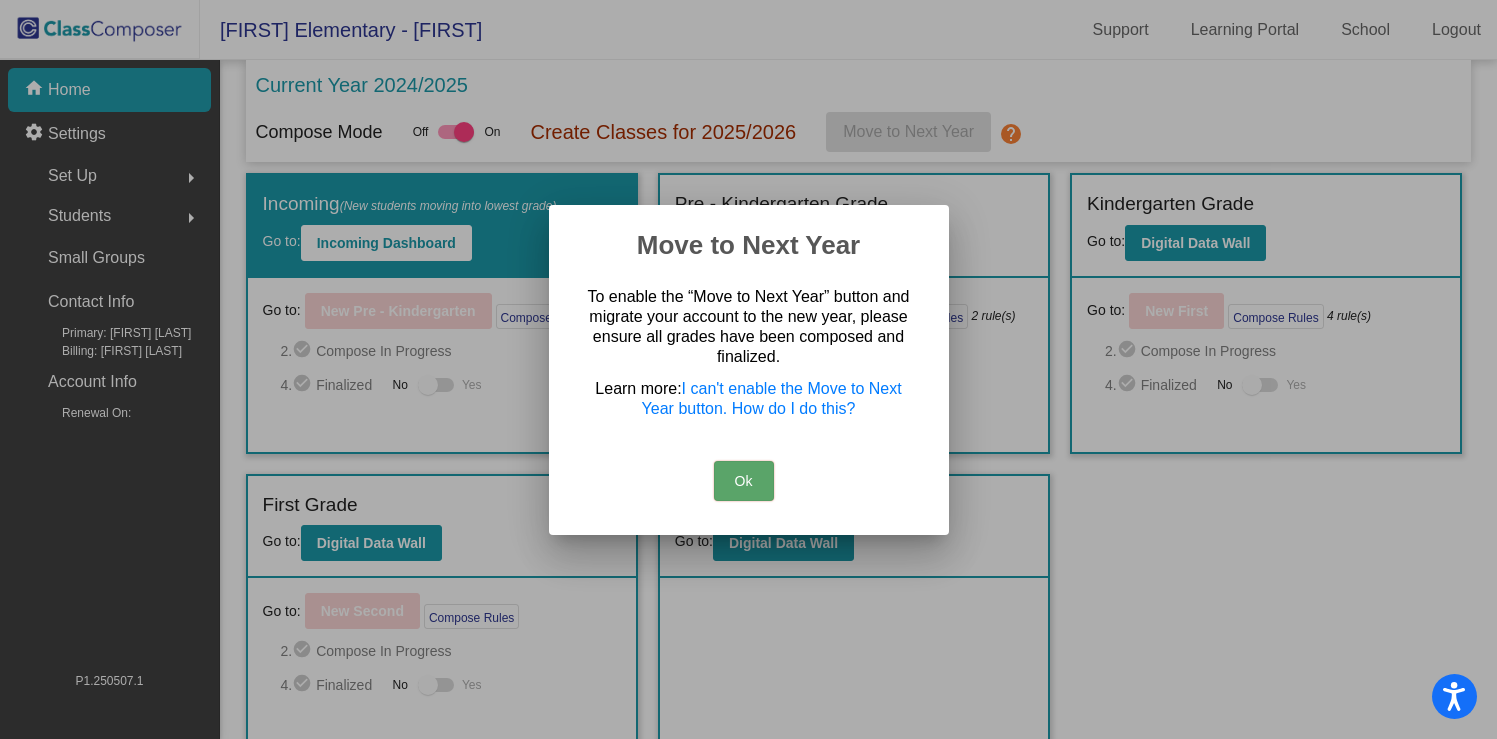 click on "Ok" at bounding box center (744, 481) 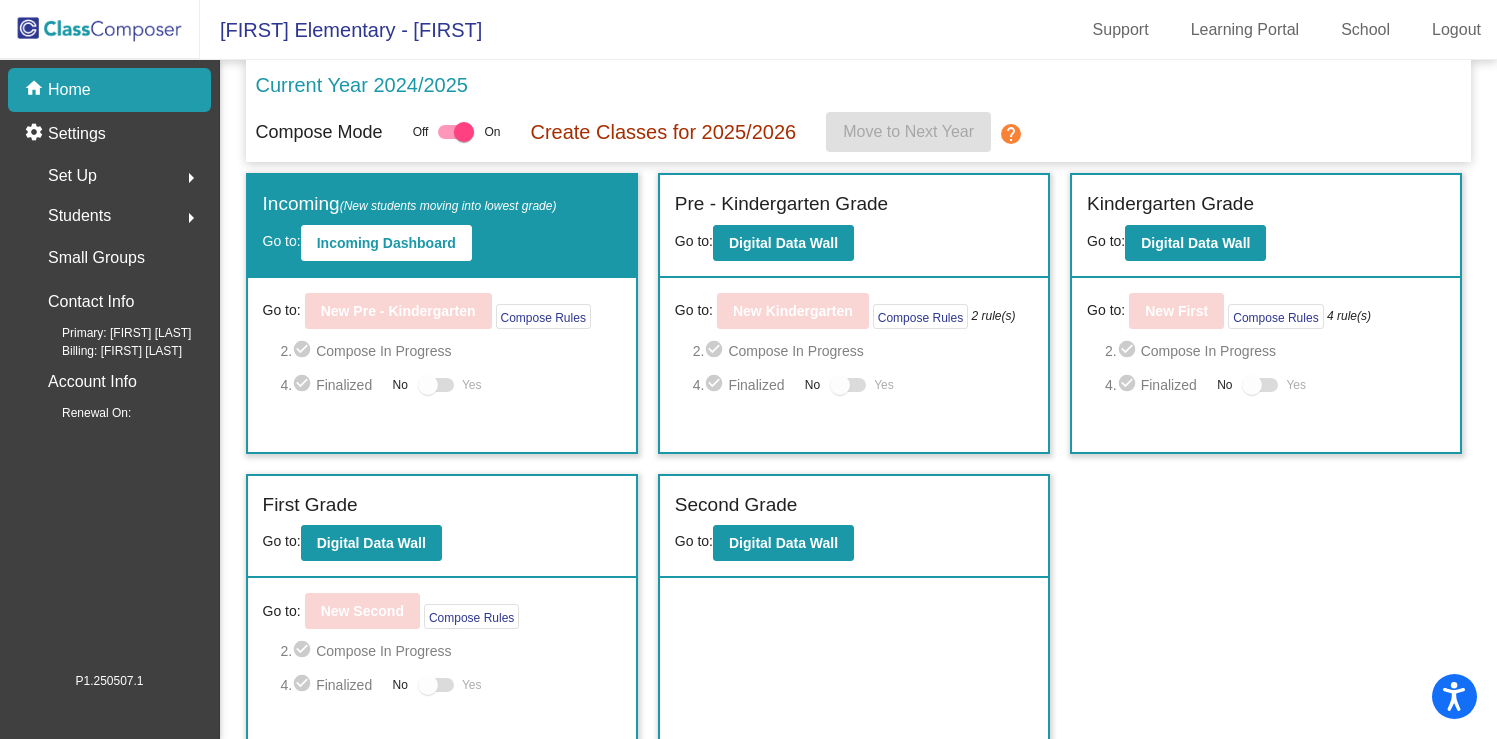 scroll, scrollTop: 0, scrollLeft: 0, axis: both 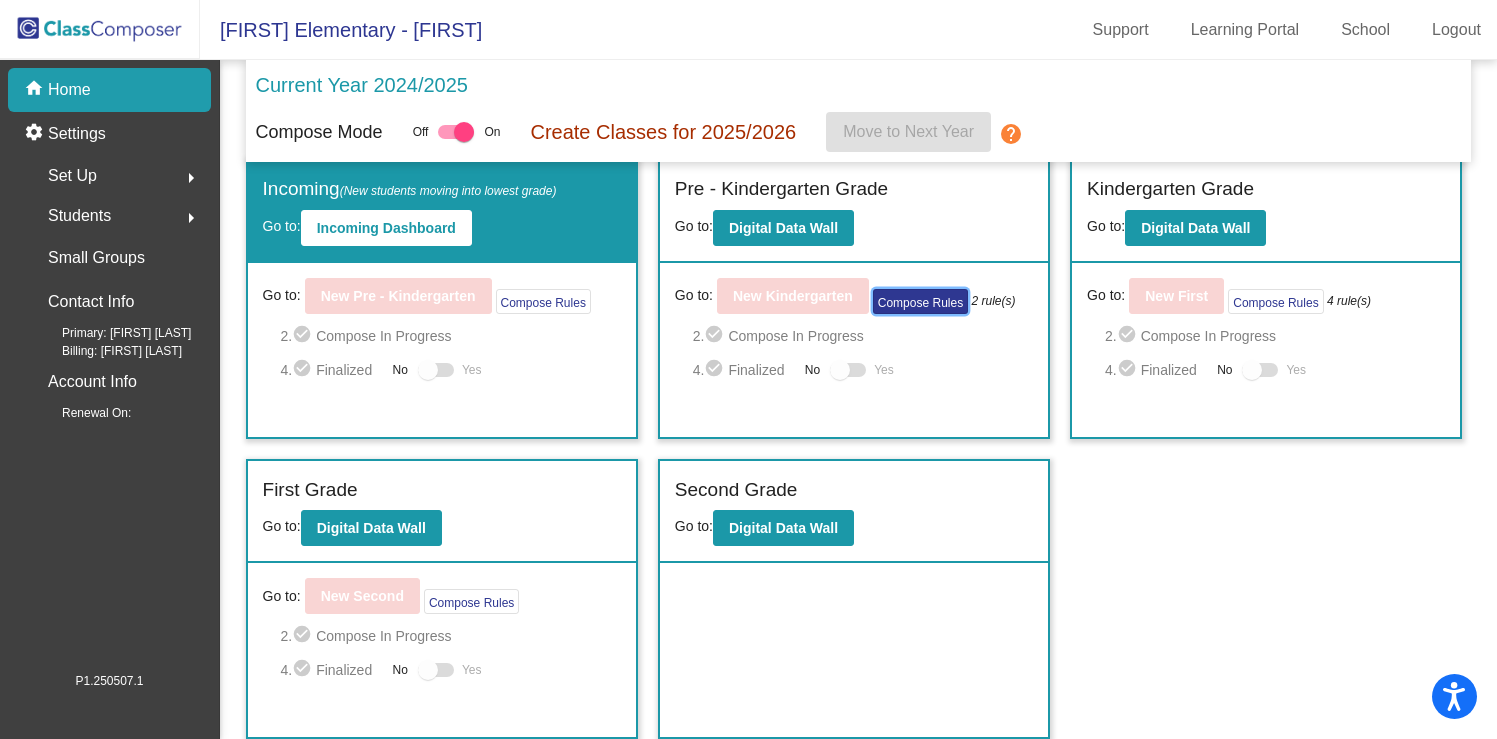 click on "Compose Rules" 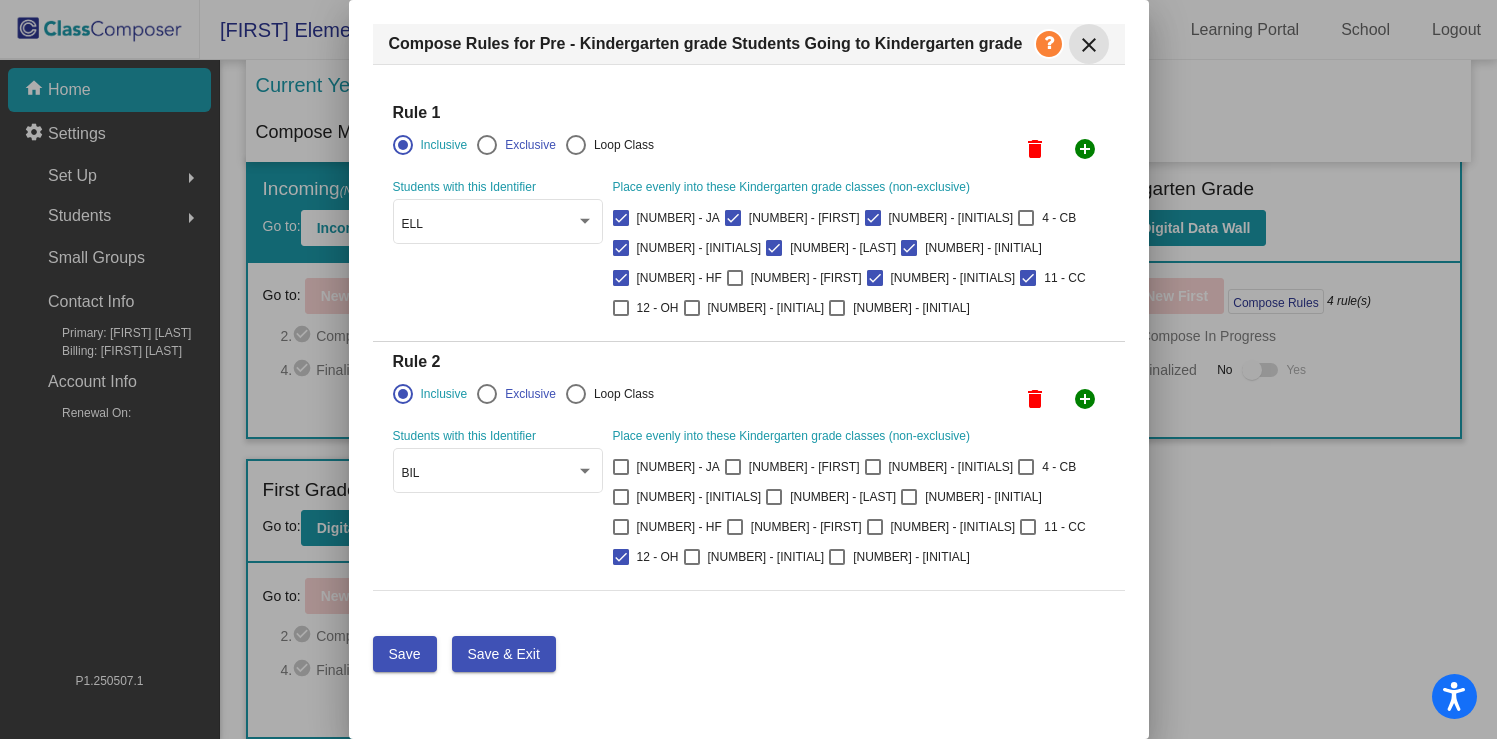 click on "close" at bounding box center (1089, 45) 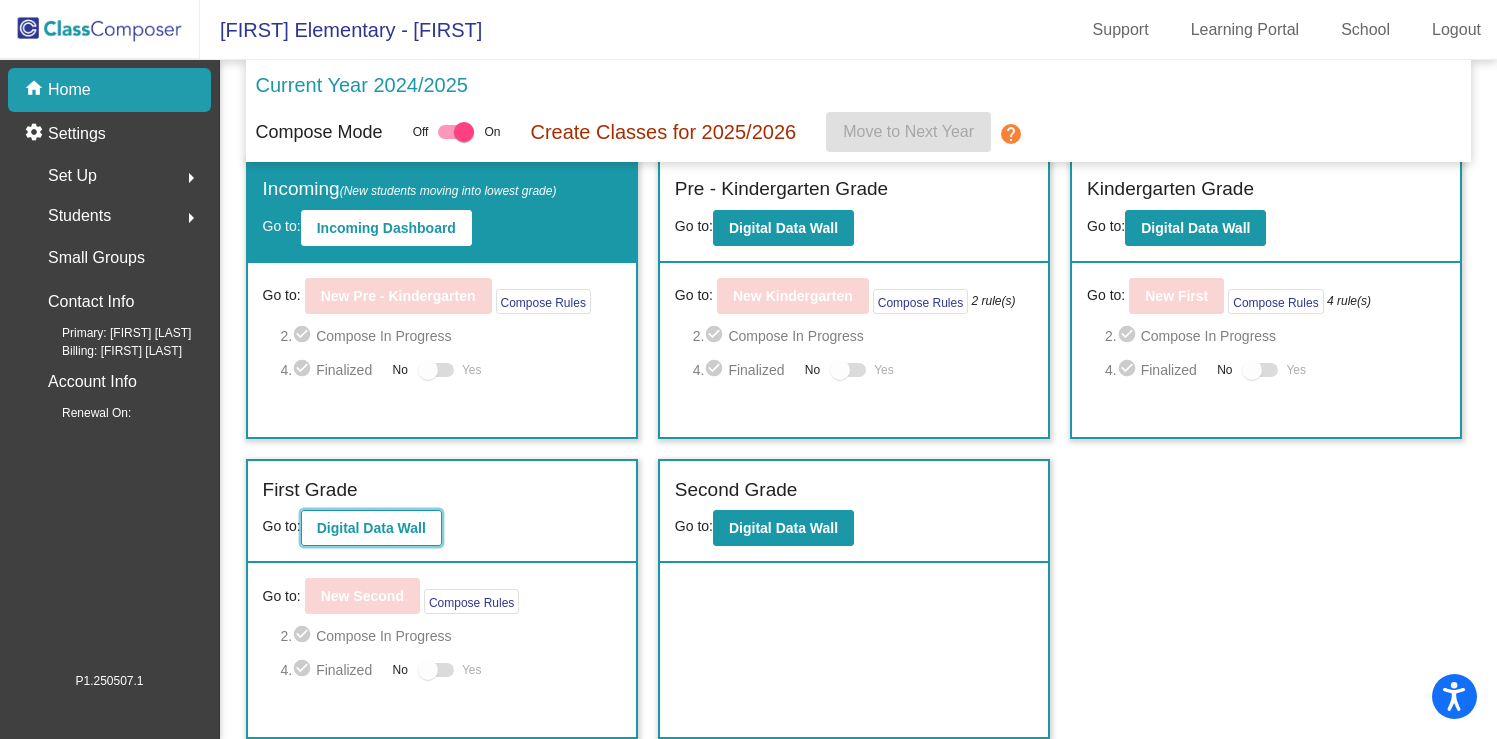 click on "Digital Data Wall" 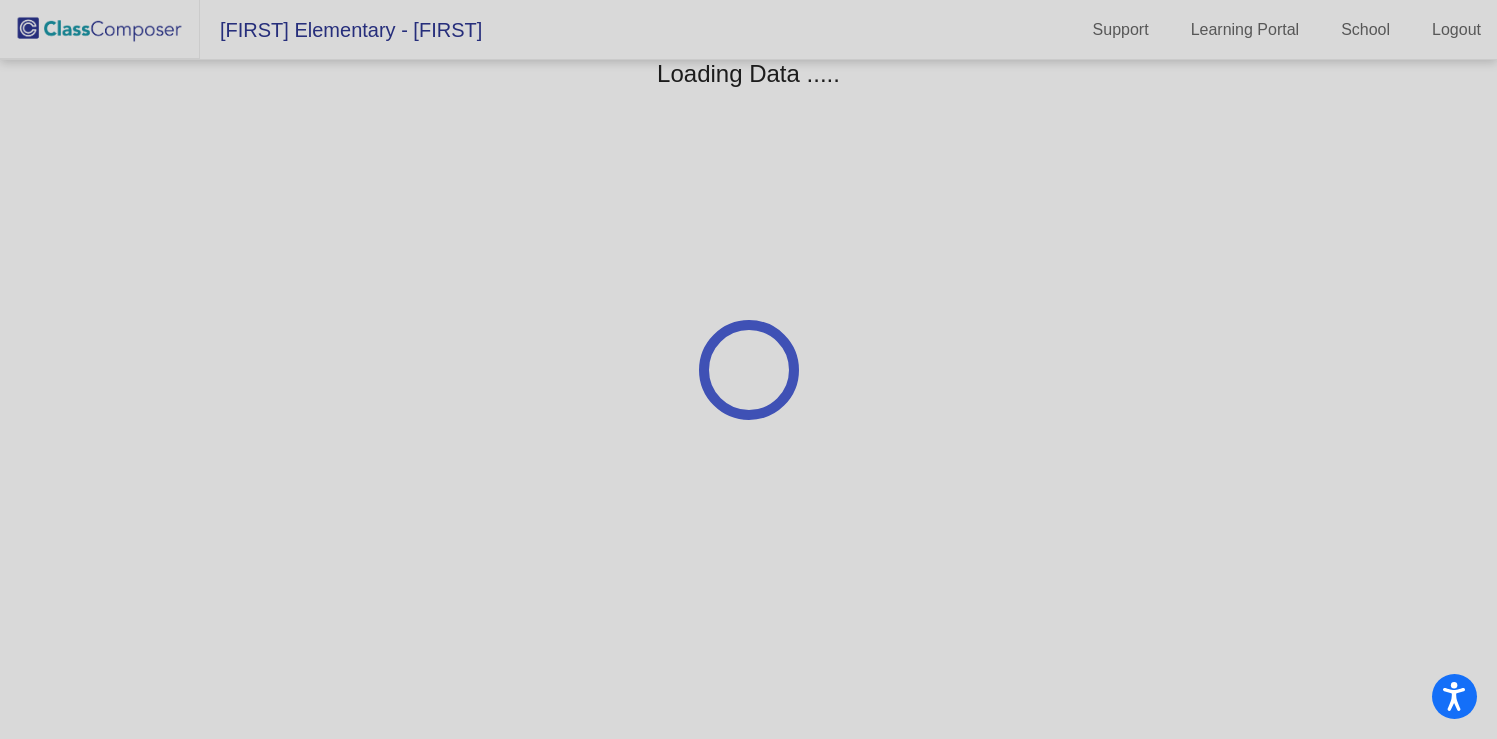scroll, scrollTop: 0, scrollLeft: 0, axis: both 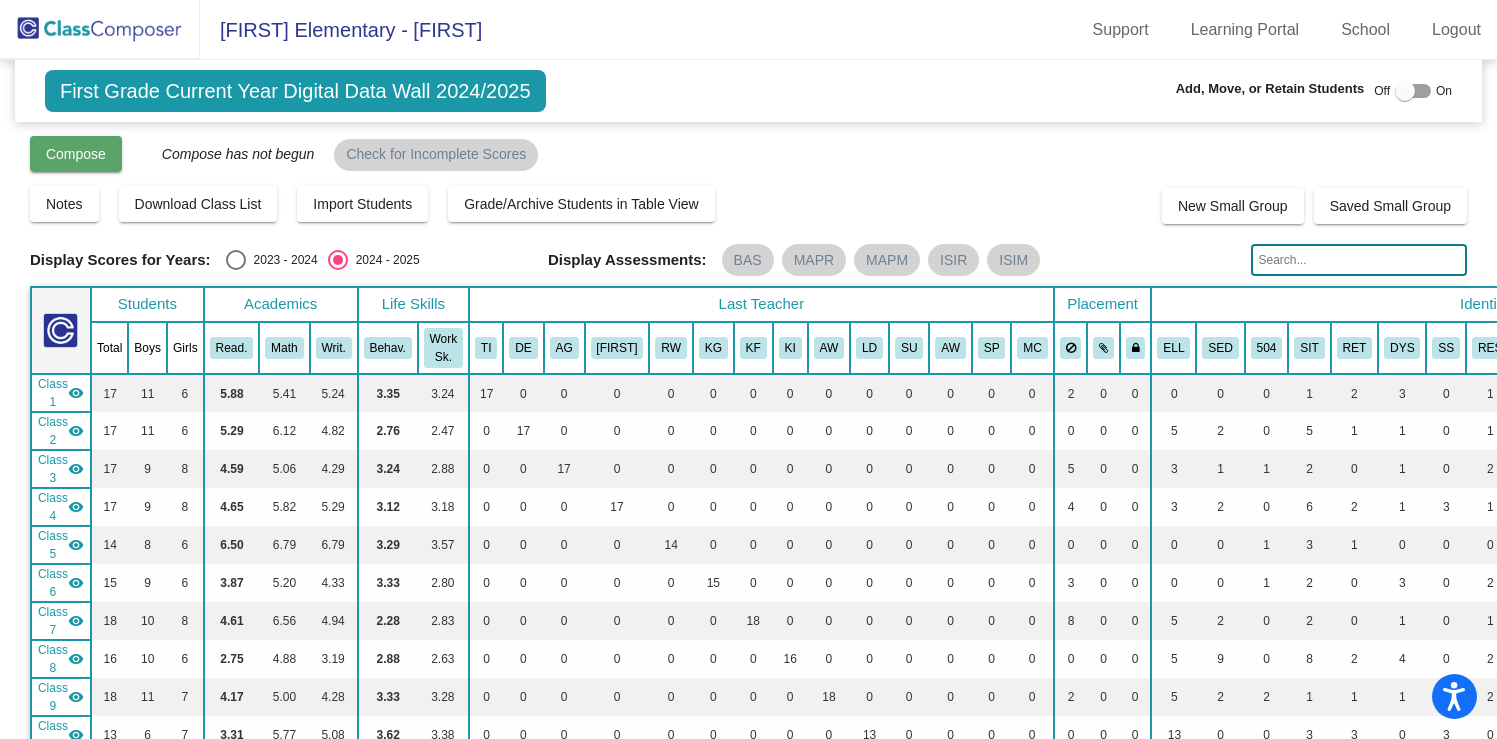 click on "Compose" 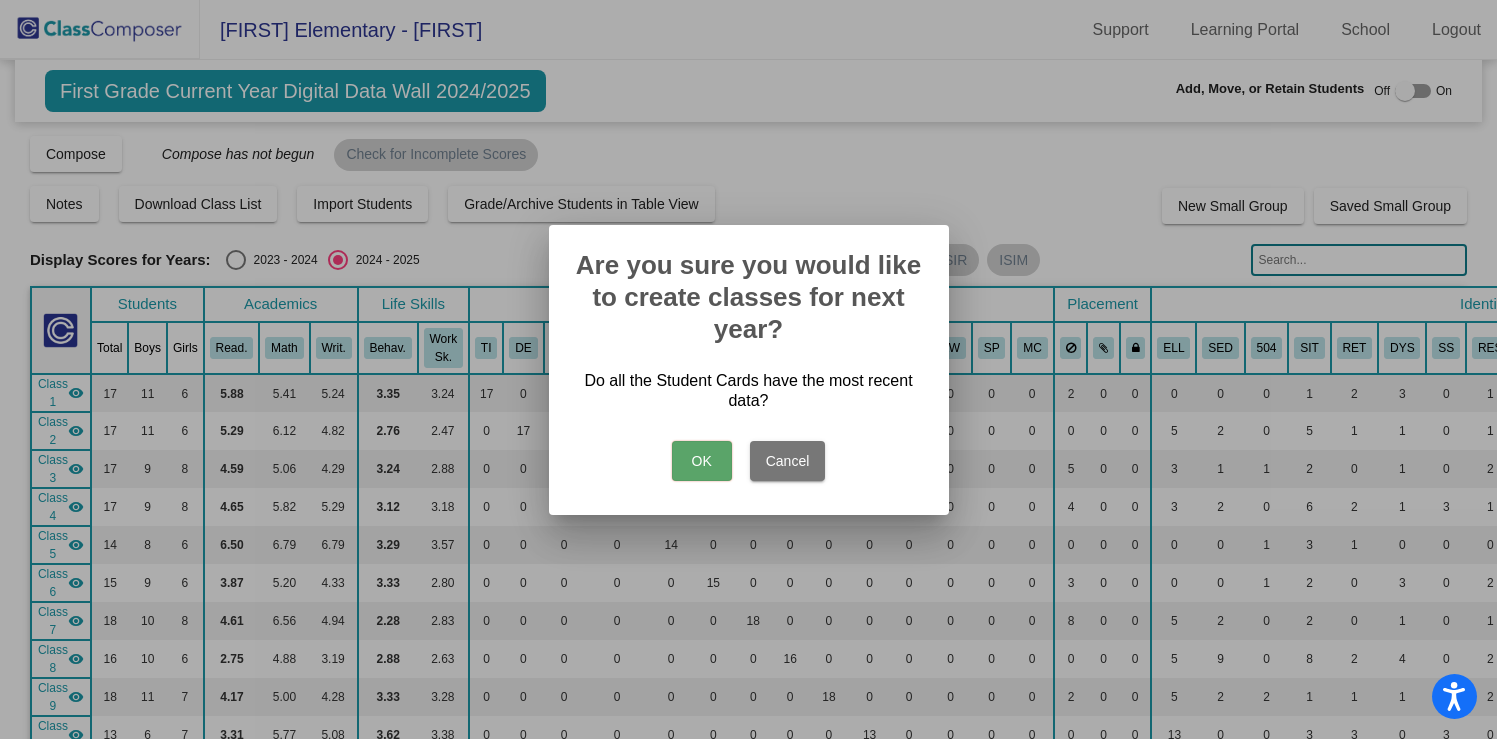 click on "OK" at bounding box center (702, 461) 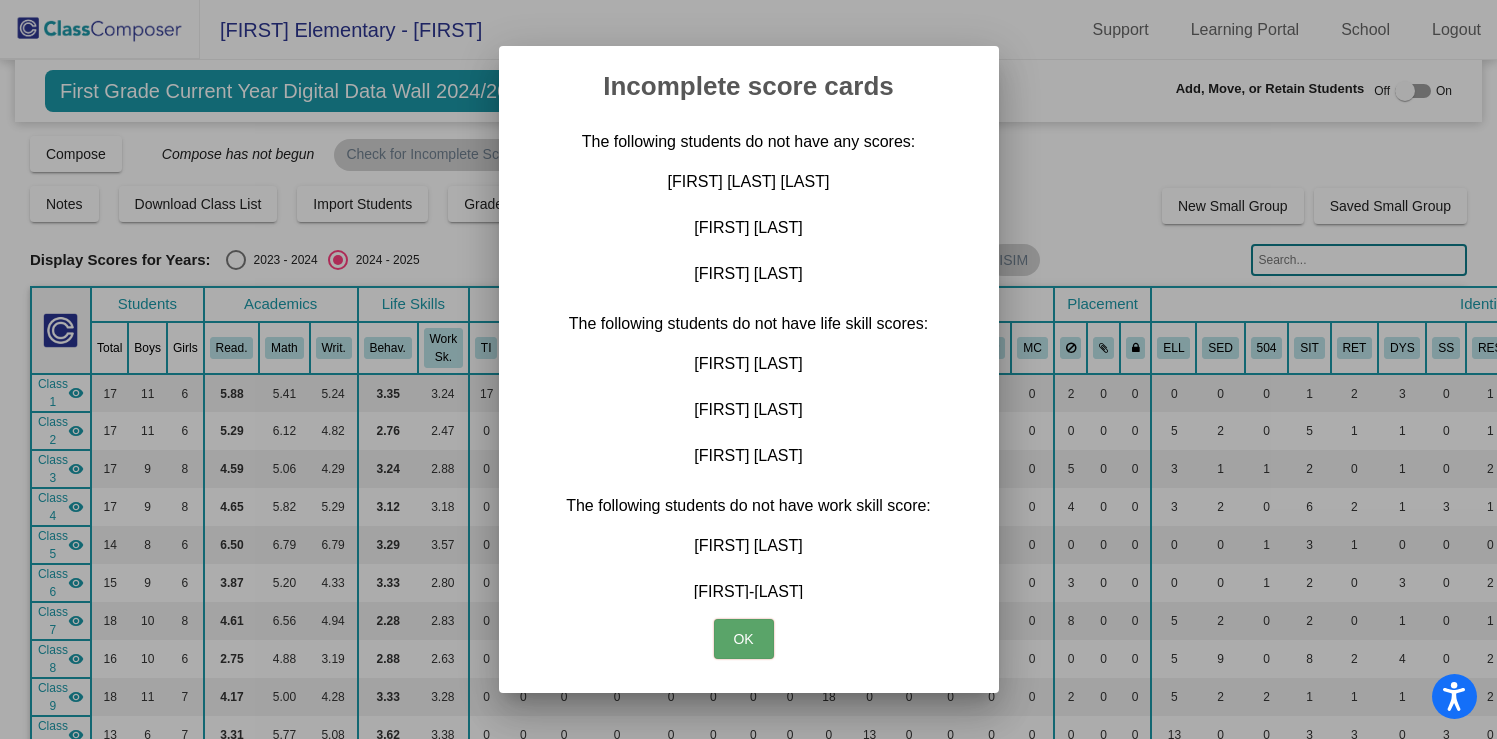 click on "OK" at bounding box center (744, 639) 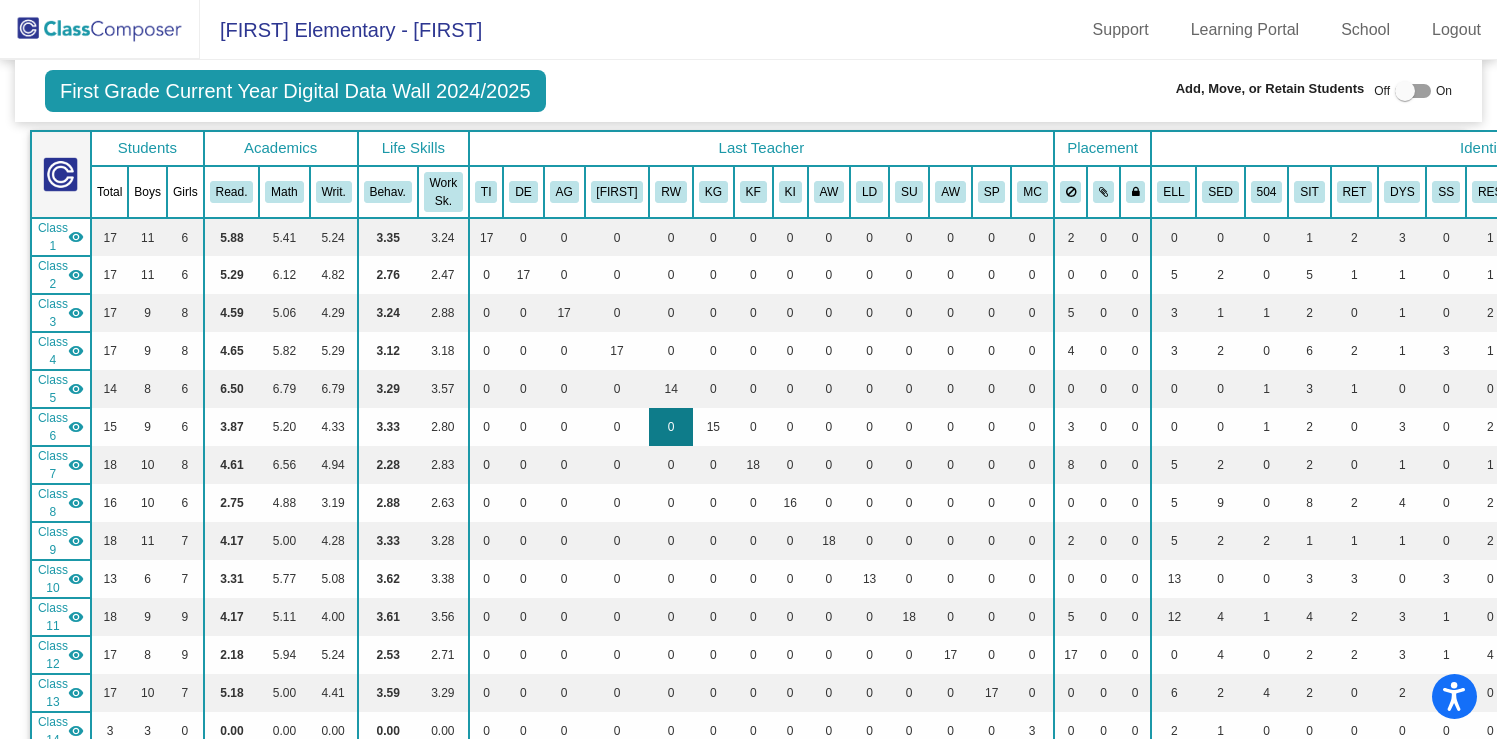 scroll, scrollTop: 0, scrollLeft: 0, axis: both 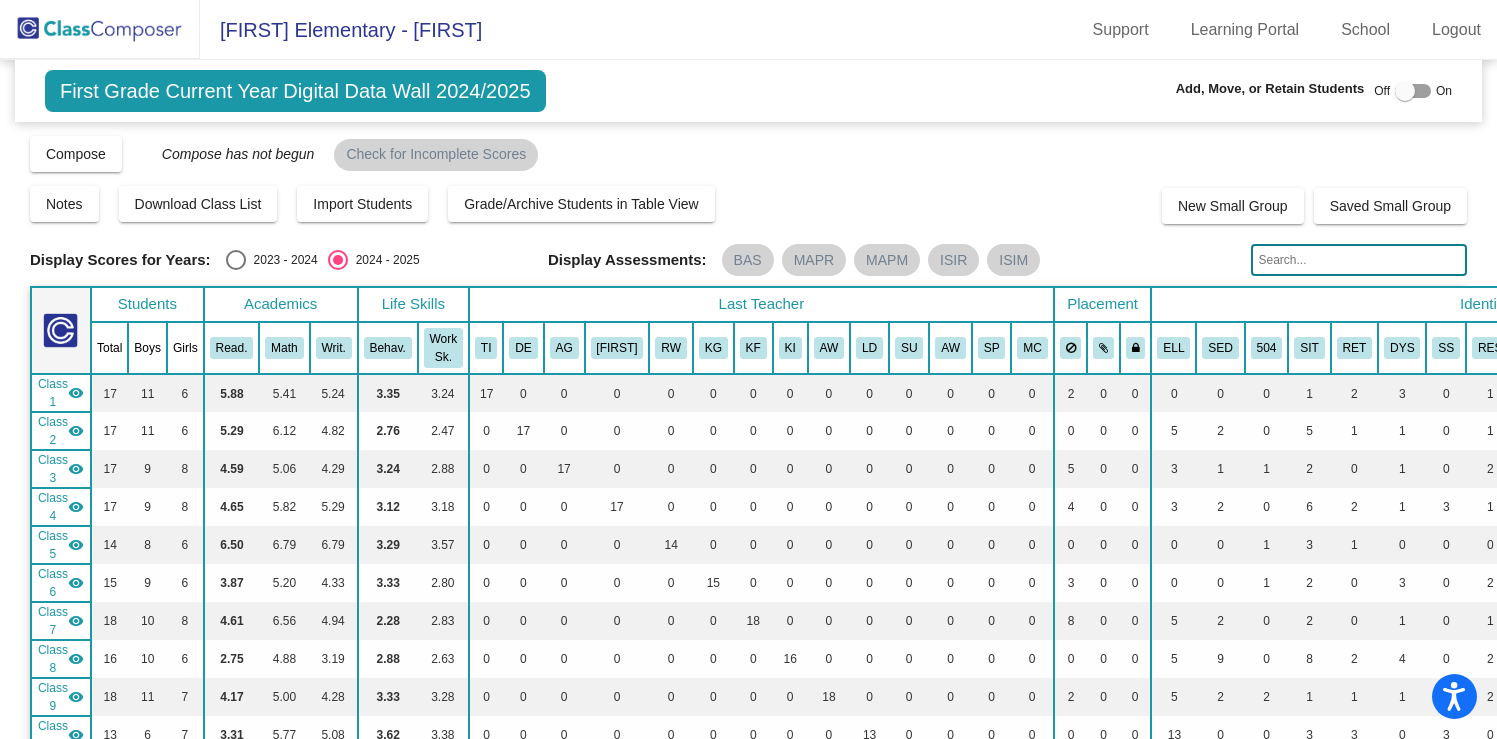 click 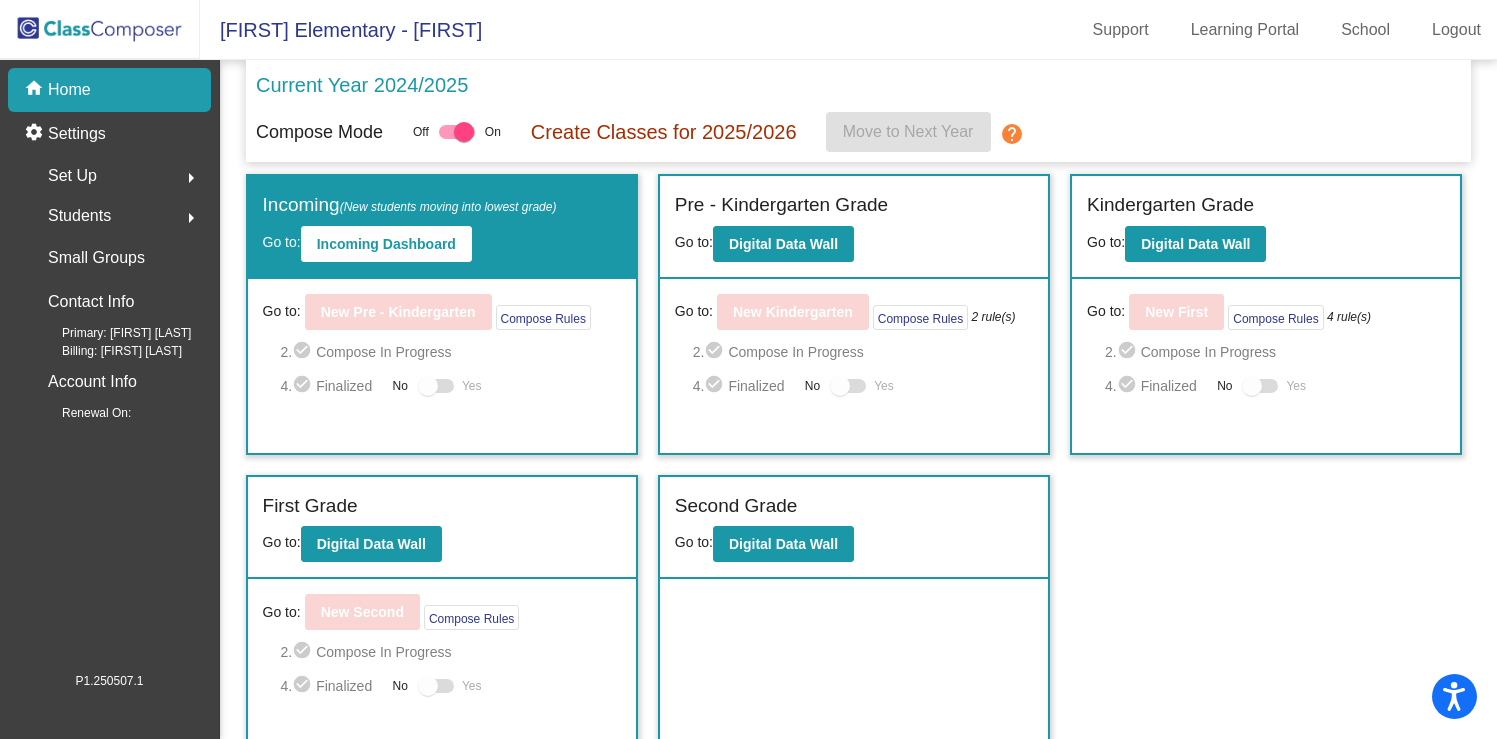 scroll, scrollTop: 0, scrollLeft: 0, axis: both 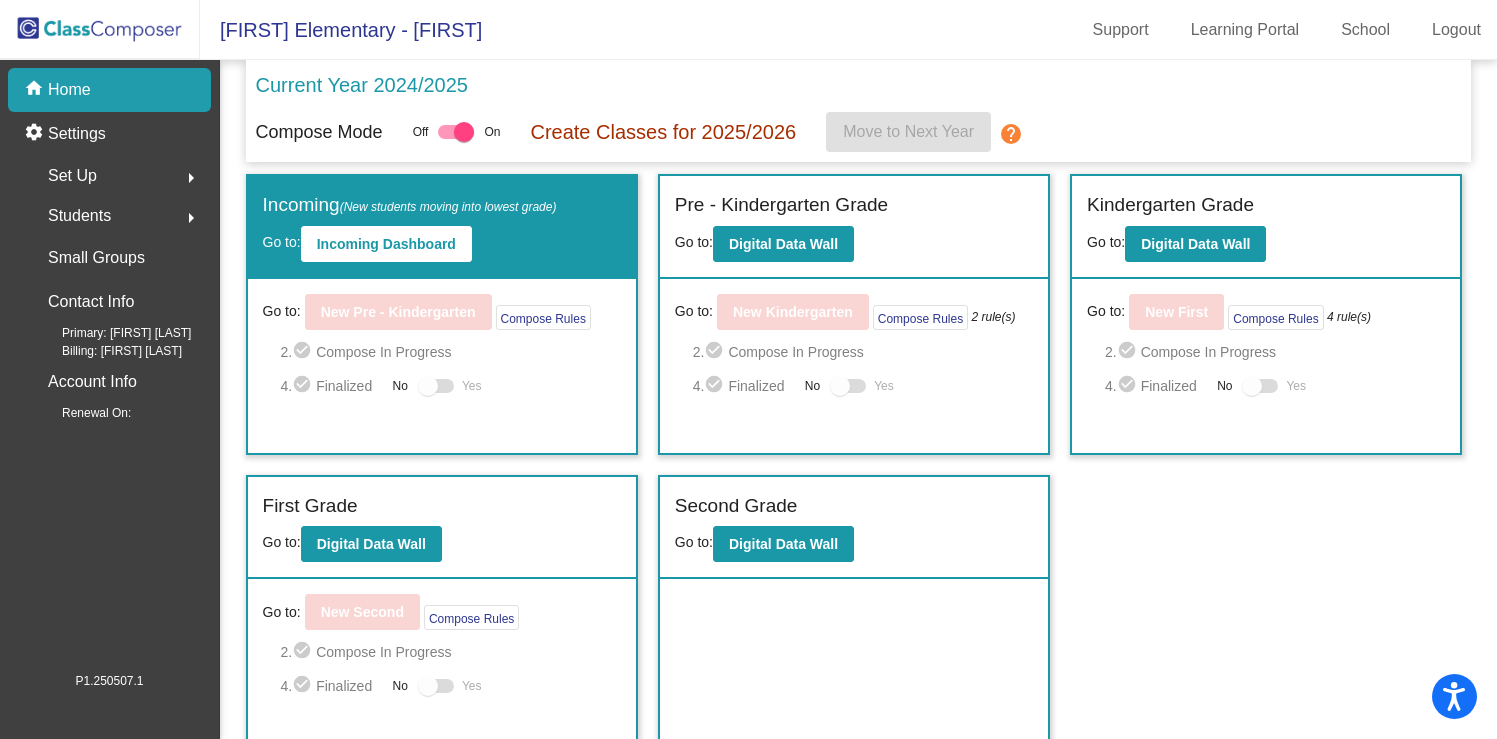 click at bounding box center [428, 686] 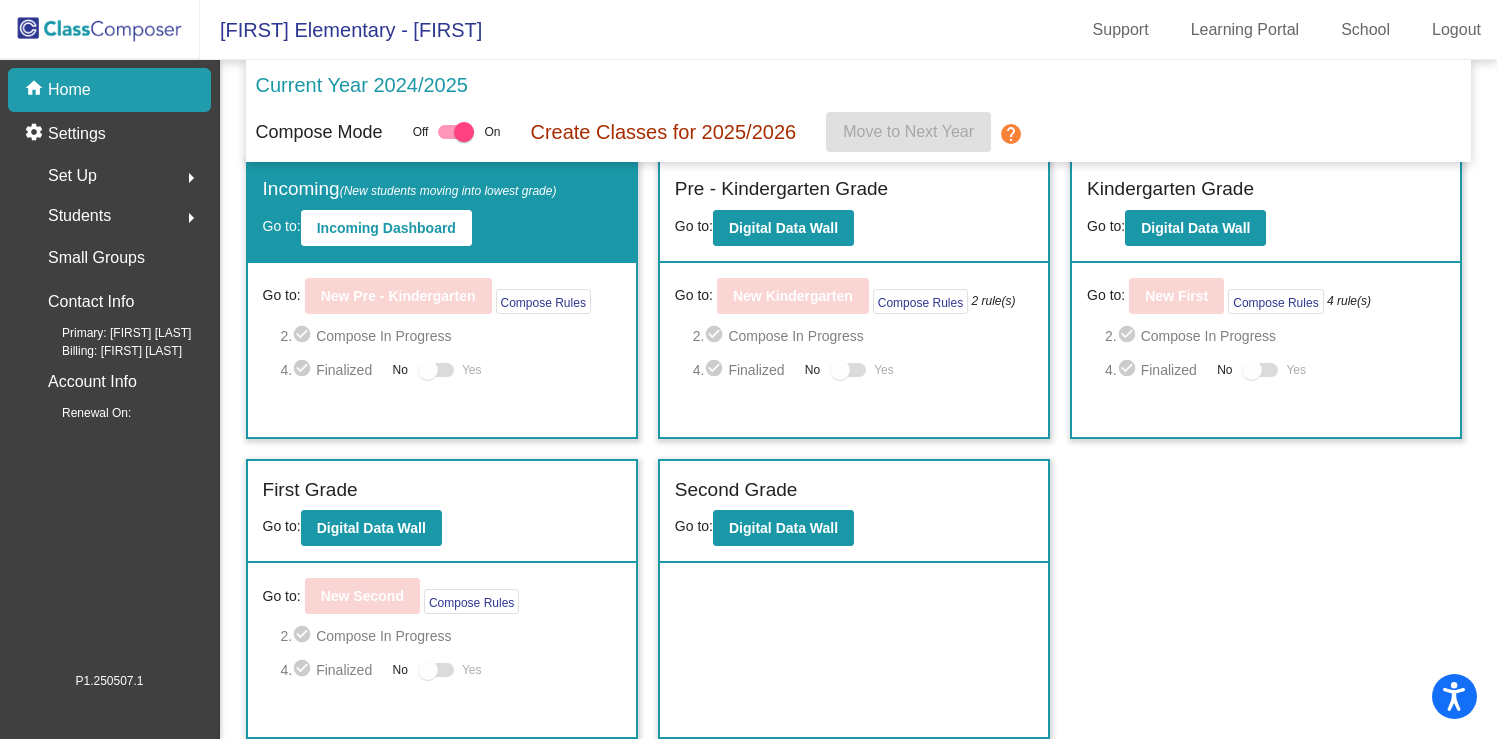 click at bounding box center (464, 132) 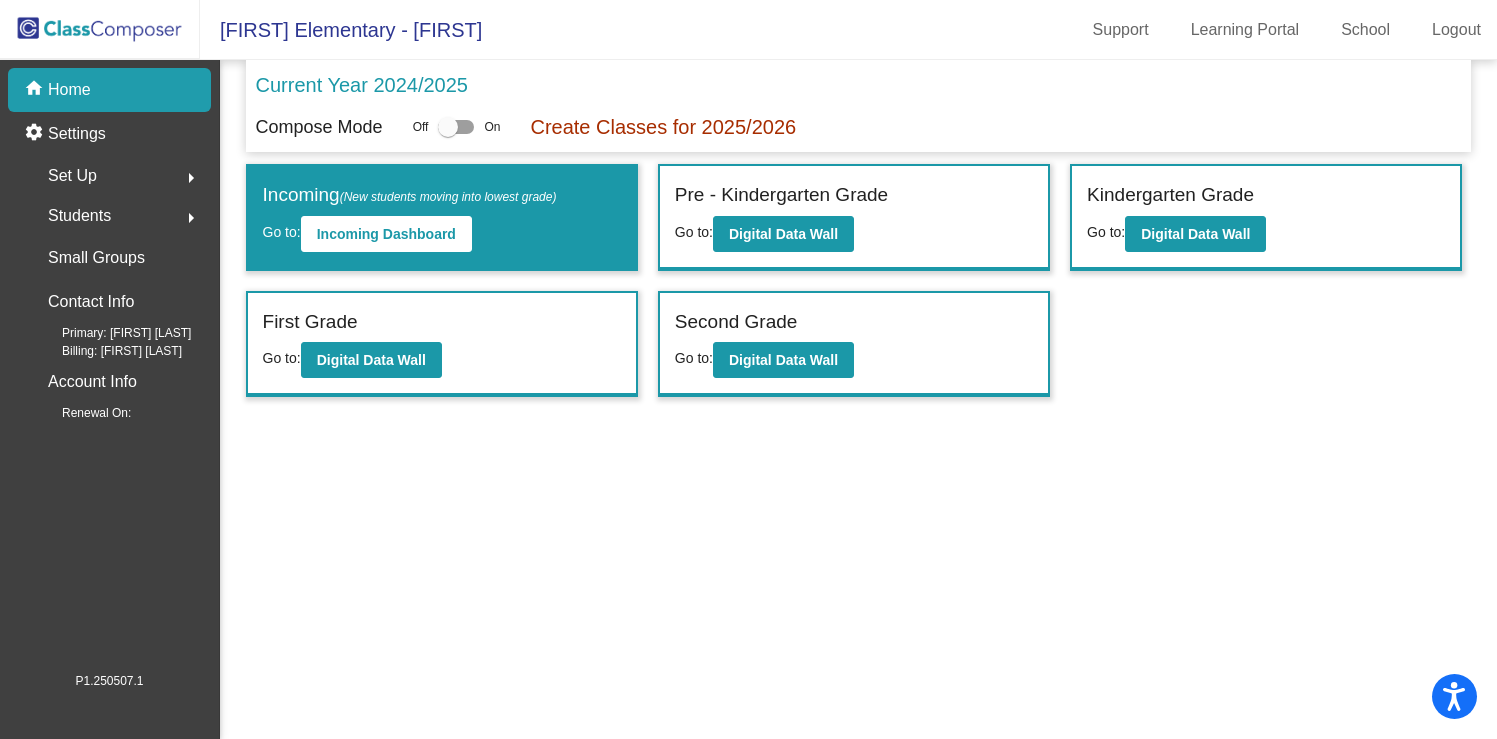 scroll, scrollTop: 0, scrollLeft: 0, axis: both 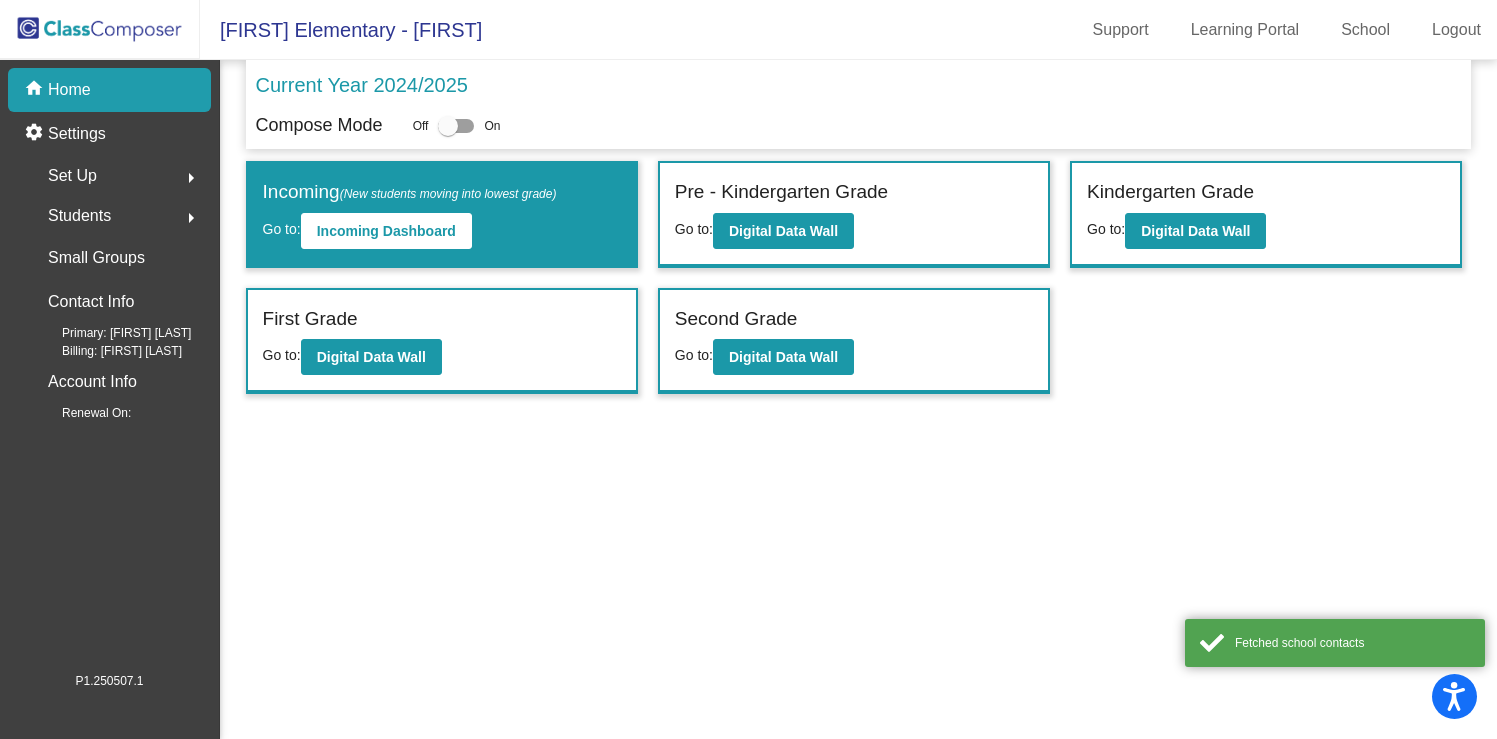 click at bounding box center (456, 126) 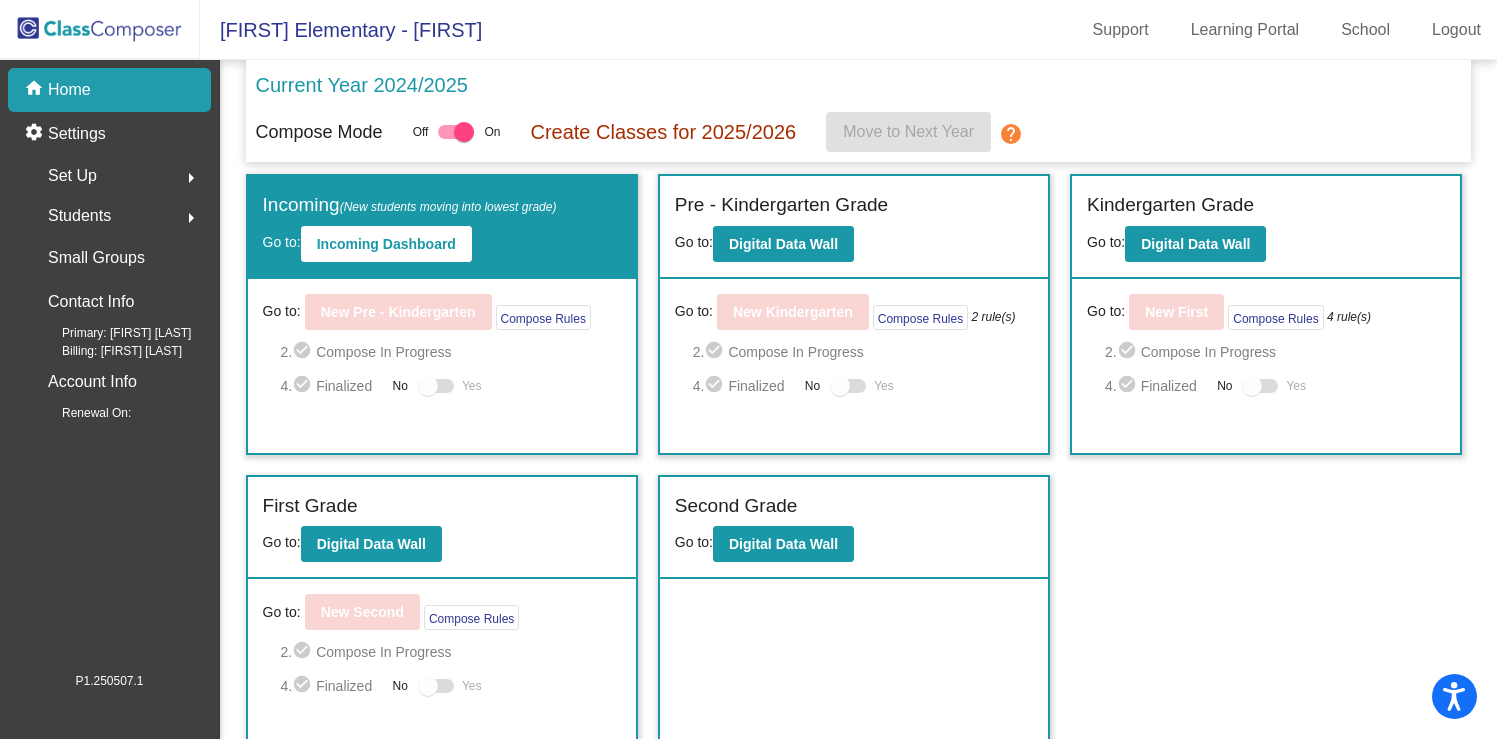 click at bounding box center (464, 132) 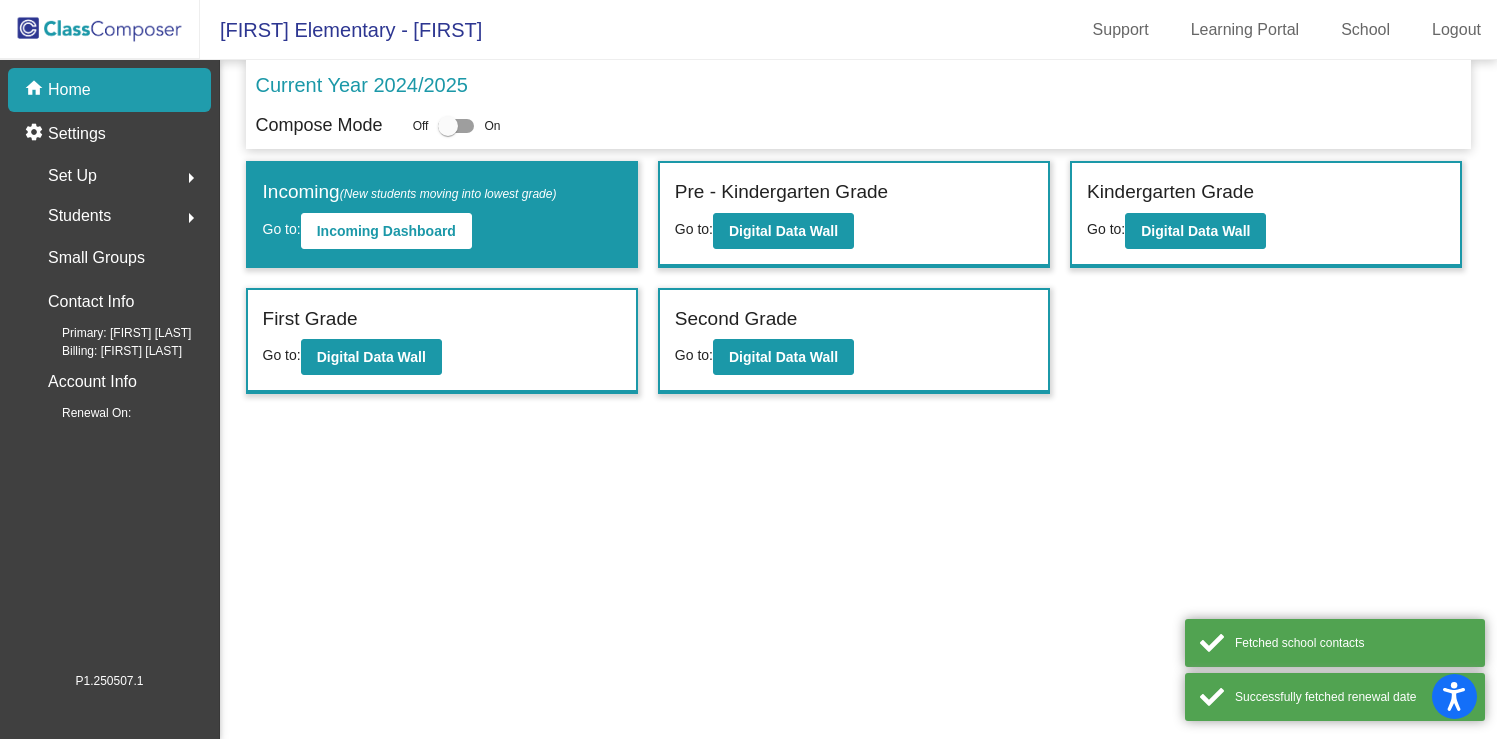 click at bounding box center (456, 126) 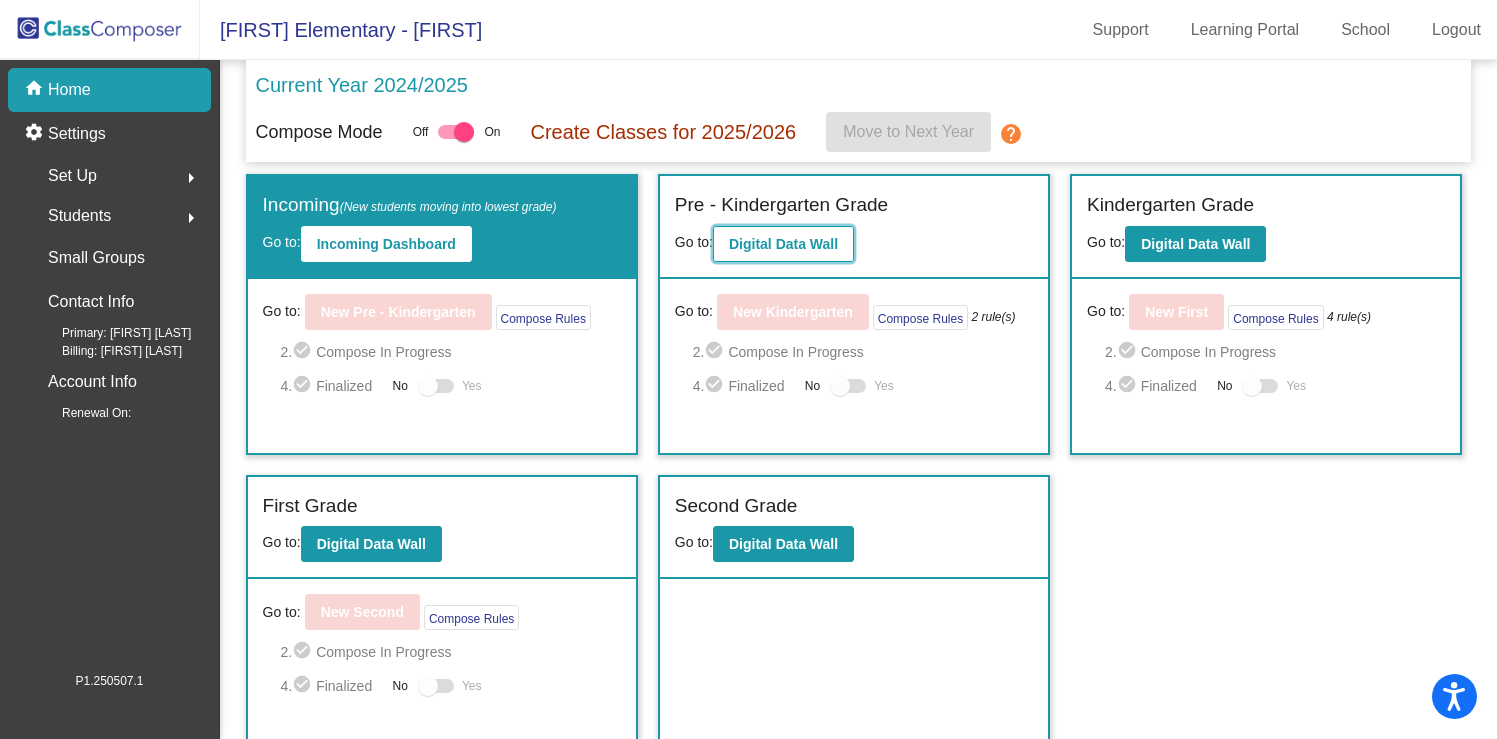 click on "Digital Data Wall" 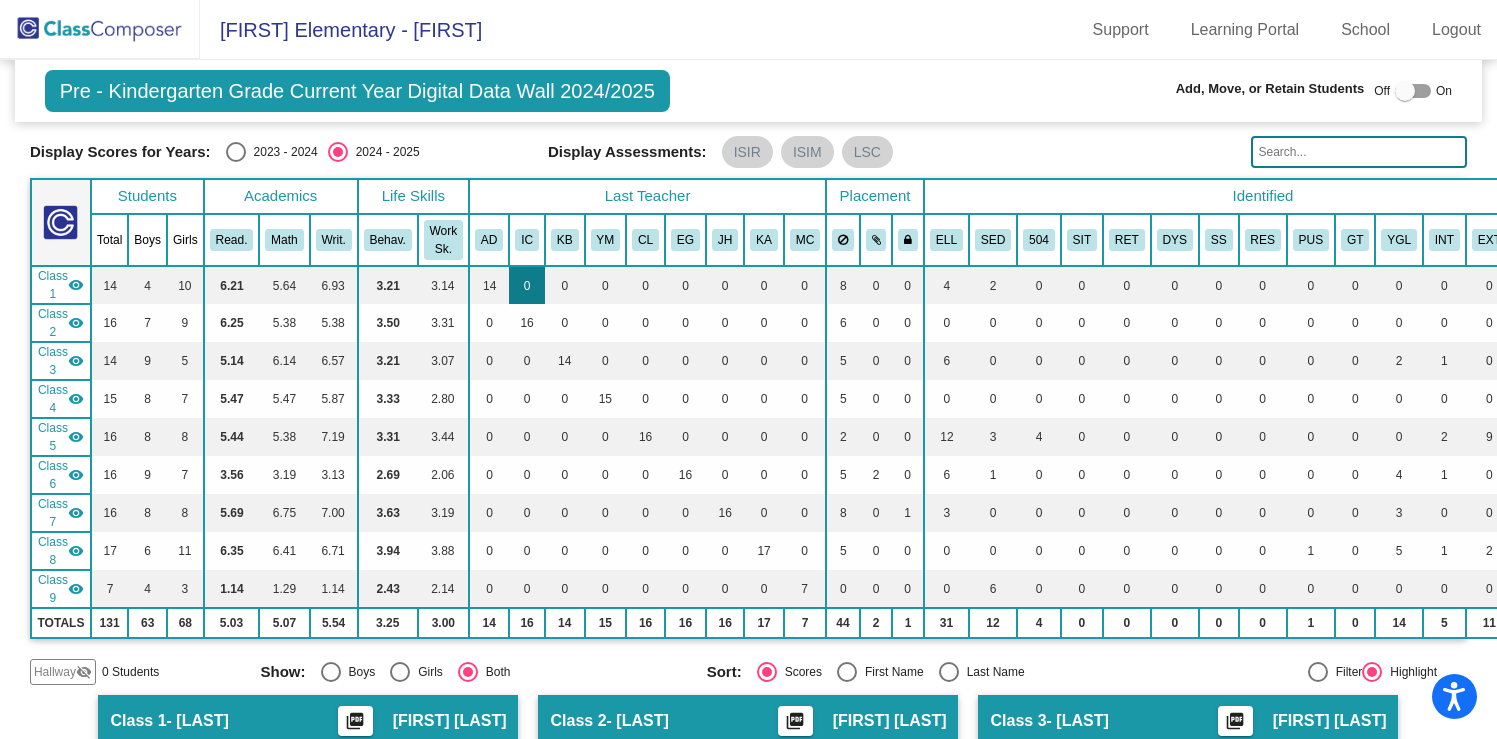 scroll, scrollTop: 0, scrollLeft: 0, axis: both 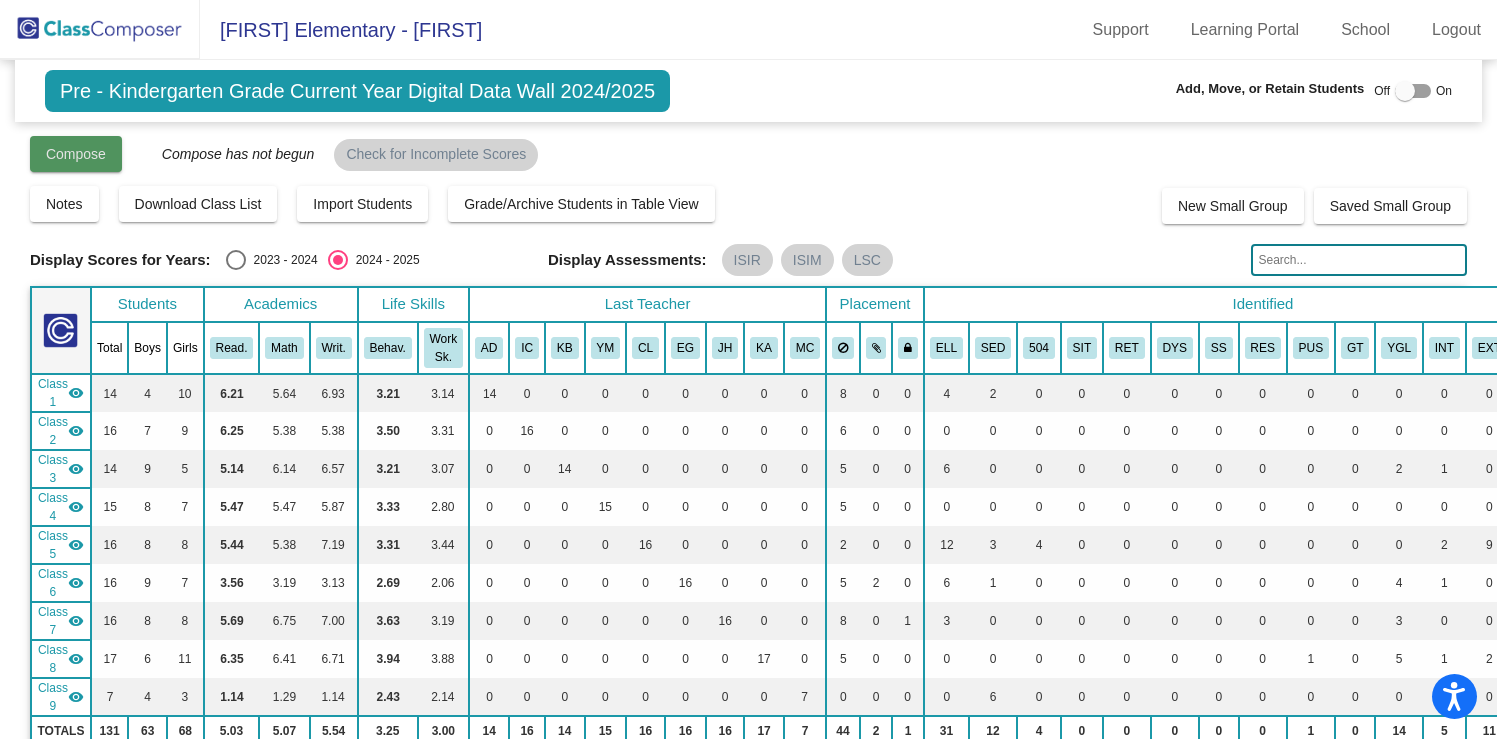 click on "Compose" 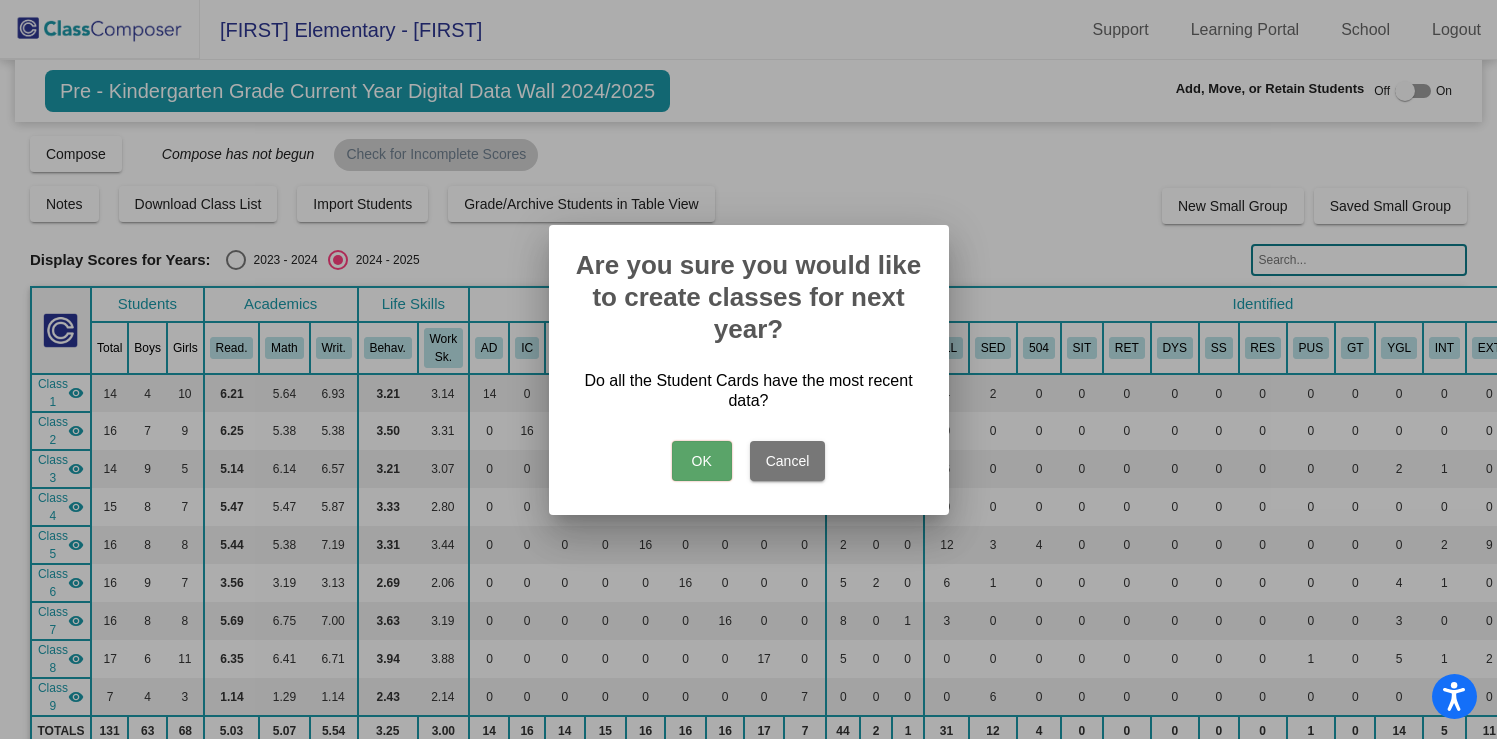 click on "OK" at bounding box center [702, 461] 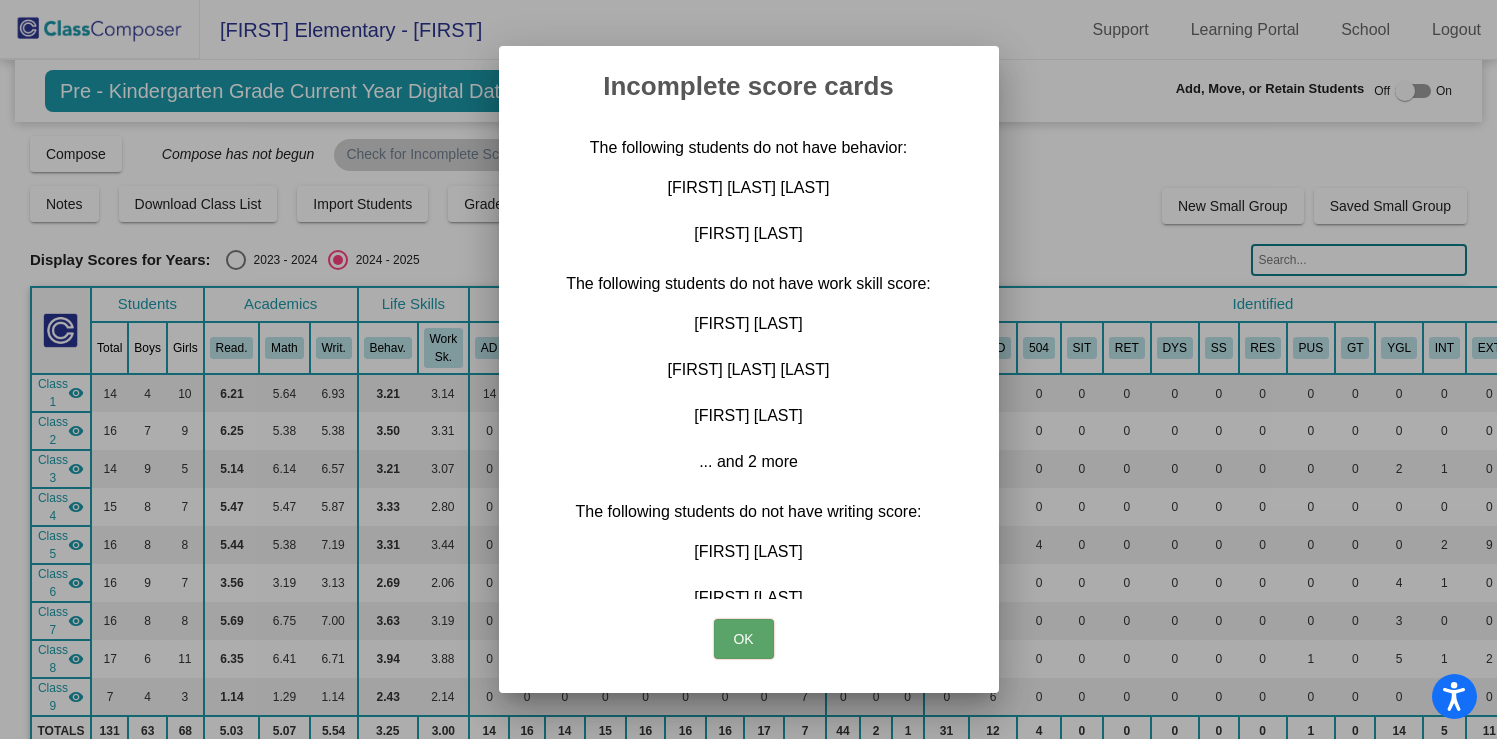 scroll, scrollTop: 129, scrollLeft: 0, axis: vertical 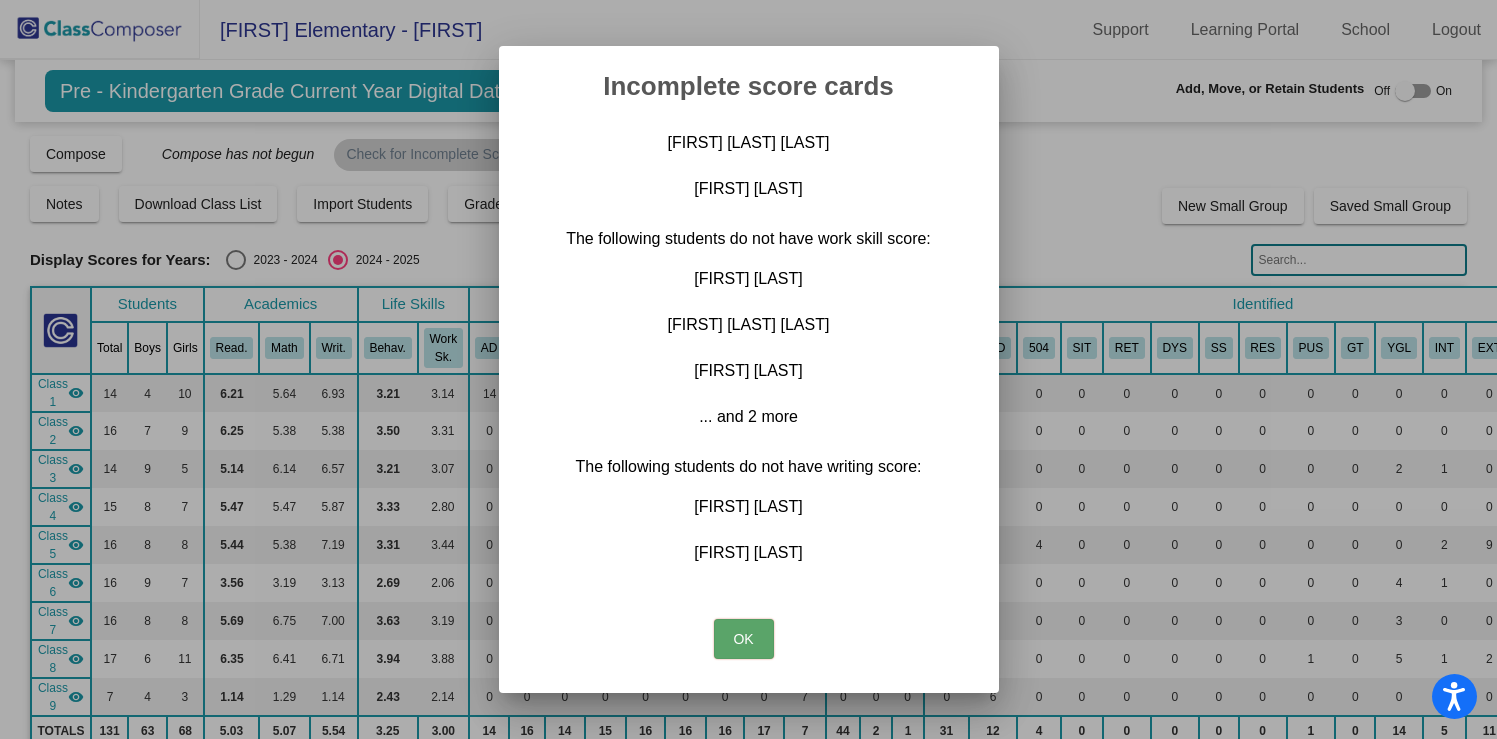 click on "OK" at bounding box center [744, 639] 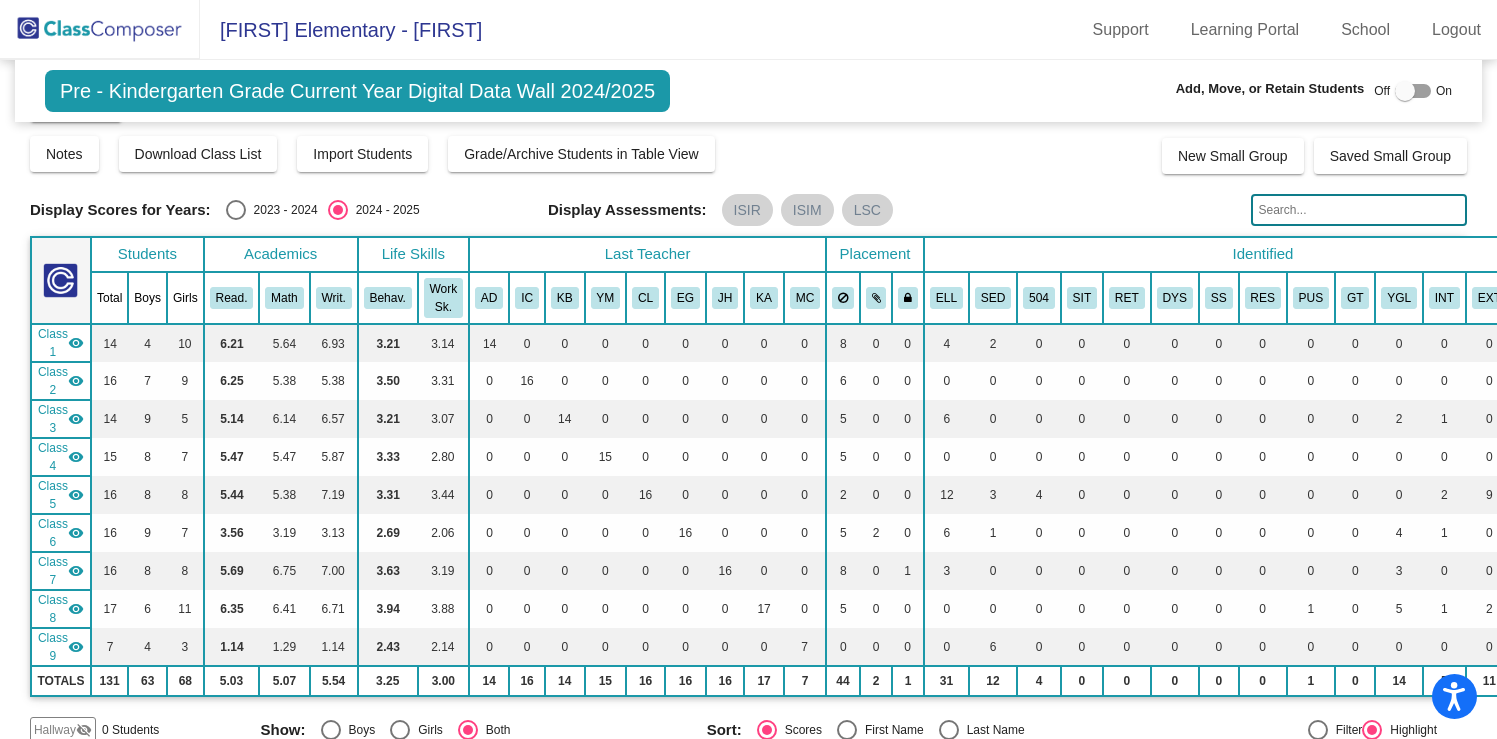 scroll, scrollTop: 48, scrollLeft: 0, axis: vertical 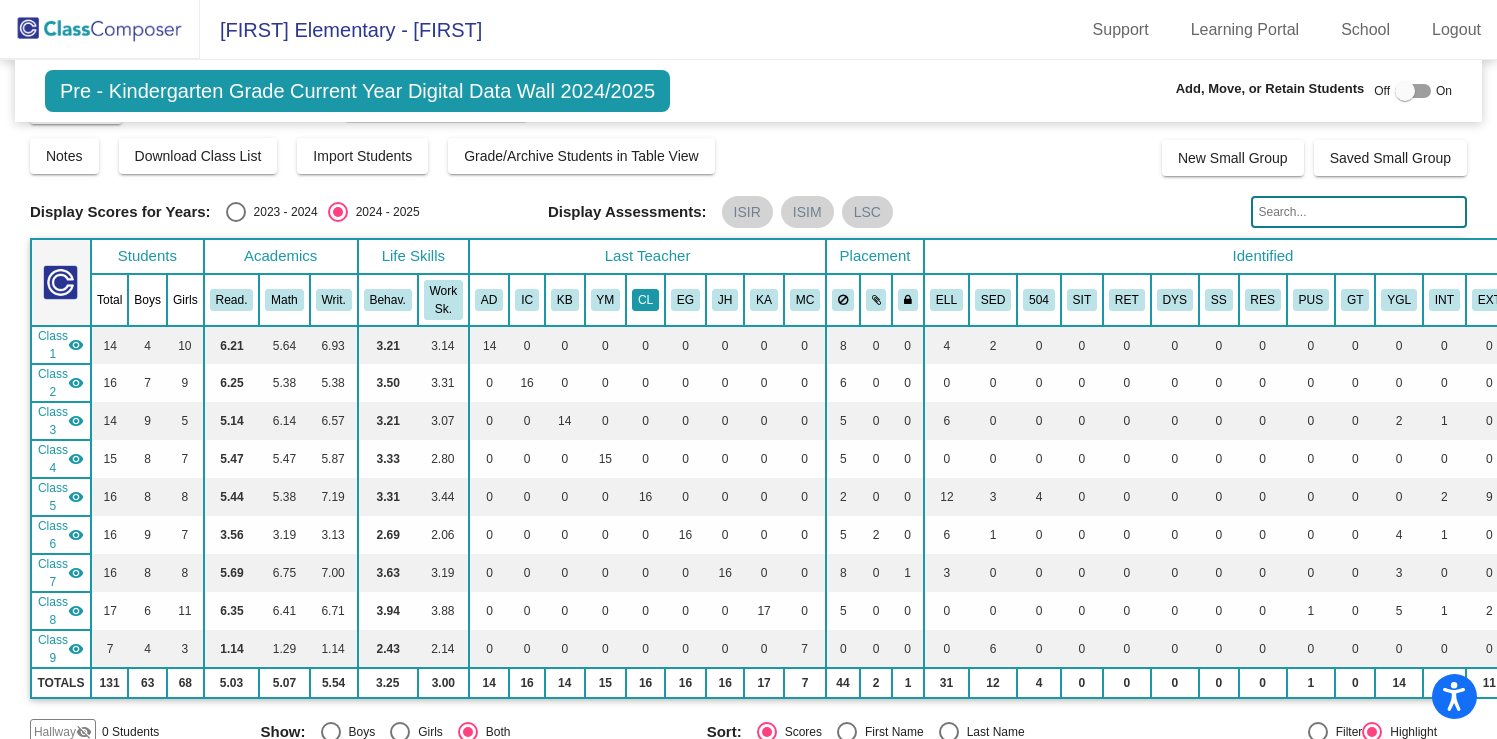 click on "CL" 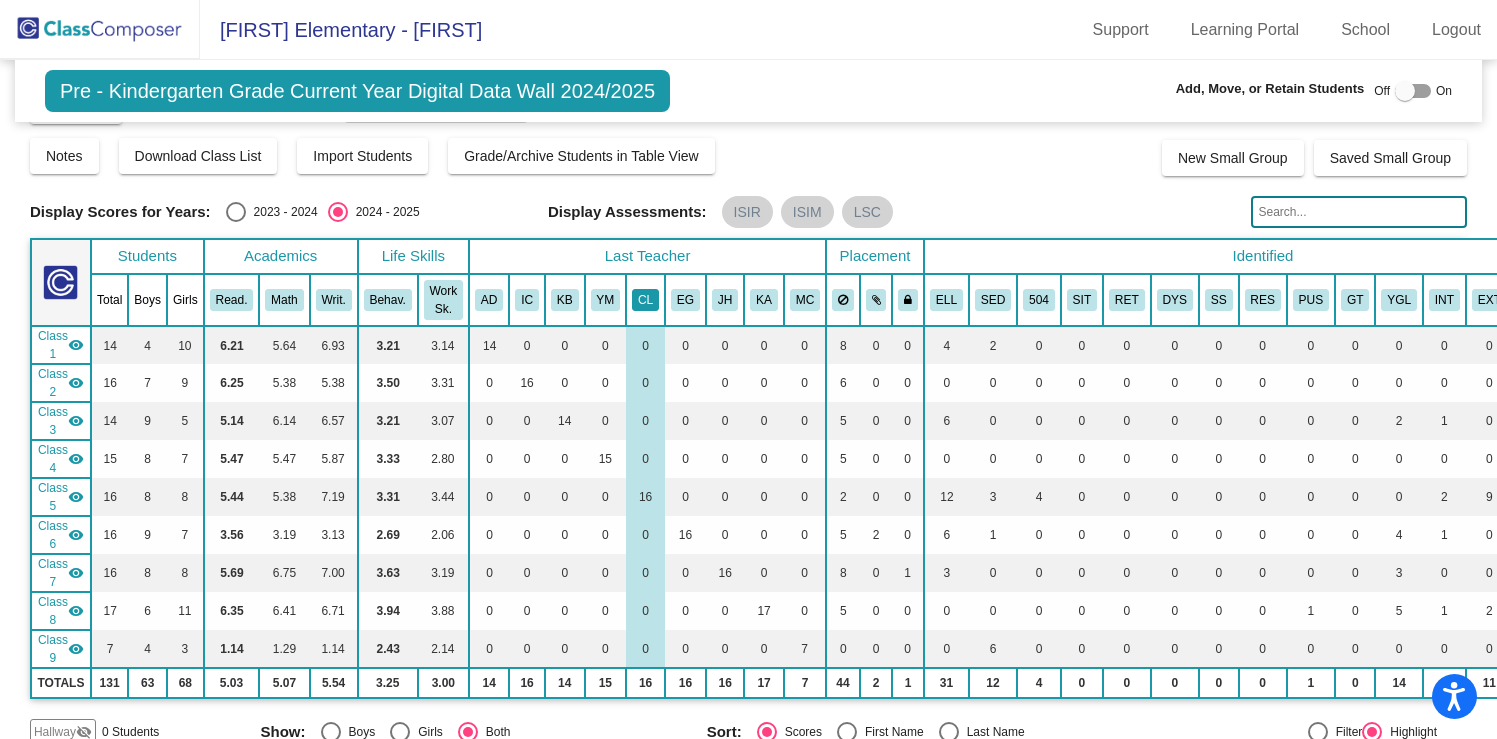 click on "CL" 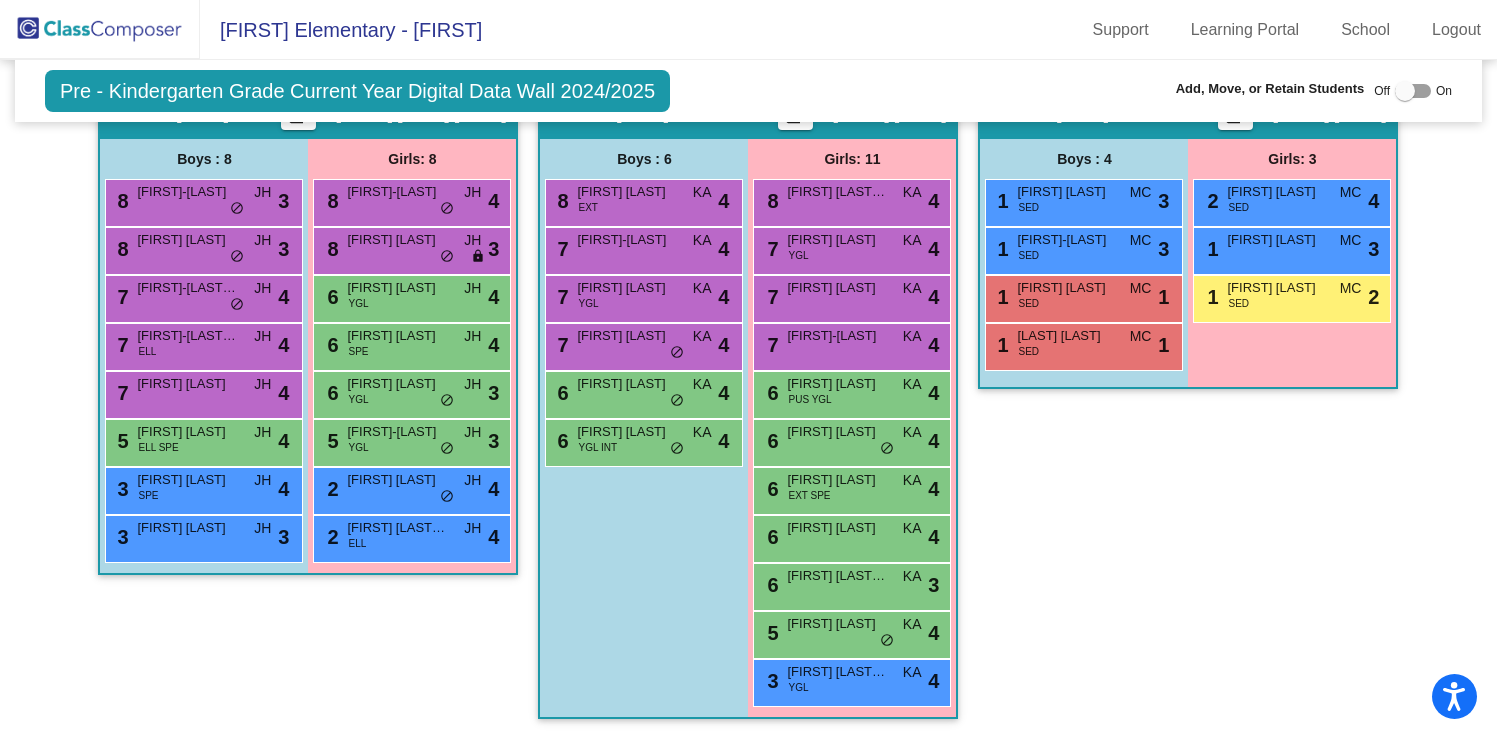 scroll, scrollTop: 1879, scrollLeft: 0, axis: vertical 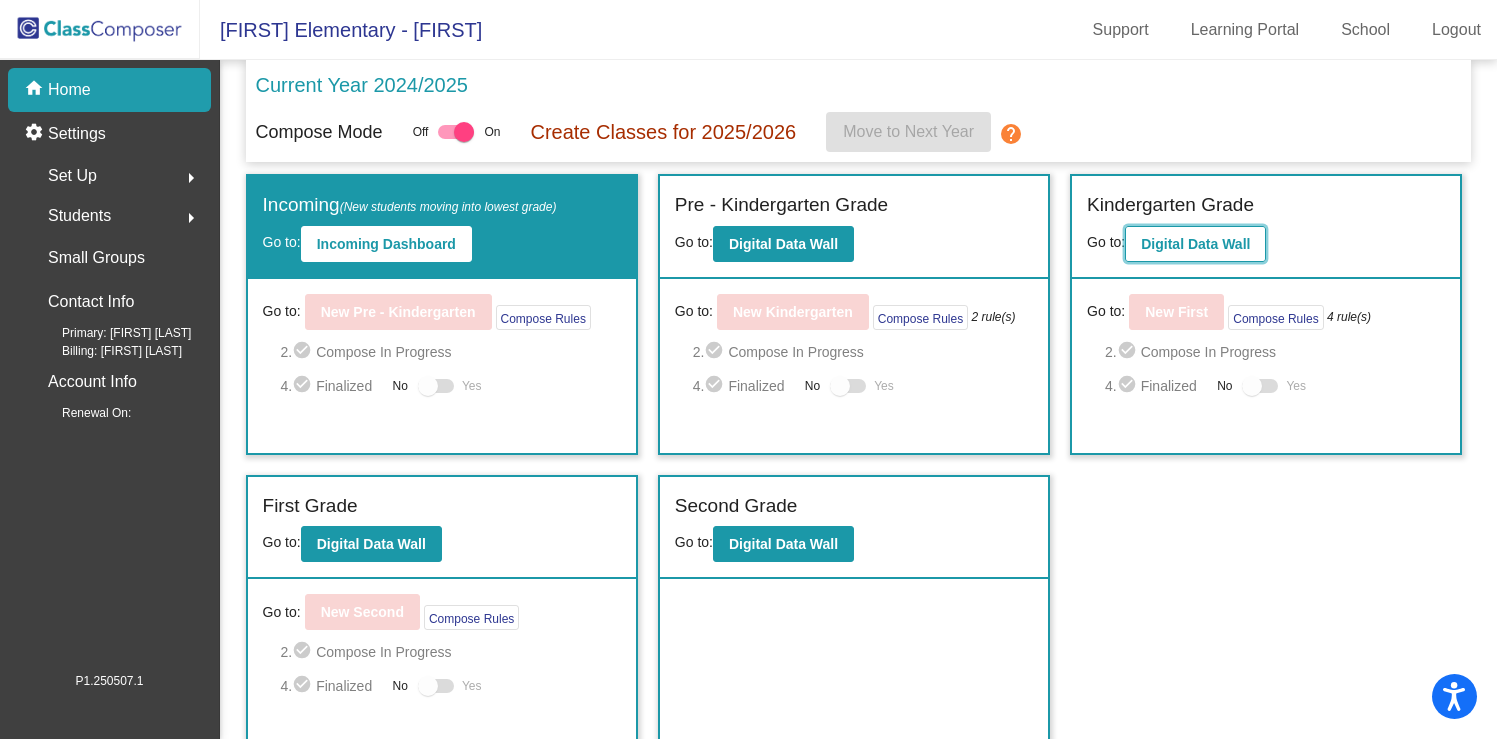 click on "Digital Data Wall" 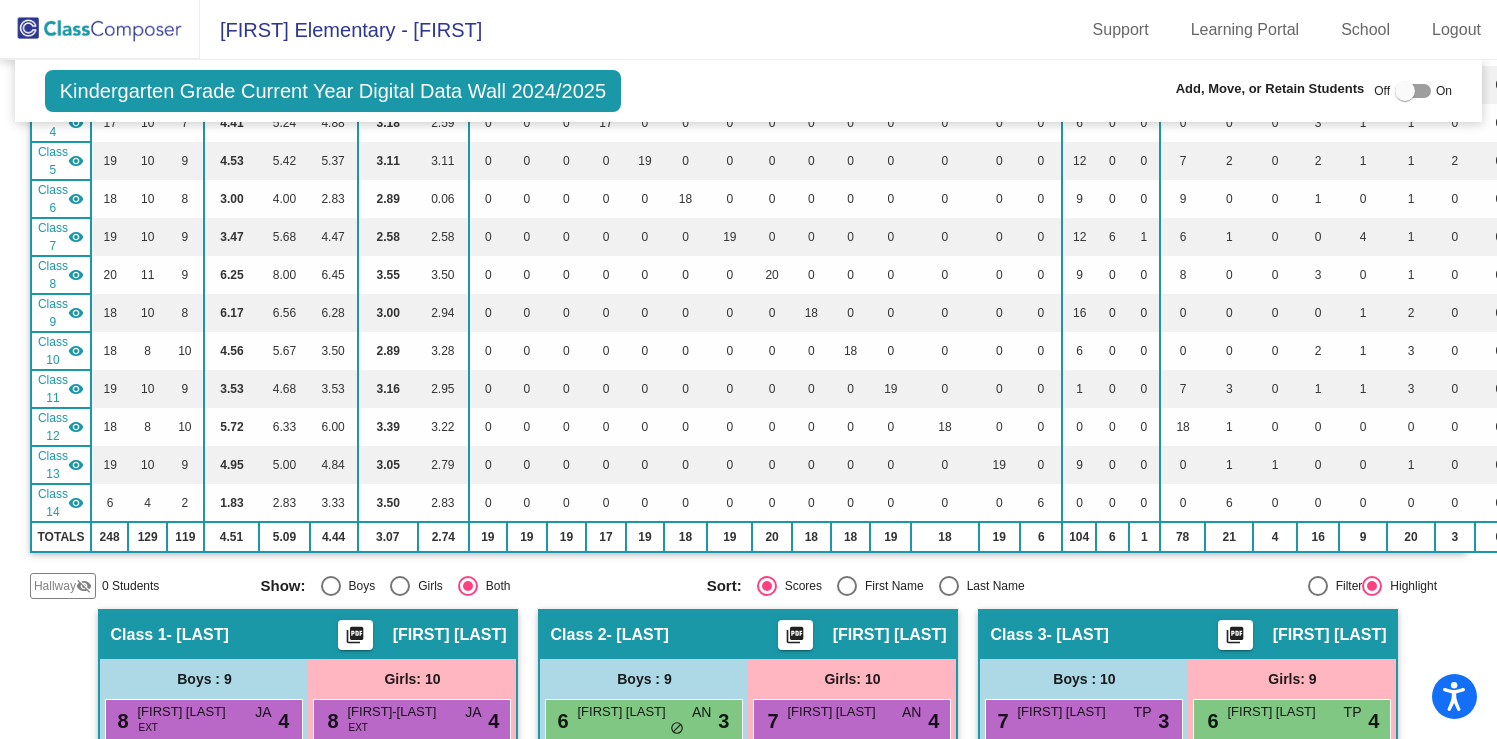 scroll, scrollTop: 0, scrollLeft: 0, axis: both 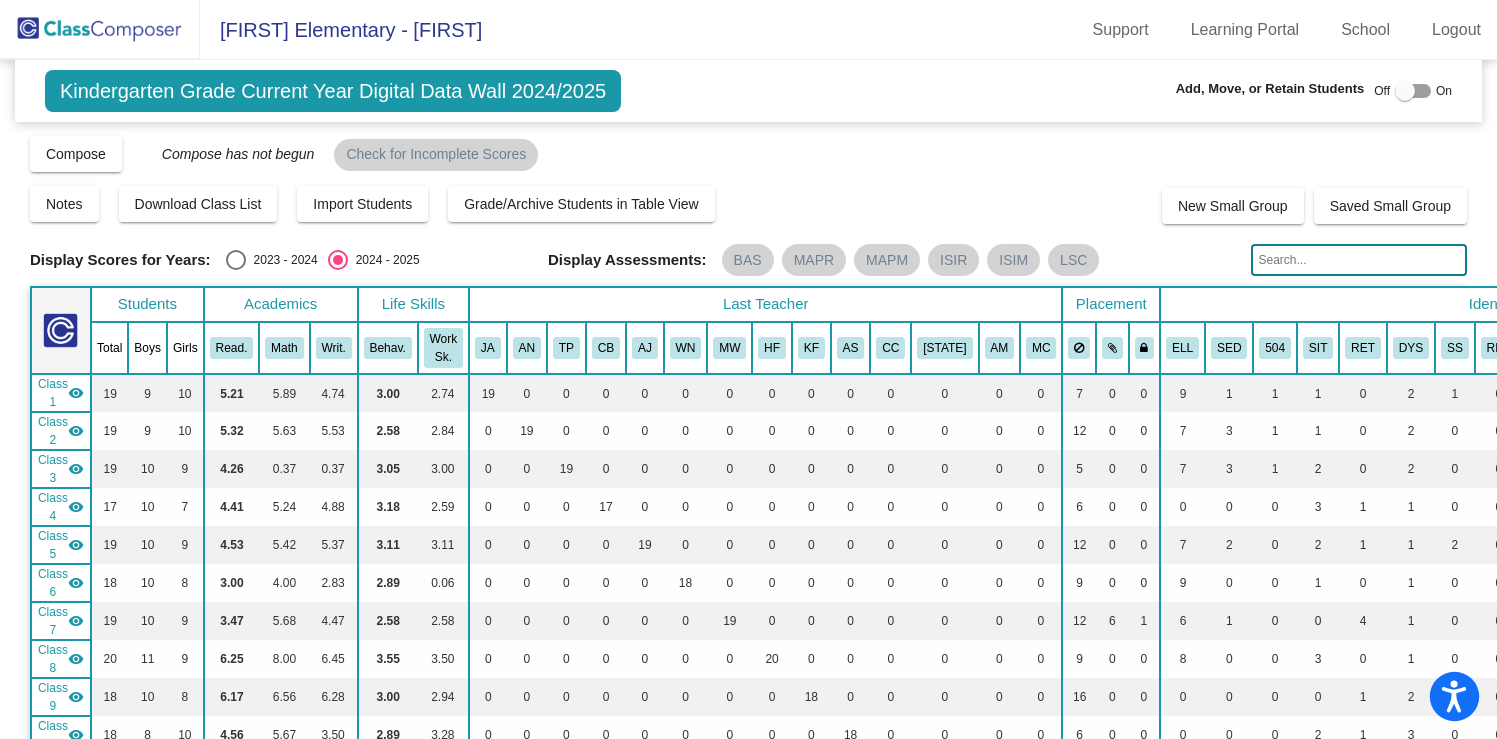 click 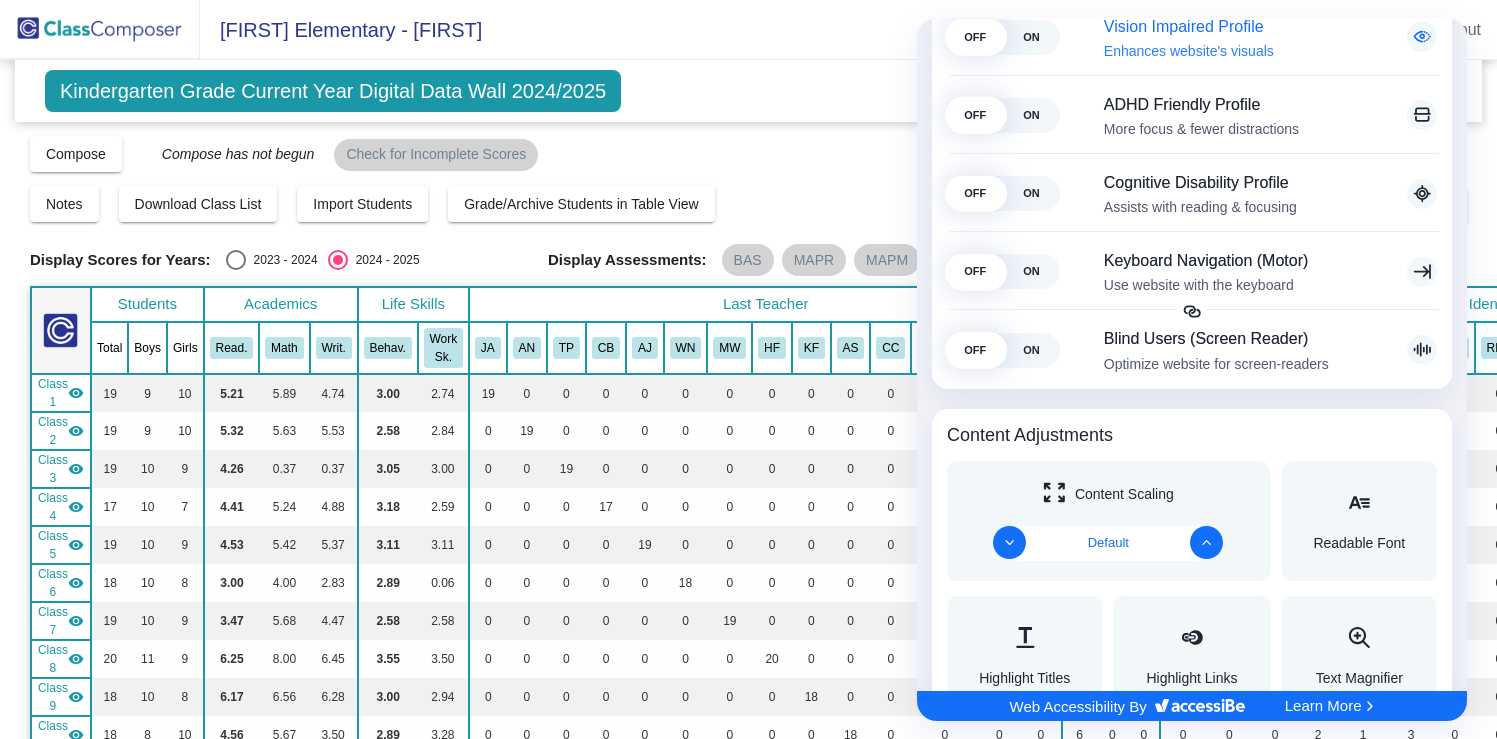 scroll, scrollTop: 0, scrollLeft: 0, axis: both 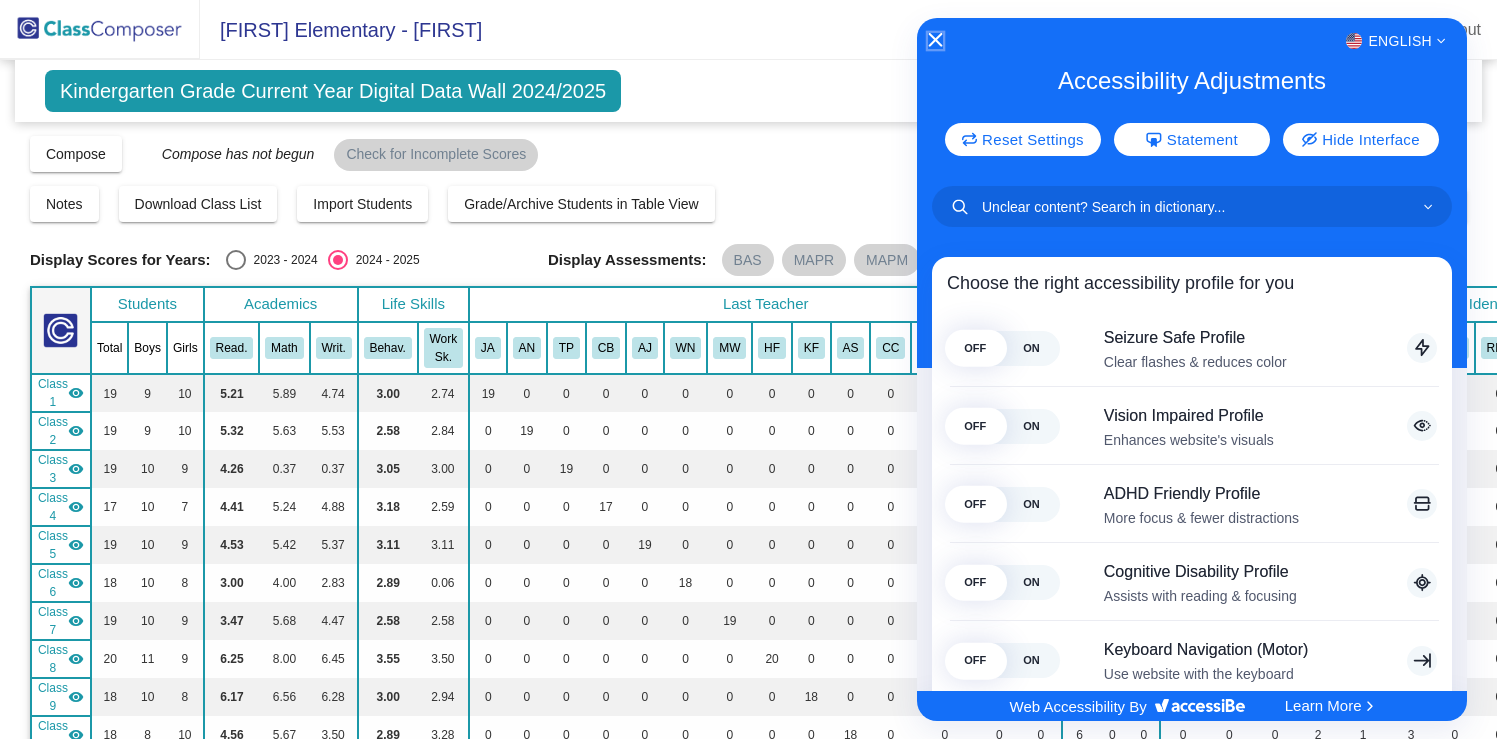 click 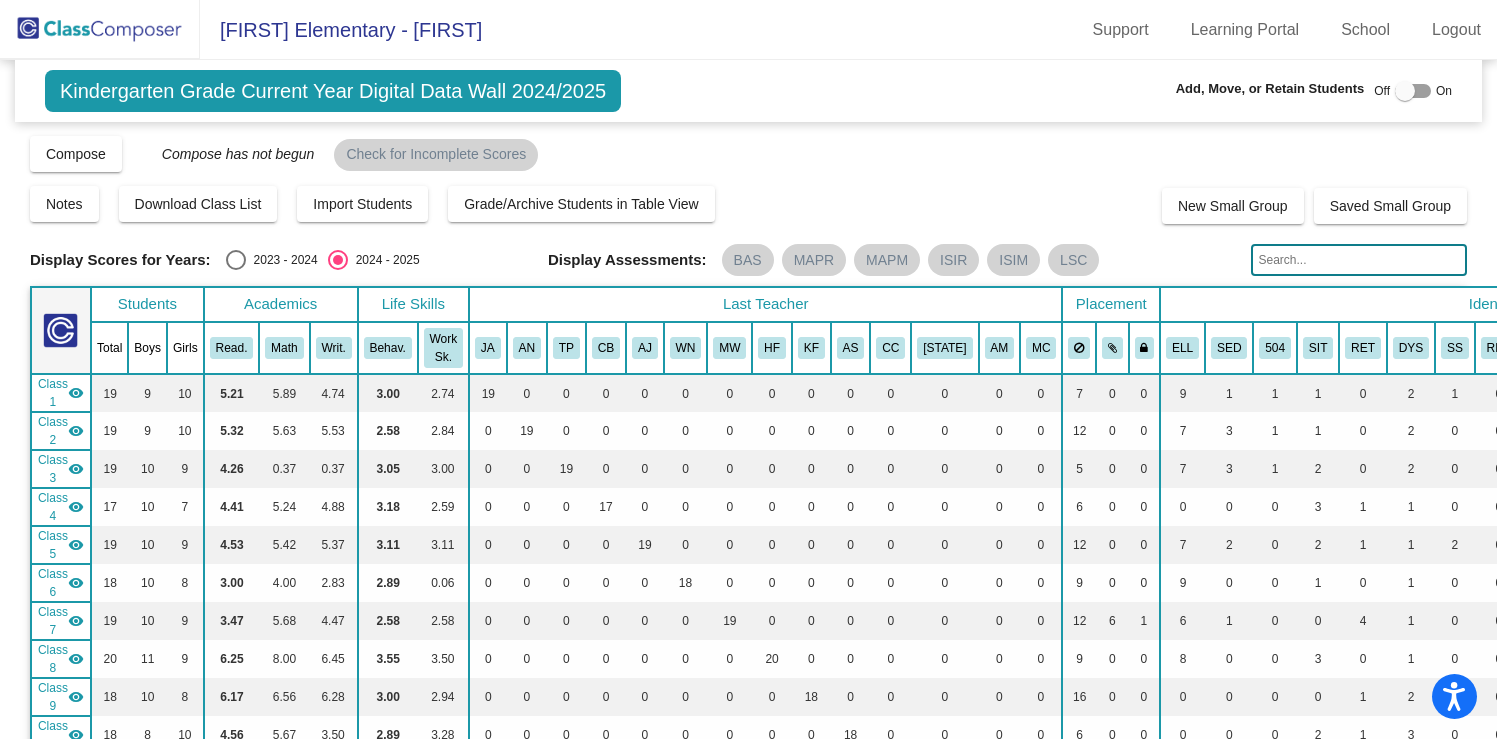 click 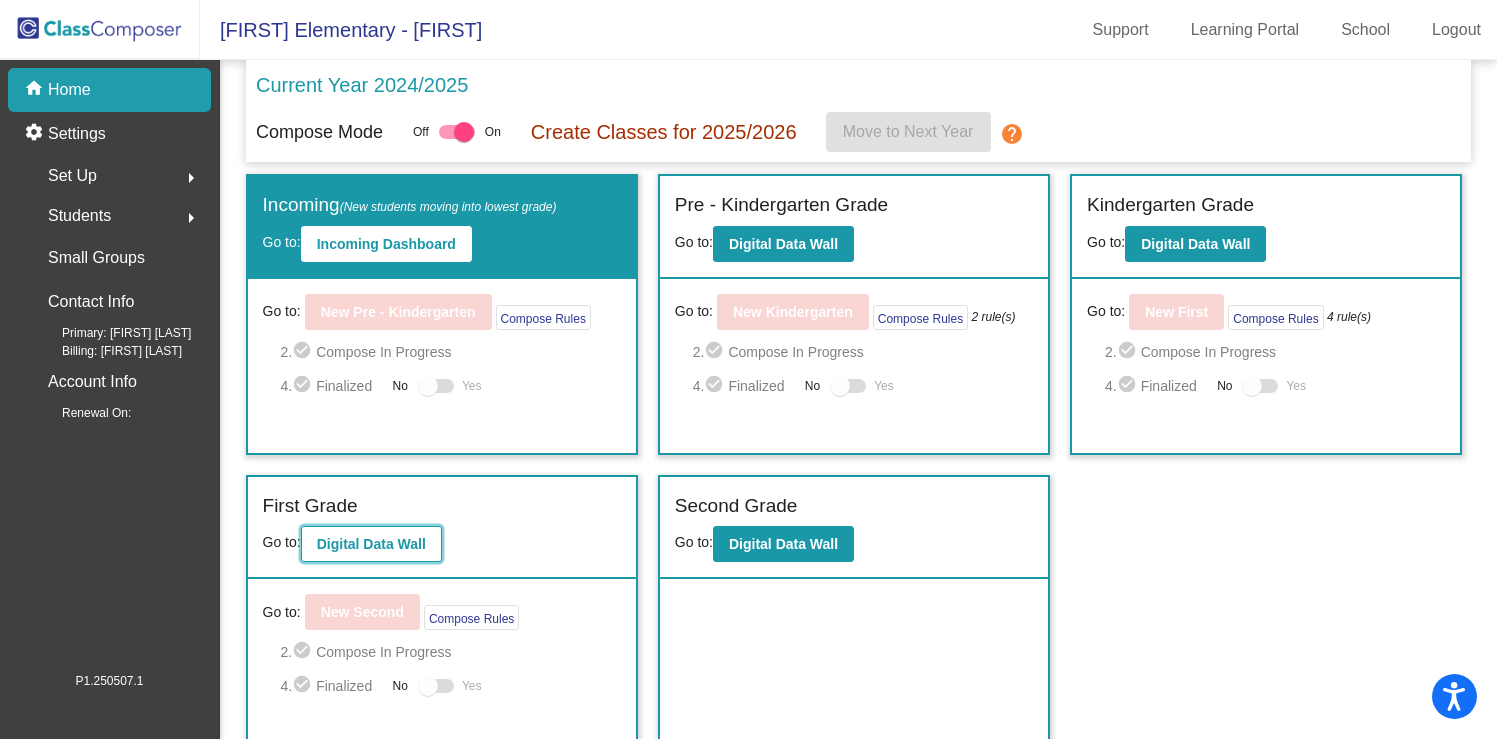 click on "Digital Data Wall" 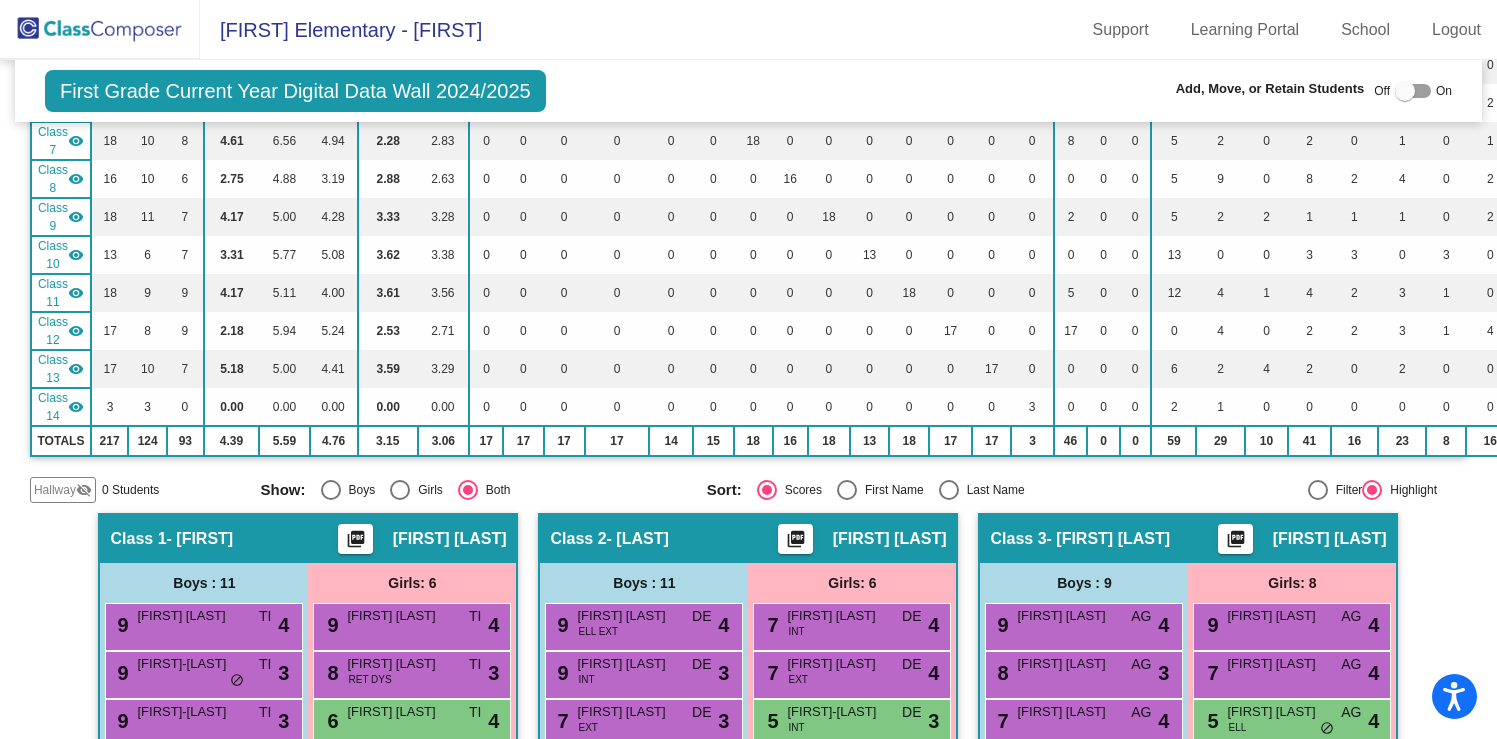 scroll, scrollTop: 477, scrollLeft: 0, axis: vertical 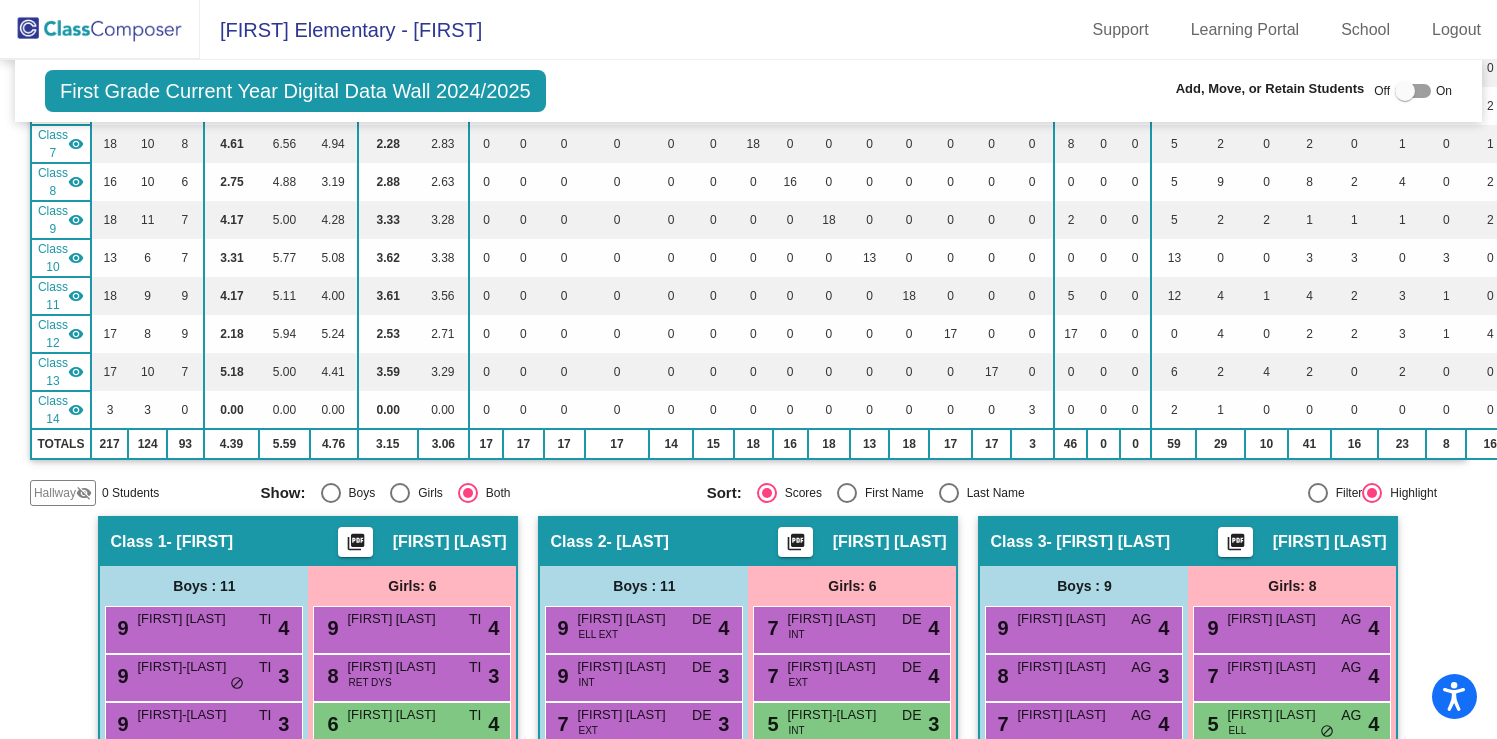 click on "visibility" 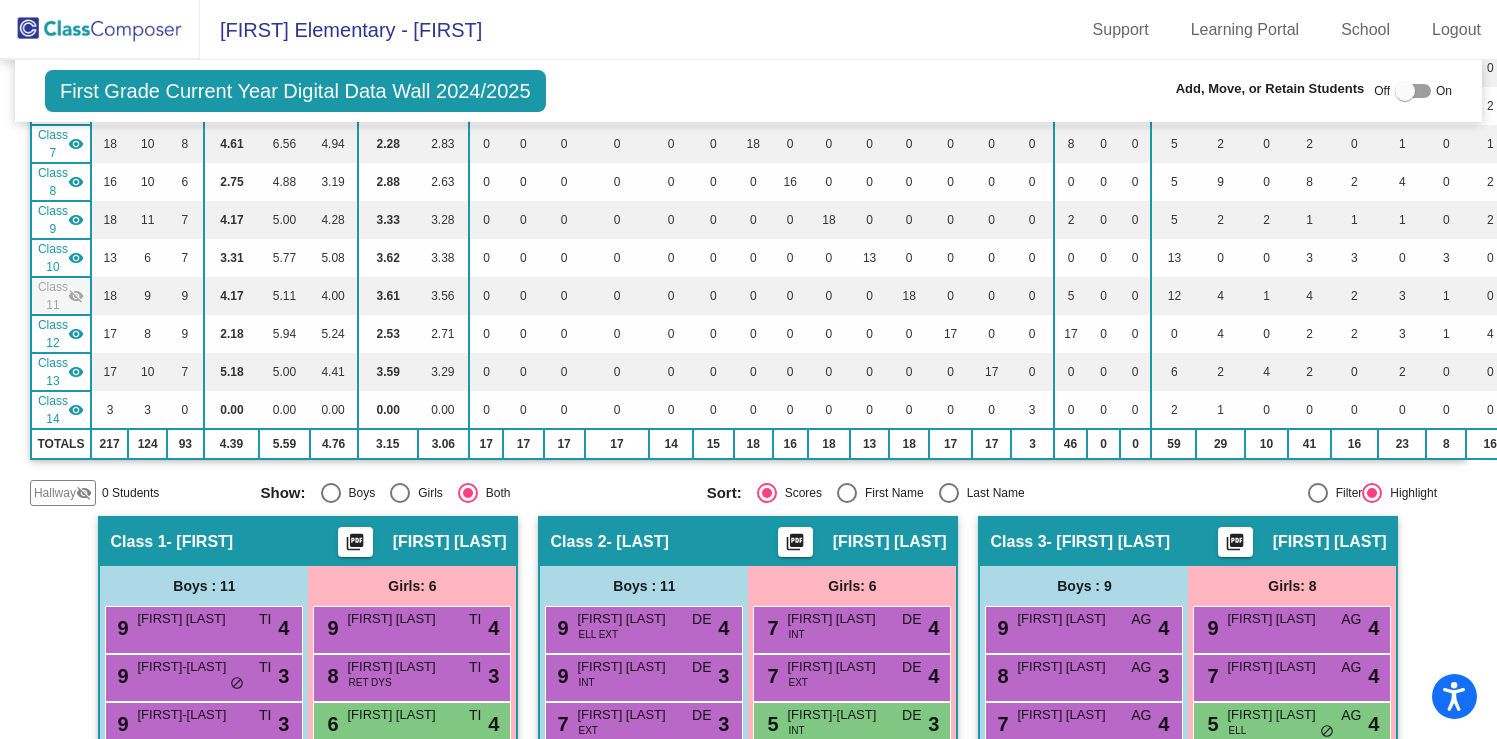 click on "visibility_off" 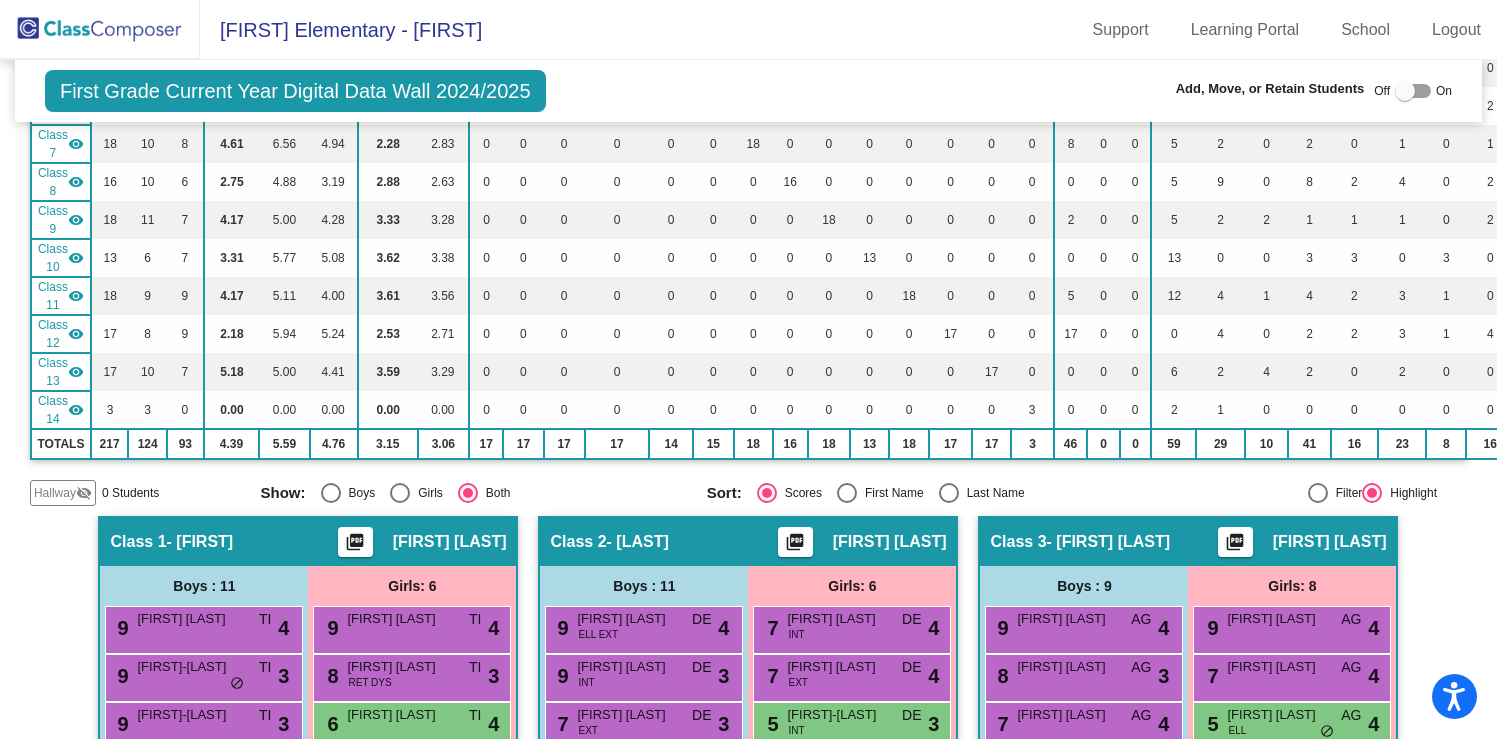 click on "Class 11" 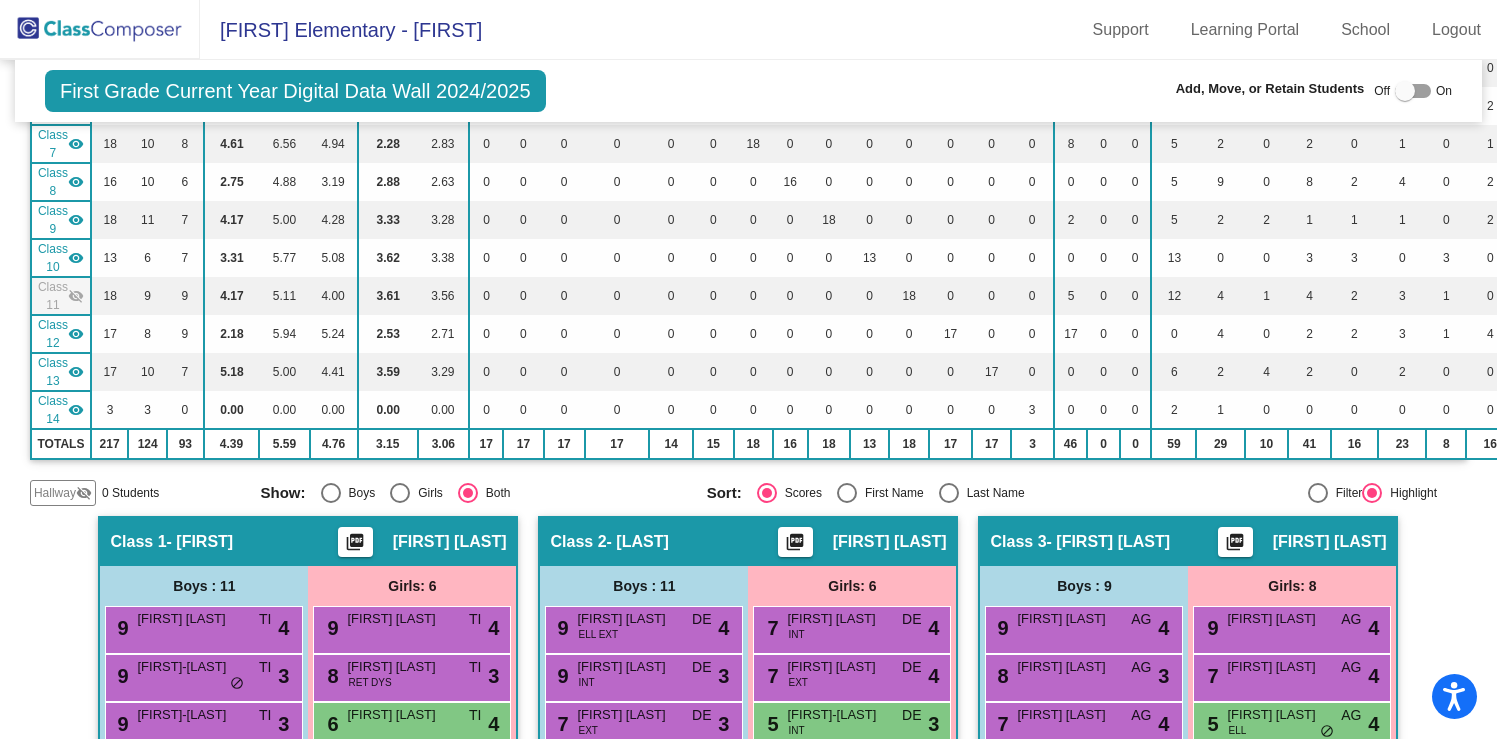 click on "Class 11  visibility_off" 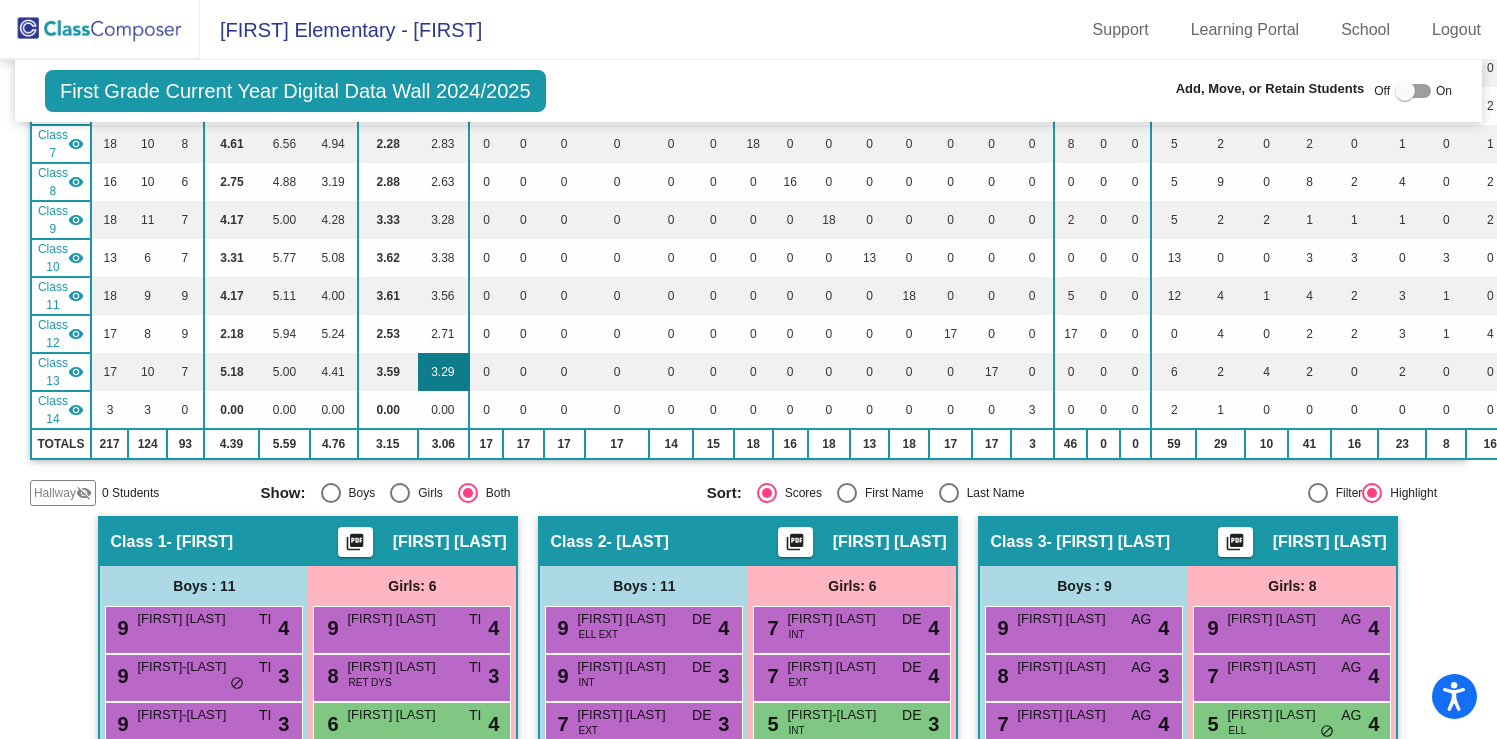 scroll, scrollTop: 0, scrollLeft: 0, axis: both 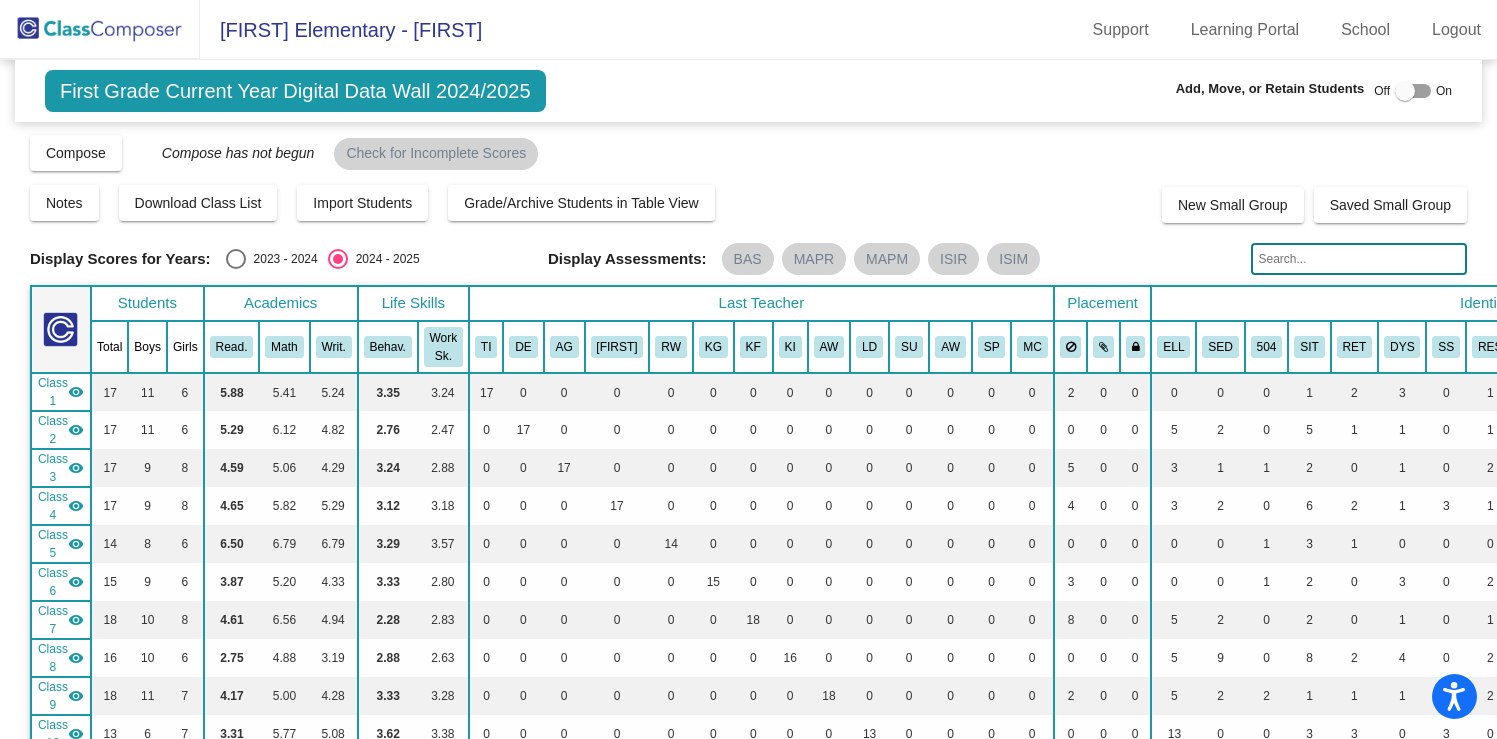 click 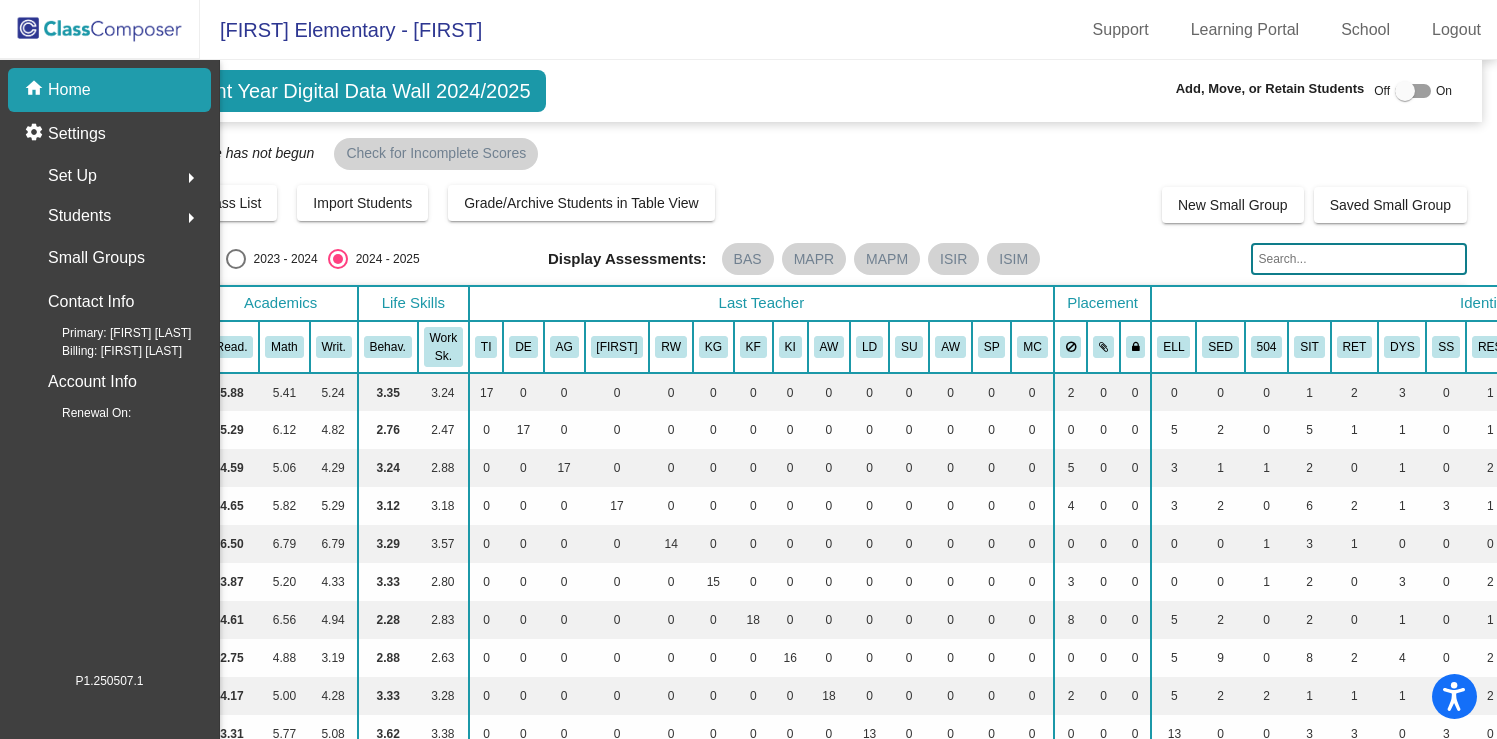 scroll, scrollTop: 0, scrollLeft: 0, axis: both 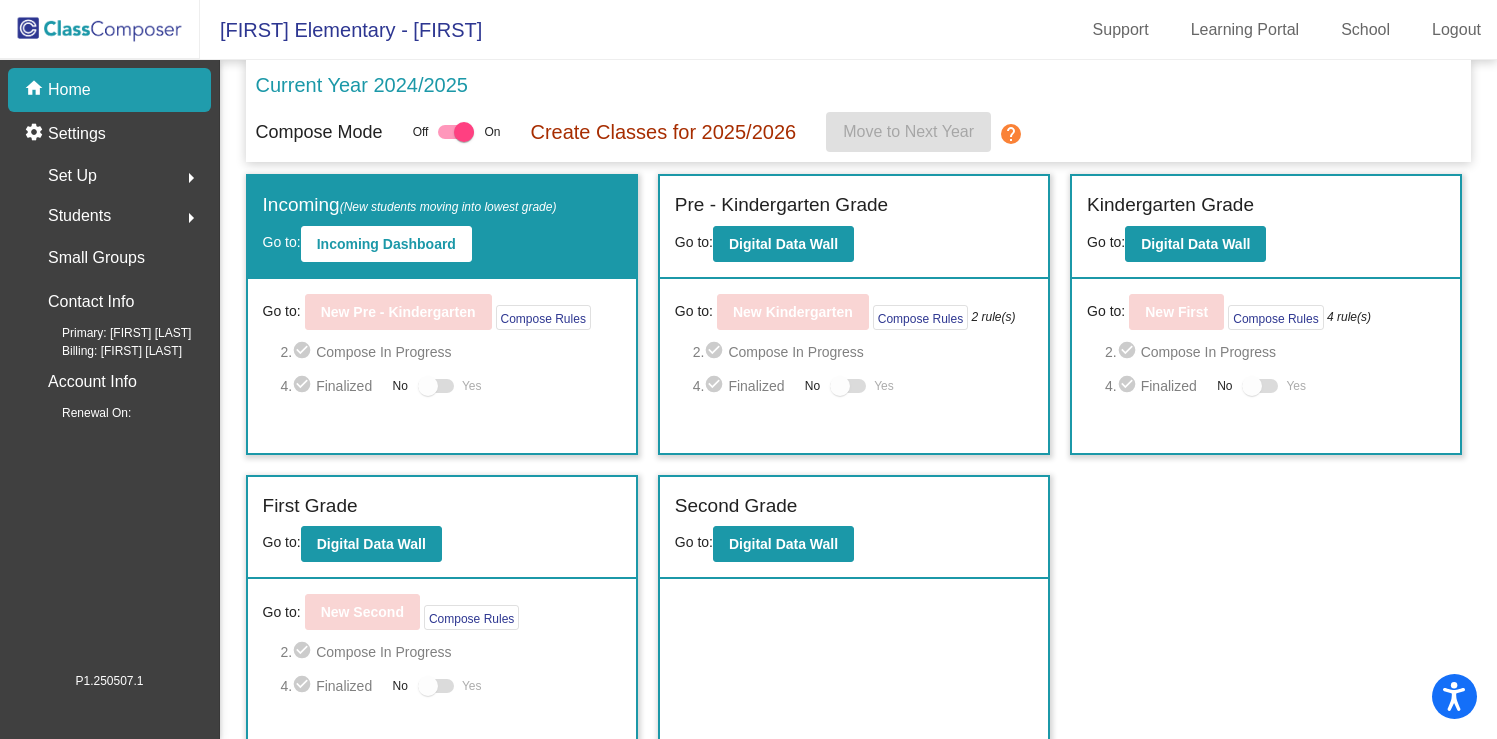 click at bounding box center (464, 132) 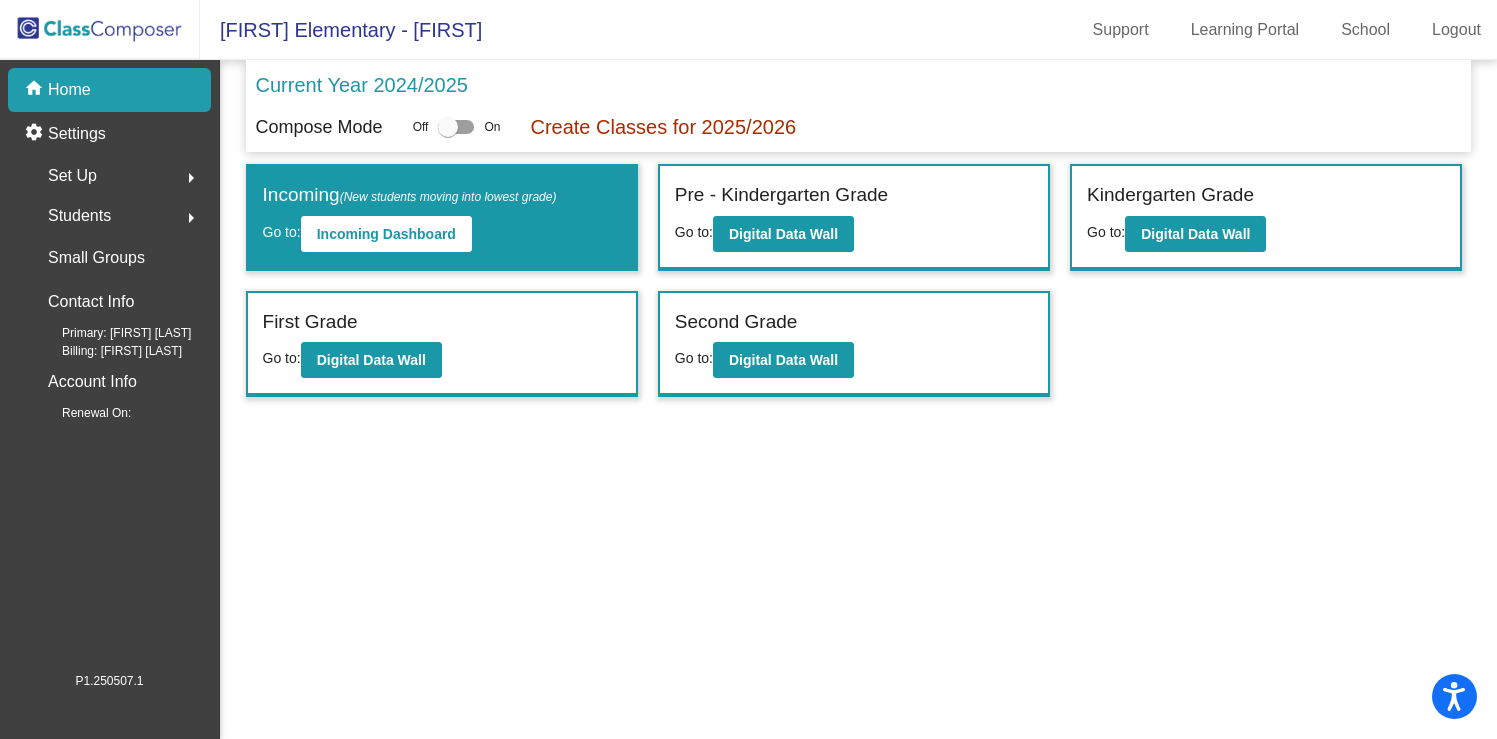 scroll, scrollTop: 0, scrollLeft: 0, axis: both 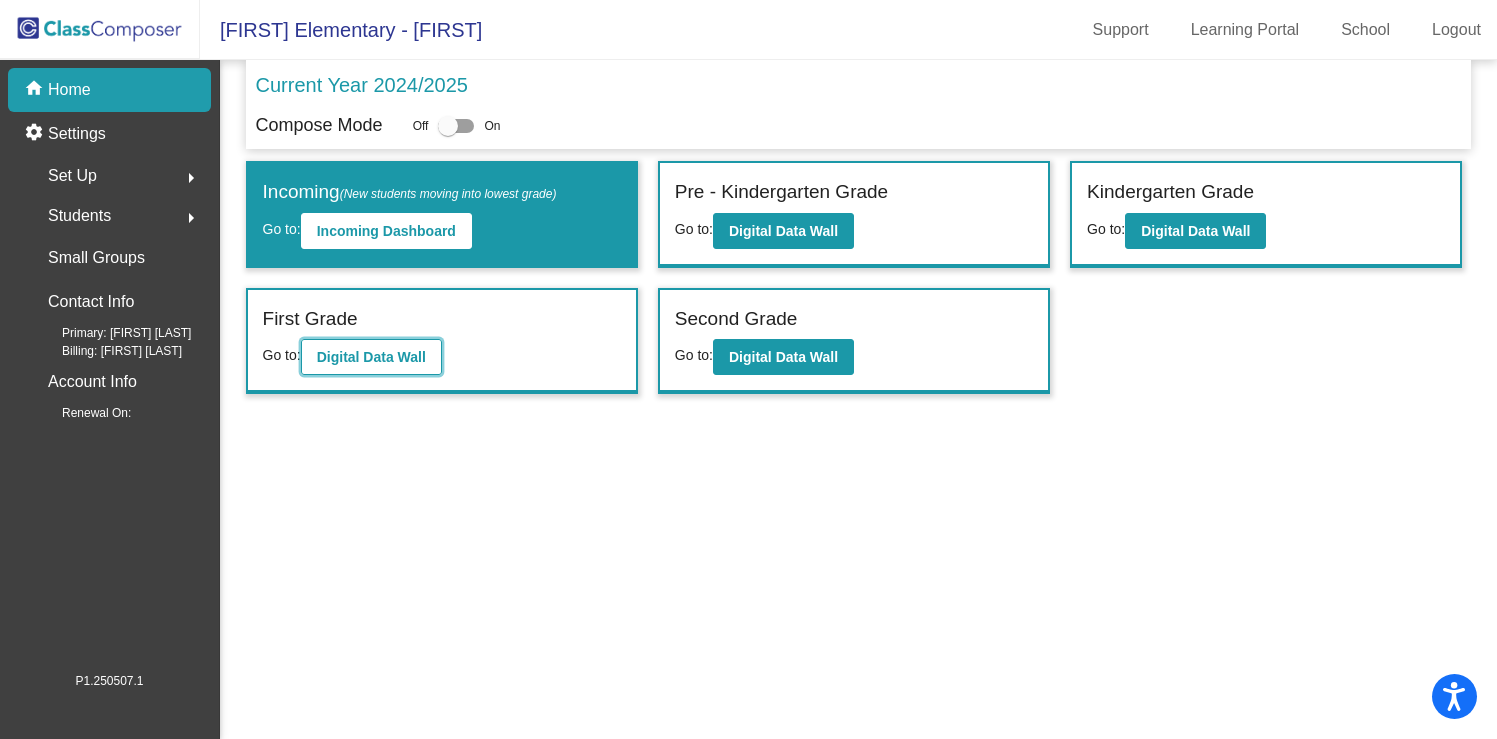 click on "Digital Data Wall" 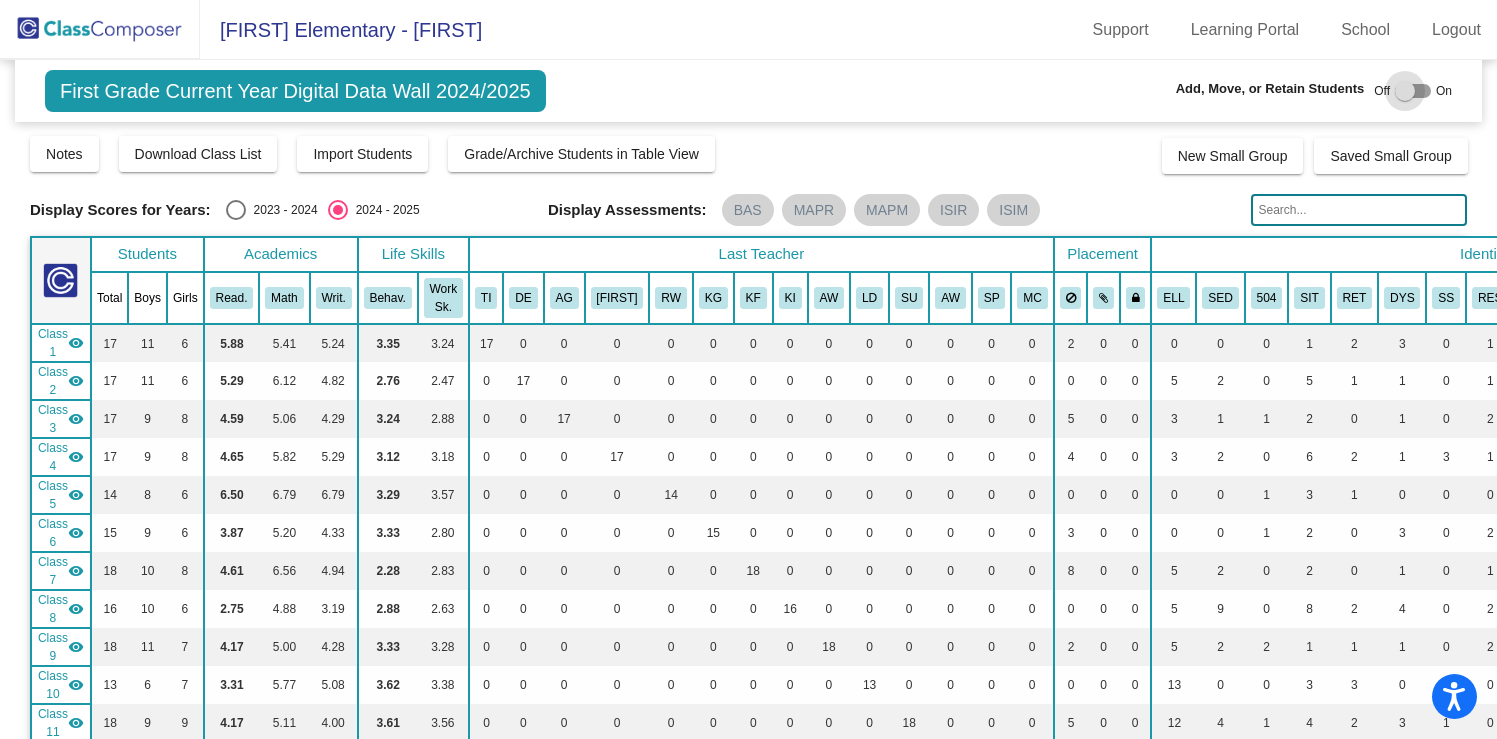 click at bounding box center [1413, 91] 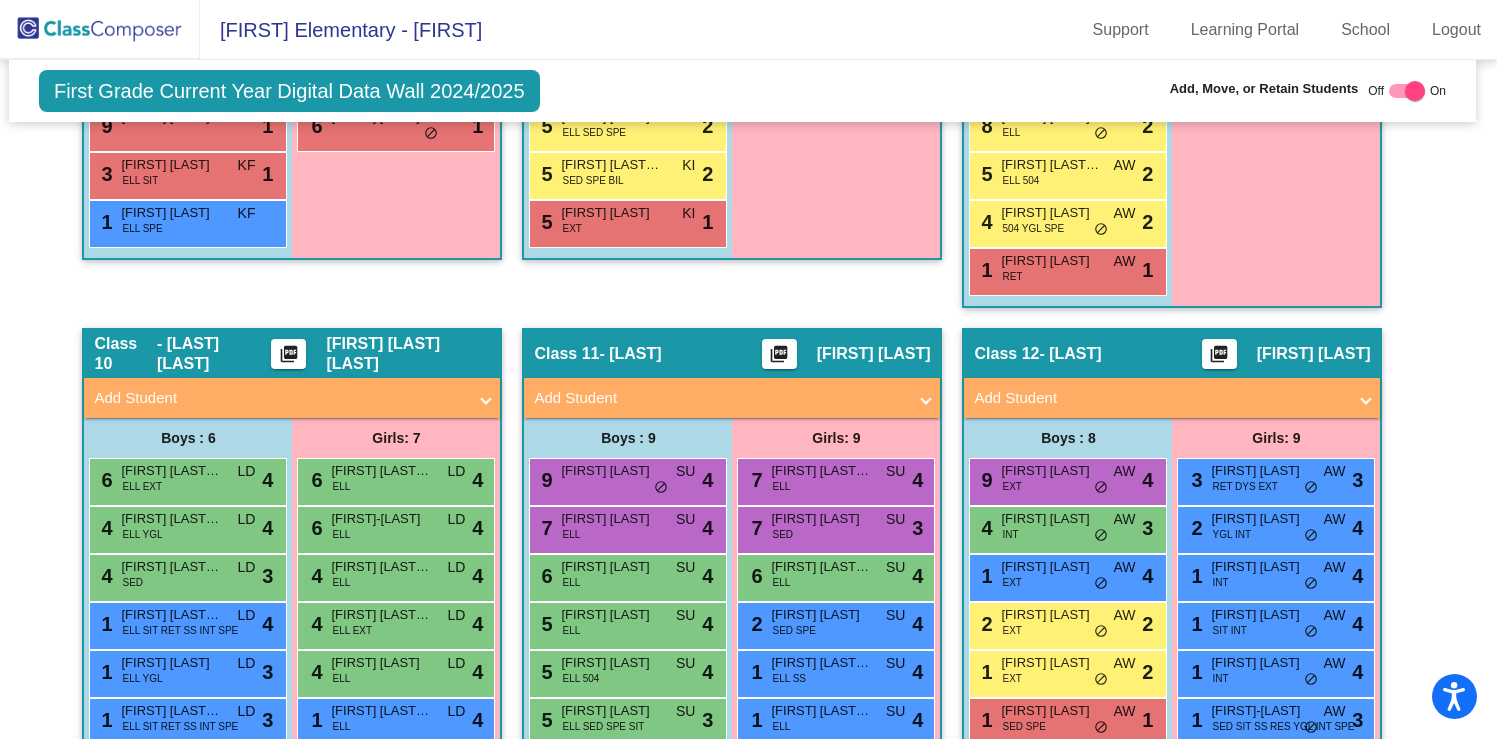 scroll, scrollTop: 2540, scrollLeft: 6, axis: both 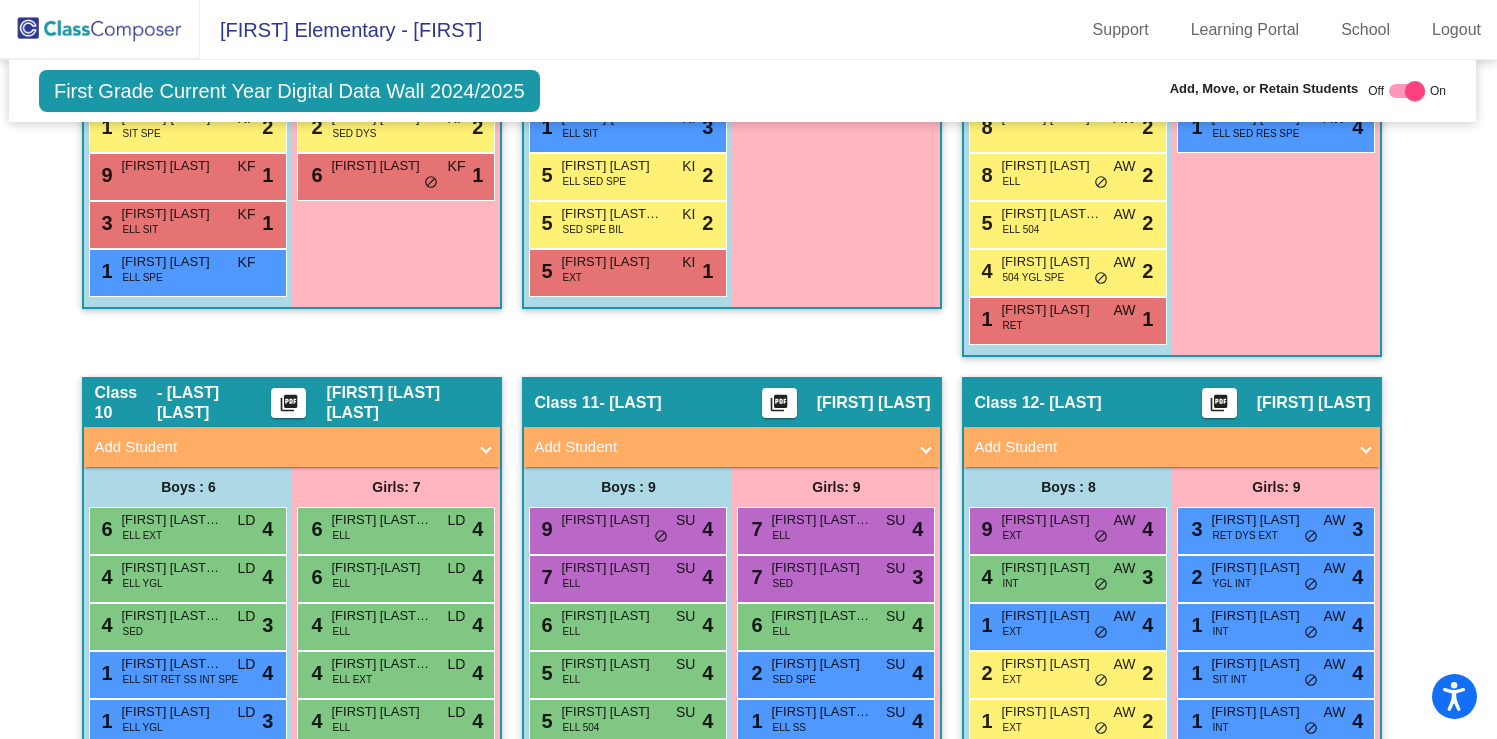 click at bounding box center (486, 447) 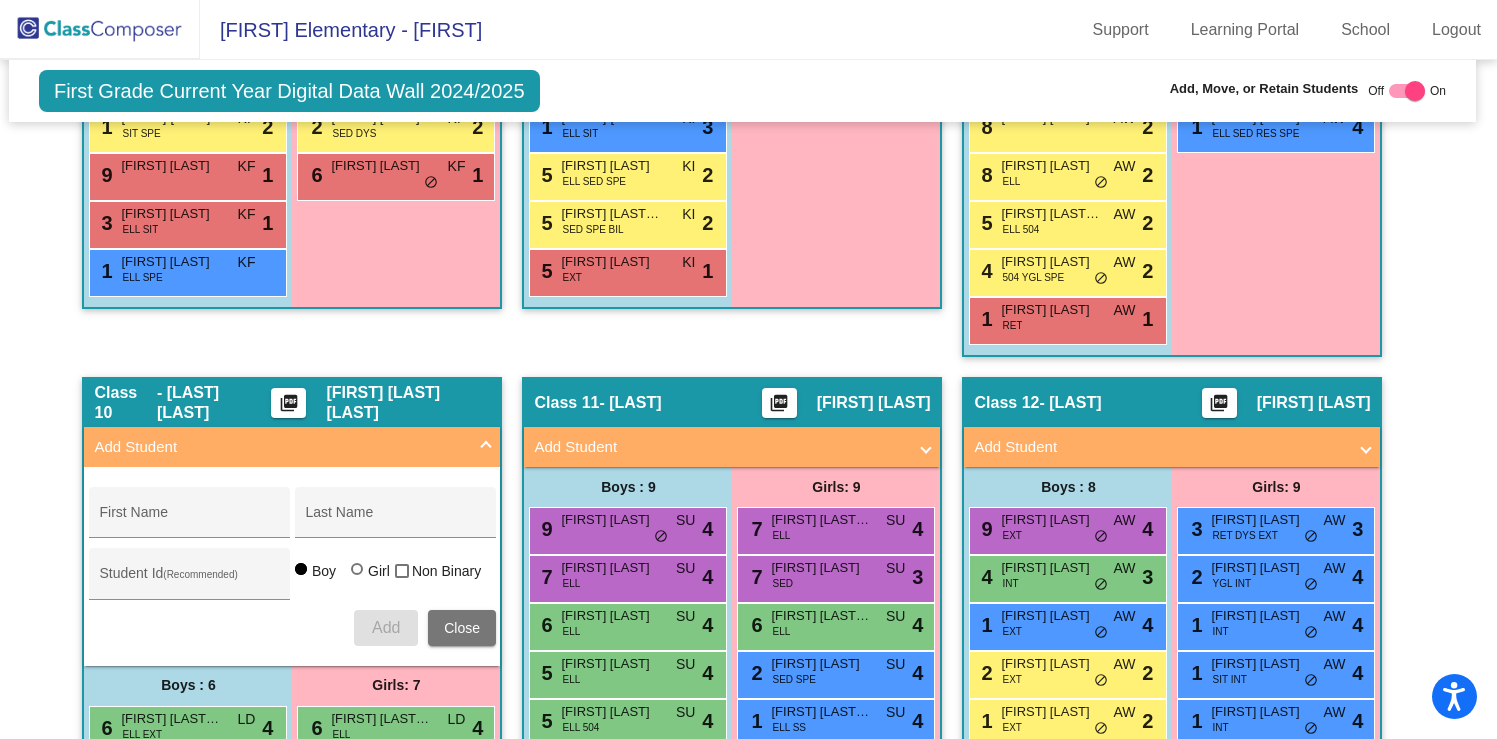 click at bounding box center (486, 447) 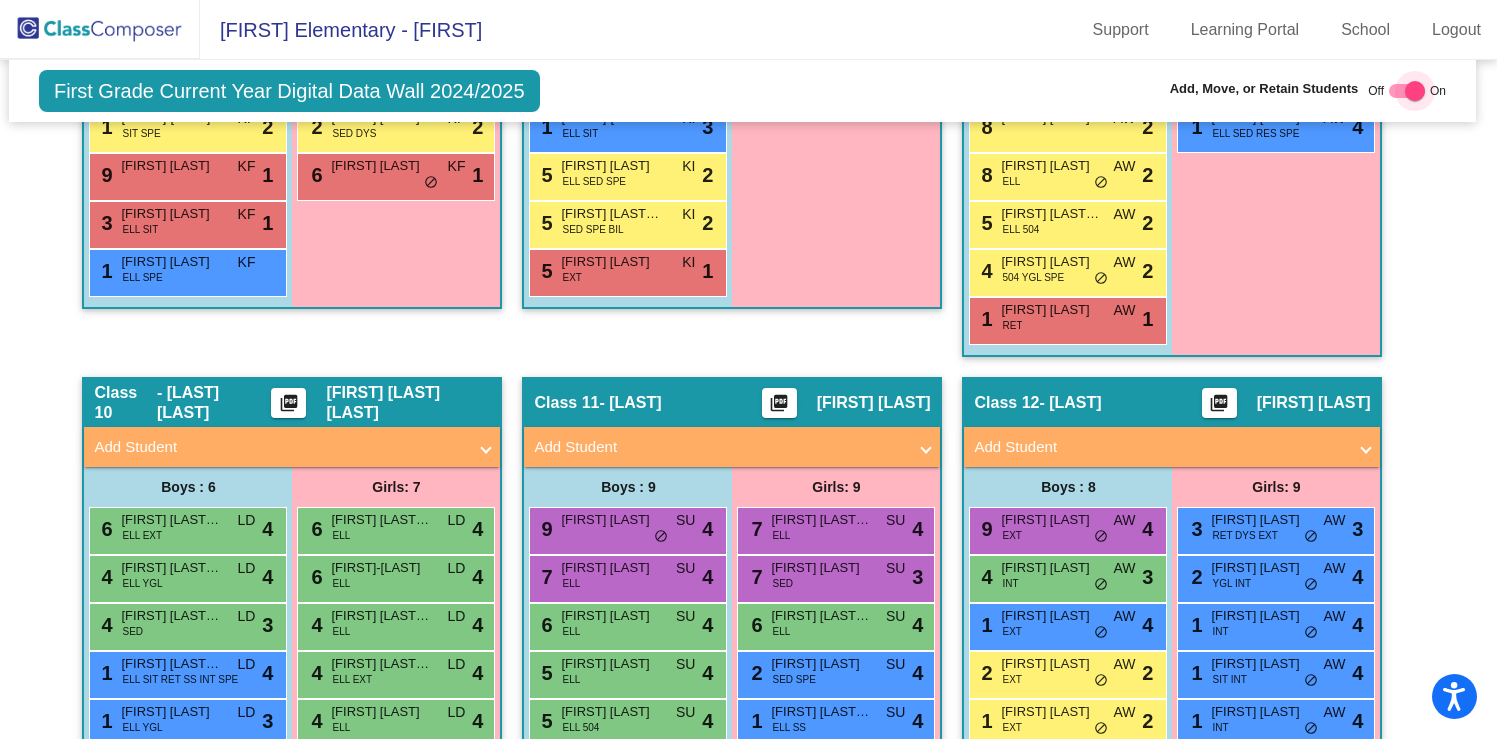 click at bounding box center (1415, 91) 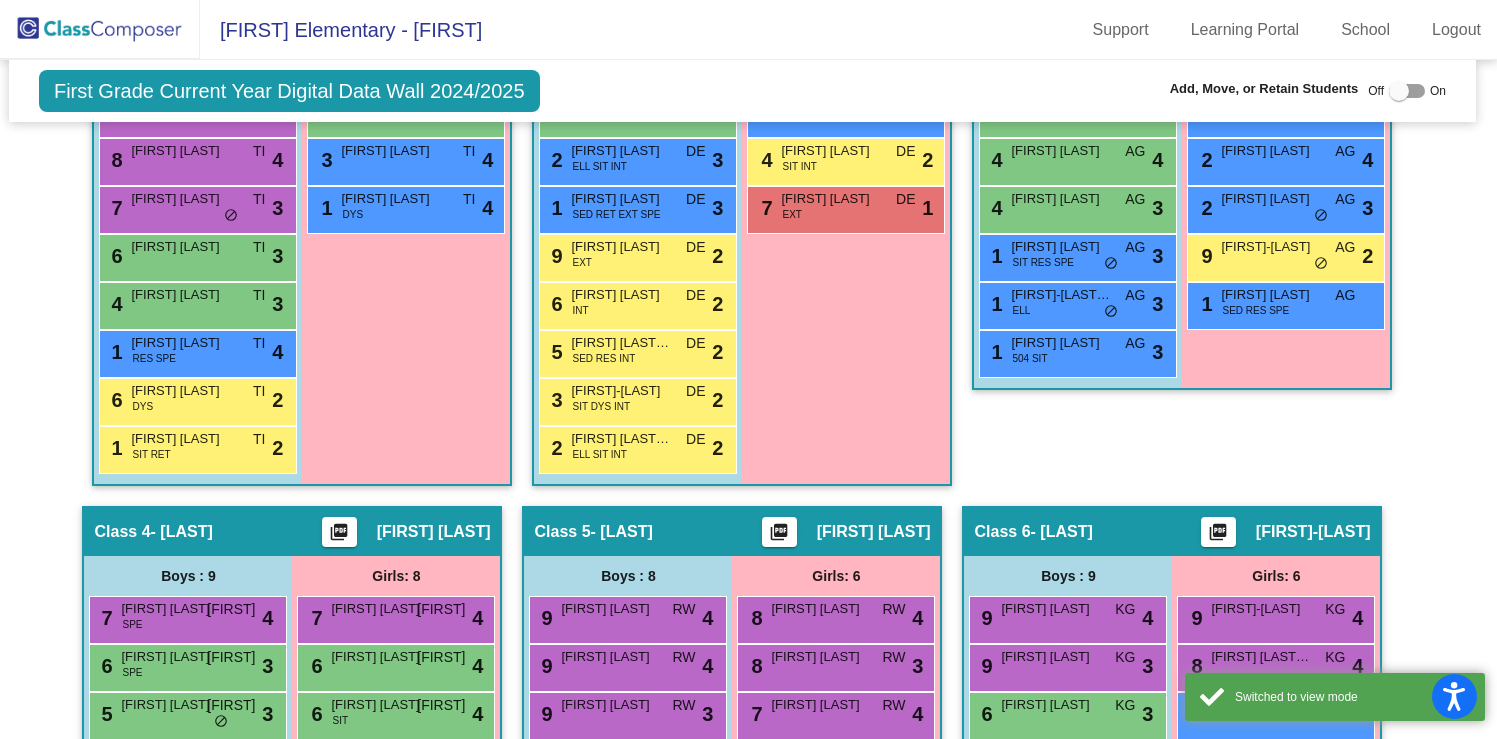 scroll, scrollTop: 0, scrollLeft: 6, axis: horizontal 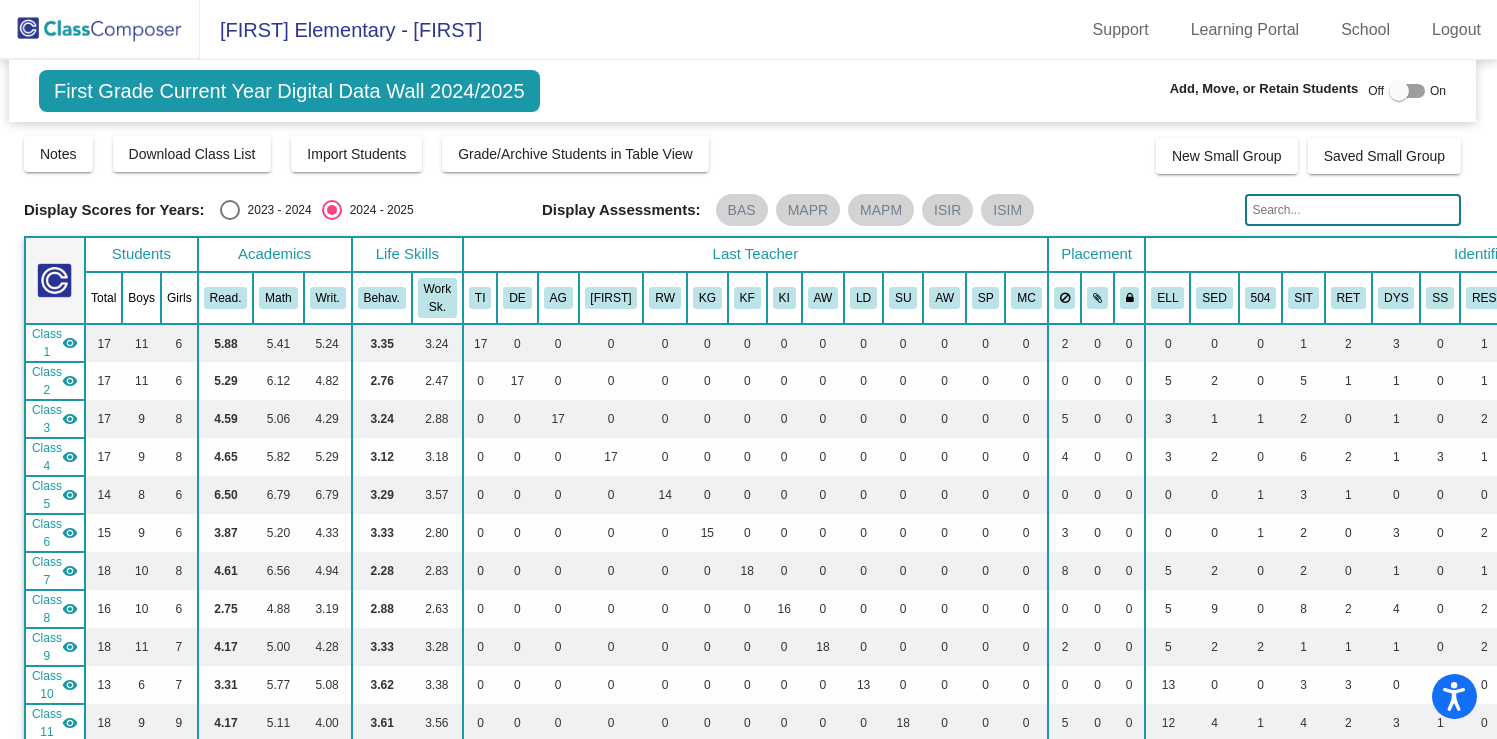 click 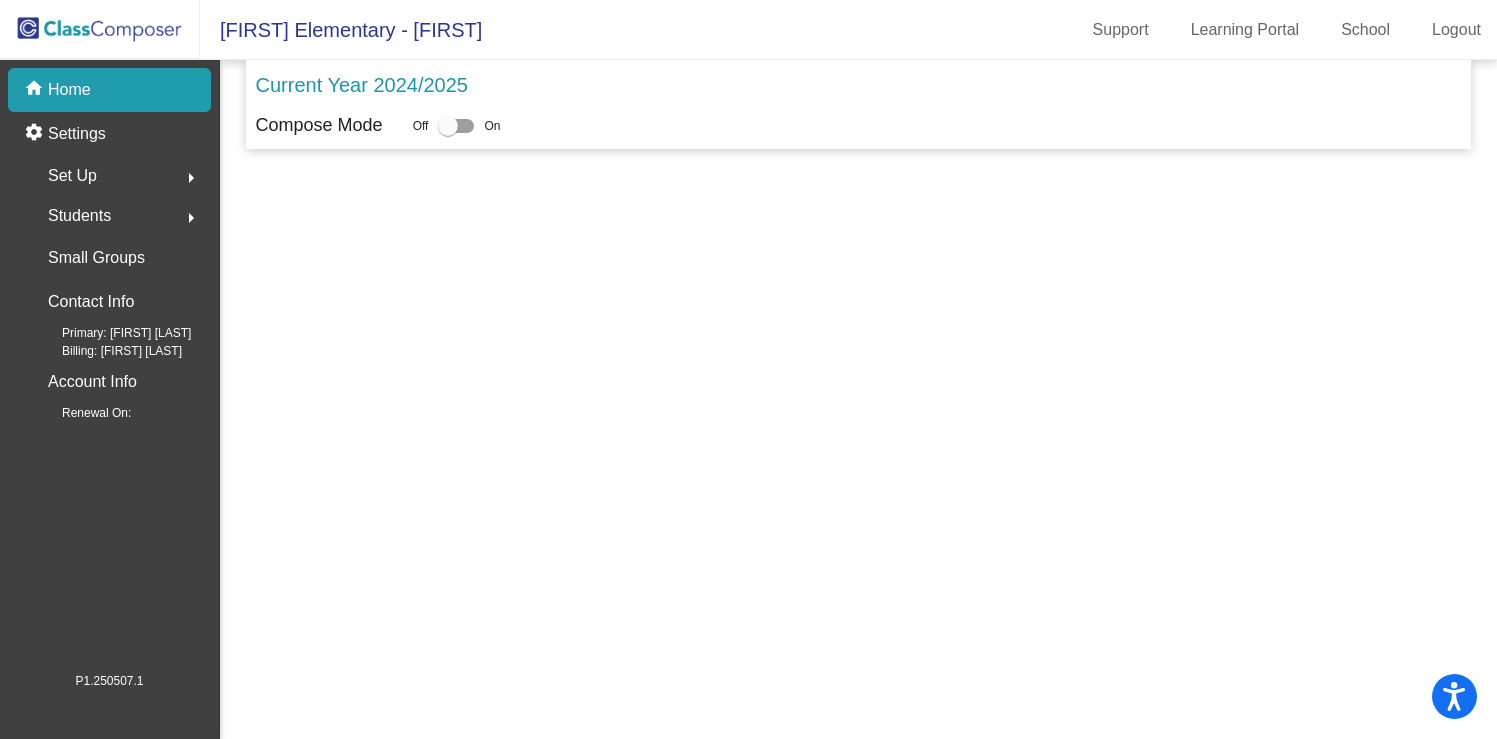 click 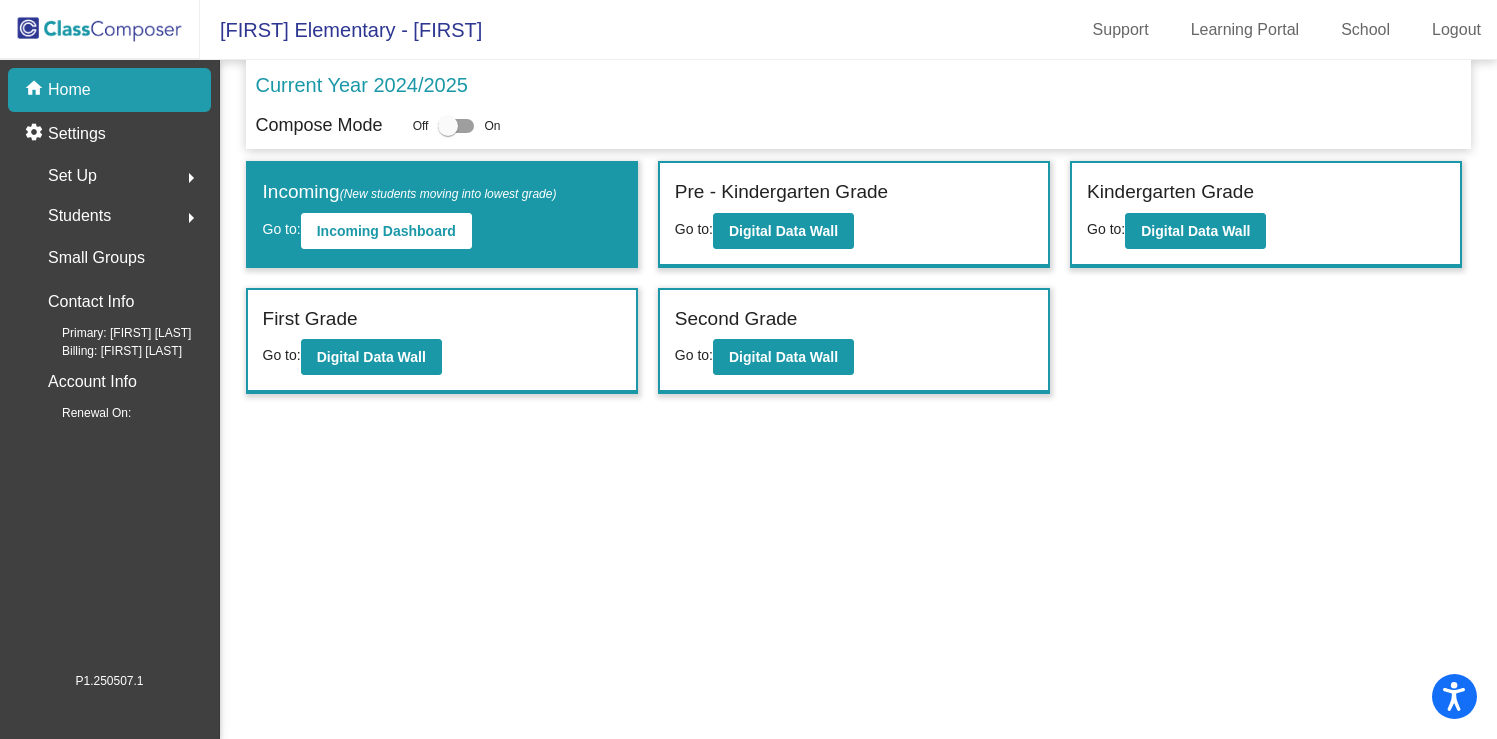 click on "Students  arrow_right" 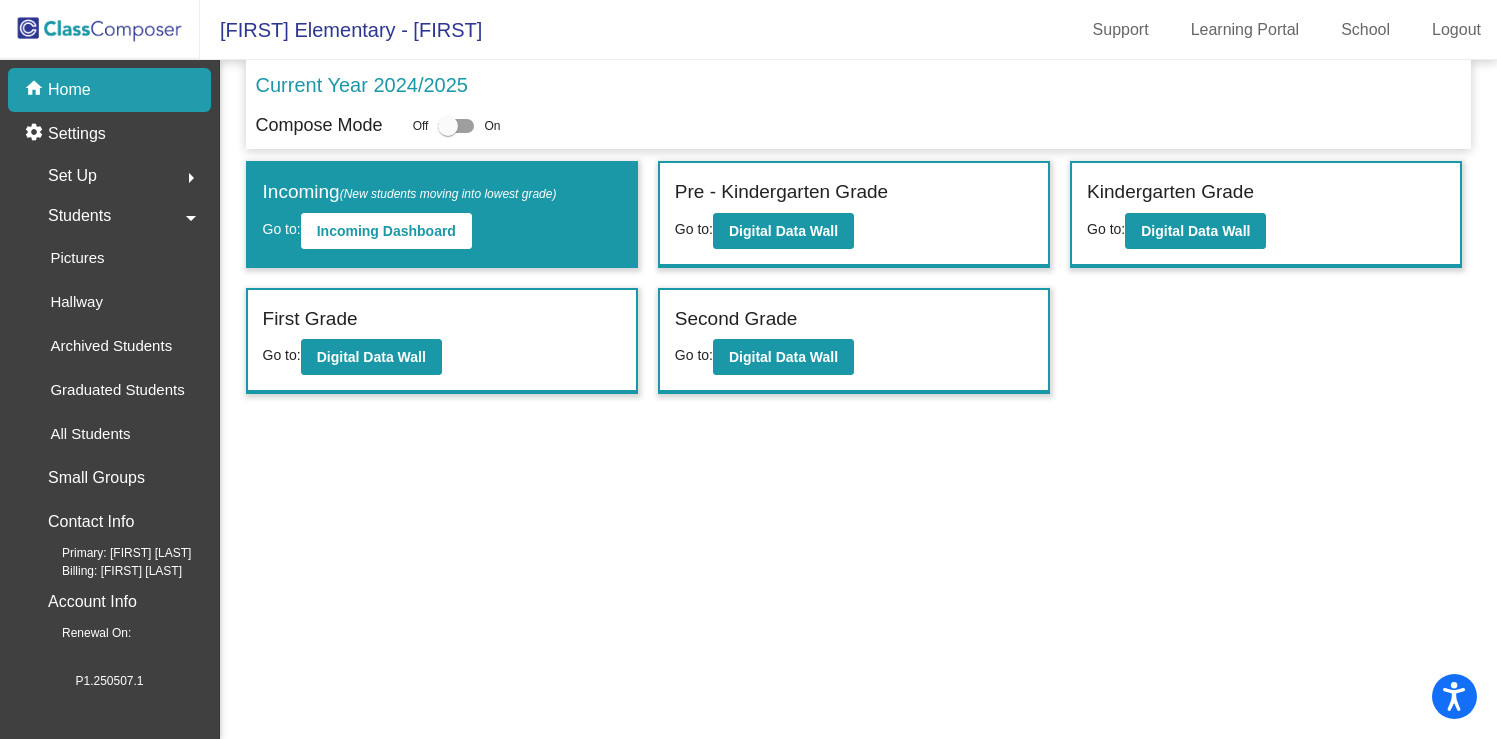 click on "Set Up  arrow_right" 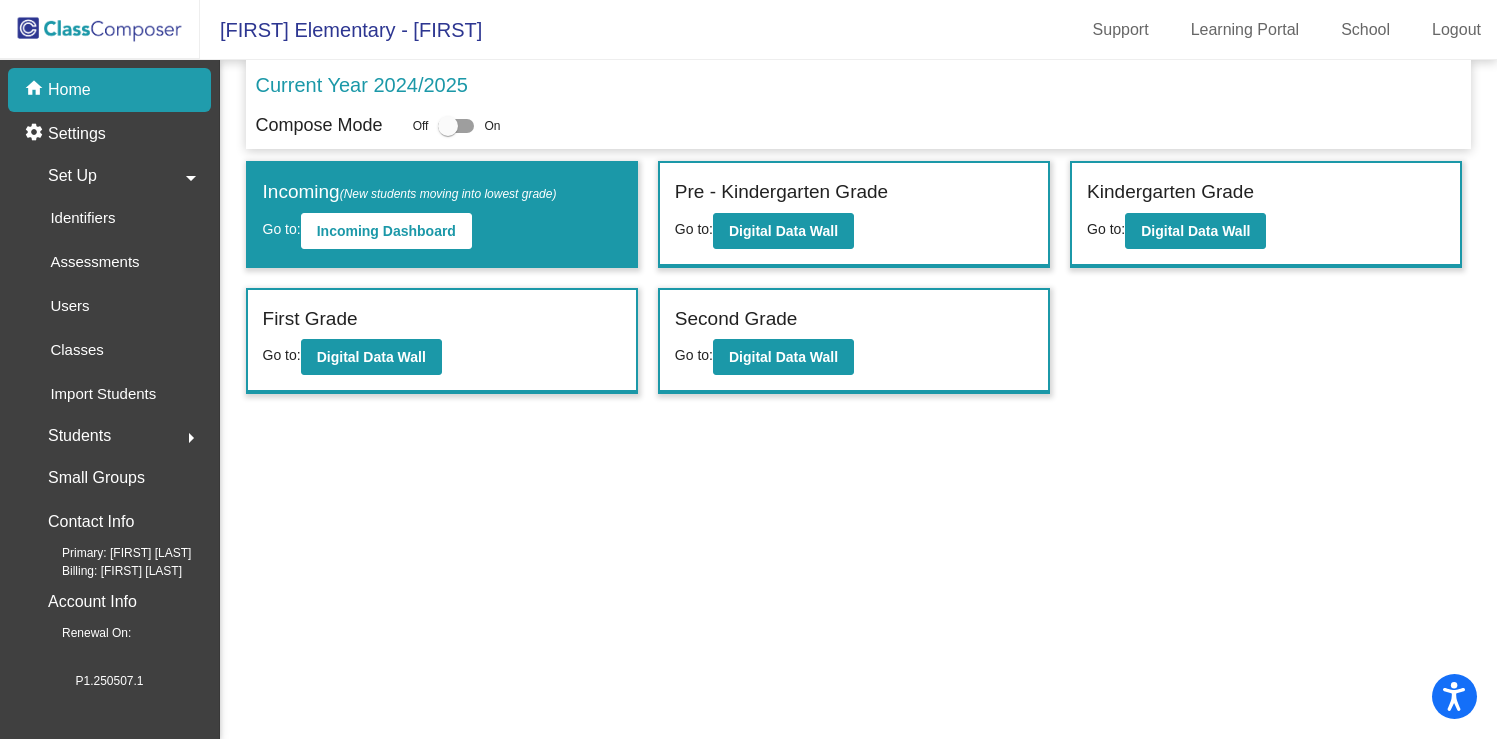 click on "Students" 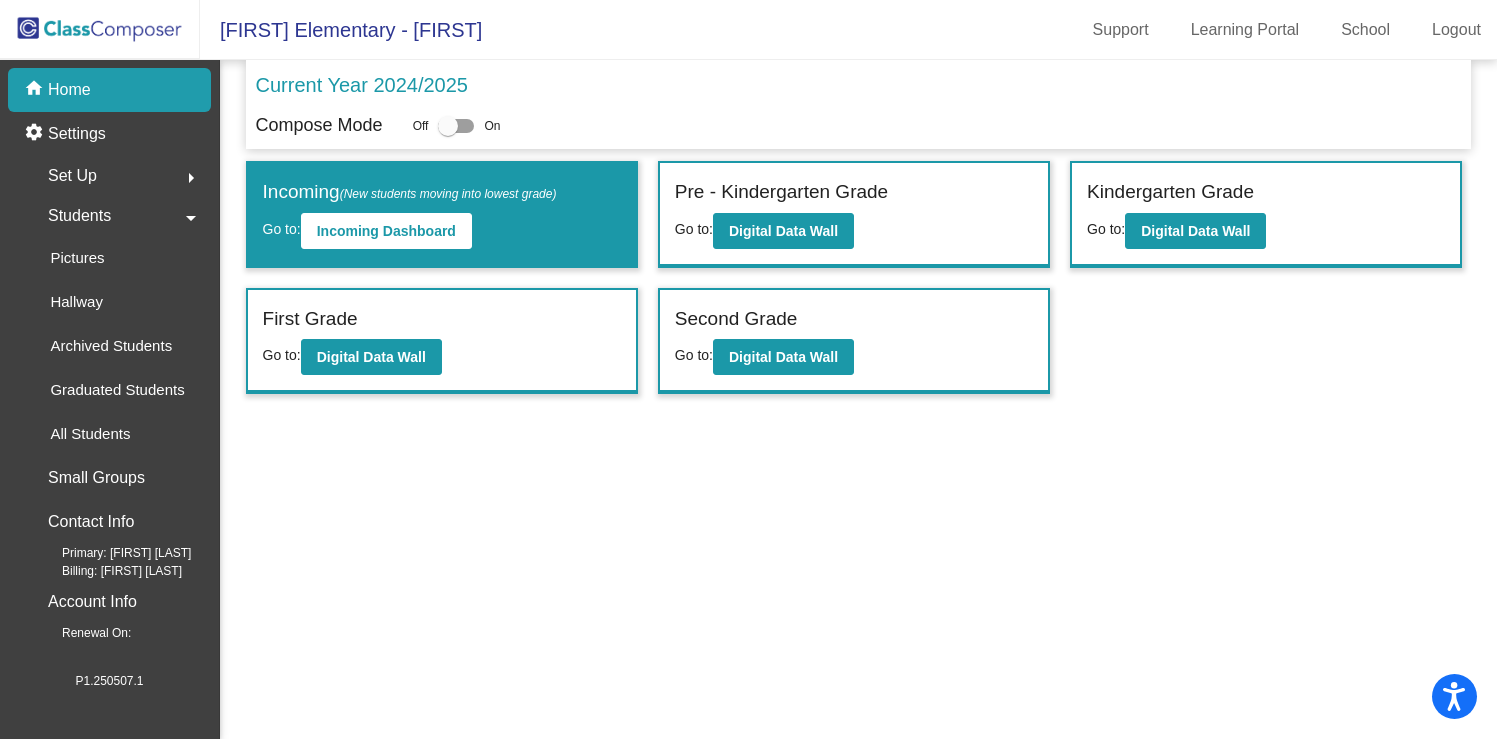 click on "Set Up  arrow_right" 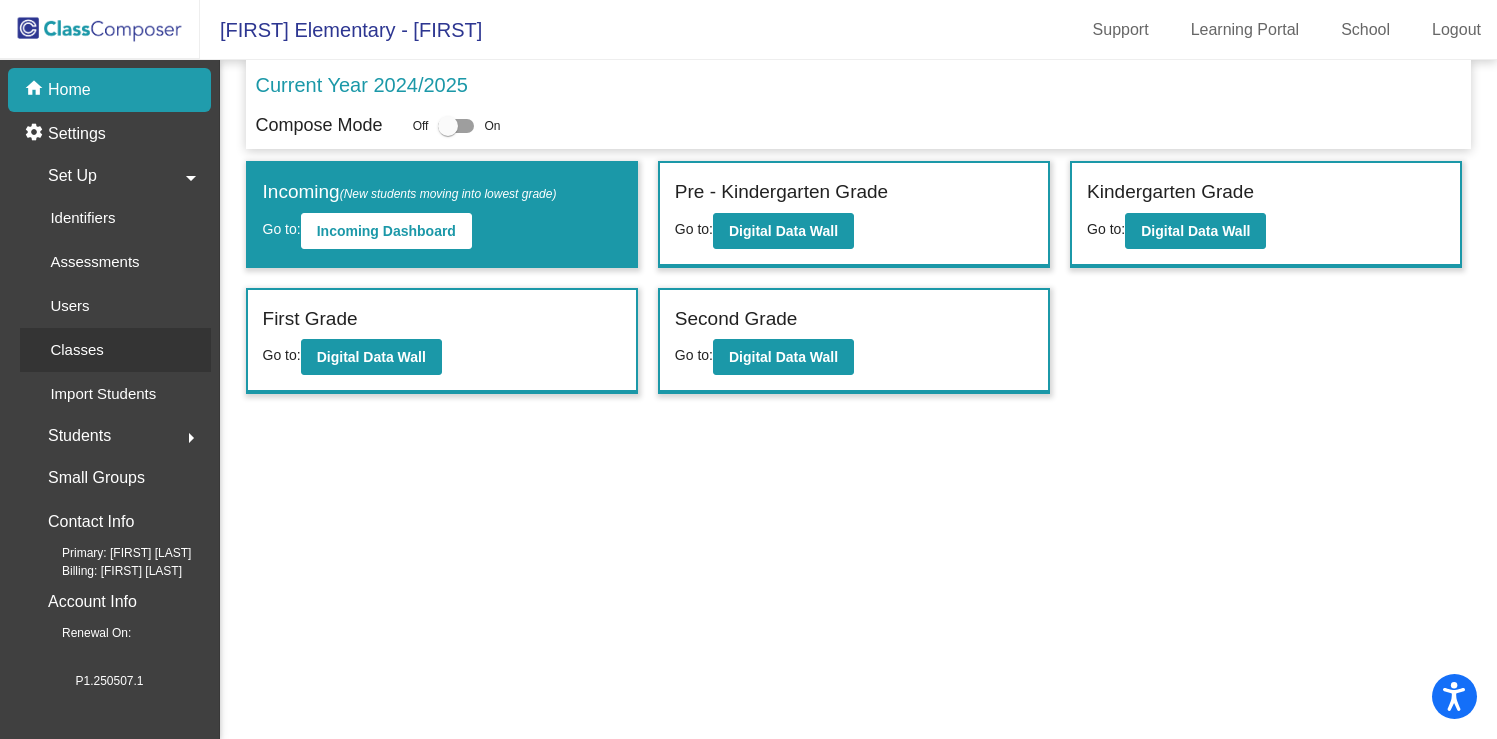 click on "Classes" 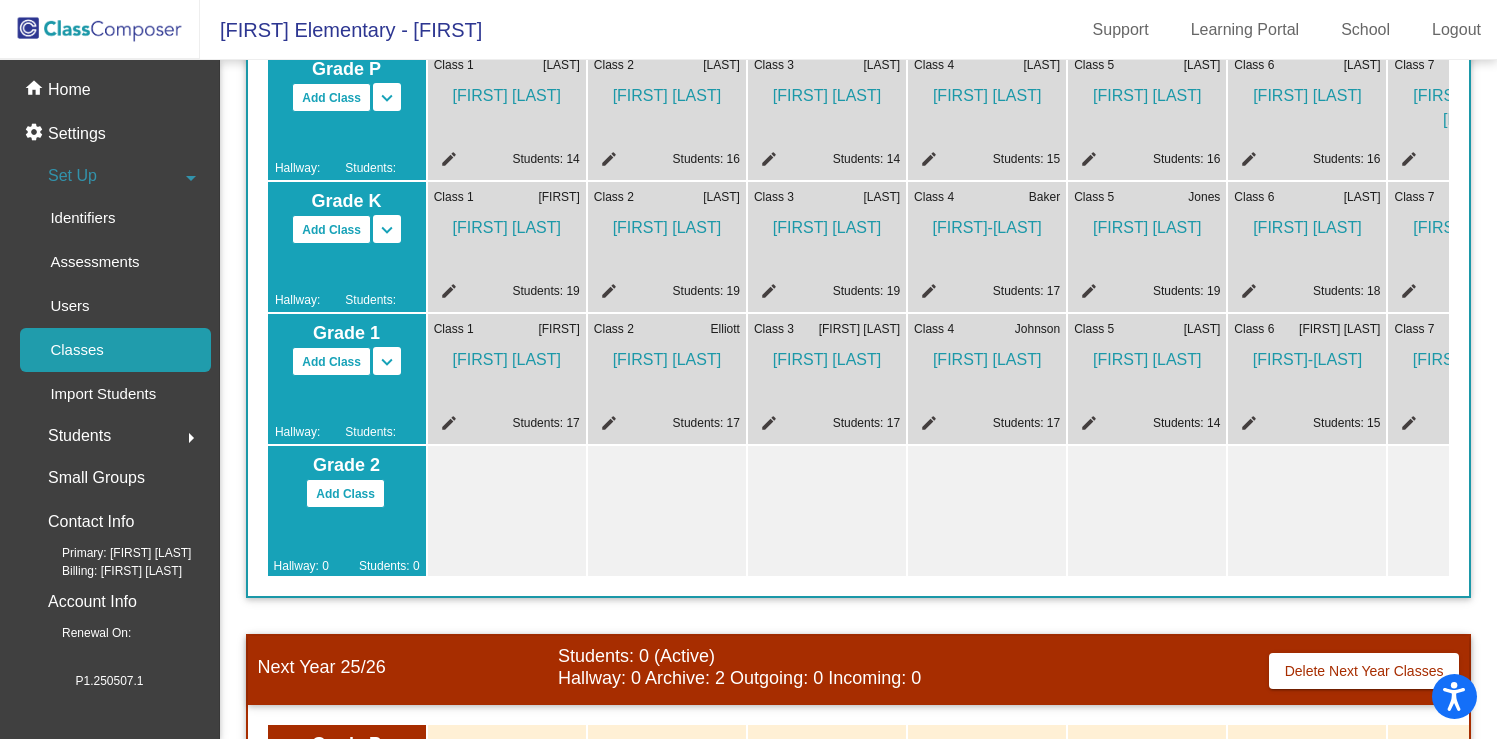 scroll, scrollTop: 213, scrollLeft: 0, axis: vertical 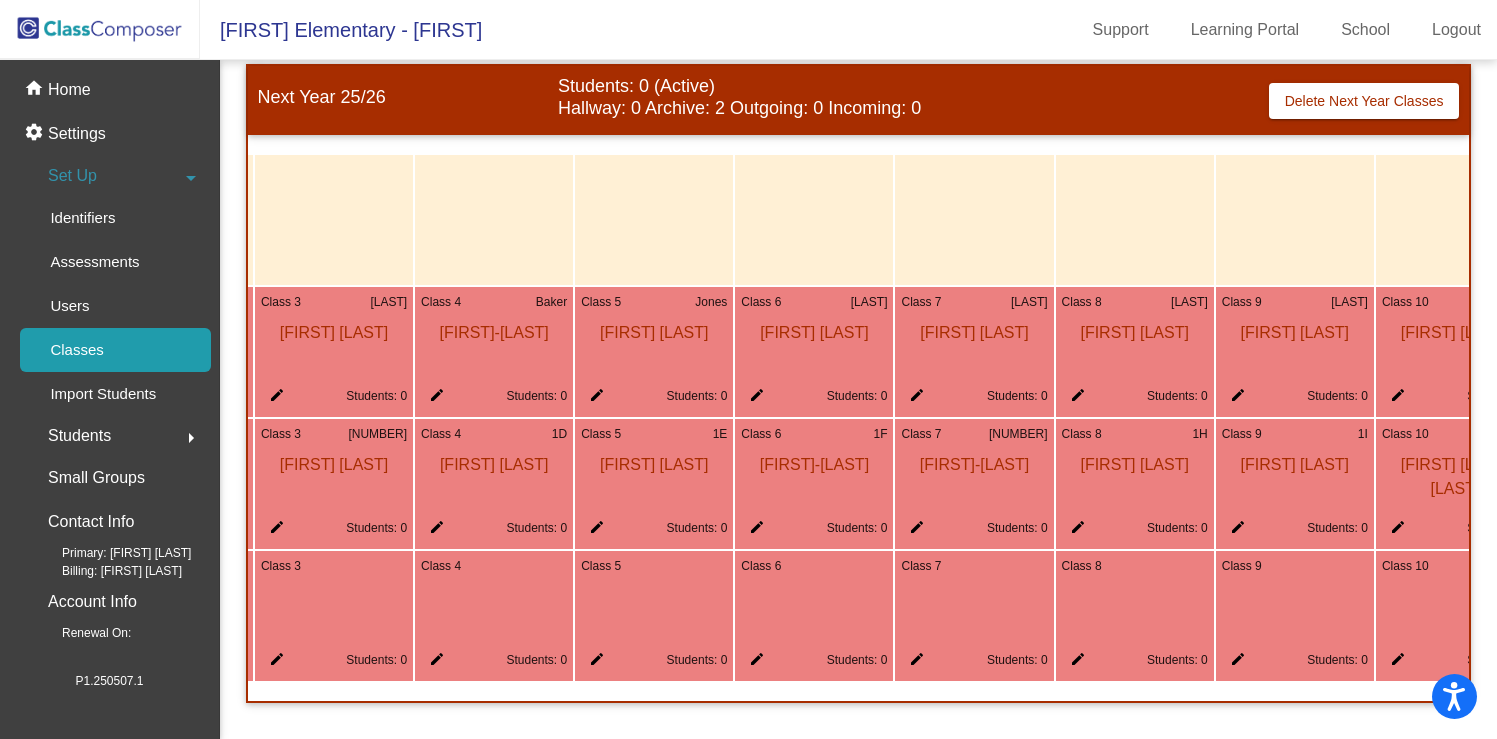 click on "[FIRST] [LAST]" 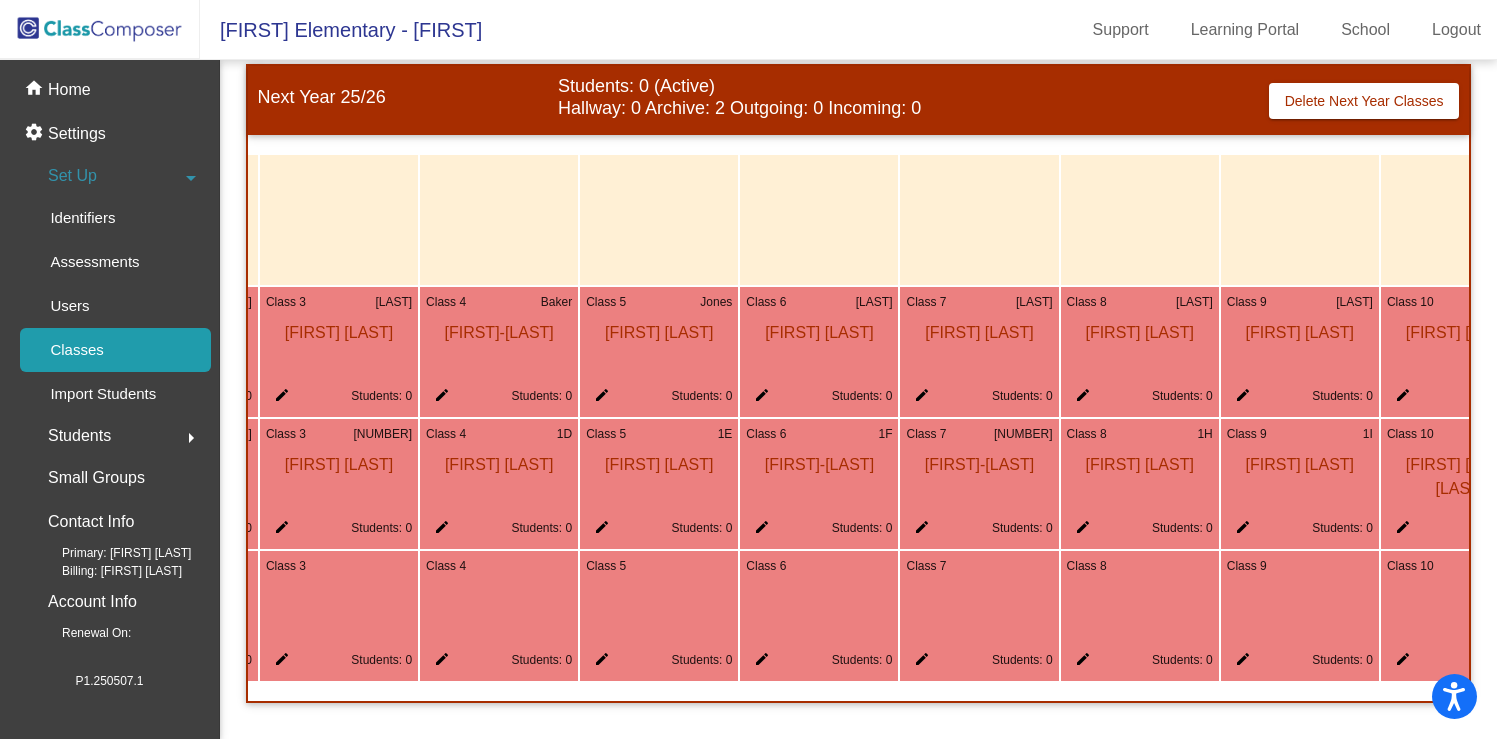 scroll, scrollTop: 0, scrollLeft: 484, axis: horizontal 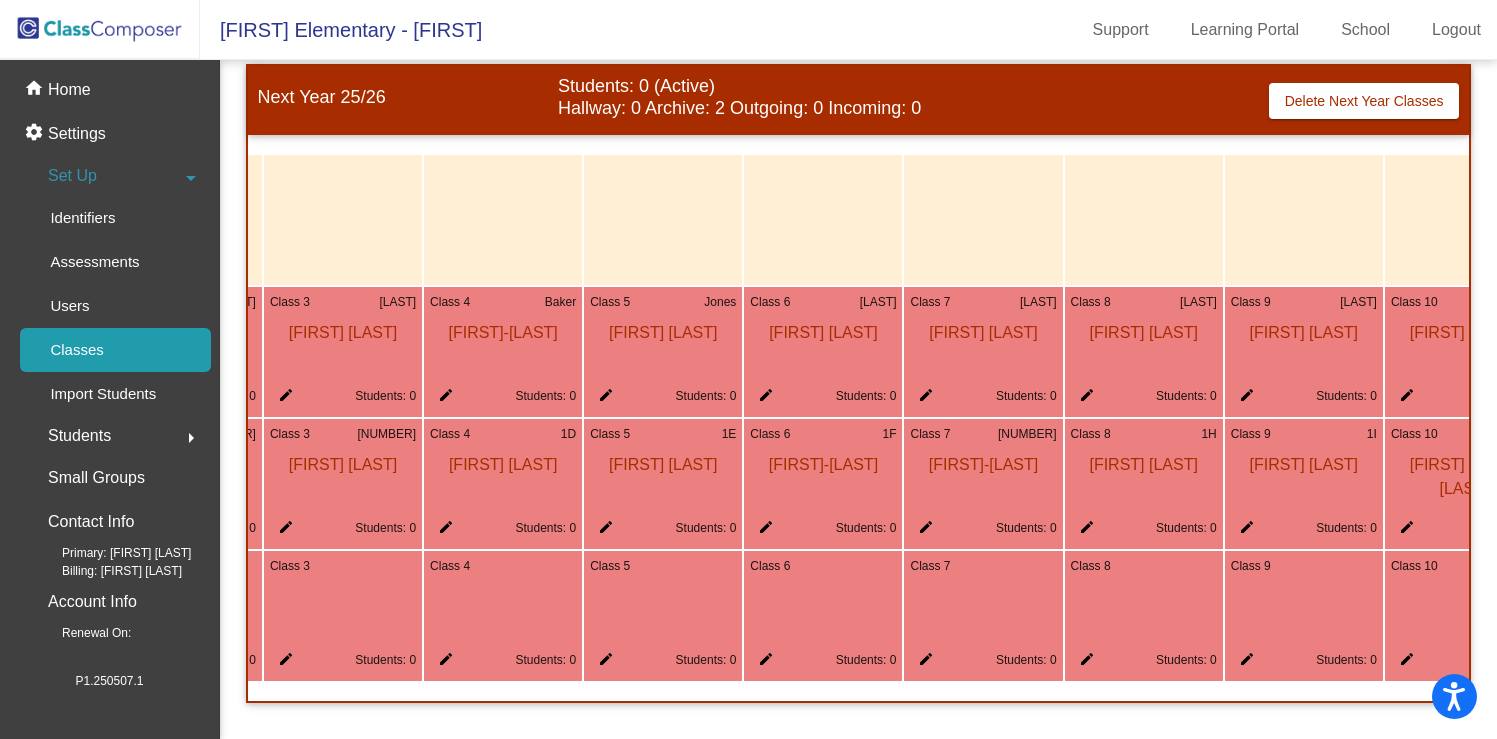 click on "edit" 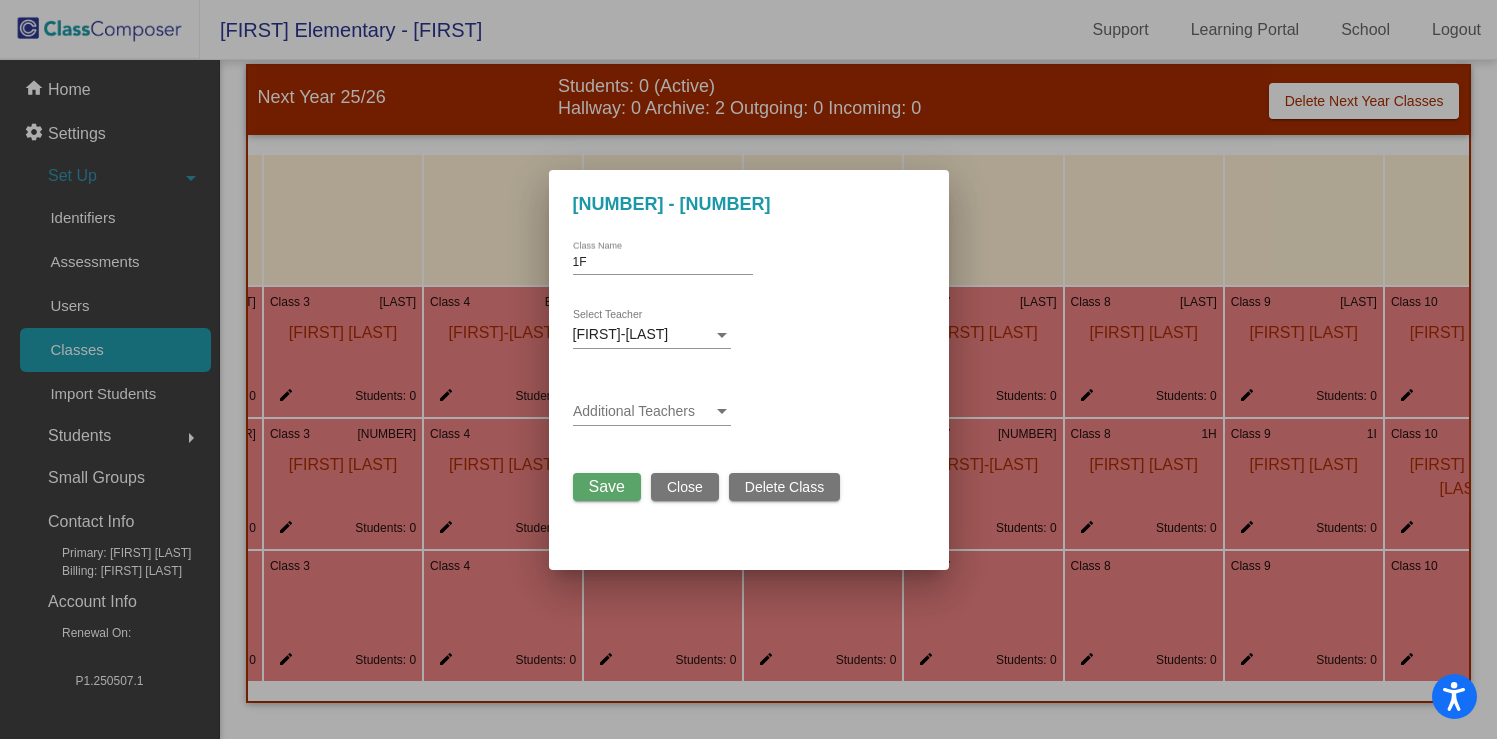 scroll, scrollTop: 0, scrollLeft: 0, axis: both 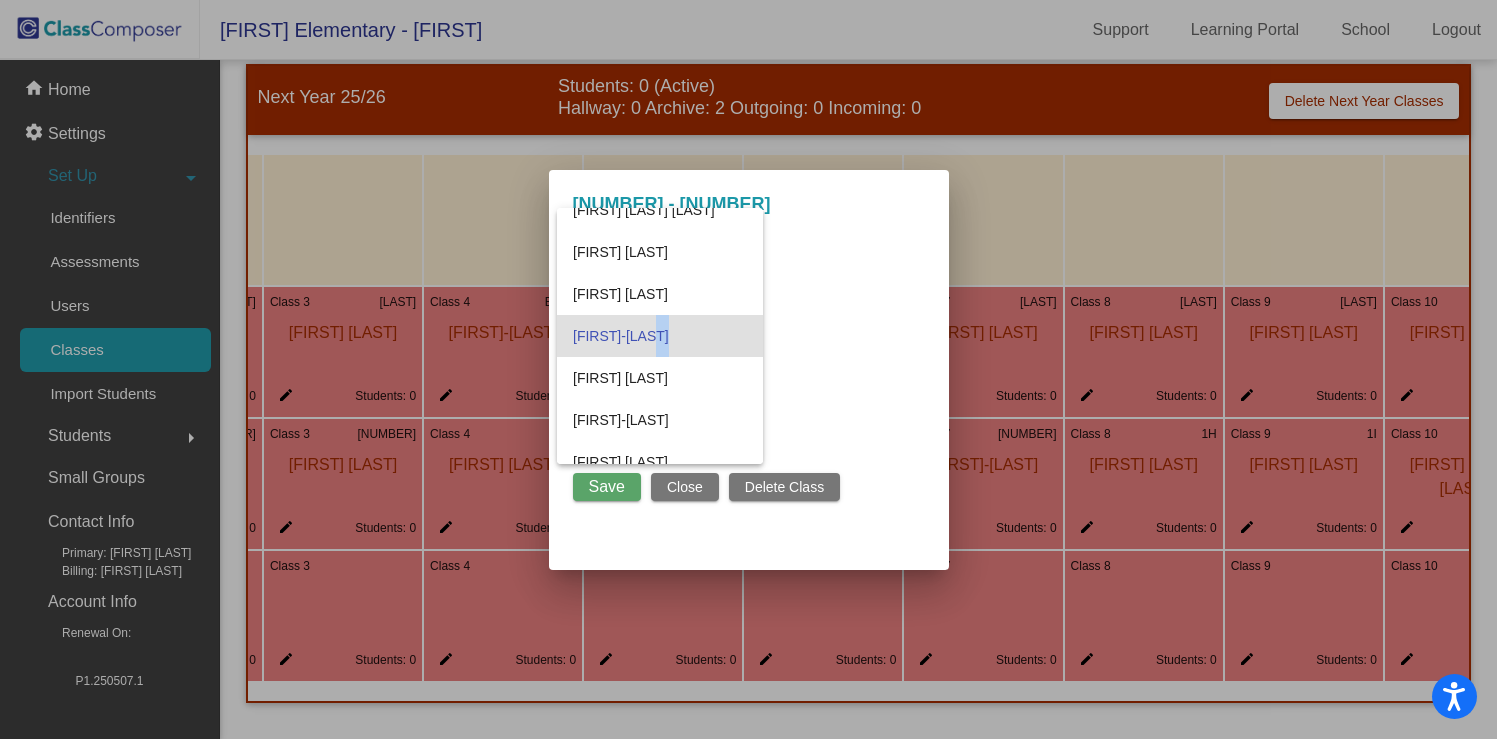 click on "[FIRST] [LAST]" at bounding box center [660, 336] 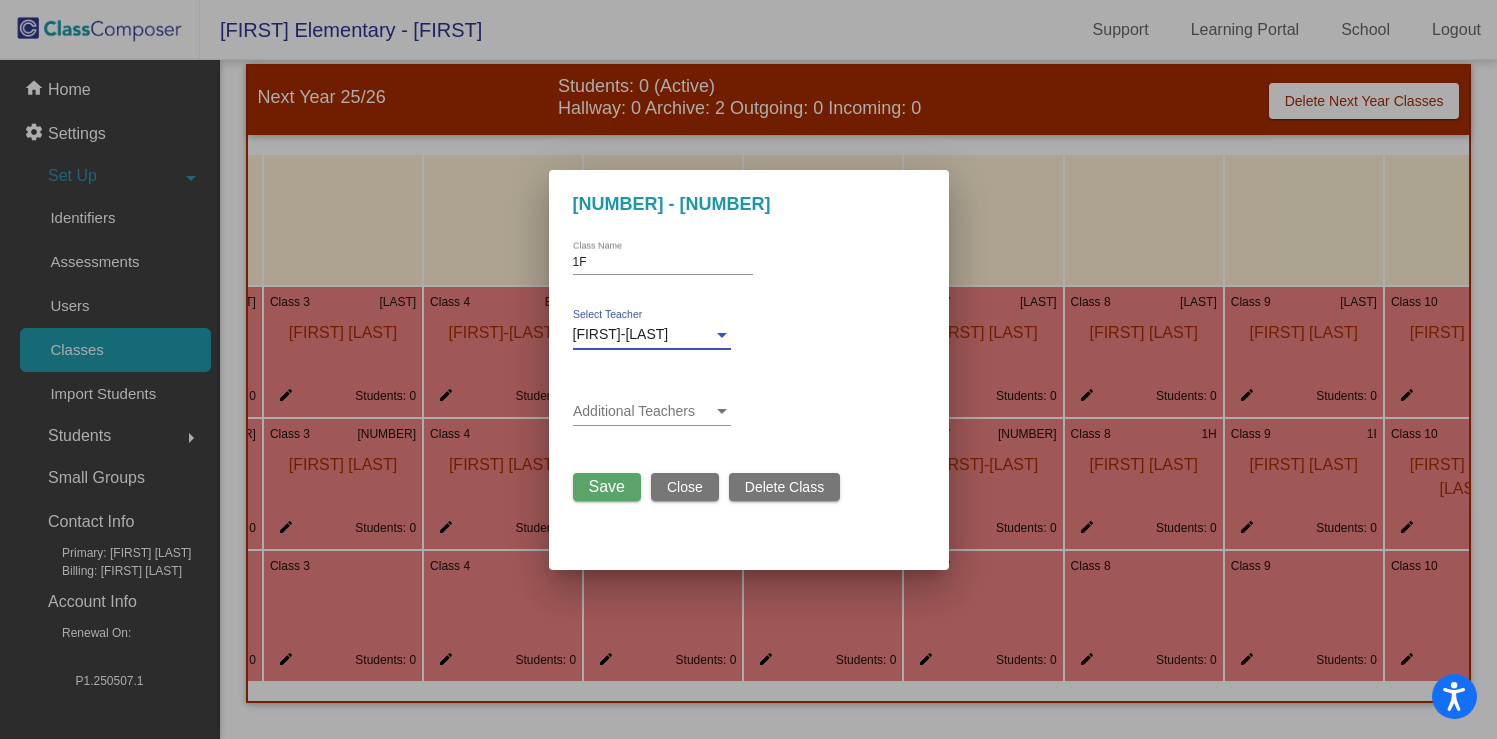 scroll, scrollTop: 0, scrollLeft: 0, axis: both 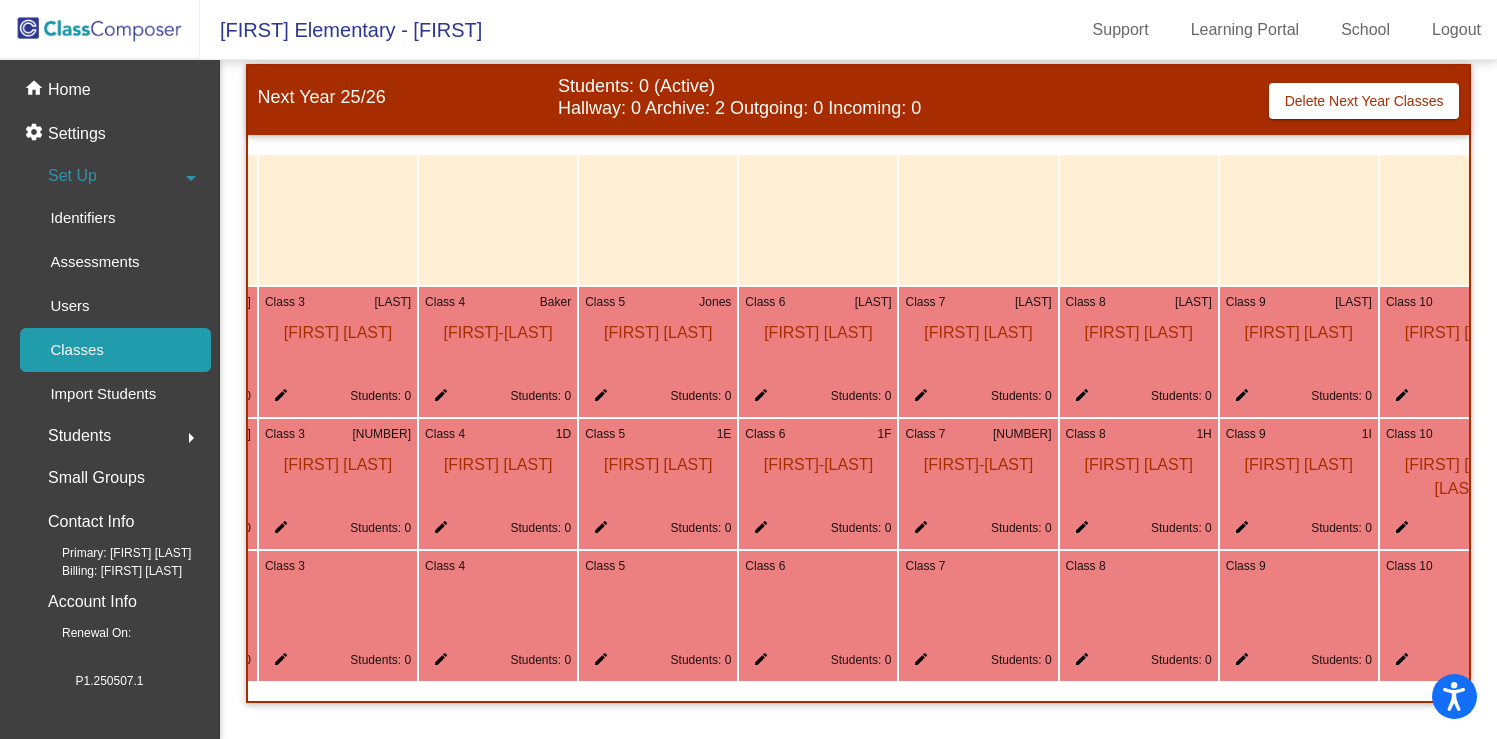 click on "edit" 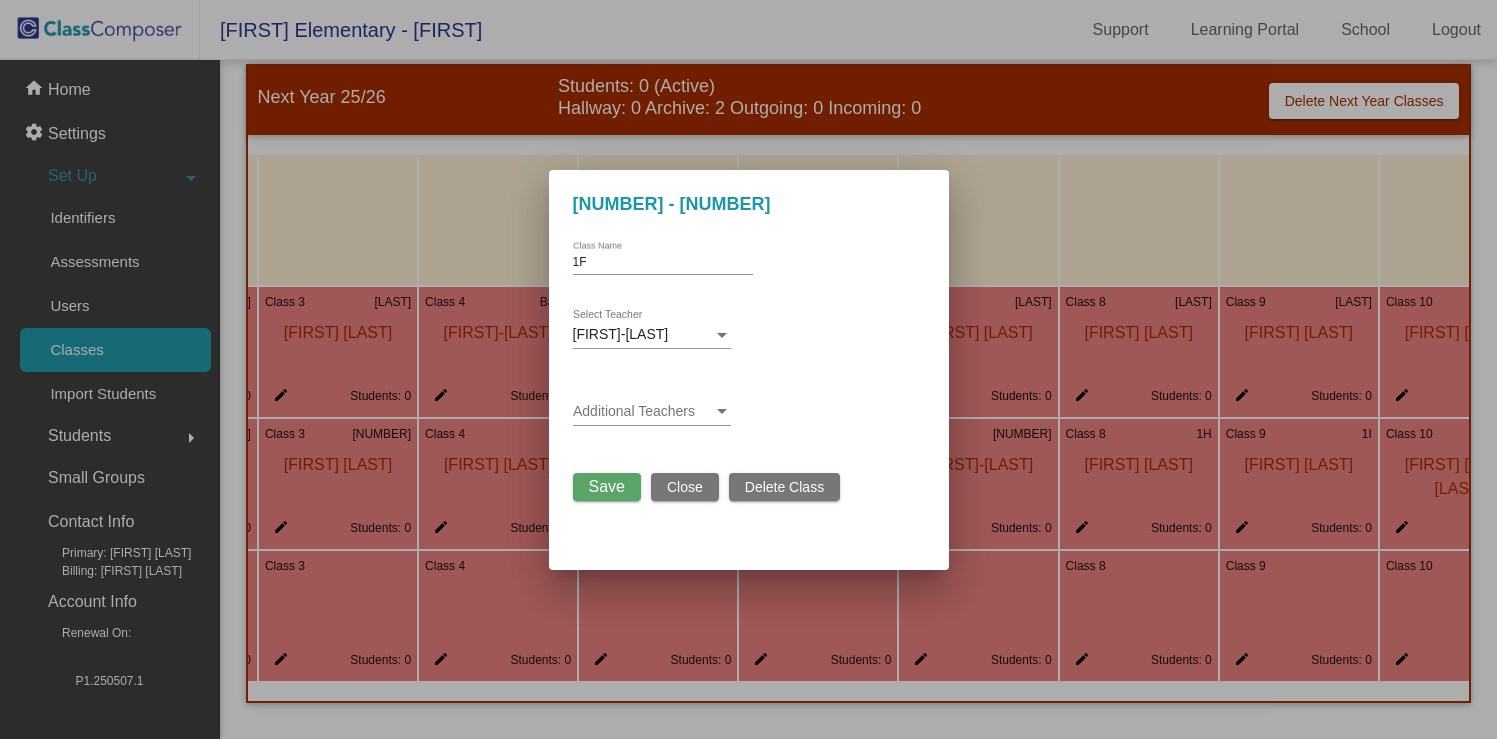 click on "[FIRST] [LAST]" at bounding box center (643, 335) 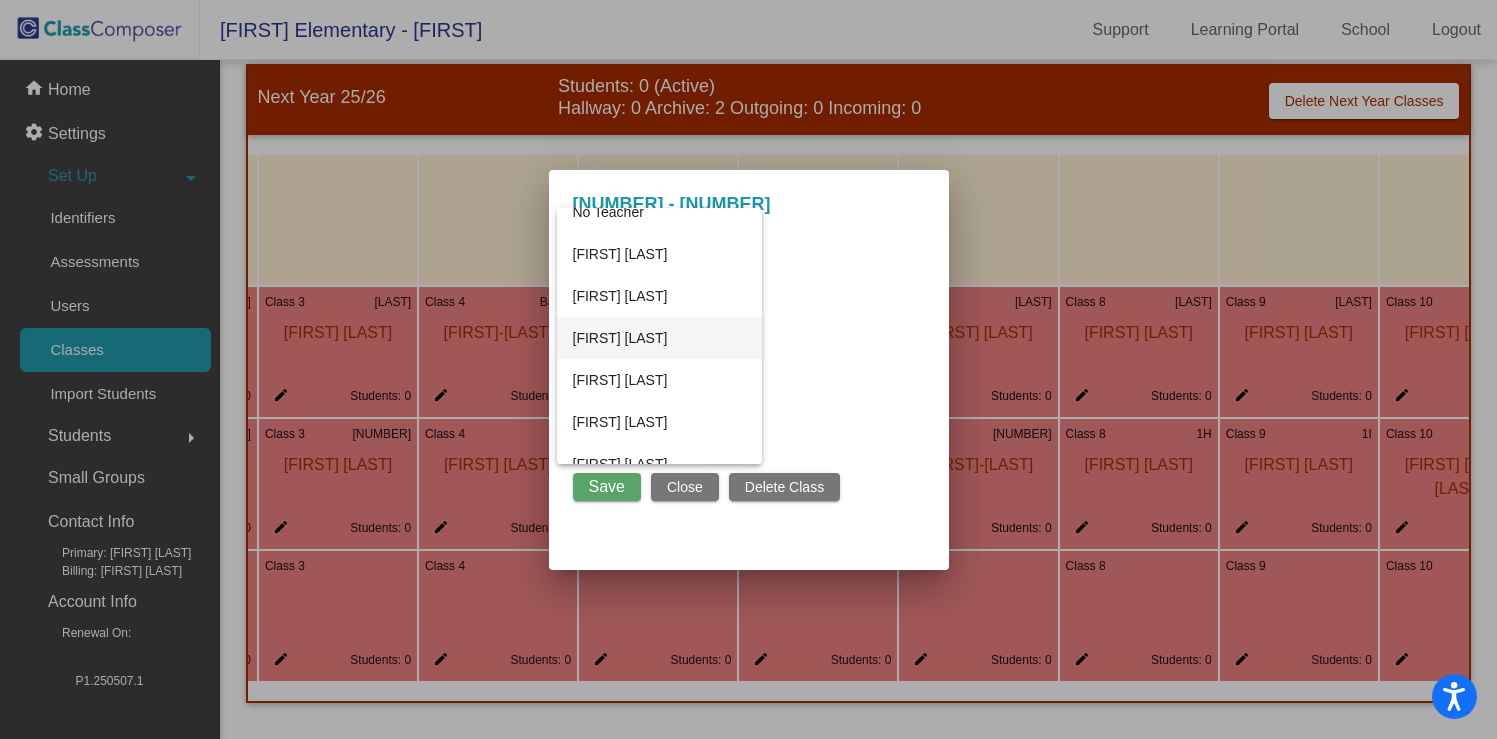 scroll, scrollTop: 0, scrollLeft: 0, axis: both 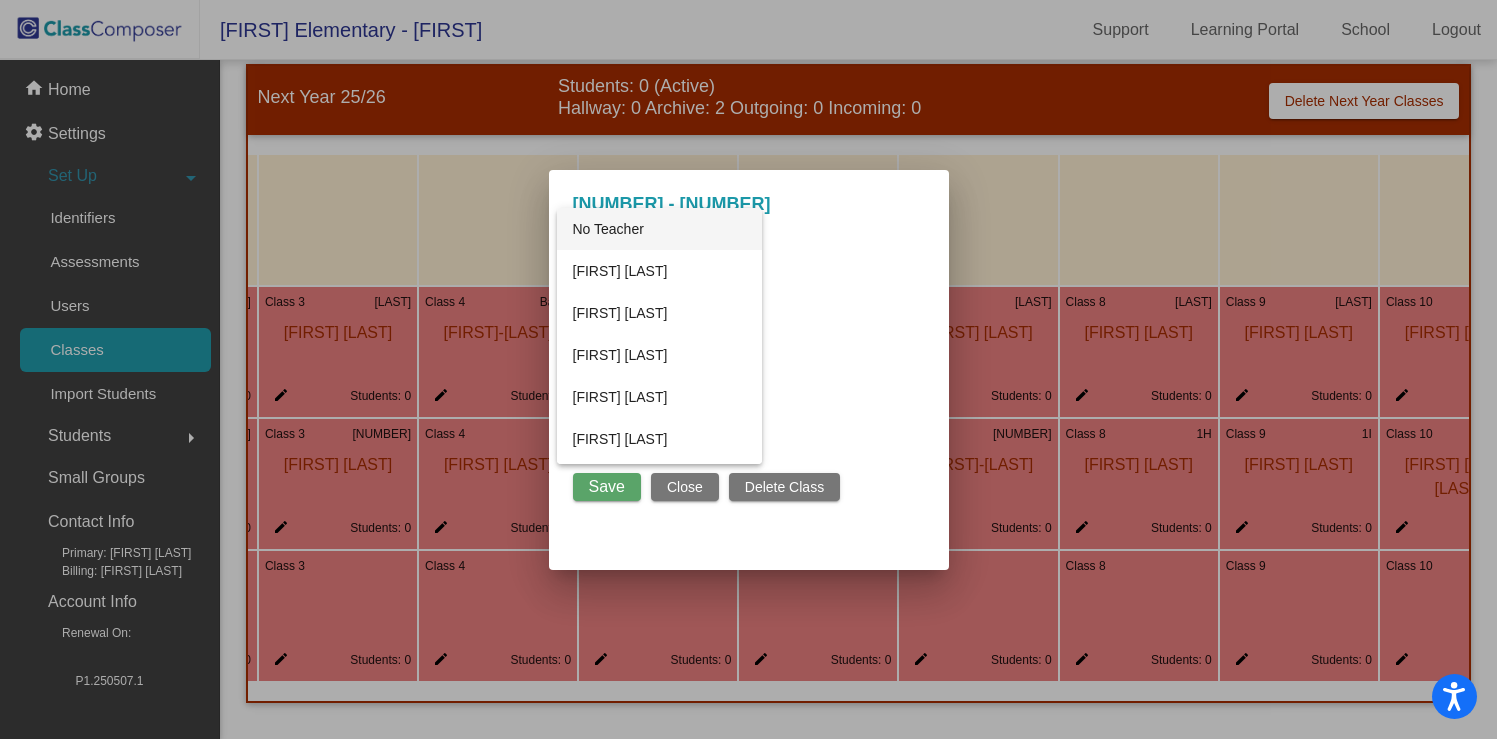 click on "No Teacher" at bounding box center (660, 229) 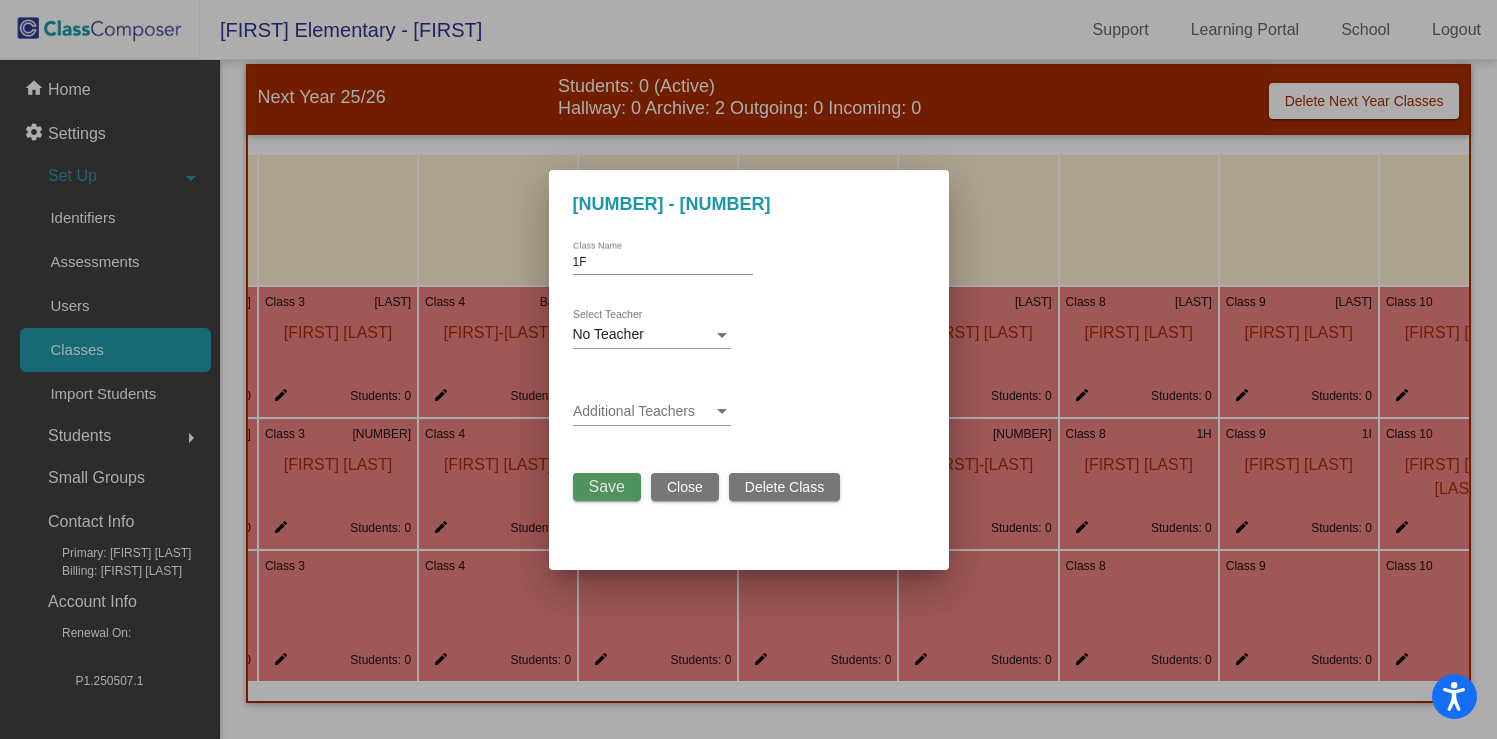 drag, startPoint x: 604, startPoint y: 492, endPoint x: 618, endPoint y: 491, distance: 14.035668 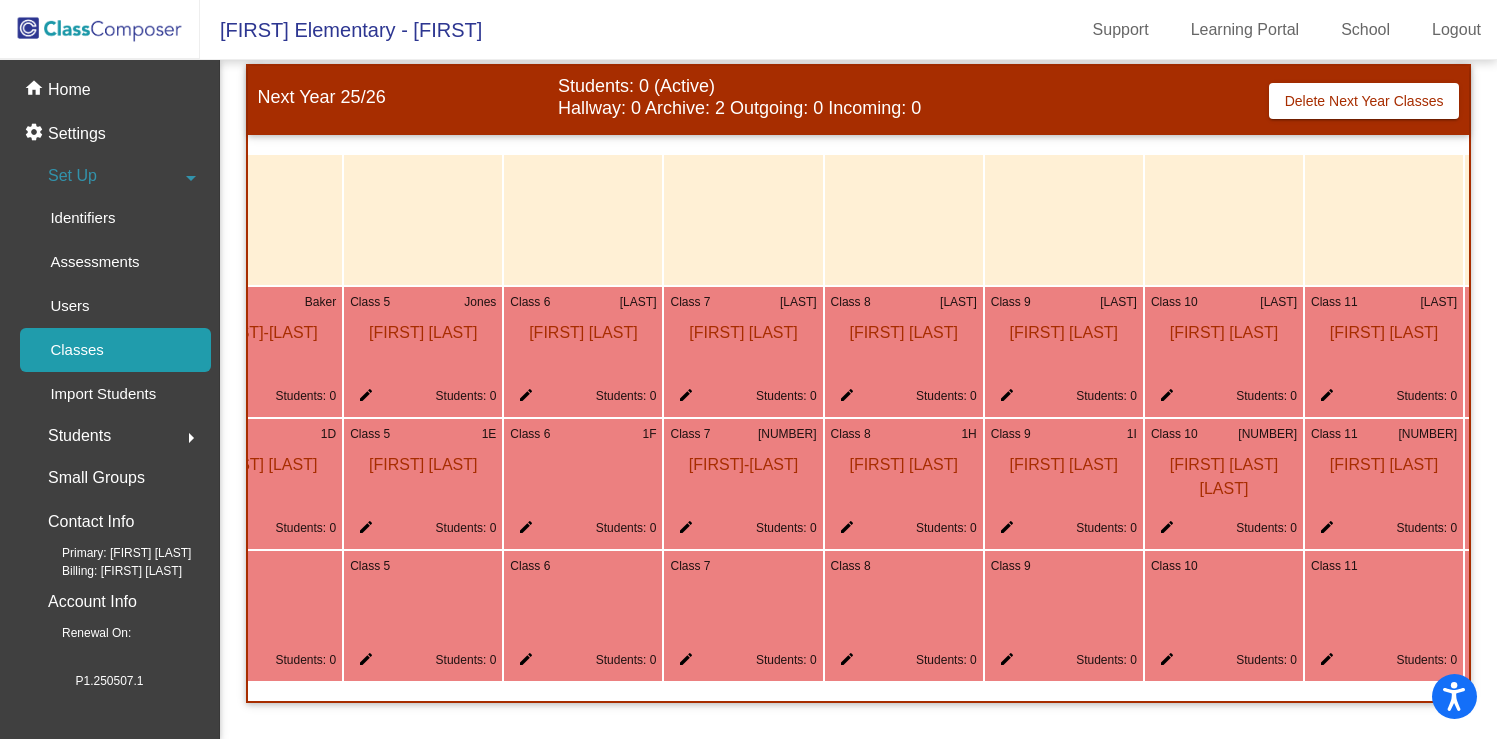 scroll, scrollTop: 0, scrollLeft: 678, axis: horizontal 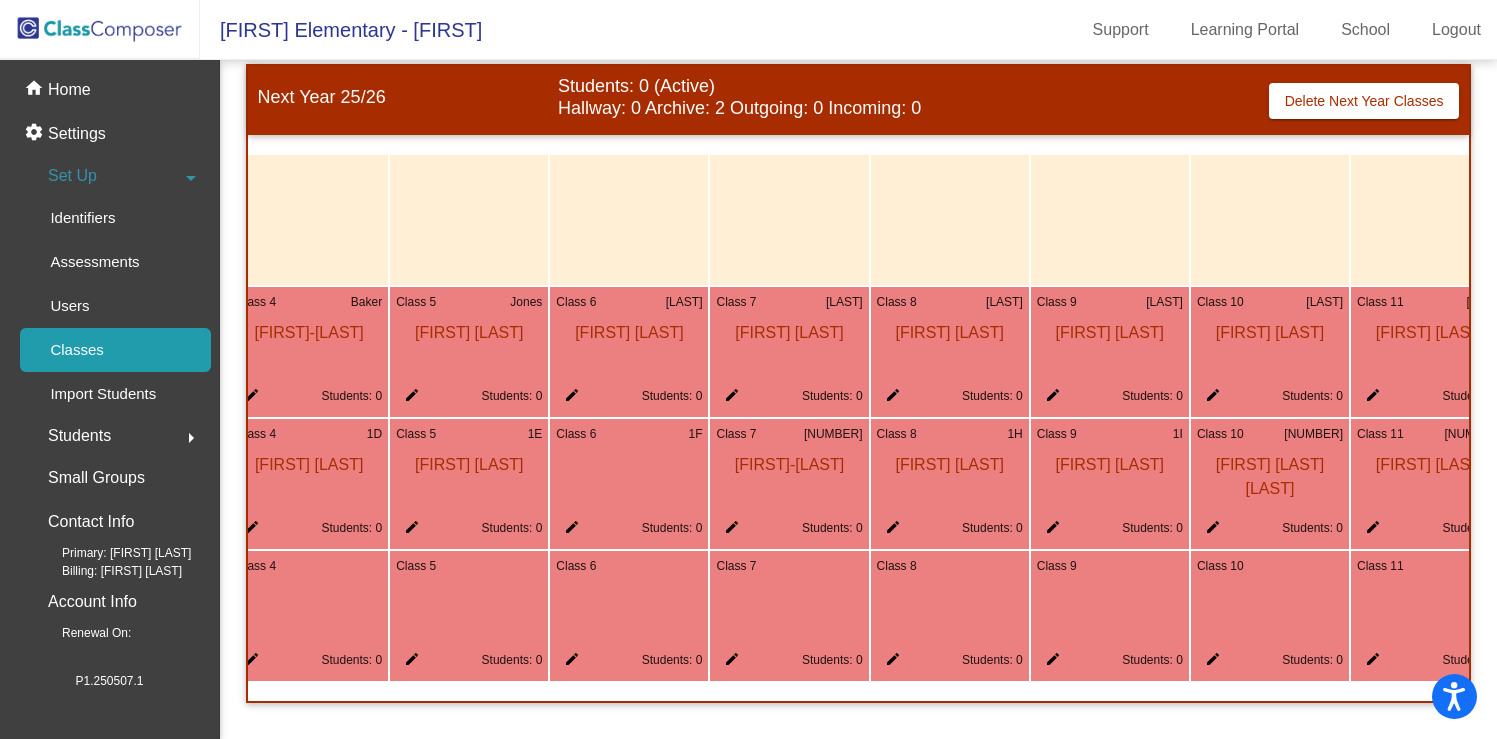 click on "edit" 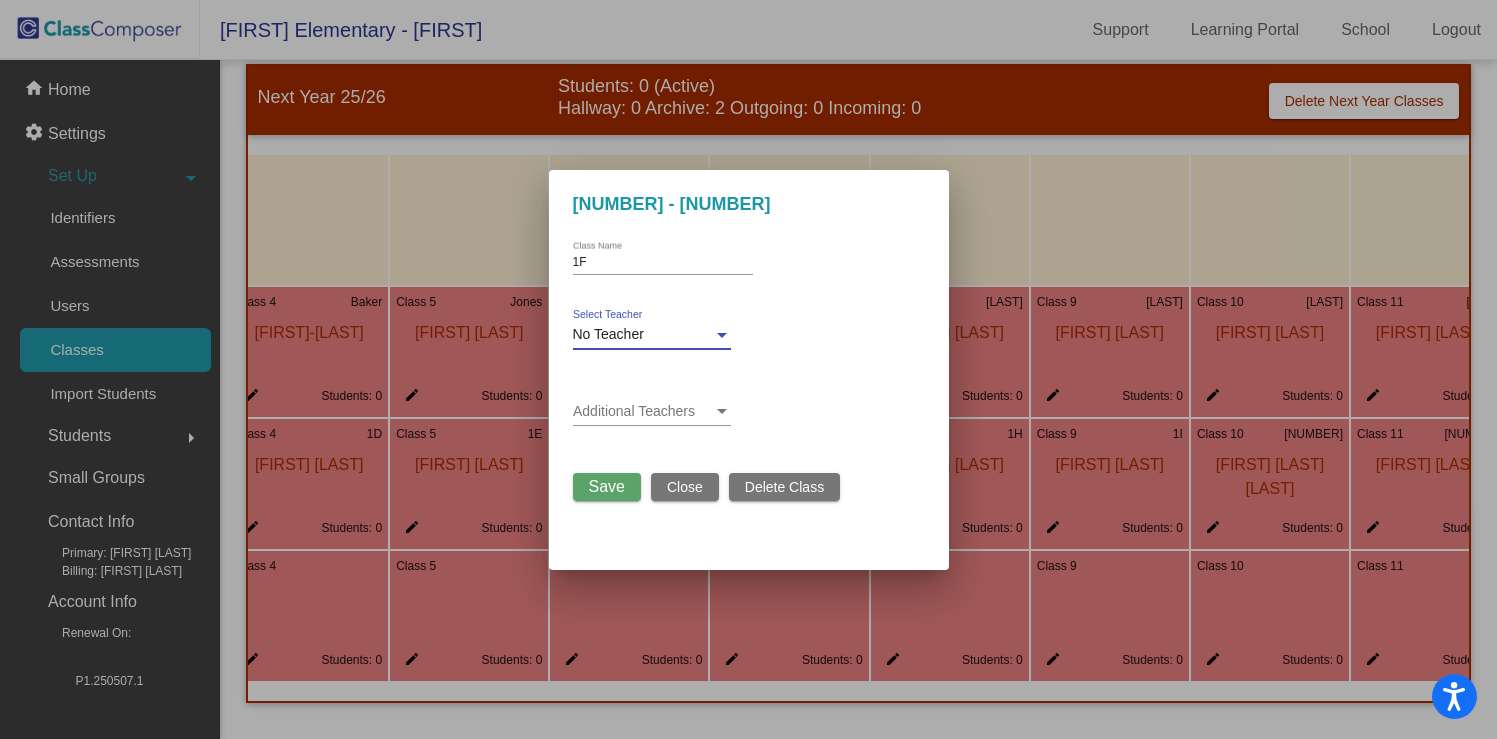 click on "No Teacher" at bounding box center [608, 334] 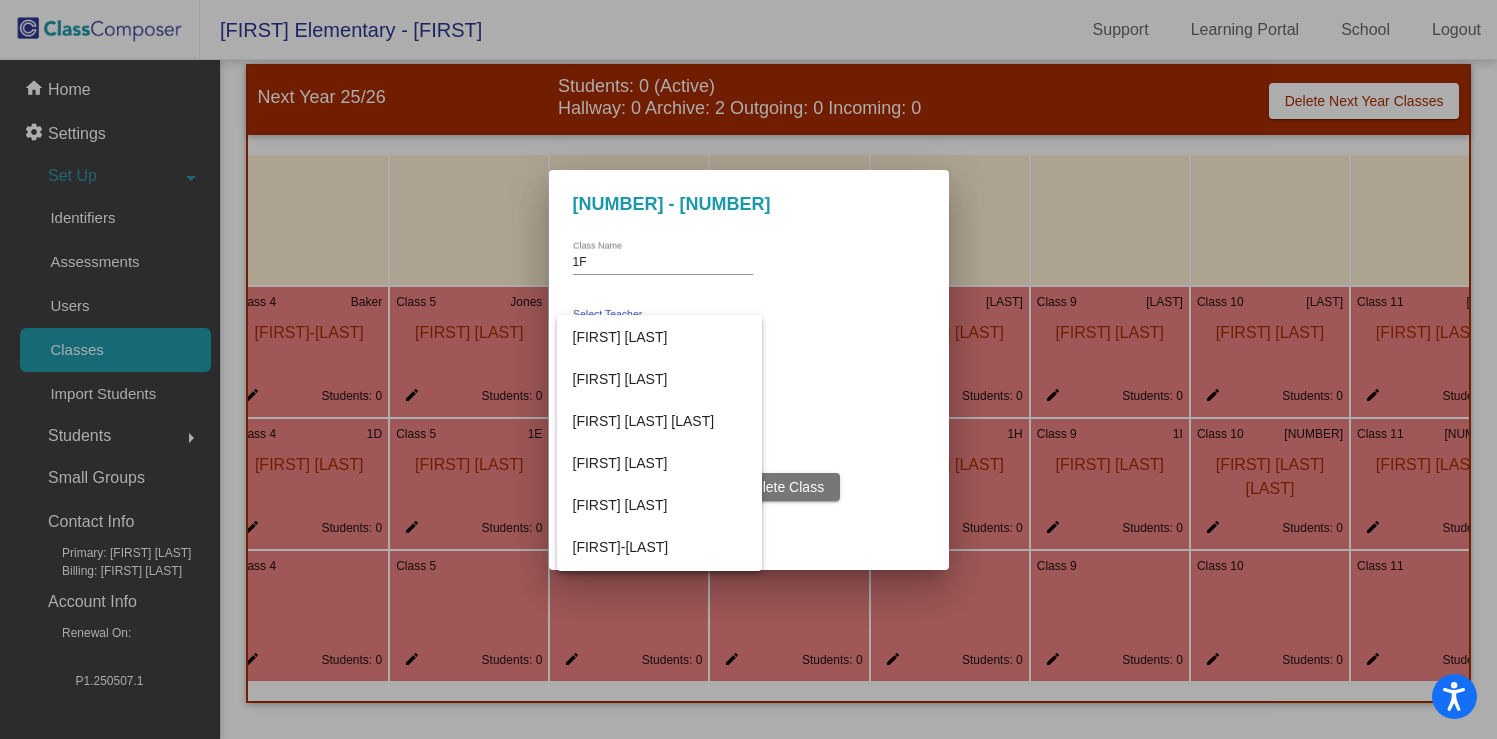 scroll, scrollTop: 693, scrollLeft: 0, axis: vertical 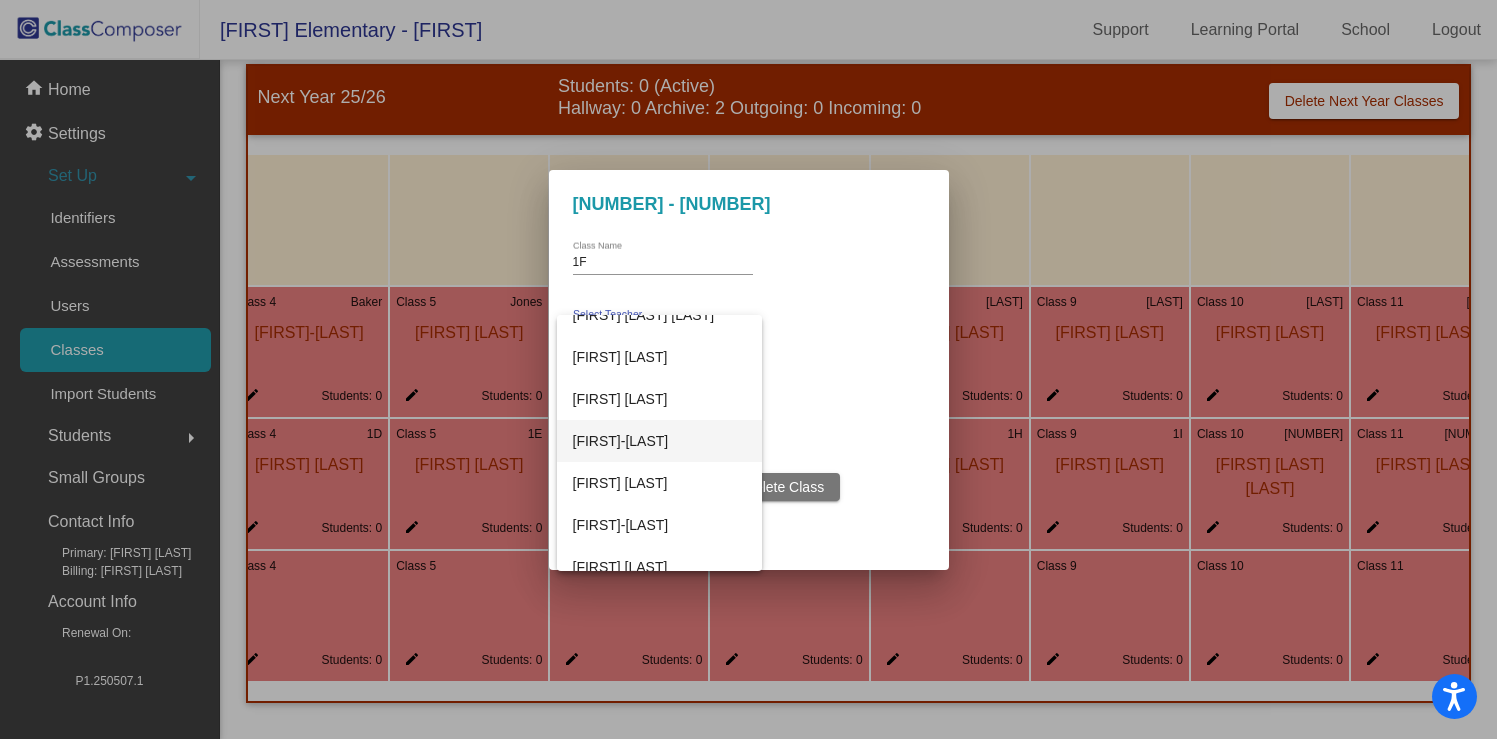 click on "[FIRST] [LAST]" at bounding box center [660, 441] 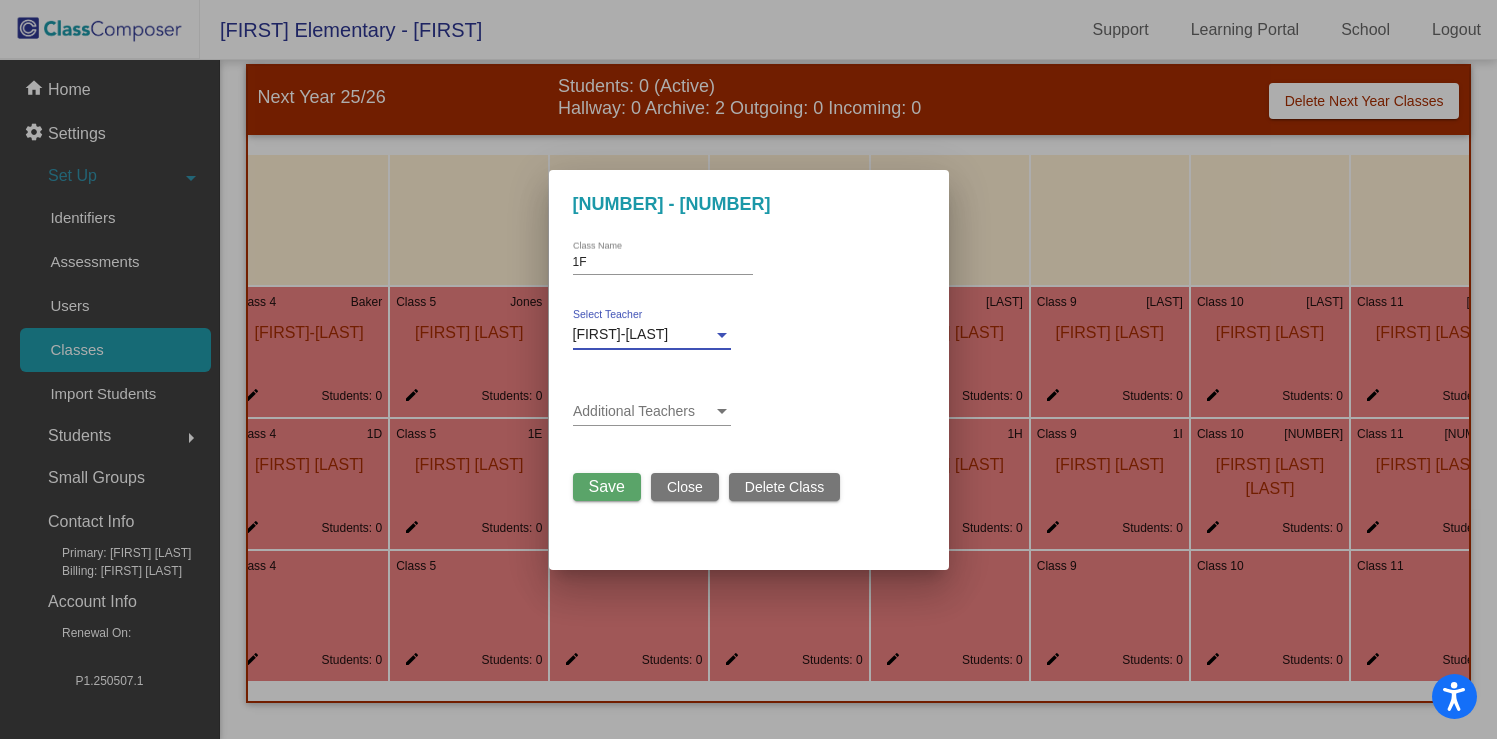 click on "Save" at bounding box center (607, 486) 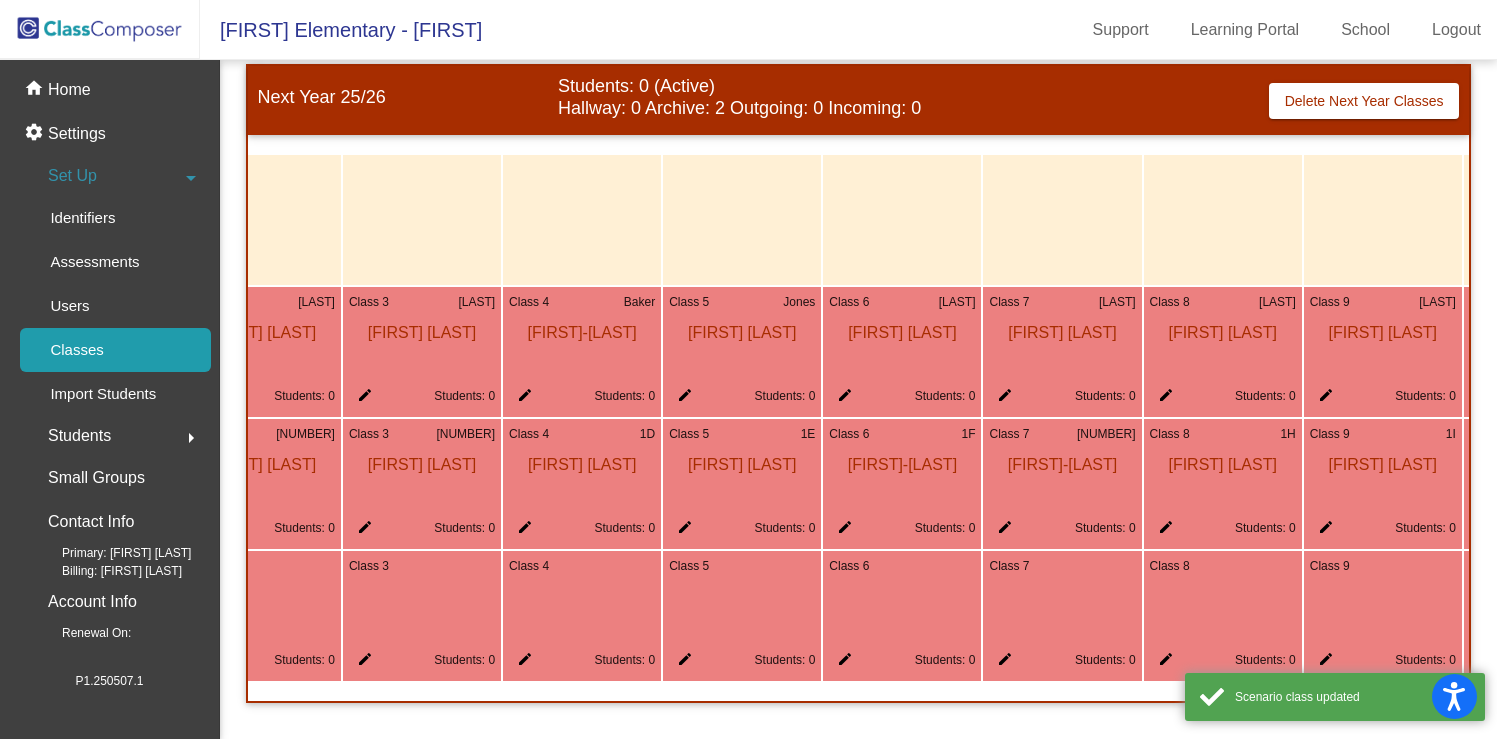 scroll, scrollTop: 0, scrollLeft: 350, axis: horizontal 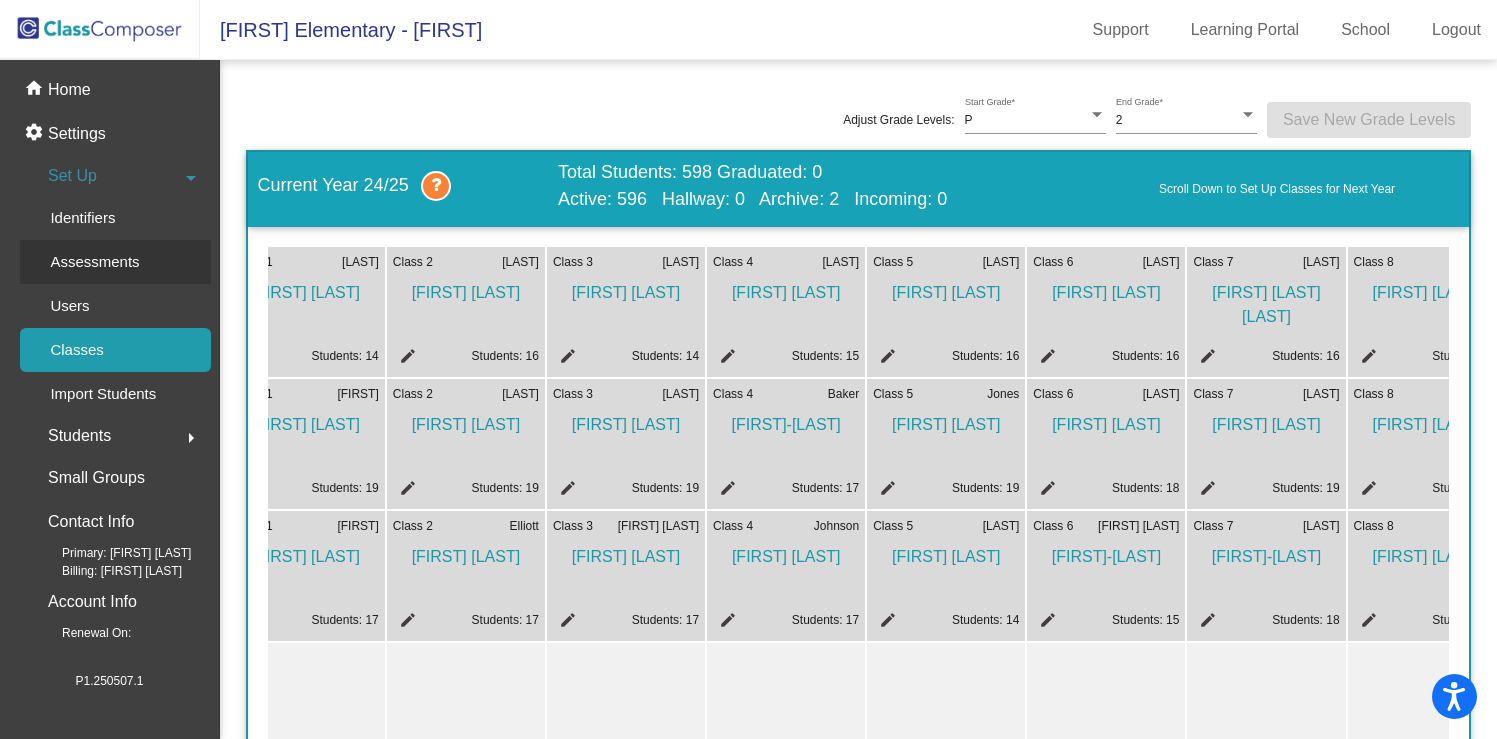 click on "Assessments" 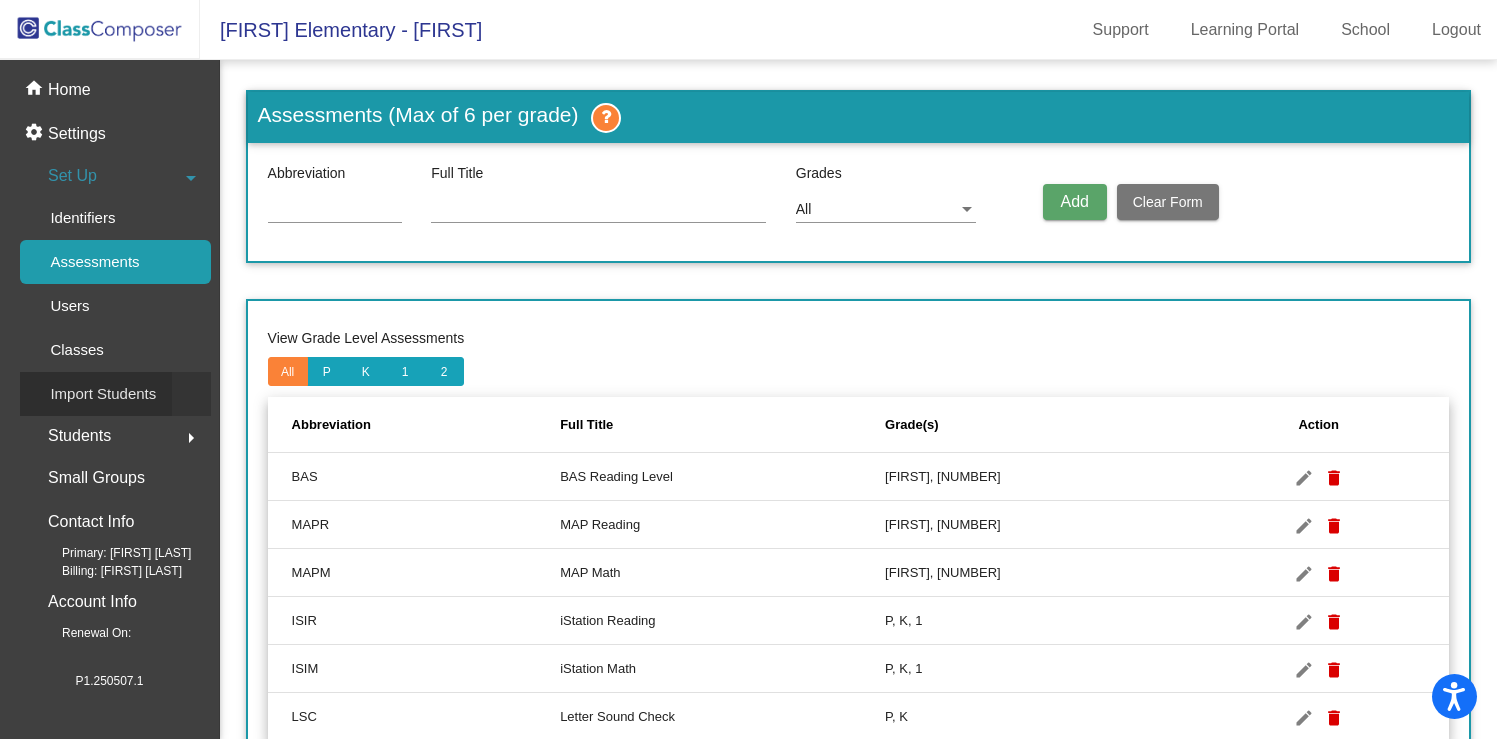 click on "Import Students" 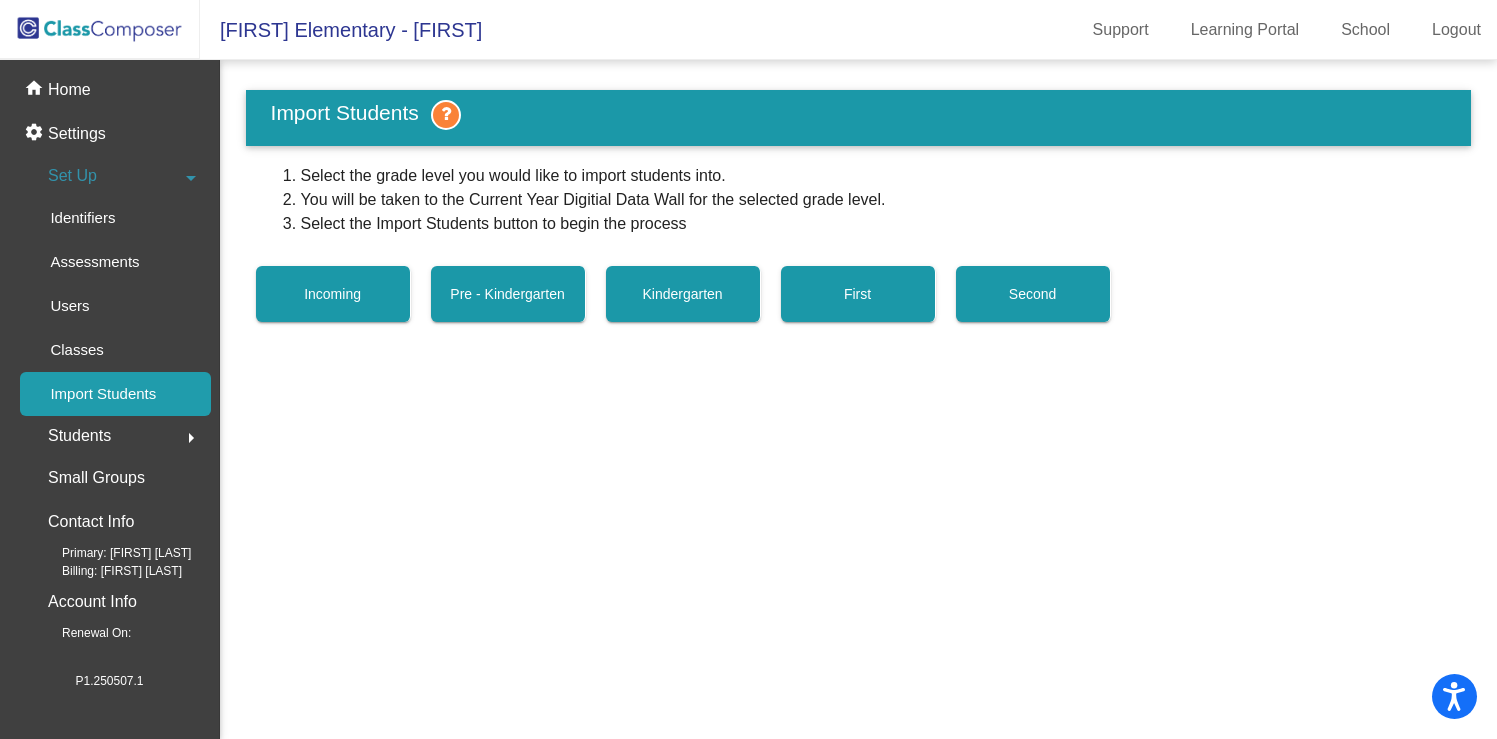 scroll, scrollTop: 0, scrollLeft: 0, axis: both 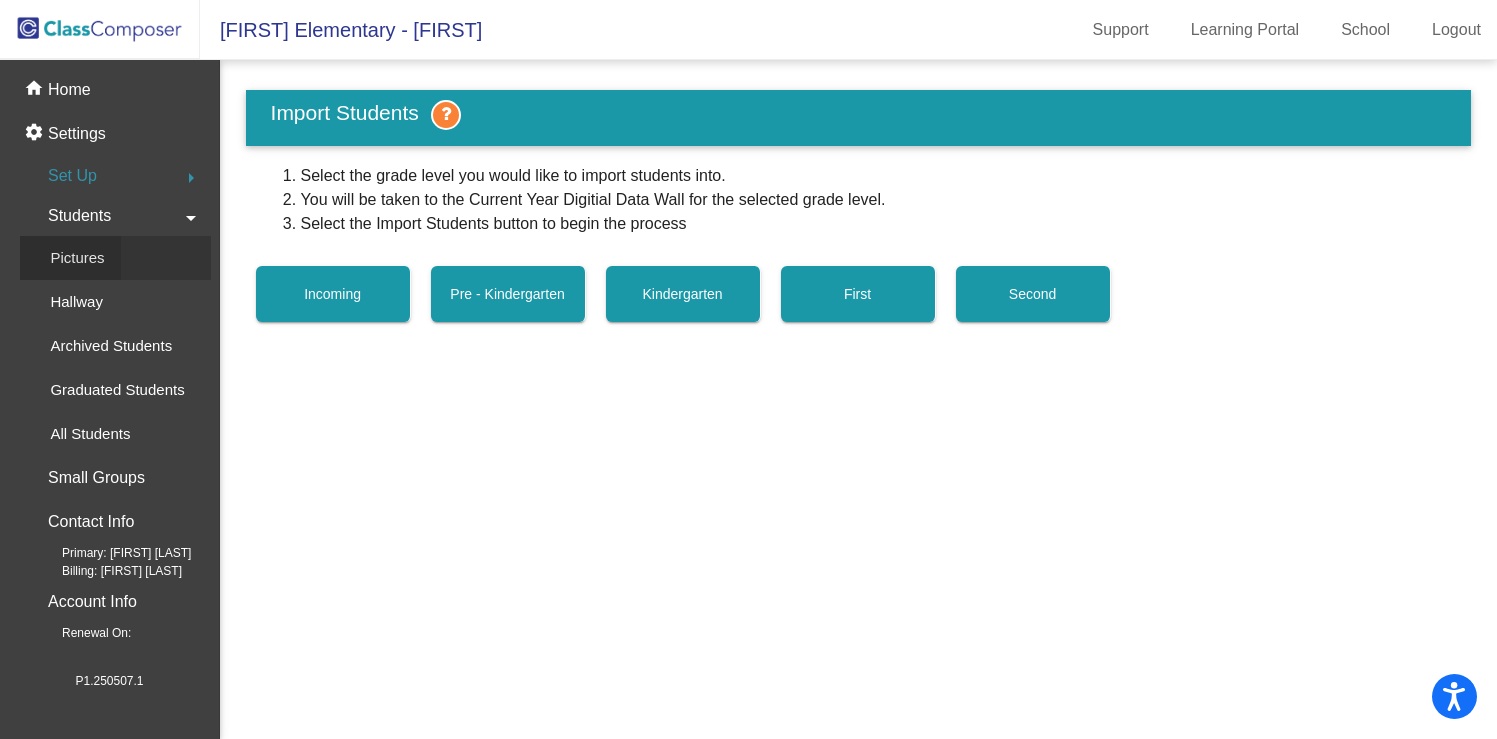 click on "Pictures" 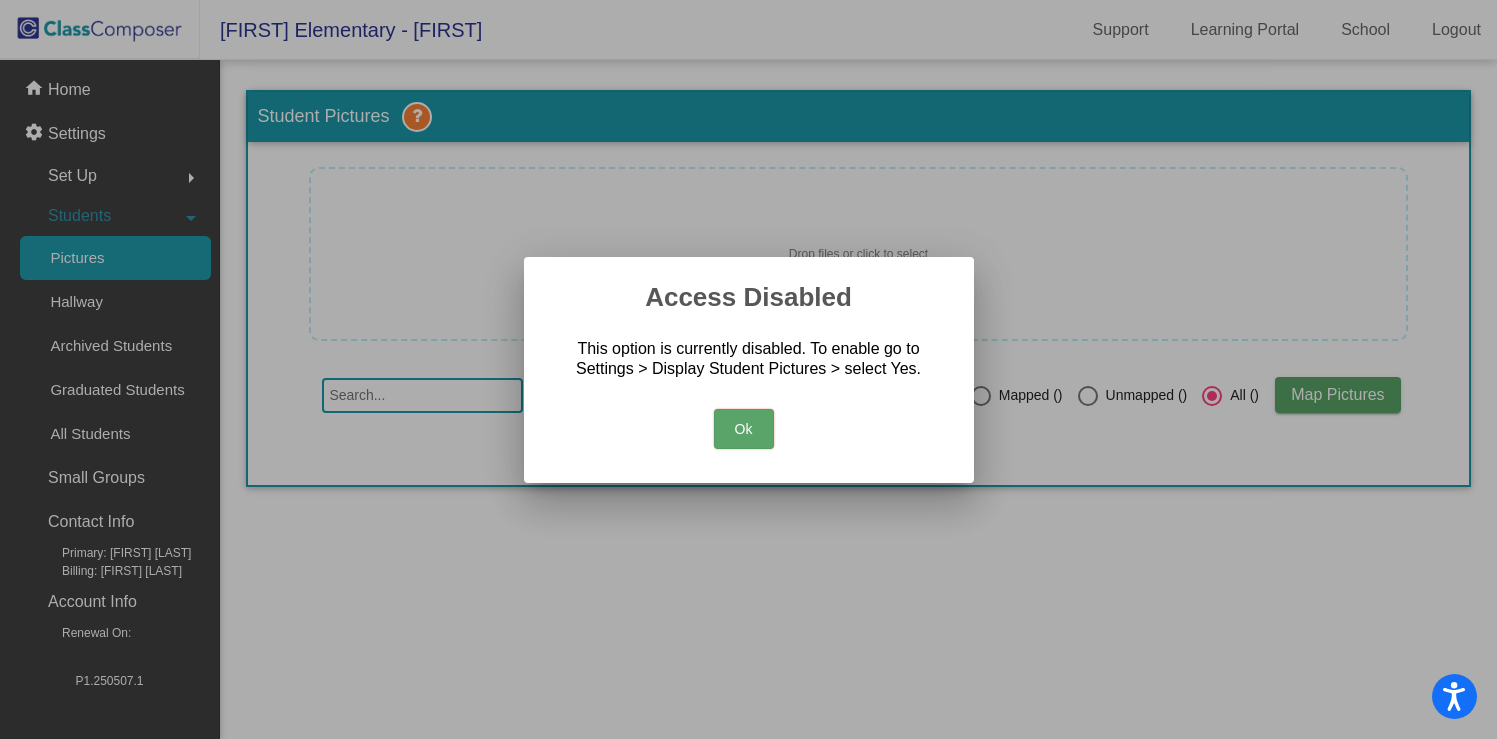click on "Ok" at bounding box center (744, 429) 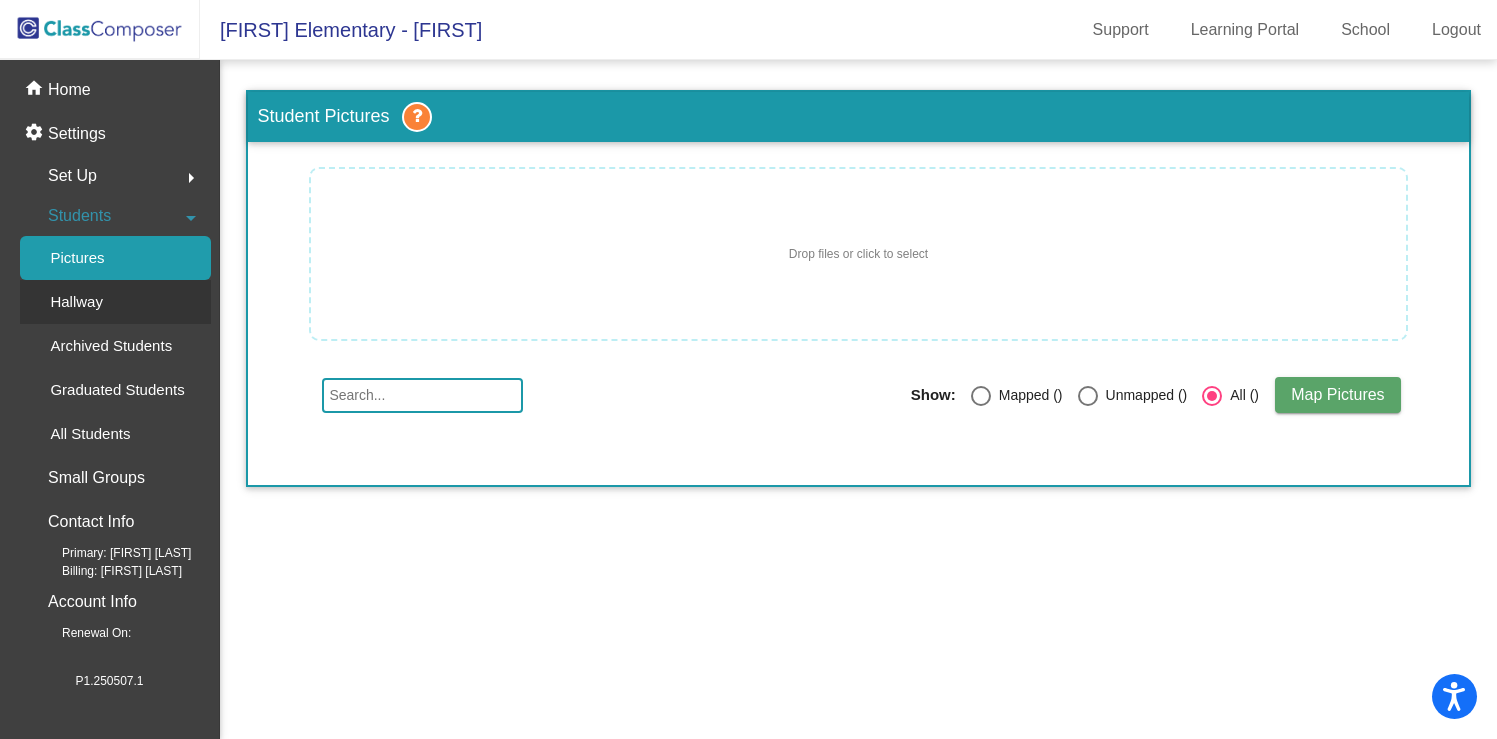 scroll, scrollTop: 0, scrollLeft: 0, axis: both 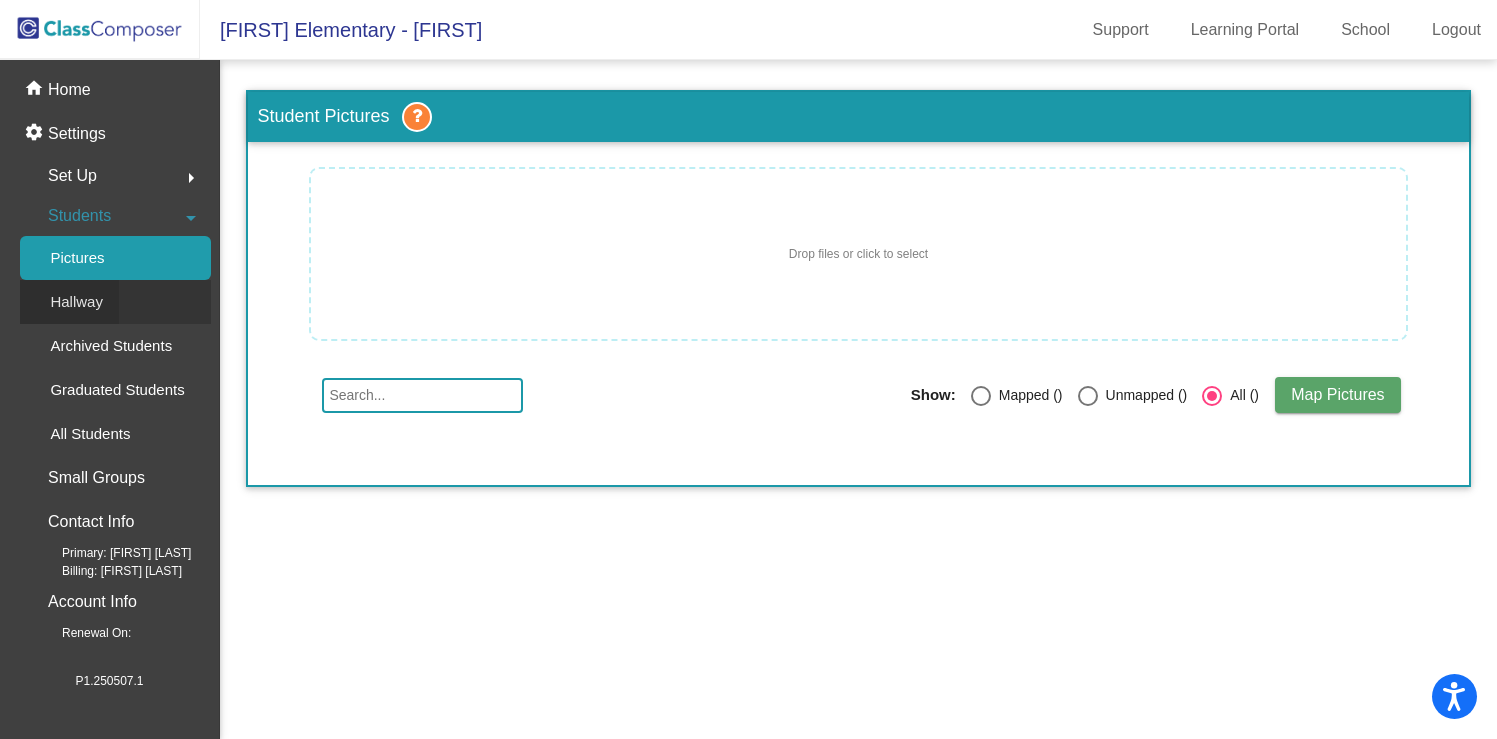 click on "Hallway" 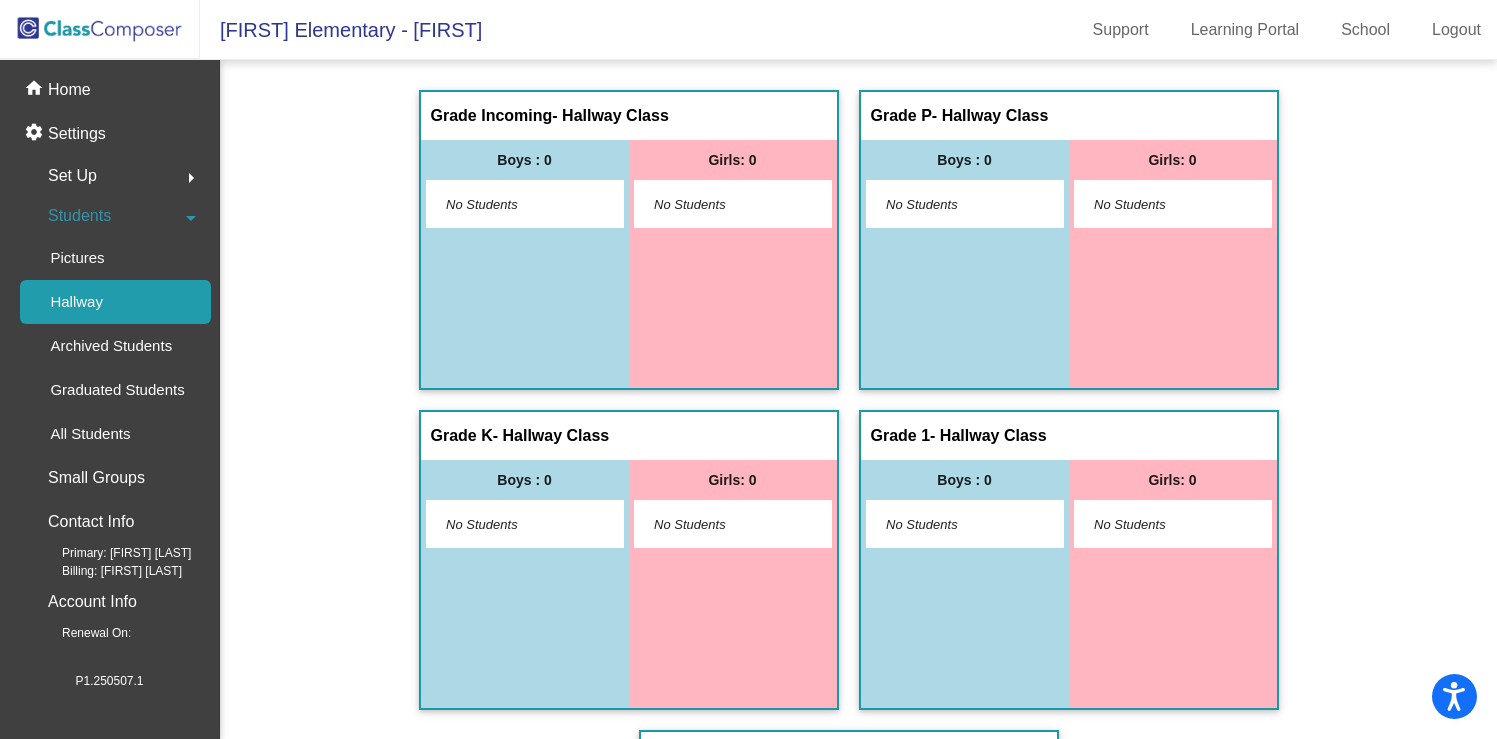 click on "Grade Incoming" 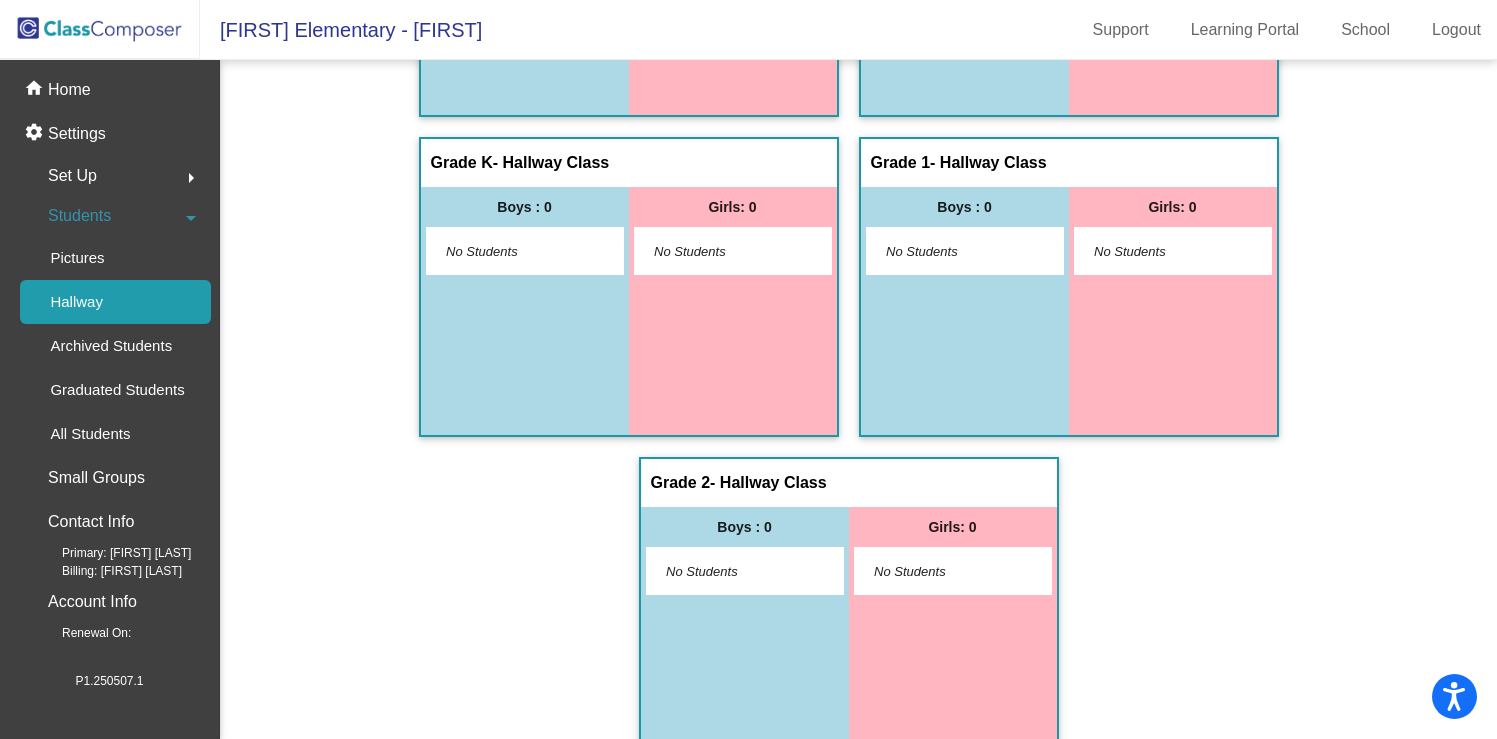 scroll, scrollTop: 311, scrollLeft: 0, axis: vertical 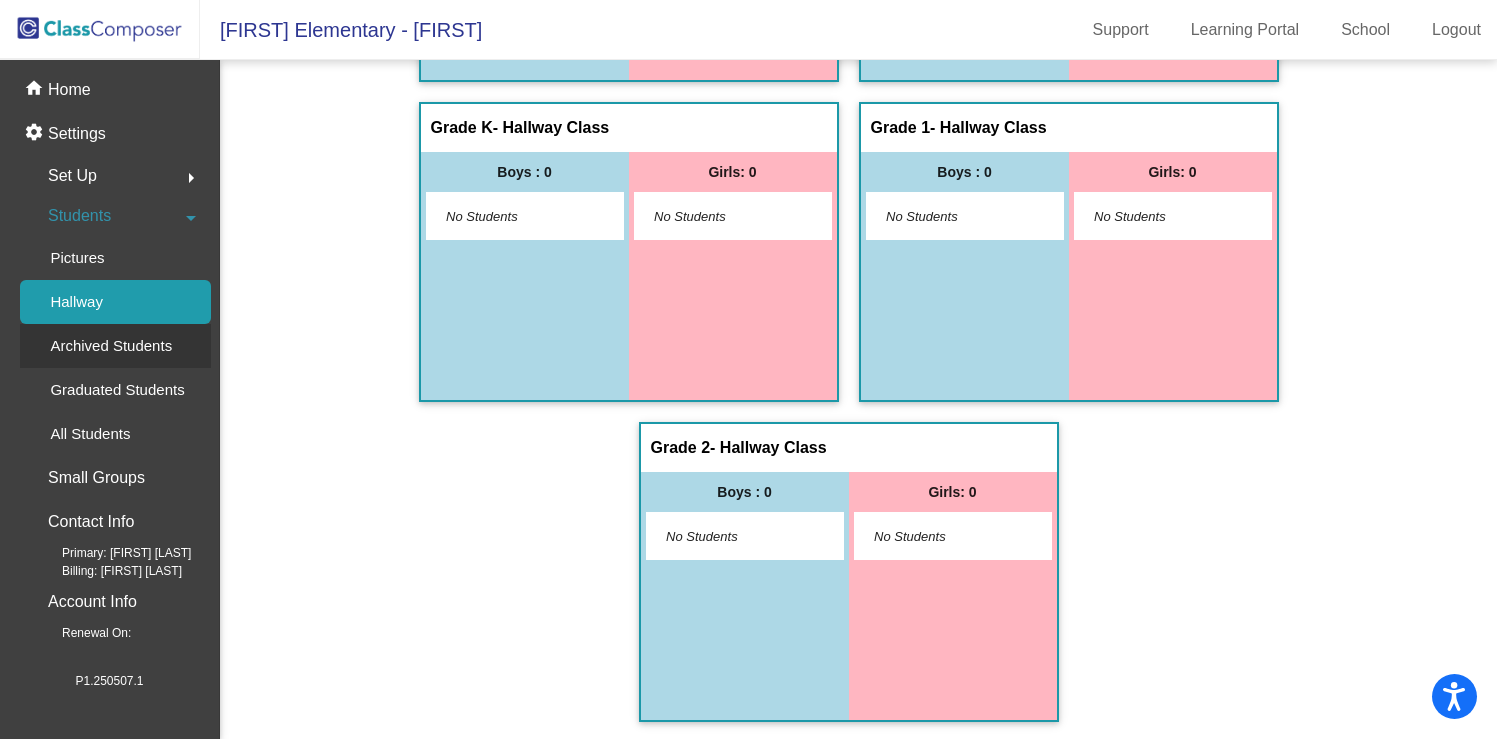 click on "Archived Students" 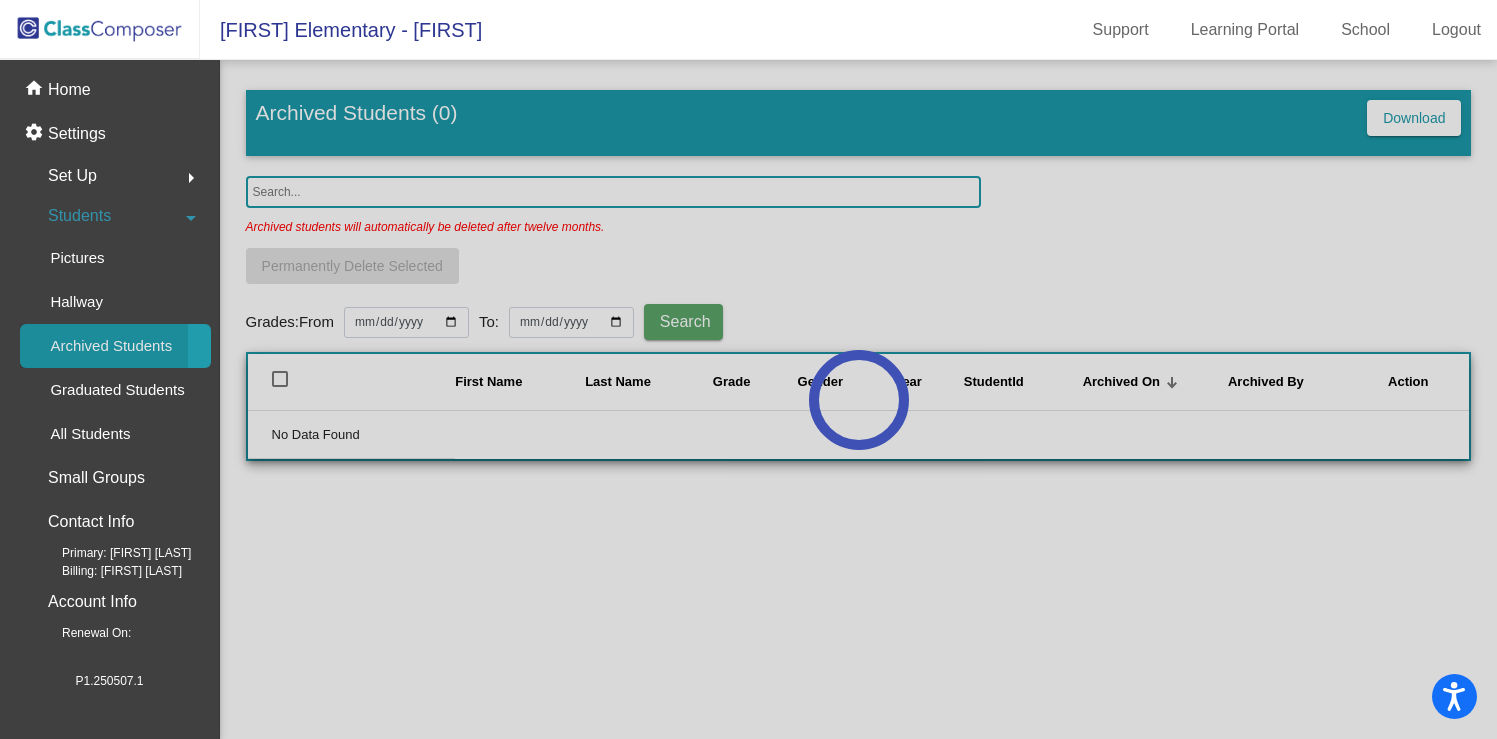 scroll, scrollTop: 0, scrollLeft: 0, axis: both 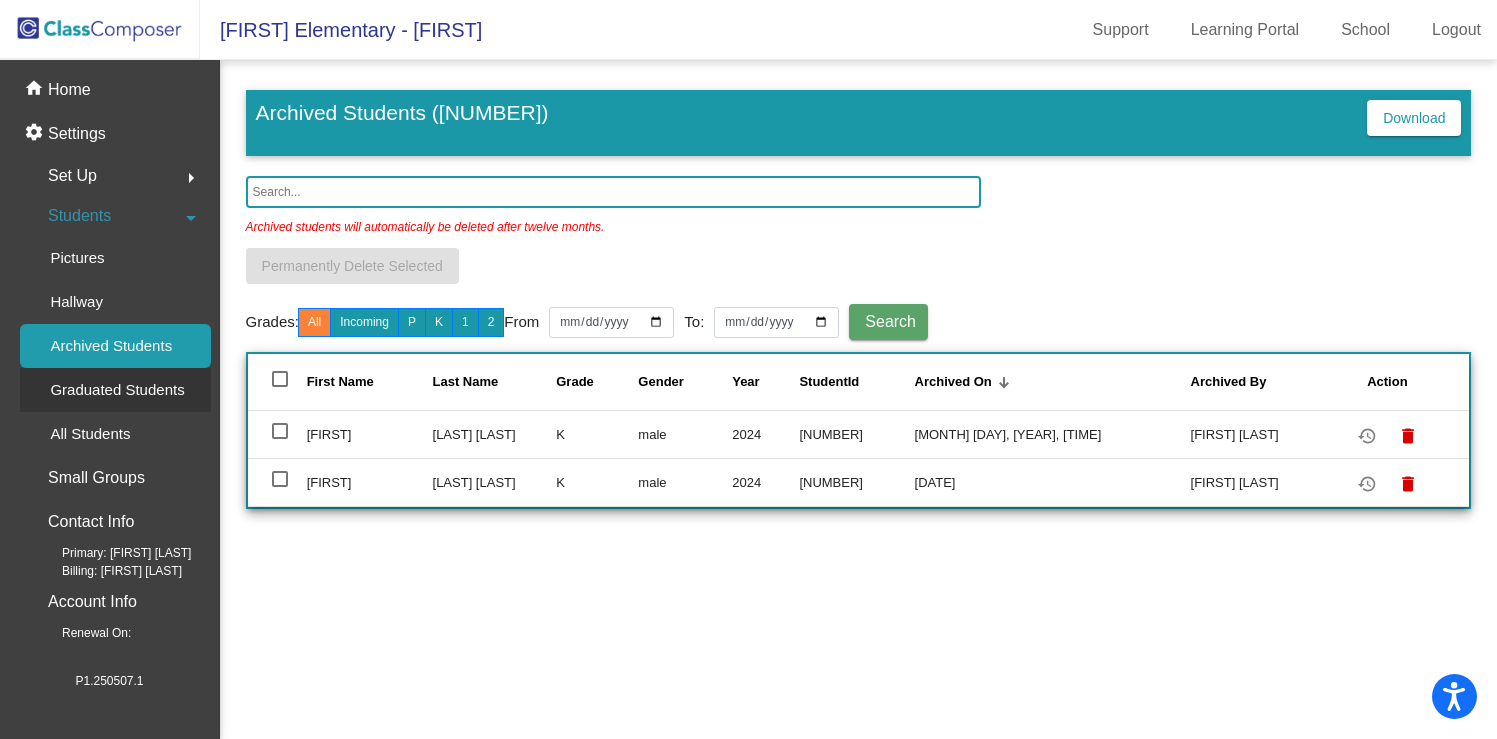 click on "Graduated Students" 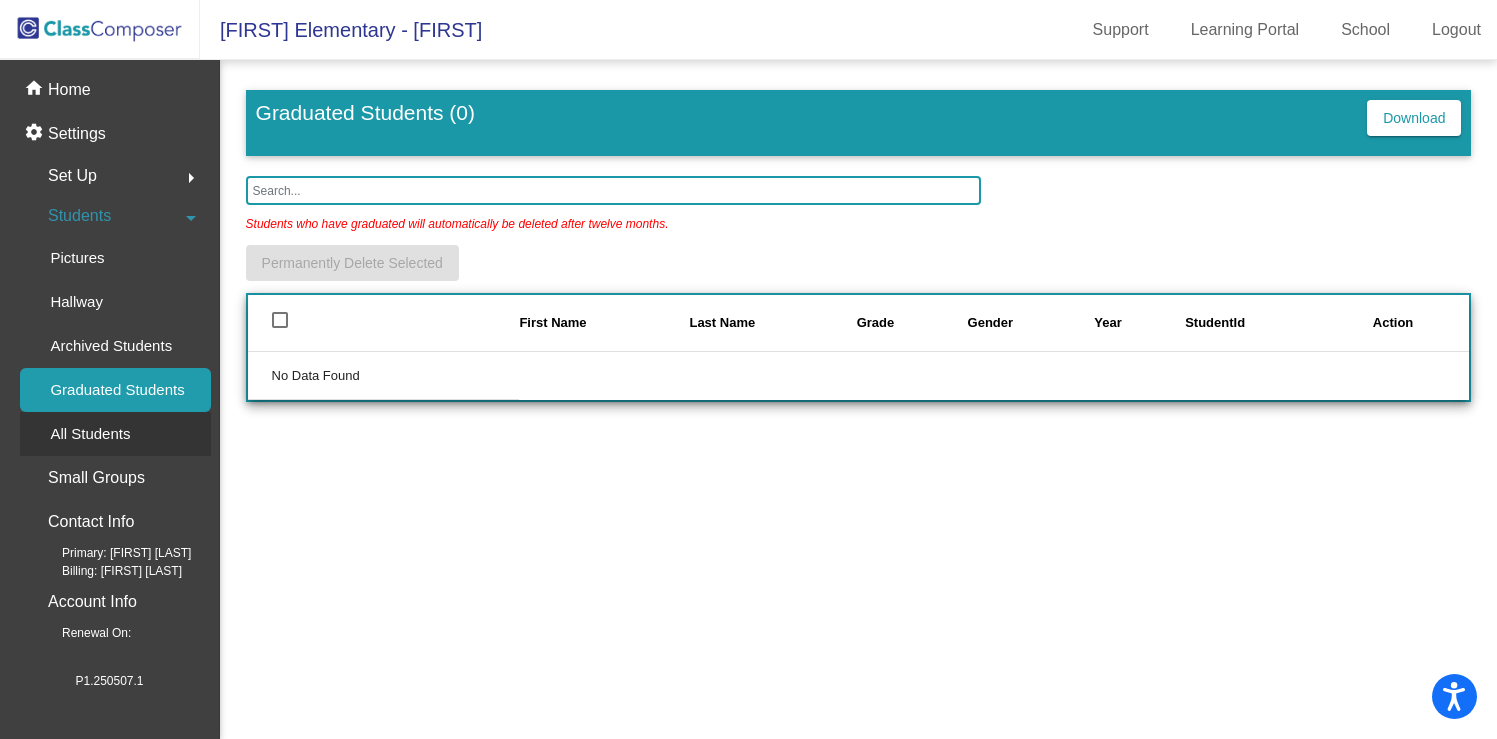 click on "All Students" 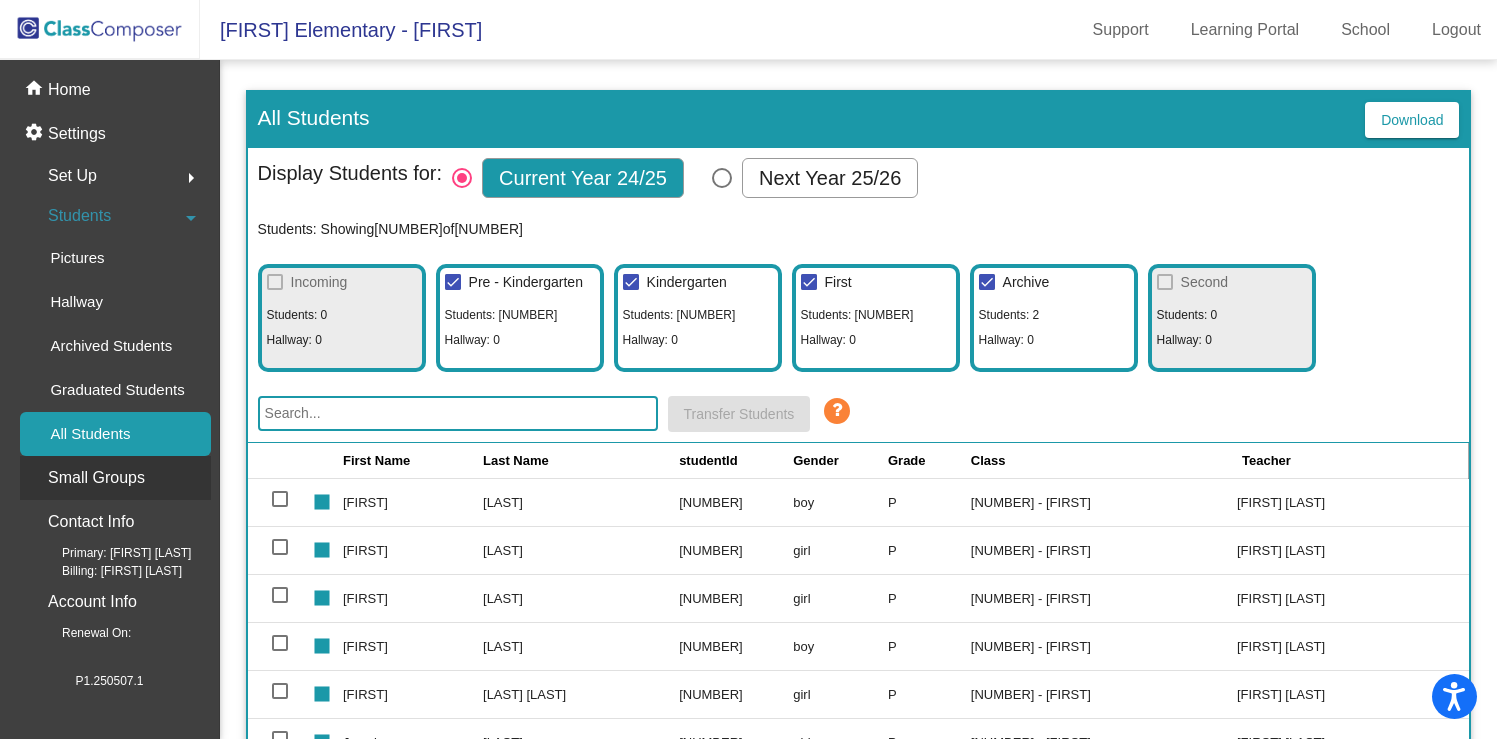 scroll, scrollTop: 0, scrollLeft: 0, axis: both 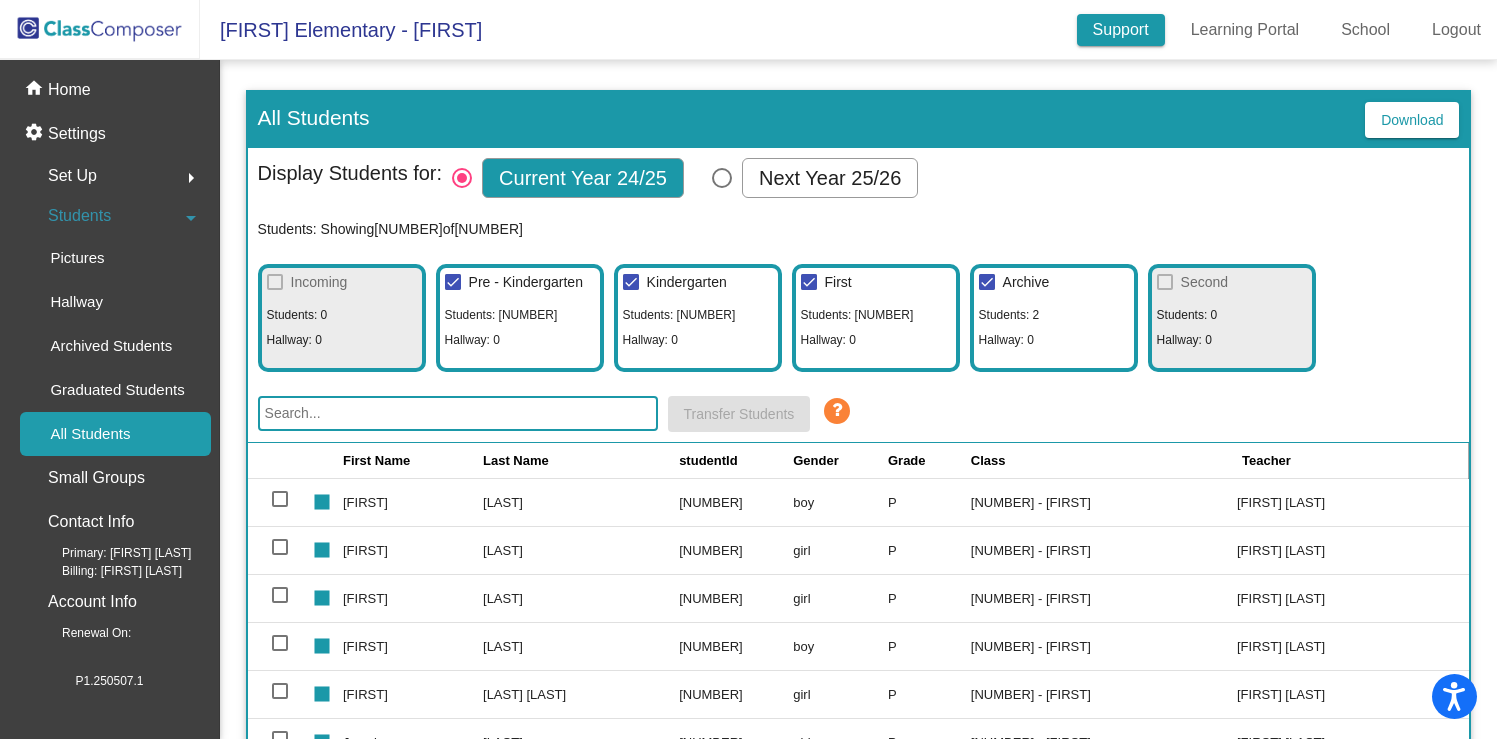 click on "Support" 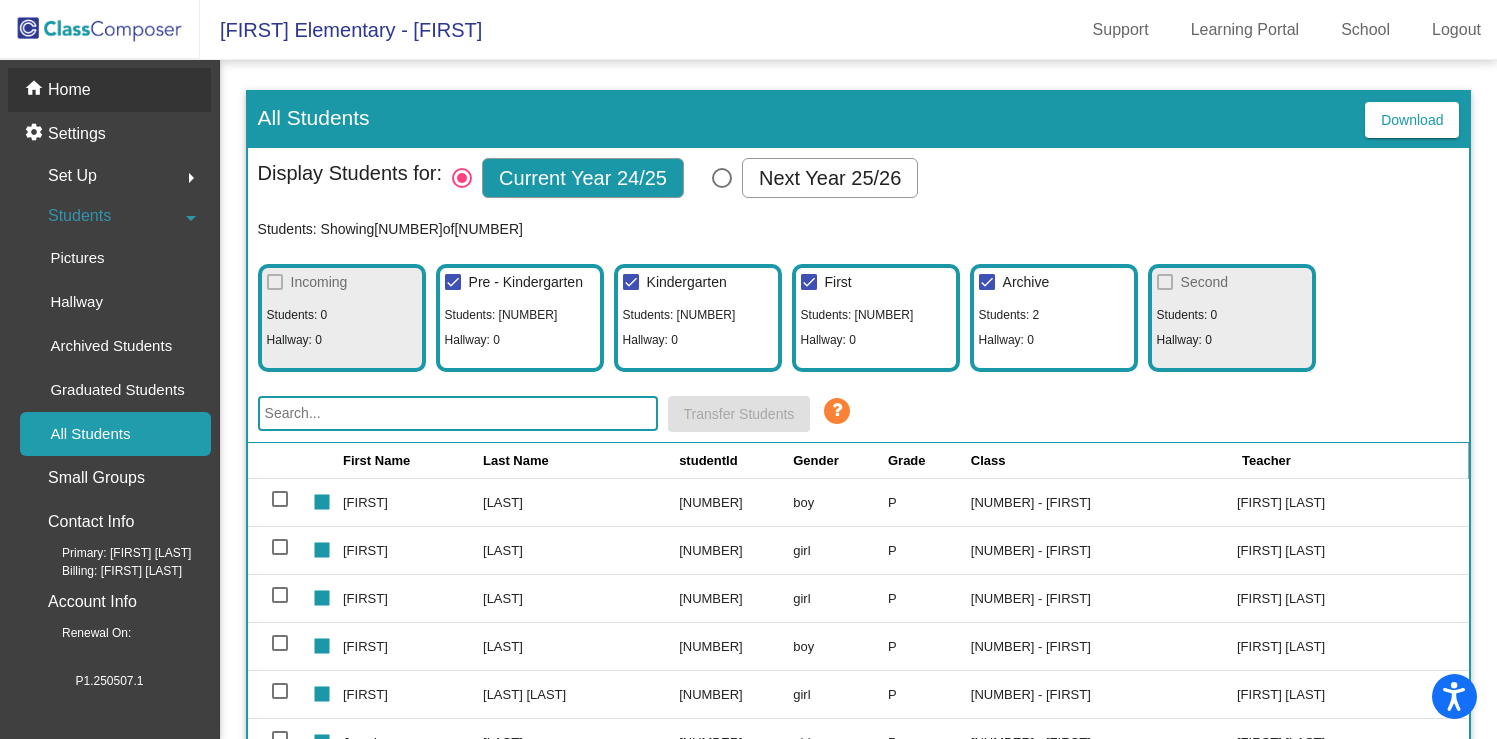click on "Home" 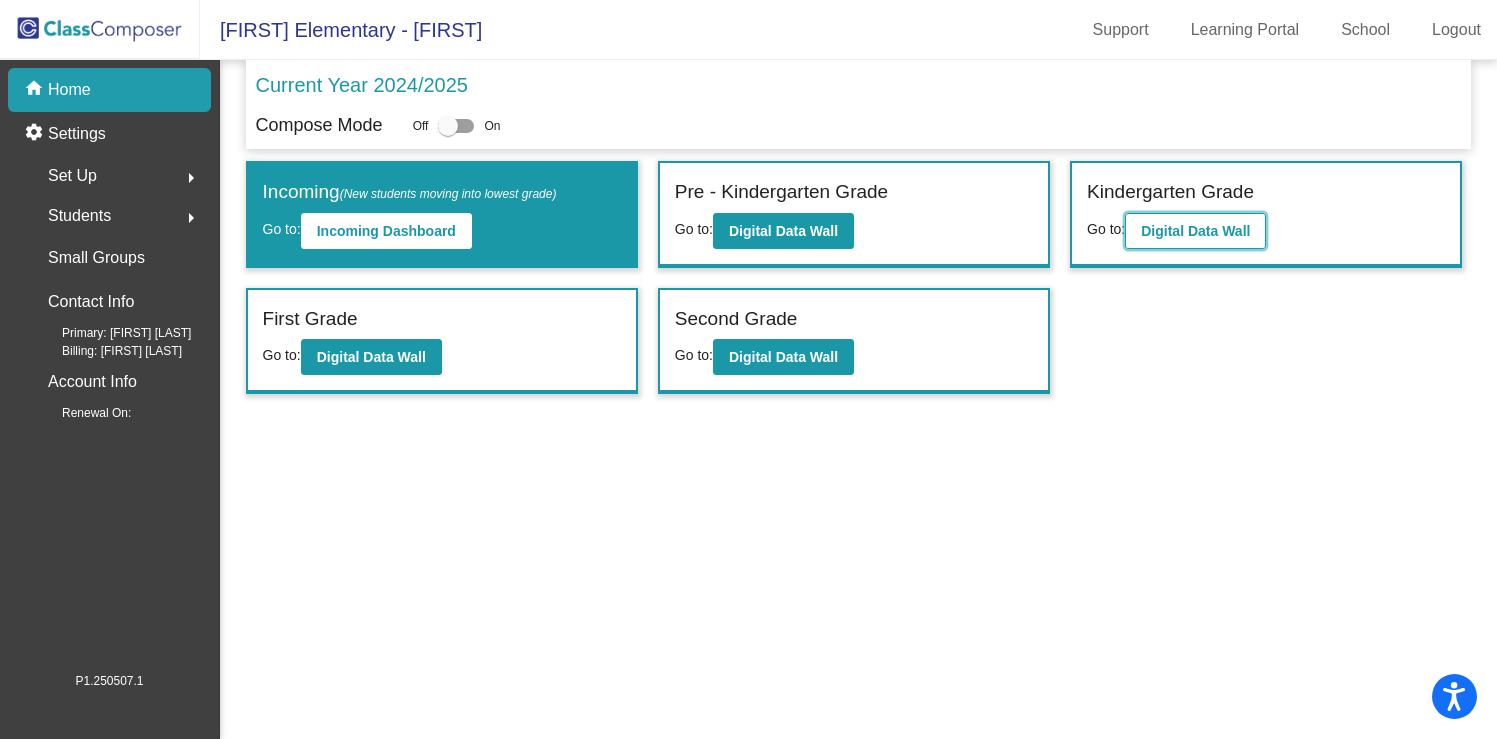 click on "Digital Data Wall" 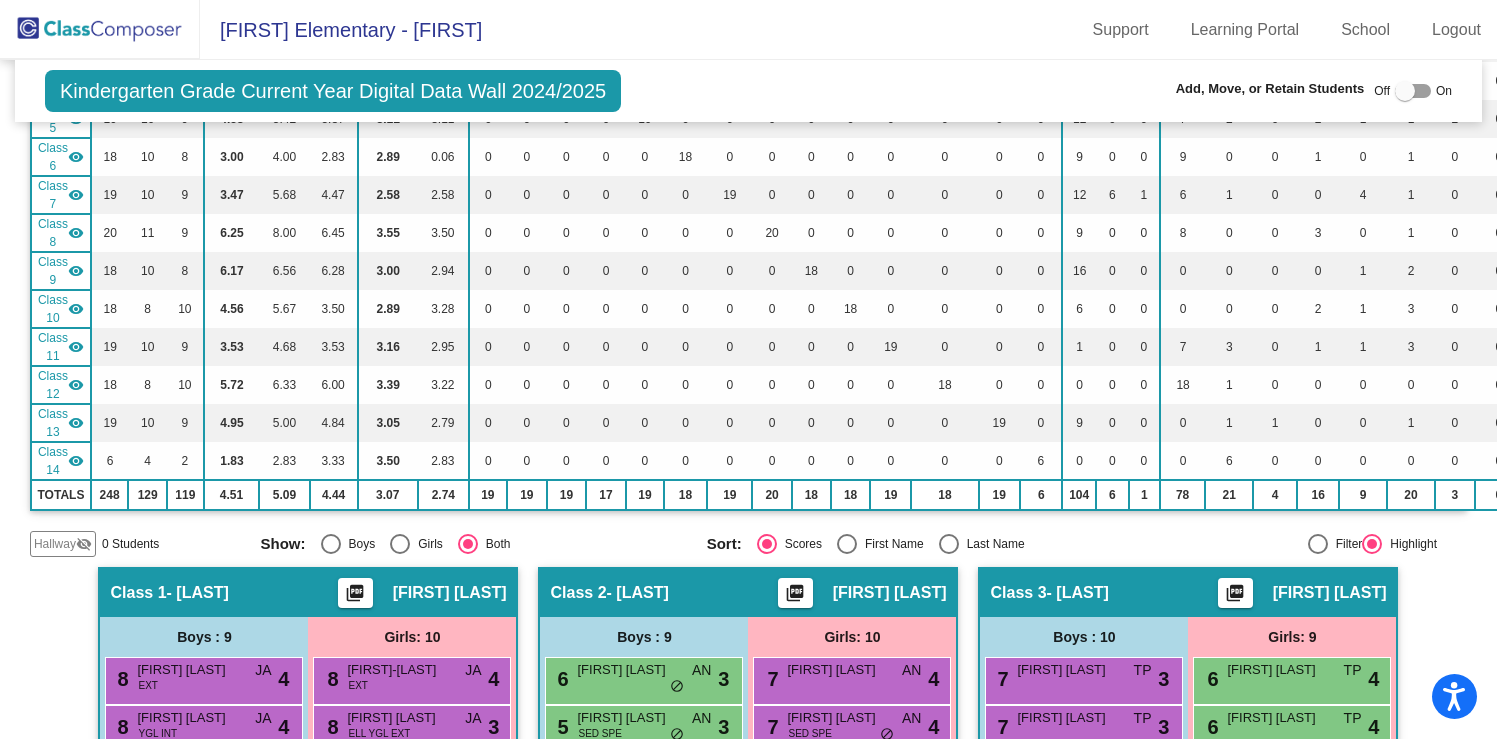 scroll, scrollTop: 377, scrollLeft: 0, axis: vertical 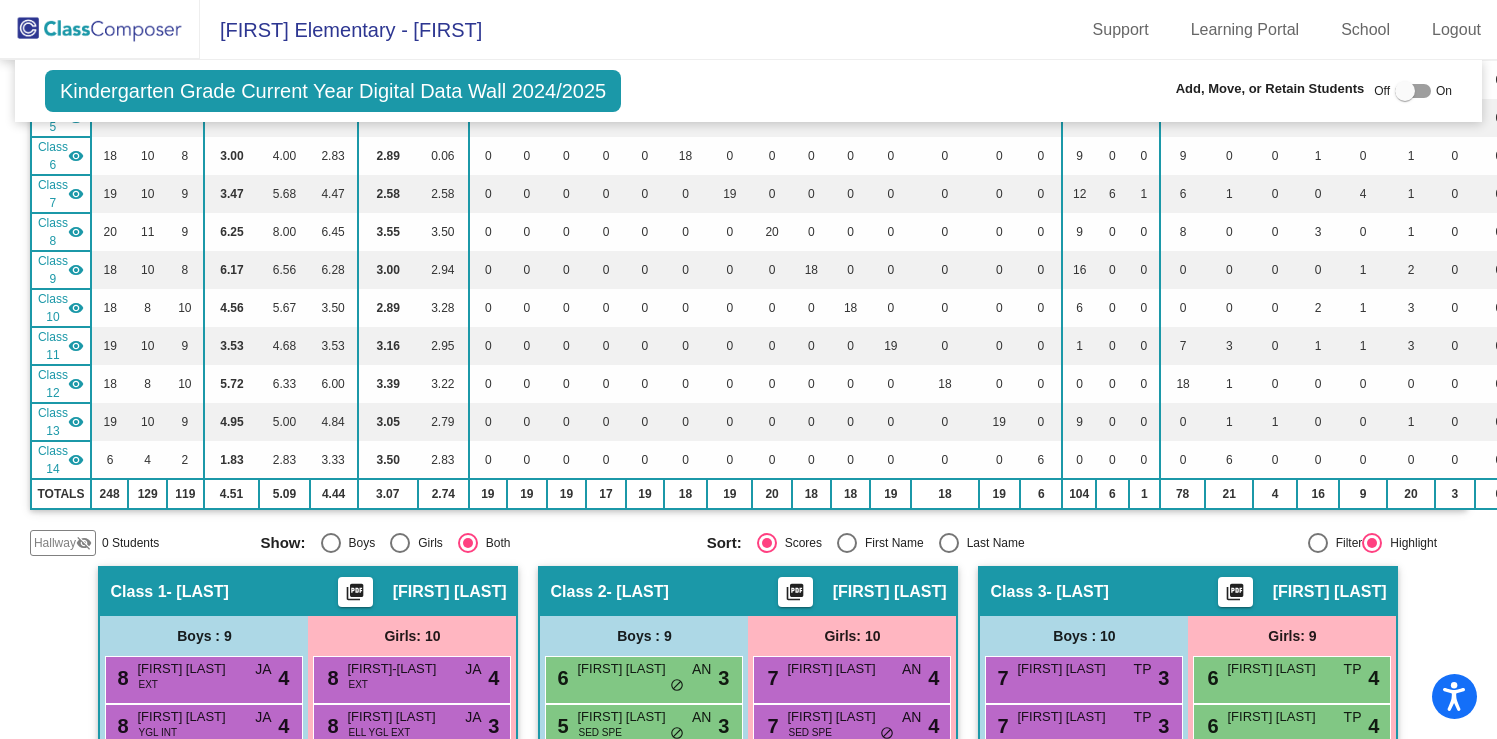 click 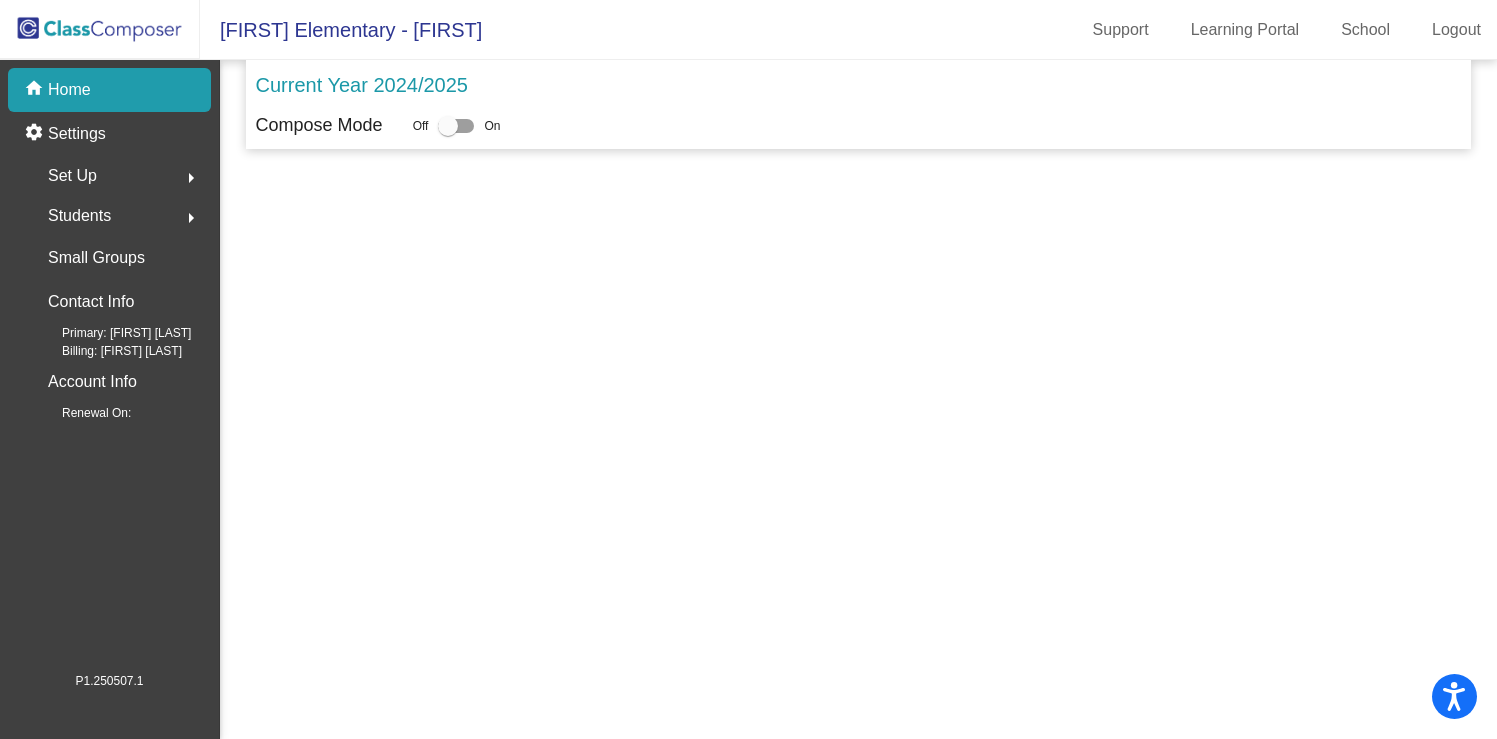 scroll, scrollTop: 0, scrollLeft: 0, axis: both 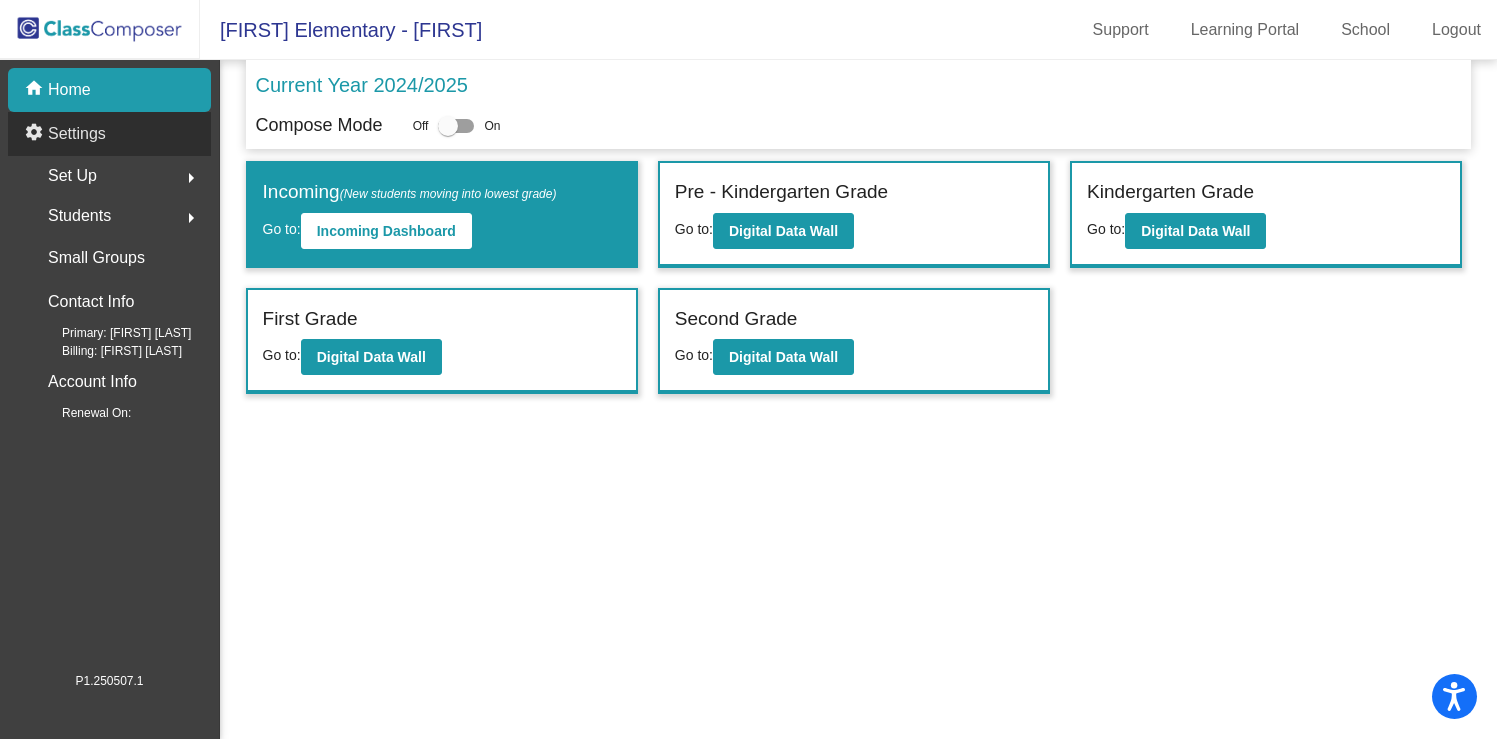 click on "Settings" 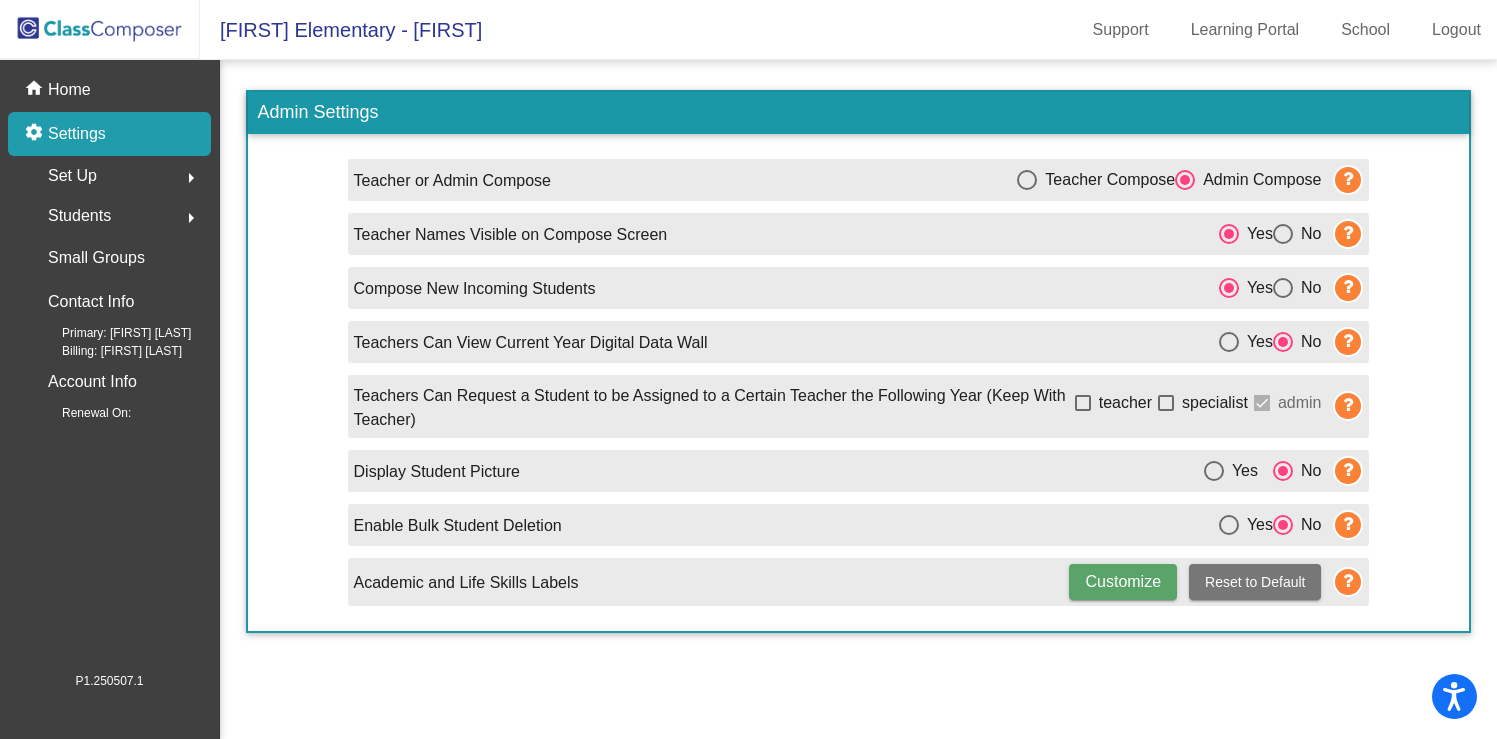 scroll, scrollTop: 0, scrollLeft: 0, axis: both 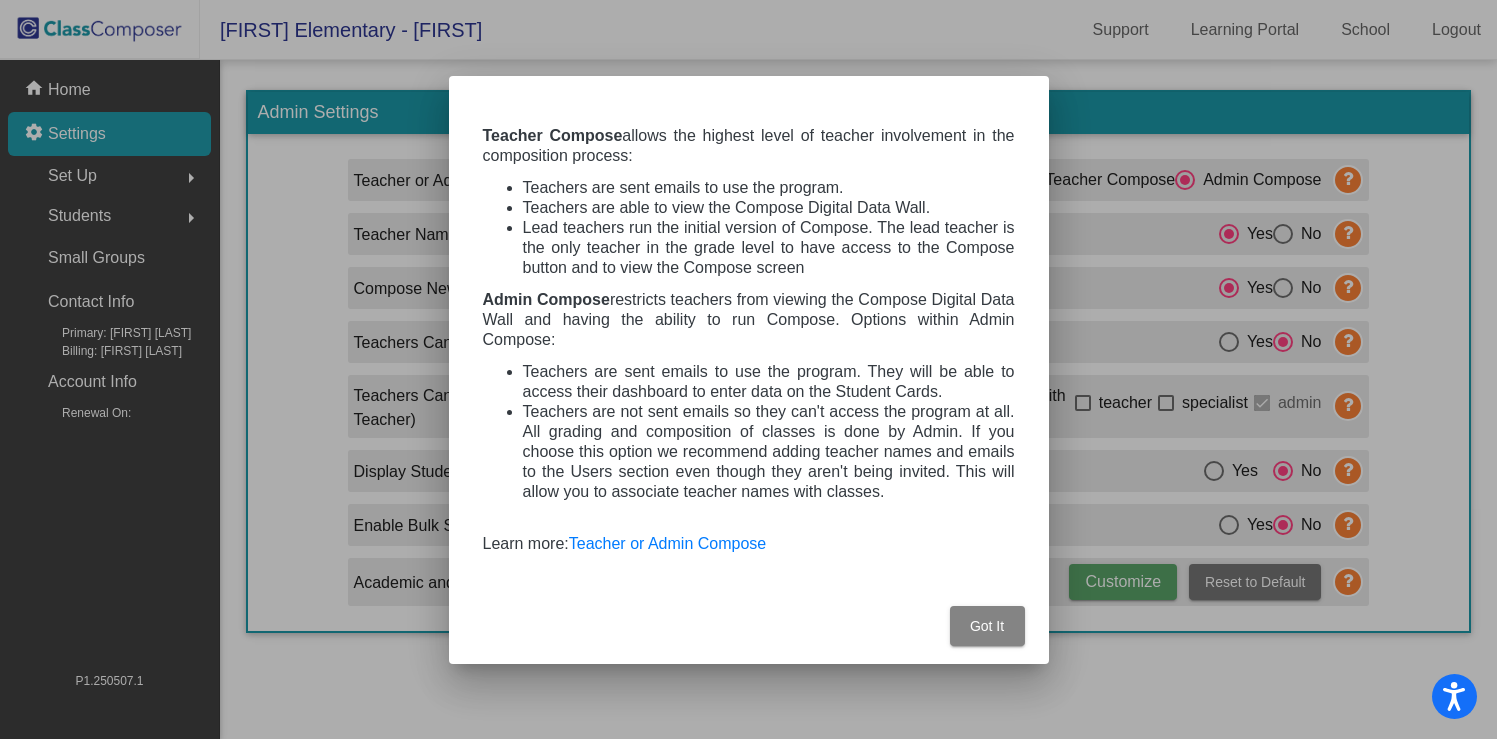 drag, startPoint x: 994, startPoint y: 619, endPoint x: 1018, endPoint y: 613, distance: 24.738634 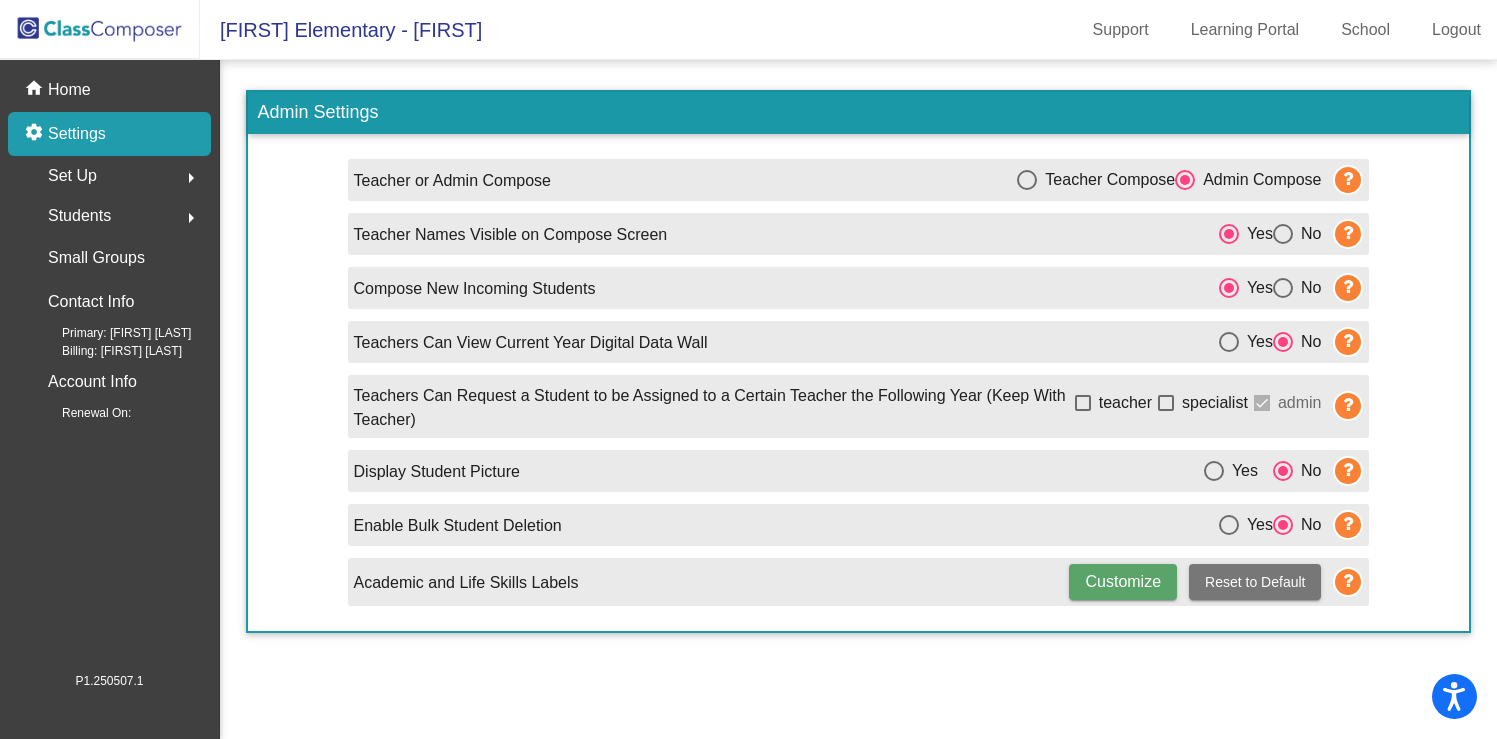 scroll, scrollTop: 0, scrollLeft: 0, axis: both 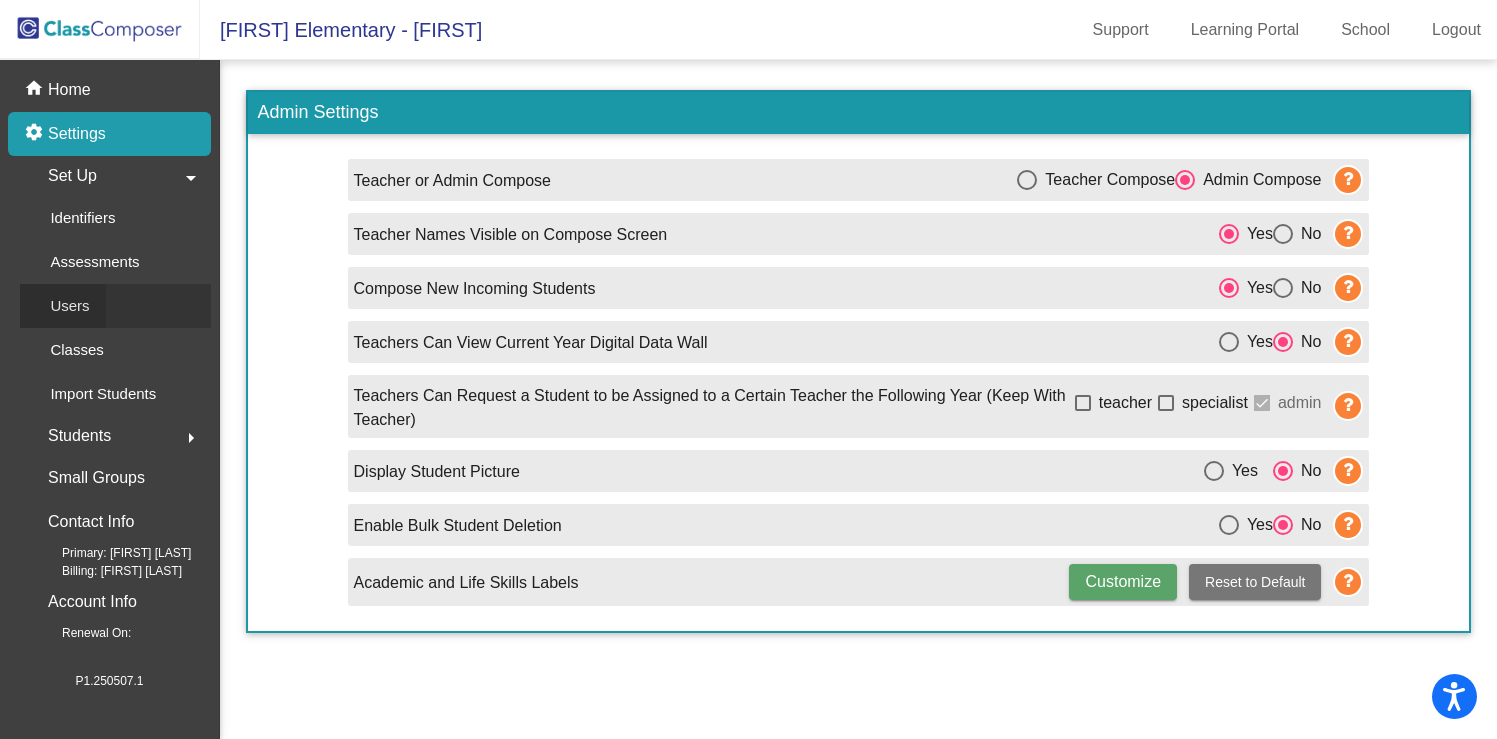 click on "Users" 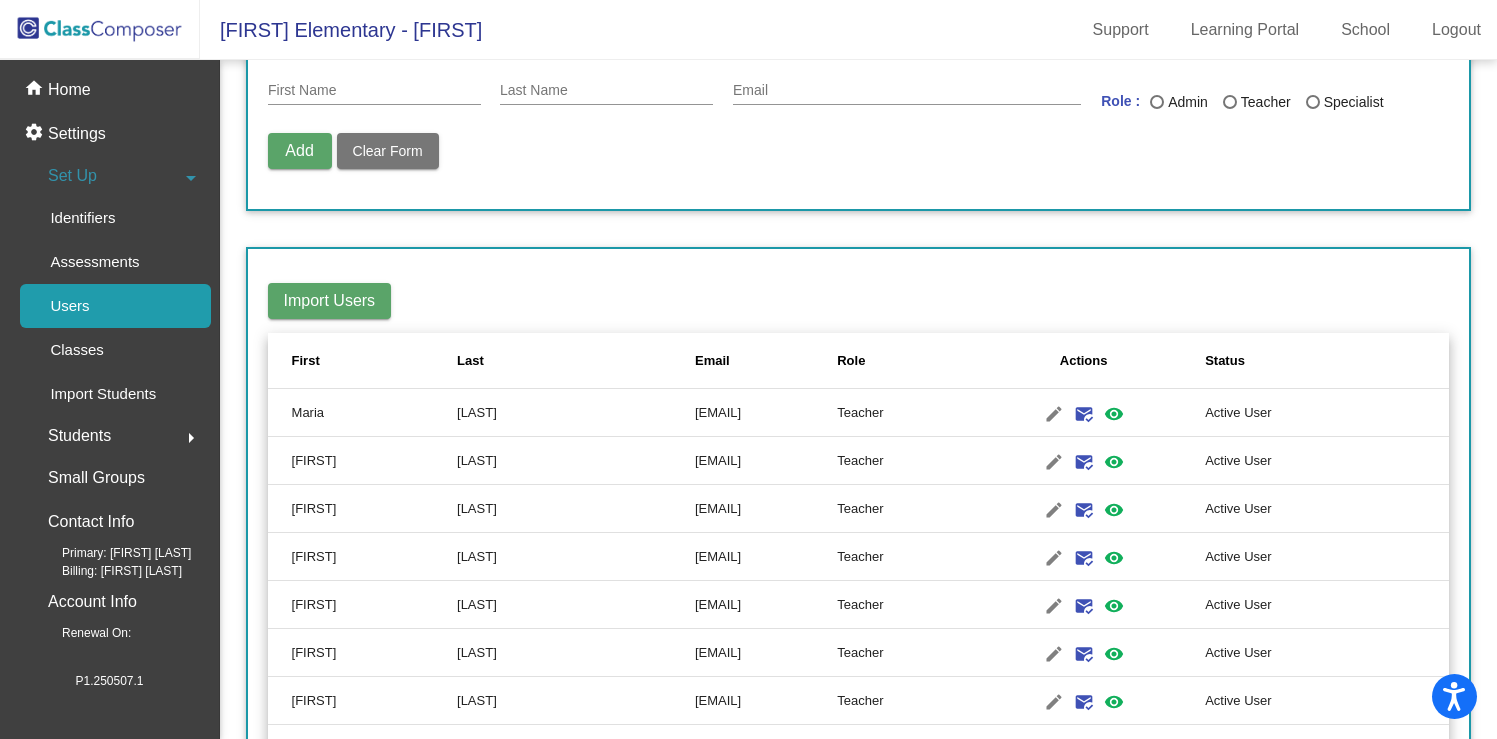 scroll, scrollTop: 27, scrollLeft: 0, axis: vertical 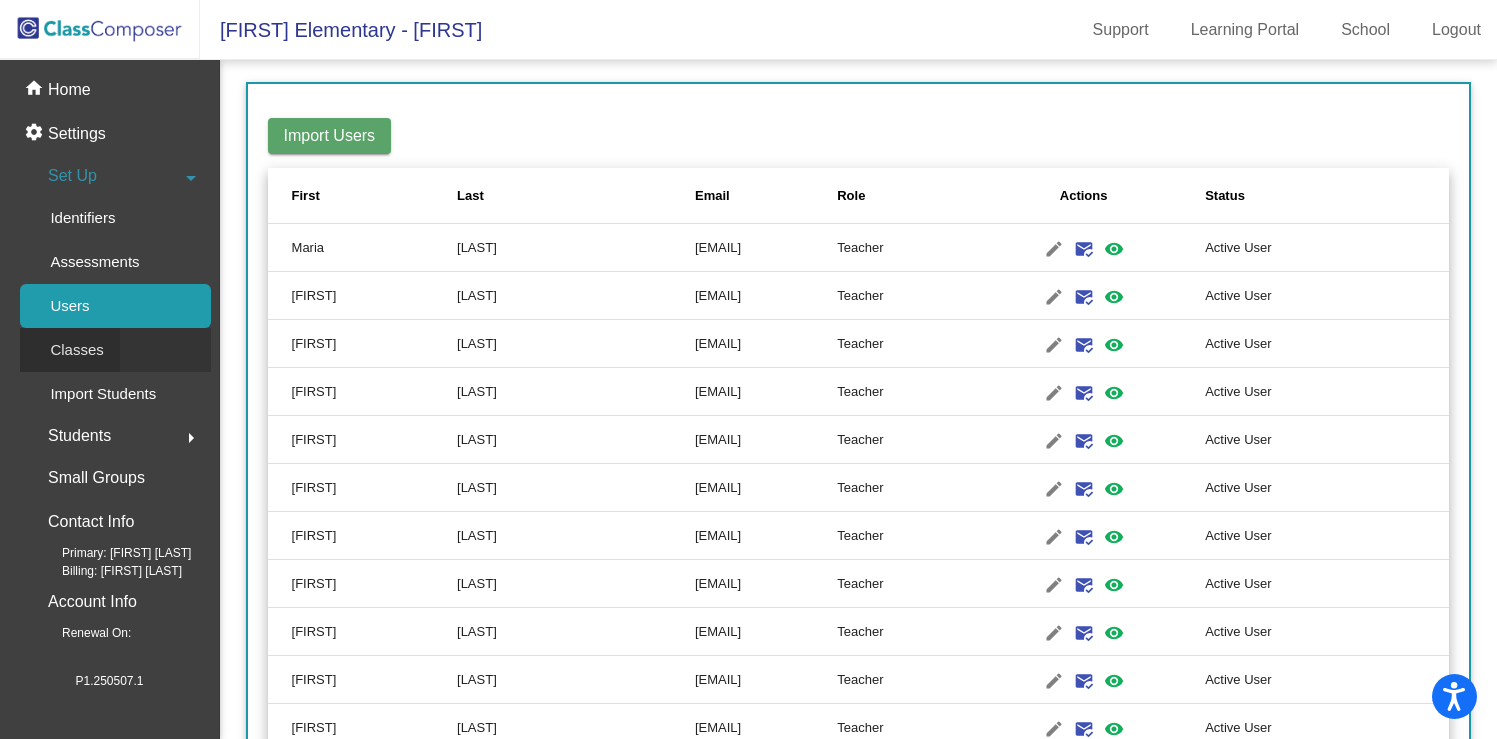 click on "Classes" 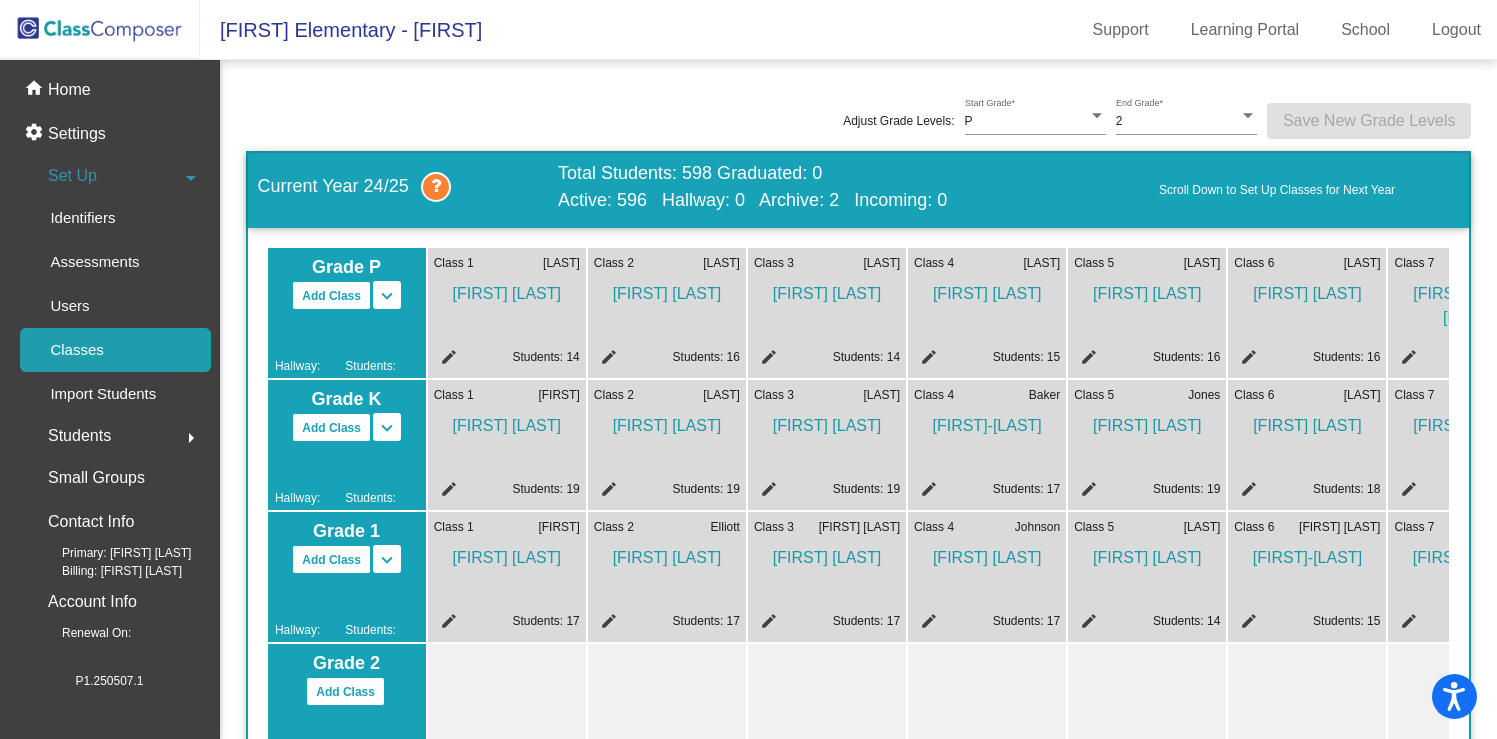 scroll, scrollTop: 0, scrollLeft: 0, axis: both 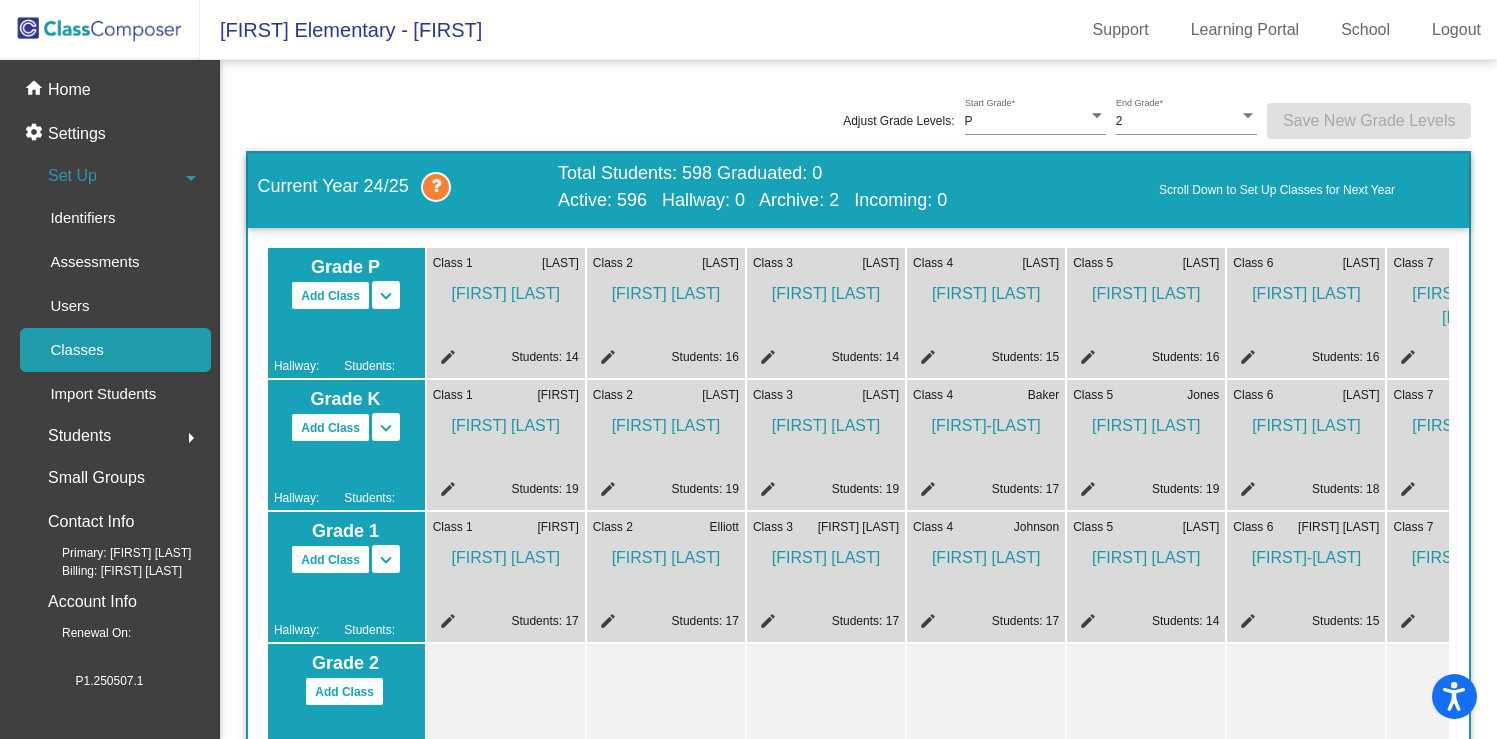 click on "Students  arrow_right" 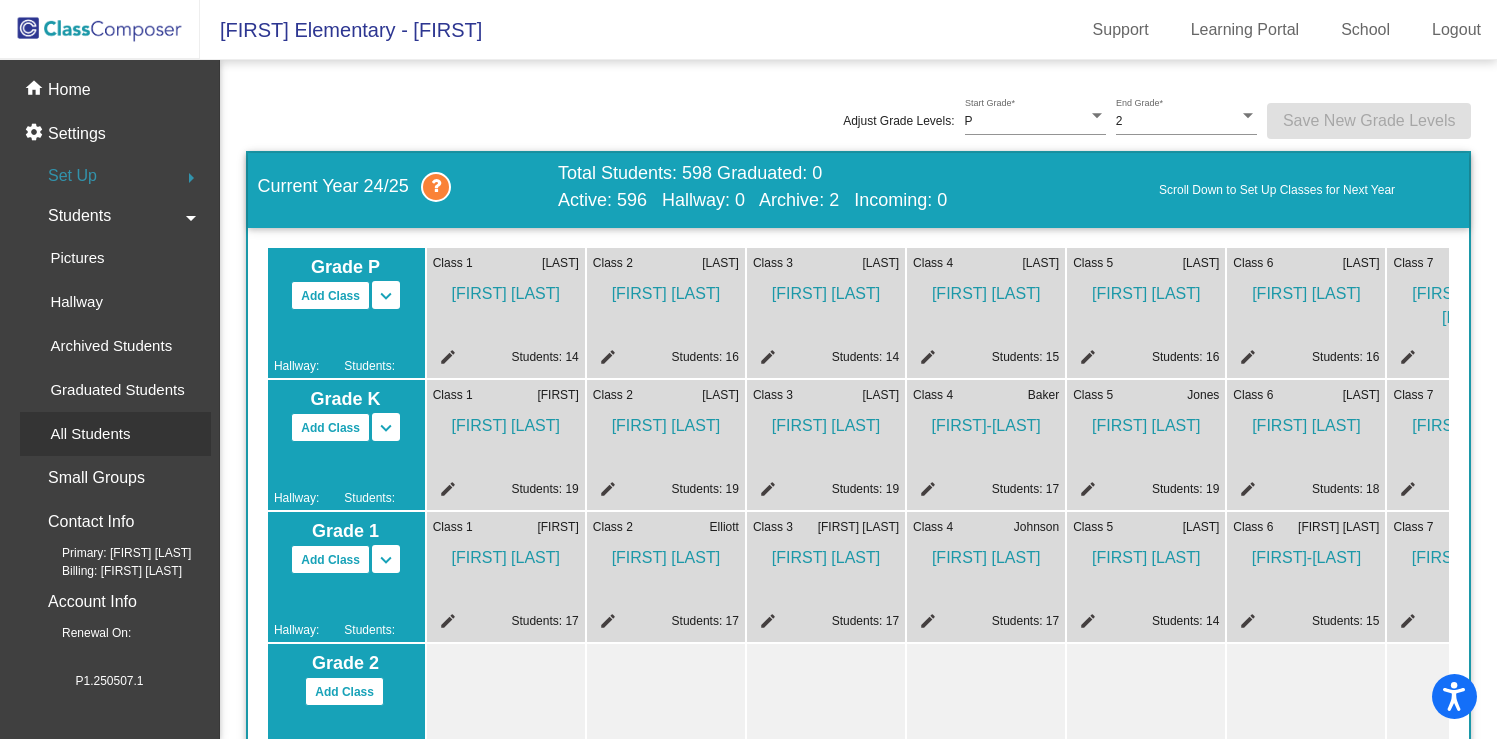 scroll, scrollTop: 0, scrollLeft: 0, axis: both 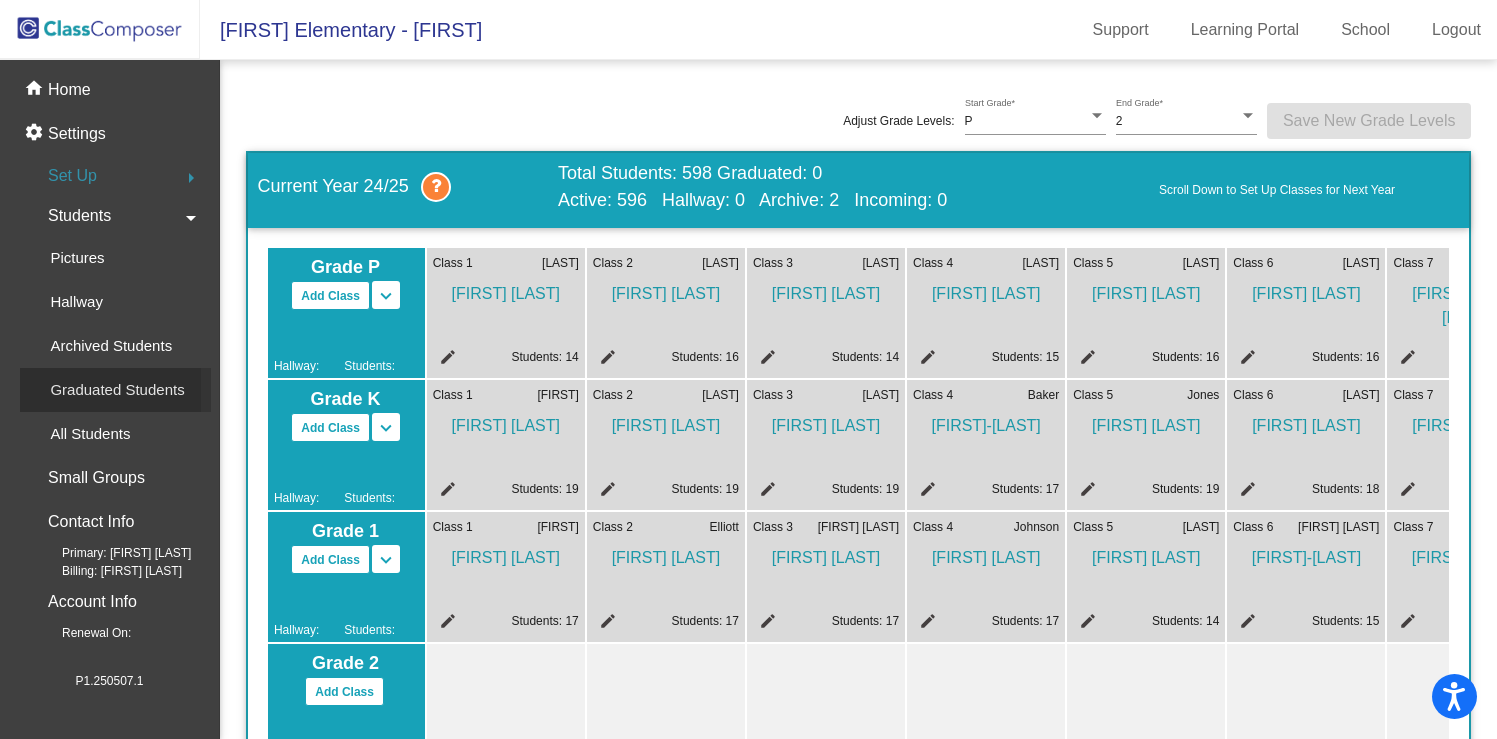 click on "Graduated Students" 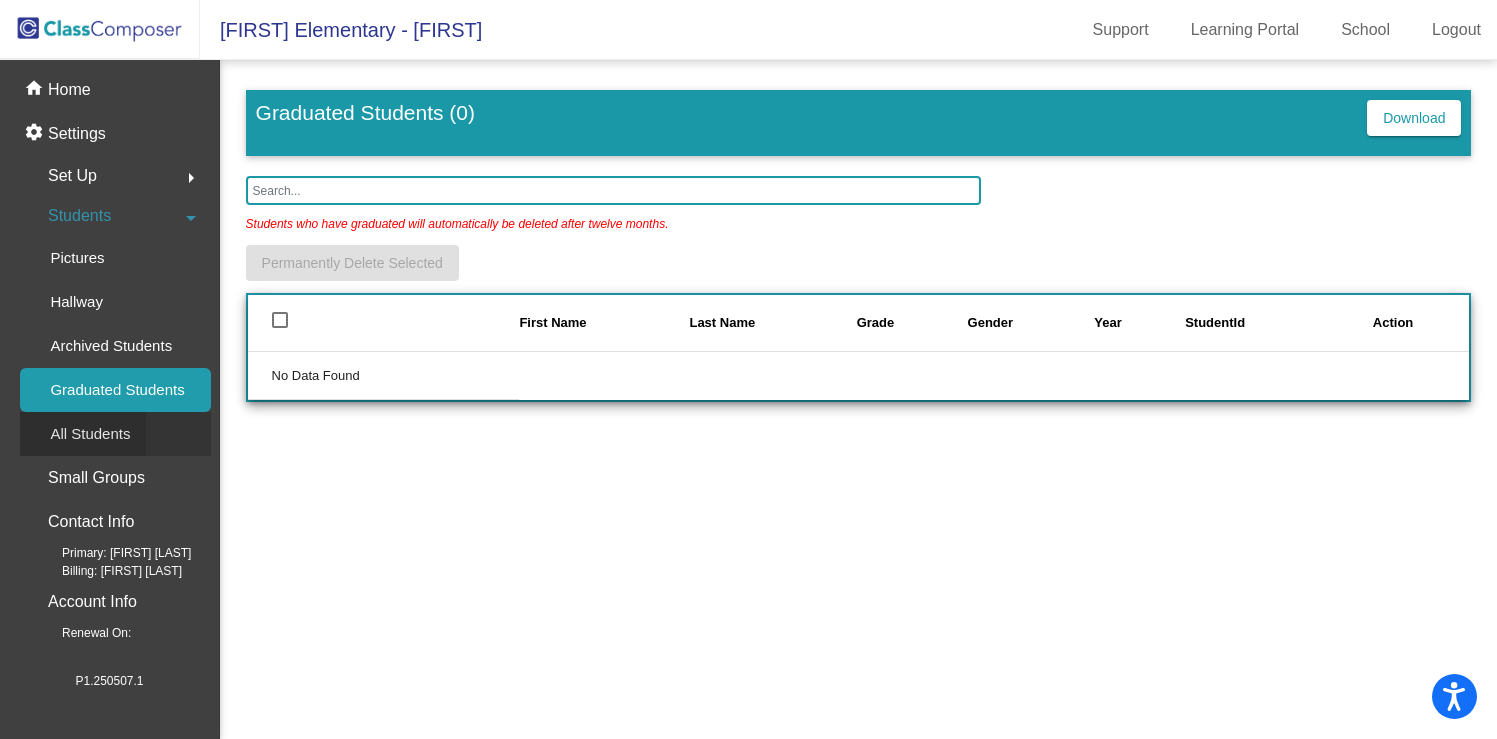 click on "All Students" 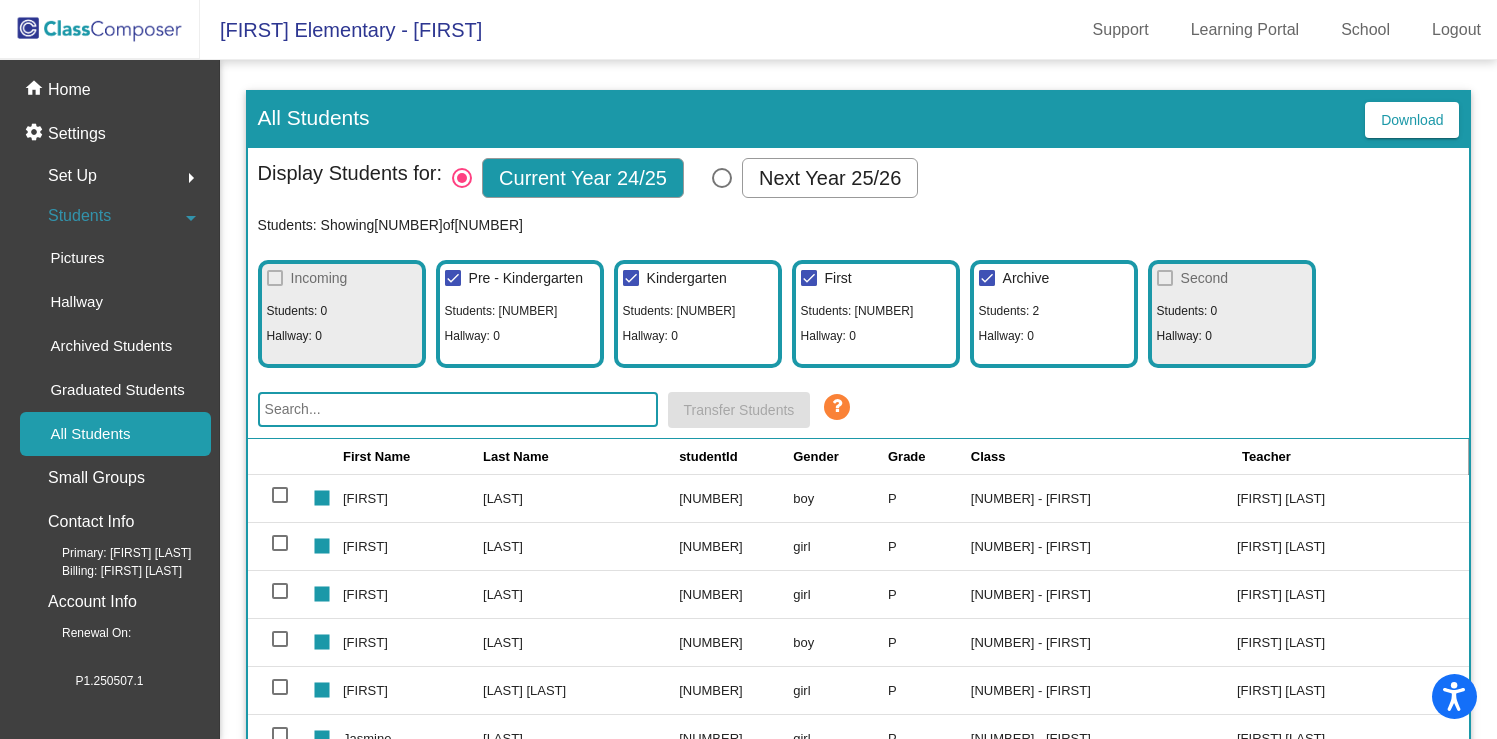 click at bounding box center (722, 178) 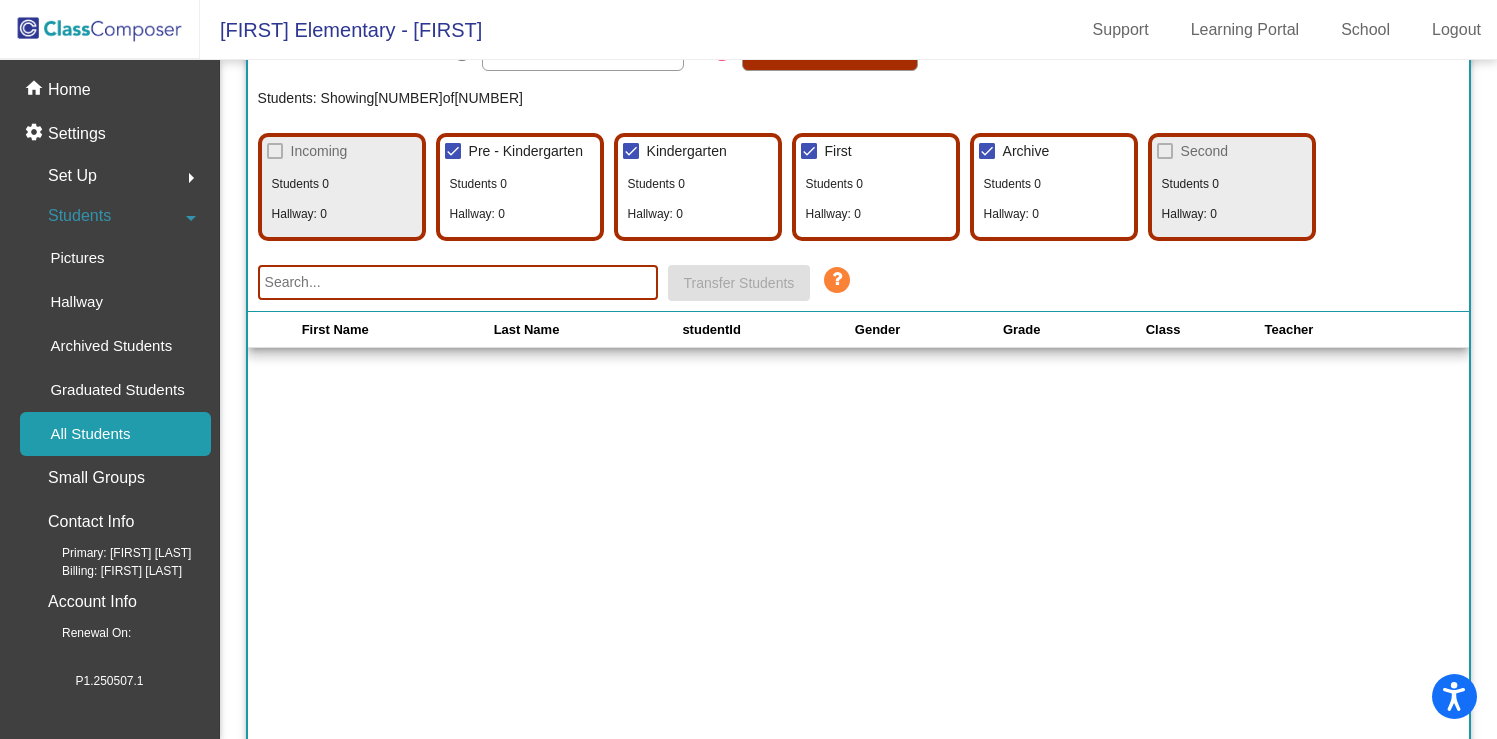 scroll, scrollTop: 201, scrollLeft: 0, axis: vertical 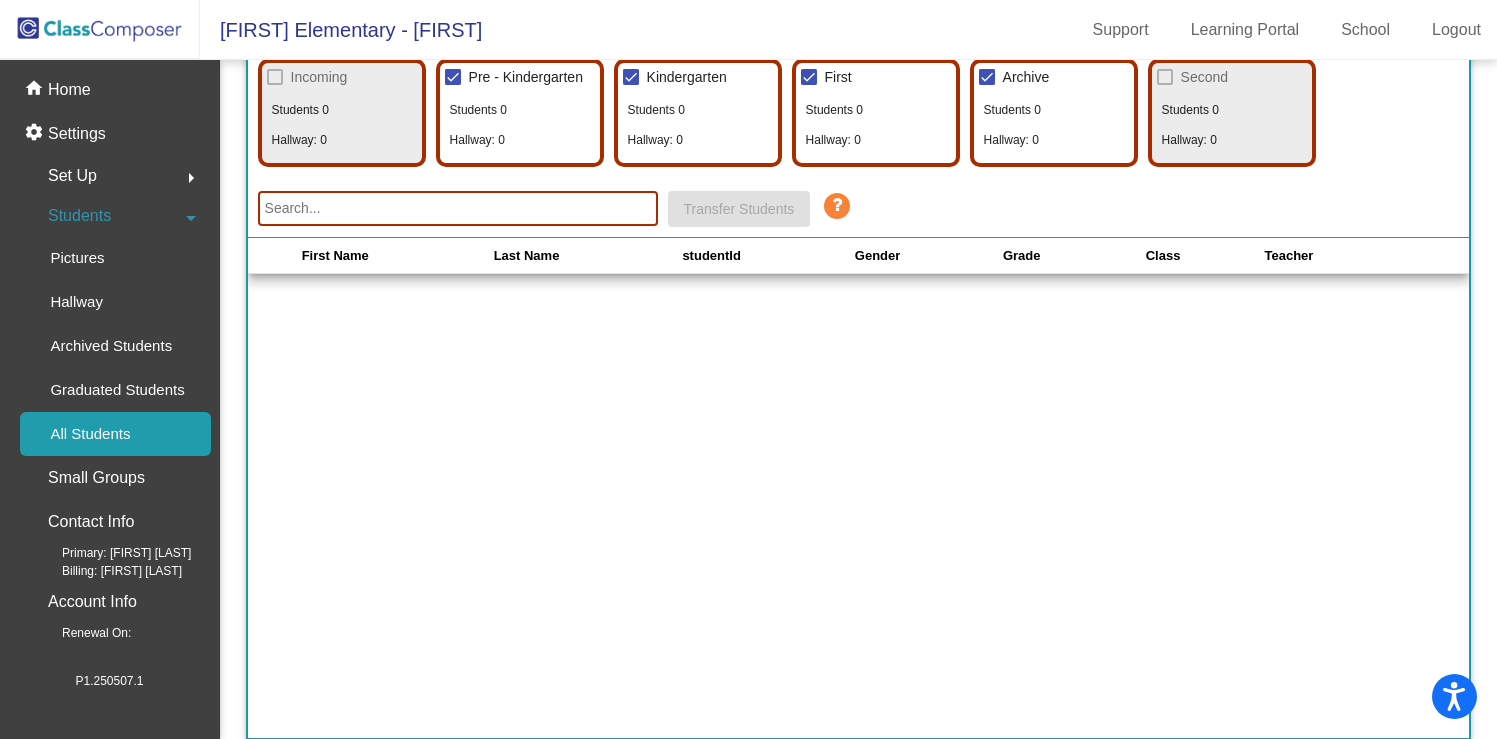 click 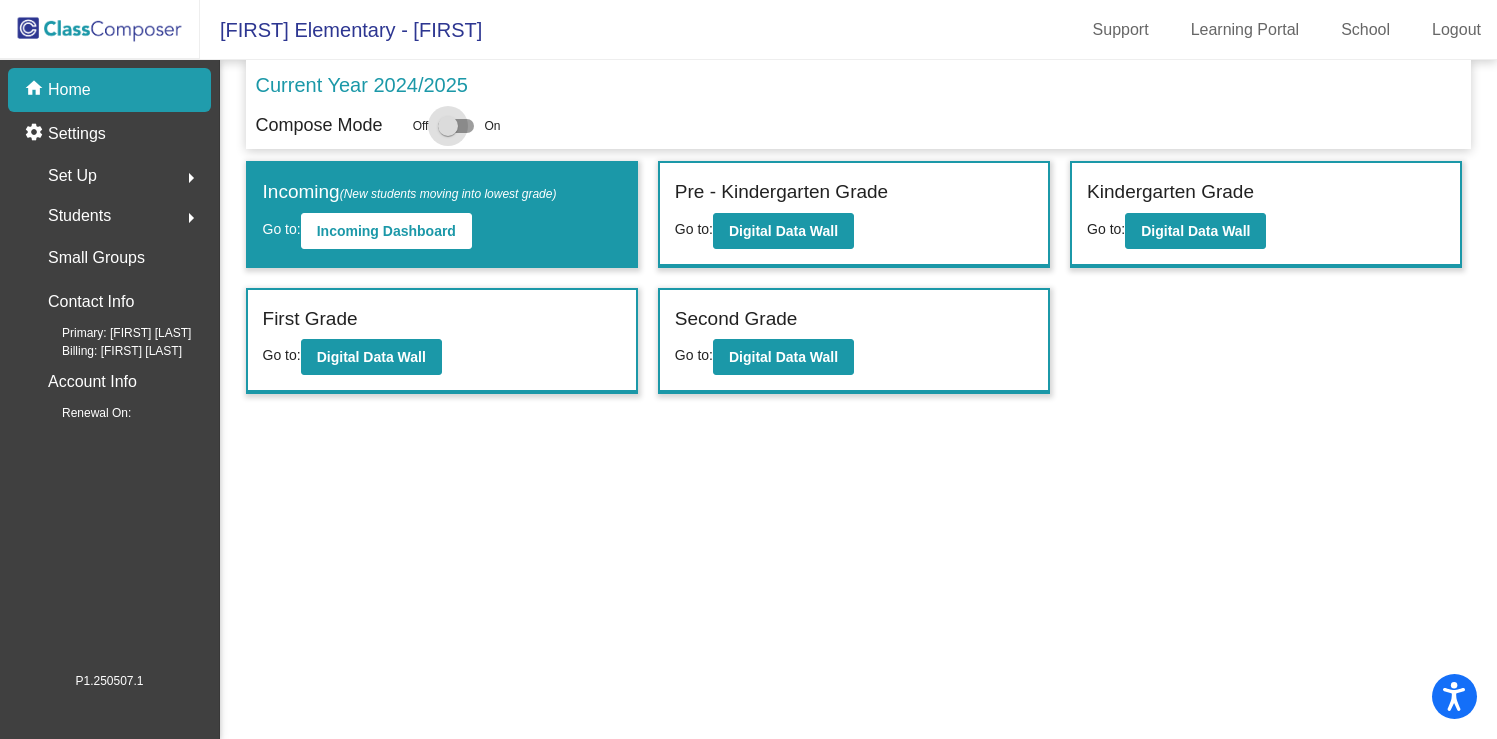 click at bounding box center [456, 126] 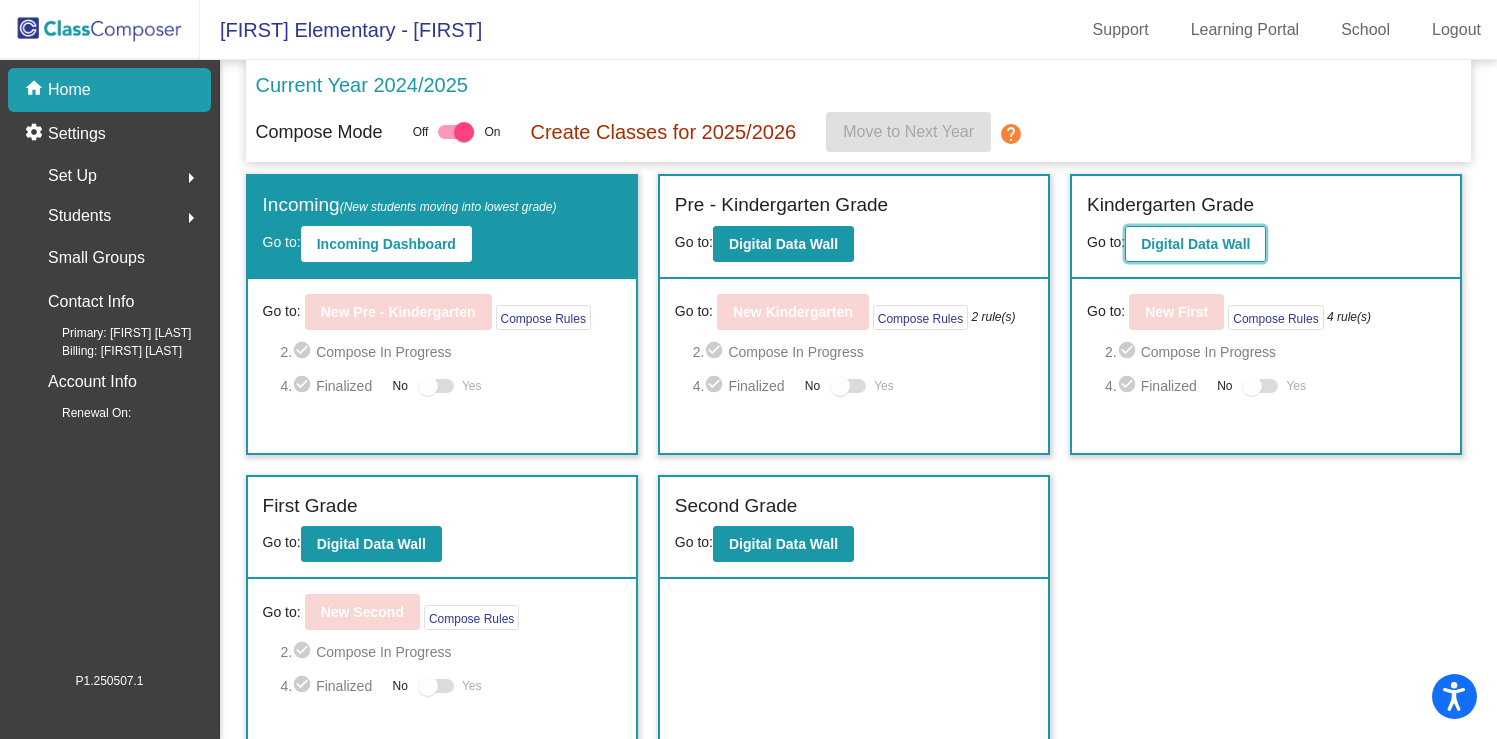 click on "Digital Data Wall" 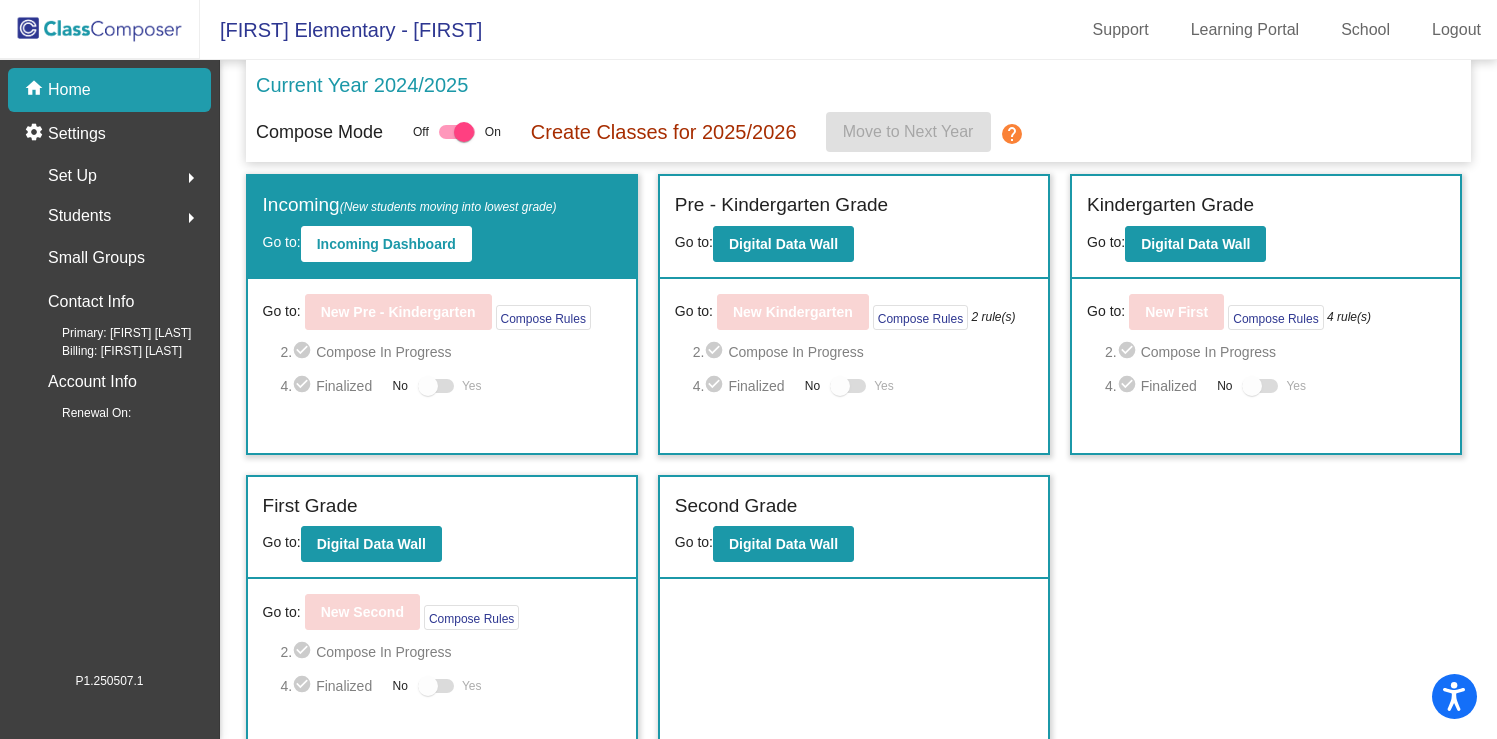 click on "2.  check_circle  Compose In Progress" 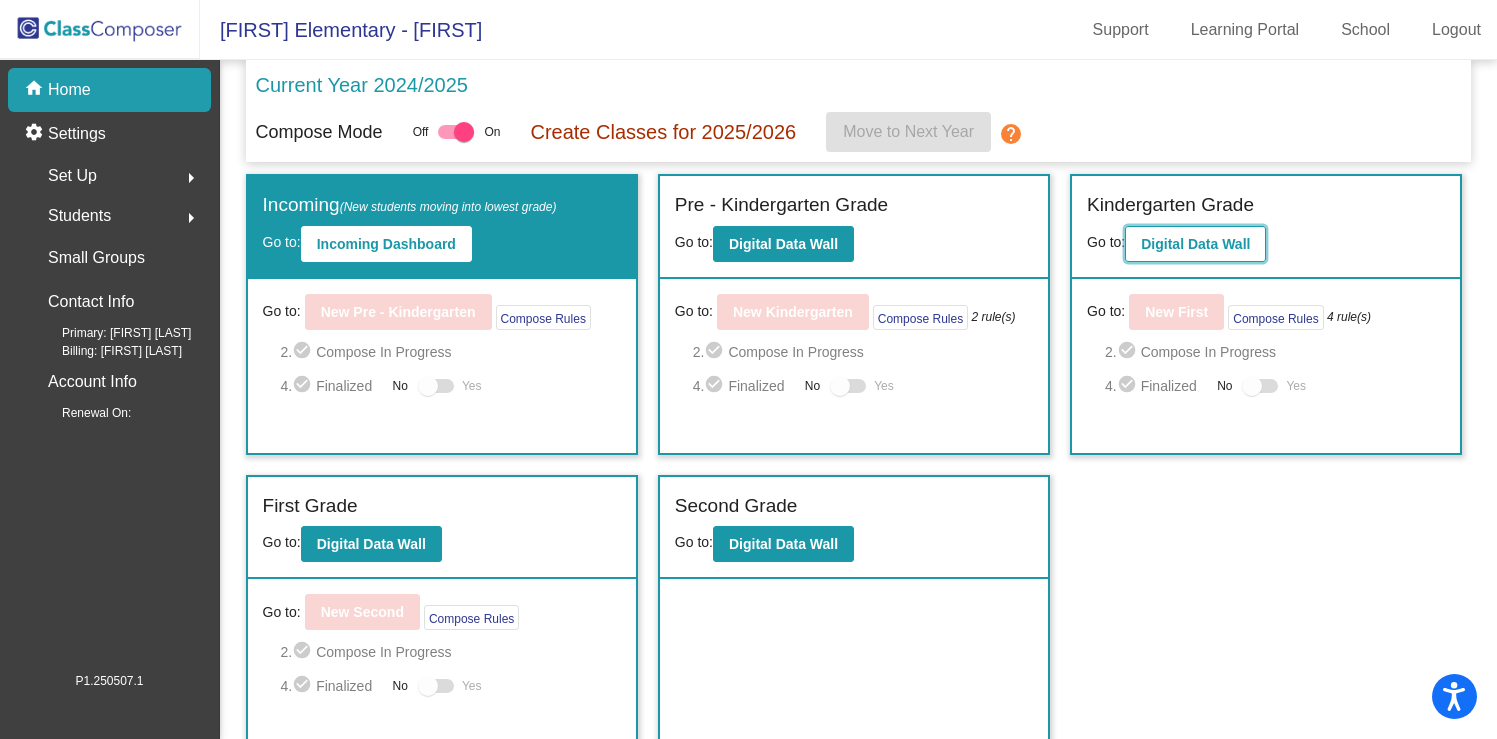 click on "Digital Data Wall" 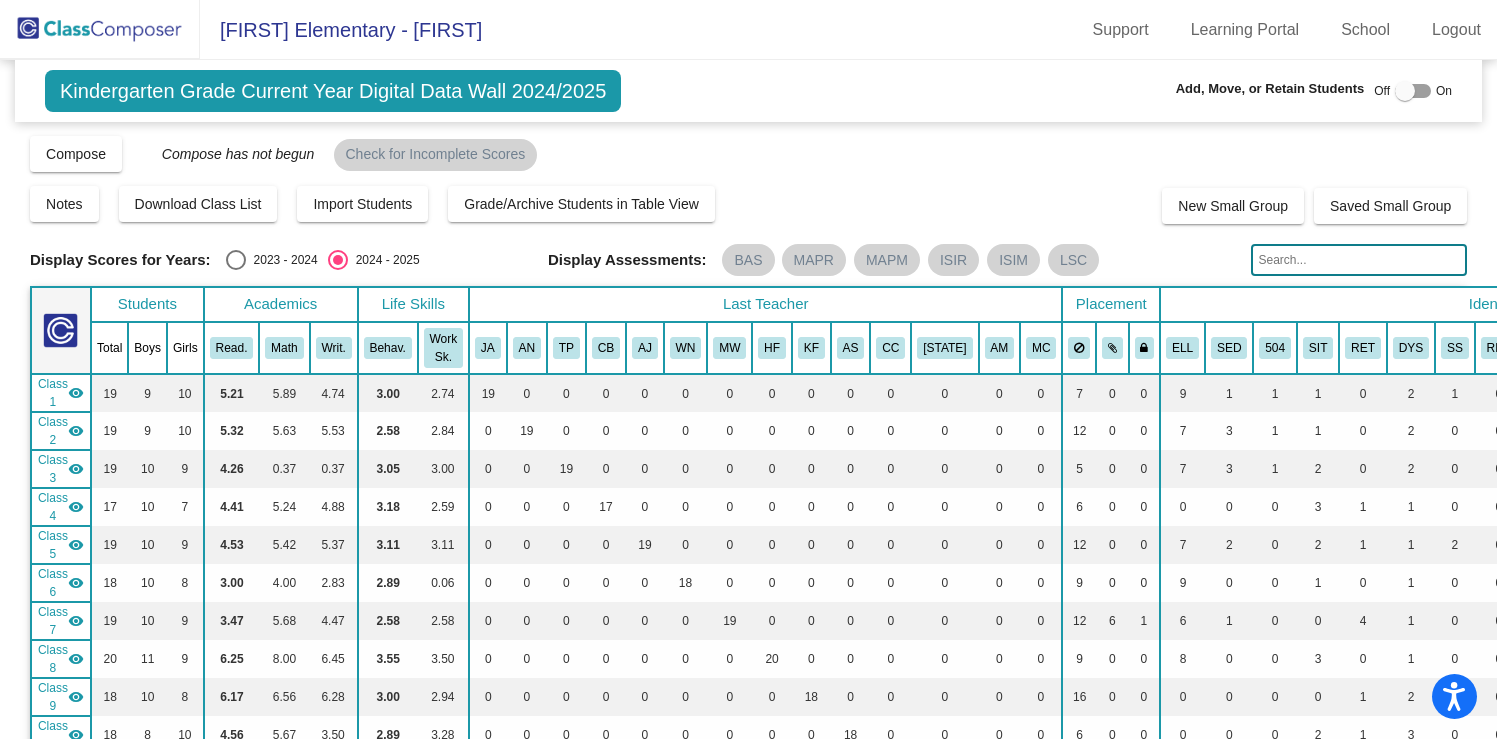 scroll, scrollTop: 0, scrollLeft: 10, axis: horizontal 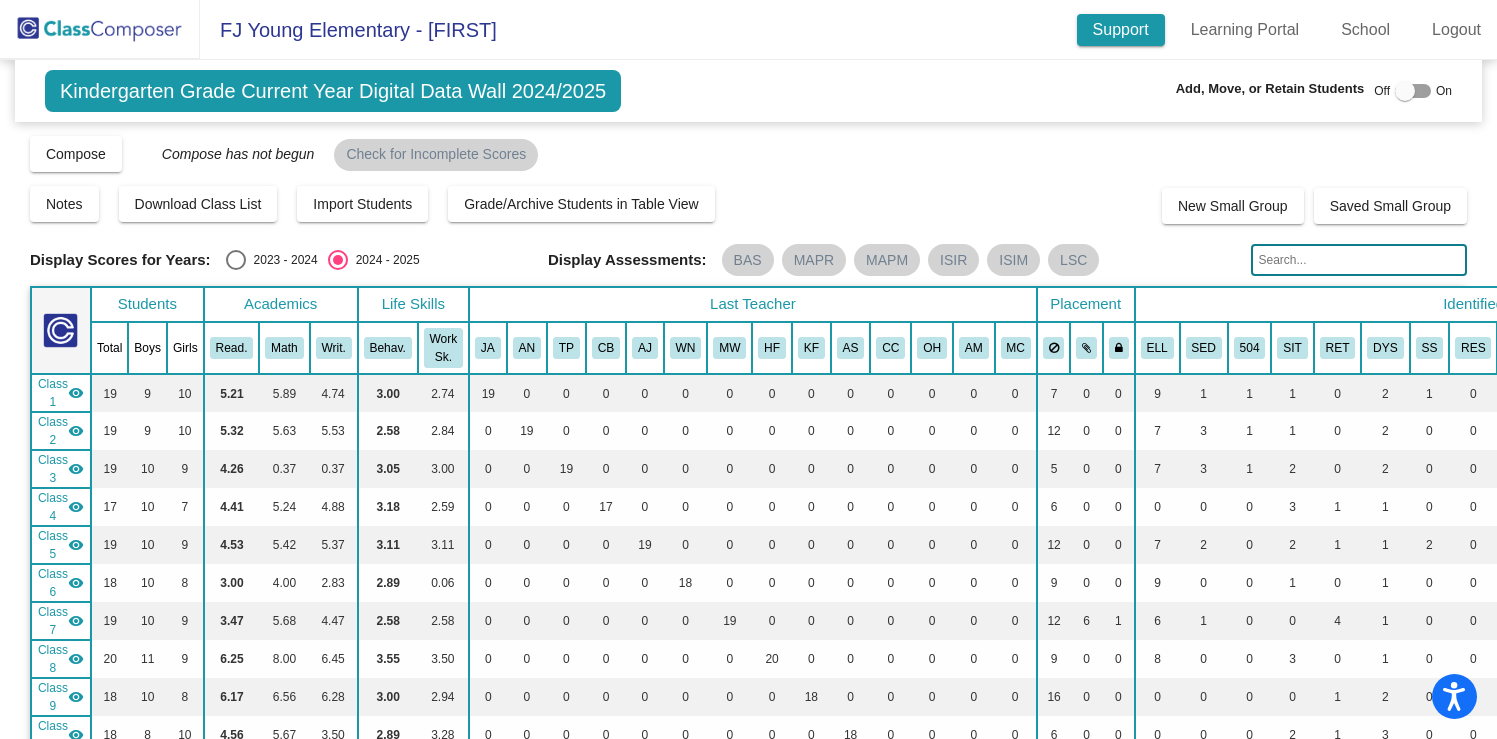 click on "Support" 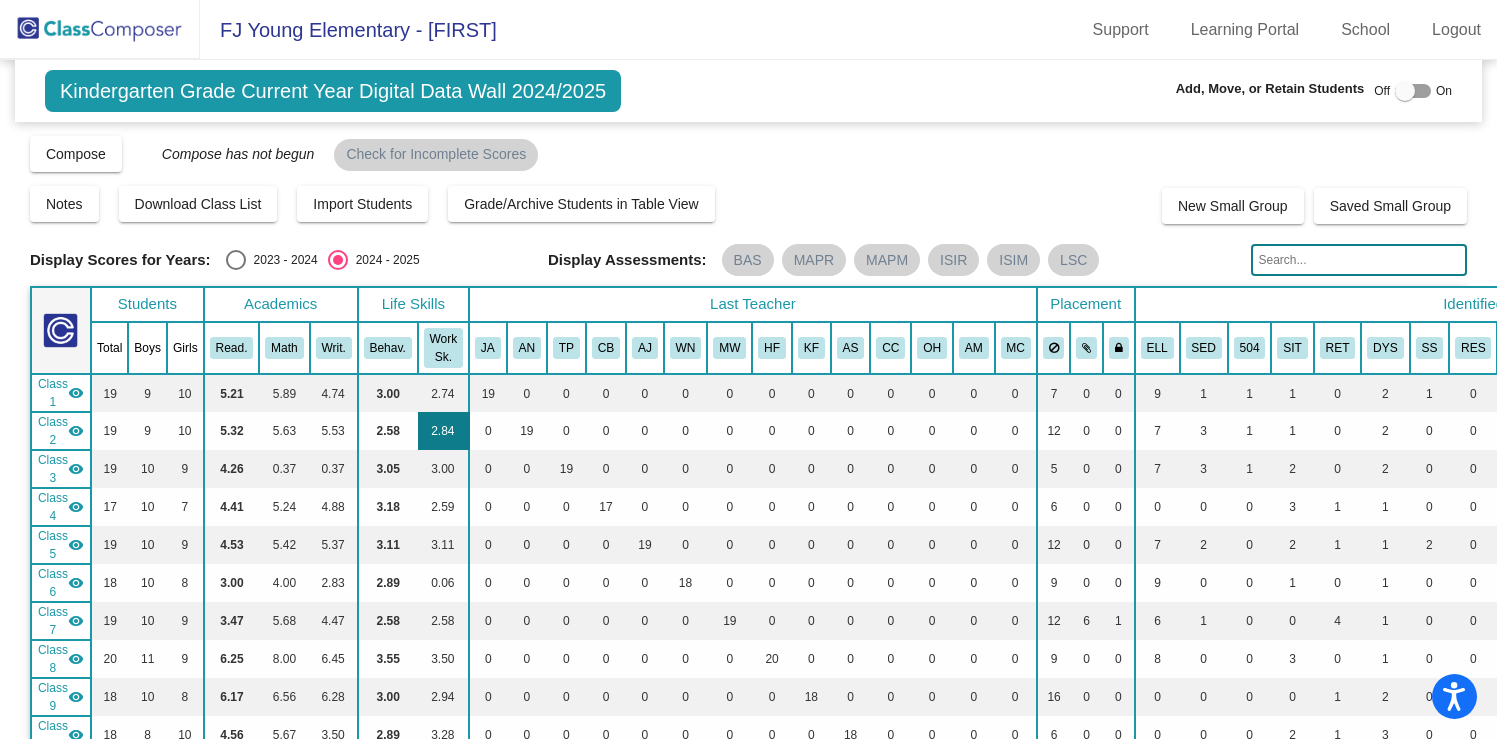 scroll, scrollTop: 293, scrollLeft: 0, axis: vertical 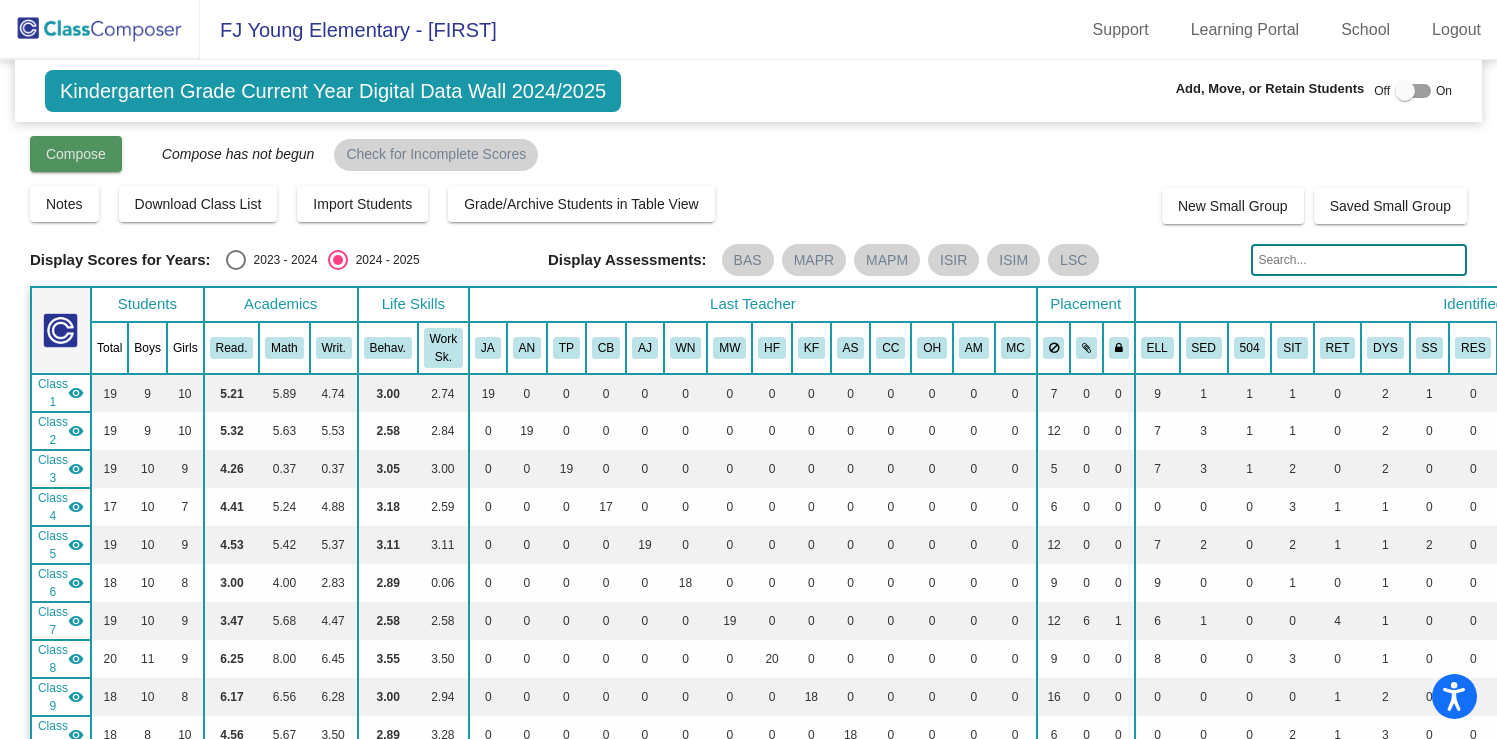 click on "Compose" 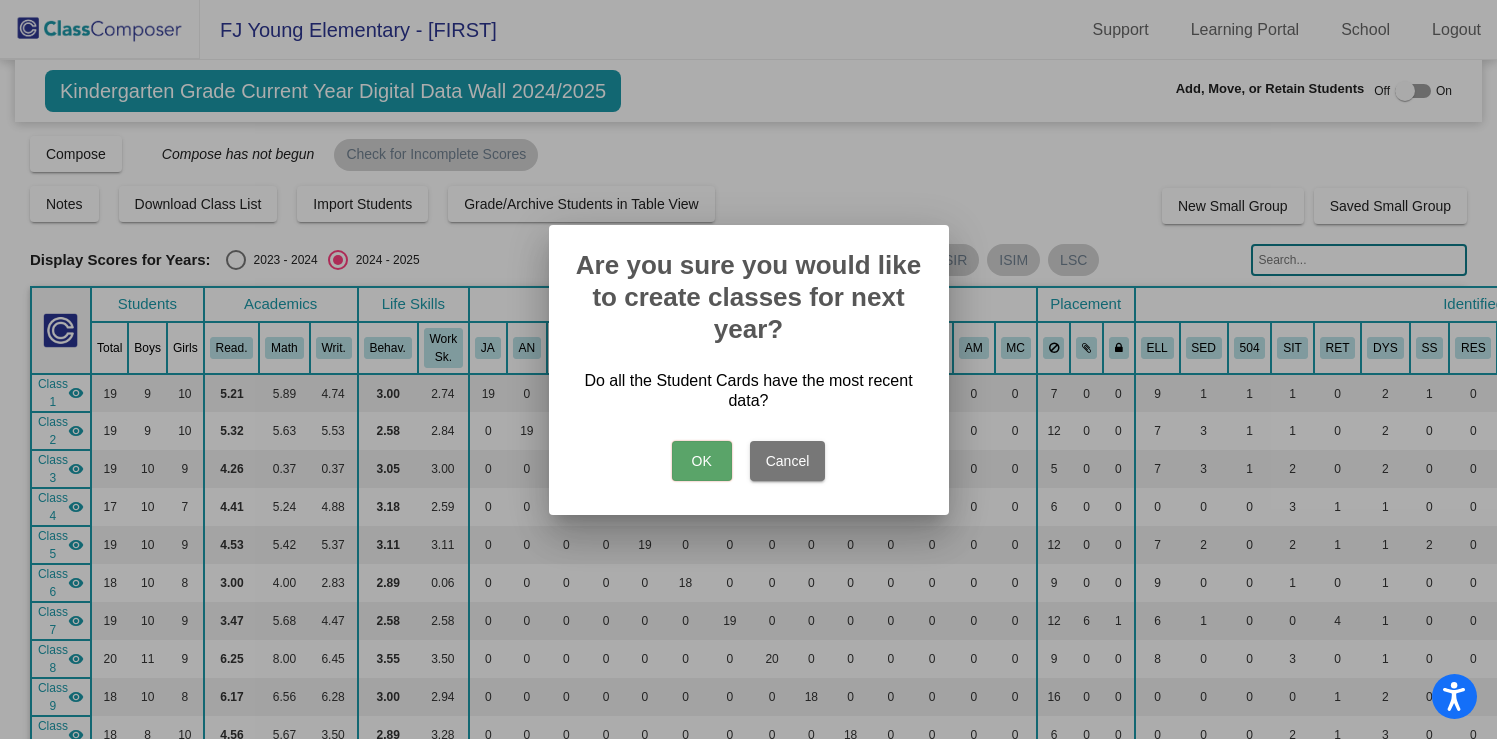 click on "Cancel" at bounding box center [788, 461] 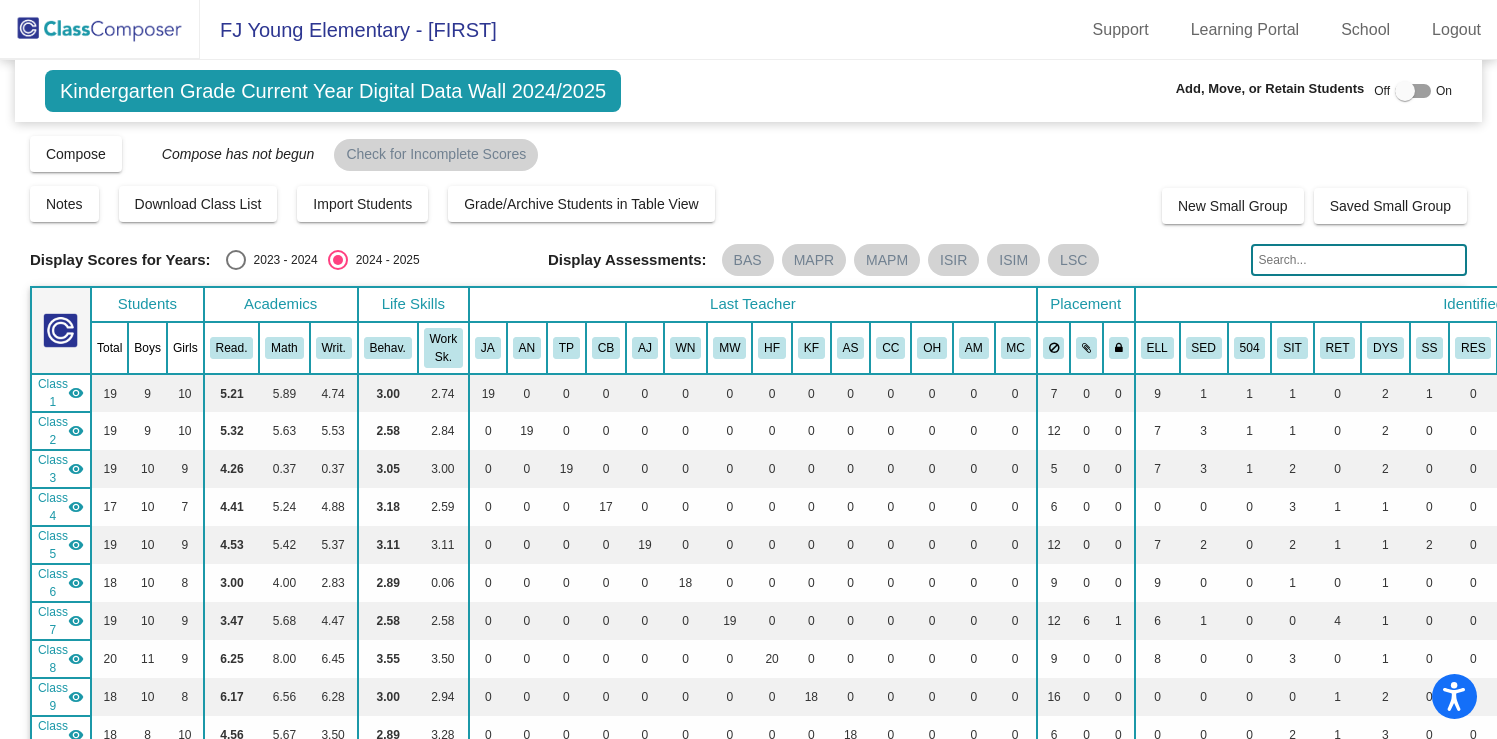 click 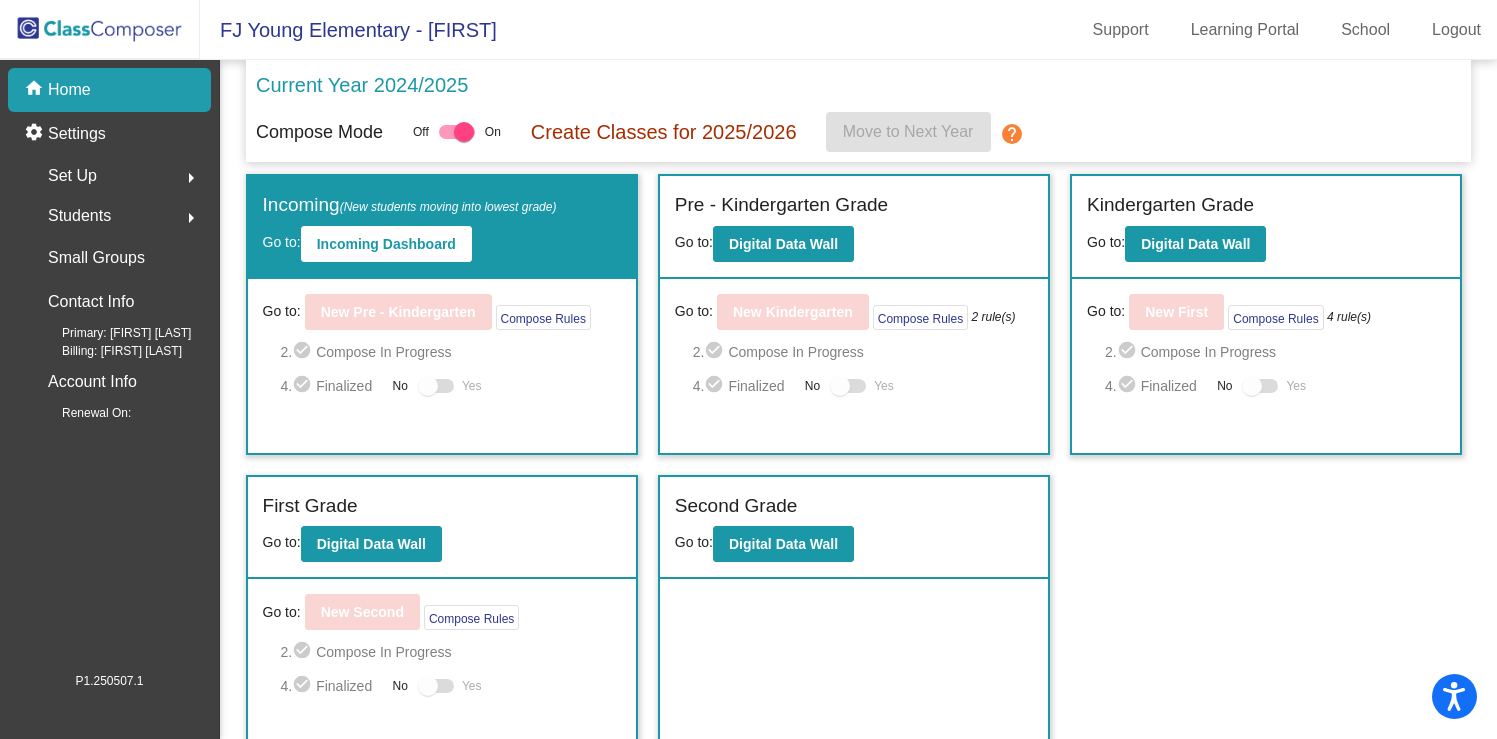 scroll, scrollTop: 0, scrollLeft: 0, axis: both 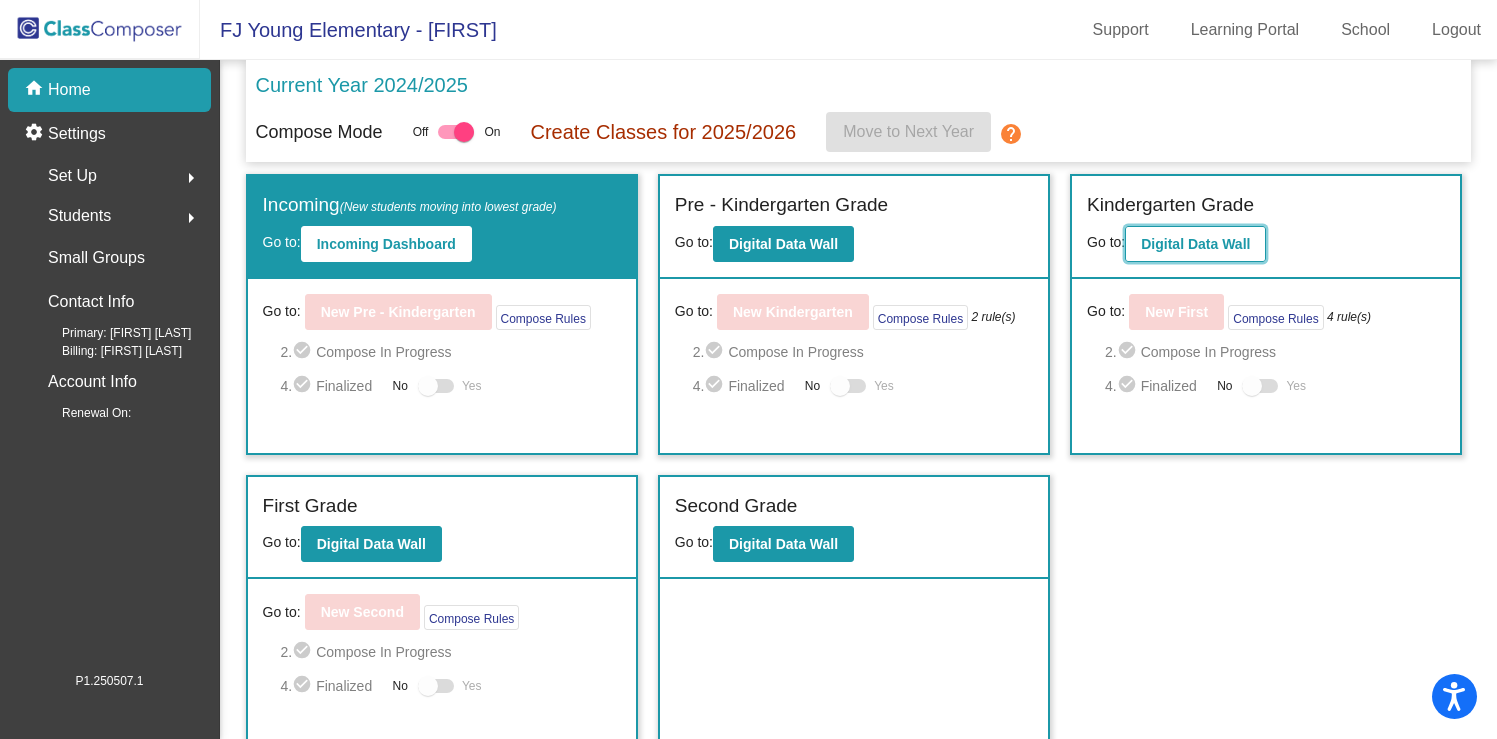 click on "Digital Data Wall" 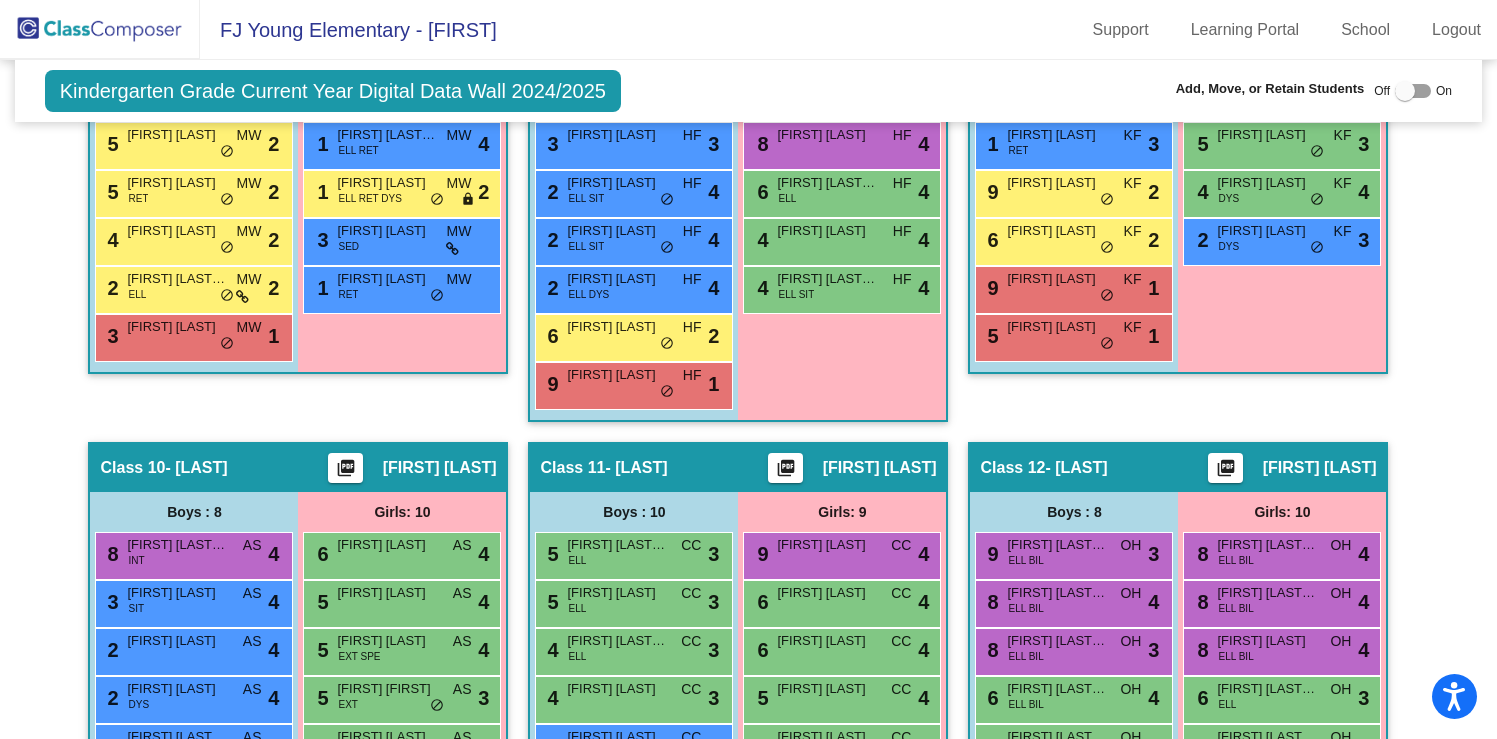 scroll, scrollTop: 2401, scrollLeft: 0, axis: vertical 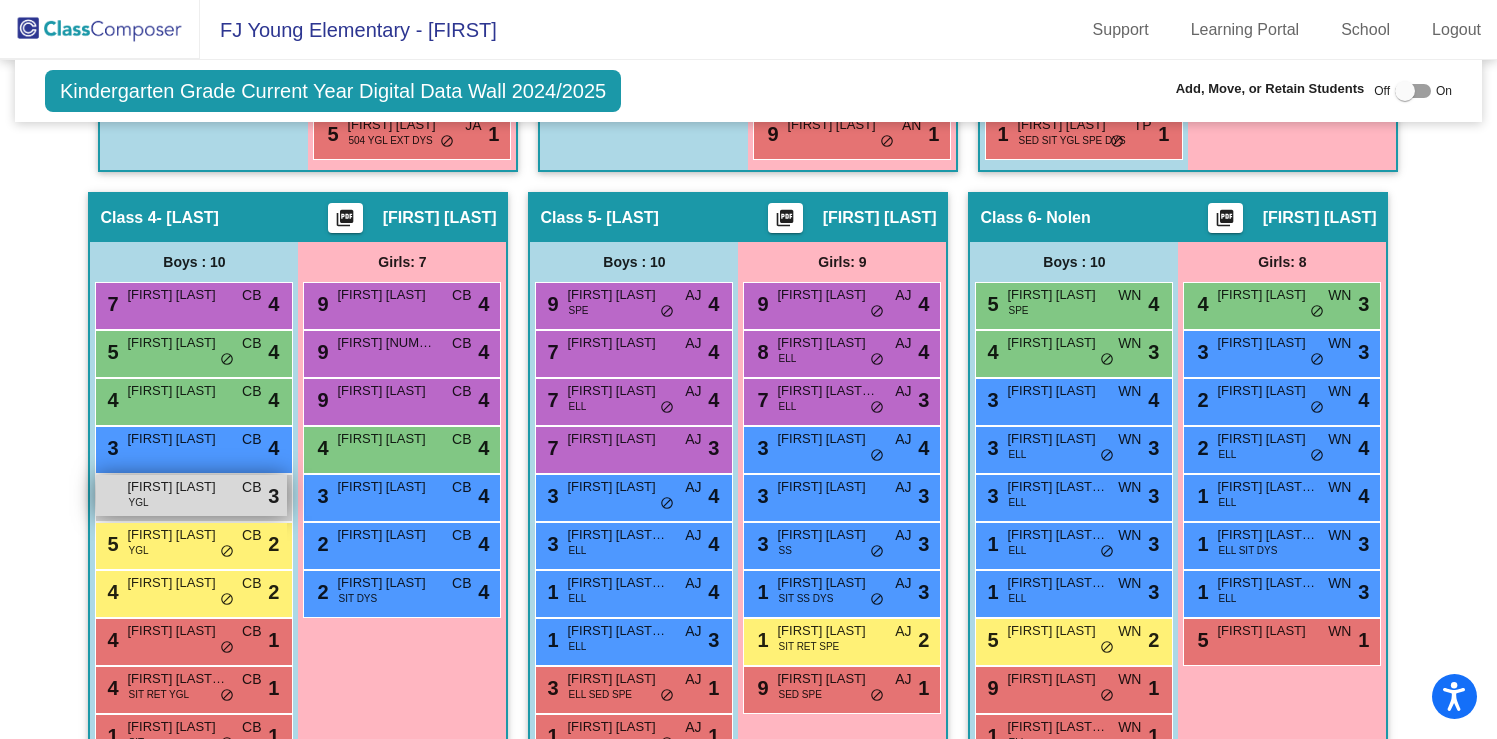 click on "Corey Seymour YGL CB lock do_not_disturb_alt 3" at bounding box center (191, 495) 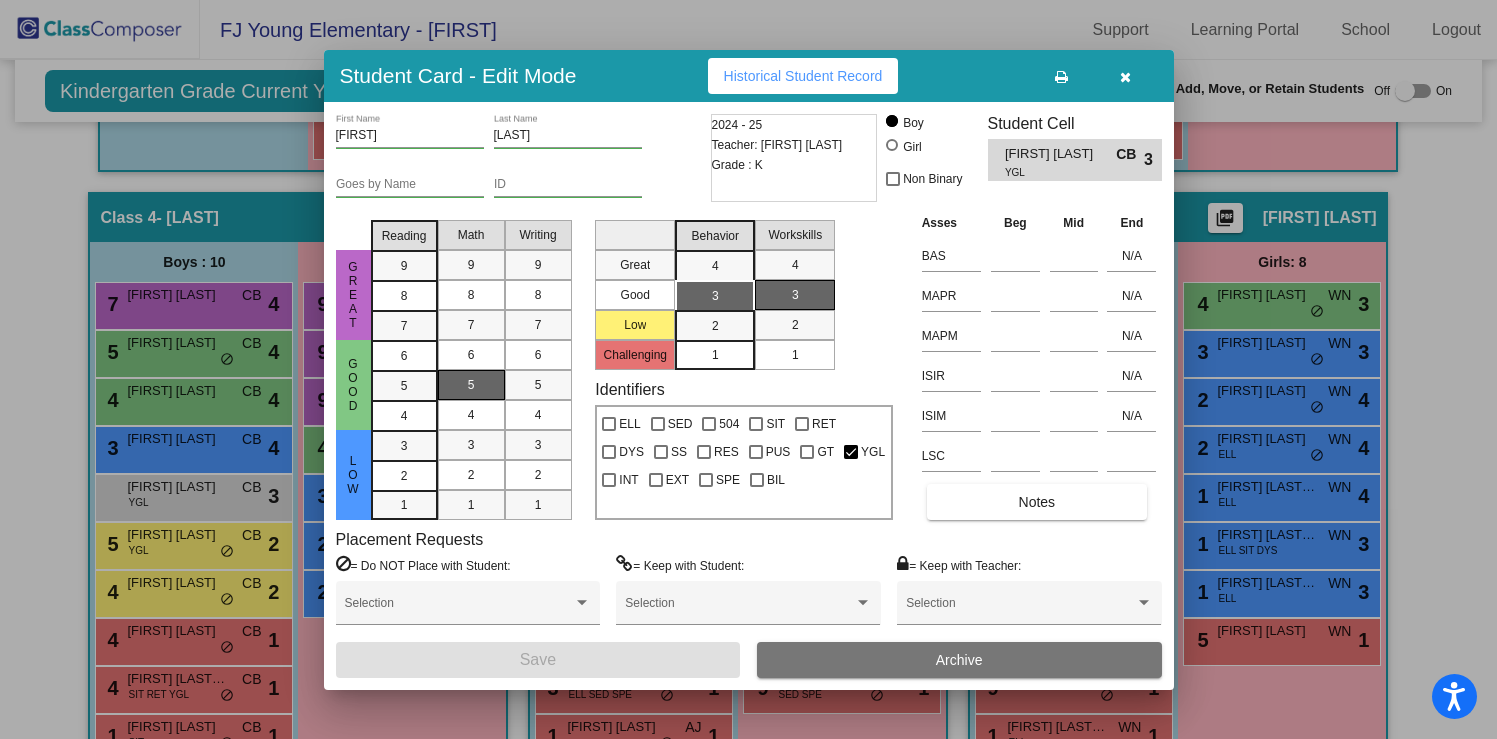 drag, startPoint x: 411, startPoint y: 390, endPoint x: 441, endPoint y: 390, distance: 30 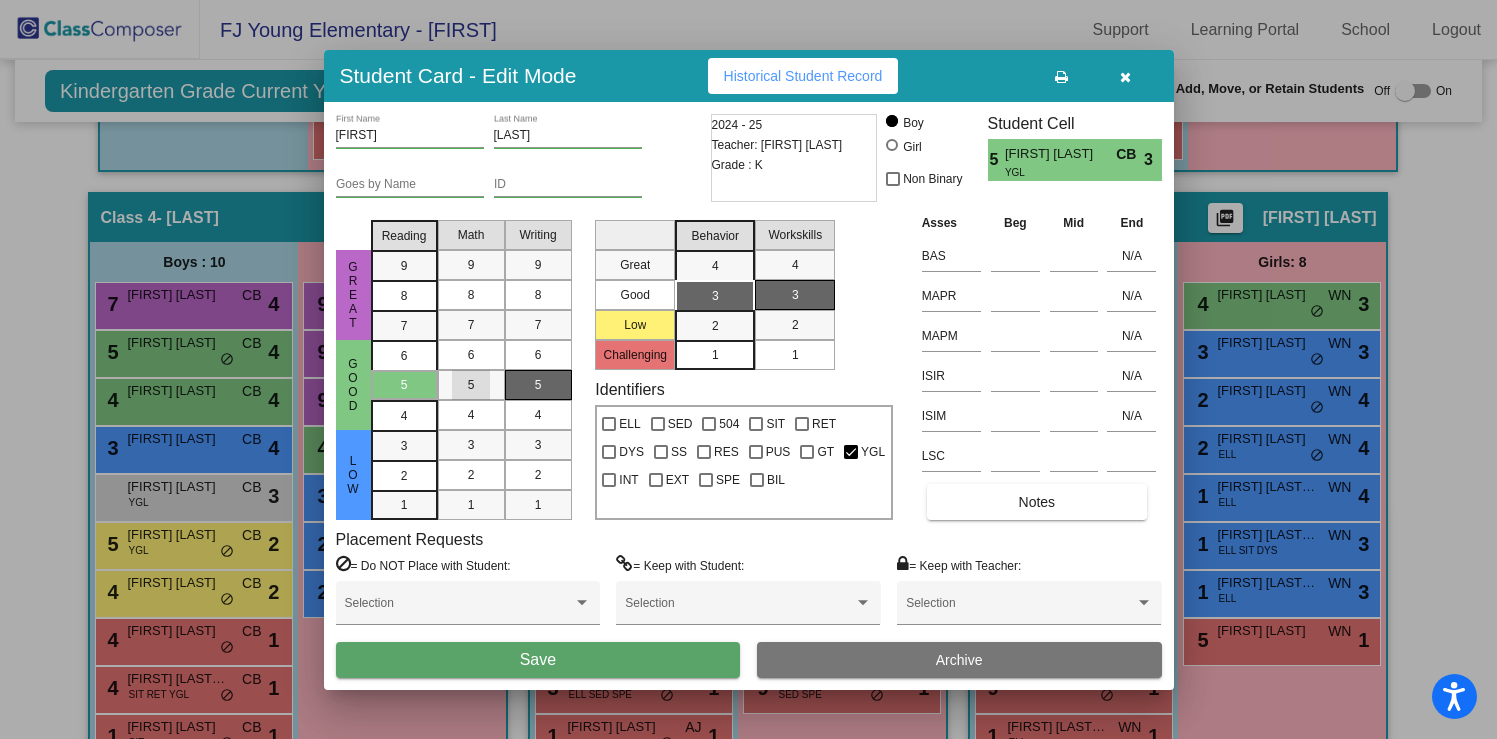 drag, startPoint x: 469, startPoint y: 388, endPoint x: 527, endPoint y: 384, distance: 58.137768 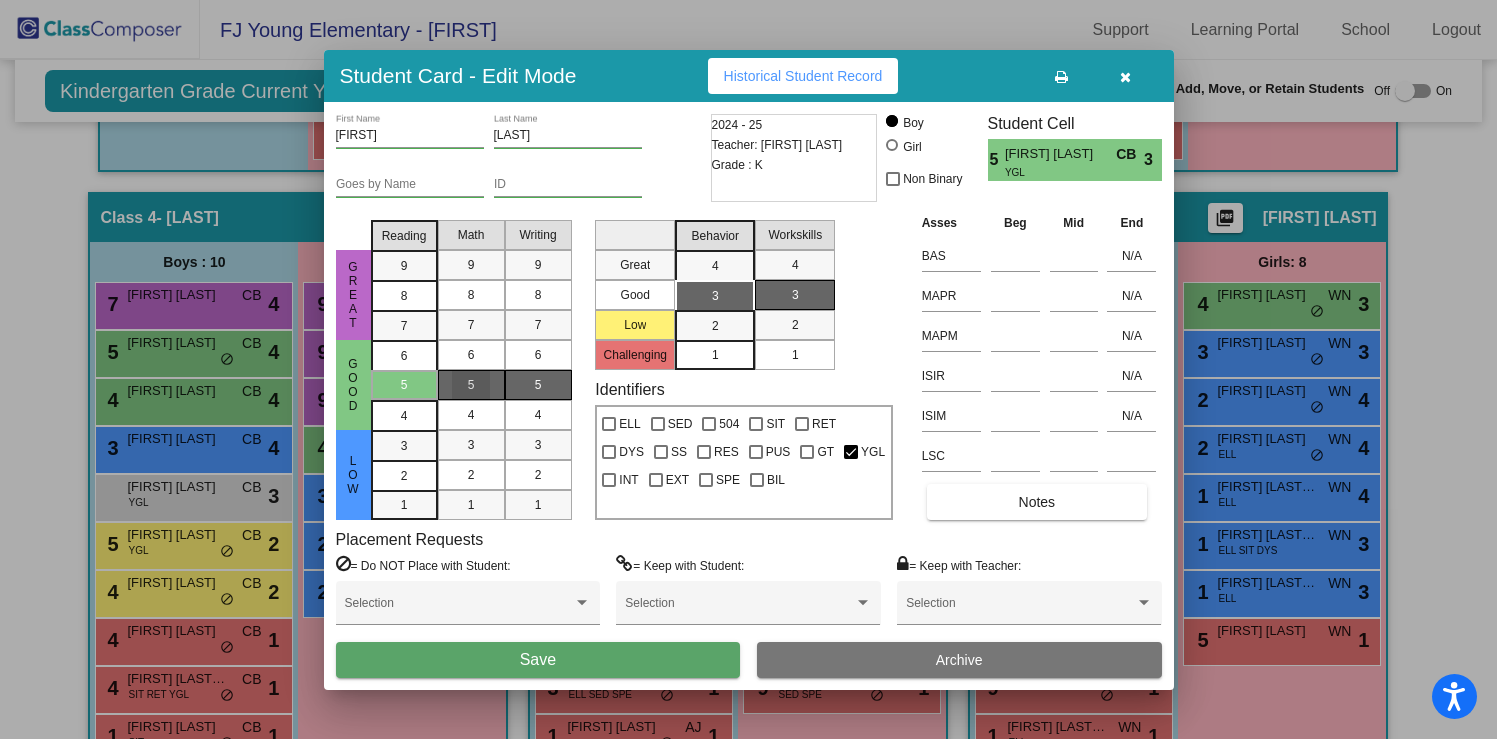 click on "5" at bounding box center (538, 385) 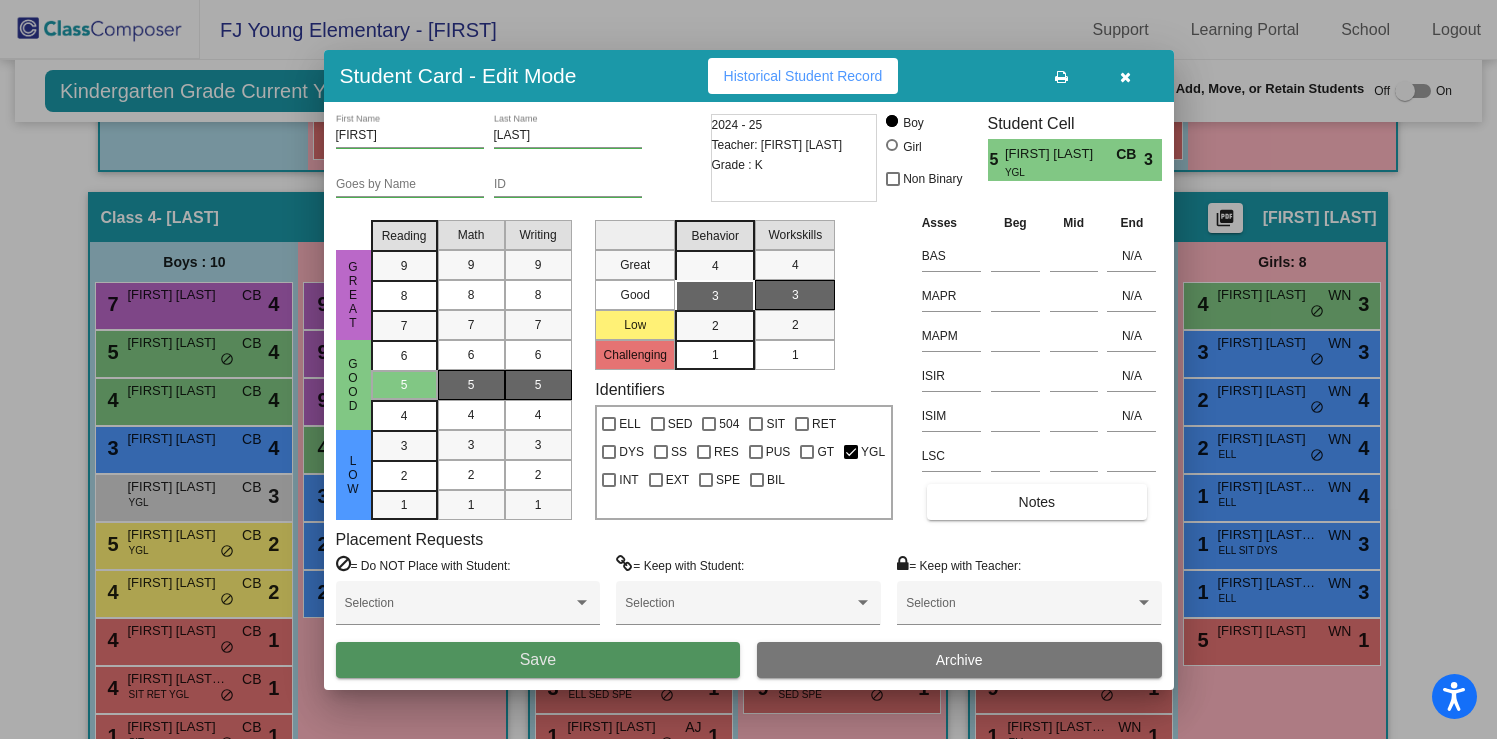 click on "Save" at bounding box center (538, 660) 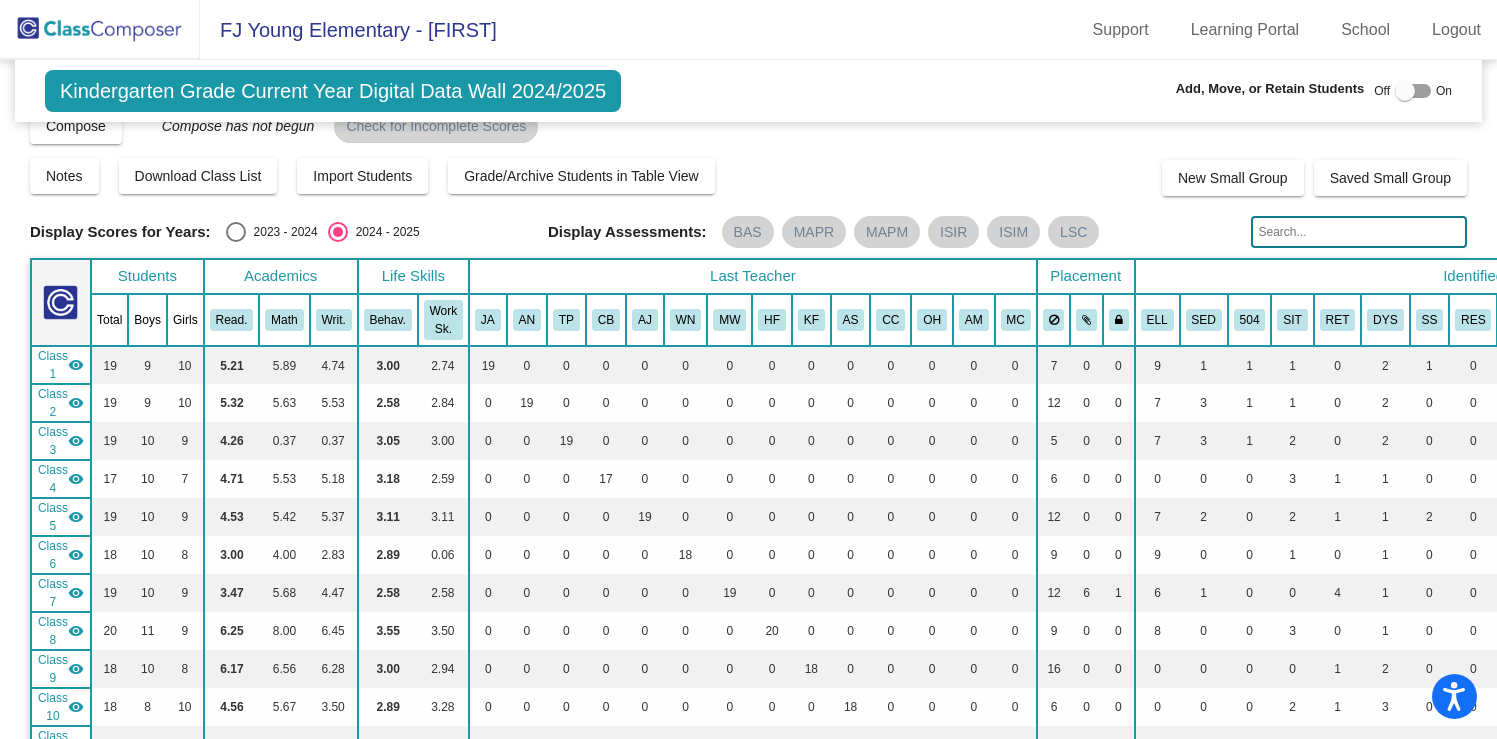 scroll, scrollTop: 0, scrollLeft: 0, axis: both 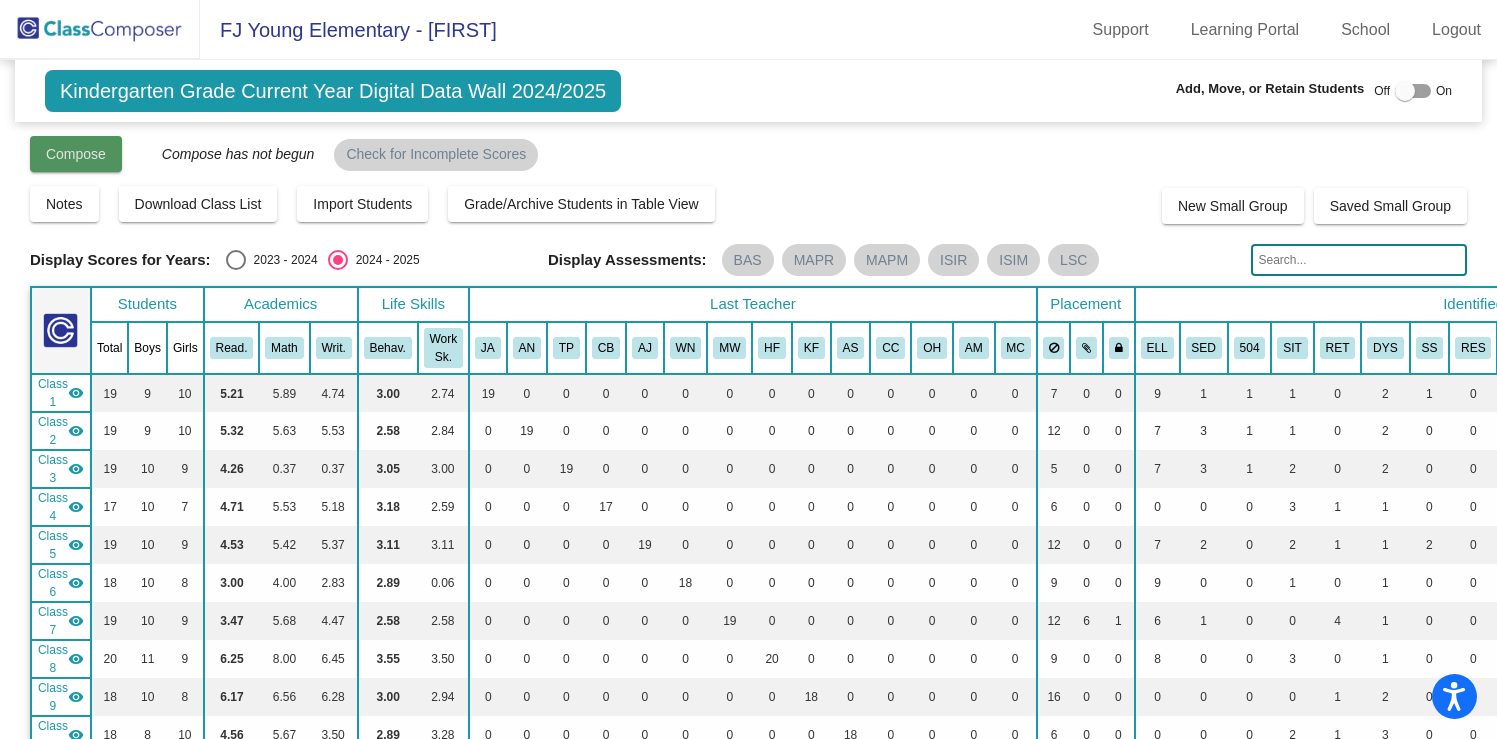 click on "Compose" 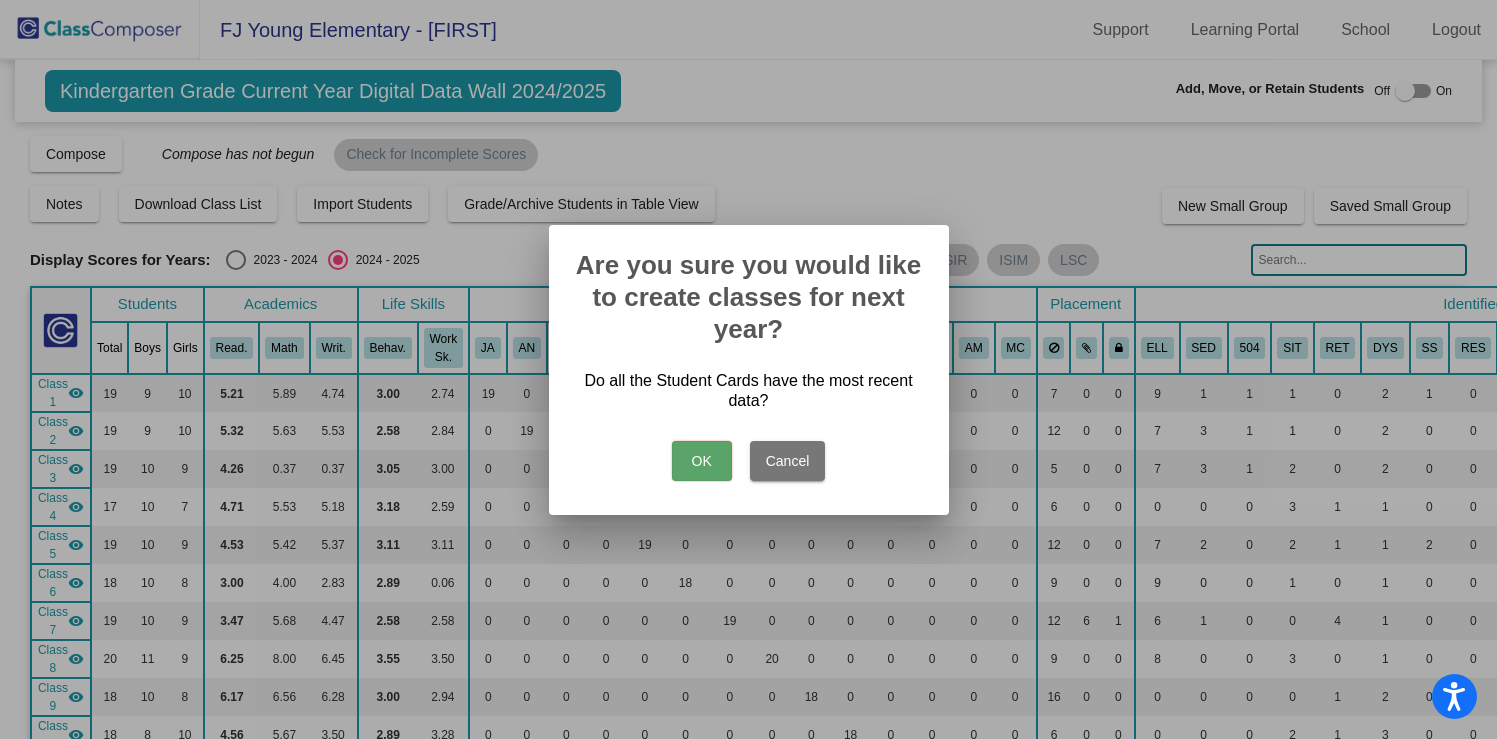 click on "OK" at bounding box center [702, 461] 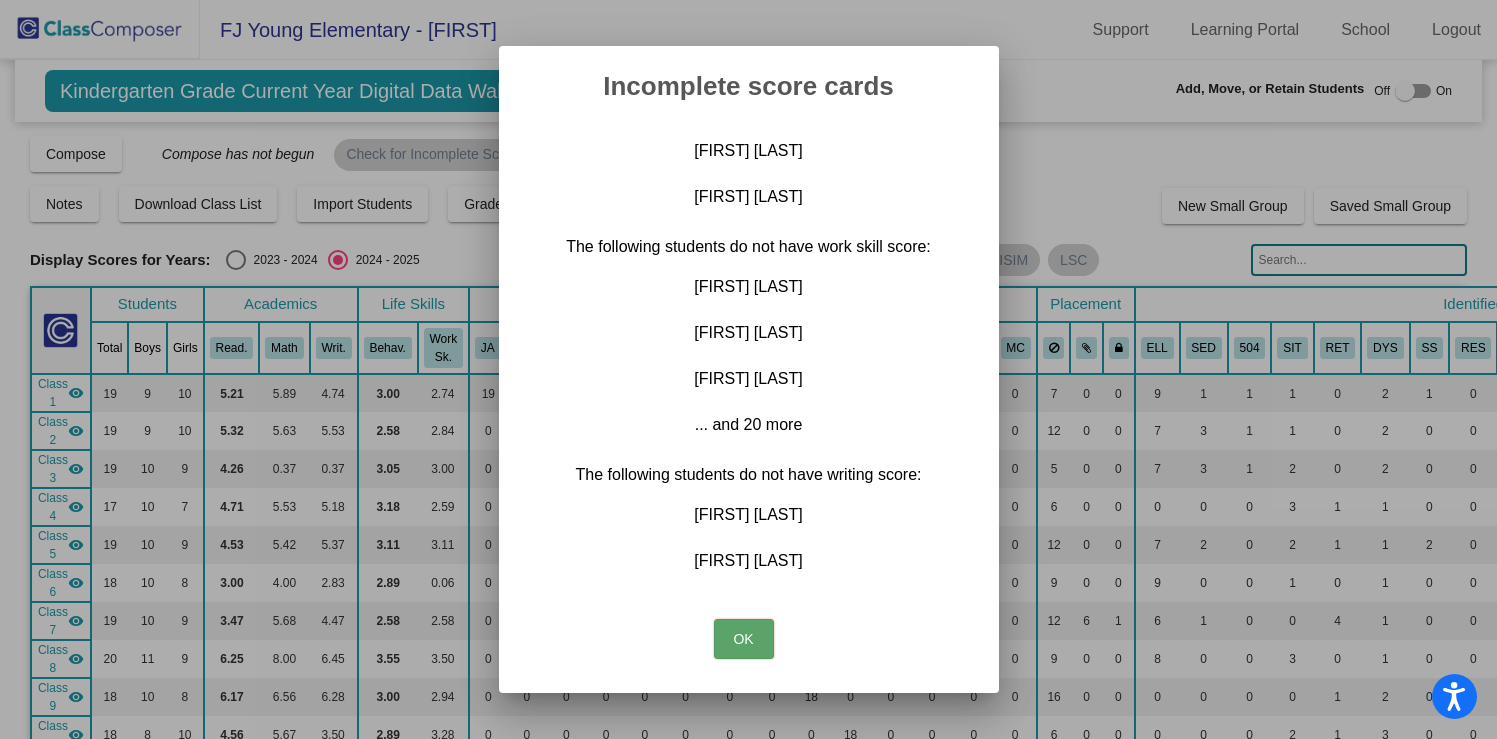 scroll, scrollTop: 177, scrollLeft: 0, axis: vertical 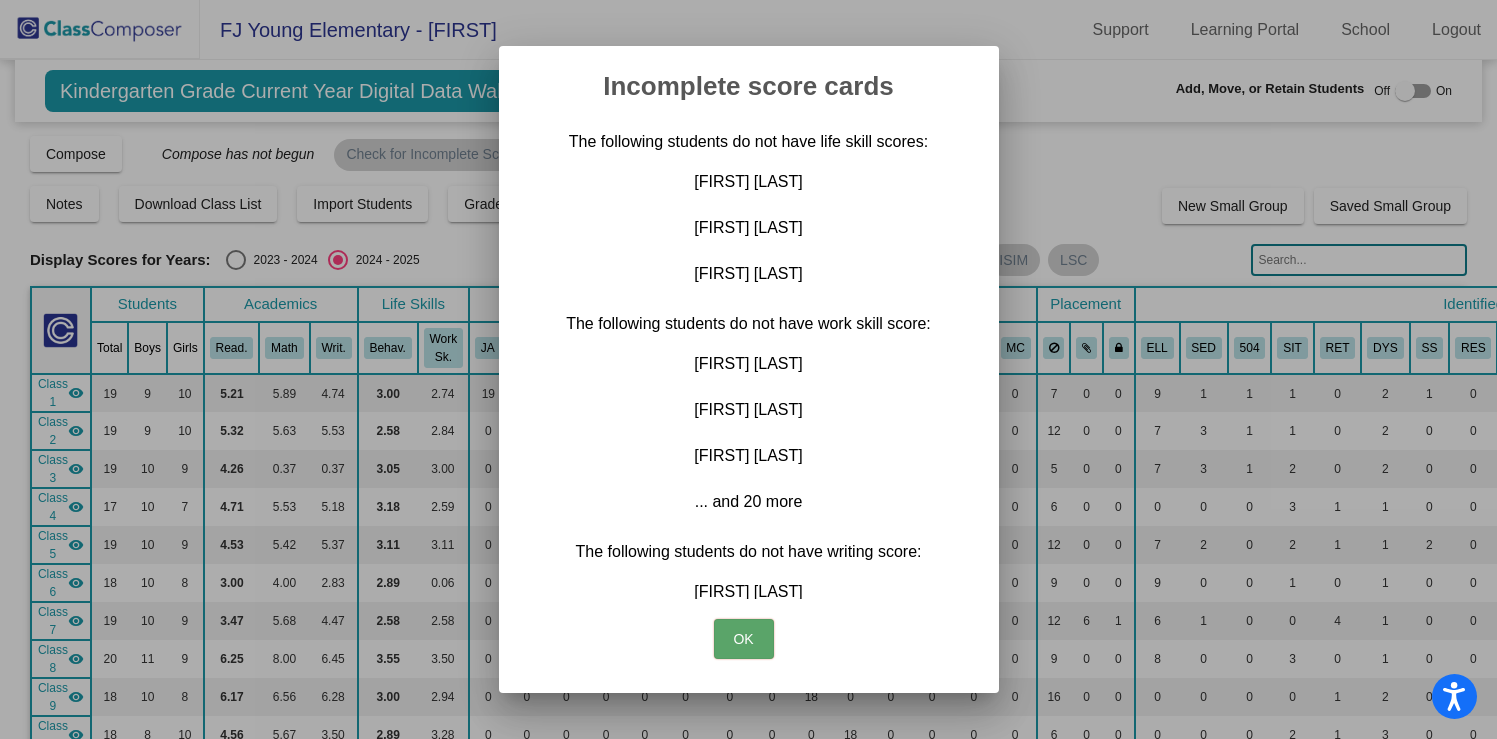 click on "OK" at bounding box center [744, 639] 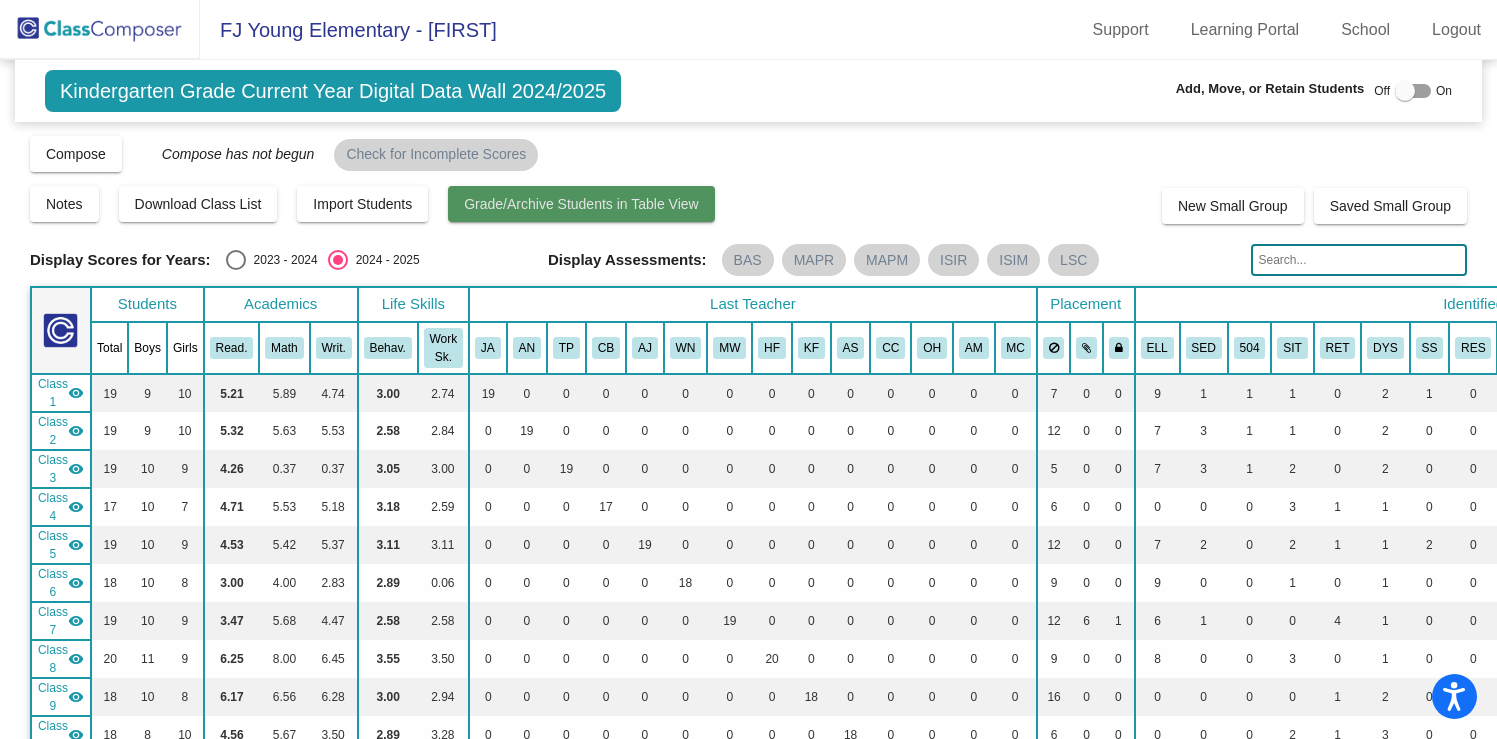 click on "Grade/Archive Students in Table View" 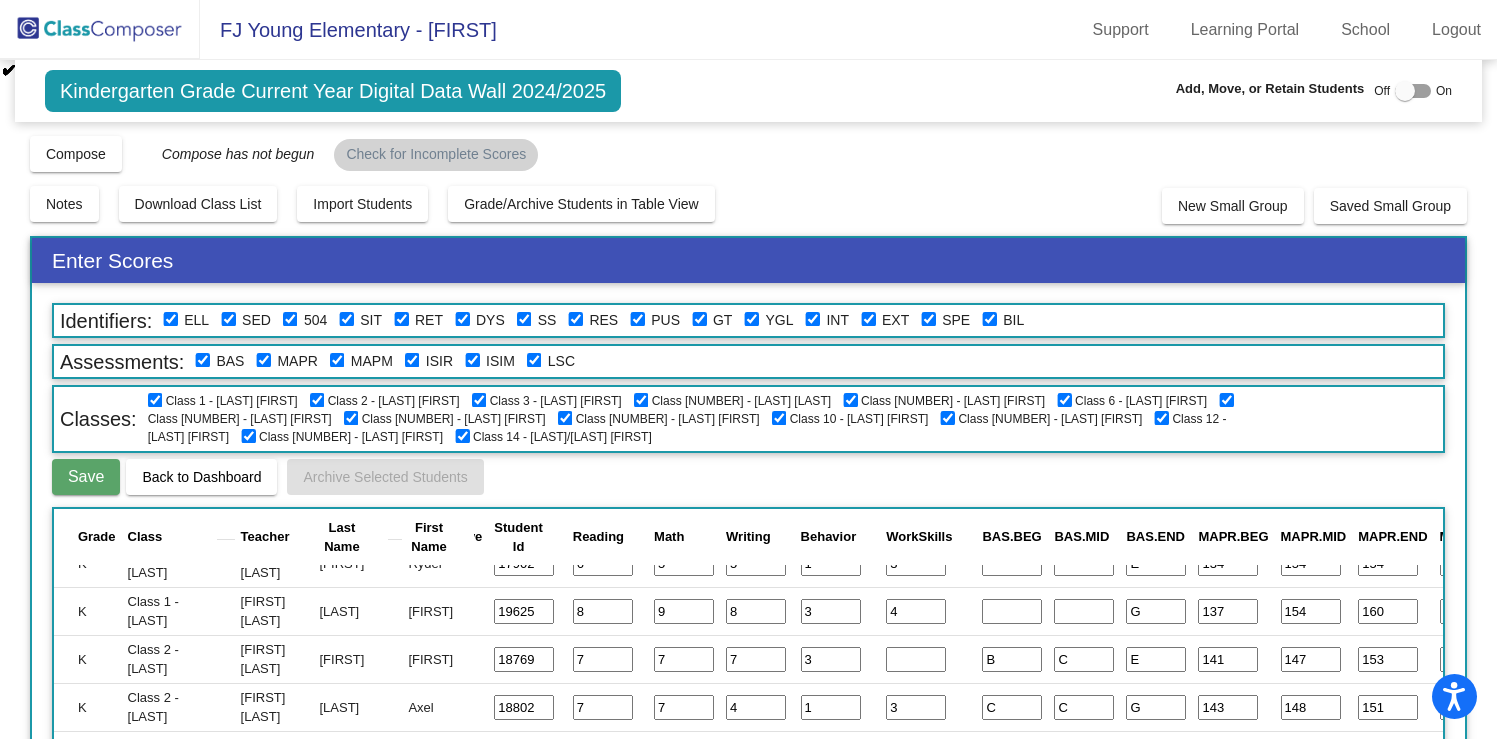 scroll, scrollTop: 842, scrollLeft: 15, axis: both 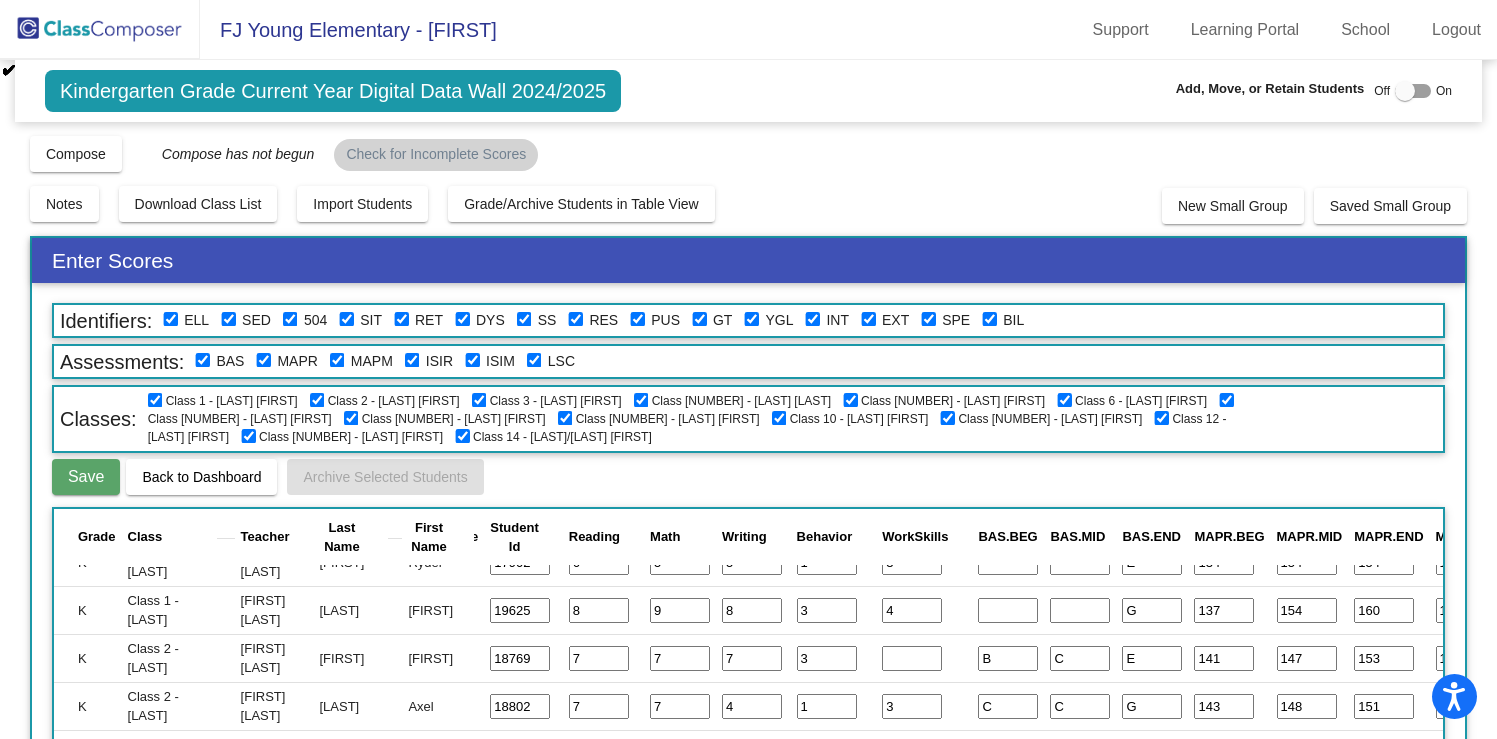 click 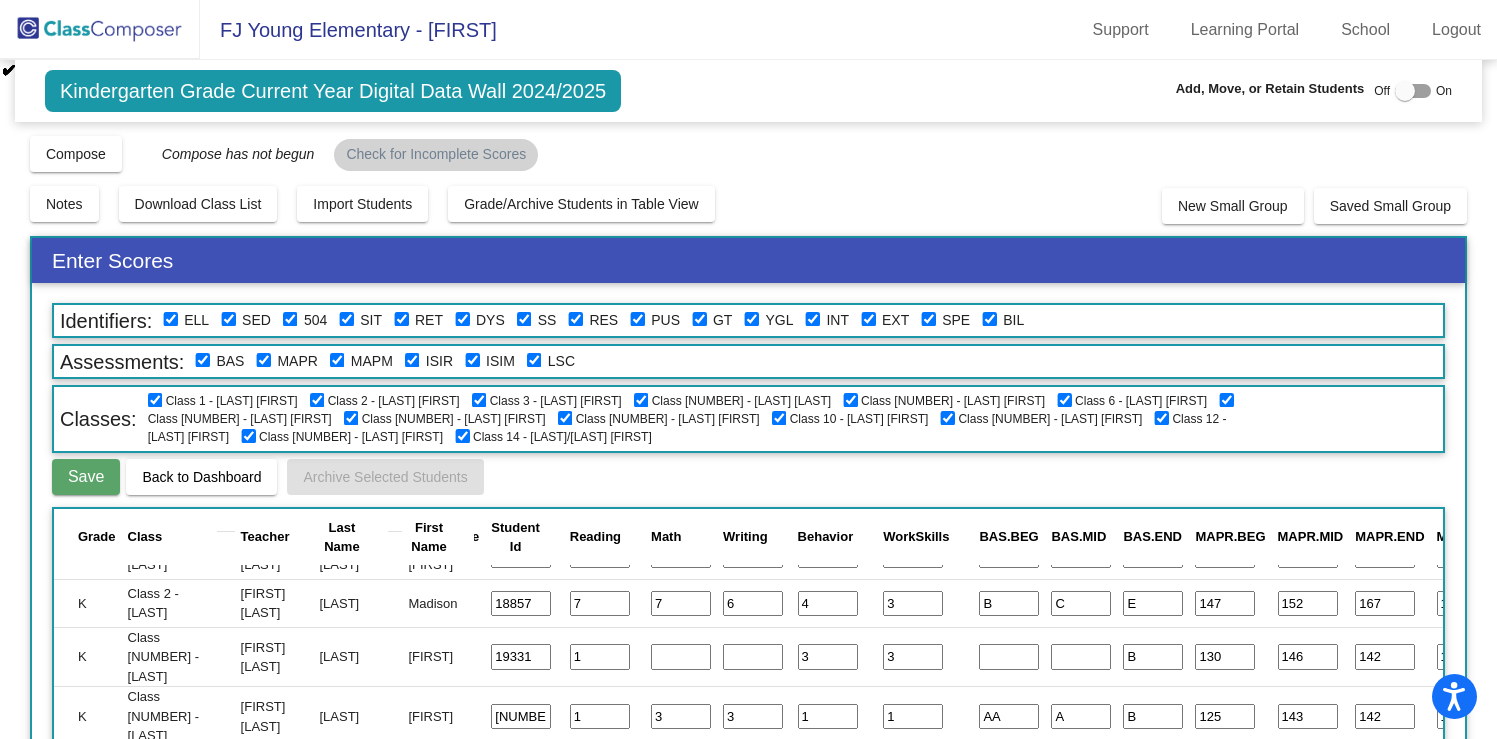 scroll, scrollTop: 1770, scrollLeft: 16, axis: both 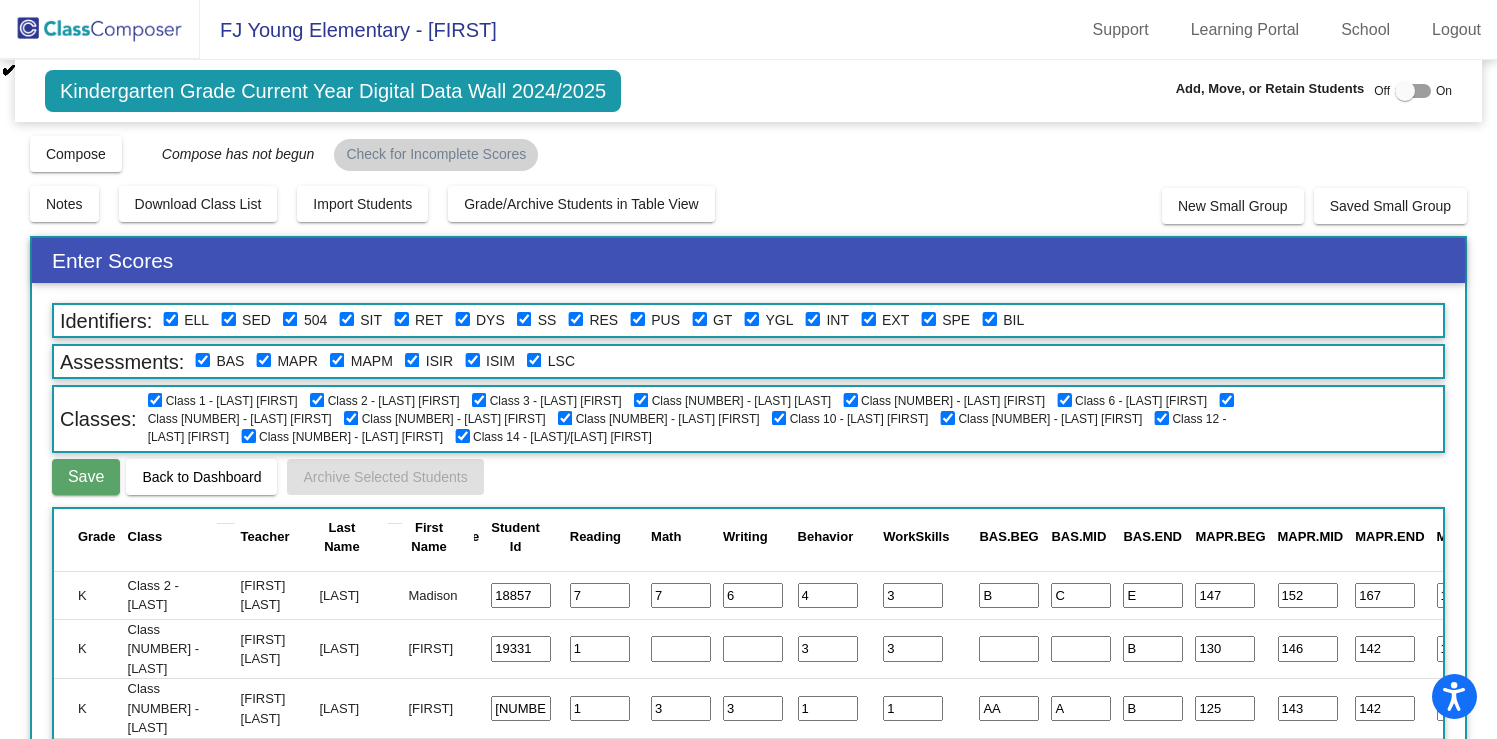 type on "3" 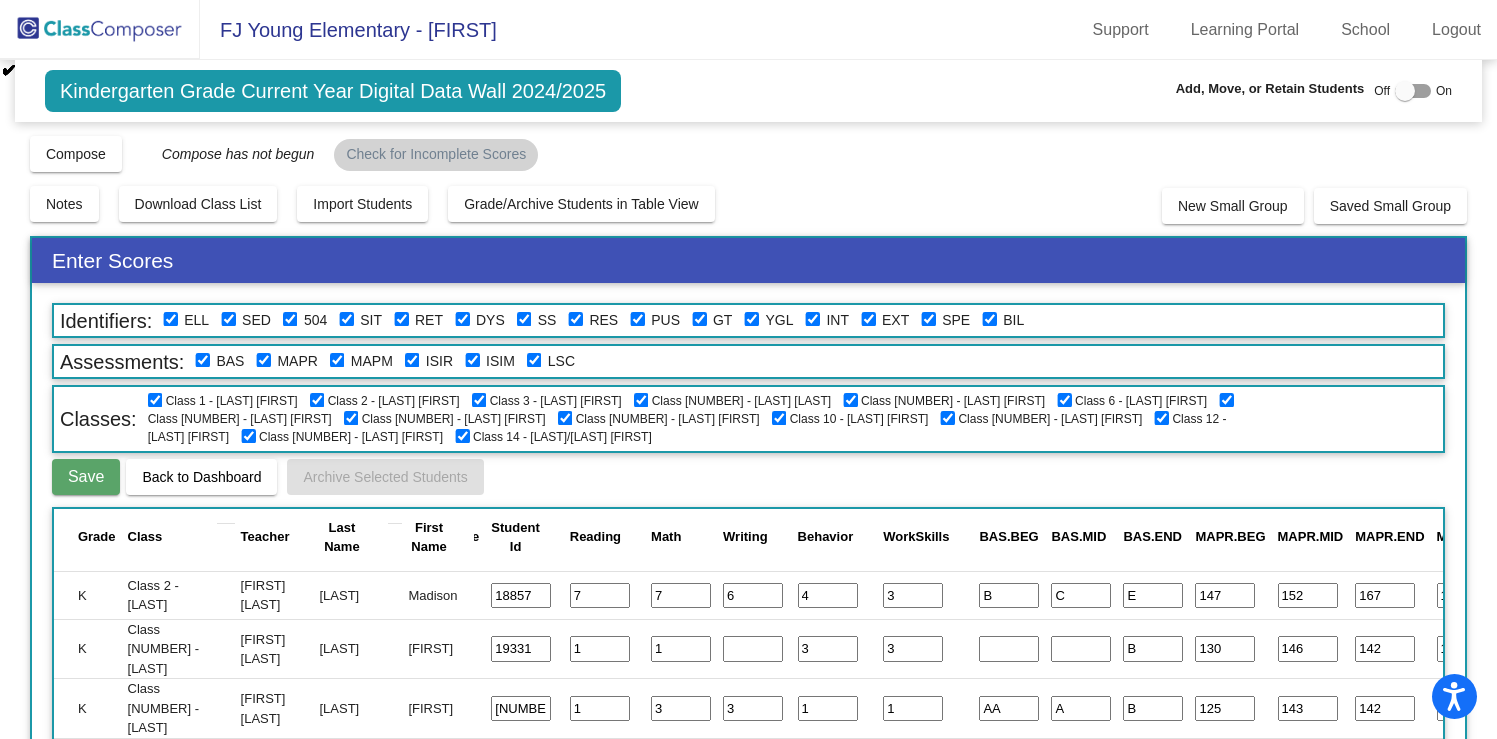type on "1" 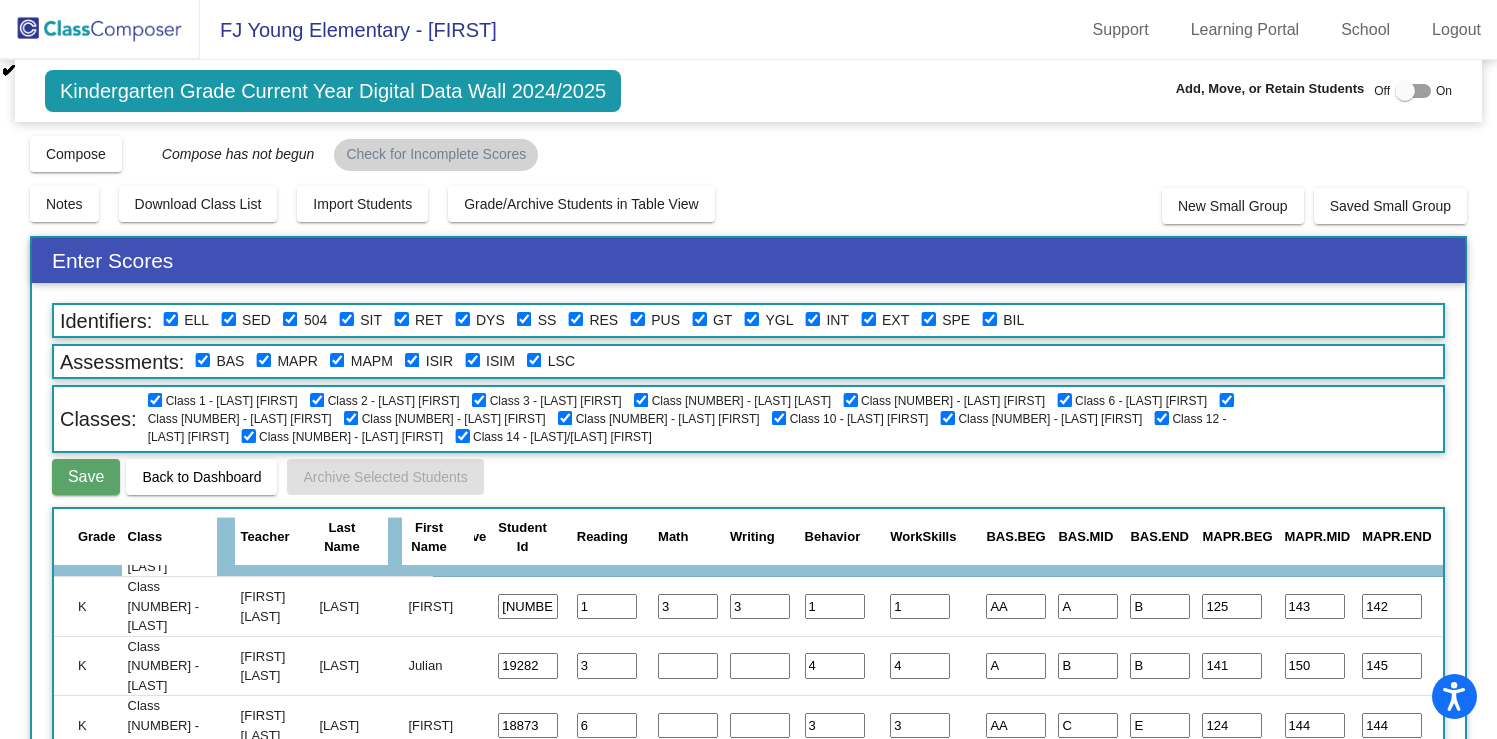scroll, scrollTop: 1872, scrollLeft: 10, axis: both 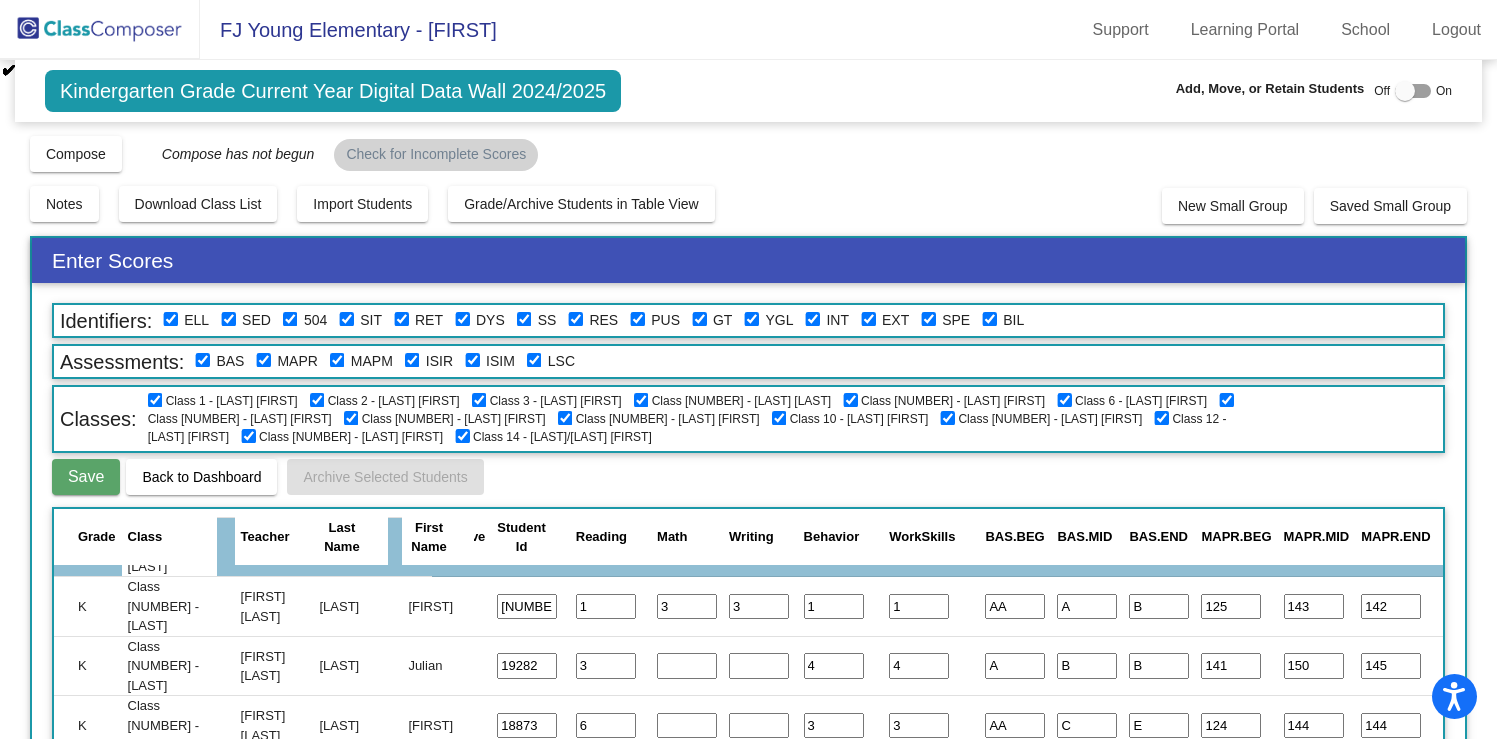 type on "1" 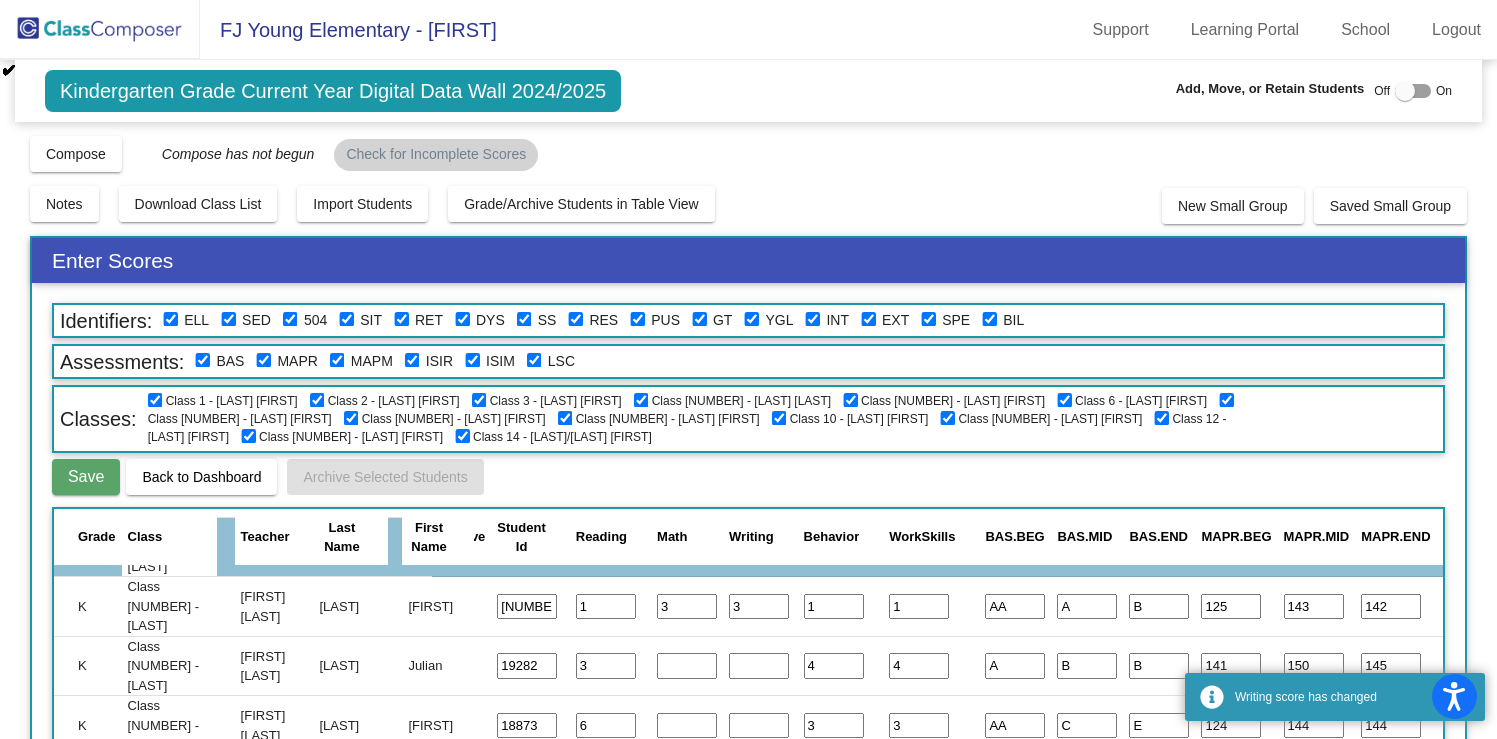 scroll, scrollTop: 1872, scrollLeft: 12, axis: both 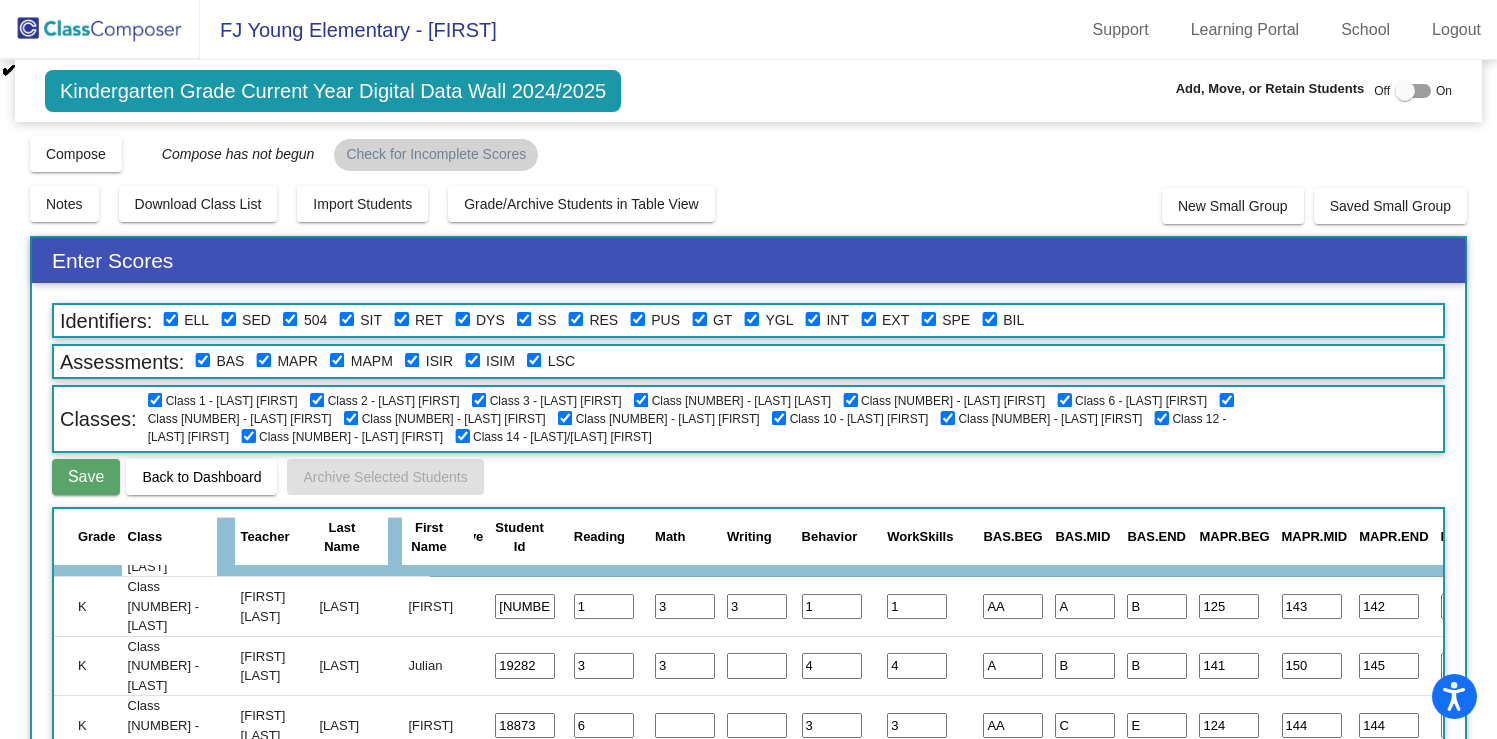 type on "3" 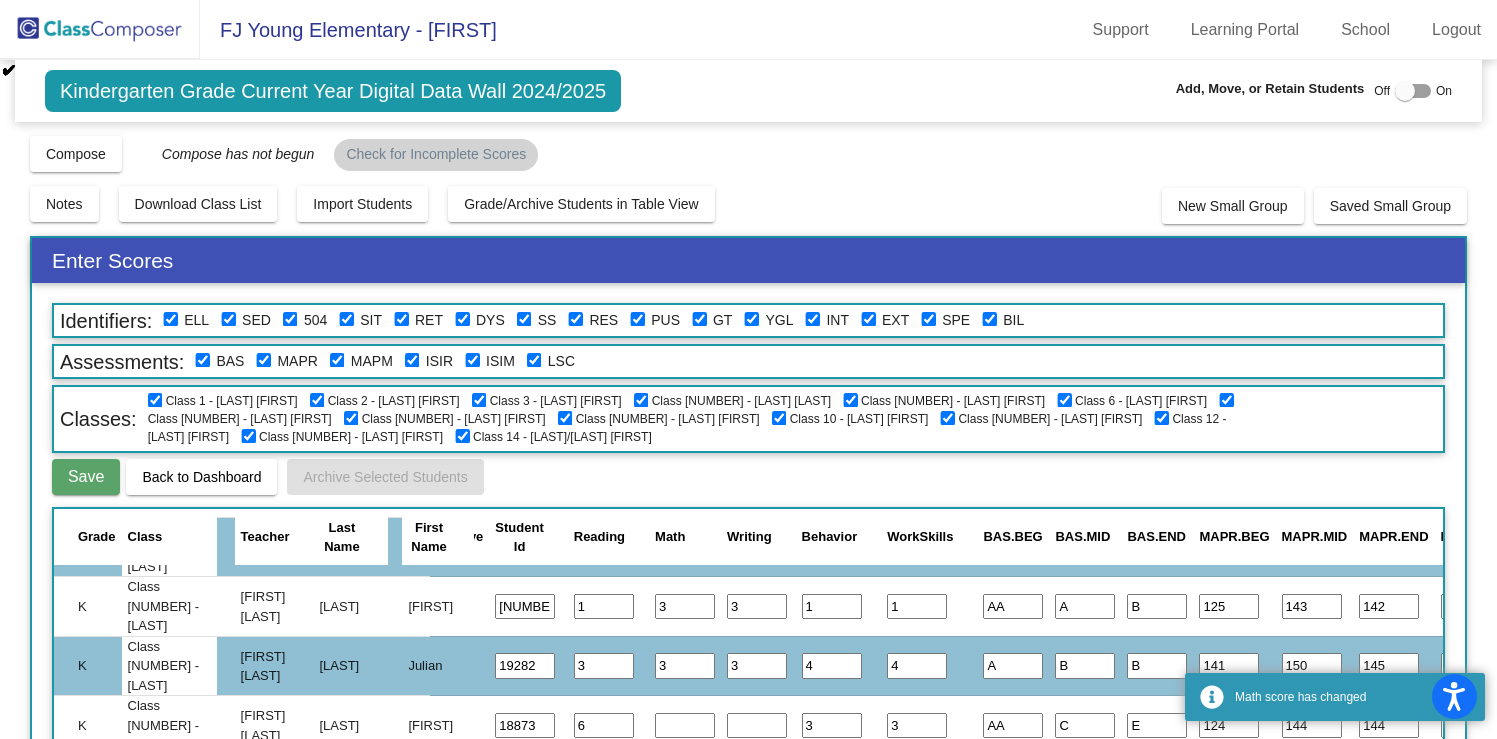 type on "3" 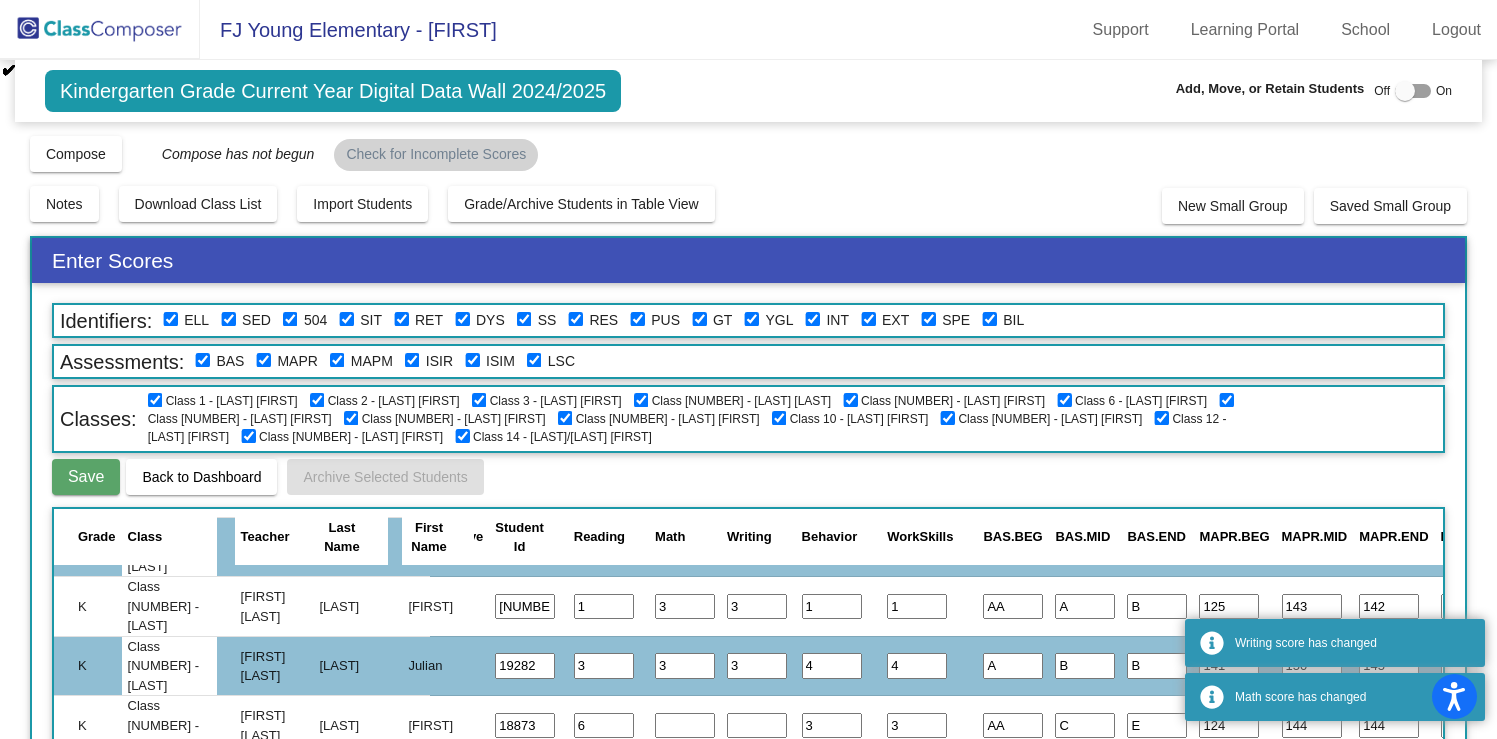 click 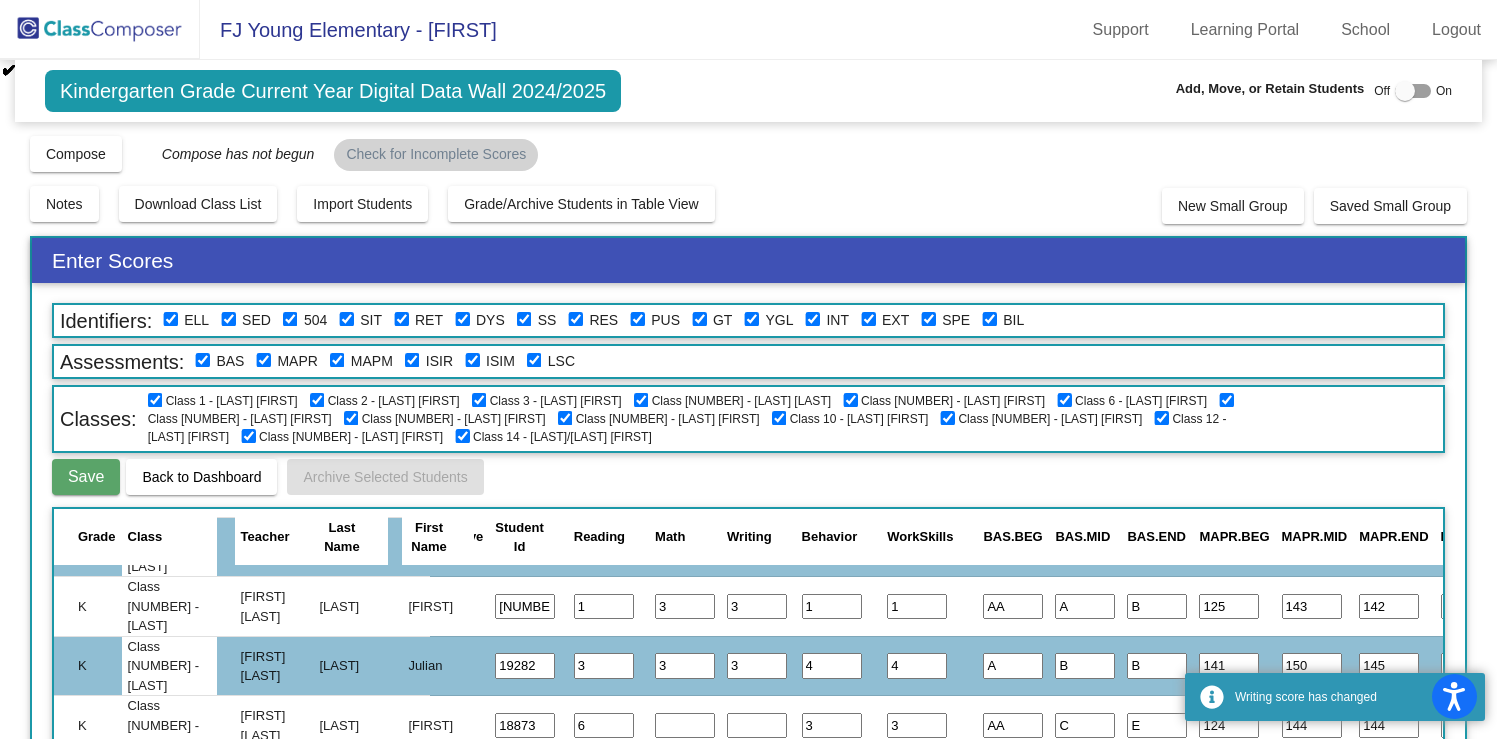 scroll, scrollTop: 1949, scrollLeft: 12, axis: both 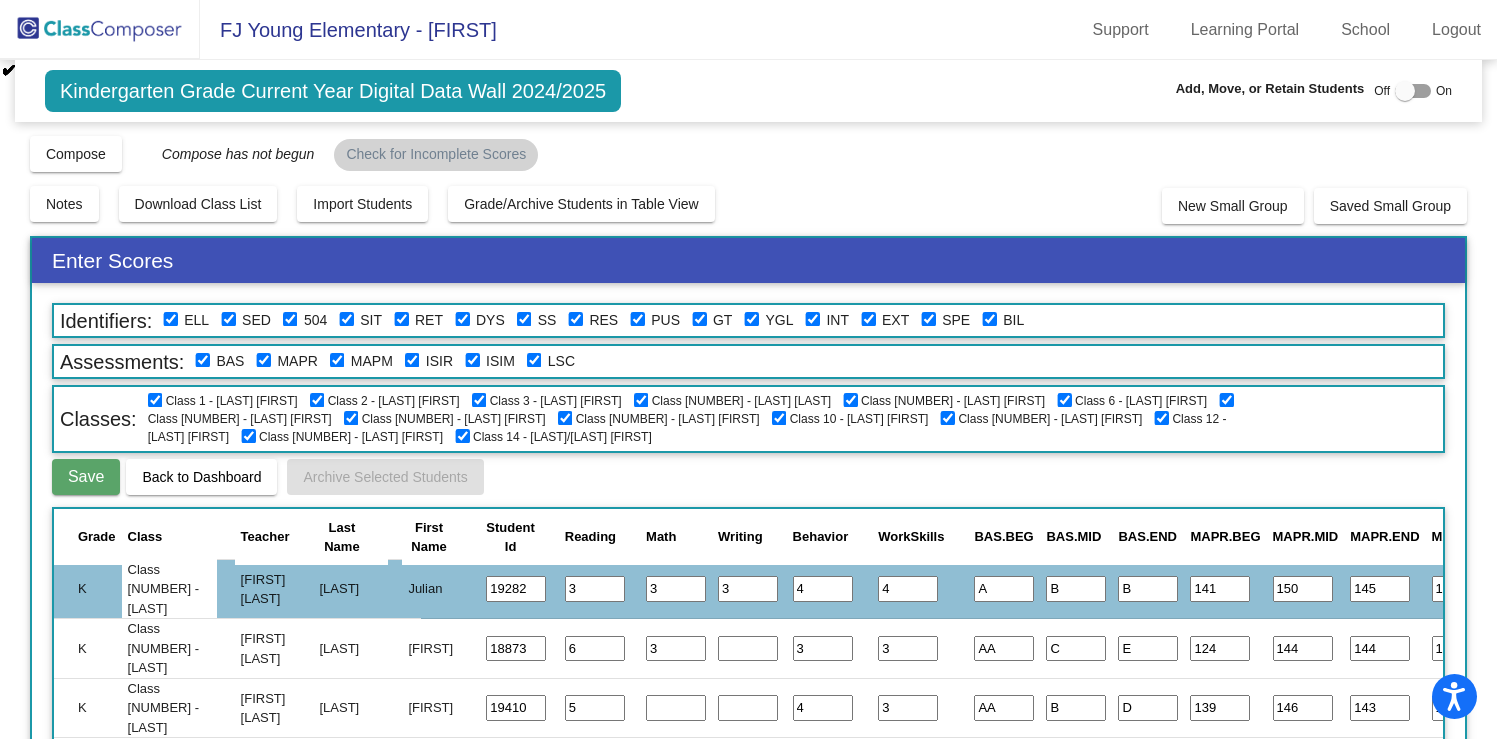 type on "3" 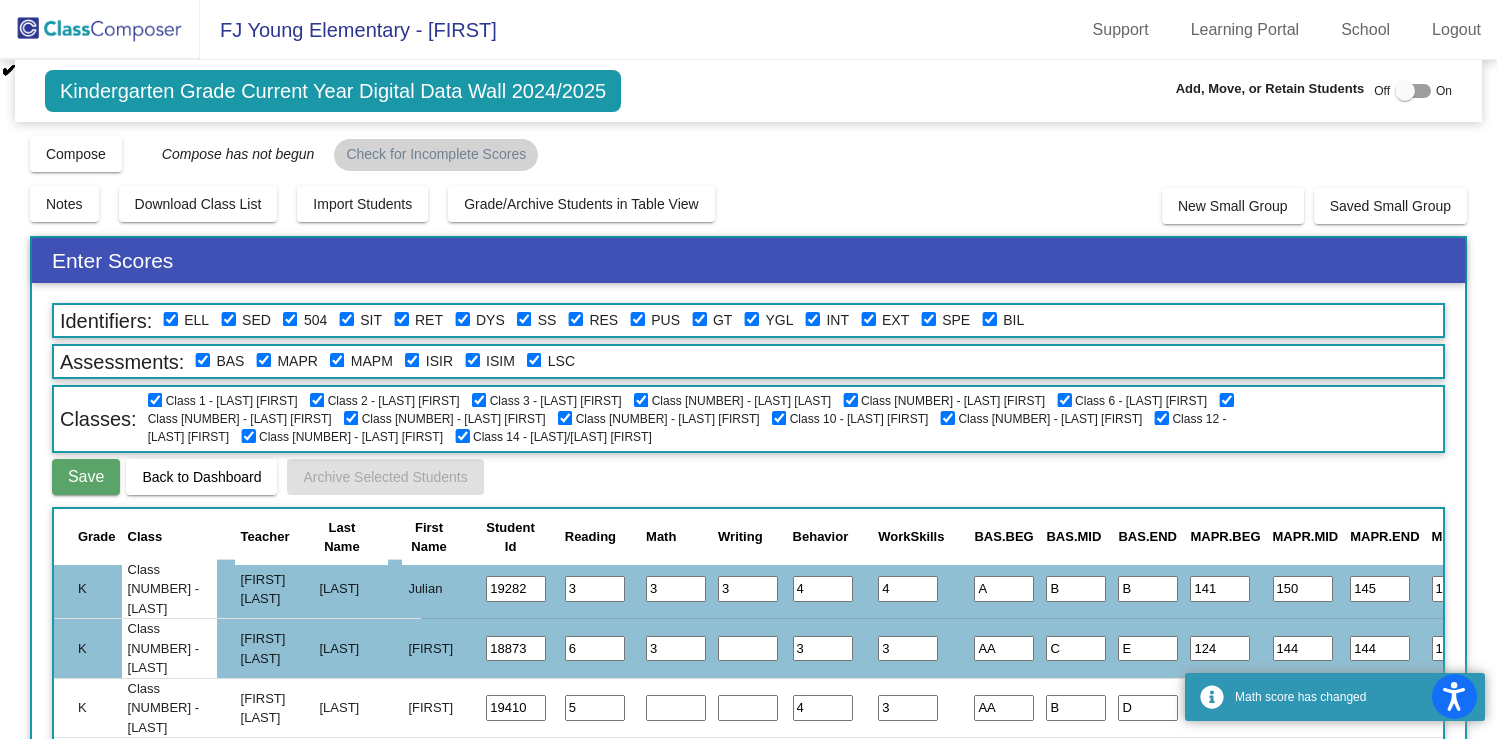 scroll, scrollTop: 1961, scrollLeft: 21, axis: both 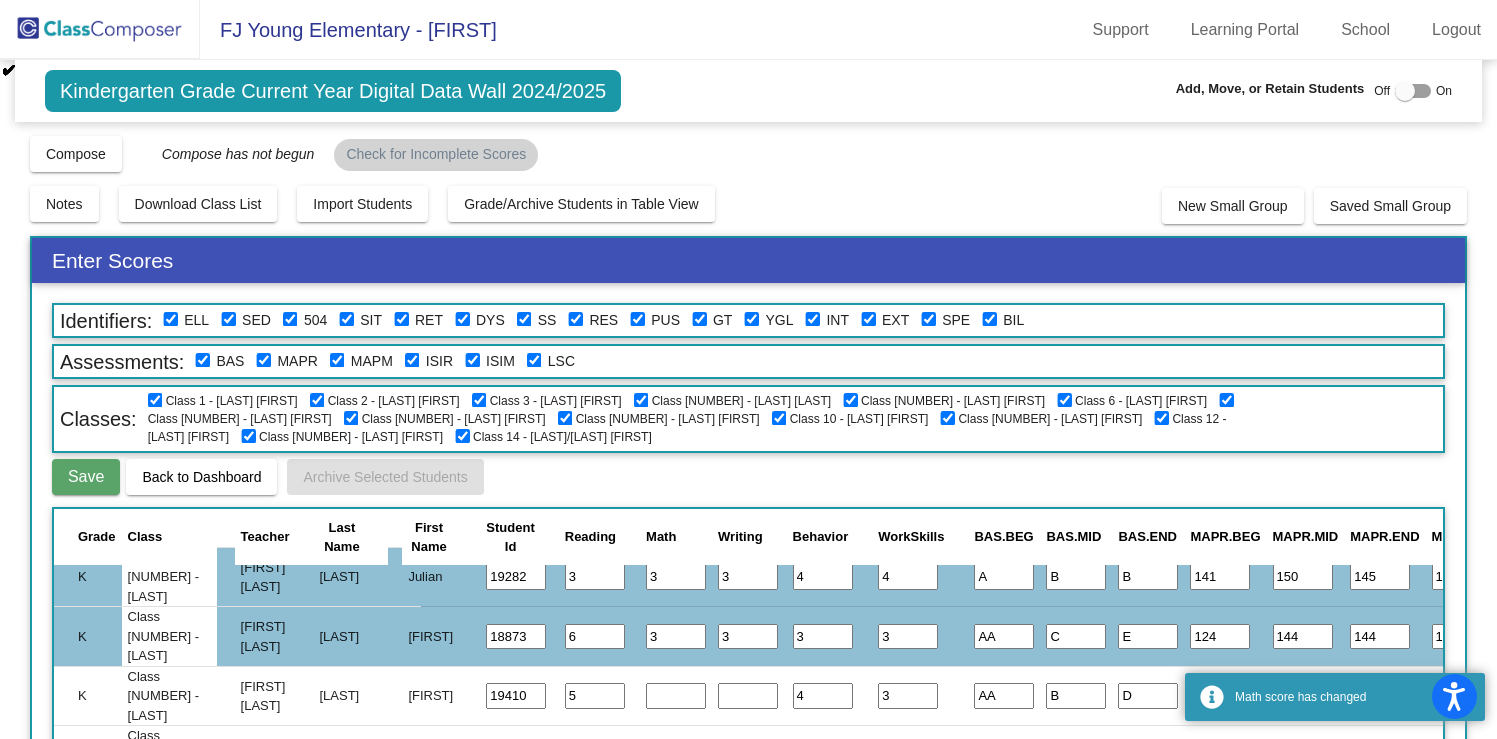 type on "3" 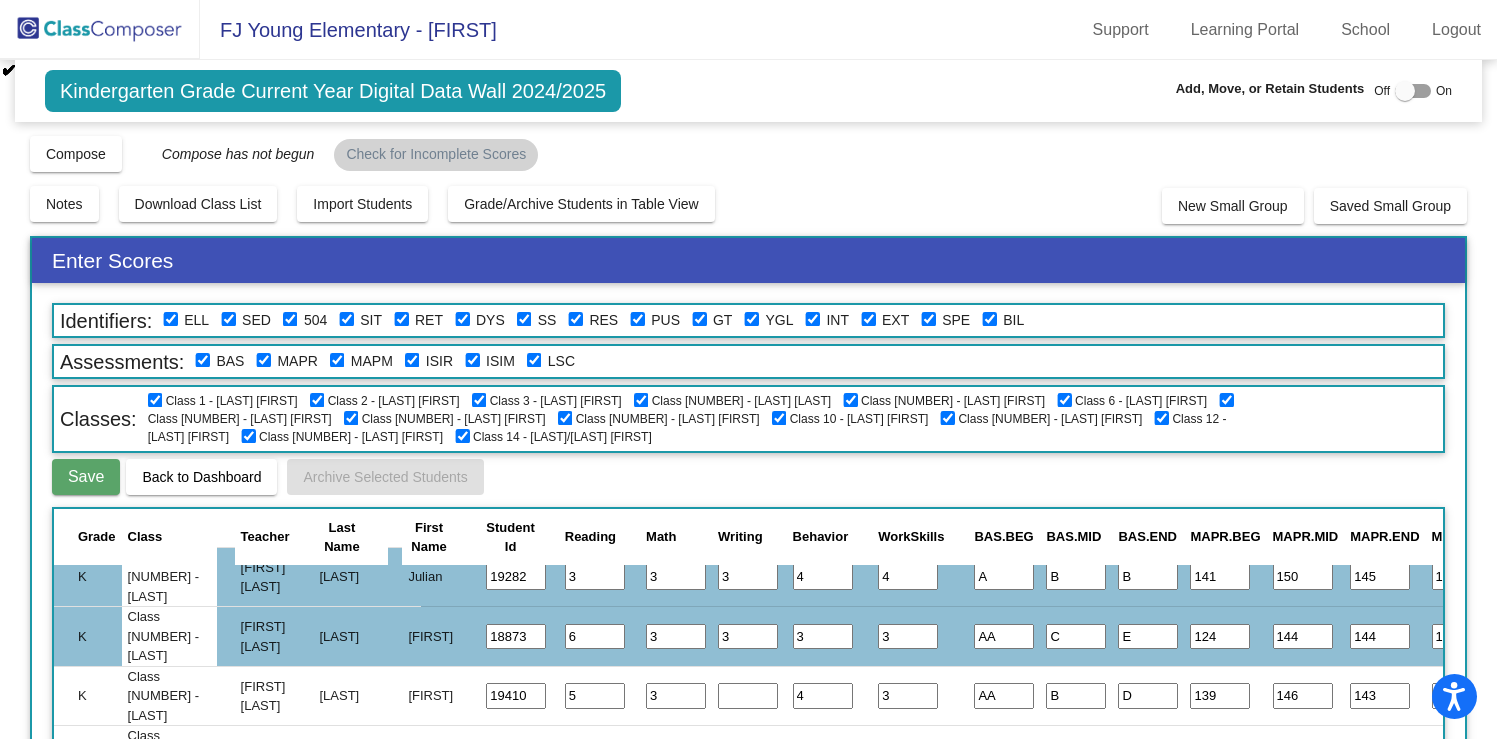 type on "3" 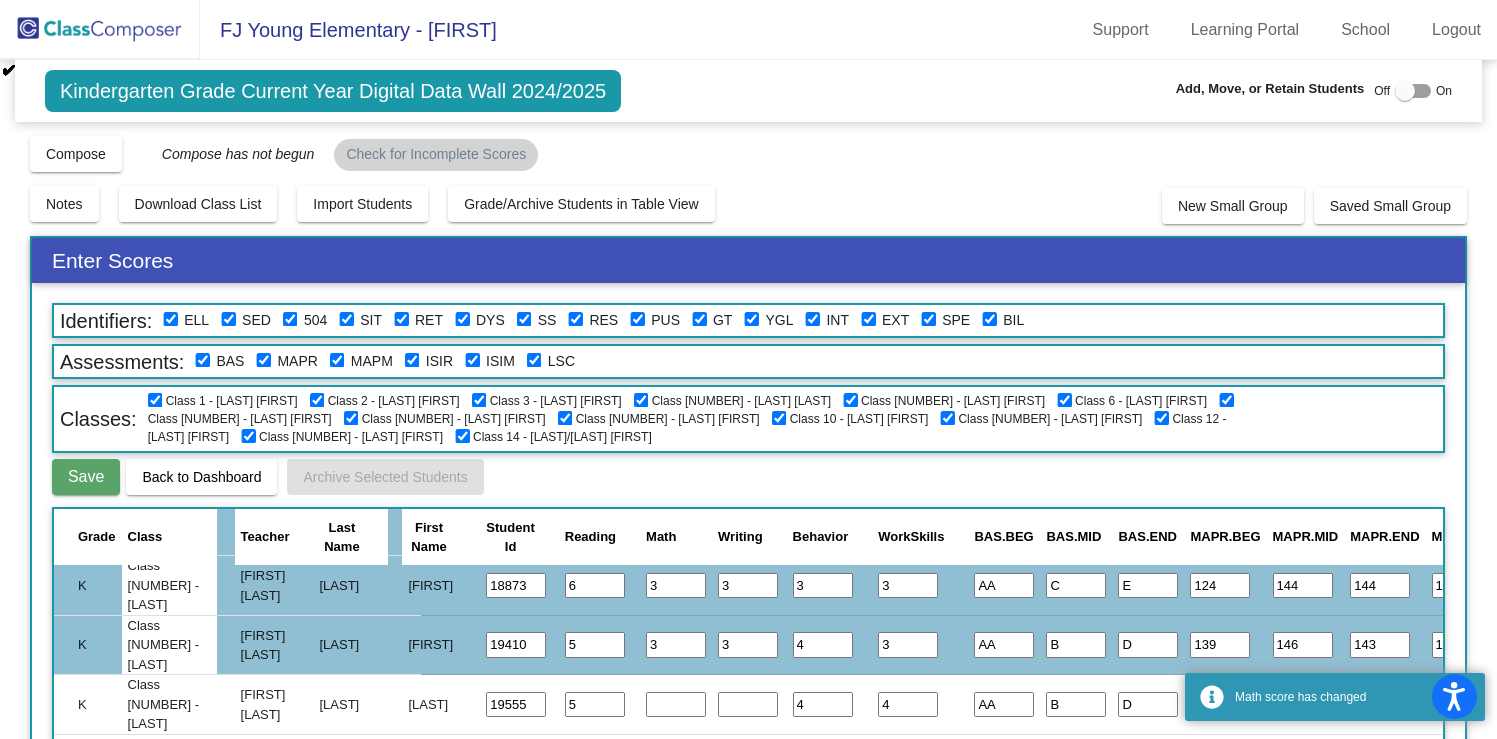 scroll, scrollTop: 2024, scrollLeft: 21, axis: both 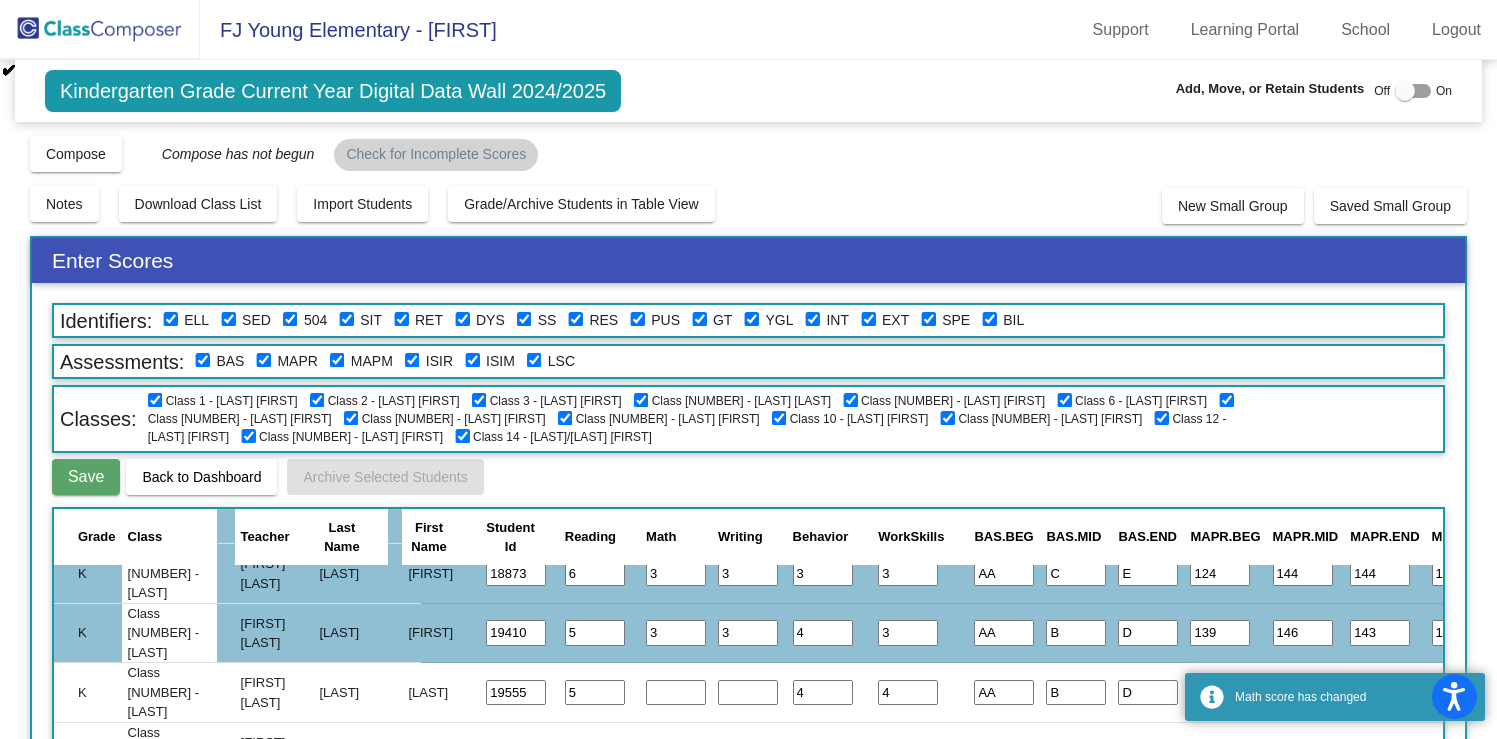 type on "3" 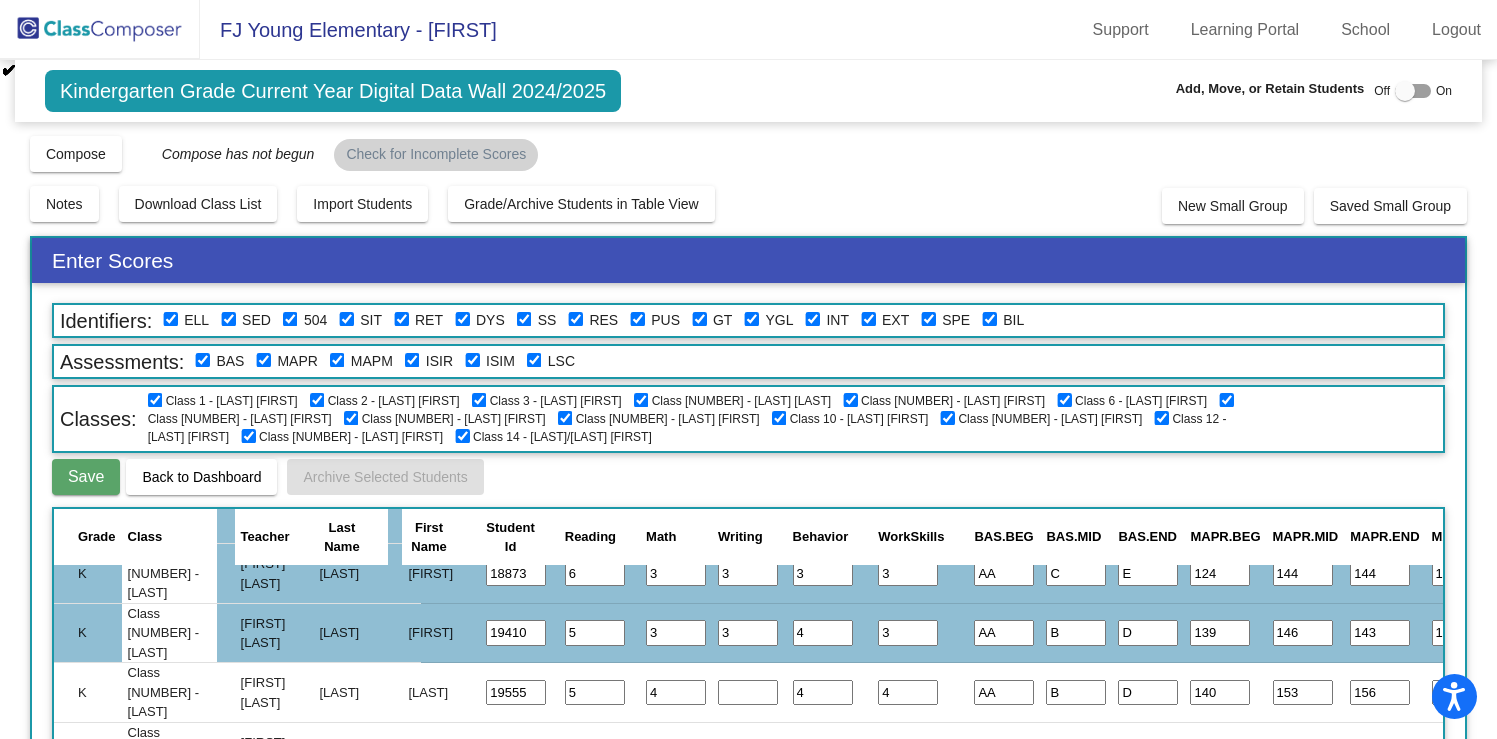 type on "4" 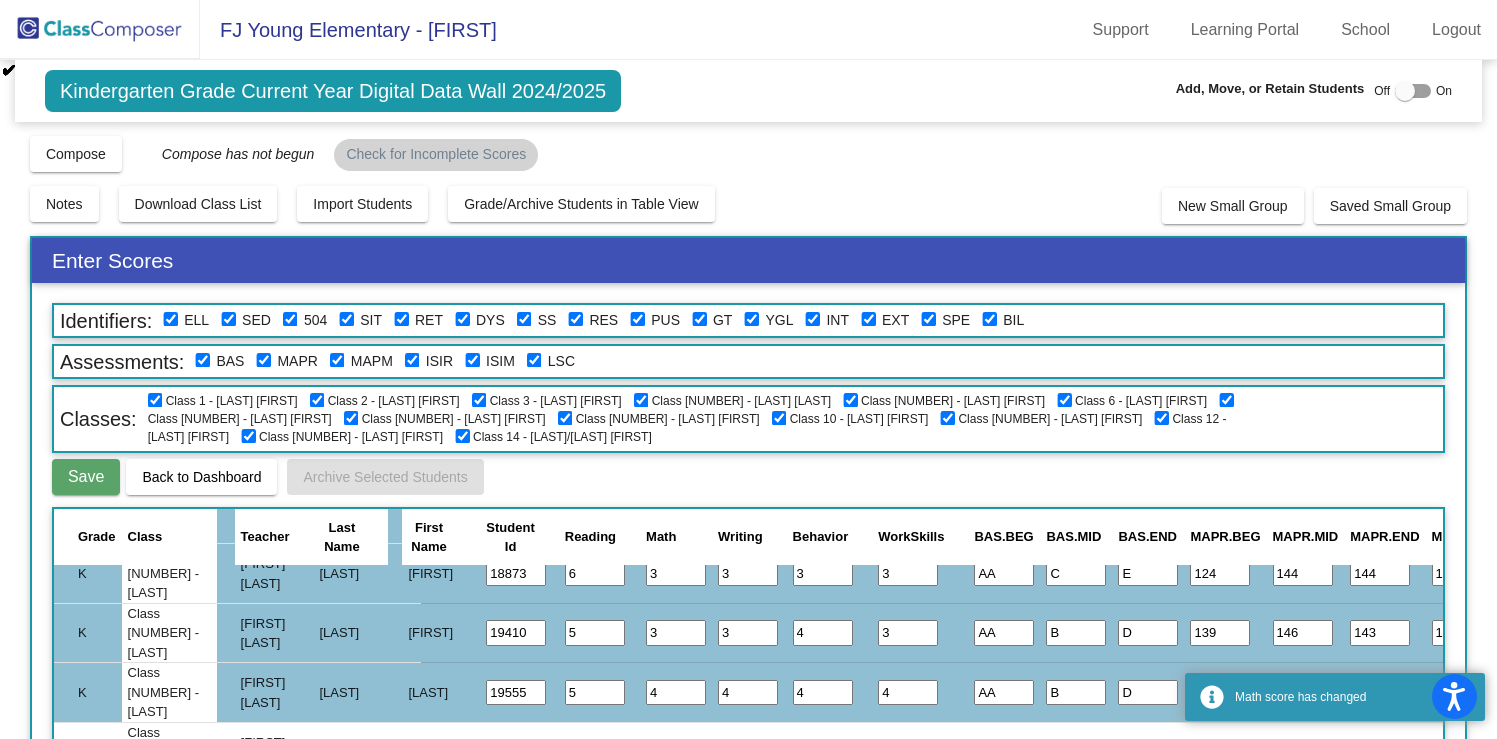 type on "4" 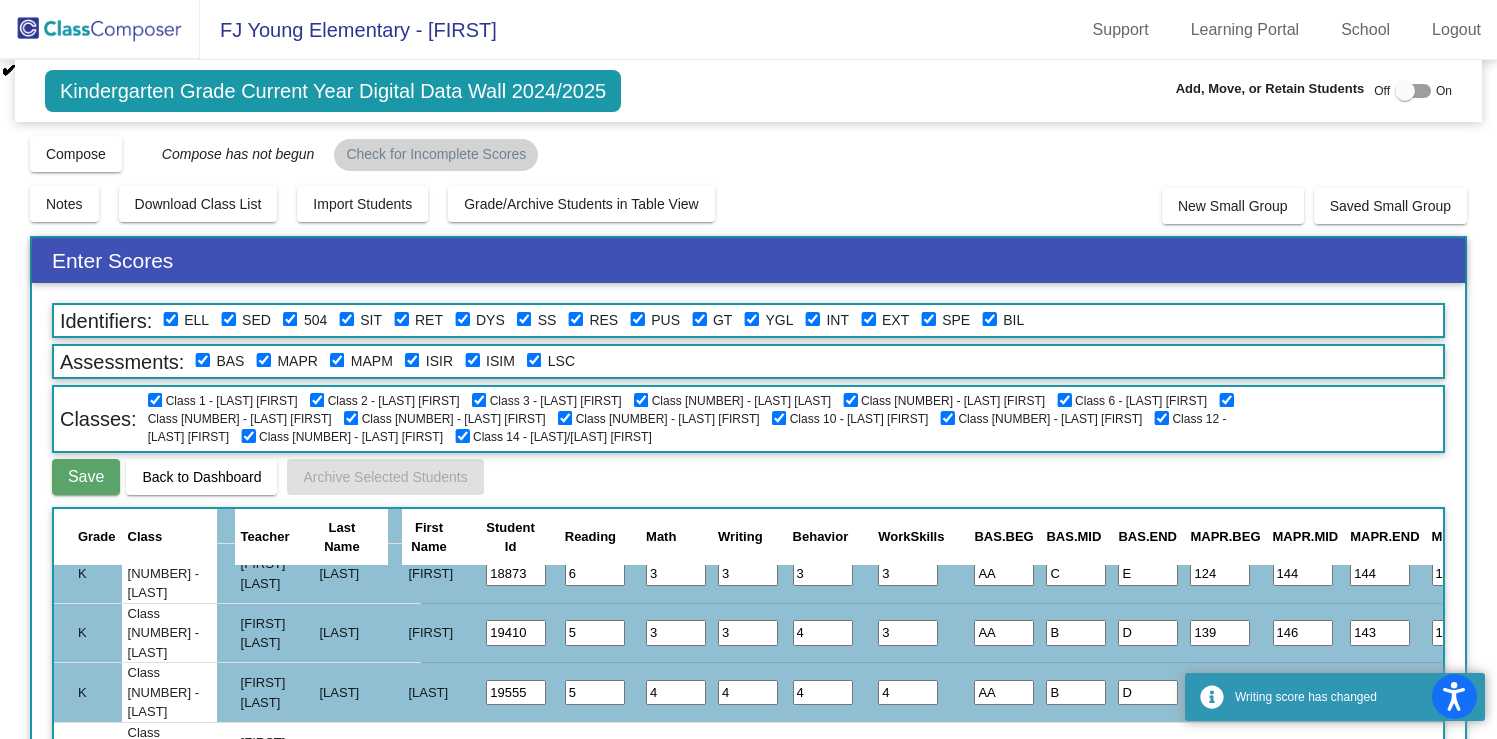 type on "1" 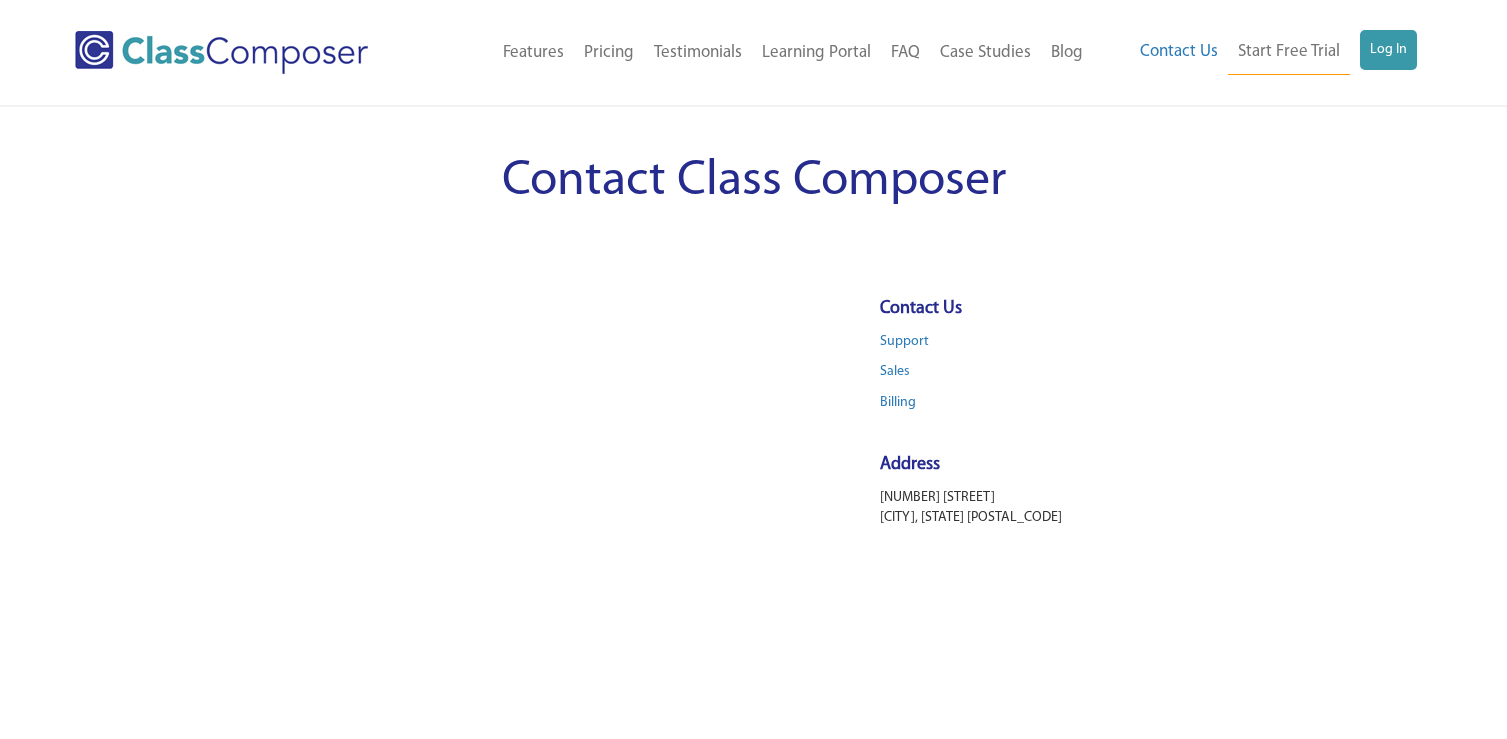 scroll, scrollTop: 0, scrollLeft: 0, axis: both 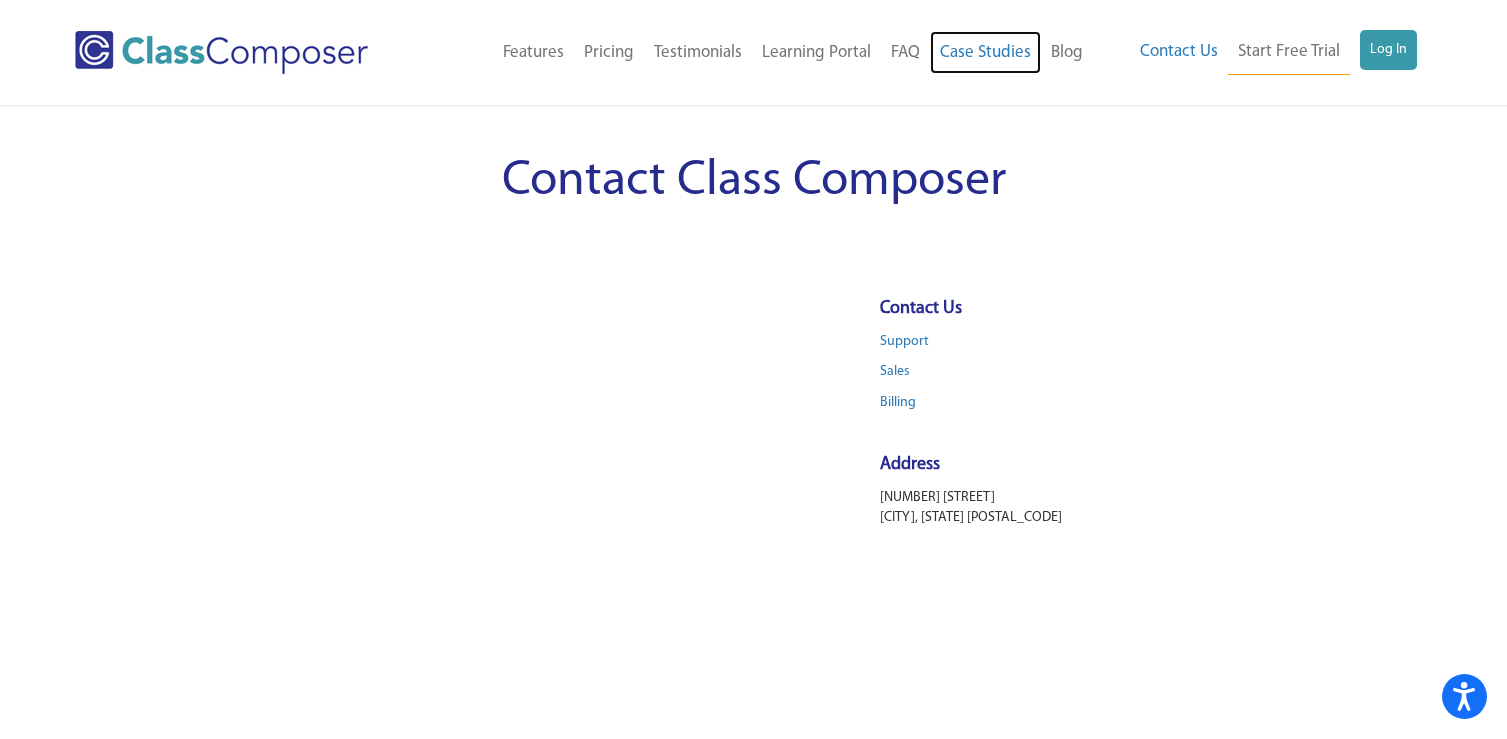 click on "Case Studies" at bounding box center [985, 53] 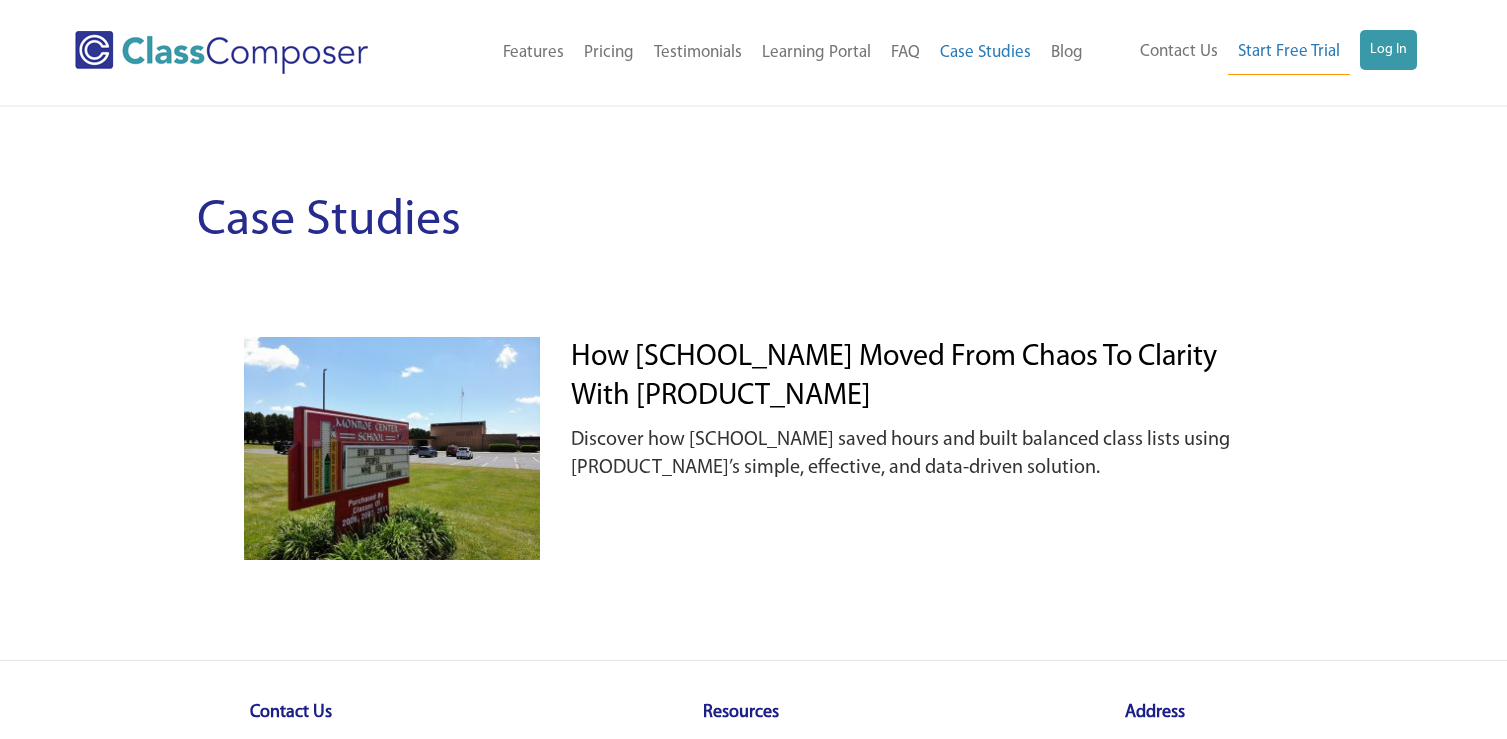 scroll, scrollTop: 0, scrollLeft: 0, axis: both 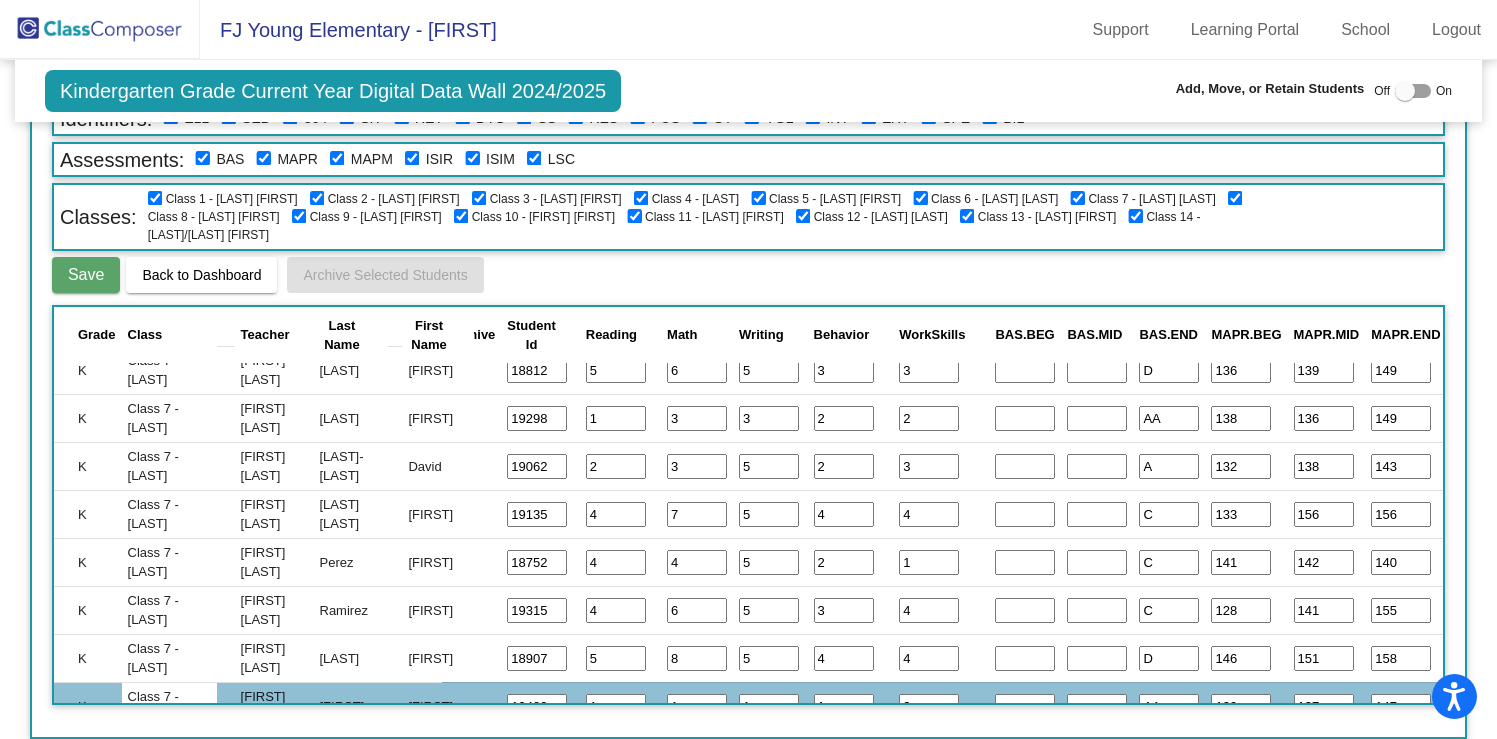 click on "Save" 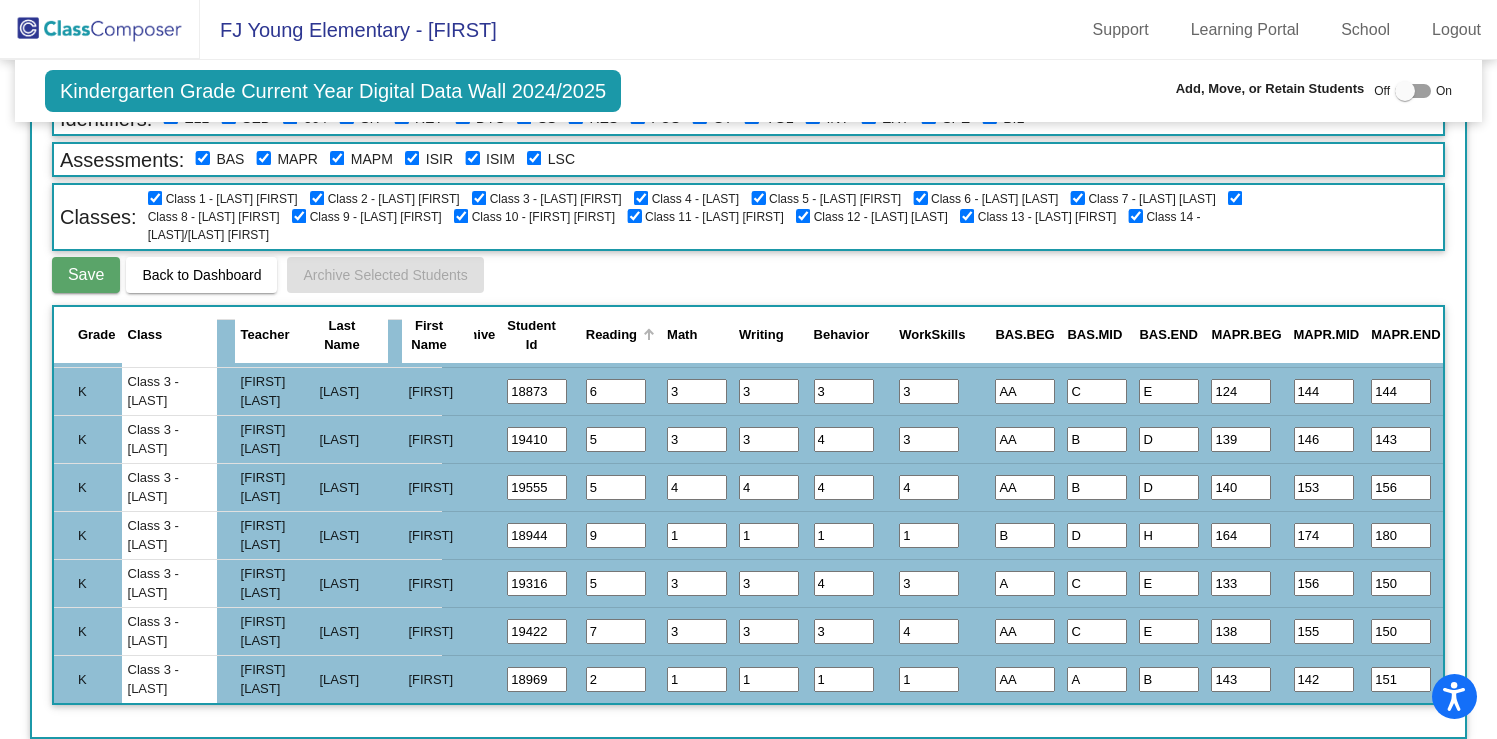 scroll, scrollTop: 782, scrollLeft: 0, axis: vertical 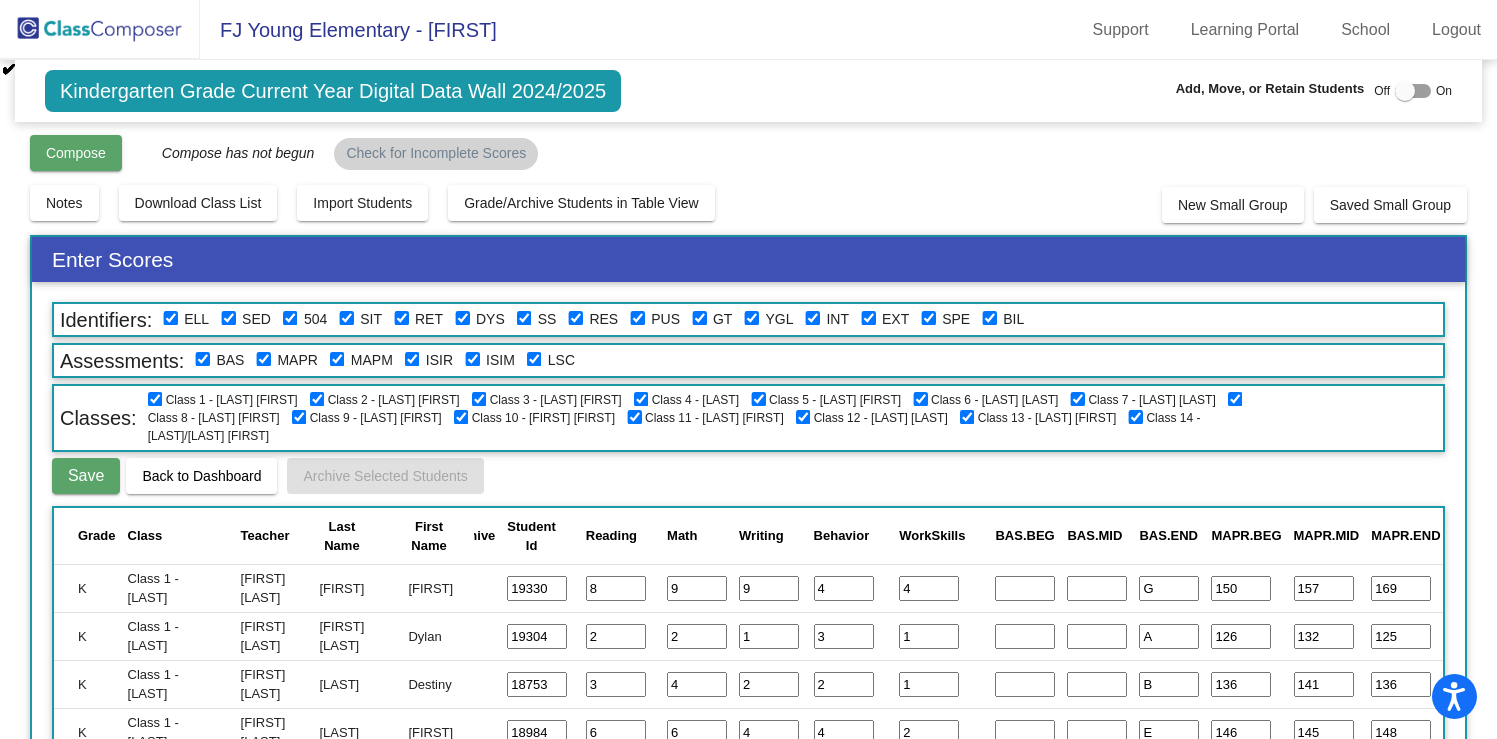 click on "Compose" 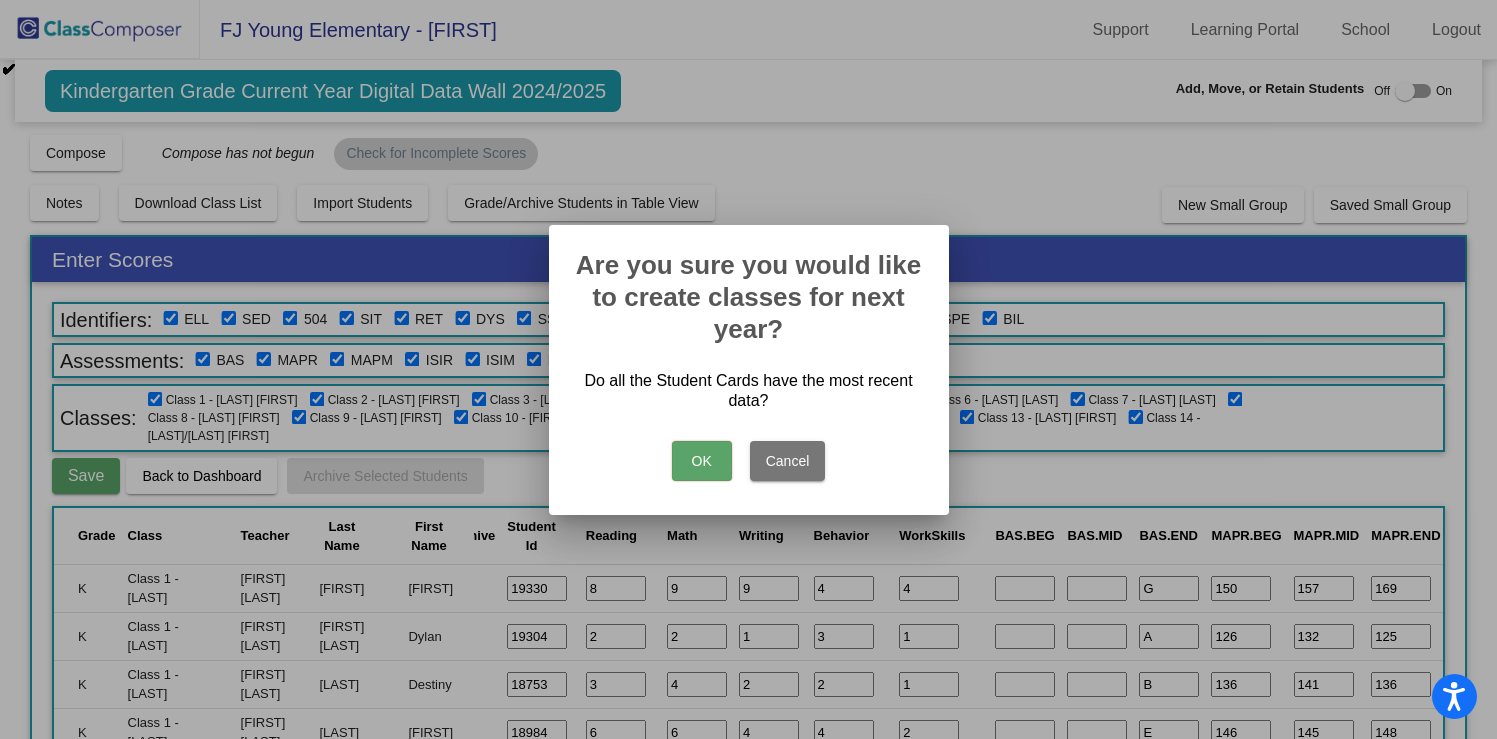 click on "OK" at bounding box center [702, 461] 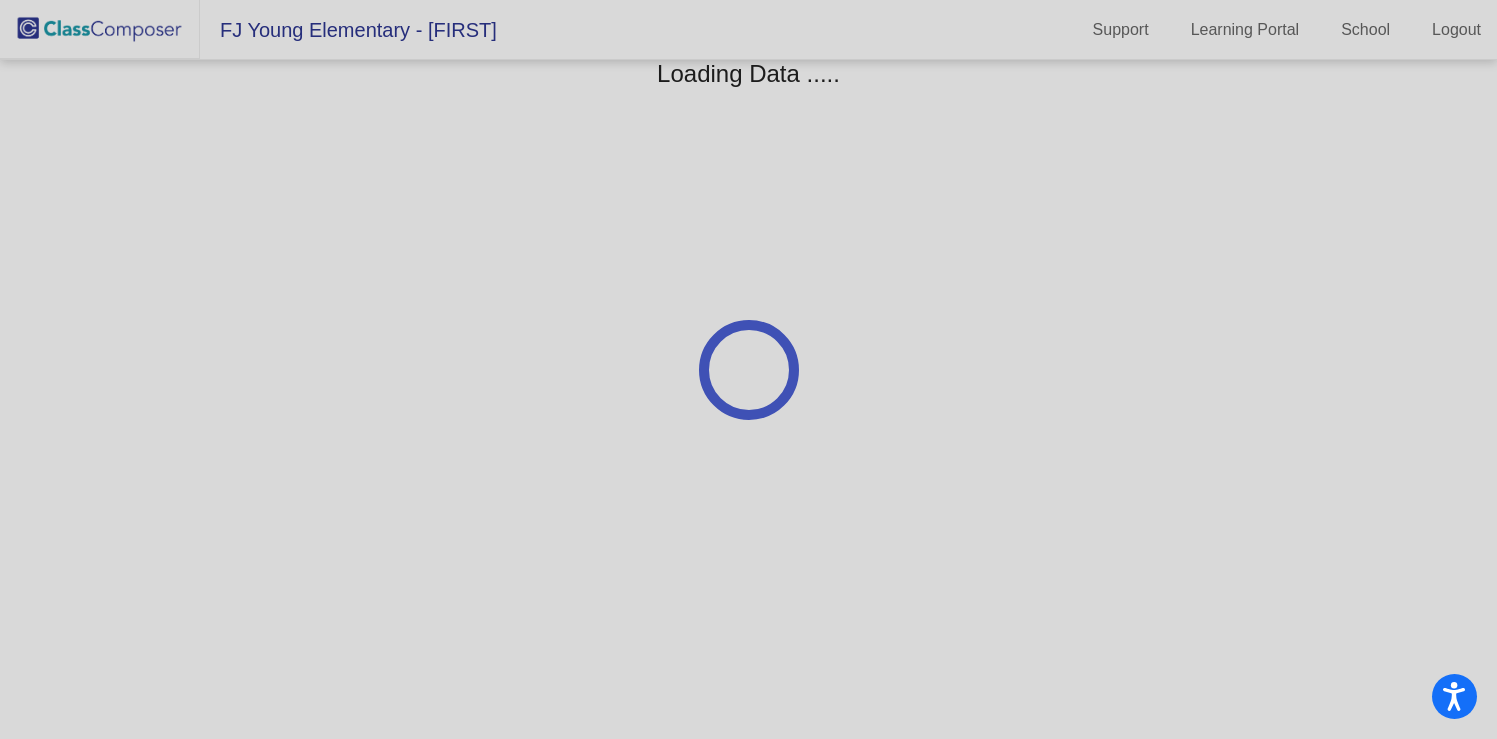 scroll, scrollTop: 0, scrollLeft: 0, axis: both 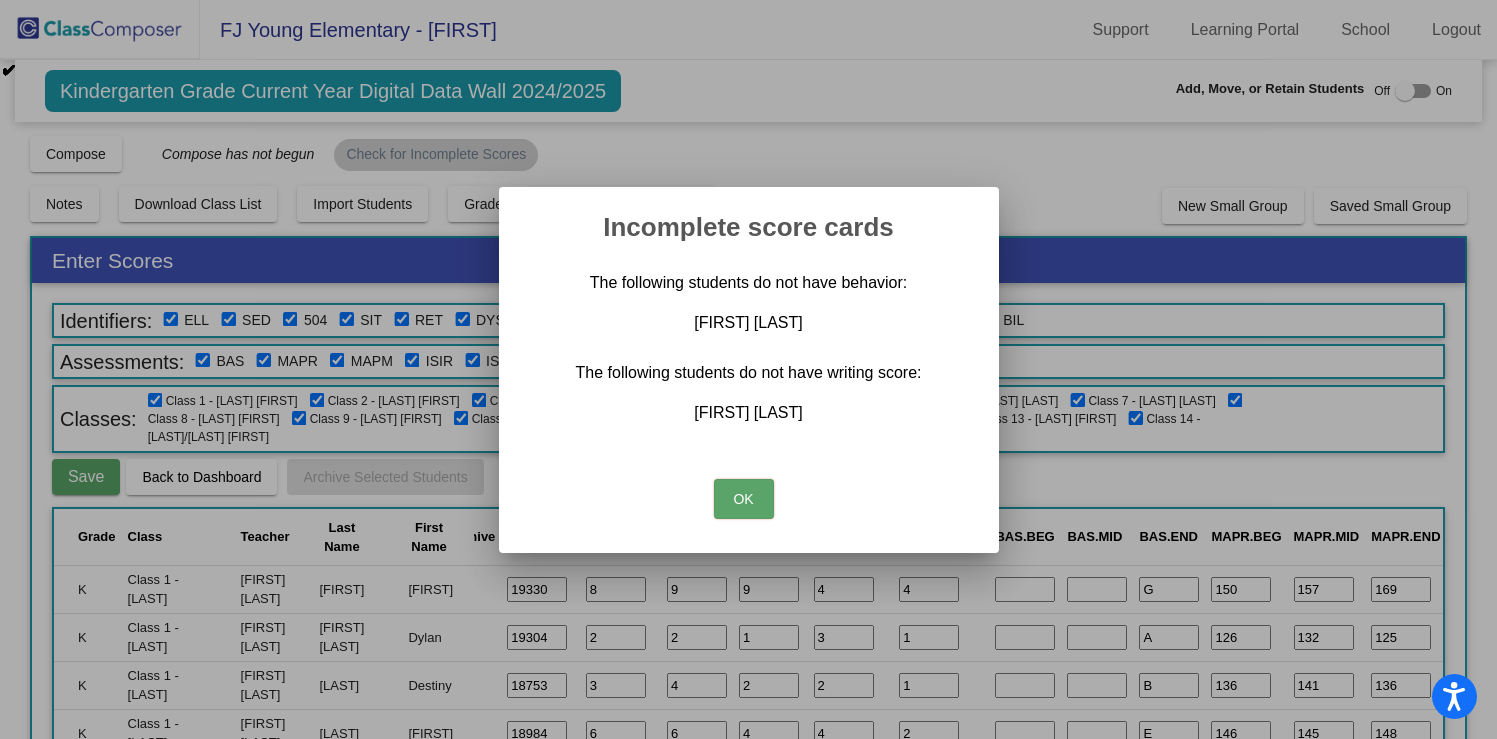 click on "OK" at bounding box center (744, 499) 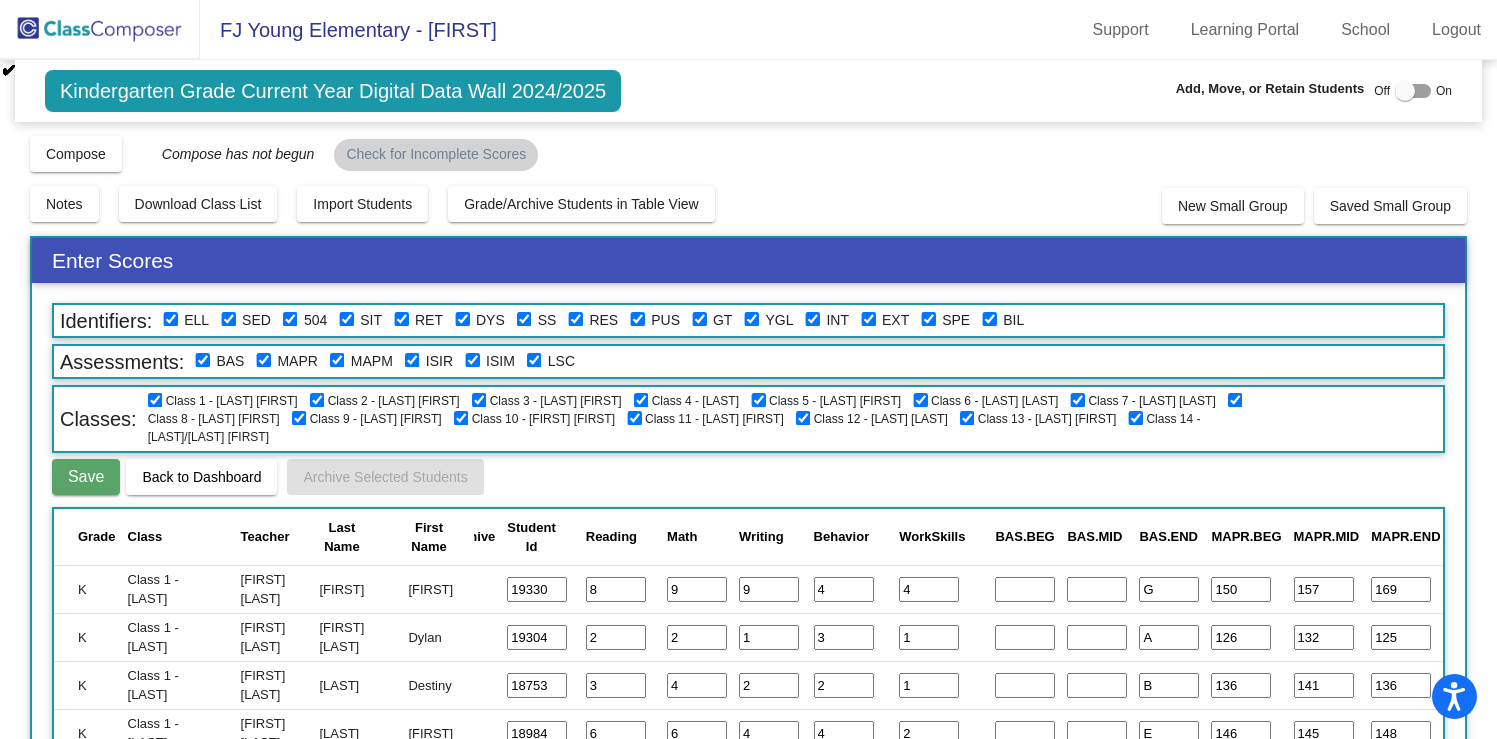 click on "Last Name" 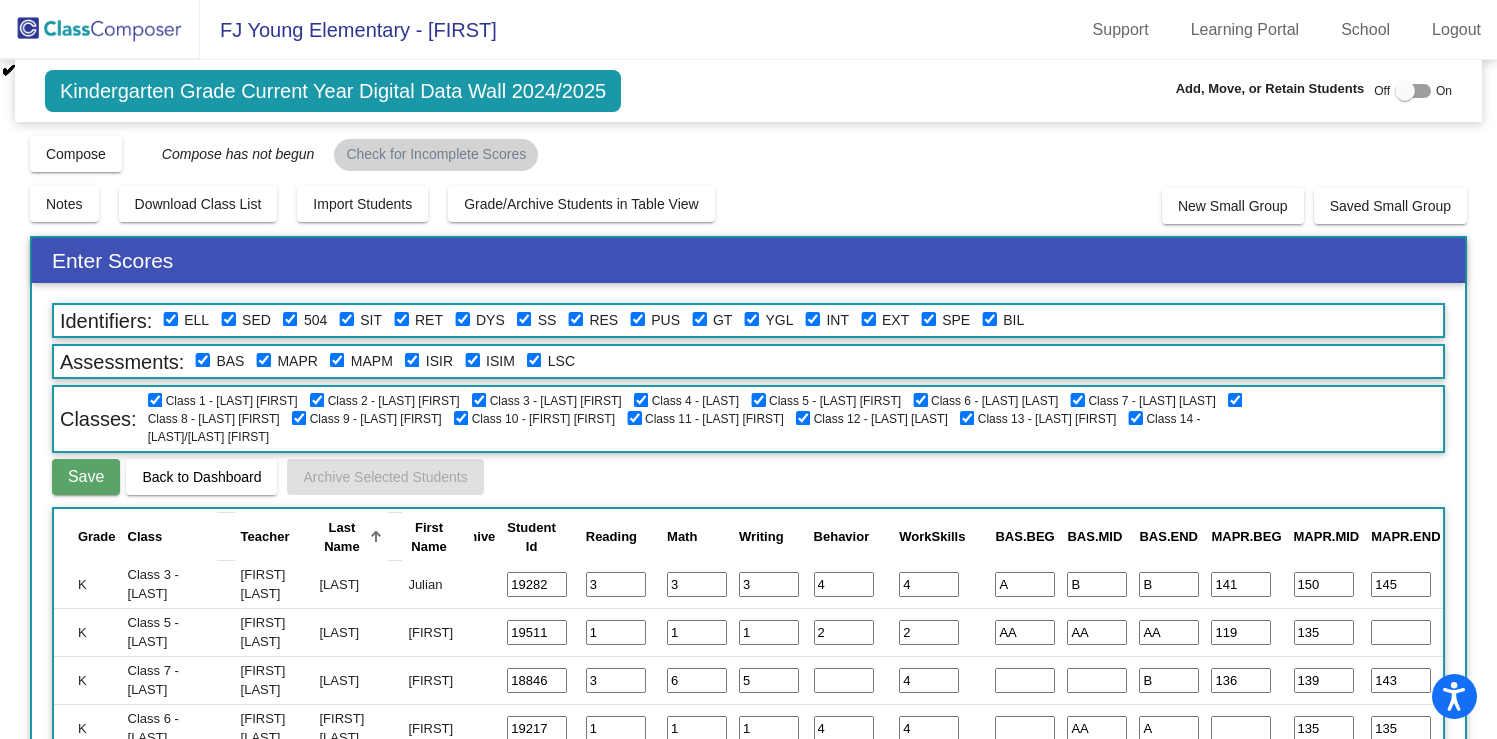 scroll, scrollTop: 728, scrollLeft: 0, axis: vertical 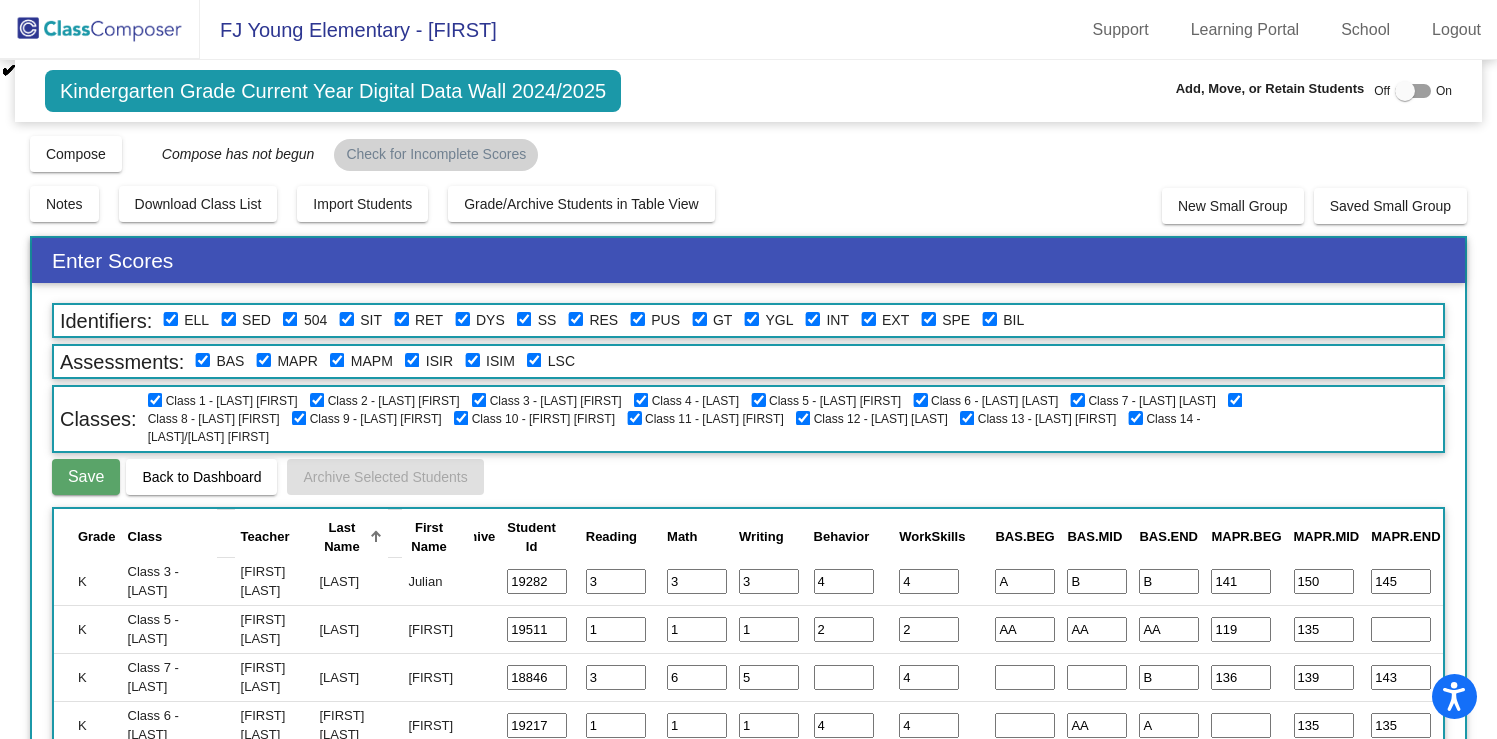 click 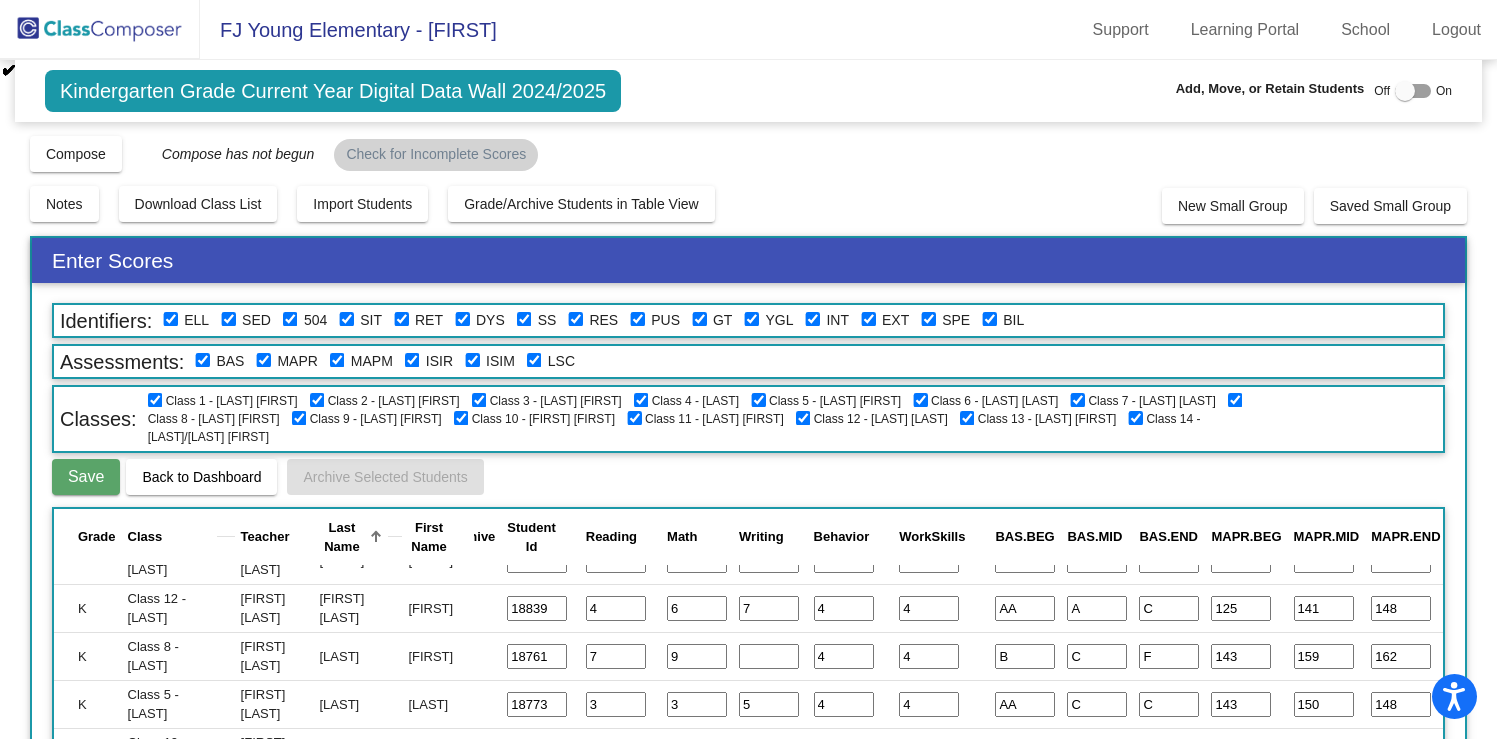 scroll, scrollTop: 1582, scrollLeft: 0, axis: vertical 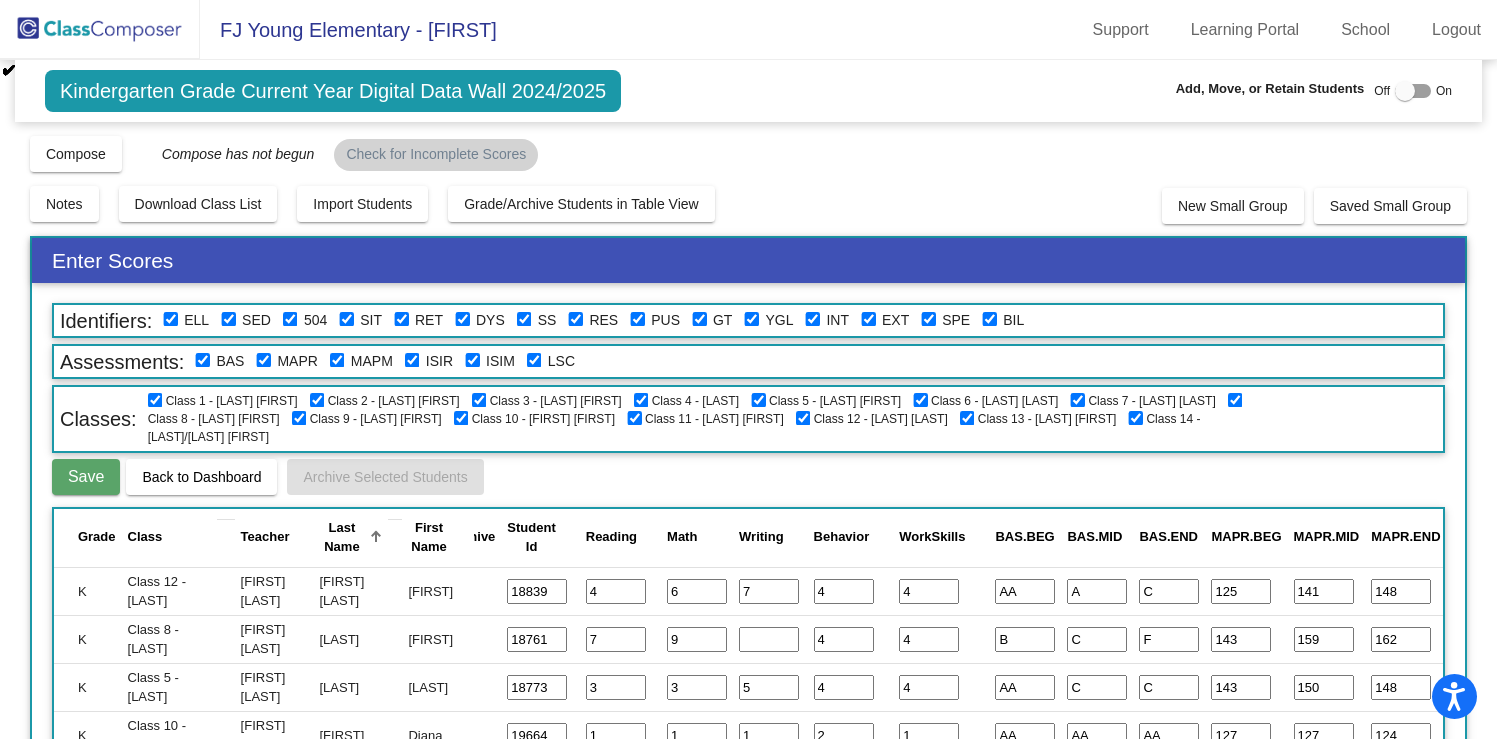 type on "3" 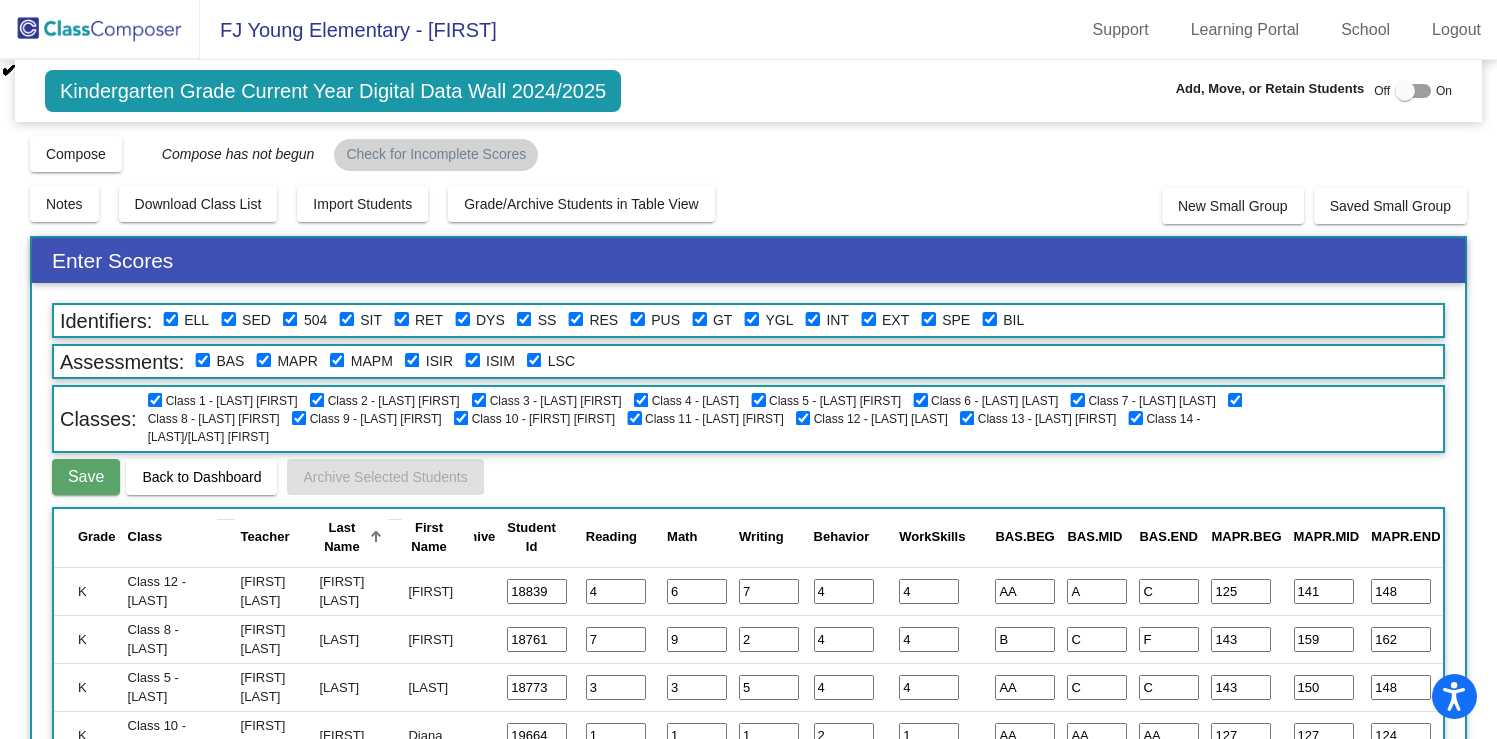 type on "2" 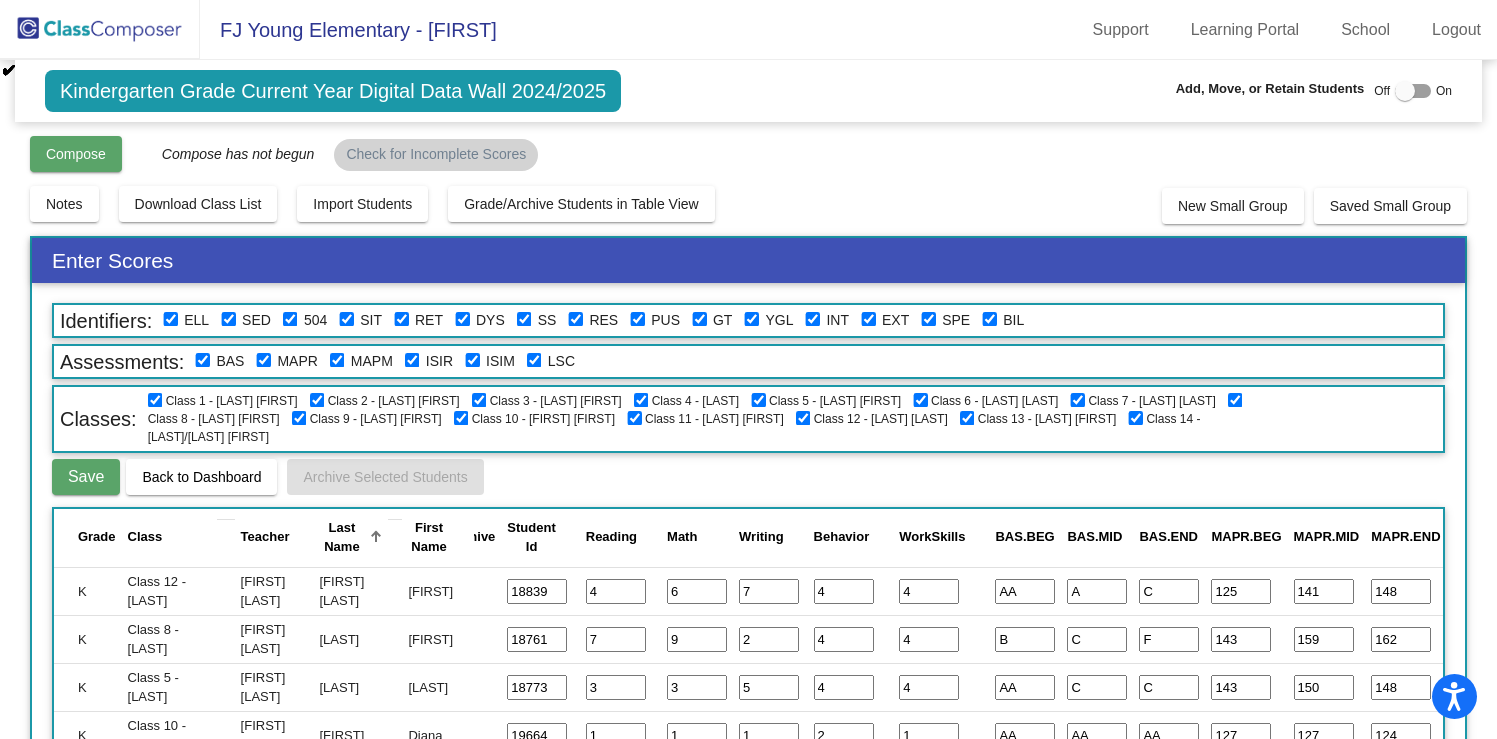 click on "Compose" 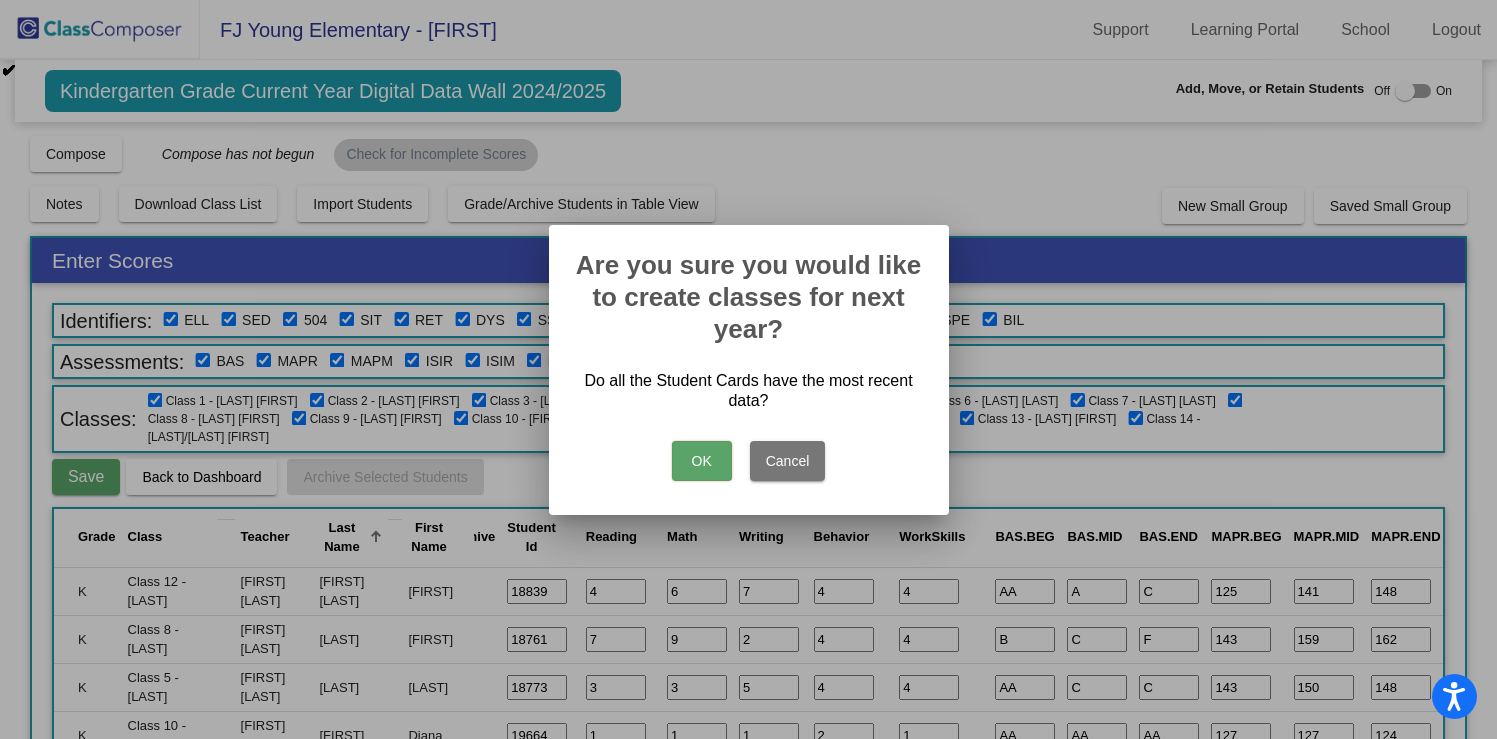 click on "OK" at bounding box center [702, 461] 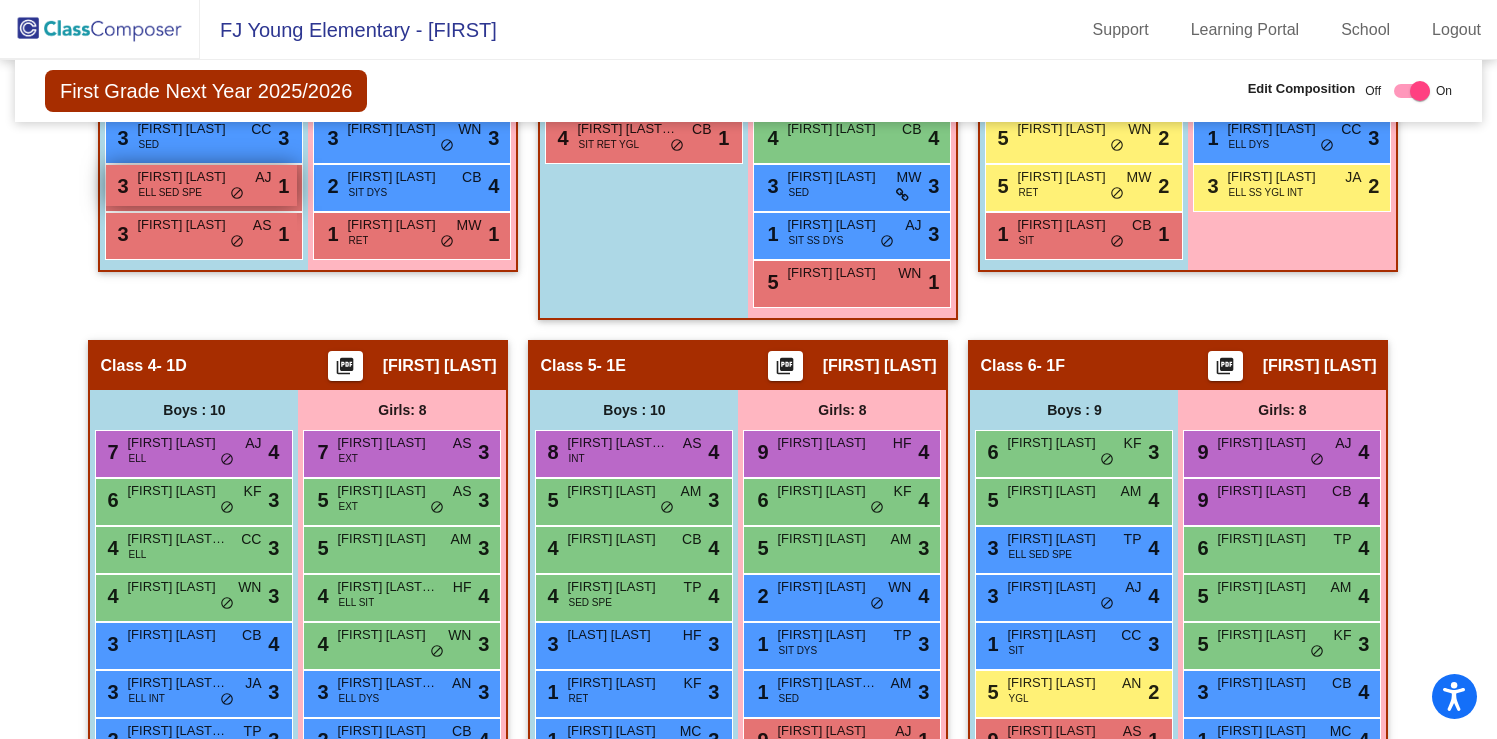 scroll, scrollTop: 0, scrollLeft: 0, axis: both 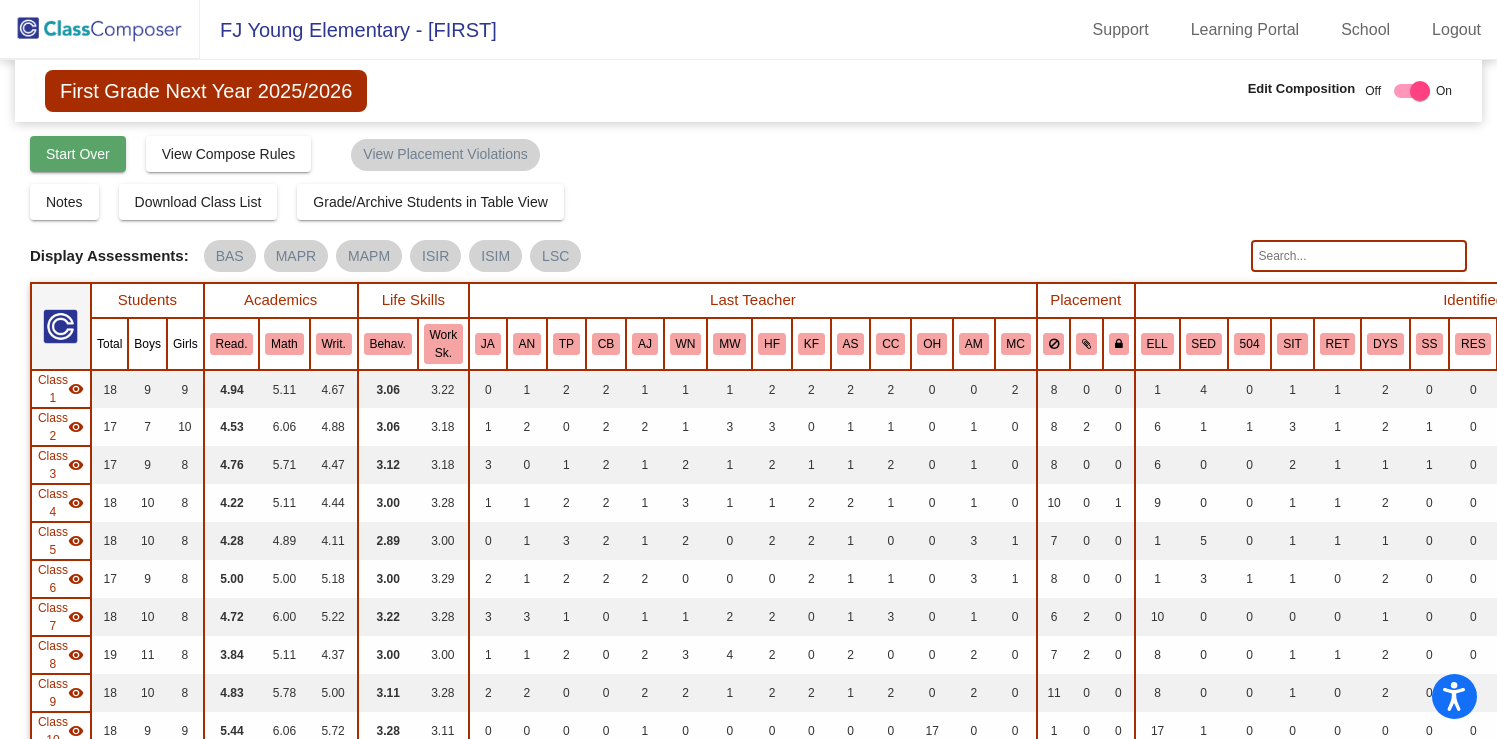 click on "Start Over" 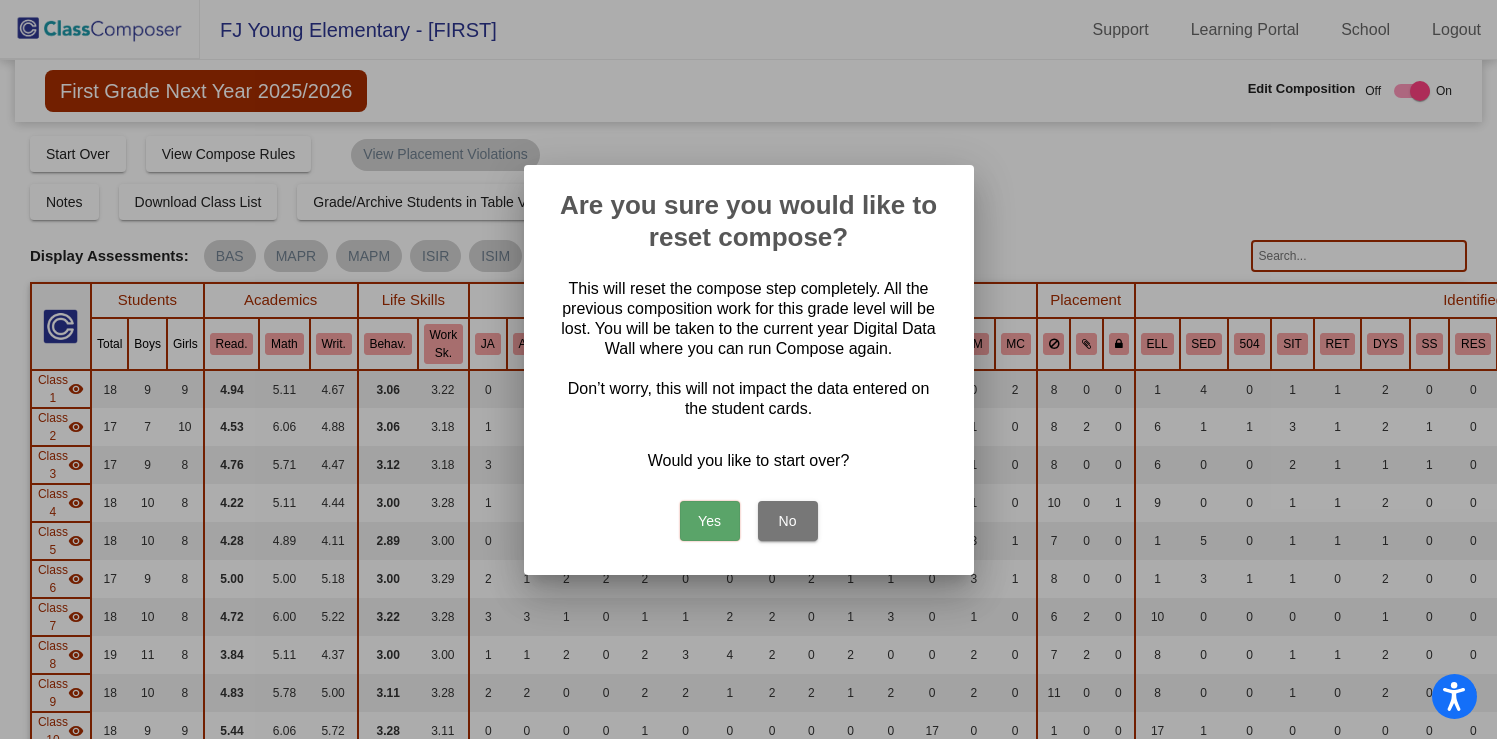 click on "Yes" at bounding box center (710, 521) 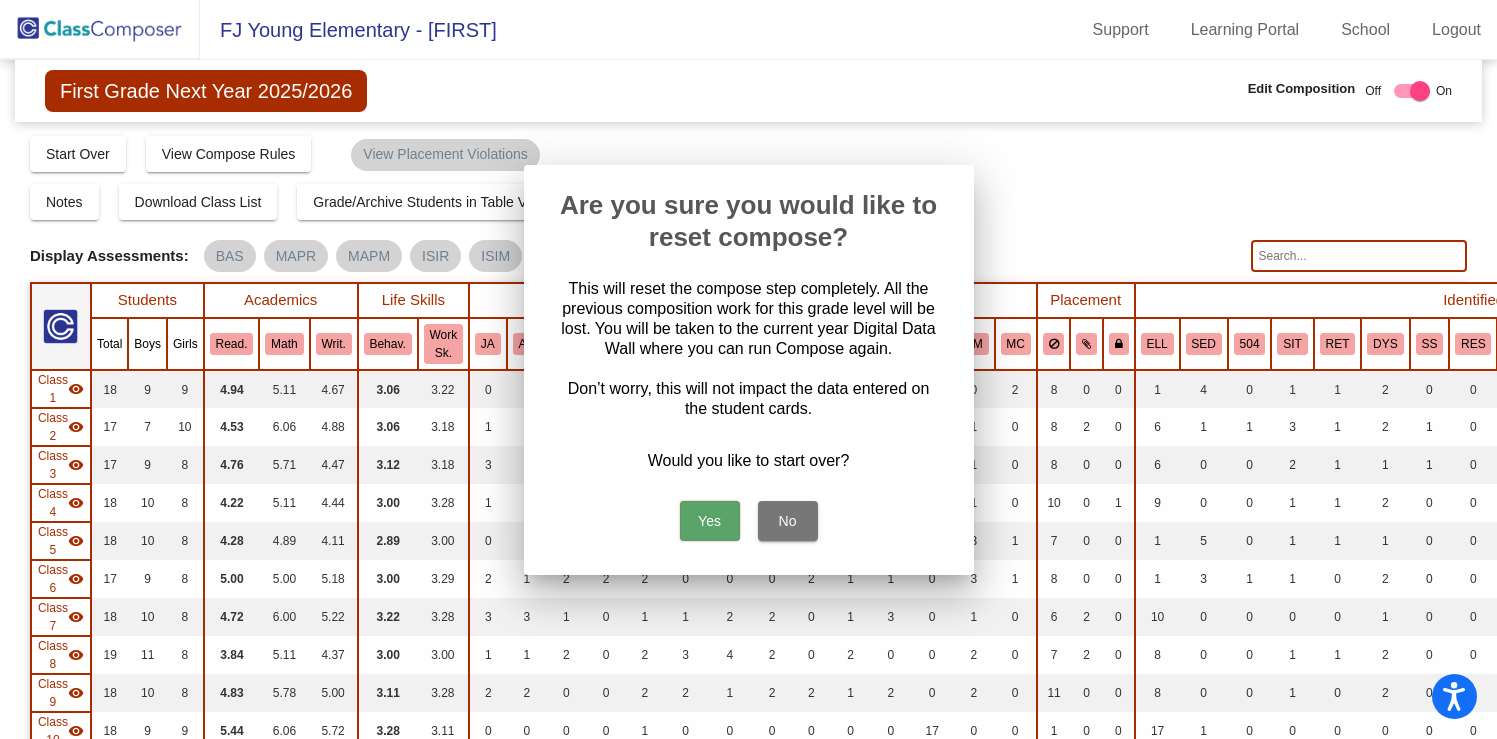scroll, scrollTop: 0, scrollLeft: 0, axis: both 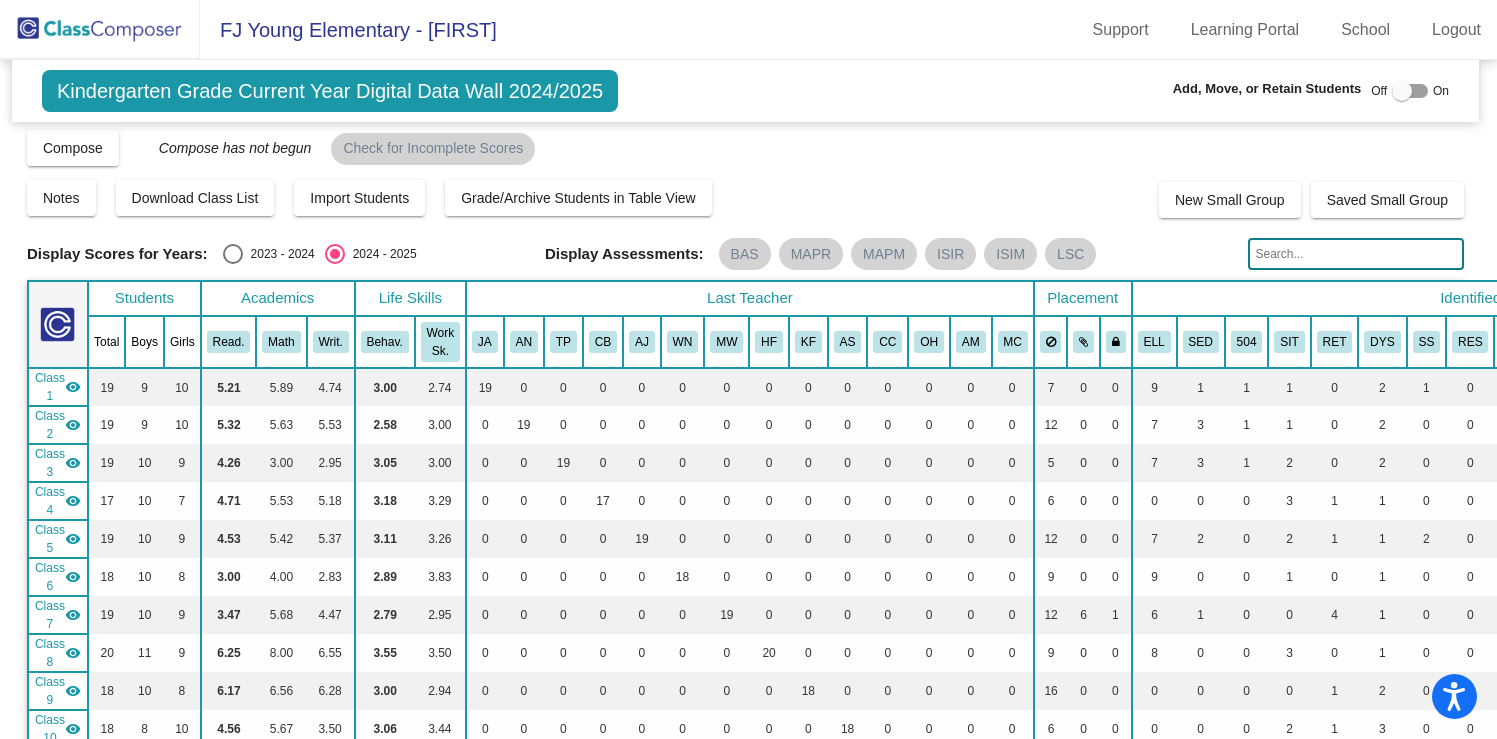 click 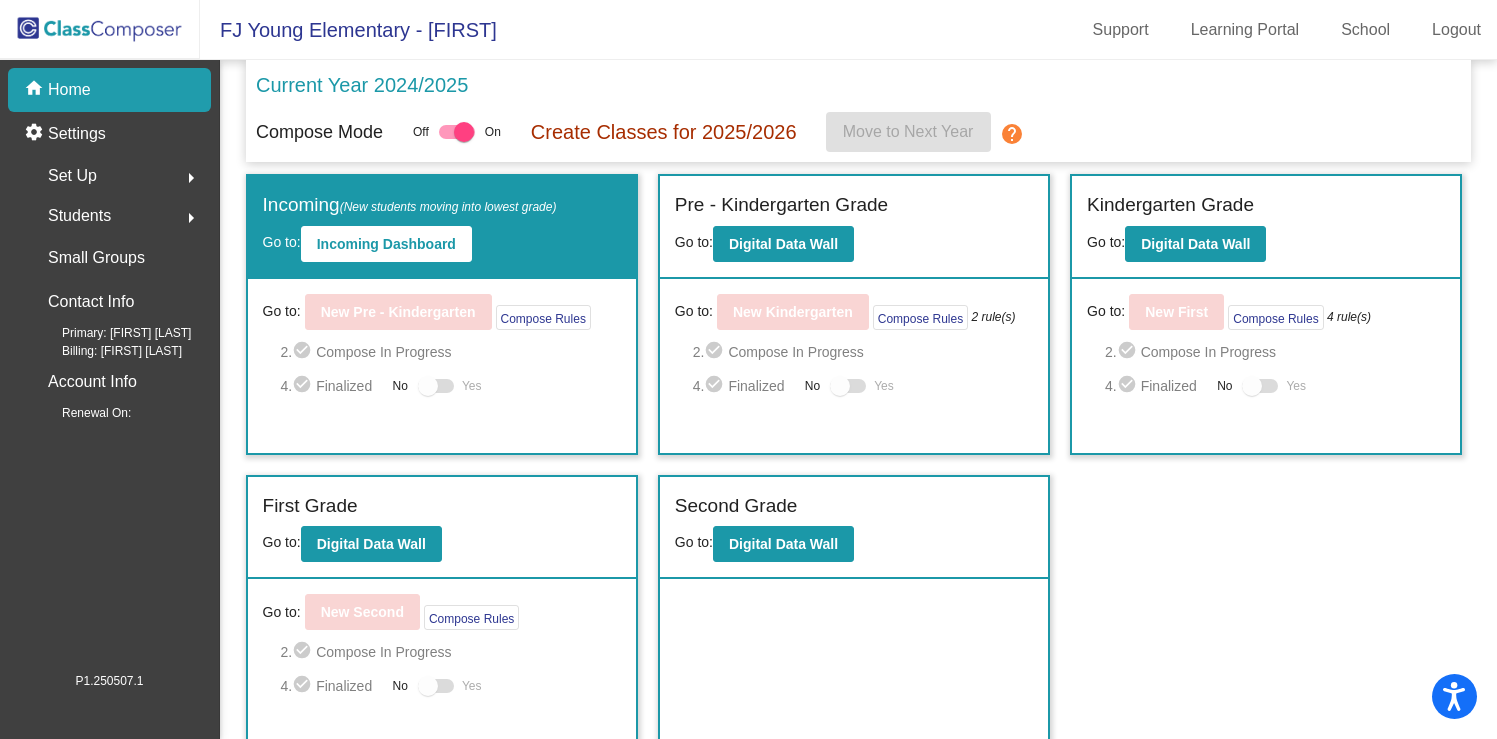 click on "Set Up  arrow_right" 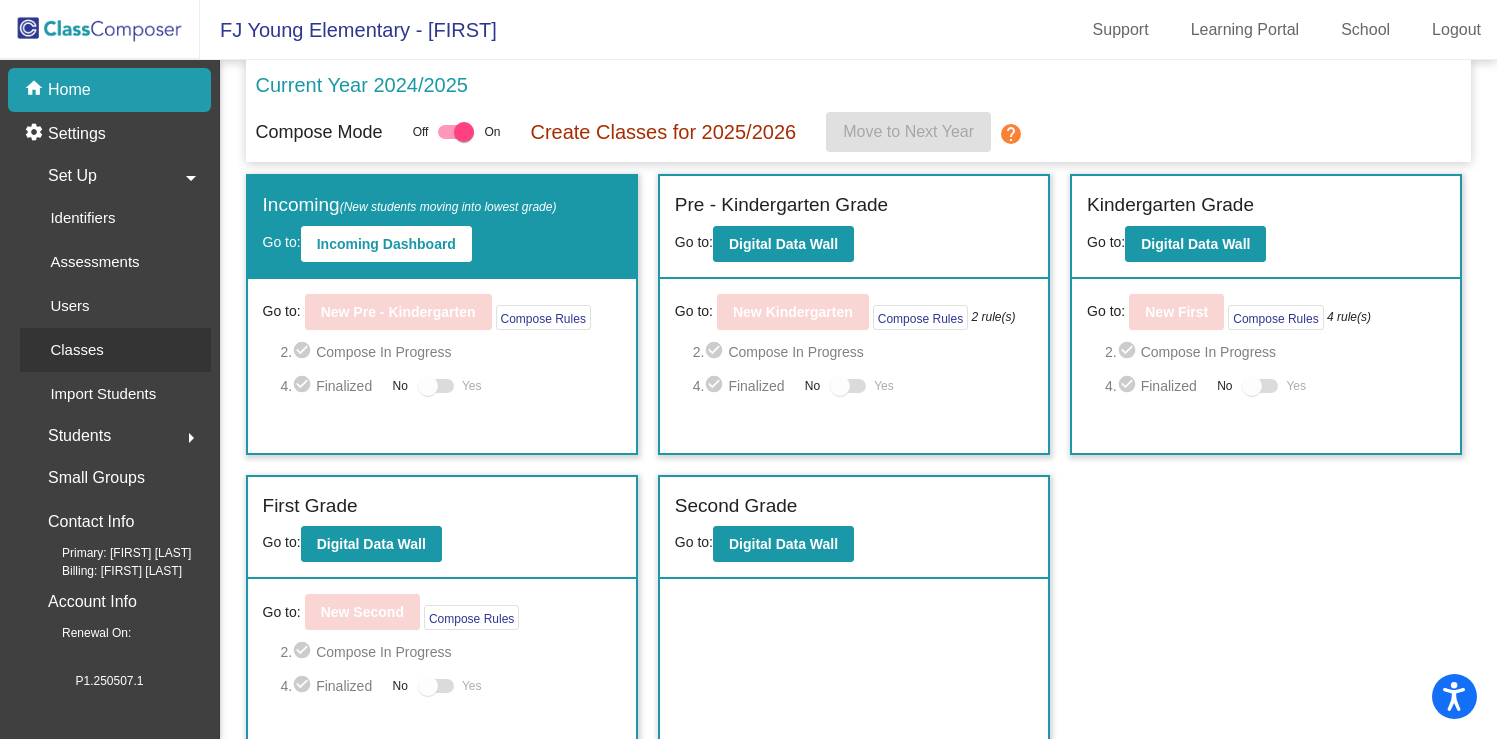 click on "Classes" 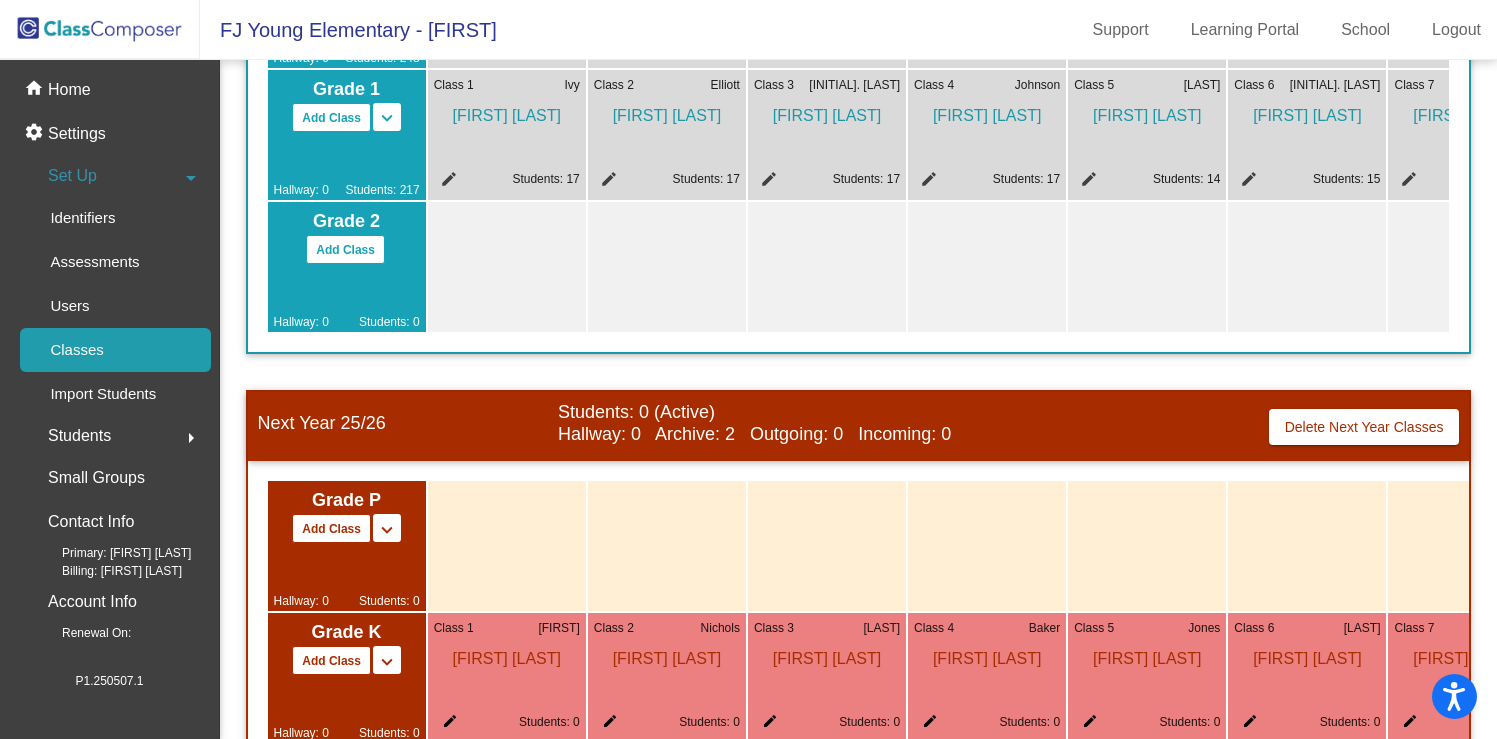 scroll, scrollTop: 788, scrollLeft: 0, axis: vertical 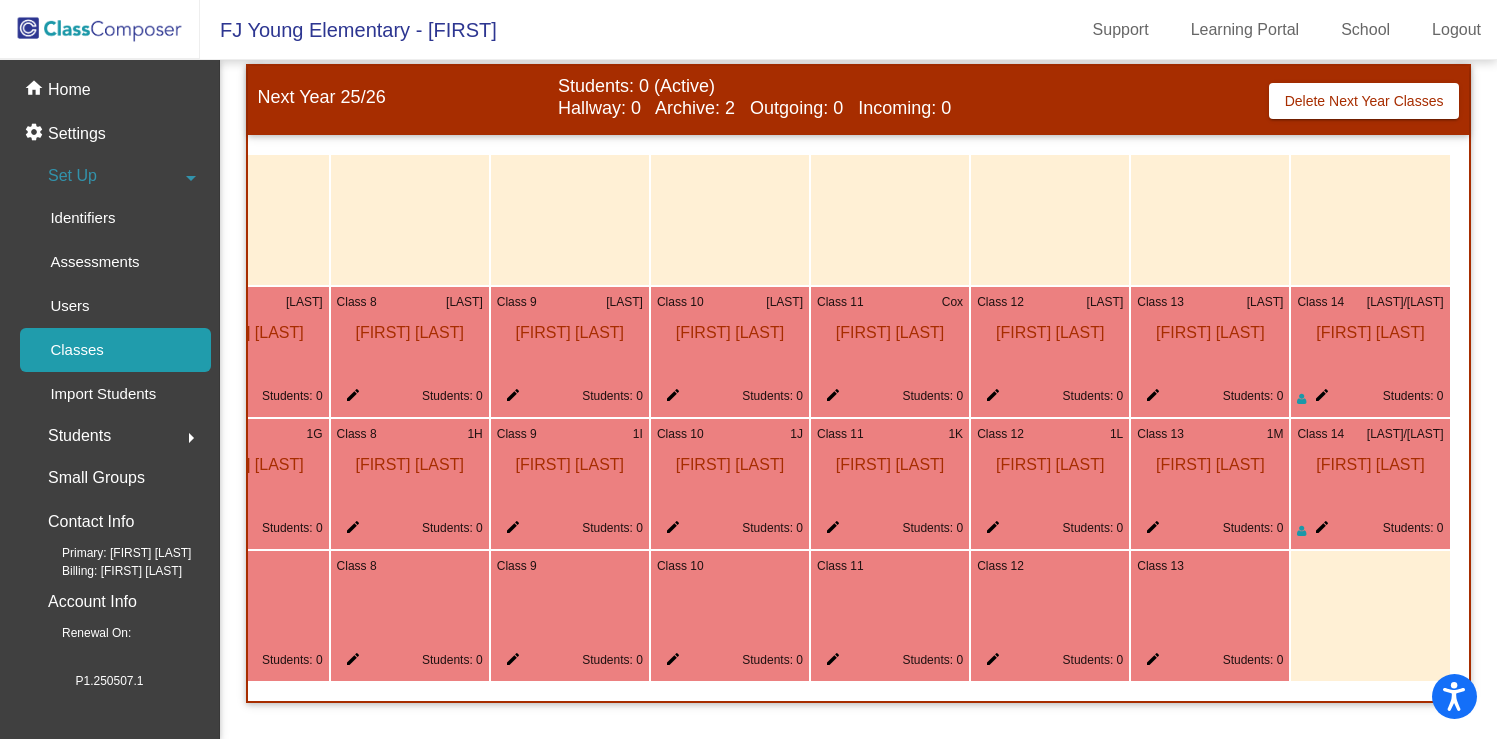 click on "edit" 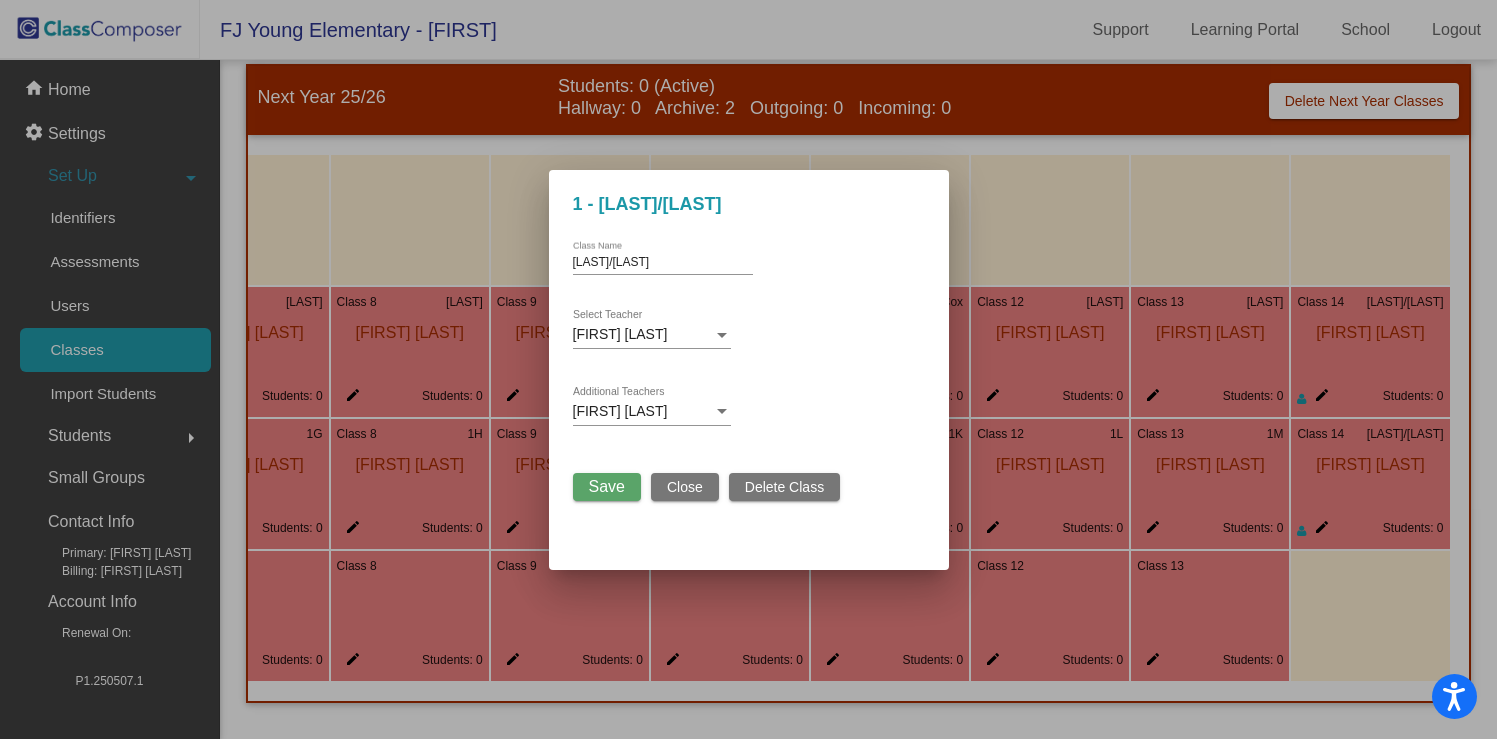 click on "Delete Class" at bounding box center [784, 487] 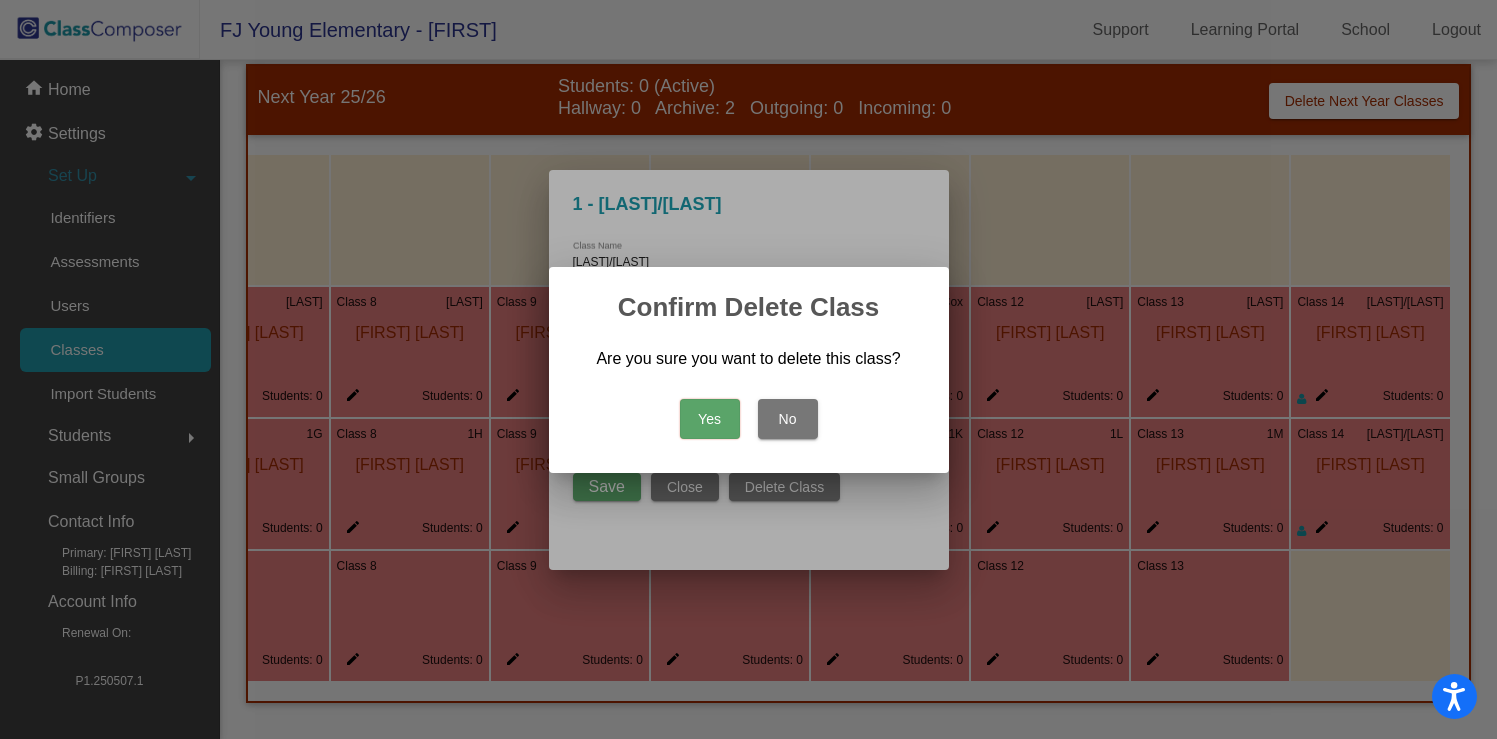 click on "Yes" at bounding box center [710, 419] 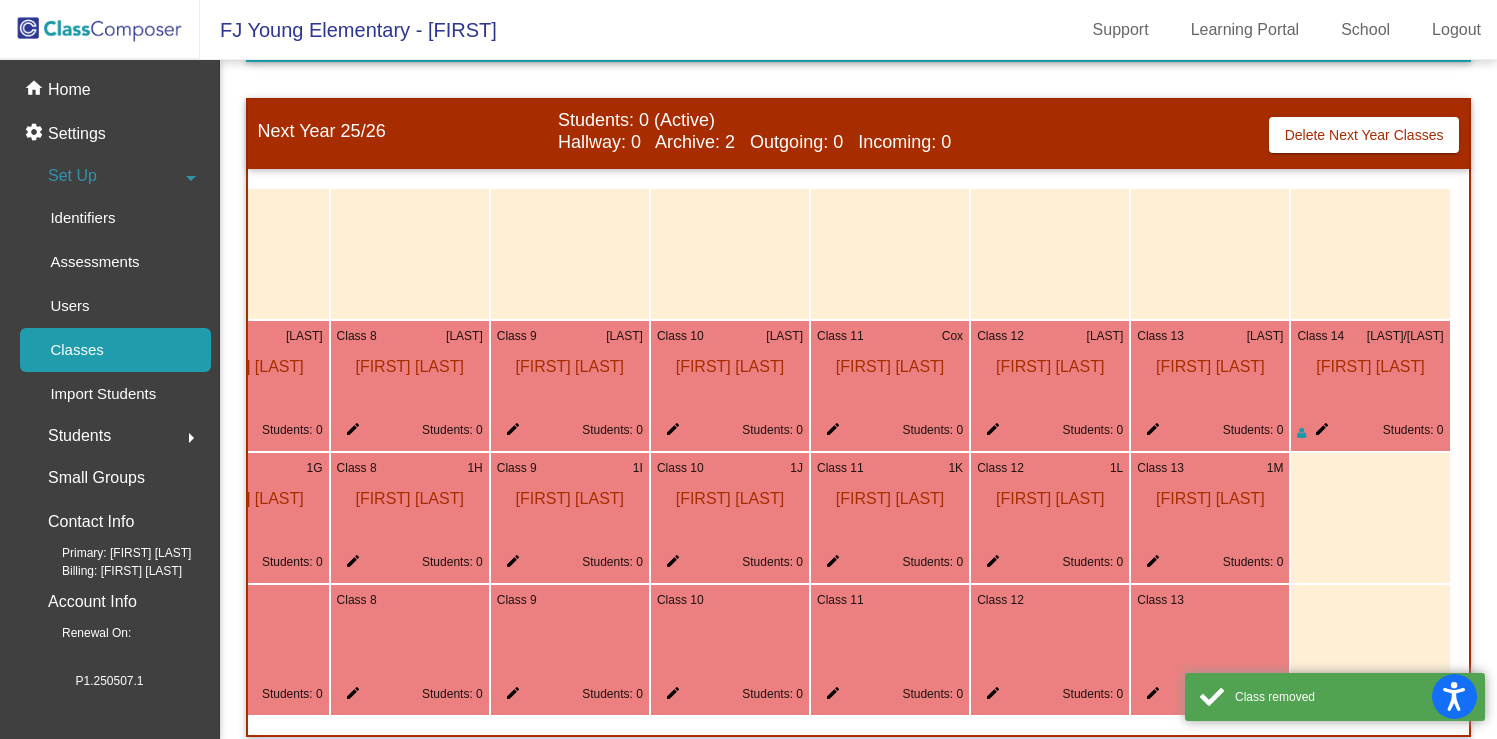 scroll, scrollTop: 715, scrollLeft: 0, axis: vertical 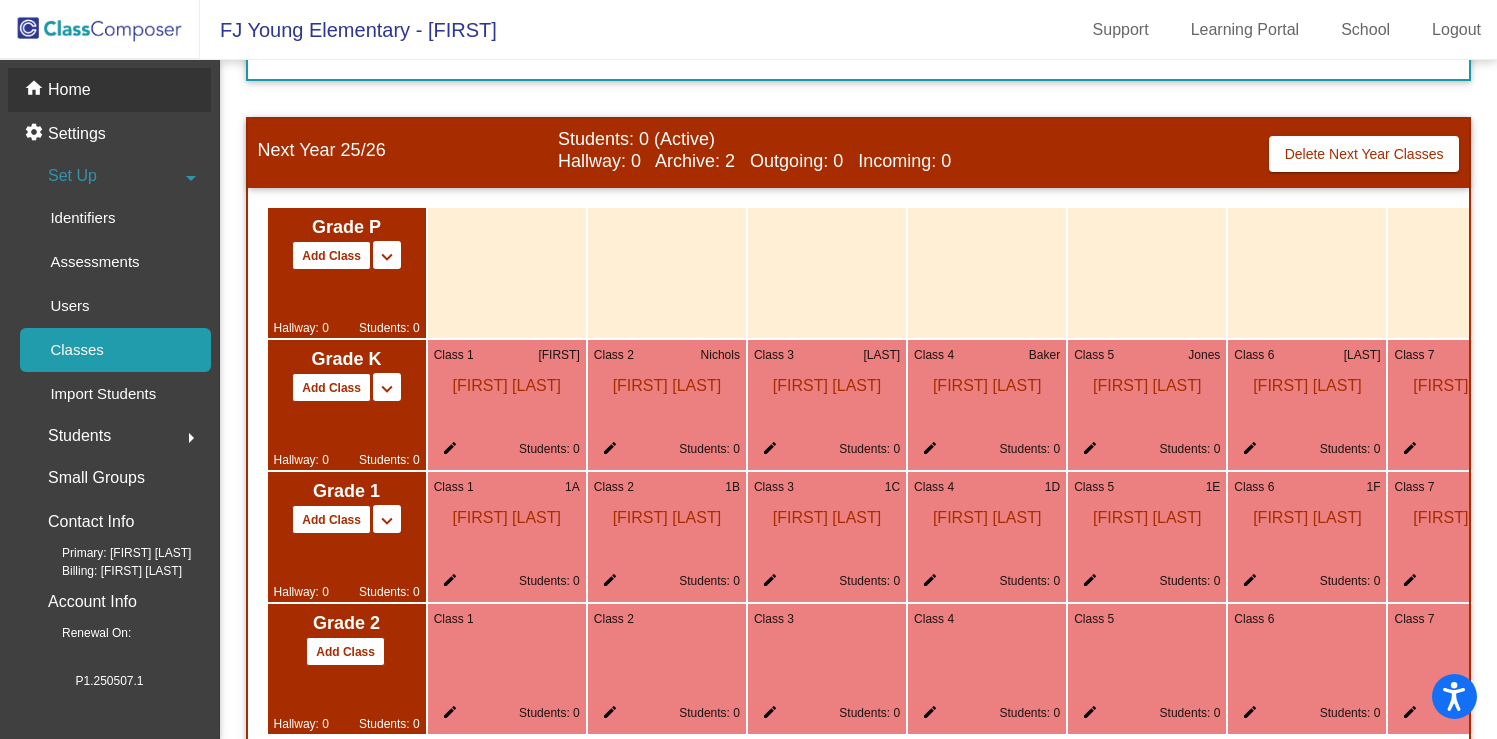 click on "Home" 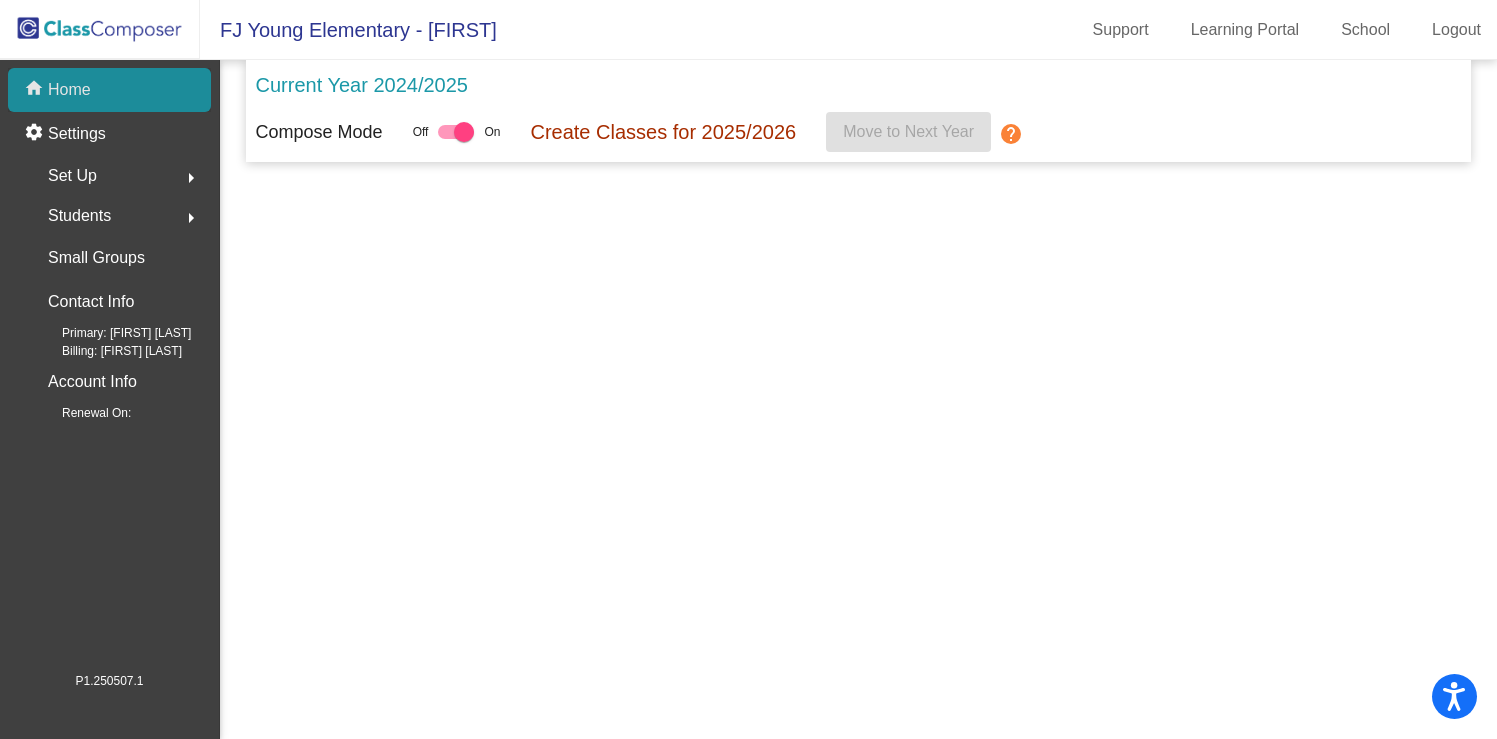 scroll, scrollTop: 0, scrollLeft: 0, axis: both 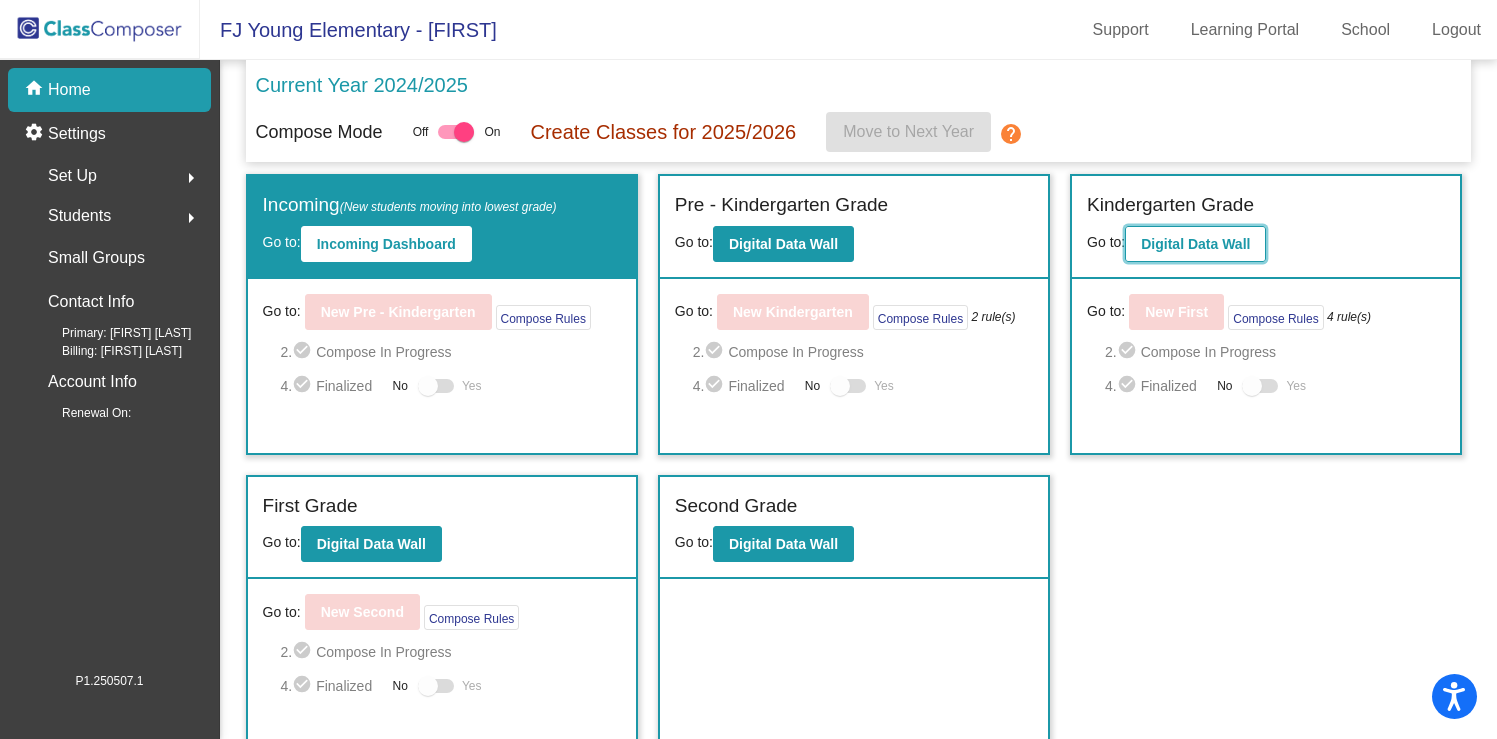 click on "Digital Data Wall" 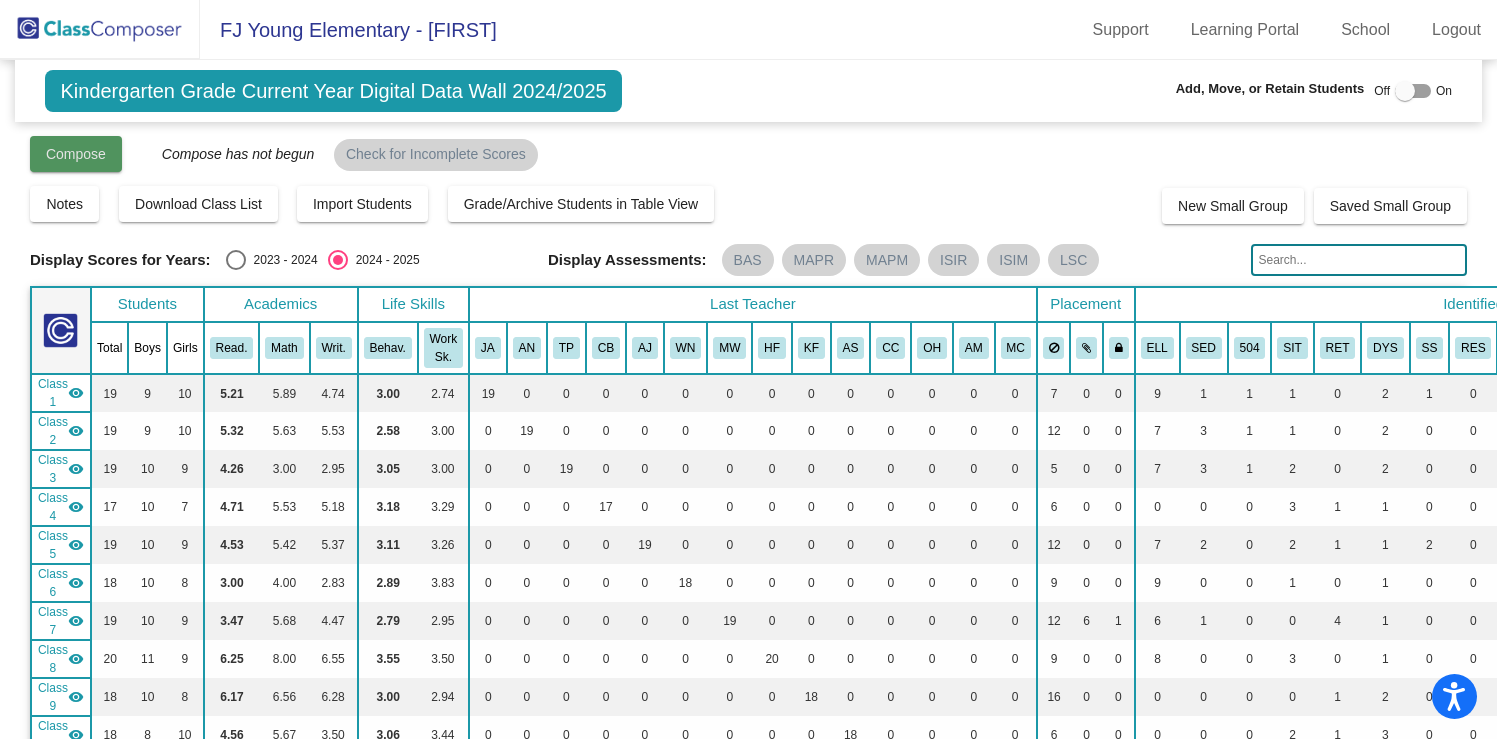 click on "Compose" 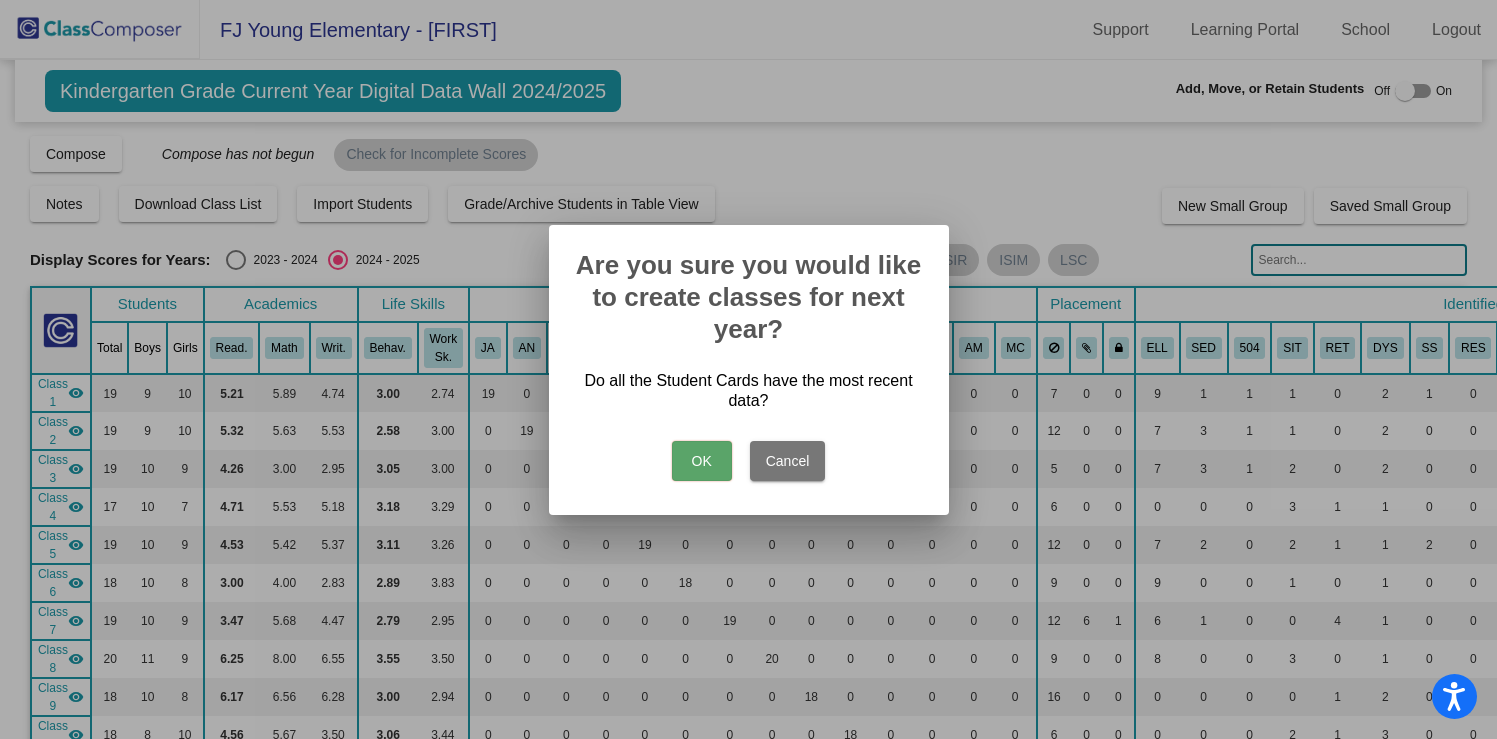 click on "OK" at bounding box center (702, 461) 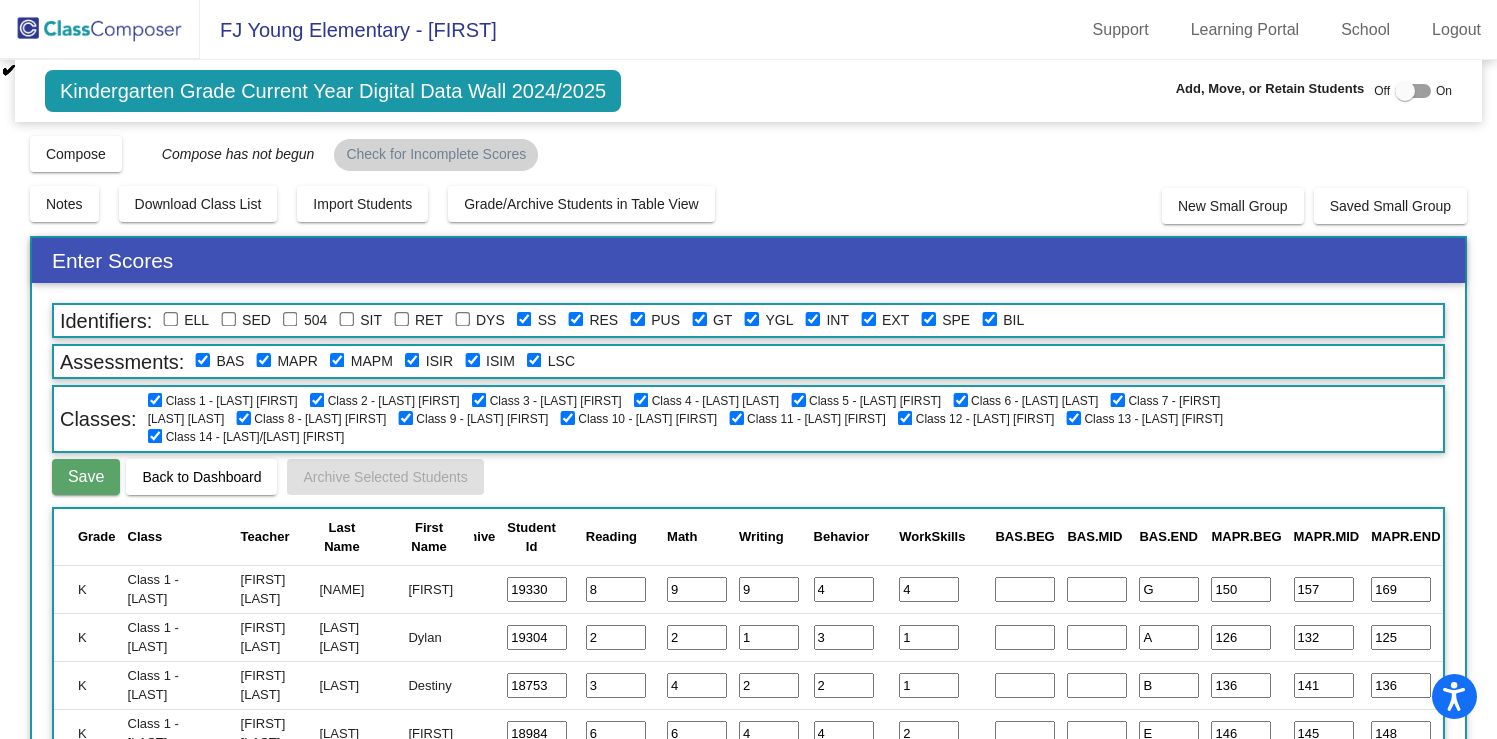scroll, scrollTop: 0, scrollLeft: 0, axis: both 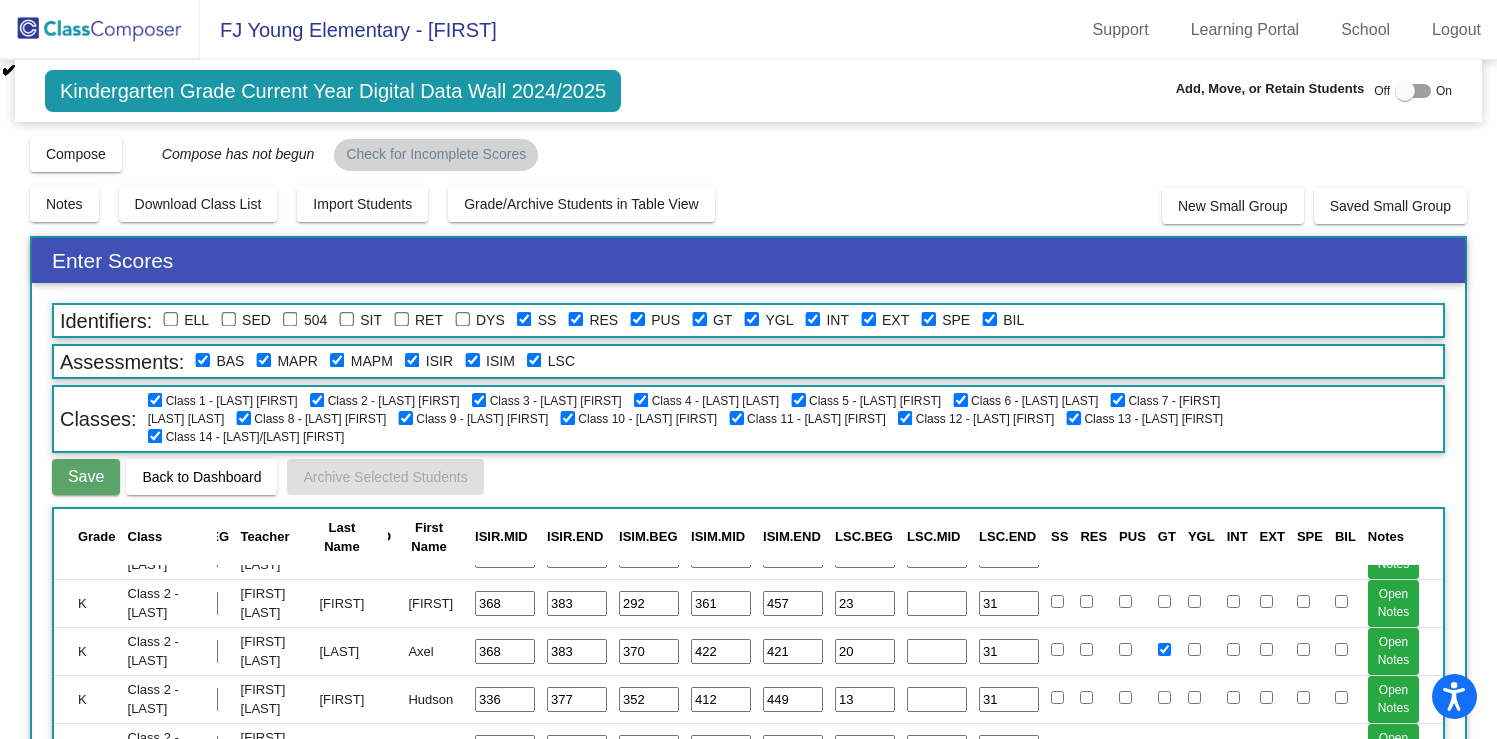drag, startPoint x: 529, startPoint y: 319, endPoint x: 558, endPoint y: 322, distance: 29.15476 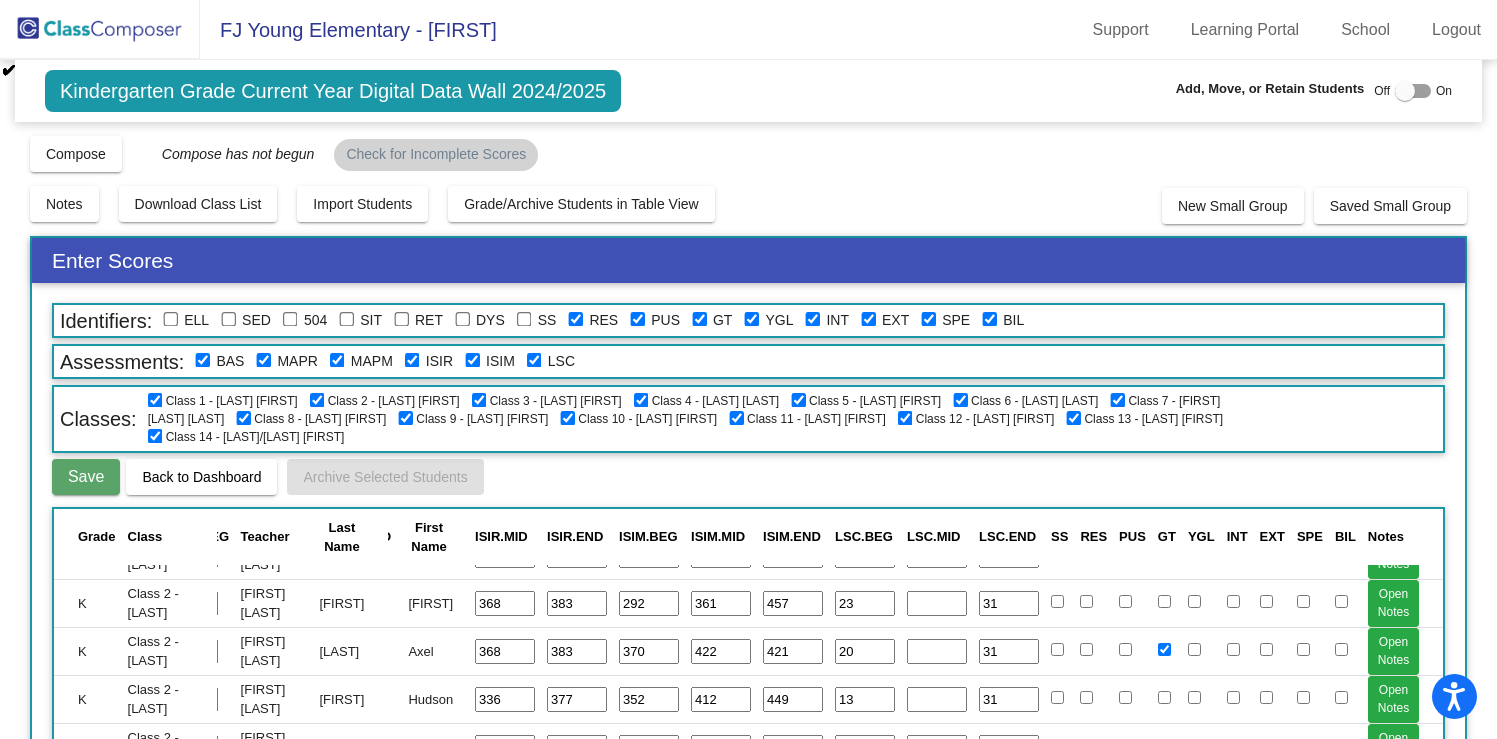 checkbox on "false" 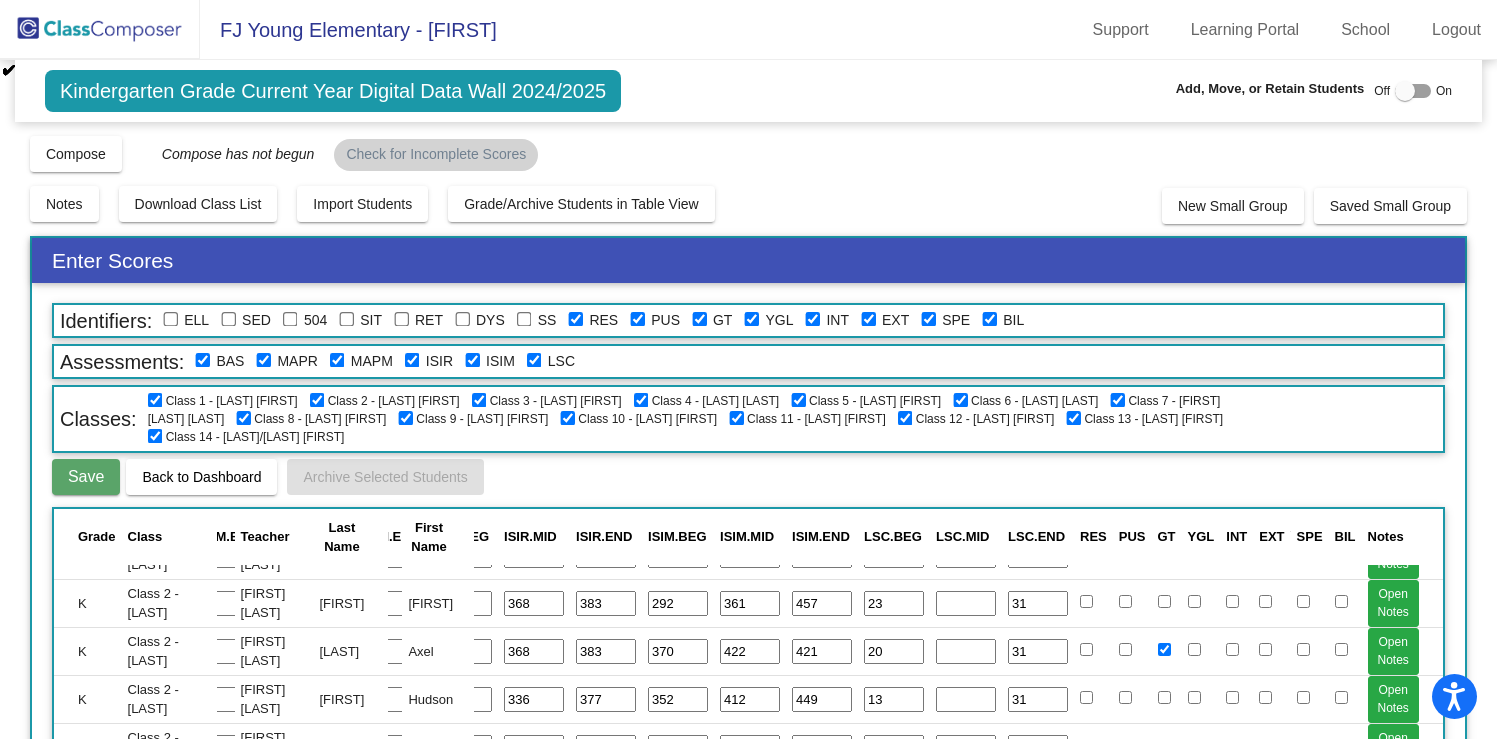 drag, startPoint x: 571, startPoint y: 320, endPoint x: 582, endPoint y: 320, distance: 11 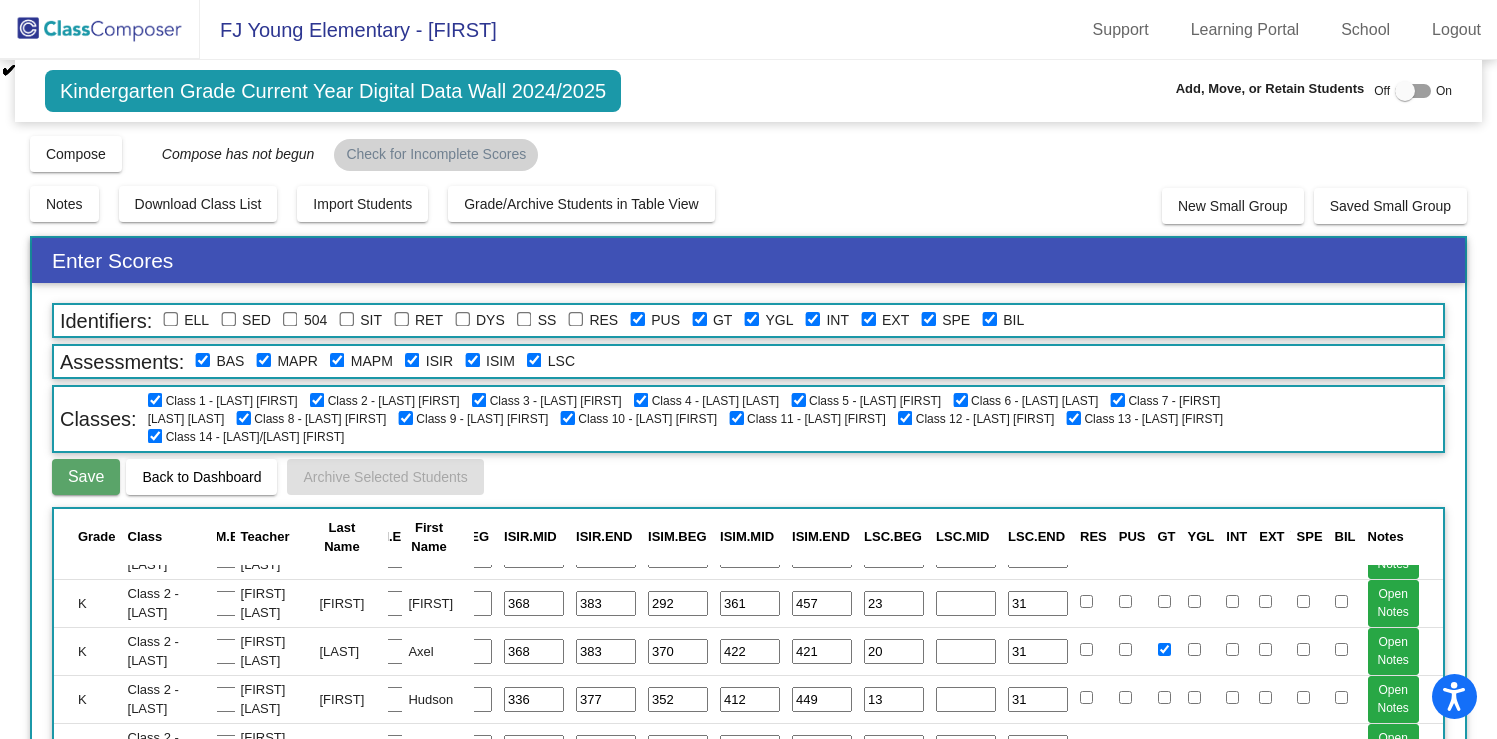 checkbox on "false" 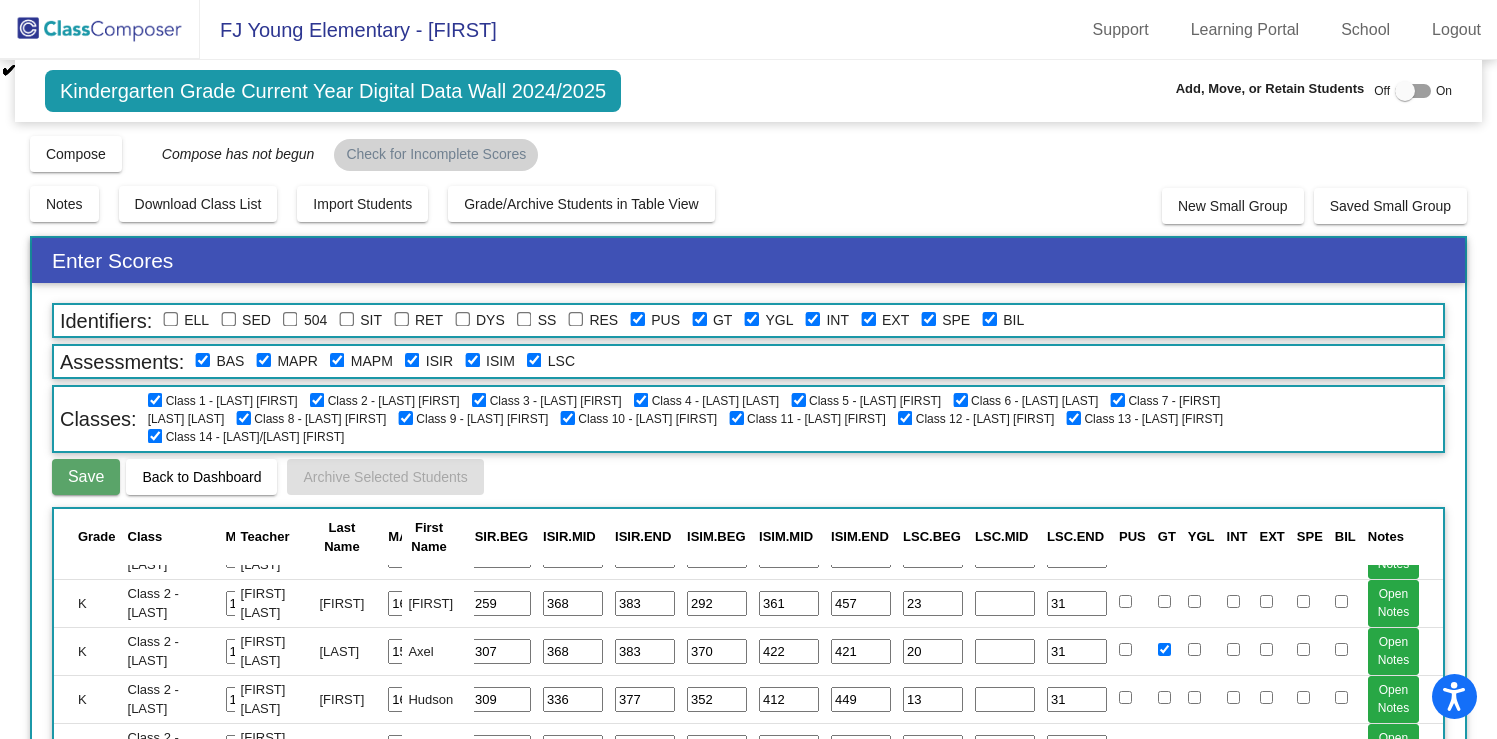 click 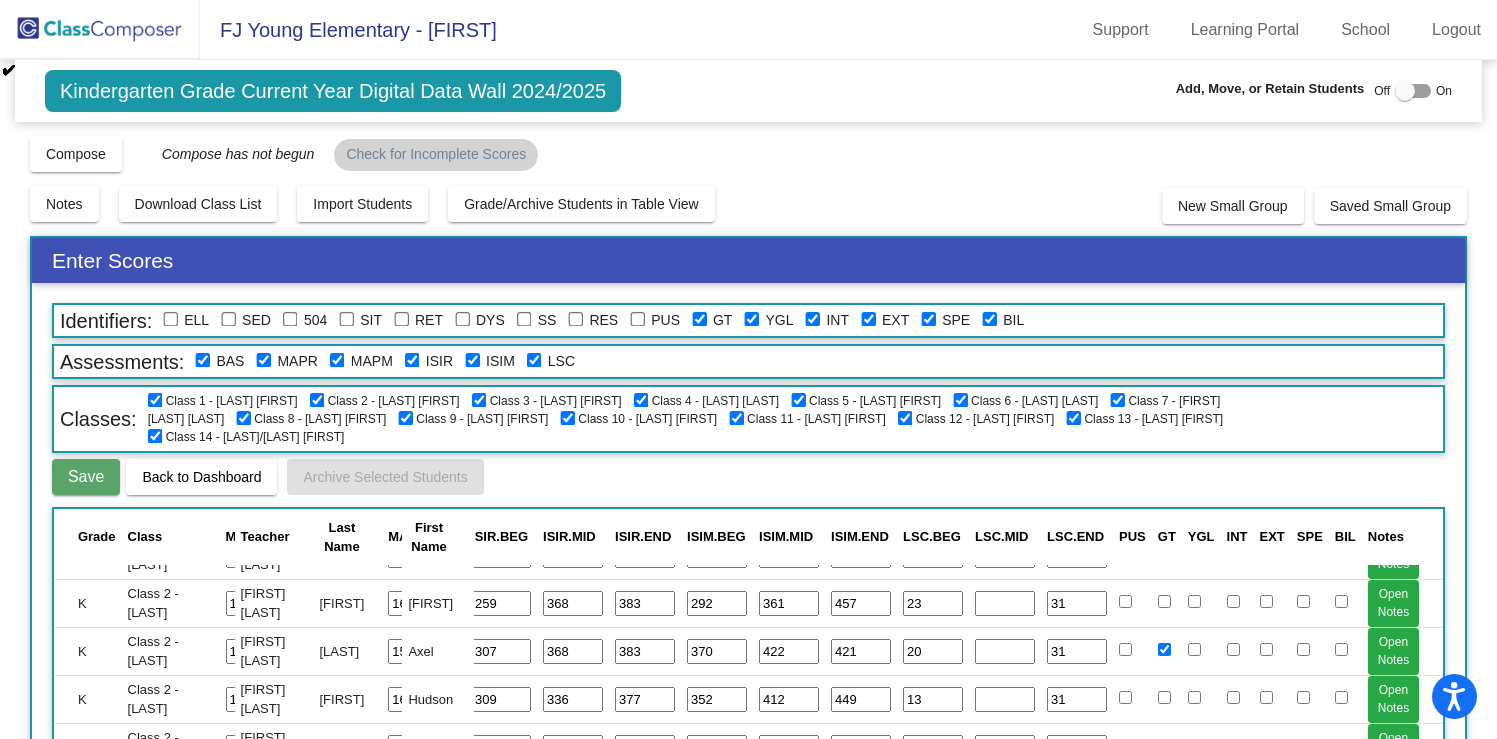 checkbox on "false" 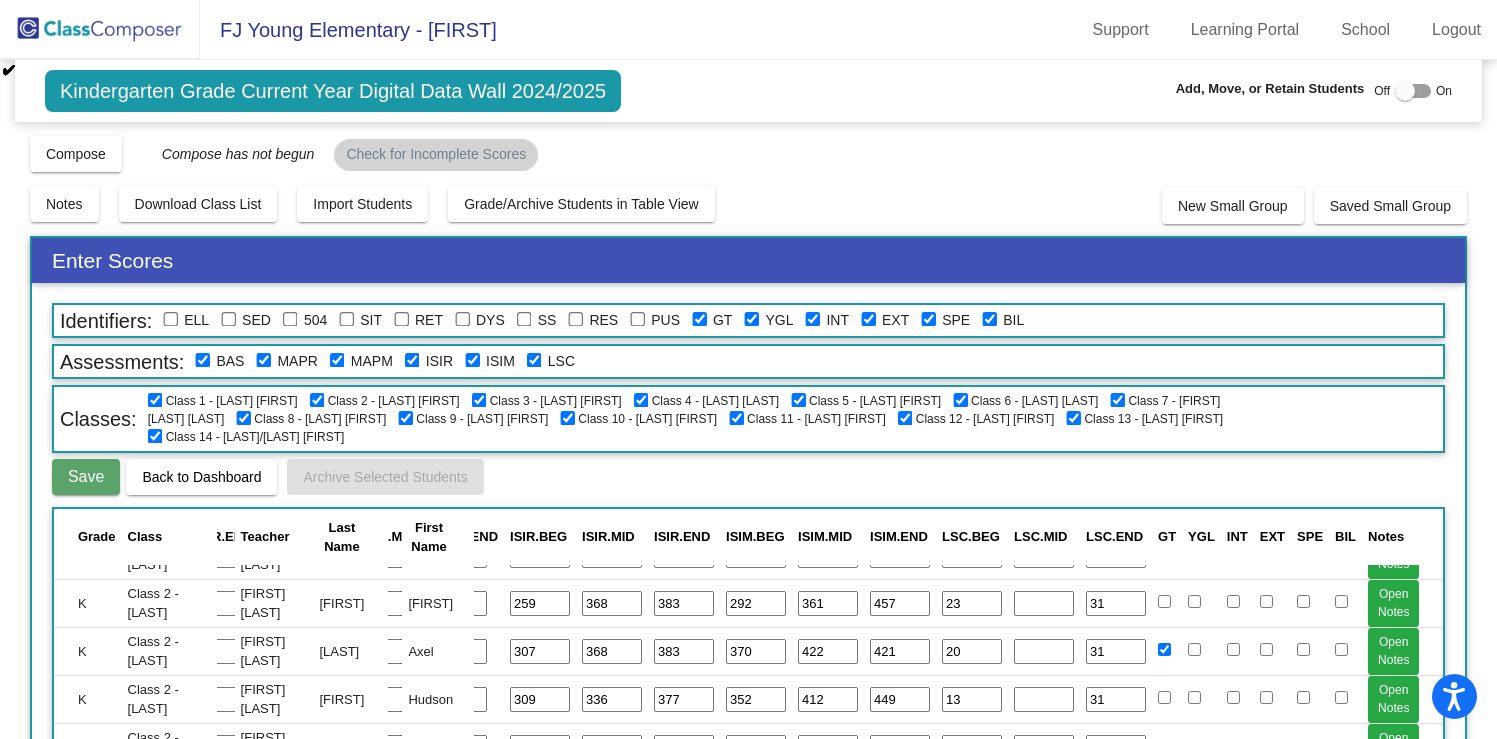 scroll, scrollTop: 898, scrollLeft: 1267, axis: both 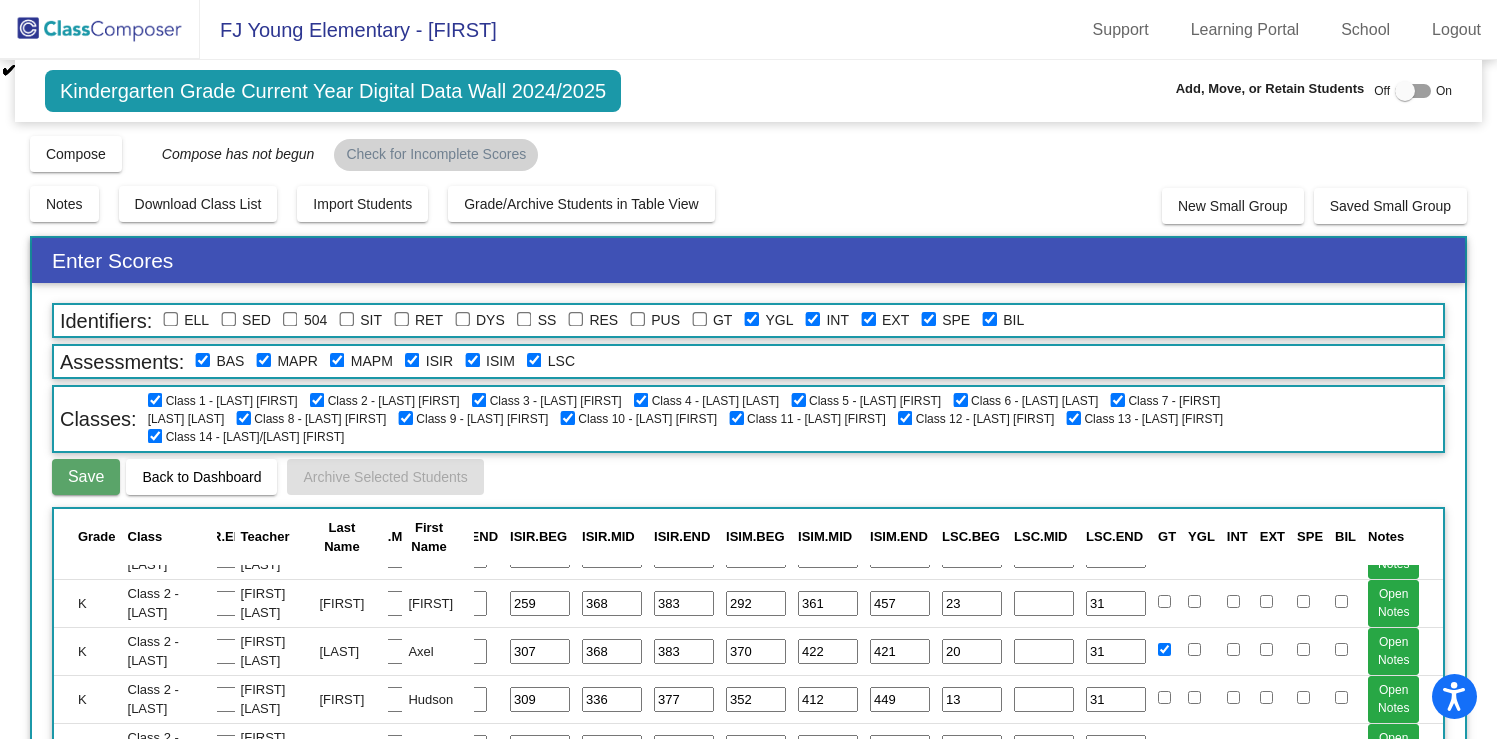 checkbox on "false" 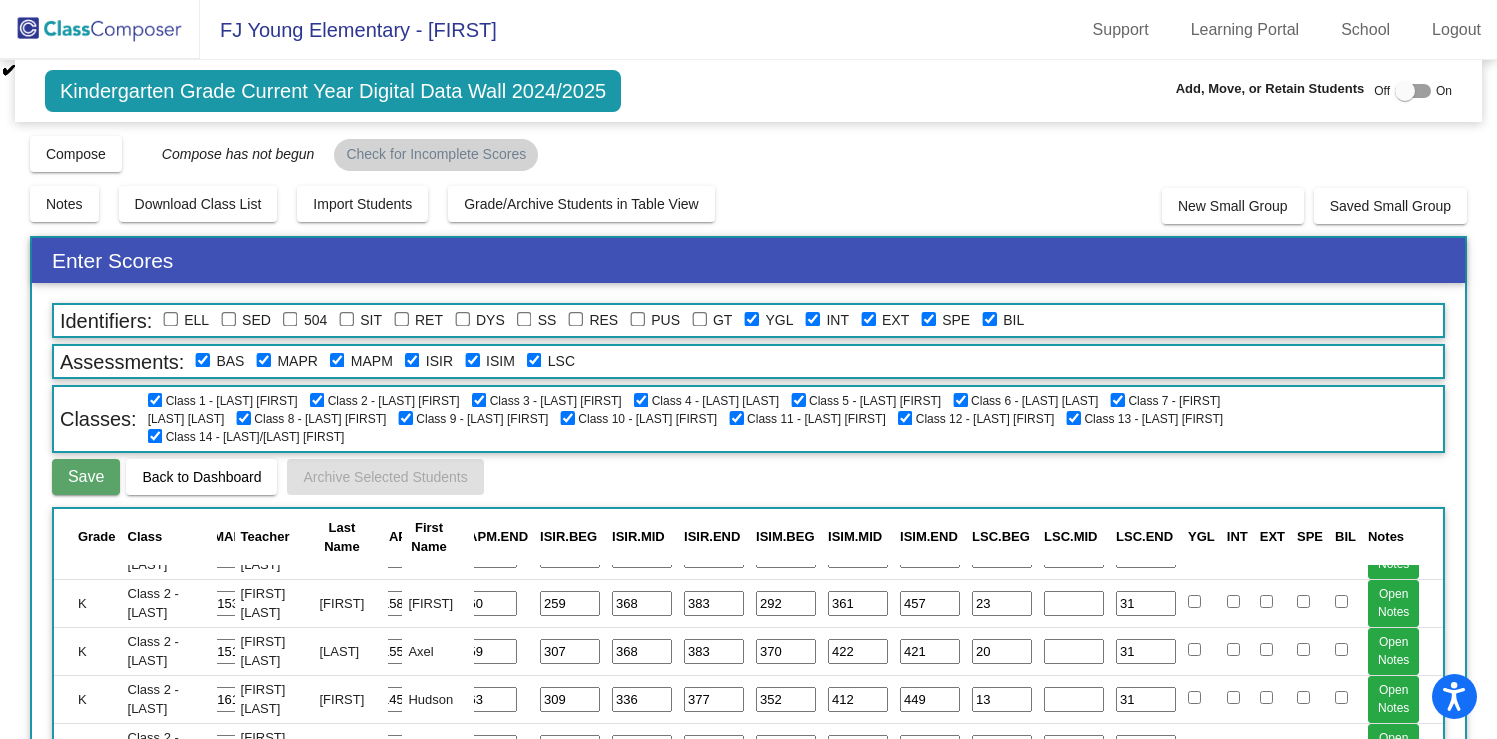 drag, startPoint x: 742, startPoint y: 317, endPoint x: 785, endPoint y: 318, distance: 43.011627 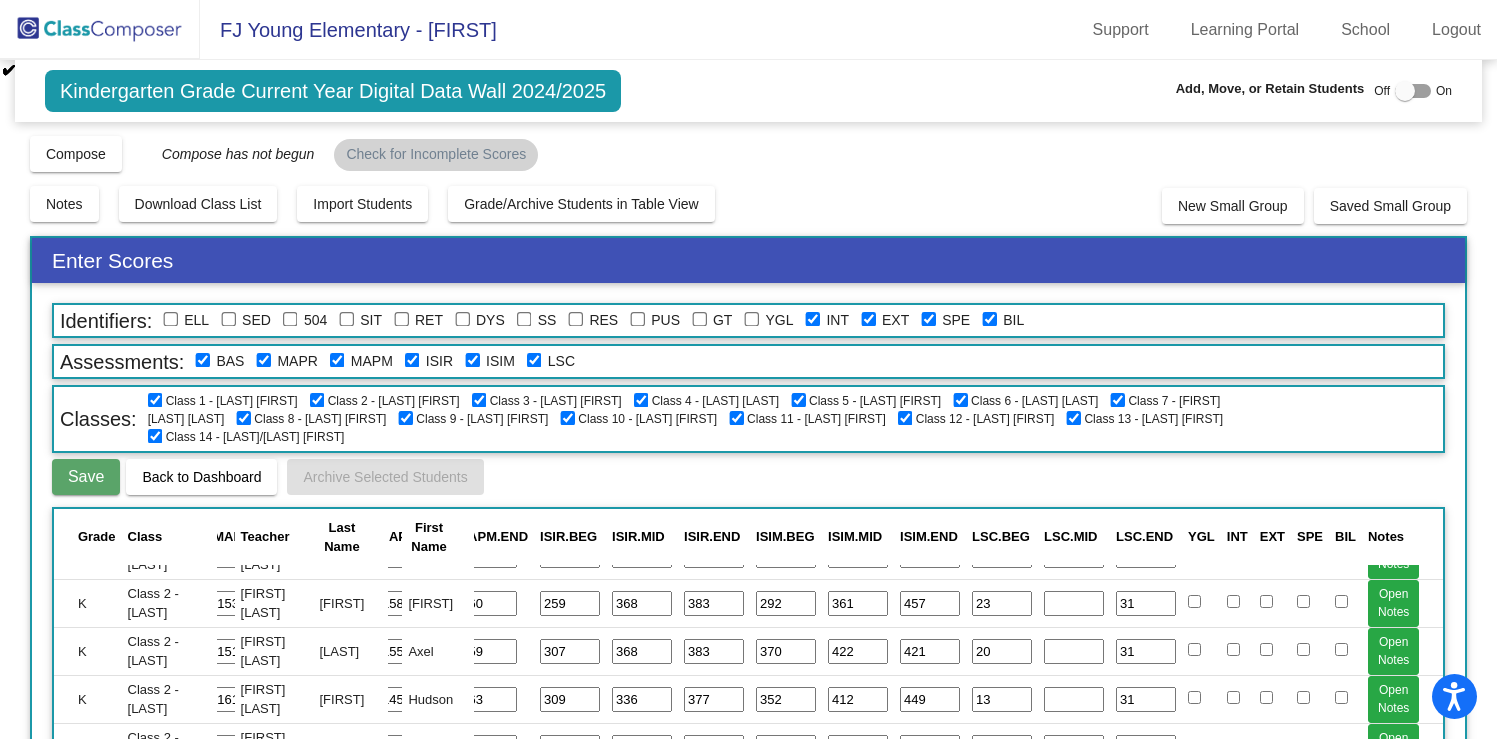 checkbox on "false" 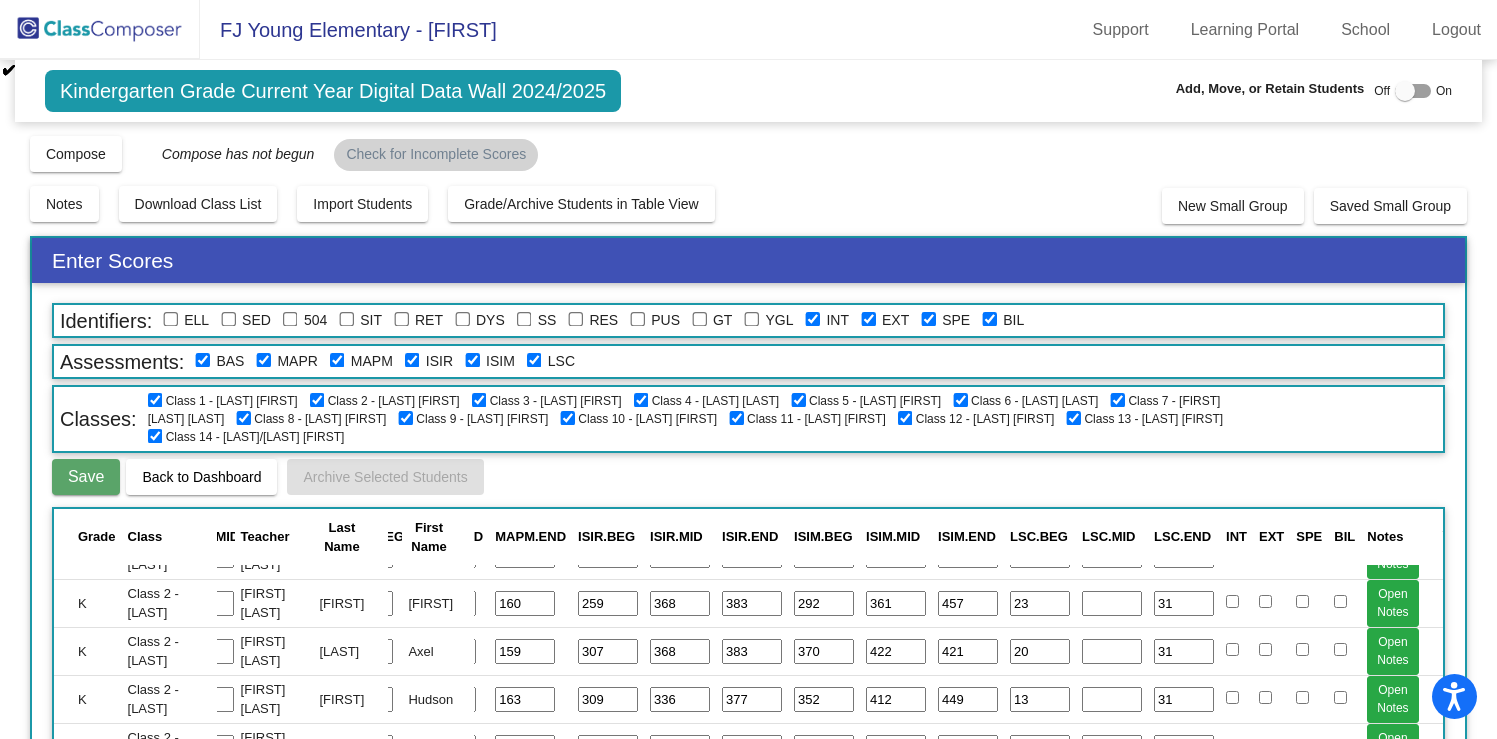 drag, startPoint x: 796, startPoint y: 318, endPoint x: 818, endPoint y: 319, distance: 22.022715 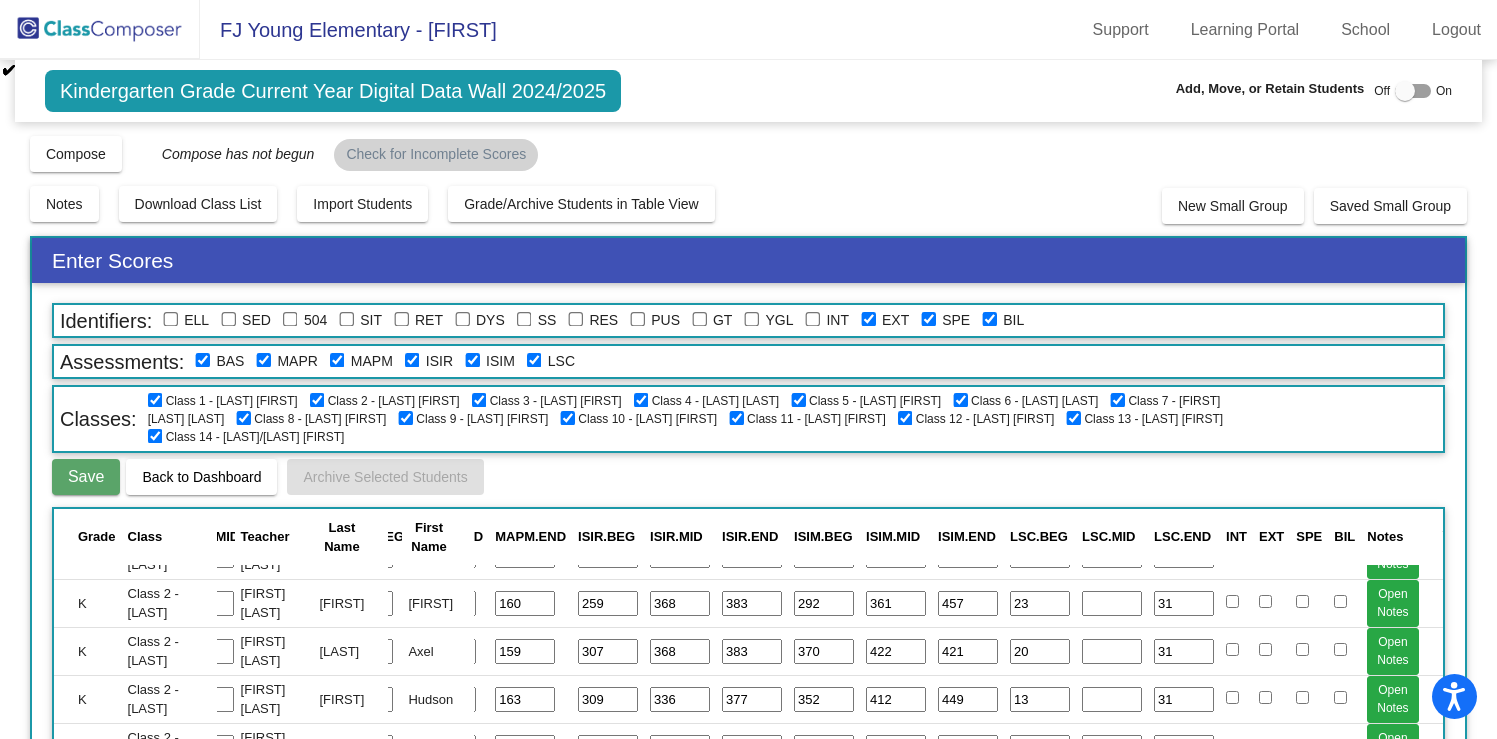 checkbox on "false" 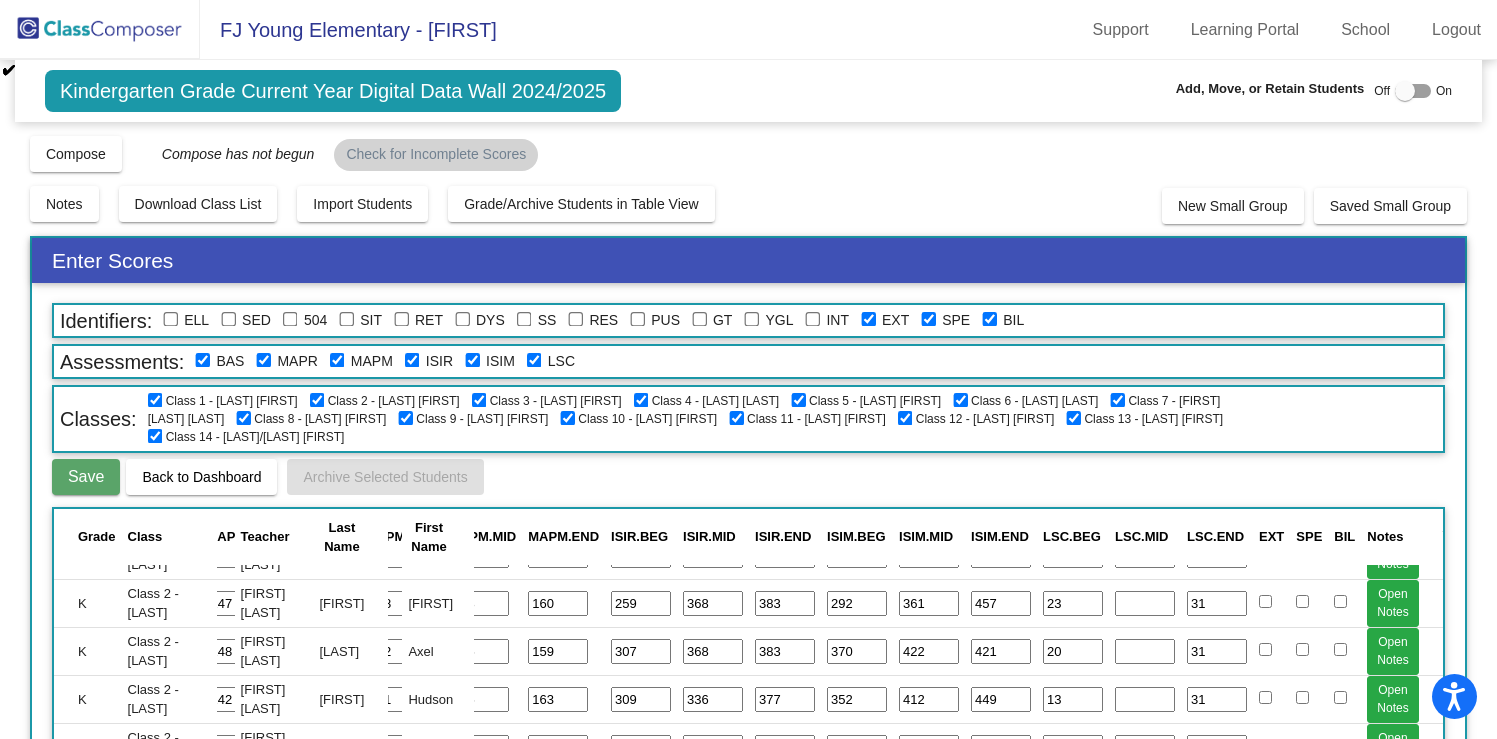 drag, startPoint x: 854, startPoint y: 319, endPoint x: 868, endPoint y: 320, distance: 14.035668 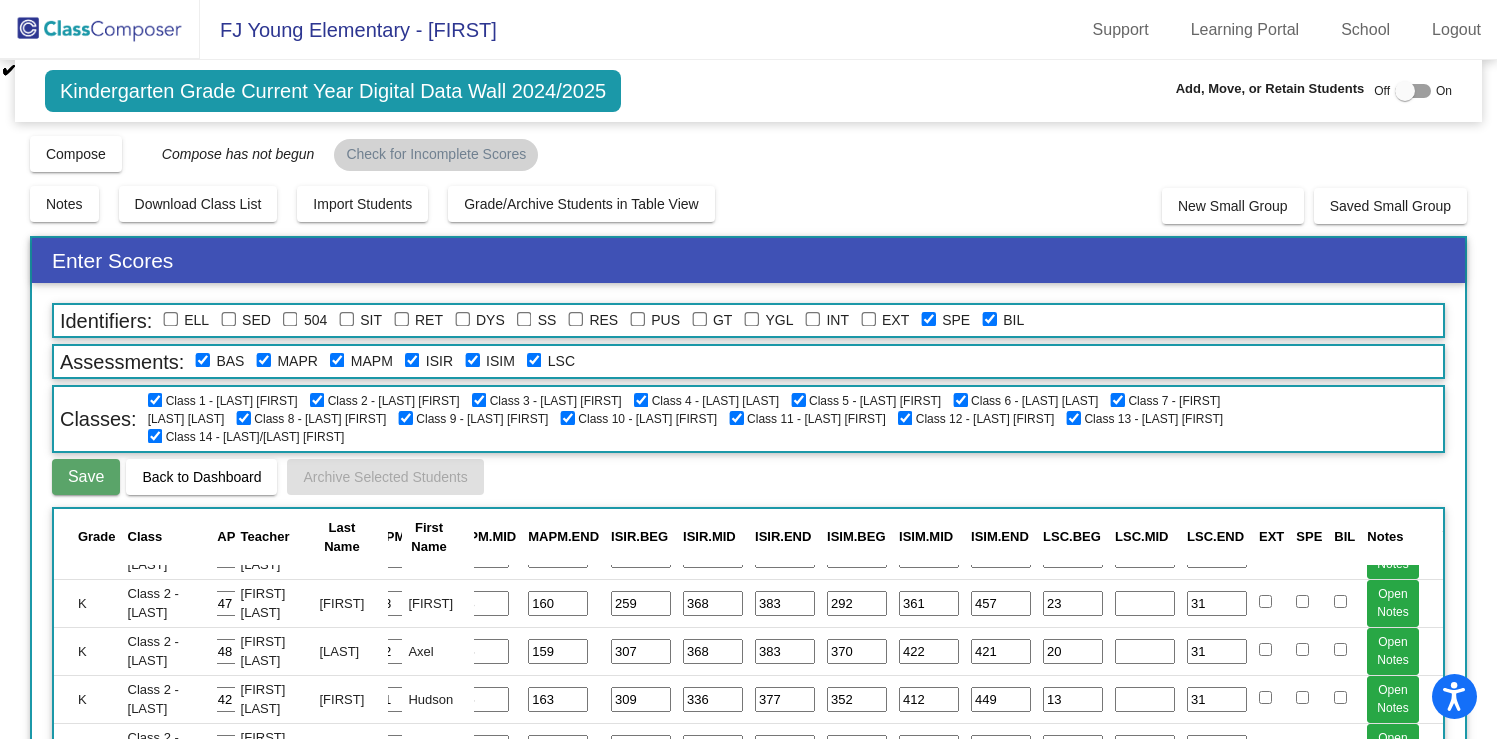 checkbox on "false" 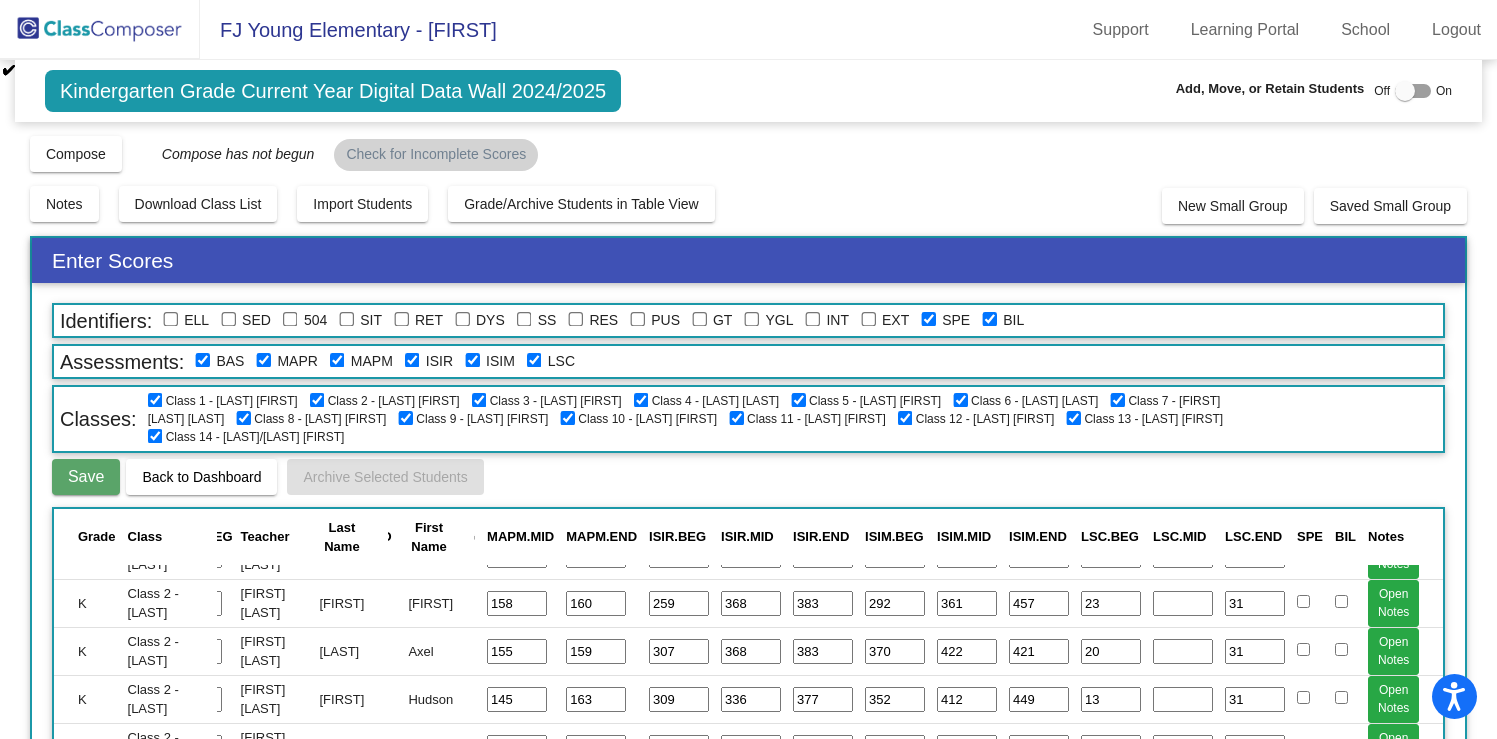 click on "ELL SED 504 SIT RET DYS SS RES PUS GT YGL INT EXT SPE BIL" 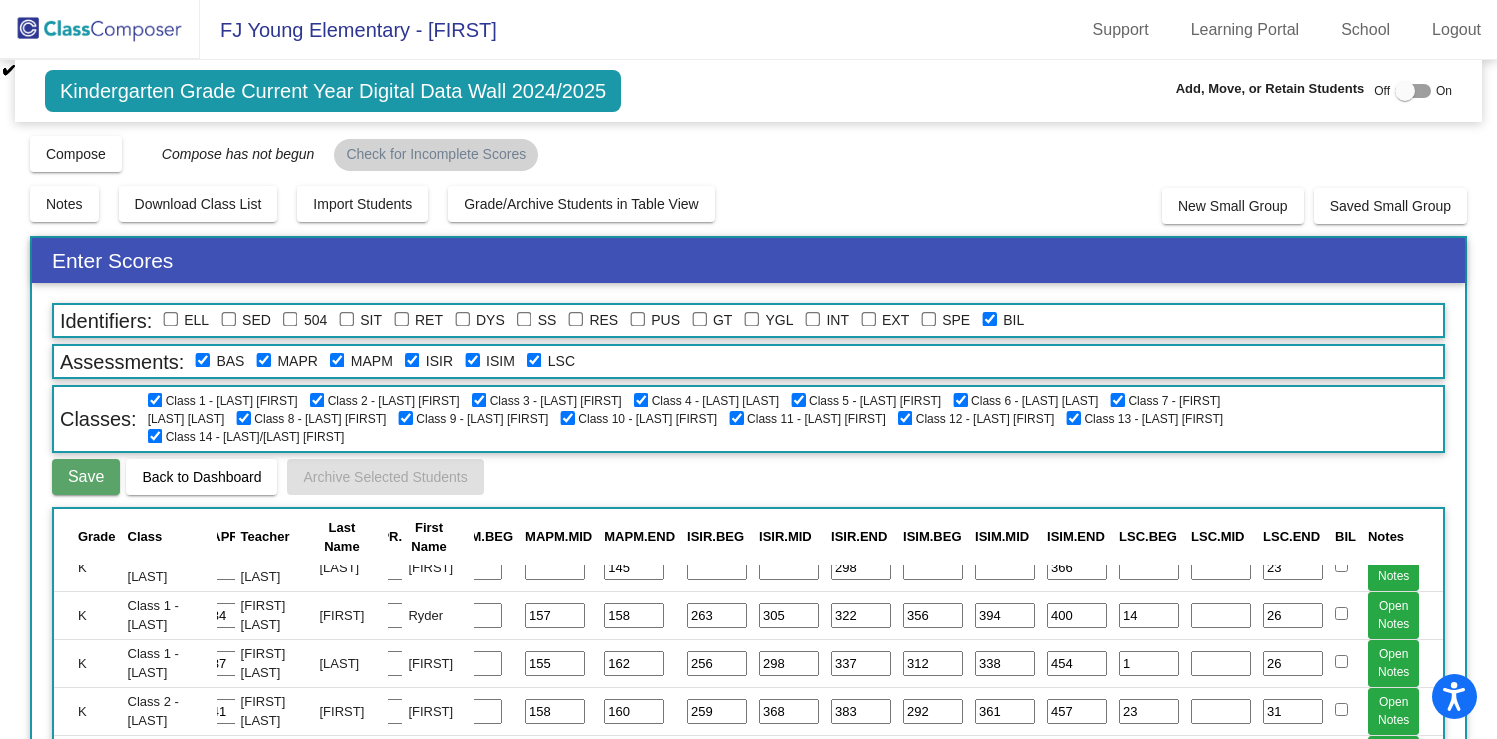 scroll, scrollTop: 0, scrollLeft: 1091, axis: horizontal 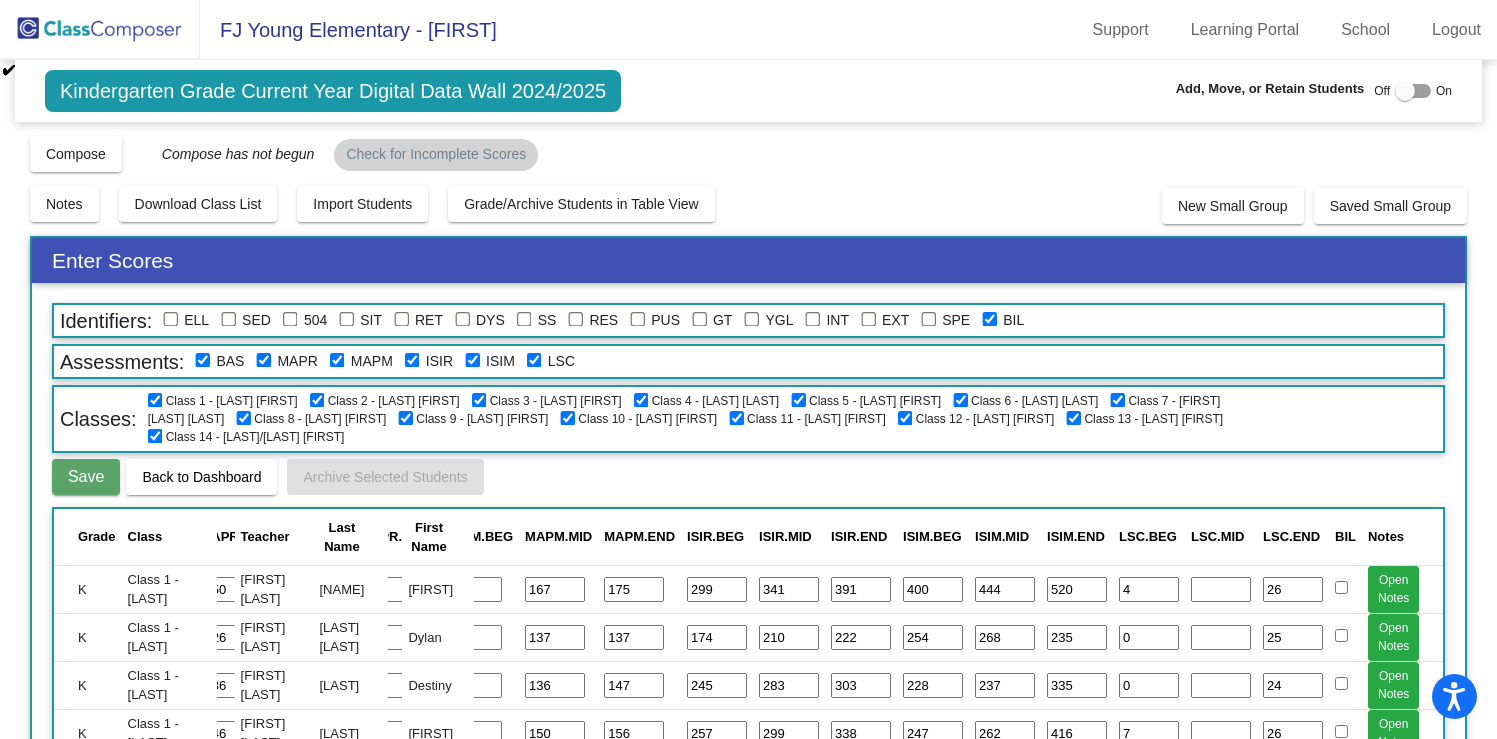 click 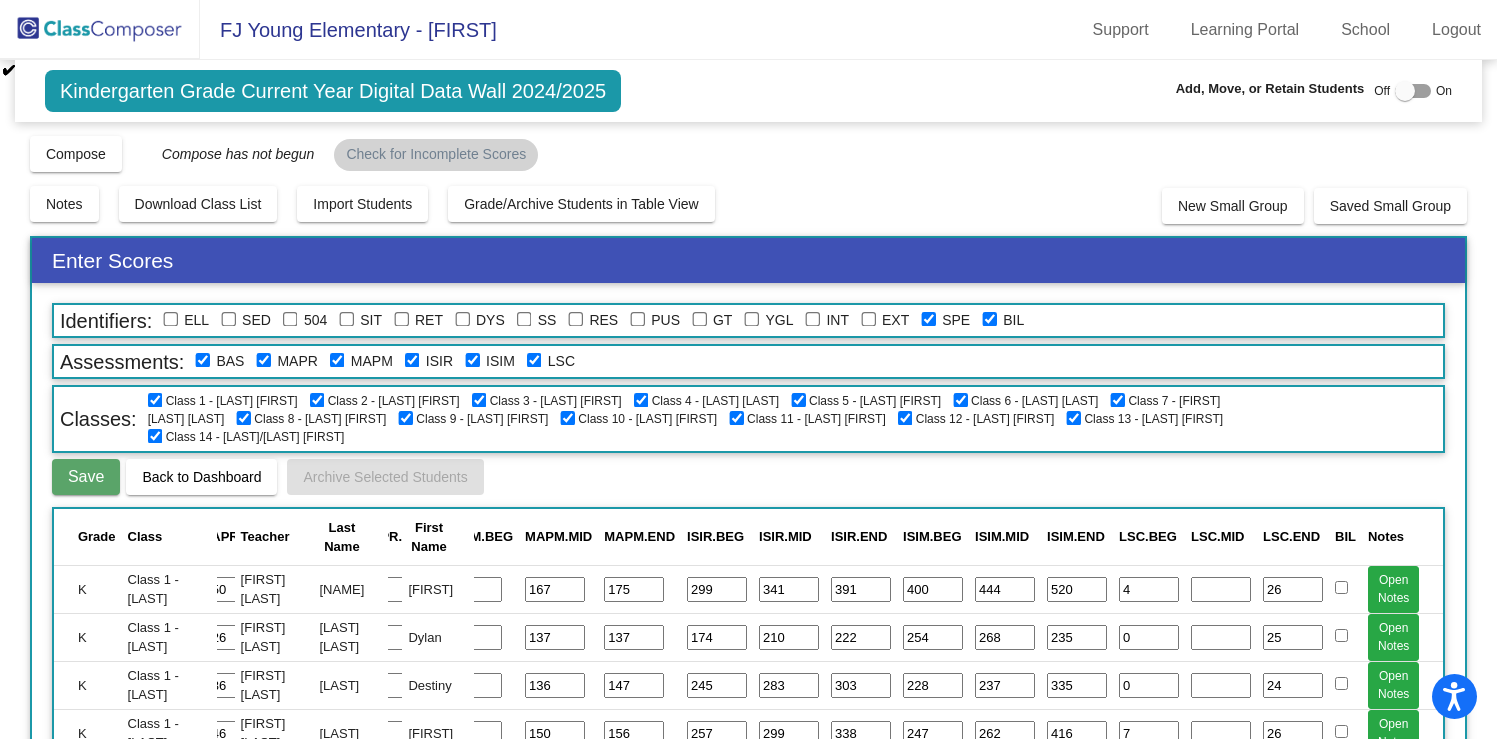 checkbox on "true" 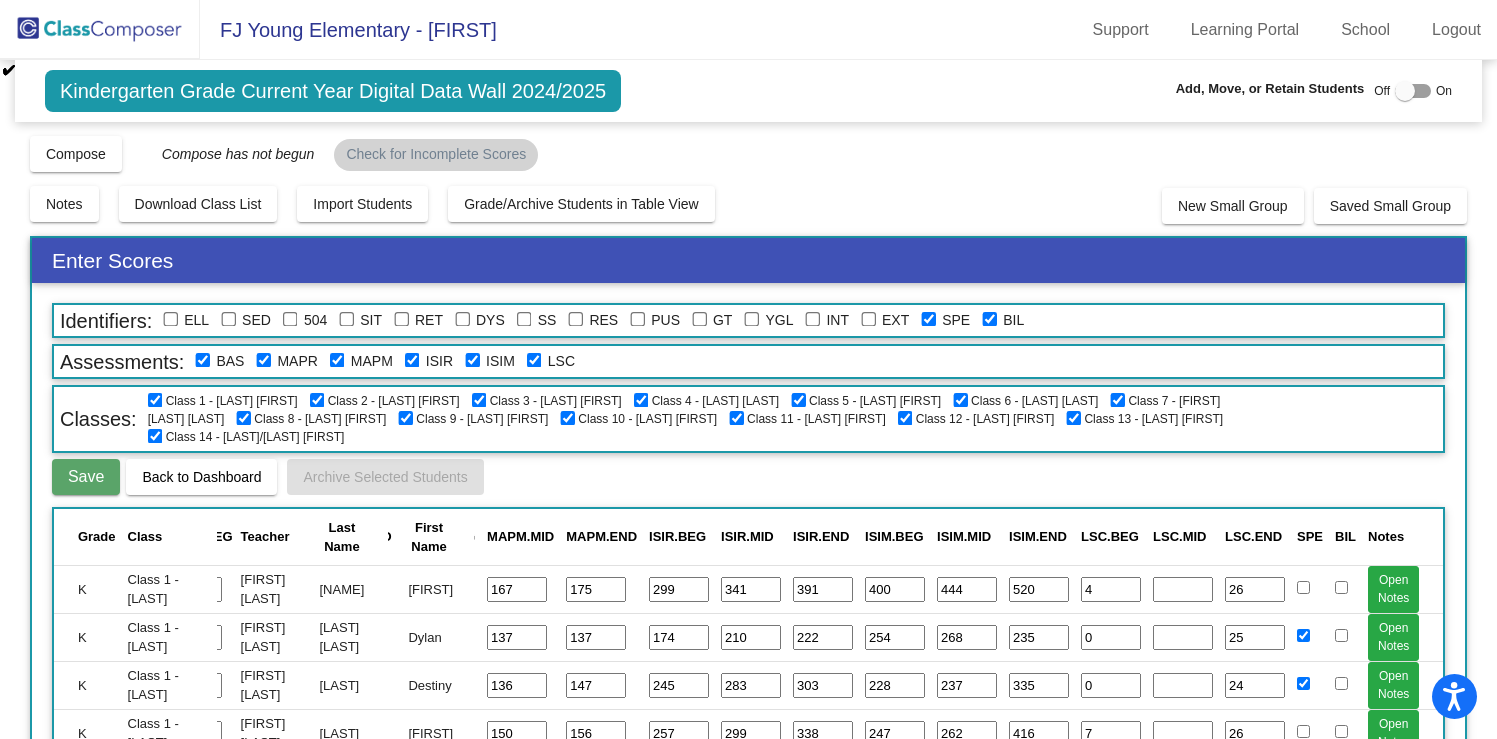 click 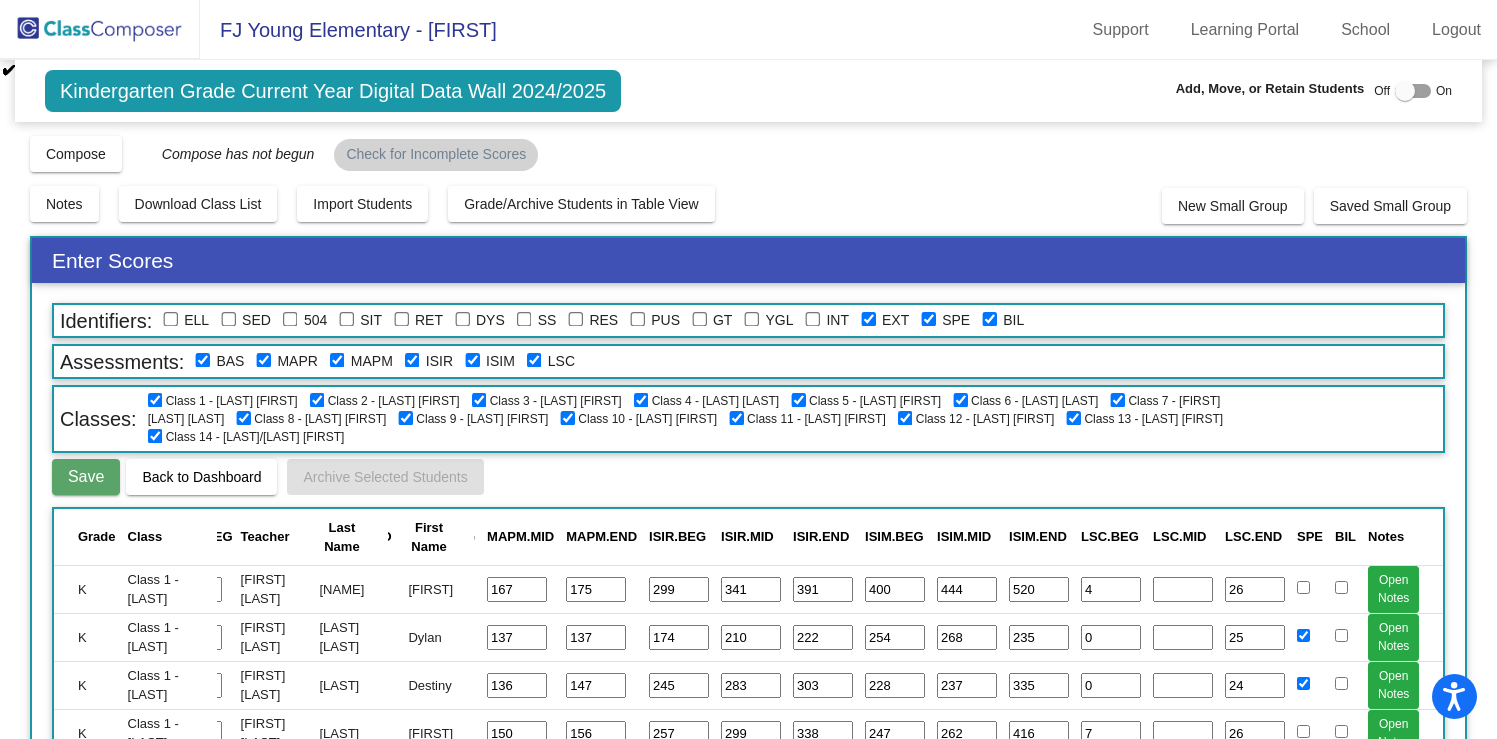 checkbox on "true" 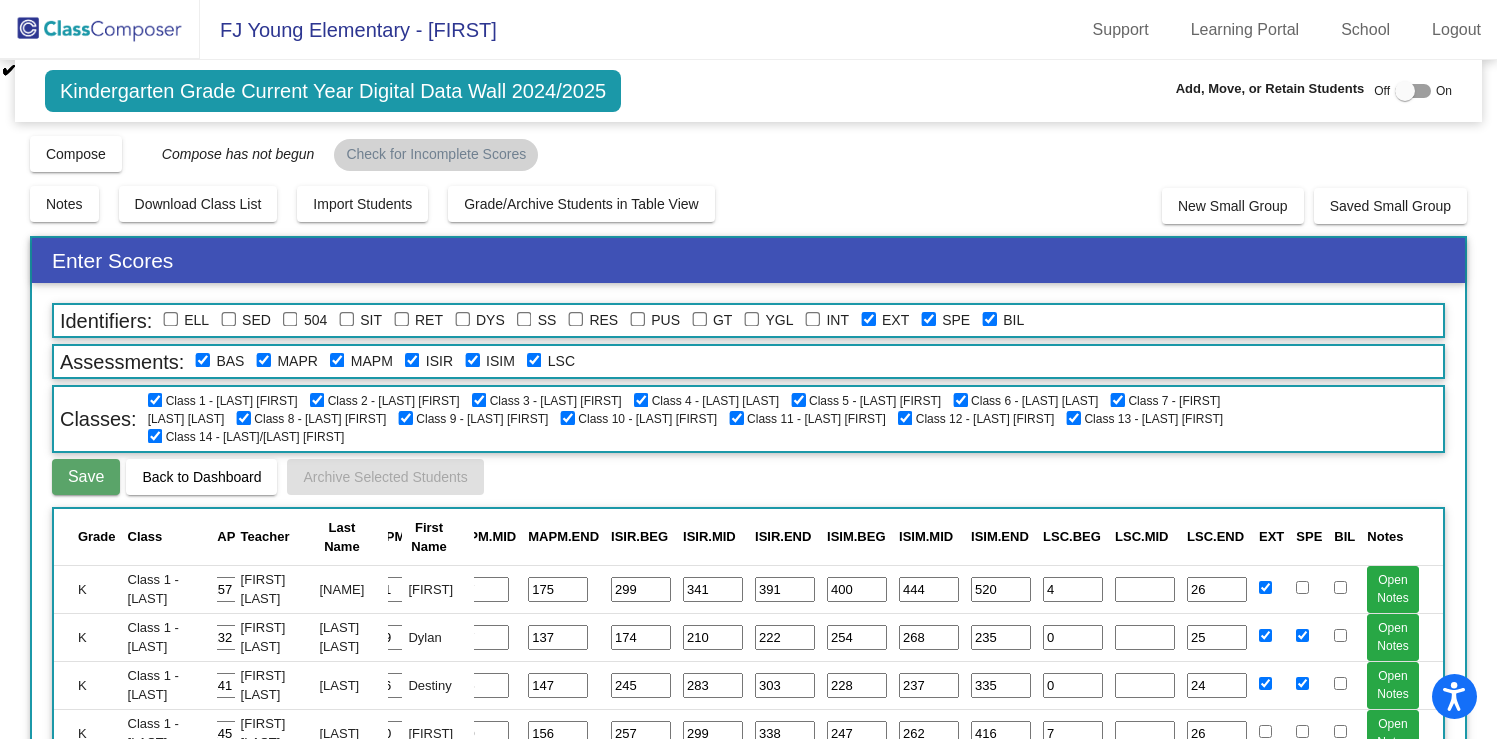 click 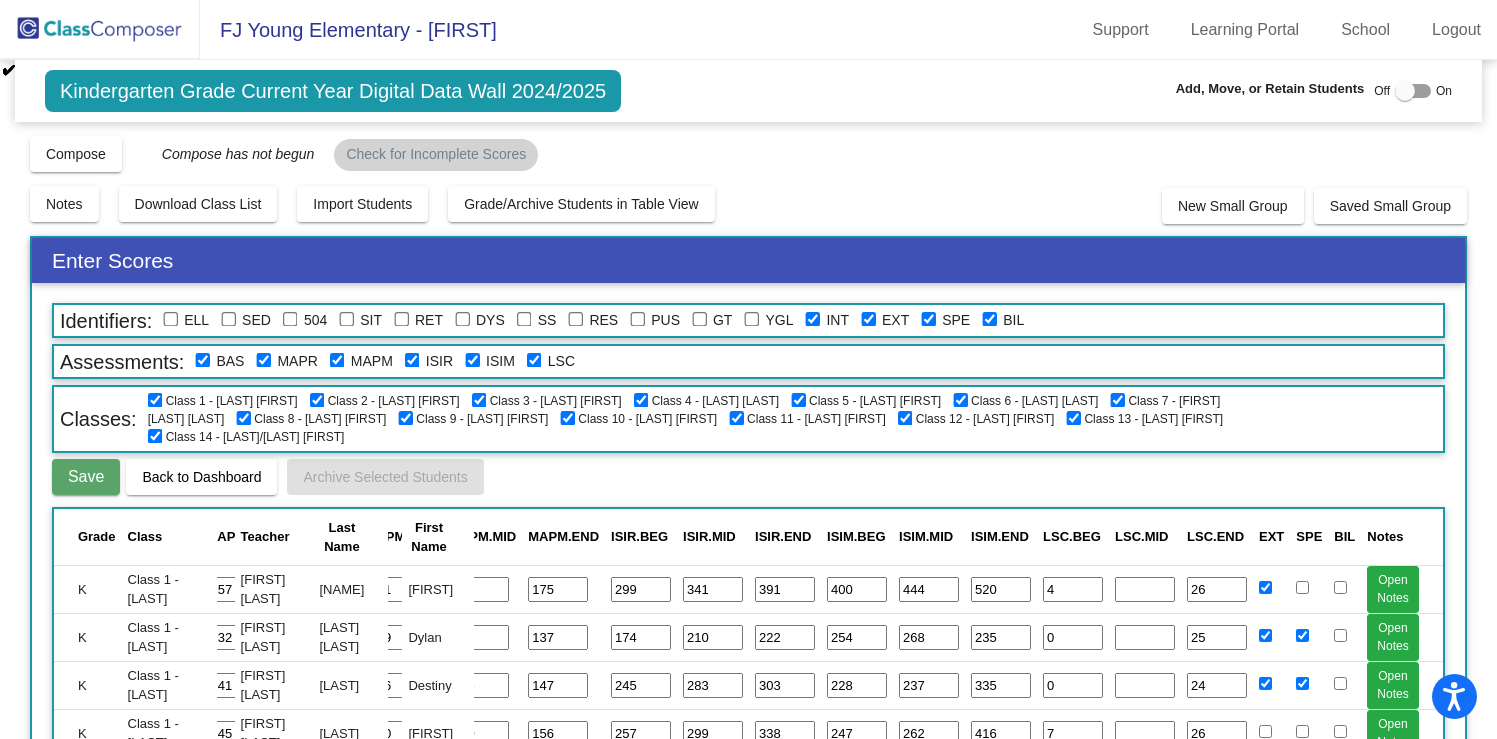 checkbox on "true" 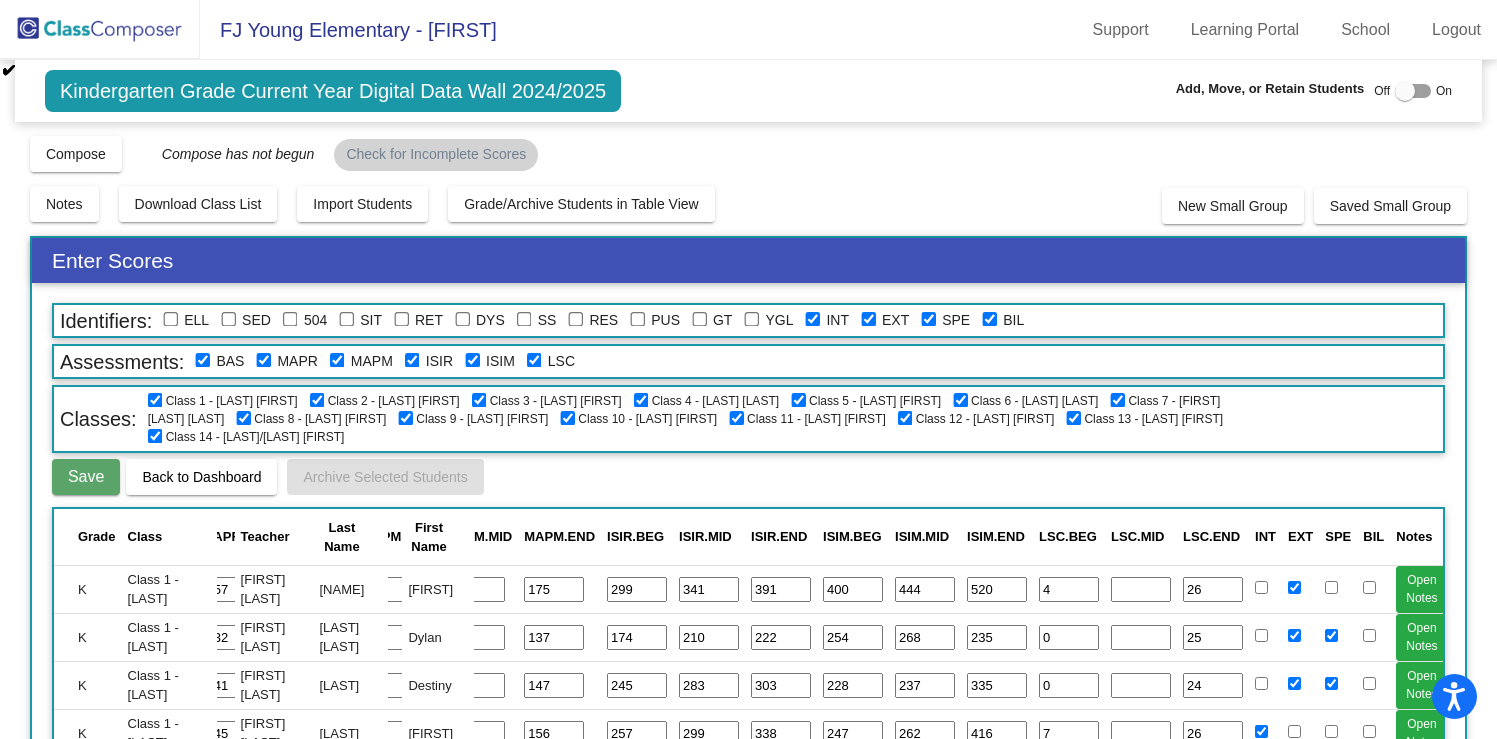 click 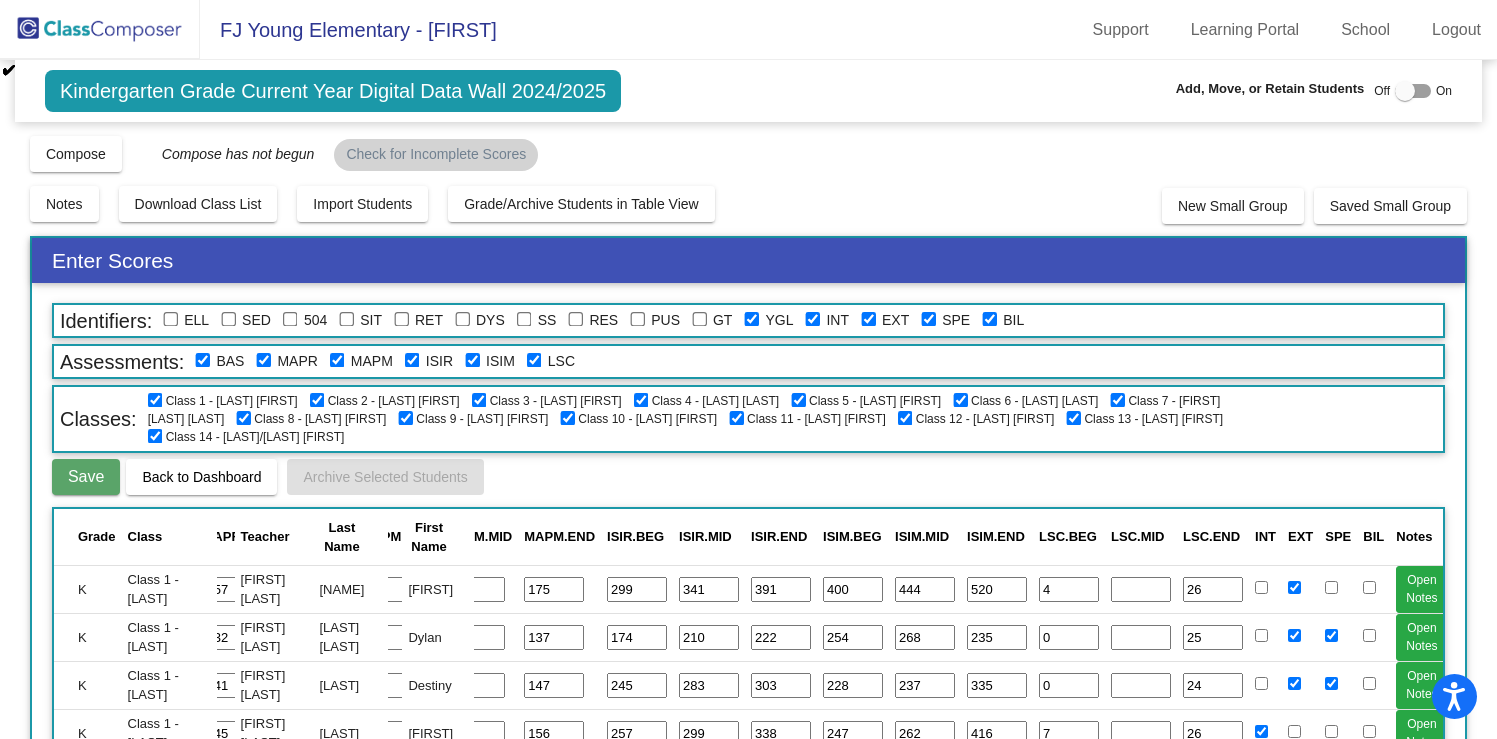 checkbox on "true" 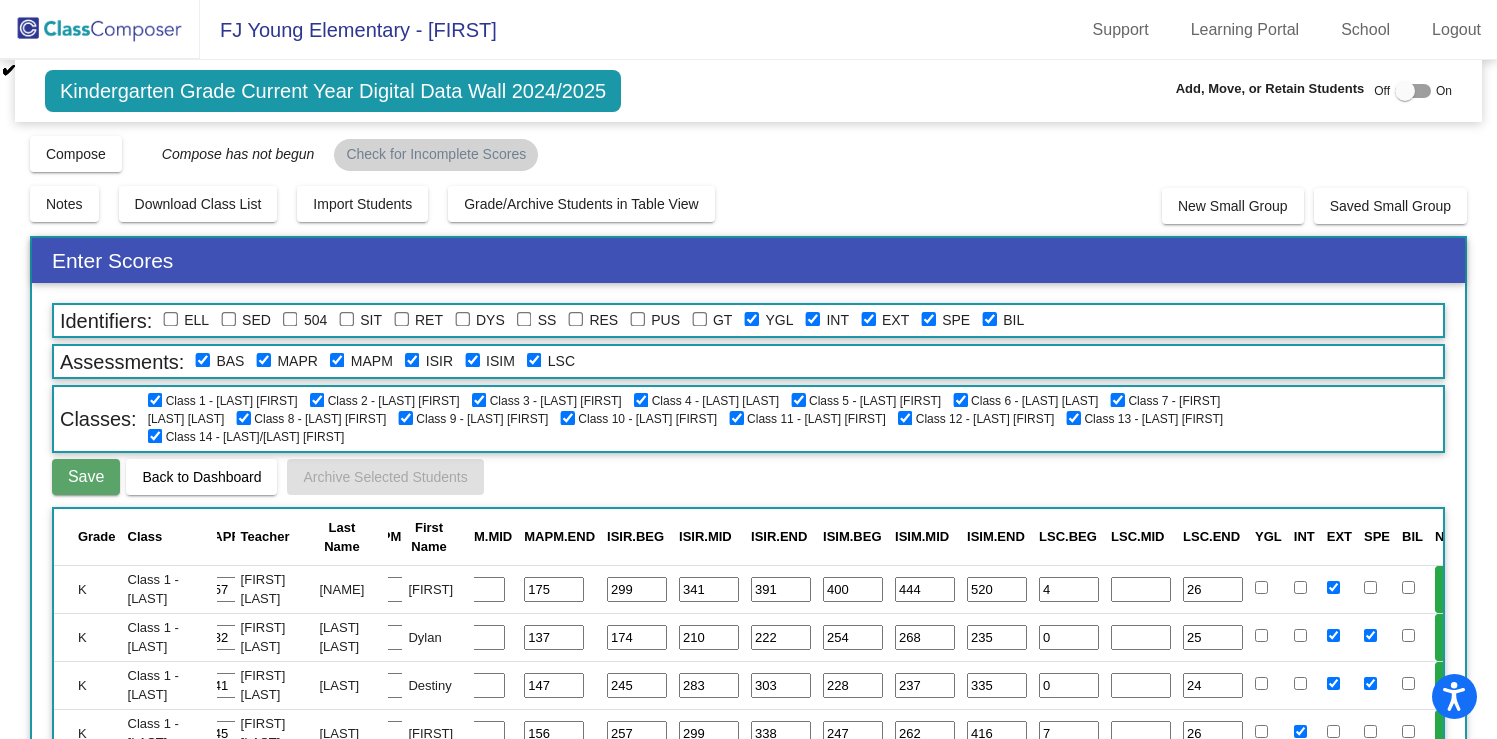 drag, startPoint x: 685, startPoint y: 315, endPoint x: 645, endPoint y: 320, distance: 40.311287 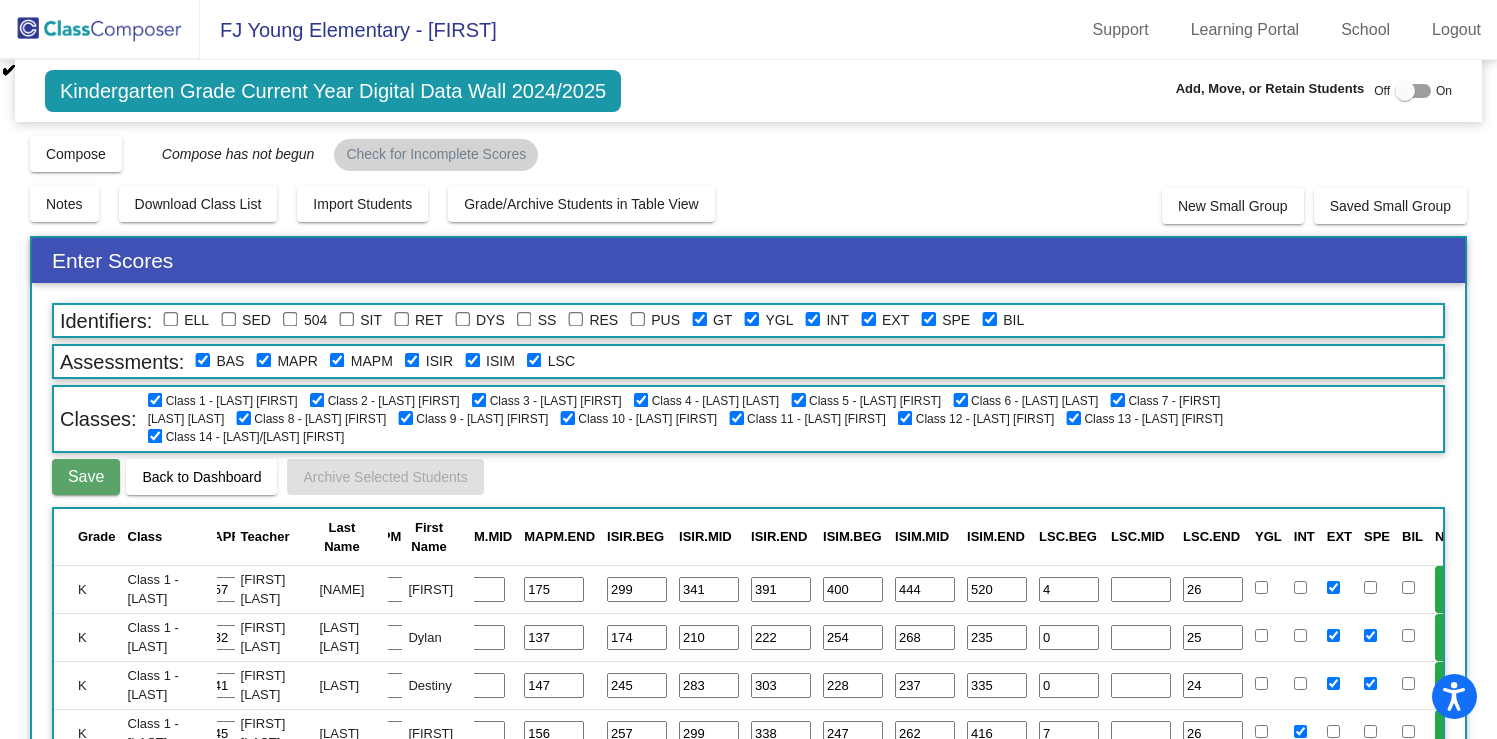 checkbox on "true" 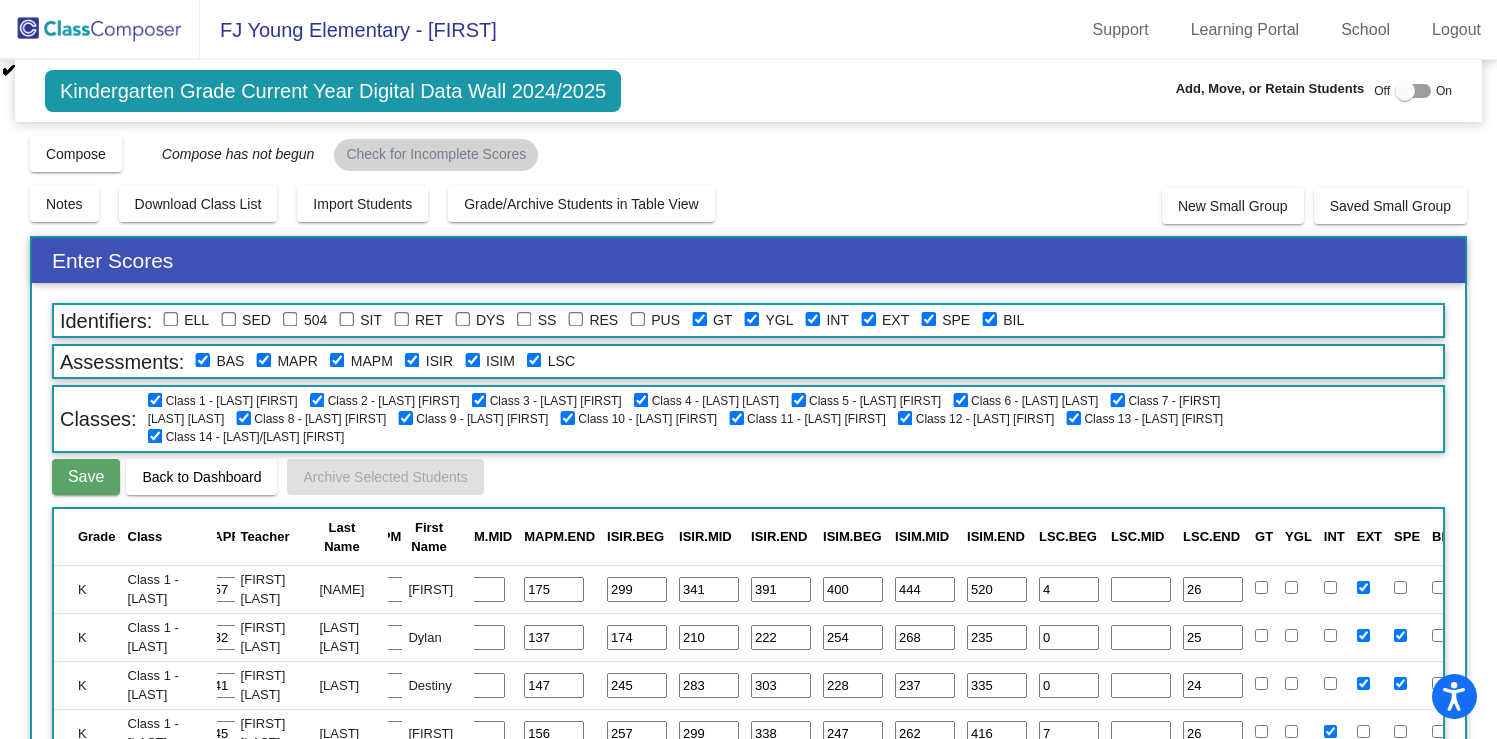 drag, startPoint x: 628, startPoint y: 317, endPoint x: 593, endPoint y: 320, distance: 35.128338 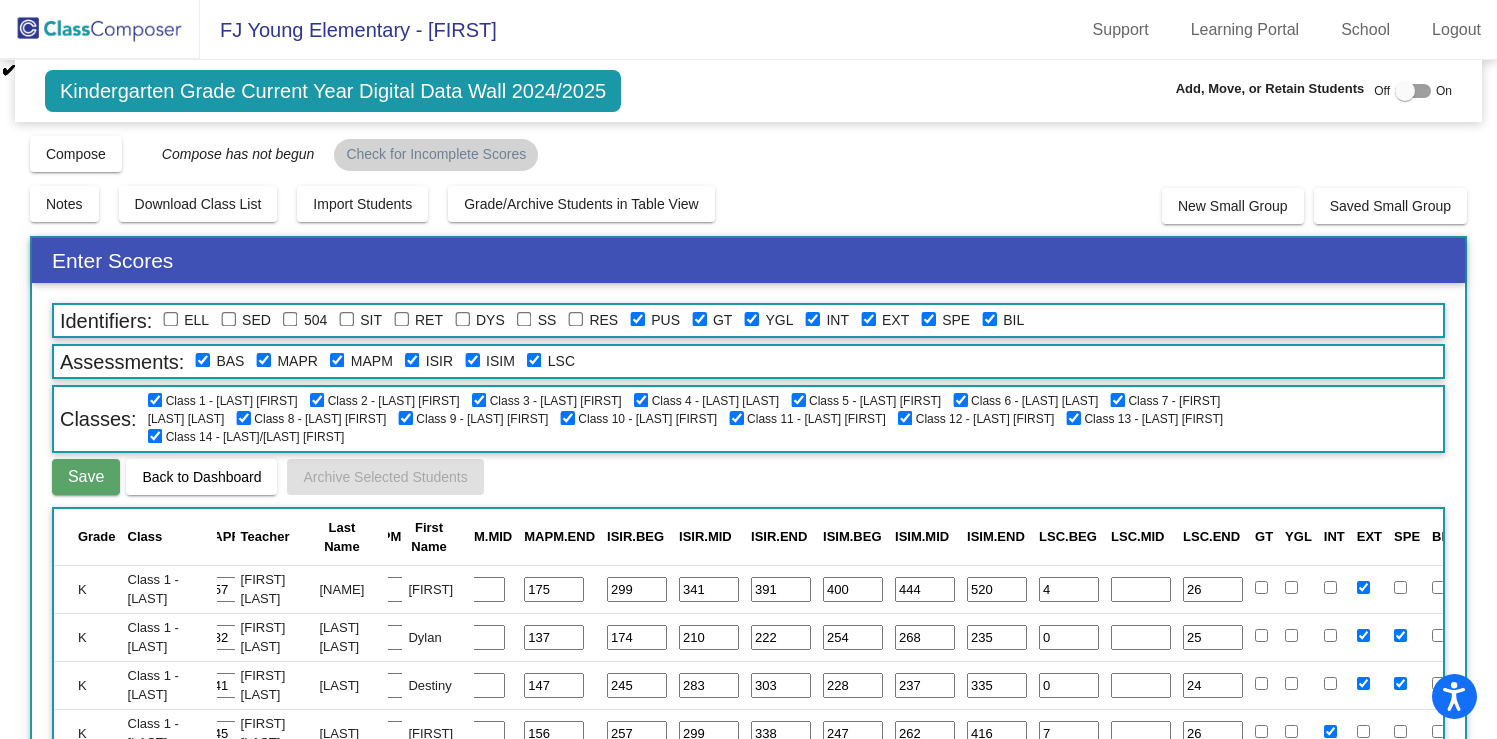 checkbox on "true" 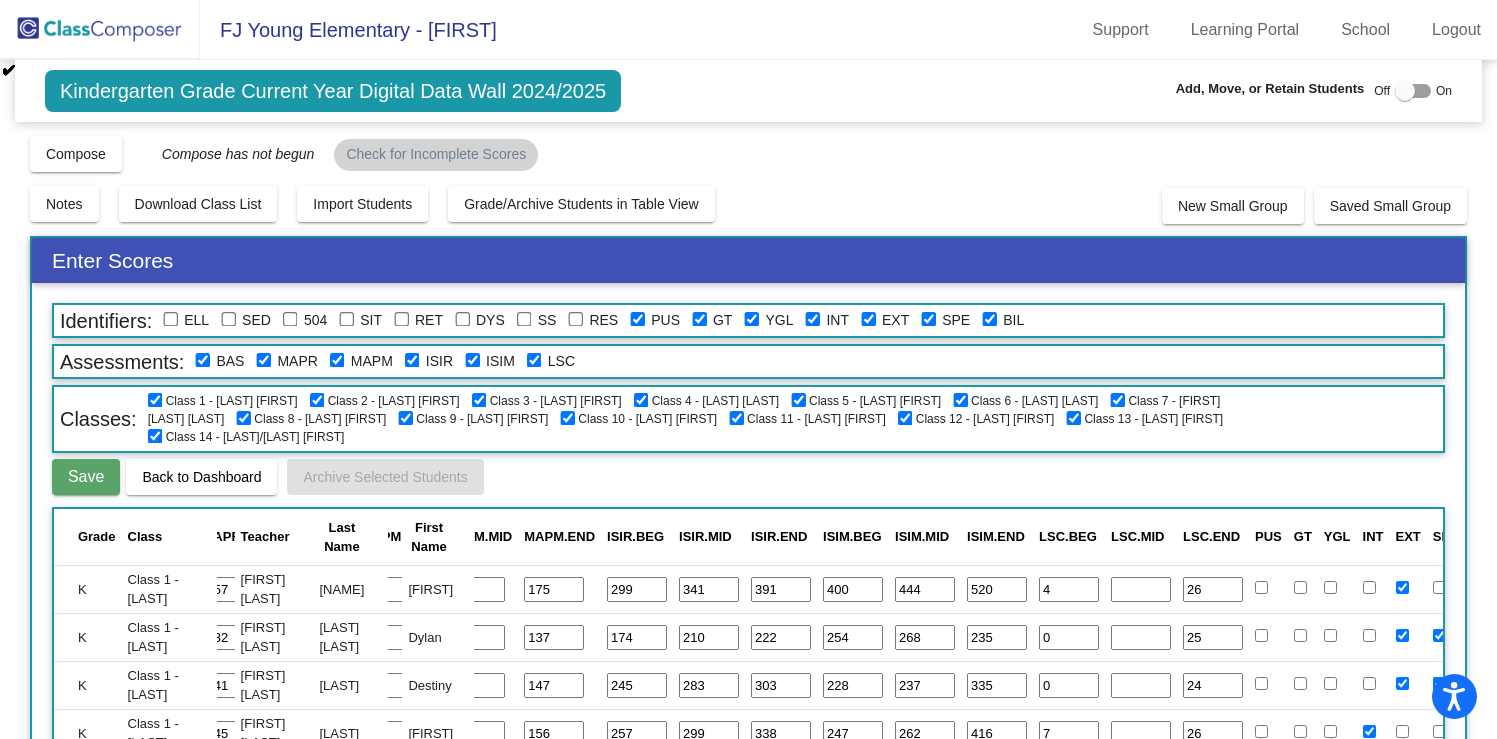 click 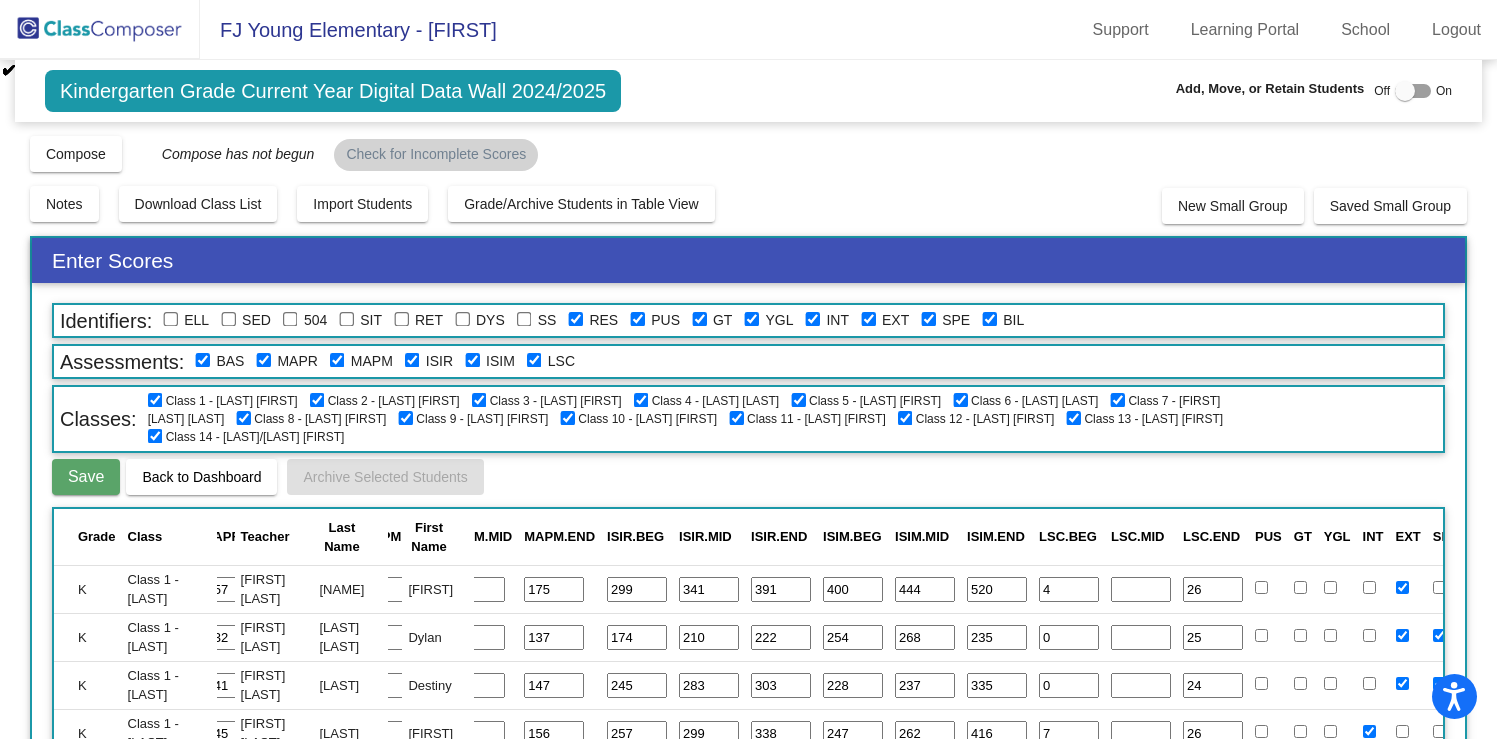 checkbox on "true" 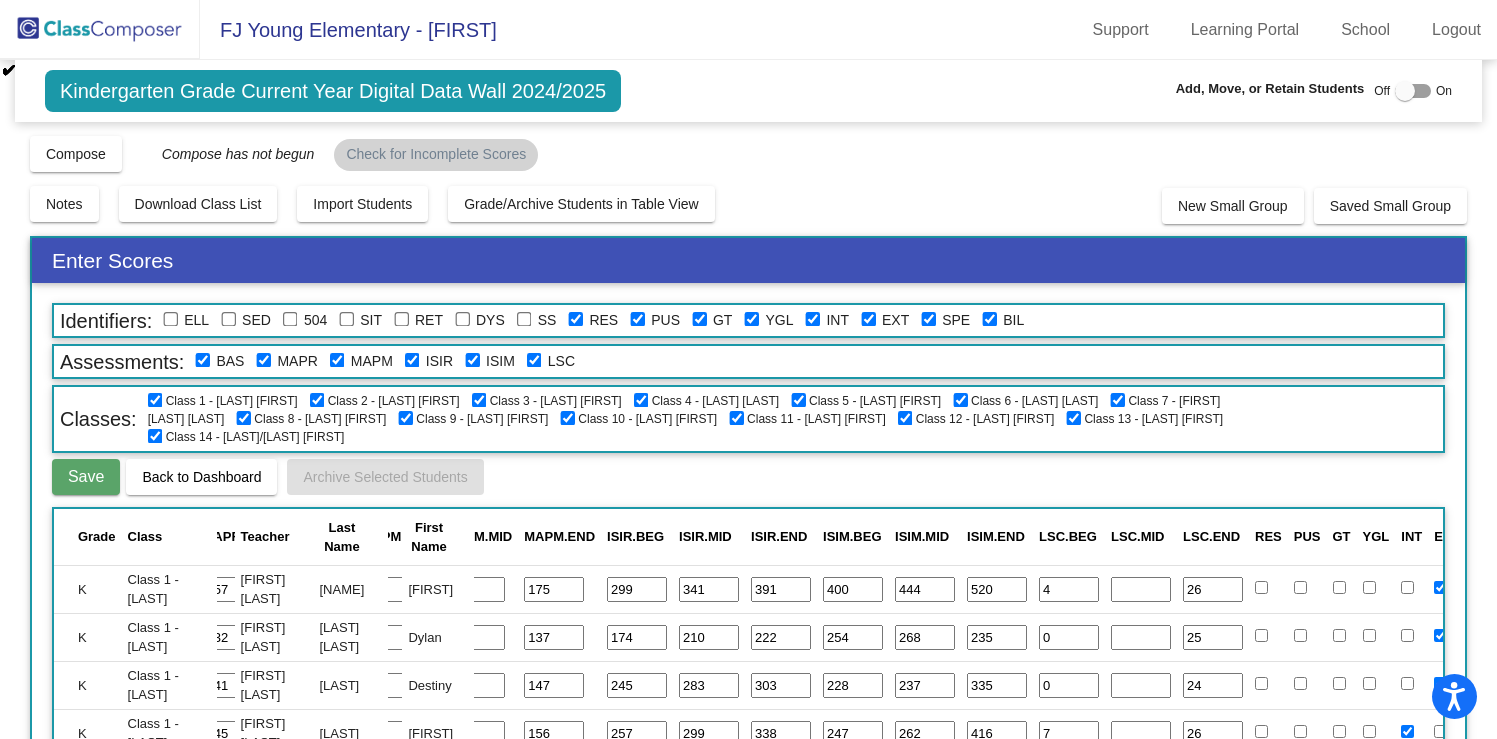 drag, startPoint x: 514, startPoint y: 318, endPoint x: 495, endPoint y: 321, distance: 19.235384 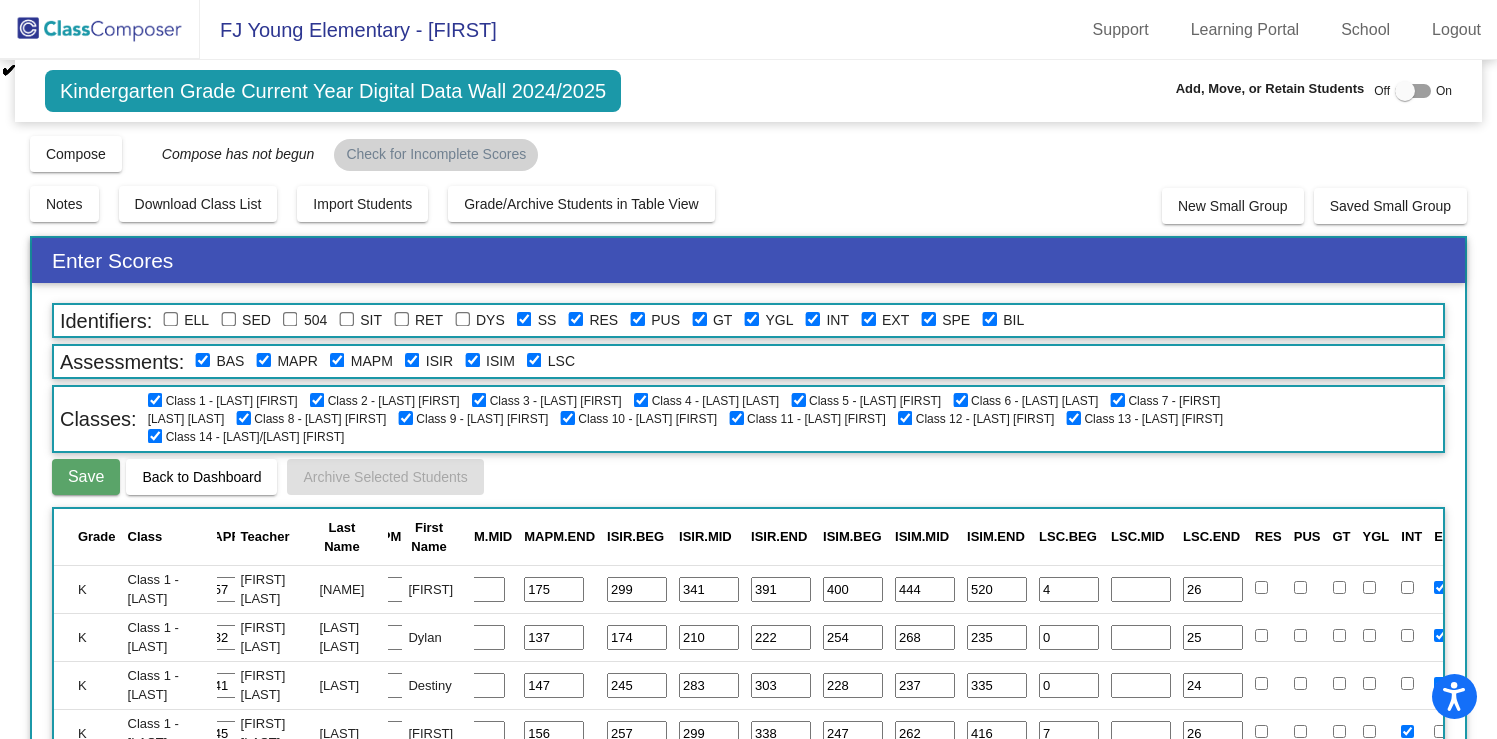 checkbox on "true" 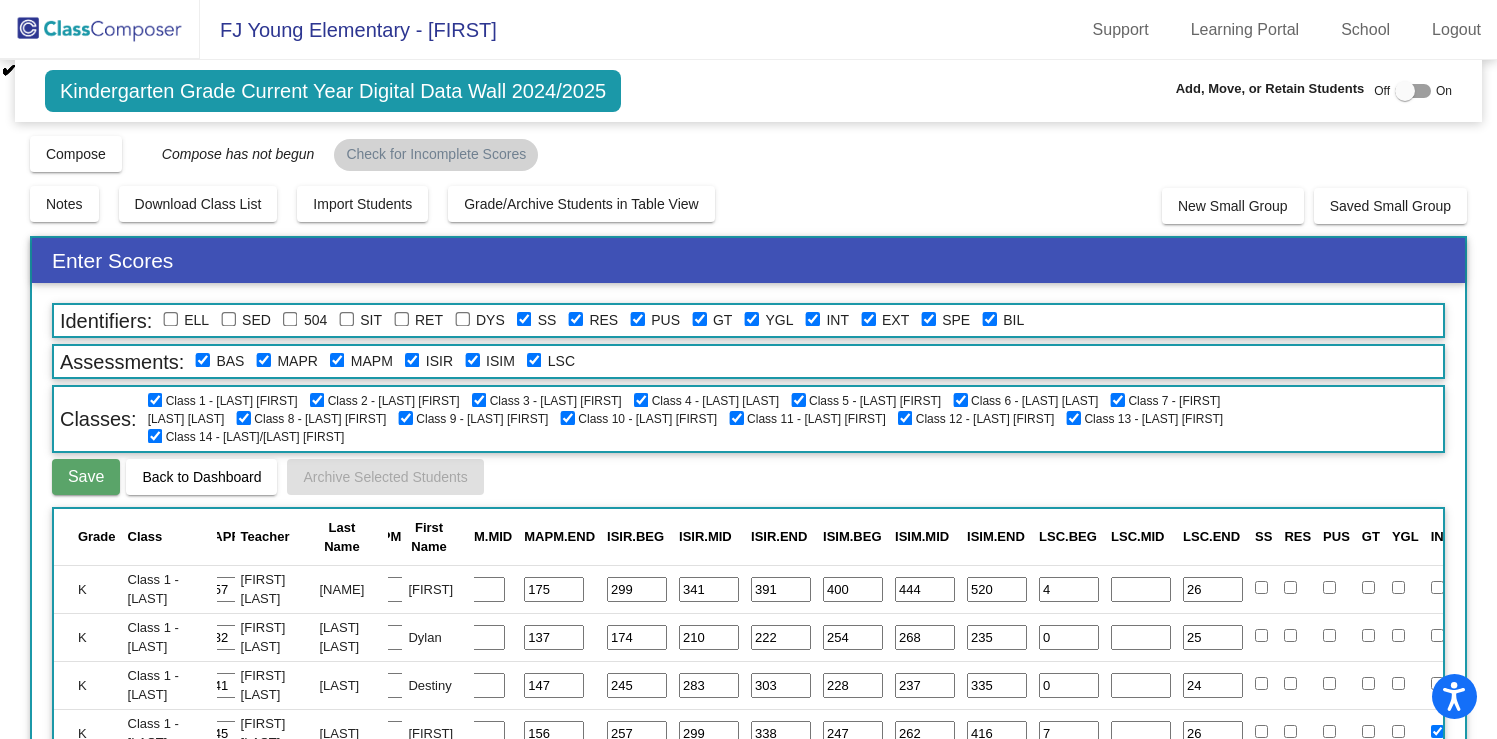 drag, startPoint x: 462, startPoint y: 317, endPoint x: 432, endPoint y: 322, distance: 30.413813 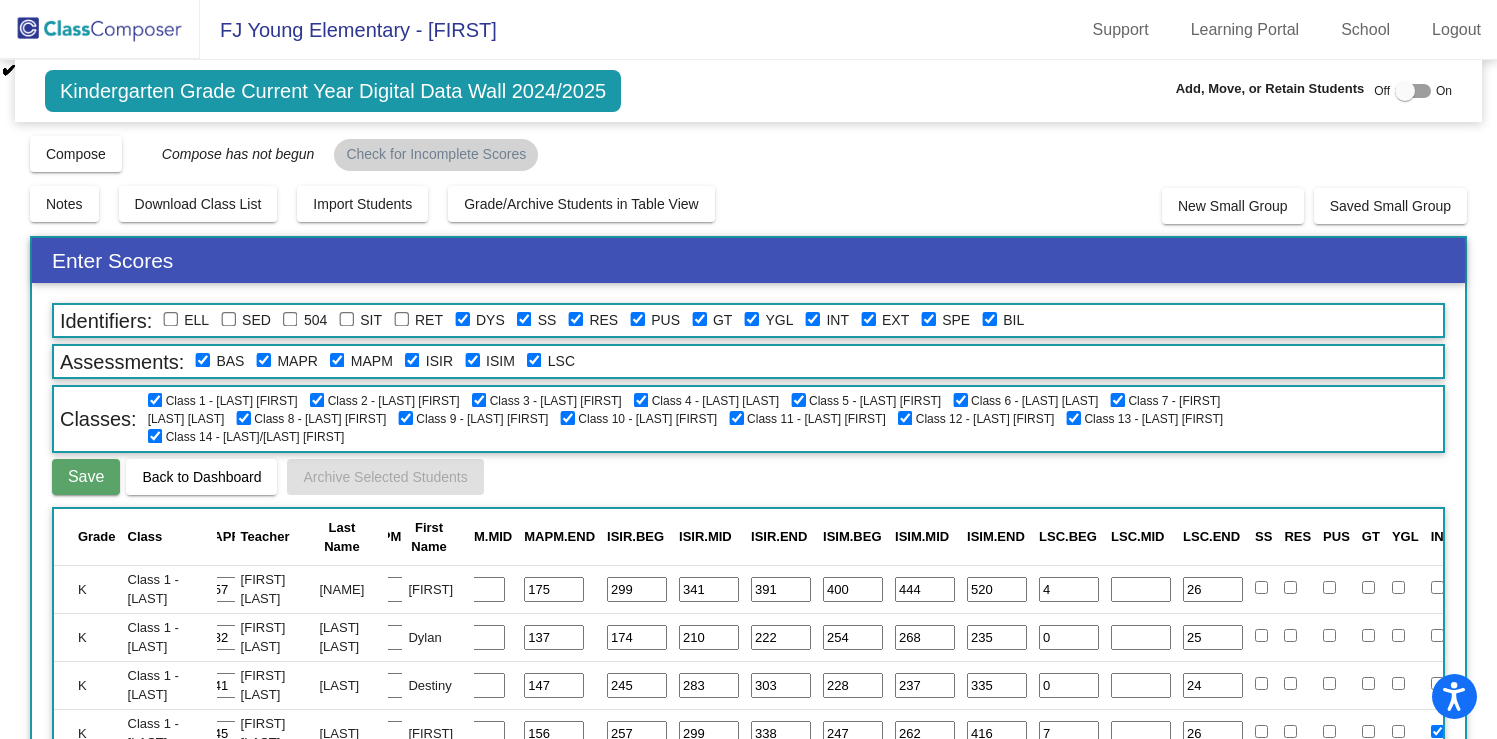 checkbox on "true" 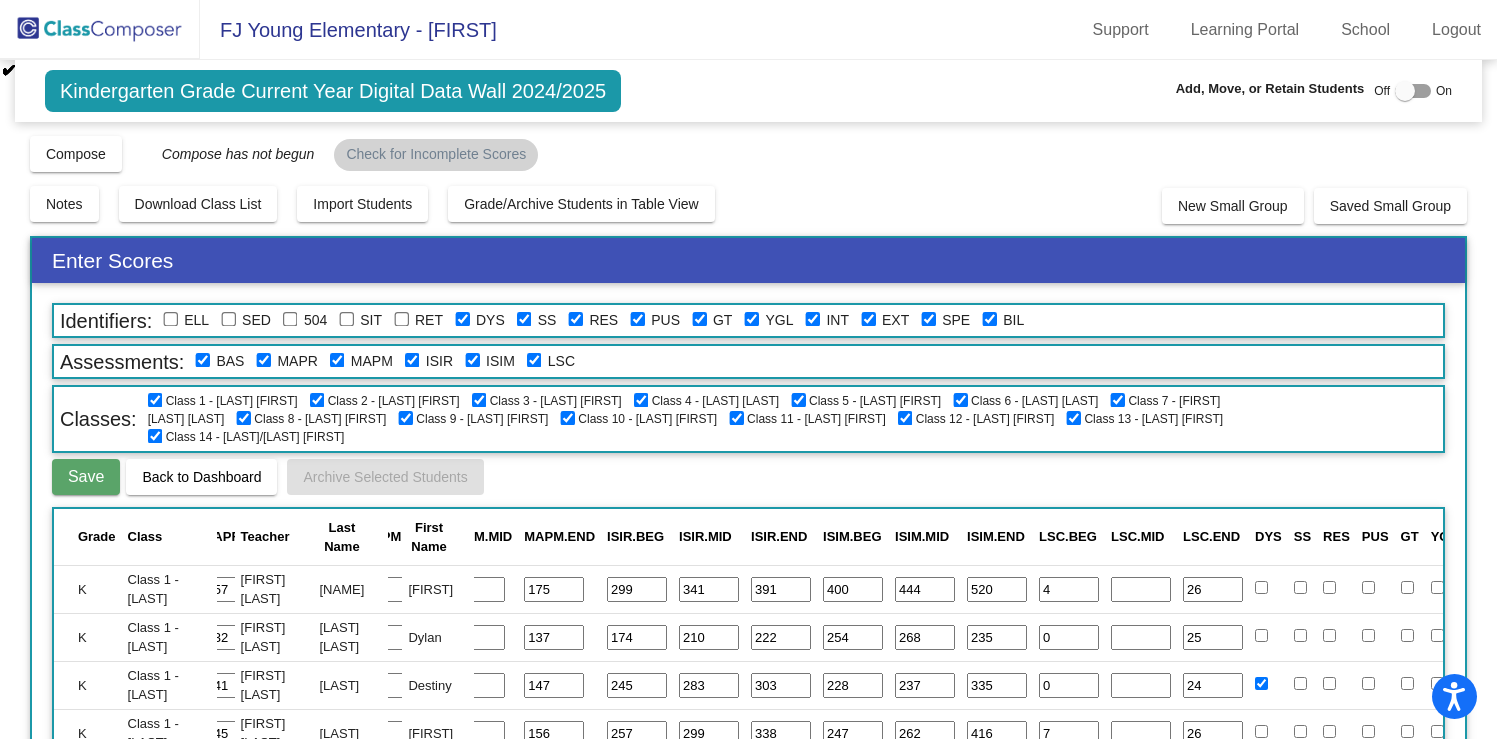 click 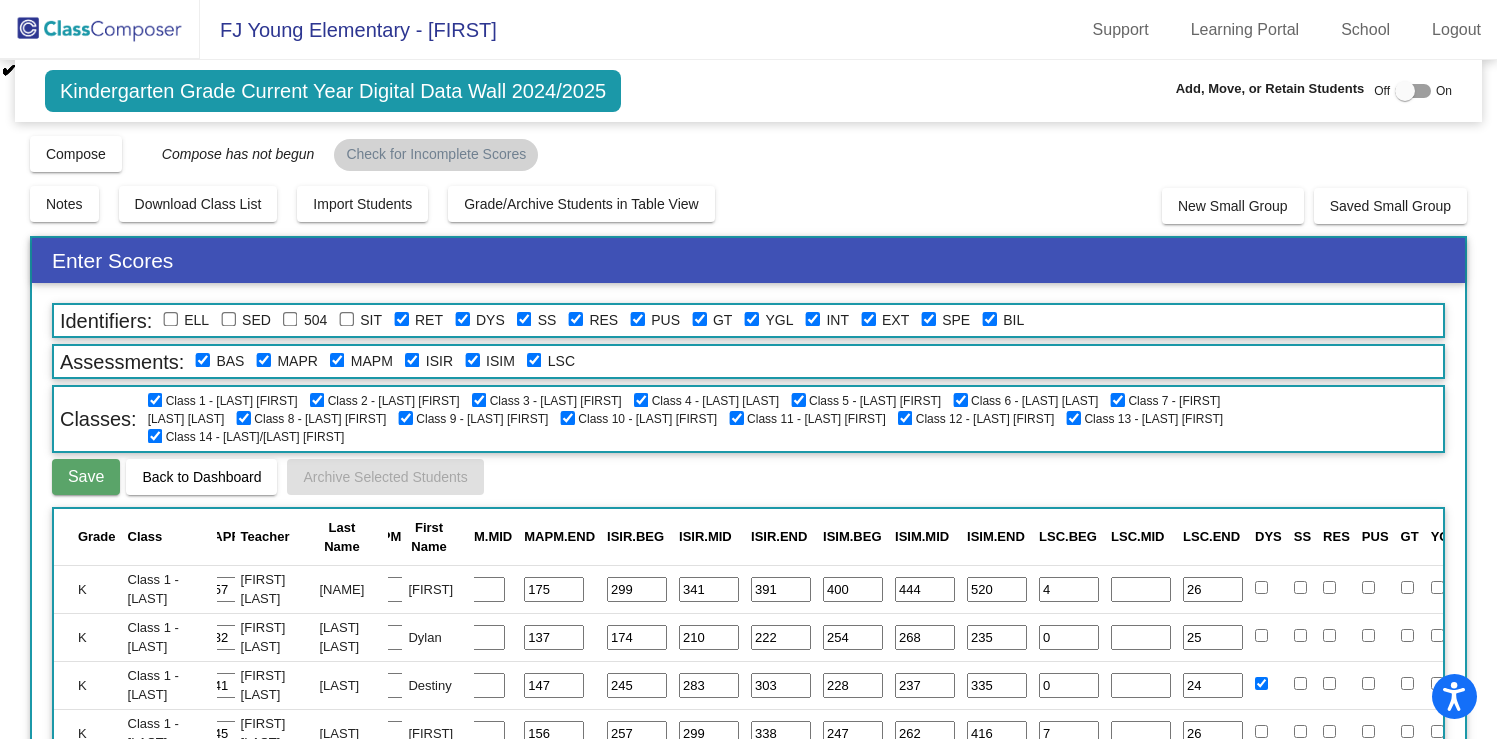 checkbox on "true" 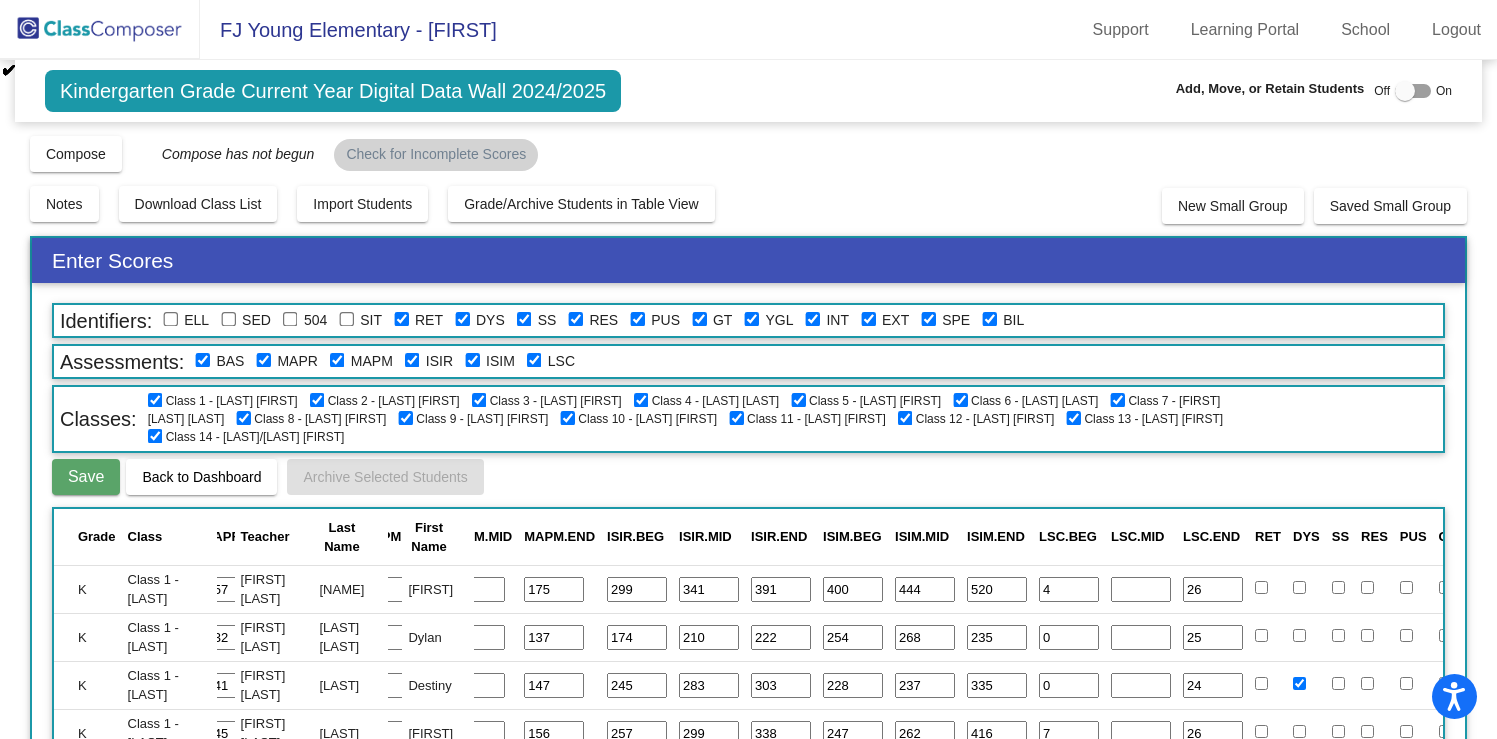 click 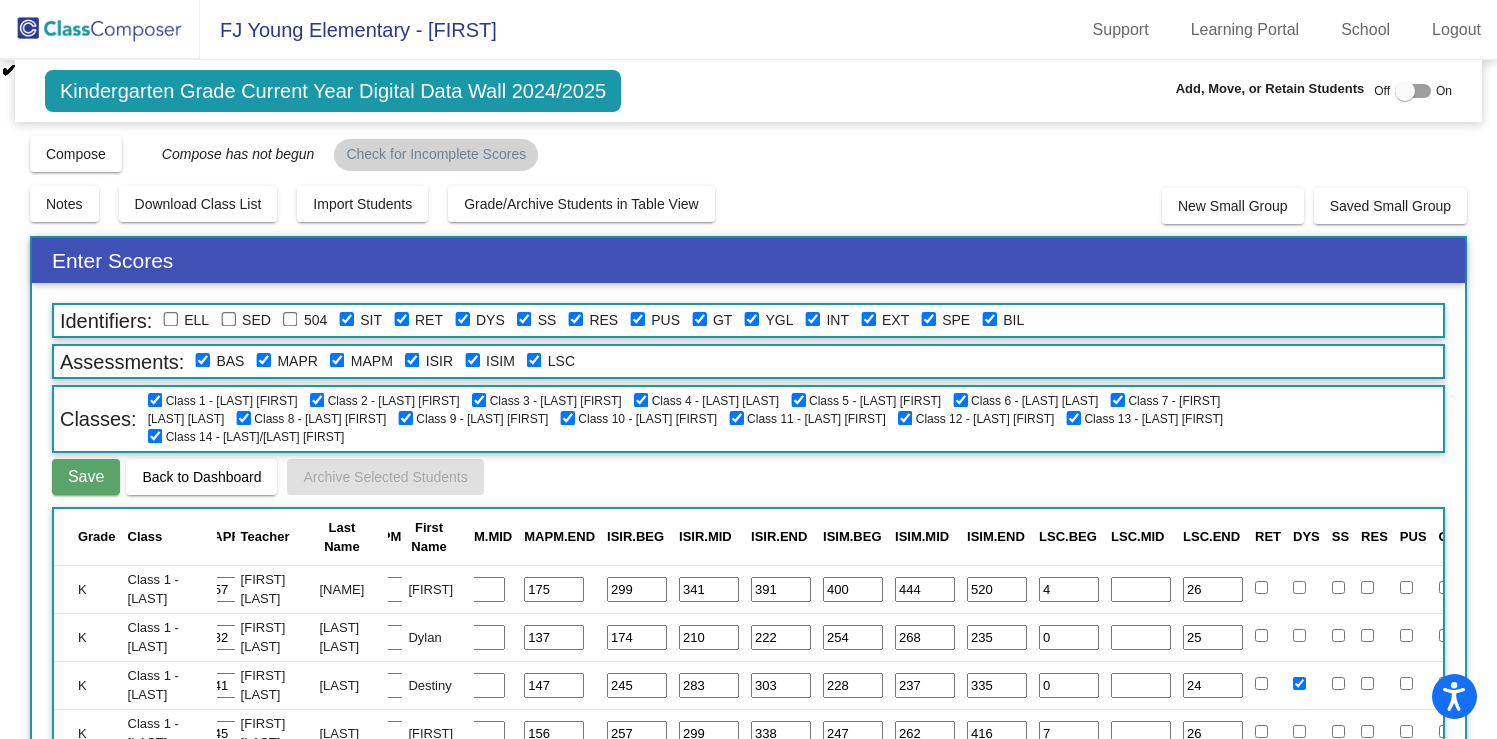 checkbox on "true" 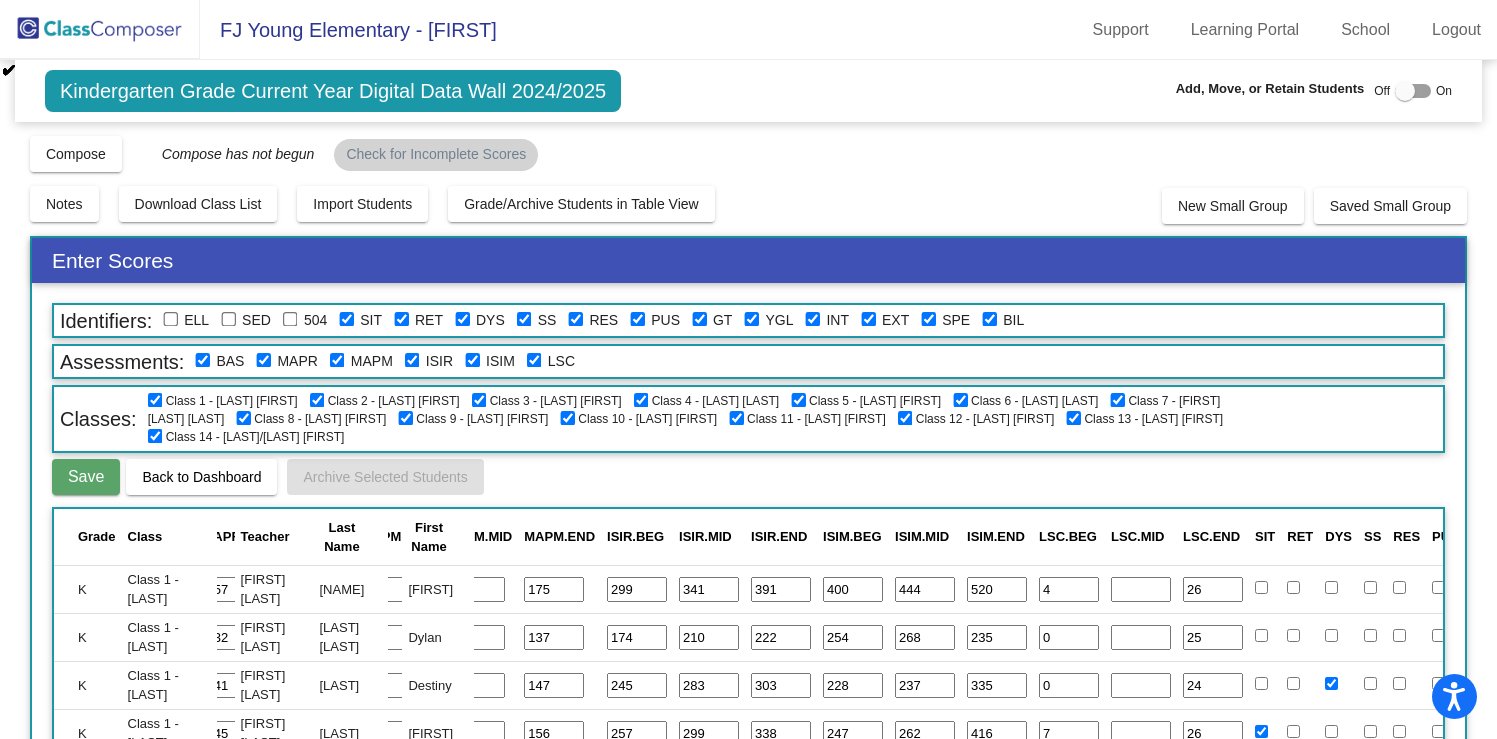 drag, startPoint x: 293, startPoint y: 320, endPoint x: 272, endPoint y: 321, distance: 21.023796 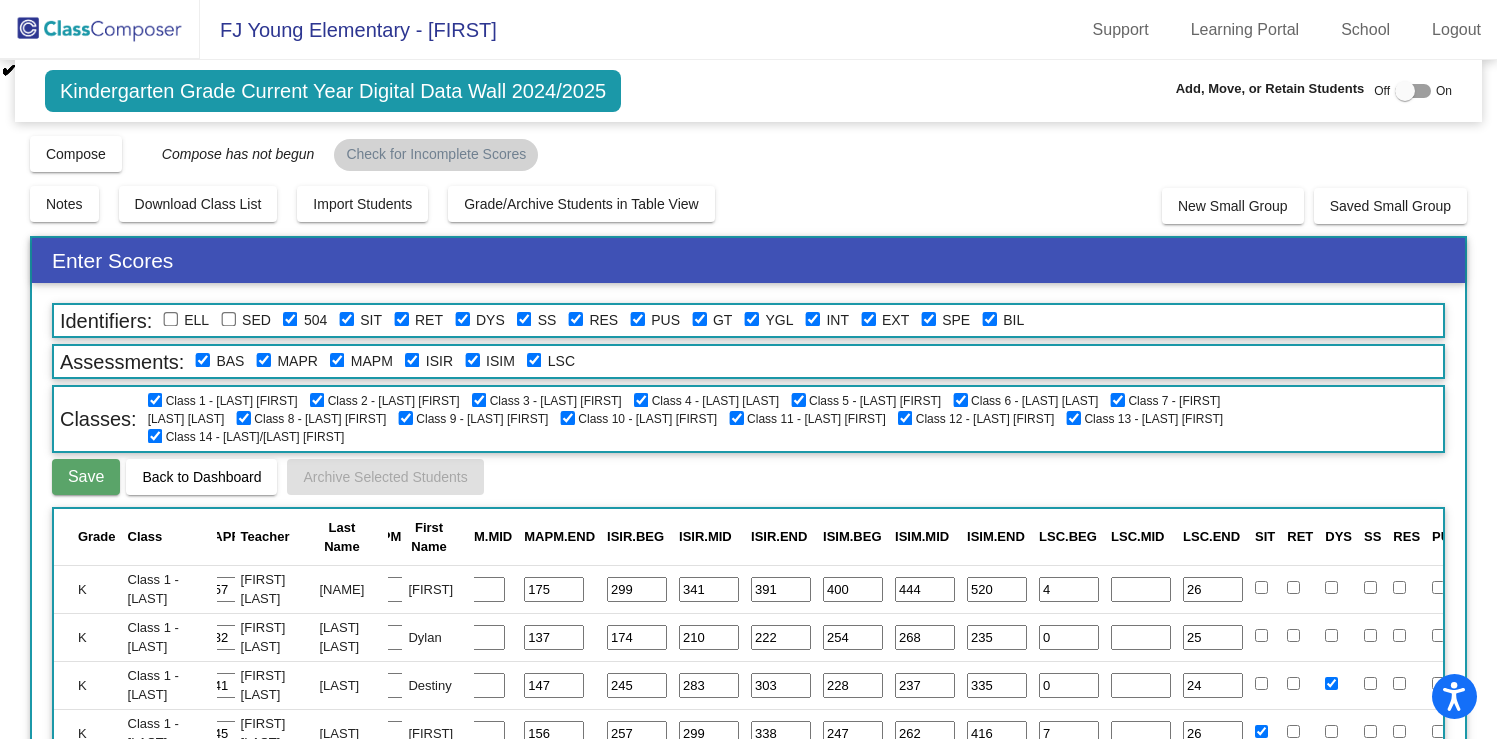 checkbox on "true" 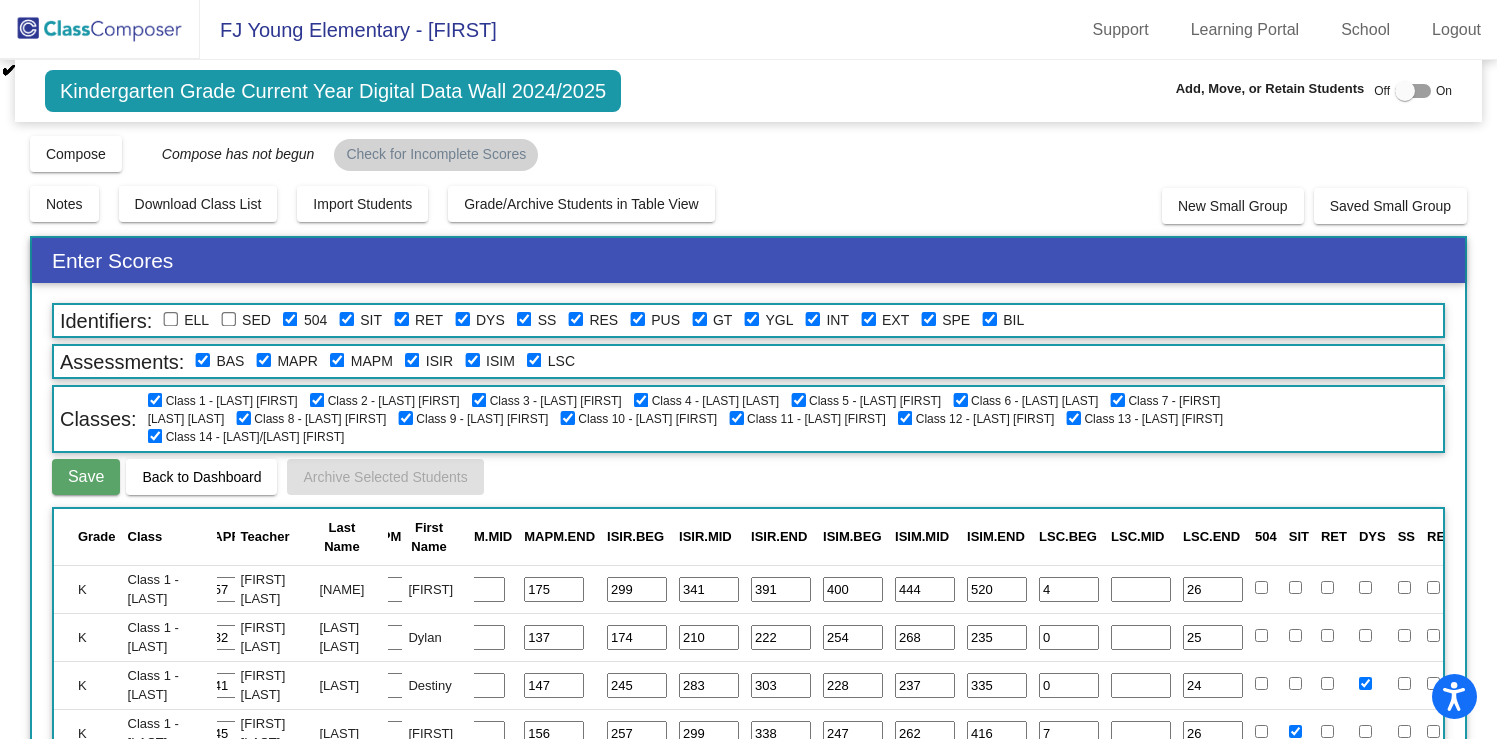 drag, startPoint x: 229, startPoint y: 319, endPoint x: 206, endPoint y: 319, distance: 23 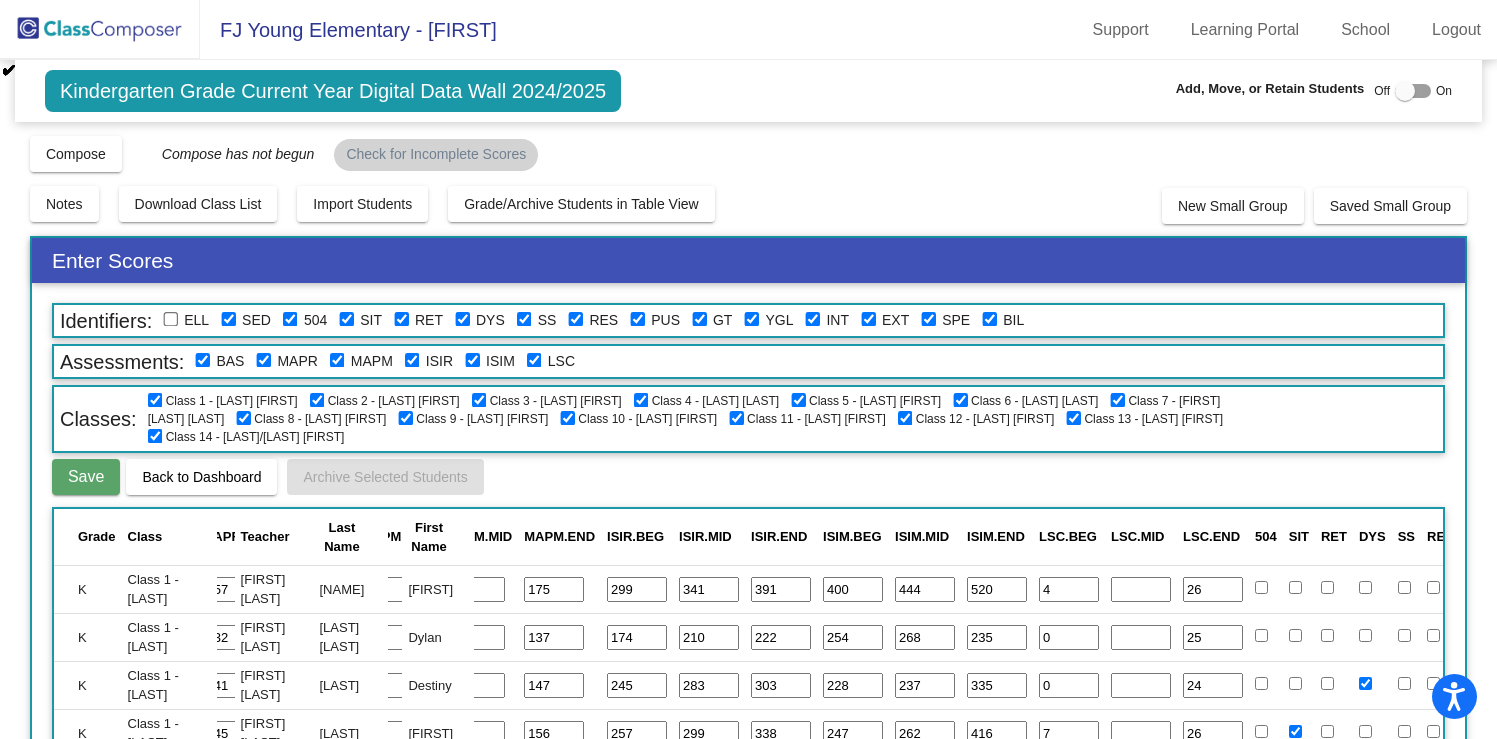 checkbox on "true" 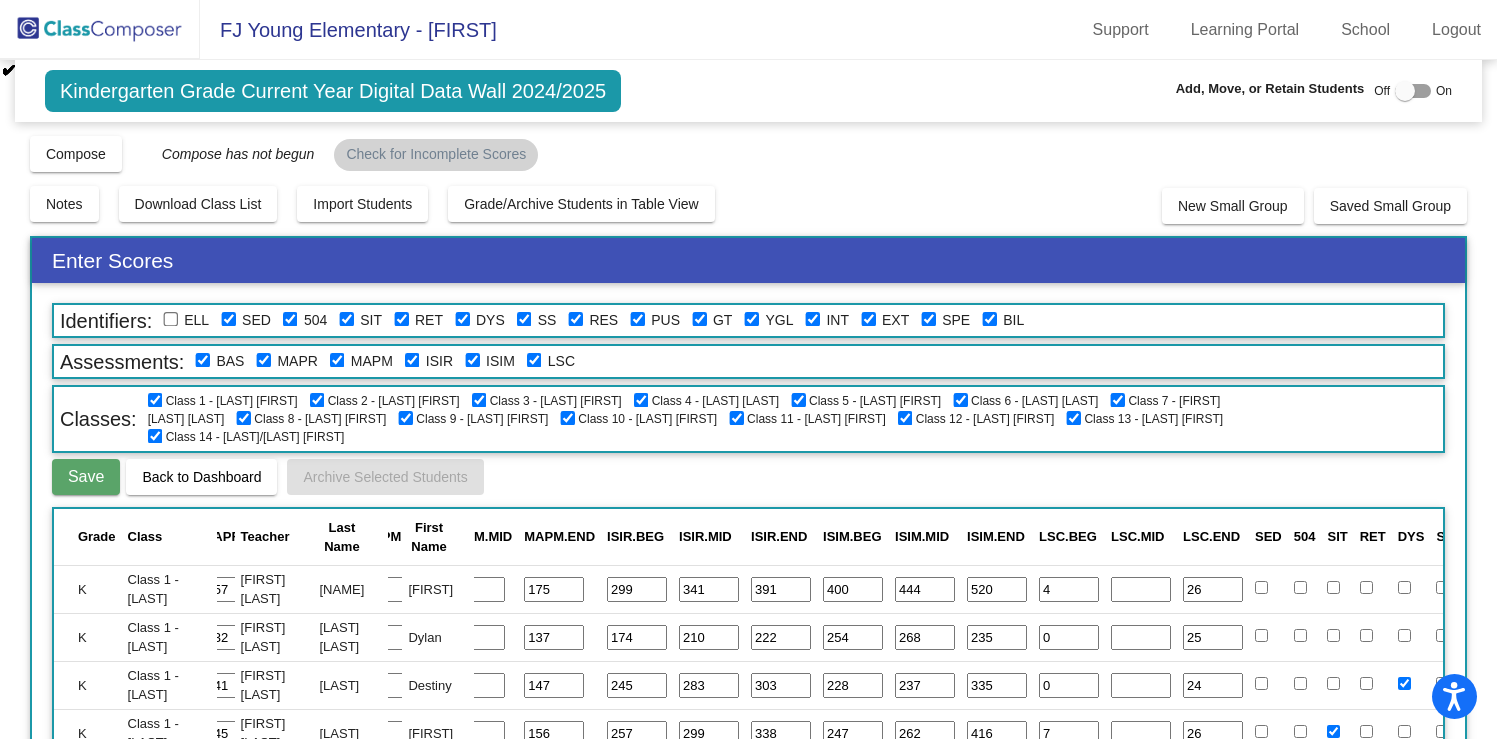 drag, startPoint x: 173, startPoint y: 318, endPoint x: 182, endPoint y: 324, distance: 10.816654 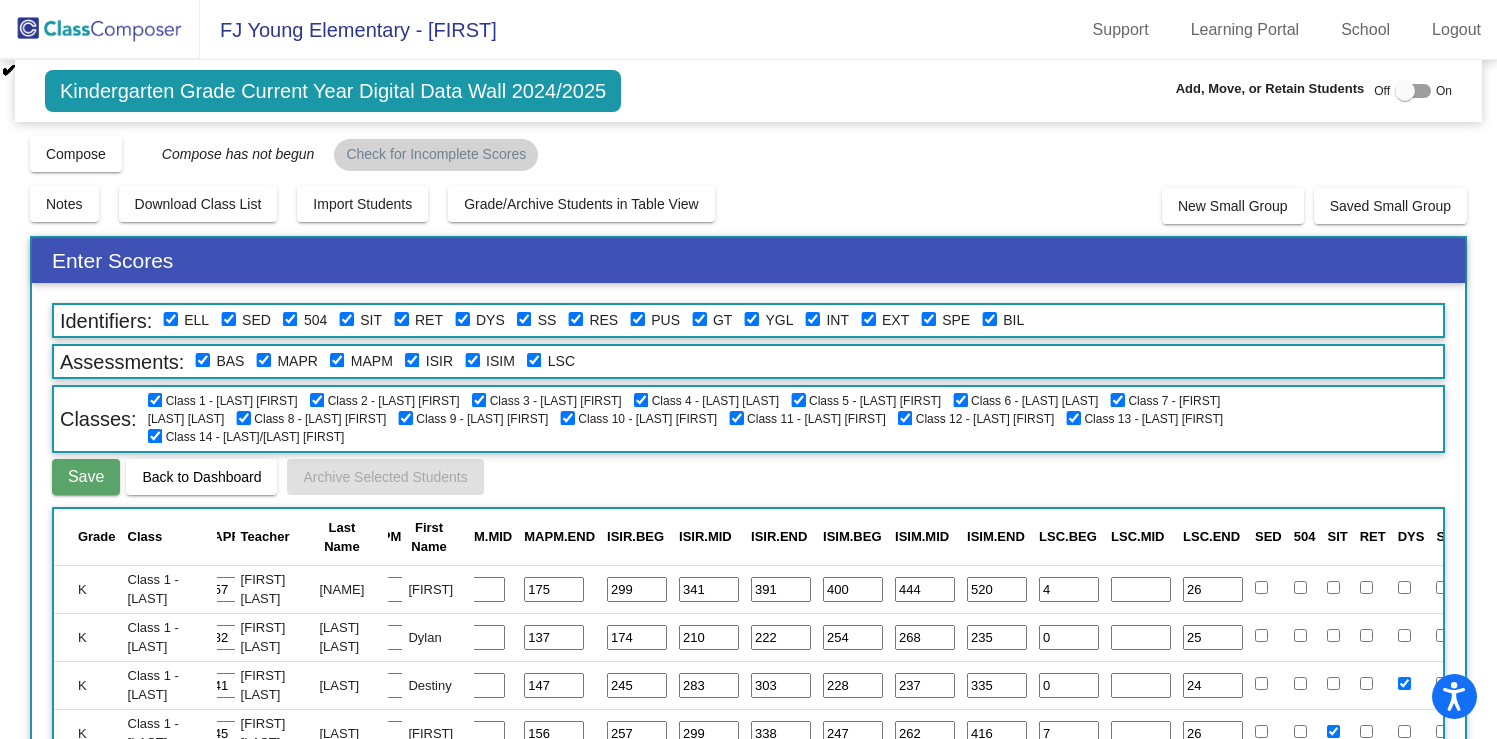checkbox on "true" 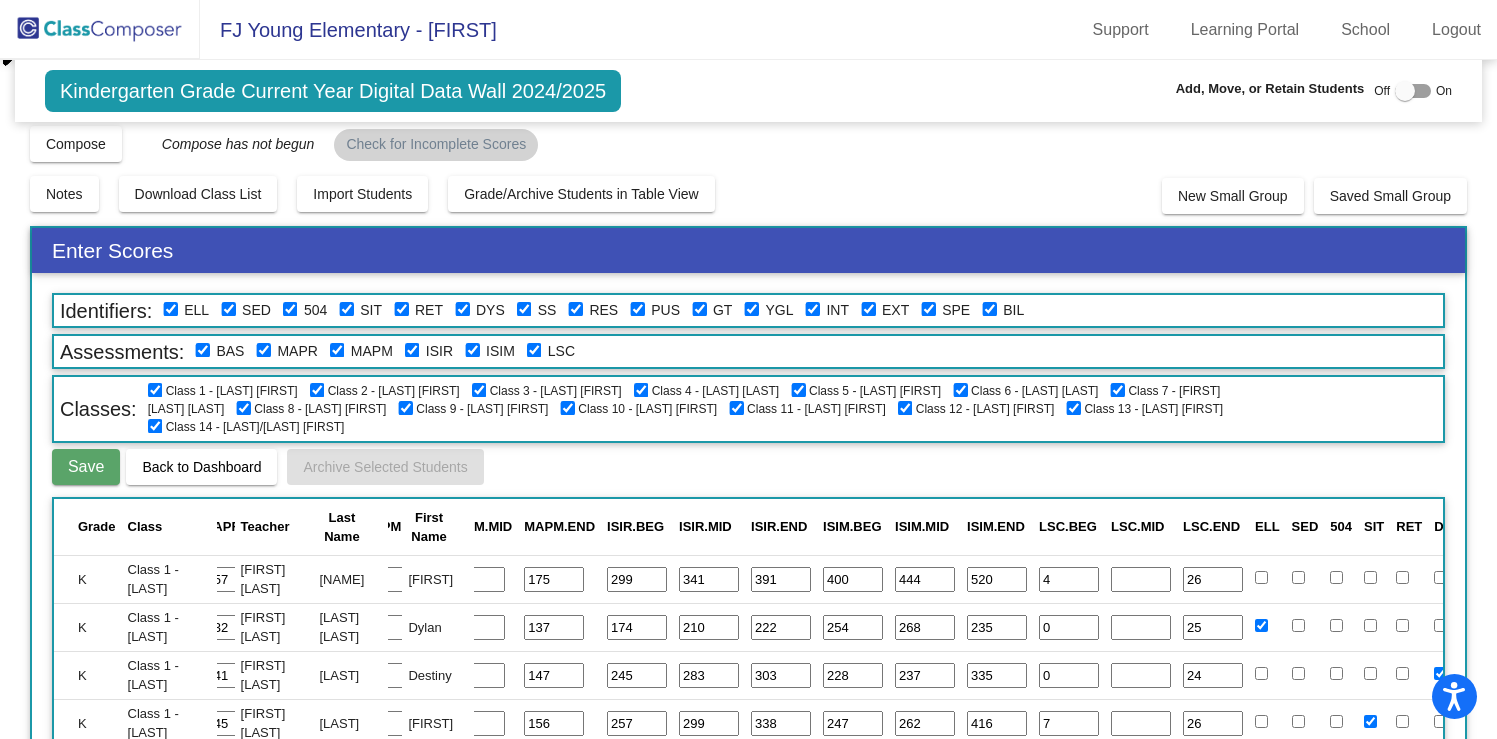 drag, startPoint x: 802, startPoint y: 409, endPoint x: 770, endPoint y: 409, distance: 32 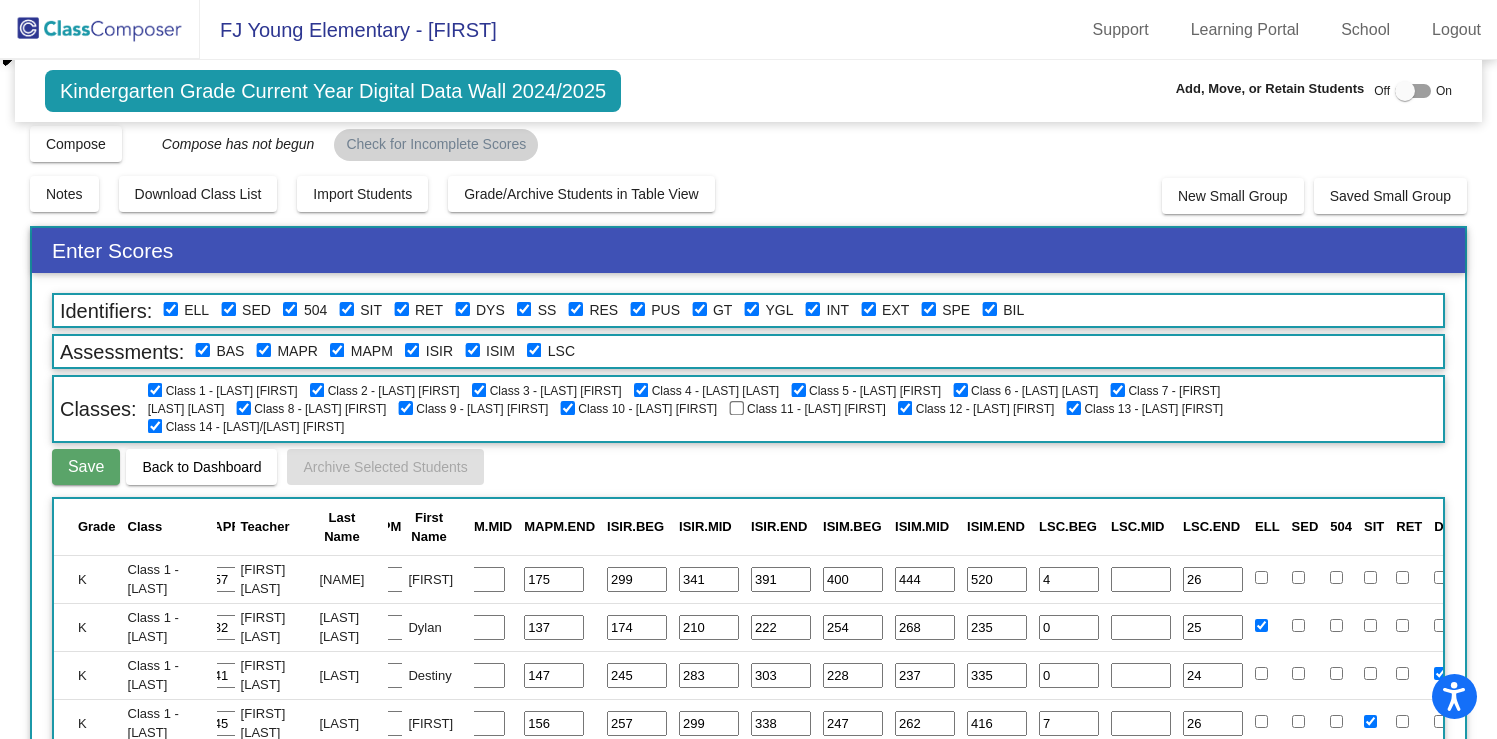 scroll, scrollTop: 9, scrollLeft: 0, axis: vertical 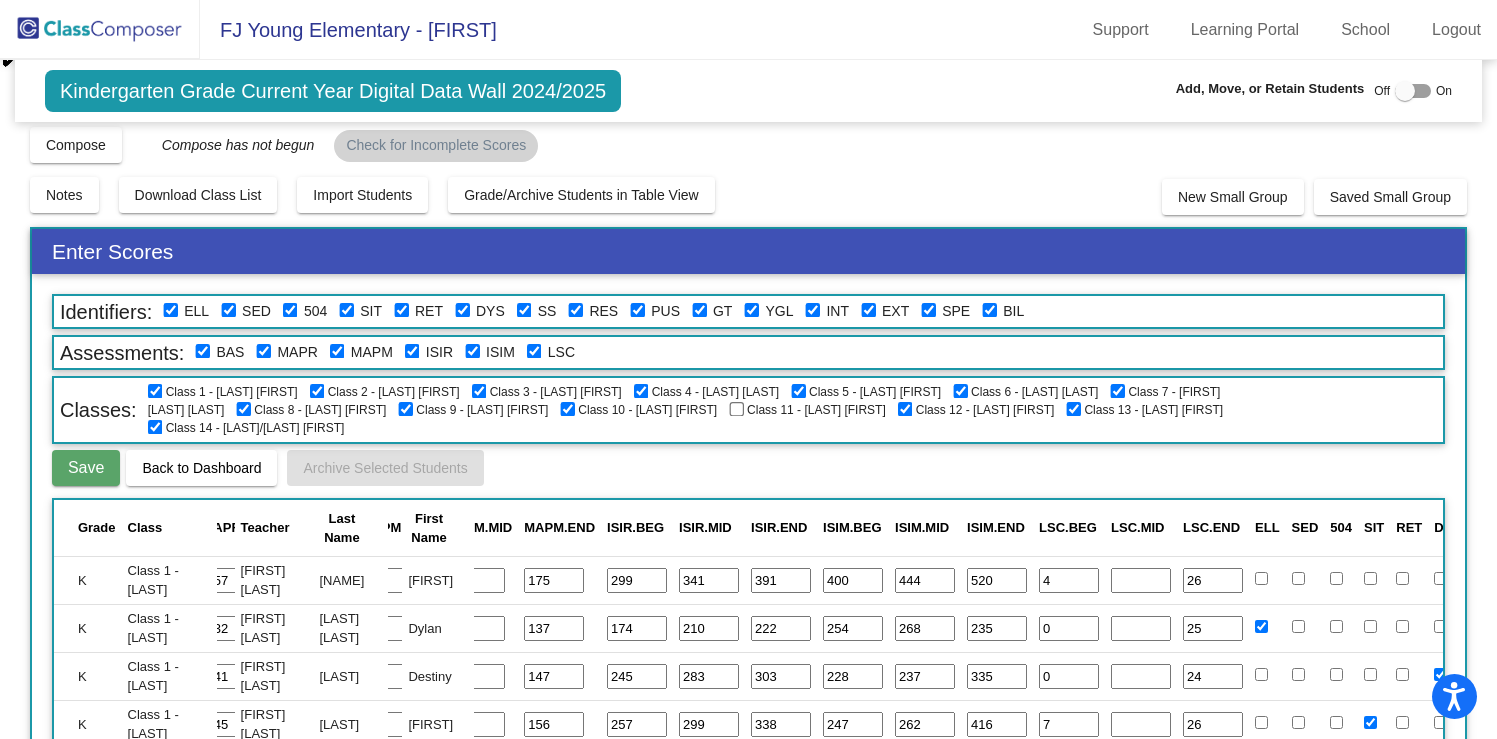 click 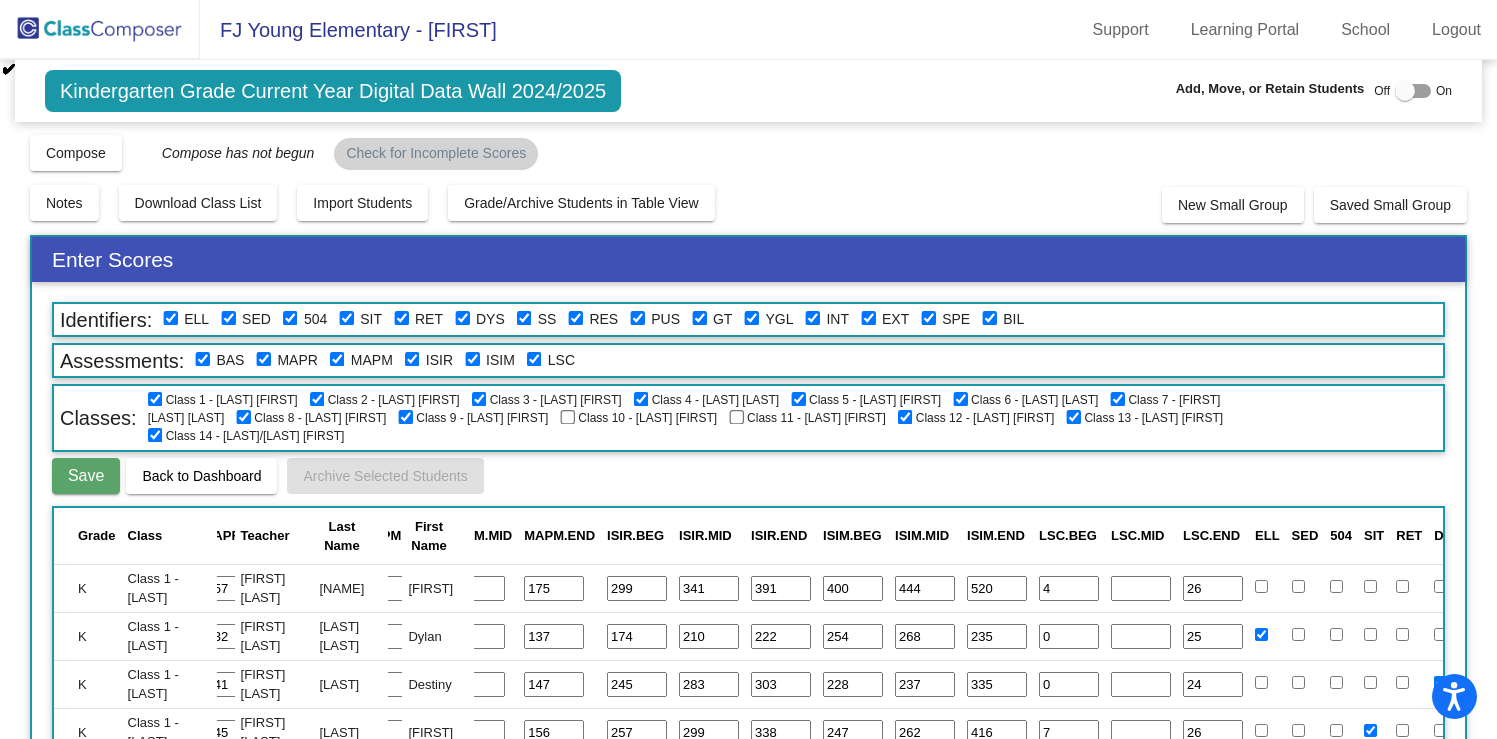 scroll, scrollTop: 3, scrollLeft: 0, axis: vertical 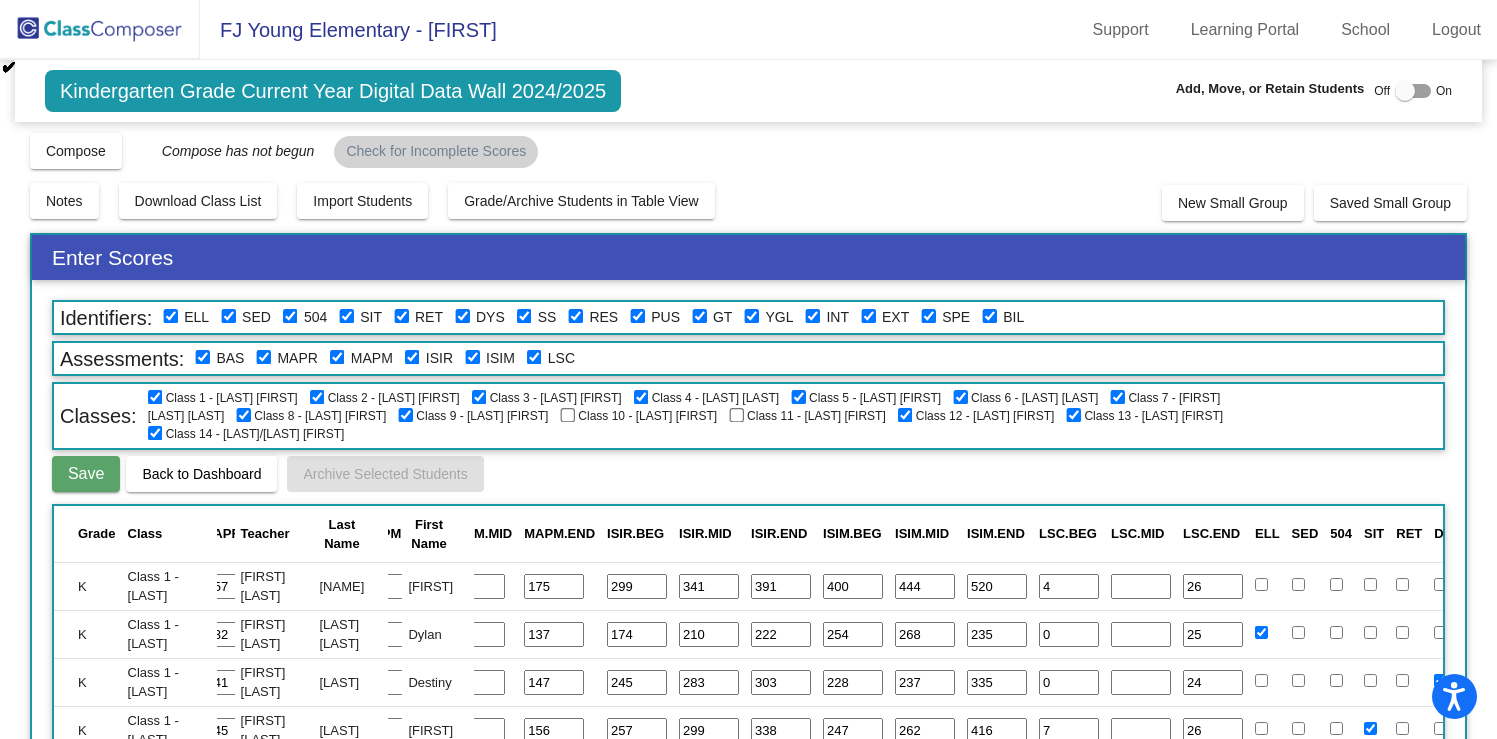 drag, startPoint x: 429, startPoint y: 413, endPoint x: 347, endPoint y: 419, distance: 82.219215 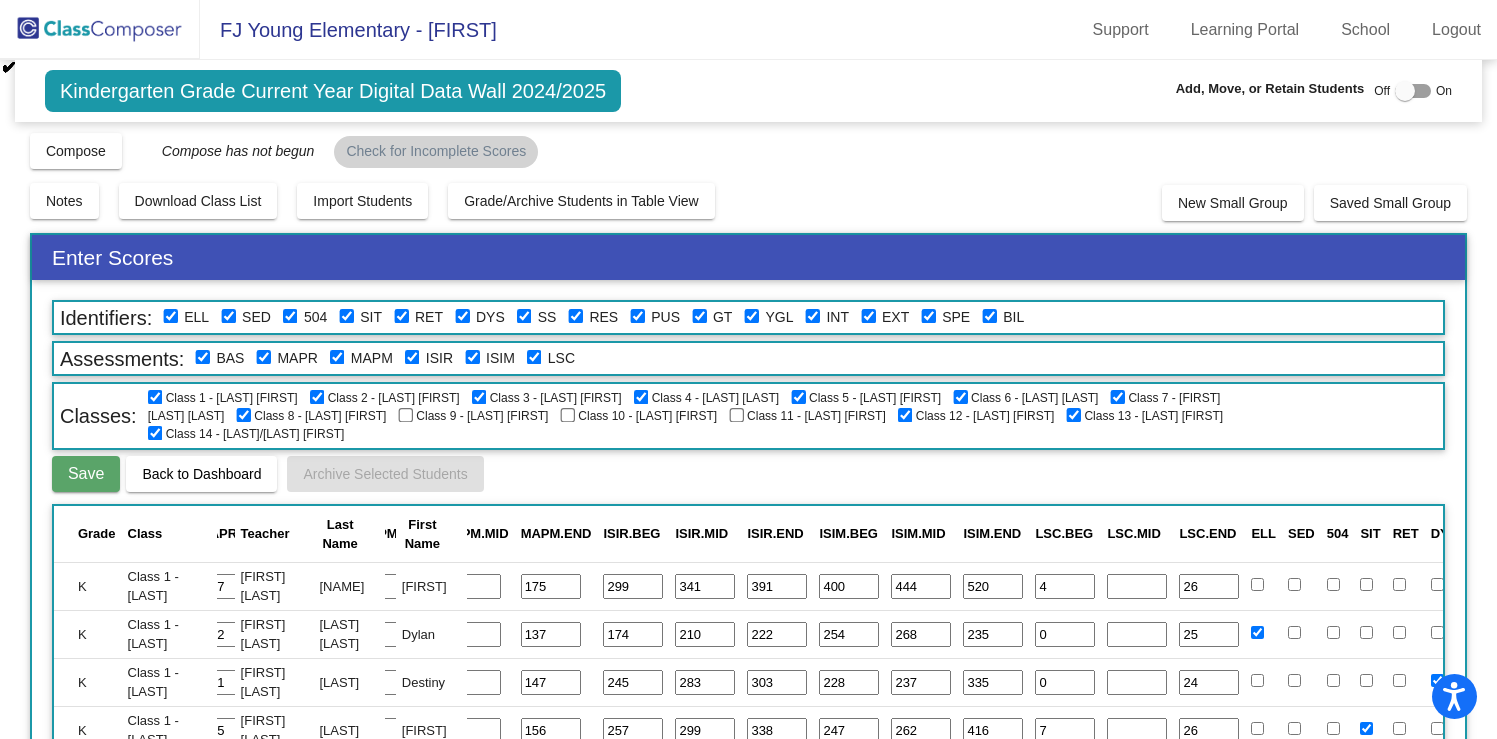 click 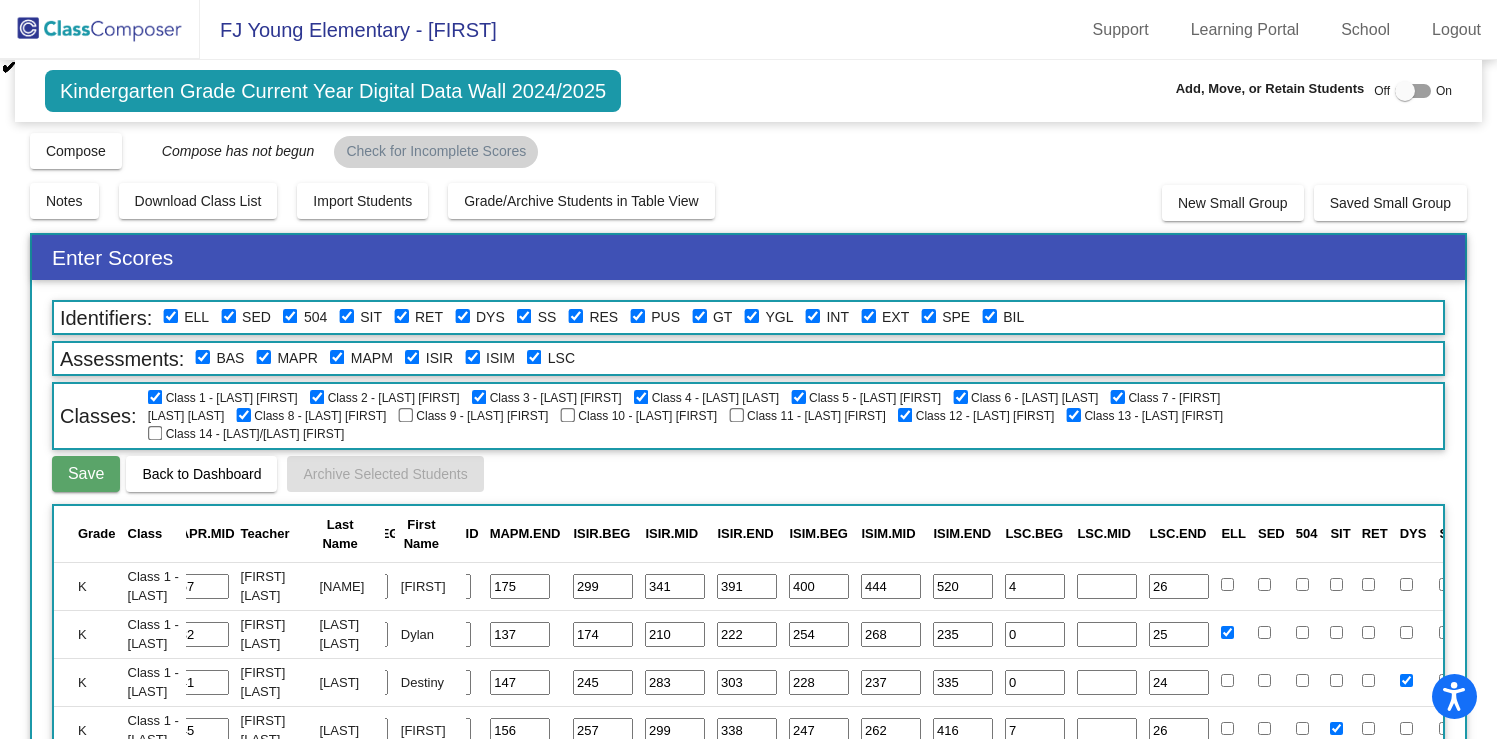 drag, startPoint x: 260, startPoint y: 415, endPoint x: 218, endPoint y: 412, distance: 42.107006 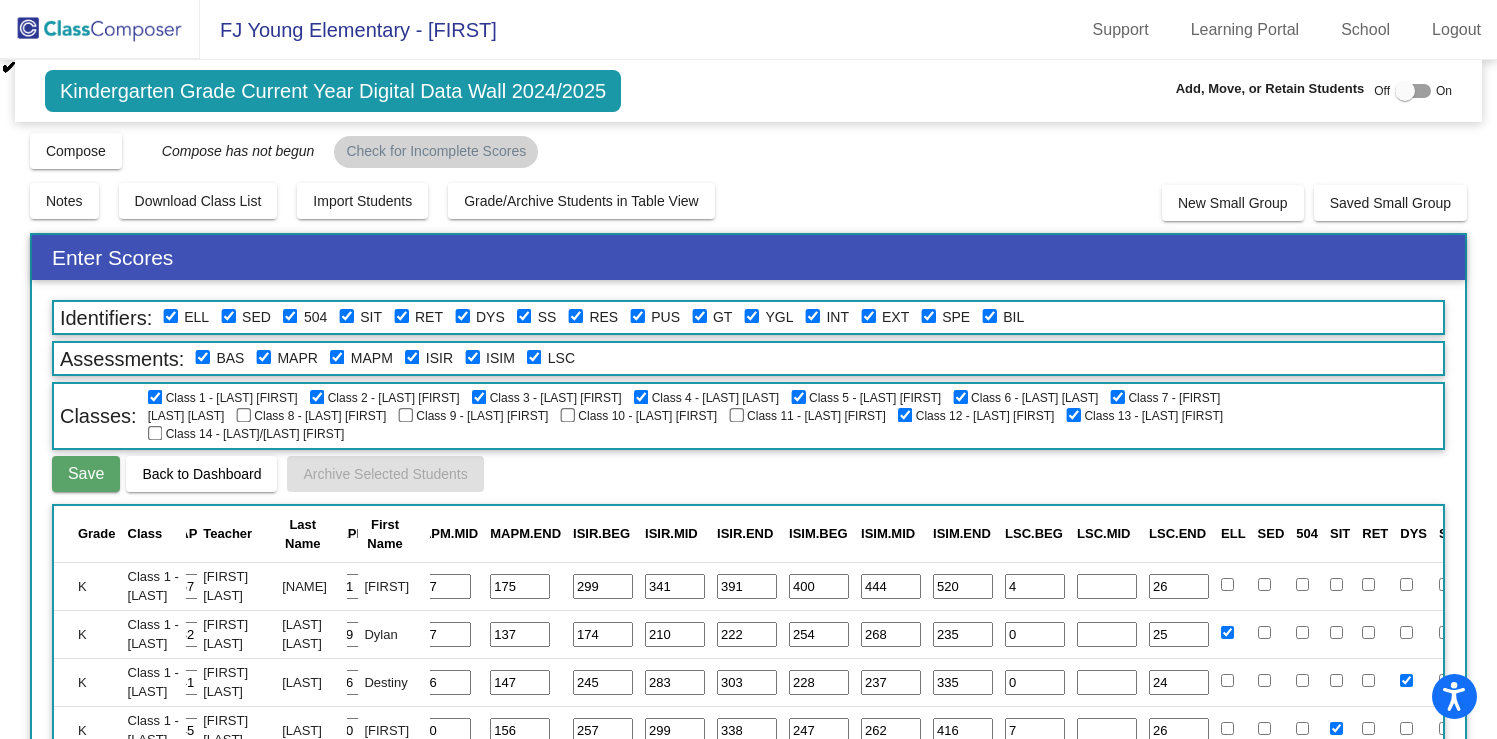 drag, startPoint x: 157, startPoint y: 399, endPoint x: 224, endPoint y: 404, distance: 67.18631 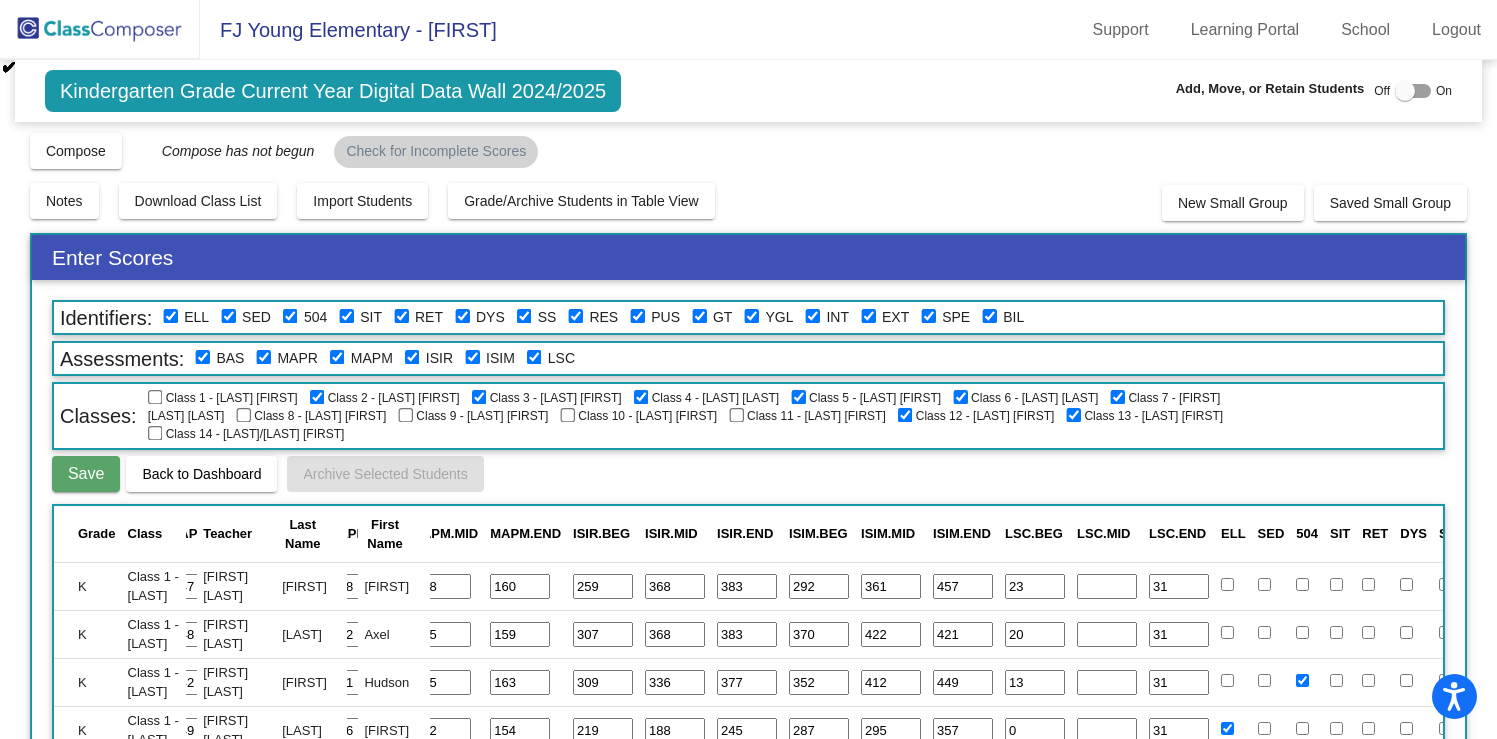 click 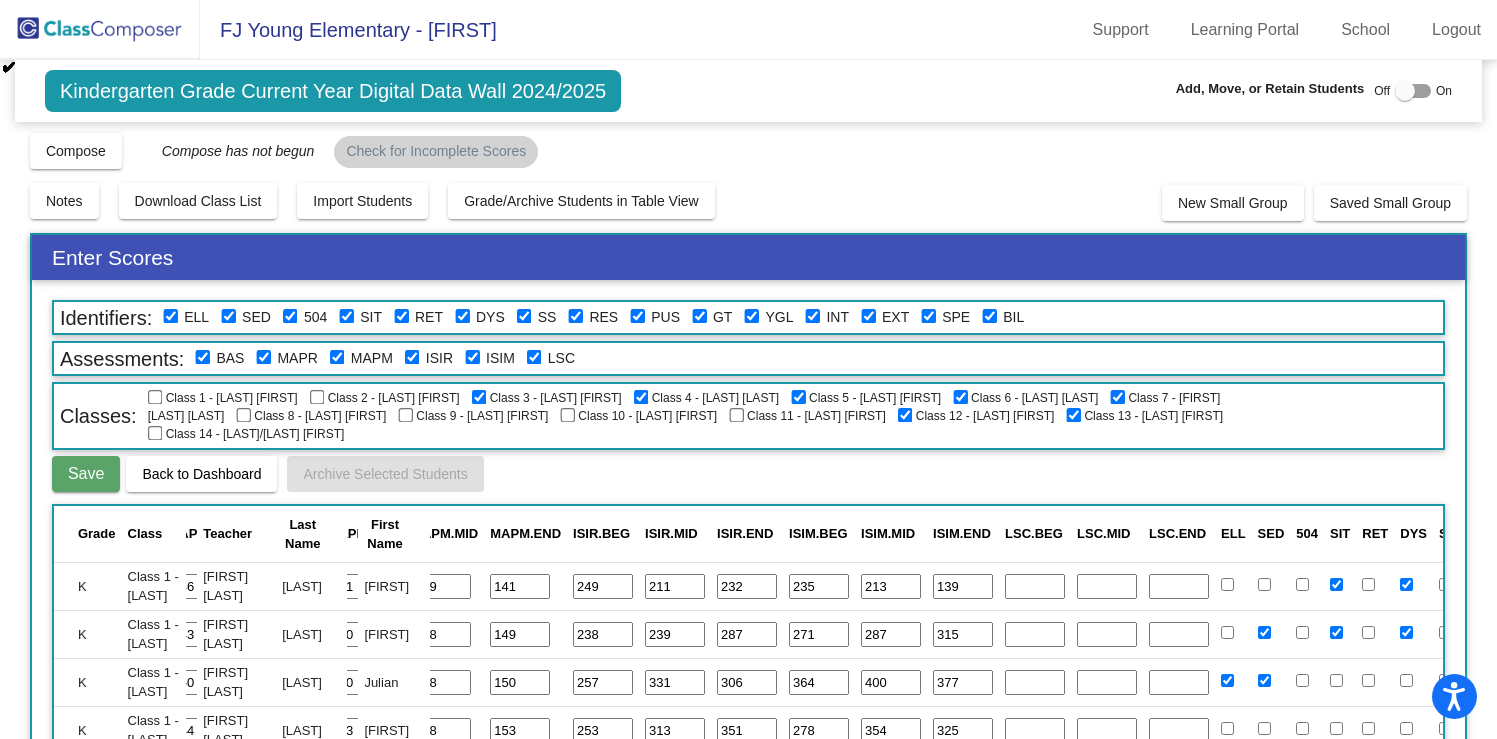 drag, startPoint x: 478, startPoint y: 404, endPoint x: 511, endPoint y: 404, distance: 33 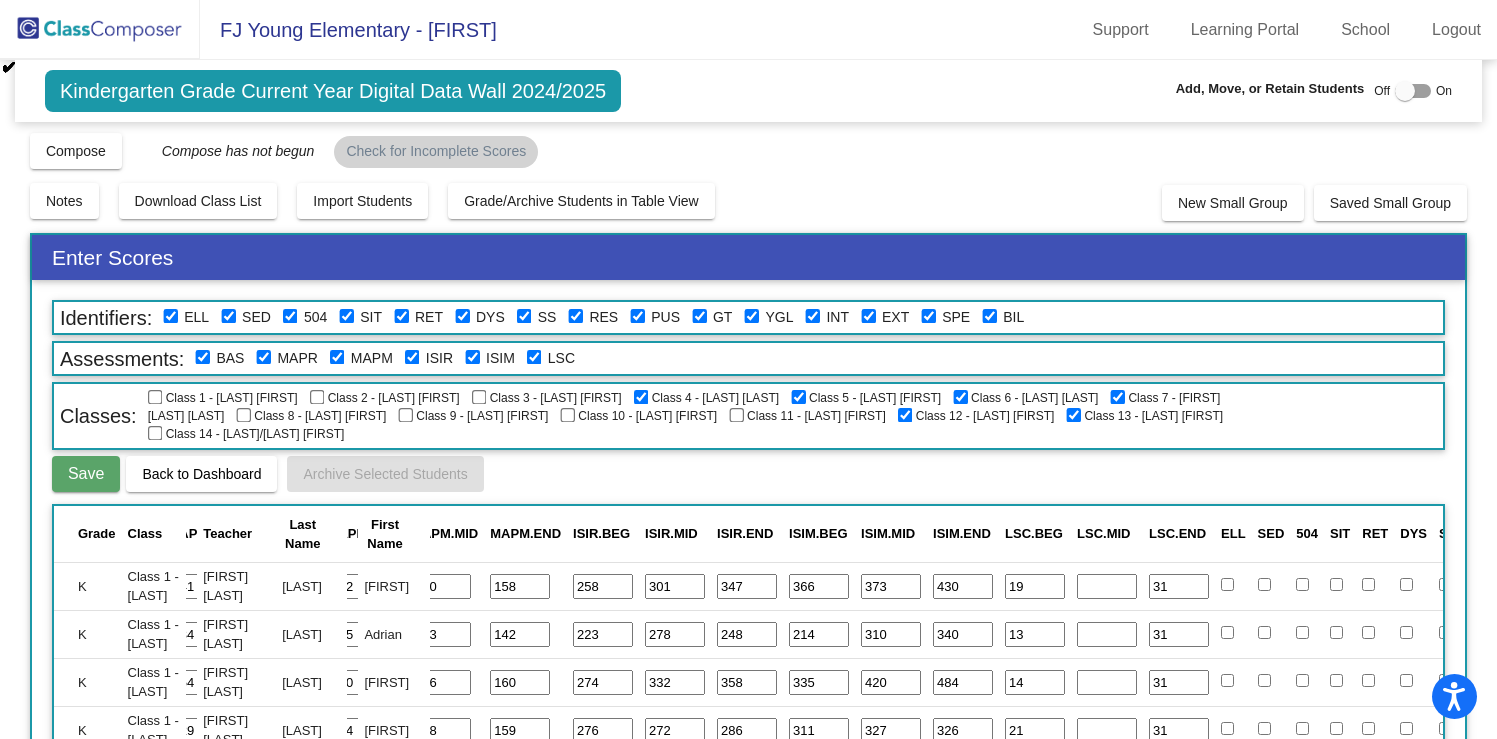 drag, startPoint x: 637, startPoint y: 399, endPoint x: 694, endPoint y: 402, distance: 57.07889 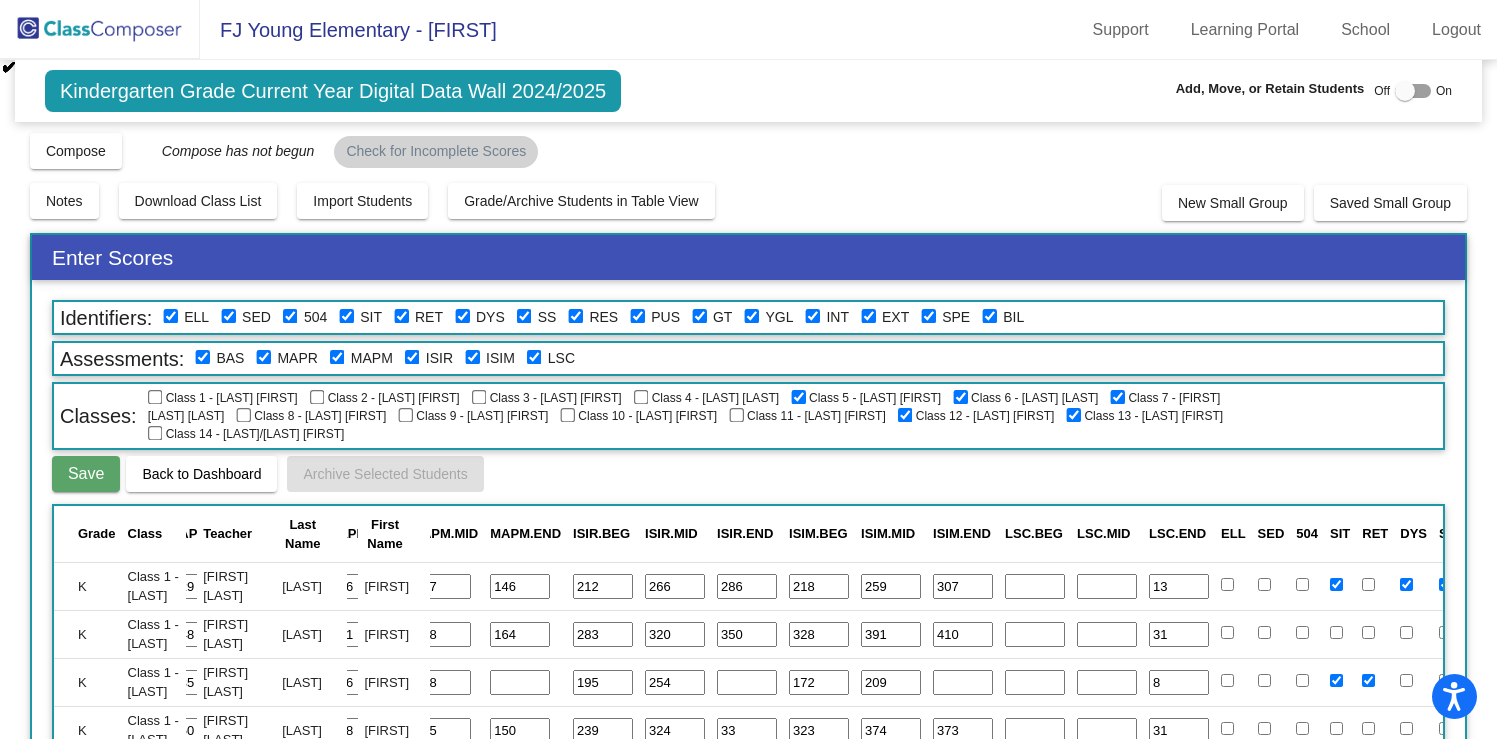 drag, startPoint x: 802, startPoint y: 397, endPoint x: 874, endPoint y: 401, distance: 72.11102 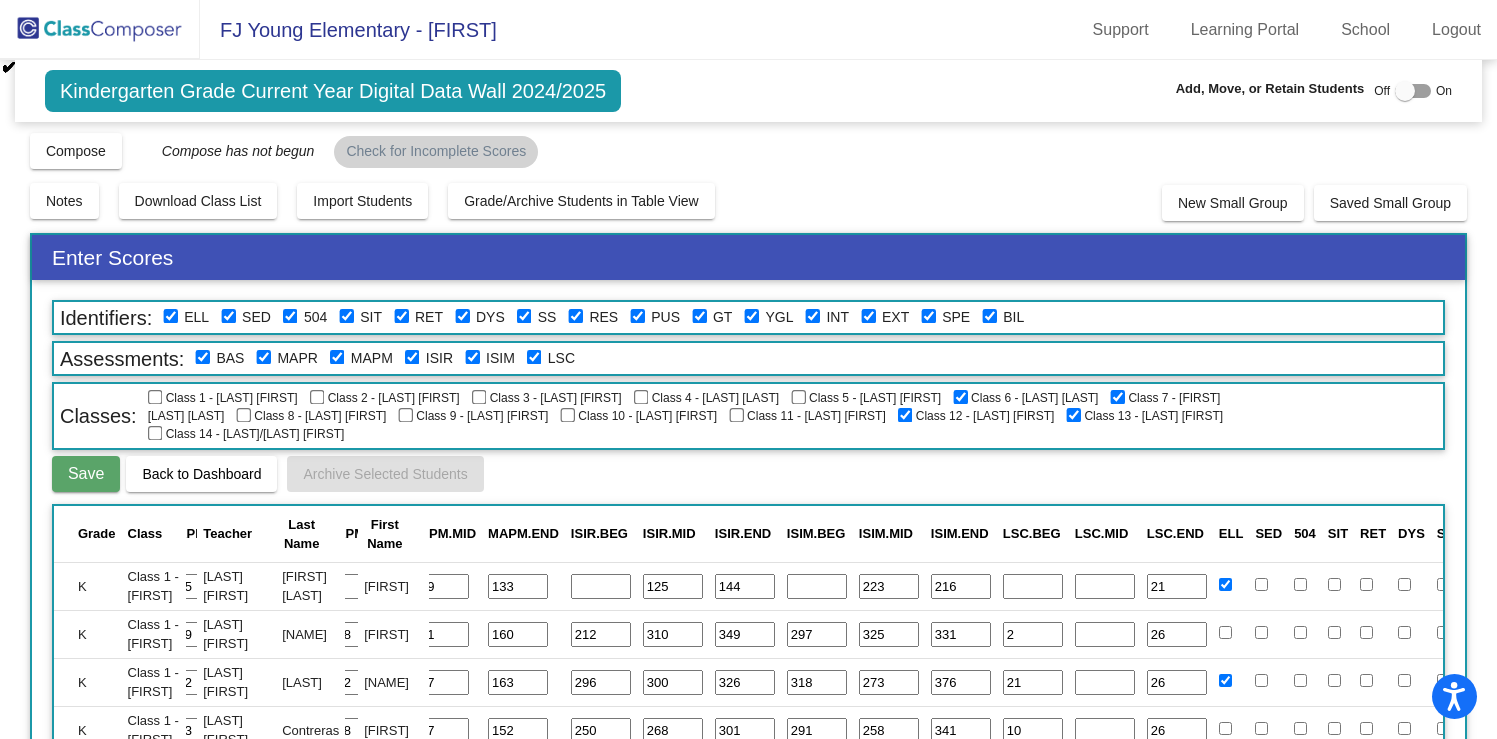click 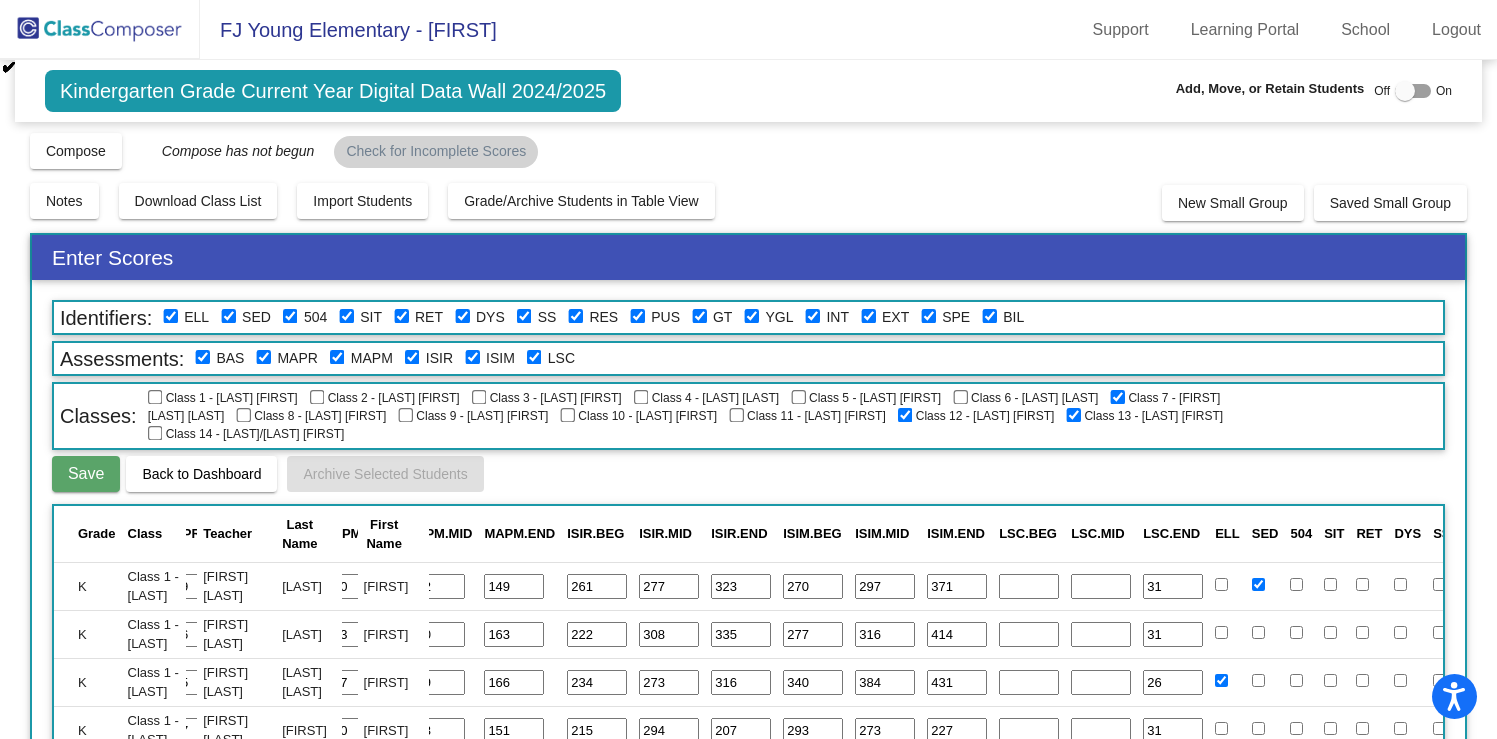 click 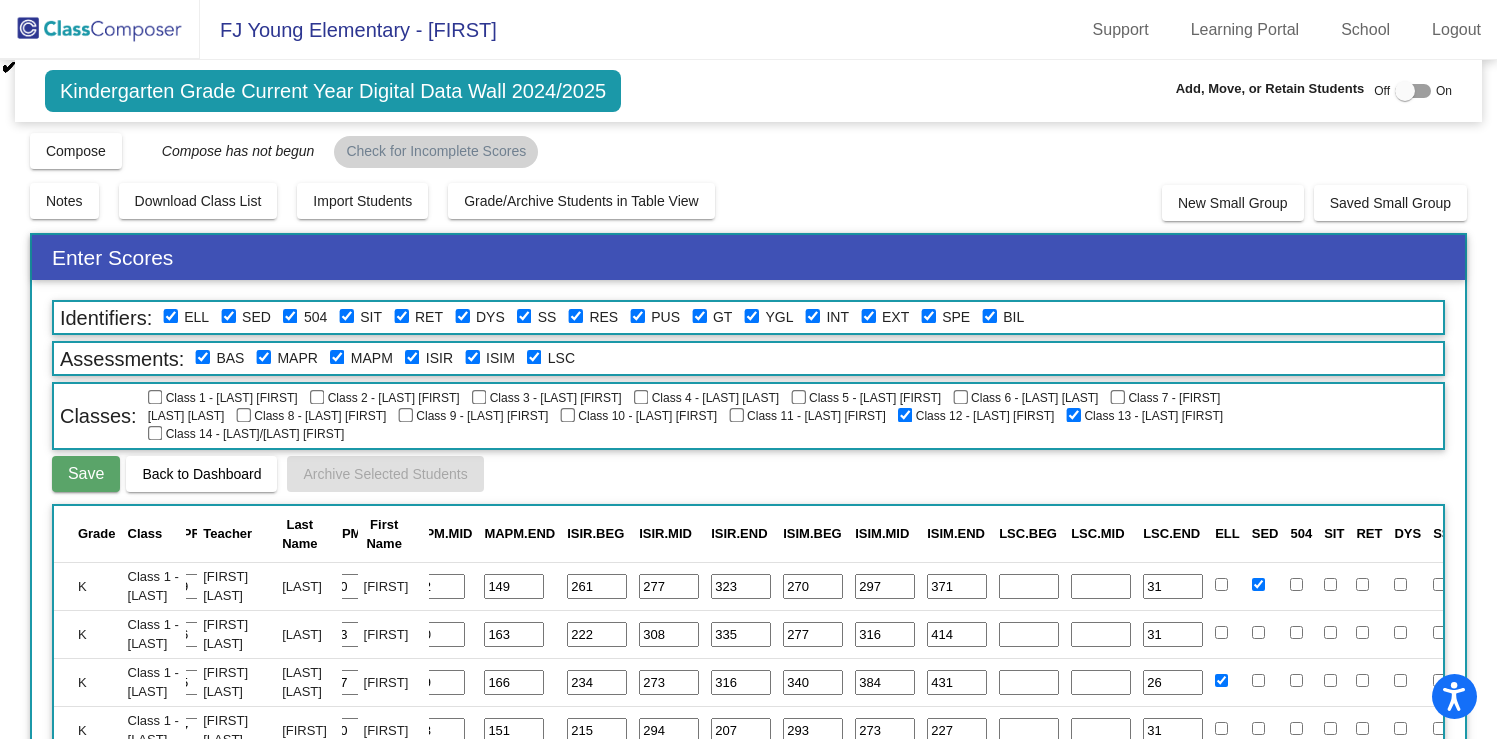 scroll, scrollTop: 0, scrollLeft: 0, axis: both 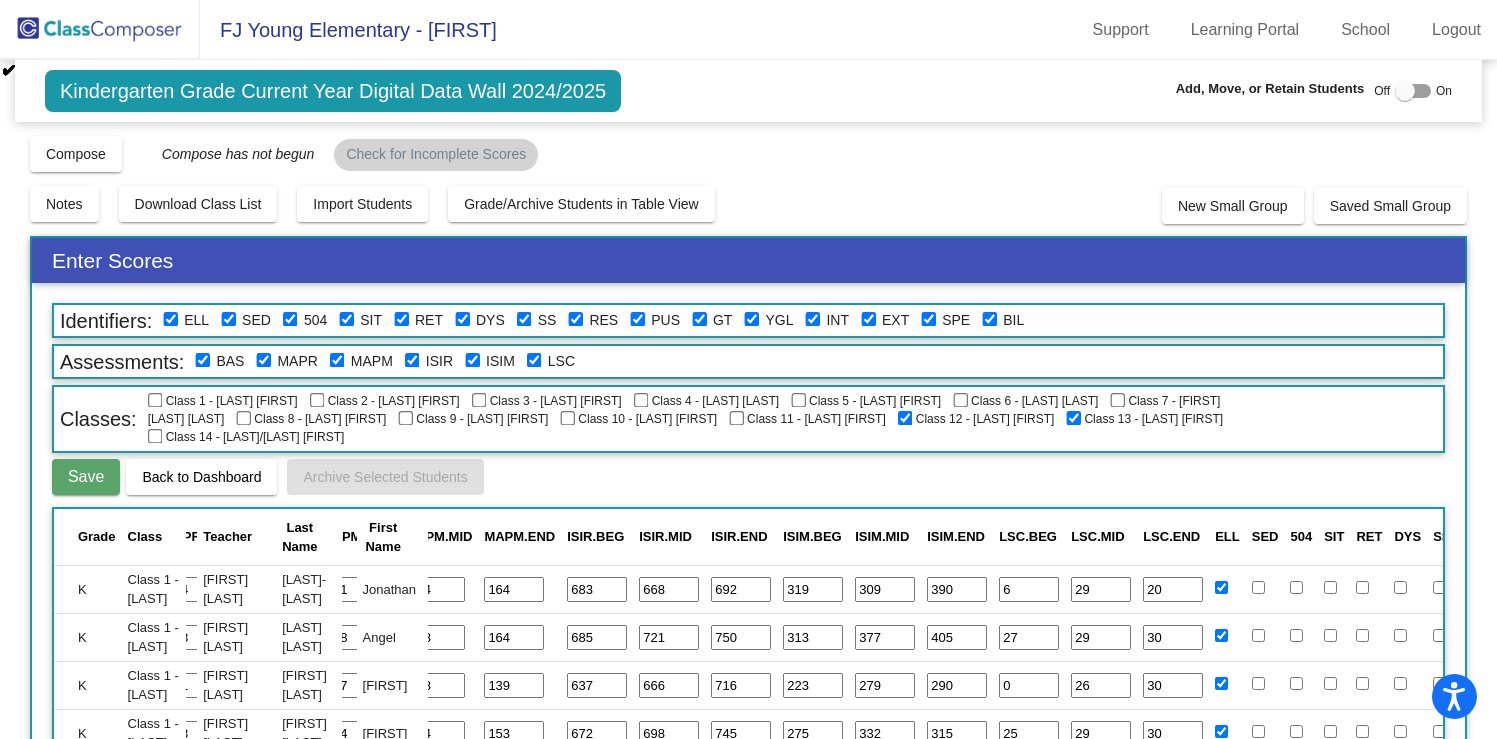 click 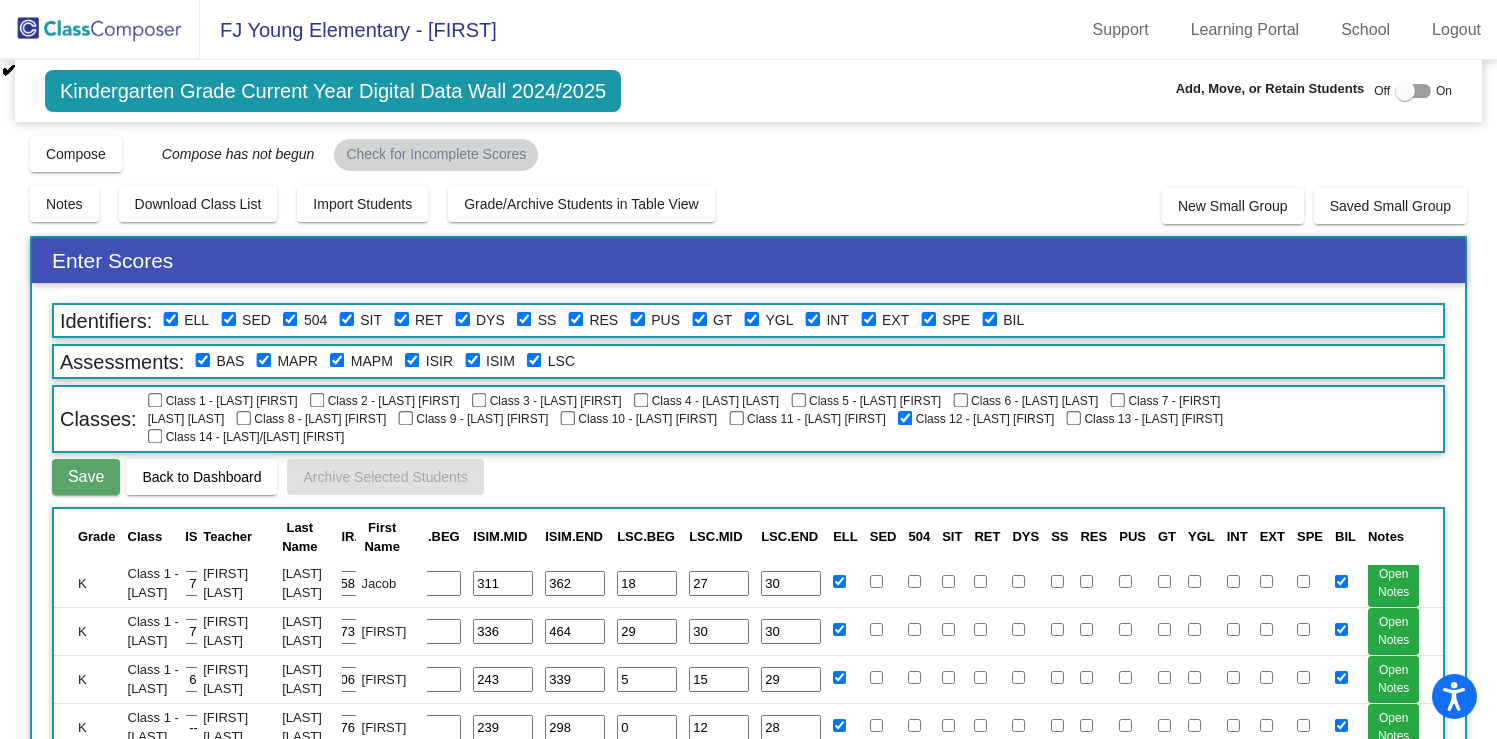 scroll, scrollTop: 534, scrollLeft: 1520, axis: both 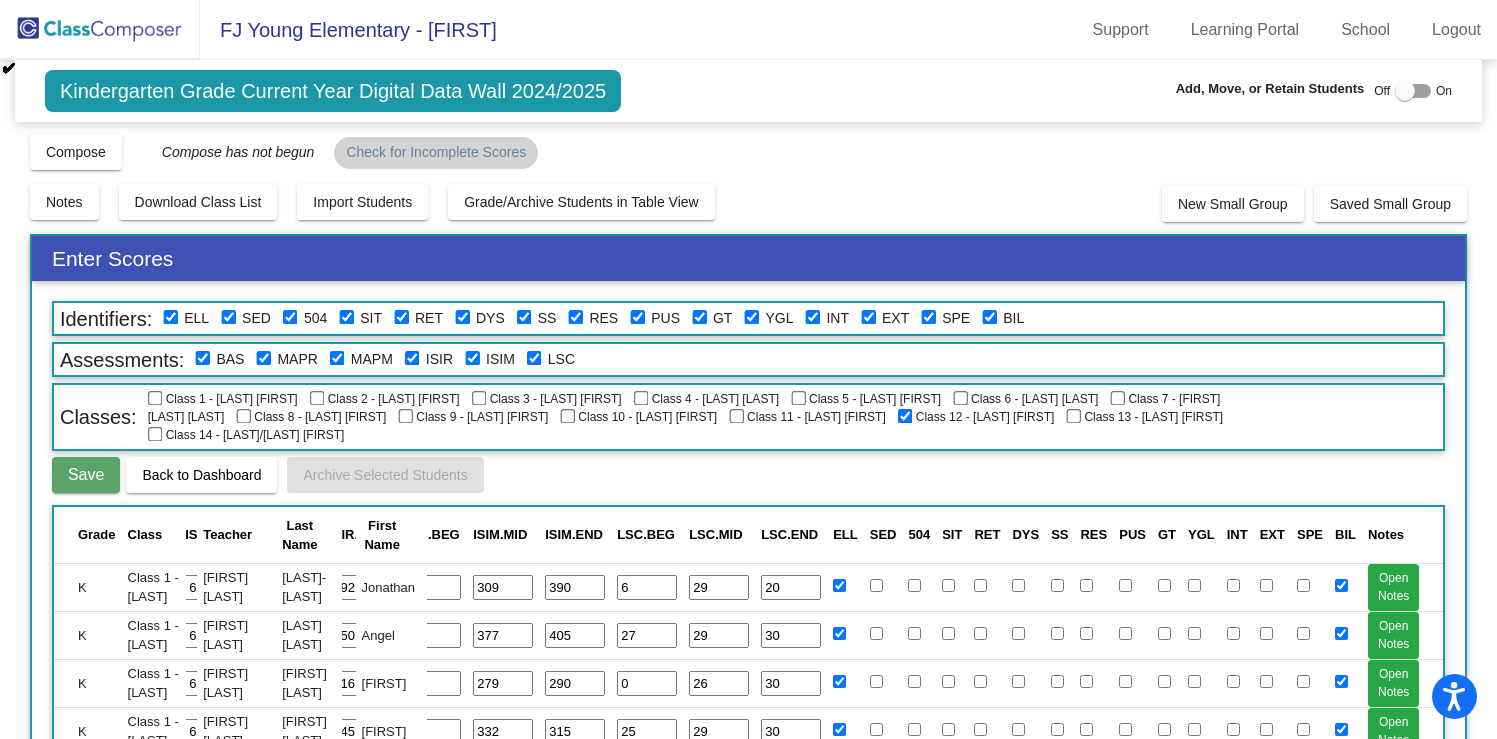 click 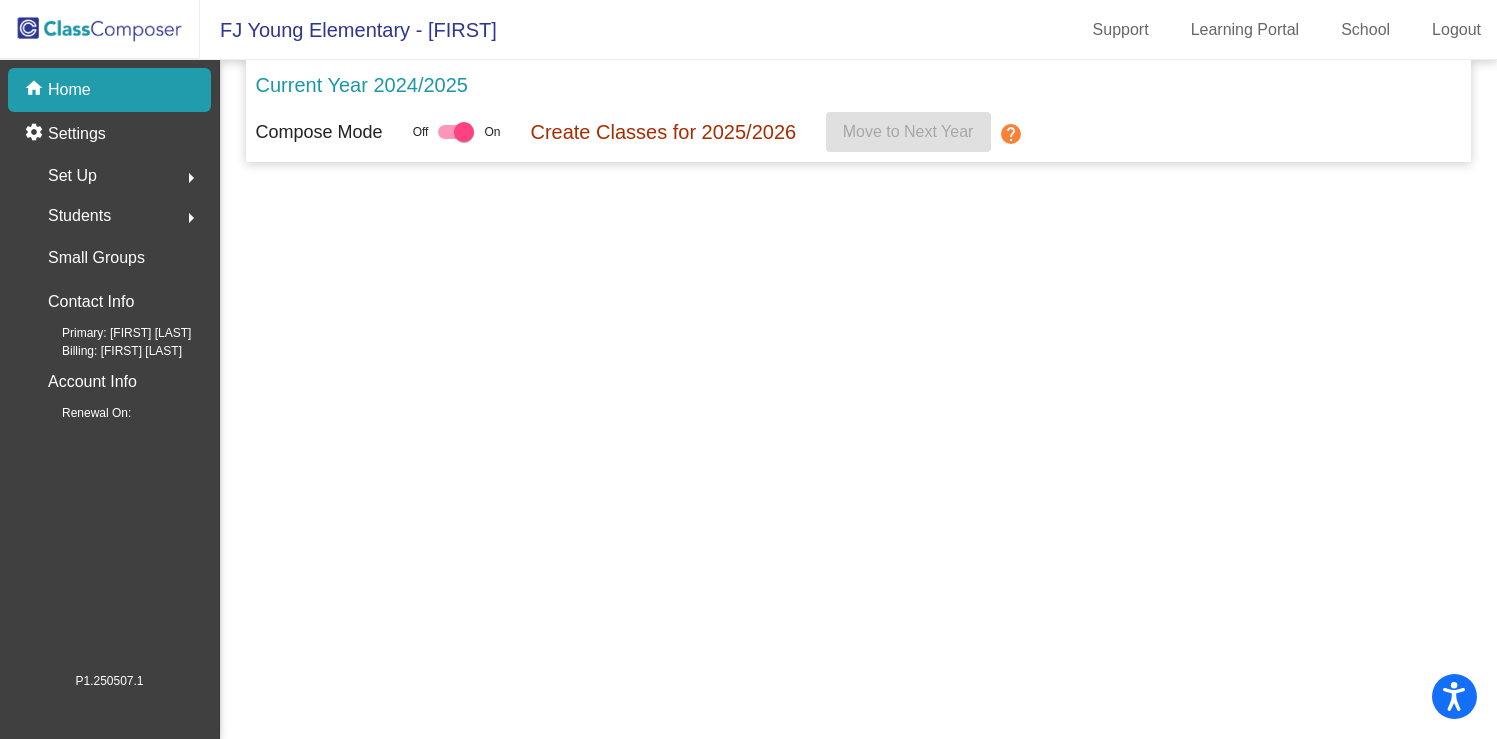 scroll, scrollTop: 0, scrollLeft: 0, axis: both 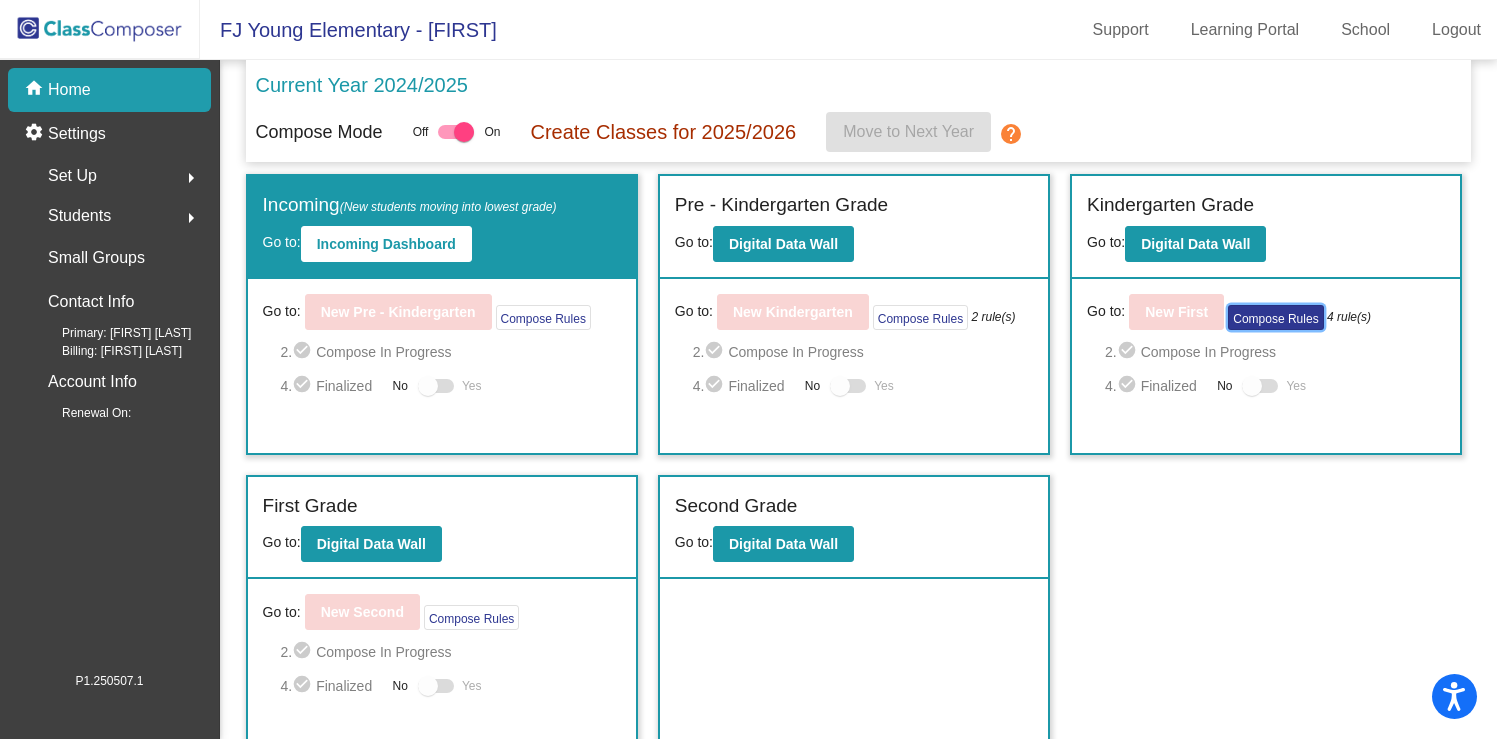 click on "Compose Rules" 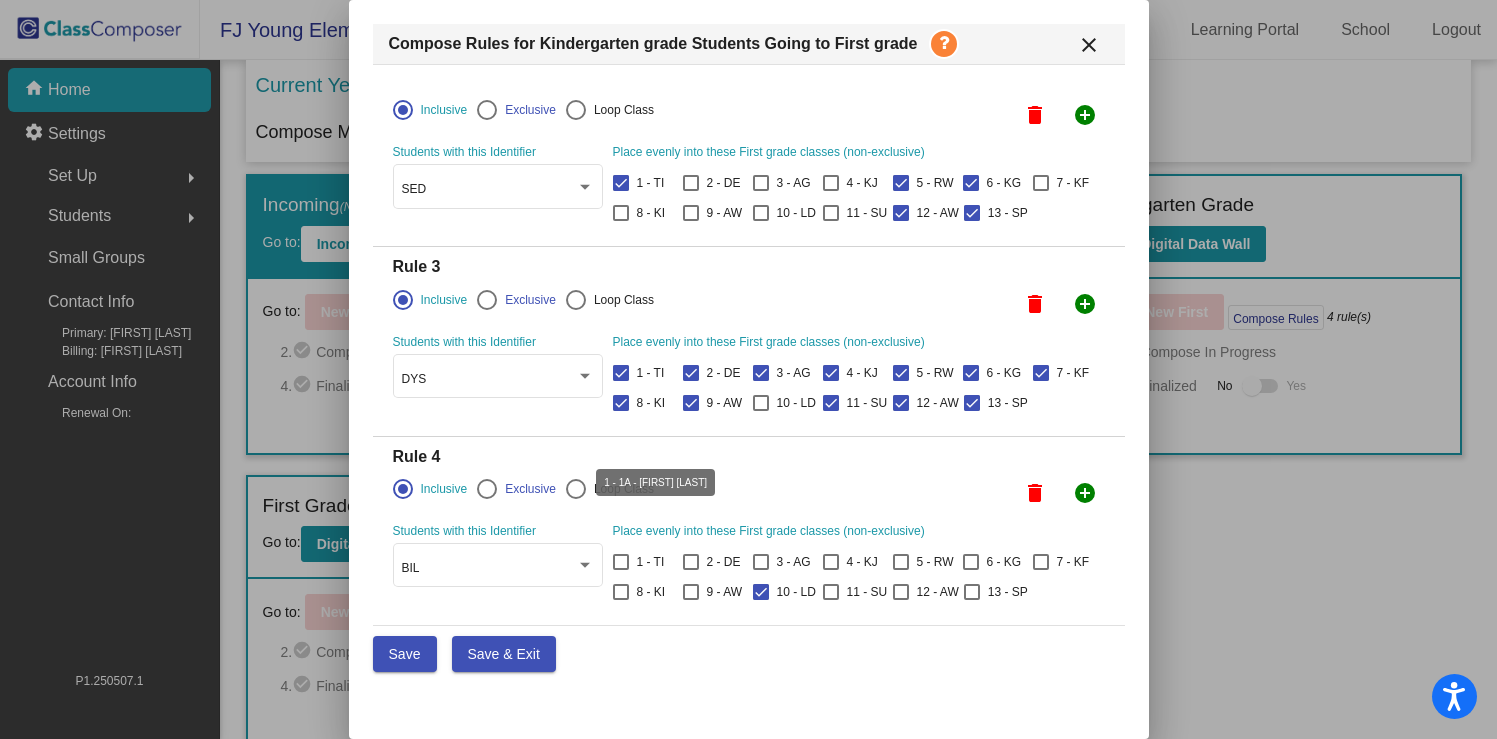 scroll, scrollTop: 344, scrollLeft: 0, axis: vertical 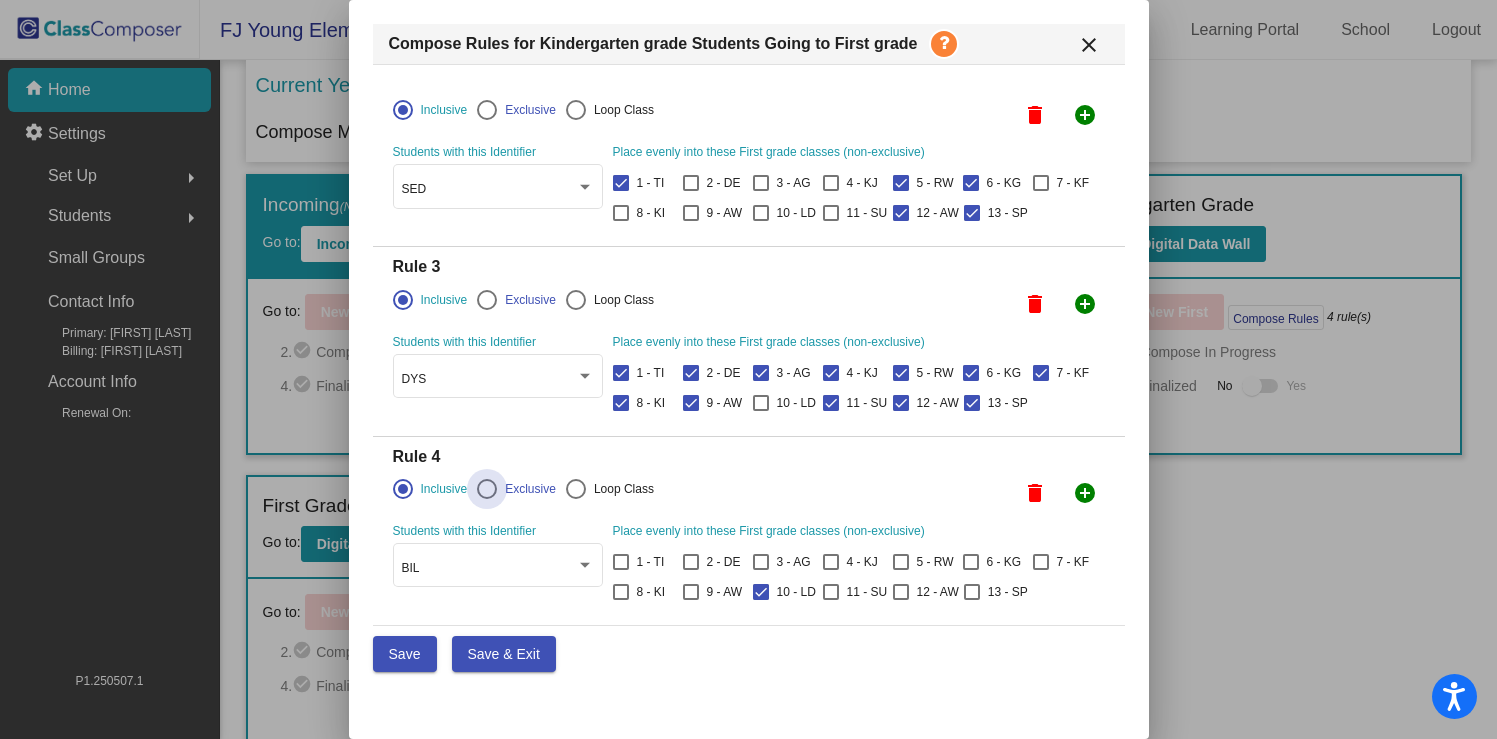 click at bounding box center [487, 489] 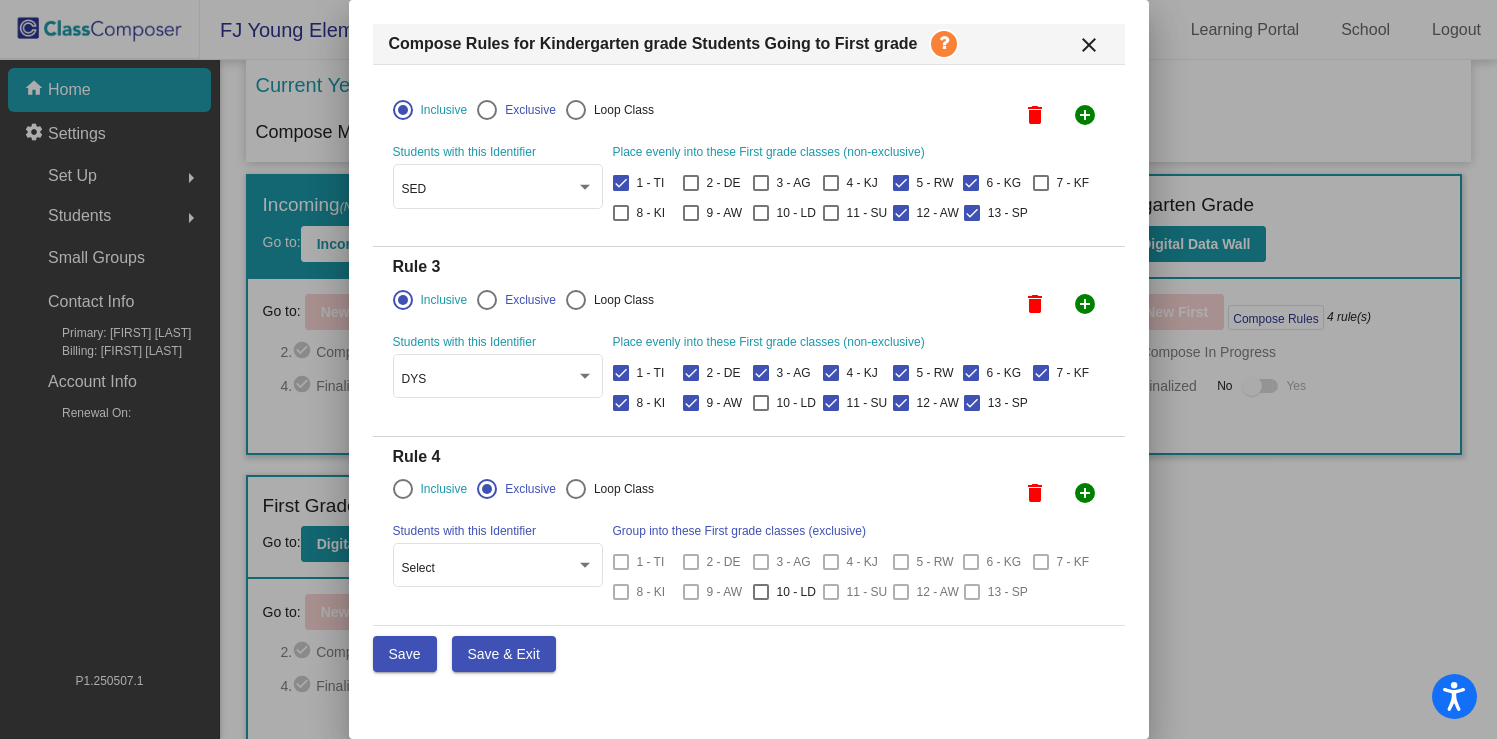 click at bounding box center (403, 489) 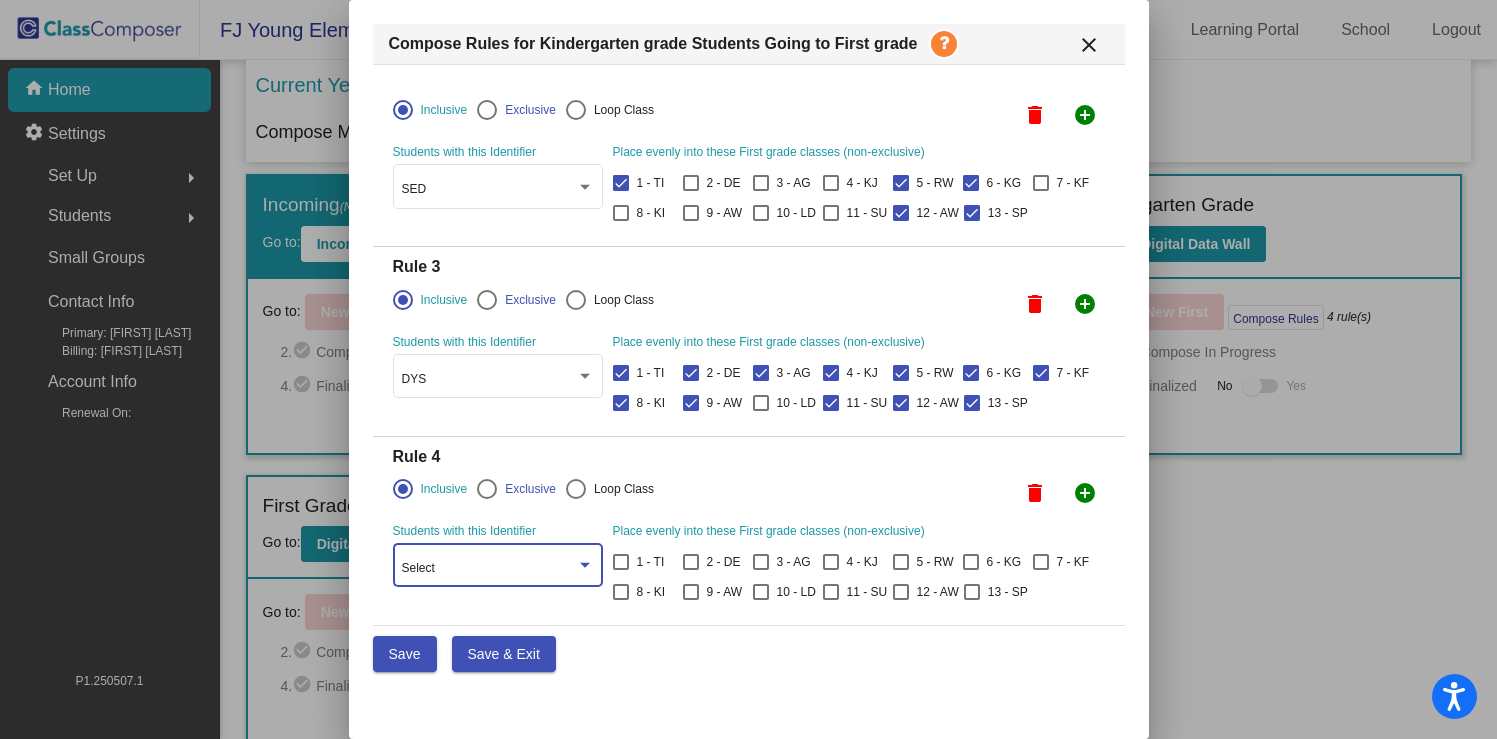 click at bounding box center (585, 565) 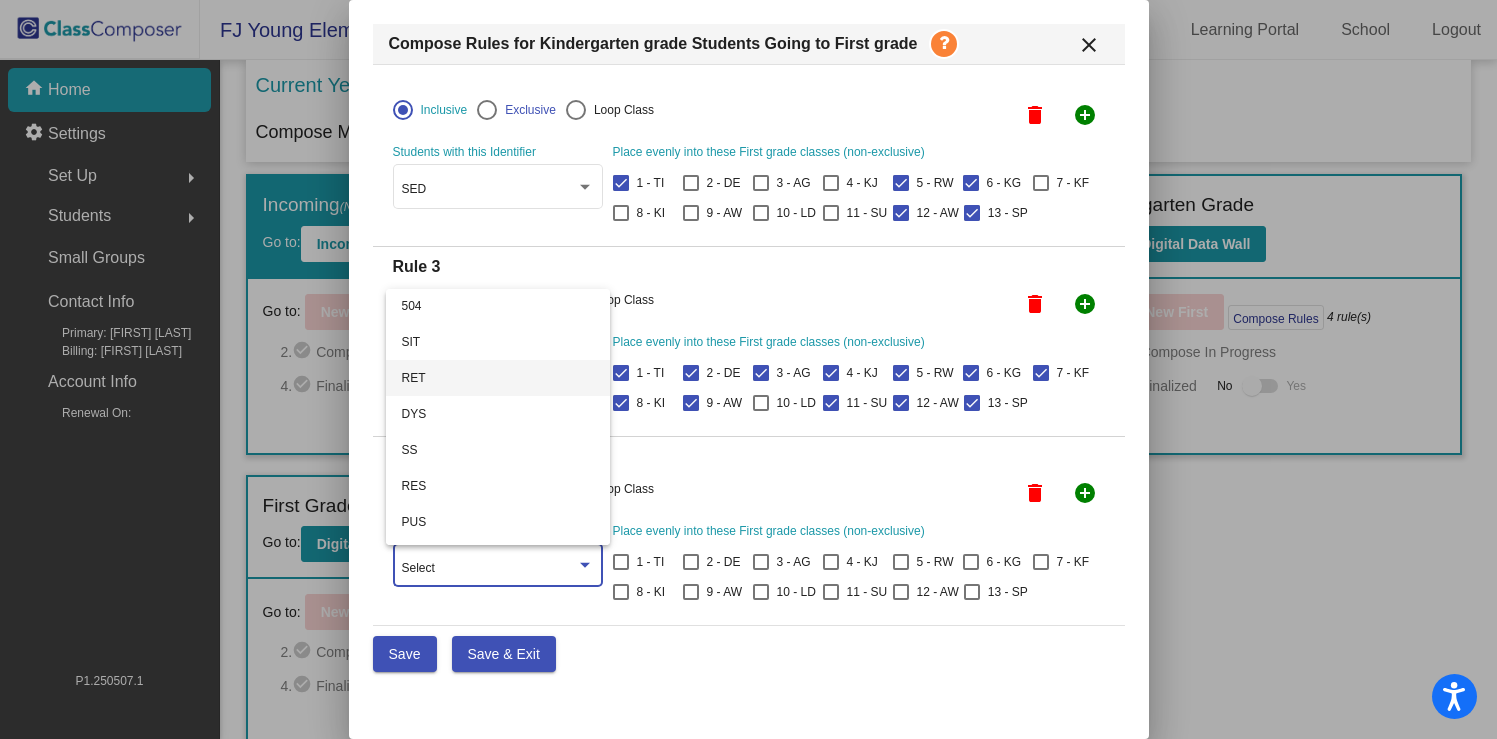 scroll, scrollTop: 320, scrollLeft: 0, axis: vertical 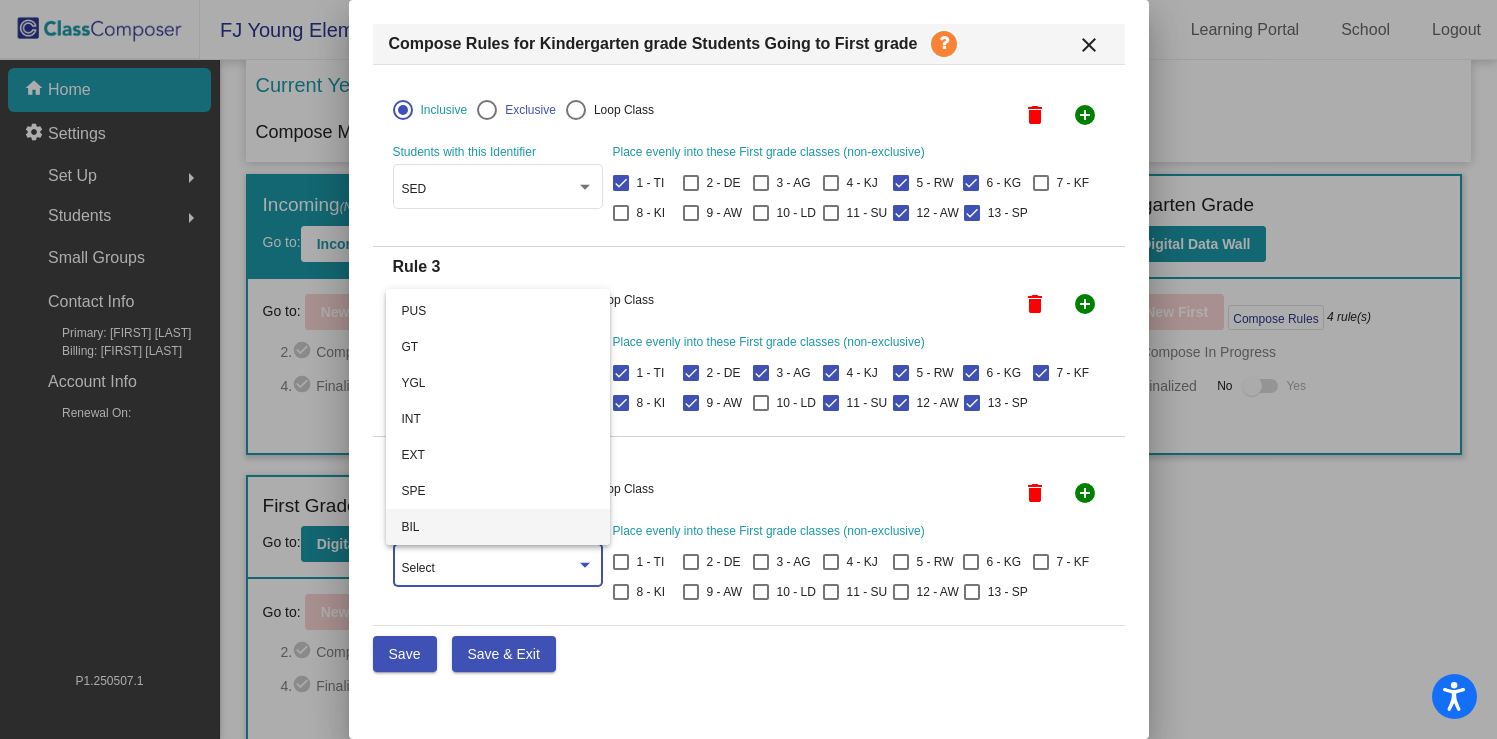 click on "BIL" at bounding box center [498, 527] 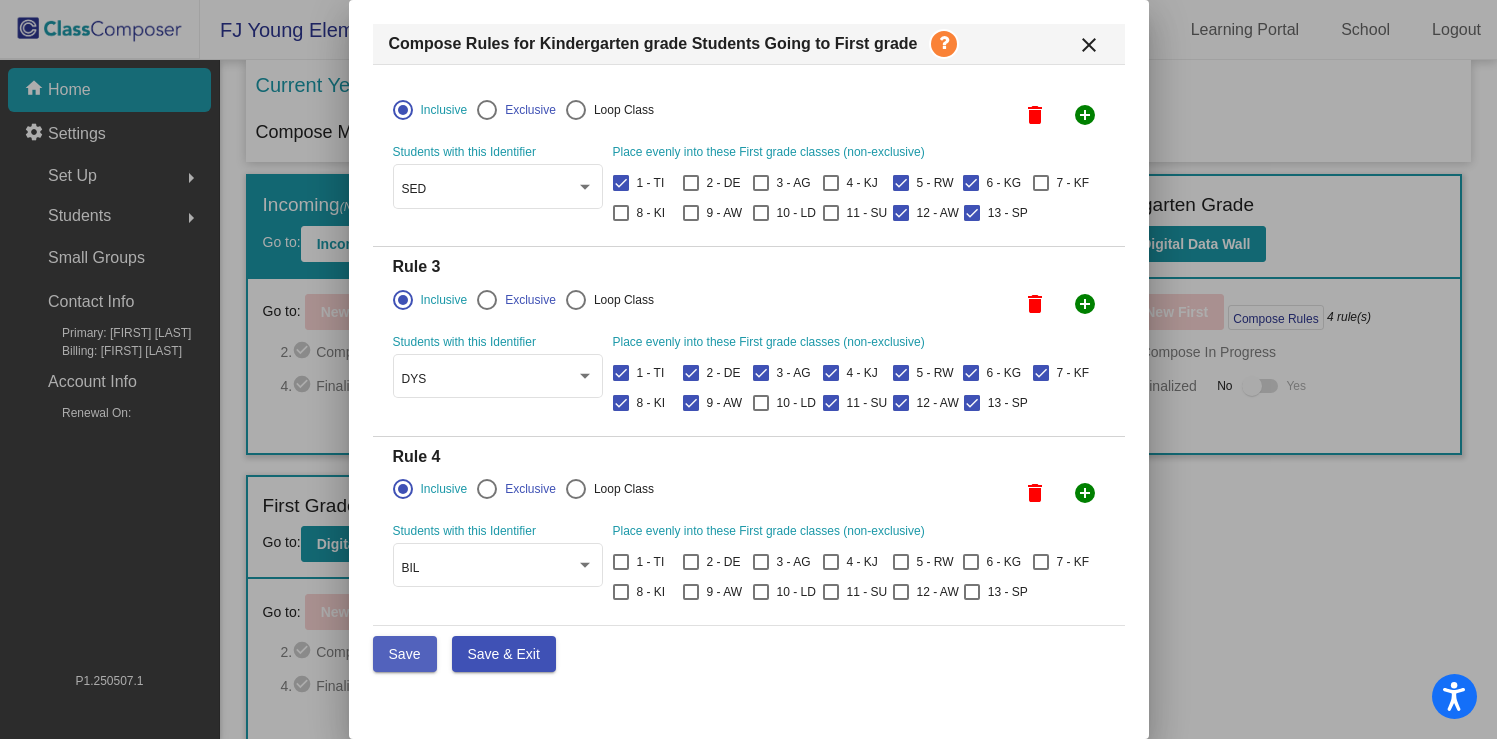 click on "Save" at bounding box center [405, 654] 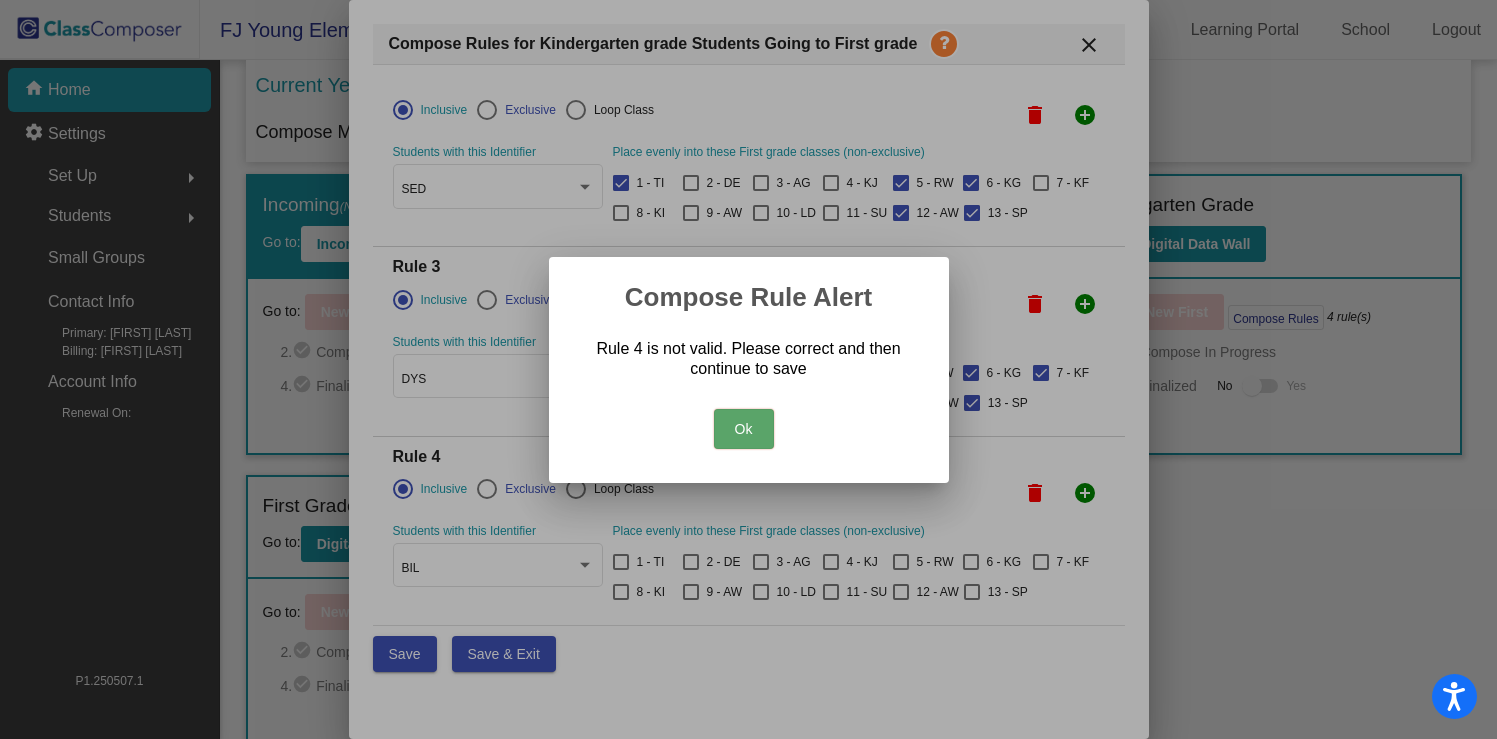 click on "Ok" at bounding box center (744, 429) 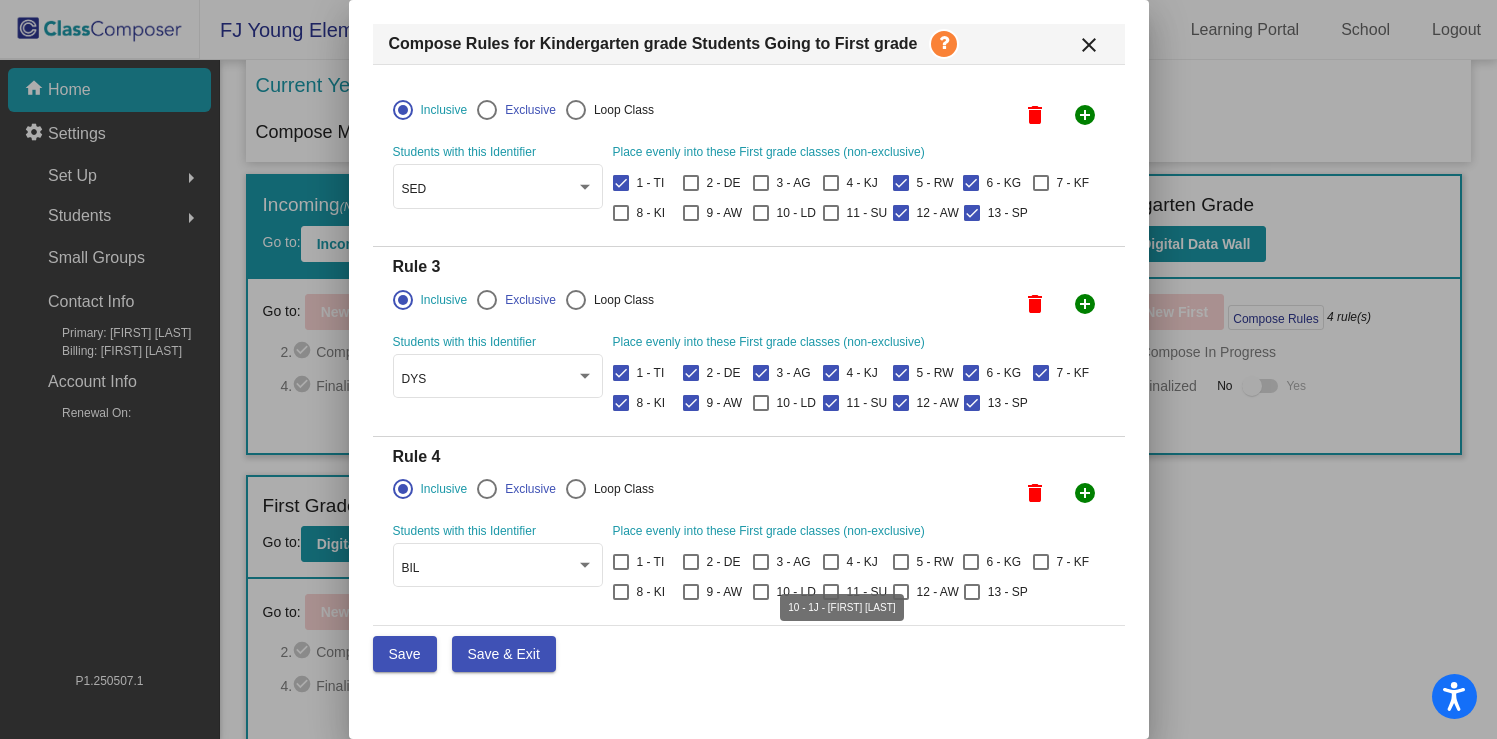 click at bounding box center [761, 592] 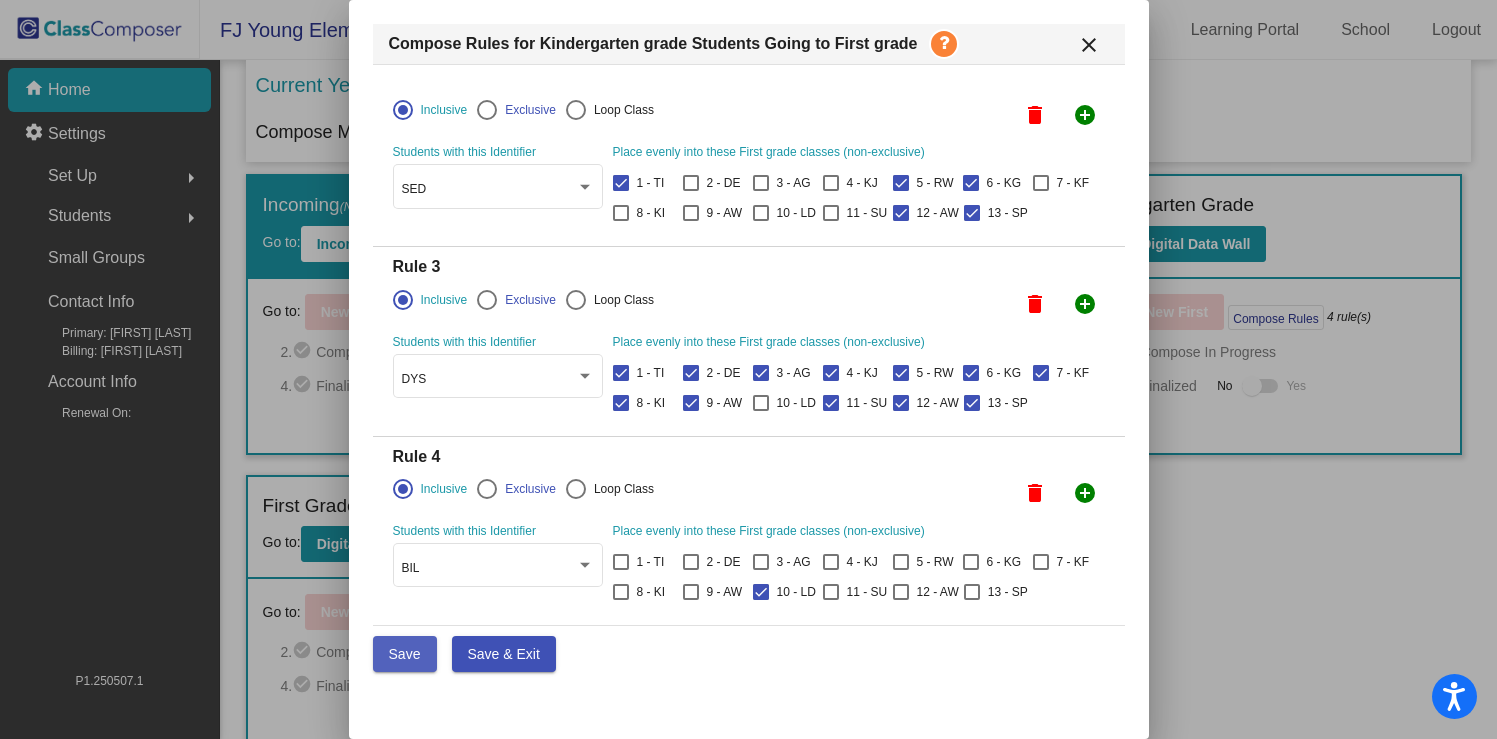 click on "Save" at bounding box center [405, 654] 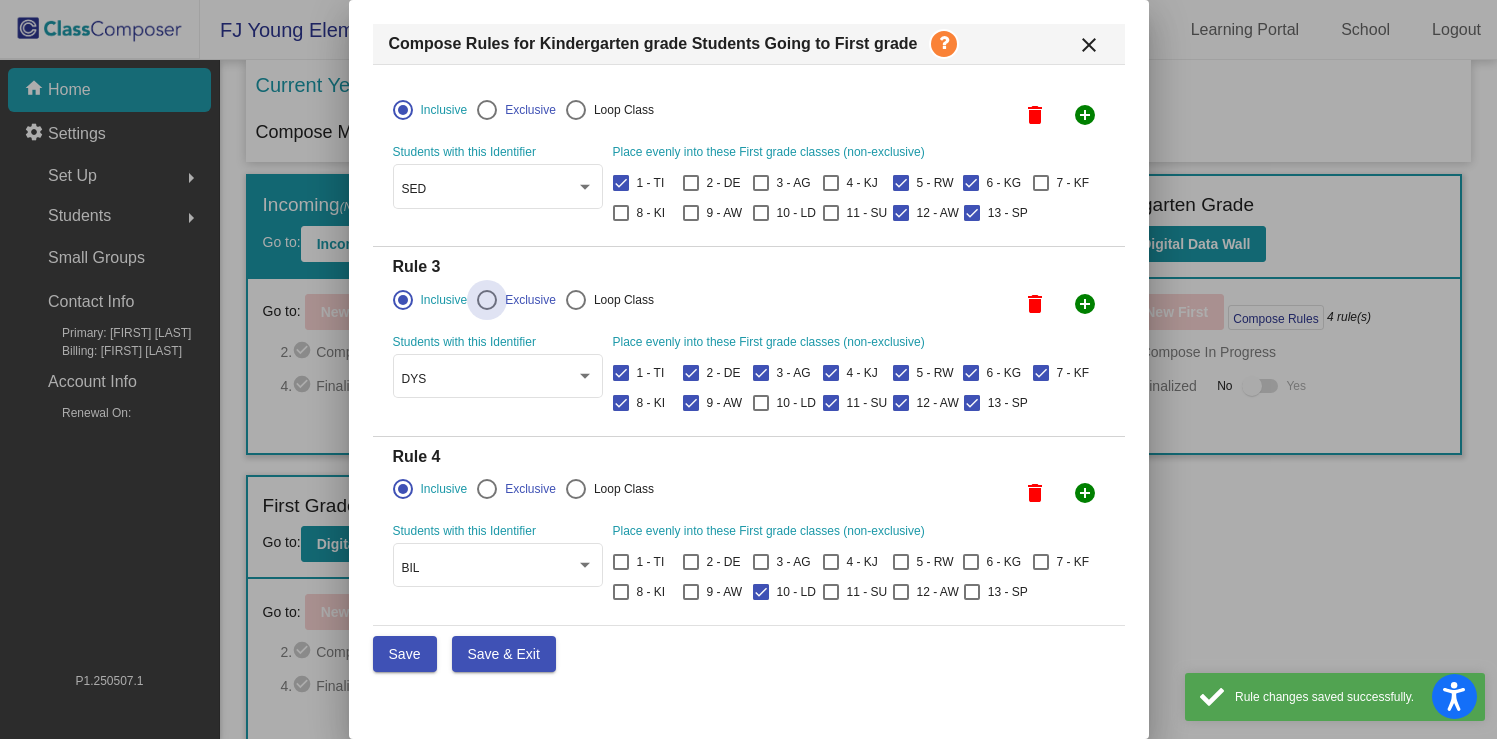 click at bounding box center [487, 300] 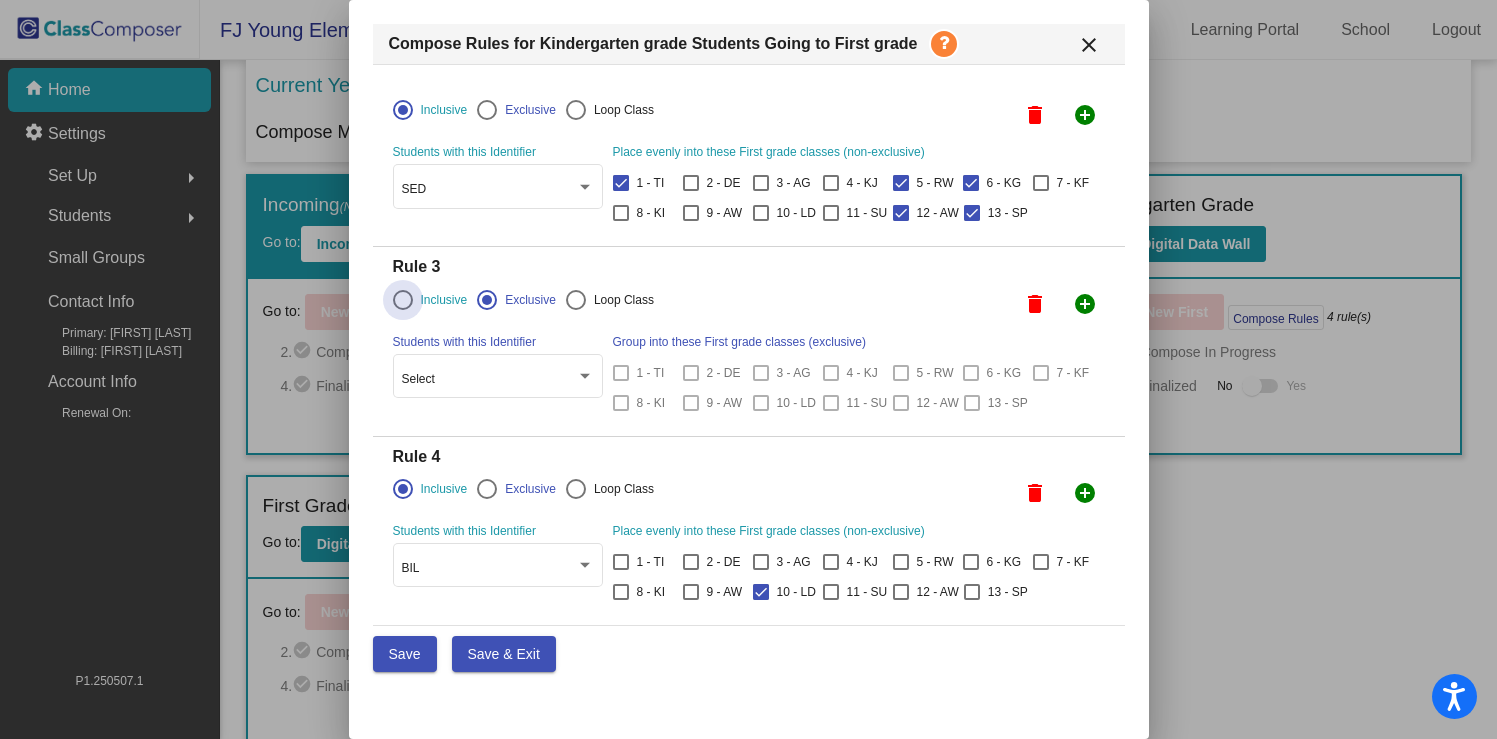 click at bounding box center [403, 300] 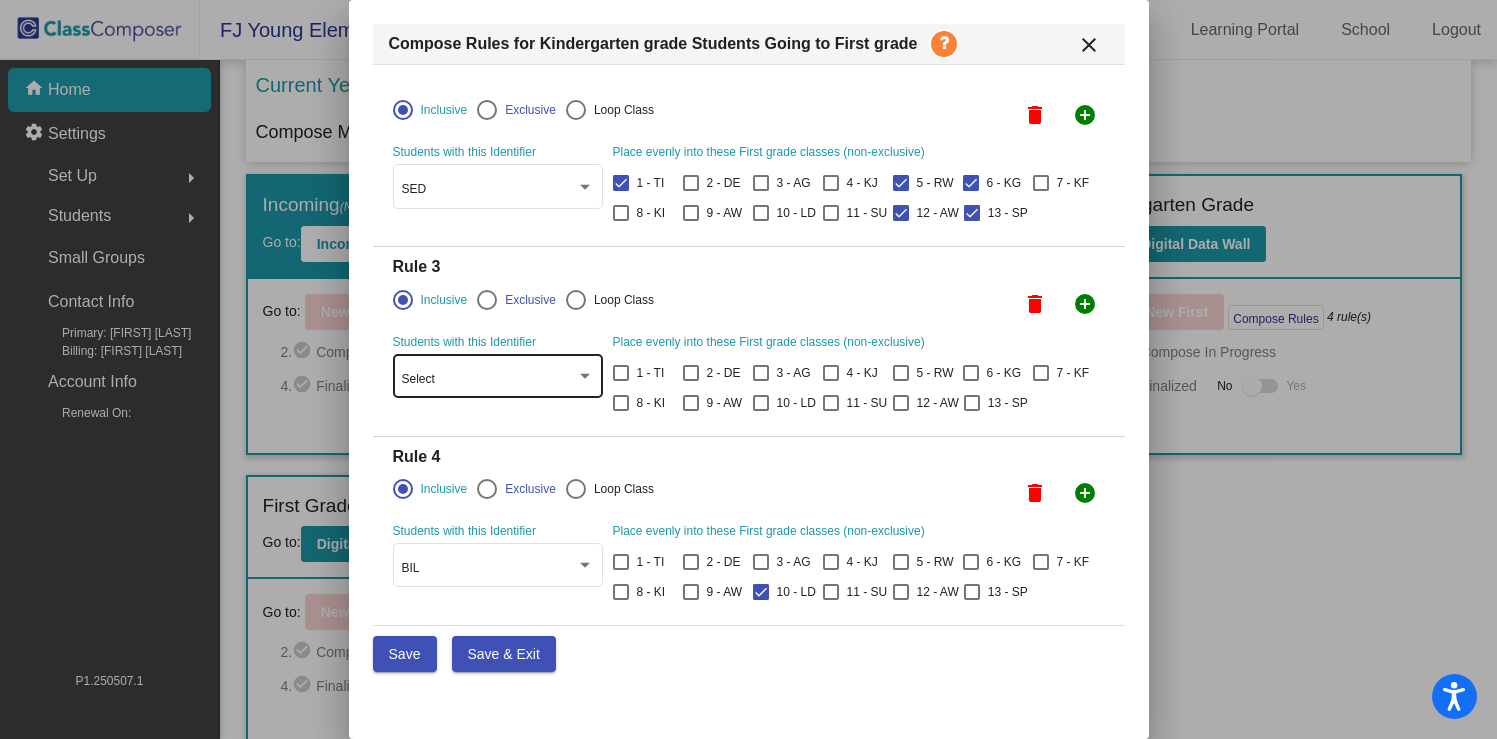 scroll, scrollTop: 282, scrollLeft: 0, axis: vertical 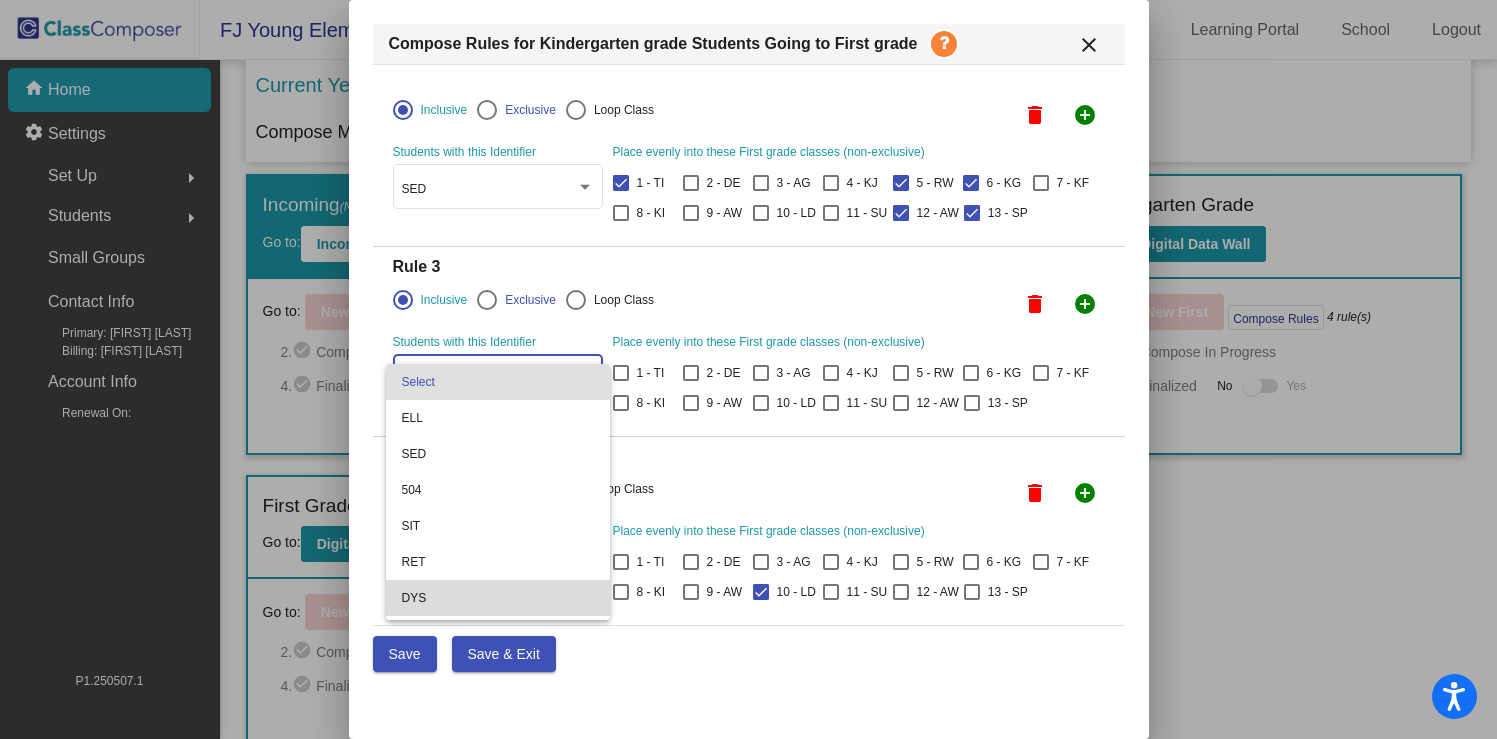 click on "DYS" at bounding box center (498, 598) 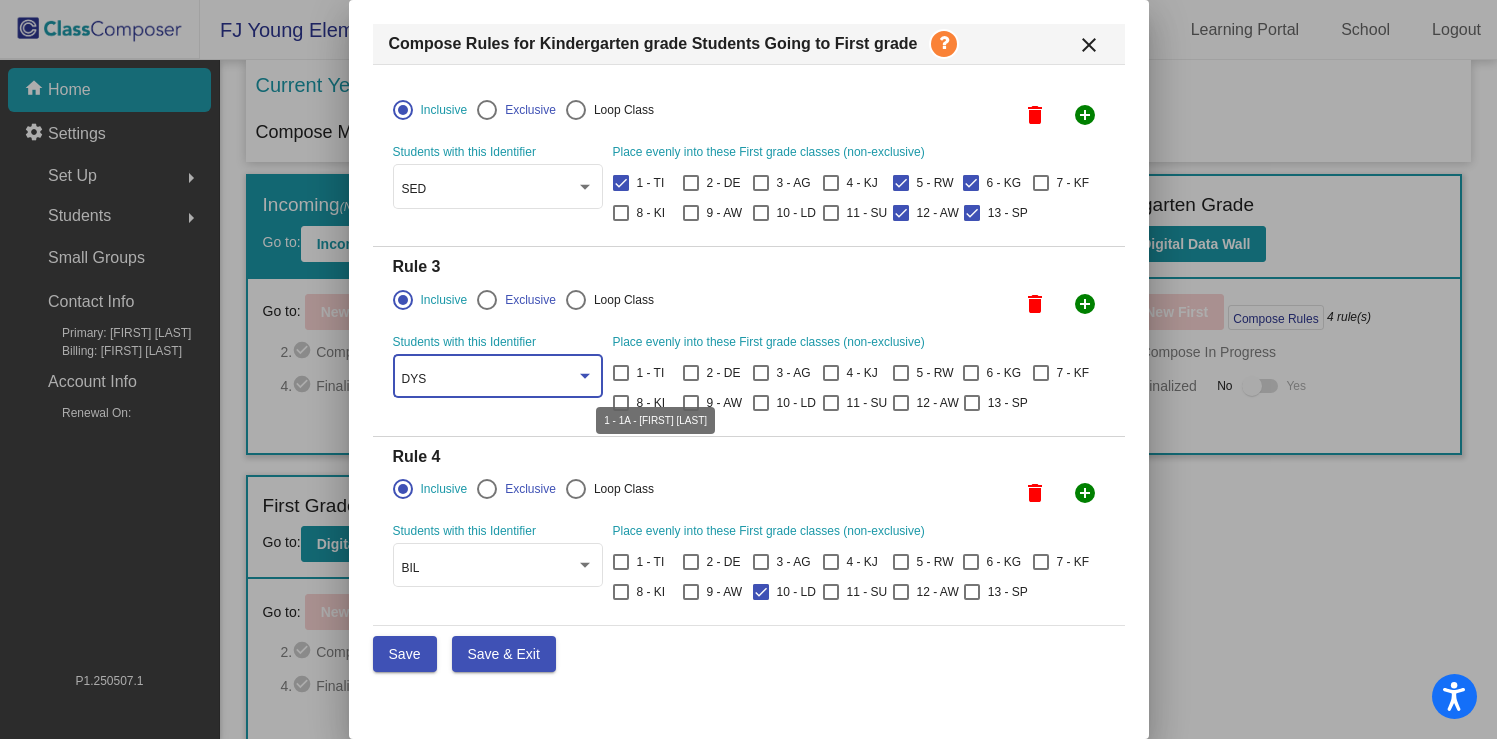 drag, startPoint x: 616, startPoint y: 373, endPoint x: 686, endPoint y: 377, distance: 70.11419 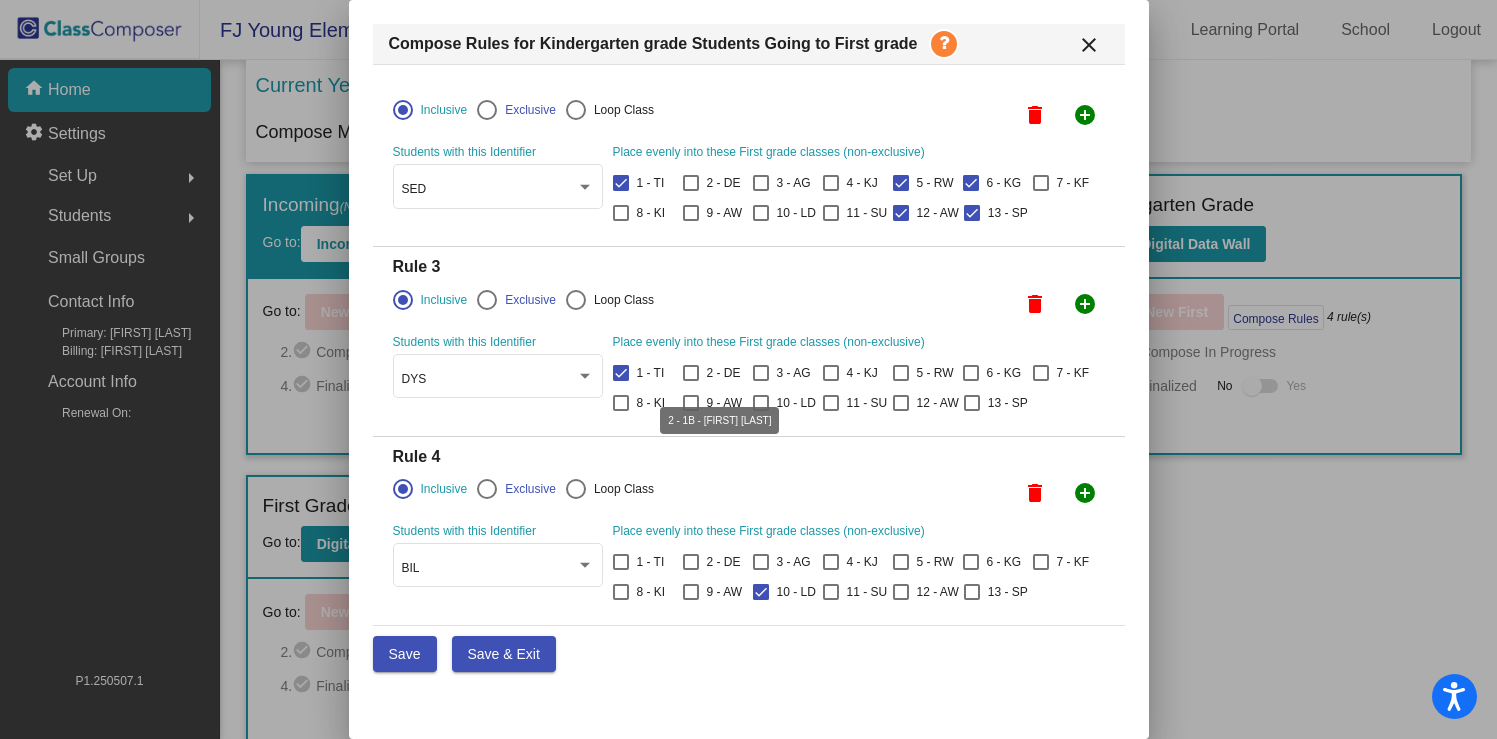 click at bounding box center (691, 373) 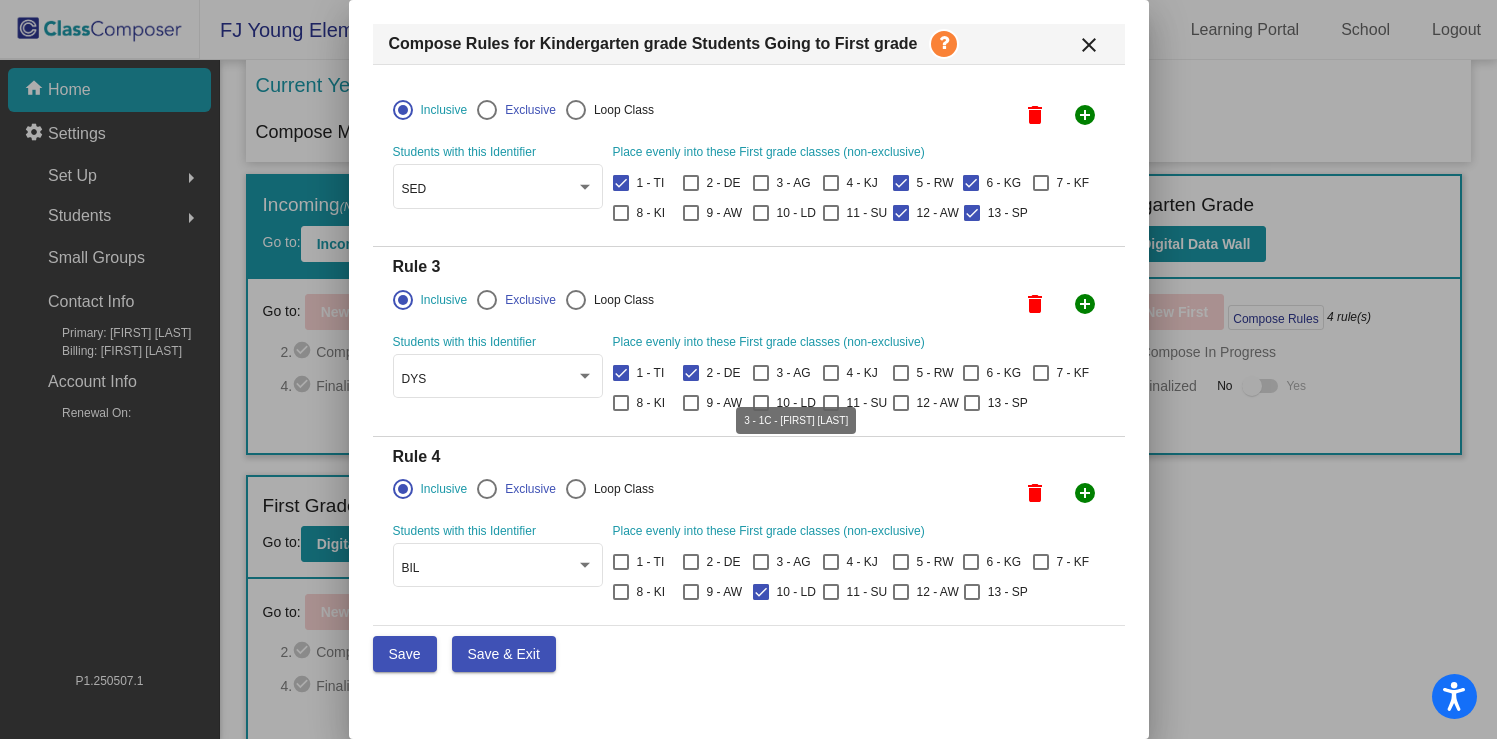 click at bounding box center [761, 373] 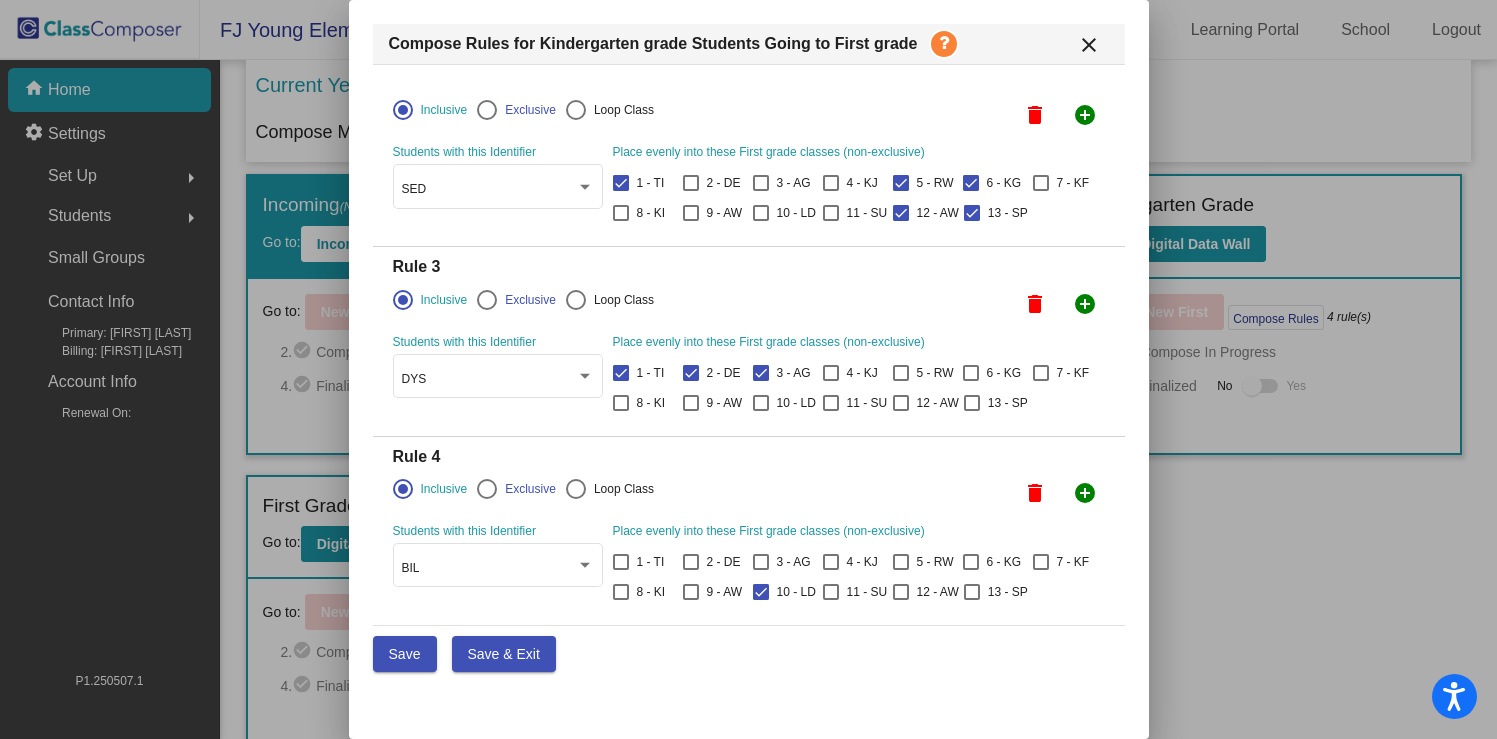 click at bounding box center (487, 489) 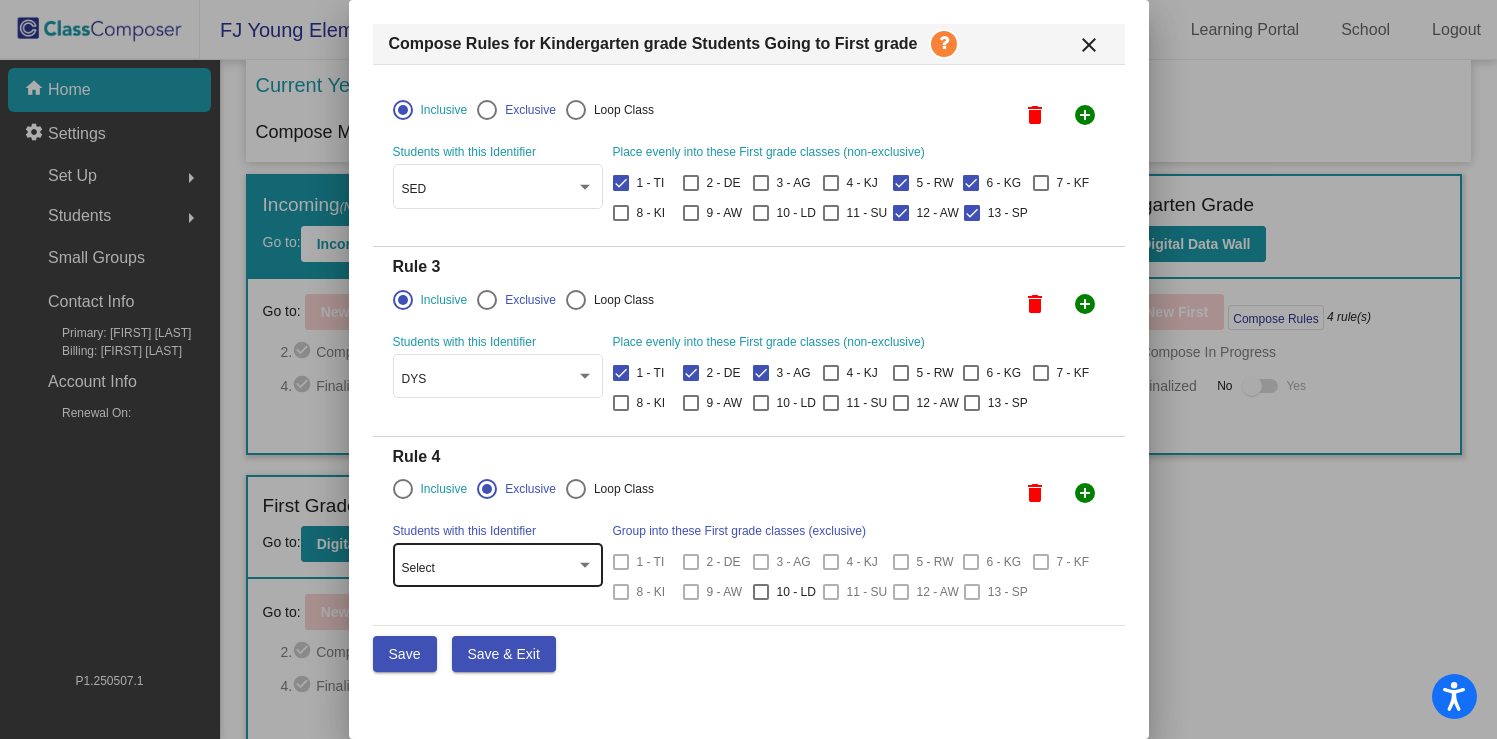 click on "Select" 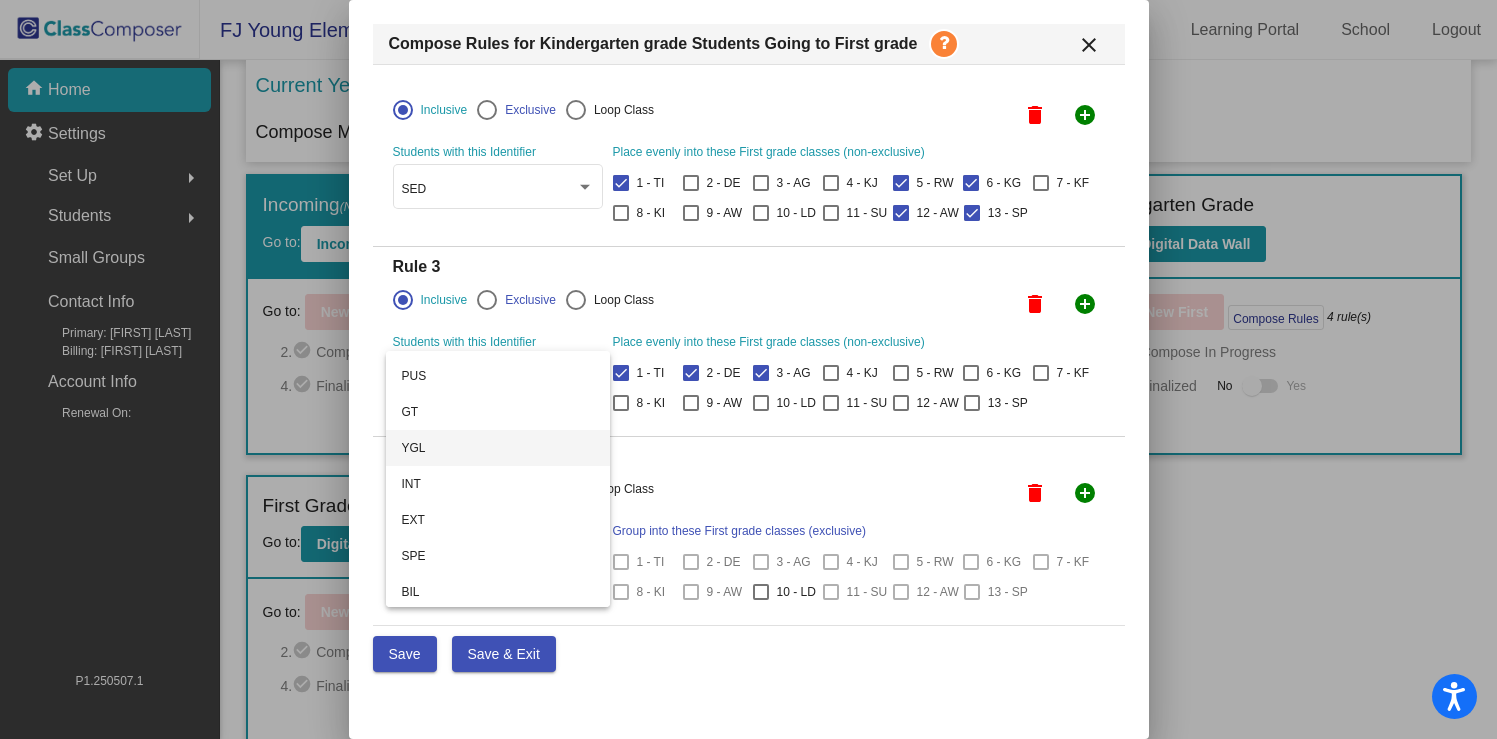 scroll, scrollTop: 320, scrollLeft: 0, axis: vertical 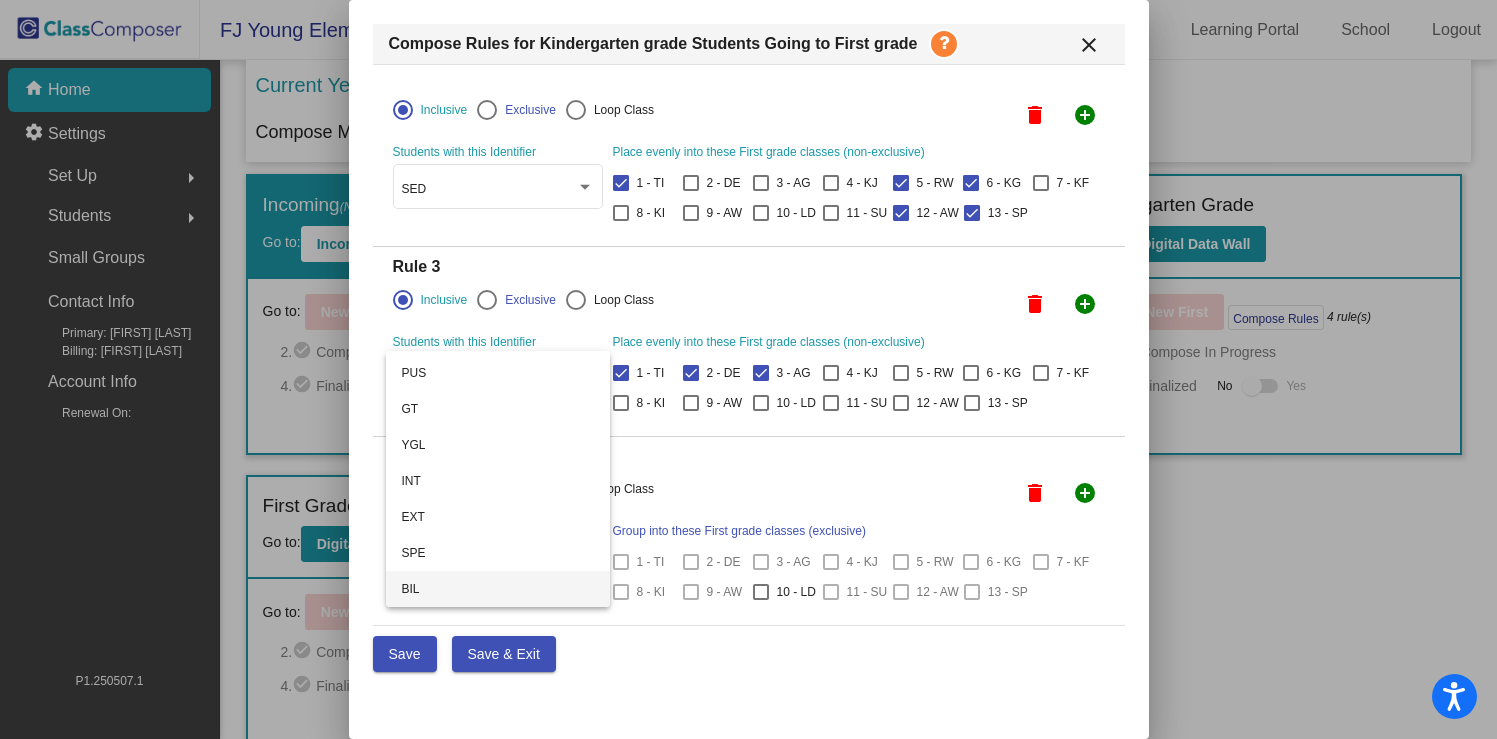 click on "BIL" at bounding box center [498, 589] 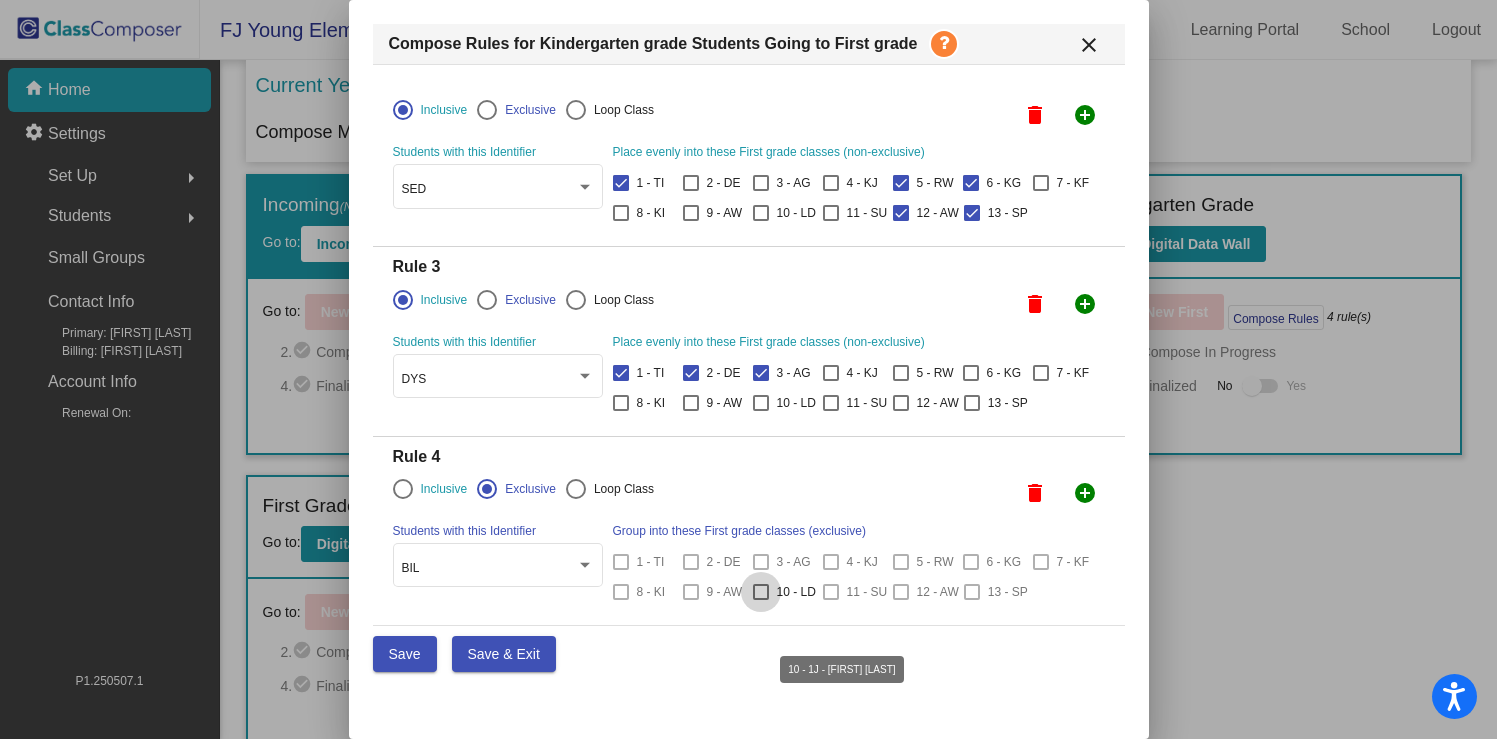 click at bounding box center [761, 592] 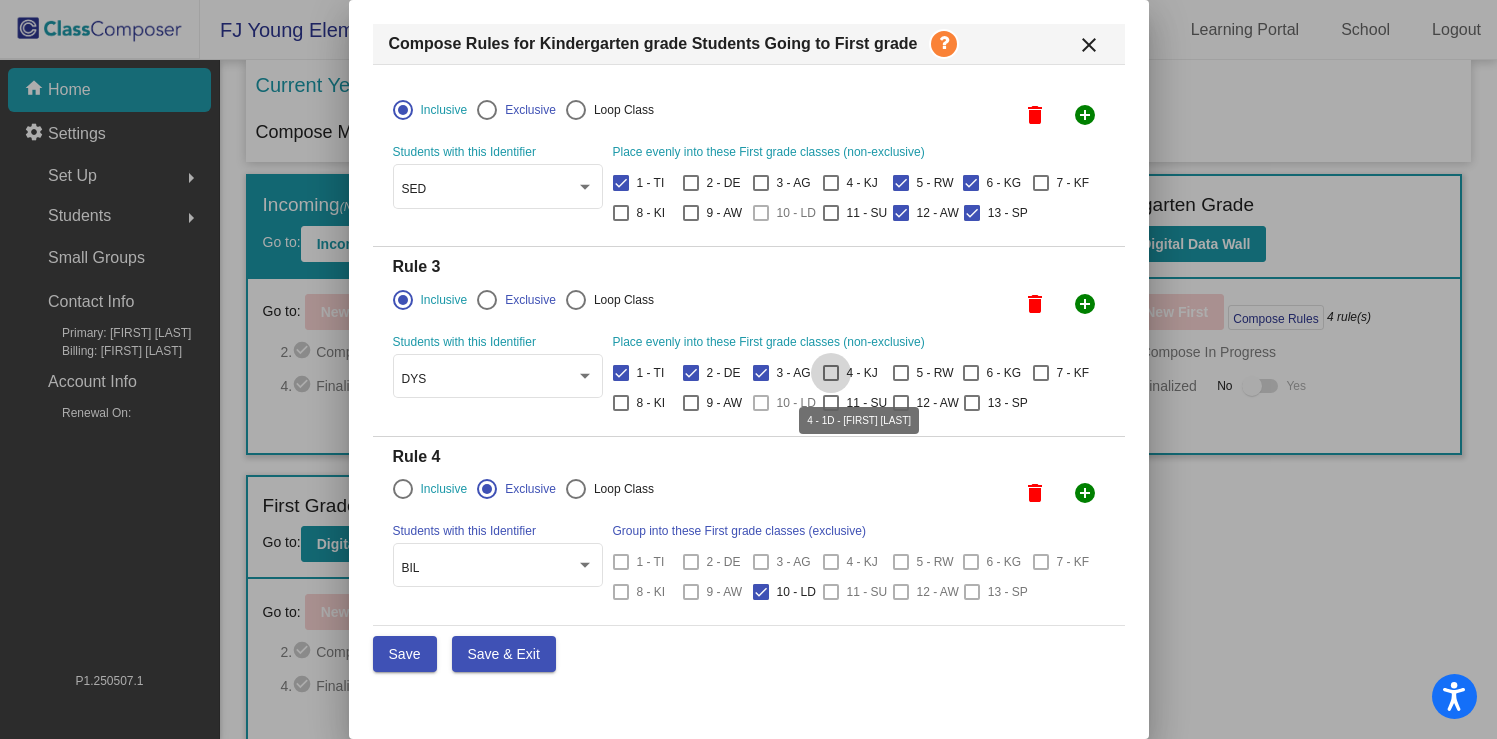 drag, startPoint x: 835, startPoint y: 371, endPoint x: 869, endPoint y: 372, distance: 34.0147 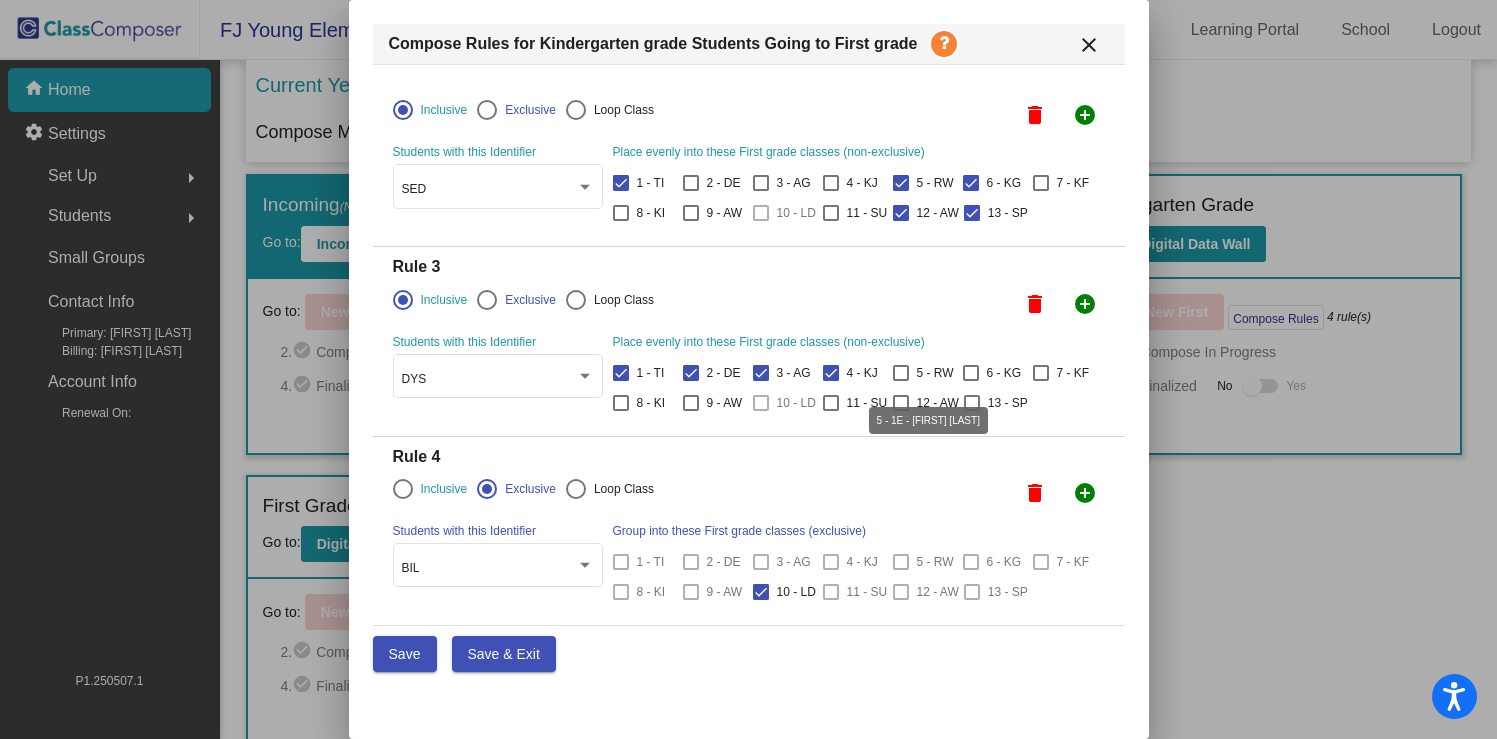 drag, startPoint x: 904, startPoint y: 371, endPoint x: 917, endPoint y: 374, distance: 13.341664 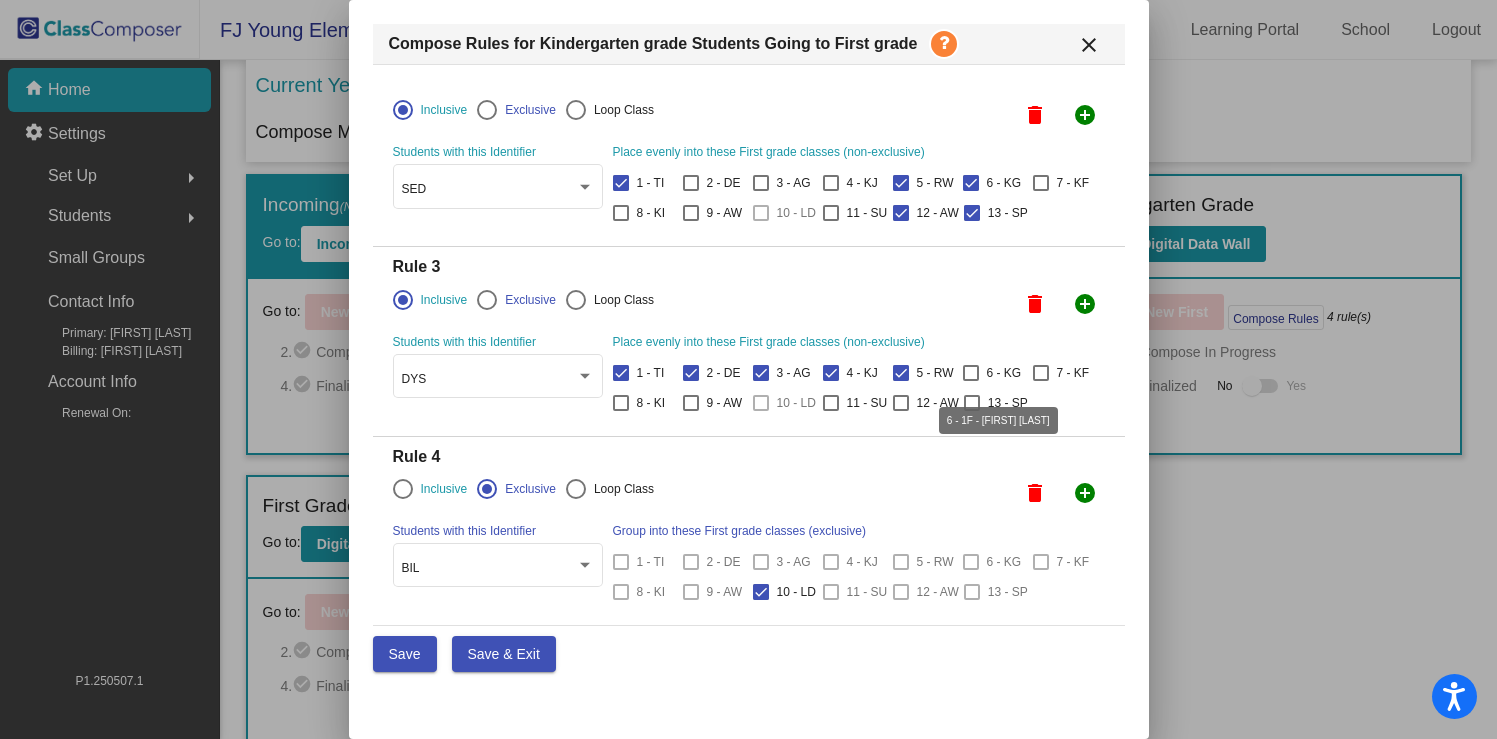 drag, startPoint x: 963, startPoint y: 374, endPoint x: 964, endPoint y: 384, distance: 10.049875 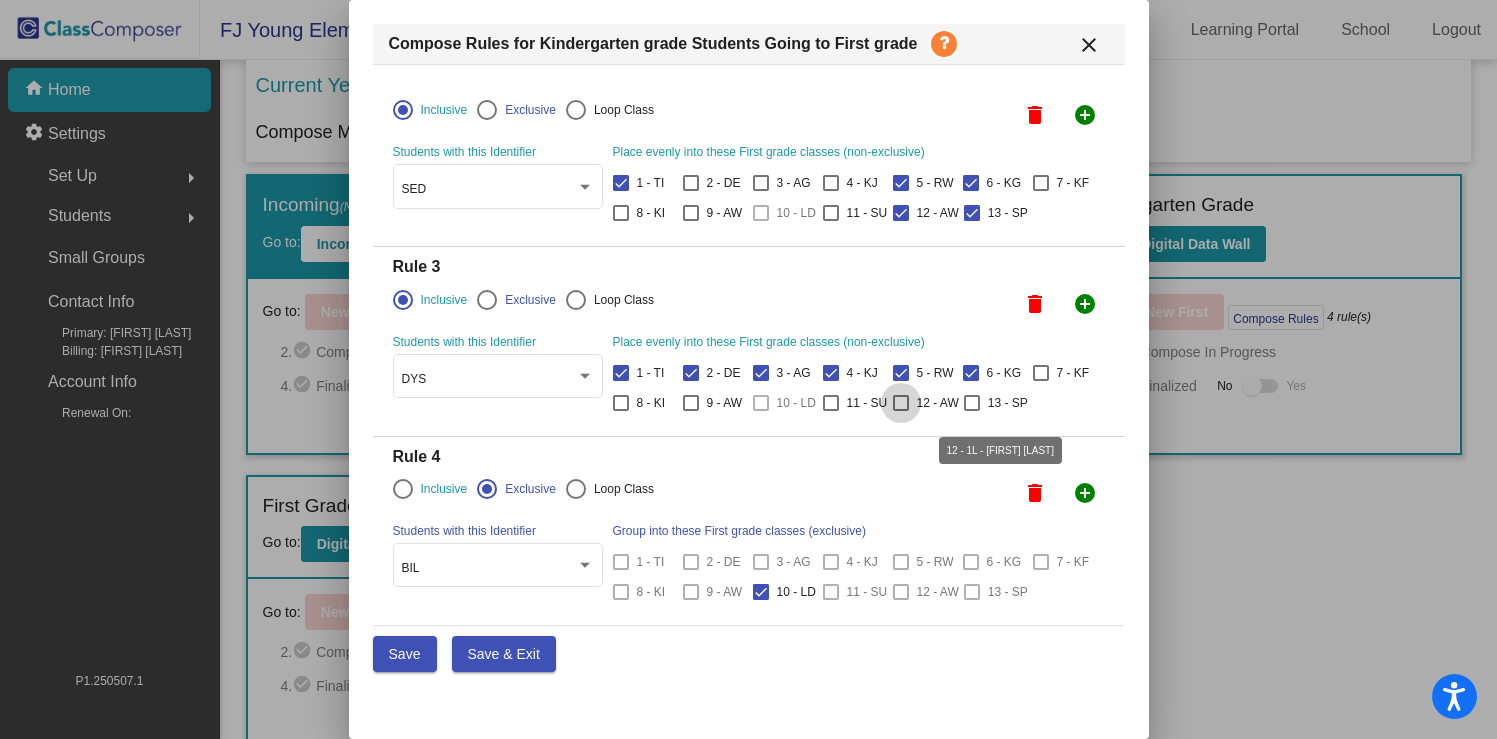 drag, startPoint x: 972, startPoint y: 401, endPoint x: 925, endPoint y: 406, distance: 47.26521 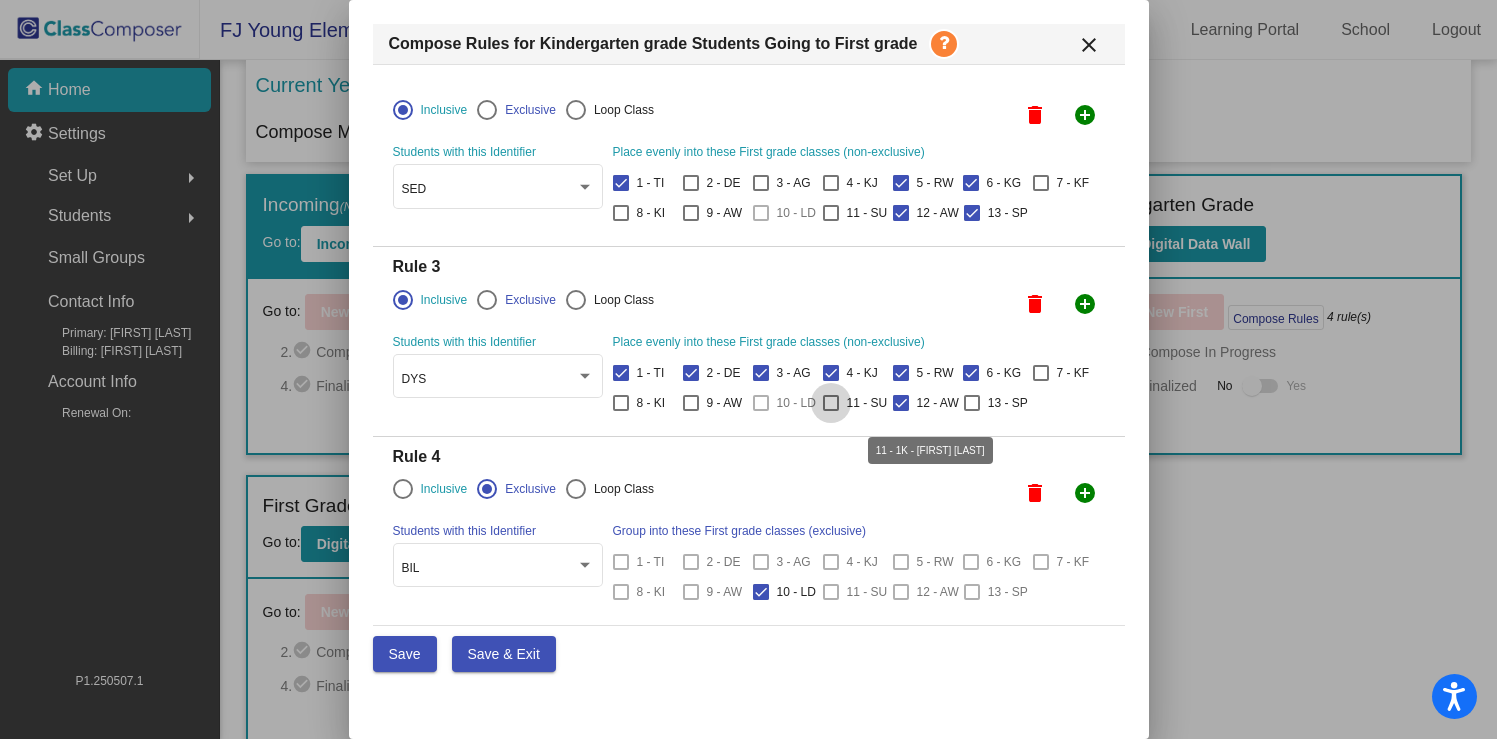 drag, startPoint x: 905, startPoint y: 406, endPoint x: 859, endPoint y: 405, distance: 46.010868 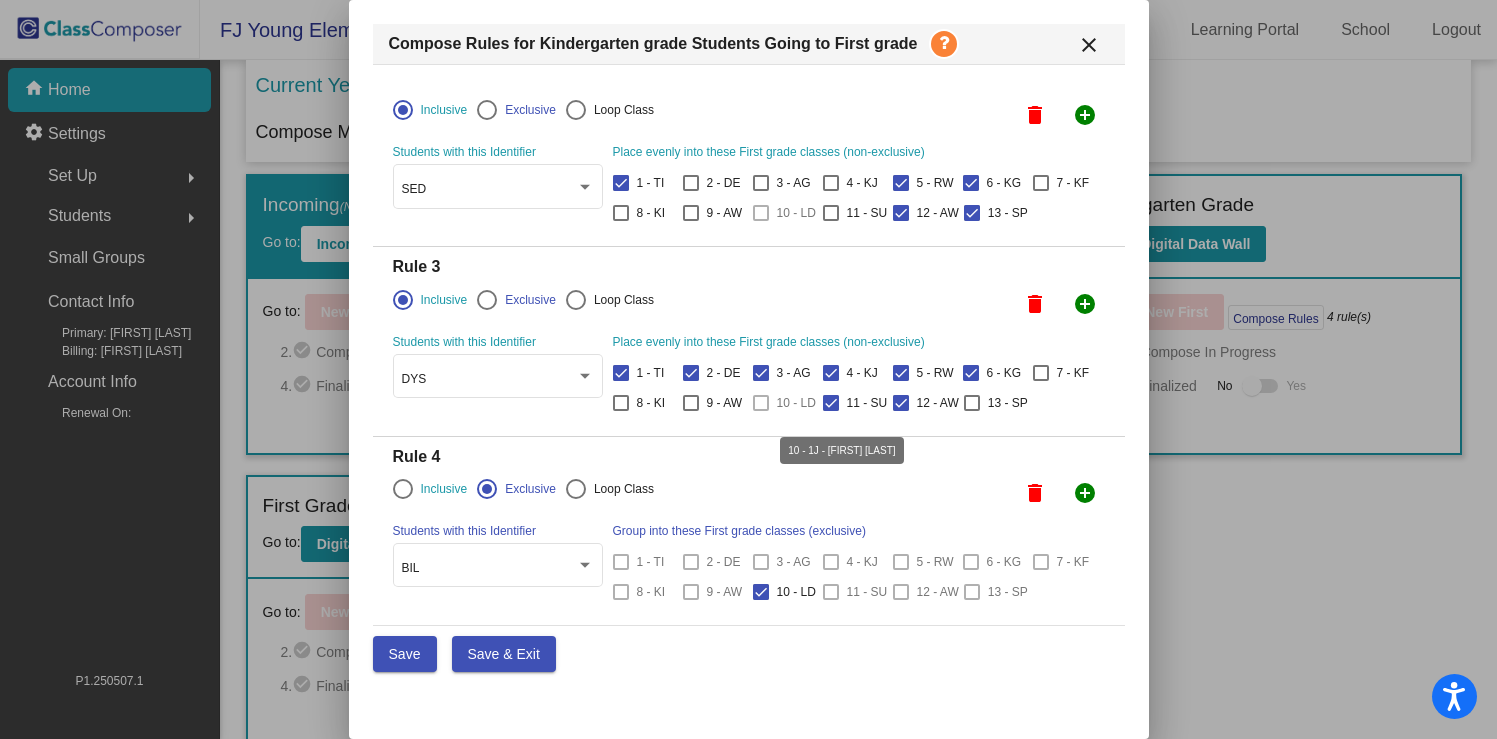 drag, startPoint x: 830, startPoint y: 404, endPoint x: 798, endPoint y: 403, distance: 32.01562 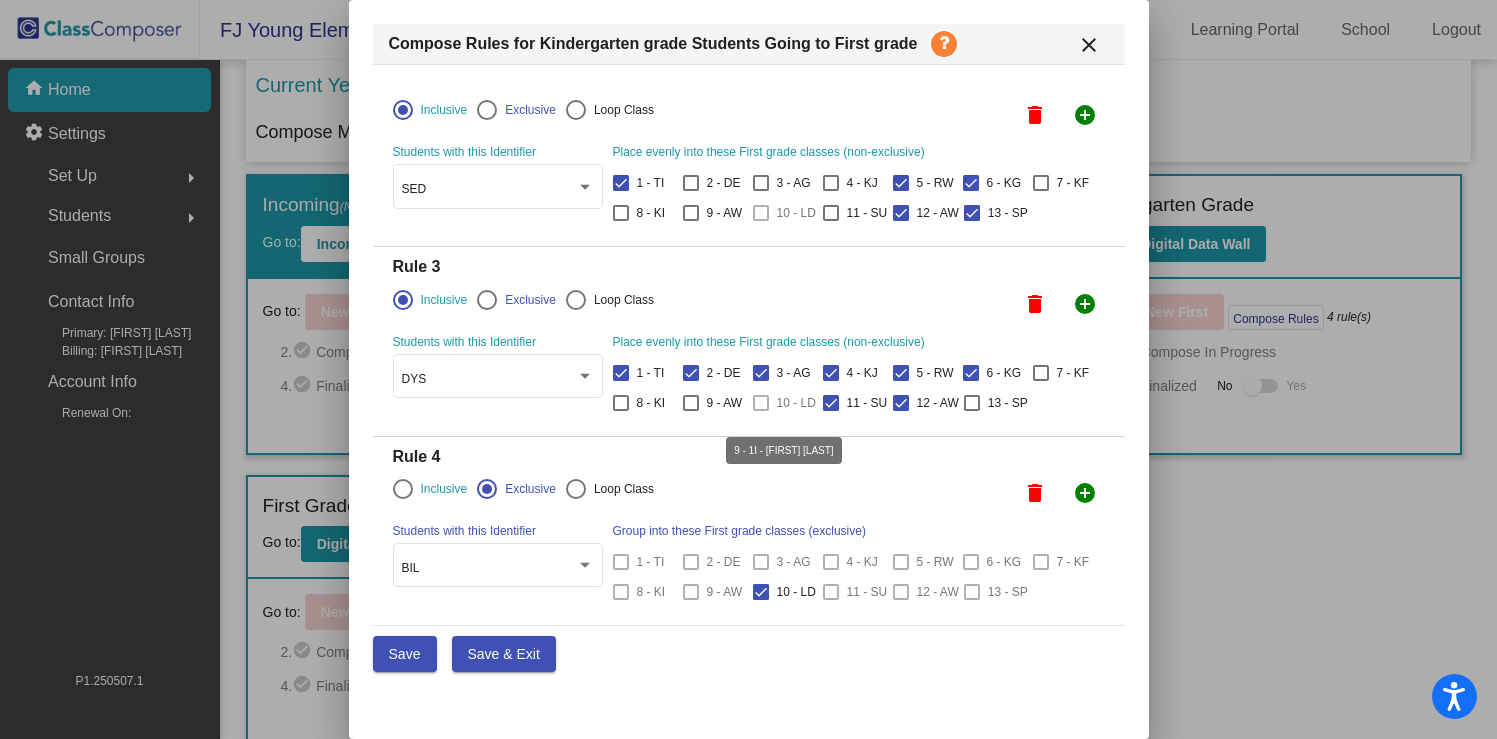 click at bounding box center [691, 403] 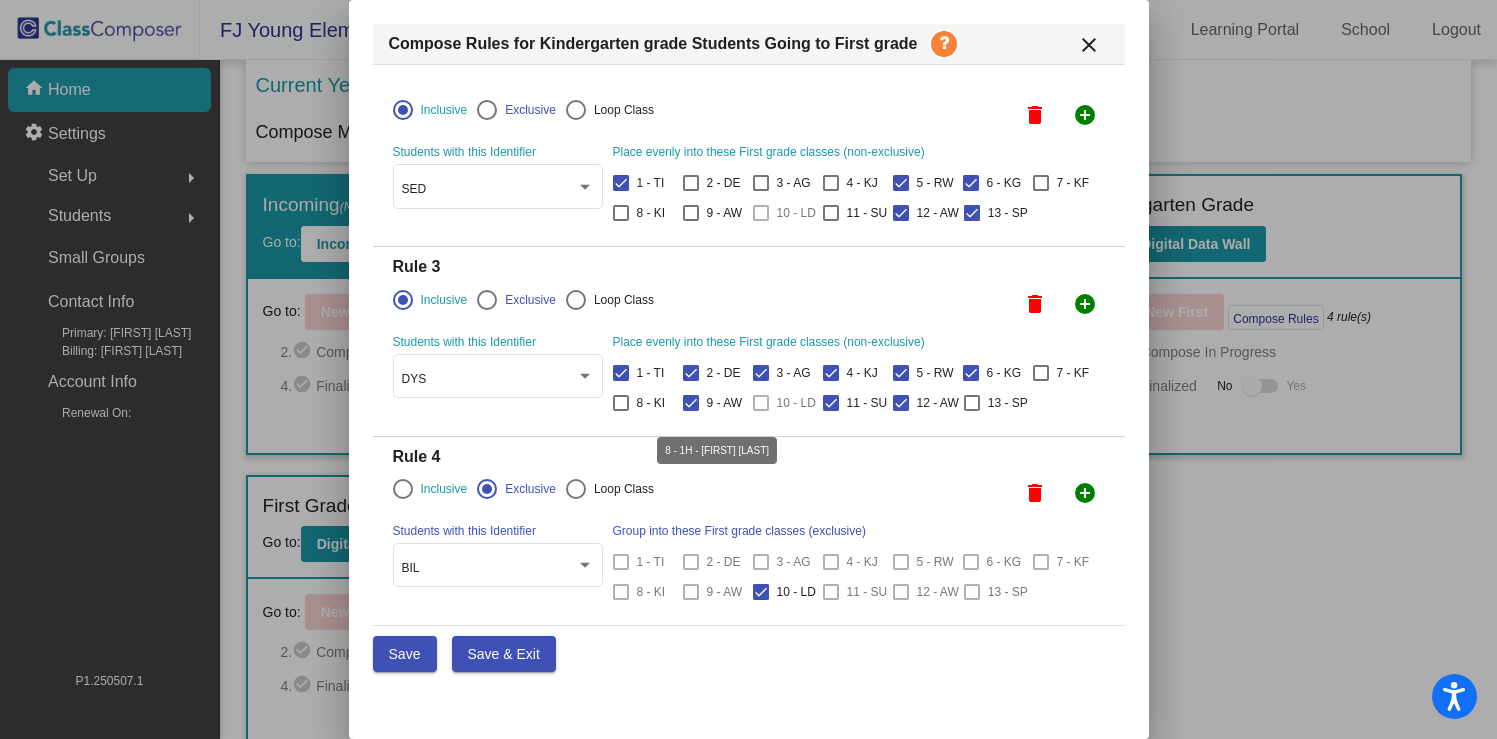 click at bounding box center (621, 403) 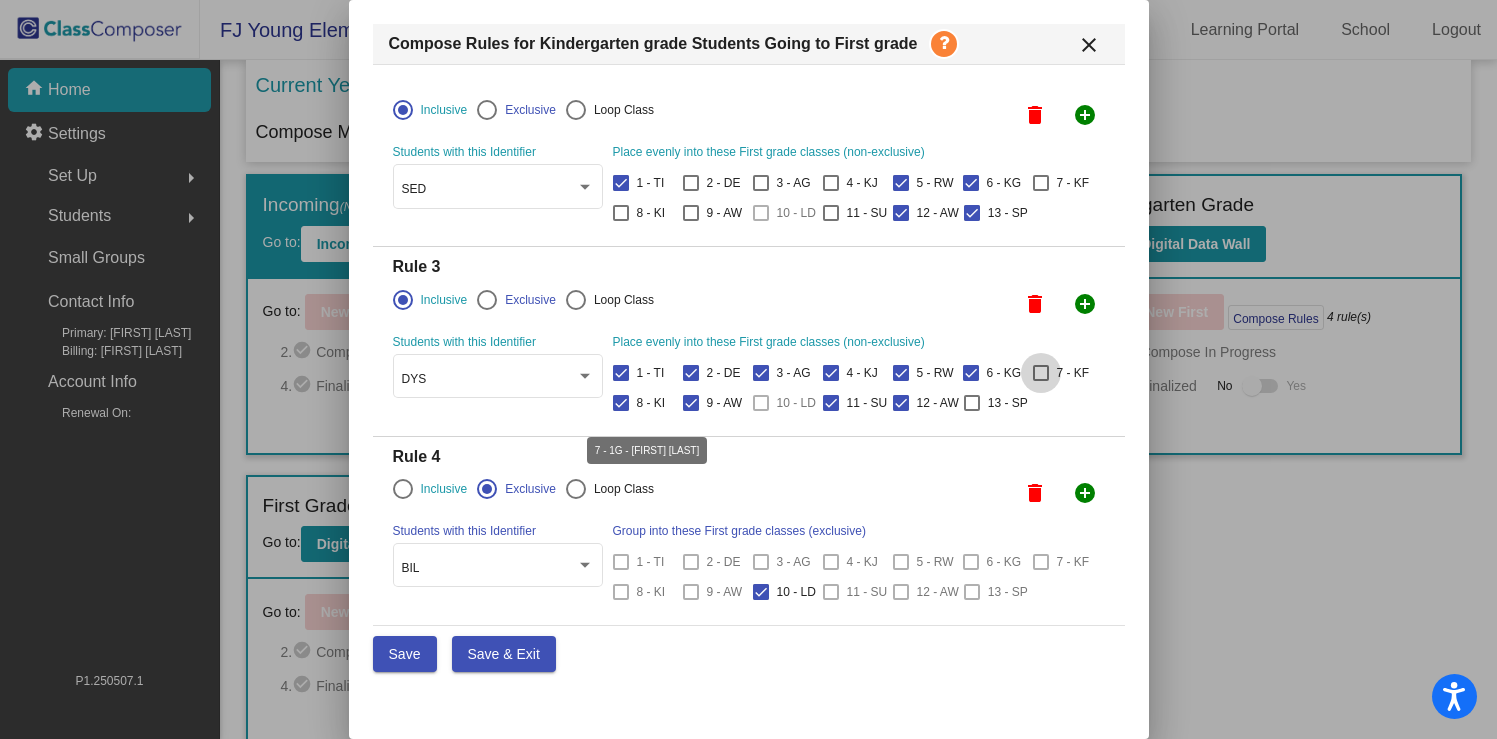 drag, startPoint x: 628, startPoint y: 404, endPoint x: 626, endPoint y: 414, distance: 10.198039 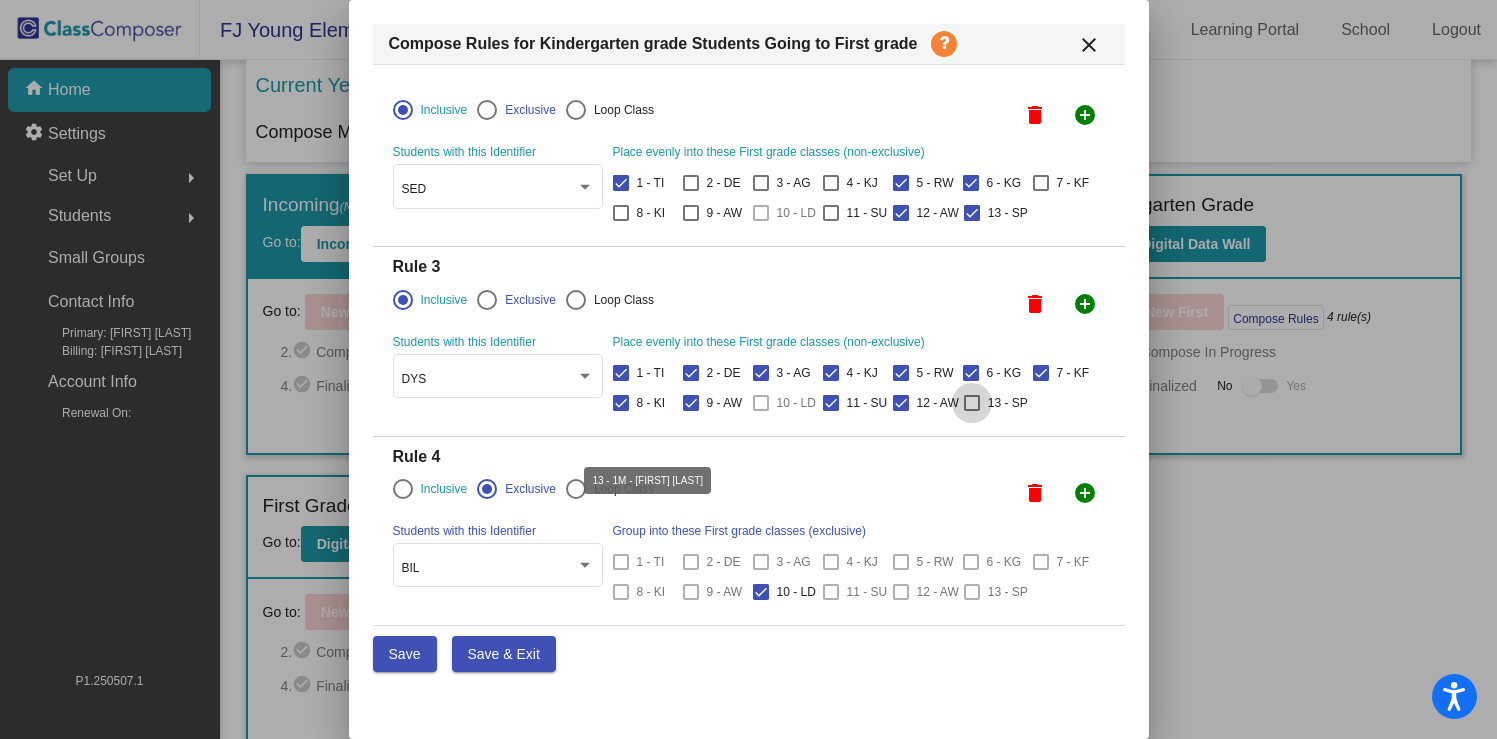 drag, startPoint x: 621, startPoint y: 431, endPoint x: 652, endPoint y: 433, distance: 31.06445 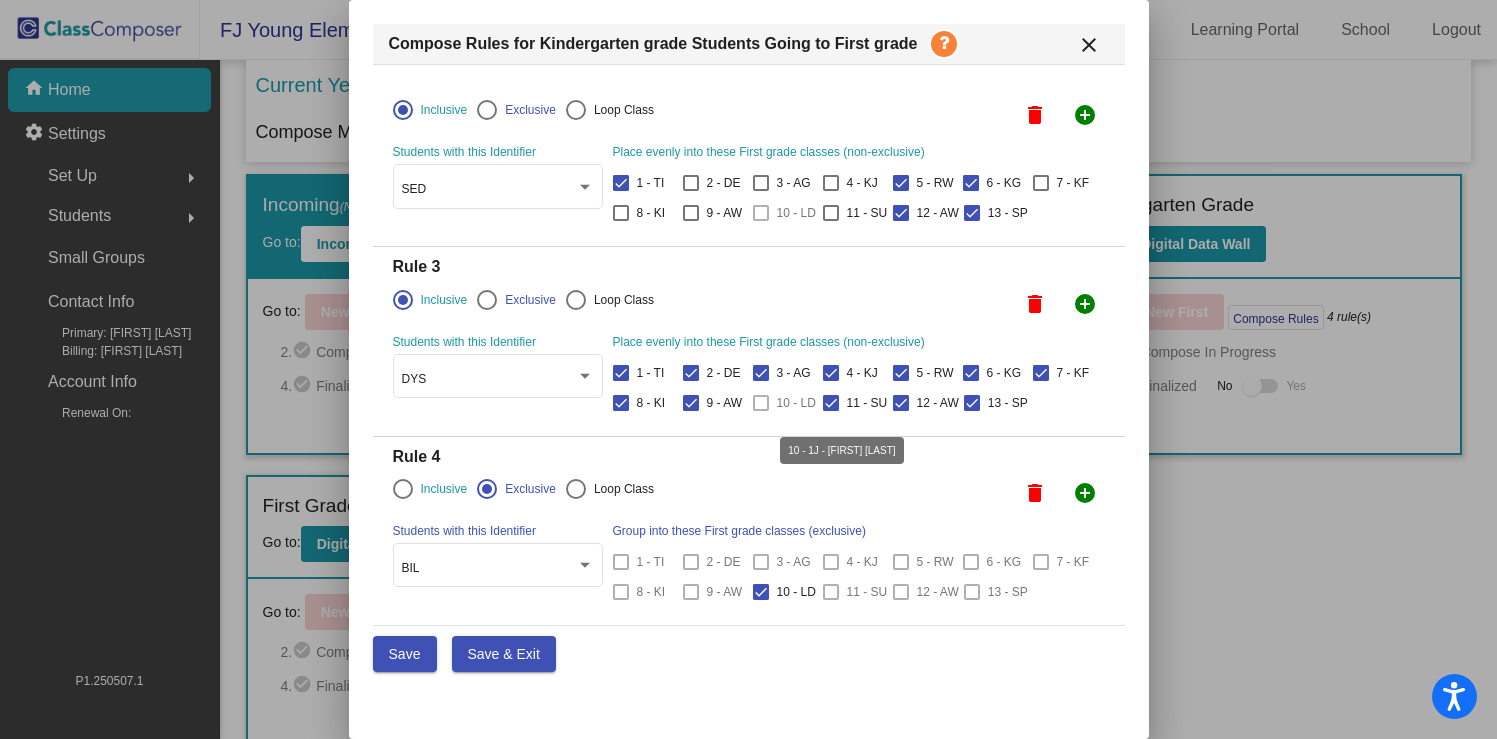click at bounding box center [761, 403] 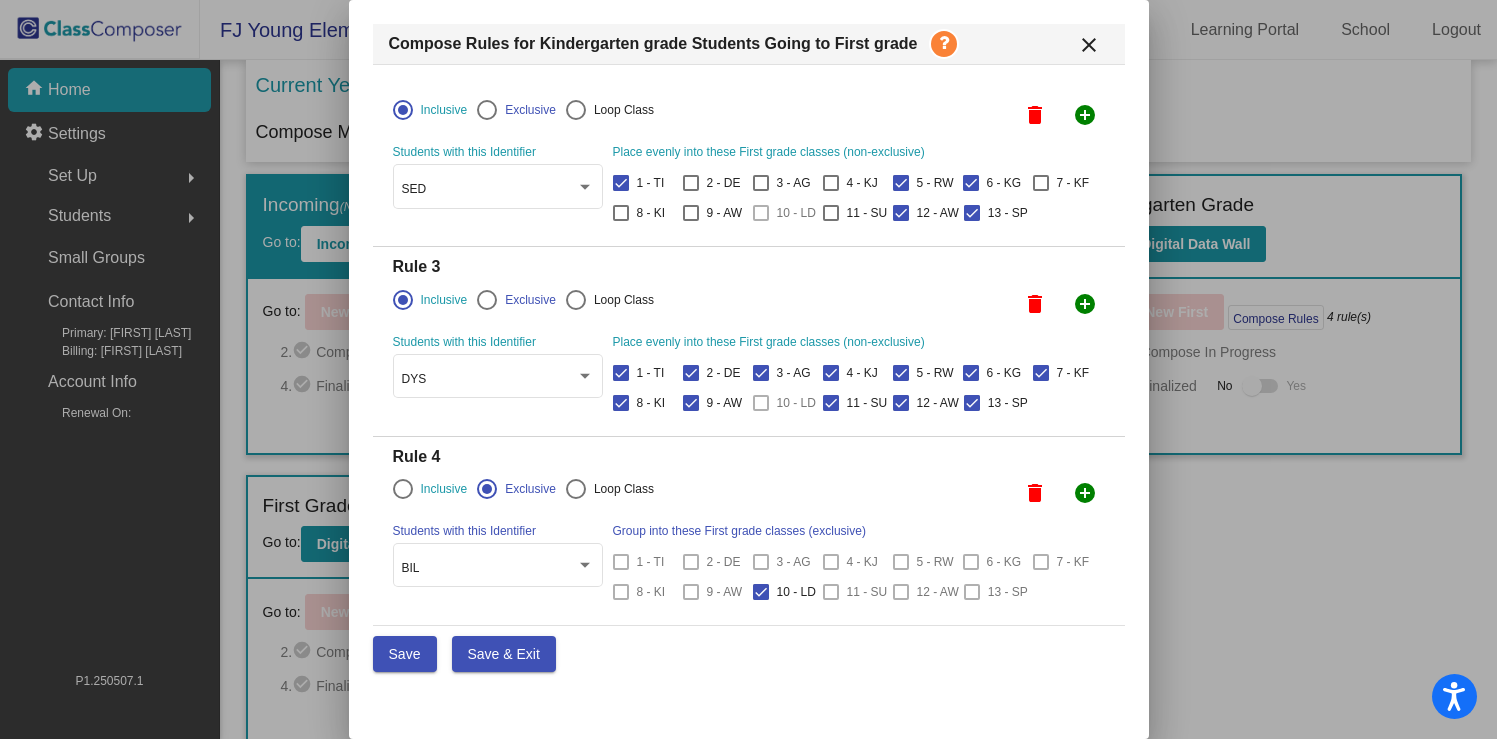click at bounding box center (761, 403) 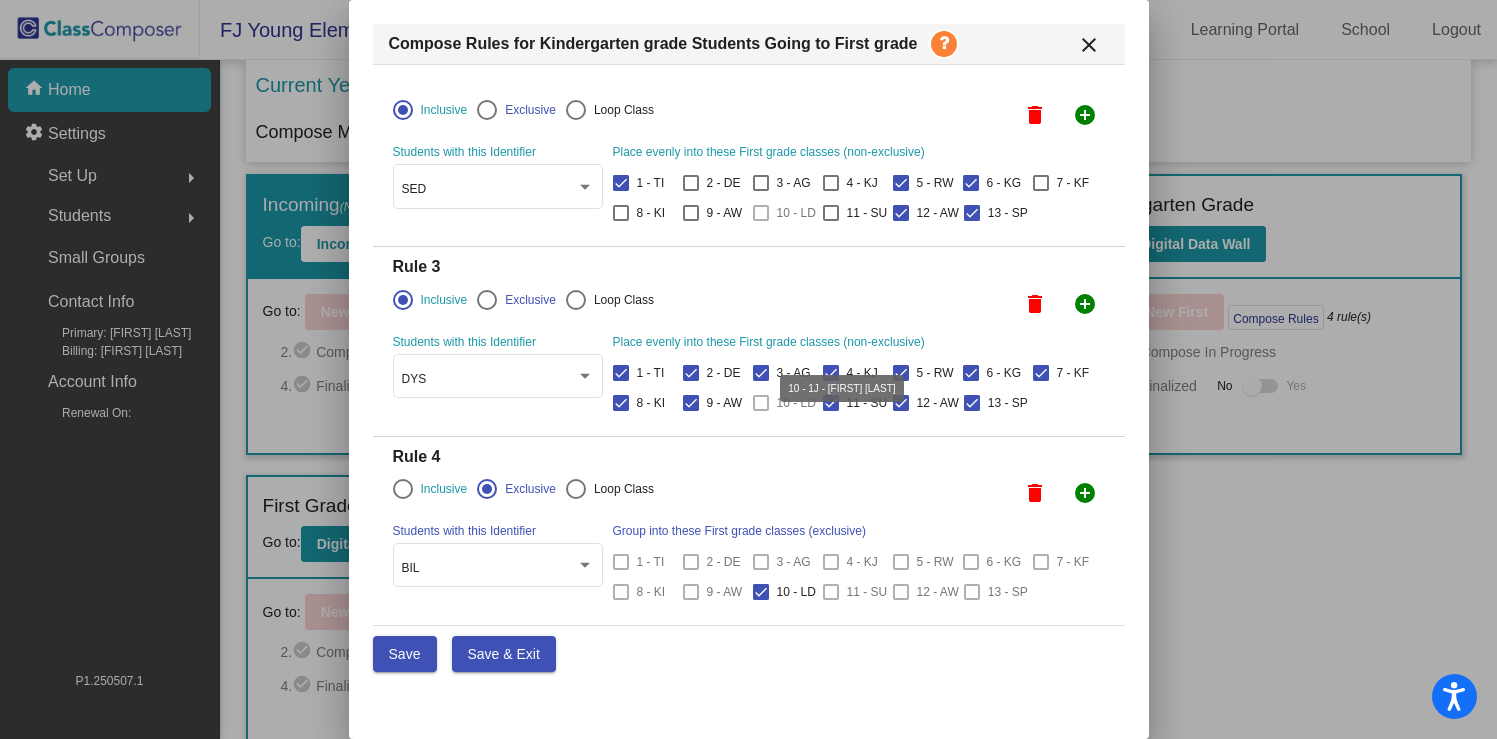 click at bounding box center (761, 403) 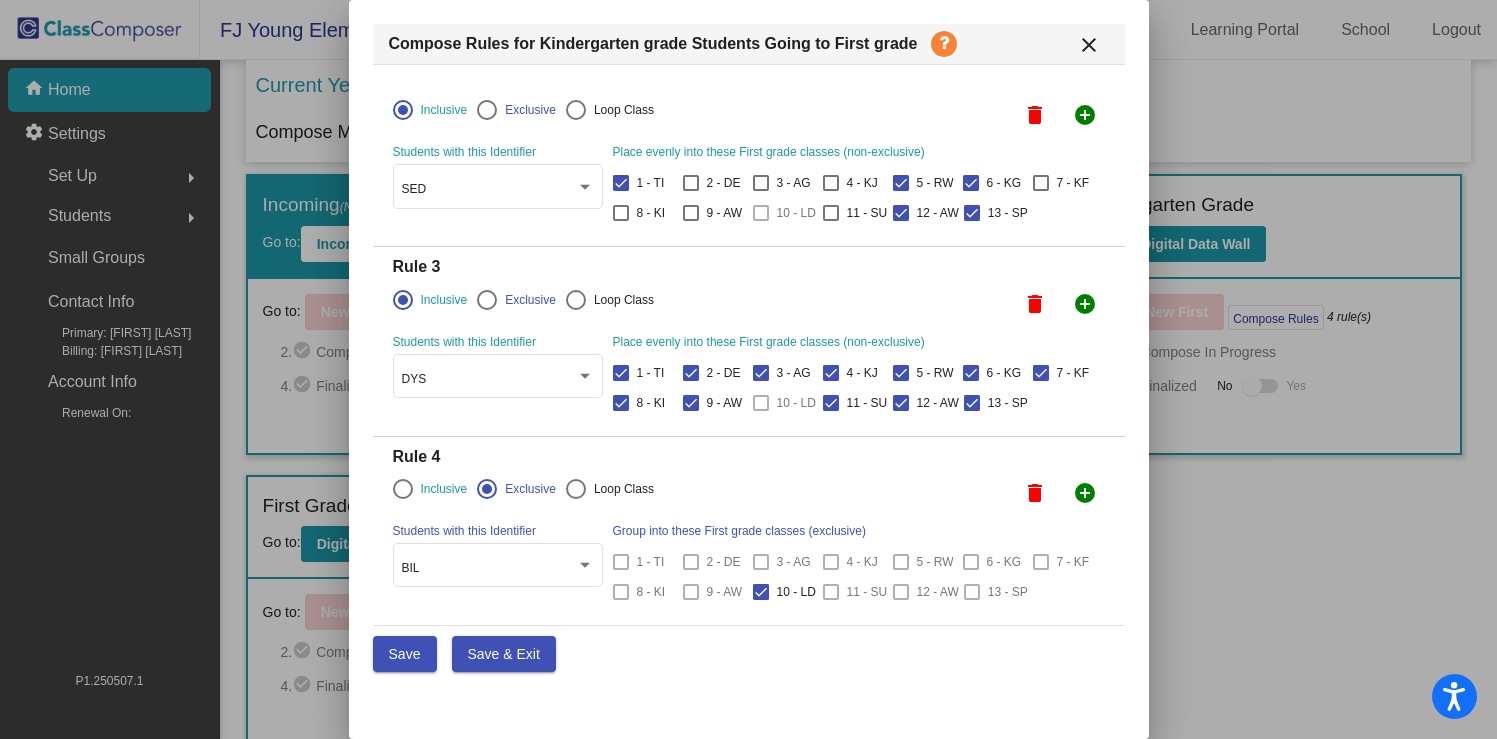 click at bounding box center (761, 403) 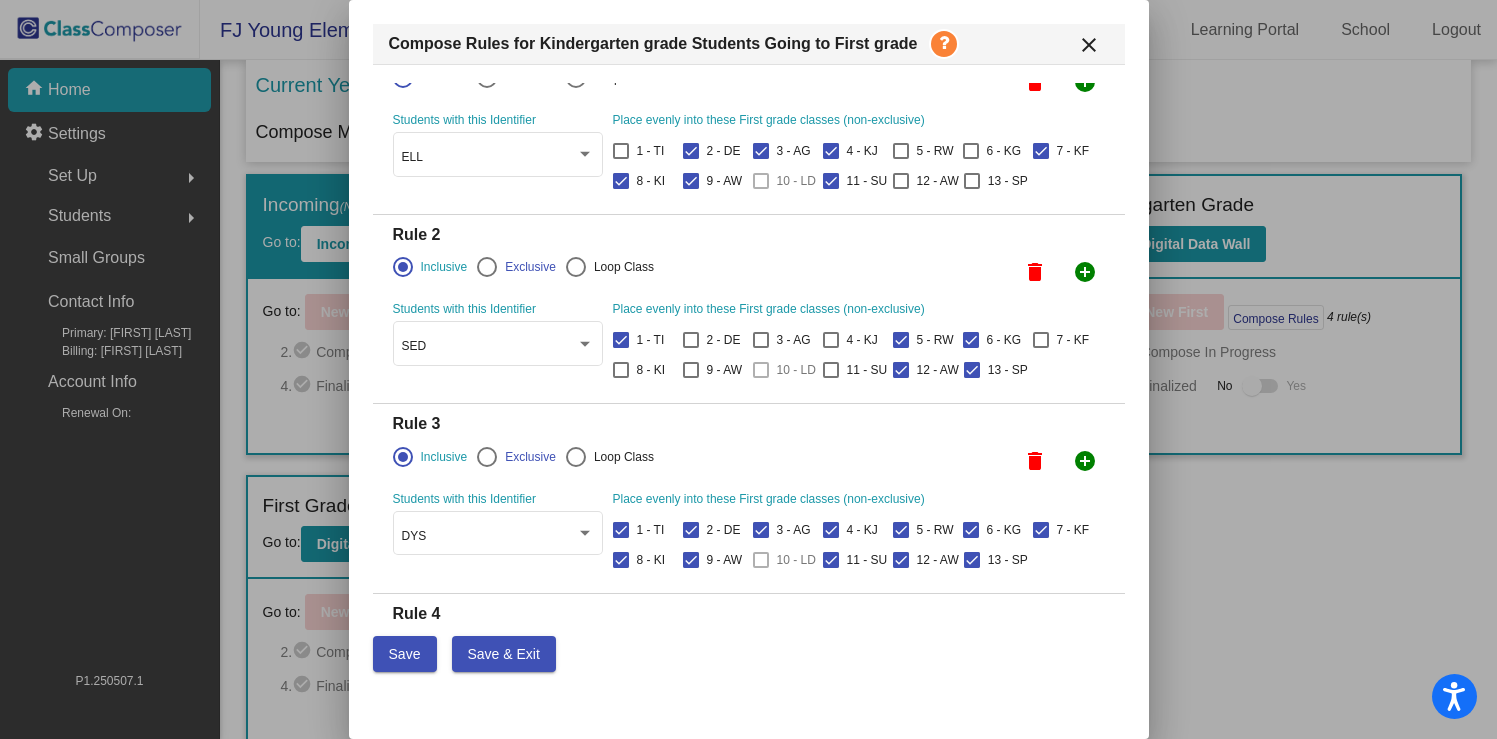 scroll, scrollTop: 13, scrollLeft: 0, axis: vertical 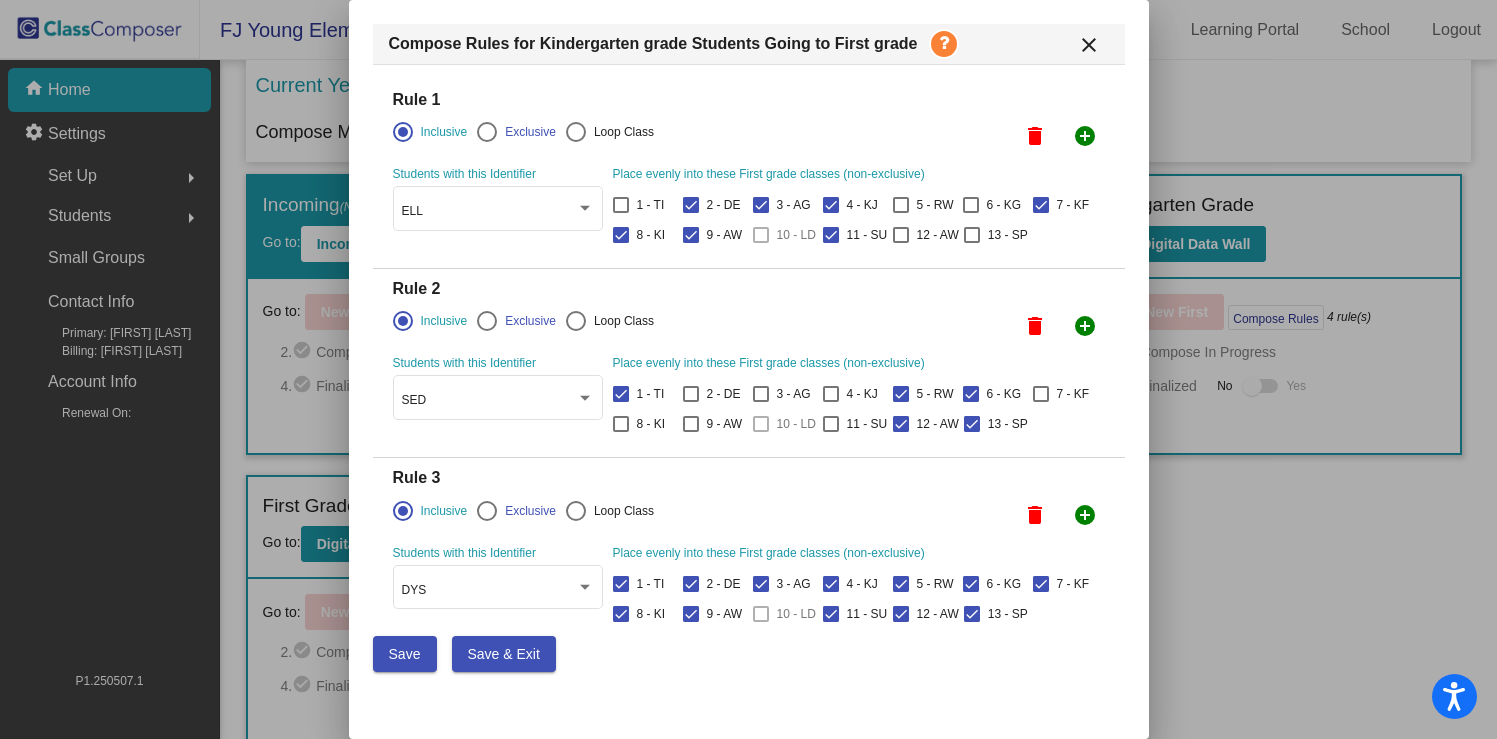 click at bounding box center [944, 44] 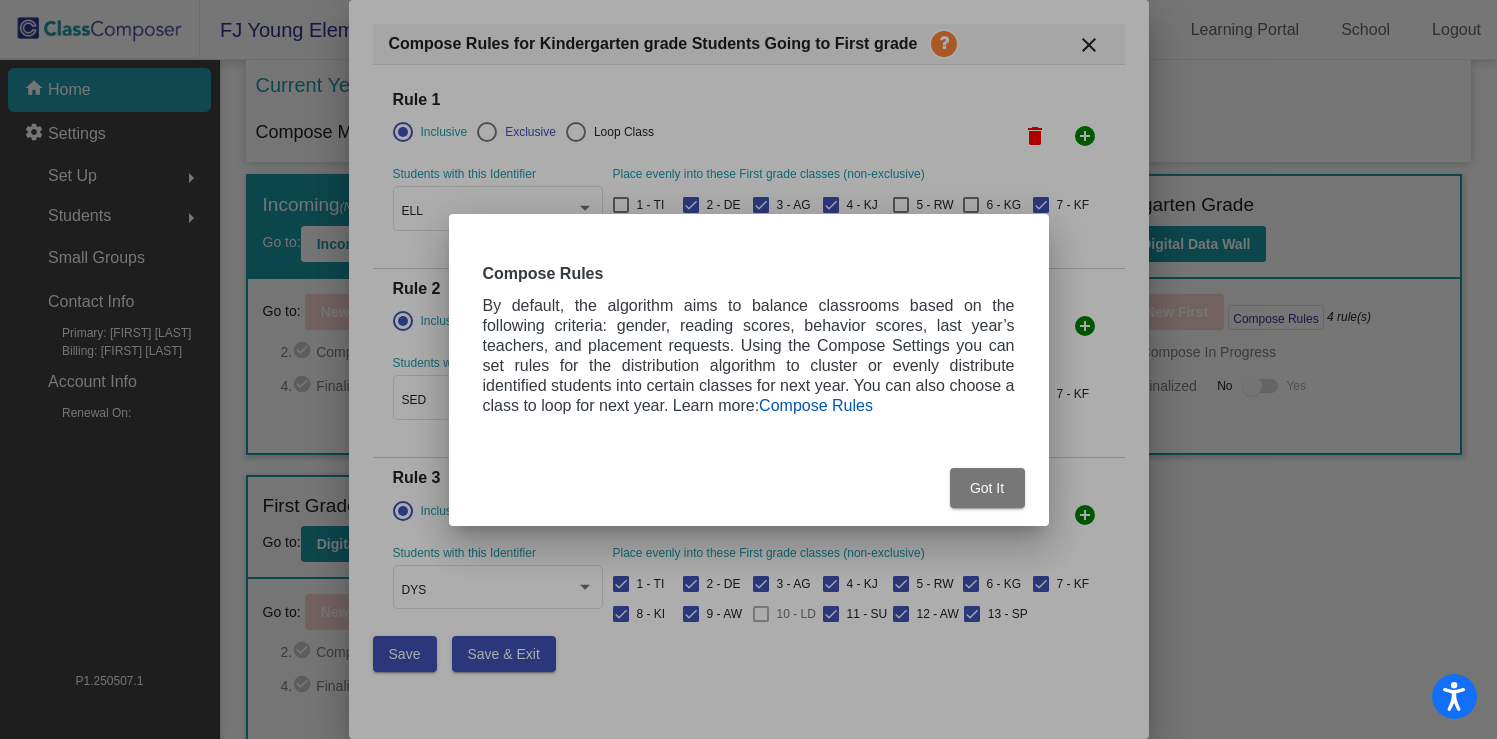 click on "Compose Rules" at bounding box center [816, 405] 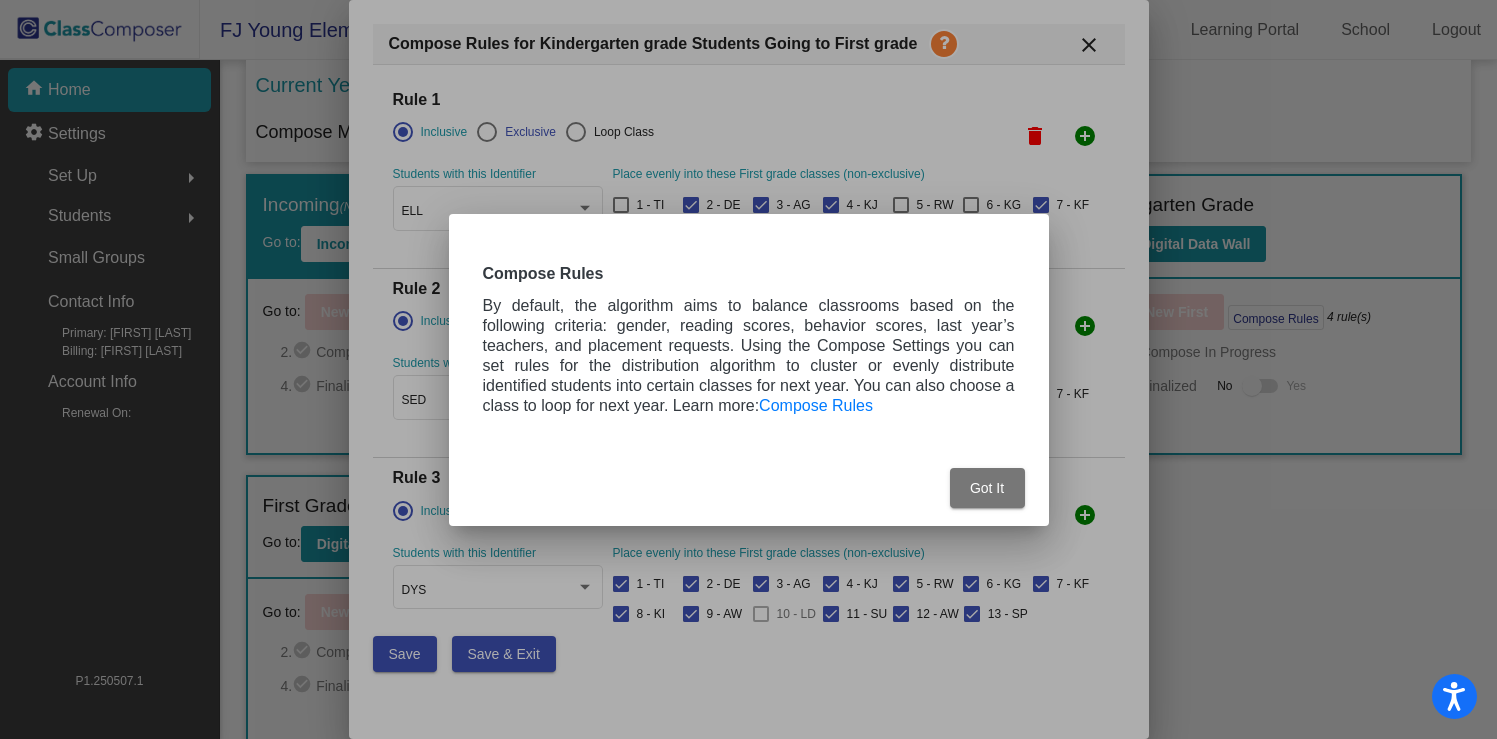 click on "Got It" at bounding box center (987, 488) 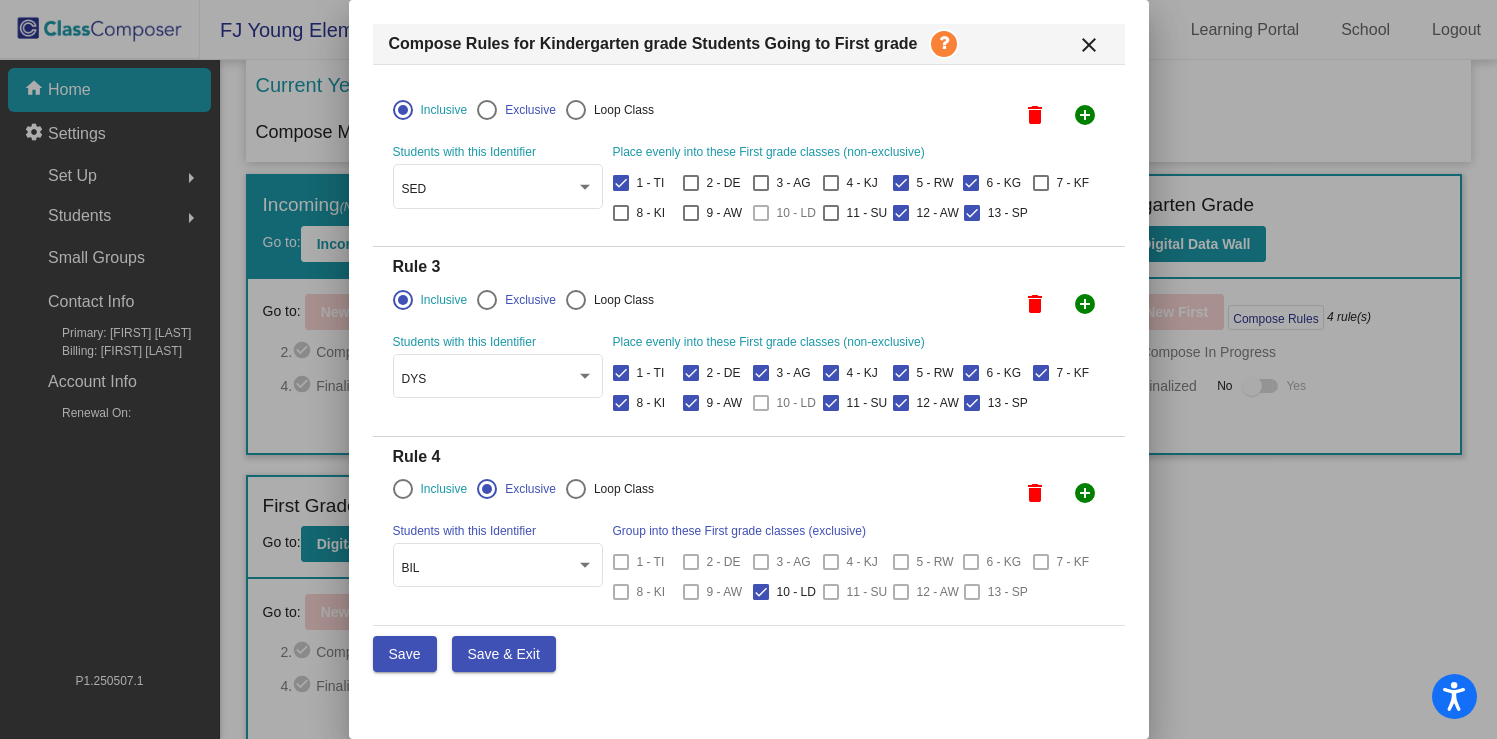 scroll, scrollTop: 344, scrollLeft: 0, axis: vertical 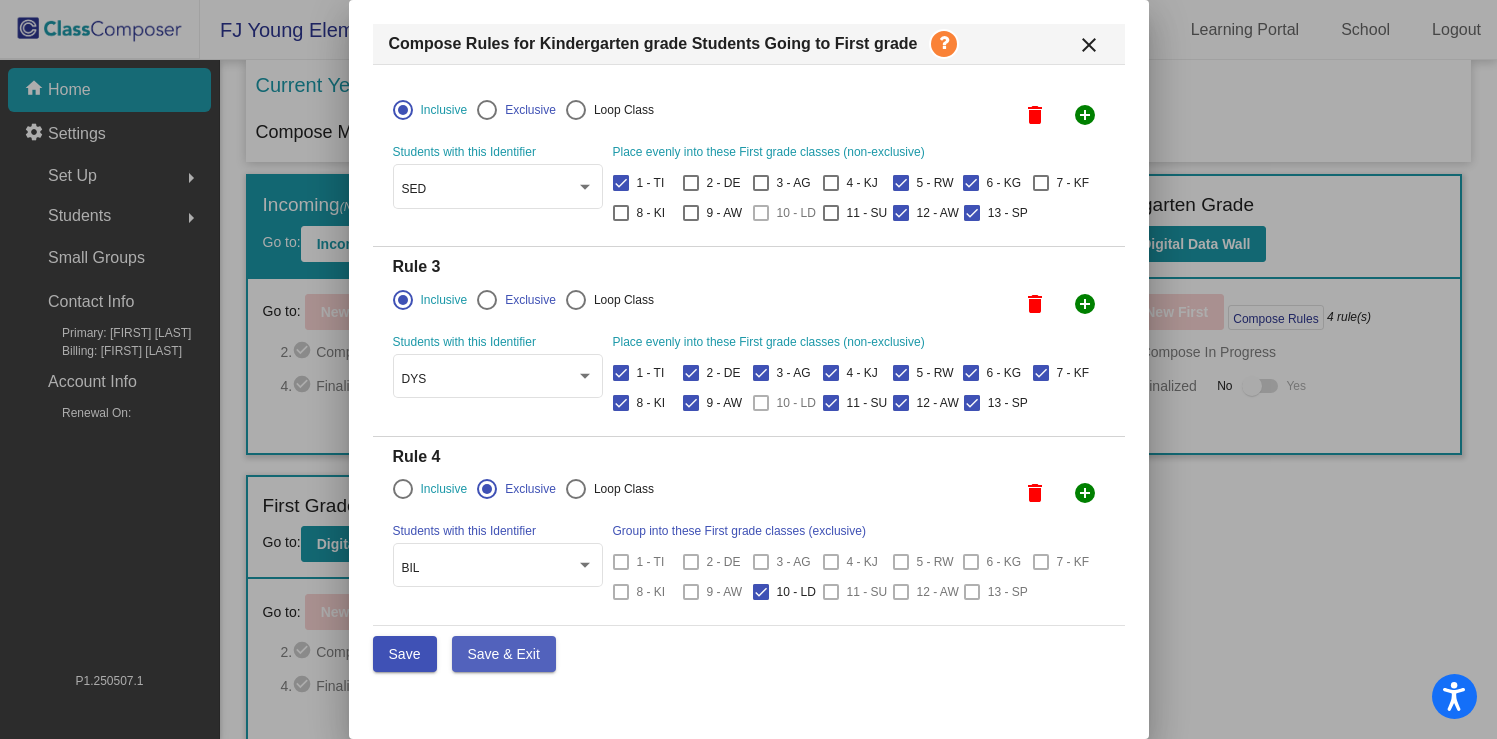 click on "Save & Exit" at bounding box center (504, 654) 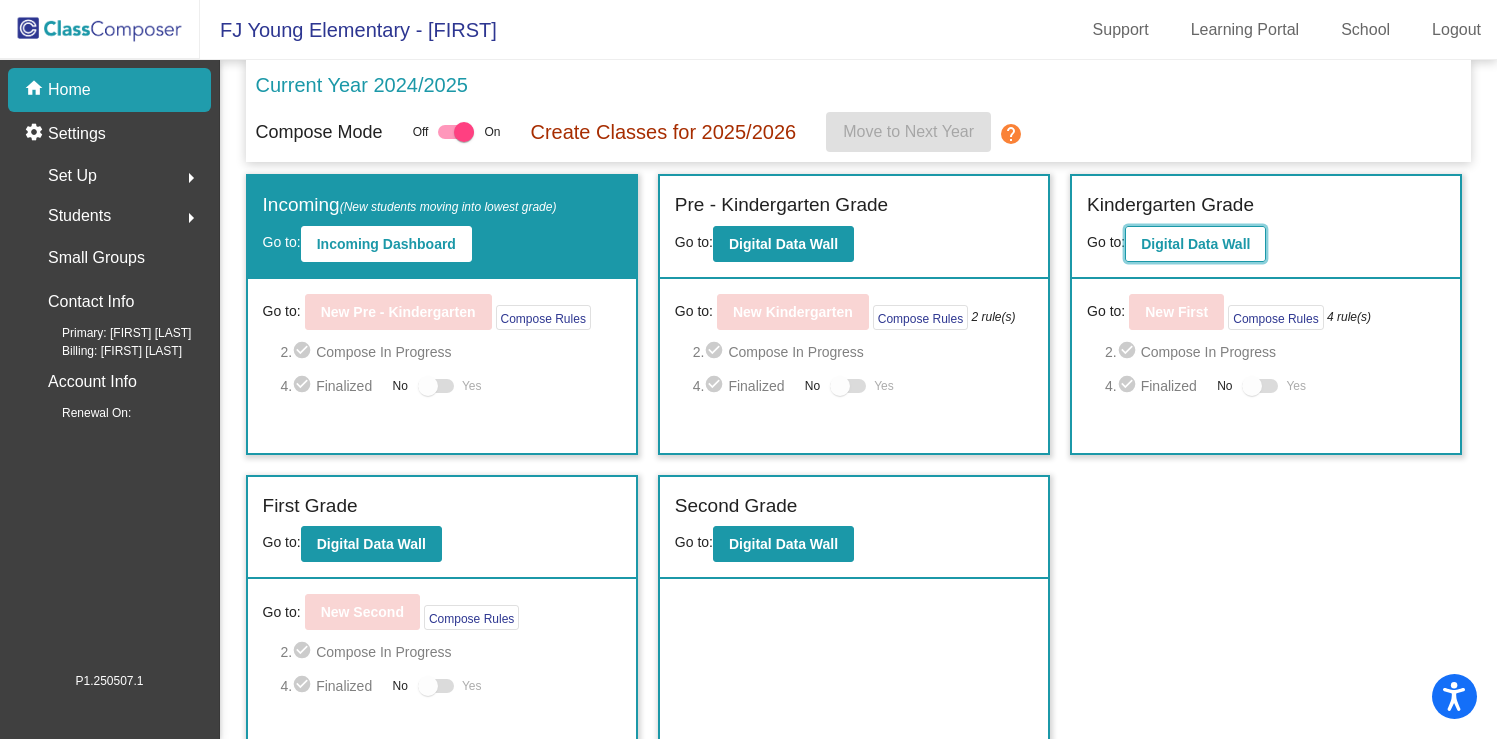 click on "Digital Data Wall" 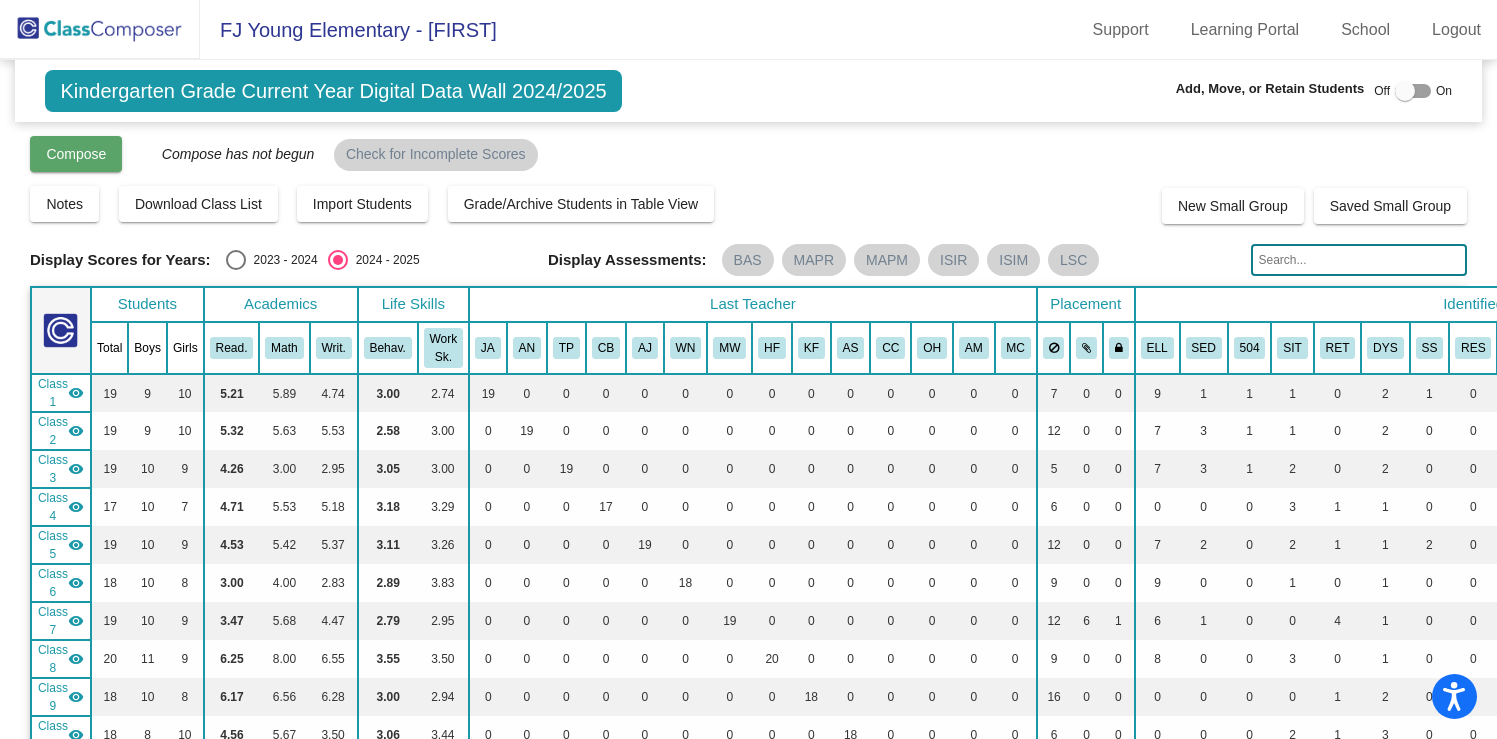 click on "Compose" 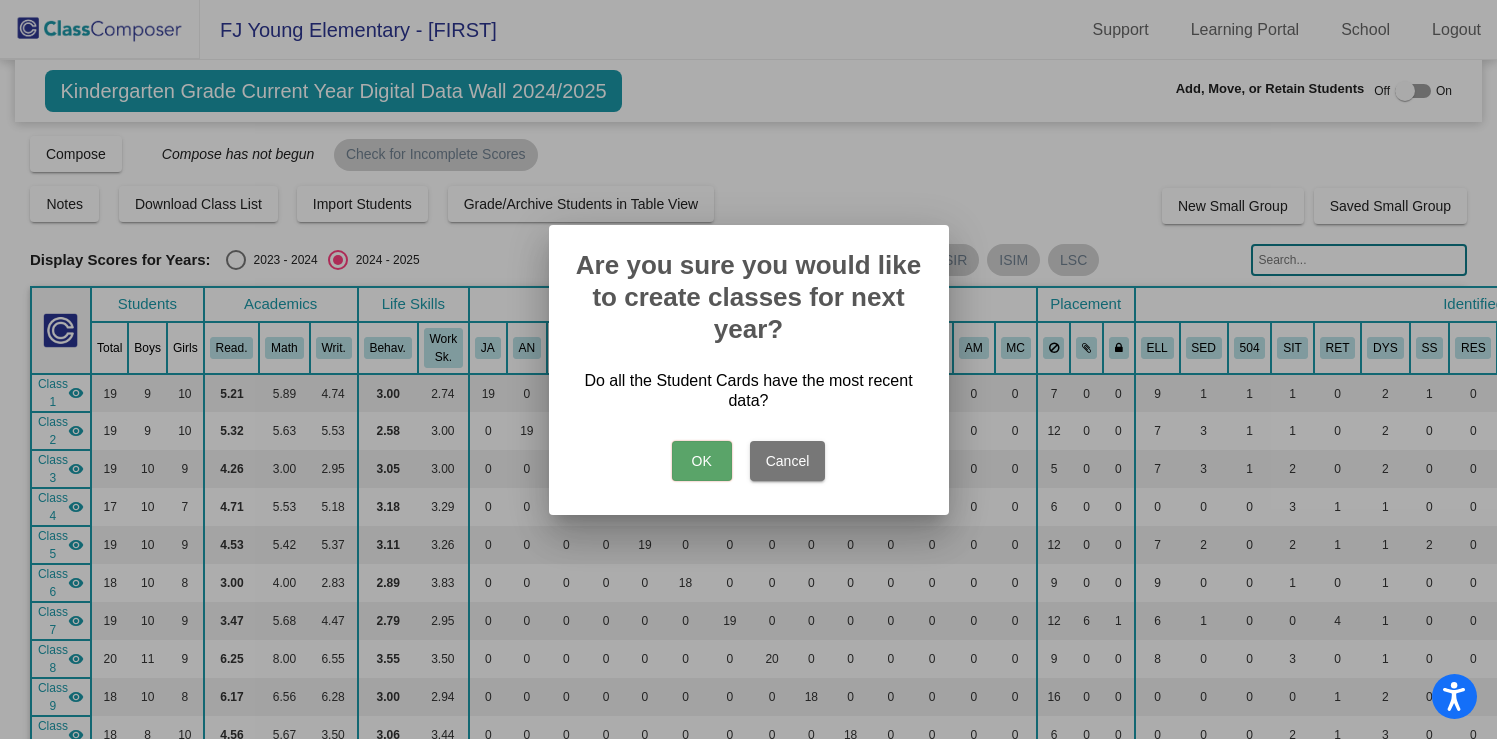 click on "OK" at bounding box center (702, 461) 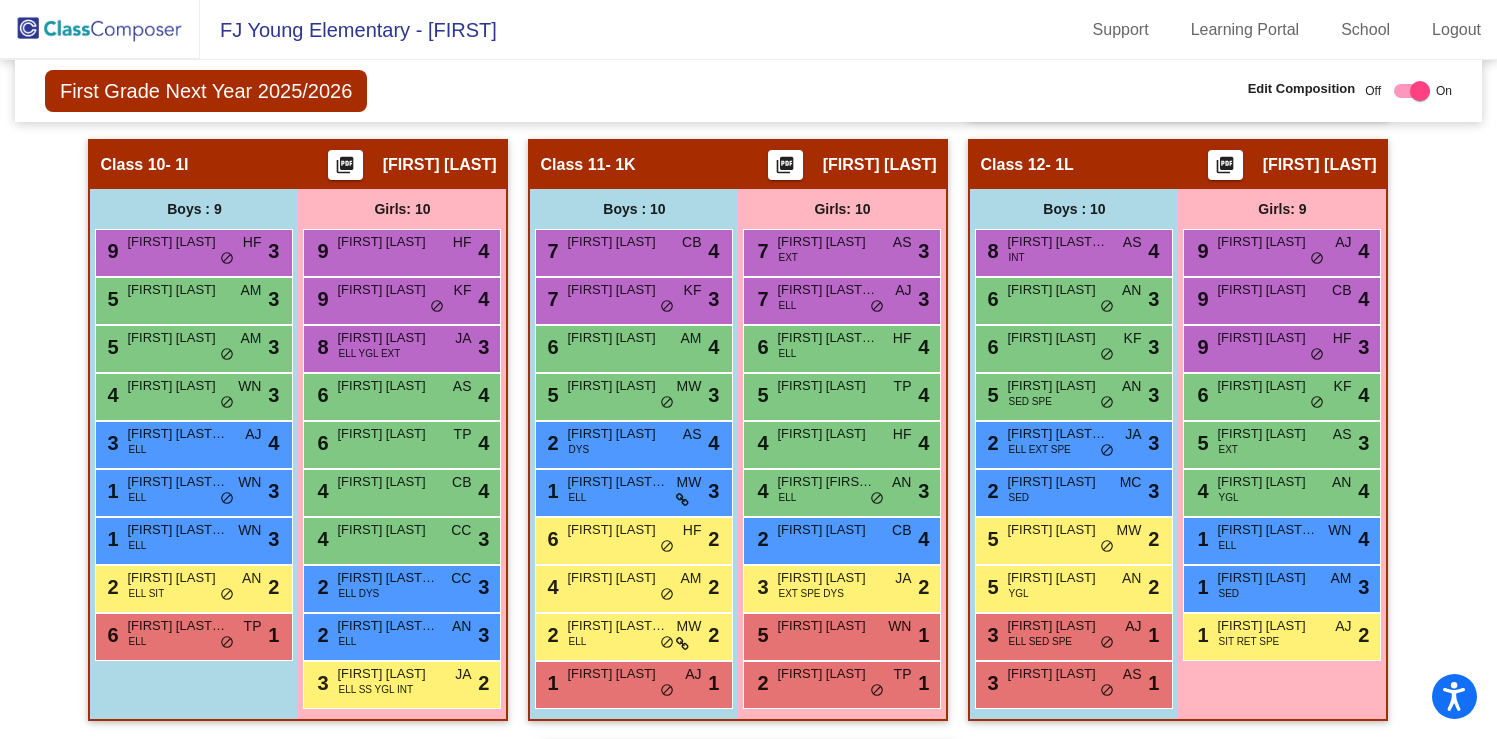 scroll, scrollTop: 2825, scrollLeft: 0, axis: vertical 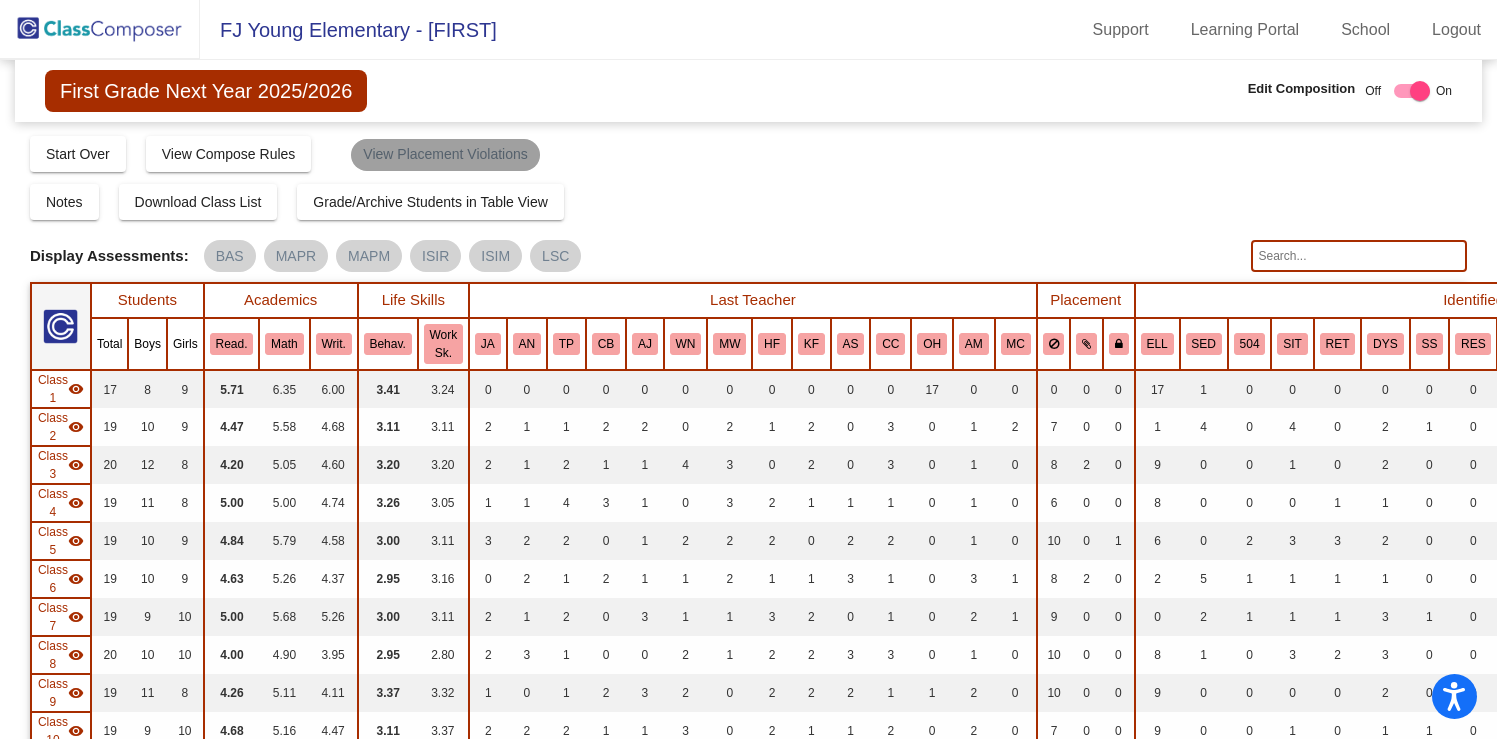 click on "View Placement Violations" 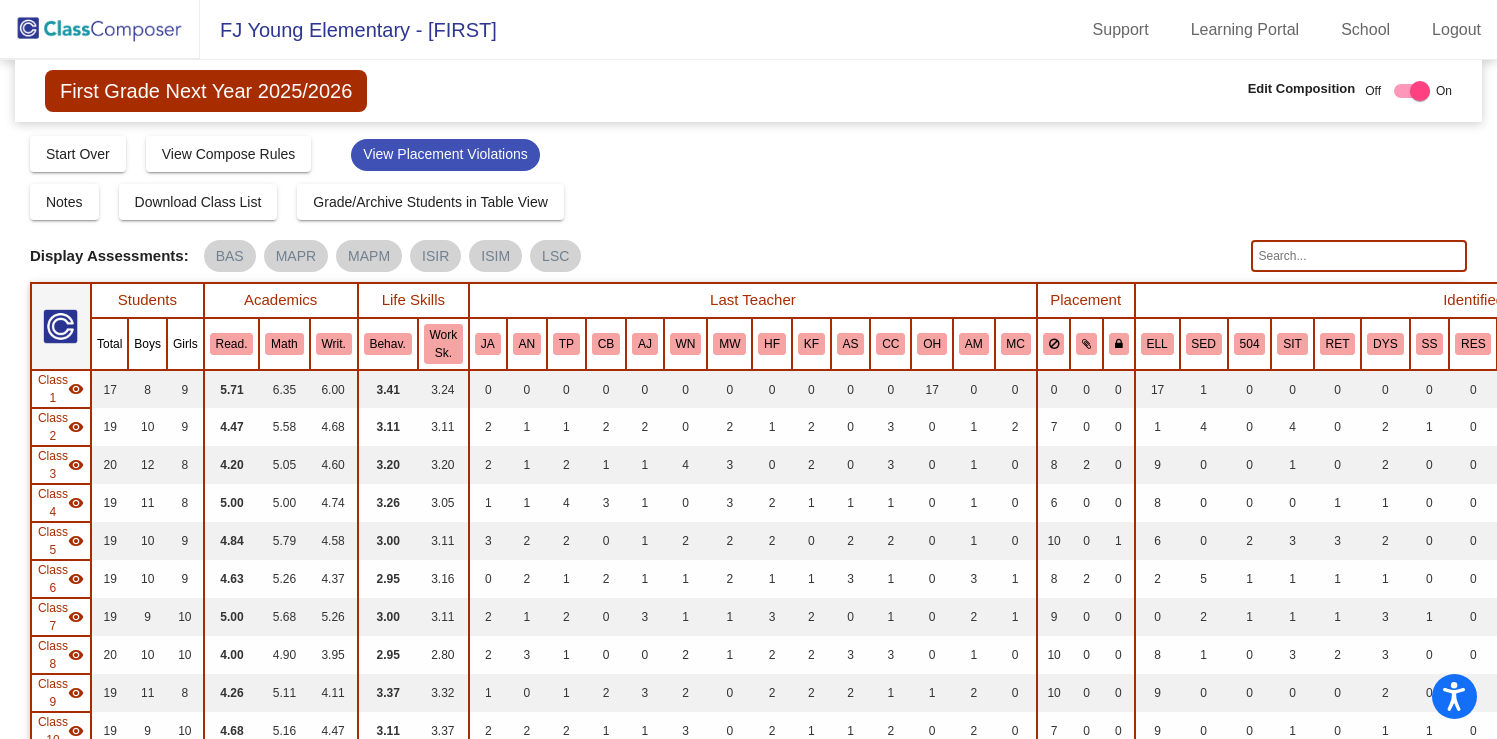 click on "Display Scores for Years:   2023 - 2024   2024 - 2025  Grade/Archive Students in Table View   Download   New Small Group   Saved Small Group   Compose   Start Over   Submit Classes  Compose has been submitted  Check for Incomplete Scores  View Compose Rules   View Placement Violations  Notes   Download Class List   Import Students   Grade/Archive Students in Table View   New Small Group   Saved Small Group  Display Scores for Years:   2023 - 2024   2024 - 2025 Display Assessments: BAS MAPR MAPM ISIR ISIM LSC Students Academics Life Skills  Last Teacher  Placement  Identified  Total Boys Girls  Read.   Math   Writ.   Behav.   Work Sk.   JA   AN   TP   CB   AJ   WN   MW   HF   KF   AS   CC   OH   AM   MC   ELL   SED   504   SIT   RET   DYS   SS   RES   PUS   GT   YGL   INT   EXT   SPE   BIL  Hallway  visibility_off  0 0 0                 0   0   0   0   0   0   0   0   0   0   0   0   0   0   0   0   0   0   0   0   0   0   0   0   0   0   0   0   0   0   0   0  Class 1  visibility  17 8 9  5.71   6.35  9" 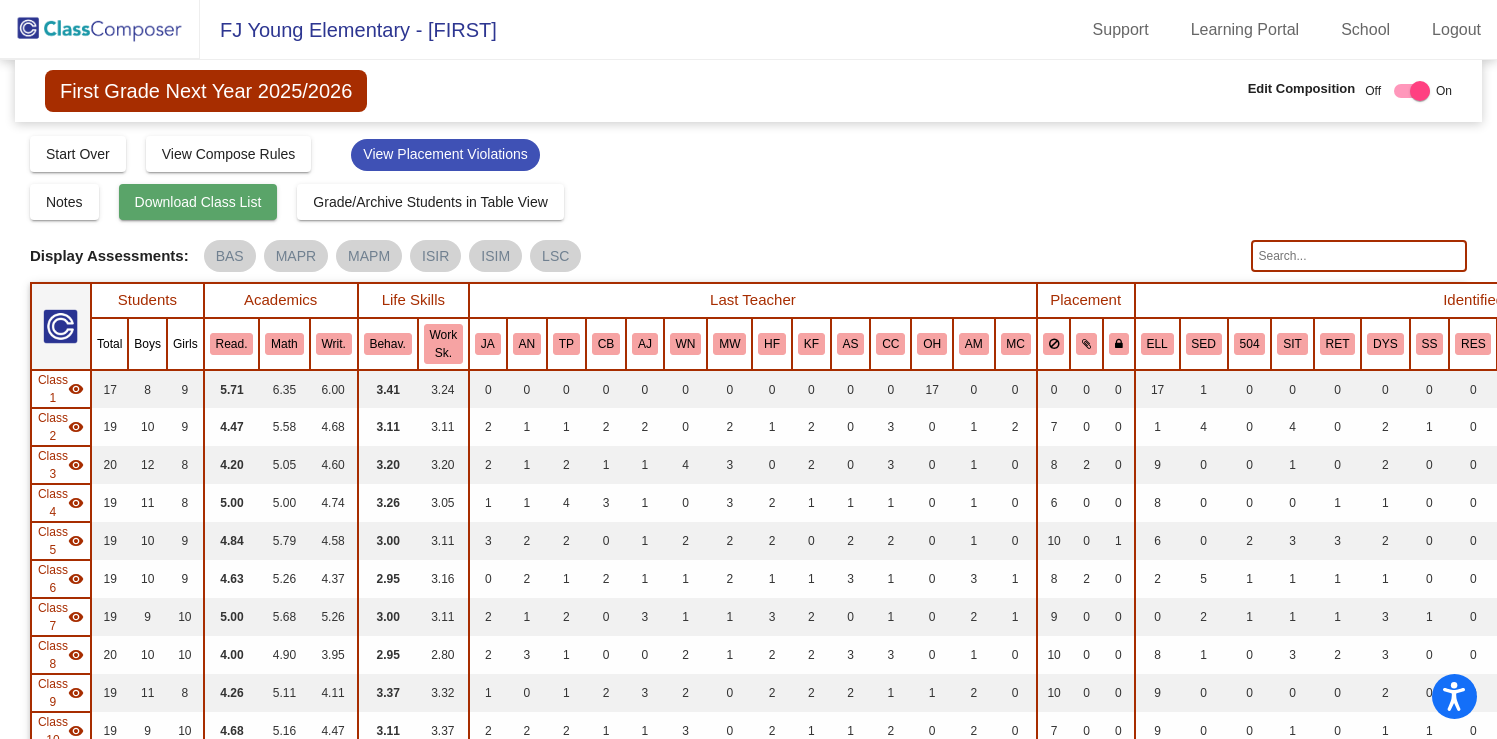 click on "Download Class List" 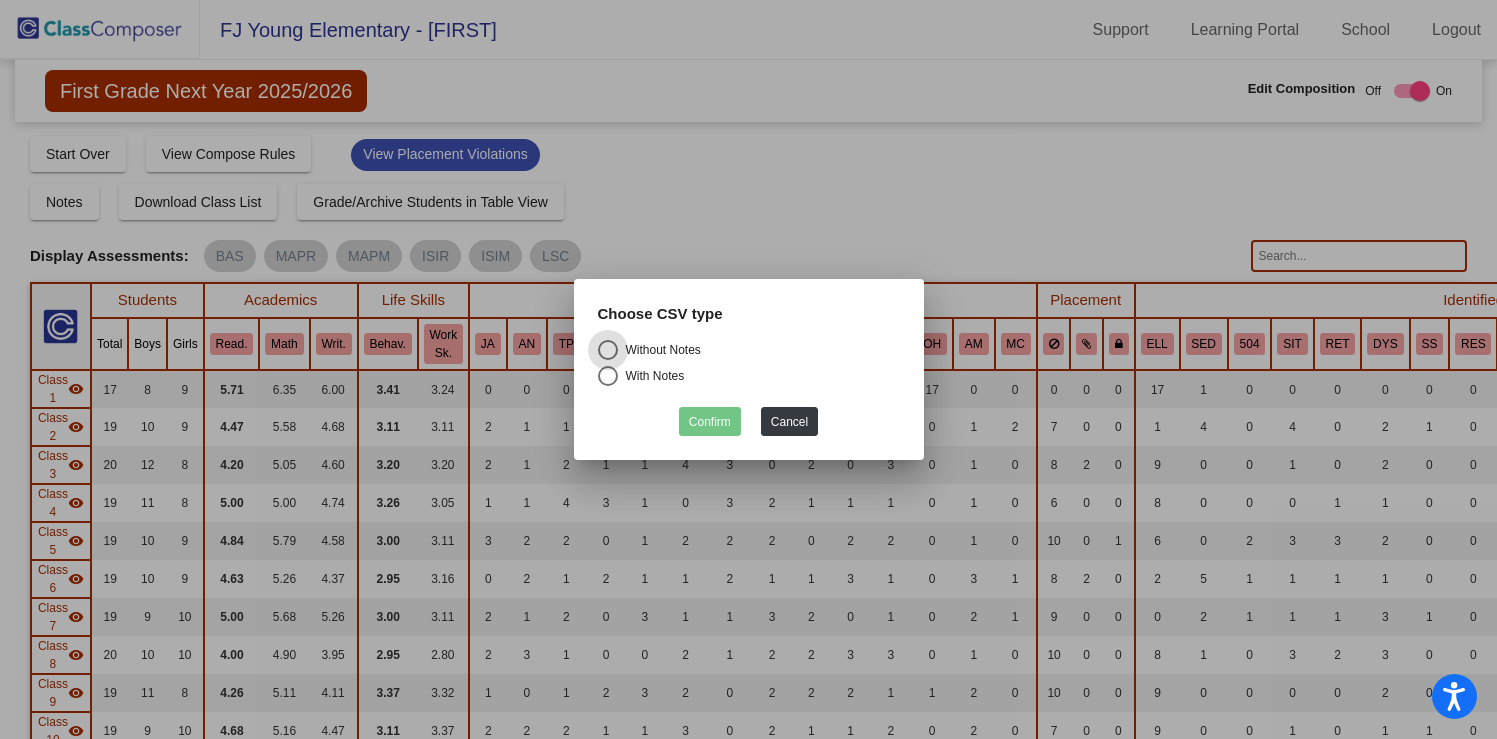 click on "Without Notes" at bounding box center [659, 350] 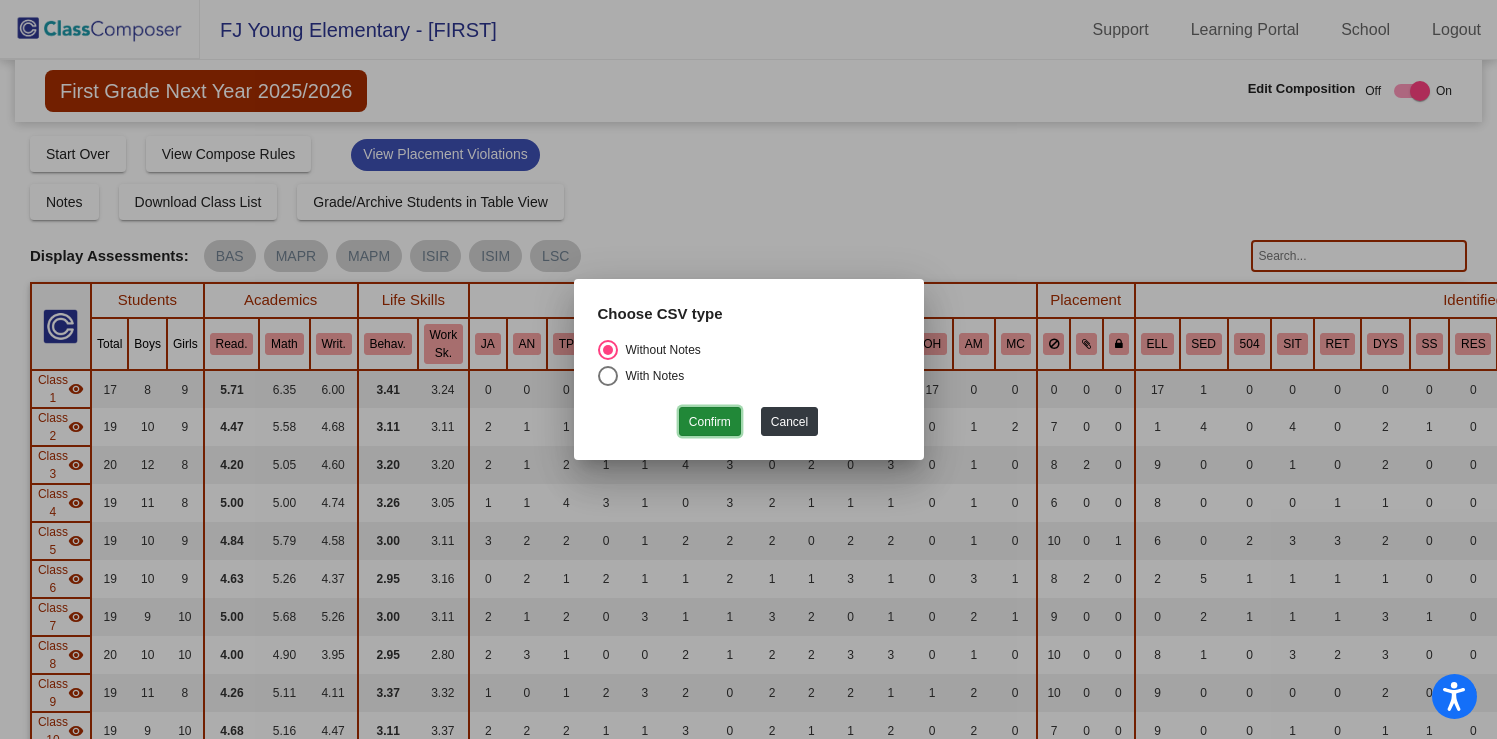 click on "Confirm" at bounding box center (710, 421) 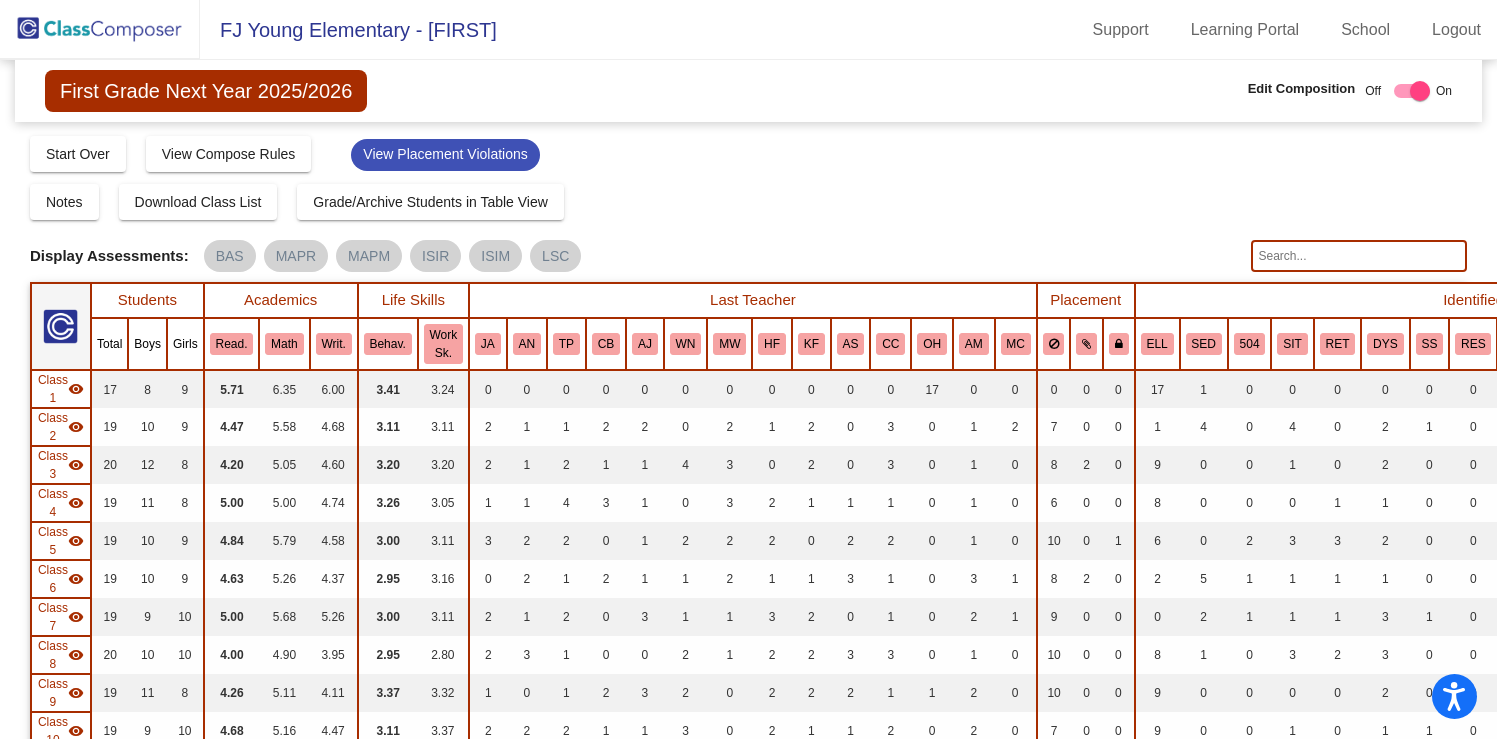 scroll, scrollTop: 0, scrollLeft: 0, axis: both 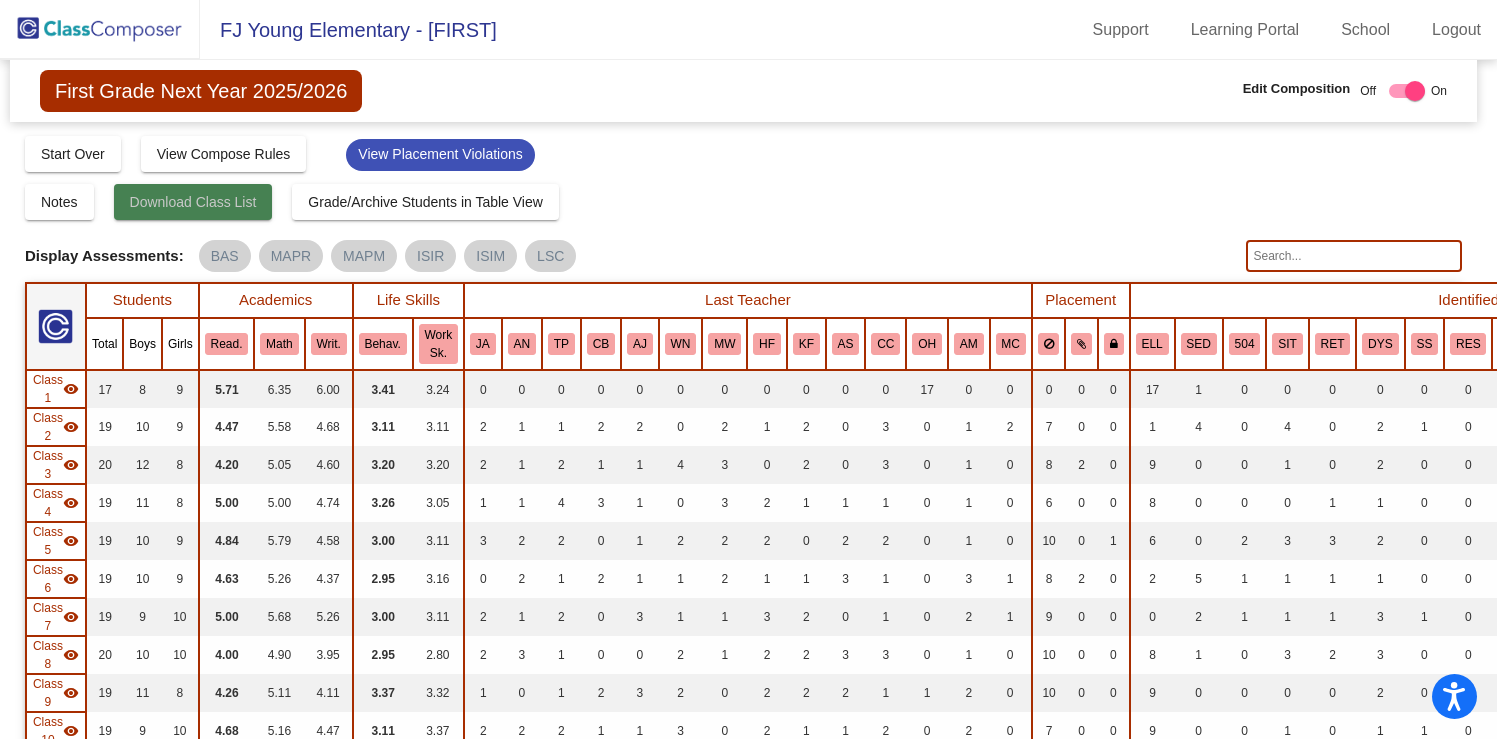 click on "Download Class List" 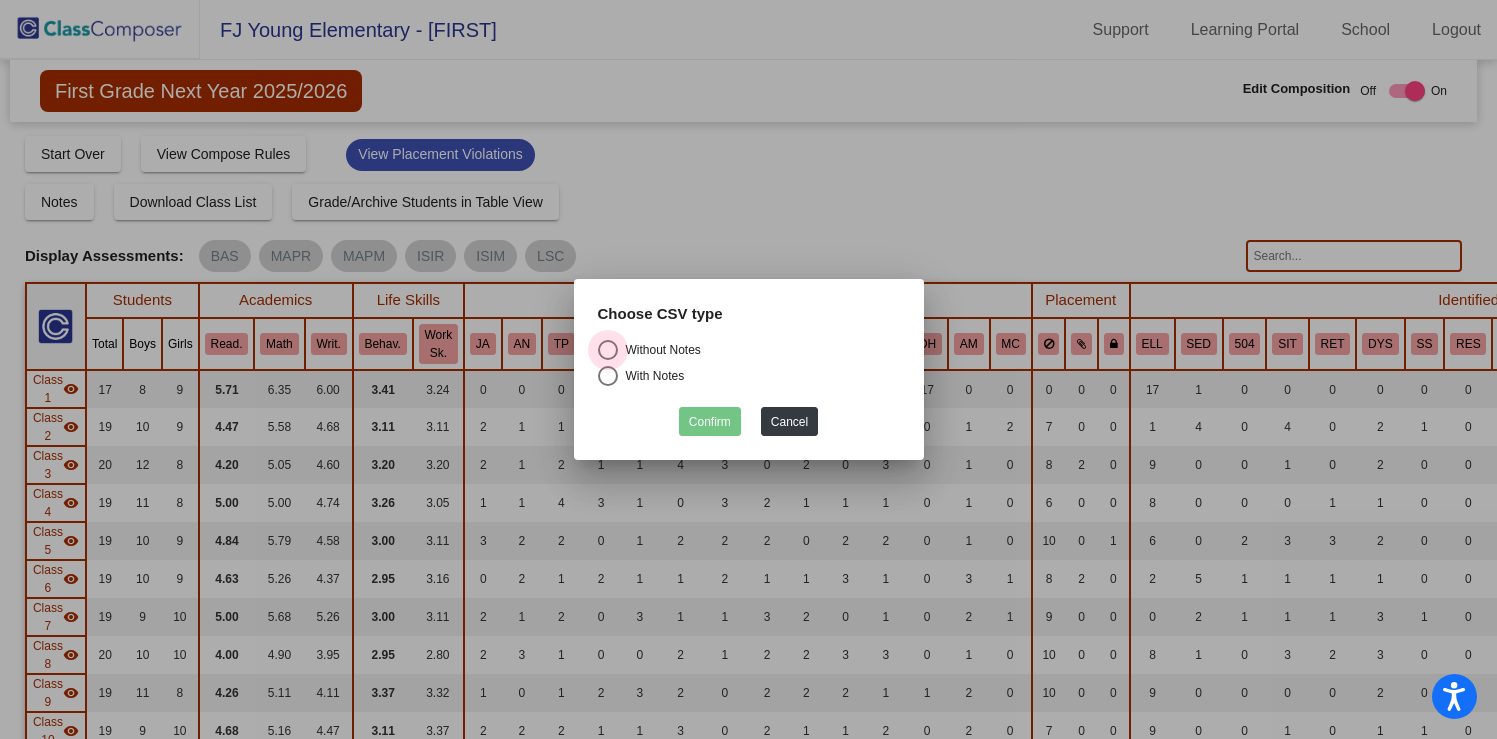 click on "Without Notes" at bounding box center [659, 350] 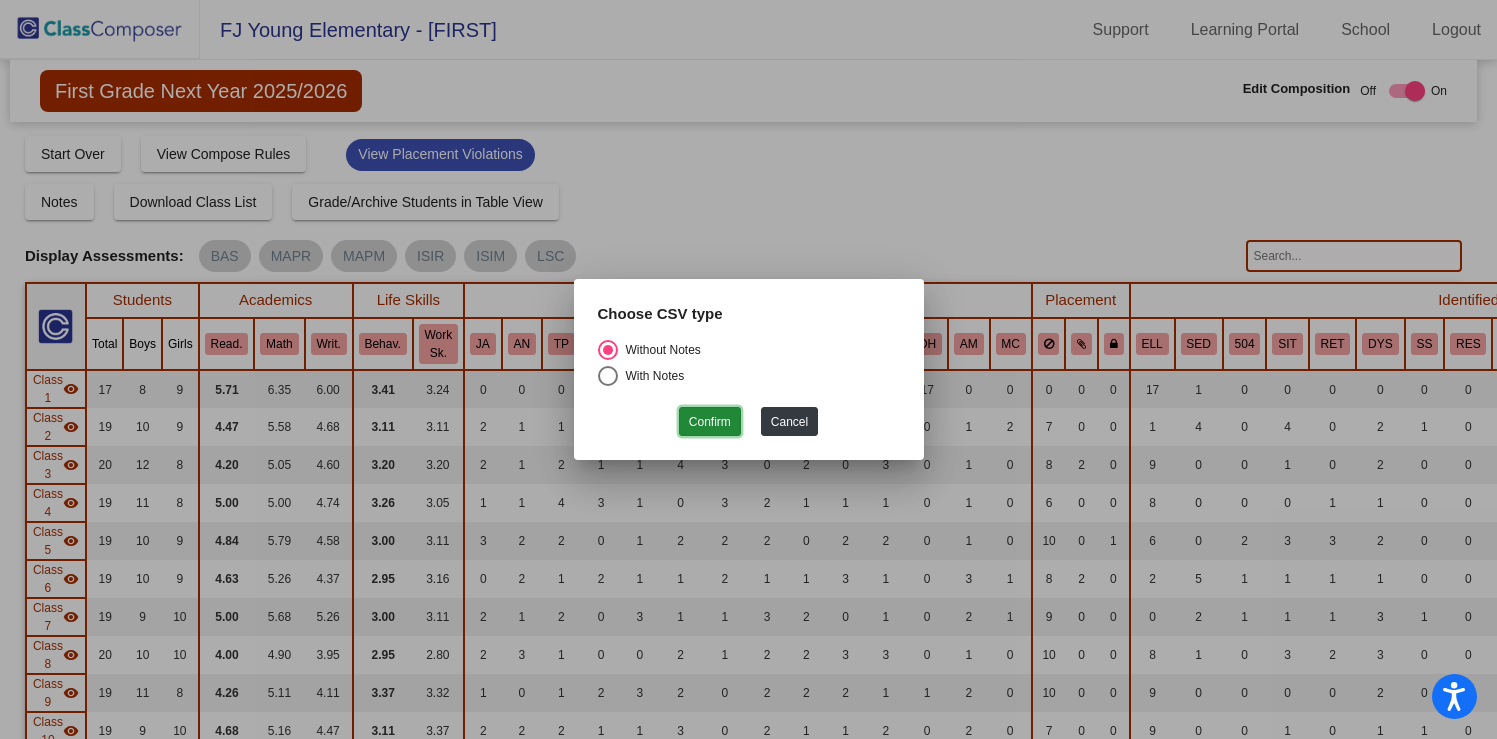 click on "Confirm" at bounding box center [710, 421] 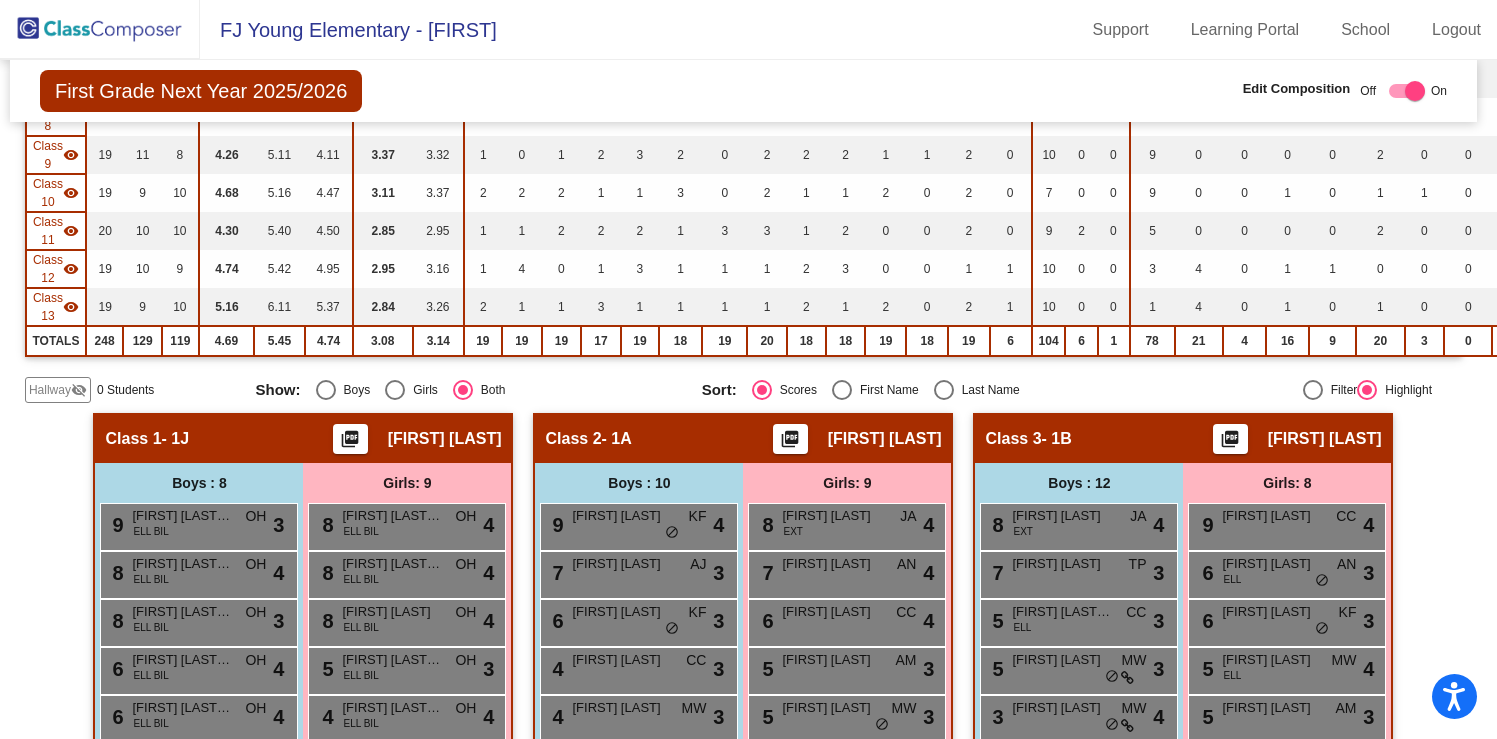 scroll, scrollTop: 550, scrollLeft: 5, axis: both 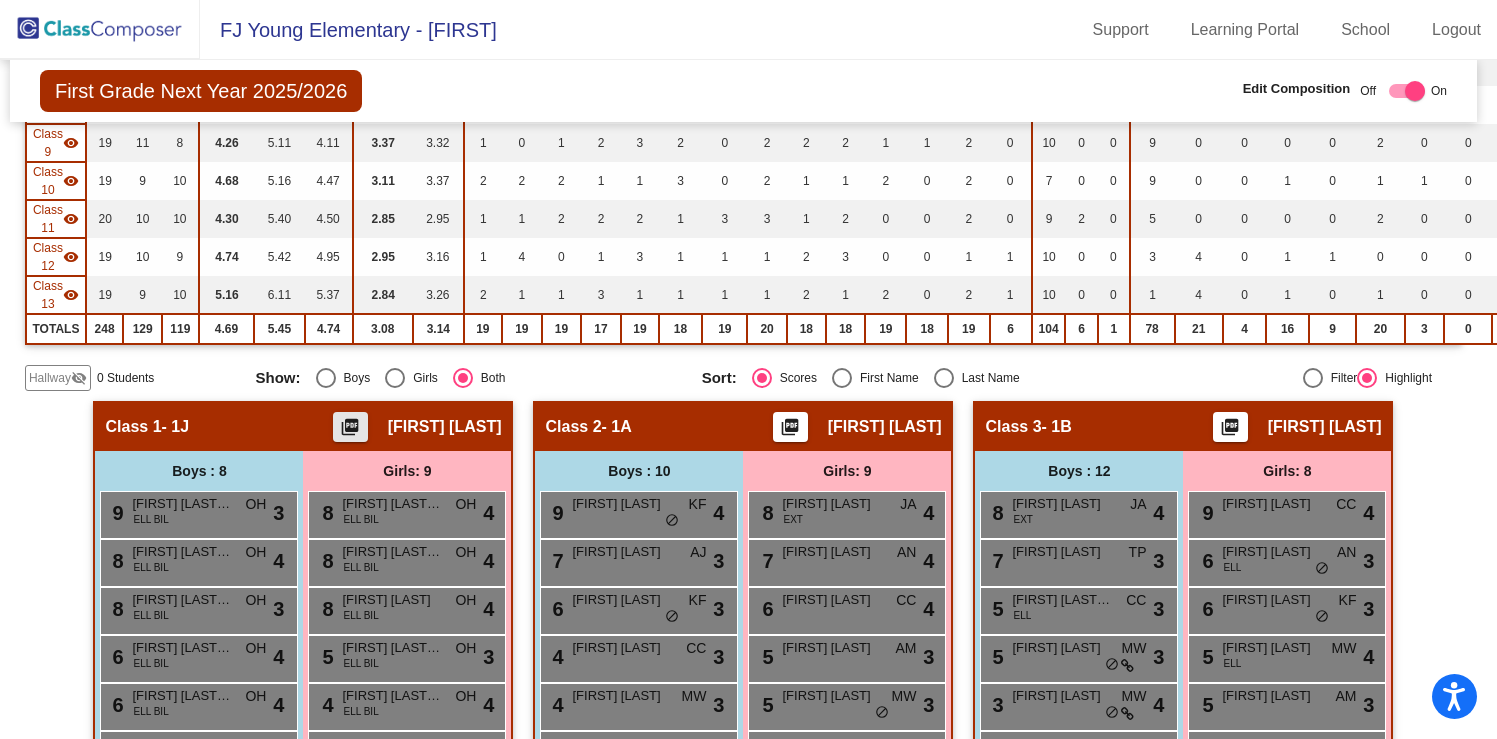 click on "picture_as_pdf" 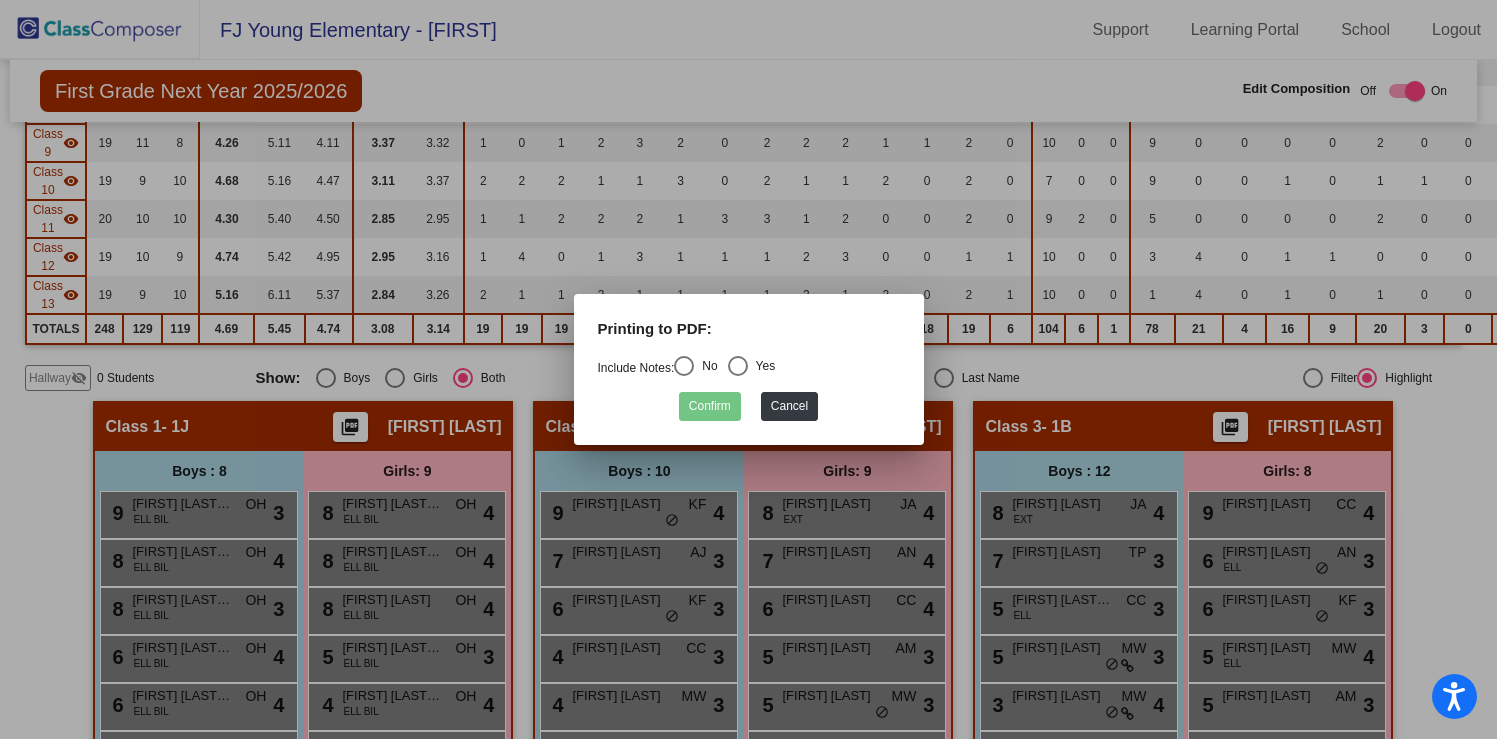 click at bounding box center [684, 366] 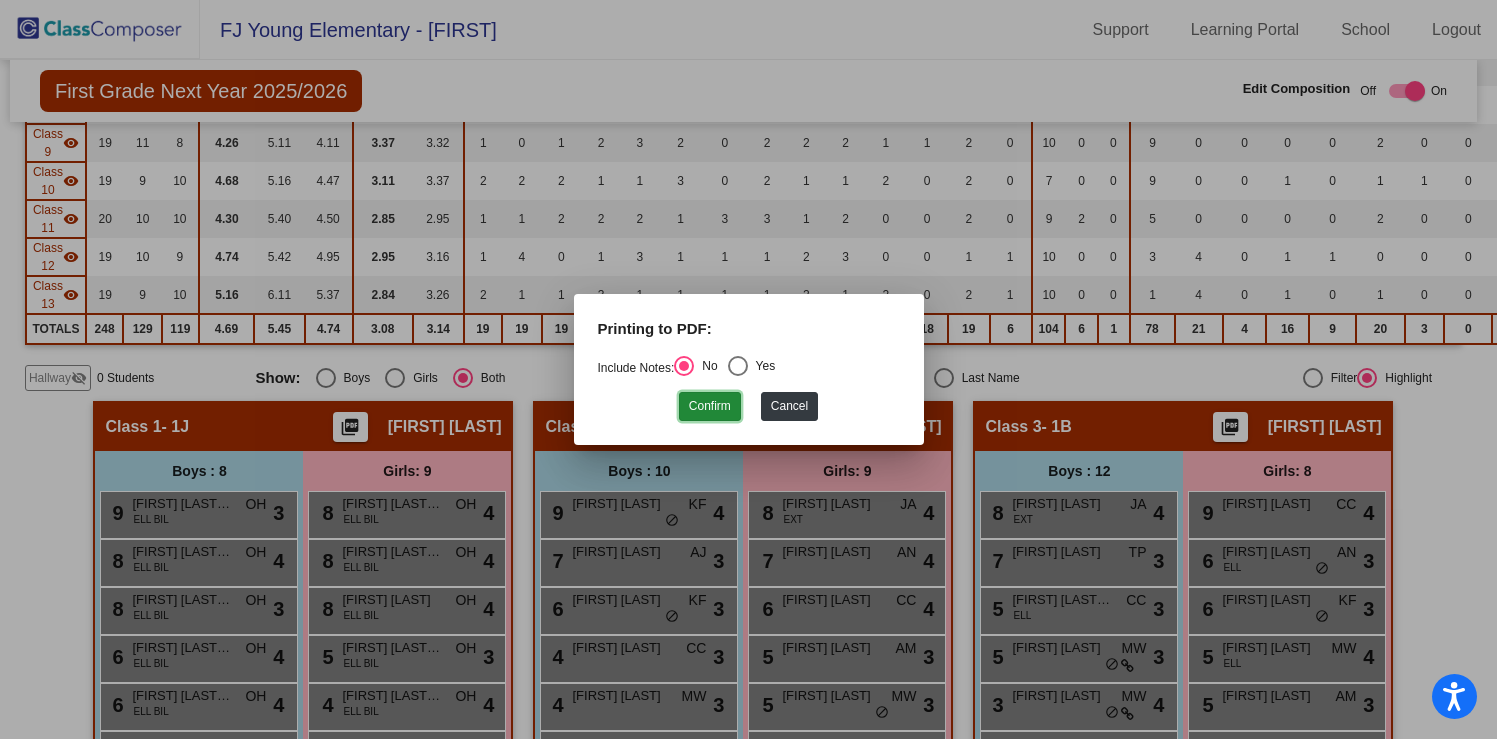 click on "Confirm" at bounding box center (710, 406) 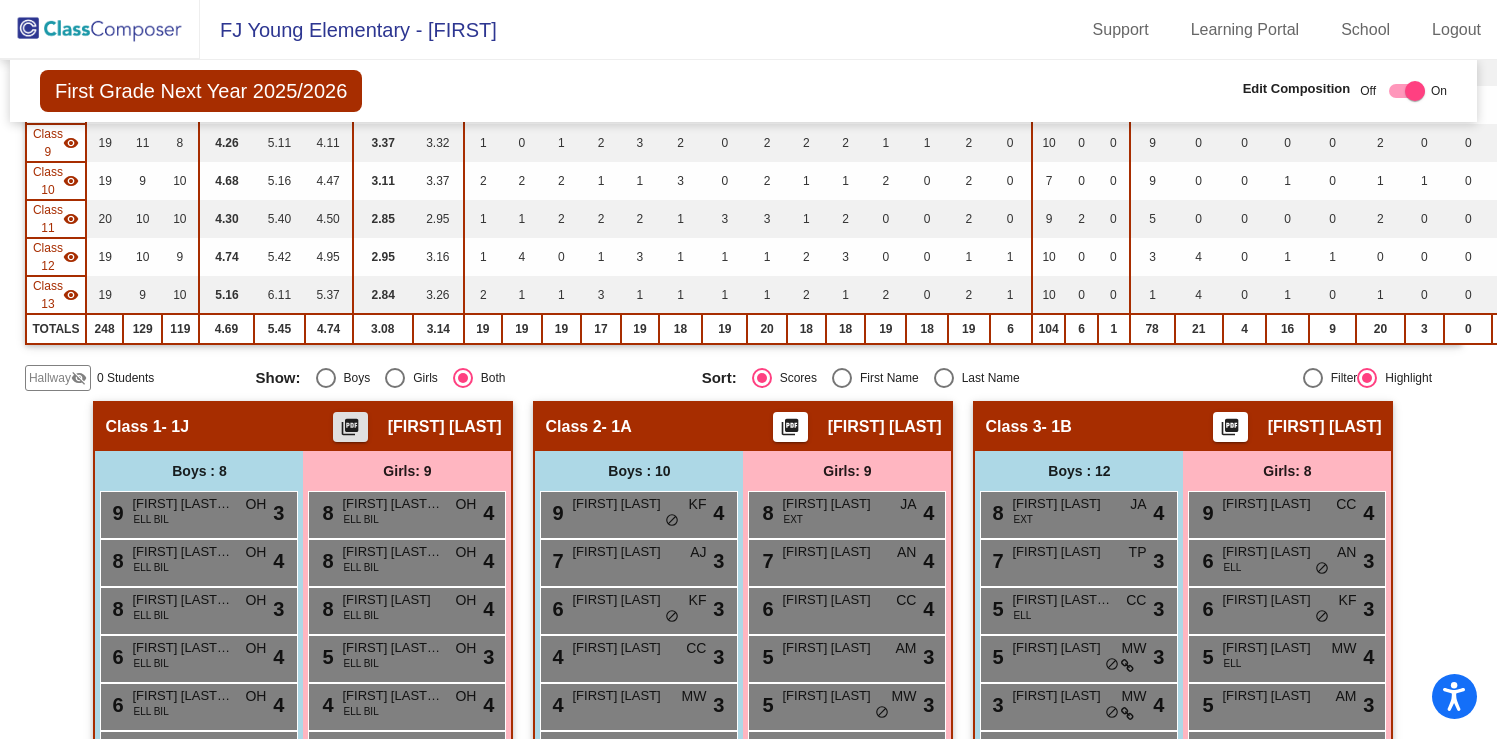 click on "picture_as_pdf" 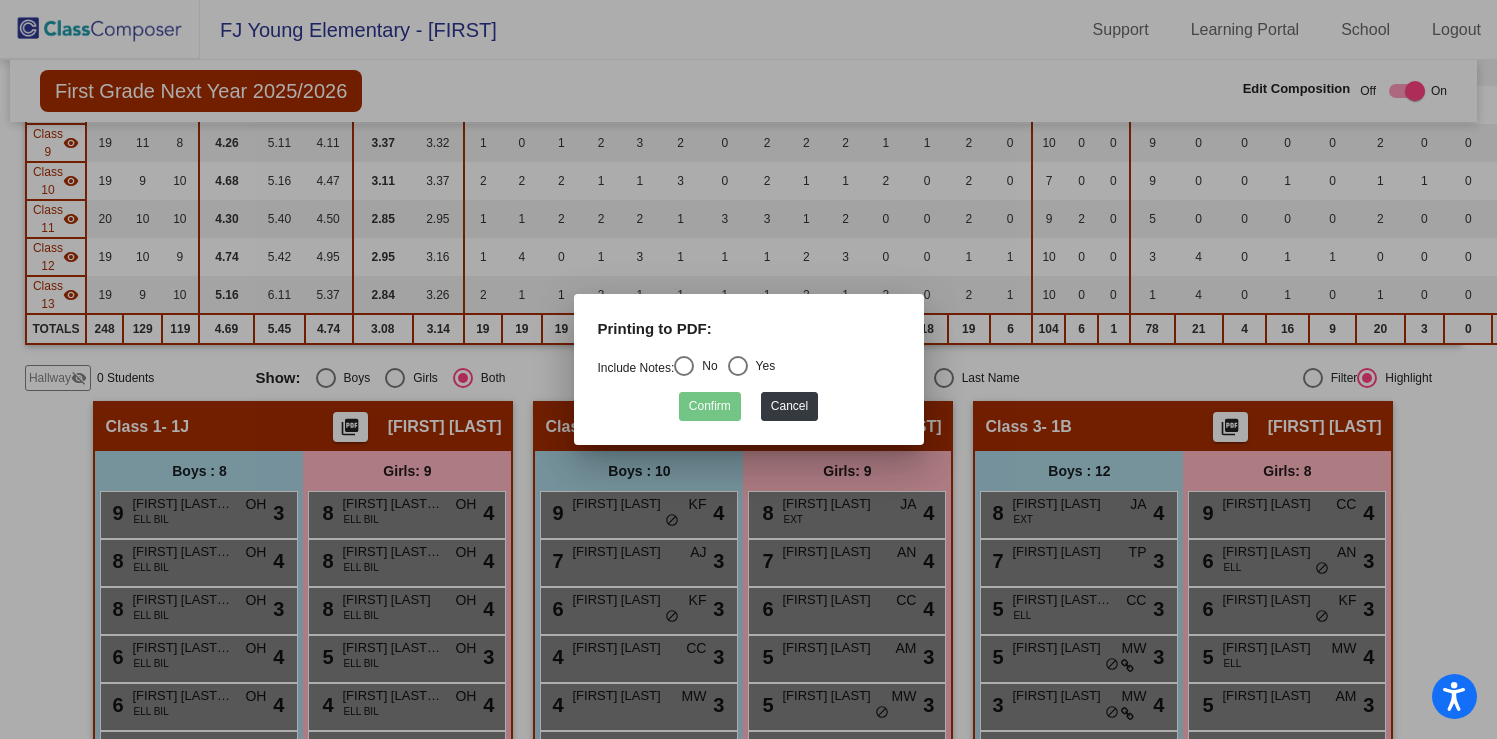 click on "Include Notes:      No        Yes" at bounding box center (687, 368) 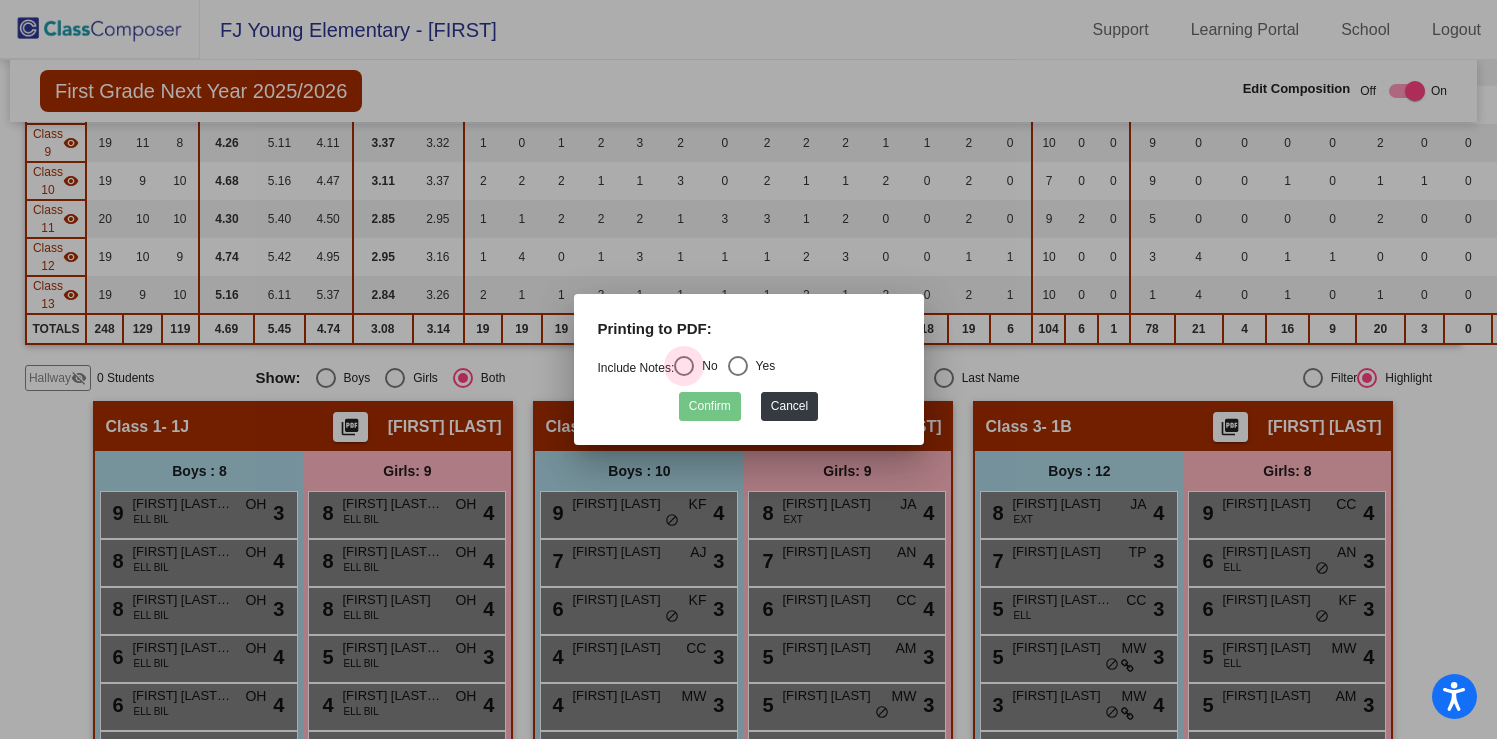 click at bounding box center [684, 366] 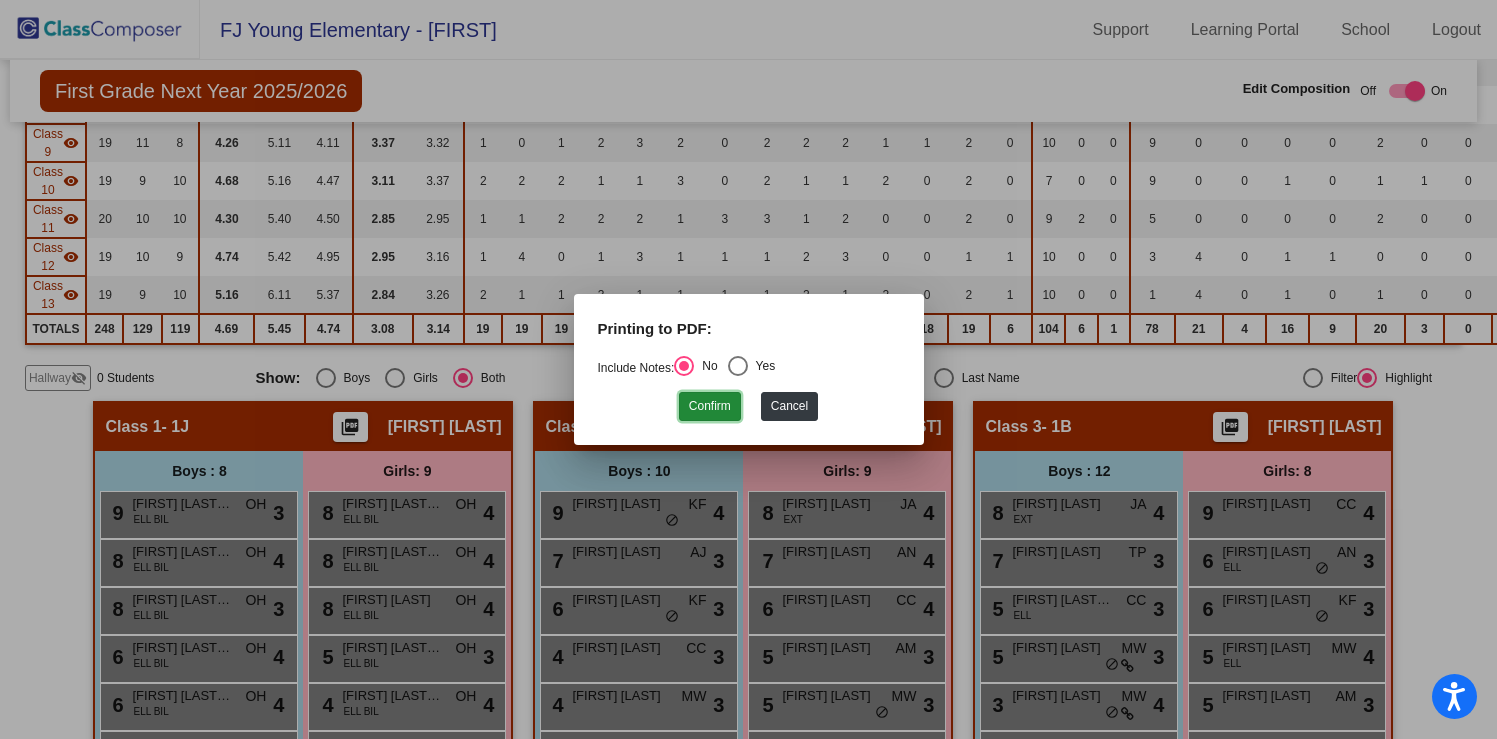 click on "Confirm" at bounding box center [710, 406] 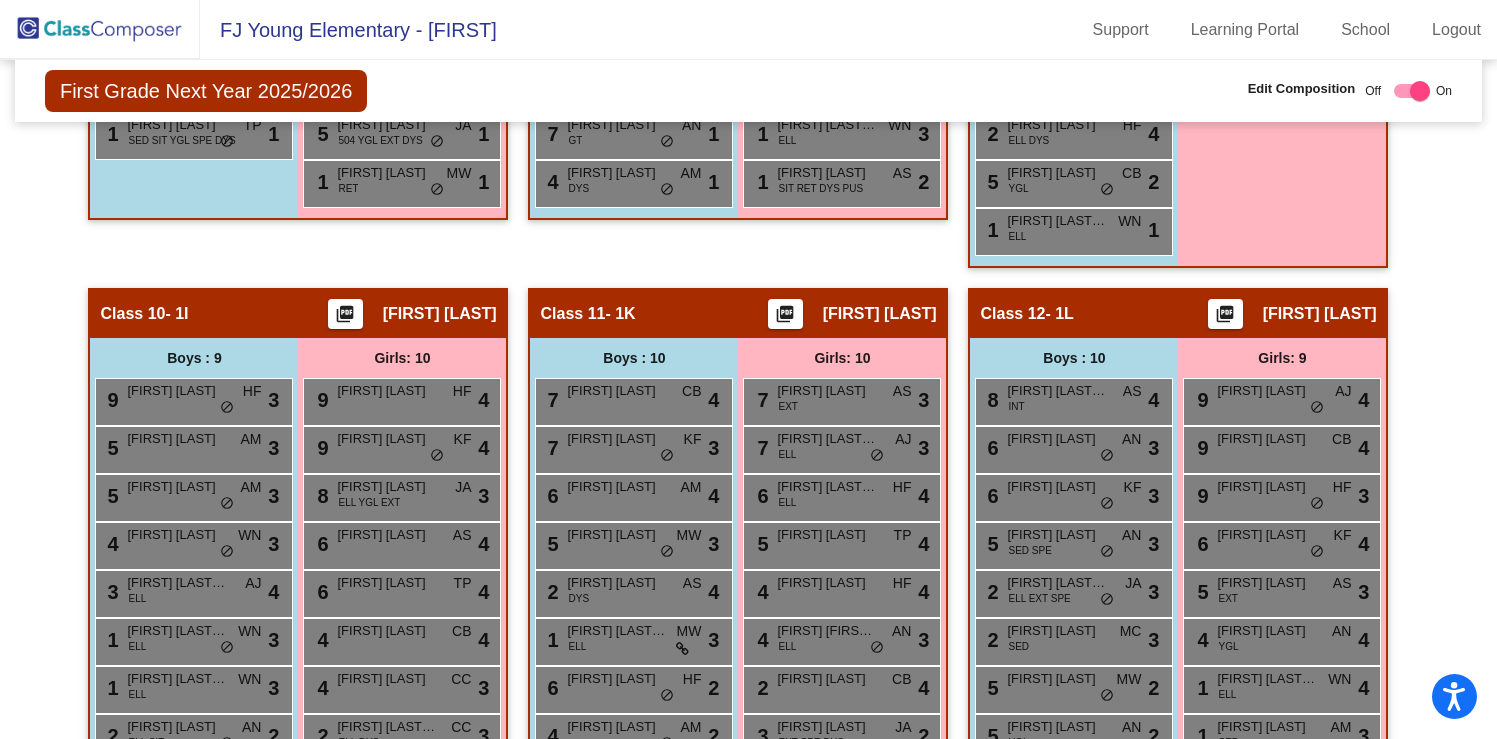 scroll, scrollTop: 2561, scrollLeft: 0, axis: vertical 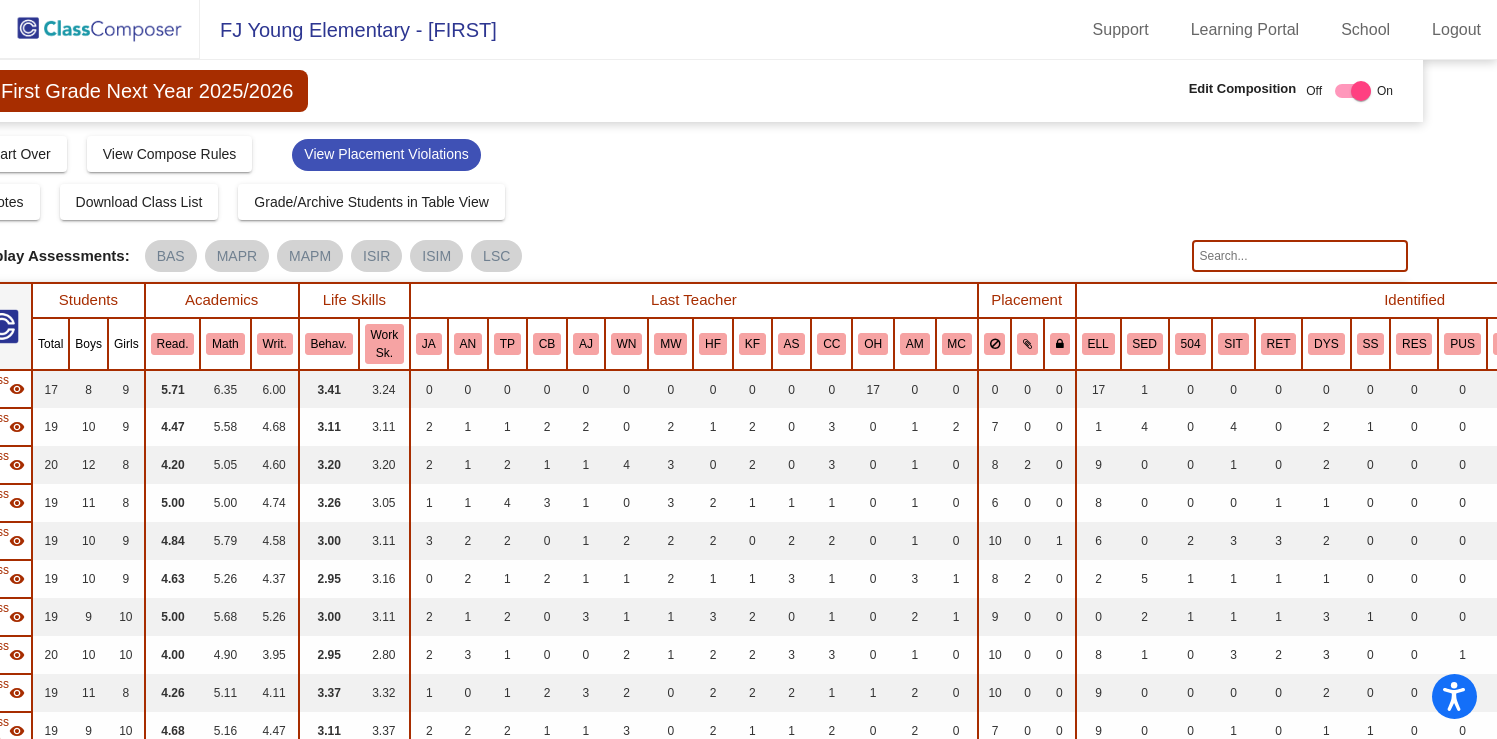 click on "visibility" 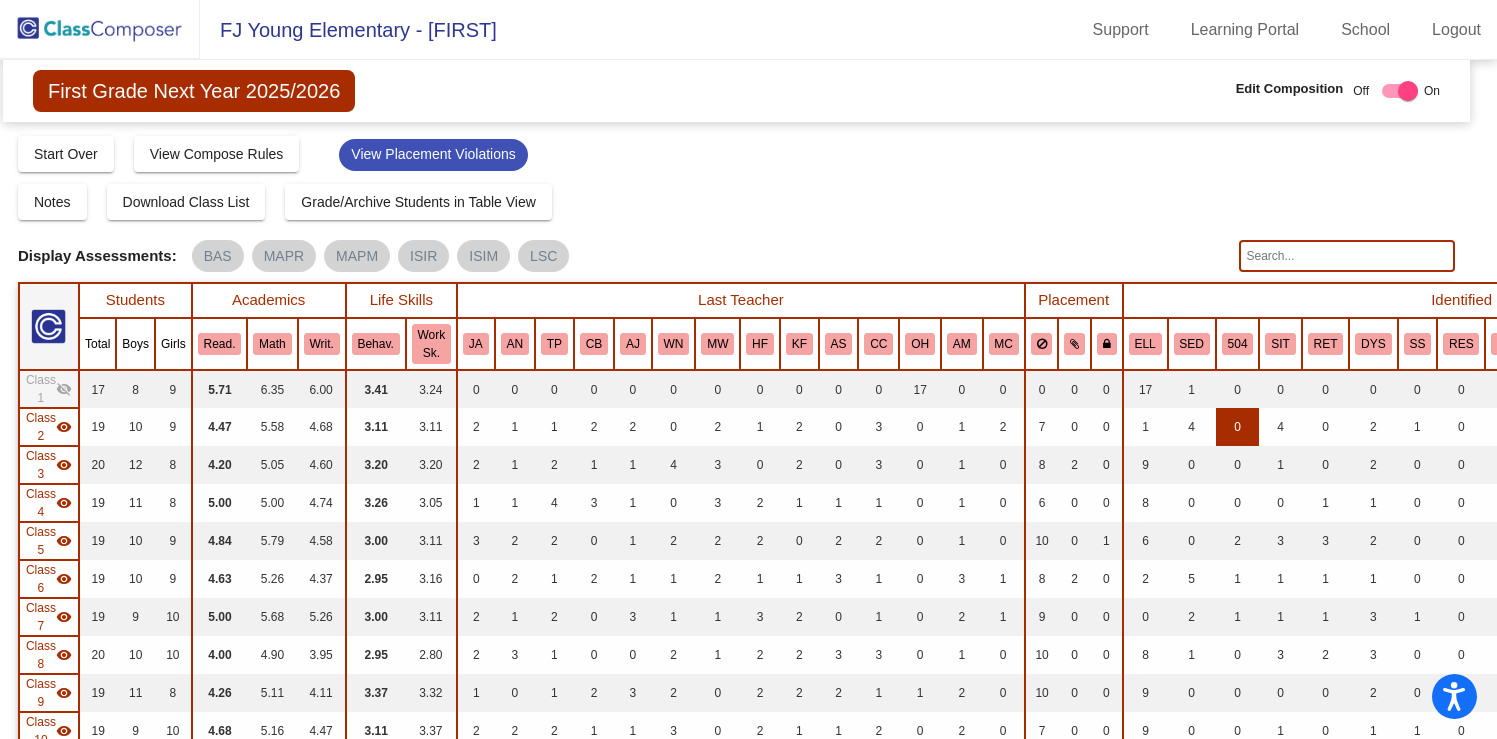 scroll, scrollTop: 0, scrollLeft: 0, axis: both 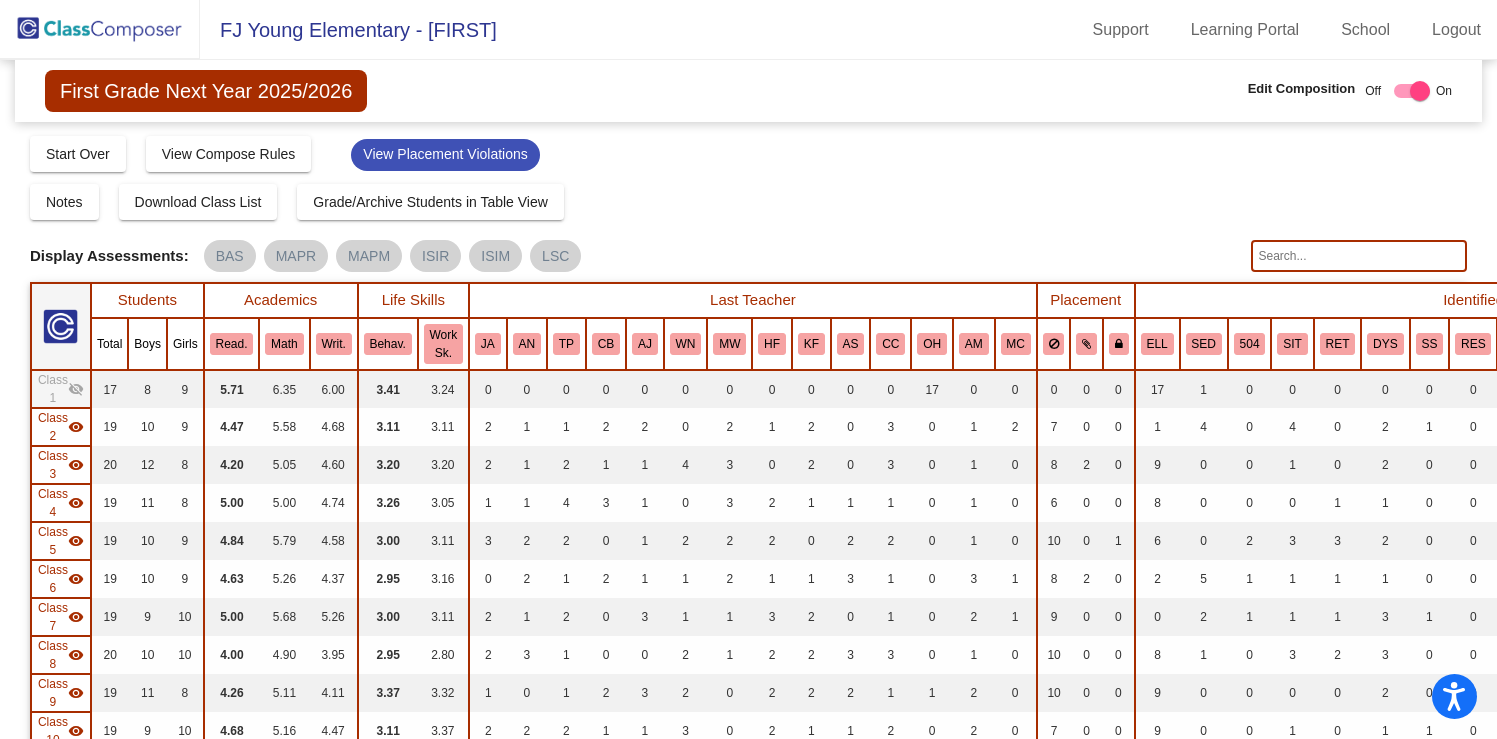 click on "visibility_off" 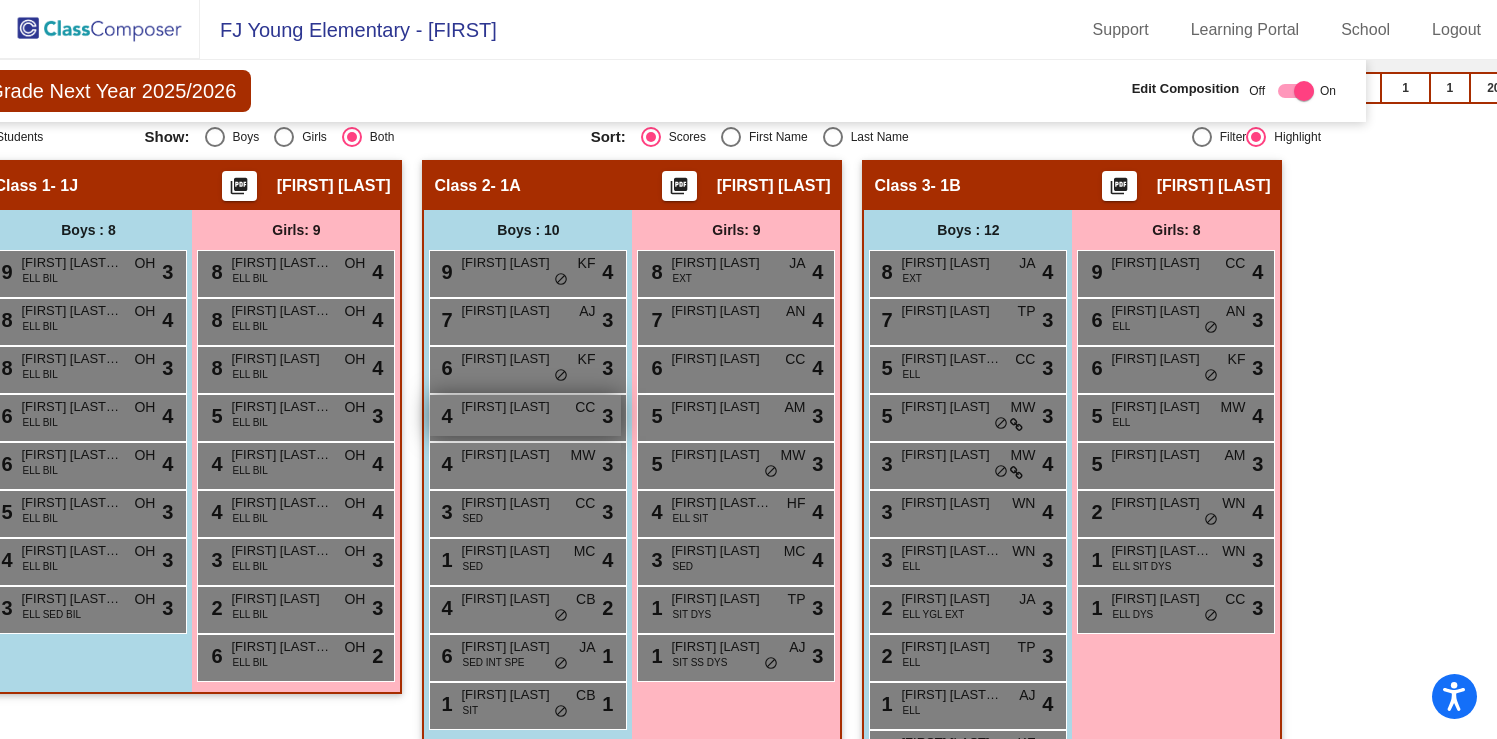scroll, scrollTop: 795, scrollLeft: 116, axis: both 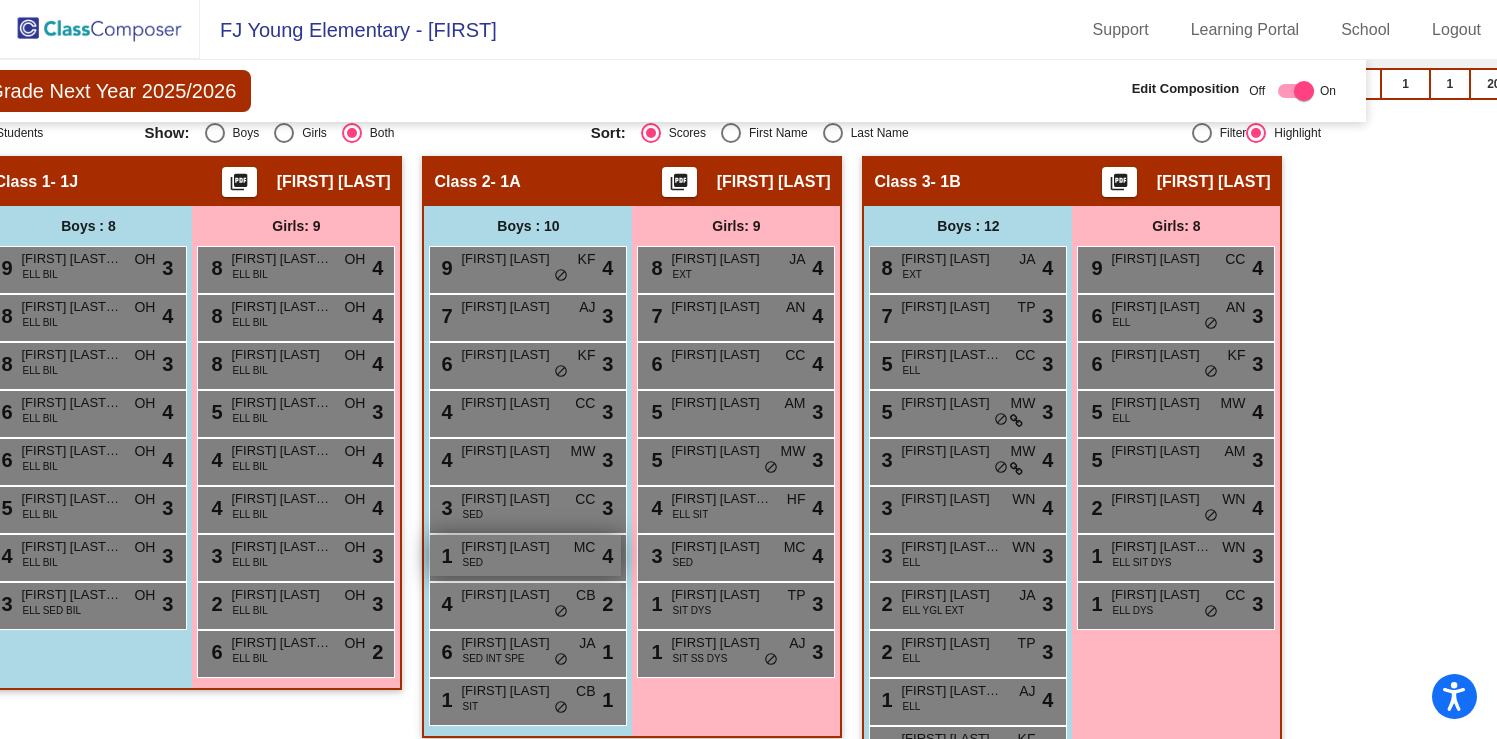 click on "MC" at bounding box center [585, 547] 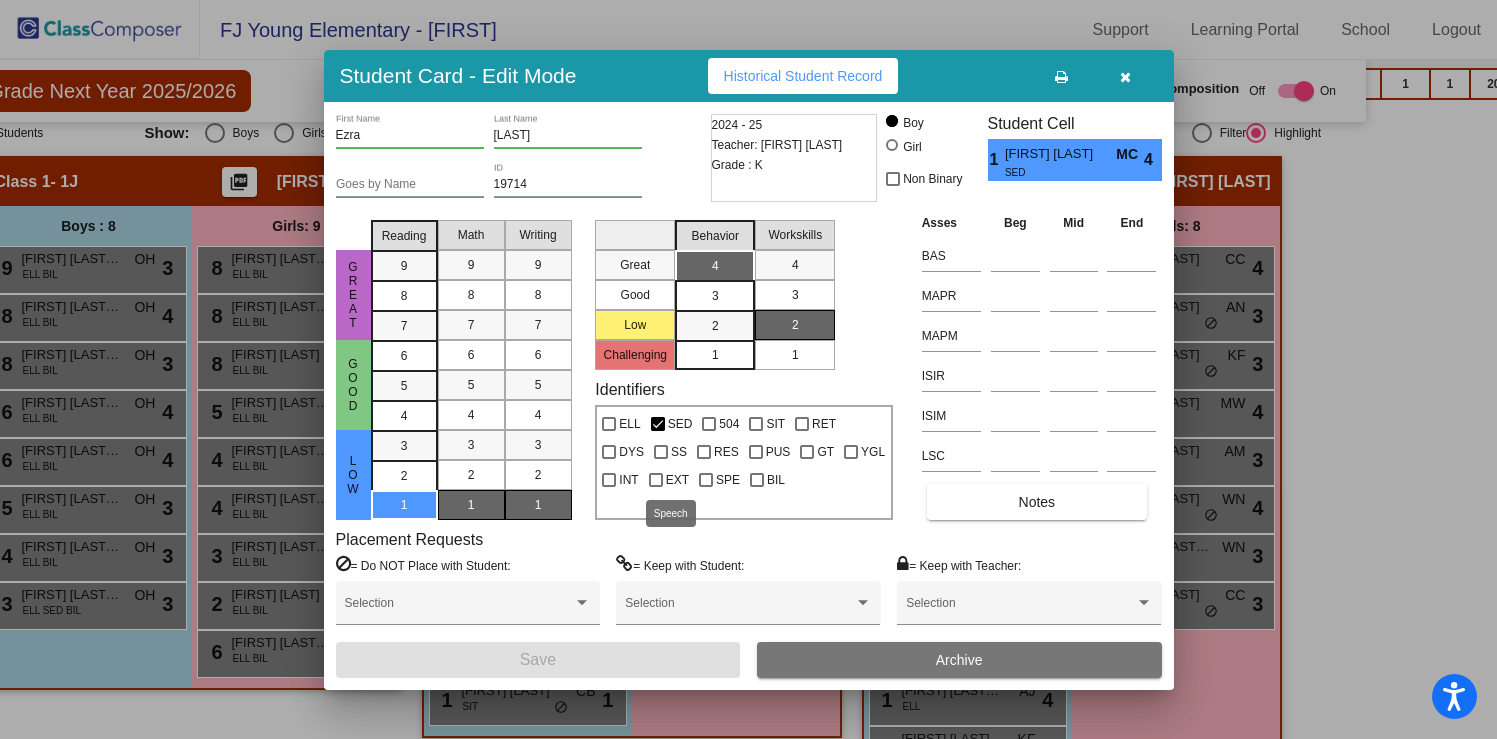 click at bounding box center [706, 480] 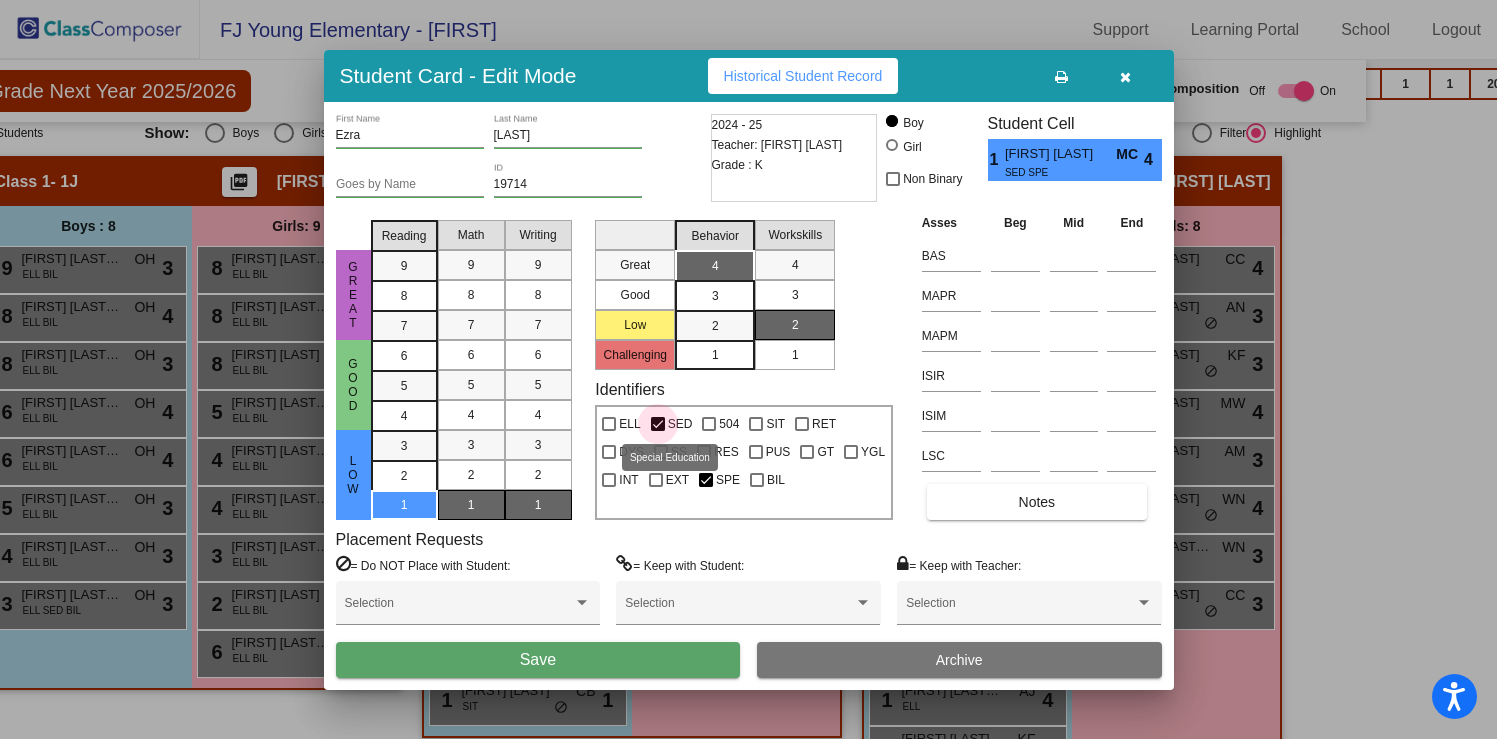 click on "SED" at bounding box center [672, 424] 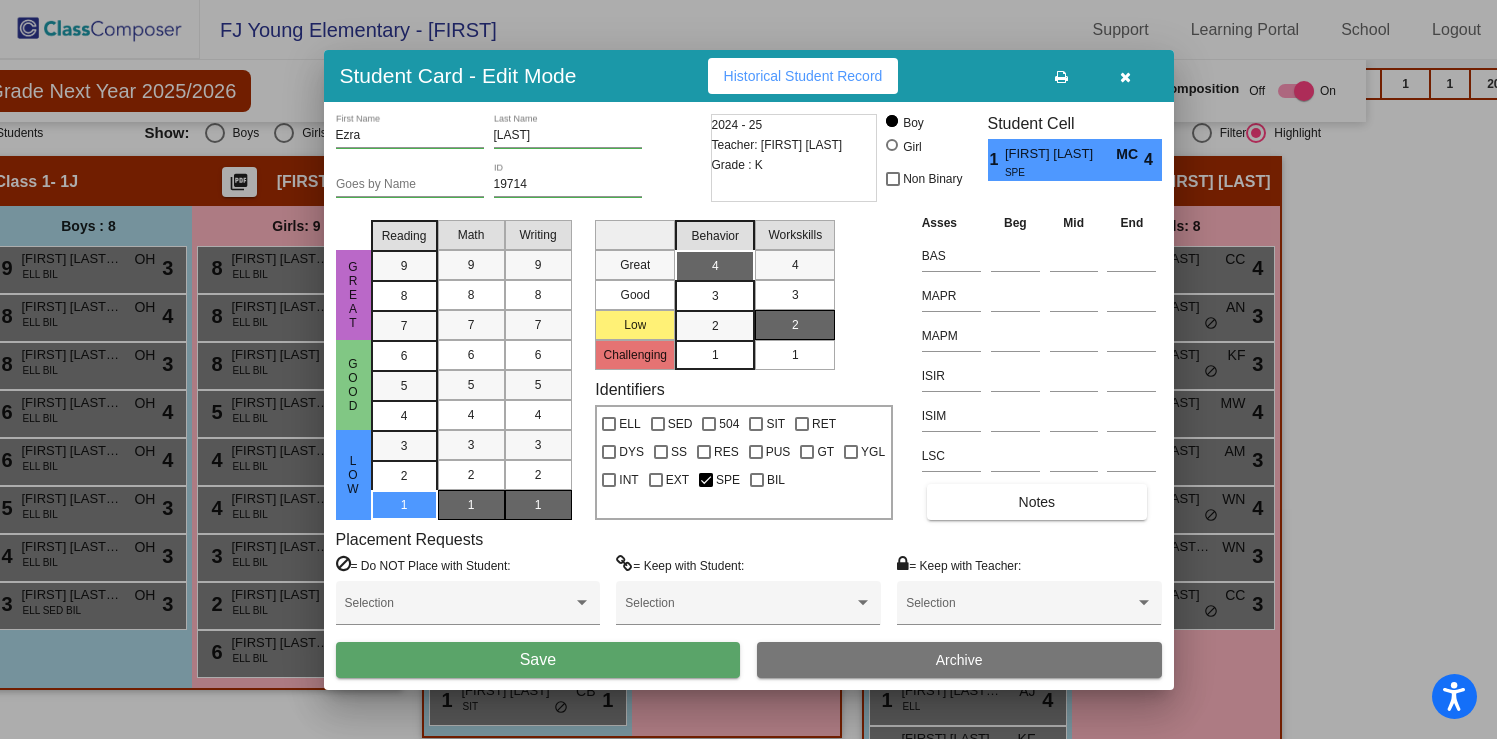 drag, startPoint x: 664, startPoint y: 654, endPoint x: 701, endPoint y: 632, distance: 43.046486 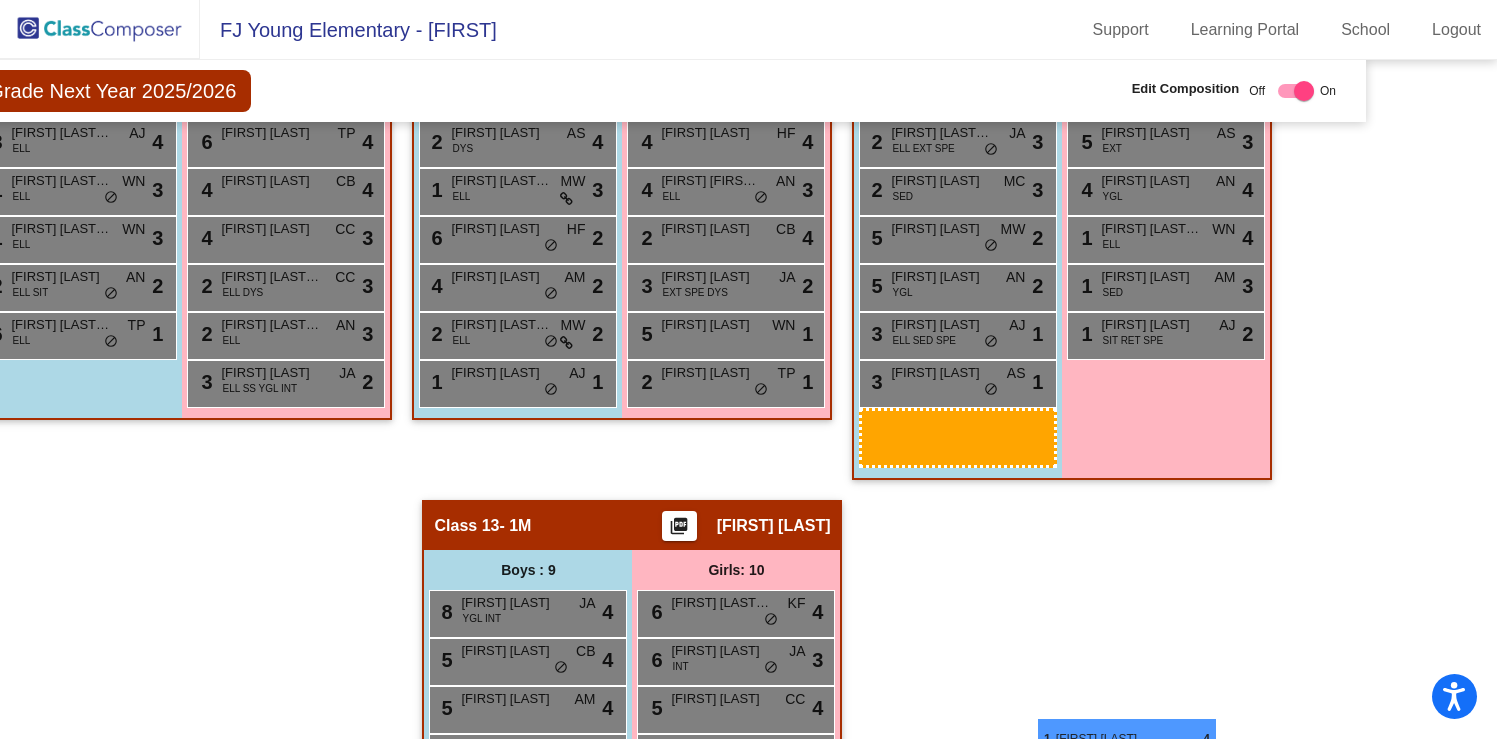 scroll, scrollTop: 3131, scrollLeft: 116, axis: both 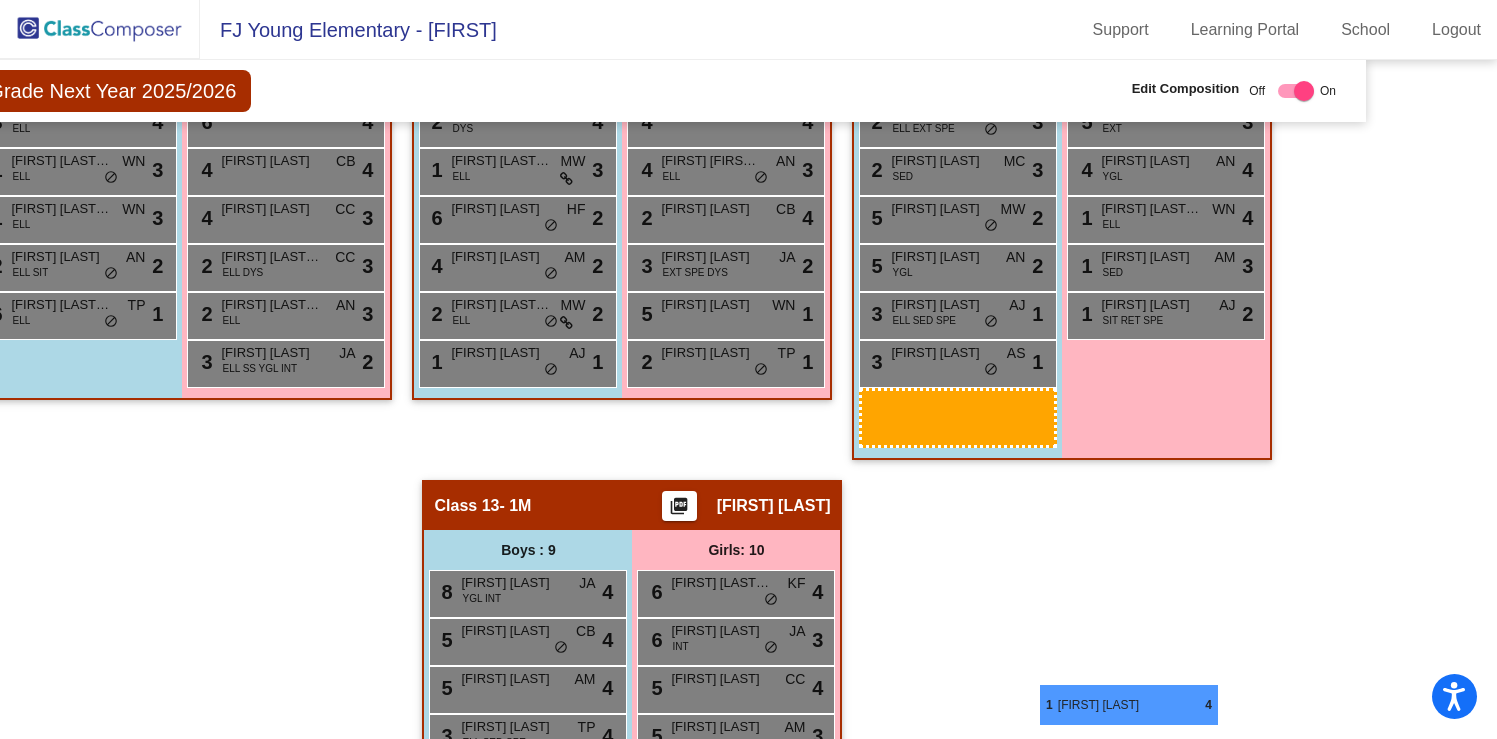 drag, startPoint x: 626, startPoint y: 569, endPoint x: 1039, endPoint y: 666, distance: 424.23813 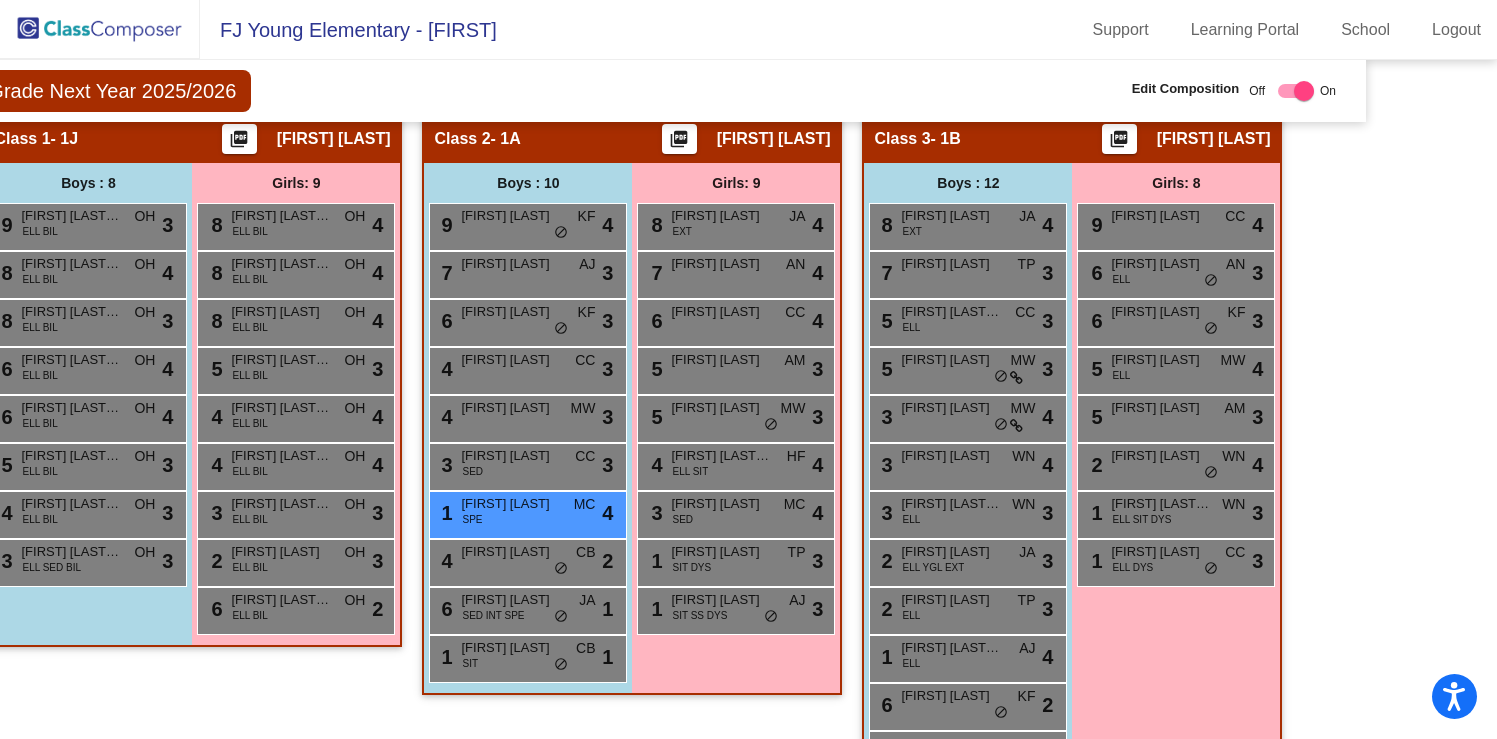 scroll, scrollTop: 863, scrollLeft: 116, axis: both 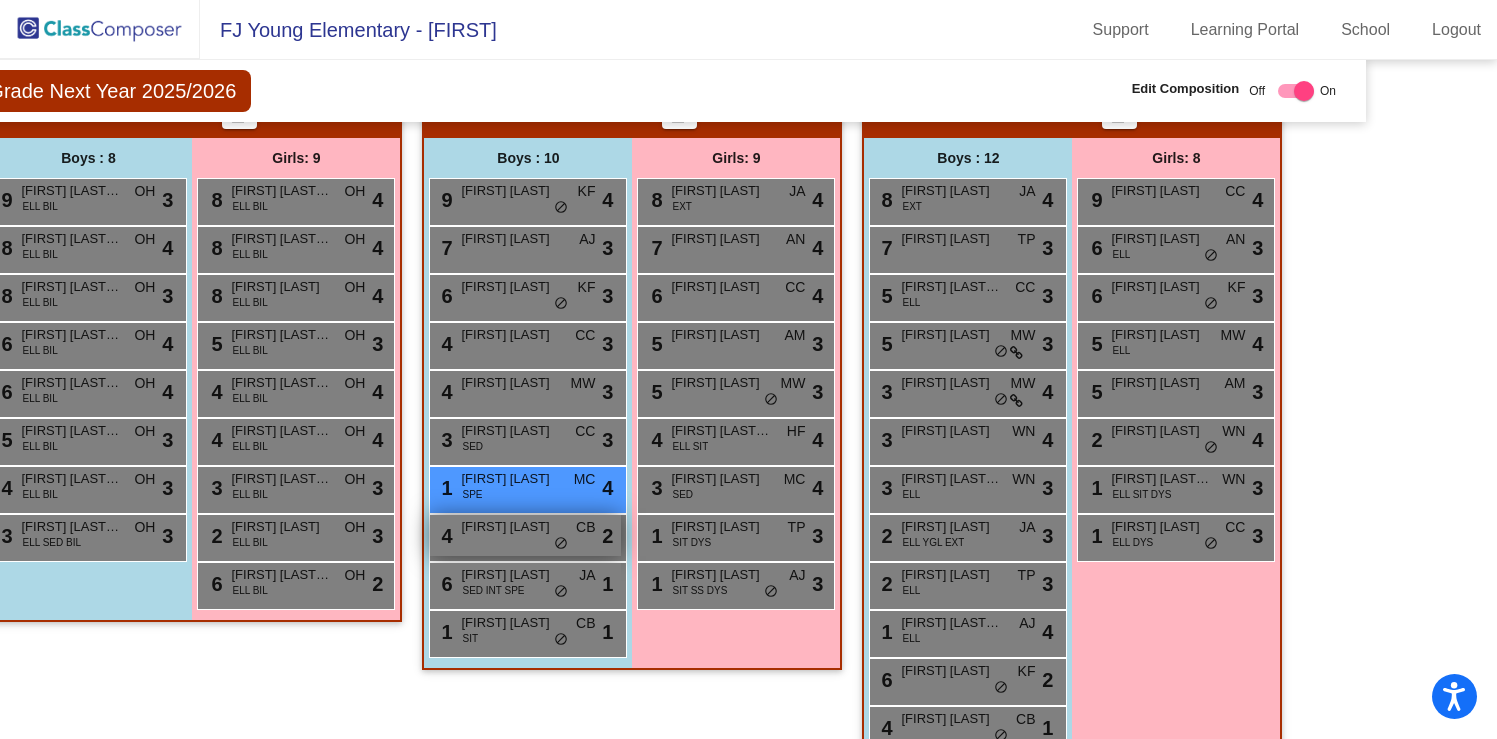 click on "4 Cory Fehr CB lock do_not_disturb_alt 2" at bounding box center (525, 535) 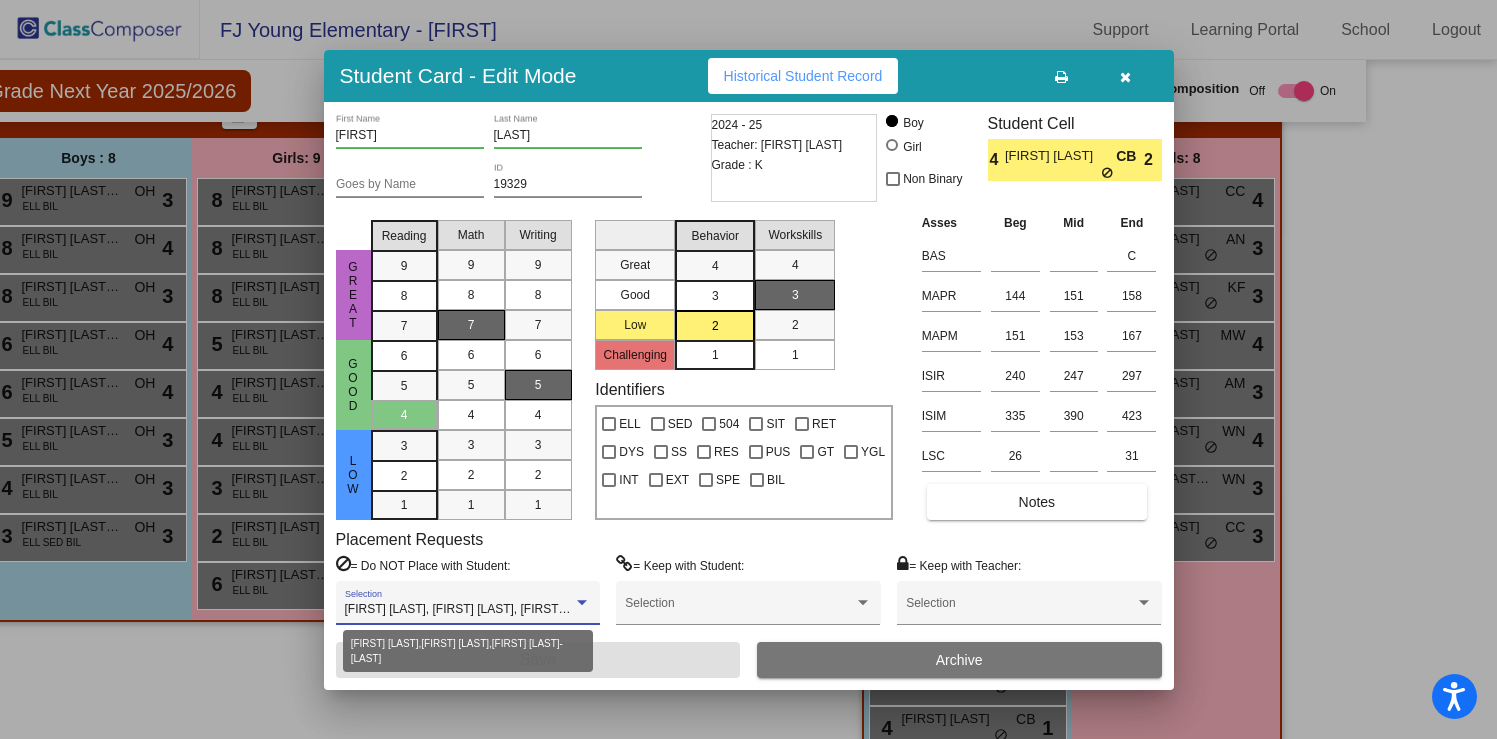 click at bounding box center [582, 603] 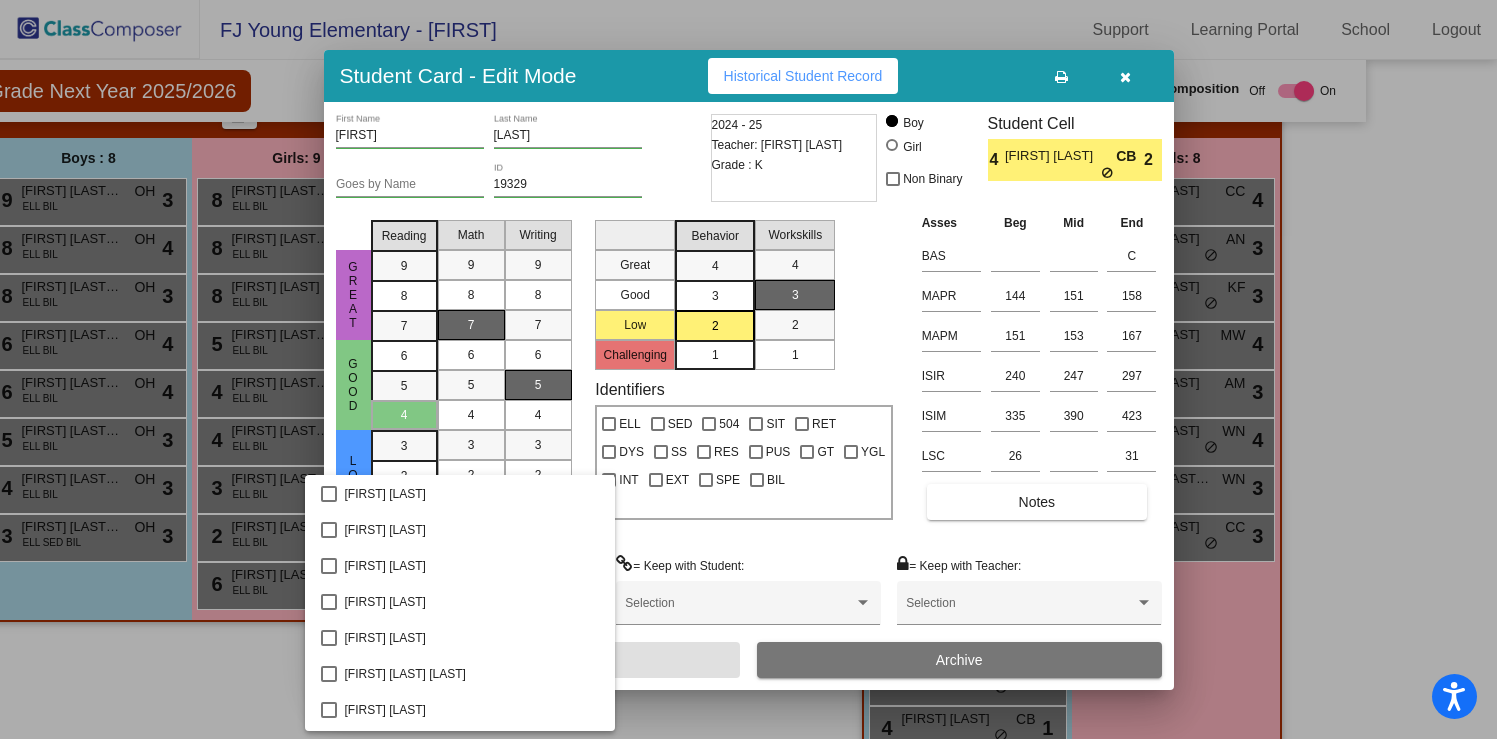 scroll, scrollTop: 4348, scrollLeft: 0, axis: vertical 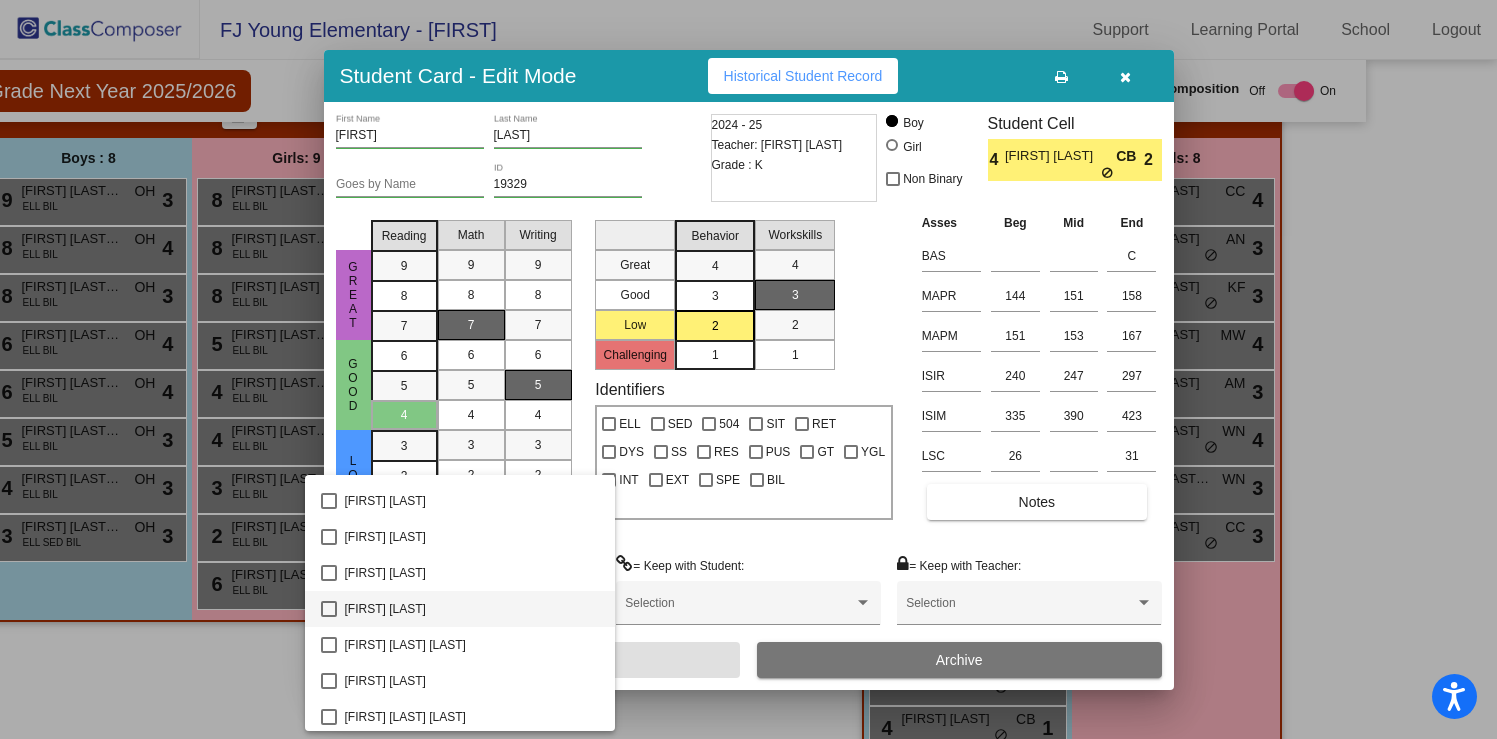 click at bounding box center (329, 609) 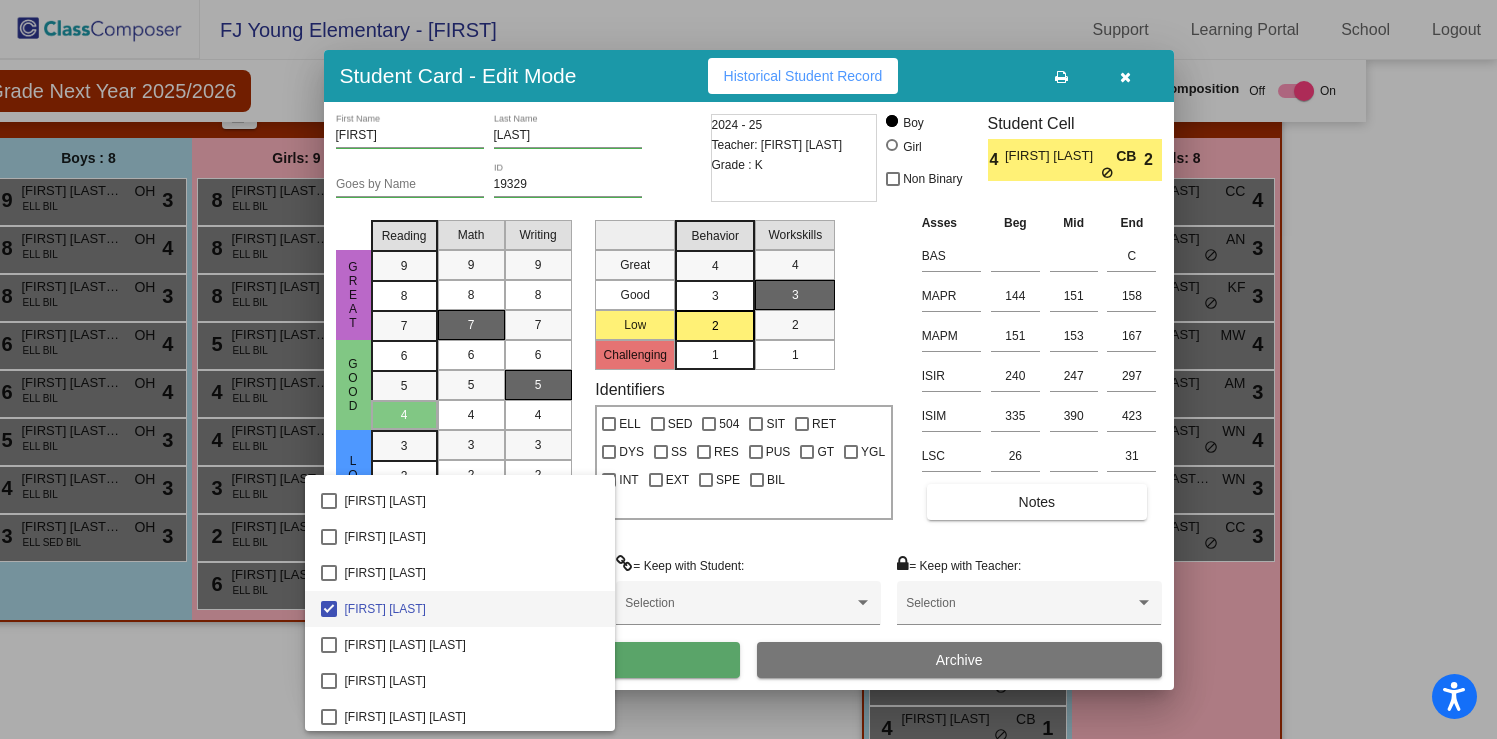 click at bounding box center (748, 369) 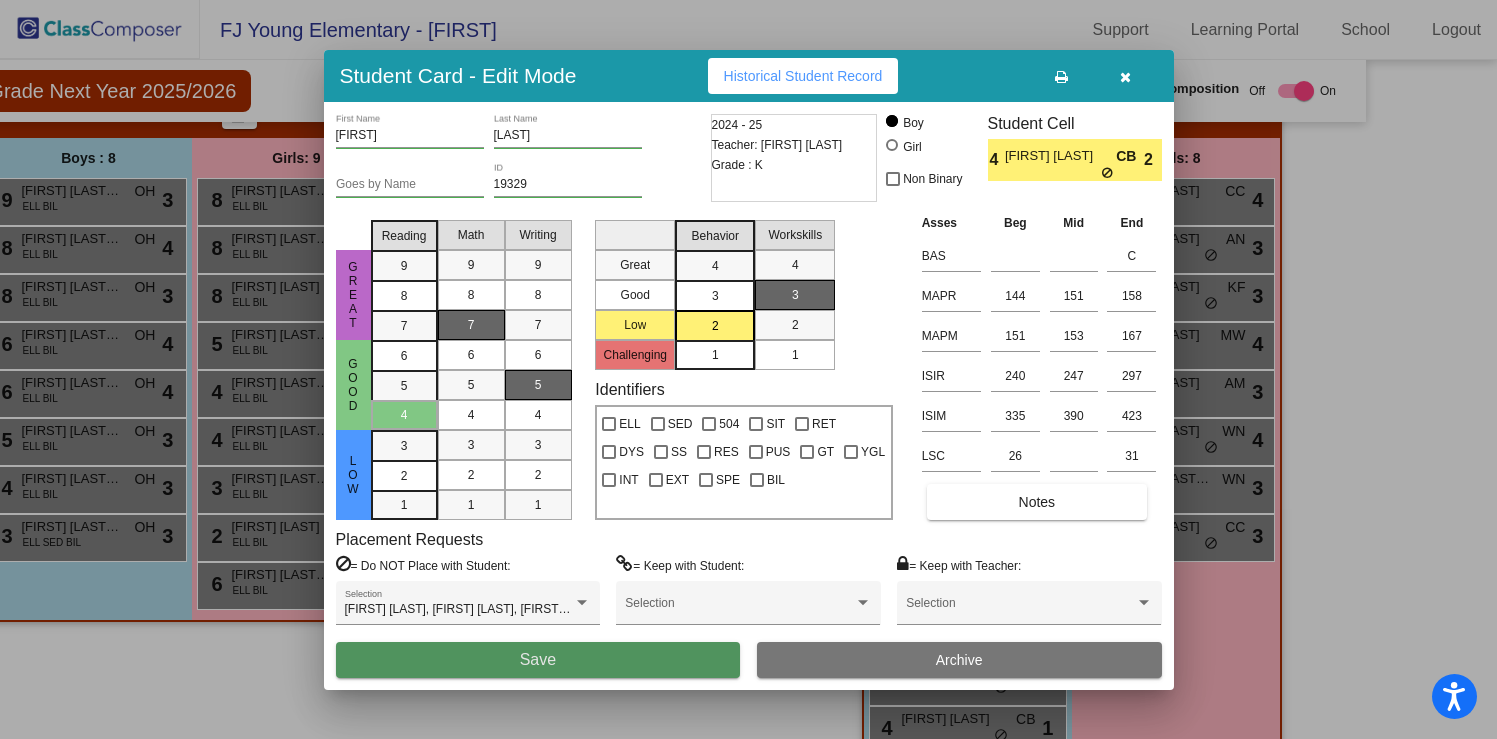 click on "Save" at bounding box center (538, 660) 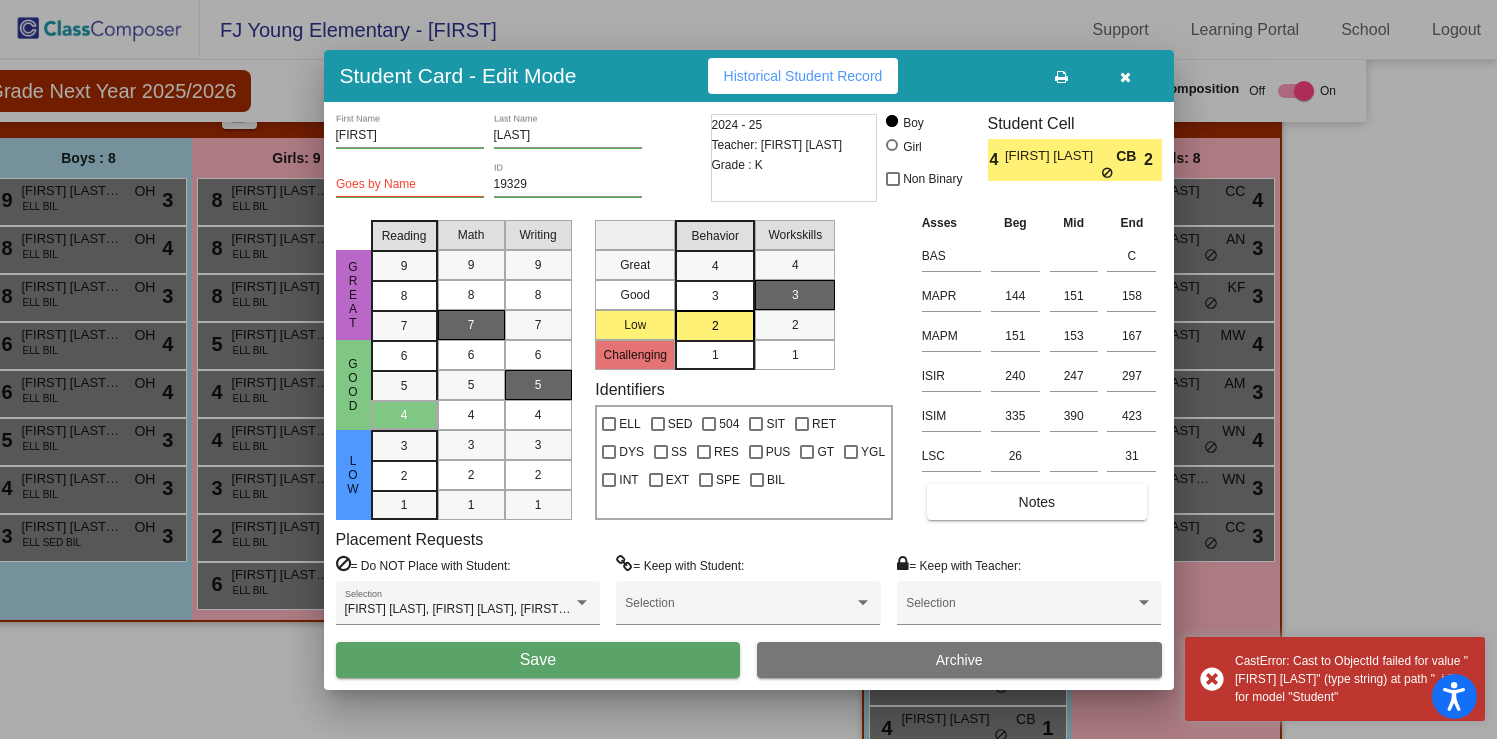 click on "Save" at bounding box center [538, 660] 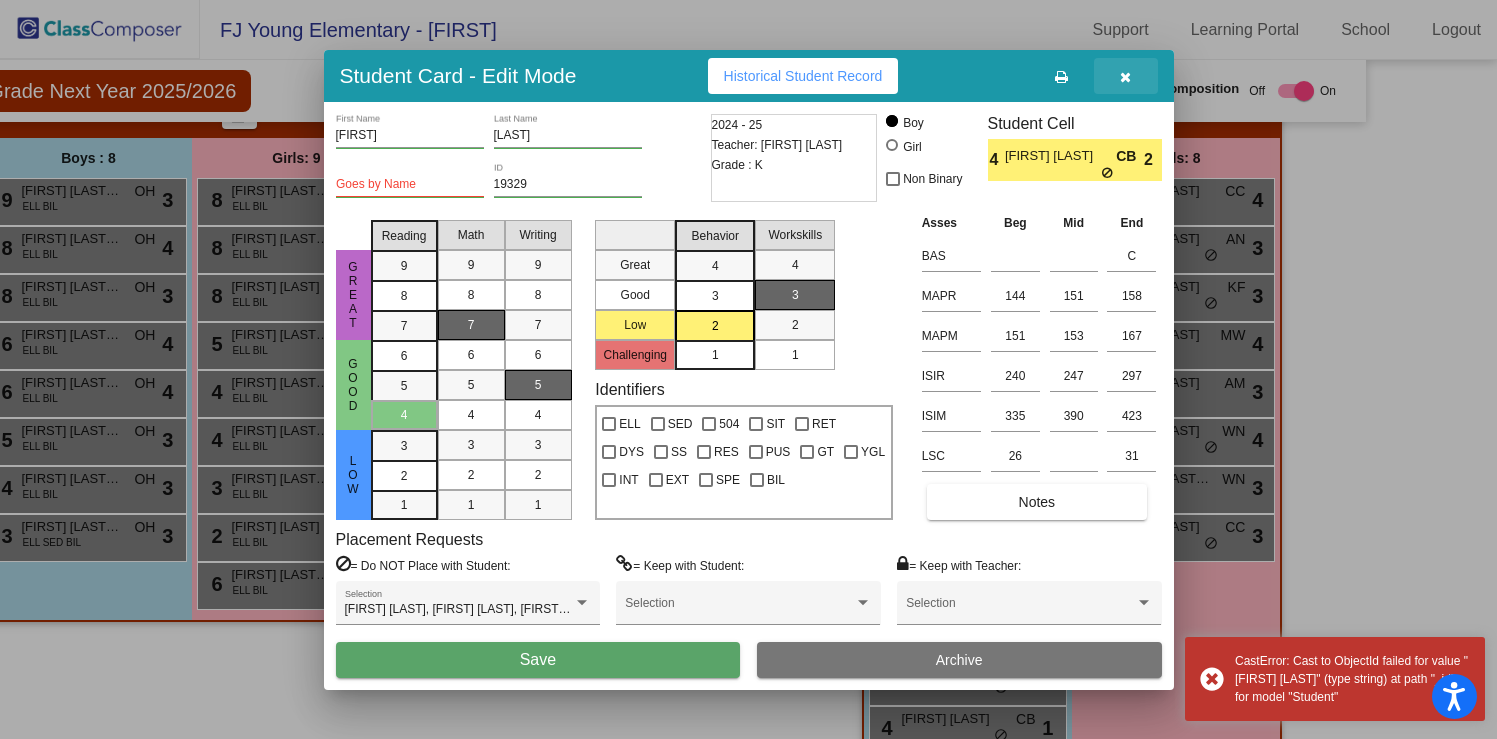drag, startPoint x: 1123, startPoint y: 79, endPoint x: 928, endPoint y: 133, distance: 202.33882 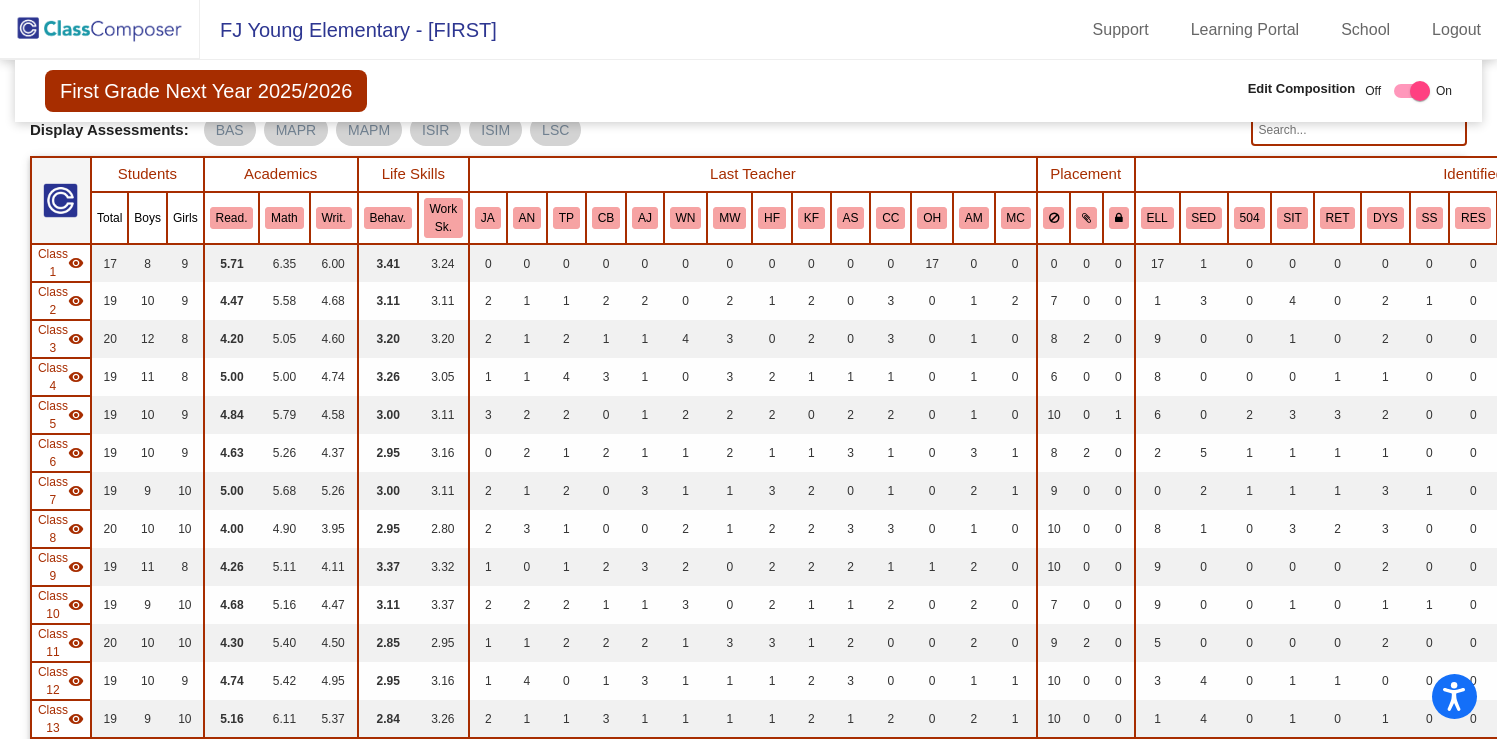 scroll, scrollTop: 0, scrollLeft: 0, axis: both 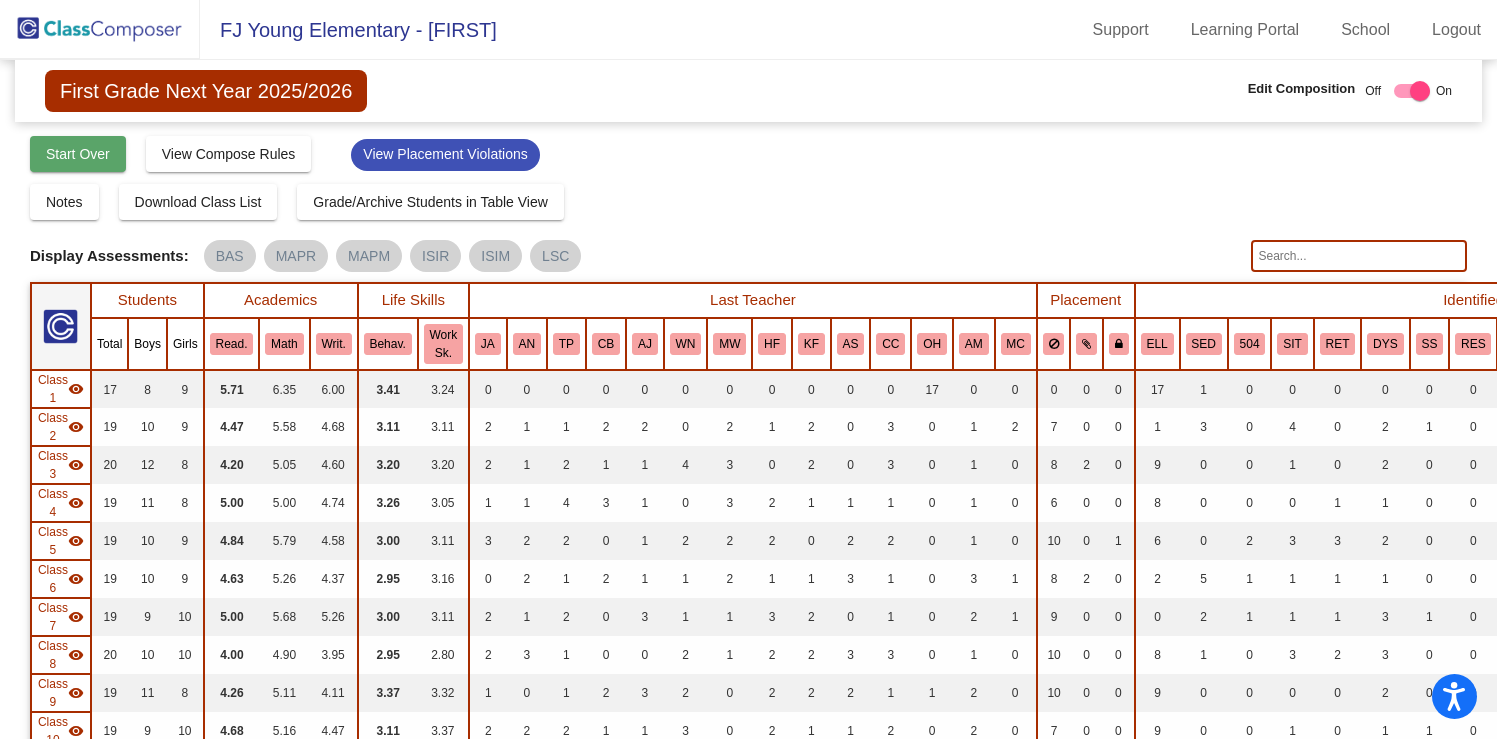 click on "Start Over" 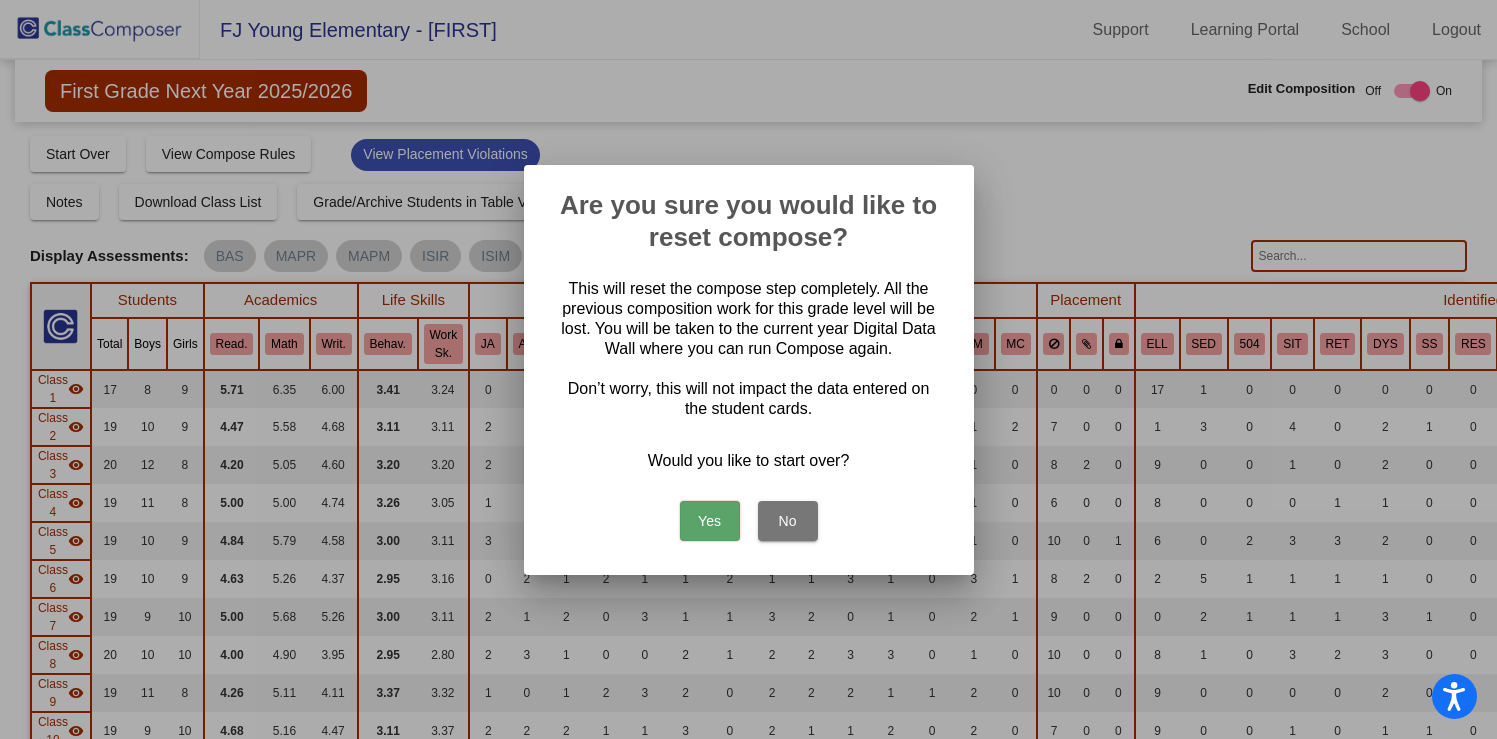 click on "Yes" at bounding box center [710, 521] 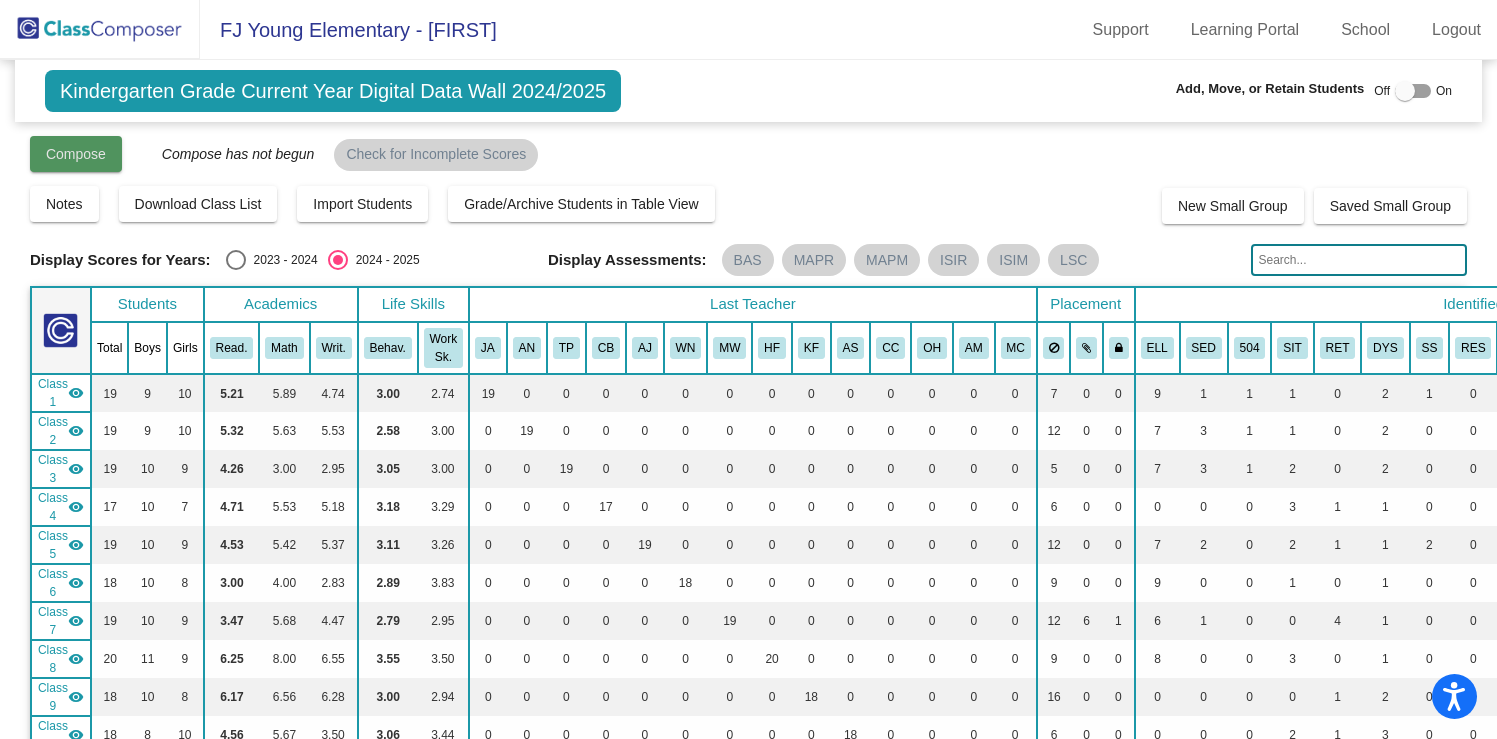 click on "Compose" 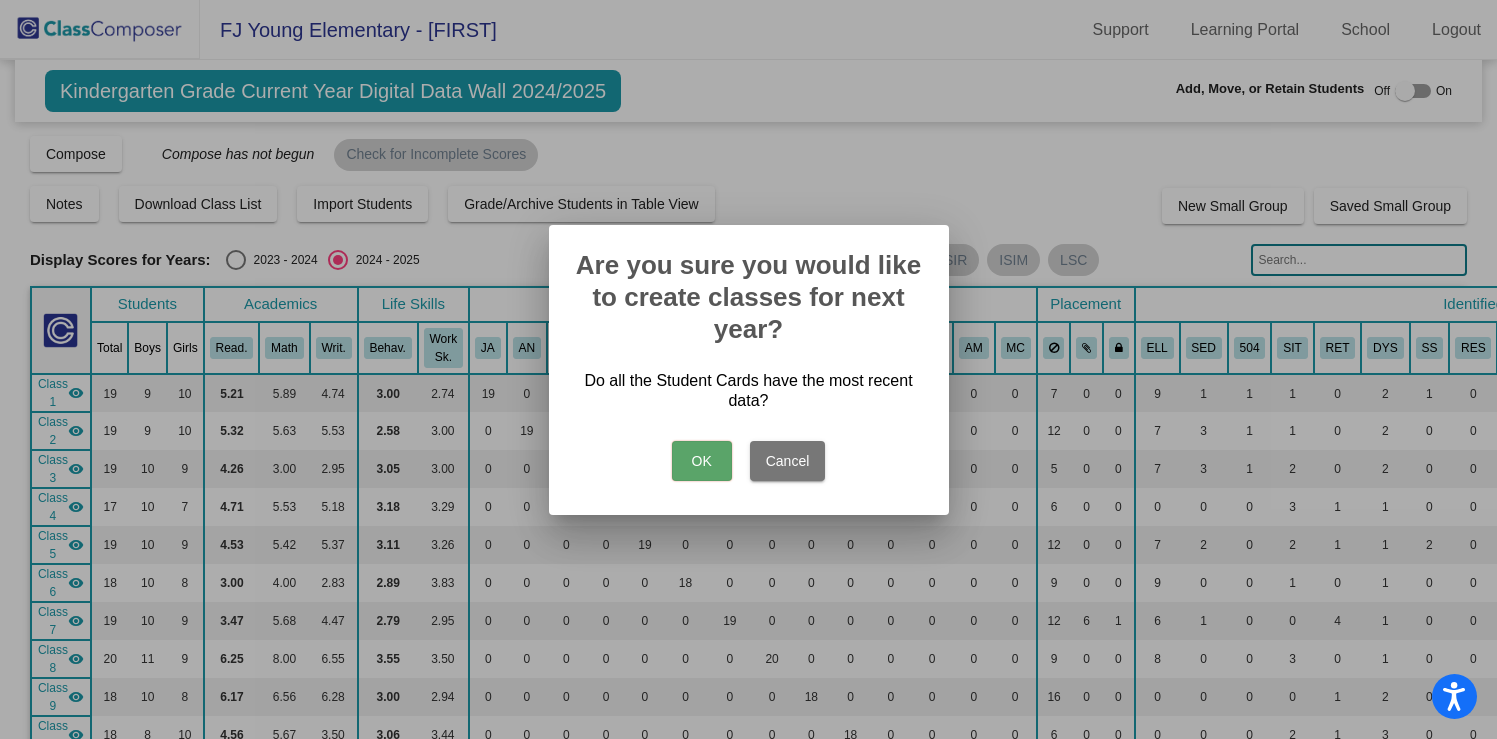 click on "OK" at bounding box center (702, 461) 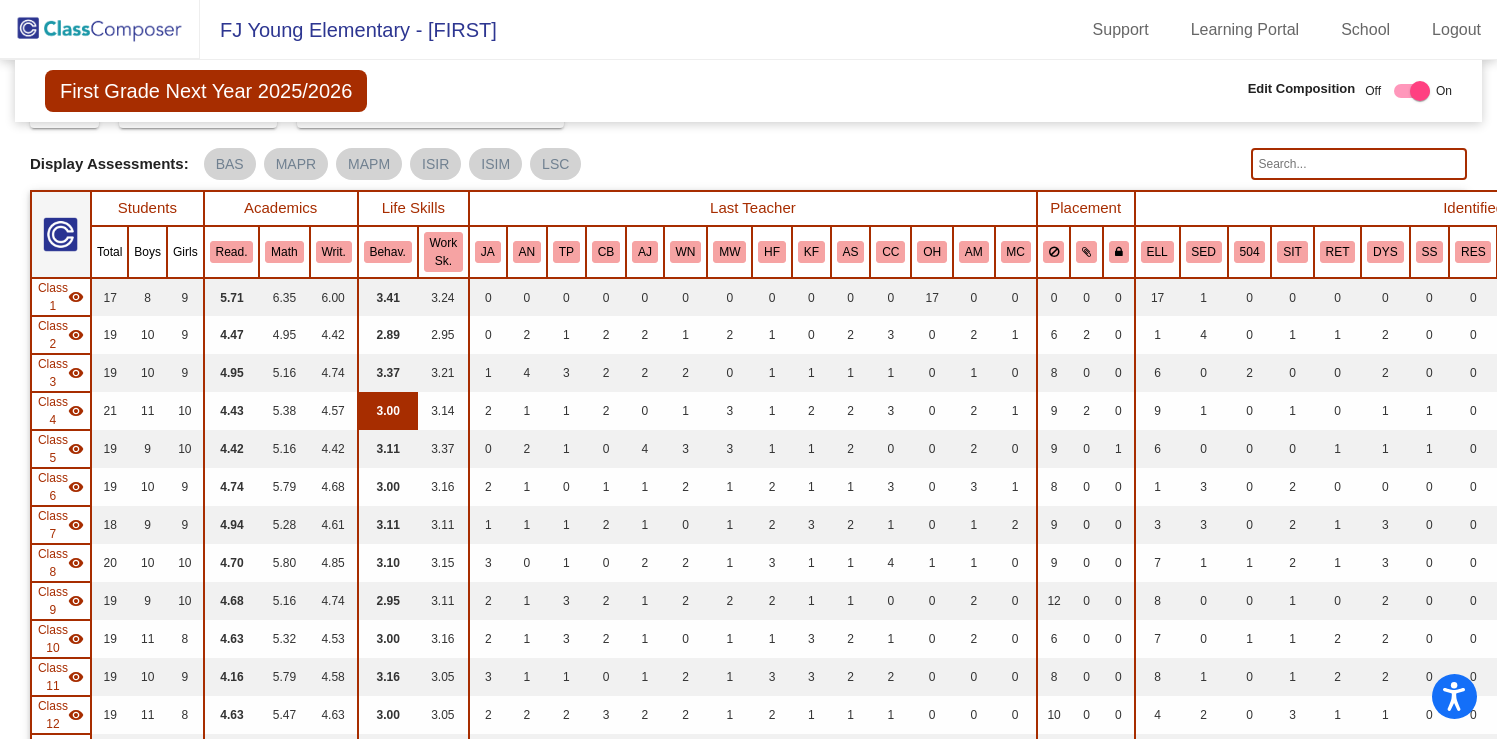 scroll, scrollTop: 0, scrollLeft: 0, axis: both 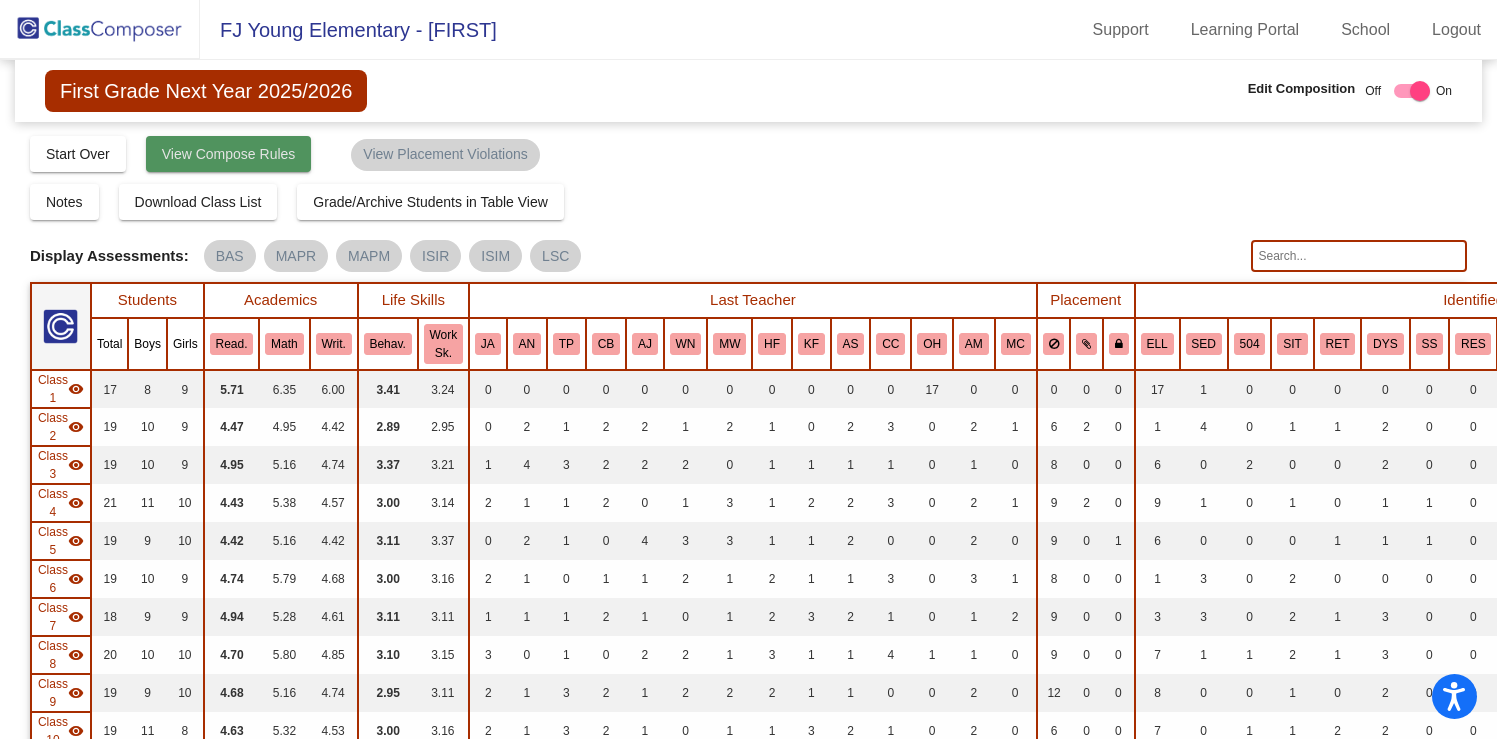 click on "View Compose Rules" 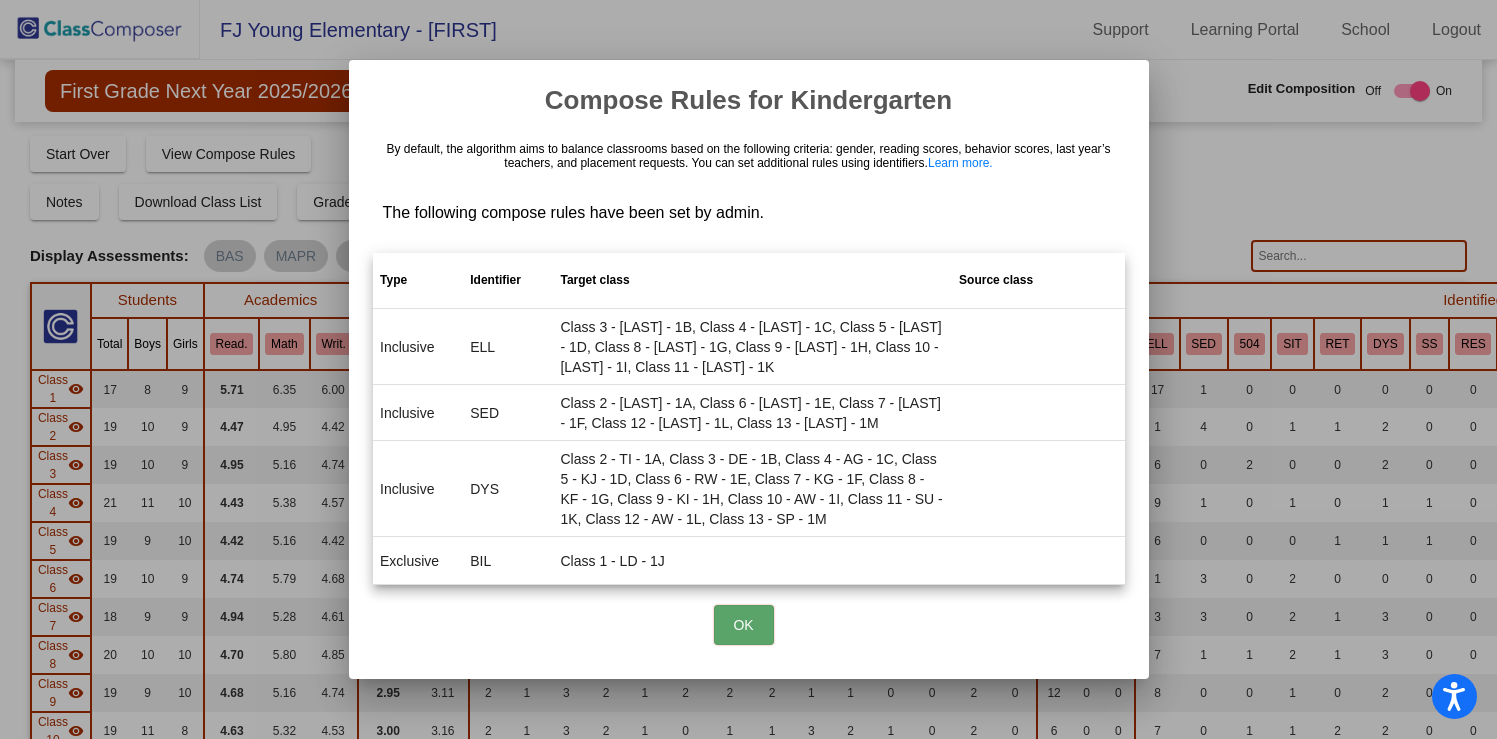click on "OK" at bounding box center (749, 620) 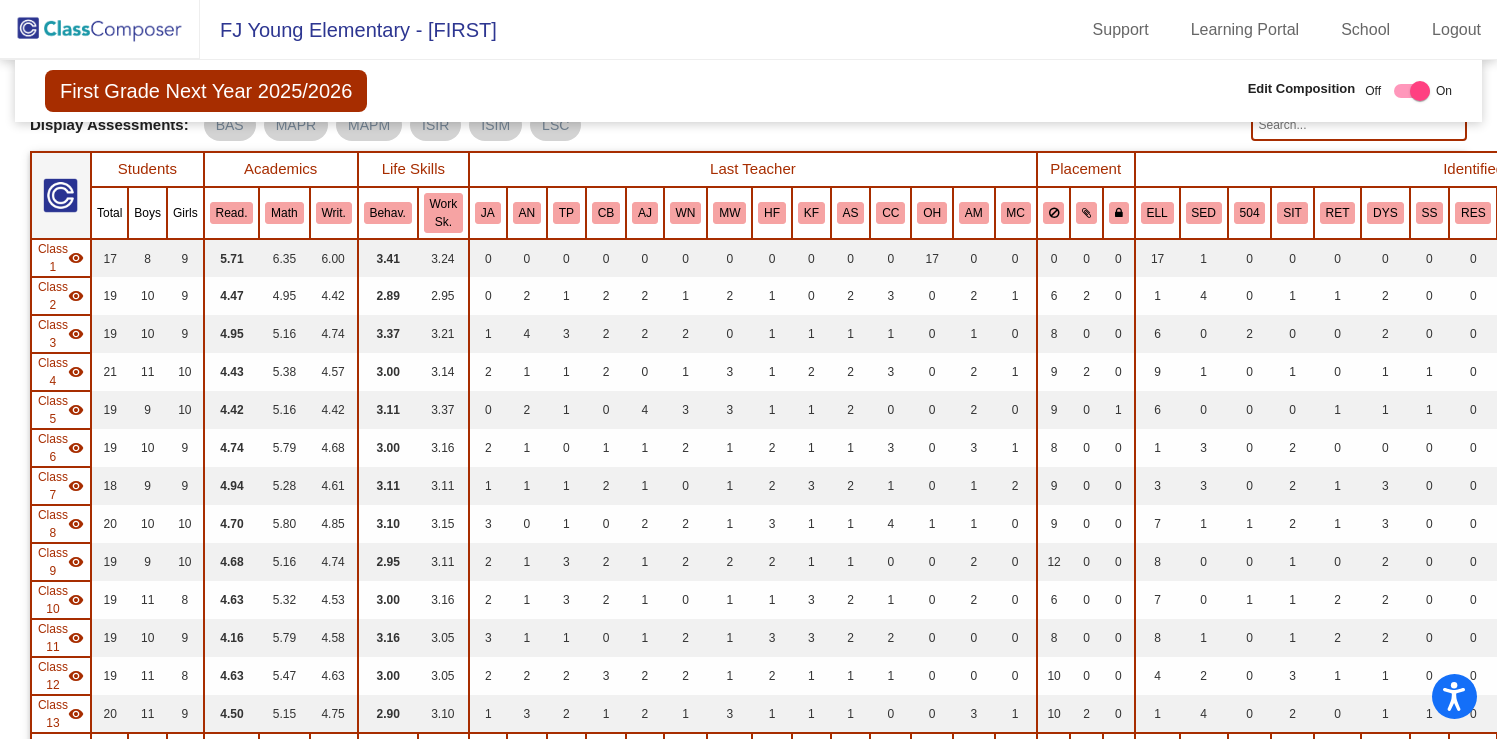 scroll, scrollTop: 0, scrollLeft: 0, axis: both 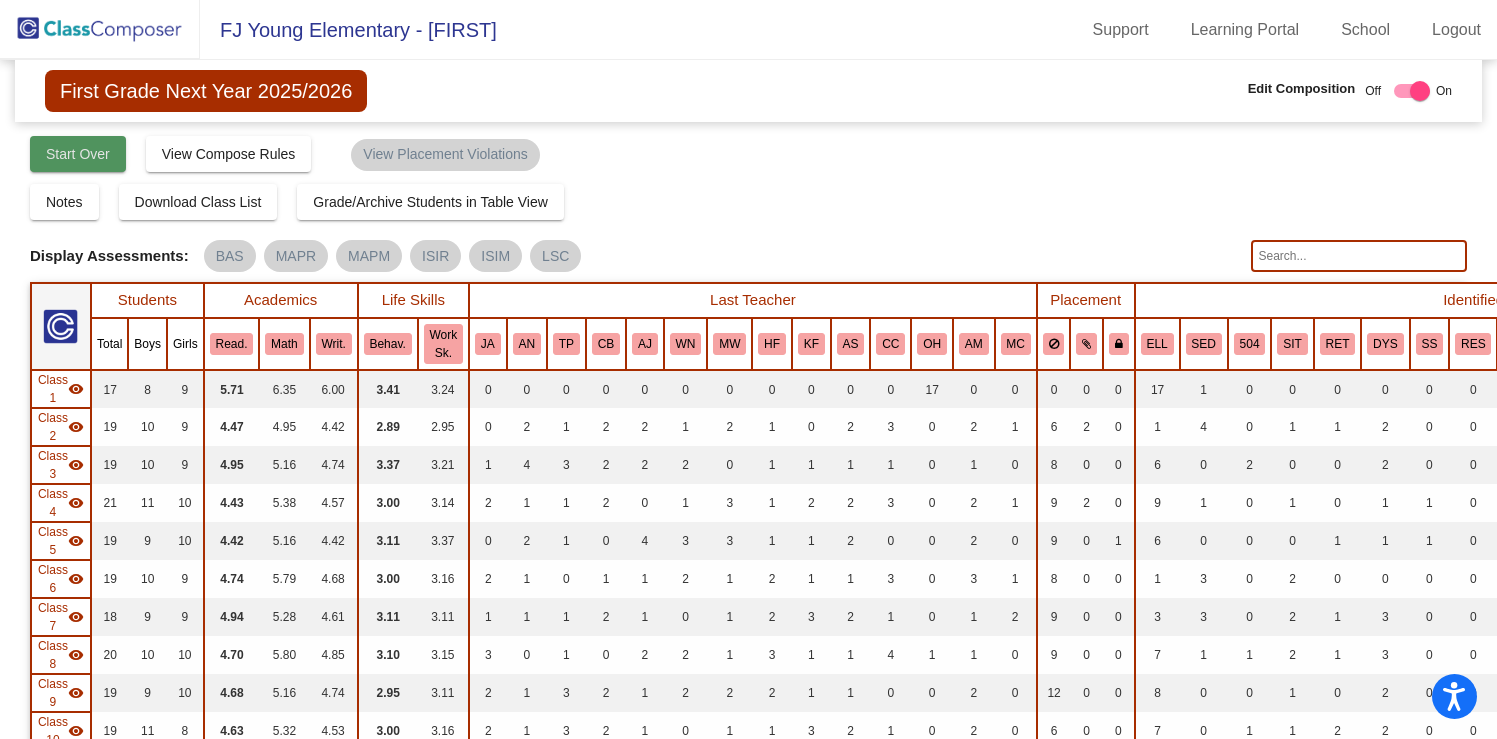 click on "Start Over" 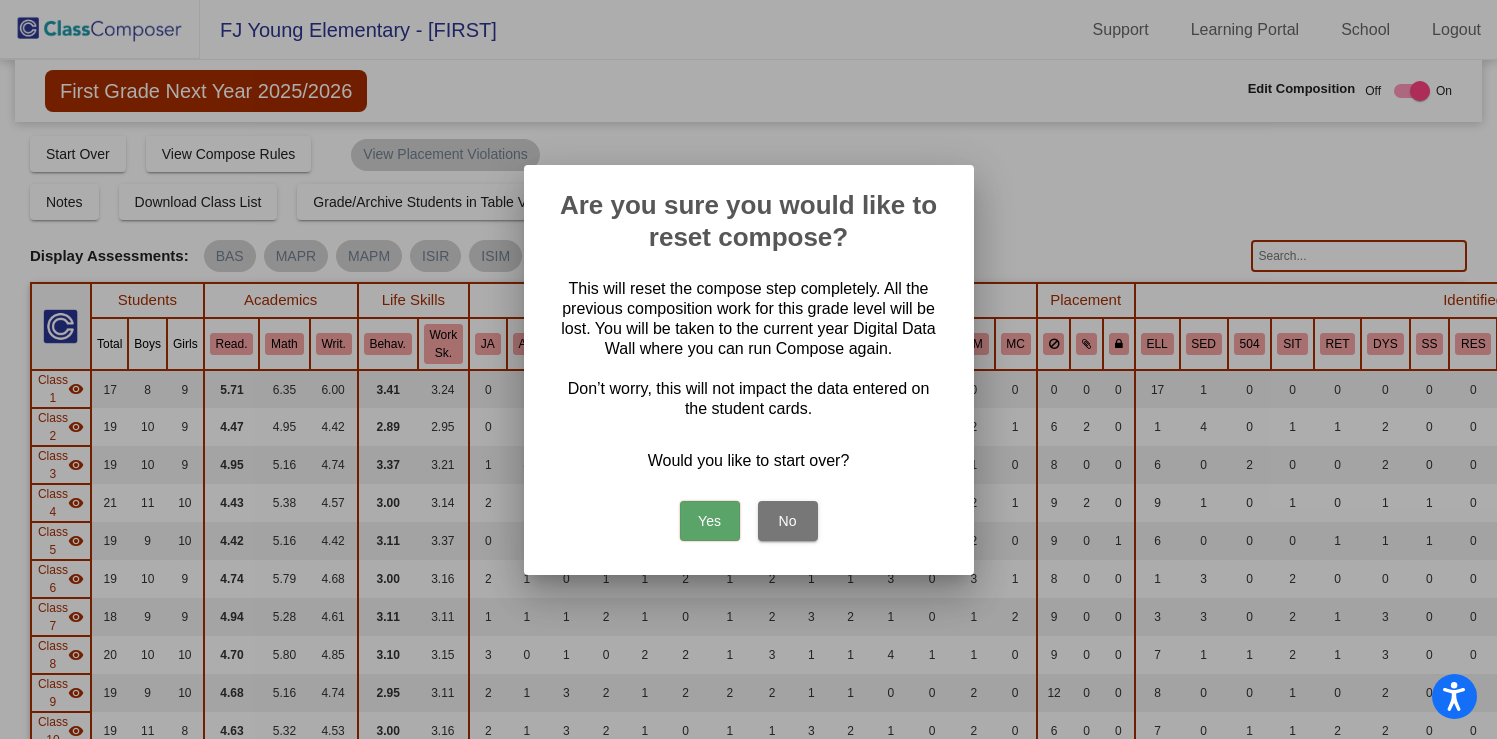 click on "Yes" at bounding box center (710, 521) 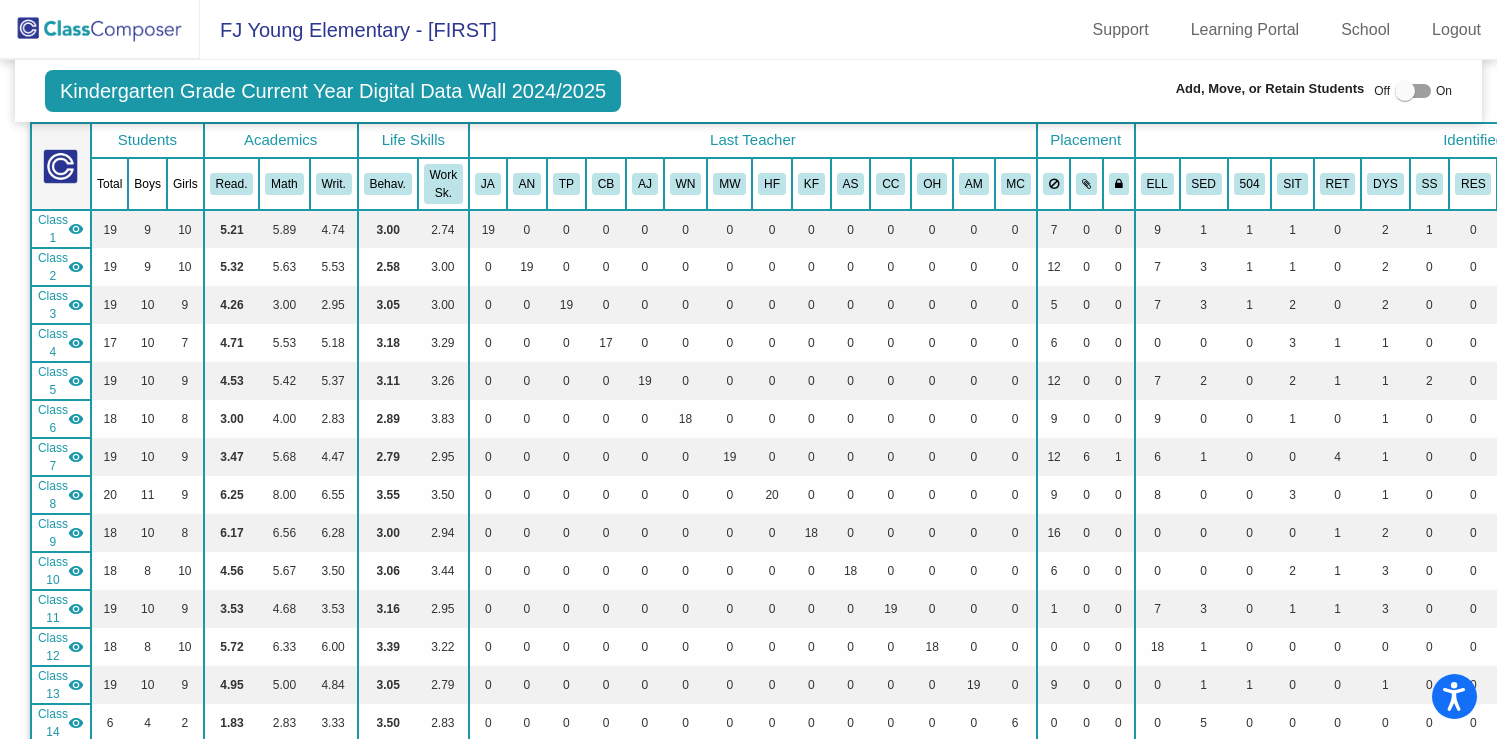 scroll, scrollTop: 0, scrollLeft: 0, axis: both 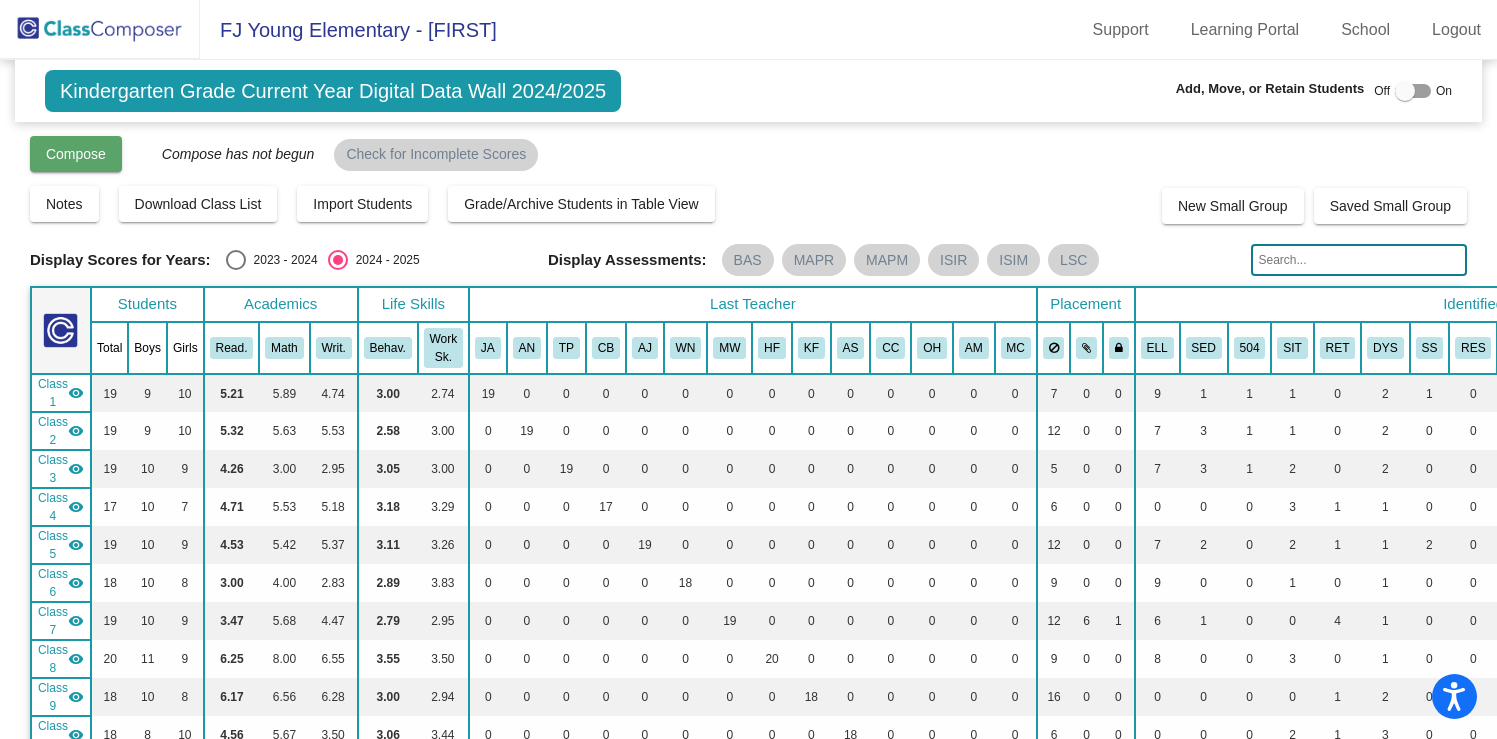 click on "Compose" 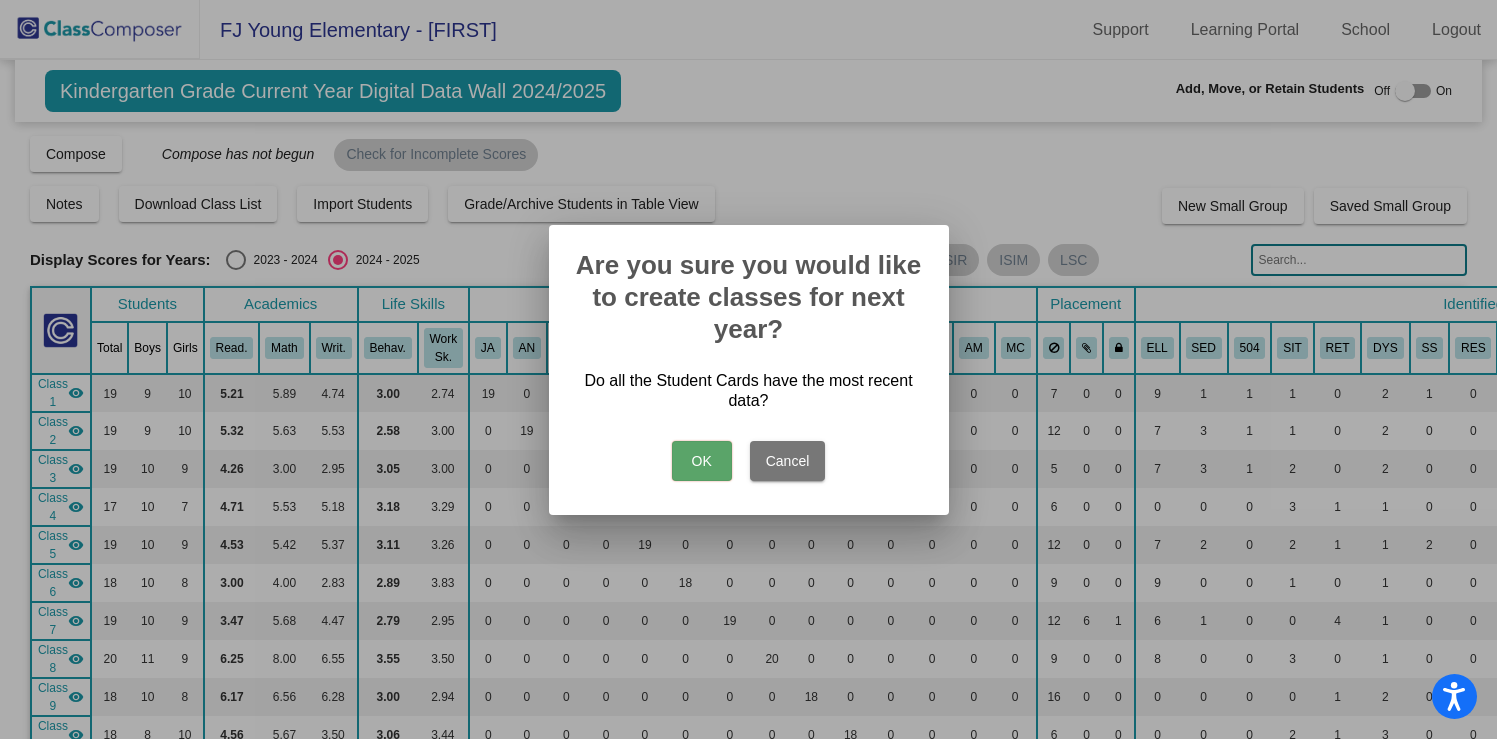 click on "OK" at bounding box center [702, 461] 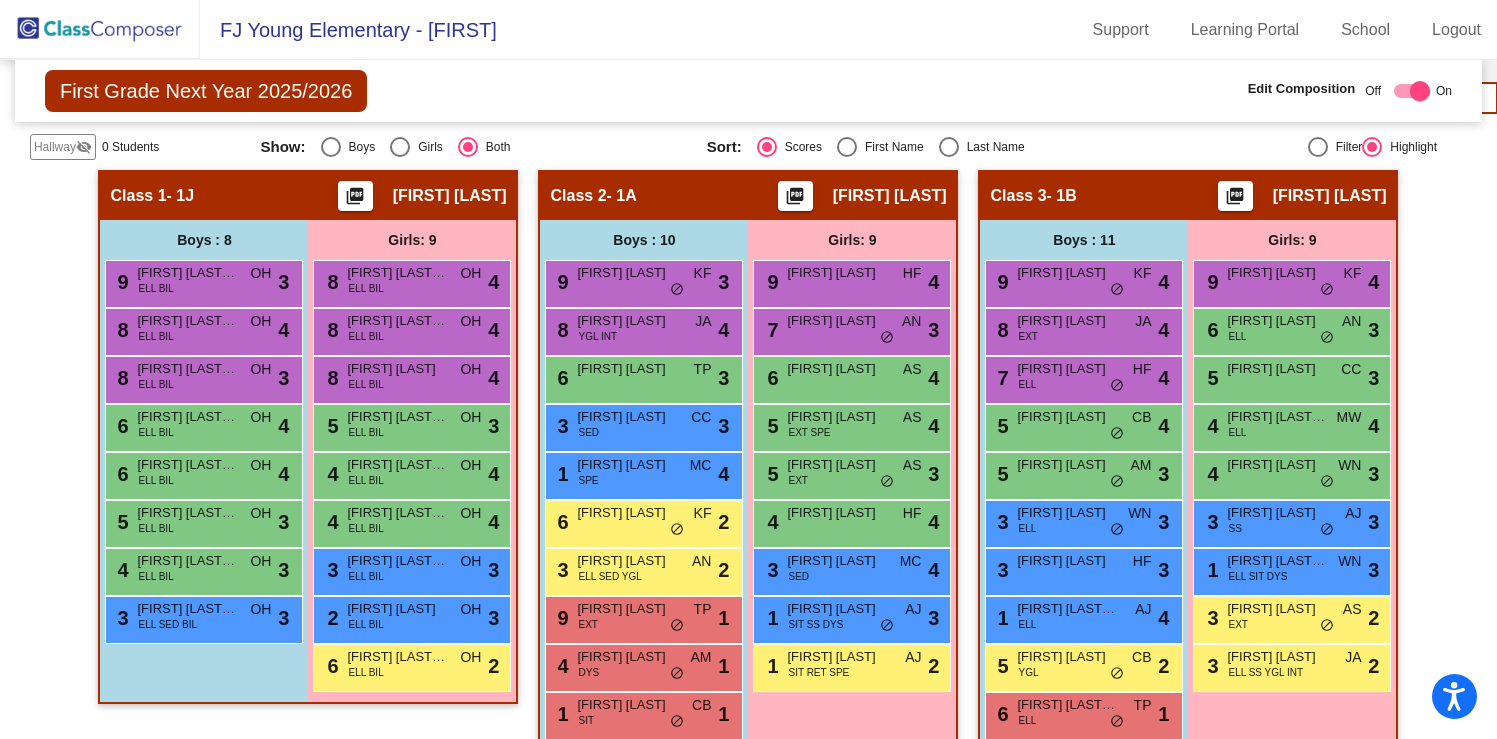 scroll, scrollTop: 0, scrollLeft: 0, axis: both 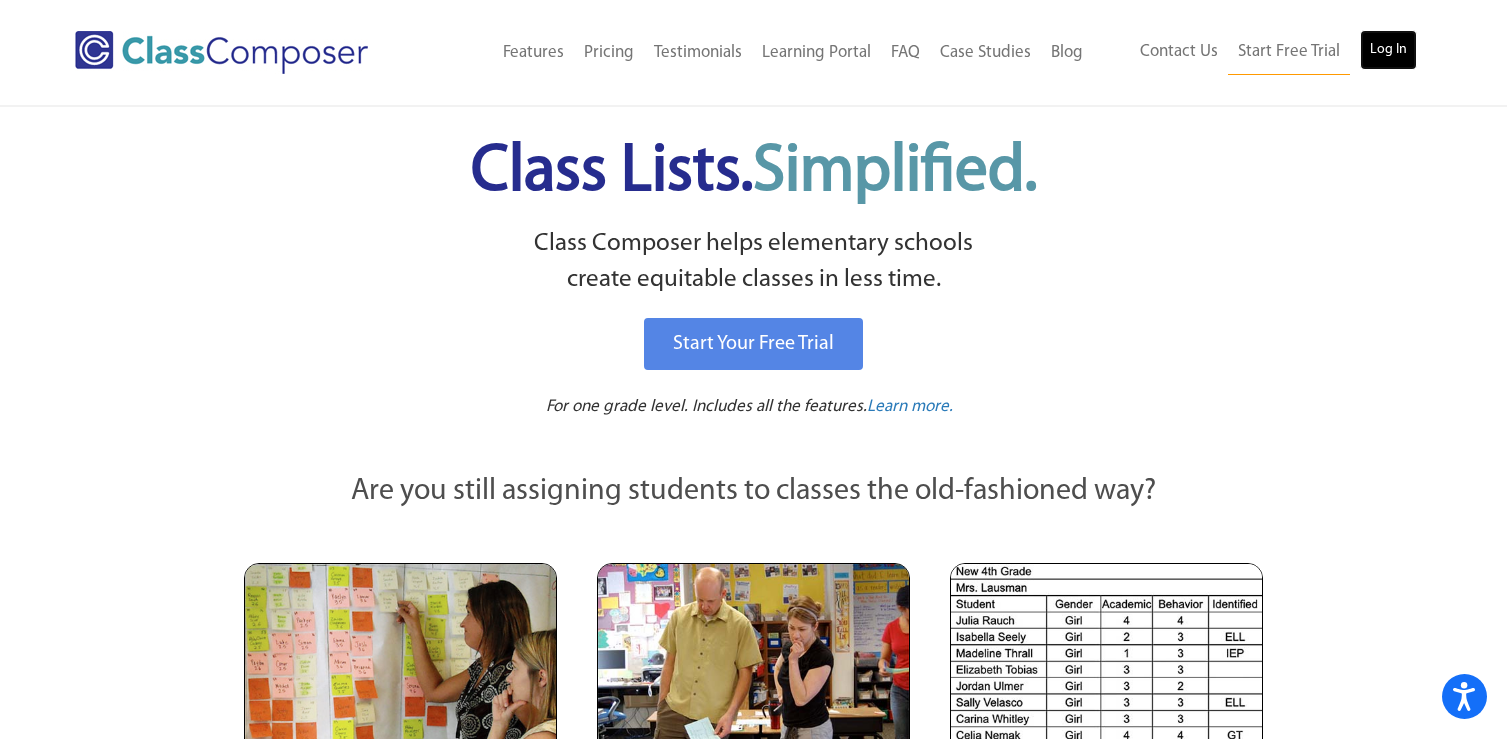 click on "Log In" at bounding box center [1388, 50] 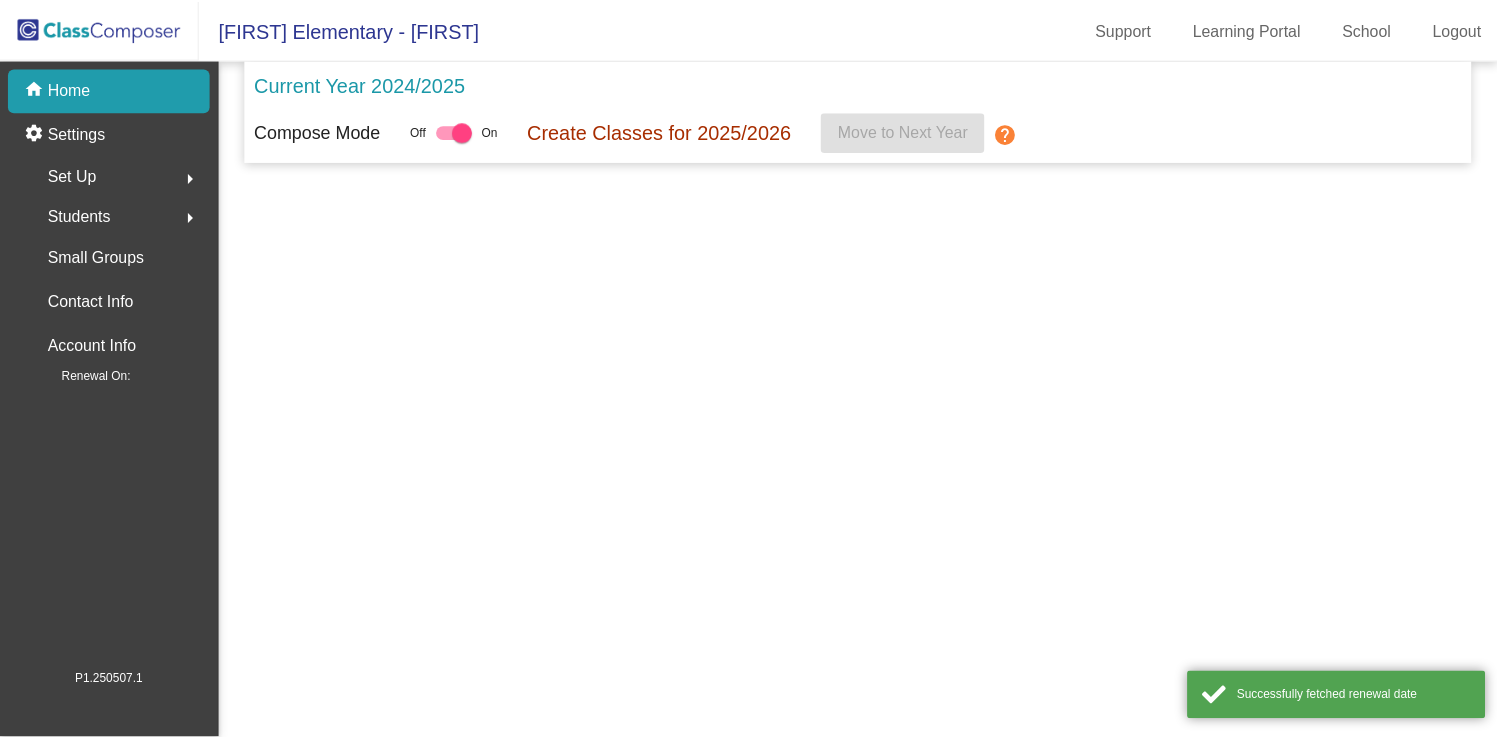 scroll, scrollTop: 0, scrollLeft: 0, axis: both 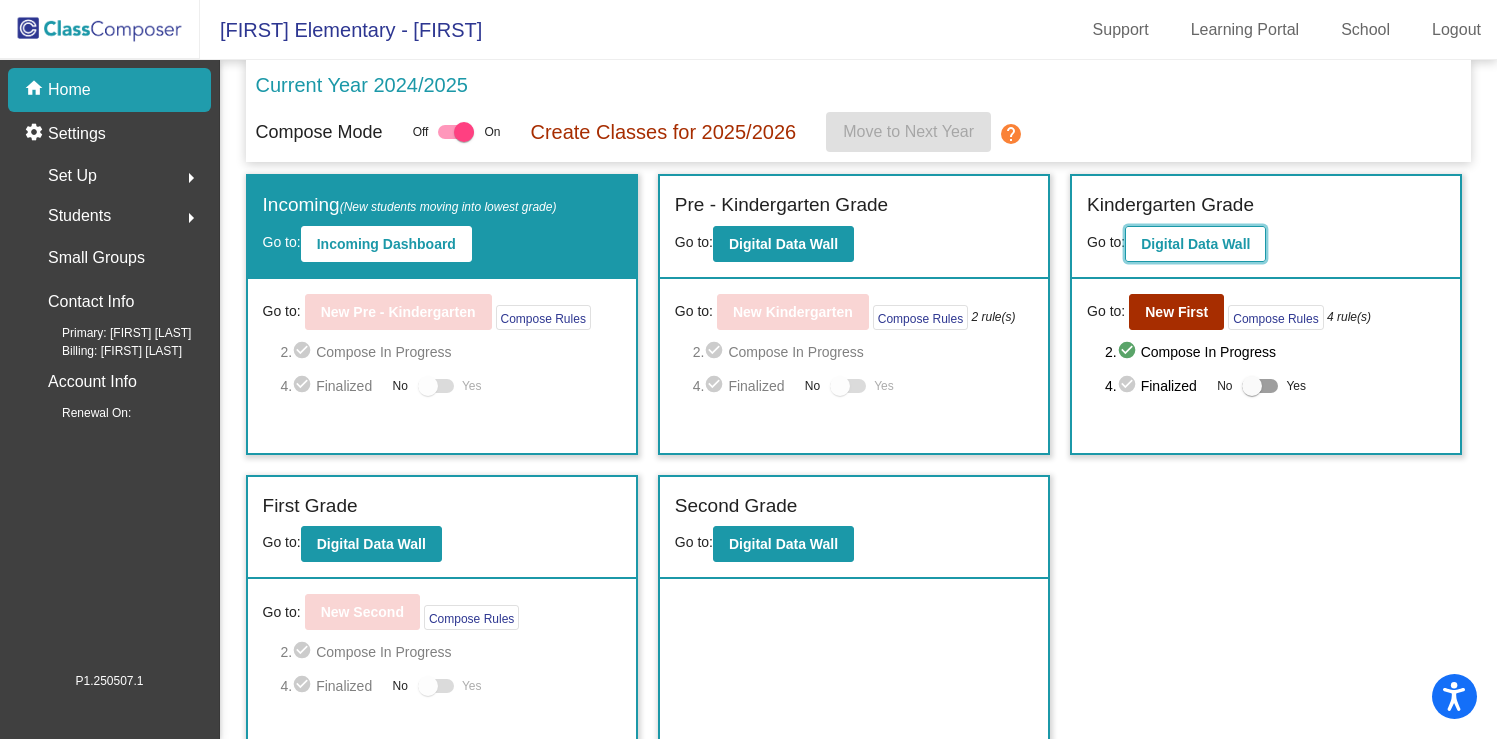 click on "Digital Data Wall" 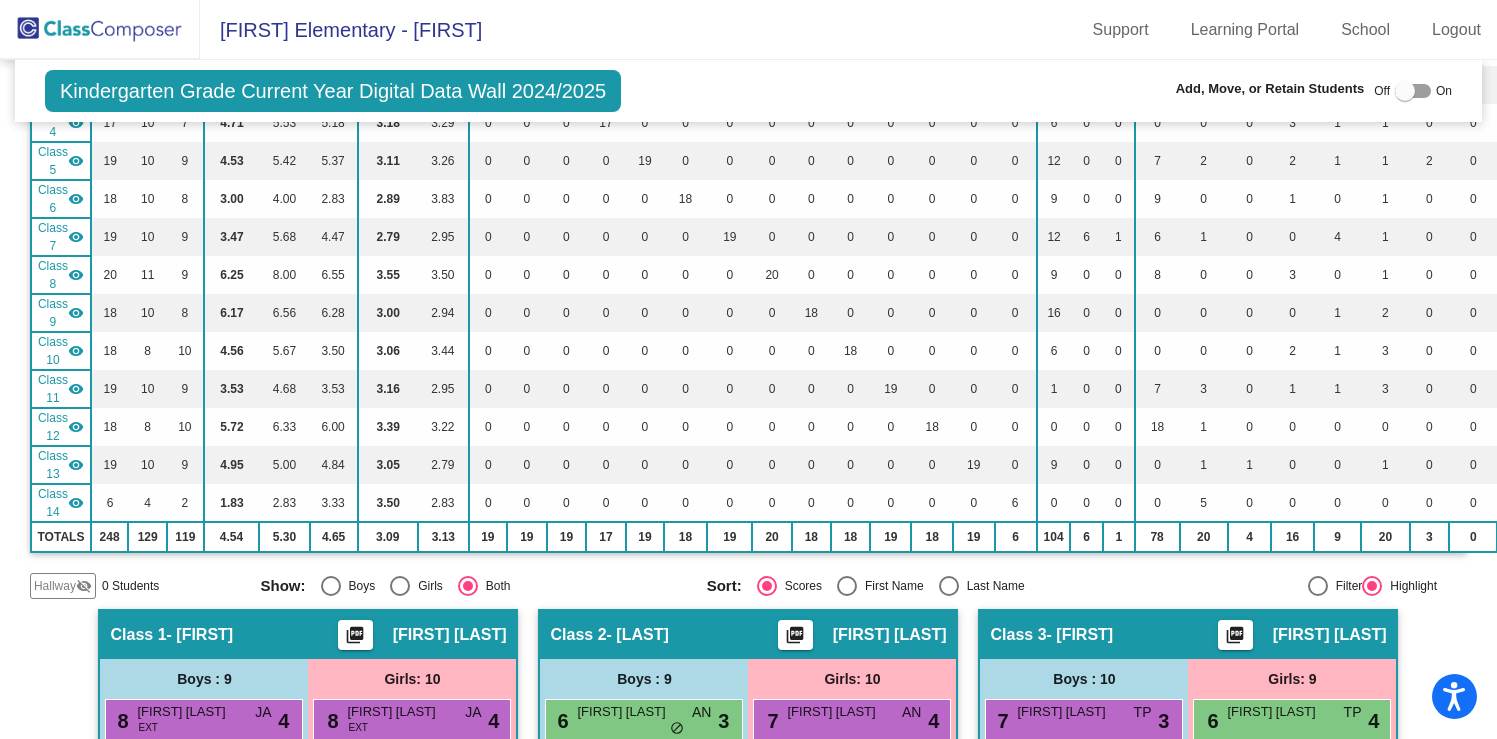 scroll, scrollTop: 0, scrollLeft: 0, axis: both 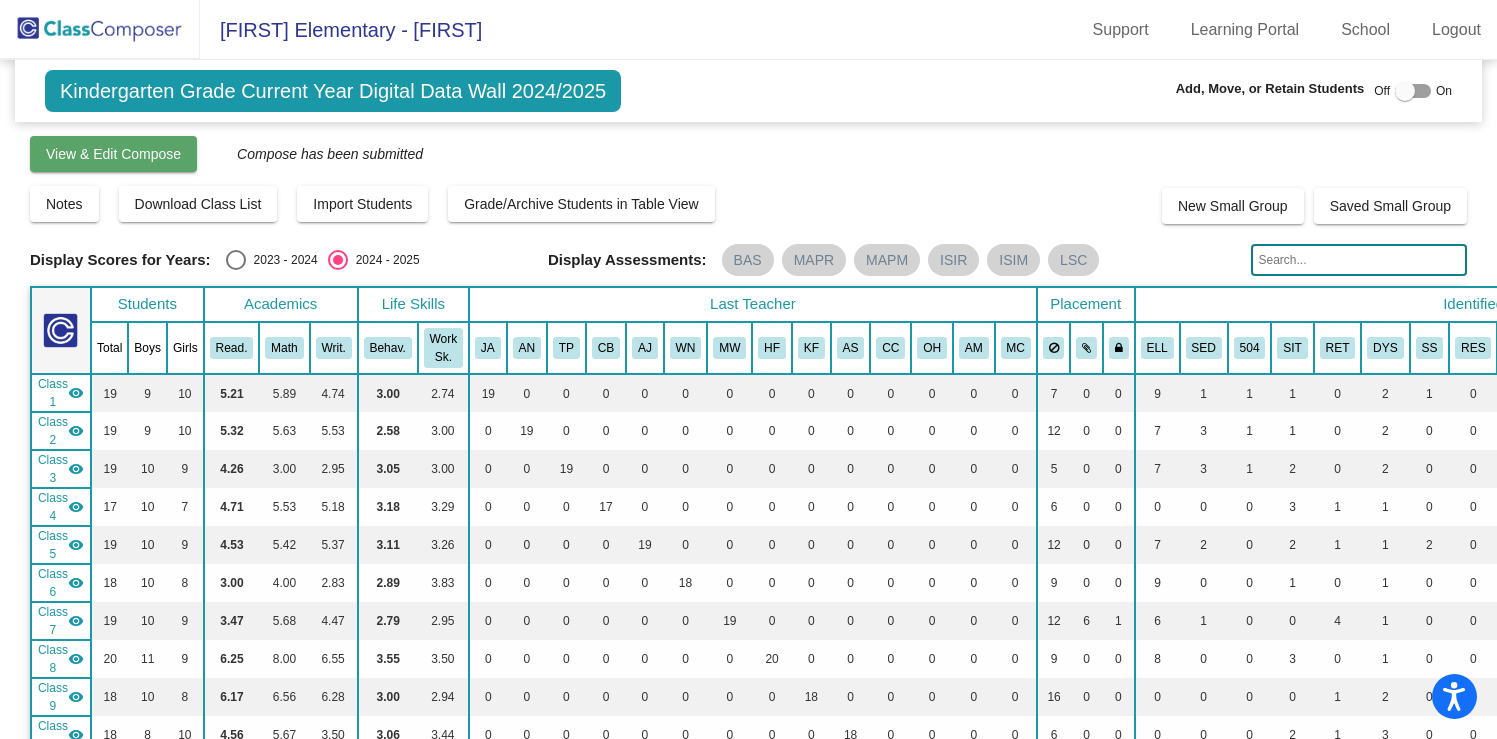 click on "View & Edit Compose" 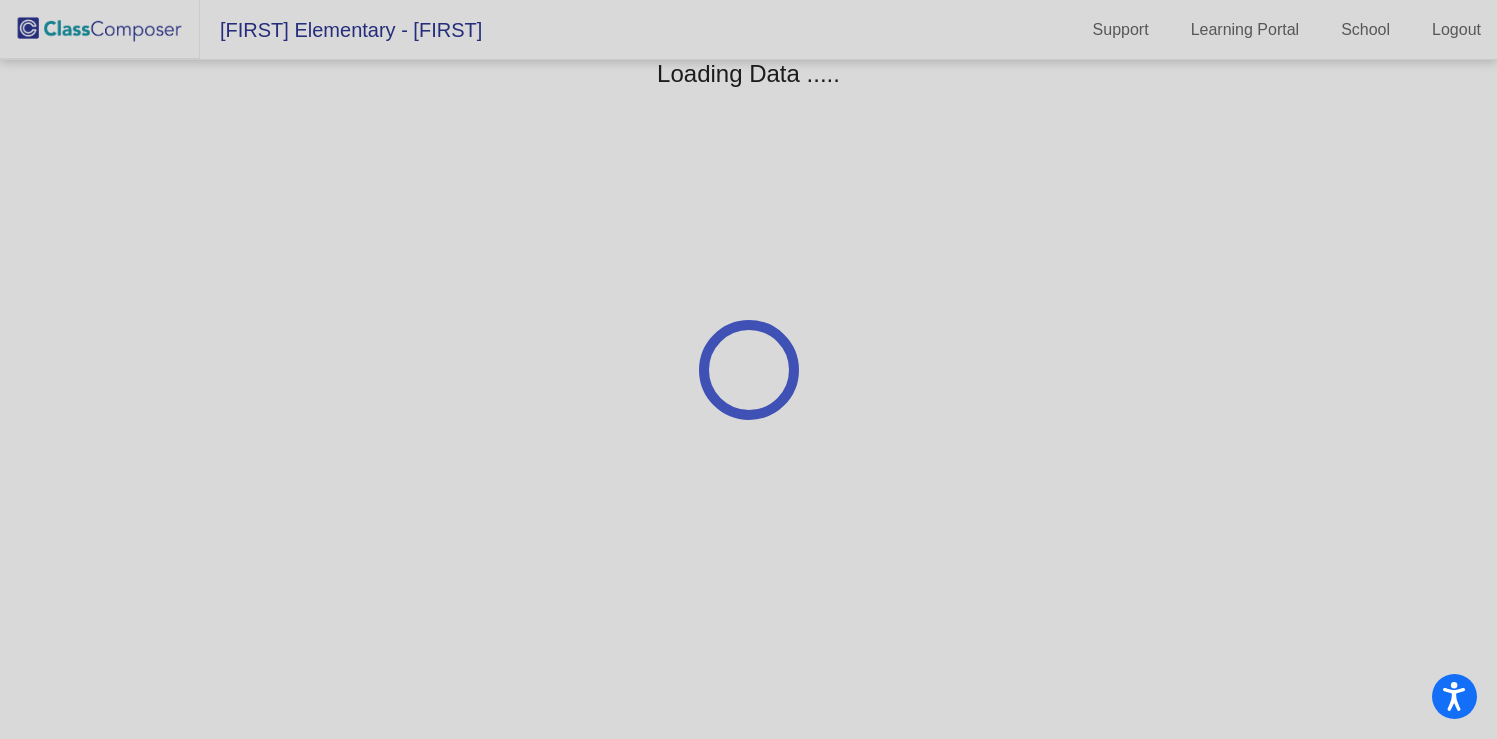 scroll, scrollTop: 0, scrollLeft: 0, axis: both 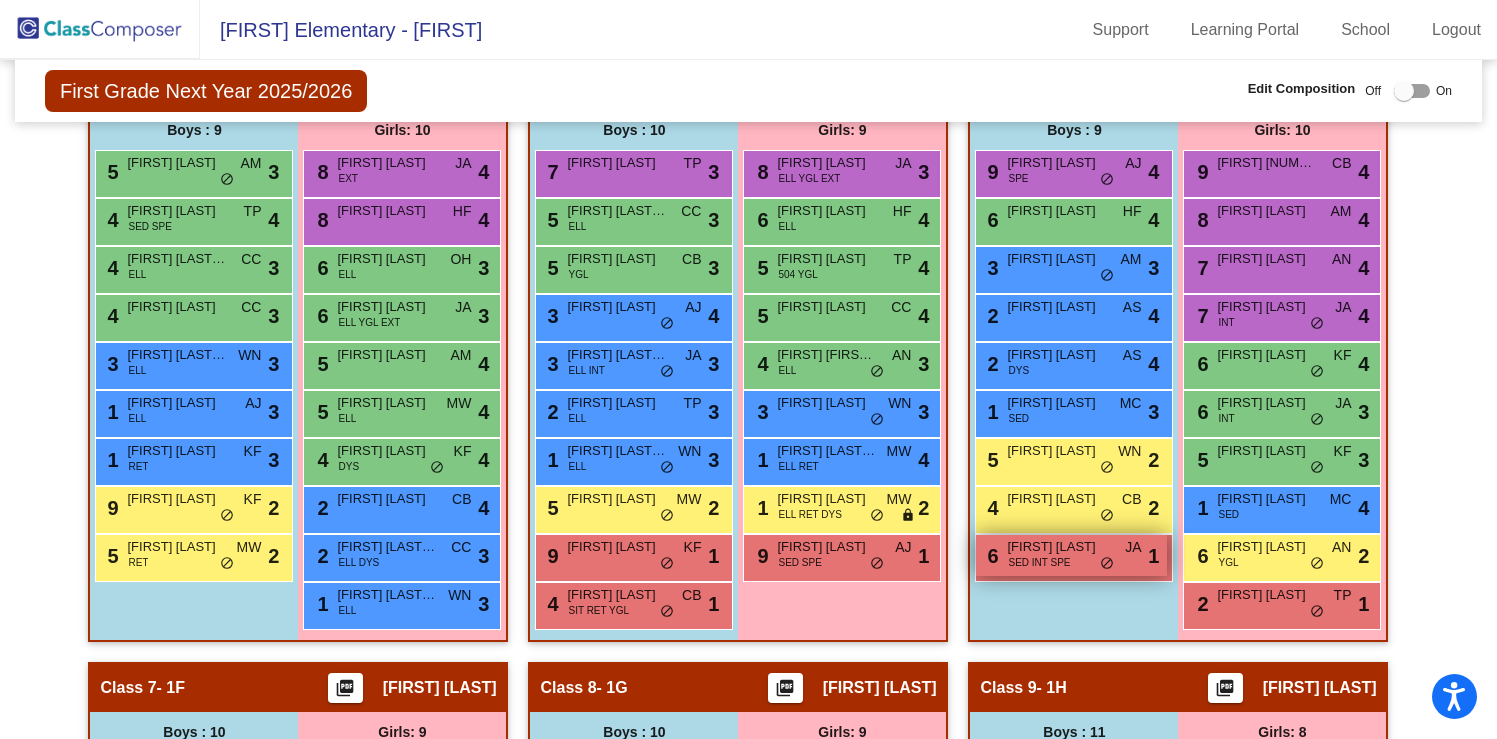 click on "6 [FIRST] [LAST] SED INT SPE JA lock do_not_disturb_alt 1" at bounding box center [1071, 555] 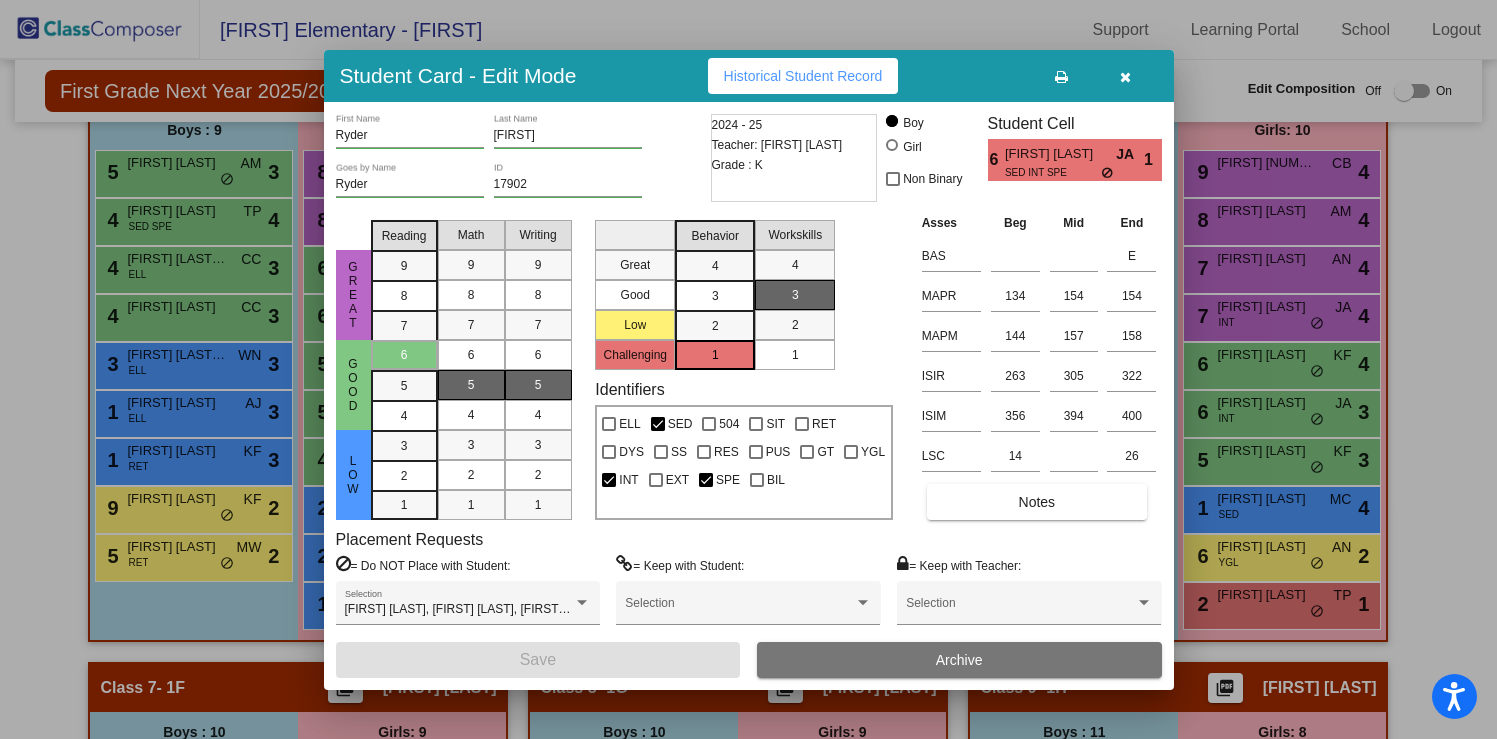 click on "Archive" at bounding box center (959, 660) 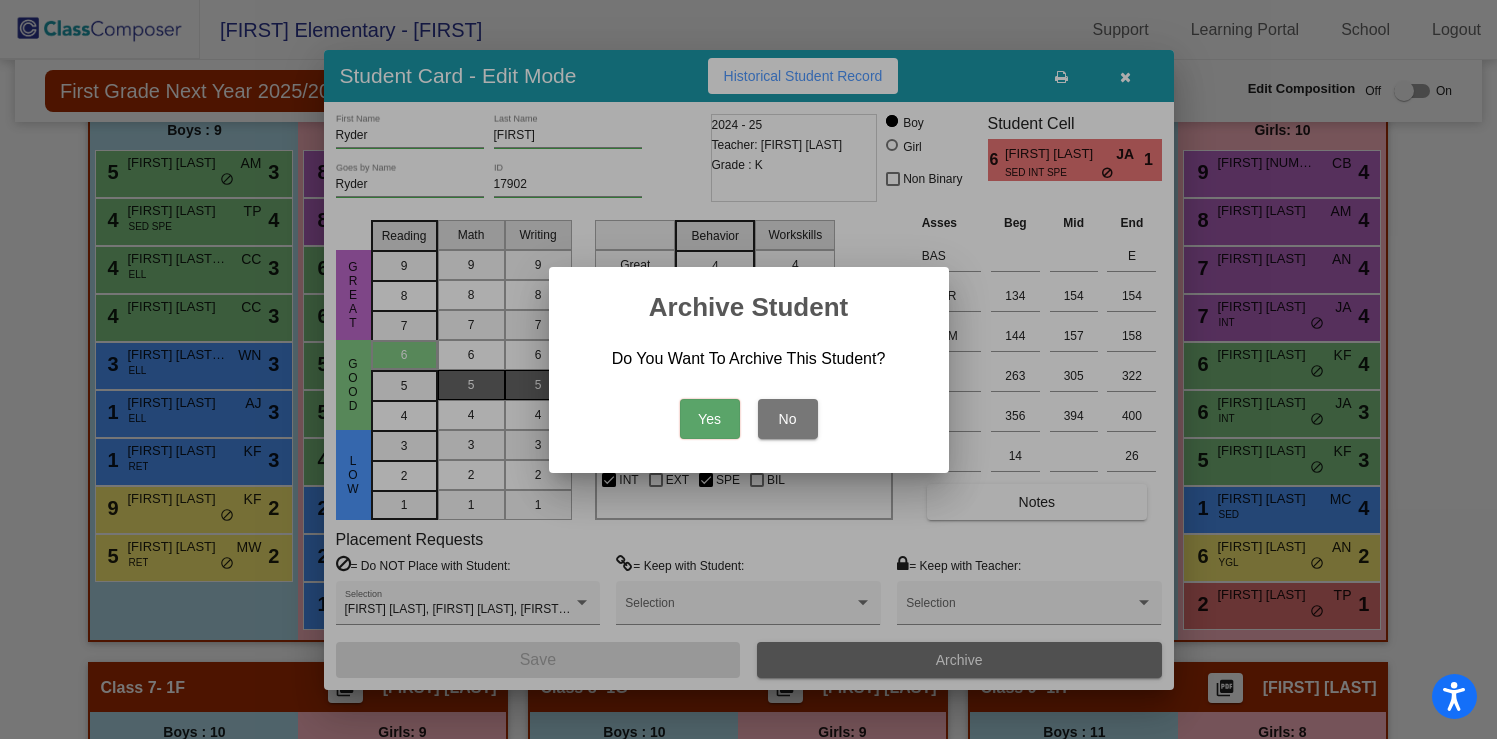 drag, startPoint x: 704, startPoint y: 416, endPoint x: 781, endPoint y: 422, distance: 77.23341 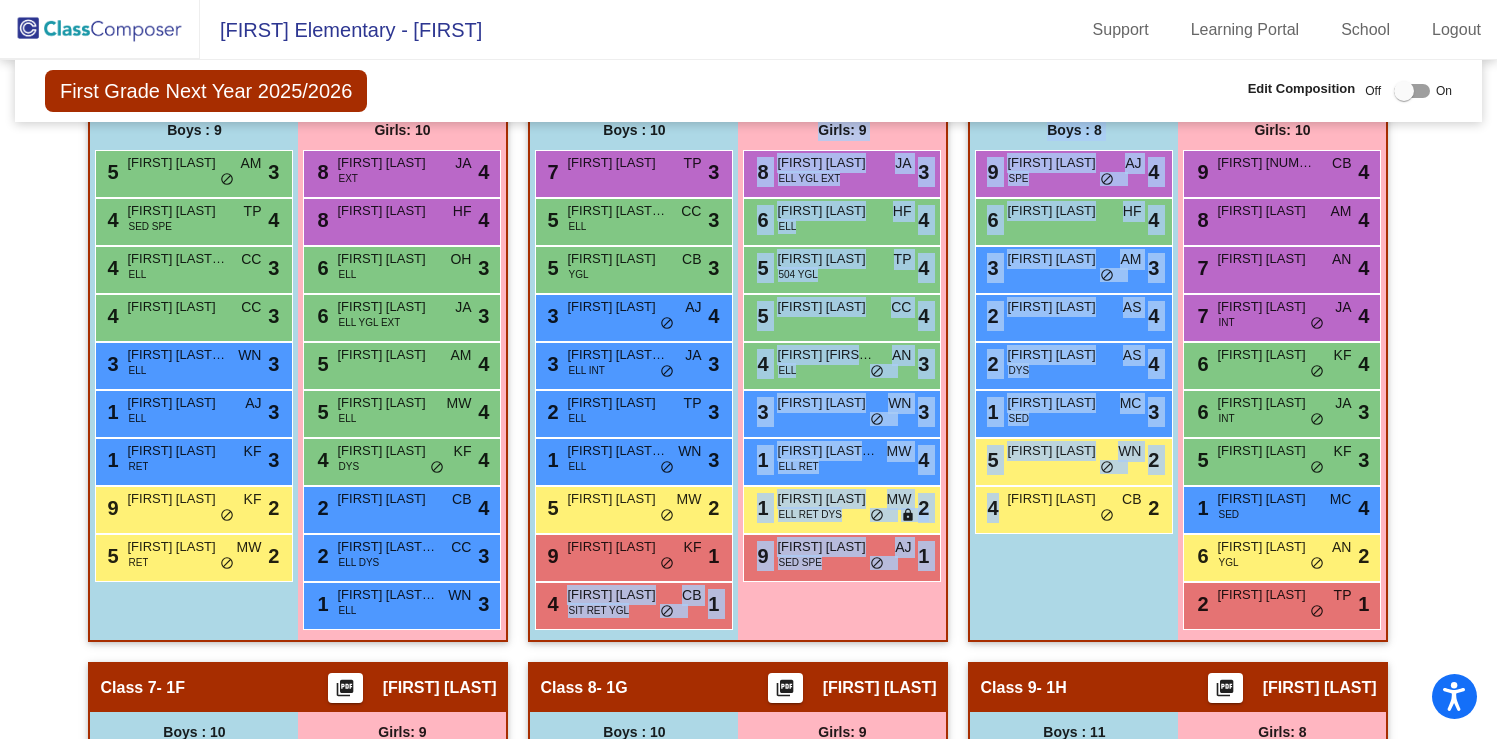 drag, startPoint x: 669, startPoint y: 612, endPoint x: 1013, endPoint y: 608, distance: 344.02325 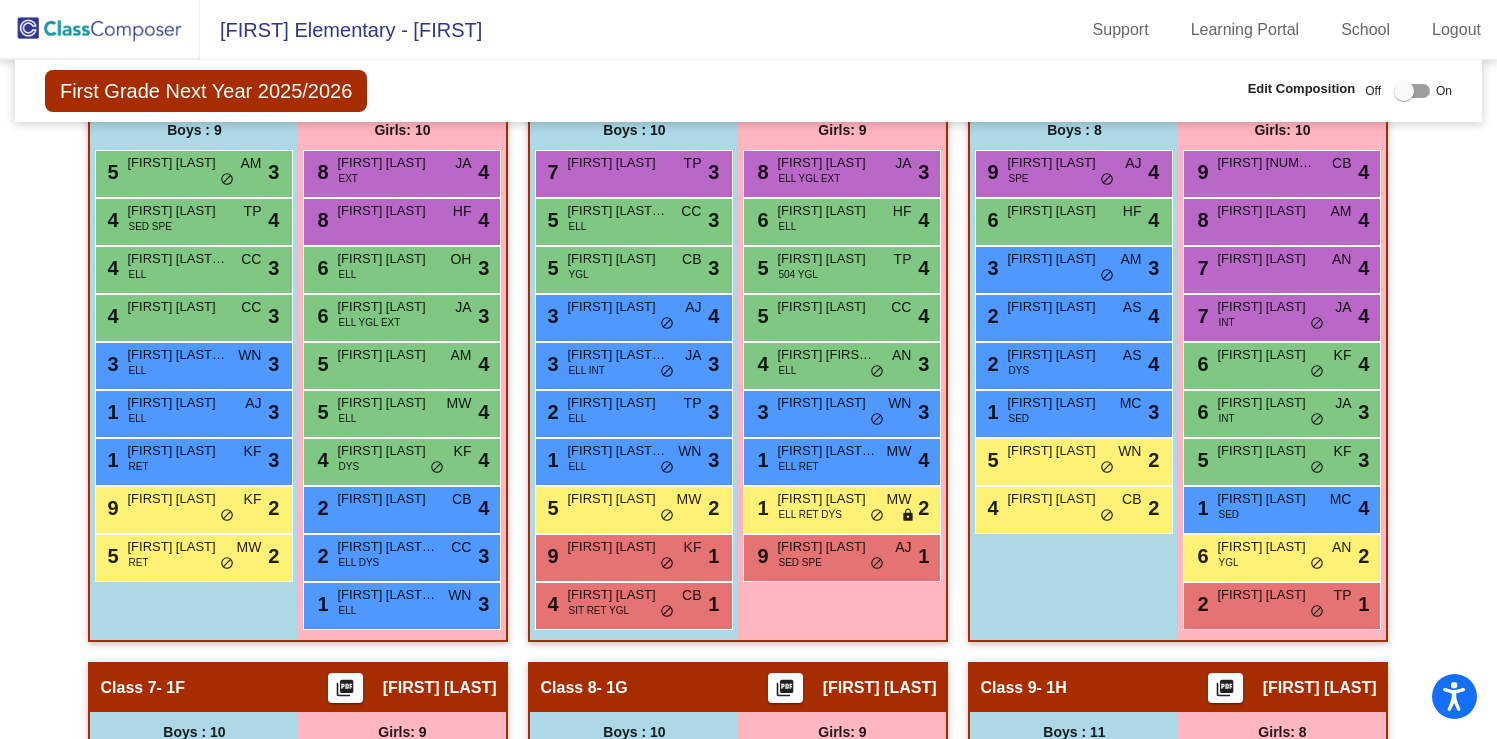 drag, startPoint x: 889, startPoint y: 621, endPoint x: 871, endPoint y: 621, distance: 18 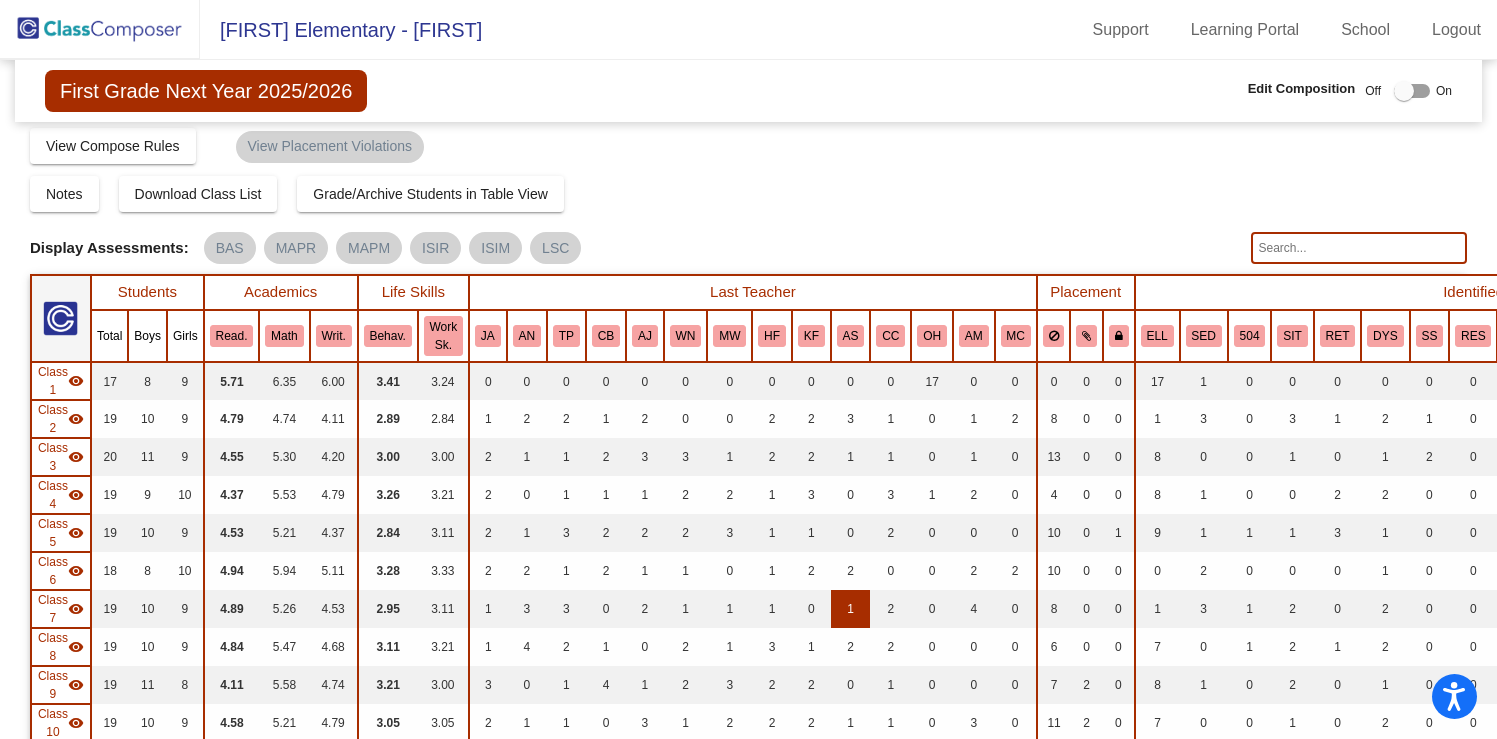 scroll, scrollTop: 0, scrollLeft: 0, axis: both 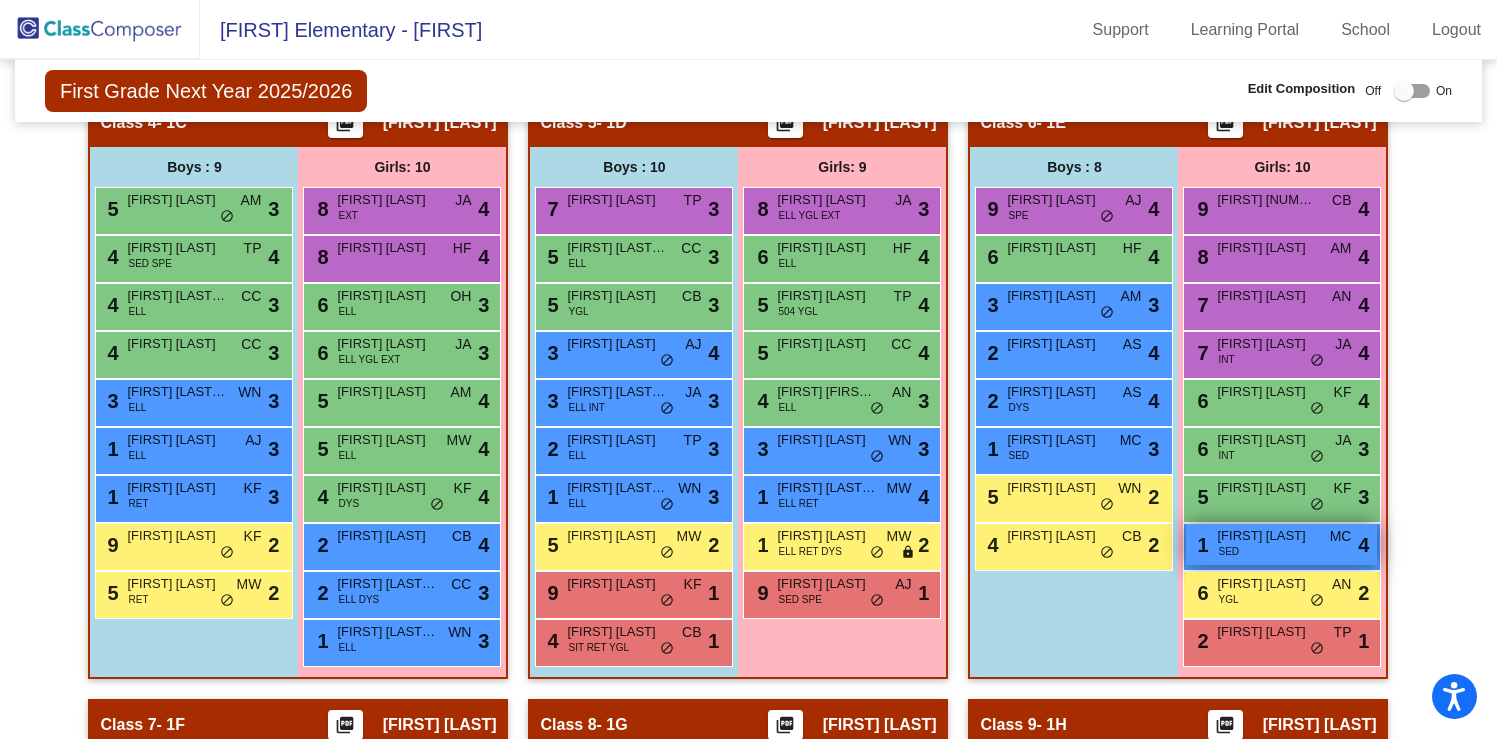 click on "SED" at bounding box center [1228, 551] 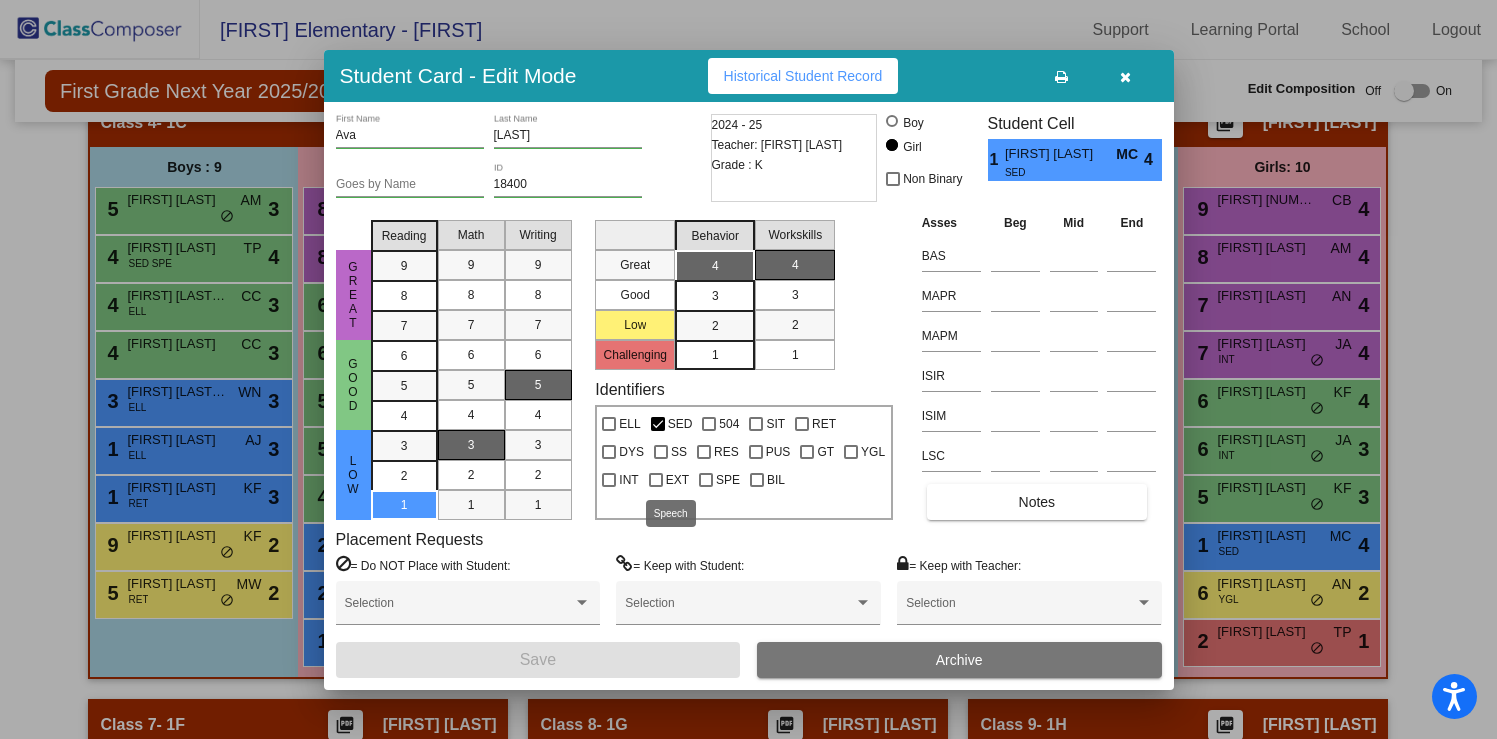 click at bounding box center (706, 480) 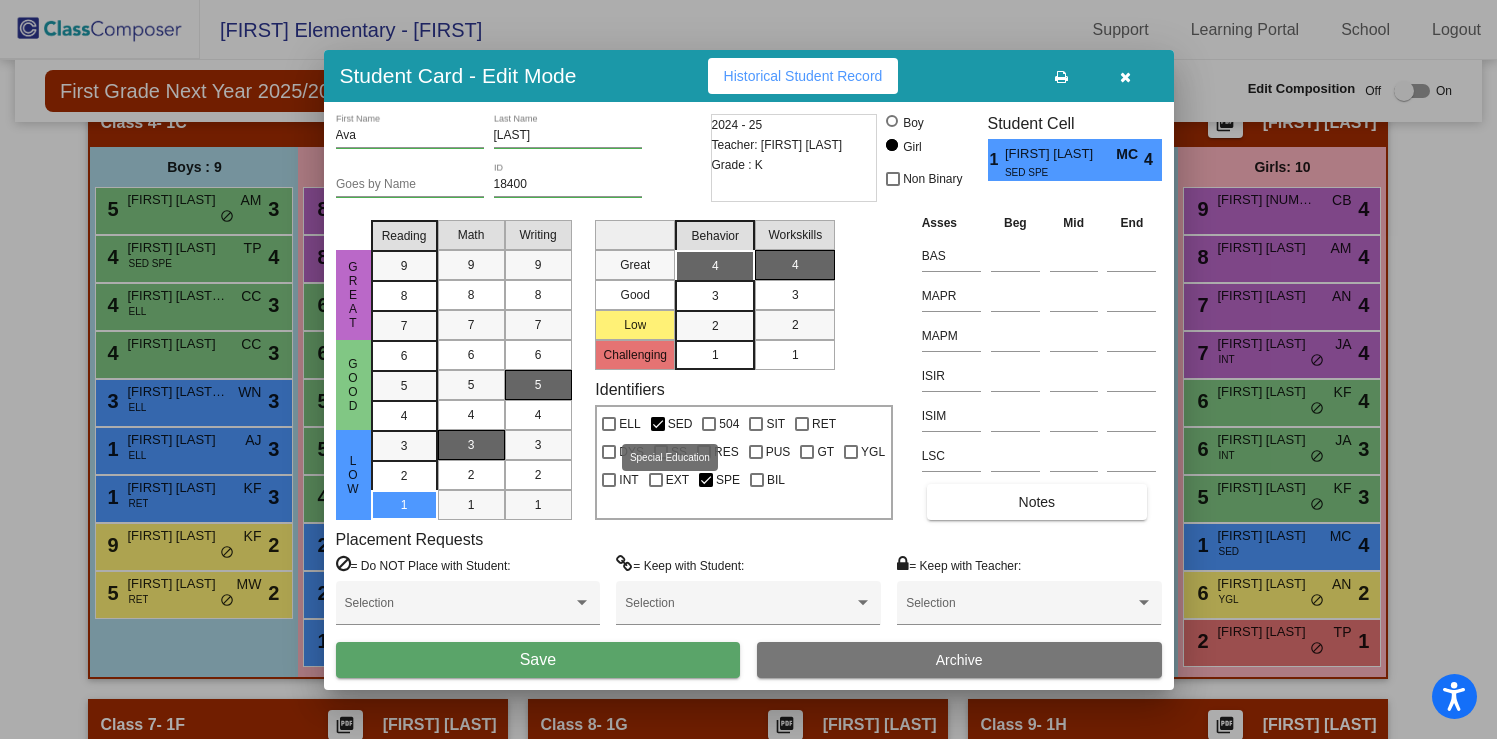 click at bounding box center [658, 424] 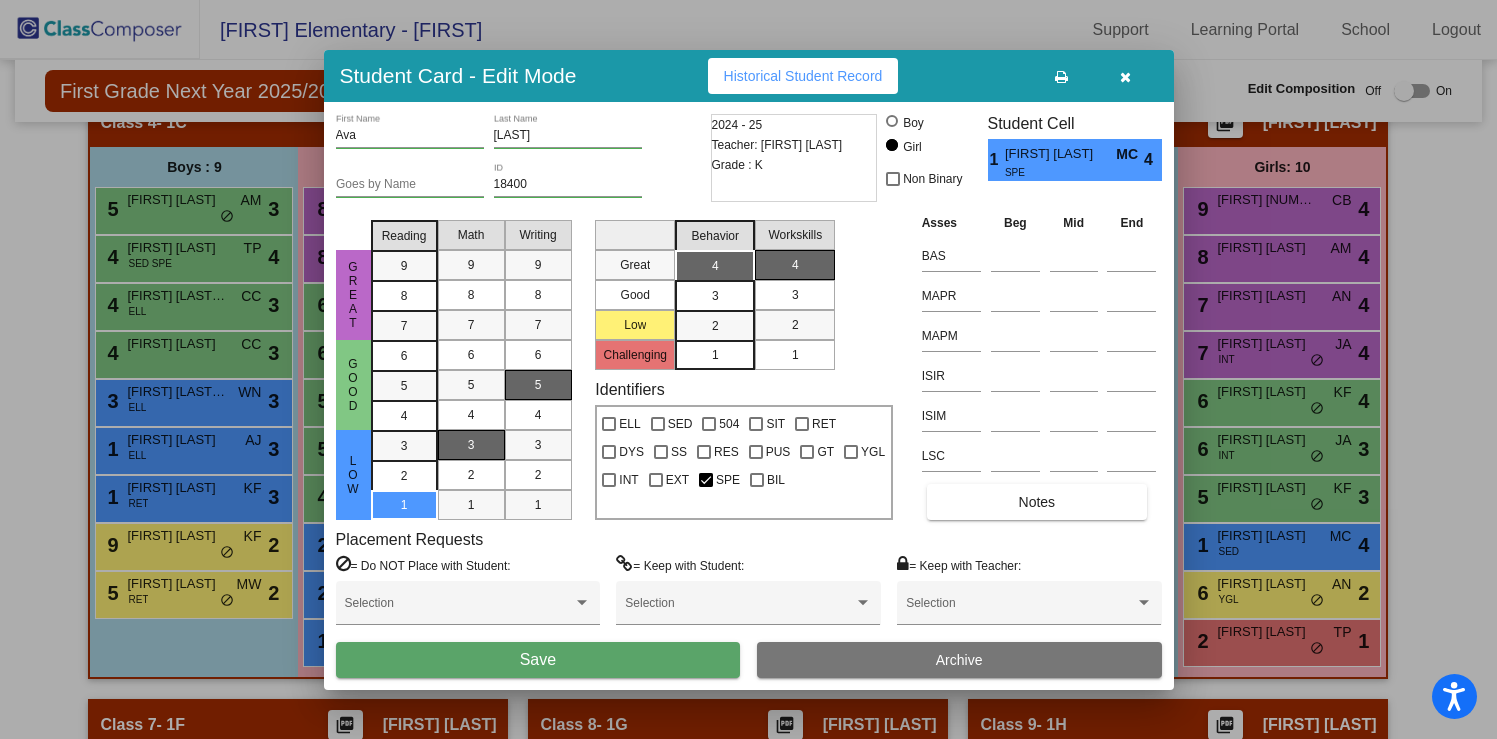 click on "Save" at bounding box center (538, 660) 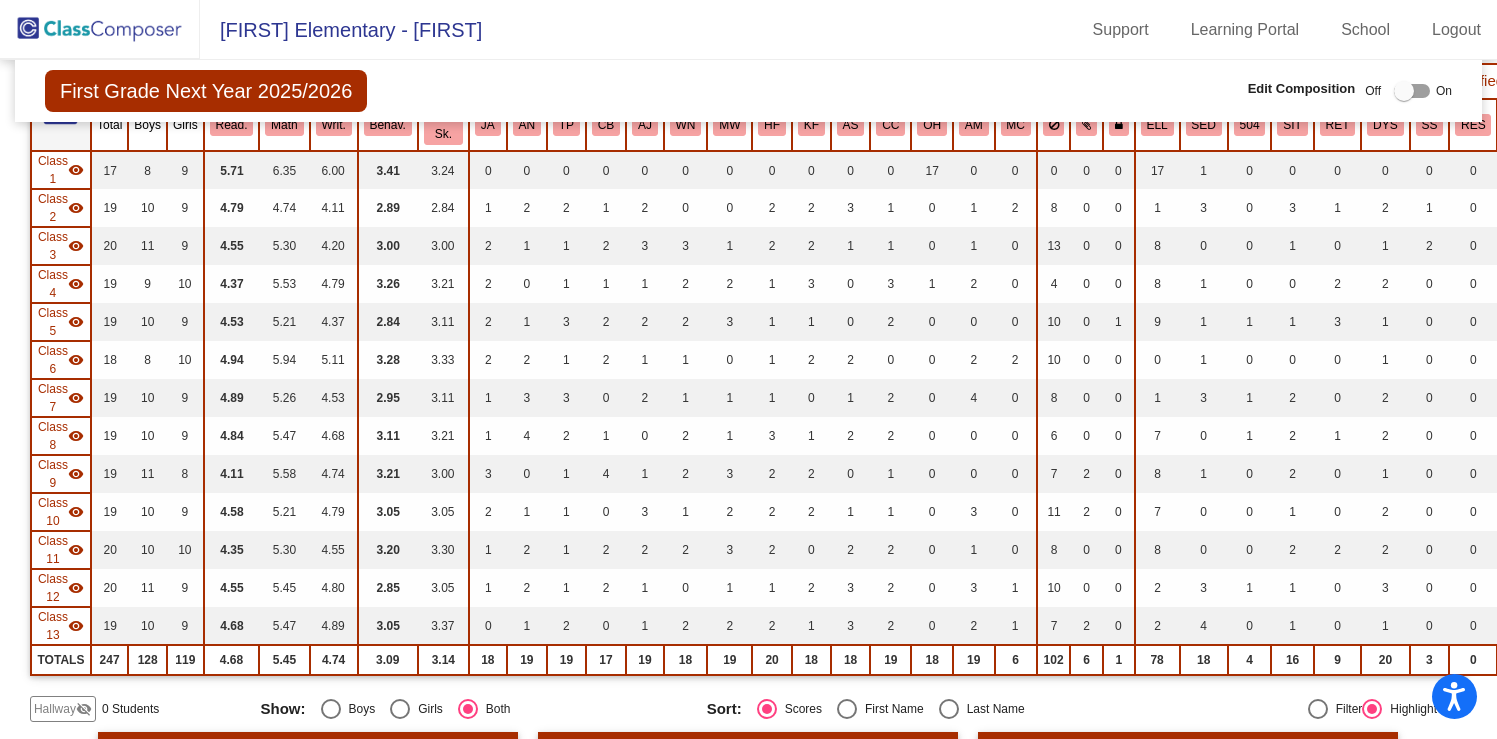 scroll, scrollTop: 0, scrollLeft: 0, axis: both 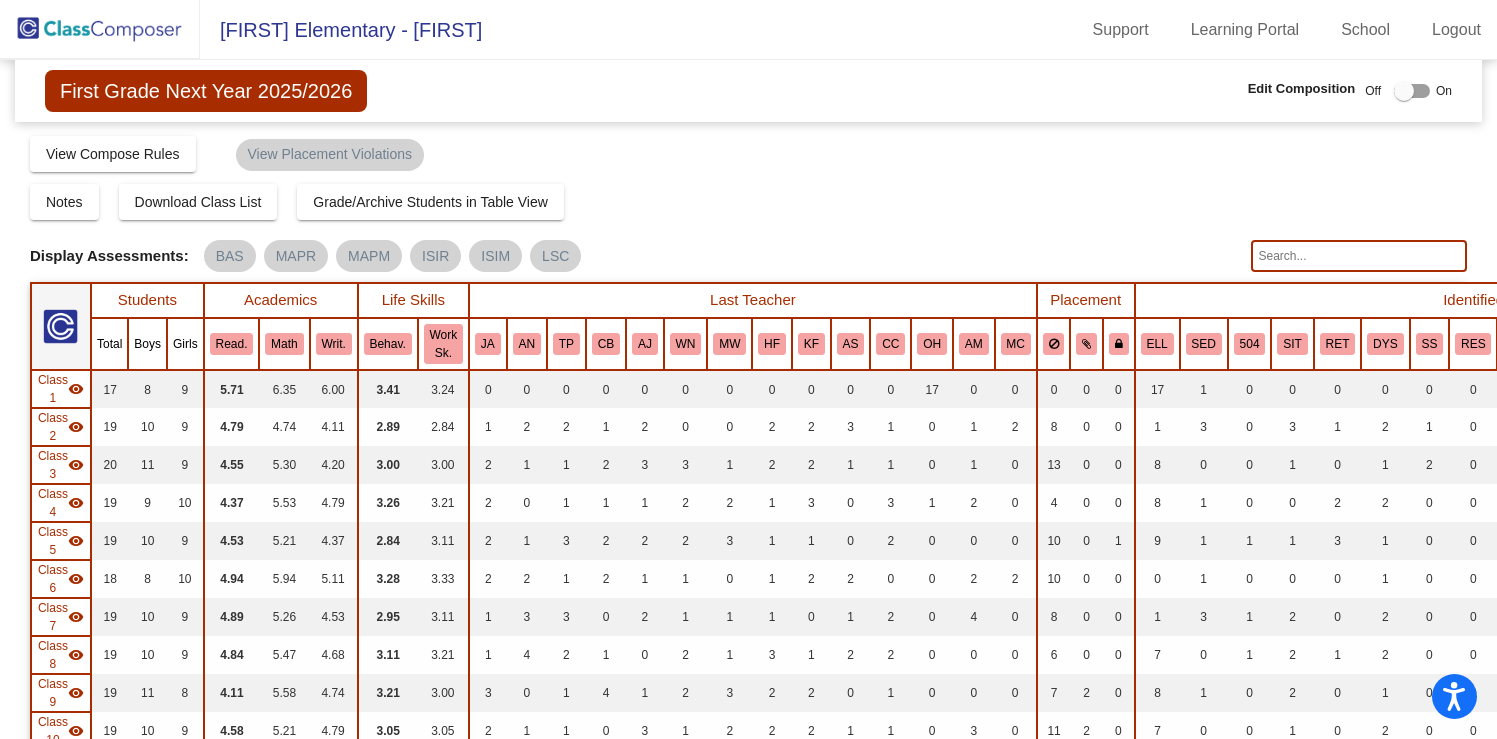 click 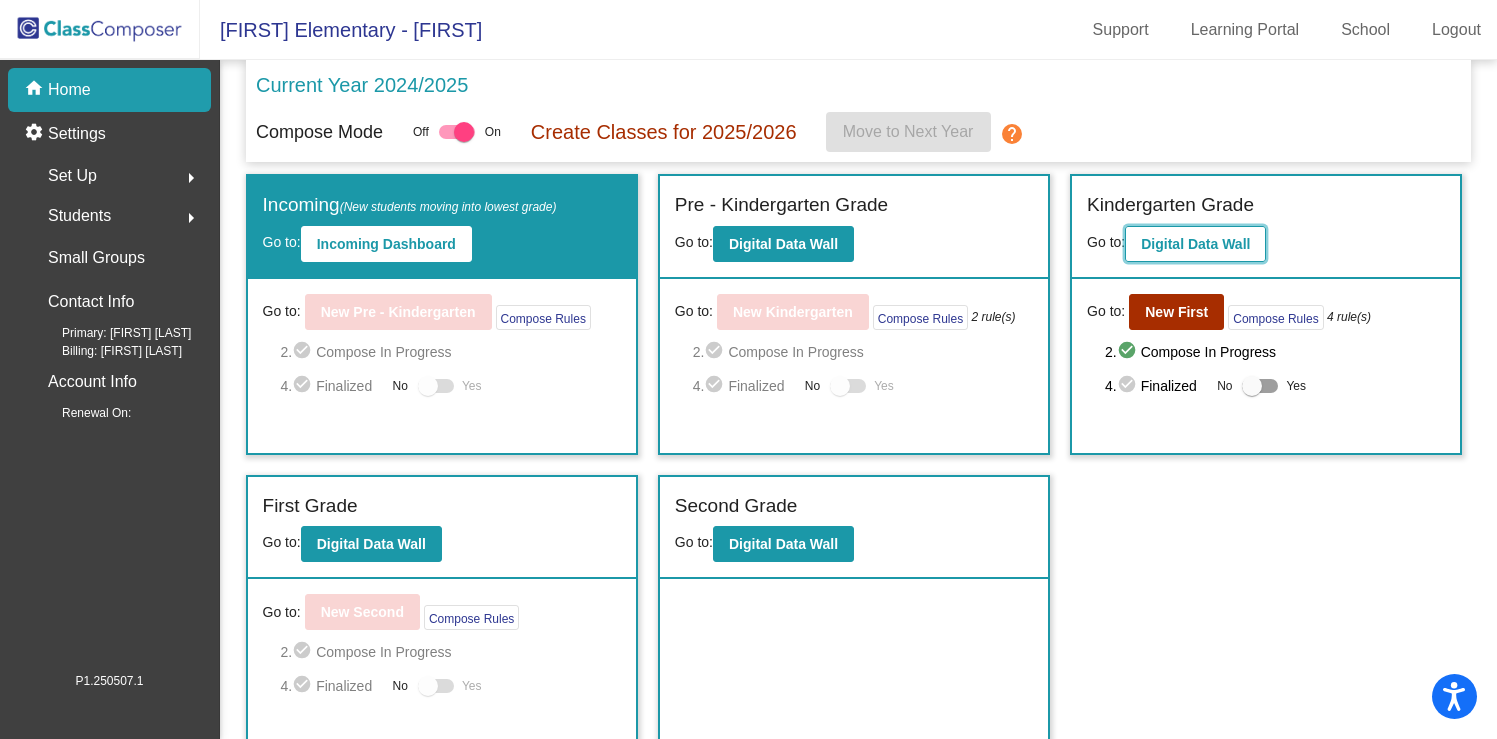 click on "Digital Data Wall" 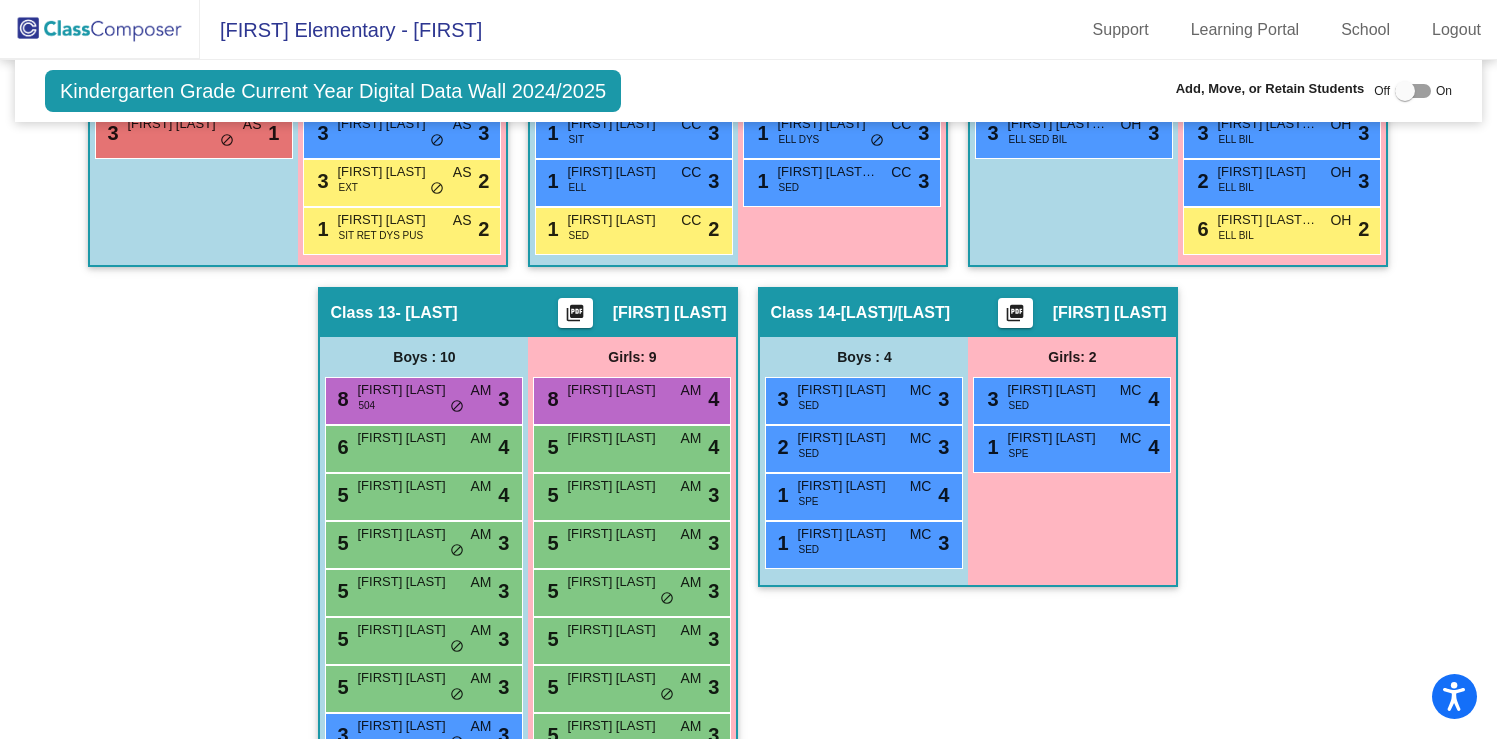 scroll, scrollTop: 3321, scrollLeft: 0, axis: vertical 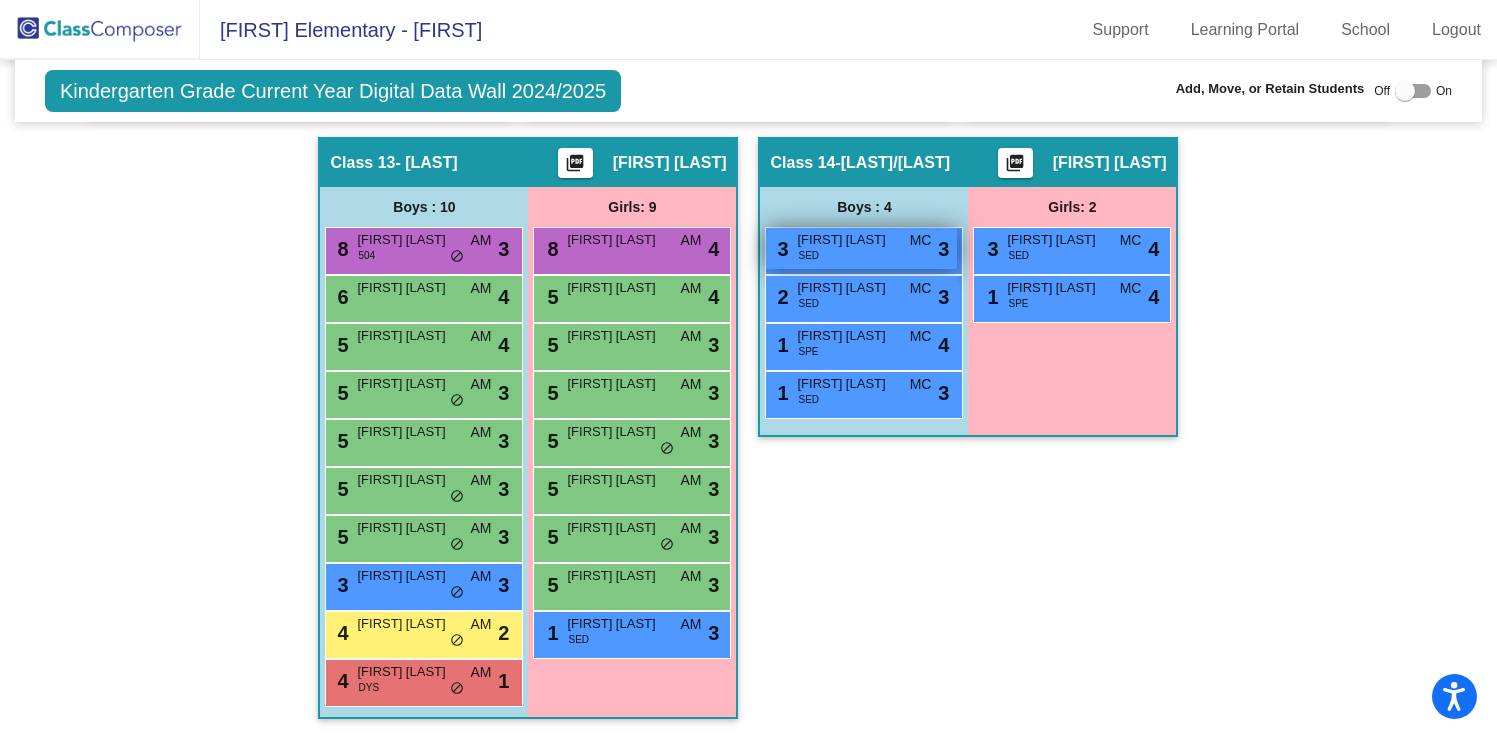 click on "[NUMBER] [FIRST] [LAST] SED MC lock do_not_disturb_alt 3" at bounding box center (861, 248) 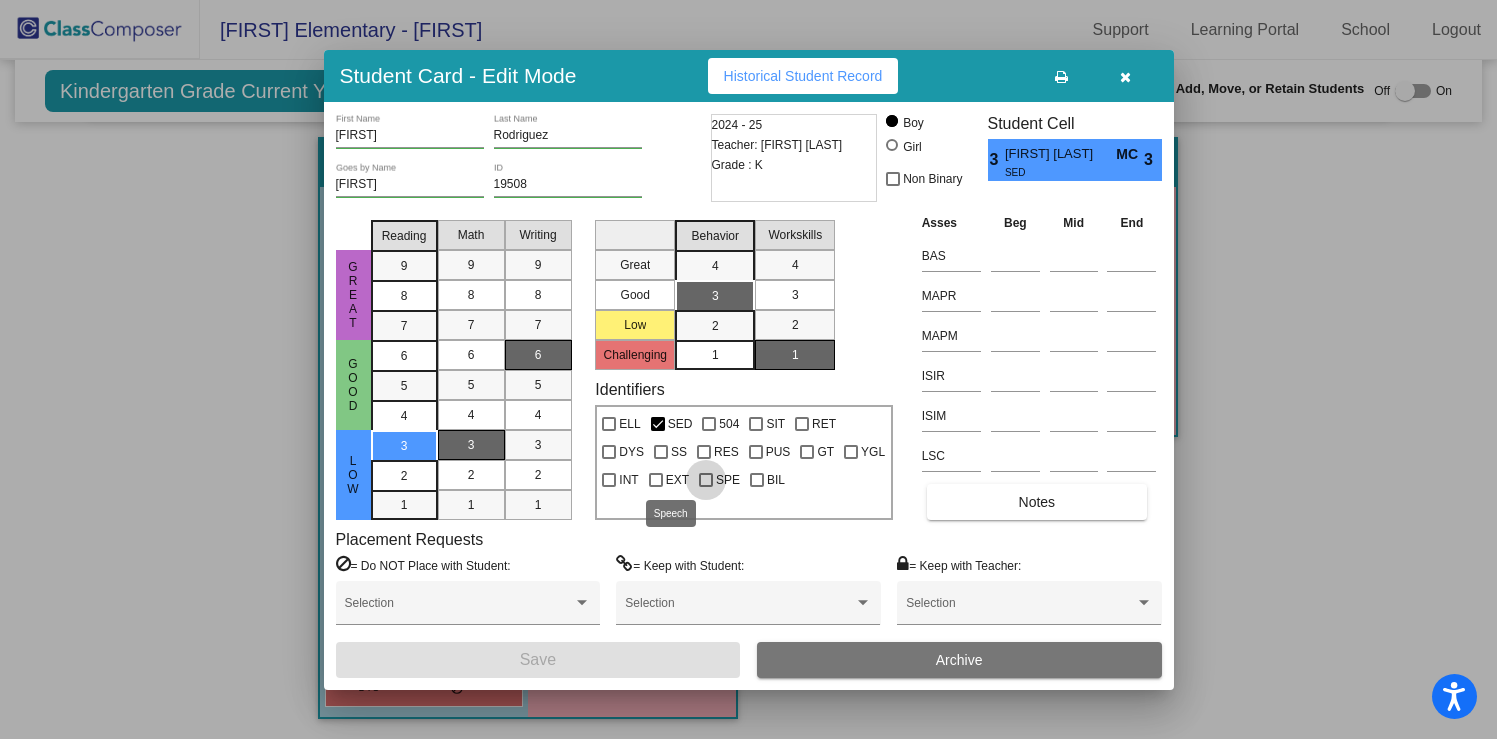 click at bounding box center [706, 480] 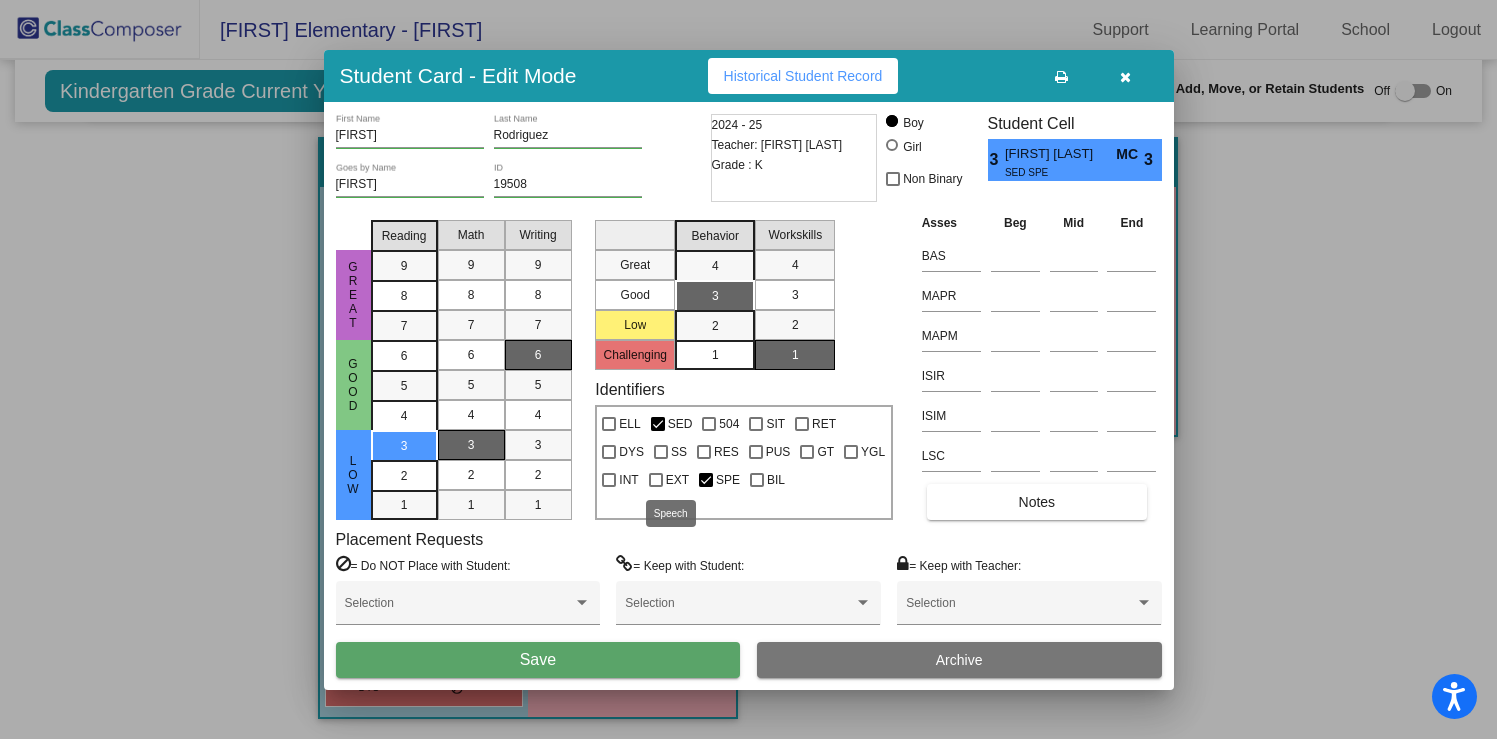 drag, startPoint x: 657, startPoint y: 479, endPoint x: 661, endPoint y: 443, distance: 36.221542 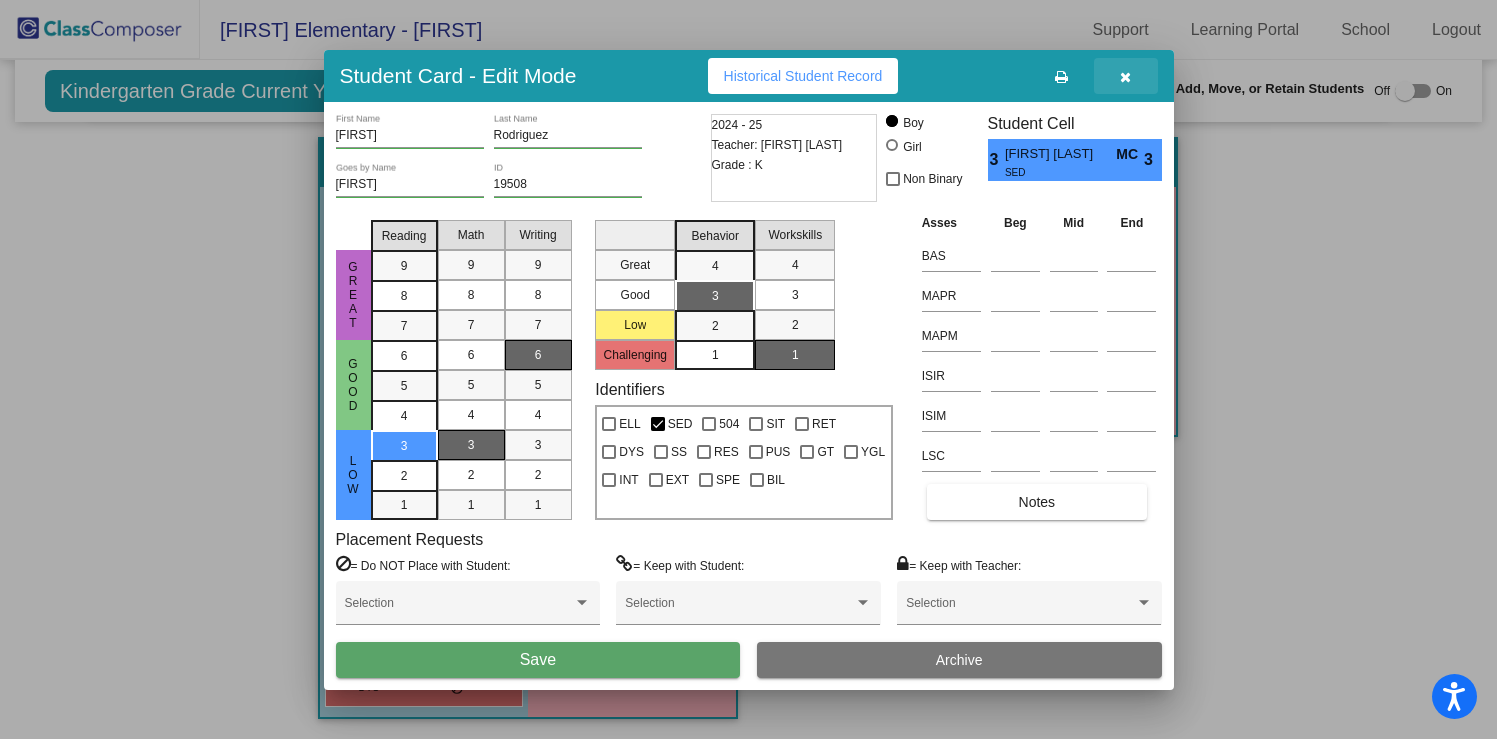 drag, startPoint x: 1128, startPoint y: 74, endPoint x: 1130, endPoint y: 112, distance: 38.052597 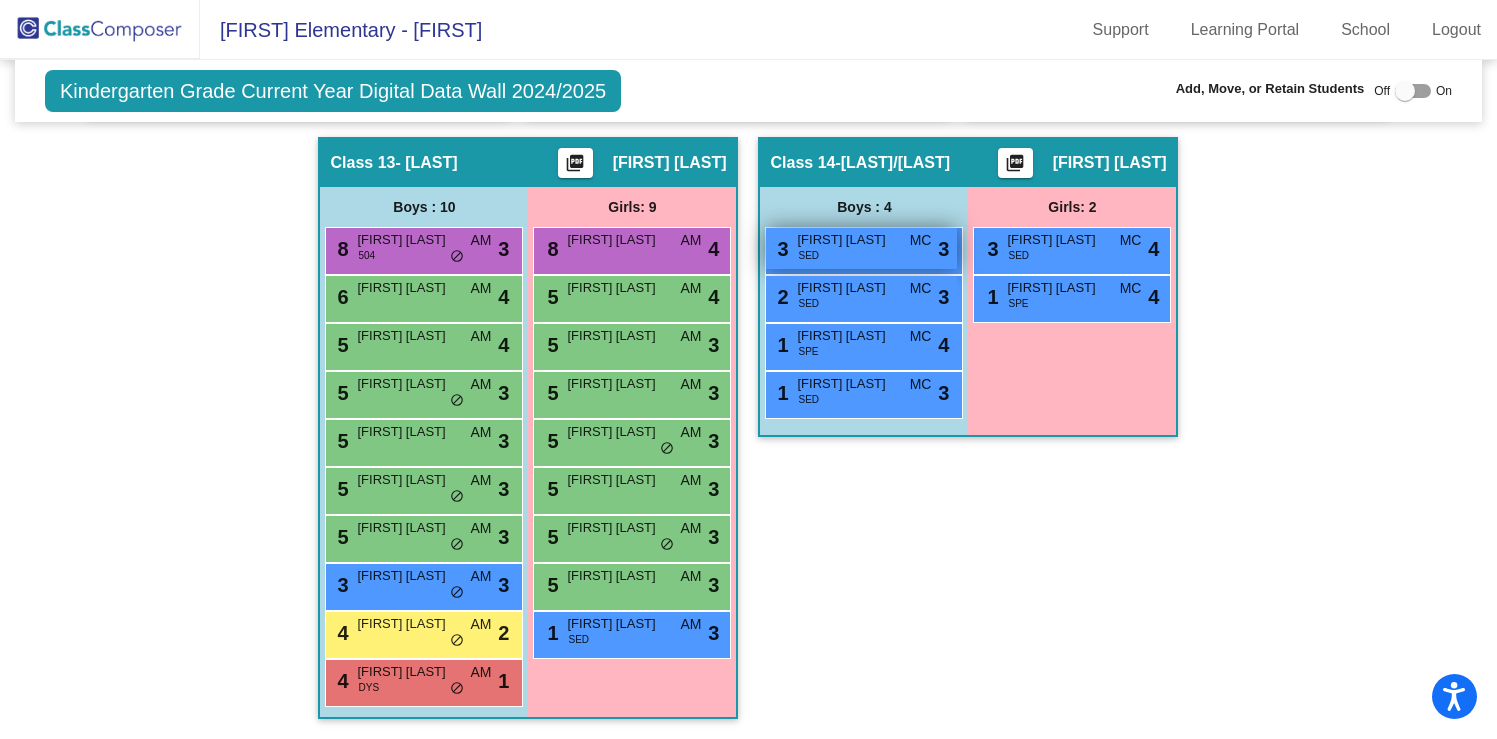 click on "[NUMBER] [FIRST] [LAST] SED MC lock do_not_disturb_alt 3" at bounding box center (861, 248) 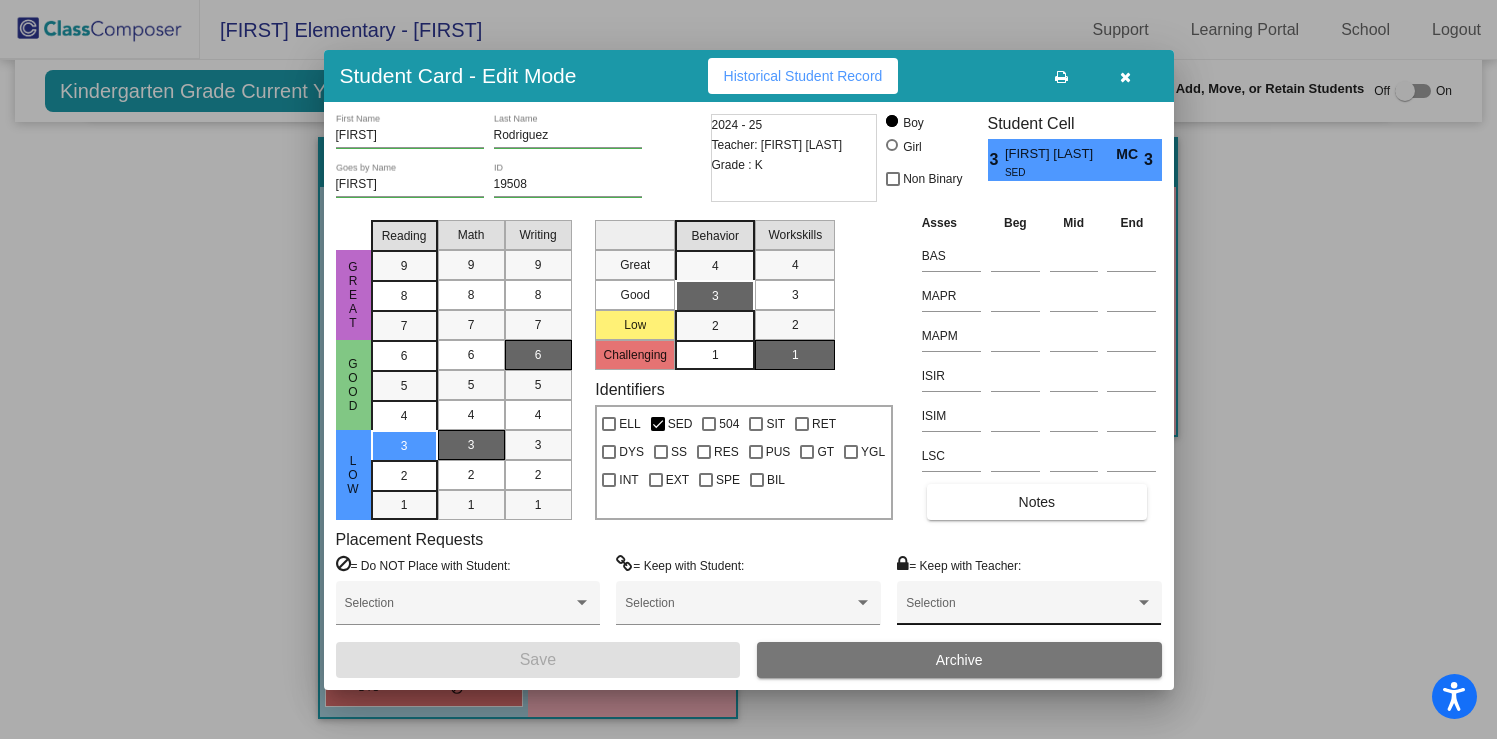click on "Selection" at bounding box center (1029, 608) 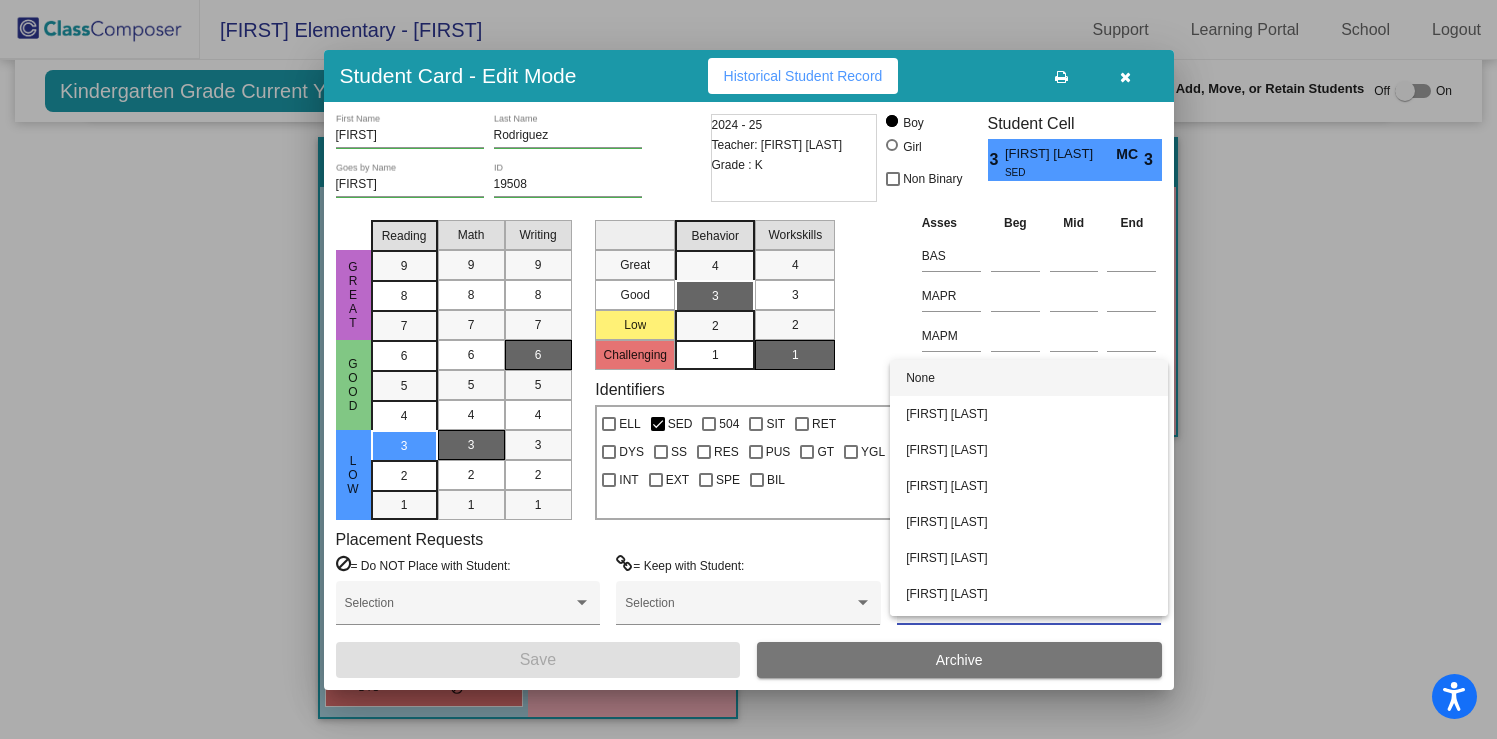 click at bounding box center [748, 369] 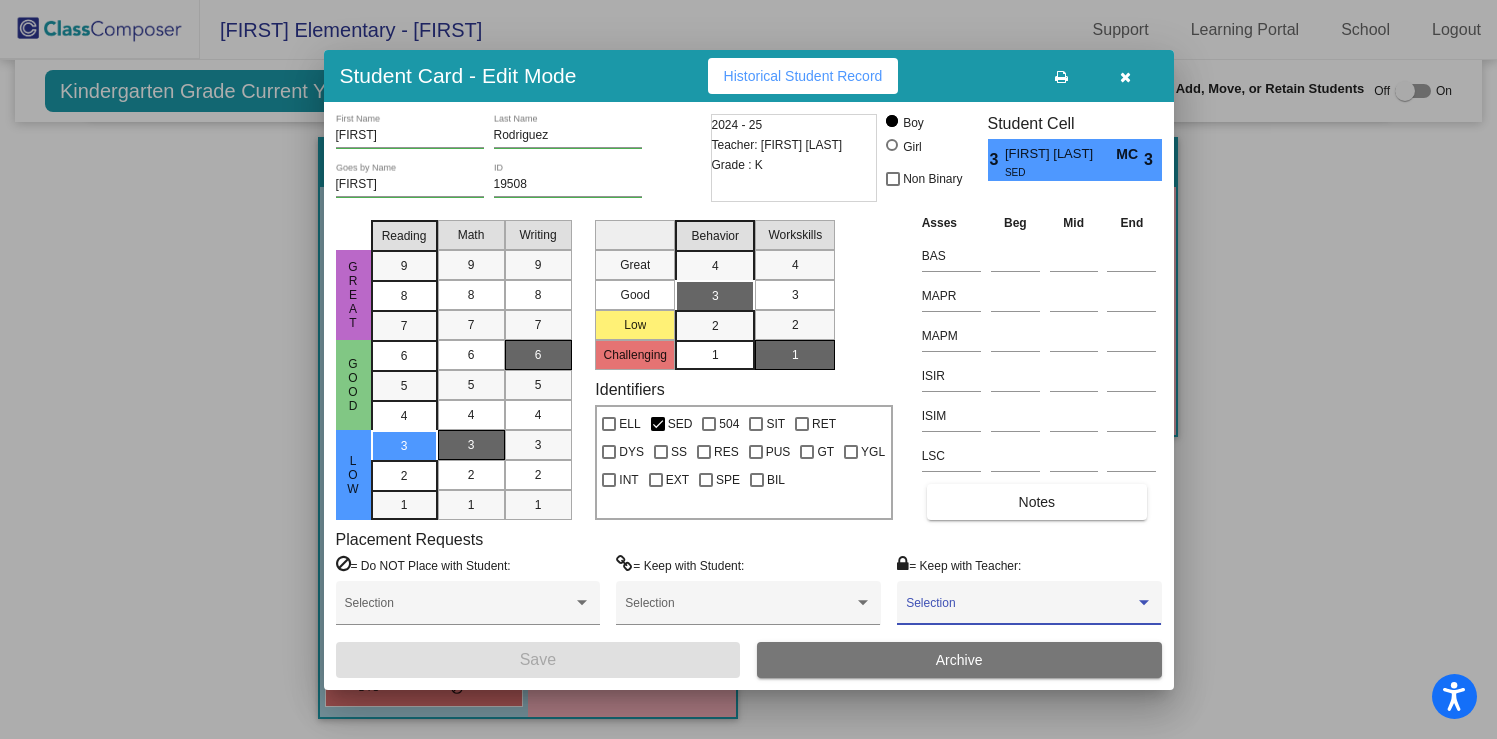 click at bounding box center (1020, 610) 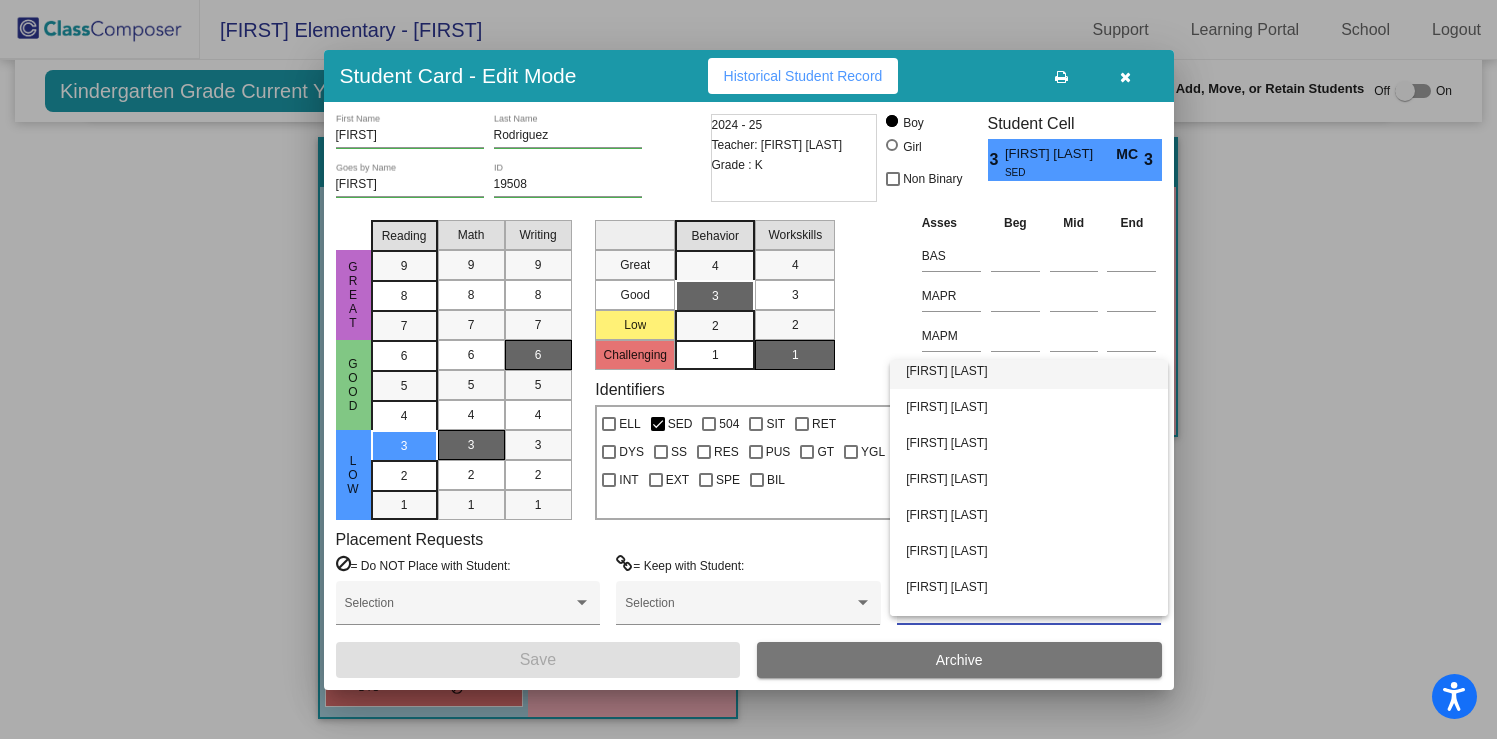 scroll, scrollTop: 248, scrollLeft: 0, axis: vertical 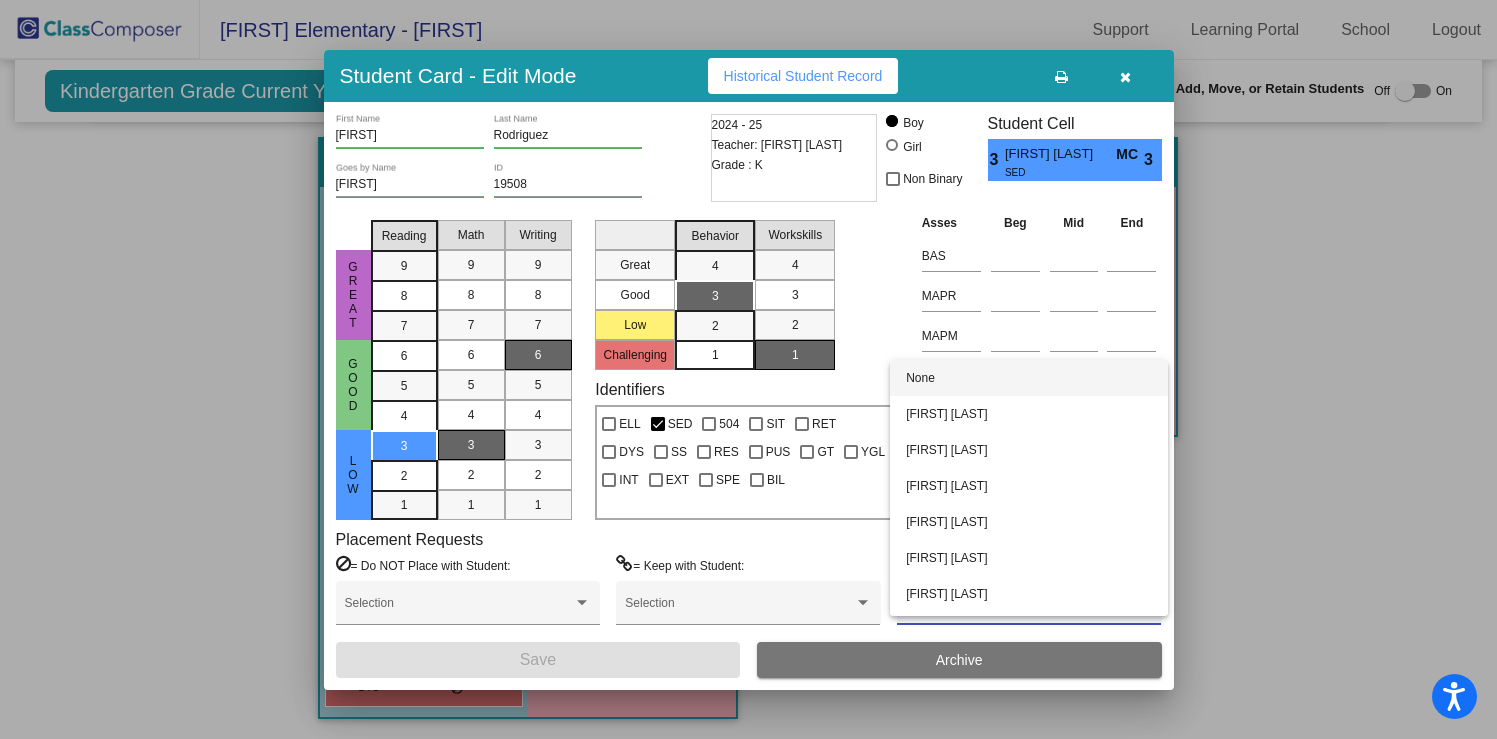 click on "None" at bounding box center [1029, 378] 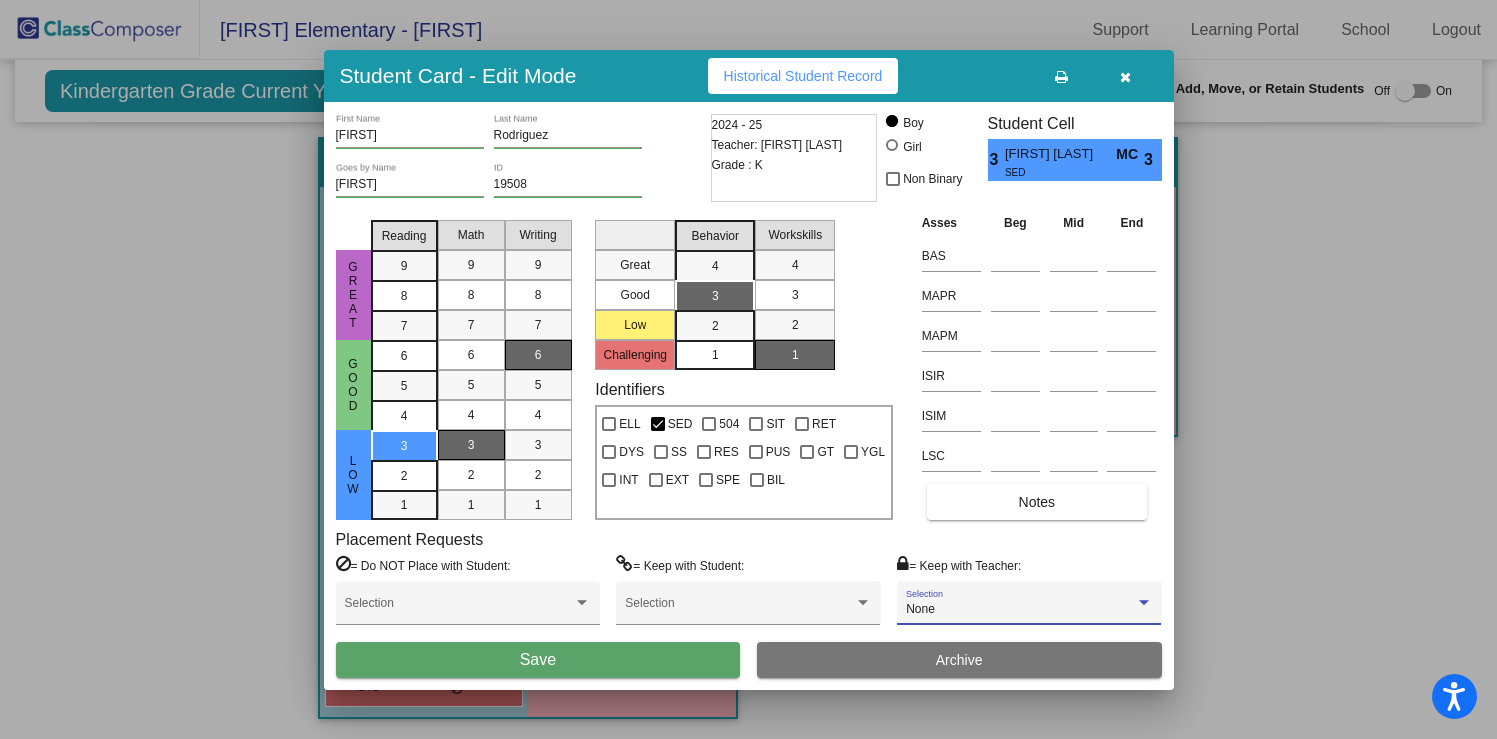 click on "[FIRST] [LAST]" at bounding box center [1060, 154] 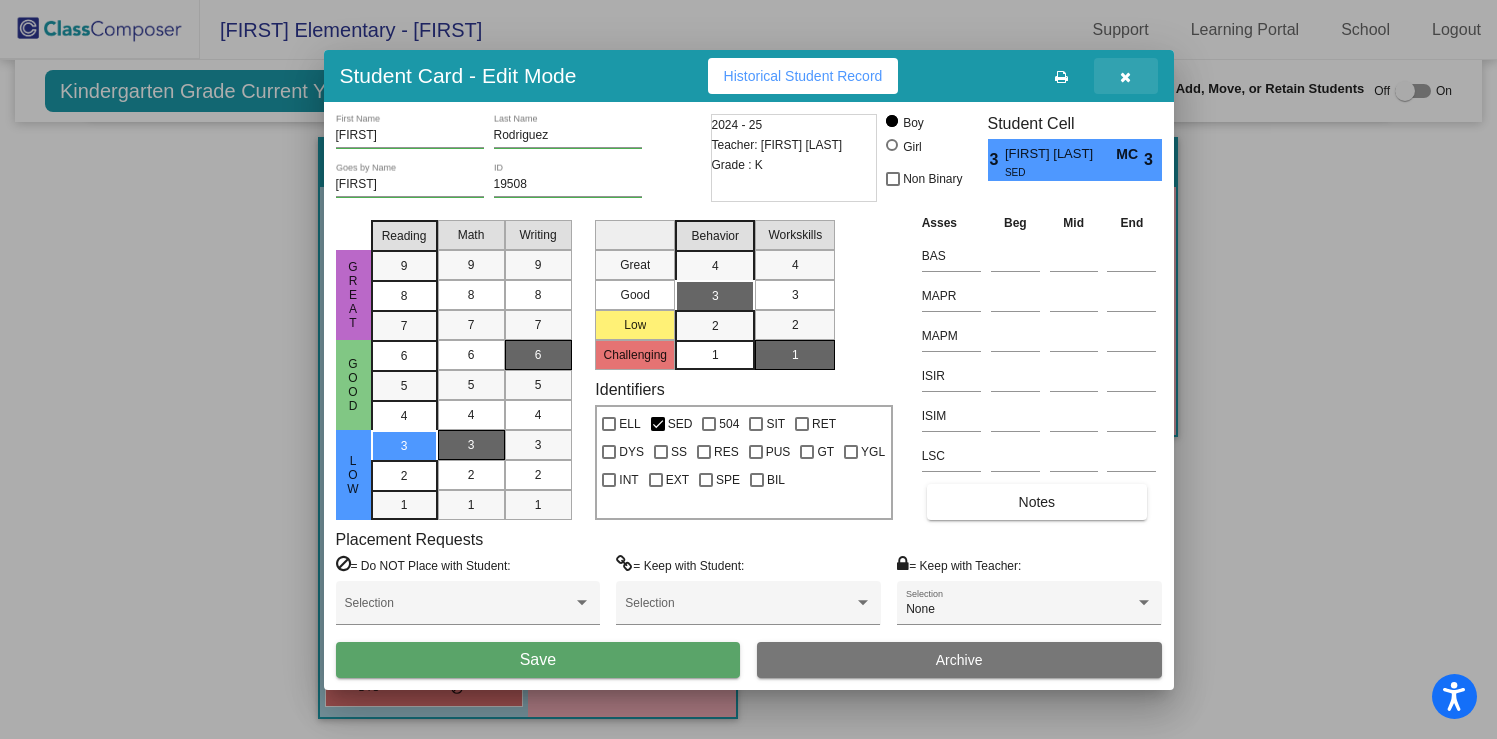 click at bounding box center [1125, 77] 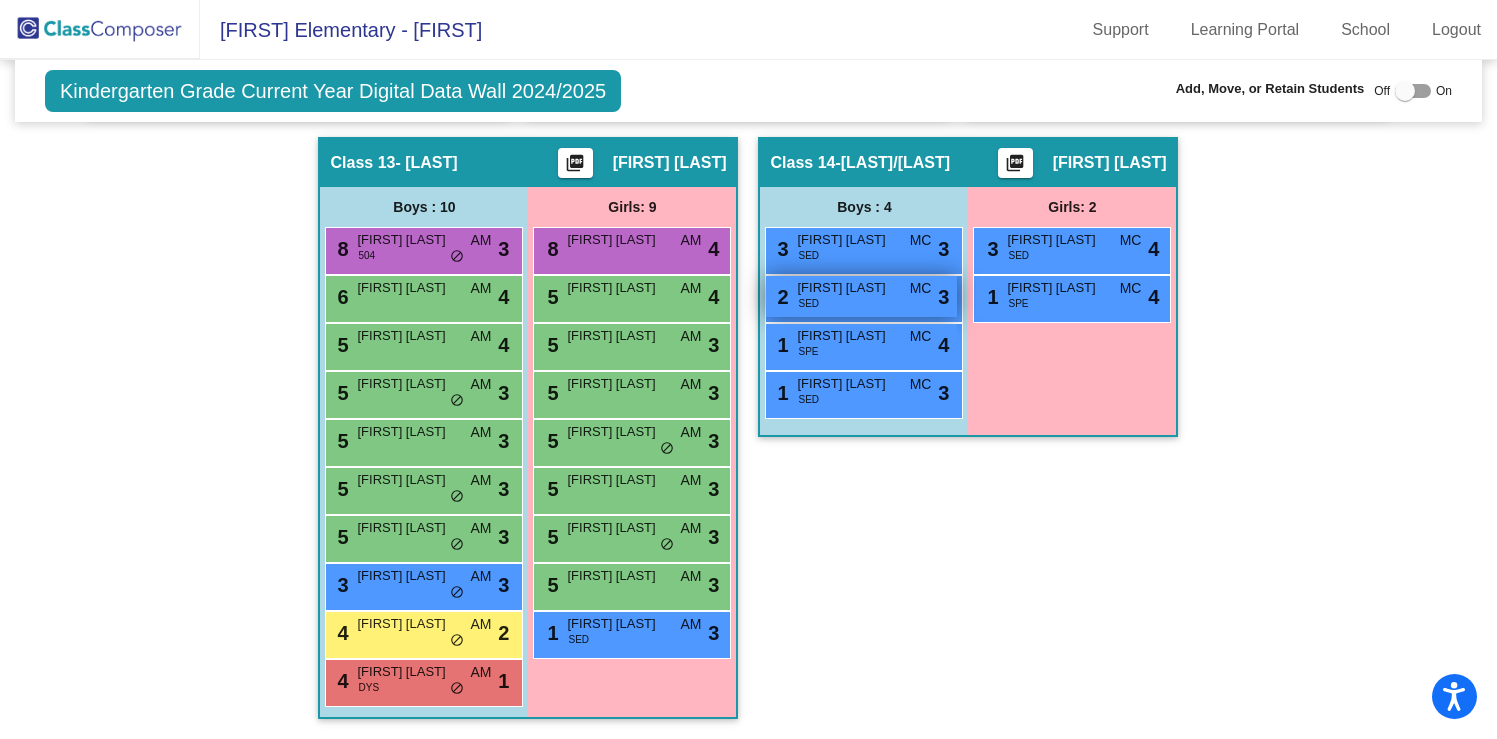 scroll, scrollTop: 0, scrollLeft: 0, axis: both 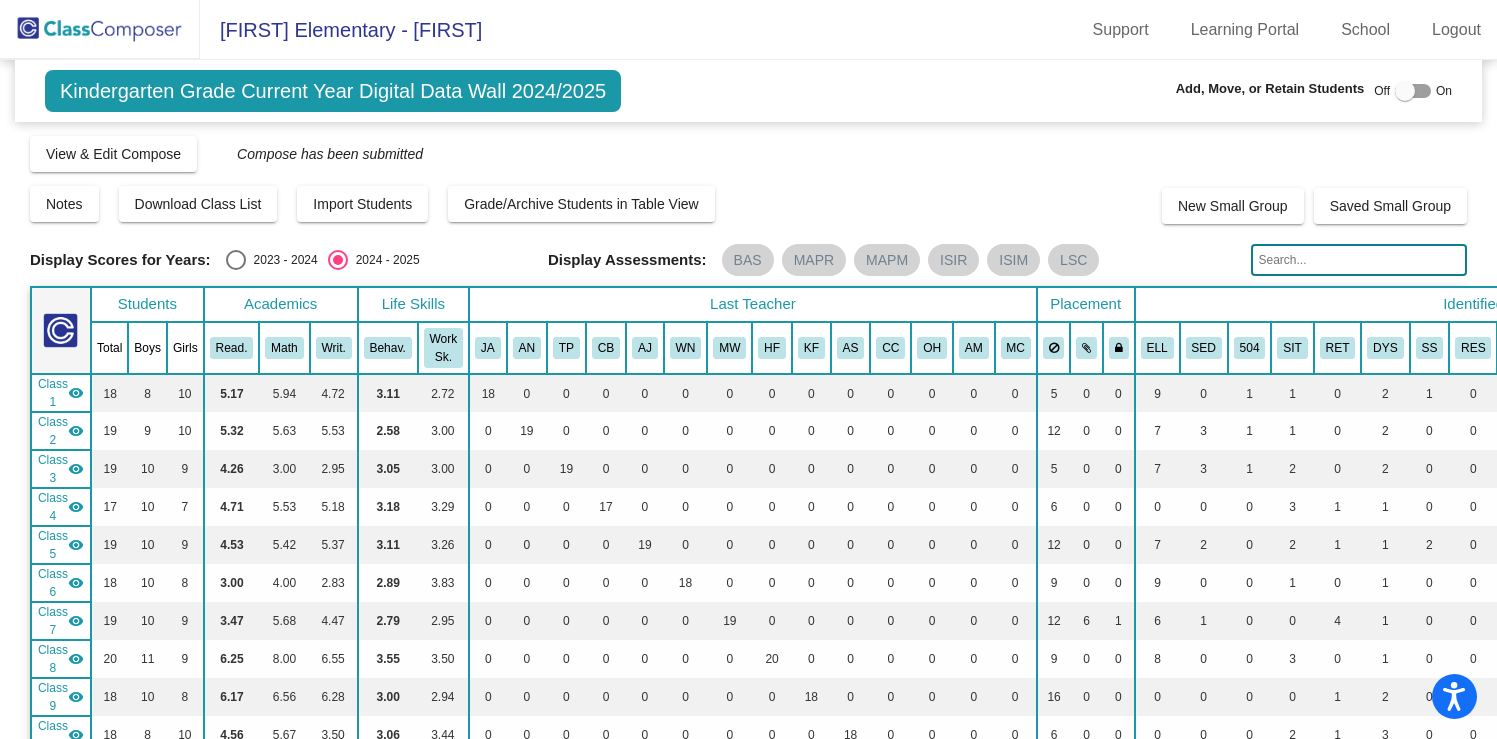 click 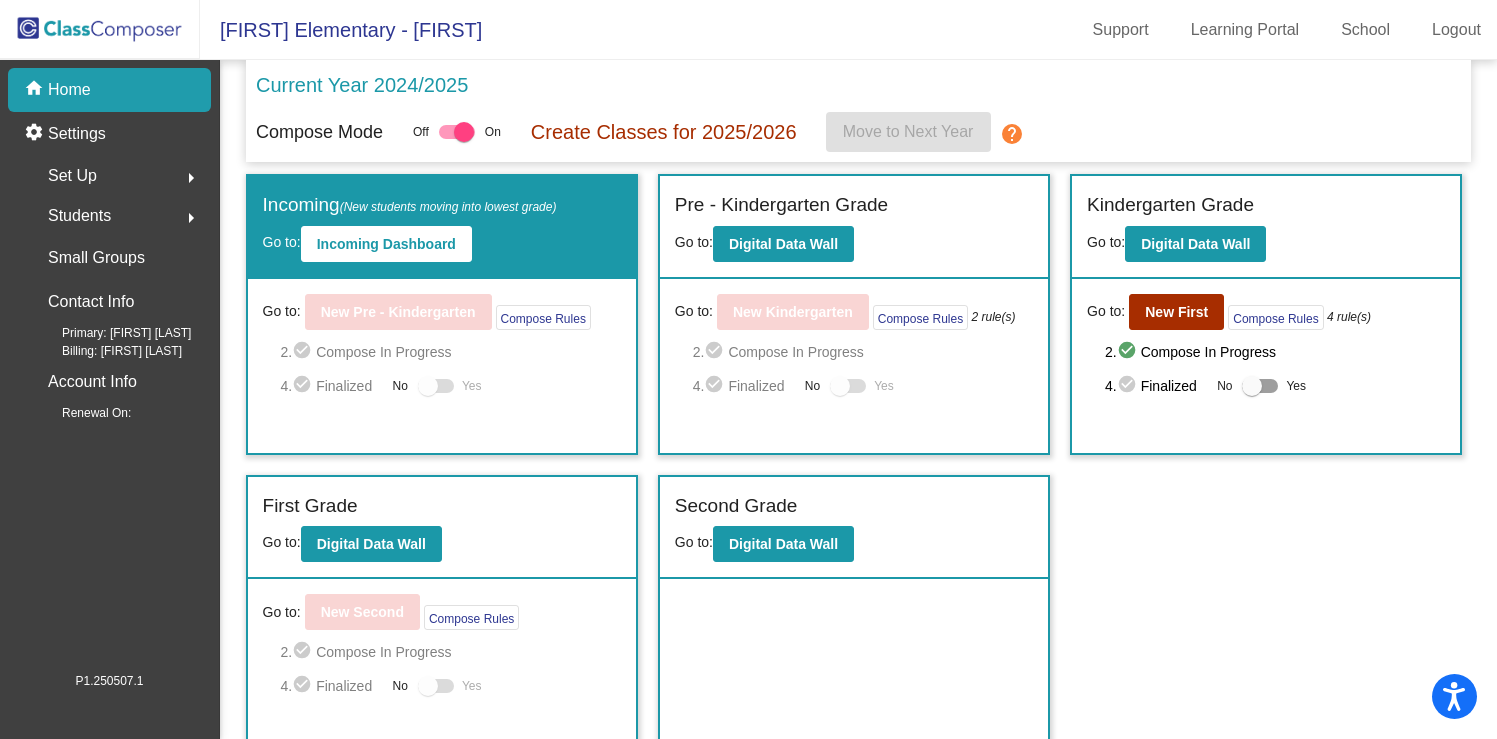 click on "Set Up  arrow_right" 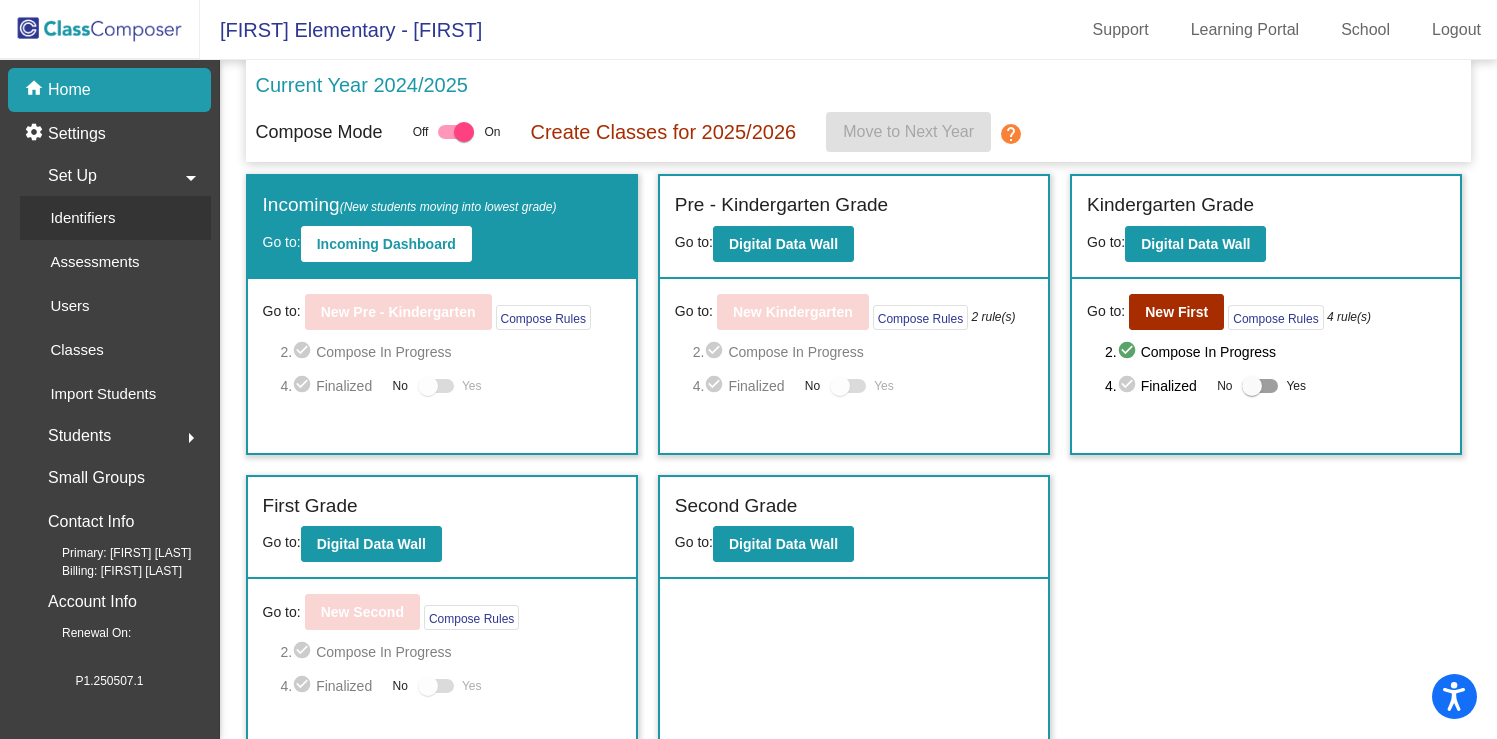 click on "Identifiers" 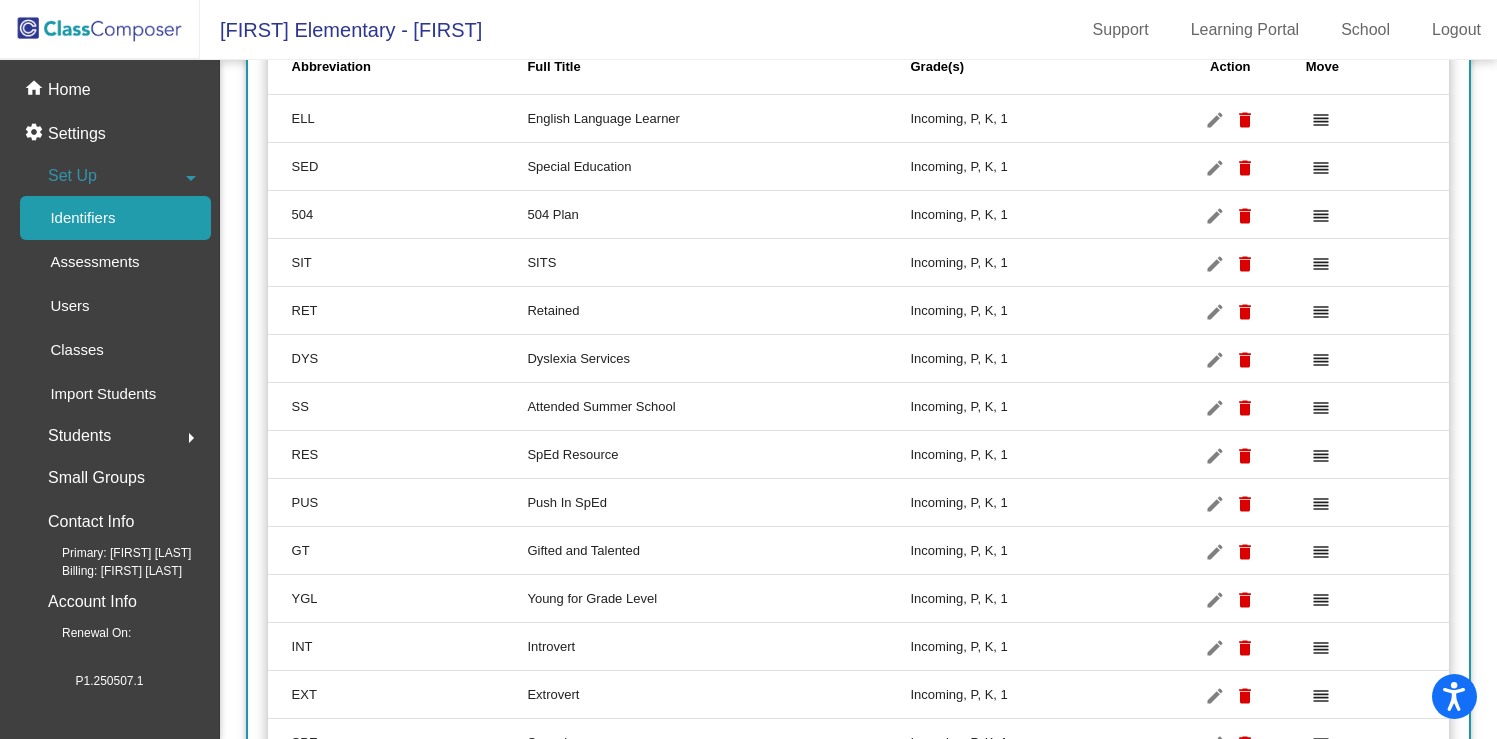 scroll, scrollTop: 491, scrollLeft: 0, axis: vertical 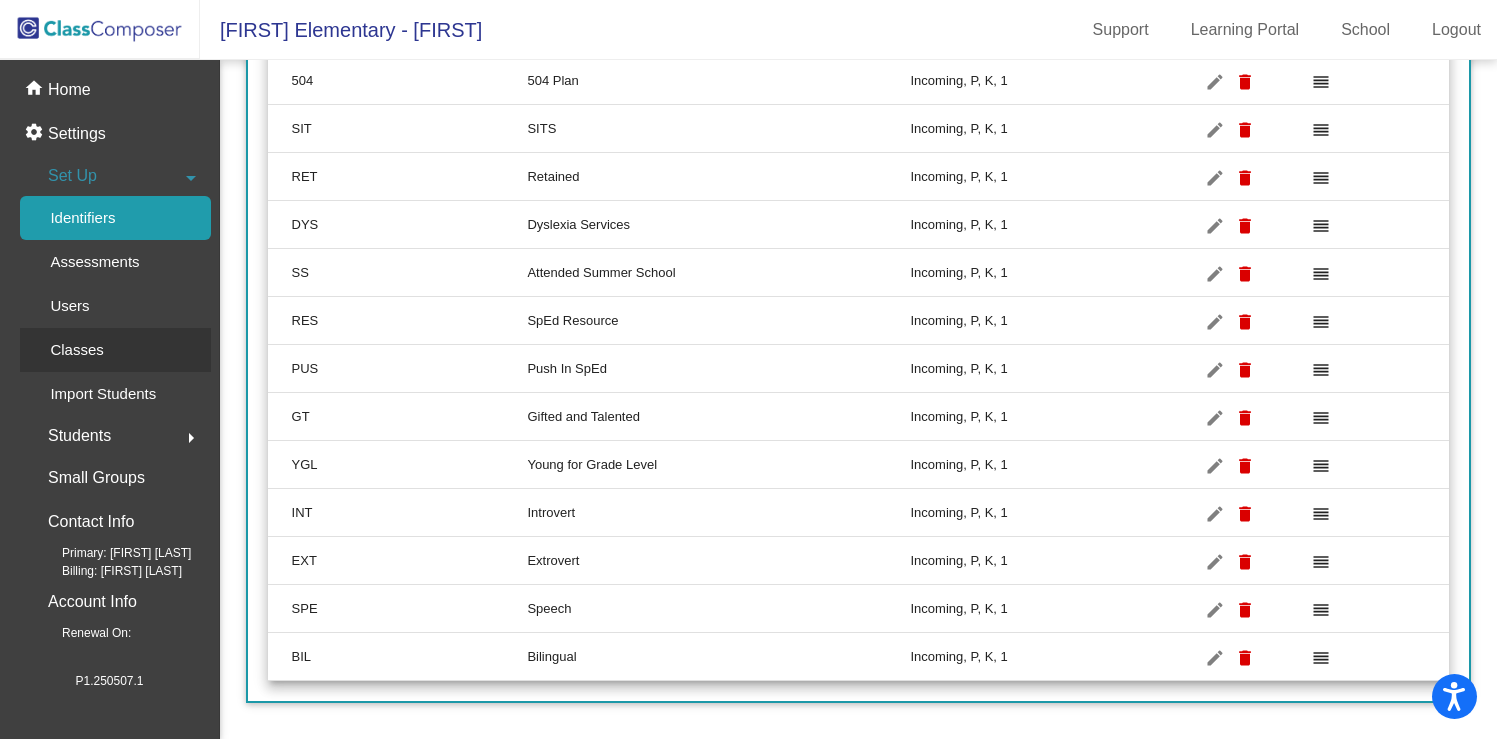 click on "Classes" 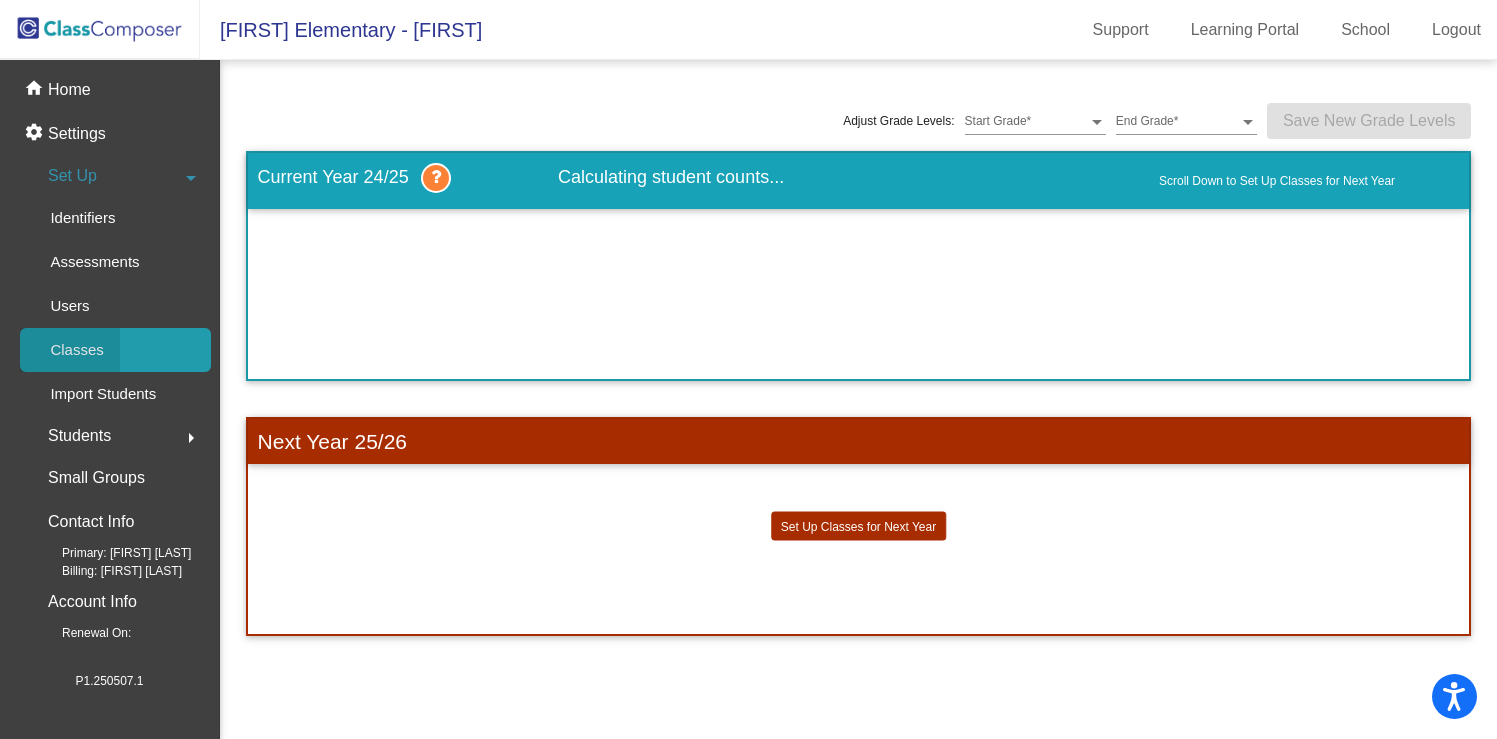 scroll, scrollTop: 0, scrollLeft: 0, axis: both 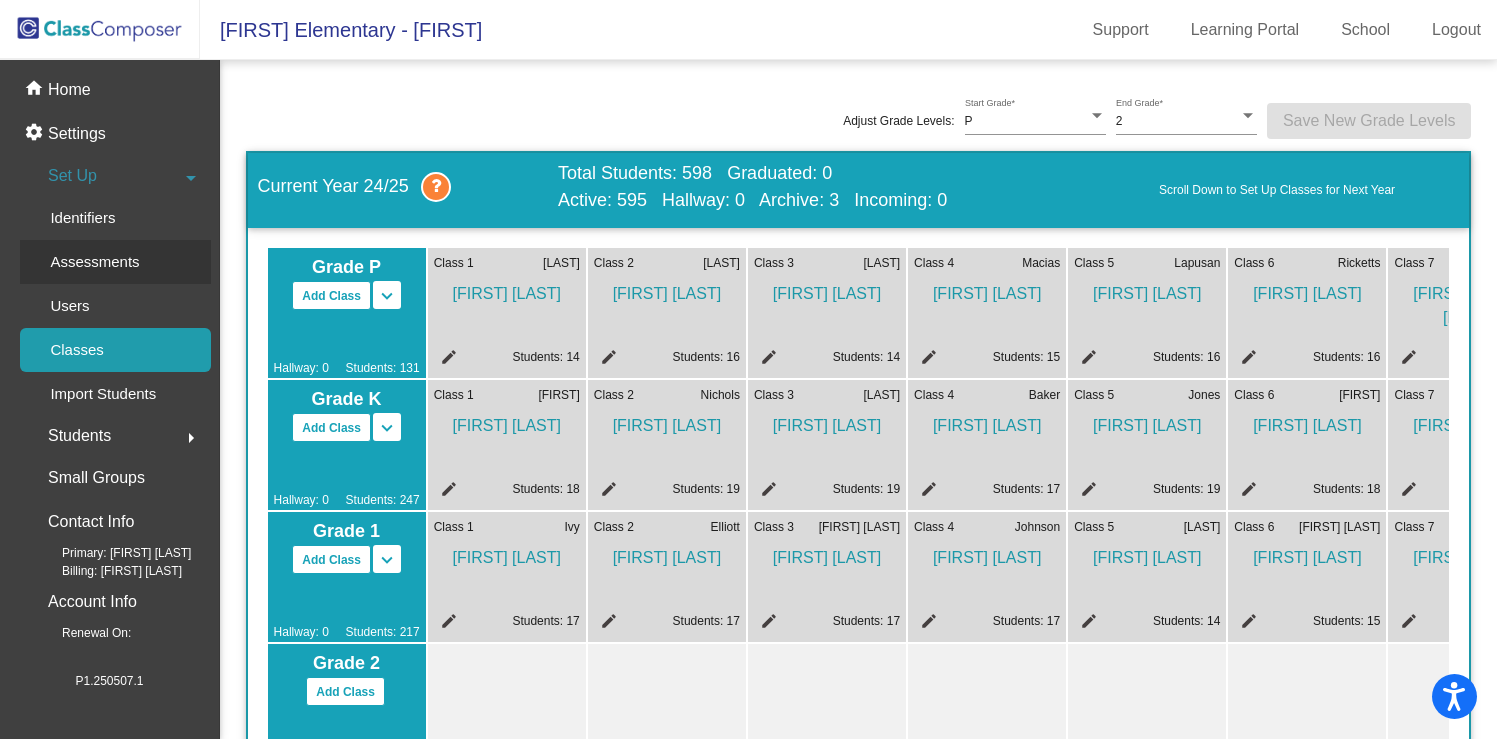 click on "Assessments" 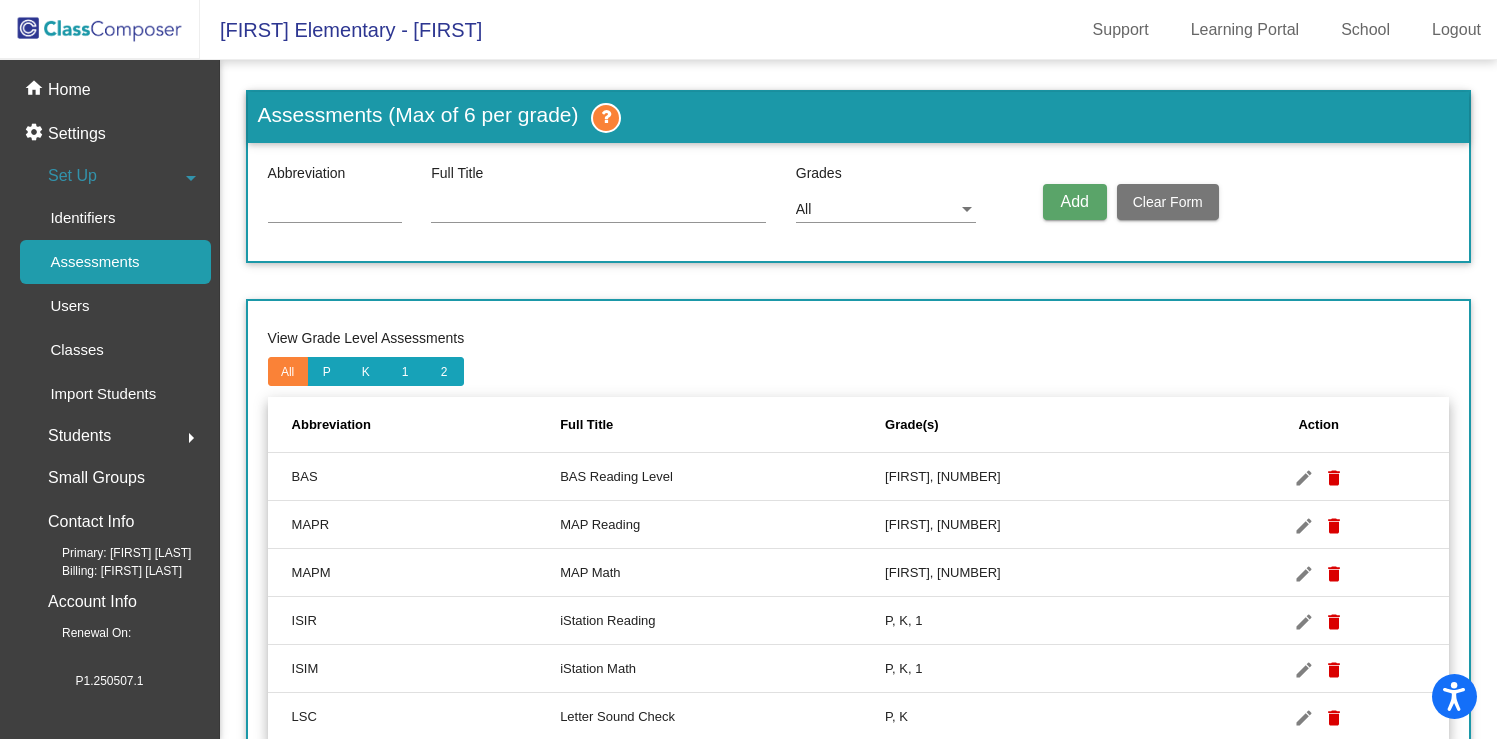scroll, scrollTop: 60, scrollLeft: 0, axis: vertical 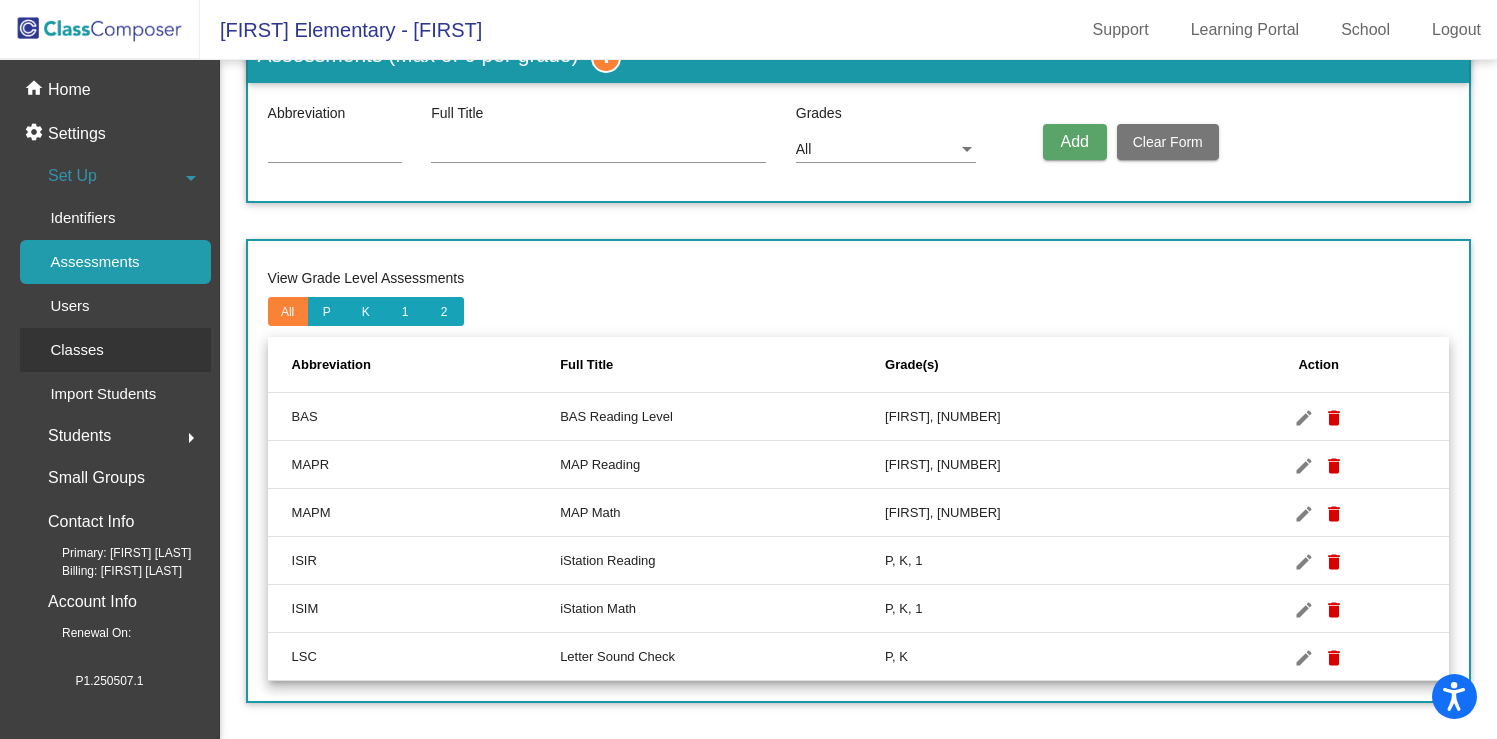 click on "Classes" 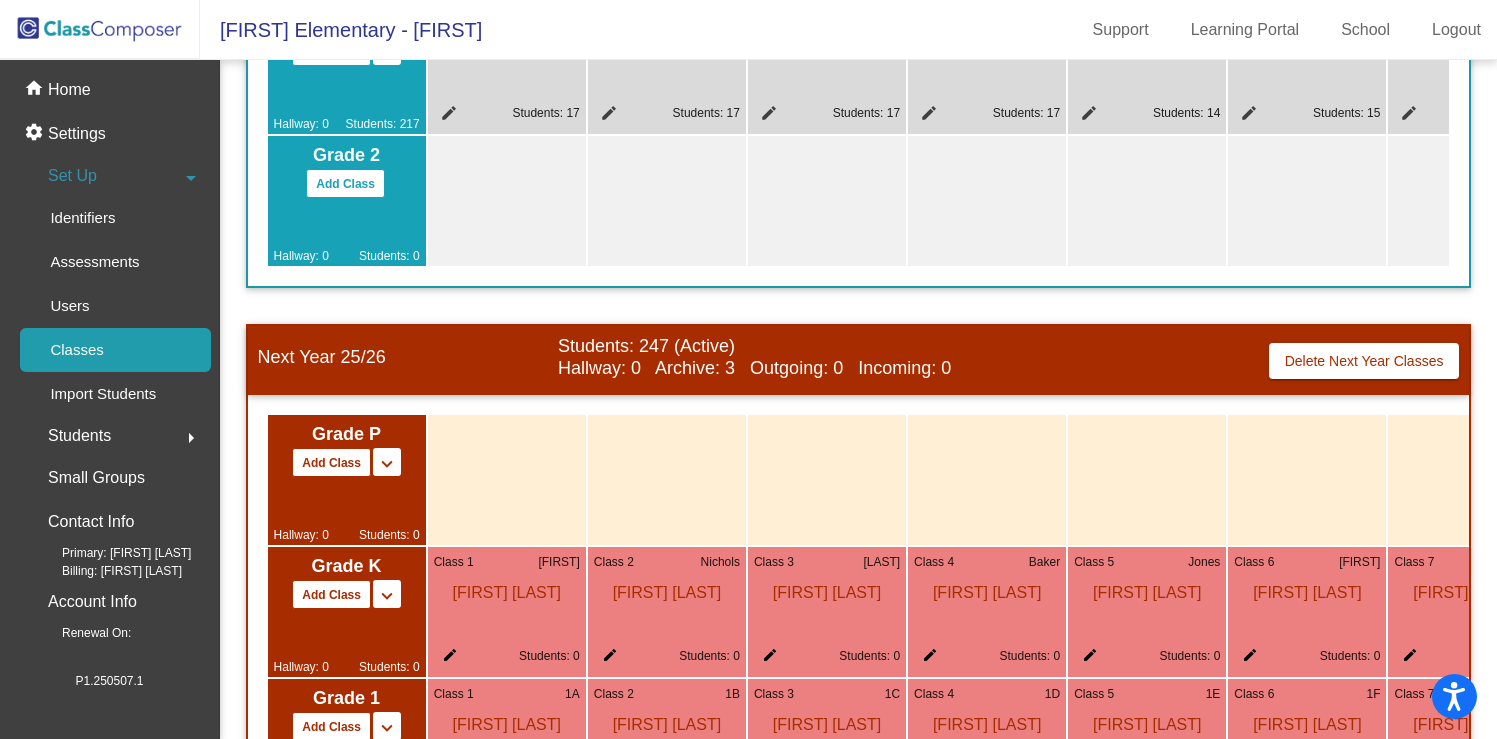 scroll, scrollTop: 788, scrollLeft: 0, axis: vertical 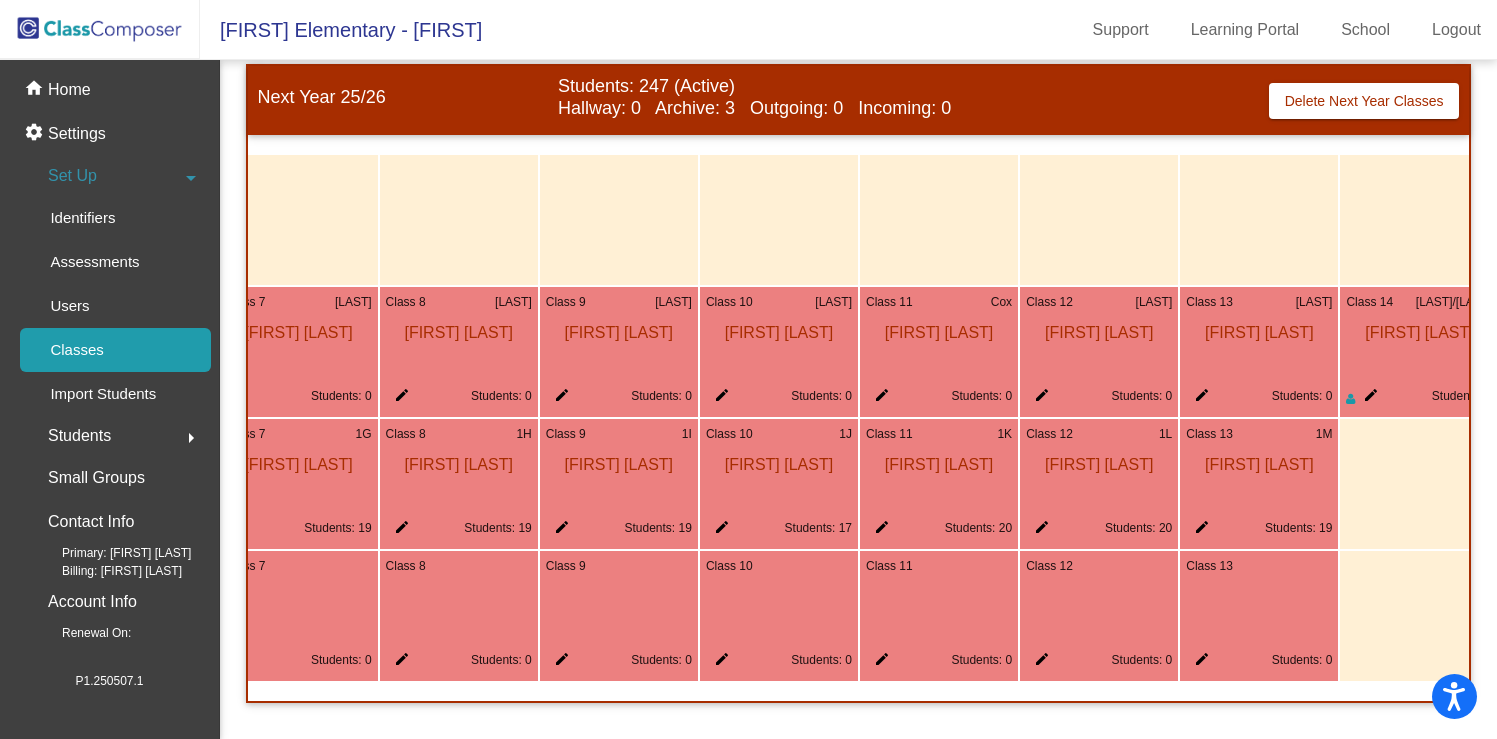 click on "edit" 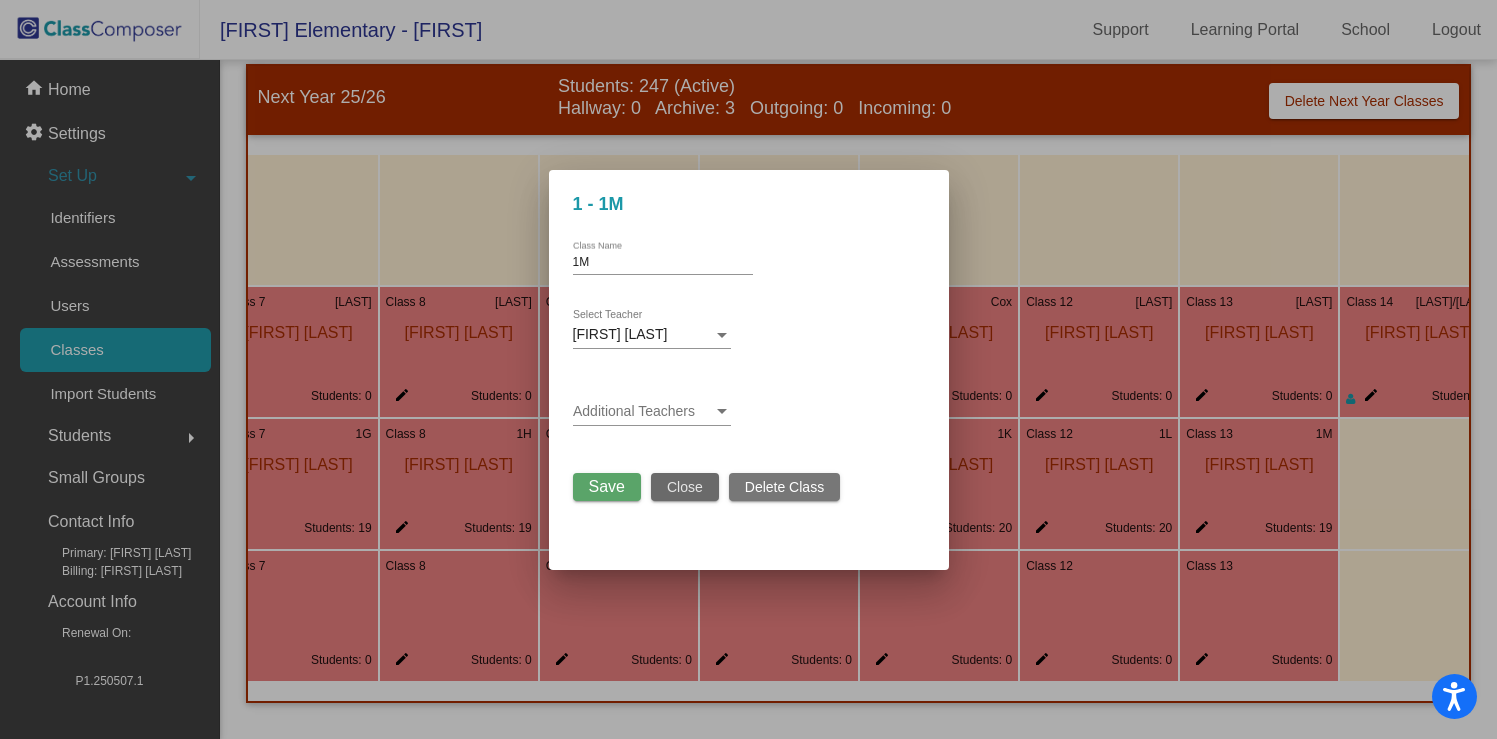 drag, startPoint x: 696, startPoint y: 496, endPoint x: 675, endPoint y: 503, distance: 22.135944 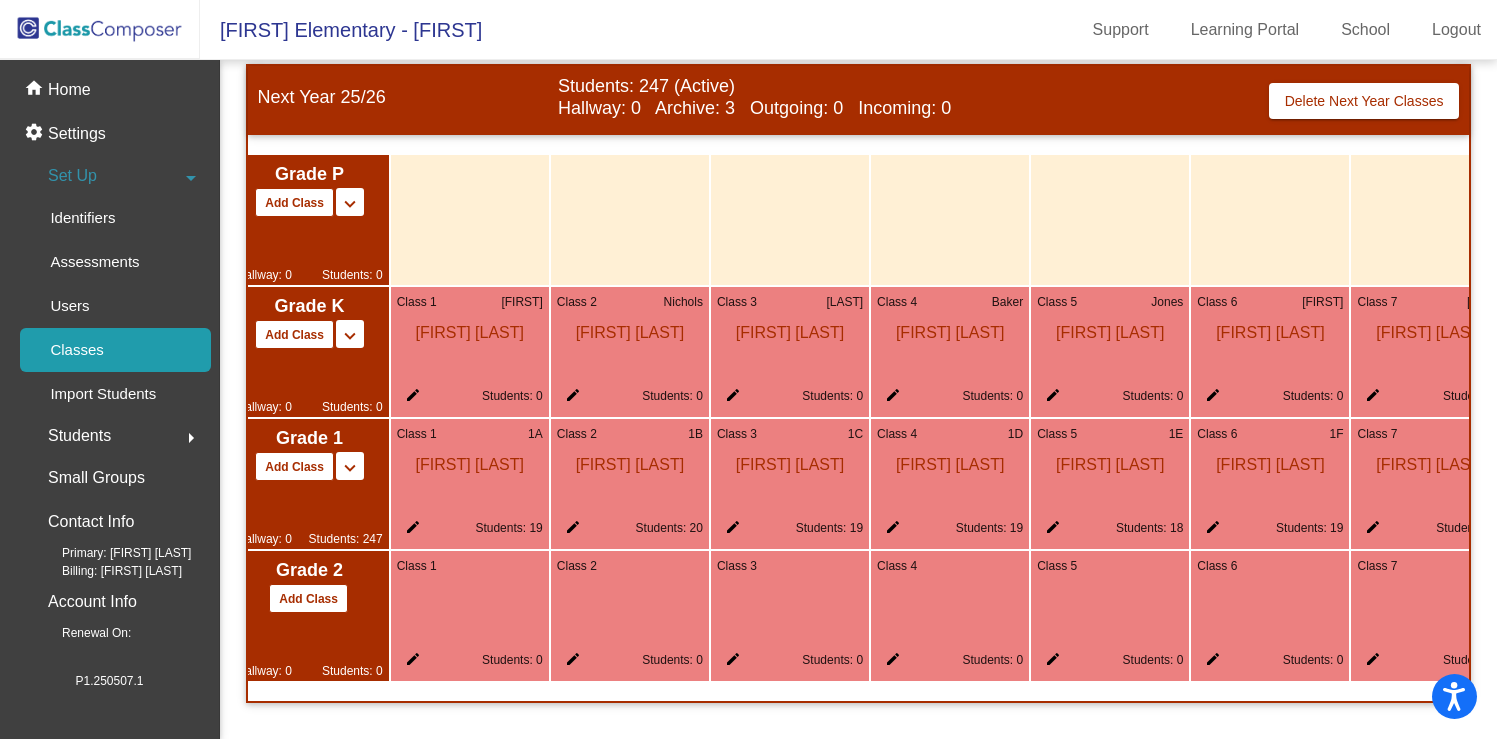 scroll, scrollTop: 0, scrollLeft: 44, axis: horizontal 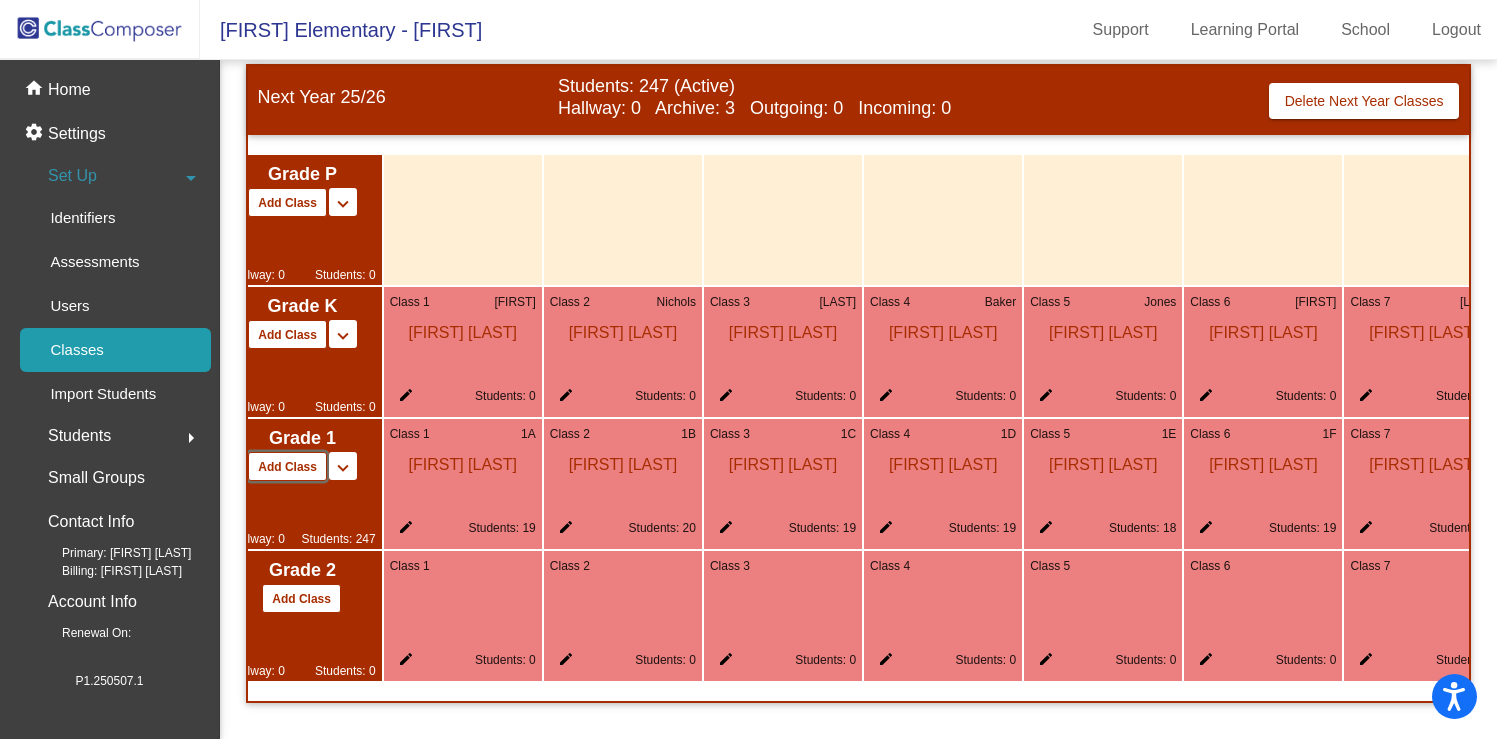 click on "Add Class" 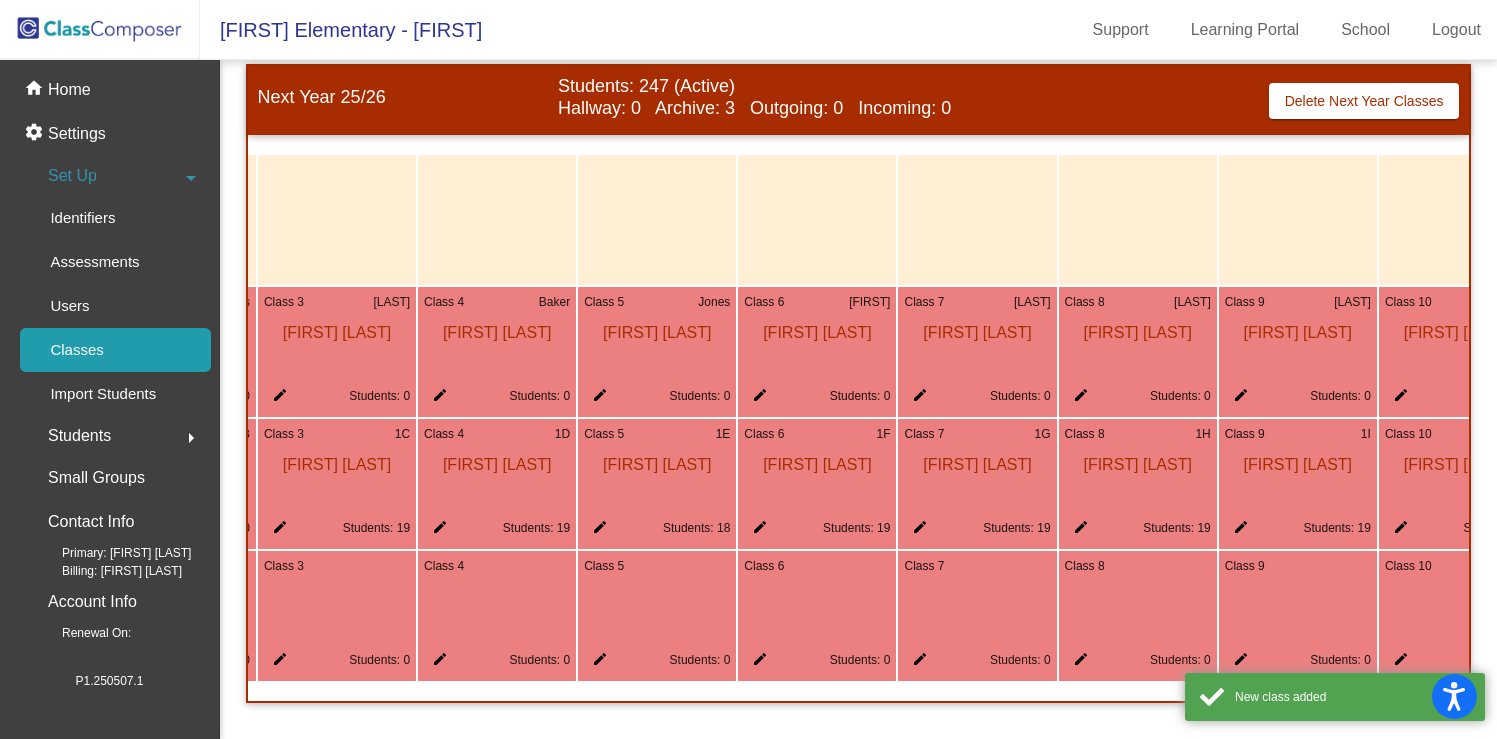 scroll, scrollTop: 0, scrollLeft: 1227, axis: horizontal 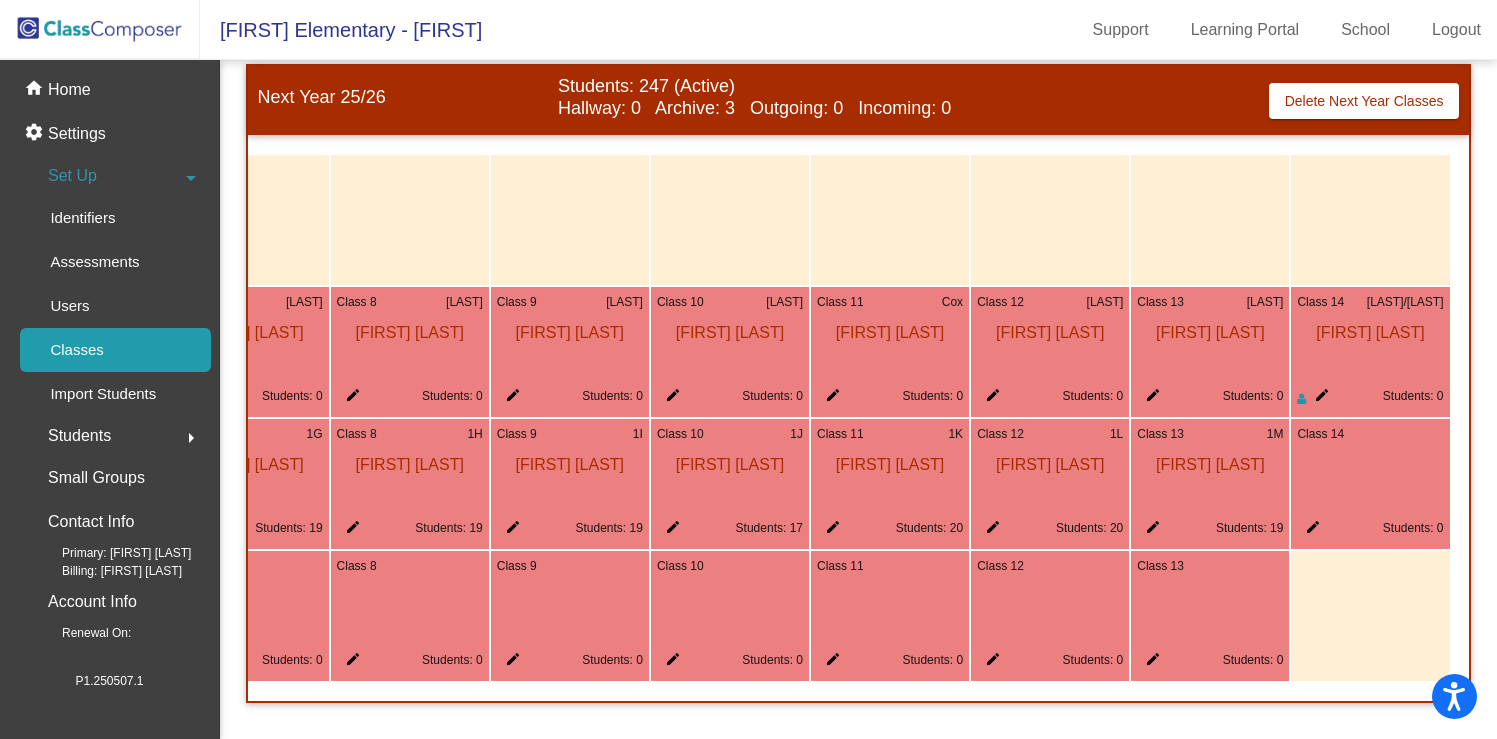 click on "edit" 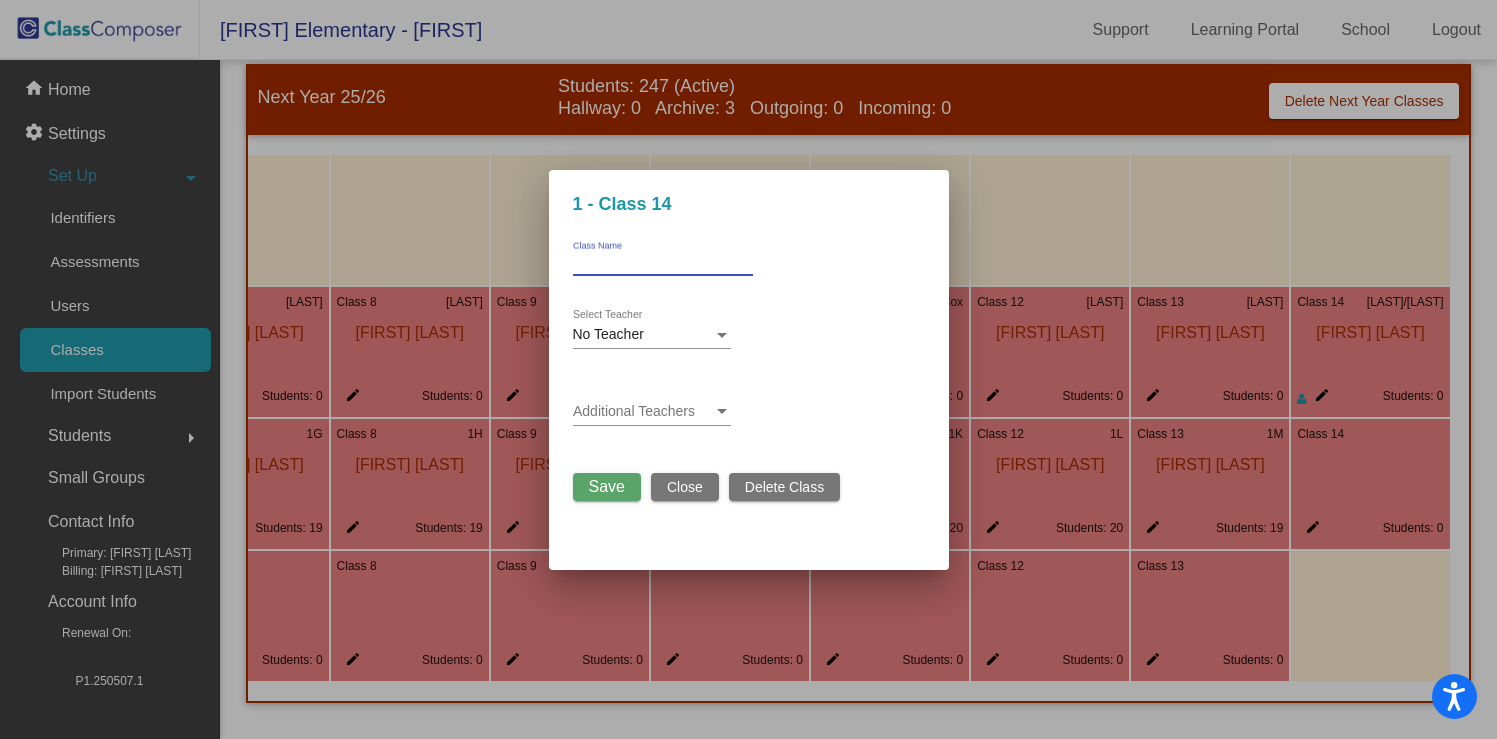 click on "Class Name" at bounding box center (663, 263) 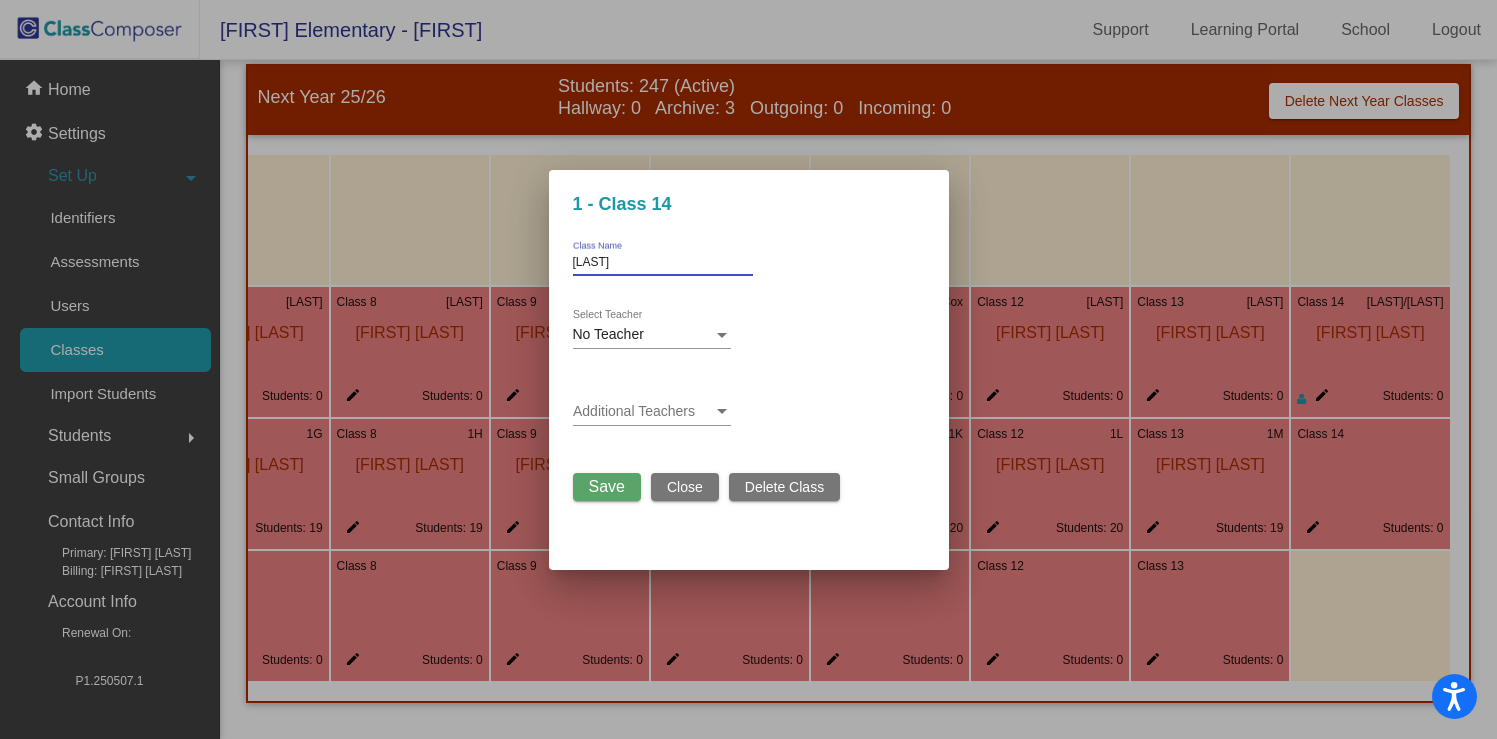 scroll, scrollTop: 0, scrollLeft: 0, axis: both 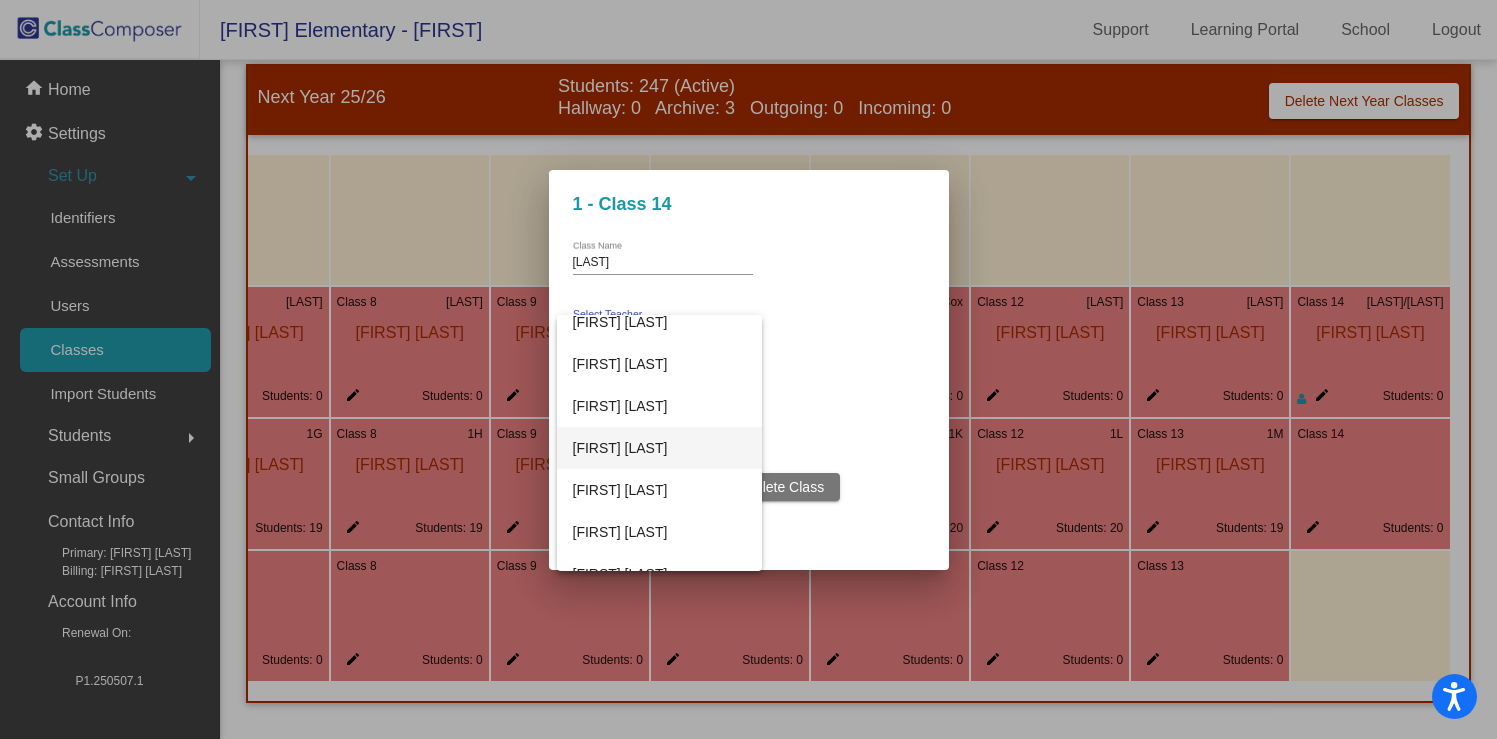 click on "[FIRST] [LAST]" at bounding box center (660, 448) 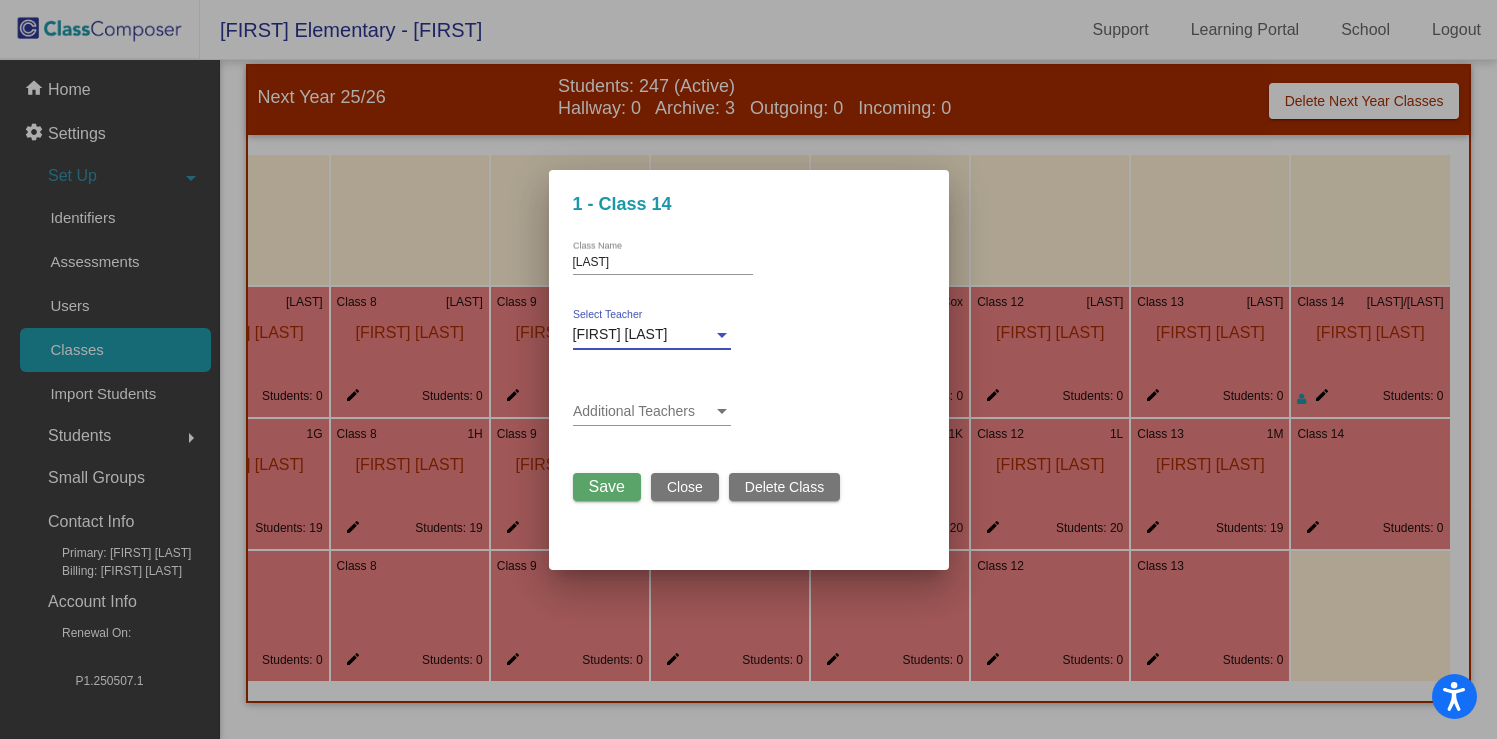 click on "Save" at bounding box center [607, 486] 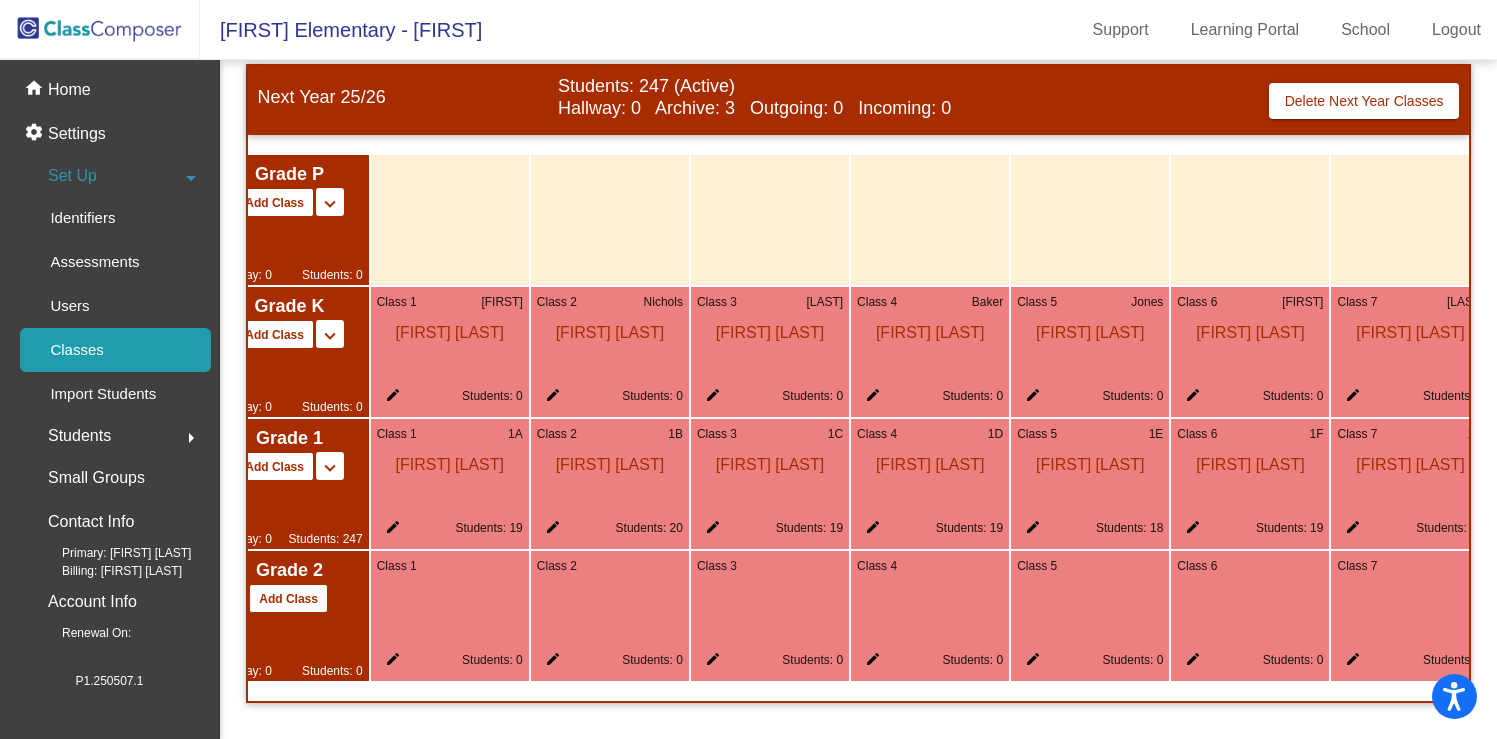scroll, scrollTop: 0, scrollLeft: 0, axis: both 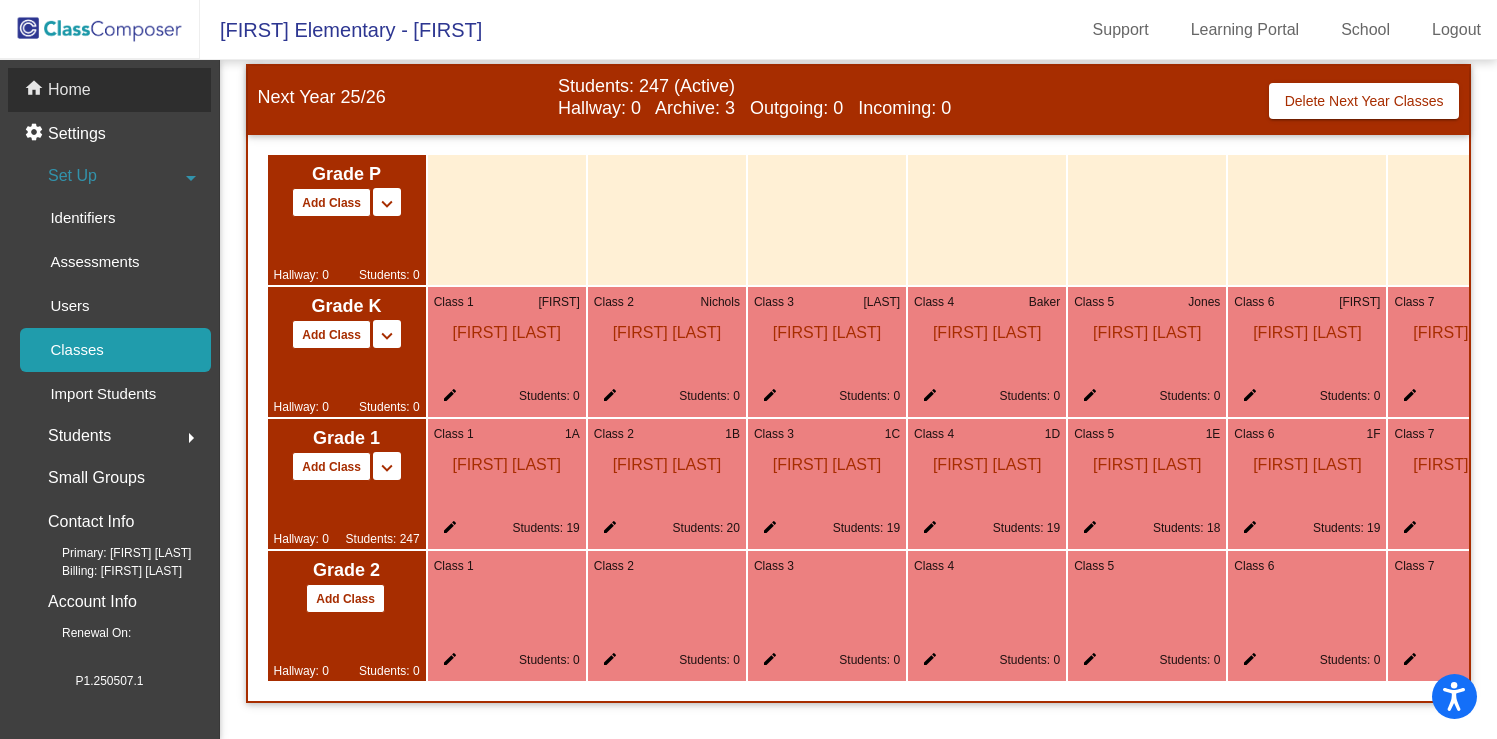 click on "home Home" 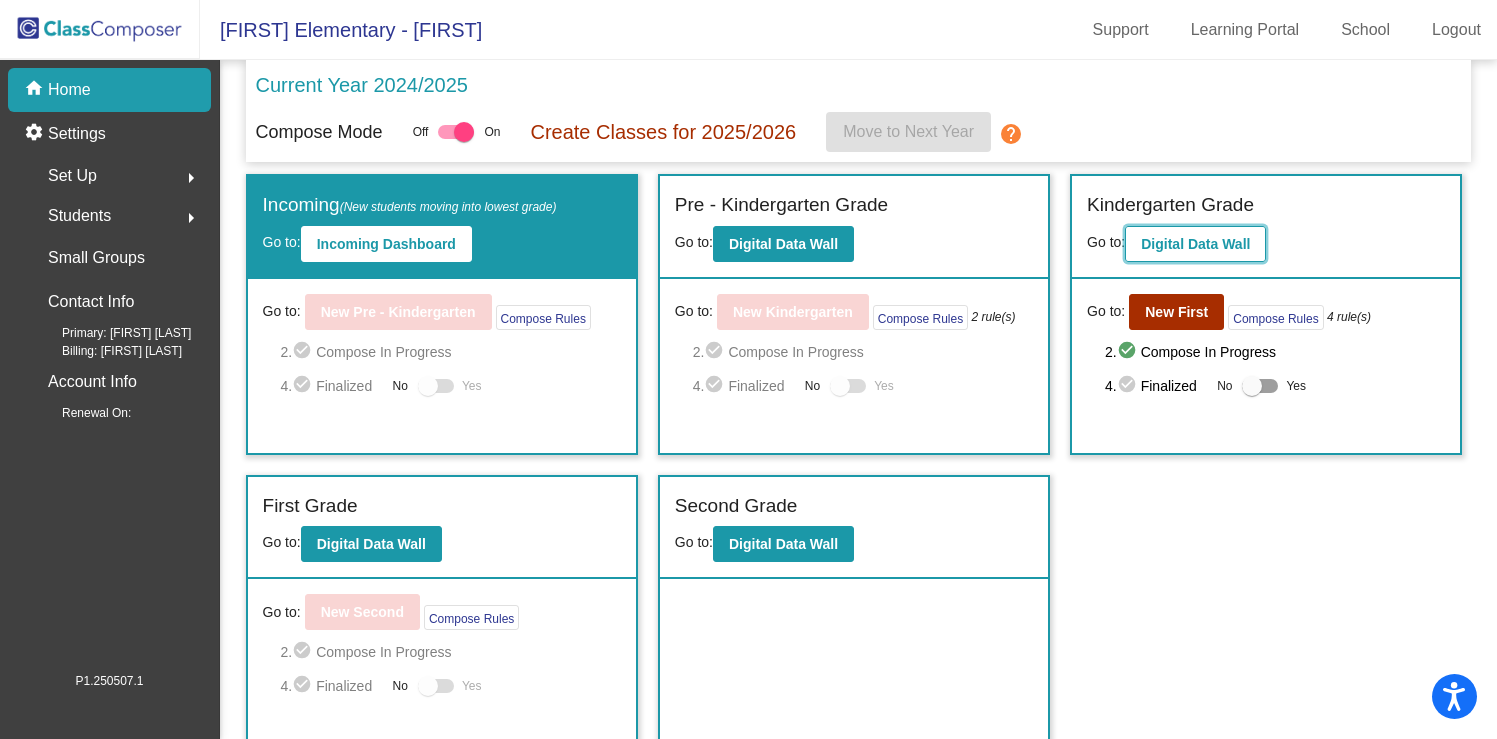 click on "Digital Data Wall" 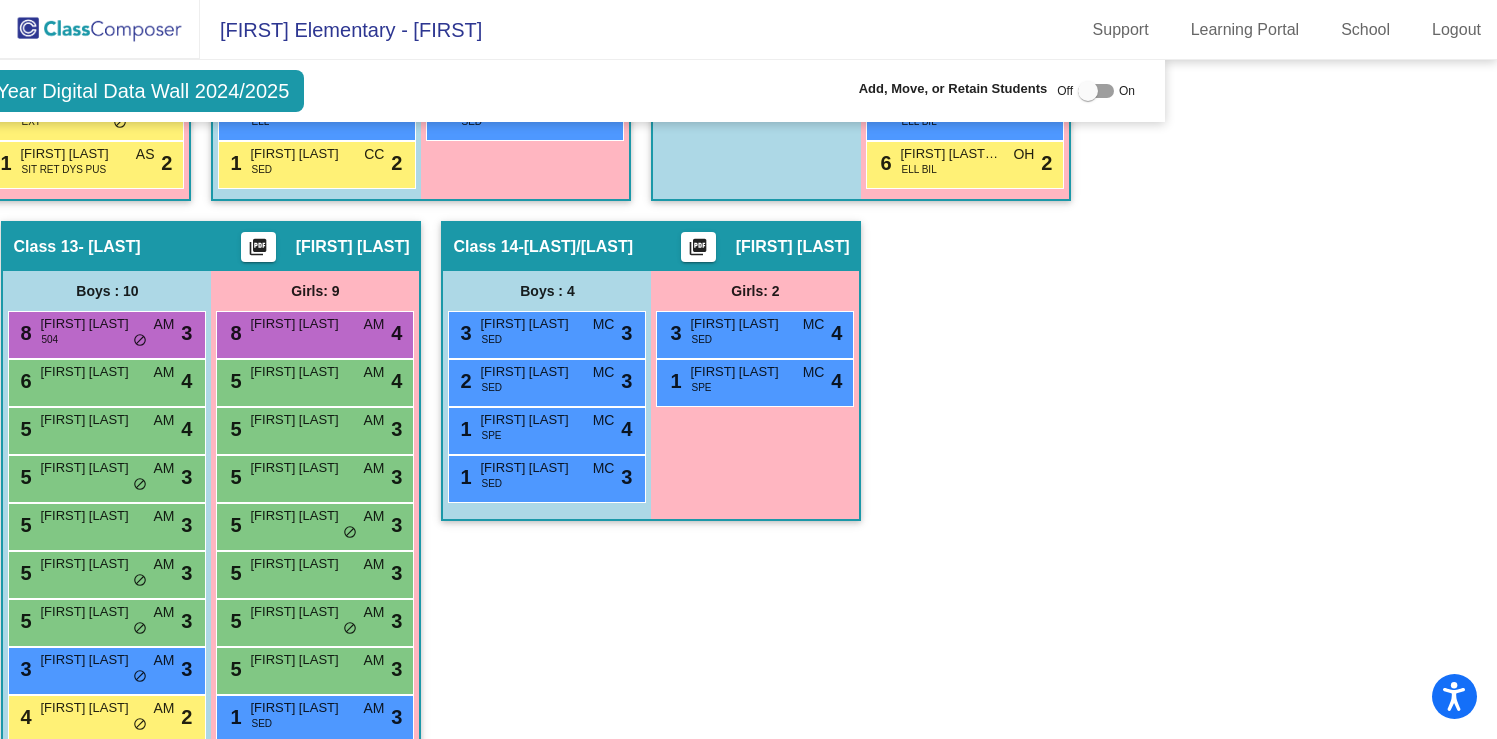scroll, scrollTop: 3321, scrollLeft: 327, axis: both 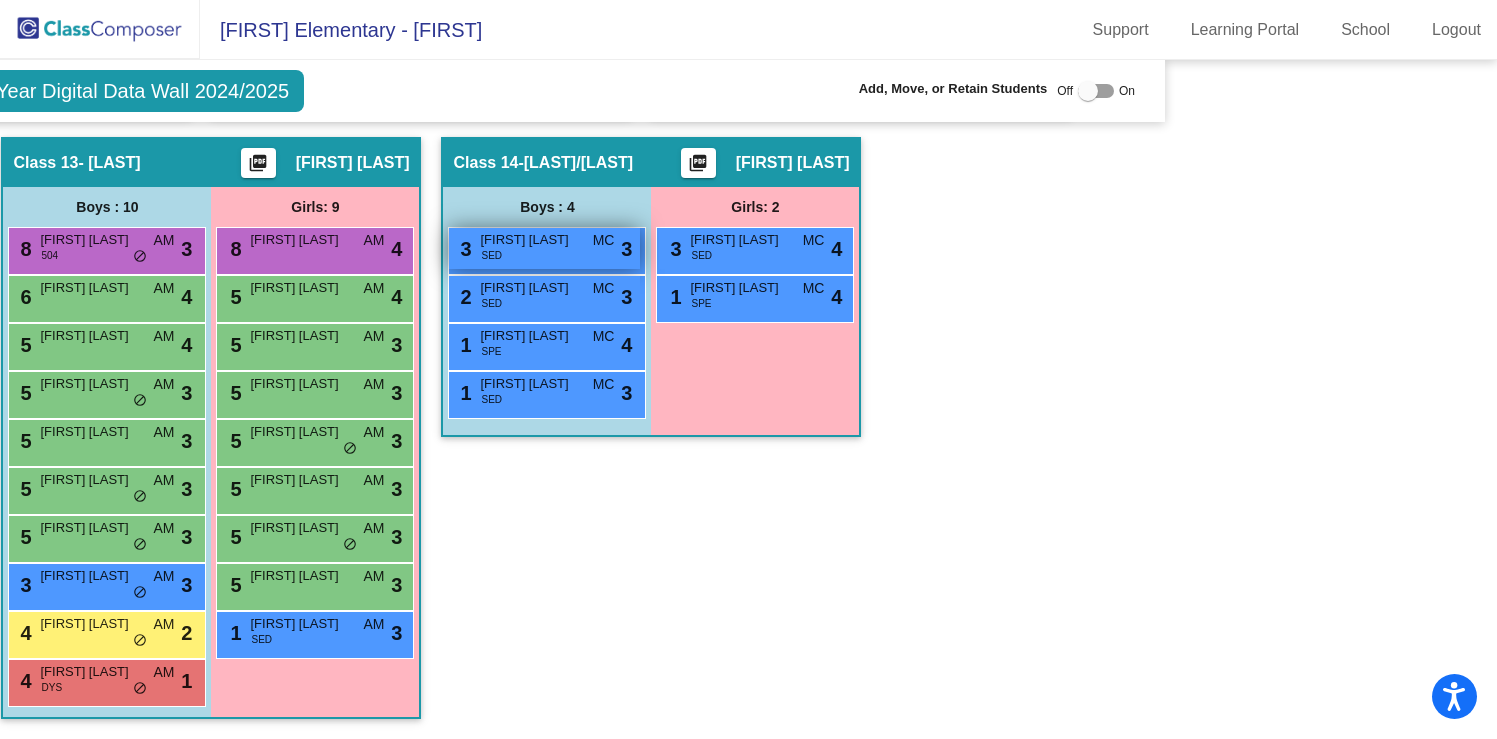 click on "[NUMBER] [FIRST] [LAST] SED MC lock do_not_disturb_alt 3" at bounding box center (544, 248) 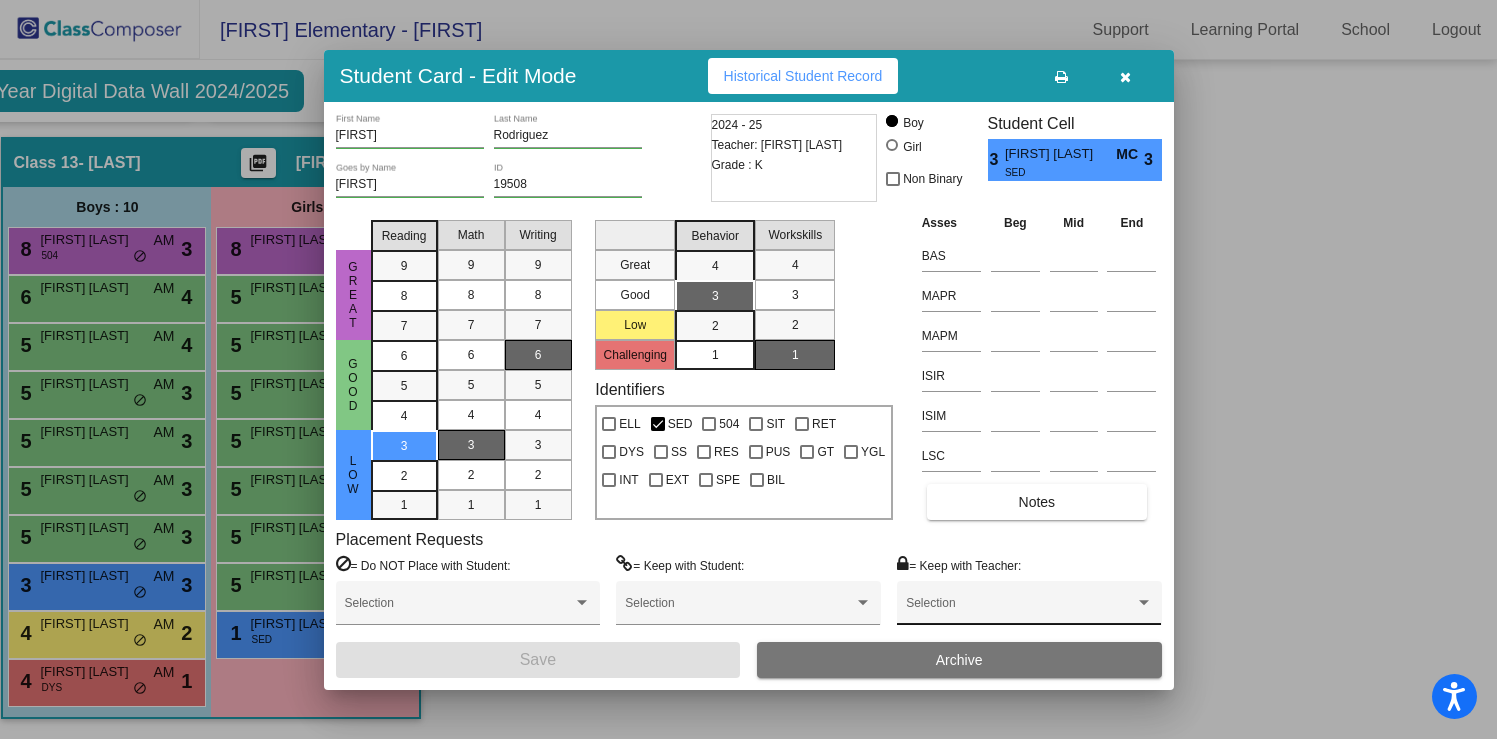 click on "Selection" at bounding box center (1029, 608) 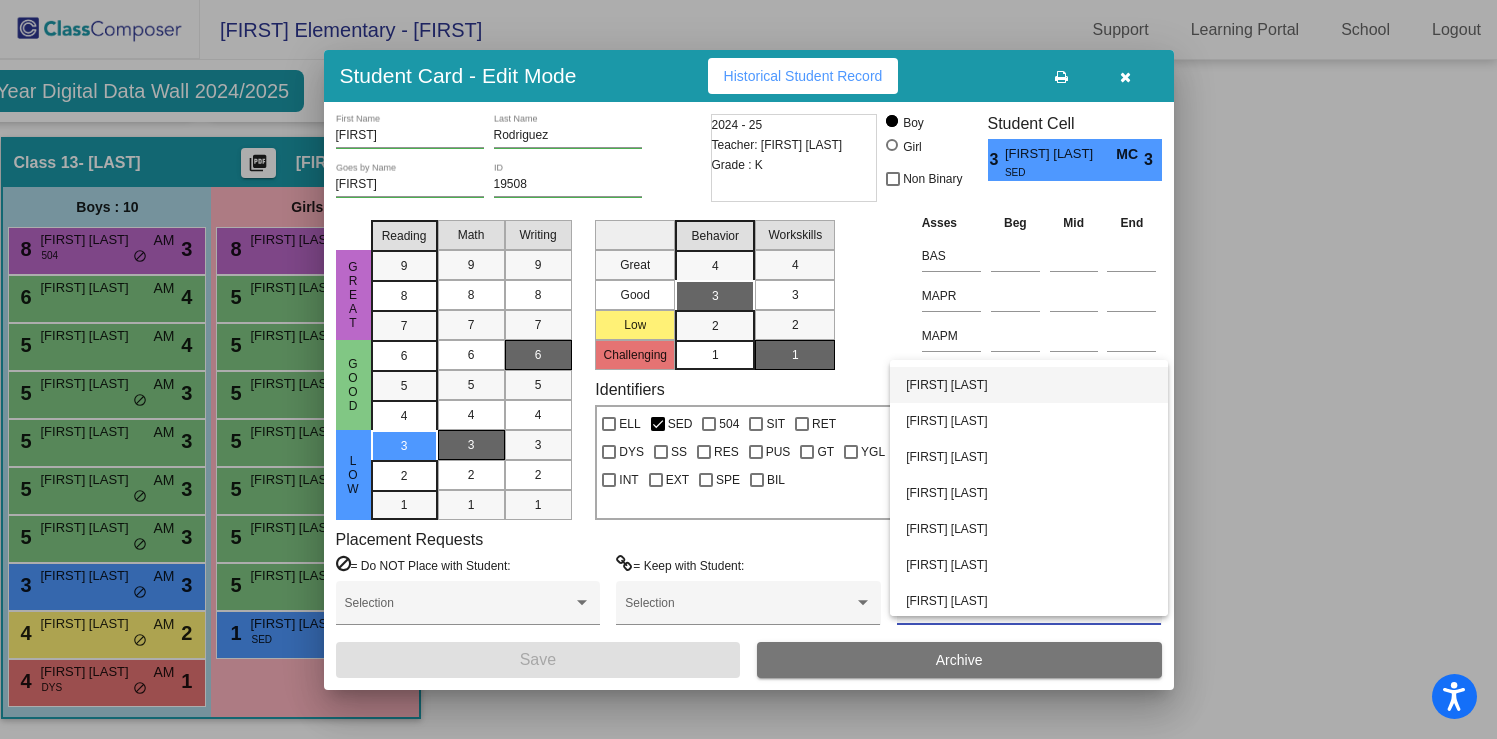 scroll, scrollTop: 284, scrollLeft: 0, axis: vertical 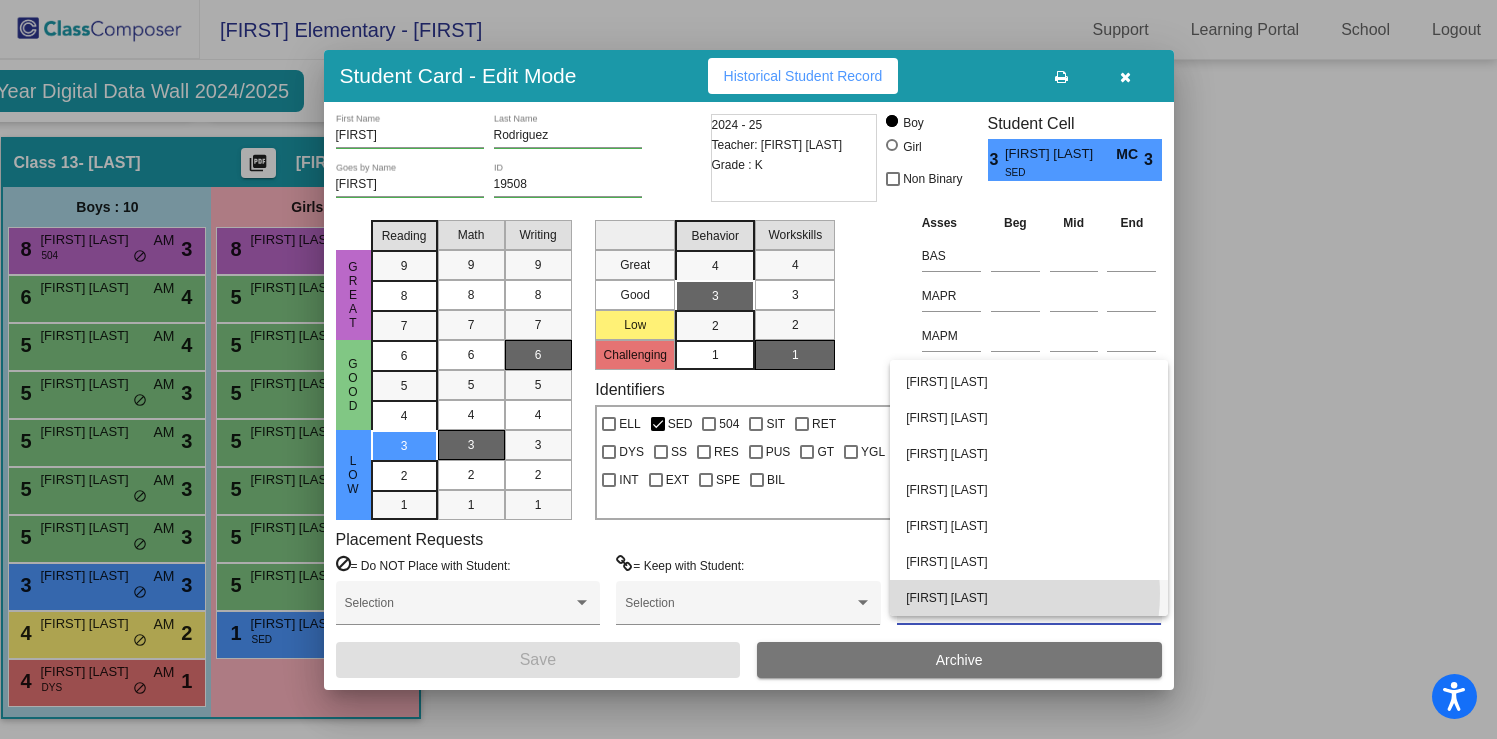 click on "[FIRST] [LAST]" at bounding box center (1029, 598) 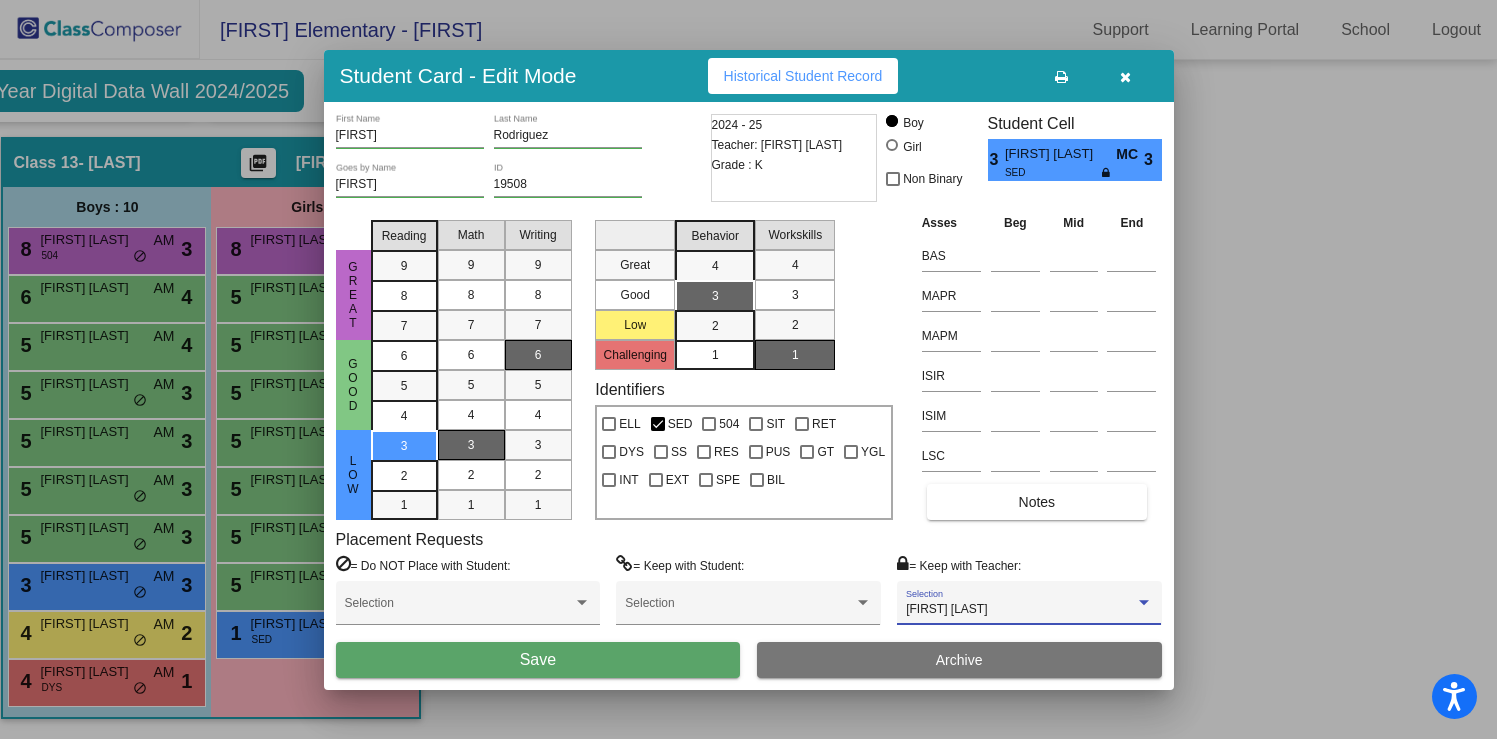 click on "Save" at bounding box center [538, 660] 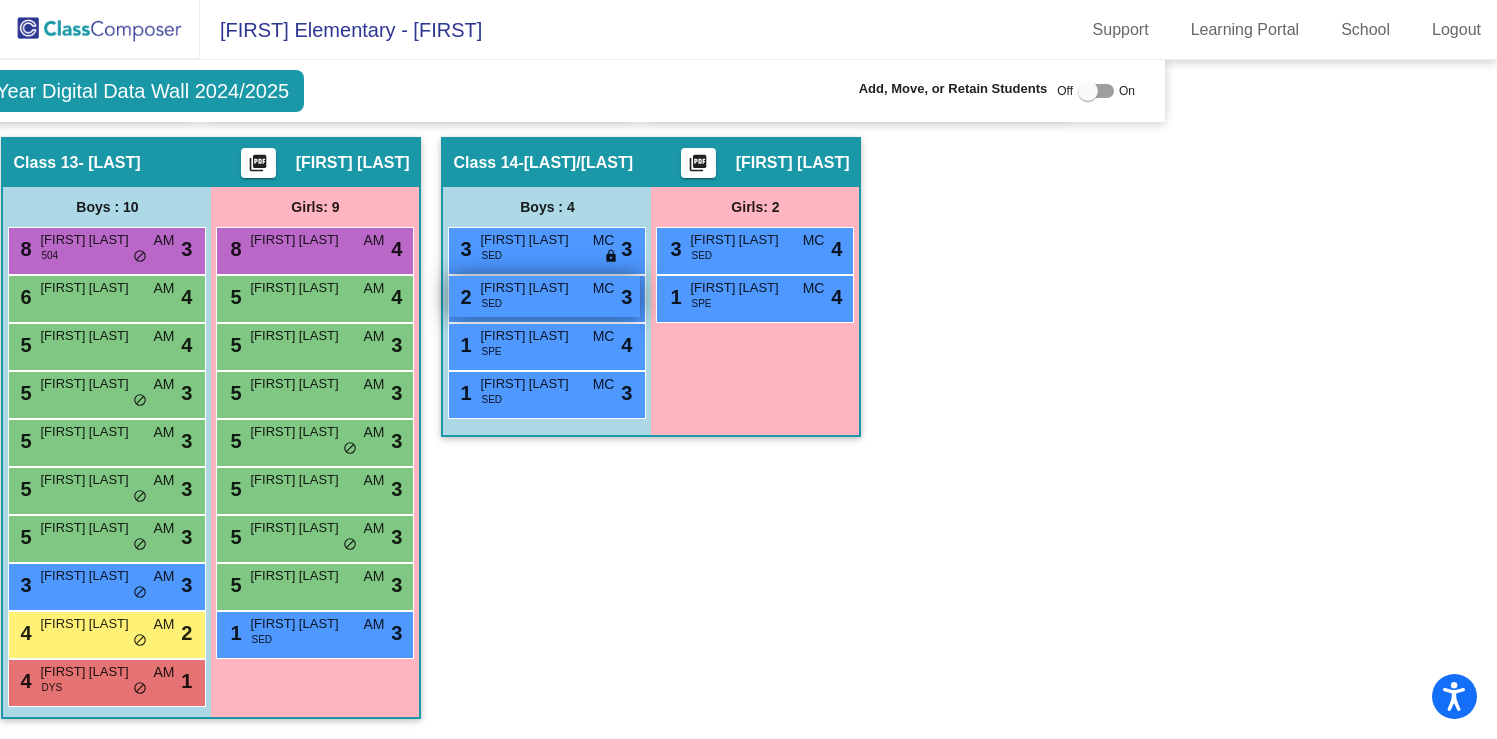 click on "2 [FIRST] [LAST] SED MC lock do_not_disturb_alt 3" at bounding box center (544, 296) 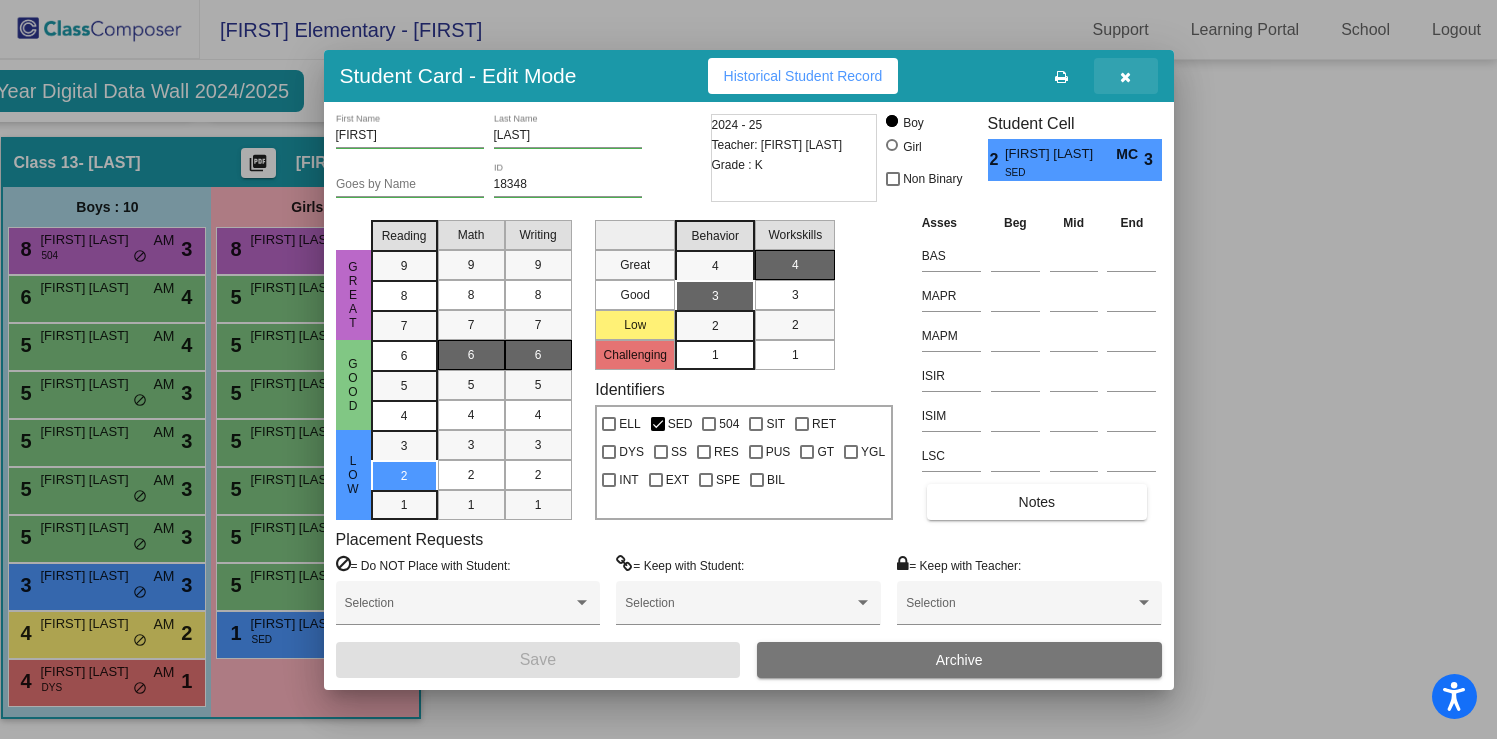 click at bounding box center (1125, 77) 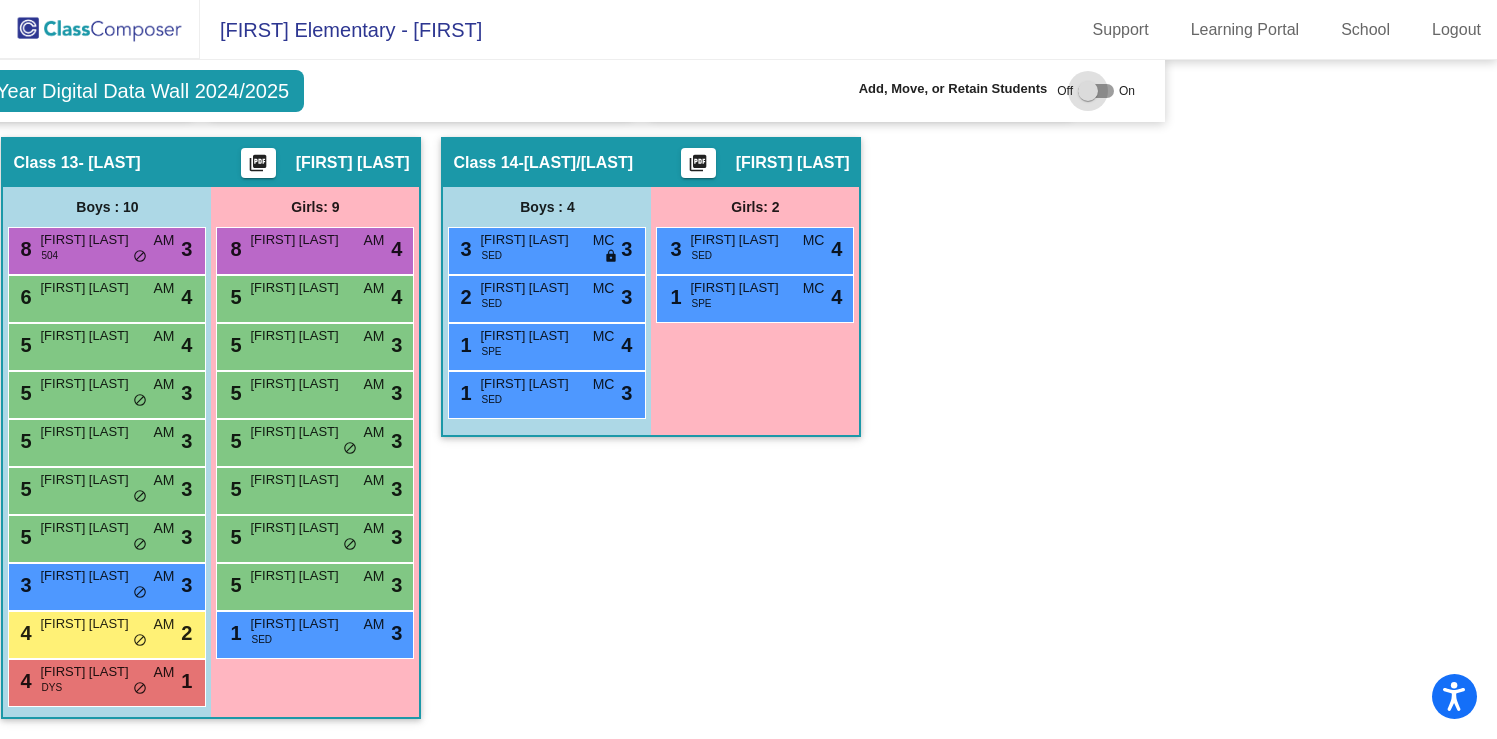 click at bounding box center [1096, 91] 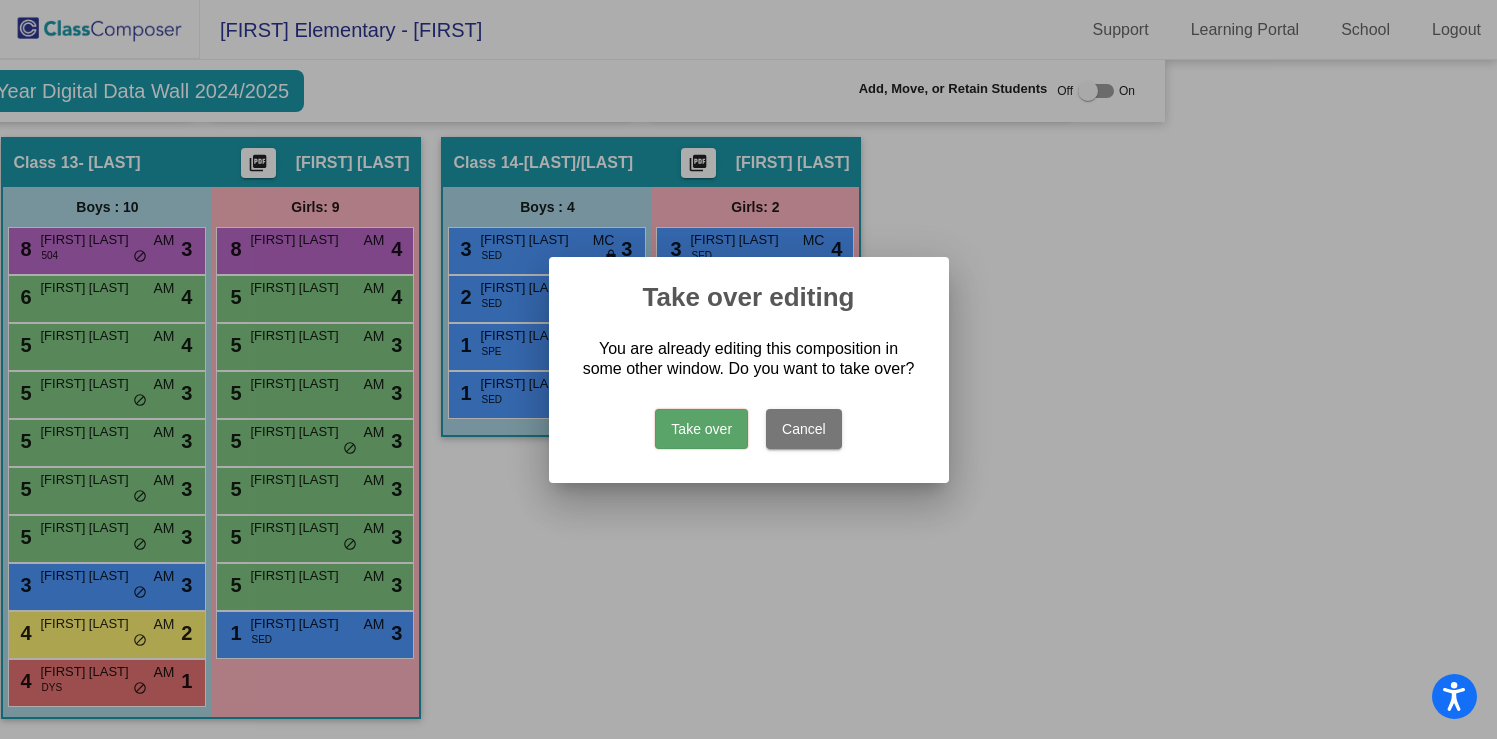 click on "Take over" at bounding box center (701, 429) 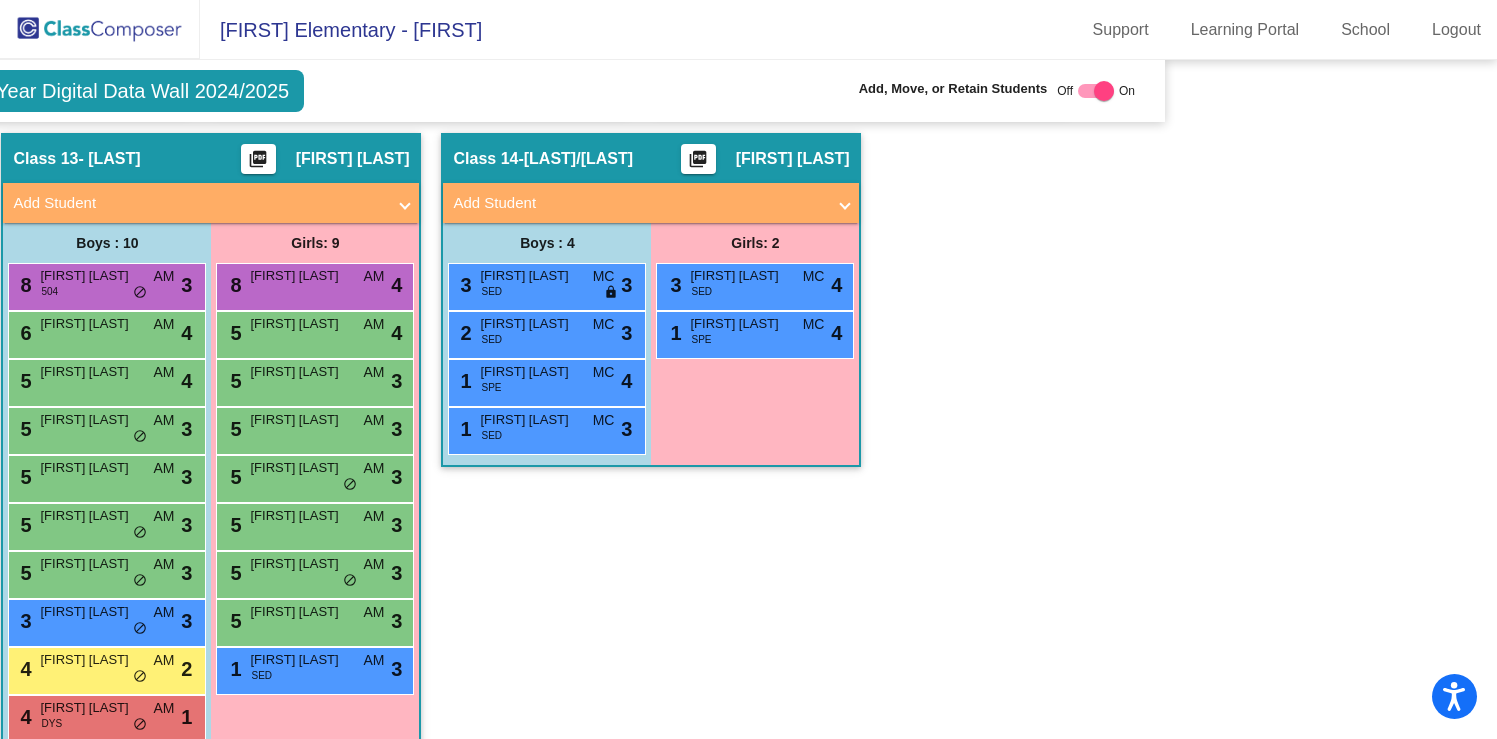 scroll, scrollTop: 3521, scrollLeft: 327, axis: both 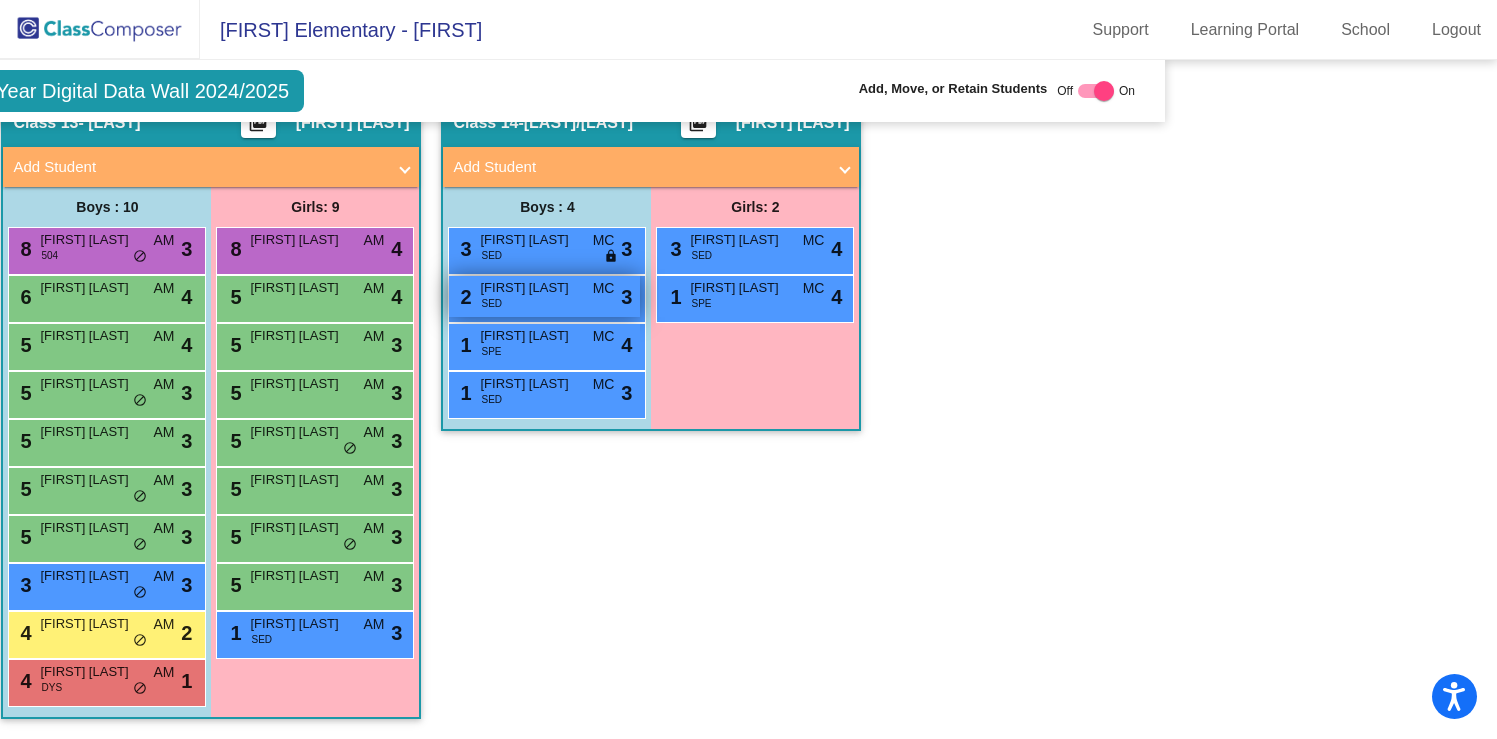 click on "2 [FIRST] [LAST] SED MC lock do_not_disturb_alt 3" at bounding box center [544, 296] 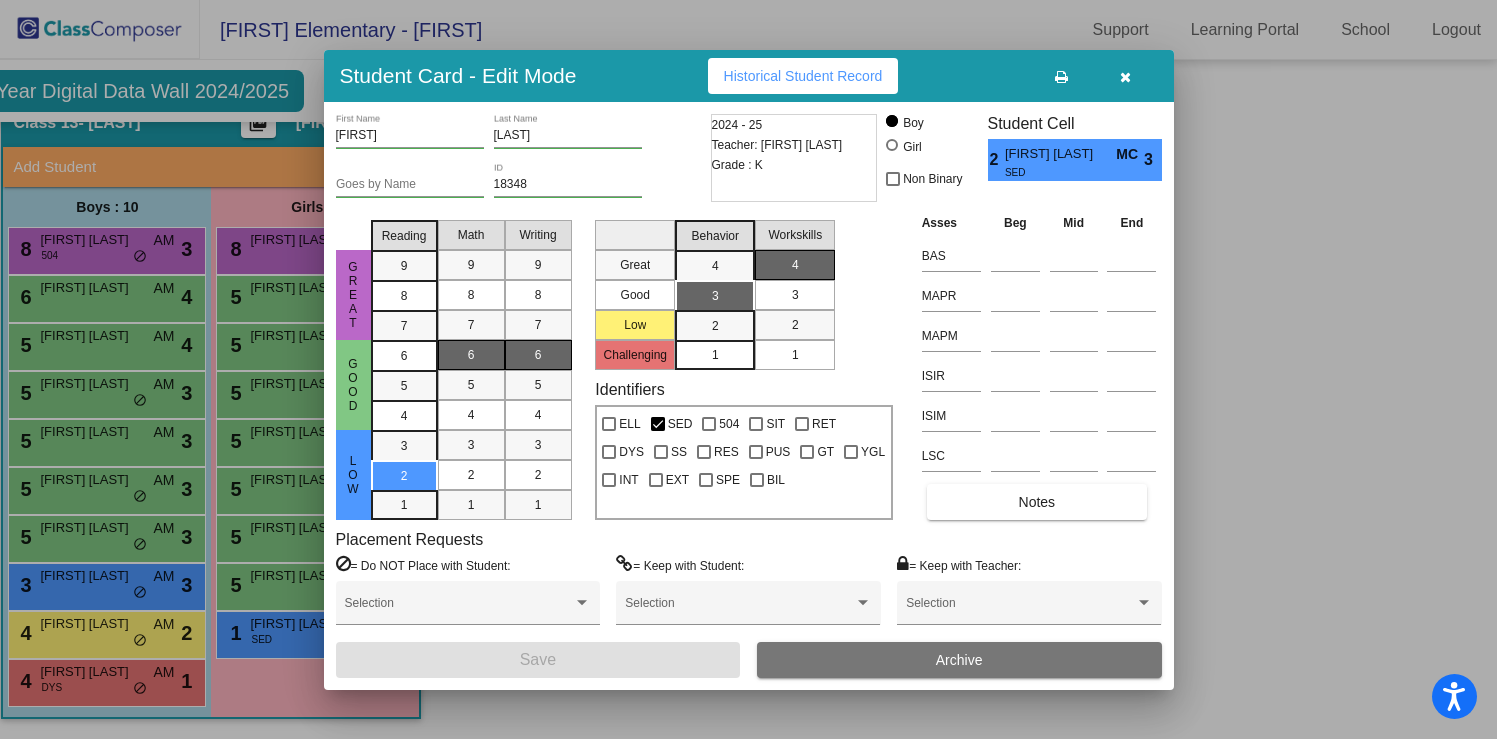 scroll, scrollTop: 0, scrollLeft: 0, axis: both 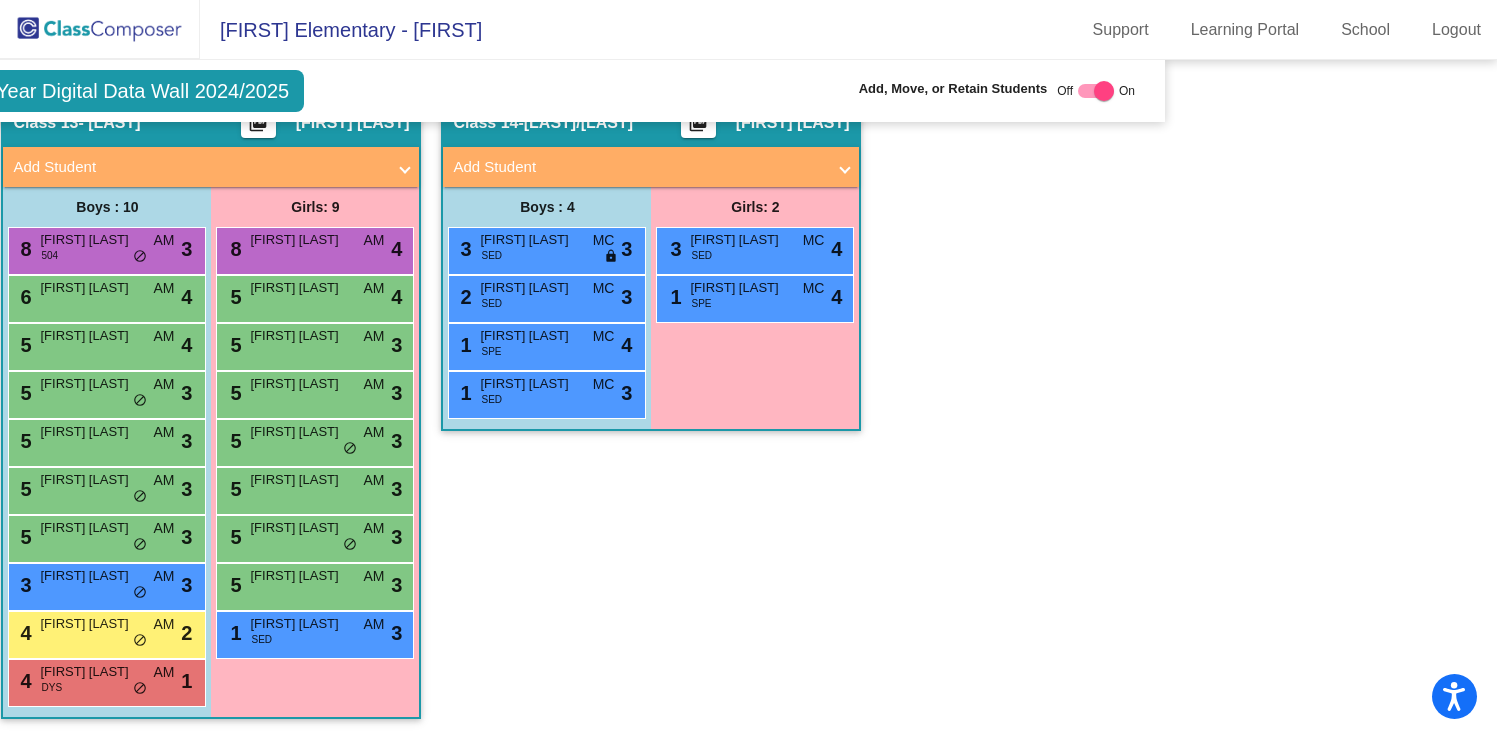 click 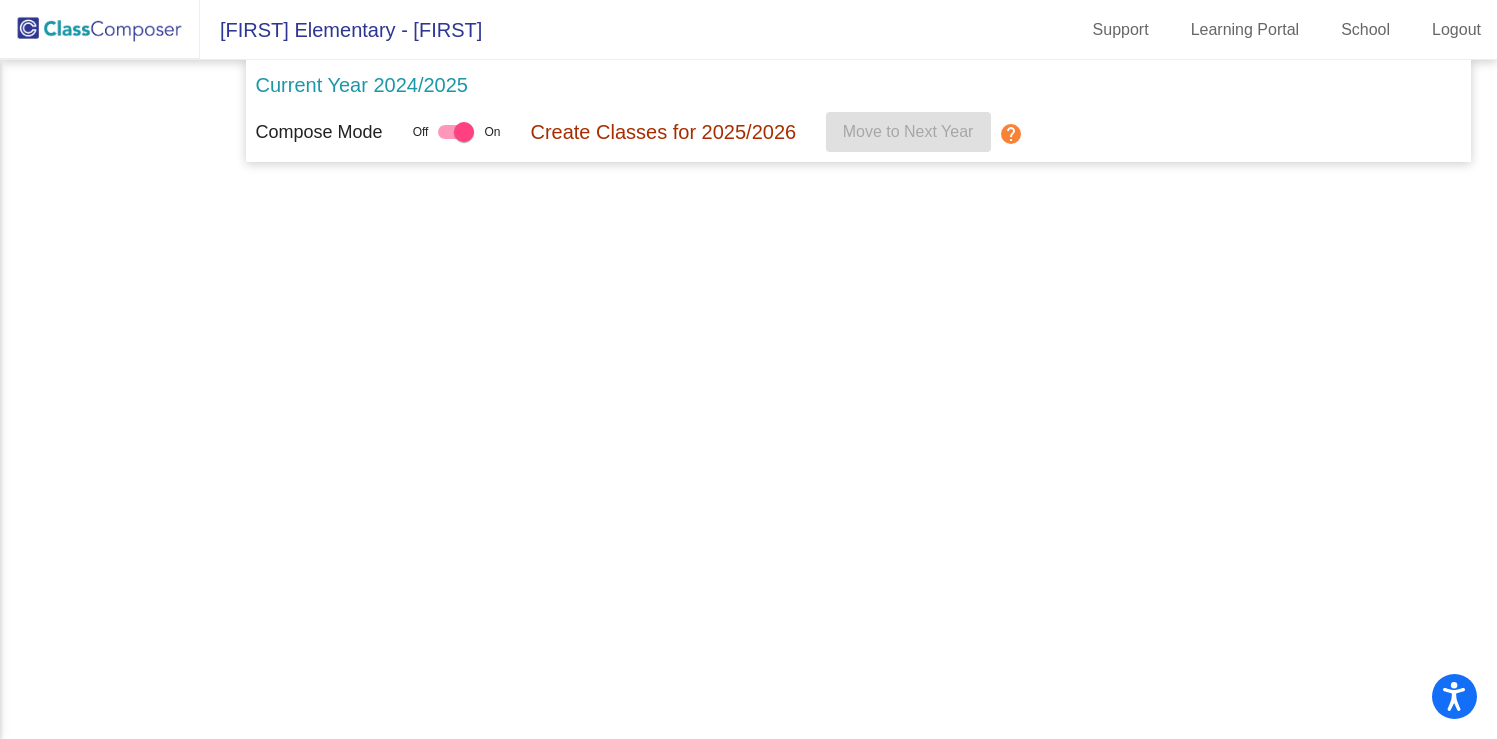 scroll, scrollTop: 0, scrollLeft: 0, axis: both 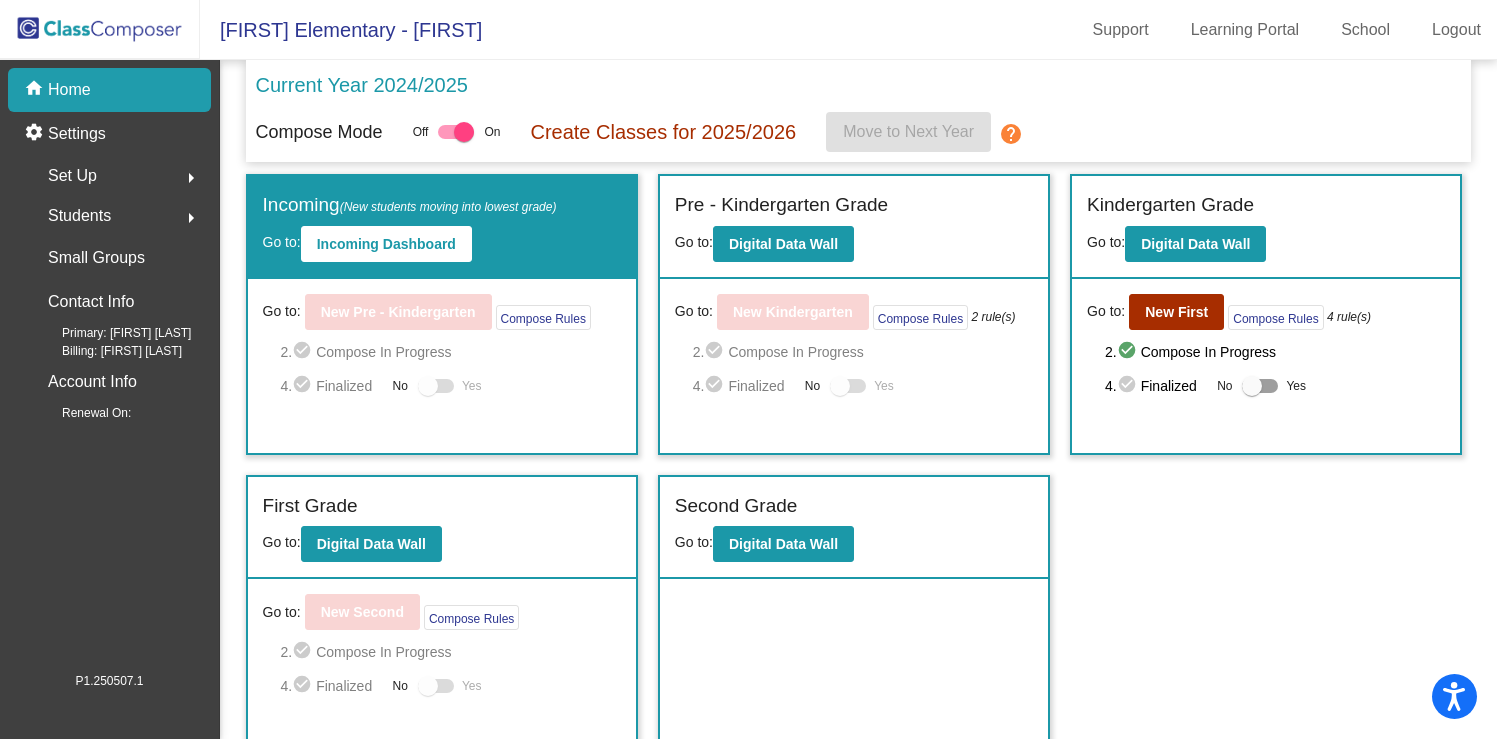 click on "Students" 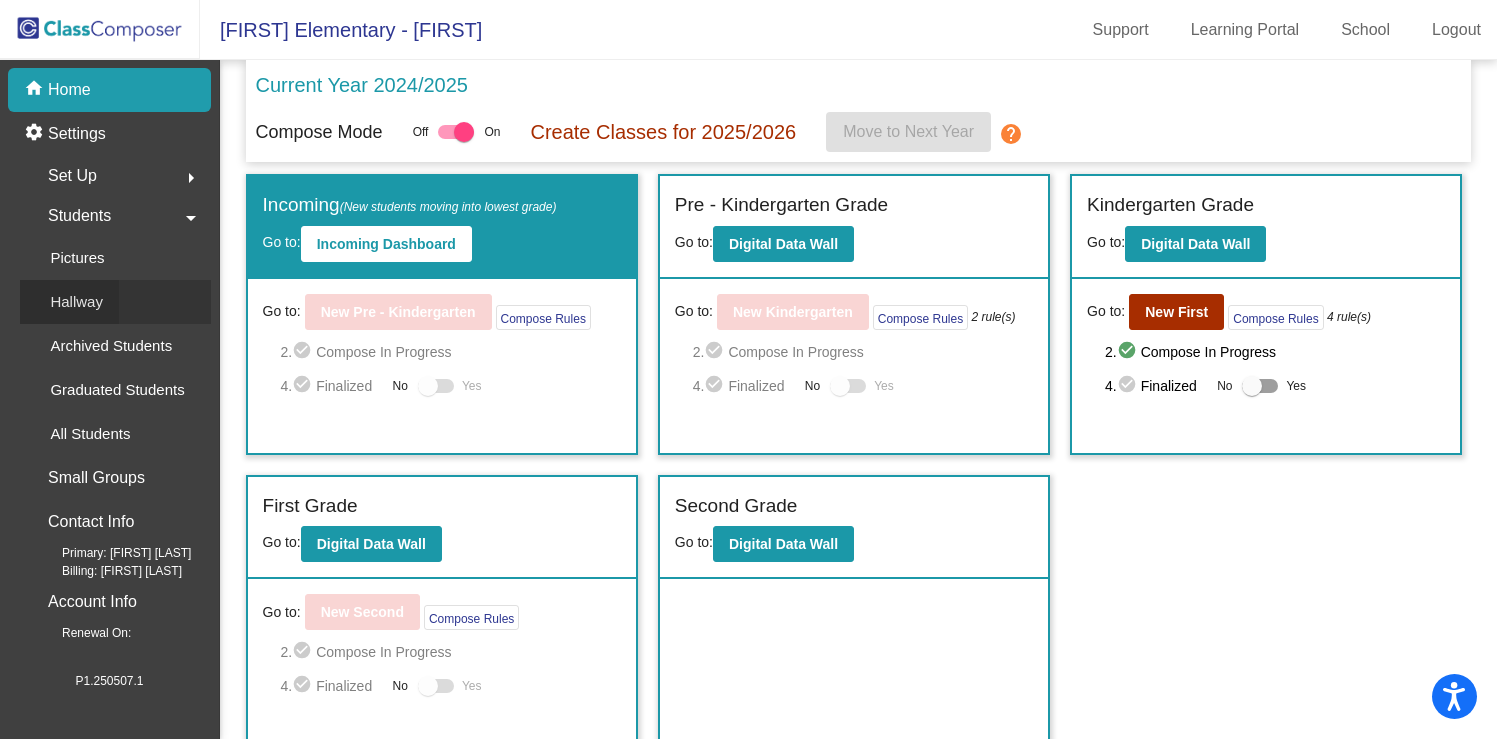 drag, startPoint x: 82, startPoint y: 310, endPoint x: 117, endPoint y: 313, distance: 35.128338 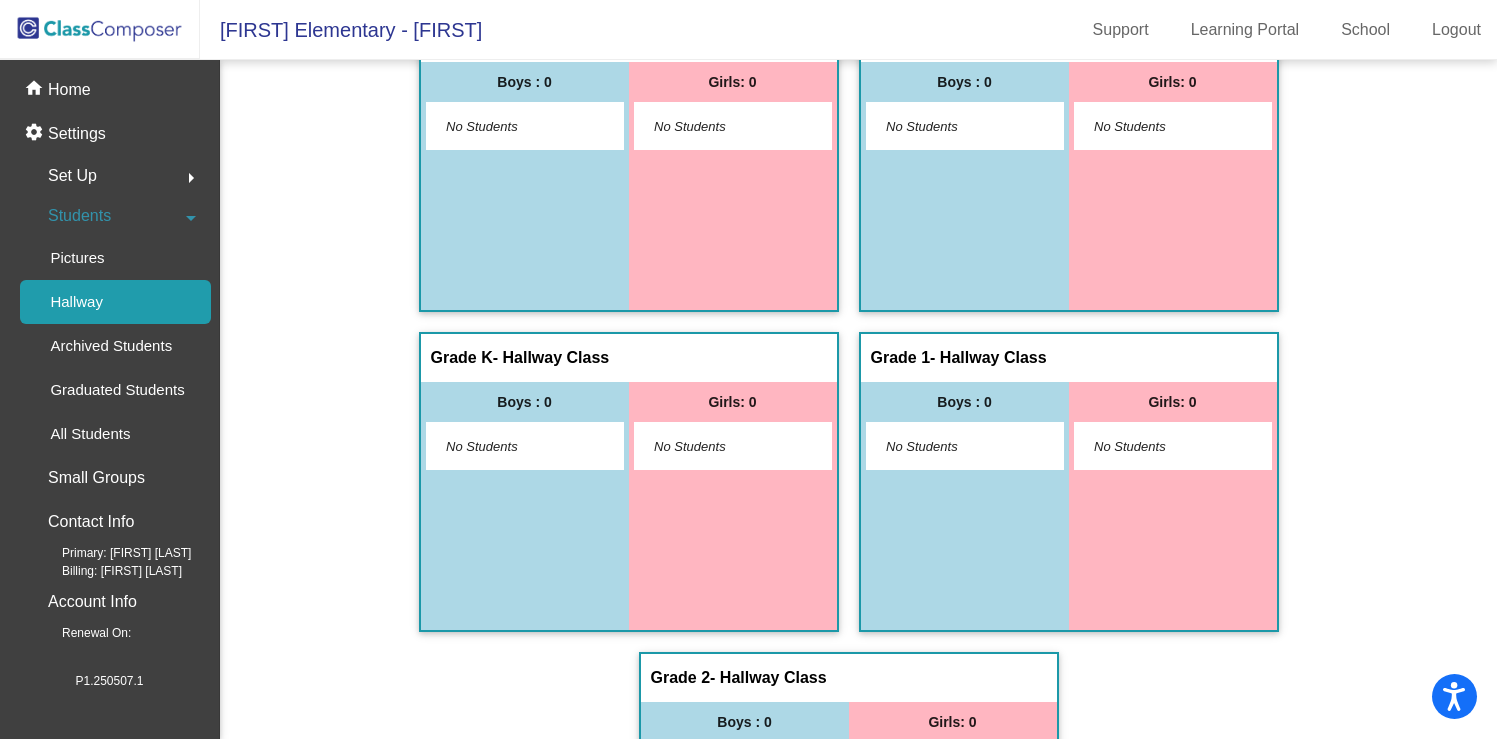 scroll, scrollTop: 0, scrollLeft: 0, axis: both 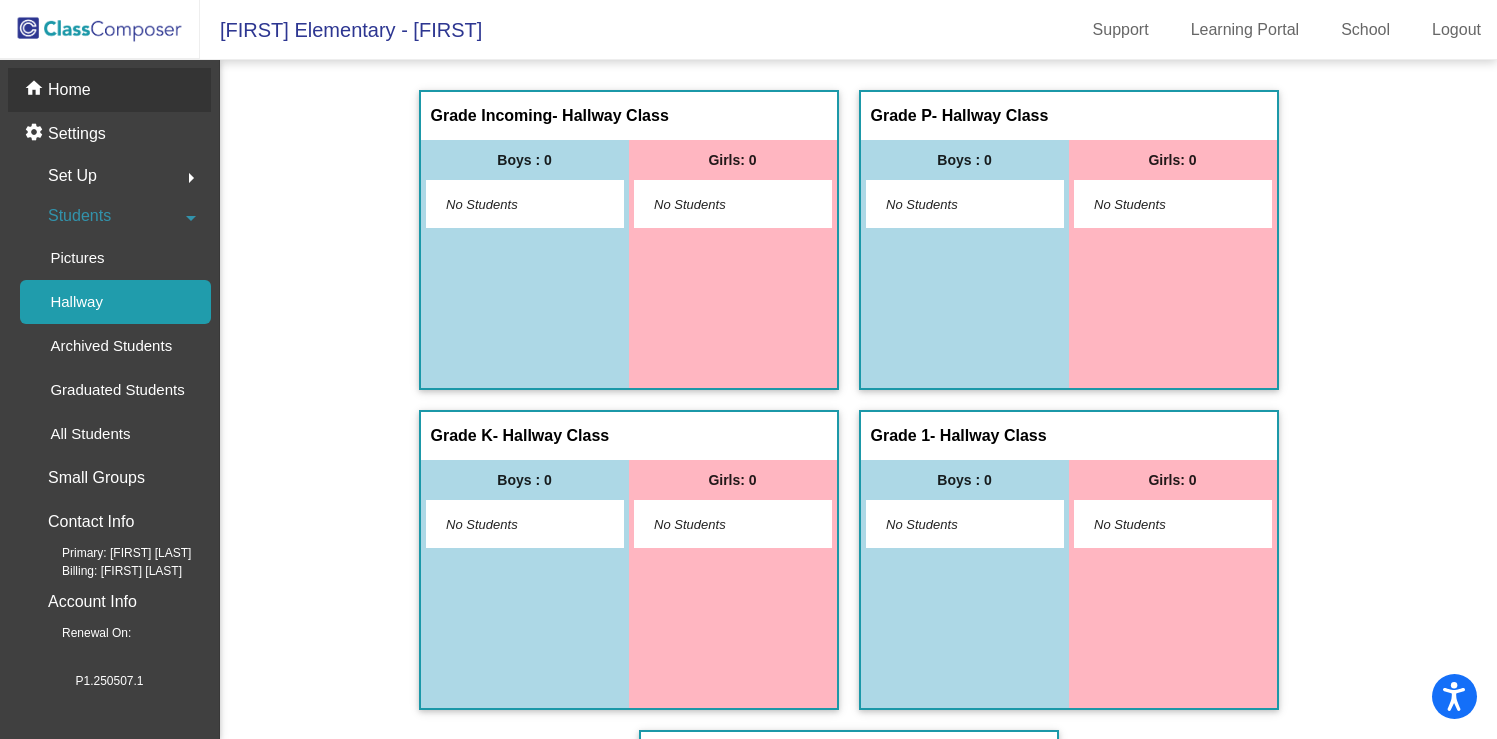 click on "Home" 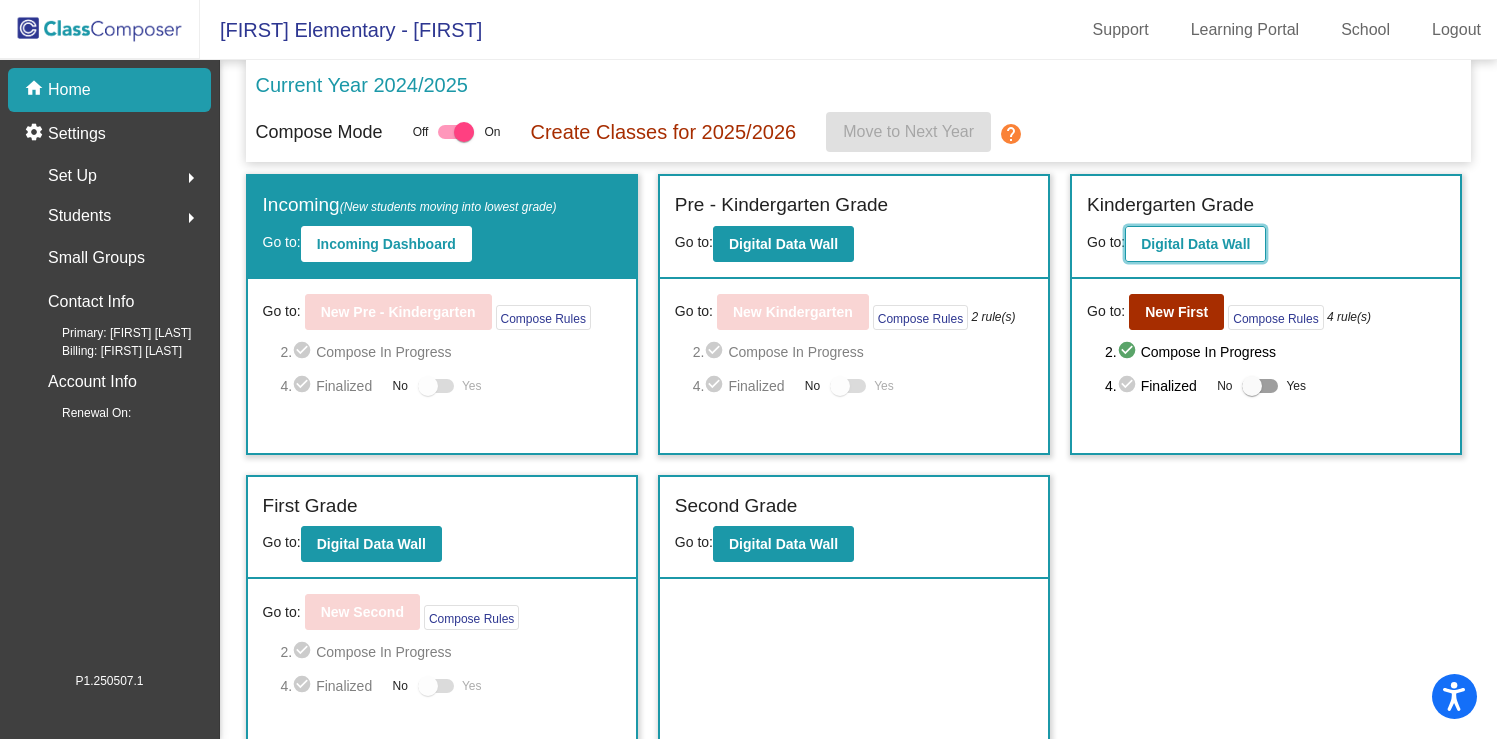 click on "Digital Data Wall" 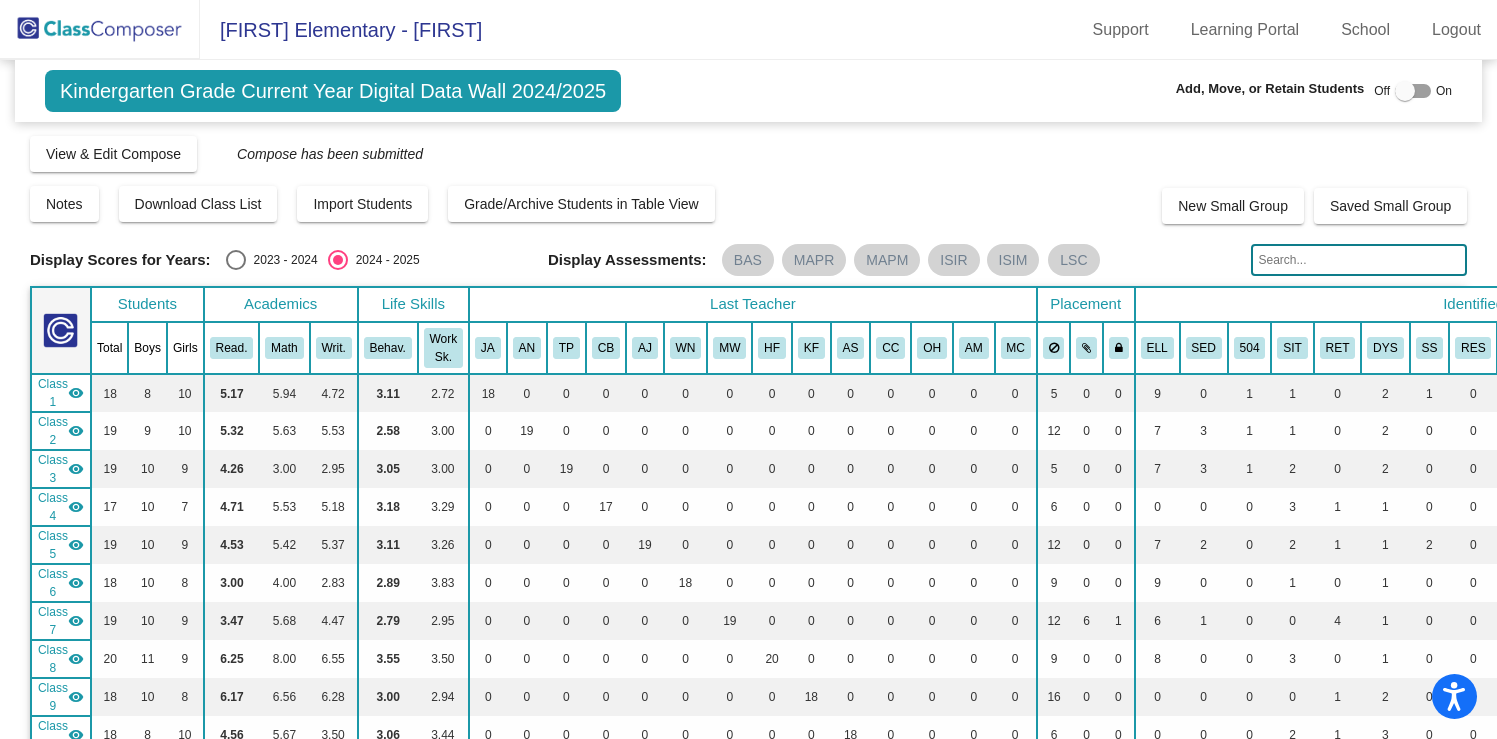 click at bounding box center (1413, 91) 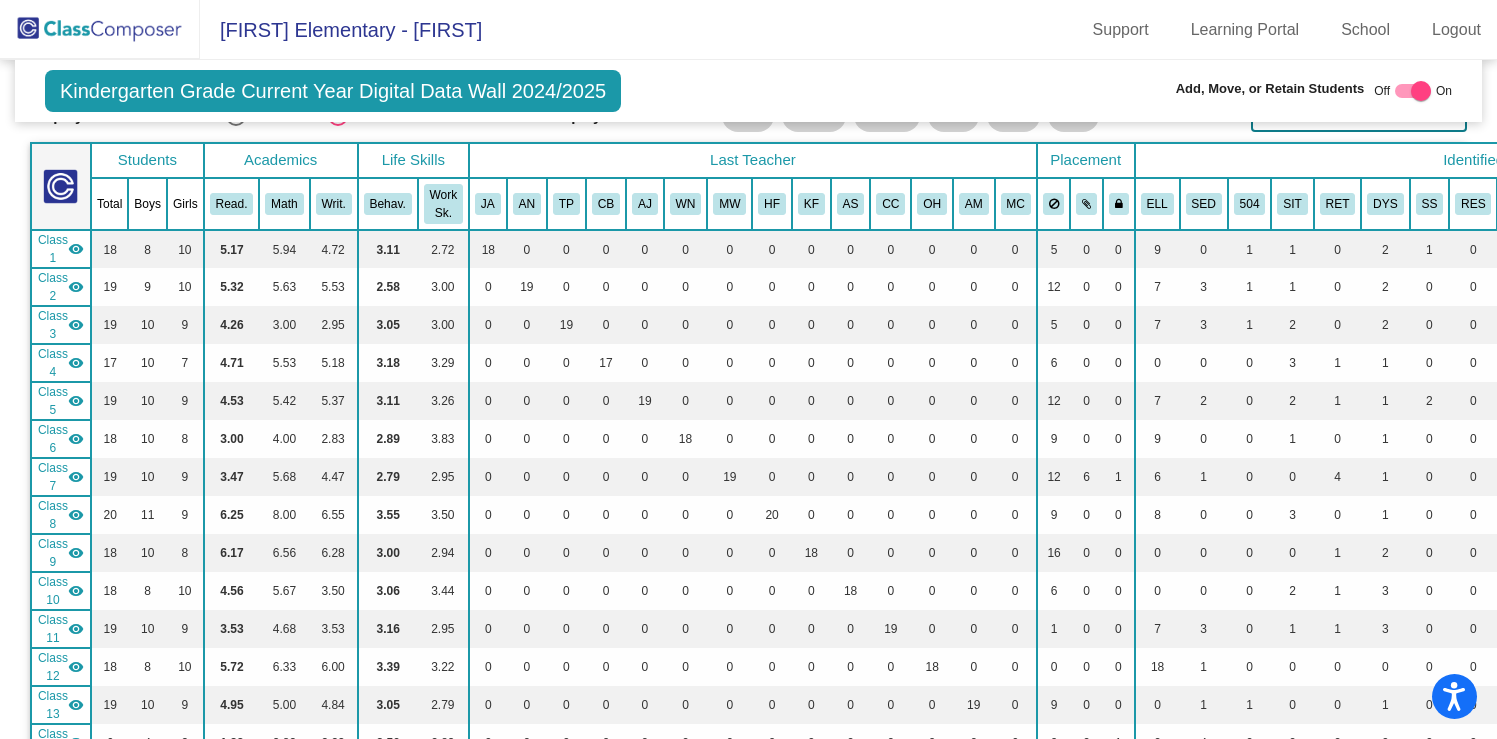 scroll, scrollTop: 0, scrollLeft: 0, axis: both 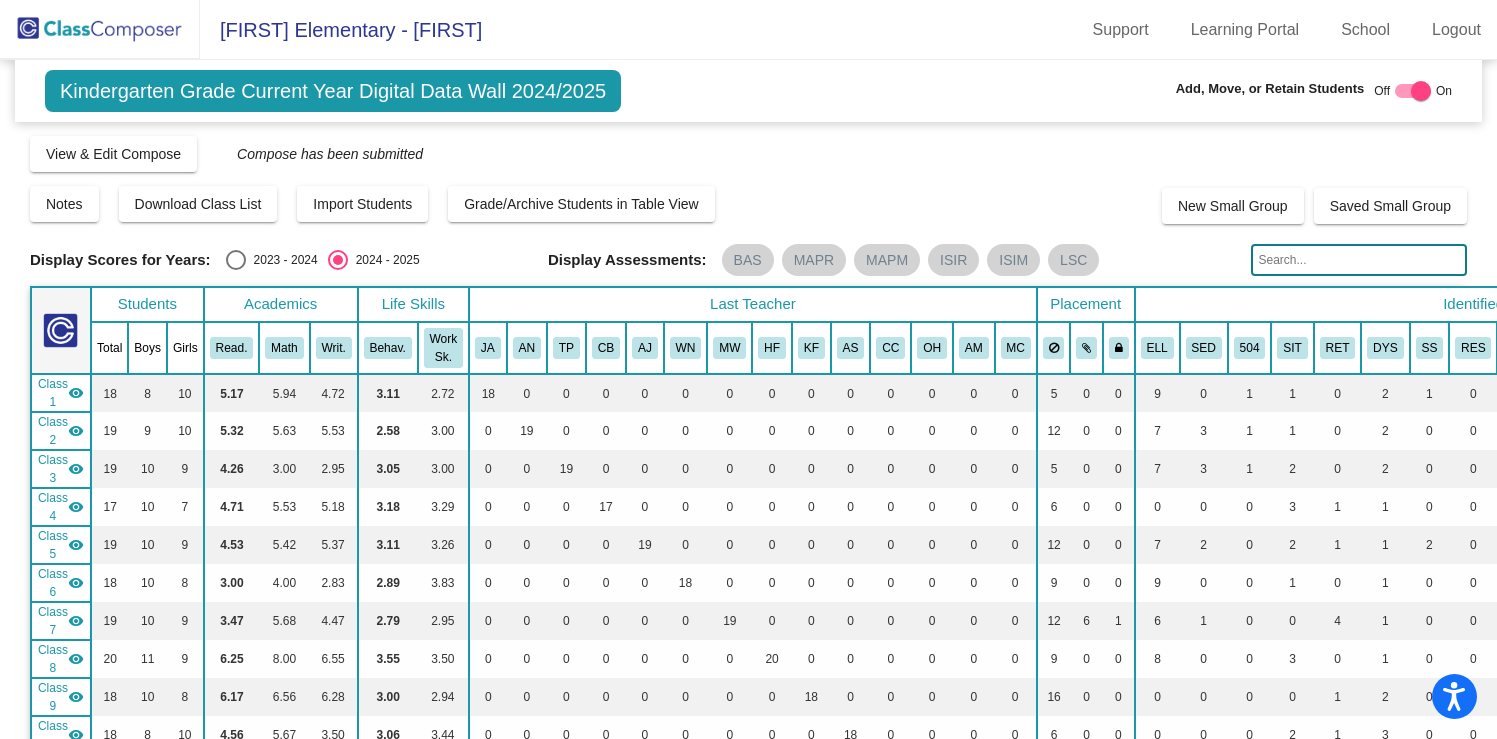 click 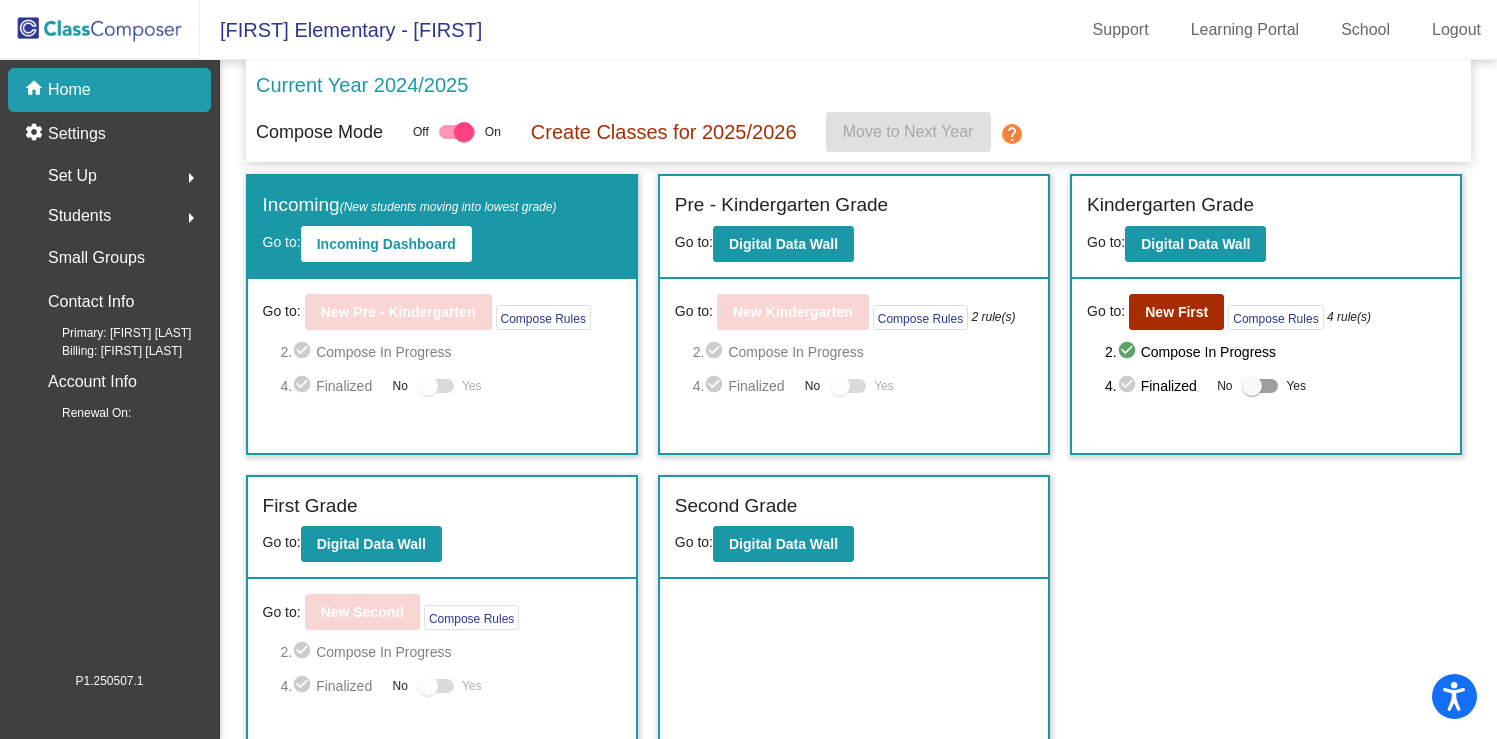 click on "Students  arrow_right" 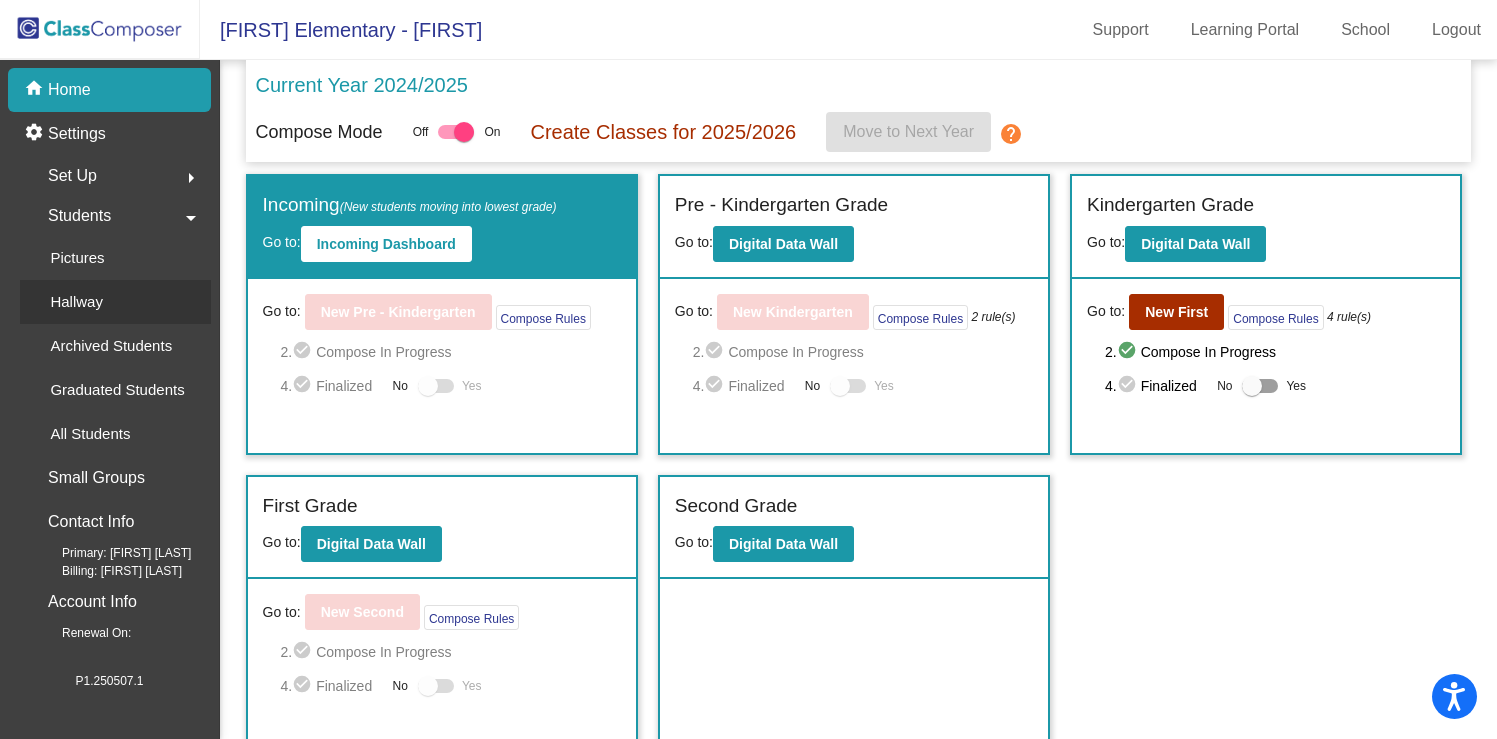 click on "Hallway" 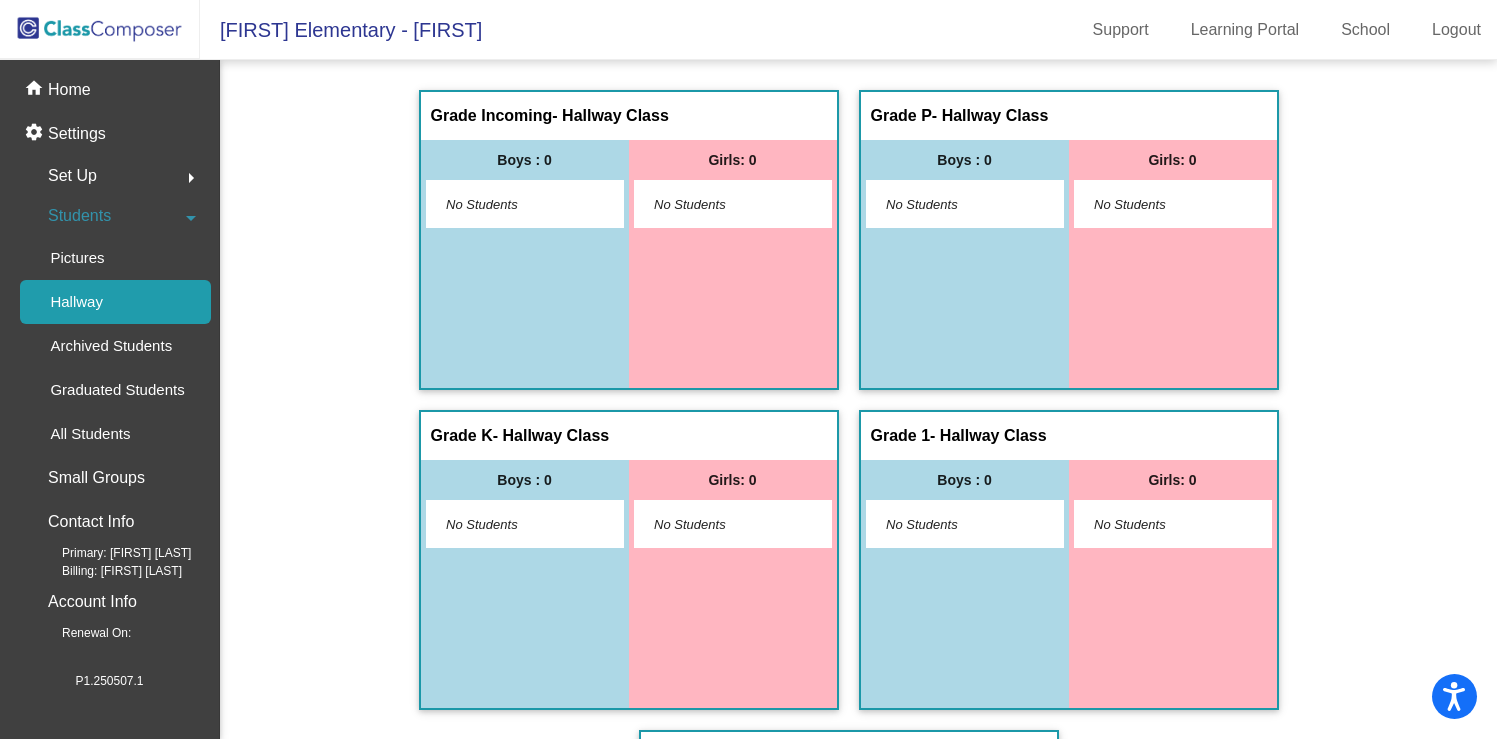 click on "No Students" at bounding box center [525, 524] 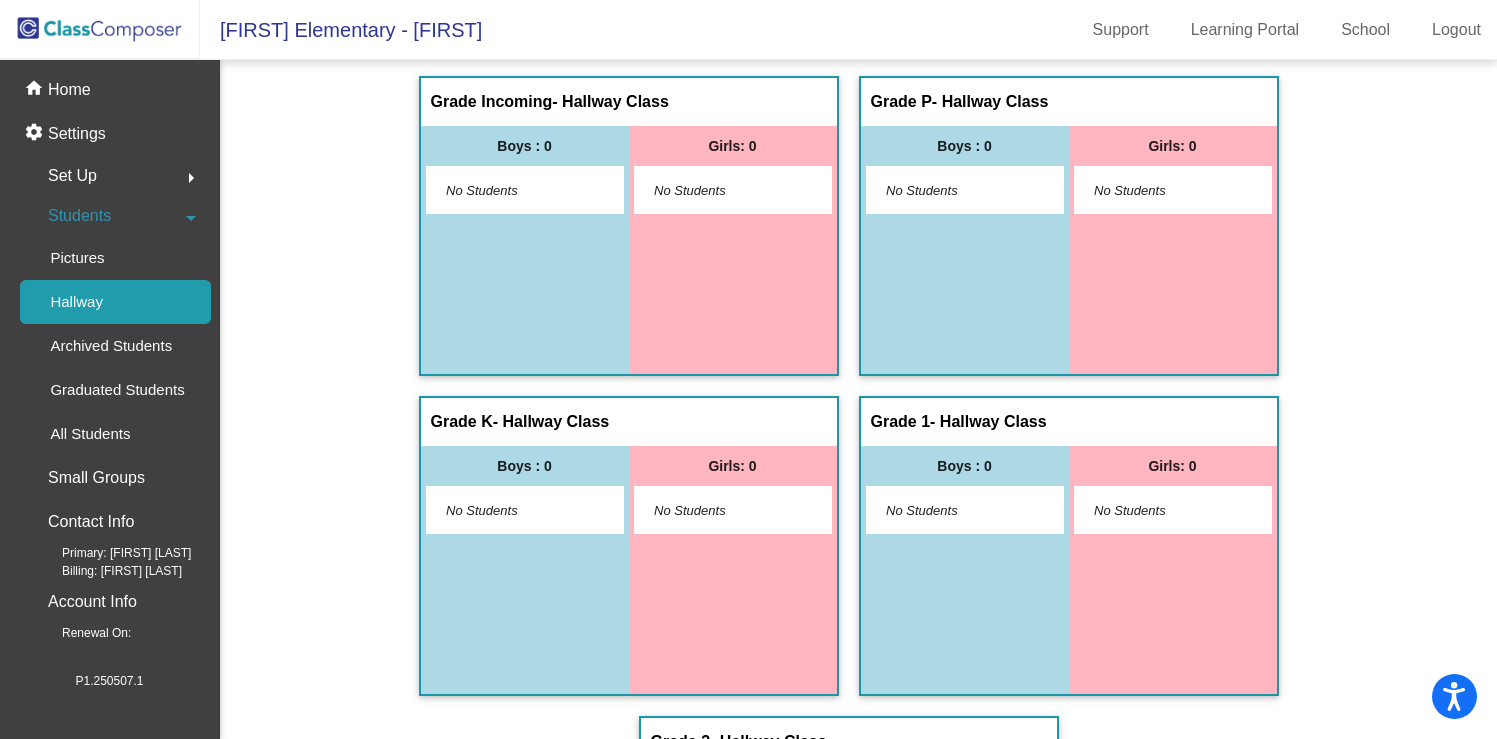 click on "- Hallway Class" 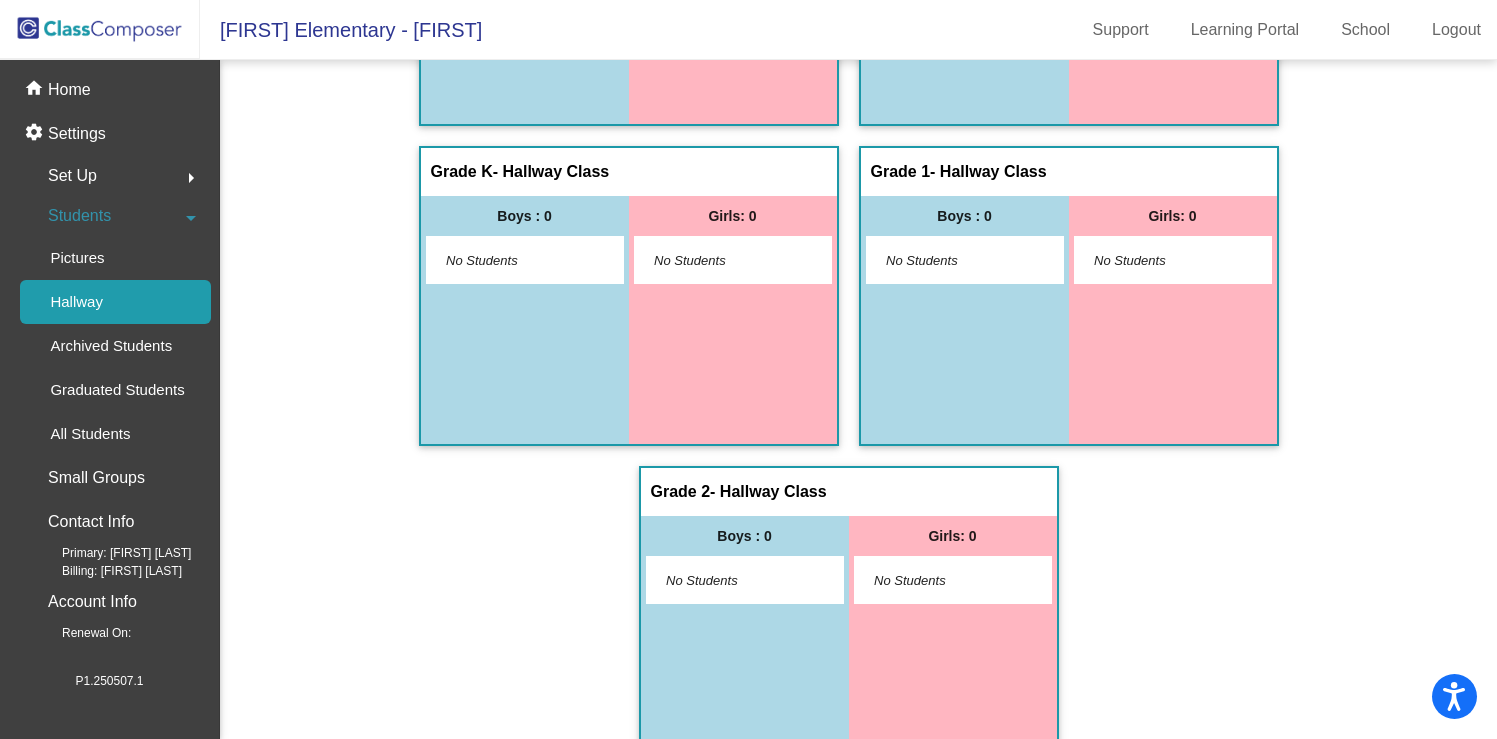 scroll, scrollTop: 311, scrollLeft: 0, axis: vertical 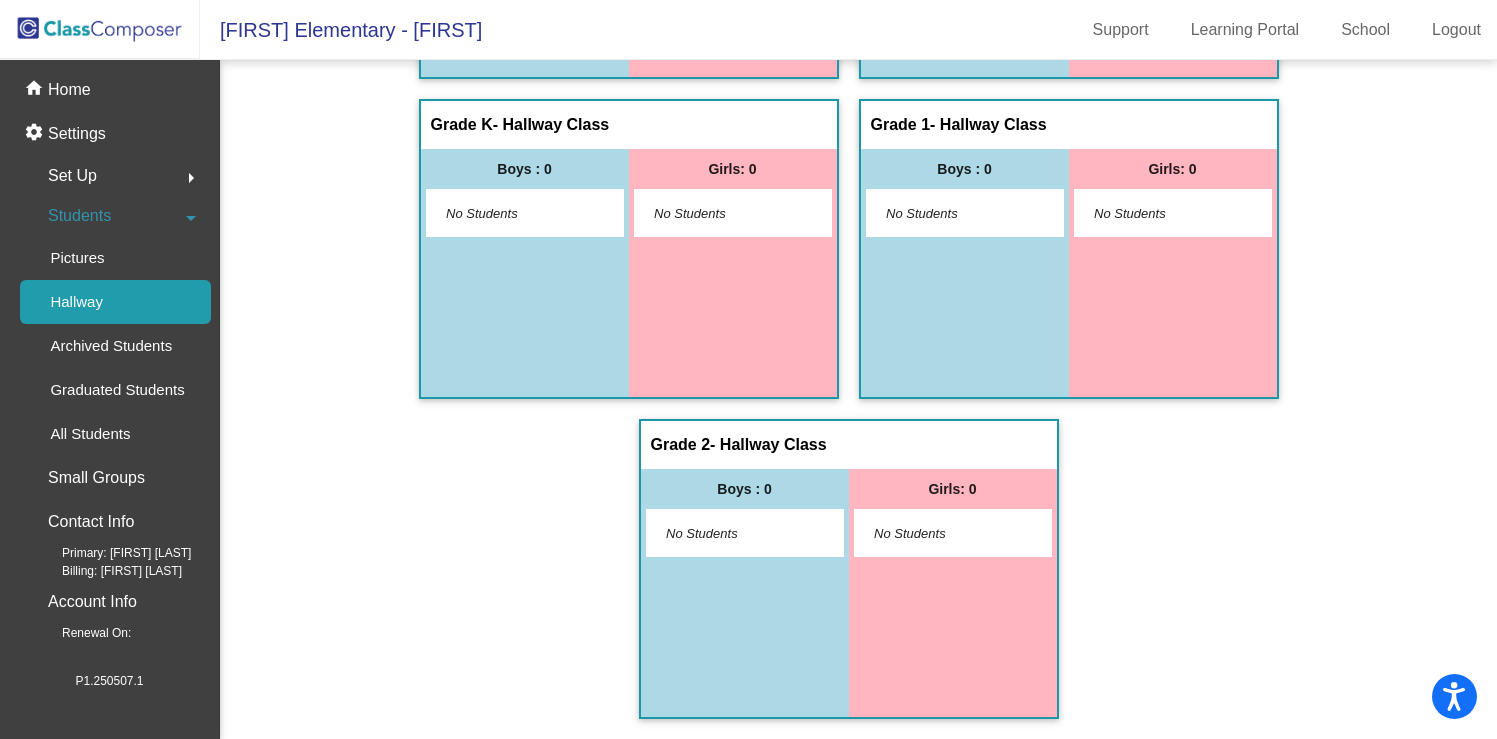 click on "Set Up" 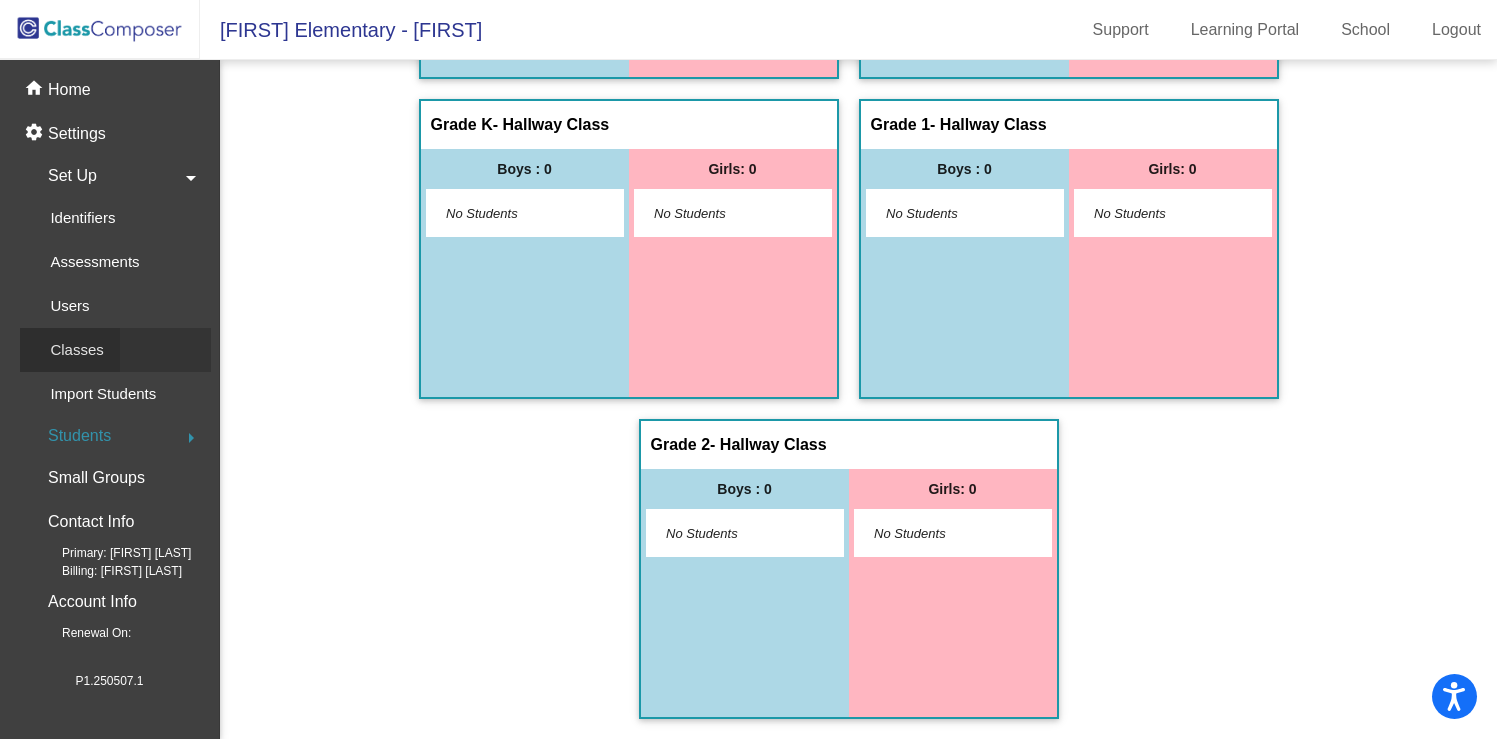 click on "Classes" 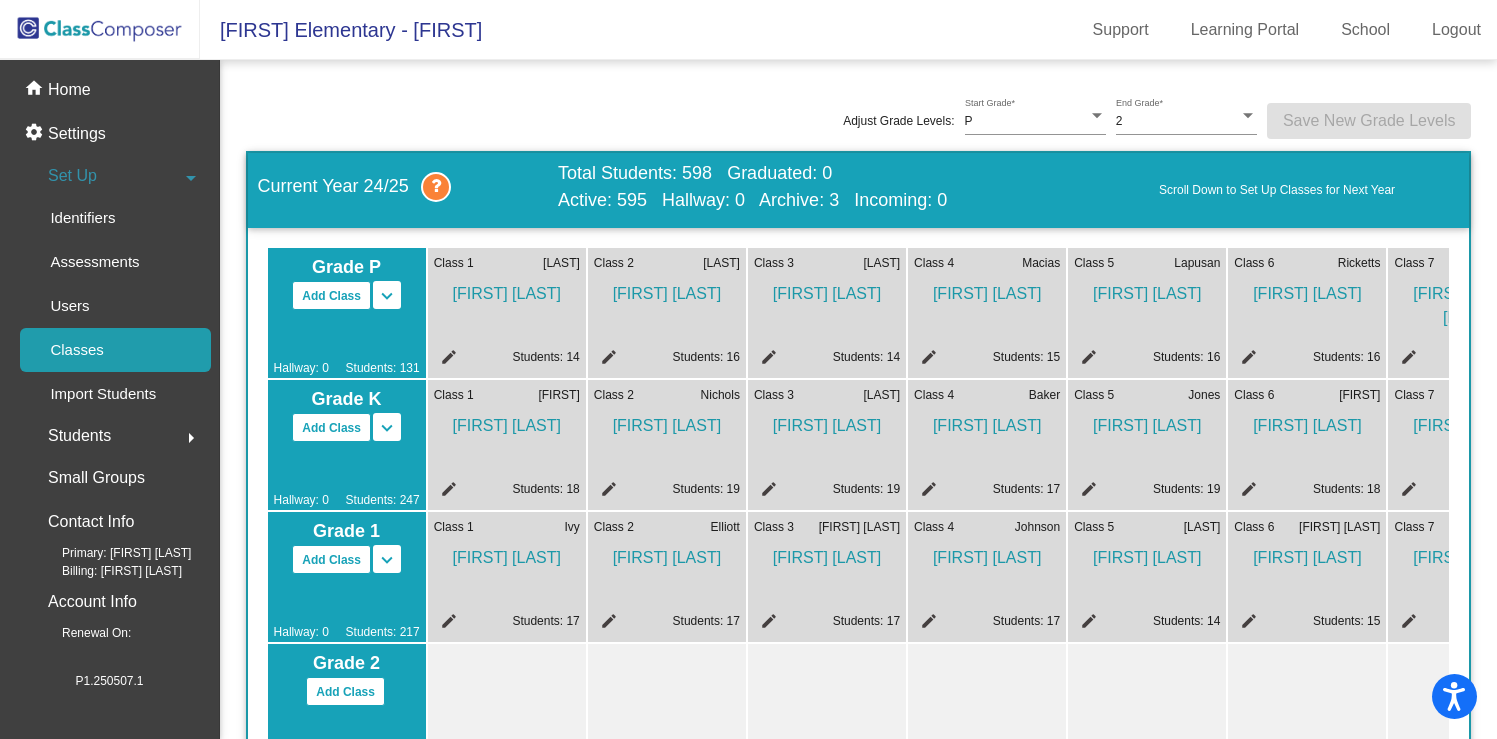 scroll, scrollTop: 0, scrollLeft: 11, axis: horizontal 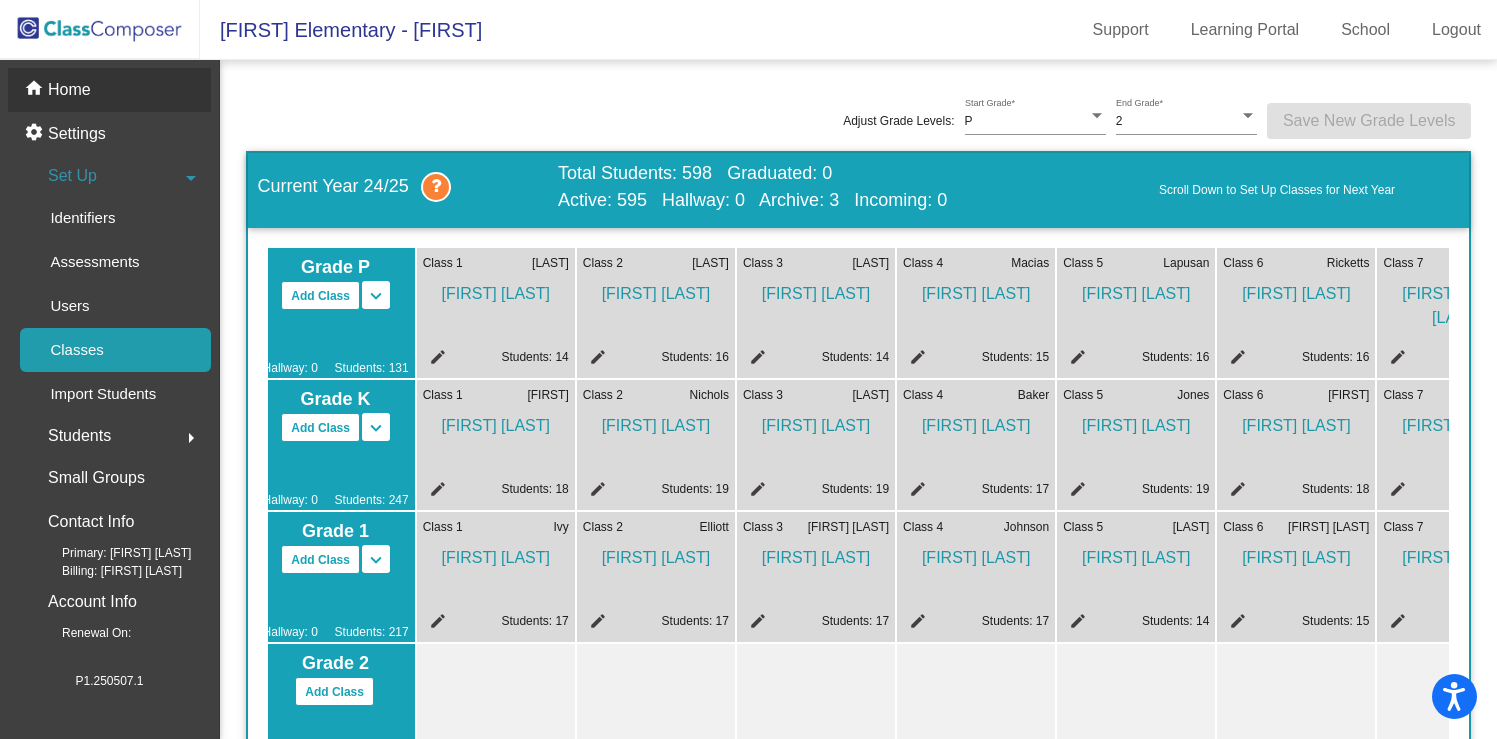 click on "Home" 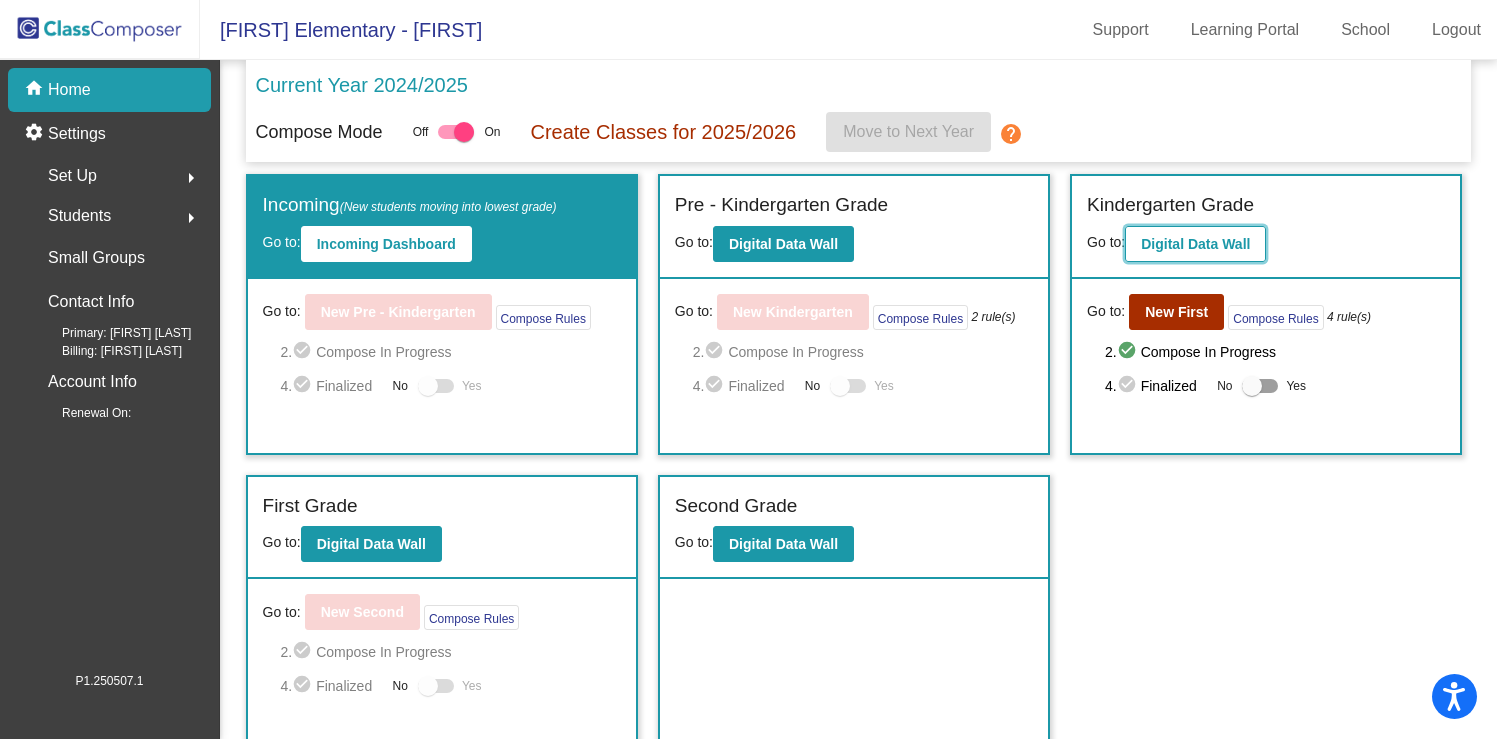 click on "Digital Data Wall" 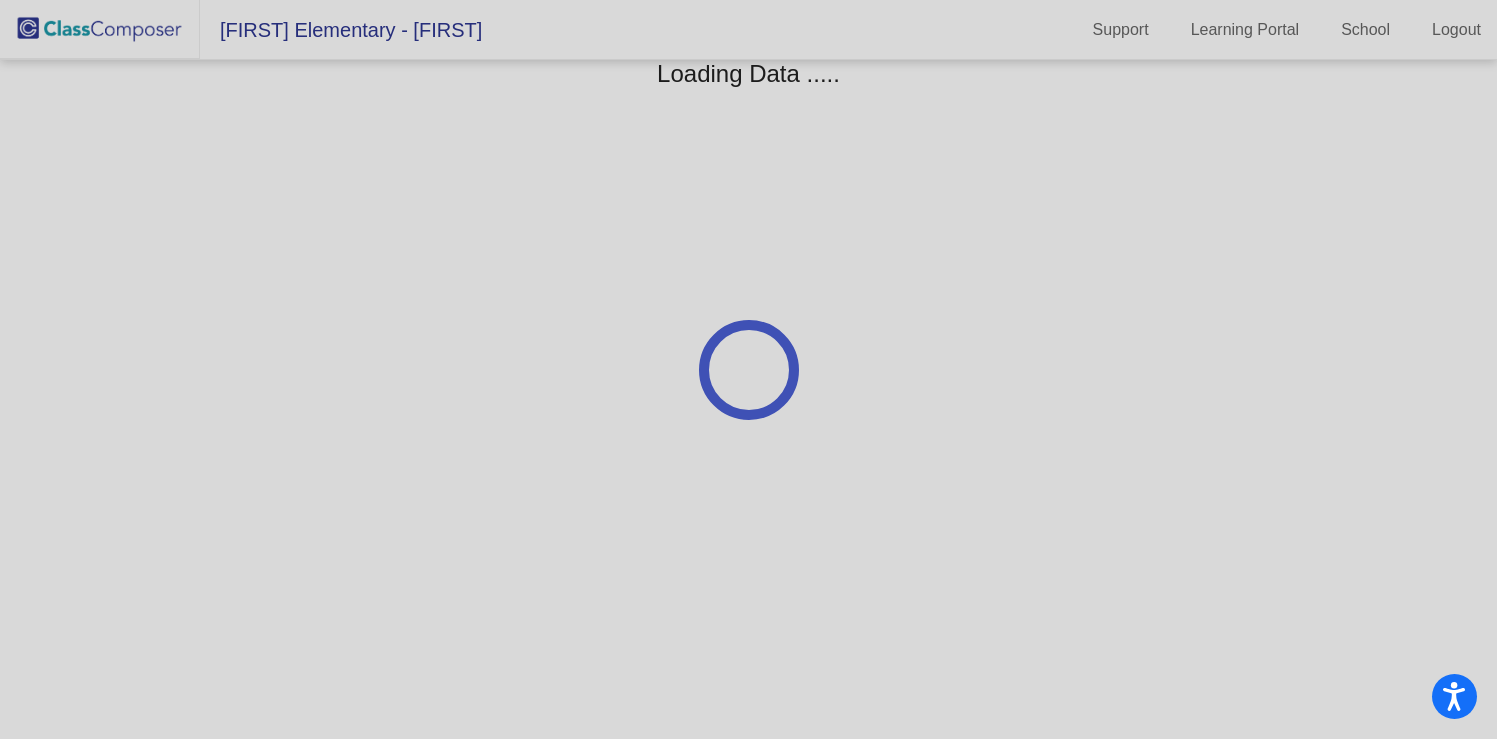 click 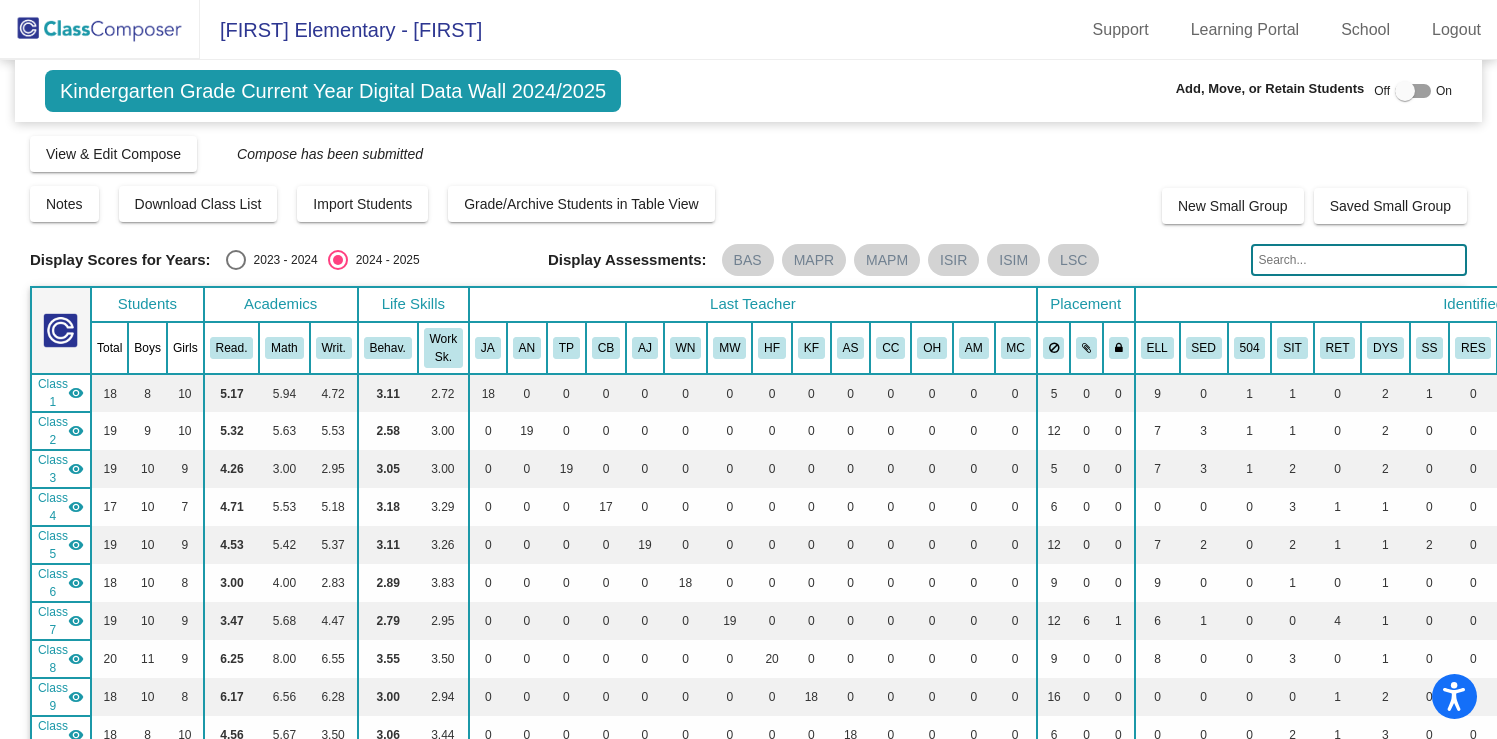click 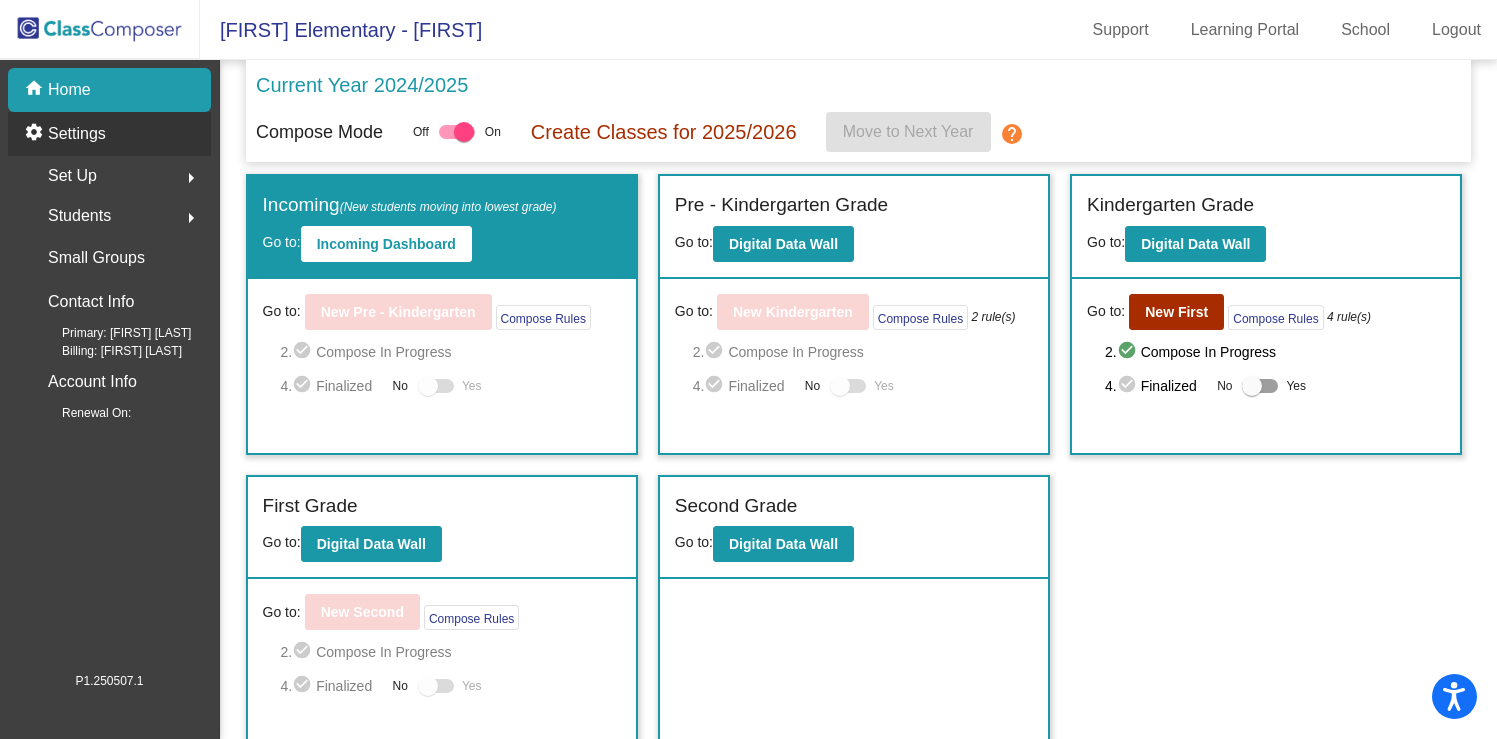 click on "Settings" 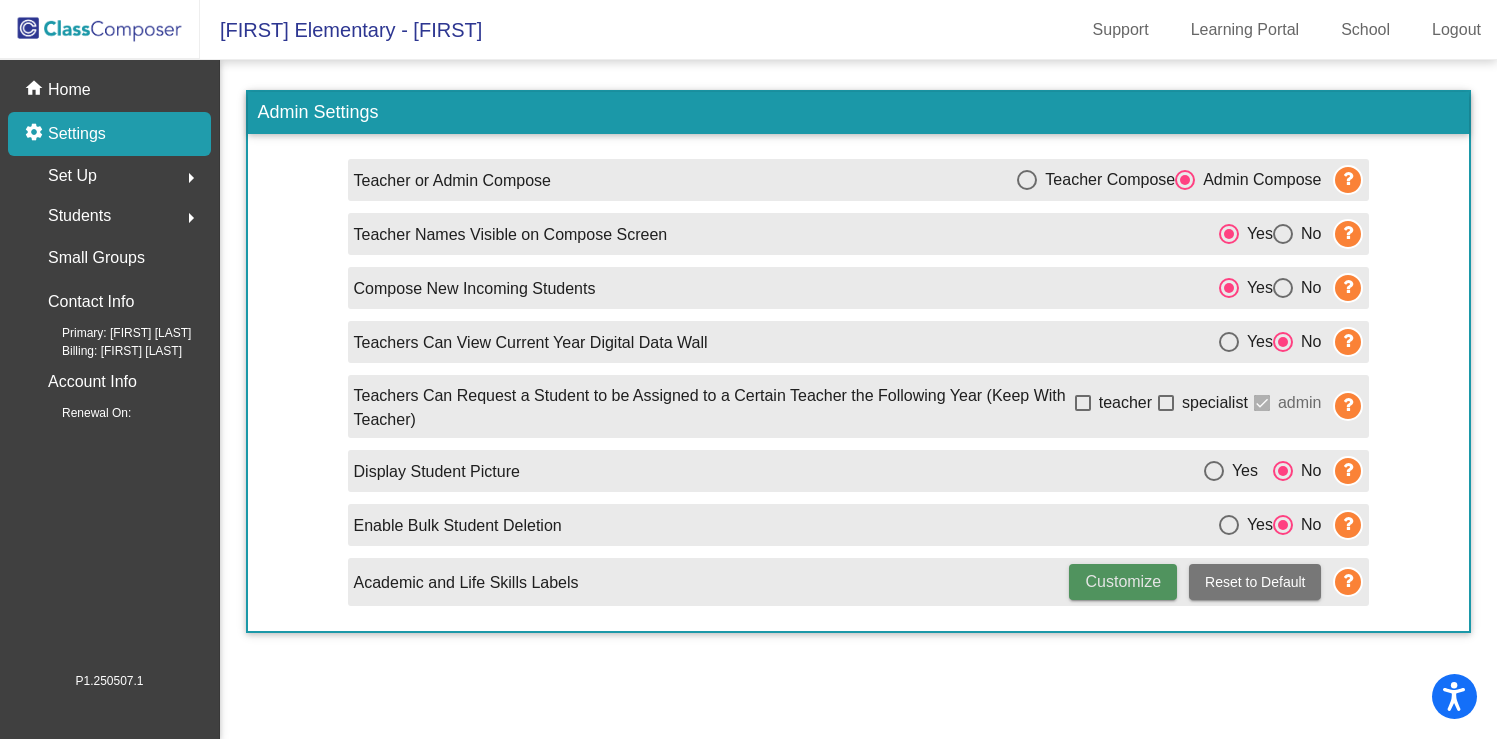 click on "Customize" 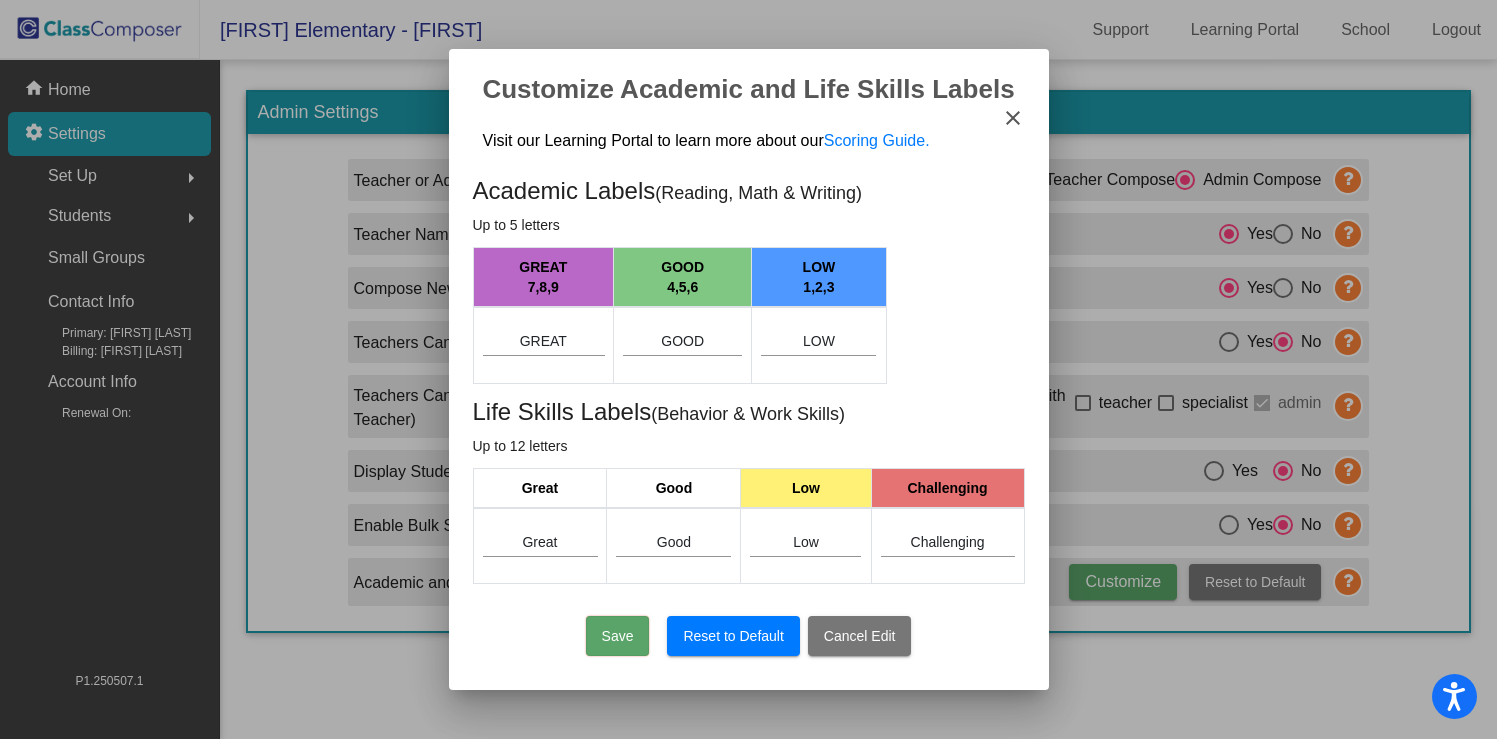 drag, startPoint x: 643, startPoint y: 641, endPoint x: 626, endPoint y: 644, distance: 17.262676 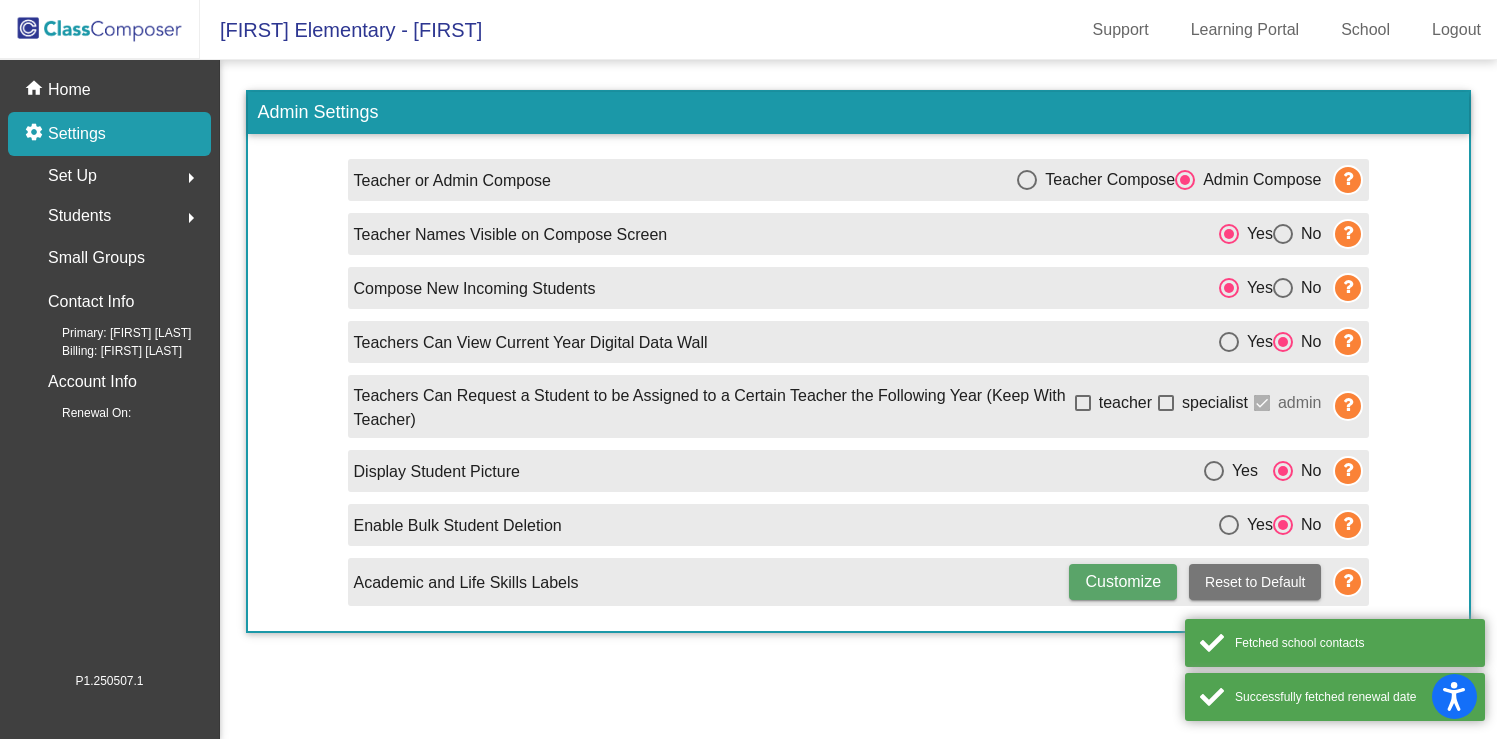 click on "Admin Settings Teacher or Admin Compose   Teacher Compose     Admin Compose Teacher Names Visible on Compose Screen   Yes     No Compose New Incoming Students   Yes     No  Teachers Can View Current Year Digital Data Wall    Yes     No  Teachers Can Request a Student to be Assigned to a Certain Teacher the Following Year (Keep With Teacher)       teacher     specialist     admin  Display Student Picture      Yes     No  Enable Bulk Student Deletion   Yes     No Academic and Life Skills Labels  Customize   Reset to Default" 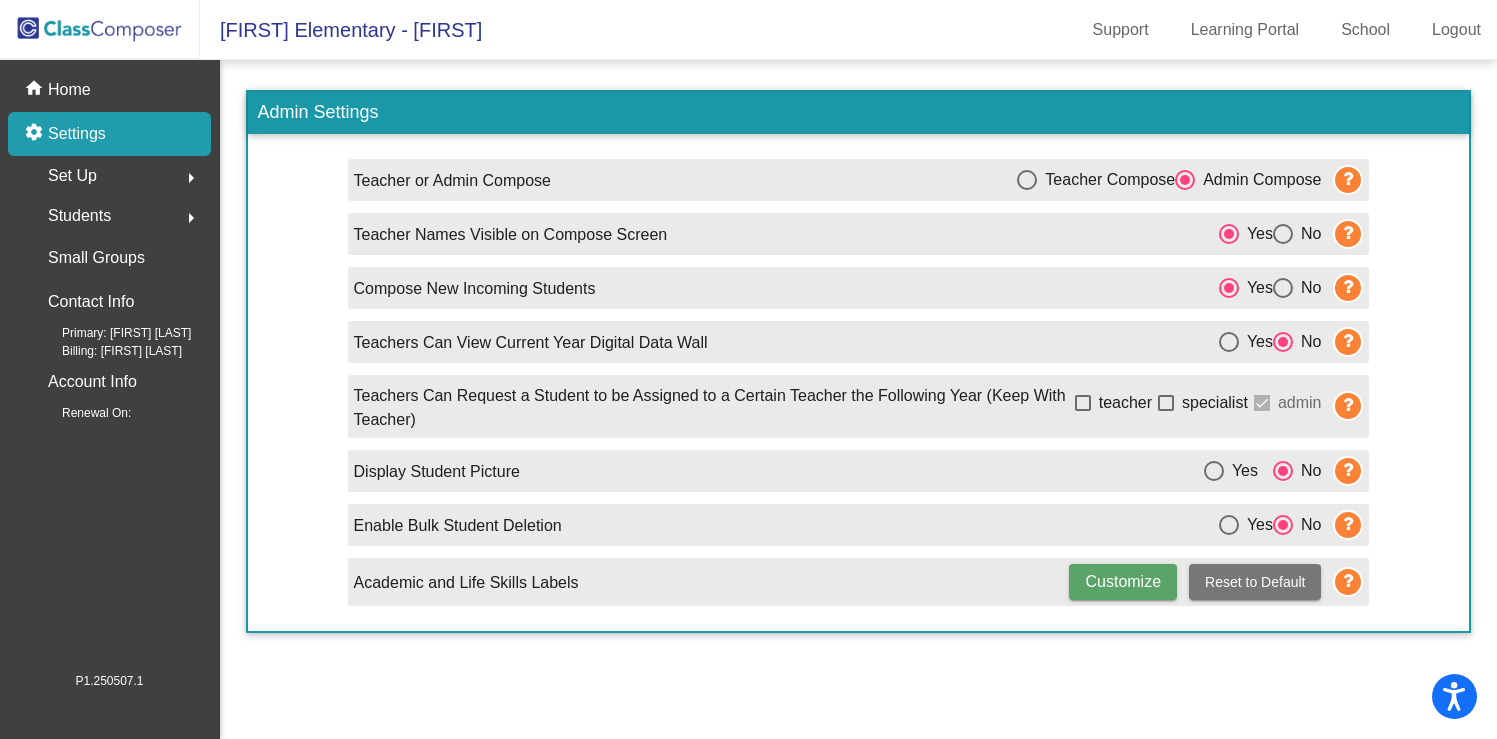 click on "Set Up" 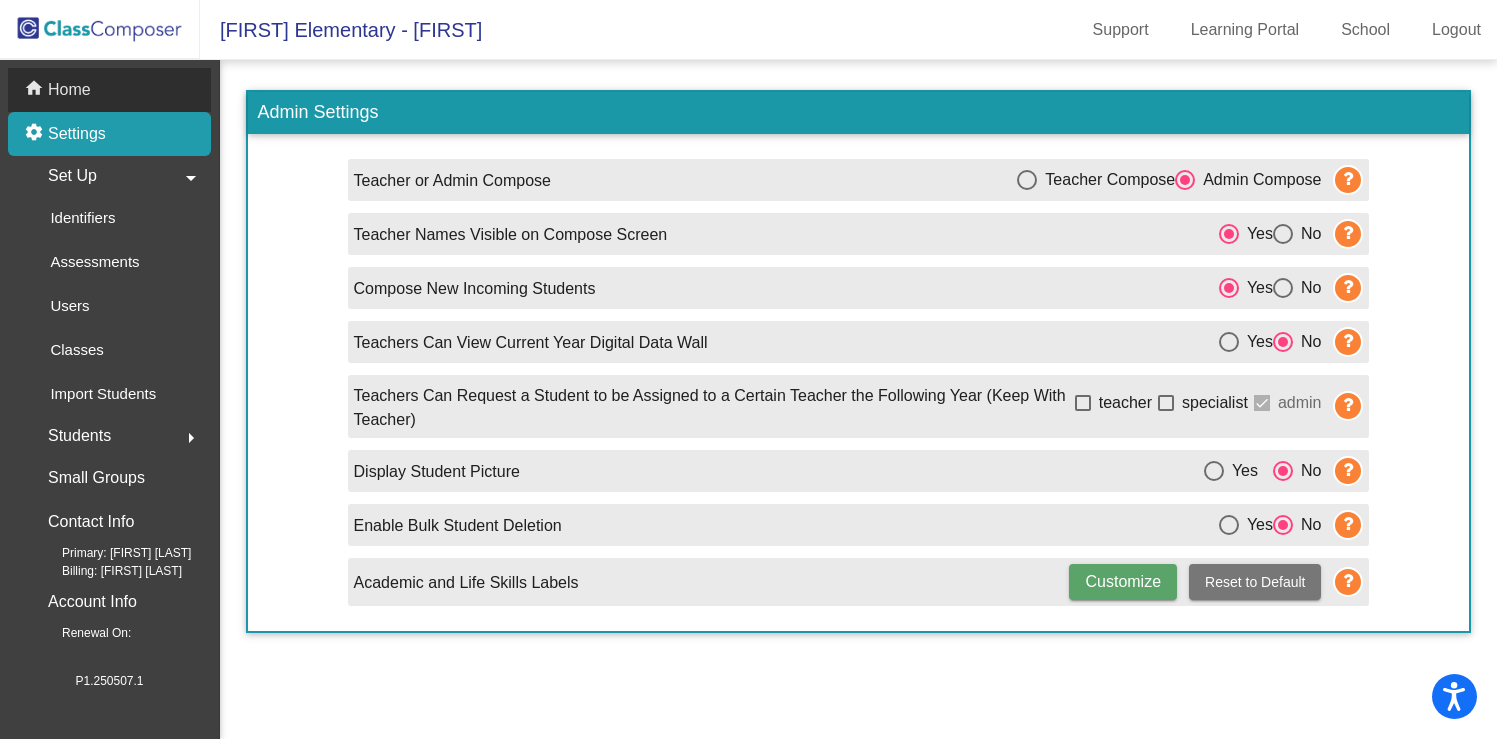 click on "Home" 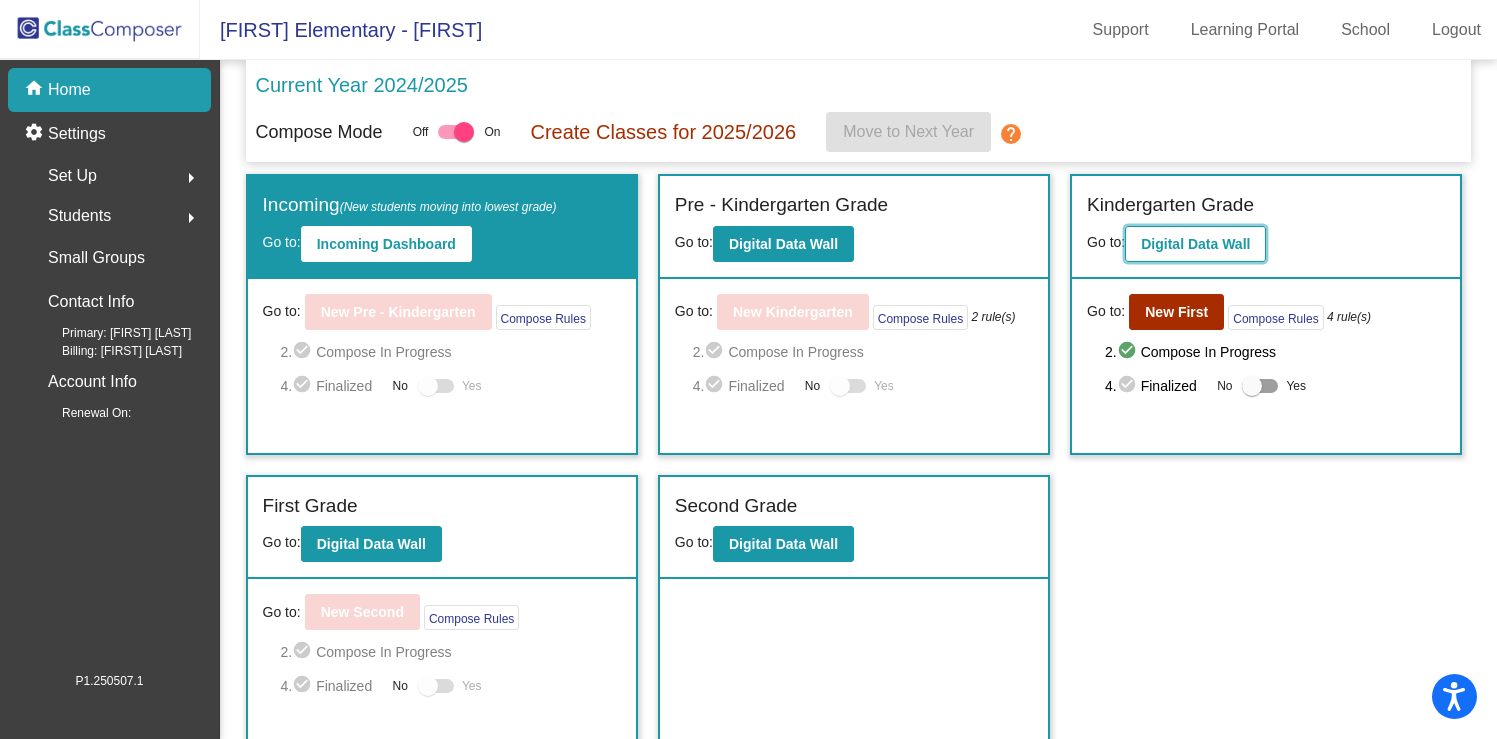 click on "Digital Data Wall" 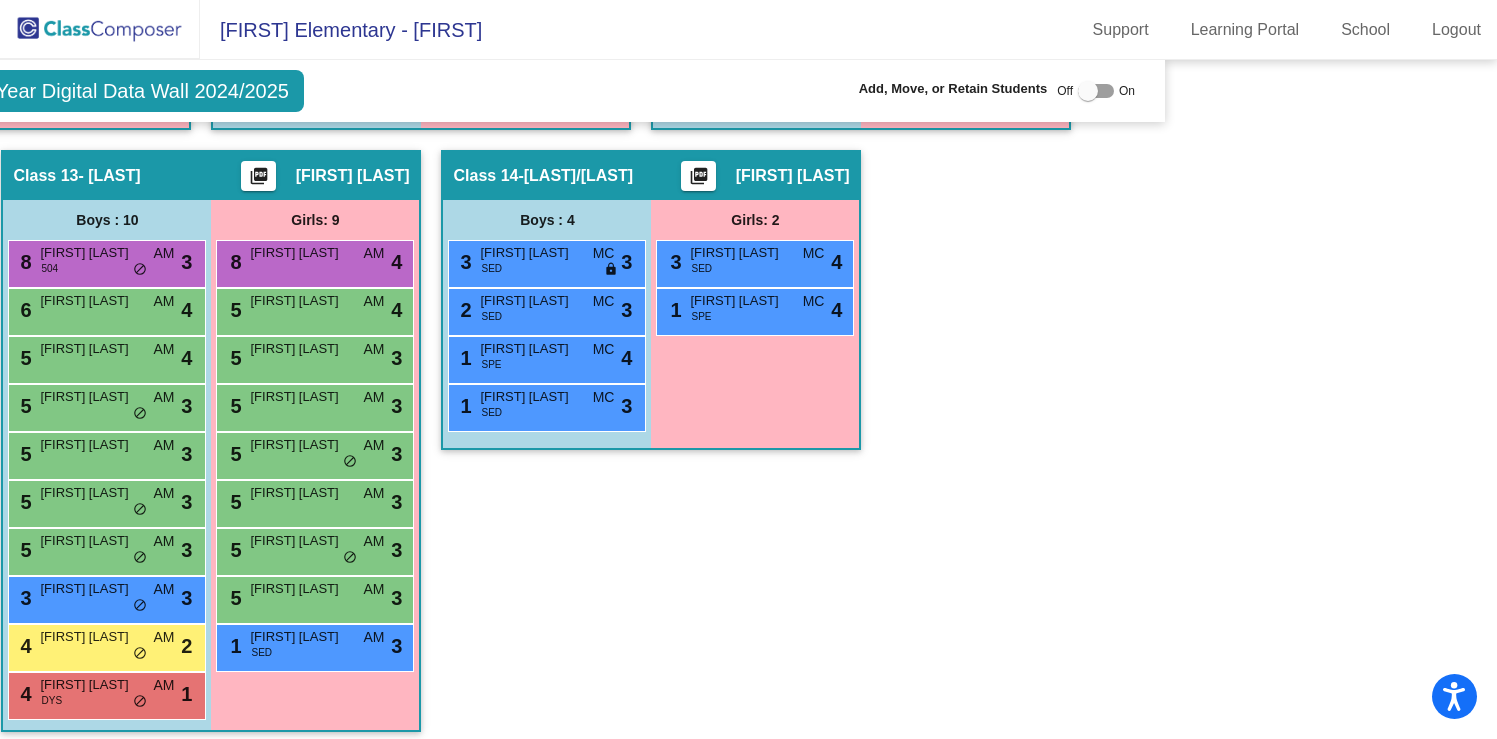 scroll, scrollTop: 3321, scrollLeft: 327, axis: both 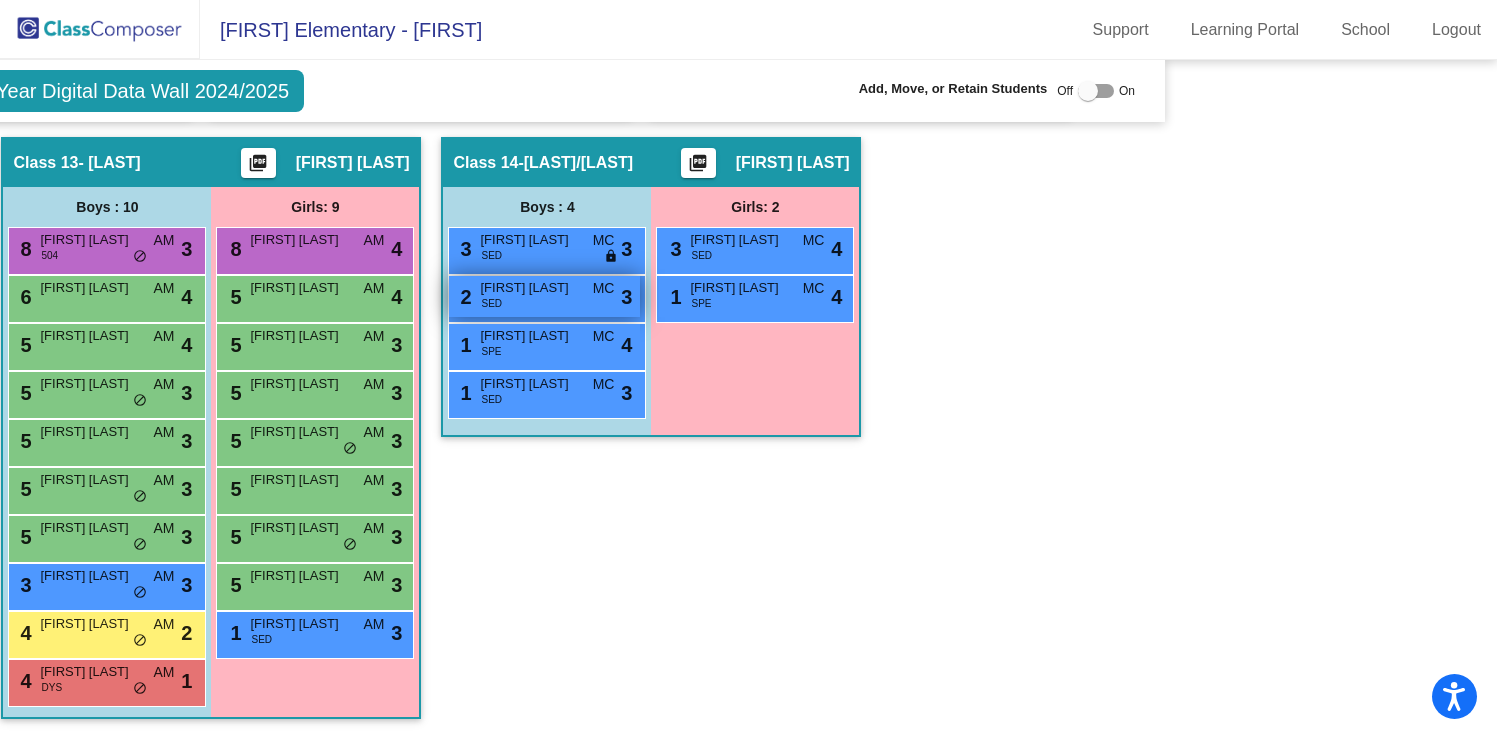 click on "[FIRST] [LAST]" at bounding box center [530, 288] 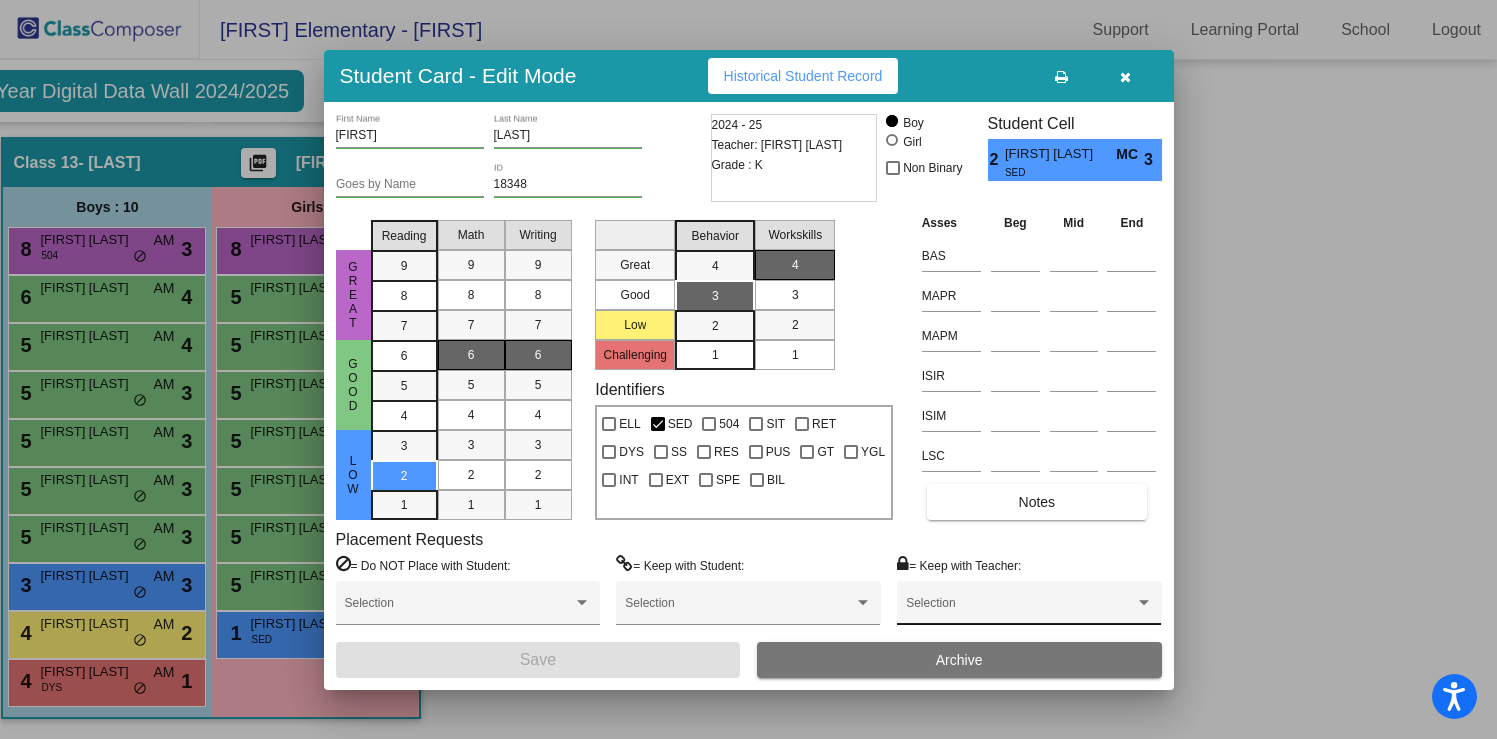 click at bounding box center [1020, 610] 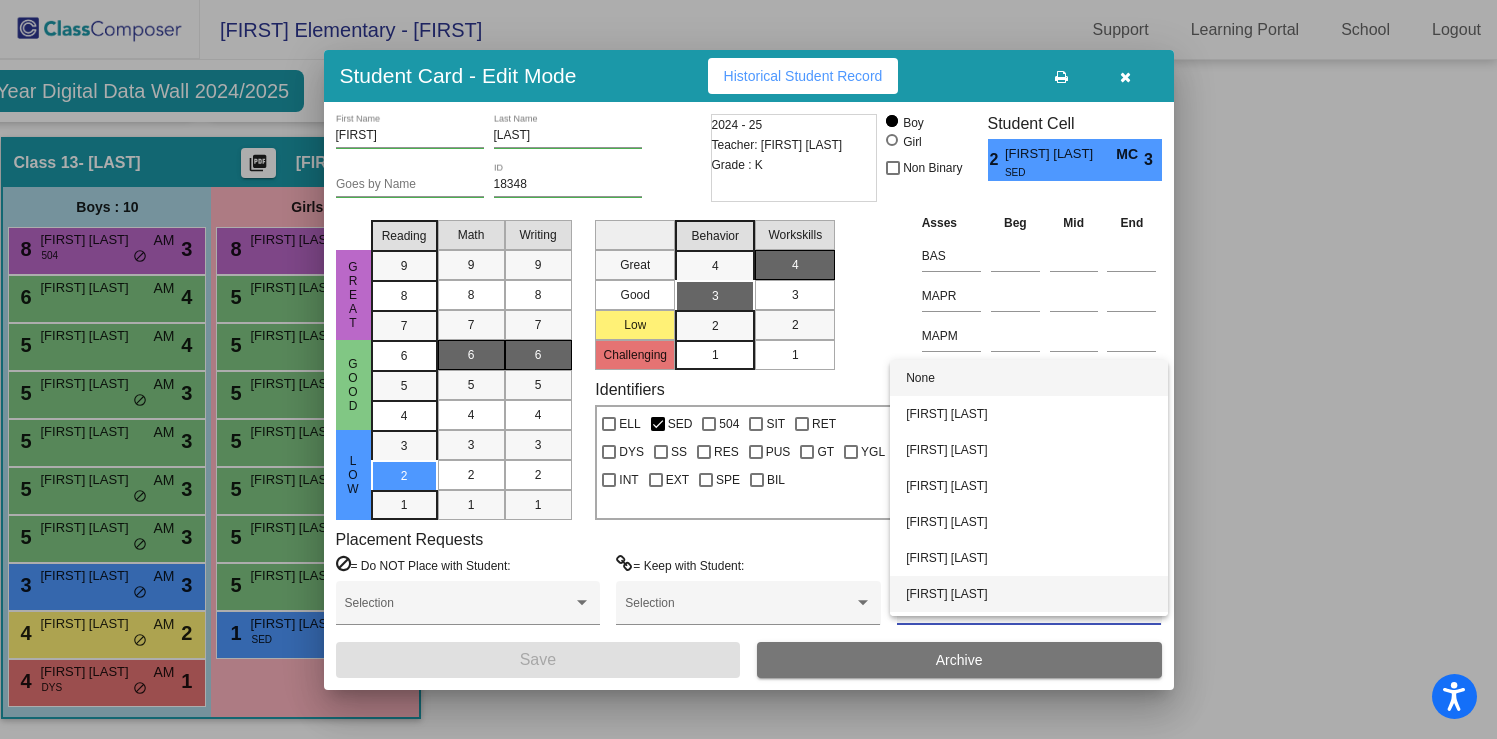 scroll, scrollTop: 284, scrollLeft: 0, axis: vertical 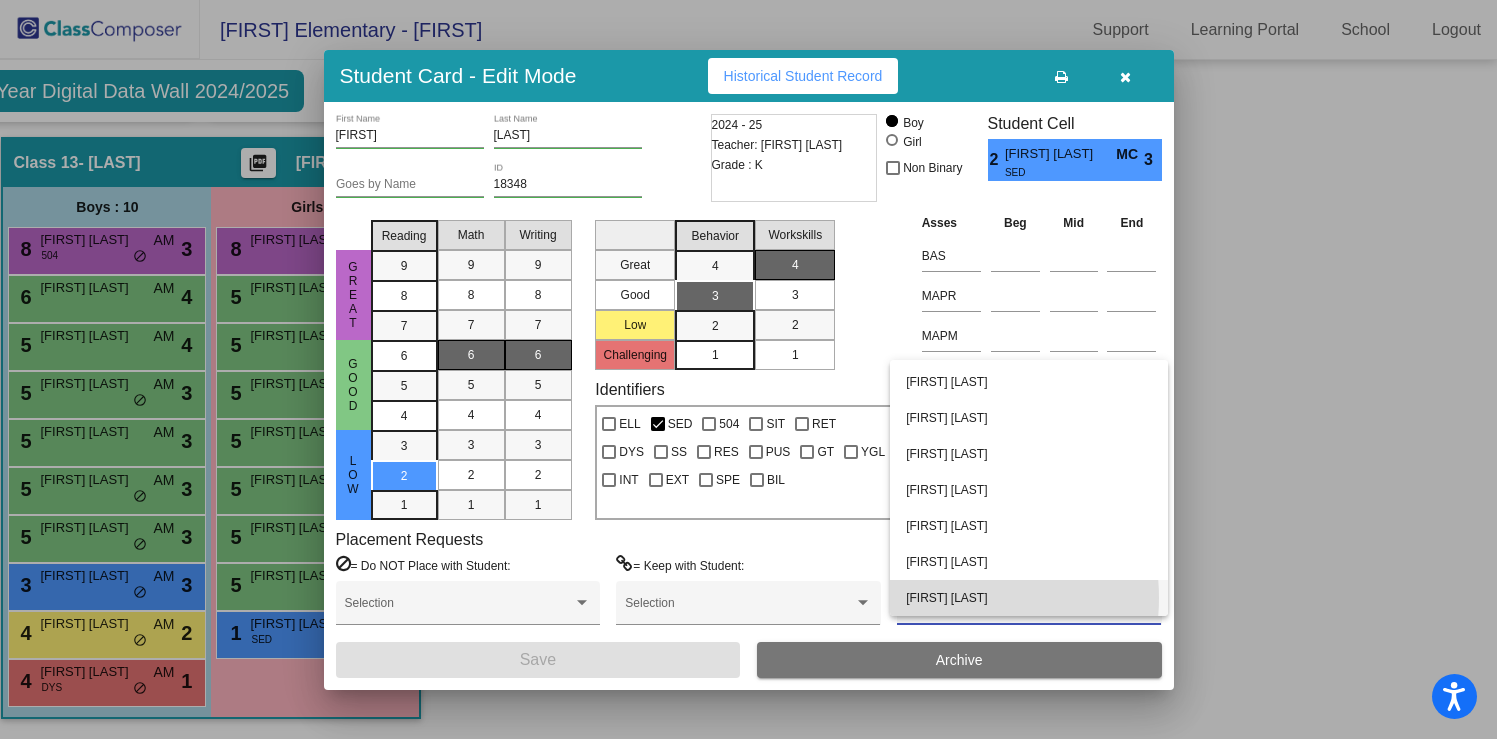 click on "[FIRST] [LAST]" at bounding box center (1029, 598) 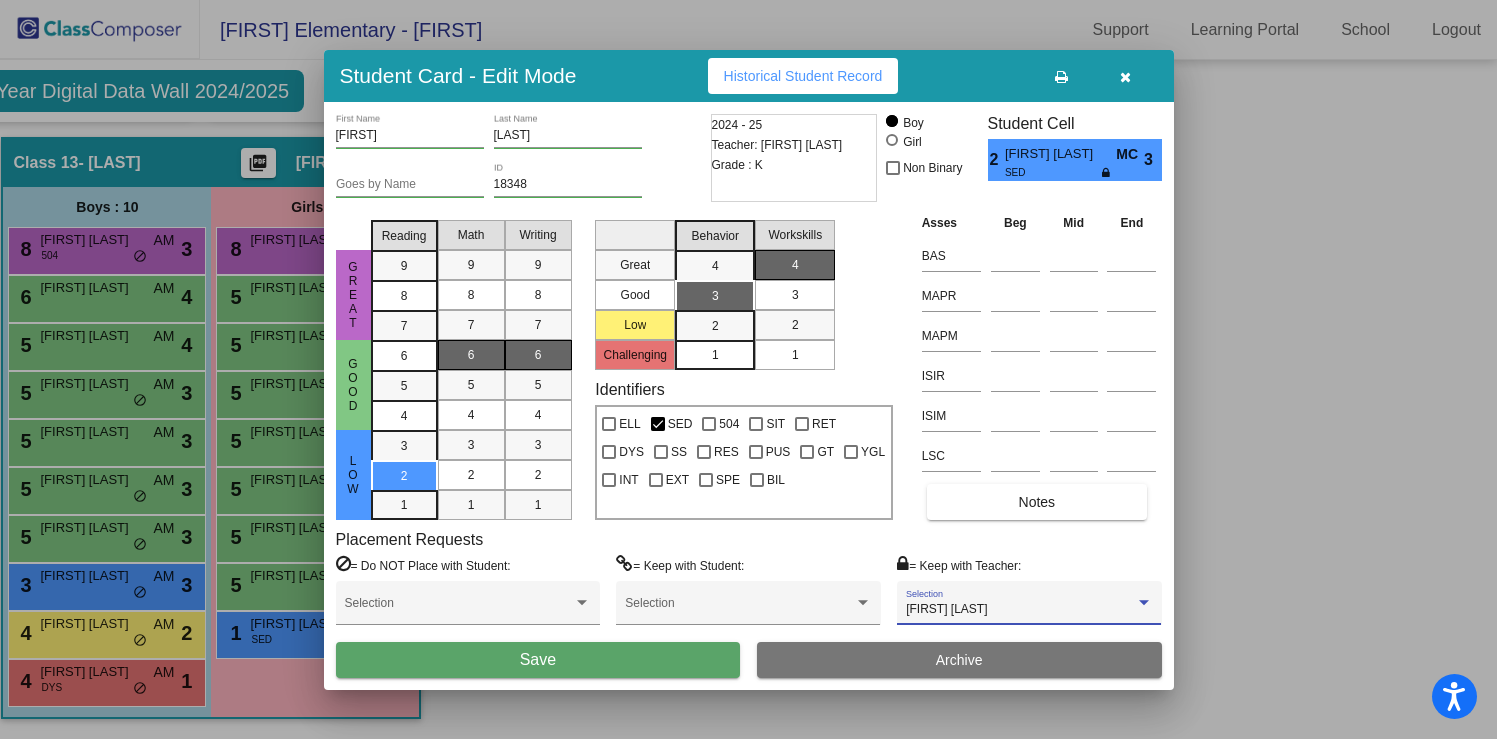 drag, startPoint x: 642, startPoint y: 661, endPoint x: 637, endPoint y: 594, distance: 67.18631 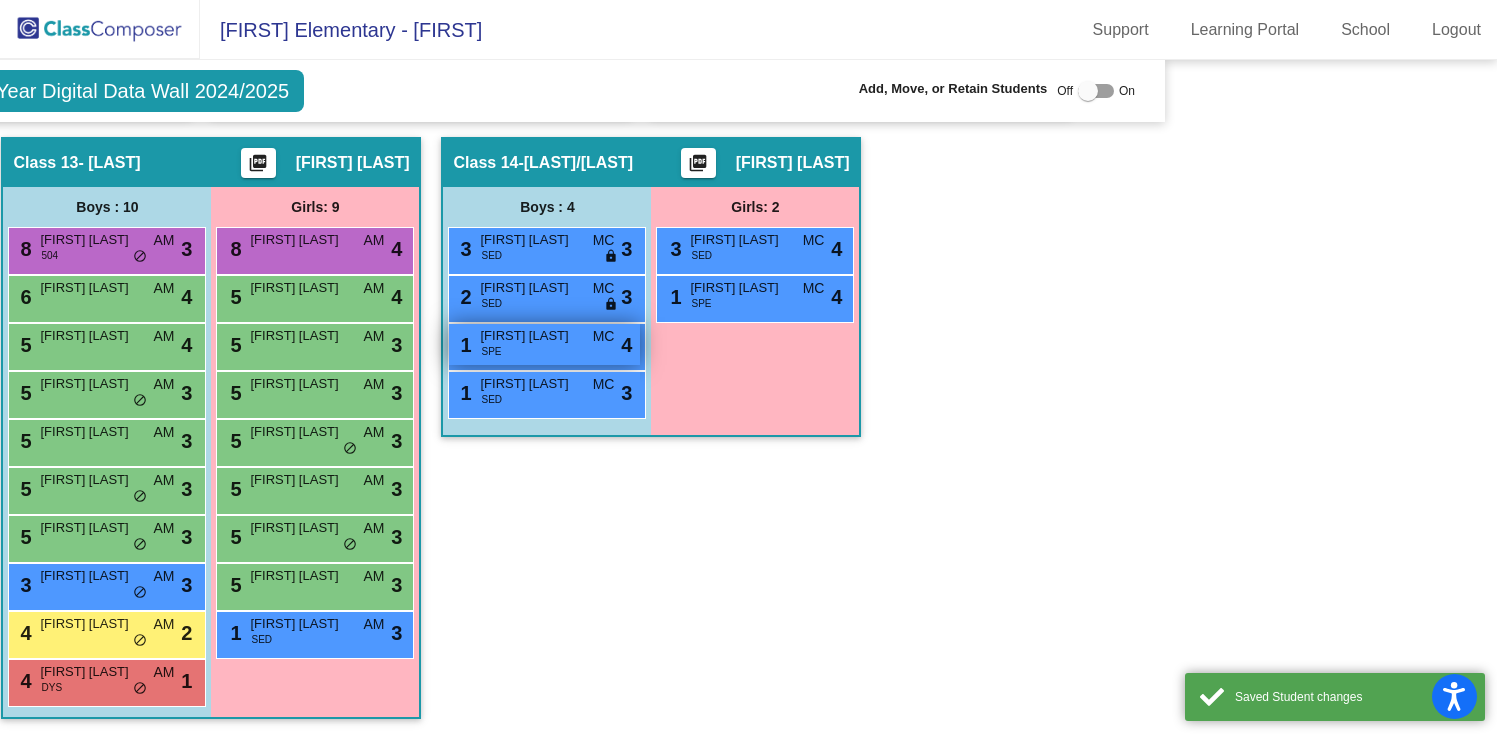 click on "[FIRST] [LAST]" at bounding box center (530, 336) 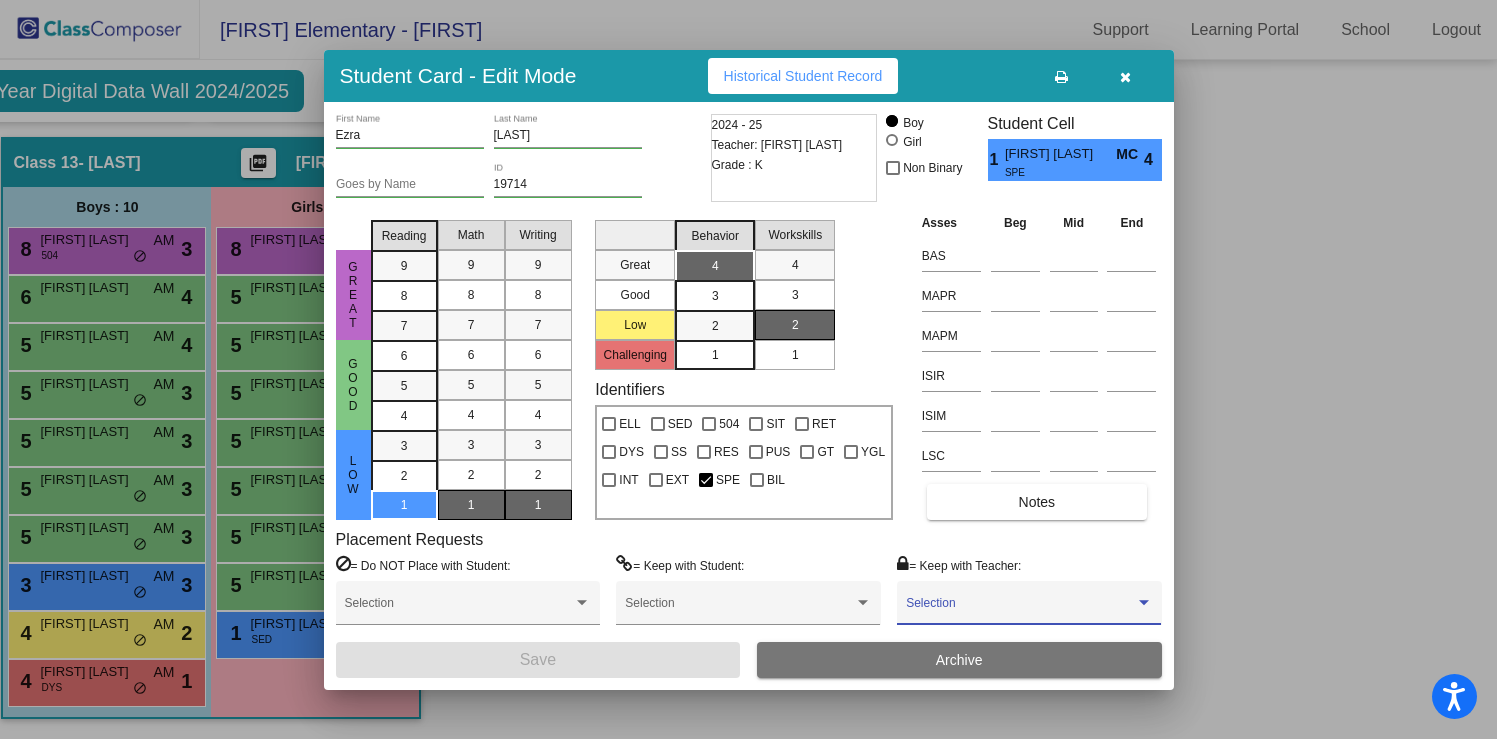click at bounding box center [1020, 610] 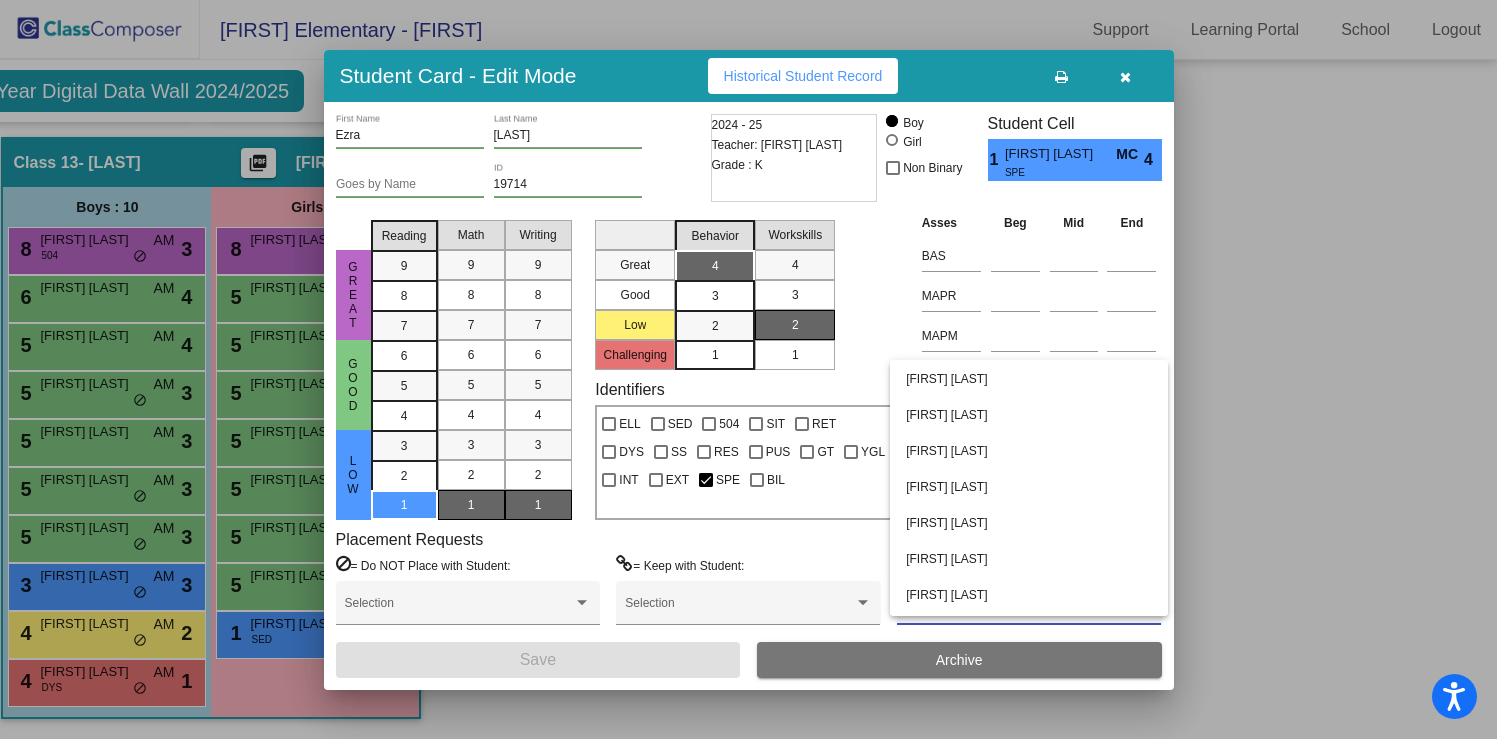 scroll, scrollTop: 284, scrollLeft: 0, axis: vertical 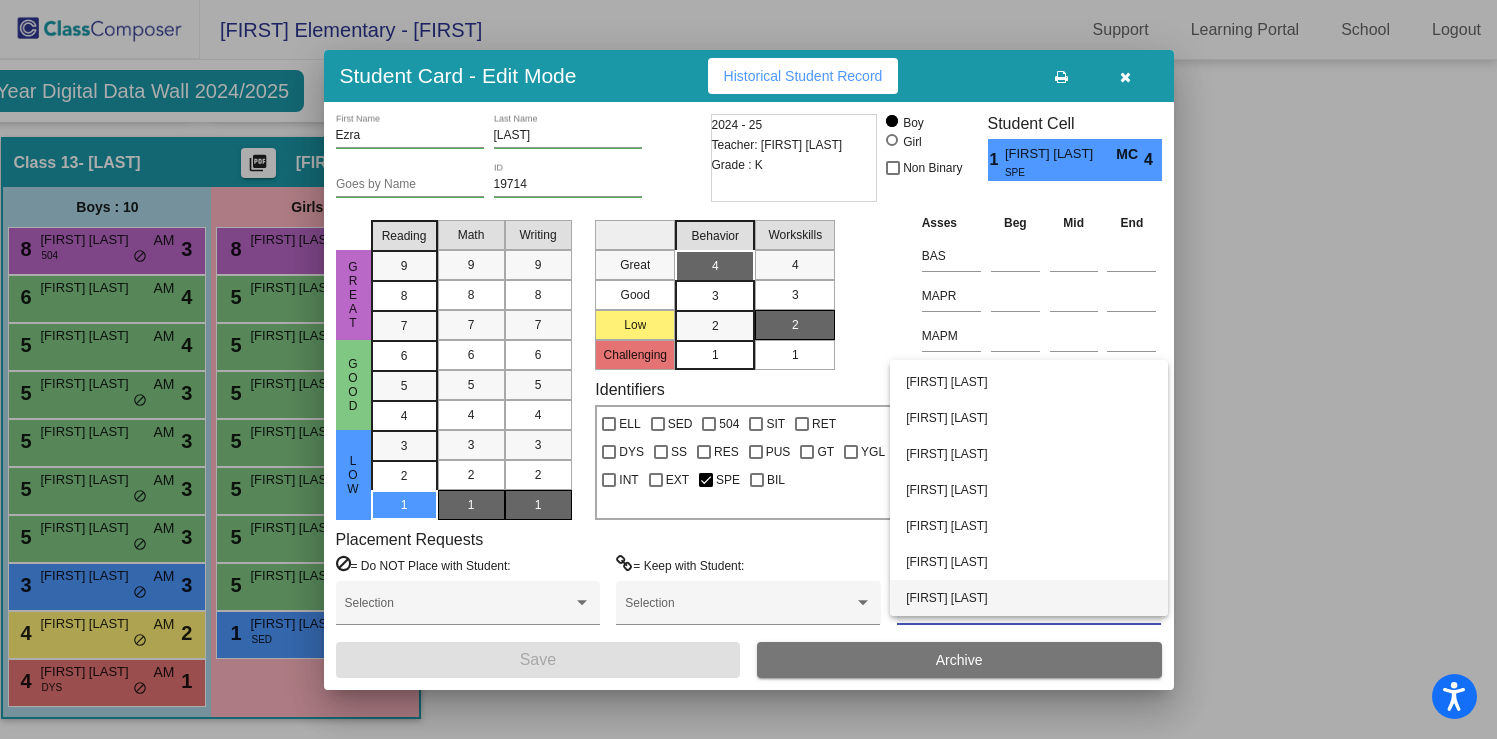 click on "[FIRST] [LAST]" at bounding box center [1029, 598] 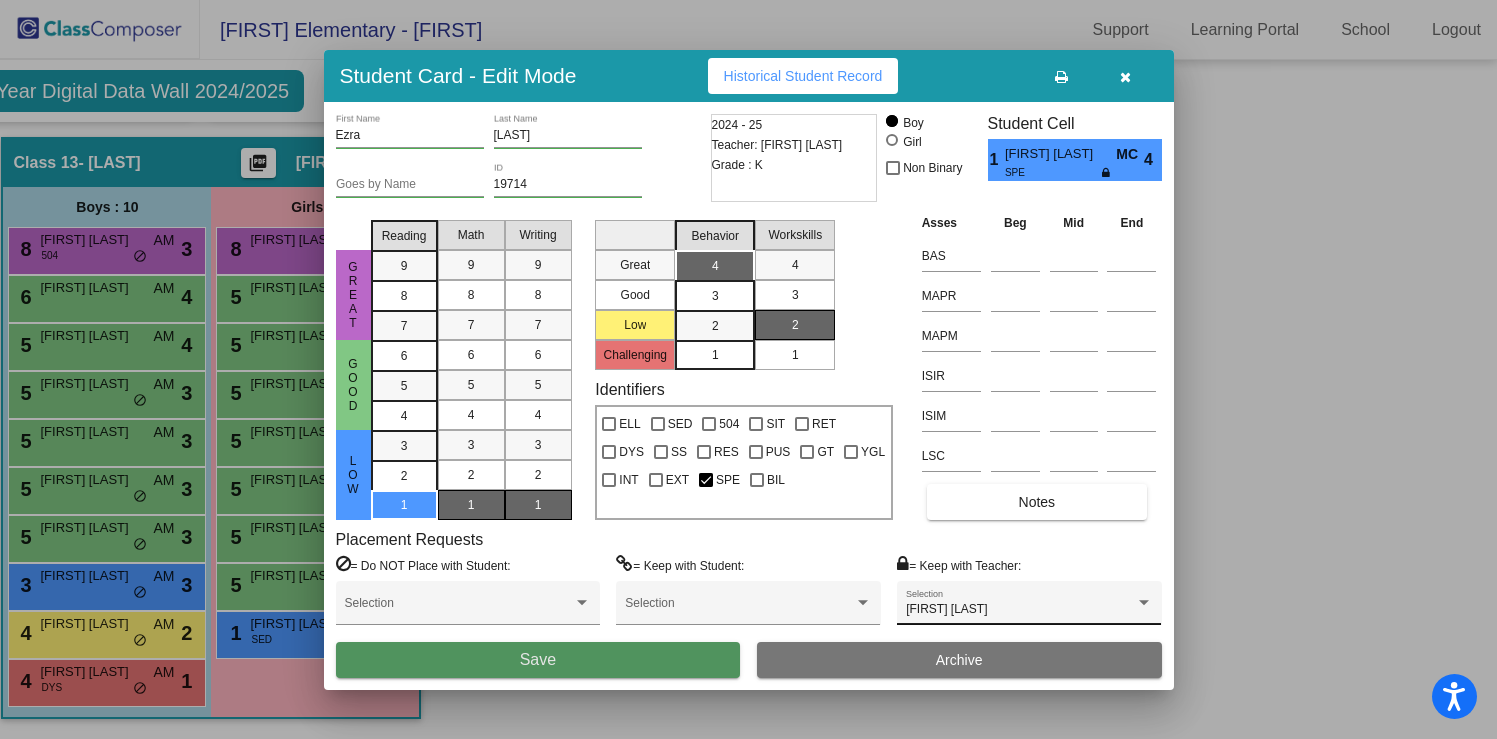 drag, startPoint x: 671, startPoint y: 653, endPoint x: 681, endPoint y: 650, distance: 10.440307 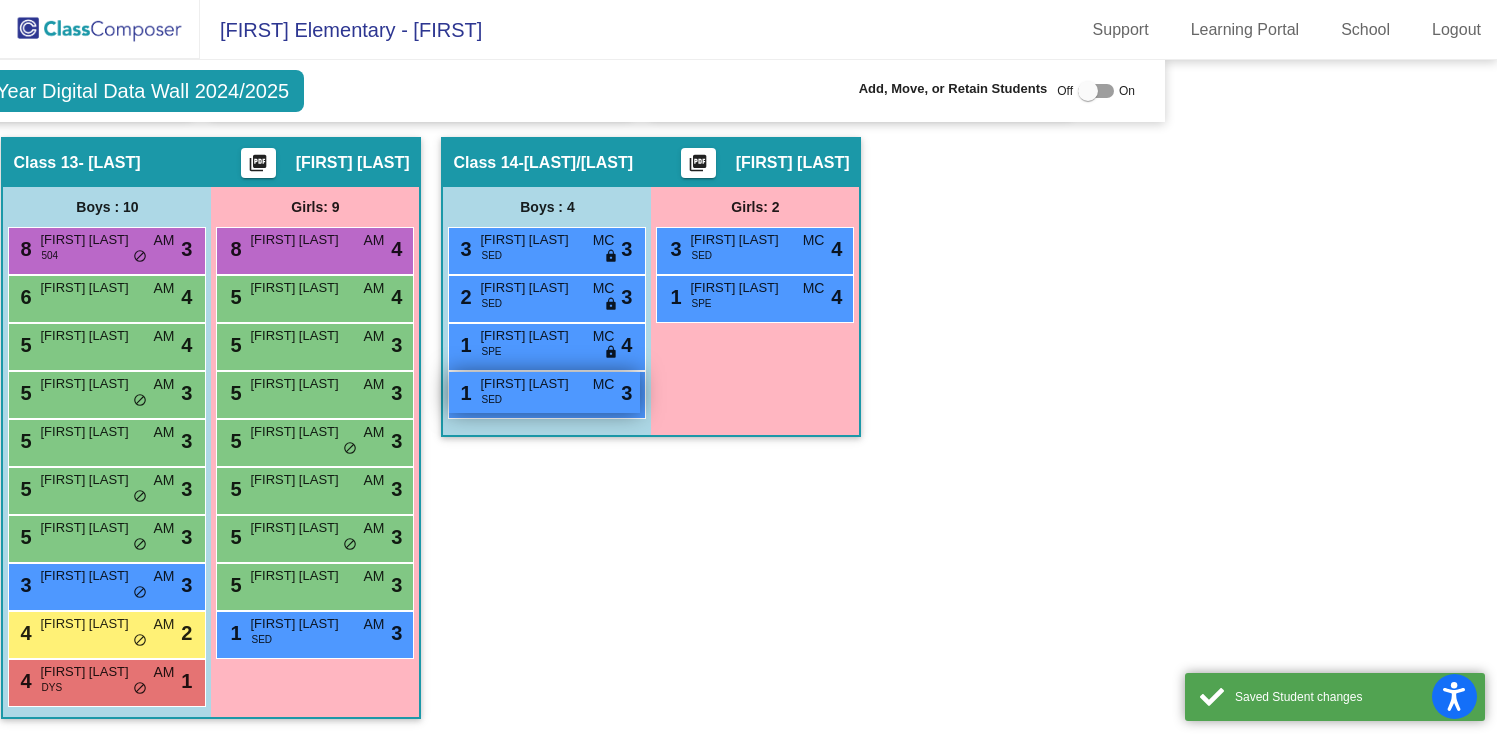 click on "1 [FIRST] [LAST] SED MC lock do_not_disturb_alt 3" at bounding box center (544, 392) 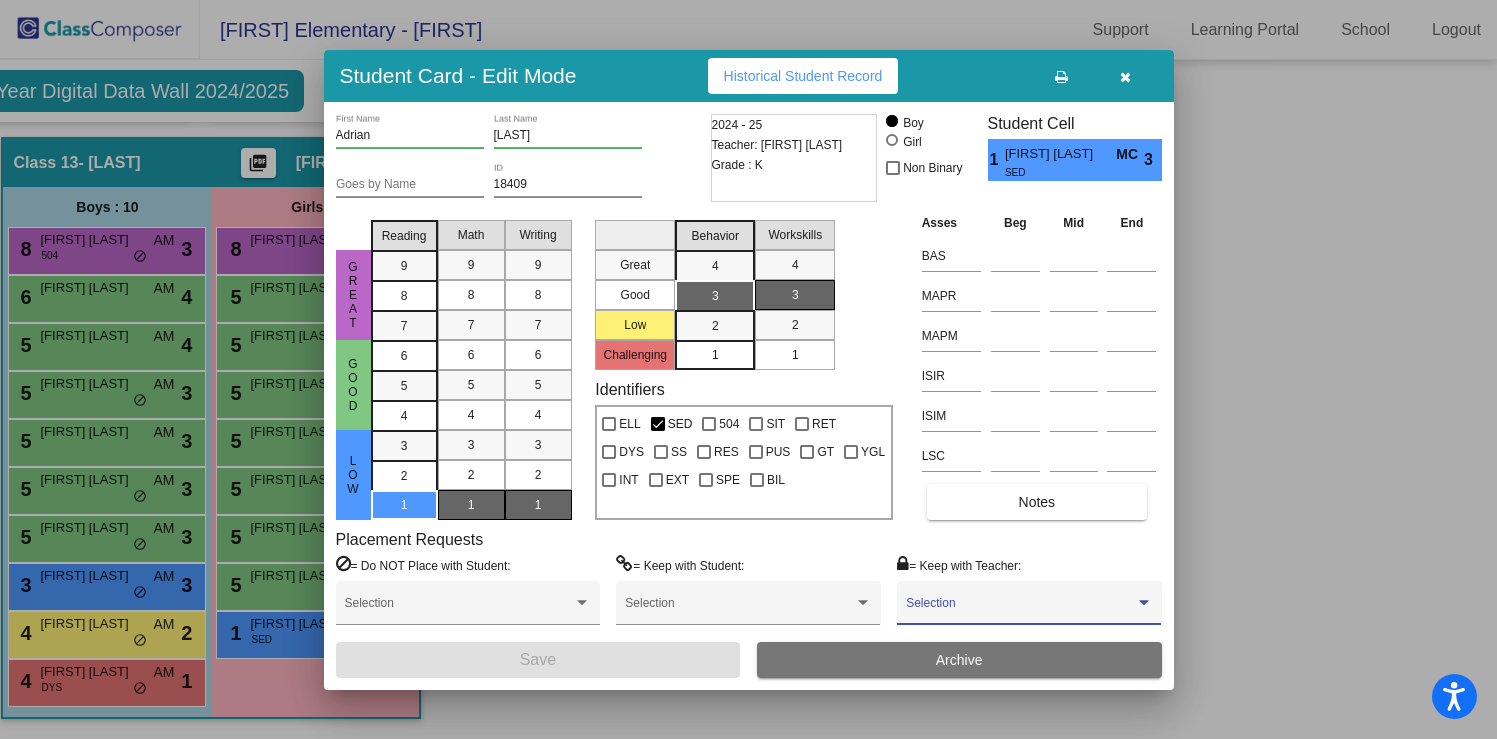 click at bounding box center (1020, 610) 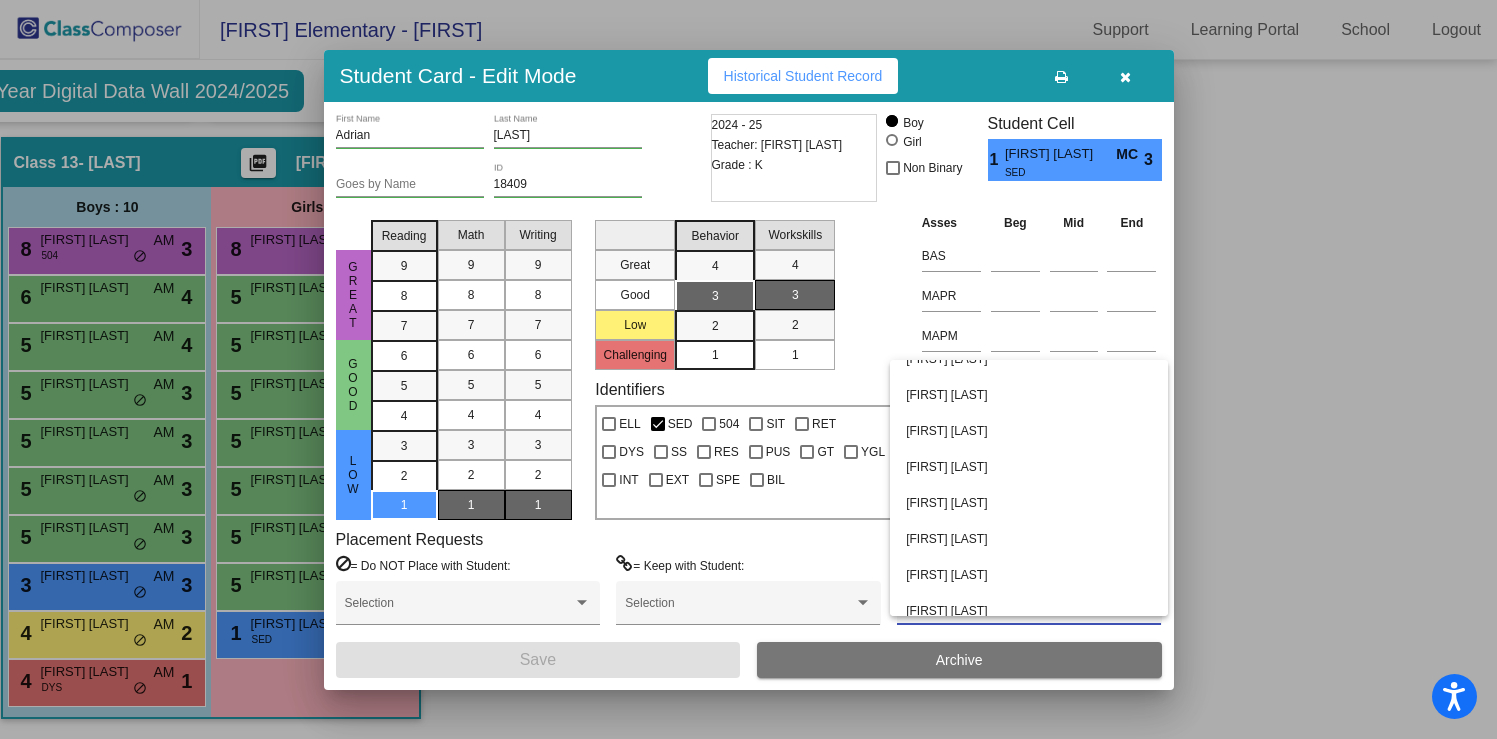 scroll, scrollTop: 284, scrollLeft: 0, axis: vertical 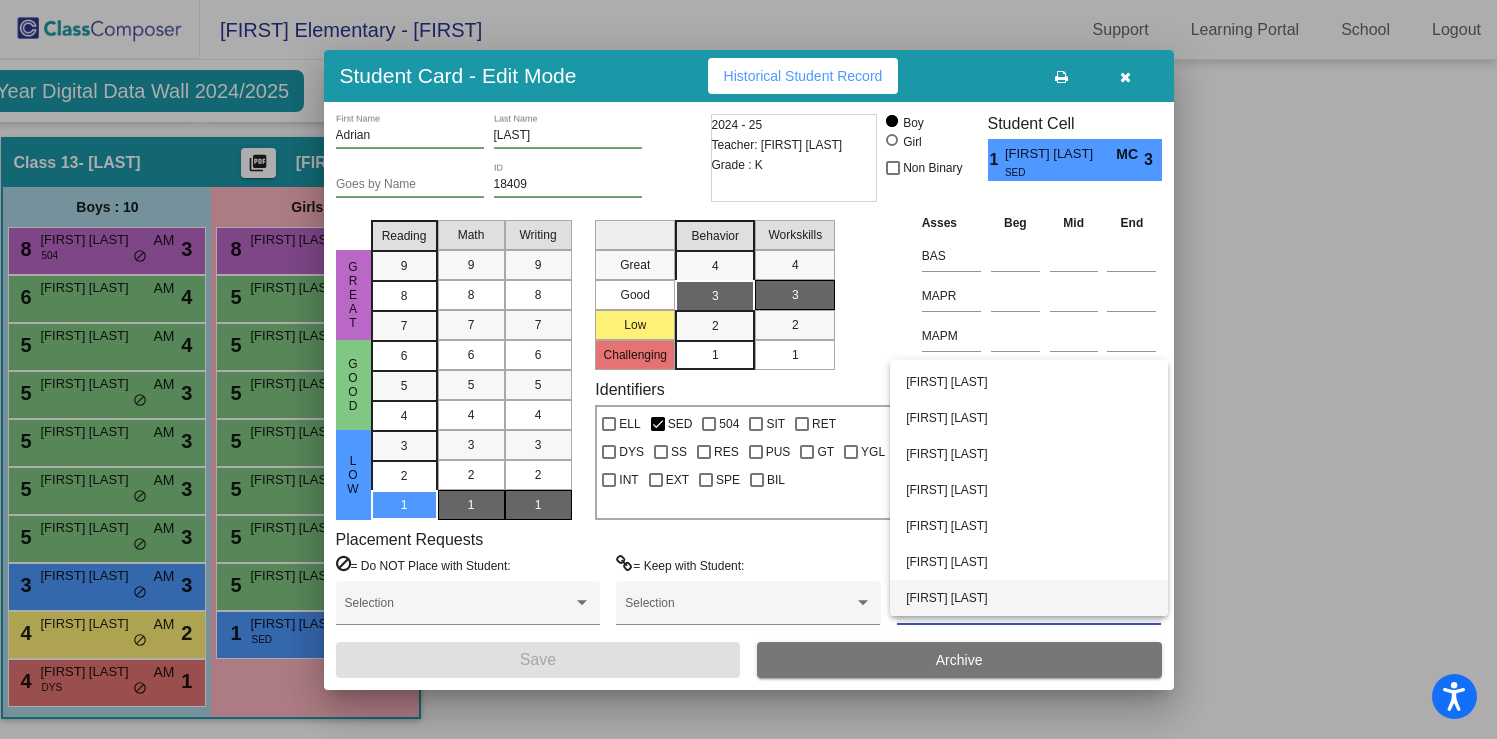 click on "[FIRST] [LAST]" at bounding box center (1029, 598) 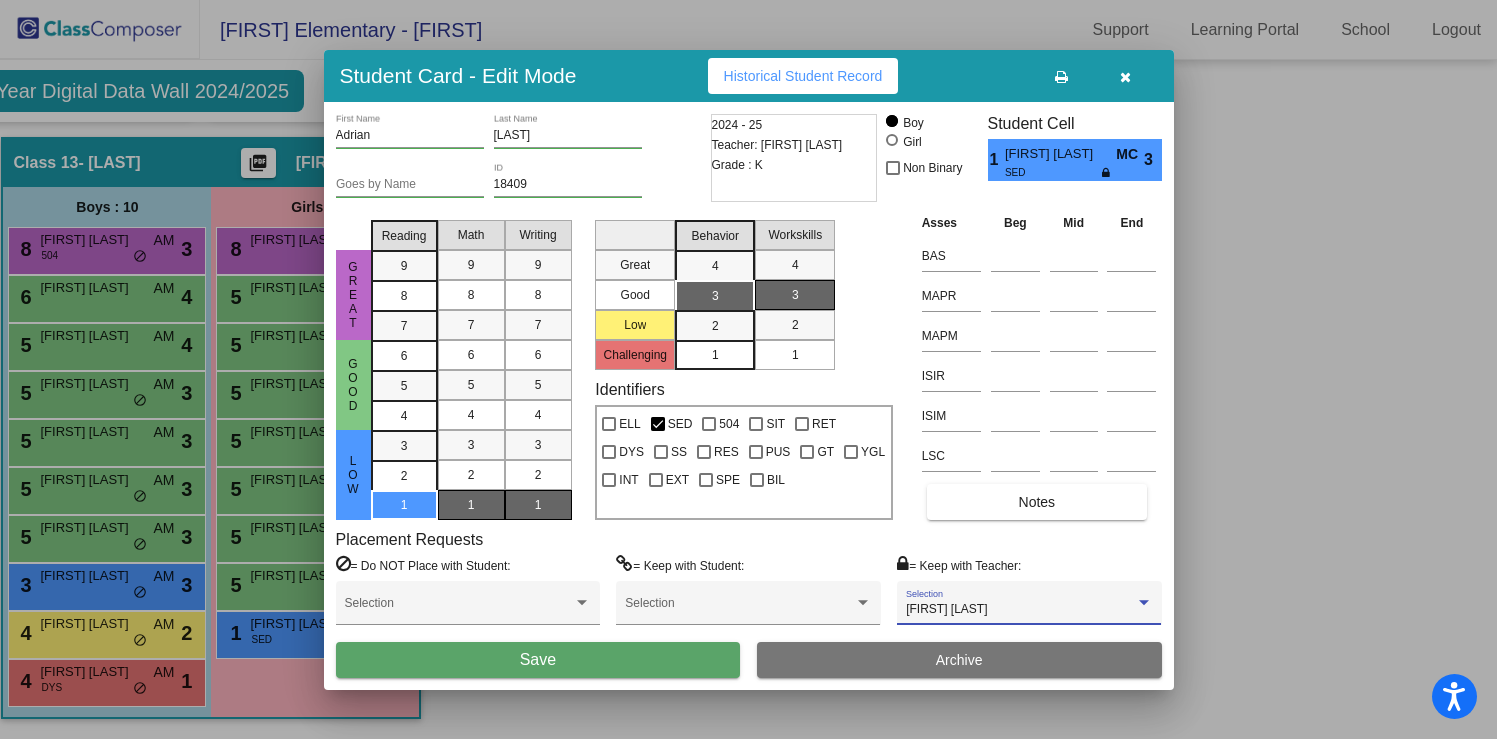 drag, startPoint x: 661, startPoint y: 665, endPoint x: 677, endPoint y: 650, distance: 21.931713 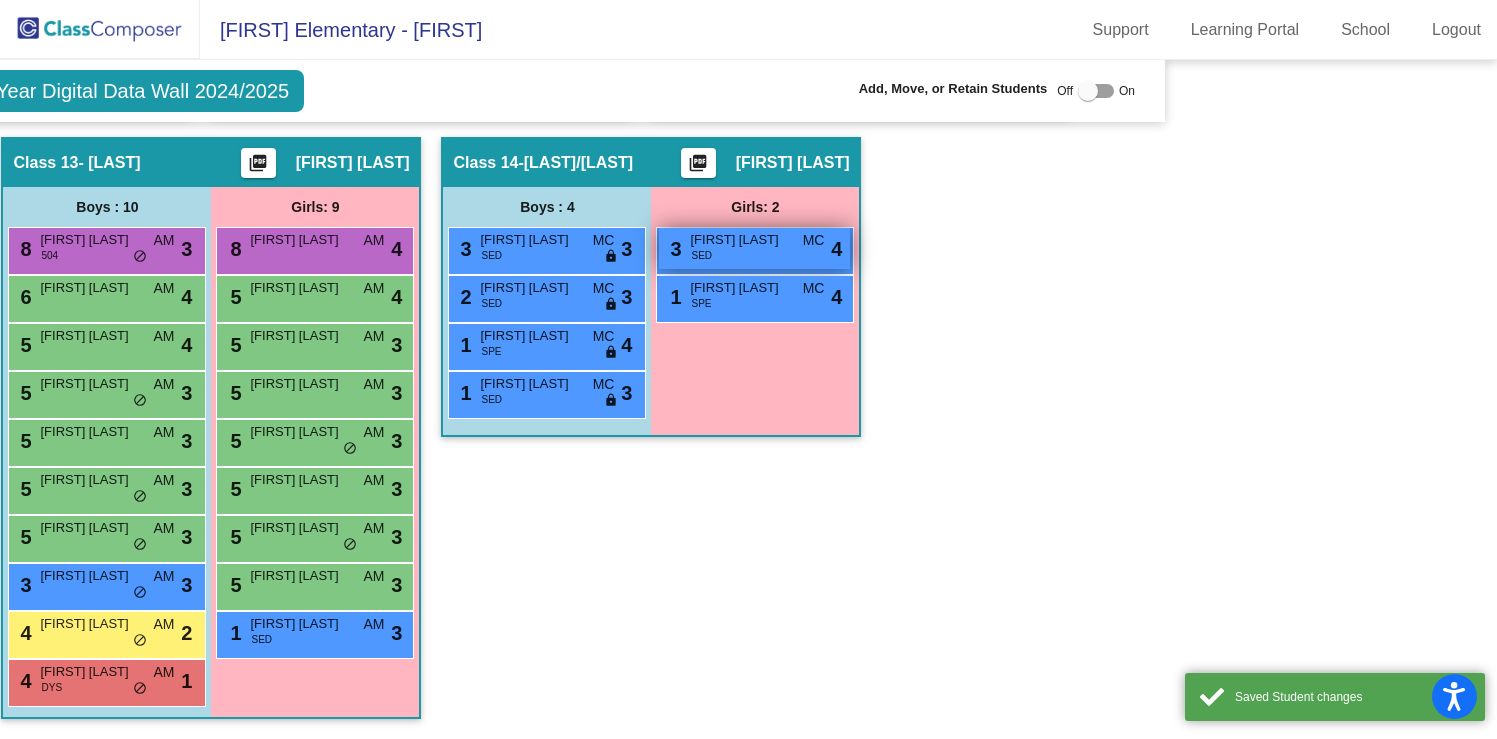 click on "[FIRST] [LAST]" at bounding box center (740, 240) 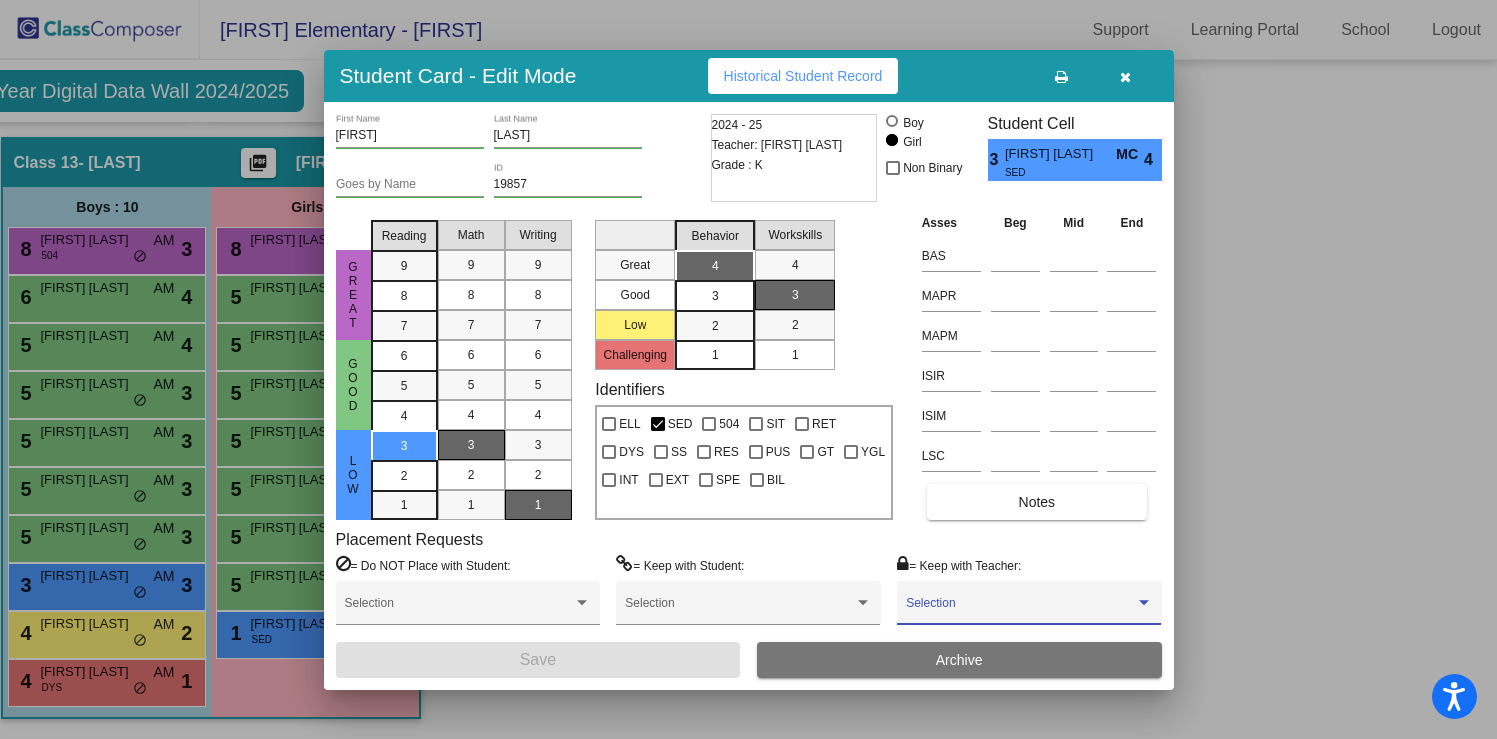 click at bounding box center (1020, 610) 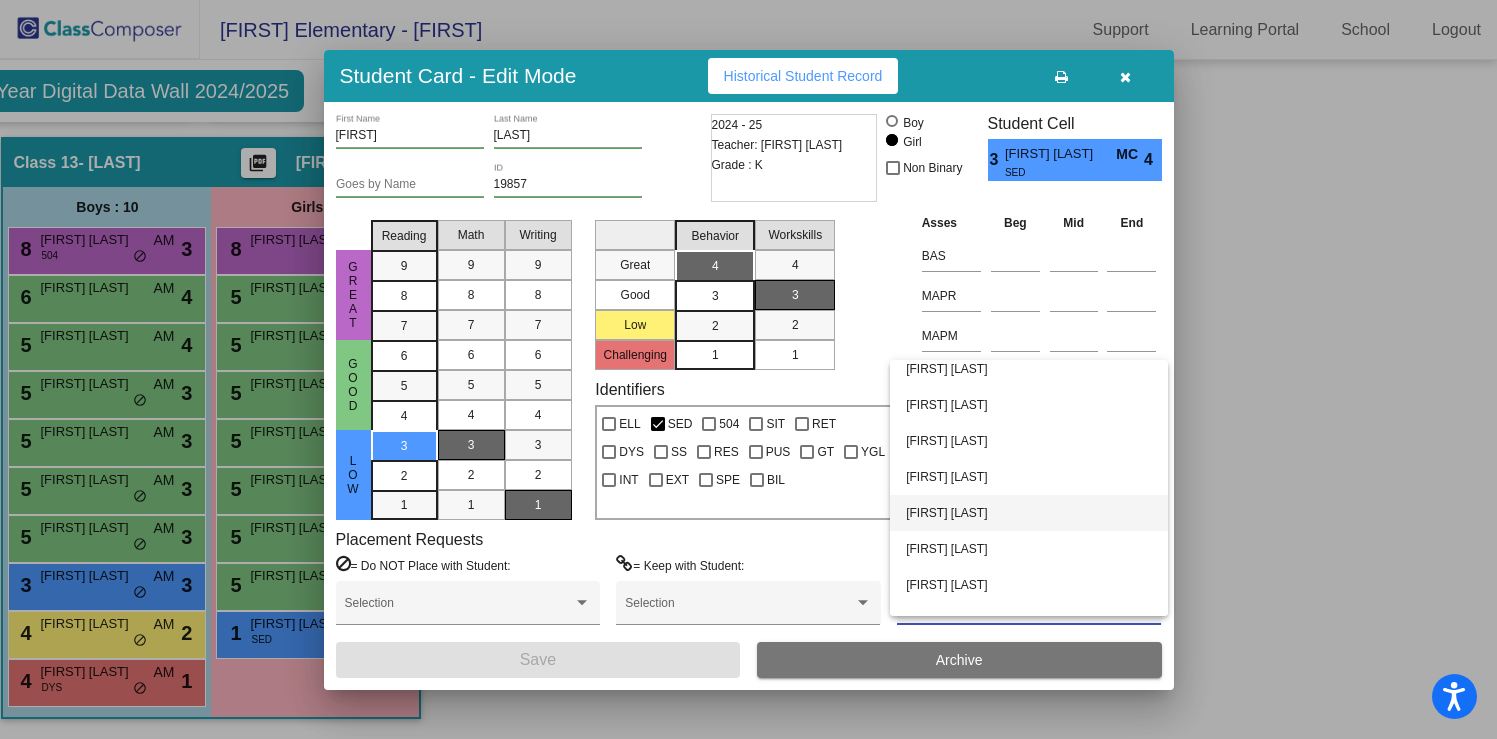 scroll, scrollTop: 284, scrollLeft: 0, axis: vertical 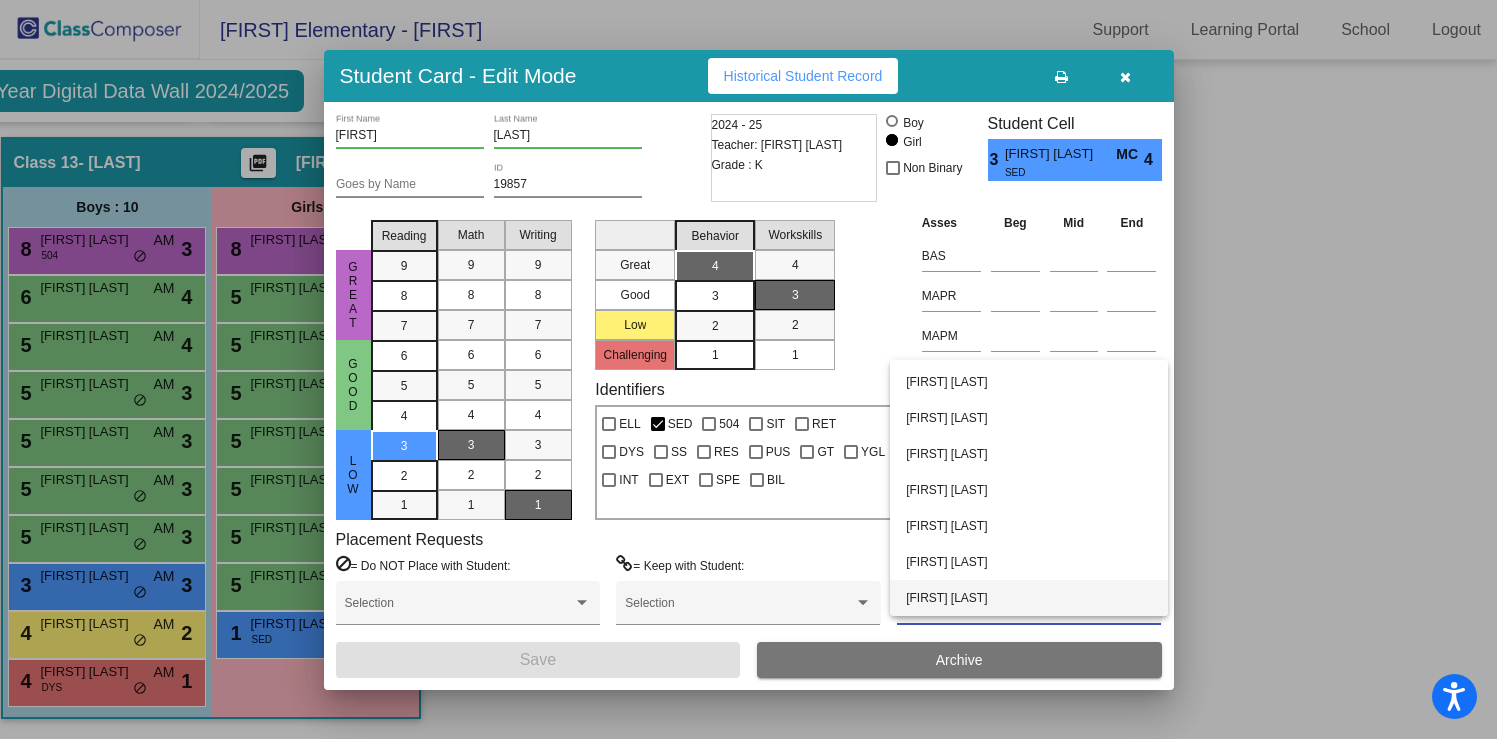 click on "[FIRST] [LAST]" at bounding box center (1029, 598) 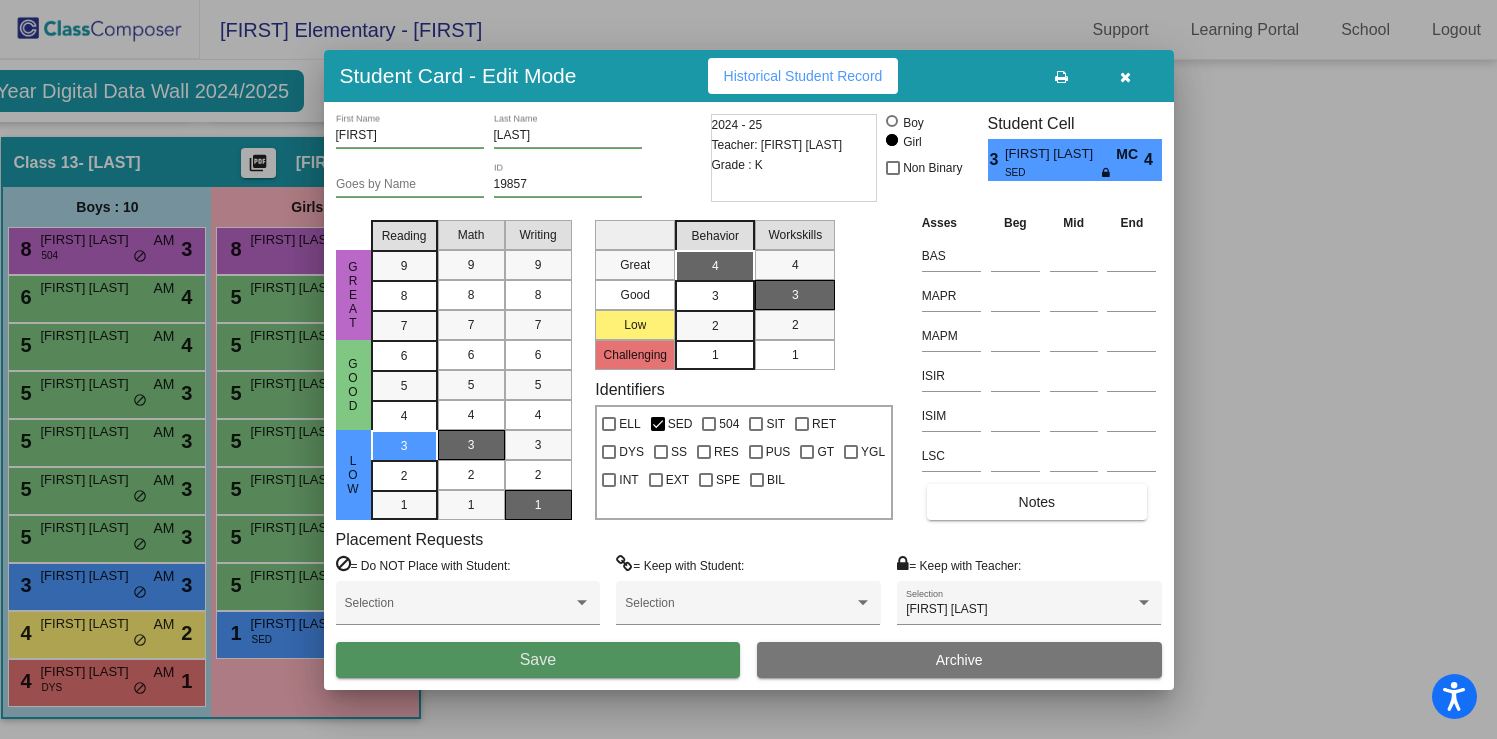 drag, startPoint x: 666, startPoint y: 659, endPoint x: 702, endPoint y: 653, distance: 36.496574 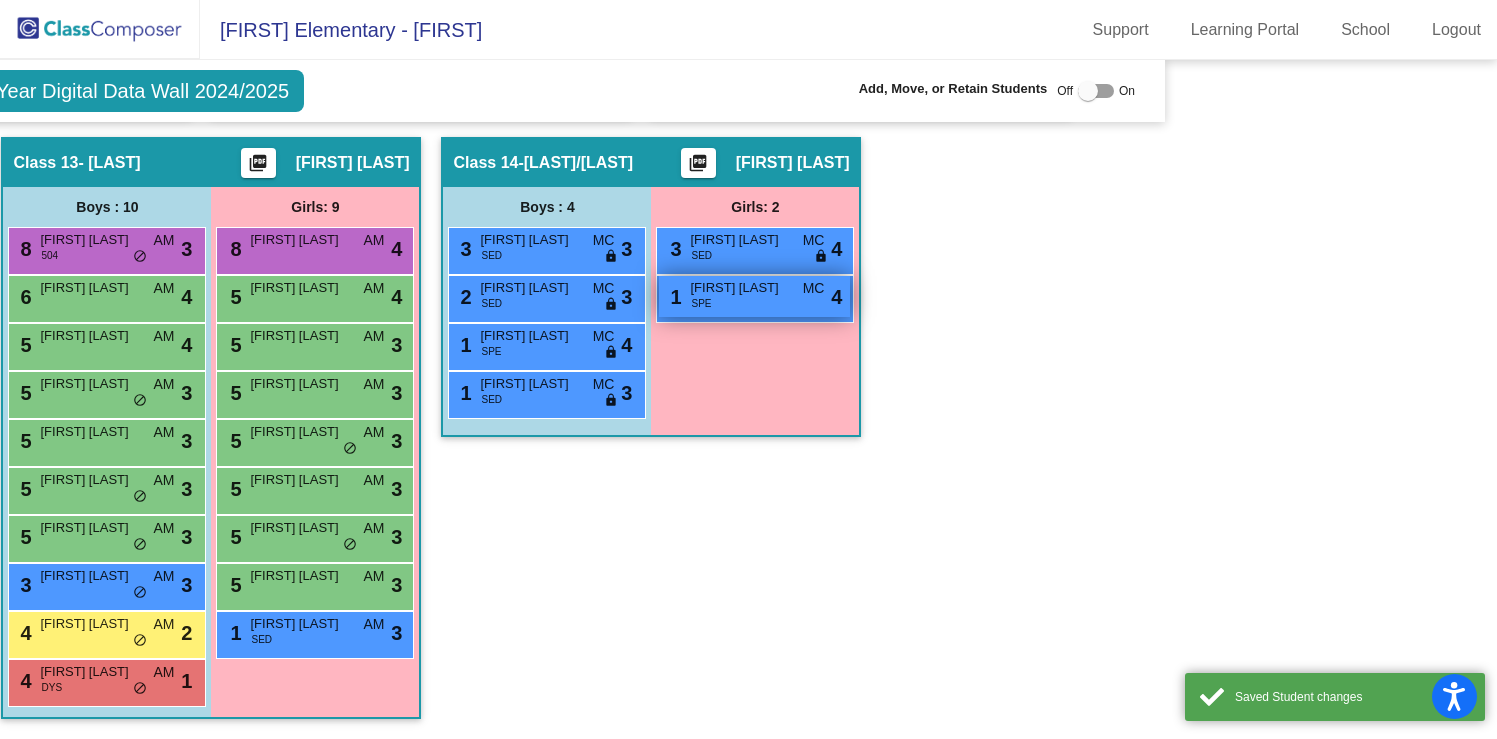 click on "1 [FIRST] [LAST] SPE MC lock do_not_disturb_alt 4" at bounding box center (754, 296) 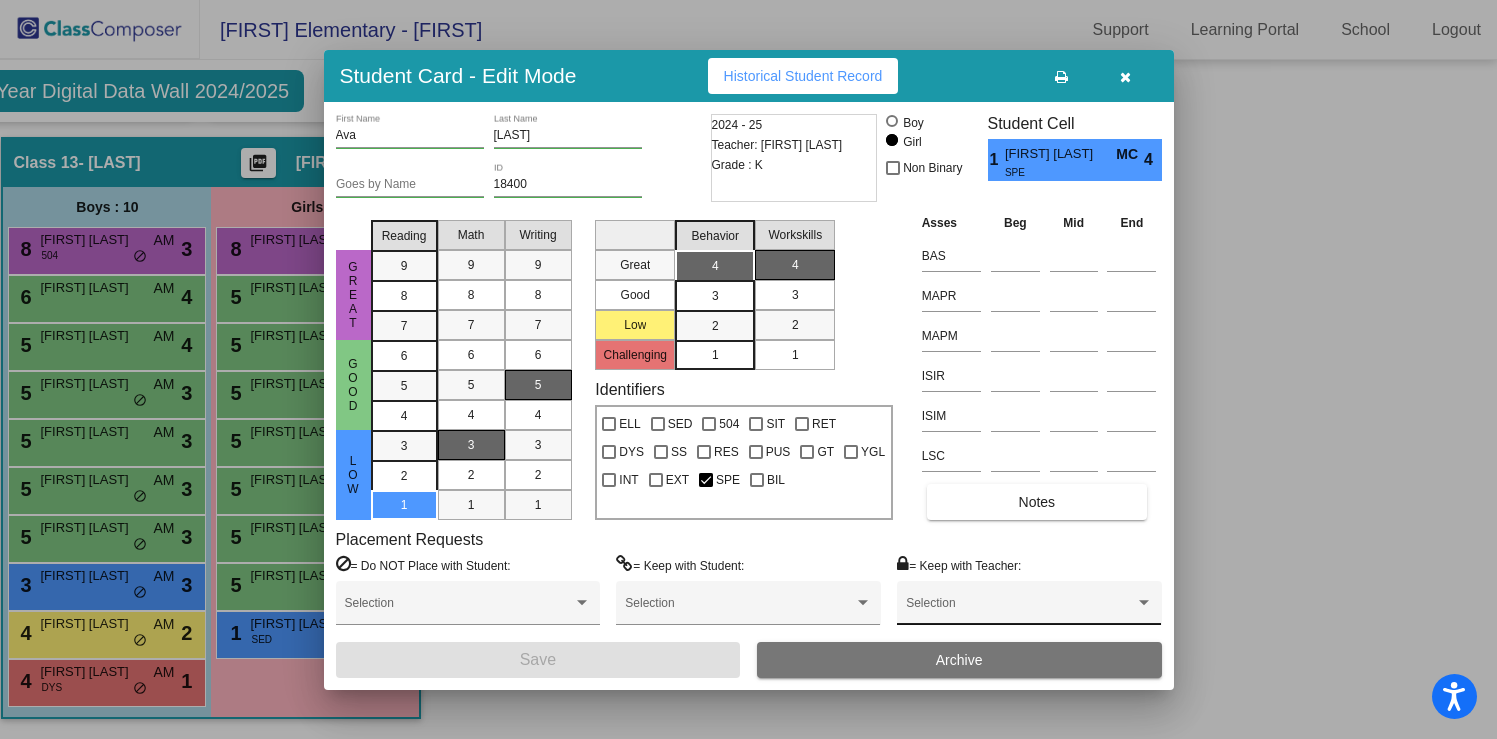 click on "Selection" at bounding box center (1029, 608) 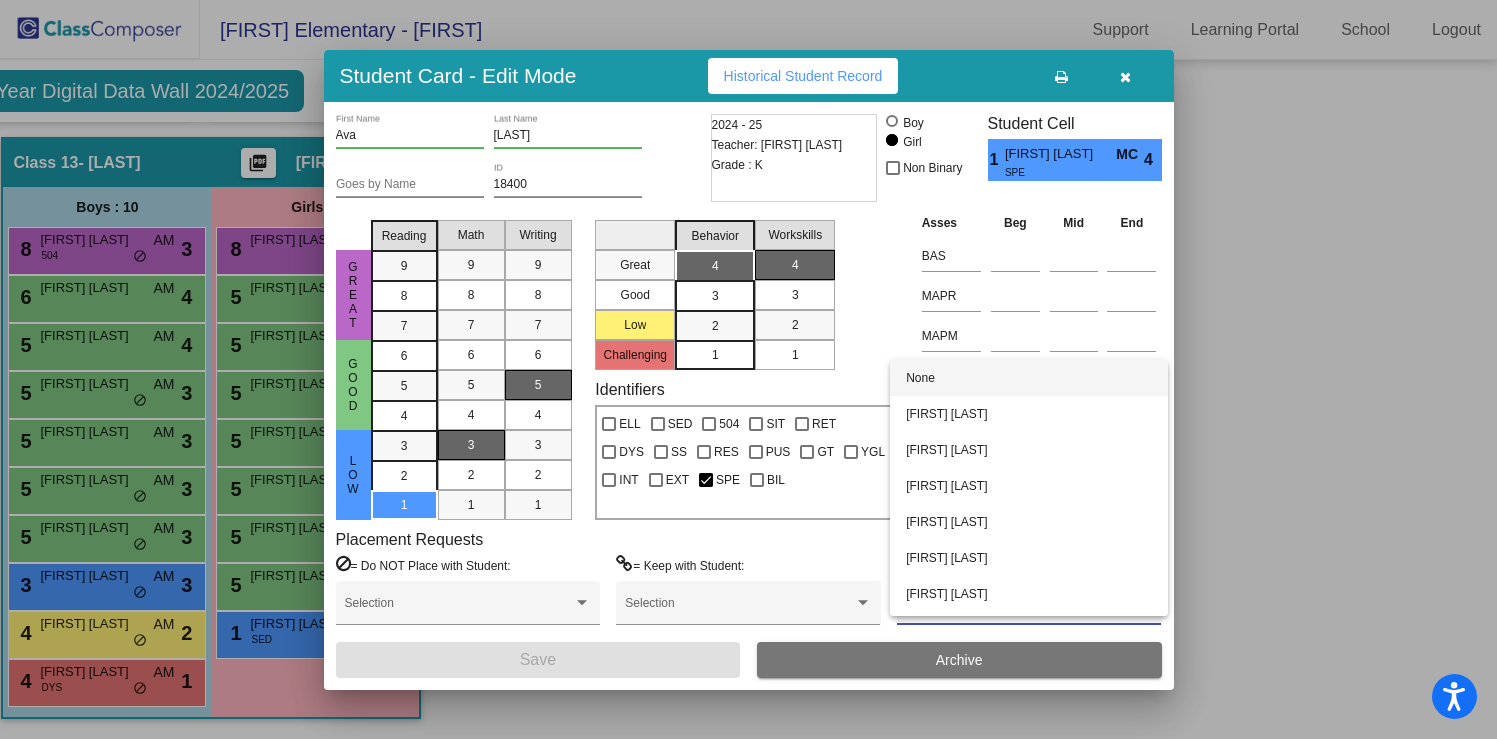scroll, scrollTop: 284, scrollLeft: 0, axis: vertical 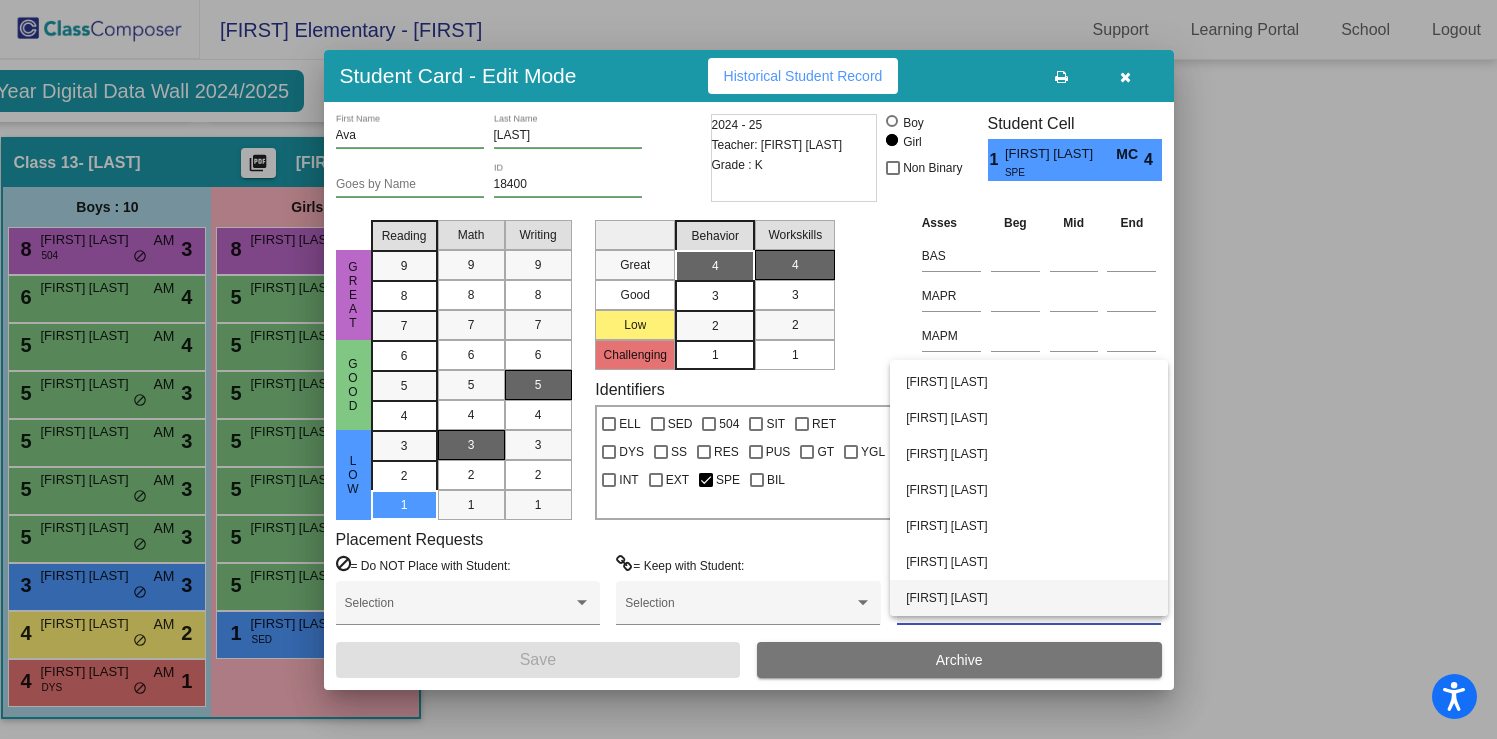 click on "[FIRST] [LAST]" at bounding box center (1029, 598) 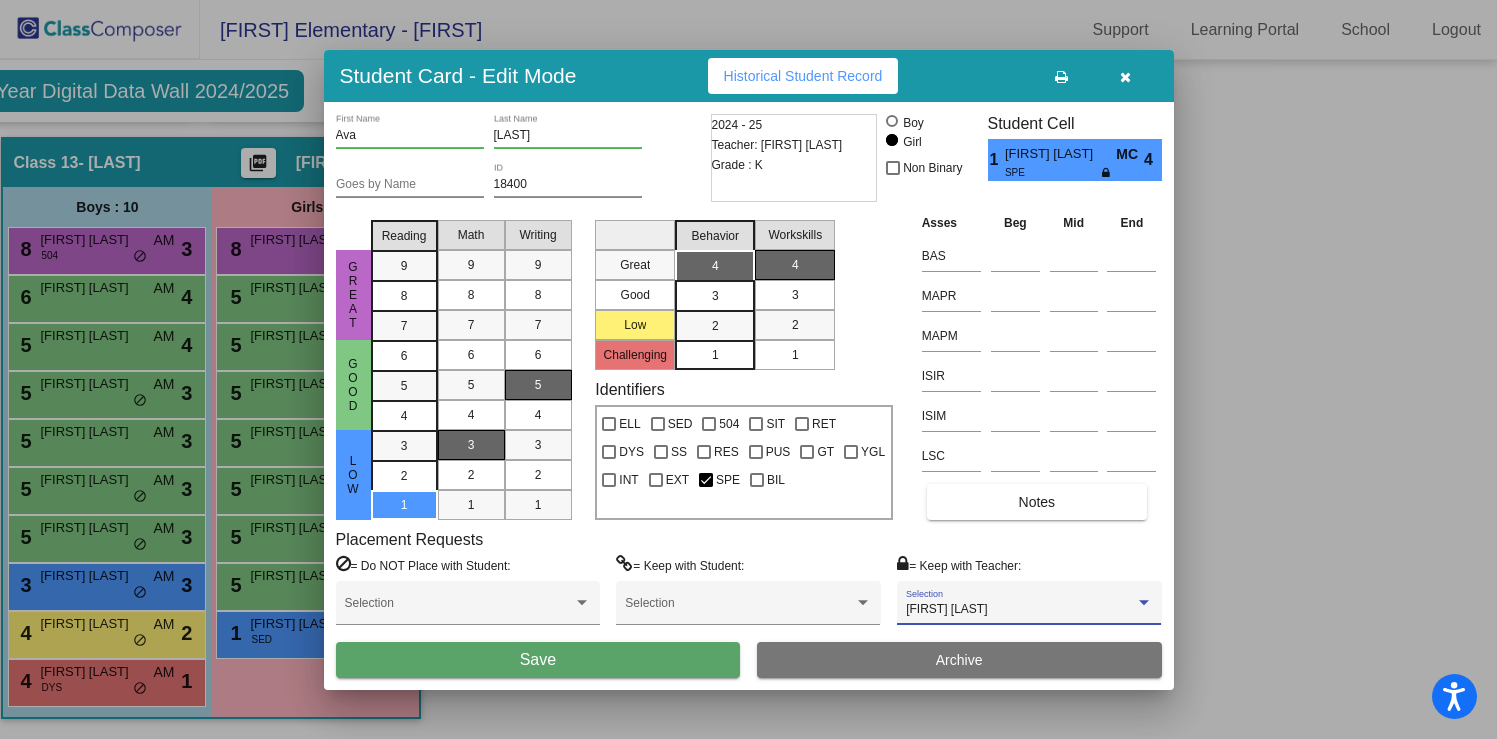 click on "Save" at bounding box center [538, 660] 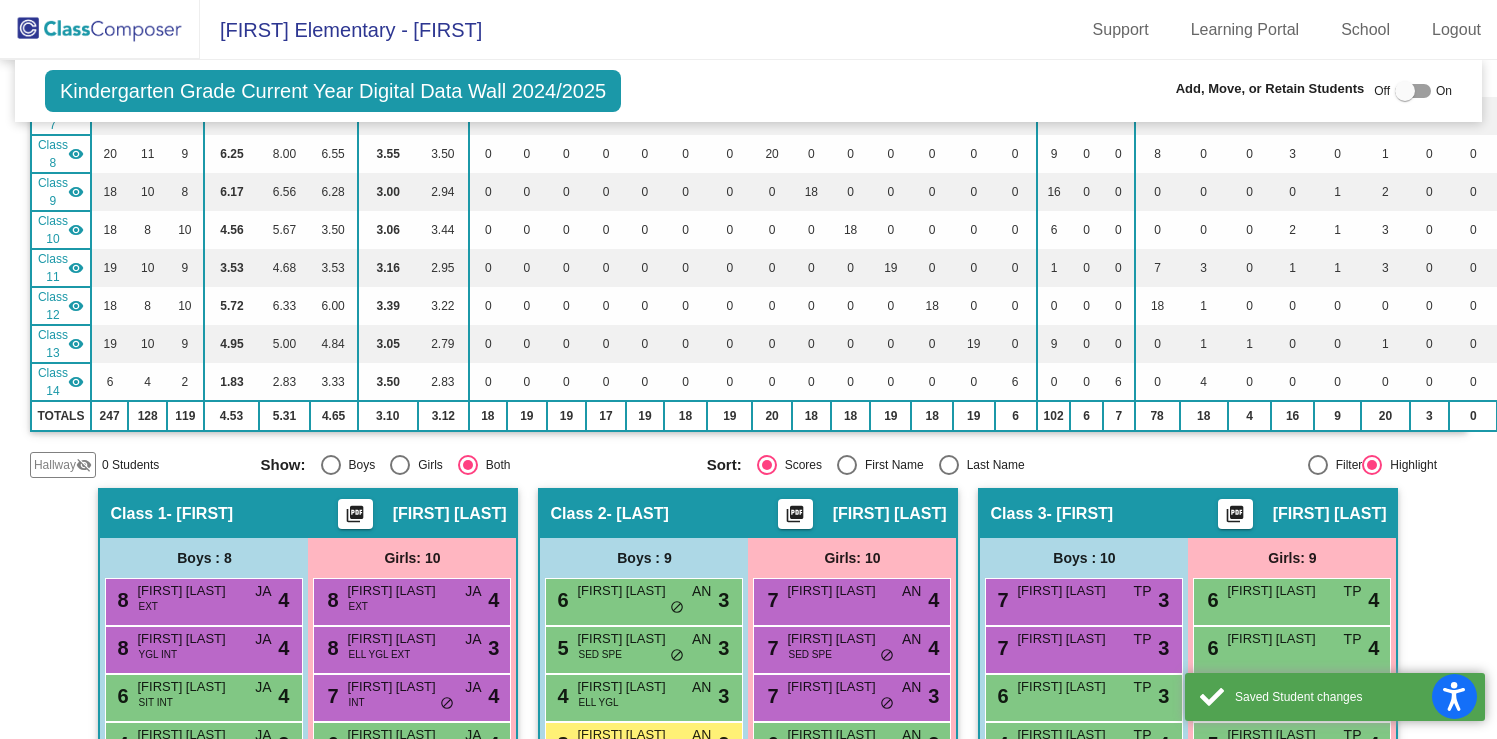 scroll, scrollTop: 0, scrollLeft: 0, axis: both 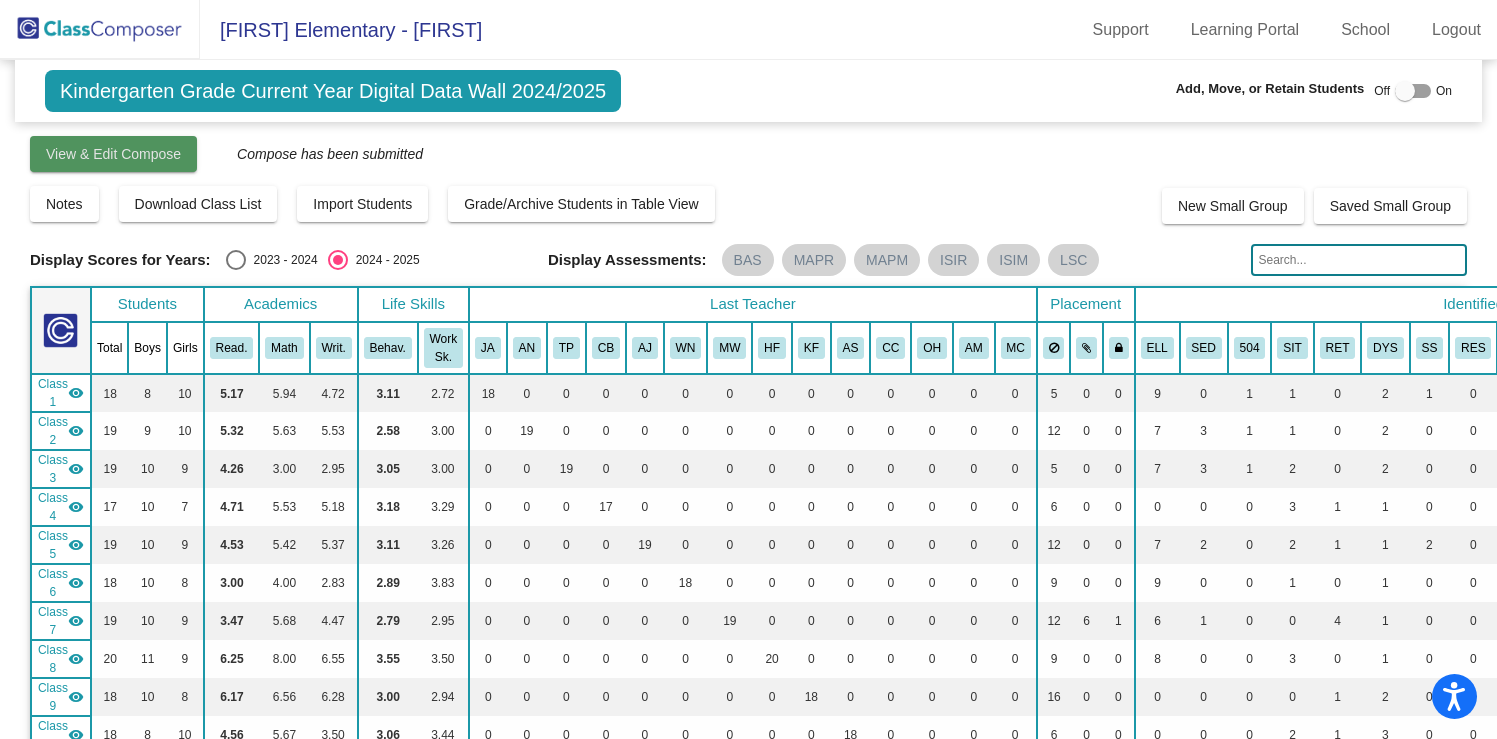 click on "View & Edit Compose" 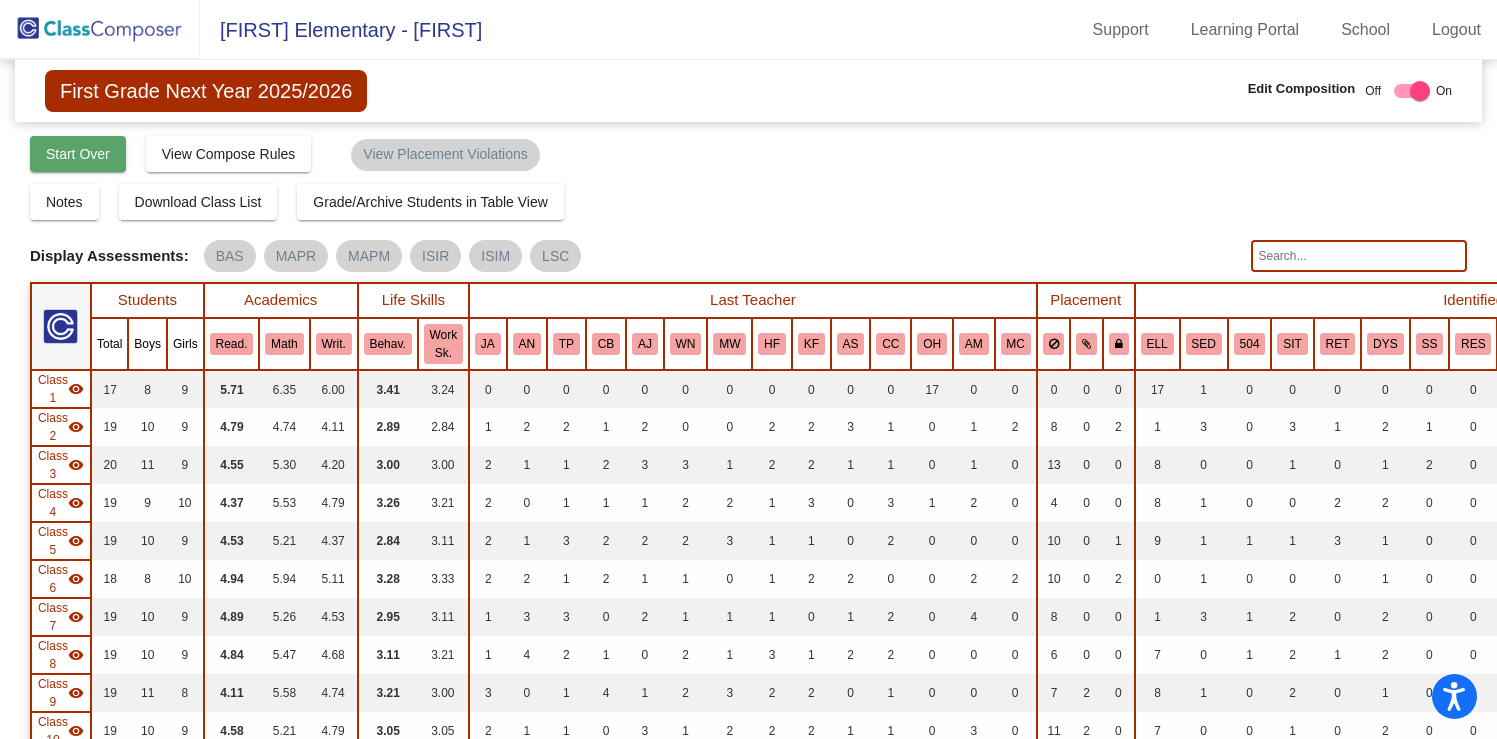 click on "Start Over" 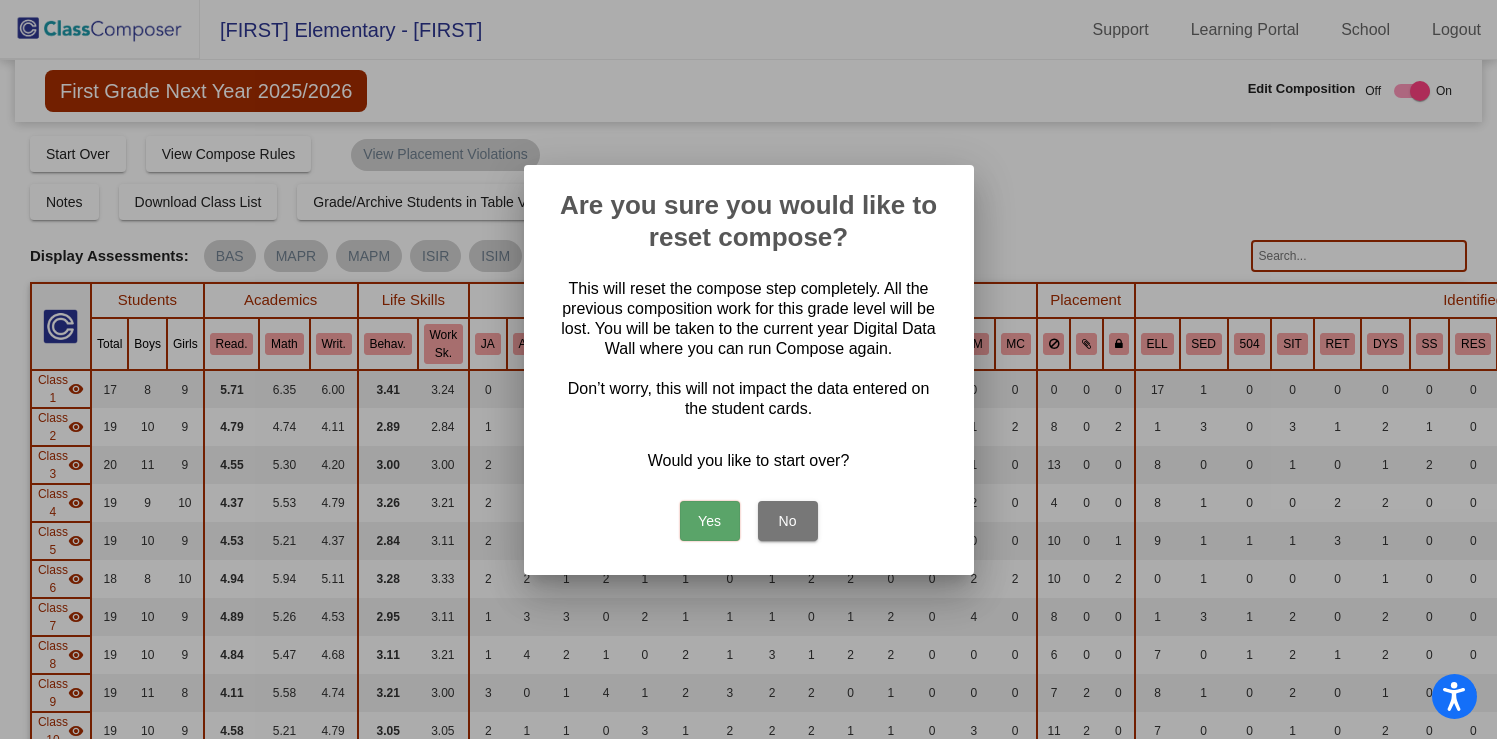 click on "Yes" at bounding box center [710, 521] 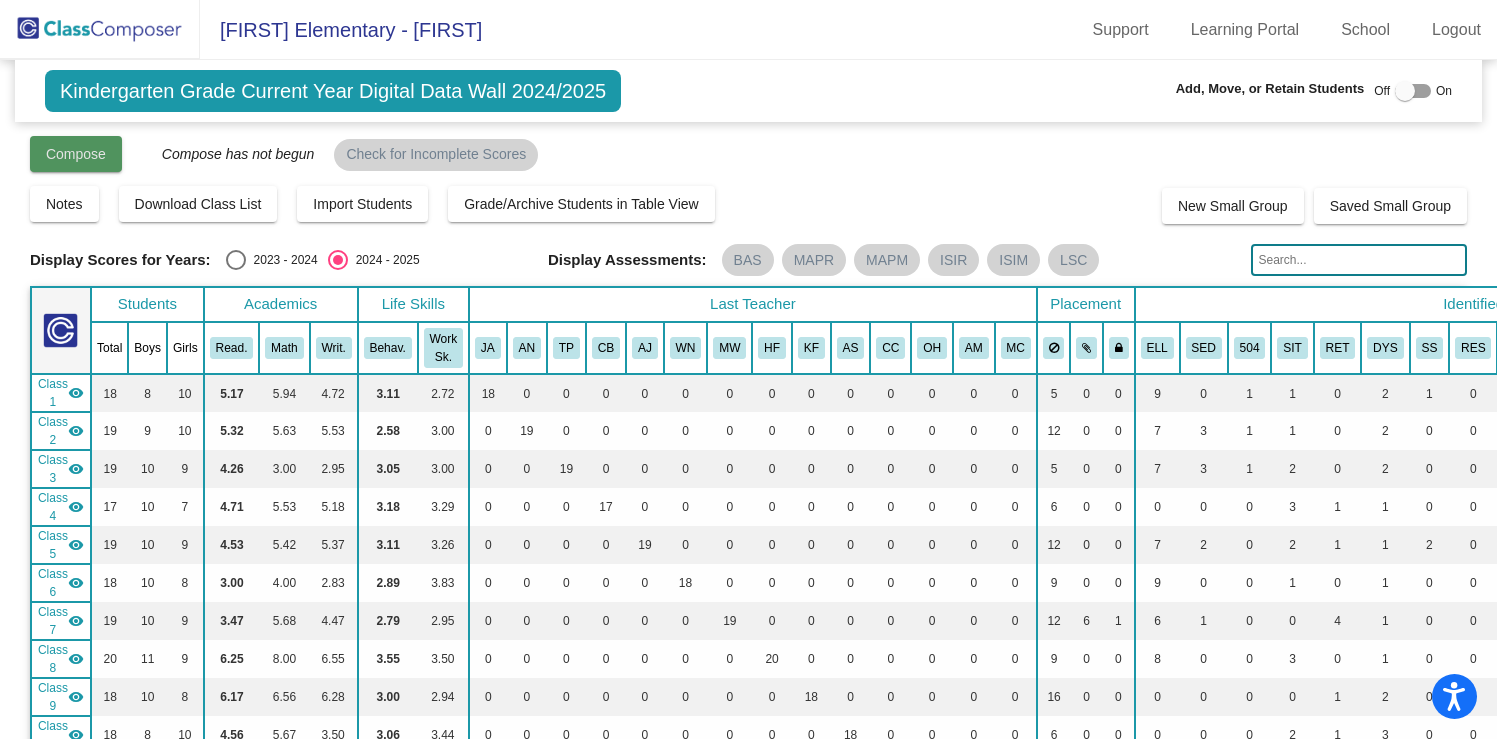 click on "Compose" 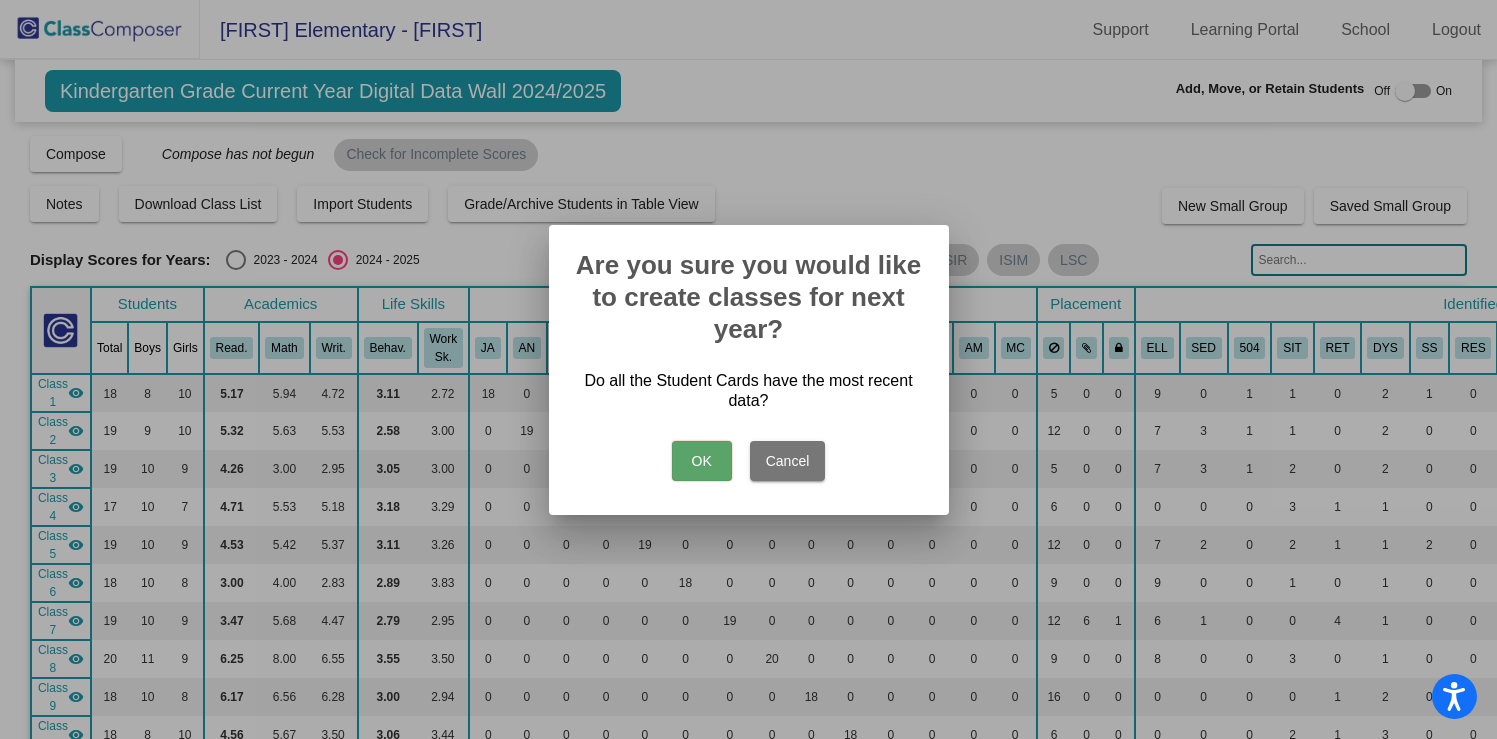 click on "Cancel" at bounding box center [788, 461] 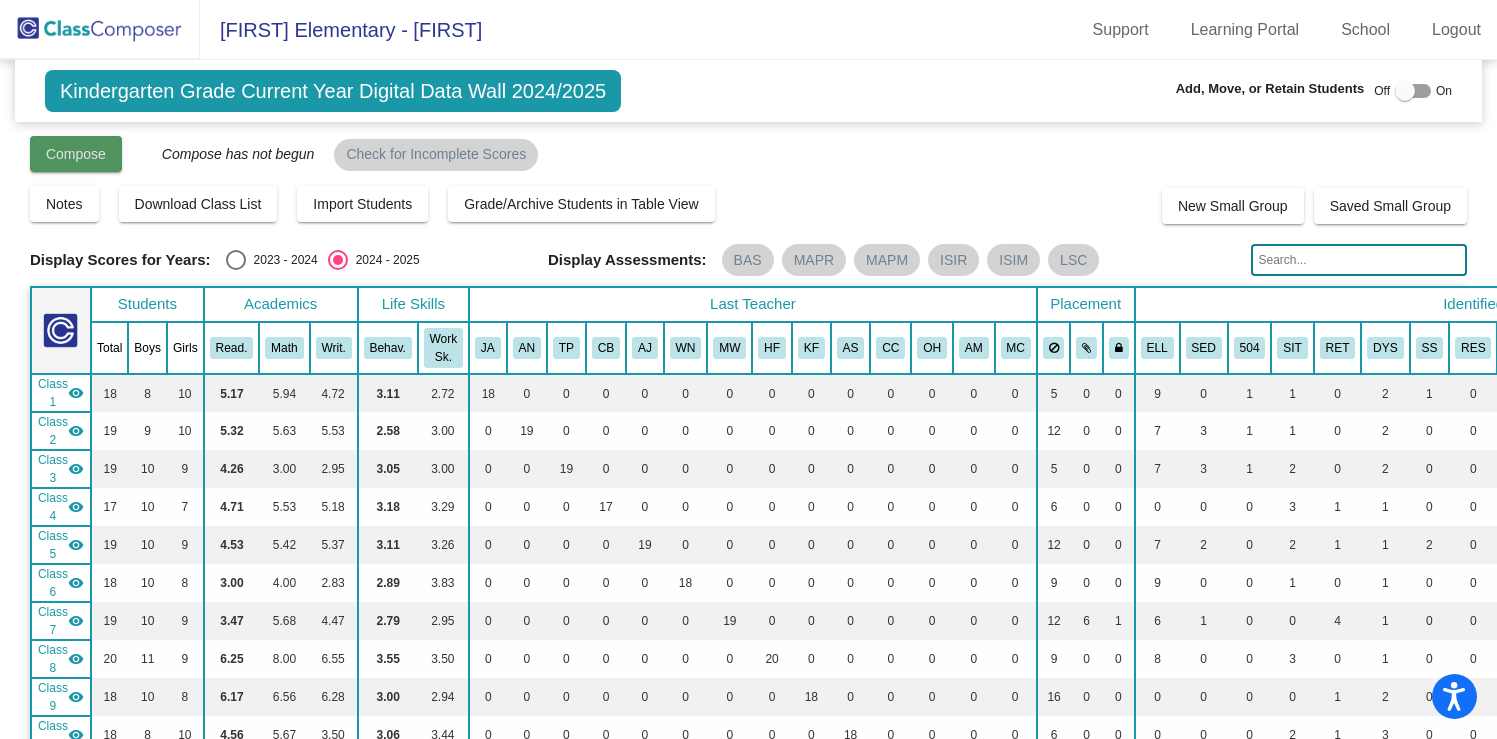 click on "Compose" 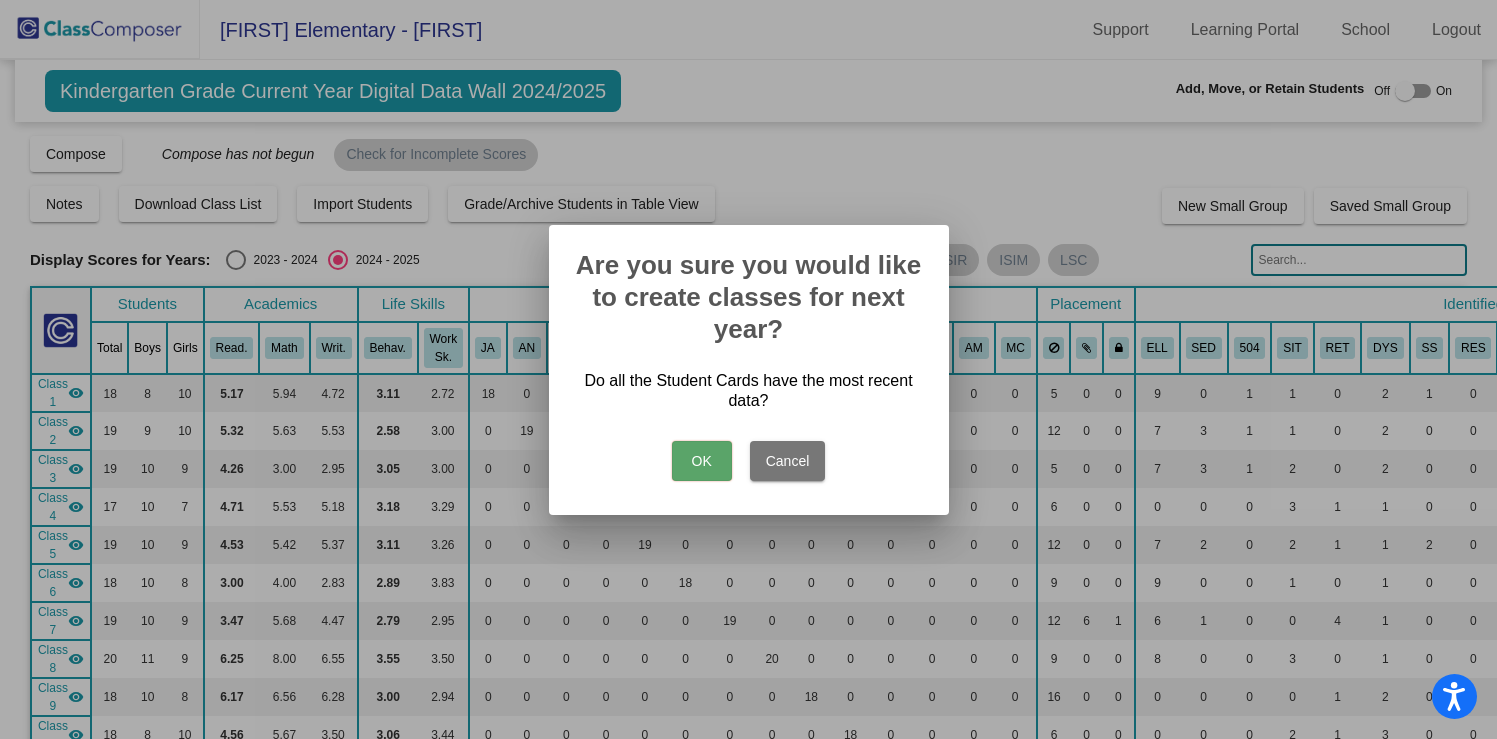 drag, startPoint x: 791, startPoint y: 461, endPoint x: 489, endPoint y: 330, distance: 329.1884 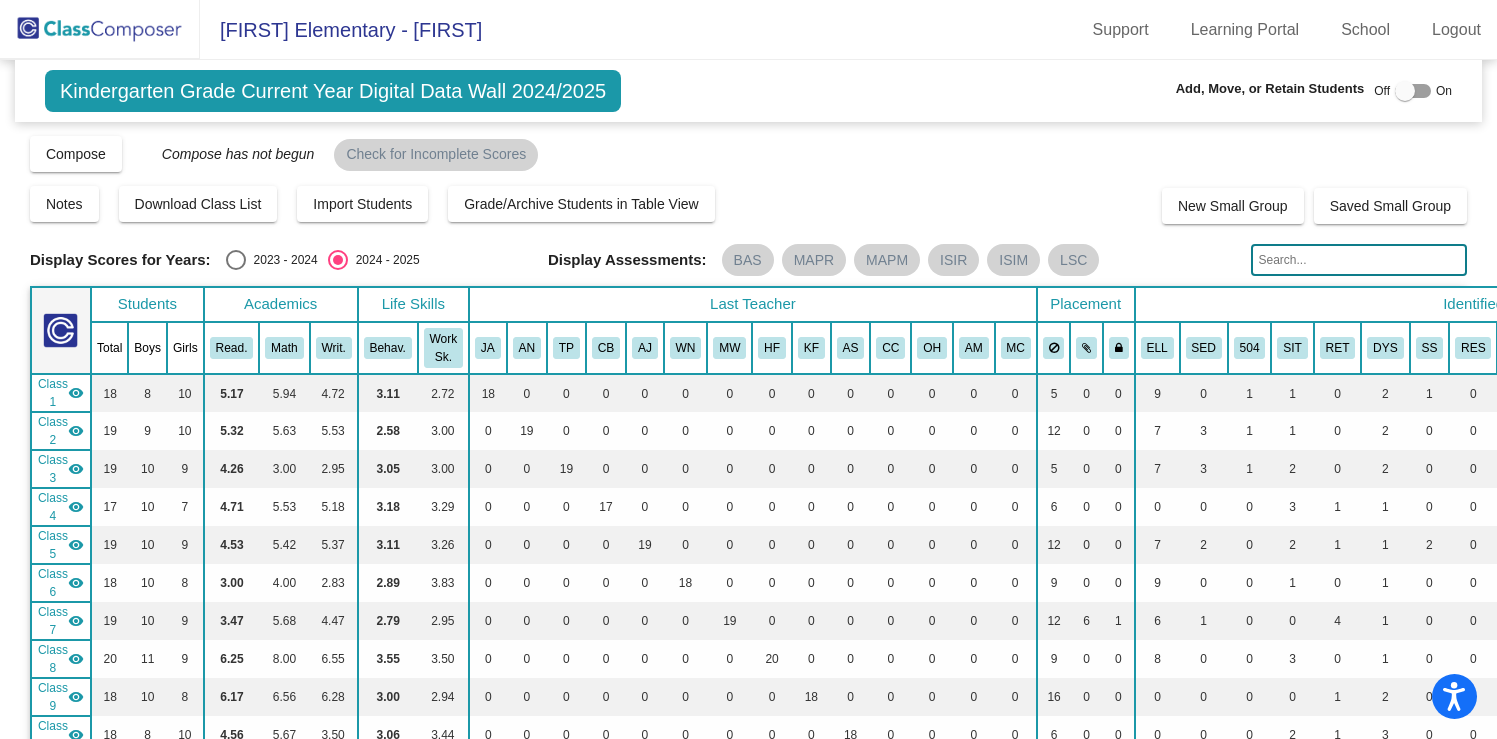 drag, startPoint x: 102, startPoint y: 40, endPoint x: 99, endPoint y: 55, distance: 15.297058 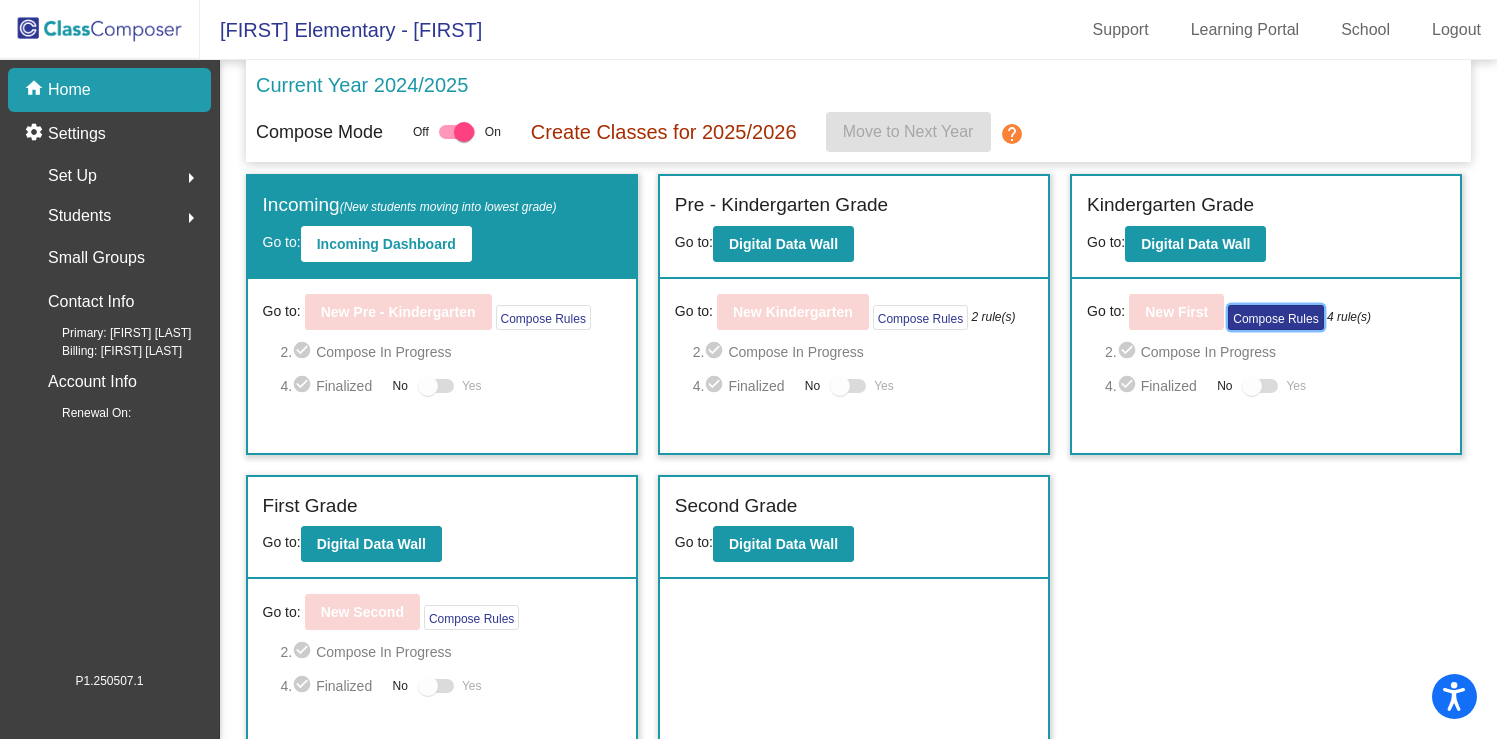 click on "Compose Rules" 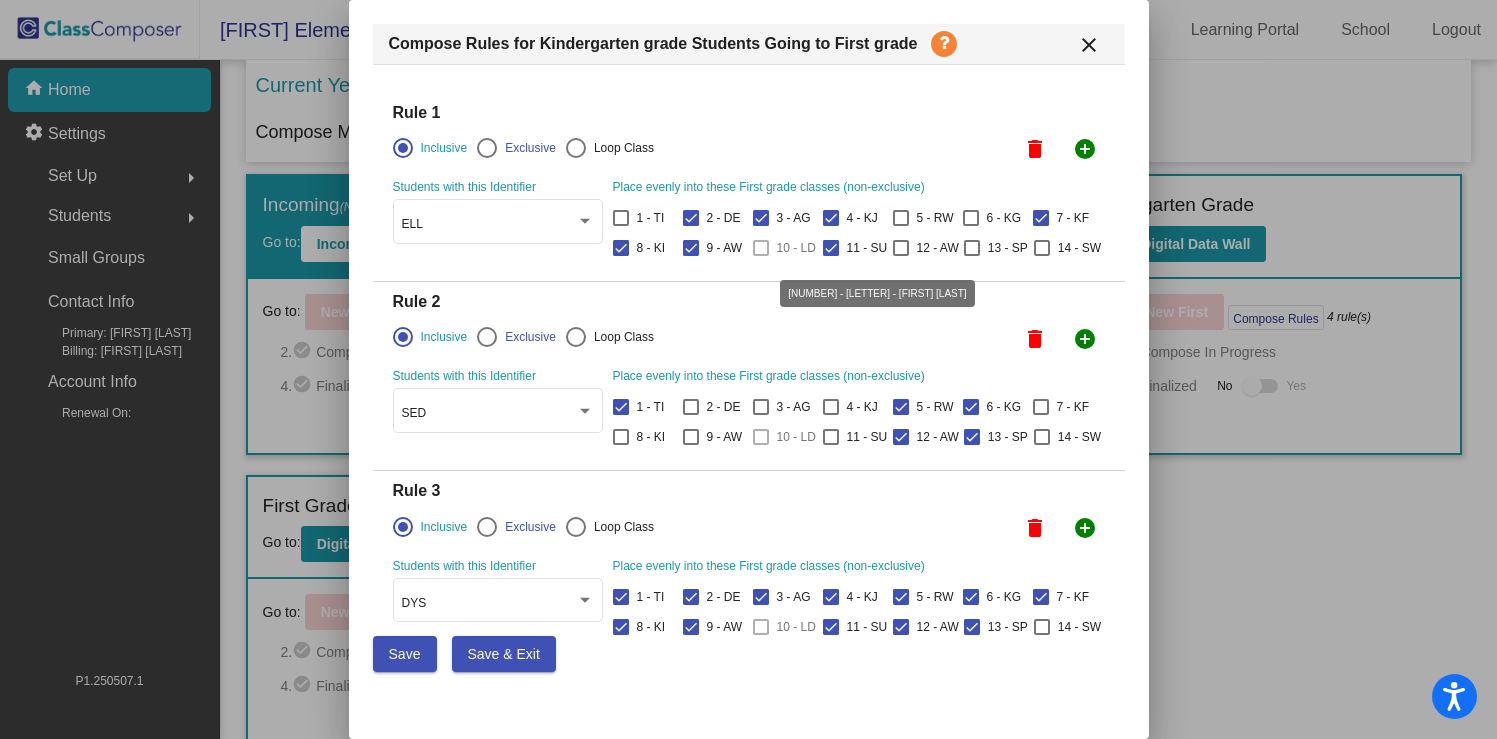 click at bounding box center [761, 248] 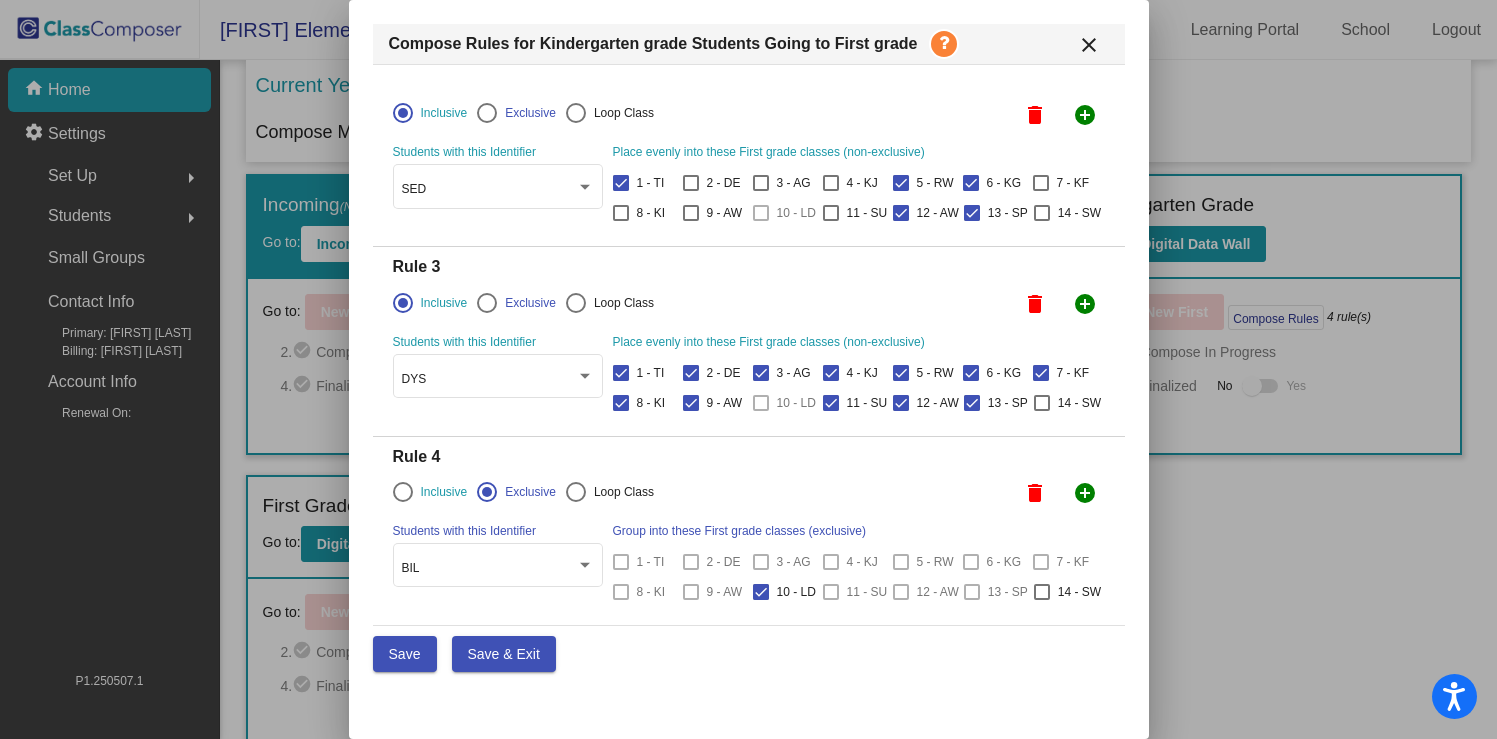 scroll, scrollTop: 344, scrollLeft: 0, axis: vertical 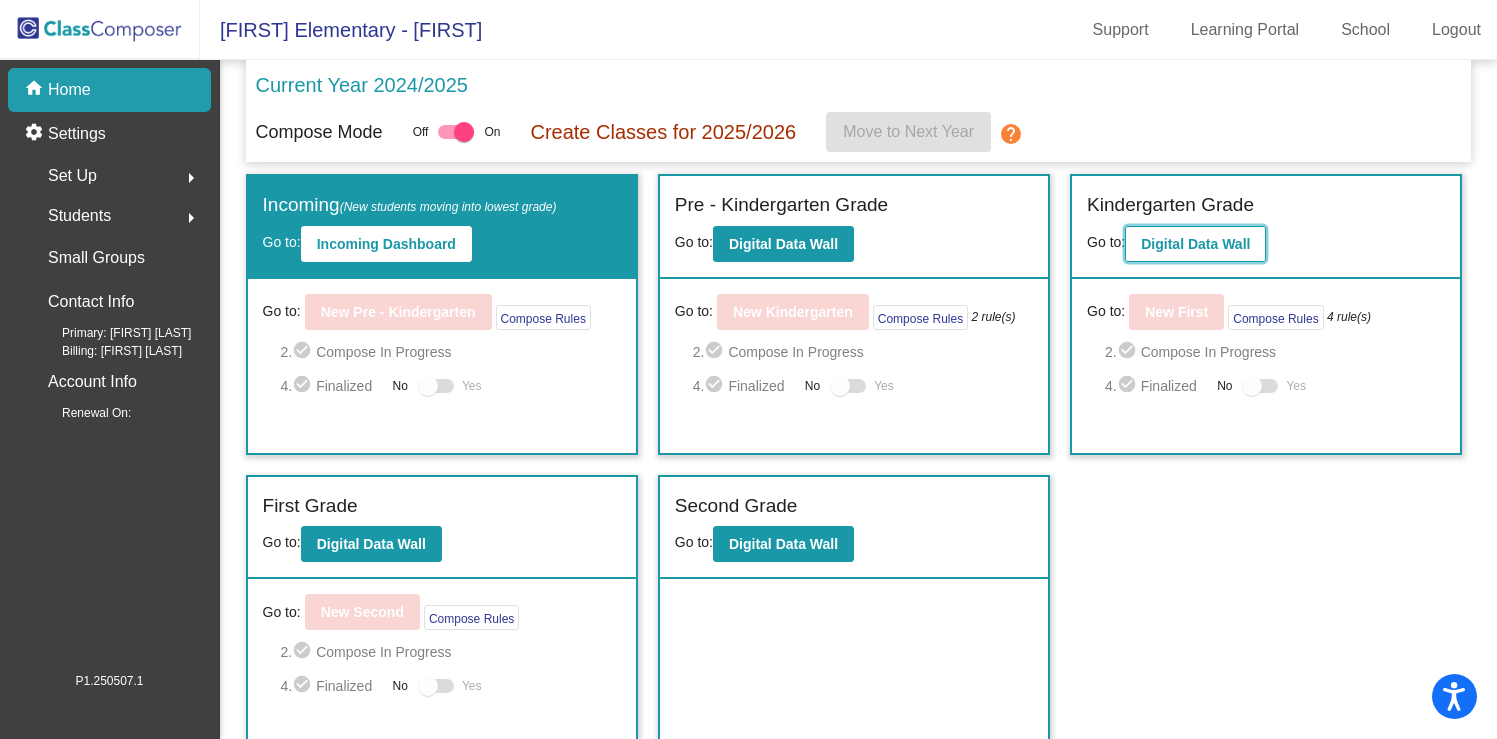 click on "Digital Data Wall" 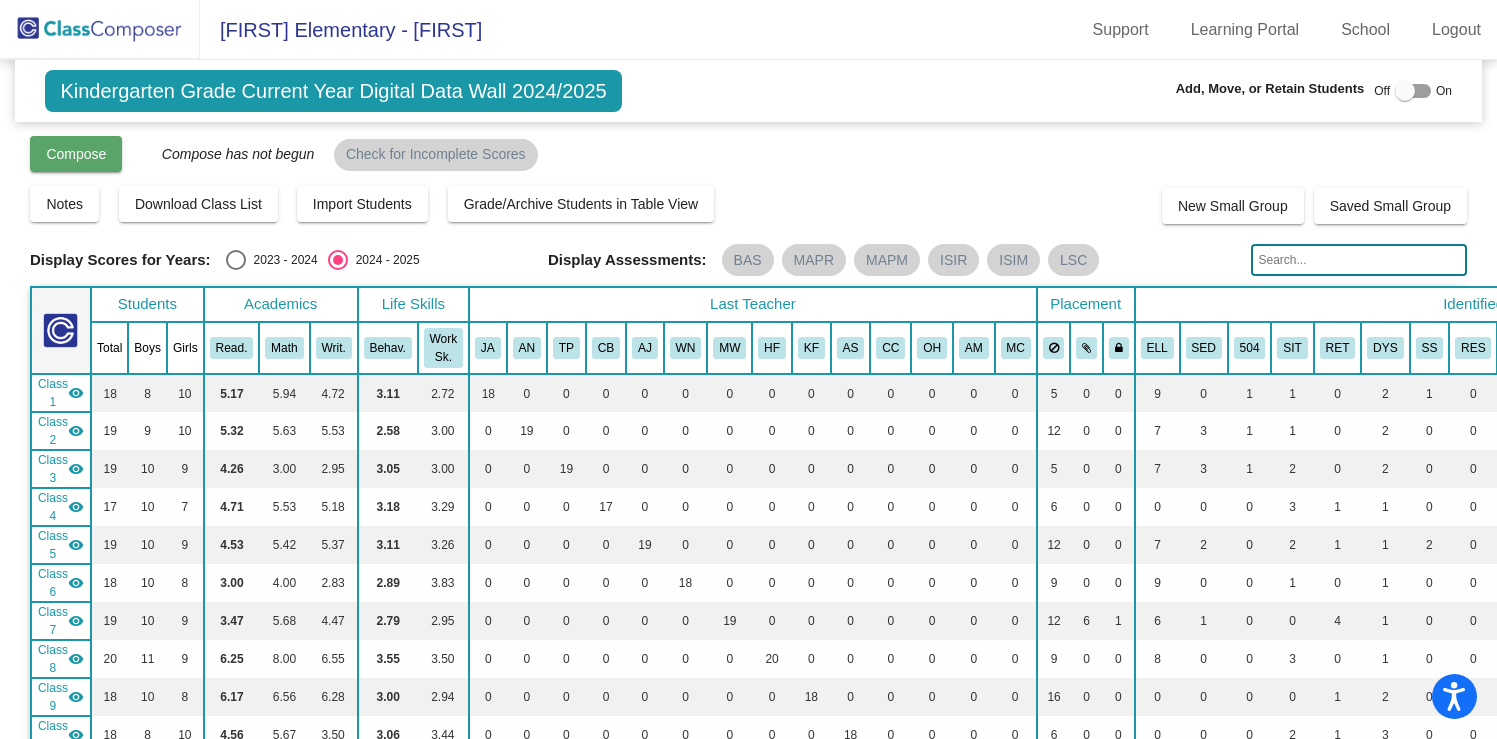 click on "Compose" 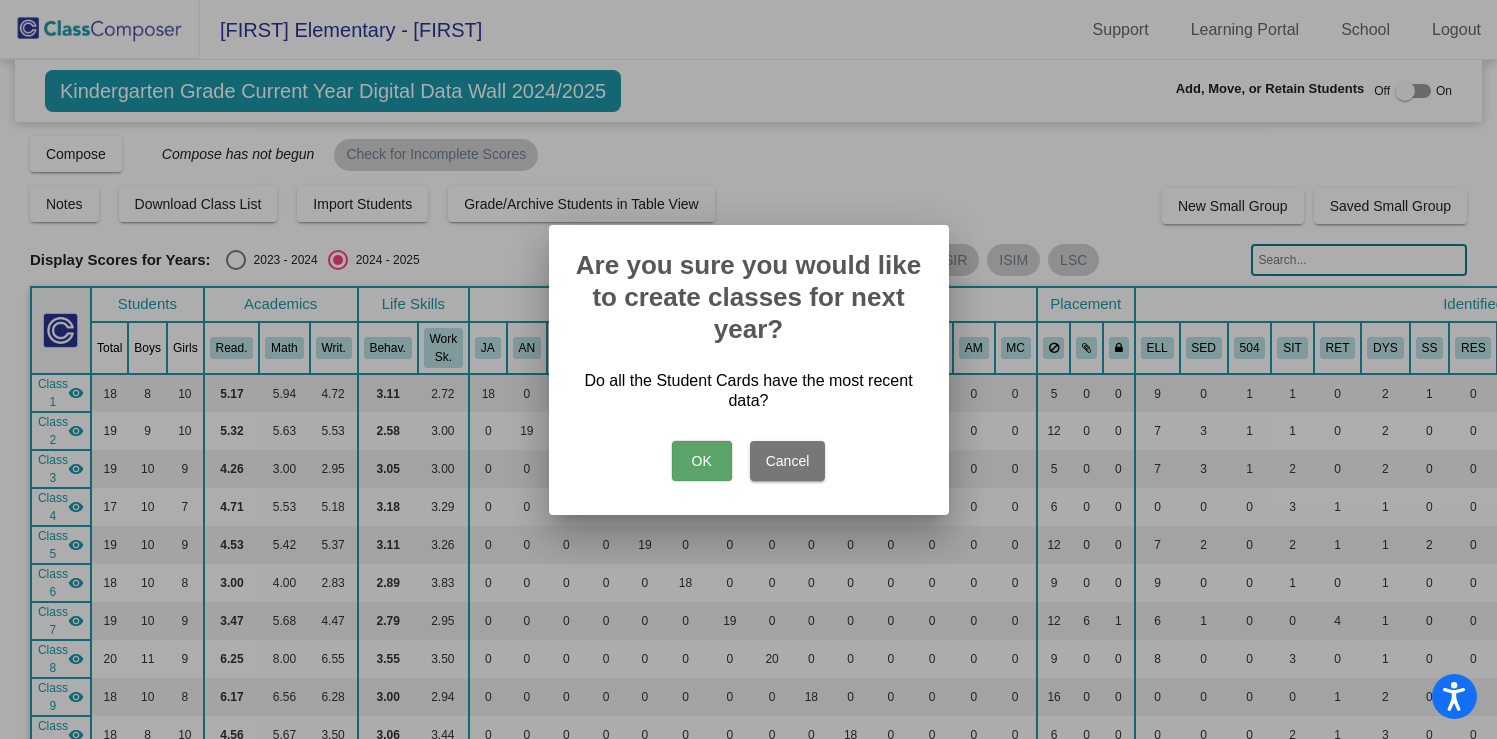 click on "OK" at bounding box center (702, 461) 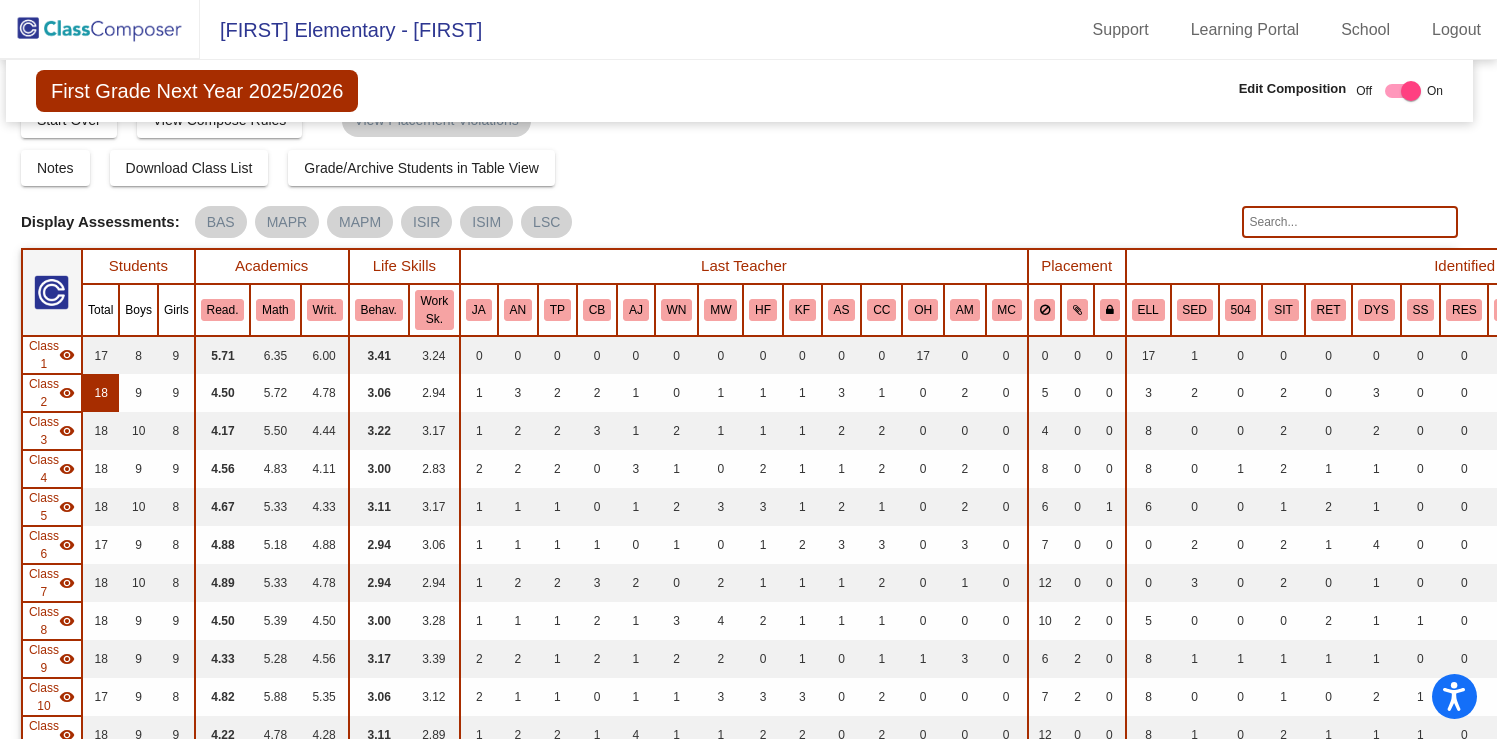 scroll, scrollTop: 0, scrollLeft: 9, axis: horizontal 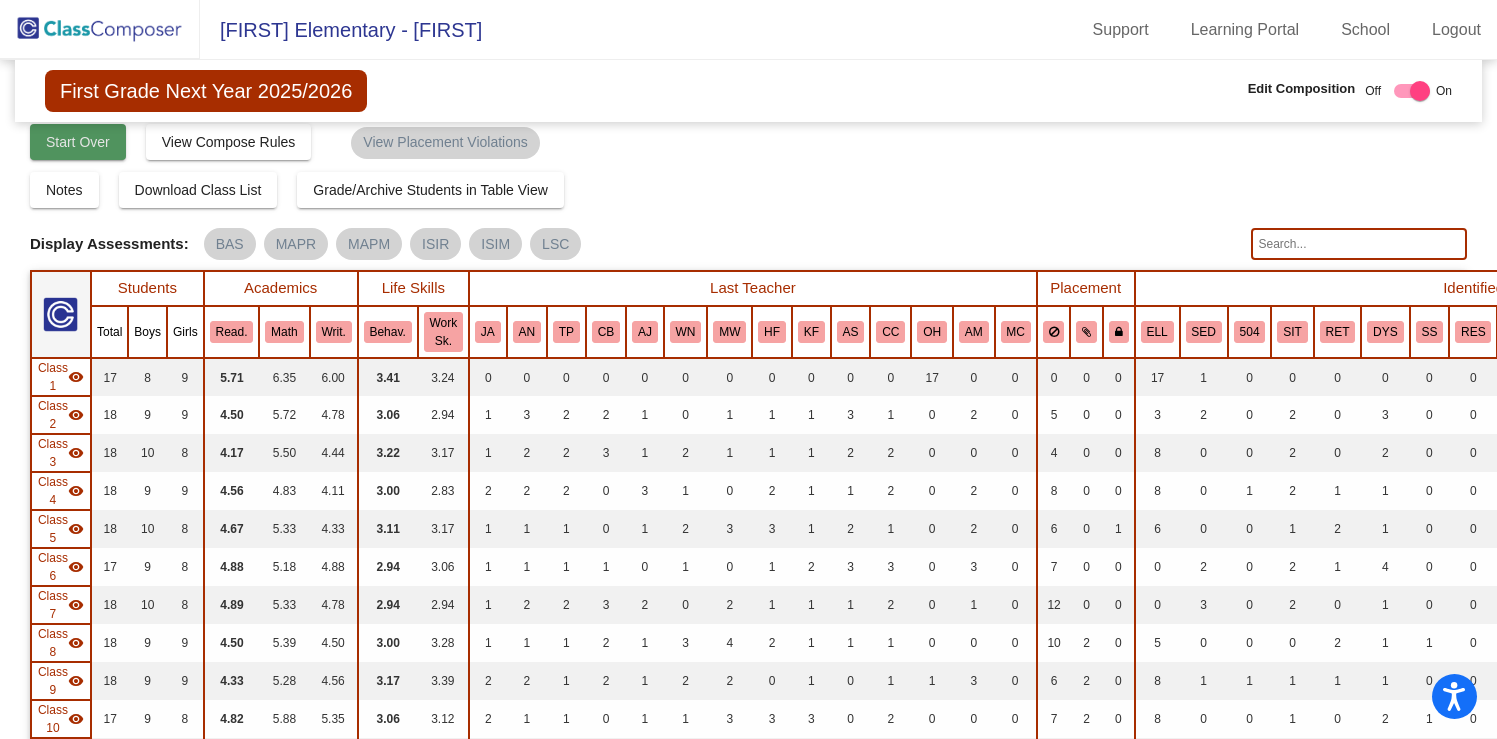 click on "Start Over" 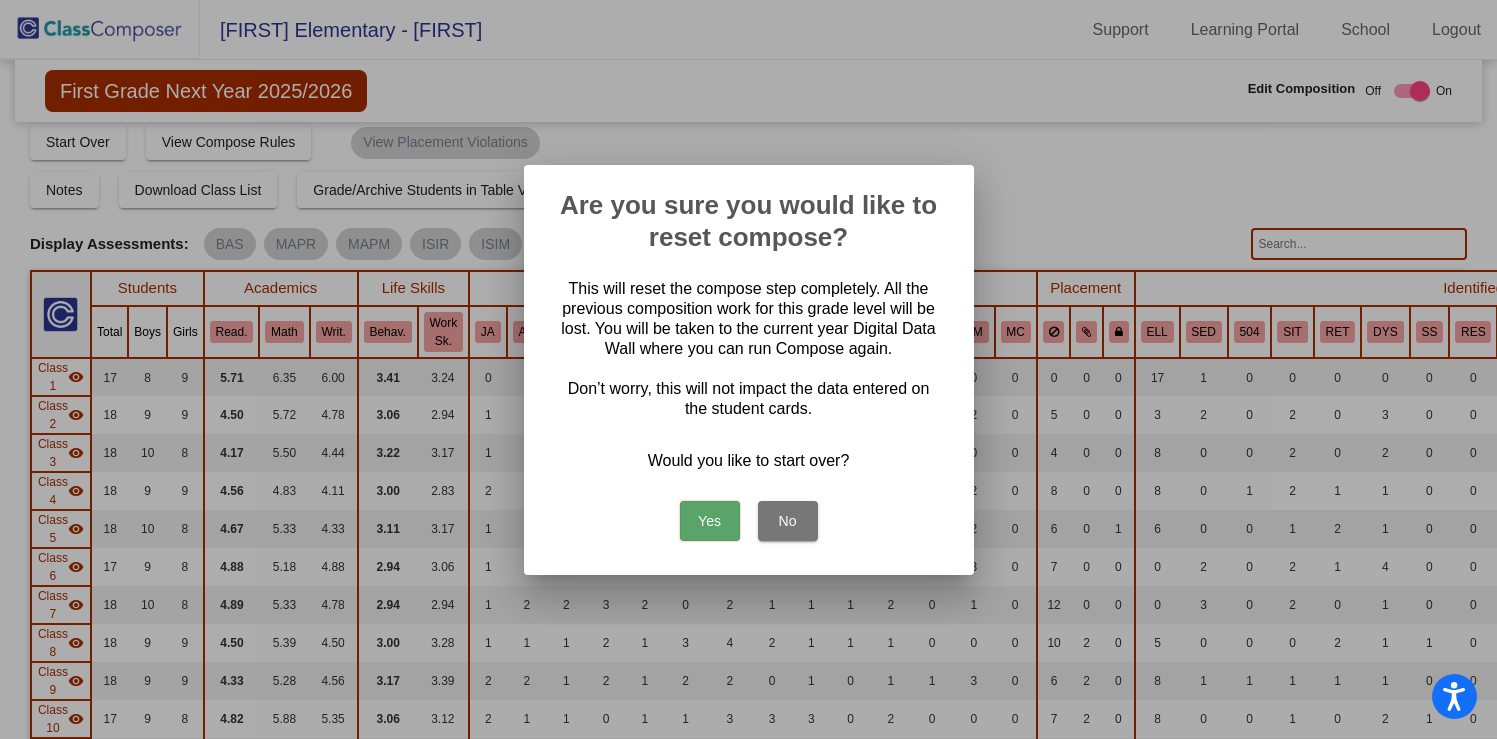 click on "Yes" at bounding box center (710, 521) 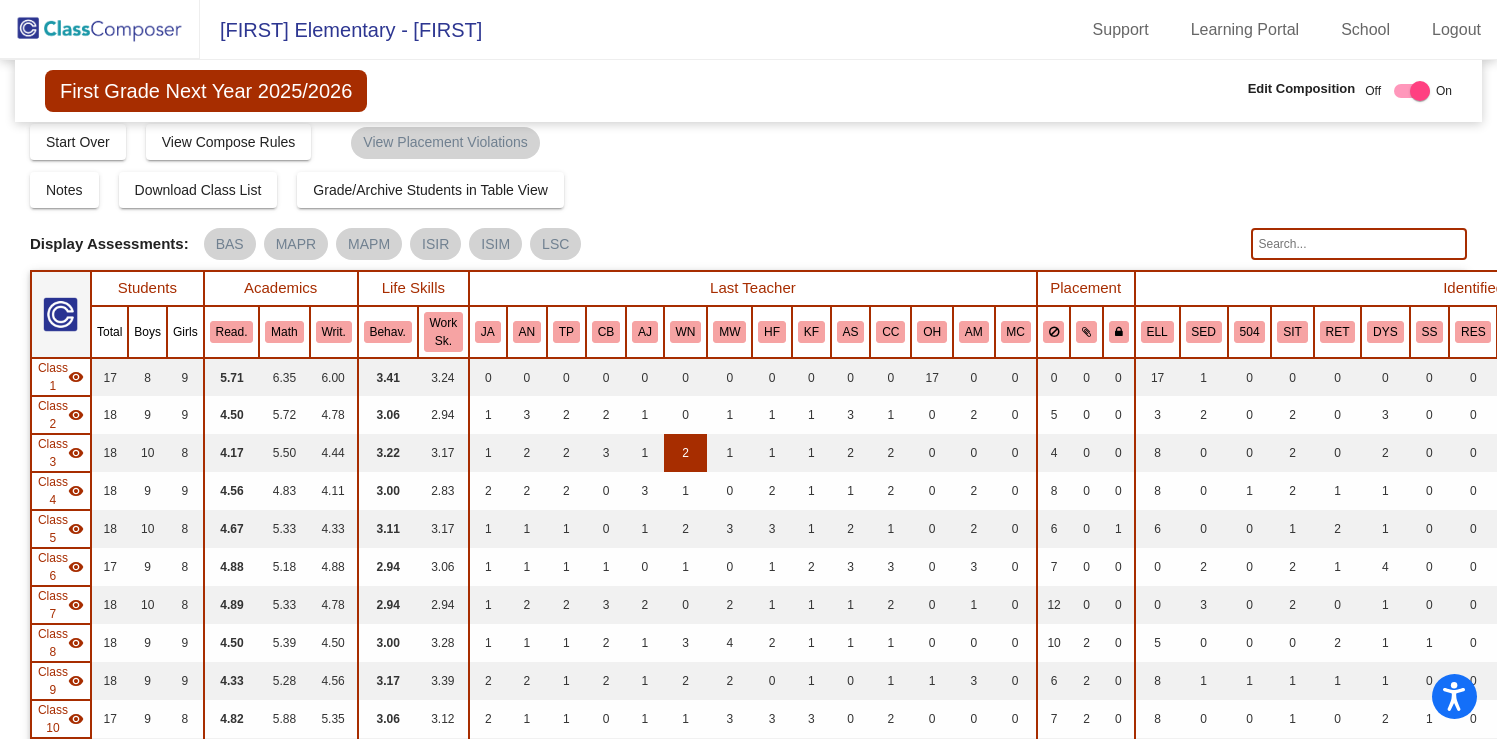 scroll, scrollTop: 0, scrollLeft: 0, axis: both 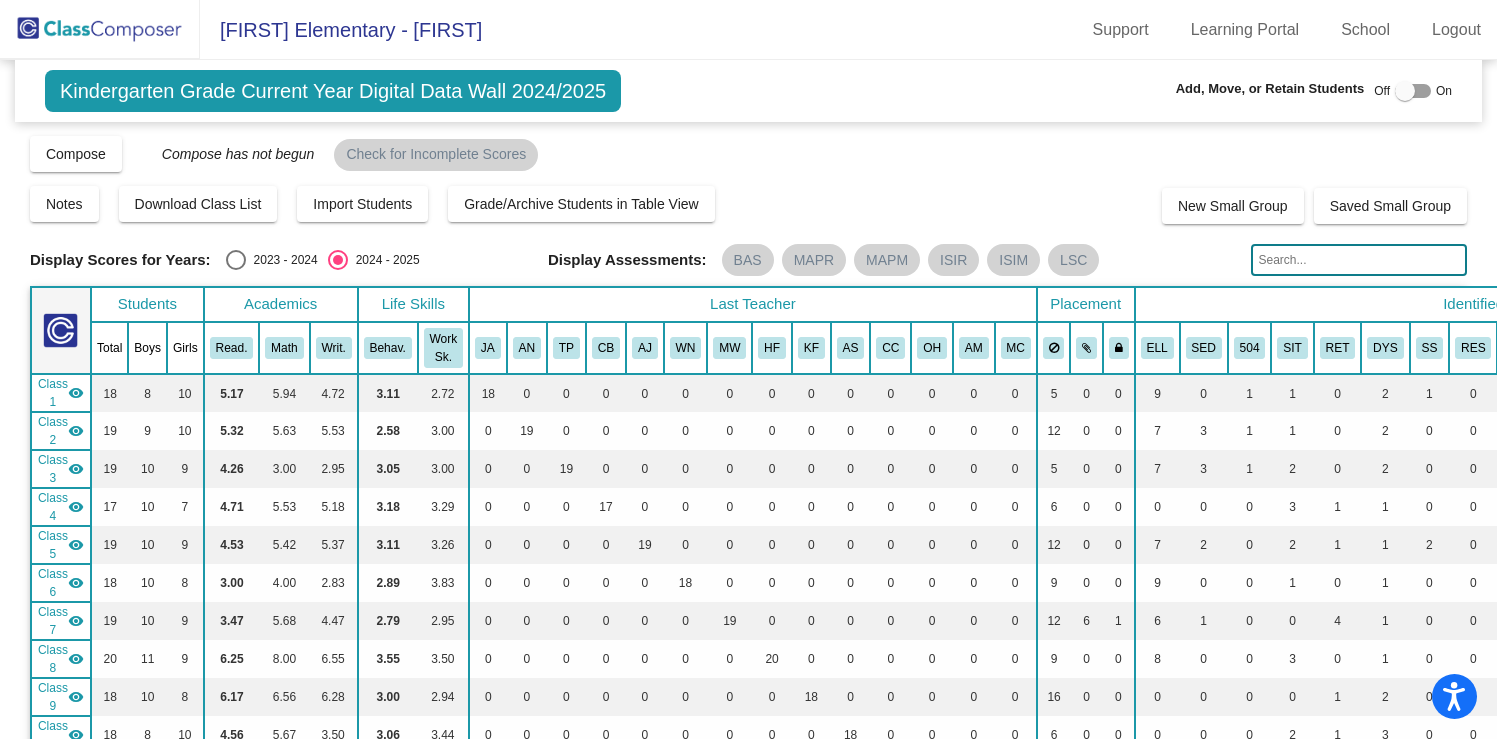 click at bounding box center [1405, 91] 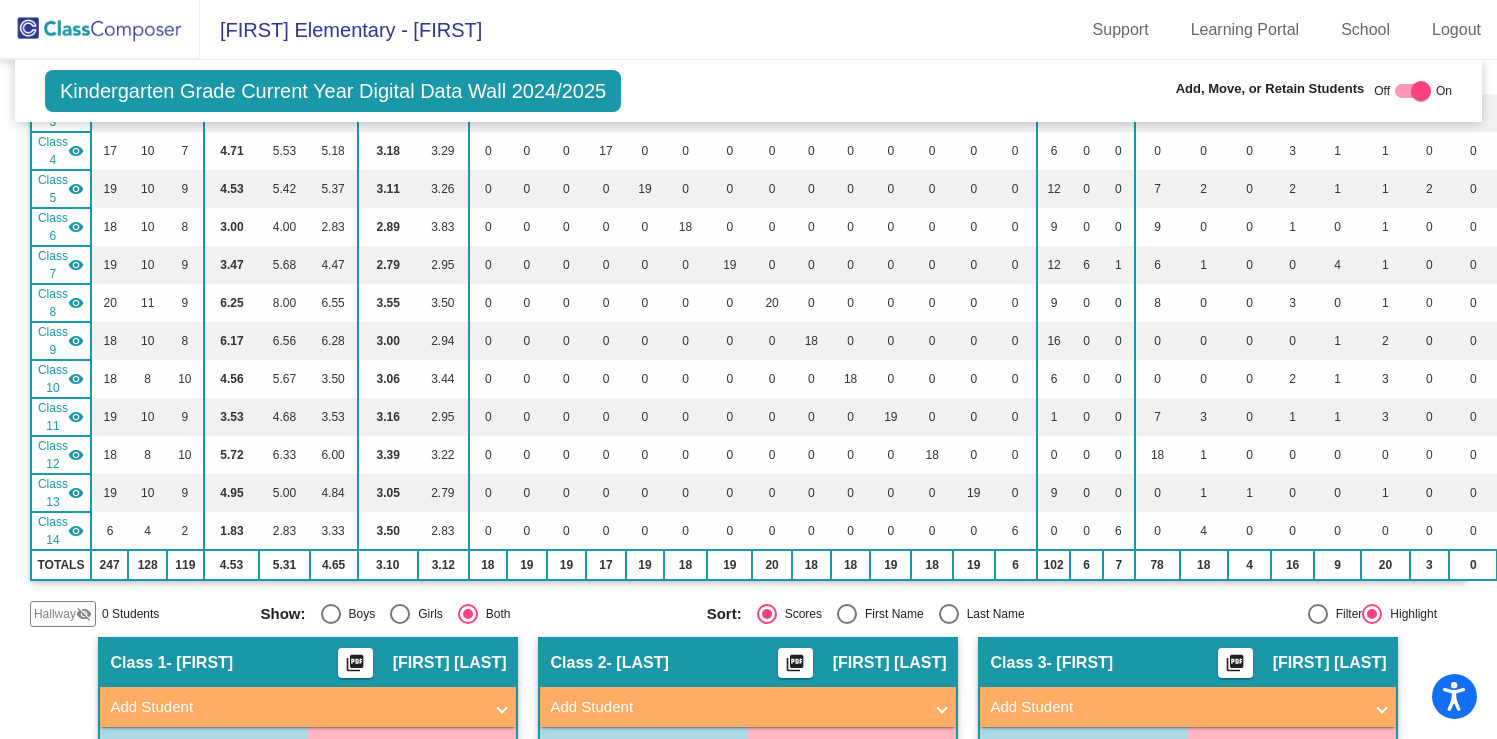 scroll, scrollTop: 354, scrollLeft: 0, axis: vertical 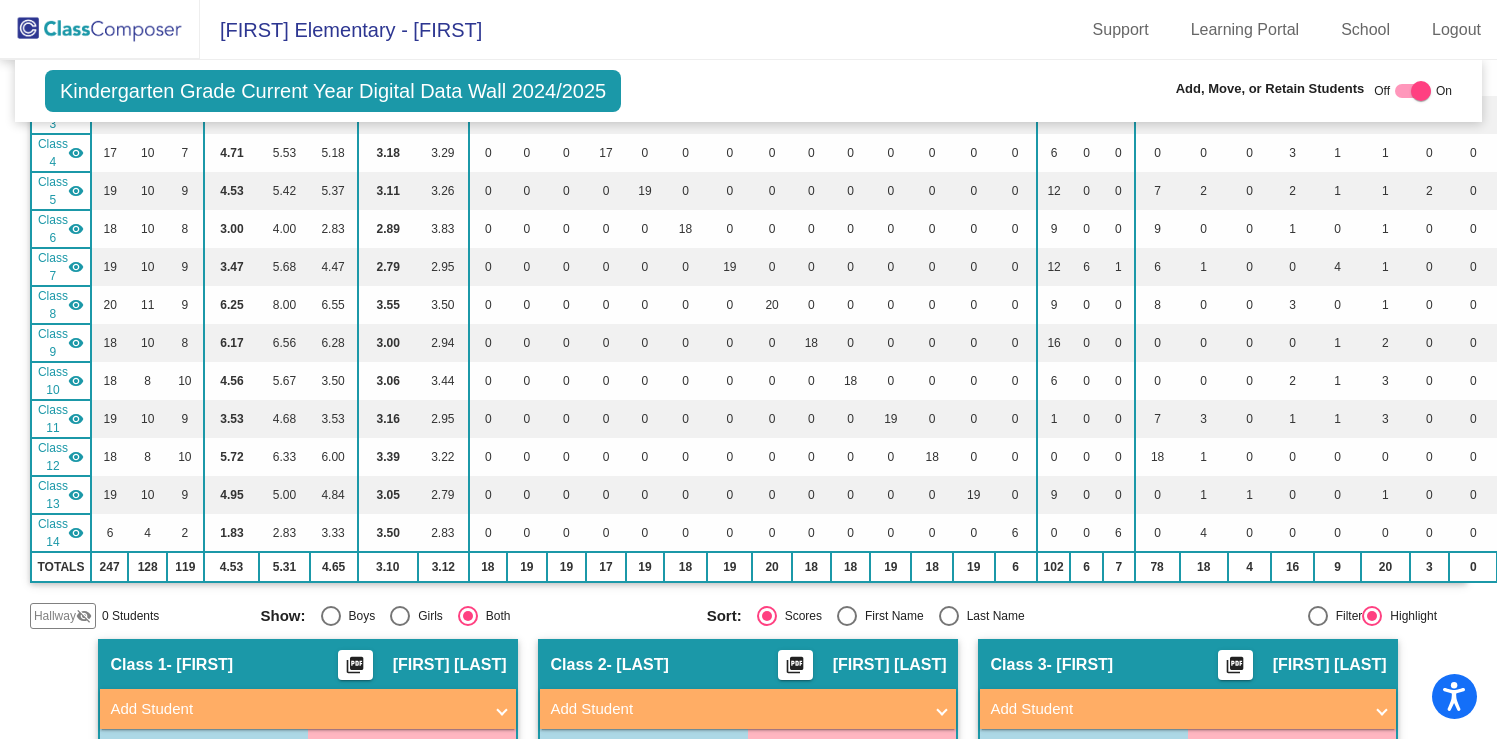 click on "visibility_off" 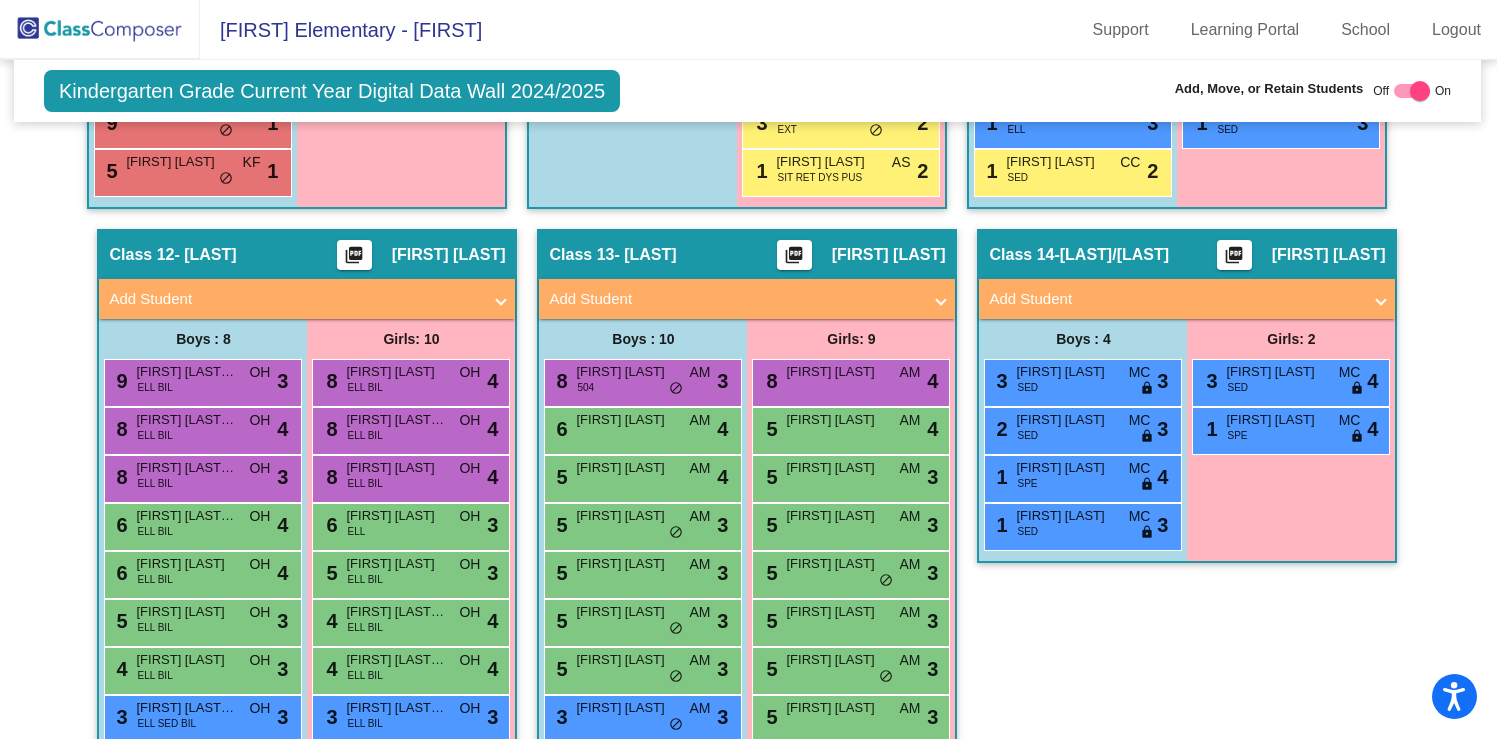 scroll, scrollTop: 3398, scrollLeft: 1, axis: both 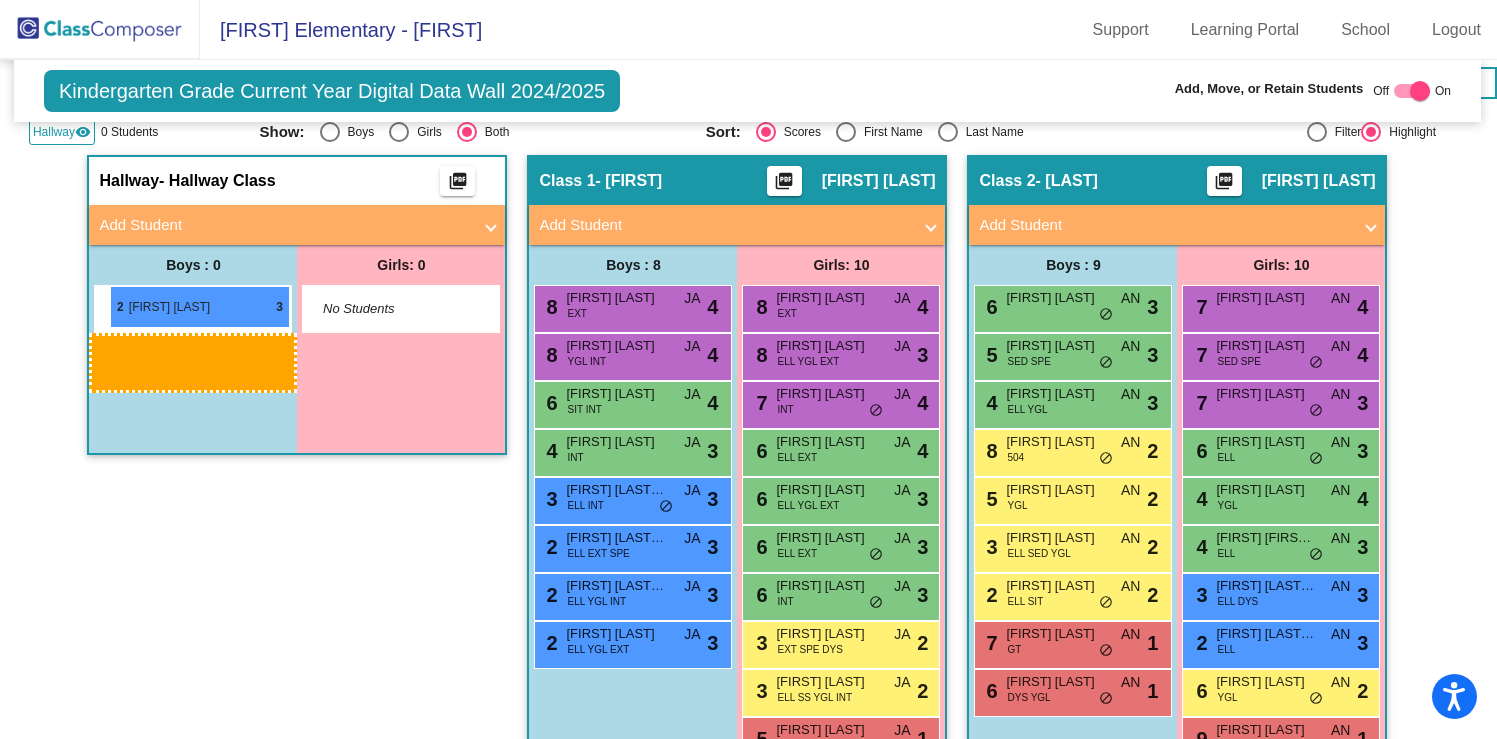 drag, startPoint x: 1006, startPoint y: 409, endPoint x: 108, endPoint y: 286, distance: 906.3846 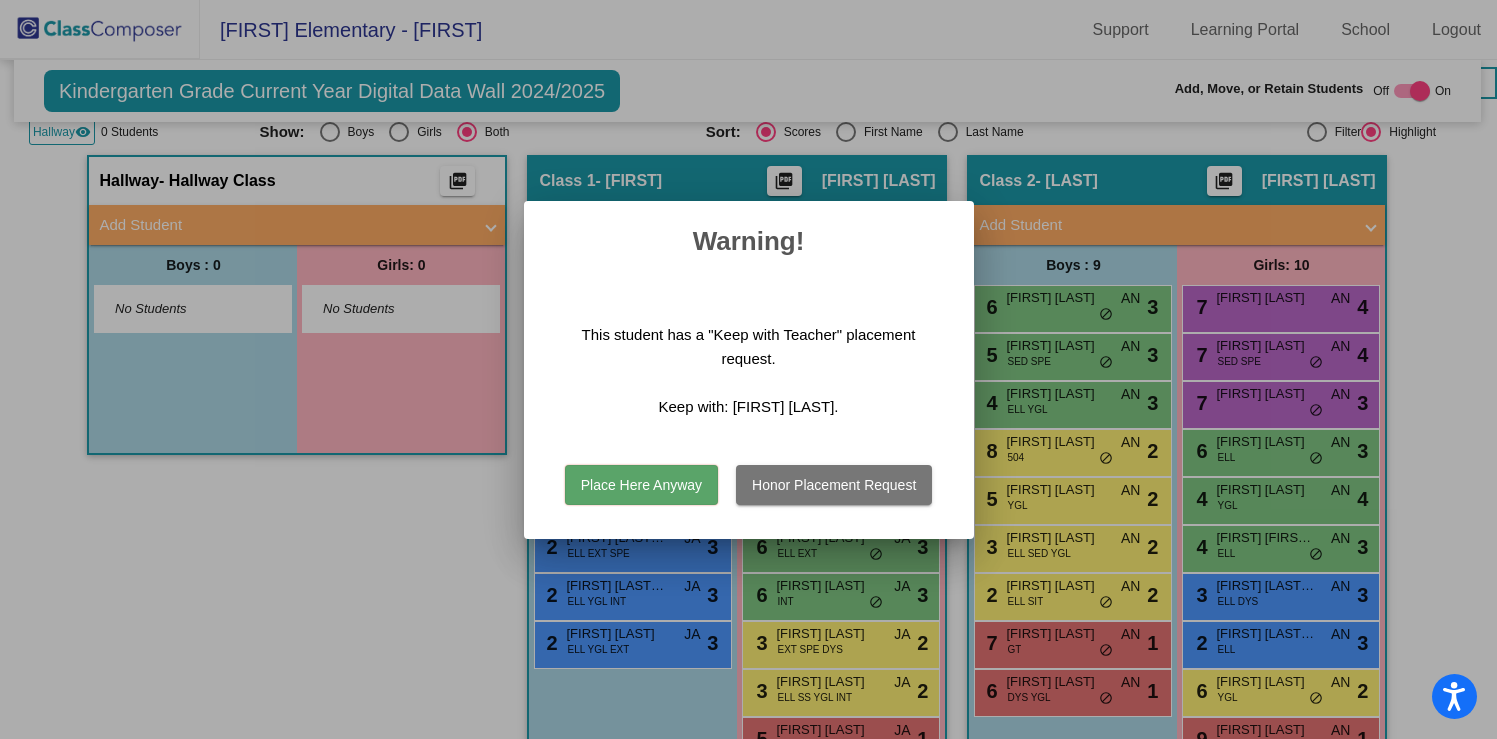 click on "Place Here Anyway" at bounding box center (641, 485) 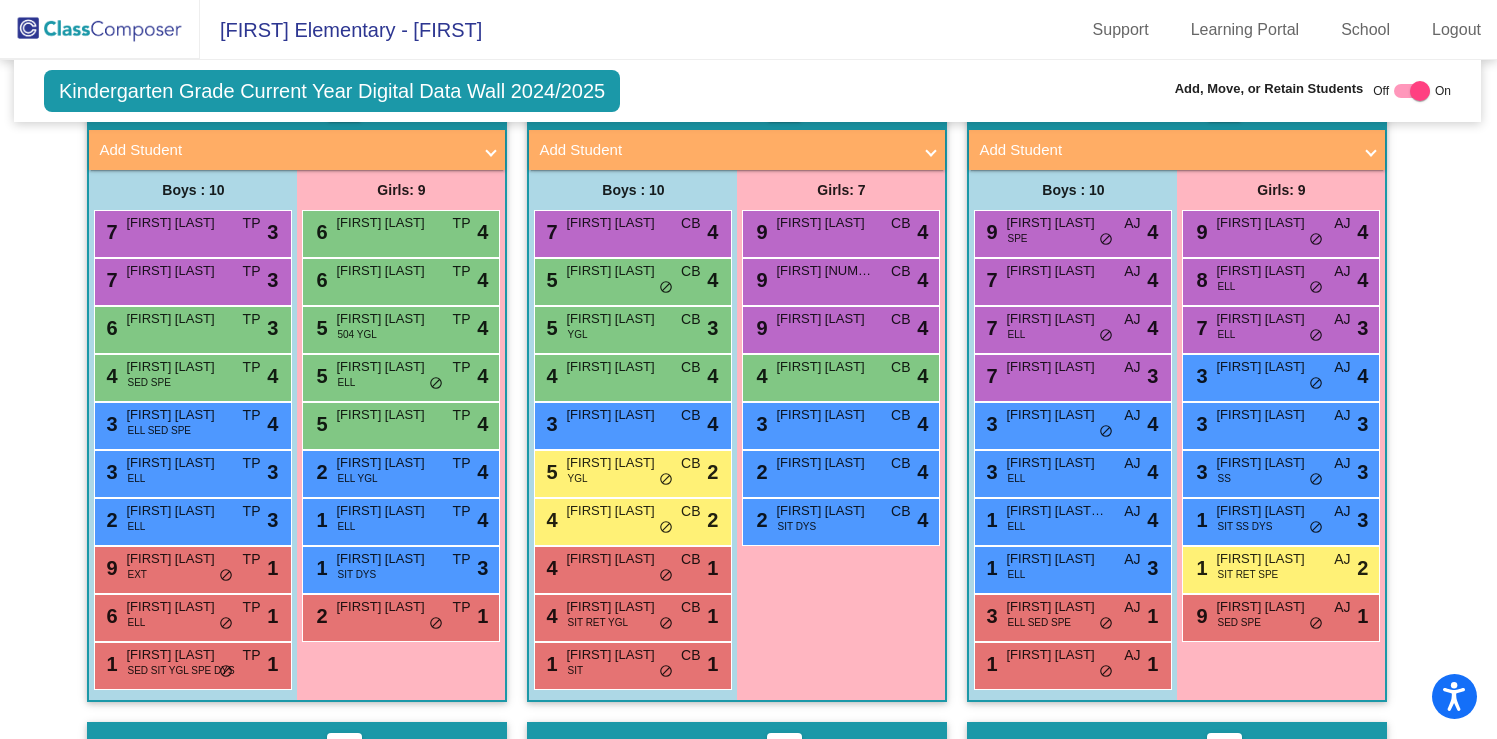 scroll, scrollTop: 1552, scrollLeft: 1, axis: both 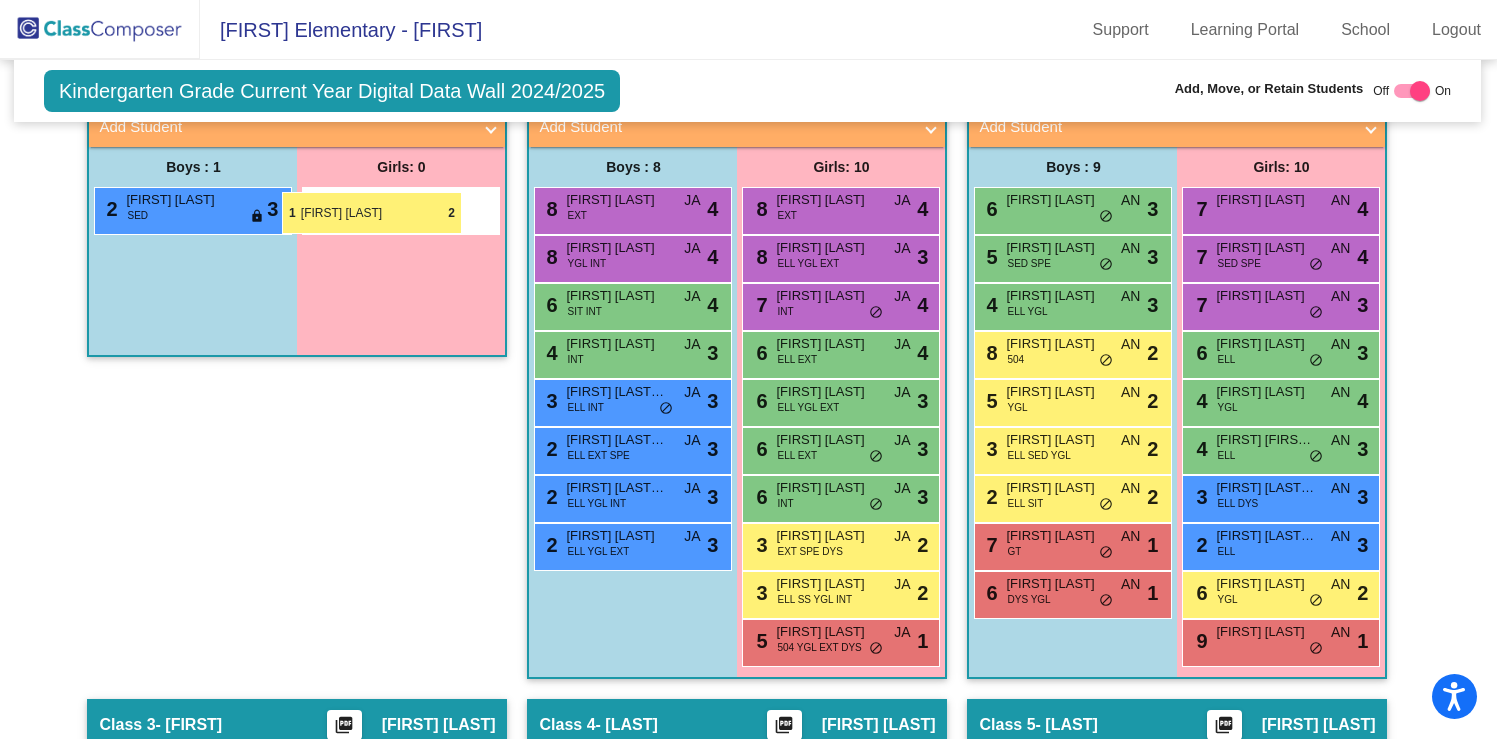 drag, startPoint x: 1244, startPoint y: 569, endPoint x: 292, endPoint y: 195, distance: 1022.8294 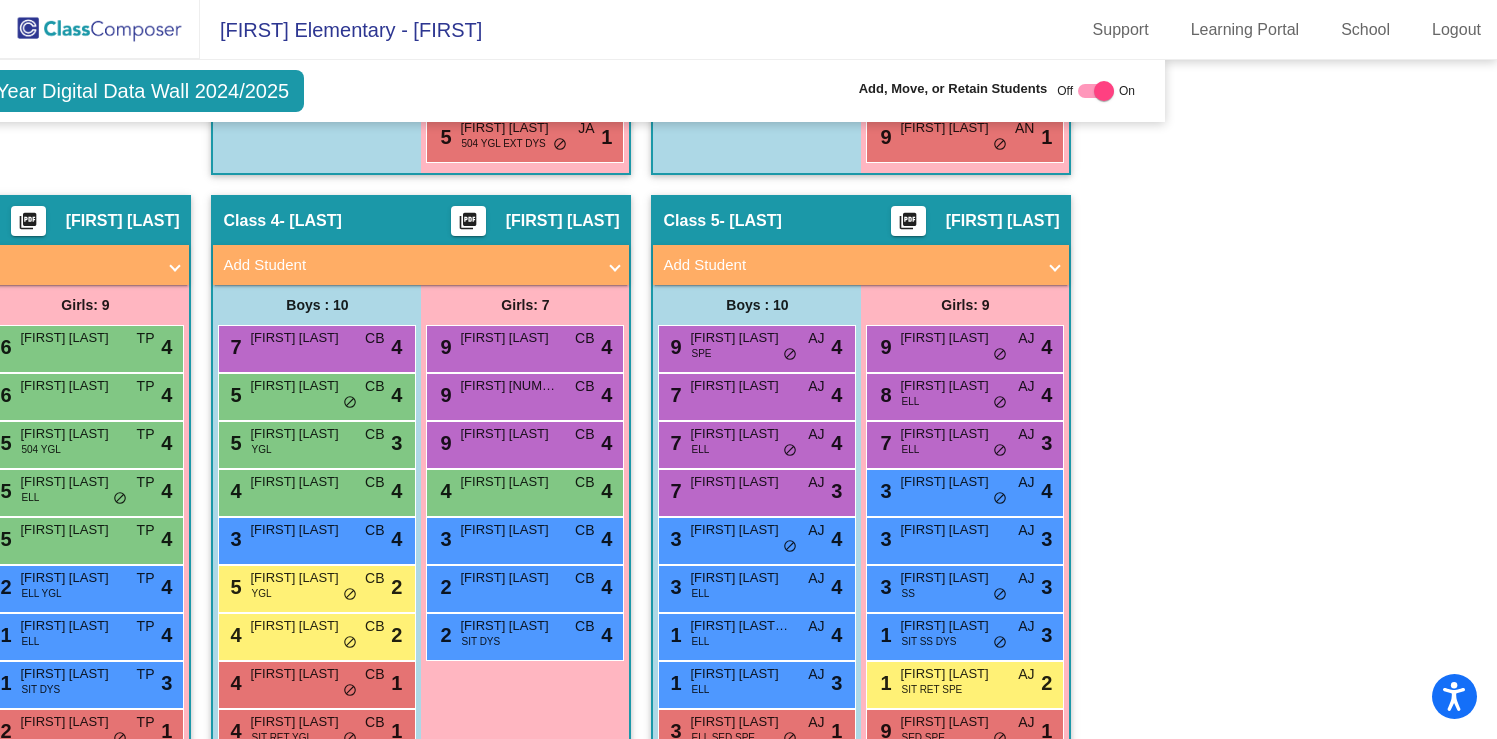 scroll, scrollTop: 1443, scrollLeft: 327, axis: both 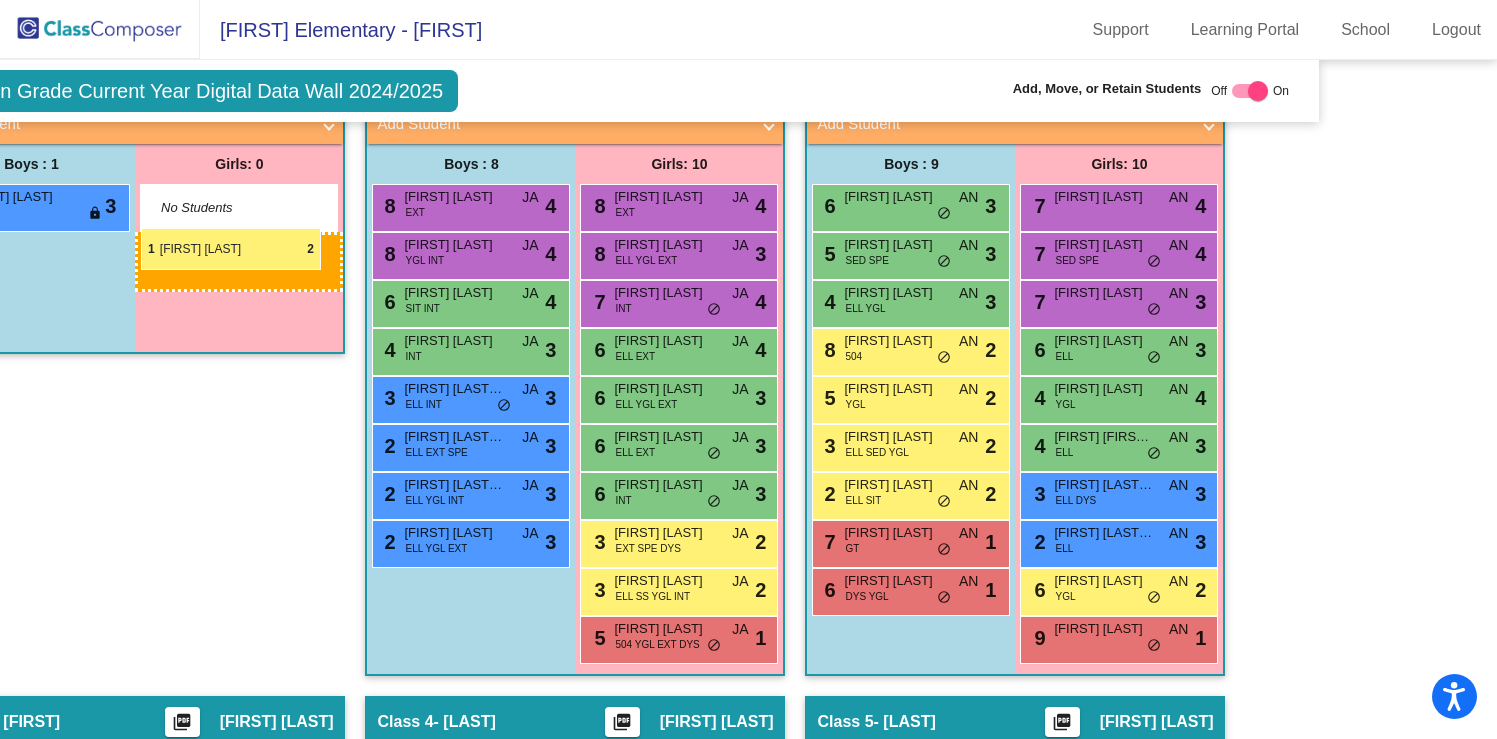drag, startPoint x: 897, startPoint y: 681, endPoint x: 141, endPoint y: 229, distance: 880.8178 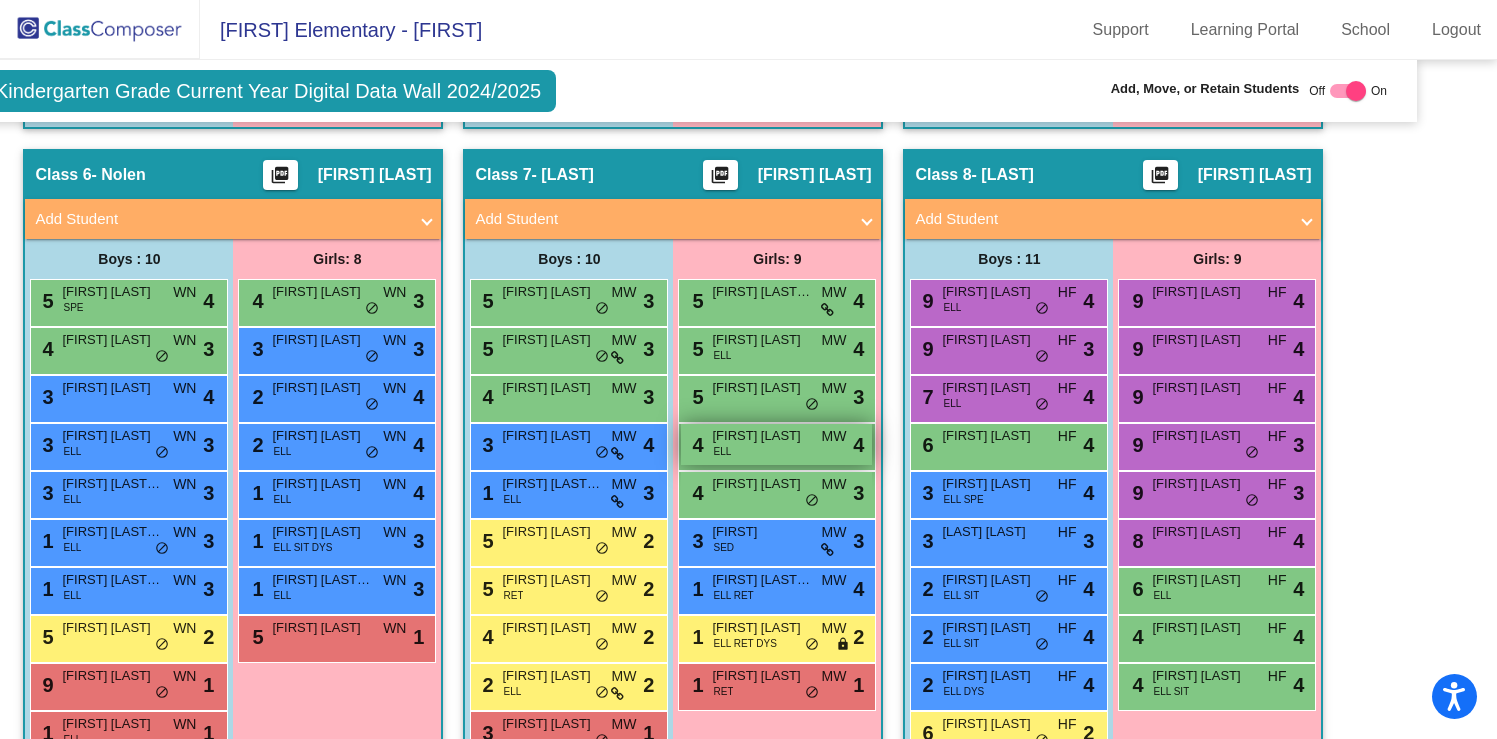 scroll, scrollTop: 2130, scrollLeft: 65, axis: both 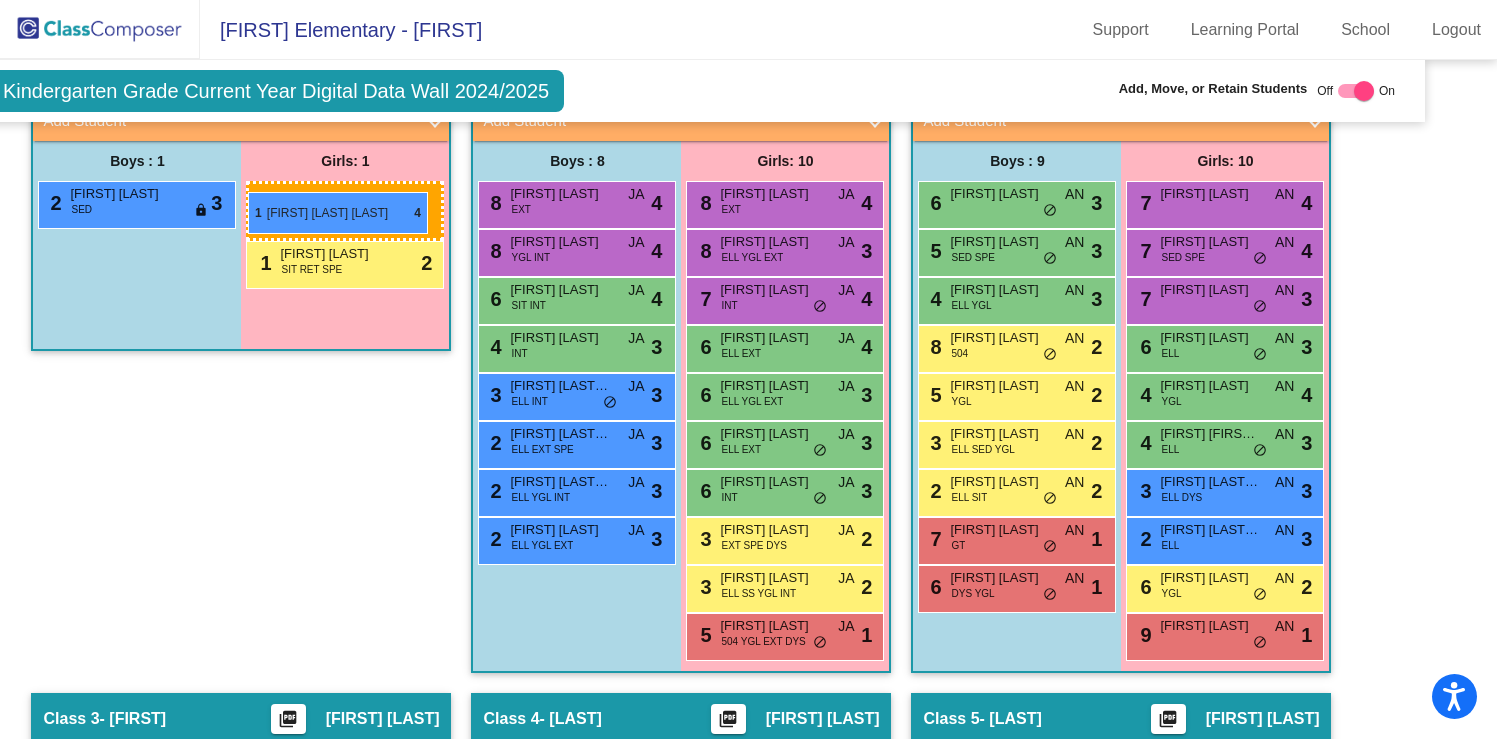 drag, startPoint x: 731, startPoint y: 594, endPoint x: 248, endPoint y: 192, distance: 628.40515 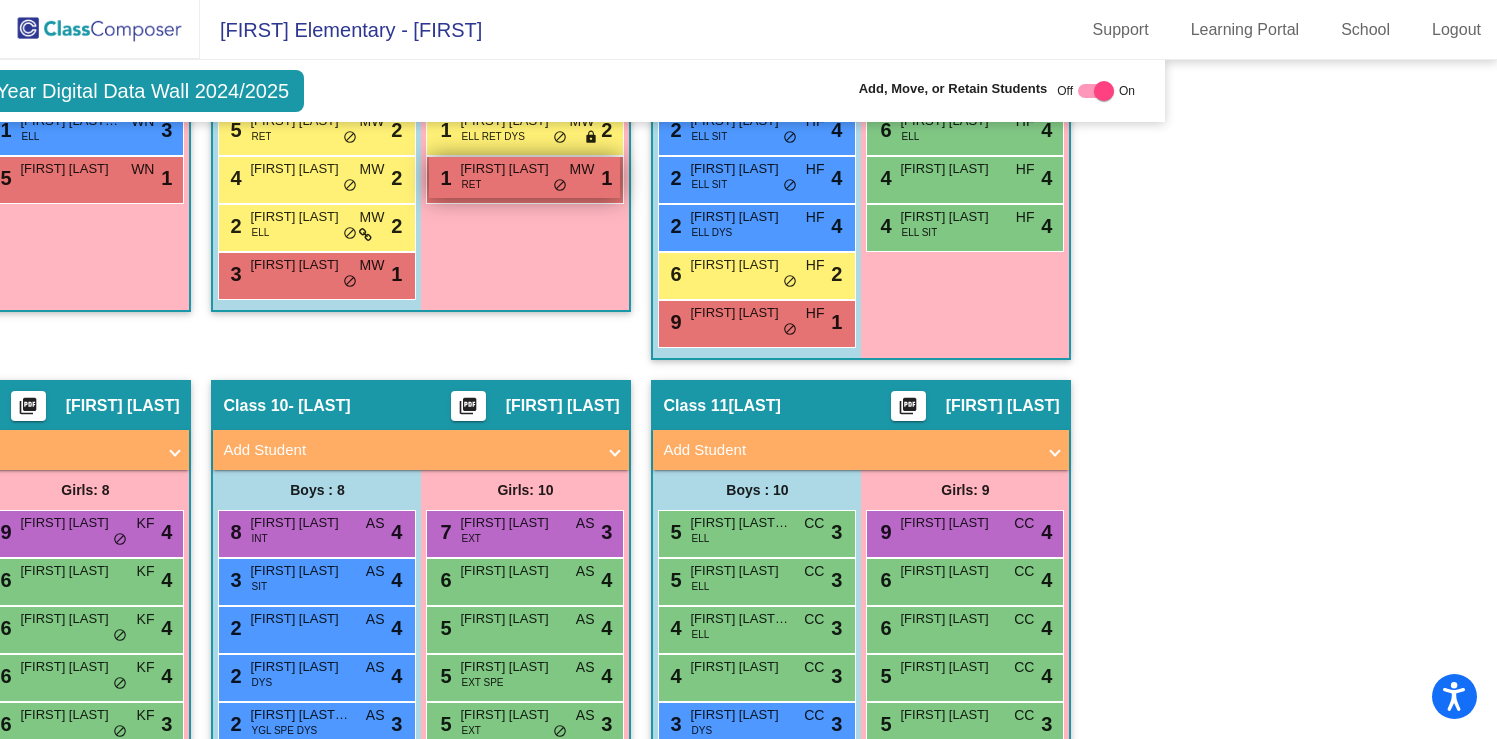 scroll, scrollTop: 2587, scrollLeft: 326, axis: both 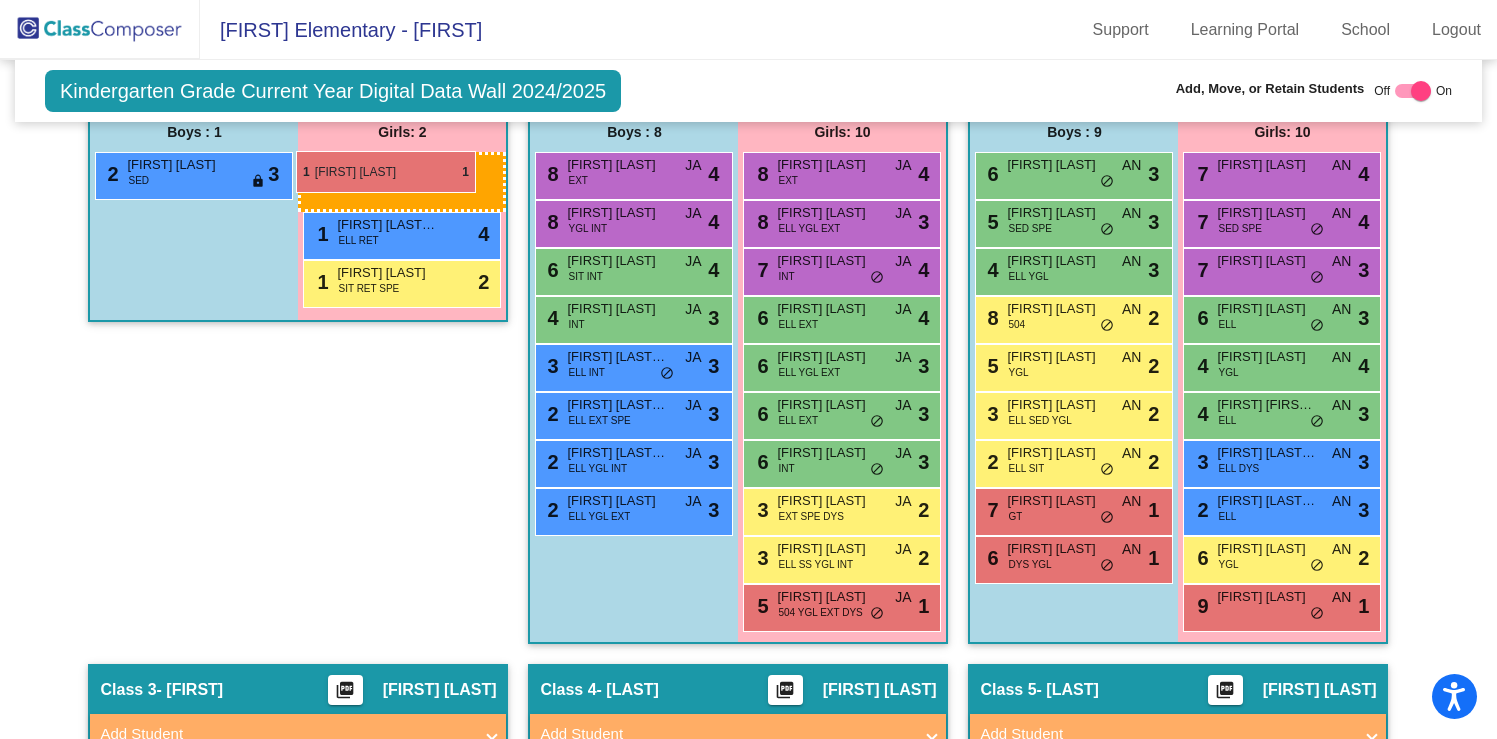 drag, startPoint x: 504, startPoint y: 185, endPoint x: 296, endPoint y: 151, distance: 210.76053 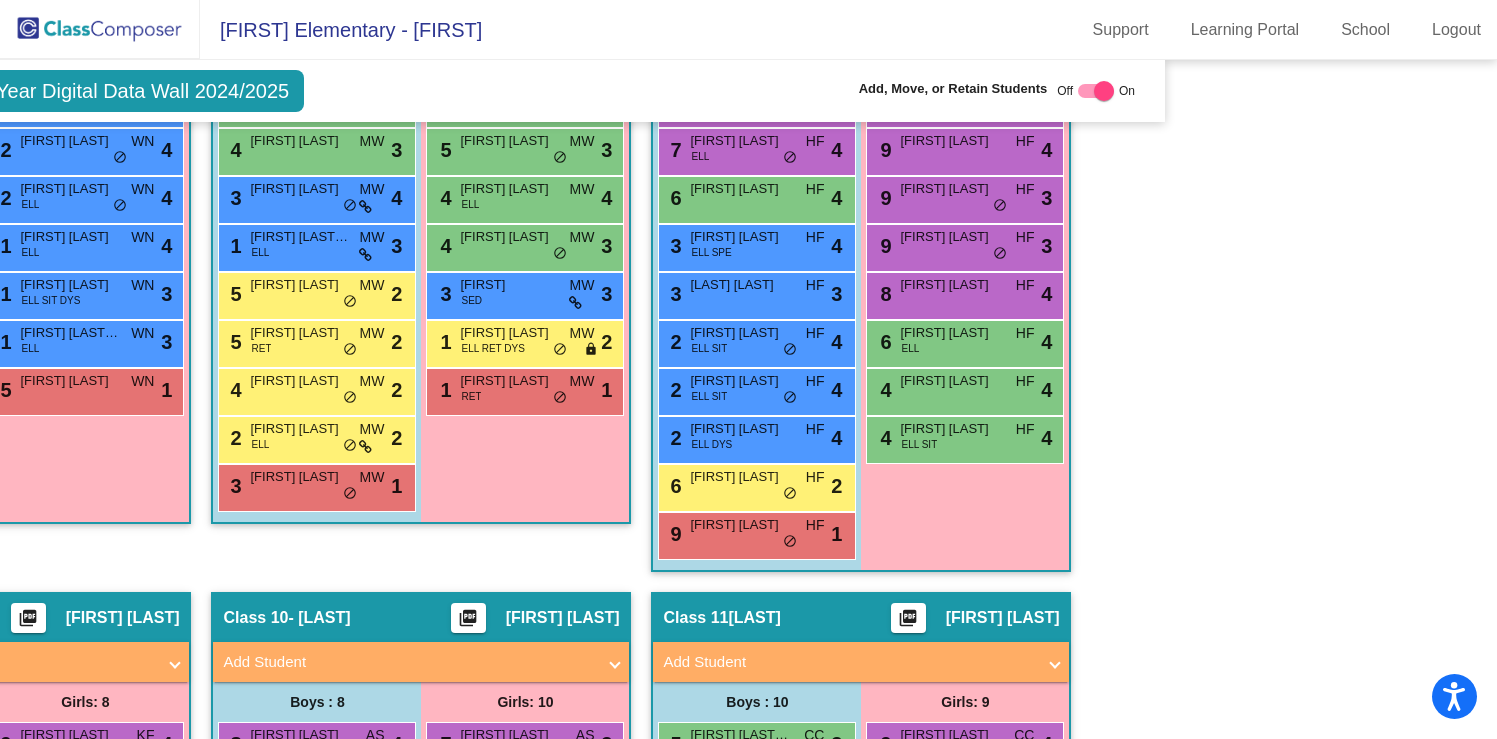 scroll, scrollTop: 2431, scrollLeft: 327, axis: both 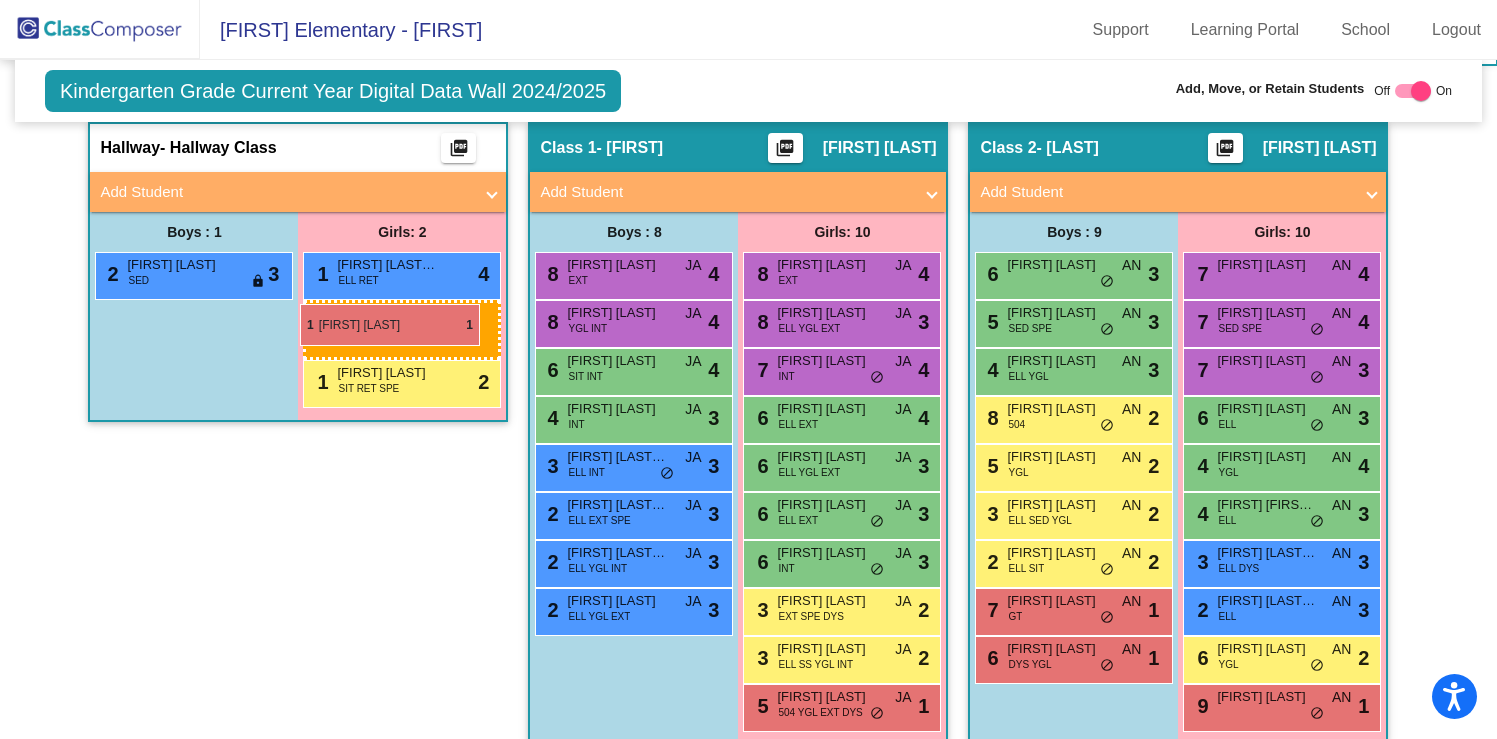 drag, startPoint x: 476, startPoint y: 338, endPoint x: 300, endPoint y: 304, distance: 179.25401 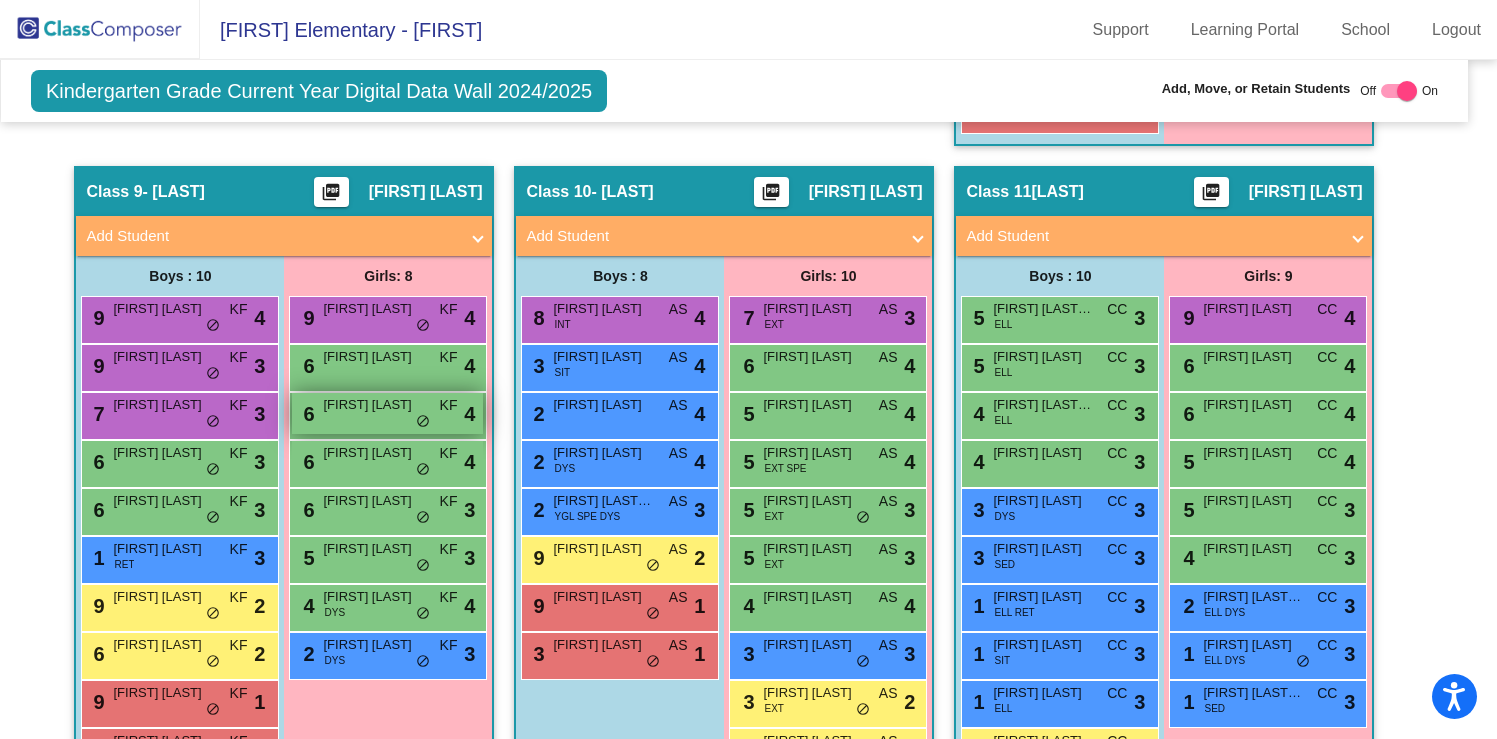 scroll, scrollTop: 2803, scrollLeft: 14, axis: both 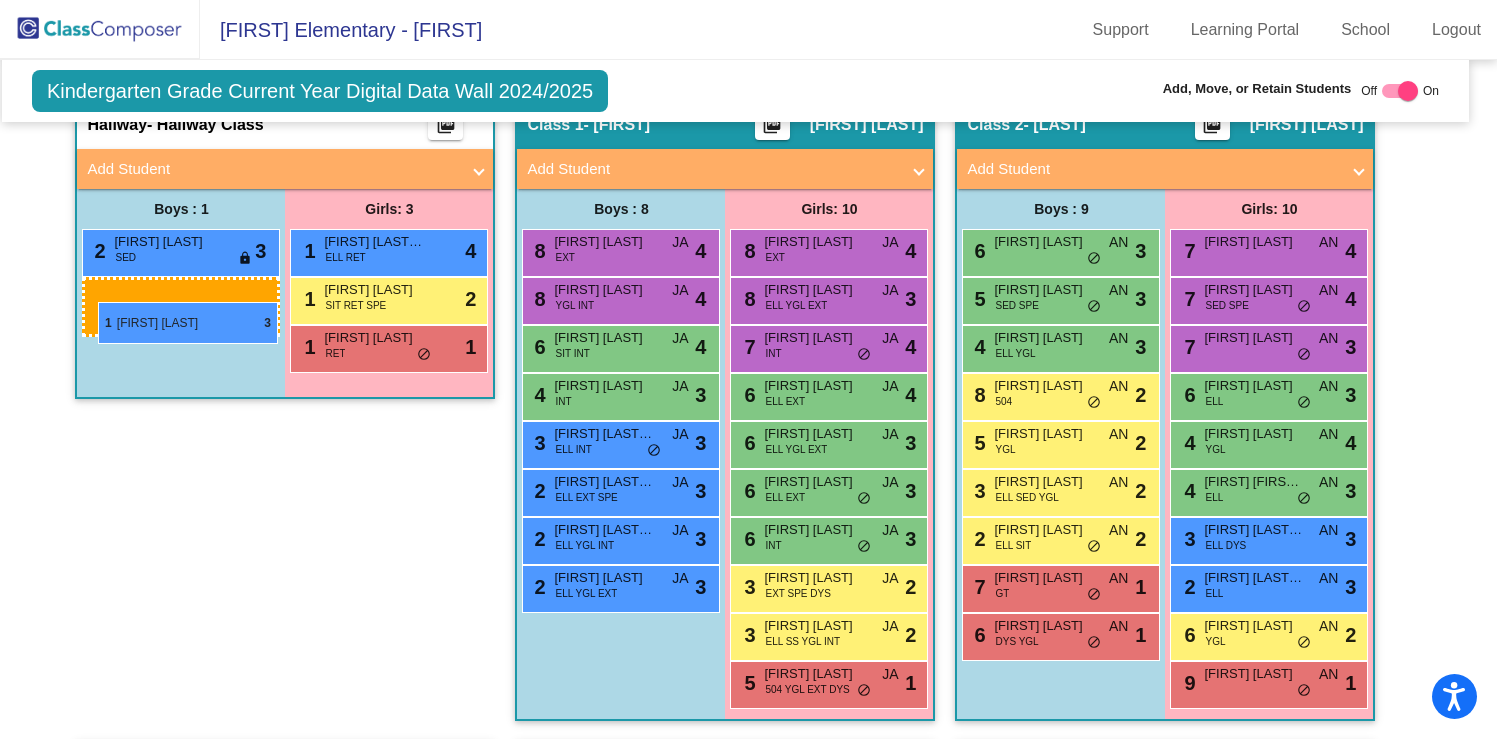 drag, startPoint x: 149, startPoint y: 560, endPoint x: 98, endPoint y: 302, distance: 262.9924 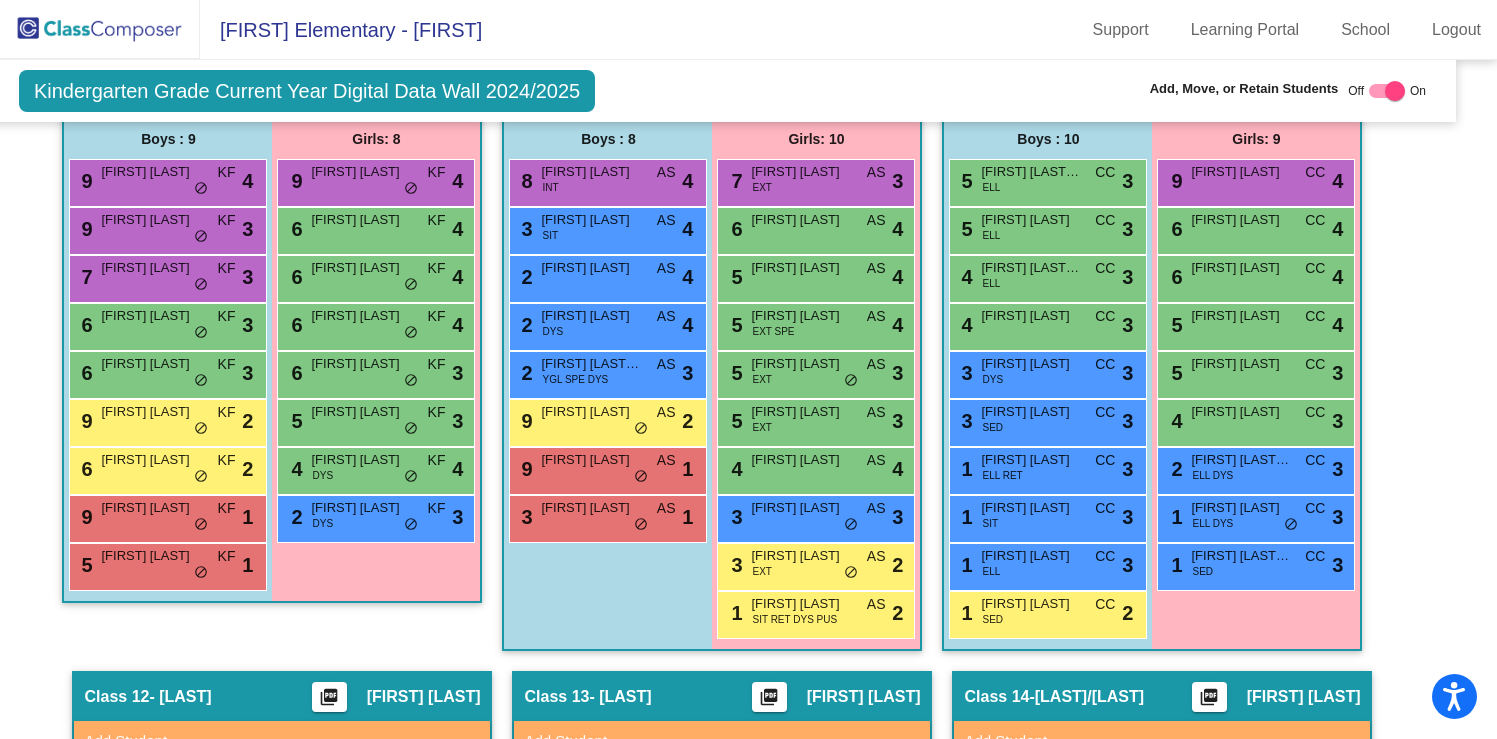 scroll, scrollTop: 2939, scrollLeft: 26, axis: both 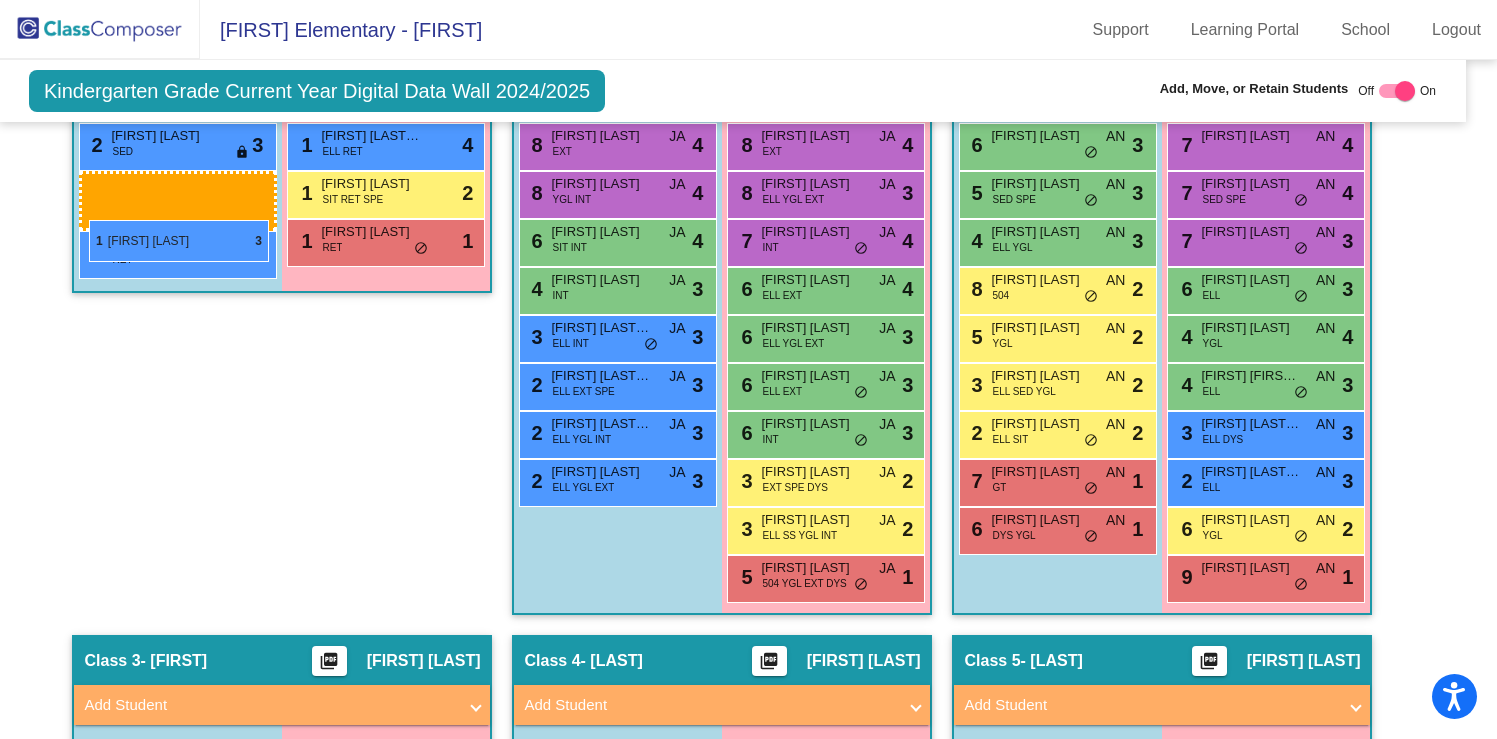 drag, startPoint x: 1008, startPoint y: 475, endPoint x: 88, endPoint y: 220, distance: 954.6858 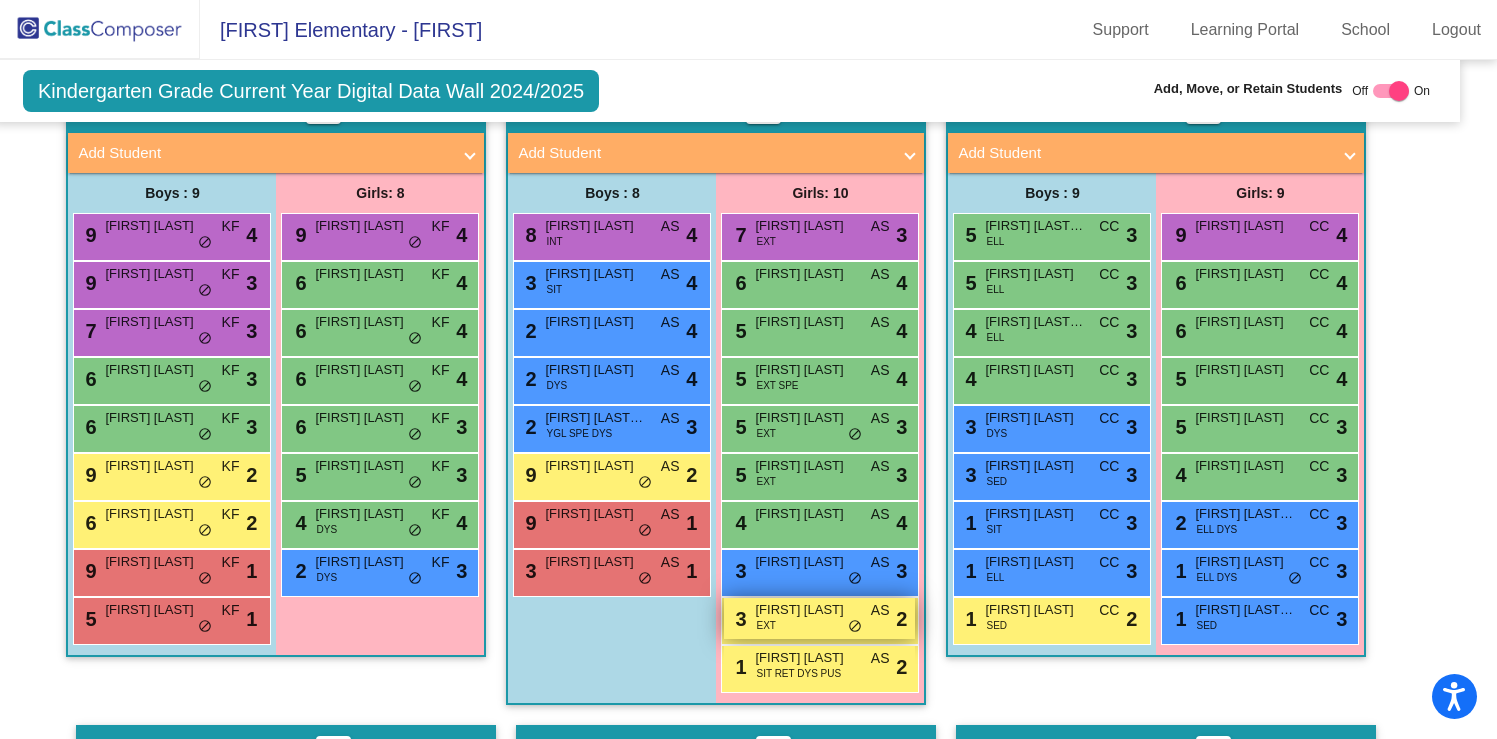 scroll, scrollTop: 2895, scrollLeft: 22, axis: both 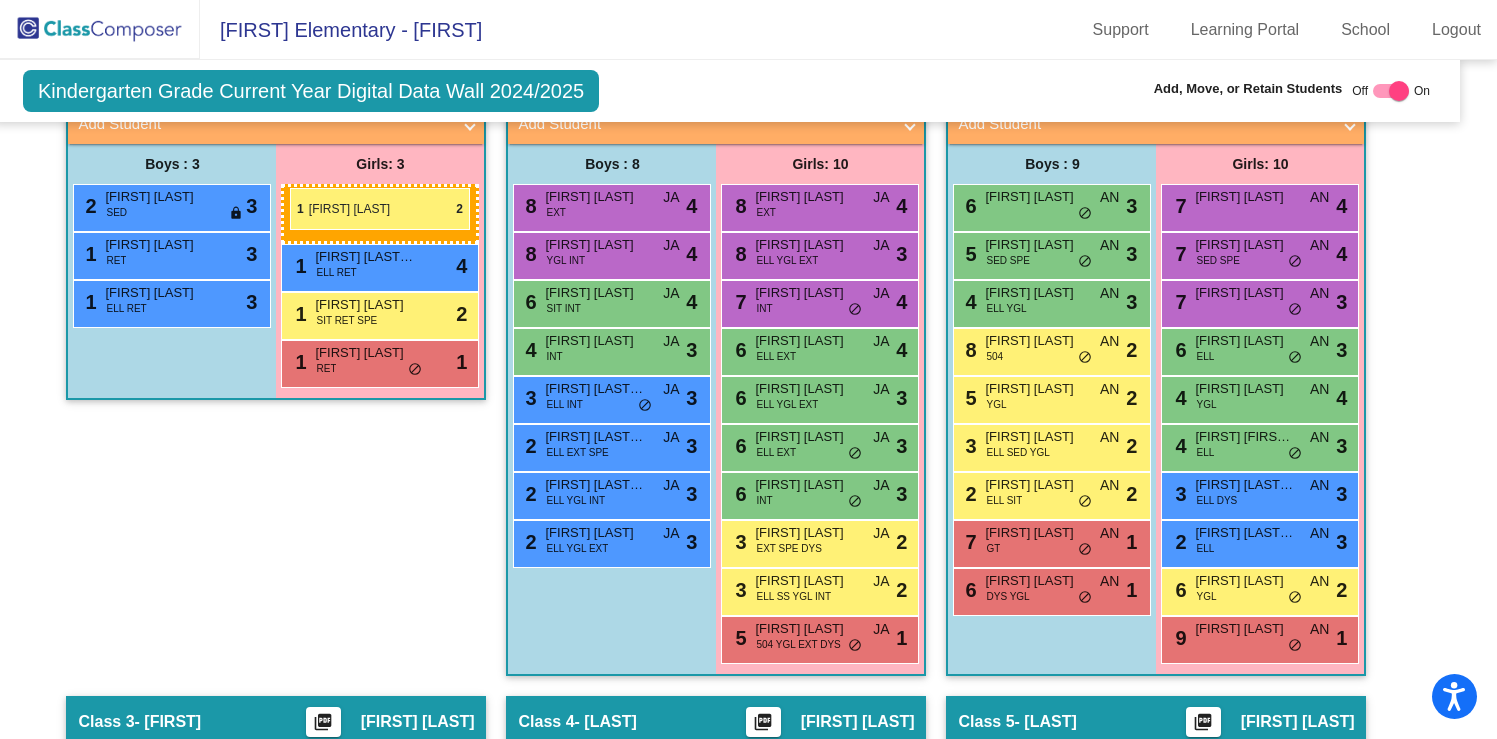 drag, startPoint x: 806, startPoint y: 653, endPoint x: 290, endPoint y: 188, distance: 694.6085 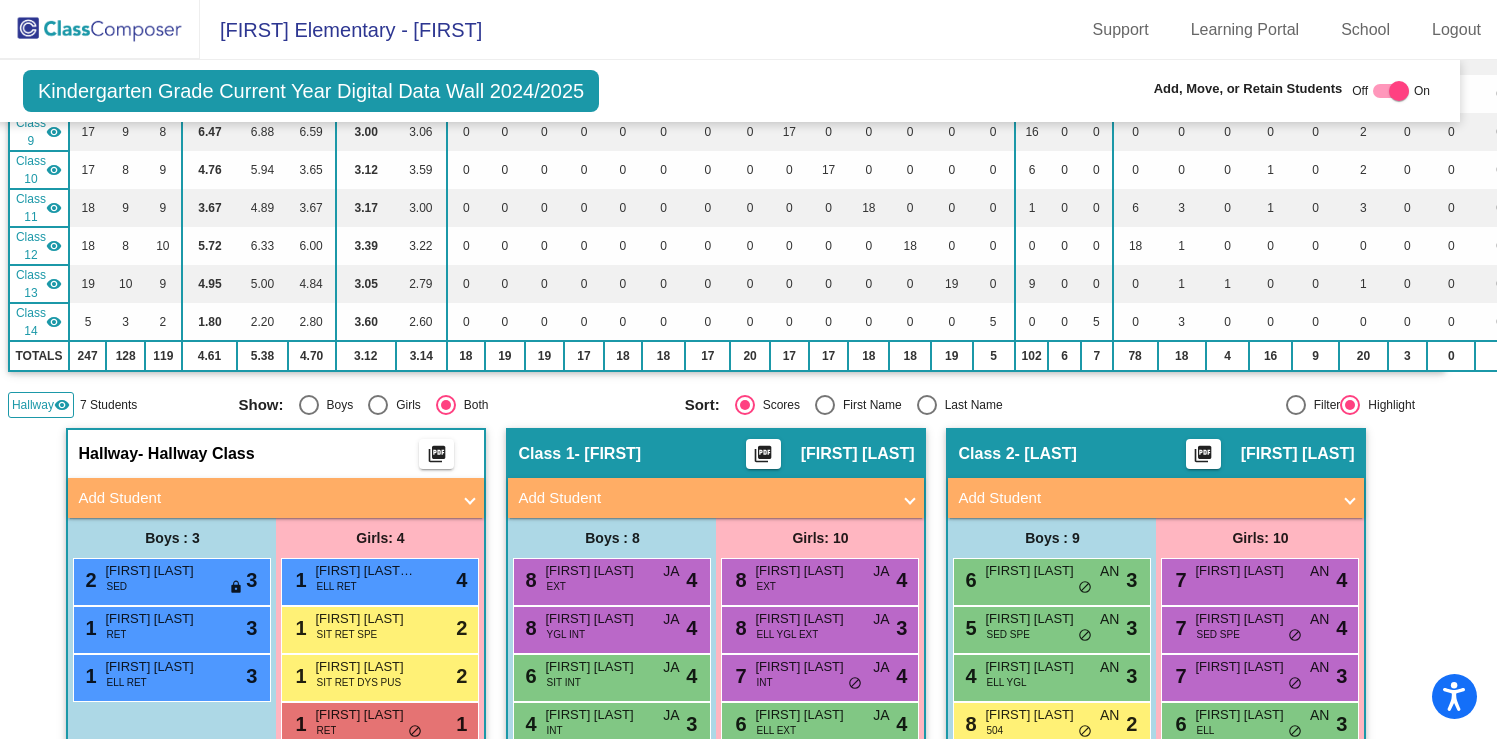 scroll, scrollTop: 0, scrollLeft: 22, axis: horizontal 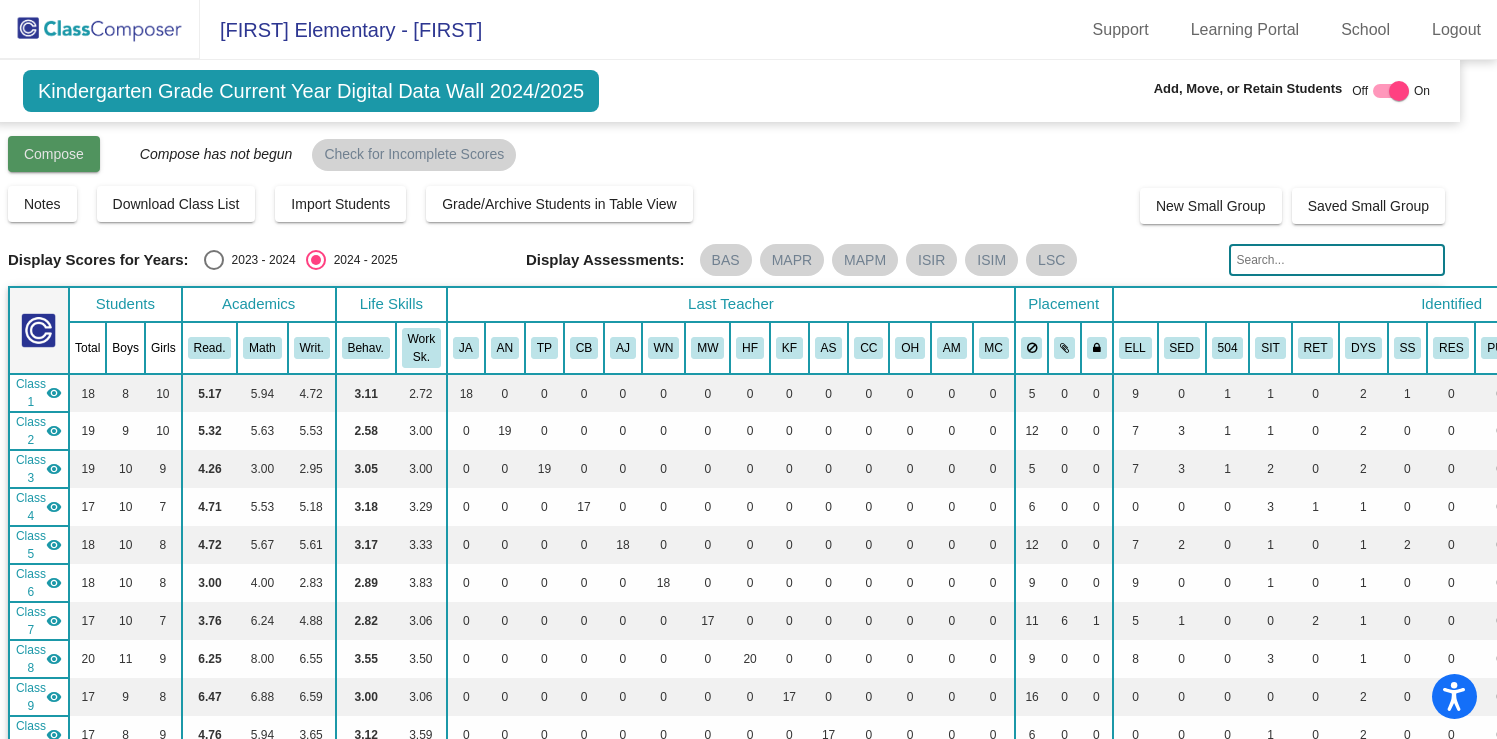 click on "Compose" 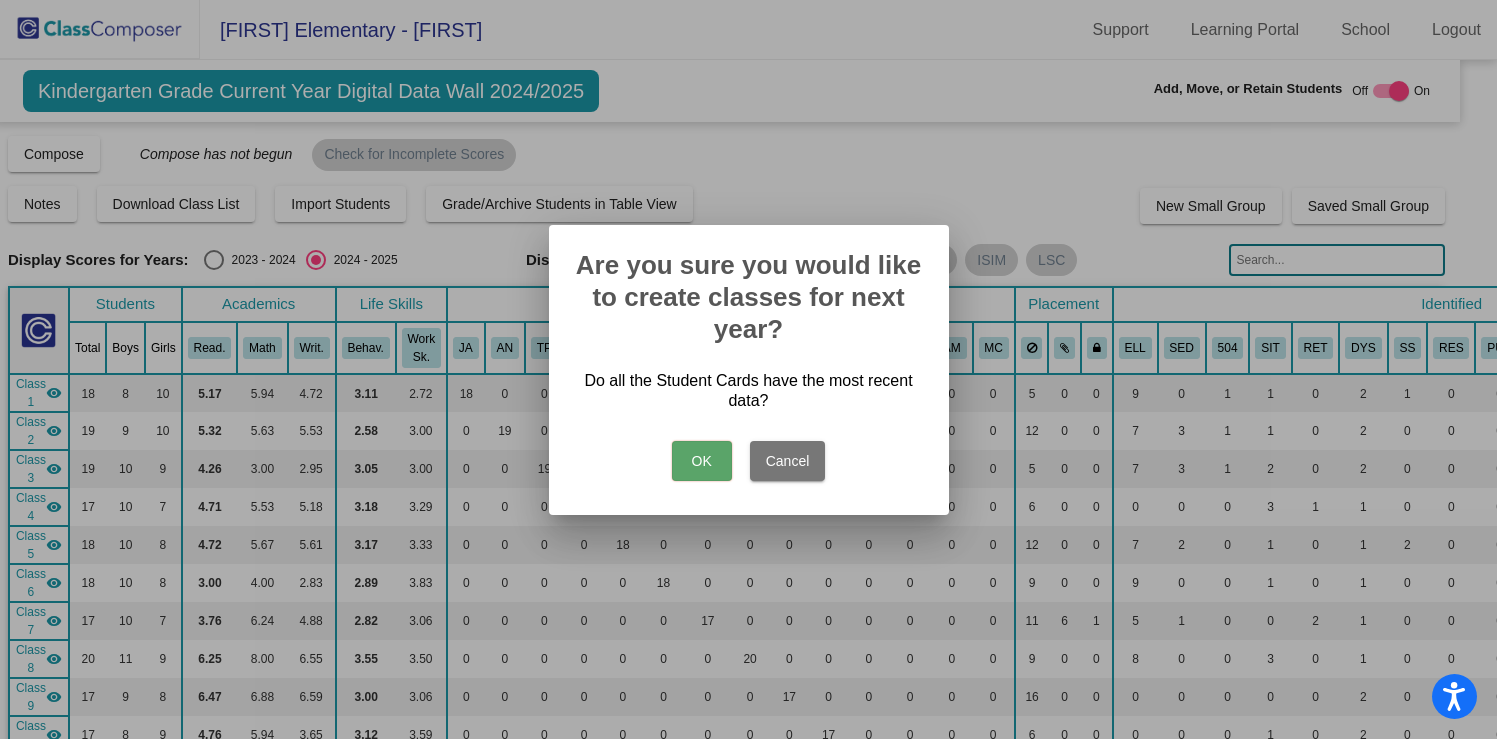 click on "OK" at bounding box center (702, 461) 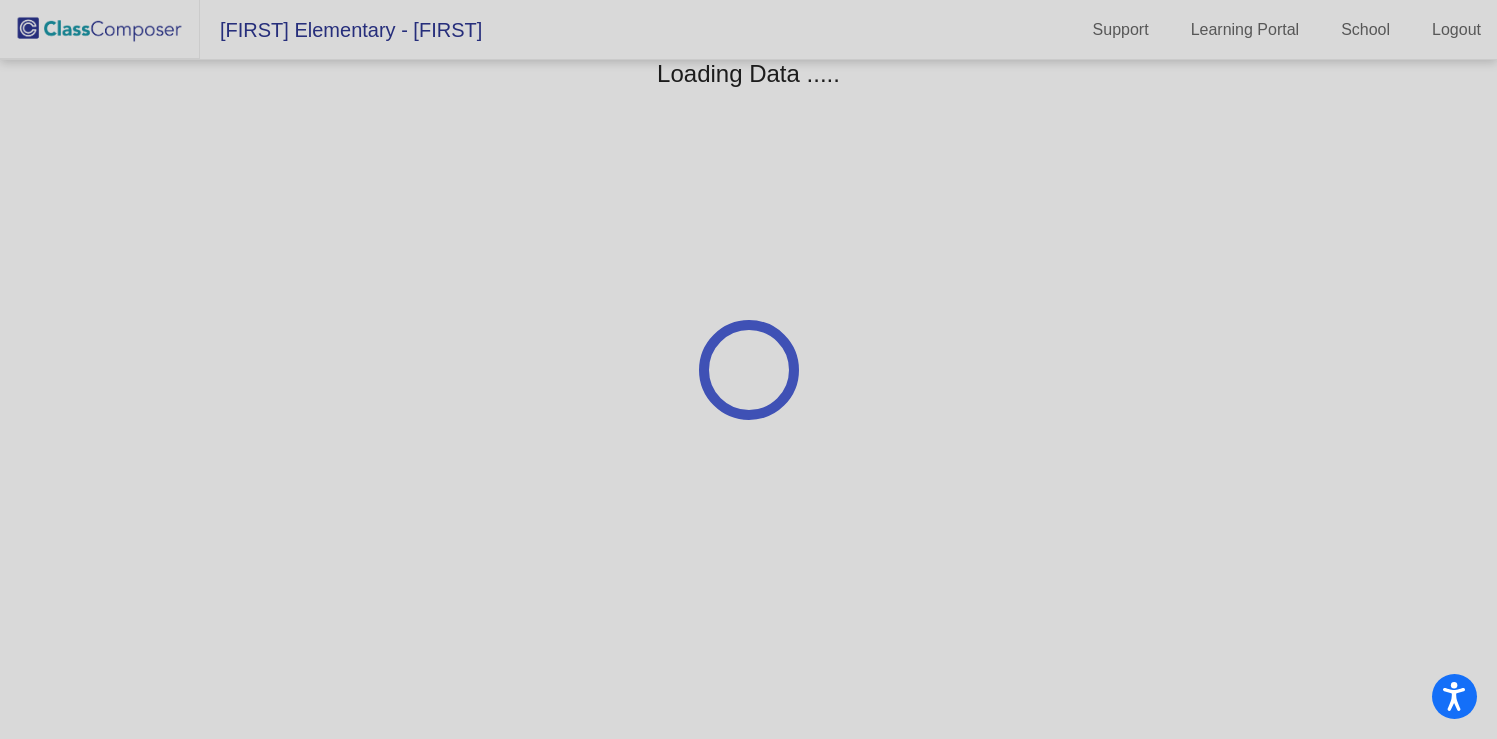 scroll, scrollTop: 0, scrollLeft: 0, axis: both 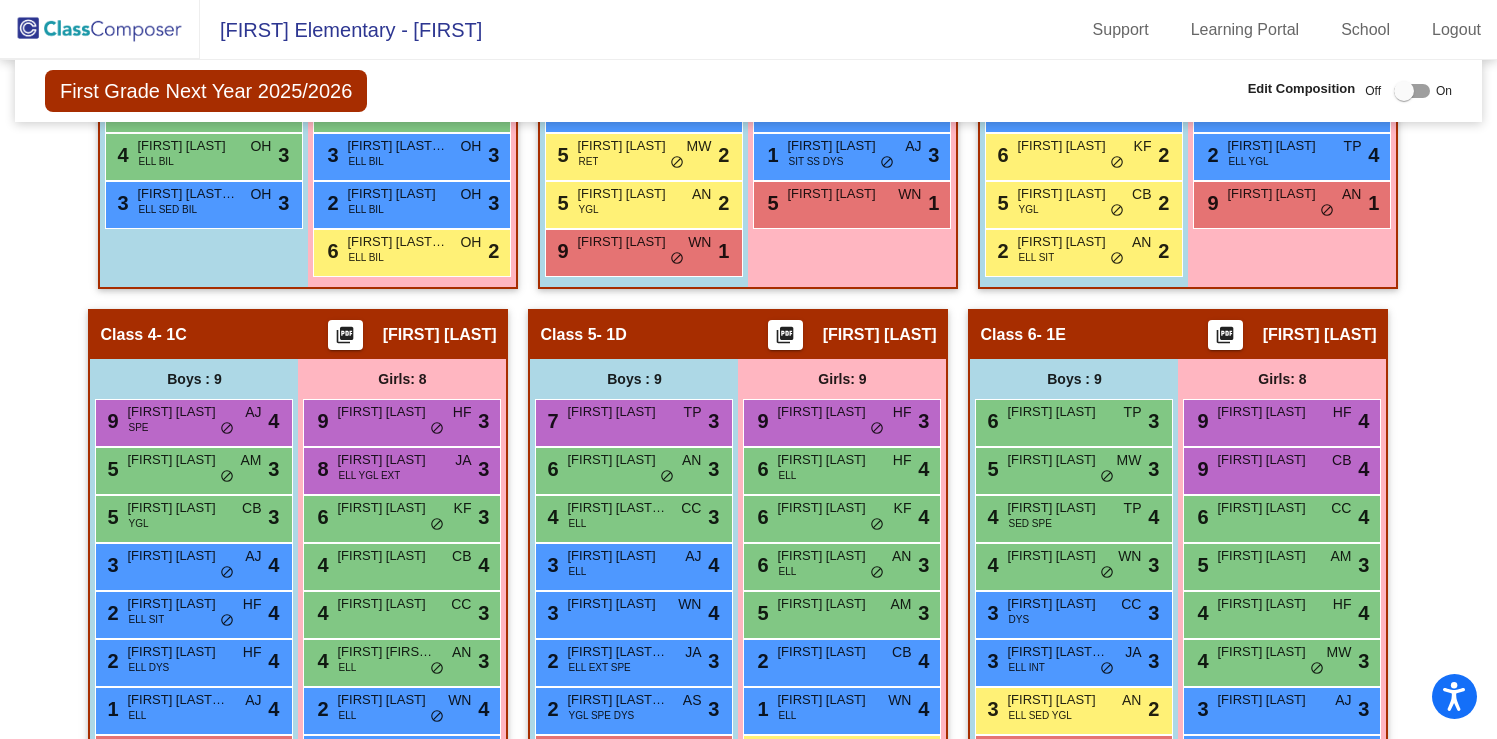 click on "Hallway   - Hallway Class  picture_as_pdf  Add Student  First Name Last Name Student Id  (Recommended)   Boy   Girl   Non Binary Add Close  Boys : 3  2 [FIRST] [LAST] SED lock do_not_disturb_alt 3 1 [FIRST] [LAST] RET lock do_not_disturb_alt 3 1 [FIRST] [LAST] ELL RET lock do_not_disturb_alt 3 Girls: 4 1 [FIRST] [LAST] ELL RET lock do_not_disturb_alt 4 1 [FIRST] [LAST] SIT RET SPE lock do_not_disturb_alt 2 1 [FIRST] [LAST] SIT RET DYS PUS lock do_not_disturb_alt 2 1 [FIRST] [LAST] RET lock do_not_disturb_alt 1 Class 1   - 1J  picture_as_pdf [FIRST] [LAST]  Add Student  First Name Last Name Student Id  (Recommended)   Boy   Girl   Non Binary Add Close  Boys : 8  9 [FIRST] [LAST] ELL BIL OH lock do_not_disturb_alt 3 8 [FIRST] [LAST] ELL BIL OH lock do_not_disturb_alt 4 8 [FIRST] [LAST] ELL BIL OH lock do_not_disturb_alt 3 6 [FIRST] [LAST] ELL BIL OH lock do_not_disturb_alt 4 6 [FIRST] [LAST] ELL BIL OH lock do_not_disturb_alt 4 5 ELL BIL OH 3 4" 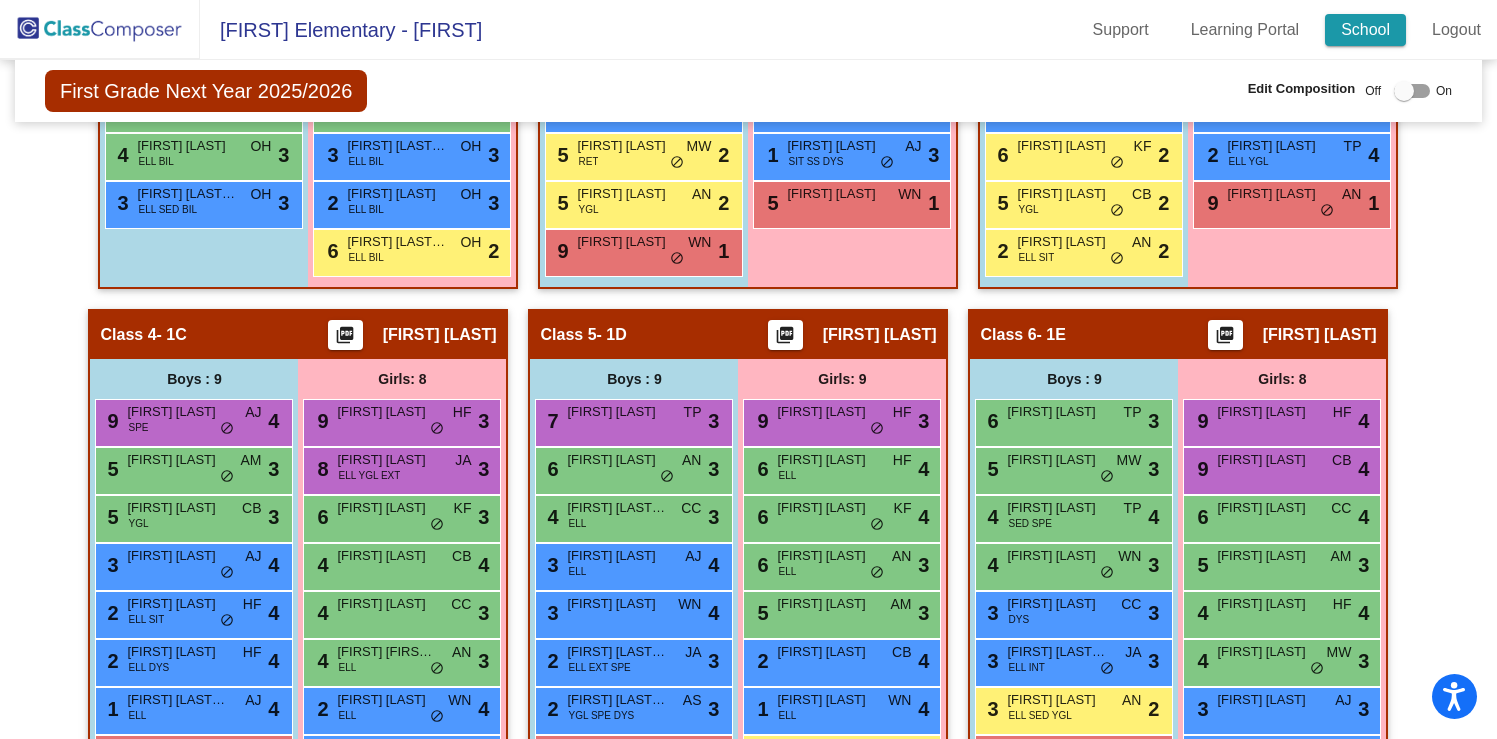 scroll, scrollTop: 1233, scrollLeft: 0, axis: vertical 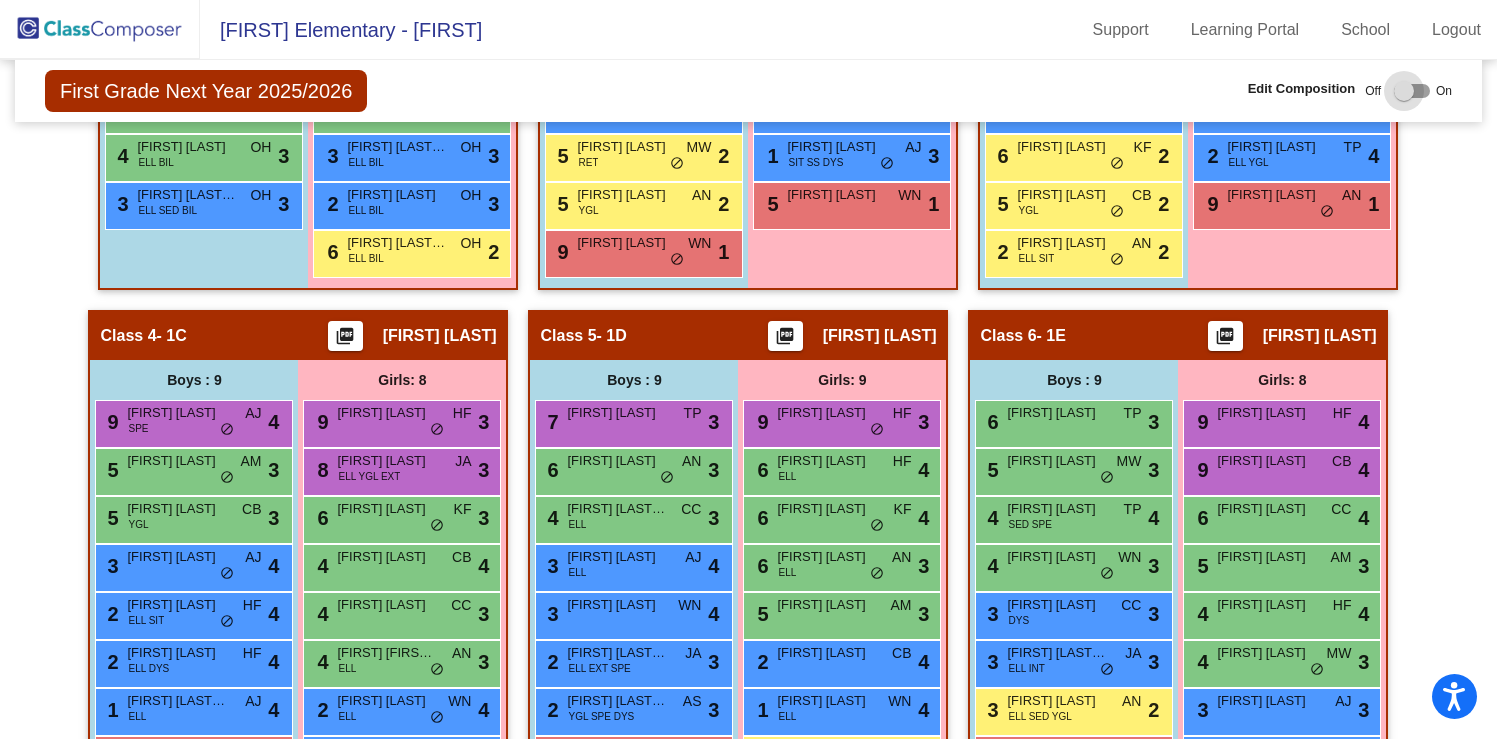 click at bounding box center [1412, 91] 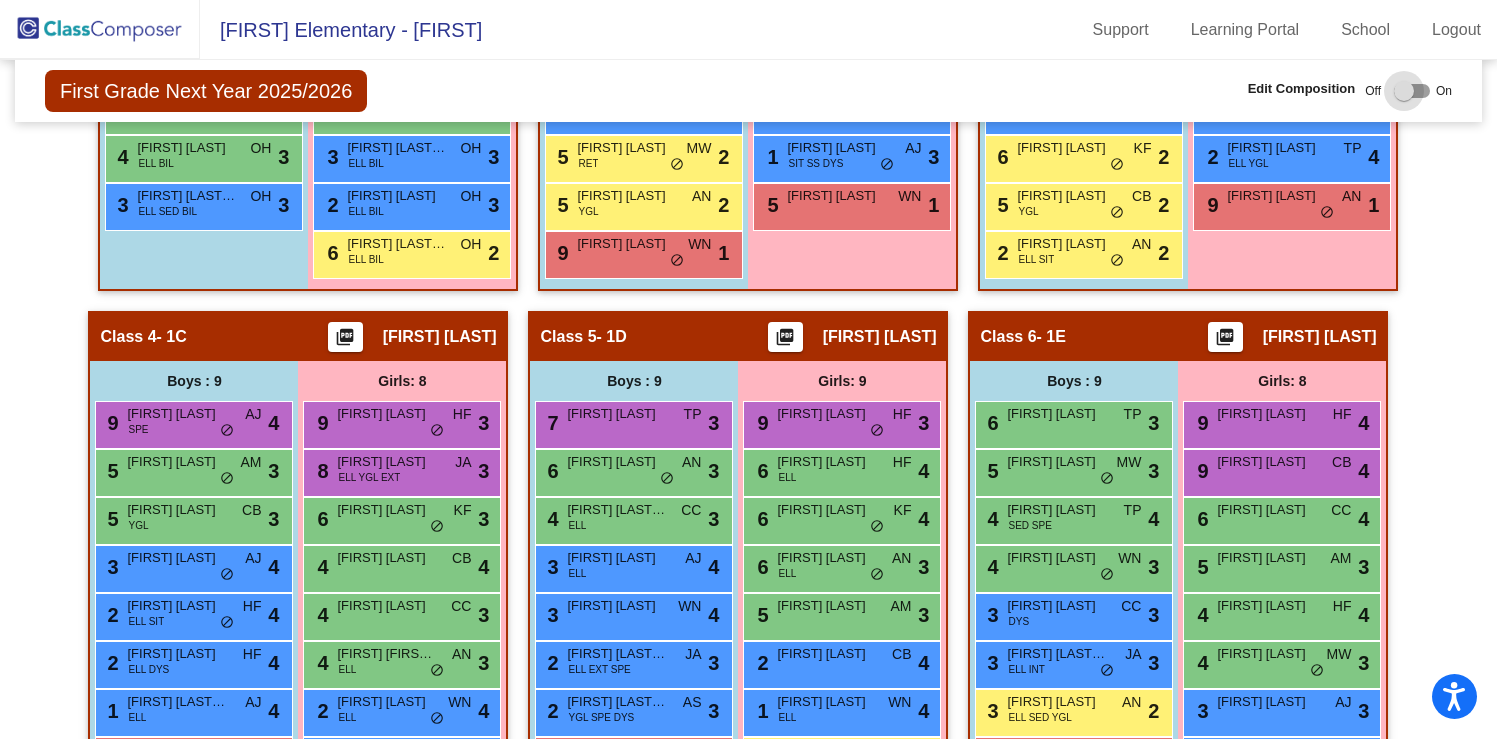 checkbox on "true" 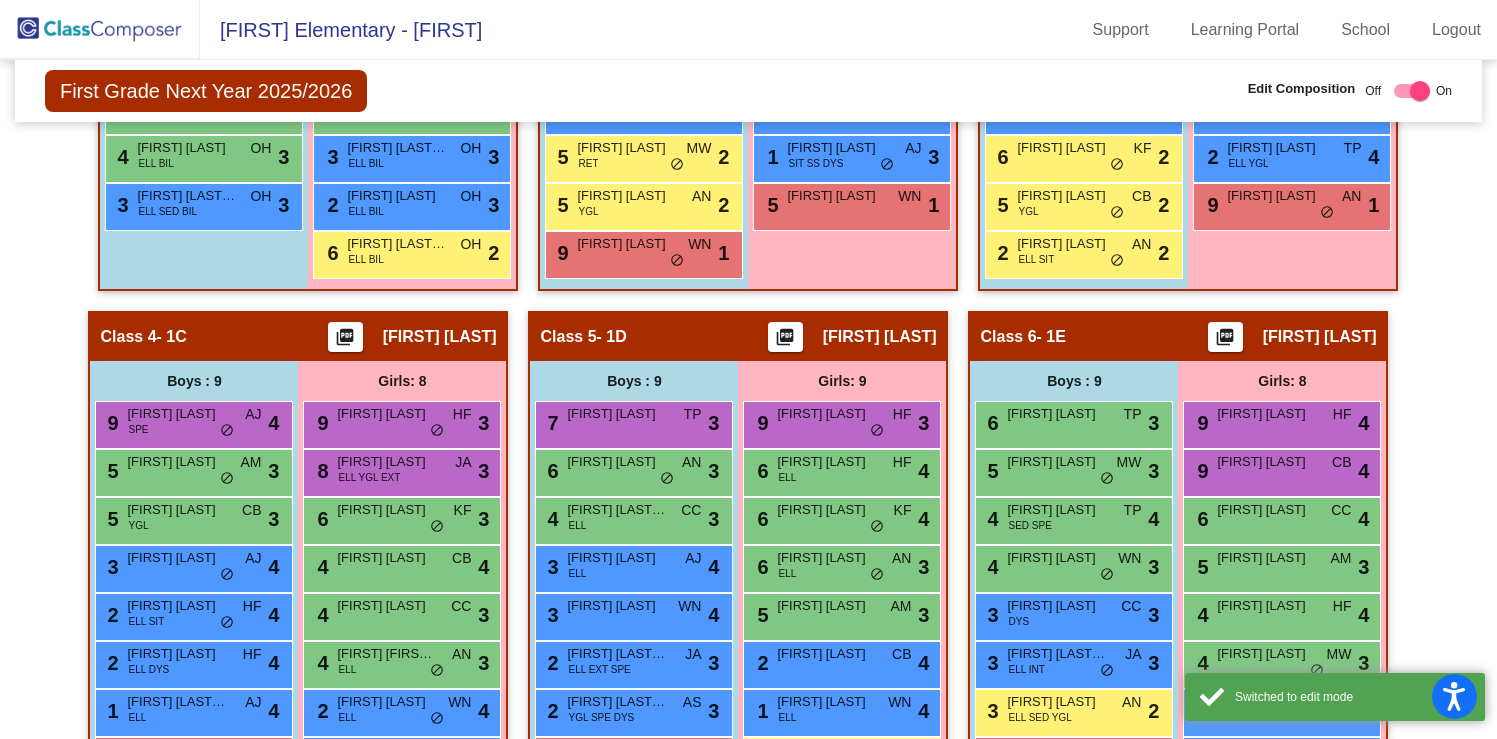 scroll, scrollTop: 1228, scrollLeft: 0, axis: vertical 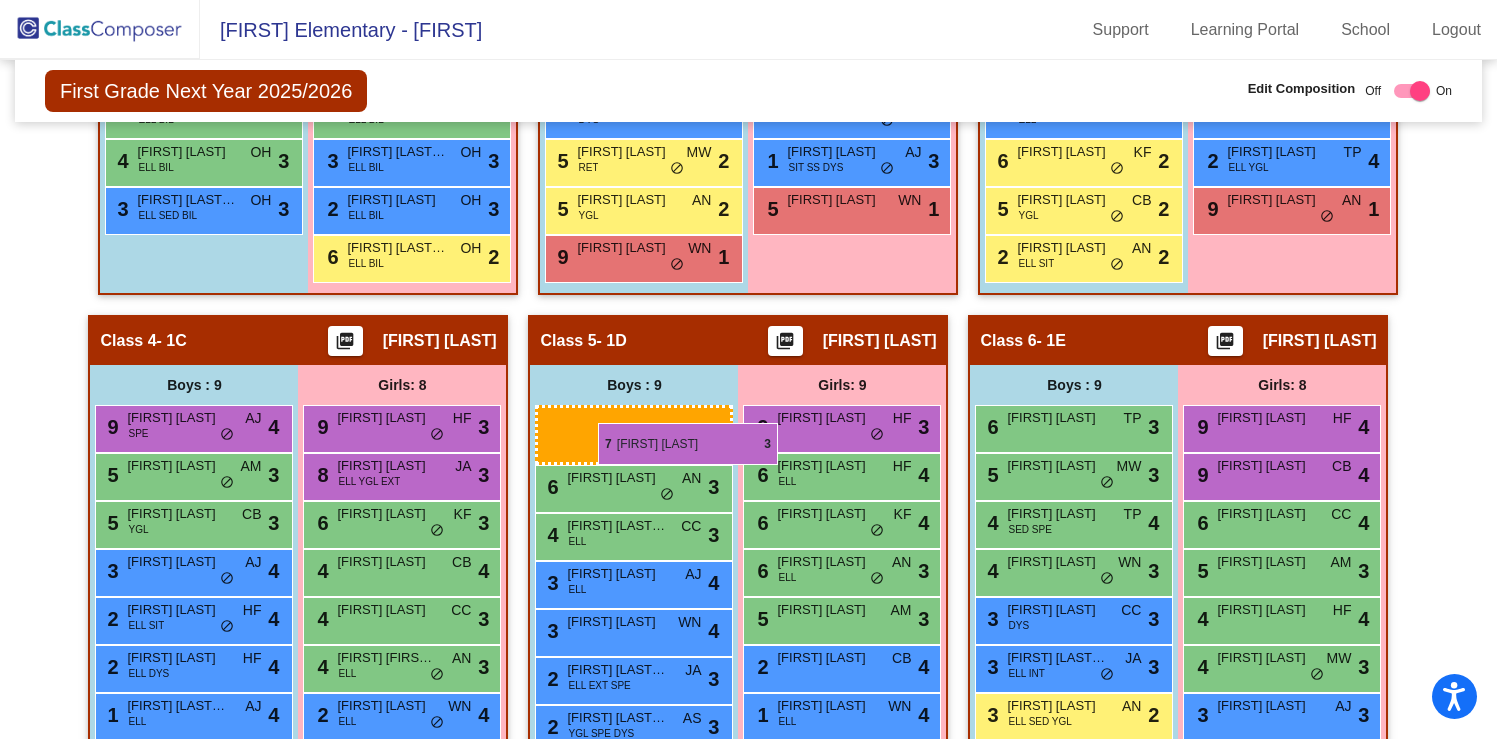 drag, startPoint x: 636, startPoint y: 417, endPoint x: 561, endPoint y: 415, distance: 75.026665 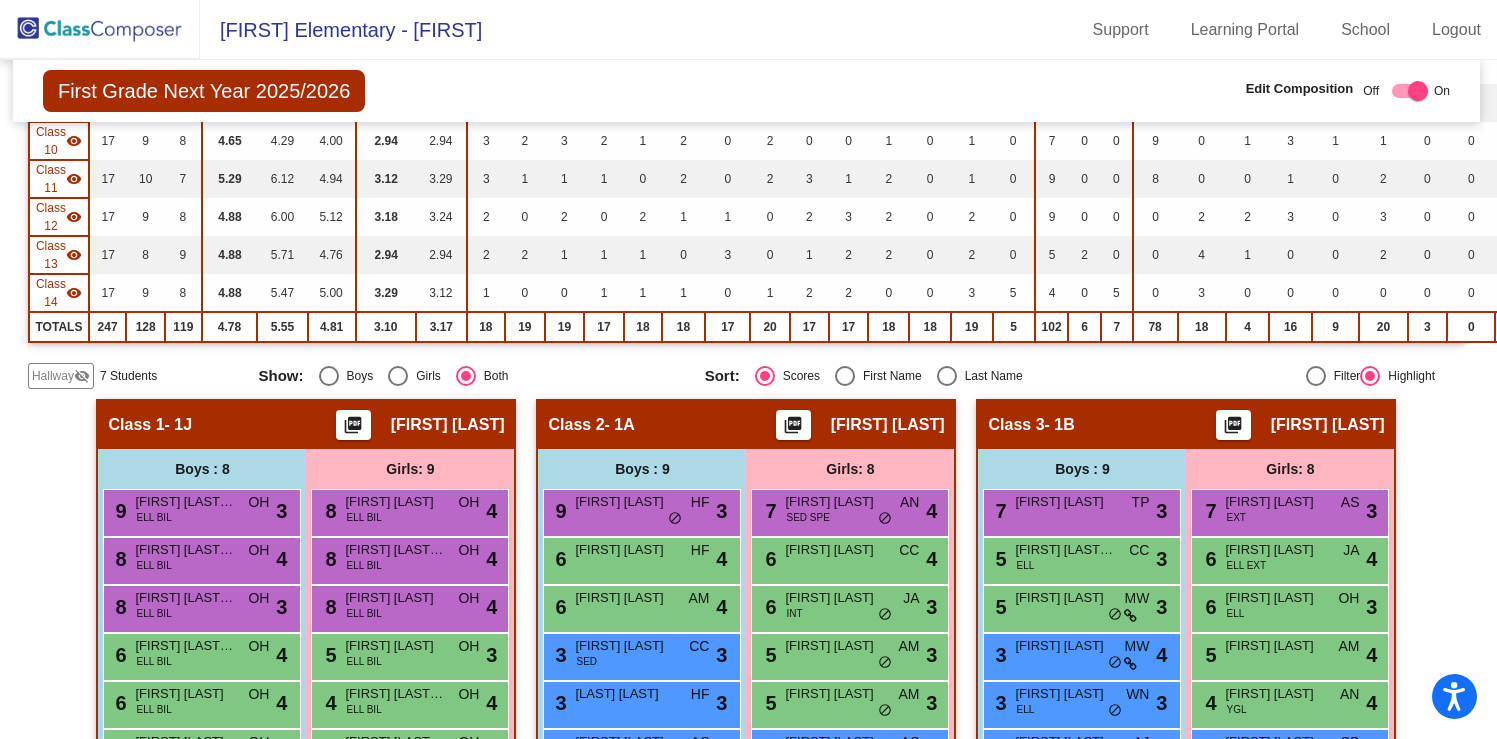 scroll, scrollTop: 0, scrollLeft: 2, axis: horizontal 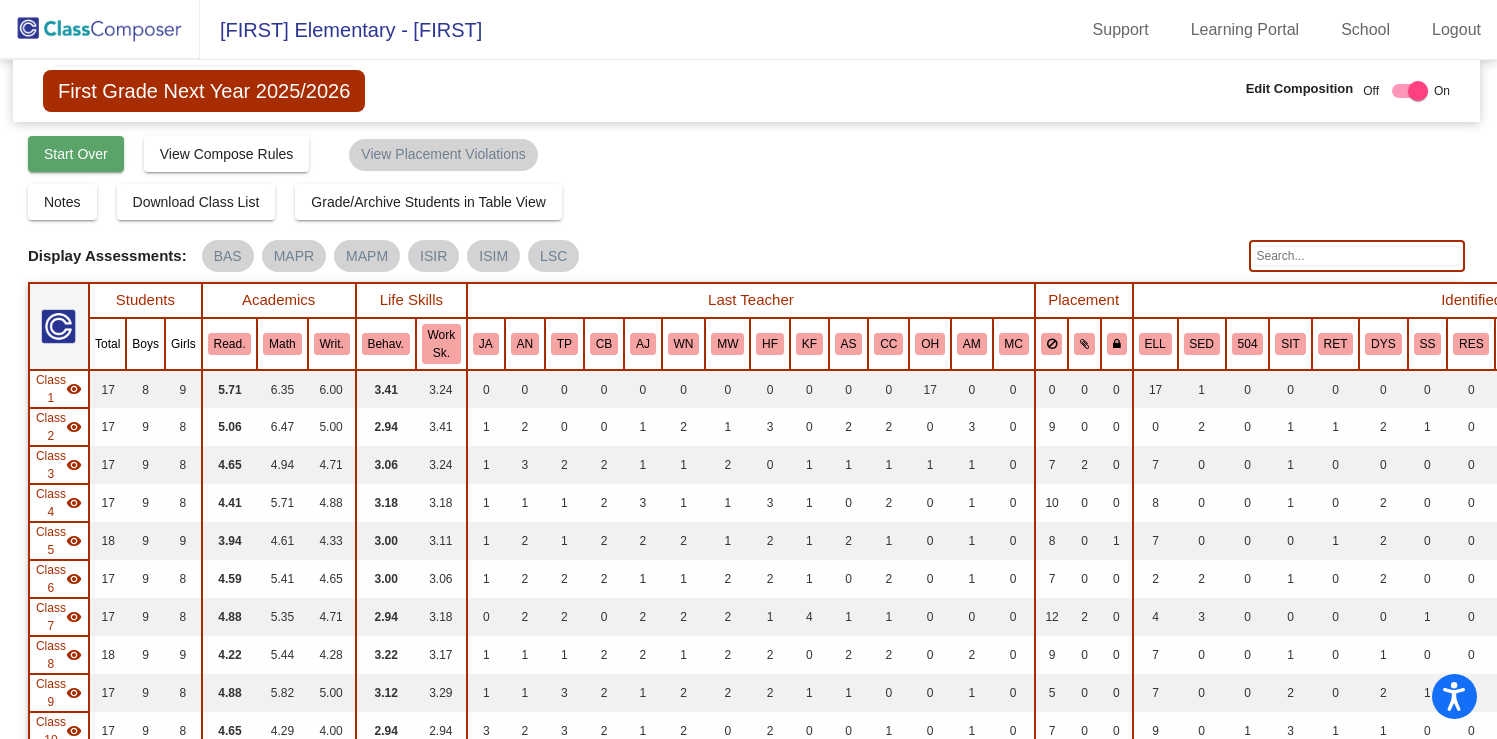 click on "Start Over" 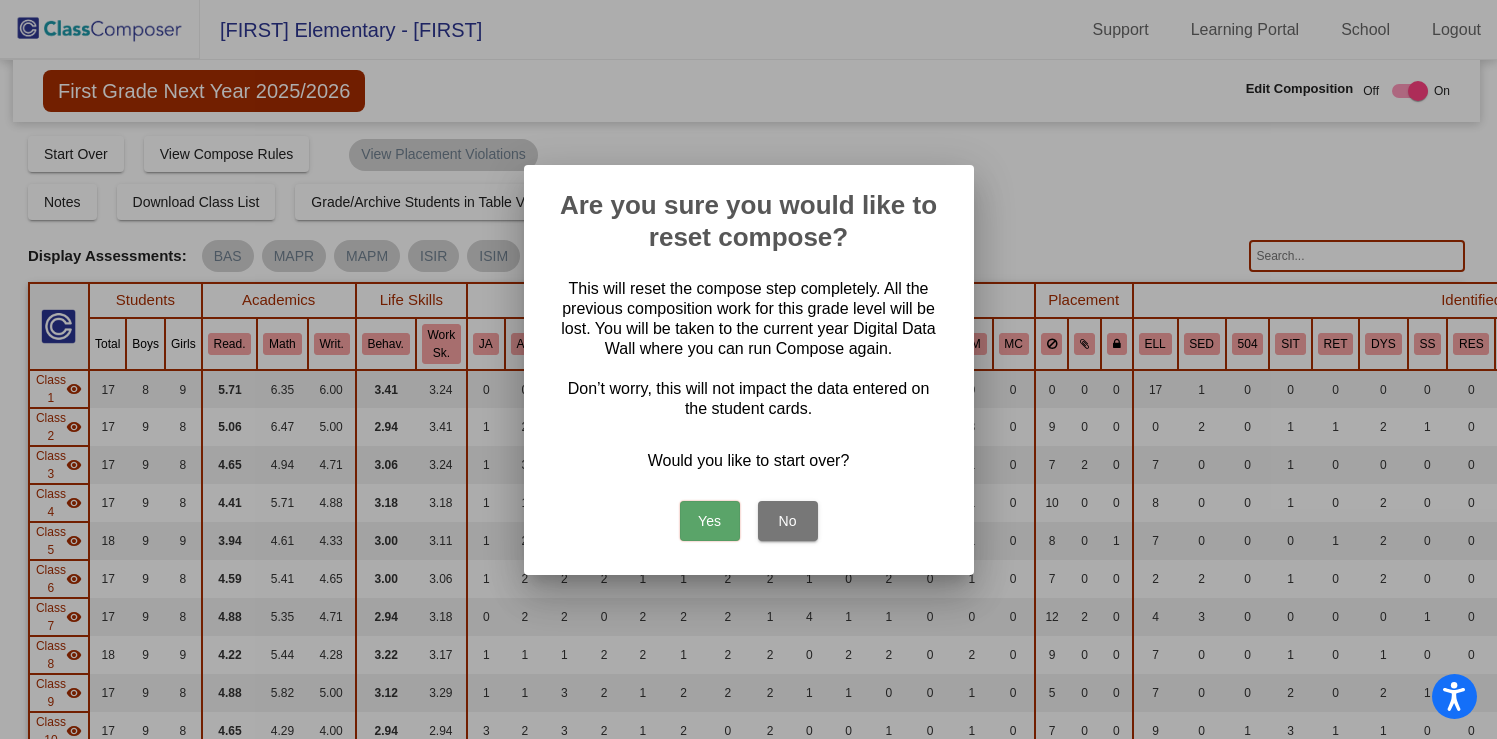 drag, startPoint x: 707, startPoint y: 520, endPoint x: 691, endPoint y: 487, distance: 36.67424 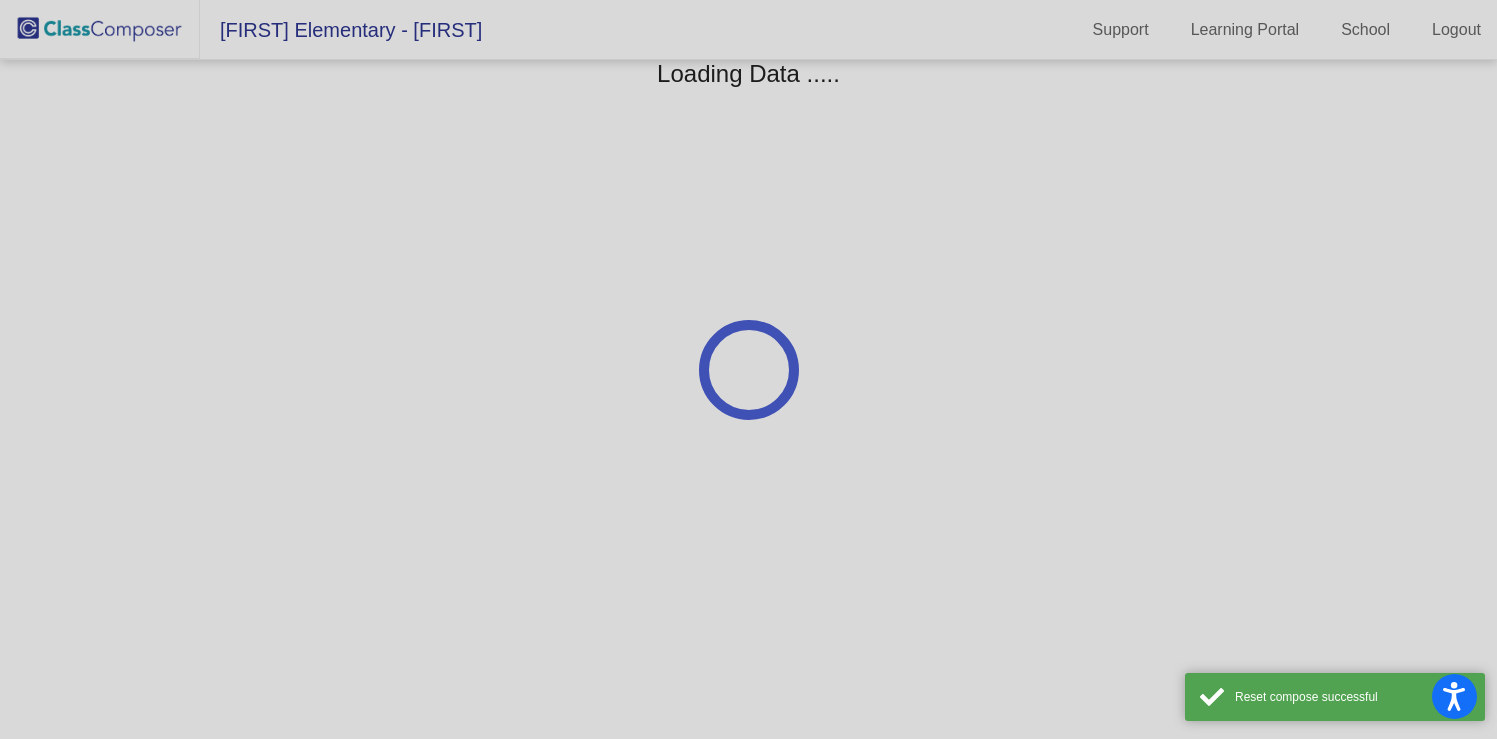 scroll, scrollTop: 0, scrollLeft: 0, axis: both 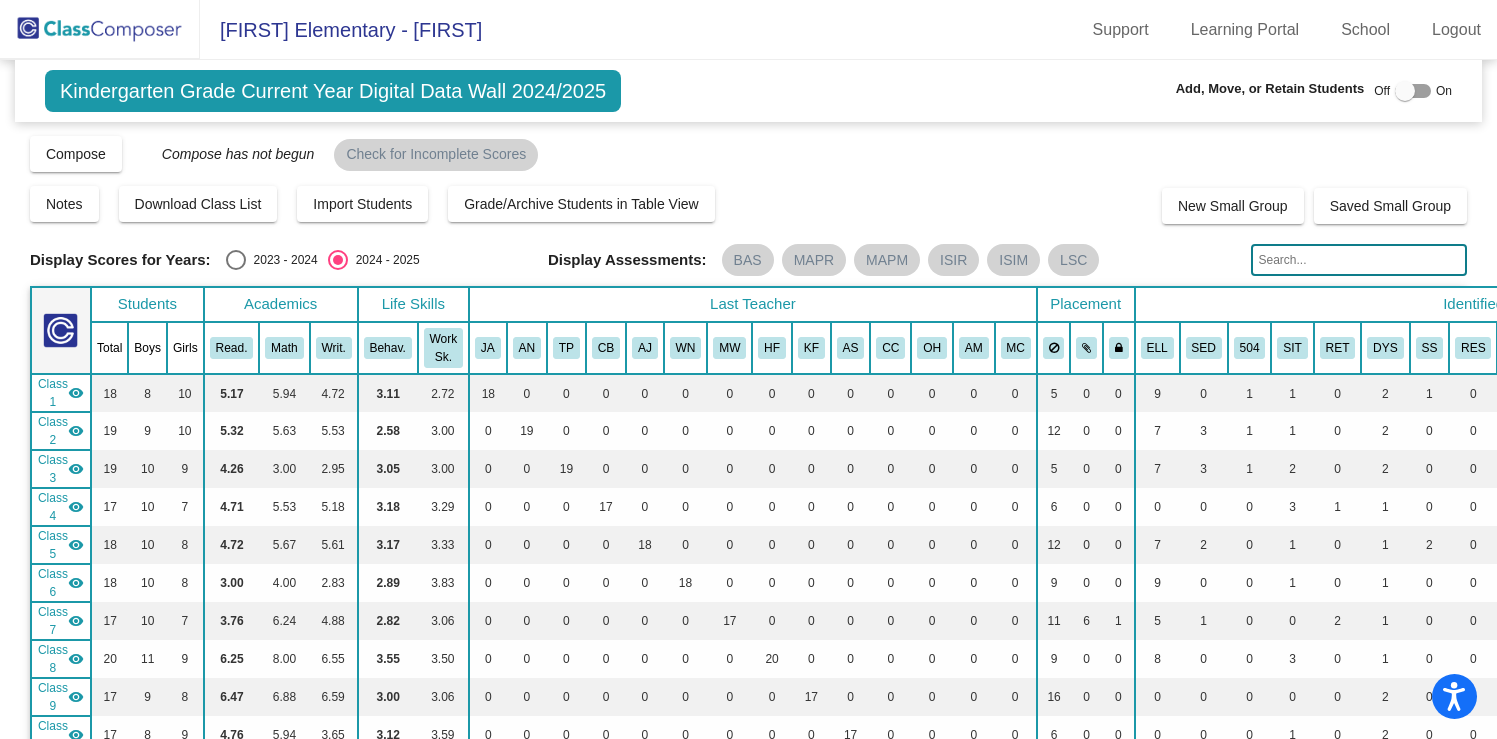 click on "Kindergarten Grade Current Year Digital Data Wall 2024/2025" 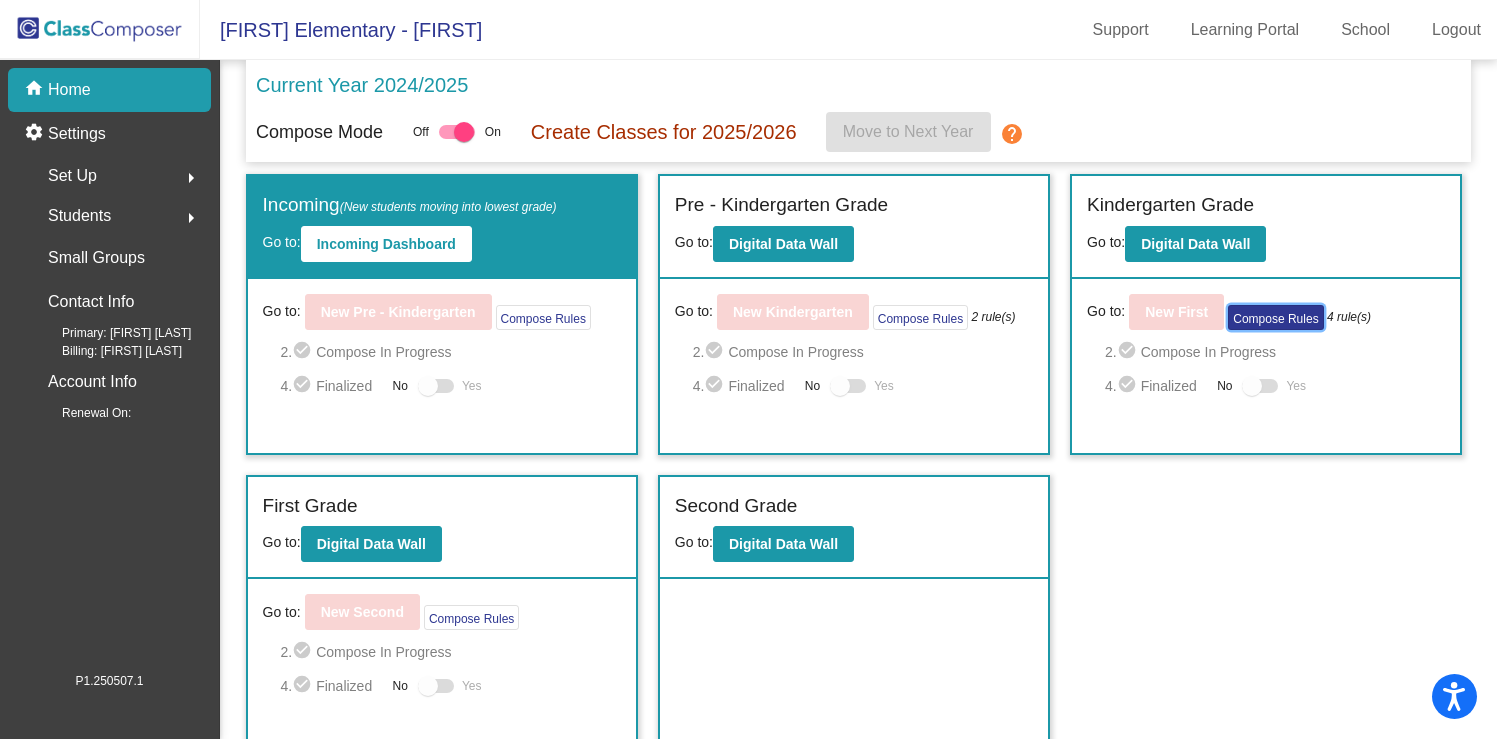 click on "Compose Rules" 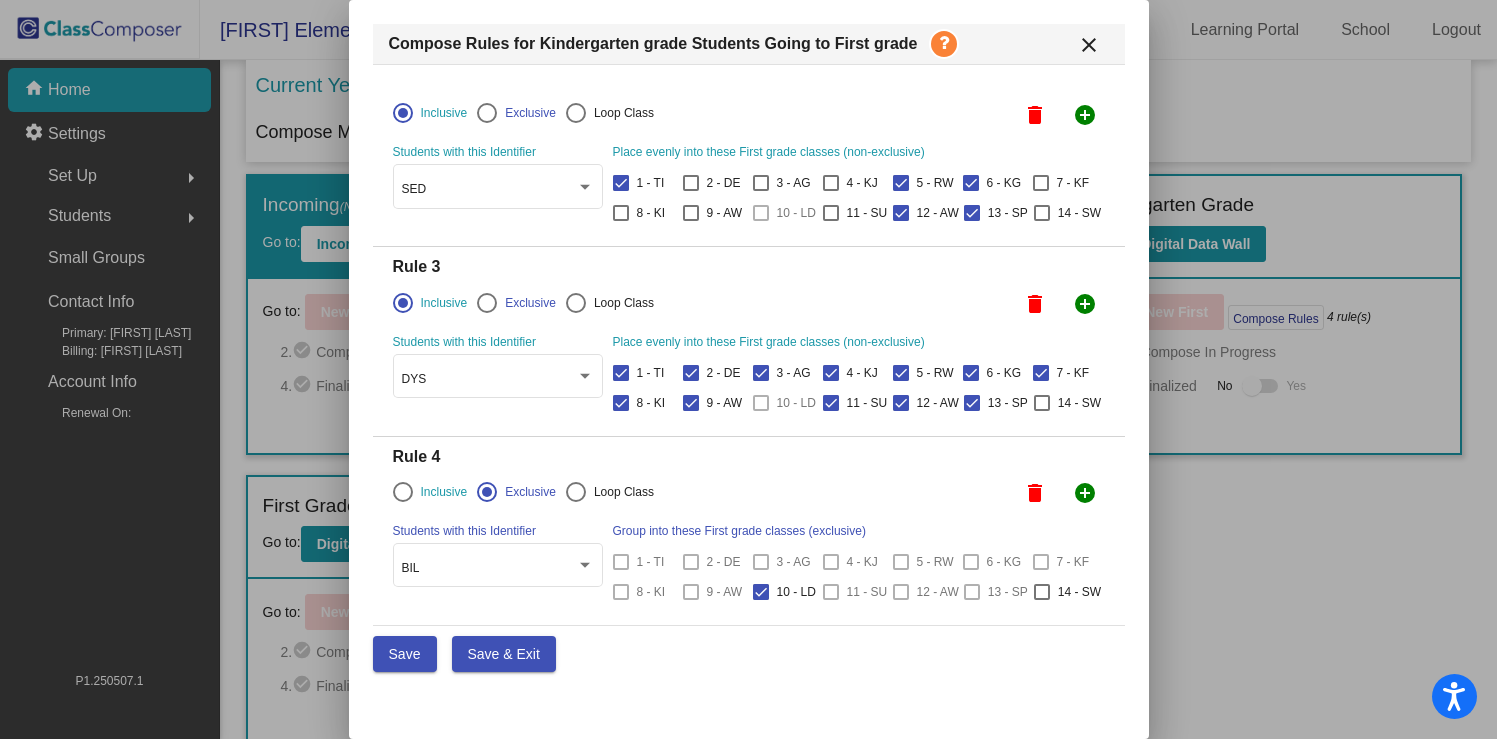 scroll, scrollTop: 343, scrollLeft: 0, axis: vertical 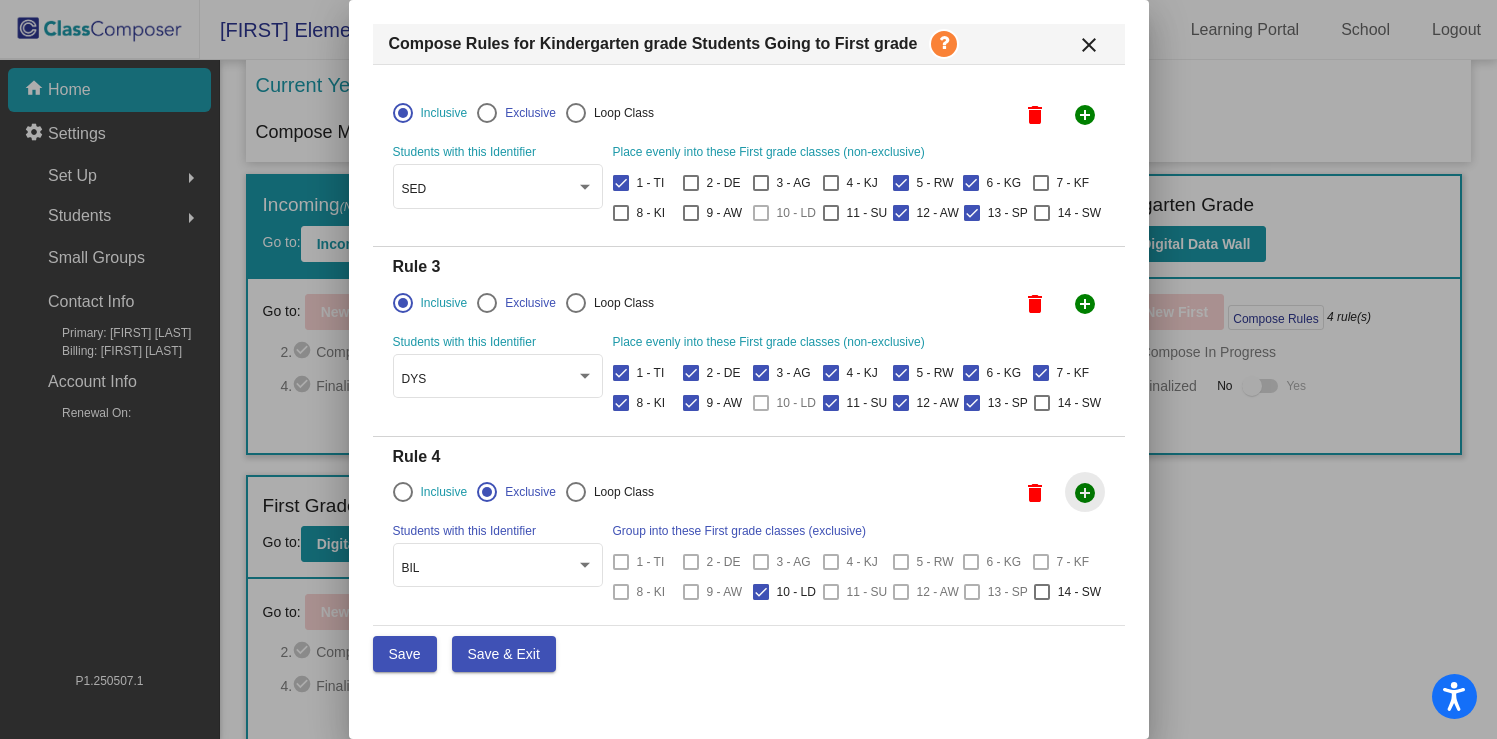 click on "add_circle" at bounding box center (1085, 493) 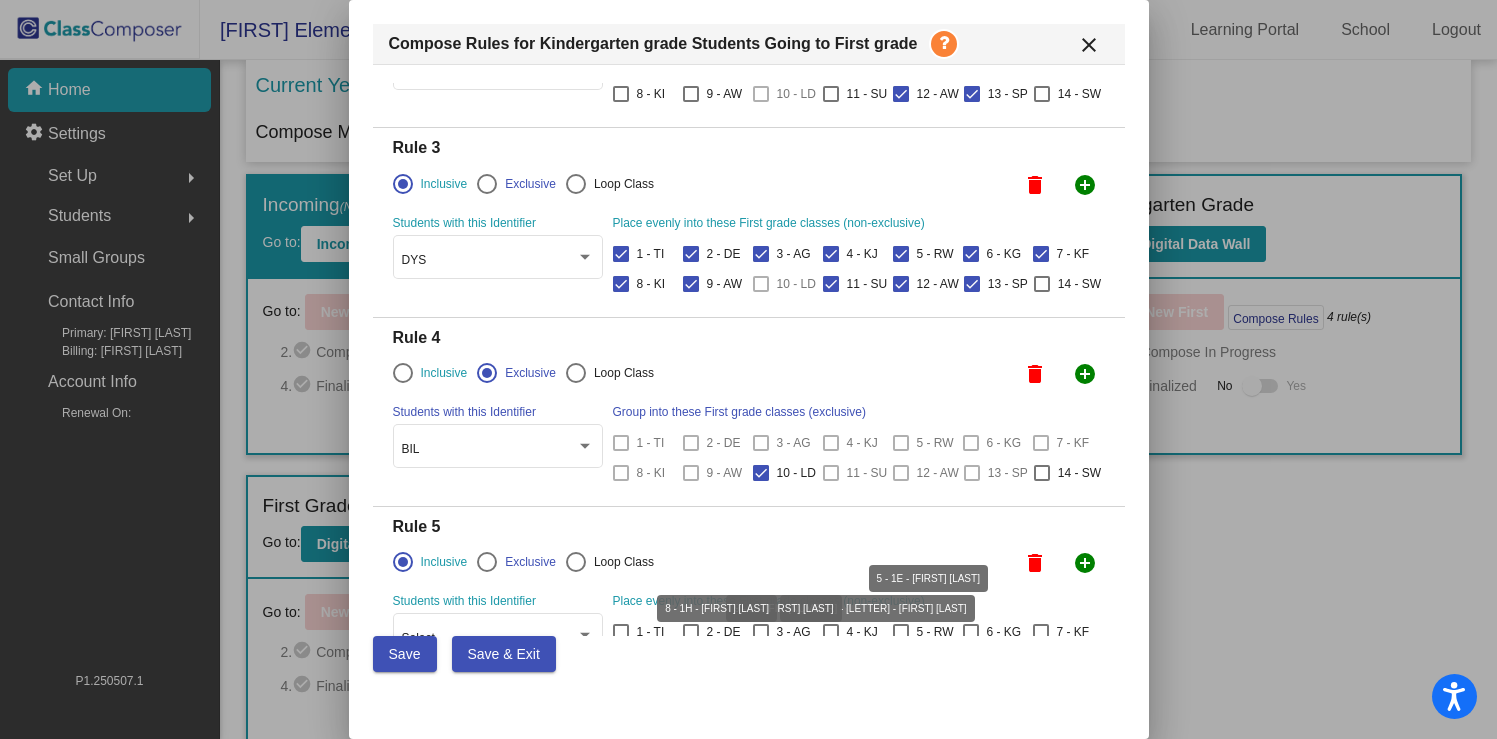 scroll, scrollTop: 350, scrollLeft: 0, axis: vertical 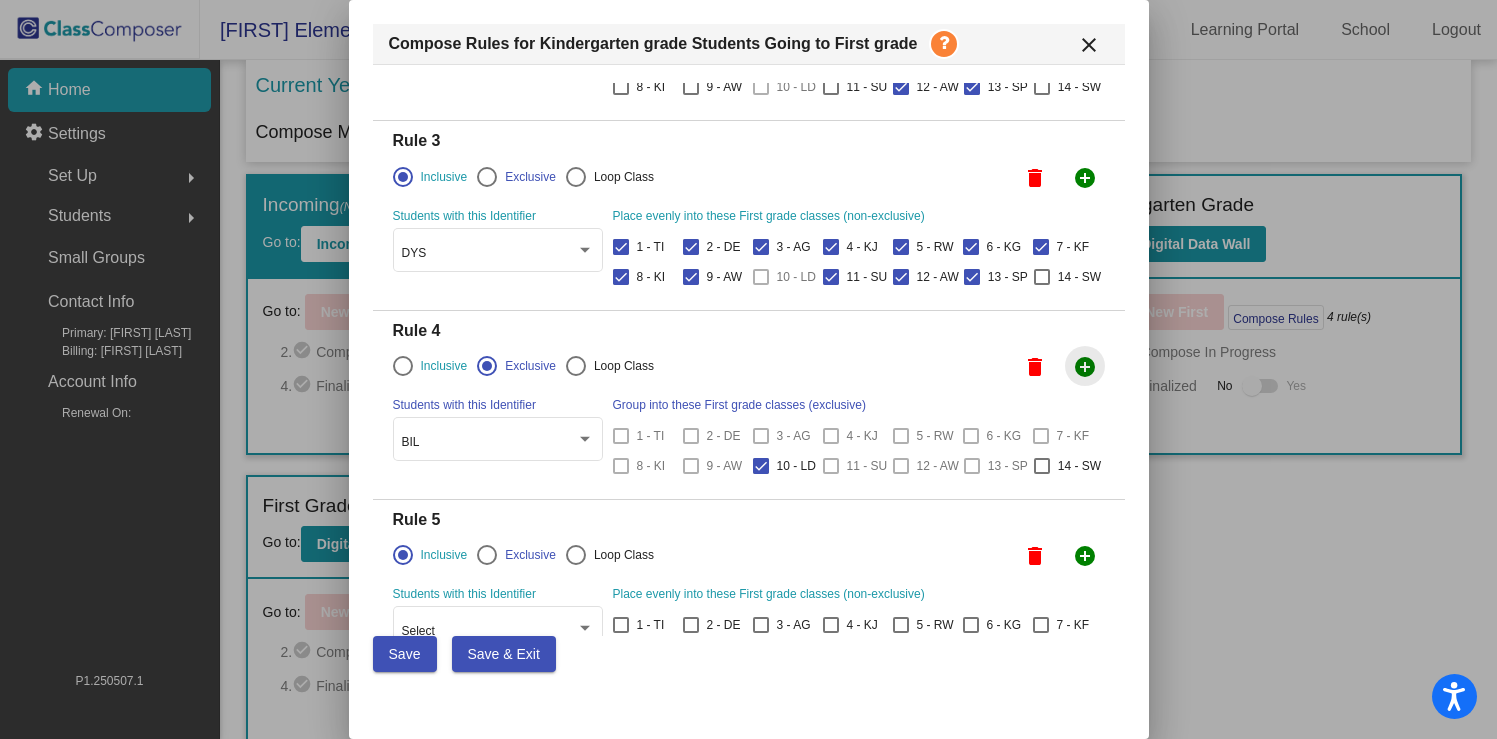 drag, startPoint x: 1077, startPoint y: 459, endPoint x: 1052, endPoint y: 473, distance: 28.653097 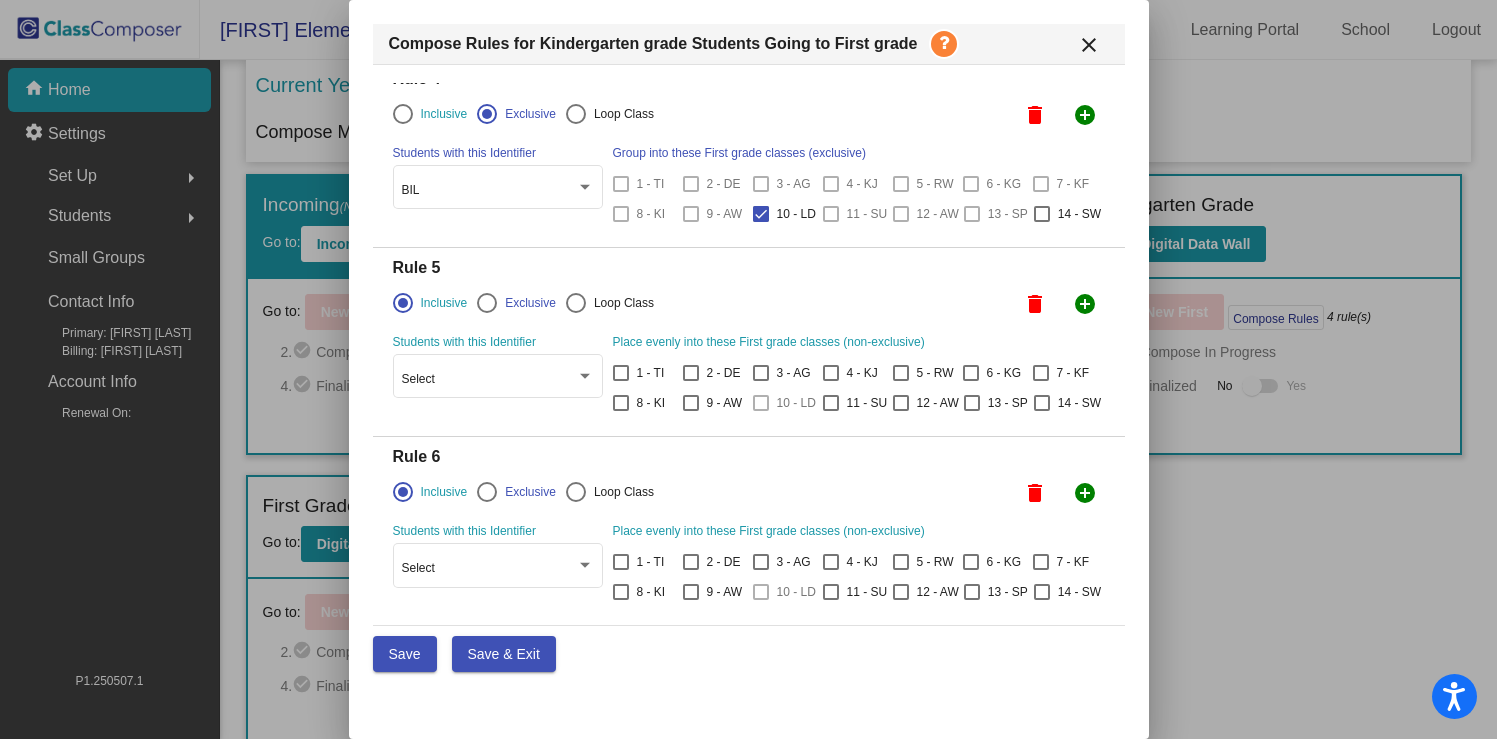 scroll, scrollTop: 782, scrollLeft: 0, axis: vertical 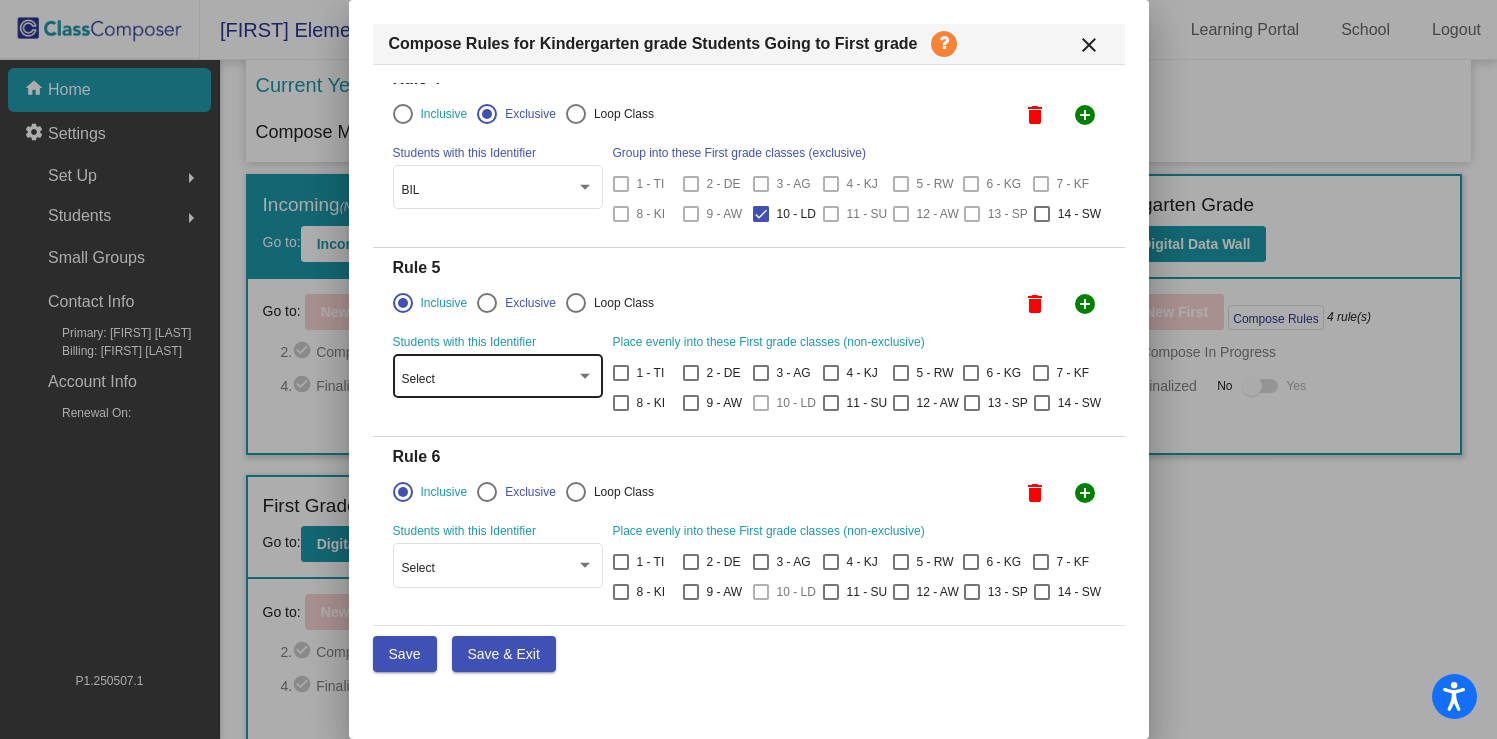 click on "Select" at bounding box center (489, 380) 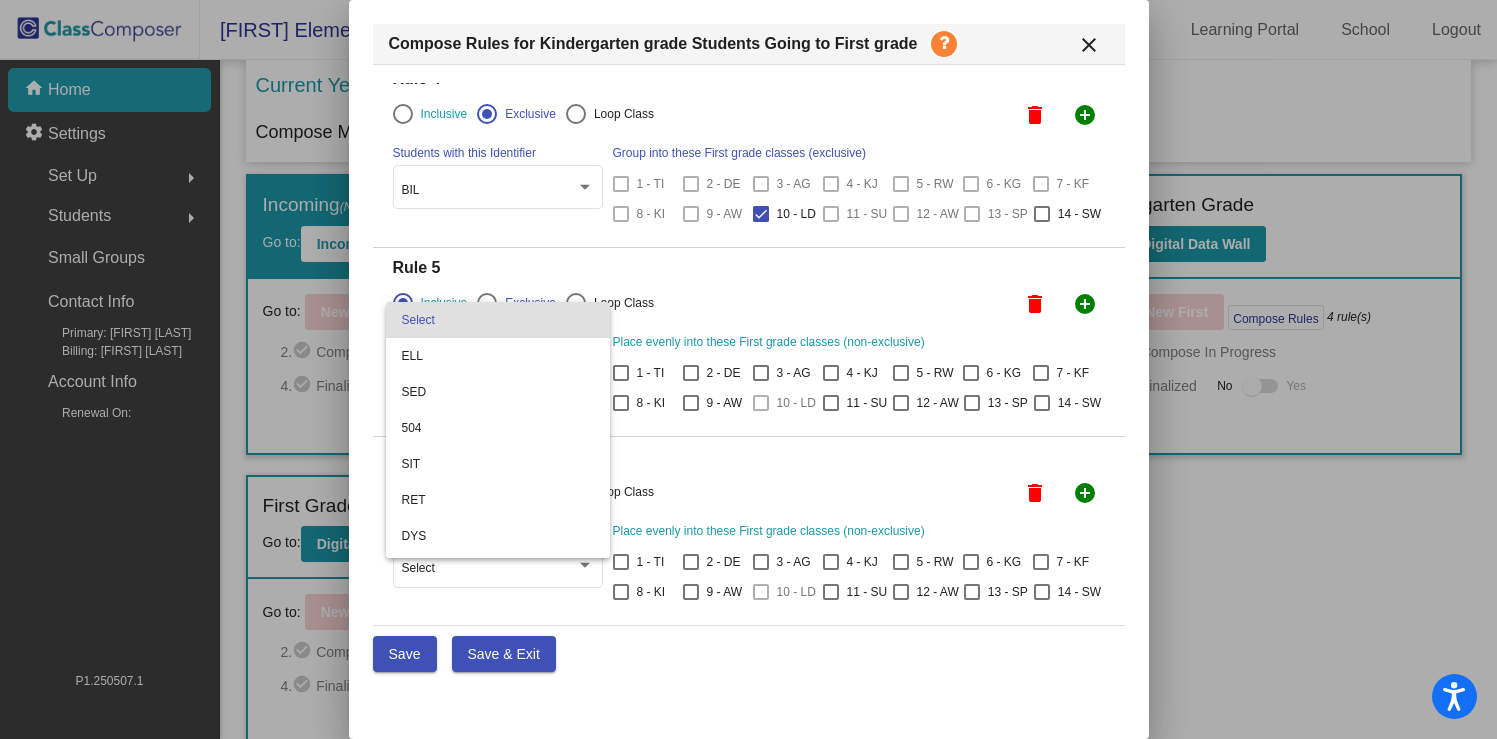 drag, startPoint x: 675, startPoint y: 643, endPoint x: 741, endPoint y: 510, distance: 148.47559 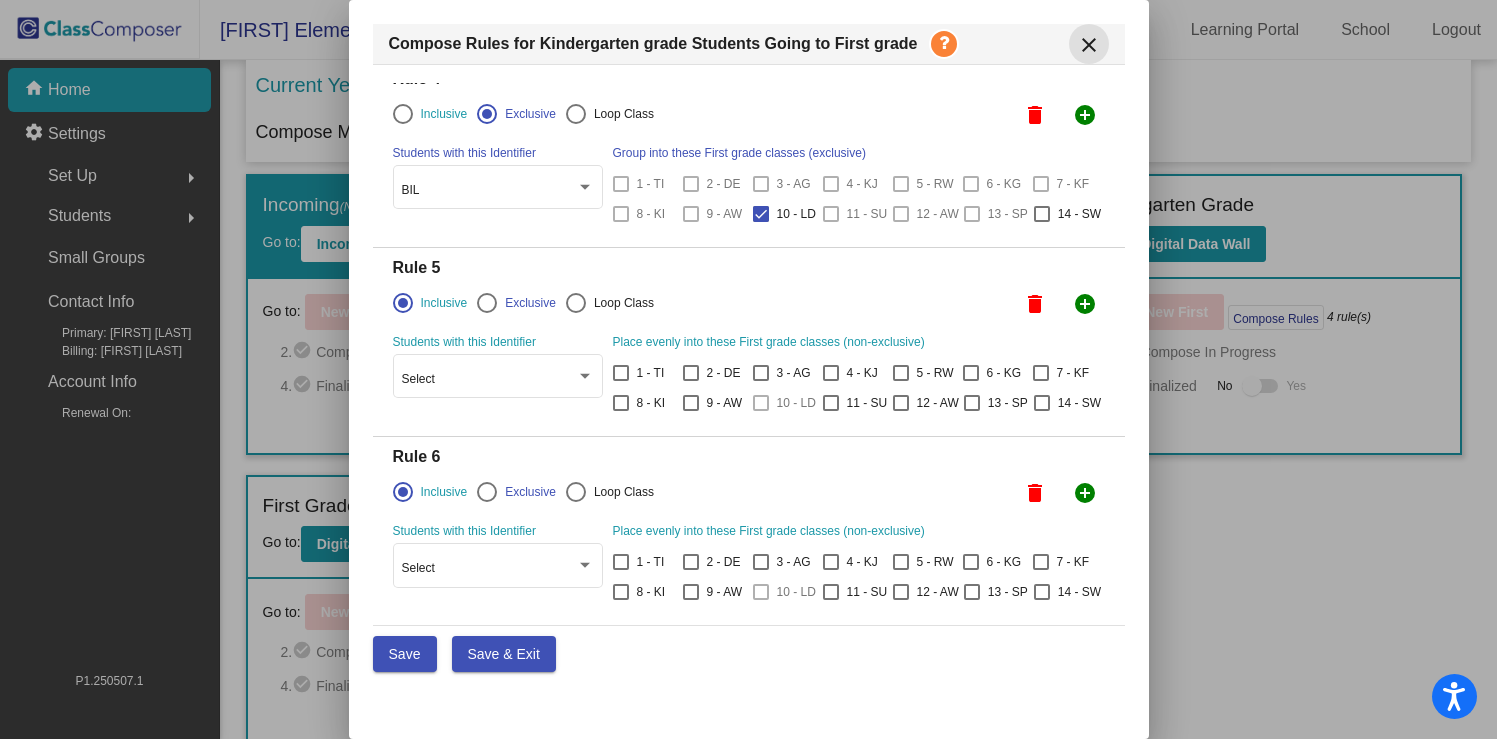 click on "close" at bounding box center [1089, 45] 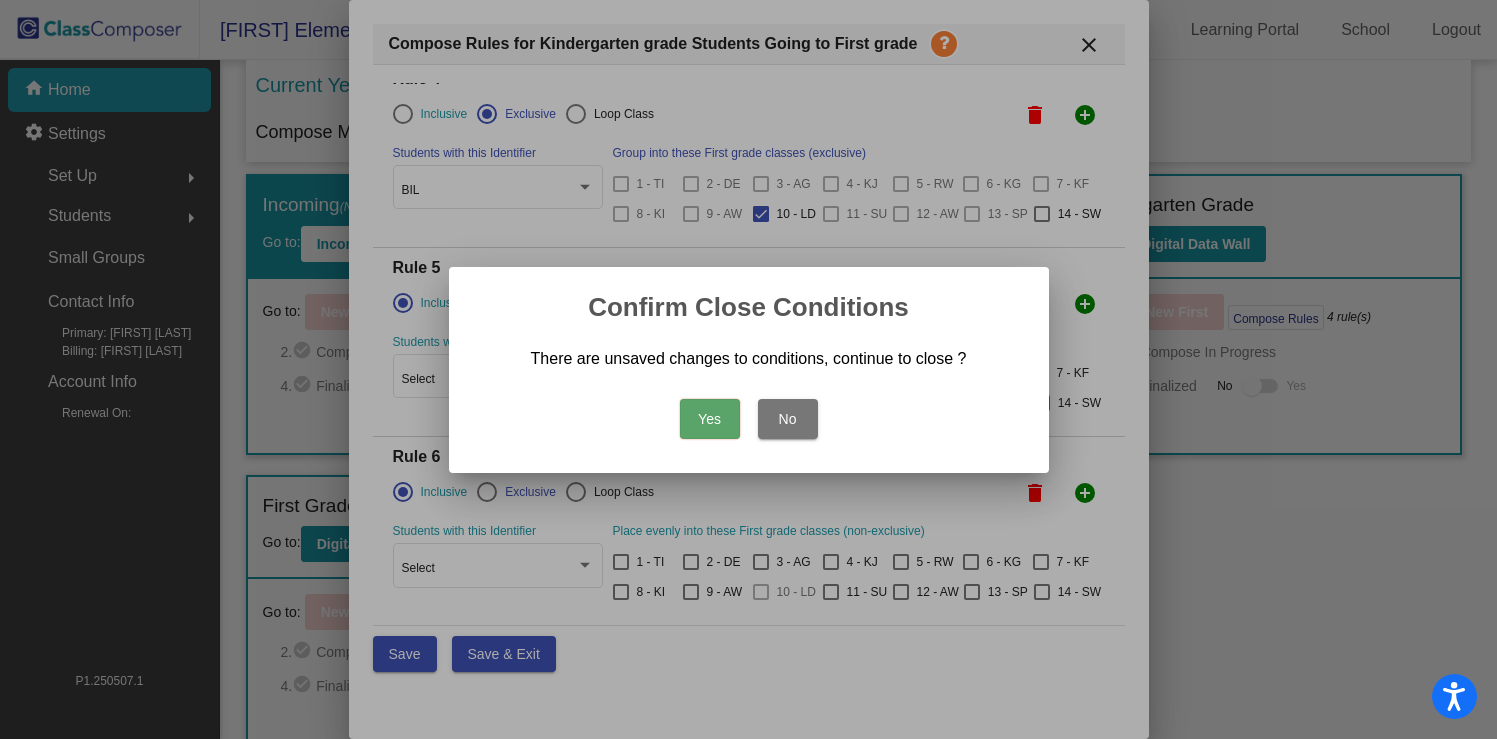 click on "No" at bounding box center (788, 419) 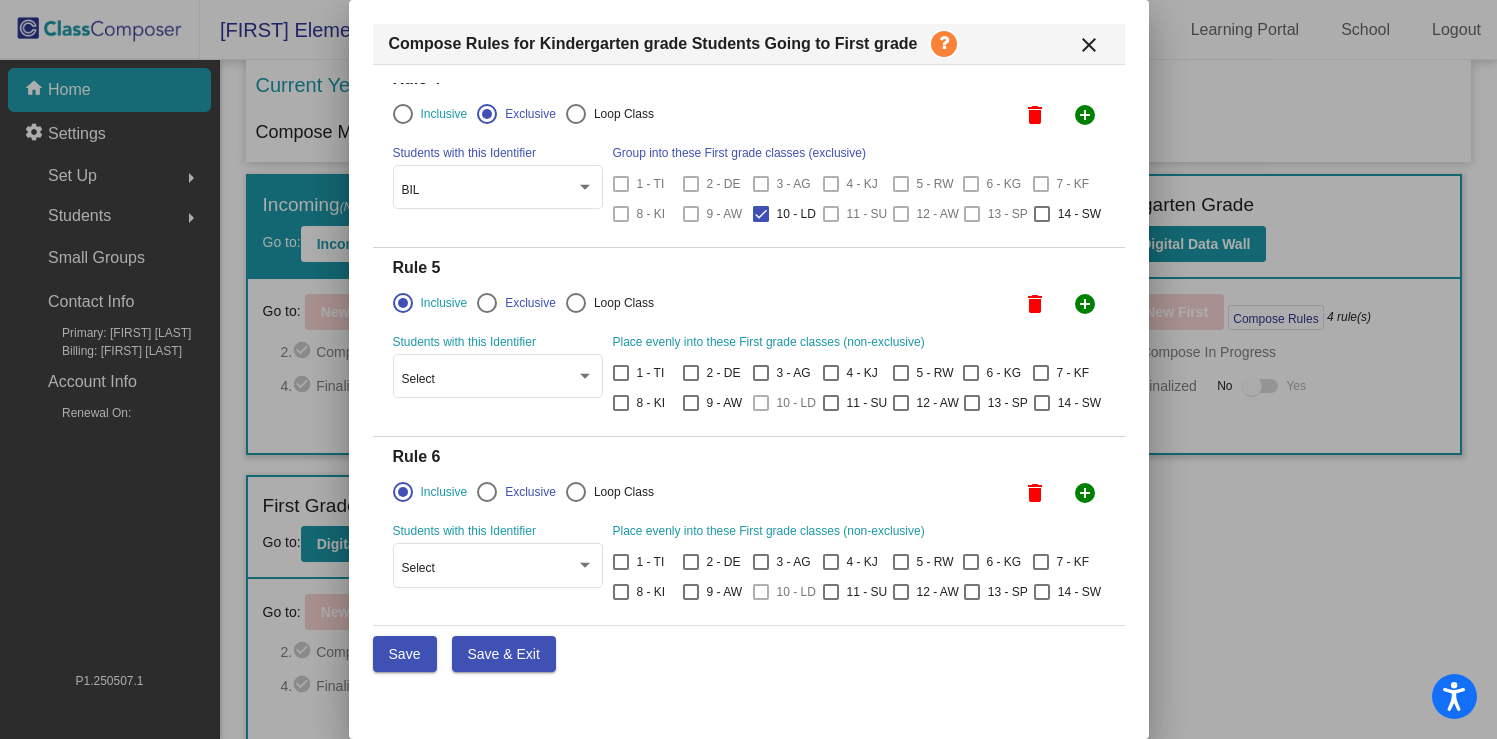 click on "close" at bounding box center [1089, 45] 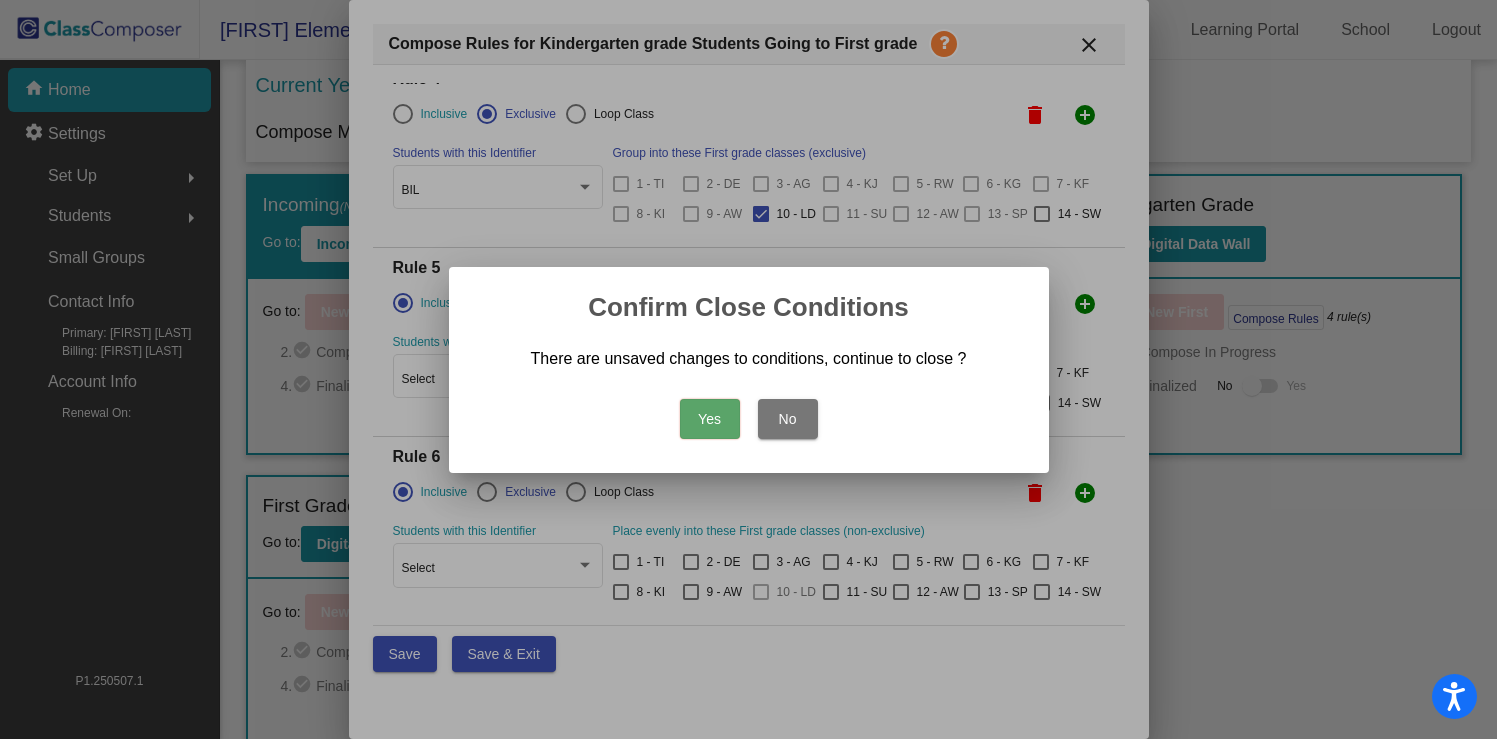 click on "Yes" at bounding box center (710, 419) 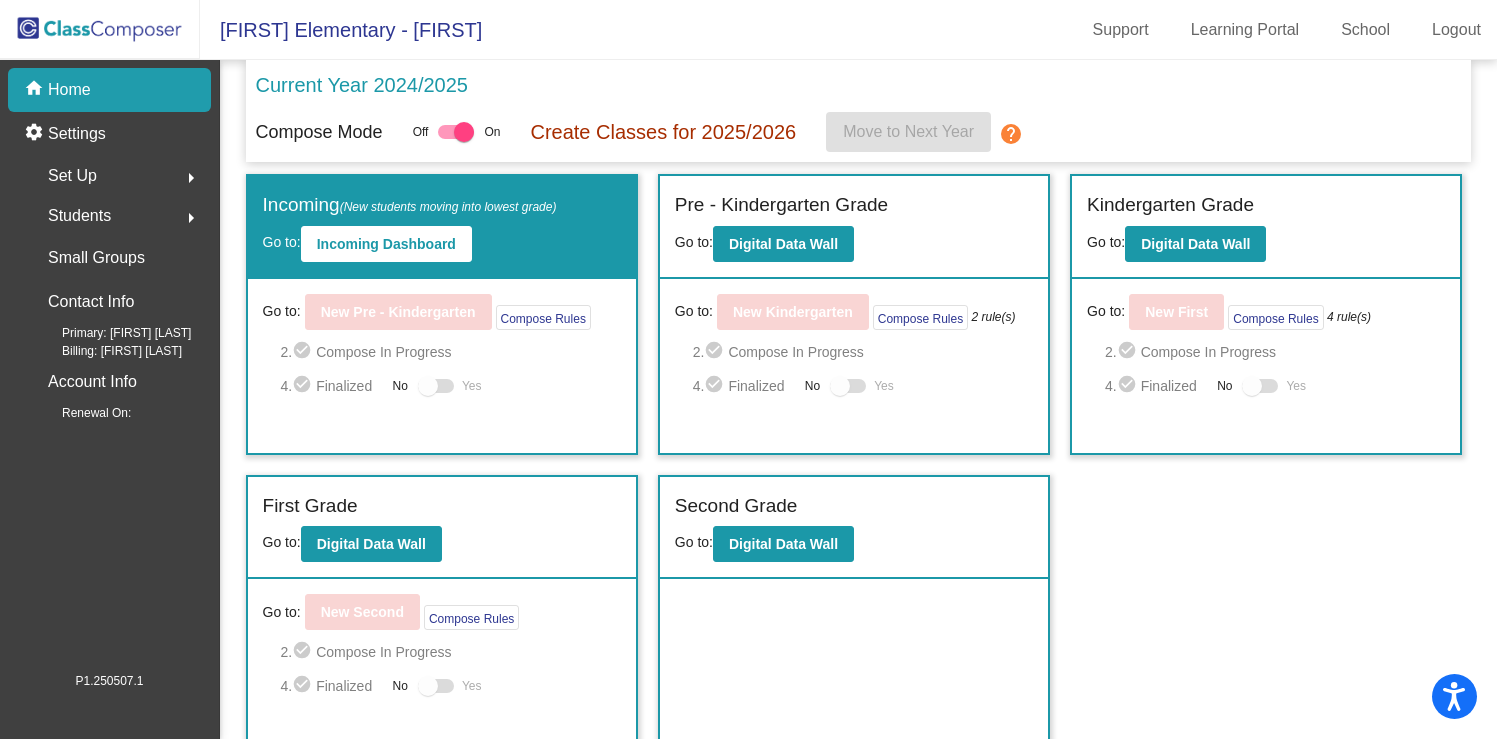 click on "Home" 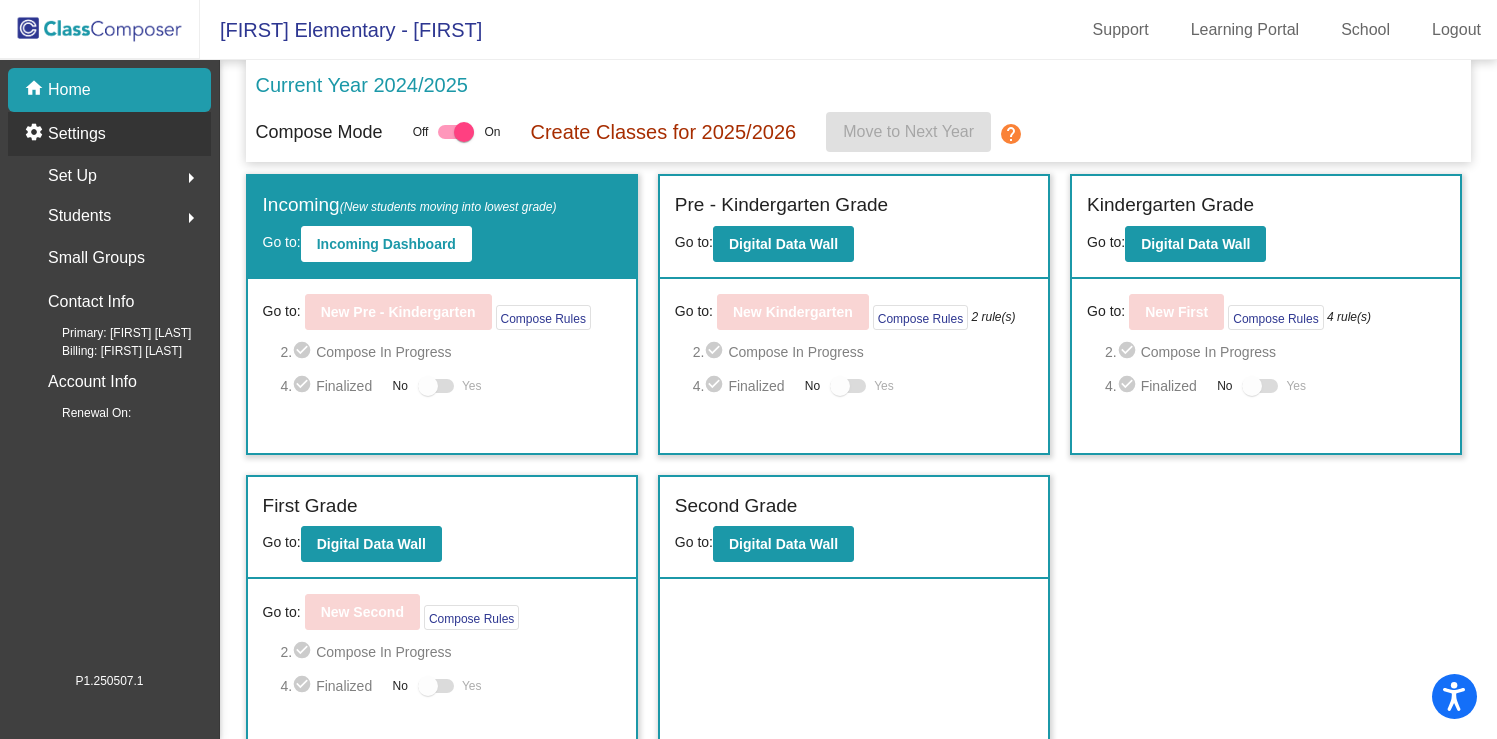 click on "Settings" 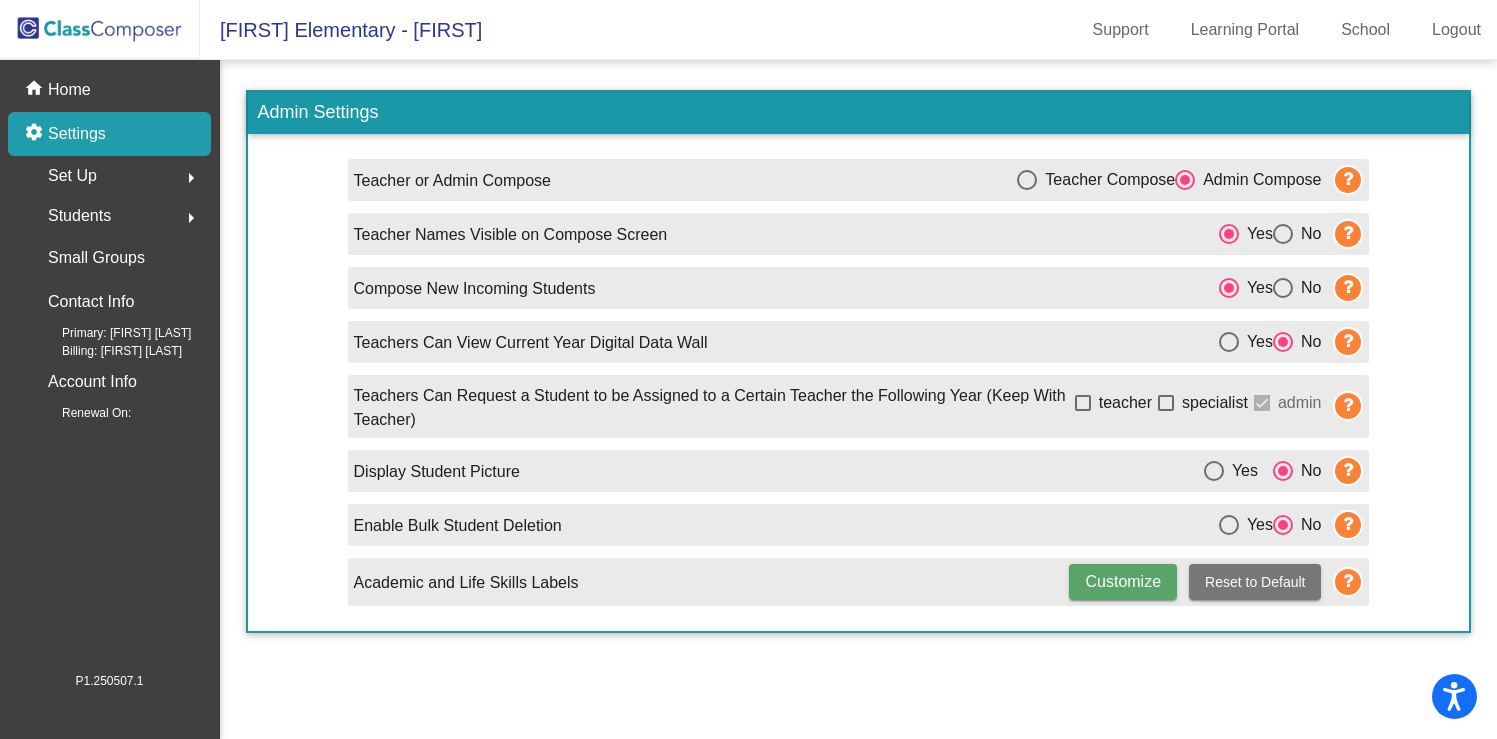 click on "Set Up  arrow_right" 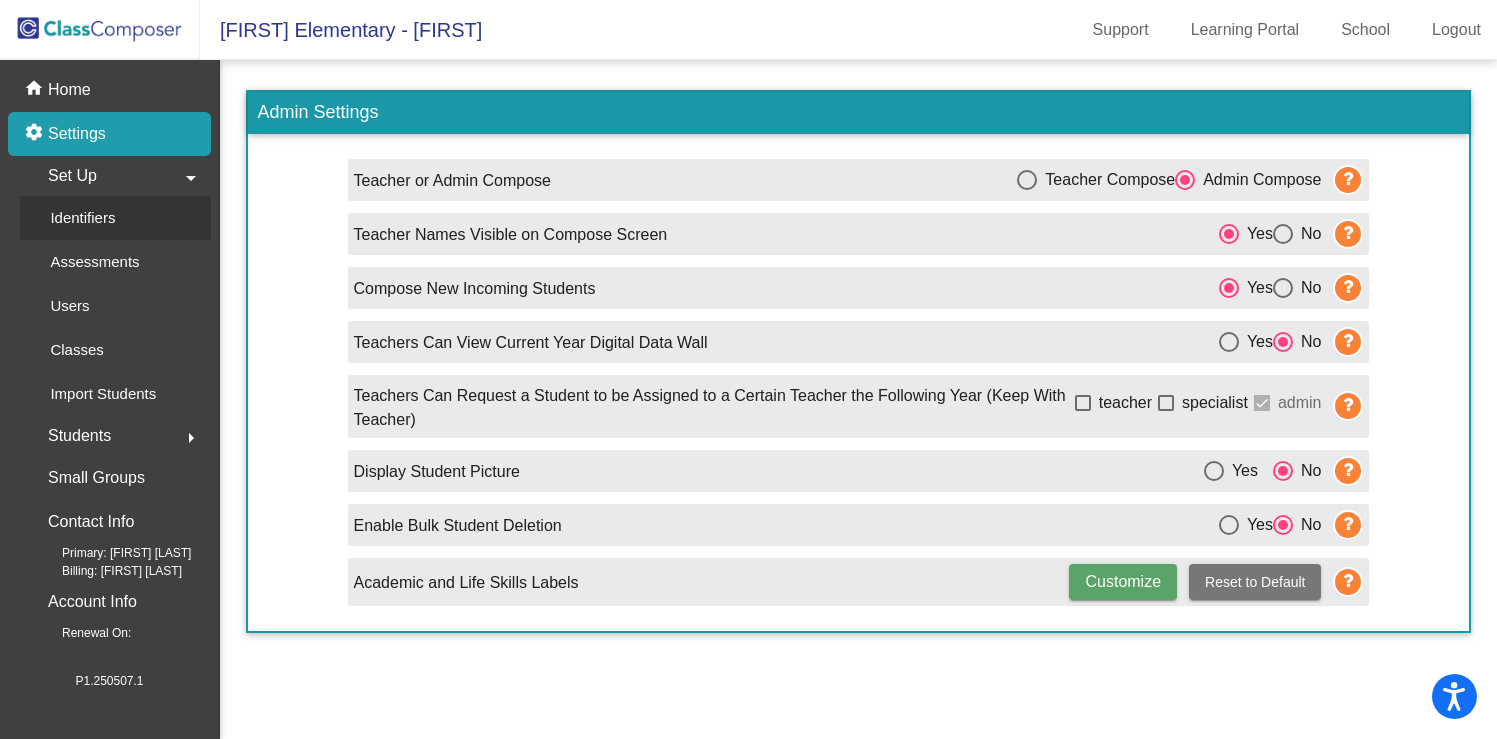 click on "Identifiers" 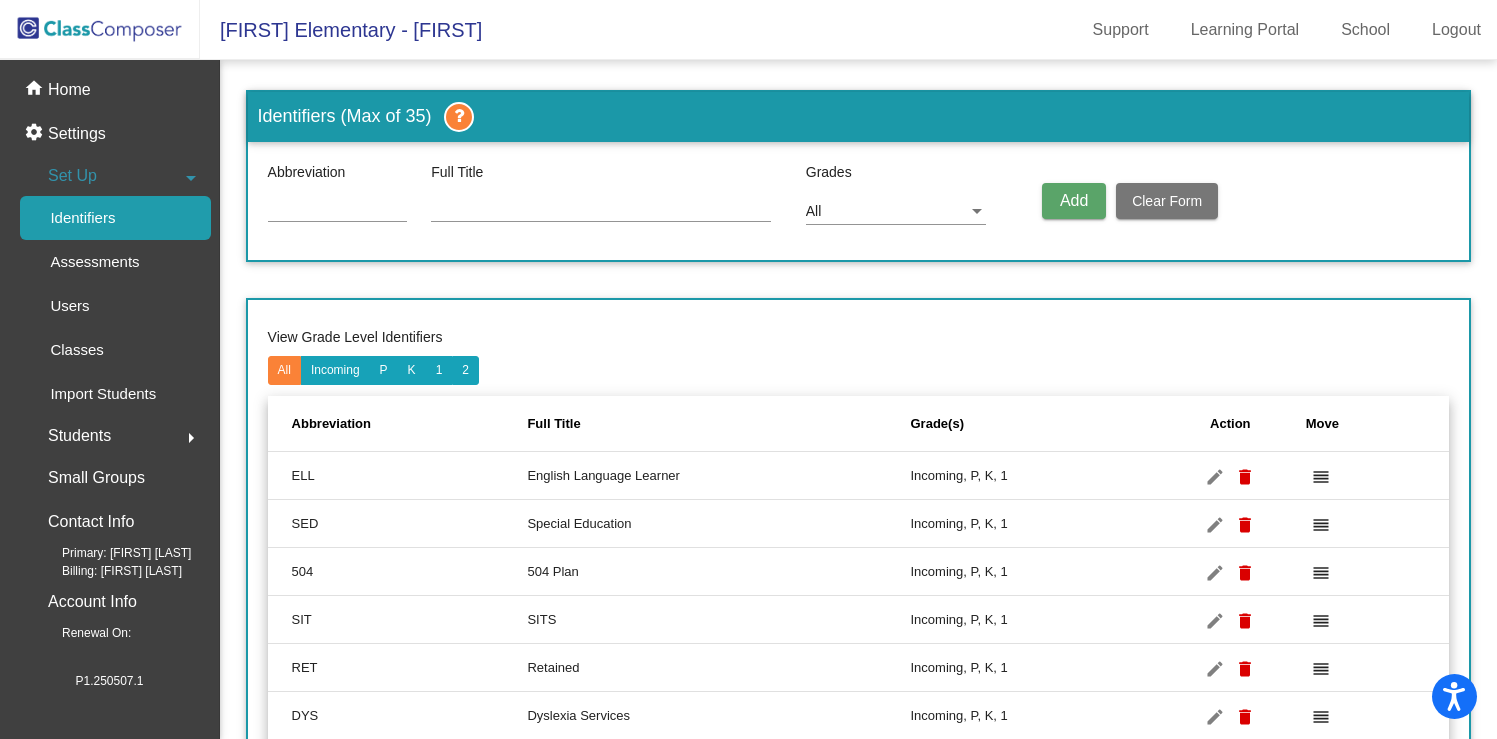 click at bounding box center (337, 208) 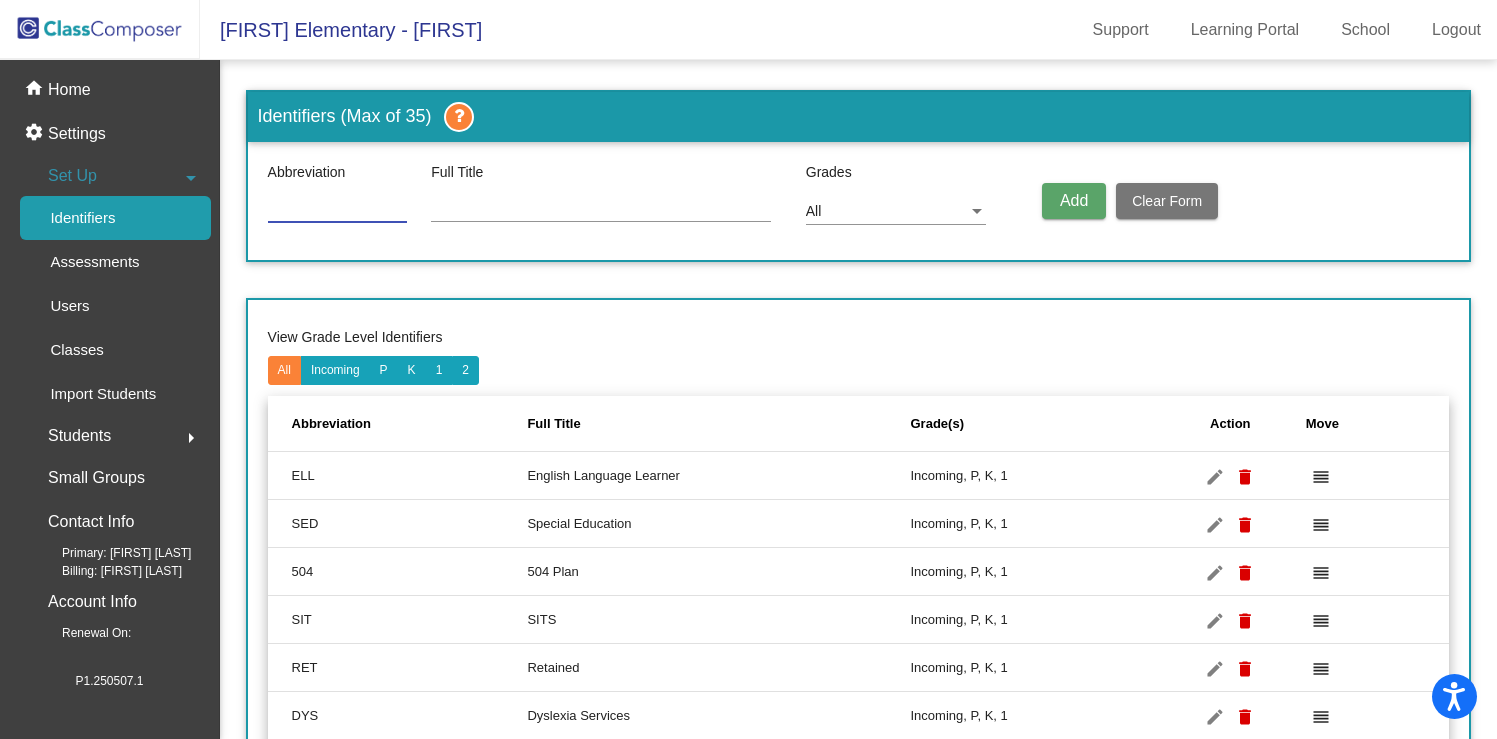 type on "L" 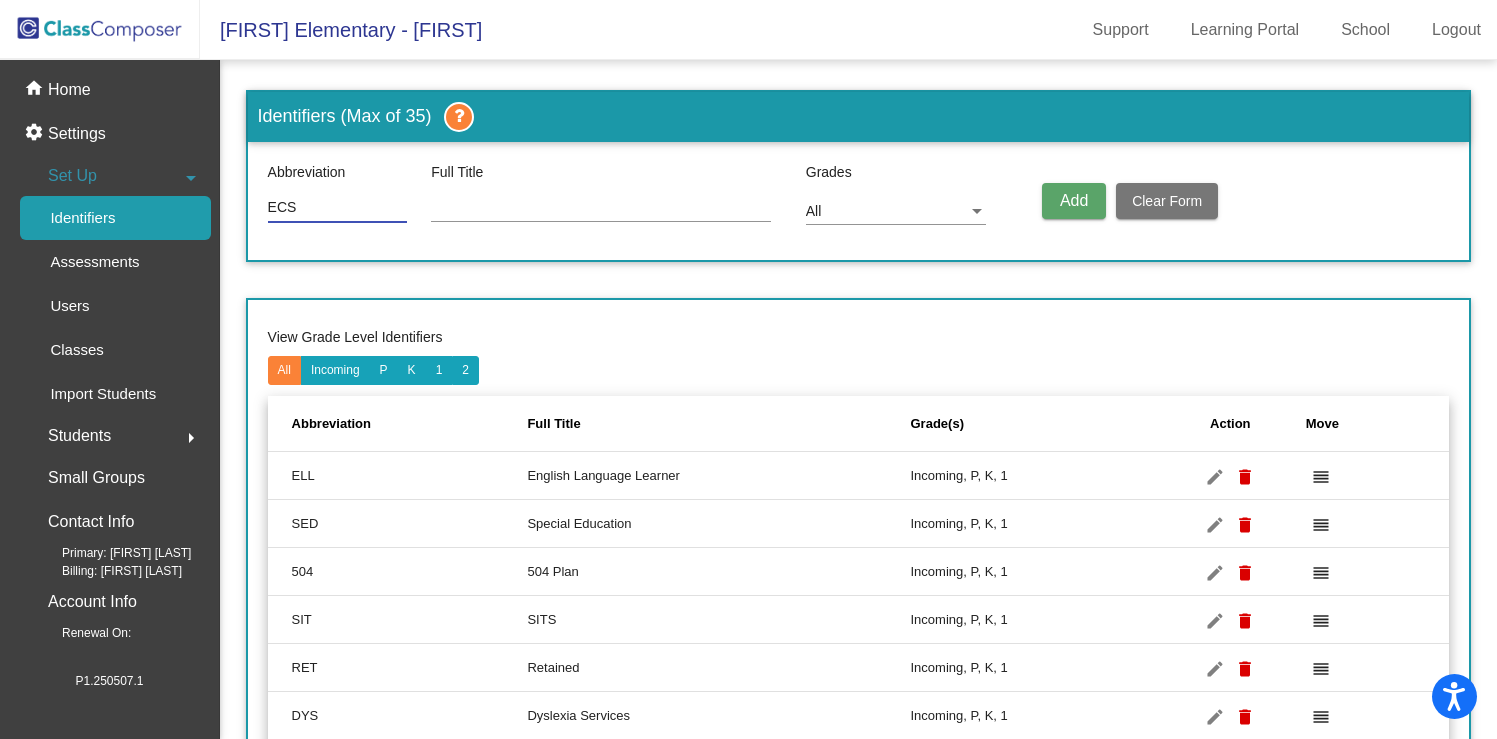 type on "ECS" 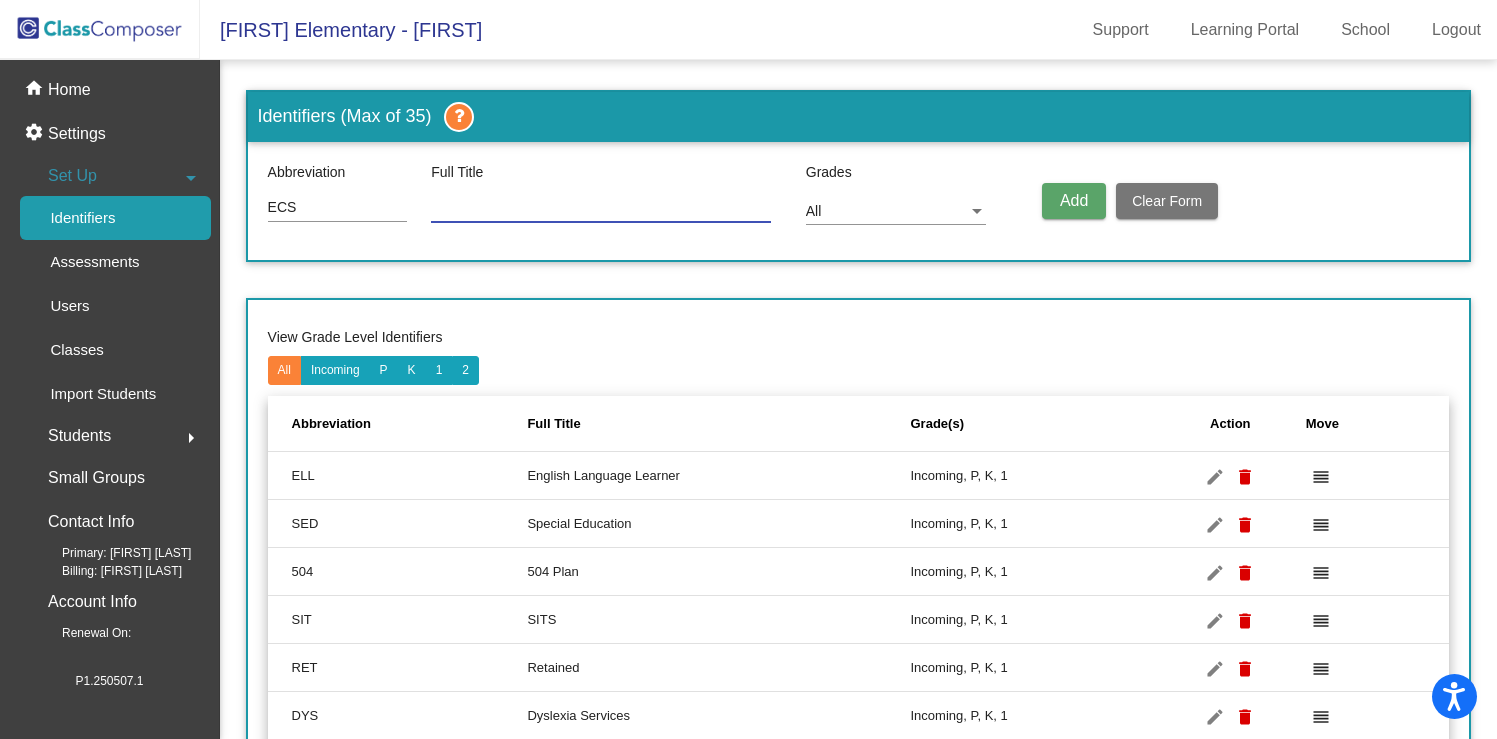 click on "ECS" at bounding box center (337, 208) 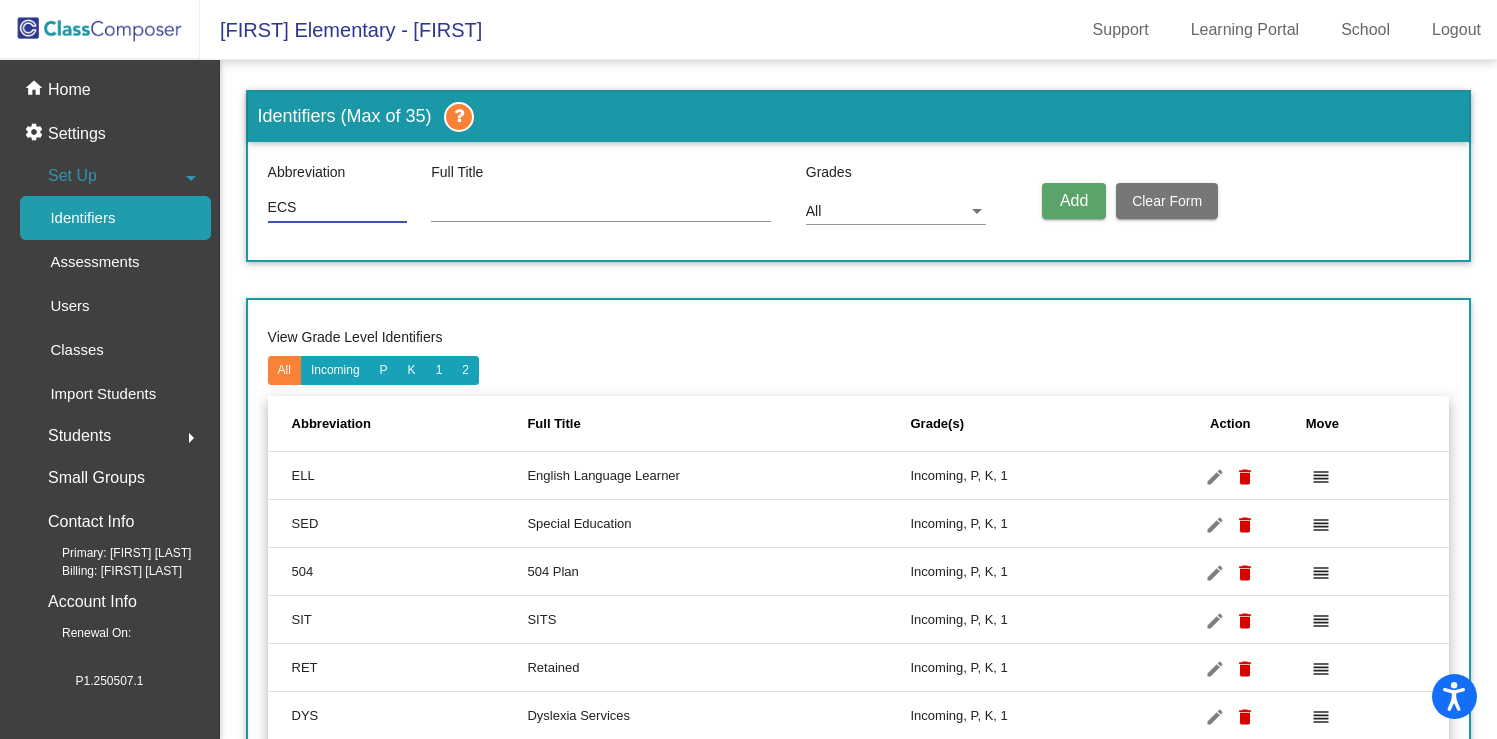 click at bounding box center [601, 208] 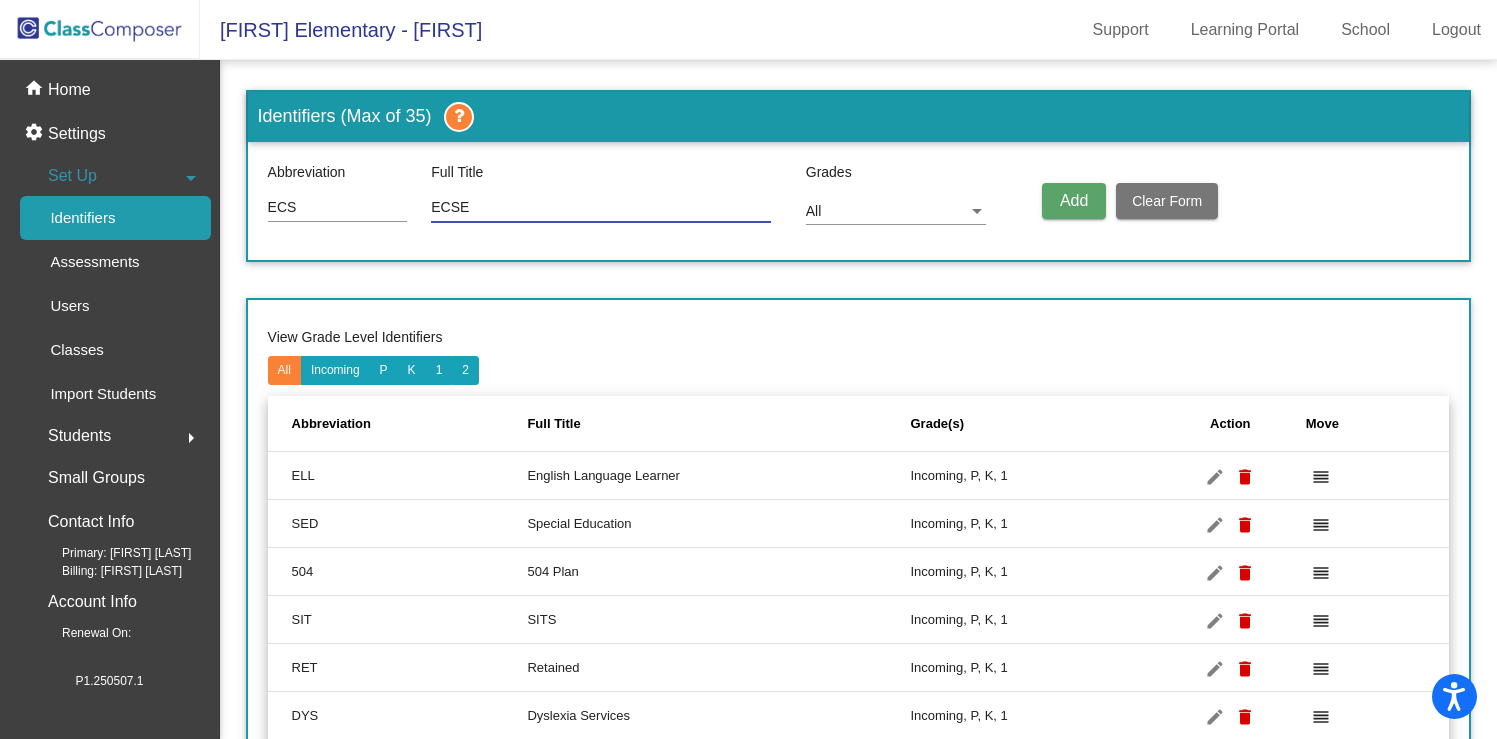 type on "ECSE" 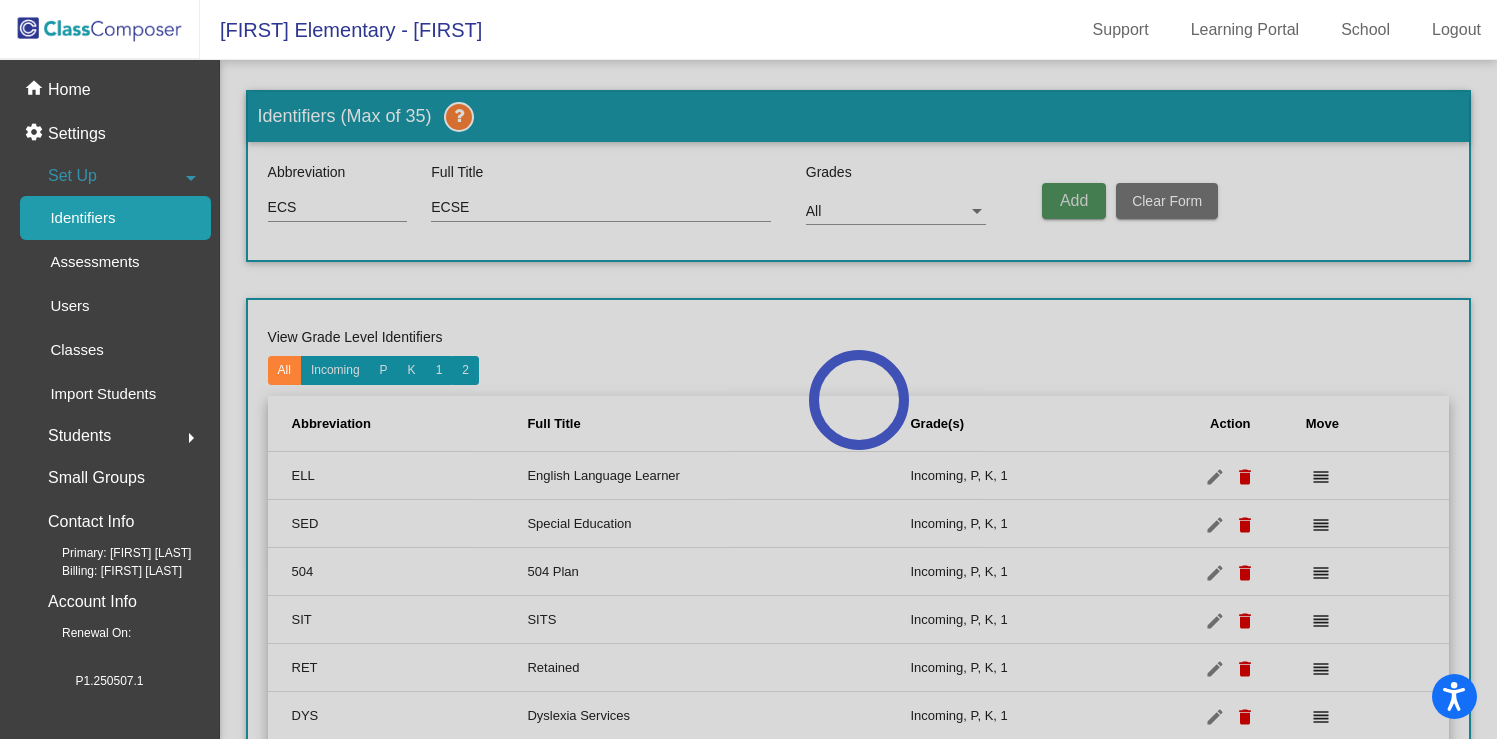 type 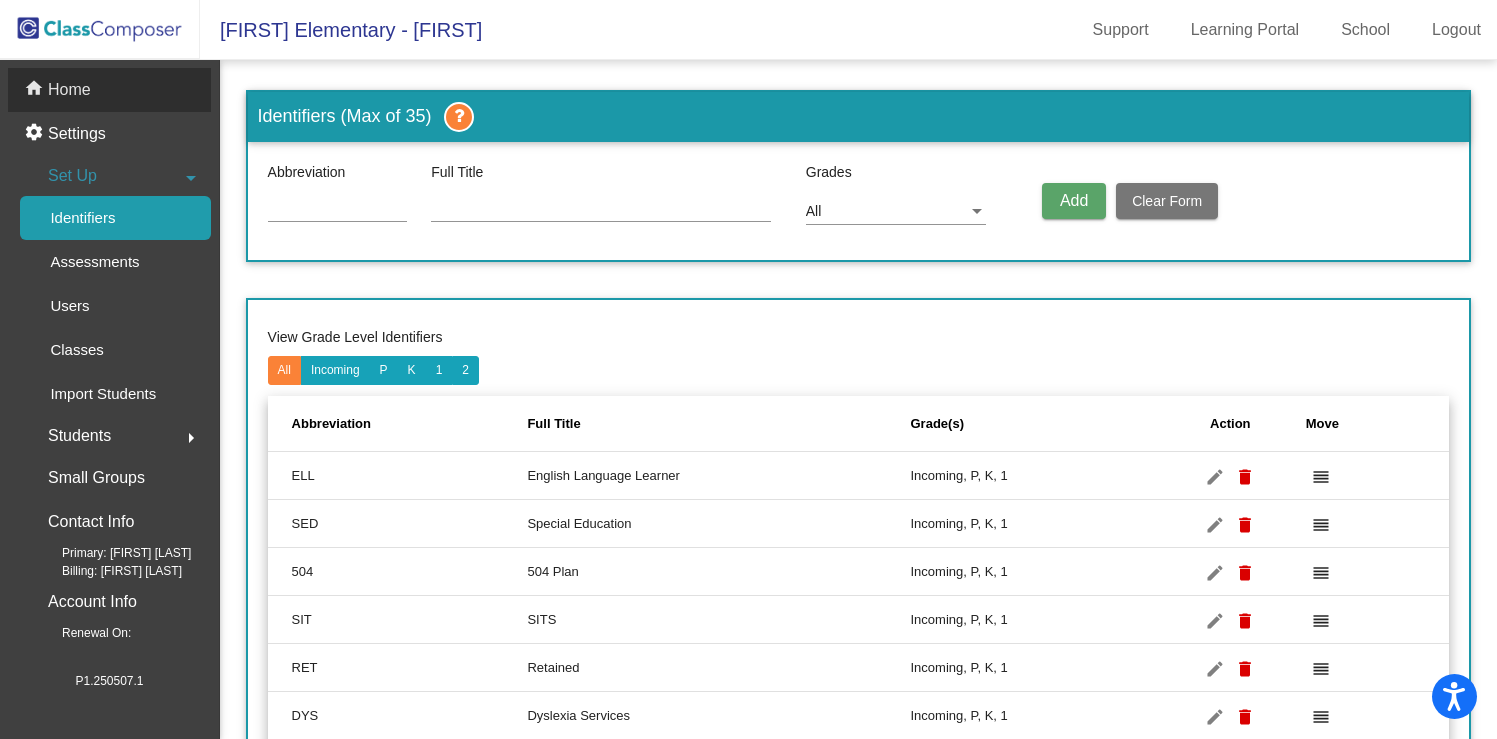 click on "home Home" 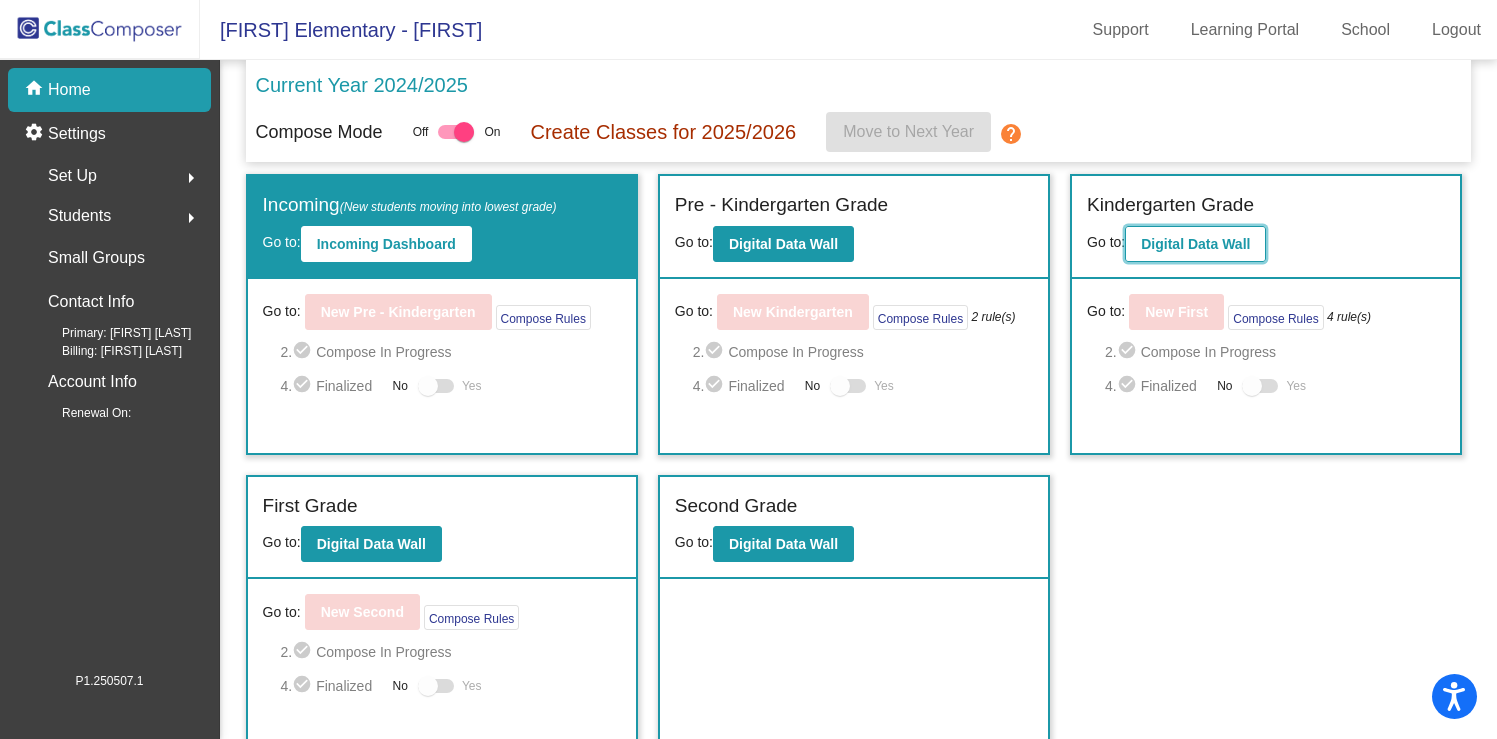 click on "Digital Data Wall" 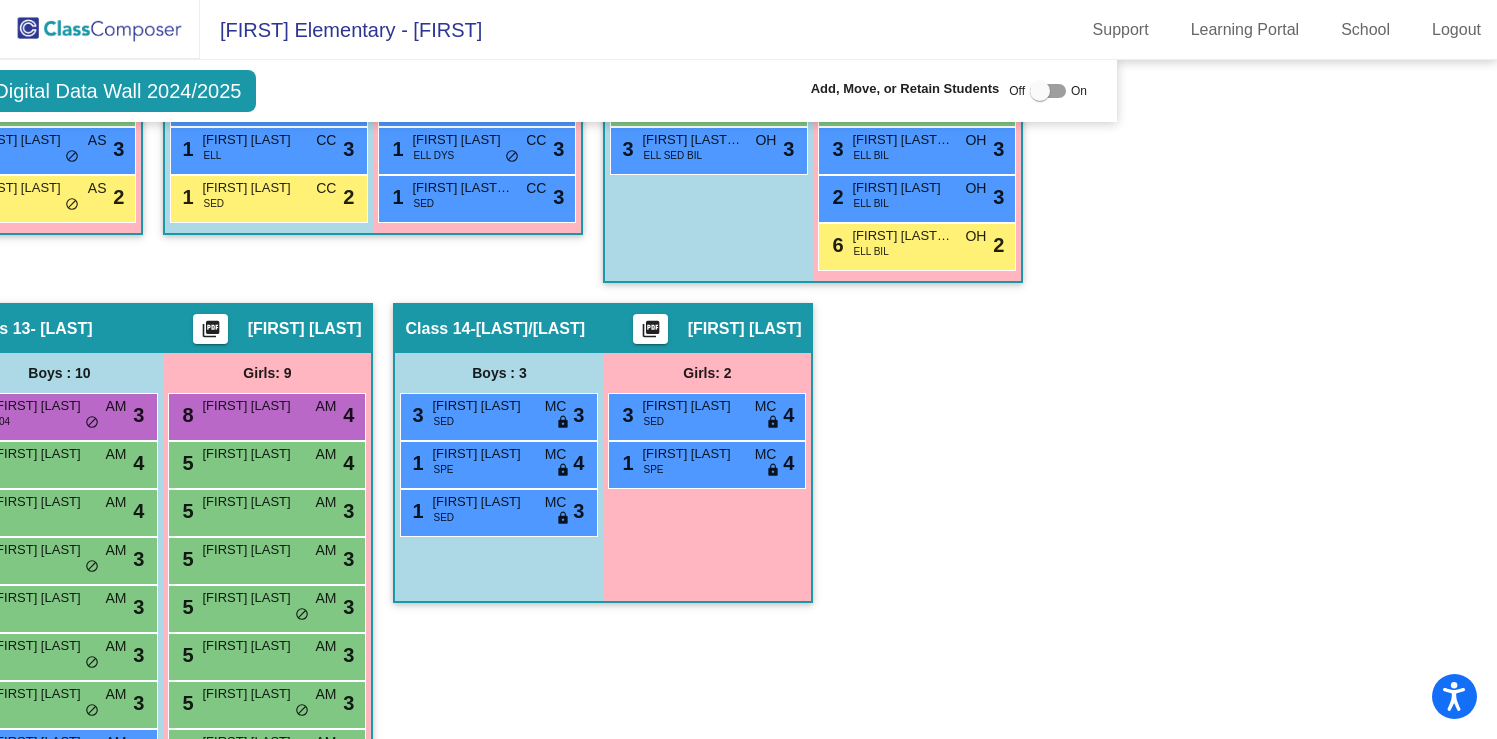 scroll, scrollTop: 3321, scrollLeft: 375, axis: both 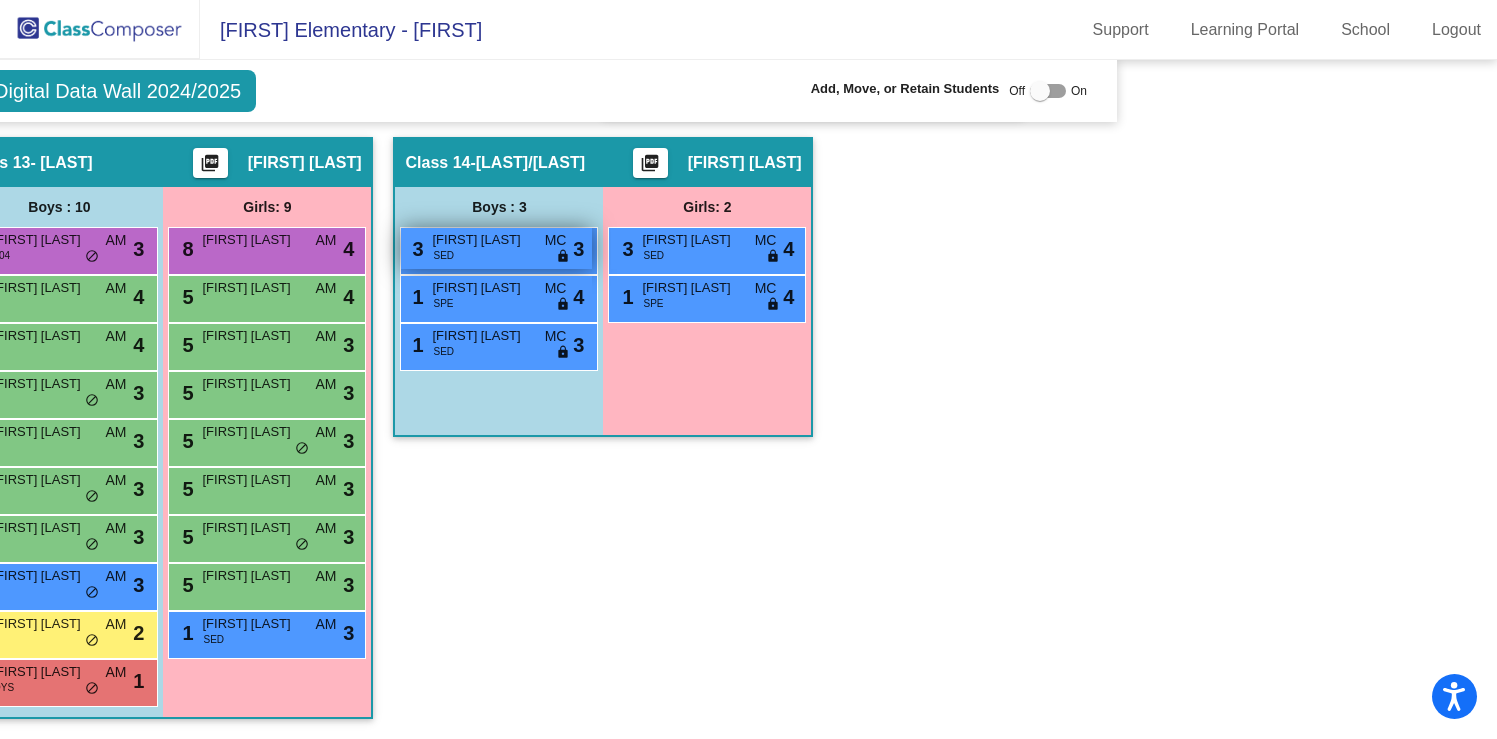 click on "[FIRST] [LAST]" at bounding box center (482, 240) 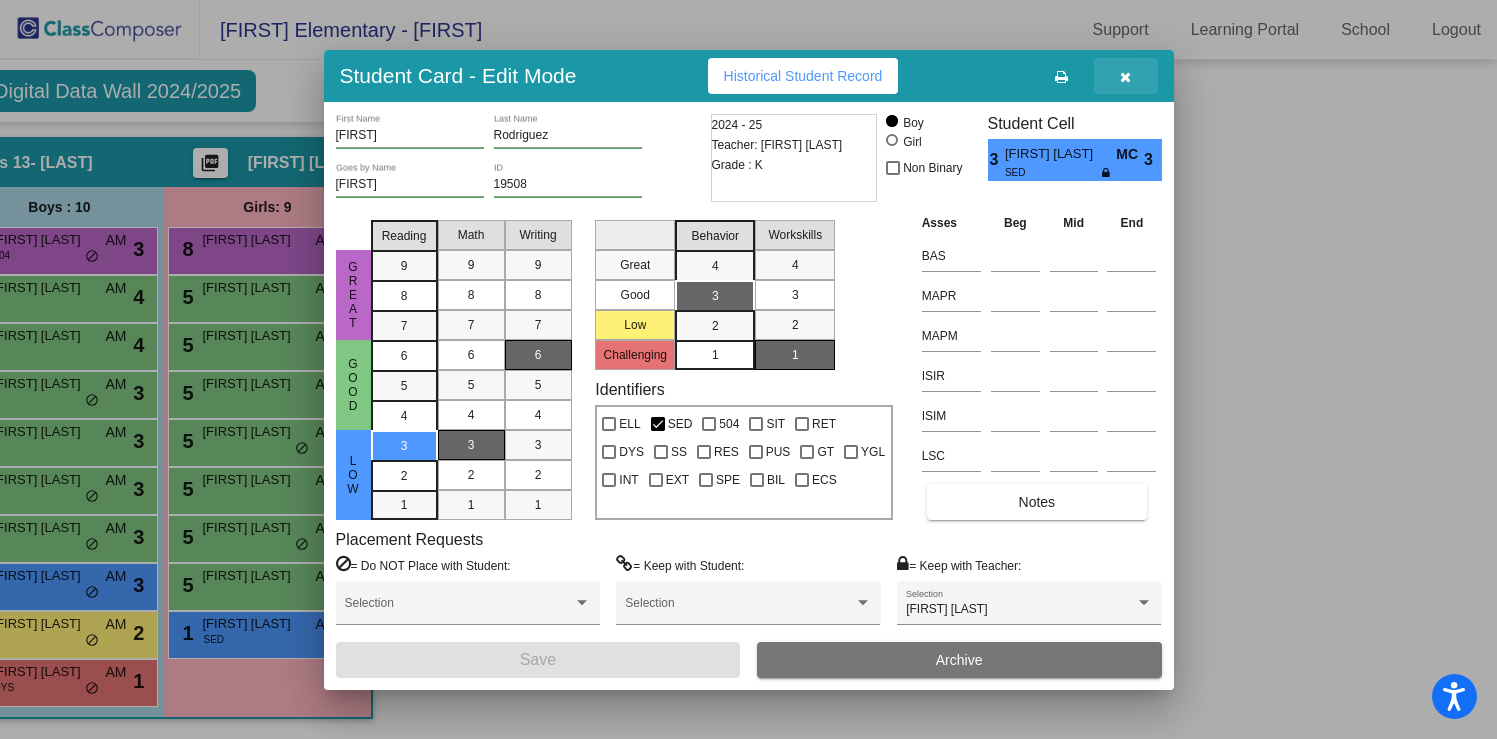 click at bounding box center [1125, 77] 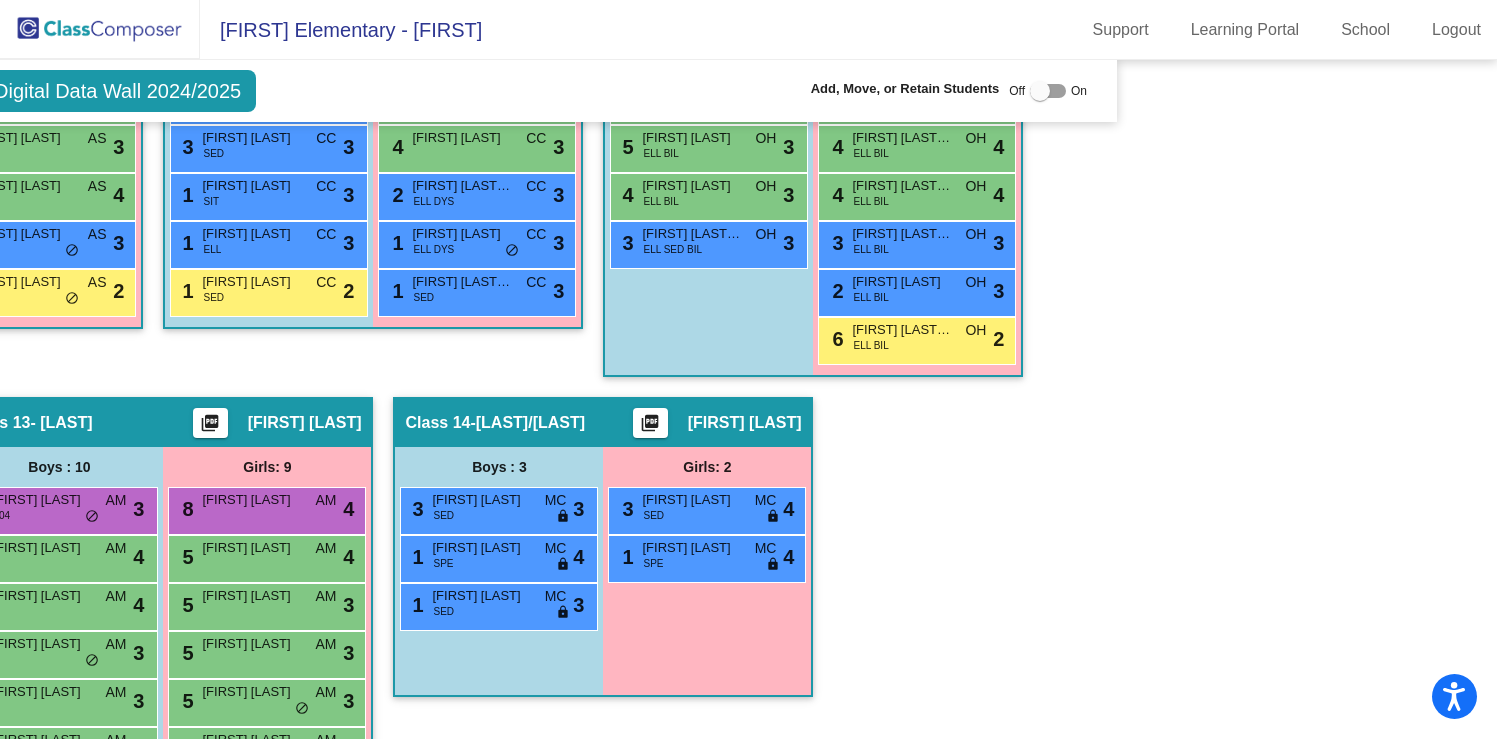 scroll, scrollTop: 3060, scrollLeft: 375, axis: both 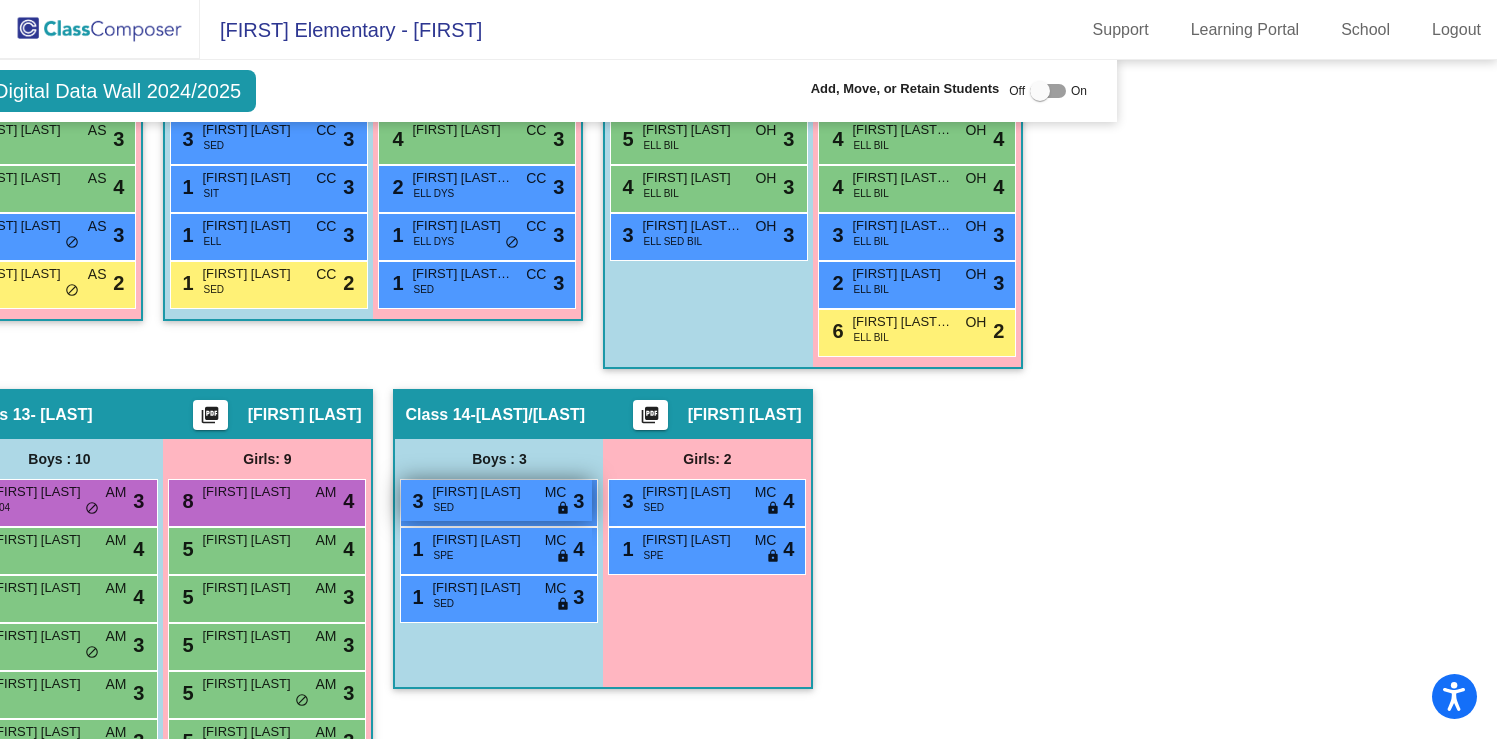 click on "[FIRST] [LAST]" at bounding box center [482, 492] 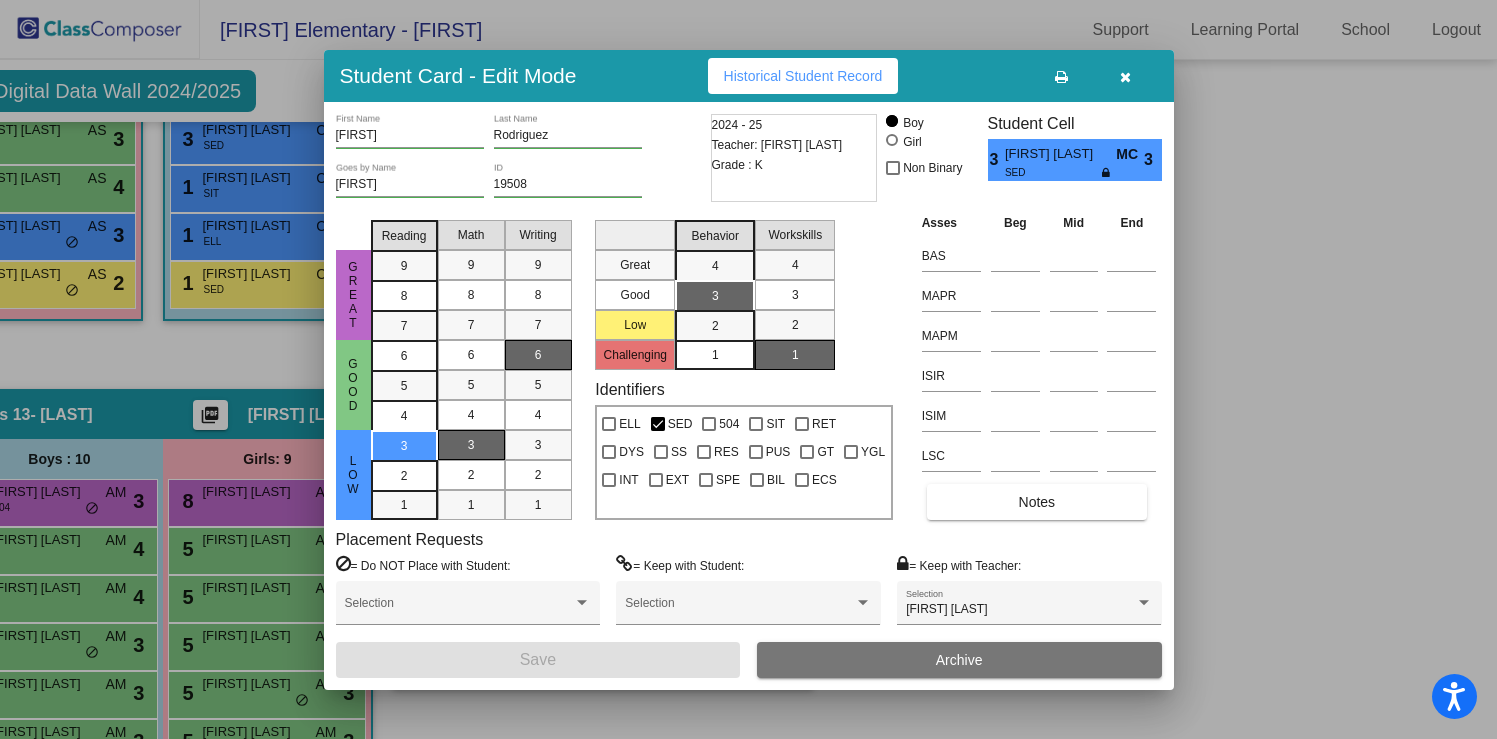 click on "ECS" at bounding box center (816, 477) 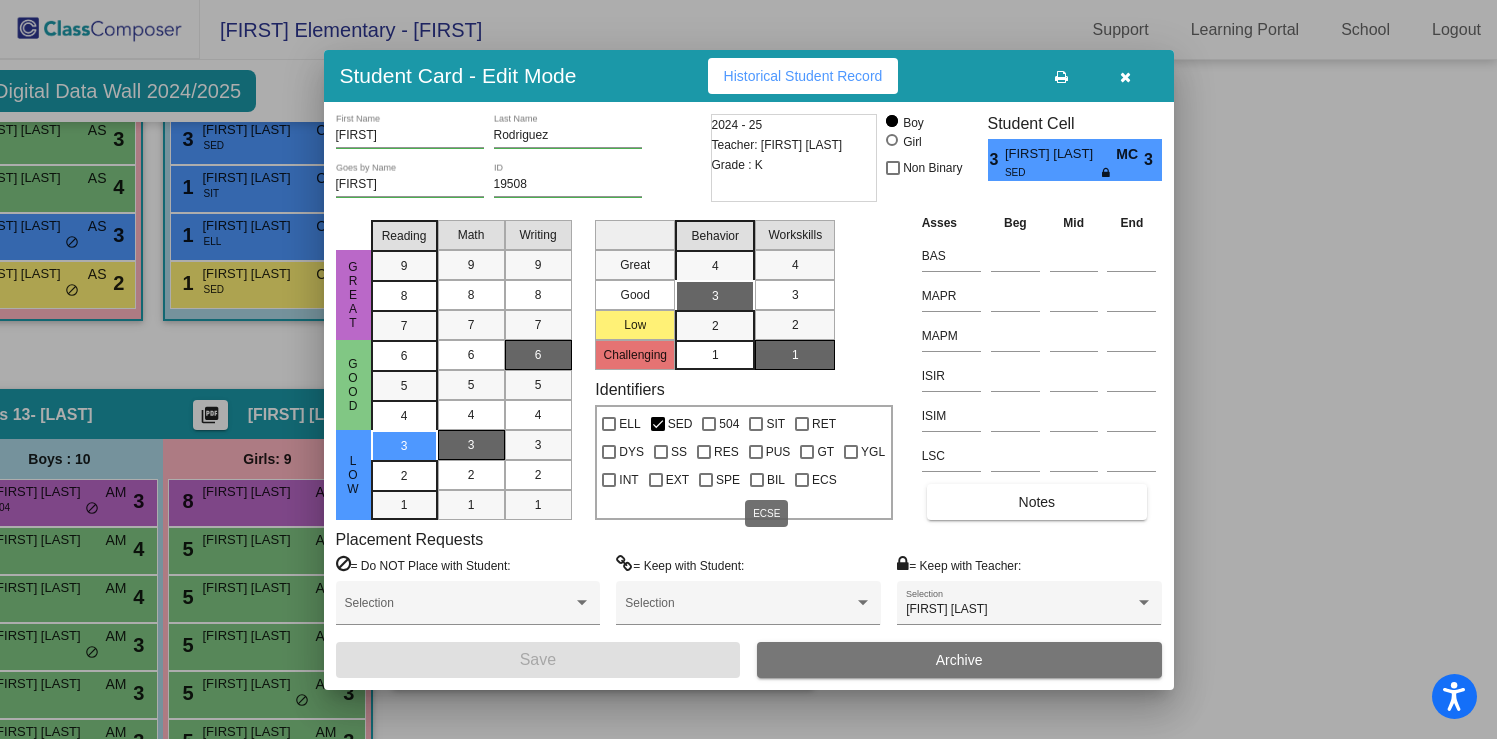 click at bounding box center (802, 480) 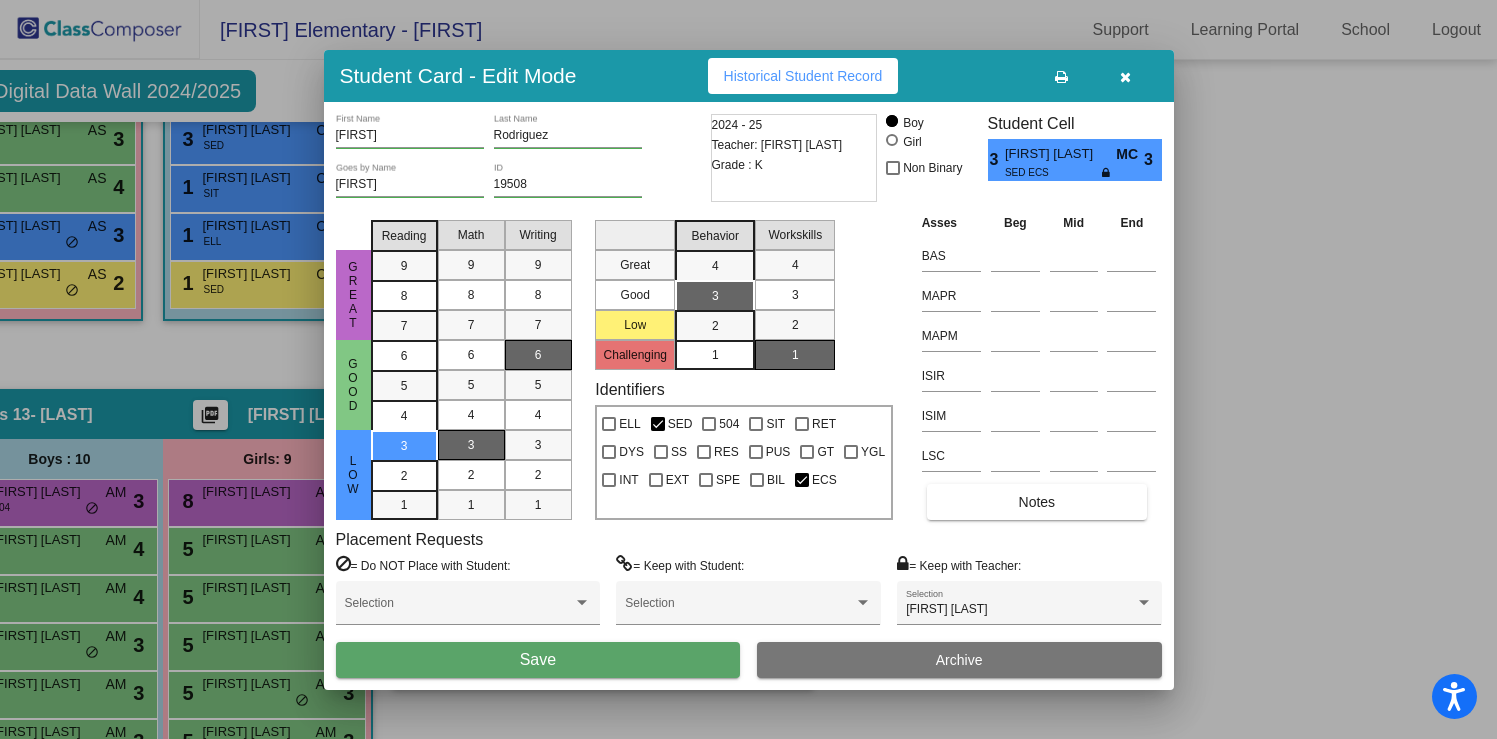 click on "Save" at bounding box center (538, 660) 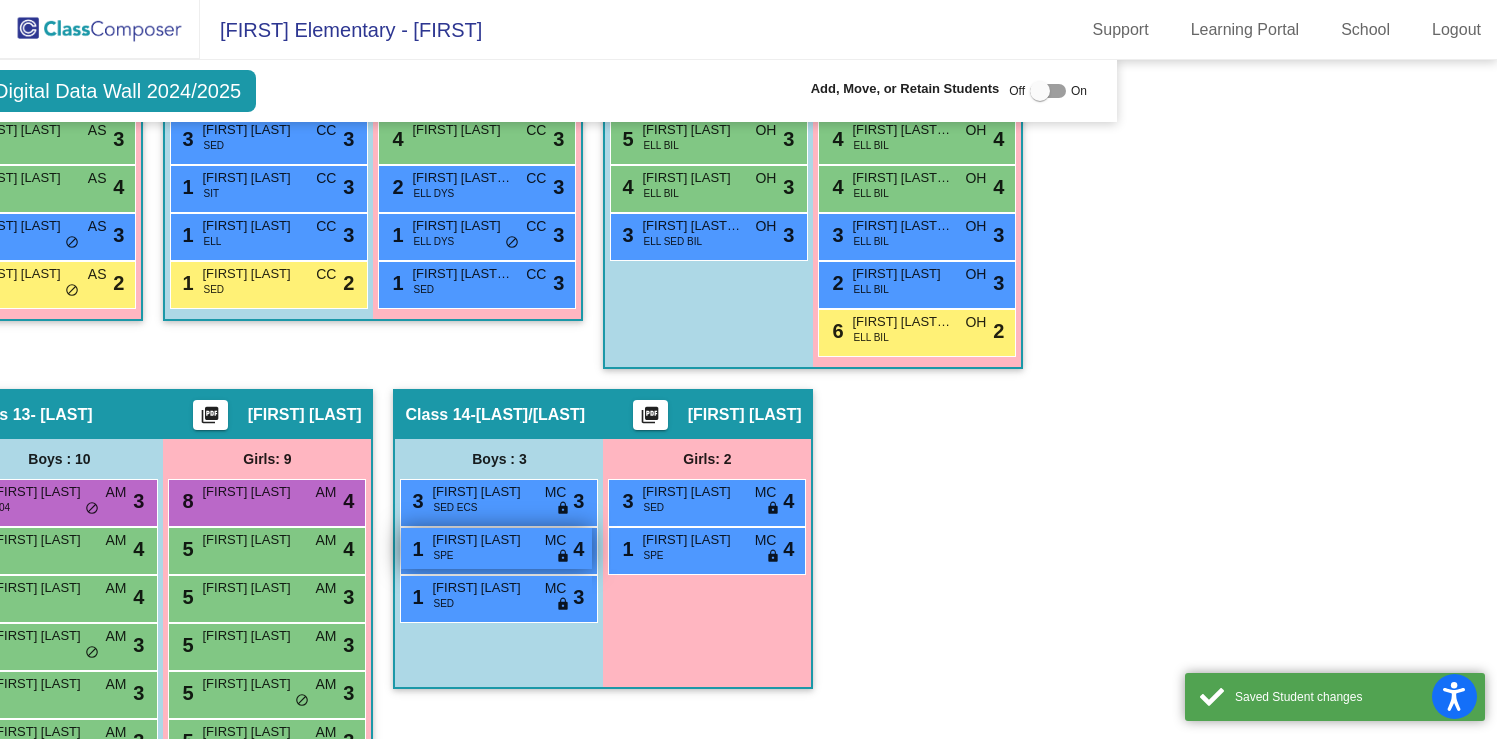 click on "[FIRST] [LAST]" at bounding box center (482, 540) 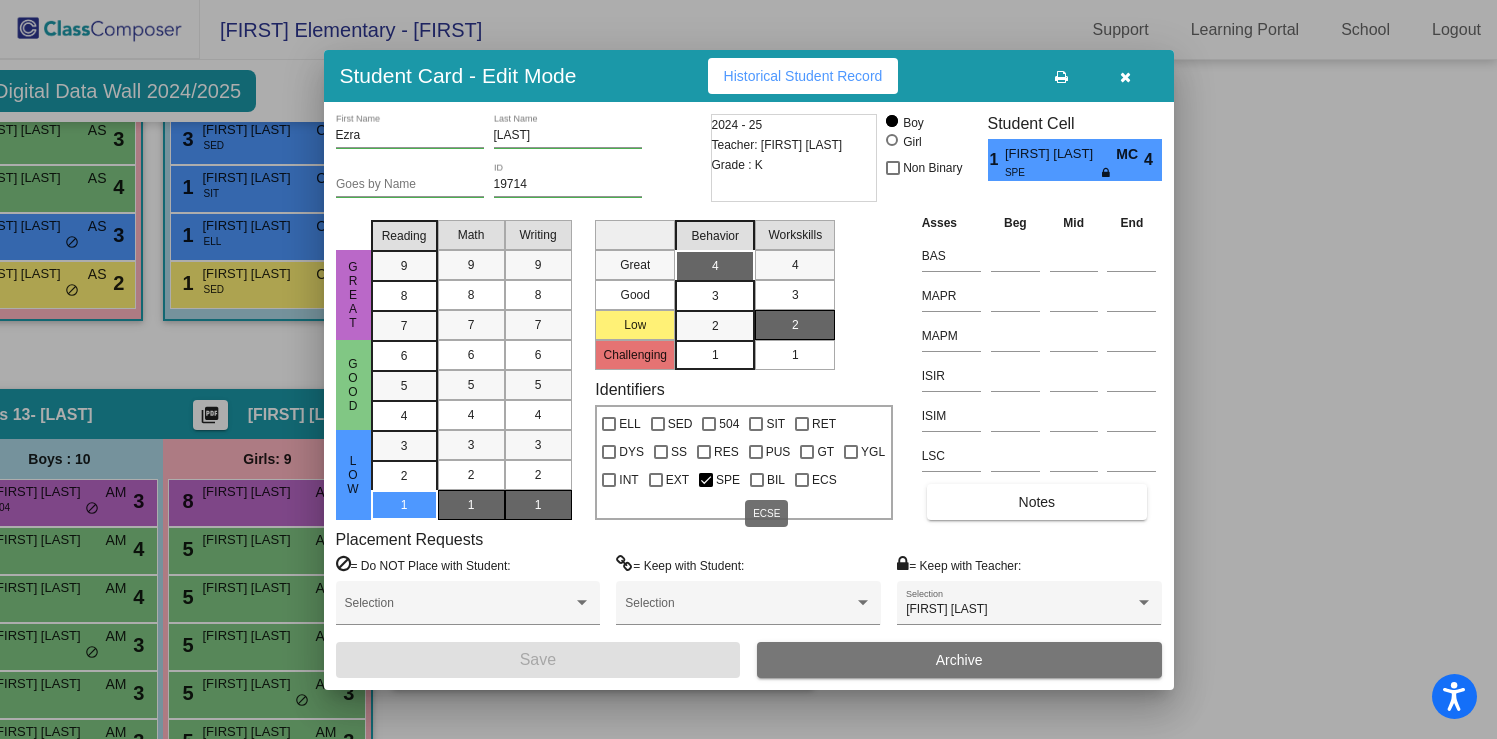 drag, startPoint x: 750, startPoint y: 474, endPoint x: 751, endPoint y: 491, distance: 17.029387 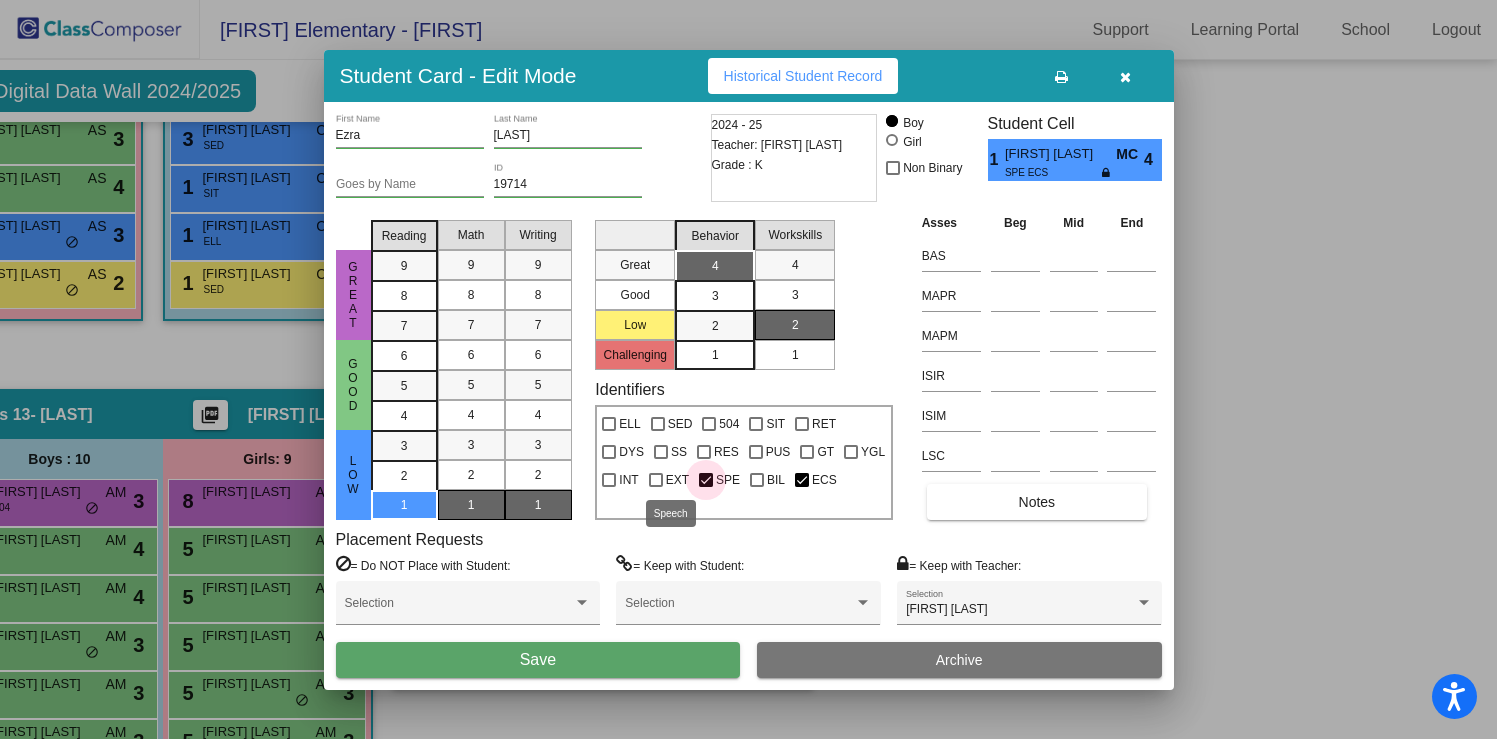 click at bounding box center [706, 480] 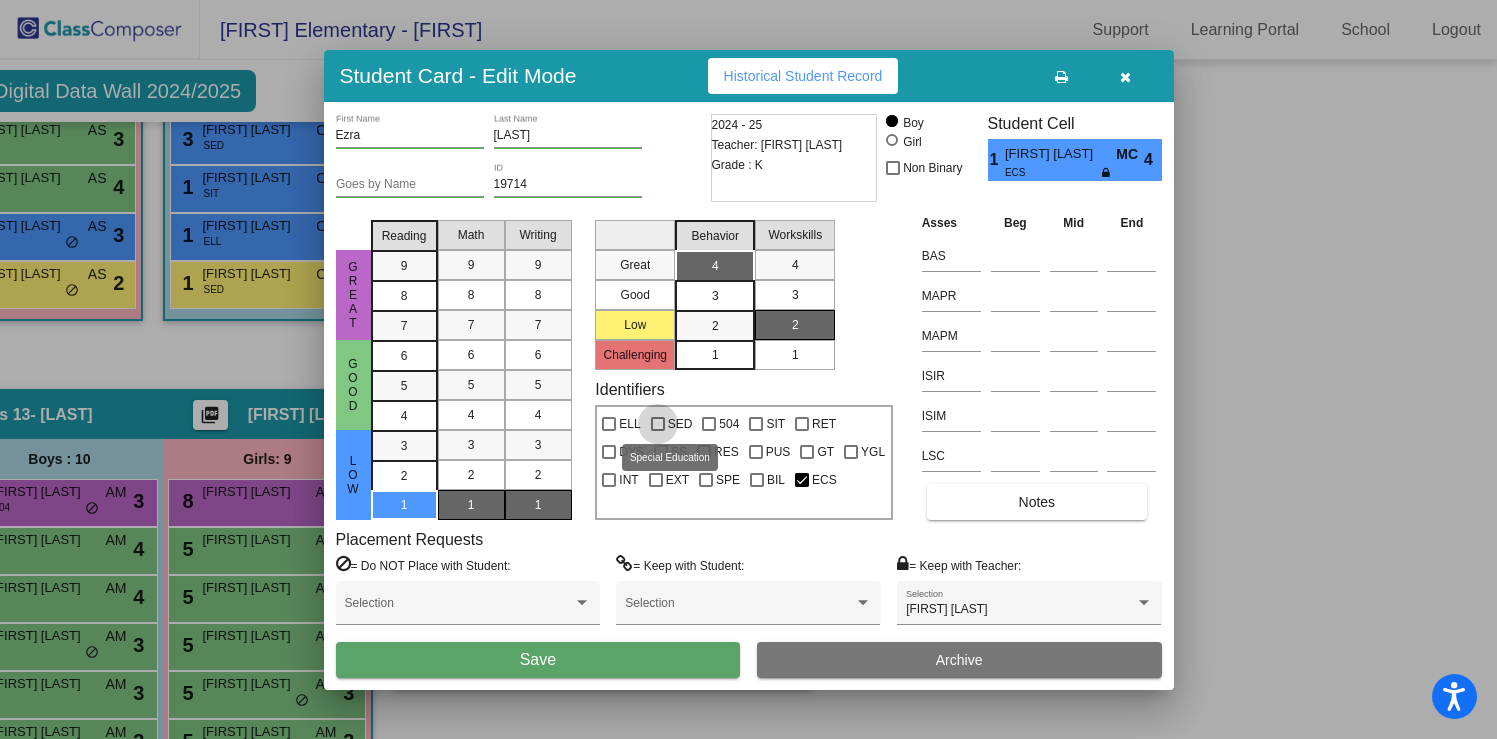 drag, startPoint x: 666, startPoint y: 425, endPoint x: 658, endPoint y: 469, distance: 44.72136 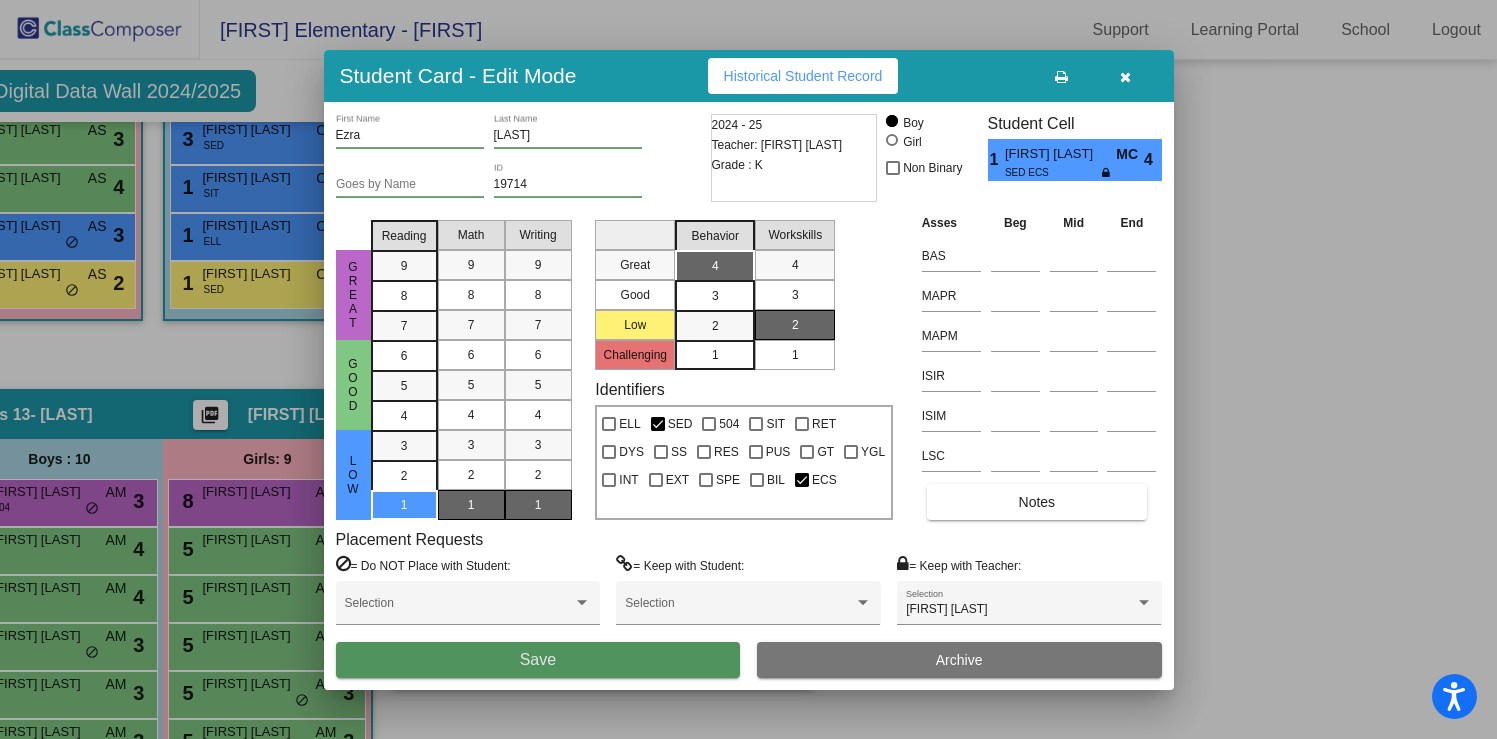 click on "Save" at bounding box center (538, 660) 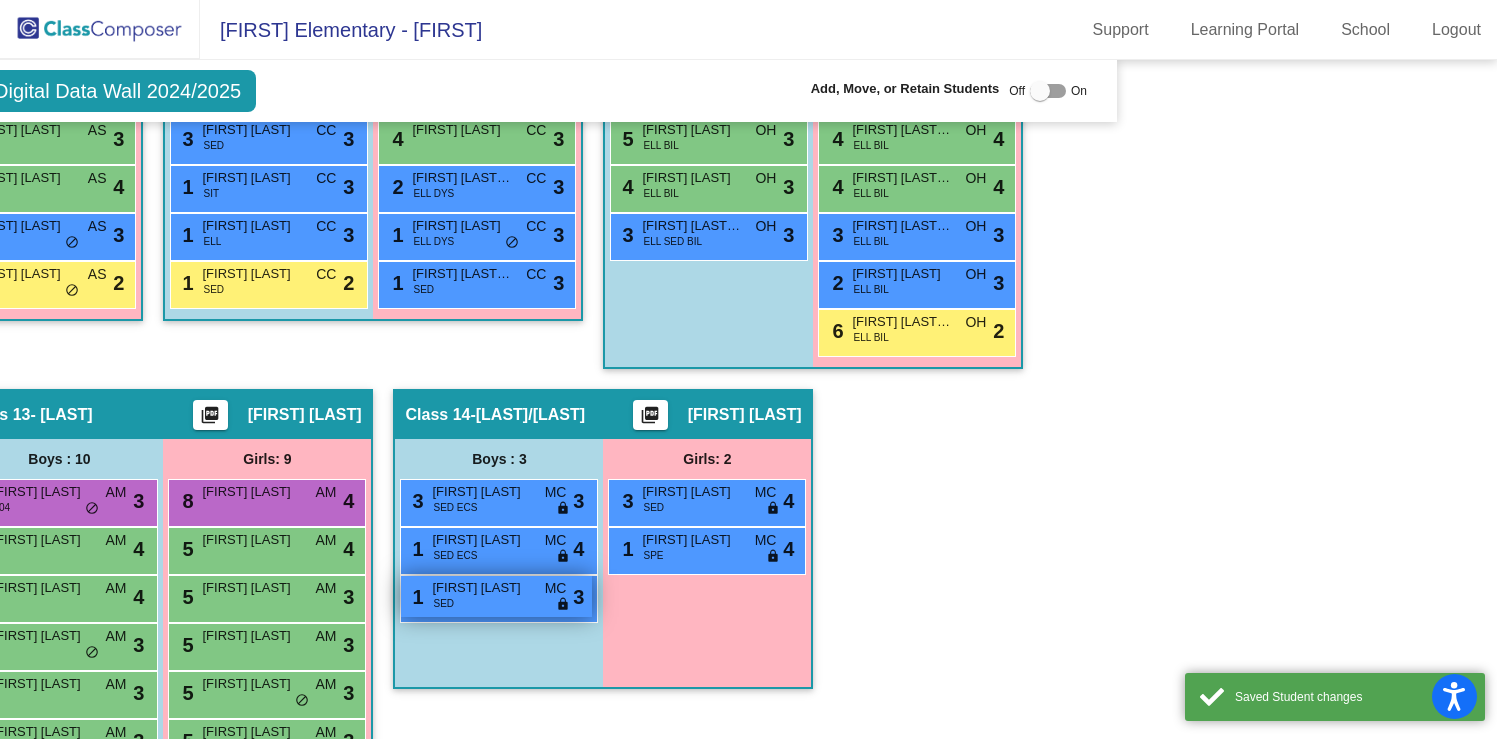 click on "1 [FIRST] [LAST] SED MC lock do_not_disturb_alt 3" at bounding box center [496, 596] 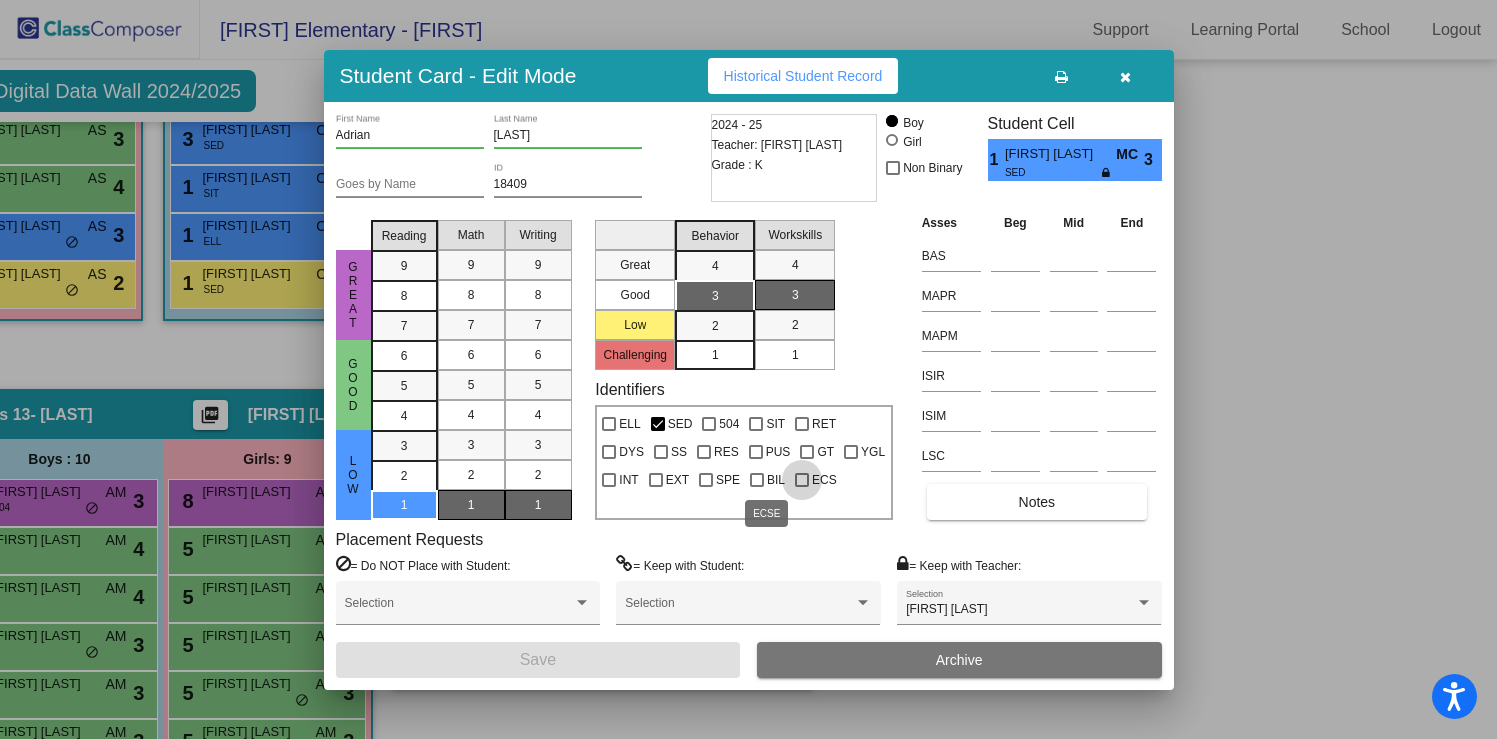 drag, startPoint x: 750, startPoint y: 479, endPoint x: 720, endPoint y: 544, distance: 71.5891 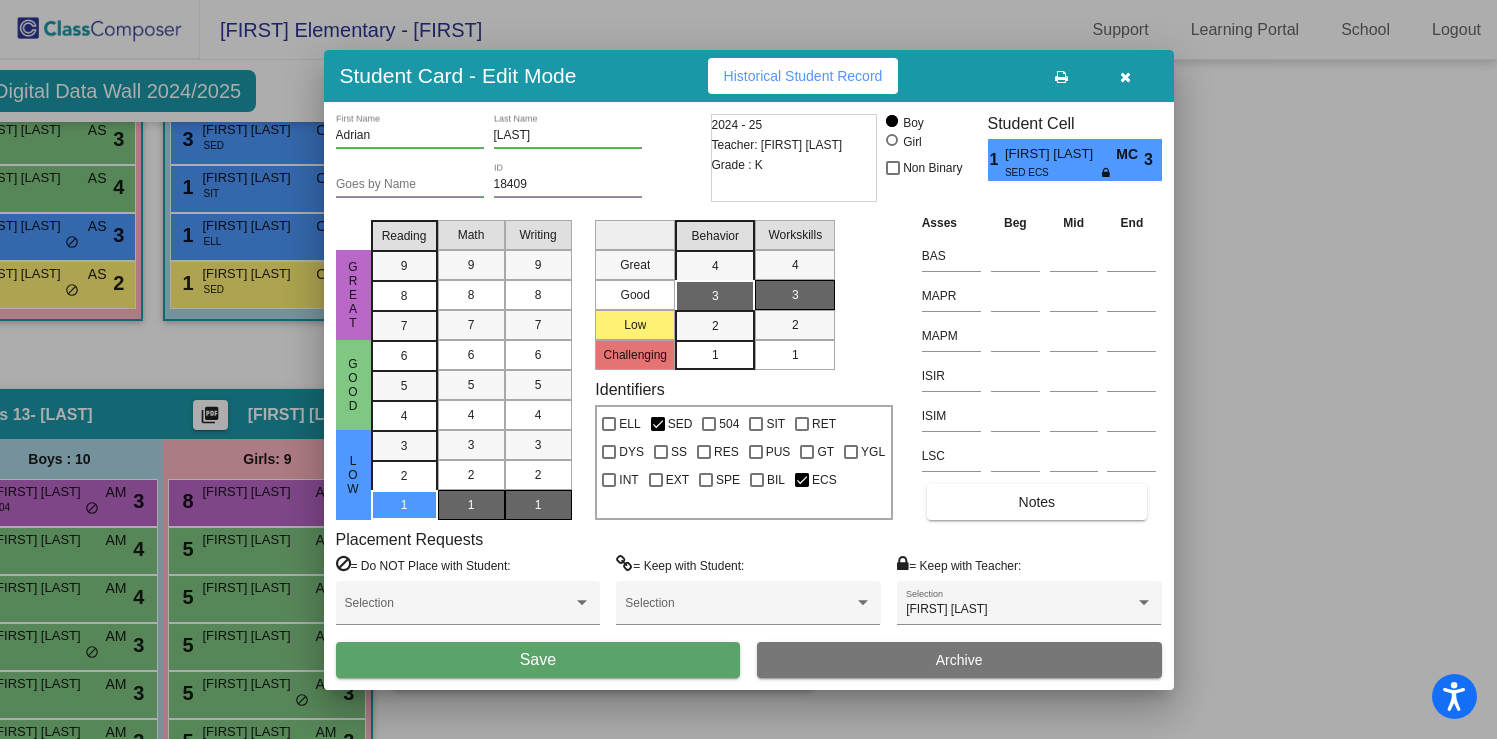 click on "Save" at bounding box center (538, 660) 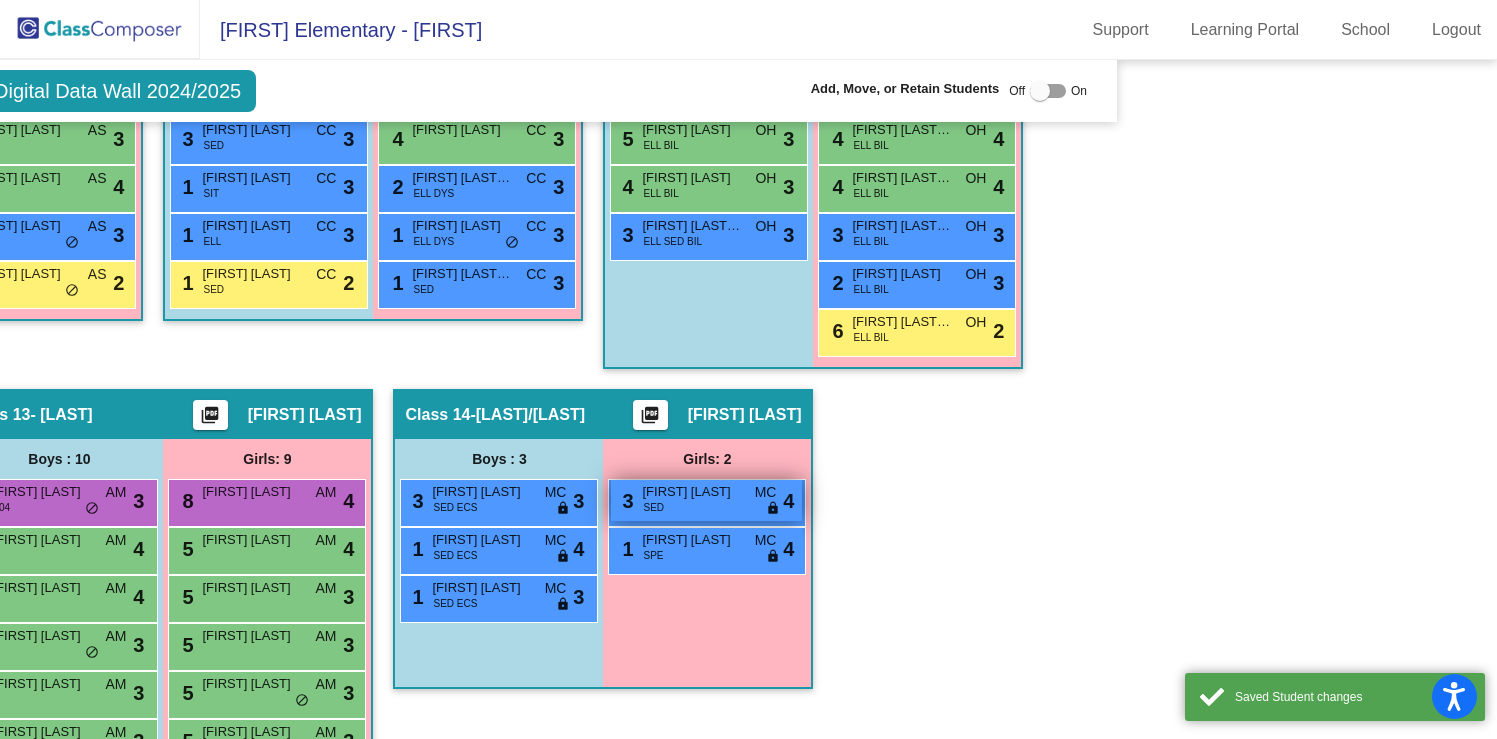 click on "3 [FIRST] [LAST] SED MC lock do_not_disturb_alt 4" at bounding box center [706, 500] 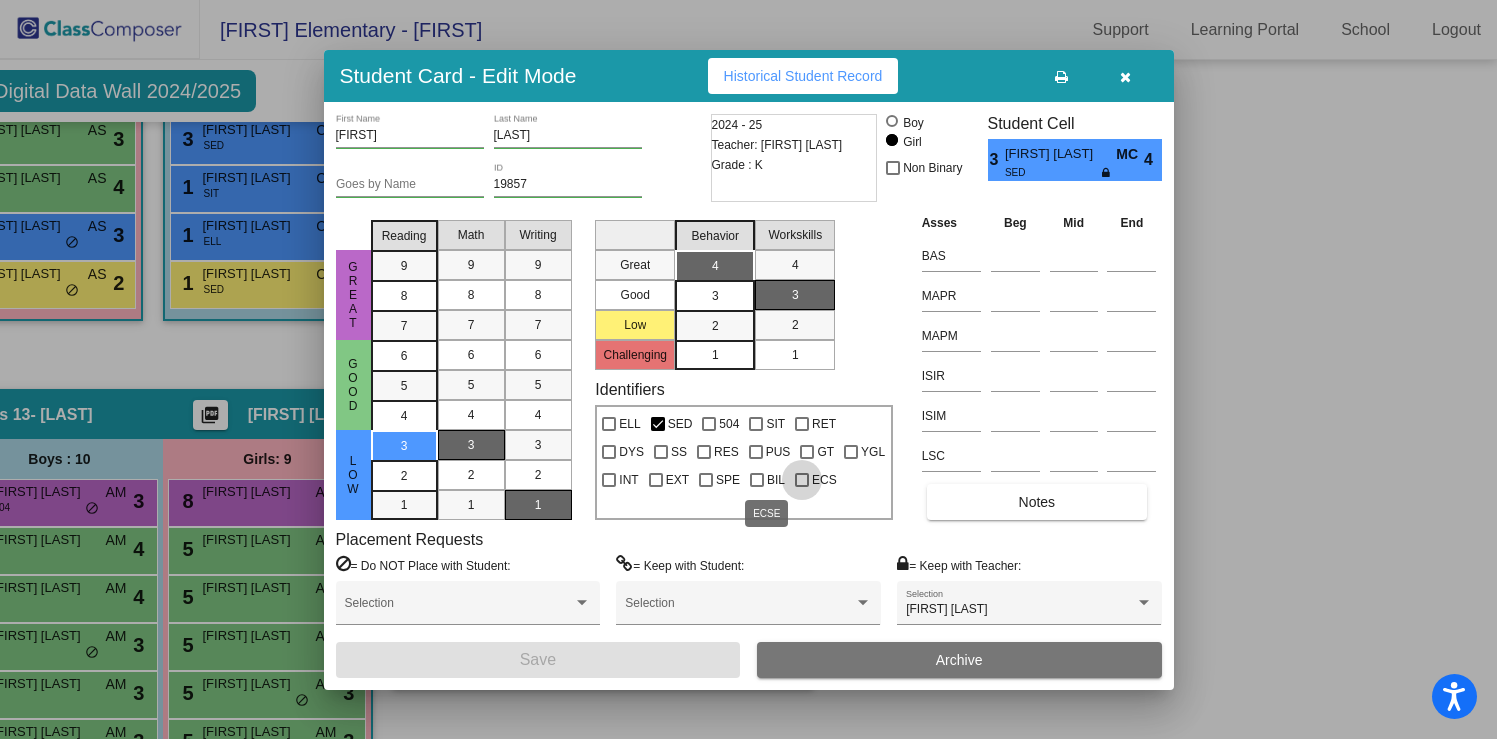 click on "ECS" at bounding box center (824, 480) 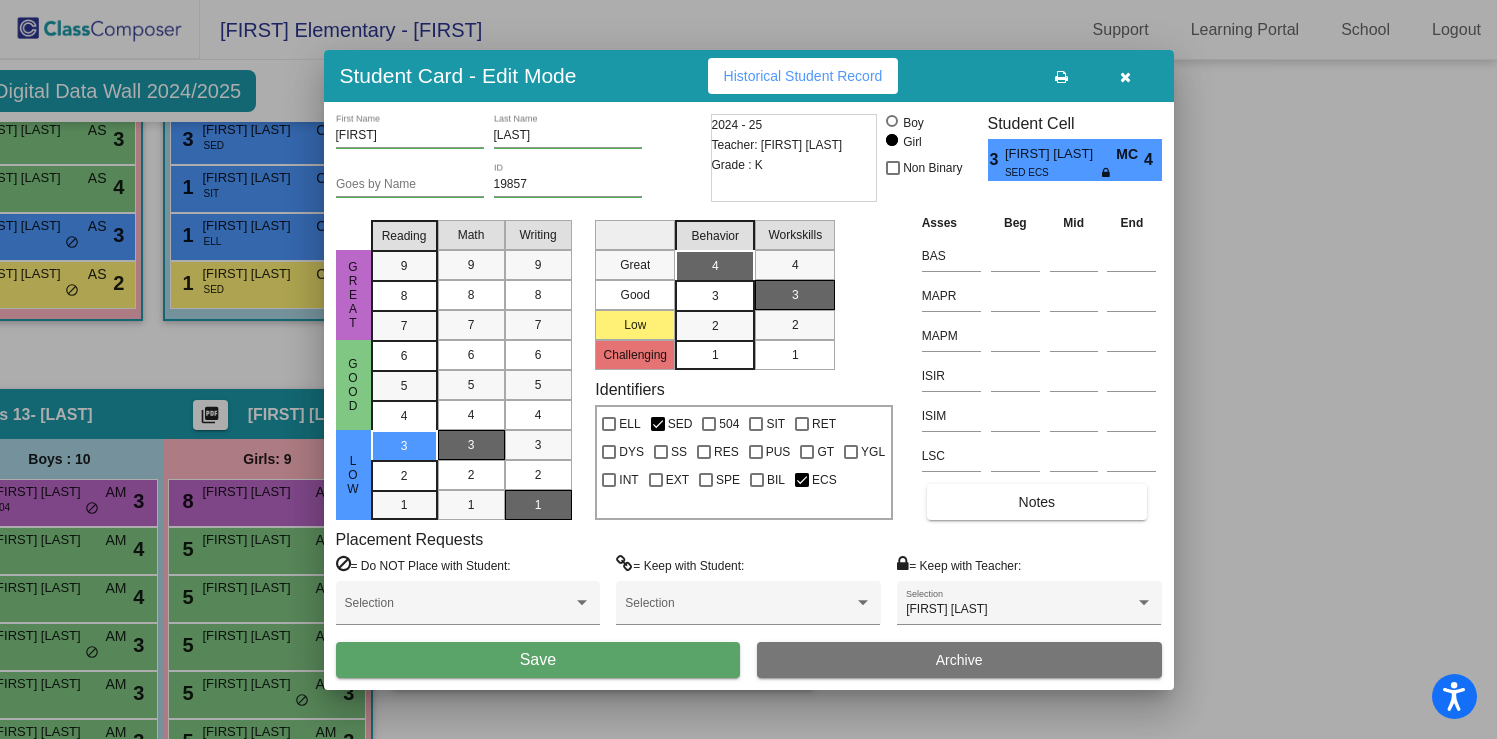 click on "Save" at bounding box center (538, 660) 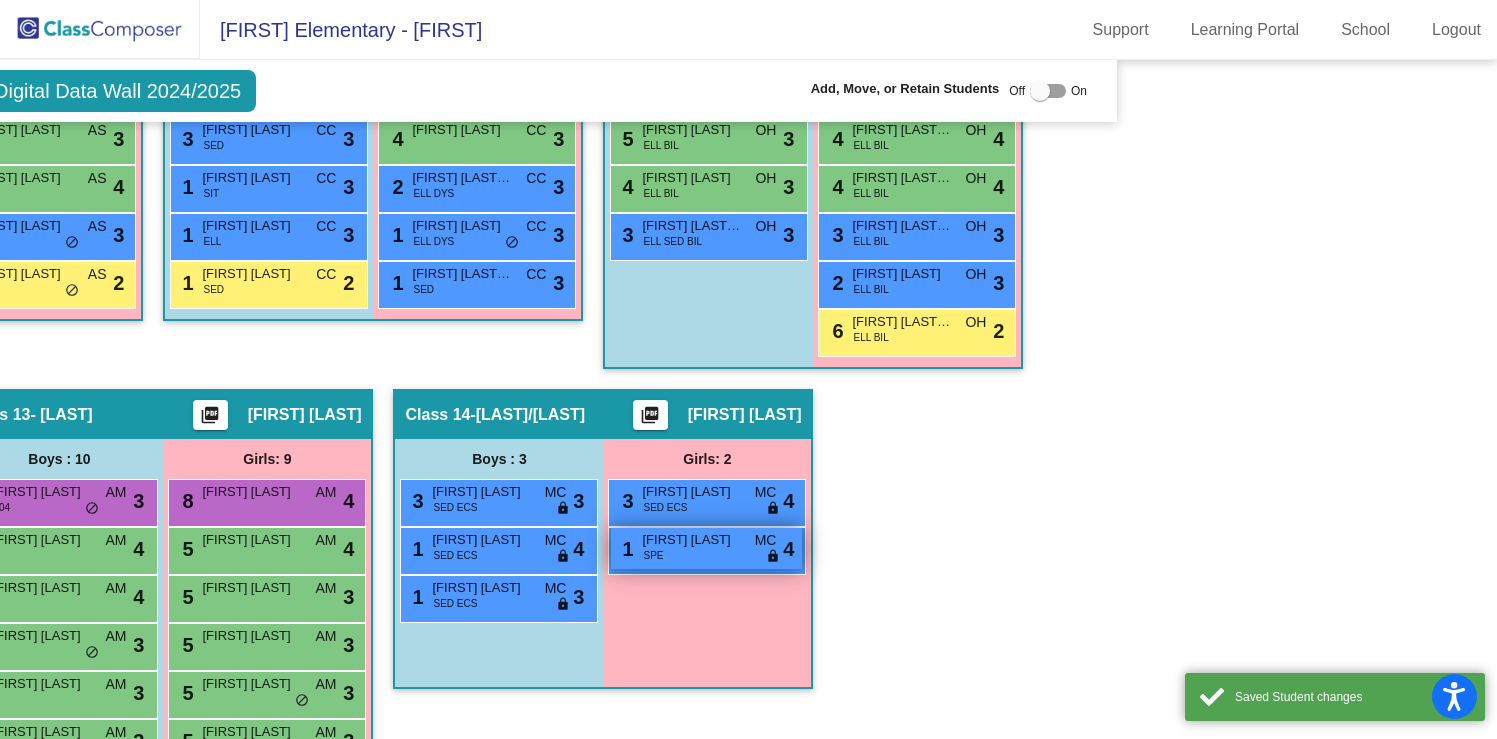 click on "1 [FIRST] [LAST] SPE MC lock do_not_disturb_alt 4" at bounding box center (706, 548) 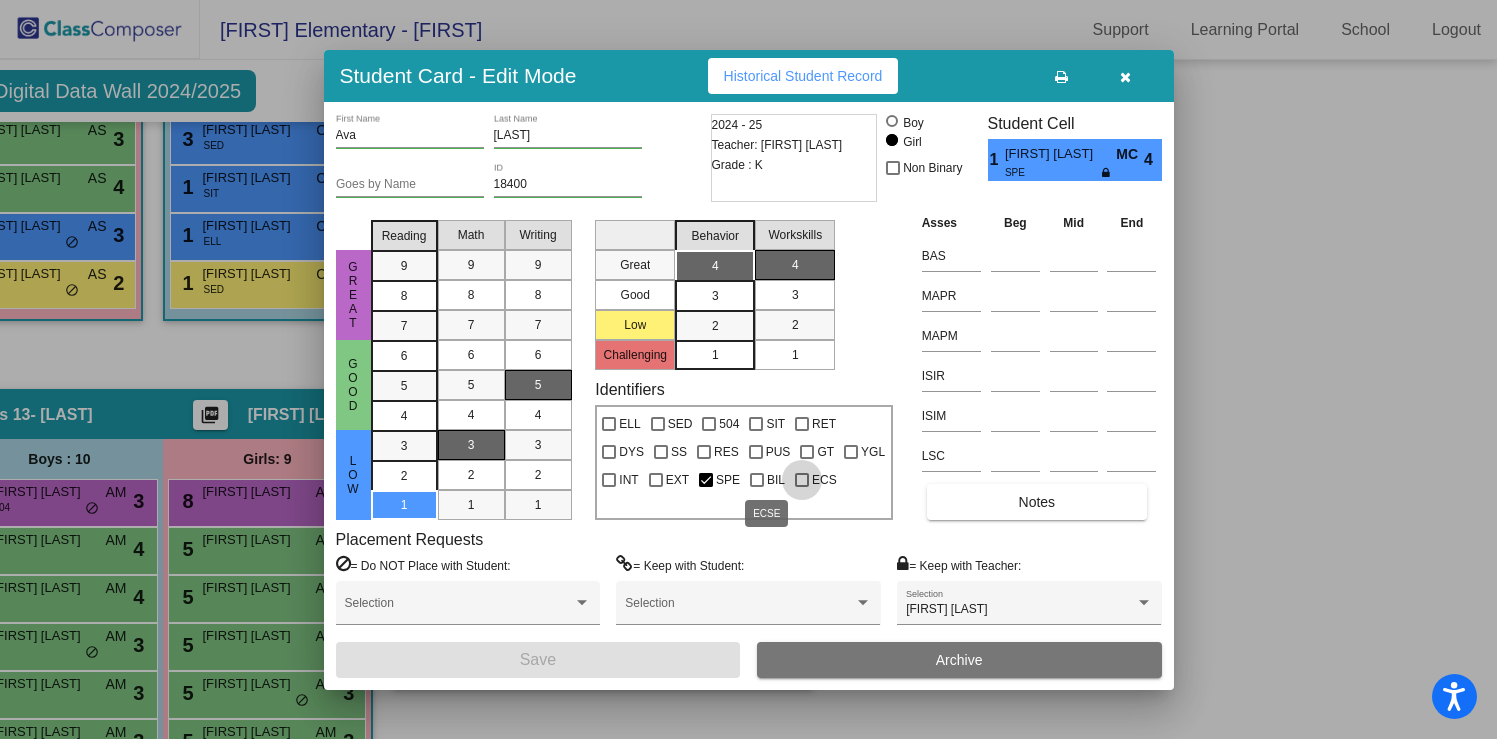 drag, startPoint x: 754, startPoint y: 482, endPoint x: 694, endPoint y: 473, distance: 60.671246 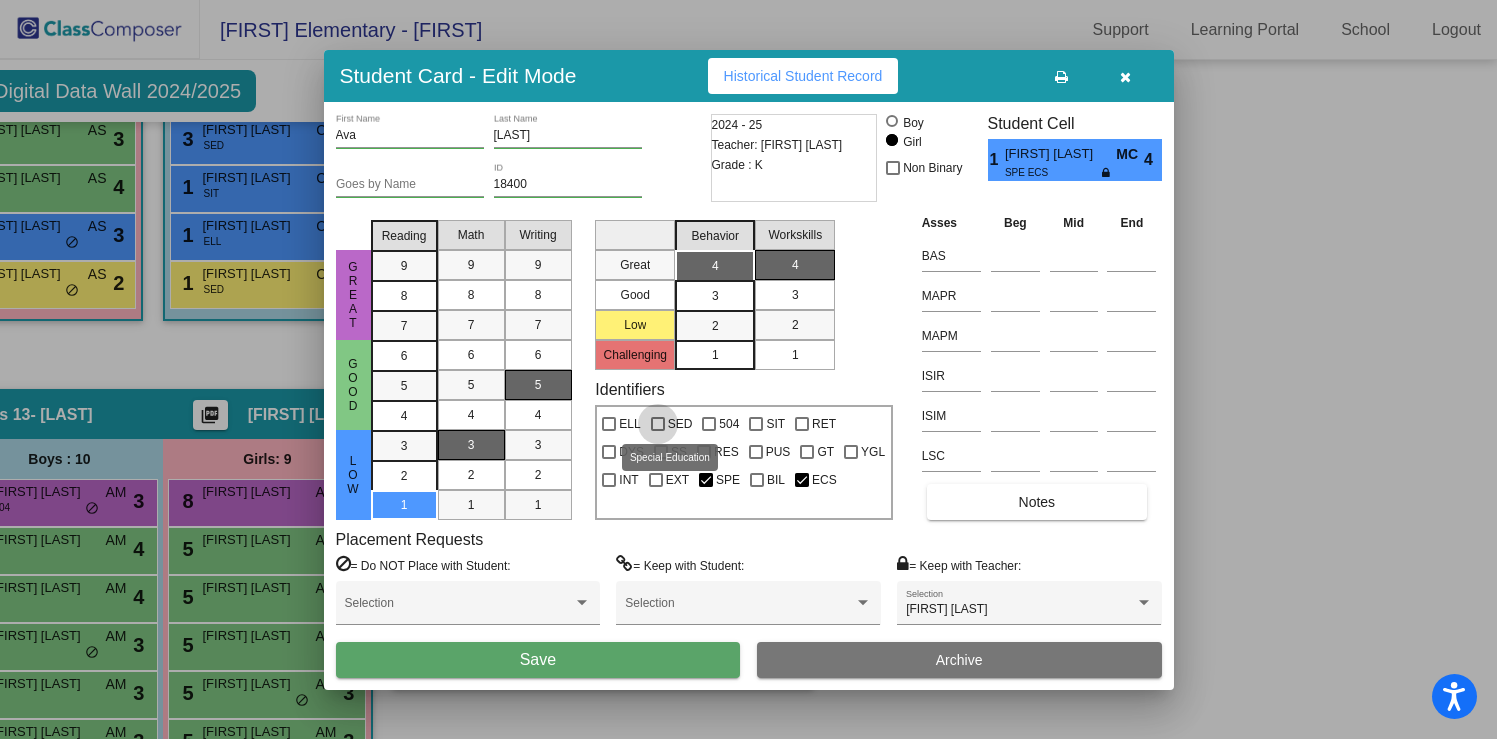 drag, startPoint x: 657, startPoint y: 421, endPoint x: 661, endPoint y: 462, distance: 41.19466 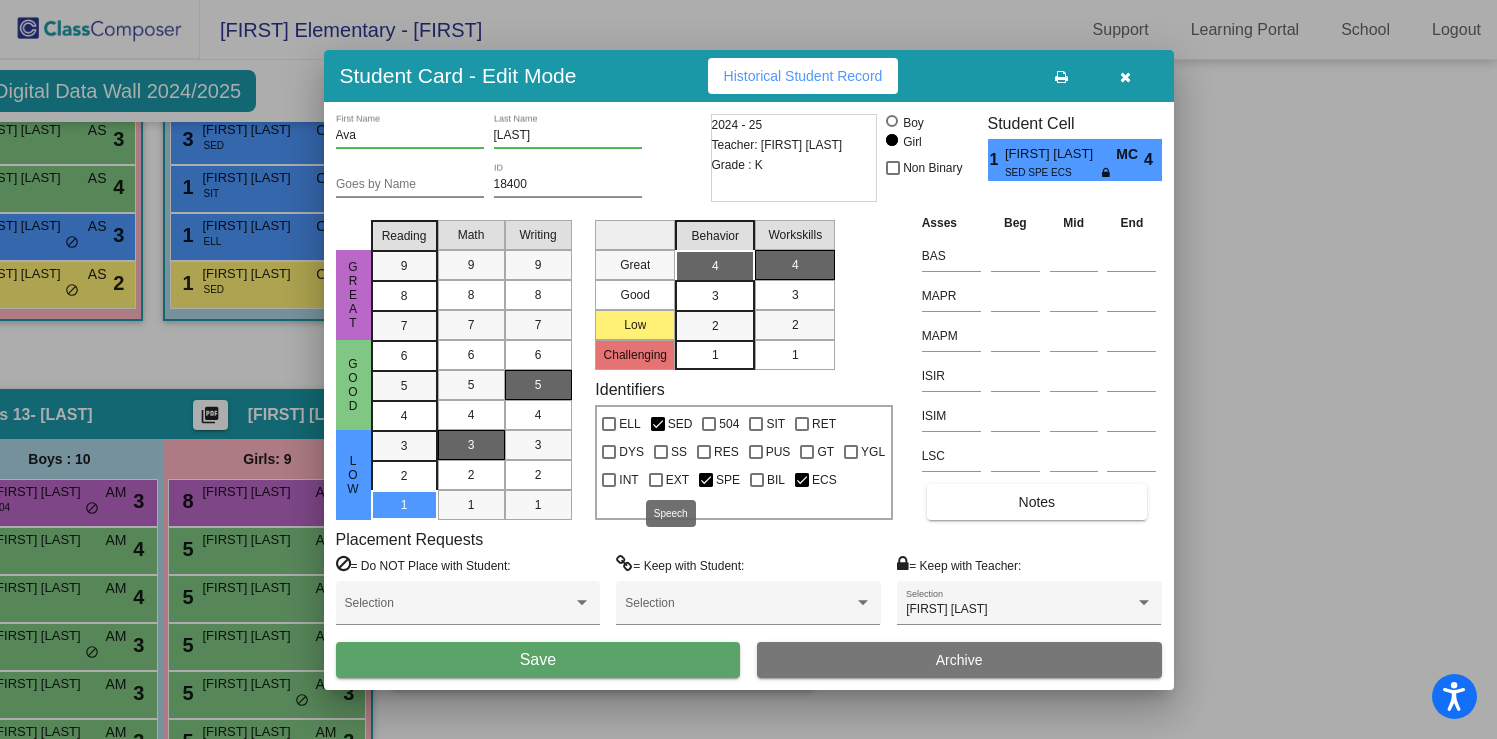 drag, startPoint x: 659, startPoint y: 482, endPoint x: 655, endPoint y: 506, distance: 24.33105 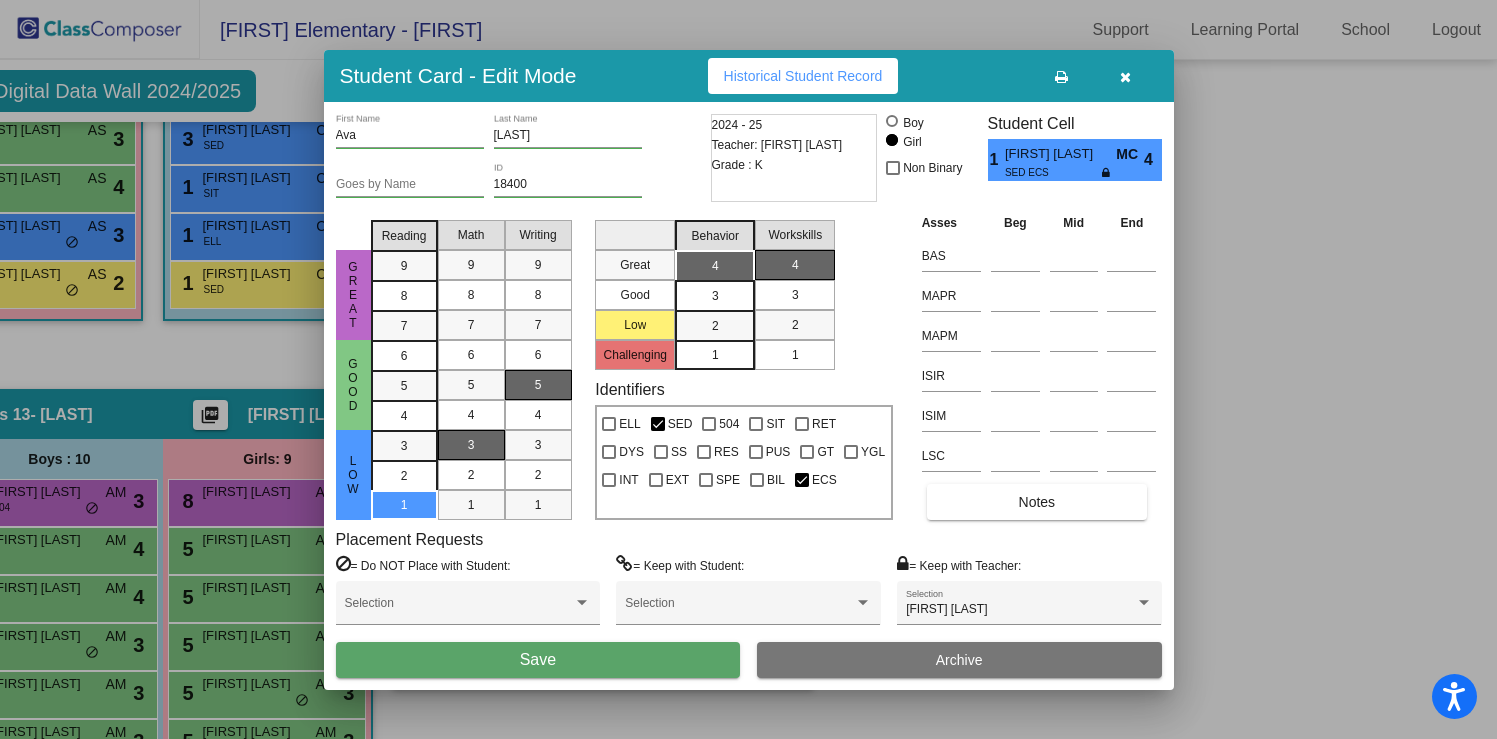 click on "Selection" at bounding box center [748, 611] 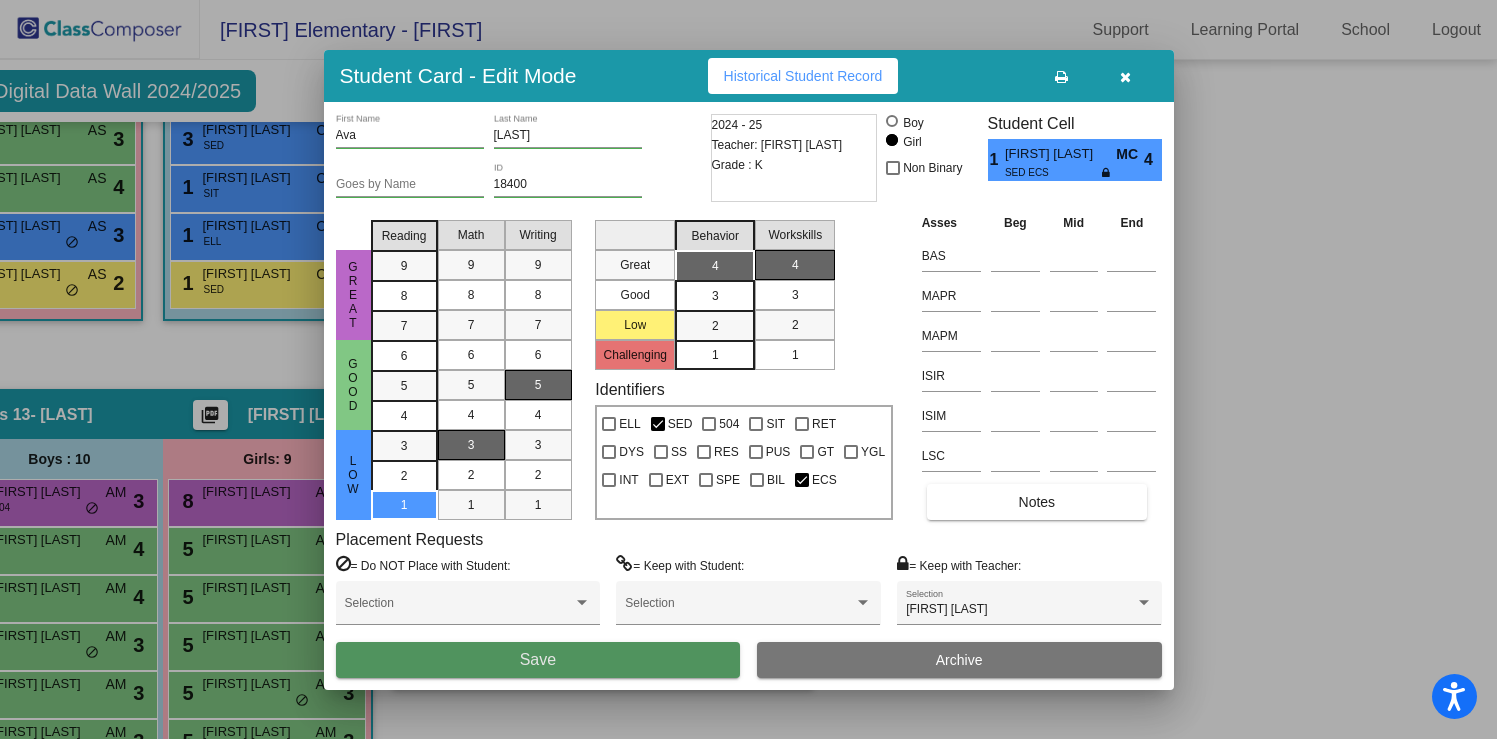 click on "Save" at bounding box center (538, 660) 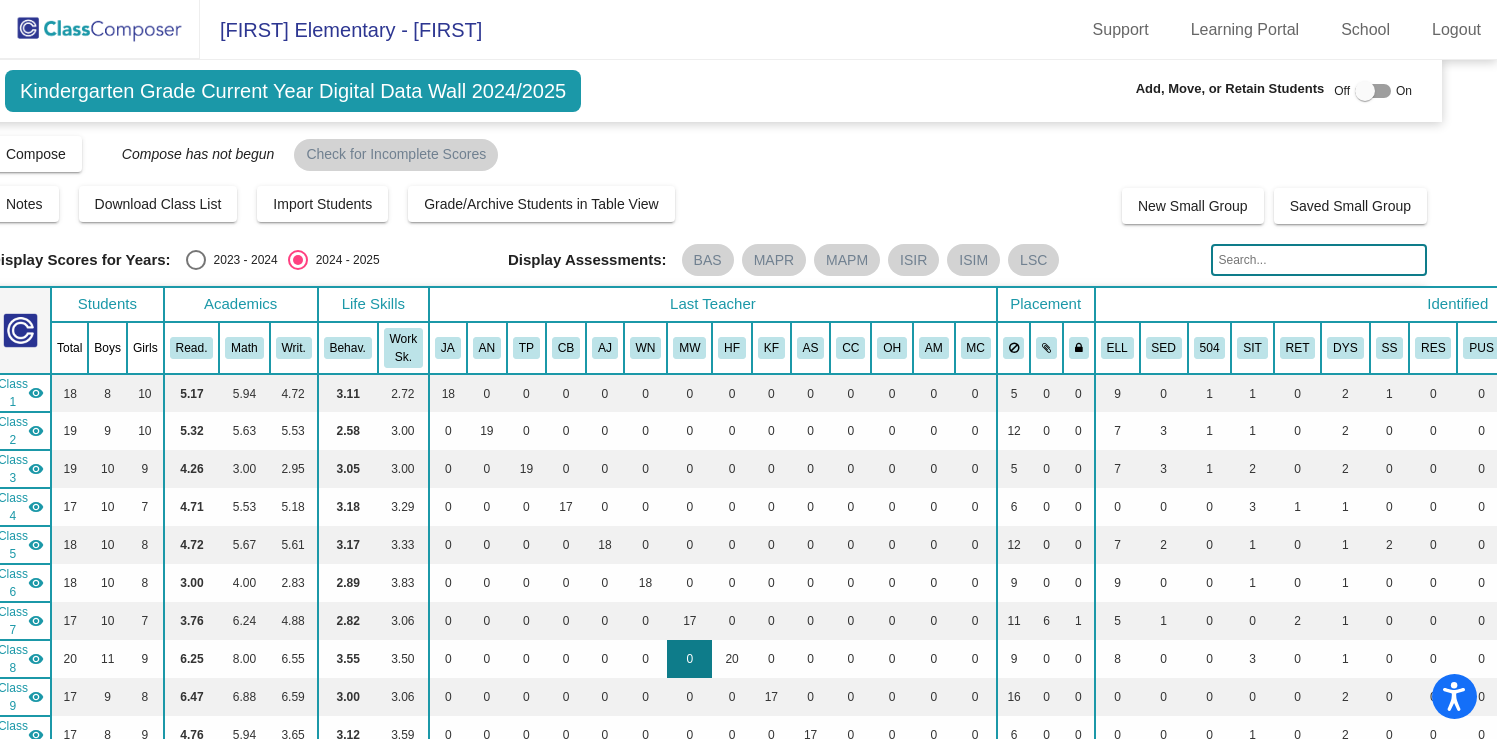 scroll, scrollTop: 0, scrollLeft: 0, axis: both 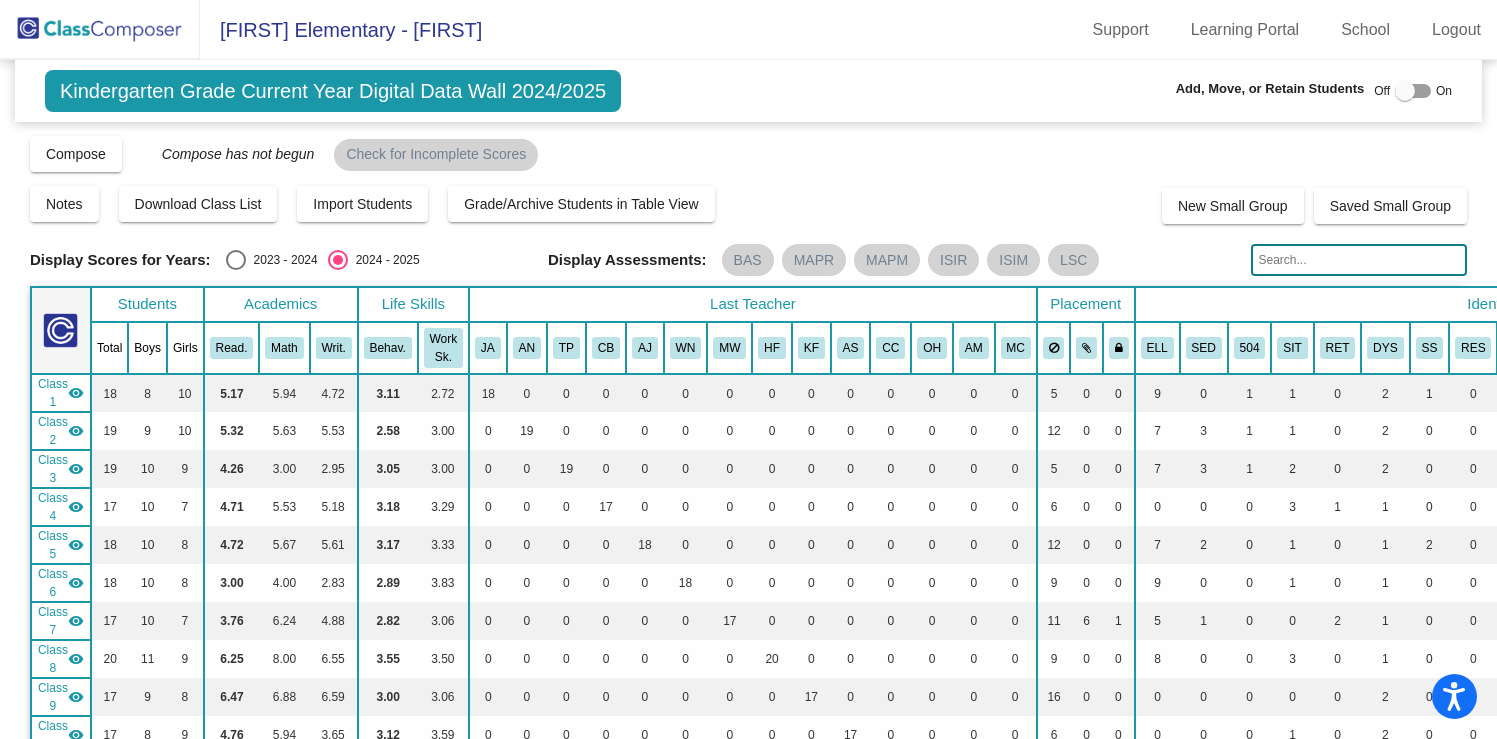 click 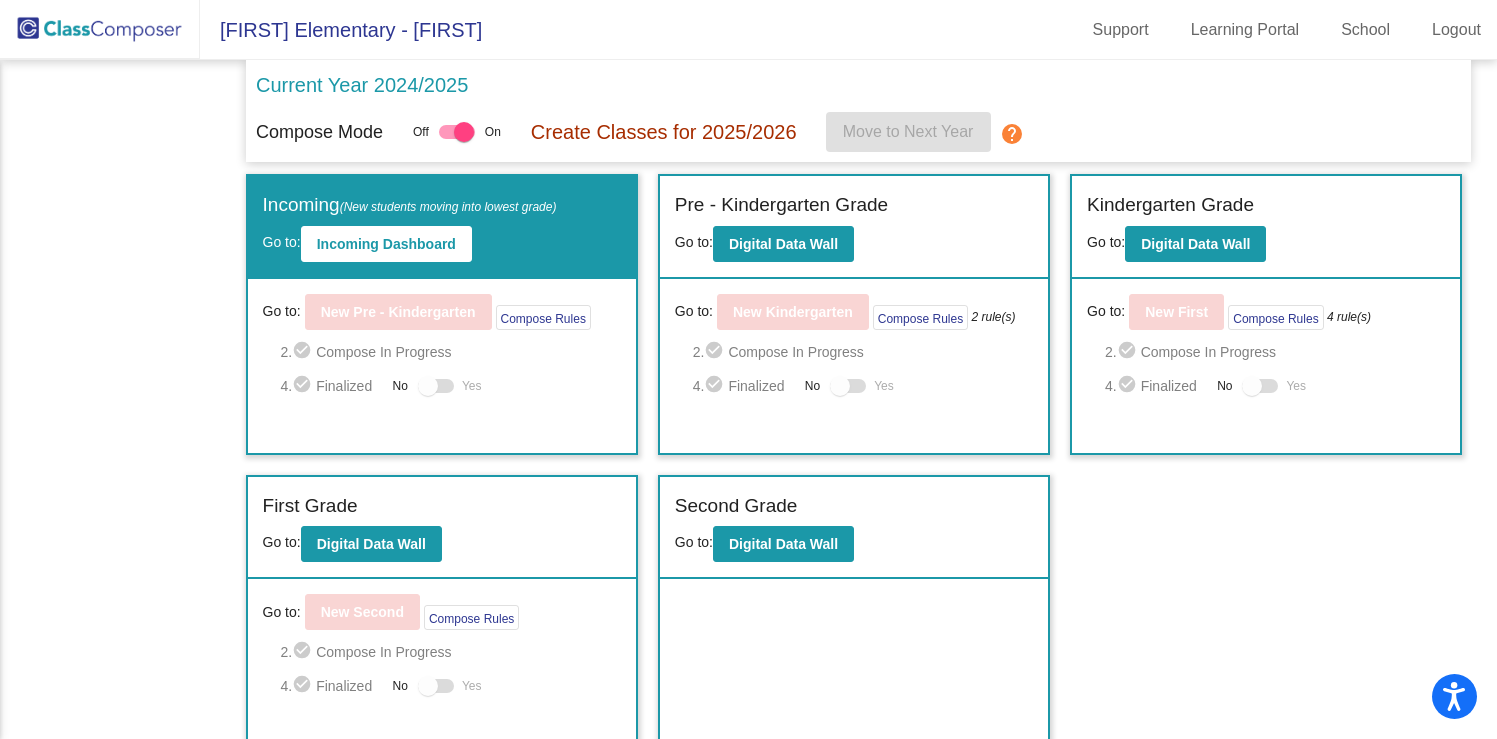 scroll, scrollTop: 0, scrollLeft: 0, axis: both 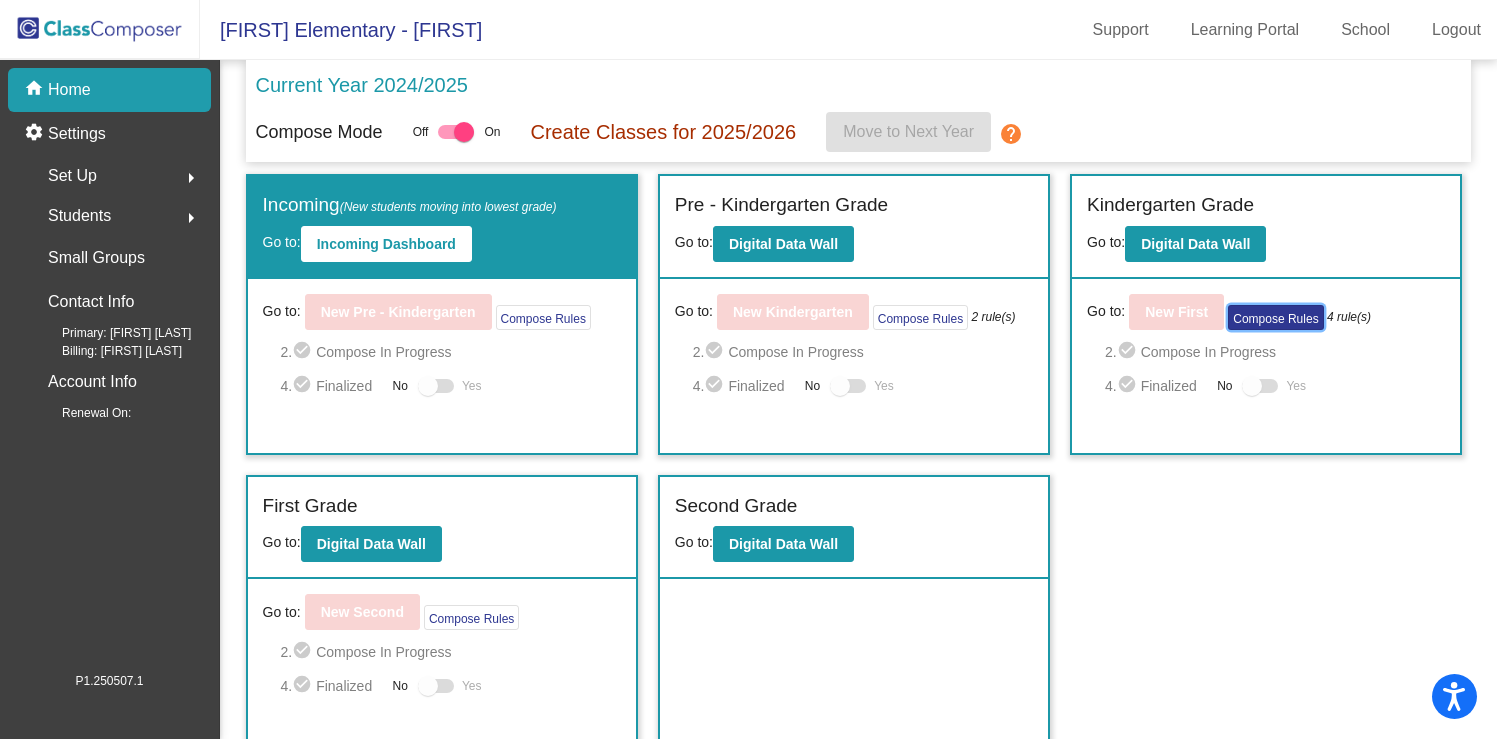 click on "Compose Rules" 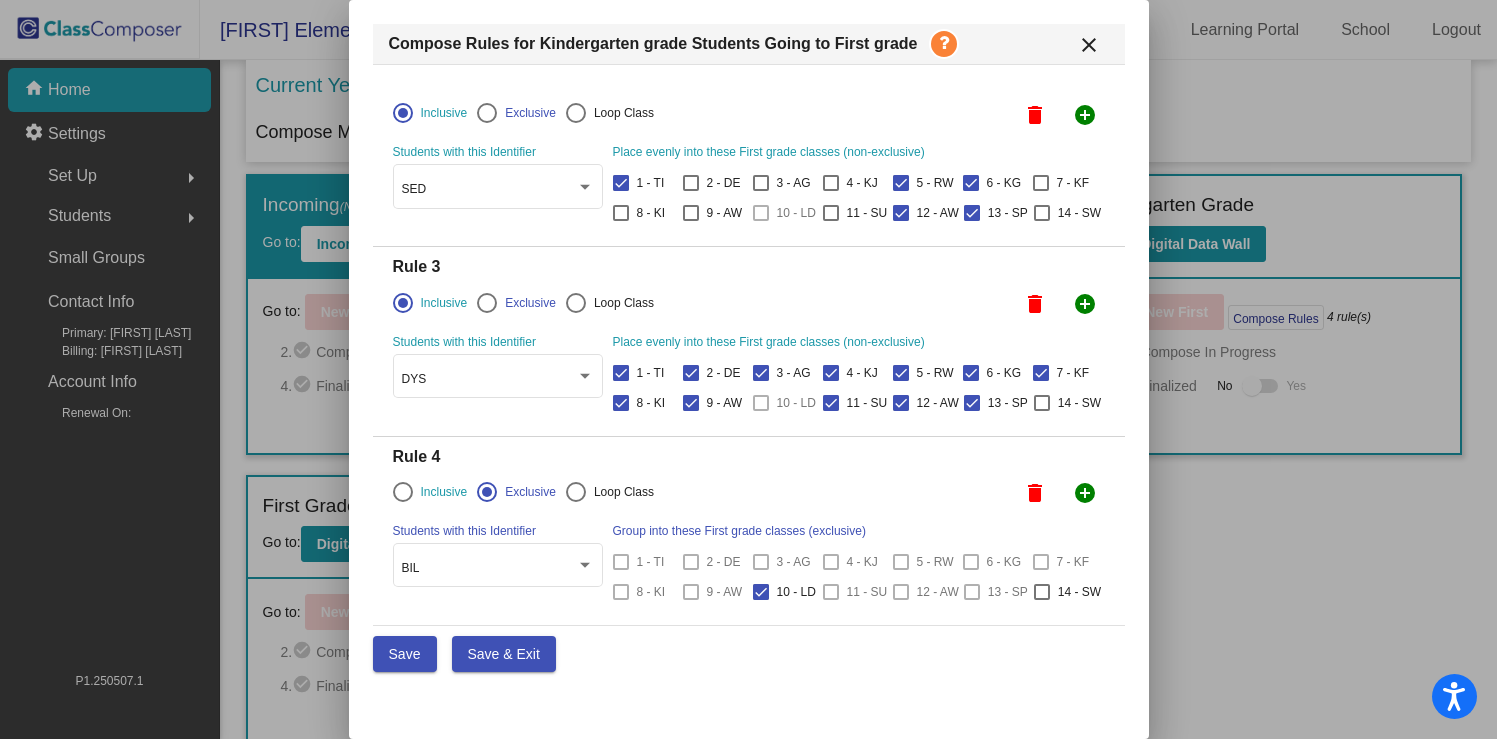 scroll, scrollTop: 344, scrollLeft: 0, axis: vertical 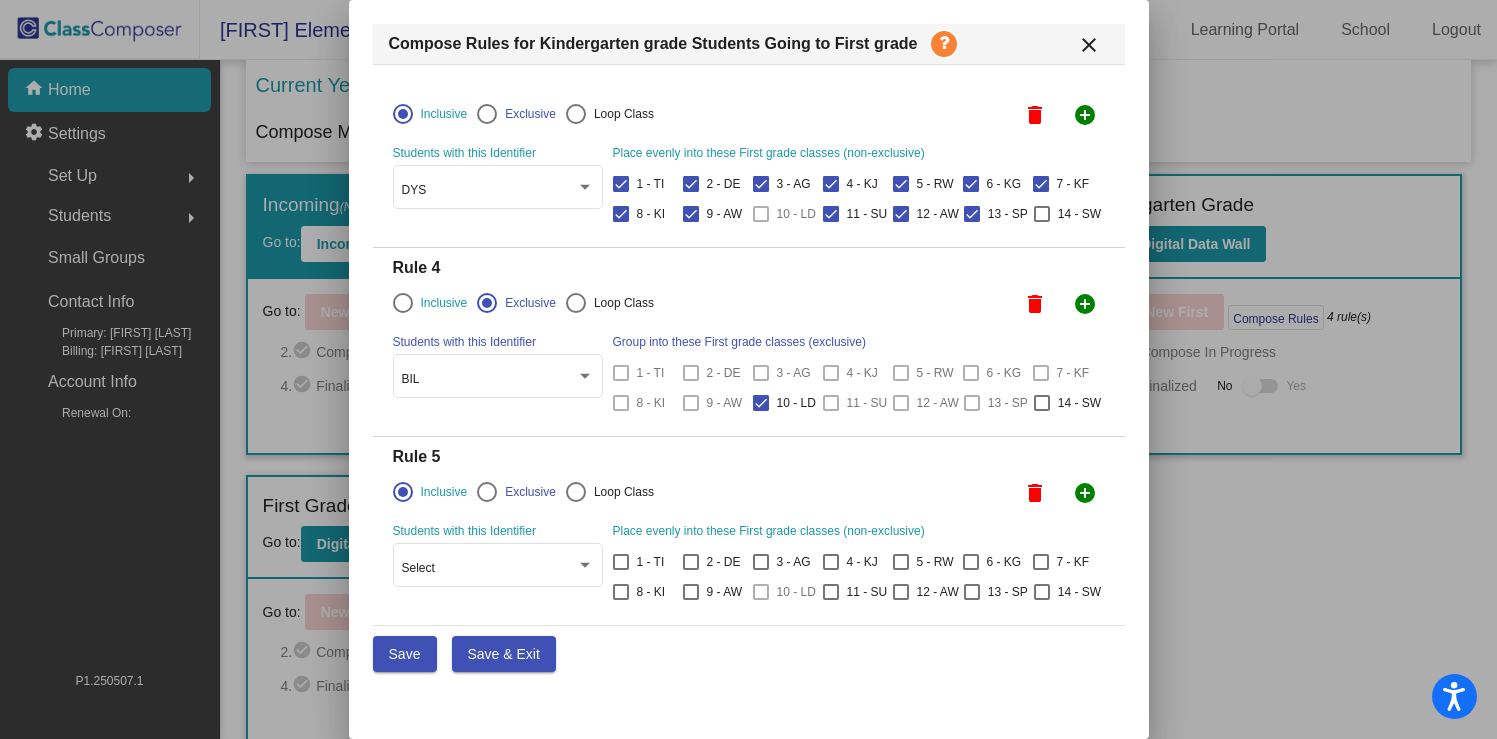 click at bounding box center (487, 492) 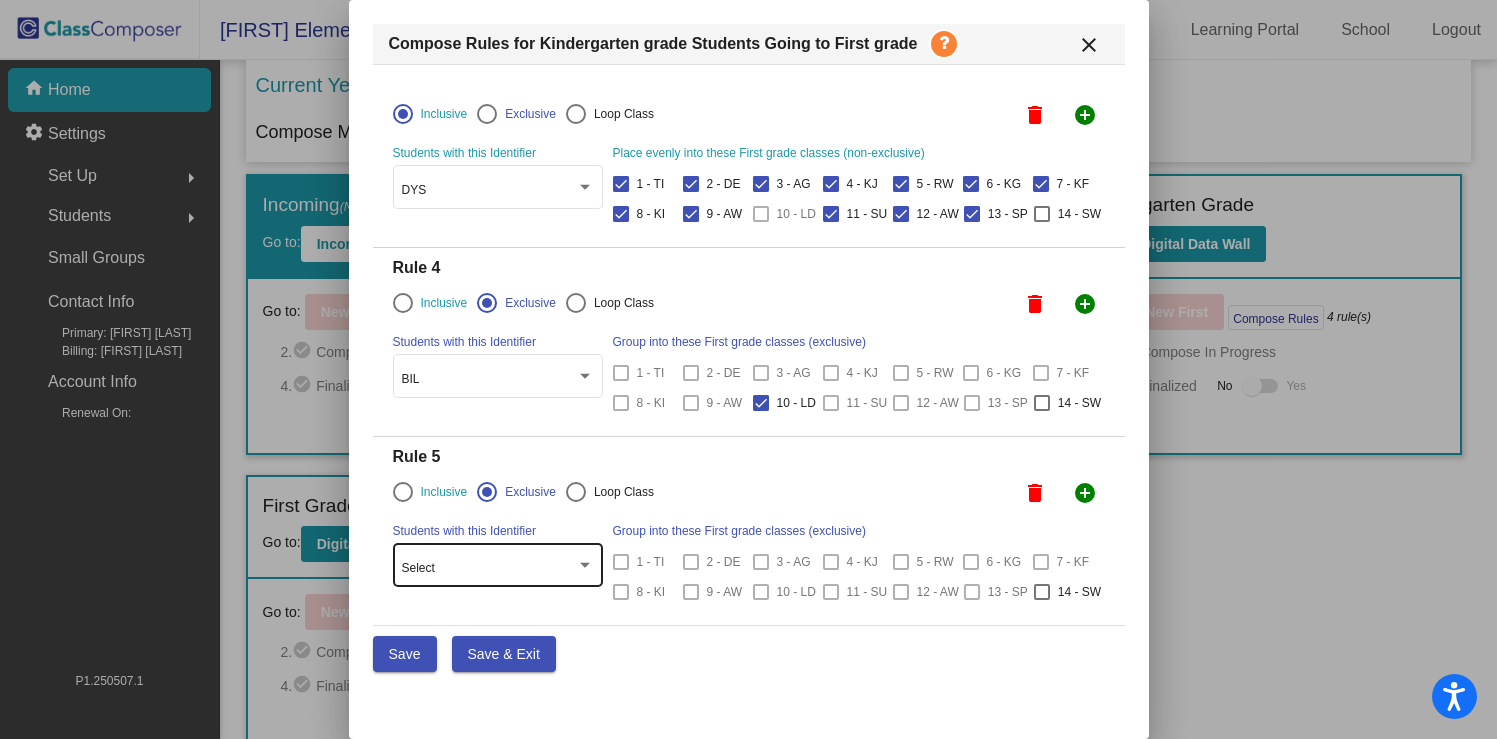 click on "Select" 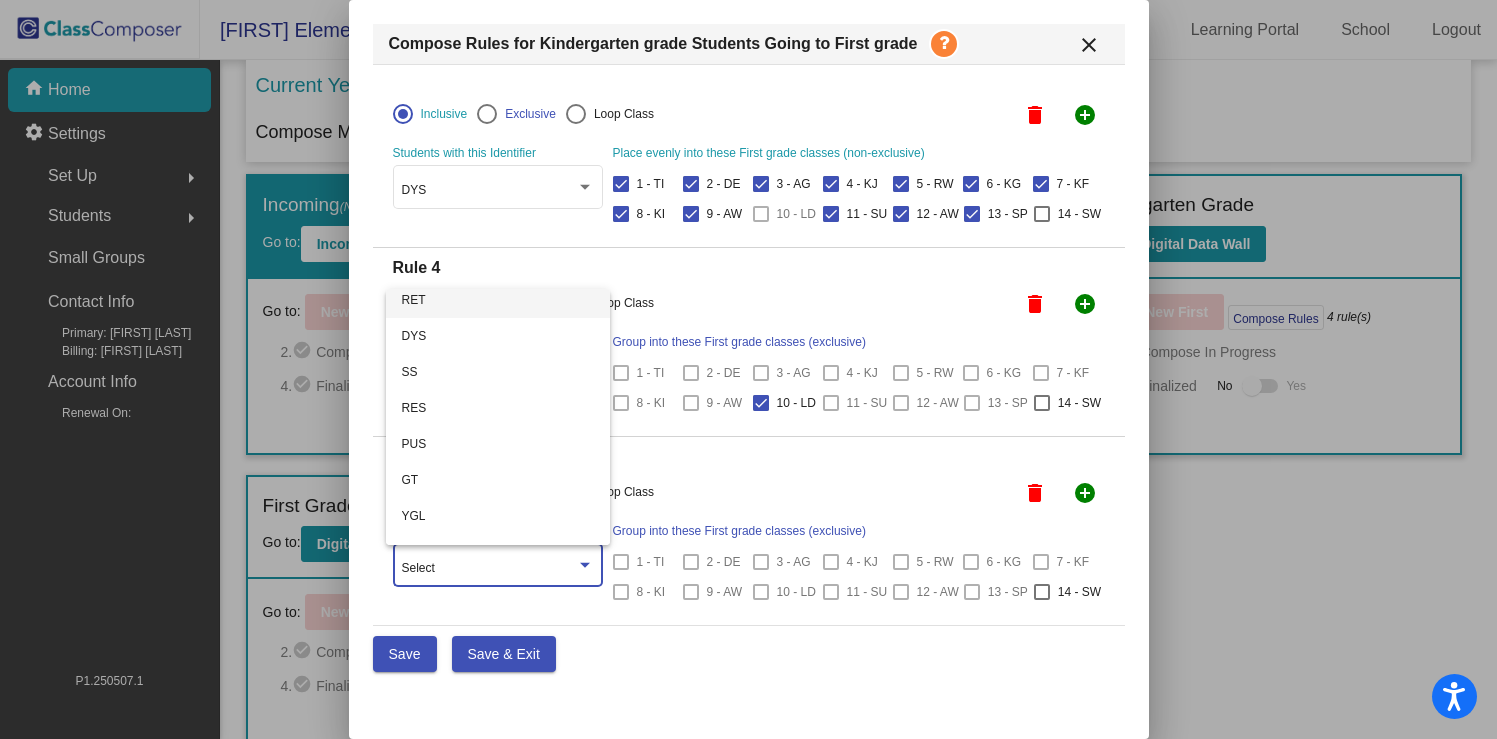 scroll, scrollTop: 356, scrollLeft: 0, axis: vertical 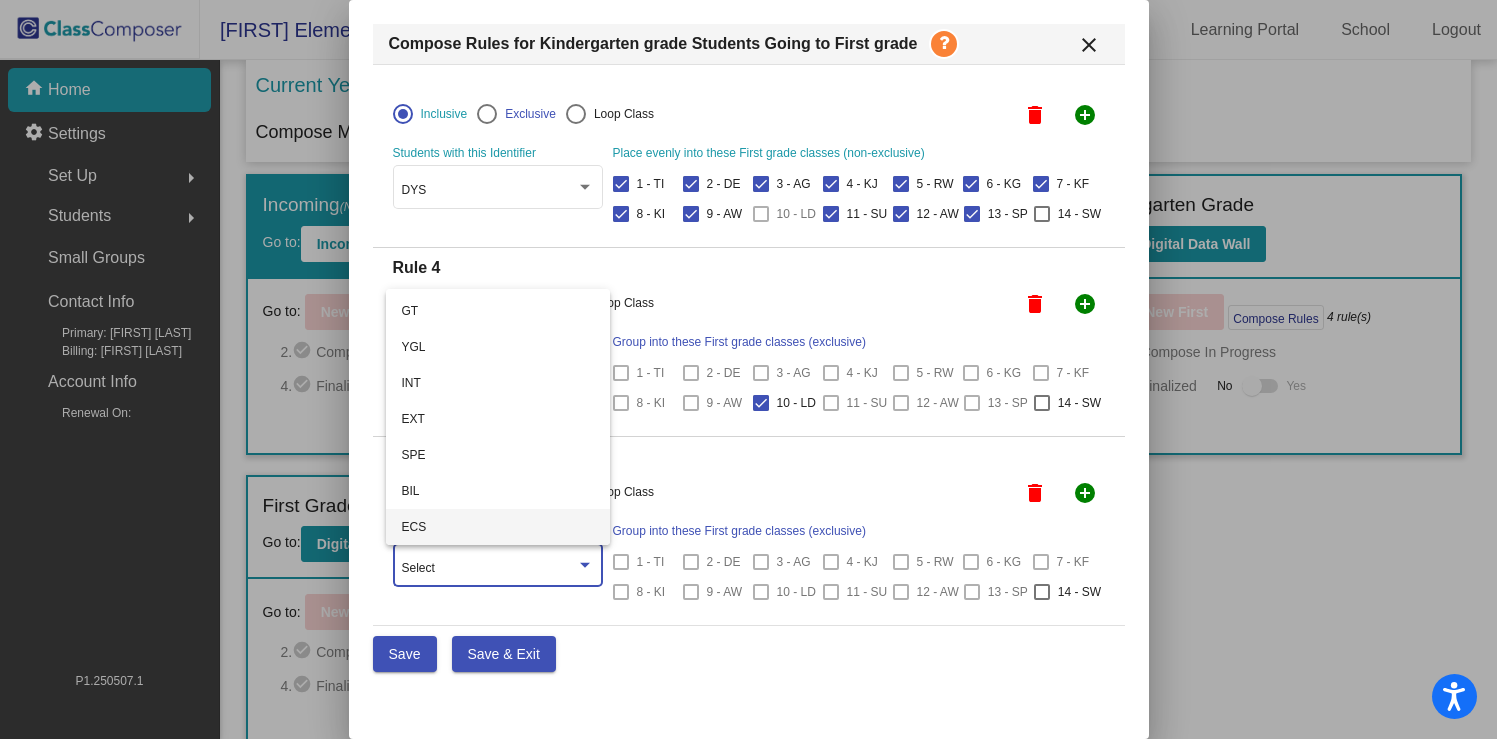 click on "ECS" at bounding box center (498, 527) 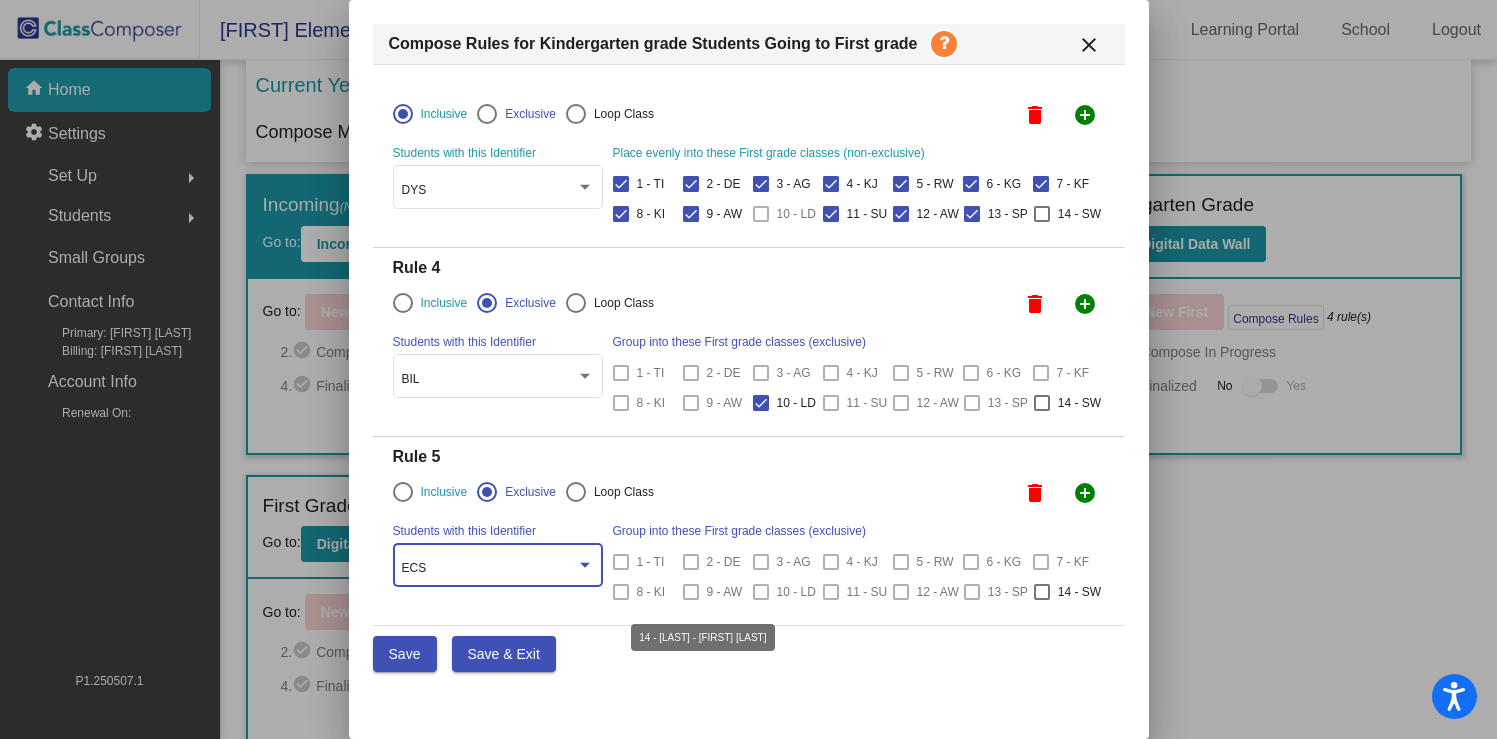 click at bounding box center [1042, 592] 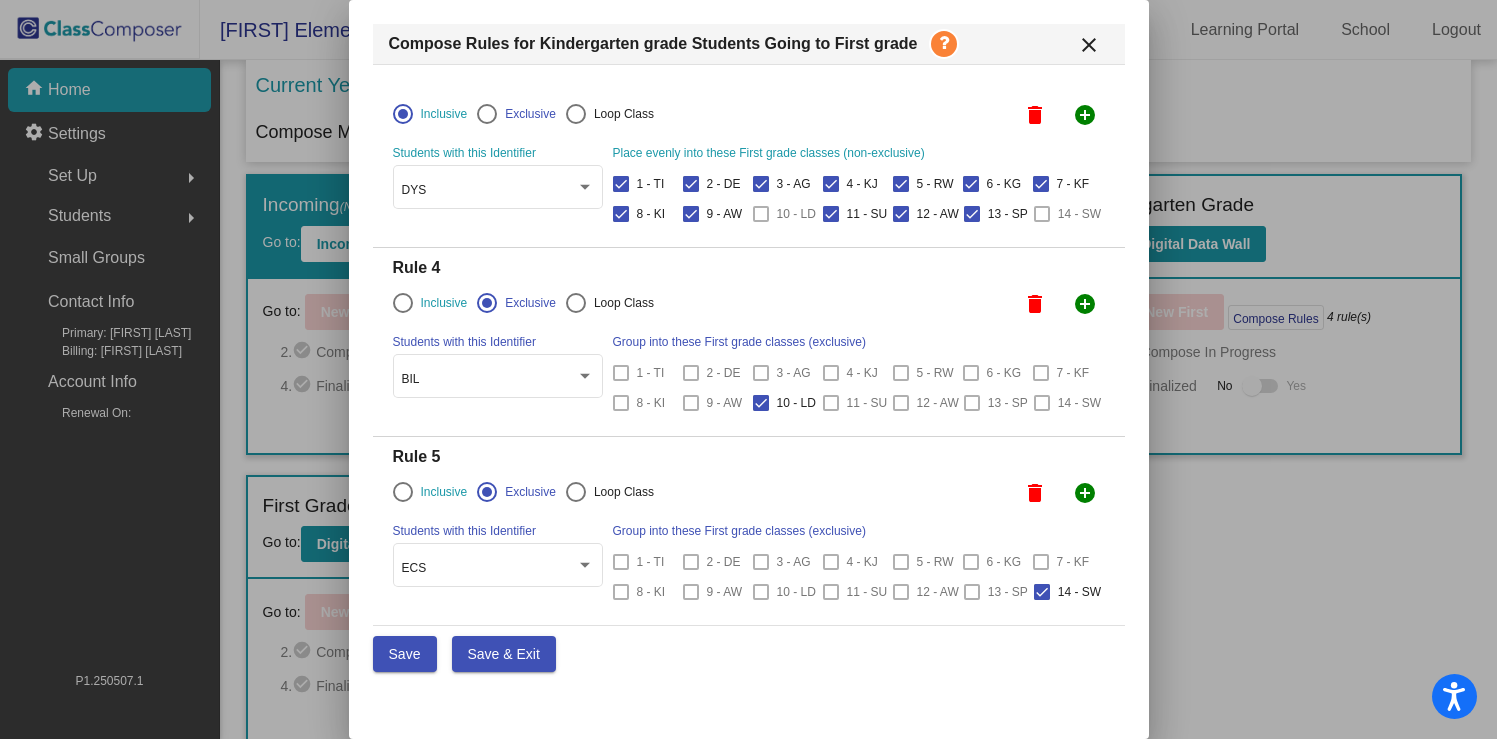 click on "Save & Exit" at bounding box center [504, 654] 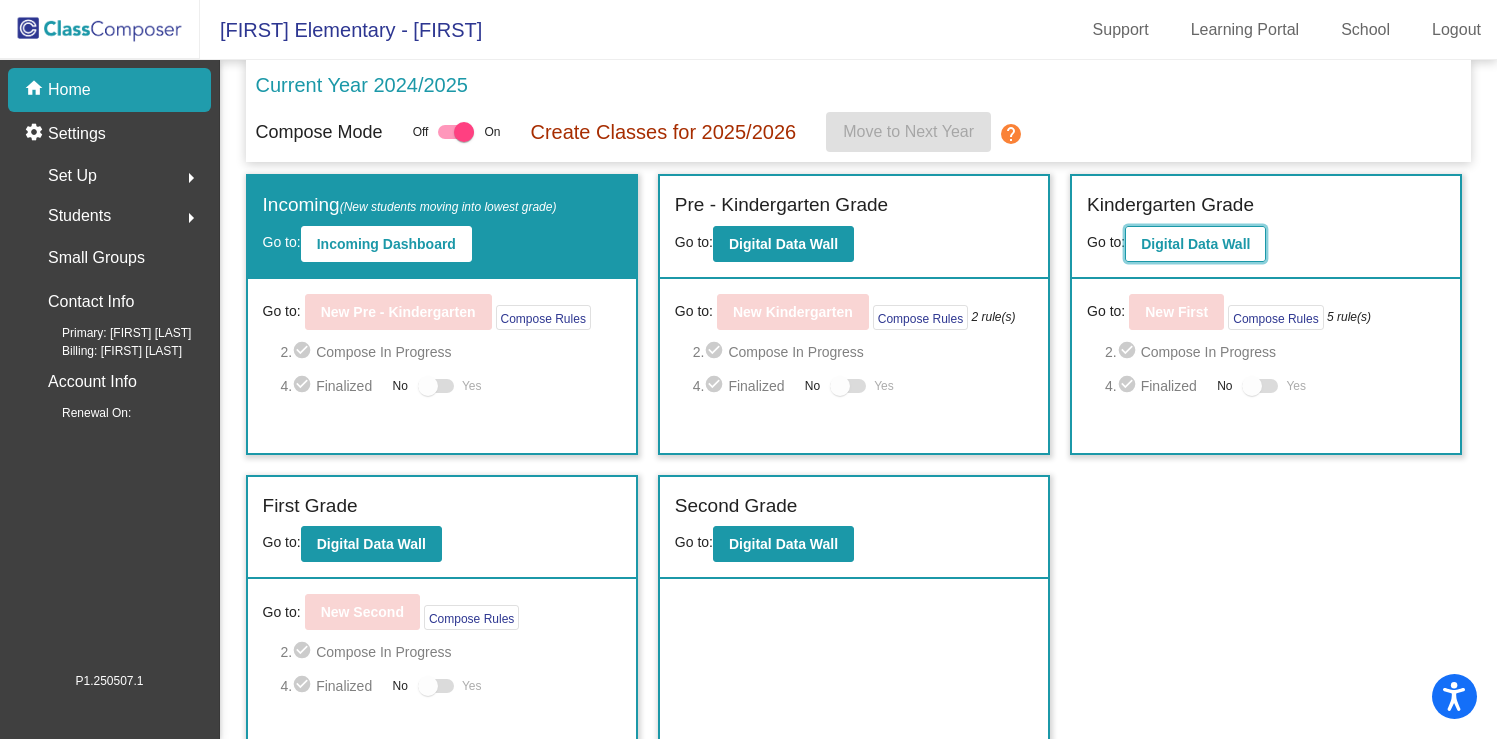 click on "Digital Data Wall" 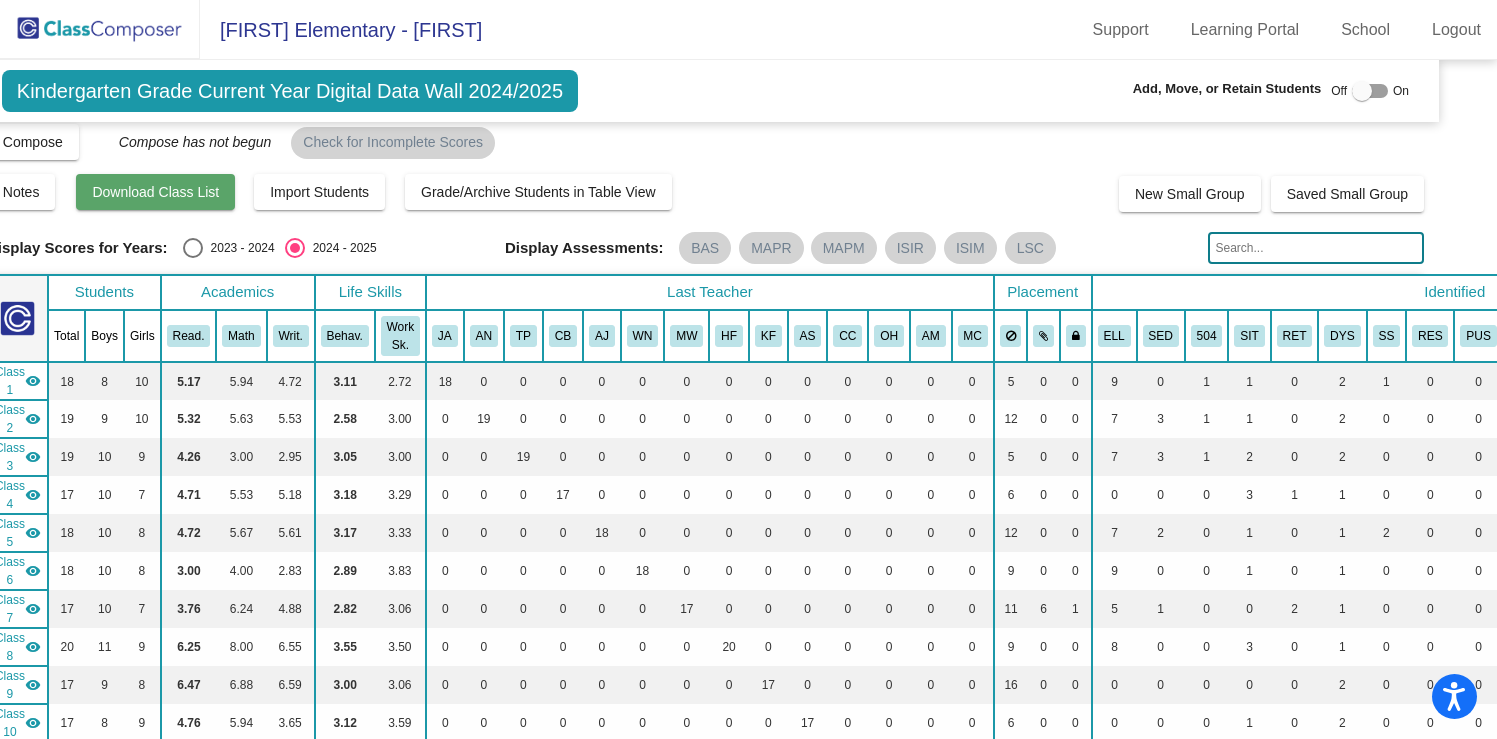 scroll, scrollTop: 12, scrollLeft: 0, axis: vertical 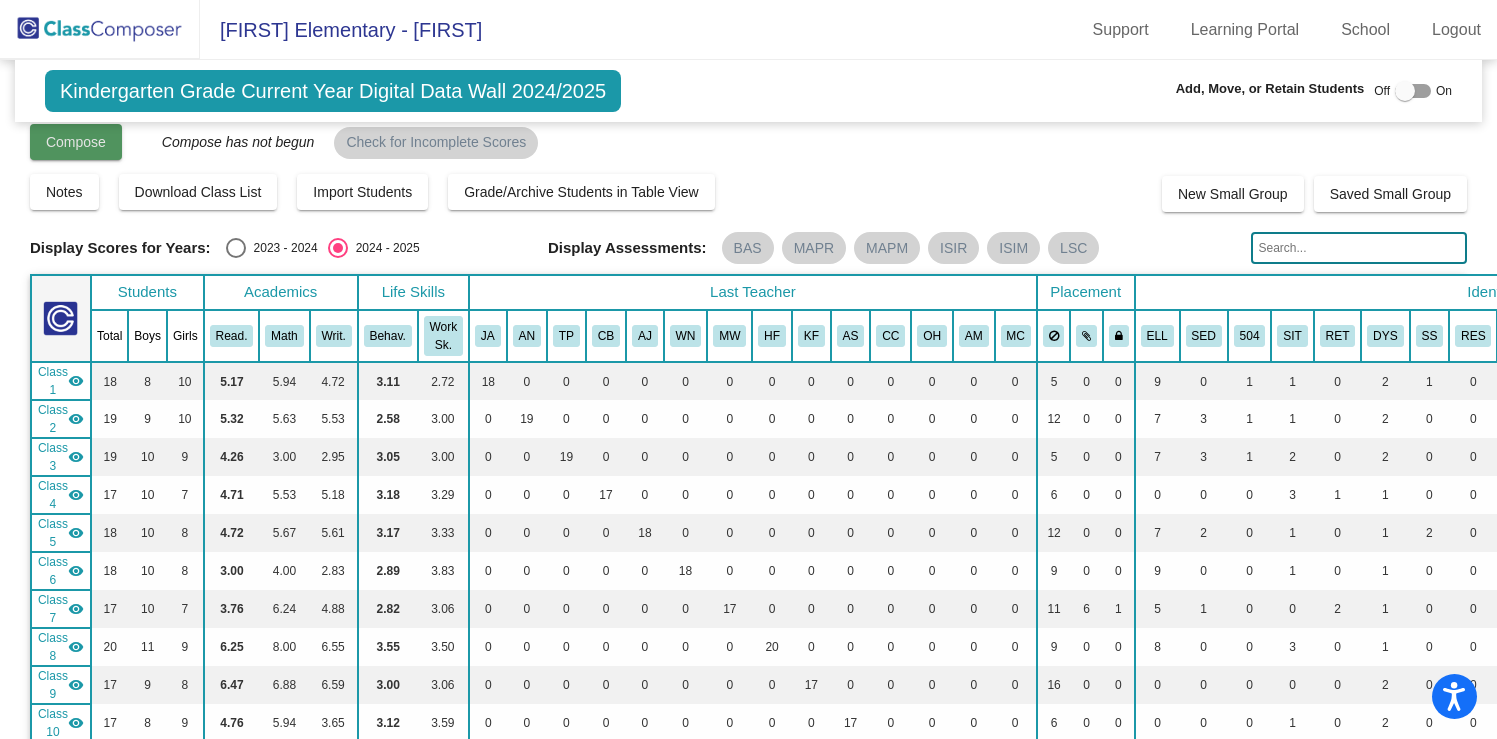 click on "Compose" 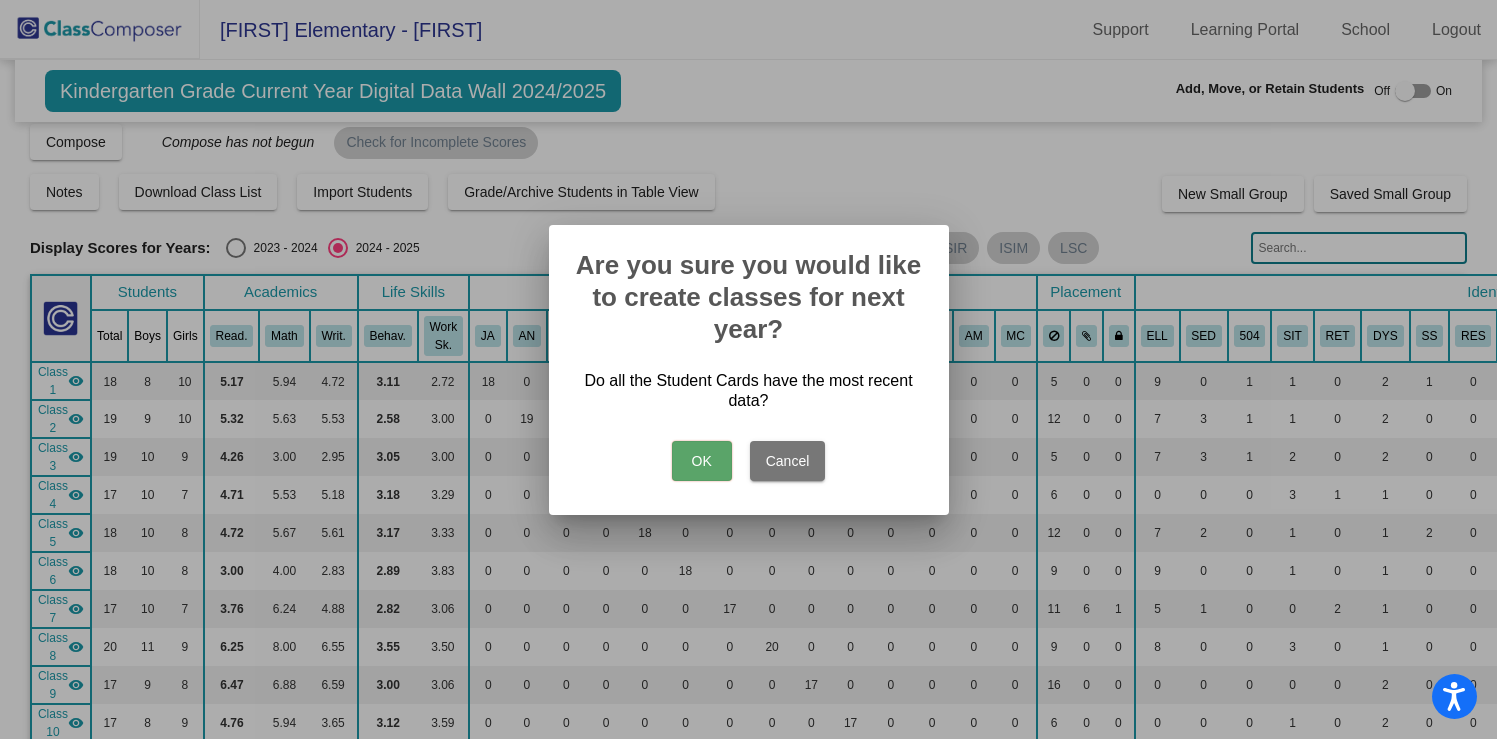 click on "OK" at bounding box center [702, 461] 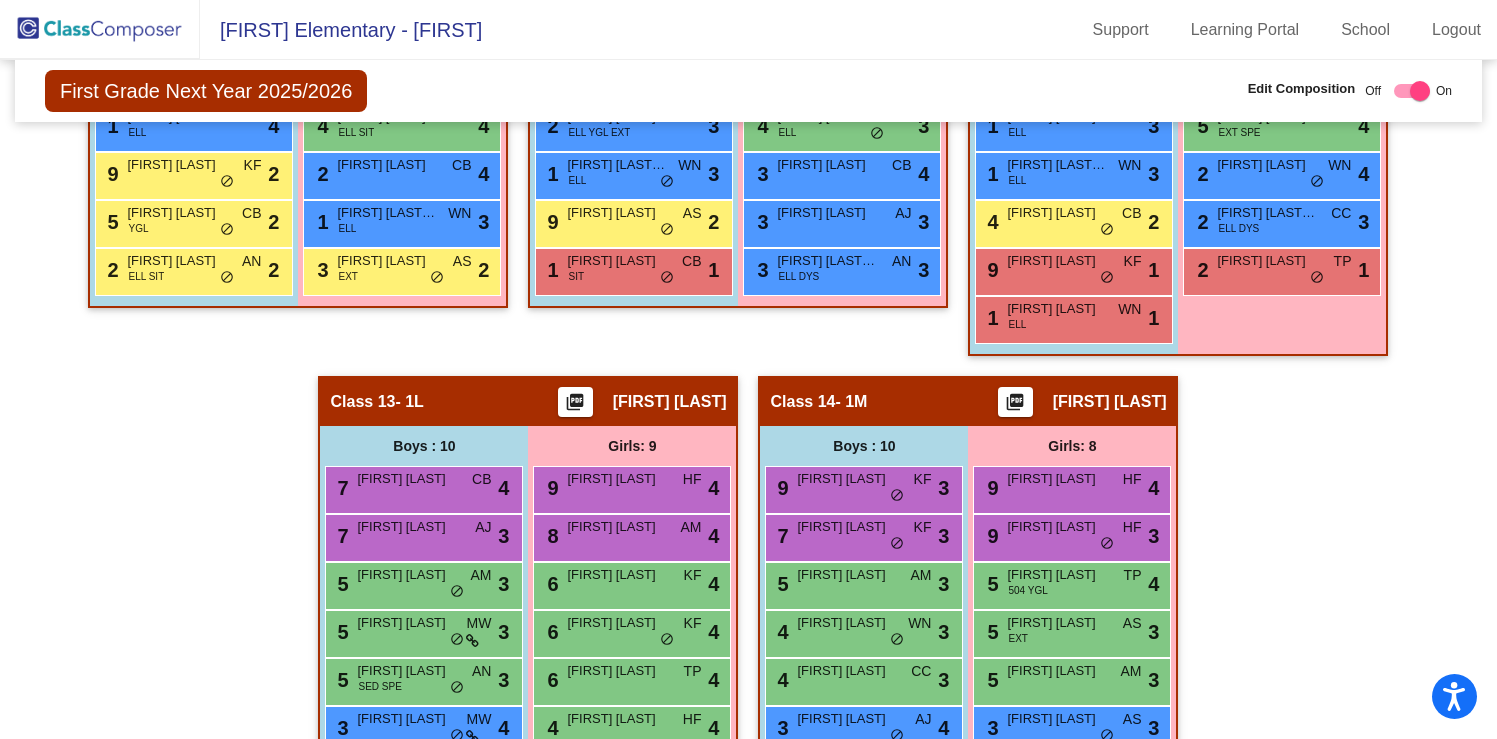 scroll, scrollTop: 2807, scrollLeft: 0, axis: vertical 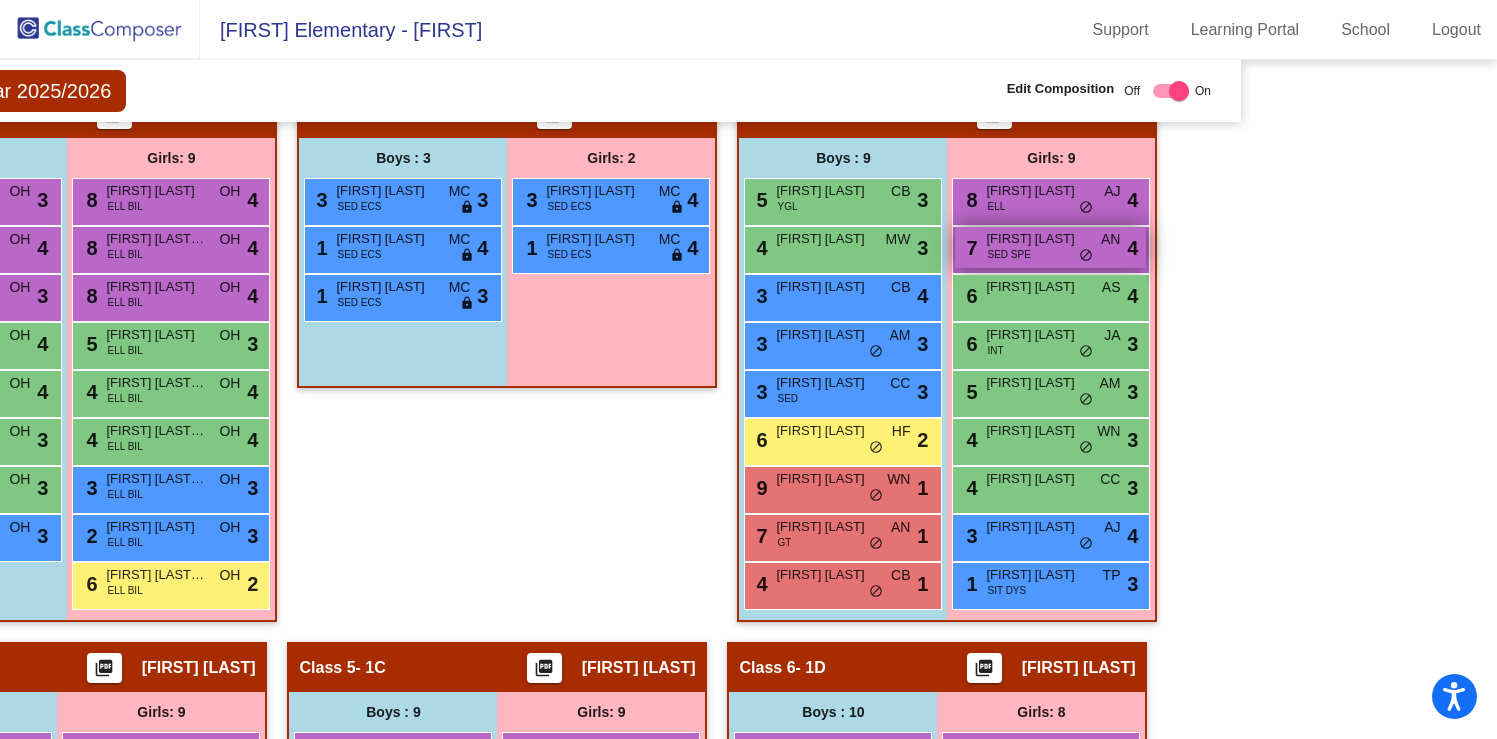 click on "SED SPE" at bounding box center (1008, 254) 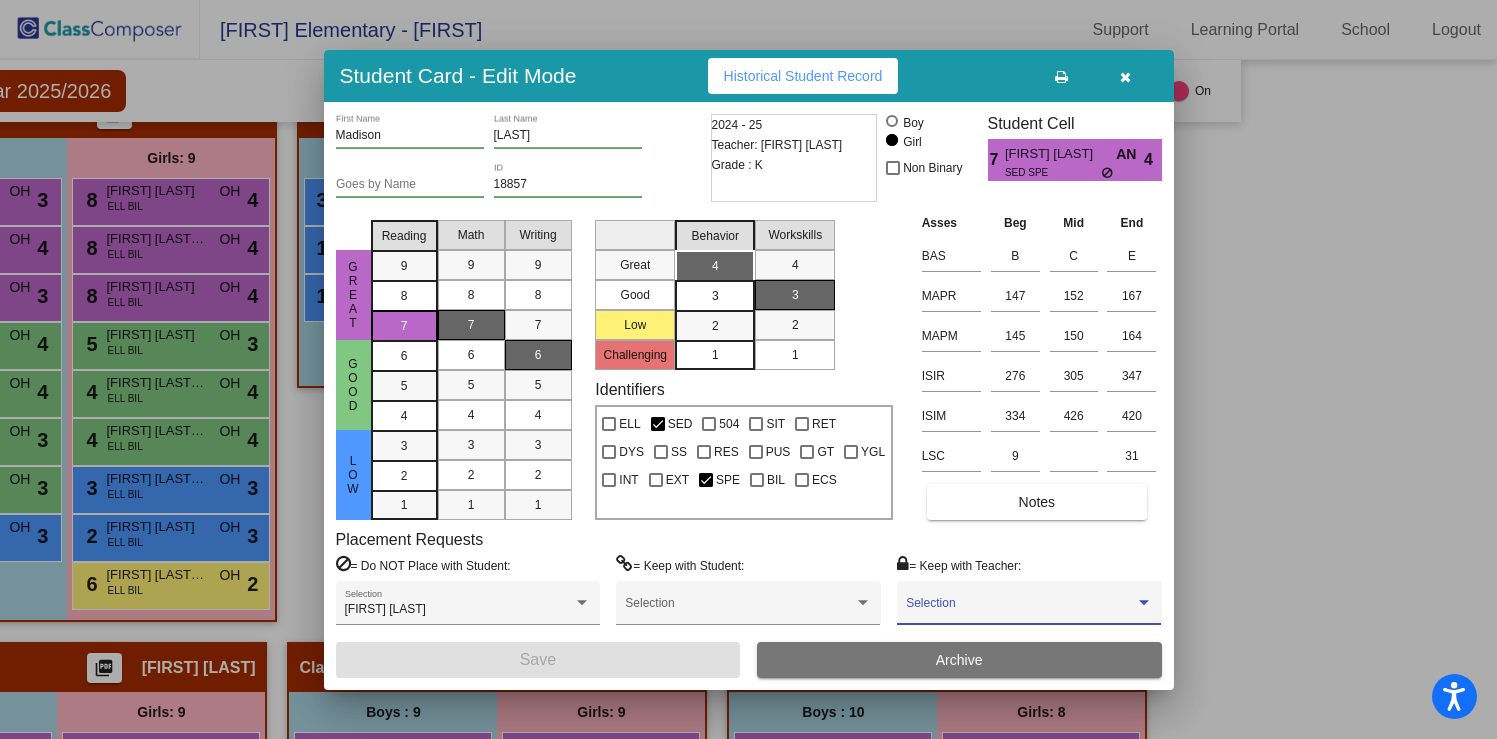 click at bounding box center (1020, 610) 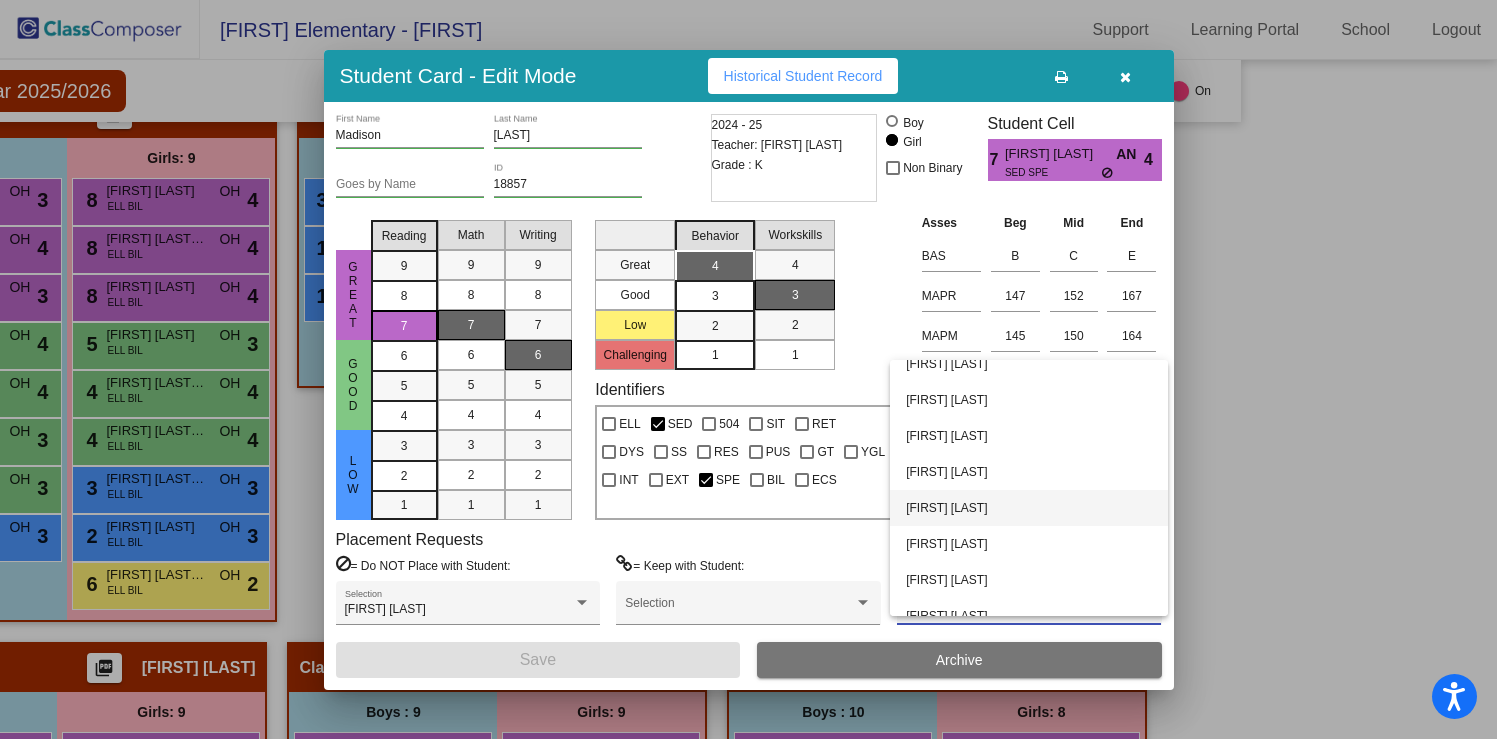 scroll, scrollTop: 80, scrollLeft: 0, axis: vertical 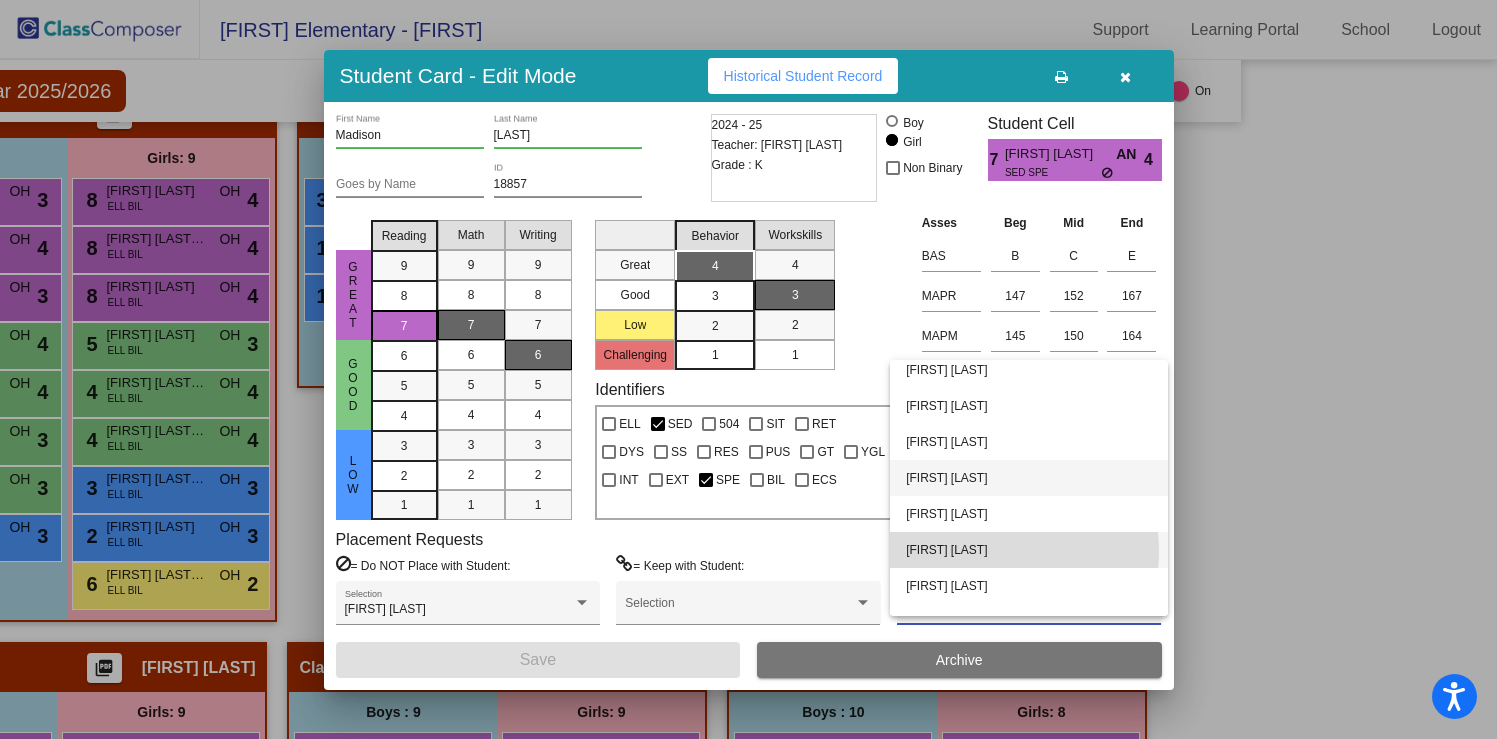 click on "[FIRST] [LAST]" at bounding box center (1029, 550) 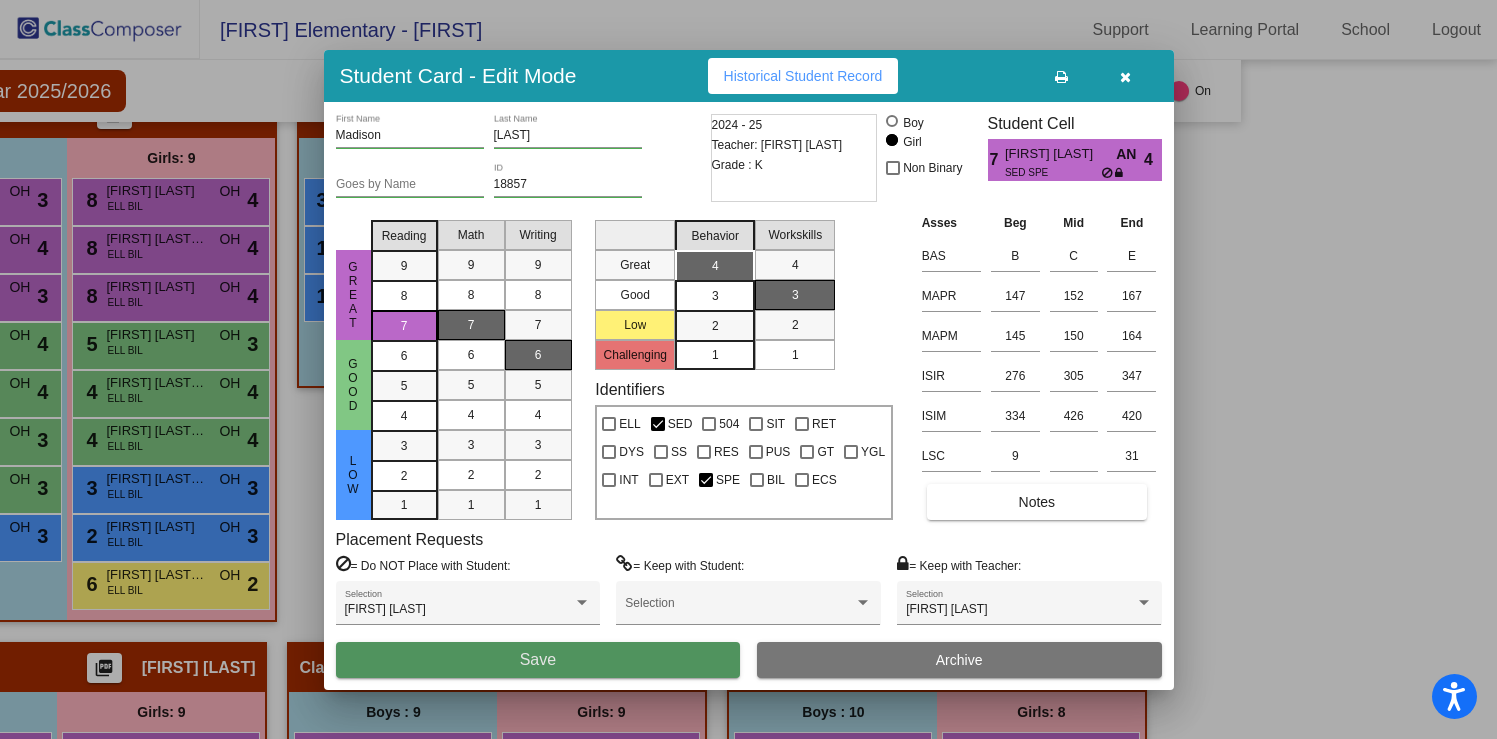 click on "Save" at bounding box center (538, 660) 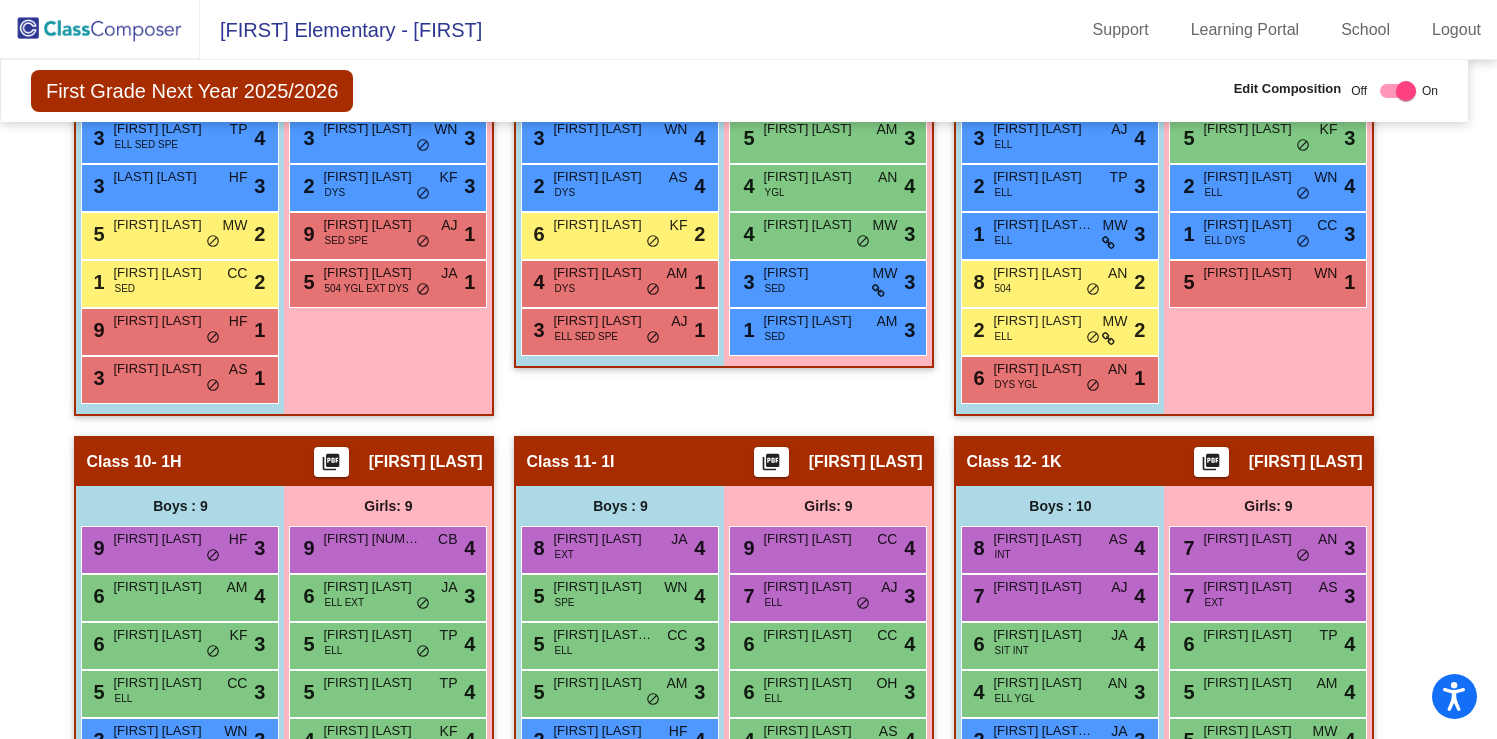 scroll, scrollTop: 2312, scrollLeft: 14, axis: both 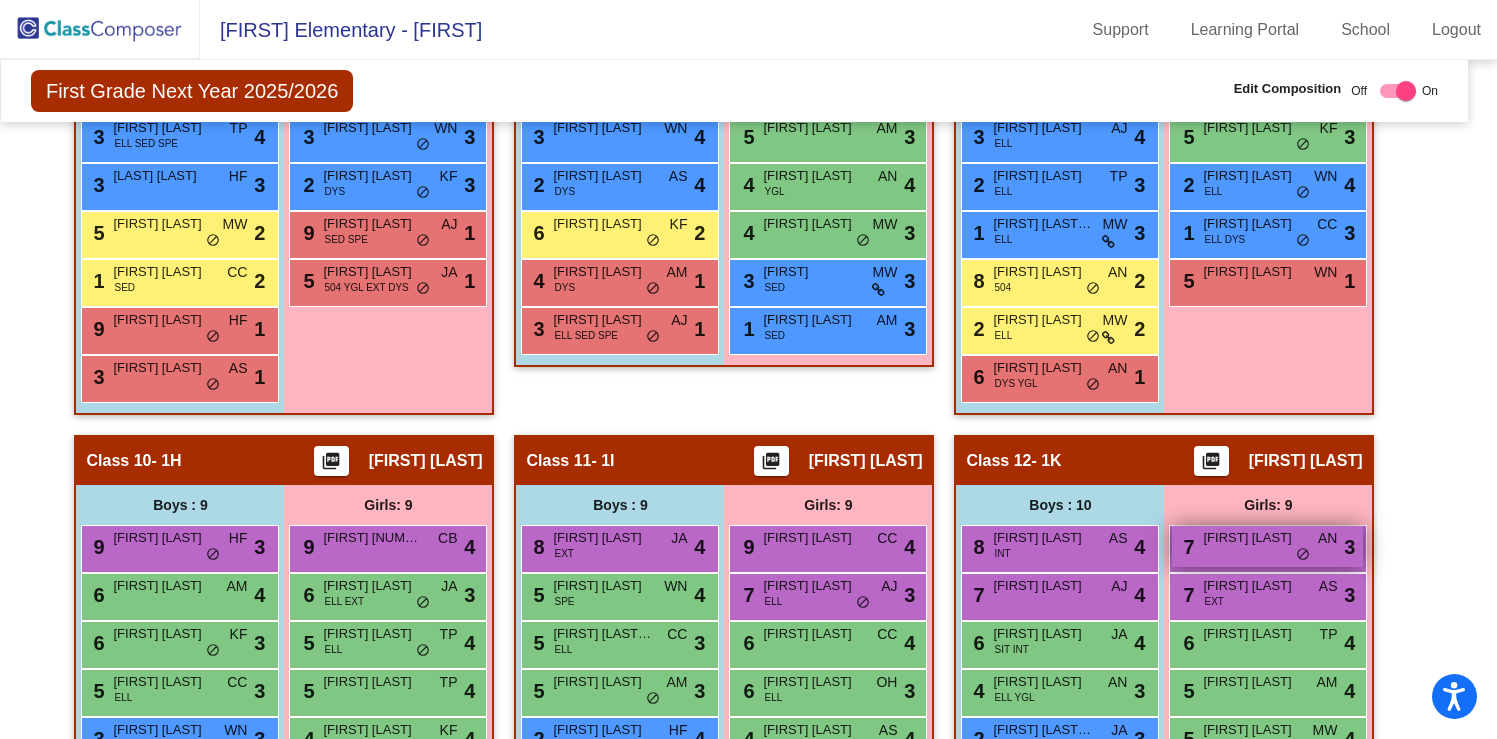click on "7 [FIRST] [LAST] AN lock do_not_disturb_alt 3" at bounding box center [1267, 546] 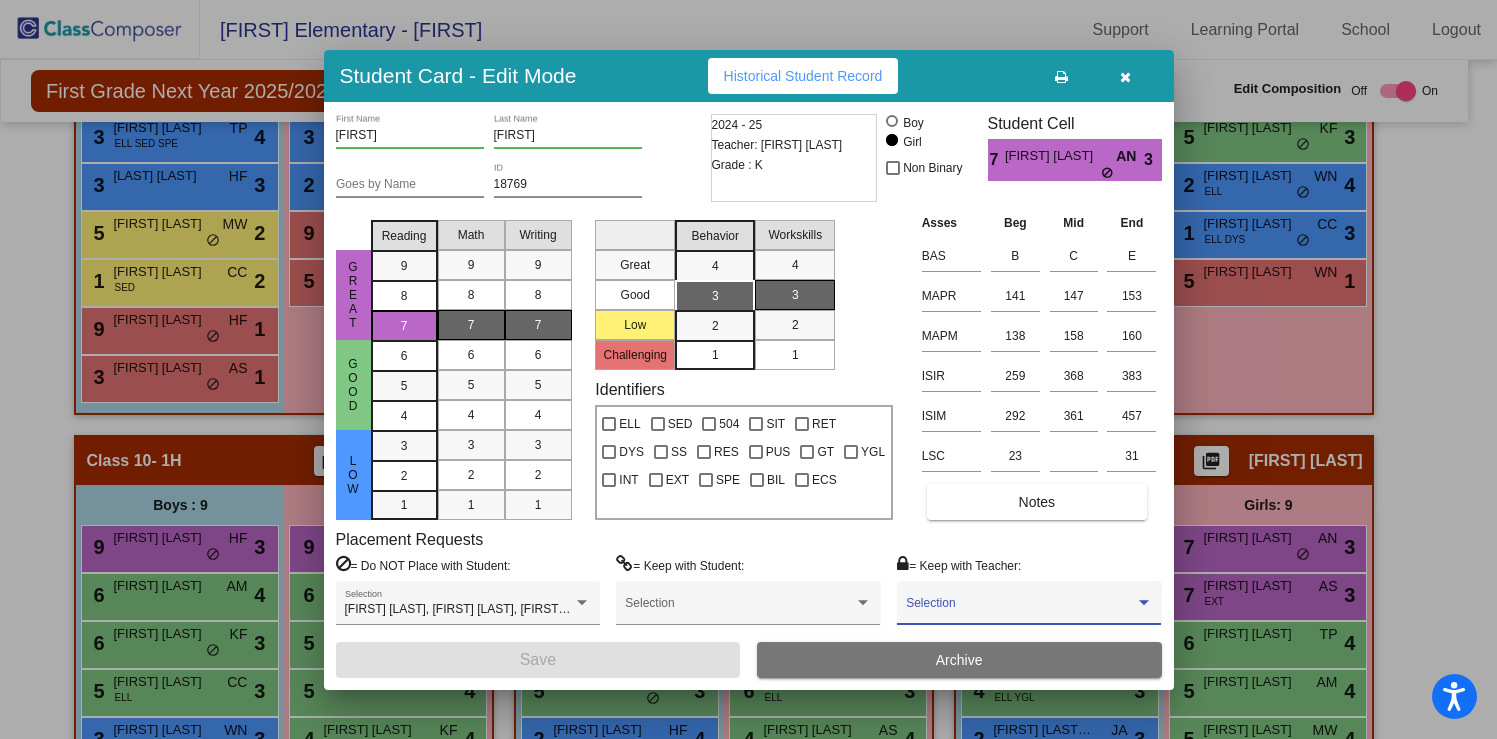 click at bounding box center (1020, 610) 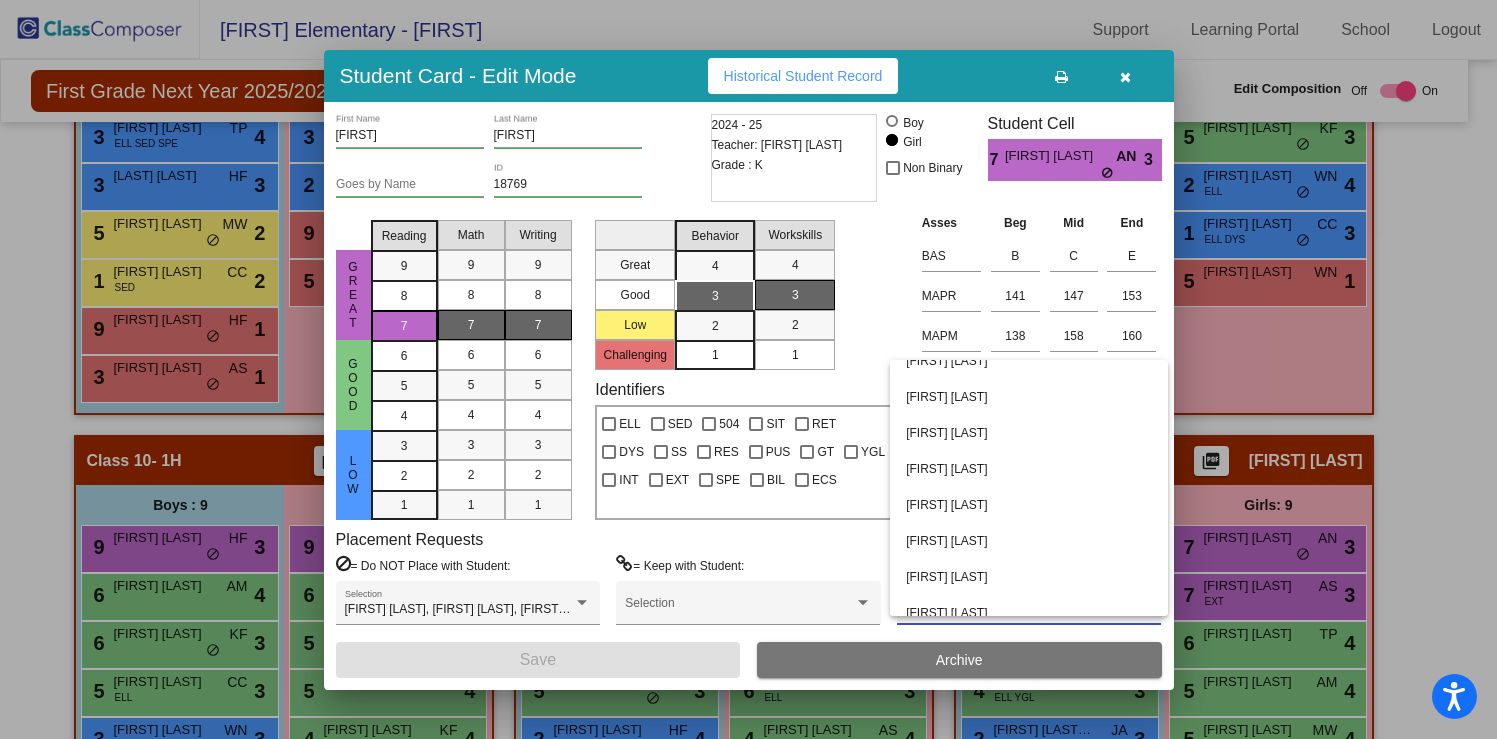 scroll, scrollTop: 242, scrollLeft: 0, axis: vertical 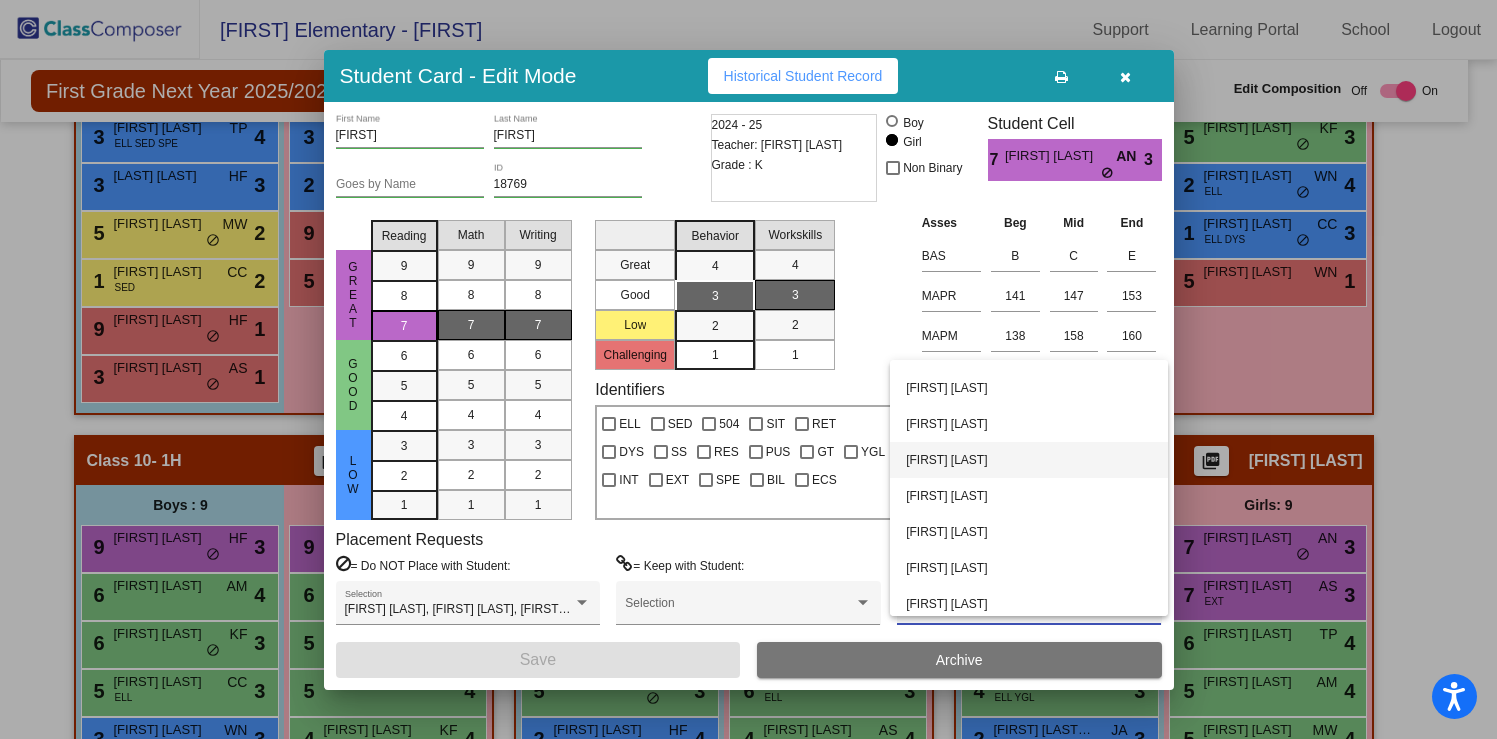 click on "[FIRST] [LAST]" at bounding box center [1029, 460] 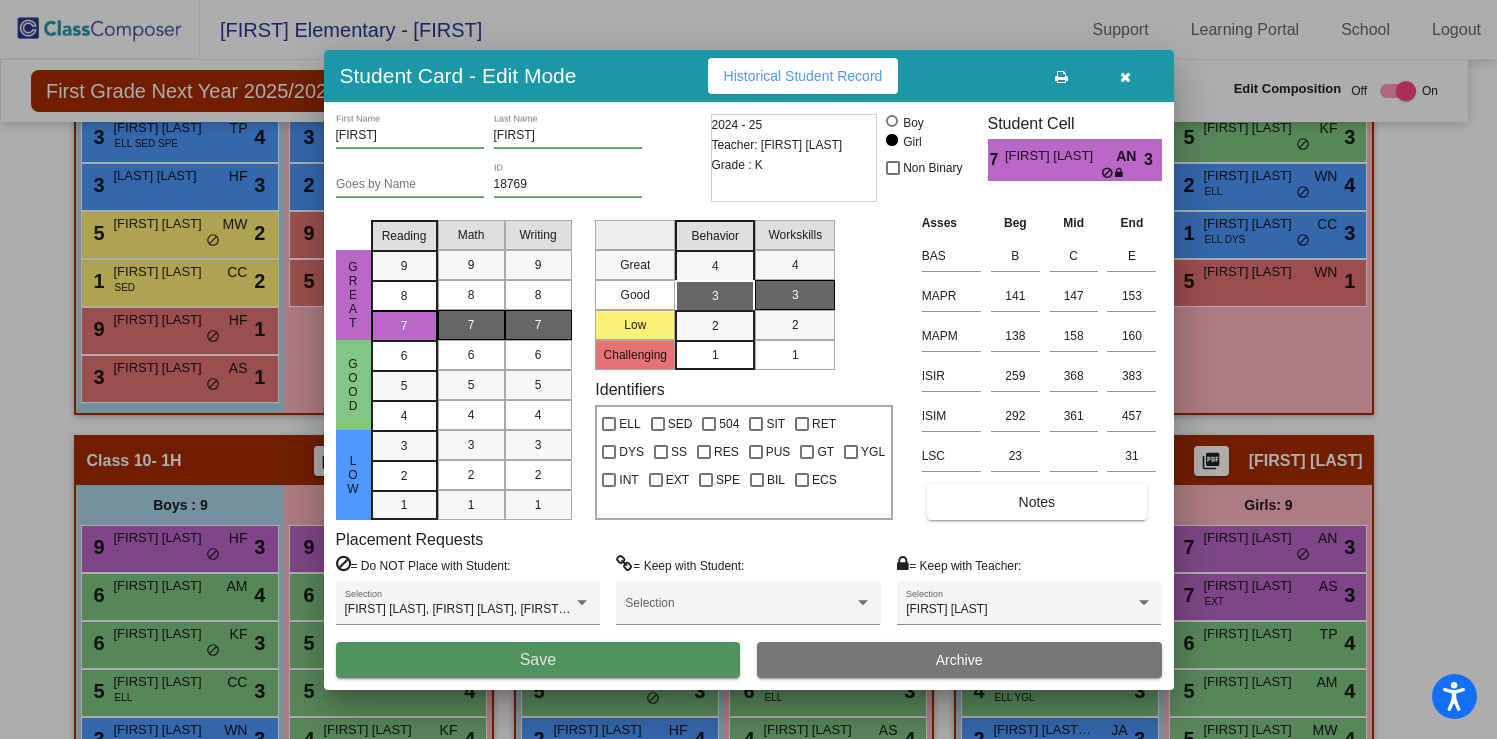 click on "Save" at bounding box center (538, 660) 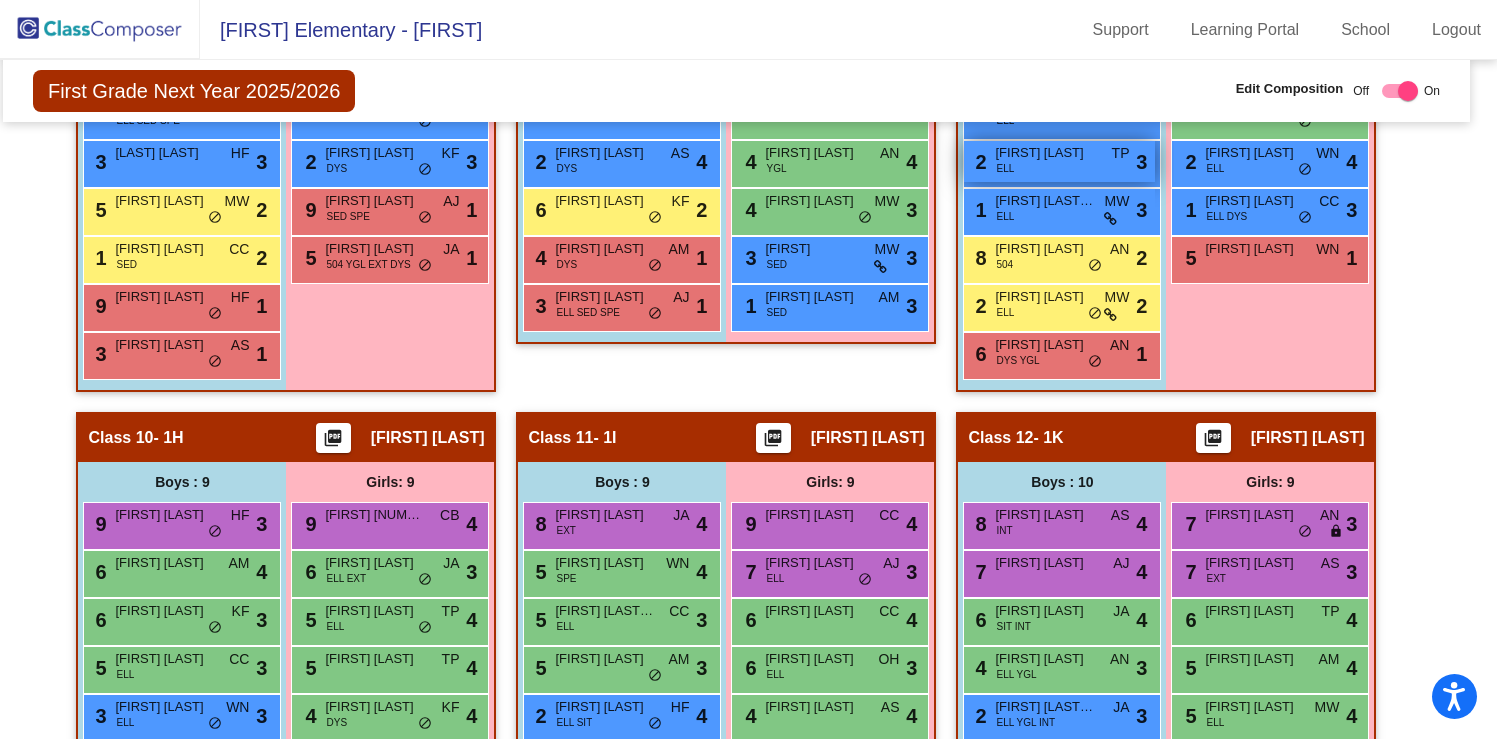 scroll, scrollTop: 2370, scrollLeft: 12, axis: both 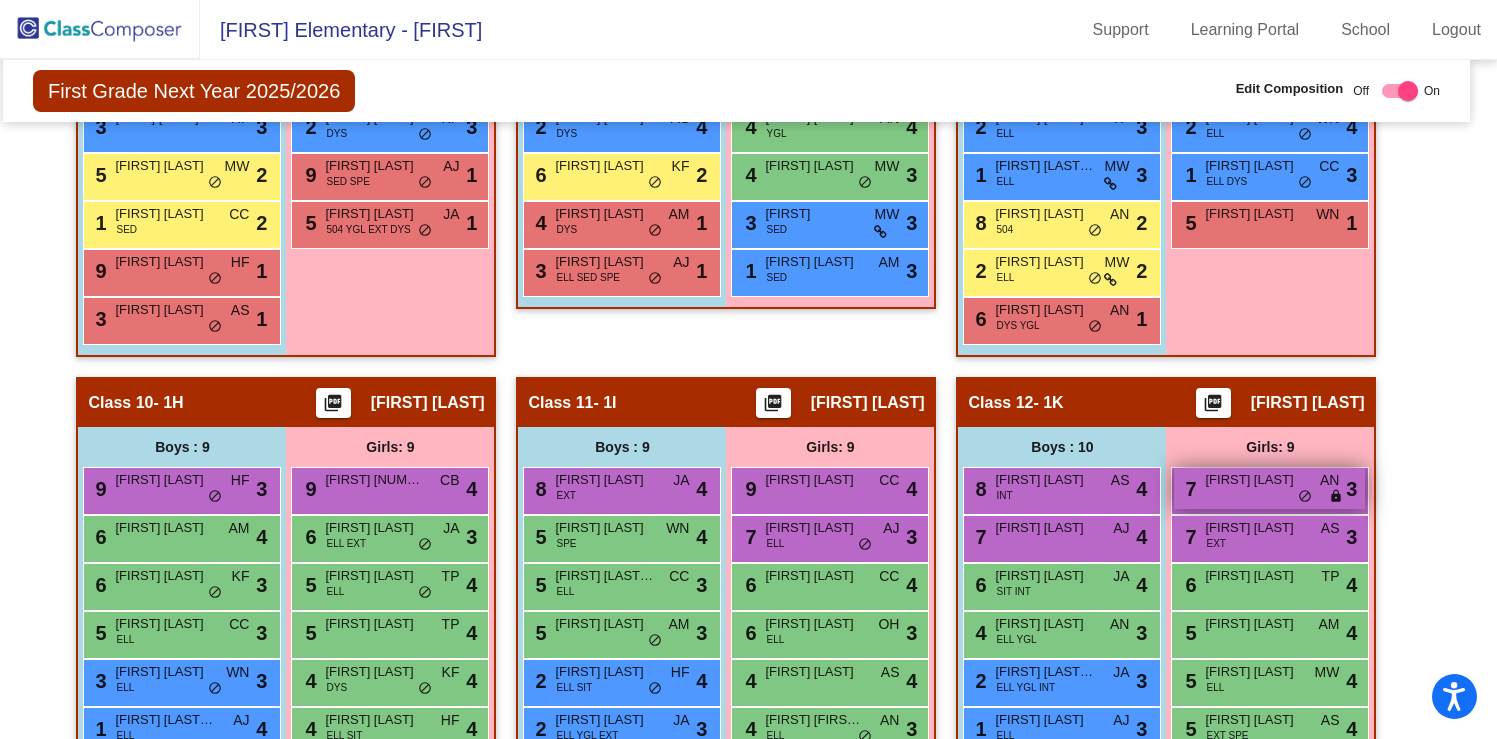 click on "7 [FIRST] [LAST] AN lock do_not_disturb_alt 3" at bounding box center [1269, 488] 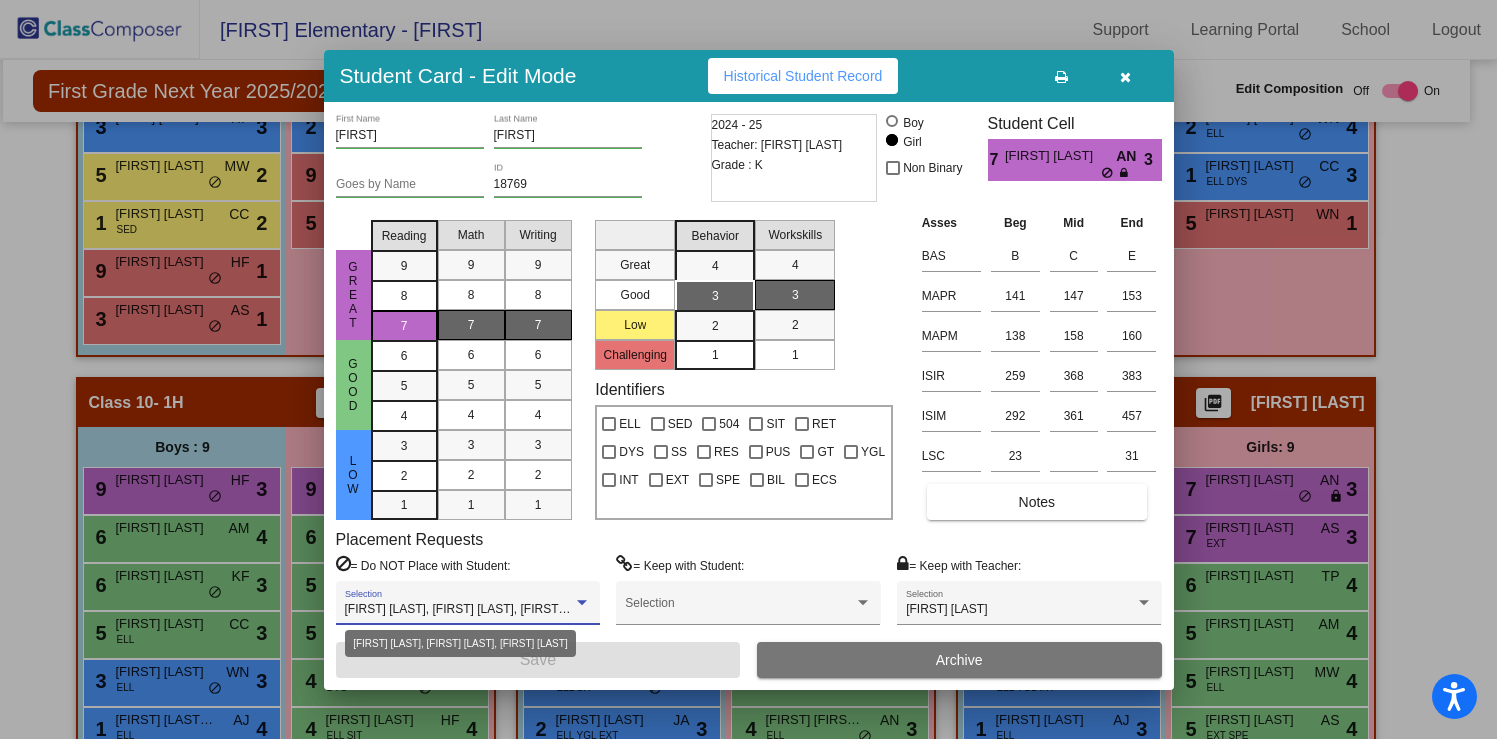 click on "[FIRST] [LAST], [FIRST] [LAST], [FIRST] [LAST]" at bounding box center (473, 609) 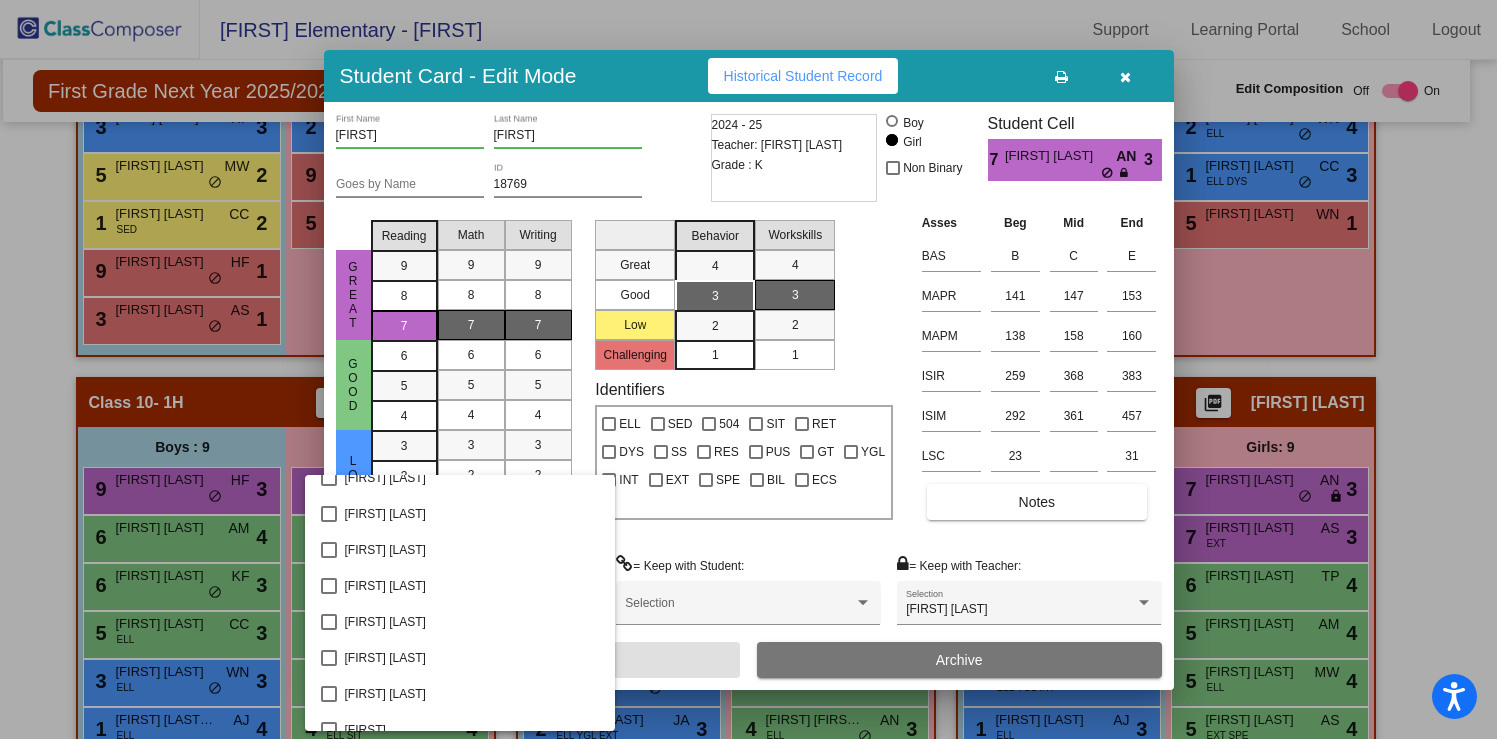 scroll, scrollTop: 8600, scrollLeft: 0, axis: vertical 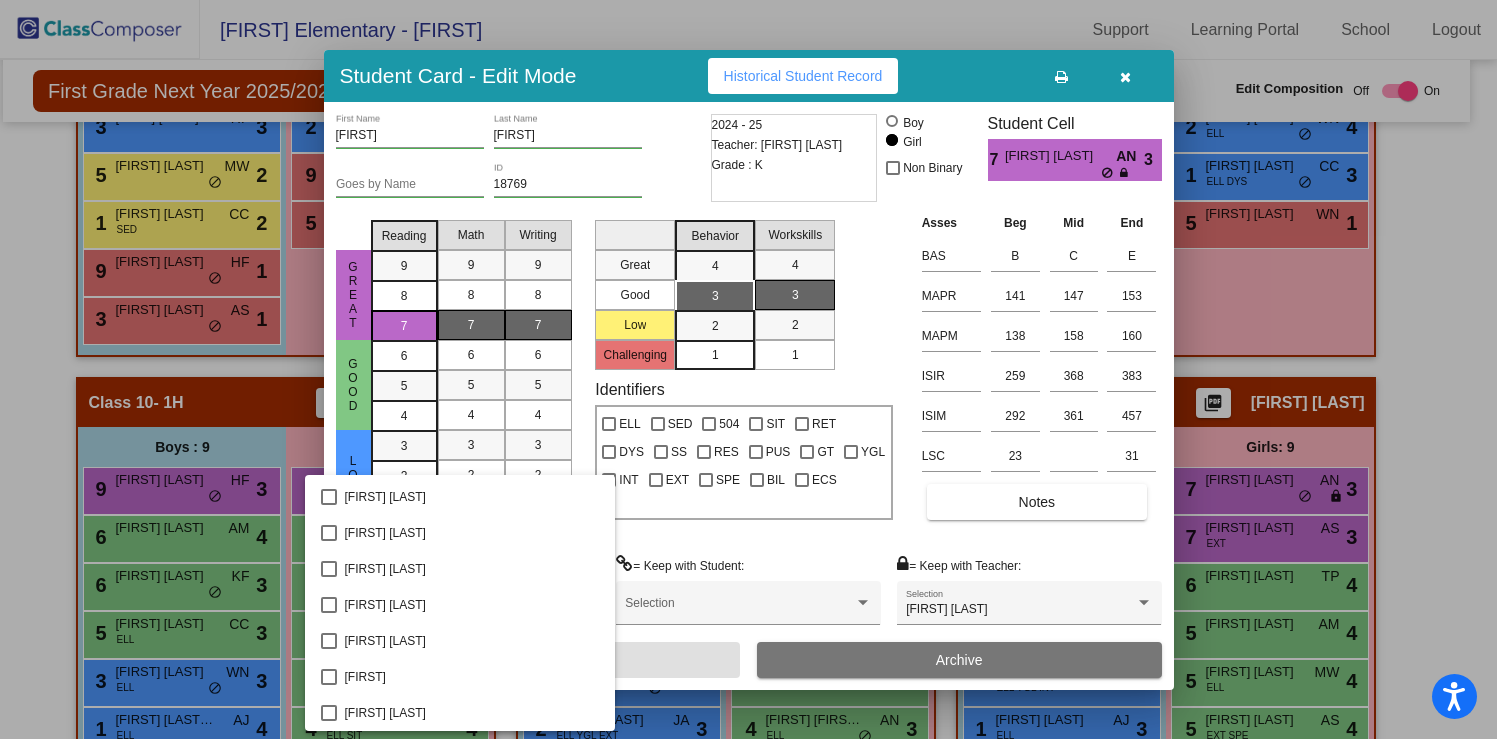click at bounding box center (748, 369) 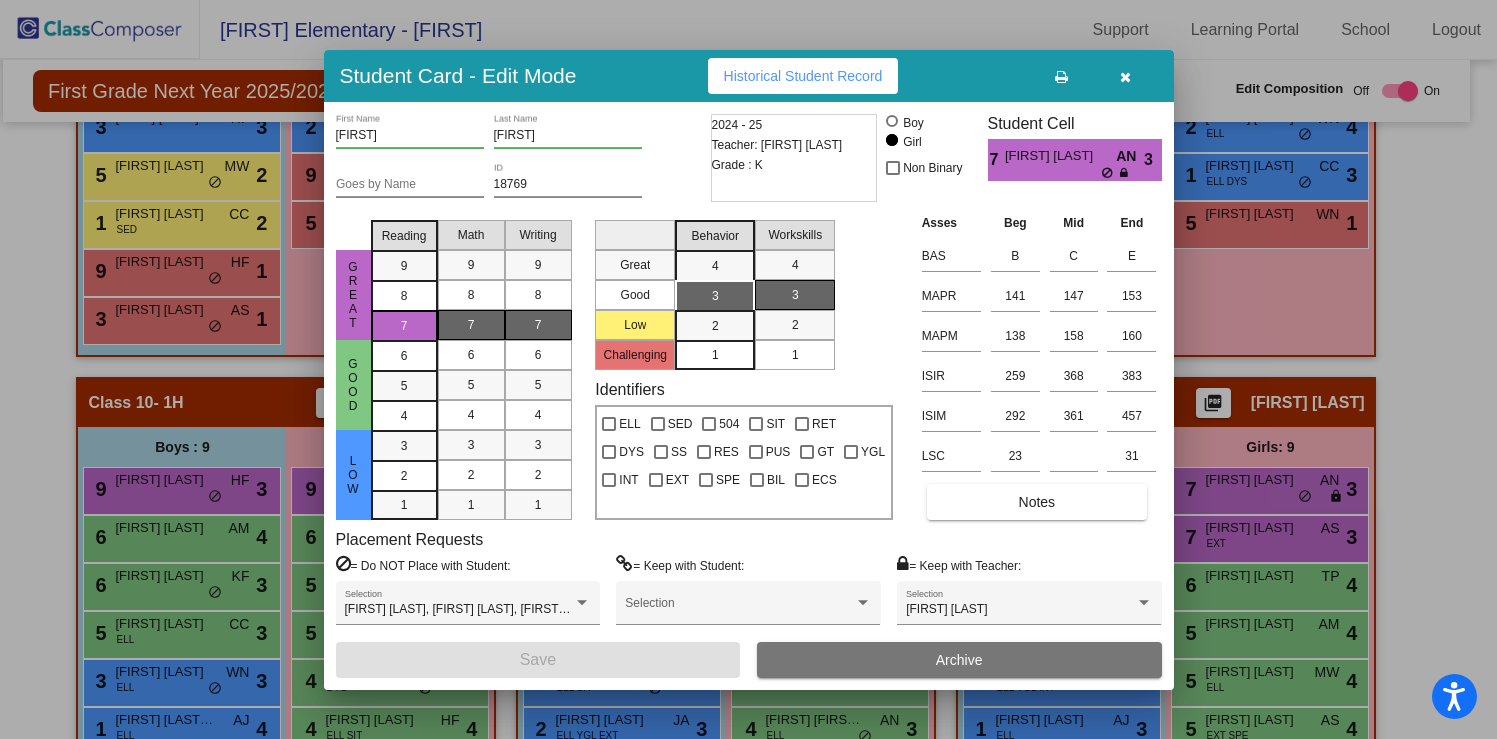 click at bounding box center (1125, 77) 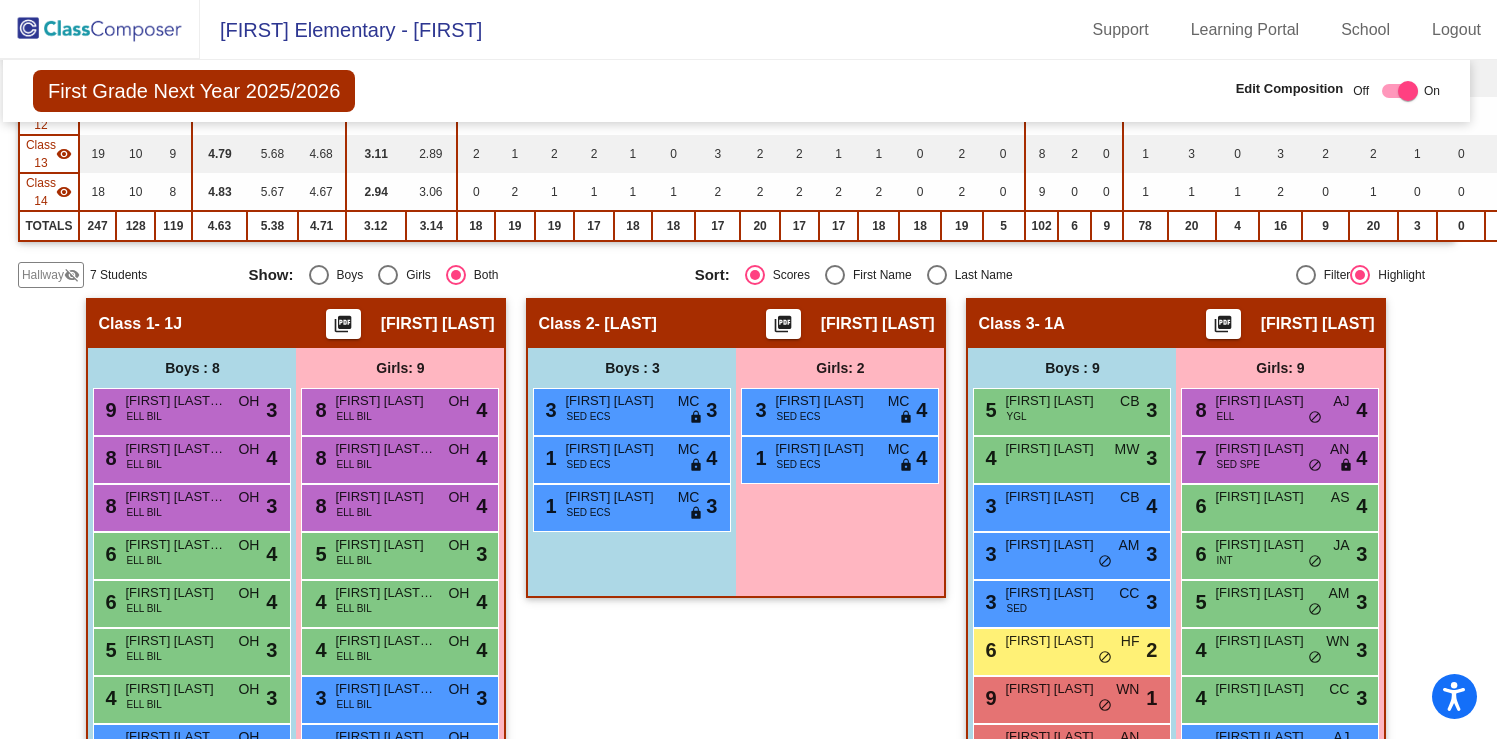 scroll, scrollTop: 0, scrollLeft: 12, axis: horizontal 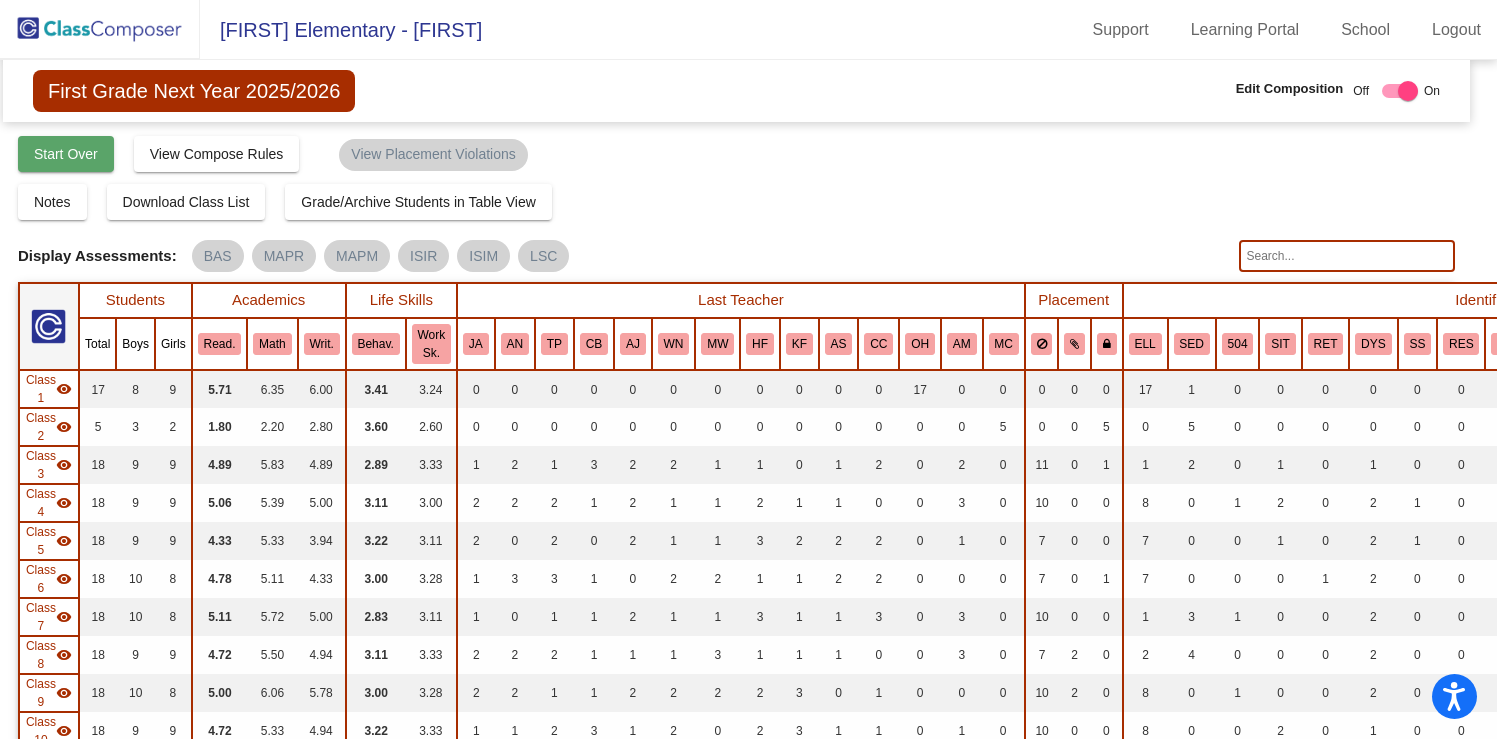 click on "Start Over" 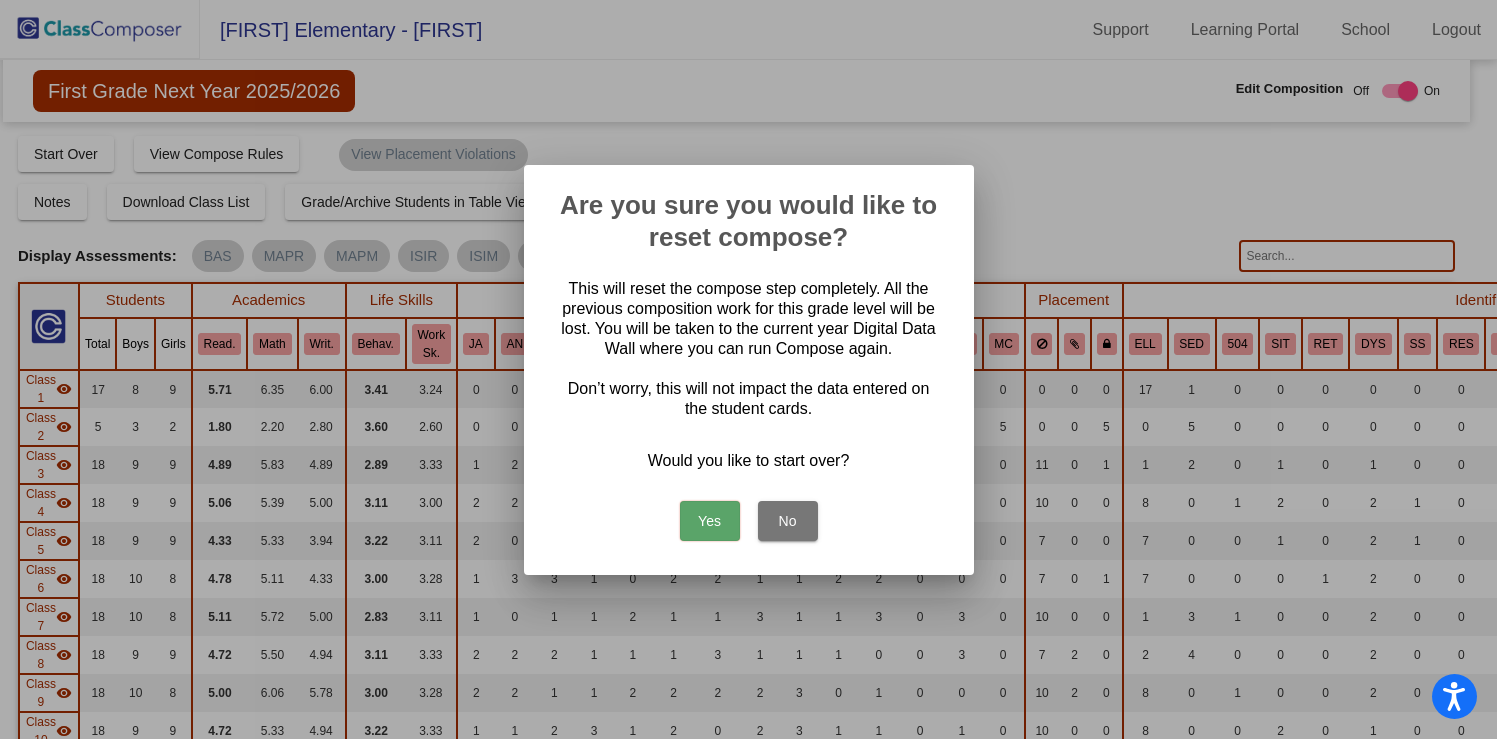 click on "Yes" at bounding box center (710, 521) 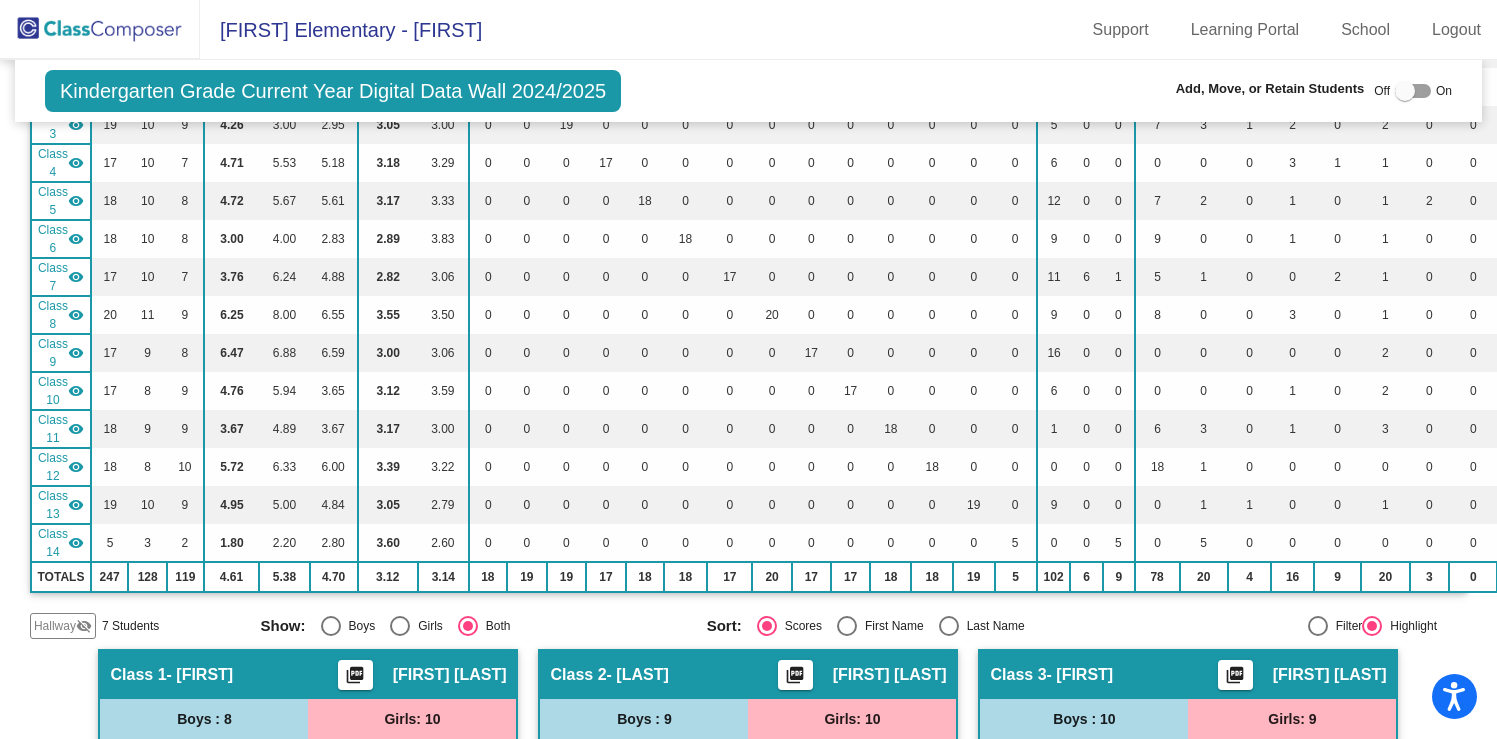 scroll, scrollTop: 0, scrollLeft: 0, axis: both 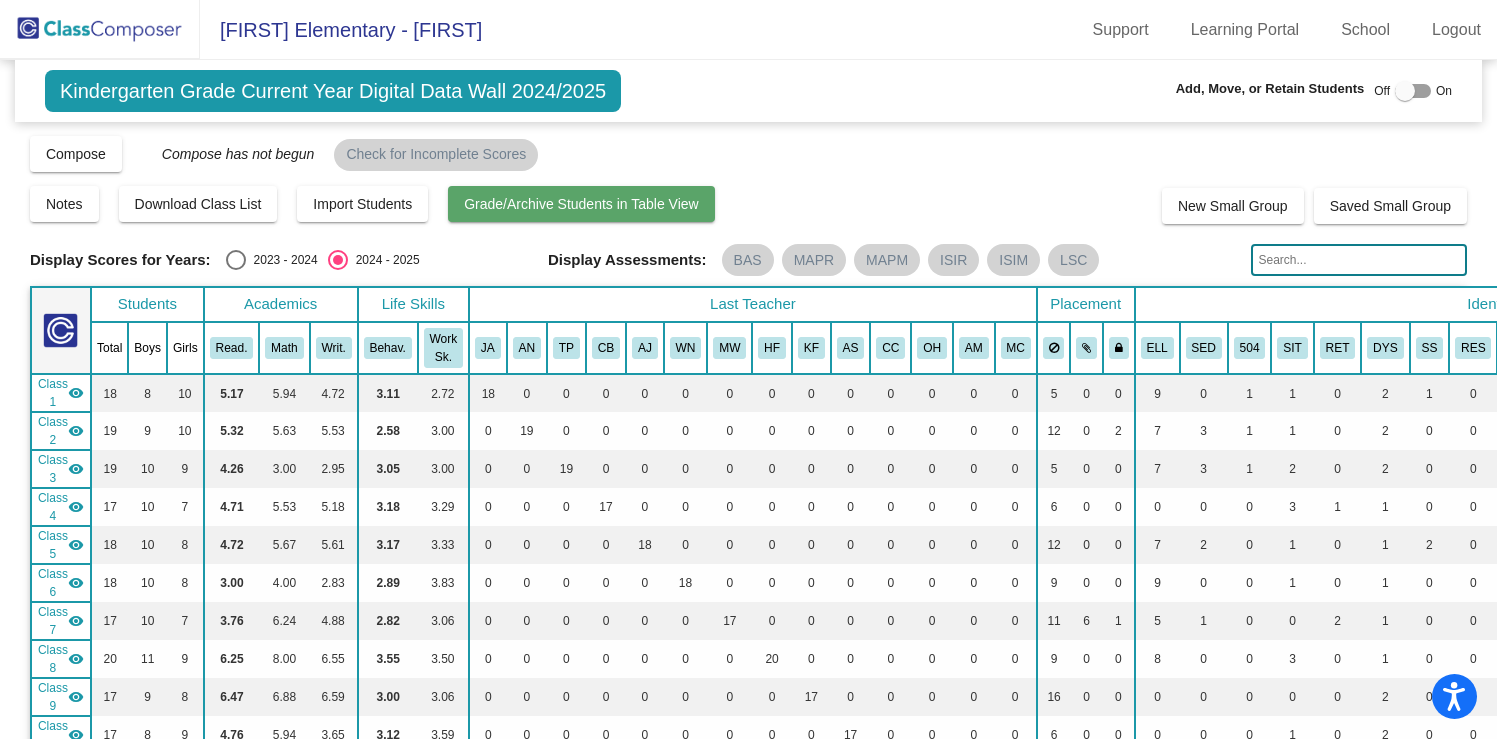 click on "Grade/Archive Students in Table View" 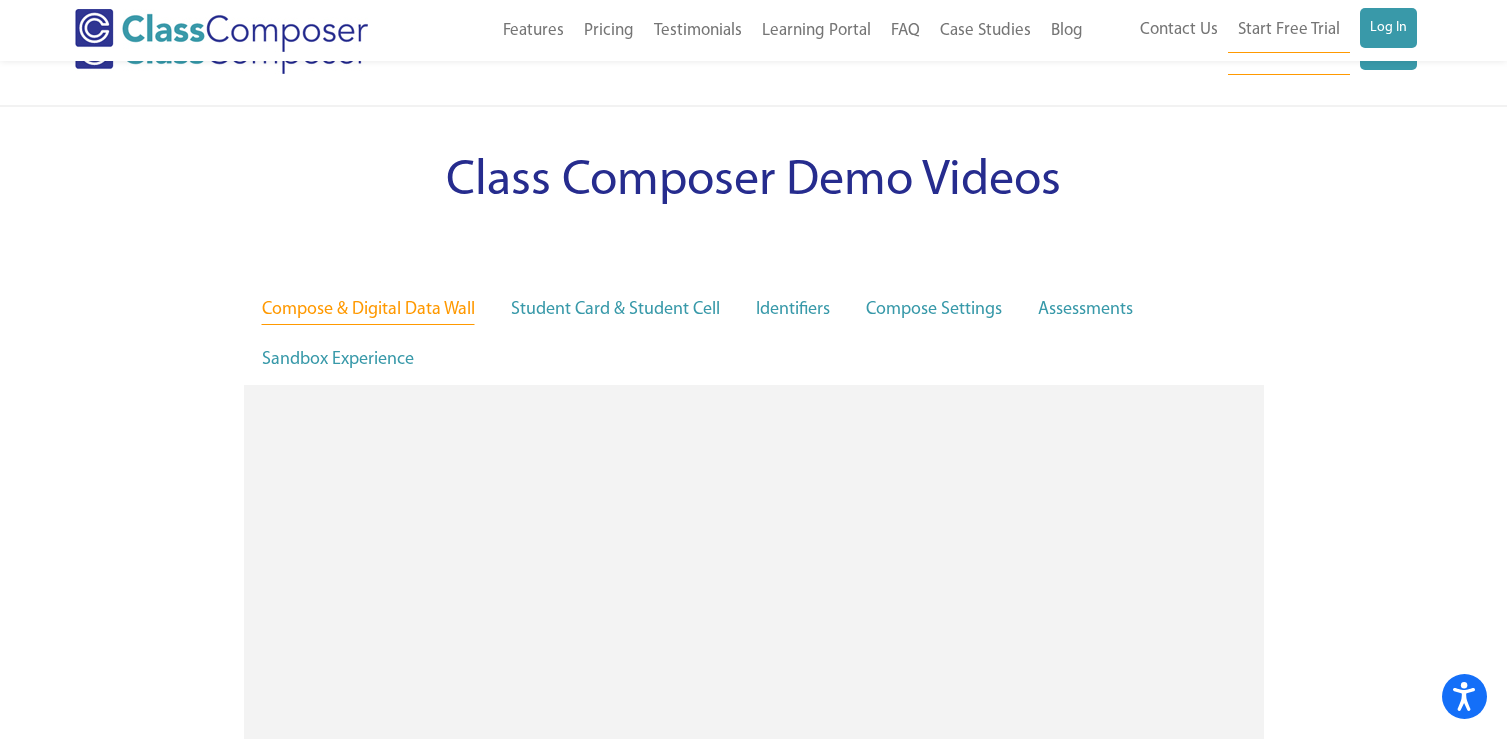 scroll, scrollTop: 185, scrollLeft: 0, axis: vertical 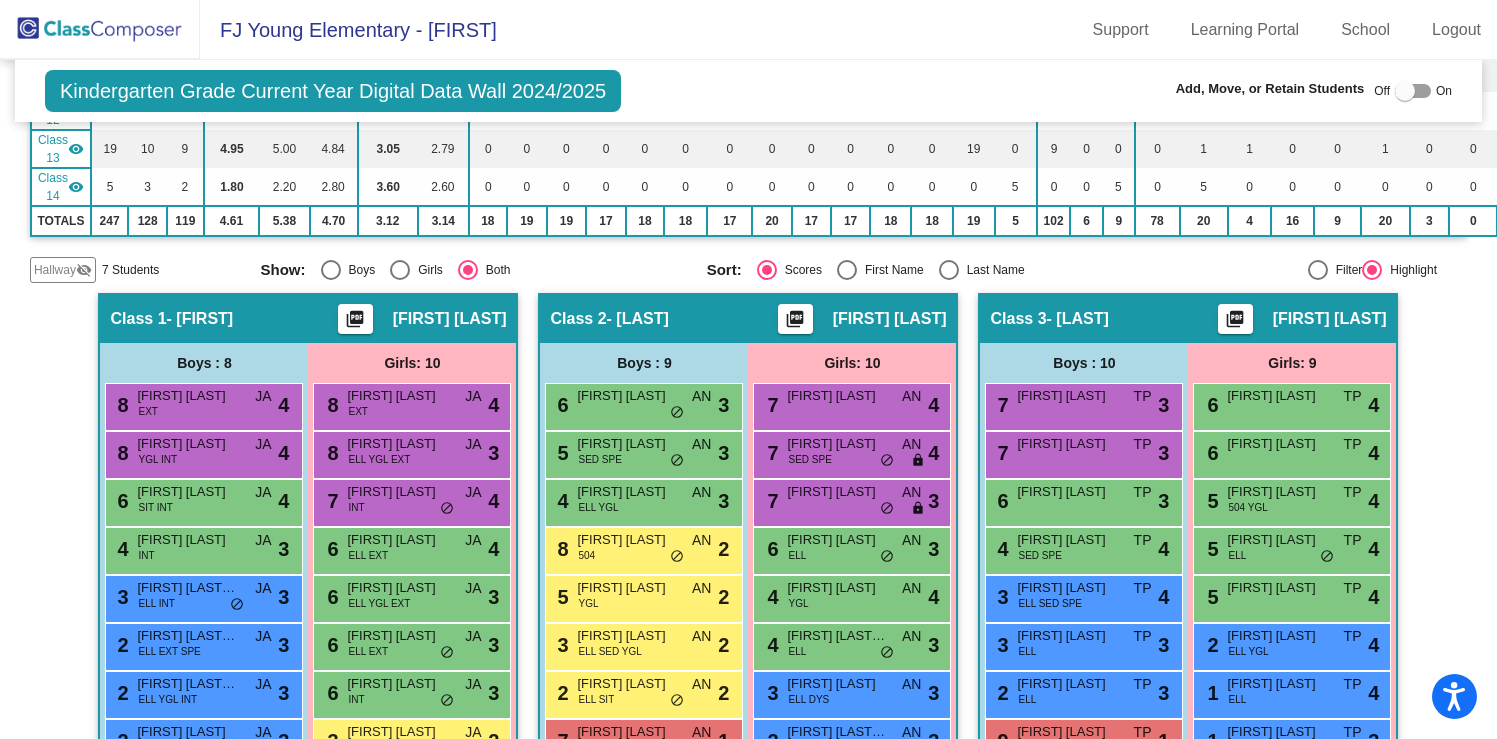 click at bounding box center [949, 270] 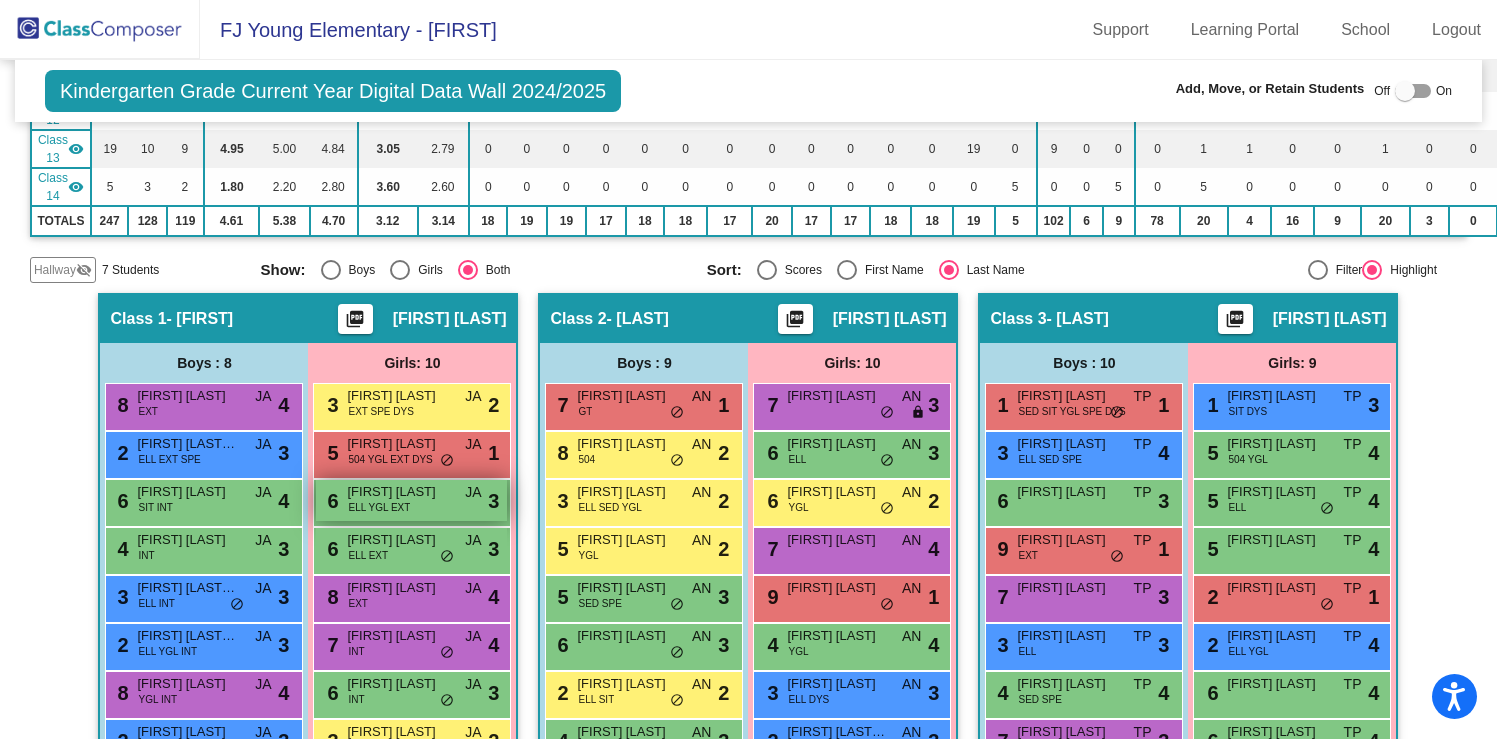 scroll, scrollTop: 0, scrollLeft: 0, axis: both 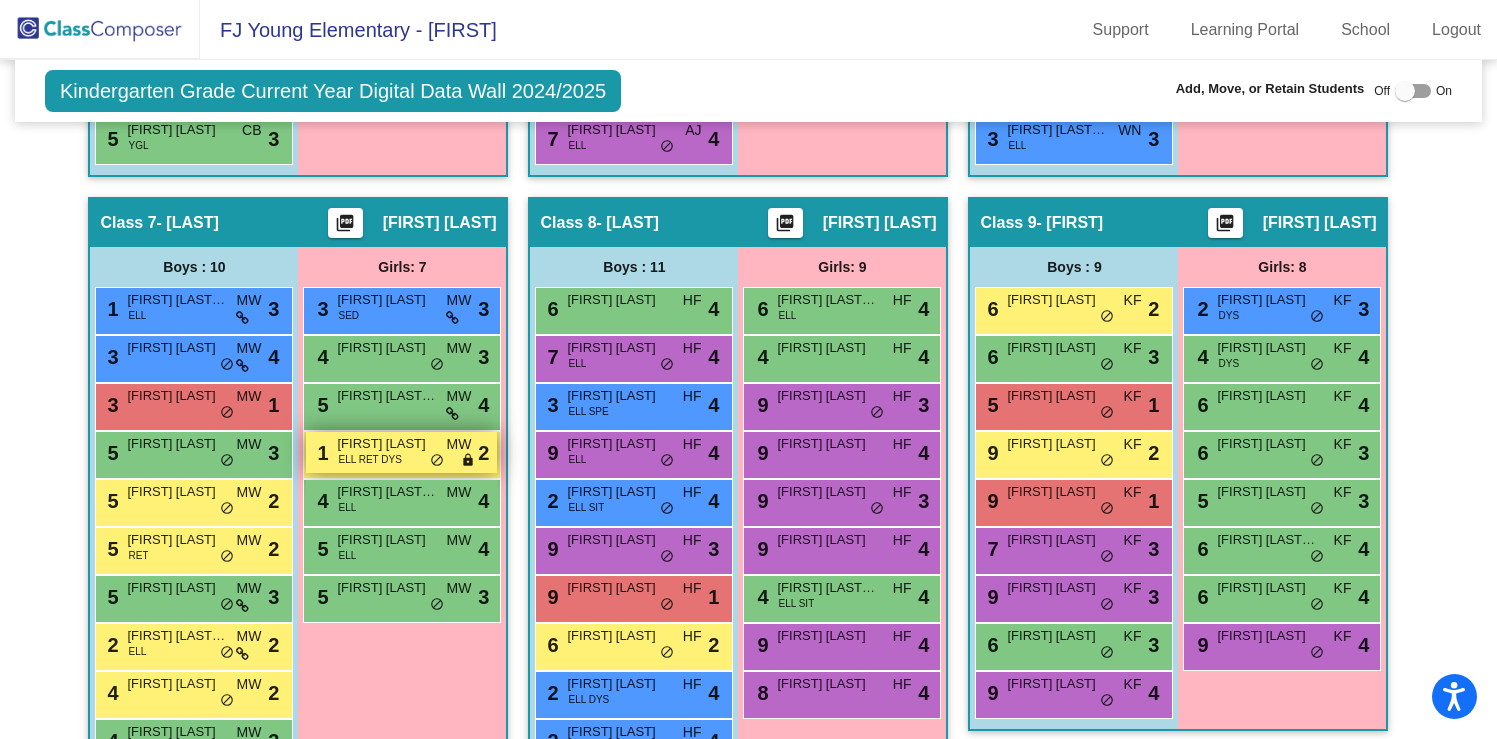 click on "ELL RET DYS" at bounding box center [369, 459] 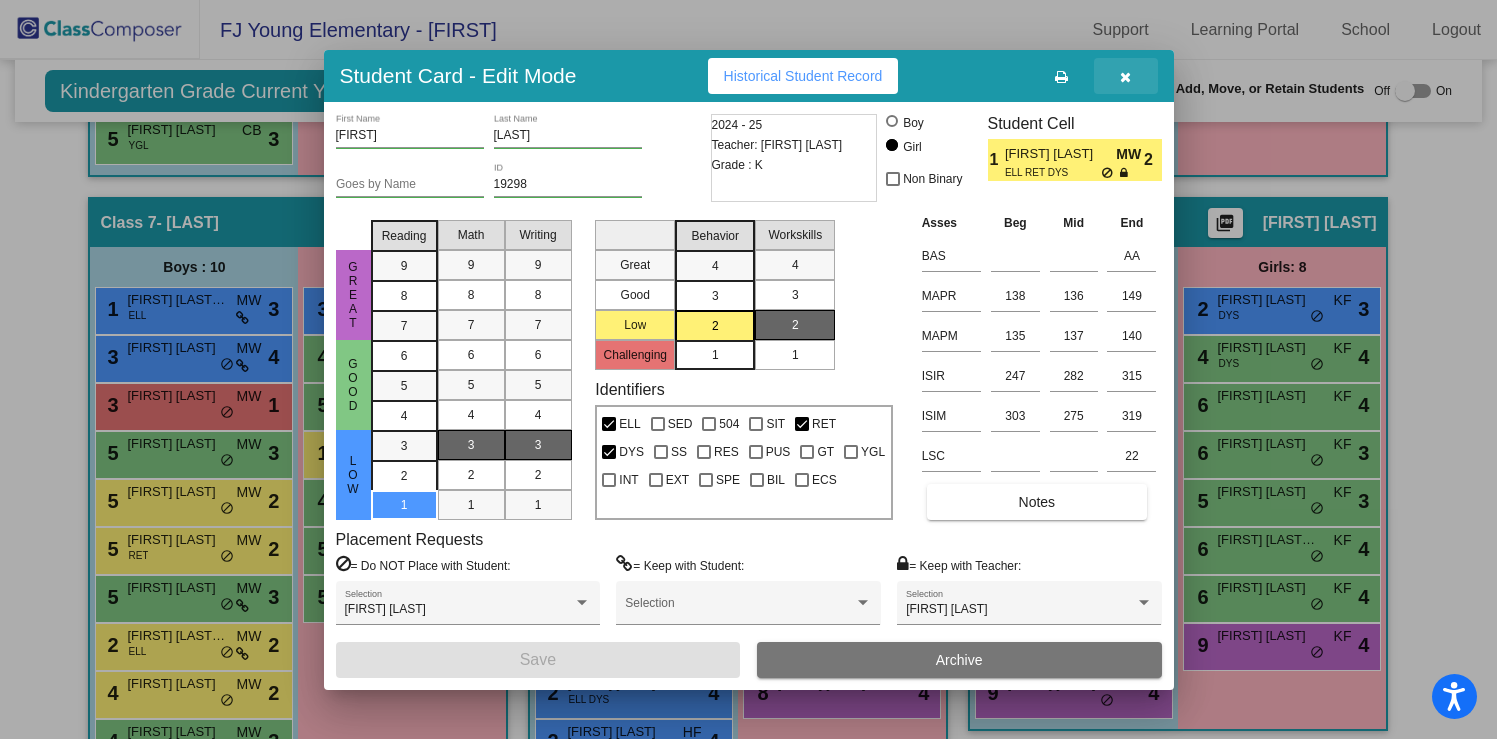 click at bounding box center (1126, 76) 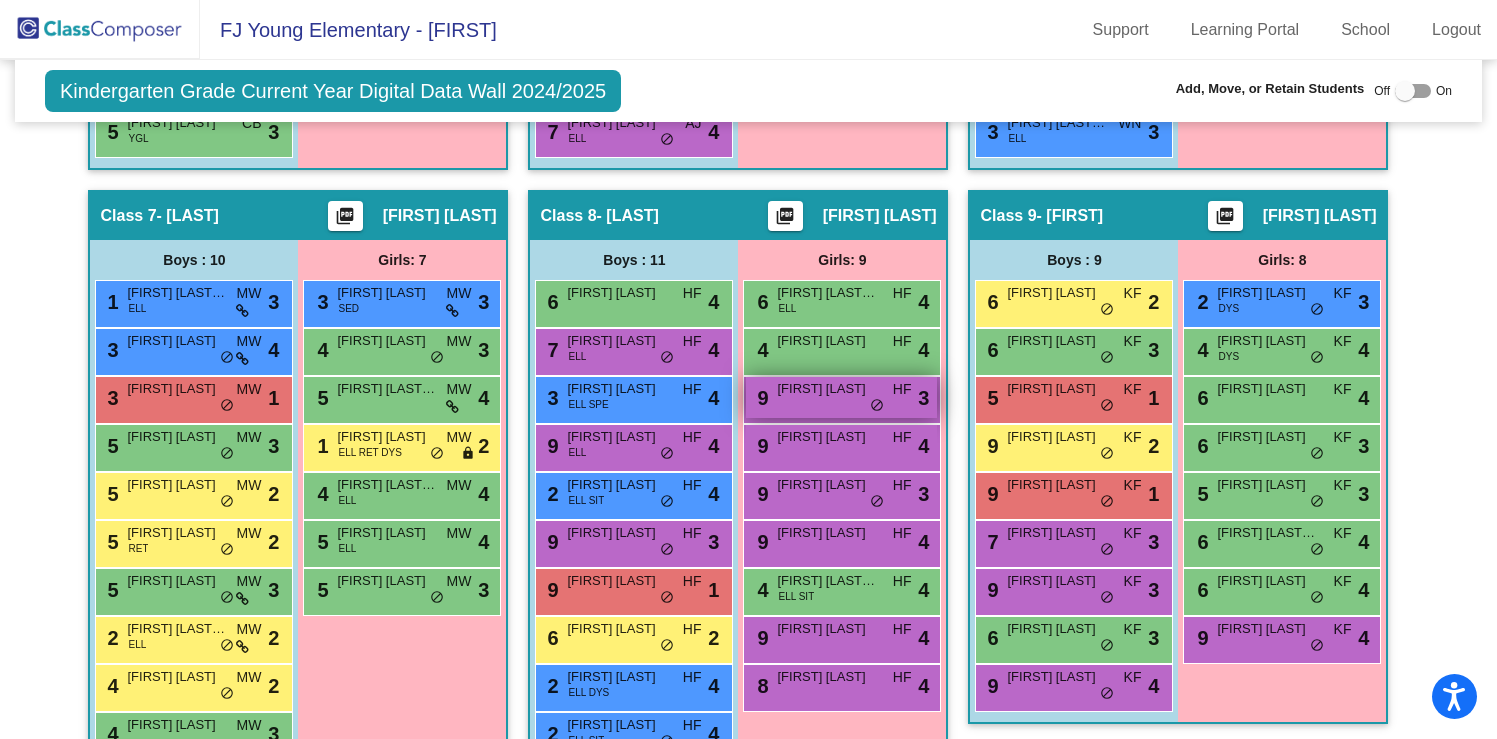 scroll, scrollTop: 2014, scrollLeft: 0, axis: vertical 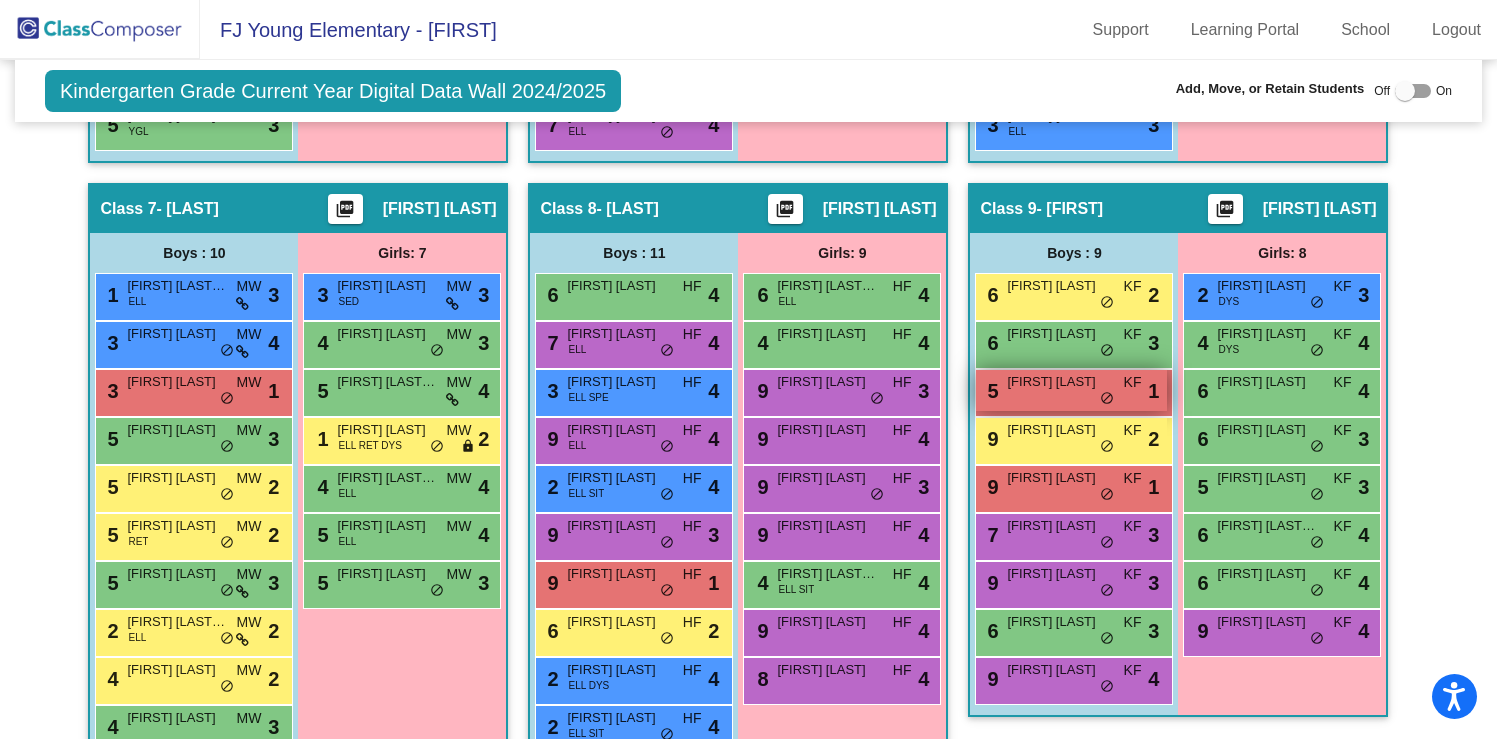 click on "5 Esai Fernandez KF lock do_not_disturb_alt 1" at bounding box center [1071, 390] 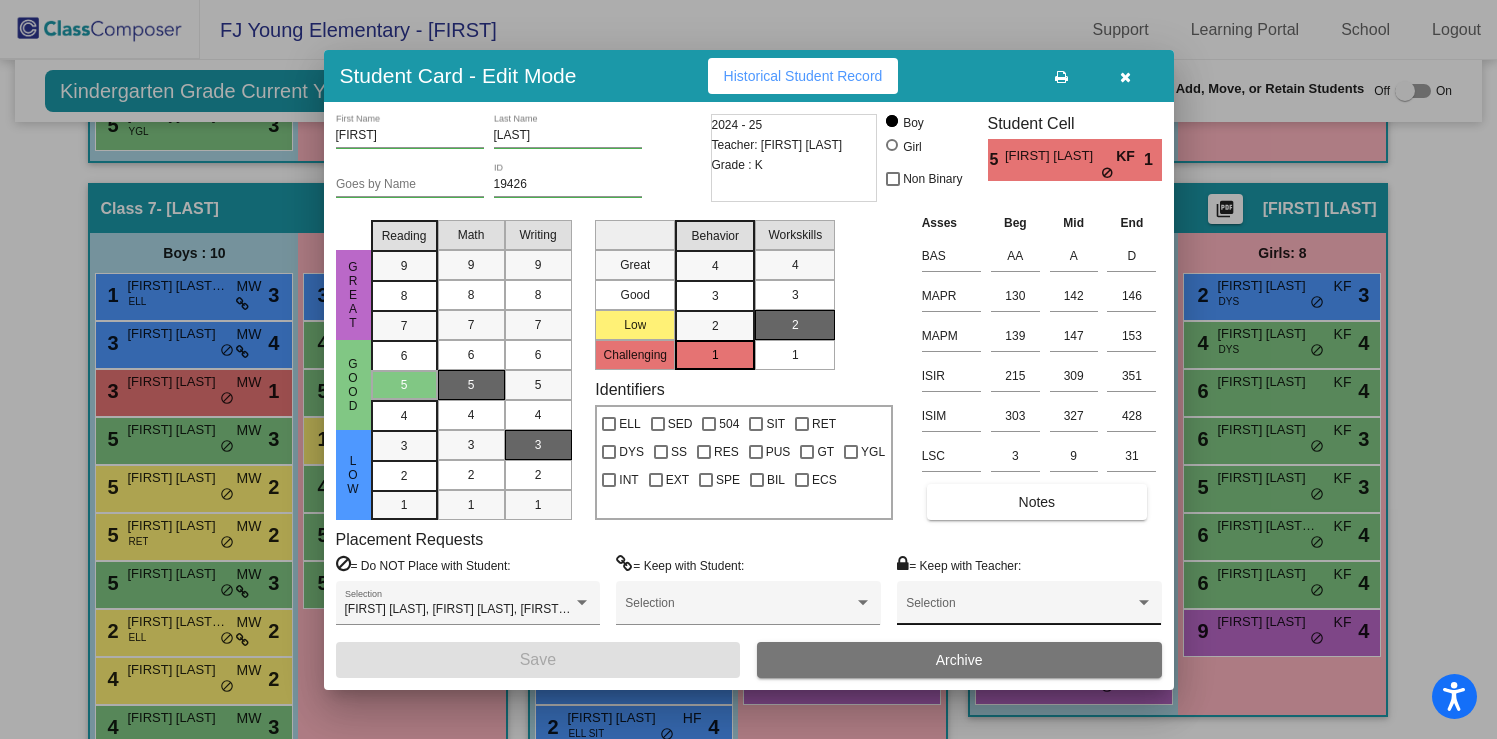 click on "Selection" at bounding box center (1029, 608) 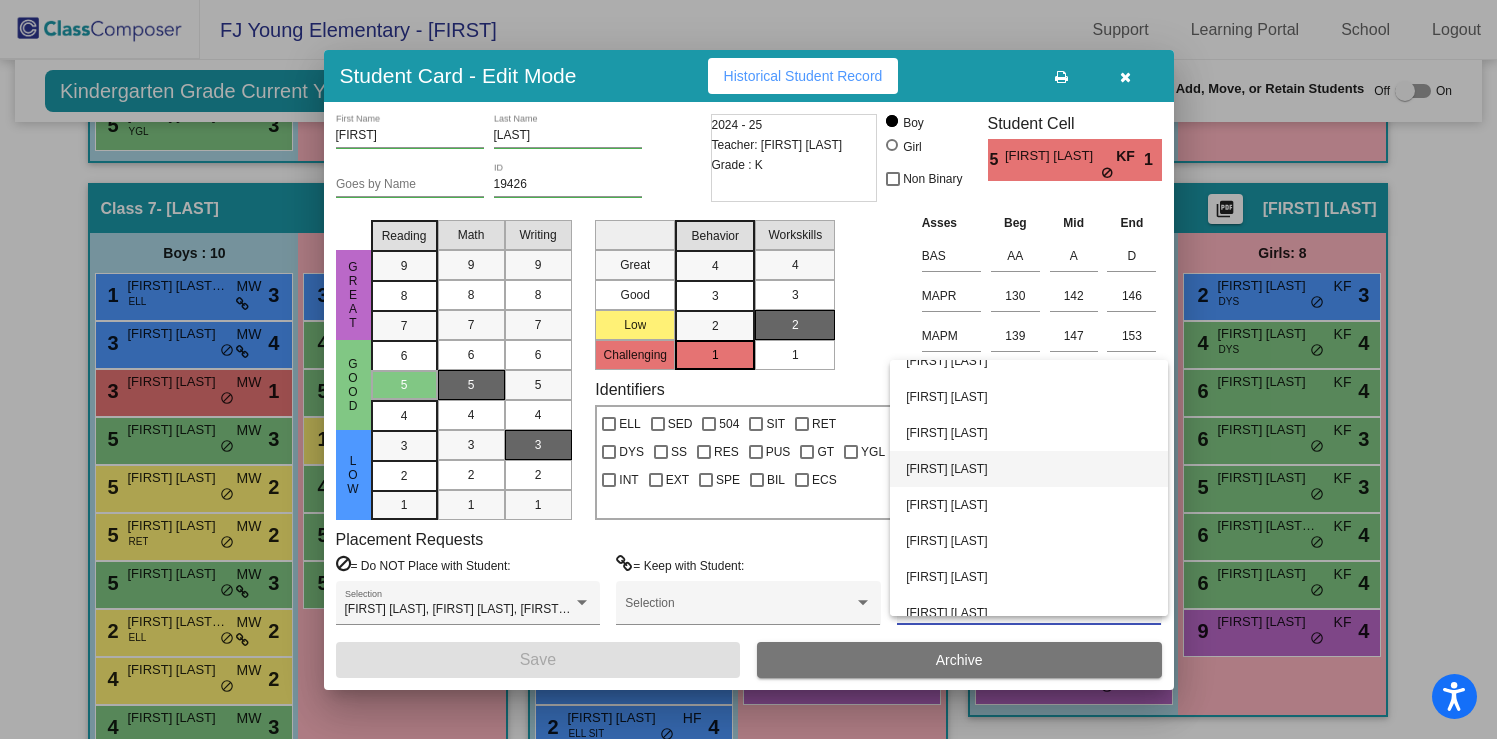 scroll, scrollTop: 96, scrollLeft: 0, axis: vertical 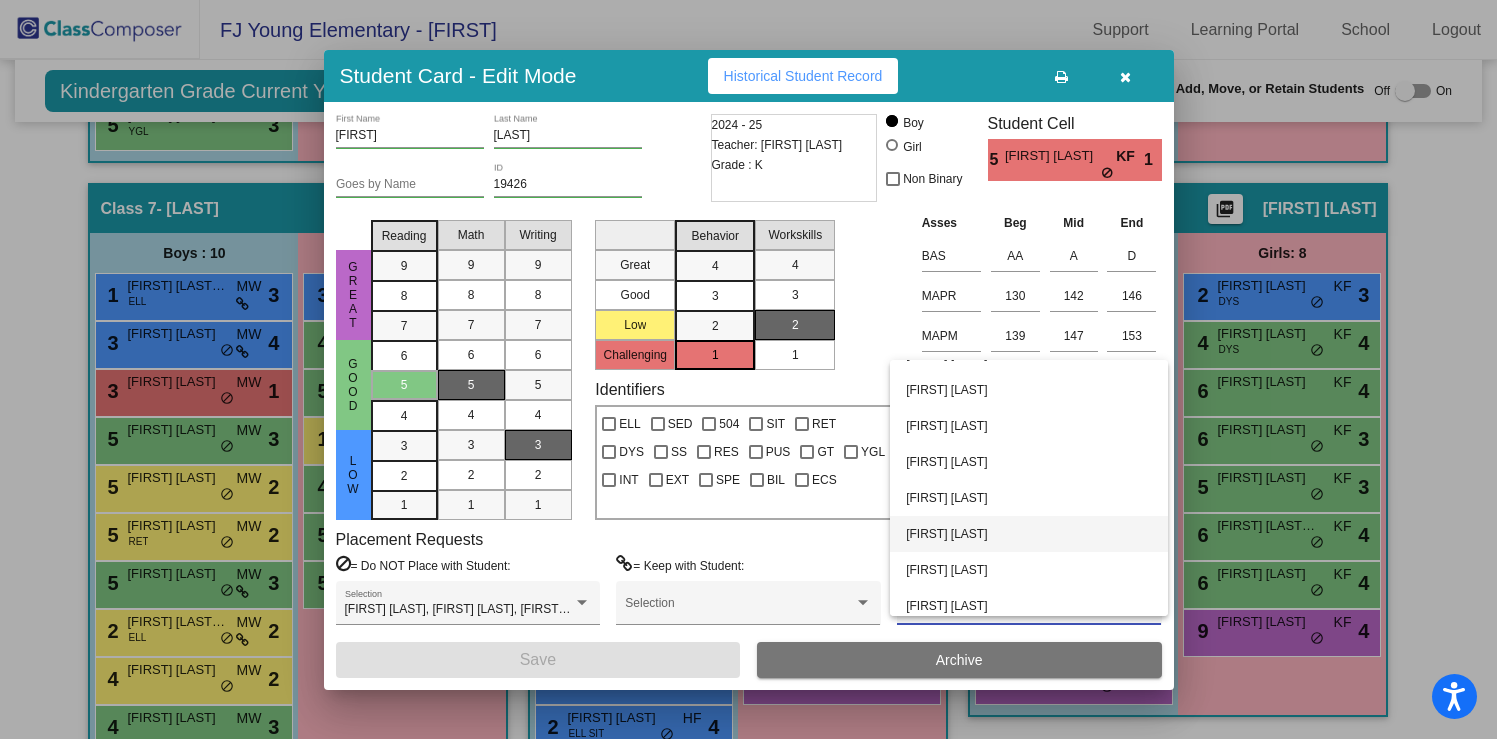 click on "Kayley Froese" at bounding box center (1029, 534) 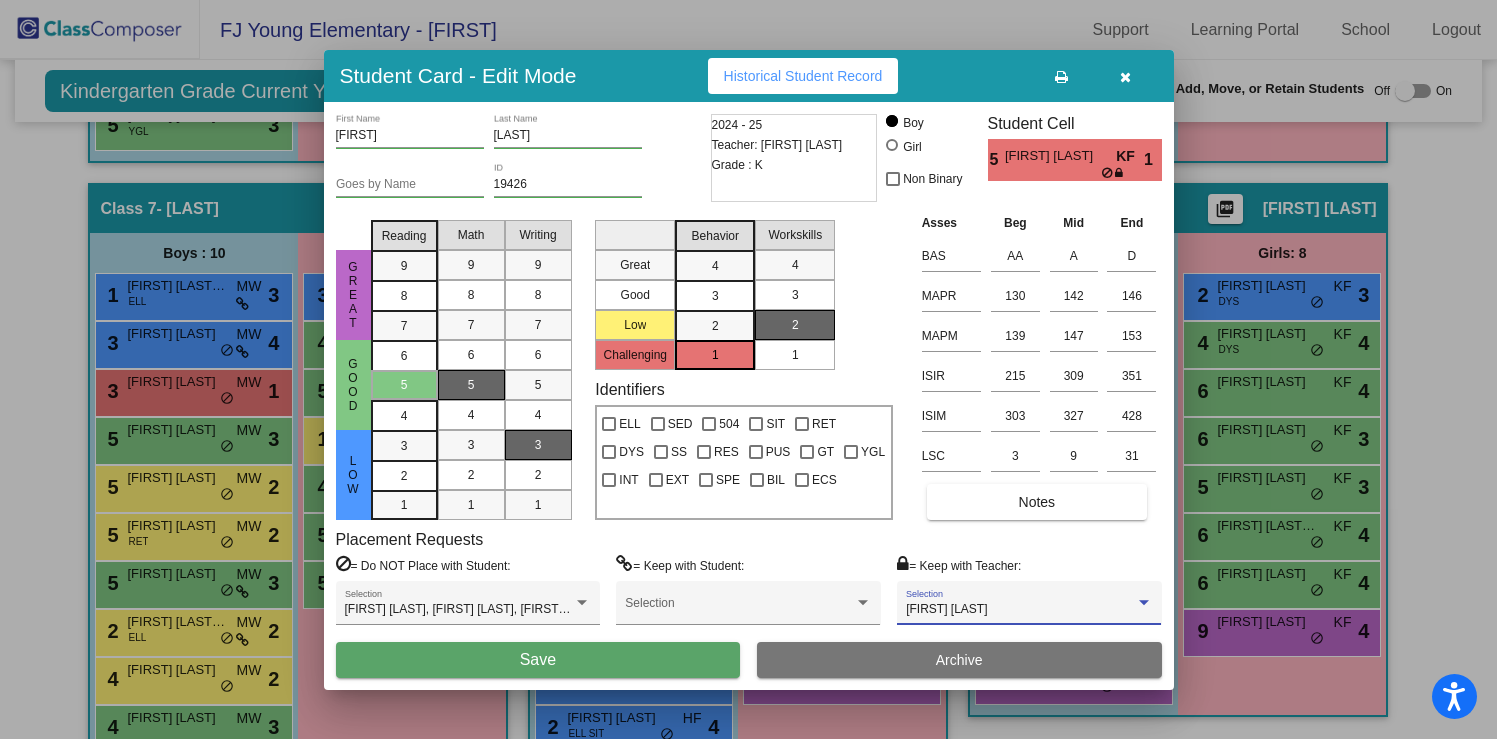 click on "Save" at bounding box center [538, 660] 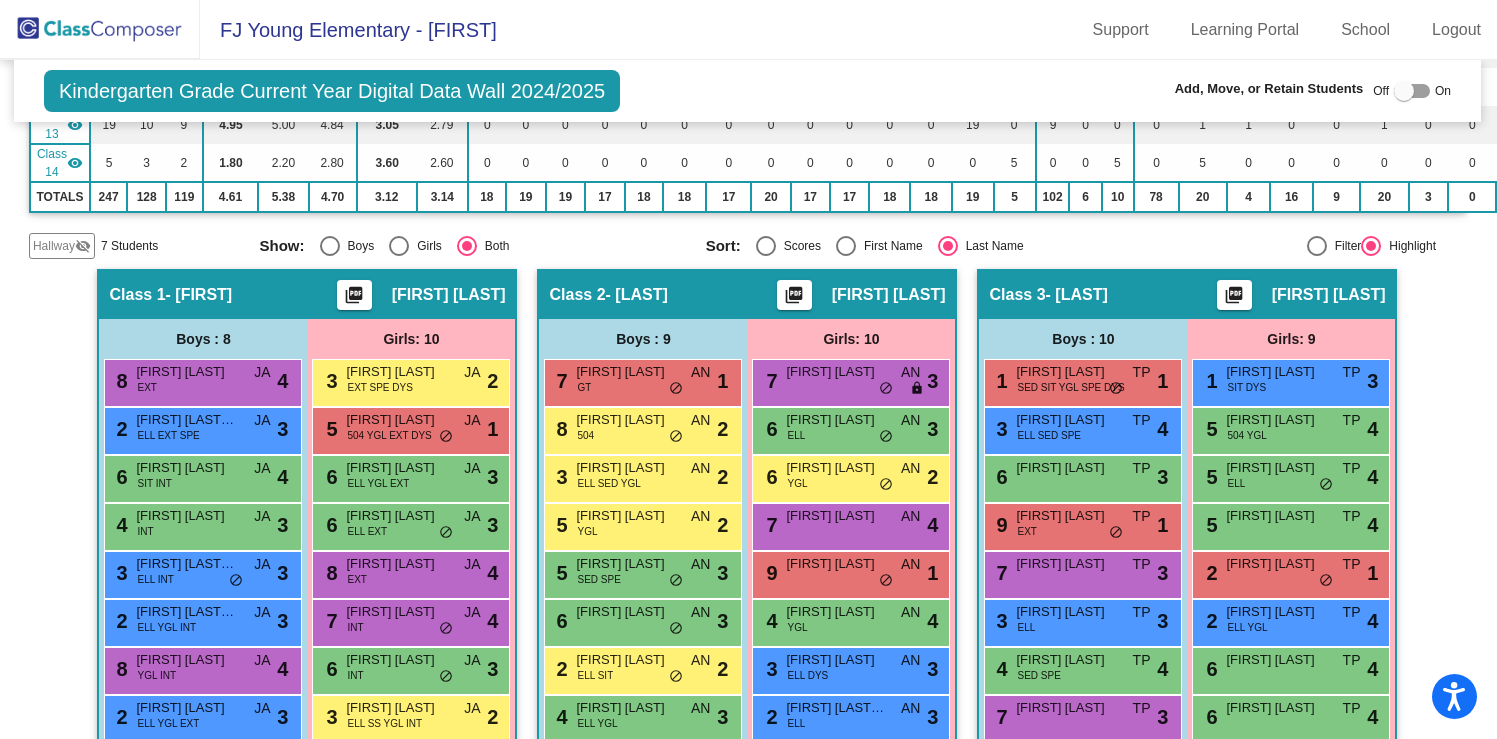 scroll, scrollTop: 724, scrollLeft: 0, axis: vertical 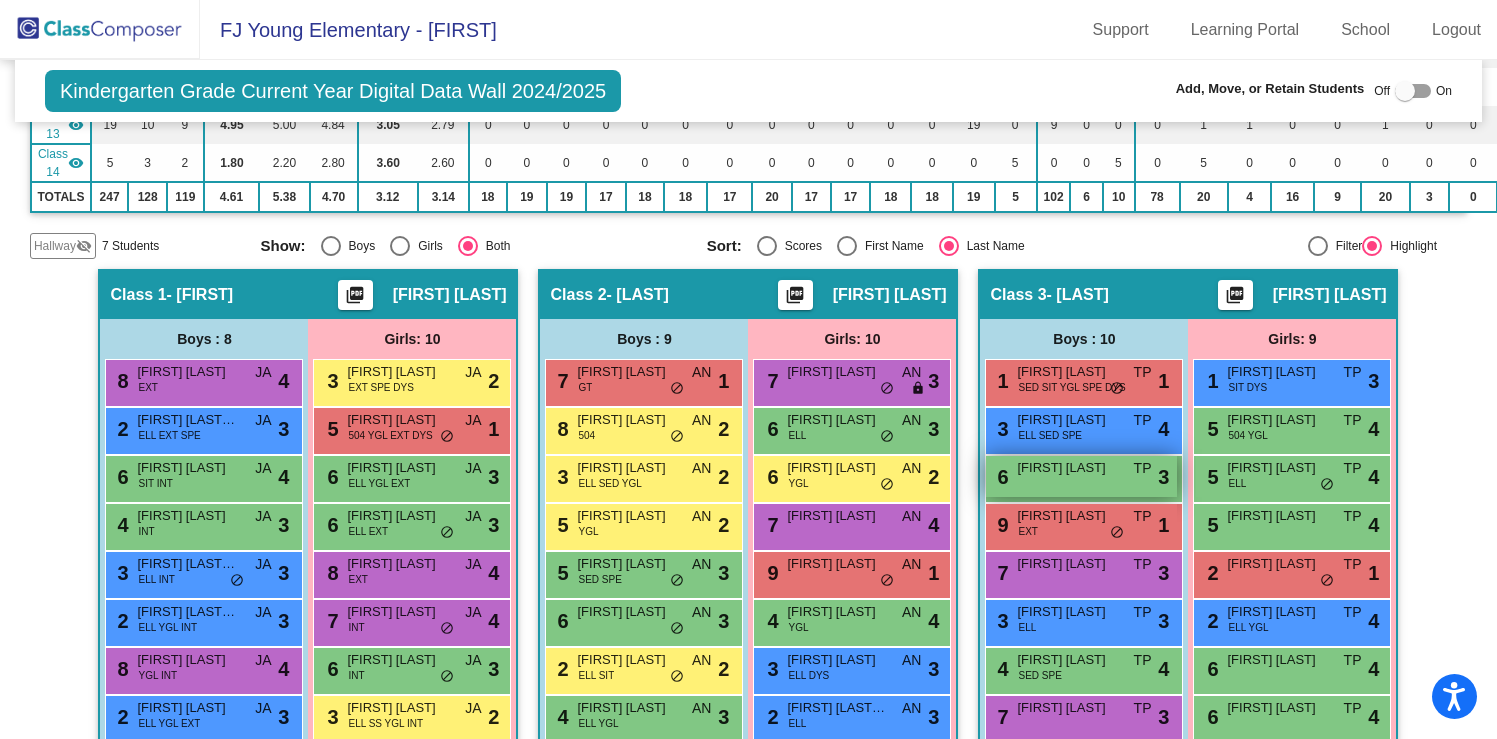 click on "Trey Armes" at bounding box center [1067, 468] 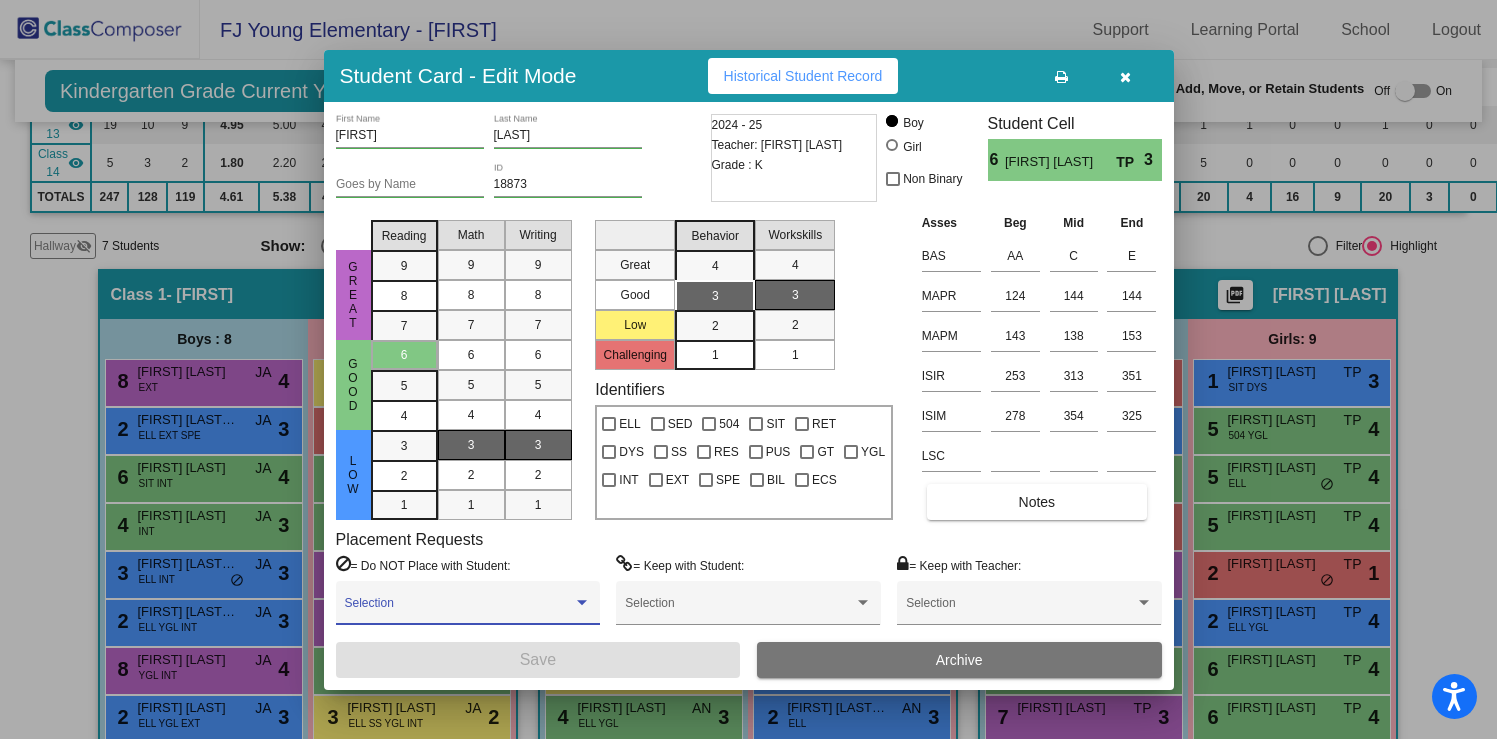 click at bounding box center [459, 610] 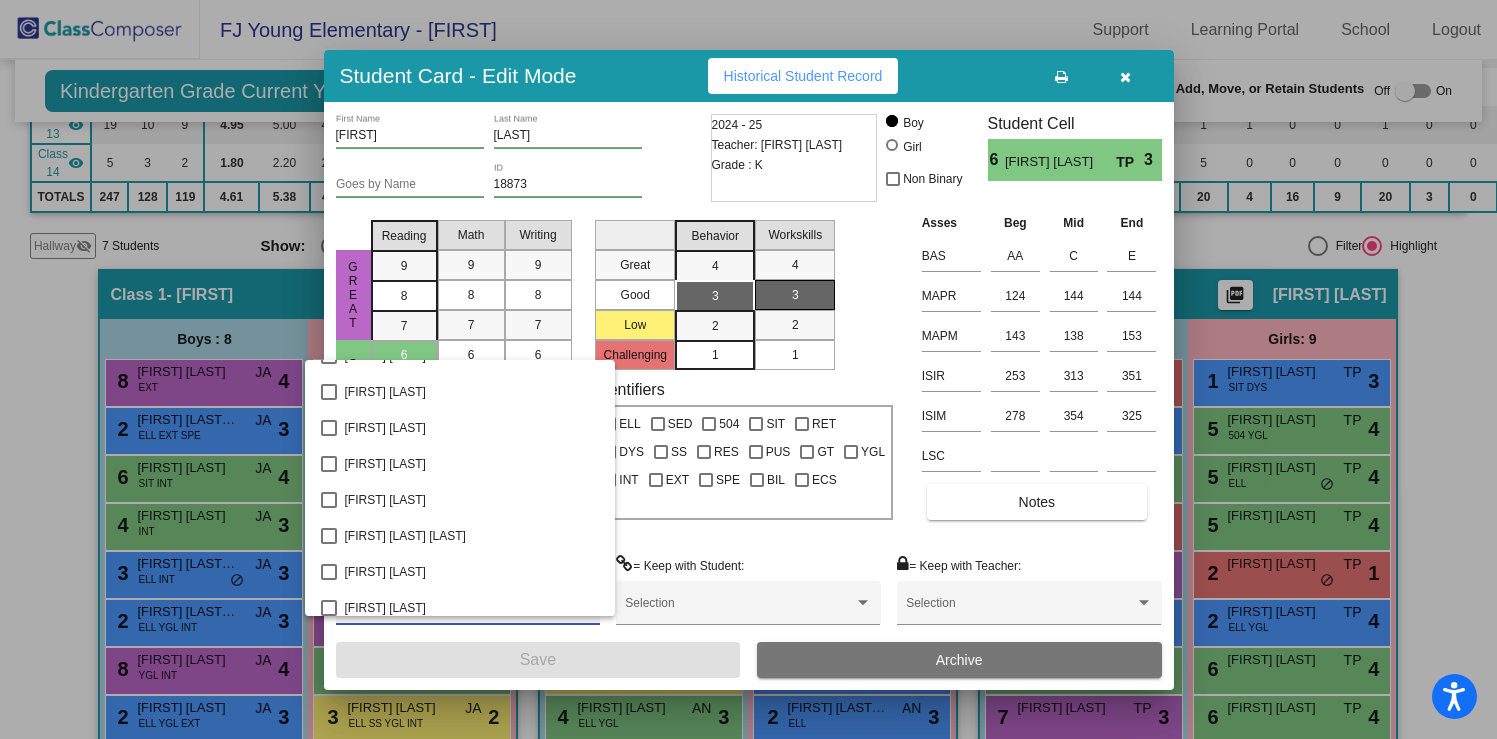 scroll, scrollTop: 8237, scrollLeft: 0, axis: vertical 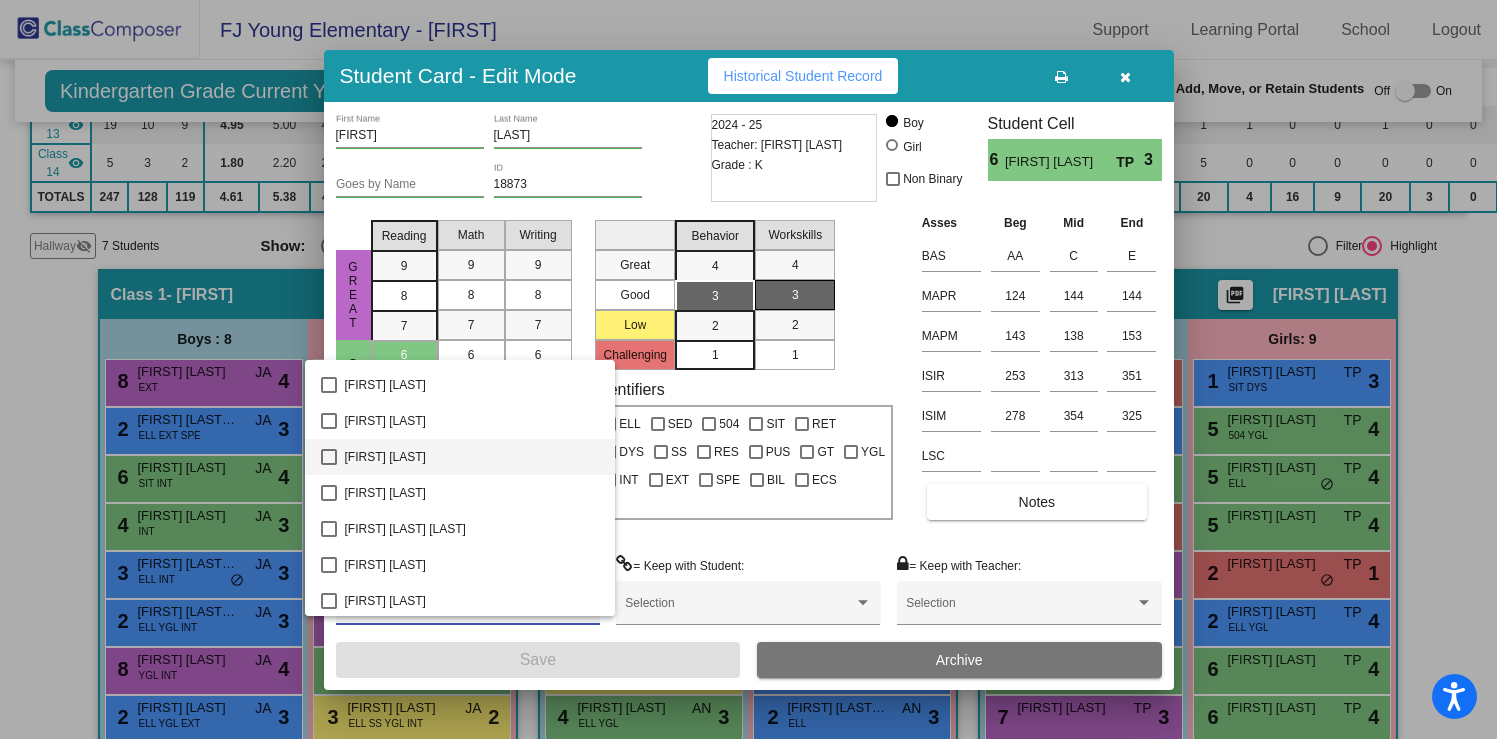 click at bounding box center [329, 457] 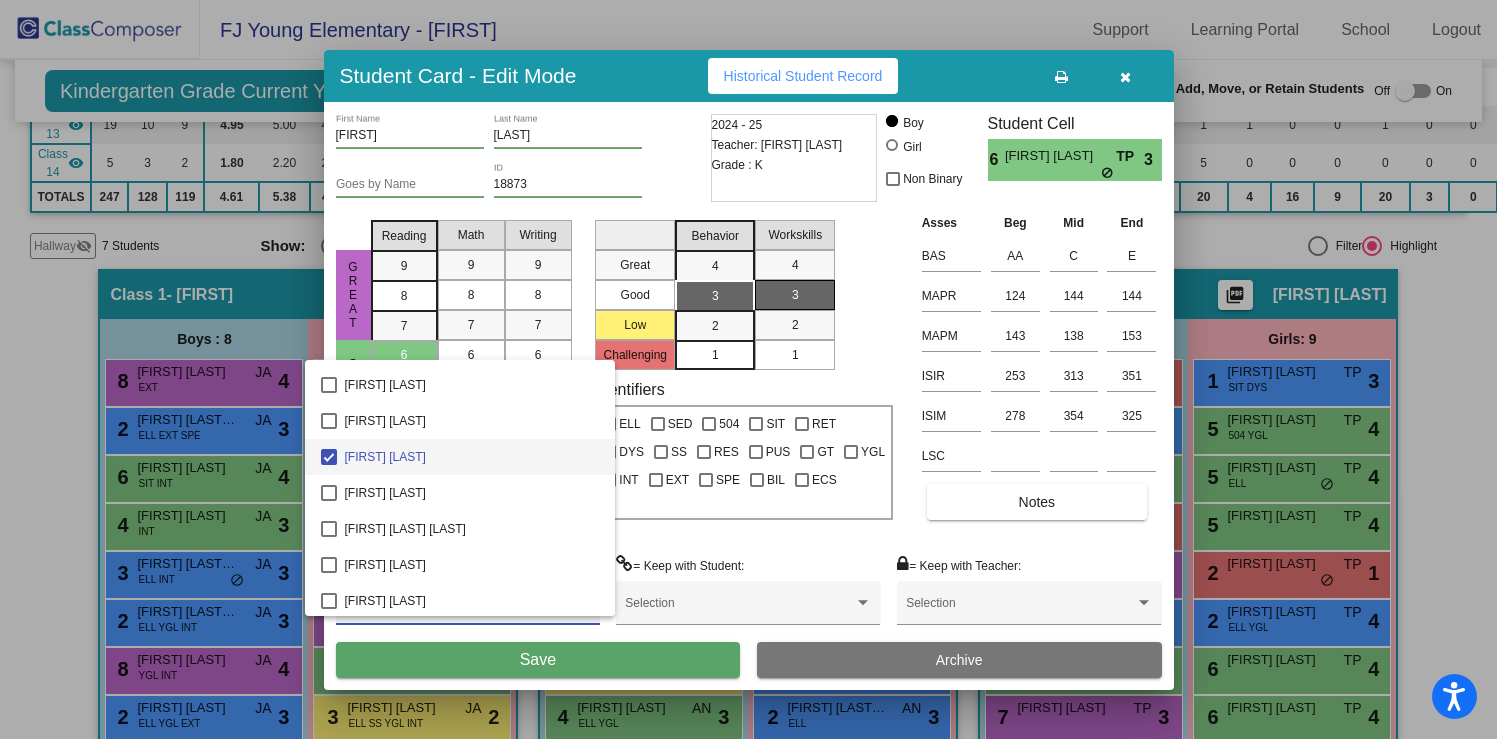 click at bounding box center (748, 369) 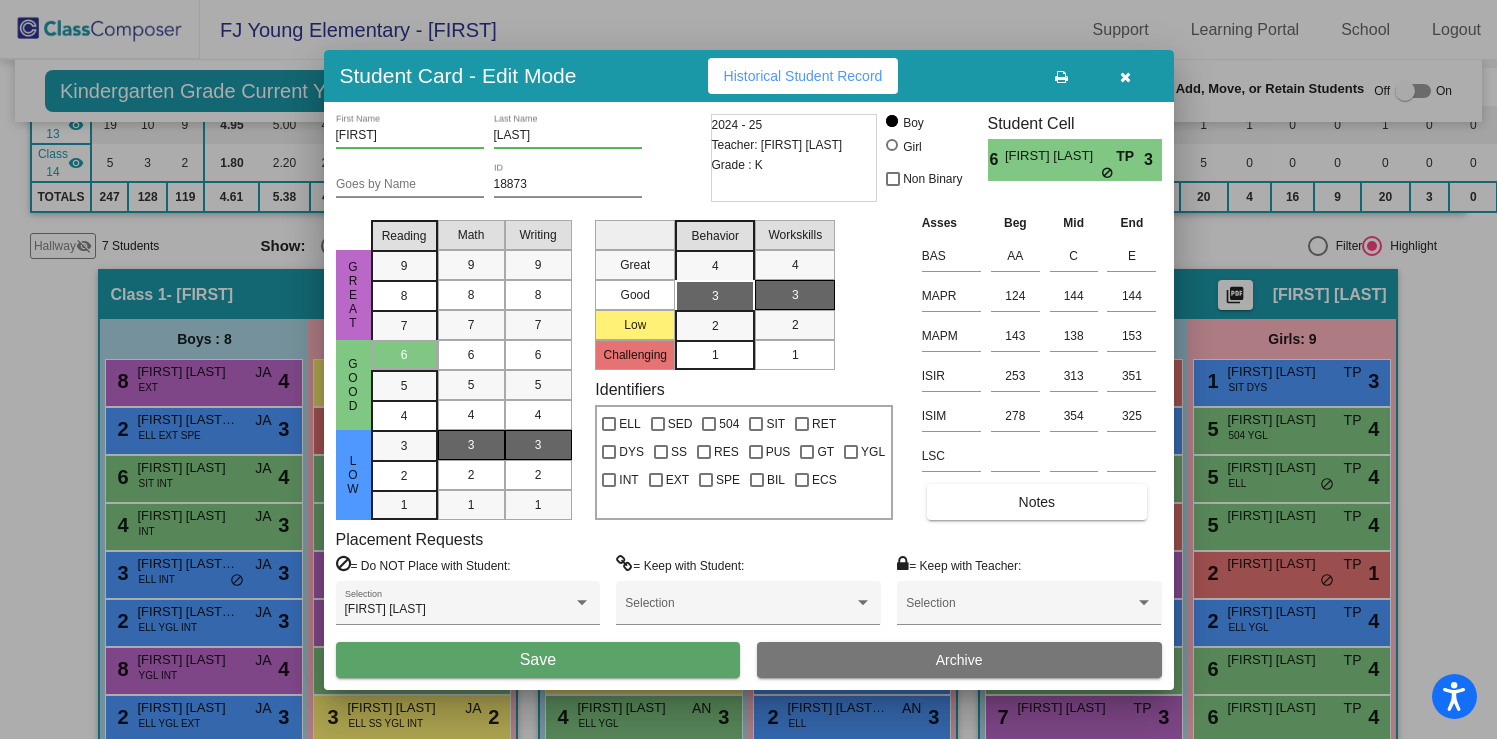 click on "Save" at bounding box center (538, 660) 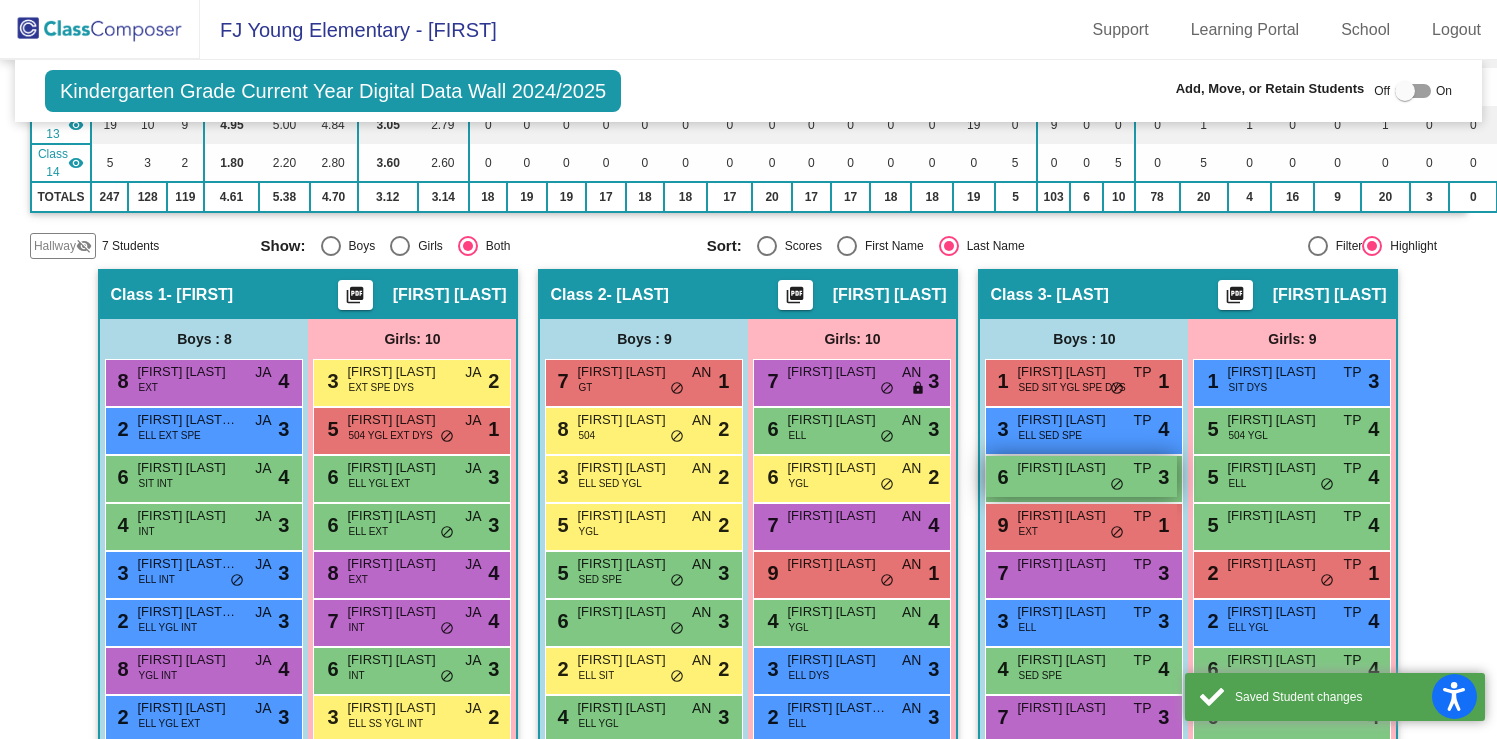 click on "6 Trey Armes TP lock do_not_disturb_alt 3" at bounding box center (1081, 476) 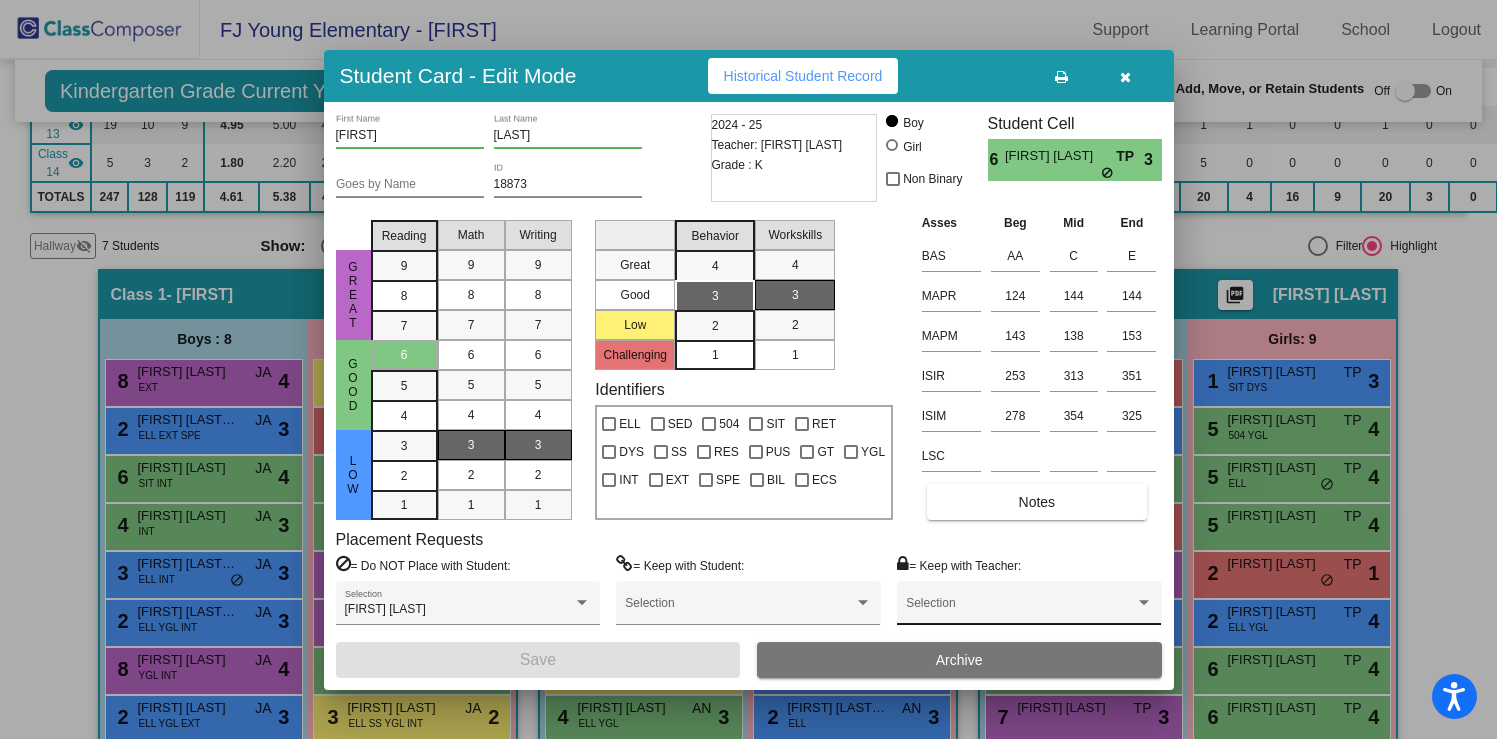 click at bounding box center [1020, 610] 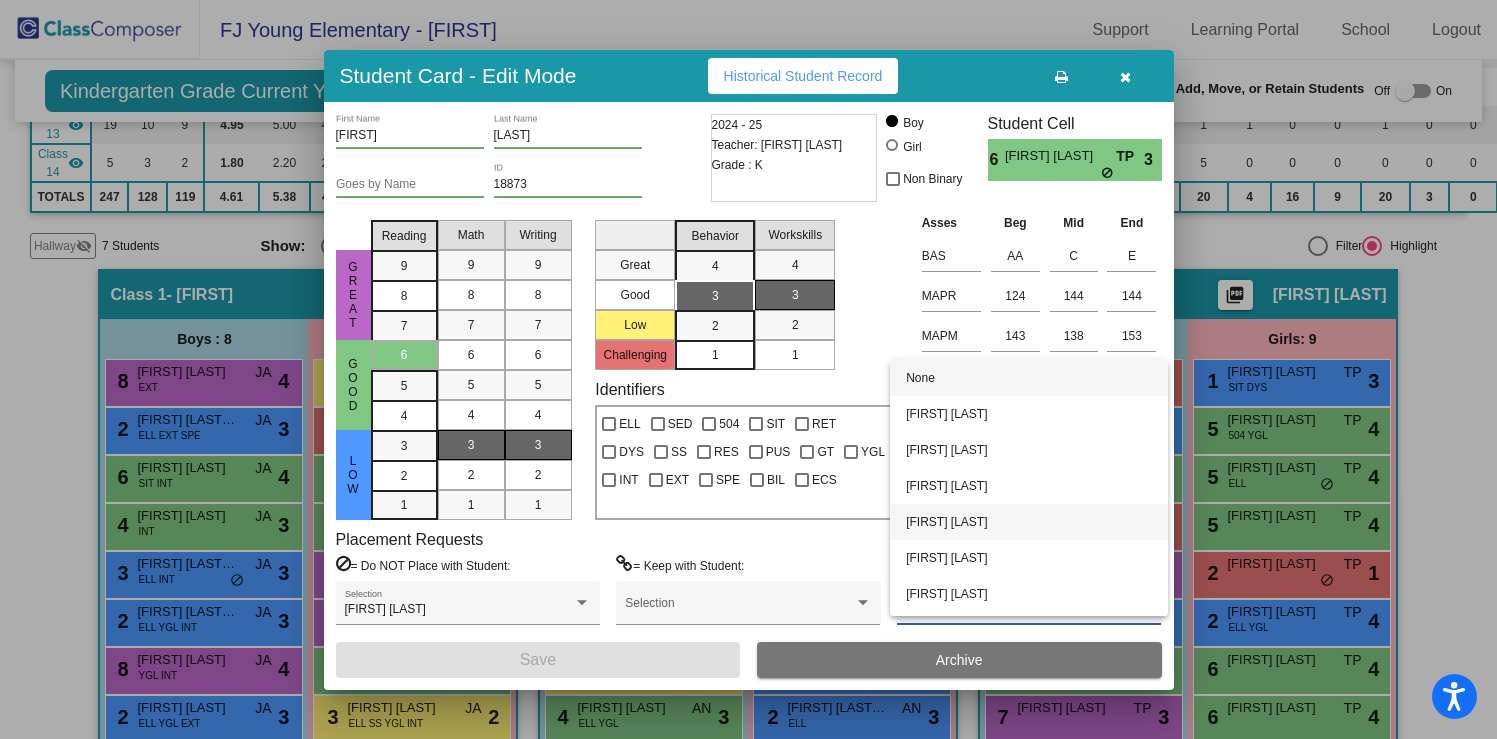 click on "Kim Johnson" at bounding box center (1029, 522) 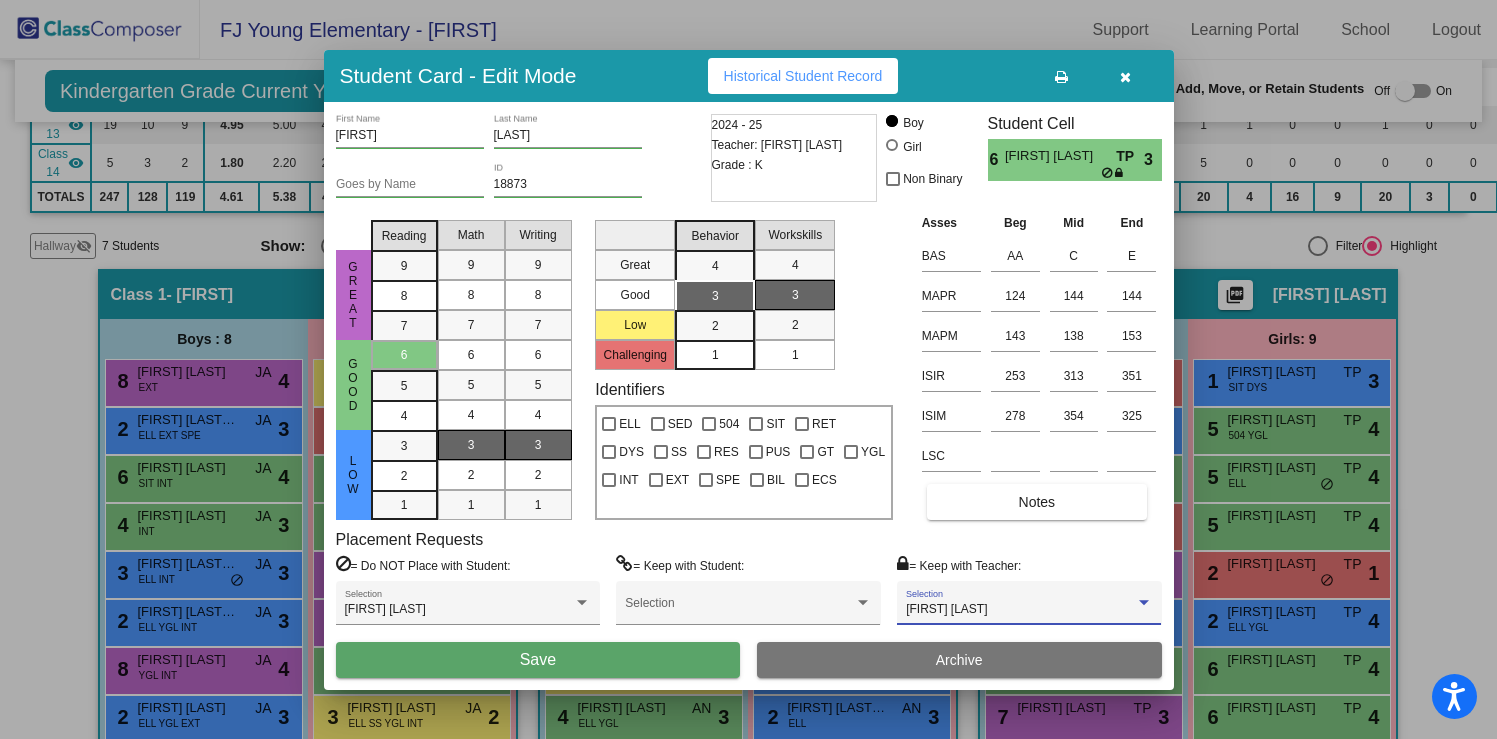 click on "Save" at bounding box center (538, 660) 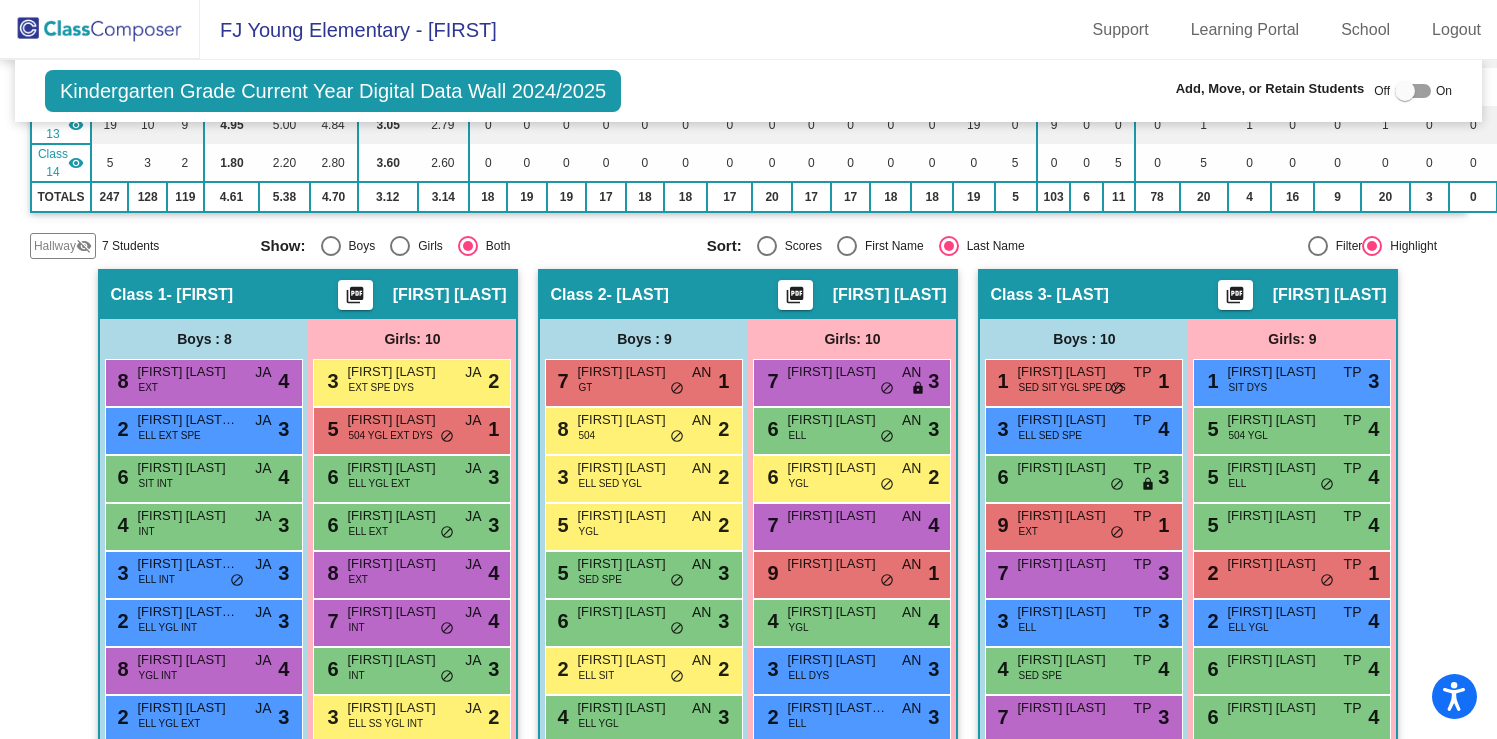 scroll, scrollTop: 724, scrollLeft: 3, axis: both 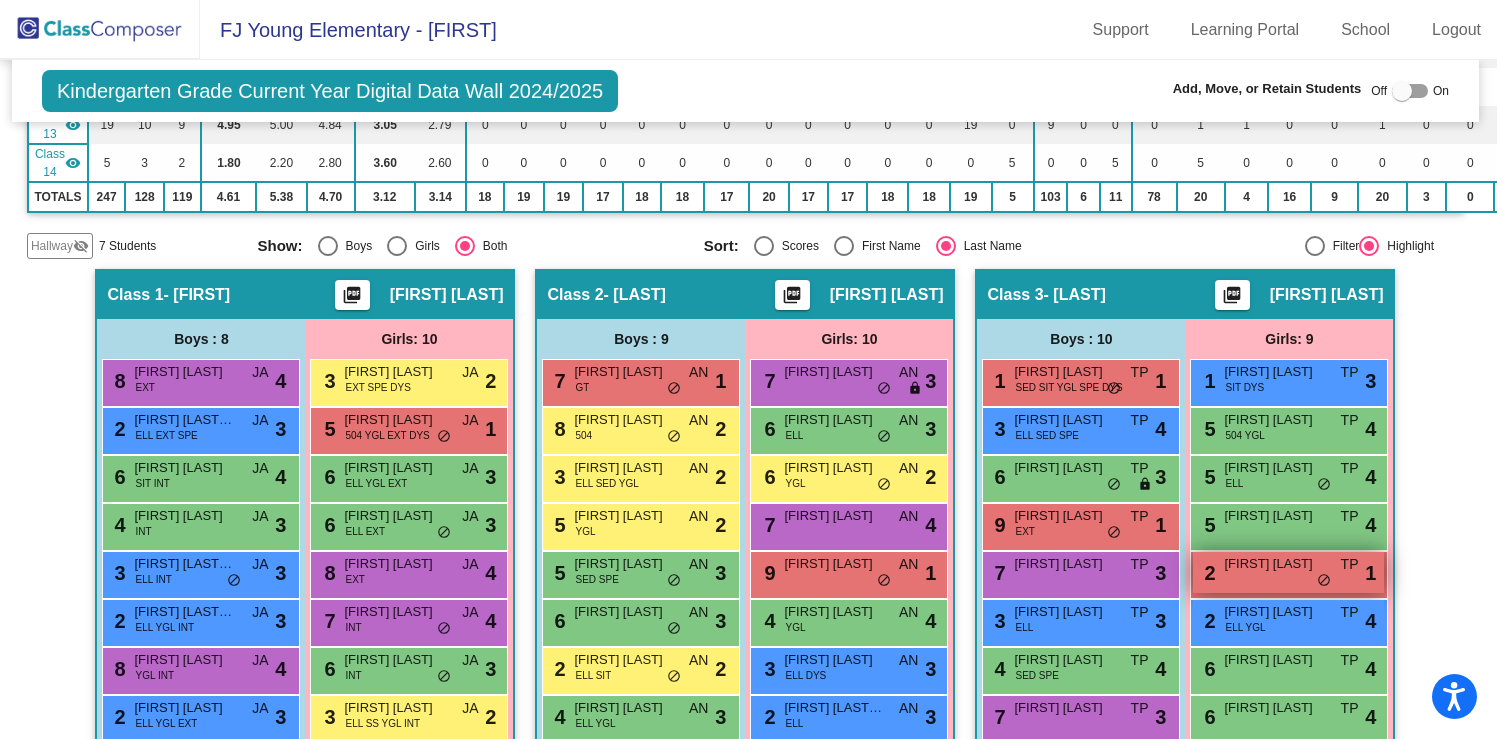 click on "Callie Ochoa" at bounding box center [1274, 564] 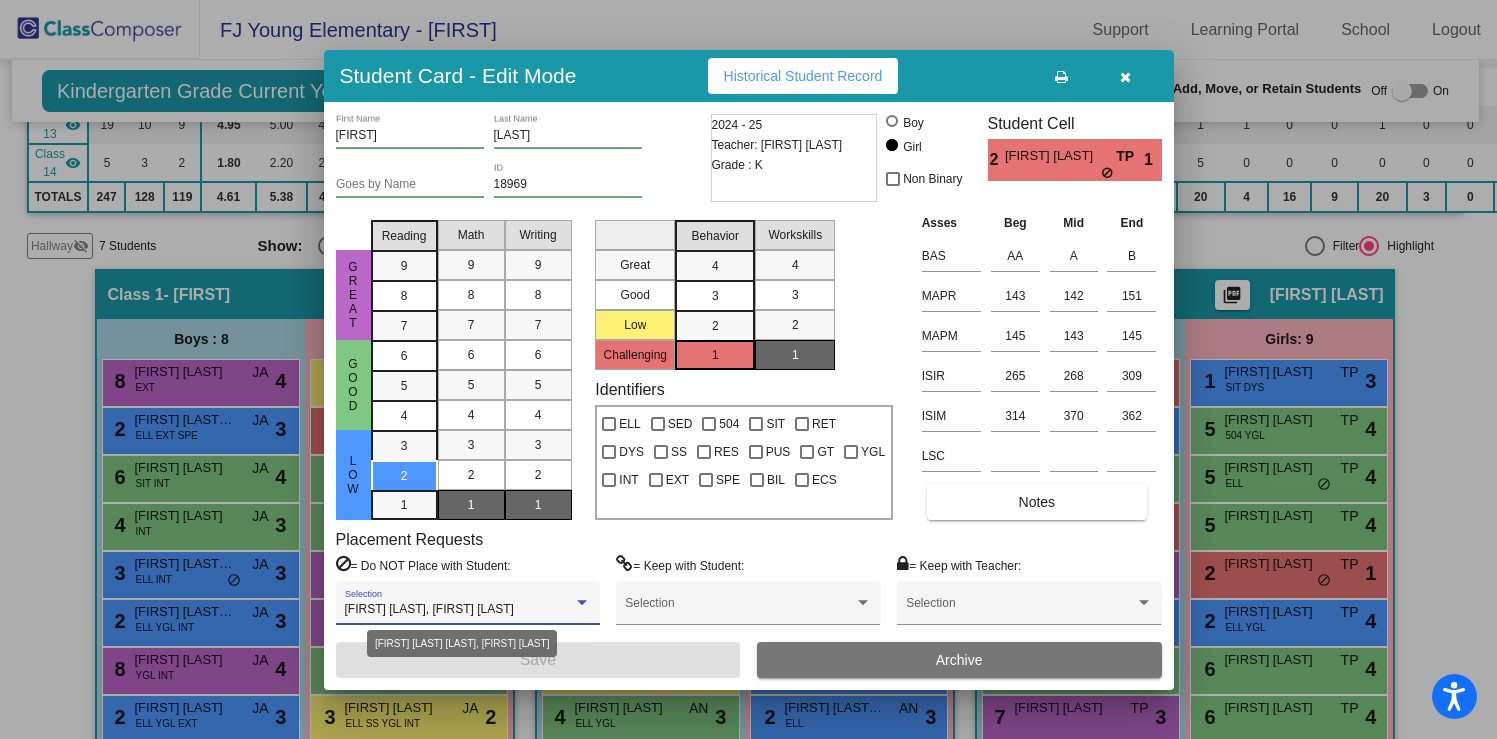 click on "Benjamin Wiebe Hiebert, Raymond Harrell" at bounding box center [459, 610] 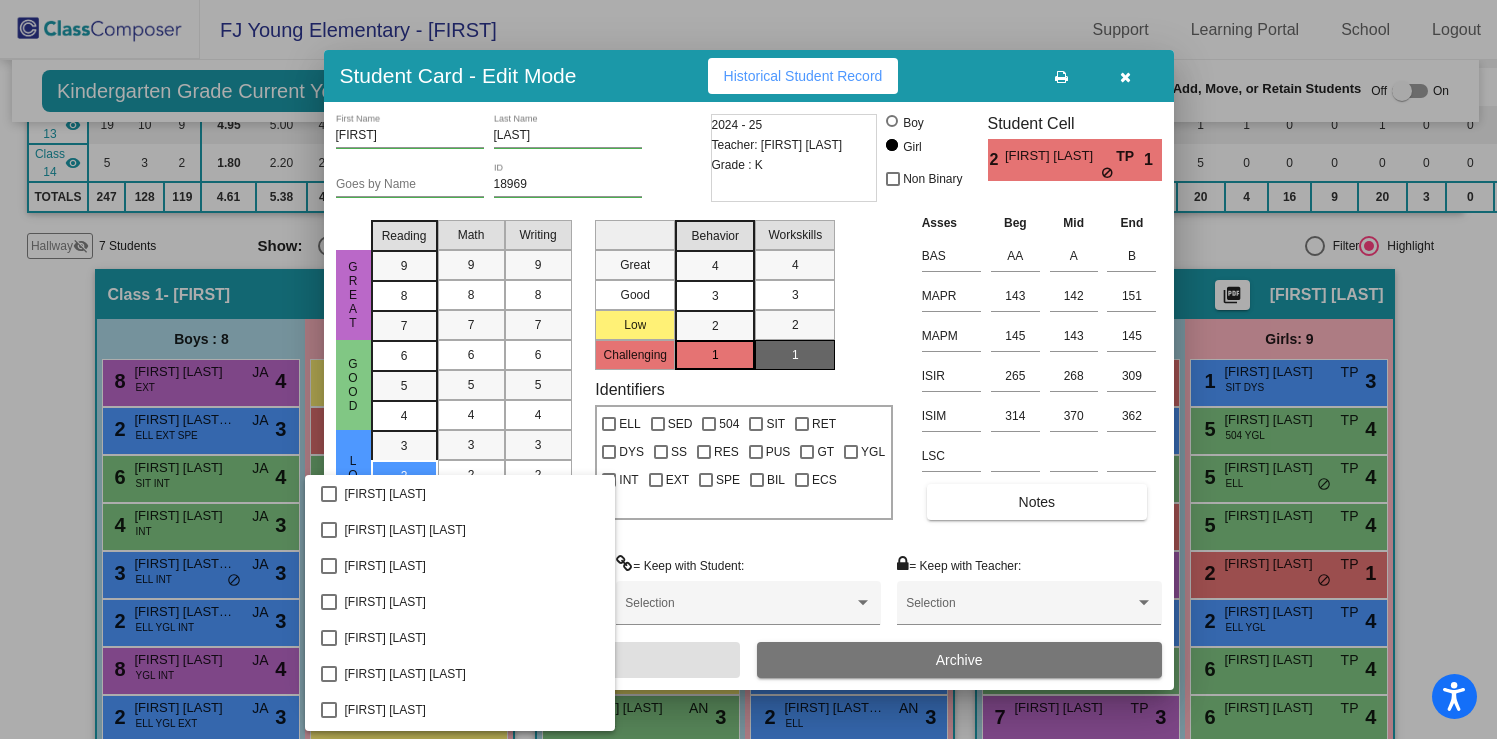 scroll, scrollTop: 3529, scrollLeft: 0, axis: vertical 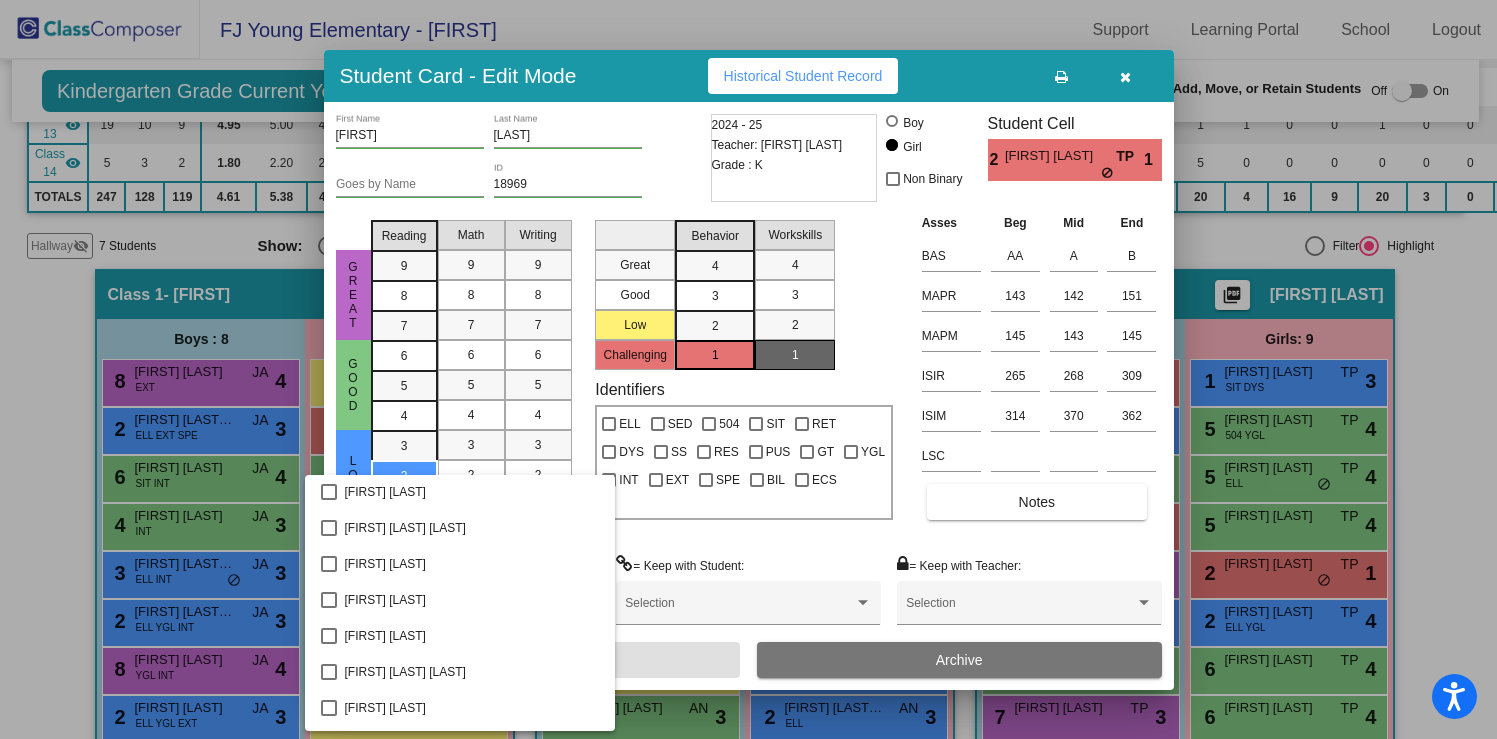 click at bounding box center (748, 369) 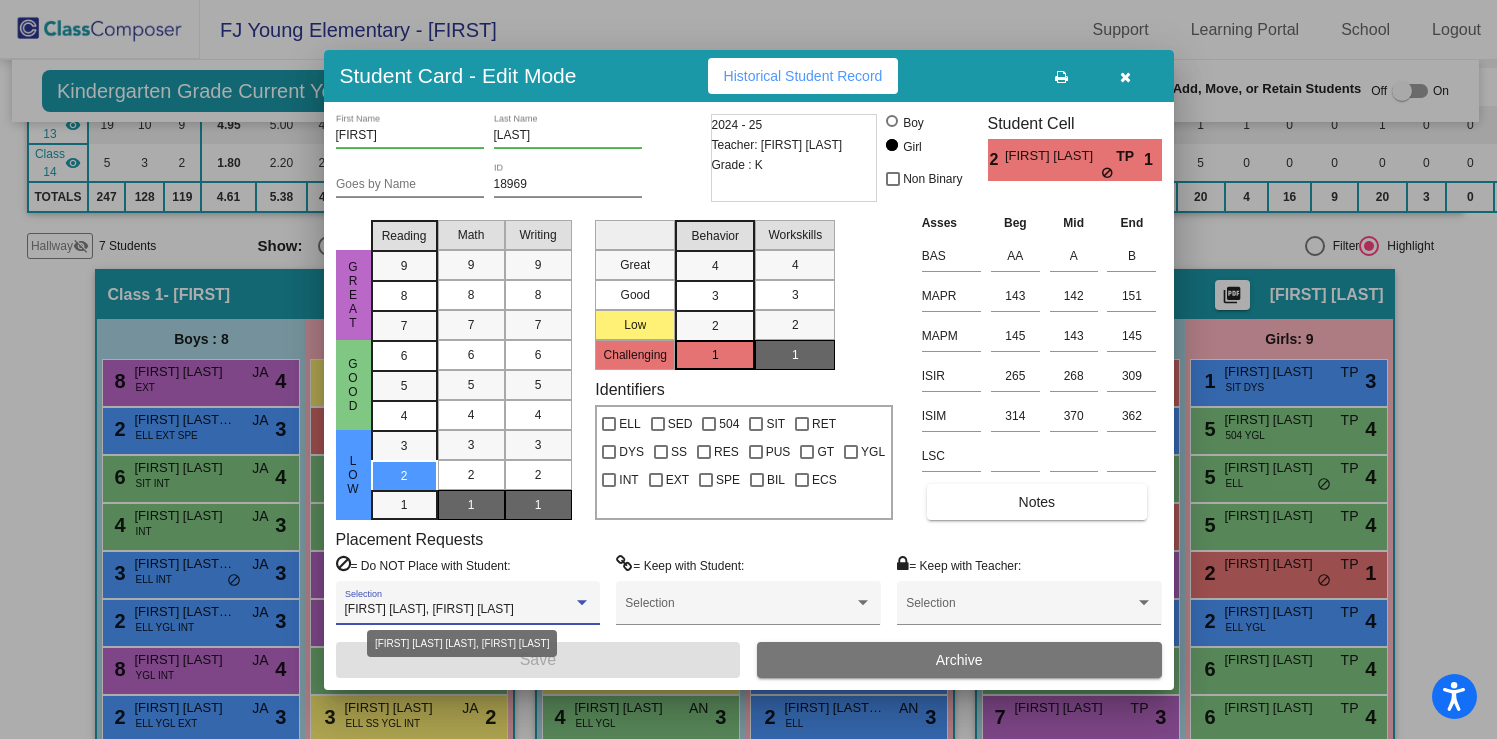 click on "Benjamin Wiebe Hiebert, Raymond Harrell" at bounding box center [429, 609] 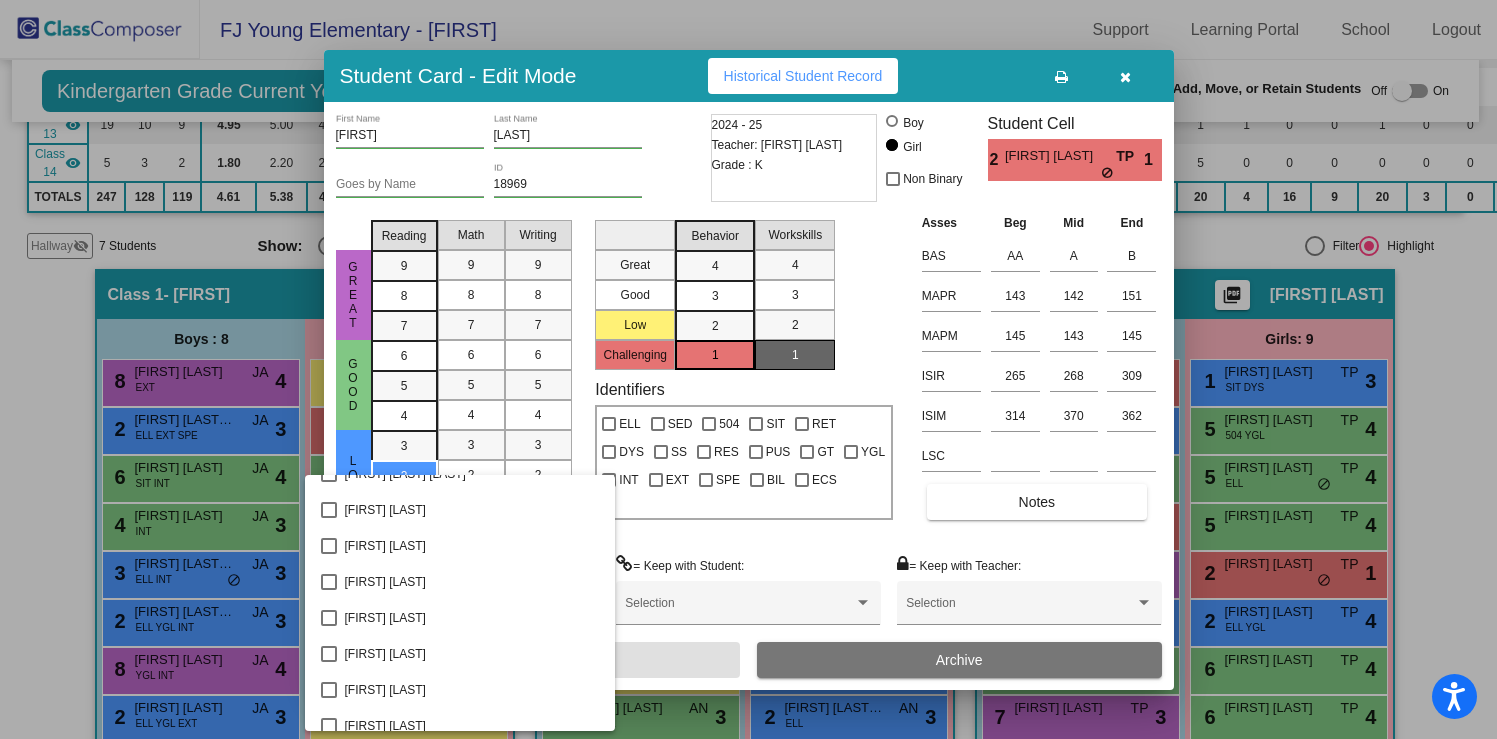 scroll, scrollTop: 1597, scrollLeft: 0, axis: vertical 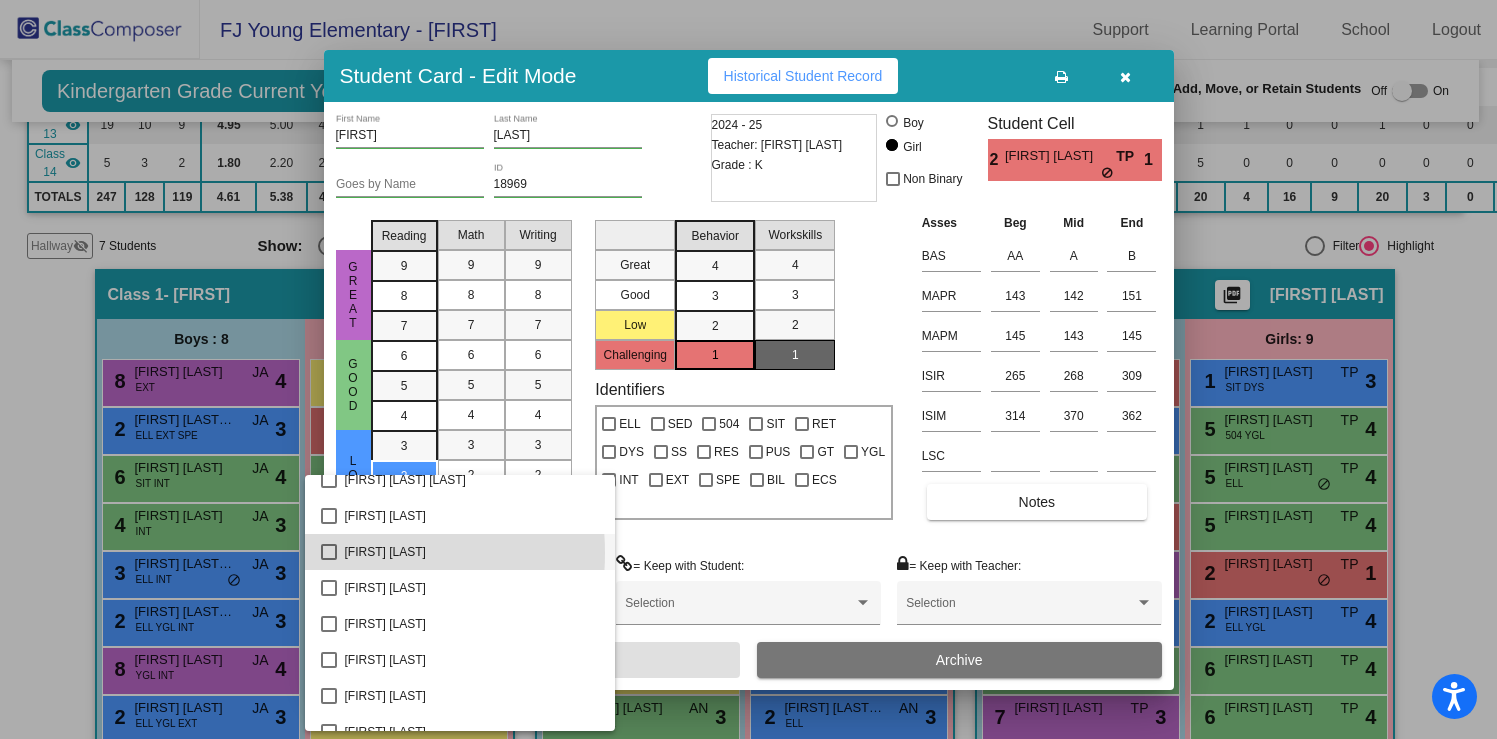 drag, startPoint x: 327, startPoint y: 553, endPoint x: 340, endPoint y: 557, distance: 13.601471 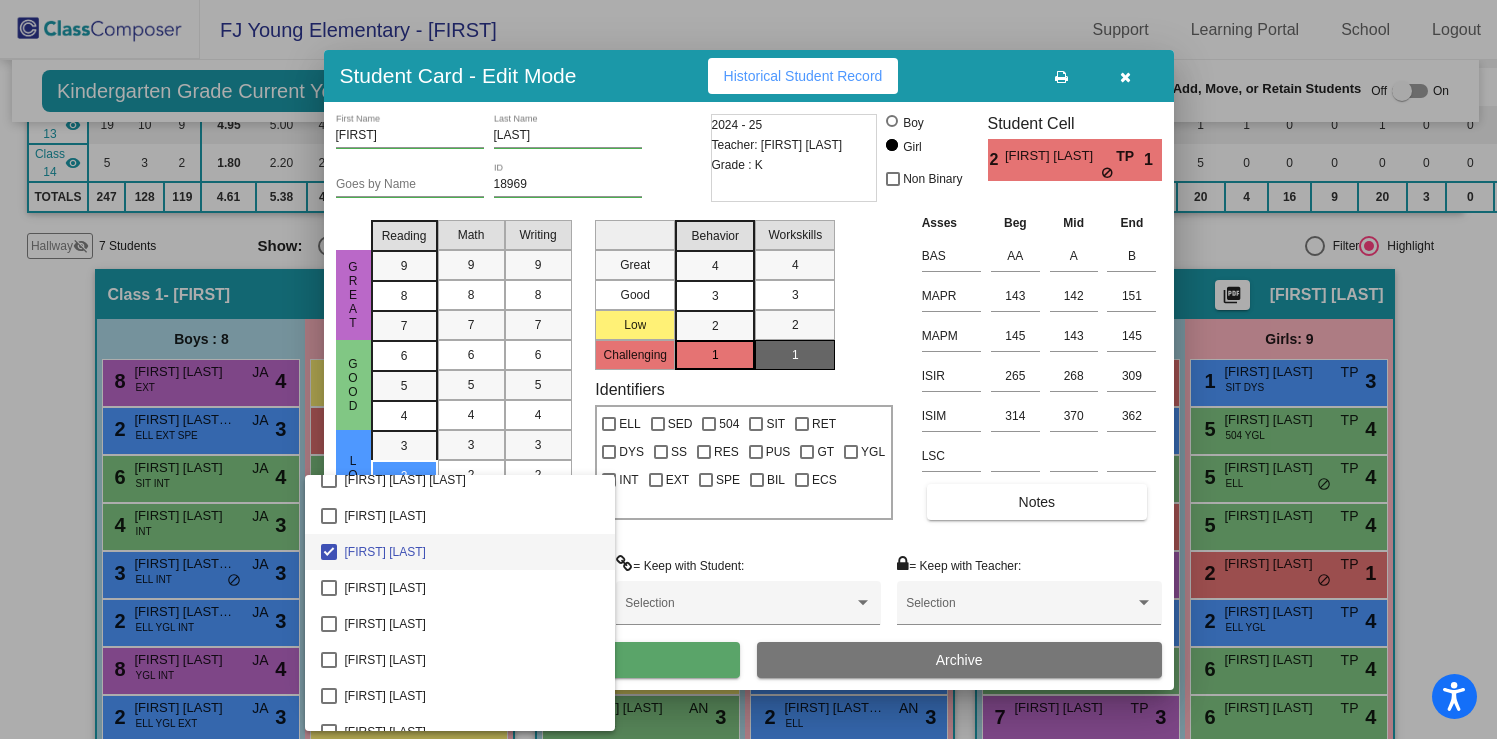 click at bounding box center [748, 369] 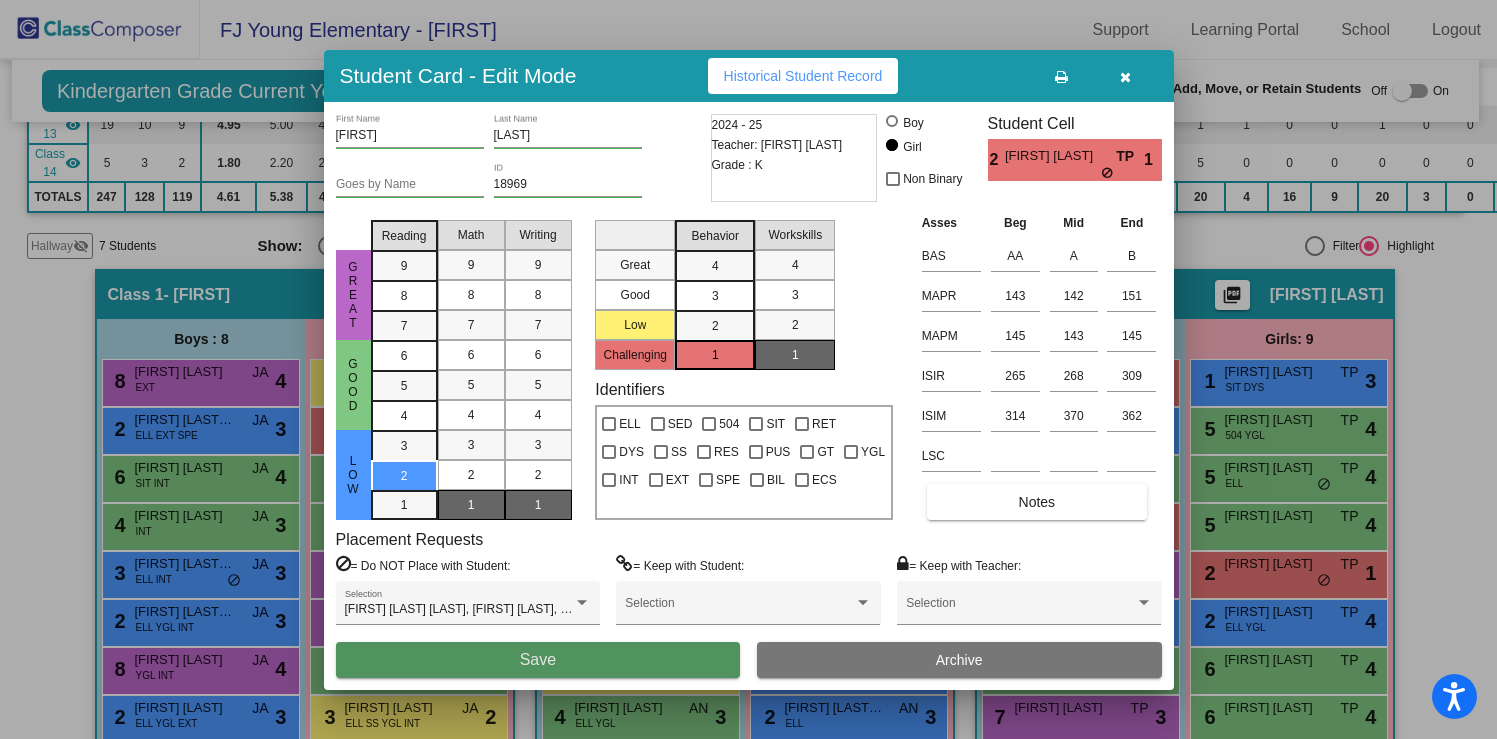 click on "Save" at bounding box center [538, 660] 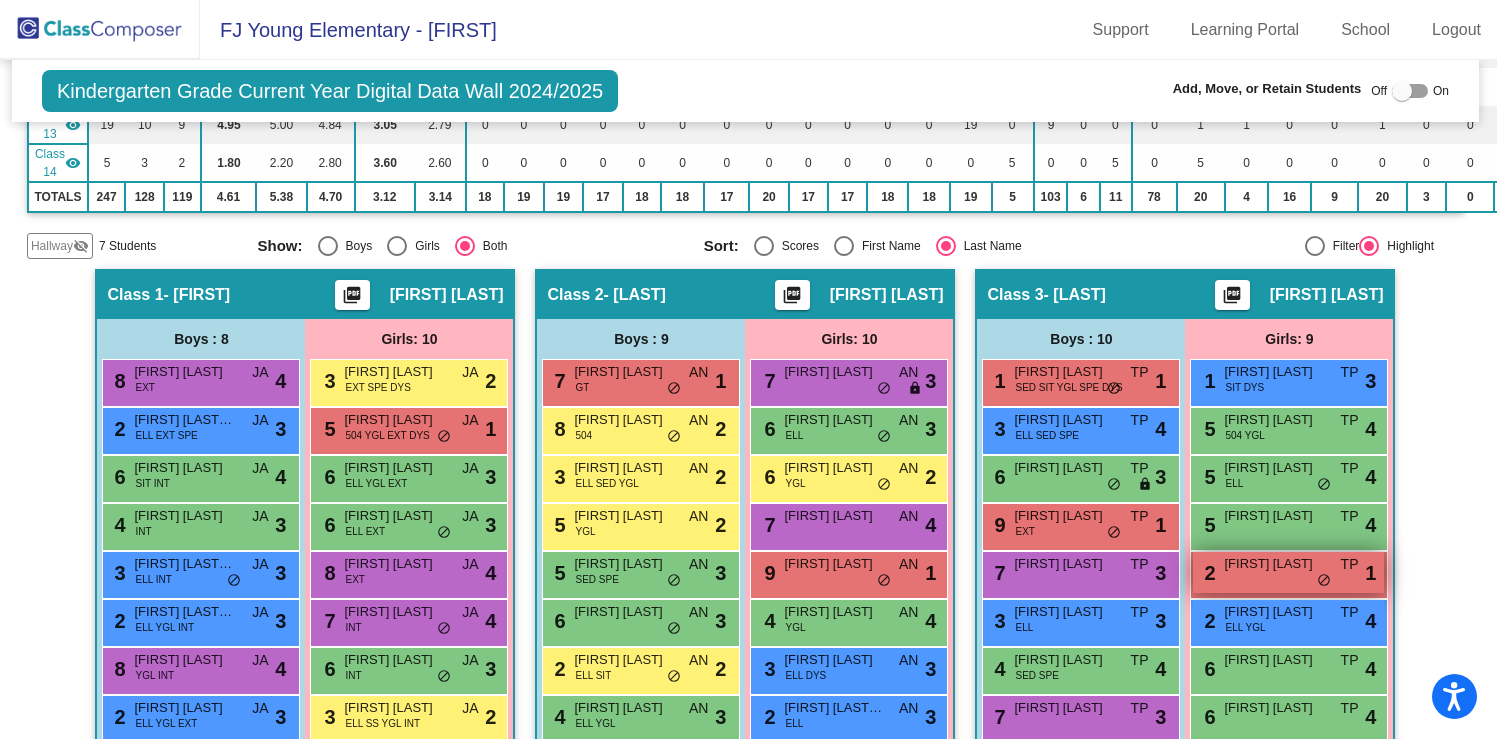 click on "2 Callie Ochoa TP lock do_not_disturb_alt 1" at bounding box center [1288, 572] 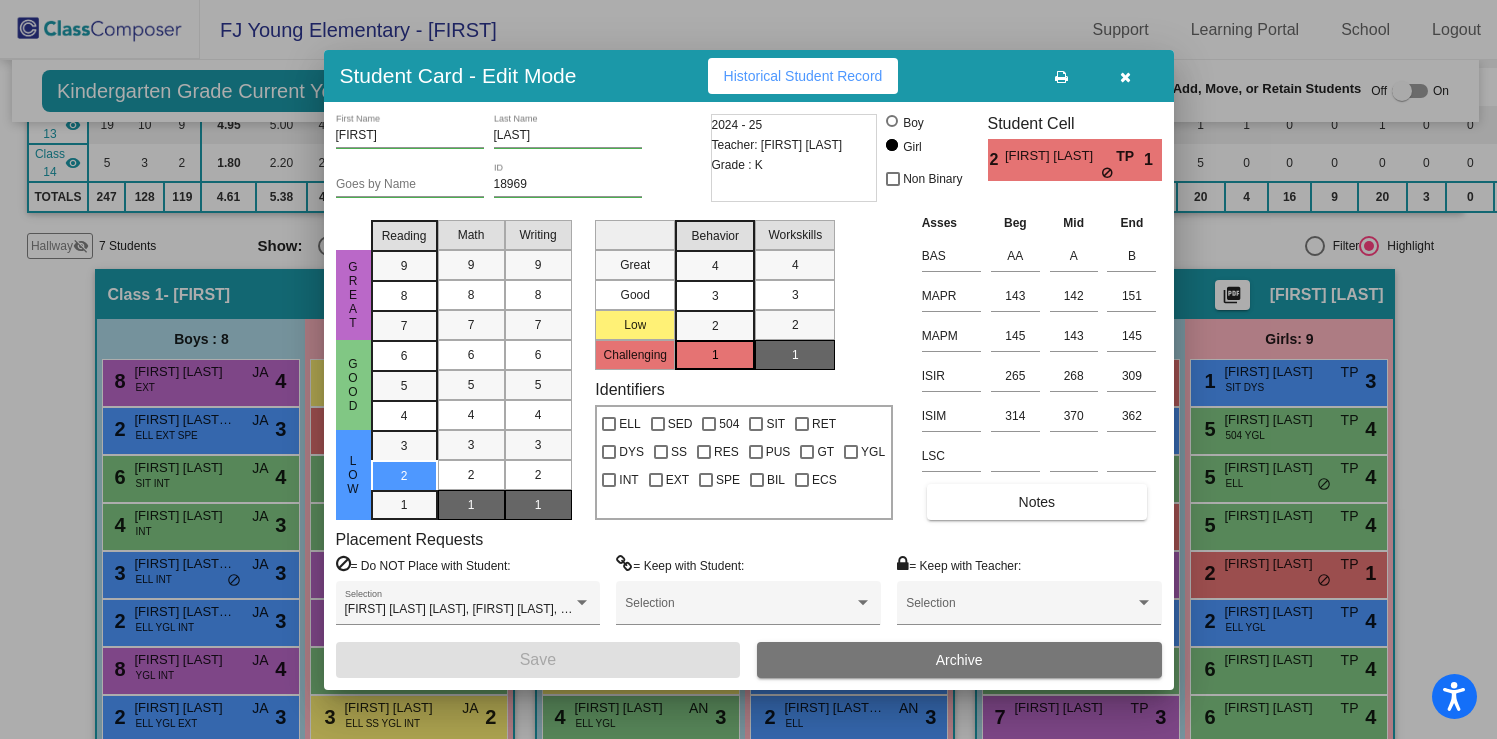 click at bounding box center (1125, 77) 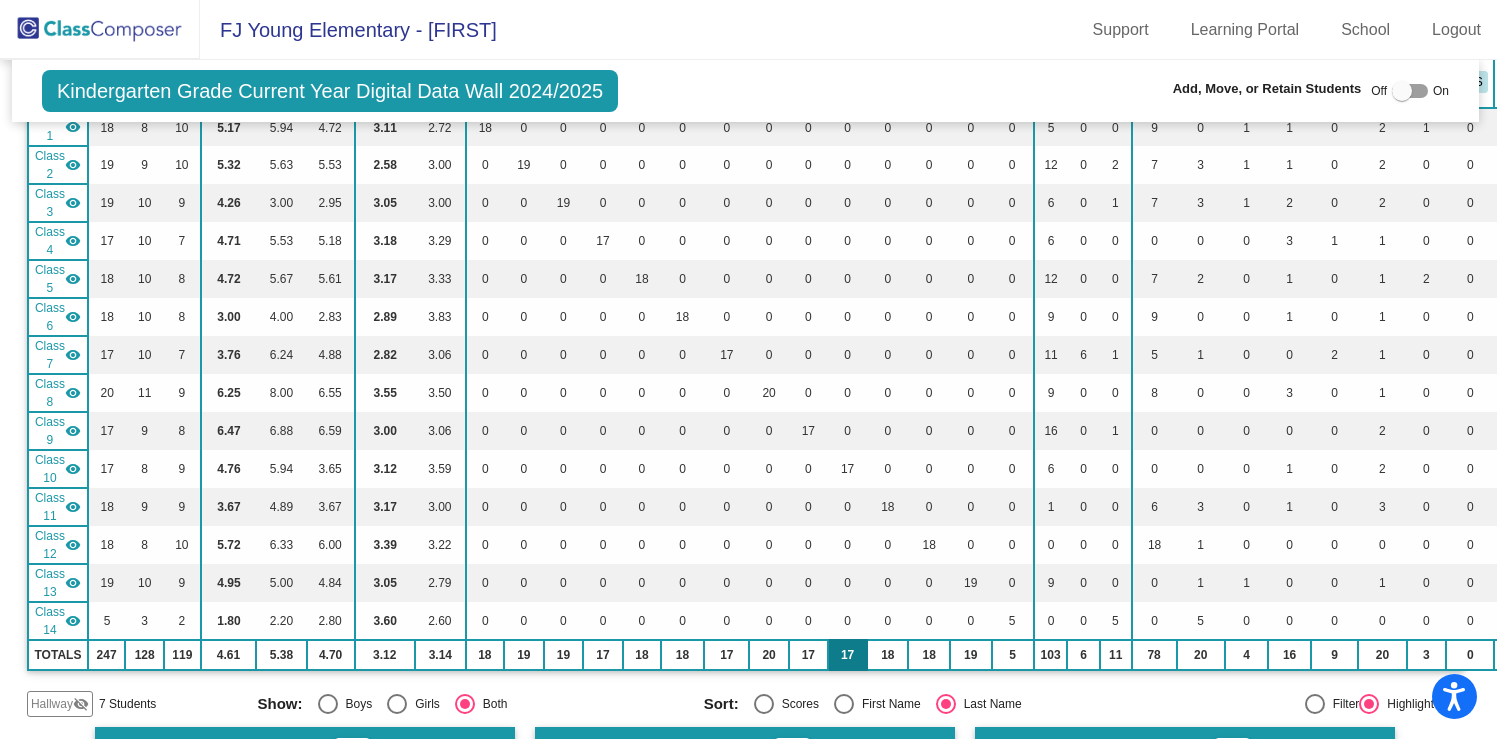 scroll, scrollTop: 0, scrollLeft: 3, axis: horizontal 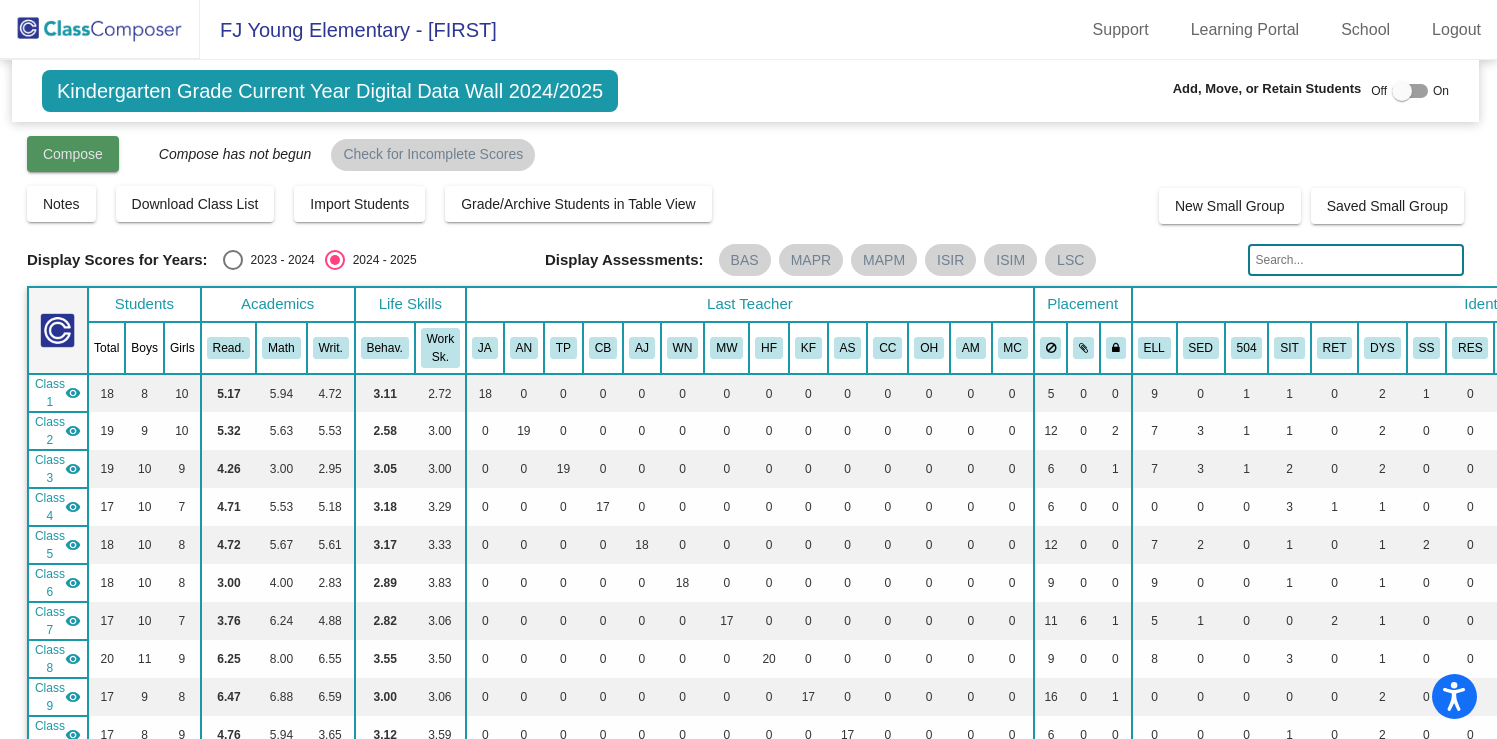 click on "Compose" 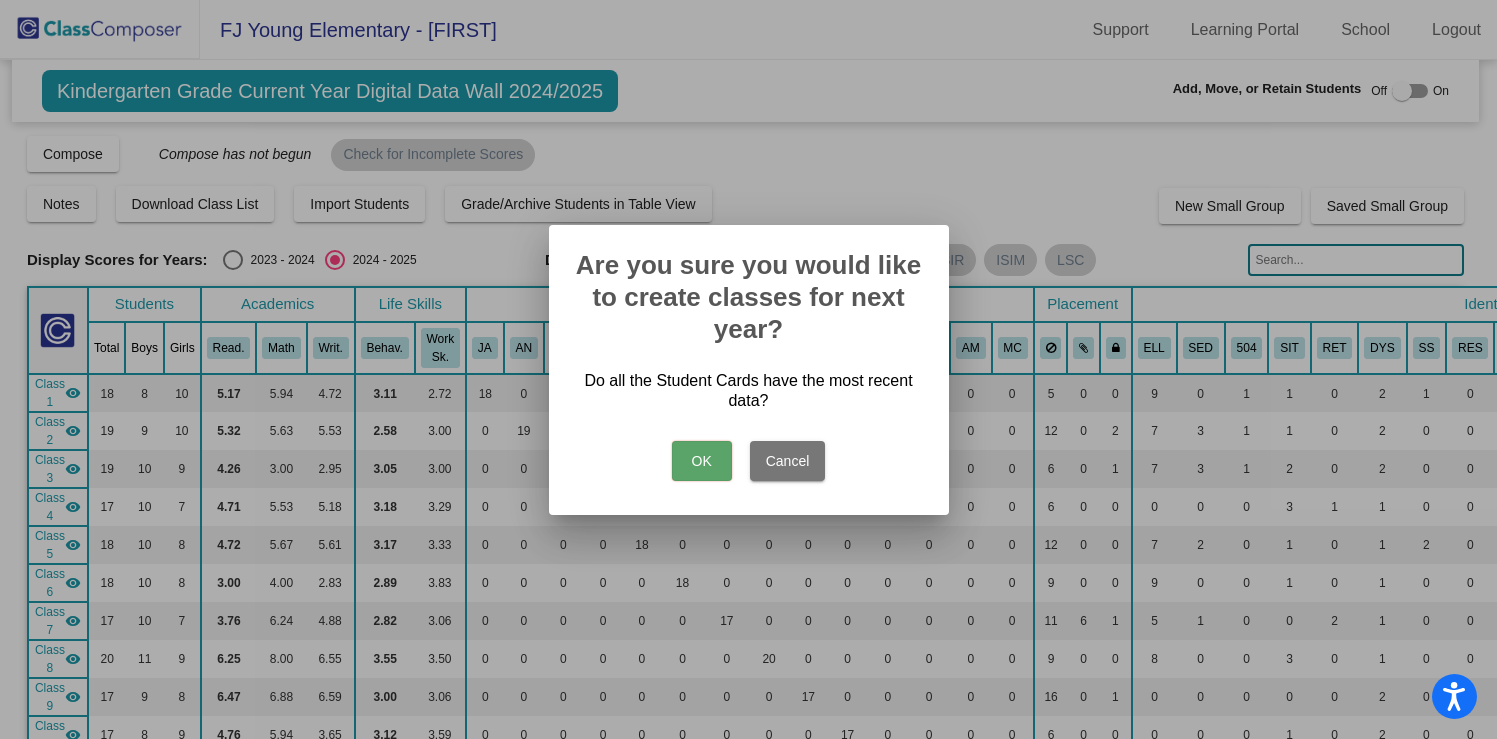 click on "OK" at bounding box center (702, 461) 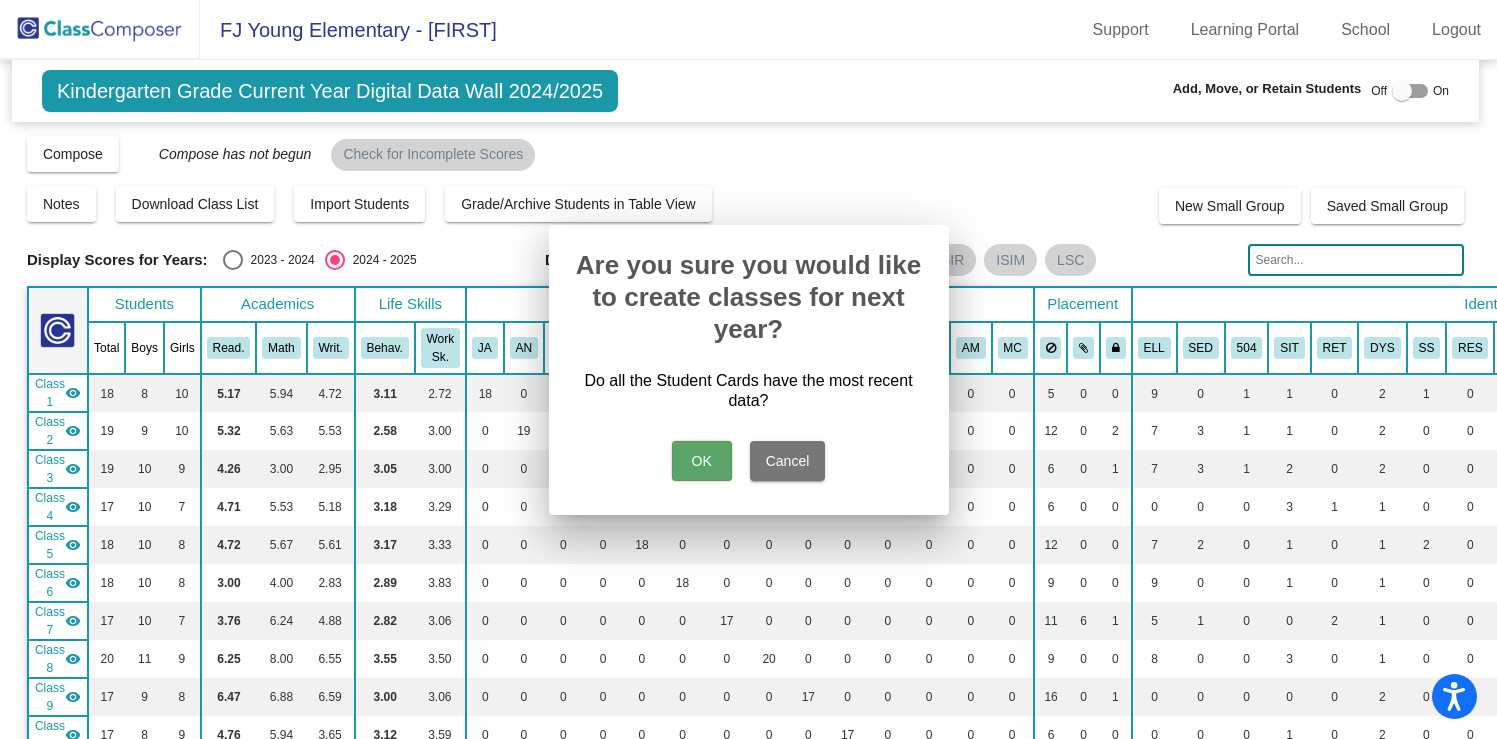 scroll, scrollTop: 0, scrollLeft: 0, axis: both 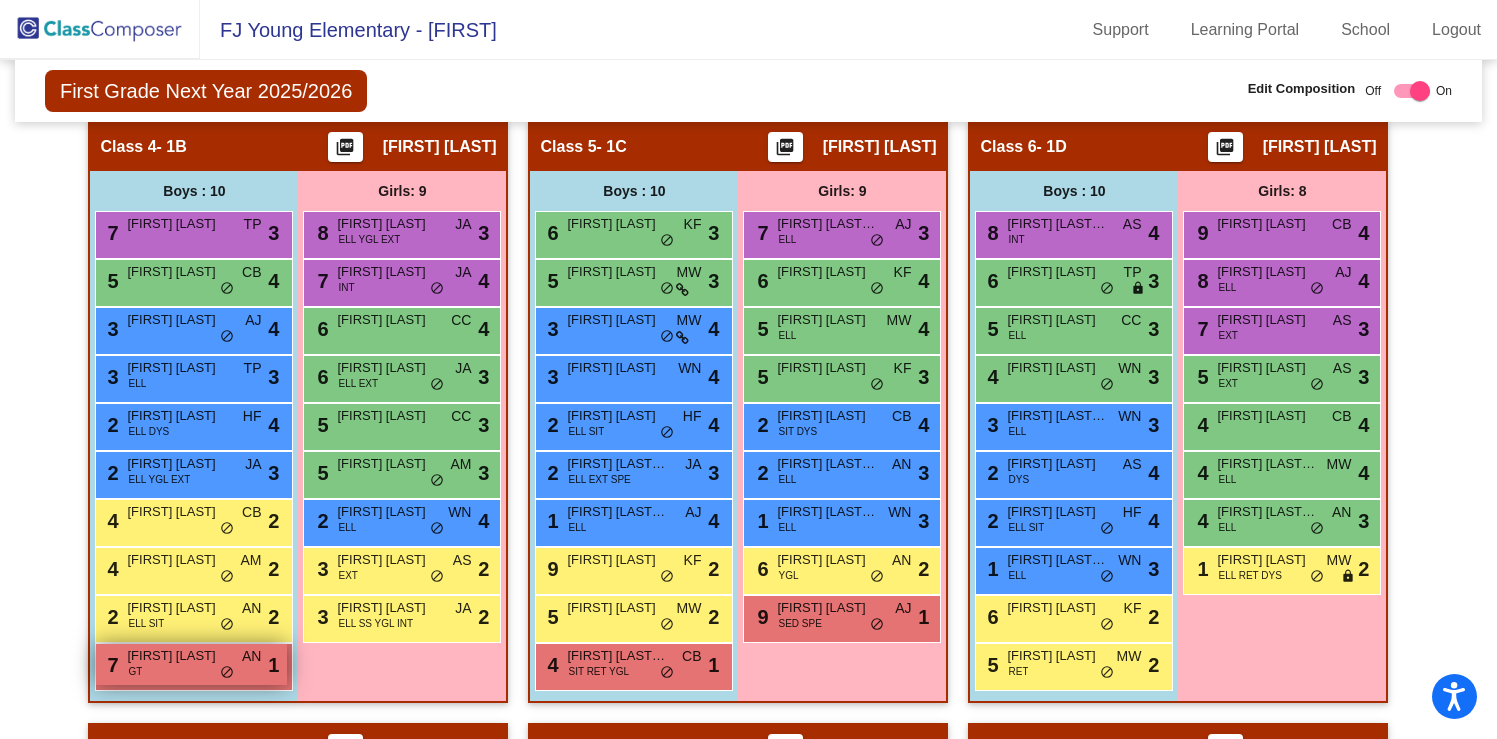 click on "7 Axel Briones GT AN lock do_not_disturb_alt 1" at bounding box center (191, 664) 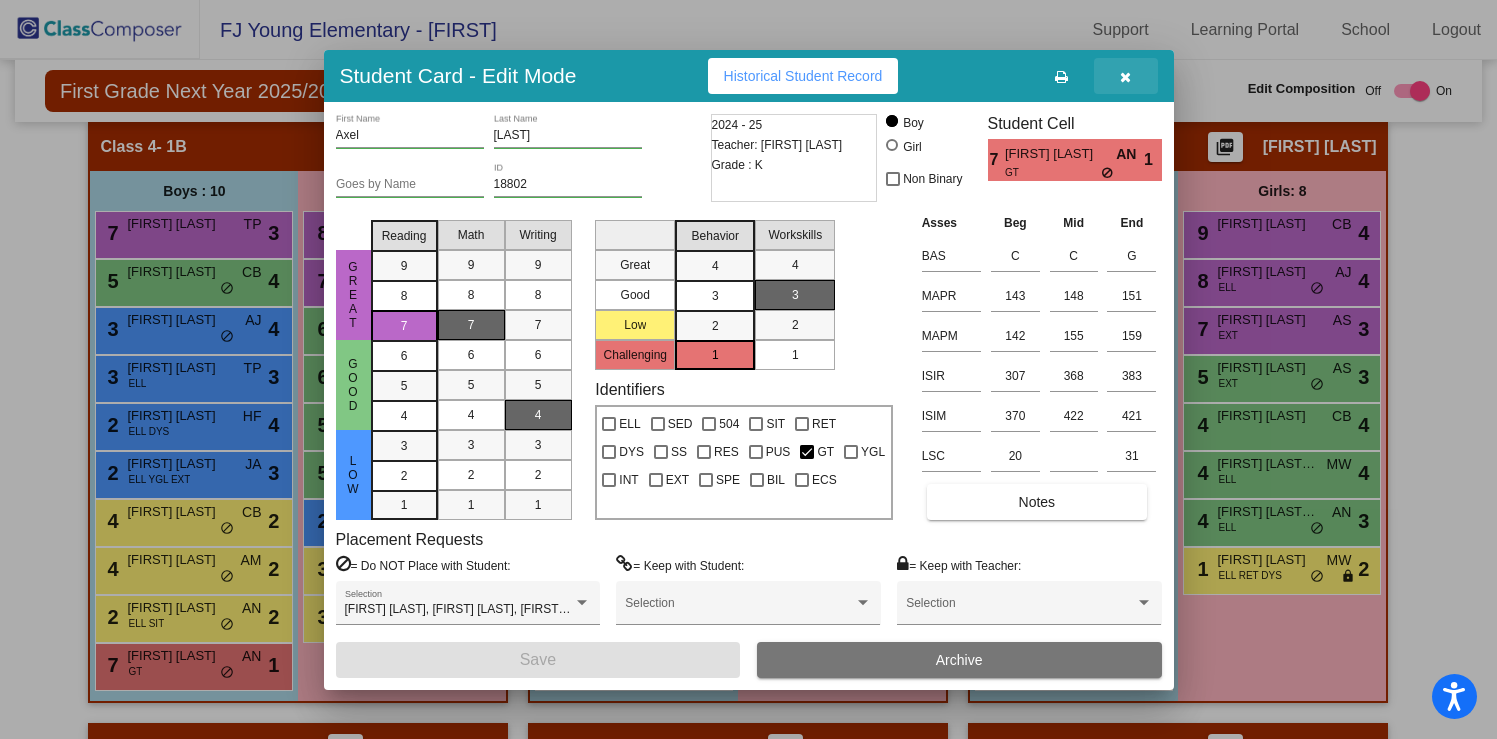 click at bounding box center (1125, 77) 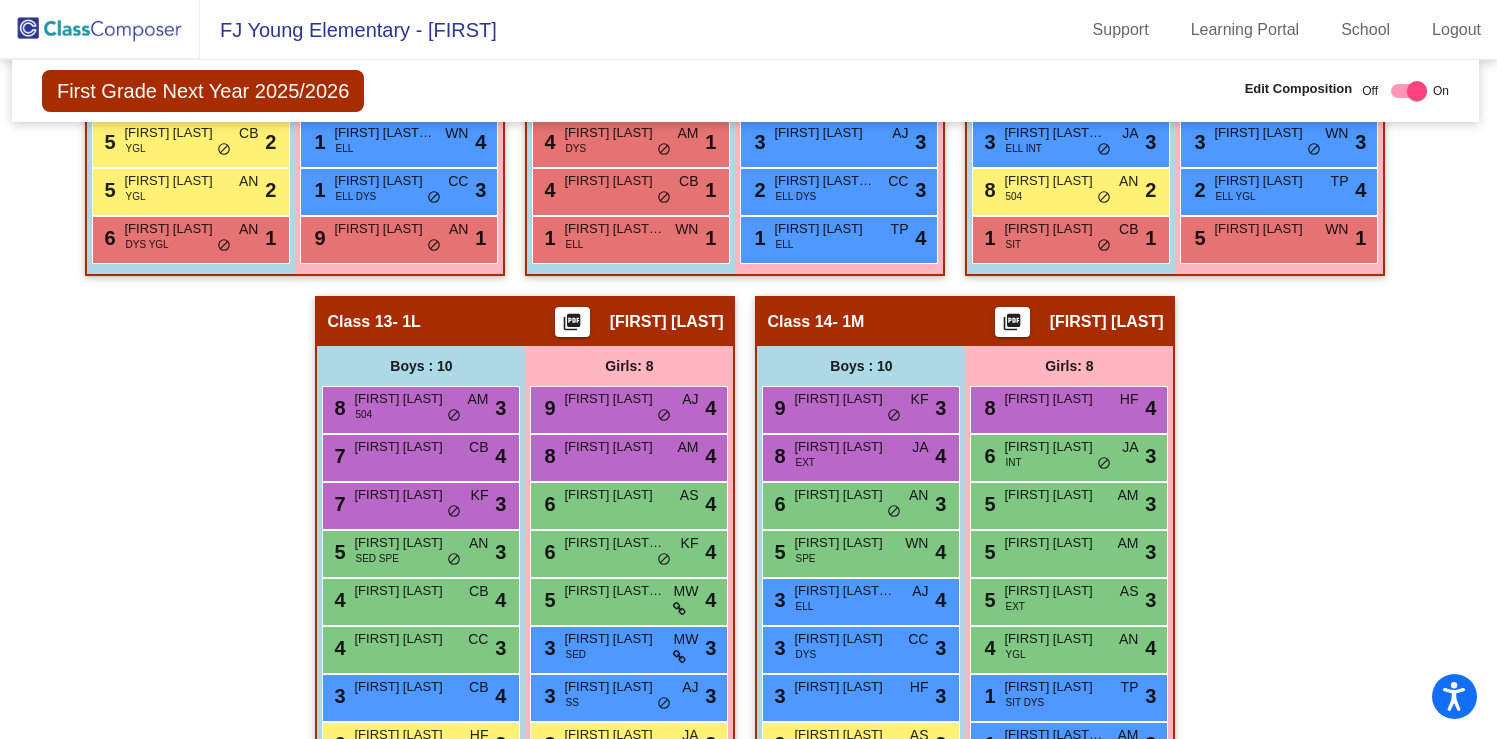 scroll, scrollTop: 2851, scrollLeft: 3, axis: both 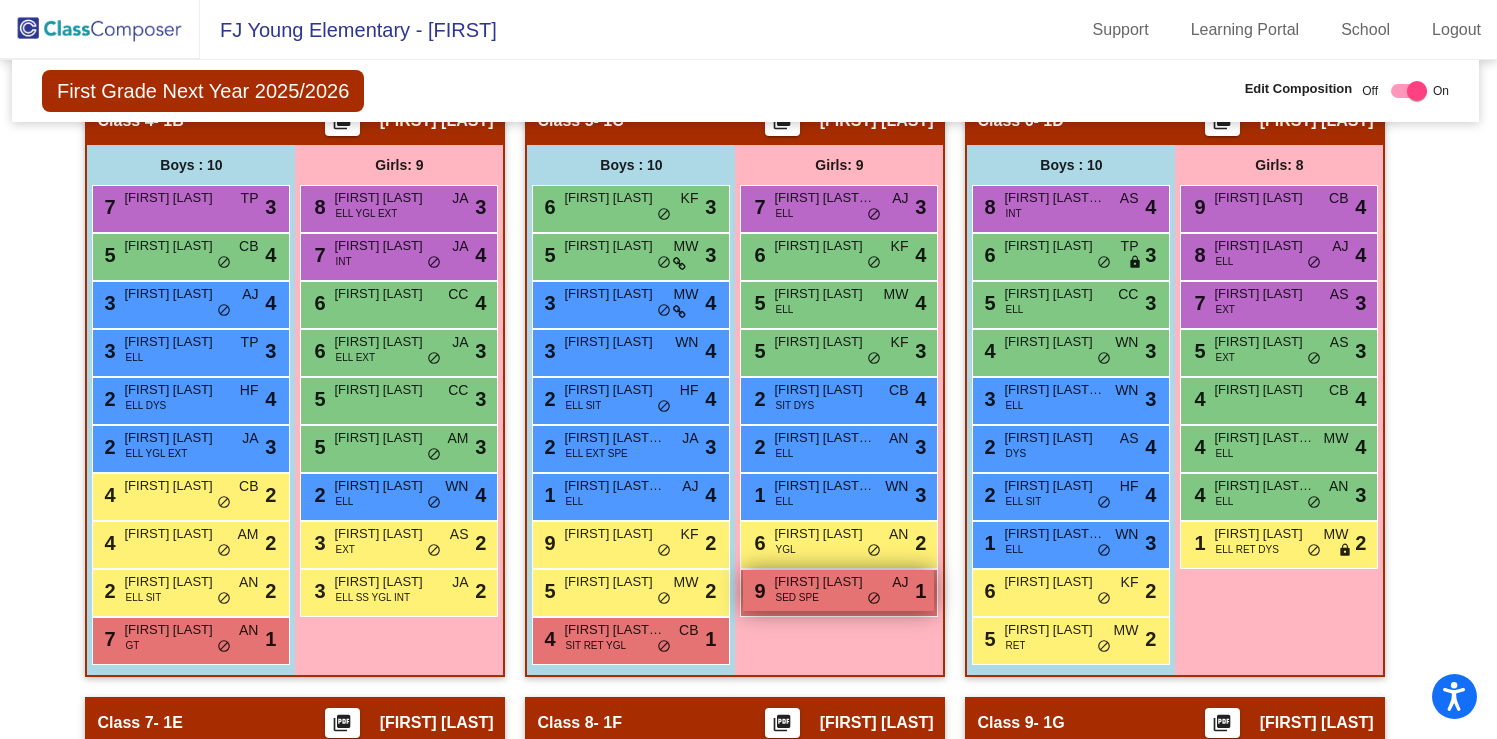 click on "SED SPE" at bounding box center [796, 597] 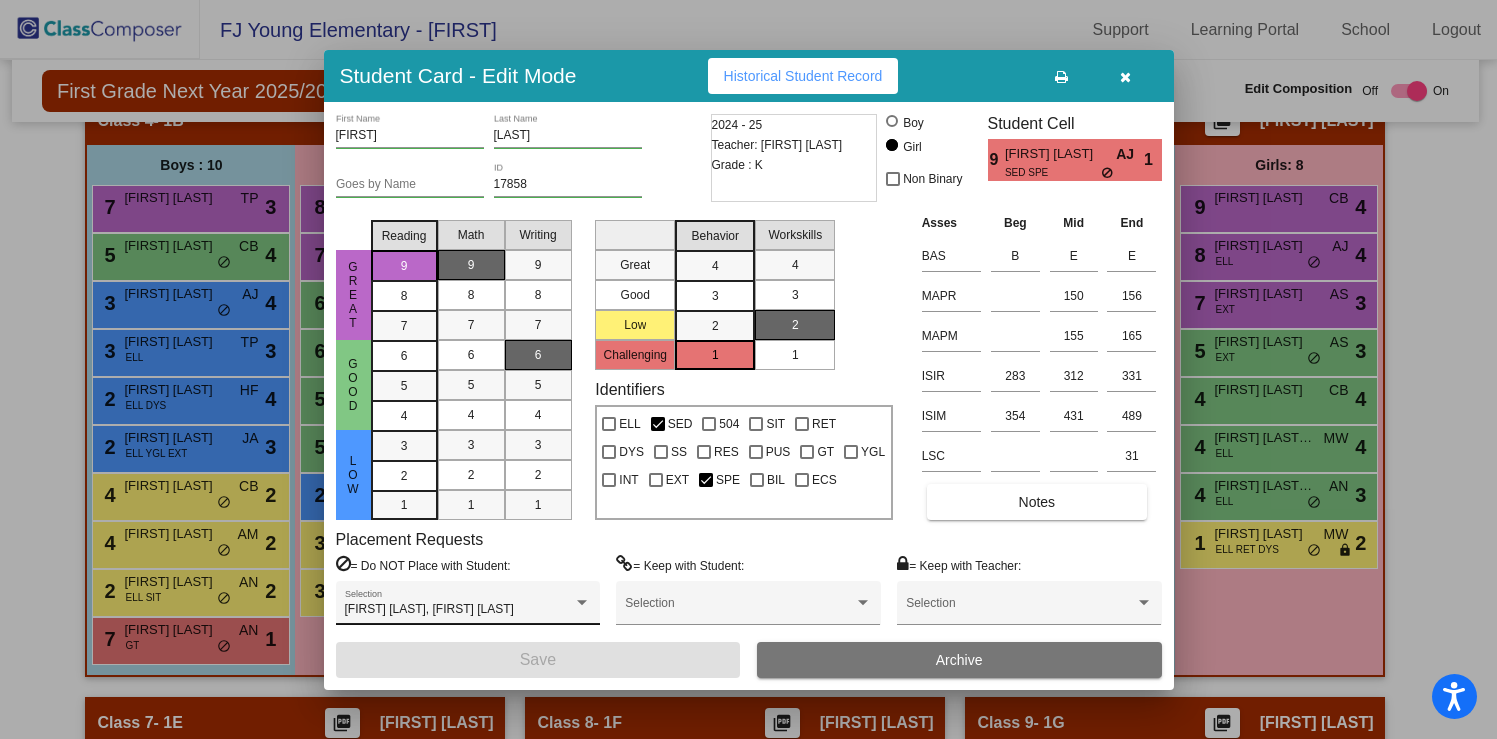 scroll, scrollTop: 0, scrollLeft: 0, axis: both 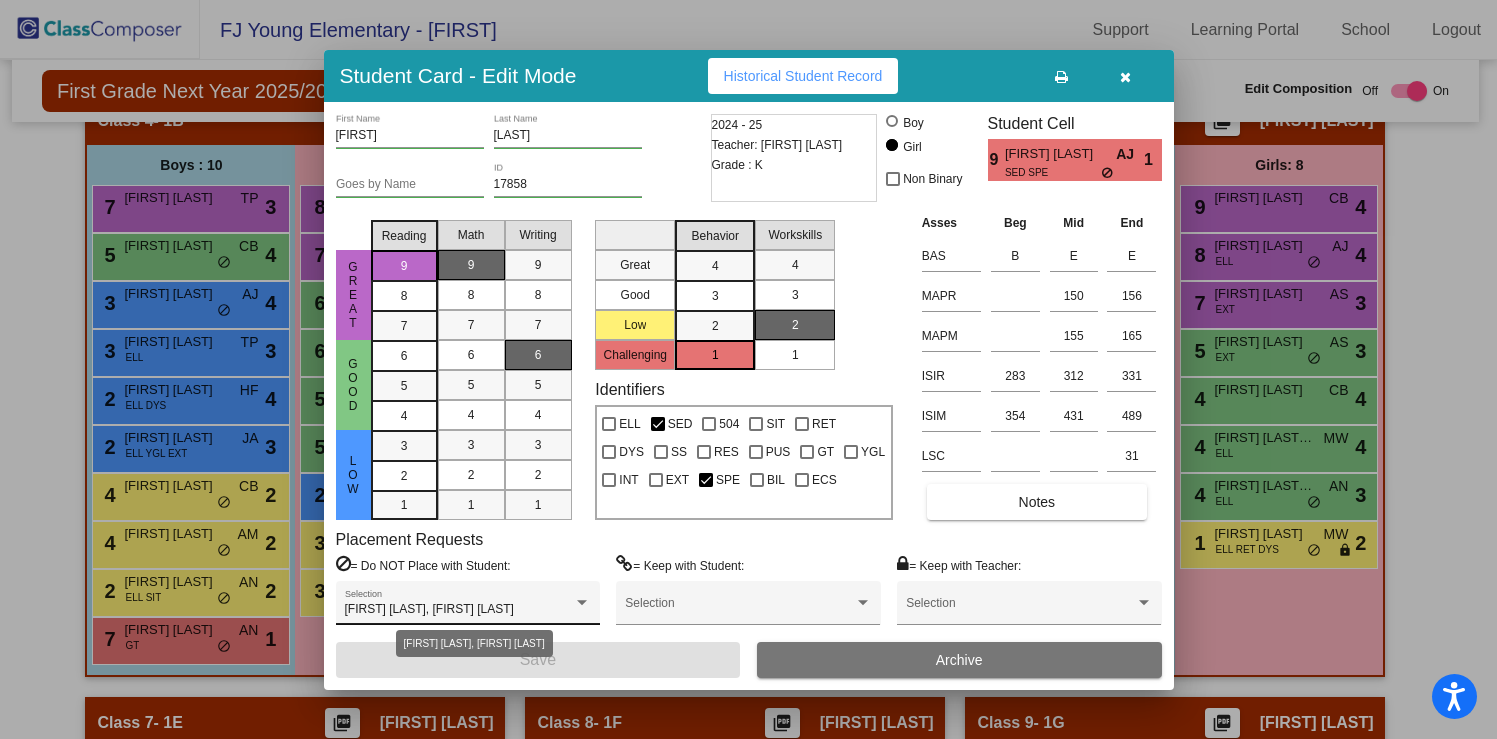 click on "Anjelah Alarcon, Bryar Guffey" at bounding box center [459, 610] 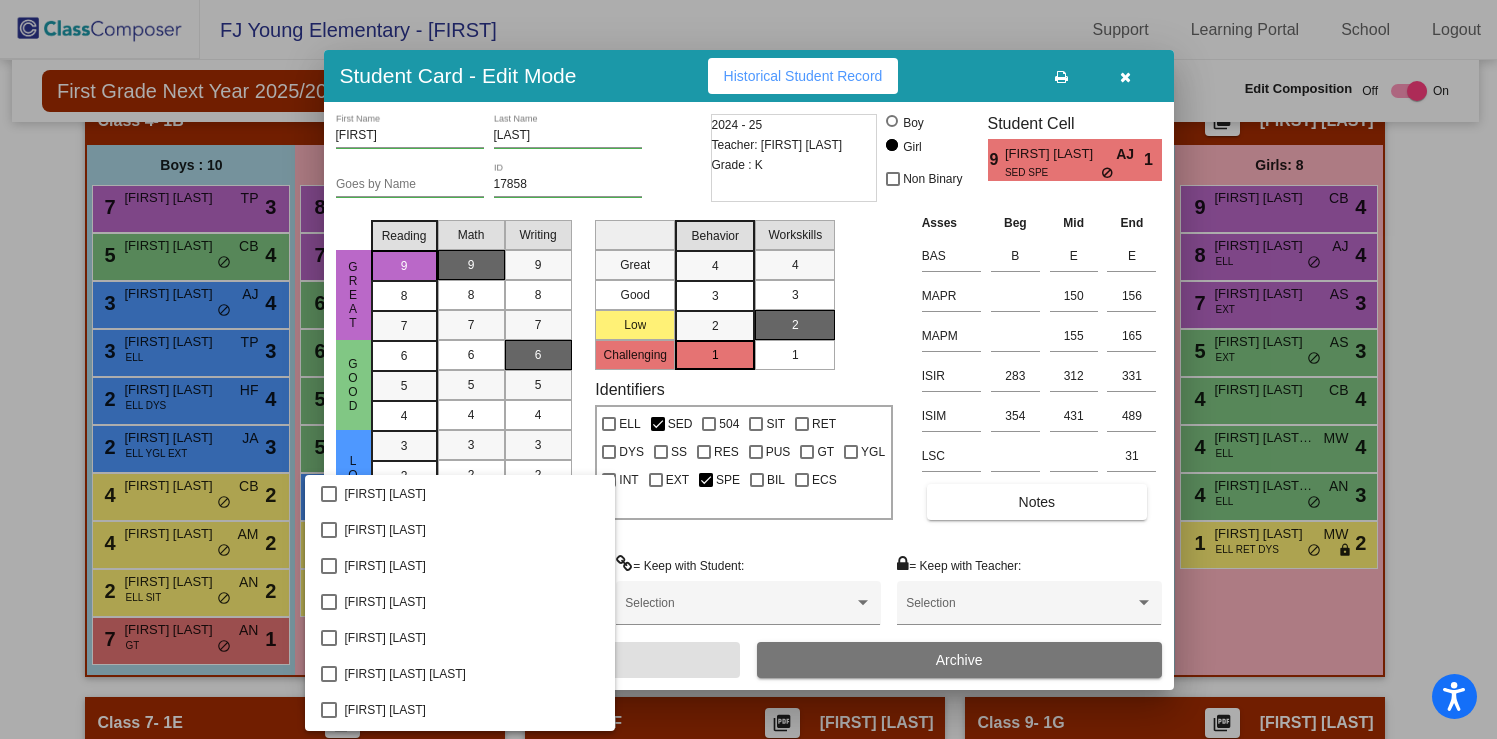 scroll, scrollTop: 0, scrollLeft: 0, axis: both 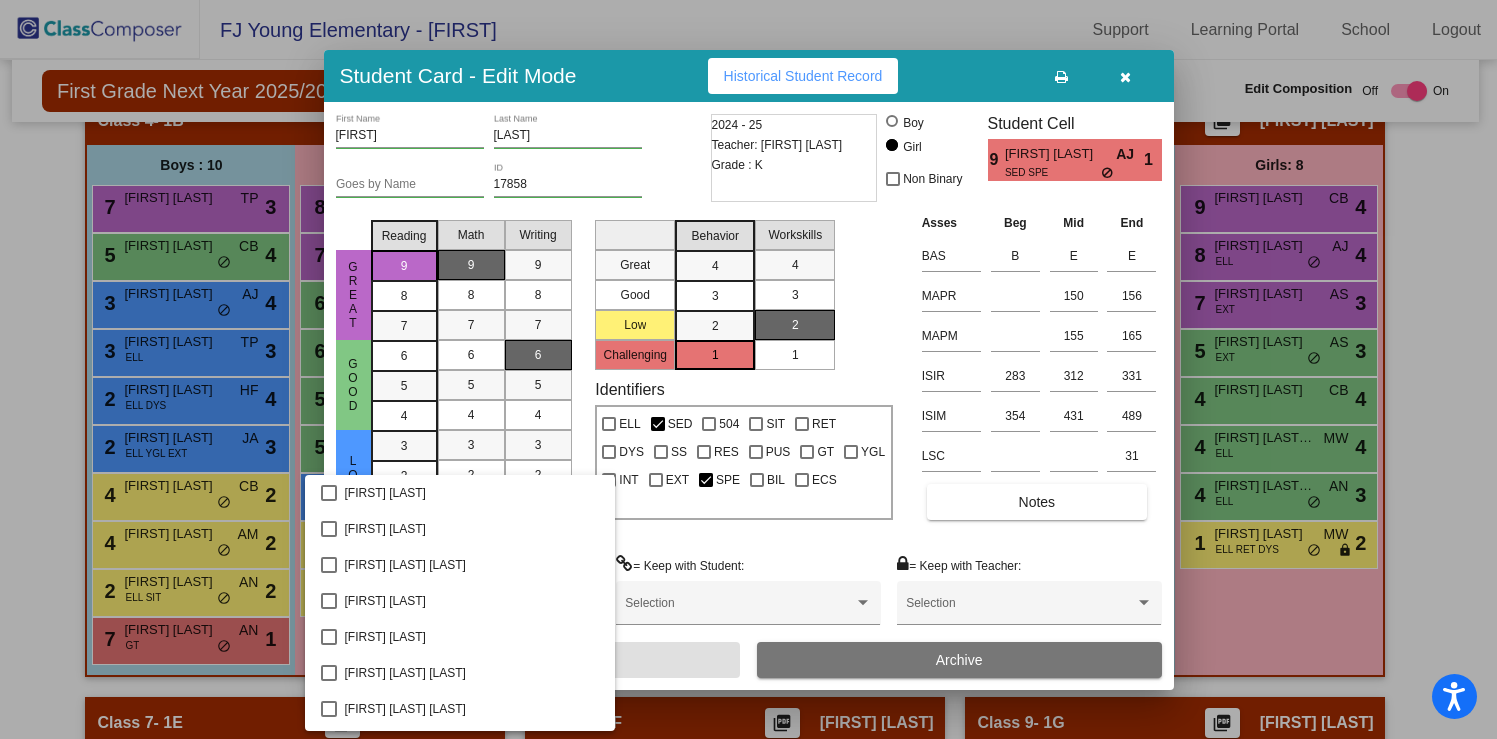 click at bounding box center (748, 369) 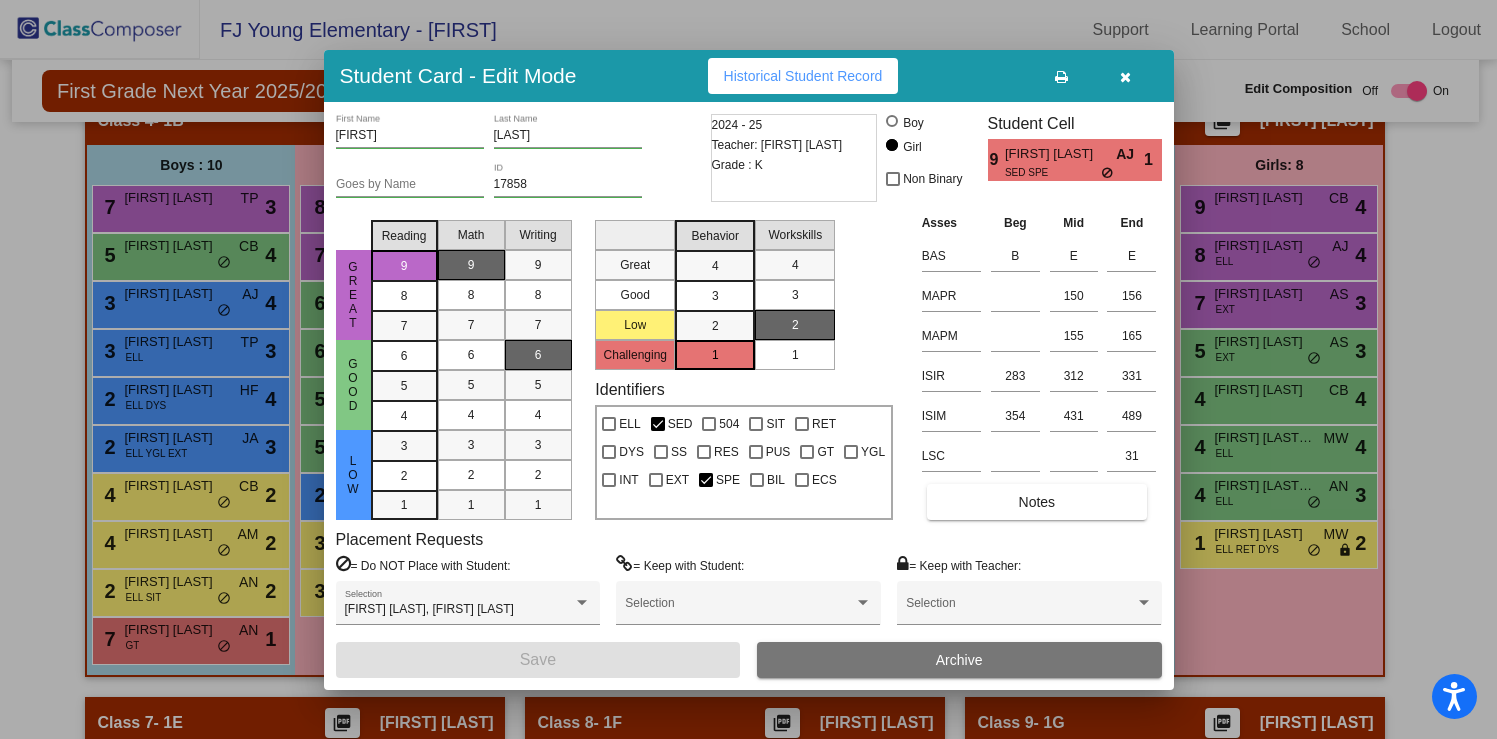click at bounding box center [1125, 77] 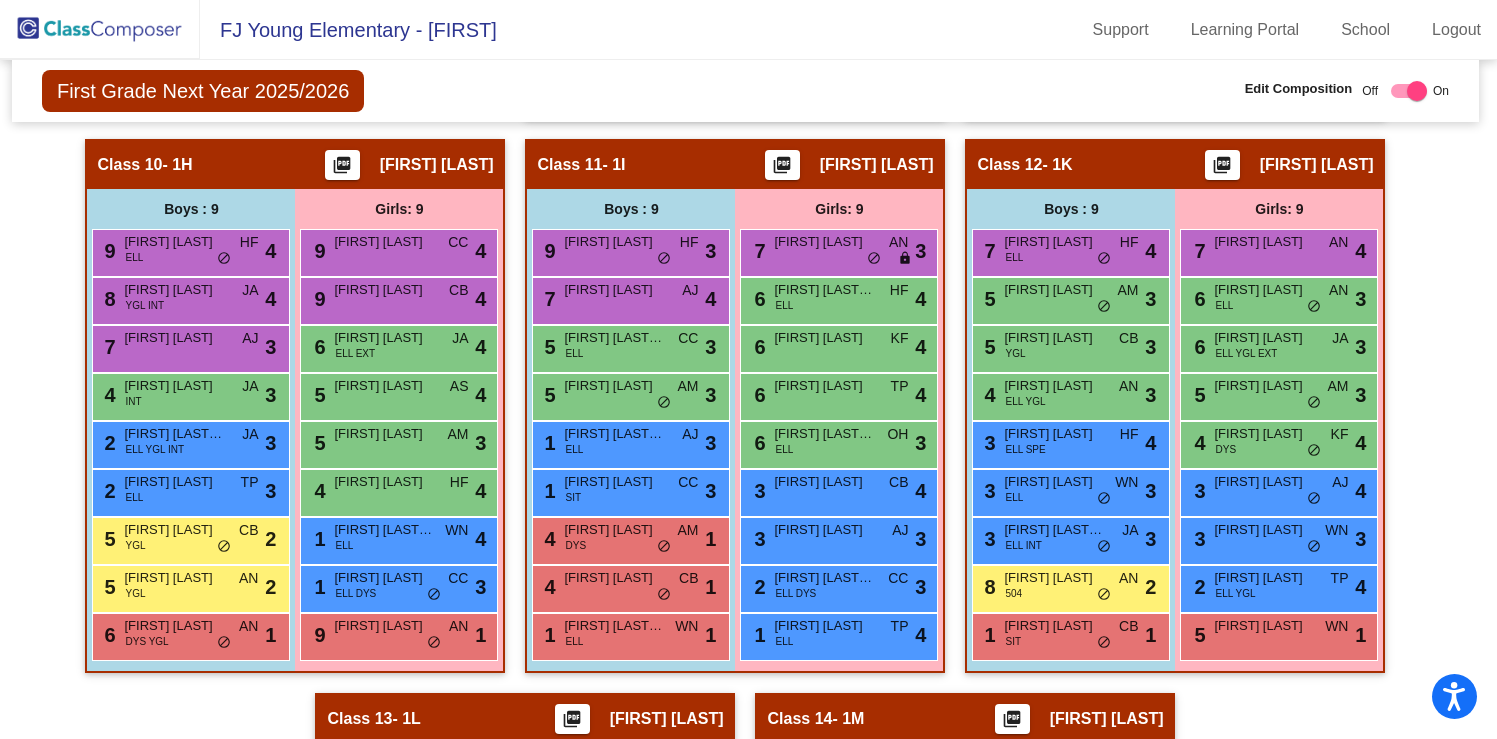 scroll, scrollTop: 2657, scrollLeft: 3, axis: both 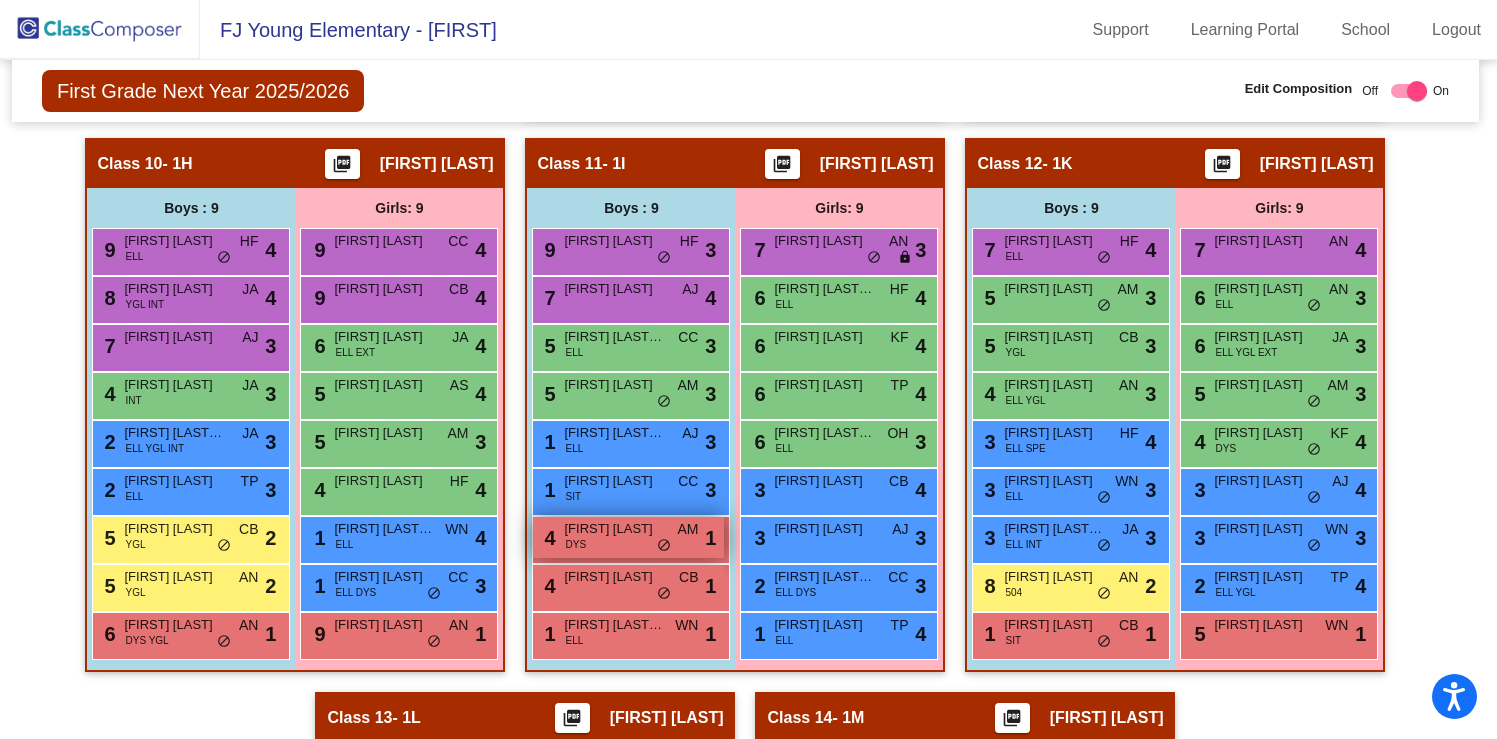 click on "[FIRST] [LAST]" at bounding box center (614, 529) 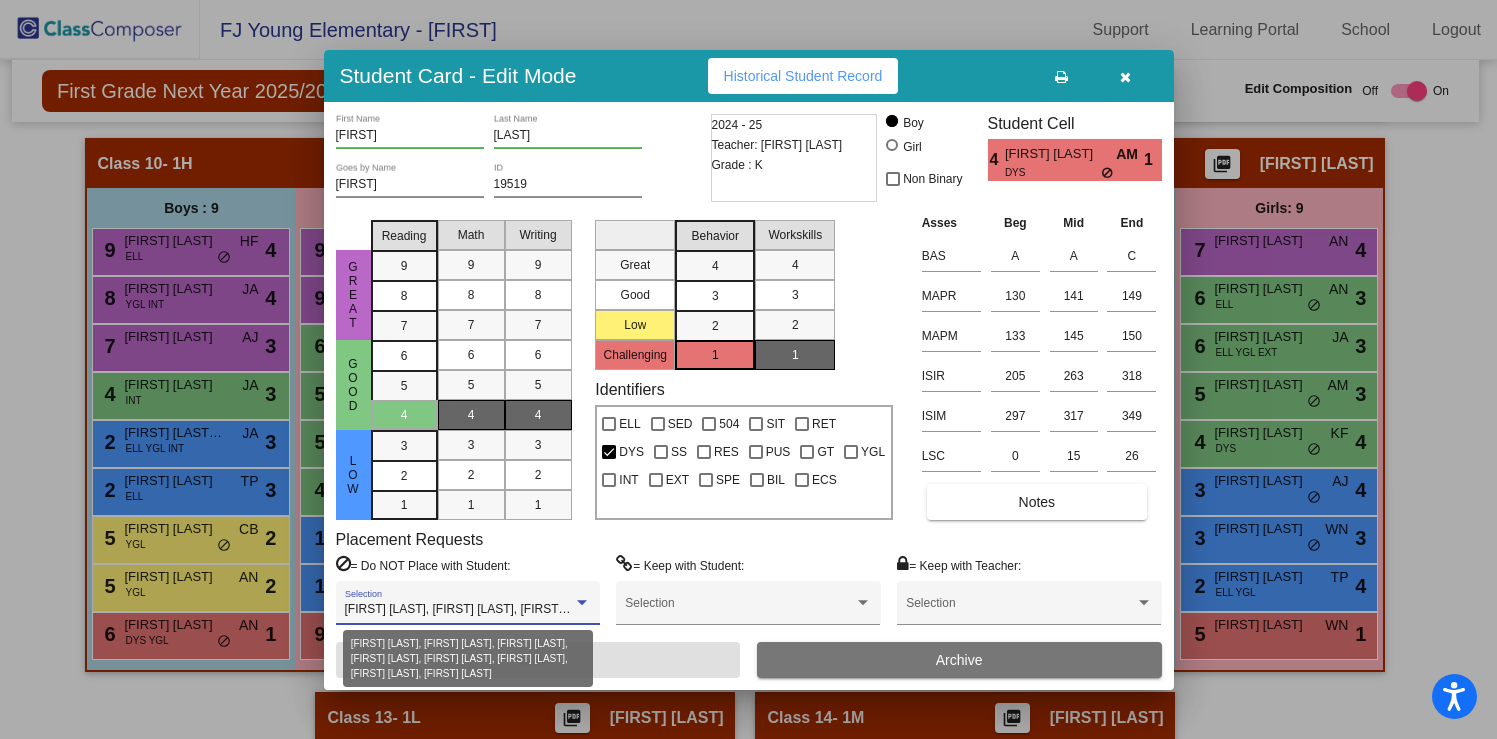 click on "Bryar Guffey, Callen Olivas, Dristan Klavins, Karen Fehr, King Blackmon, Mateo Enns, Michaelangelo Todd, Zaydon Friesen" at bounding box center [693, 609] 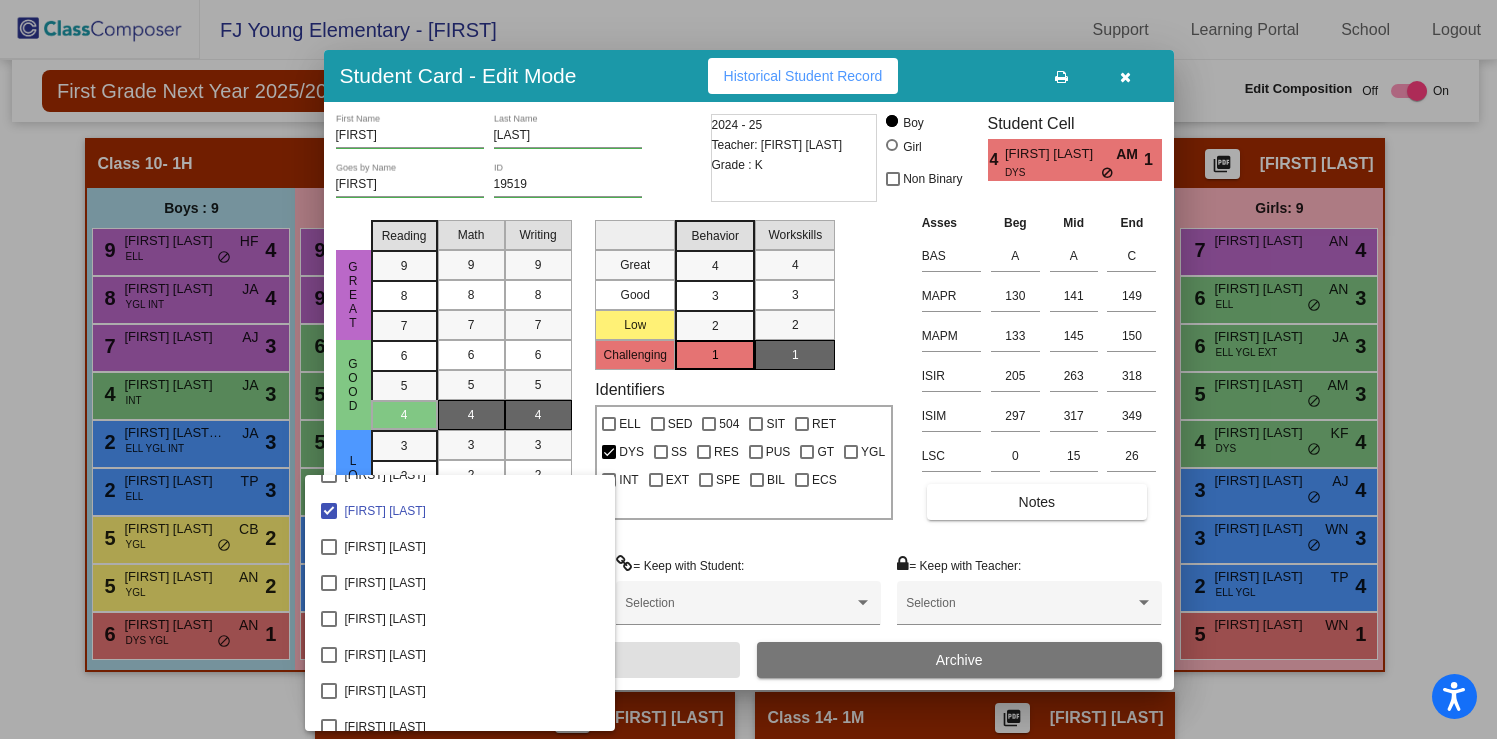scroll, scrollTop: 1929, scrollLeft: 0, axis: vertical 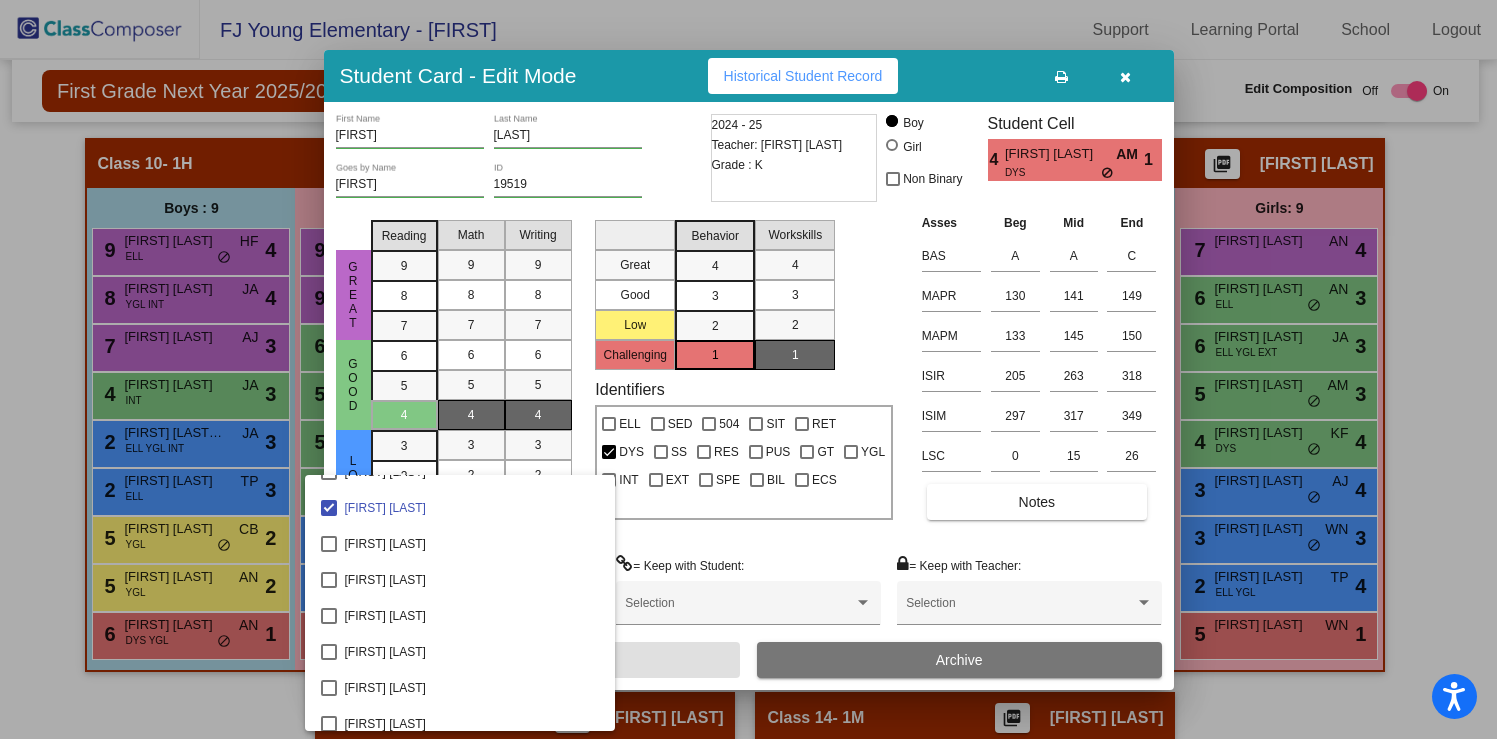 click at bounding box center [748, 369] 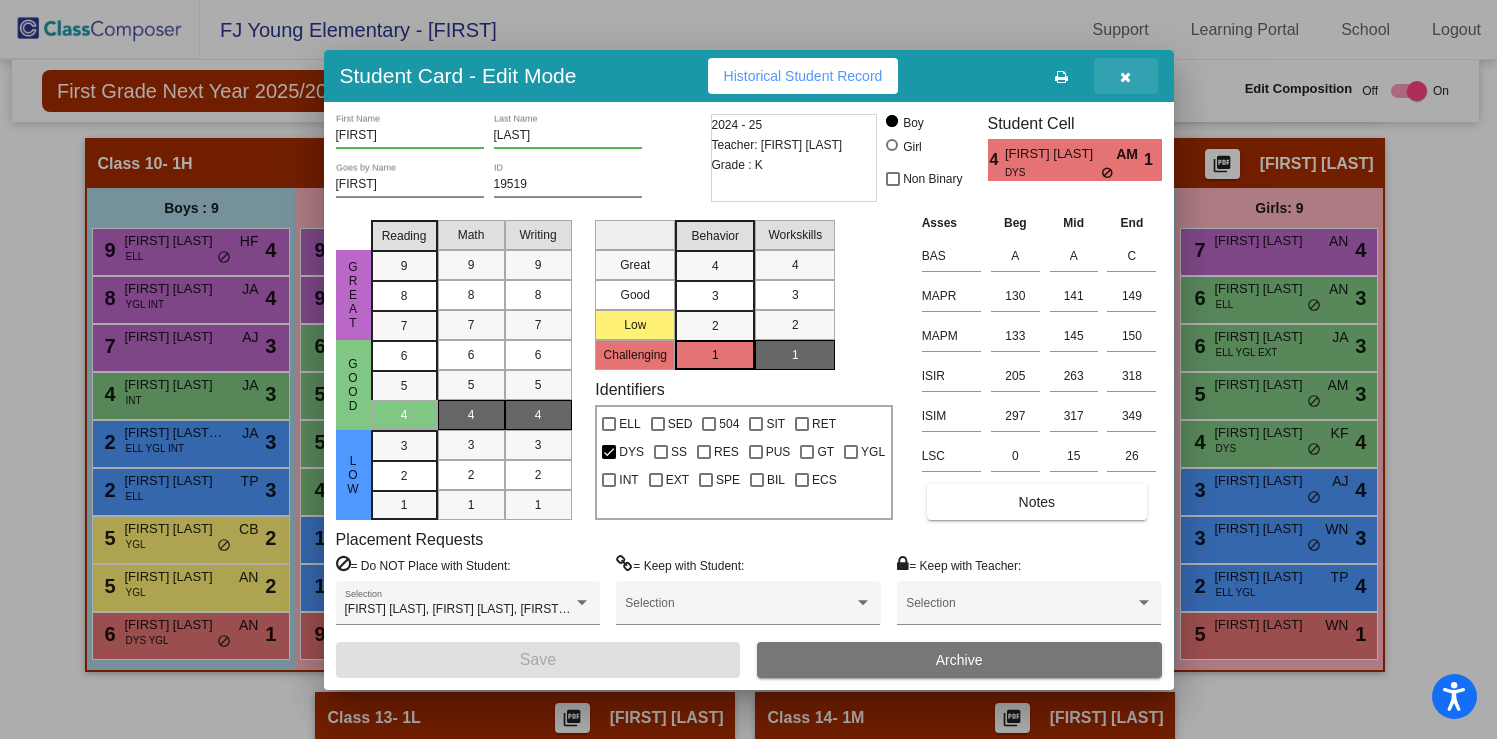 click at bounding box center (1125, 77) 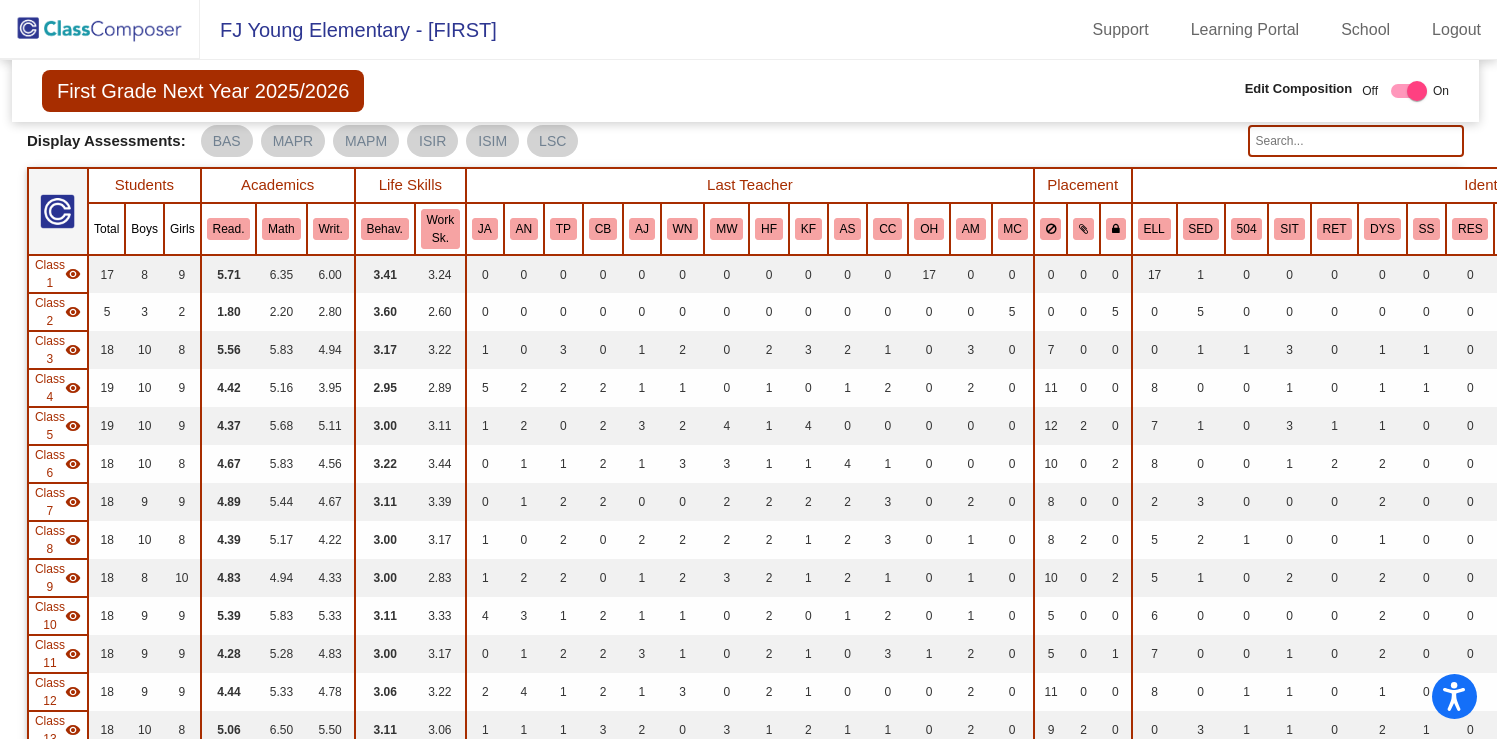 scroll, scrollTop: 0, scrollLeft: 3, axis: horizontal 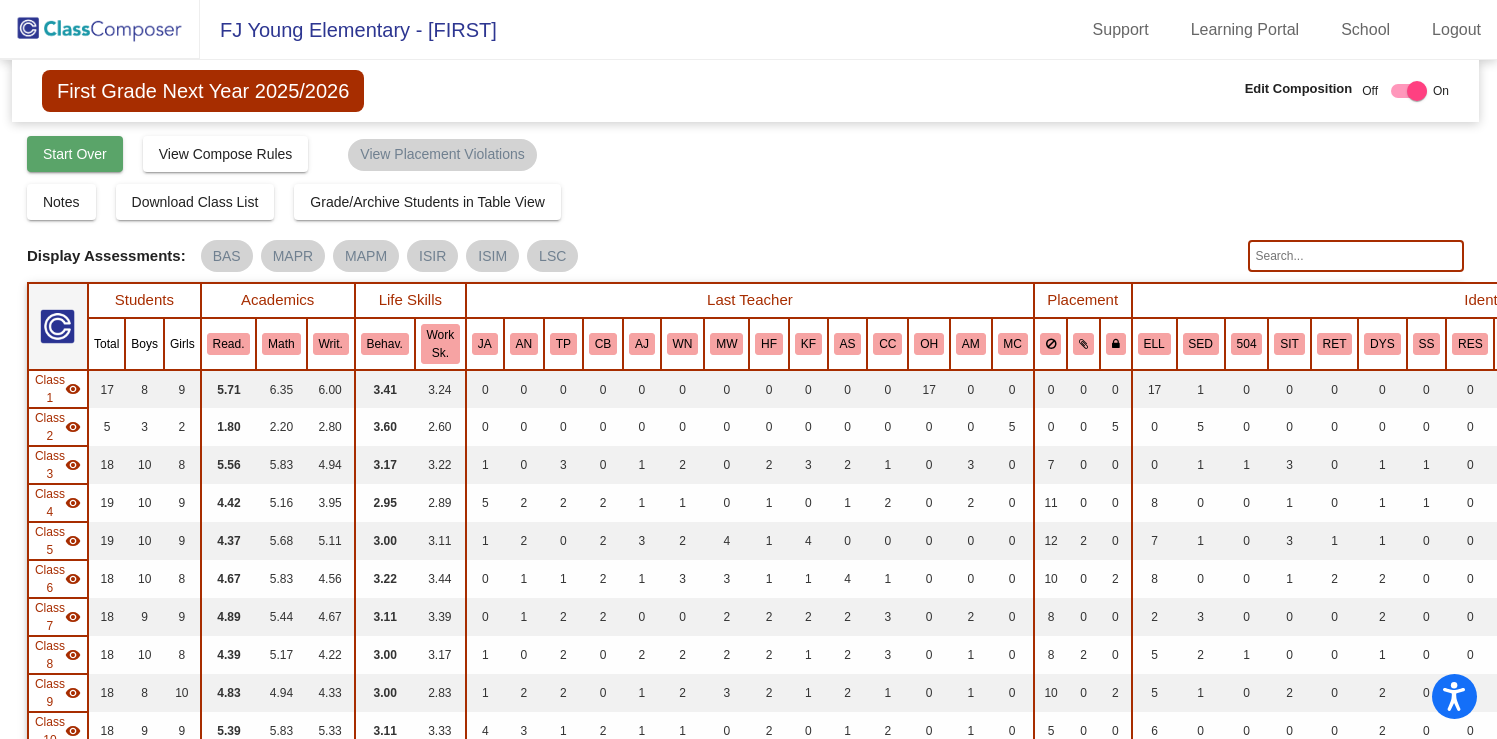 click on "Start Over" 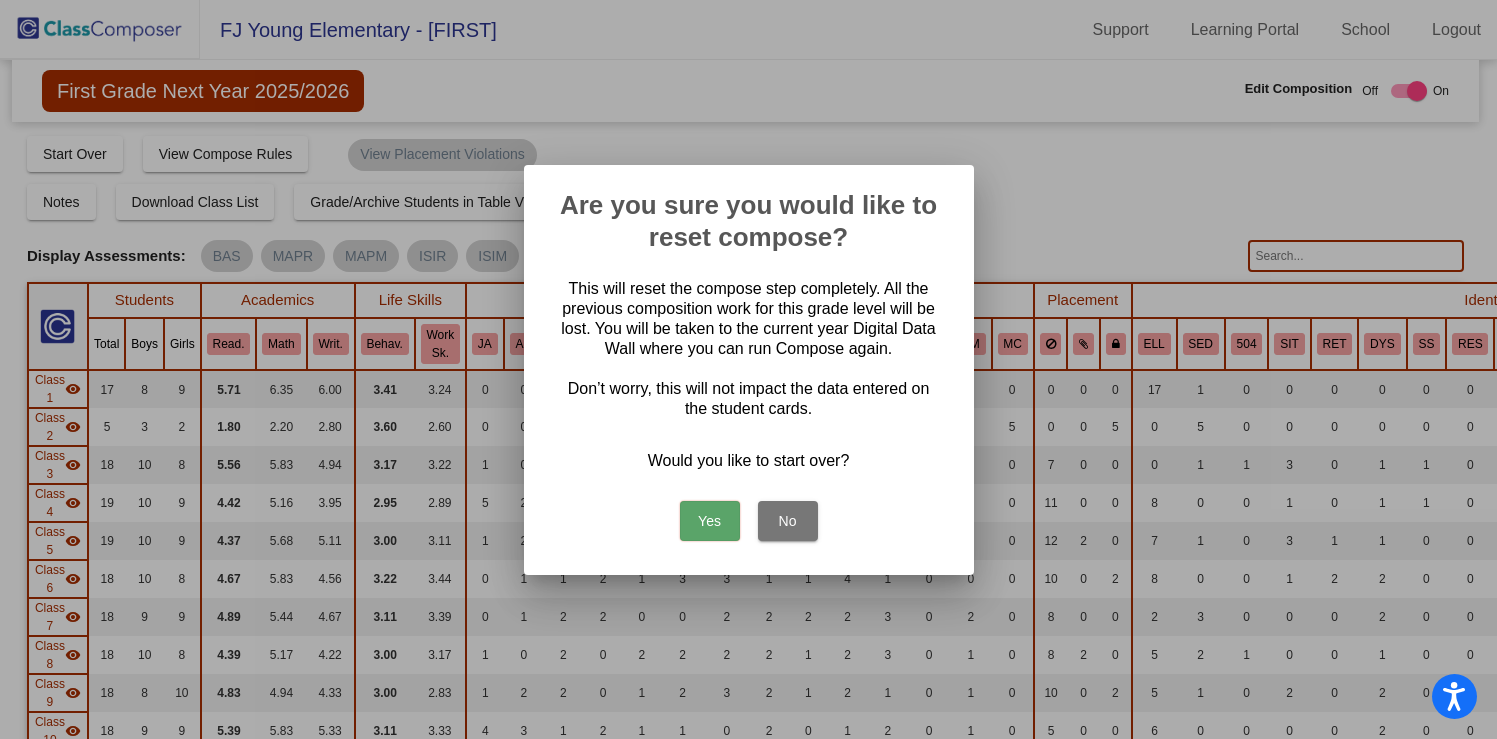 drag, startPoint x: 737, startPoint y: 521, endPoint x: 725, endPoint y: 521, distance: 12 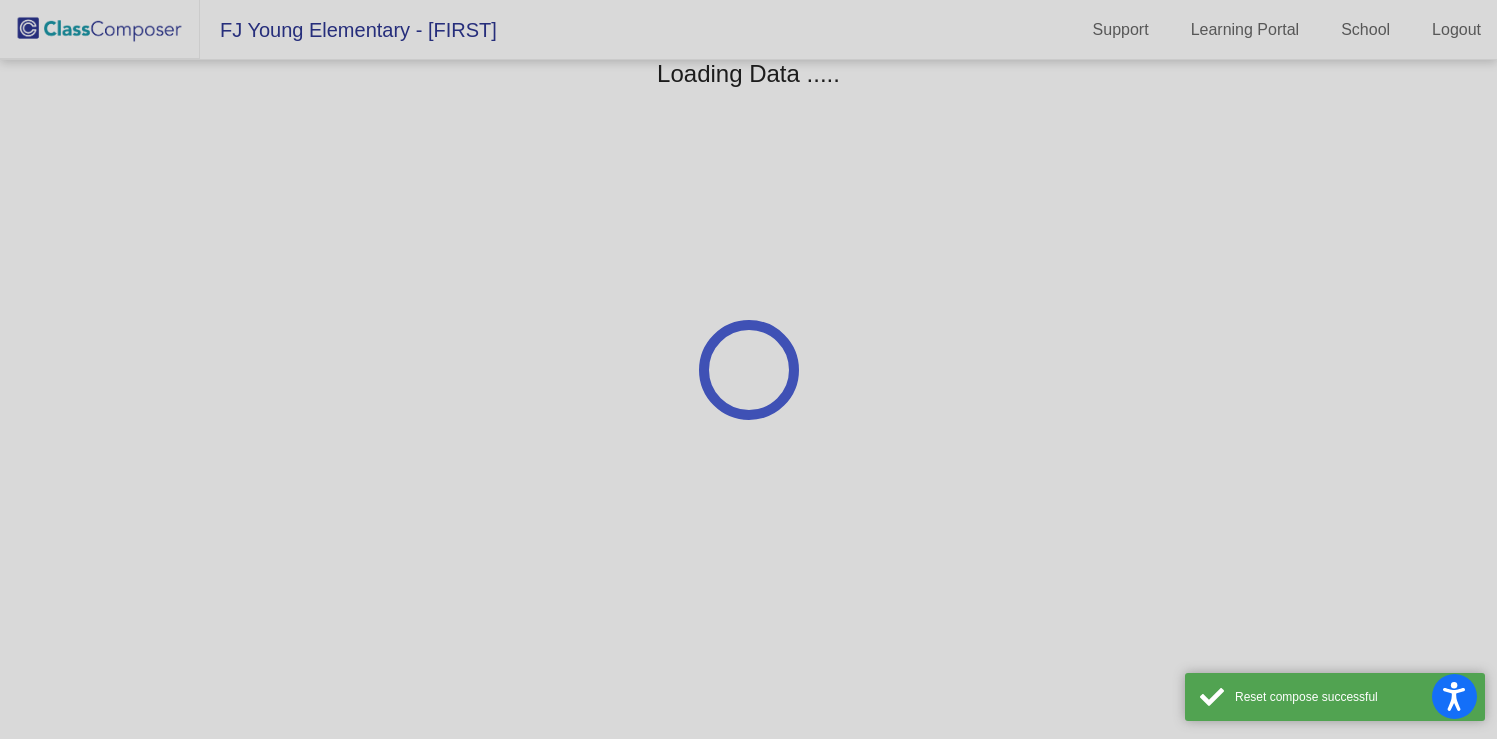 scroll, scrollTop: 0, scrollLeft: 0, axis: both 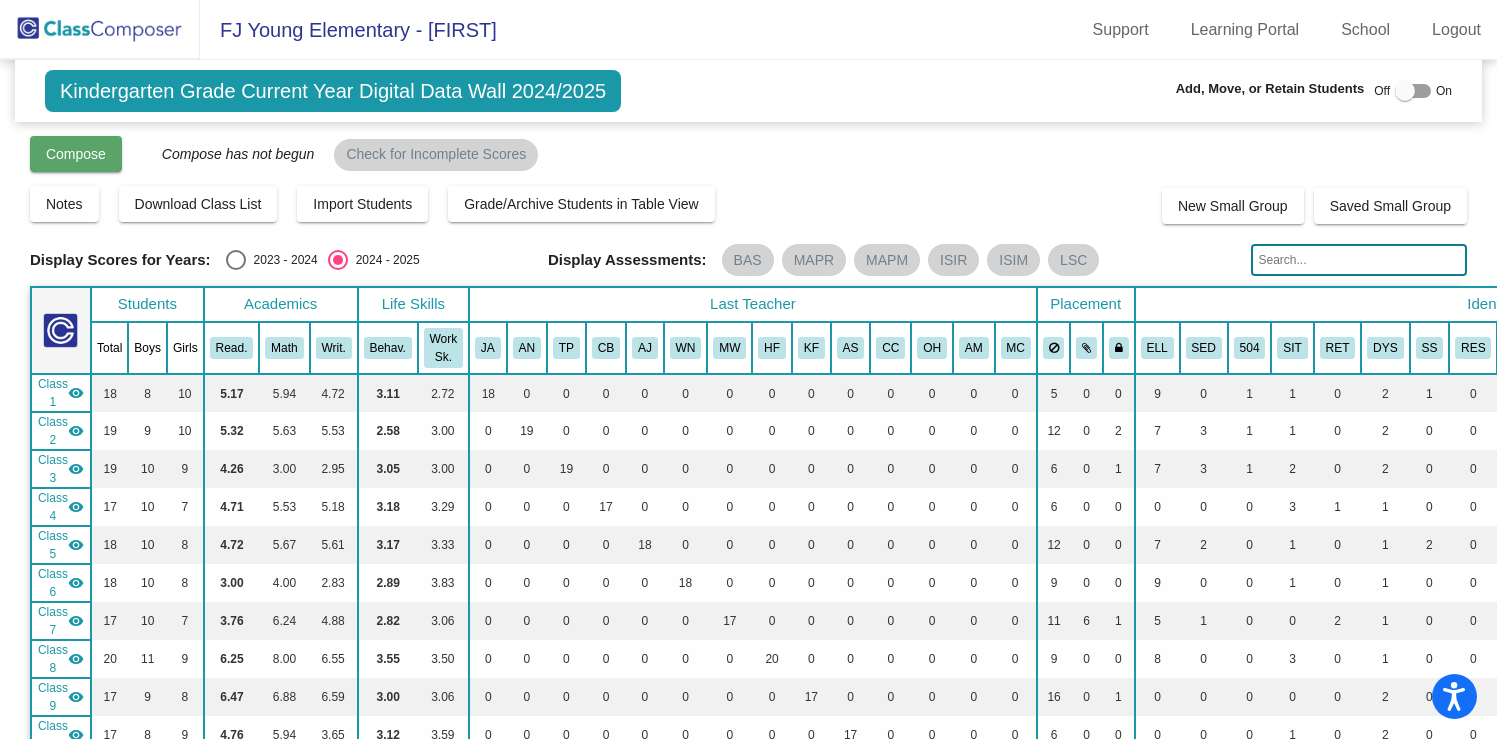 click on "Compose" 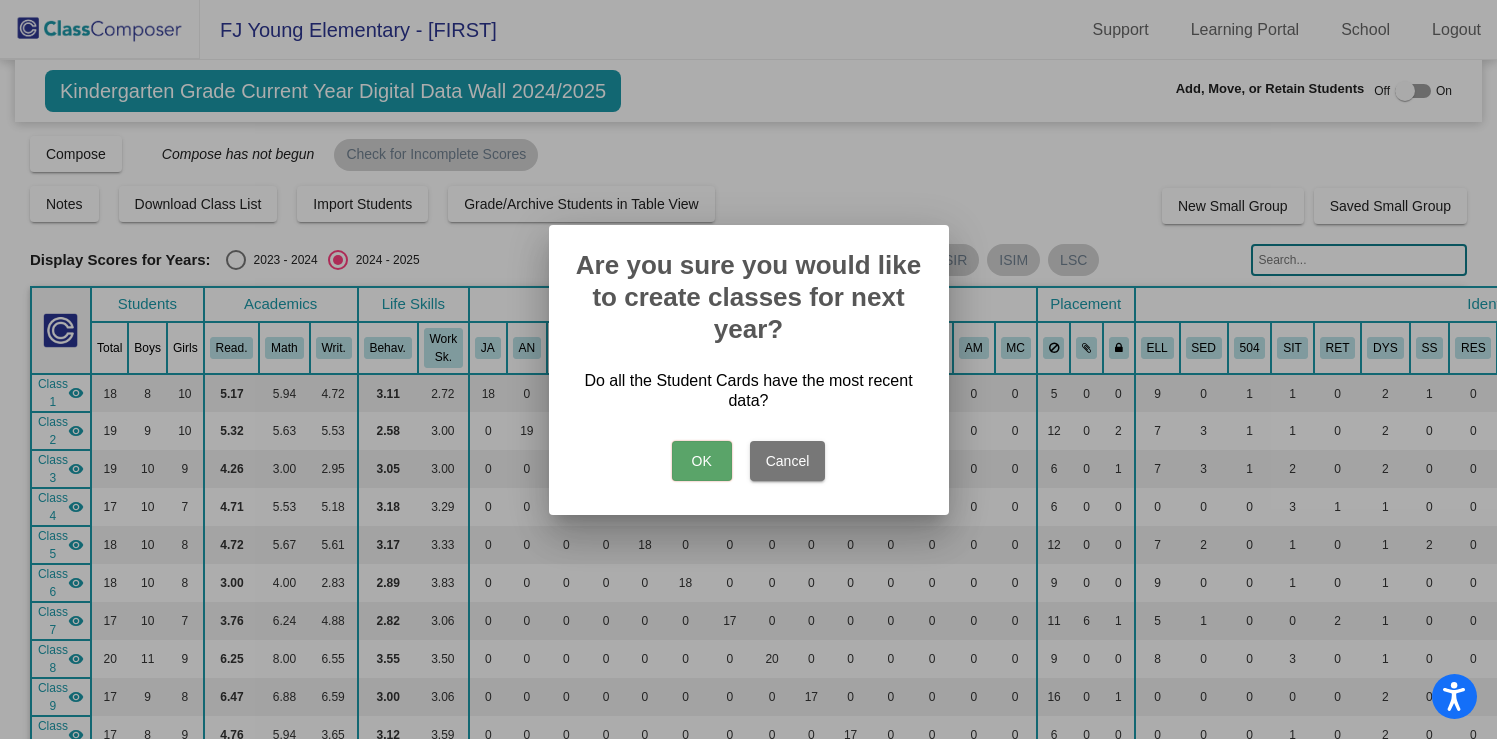 click on "OK" at bounding box center [702, 461] 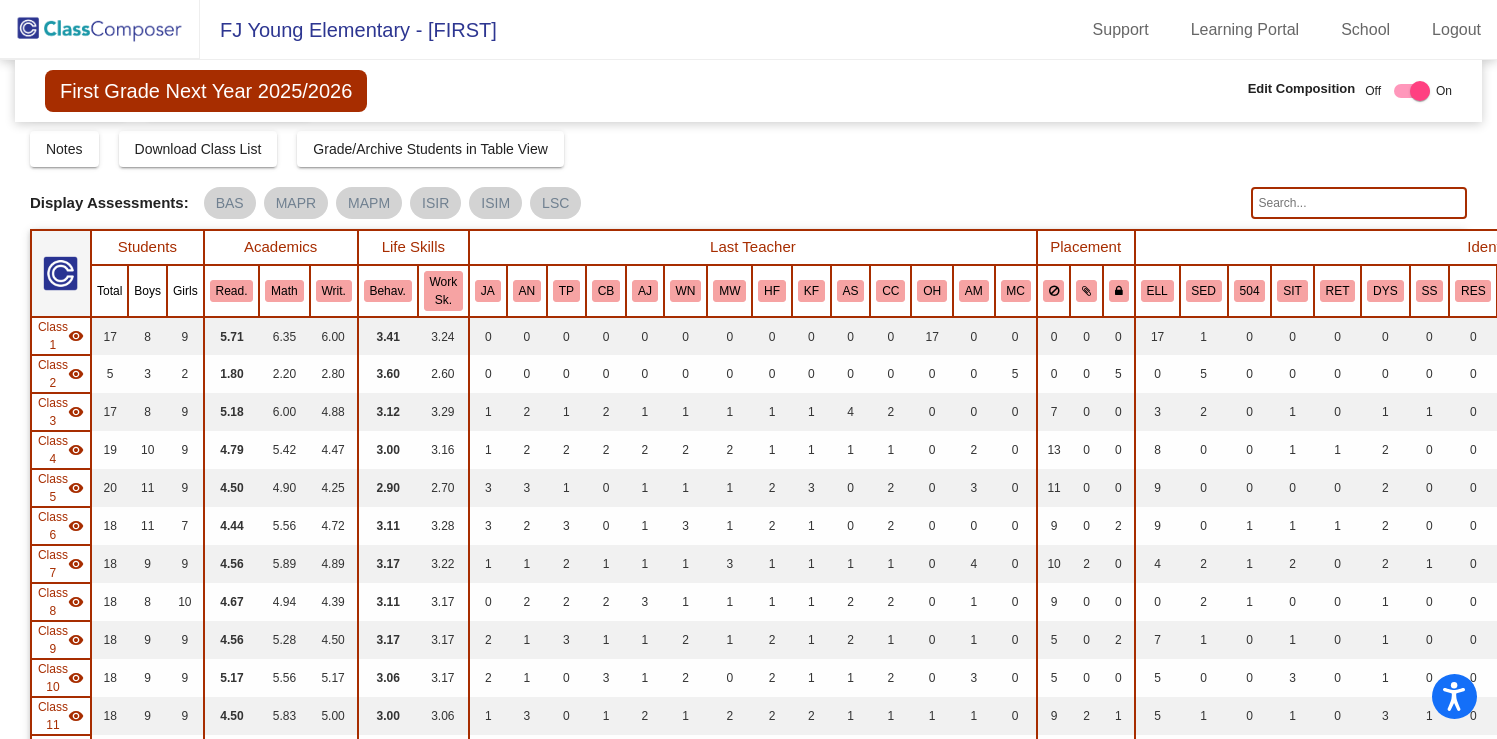 scroll, scrollTop: 0, scrollLeft: 0, axis: both 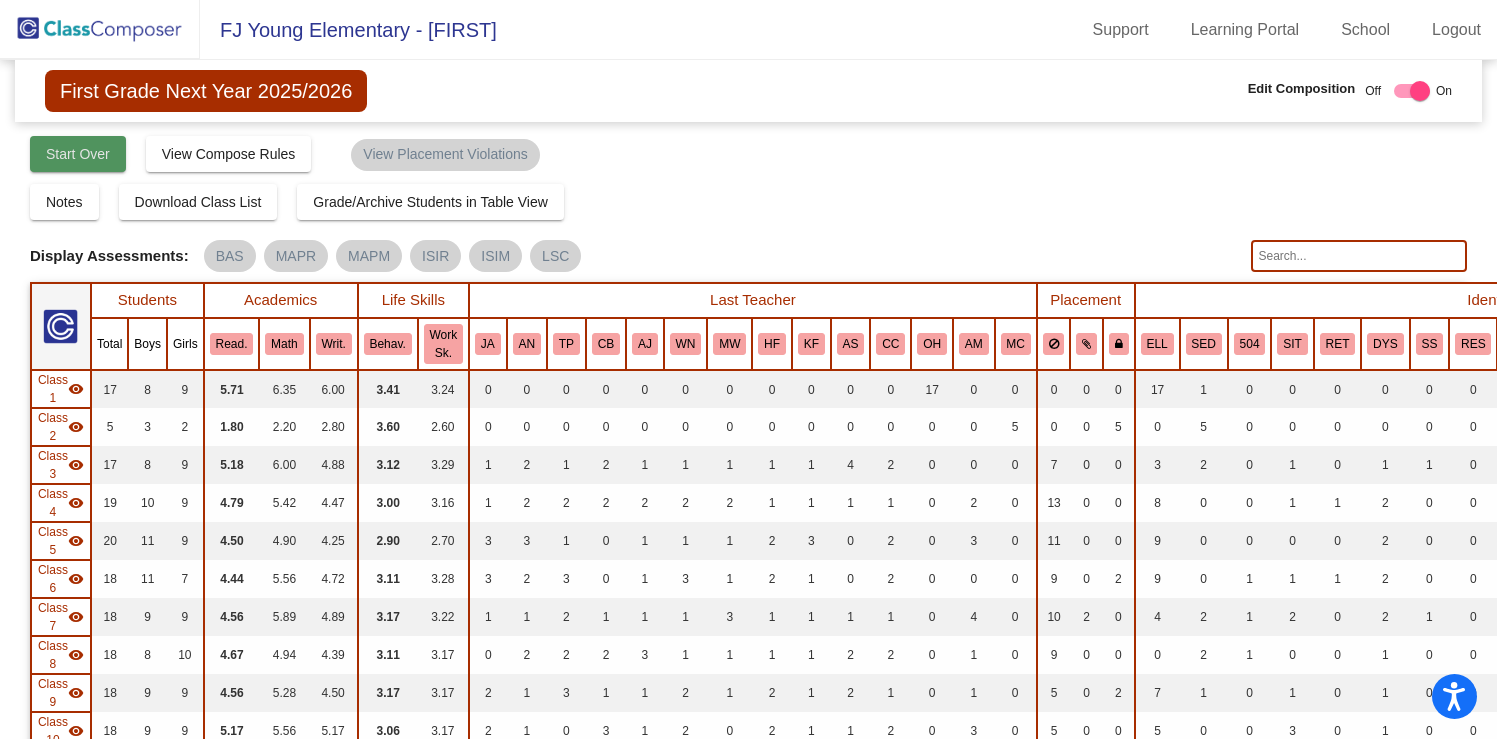 click on "Start Over" 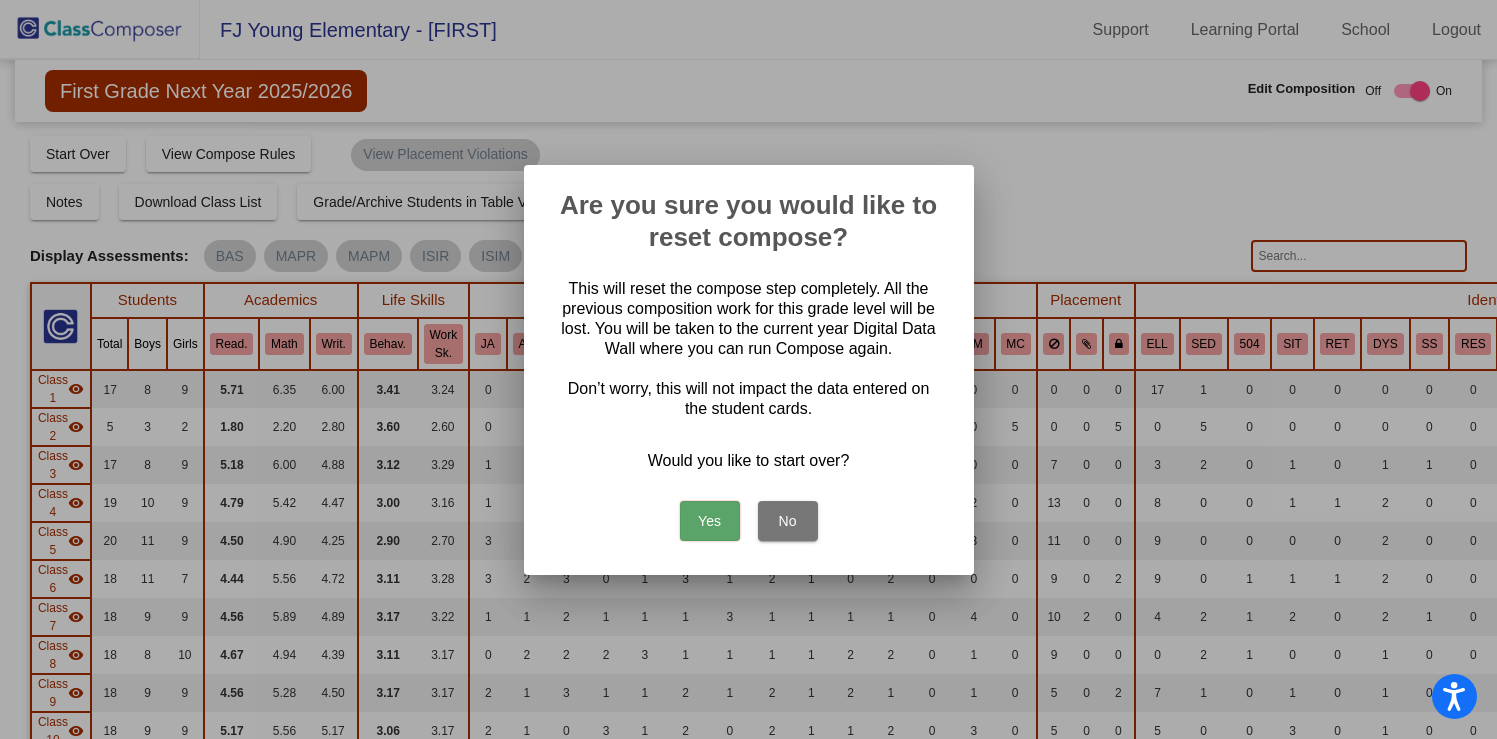 click on "Yes" at bounding box center [710, 521] 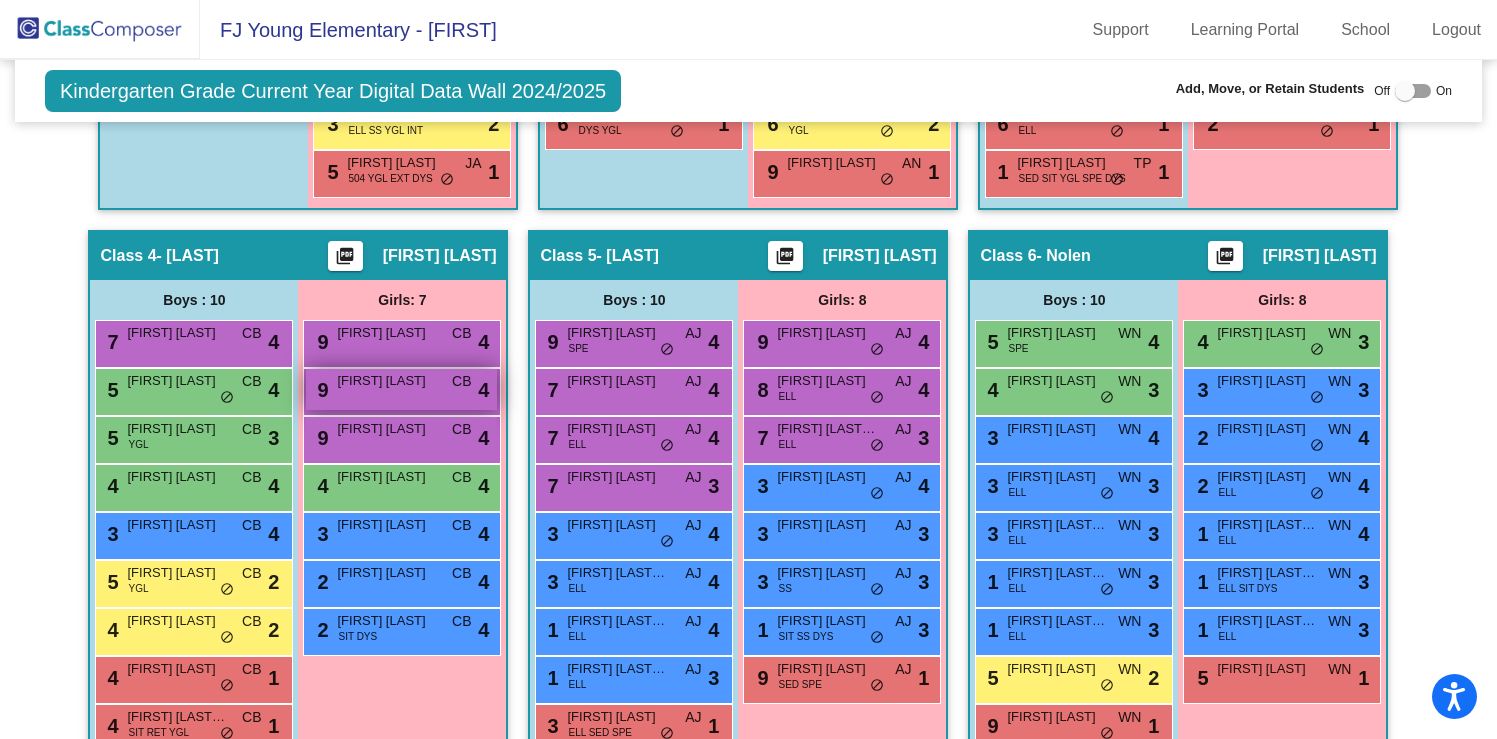 scroll, scrollTop: 1535, scrollLeft: 0, axis: vertical 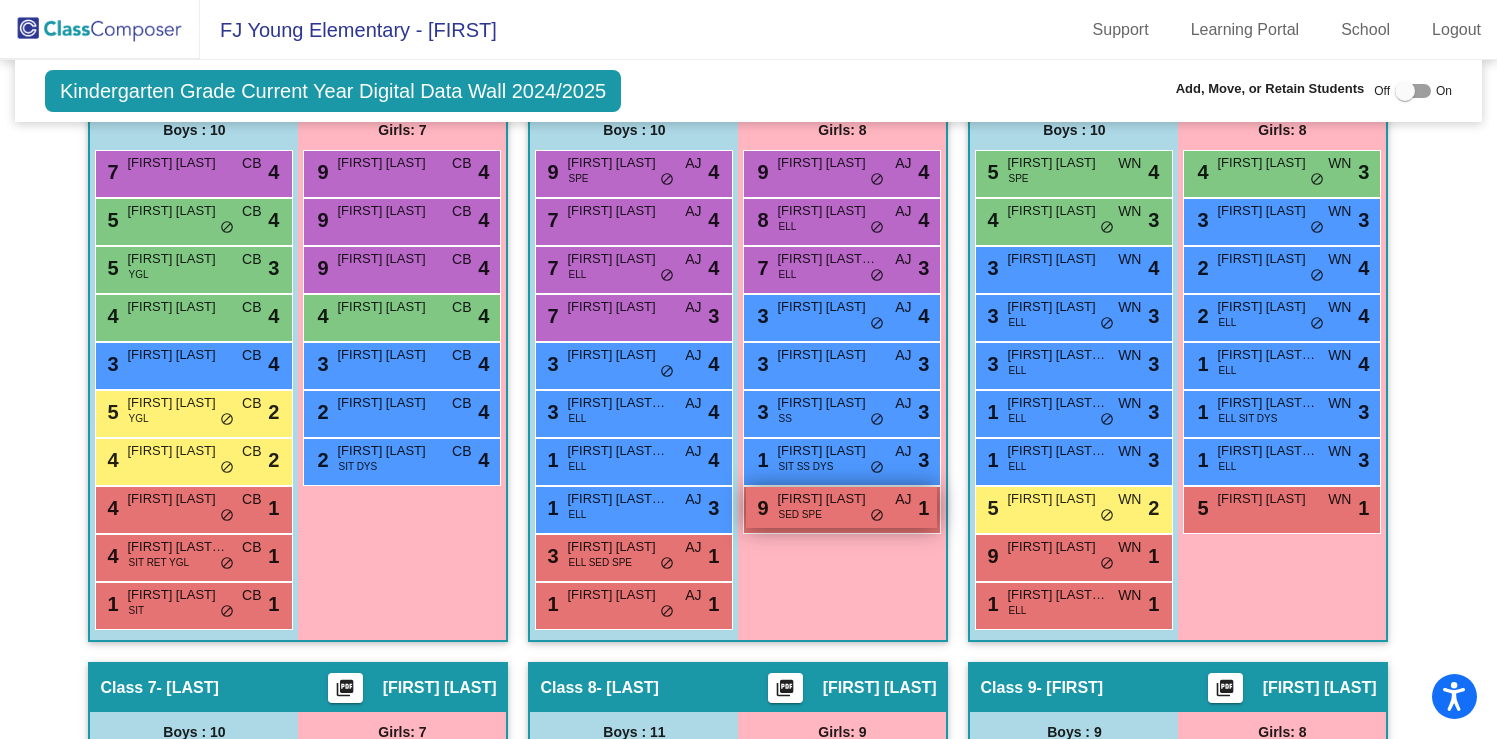 click on "SED SPE" at bounding box center [799, 514] 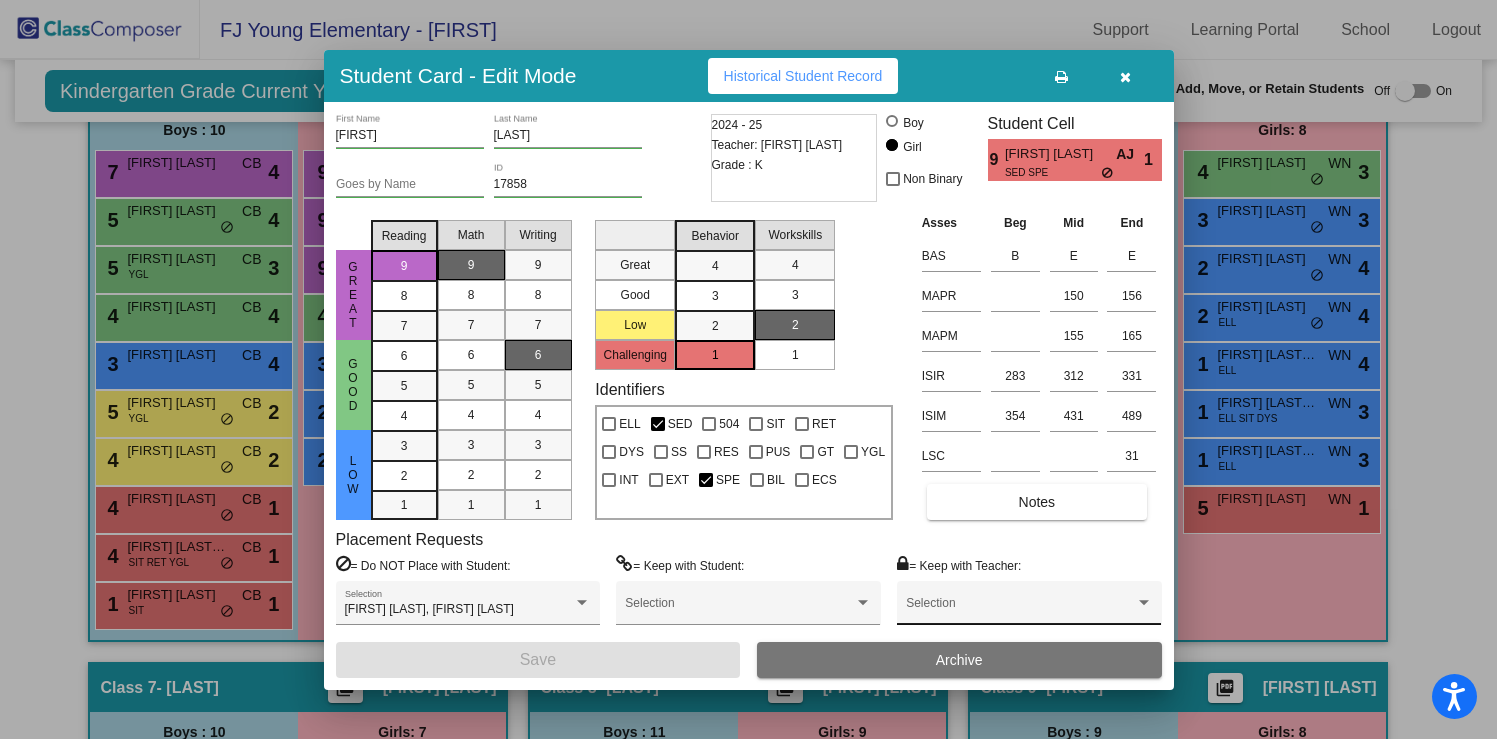 click on "Selection" at bounding box center [1029, 608] 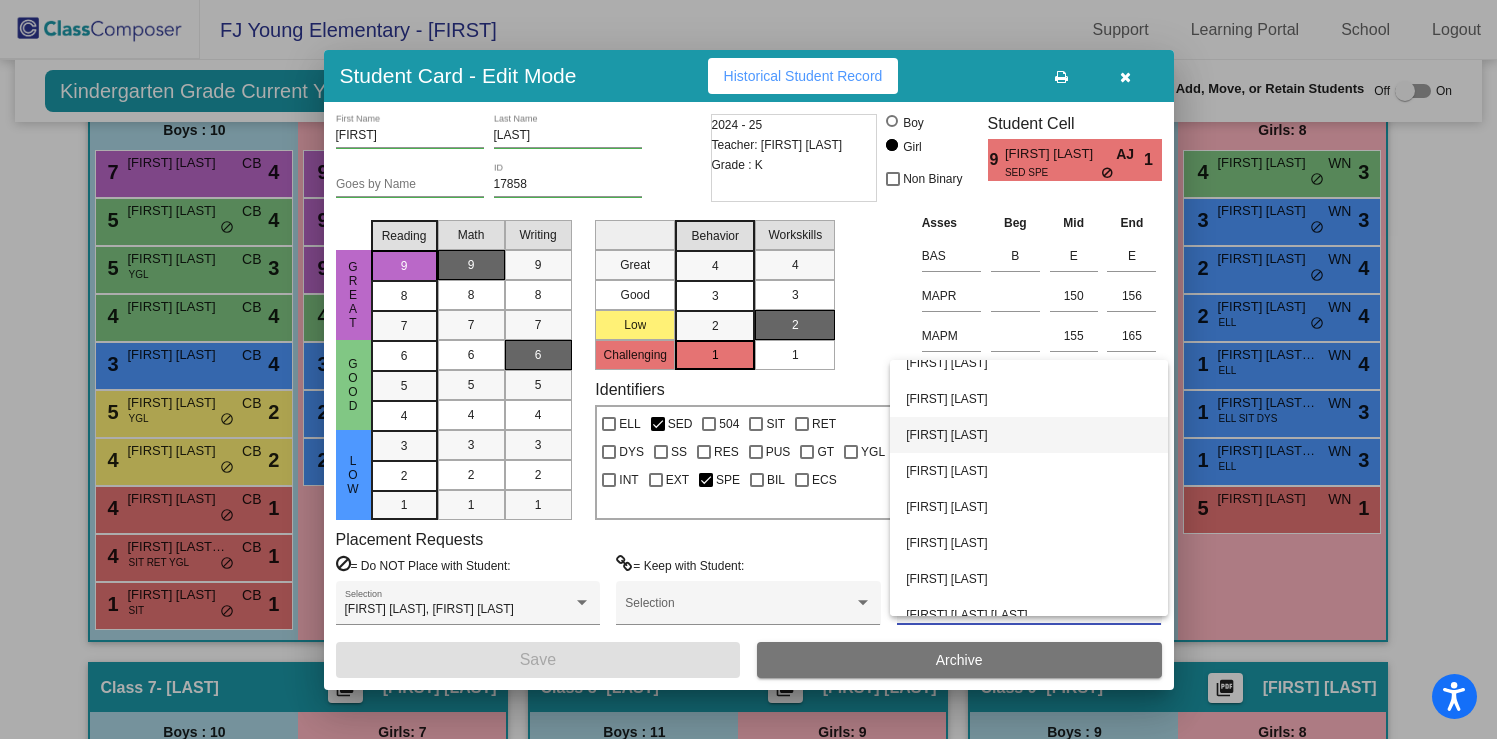 scroll, scrollTop: 165, scrollLeft: 0, axis: vertical 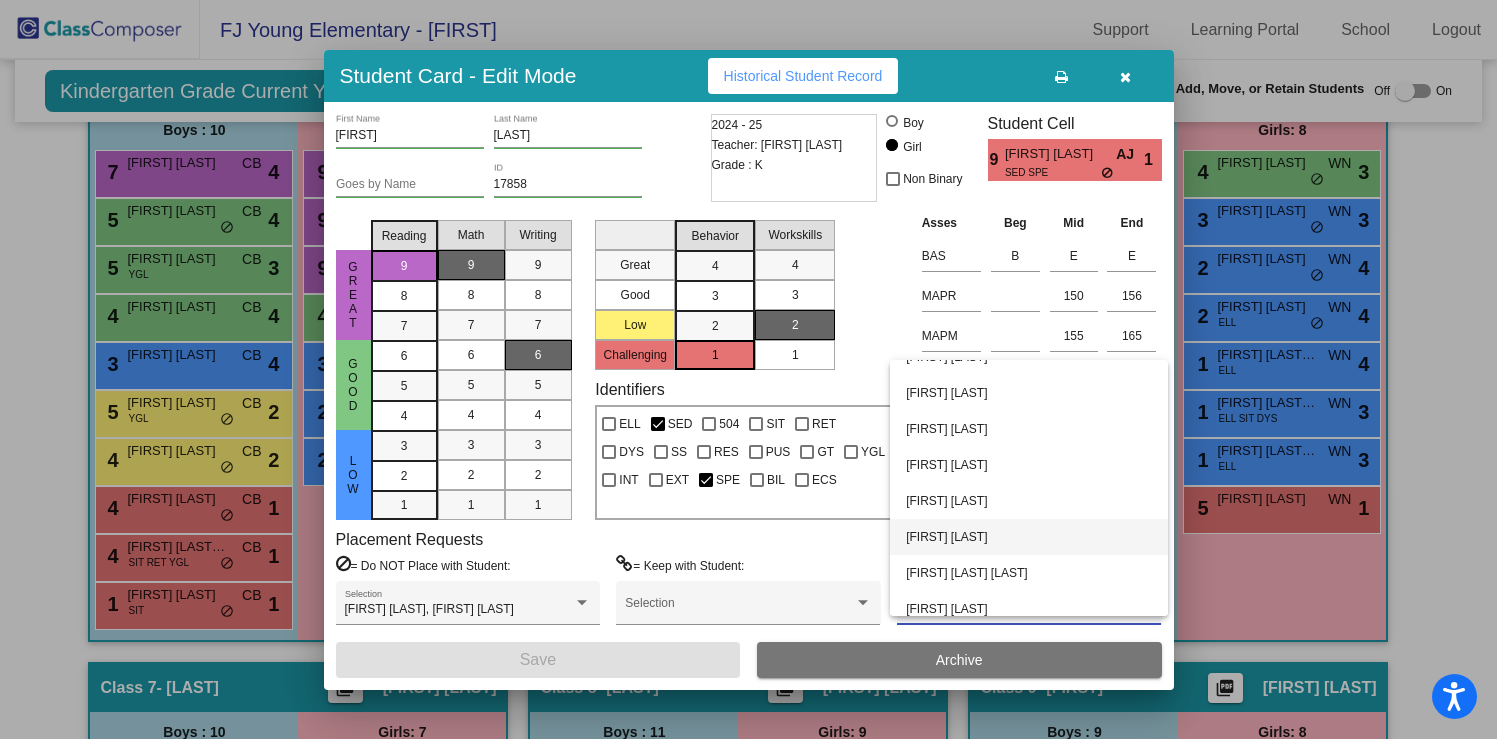 click on "Amanda Wright" at bounding box center (1029, 537) 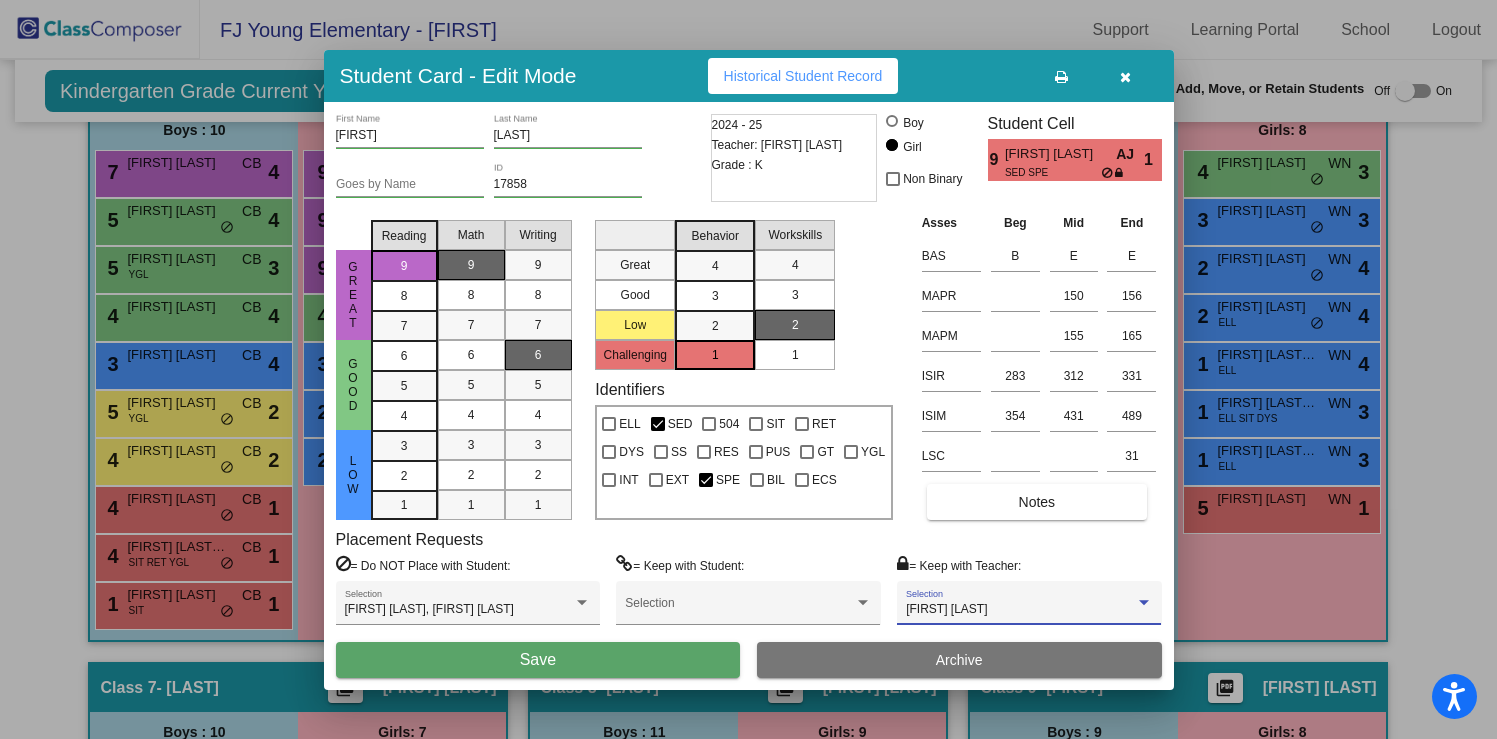 click on "Save" at bounding box center [538, 660] 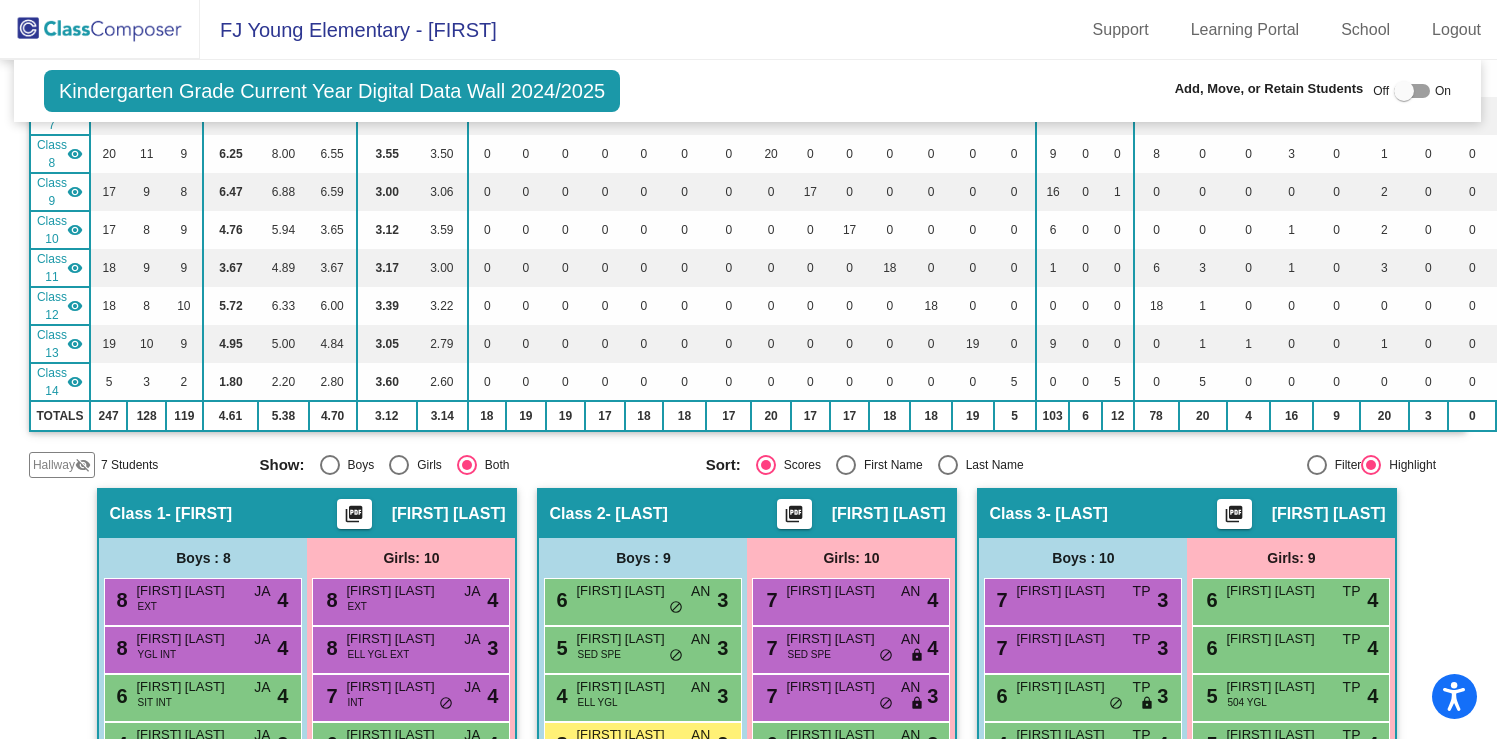 scroll, scrollTop: 487, scrollLeft: 1, axis: both 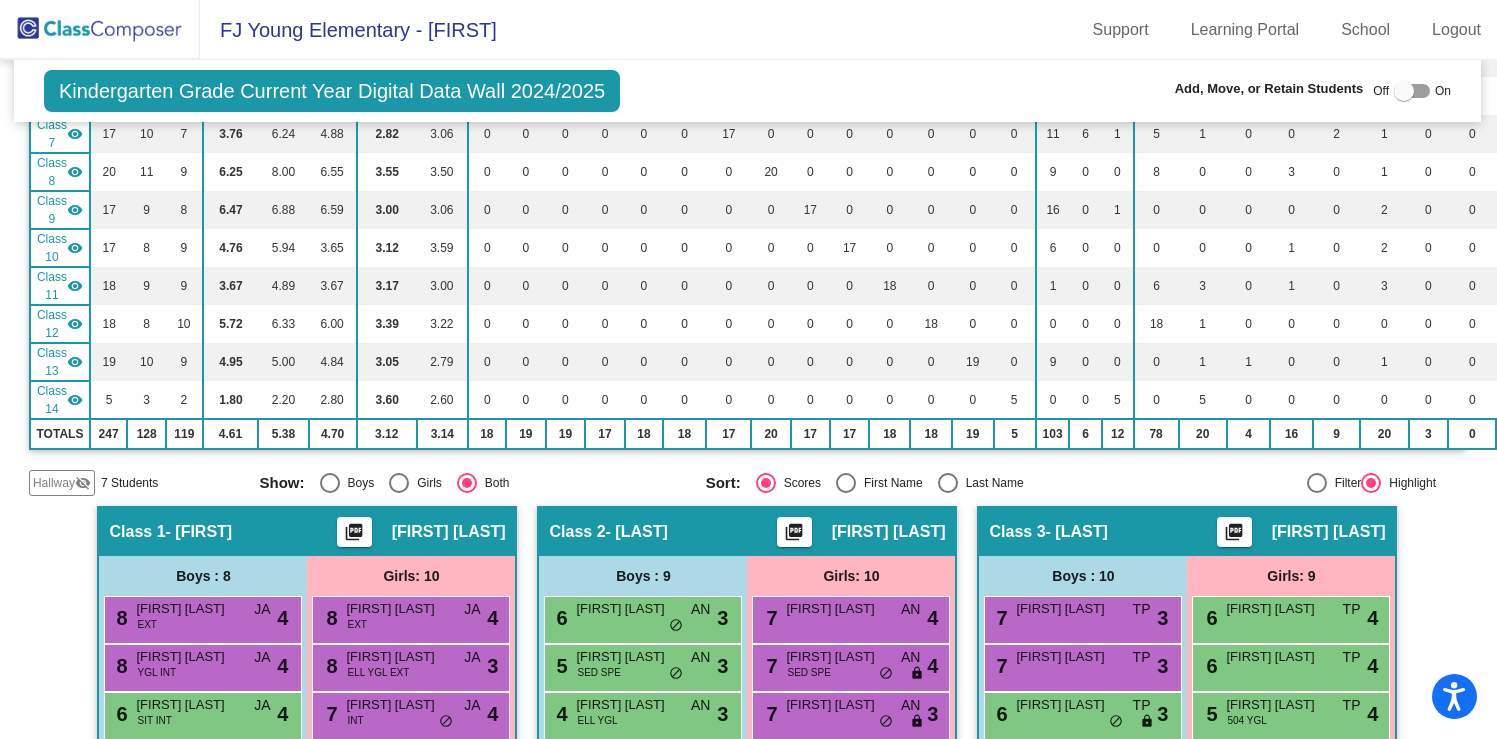 click on "visibility_off" 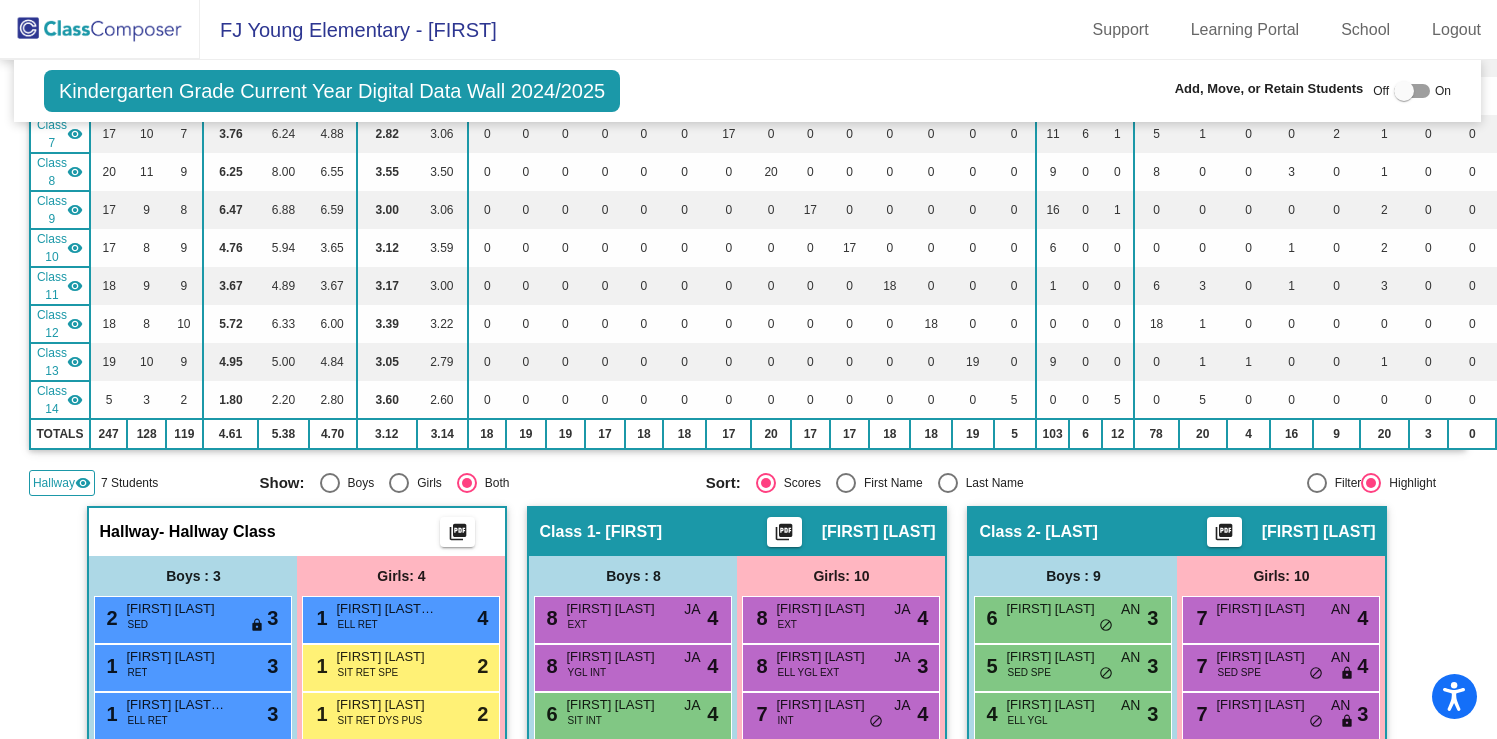 scroll, scrollTop: 492, scrollLeft: 1, axis: both 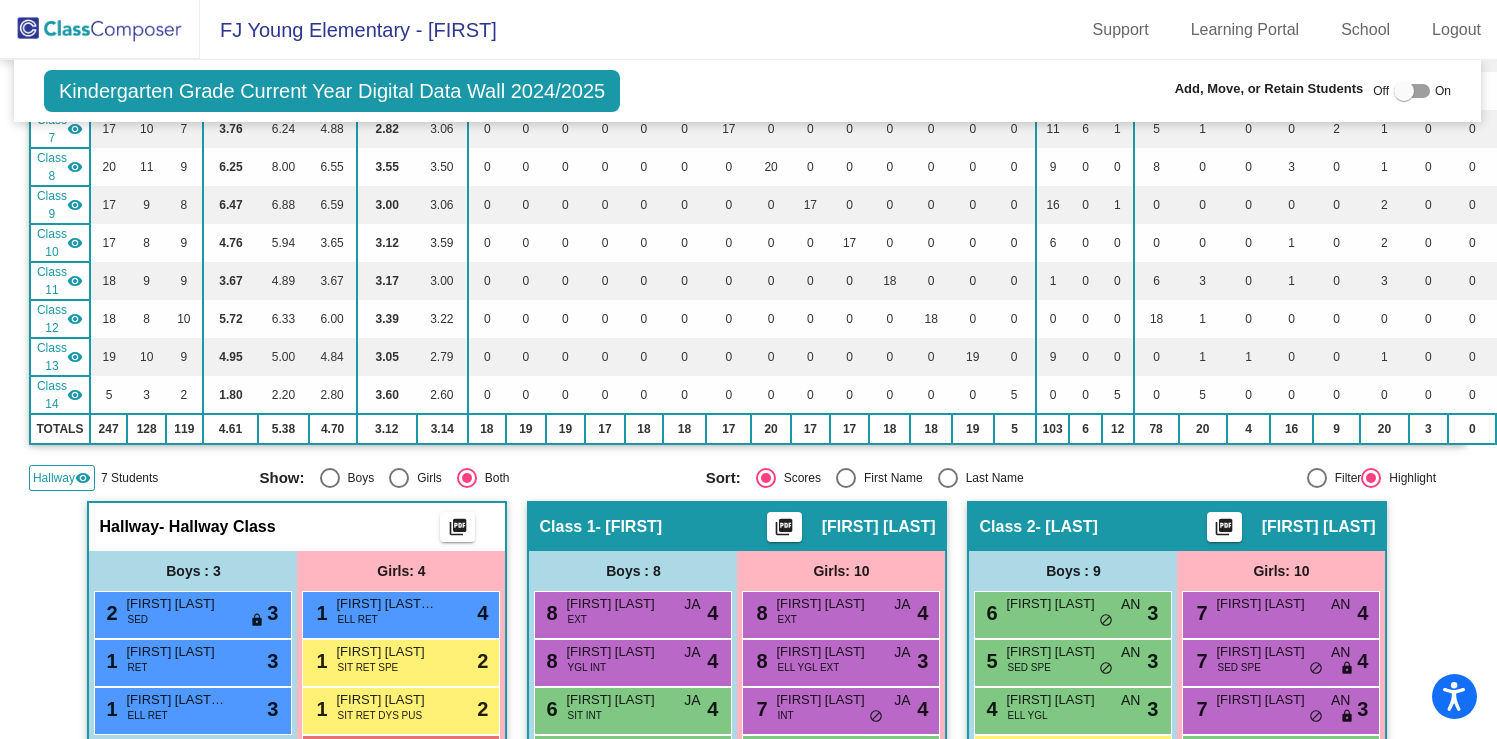 click on "Hallway" 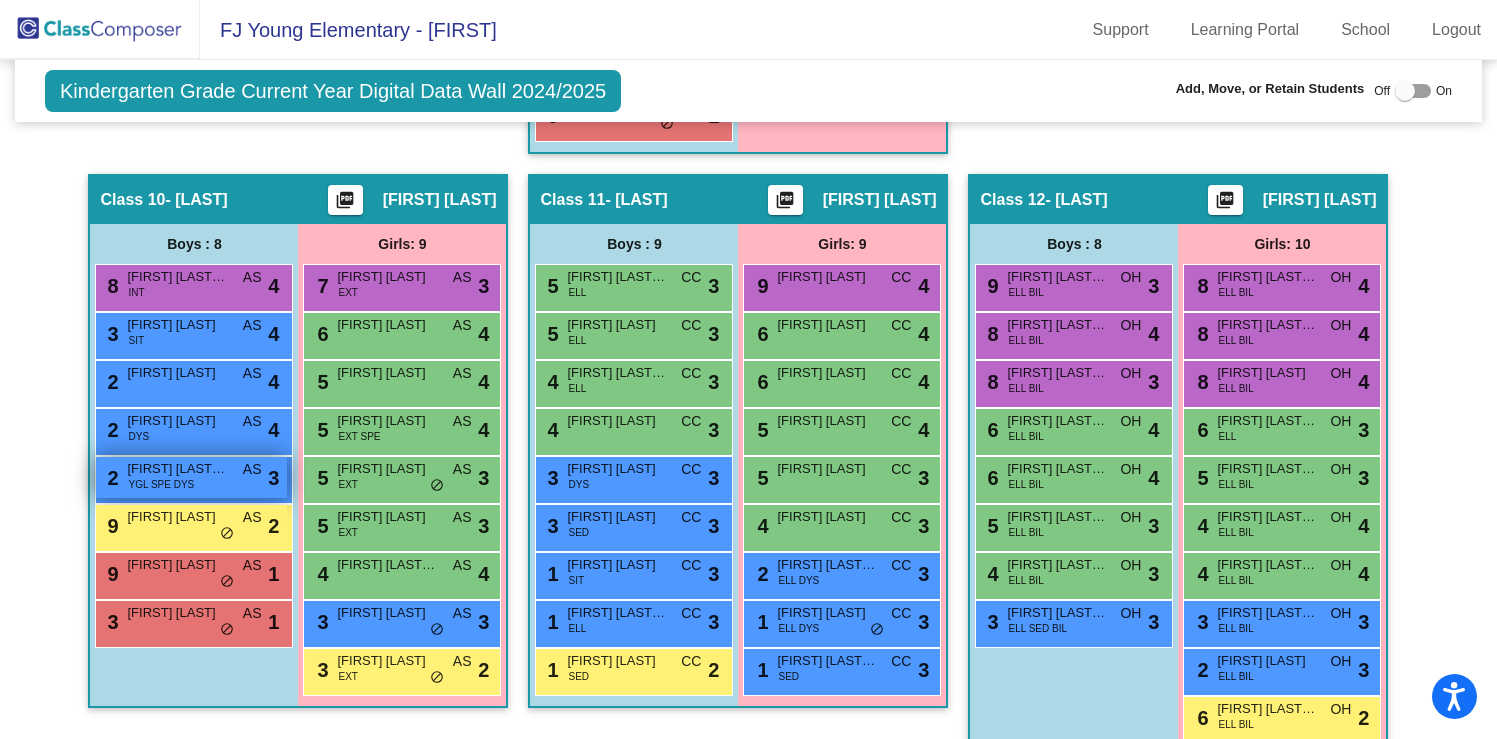 scroll, scrollTop: 2730, scrollLeft: 0, axis: vertical 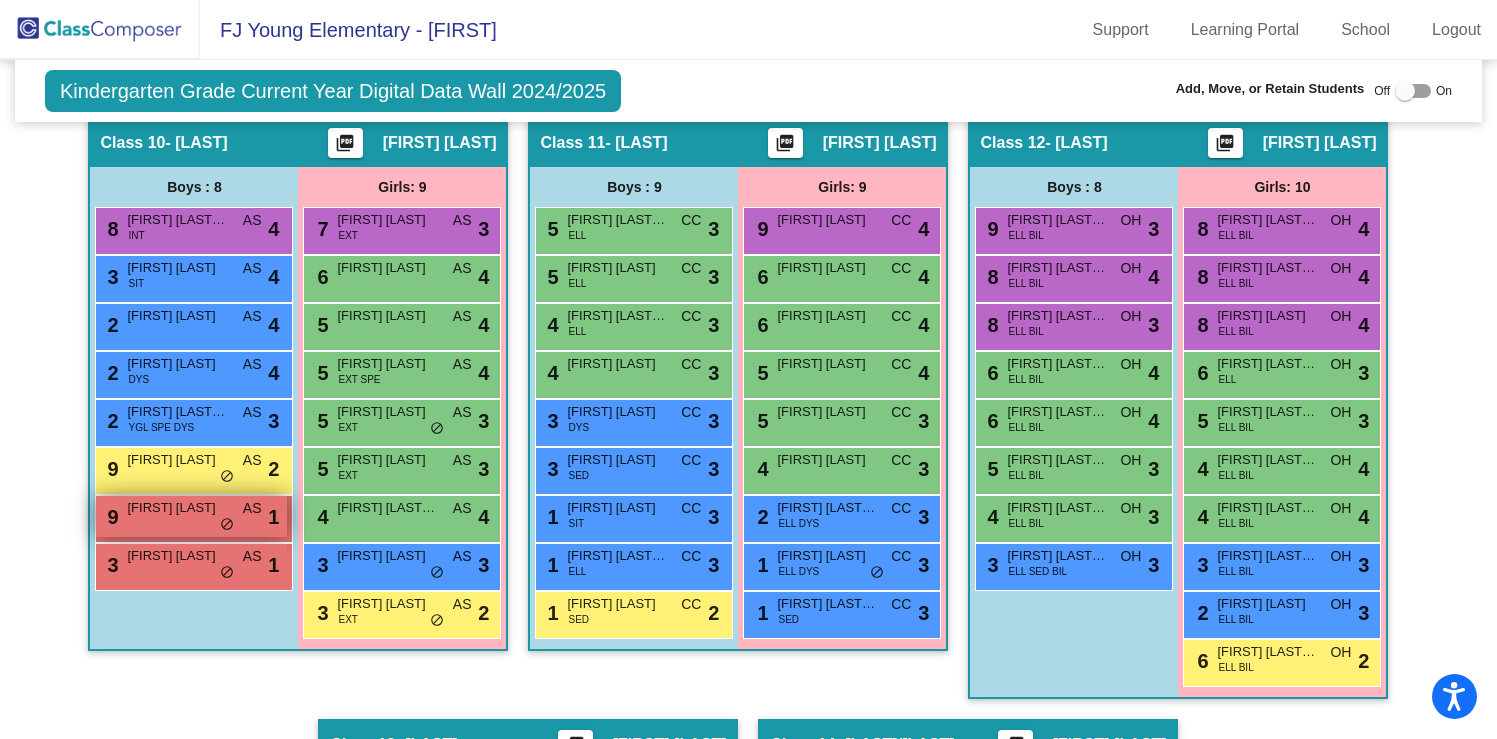 click on "9 Rylan Flores AS lock do_not_disturb_alt 1" at bounding box center [191, 516] 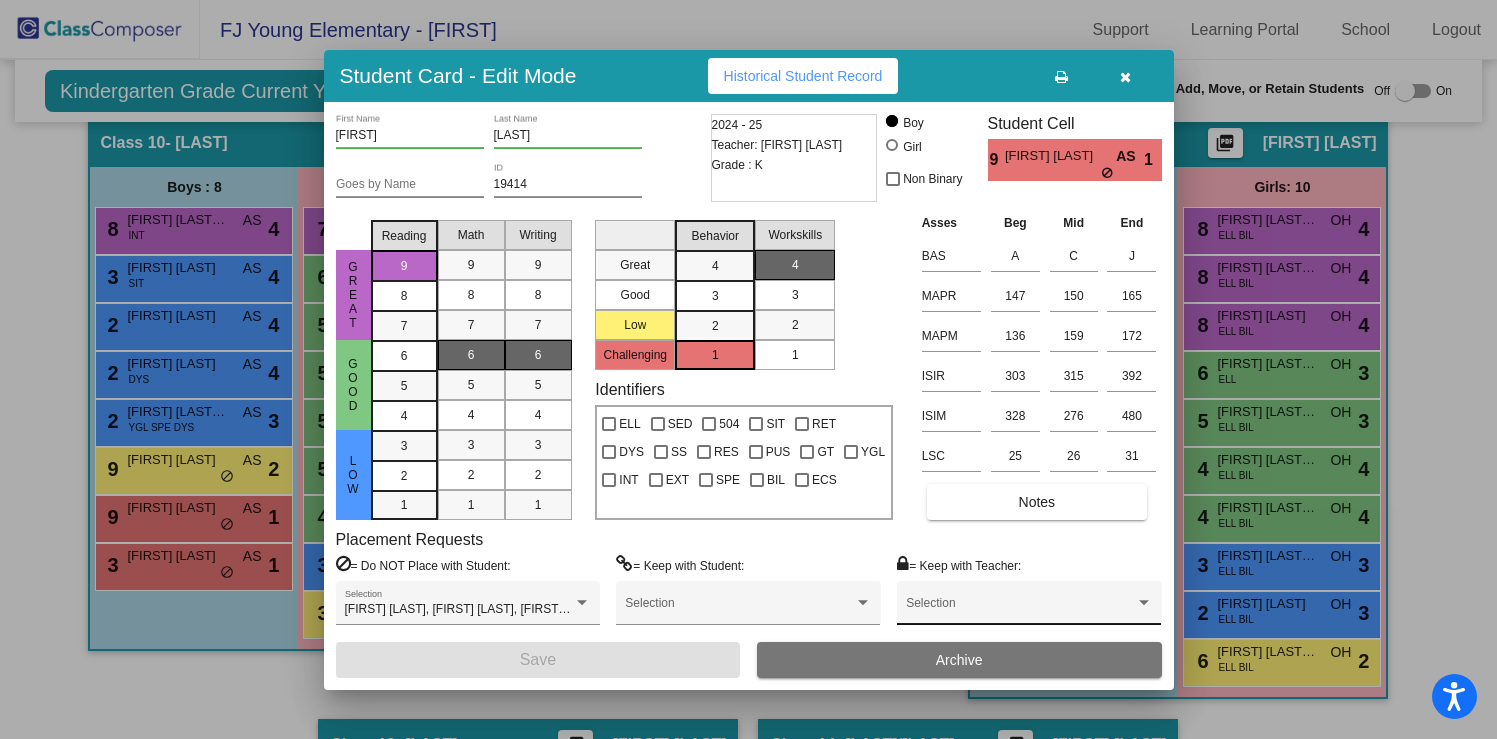 click at bounding box center [1020, 610] 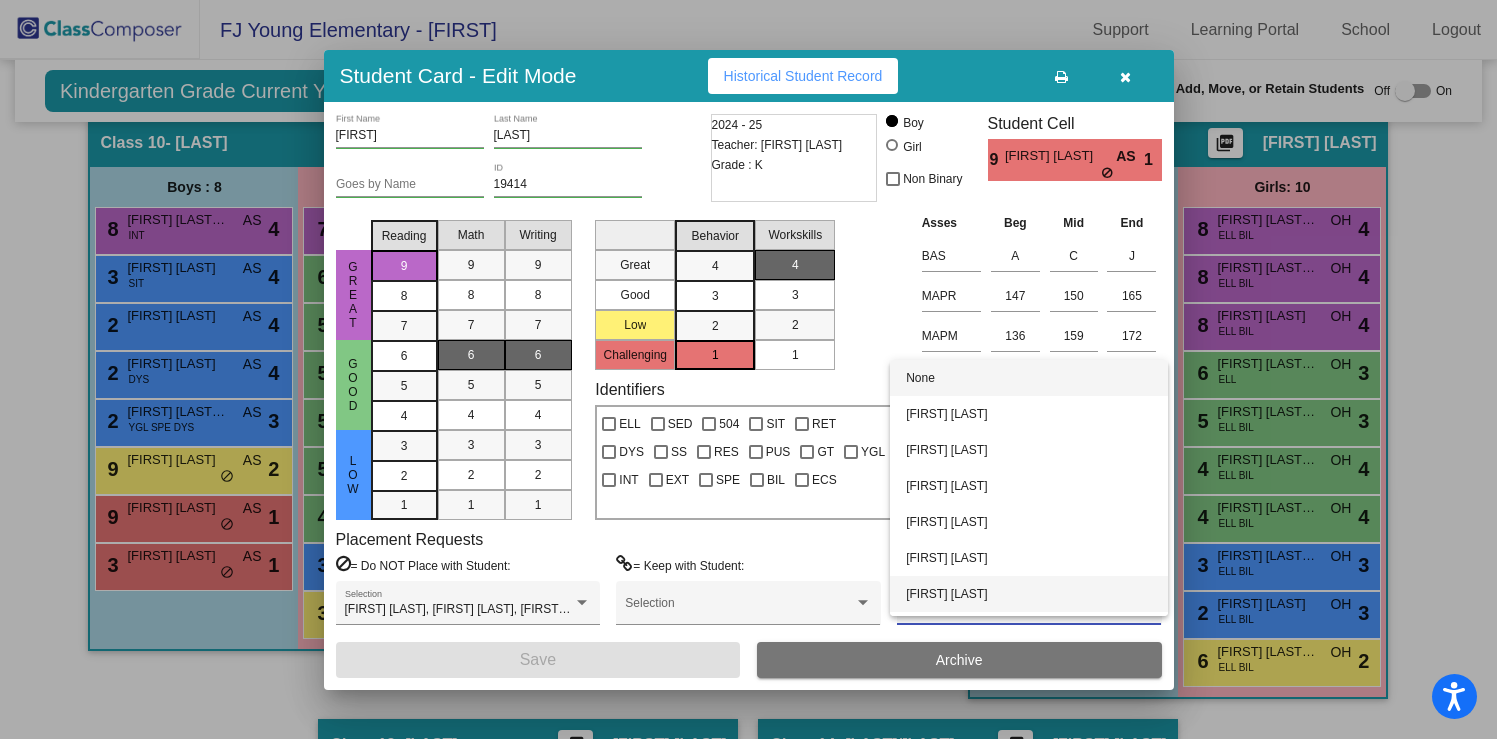 click on "[FIRST] [LAST]" at bounding box center (1029, 594) 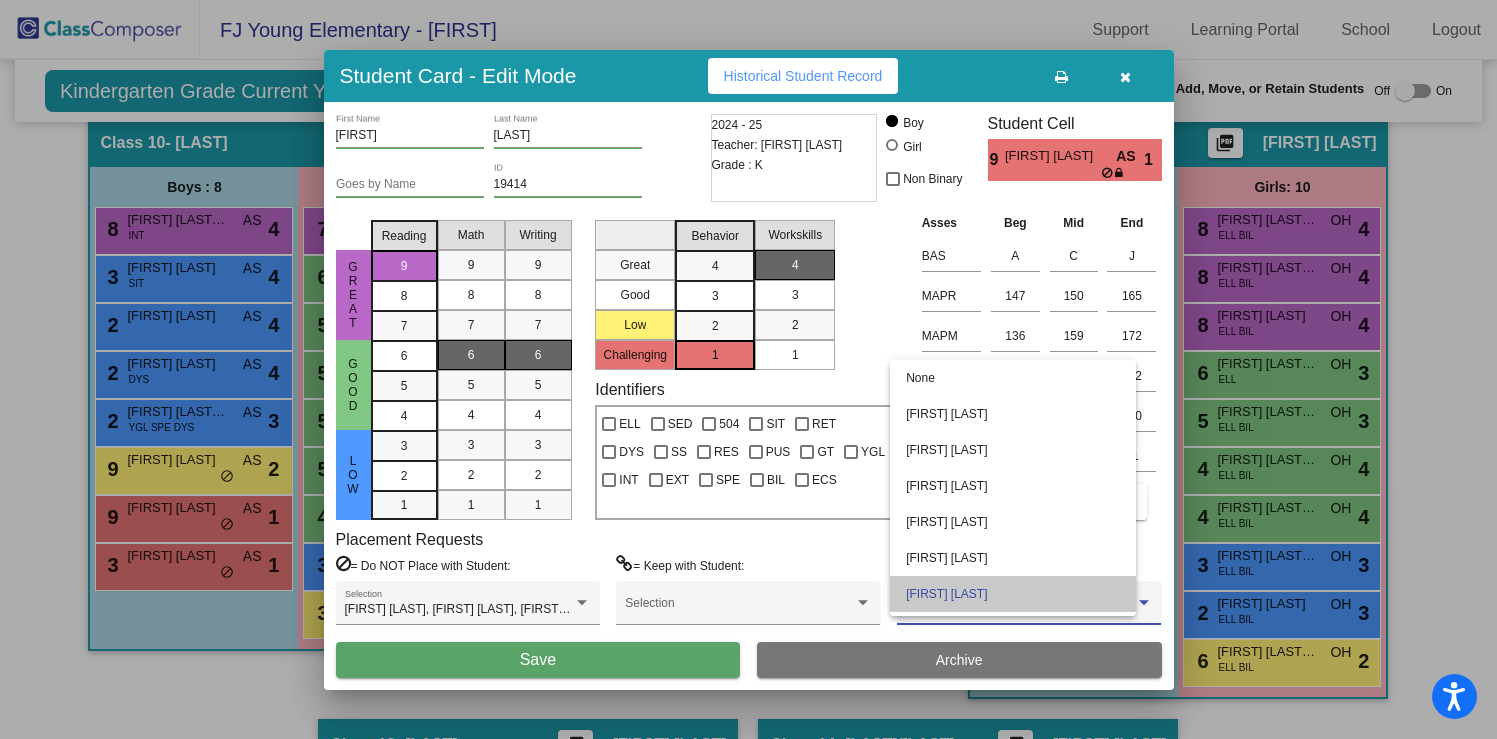 scroll, scrollTop: 32, scrollLeft: 0, axis: vertical 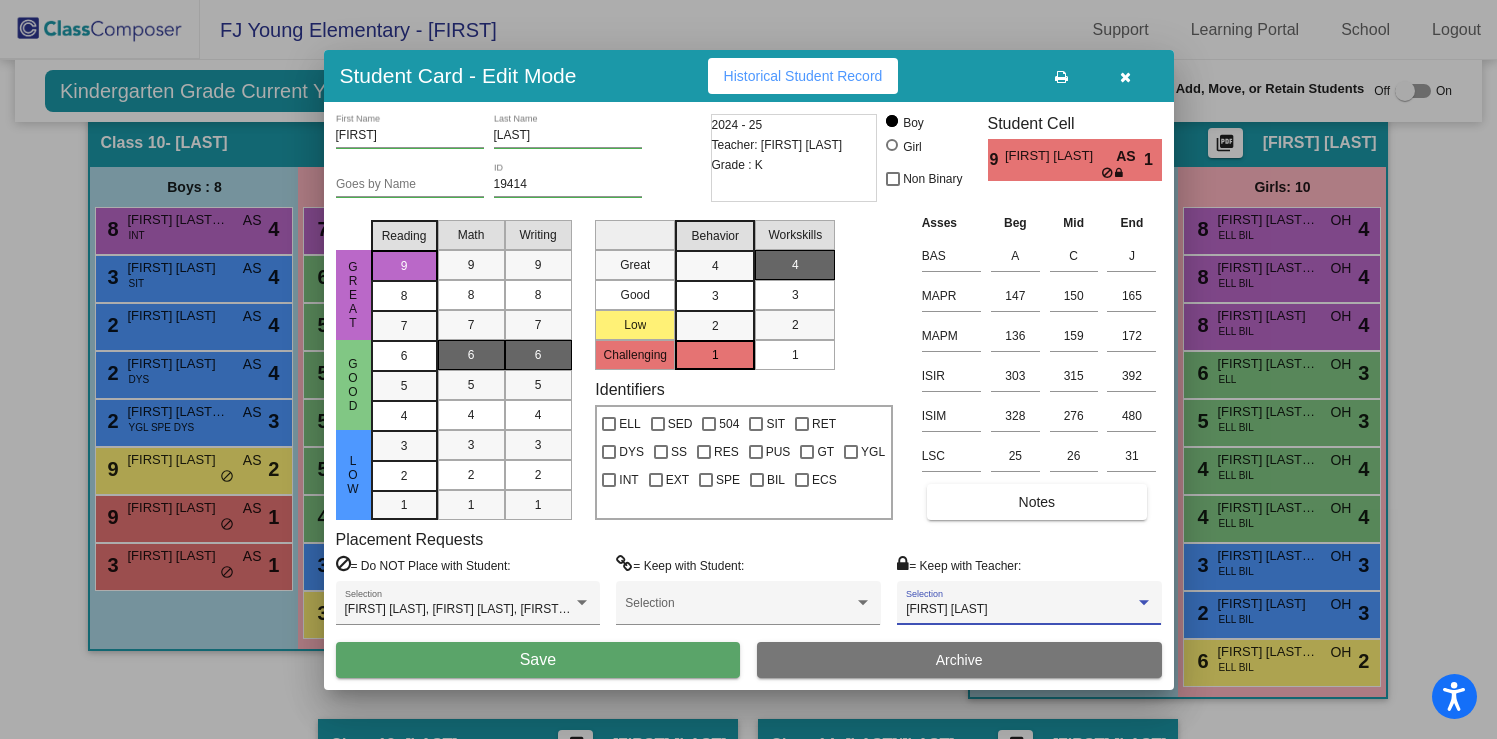 click on "Save" at bounding box center [538, 660] 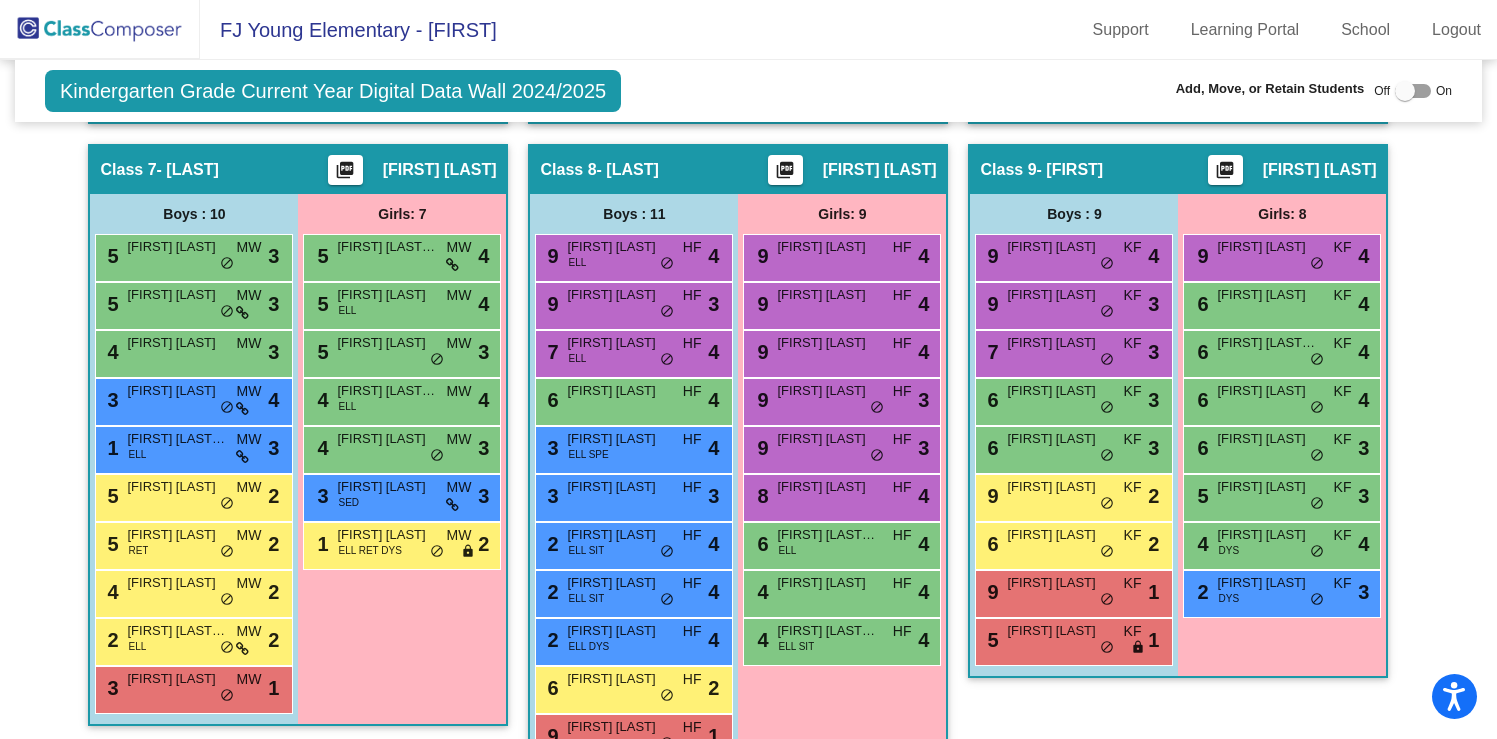 scroll, scrollTop: 1772, scrollLeft: 0, axis: vertical 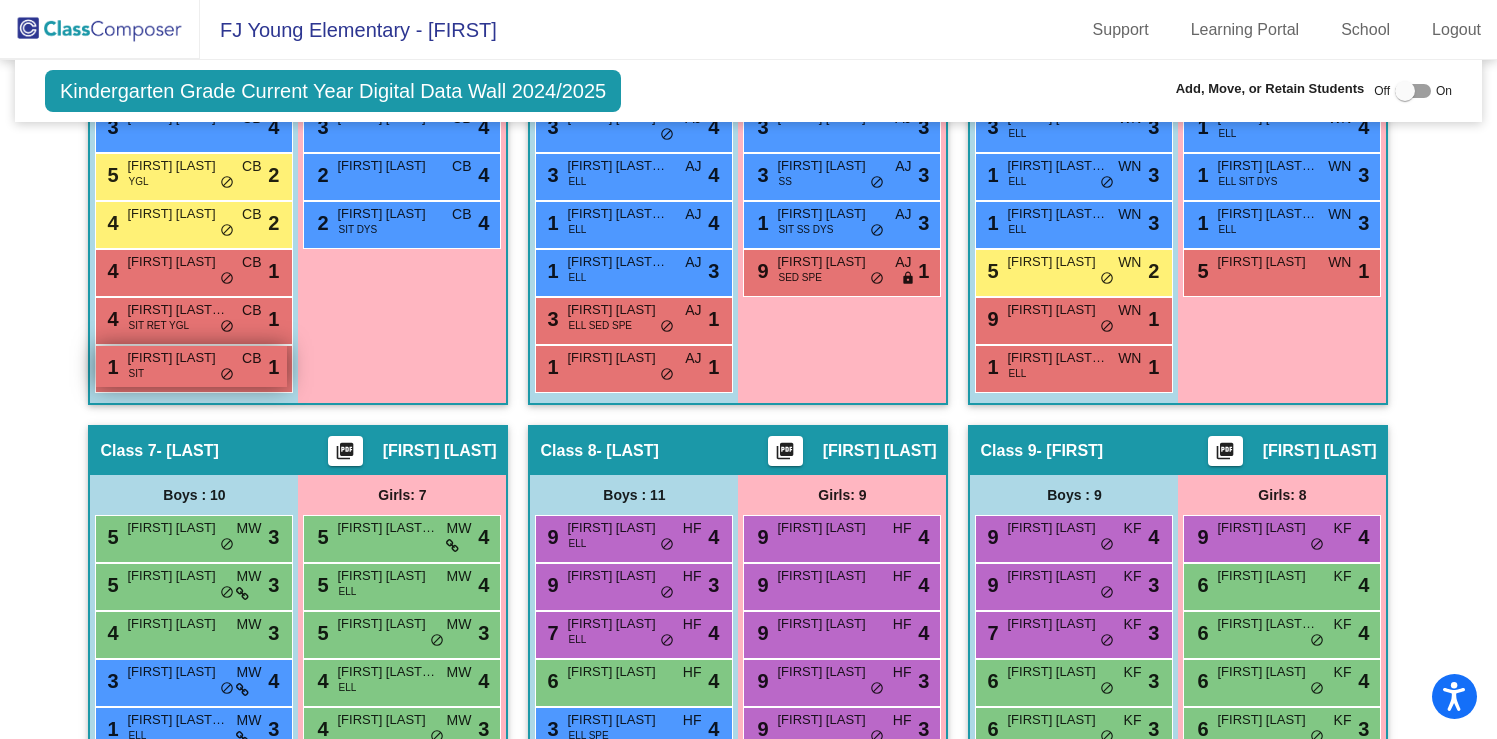 click on "[FIRST] [LAST]" at bounding box center [177, 358] 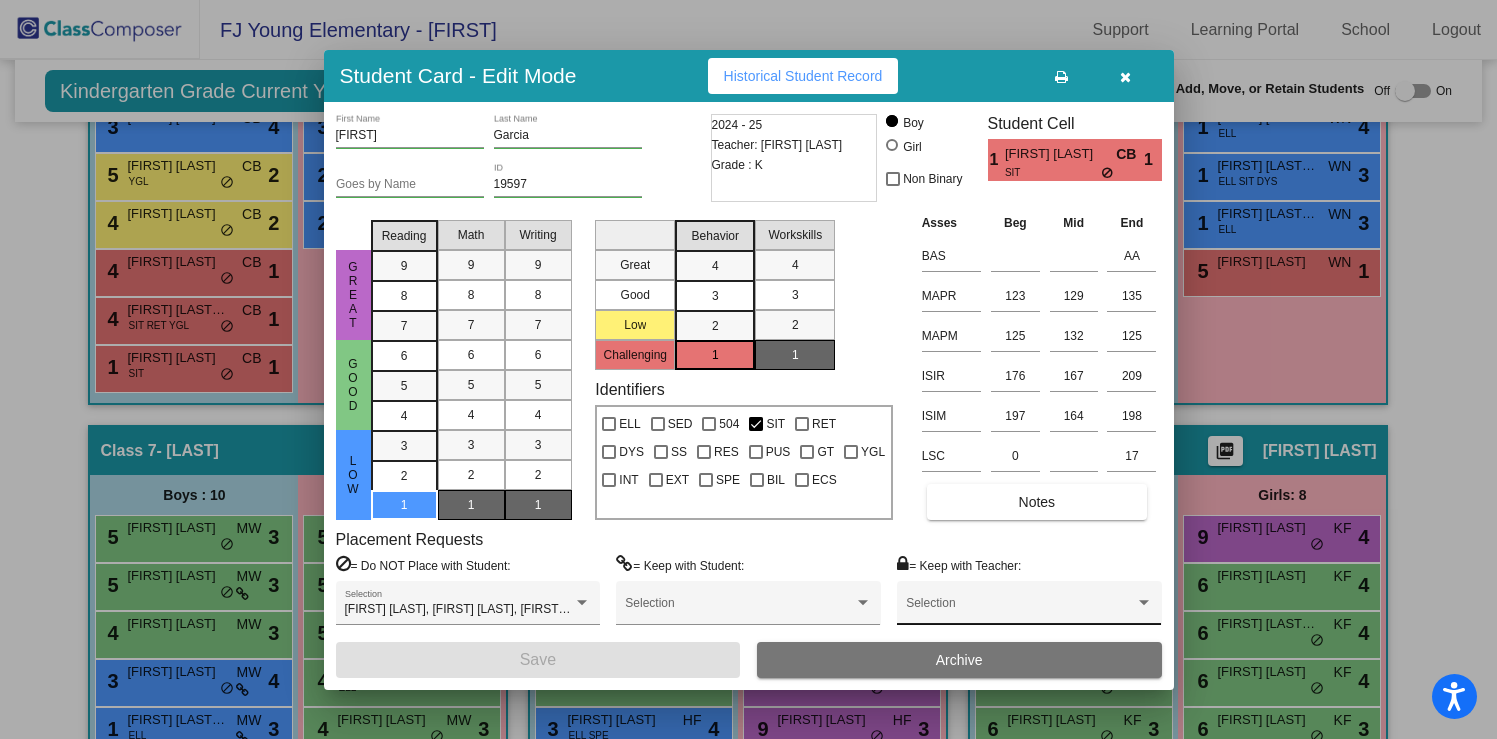click on "Selection" at bounding box center [1029, 603] 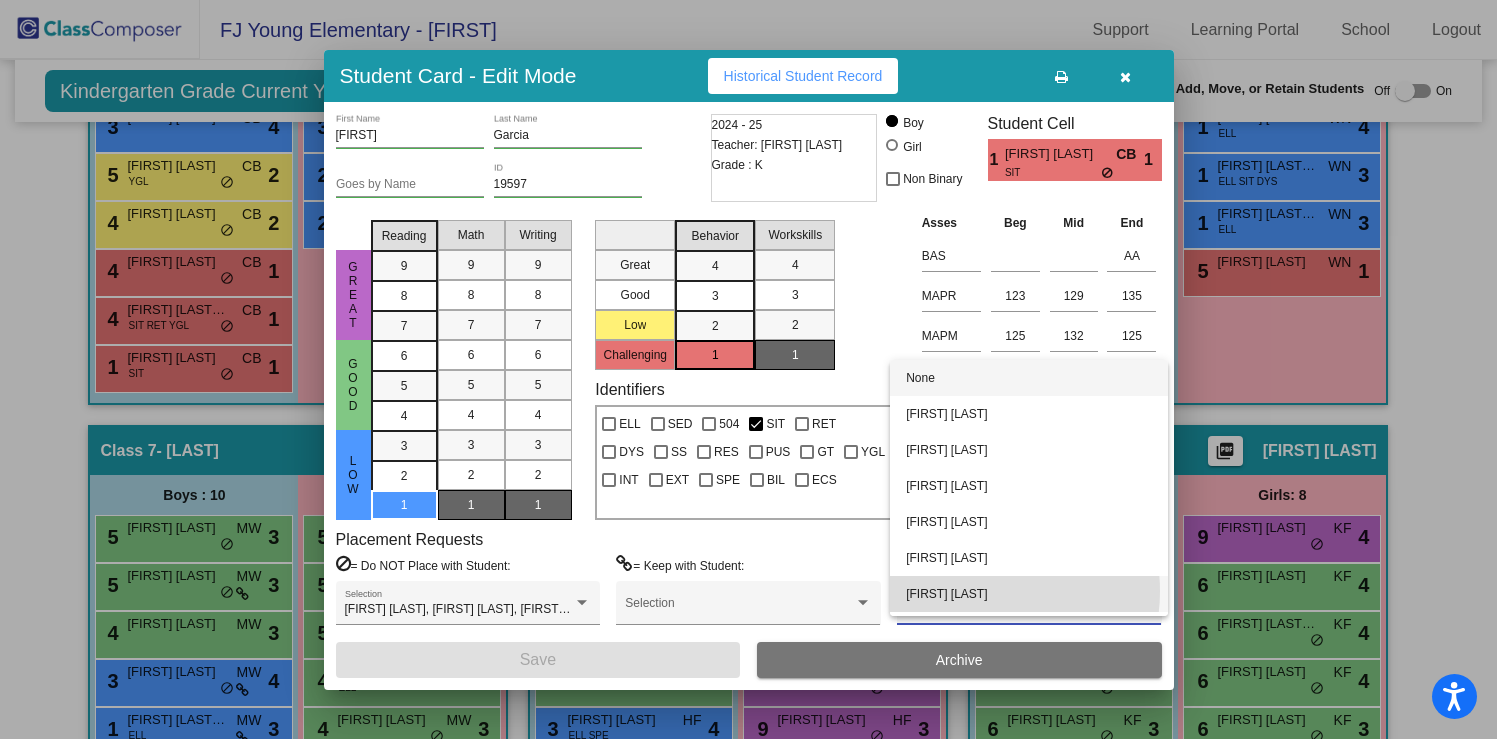 click on "[FIRST] [LAST]" at bounding box center [1029, 594] 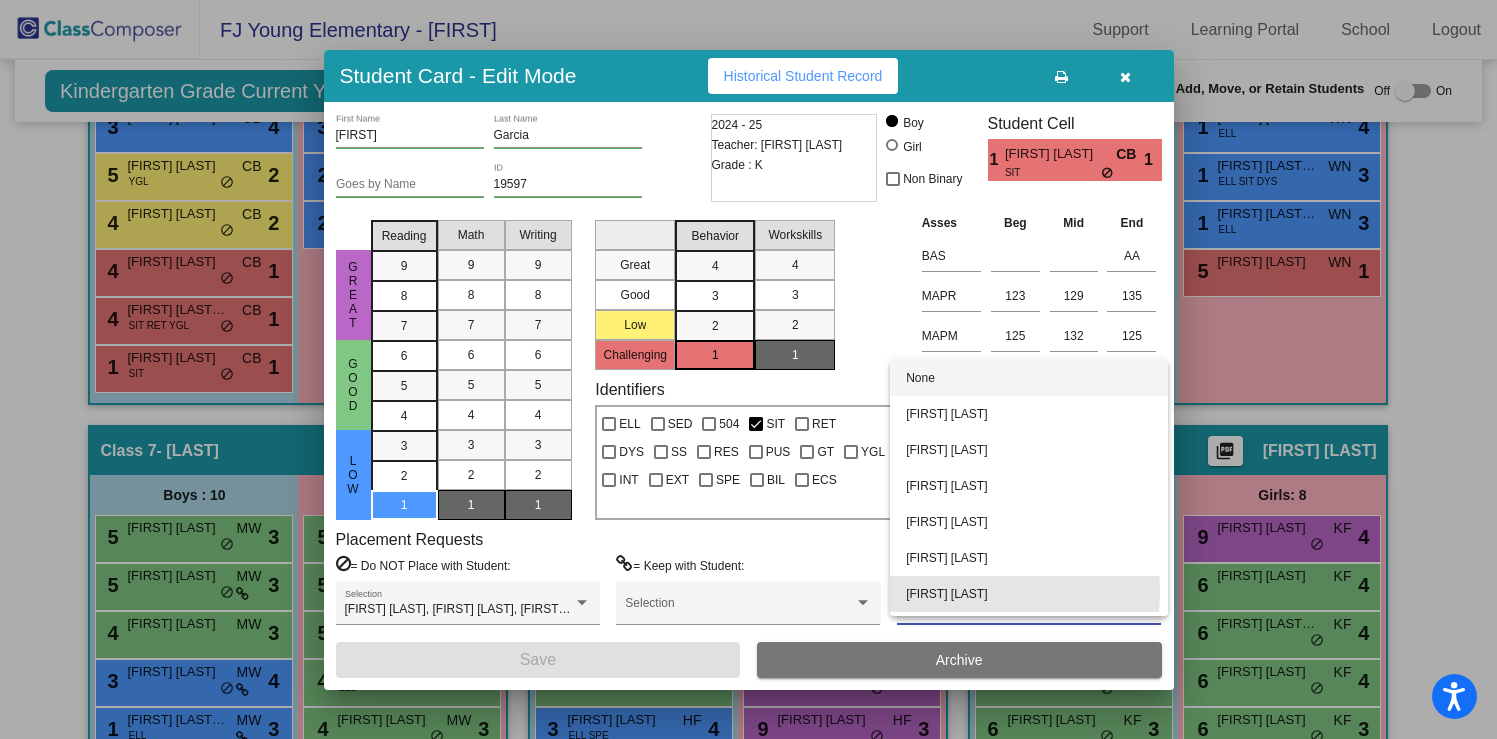 scroll, scrollTop: 32, scrollLeft: 0, axis: vertical 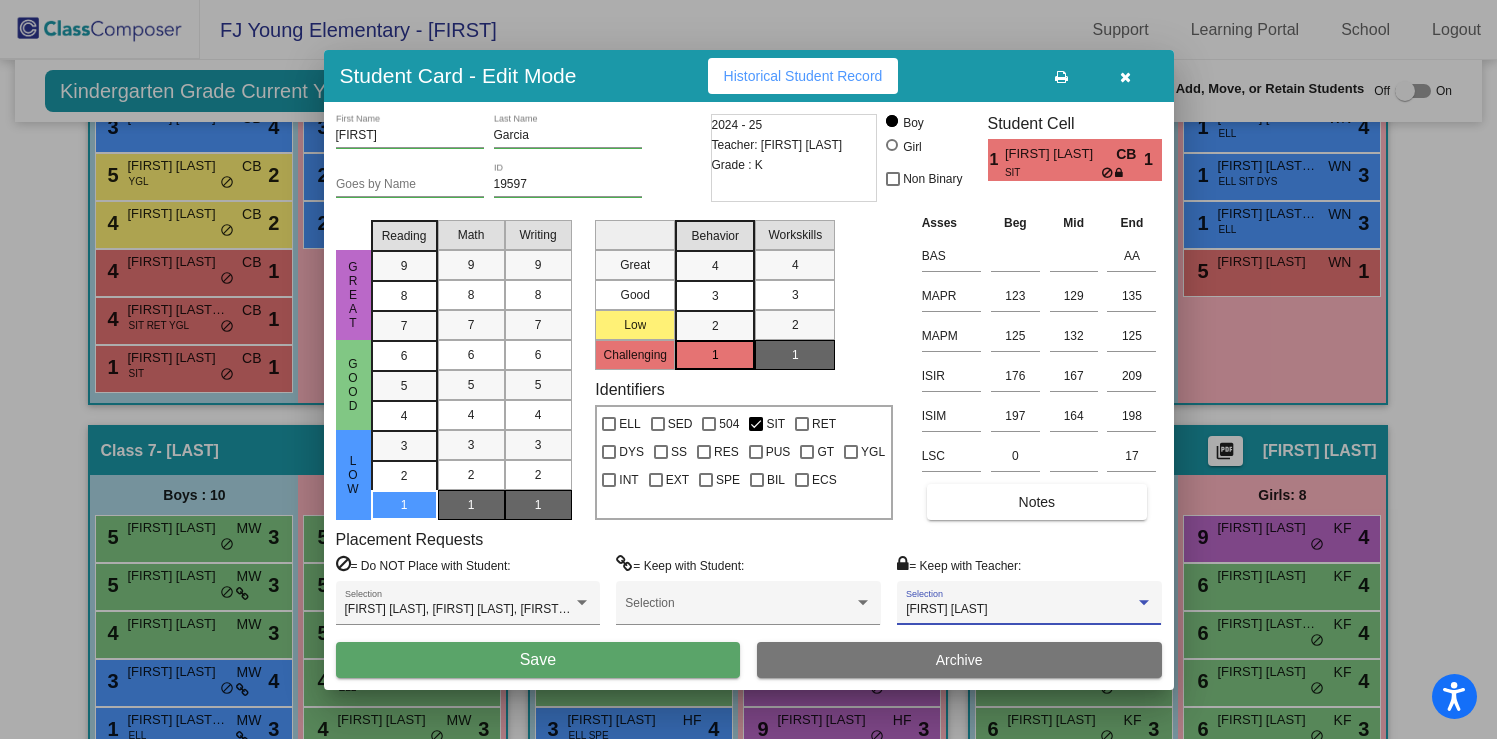click on "Save" at bounding box center [538, 660] 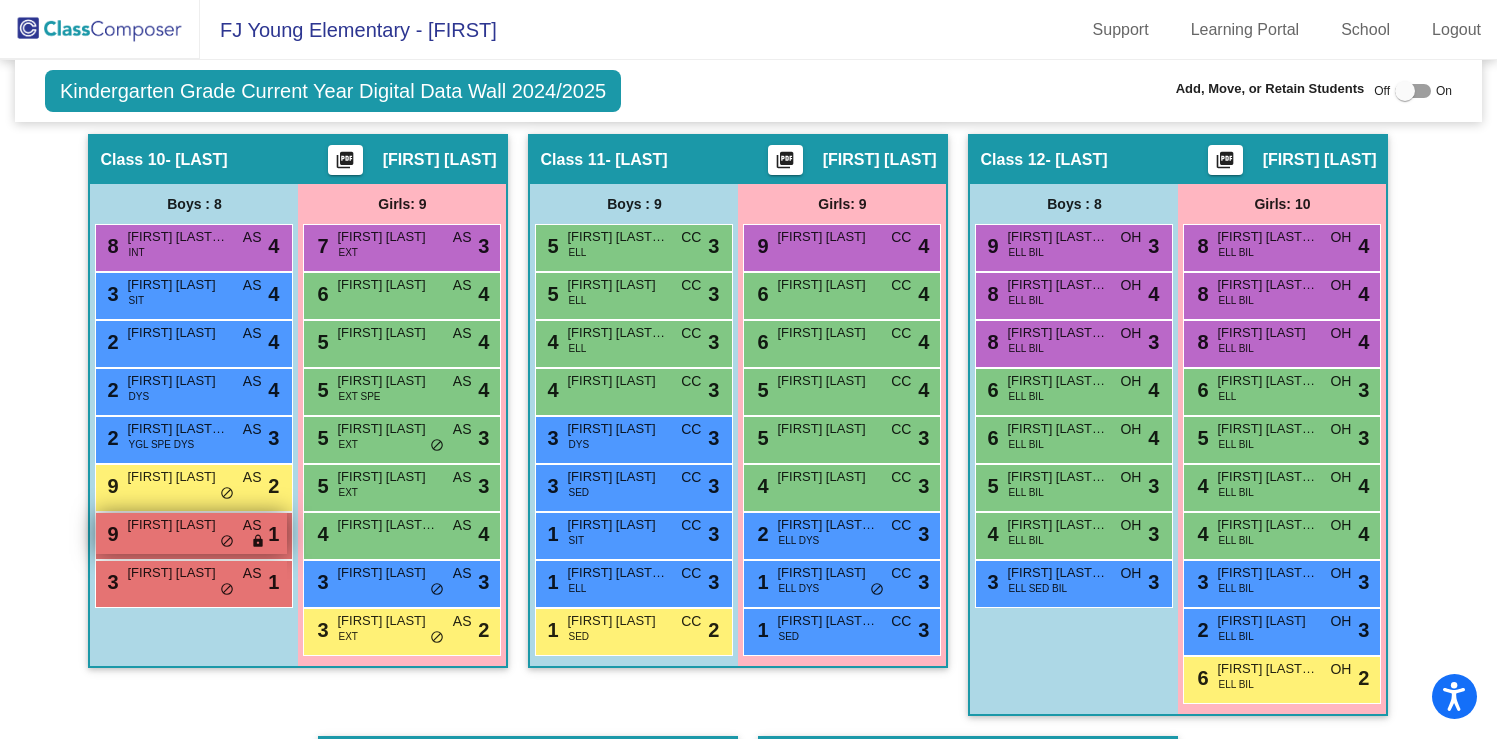 scroll, scrollTop: 2715, scrollLeft: 0, axis: vertical 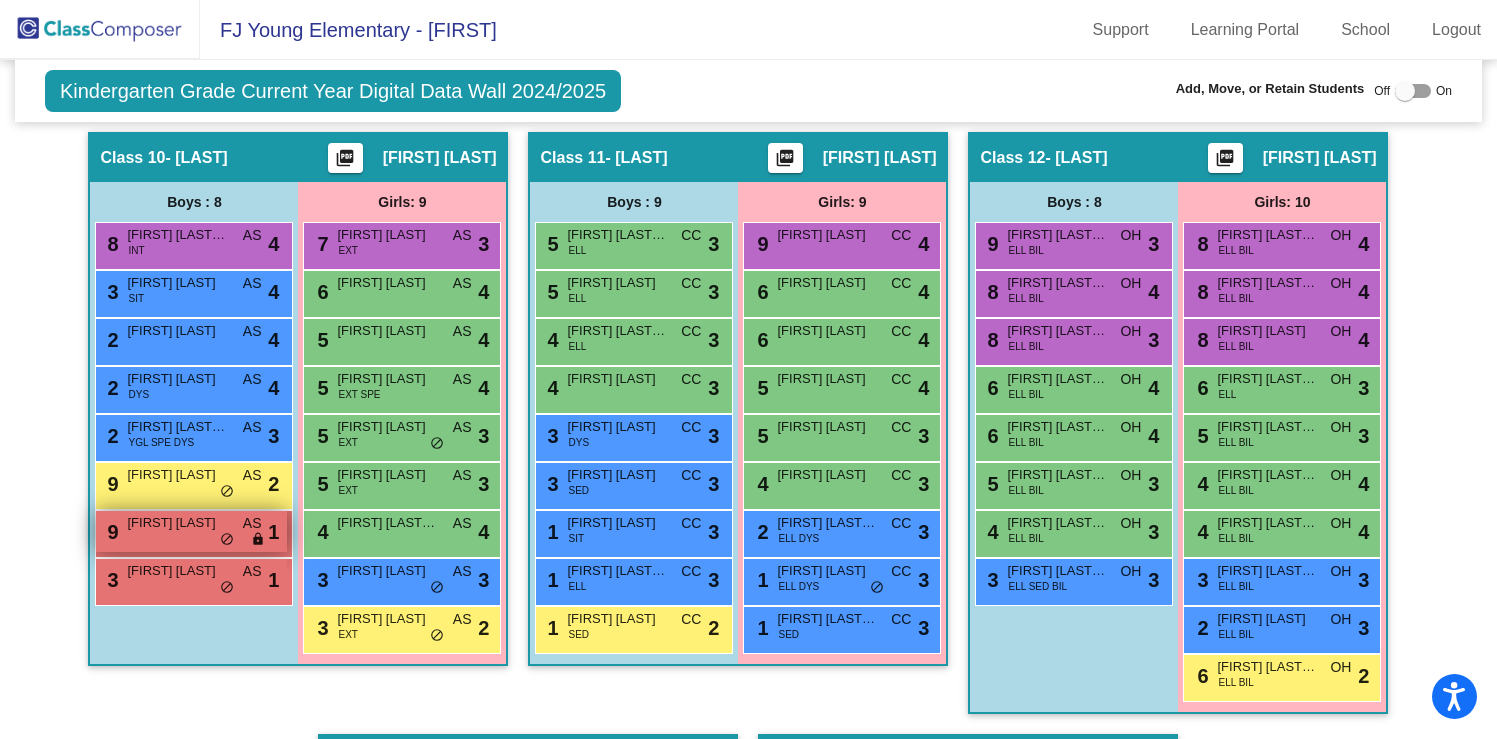click on "9 Rylan Flores AS lock do_not_disturb_alt 1" at bounding box center [191, 531] 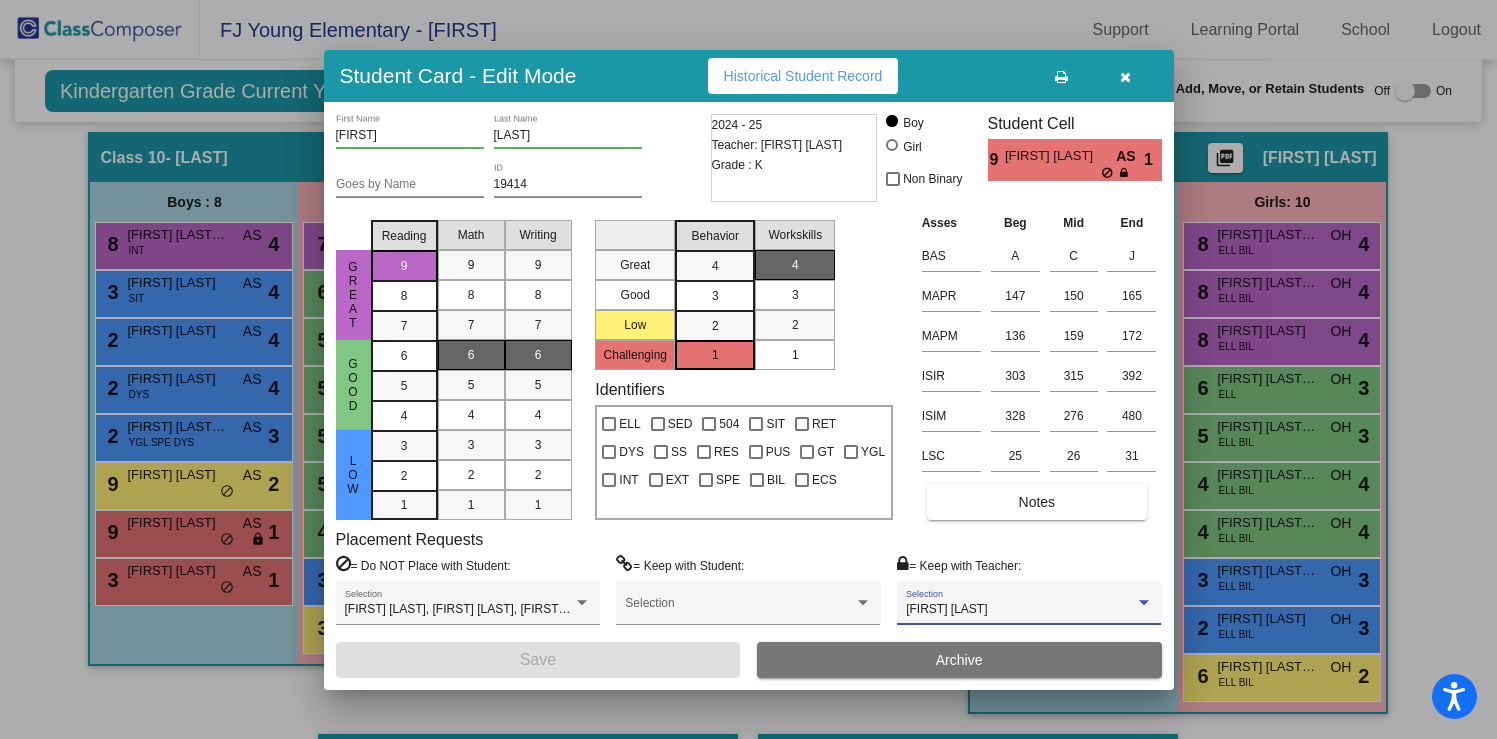click on "[FIRST] [LAST]" at bounding box center (1020, 610) 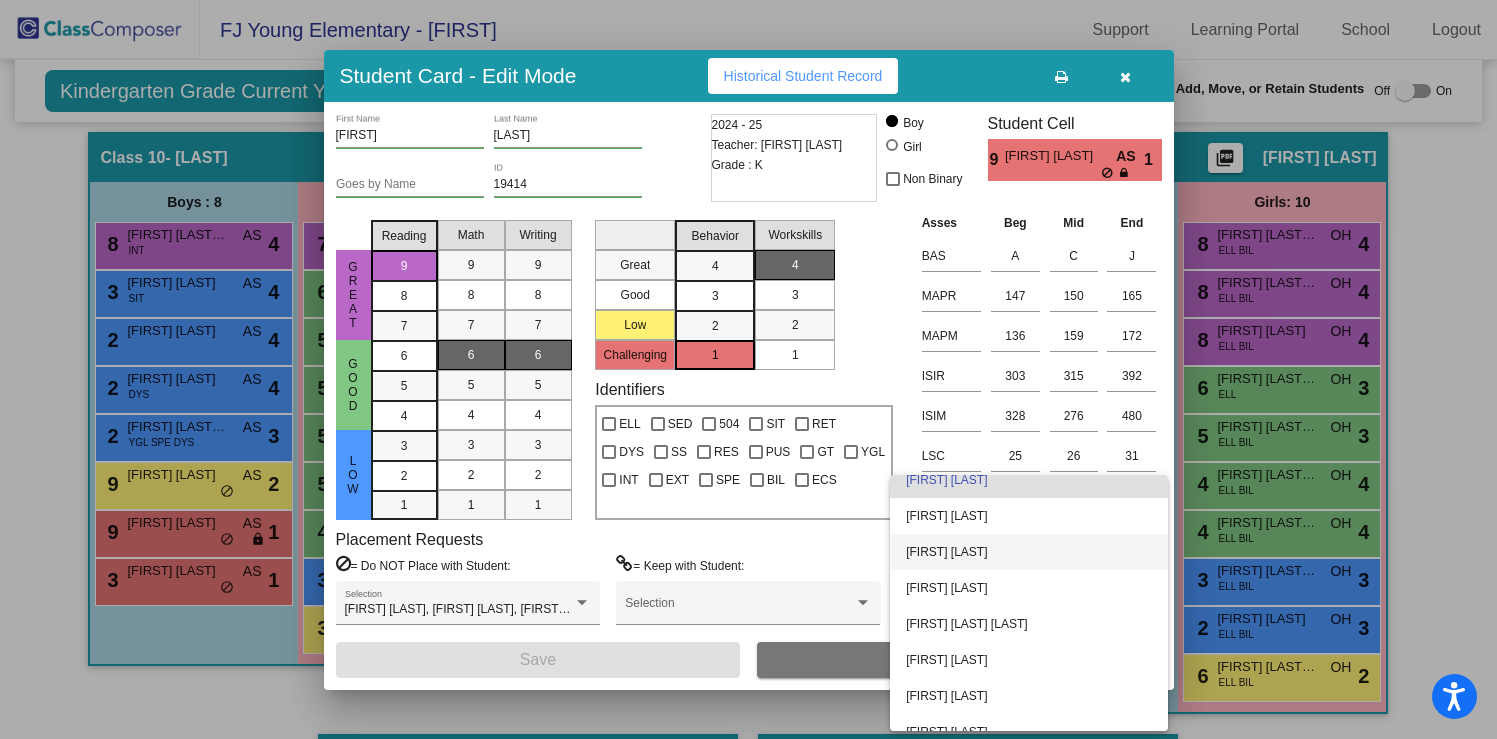 scroll, scrollTop: 284, scrollLeft: 0, axis: vertical 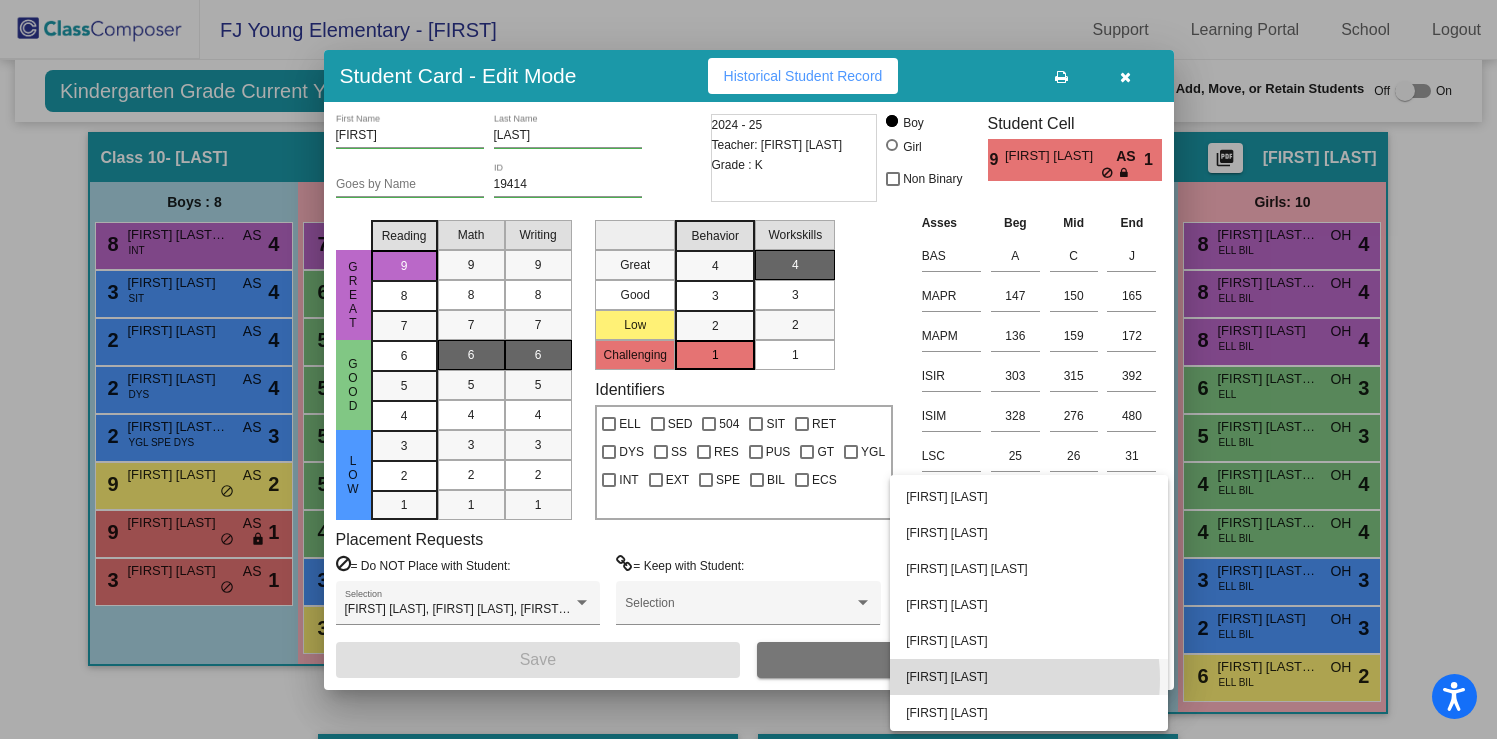 click on "[FIRST] [LAST]" at bounding box center [1029, 677] 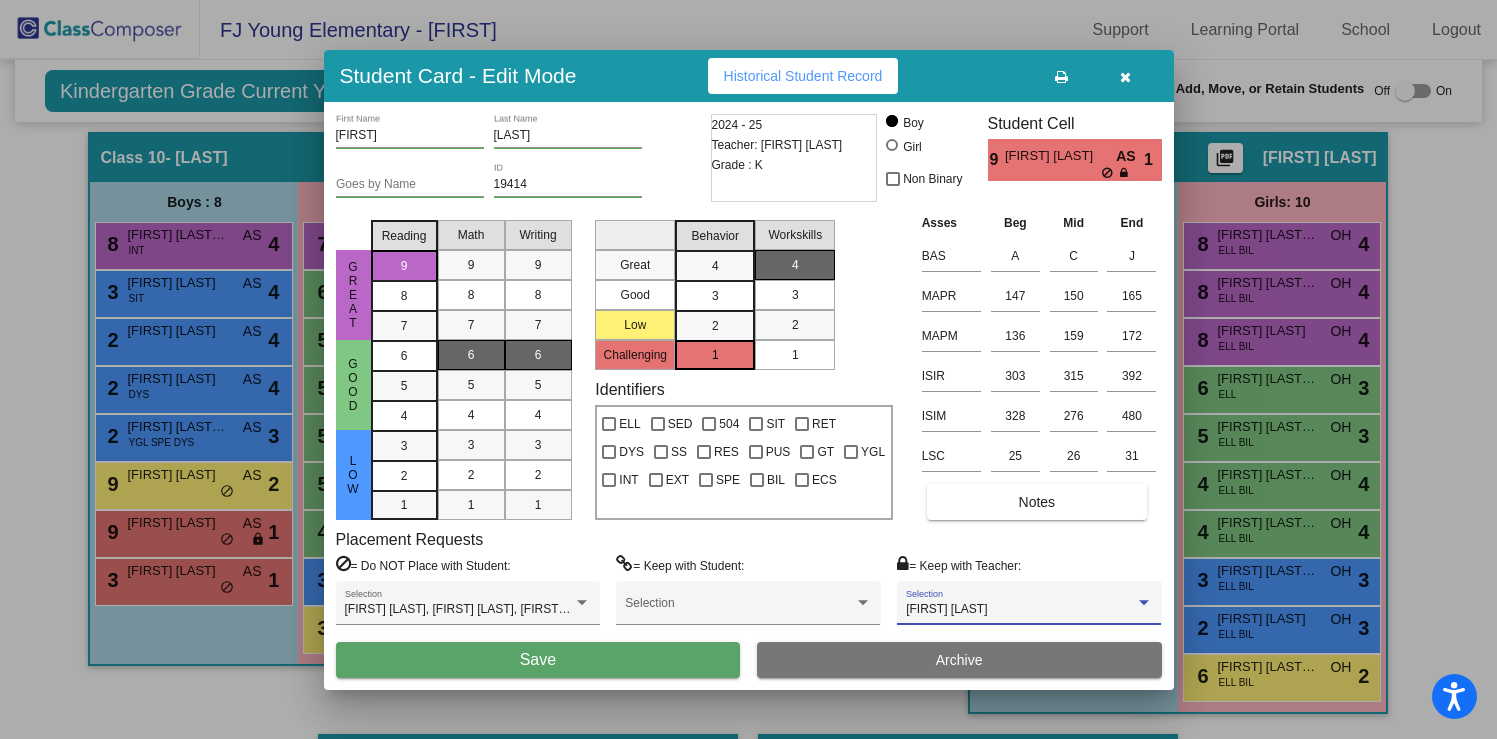 click on "Save" at bounding box center (538, 660) 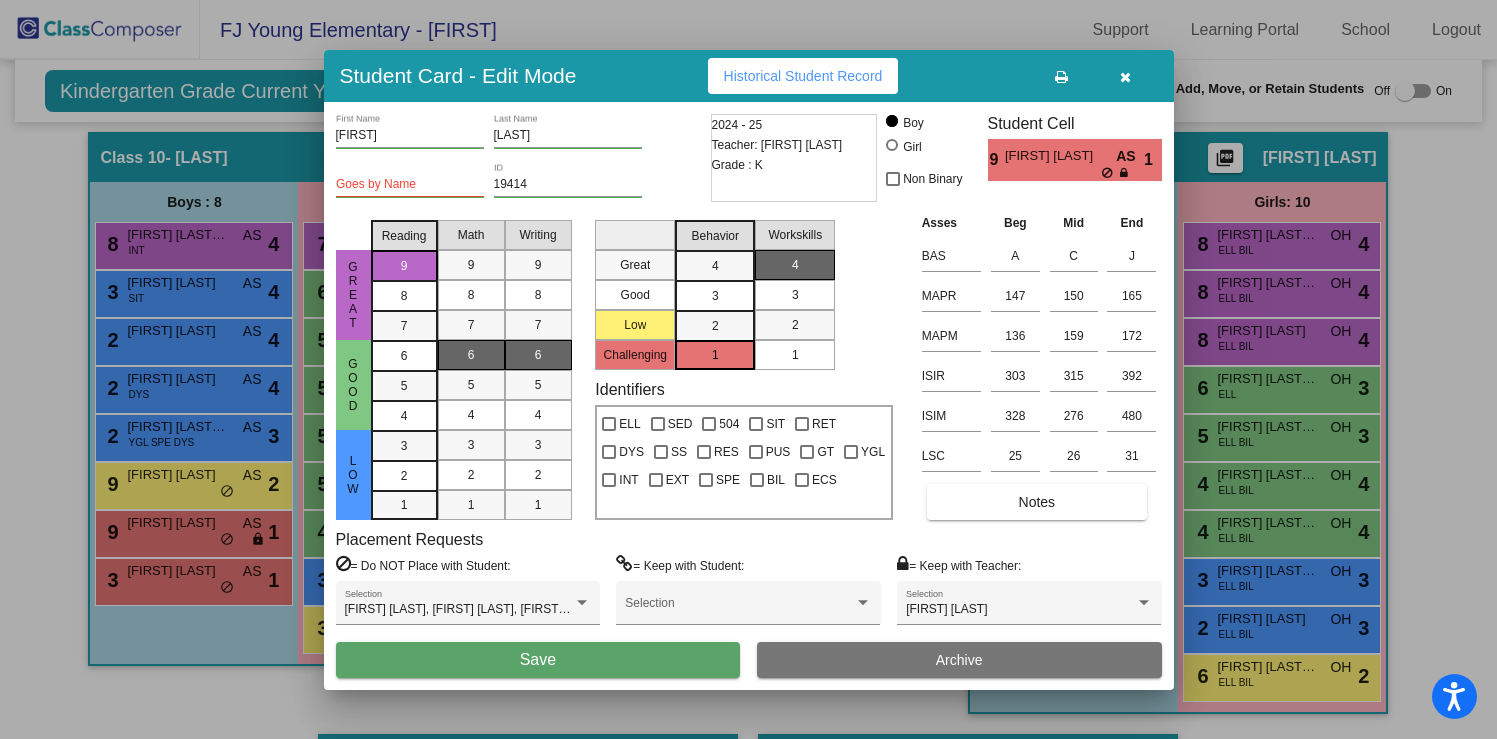 click on "Save" at bounding box center (538, 660) 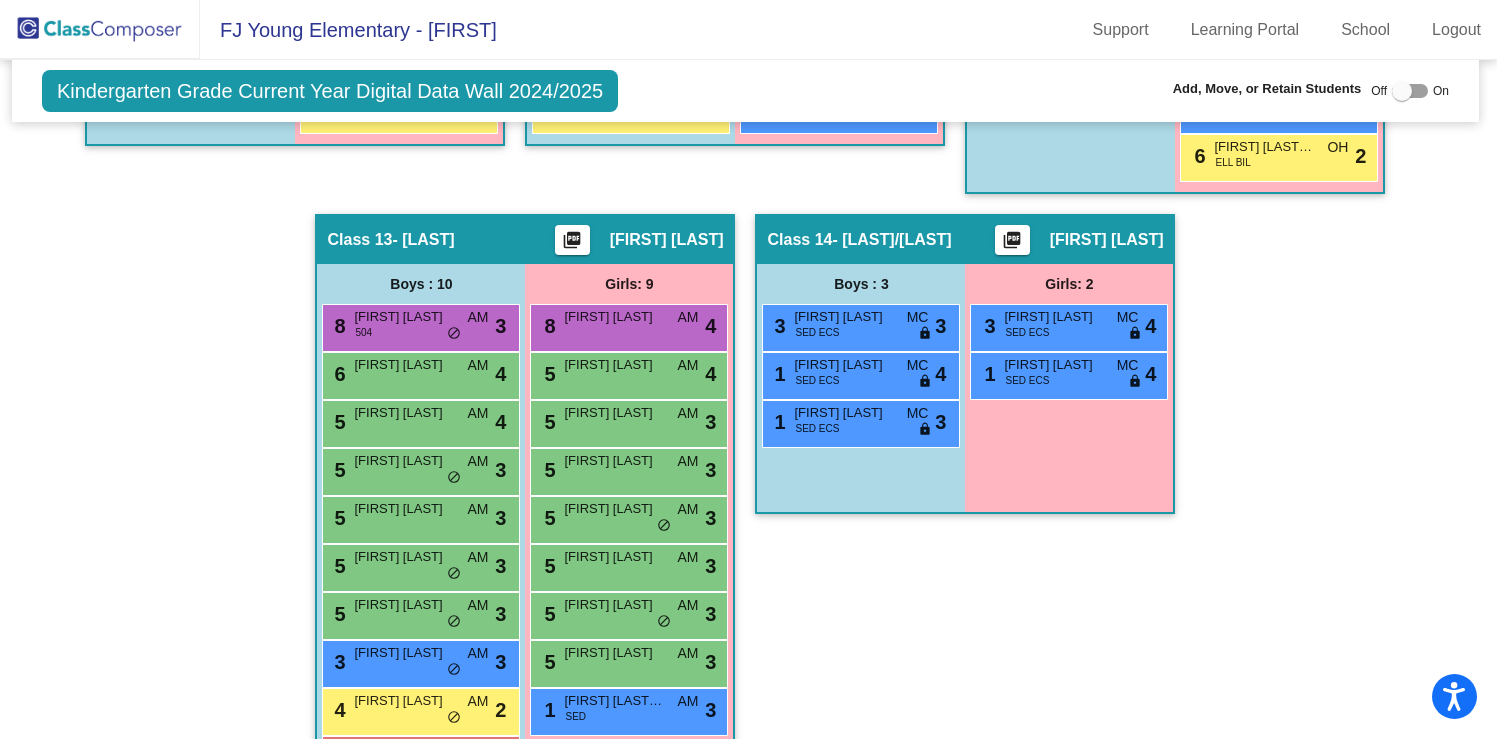 scroll, scrollTop: 3321, scrollLeft: 3, axis: both 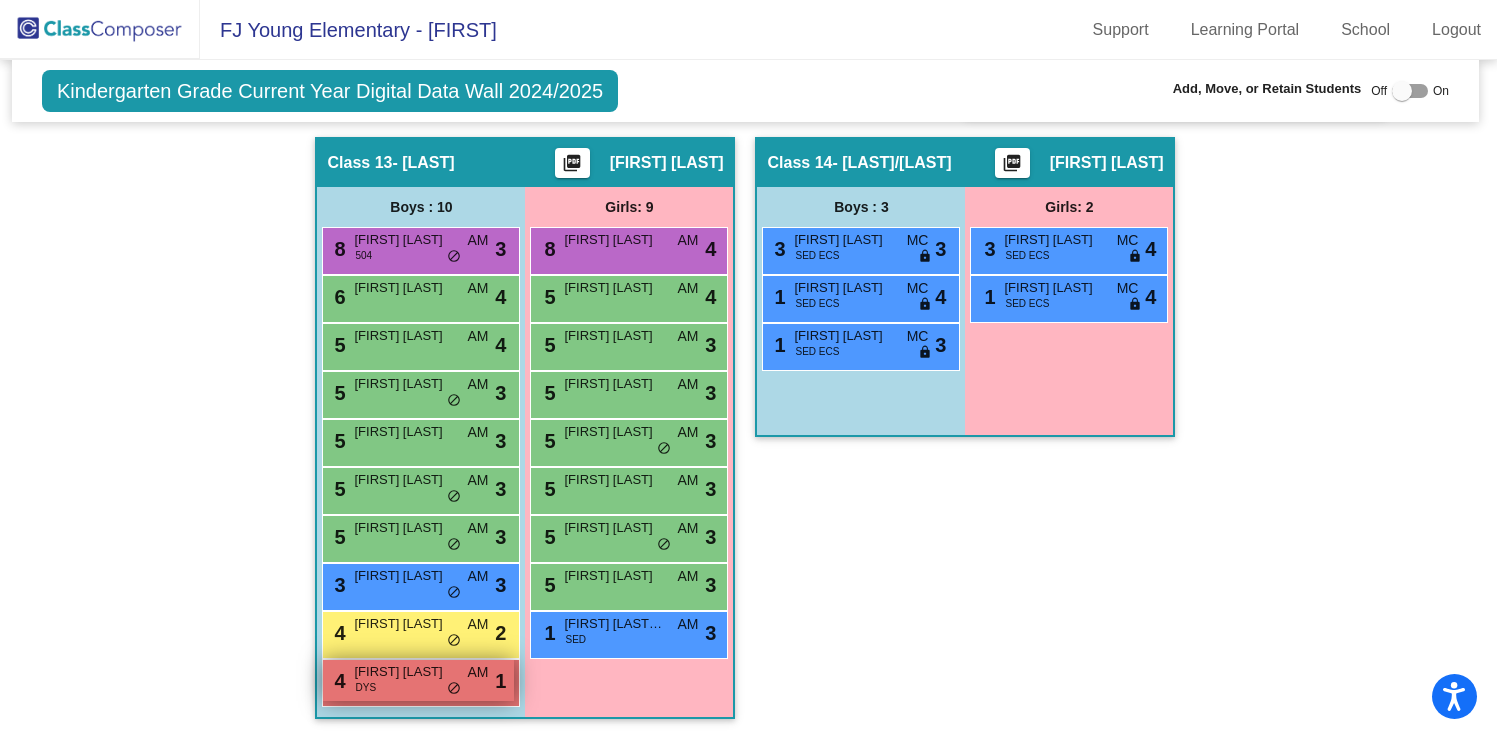 click on "4 [FIRST] [LAST] DYS AM lock do_not_disturb_alt 1" at bounding box center [418, 680] 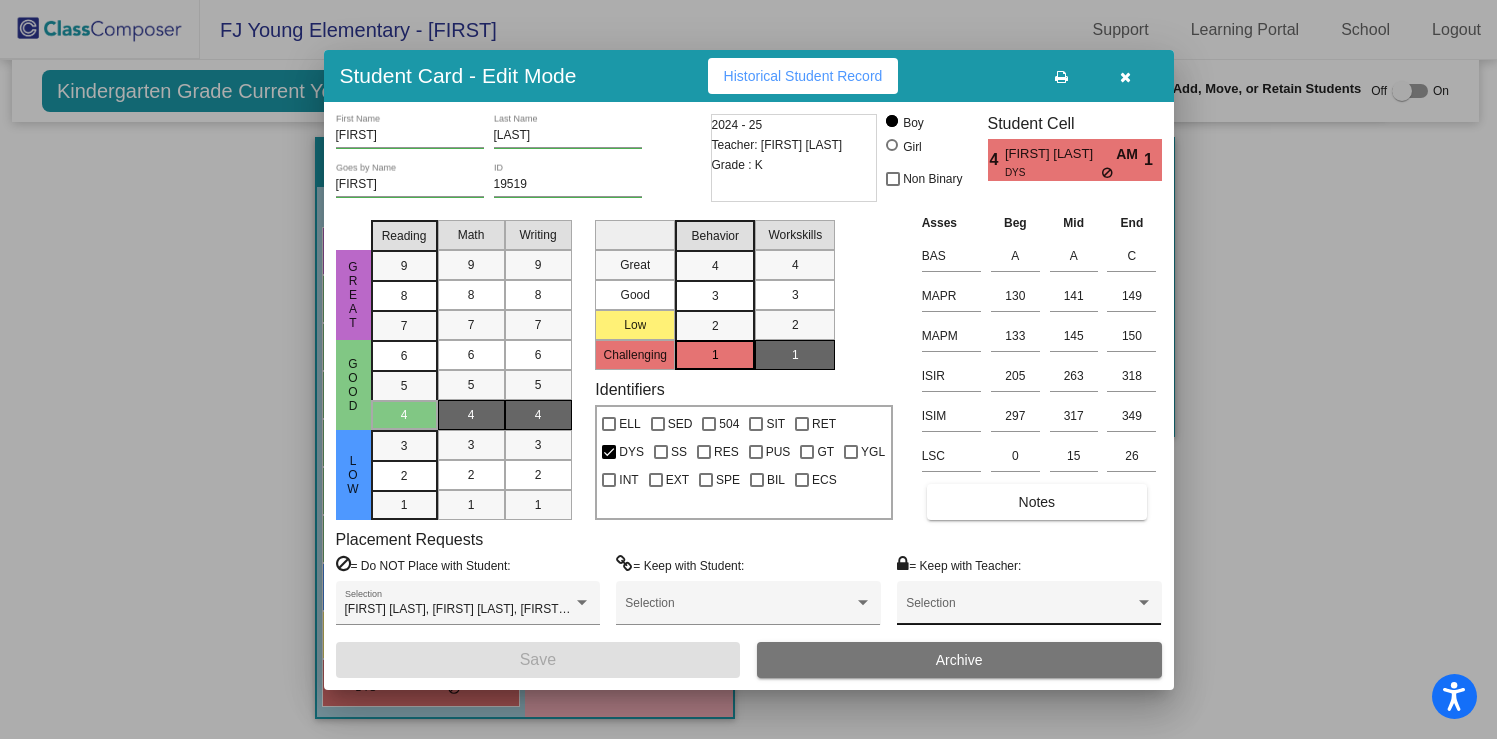 click at bounding box center [1020, 610] 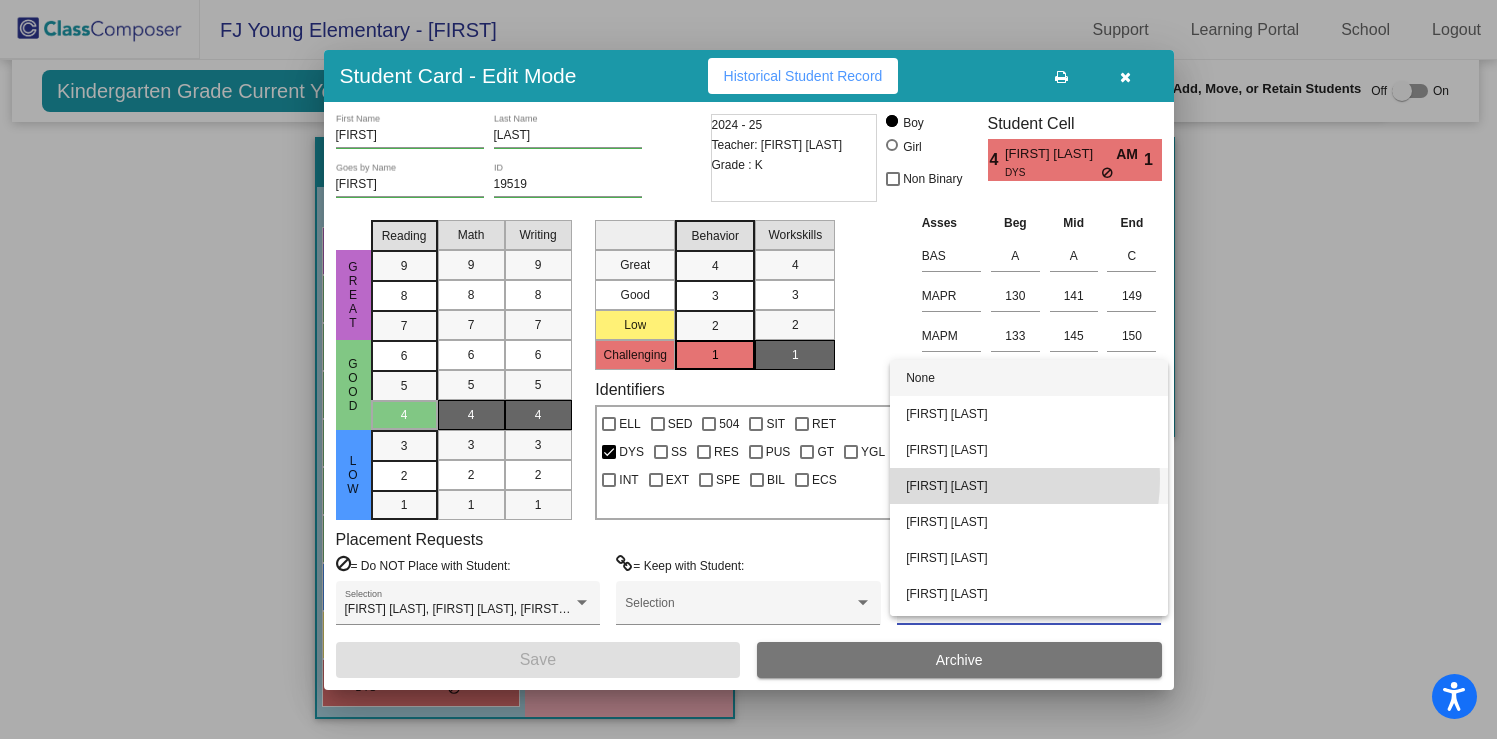 click on "[FIRST] [LAST]" at bounding box center (1029, 486) 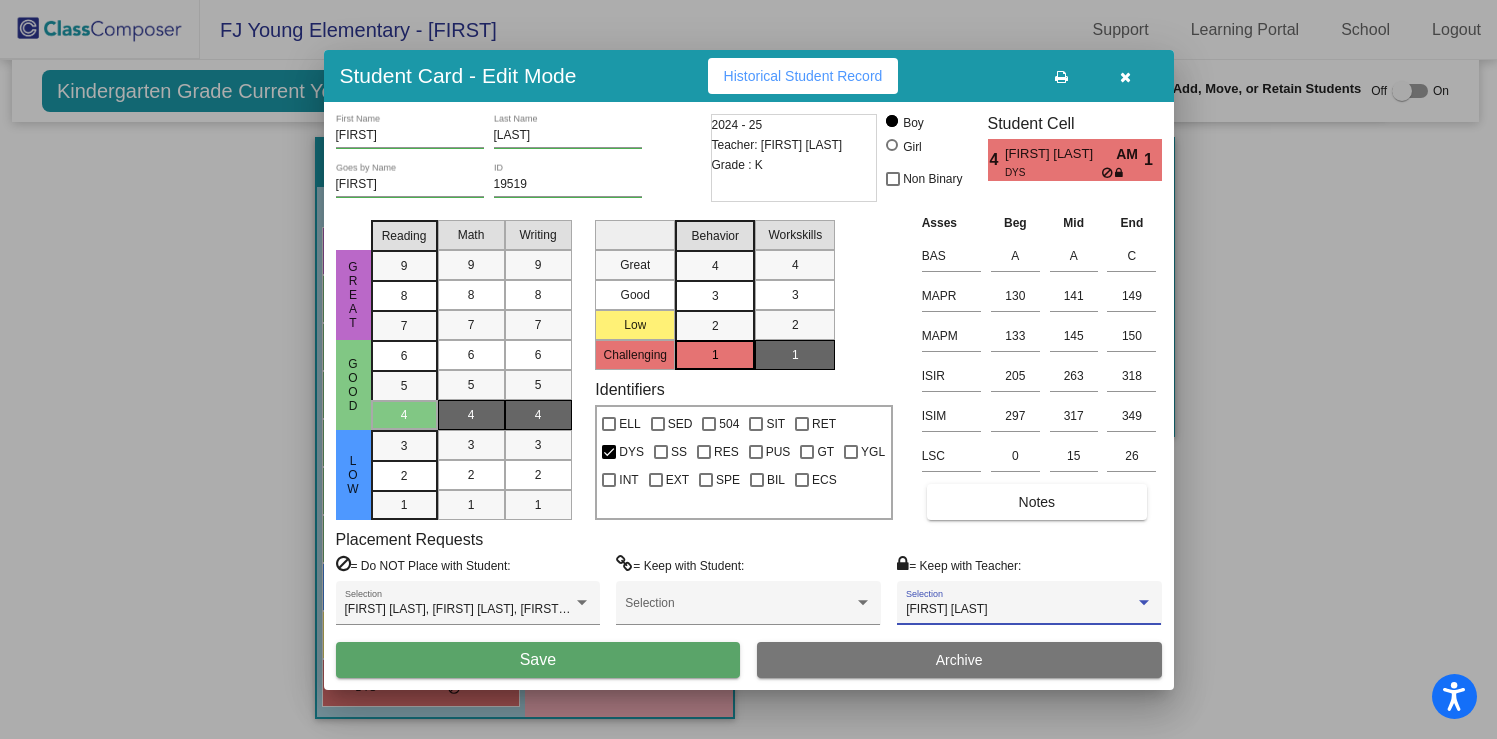 click on "Save" at bounding box center [538, 660] 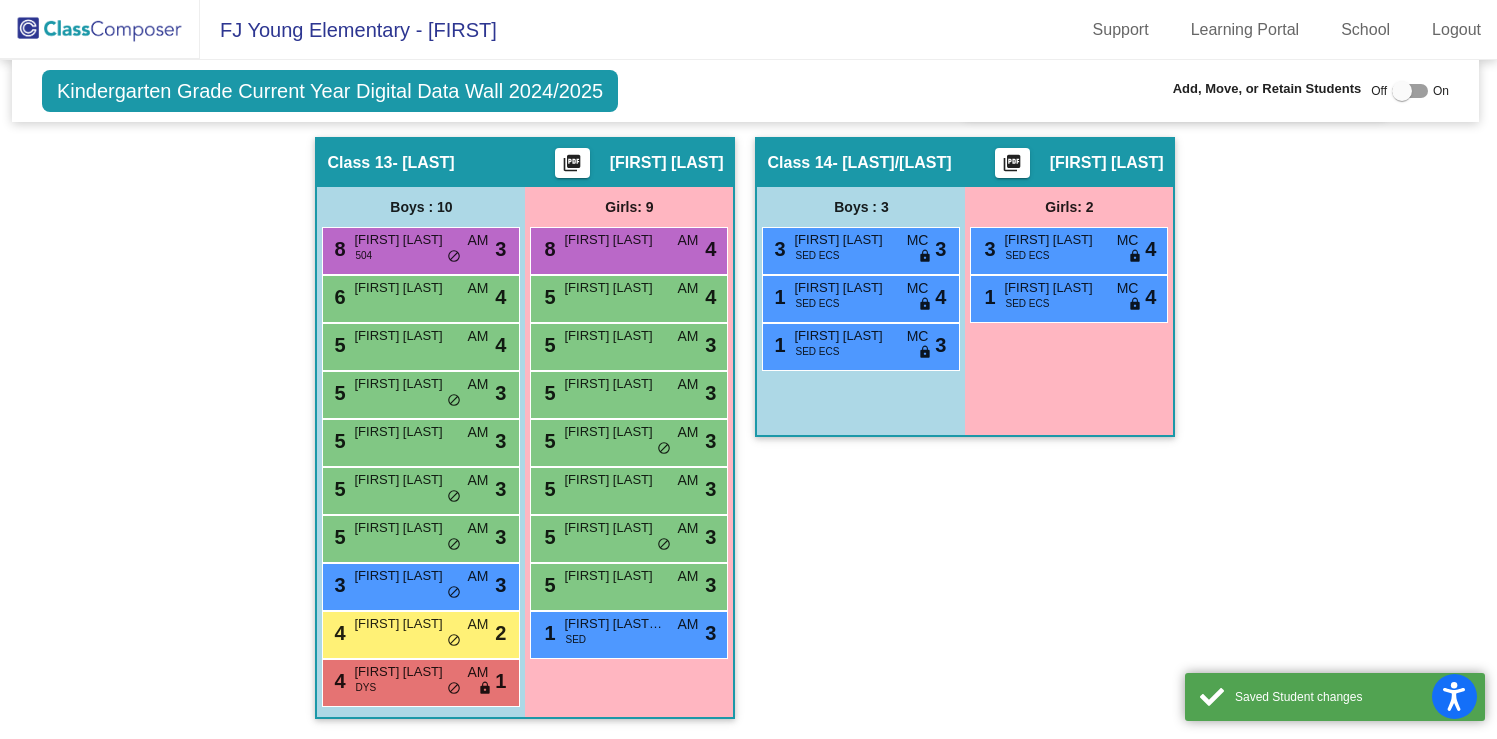 scroll, scrollTop: 0, scrollLeft: 0, axis: both 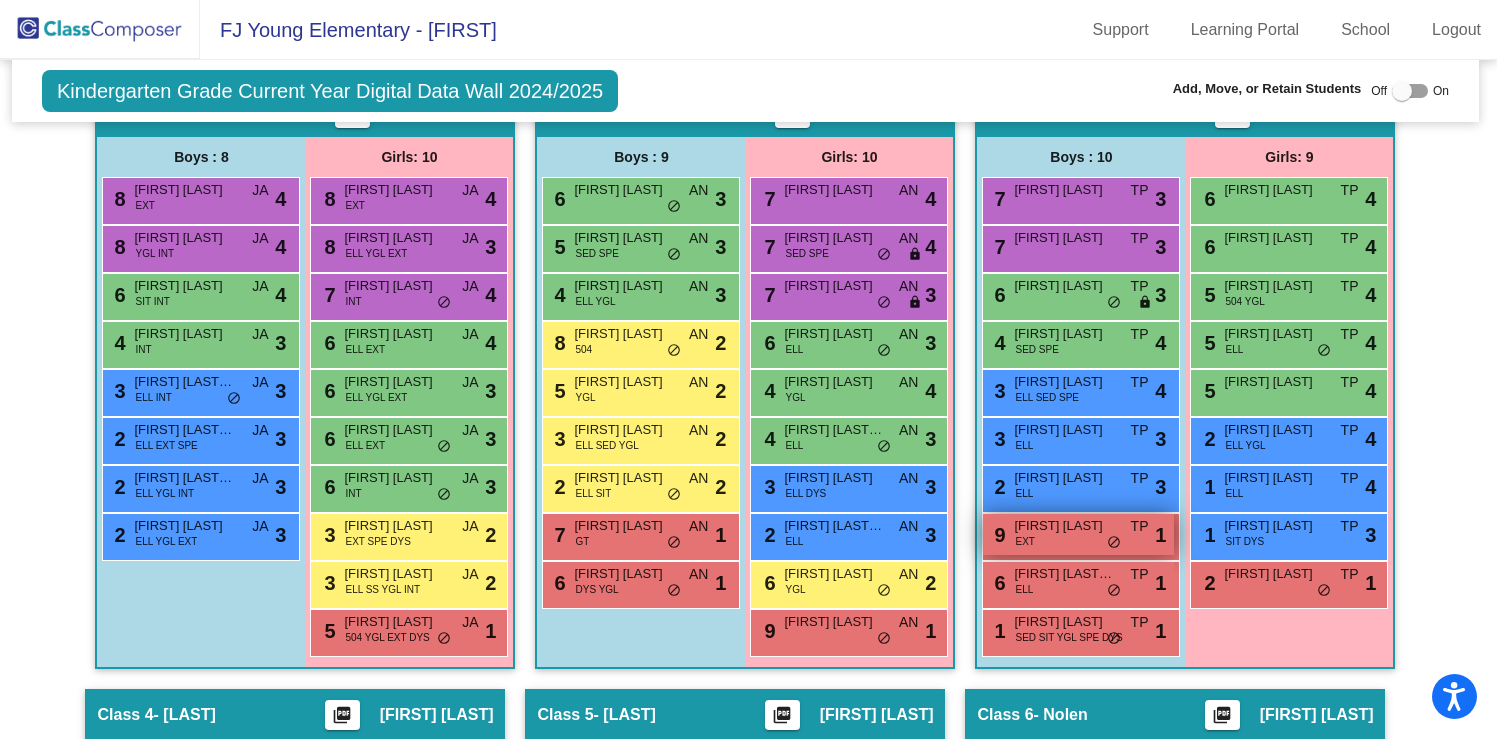 click on "9 Raymond Harrell EXT TP lock do_not_disturb_alt 1" at bounding box center (1078, 534) 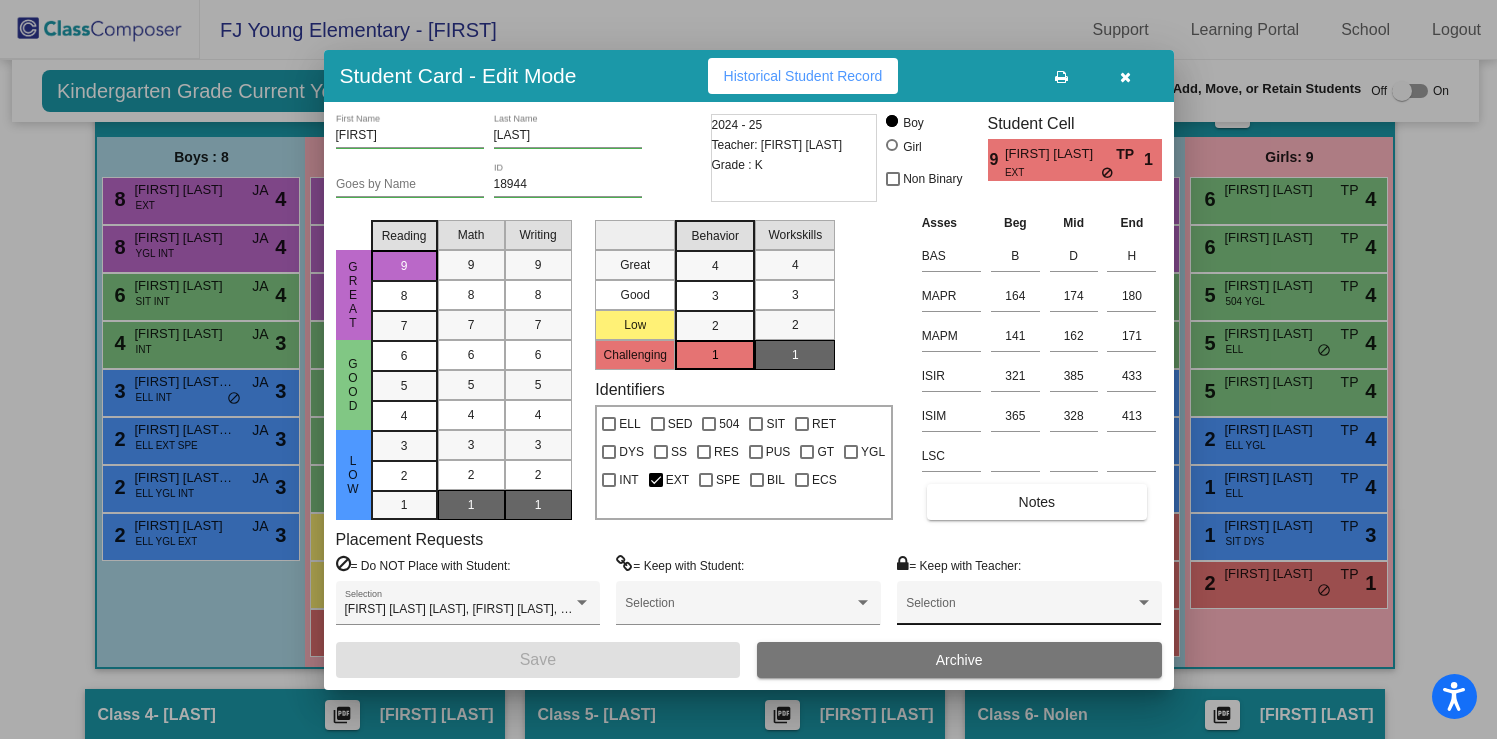 click on "Selection" at bounding box center (1029, 608) 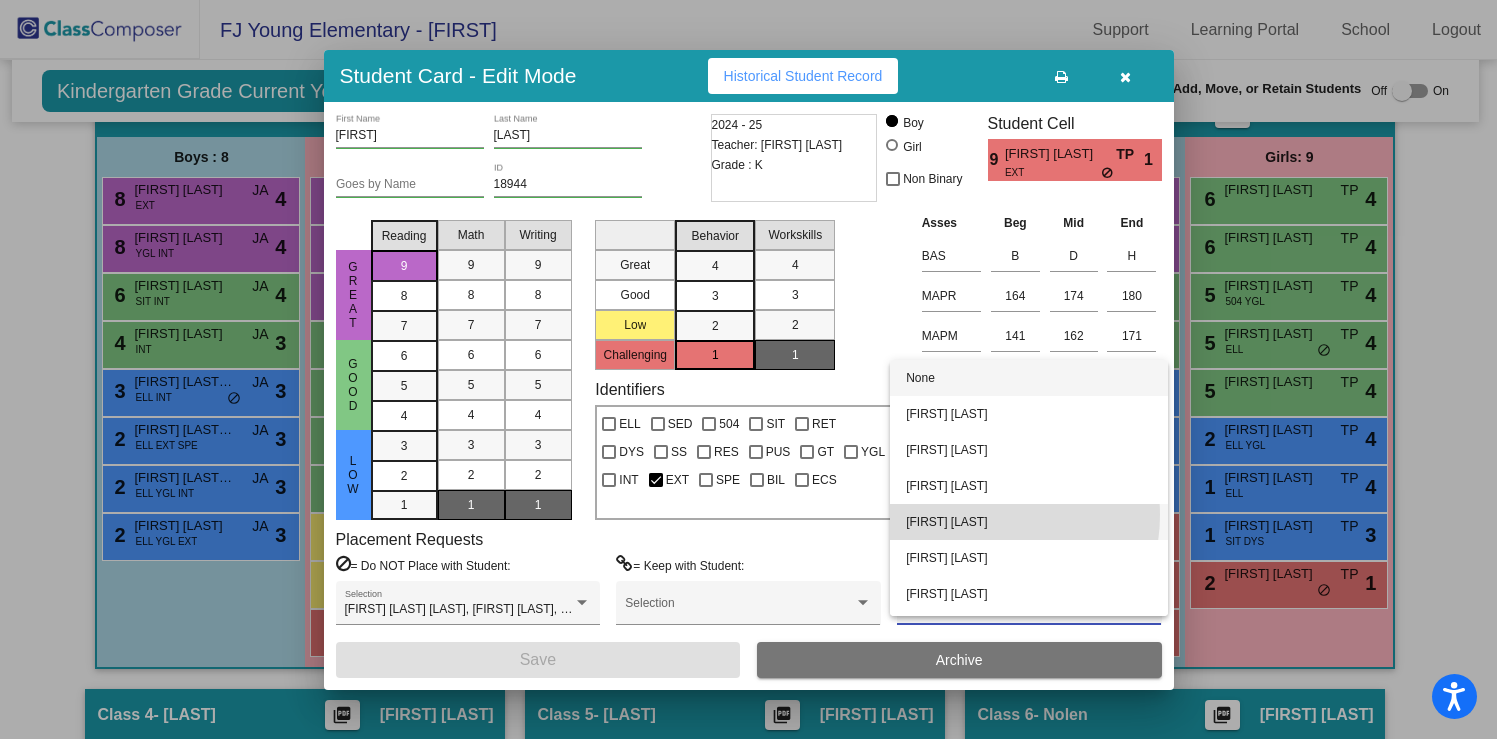 click on "[FIRST] [LAST]" at bounding box center [1029, 522] 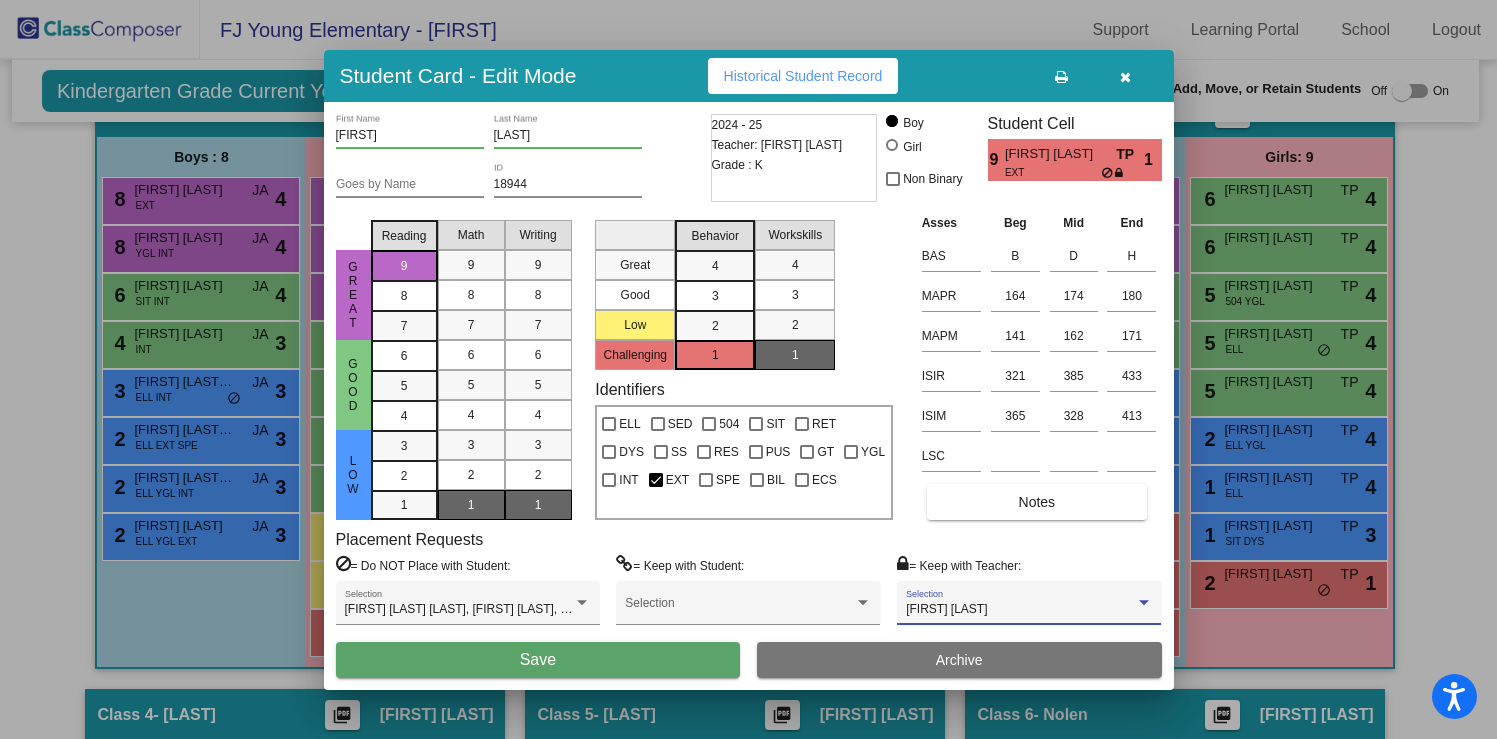 click on "Save" at bounding box center [538, 659] 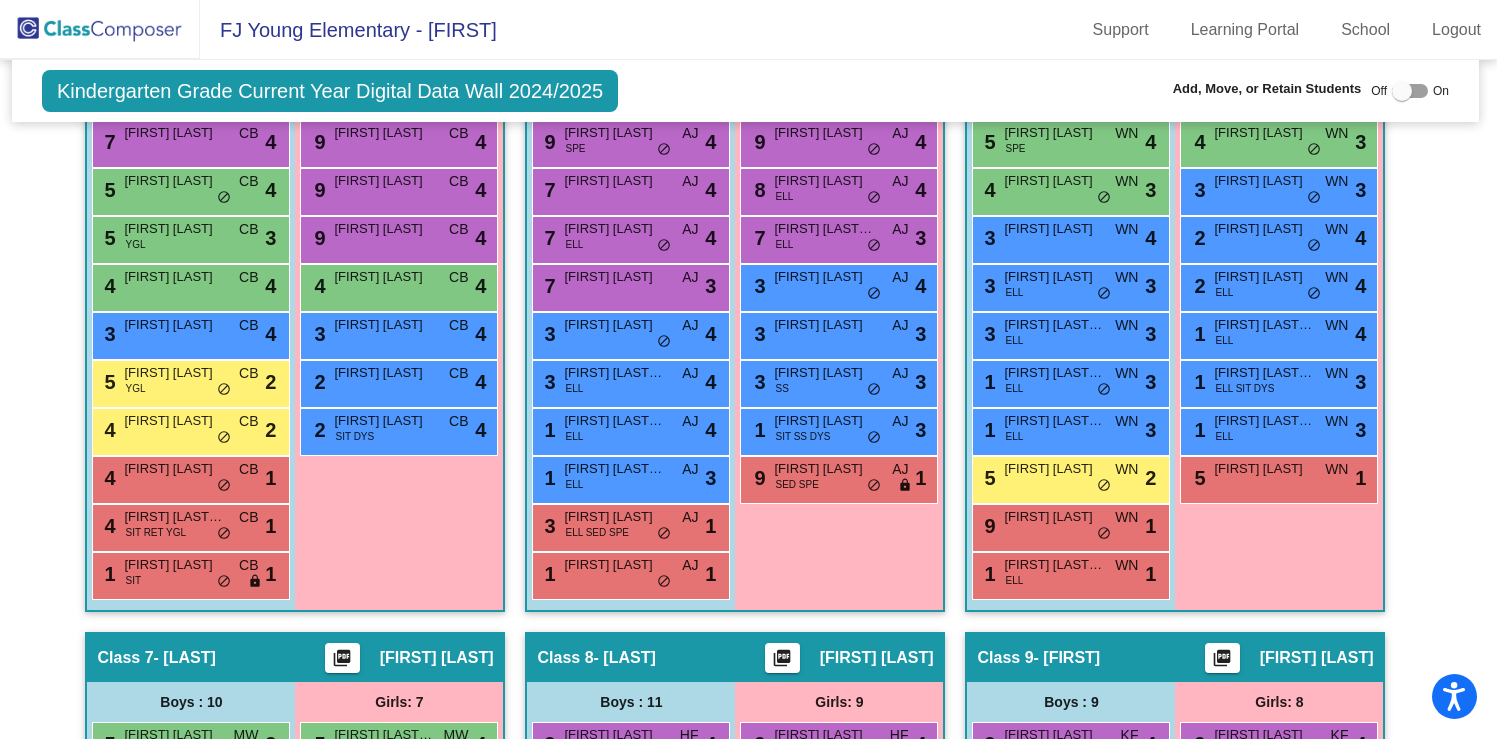 scroll, scrollTop: 1571, scrollLeft: 3, axis: both 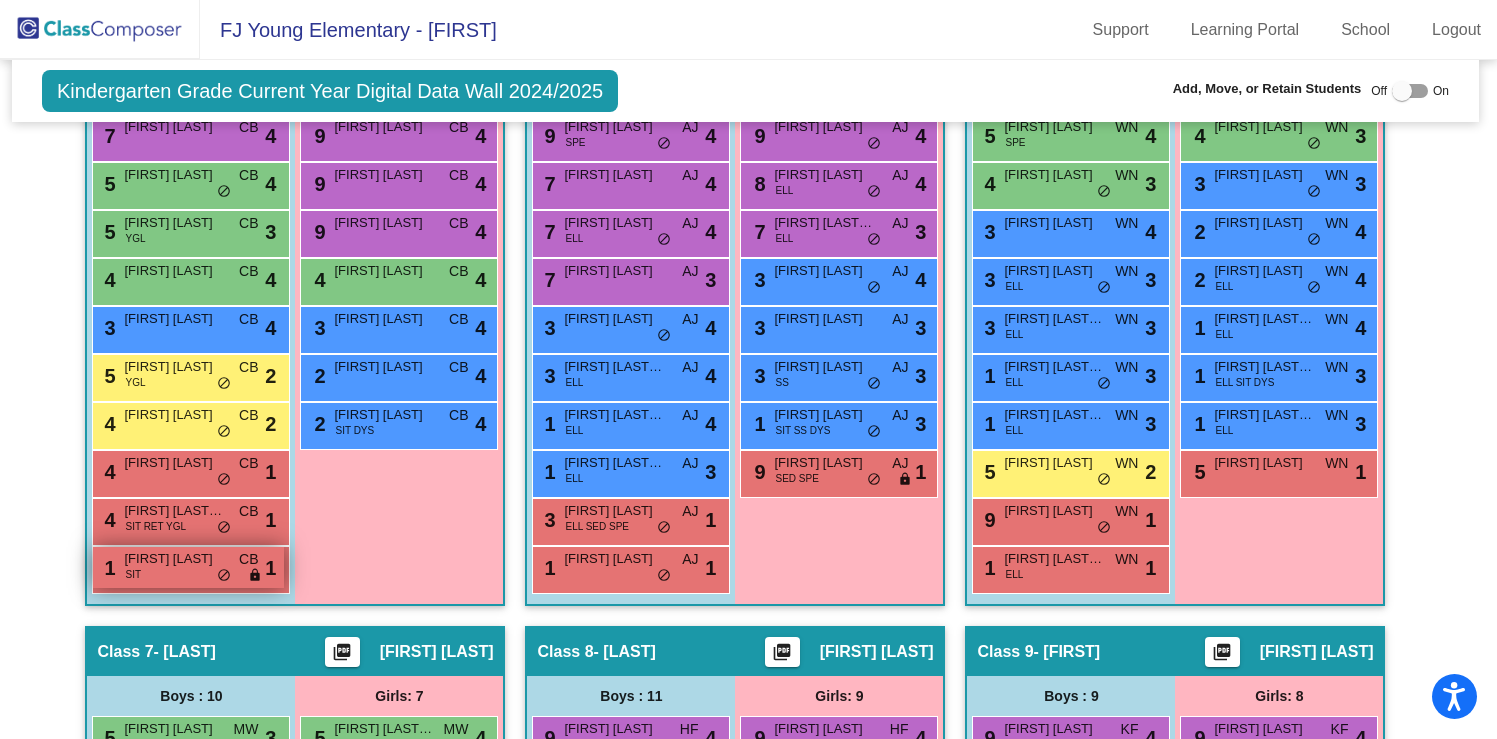 click on "1 Ismael Garcia SIT CB lock do_not_disturb_alt 1" at bounding box center [188, 567] 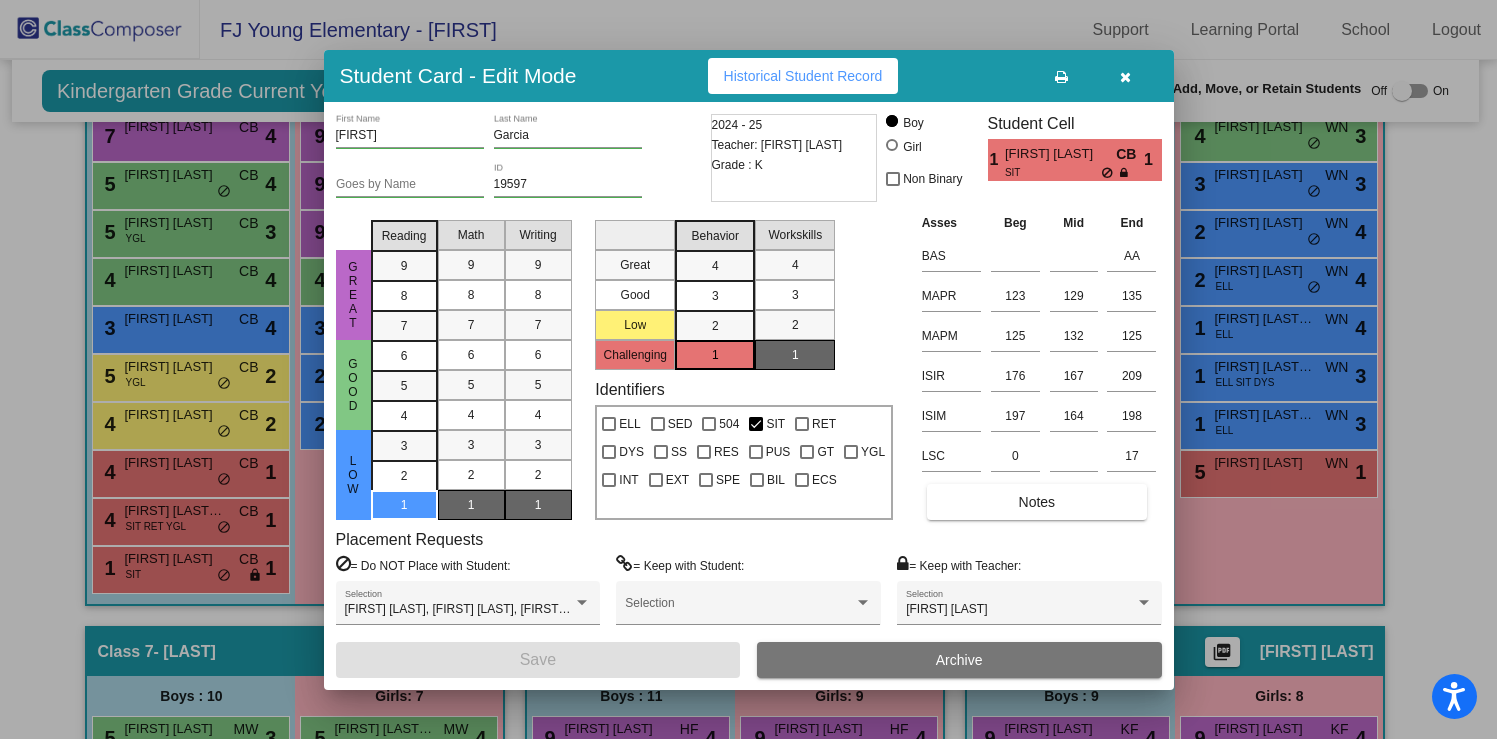 scroll, scrollTop: 0, scrollLeft: 0, axis: both 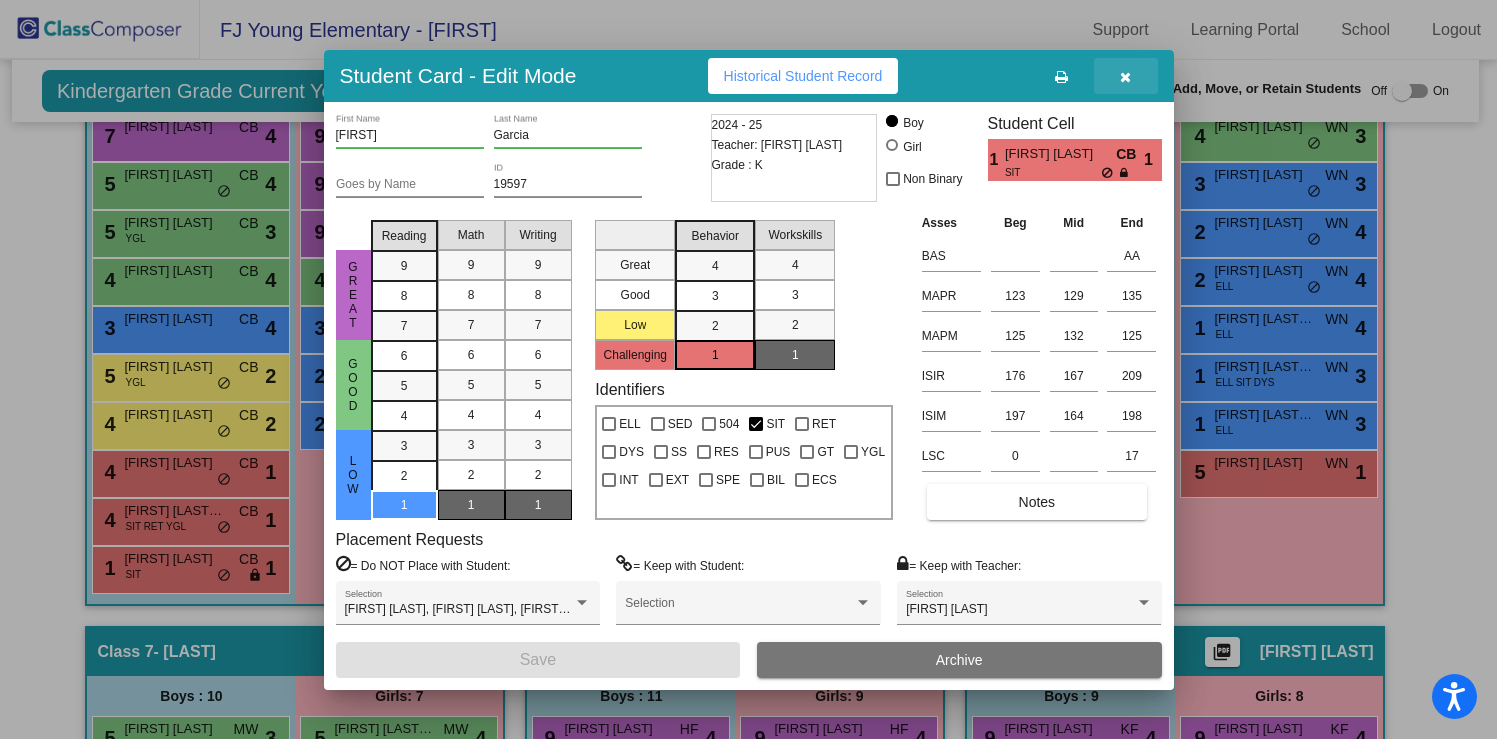 click at bounding box center (1125, 77) 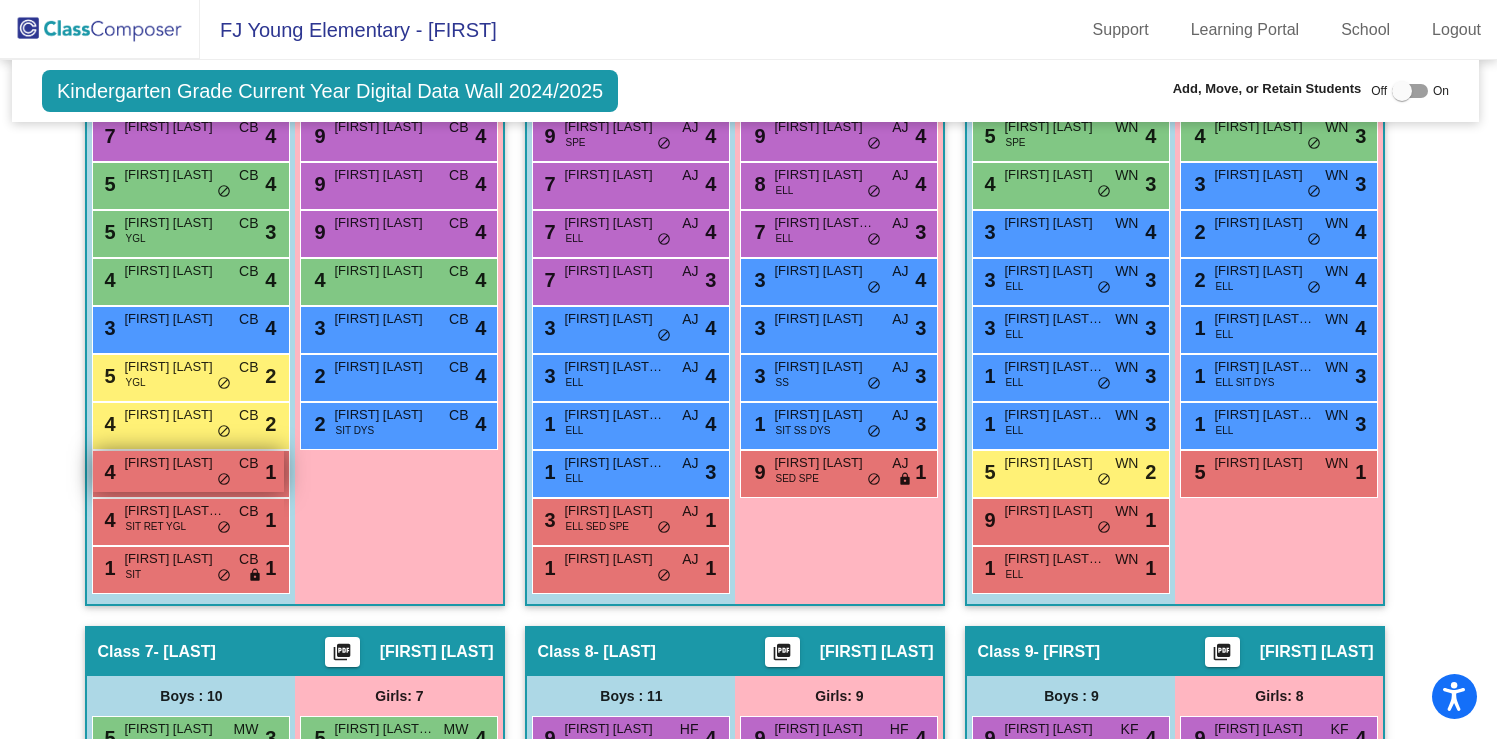 click on "4 Neil Buhler CB lock do_not_disturb_alt 1" at bounding box center [188, 471] 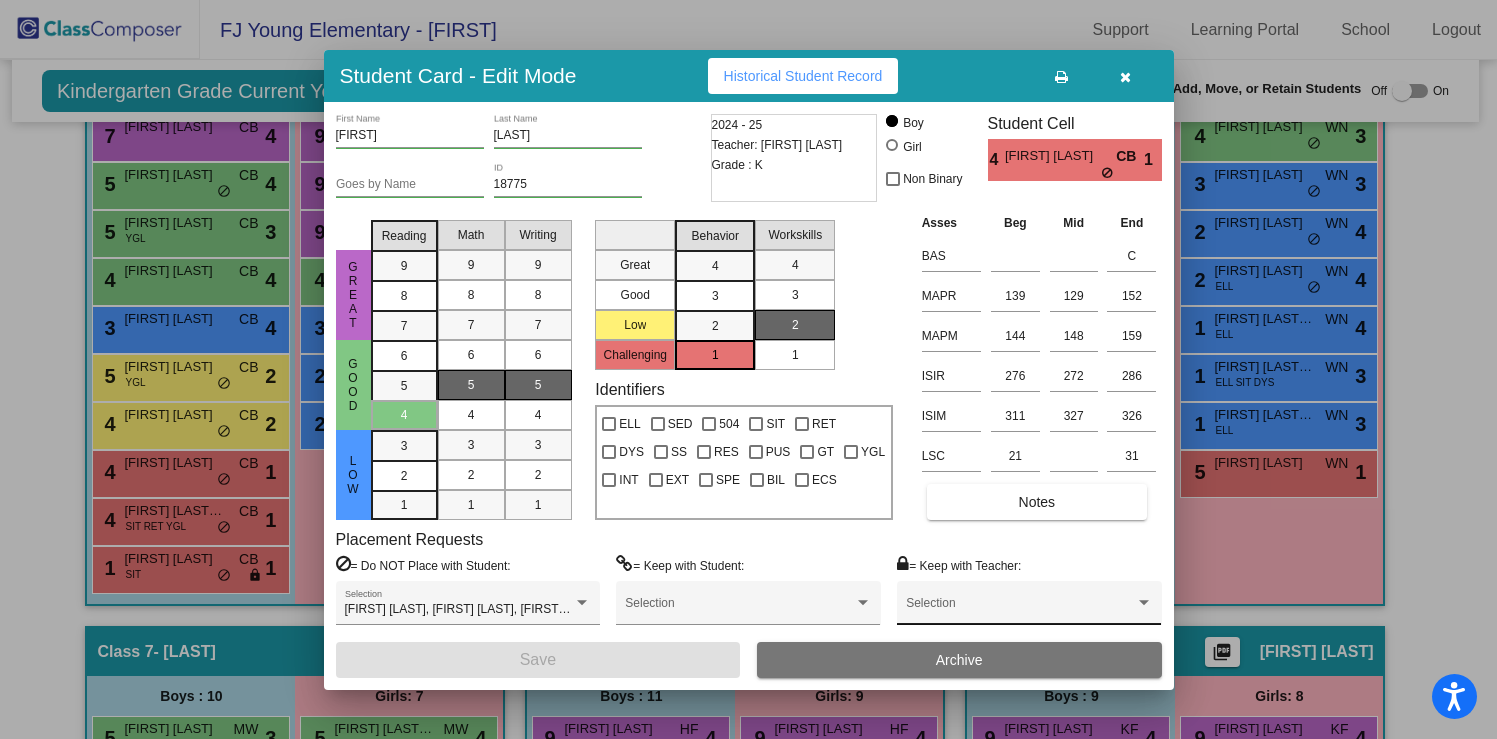 click on "Selection" at bounding box center (1029, 608) 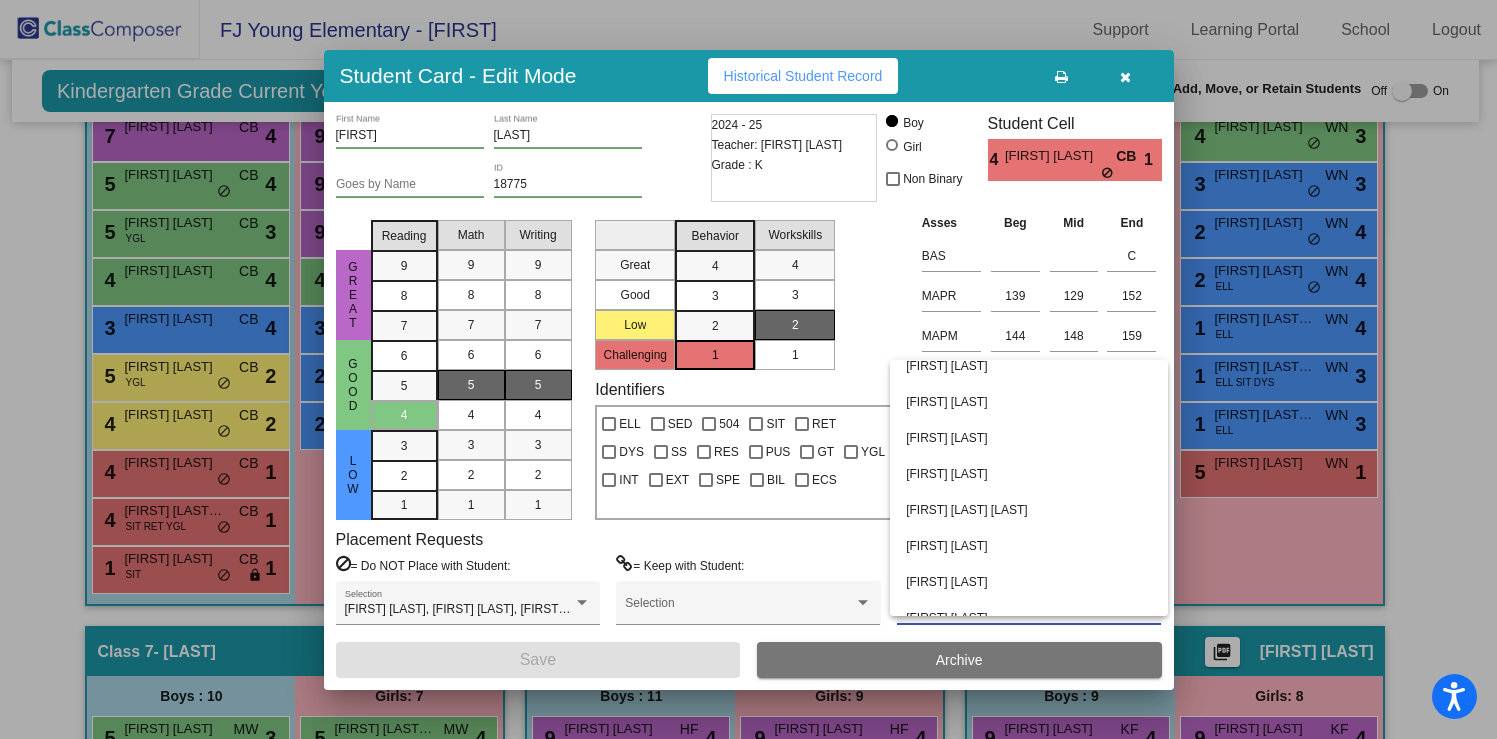 scroll, scrollTop: 284, scrollLeft: 0, axis: vertical 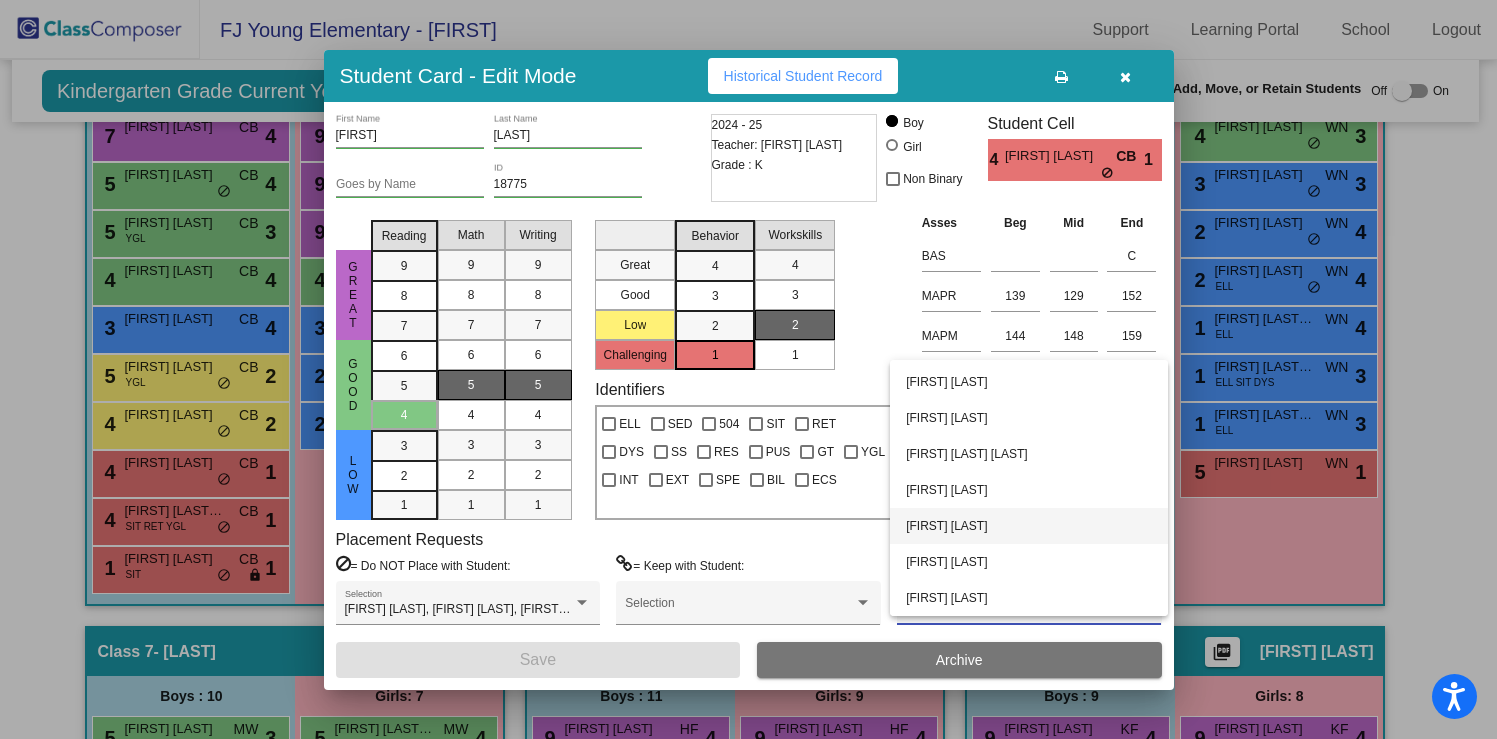 click on "[FIRST] [LAST]" at bounding box center [1029, 526] 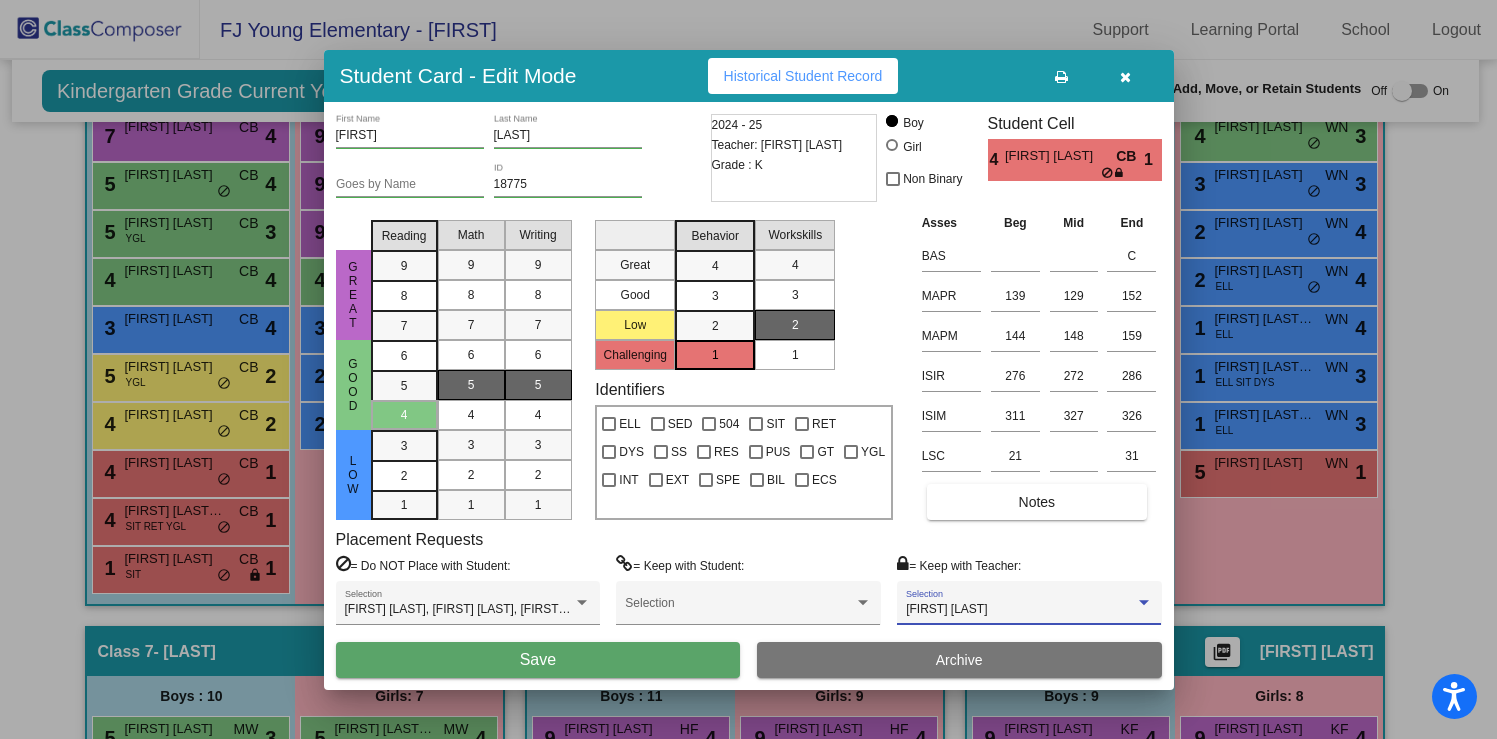 click on "Save" at bounding box center (538, 660) 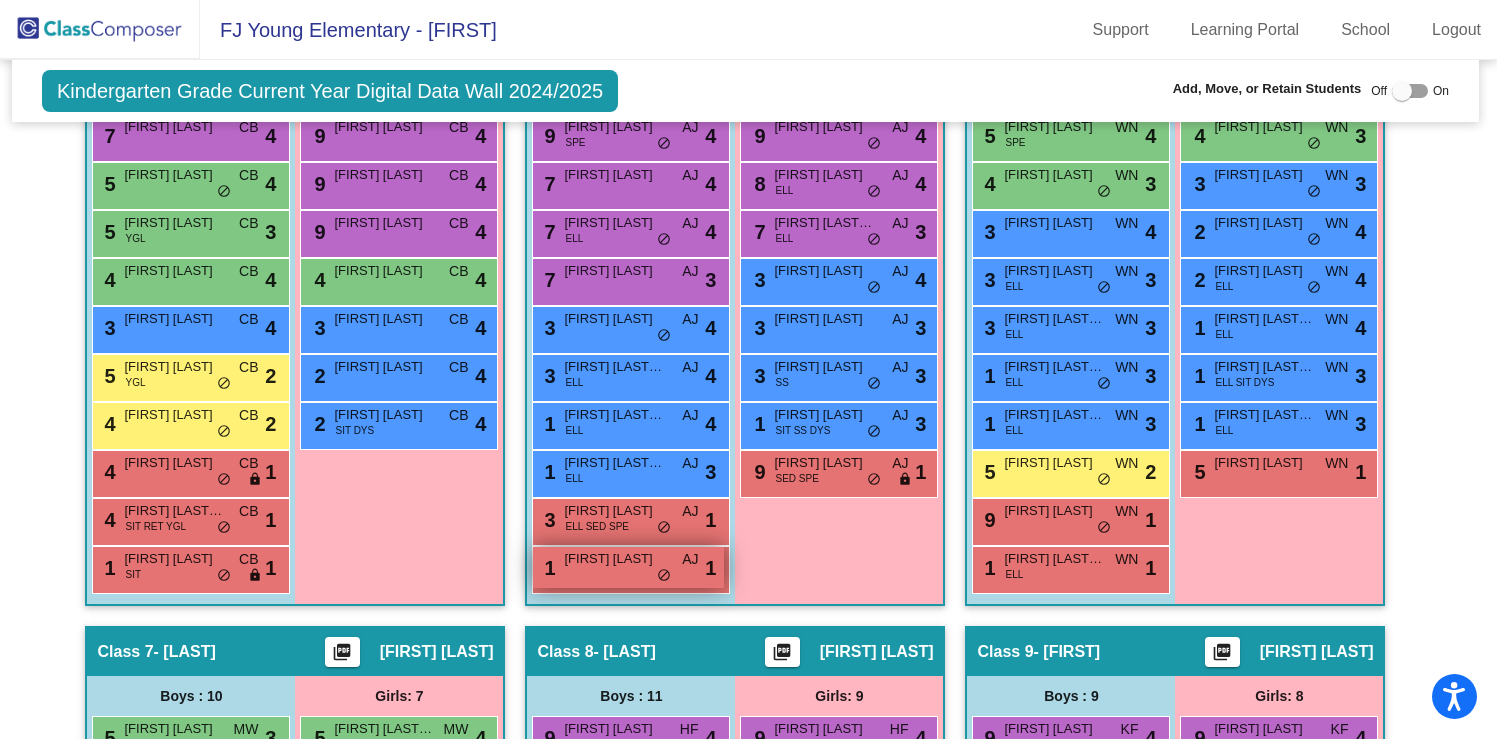 click on "1 Bryar Guffey AJ lock do_not_disturb_alt 1" at bounding box center (628, 567) 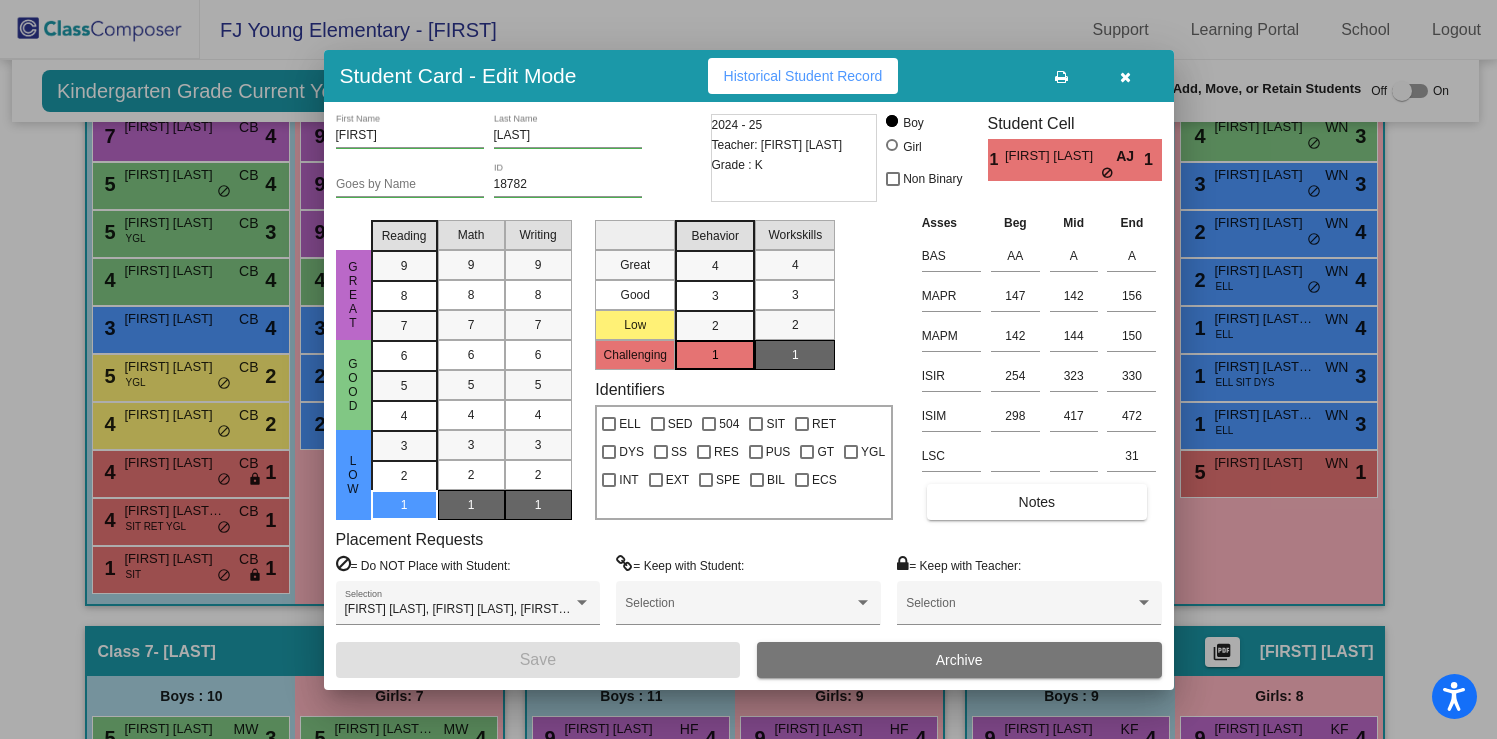 click at bounding box center [1126, 76] 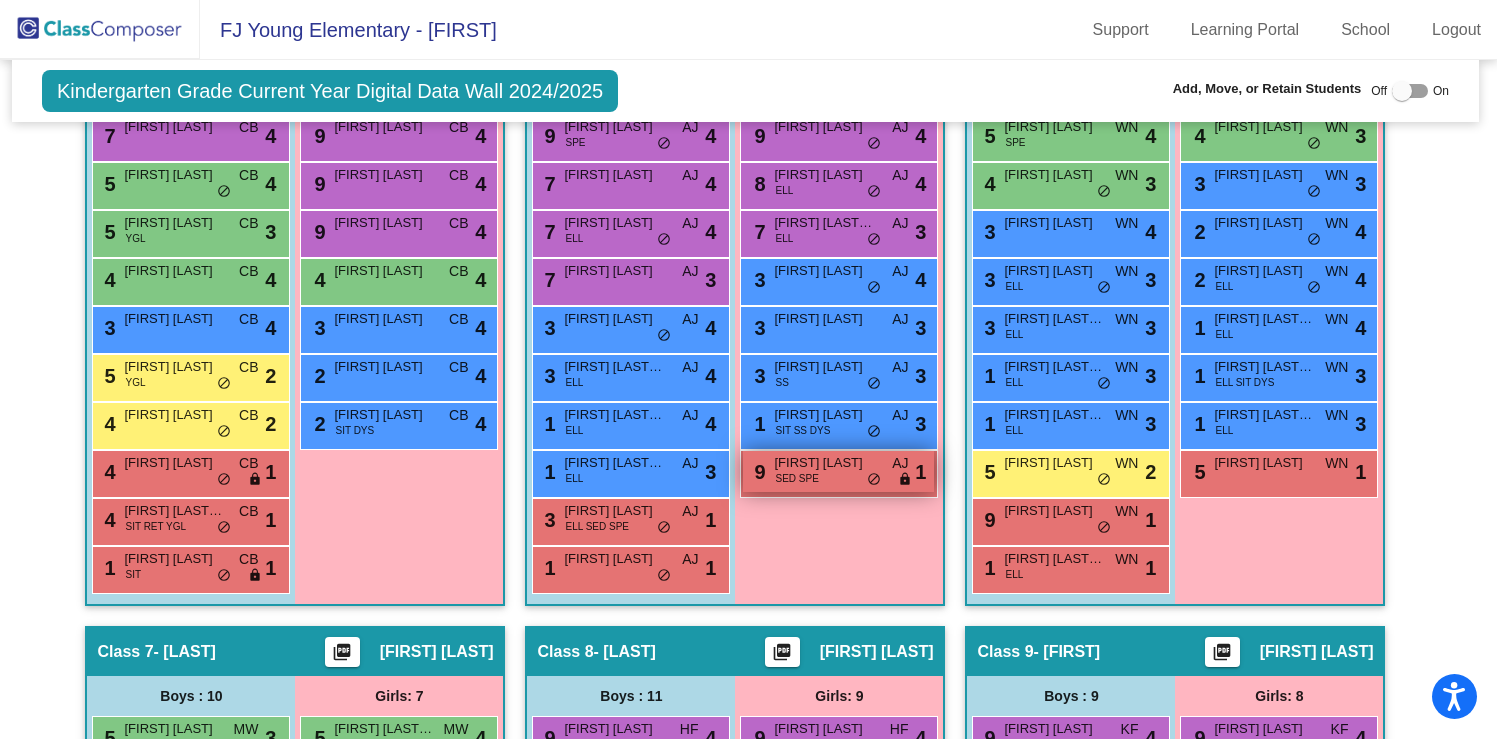 click on "SED SPE" at bounding box center [796, 478] 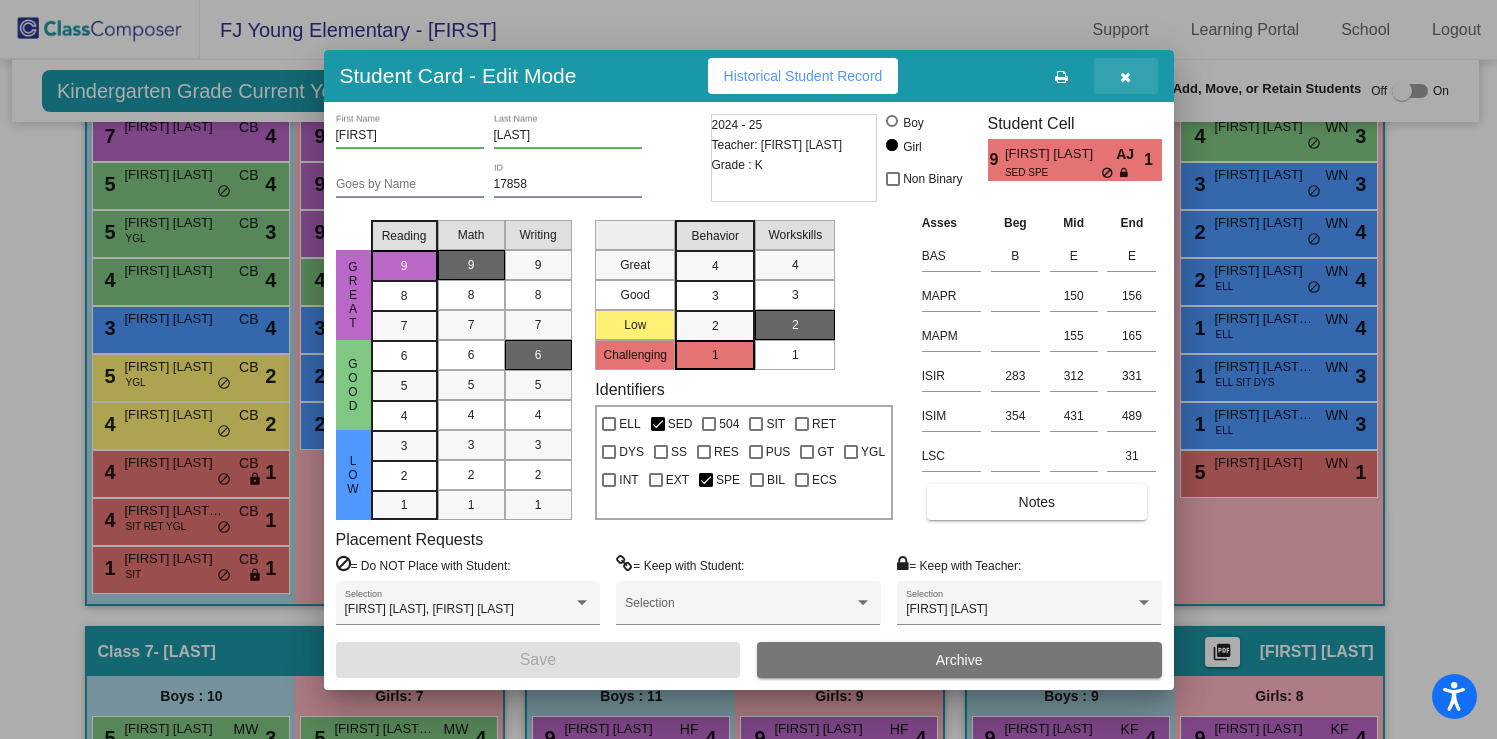 click at bounding box center (1126, 76) 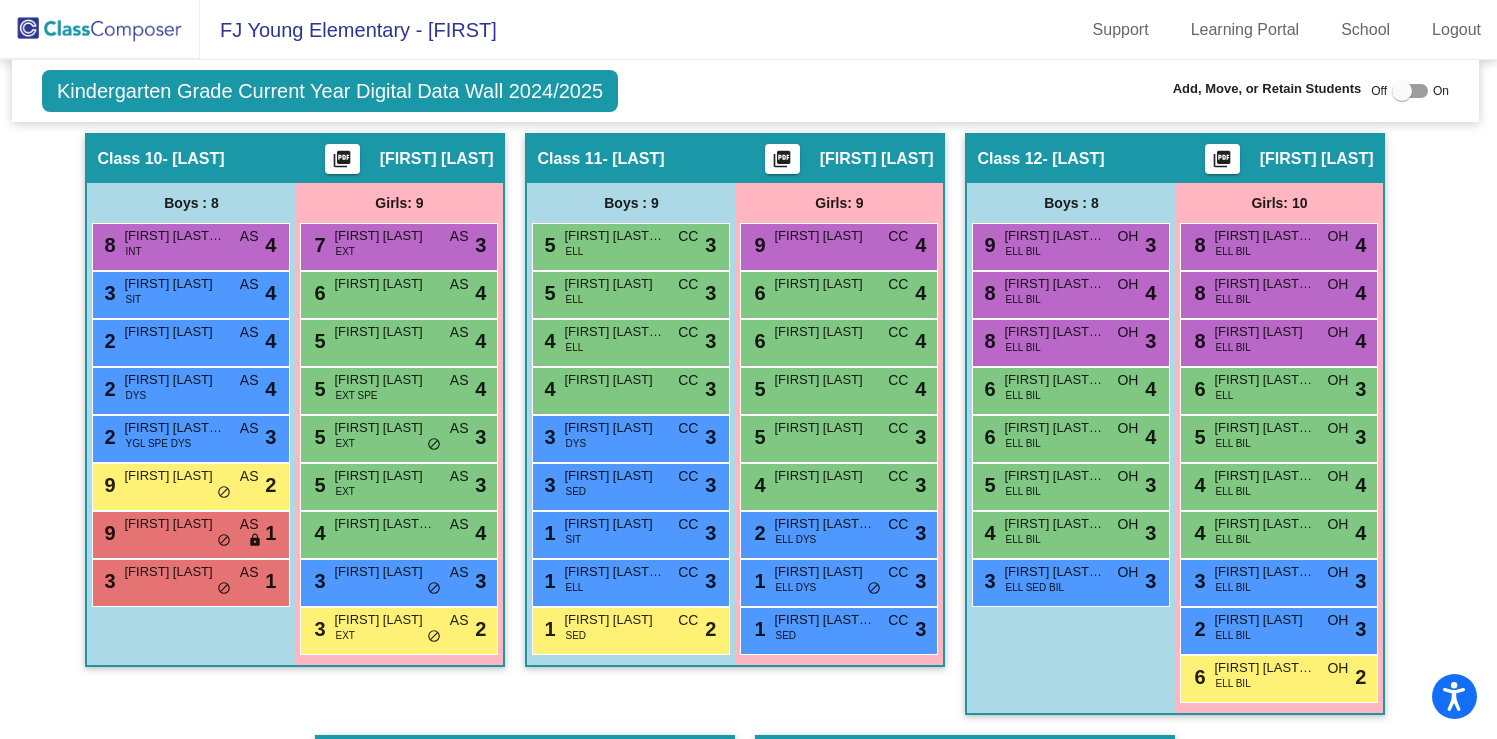 scroll, scrollTop: 2722, scrollLeft: 3, axis: both 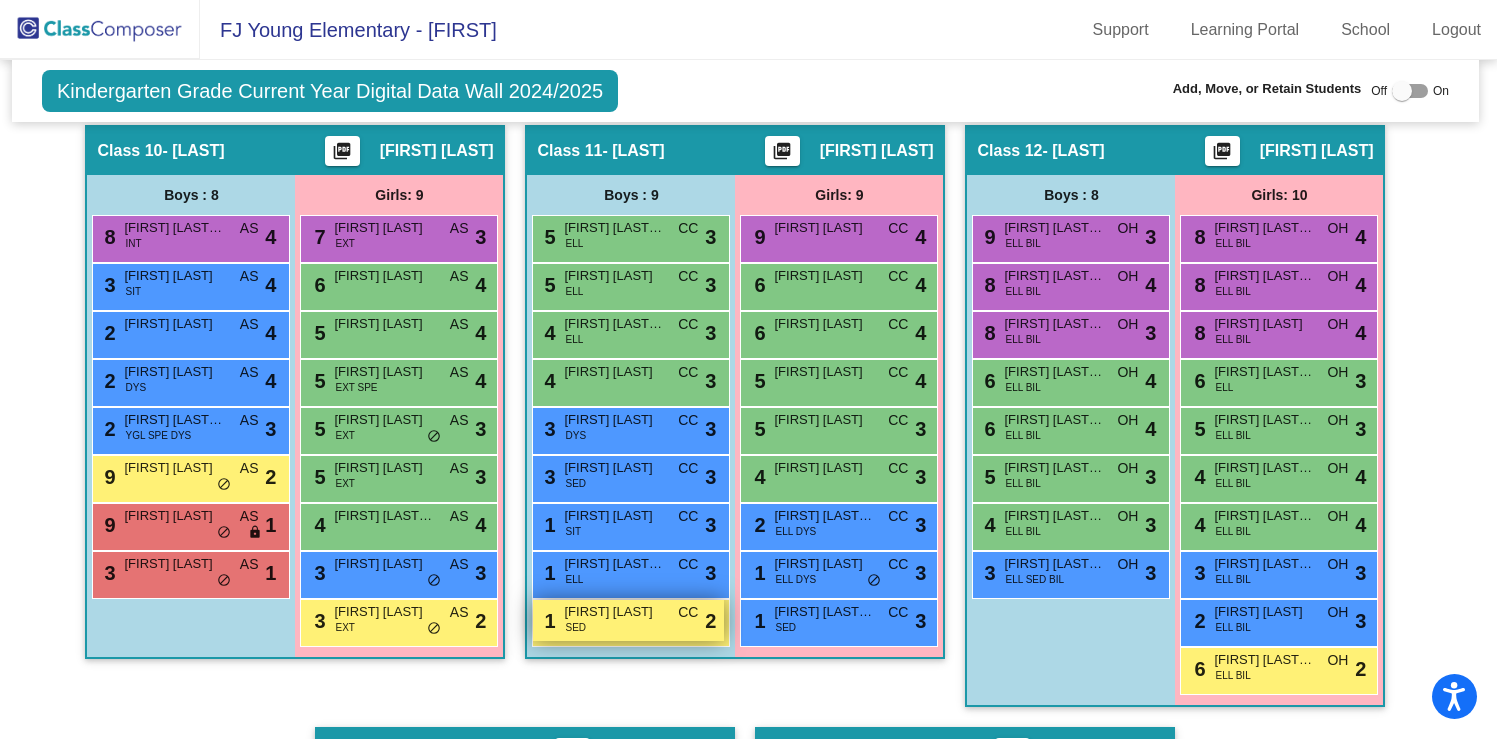 click on "1 Ethan Brown SED CC lock do_not_disturb_alt 2" at bounding box center [628, 620] 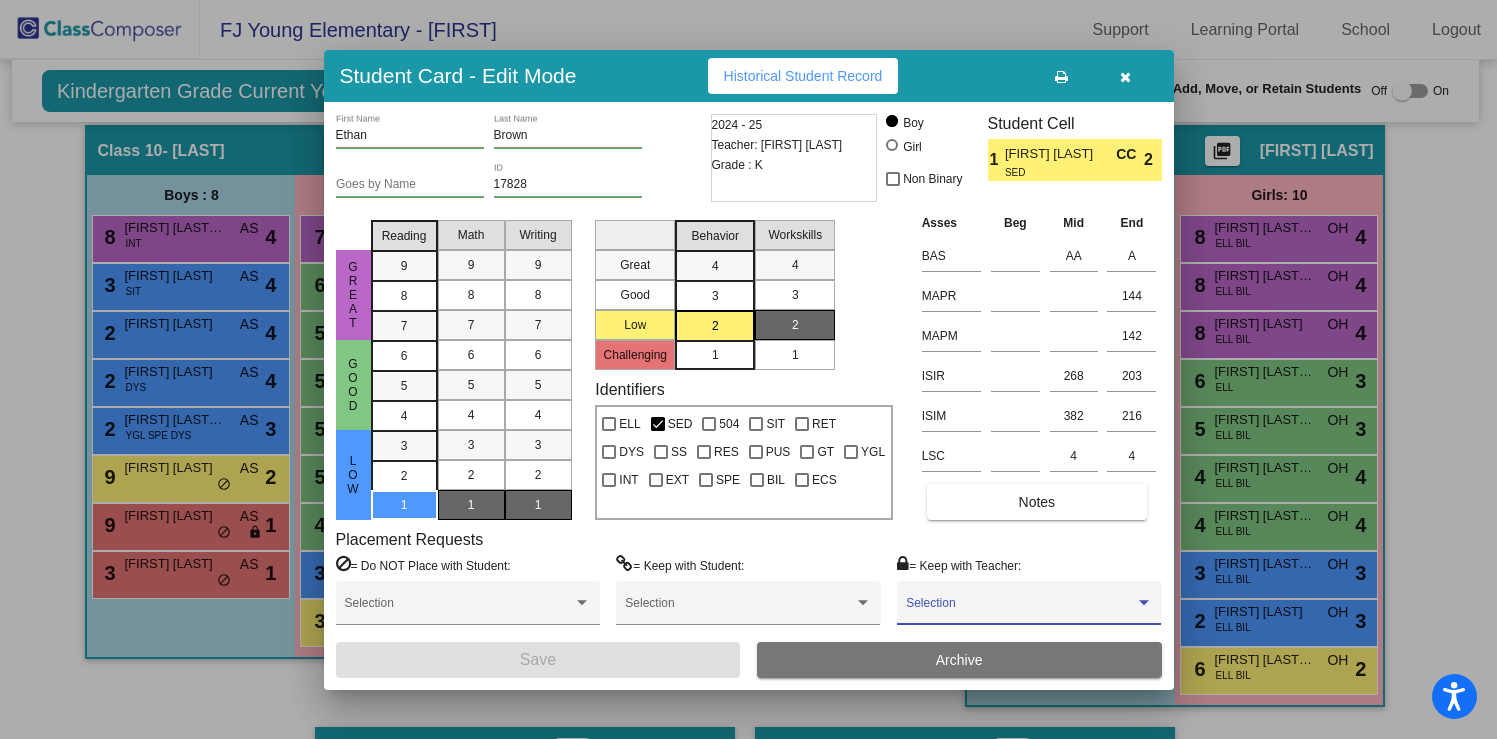 click at bounding box center [1020, 610] 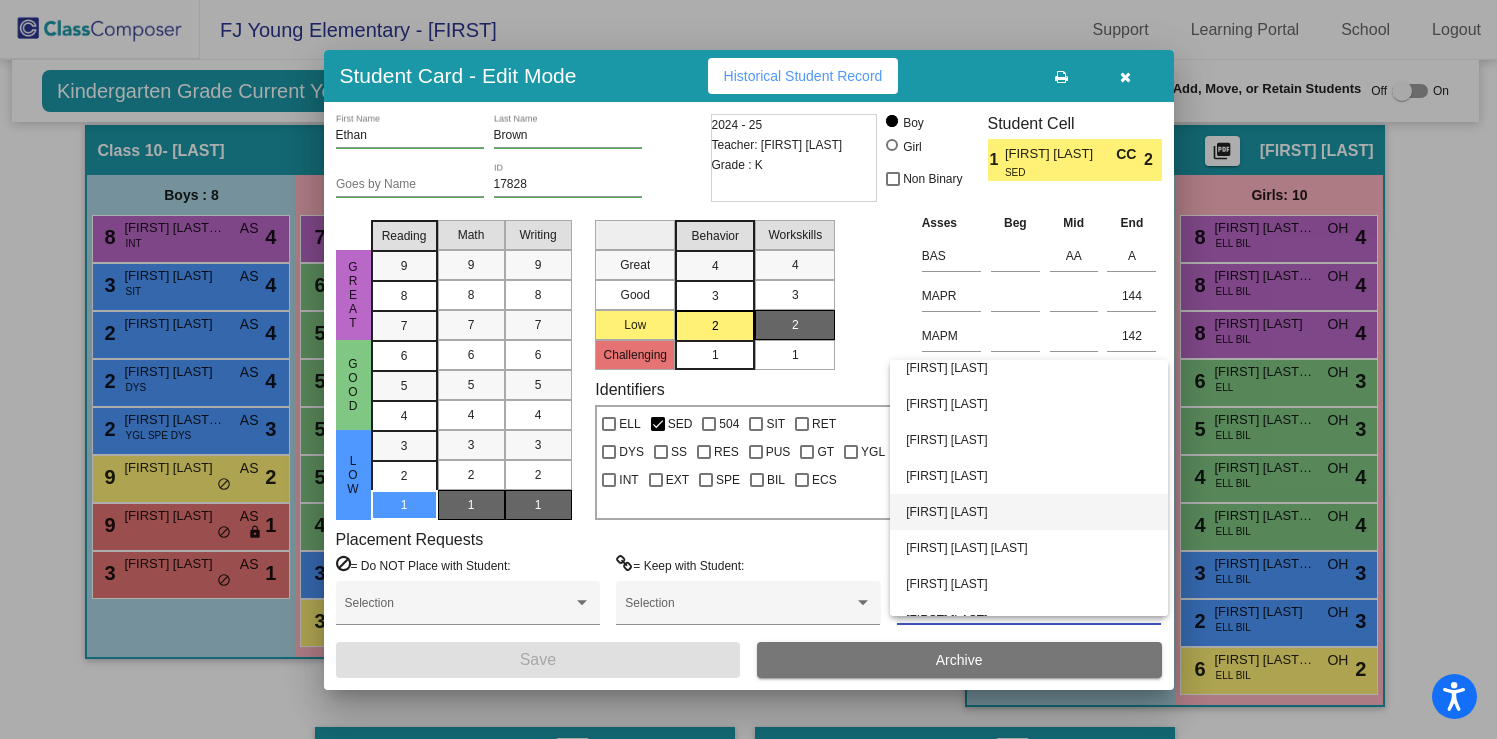 scroll, scrollTop: 194, scrollLeft: 0, axis: vertical 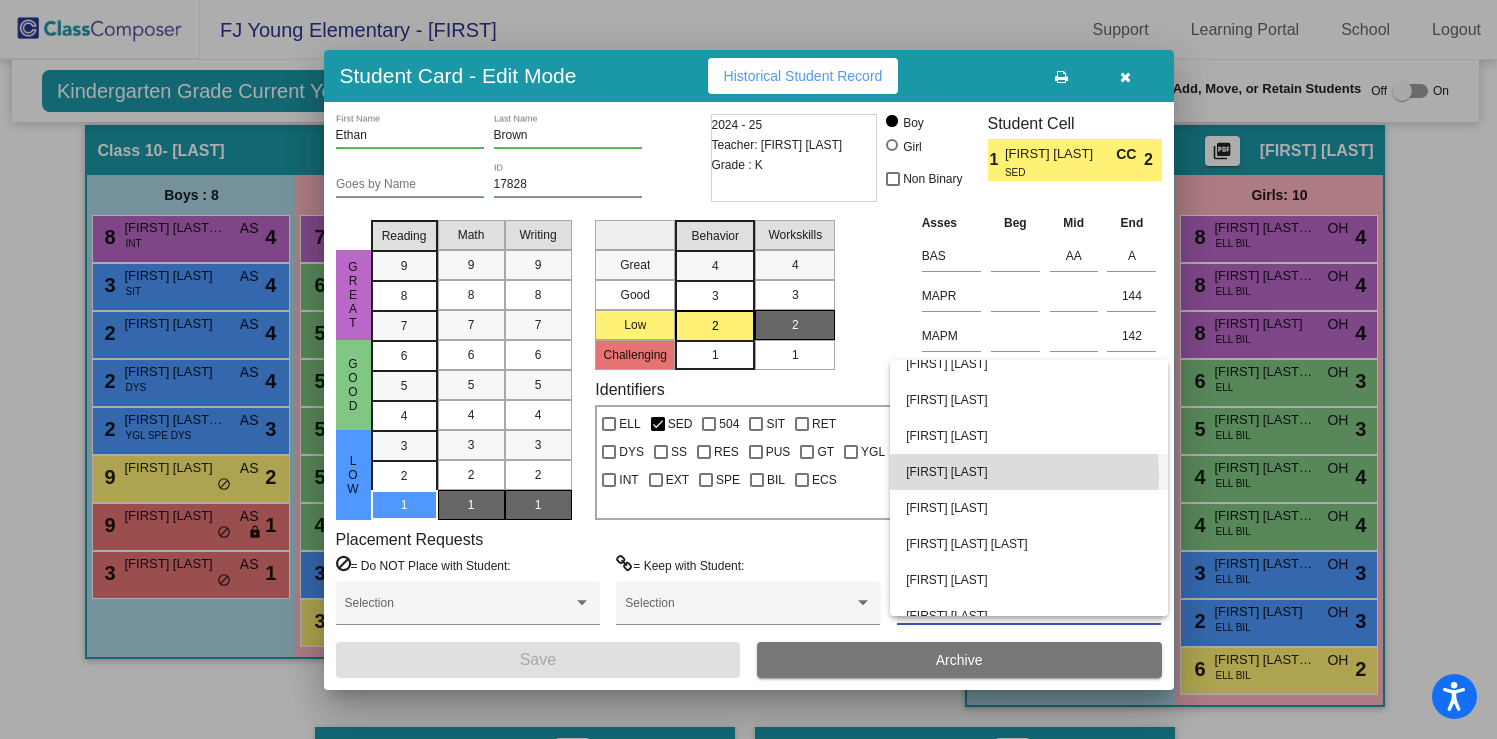 click on "[FIRST] [LAST]" at bounding box center (1029, 472) 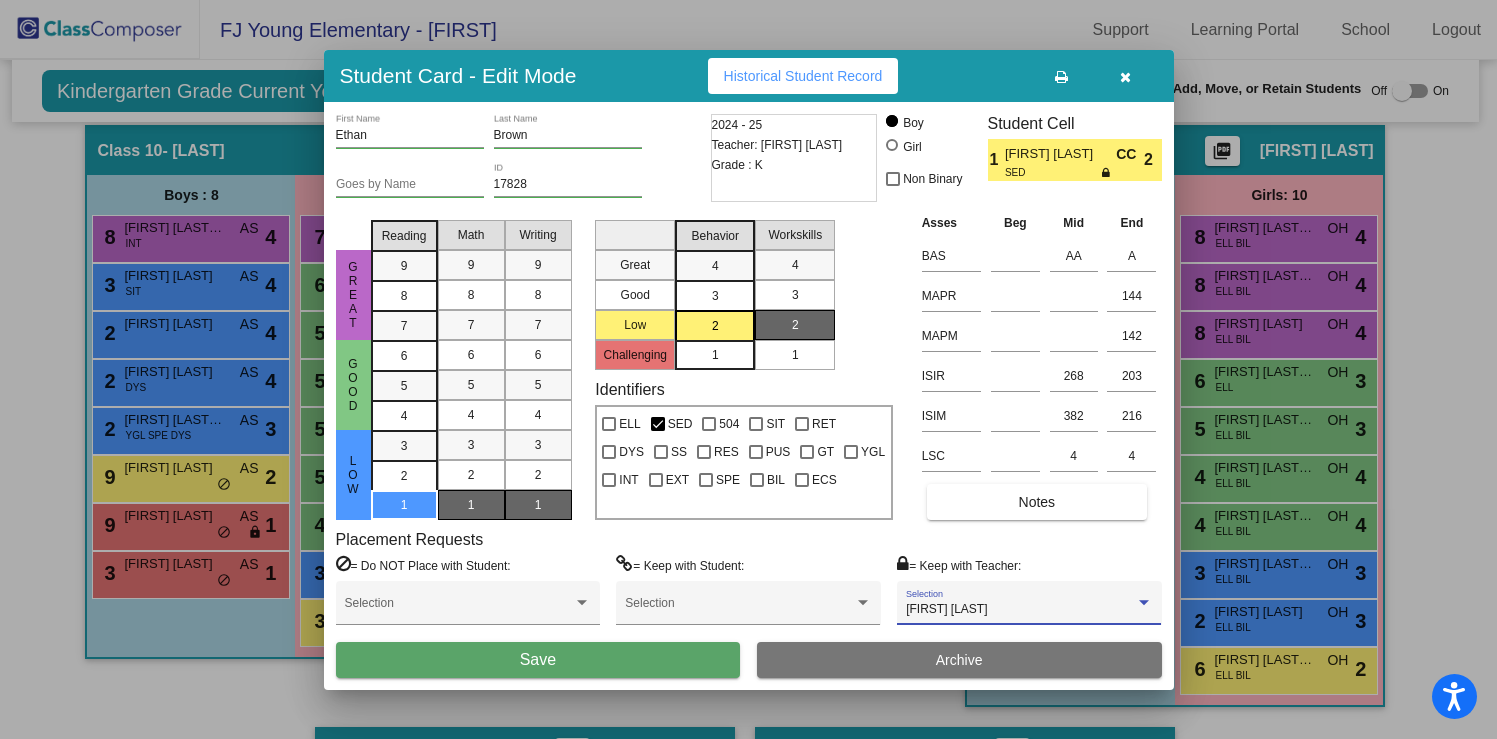 click on "[FIRST] [LAST]" at bounding box center [1020, 610] 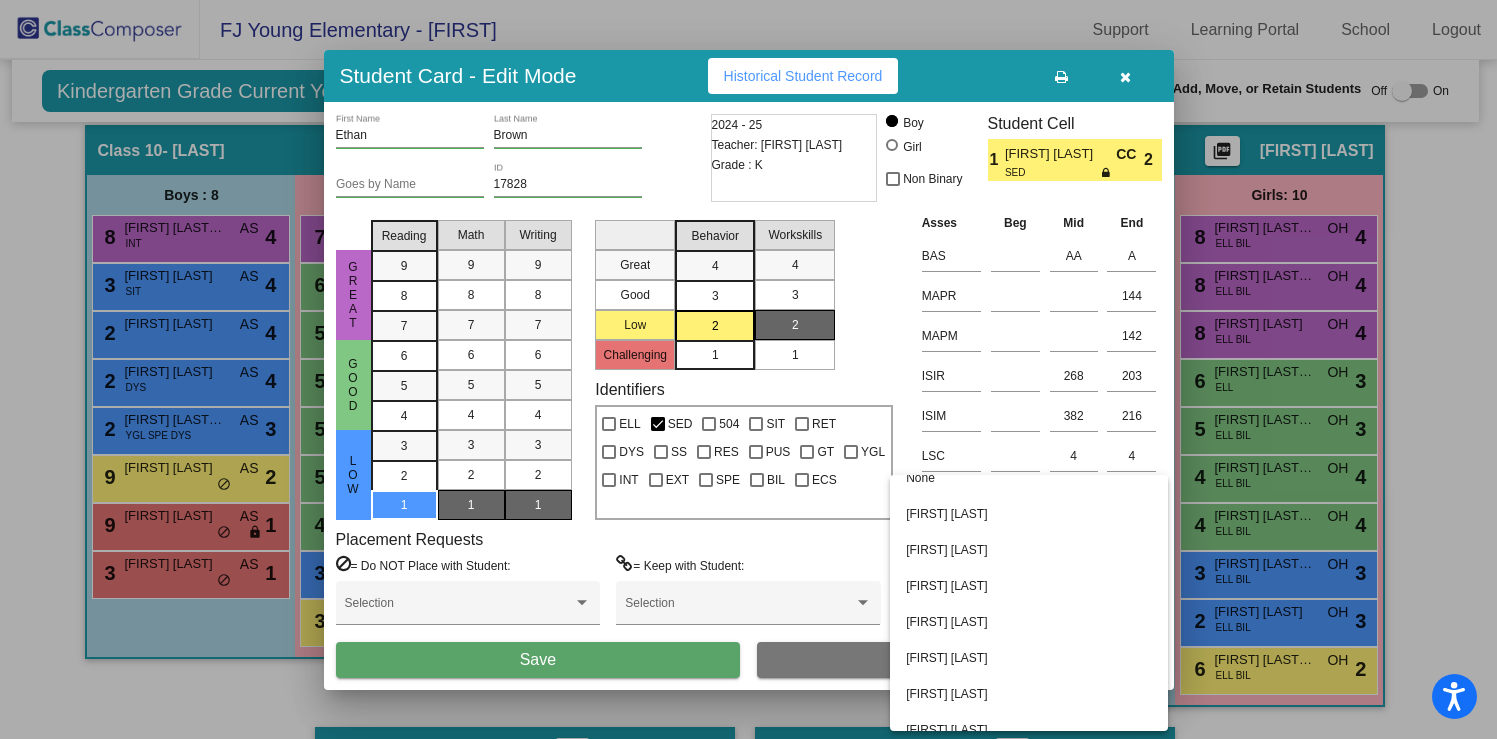 scroll, scrollTop: 8, scrollLeft: 0, axis: vertical 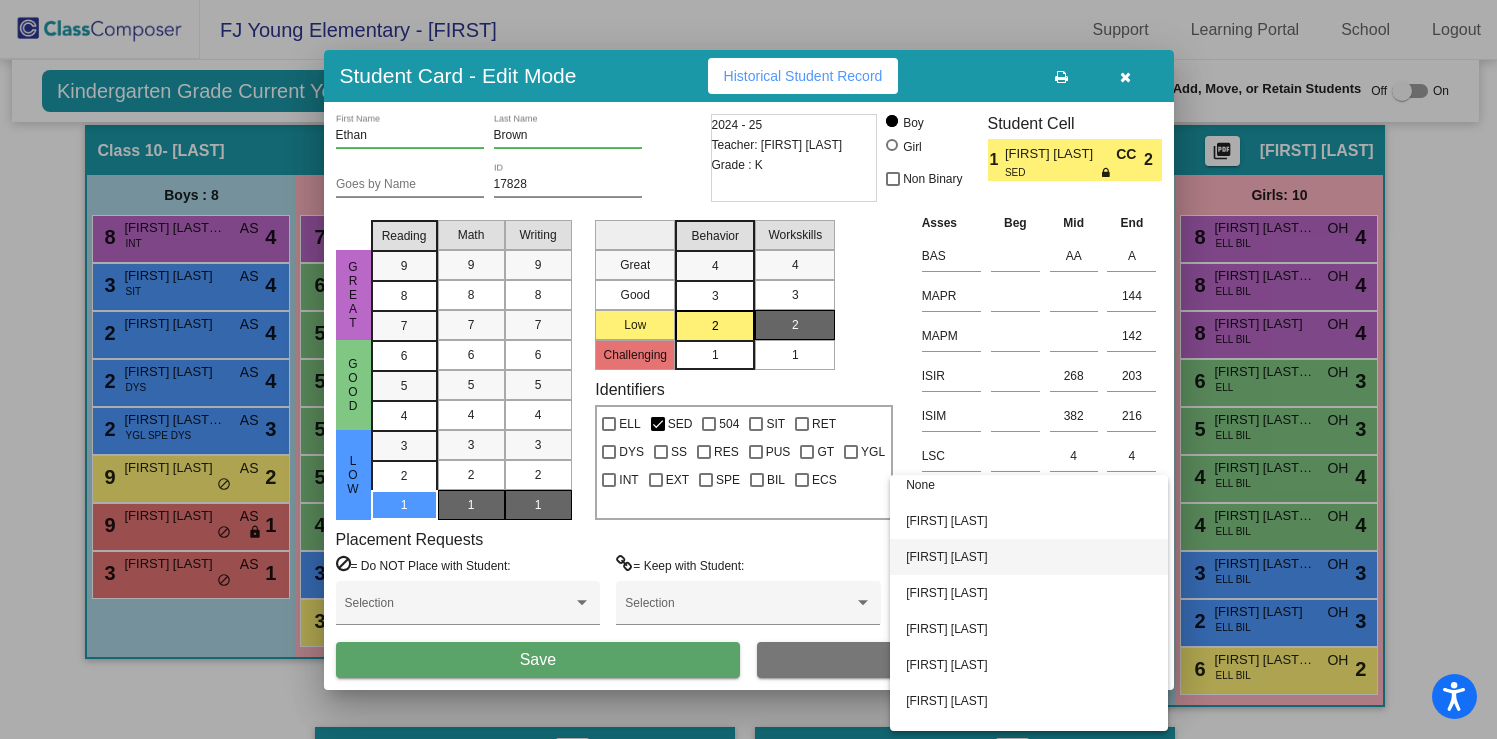 click on "[FIRST] [LAST]" at bounding box center [1029, 557] 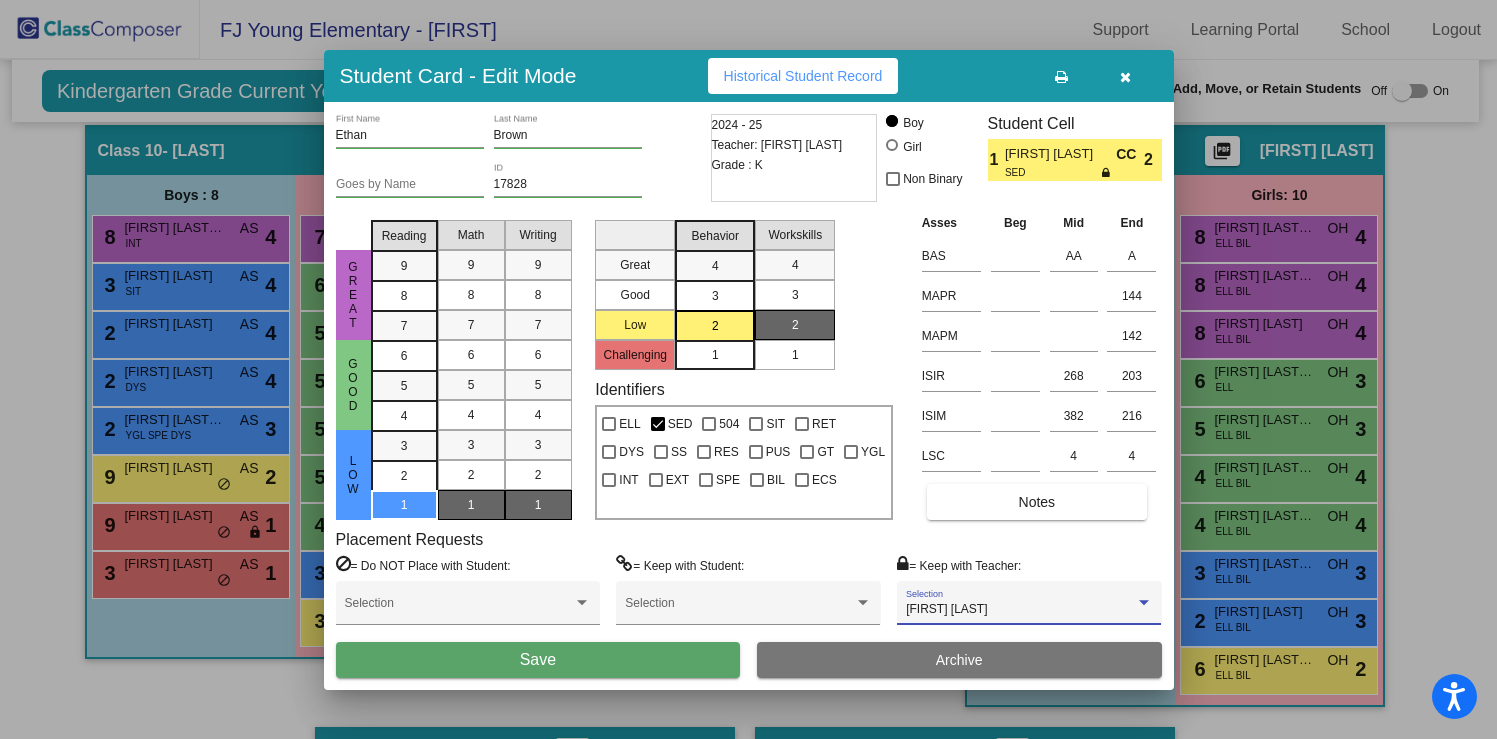 click on "Save" at bounding box center (538, 659) 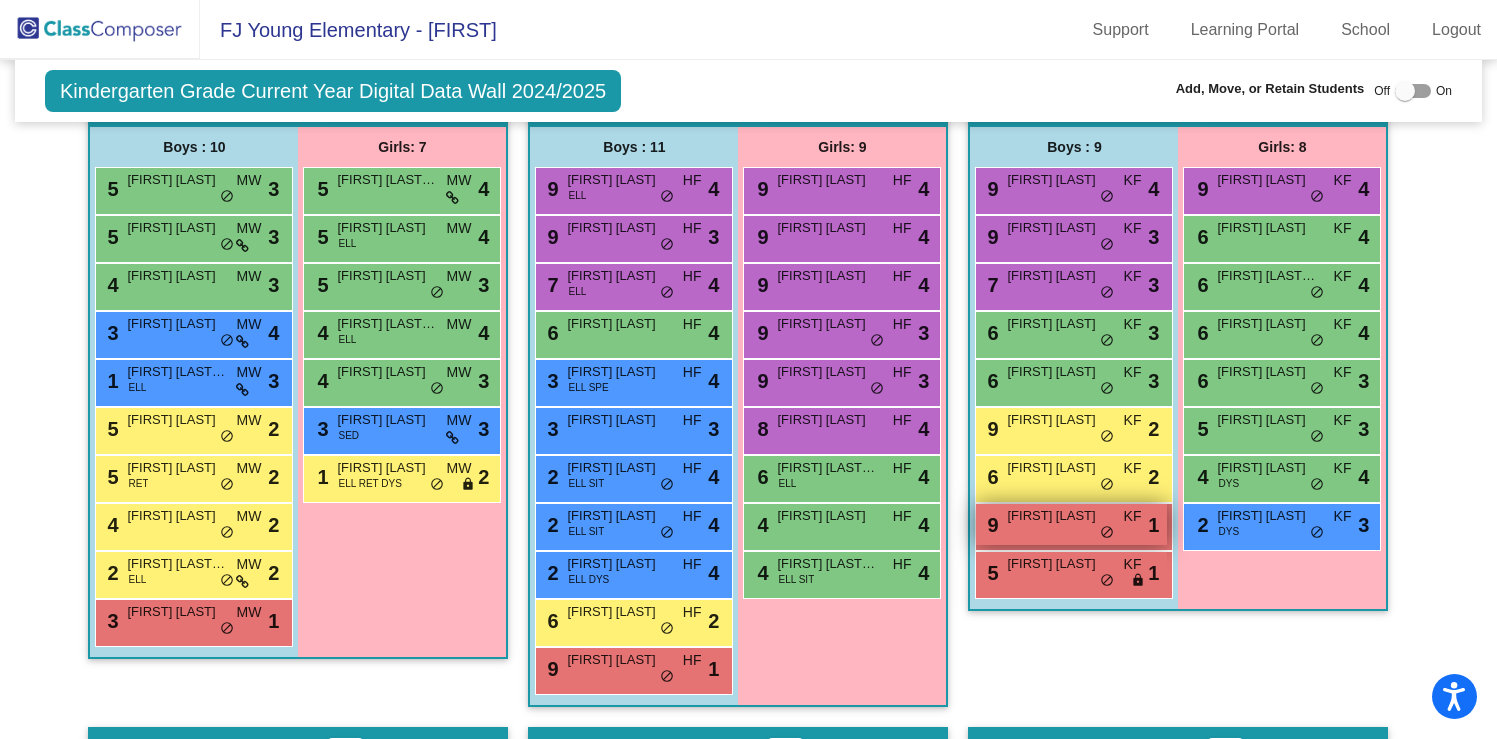 scroll, scrollTop: 2128, scrollLeft: 0, axis: vertical 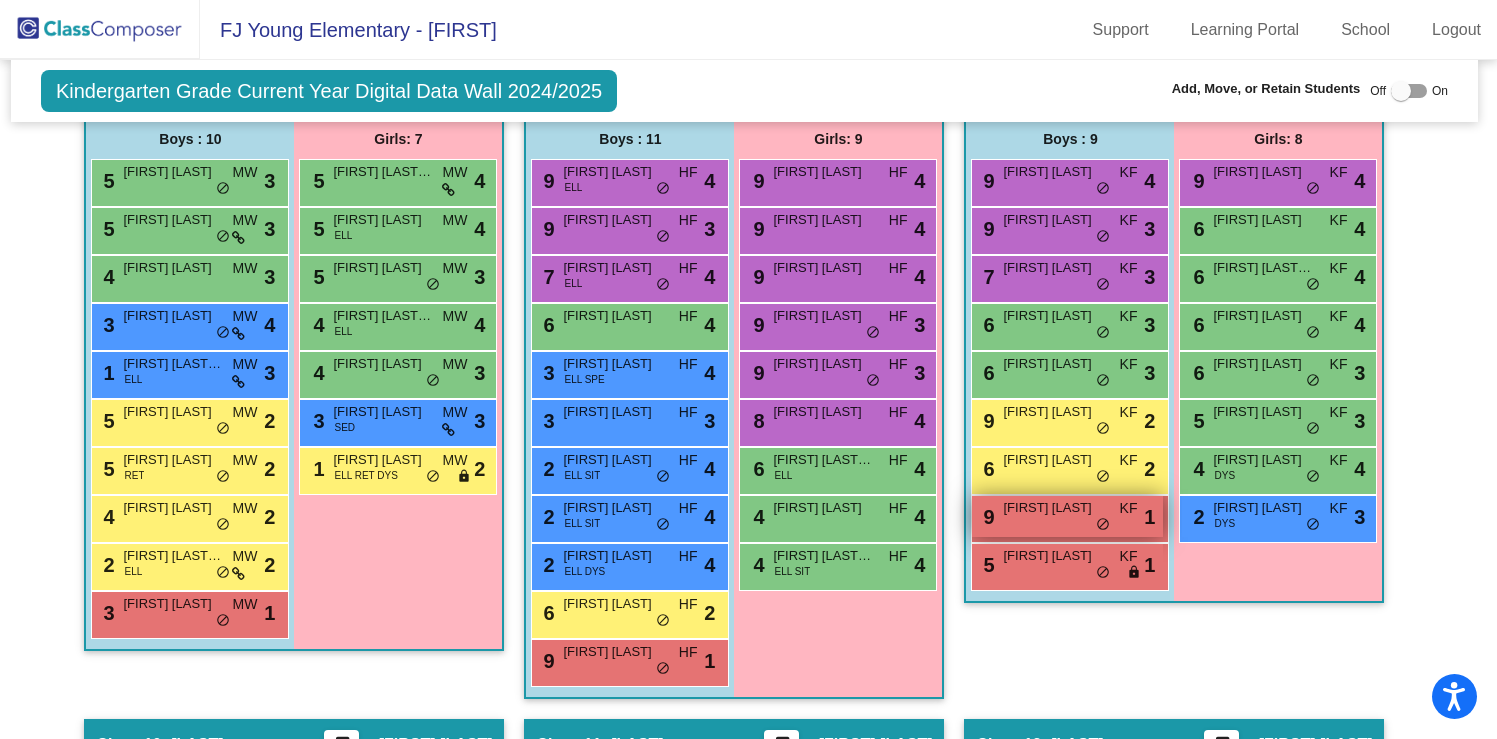 click on "9 Dristan Klavins KF lock do_not_disturb_alt 1" at bounding box center [1067, 516] 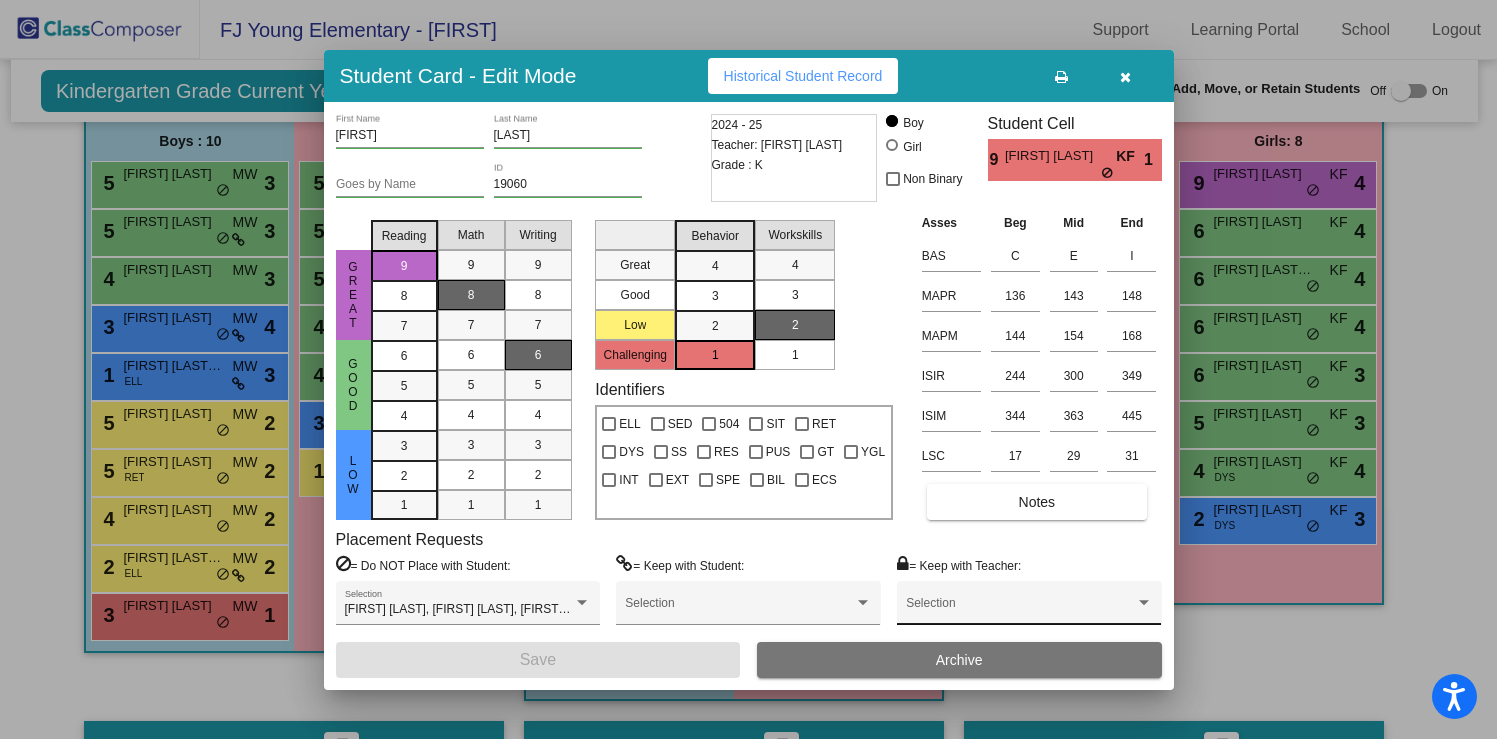click on "Selection" at bounding box center (1029, 608) 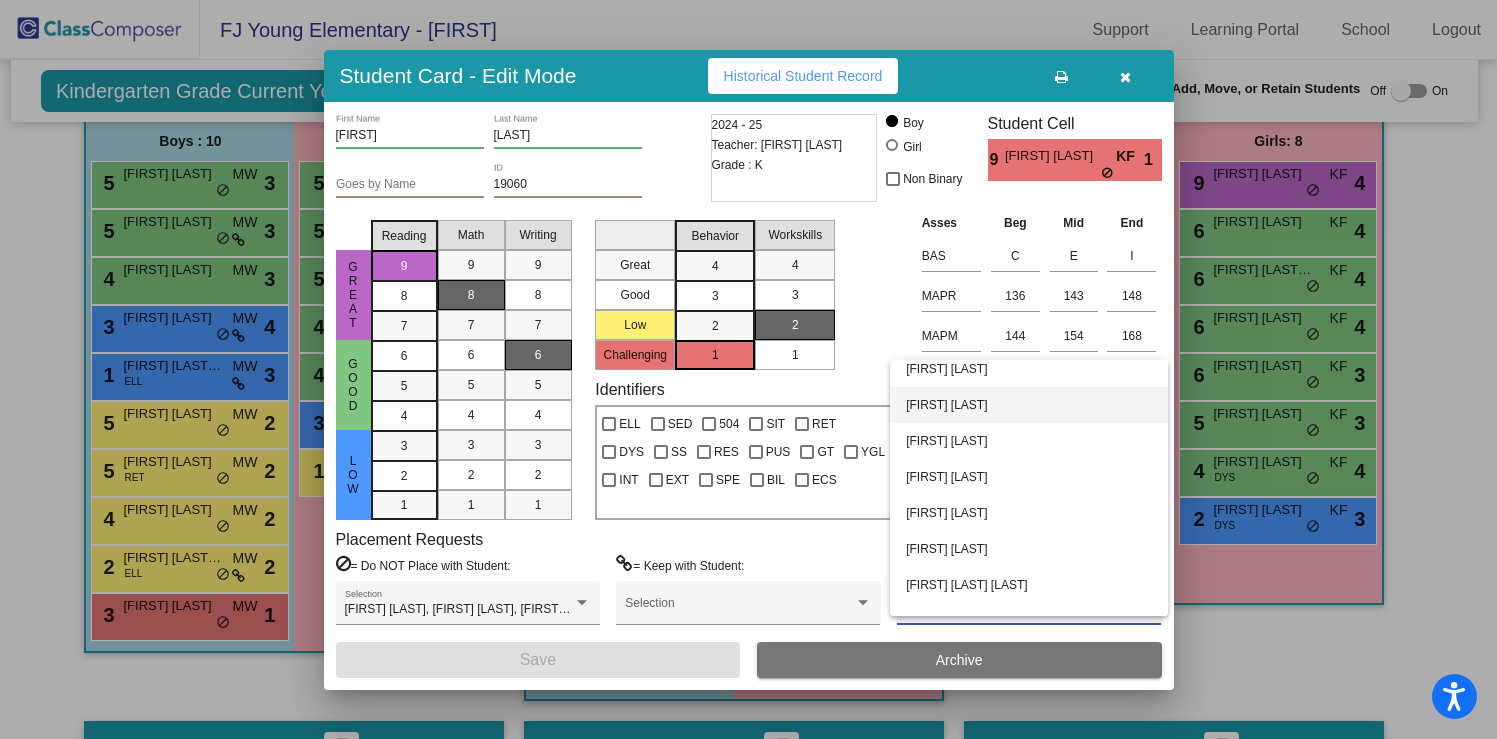 scroll, scrollTop: 152, scrollLeft: 0, axis: vertical 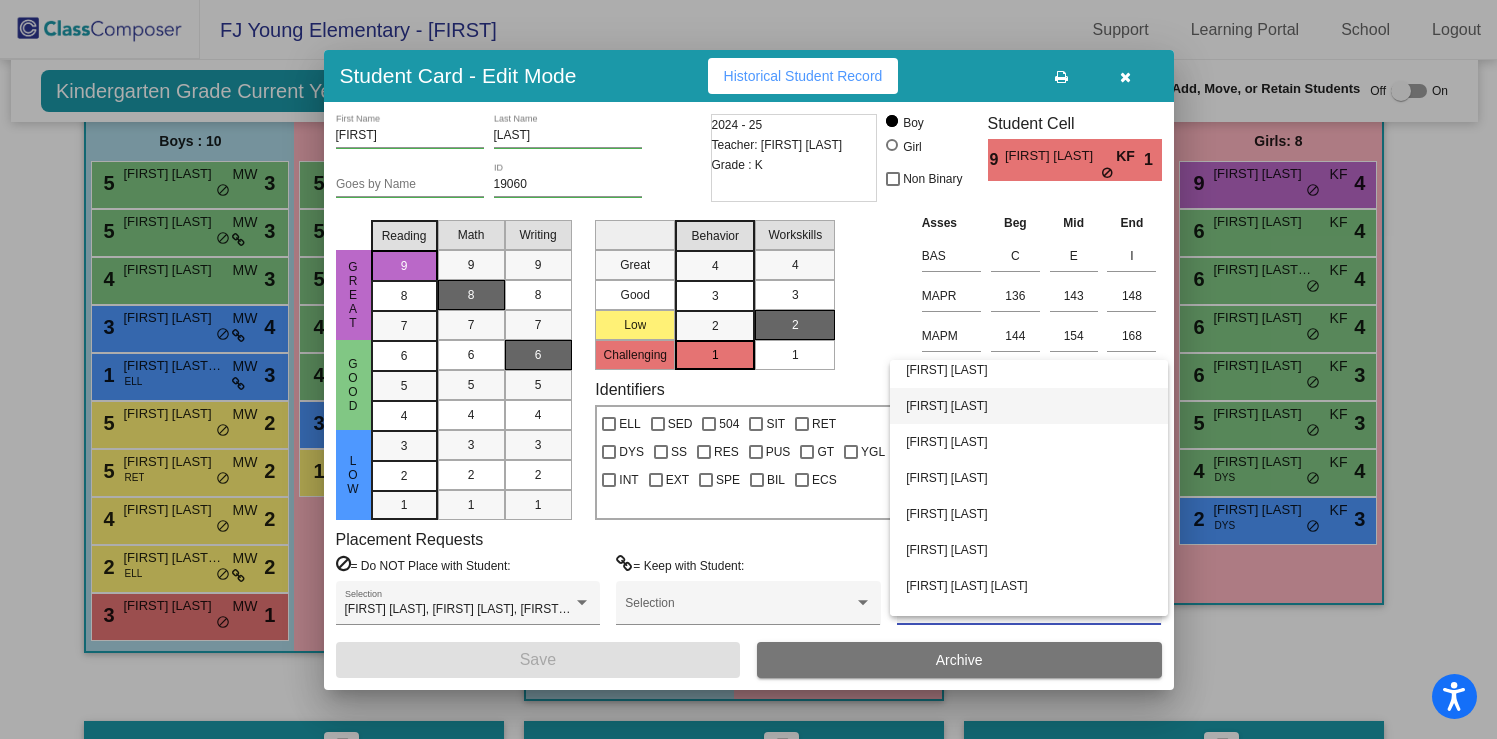 click on "[FIRST] [LAST]" at bounding box center [1029, 406] 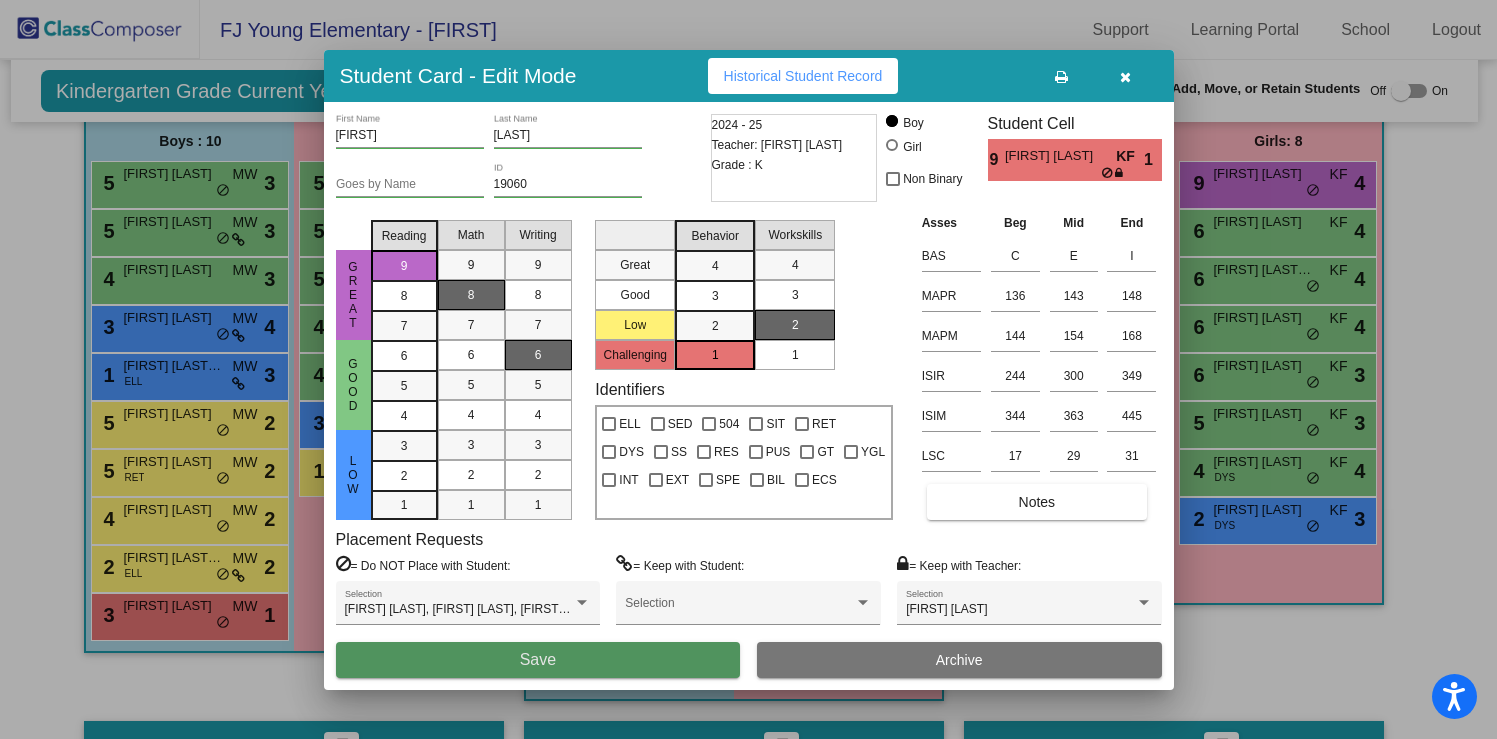 click on "Save" at bounding box center (538, 660) 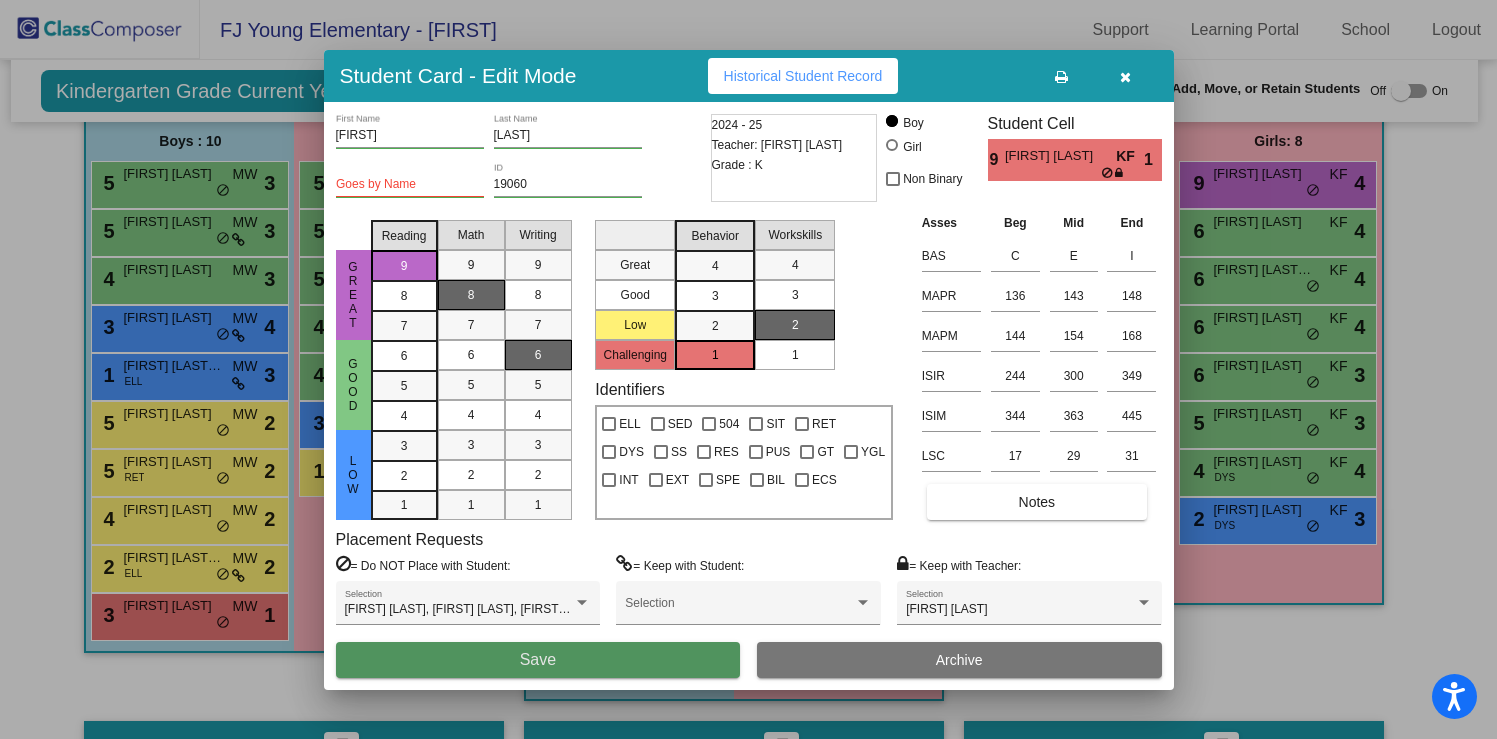 click on "Save" at bounding box center (538, 660) 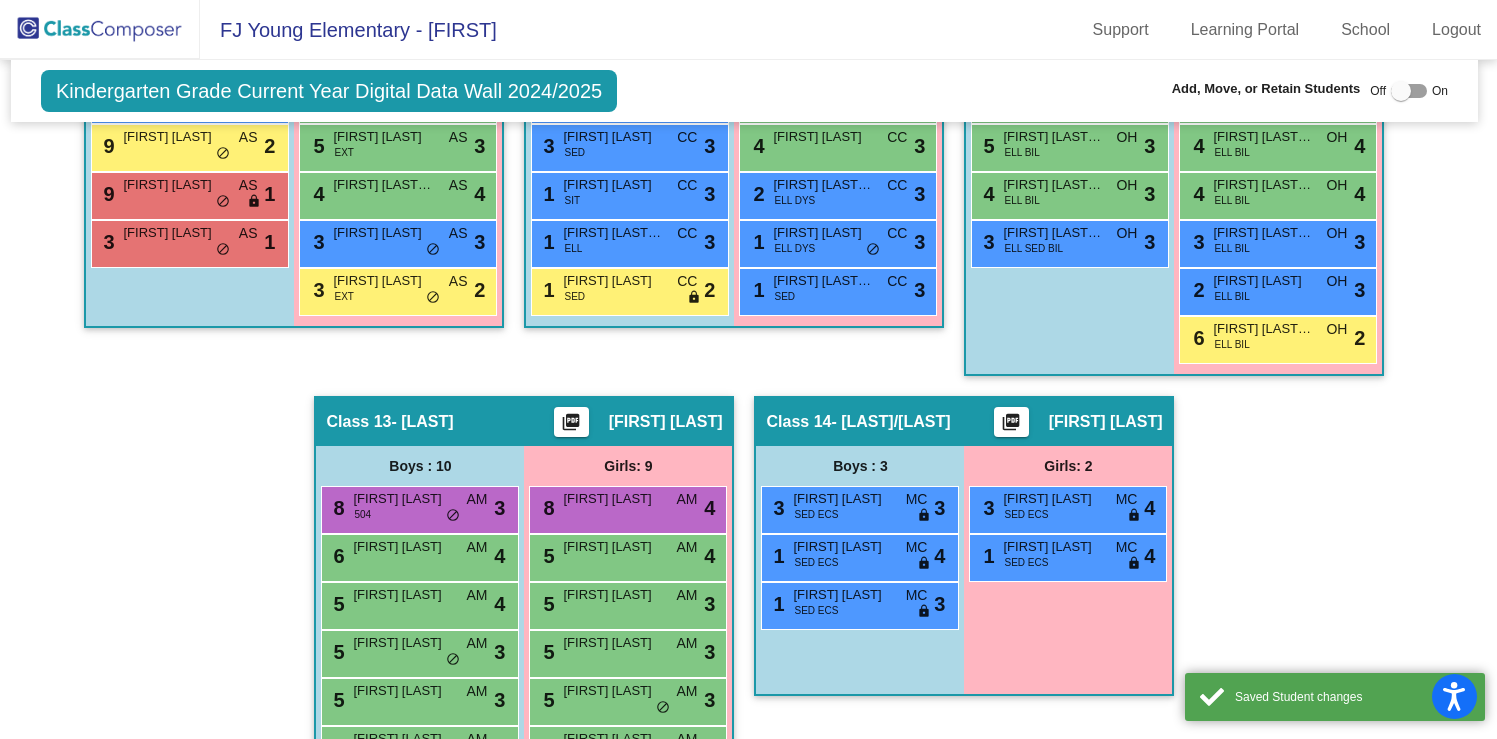scroll, scrollTop: 3037, scrollLeft: 4, axis: both 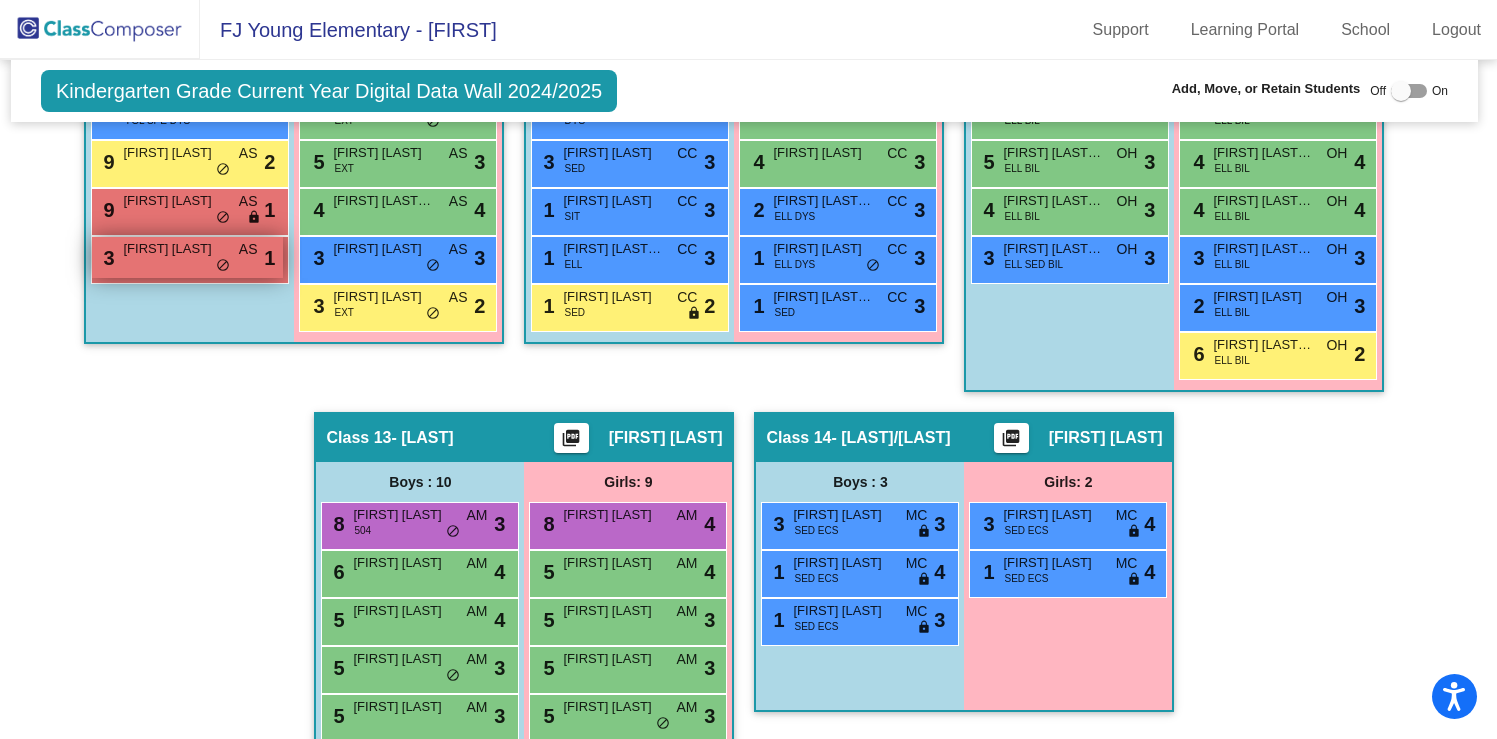 click on "3 Bradley McClearen AS lock do_not_disturb_alt 1" at bounding box center (187, 257) 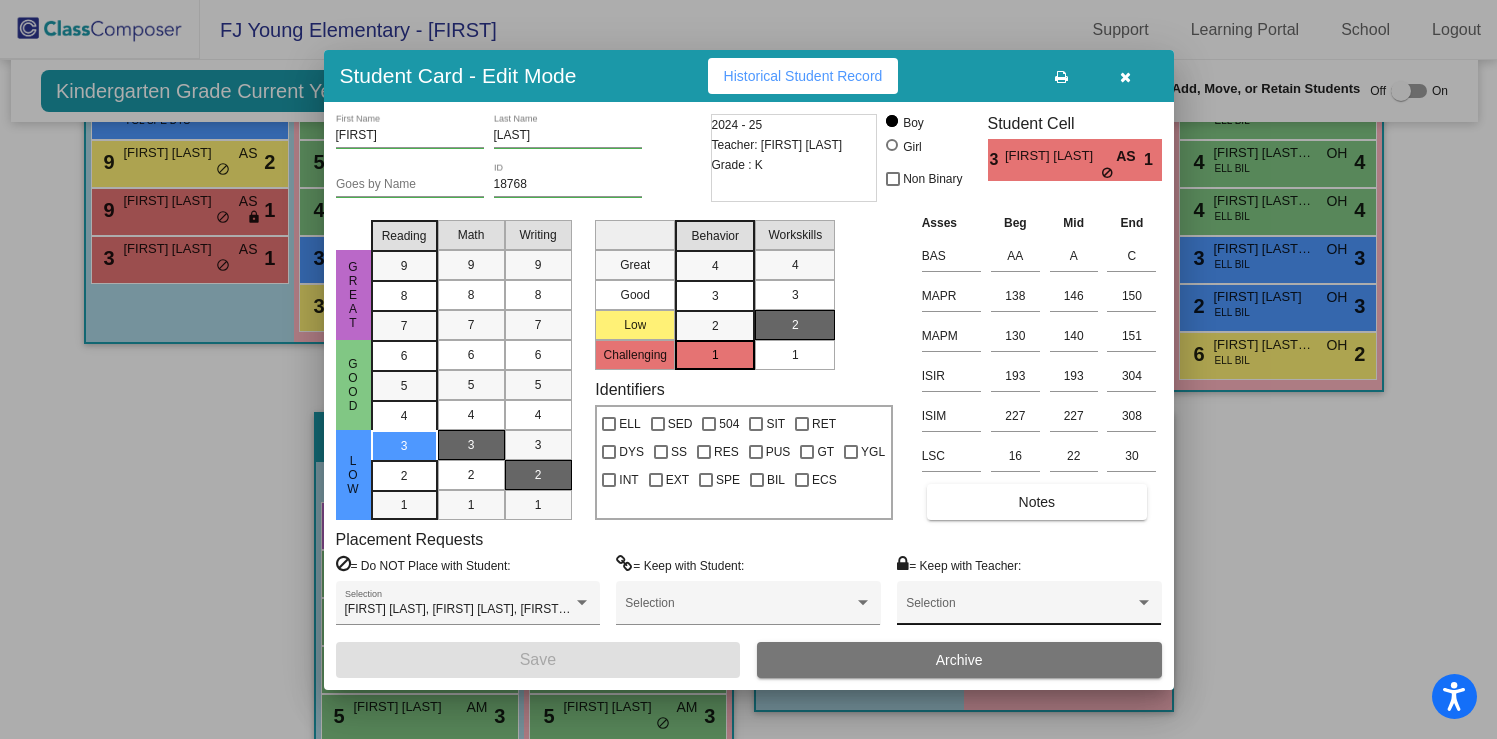 click on "Selection" at bounding box center (1029, 608) 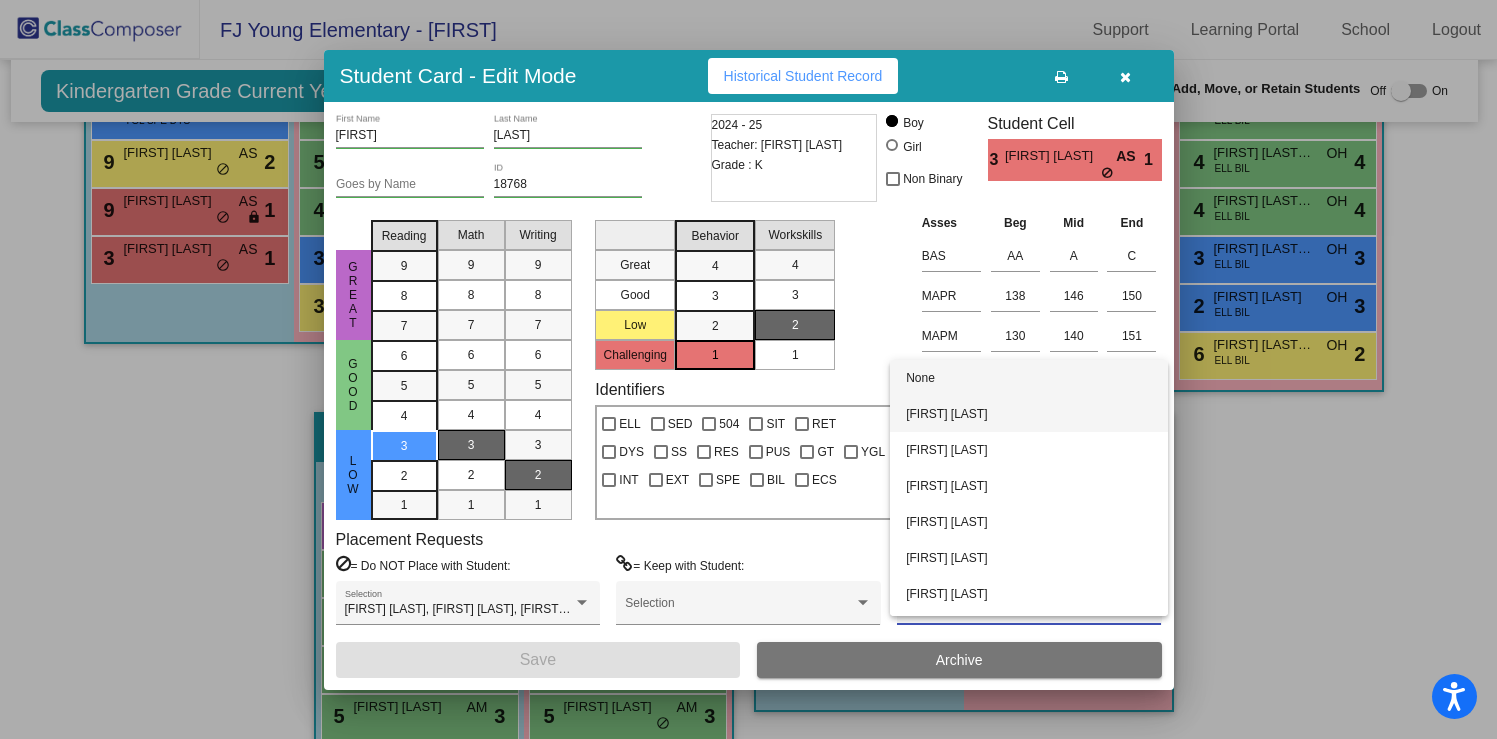 click on "[FIRST] [LAST]" at bounding box center (1029, 414) 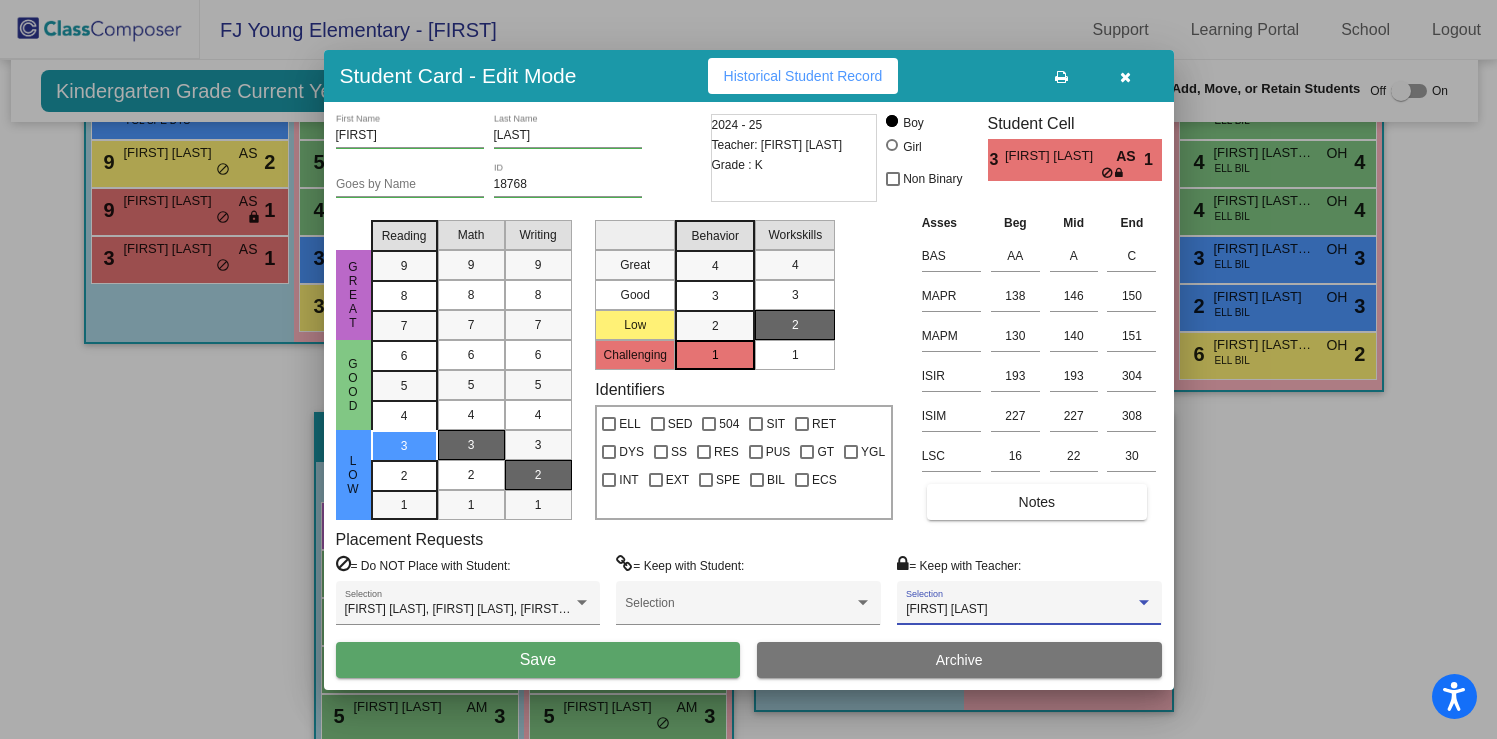 click on "Save" at bounding box center (538, 660) 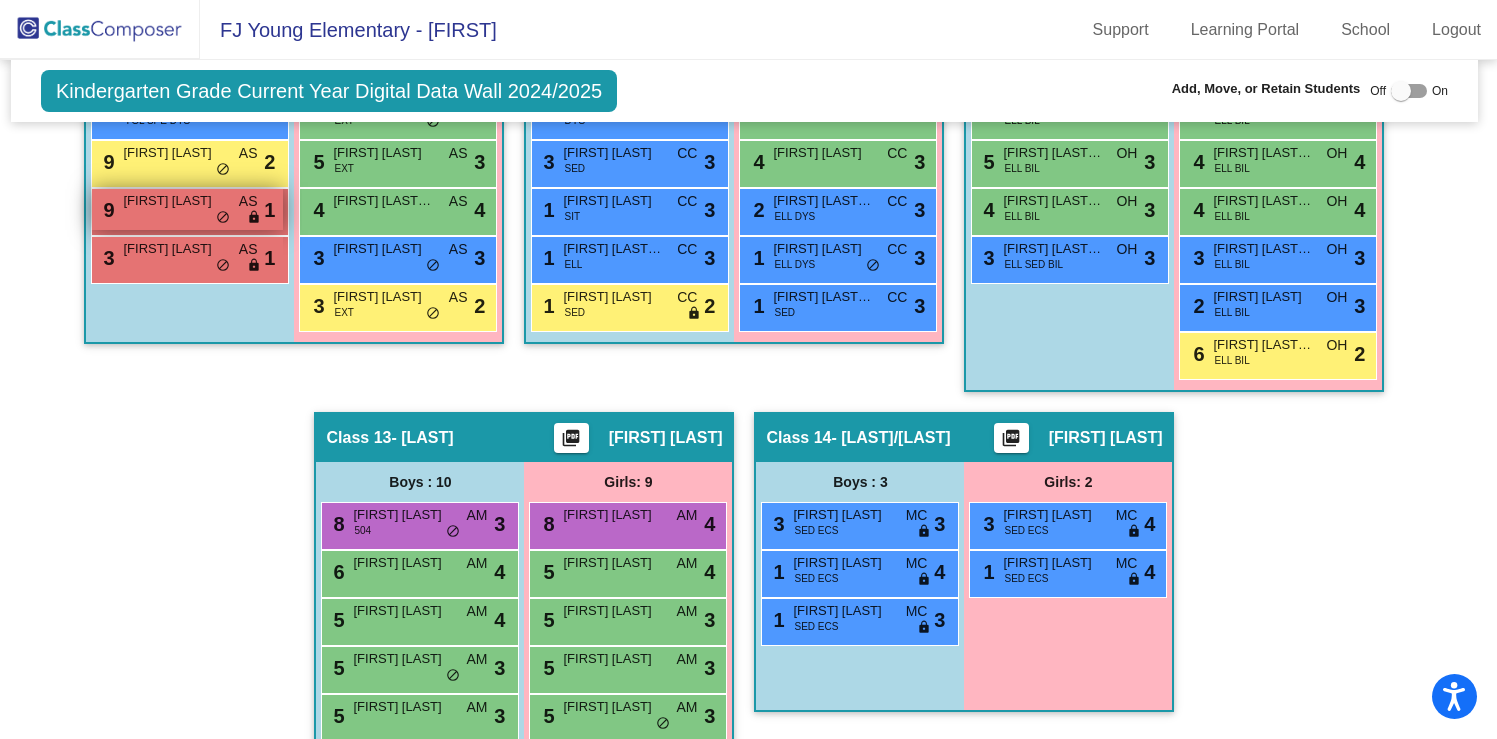 click on "9 Rylan Flores AS lock do_not_disturb_alt 1" at bounding box center [187, 209] 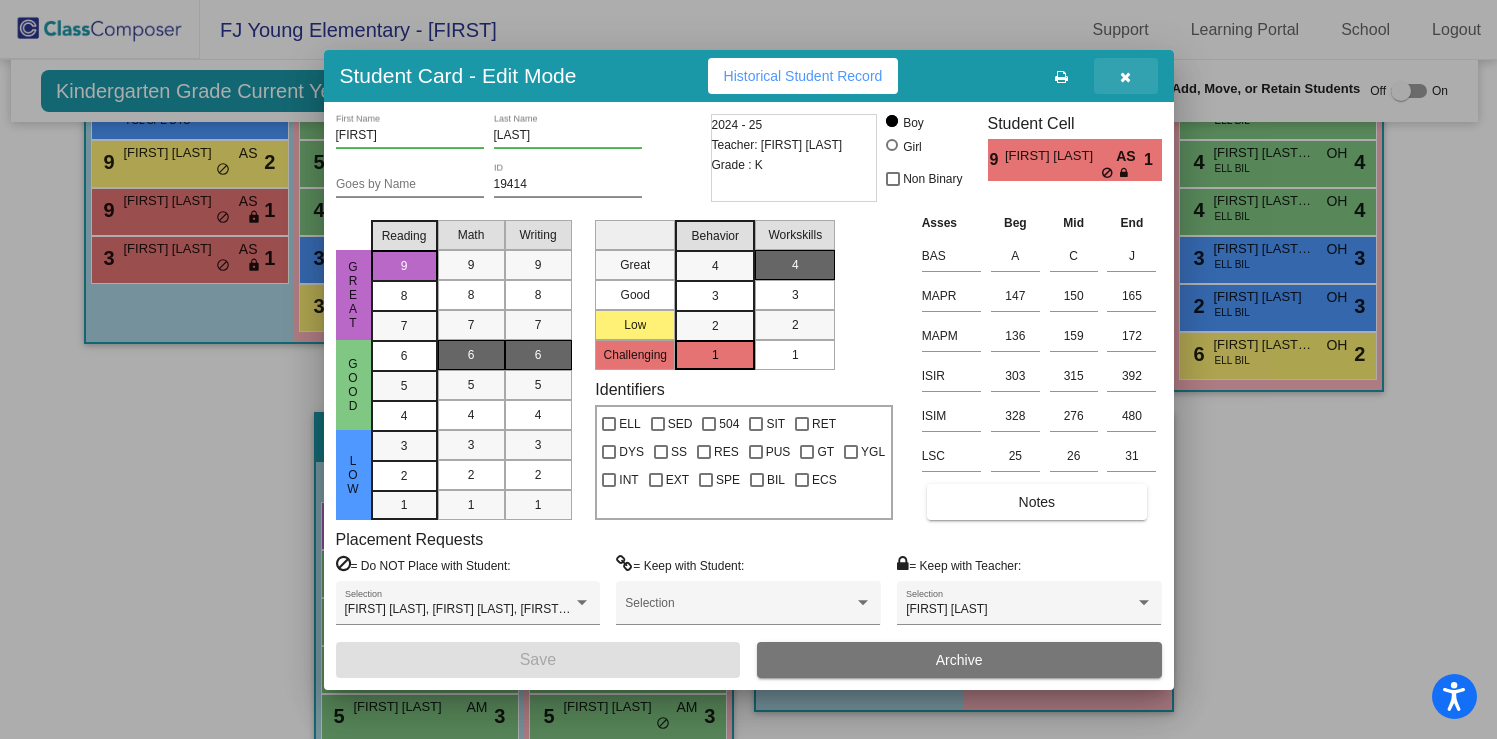 click at bounding box center [1126, 76] 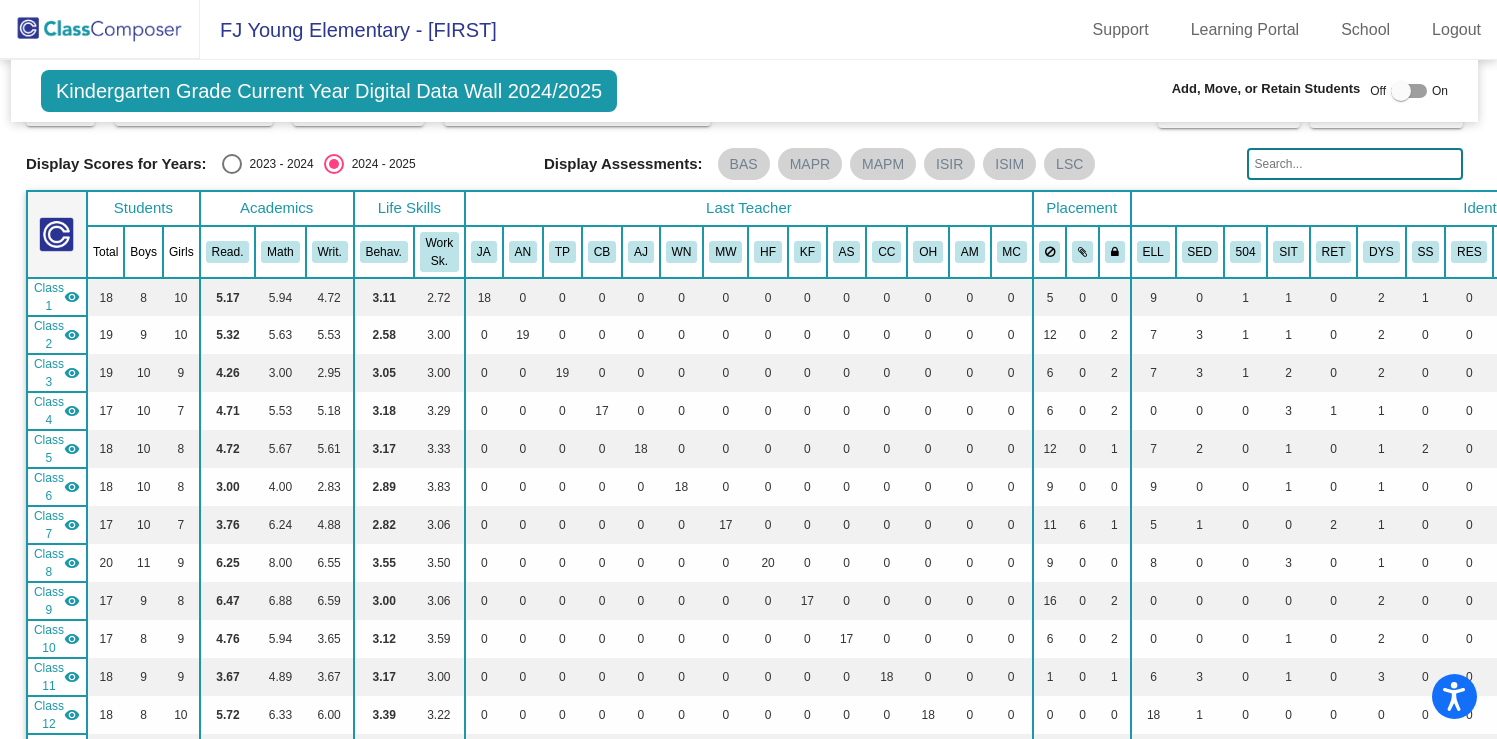 scroll, scrollTop: 0, scrollLeft: 4, axis: horizontal 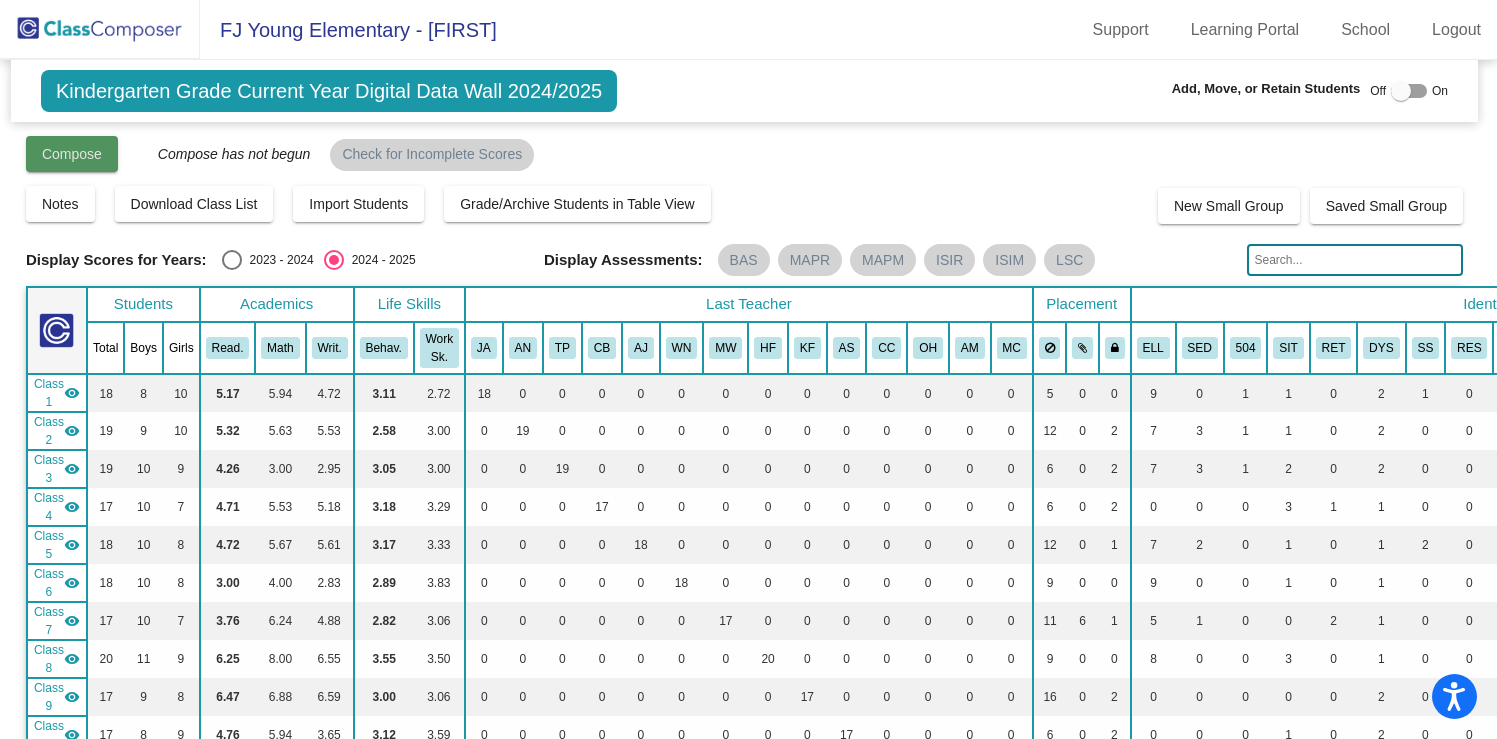 click on "Compose" 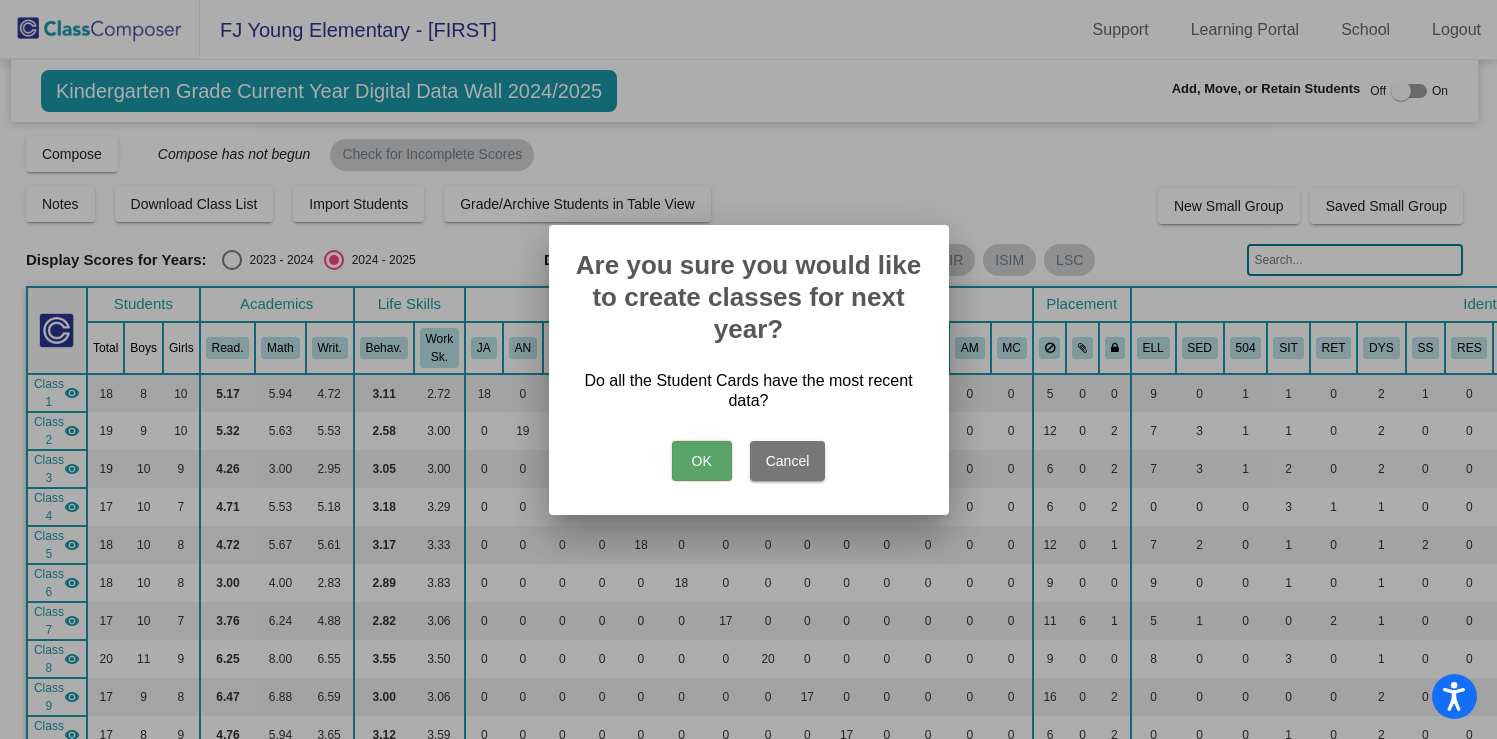 click on "OK" at bounding box center (702, 461) 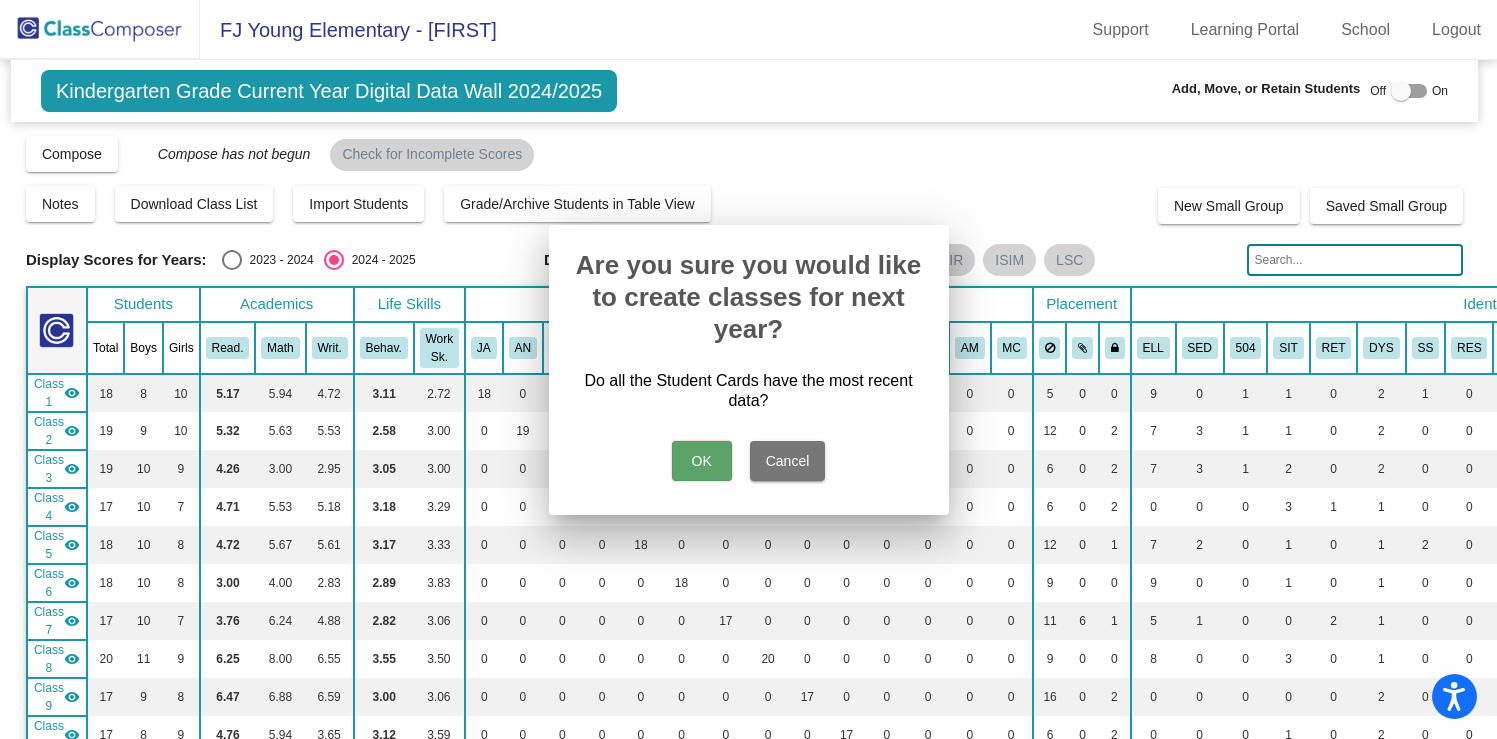 scroll, scrollTop: 0, scrollLeft: 0, axis: both 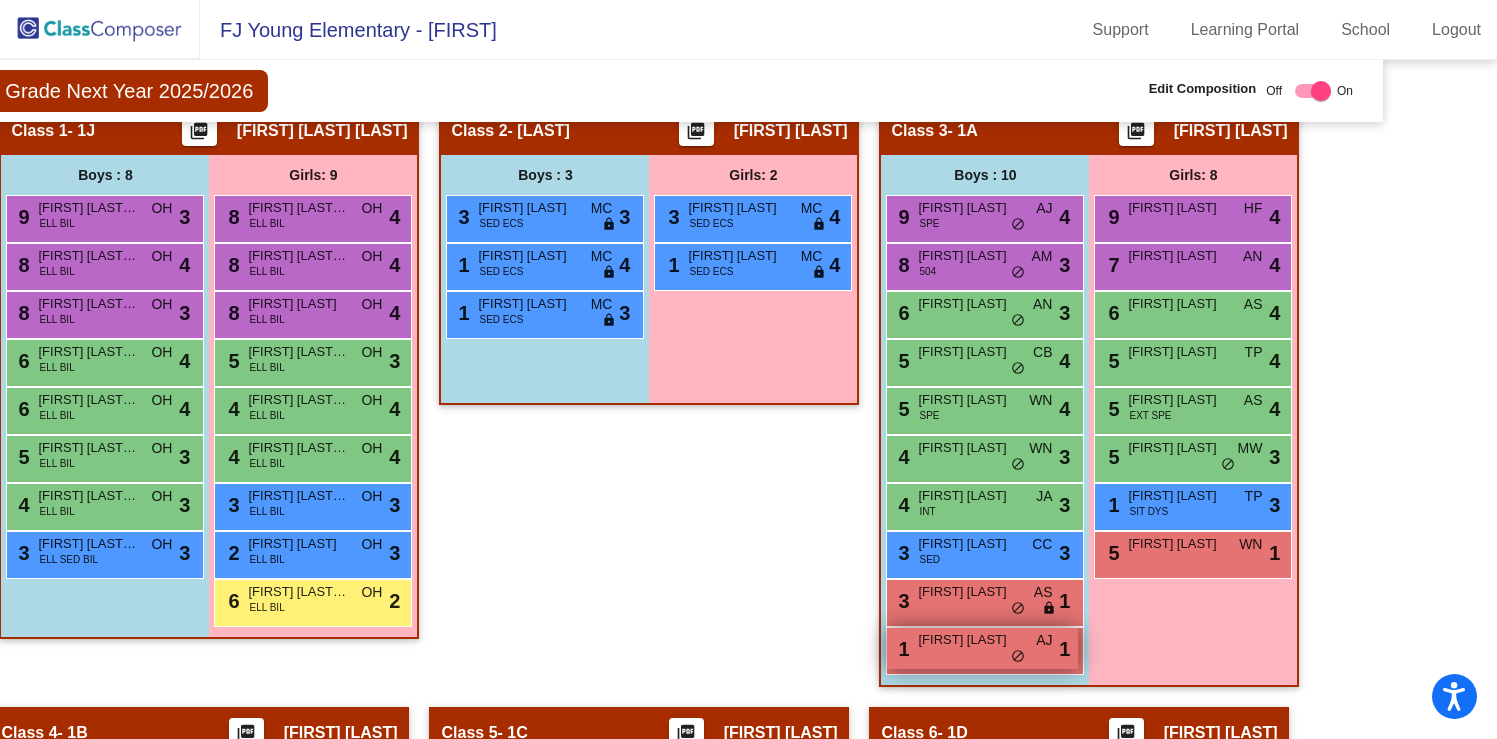 click on "[FIRST] [LAST]" at bounding box center (968, 640) 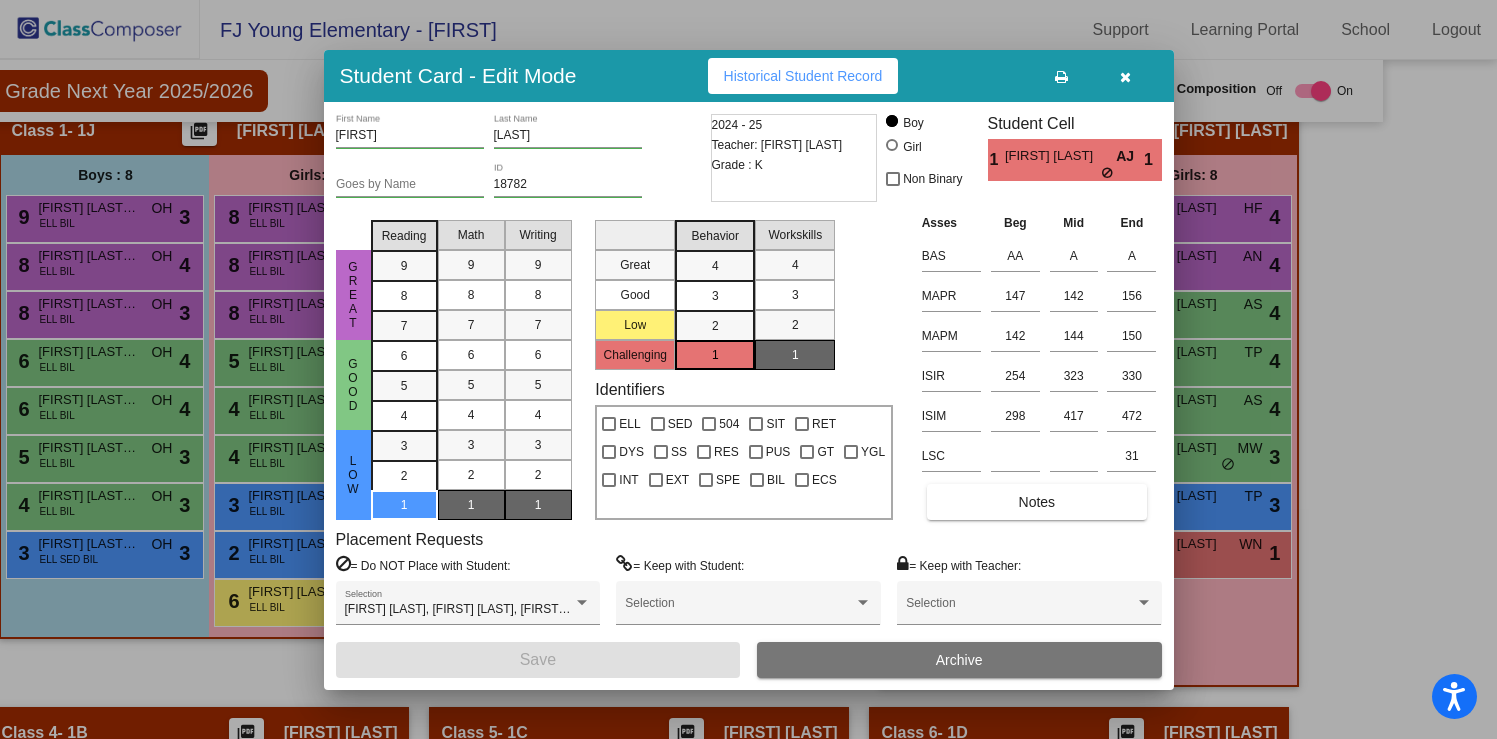 click at bounding box center [748, 369] 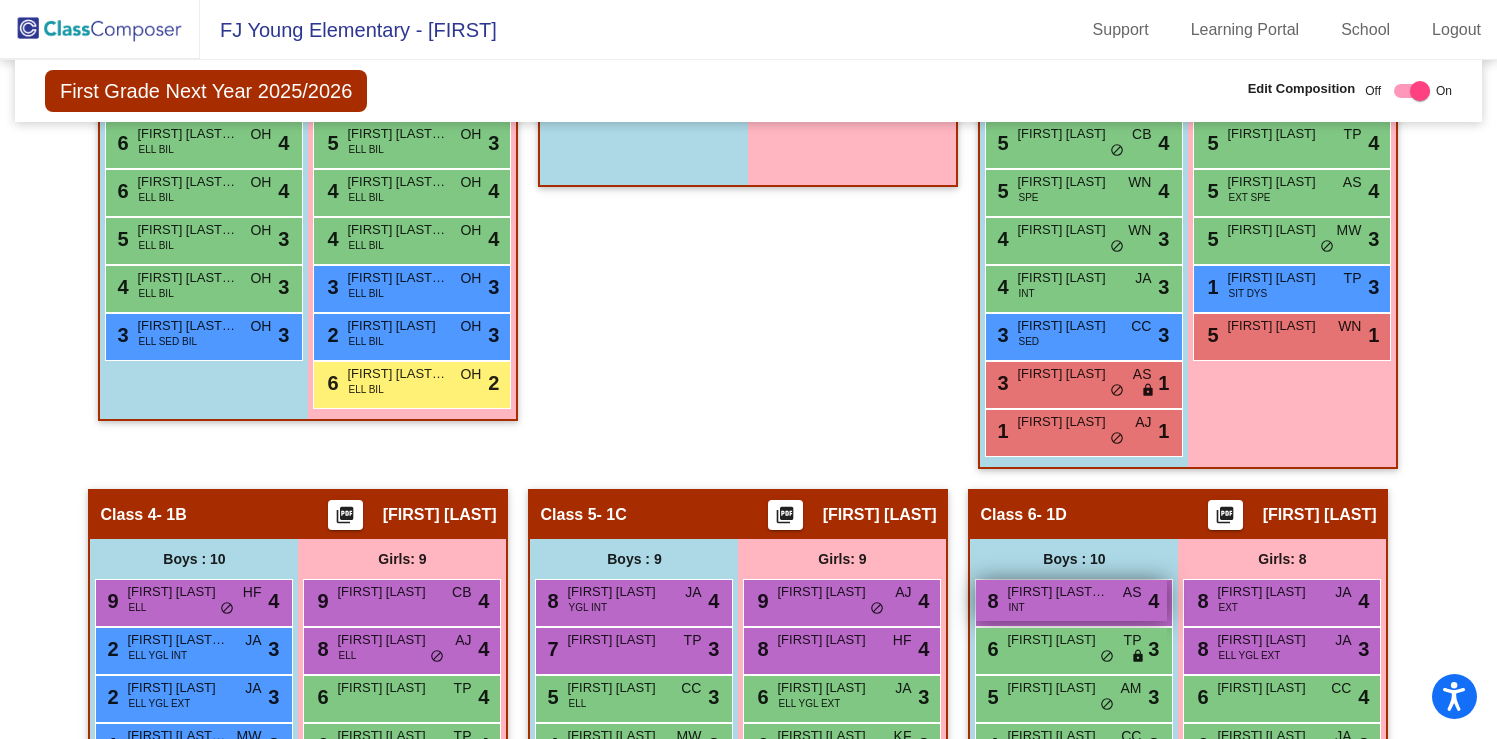 scroll, scrollTop: 1103, scrollLeft: 0, axis: vertical 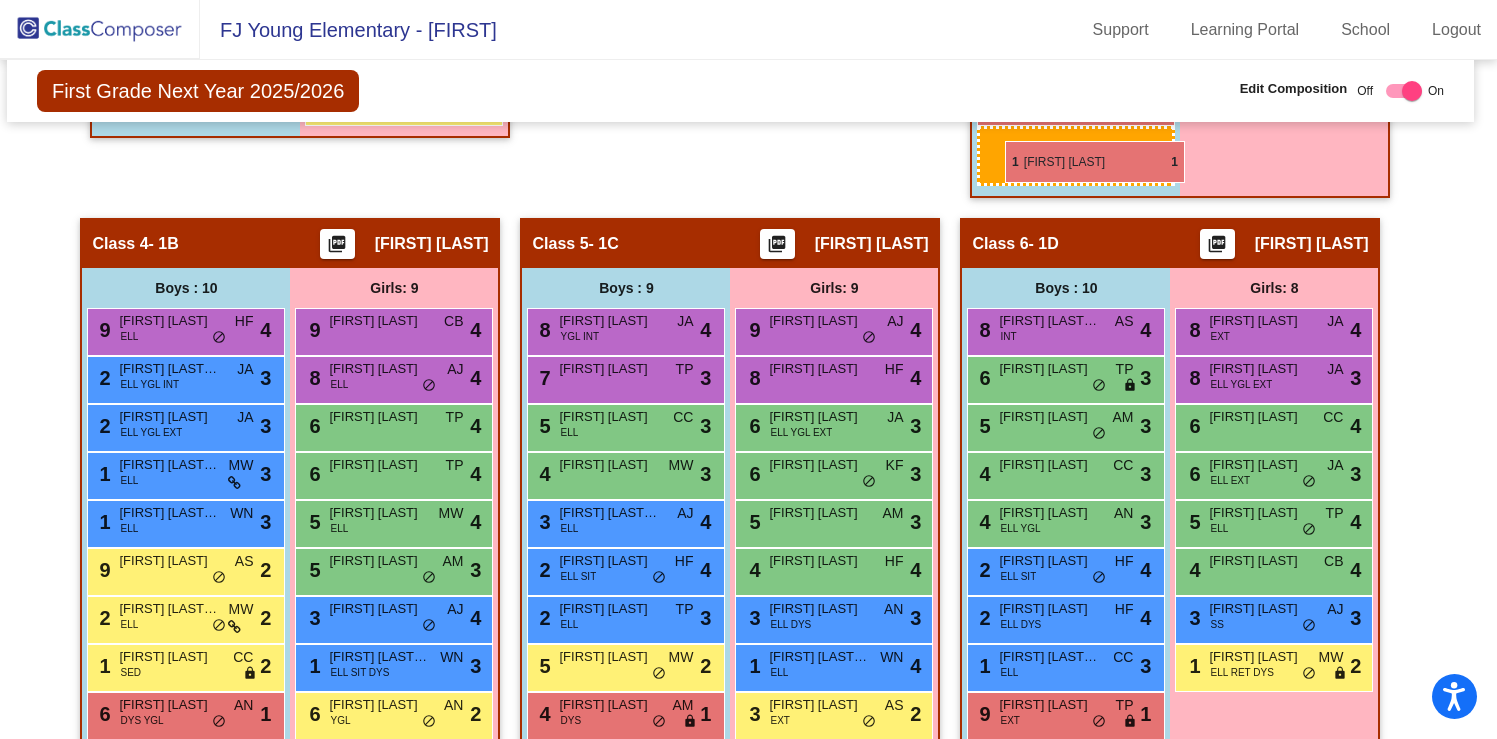drag, startPoint x: 1025, startPoint y: 427, endPoint x: 1004, endPoint y: 140, distance: 287.76727 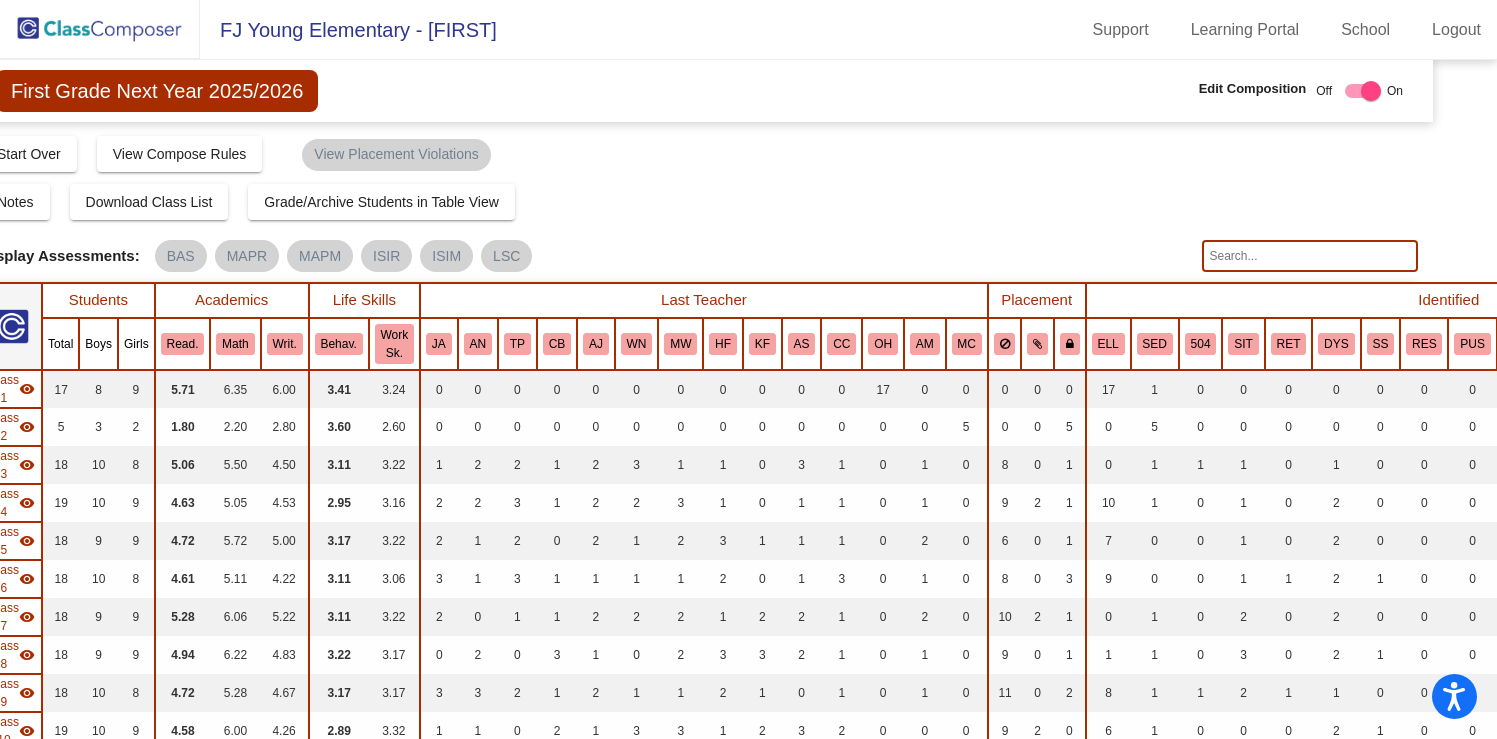scroll, scrollTop: 0, scrollLeft: 0, axis: both 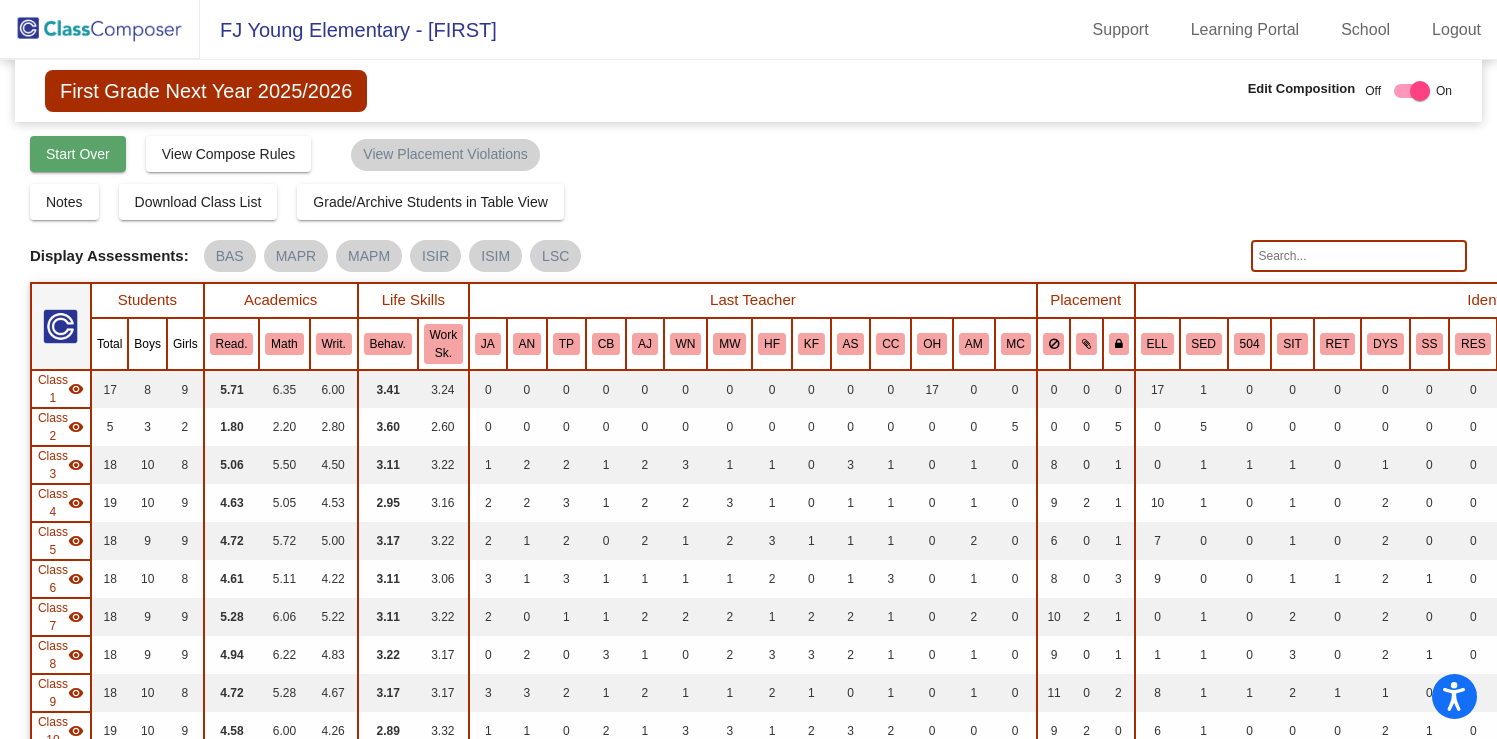 click on "Start Over" 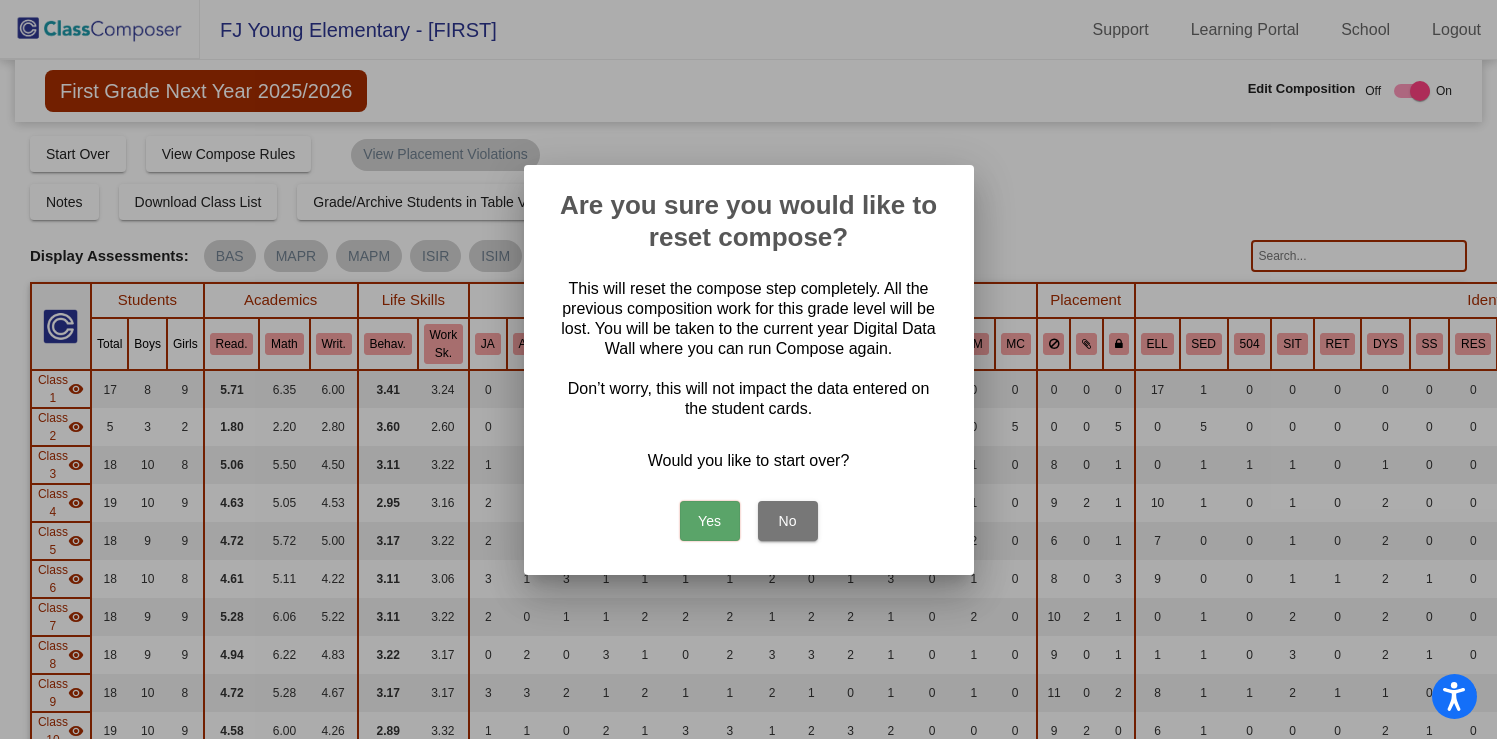 click on "Yes" at bounding box center (710, 521) 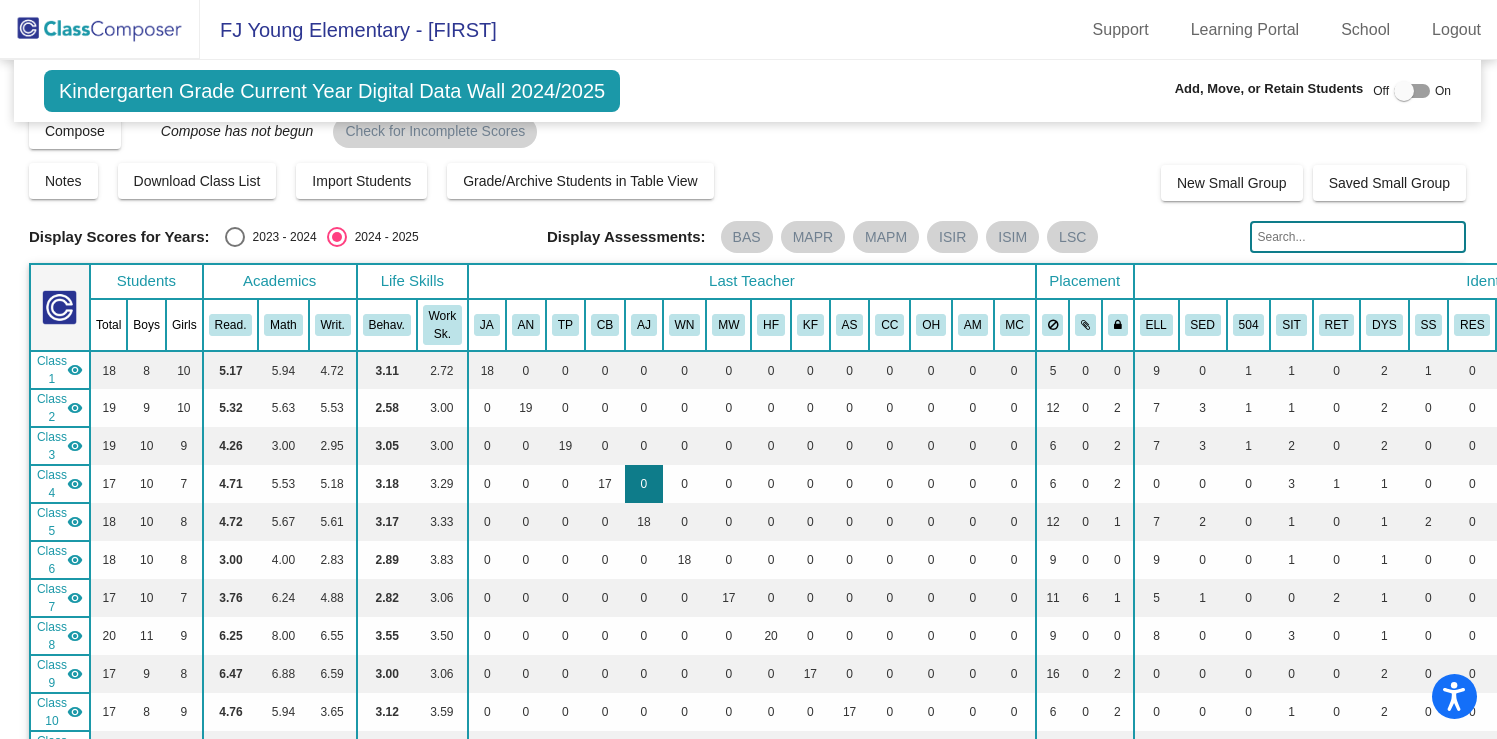 scroll, scrollTop: 0, scrollLeft: 1, axis: horizontal 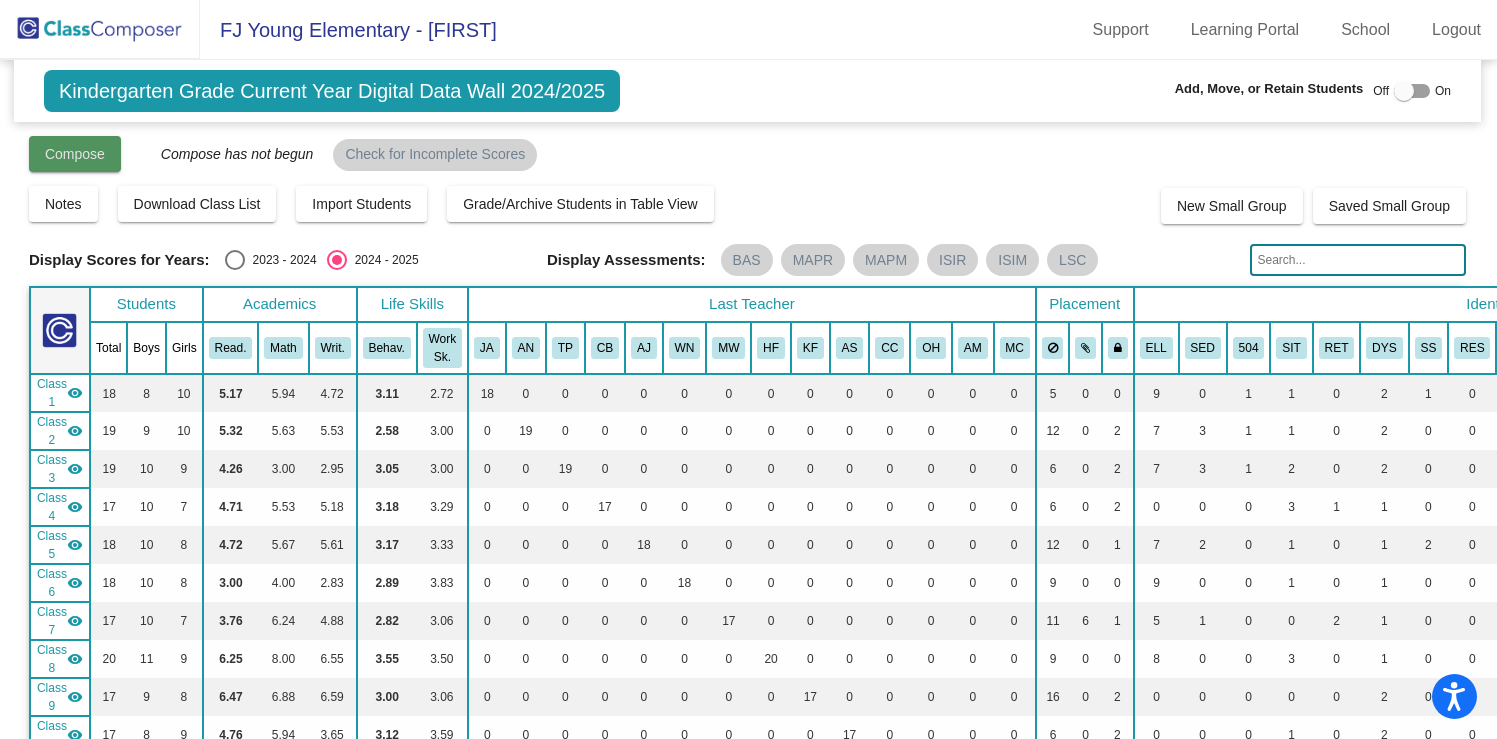 click on "Compose" 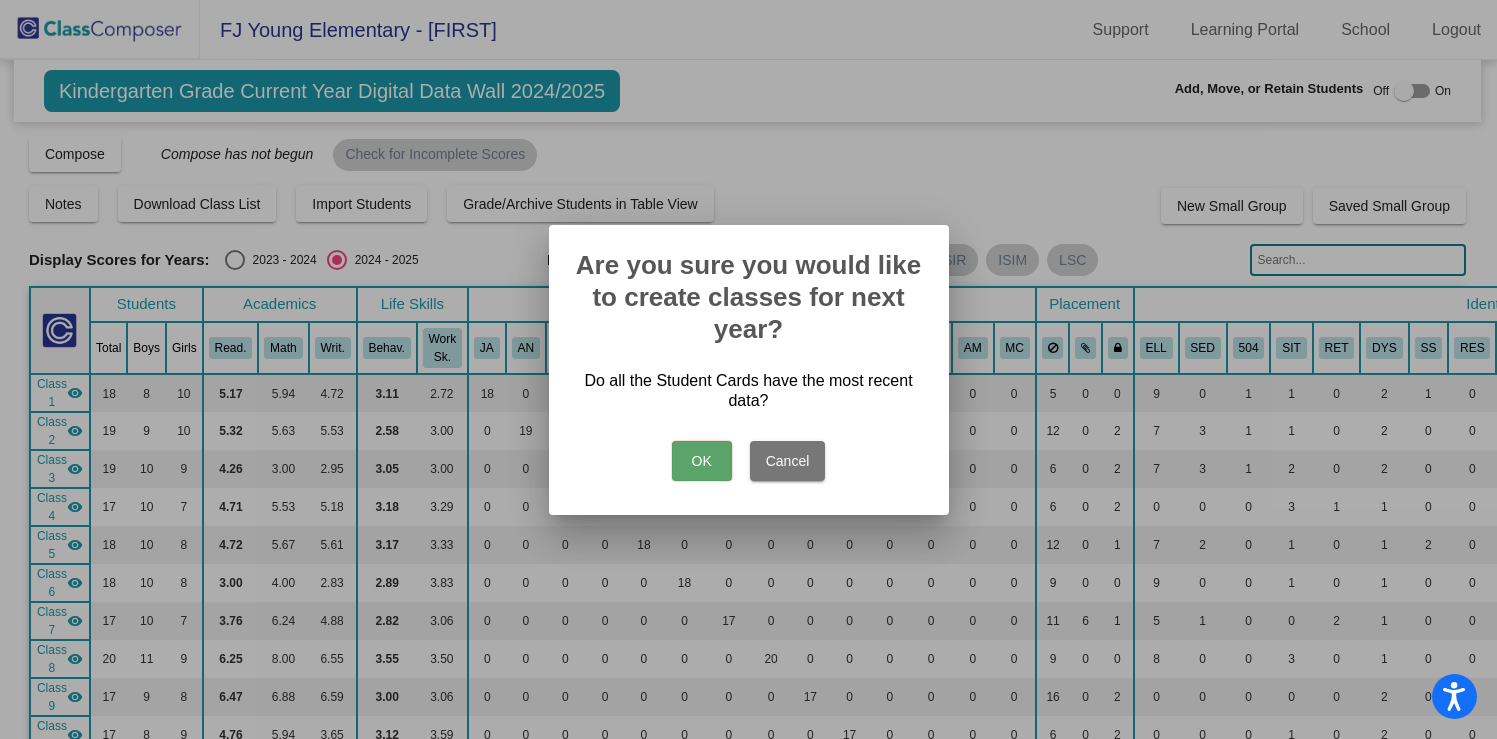 drag, startPoint x: 692, startPoint y: 457, endPoint x: 703, endPoint y: 454, distance: 11.401754 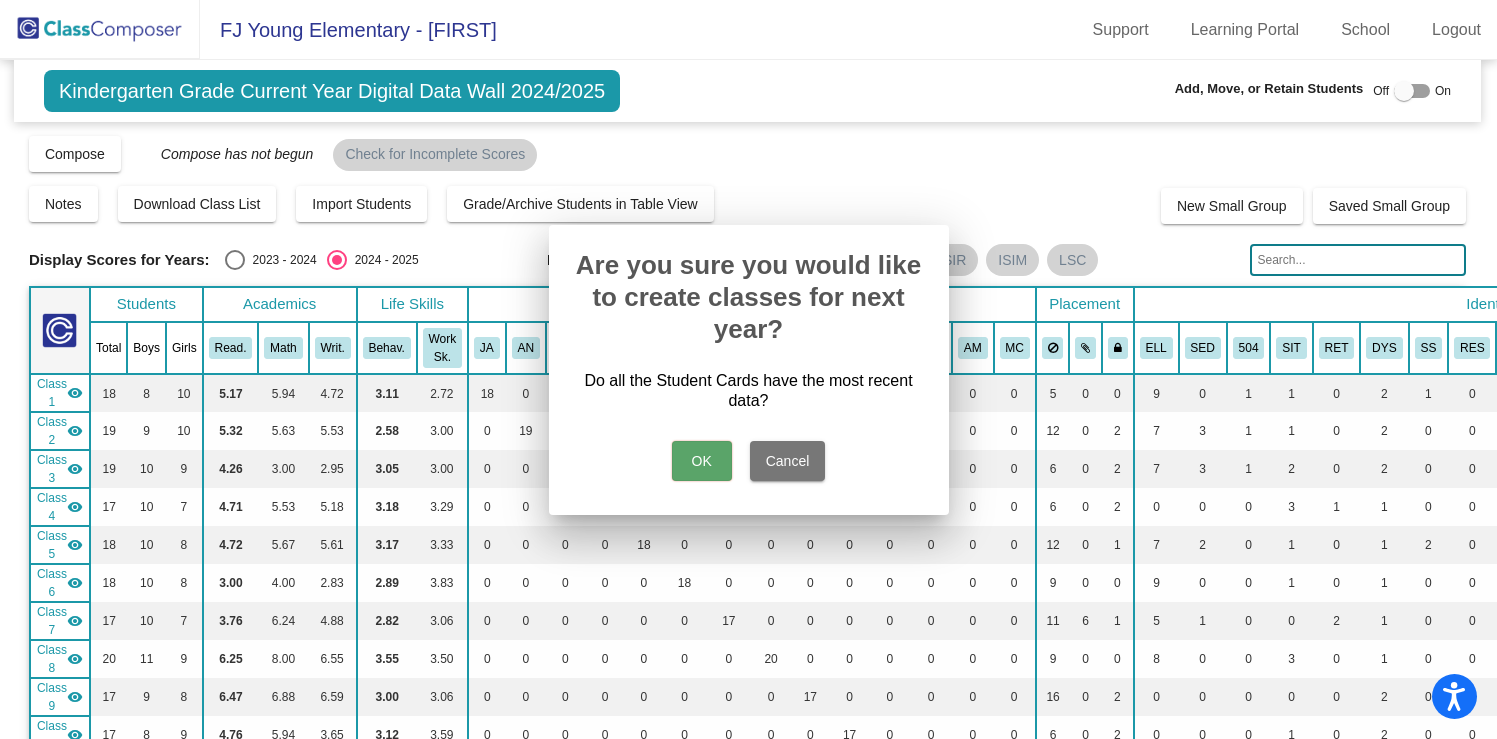 scroll, scrollTop: 0, scrollLeft: 0, axis: both 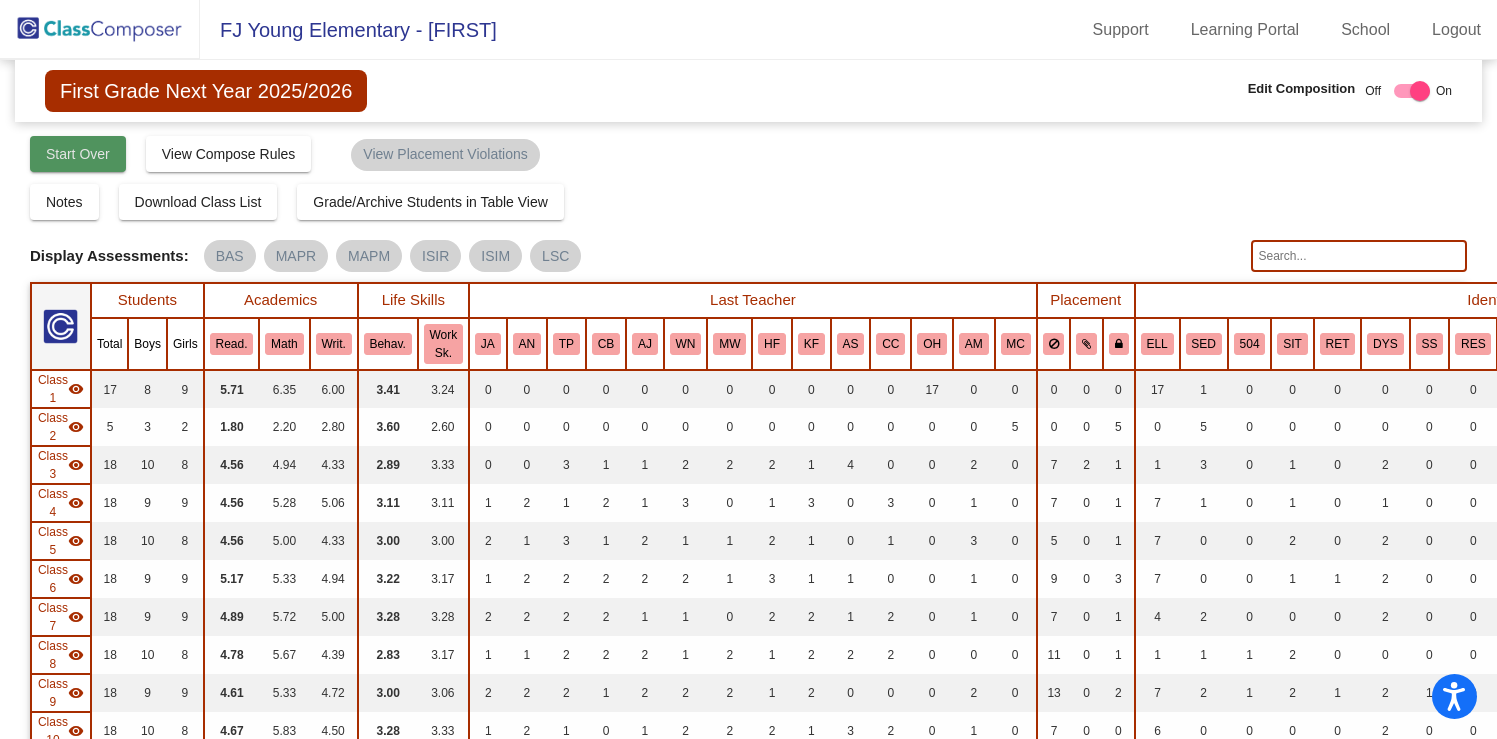 click on "Start Over" 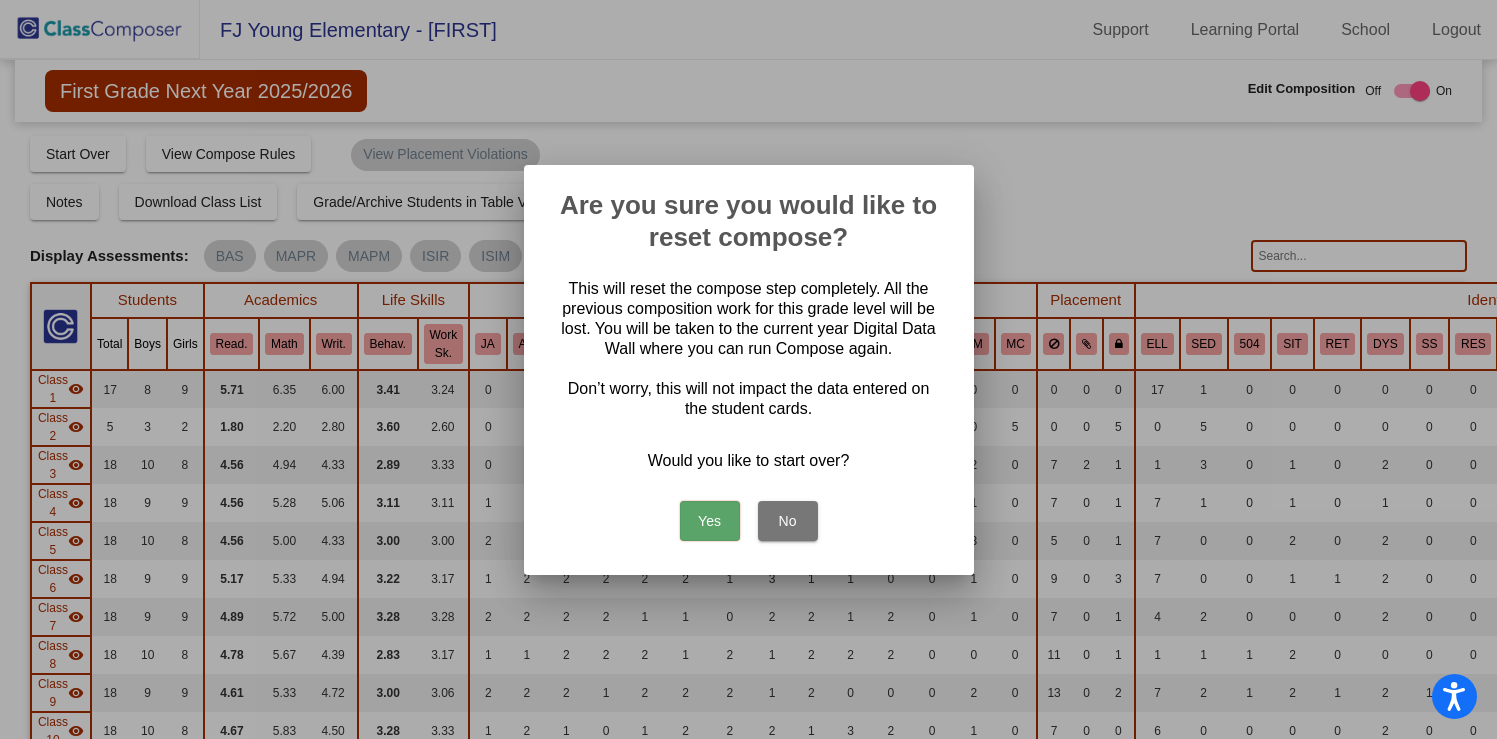 click on "Yes" at bounding box center (710, 521) 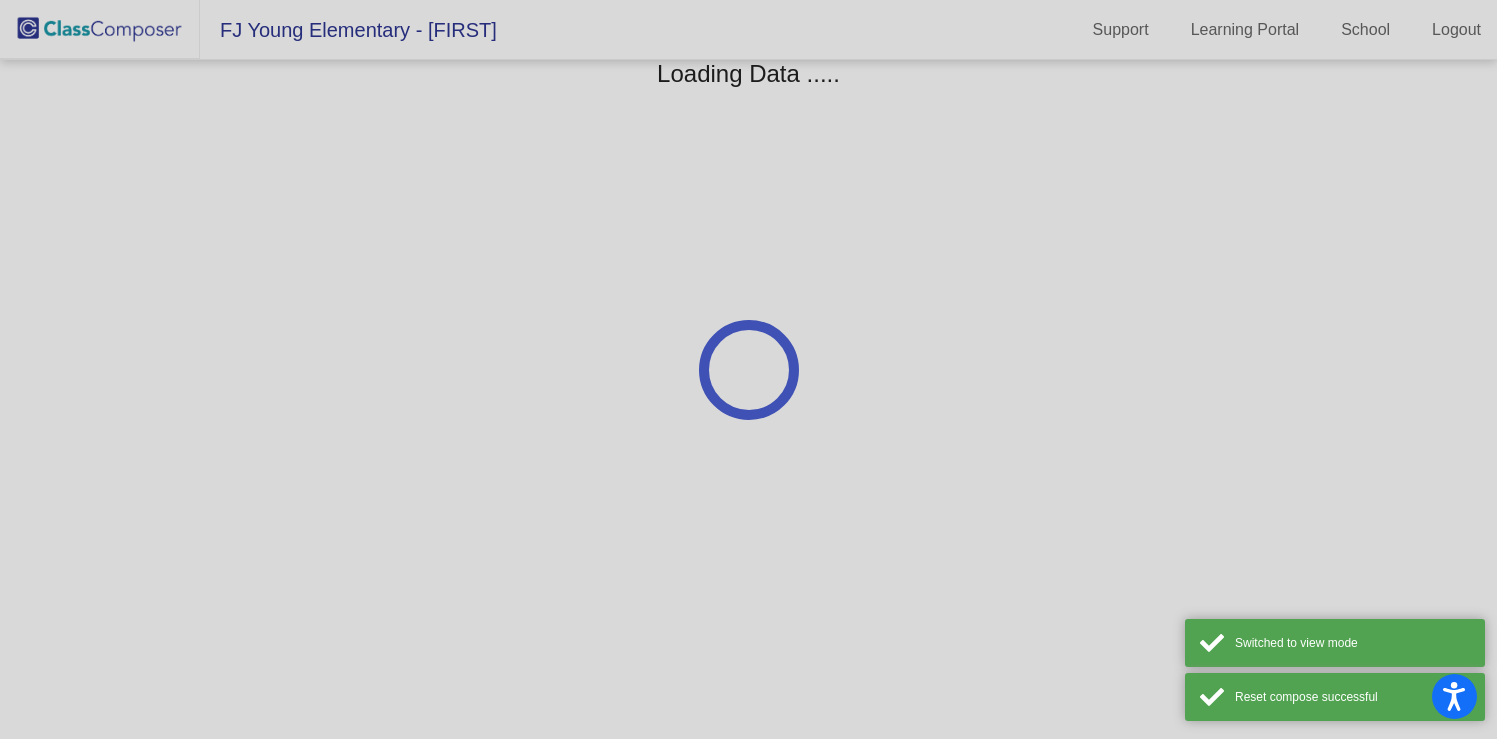 click 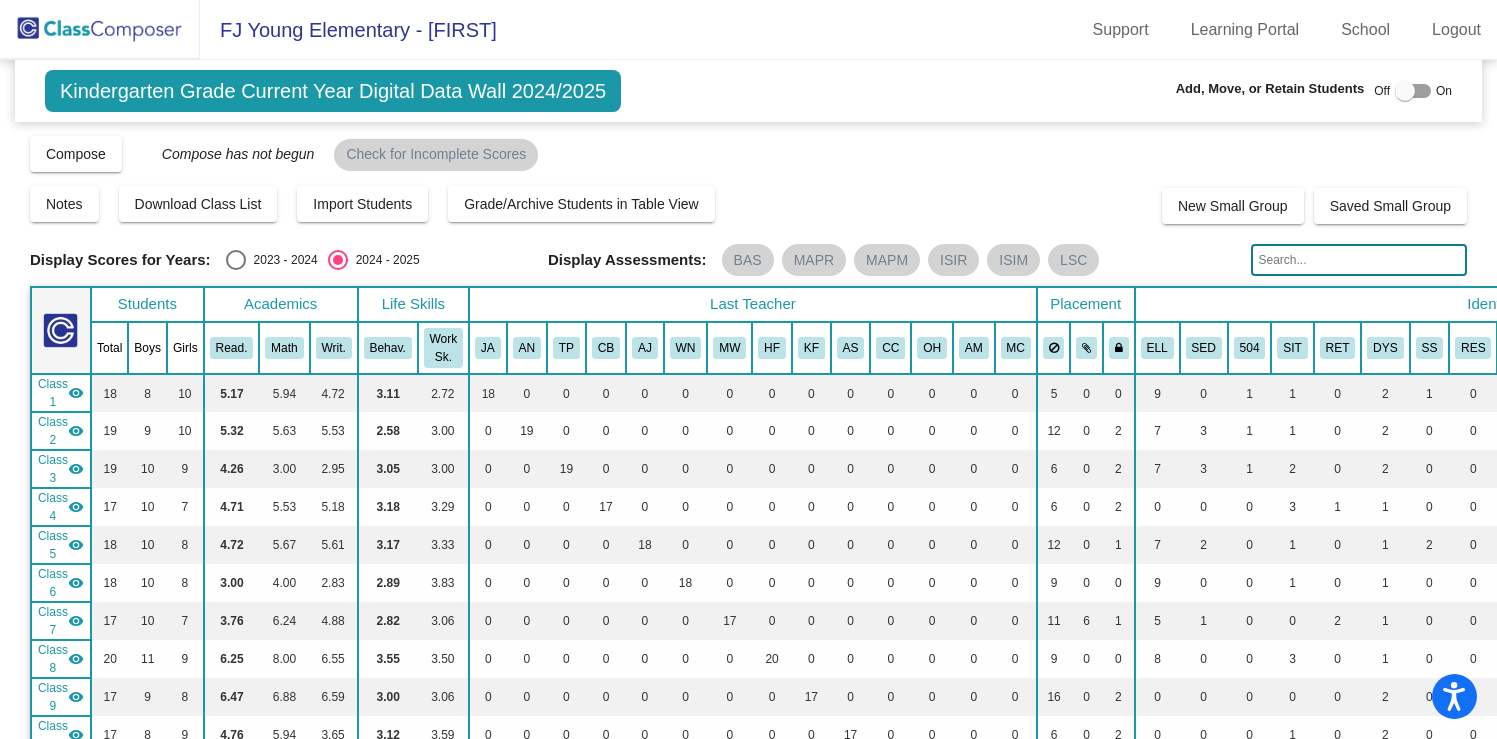 click 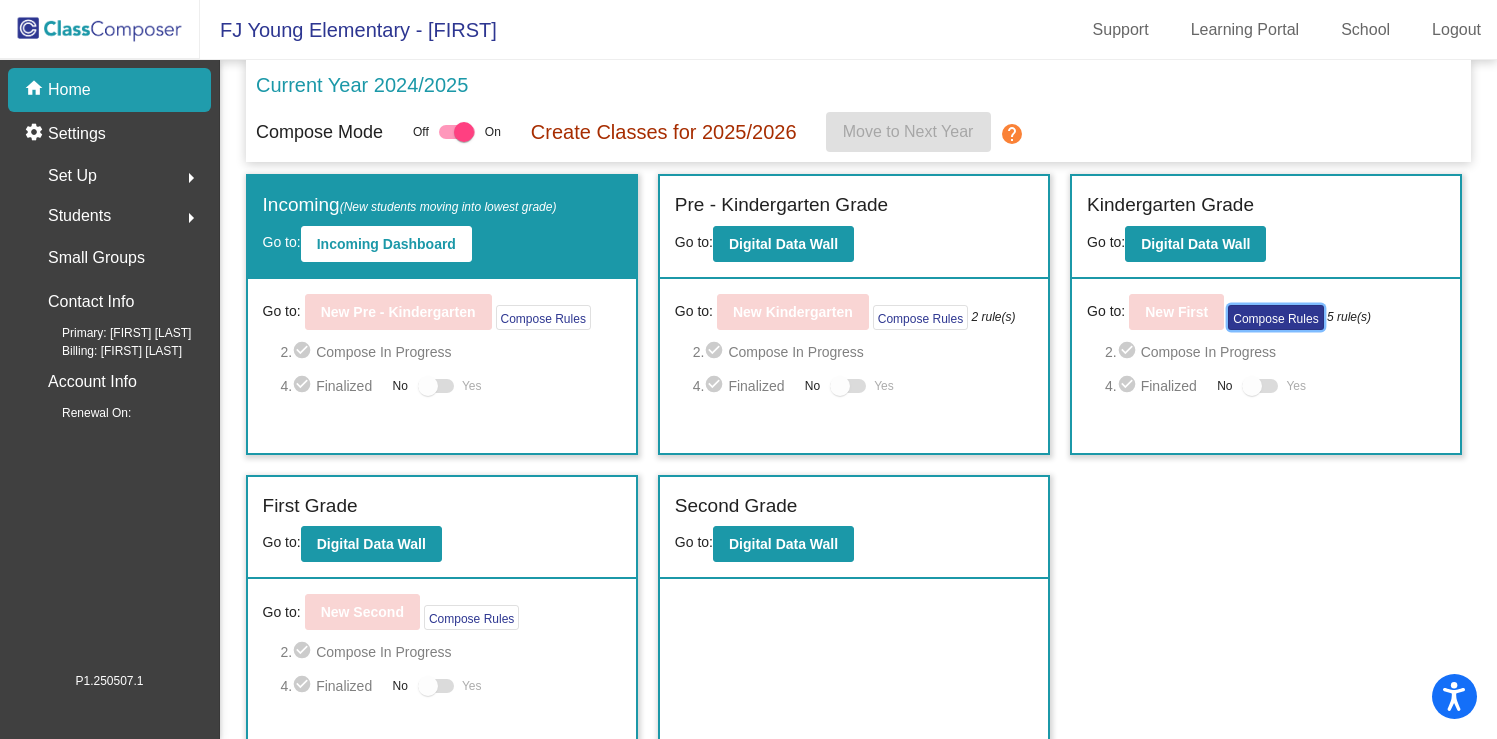 click on "Compose Rules" 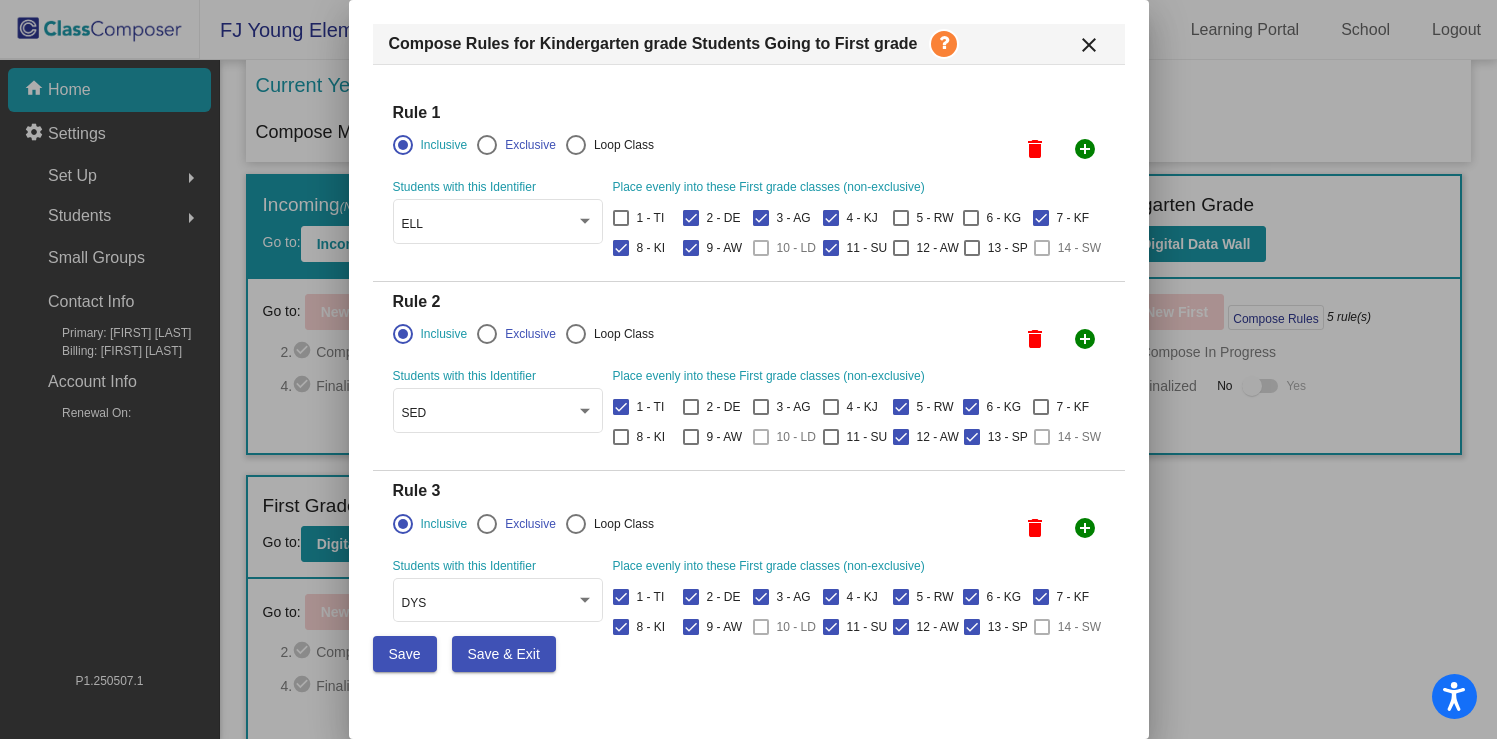 scroll, scrollTop: 0, scrollLeft: 0, axis: both 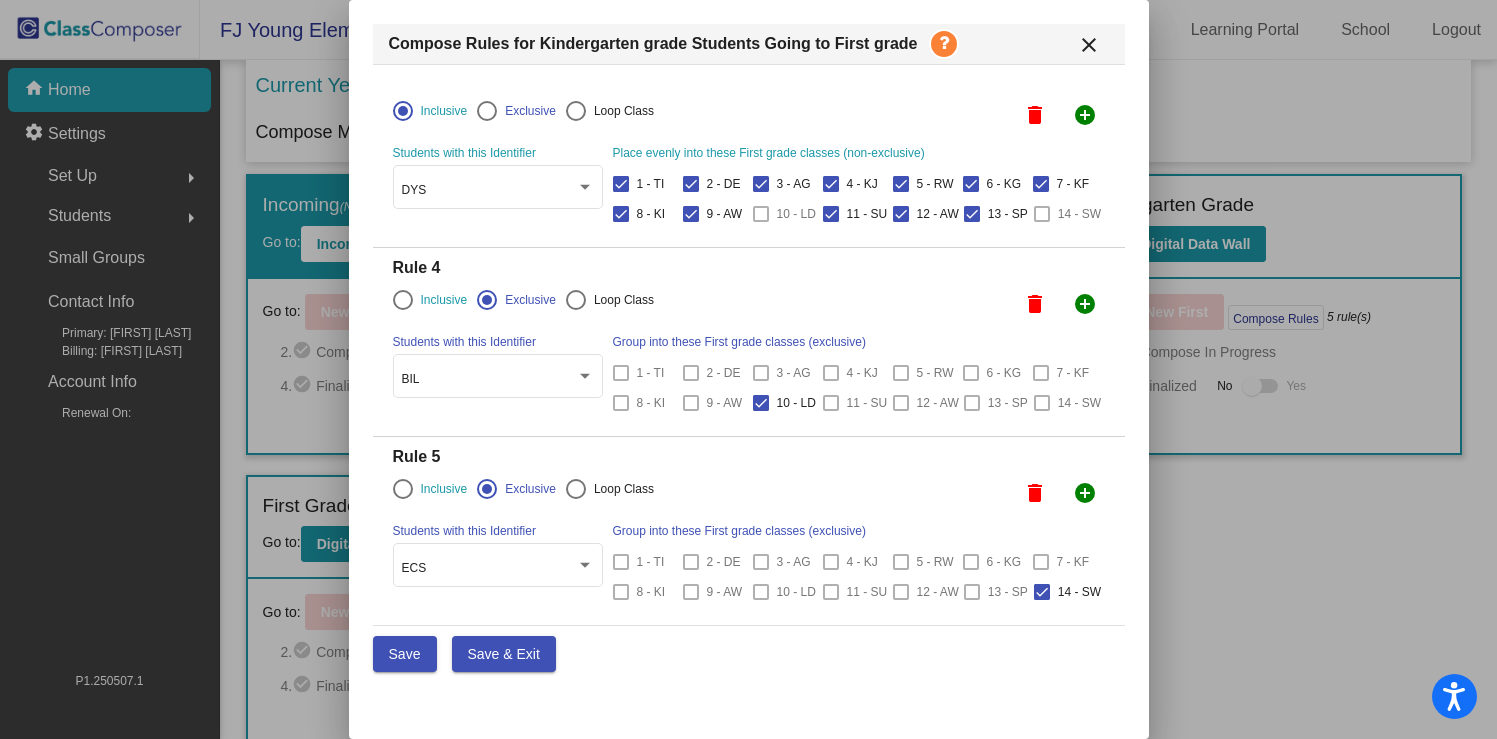 click on "add_circle" at bounding box center (1085, -264) 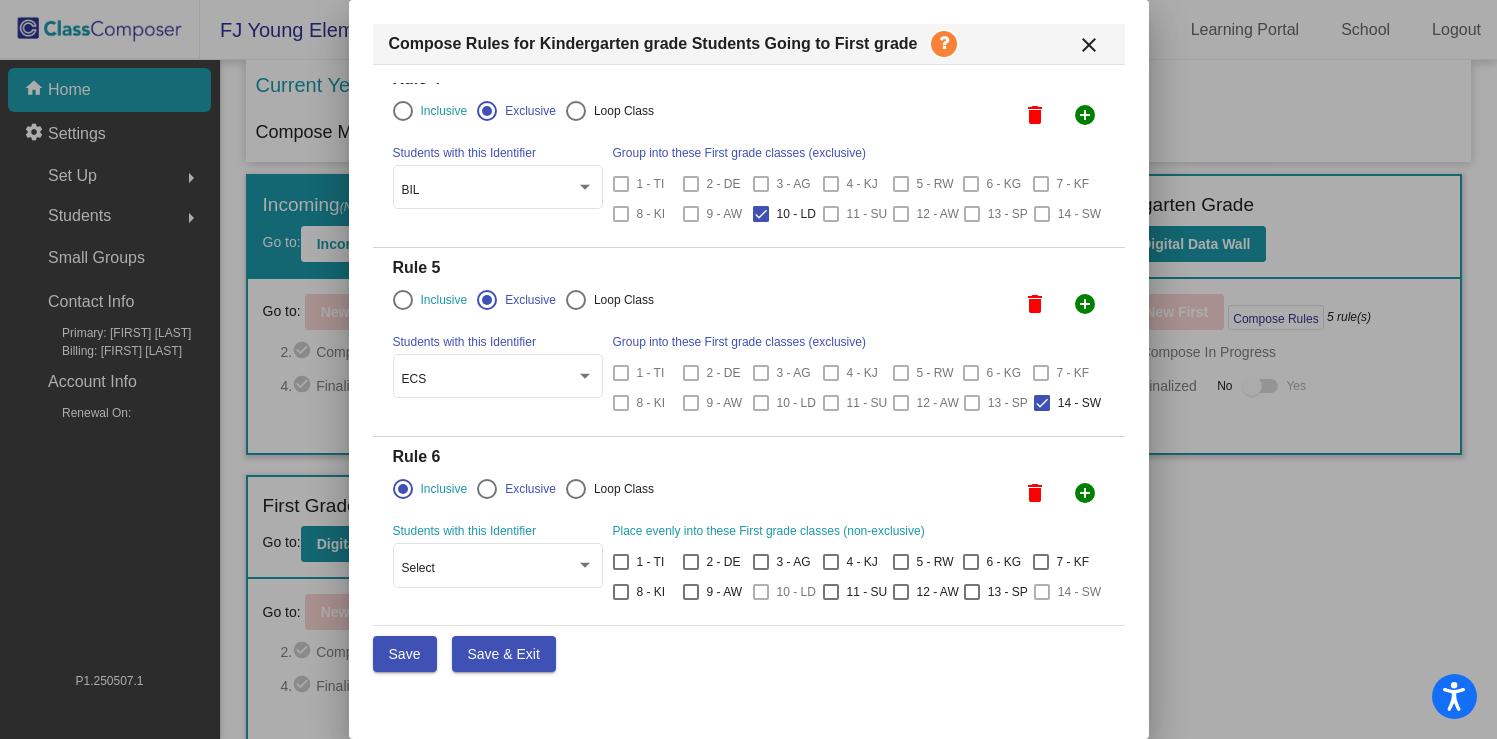 scroll, scrollTop: 782, scrollLeft: 0, axis: vertical 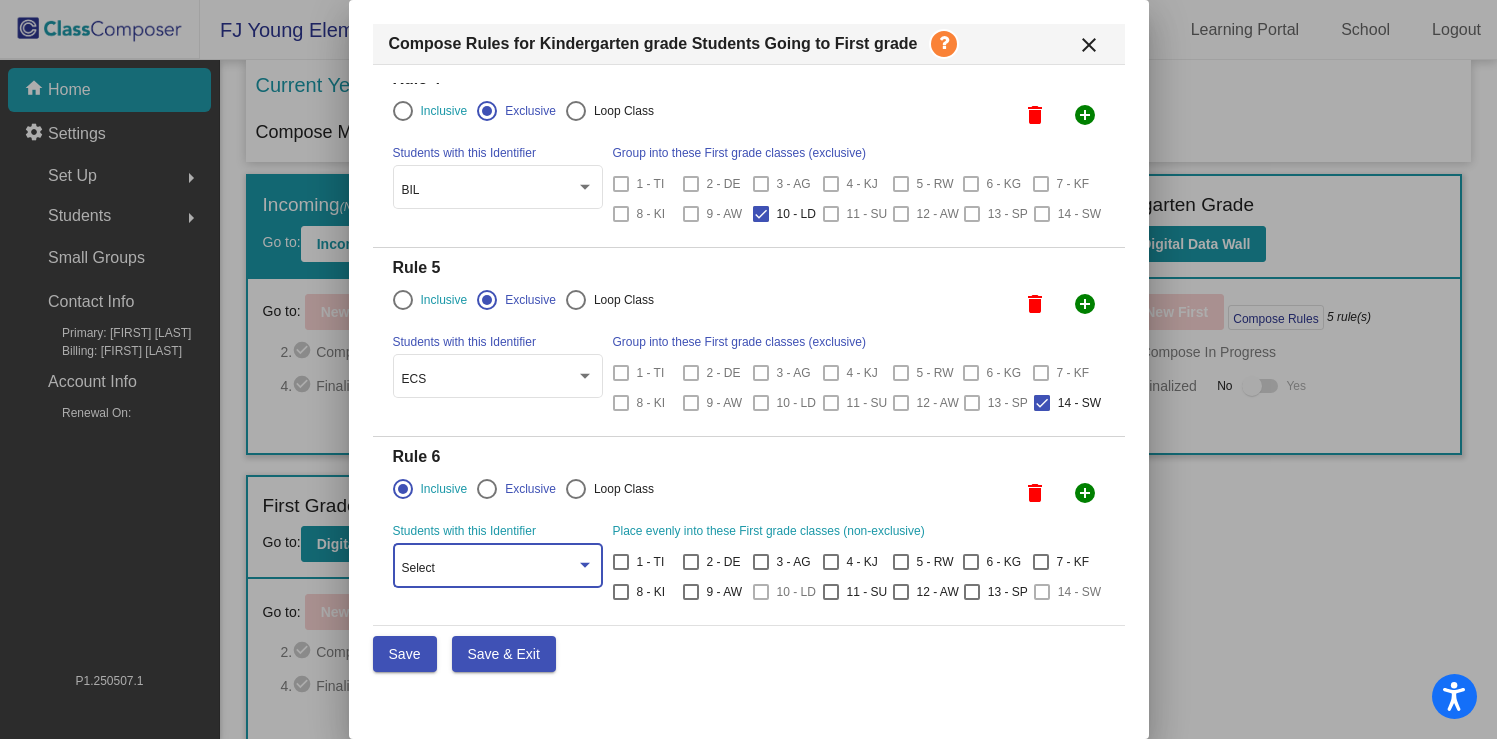 click on "Select" at bounding box center (489, 569) 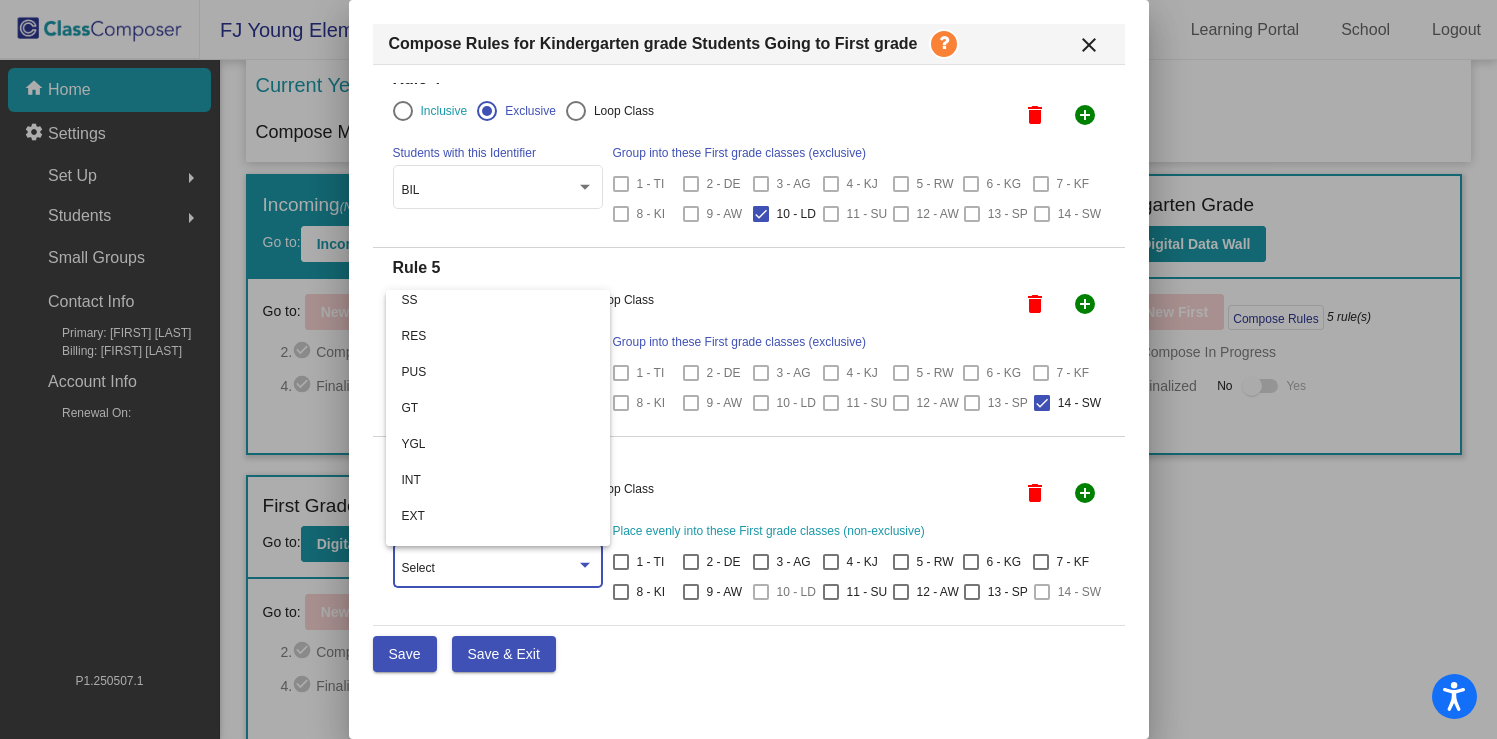 scroll, scrollTop: 178, scrollLeft: 0, axis: vertical 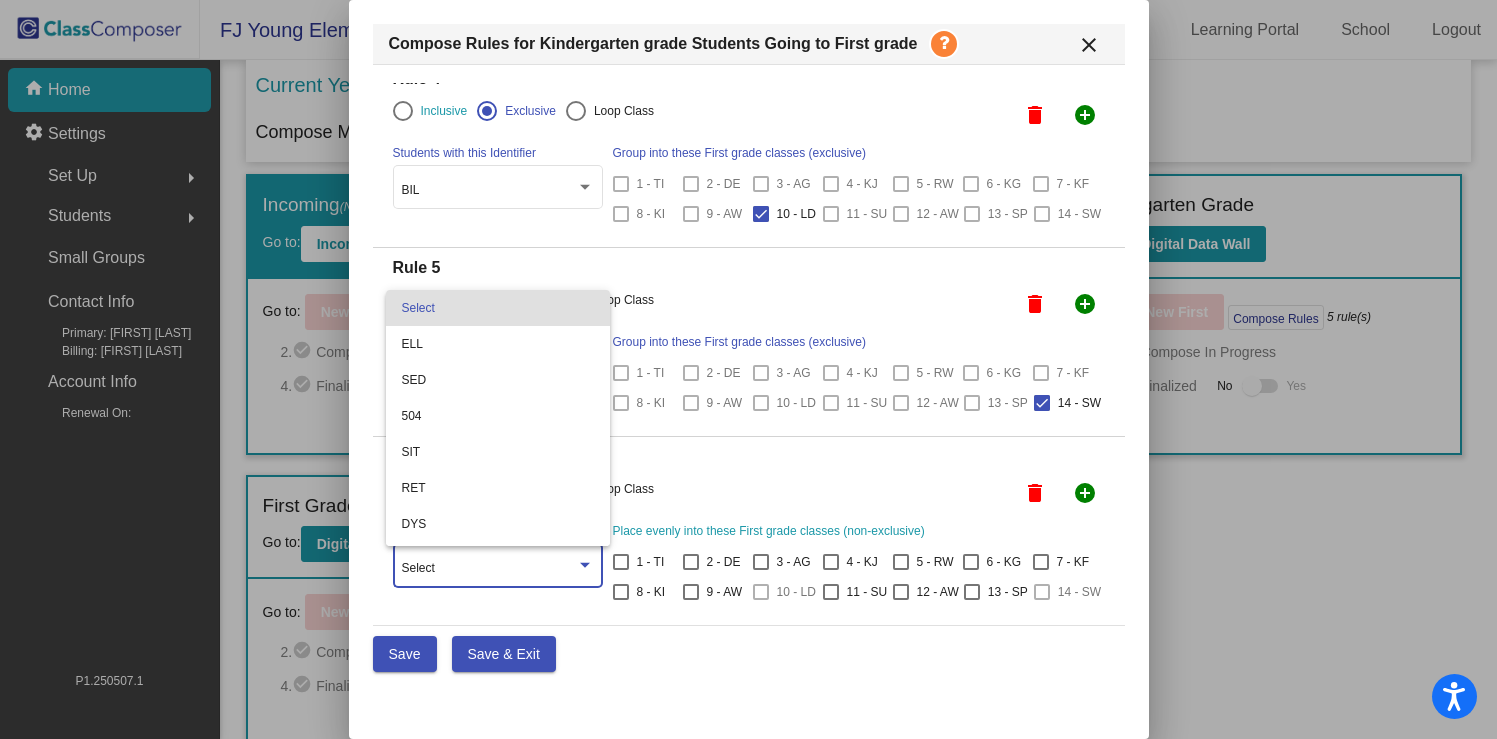 click at bounding box center (748, 369) 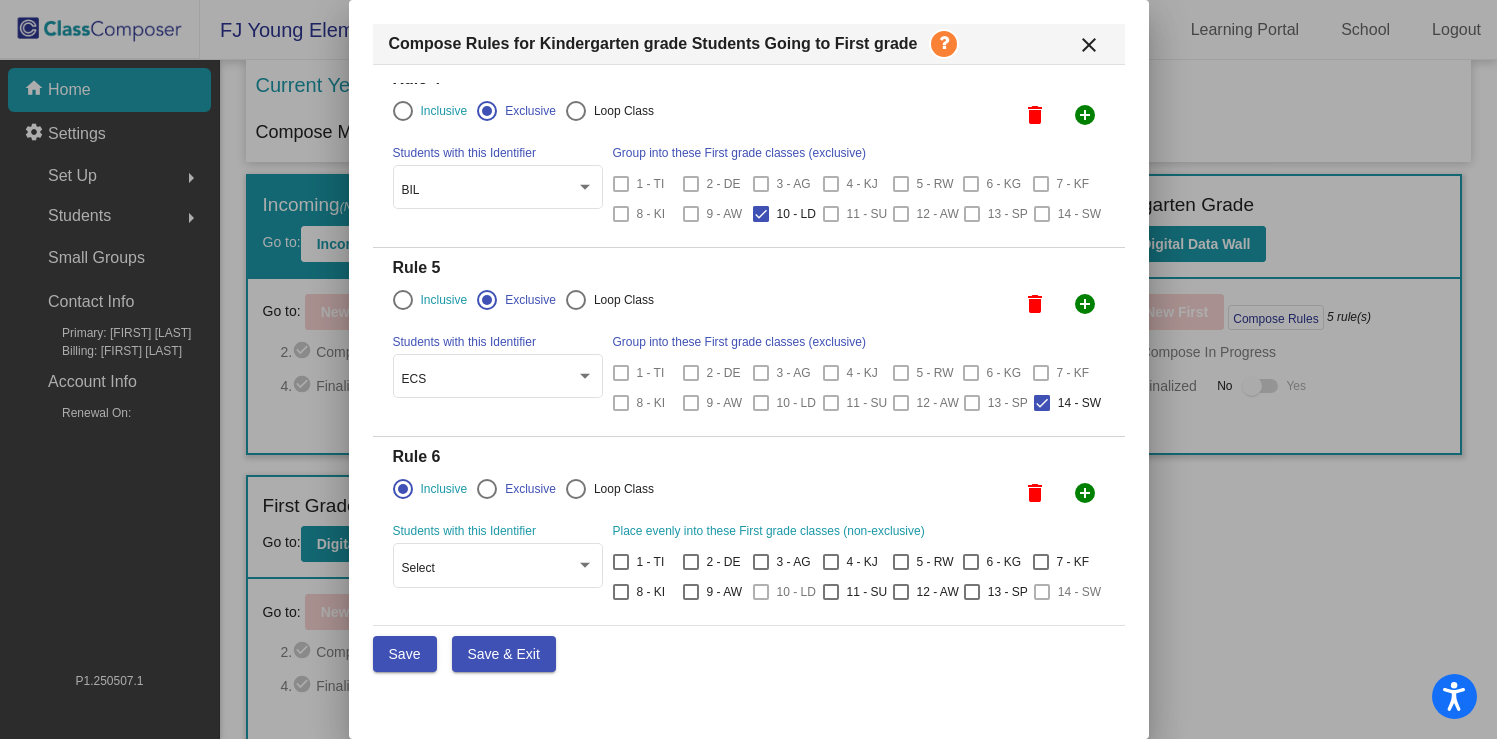 click on "delete" at bounding box center [1035, 493] 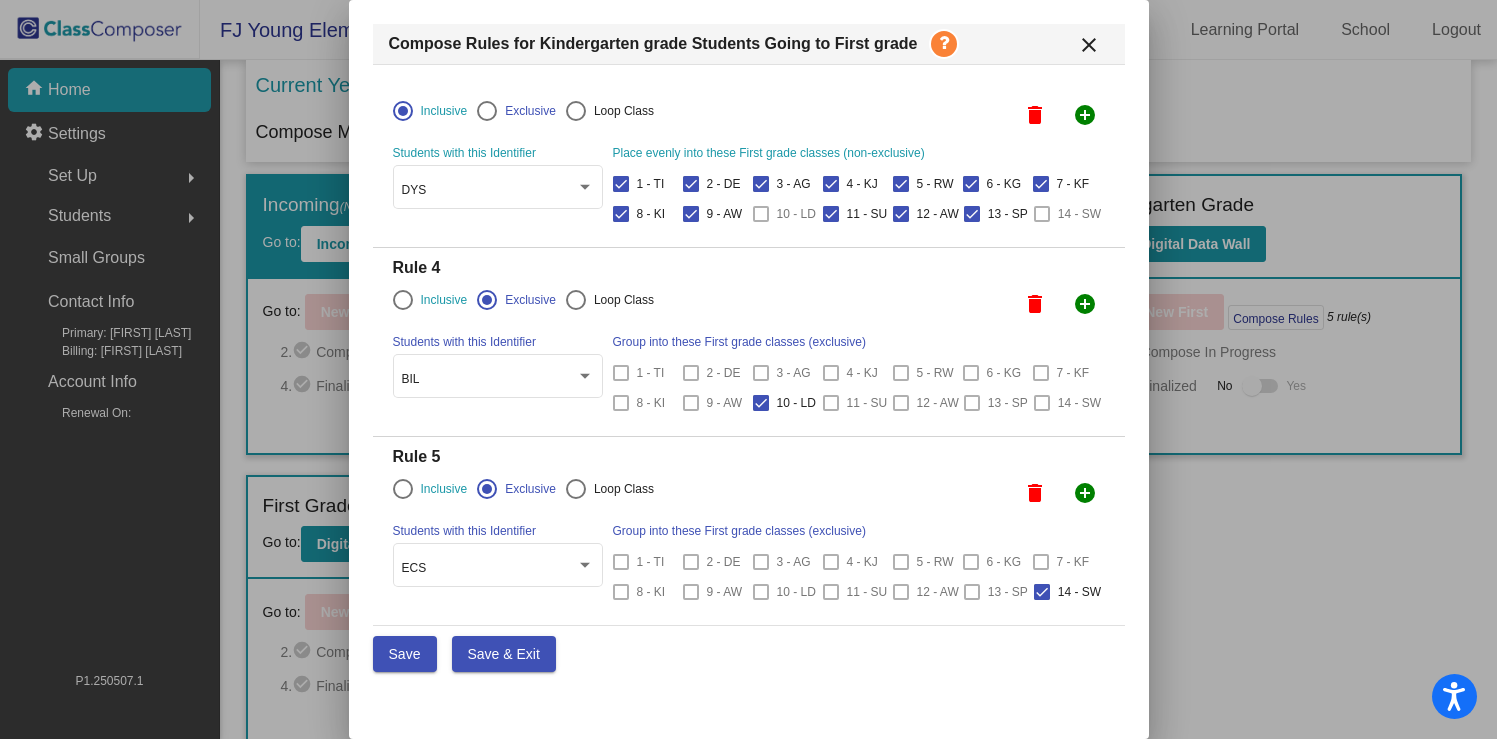 scroll, scrollTop: 563, scrollLeft: 0, axis: vertical 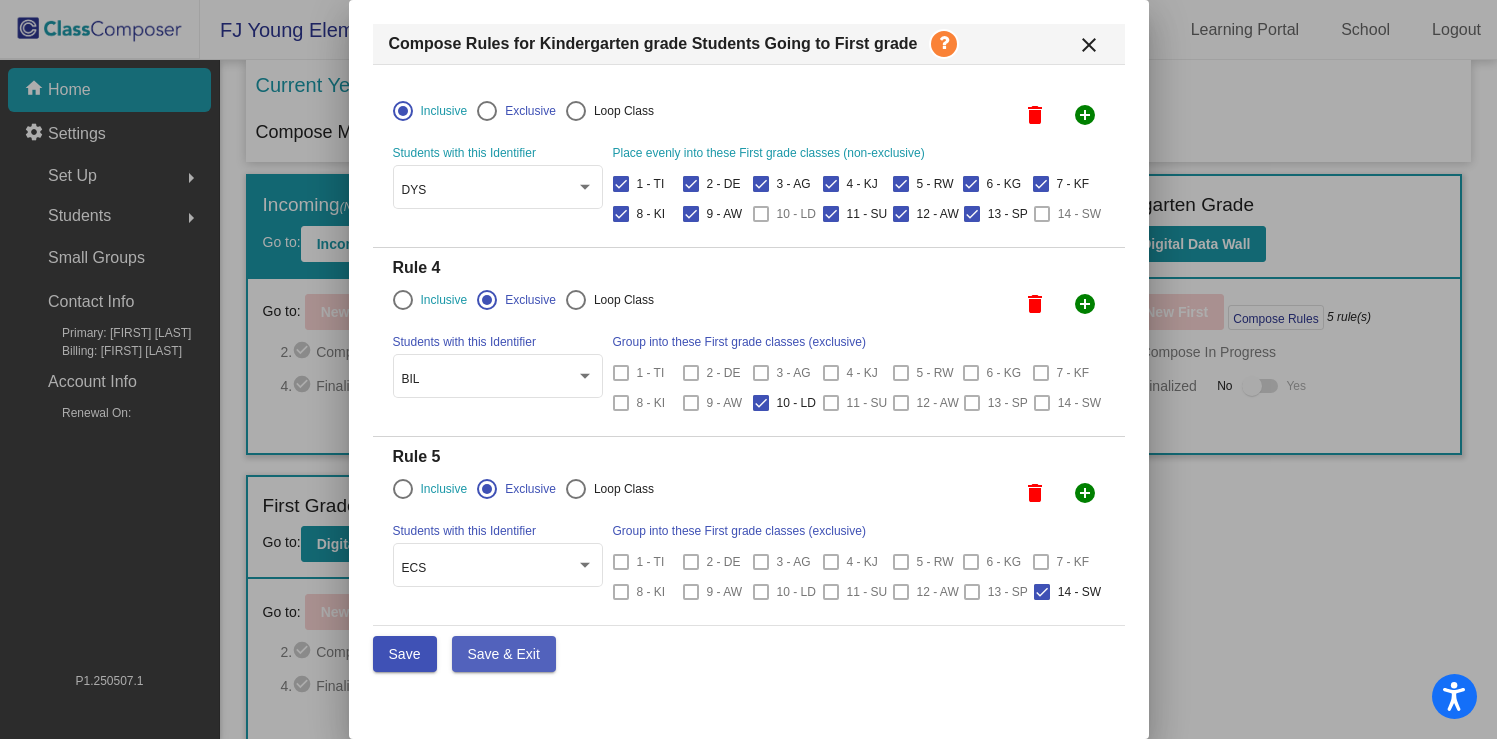 drag, startPoint x: 528, startPoint y: 654, endPoint x: 524, endPoint y: 642, distance: 12.649111 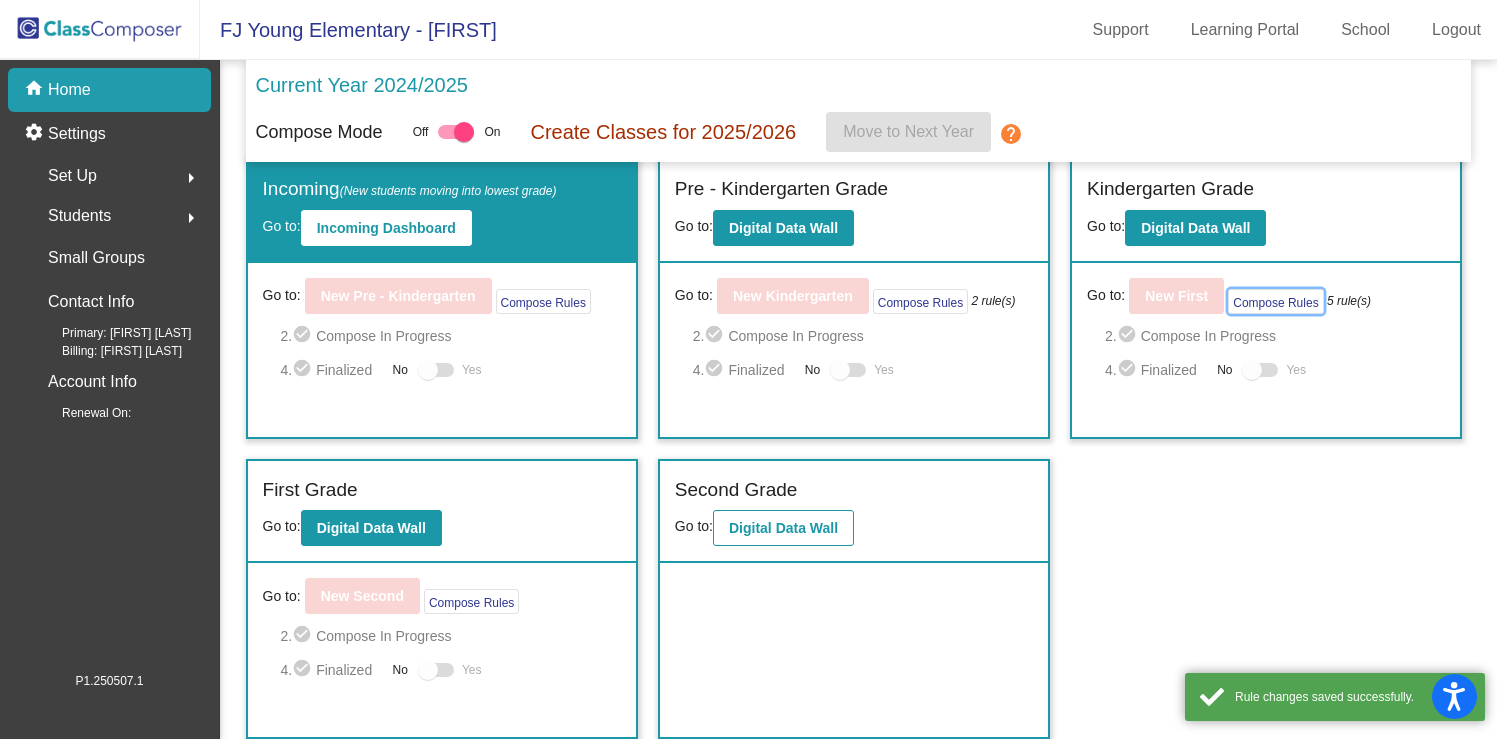 scroll, scrollTop: 0, scrollLeft: 0, axis: both 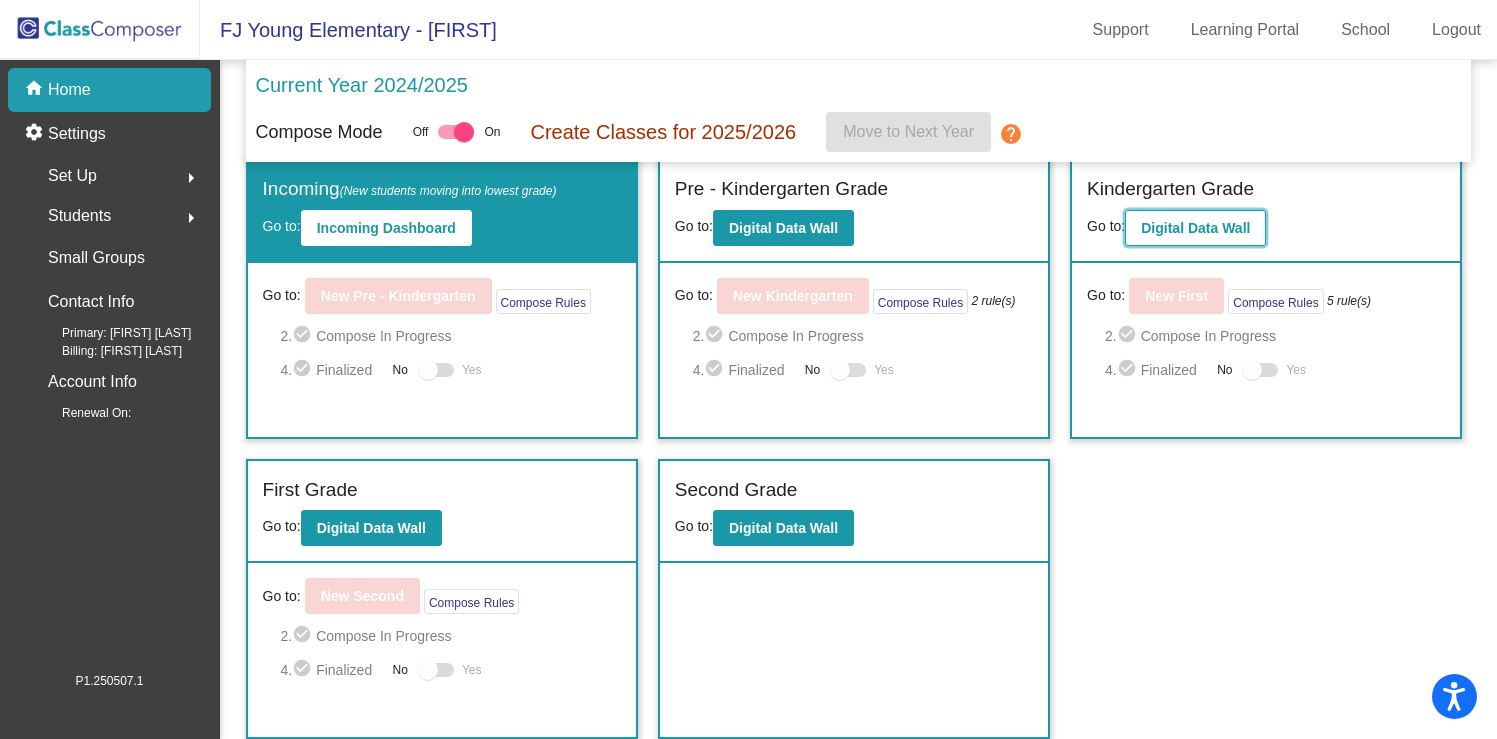 click on "Digital Data Wall" 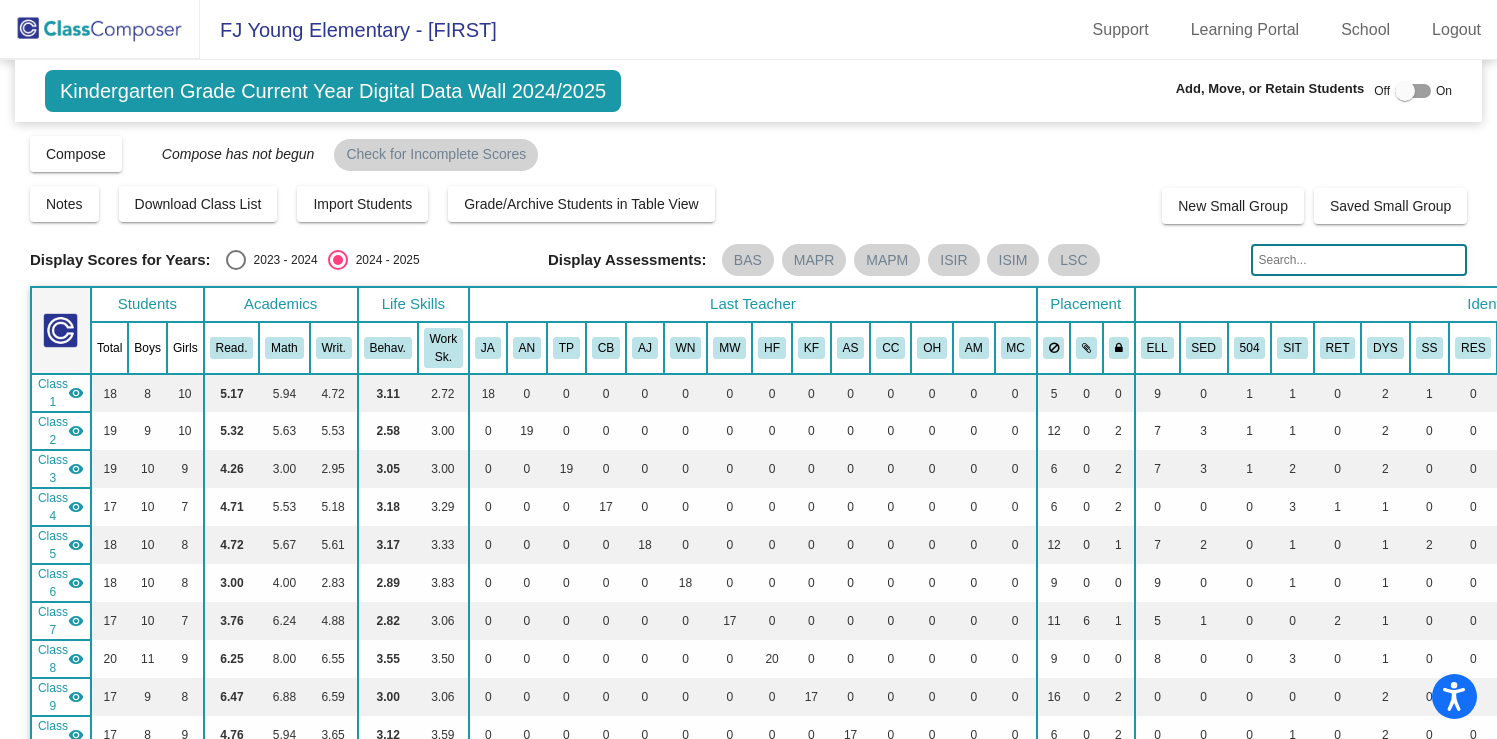 scroll, scrollTop: 1, scrollLeft: 0, axis: vertical 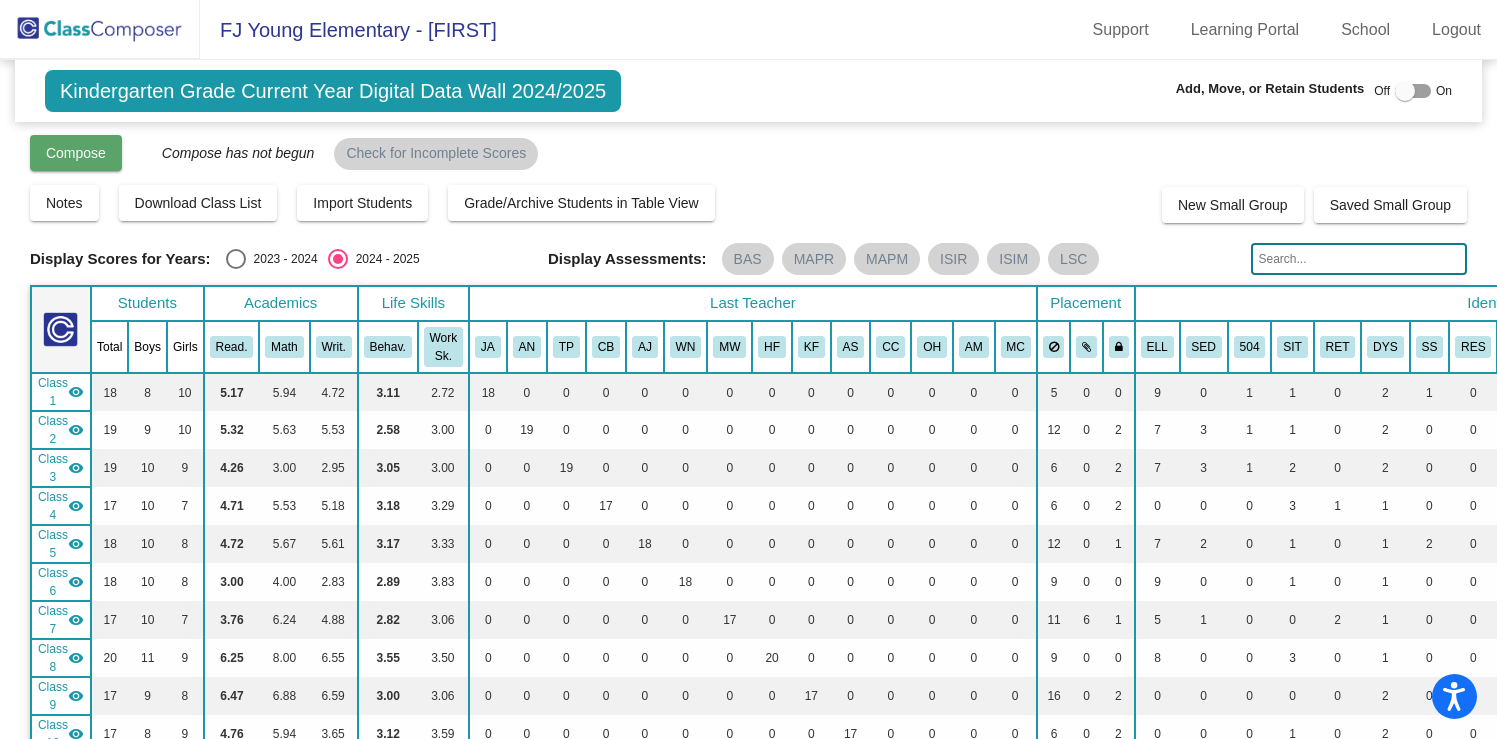 click on "Compose" 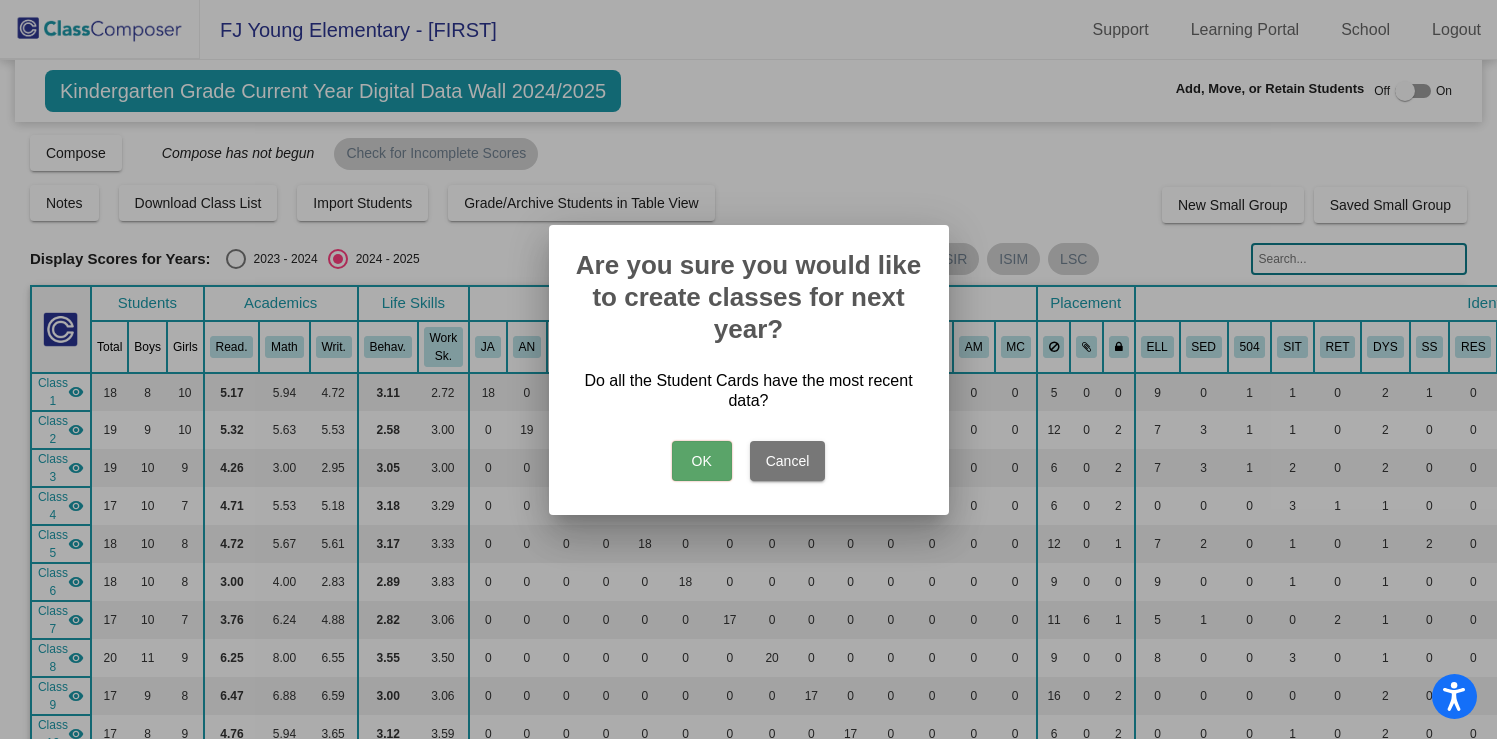 click on "OK" at bounding box center (702, 461) 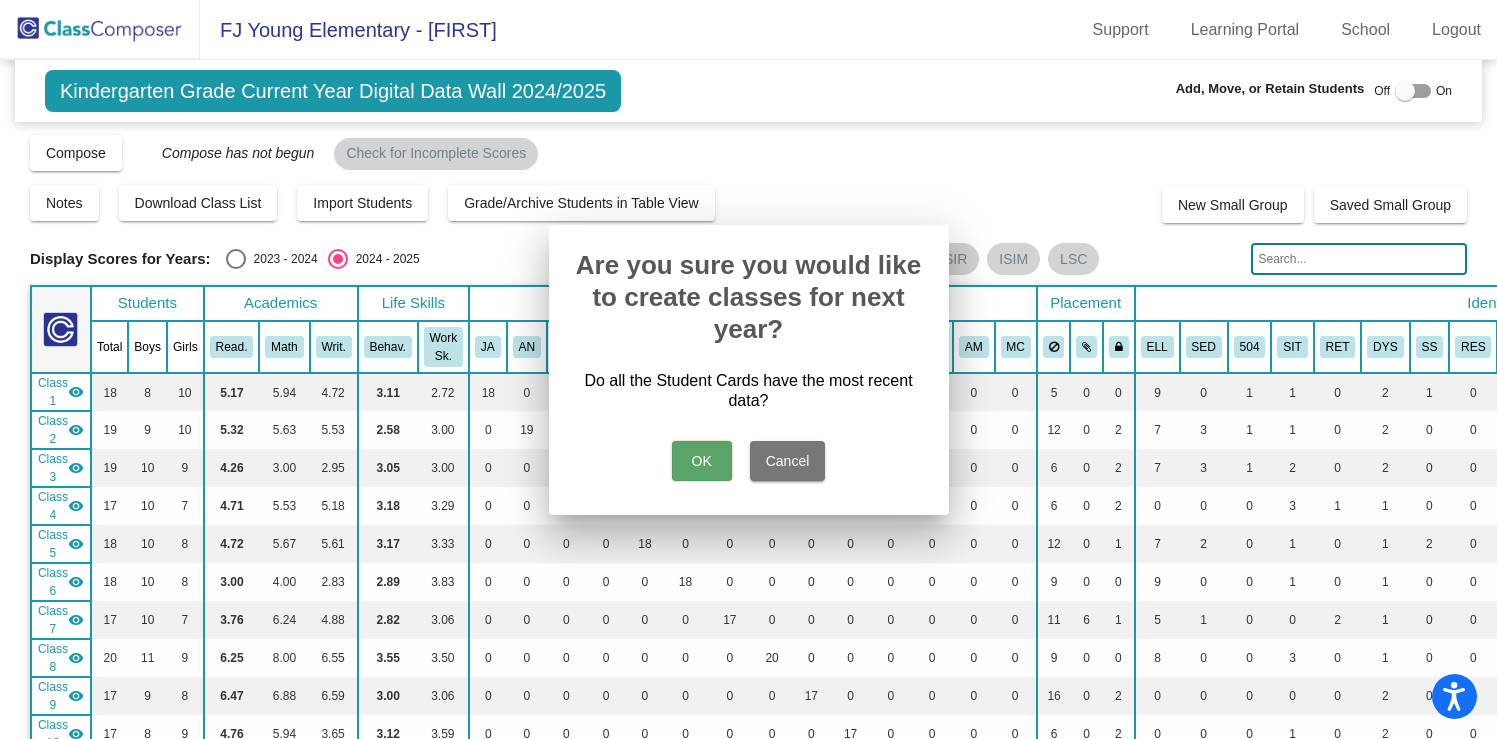 scroll, scrollTop: 0, scrollLeft: 0, axis: both 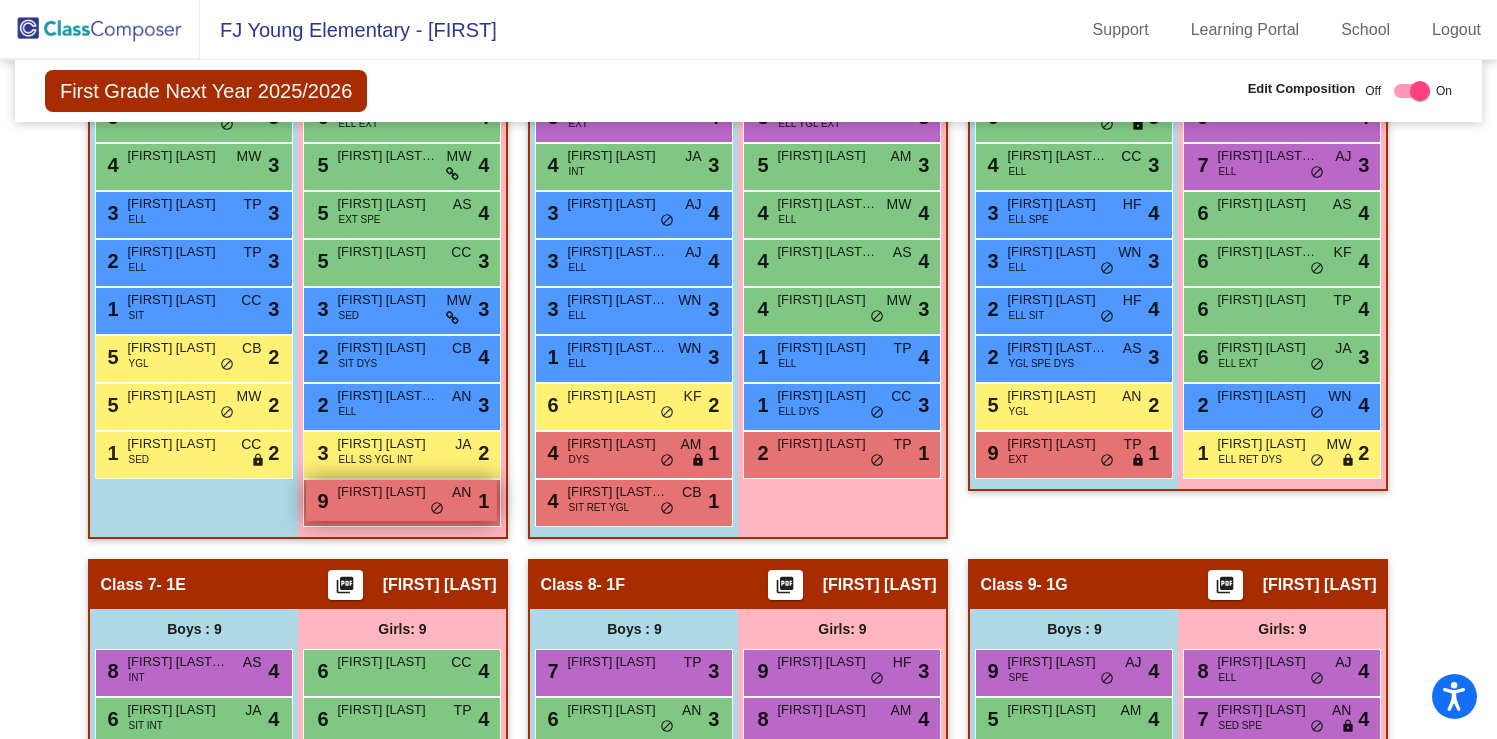 click on "9 Kinsley Luna AN lock do_not_disturb_alt 1" at bounding box center (401, 500) 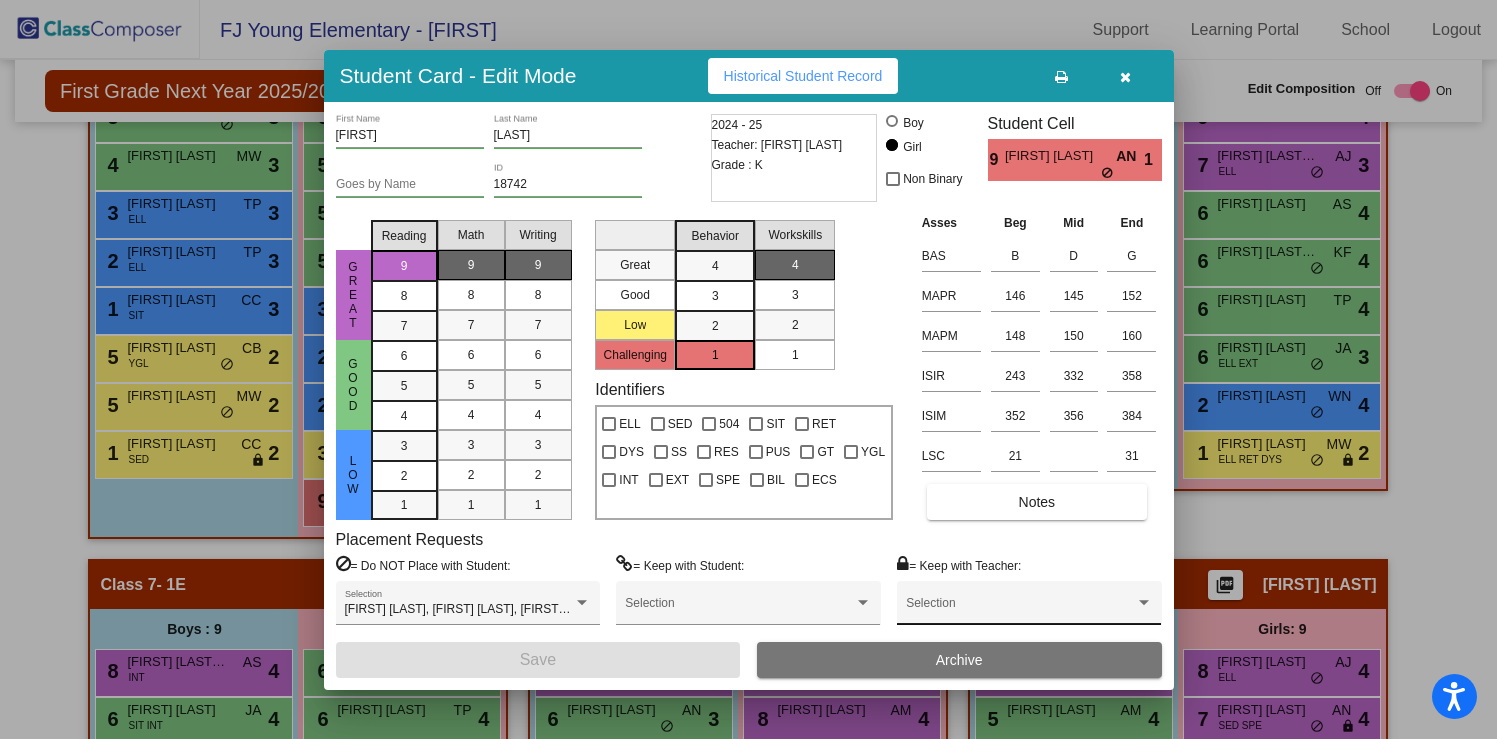 click at bounding box center [1020, 610] 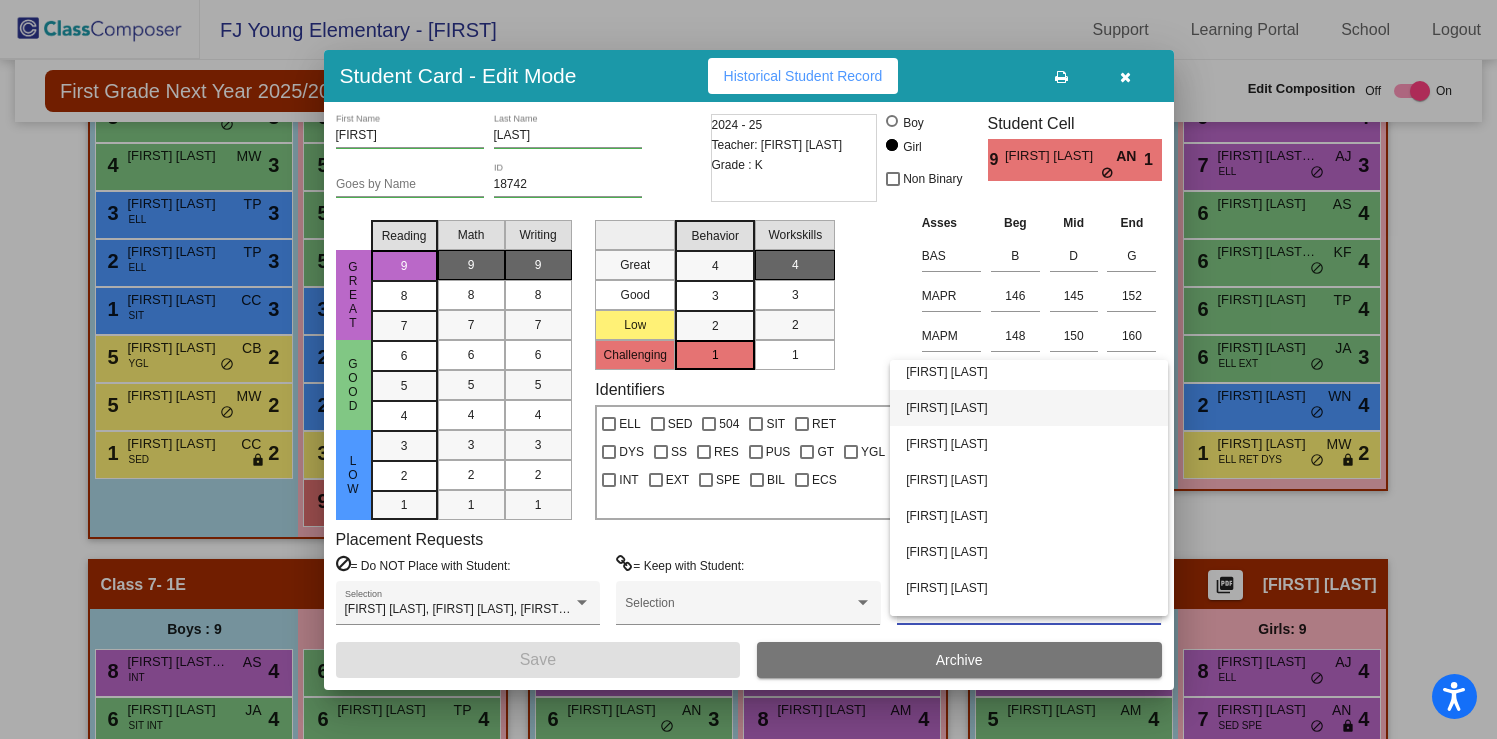 scroll, scrollTop: 118, scrollLeft: 0, axis: vertical 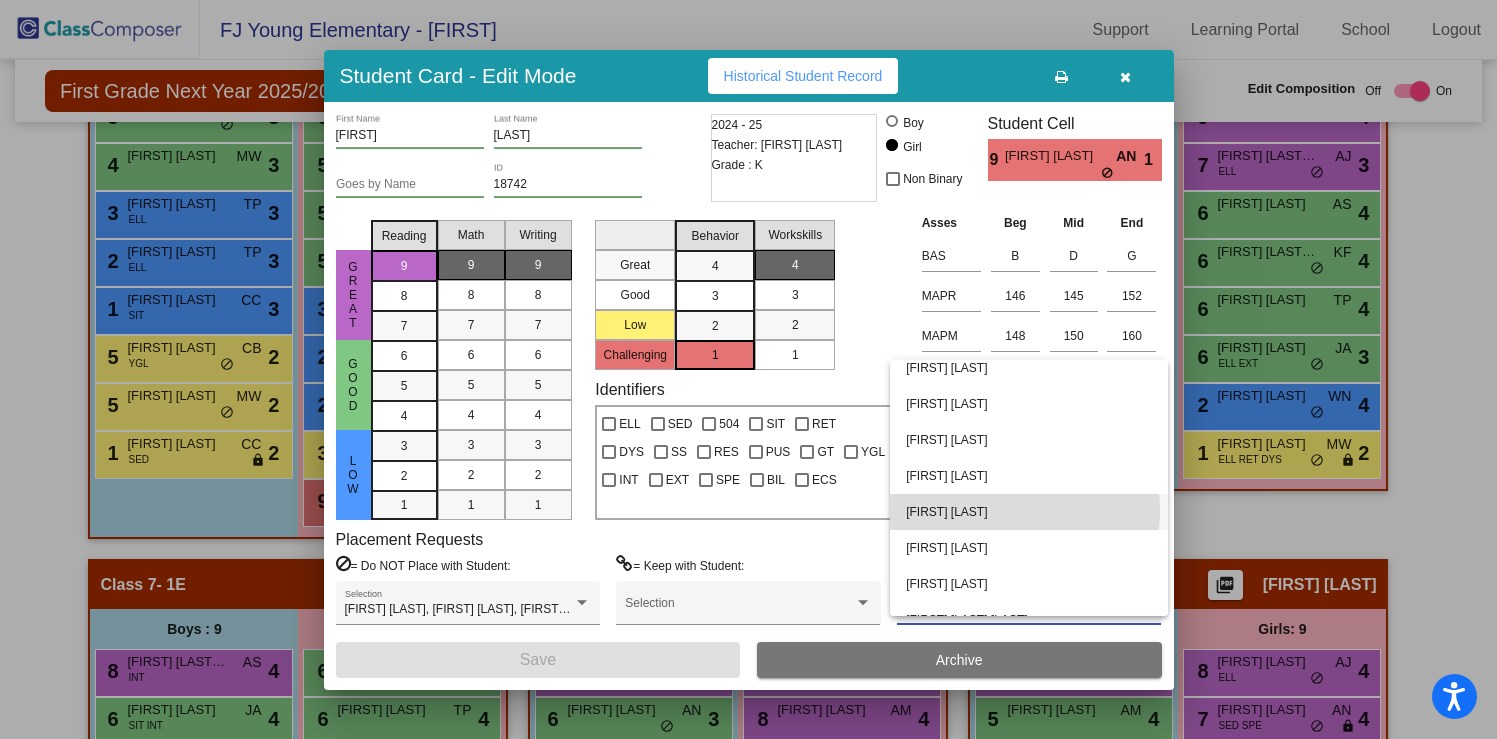 click on "[FIRST] [LAST]" at bounding box center (1029, 512) 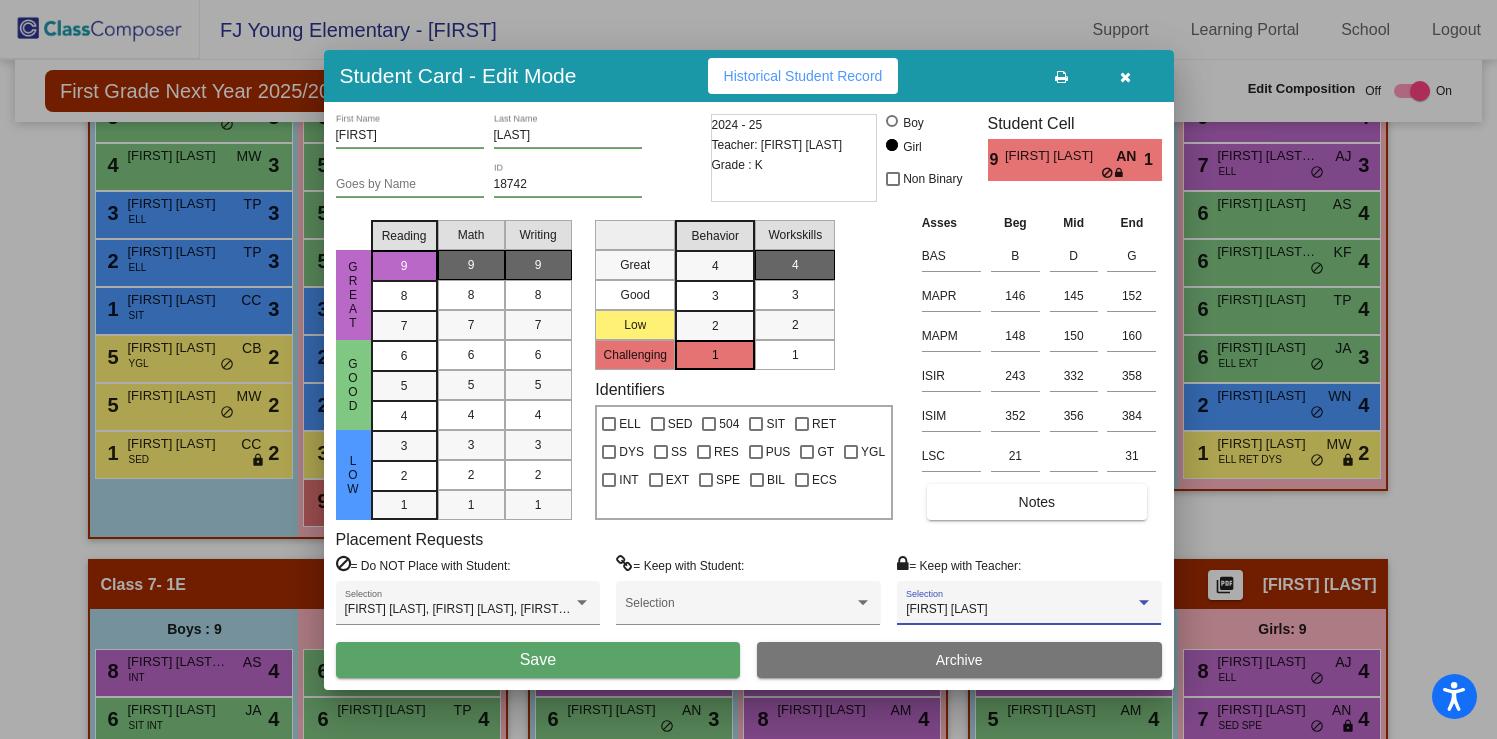 click on "Save" at bounding box center (538, 660) 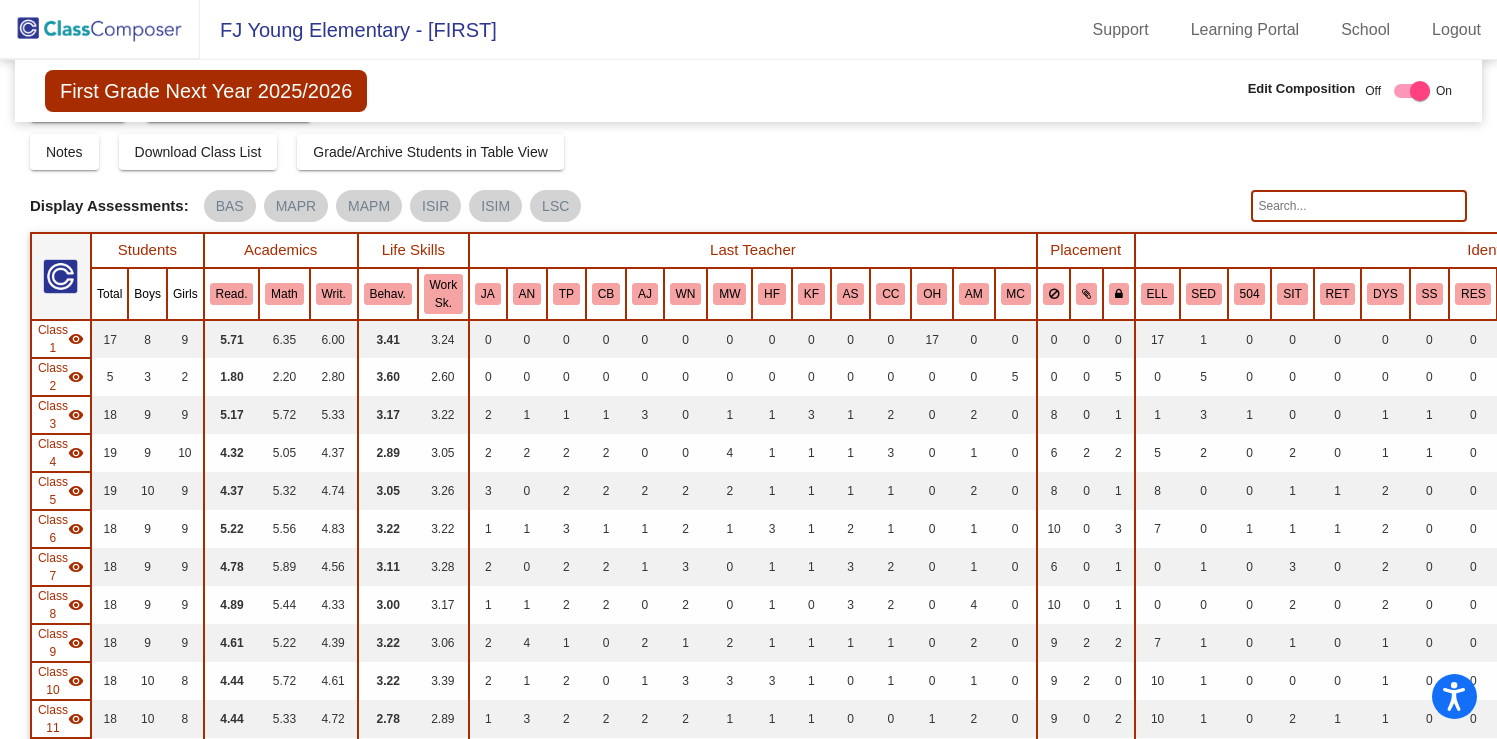 scroll, scrollTop: 0, scrollLeft: 0, axis: both 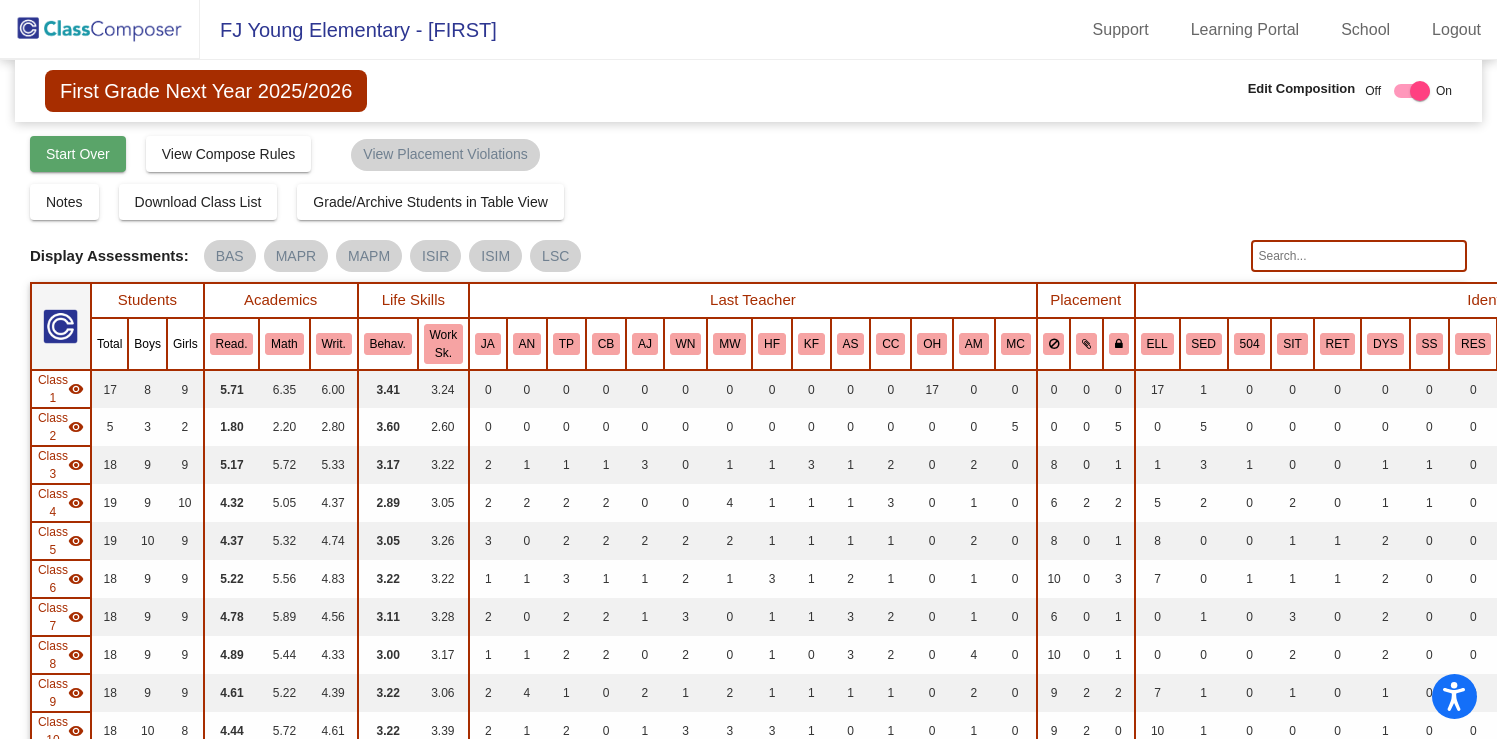click on "Start Over" 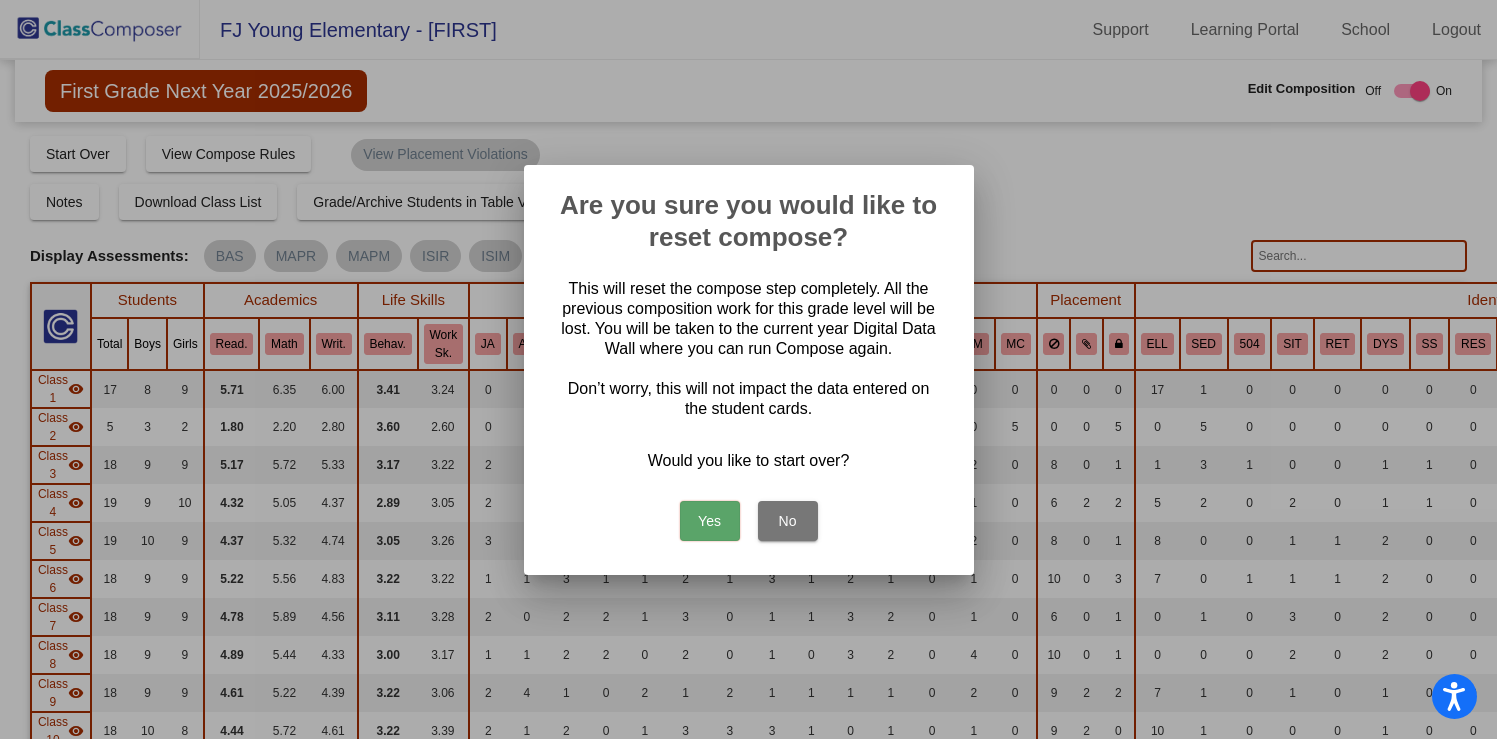 click on "Yes" at bounding box center (710, 521) 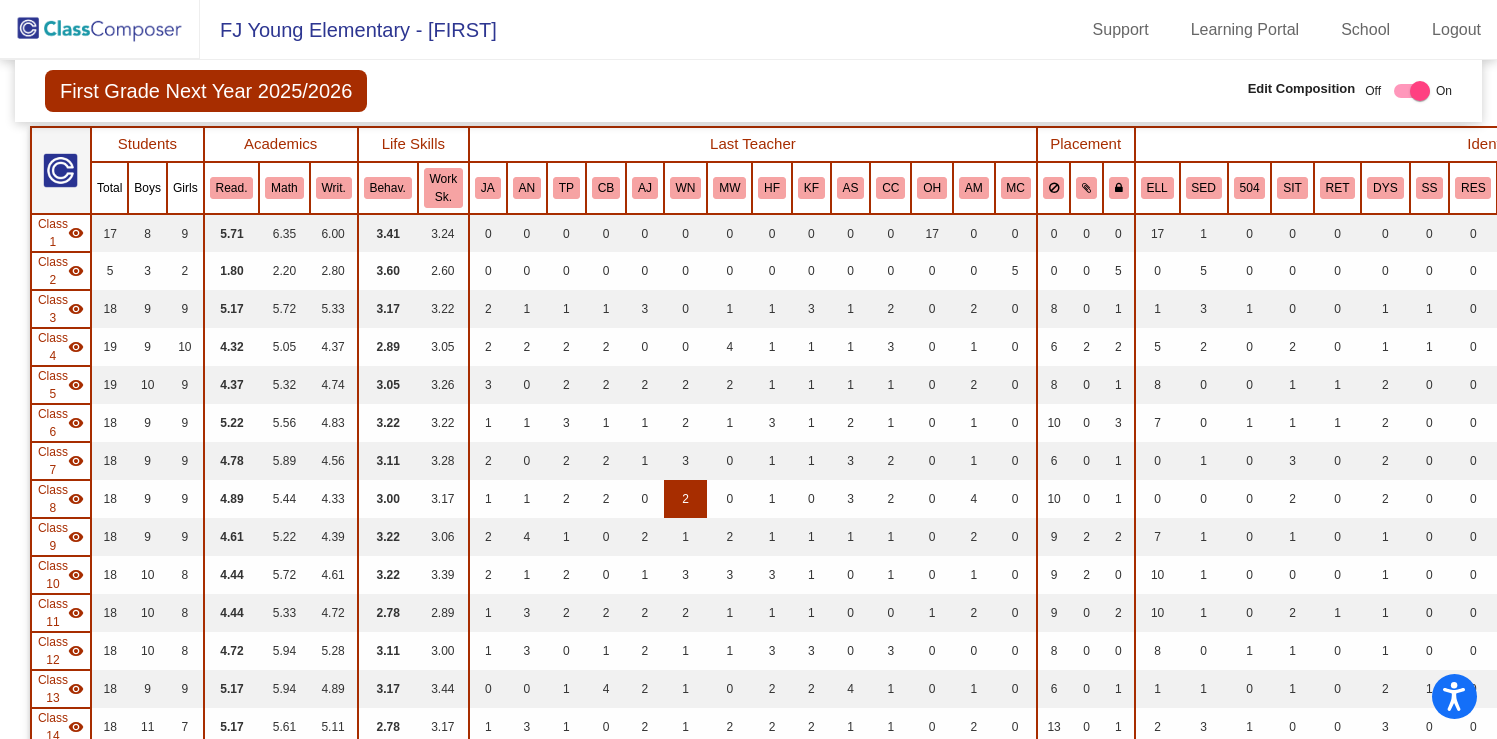 scroll, scrollTop: 155, scrollLeft: 0, axis: vertical 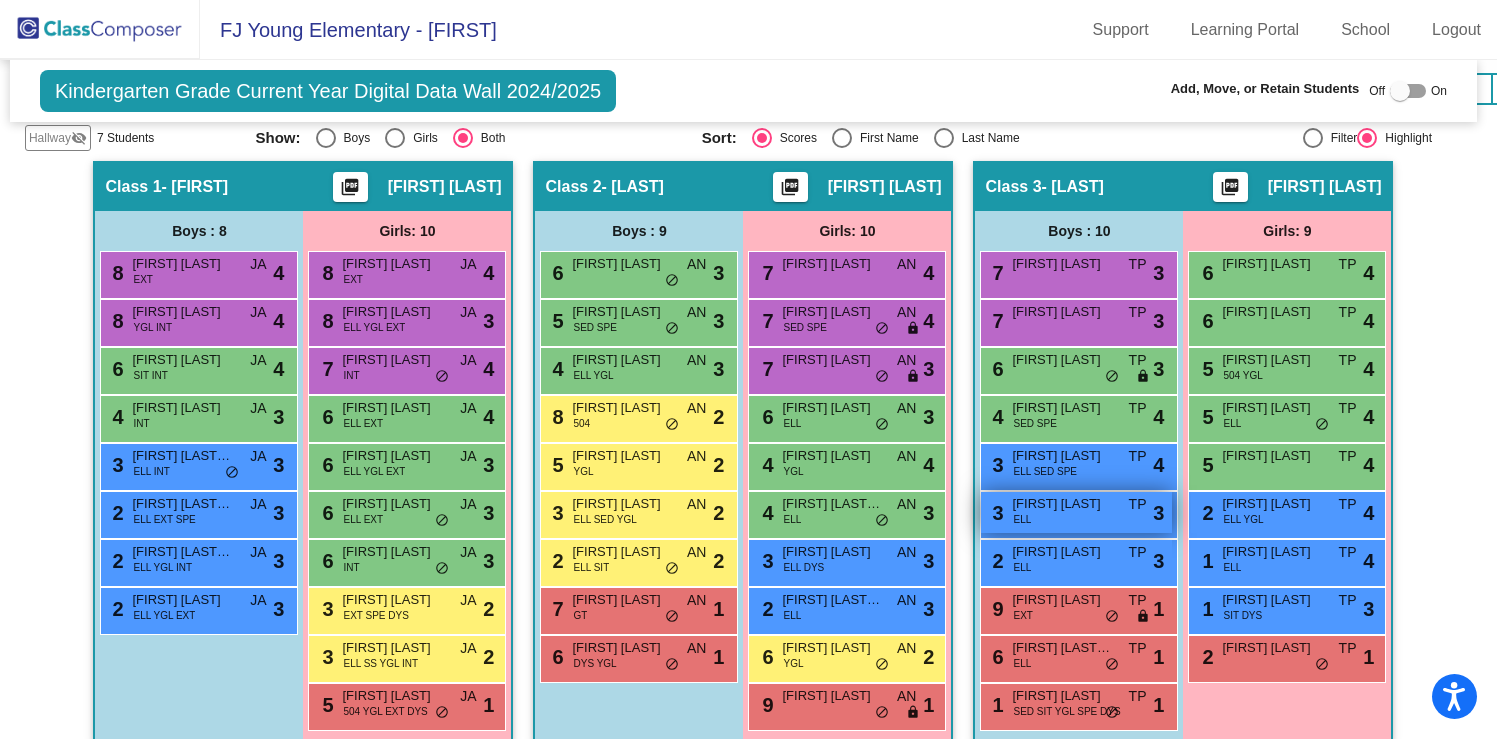click on "3 Eddy Pinon ELL TP lock do_not_disturb_alt 3" at bounding box center (1076, 512) 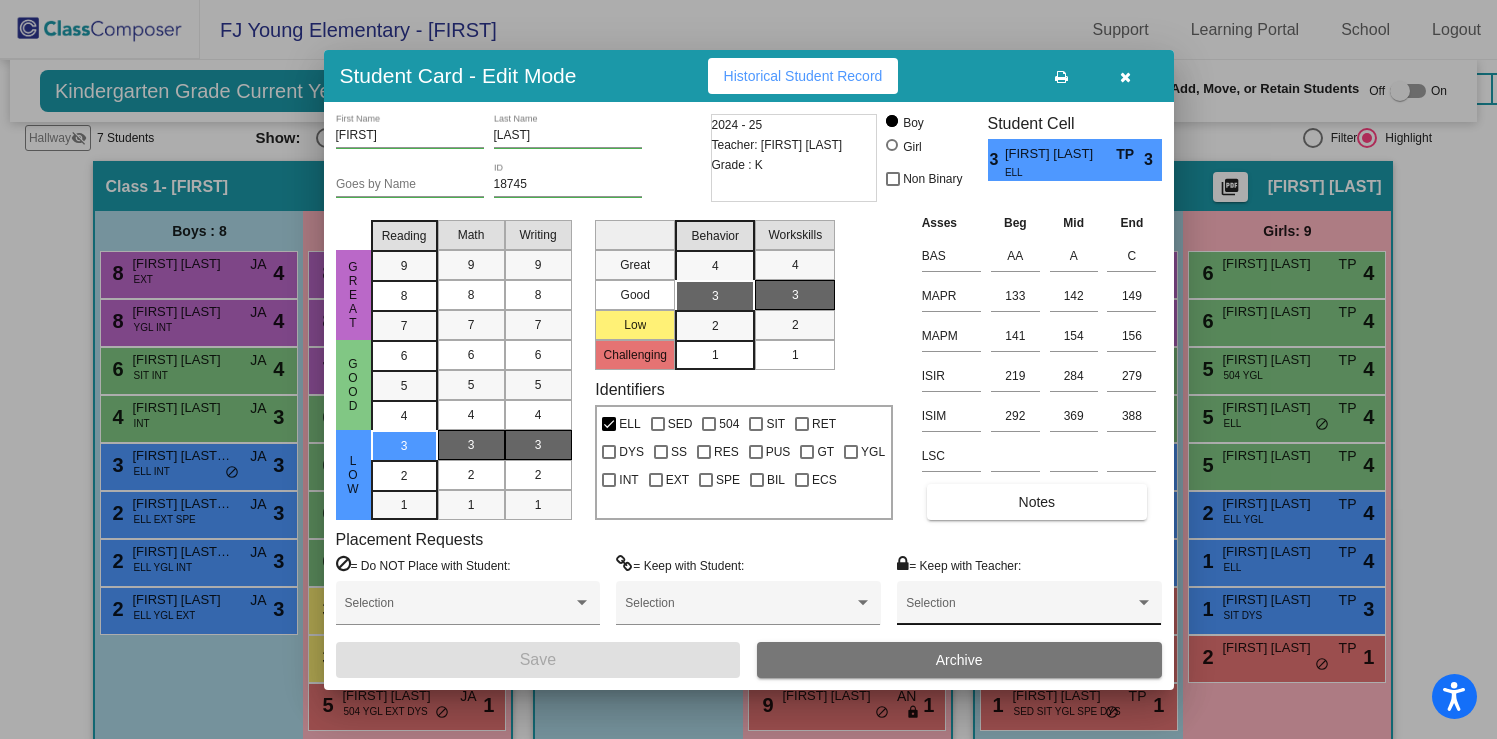 click on "Selection" at bounding box center (1029, 608) 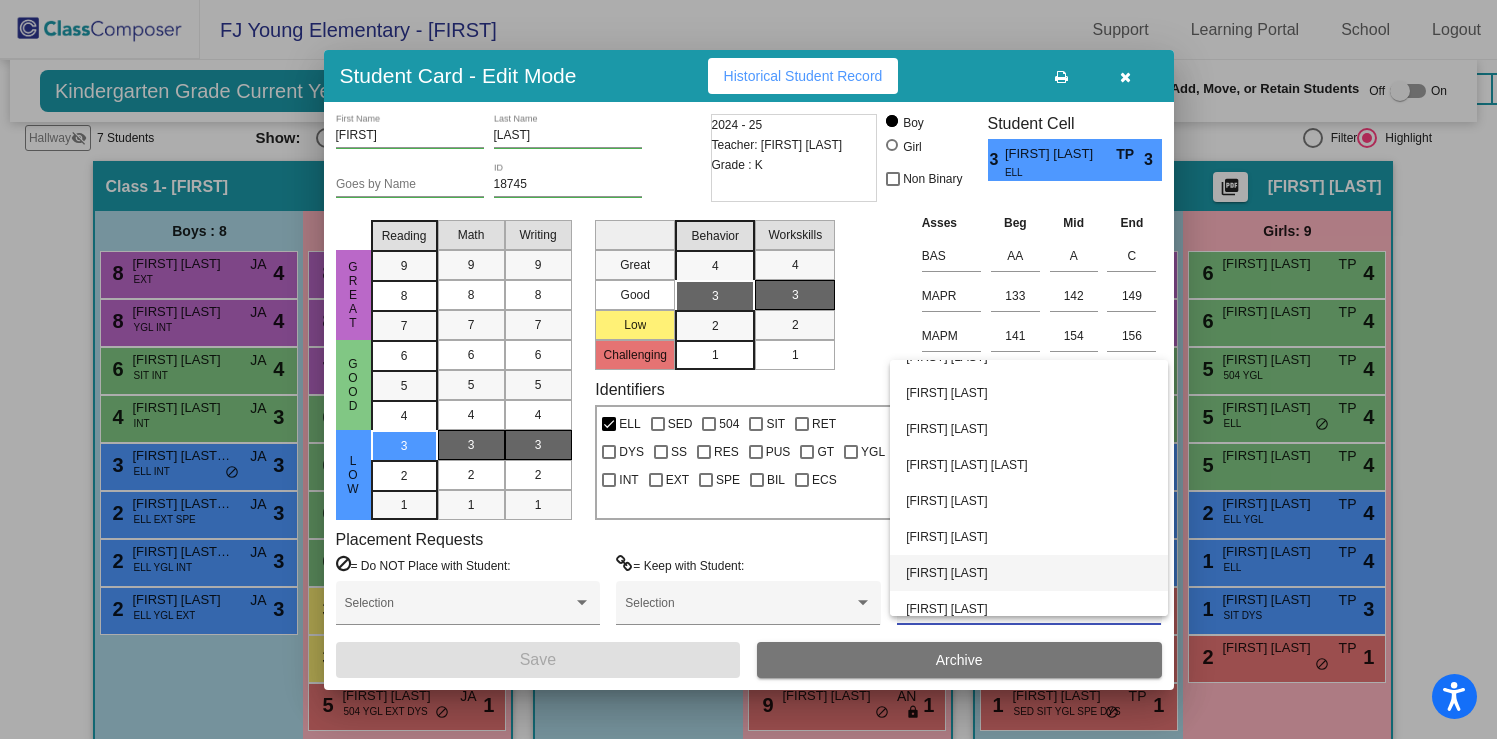 scroll, scrollTop: 284, scrollLeft: 0, axis: vertical 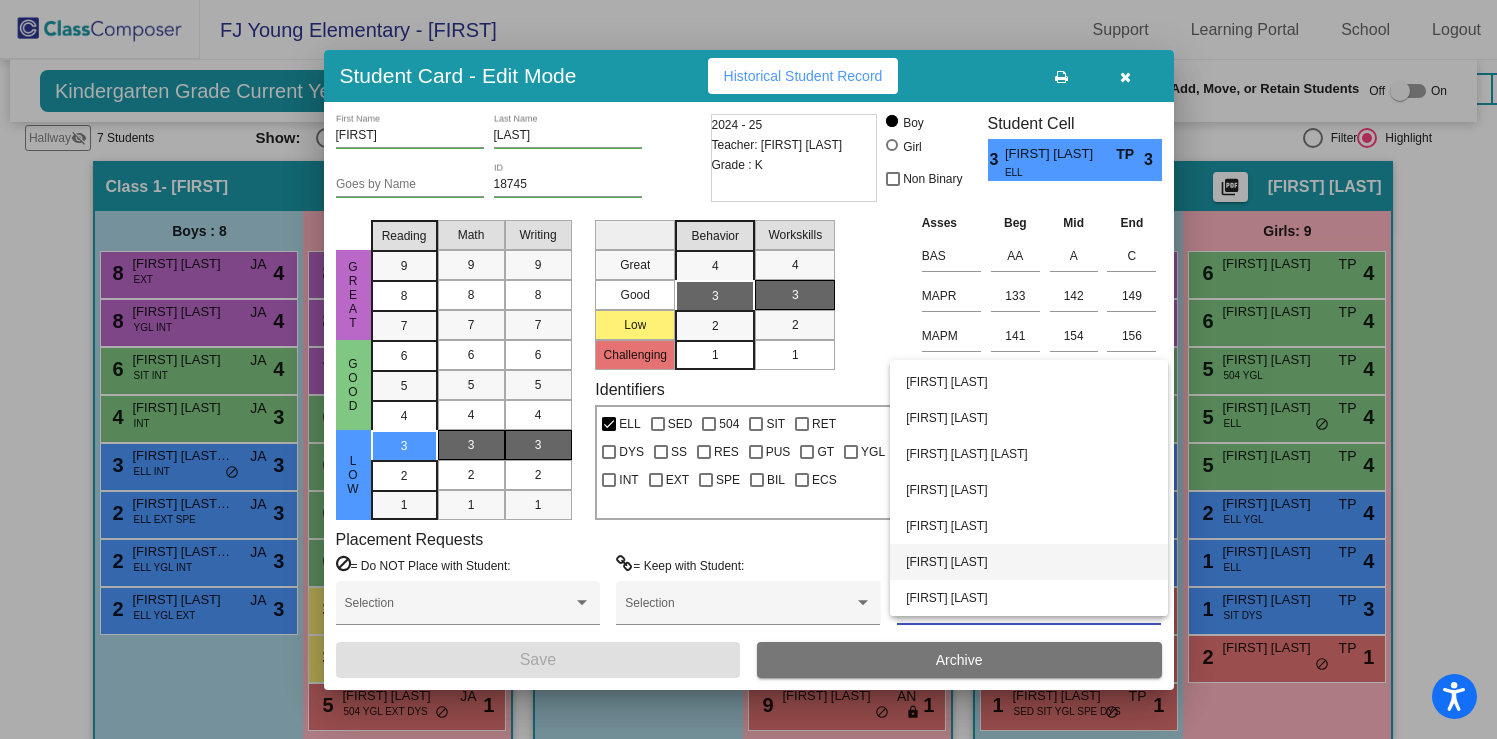 click on "[FIRST] [LAST]" at bounding box center (1029, 562) 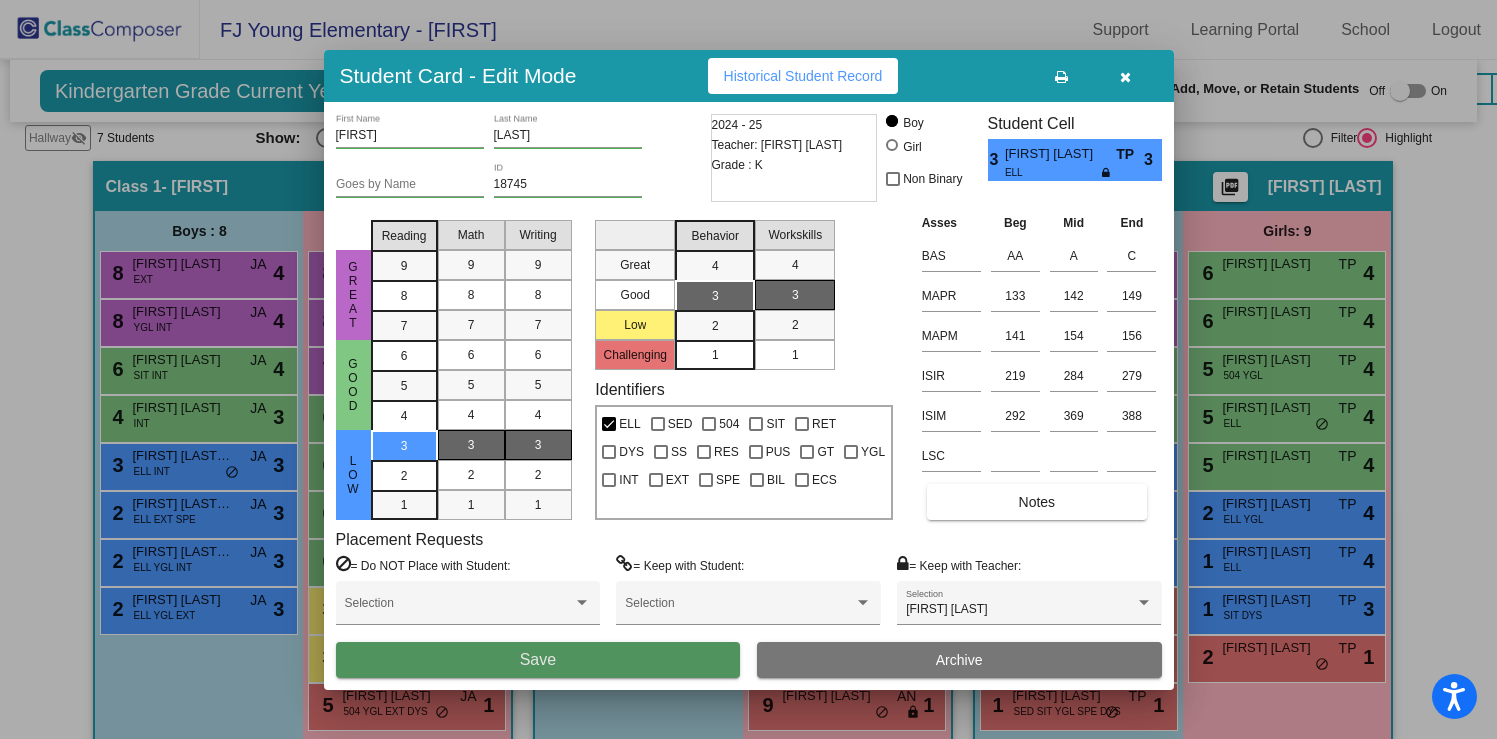 drag, startPoint x: 635, startPoint y: 654, endPoint x: 657, endPoint y: 653, distance: 22.022715 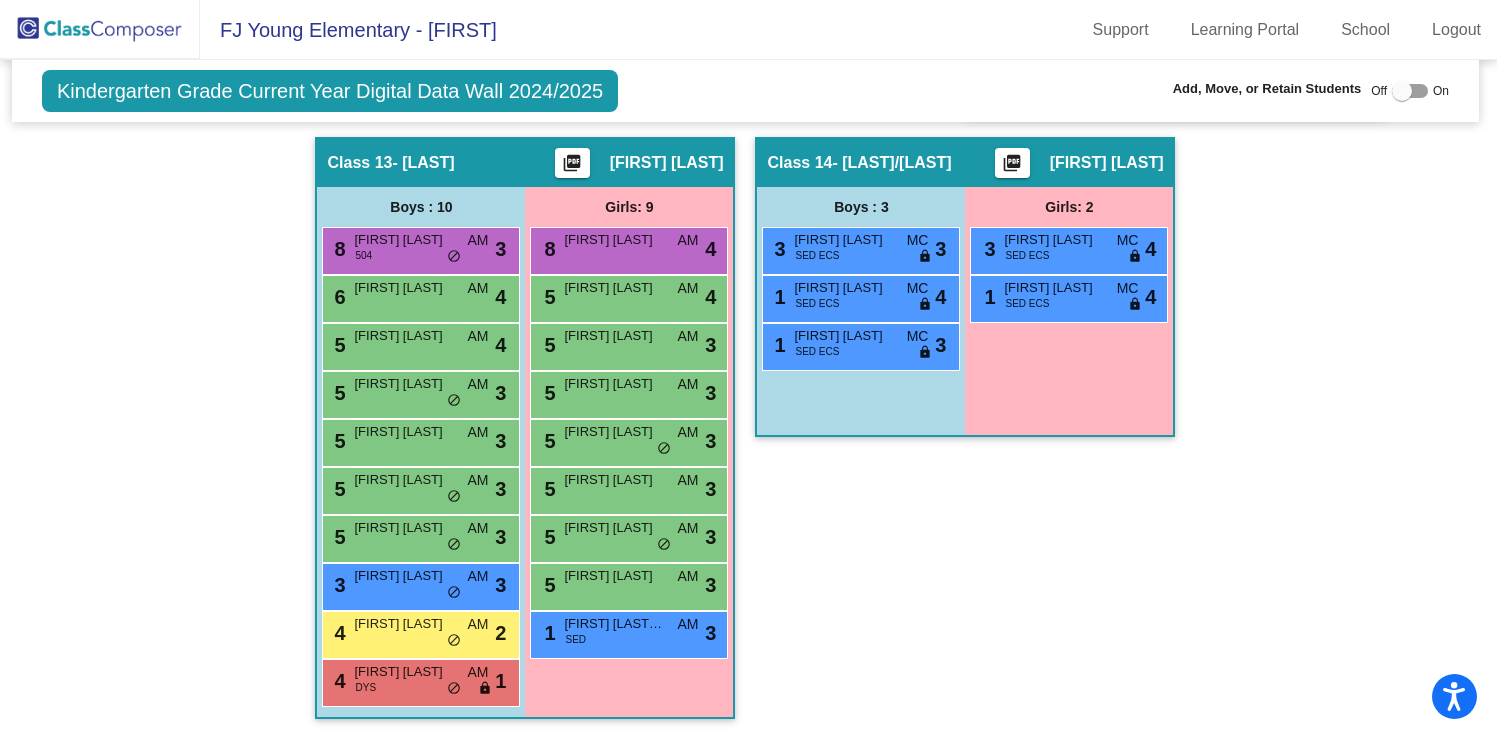 scroll, scrollTop: 1482, scrollLeft: 3, axis: both 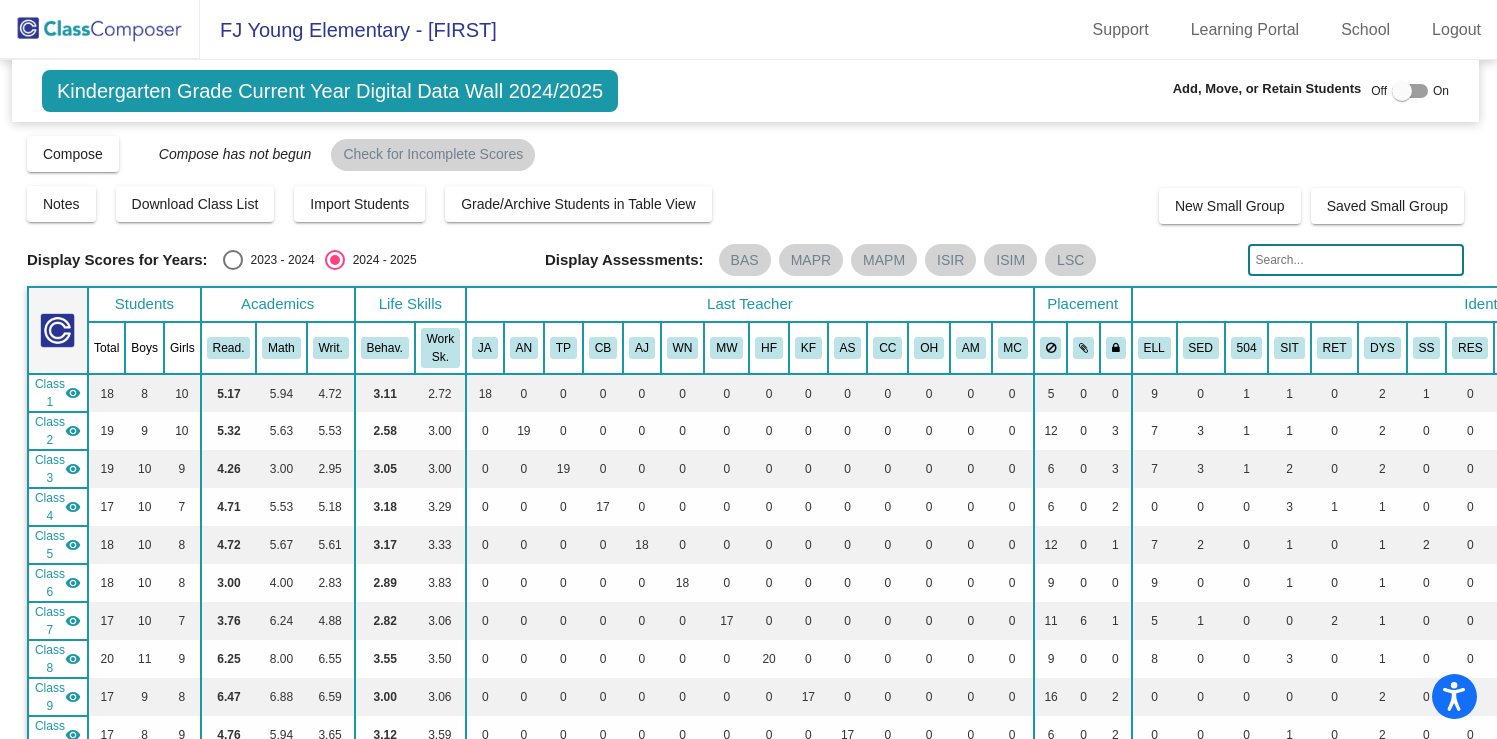 drag, startPoint x: 101, startPoint y: 30, endPoint x: 118, endPoint y: 47, distance: 24.04163 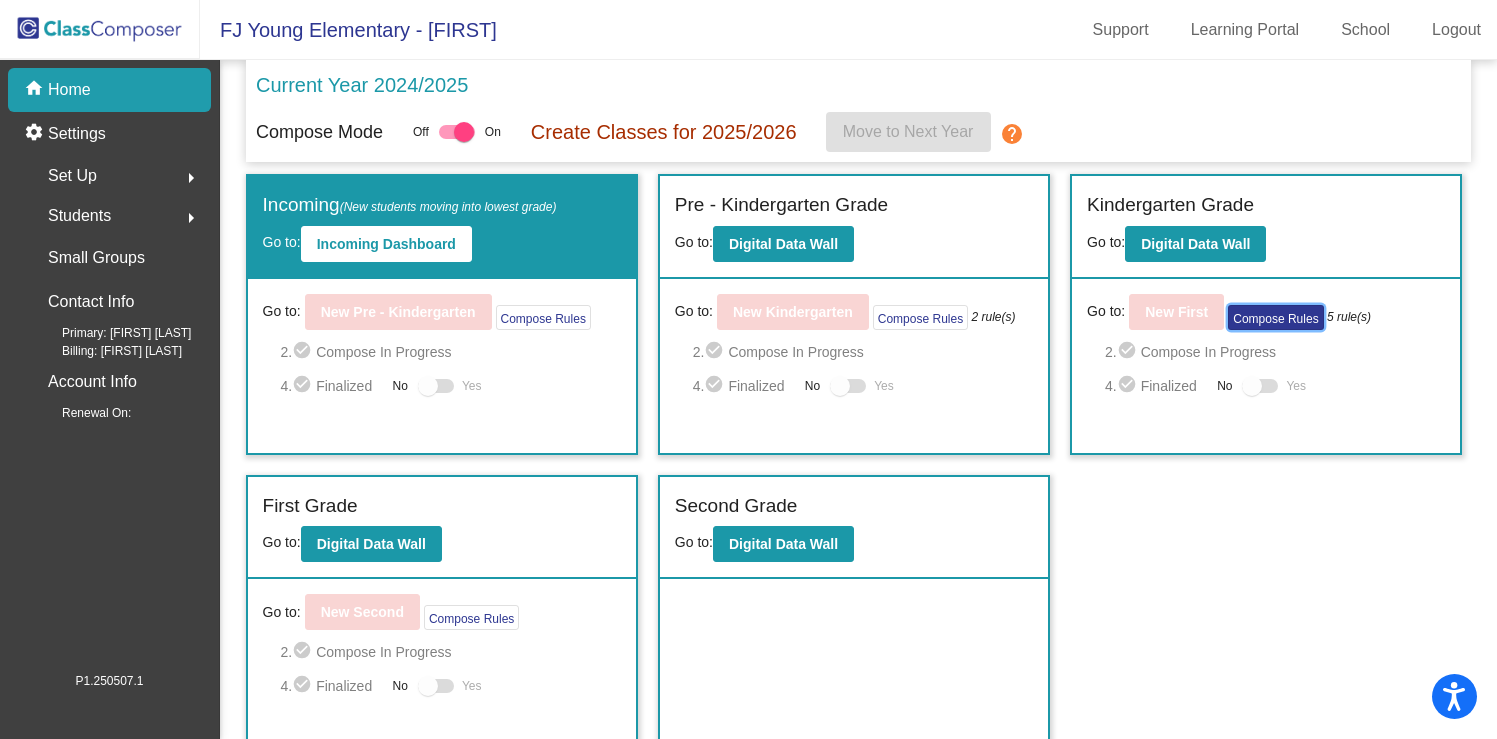 click on "Compose Rules" 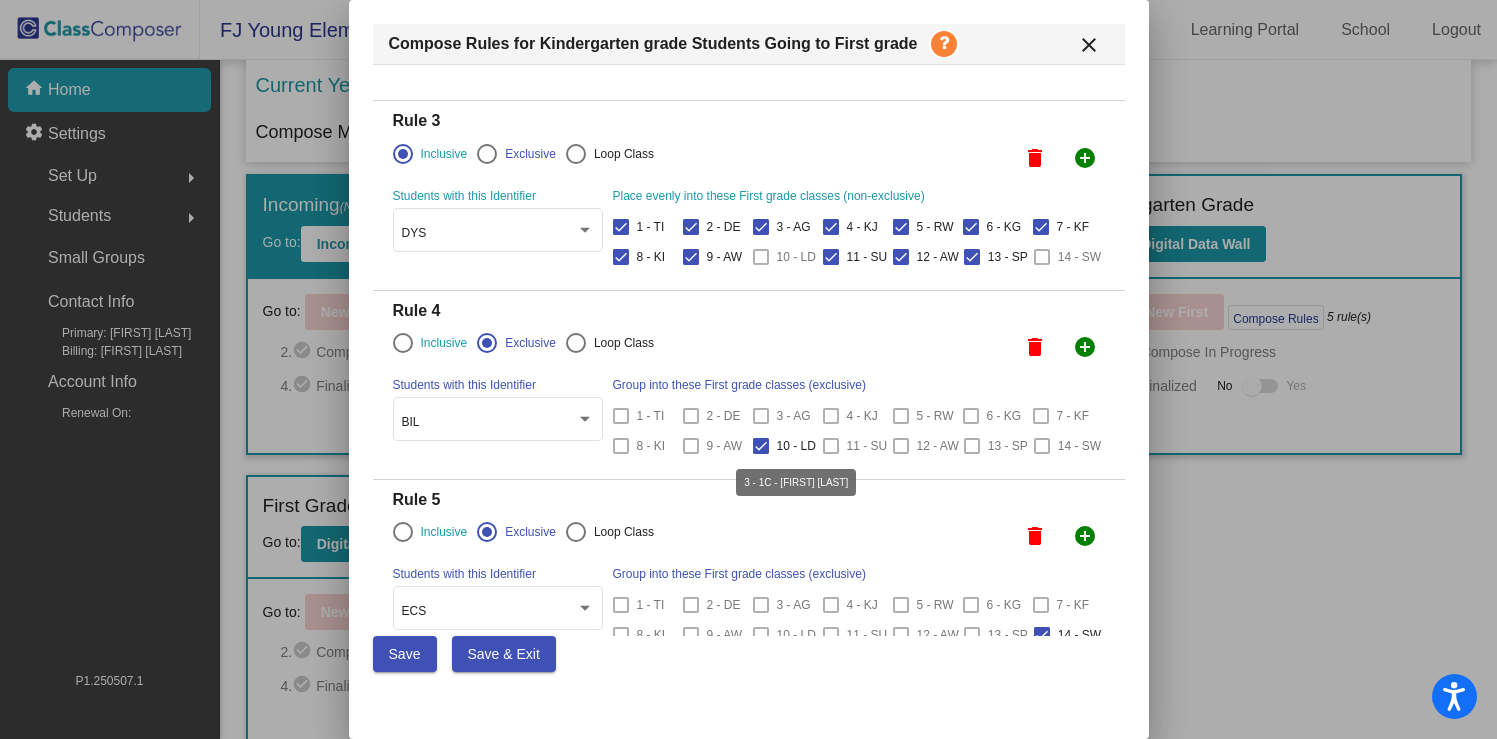 scroll, scrollTop: 563, scrollLeft: 0, axis: vertical 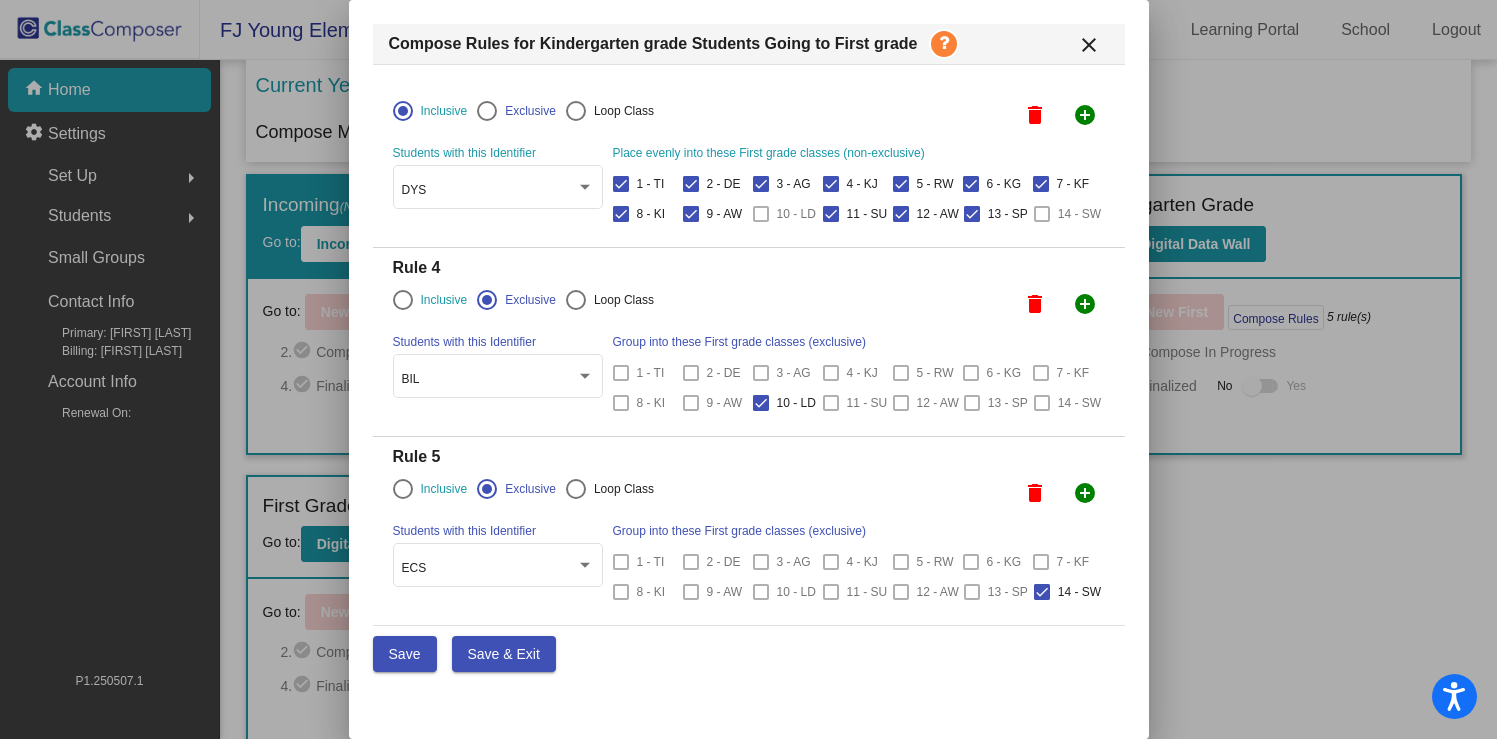 click on "add_circle" at bounding box center [1085, -265] 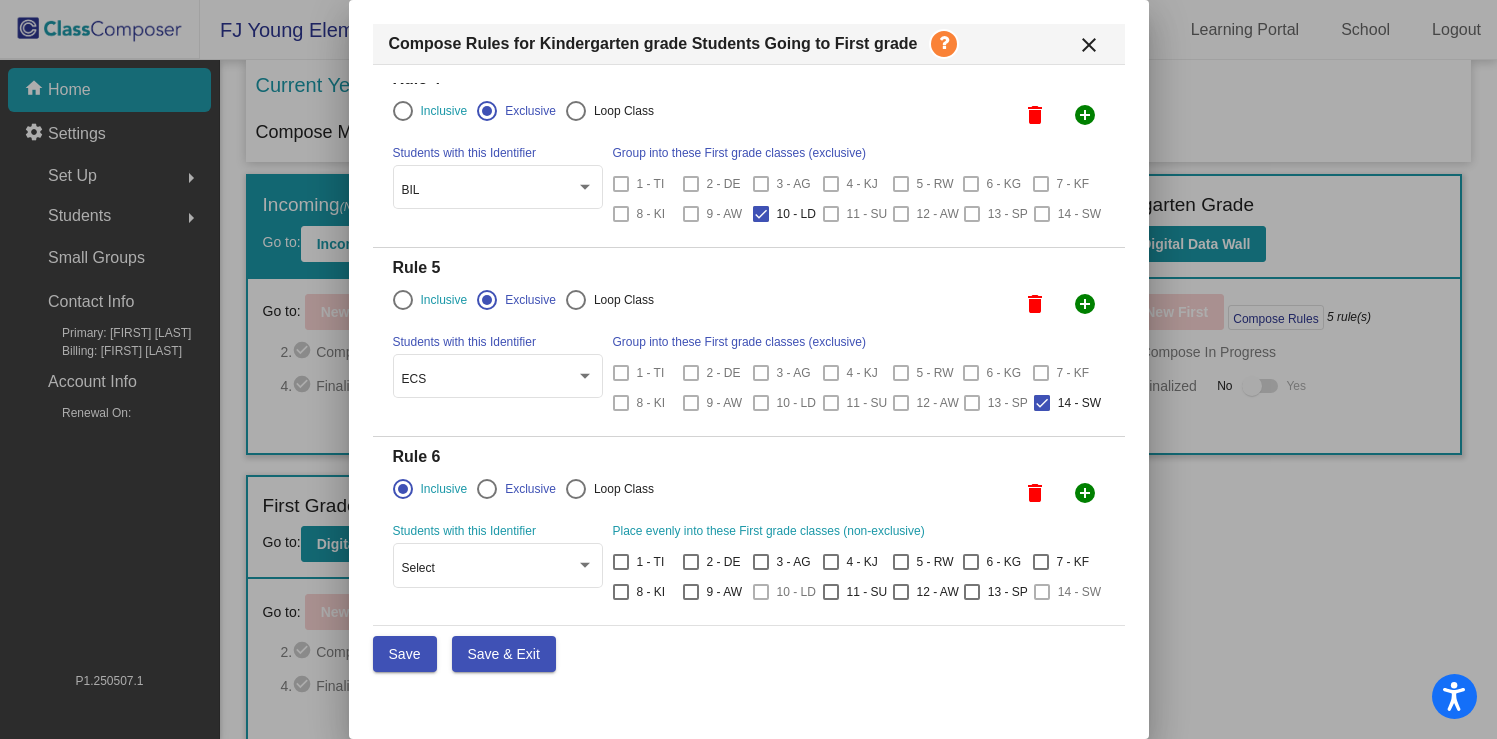 scroll, scrollTop: 782, scrollLeft: 0, axis: vertical 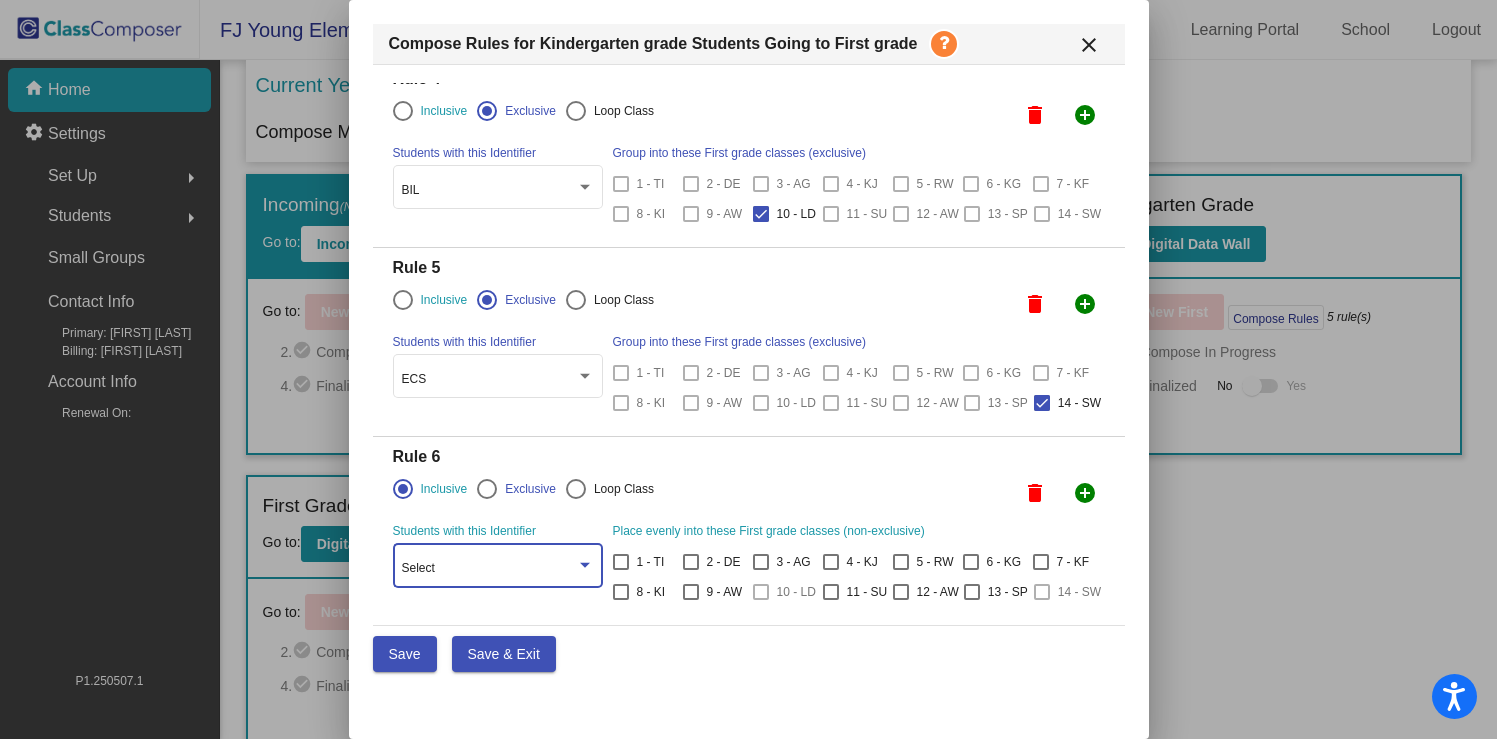 click on "Select" at bounding box center (489, 569) 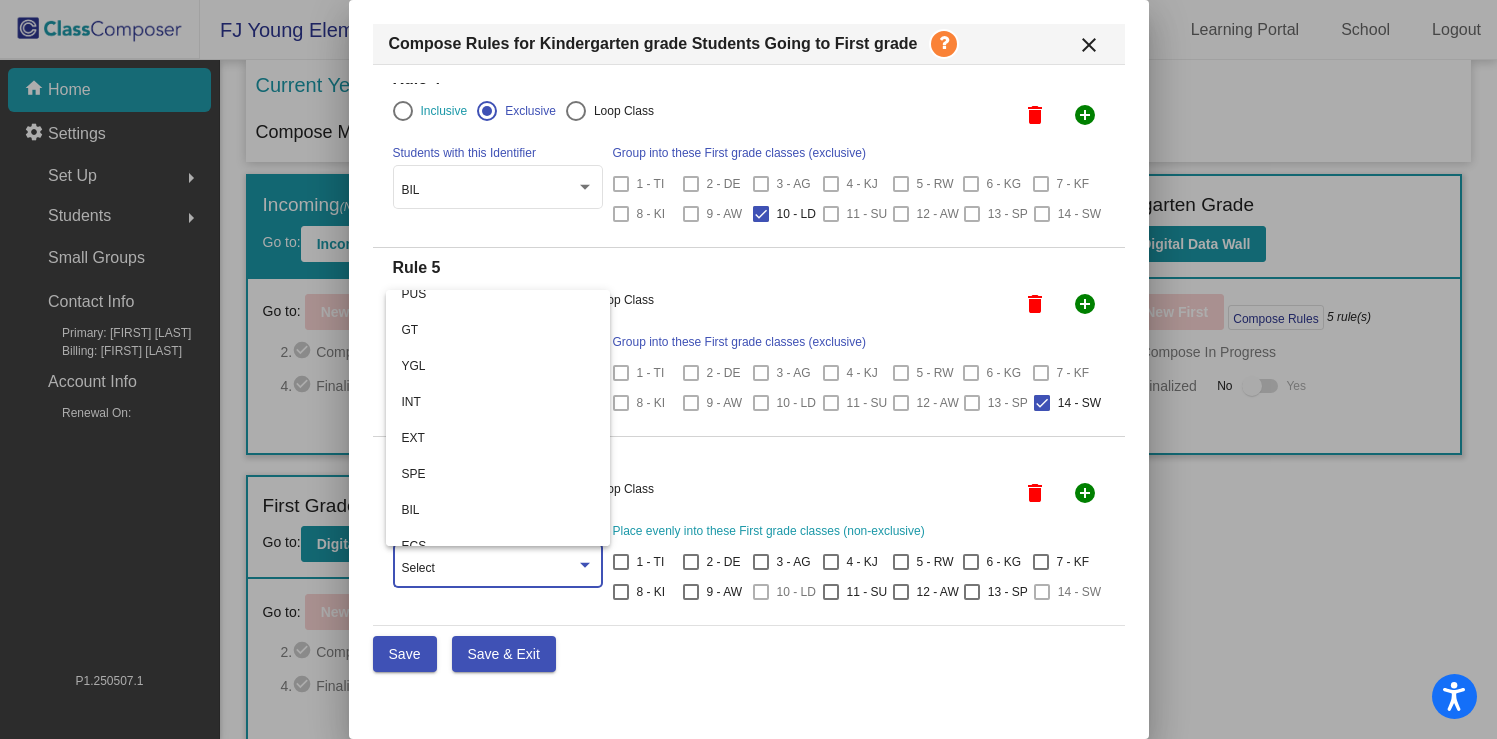 scroll, scrollTop: 356, scrollLeft: 0, axis: vertical 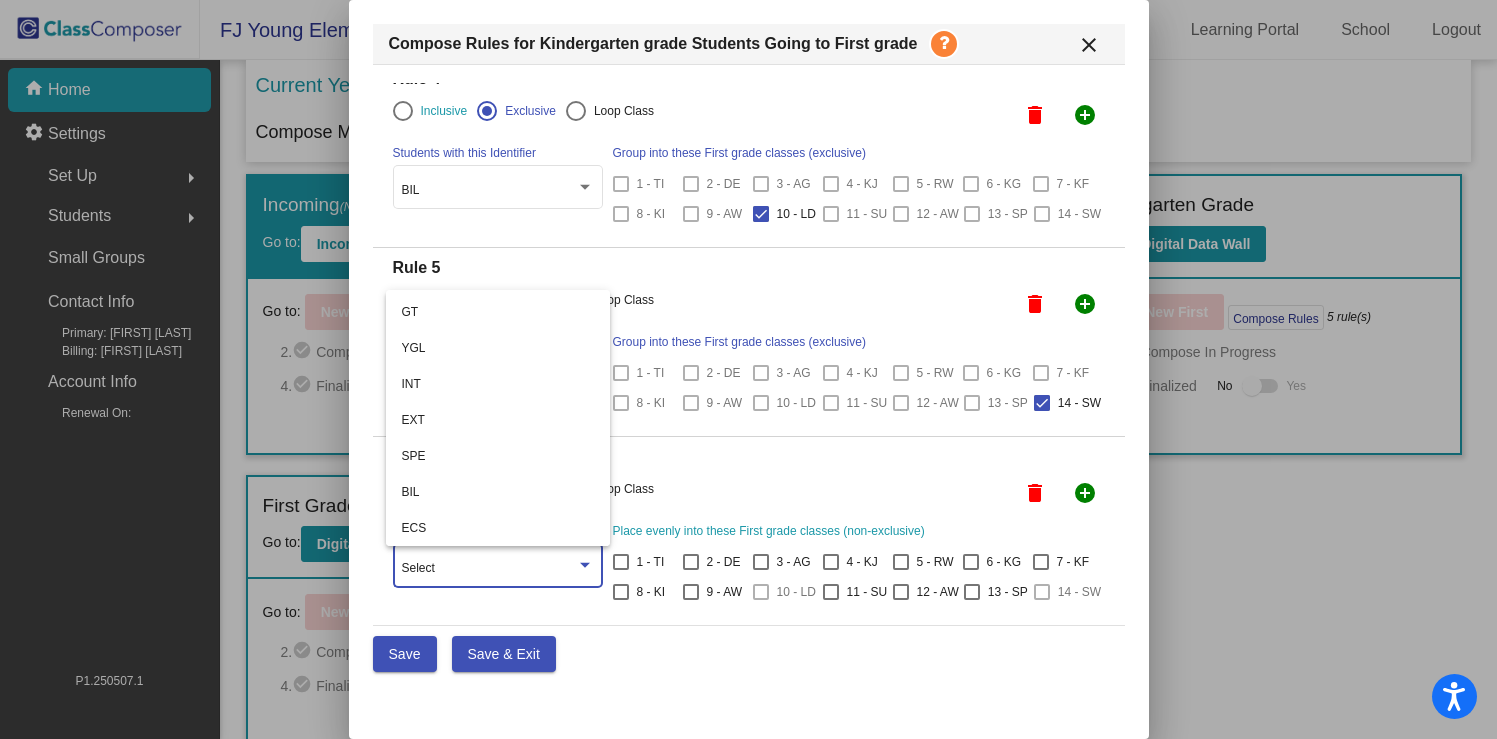 drag, startPoint x: 864, startPoint y: 713, endPoint x: 866, endPoint y: 700, distance: 13.152946 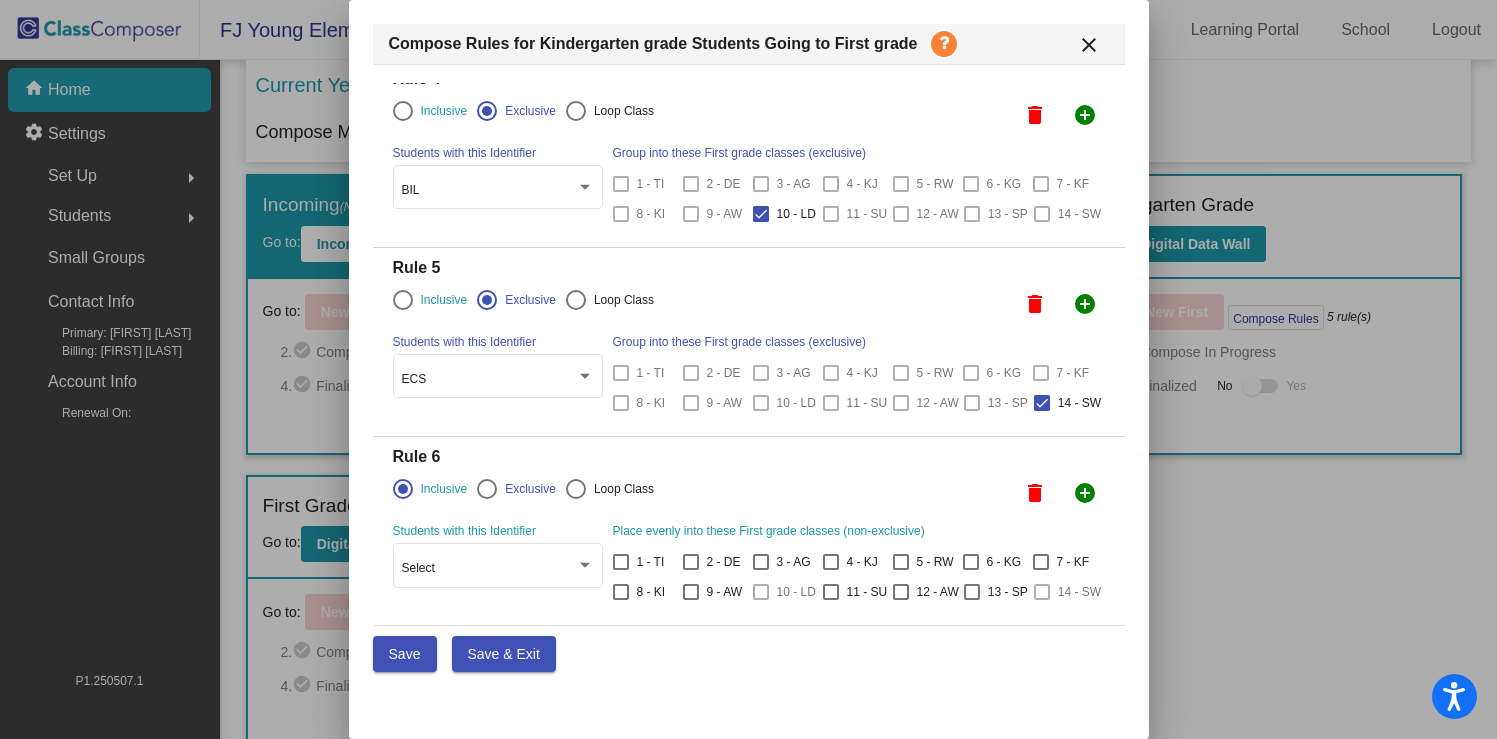 click on "delete" at bounding box center [1035, 493] 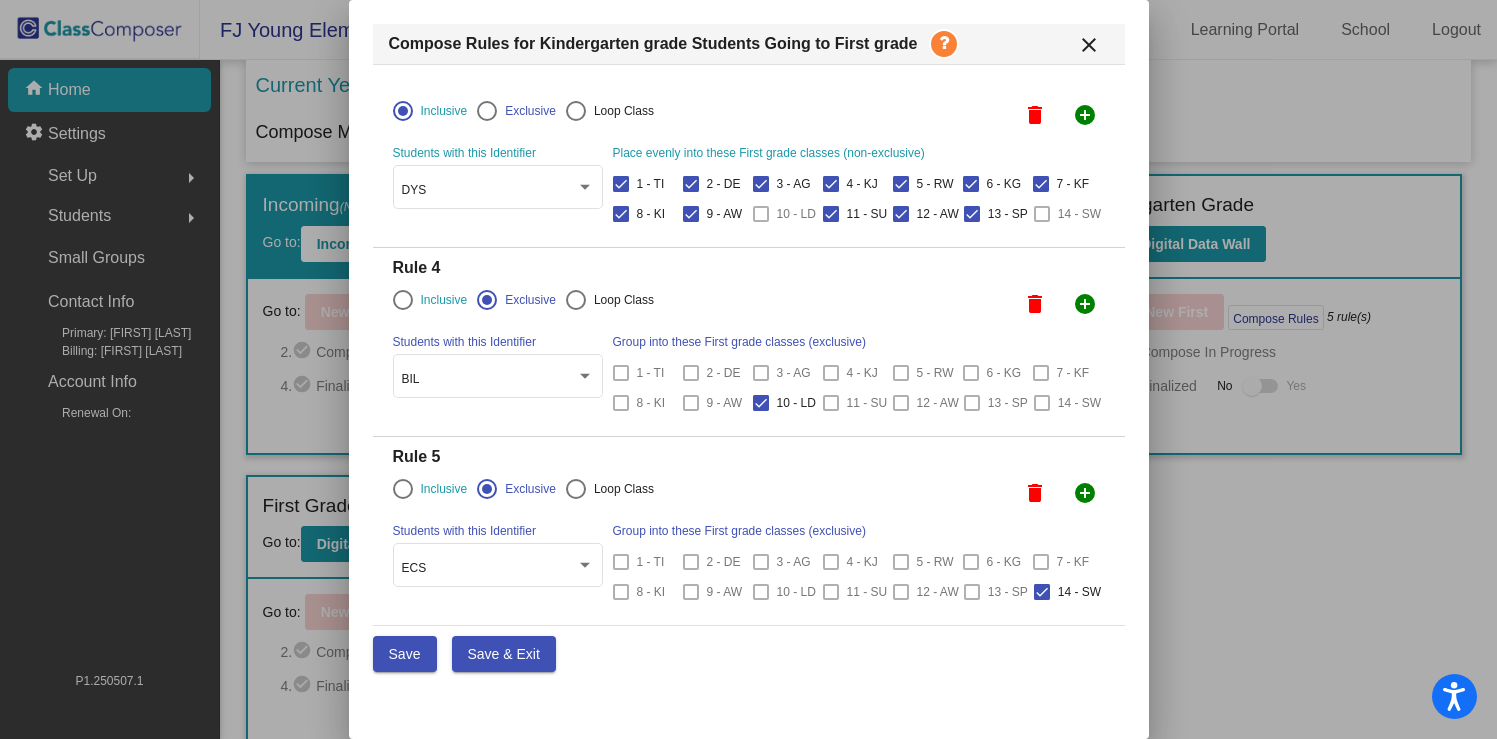 scroll, scrollTop: 0, scrollLeft: 0, axis: both 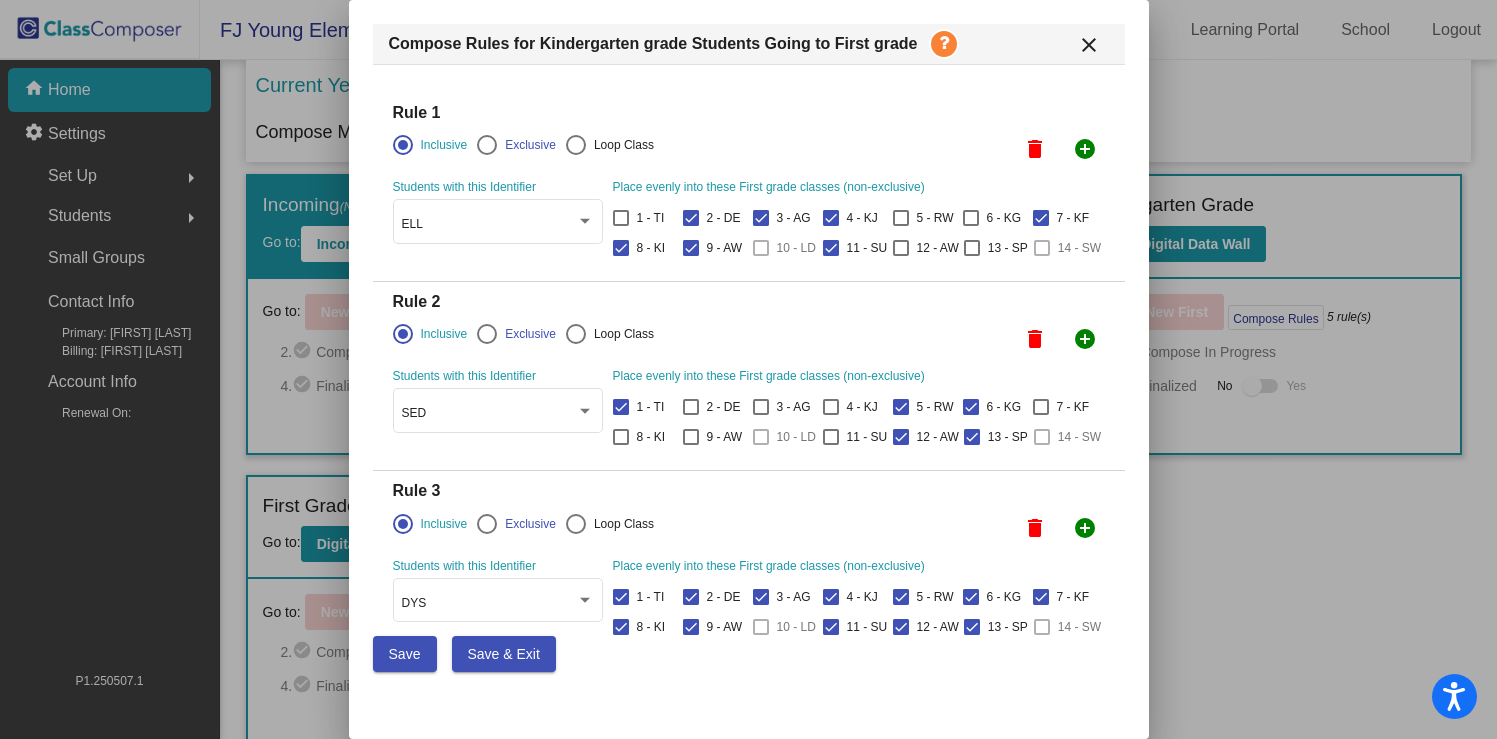 click on "Save" at bounding box center (405, 654) 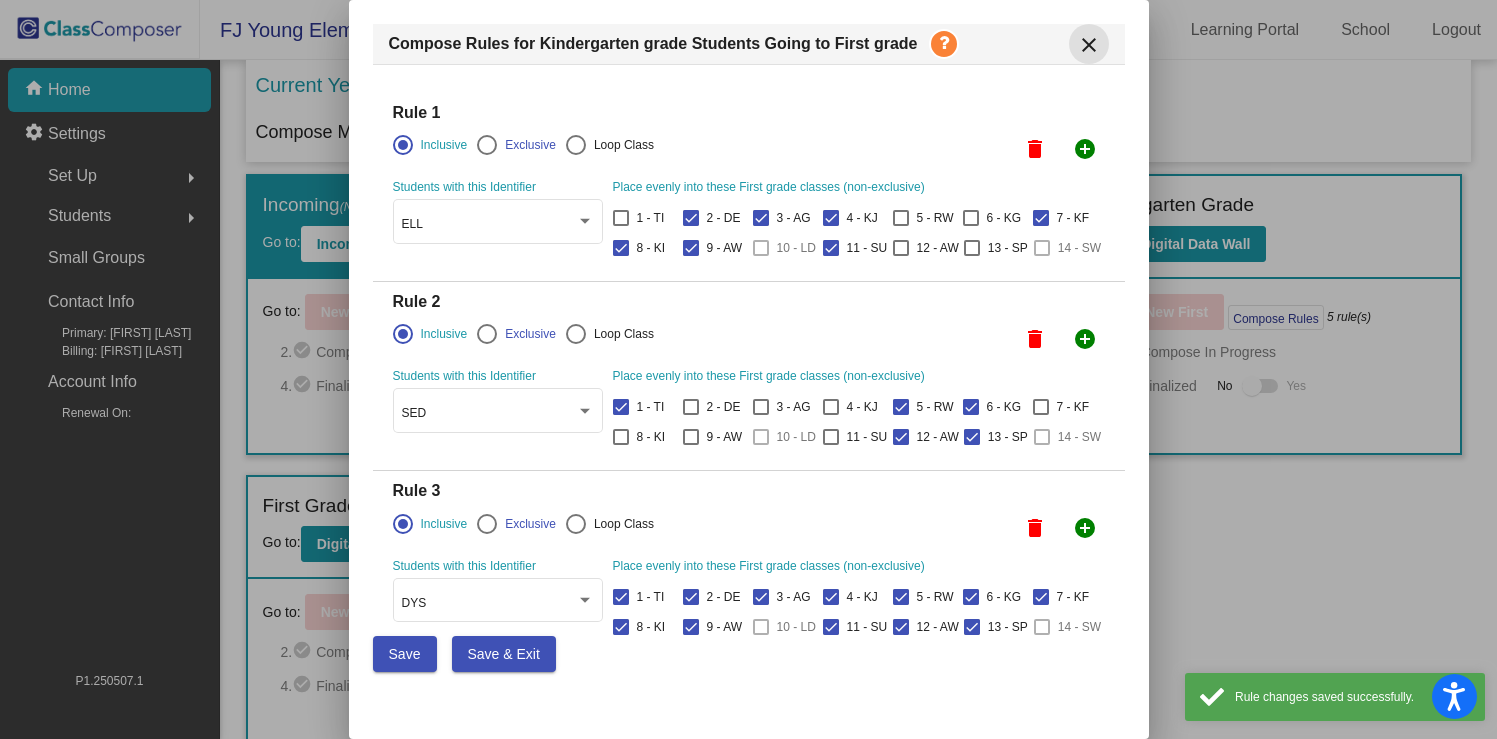 click on "close" at bounding box center (1089, 45) 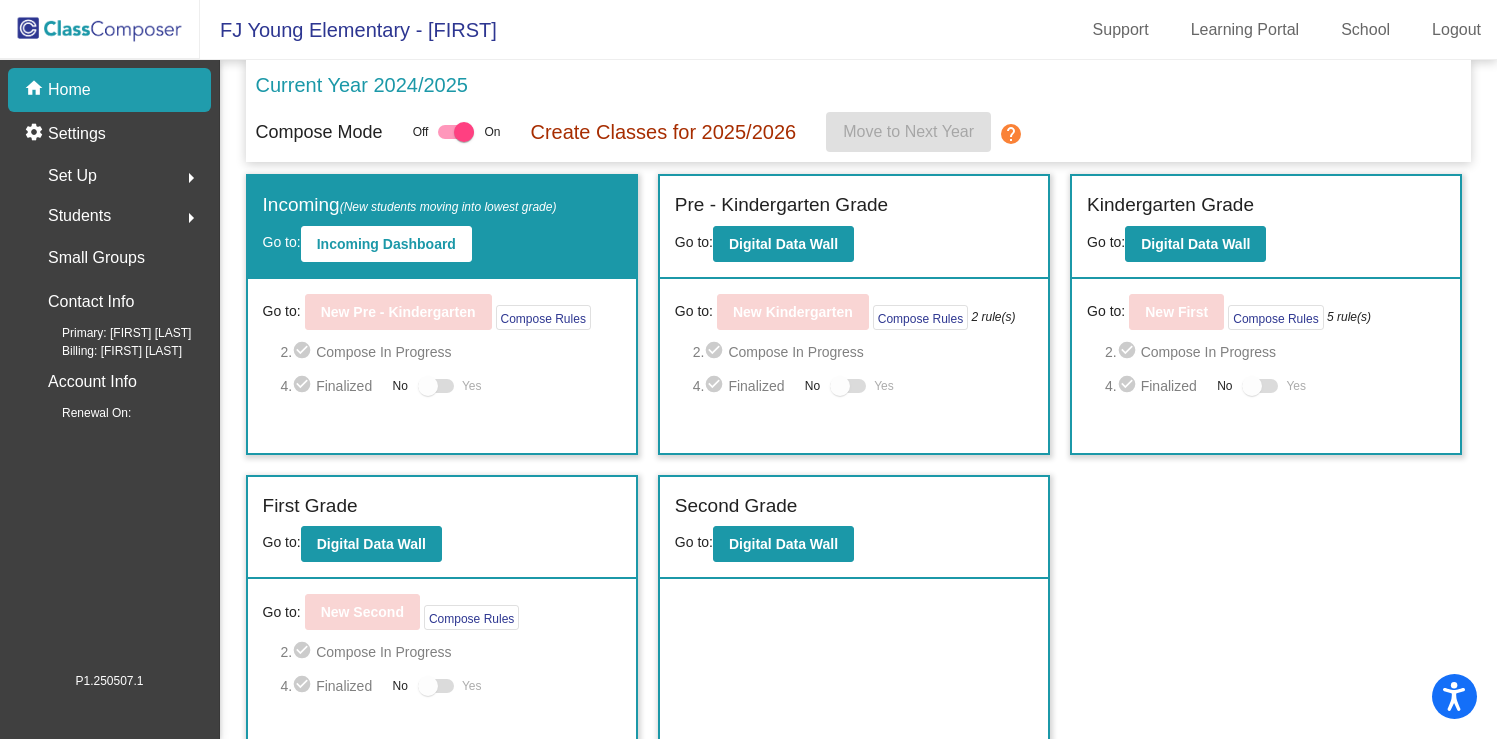 click on "Set Up  arrow_right" 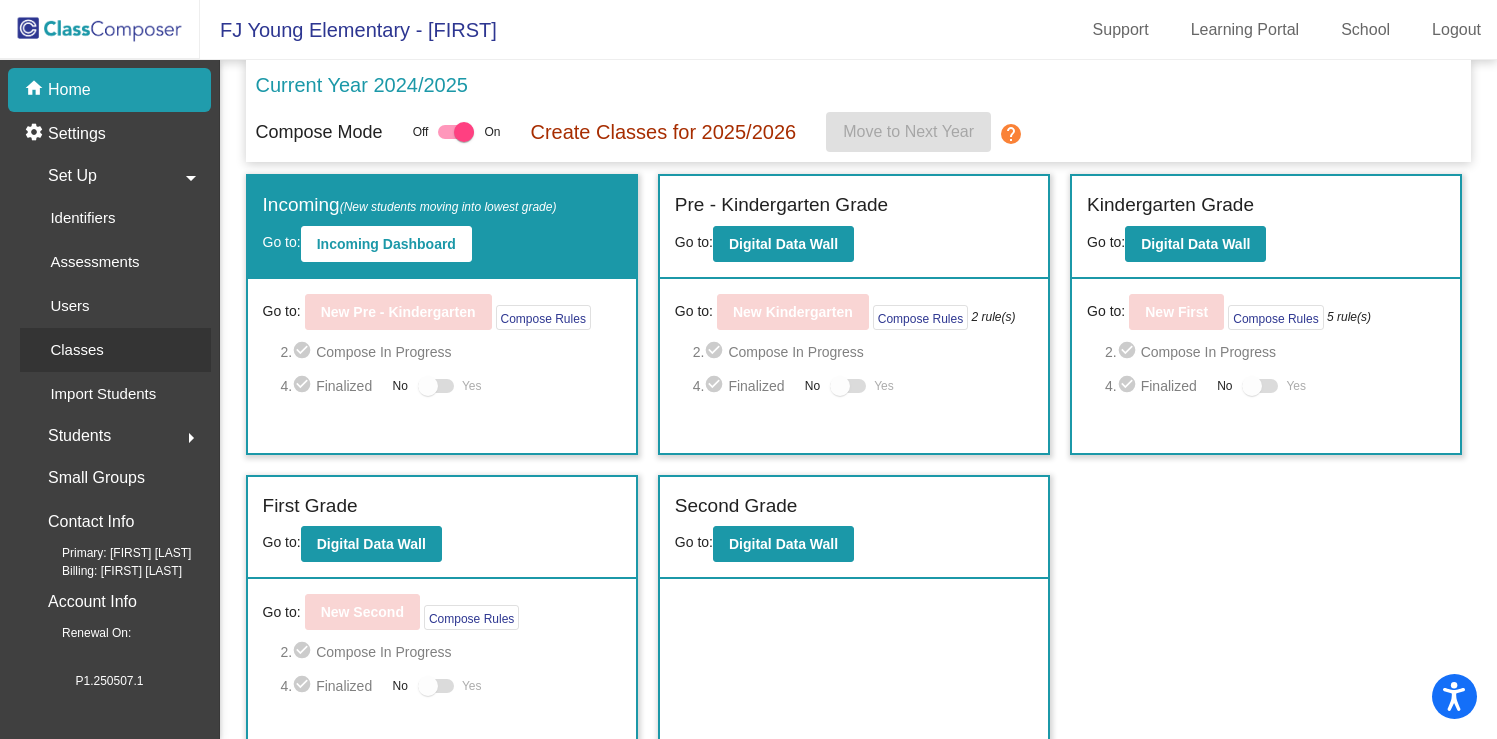 click on "Classes" 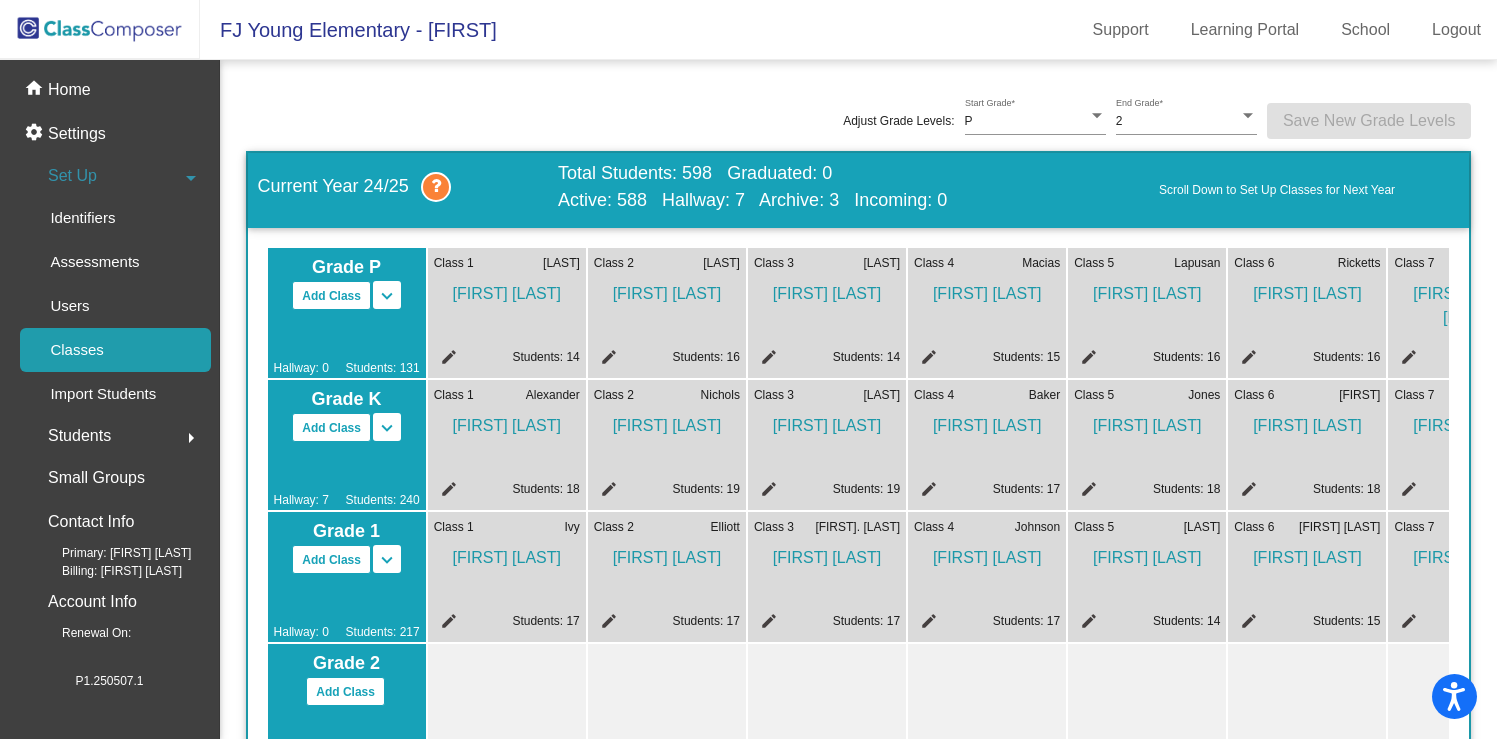 click on "Students" 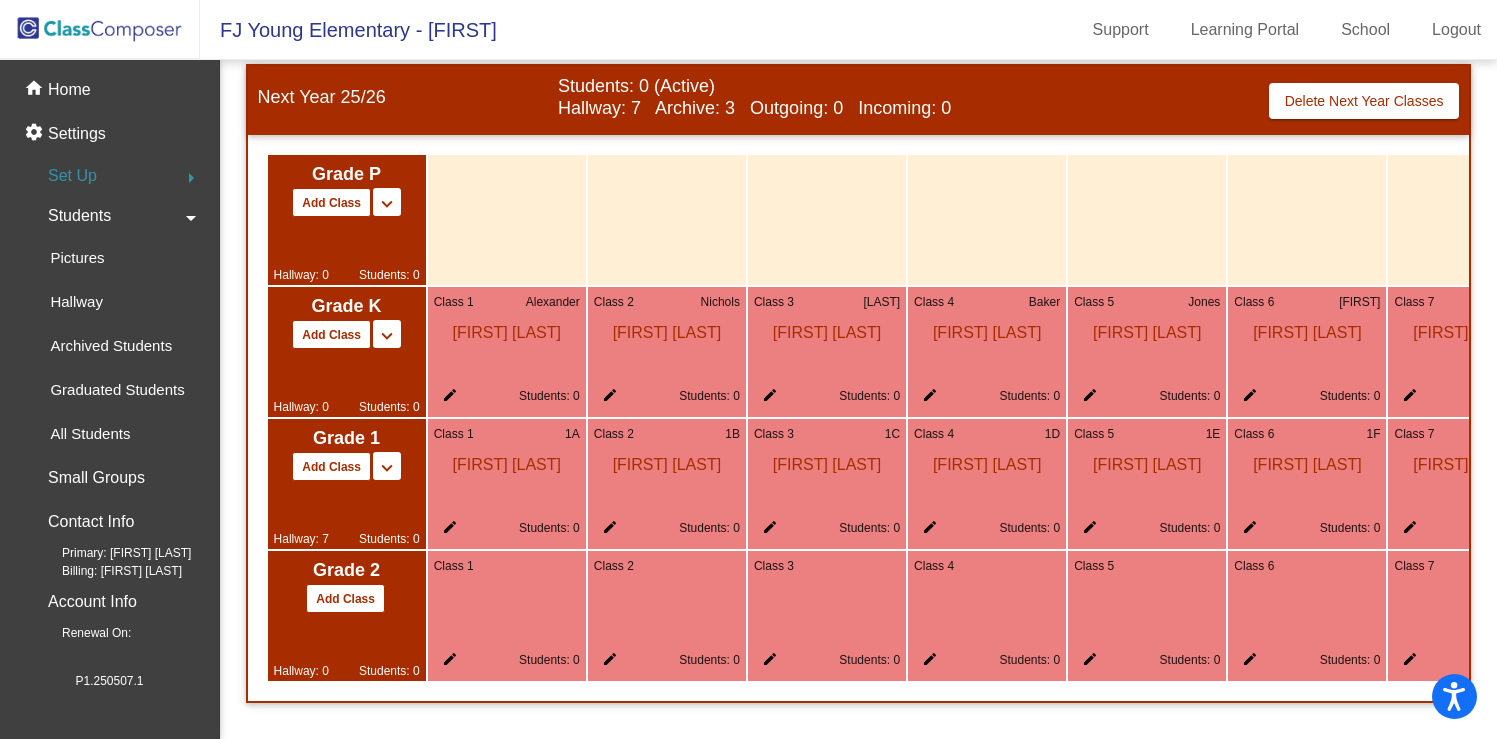 scroll, scrollTop: 776, scrollLeft: 0, axis: vertical 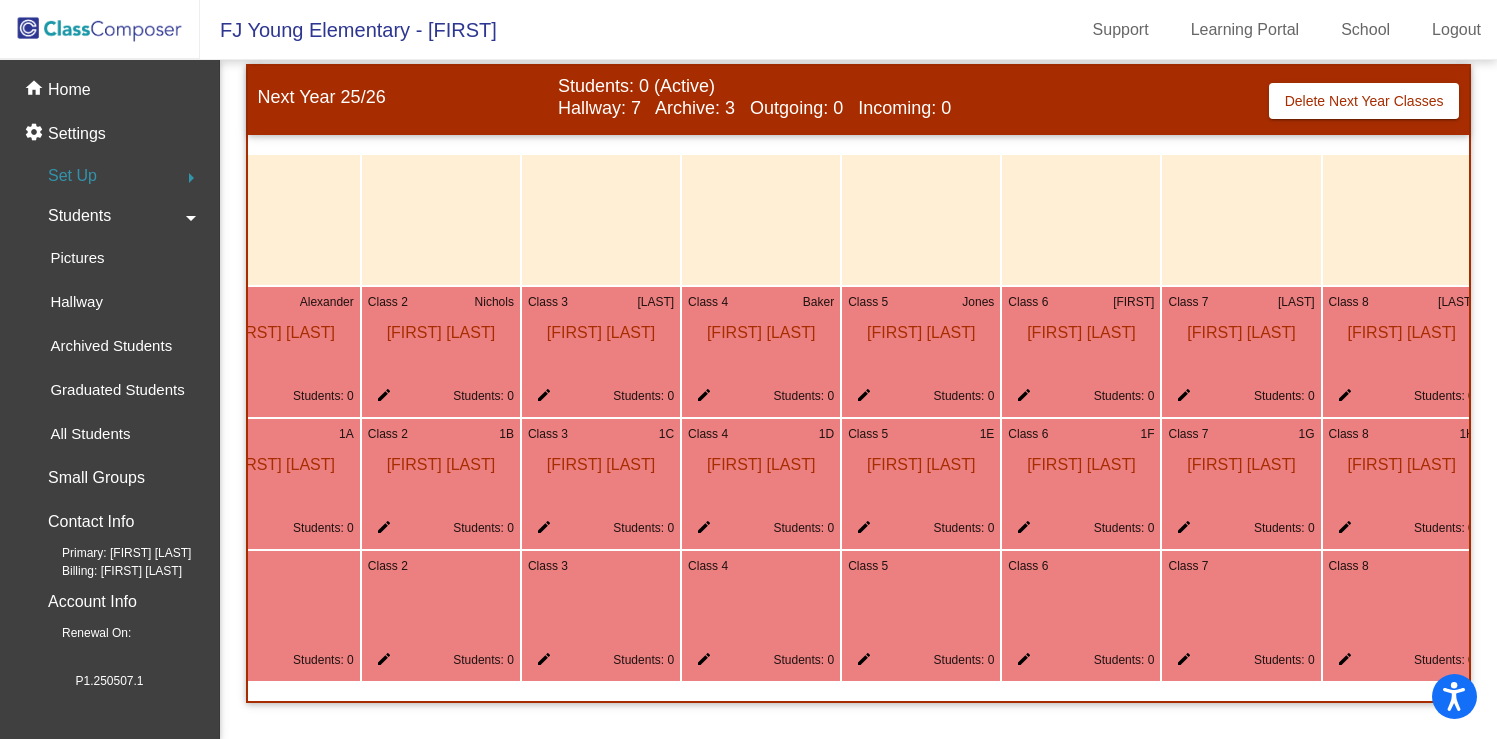 click on "edit" 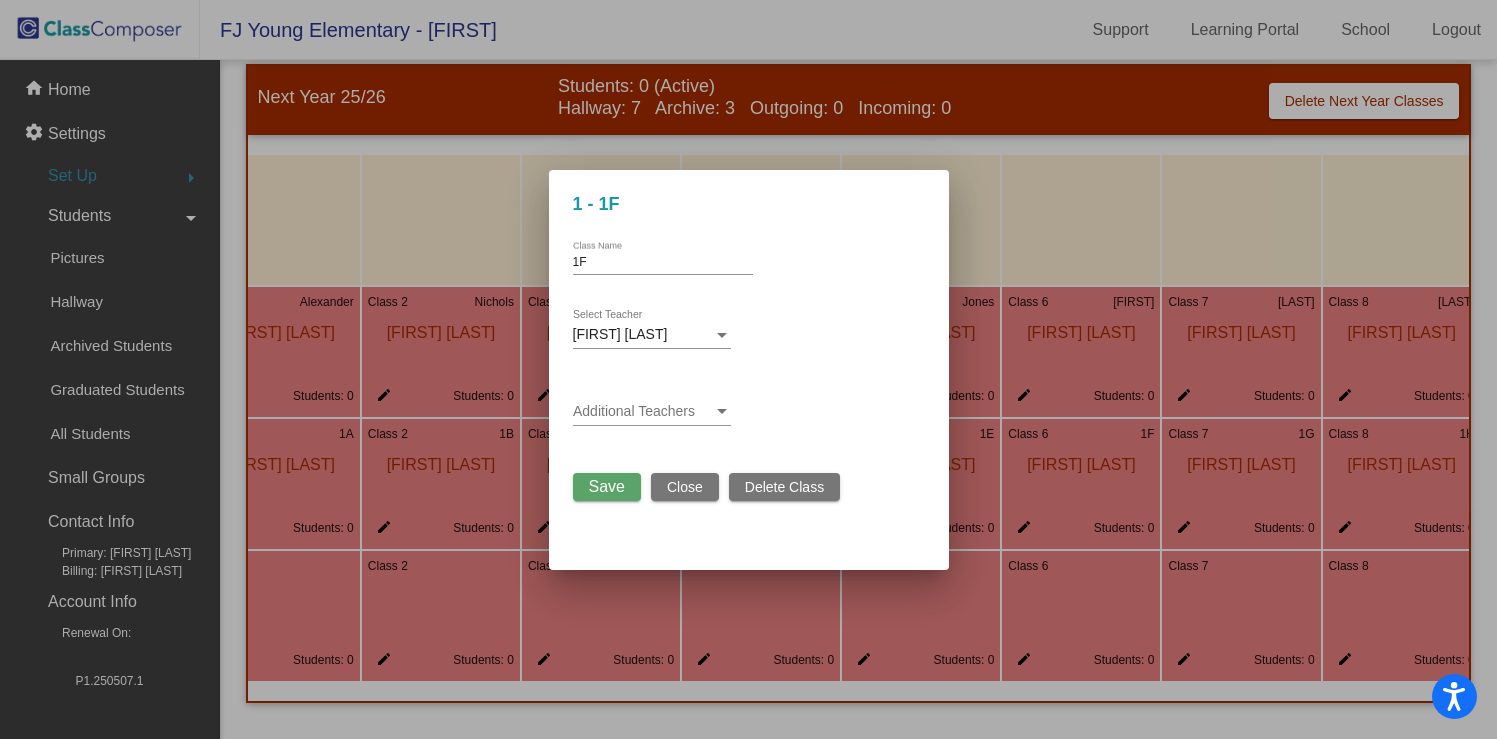 click on "Close" at bounding box center (685, 487) 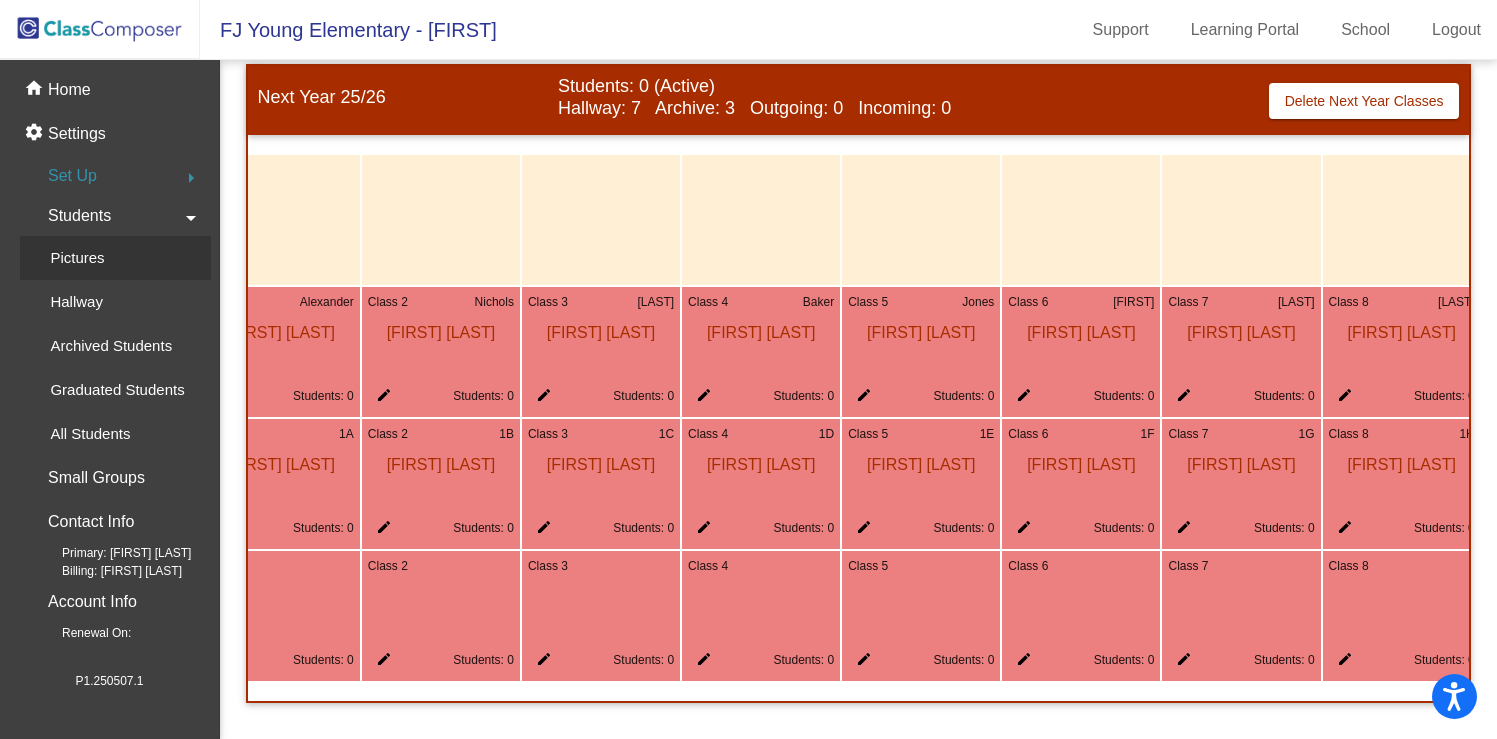 scroll, scrollTop: 0, scrollLeft: 0, axis: both 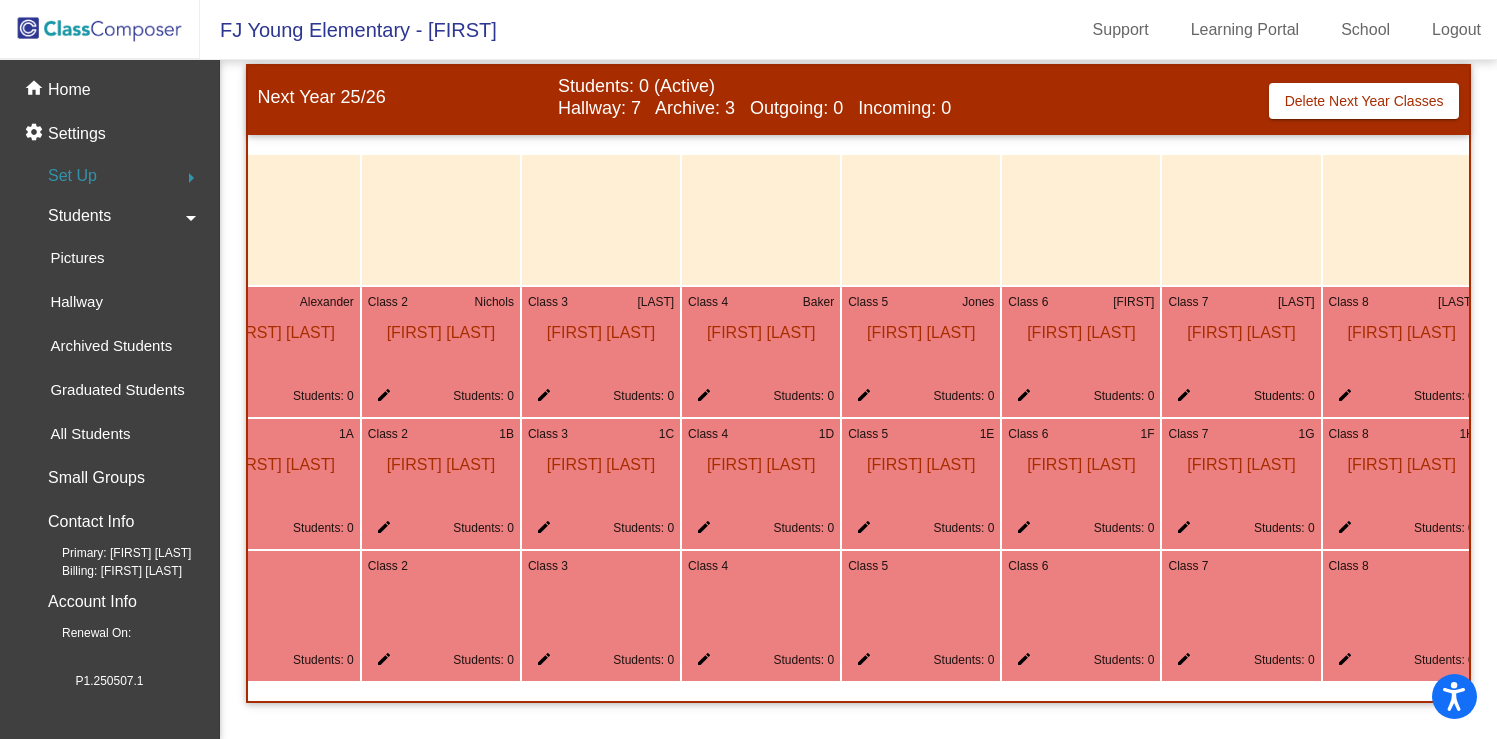 click on "Students" 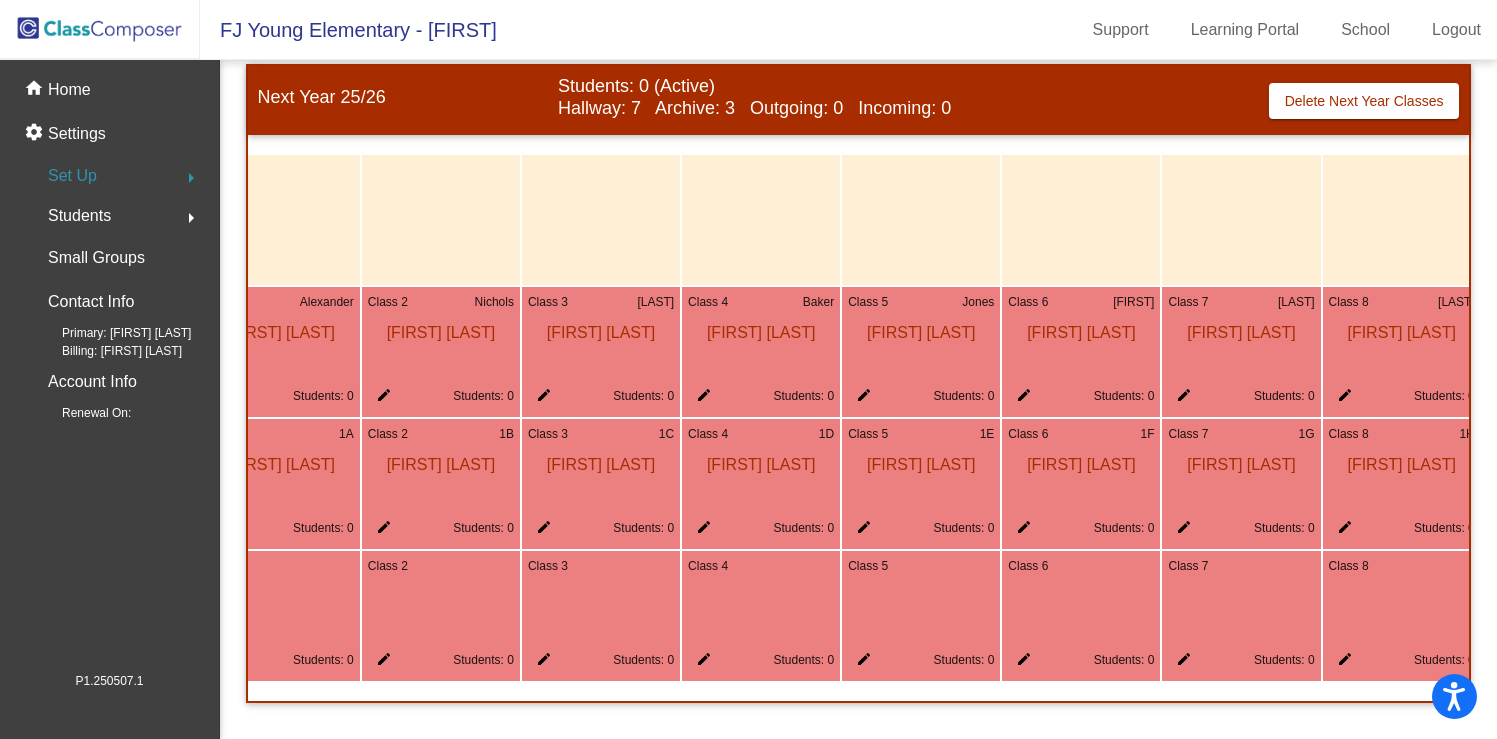click on "Students" 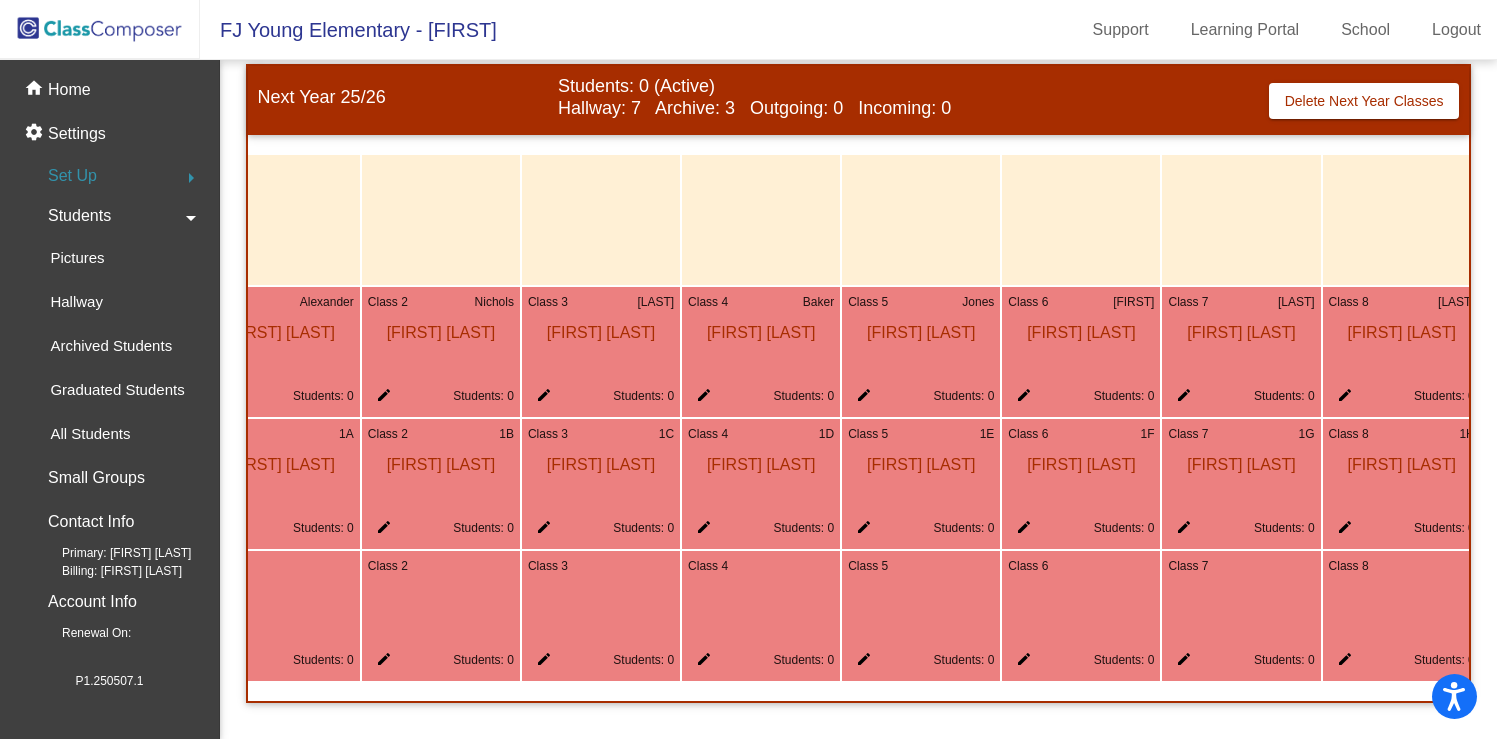 click on "Set Up  arrow_right" 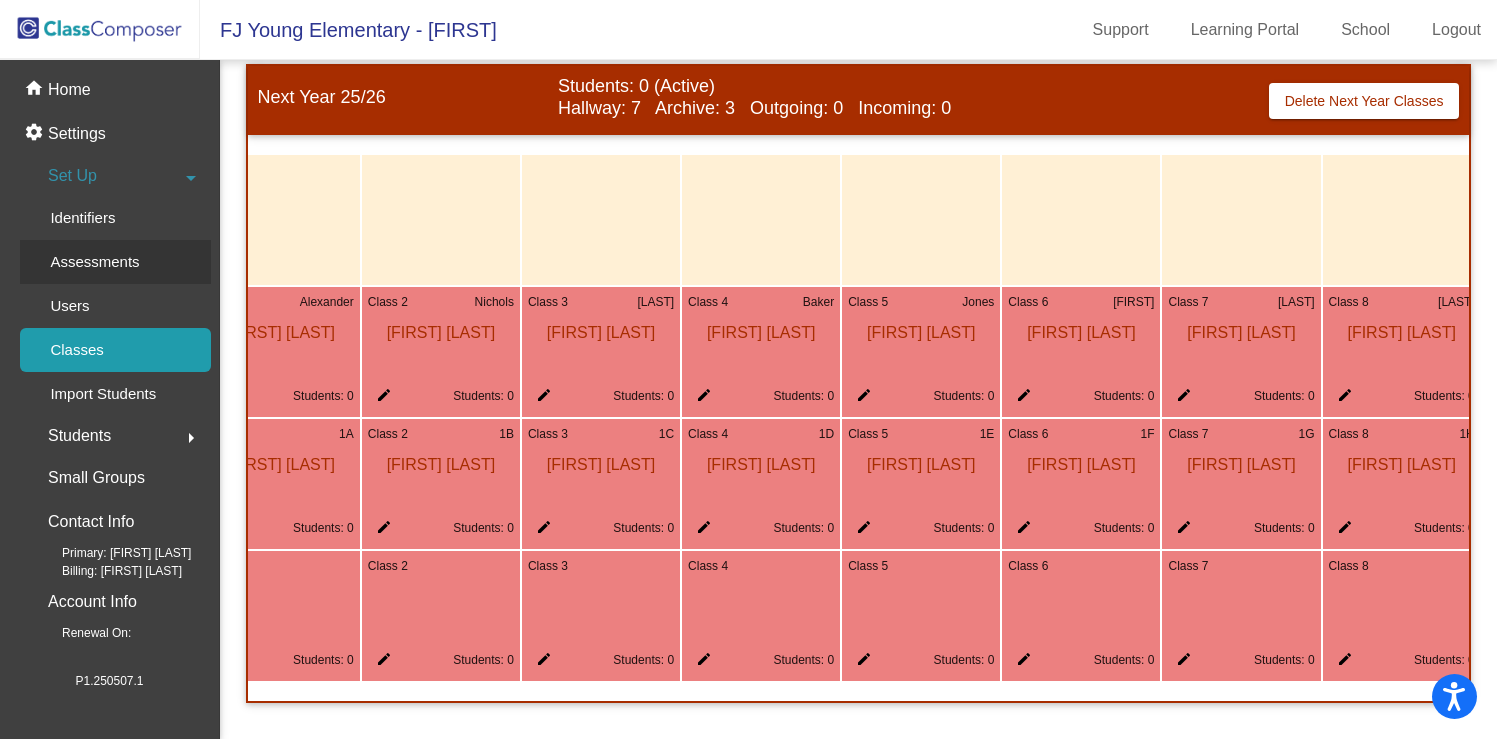 scroll, scrollTop: 0, scrollLeft: 0, axis: both 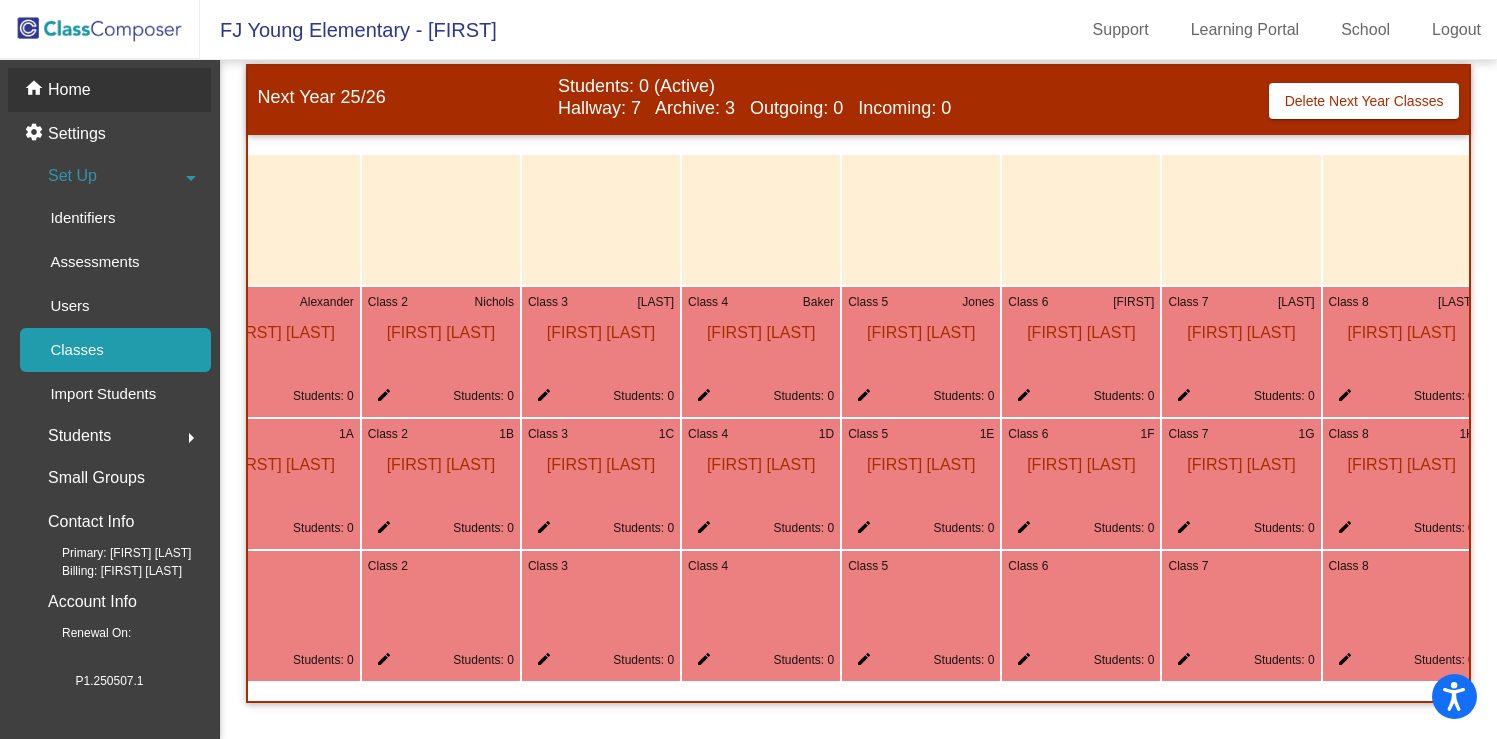 click on "Home" 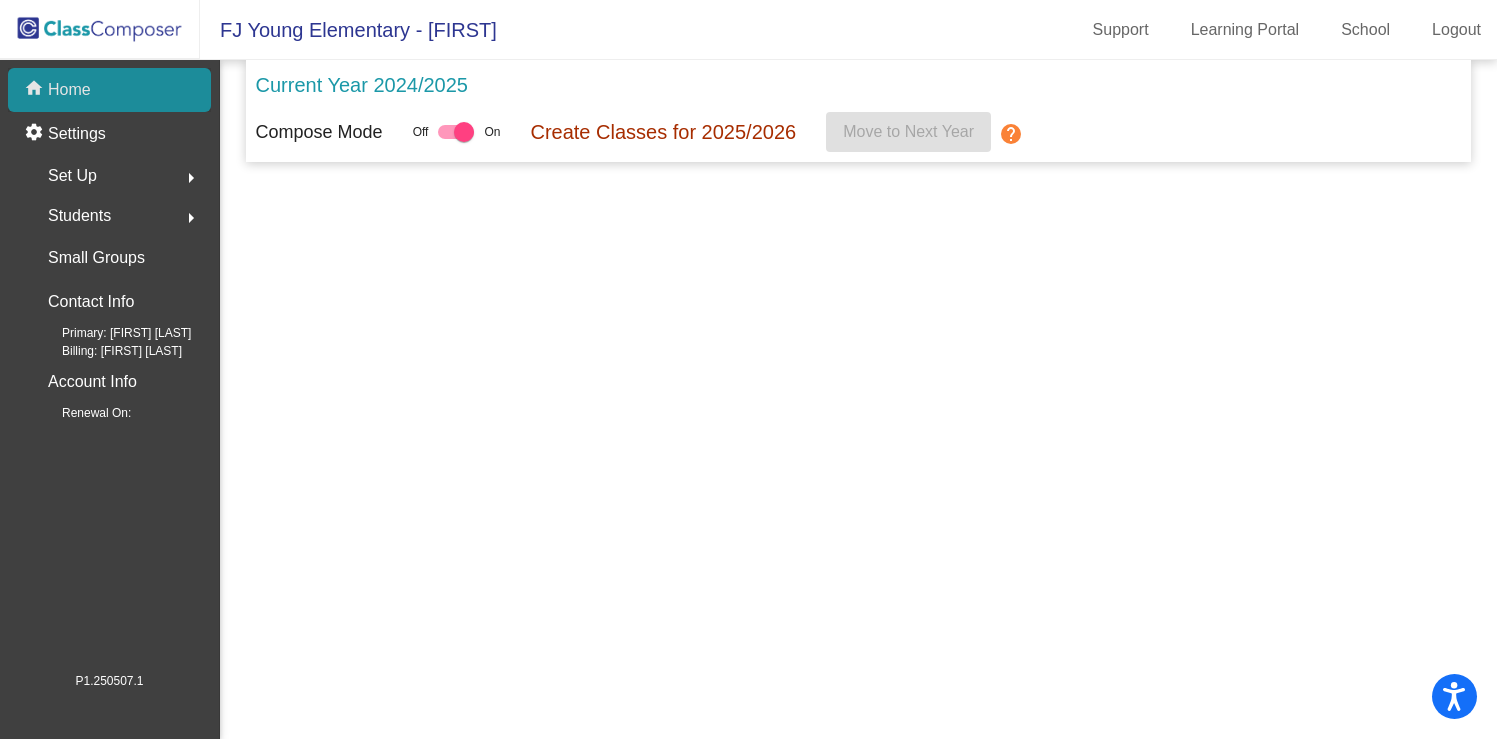 scroll, scrollTop: 0, scrollLeft: 0, axis: both 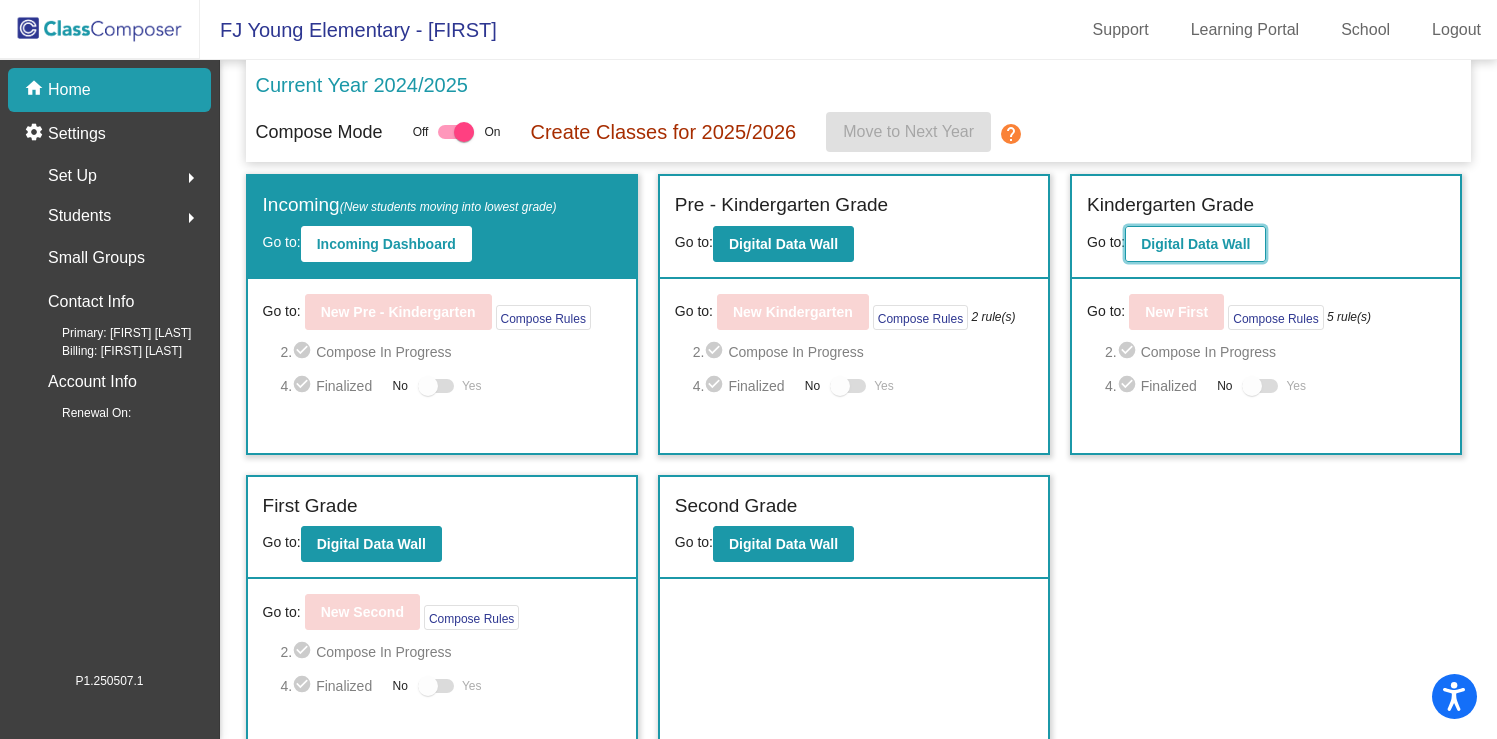 click on "Digital Data Wall" 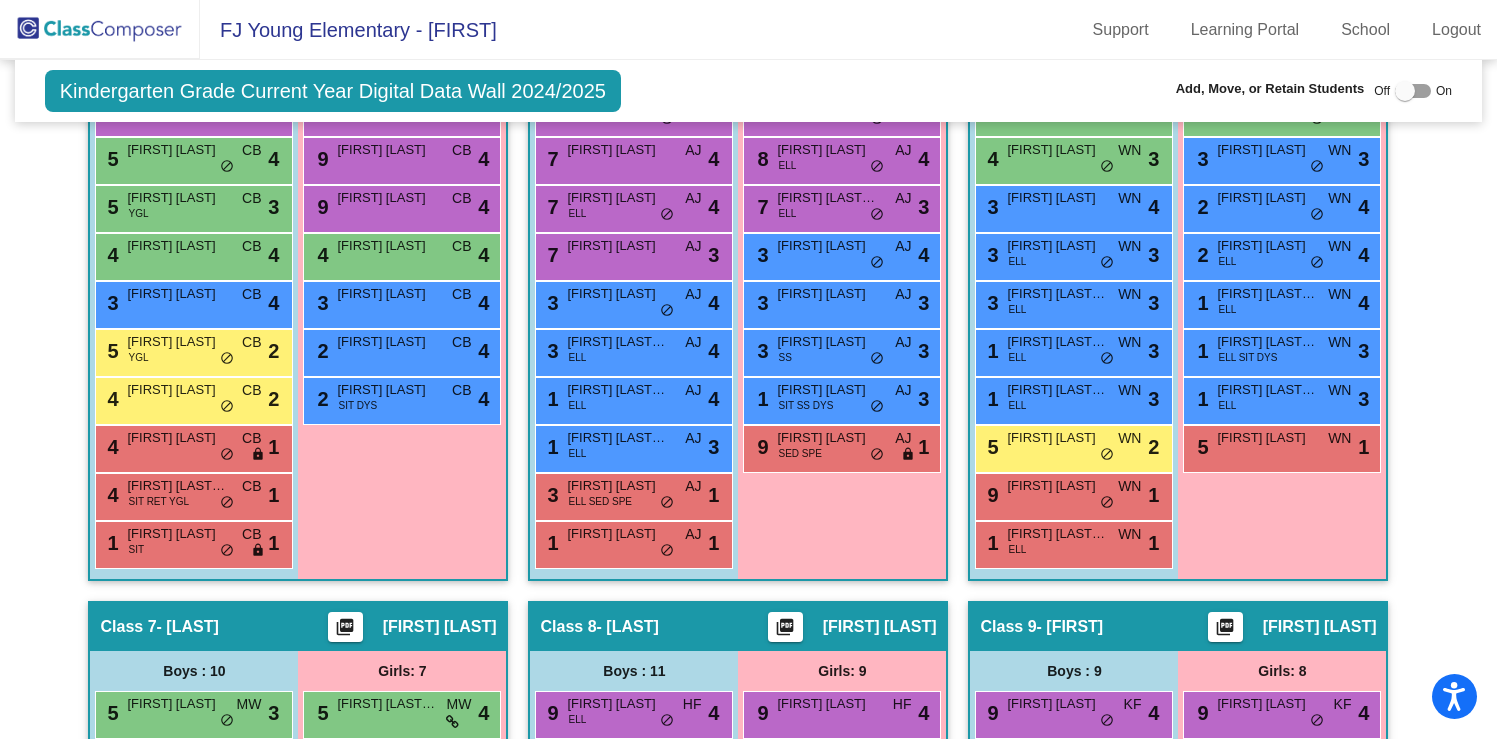 scroll, scrollTop: 1623, scrollLeft: 0, axis: vertical 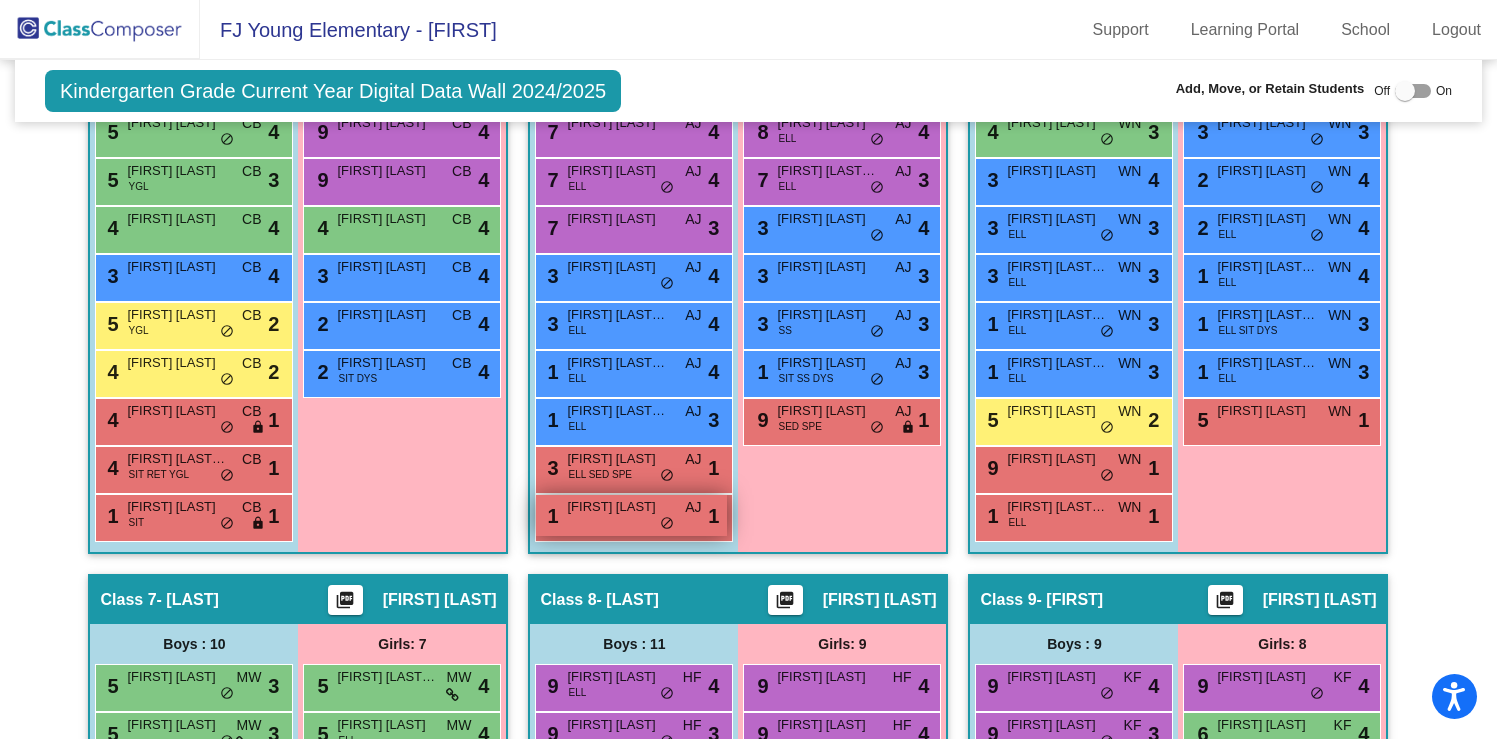click on "1 Bryar Guffey AJ lock do_not_disturb_alt 1" at bounding box center [631, 515] 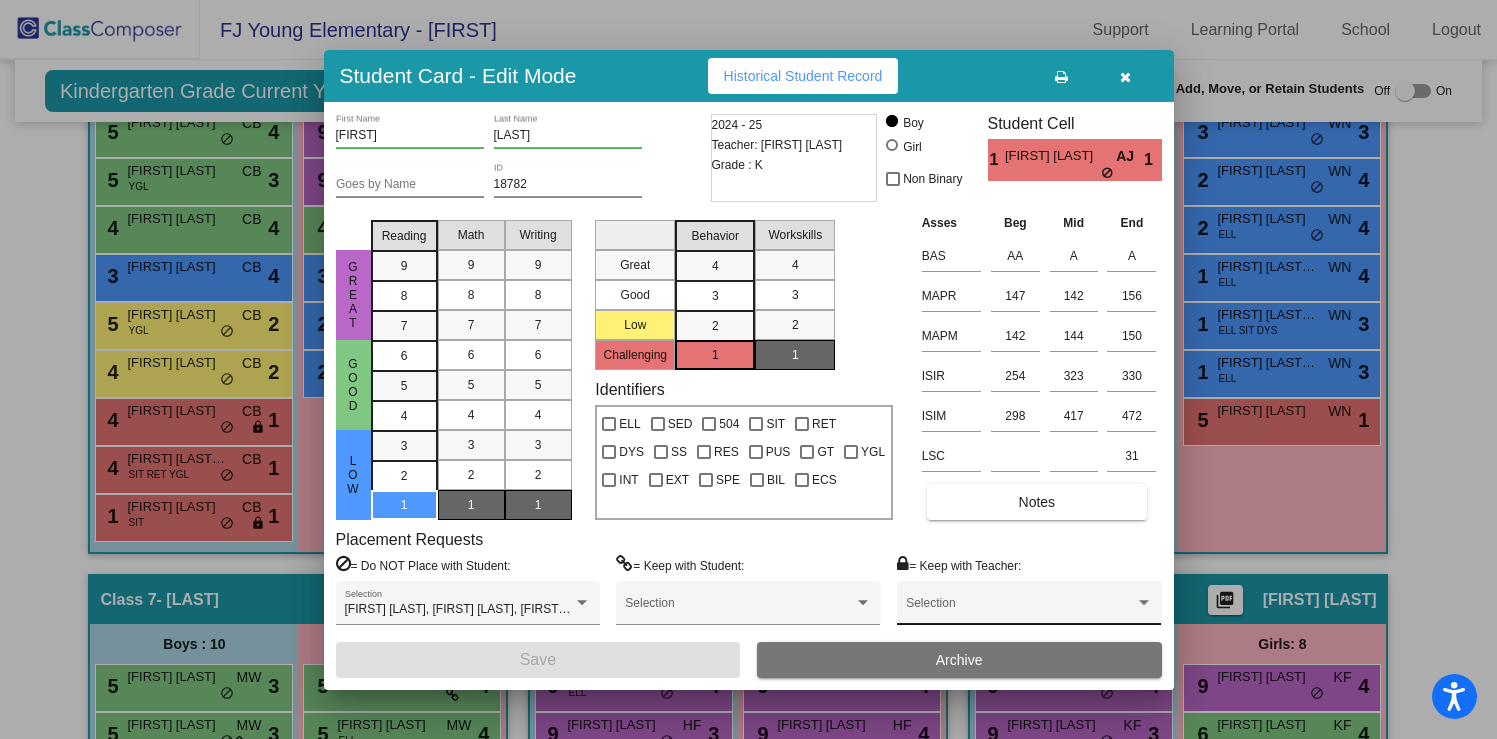 click on "Selection" at bounding box center (1029, 608) 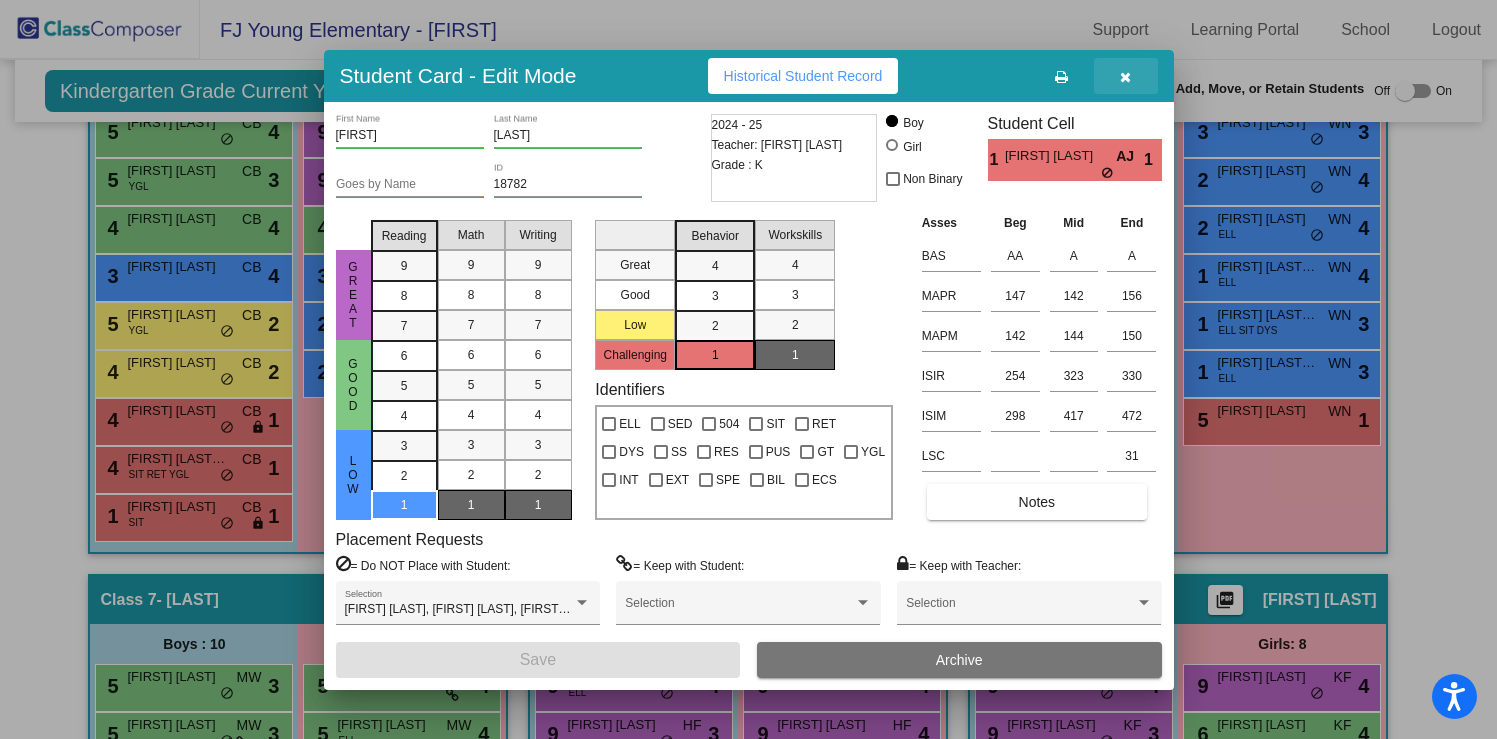 click at bounding box center [1125, 77] 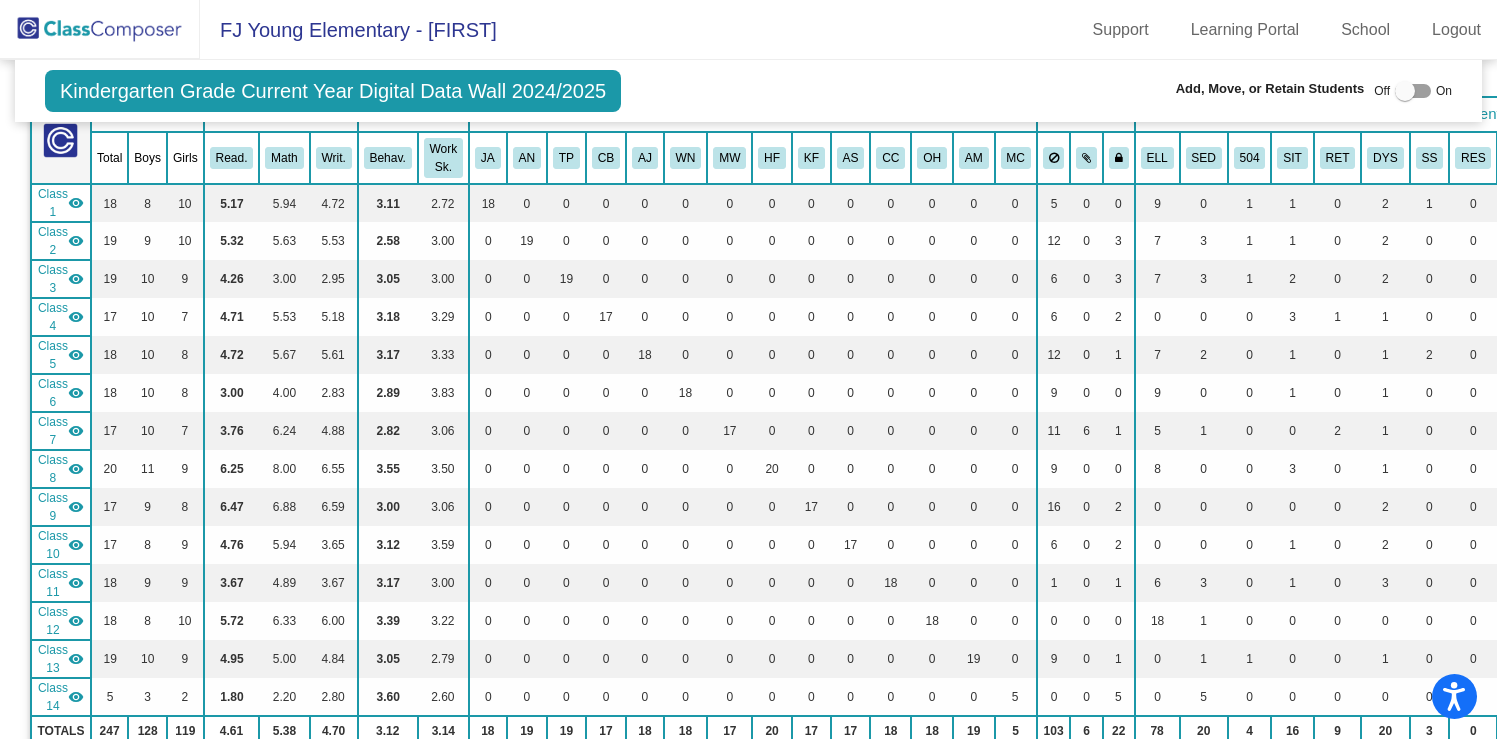 scroll, scrollTop: 0, scrollLeft: 0, axis: both 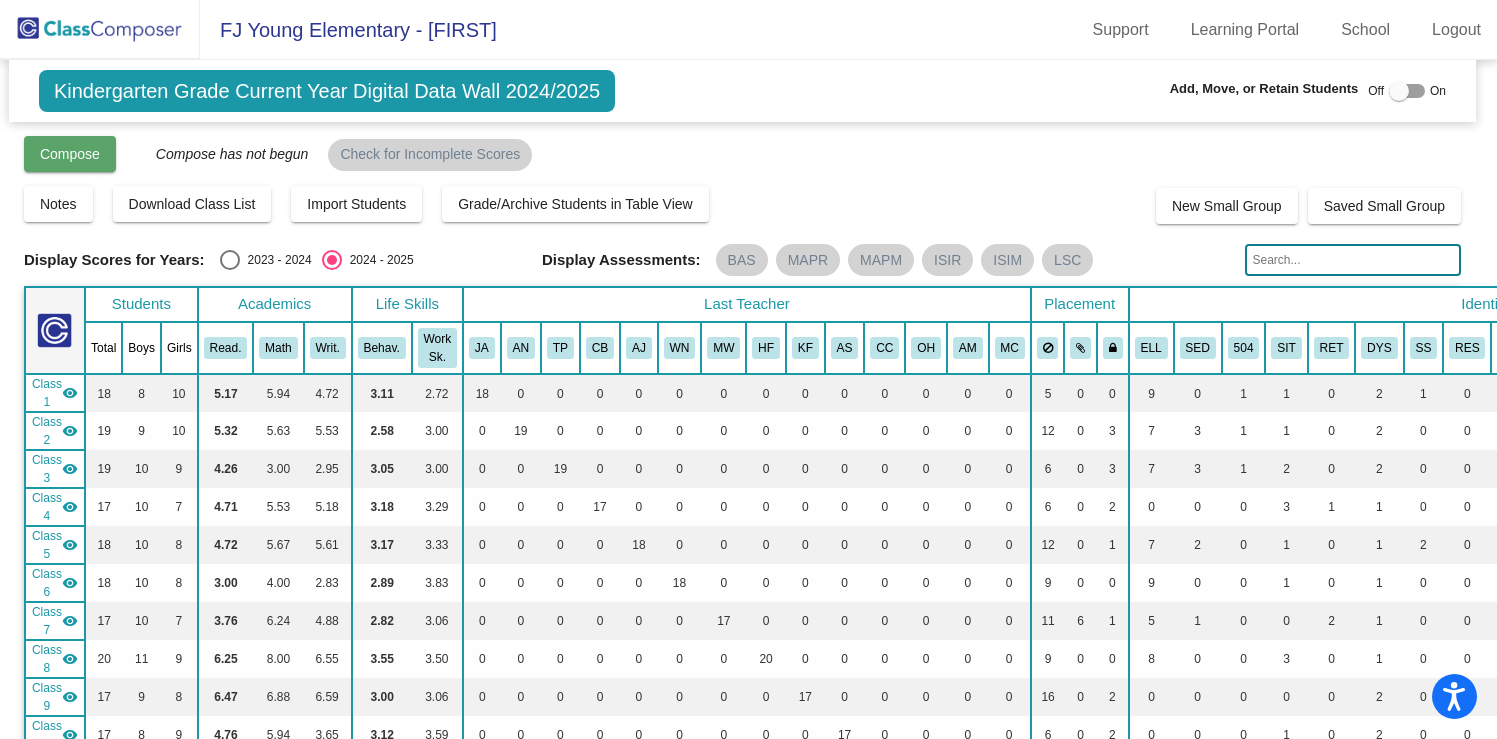 click on "Compose" 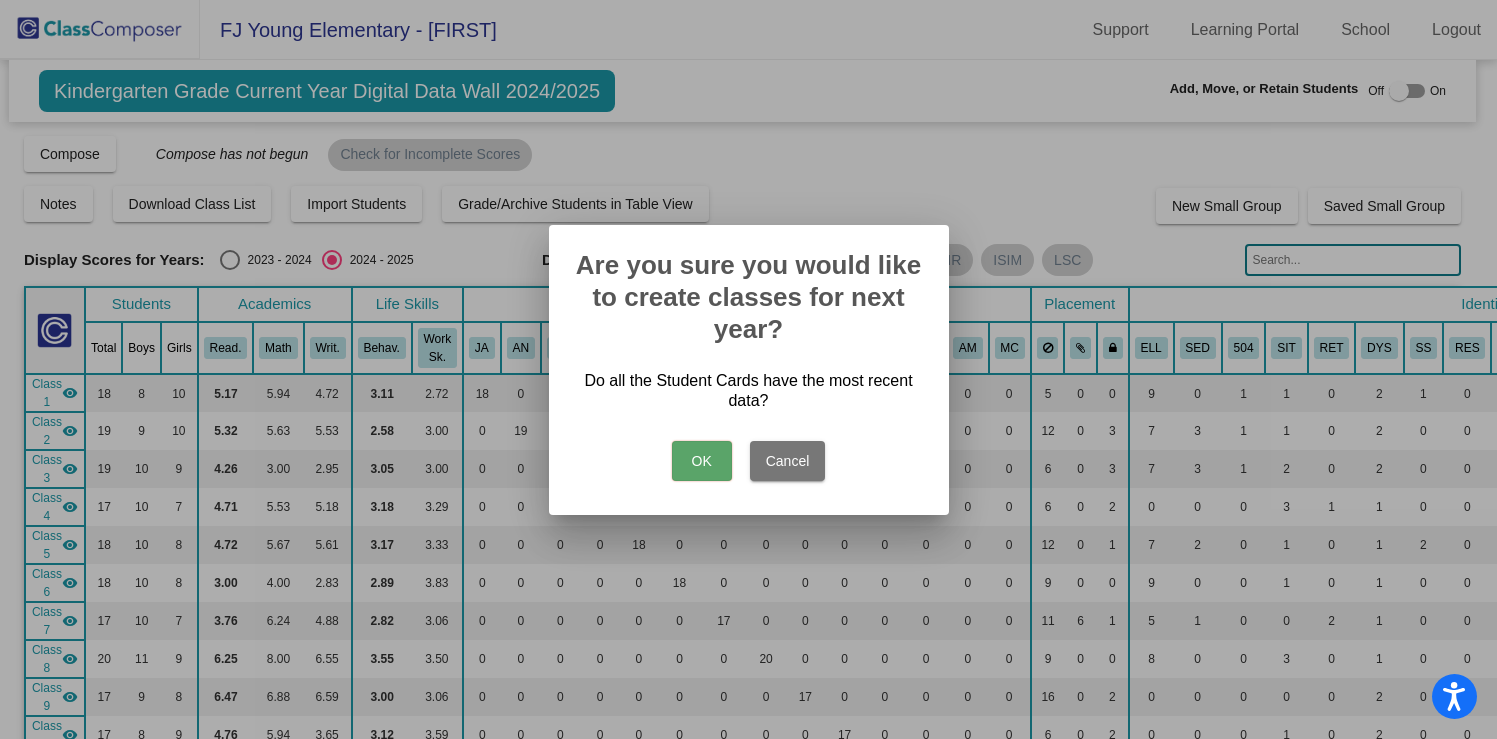 scroll, scrollTop: 0, scrollLeft: 0, axis: both 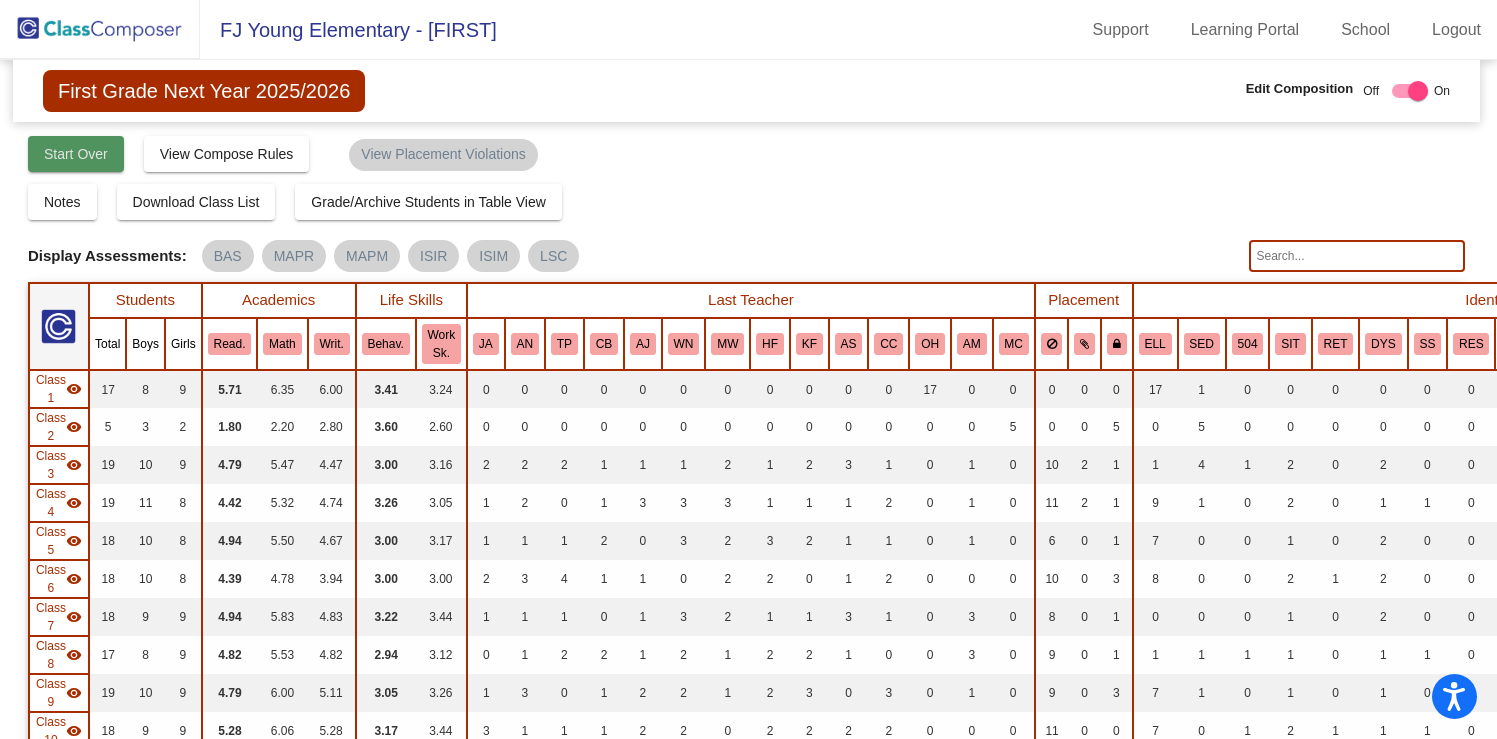 click on "Start Over" 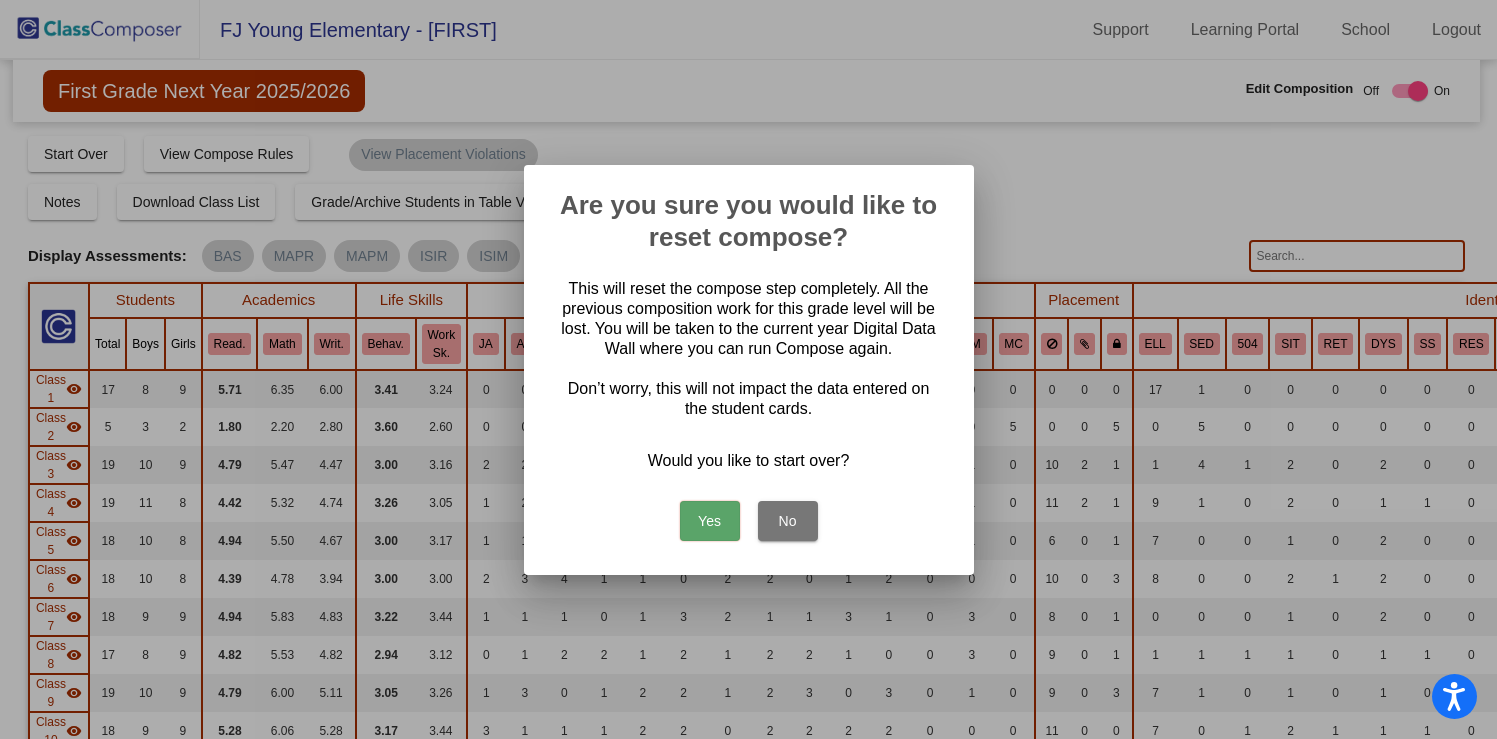 click on "Yes" at bounding box center (710, 521) 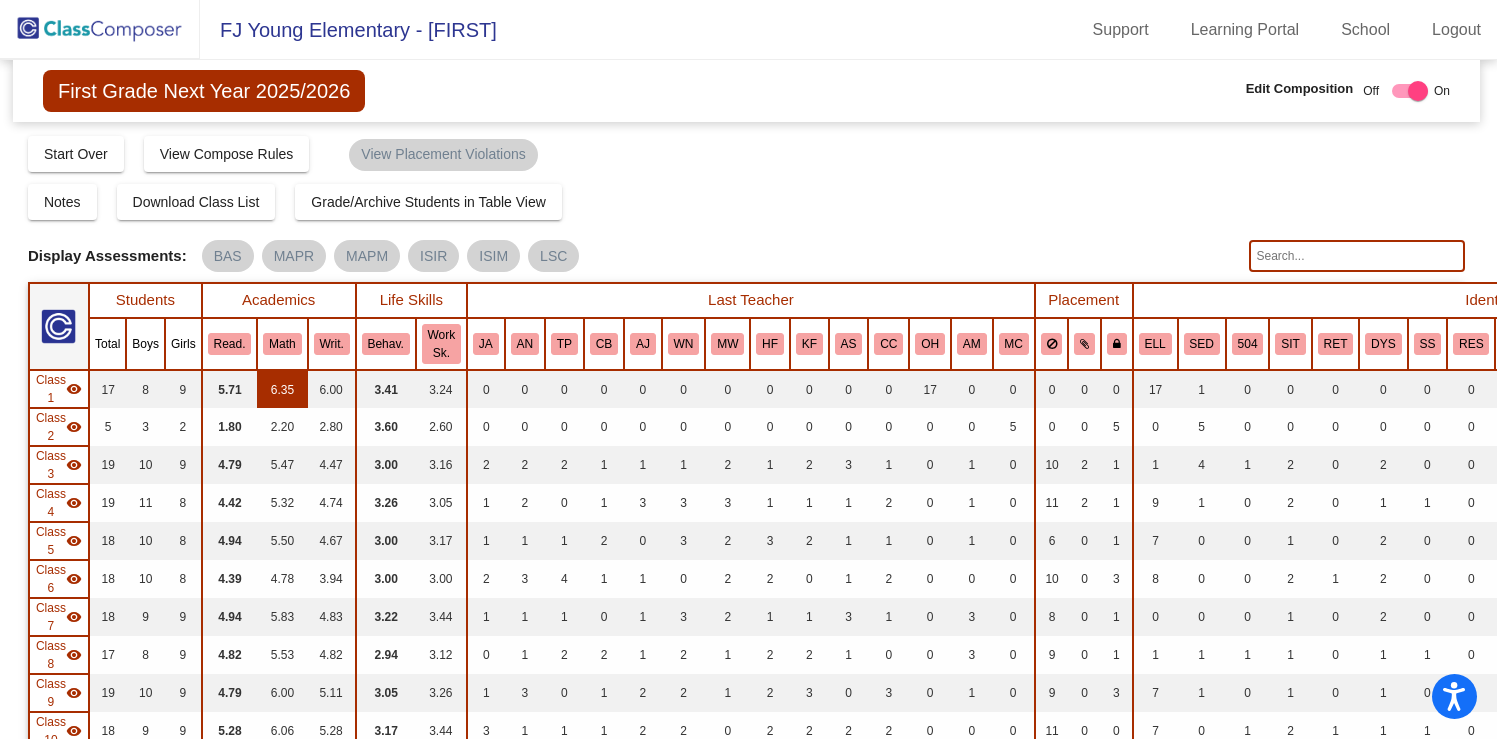 scroll, scrollTop: 0, scrollLeft: 0, axis: both 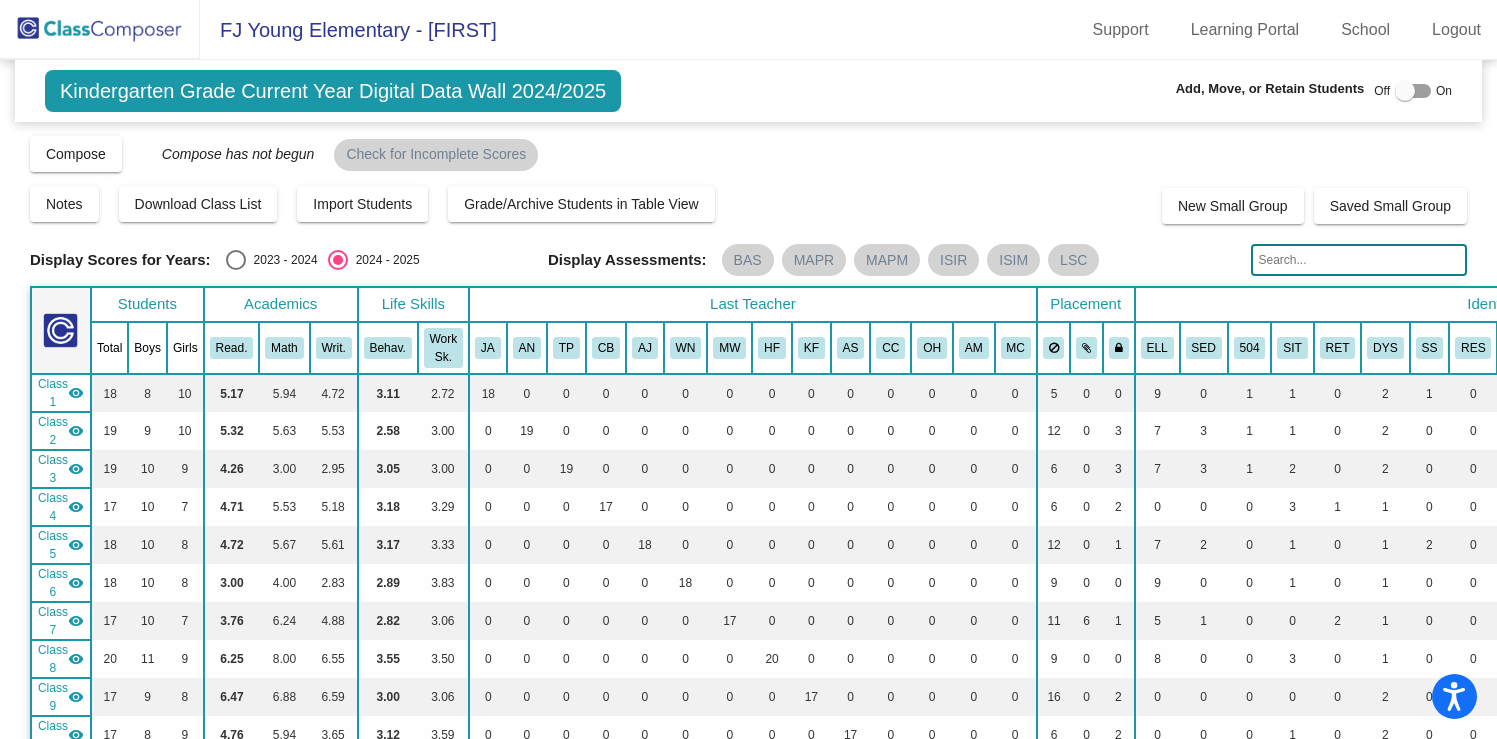 click 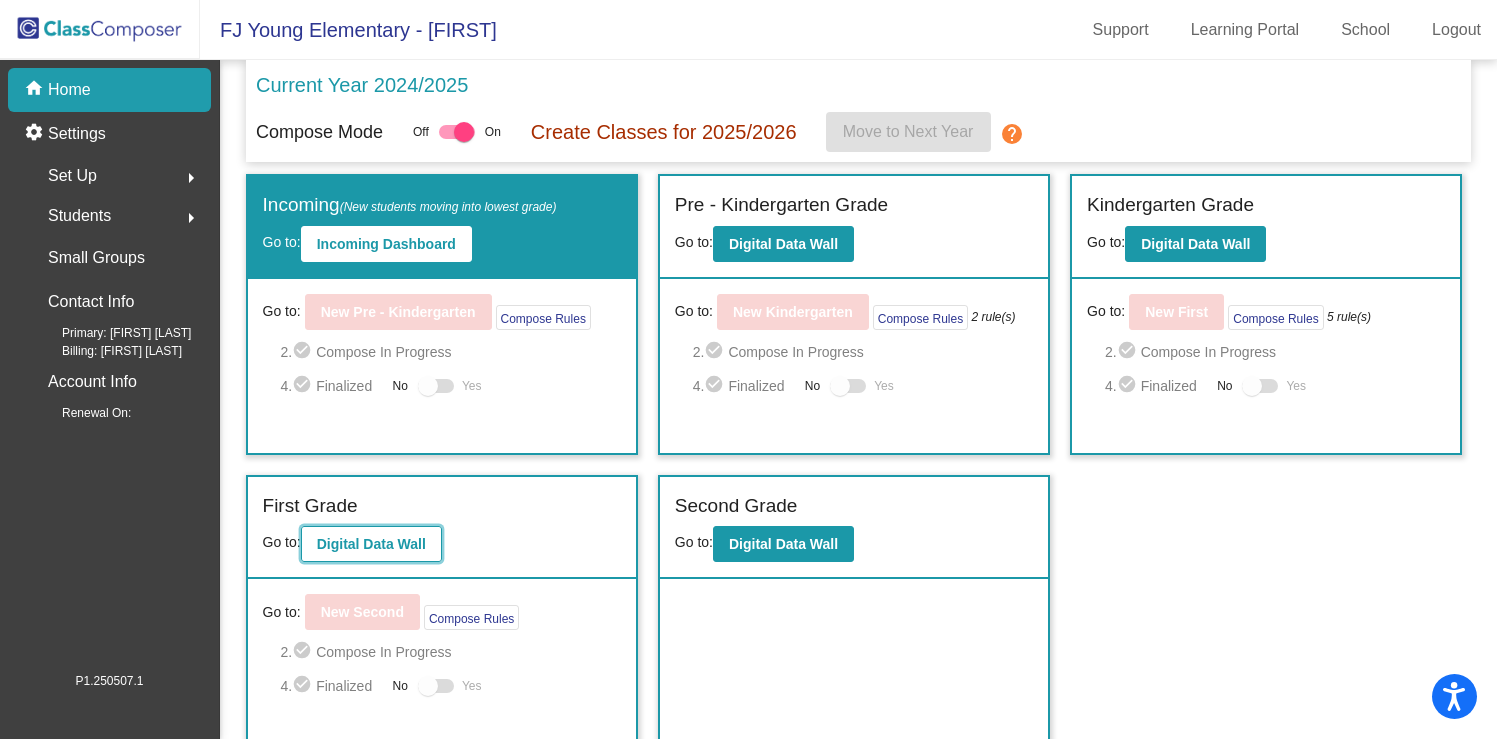 click on "Digital Data Wall" 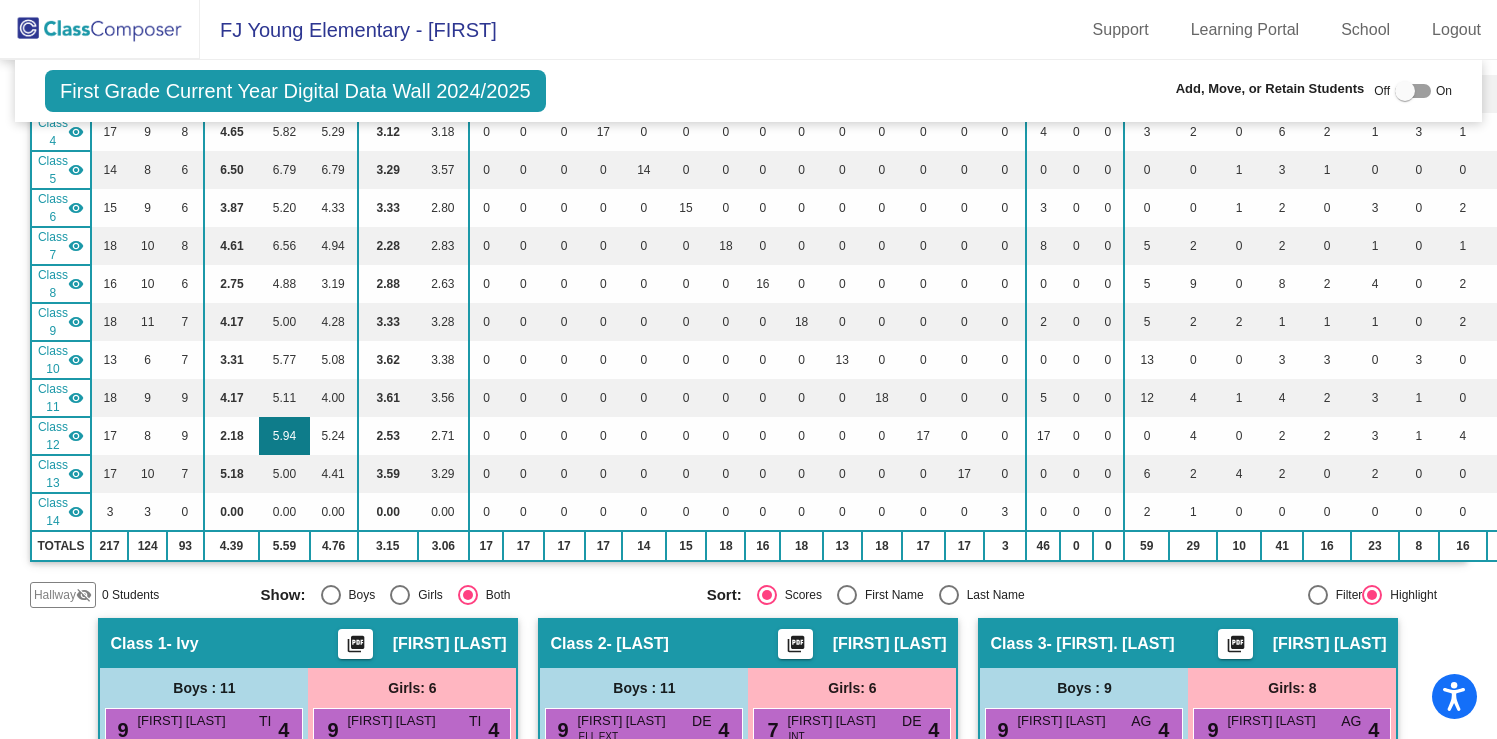 scroll, scrollTop: 355, scrollLeft: 0, axis: vertical 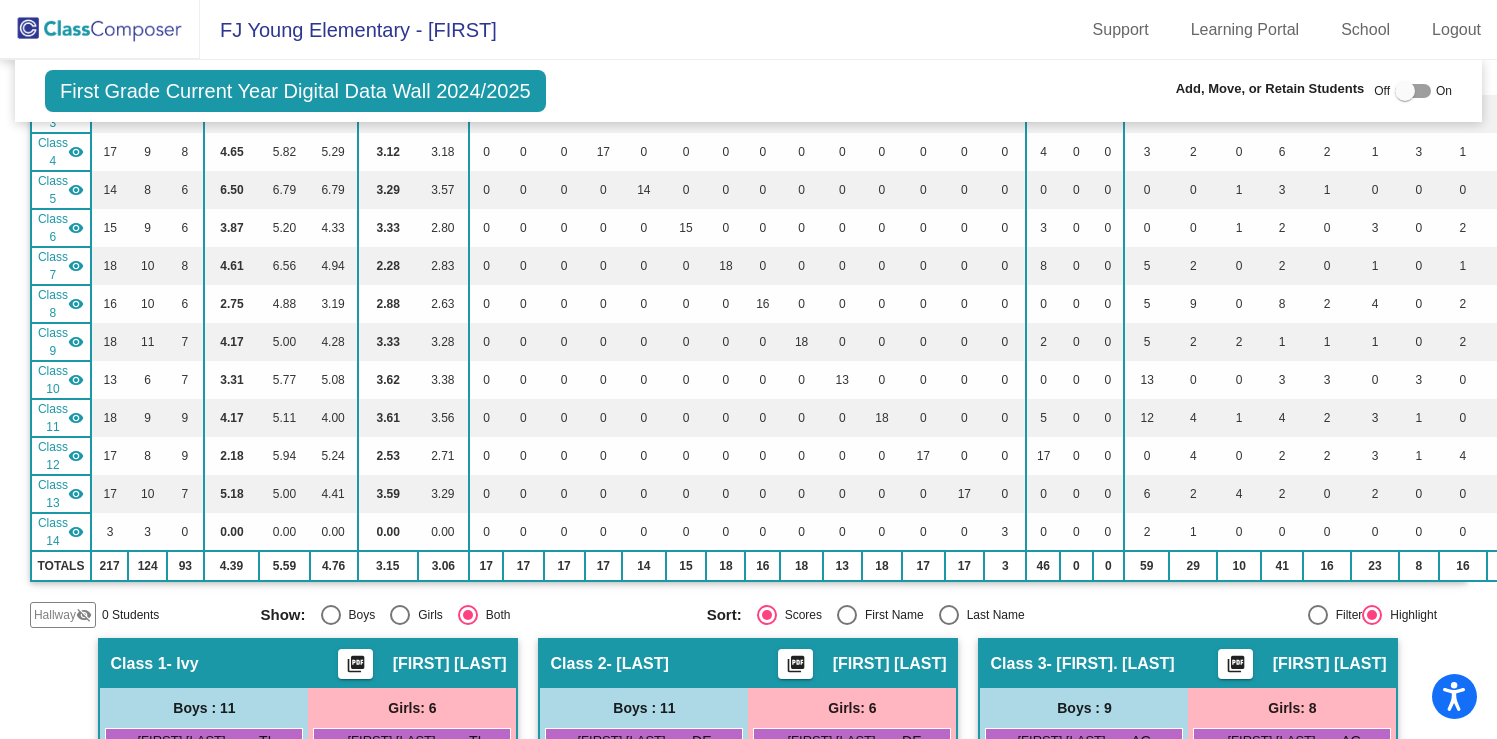 click on "Hallway" 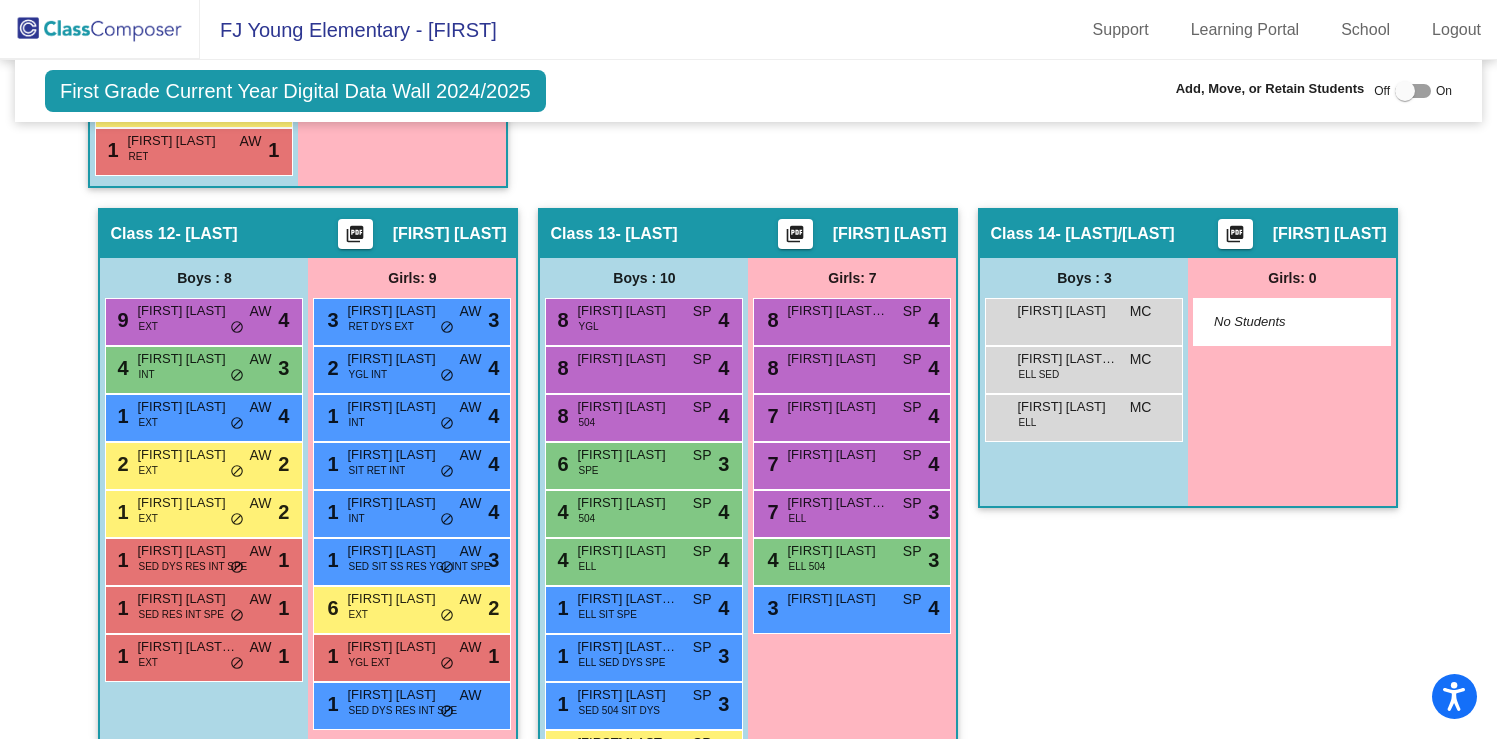 scroll, scrollTop: 3239, scrollLeft: 0, axis: vertical 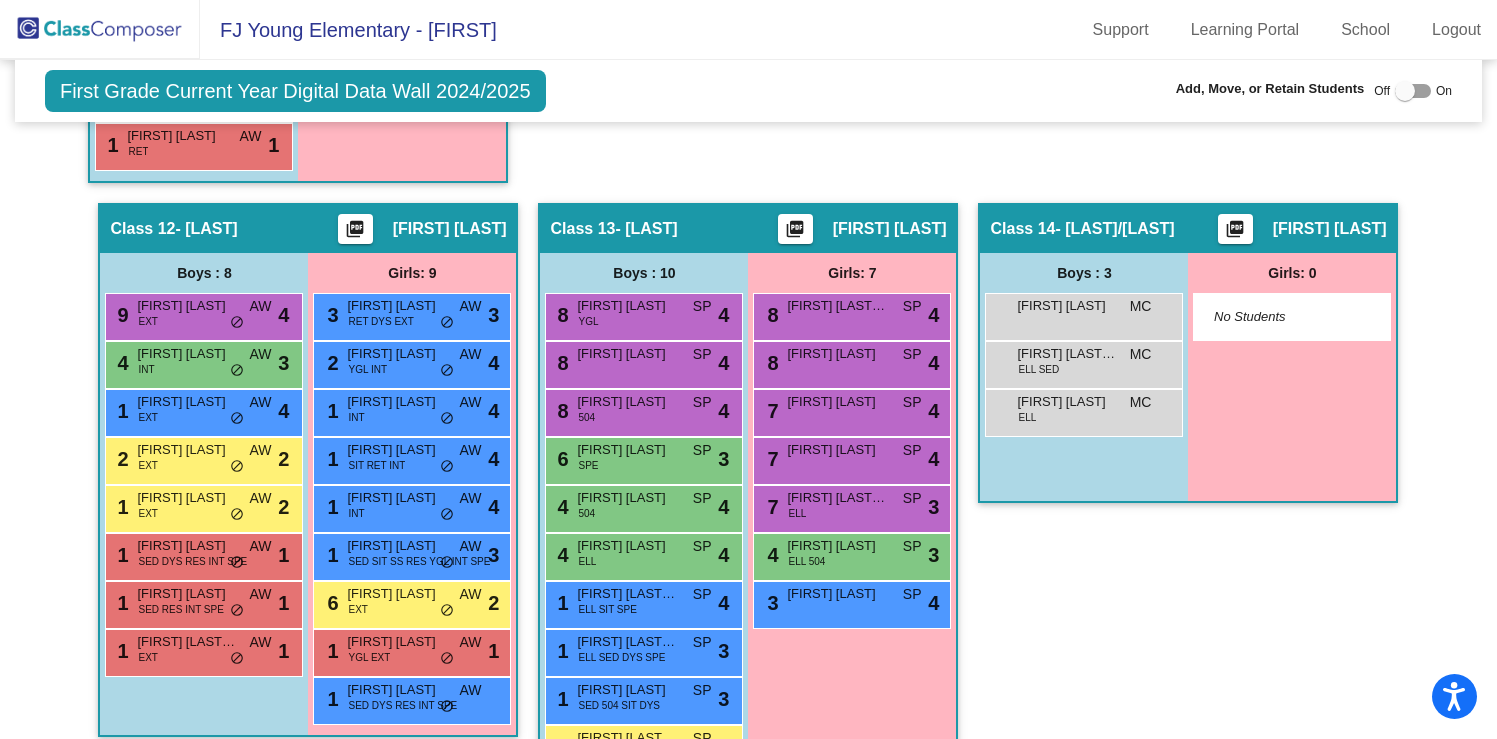 drag, startPoint x: 1060, startPoint y: 327, endPoint x: 967, endPoint y: 415, distance: 128.03516 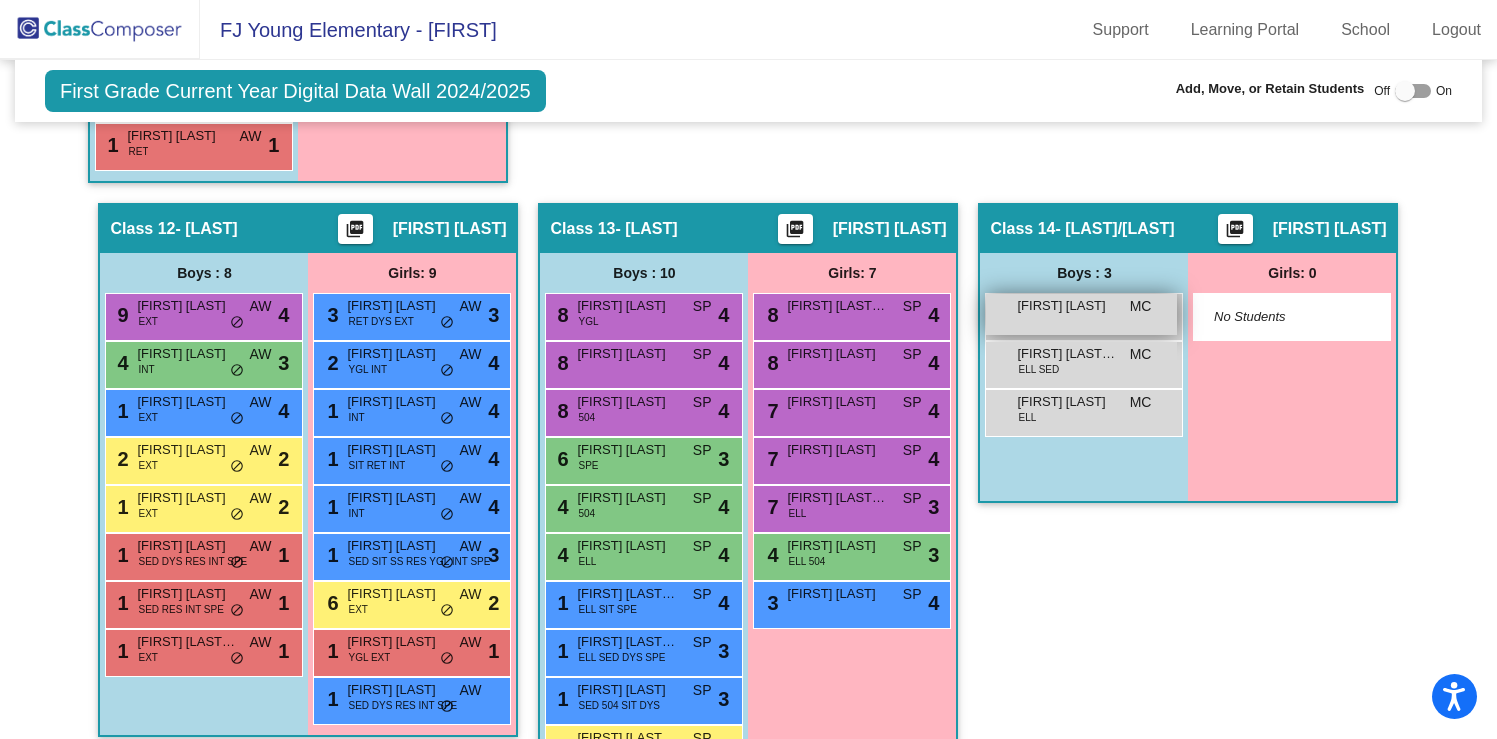 click on "Andrew Ontiveros MC lock do_not_disturb_alt" at bounding box center [1081, 314] 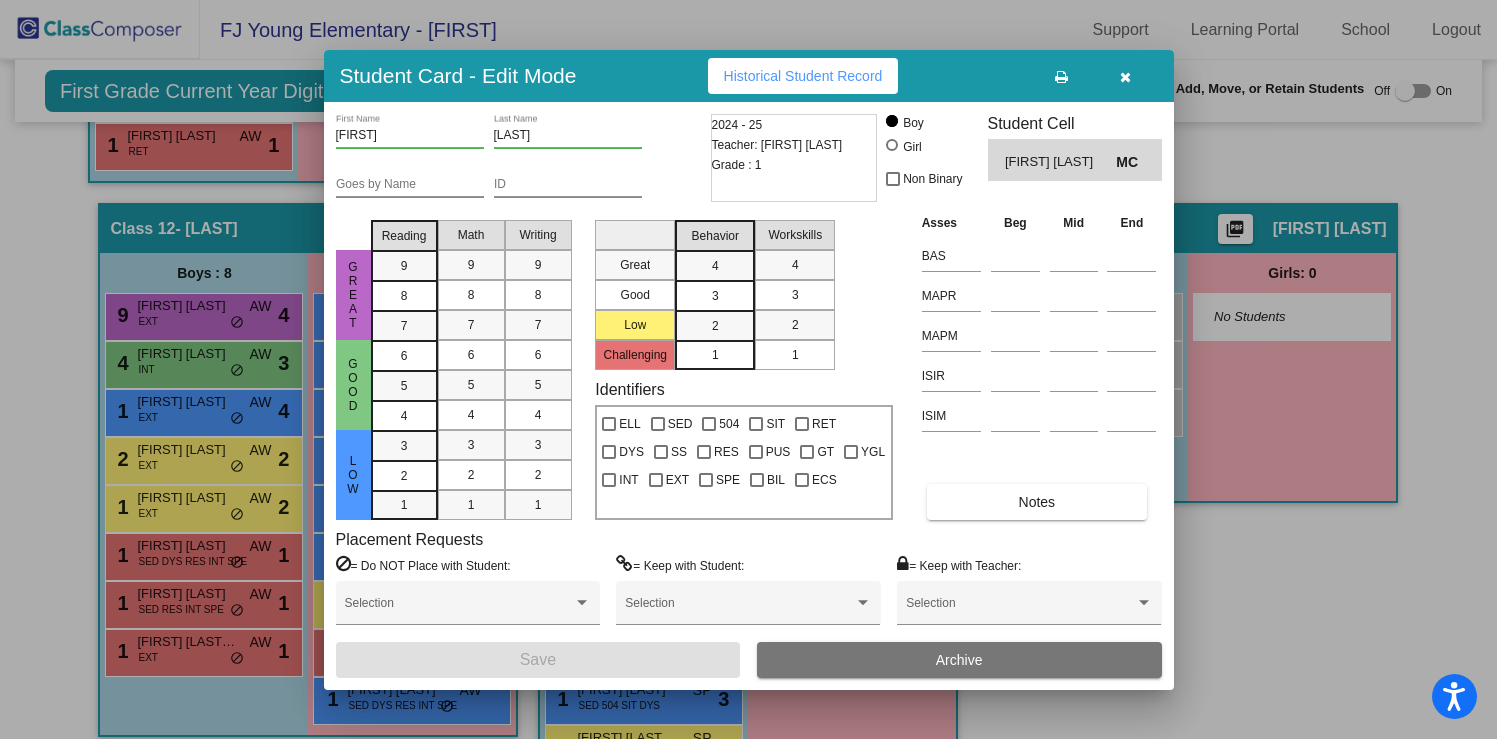 drag, startPoint x: 1107, startPoint y: 102, endPoint x: 1125, endPoint y: 81, distance: 27.658634 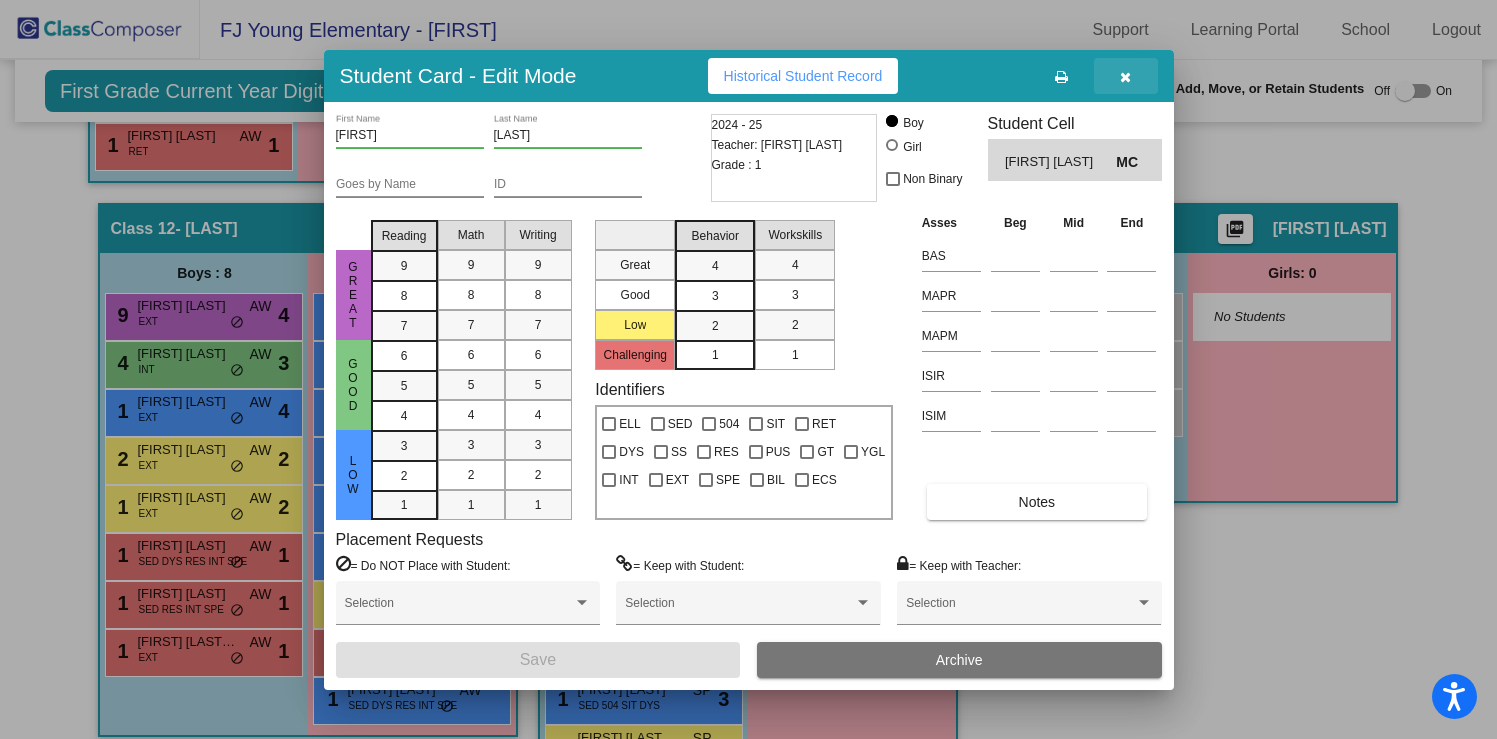 click at bounding box center (1125, 77) 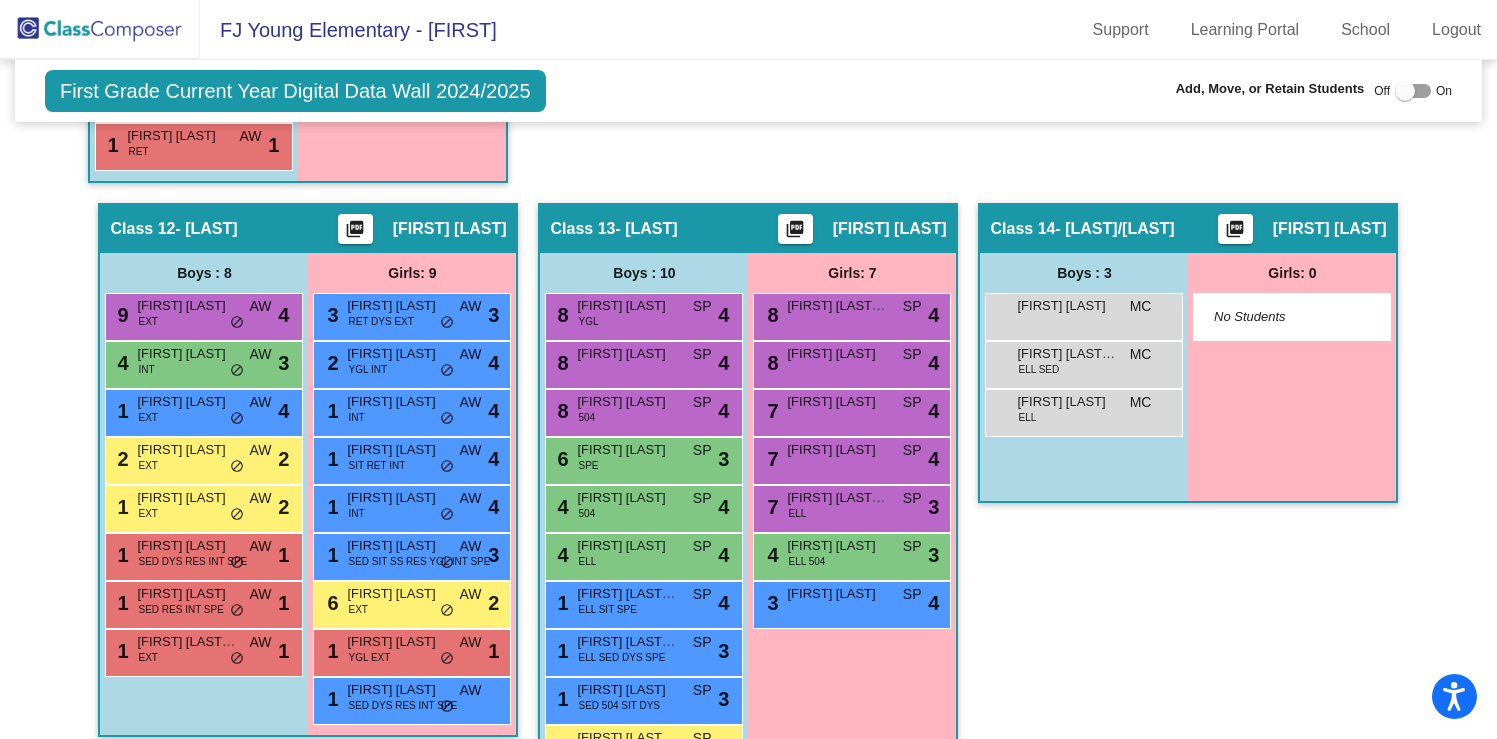 click on "Off   On" 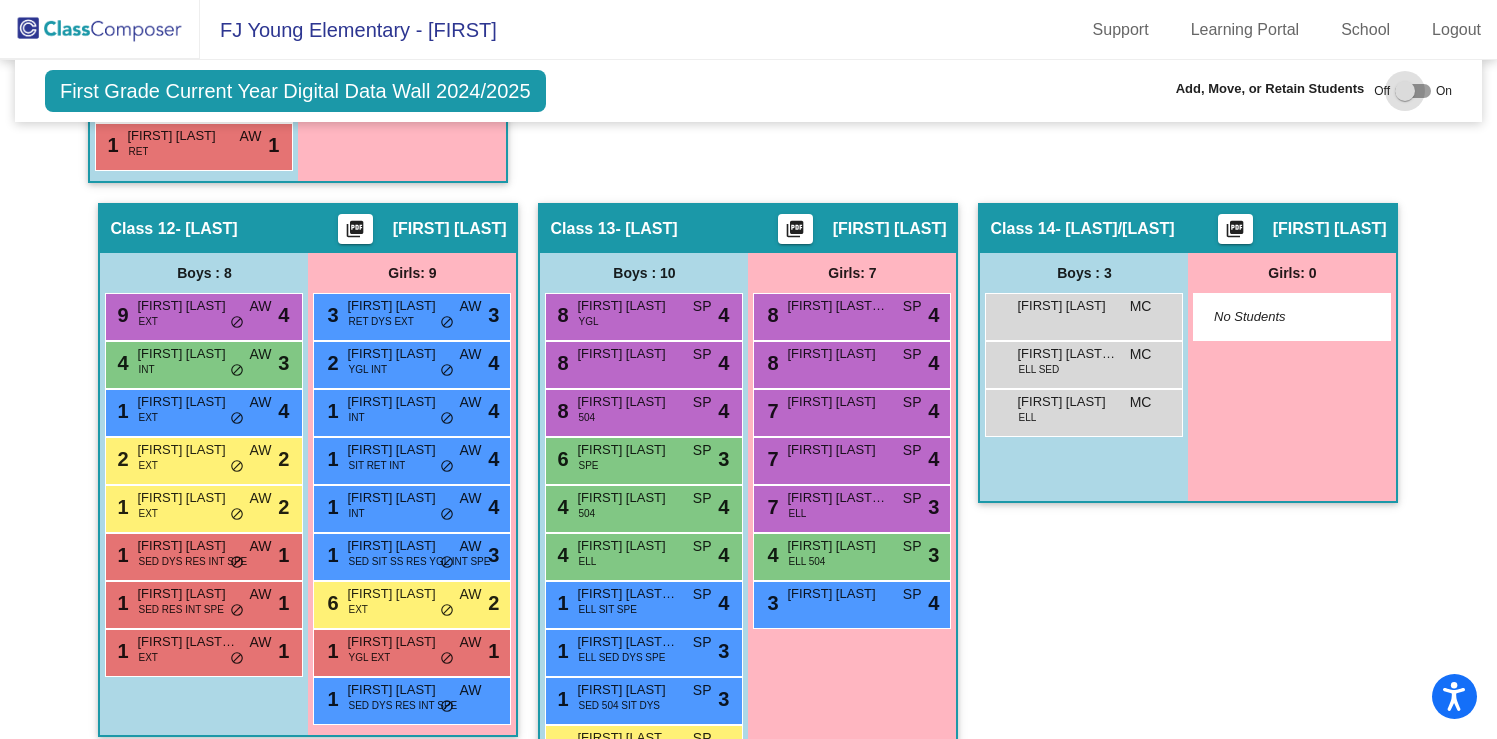 checkbox on "true" 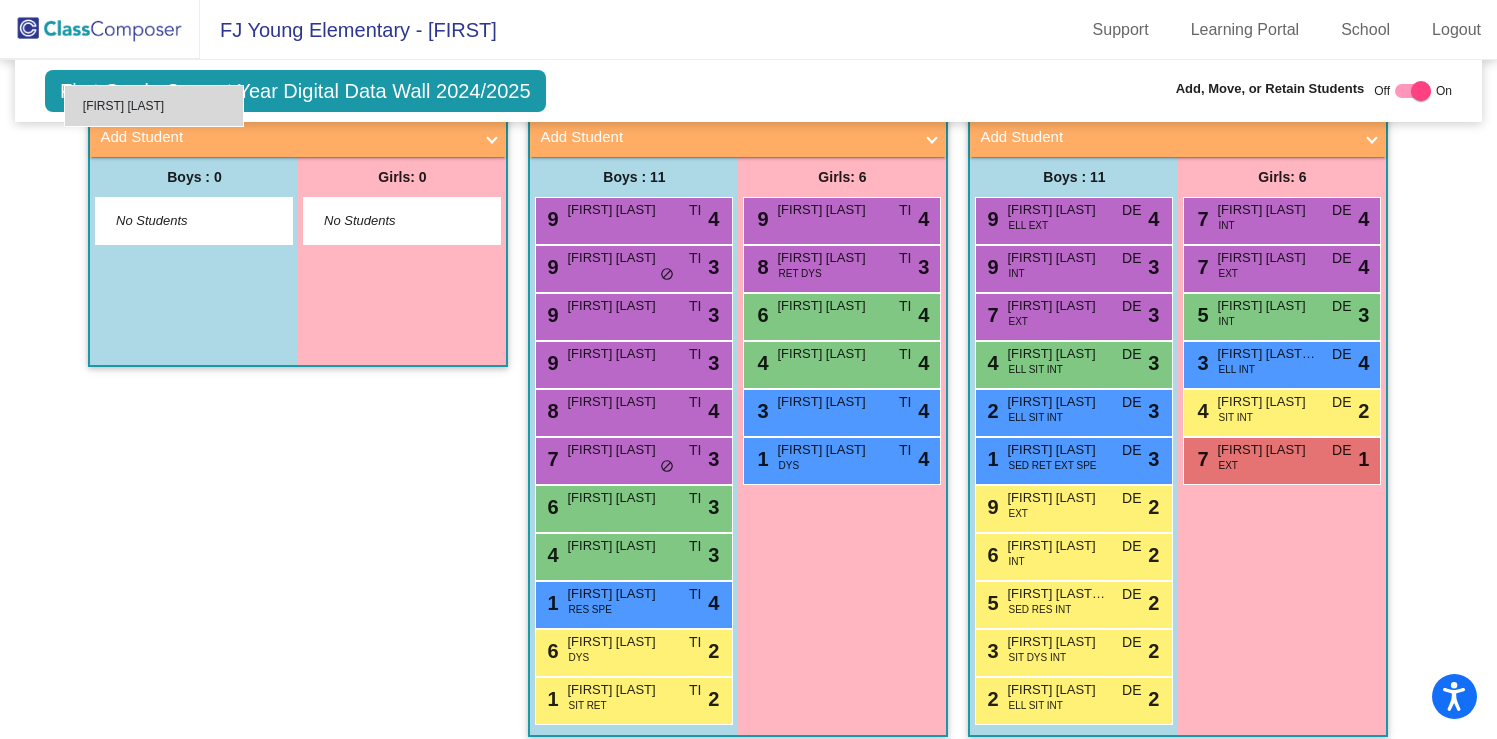 scroll, scrollTop: 918, scrollLeft: 0, axis: vertical 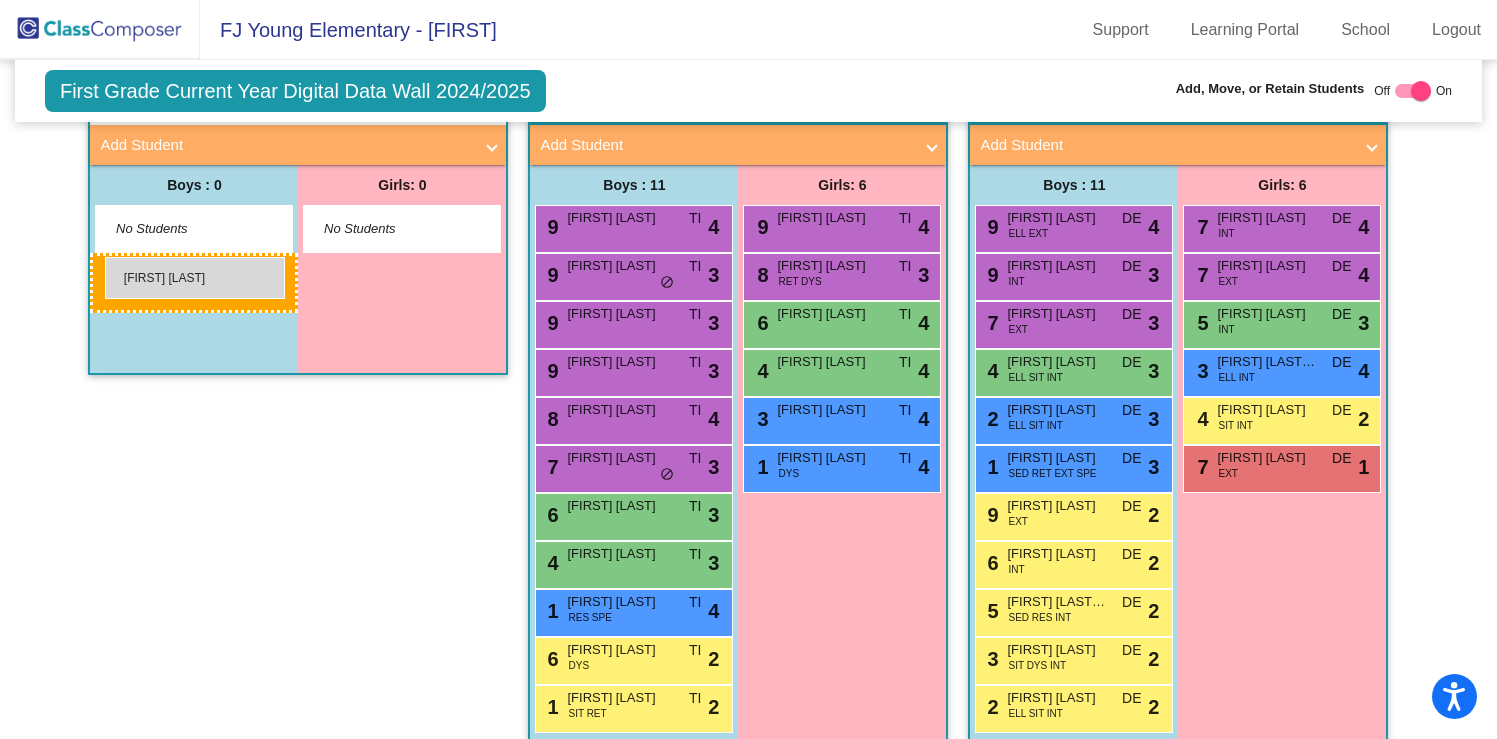drag, startPoint x: 1039, startPoint y: 366, endPoint x: 105, endPoint y: 257, distance: 940.33875 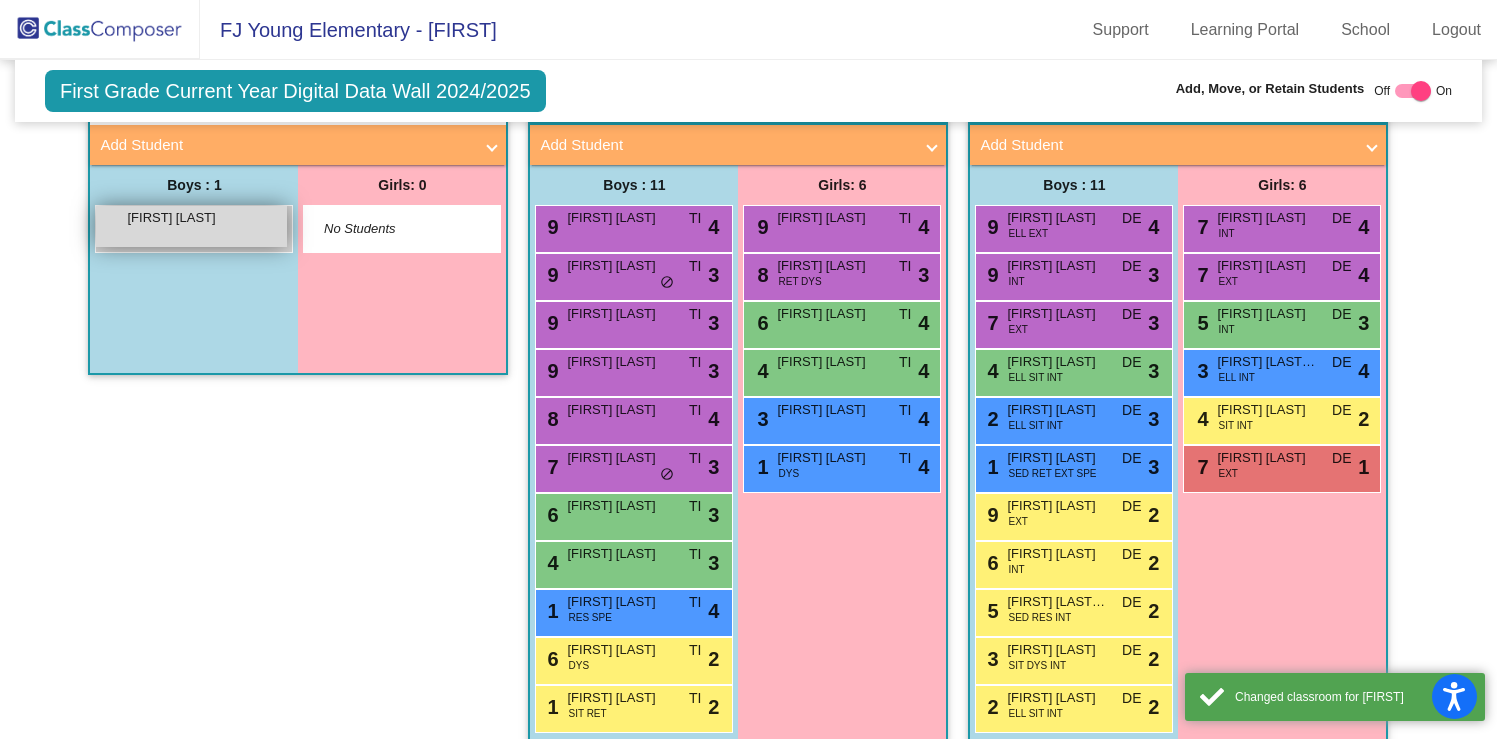 click on "[FIRST] [LAST]" at bounding box center (177, 218) 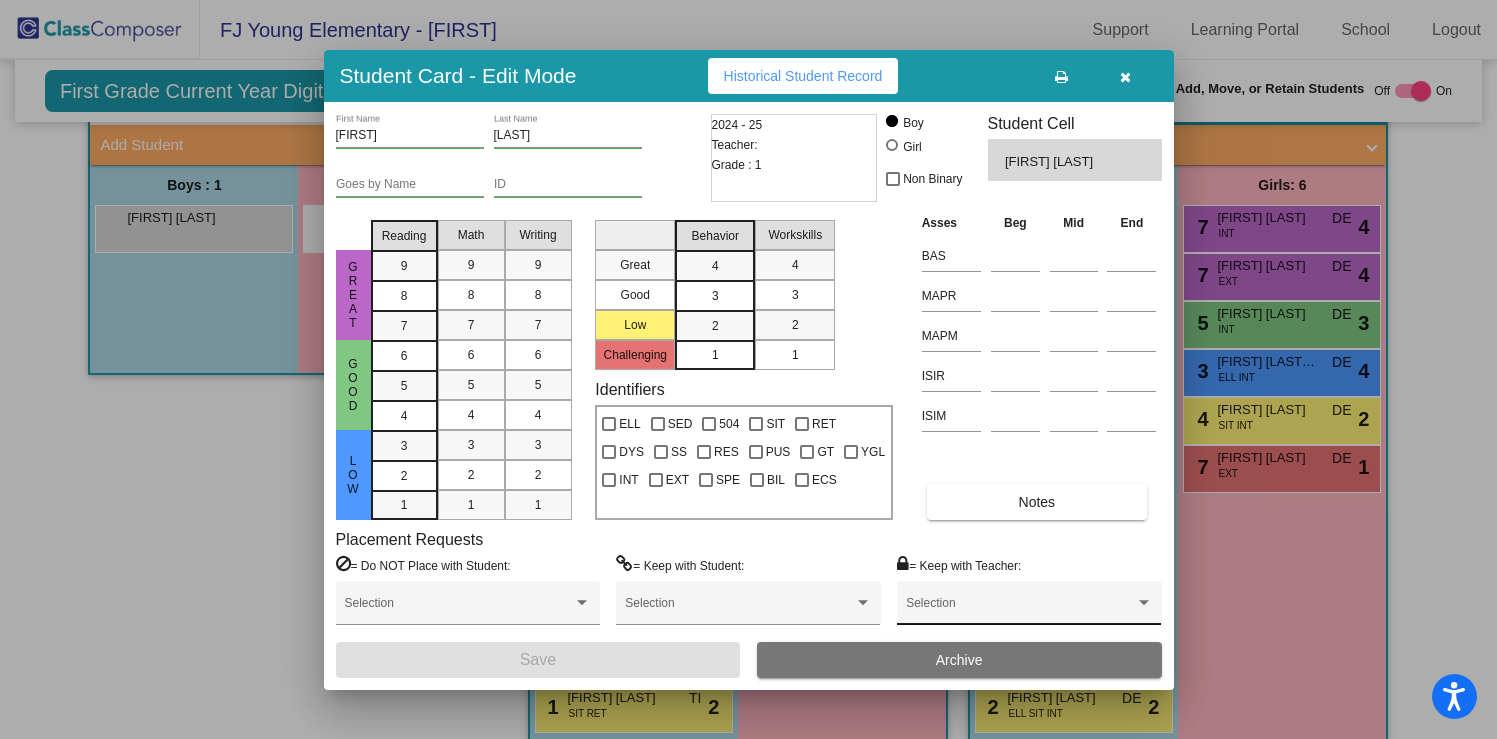 click on "Selection" at bounding box center (1029, 608) 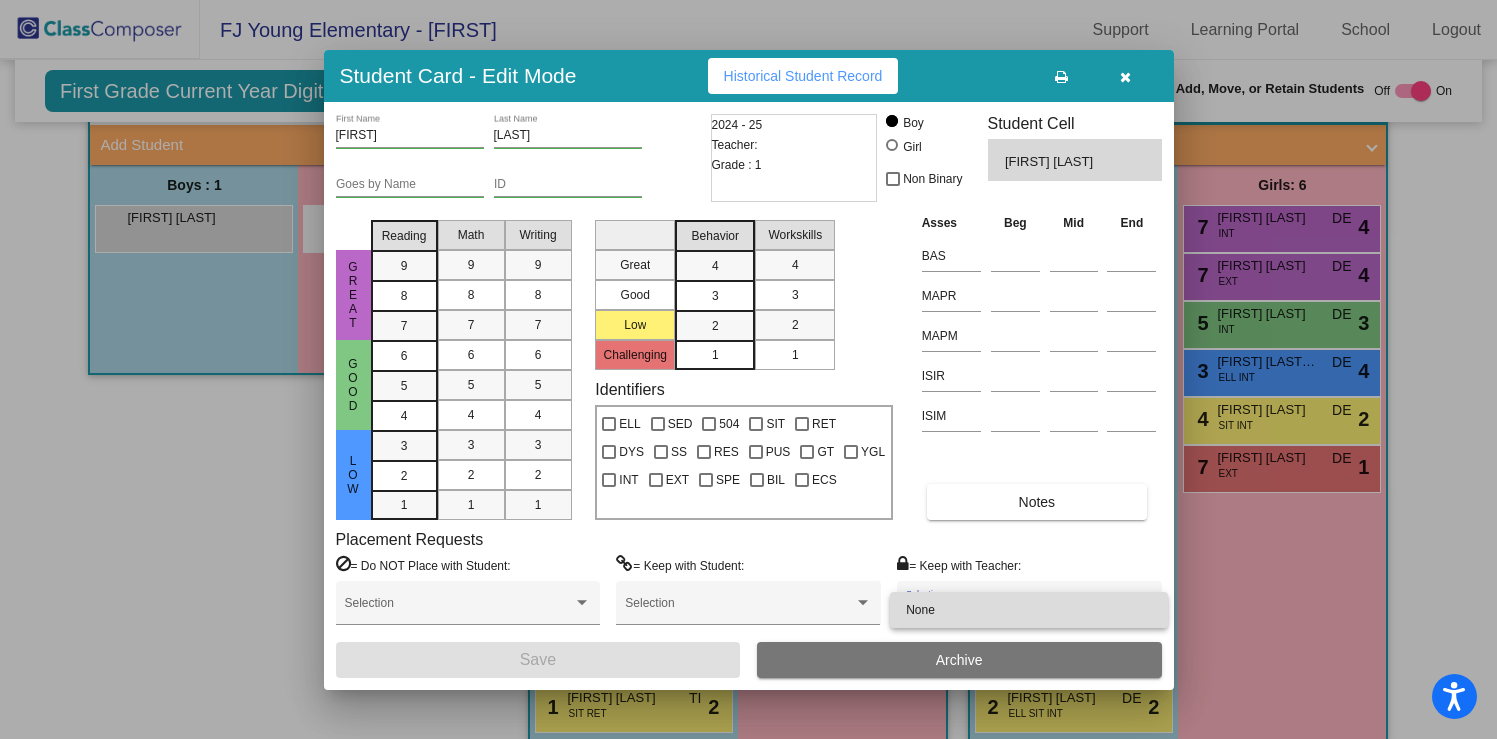click on "None" at bounding box center [1029, 610] 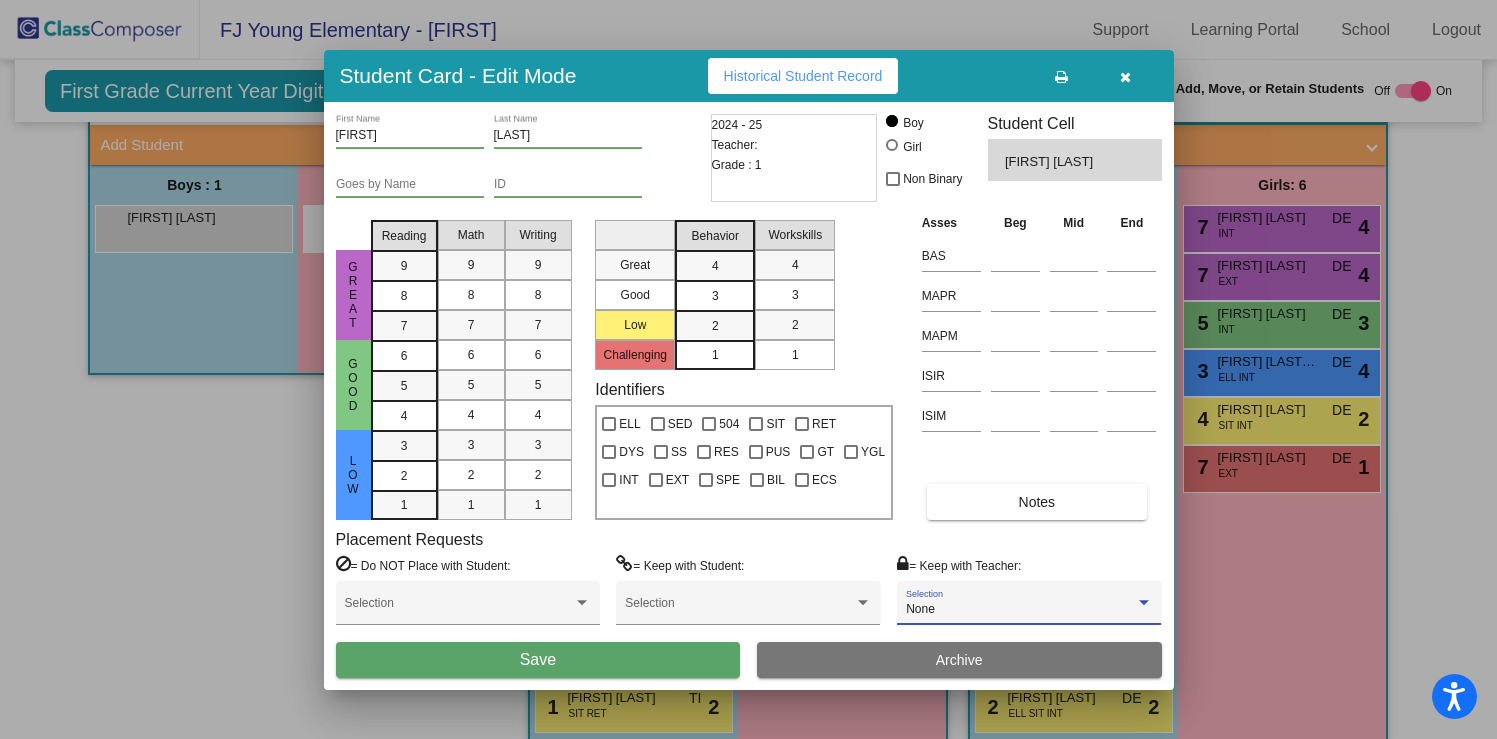 click on "None" at bounding box center [1020, 610] 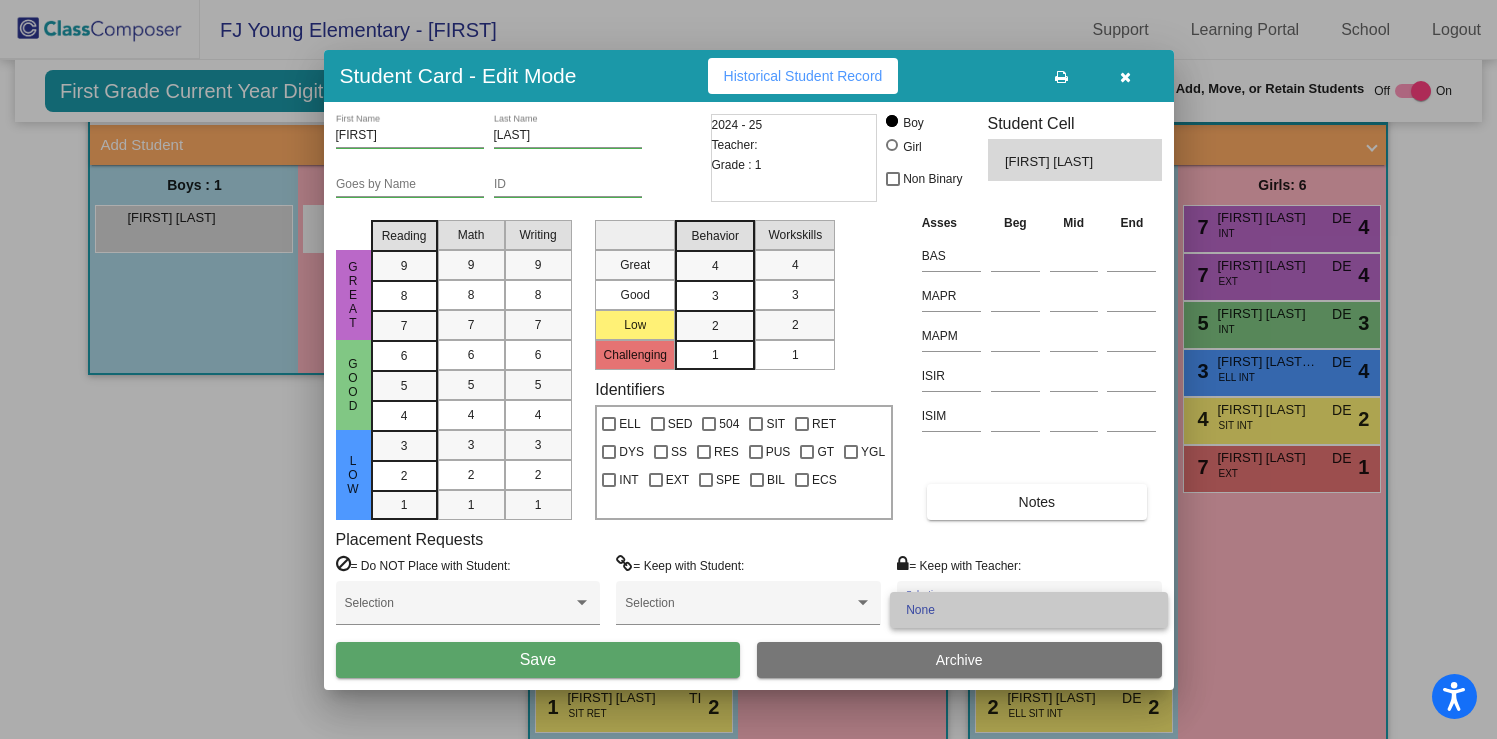 click on "None" at bounding box center (1029, 610) 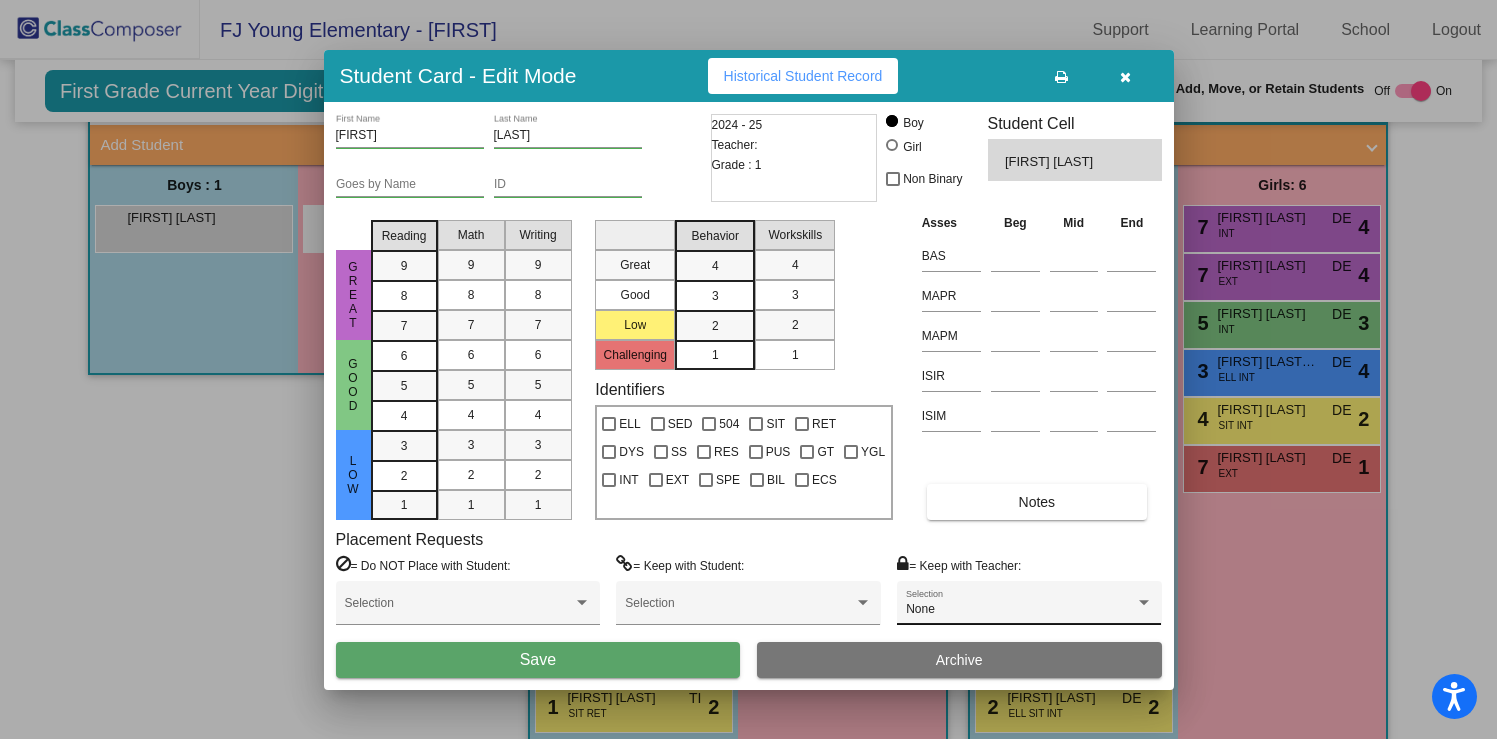 click on "None Selection" at bounding box center [1029, 608] 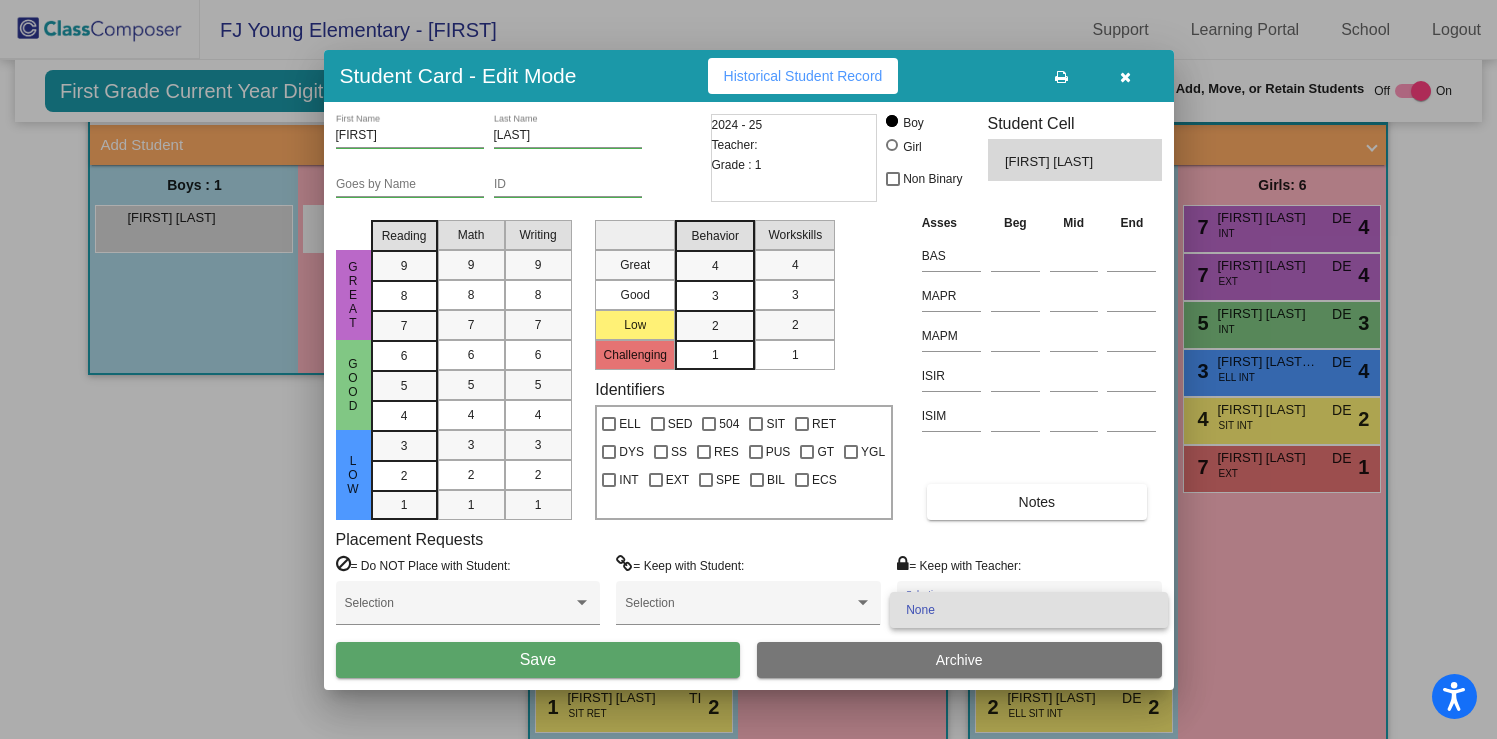 click at bounding box center [748, 369] 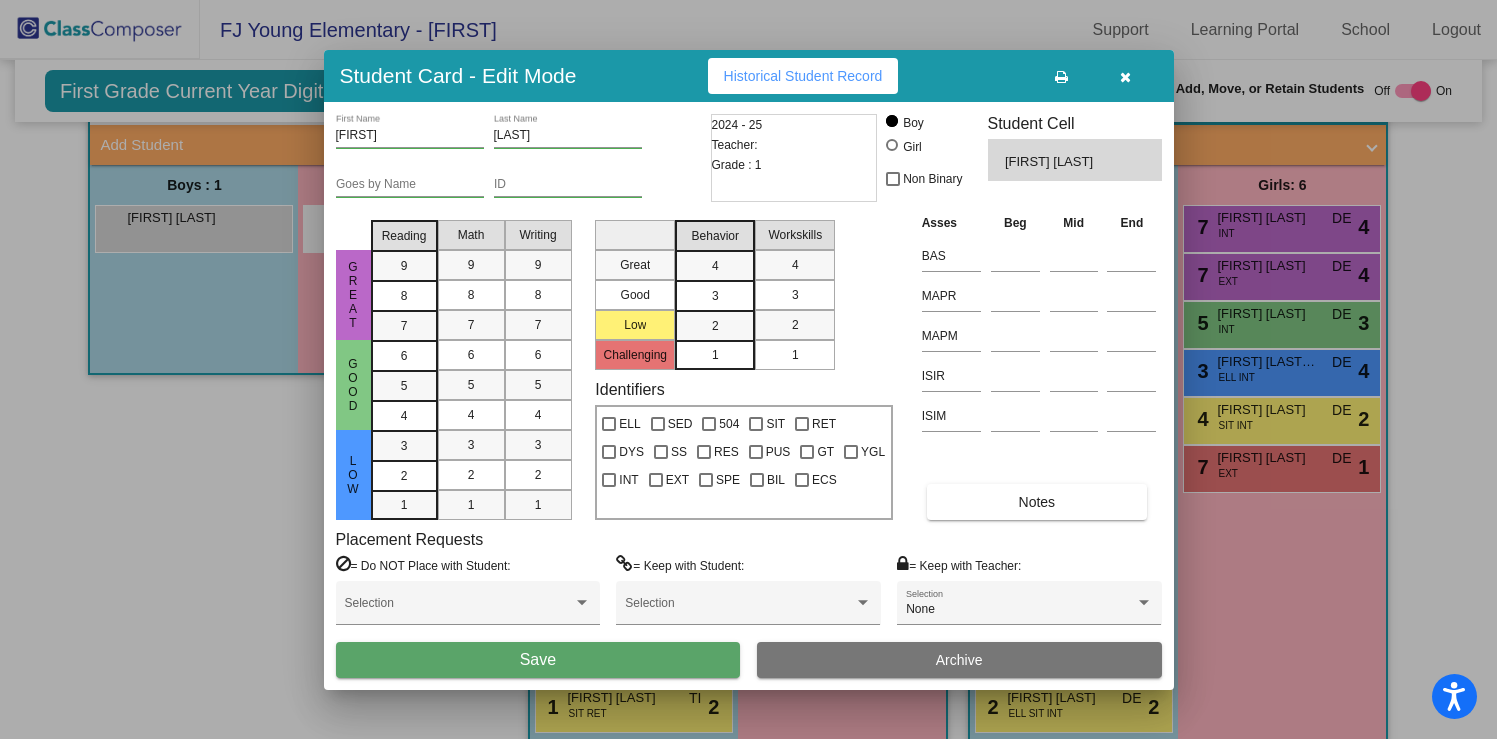 click on "Save" at bounding box center (538, 660) 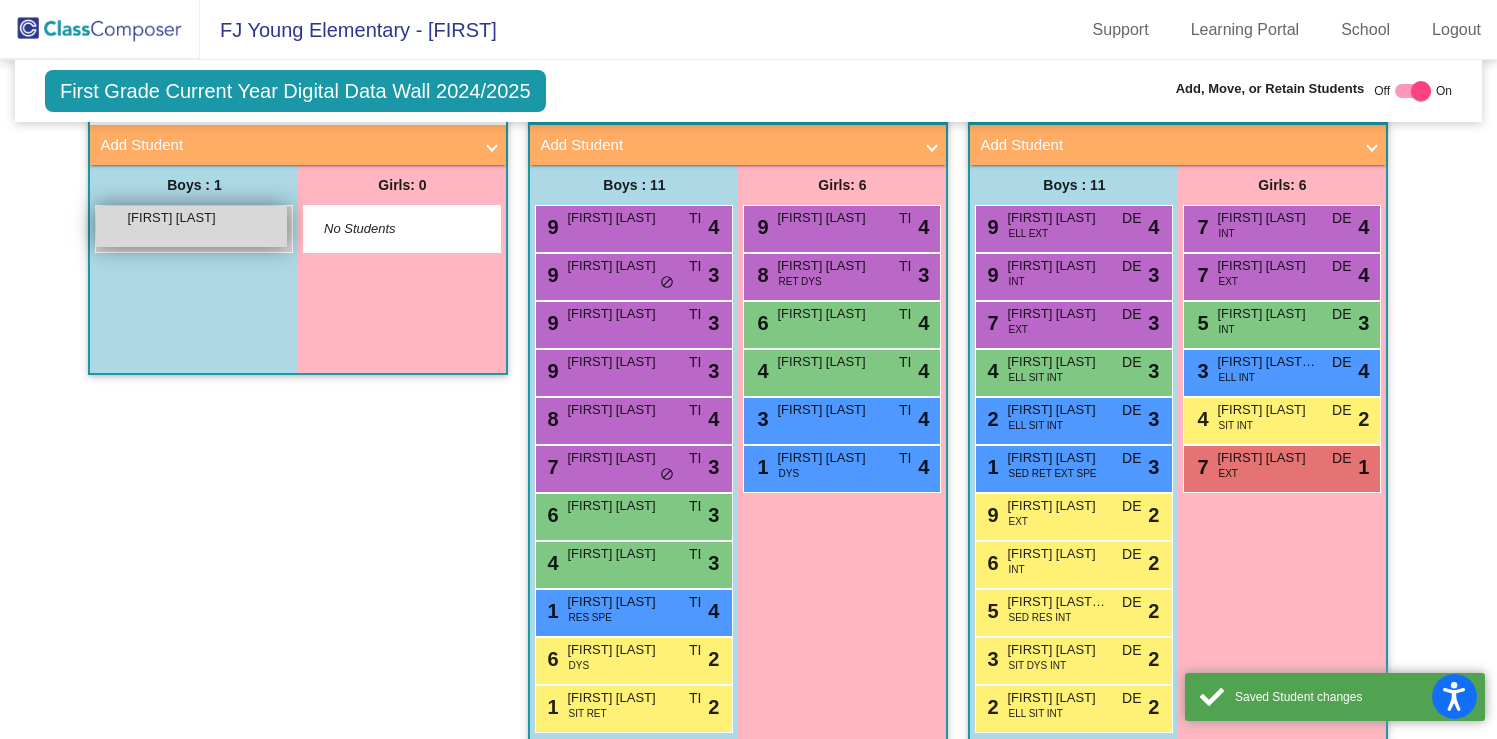click on "Andrew Ontiveros lock do_not_disturb_alt" at bounding box center [191, 226] 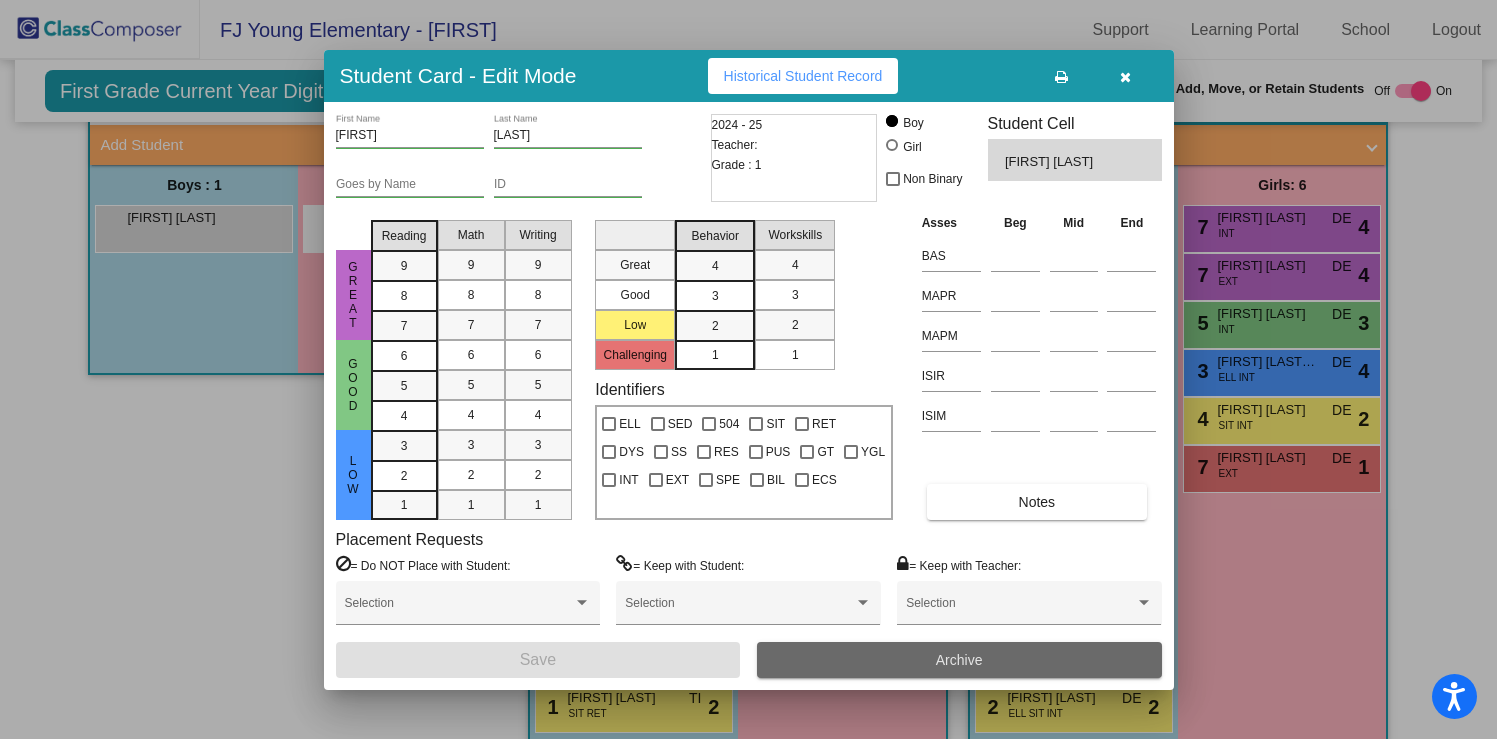 click on "Archive" at bounding box center (959, 660) 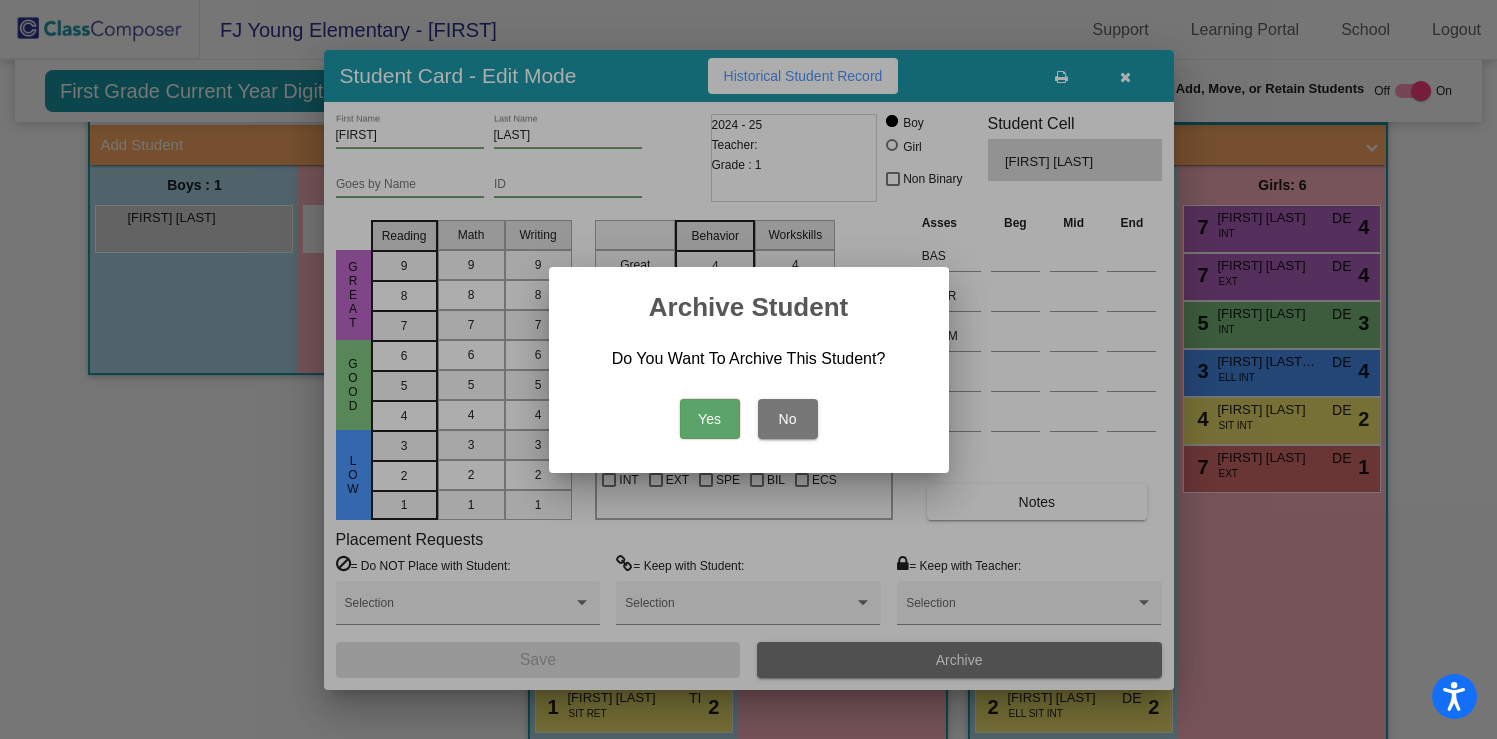 drag, startPoint x: 776, startPoint y: 414, endPoint x: 822, endPoint y: 414, distance: 46 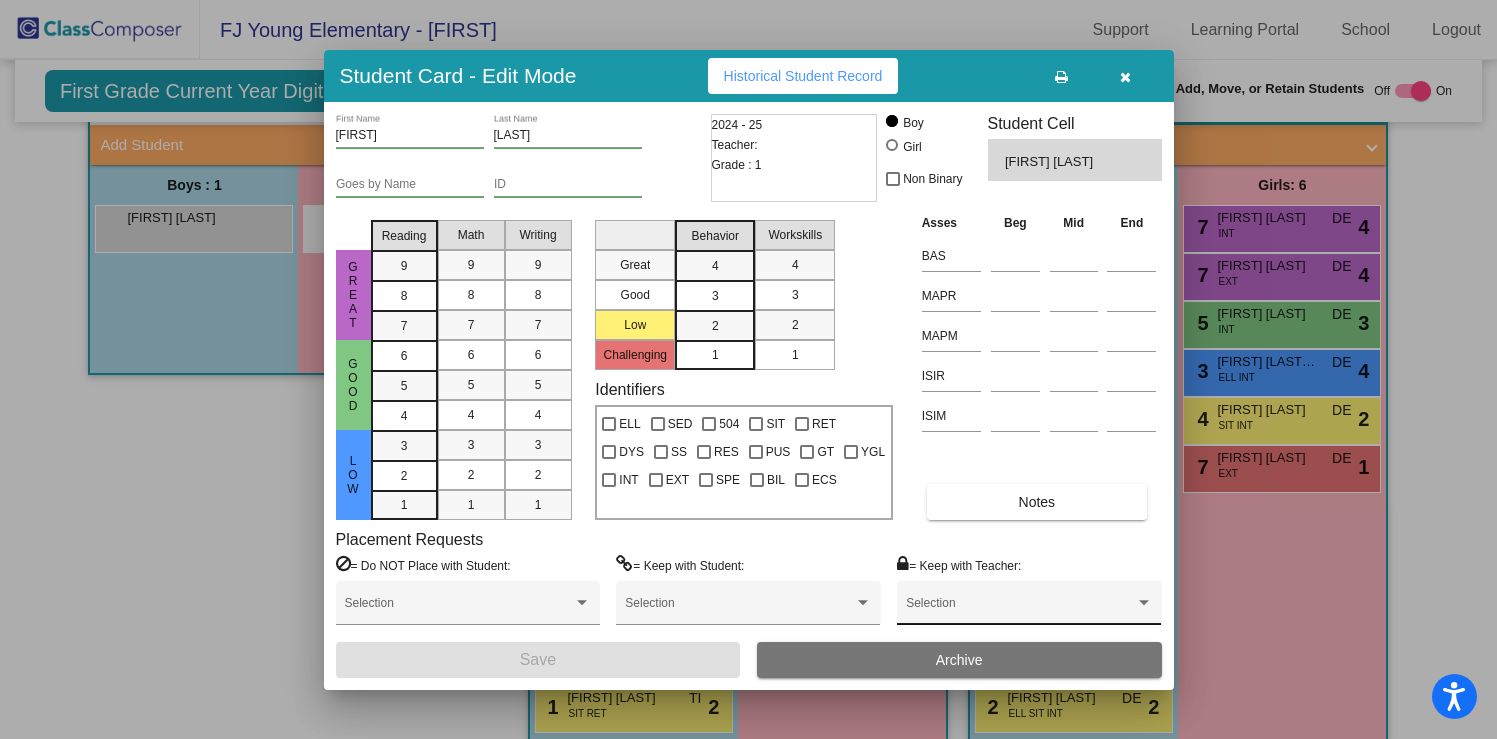 click on "Selection" at bounding box center (1029, 608) 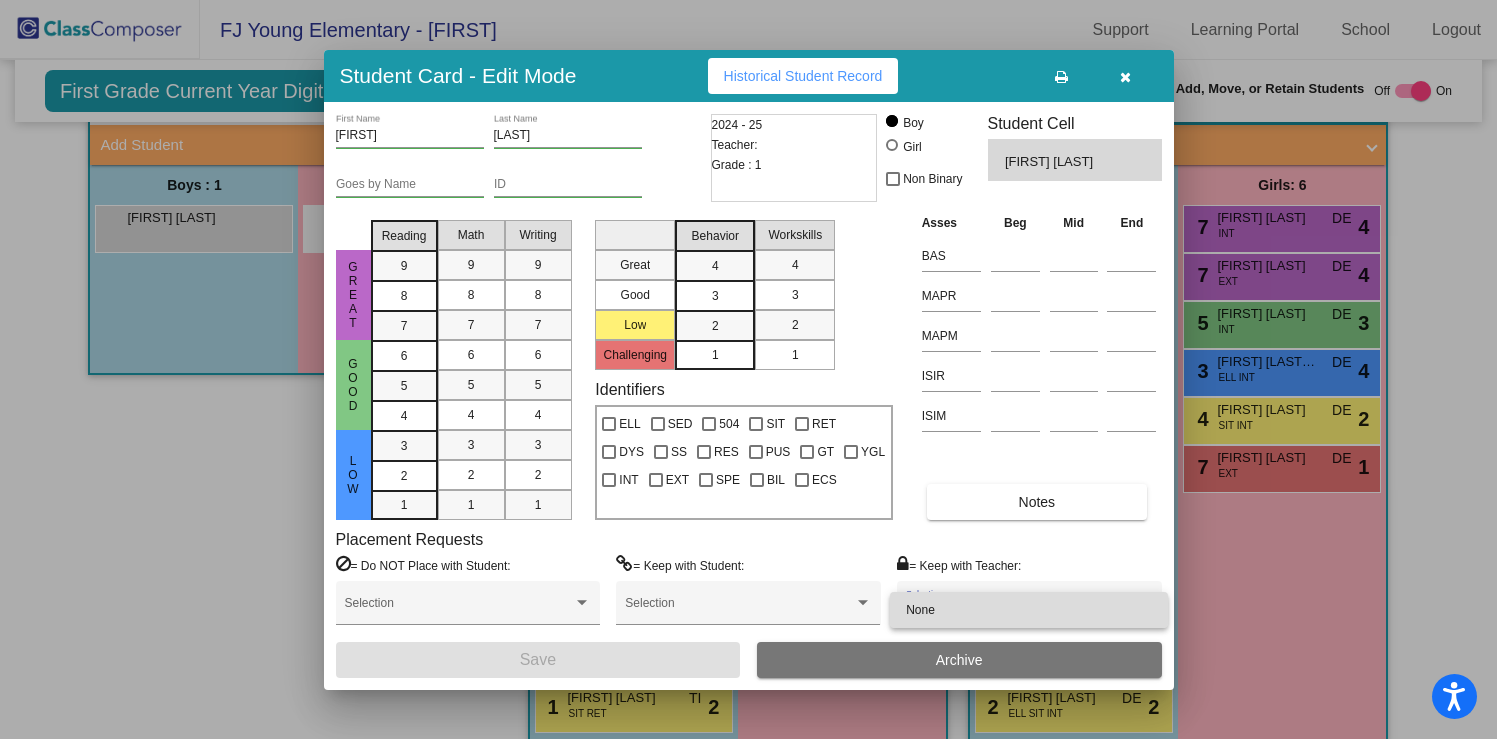click on "None" at bounding box center [1029, 610] 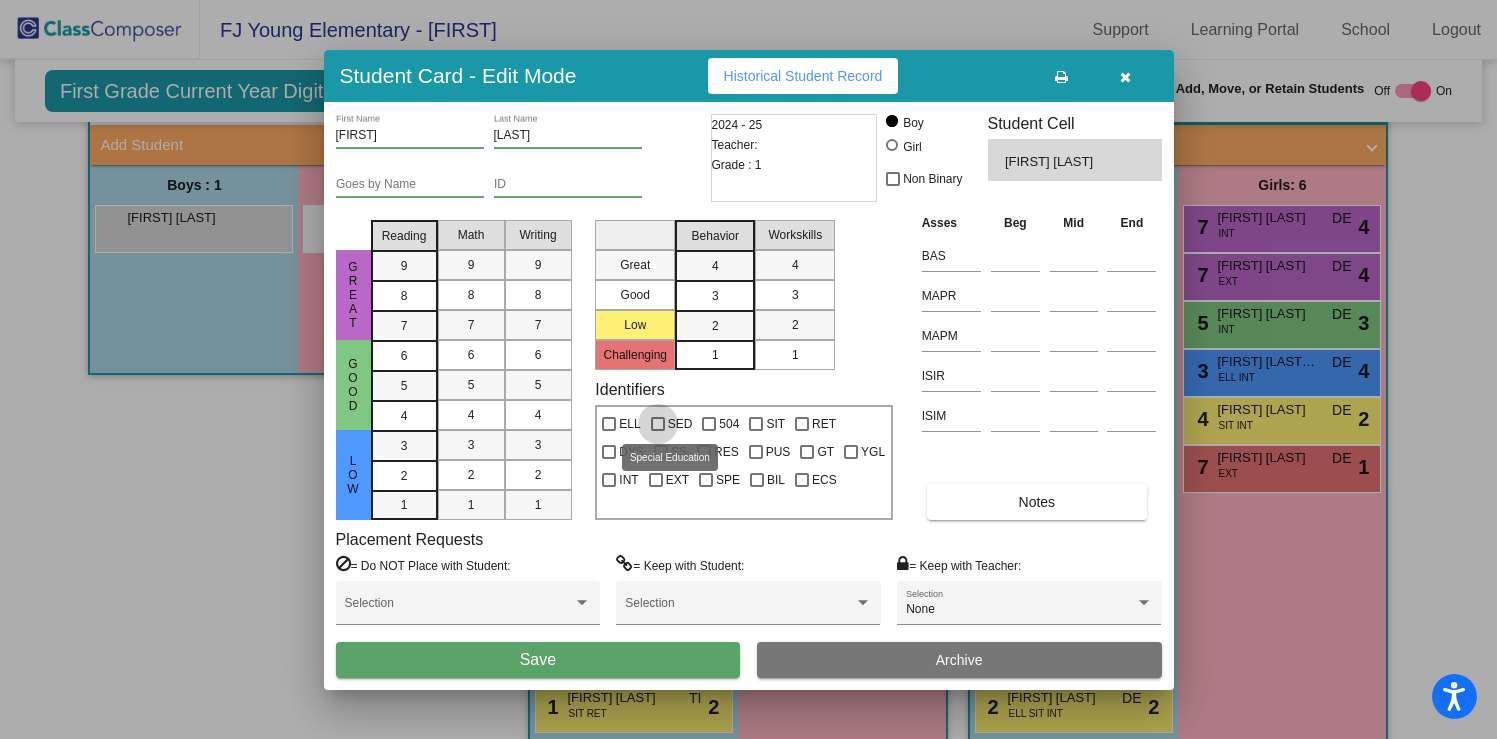 click at bounding box center [658, 424] 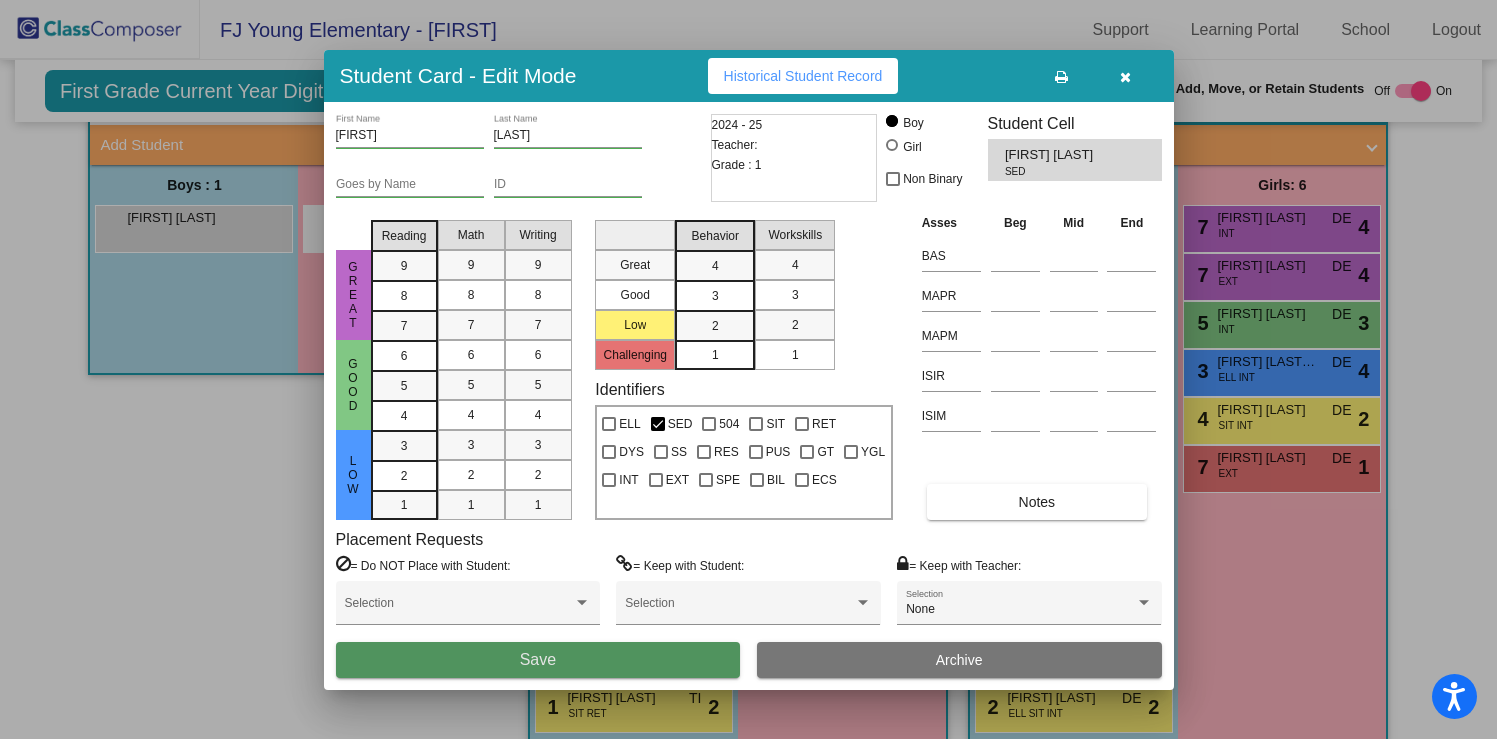 click on "Save" at bounding box center (538, 660) 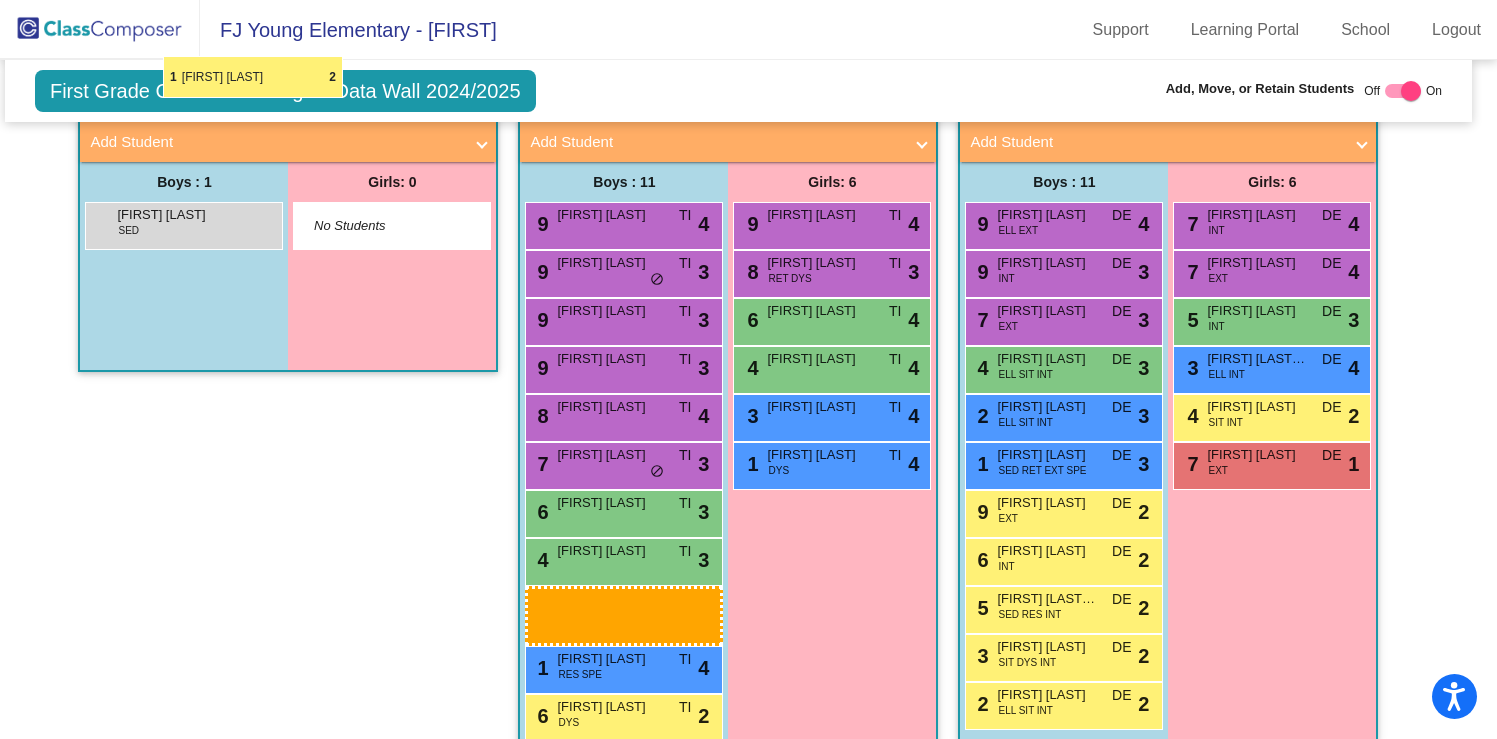 scroll, scrollTop: 913, scrollLeft: 10, axis: both 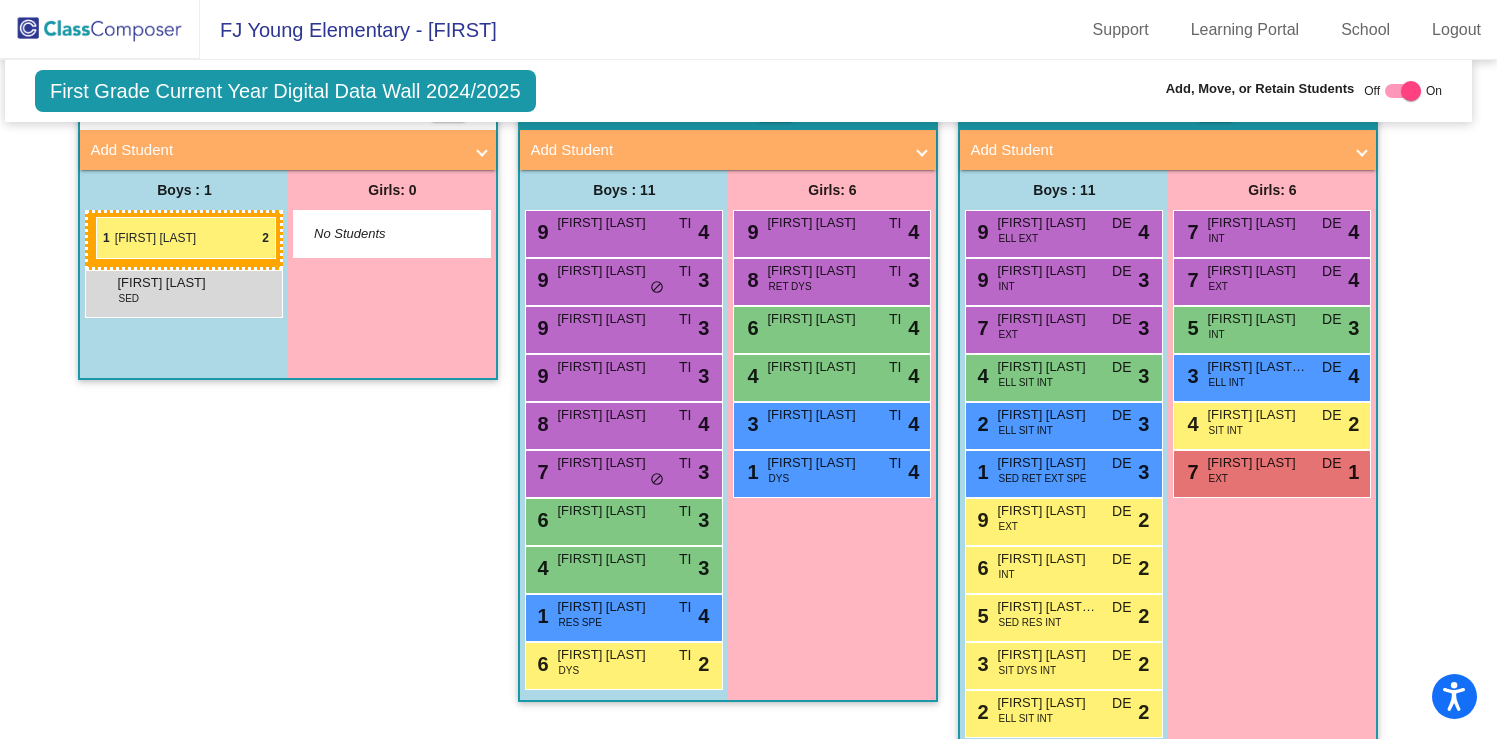 drag, startPoint x: 622, startPoint y: 535, endPoint x: 96, endPoint y: 217, distance: 614.65436 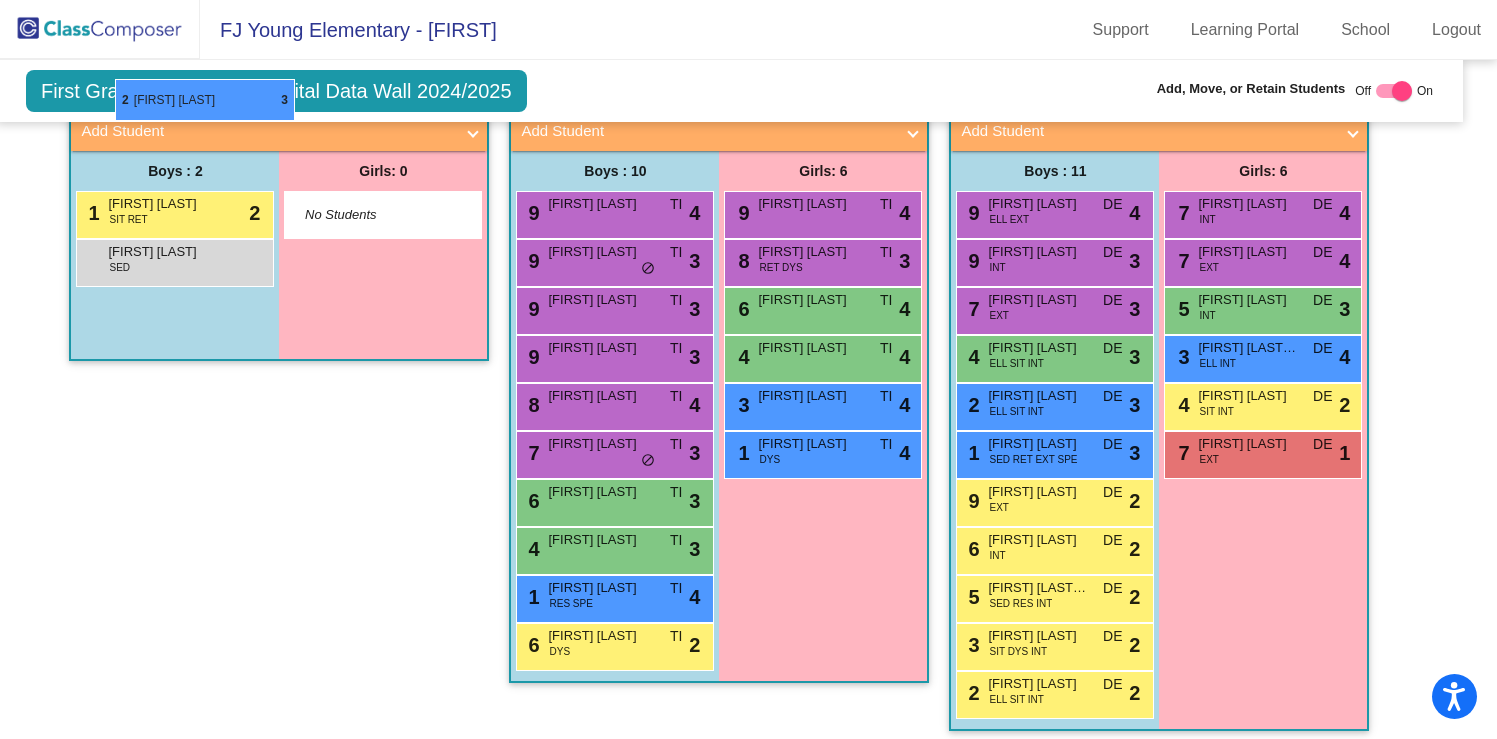 scroll, scrollTop: 912, scrollLeft: 19, axis: both 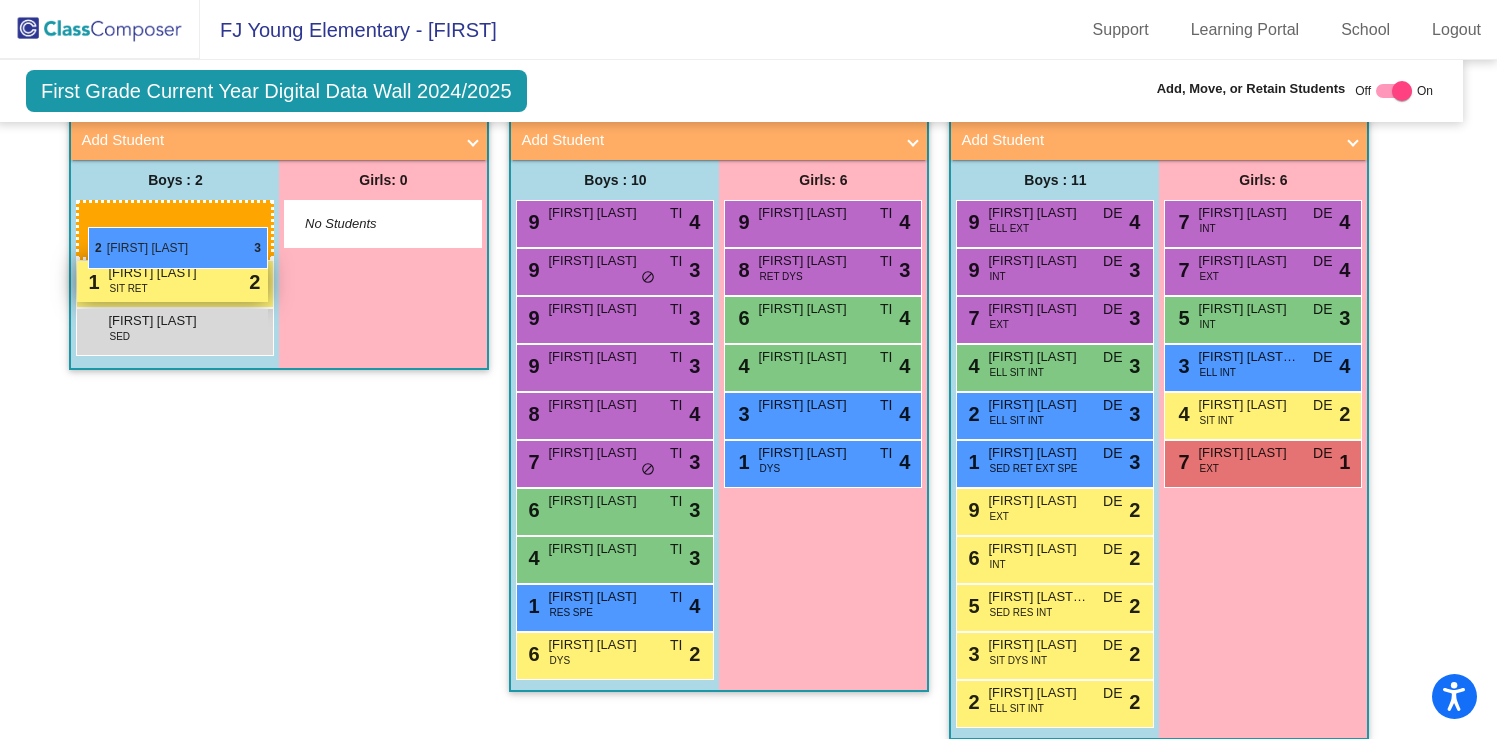 drag, startPoint x: 1076, startPoint y: 416, endPoint x: 87, endPoint y: 227, distance: 1006.8972 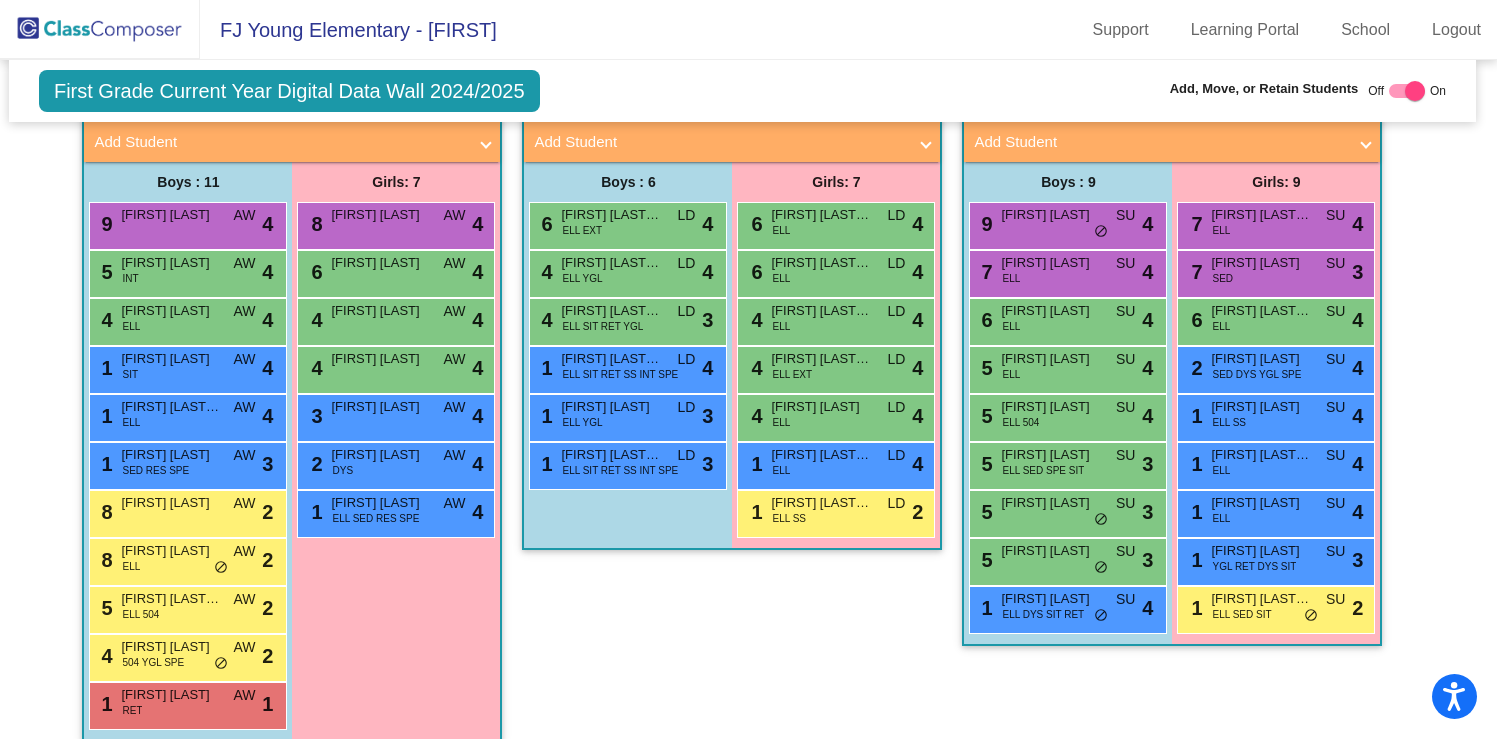 scroll, scrollTop: 2849, scrollLeft: 6, axis: both 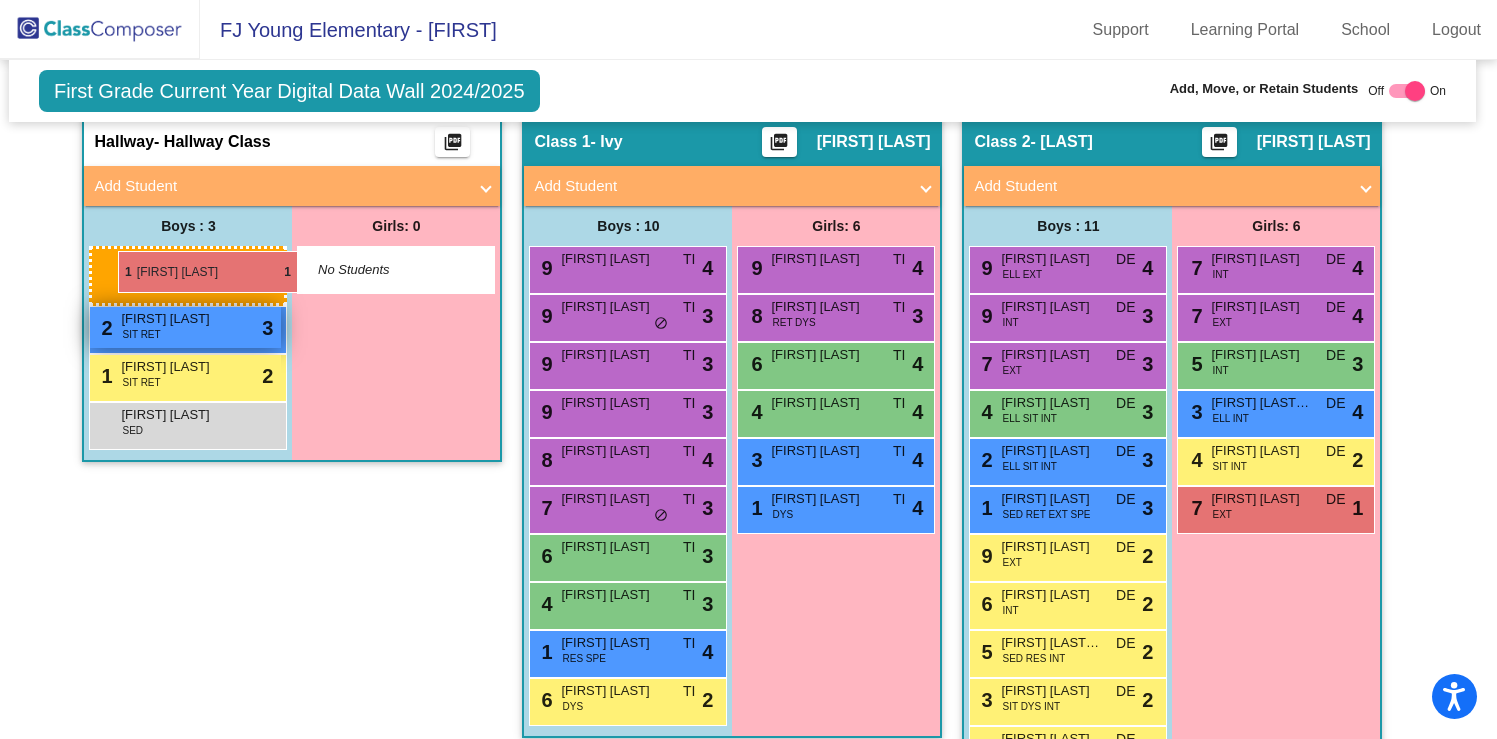 drag, startPoint x: 174, startPoint y: 701, endPoint x: 114, endPoint y: 250, distance: 454.97363 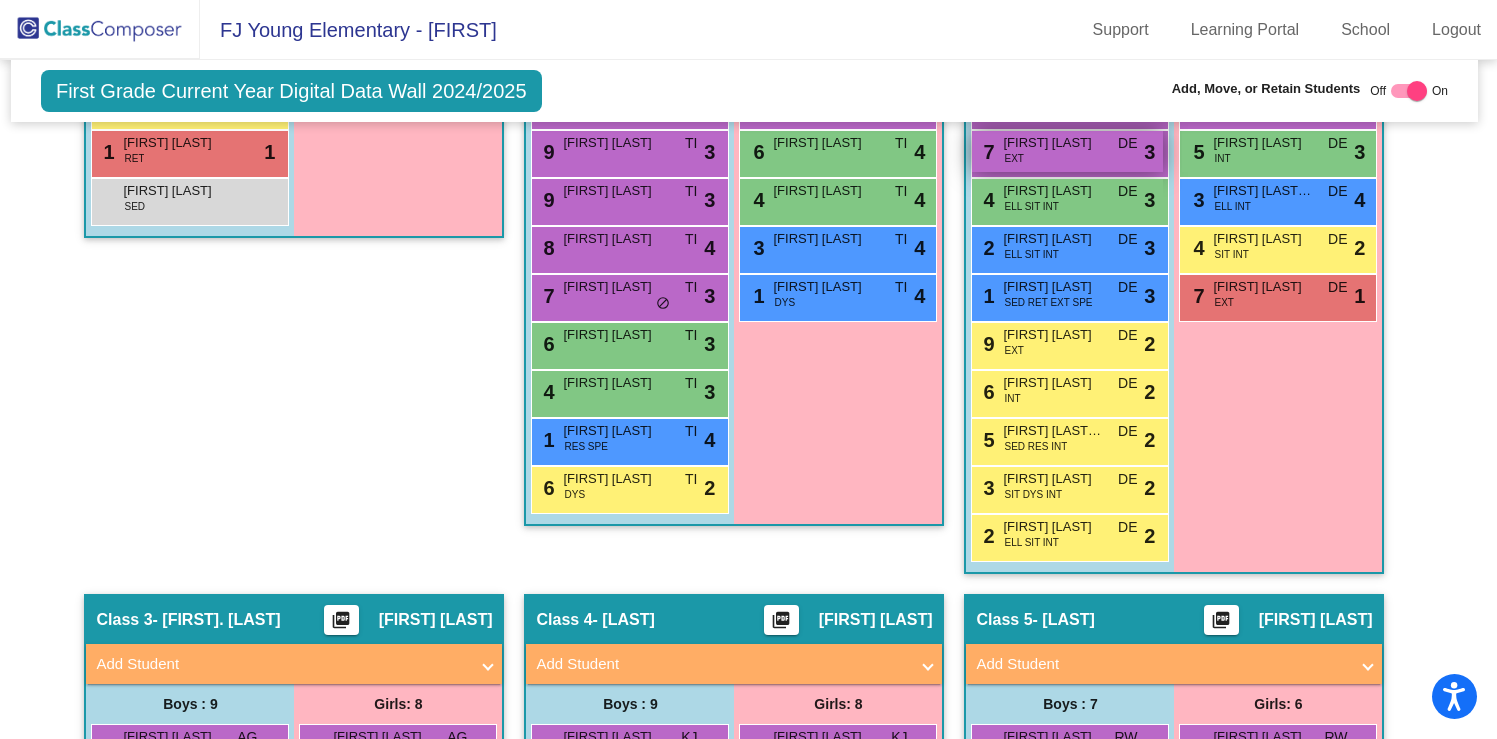 scroll, scrollTop: 1118, scrollLeft: 4, axis: both 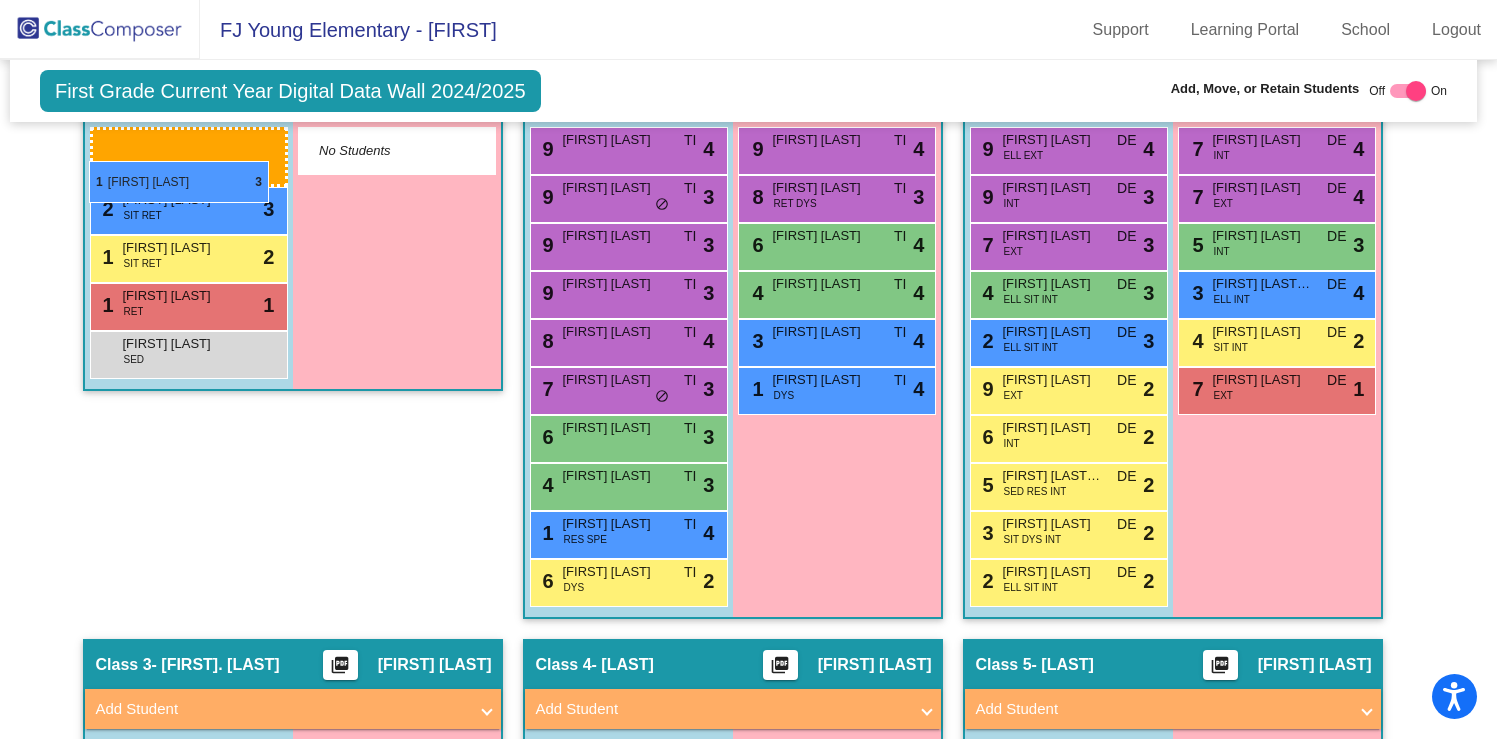drag, startPoint x: 1057, startPoint y: 318, endPoint x: 89, endPoint y: 161, distance: 980.6493 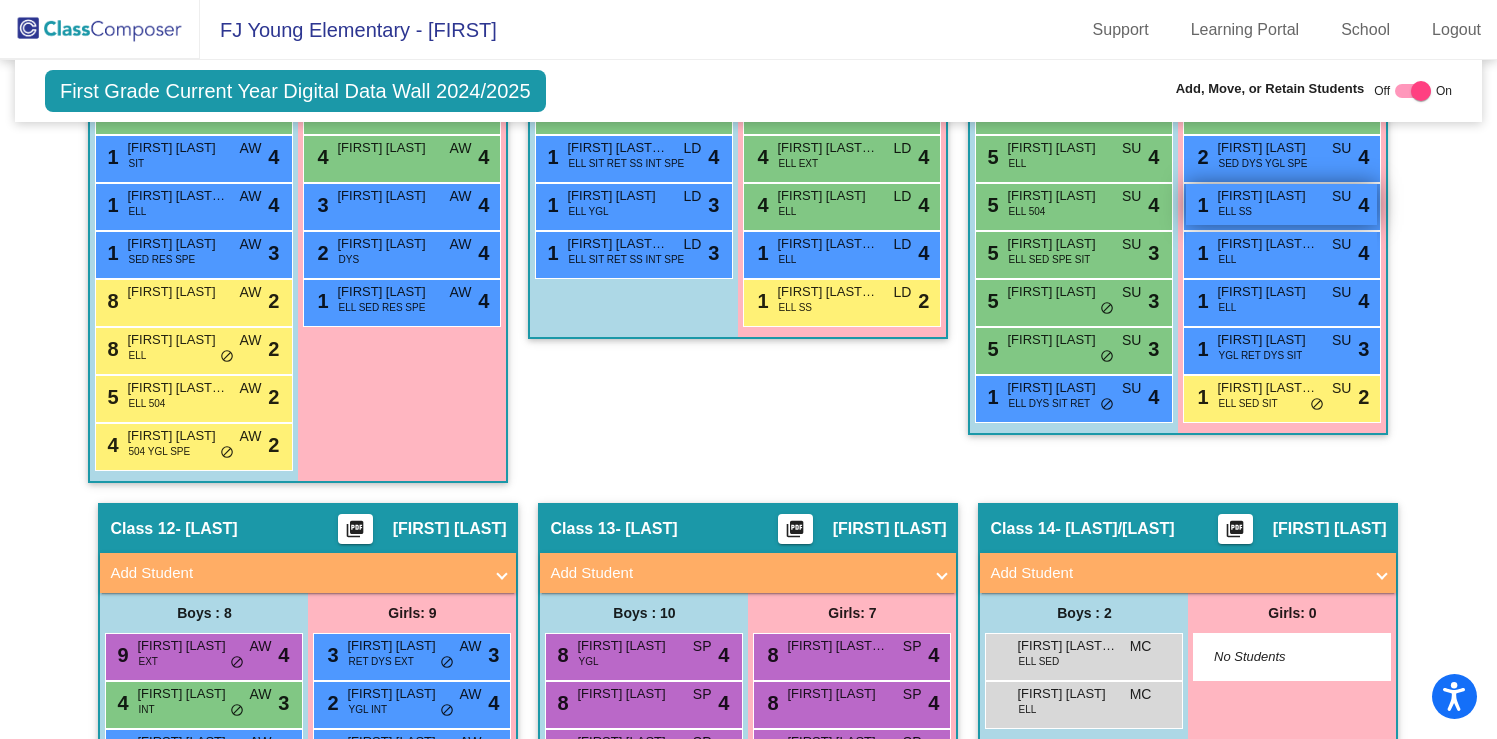 scroll, scrollTop: 3017, scrollLeft: 0, axis: vertical 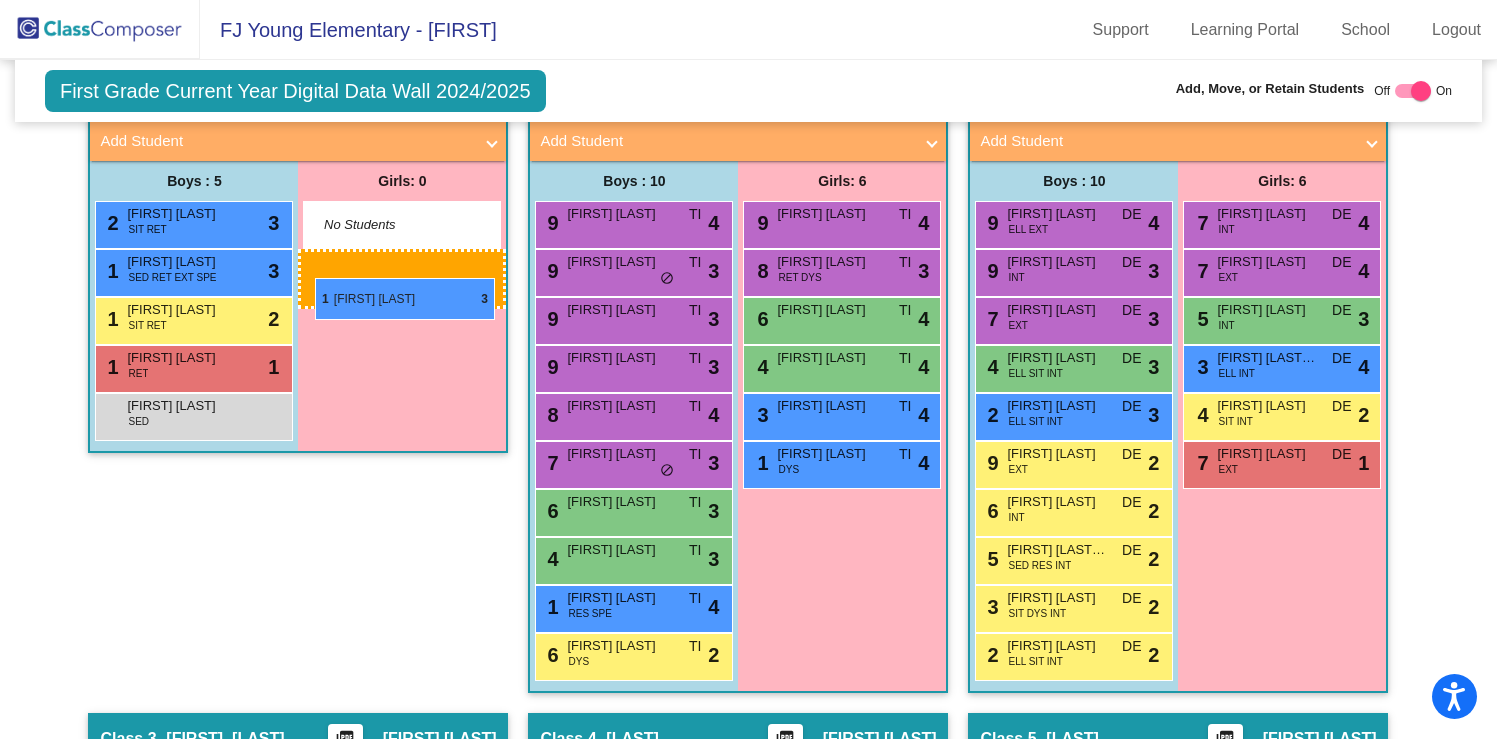 drag, startPoint x: 1234, startPoint y: 352, endPoint x: 316, endPoint y: 278, distance: 920.9777 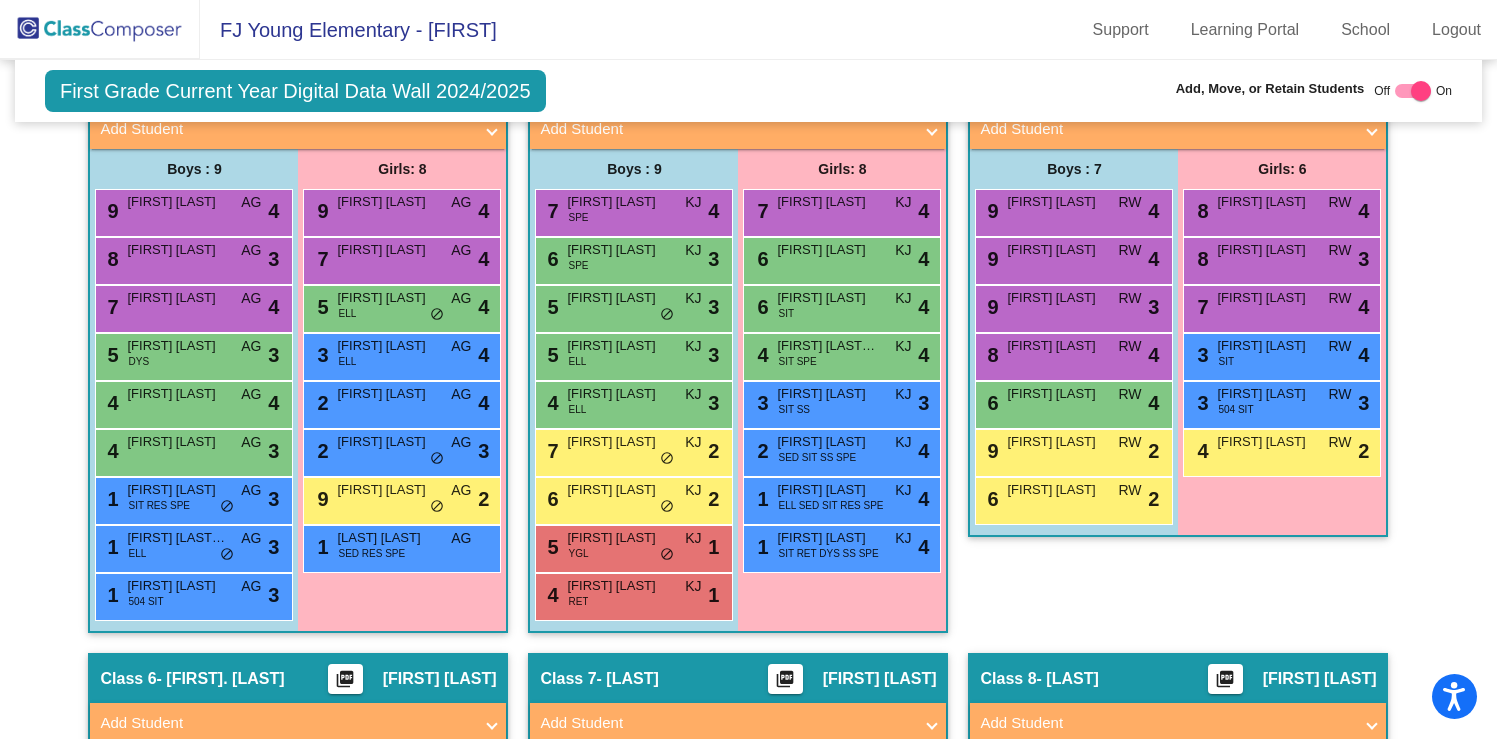scroll, scrollTop: 1592, scrollLeft: 0, axis: vertical 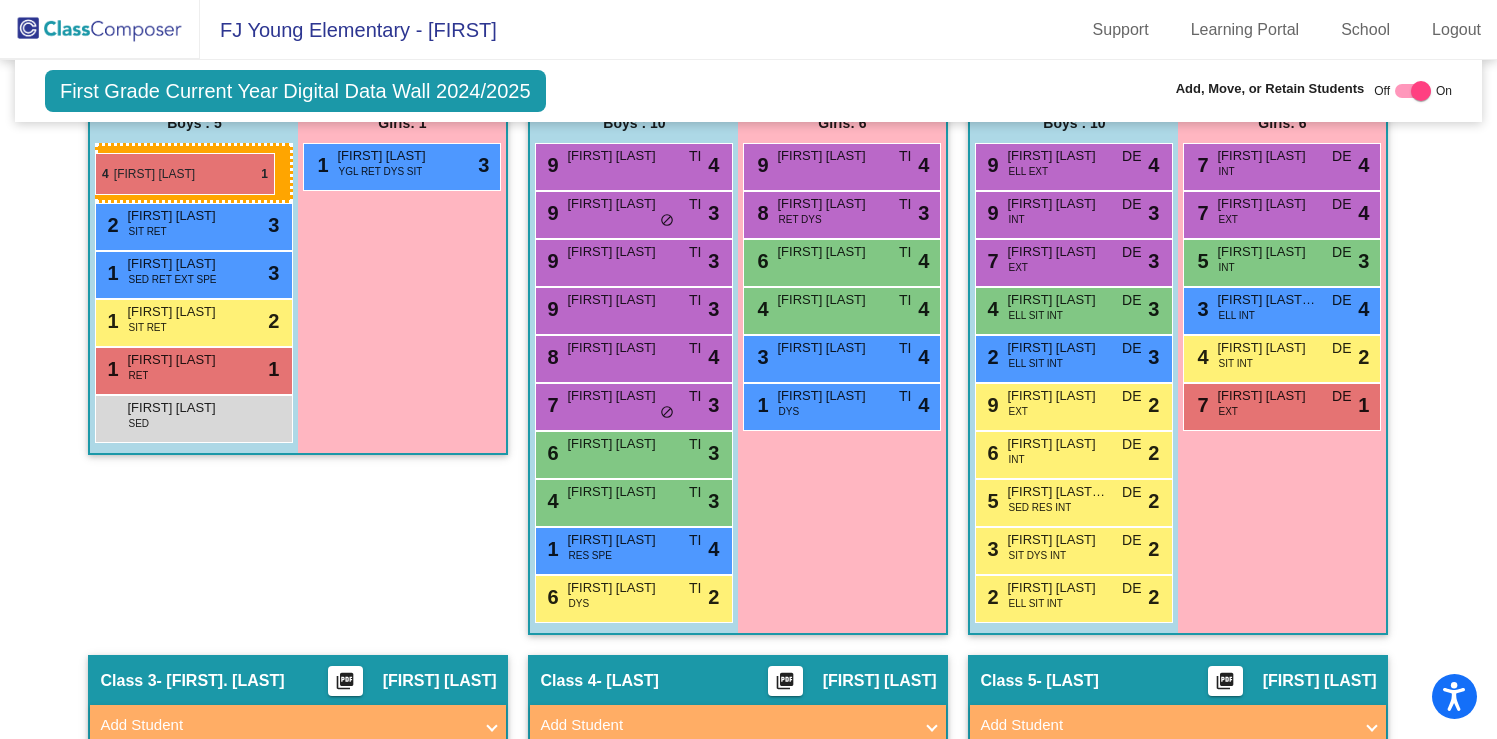 drag, startPoint x: 666, startPoint y: 584, endPoint x: 90, endPoint y: 153, distance: 719.40045 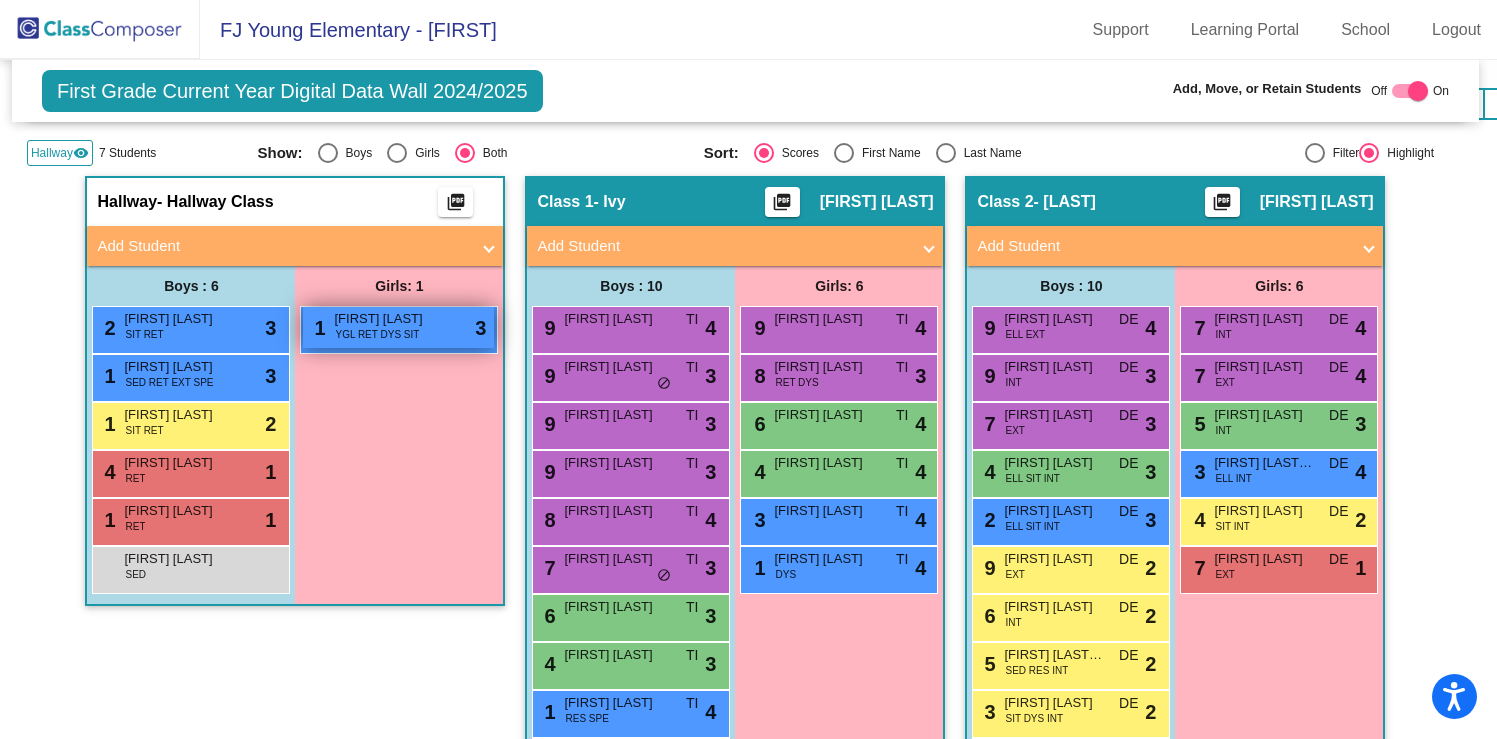 scroll, scrollTop: 817, scrollLeft: 1, axis: both 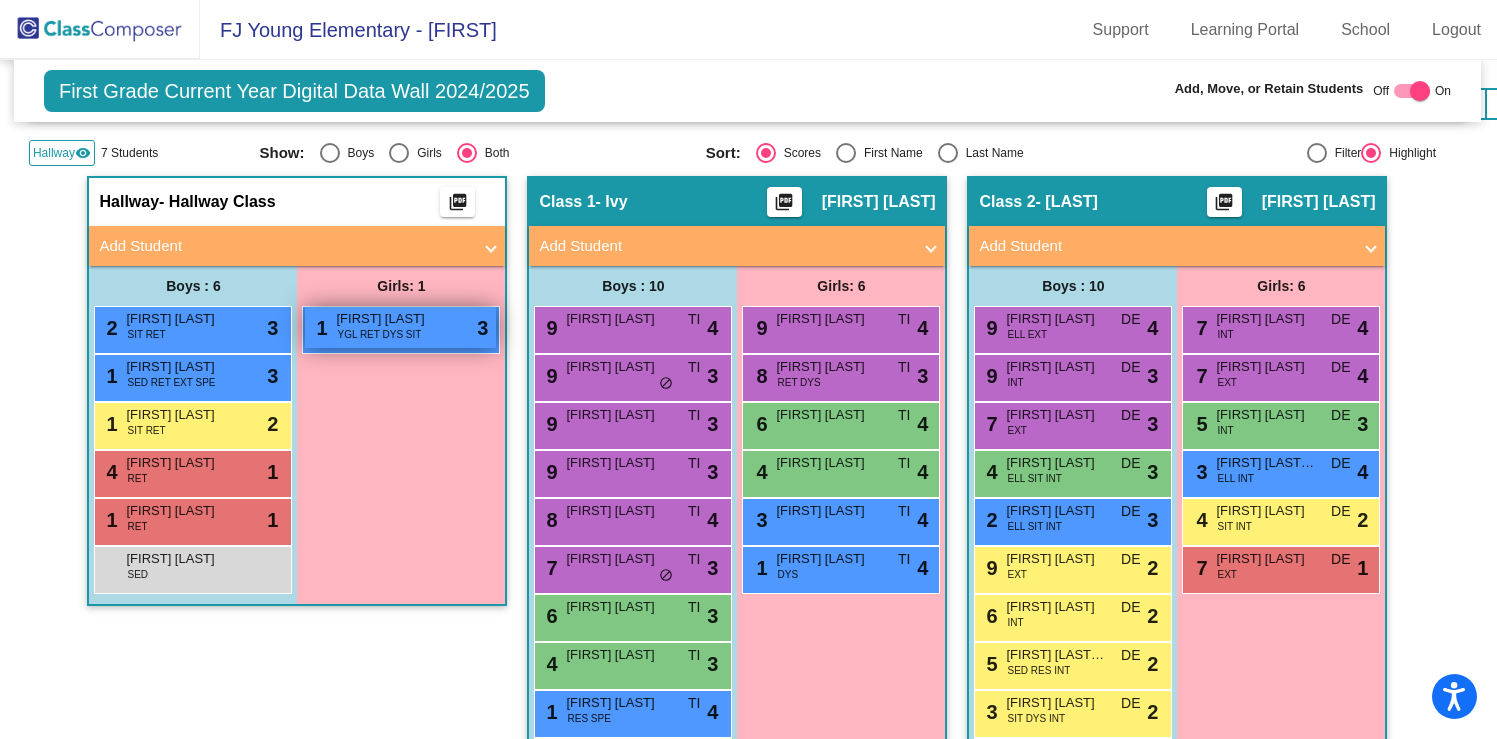 click on "YGL RET DYS SIT" at bounding box center (379, 334) 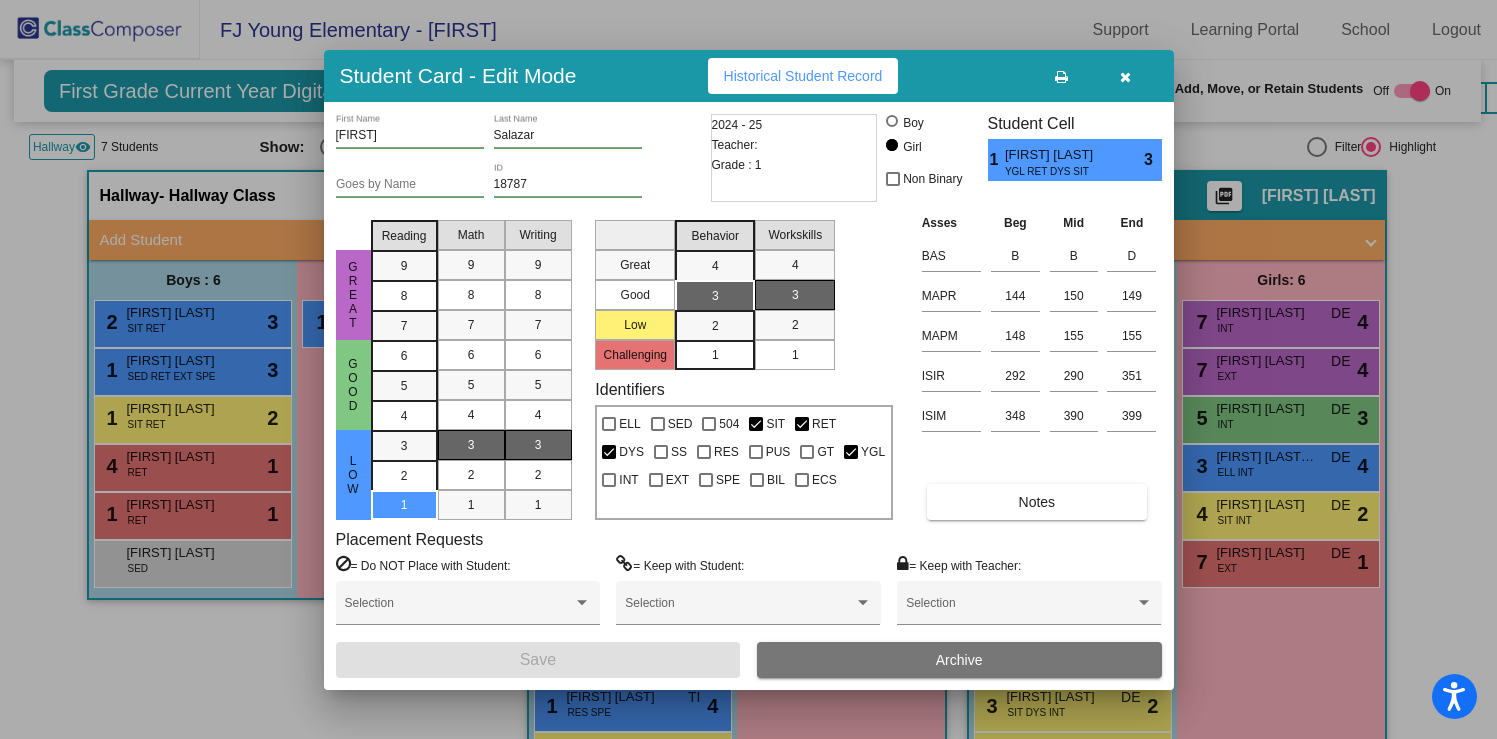 scroll, scrollTop: 823, scrollLeft: 0, axis: vertical 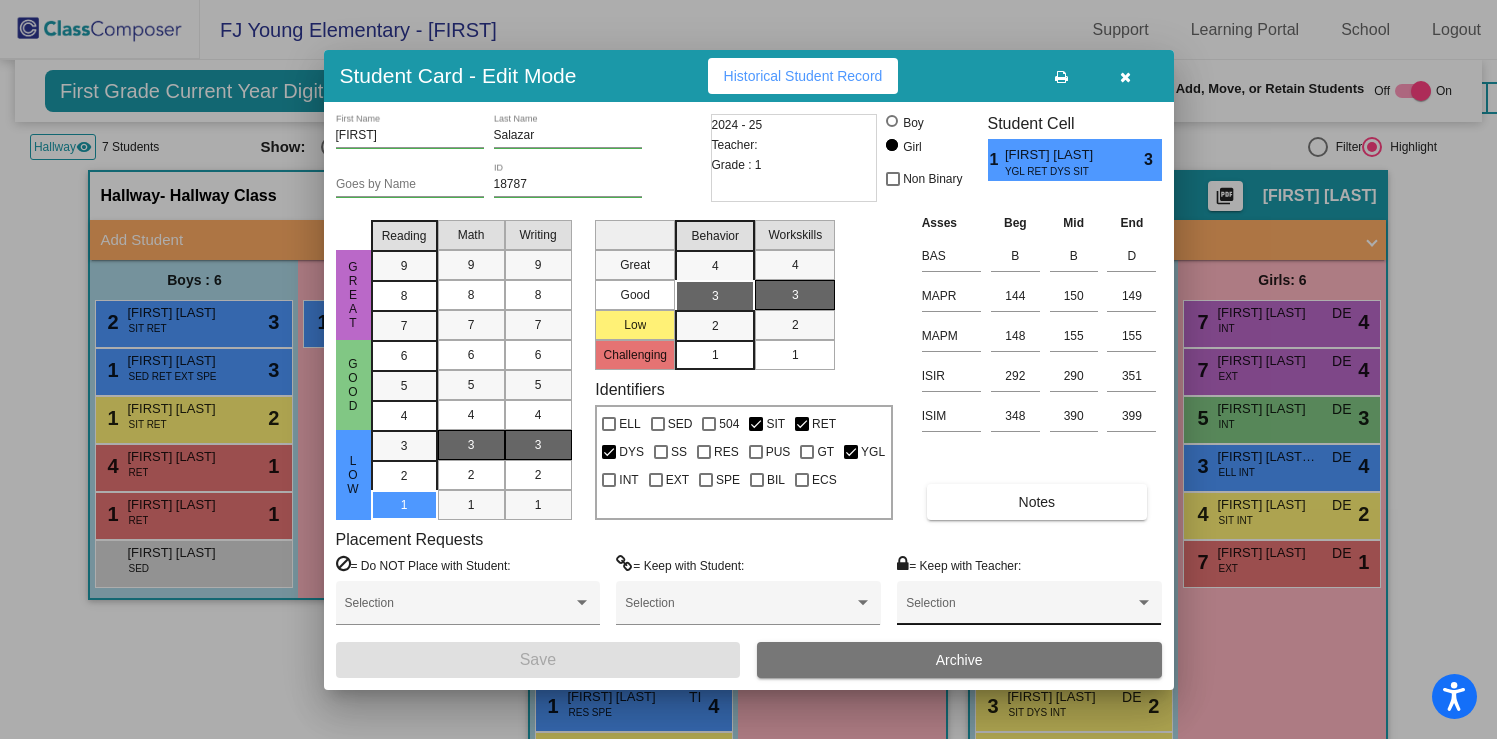 click at bounding box center (1020, 610) 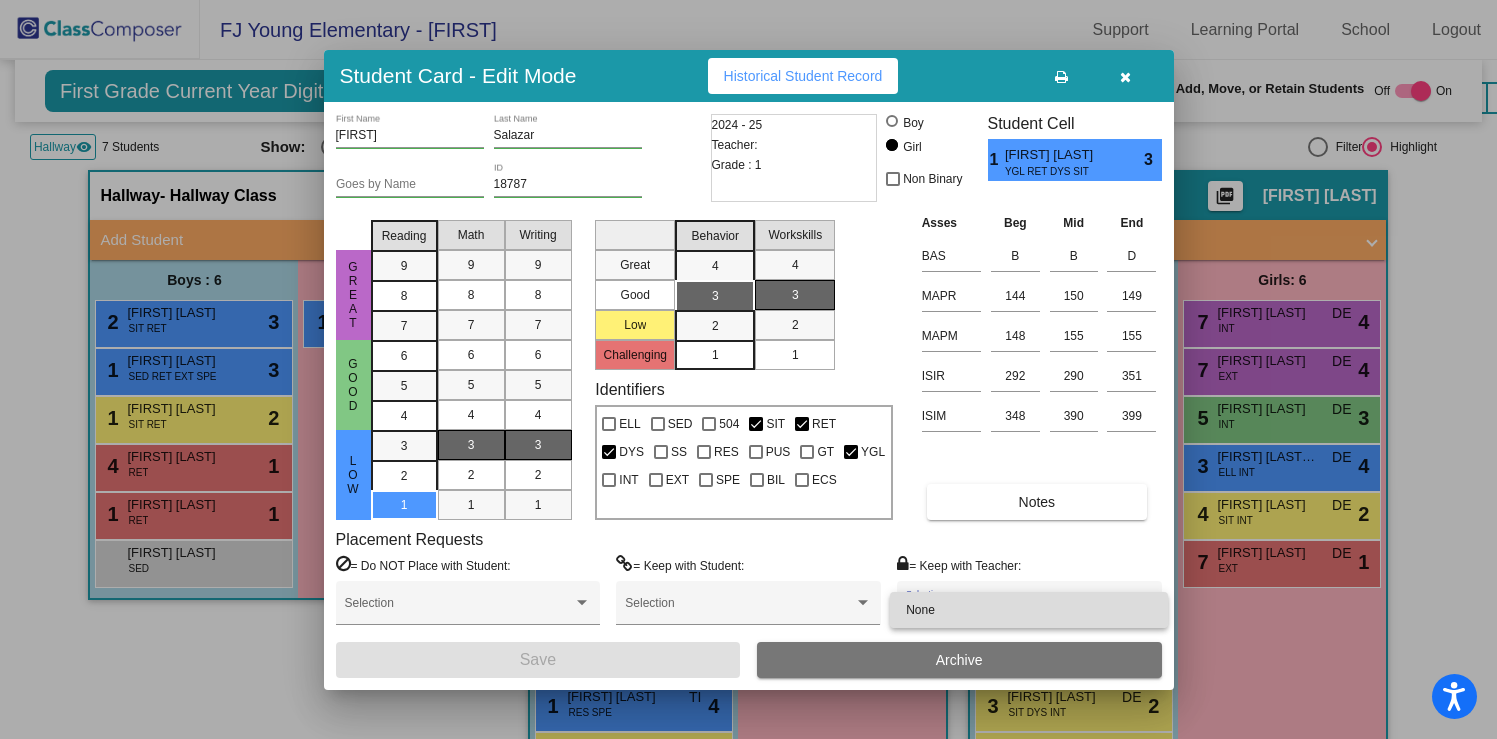 click on "None" at bounding box center [1029, 610] 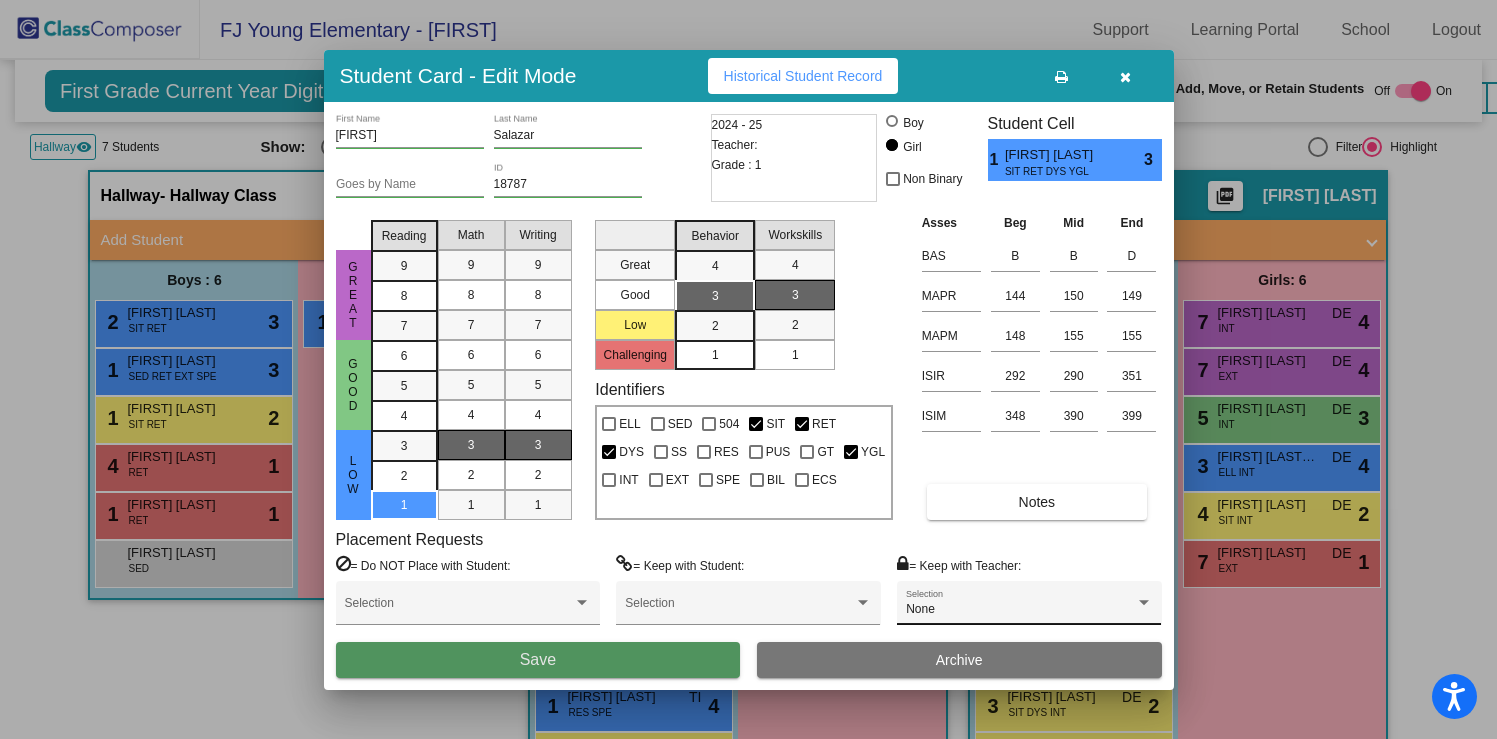 click on "Save" at bounding box center (538, 660) 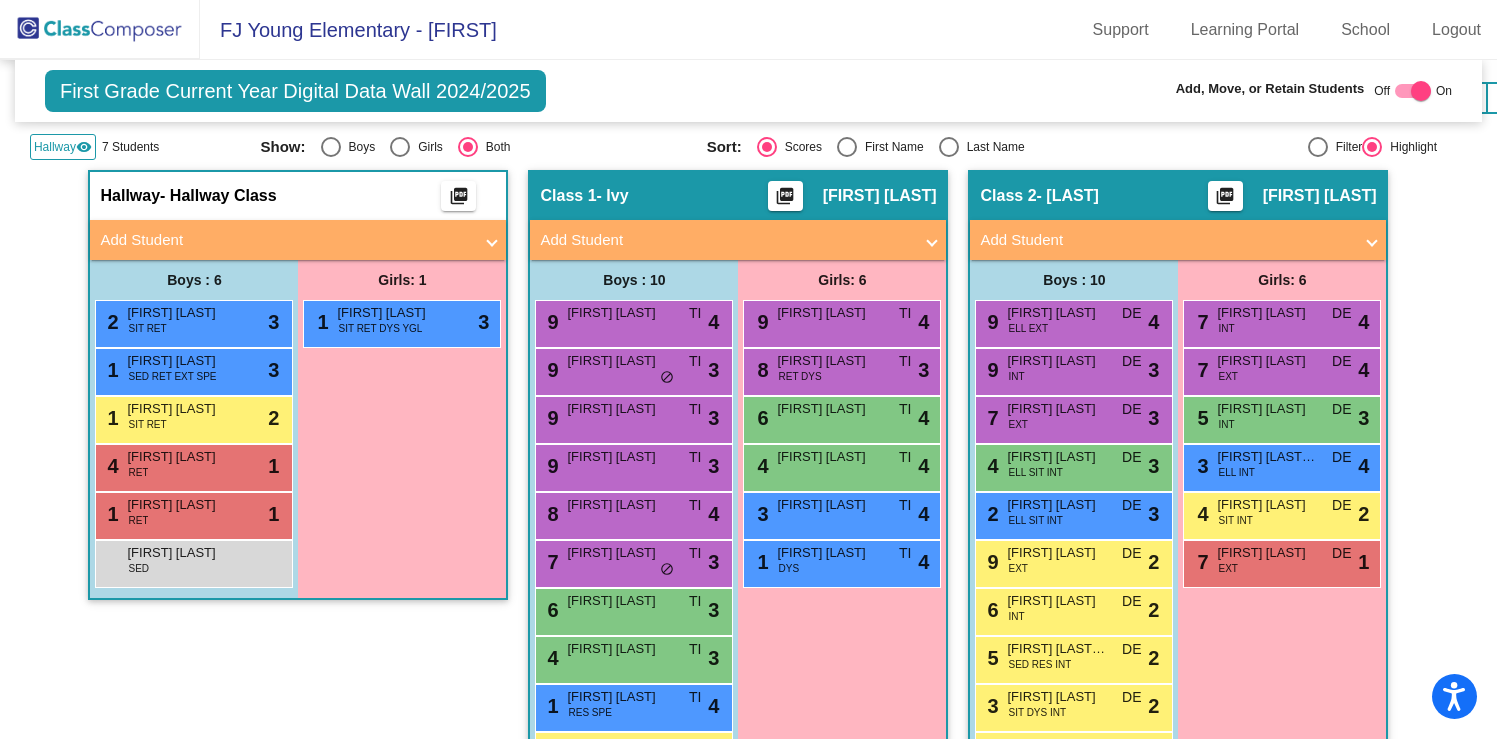 click on "Add Student" at bounding box center (294, 240) 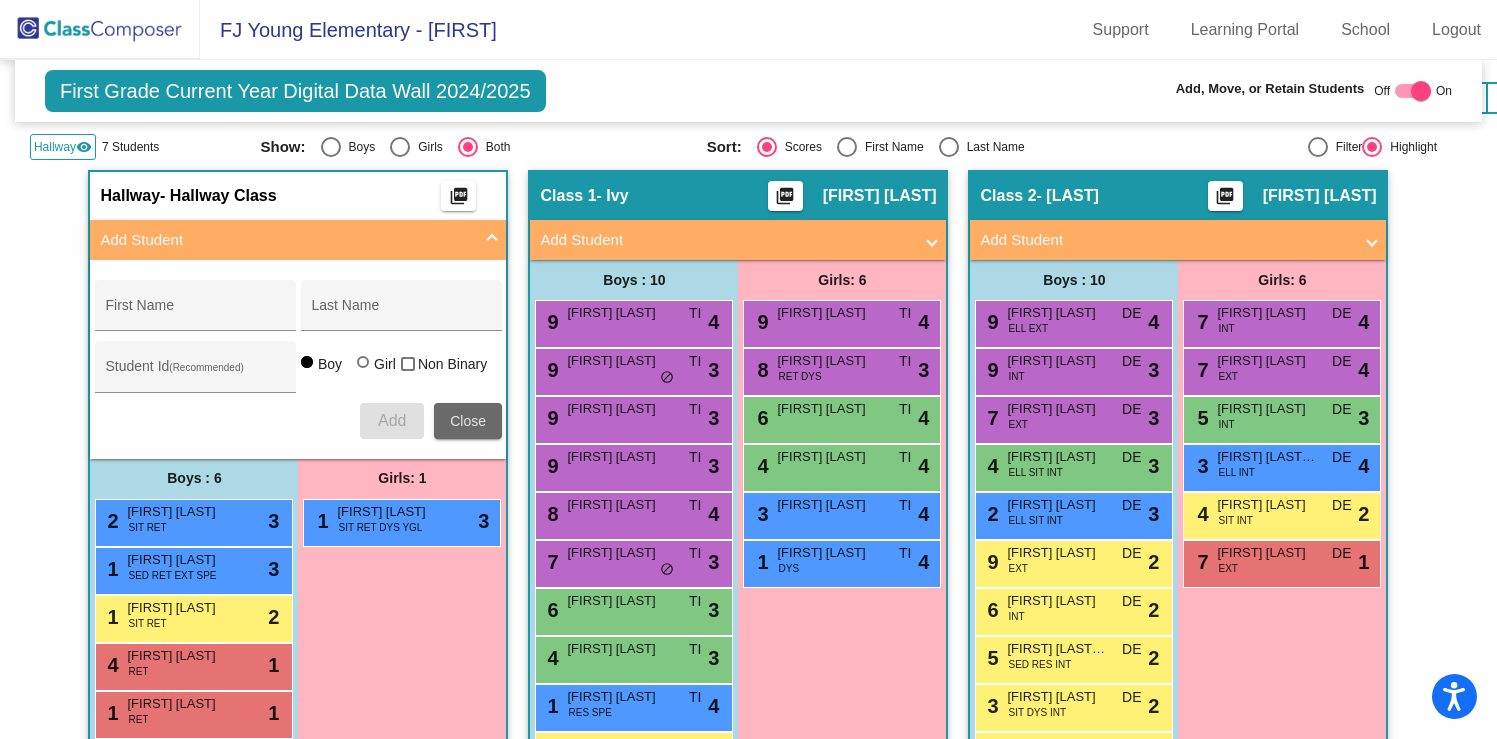 click on "Close" at bounding box center [468, 421] 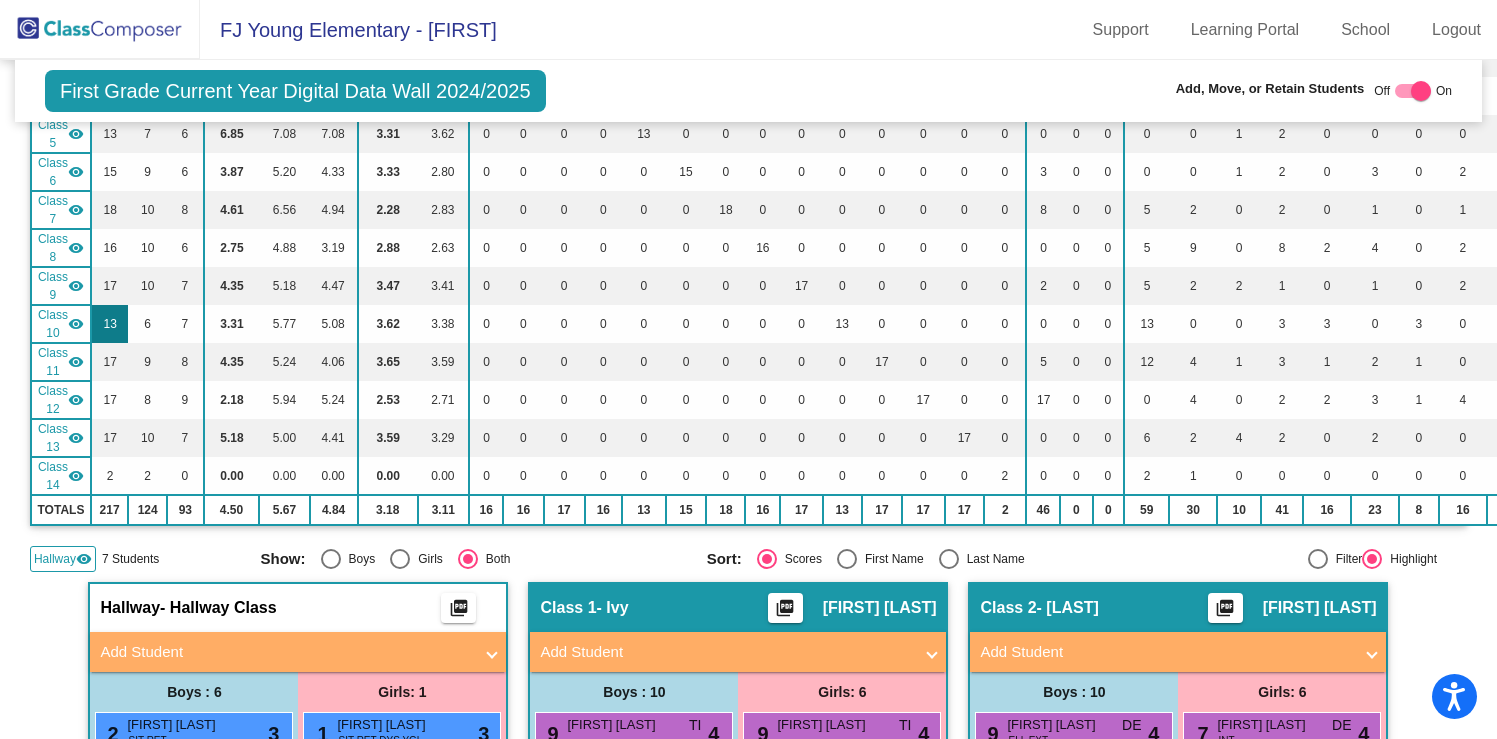scroll, scrollTop: 0, scrollLeft: 0, axis: both 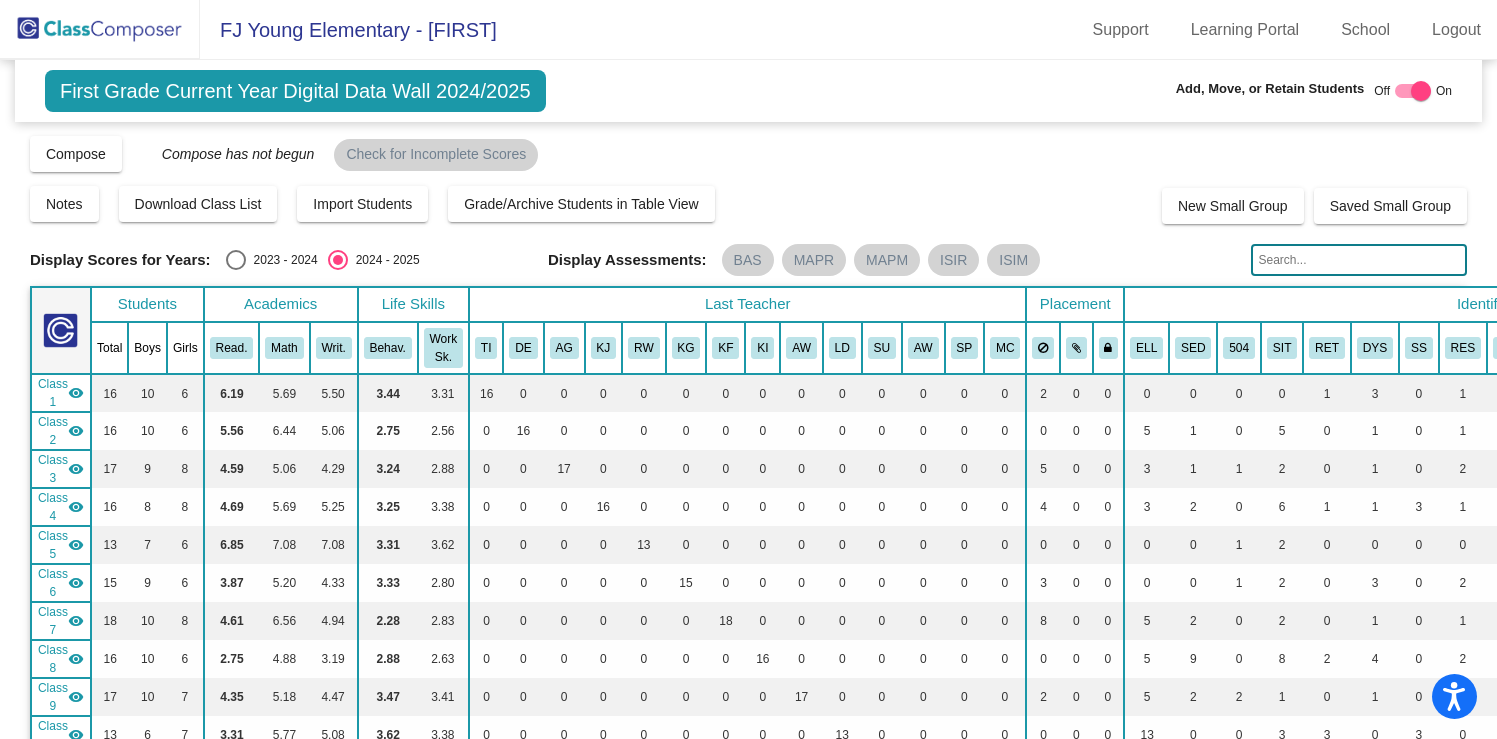 click 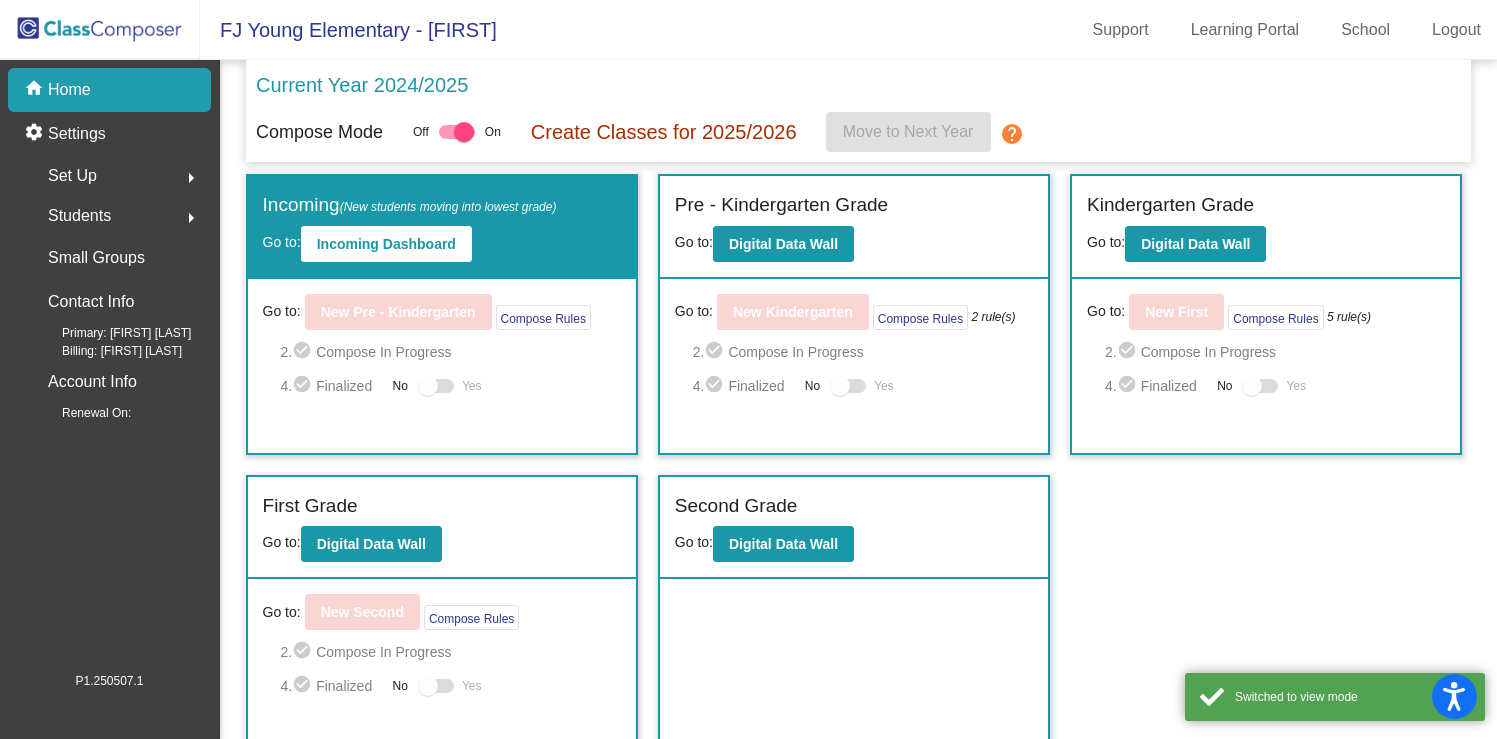 click on "Students" 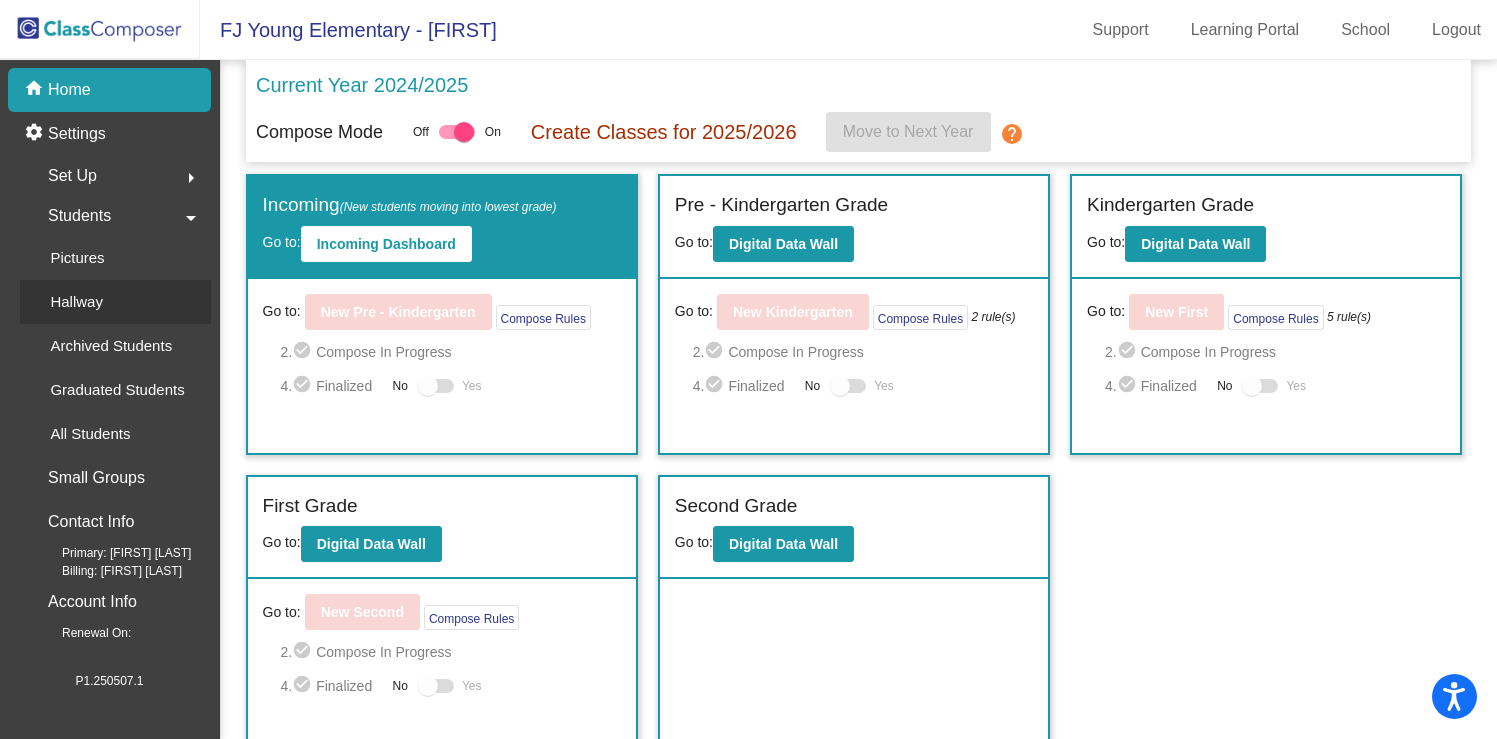 click on "Hallway" 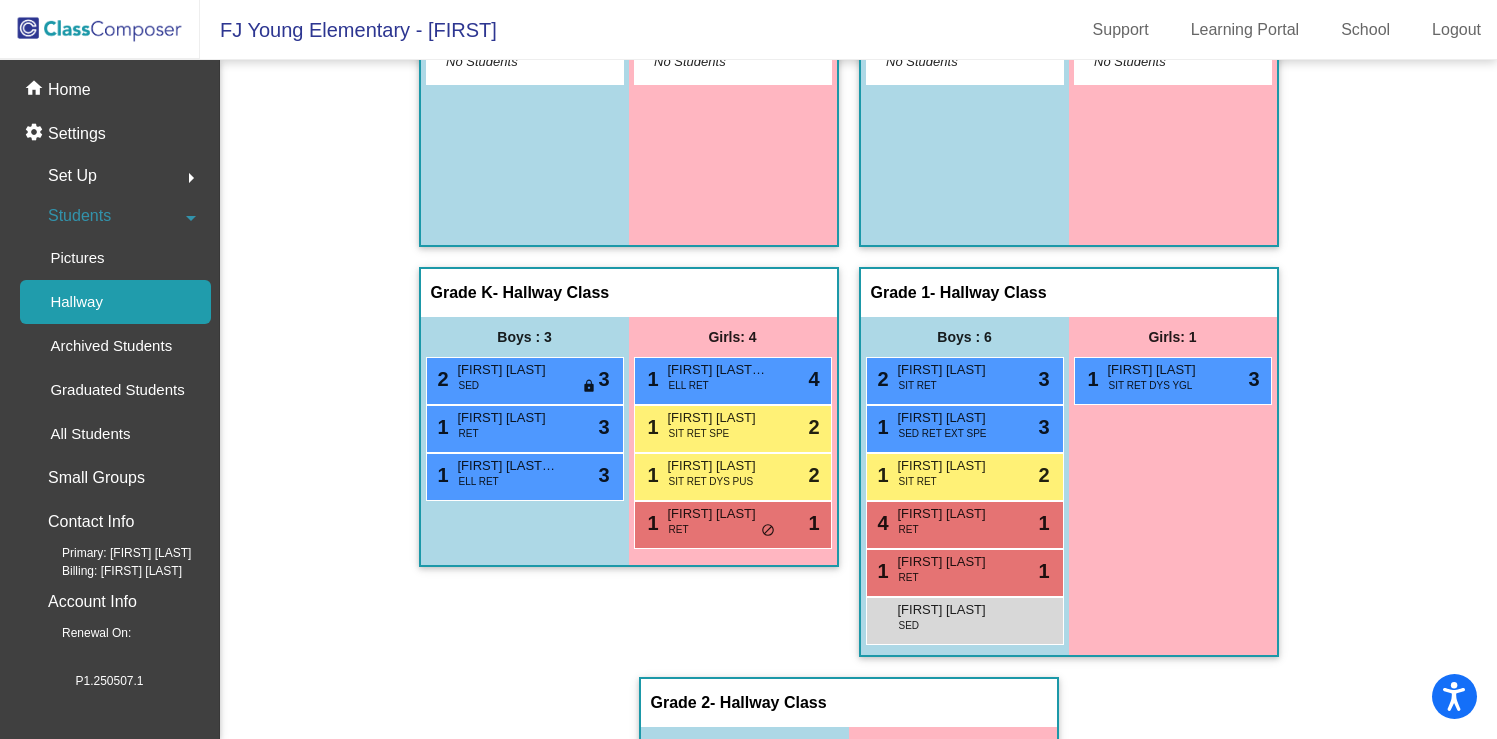 scroll, scrollTop: 144, scrollLeft: 0, axis: vertical 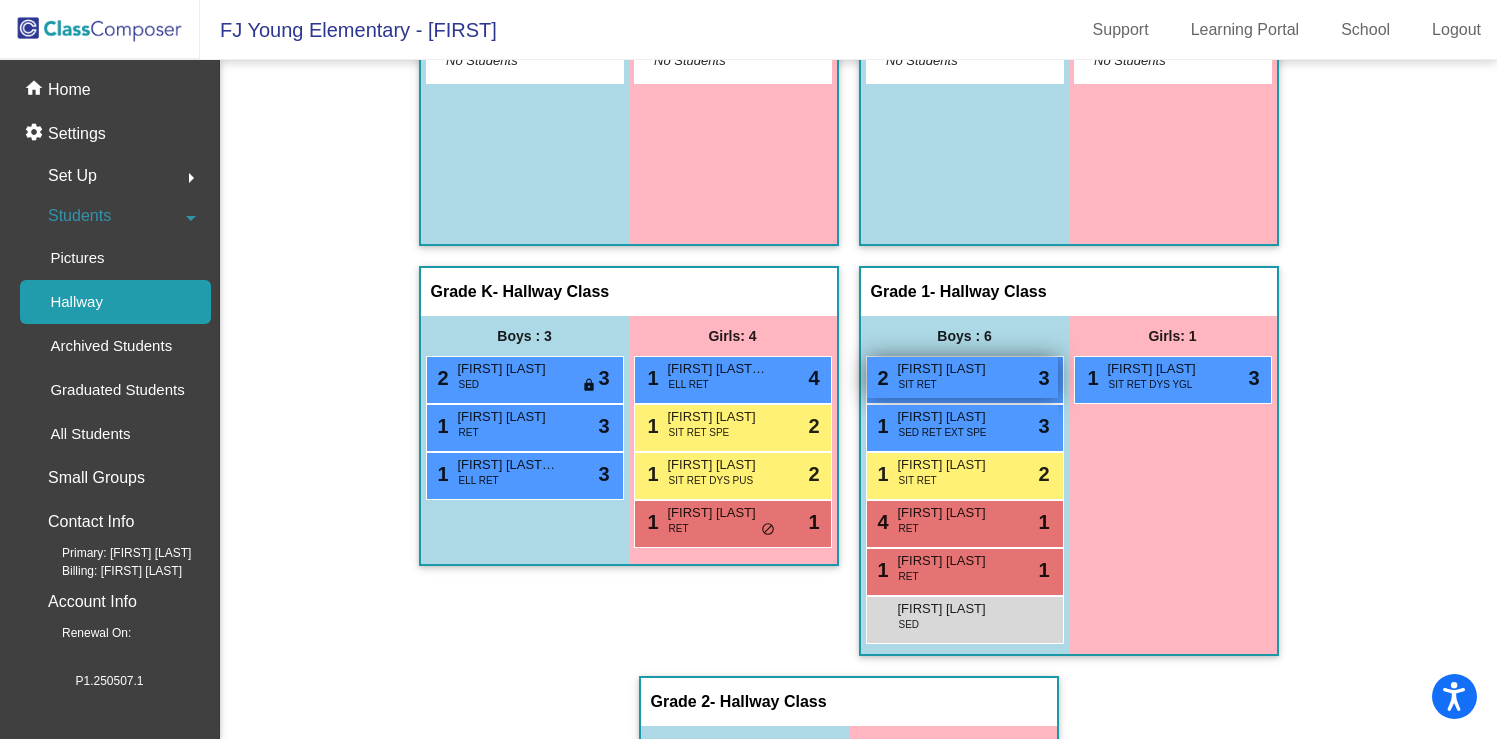 click on "2 Ayden Alvidrez SIT RET lock do_not_disturb_alt 3" at bounding box center (962, 377) 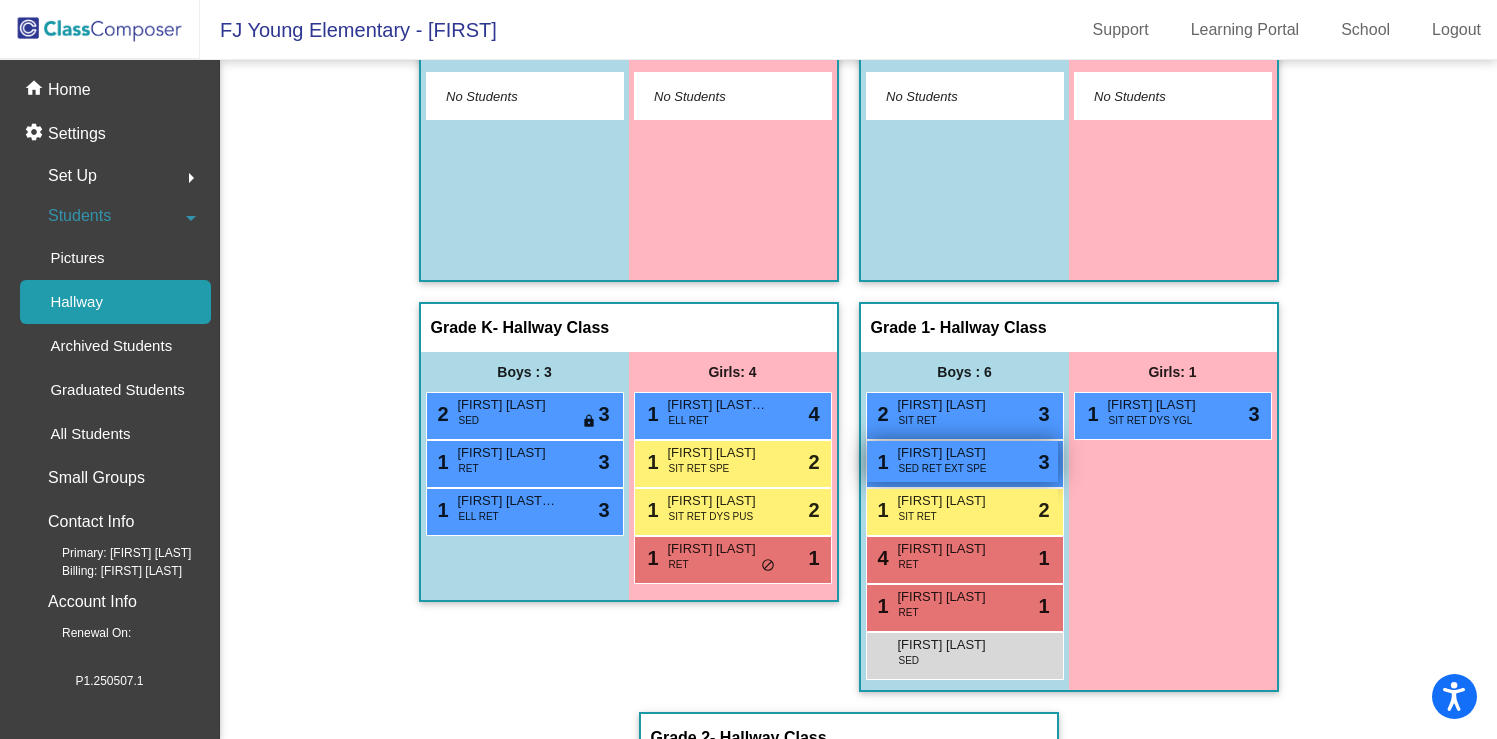 scroll, scrollTop: 0, scrollLeft: 0, axis: both 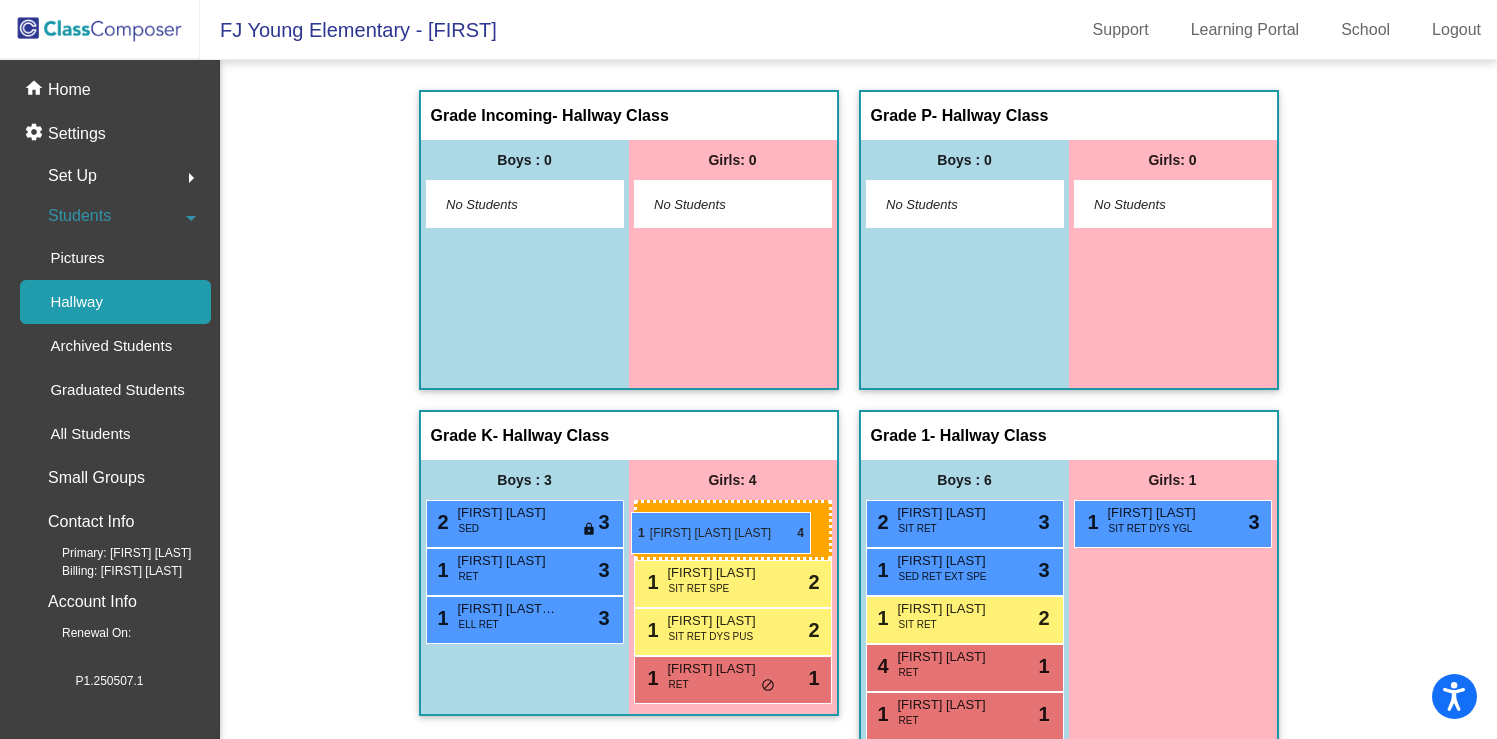 drag, startPoint x: 738, startPoint y: 522, endPoint x: 631, endPoint y: 511, distance: 107.563934 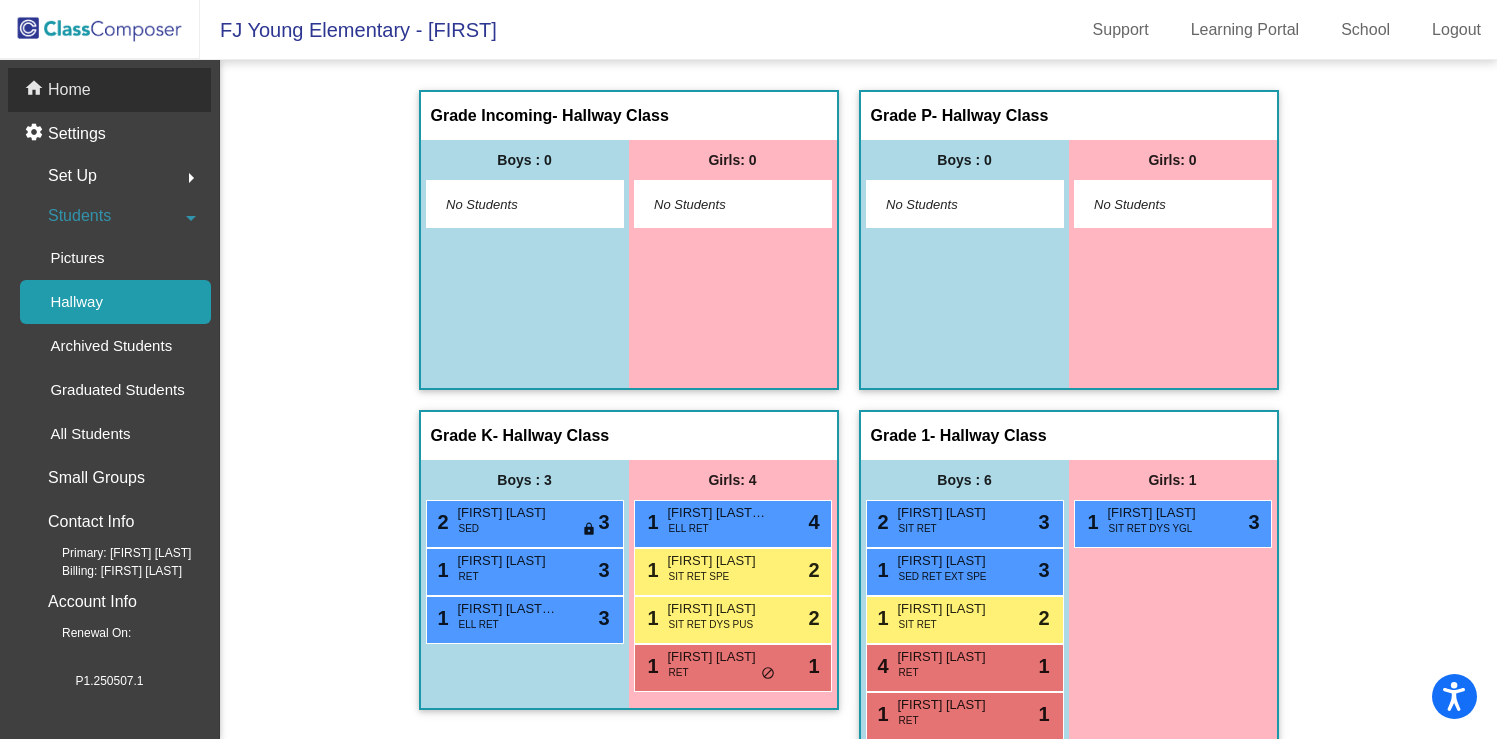 click on "Home" 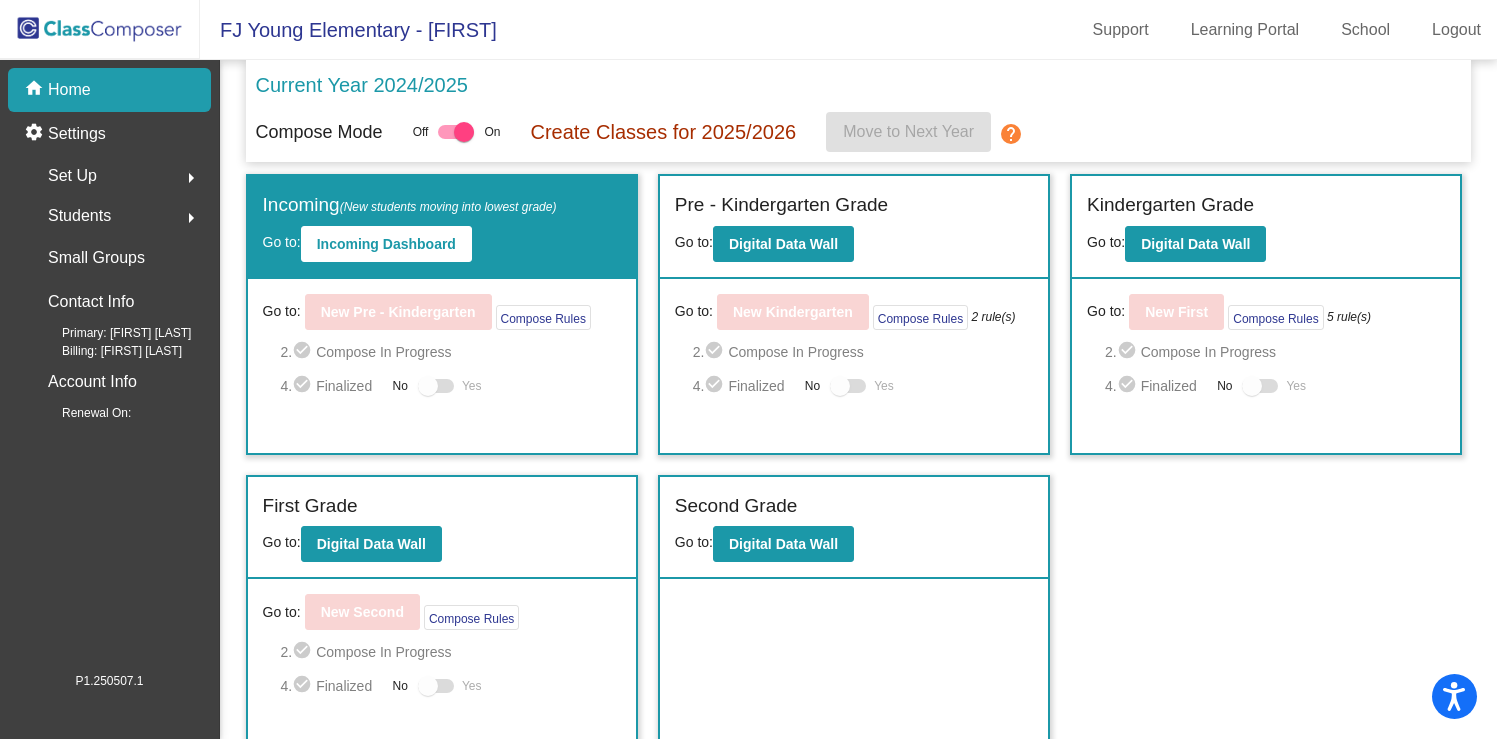 click on "Kindergarten Grade" 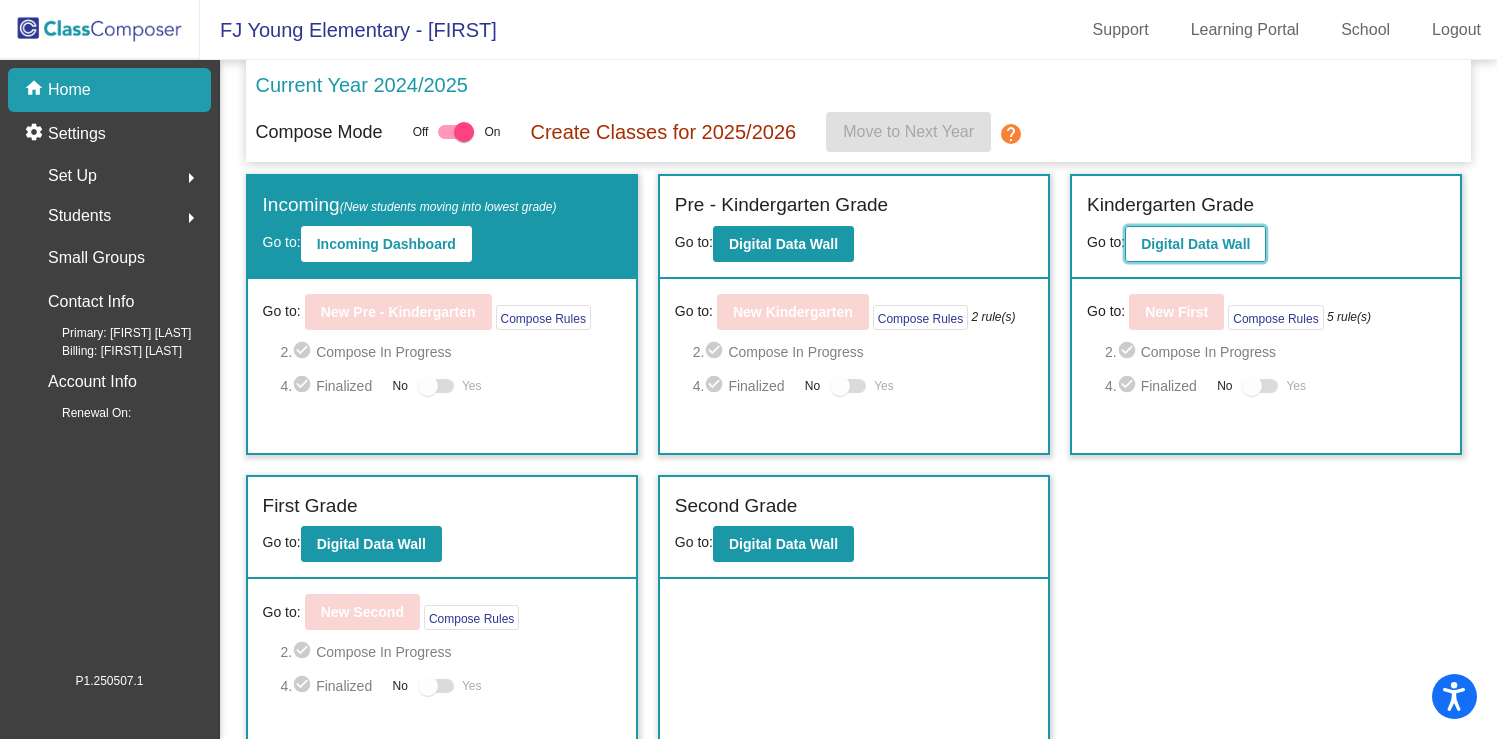 click on "Digital Data Wall" 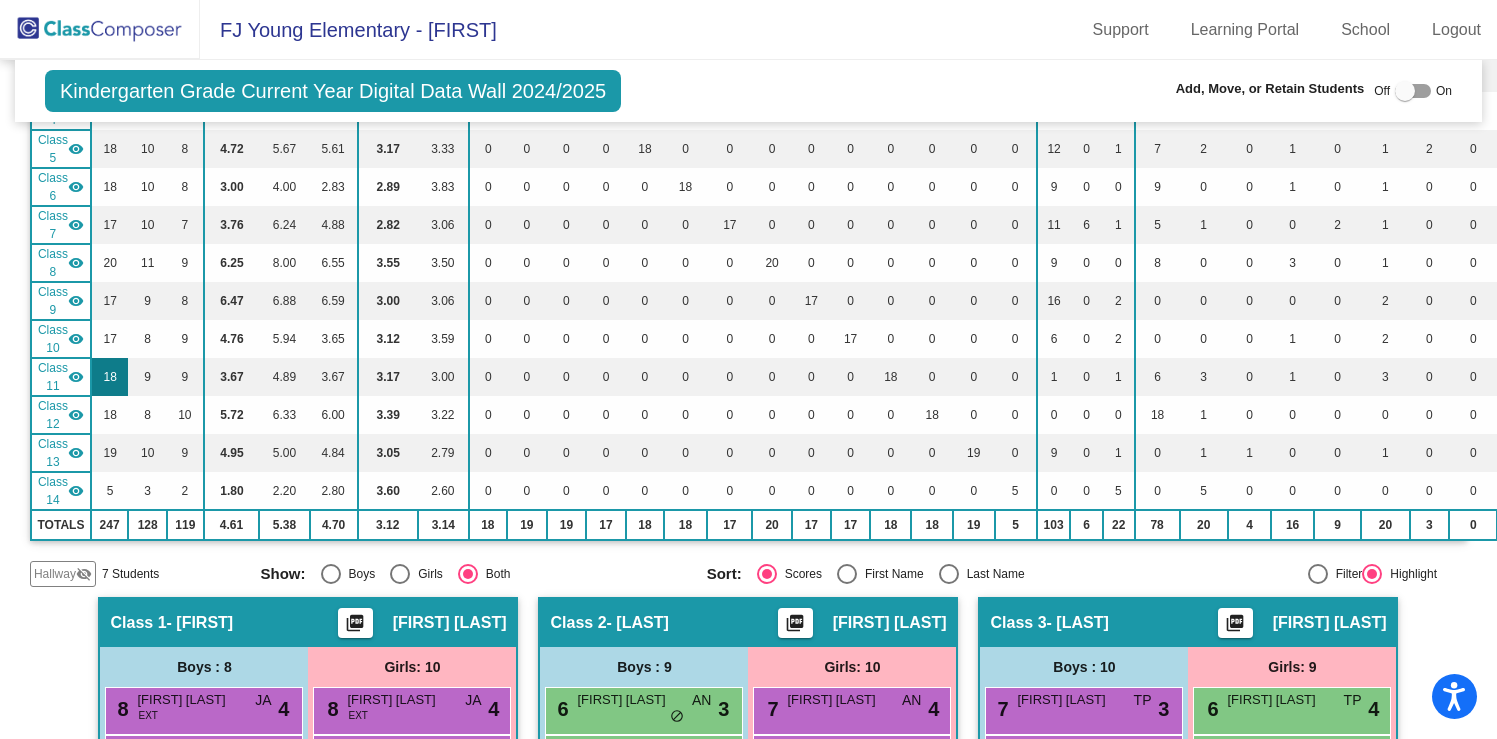 scroll, scrollTop: 527, scrollLeft: 0, axis: vertical 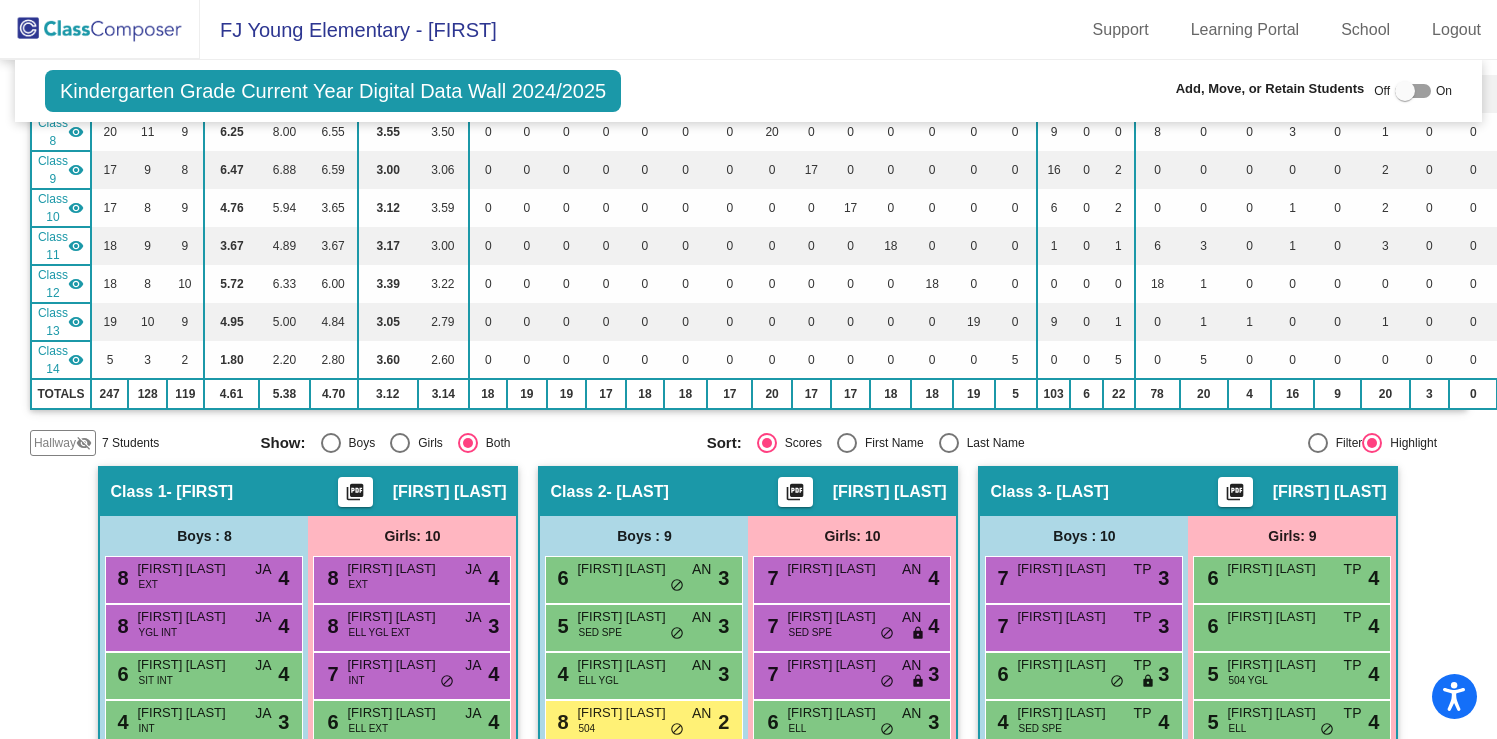 click on "Hallway" 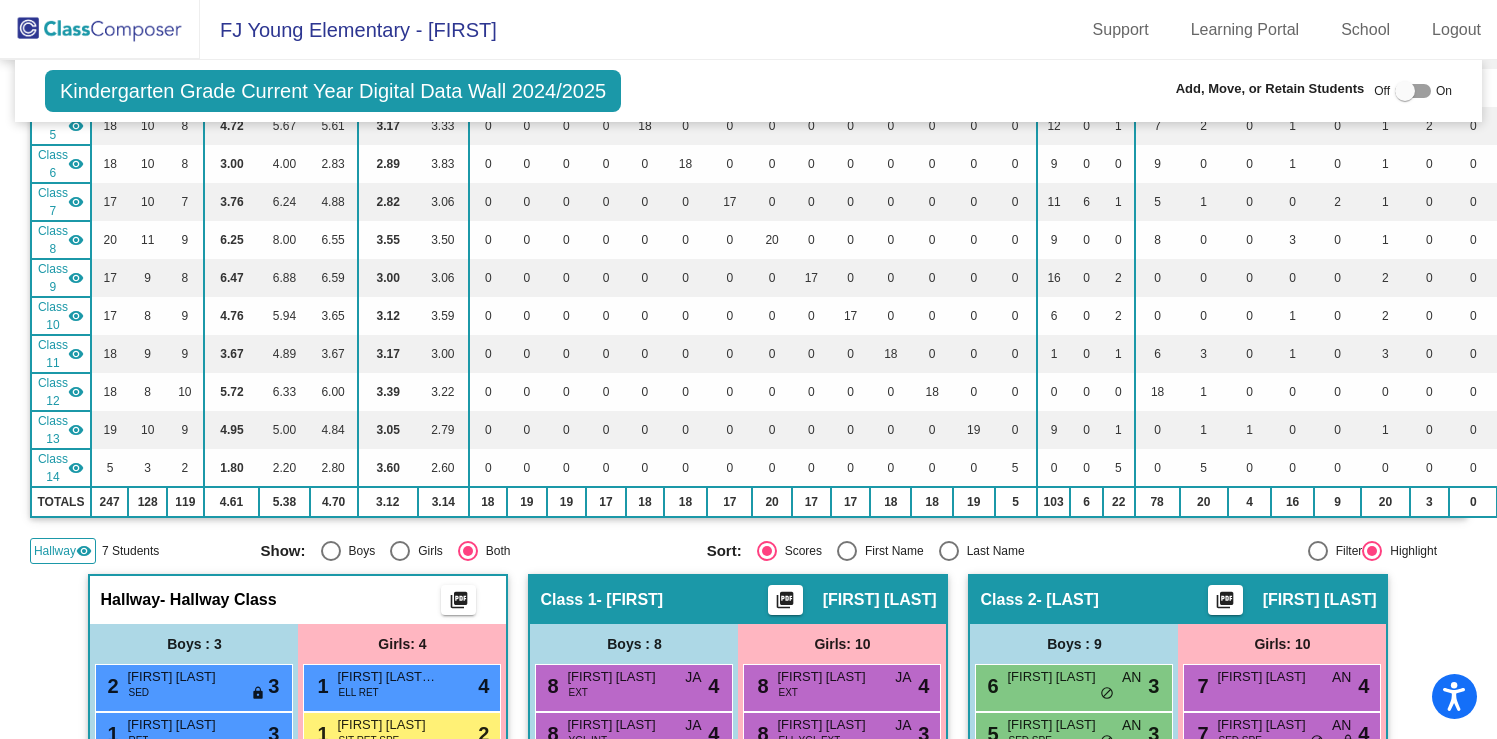 scroll, scrollTop: 0, scrollLeft: 0, axis: both 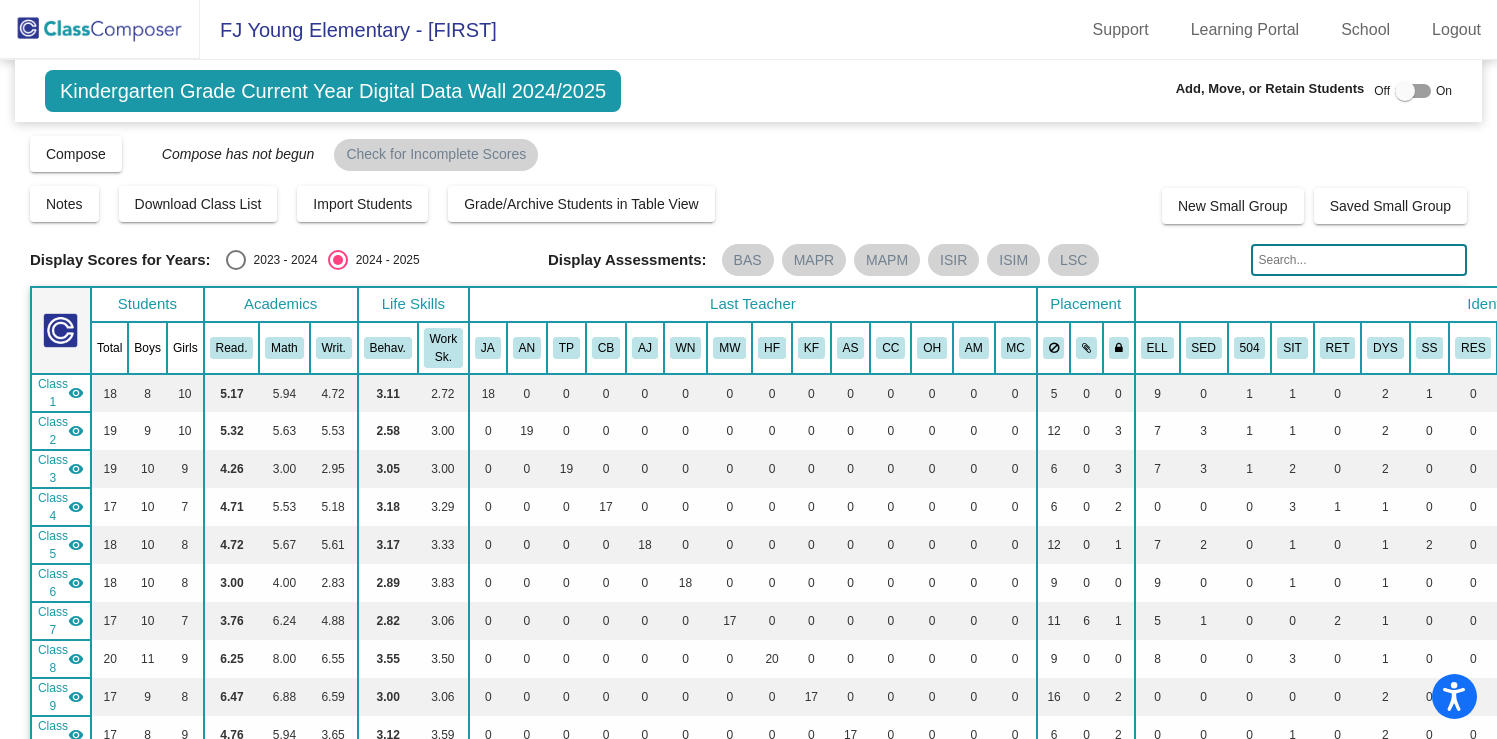 click 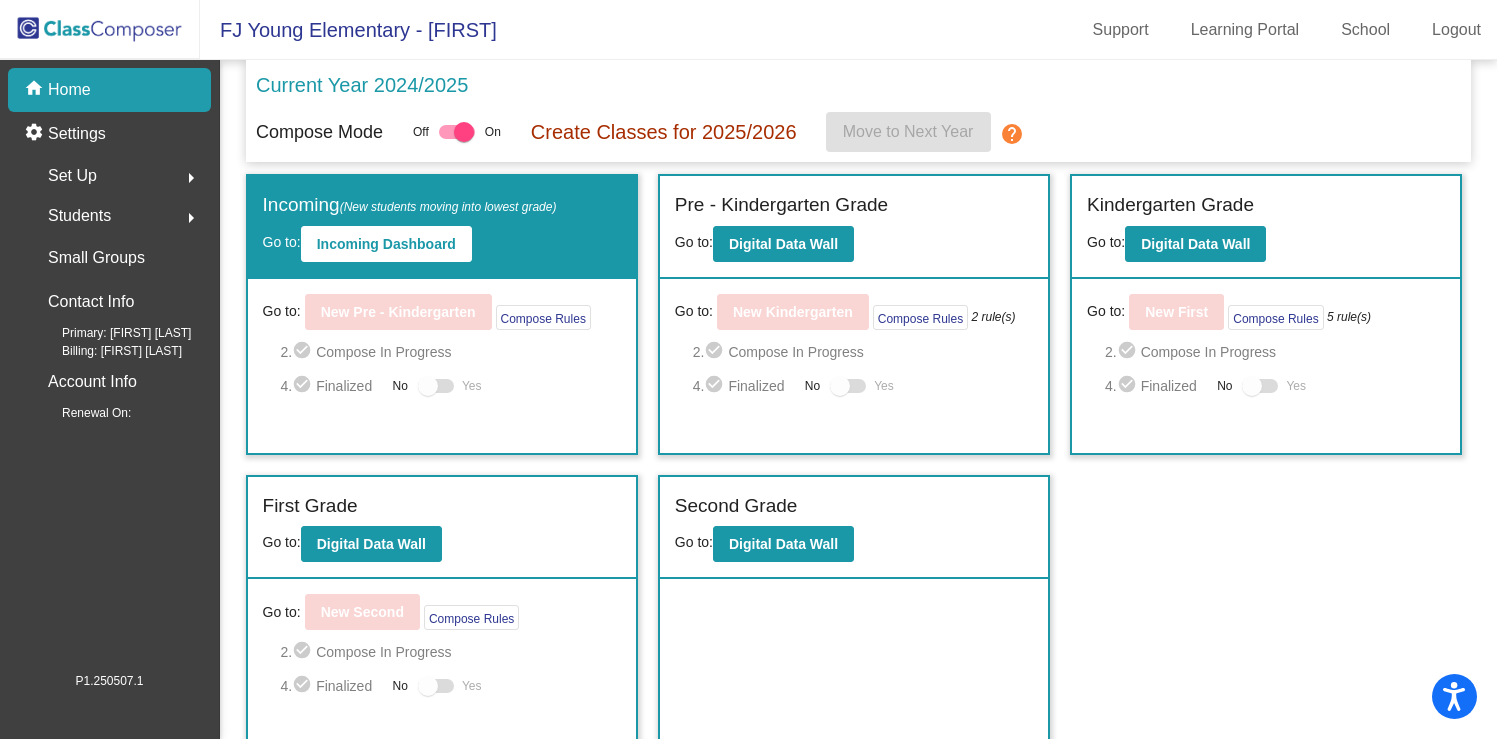 click on "Students" 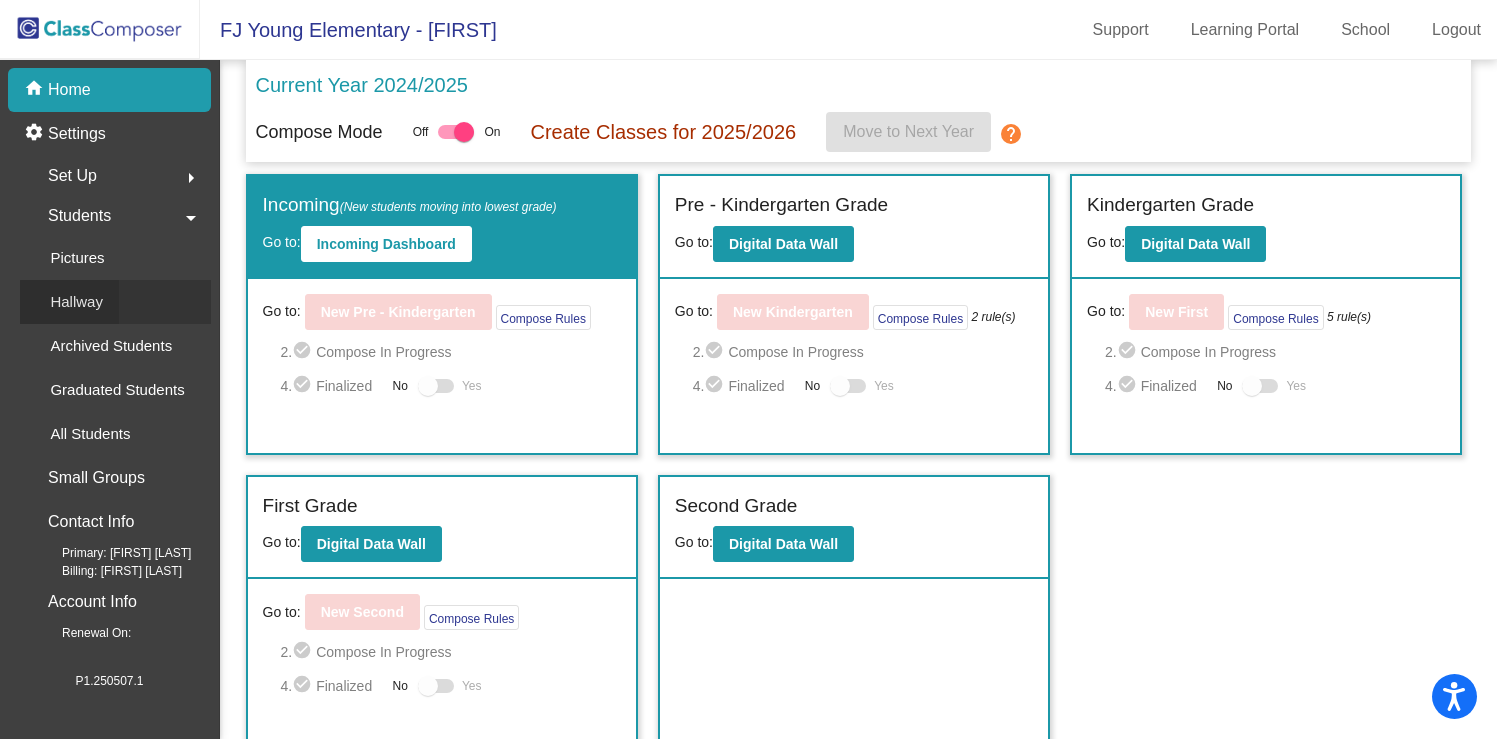 click on "Hallway" 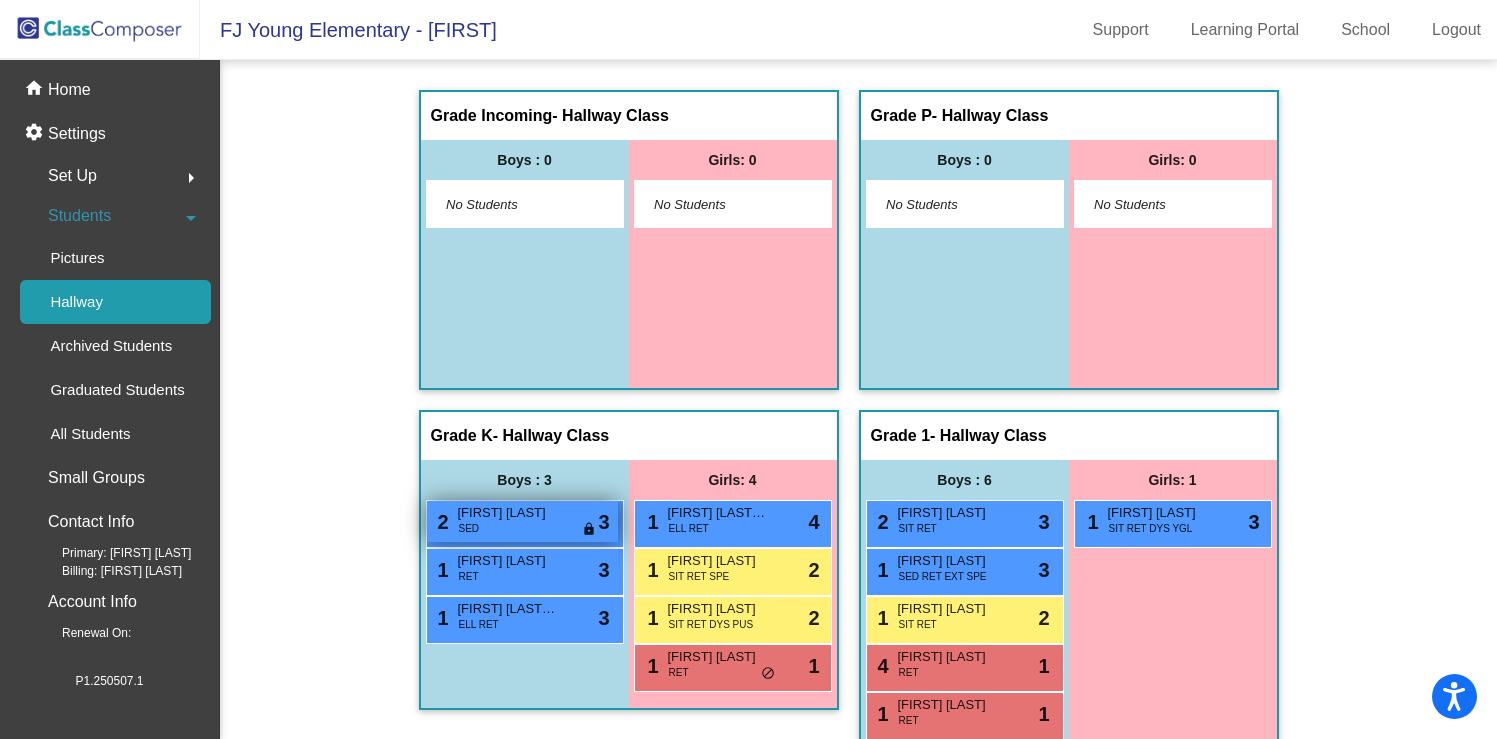 click on "2 Khristian Armendariz SED lock do_not_disturb_alt 3" at bounding box center (522, 521) 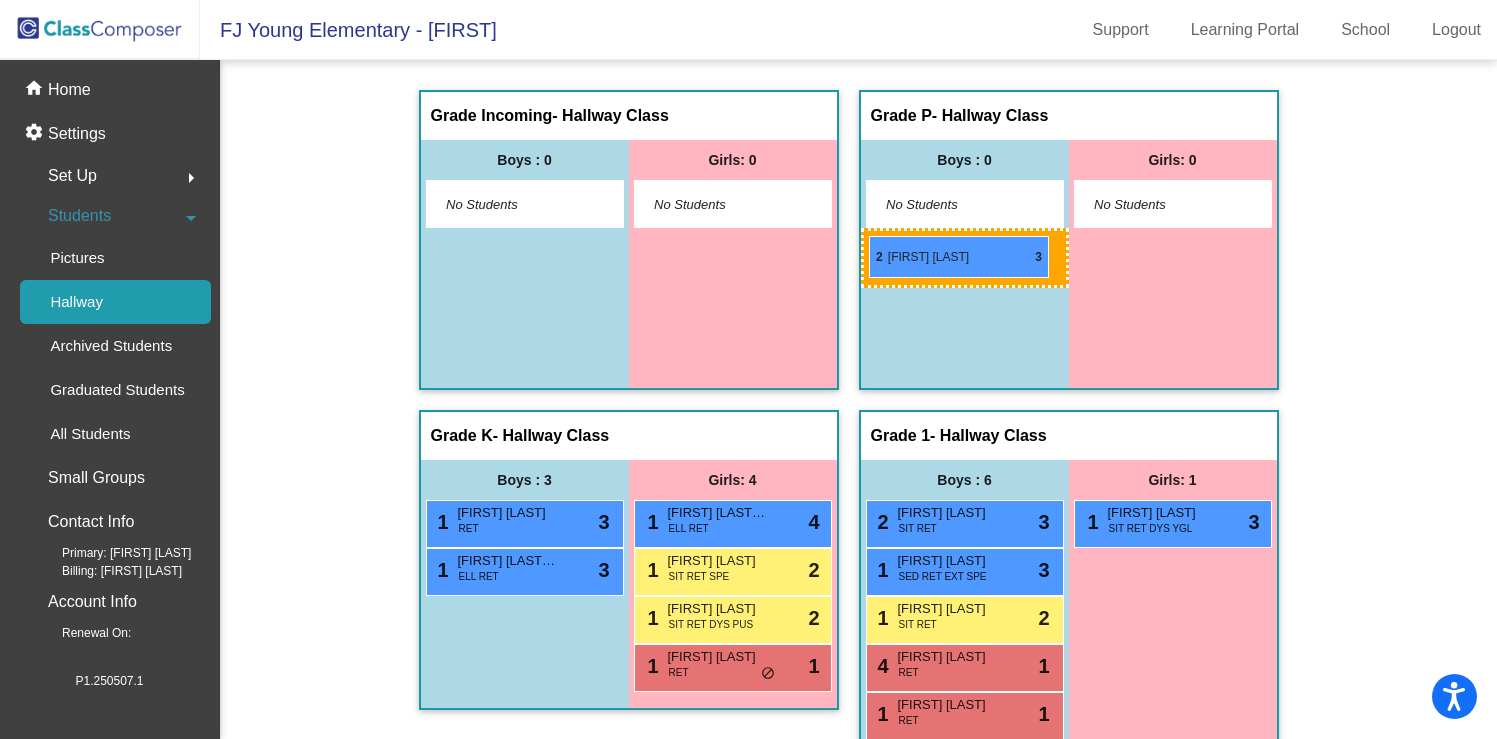 drag, startPoint x: 566, startPoint y: 522, endPoint x: 868, endPoint y: 238, distance: 414.56 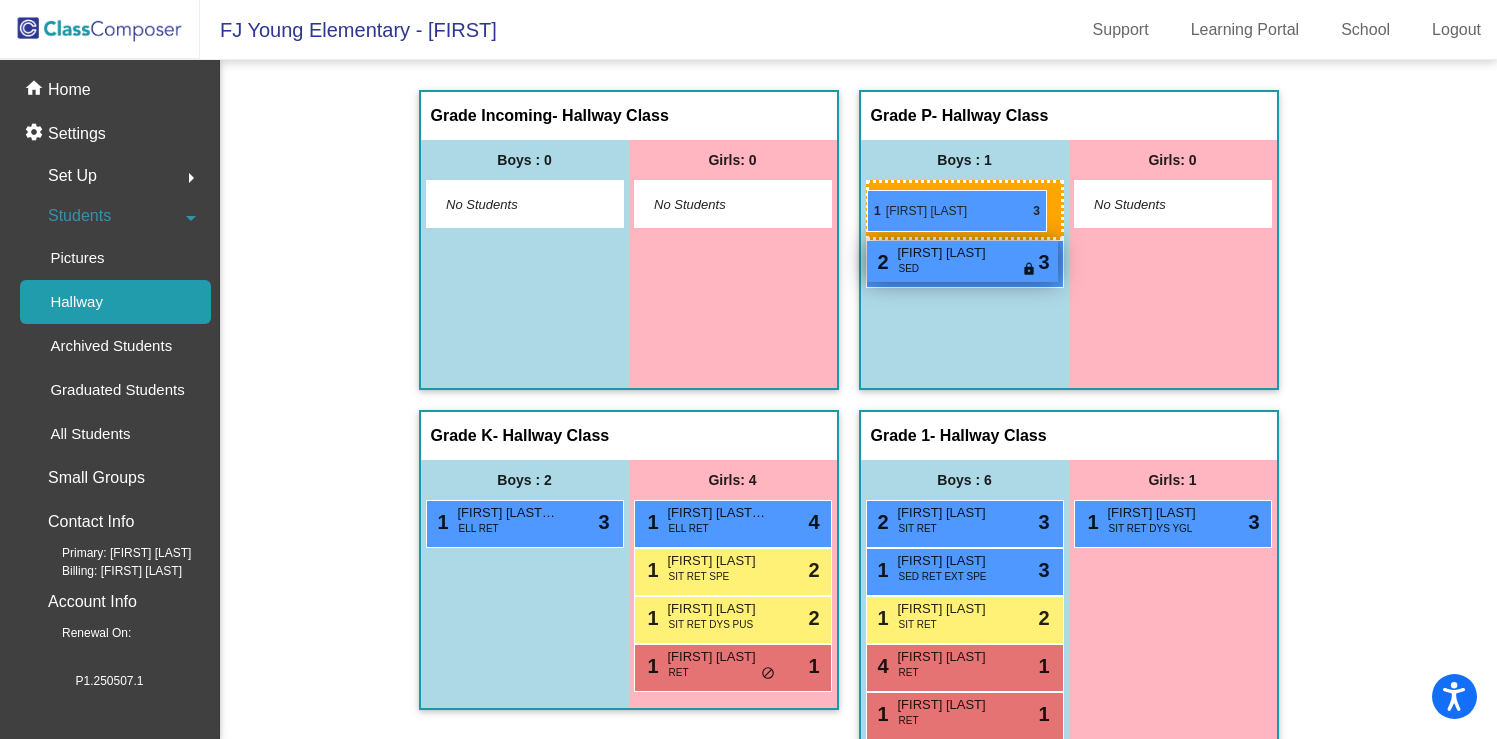 drag, startPoint x: 480, startPoint y: 513, endPoint x: 866, endPoint y: 187, distance: 505.2445 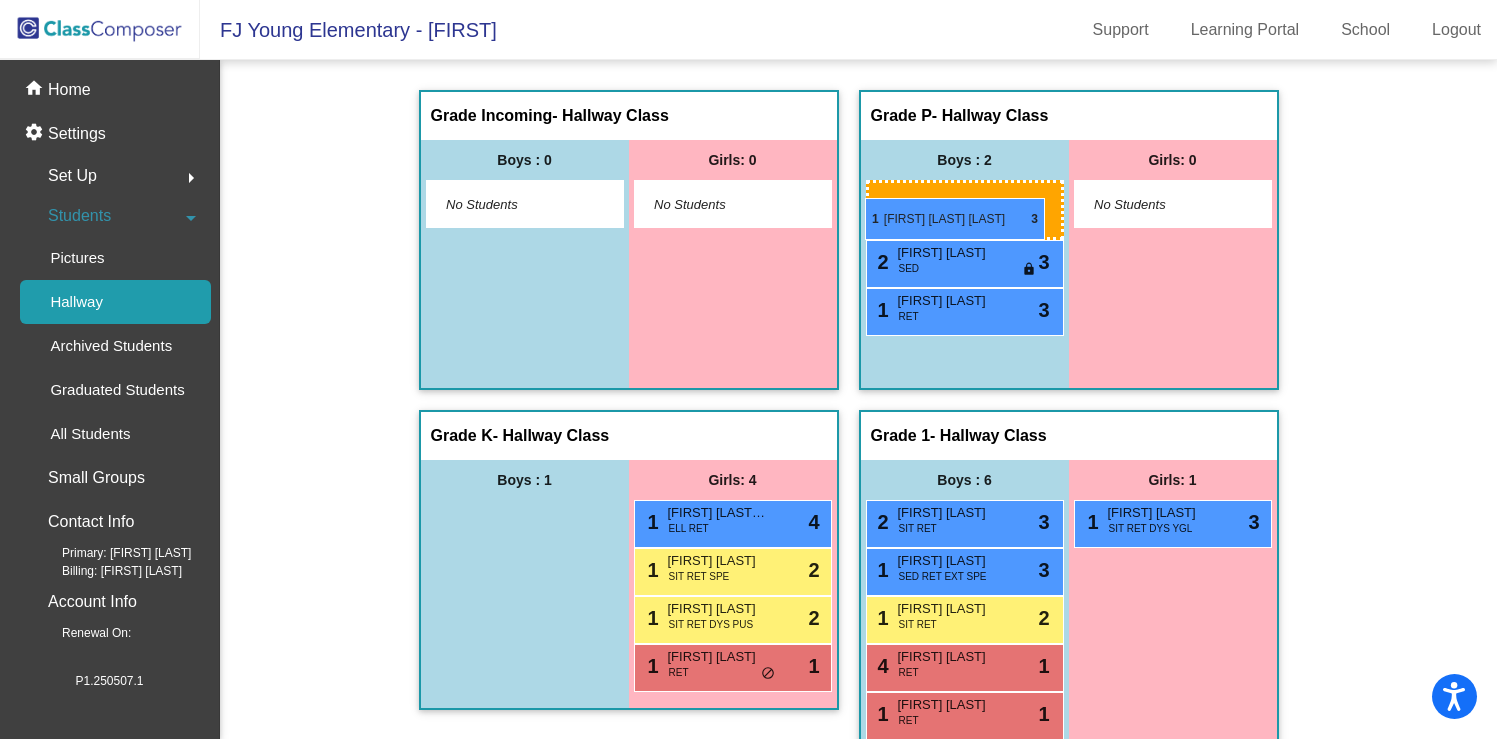 drag, startPoint x: 492, startPoint y: 528, endPoint x: 865, endPoint y: 198, distance: 498.0251 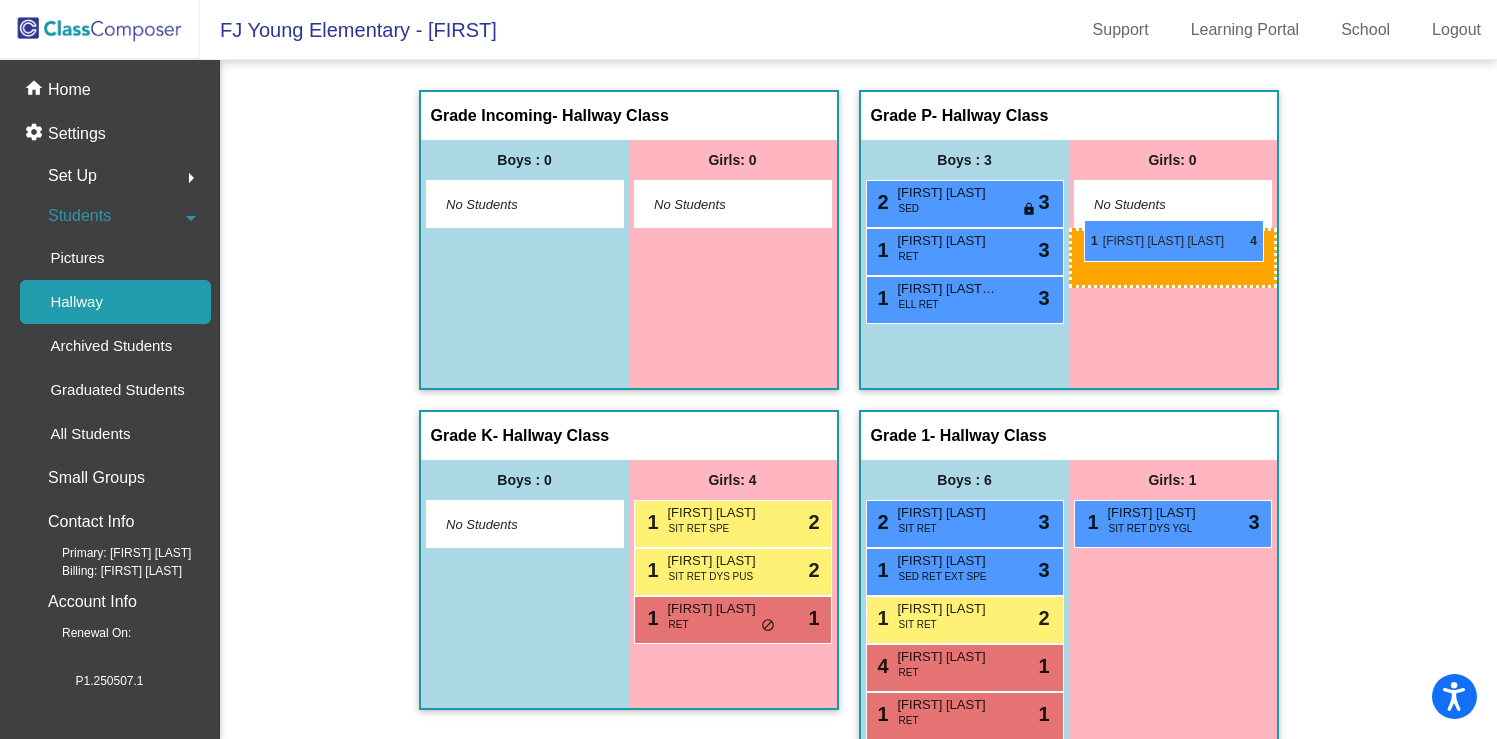 drag, startPoint x: 725, startPoint y: 529, endPoint x: 1084, endPoint y: 225, distance: 470.42215 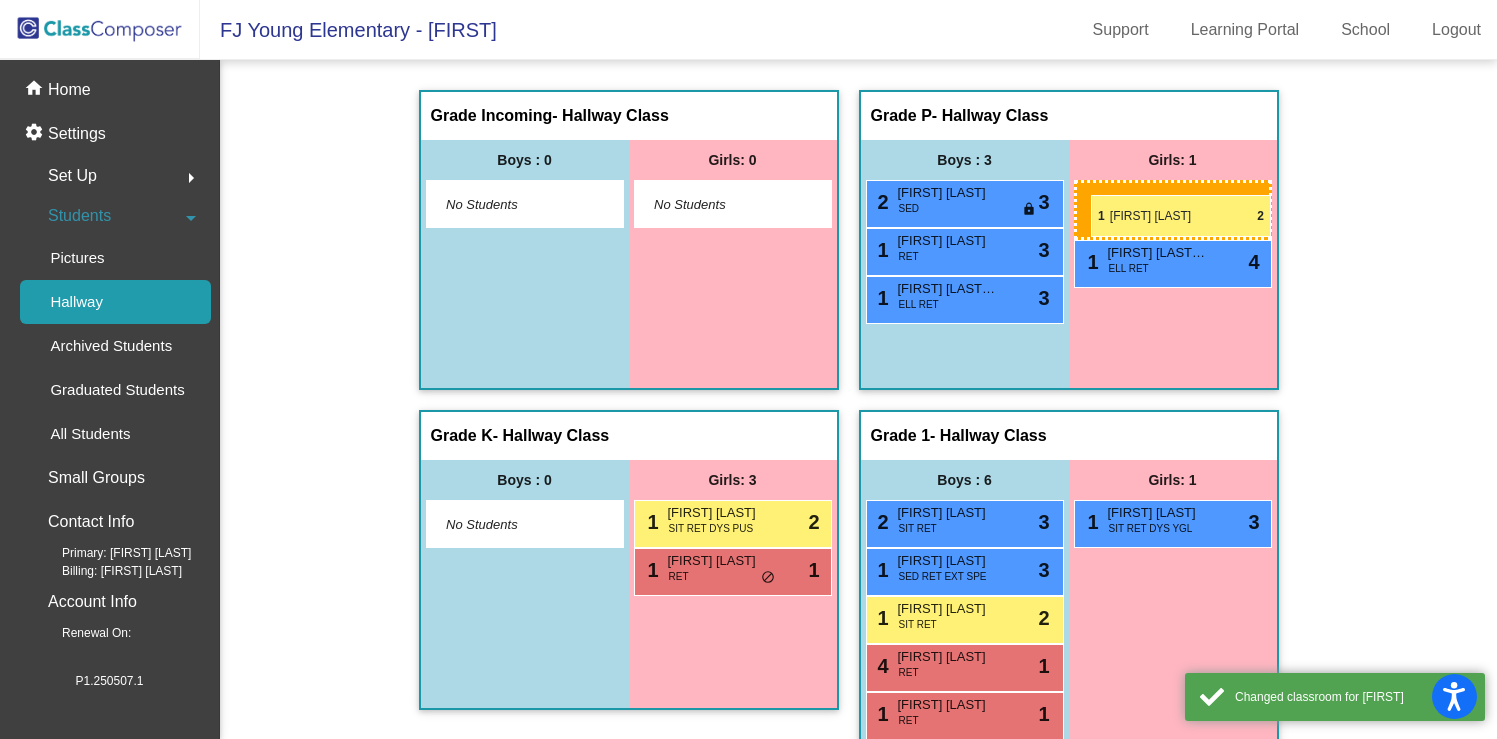 drag, startPoint x: 741, startPoint y: 526, endPoint x: 1089, endPoint y: 194, distance: 480.9657 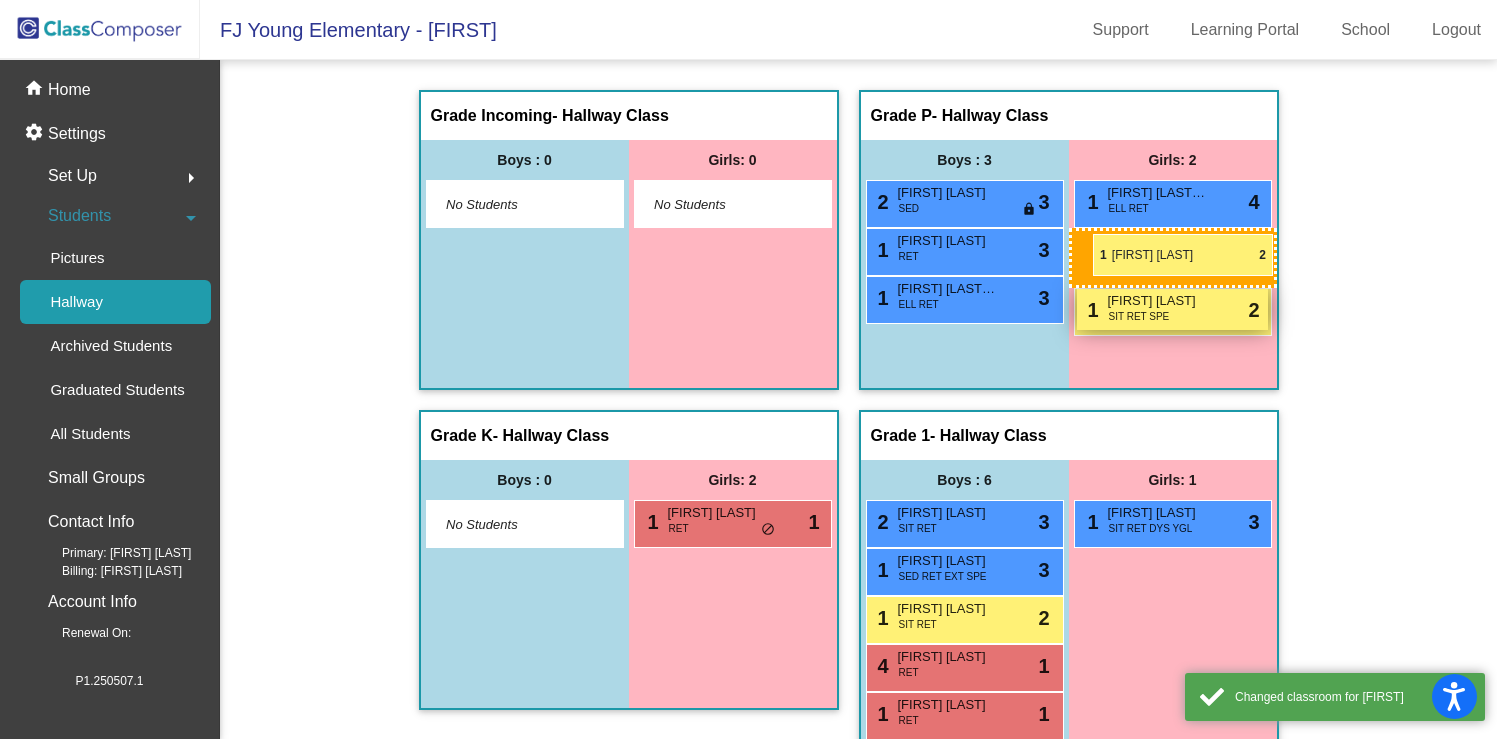 drag, startPoint x: 716, startPoint y: 526, endPoint x: 1083, endPoint y: 239, distance: 465.89484 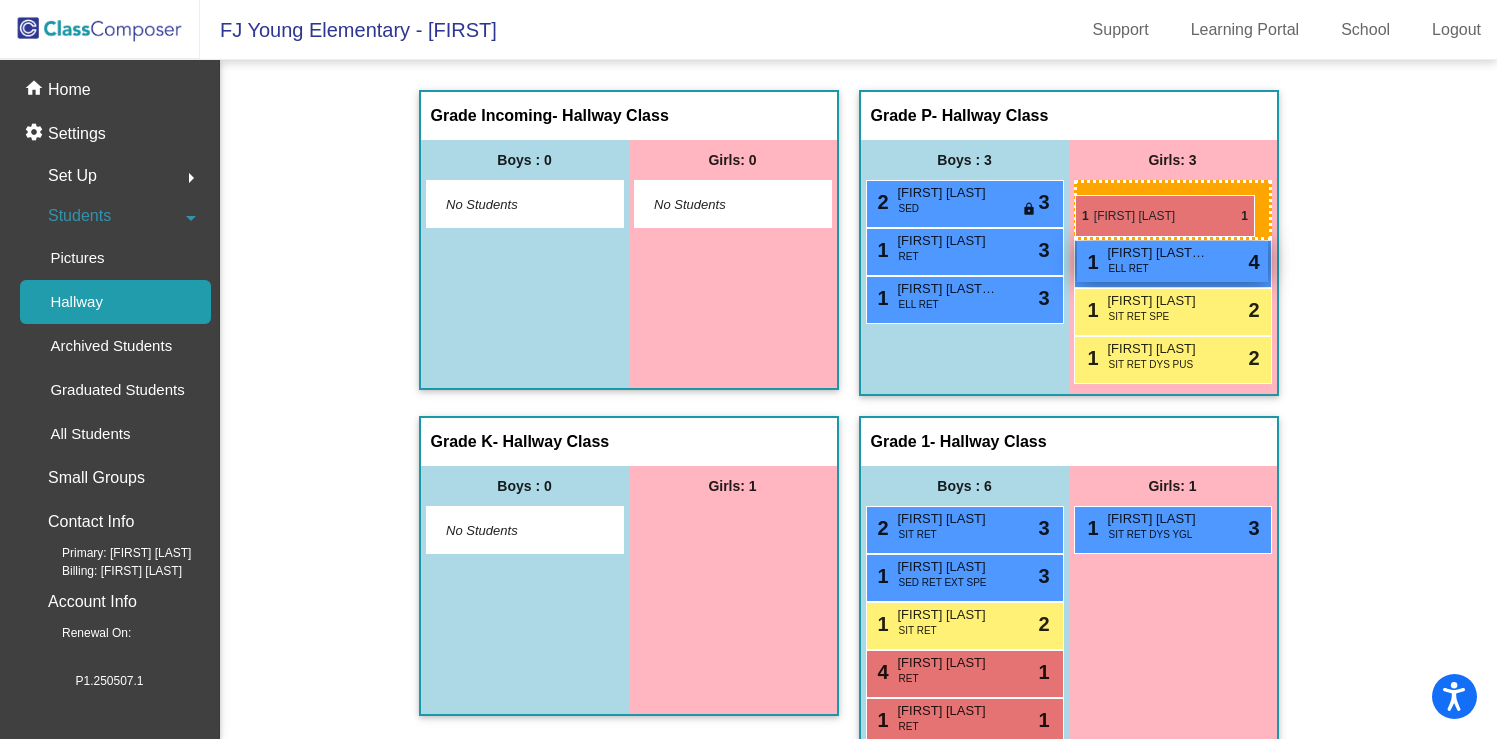 drag, startPoint x: 705, startPoint y: 528, endPoint x: 1074, endPoint y: 195, distance: 497.04126 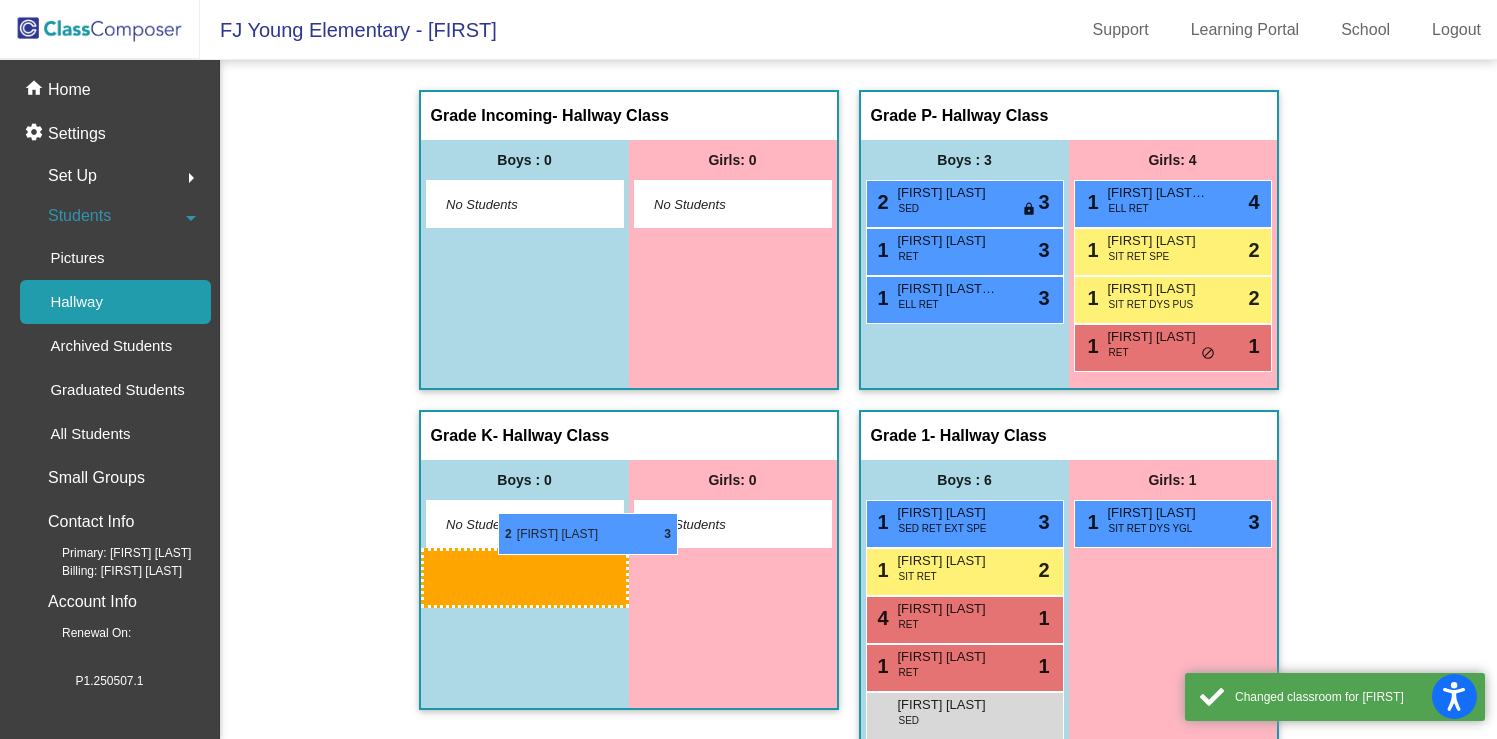 drag, startPoint x: 940, startPoint y: 524, endPoint x: 498, endPoint y: 512, distance: 442.16287 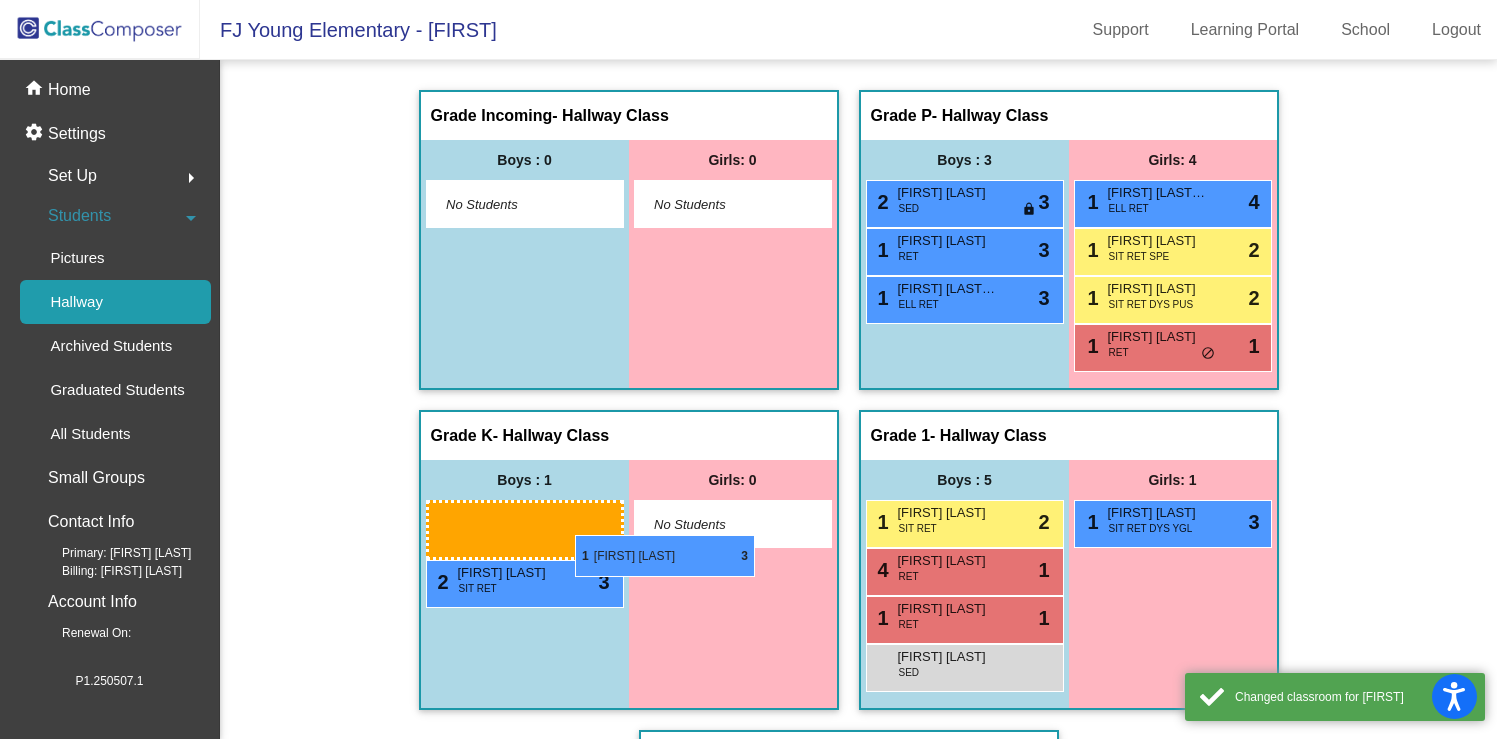 scroll, scrollTop: 0, scrollLeft: 0, axis: both 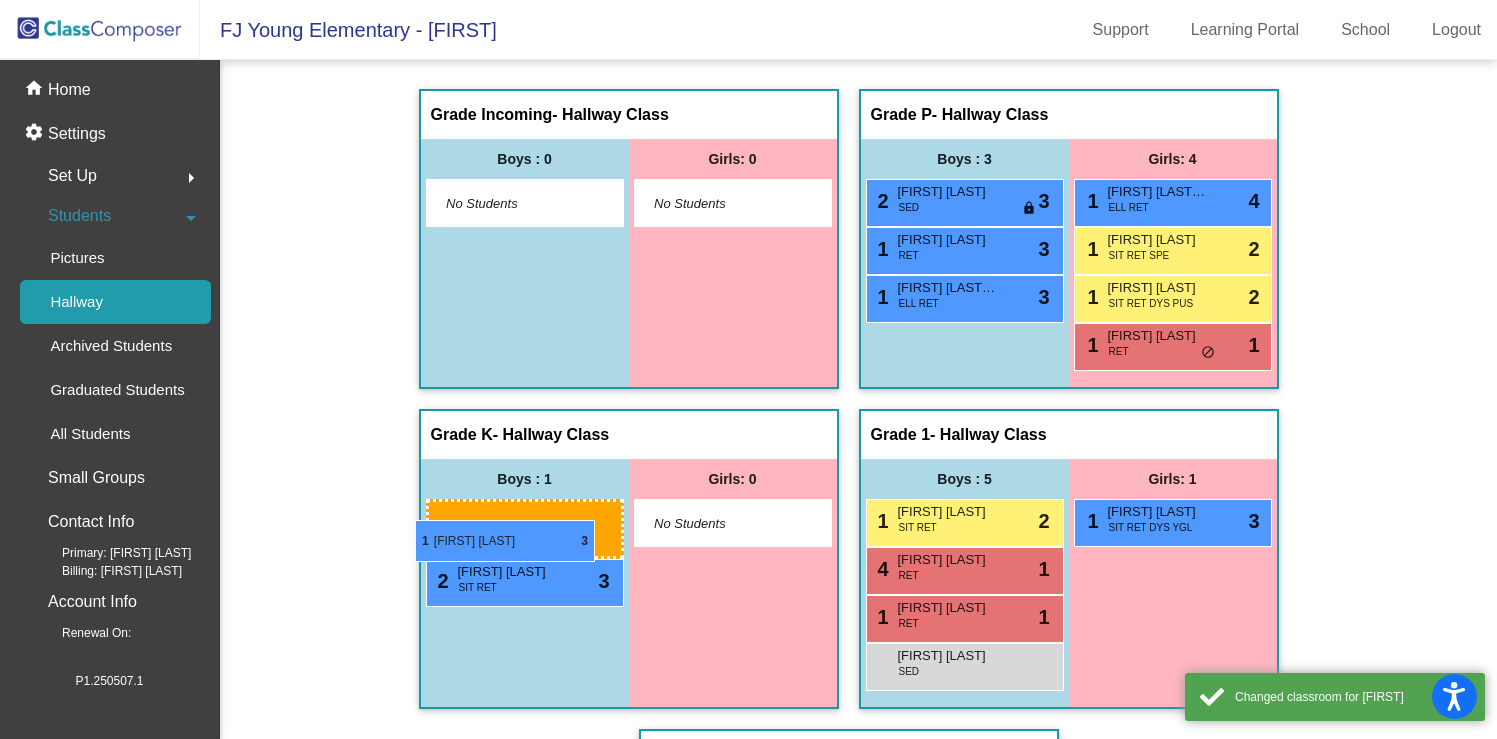drag, startPoint x: 973, startPoint y: 528, endPoint x: 413, endPoint y: 522, distance: 560.03217 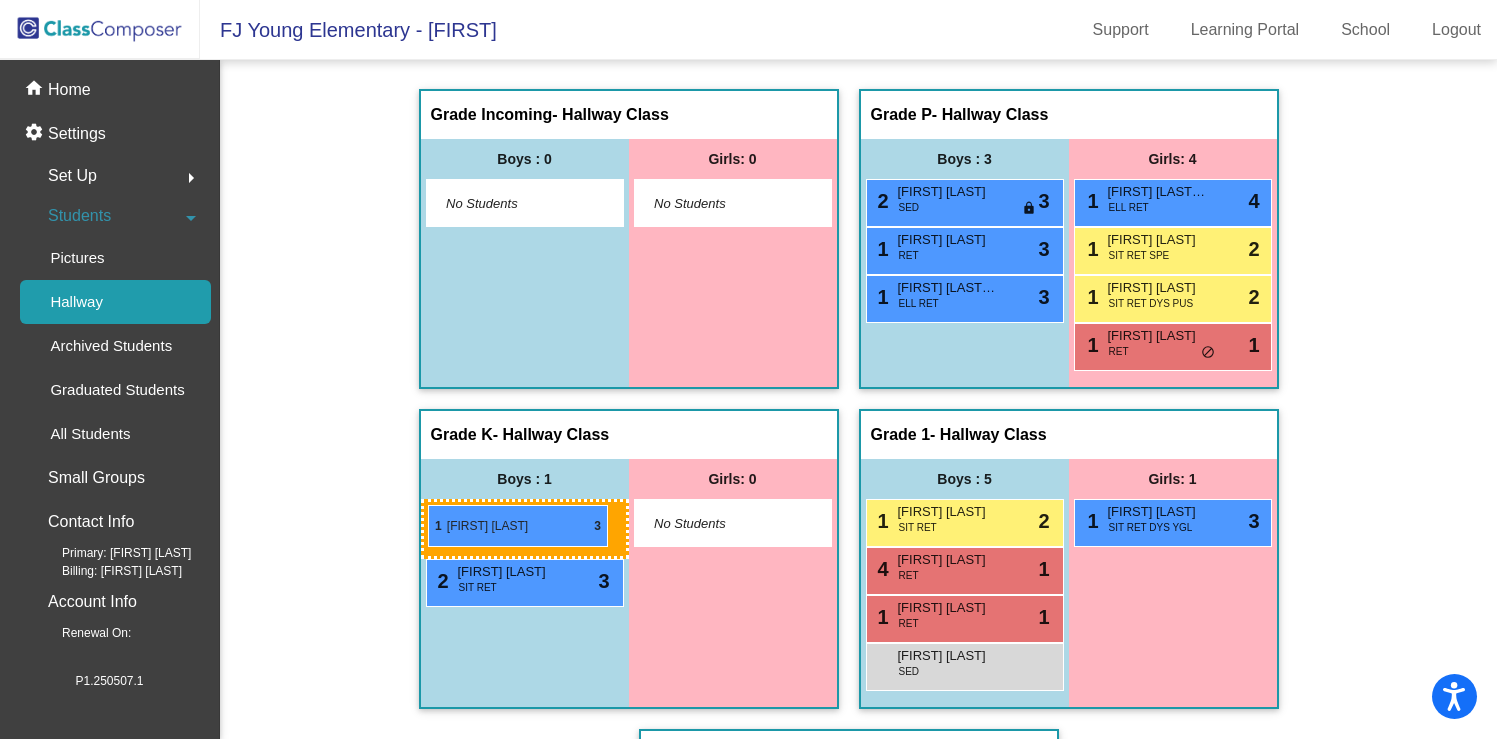 drag, startPoint x: 932, startPoint y: 530, endPoint x: 428, endPoint y: 505, distance: 504.61966 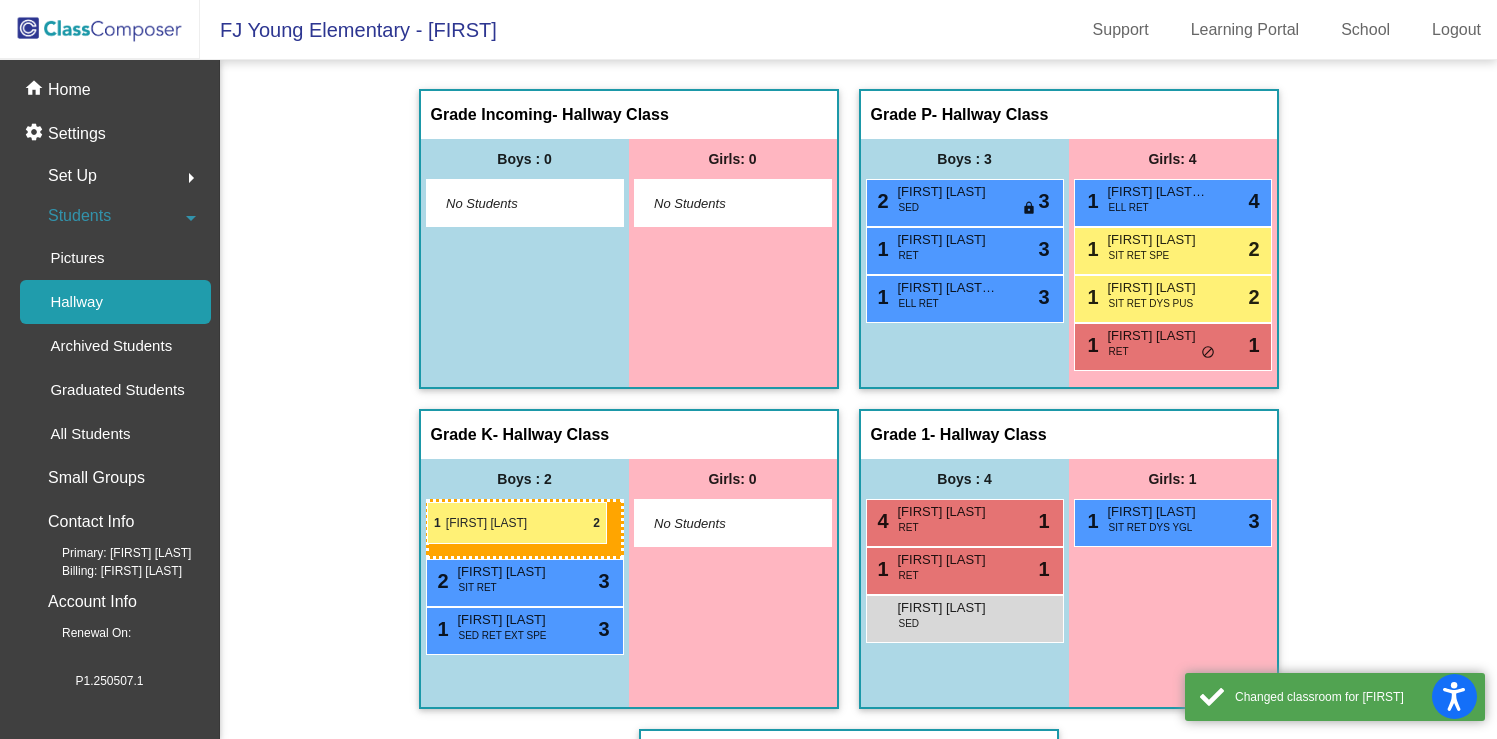 drag, startPoint x: 937, startPoint y: 527, endPoint x: 427, endPoint y: 502, distance: 510.61237 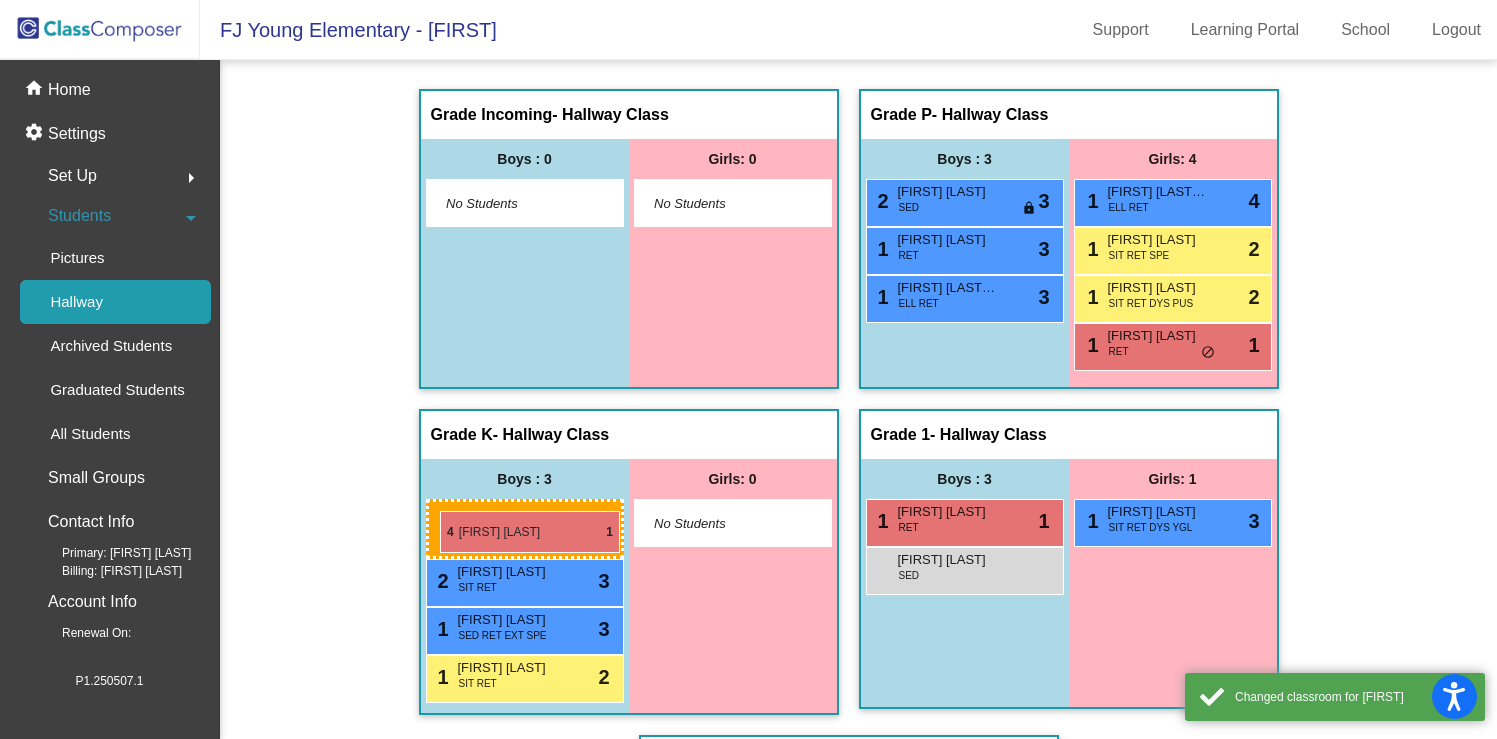drag, startPoint x: 968, startPoint y: 529, endPoint x: 439, endPoint y: 511, distance: 529.30615 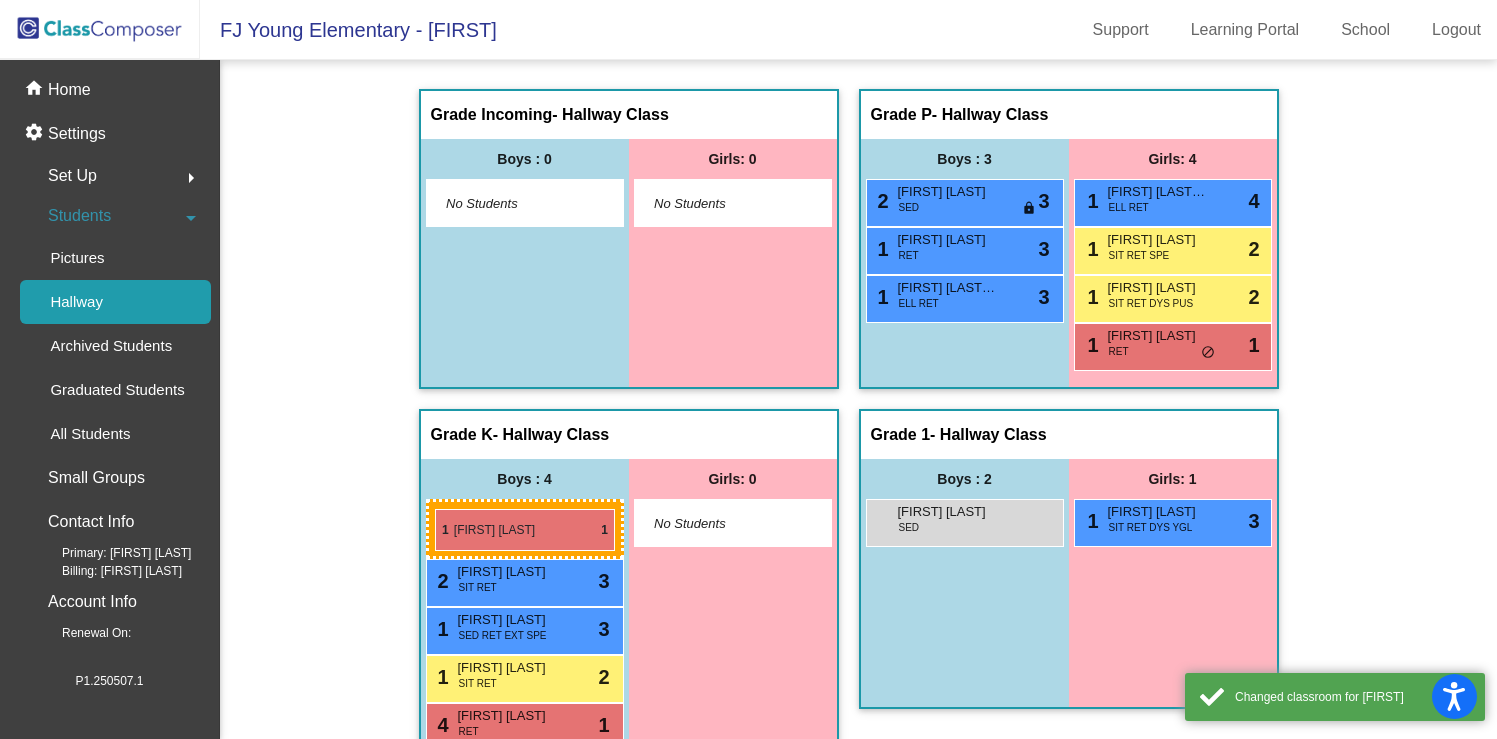 drag, startPoint x: 933, startPoint y: 522, endPoint x: 435, endPoint y: 509, distance: 498.16965 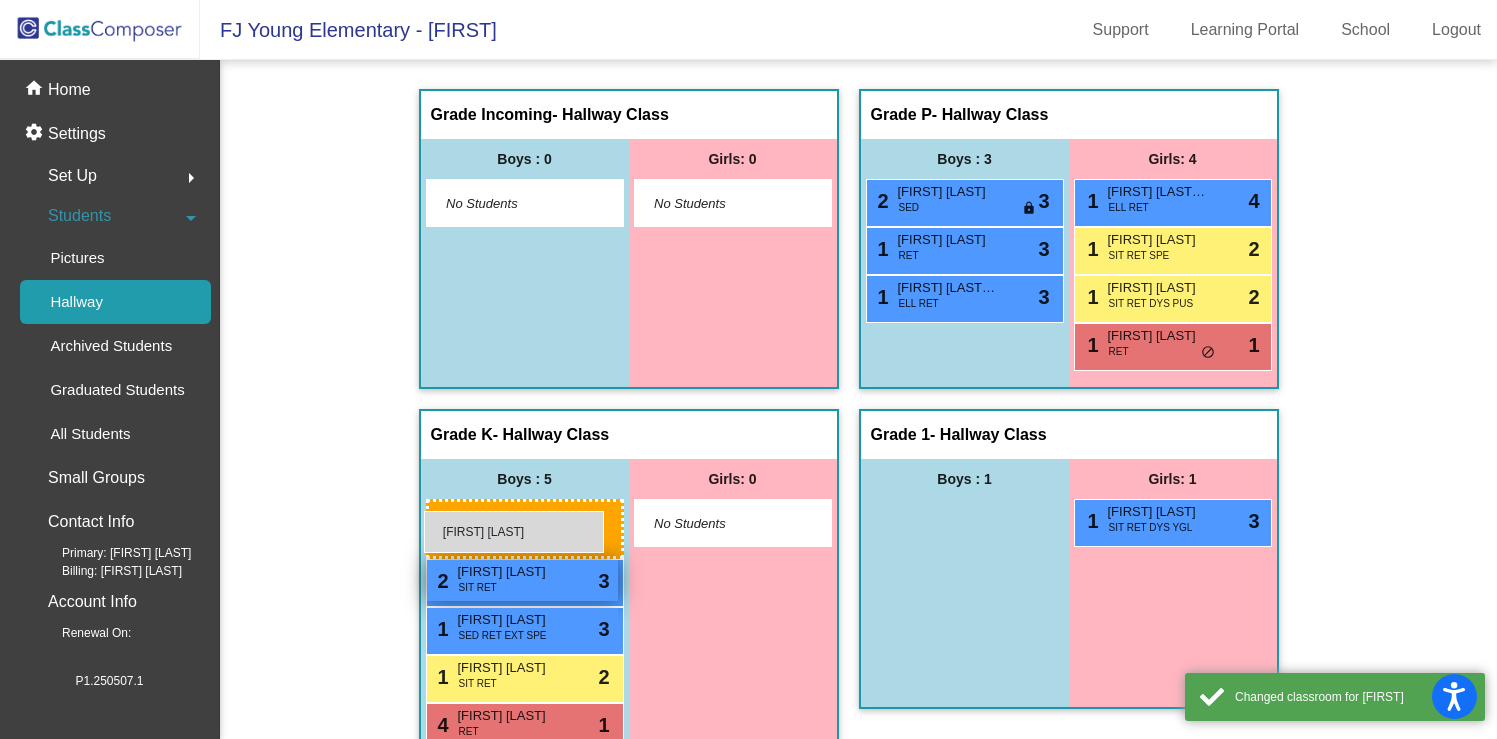 drag, startPoint x: 922, startPoint y: 523, endPoint x: 424, endPoint y: 511, distance: 498.14456 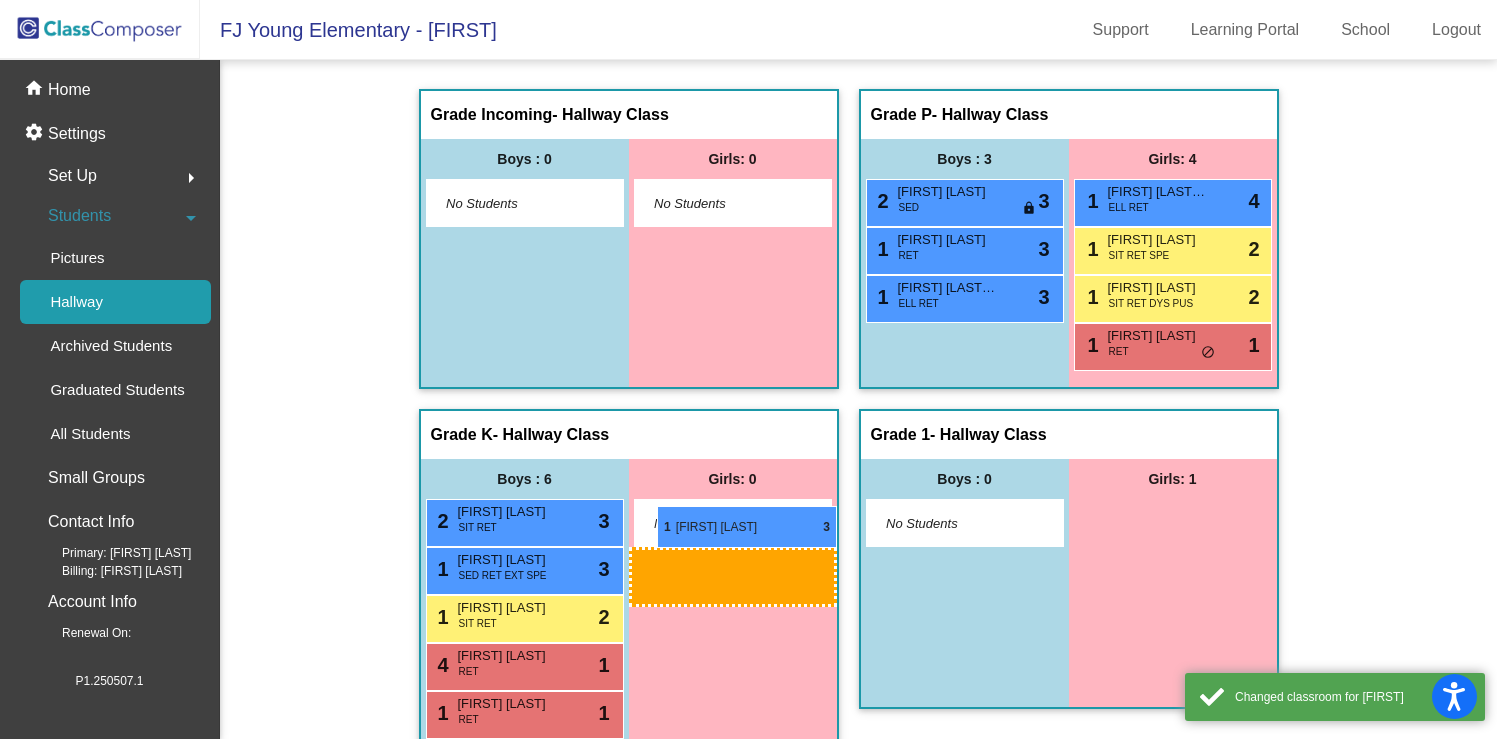 drag, startPoint x: 1101, startPoint y: 532, endPoint x: 646, endPoint y: 506, distance: 455.74225 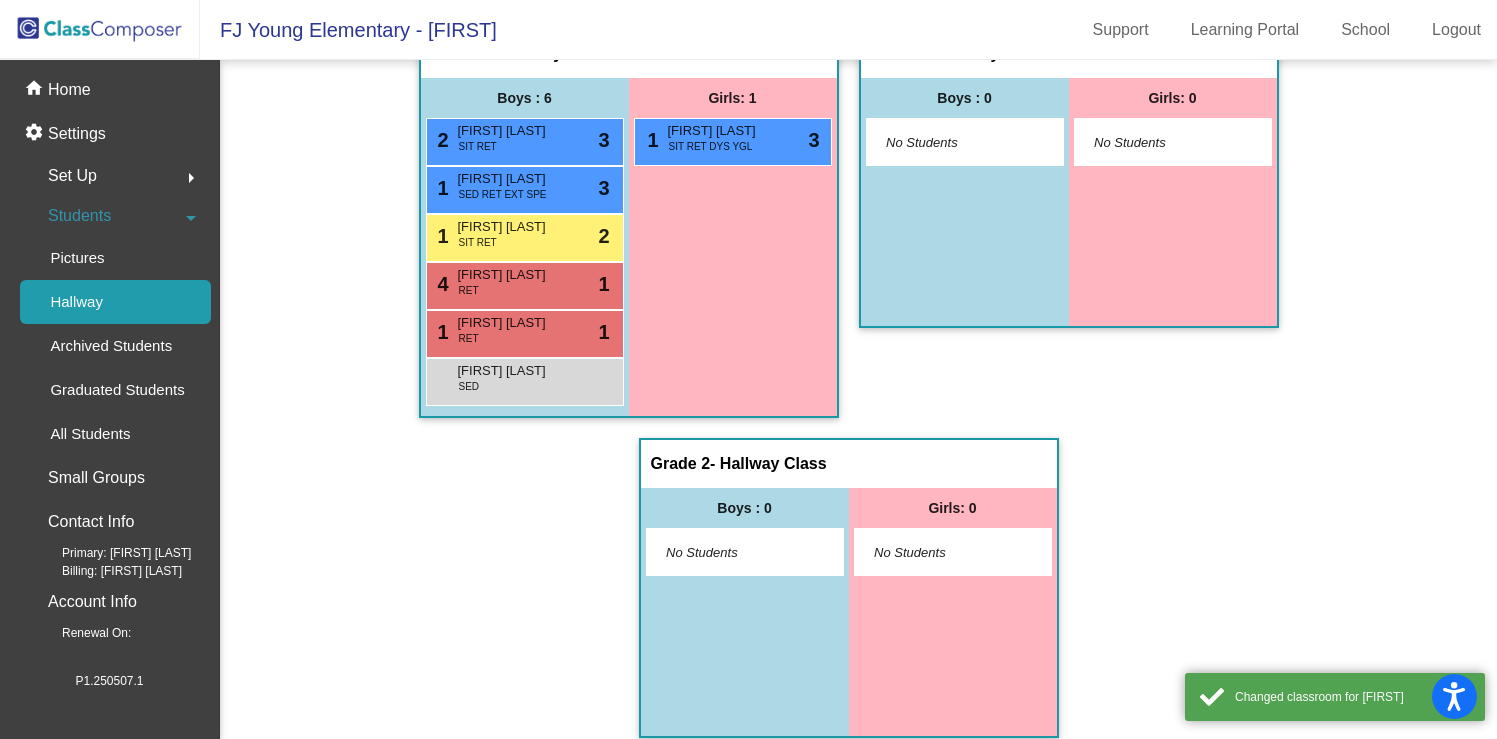 scroll, scrollTop: 401, scrollLeft: 0, axis: vertical 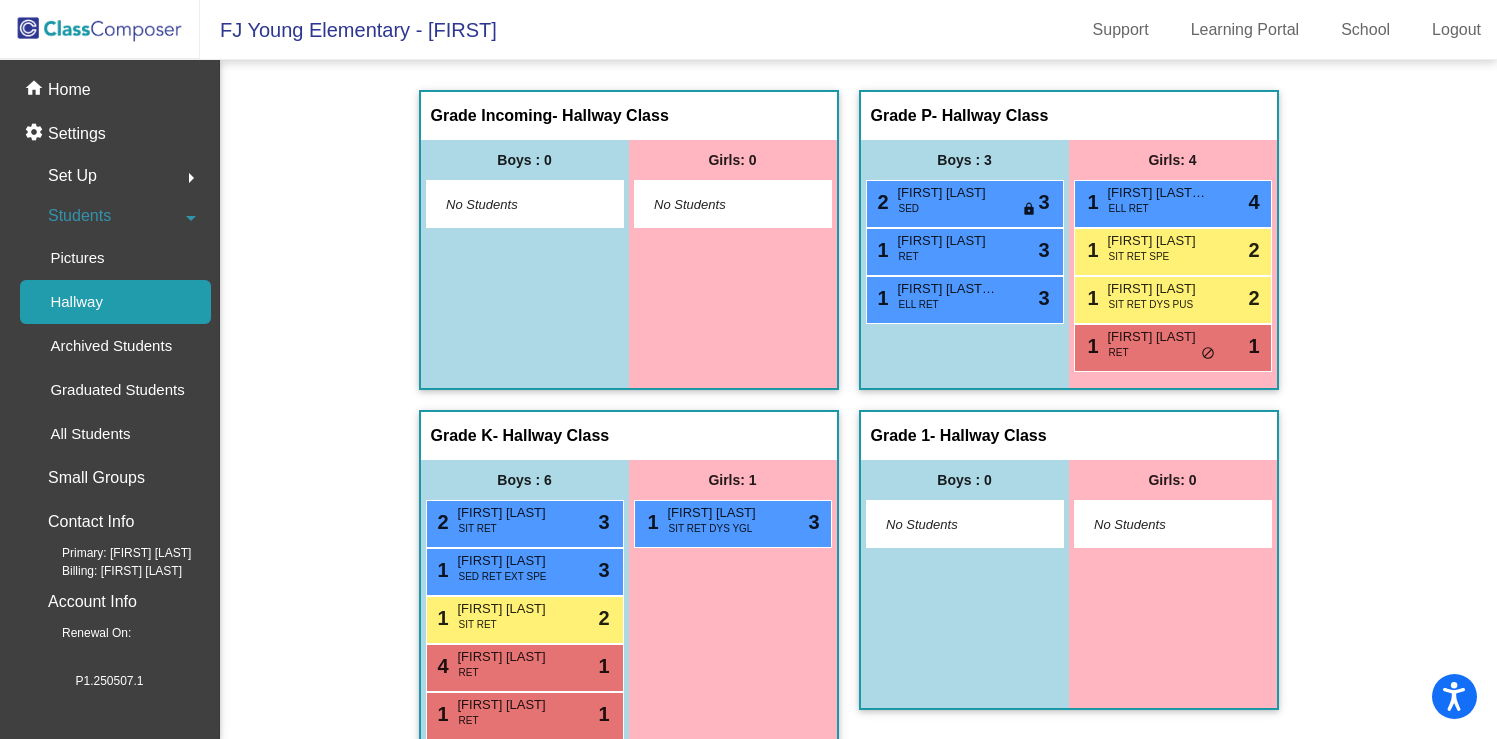 drag, startPoint x: 93, startPoint y: 41, endPoint x: 81, endPoint y: 60, distance: 22.472204 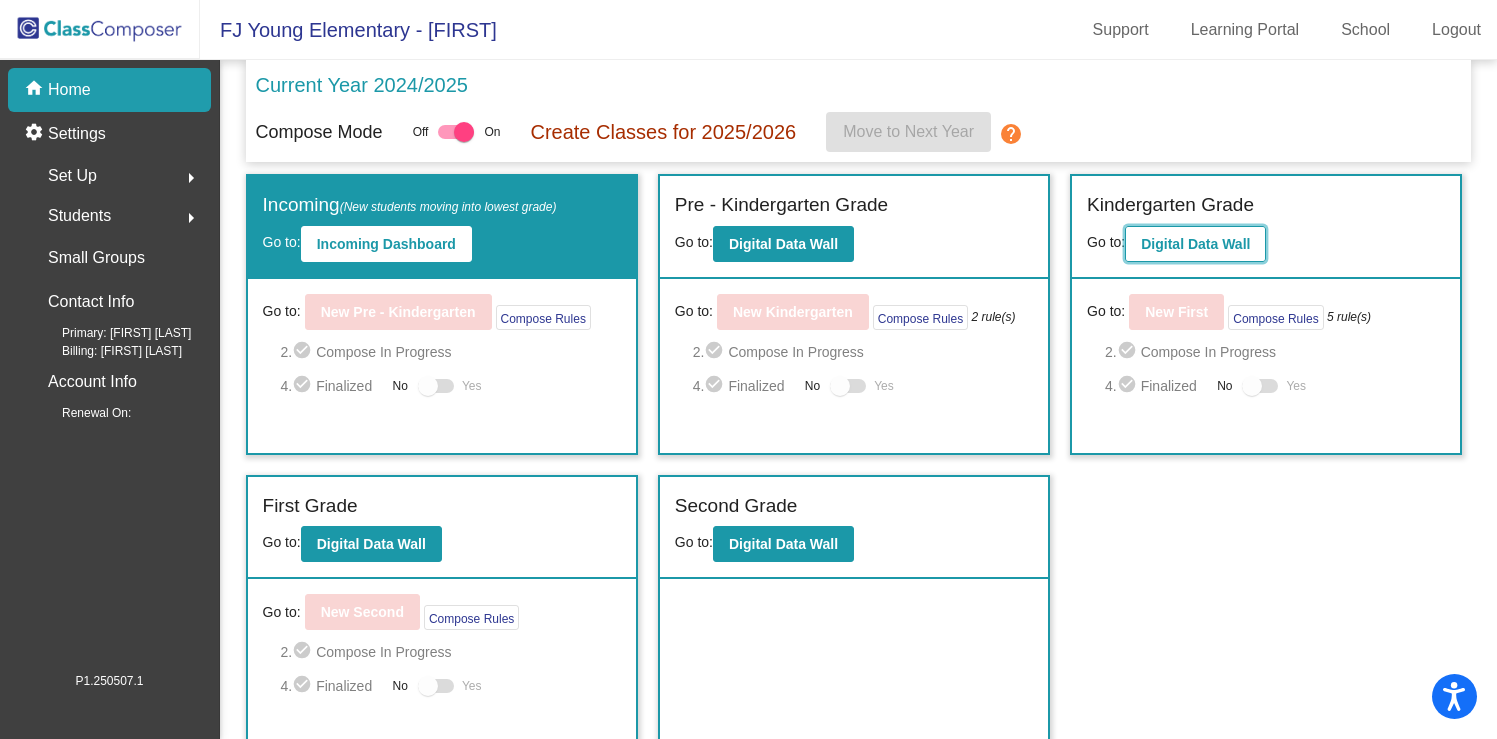 click on "Digital Data Wall" 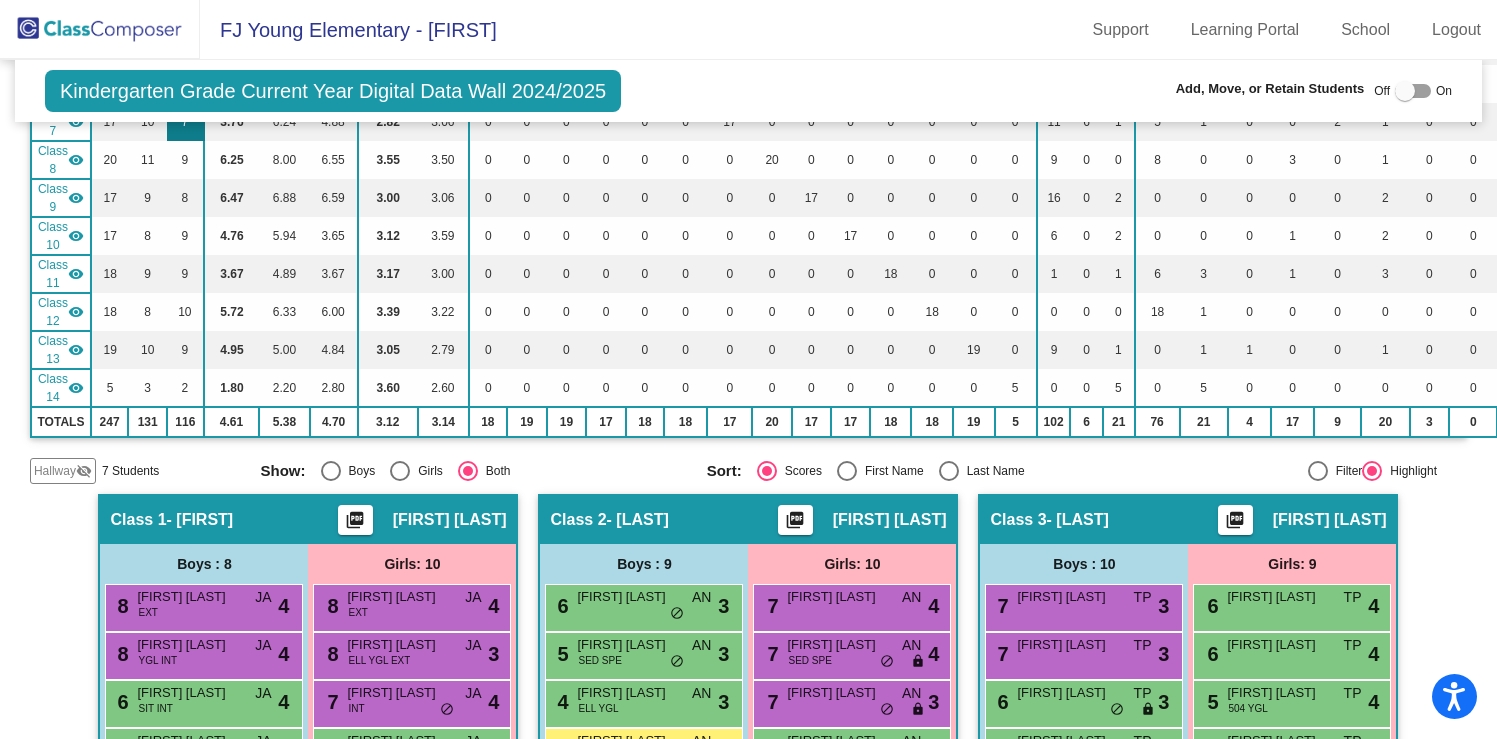 scroll, scrollTop: 532, scrollLeft: 0, axis: vertical 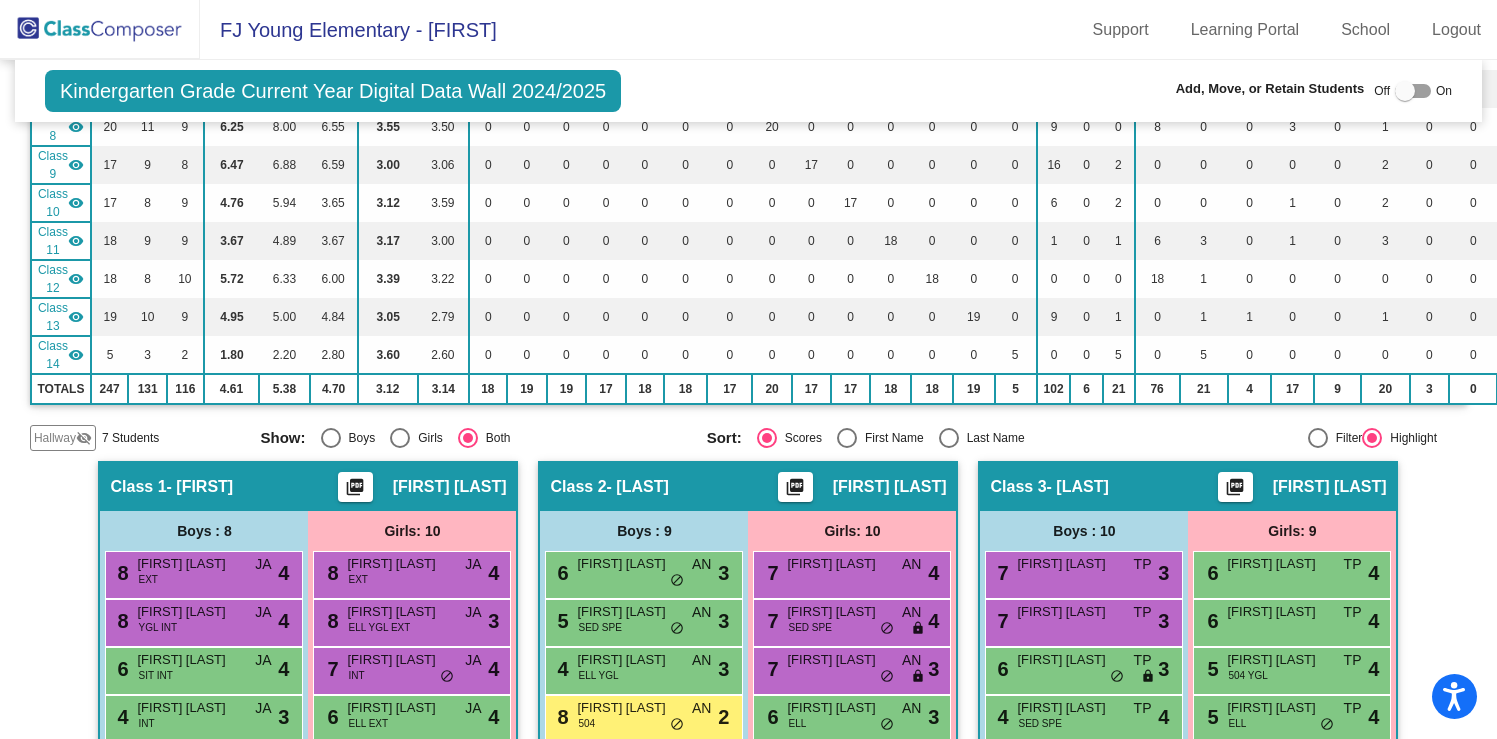 click on "visibility_off" 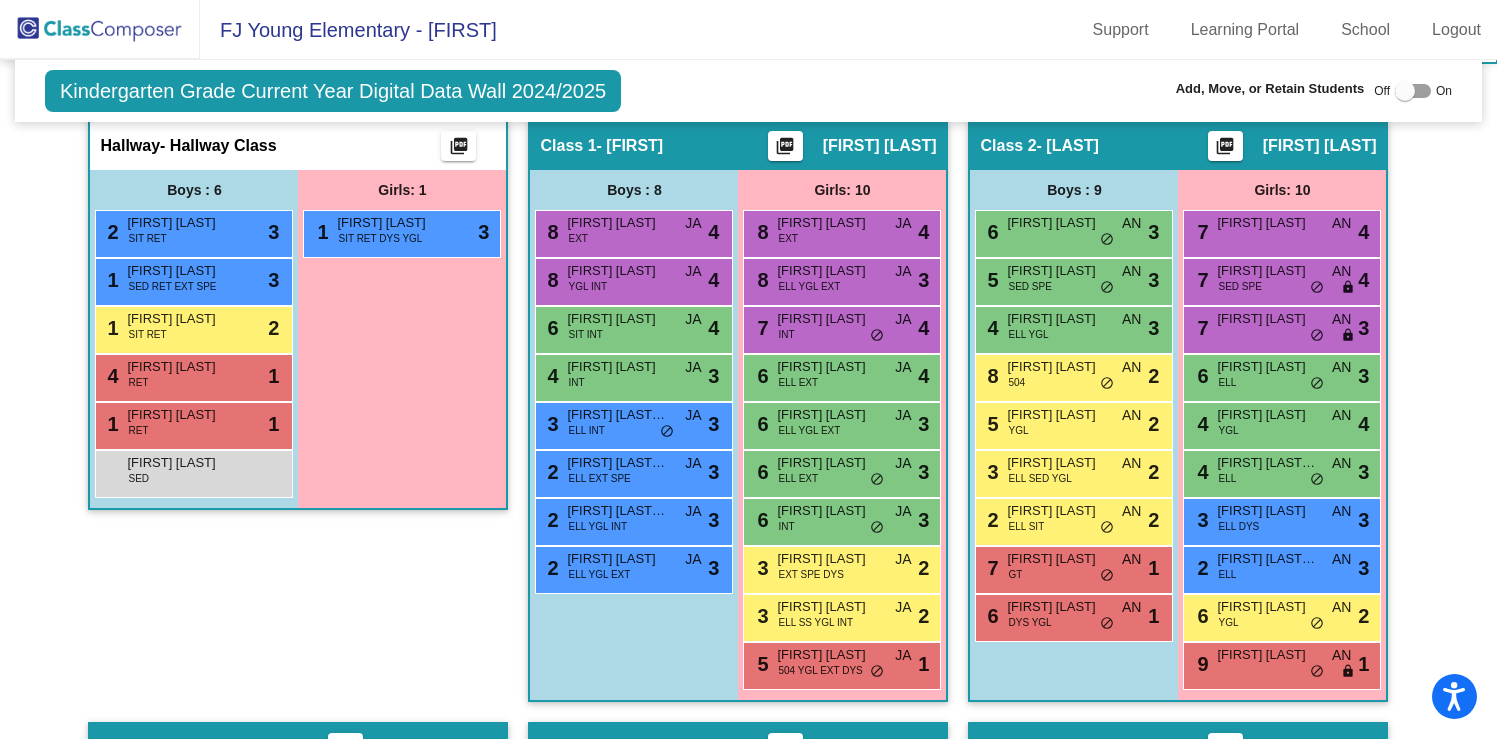 scroll, scrollTop: 875, scrollLeft: 0, axis: vertical 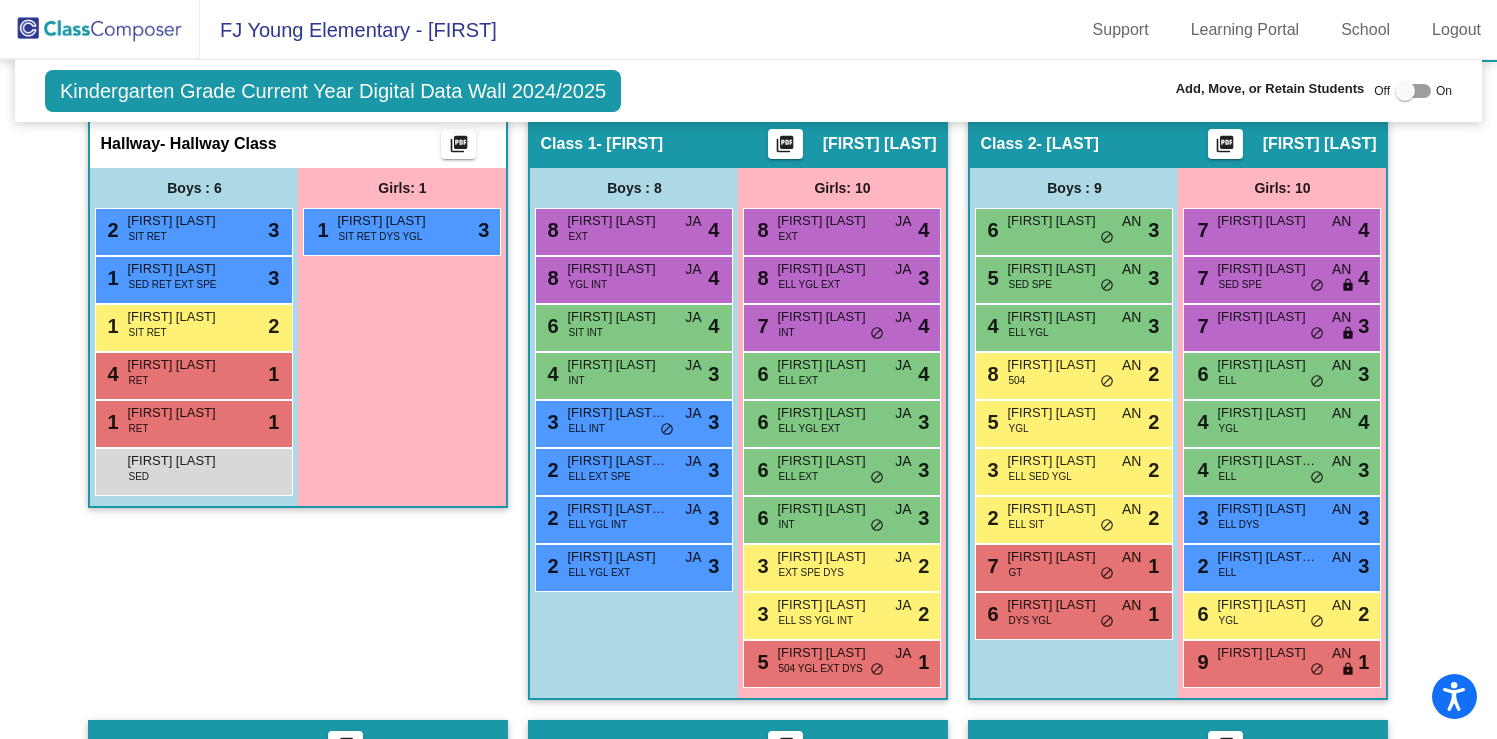 drag, startPoint x: 385, startPoint y: 233, endPoint x: 505, endPoint y: 373, distance: 184.39088 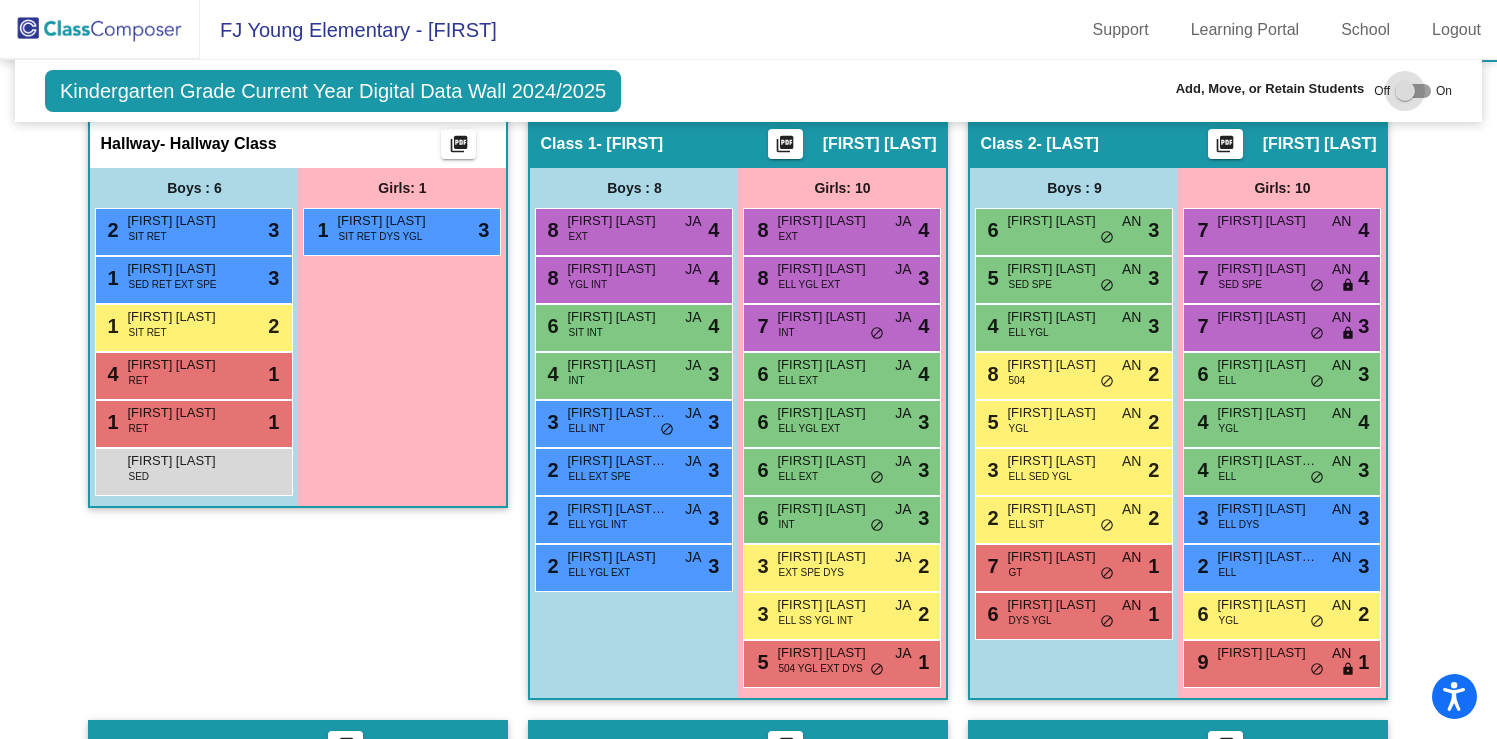 click at bounding box center [1413, 91] 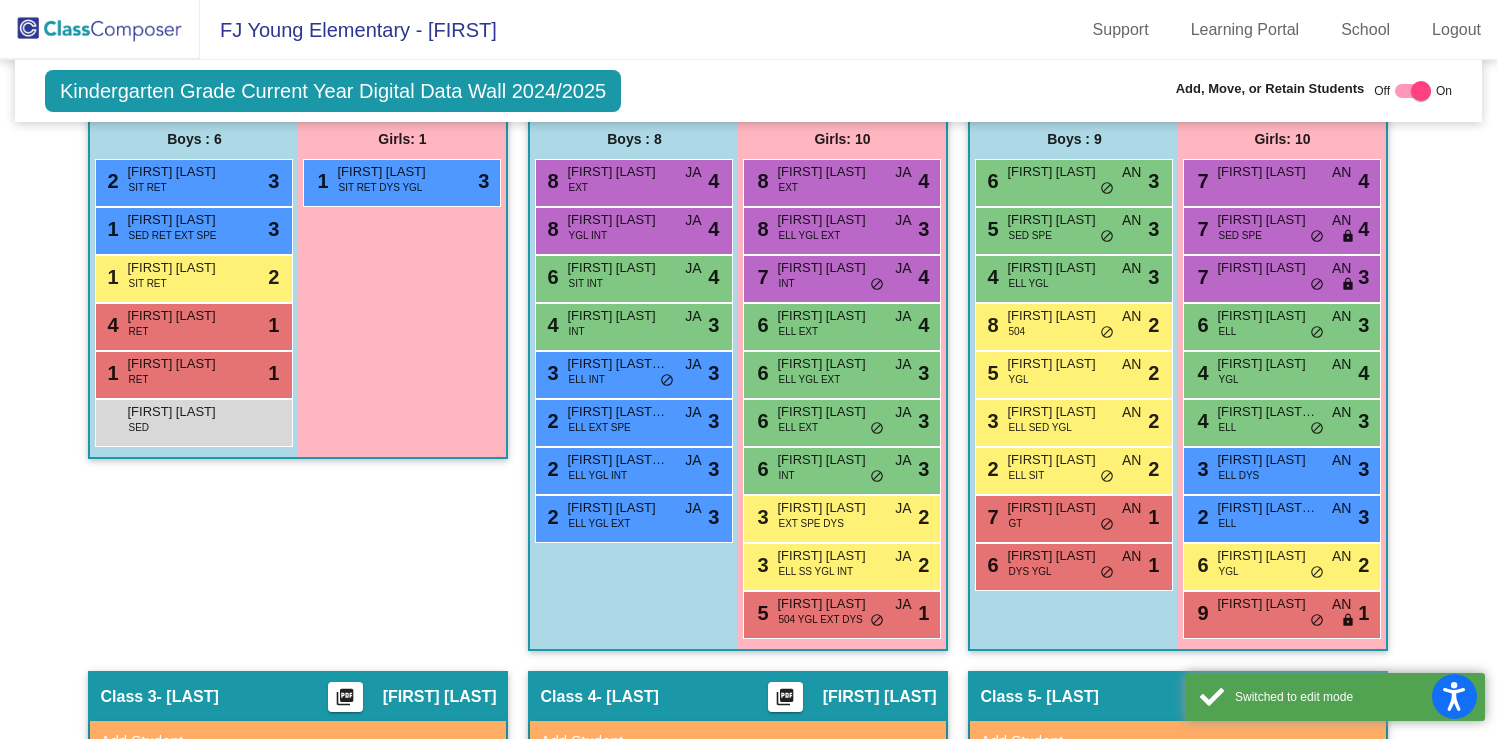 scroll, scrollTop: 970, scrollLeft: 0, axis: vertical 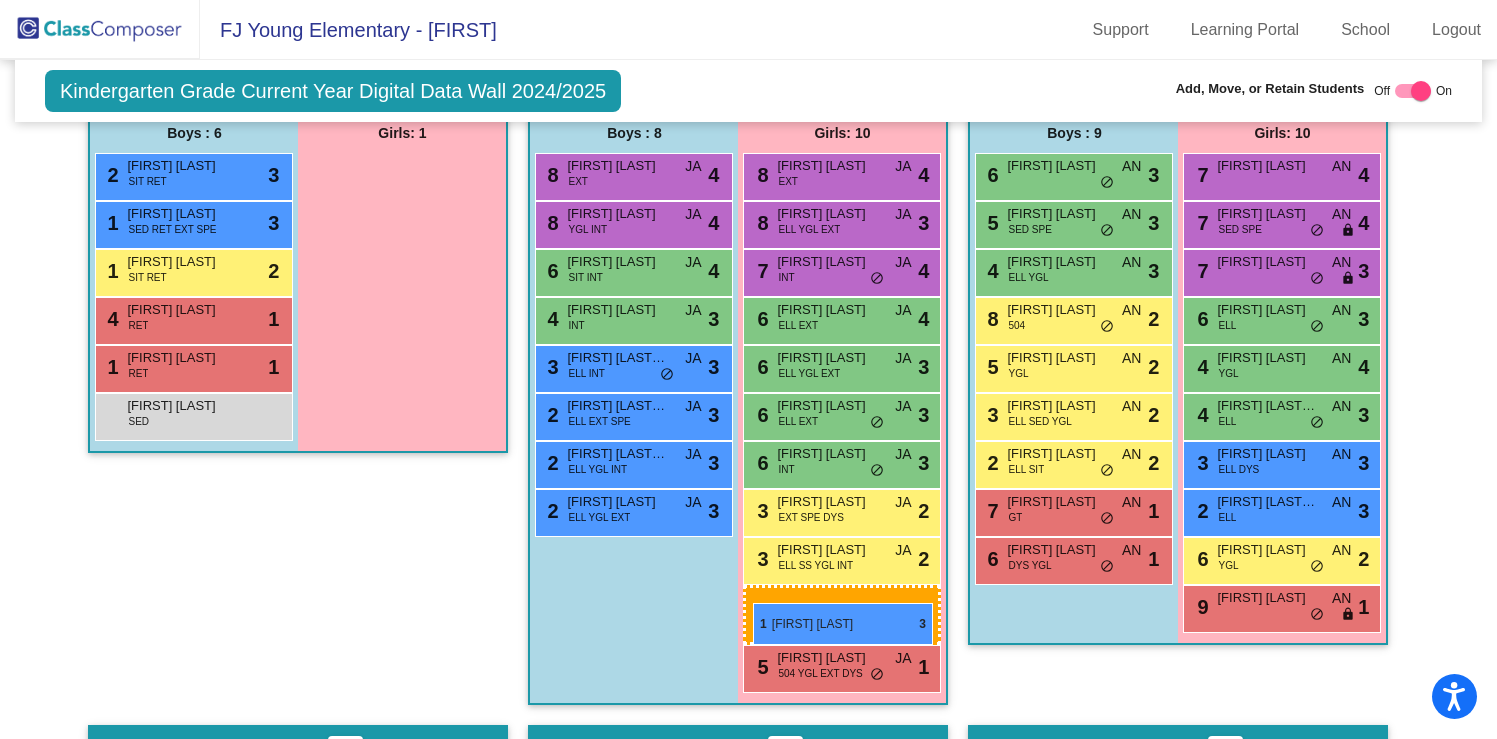drag, startPoint x: 392, startPoint y: 201, endPoint x: 753, endPoint y: 602, distance: 539.55725 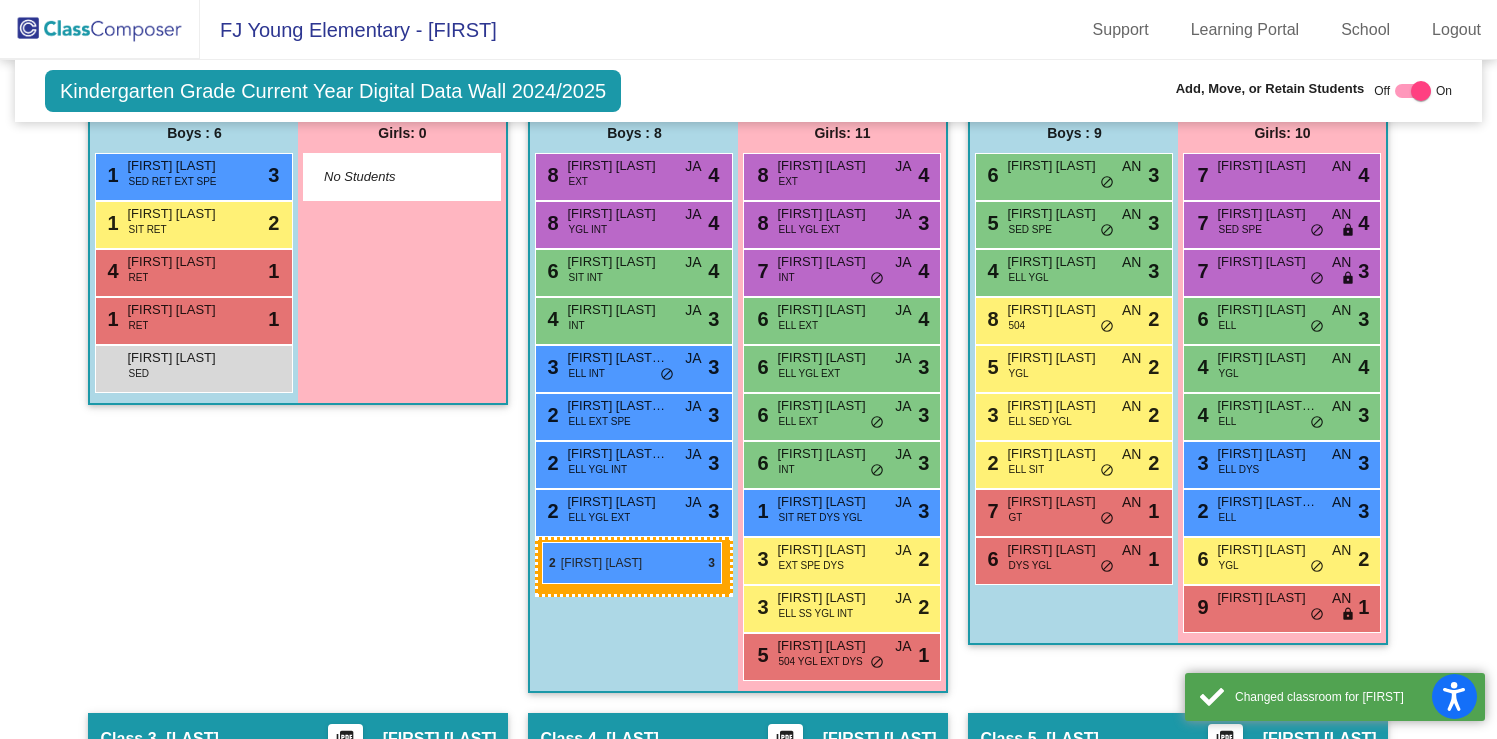 drag, startPoint x: 211, startPoint y: 173, endPoint x: 535, endPoint y: 536, distance: 486.56448 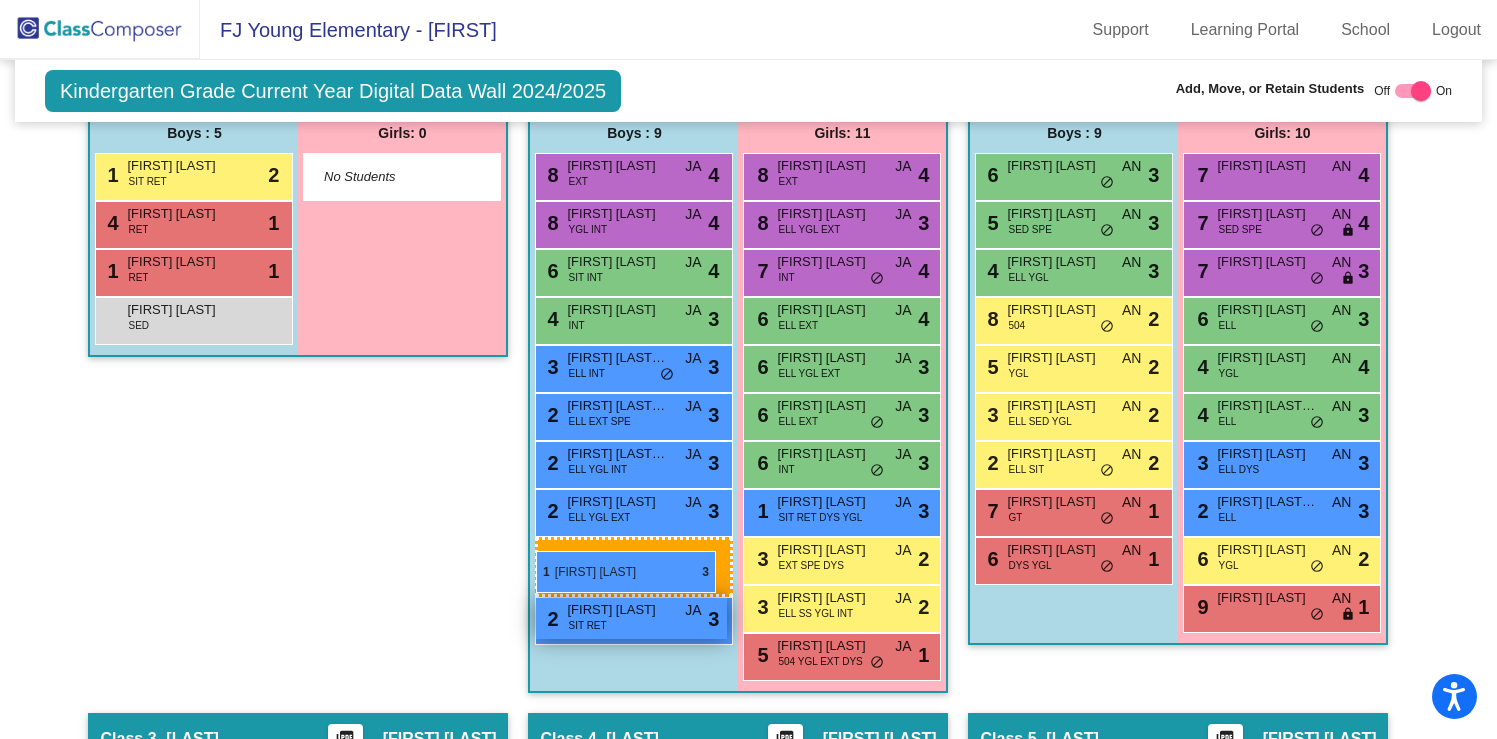 drag, startPoint x: 201, startPoint y: 184, endPoint x: 531, endPoint y: 547, distance: 490.58026 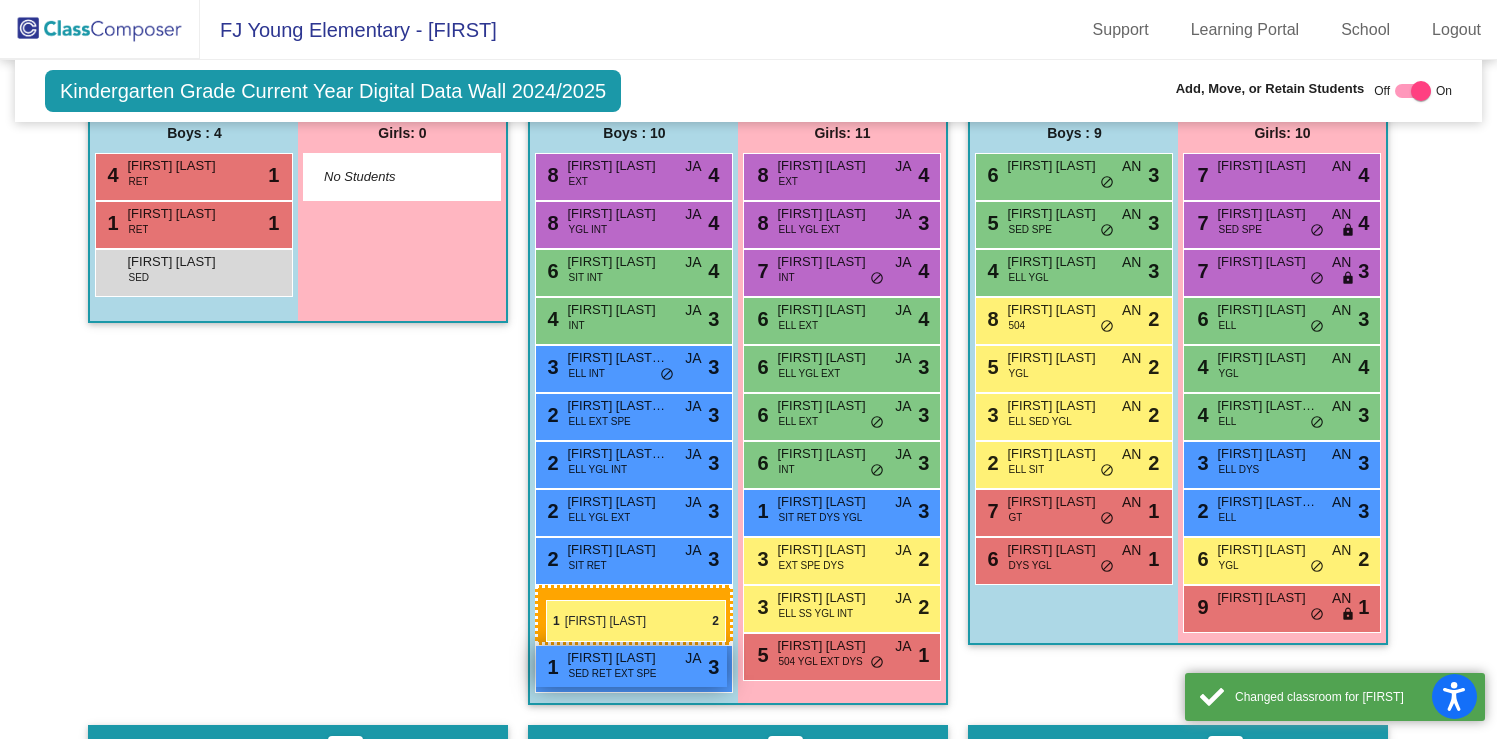drag, startPoint x: 158, startPoint y: 185, endPoint x: 544, endPoint y: 598, distance: 565.3008 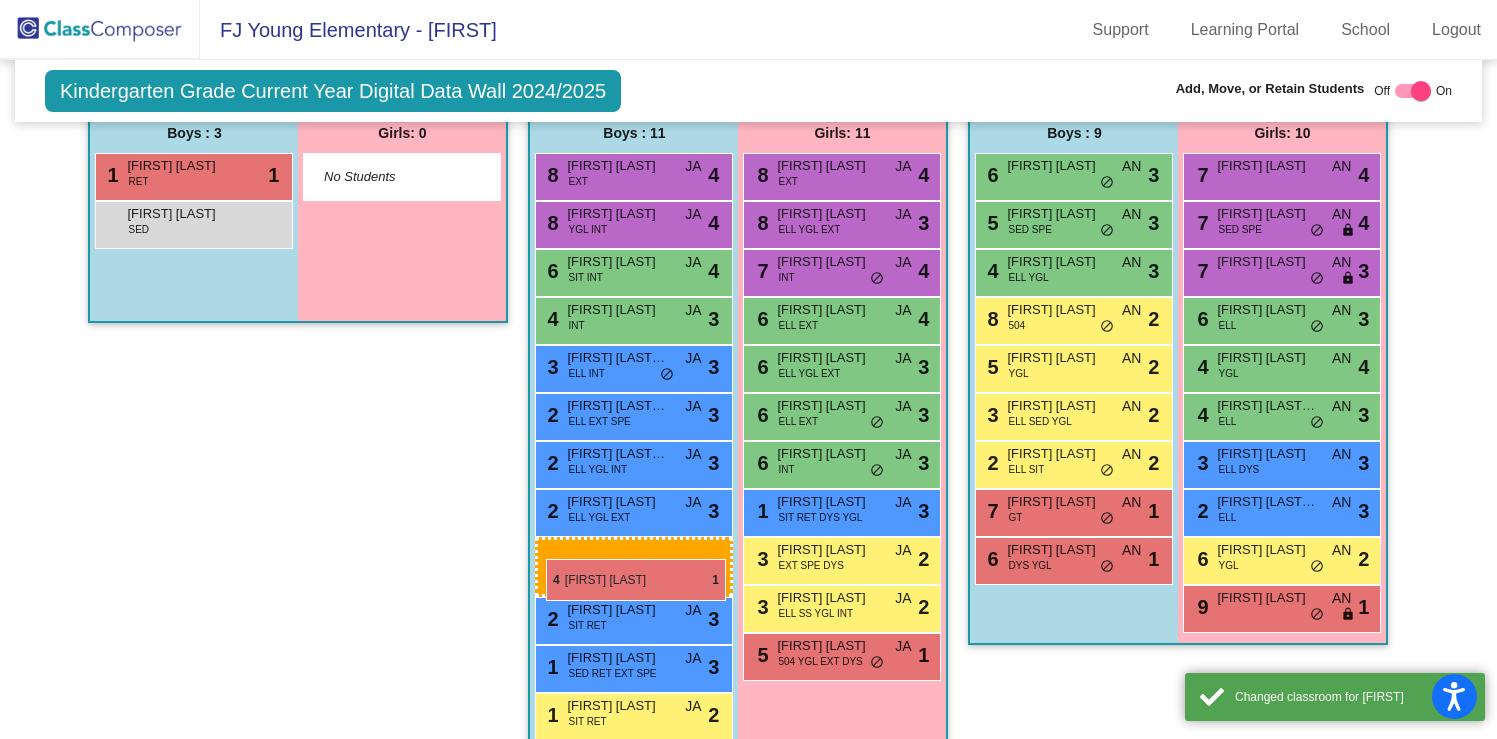 drag, startPoint x: 170, startPoint y: 167, endPoint x: 541, endPoint y: 552, distance: 534.66437 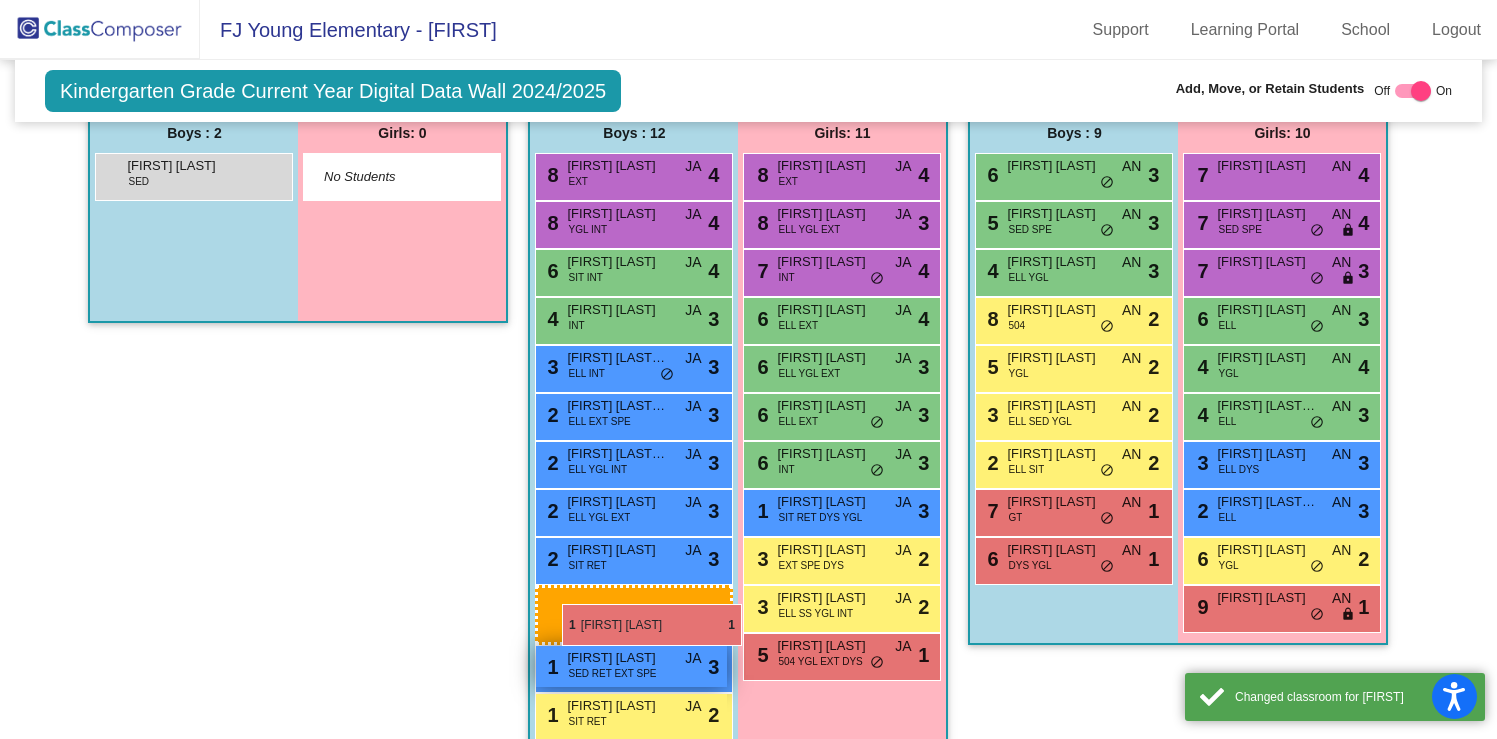 drag, startPoint x: 155, startPoint y: 167, endPoint x: 554, endPoint y: 599, distance: 588.06885 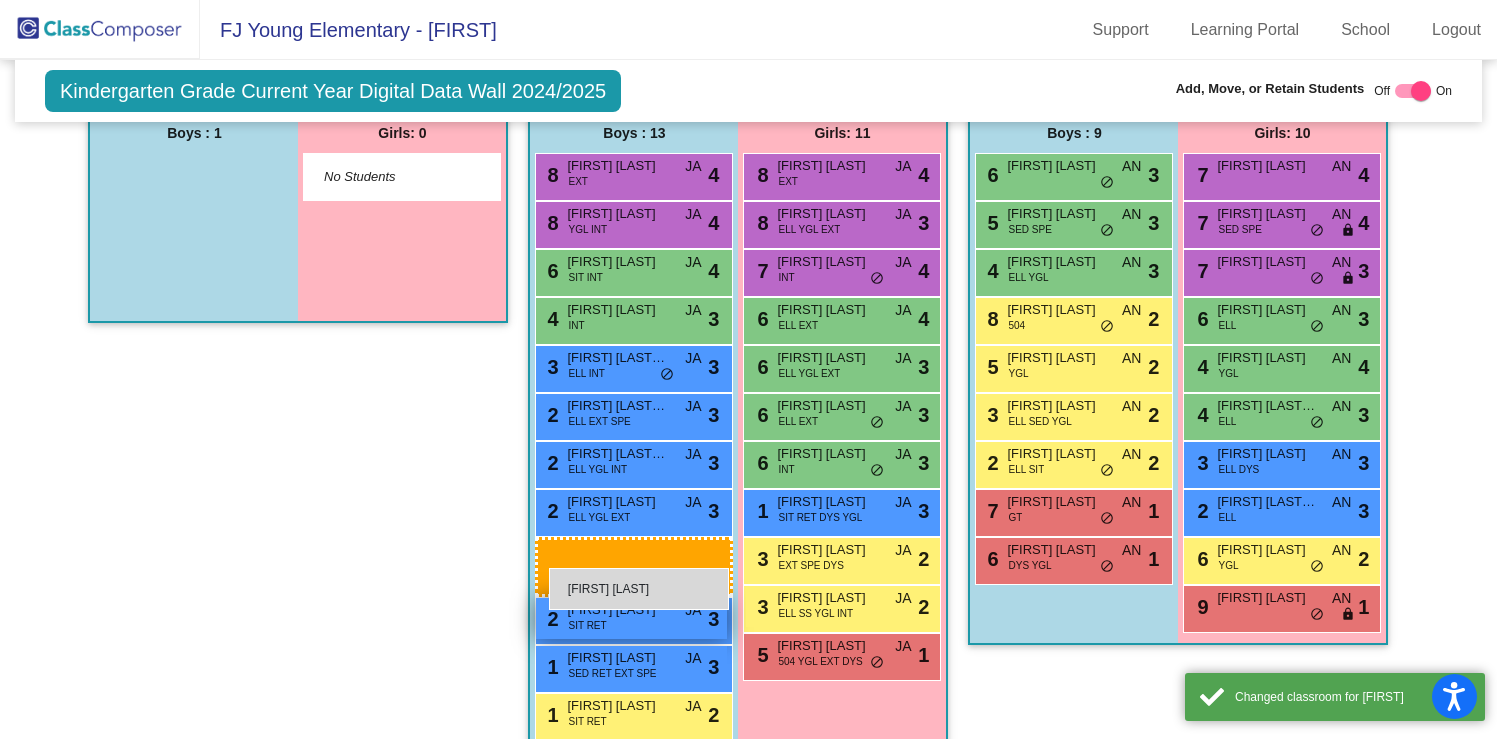 drag, startPoint x: 198, startPoint y: 183, endPoint x: 543, endPoint y: 563, distance: 513.24945 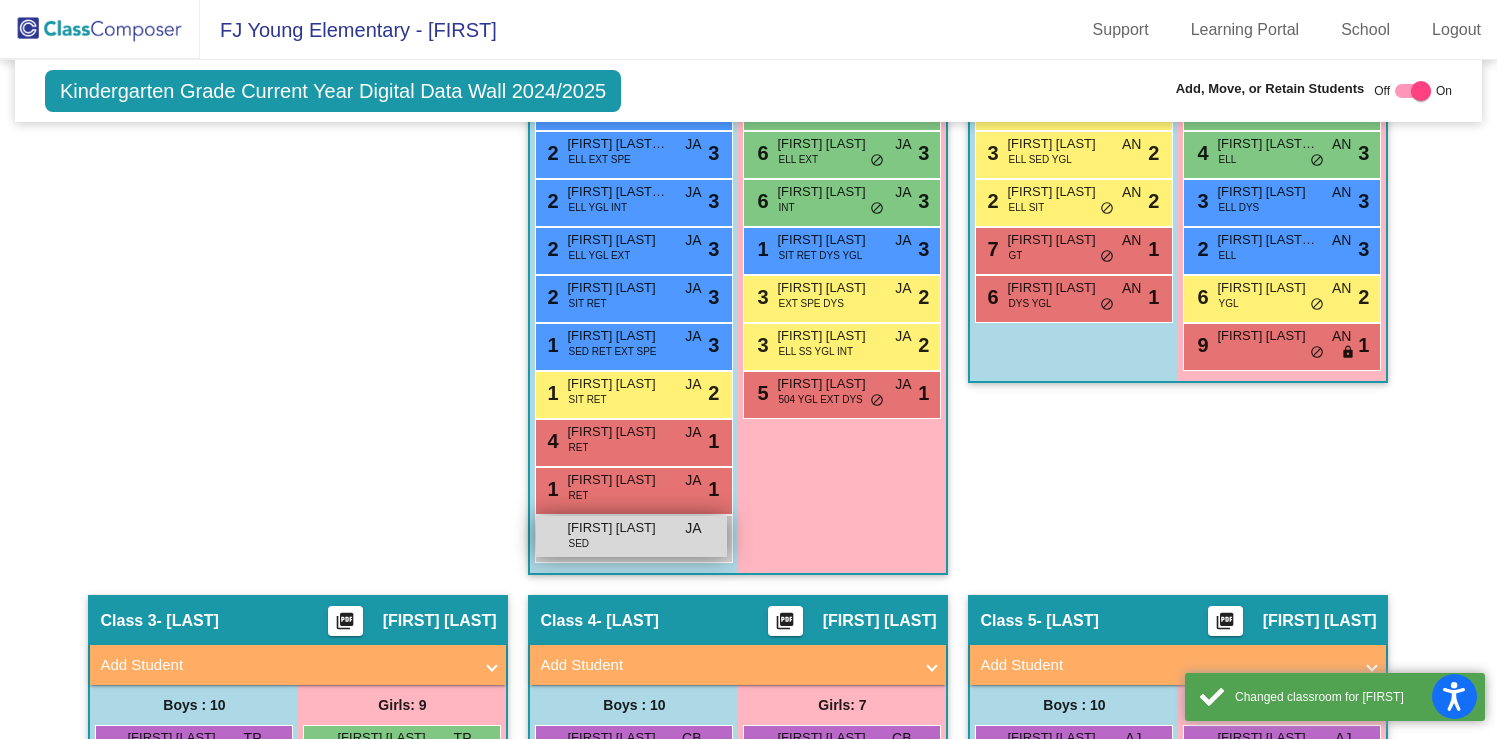 scroll, scrollTop: 1239, scrollLeft: 0, axis: vertical 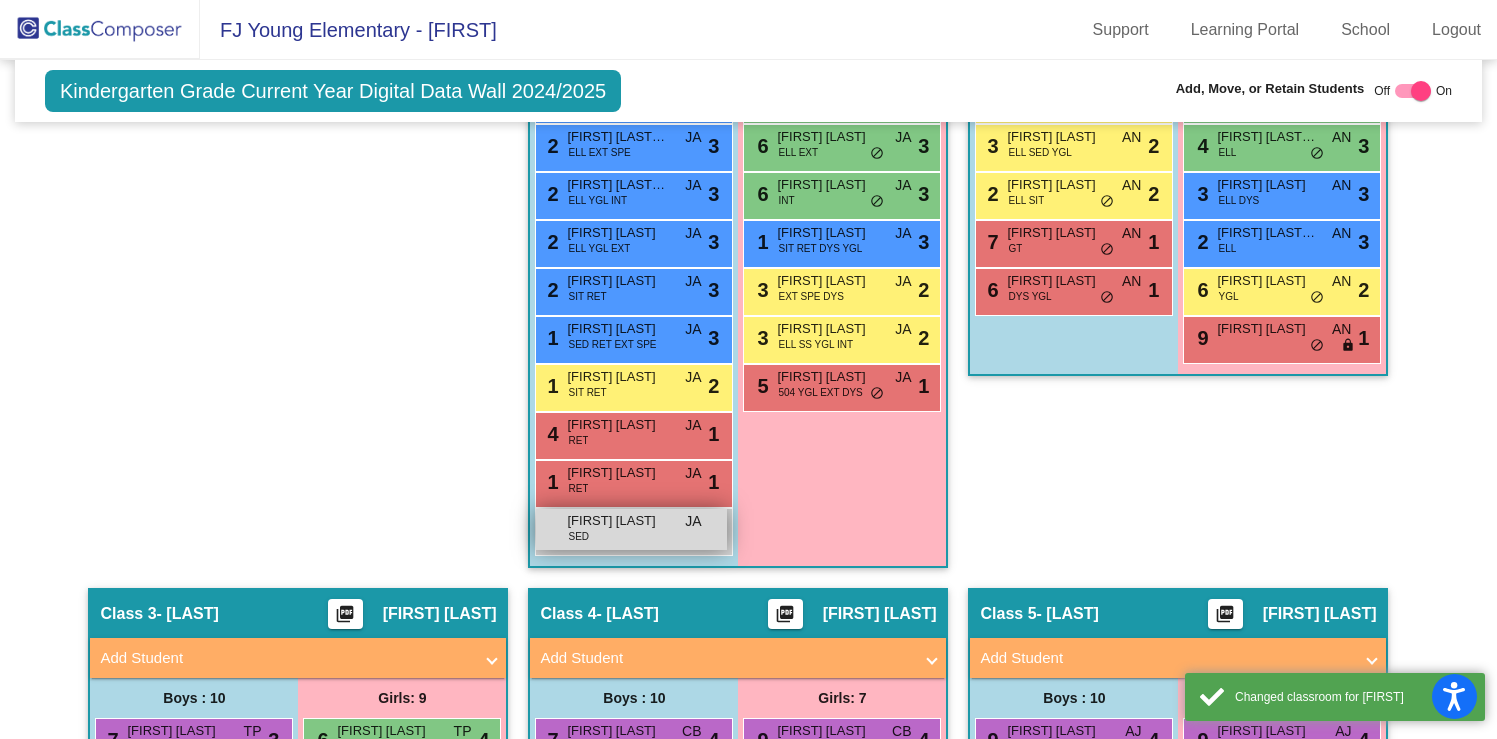click on "Andrew Ontiveros SED JA lock do_not_disturb_alt" at bounding box center [631, 529] 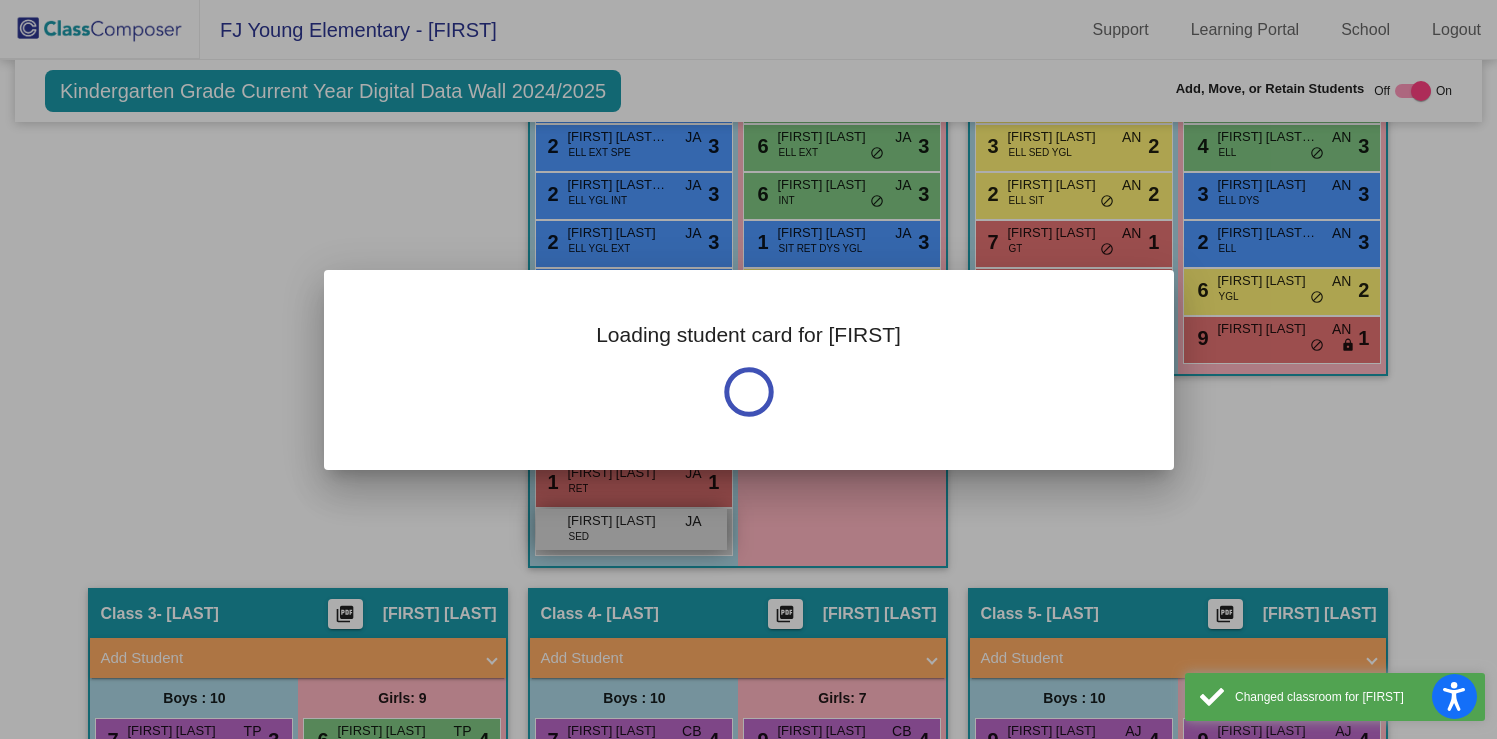 click at bounding box center [748, 369] 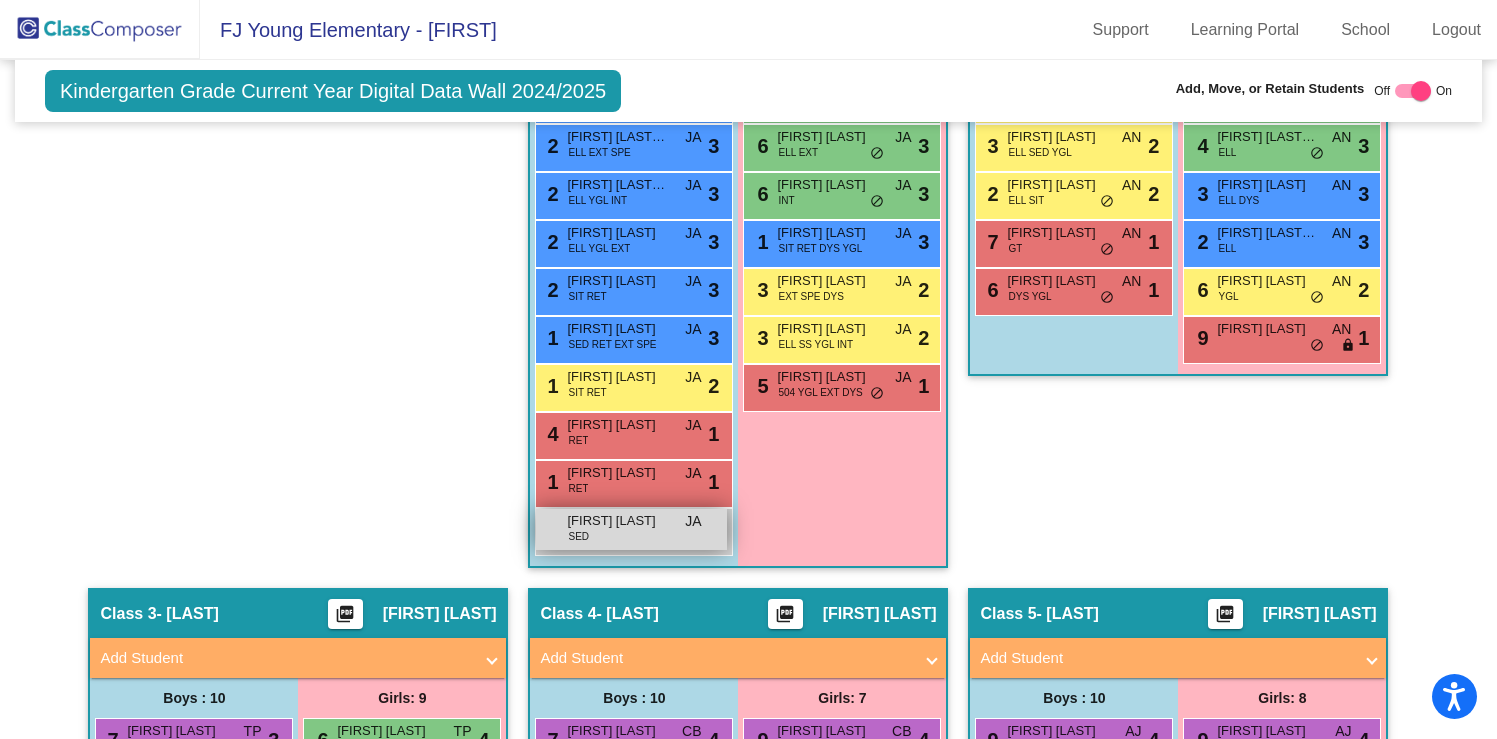 click on "Andrew Ontiveros SED JA lock do_not_disturb_alt" at bounding box center [631, 529] 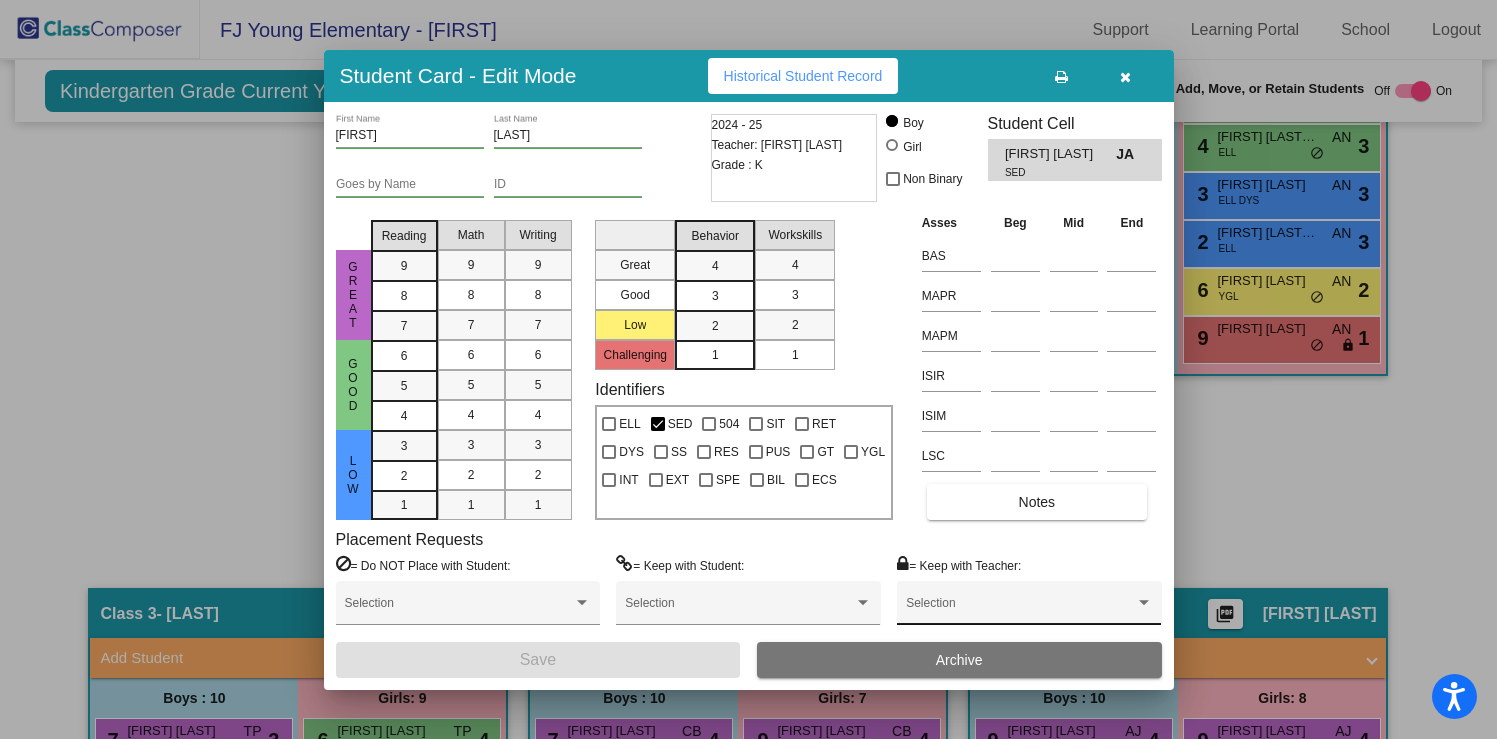 click on "Selection" at bounding box center [1029, 608] 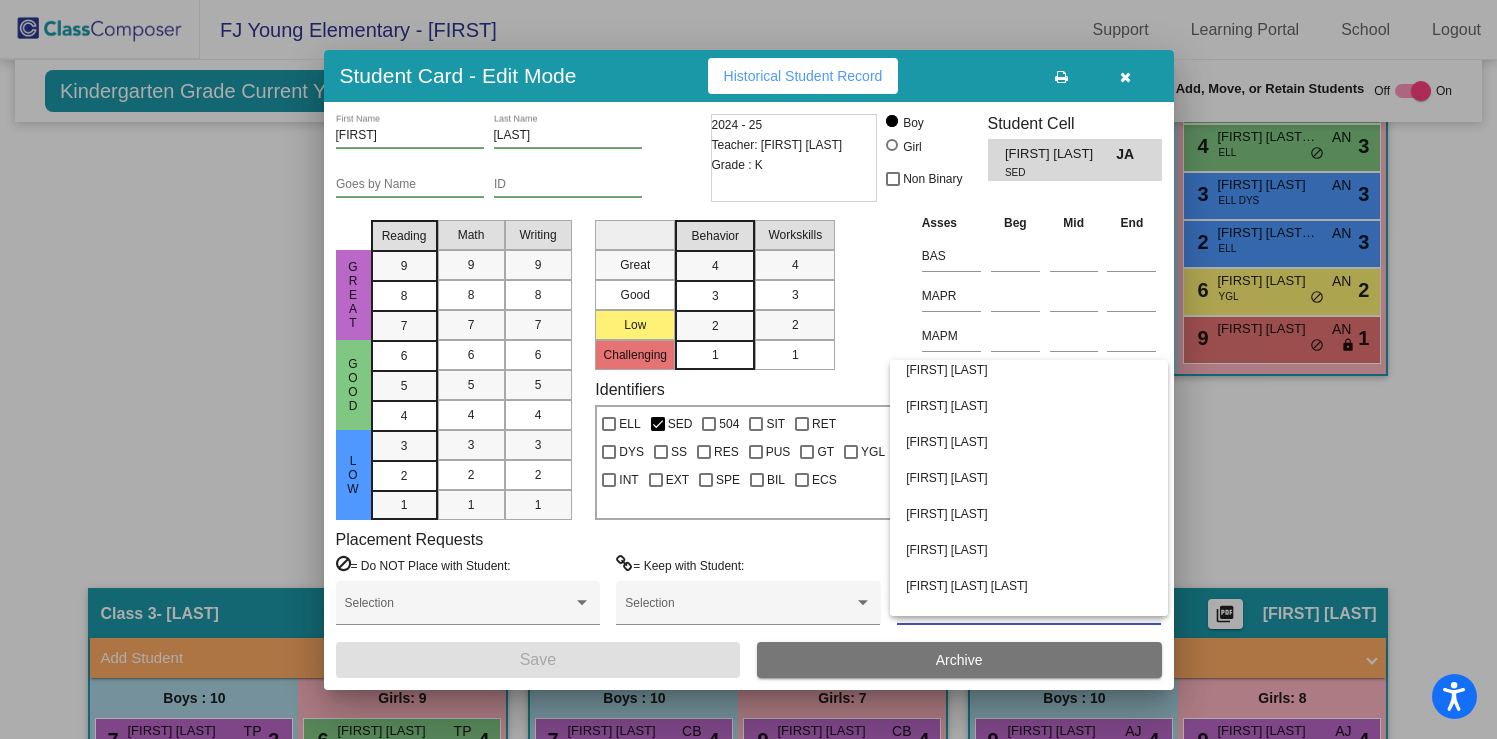 scroll, scrollTop: 284, scrollLeft: 0, axis: vertical 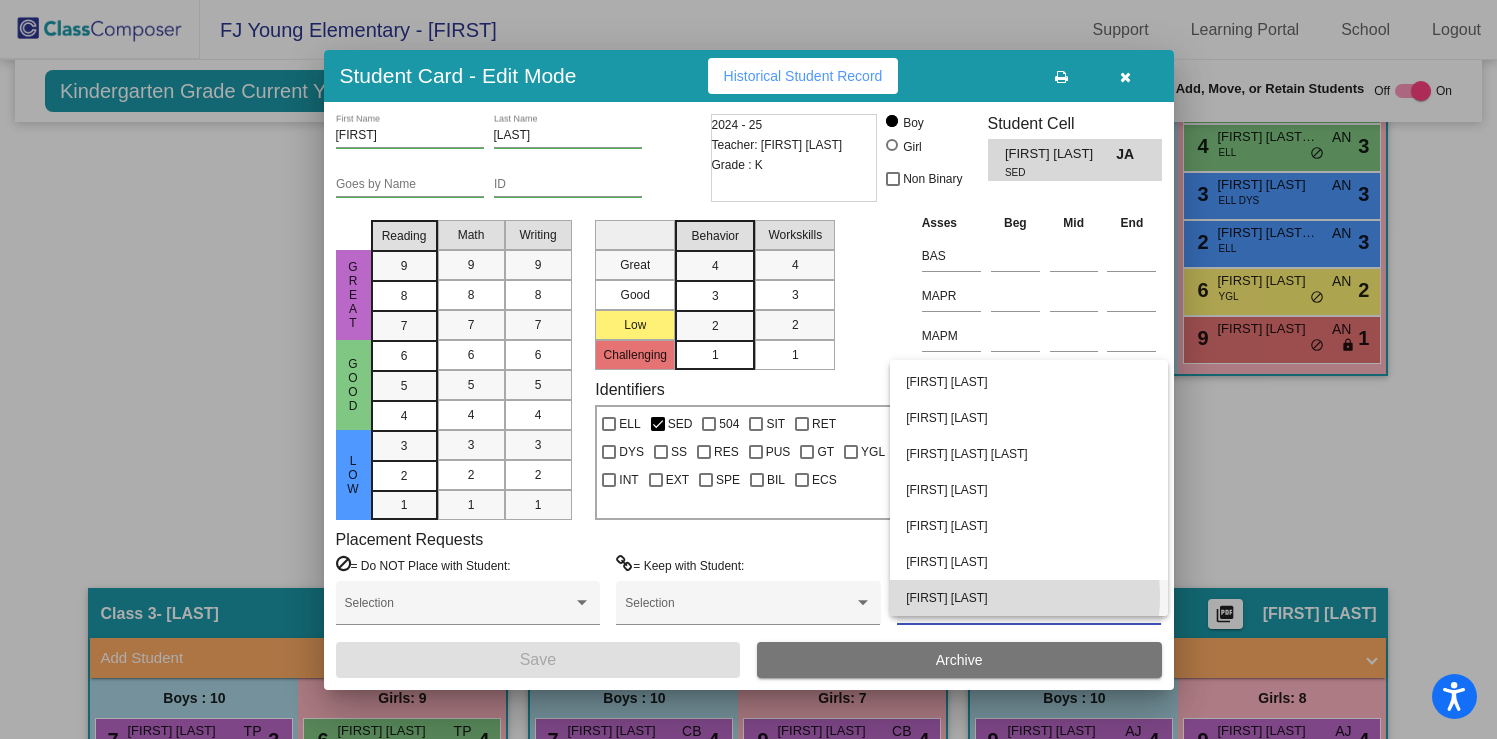 click on "[FIRST] [LAST]" at bounding box center [1029, 598] 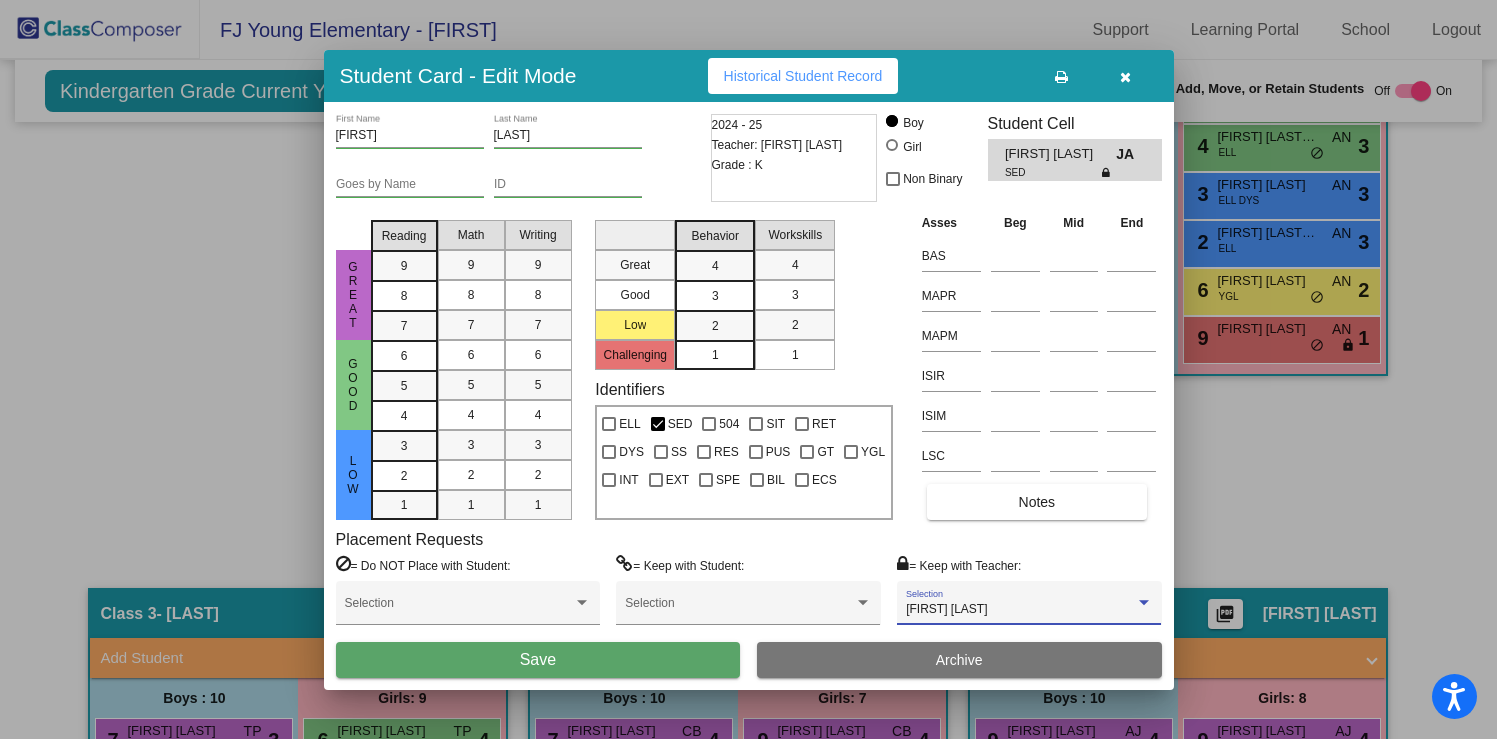 click on "[FIRST] [LAST]" at bounding box center (946, 609) 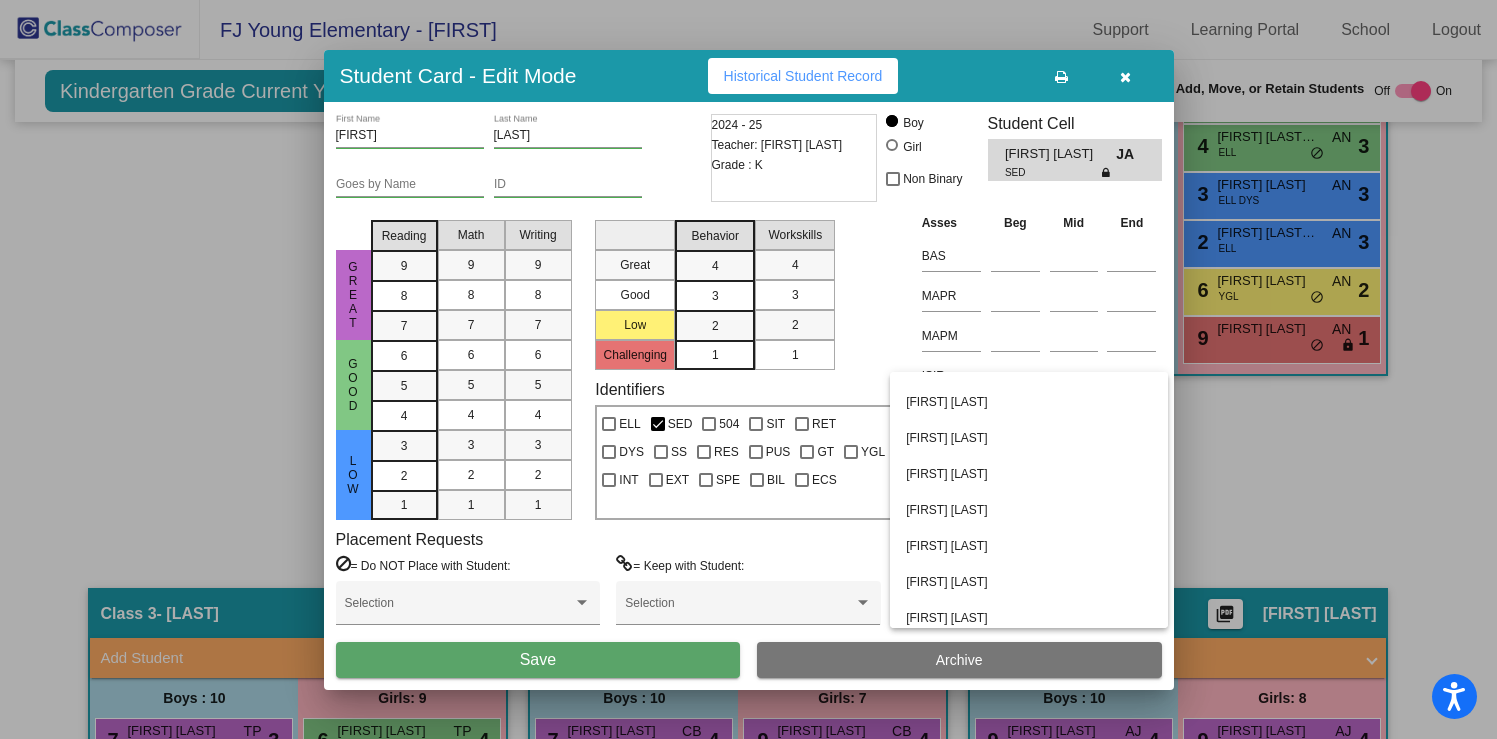 scroll, scrollTop: 12, scrollLeft: 0, axis: vertical 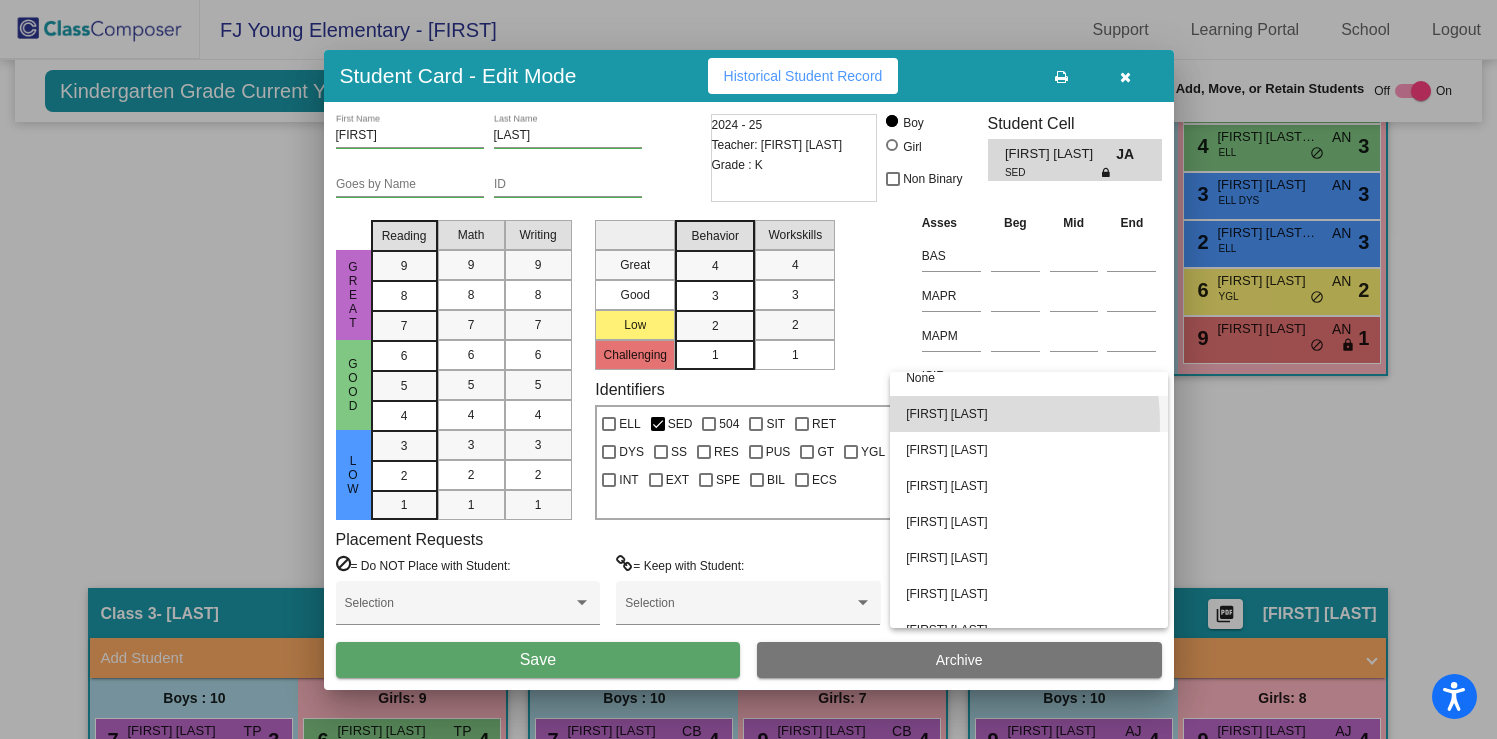 click on "[FIRST] [LAST]" at bounding box center (1029, 414) 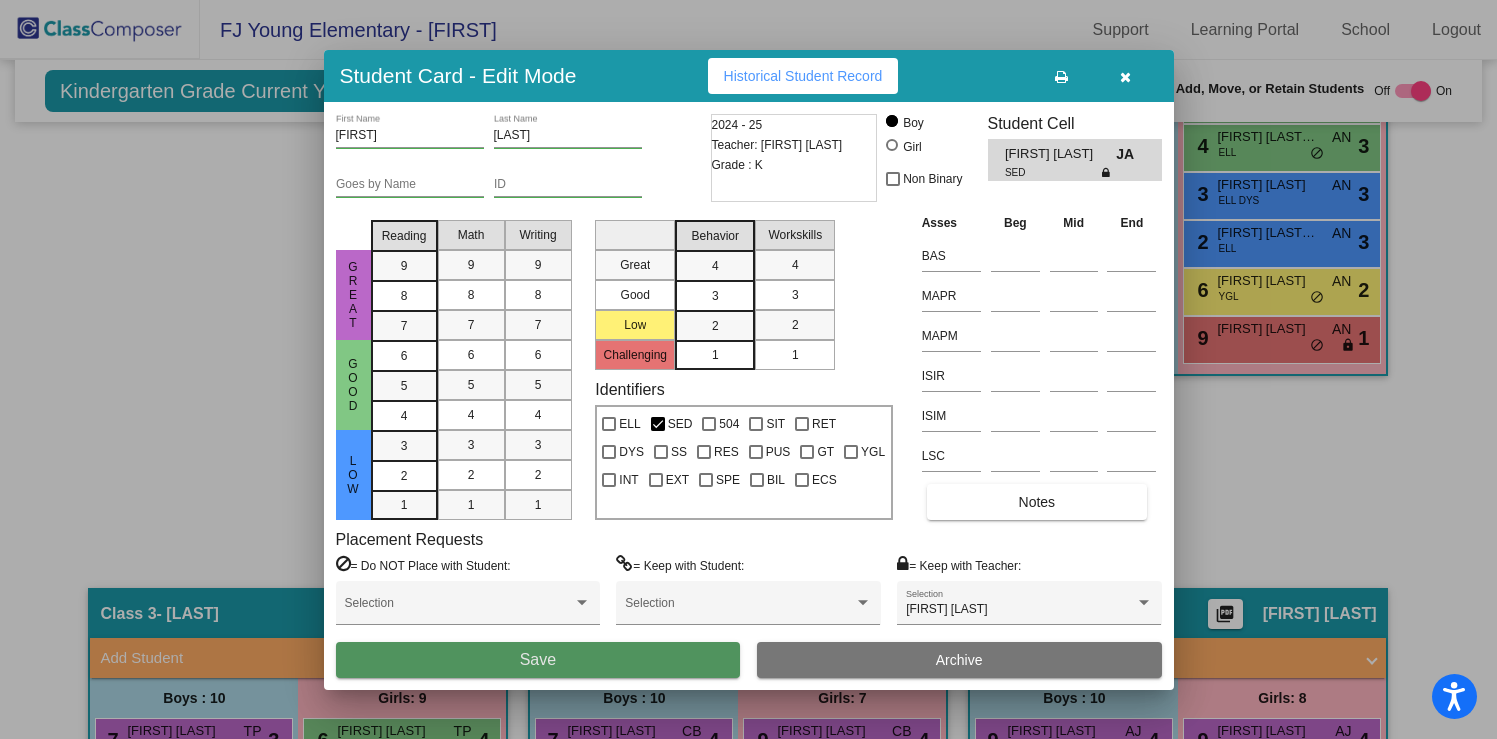 click on "Save" at bounding box center (538, 660) 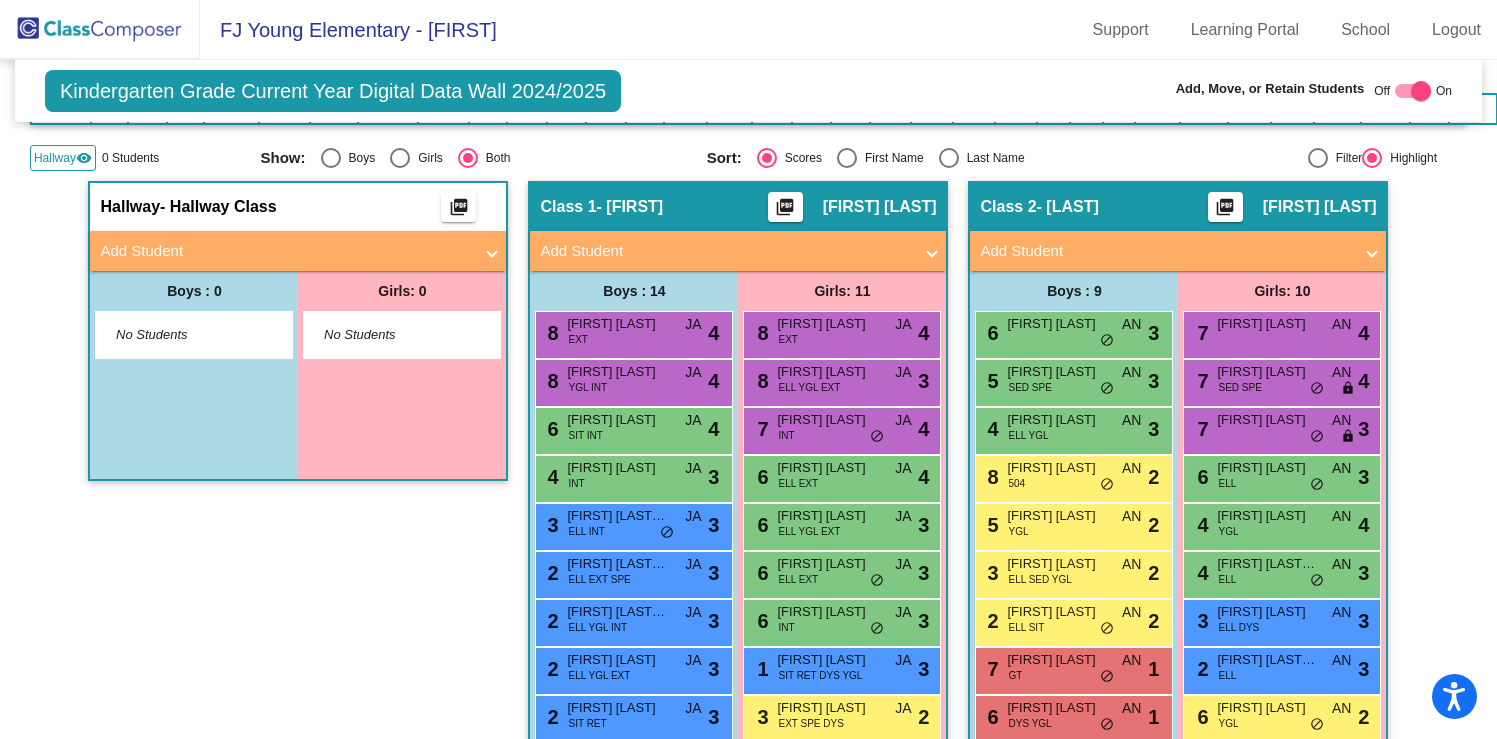 scroll, scrollTop: 0, scrollLeft: 0, axis: both 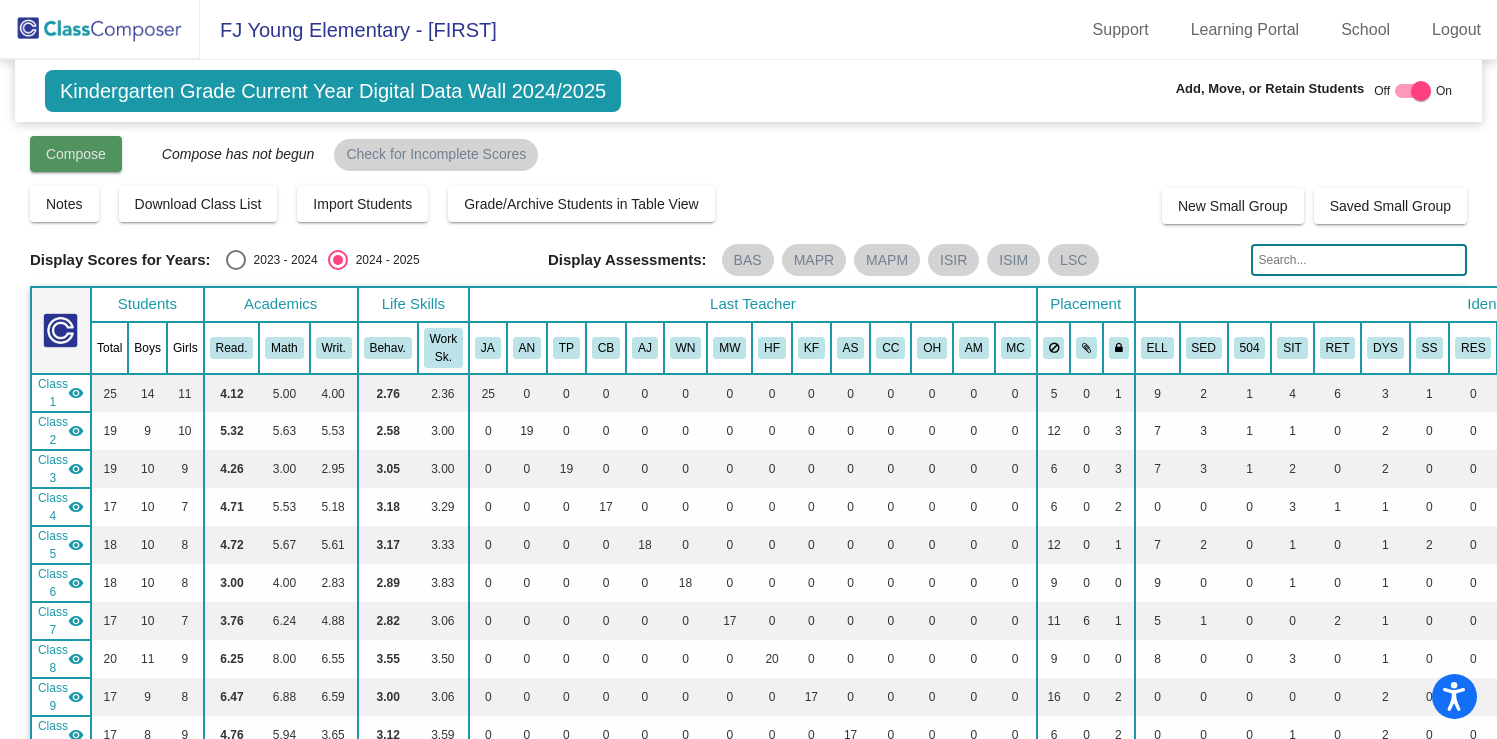click on "Compose" 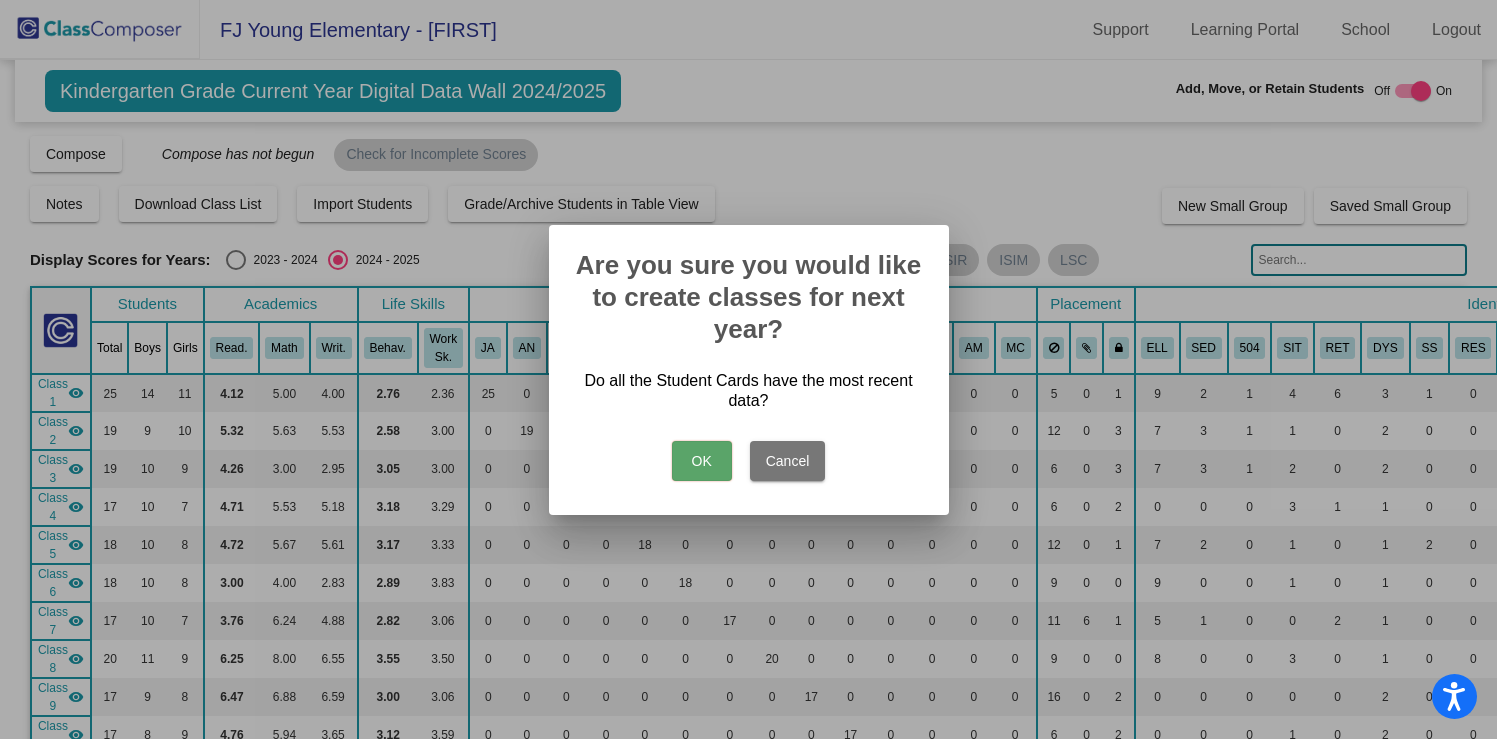 click on "OK" at bounding box center (702, 461) 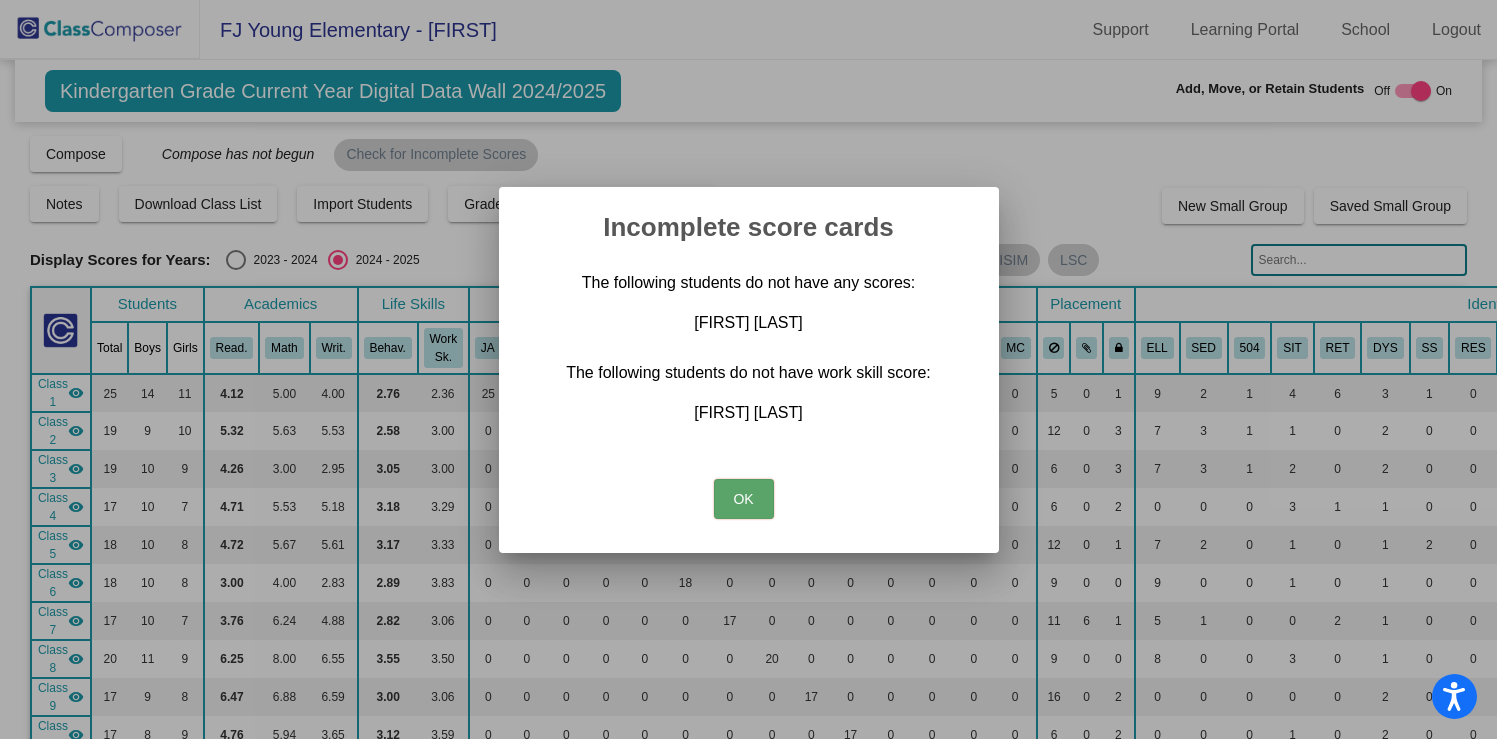 click on "OK" at bounding box center (744, 499) 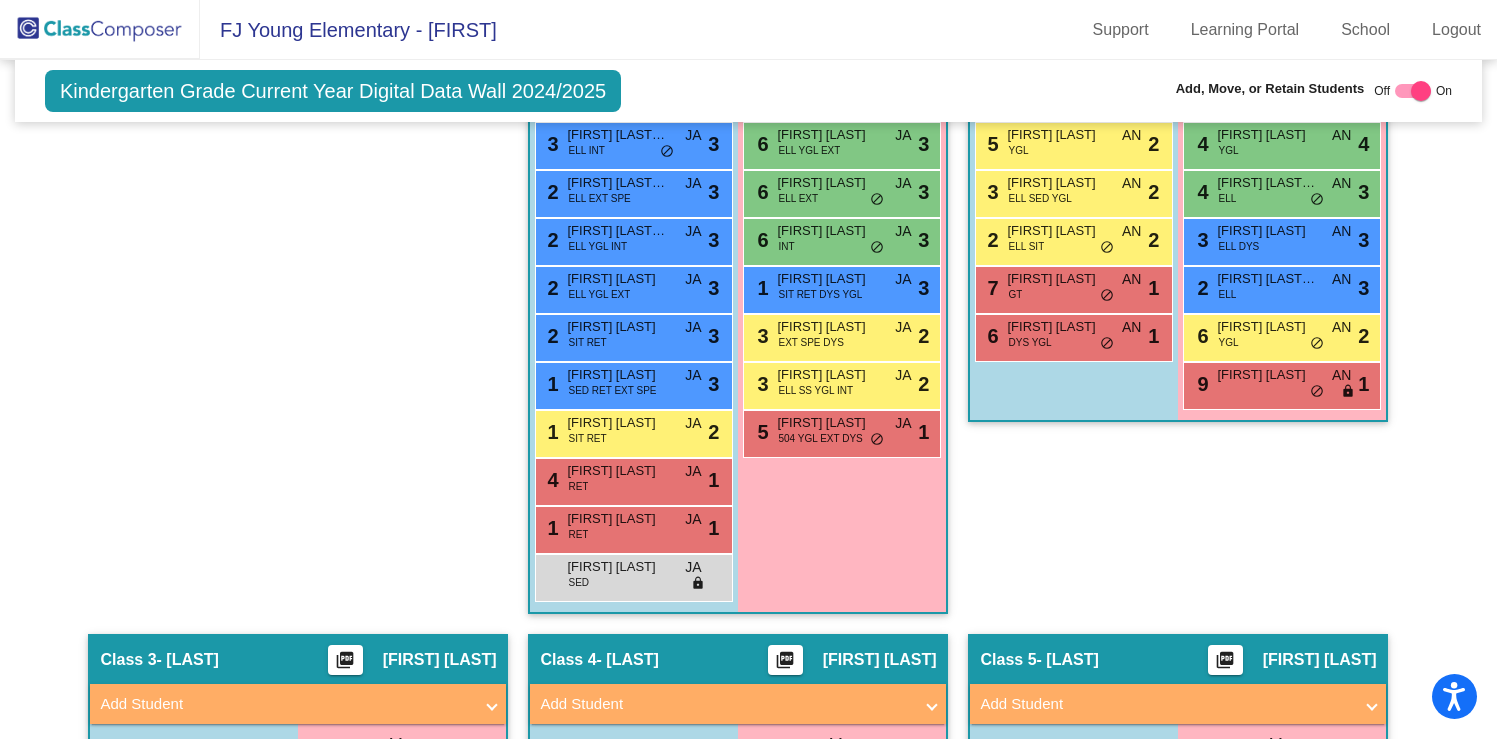 scroll, scrollTop: 1225, scrollLeft: 0, axis: vertical 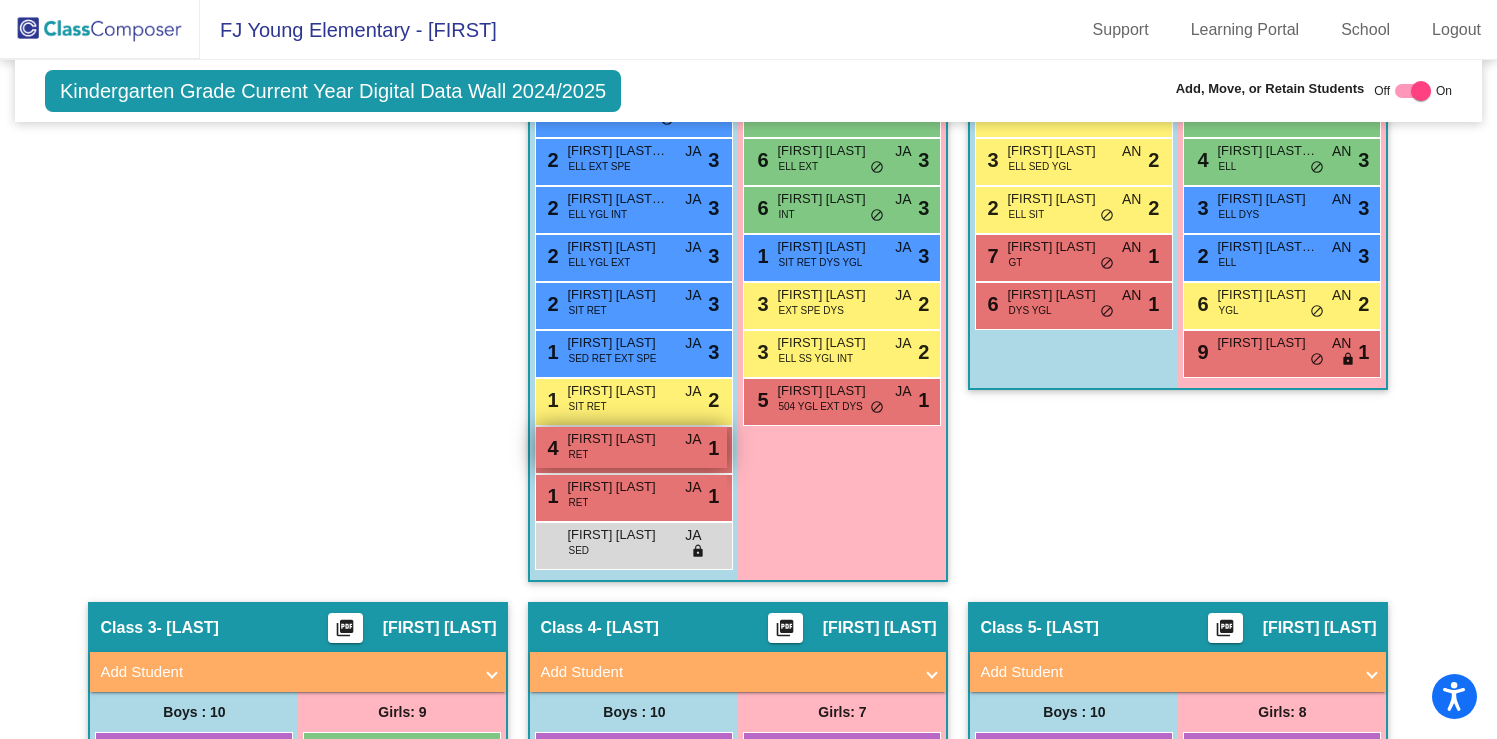 click on "4 [FIRST] [LAST] RET JA lock do_not_disturb_alt 1" at bounding box center (631, 447) 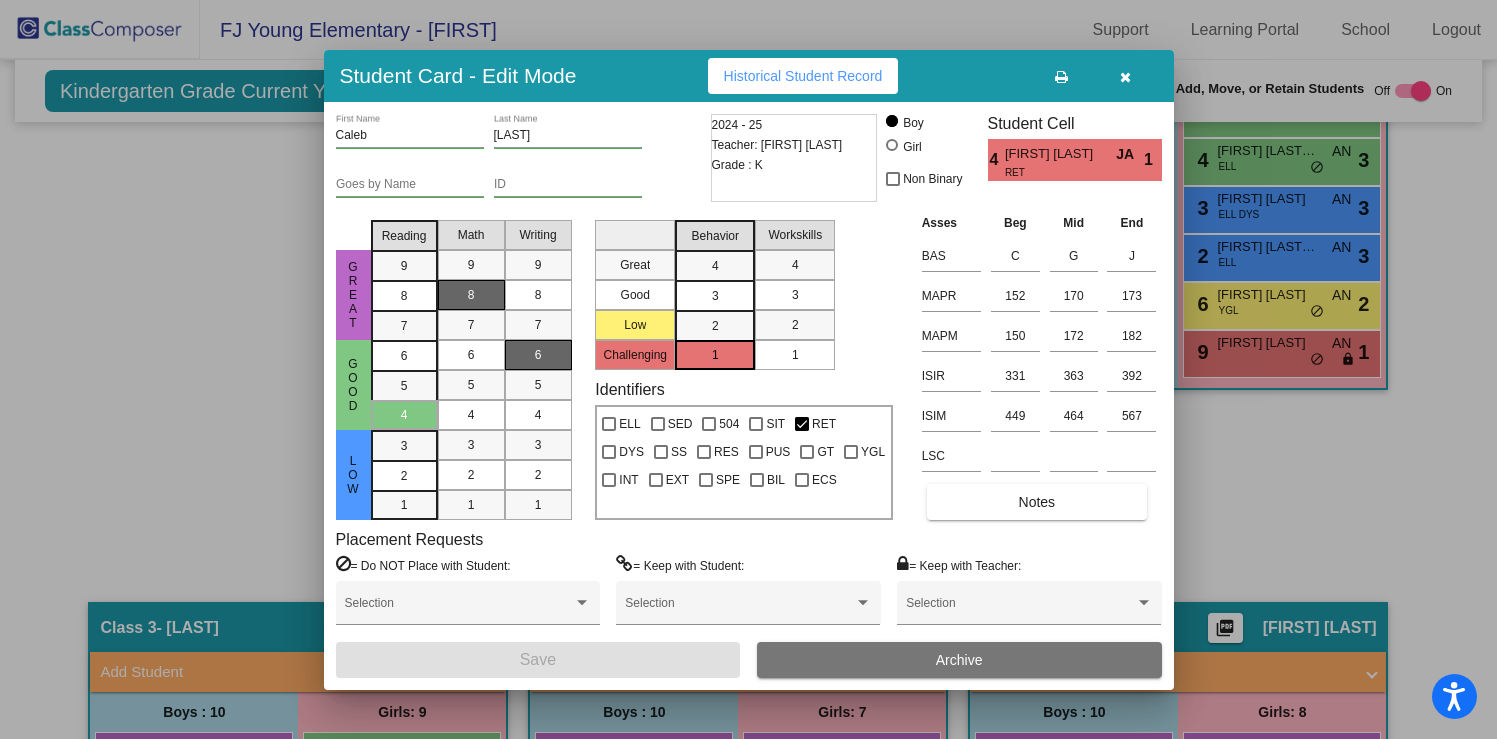 click on "Identifiers   ELL   SED   504   SIT   RET   DYS   SS   RES   PUS   GT   YGL   INT   EXT   SPE   BIL   ECS" at bounding box center (743, 450) 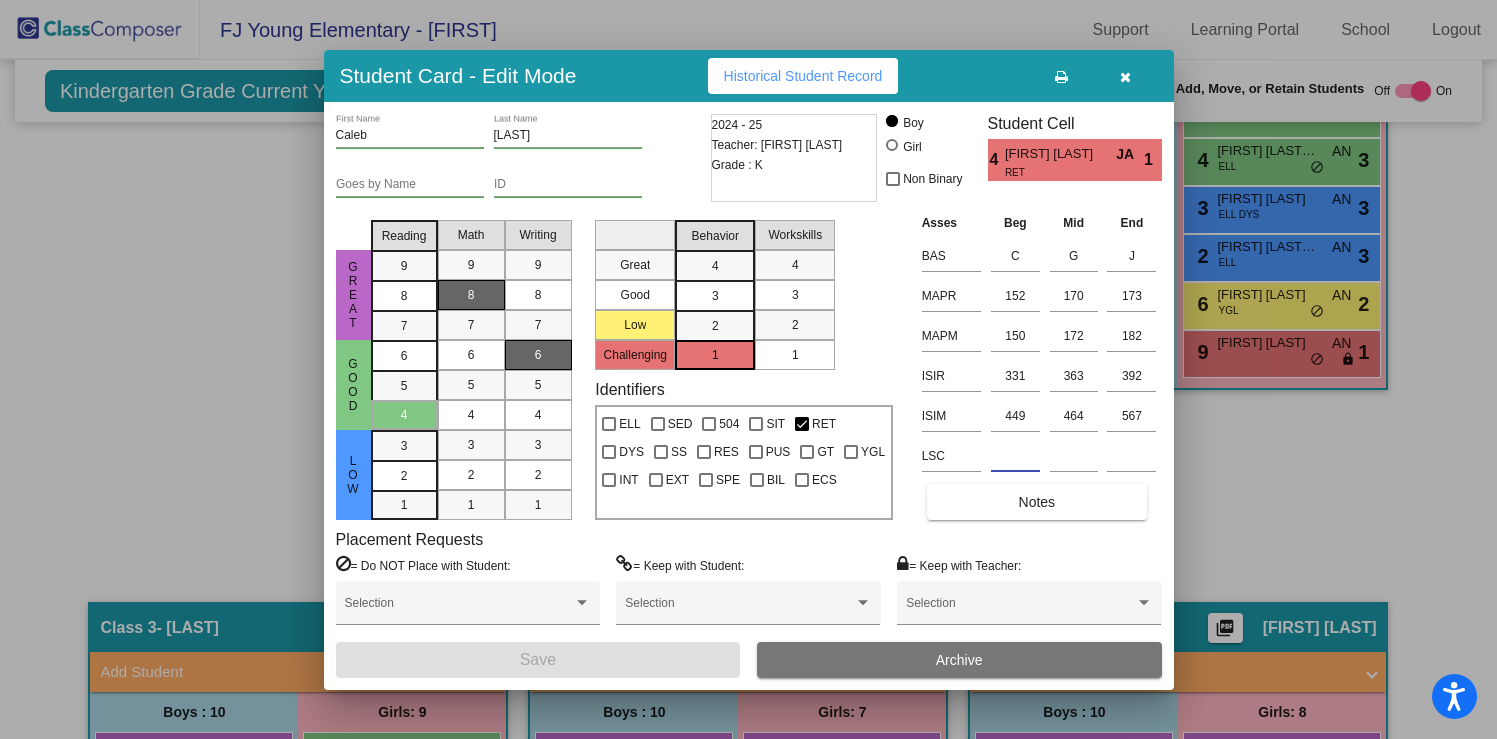 click at bounding box center [1015, 456] 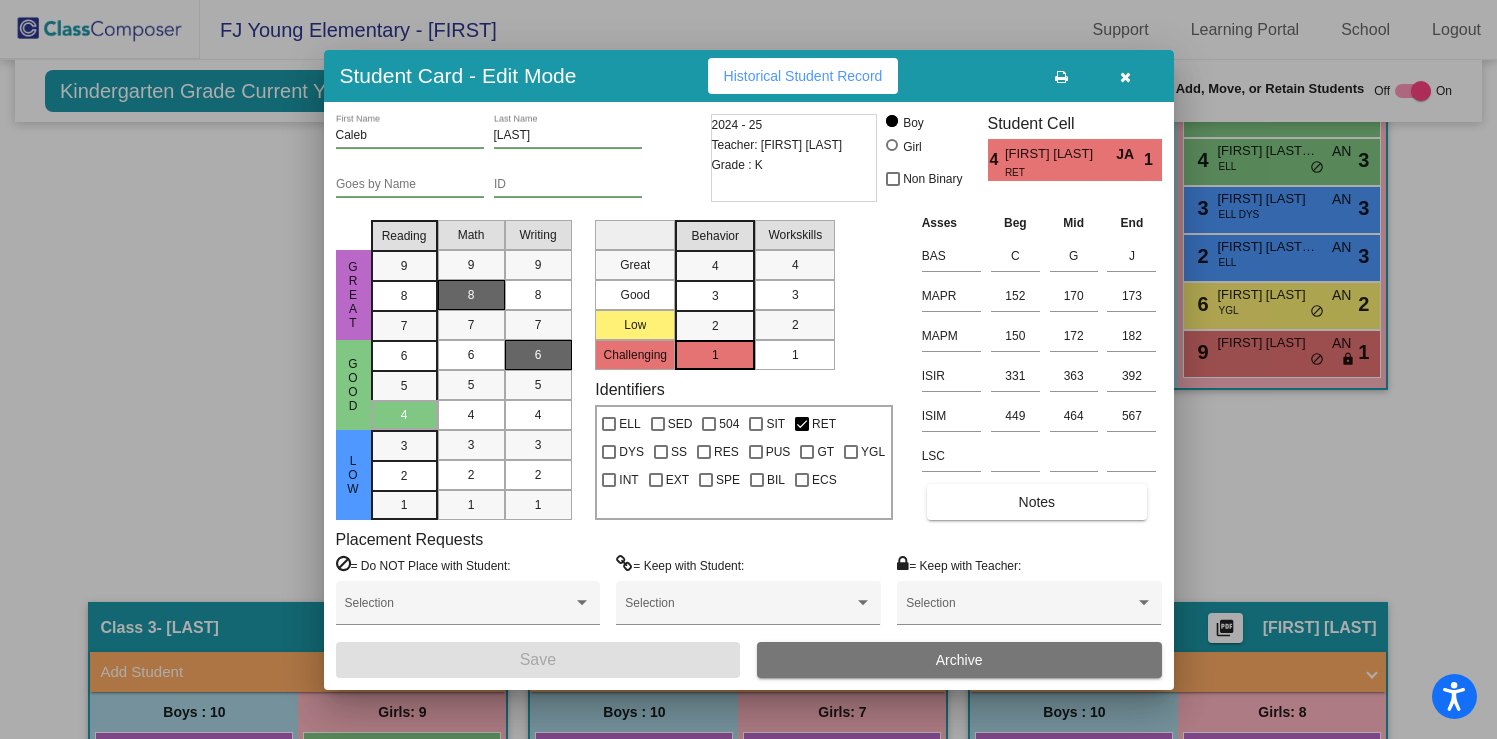 click at bounding box center (1125, 77) 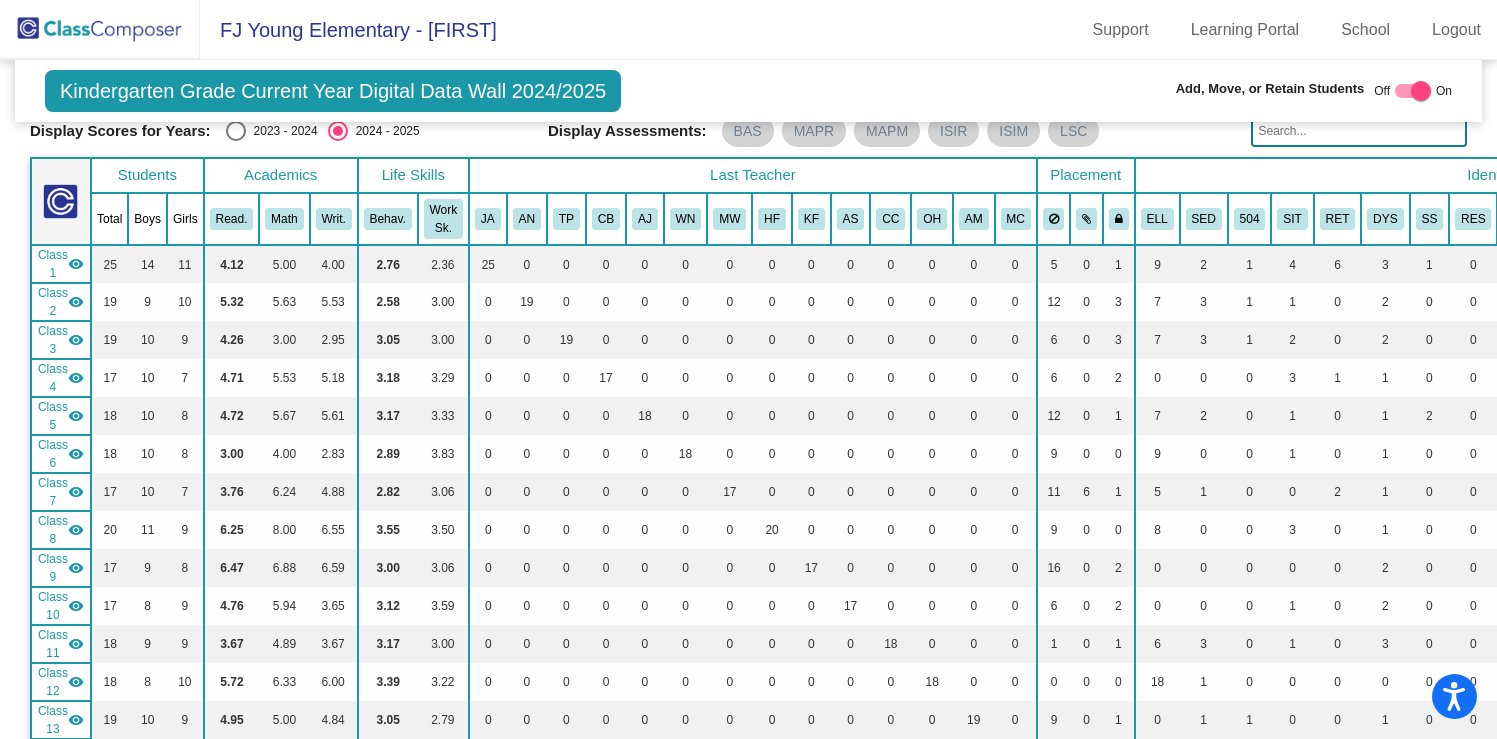 scroll, scrollTop: 0, scrollLeft: 0, axis: both 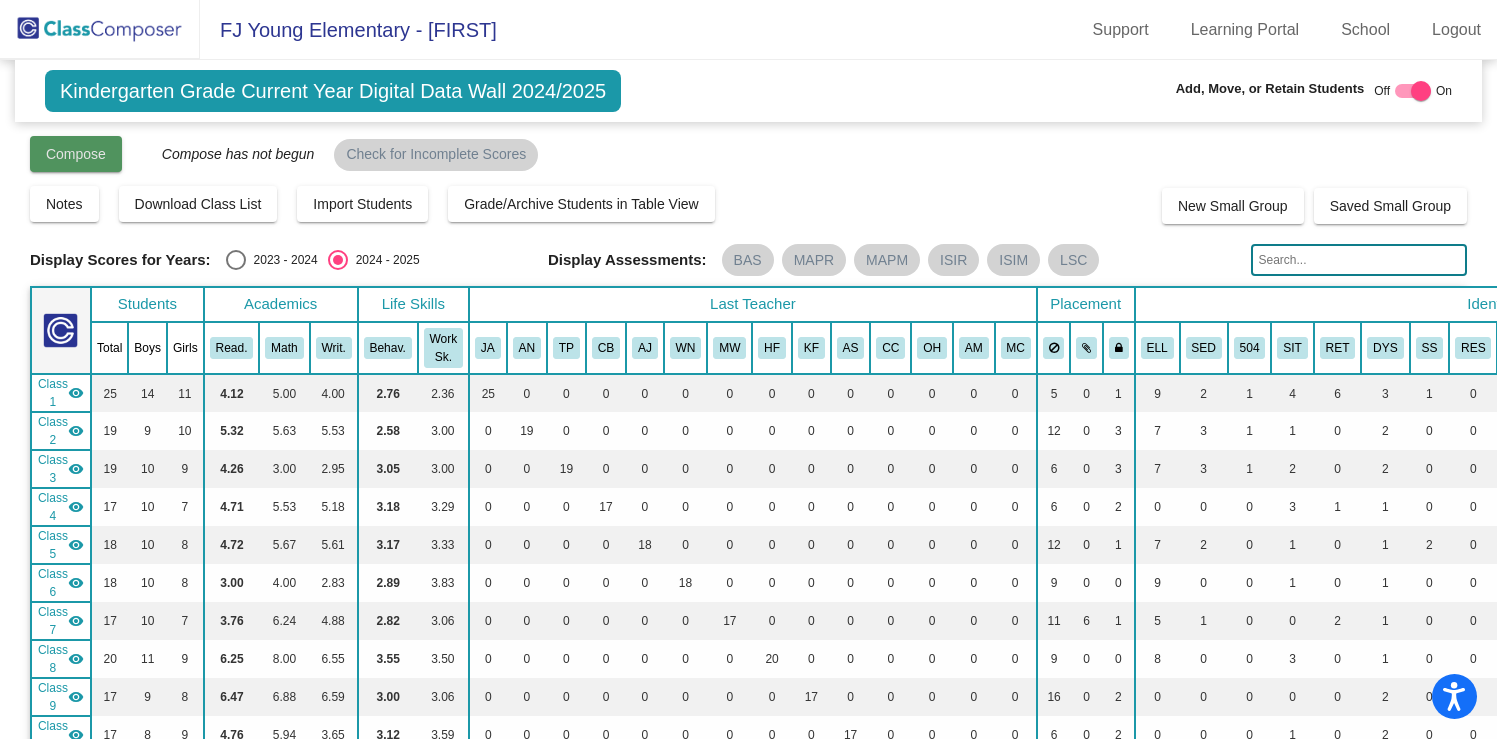 click on "Compose" 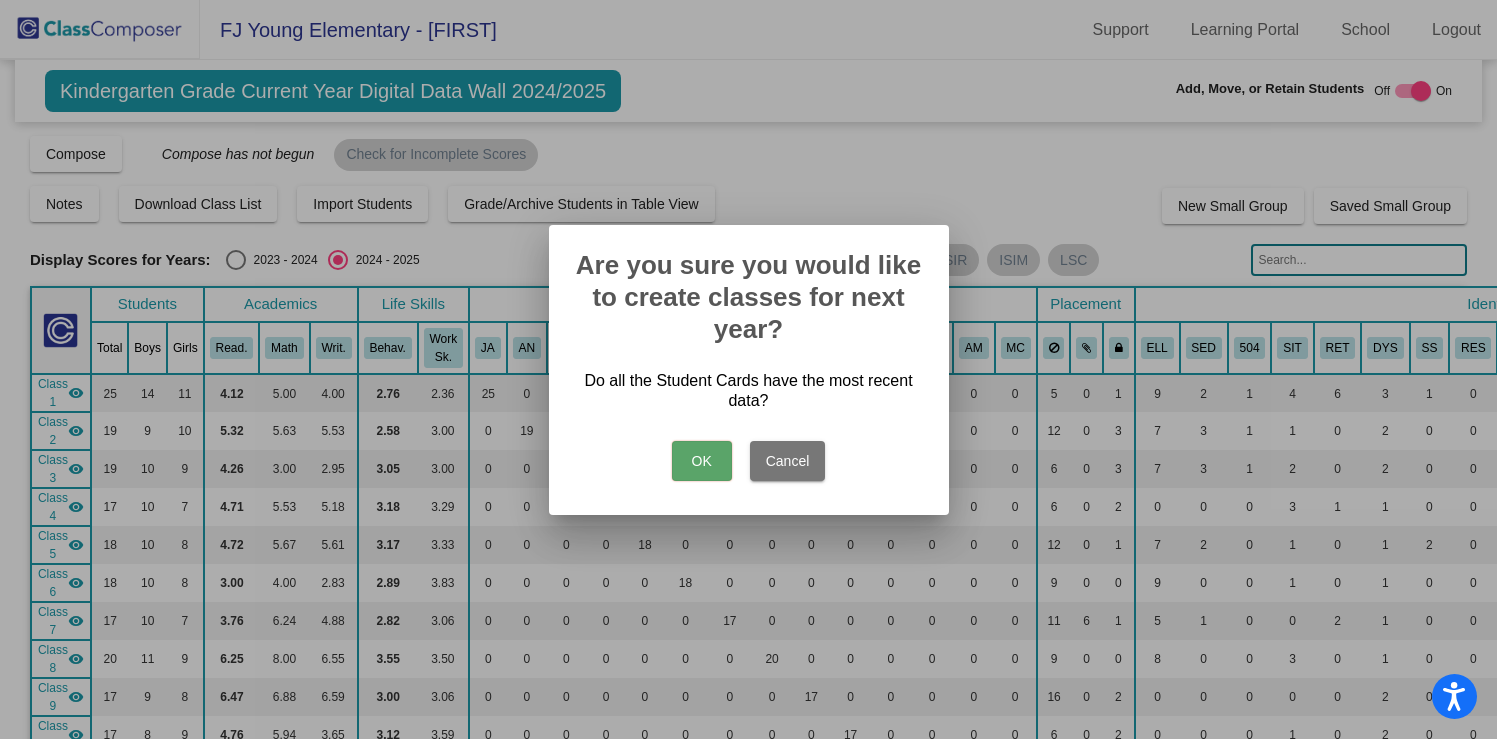 click on "OK" at bounding box center (702, 461) 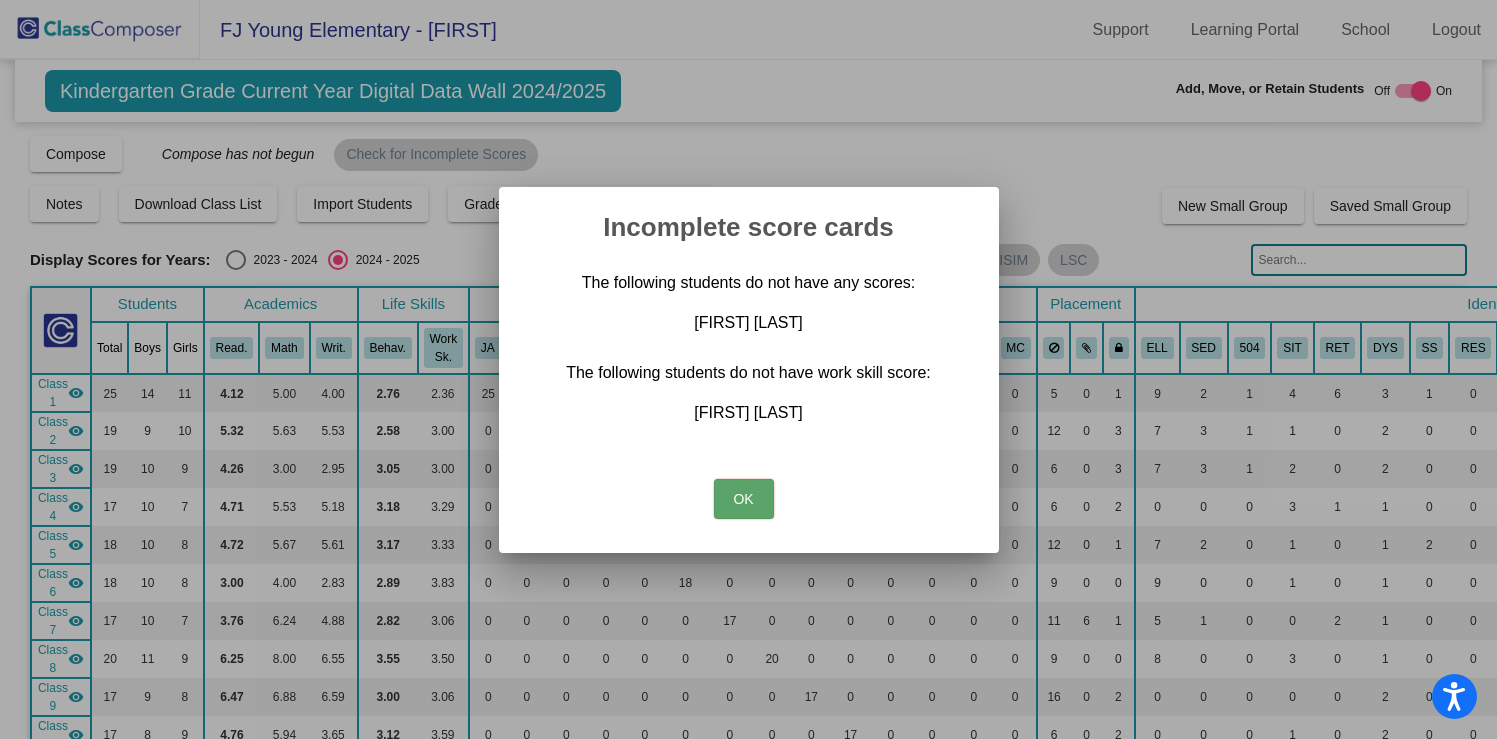 click on "OK" at bounding box center [744, 499] 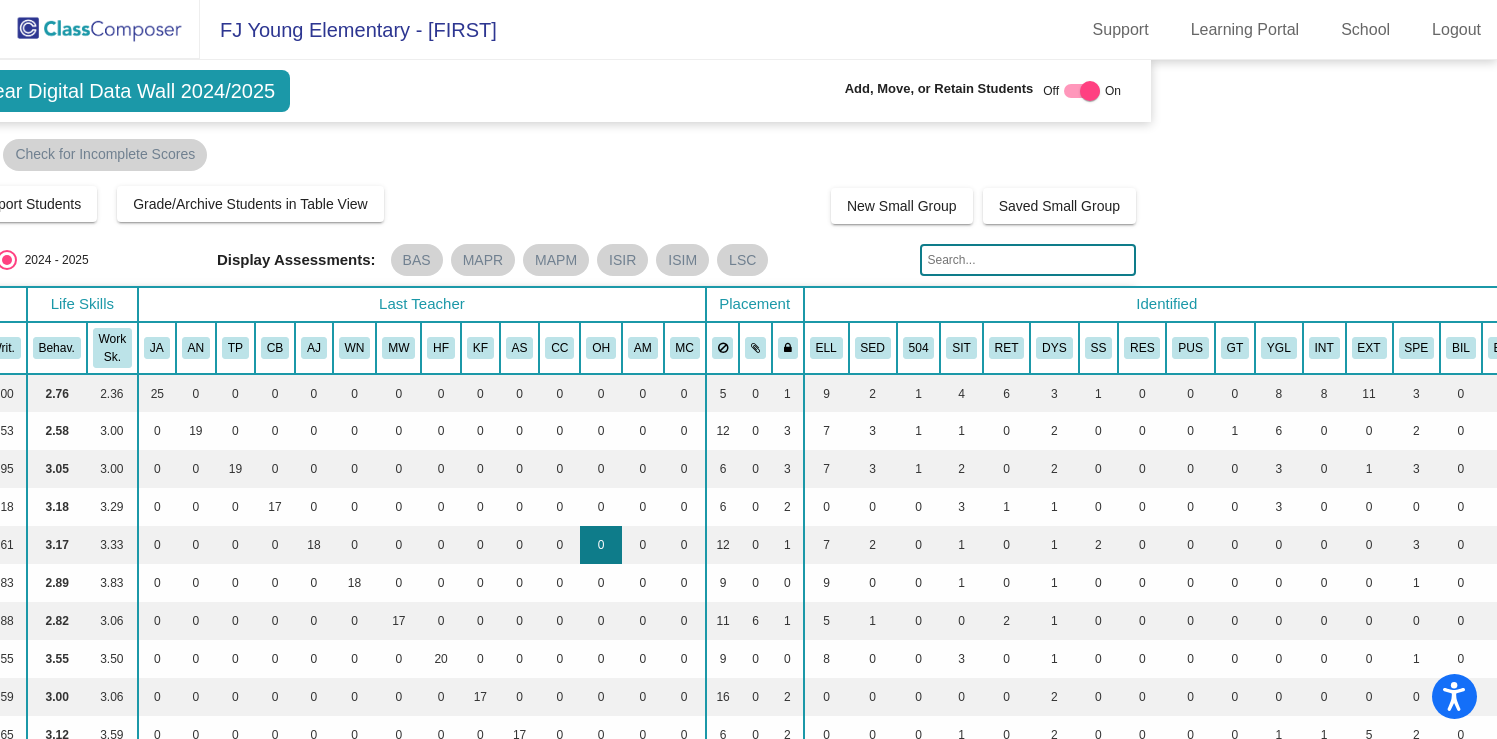 scroll, scrollTop: 0, scrollLeft: 0, axis: both 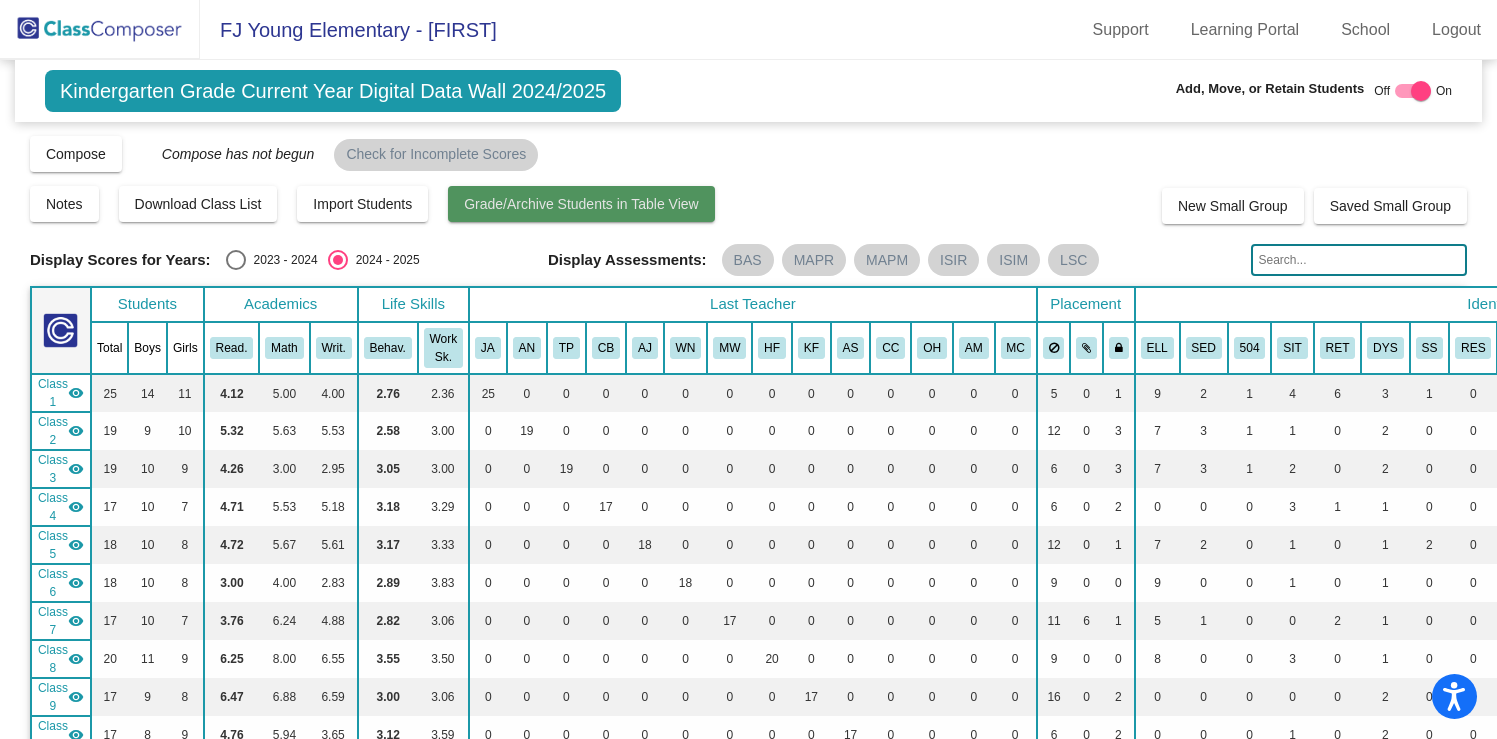click on "Grade/Archive Students in Table View" 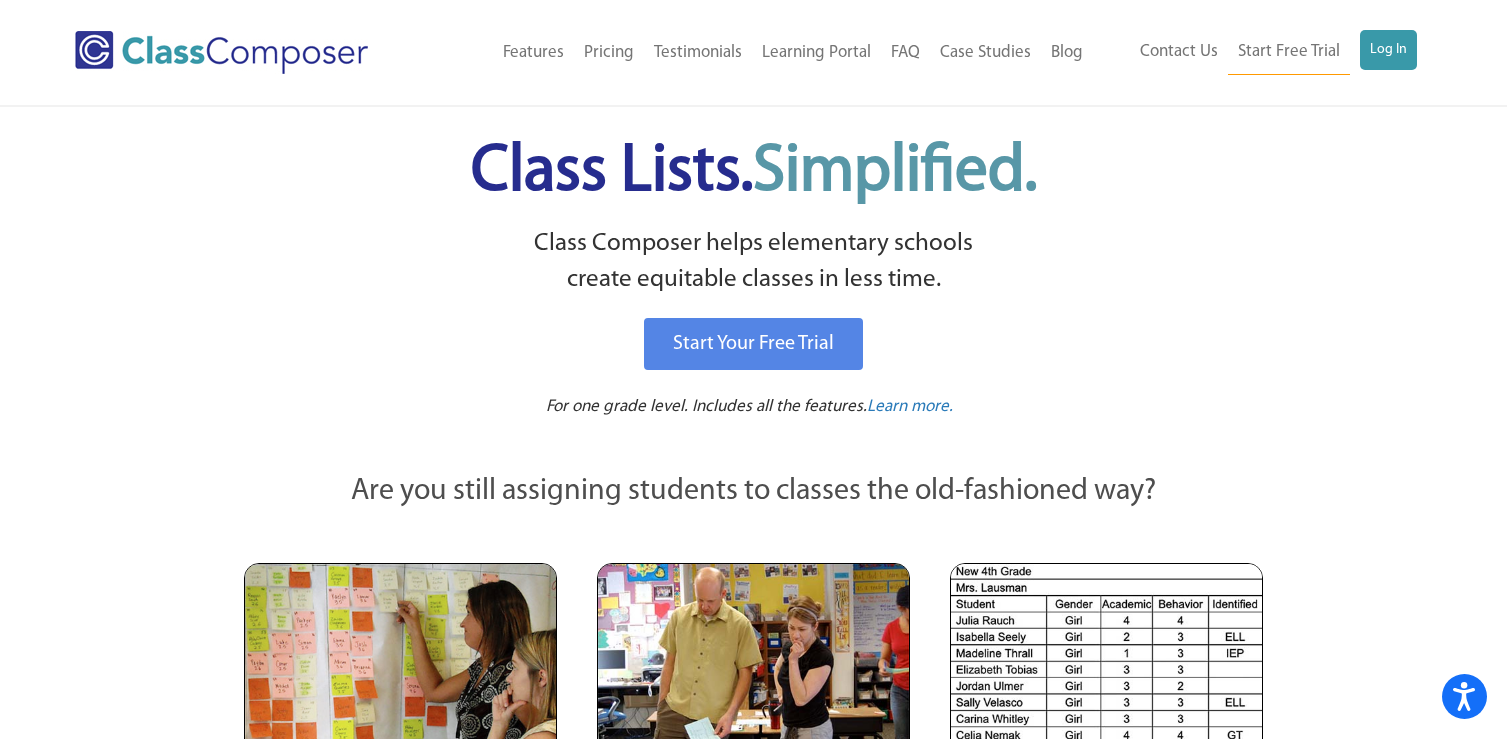 scroll, scrollTop: 0, scrollLeft: 0, axis: both 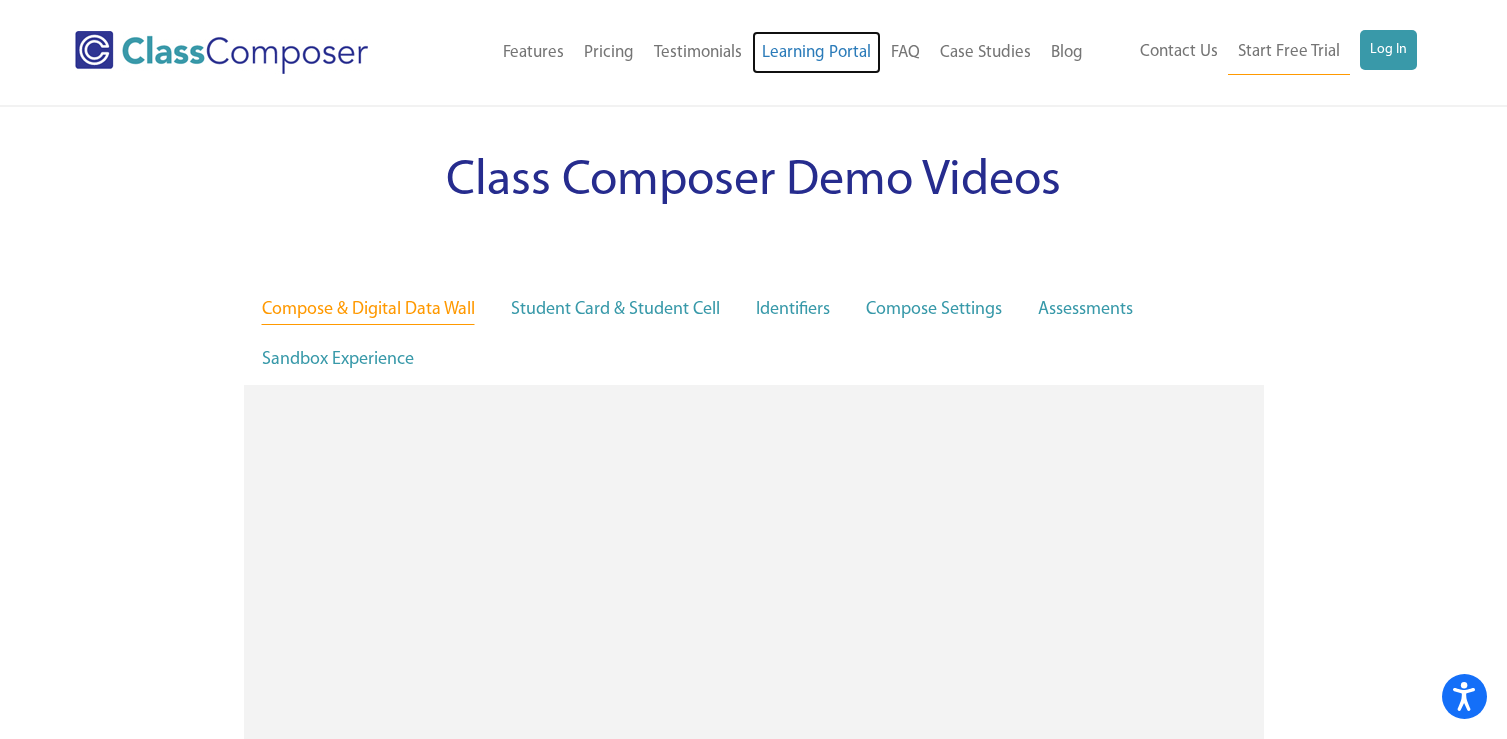 click on "Learning Portal" at bounding box center (816, 53) 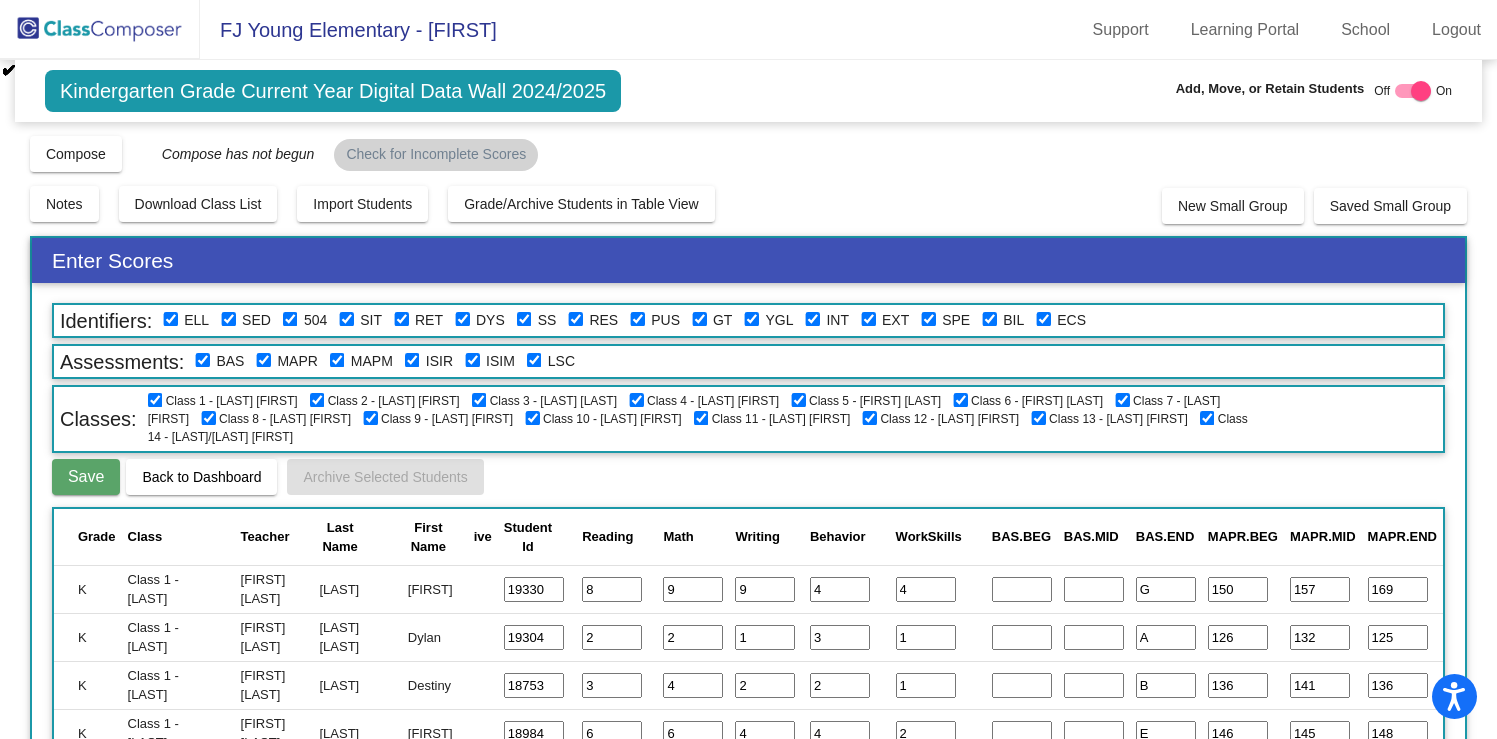 scroll, scrollTop: 0, scrollLeft: 0, axis: both 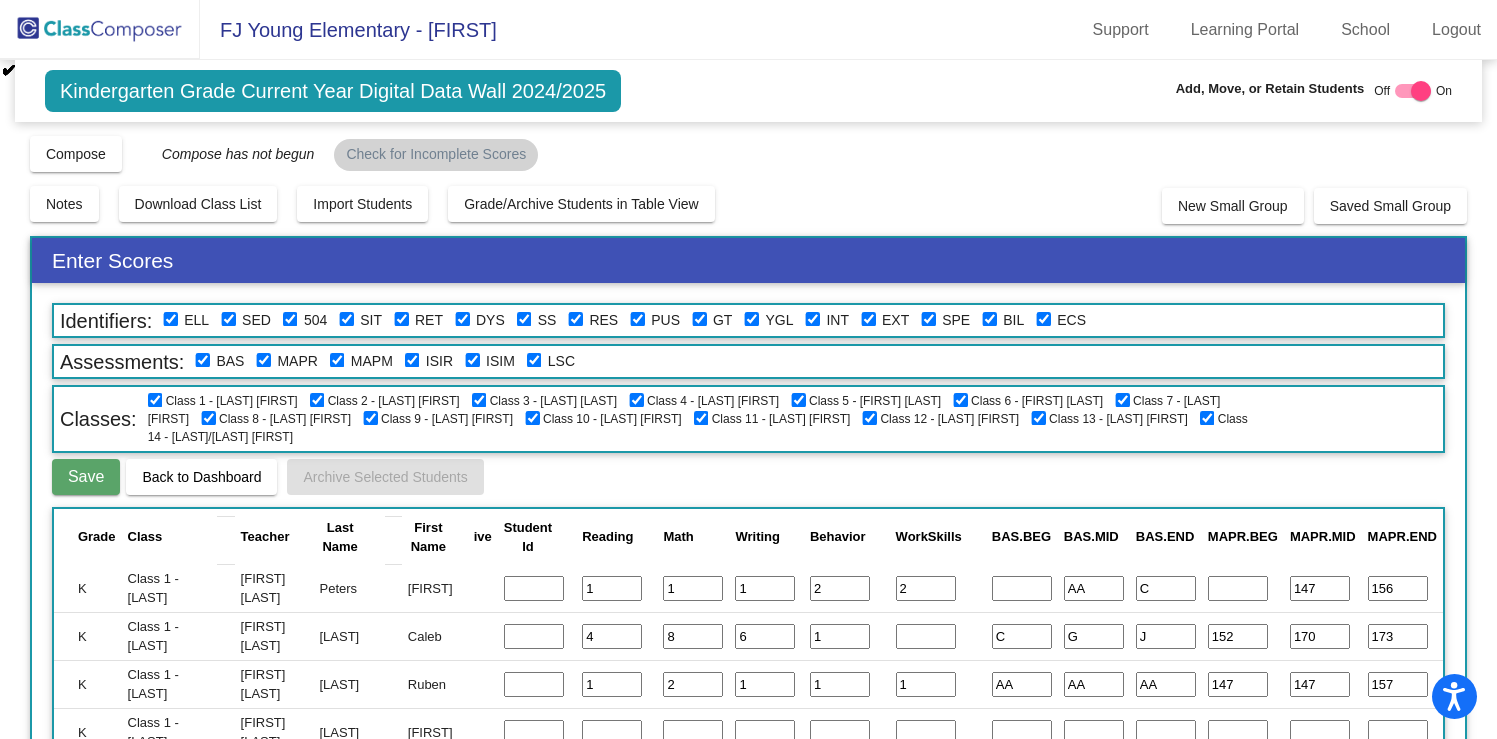 click 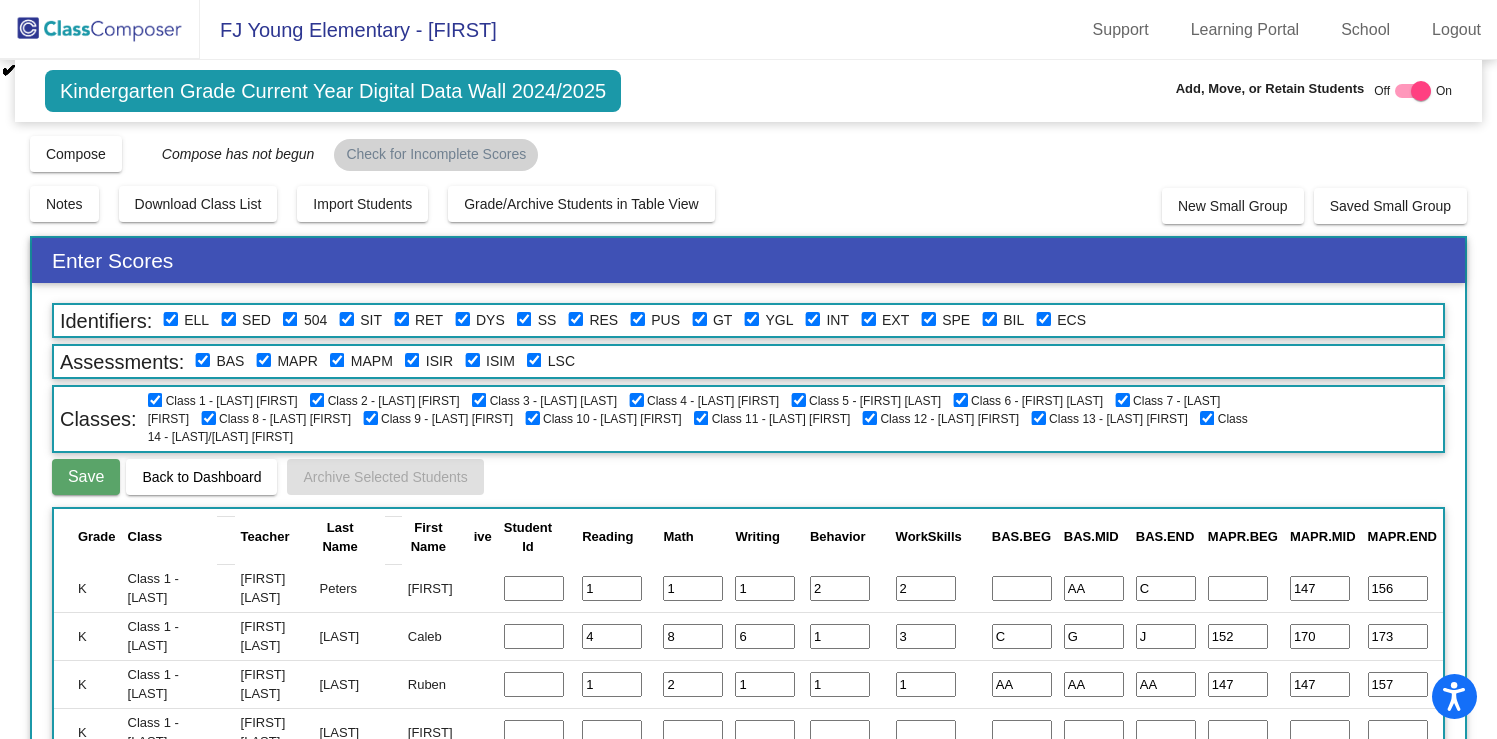 type on "3" 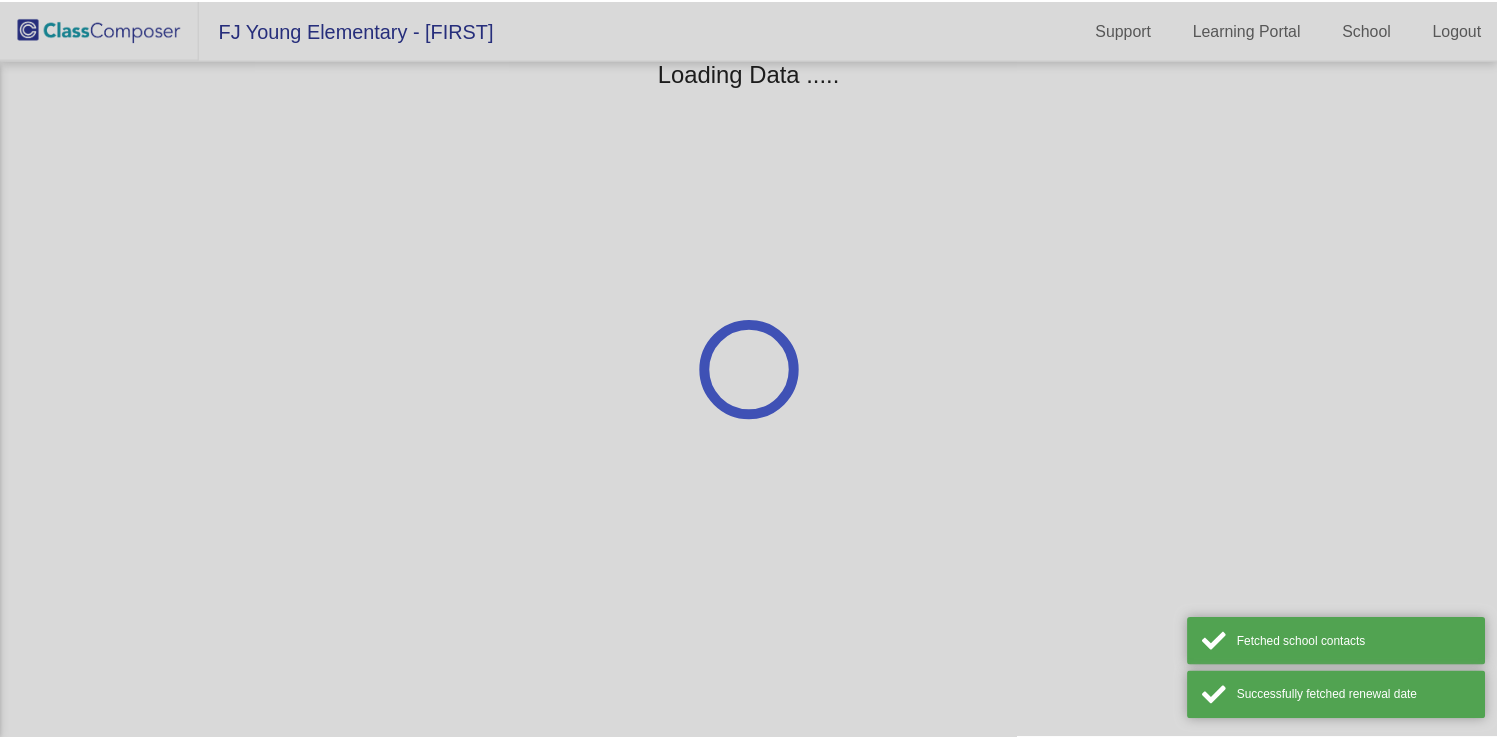 scroll, scrollTop: 0, scrollLeft: 0, axis: both 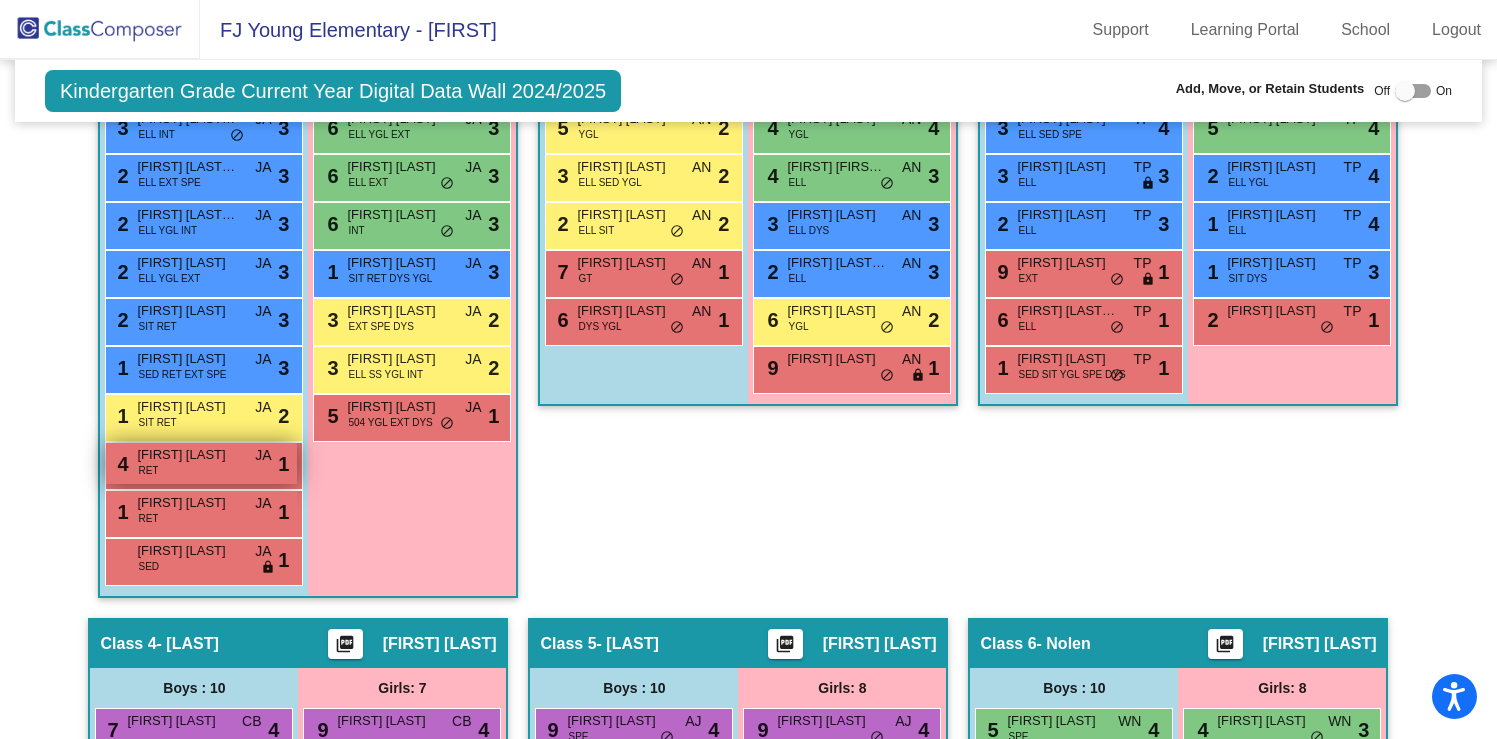 click on "4 [FIRST] [LAST] RET JA lock do_not_disturb_alt 1" at bounding box center [201, 463] 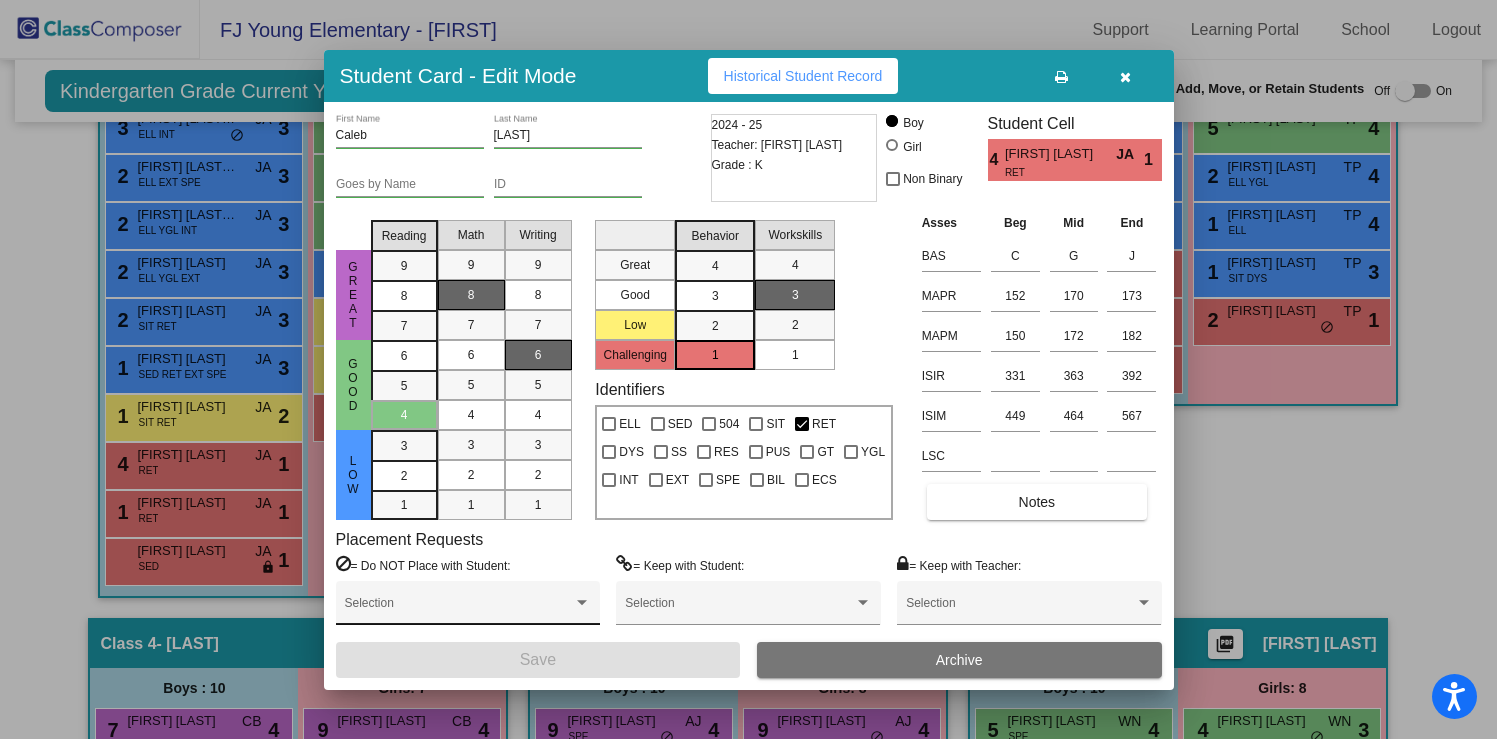 click on "Selection" at bounding box center (468, 608) 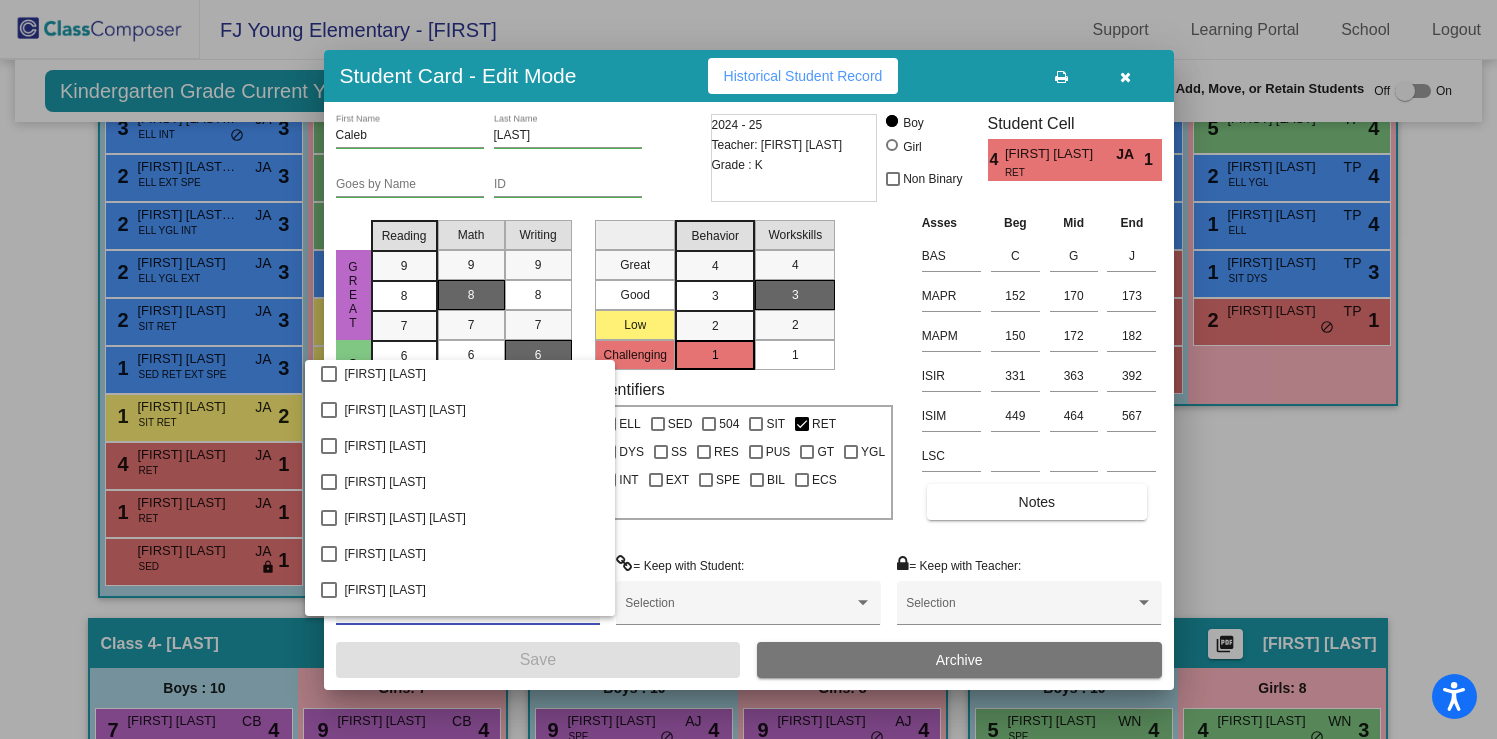 scroll, scrollTop: 1482, scrollLeft: 0, axis: vertical 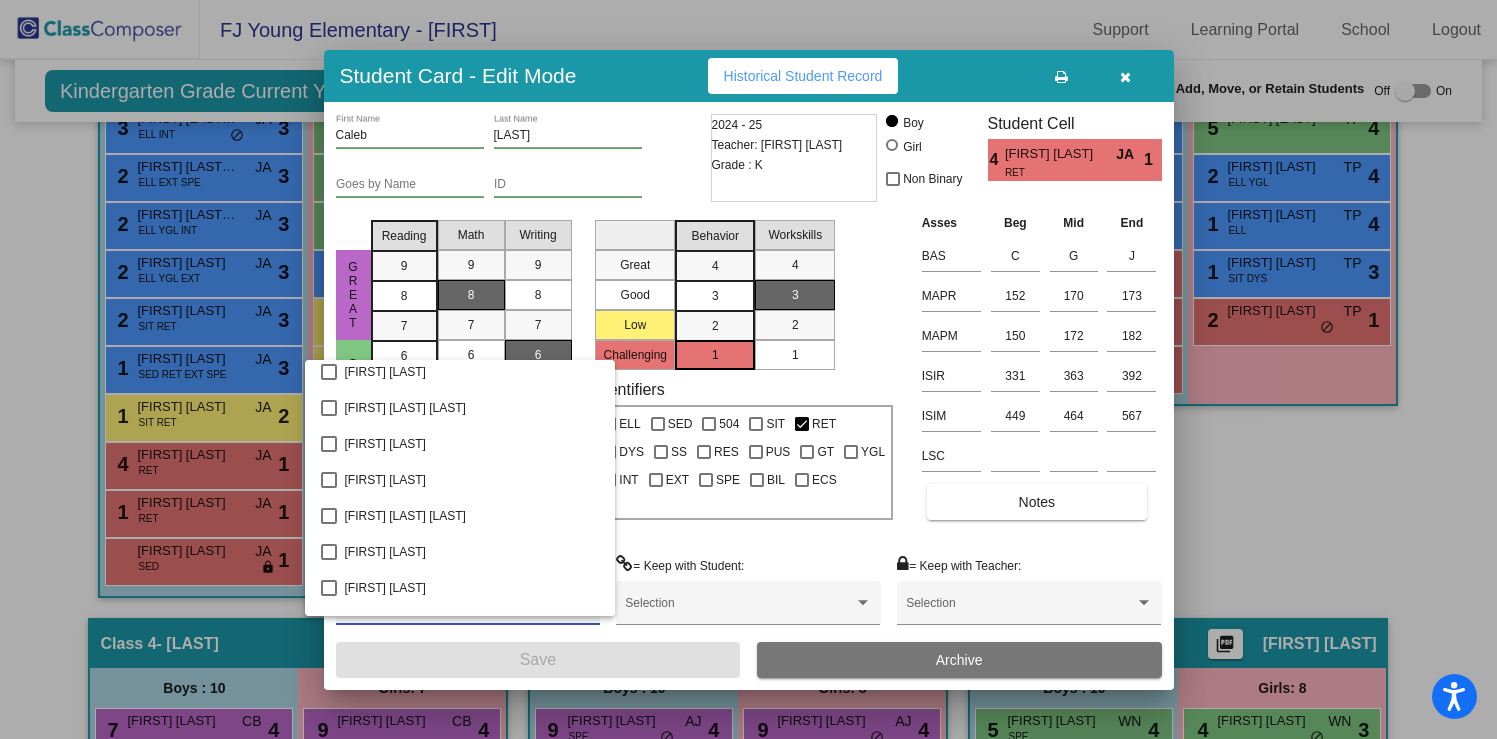 click at bounding box center [748, 369] 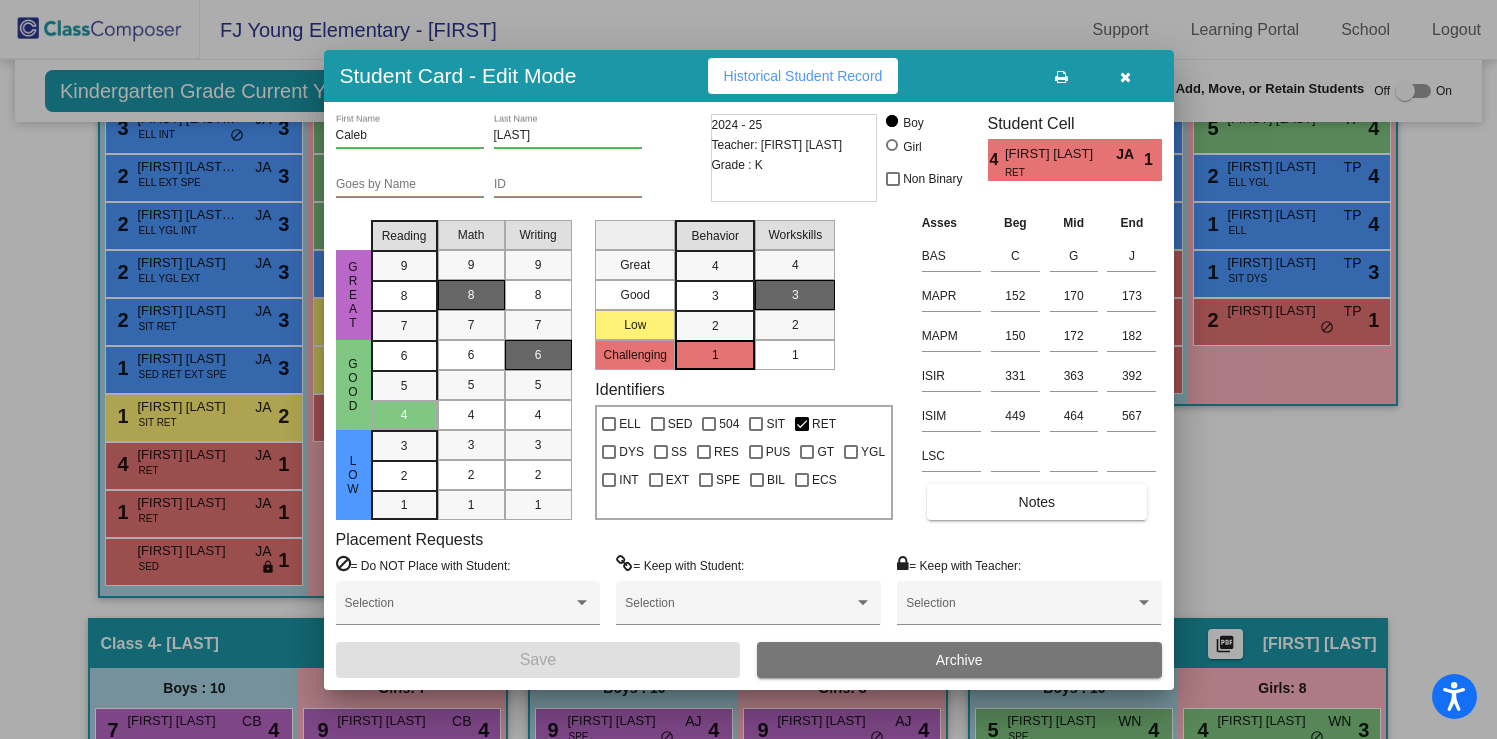 click at bounding box center (1126, 76) 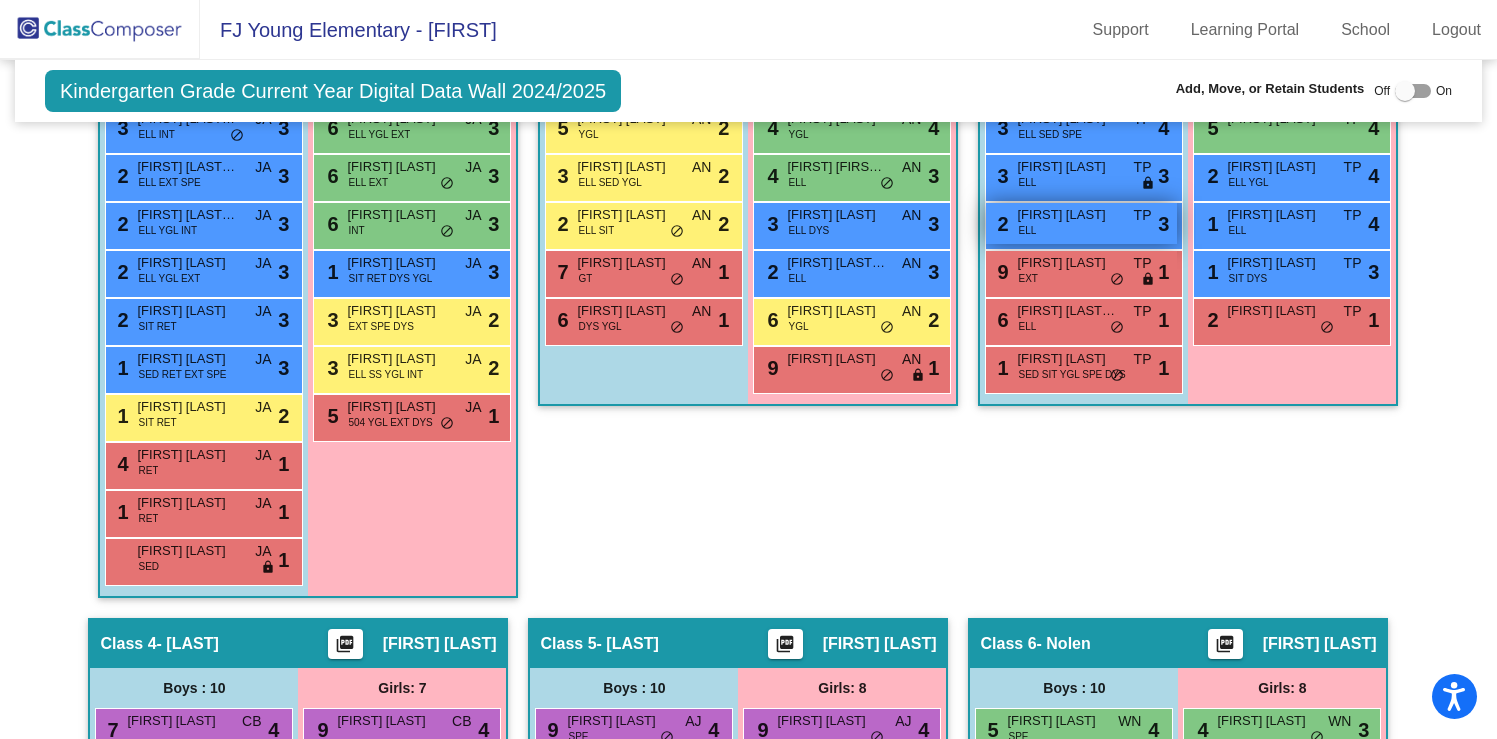 scroll, scrollTop: 0, scrollLeft: 0, axis: both 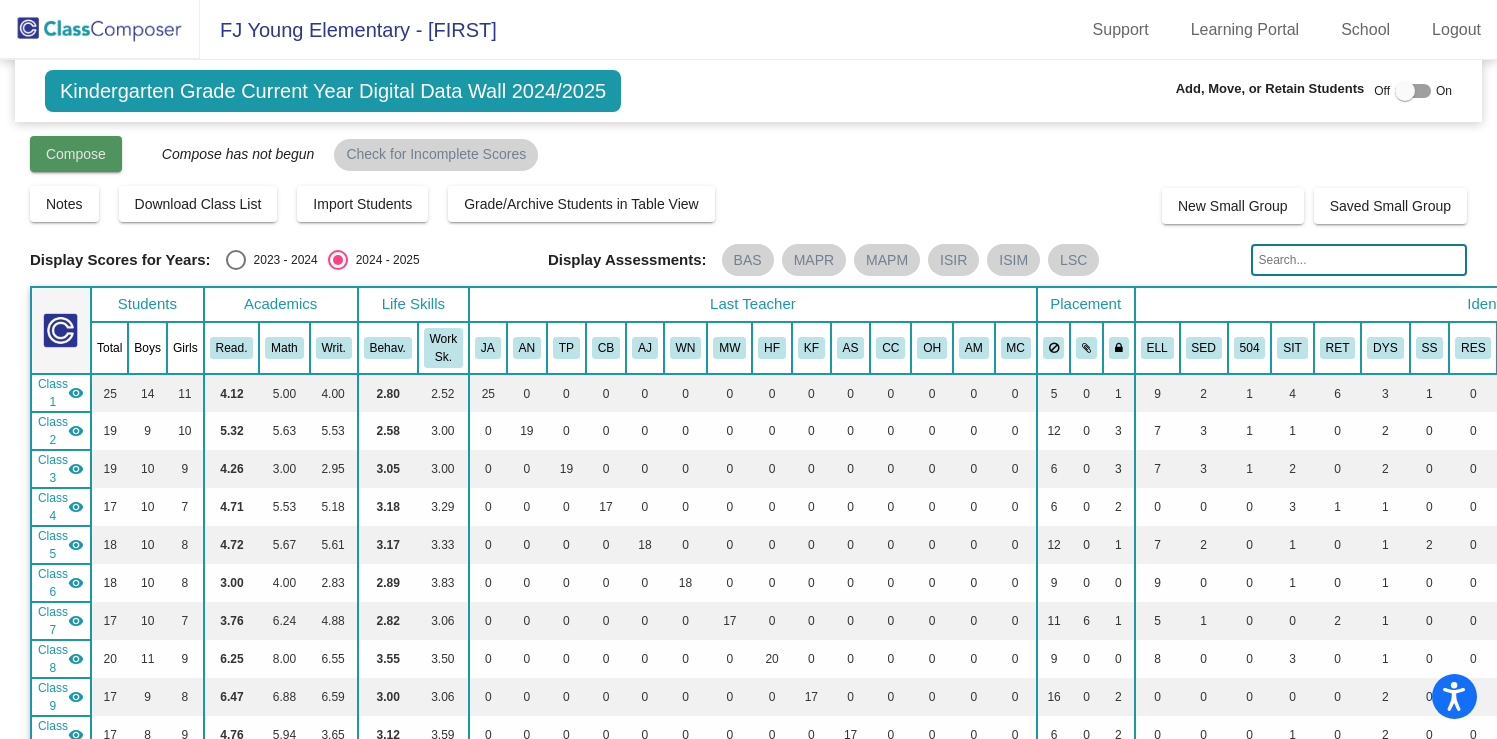 click on "Compose" 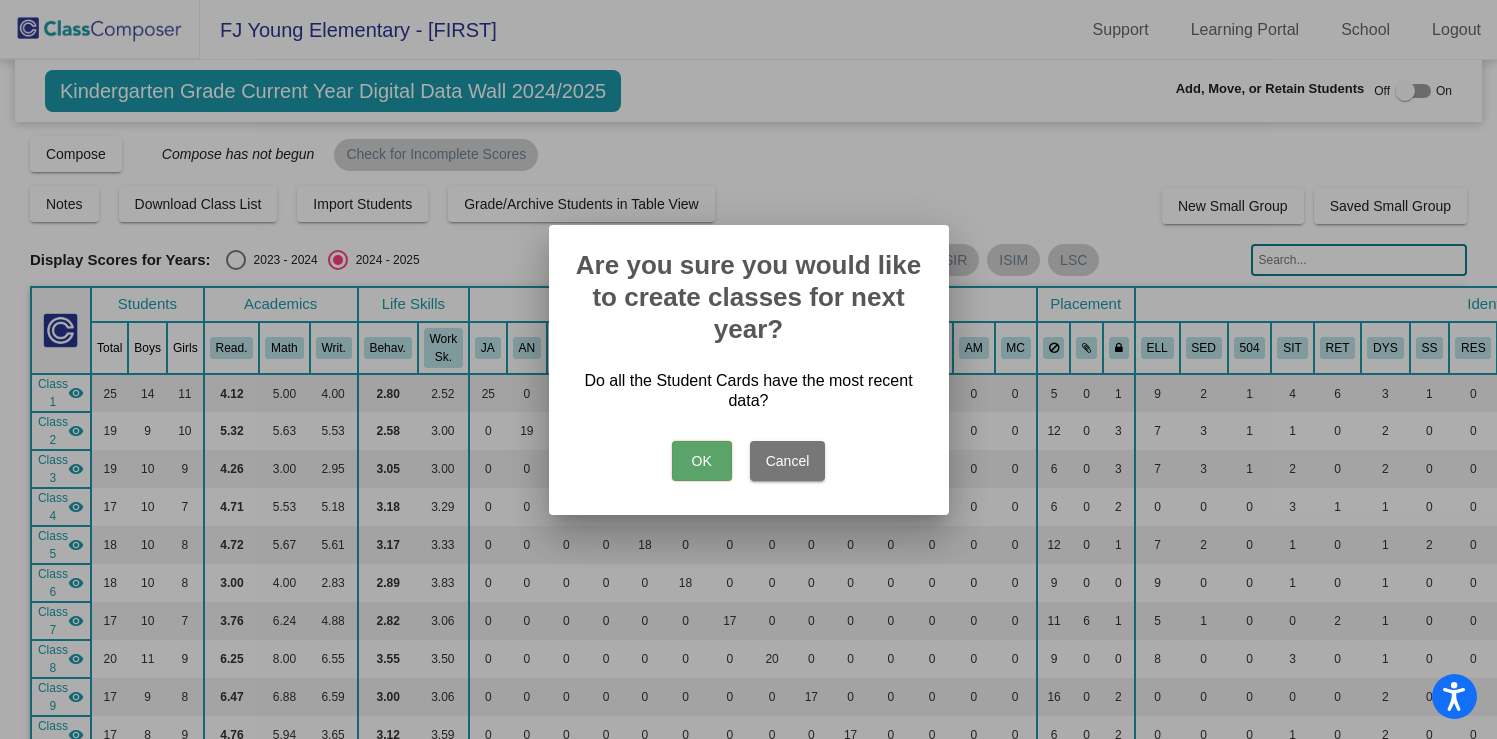 click on "OK" at bounding box center [702, 461] 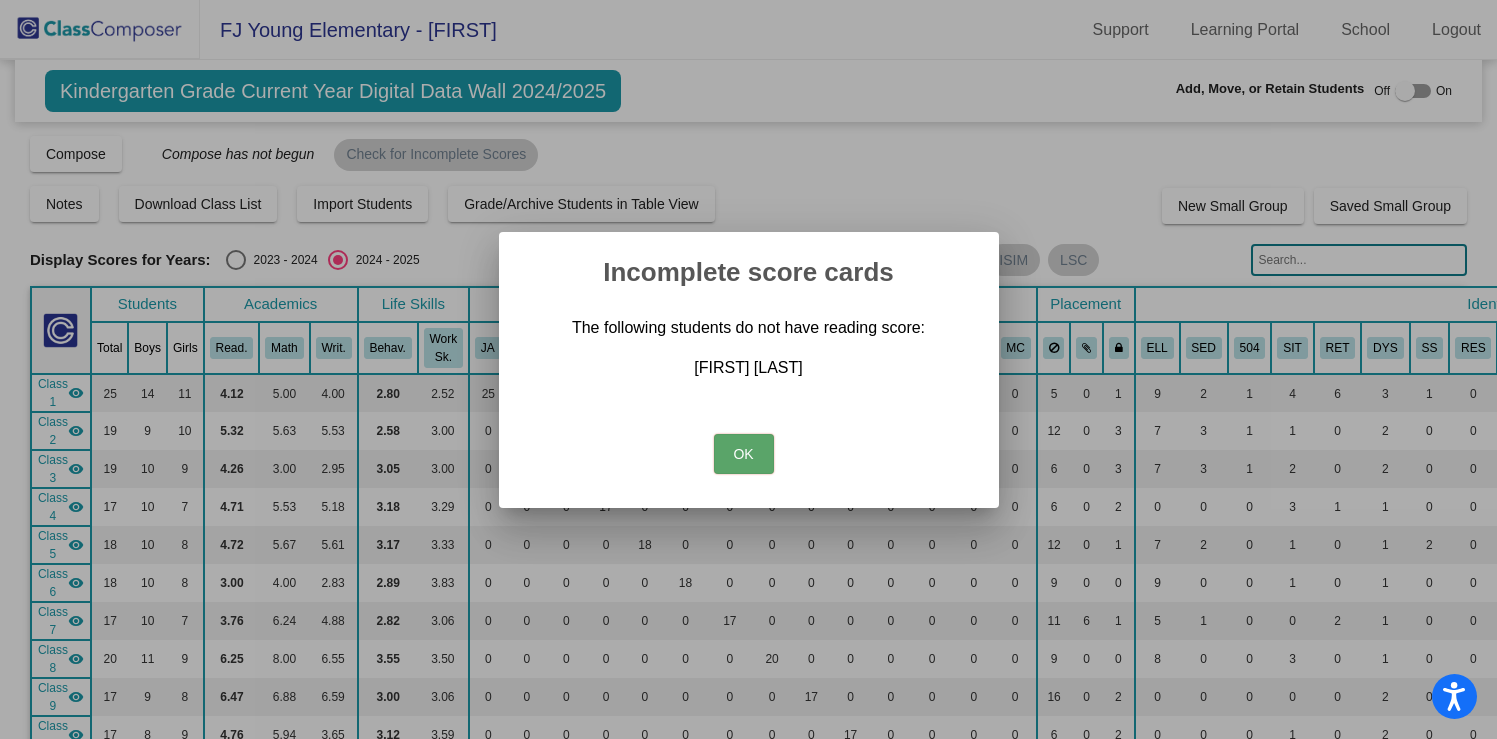 click on "OK" at bounding box center [744, 454] 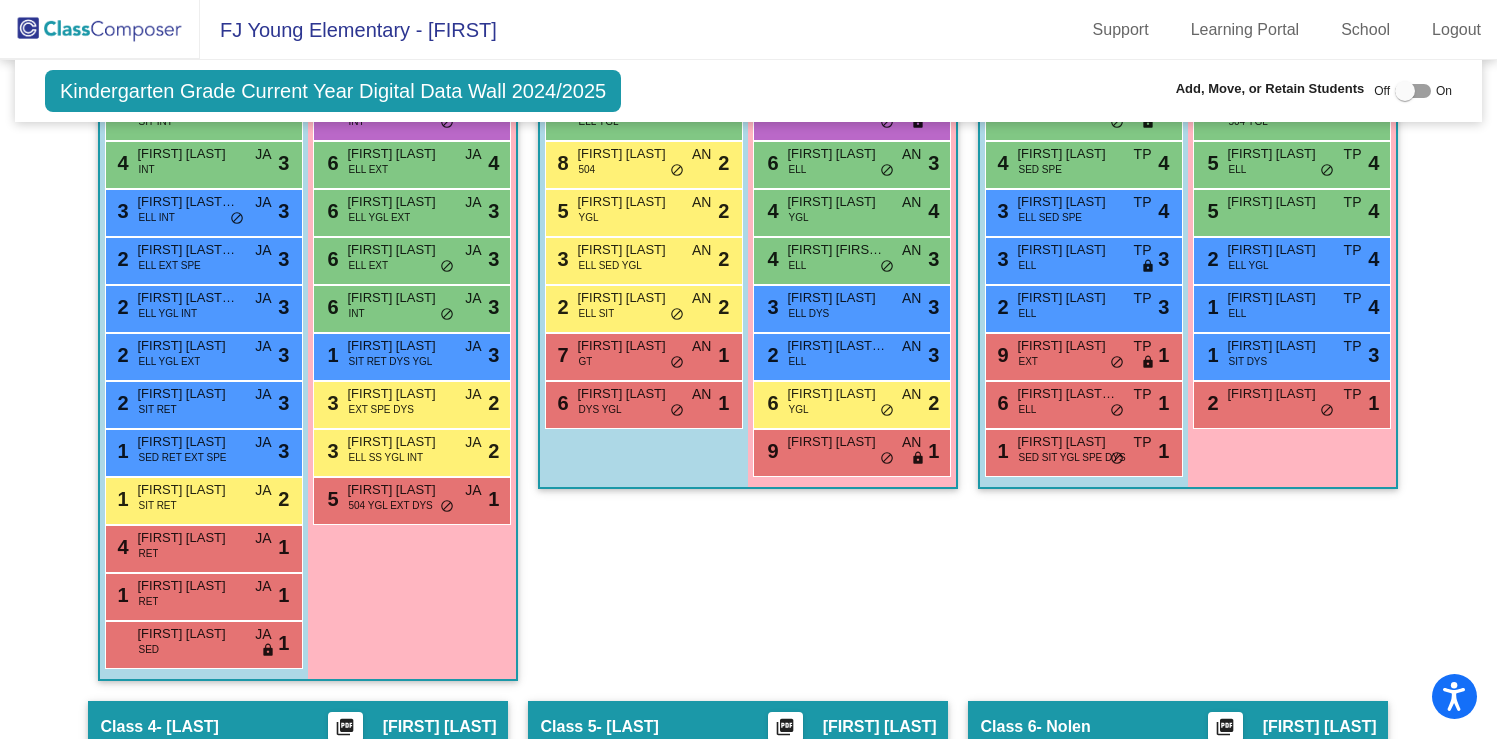 scroll, scrollTop: 1130, scrollLeft: 0, axis: vertical 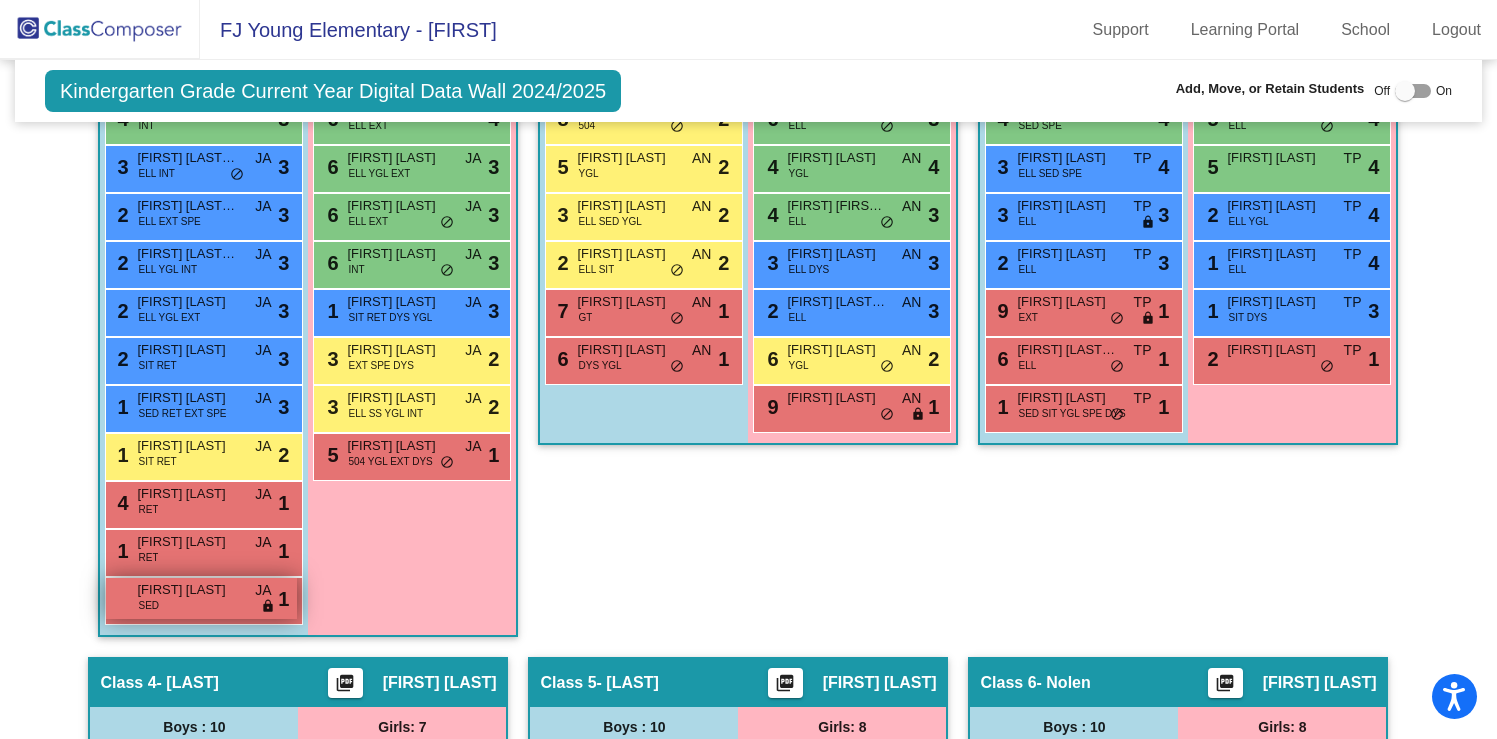click on "[FIRST] [LAST] SED JA lock do_not_disturb_alt 1" at bounding box center (201, 598) 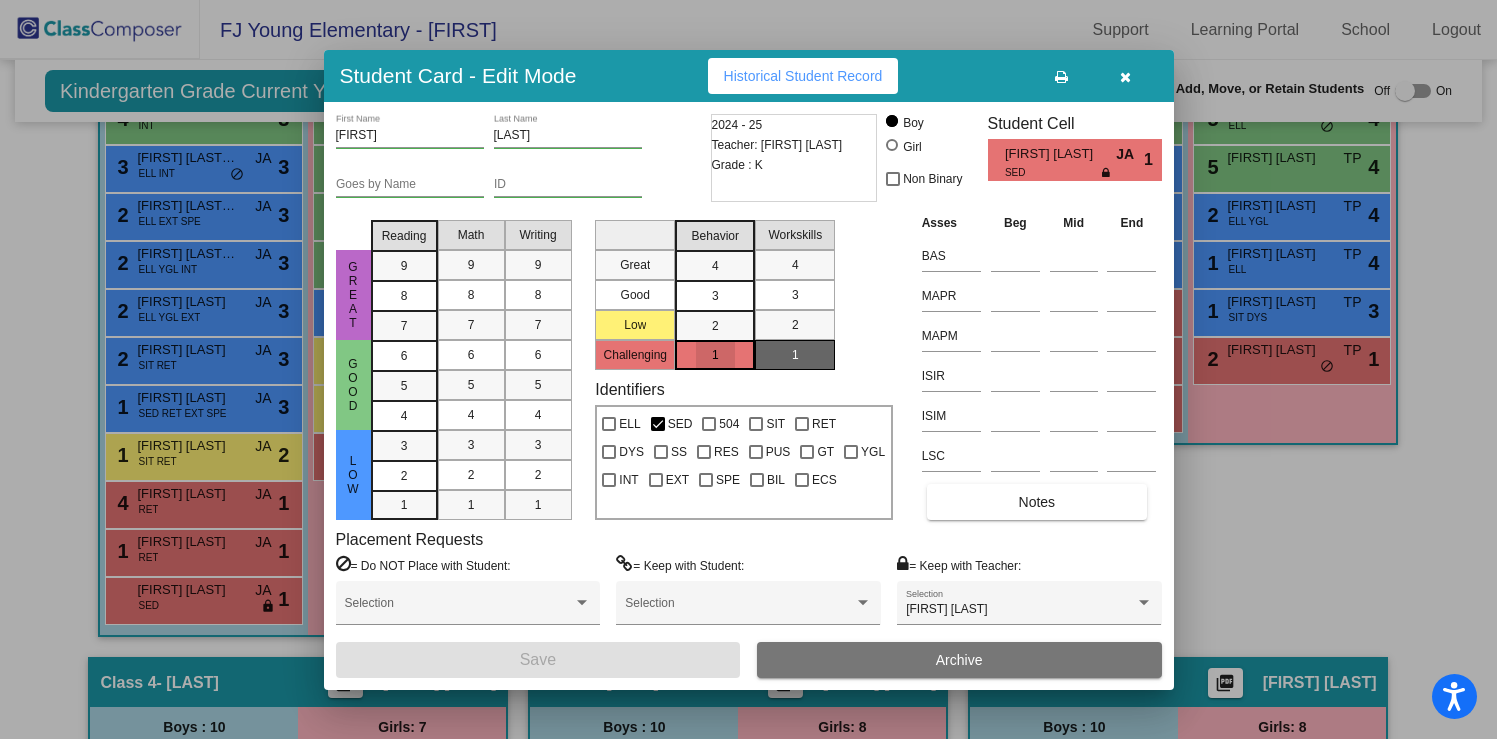 click on "1" at bounding box center [715, 355] 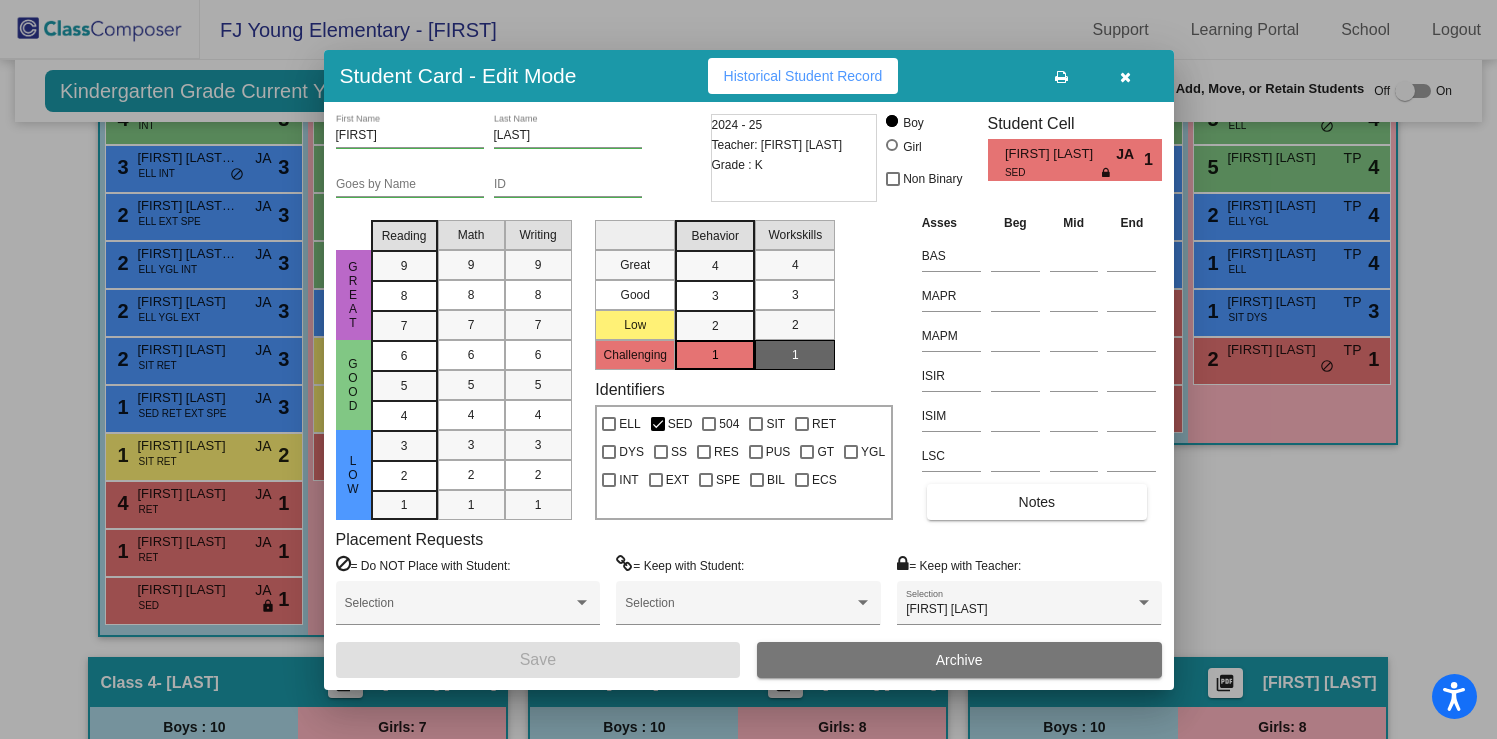 click at bounding box center (1125, 77) 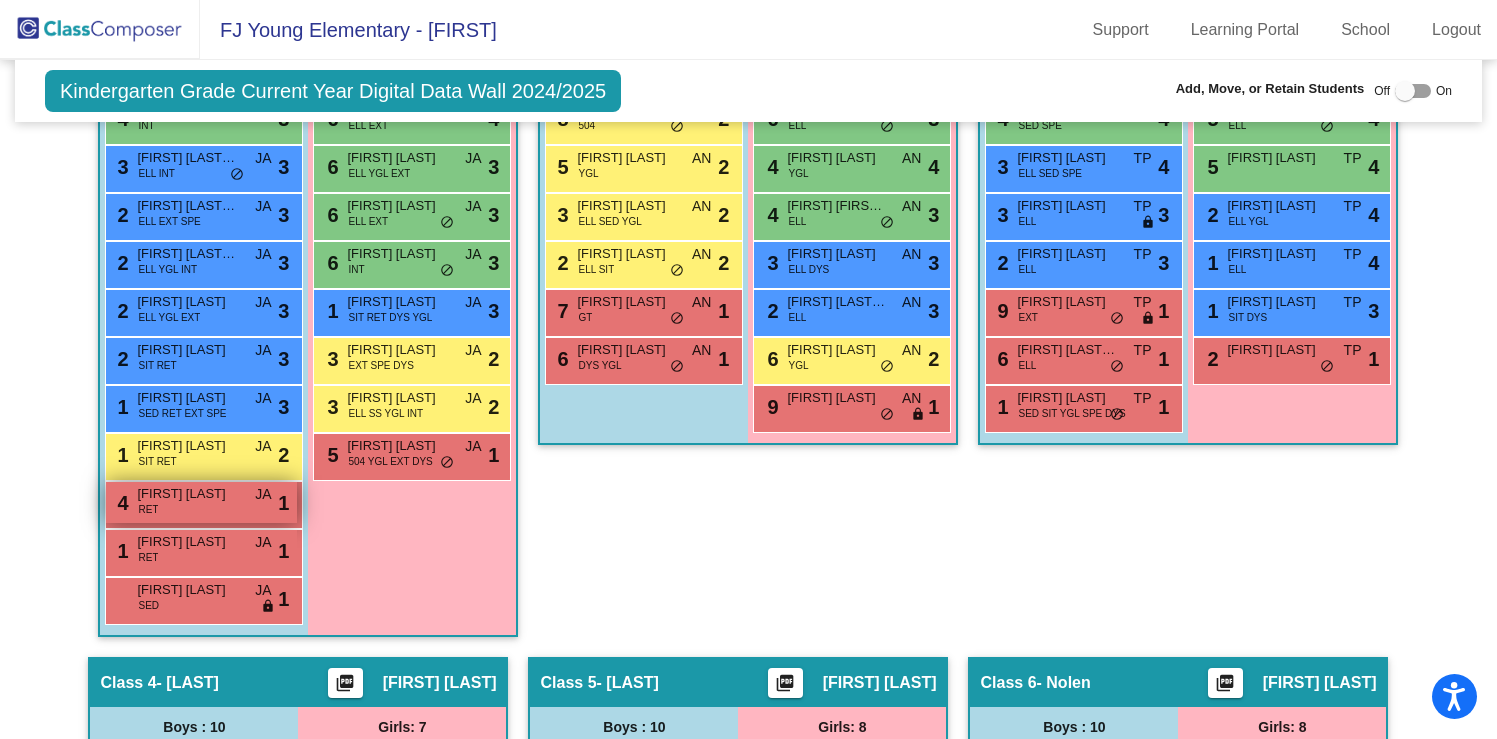 click on "4 [FIRST] [LAST] RET JA lock do_not_disturb_alt 1" at bounding box center (201, 502) 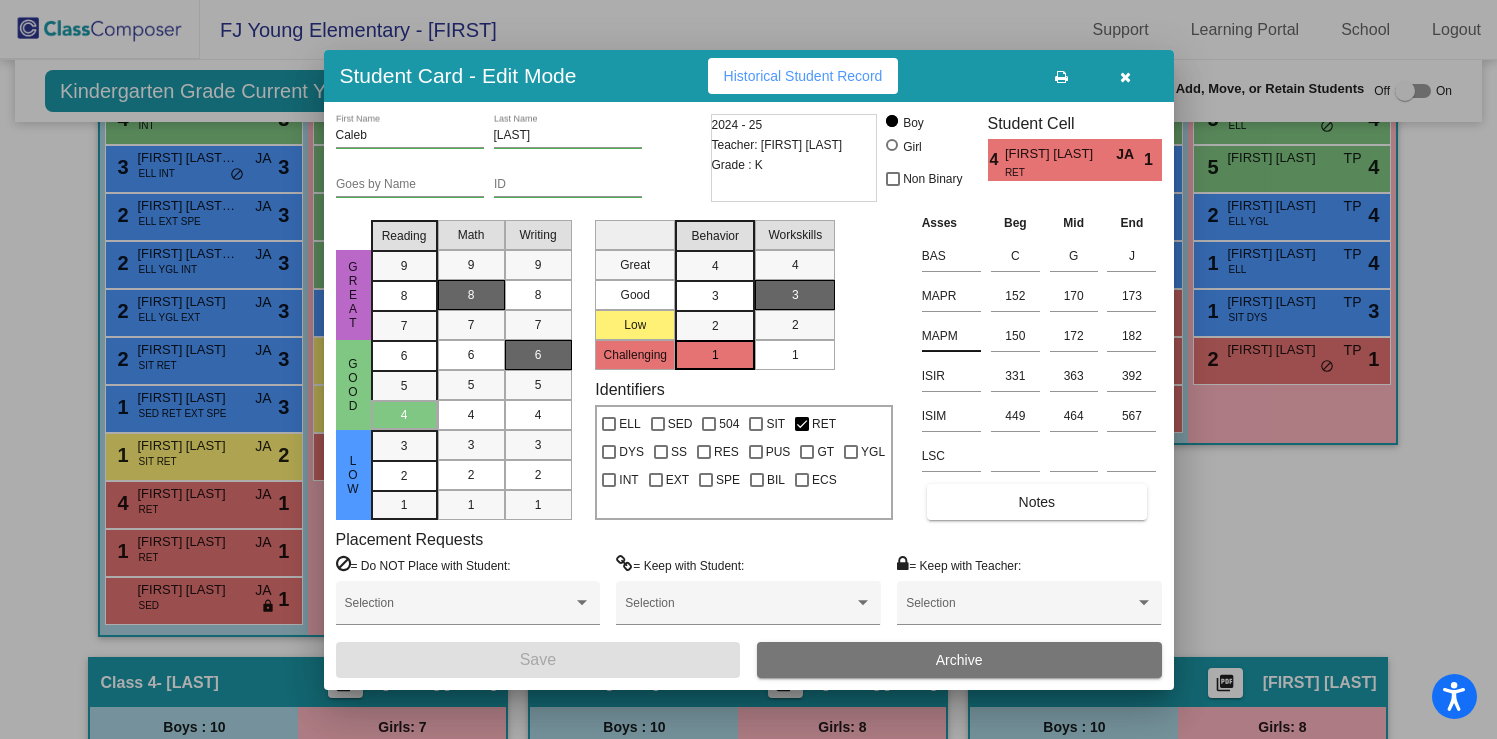 scroll, scrollTop: 0, scrollLeft: 0, axis: both 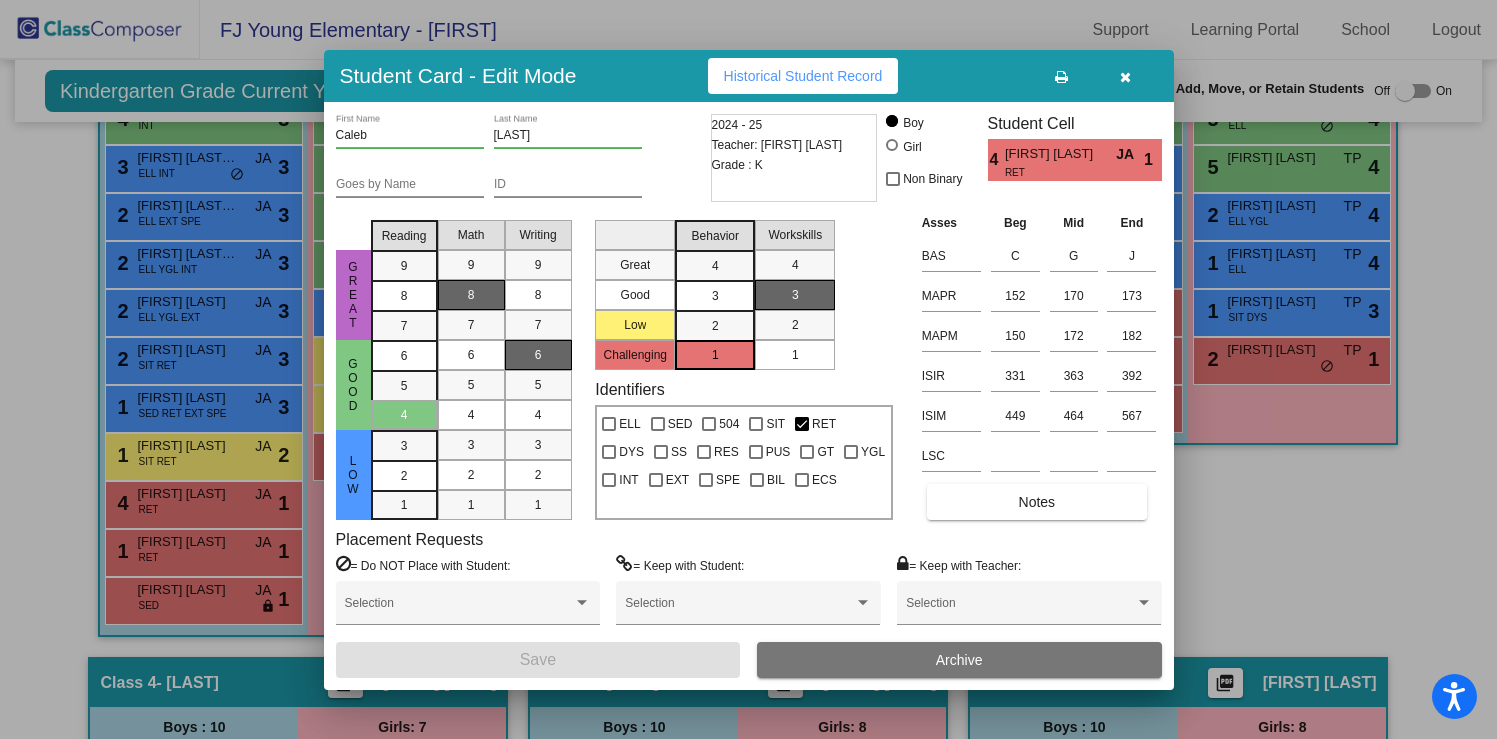 click at bounding box center (1126, 76) 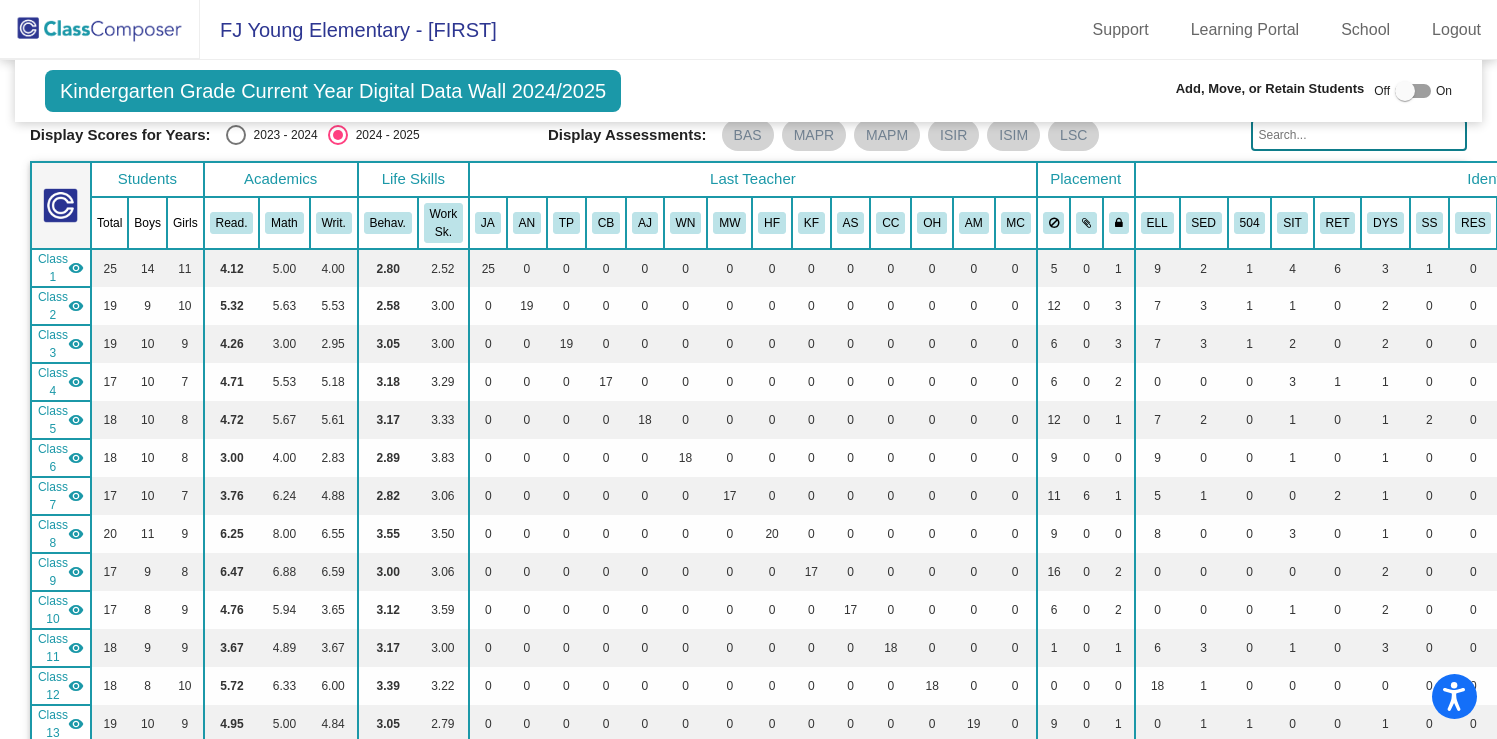 scroll, scrollTop: 0, scrollLeft: 0, axis: both 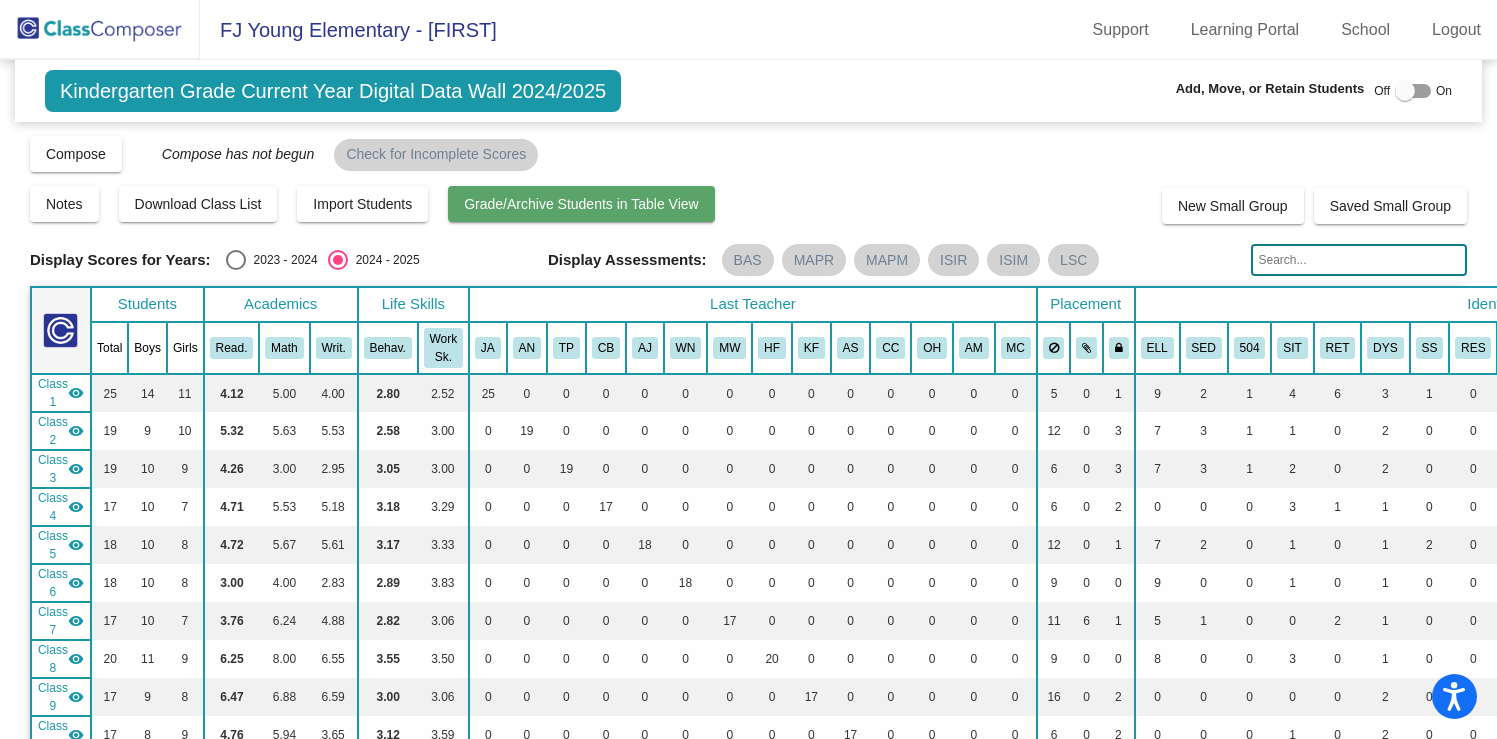 click on "Grade/Archive Students in Table View" 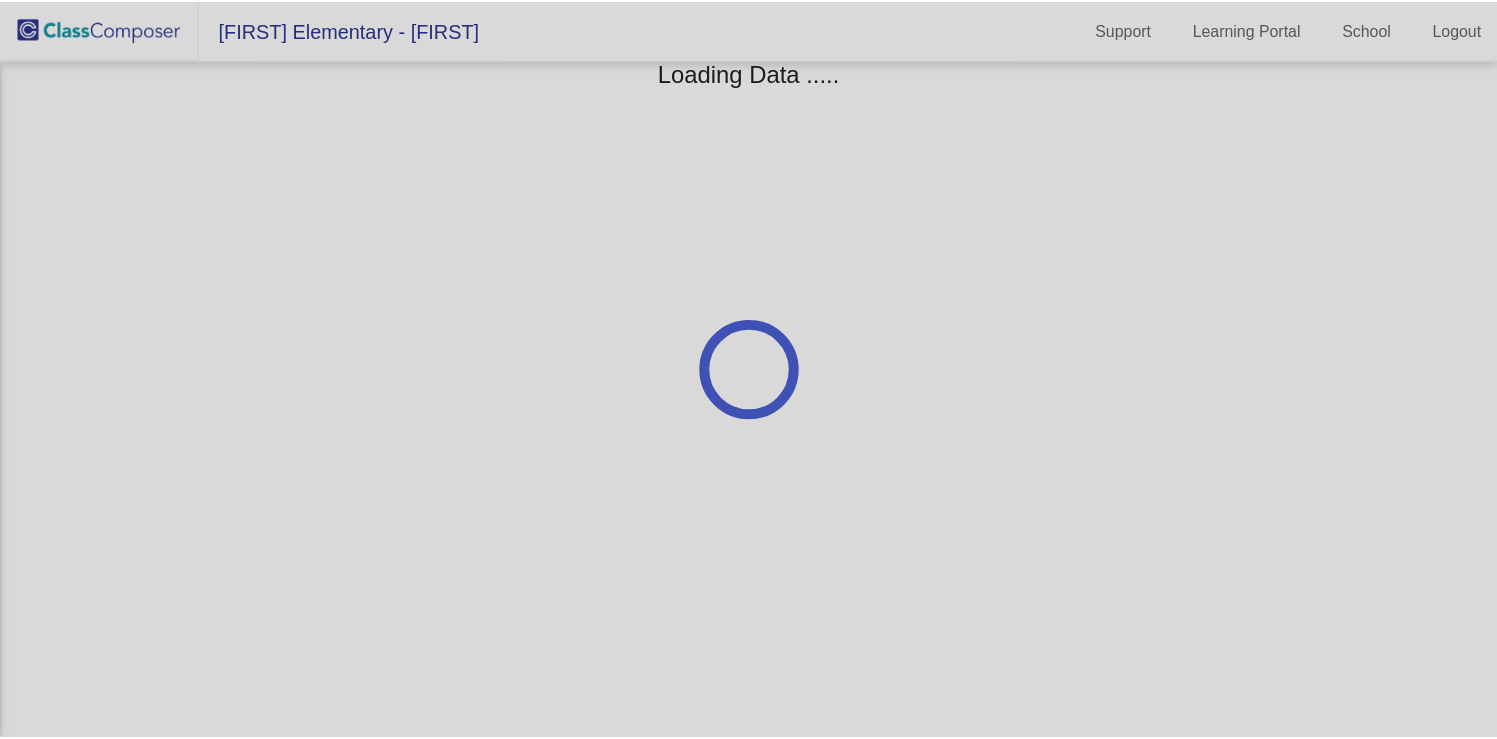 scroll, scrollTop: 0, scrollLeft: 0, axis: both 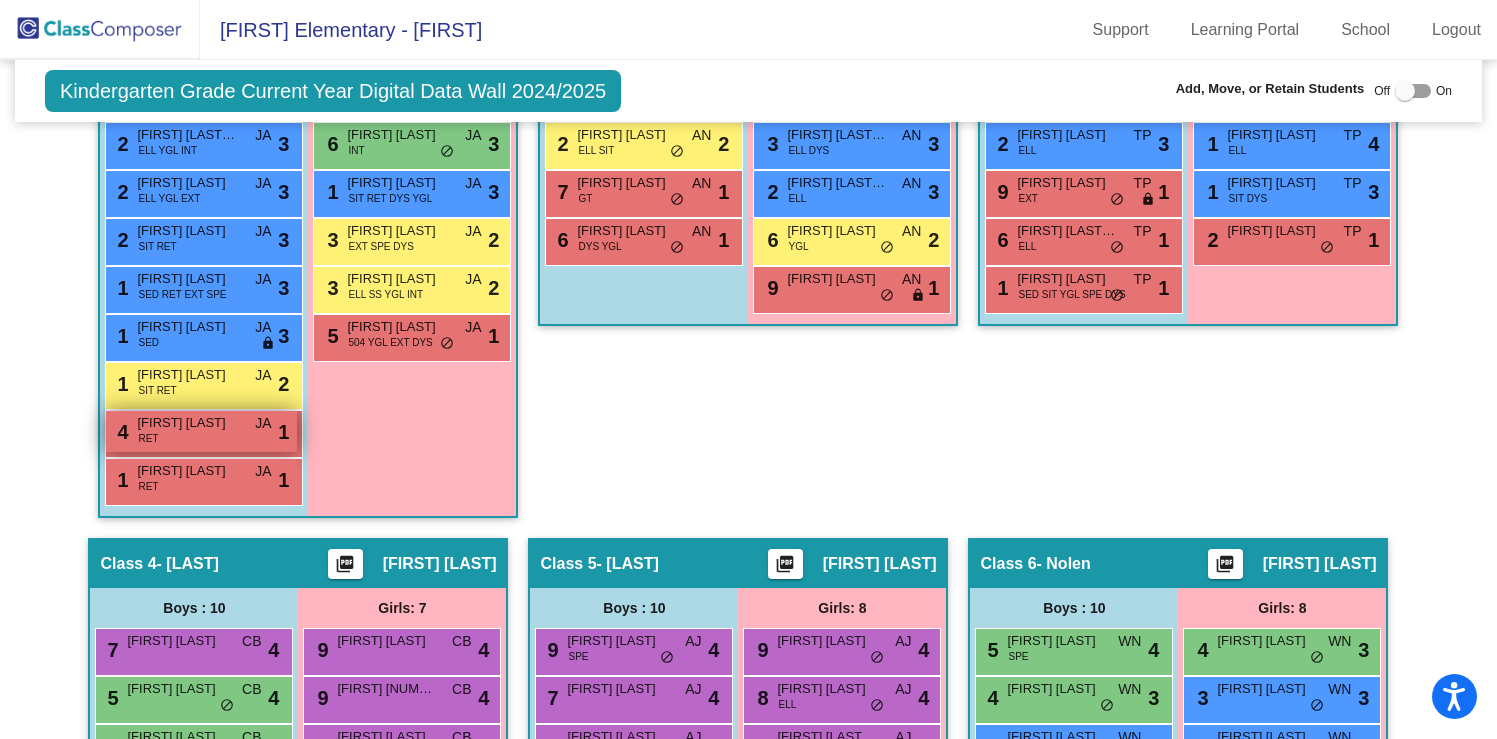 click on "4 [FIRST] [LAST] RET JA lock do_not_disturb_alt 1" at bounding box center [201, 431] 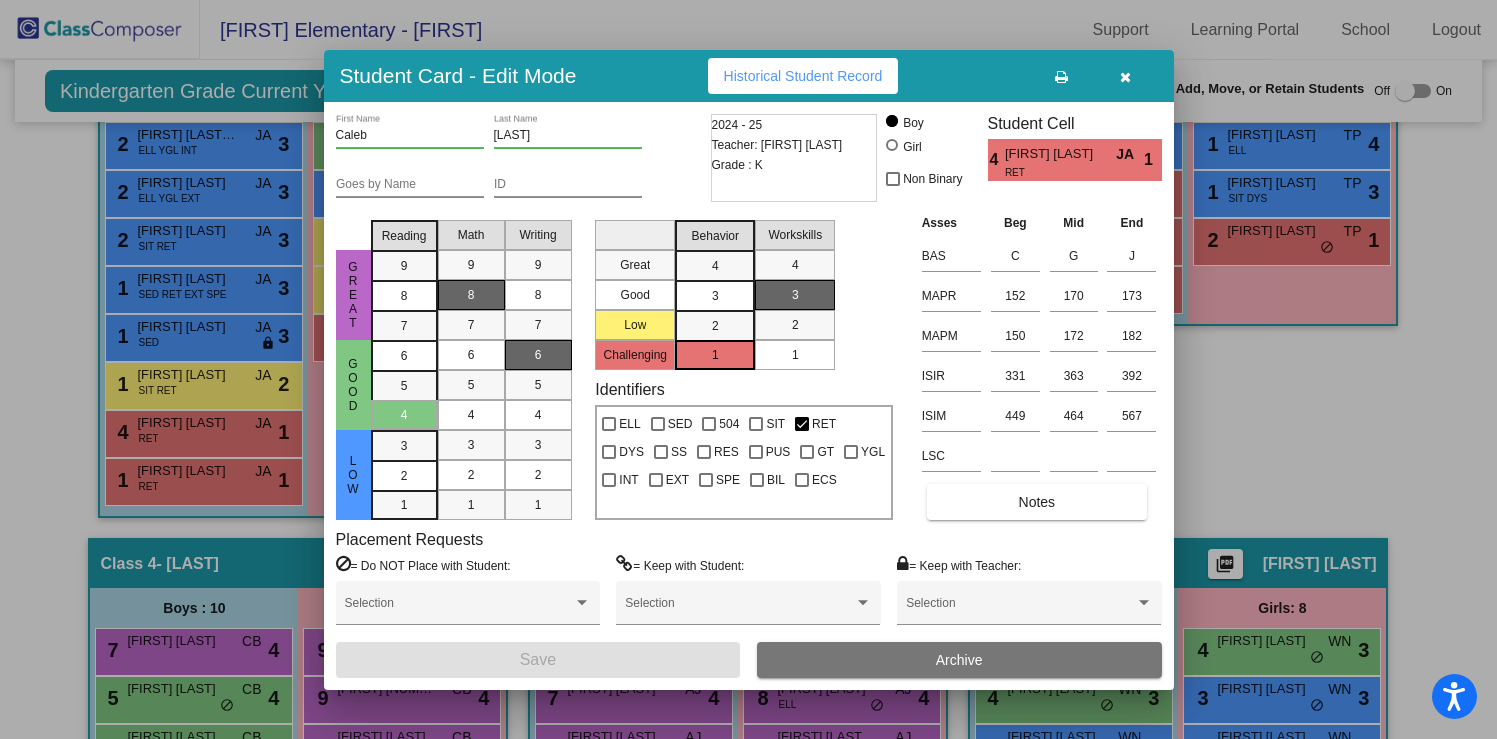 click at bounding box center (1126, 76) 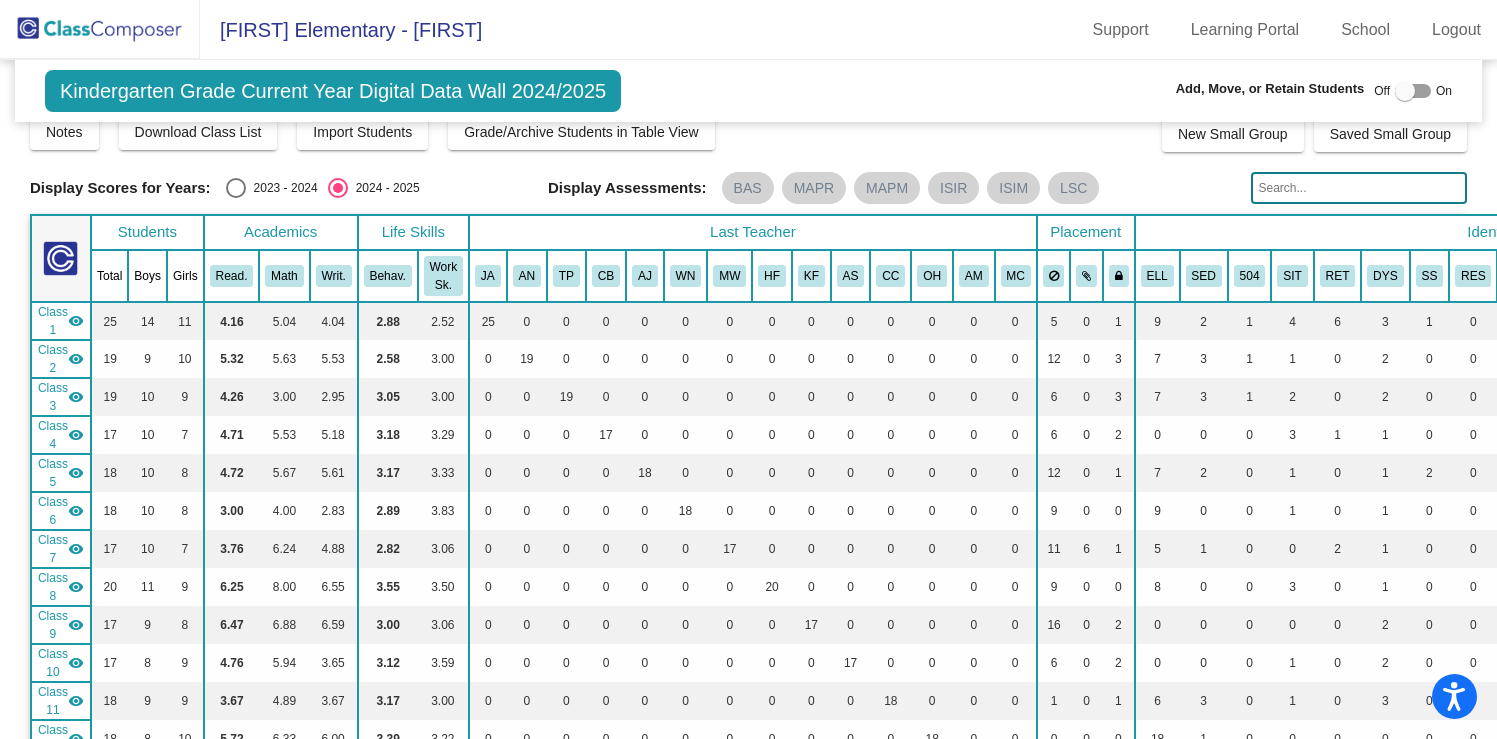 scroll, scrollTop: 0, scrollLeft: 0, axis: both 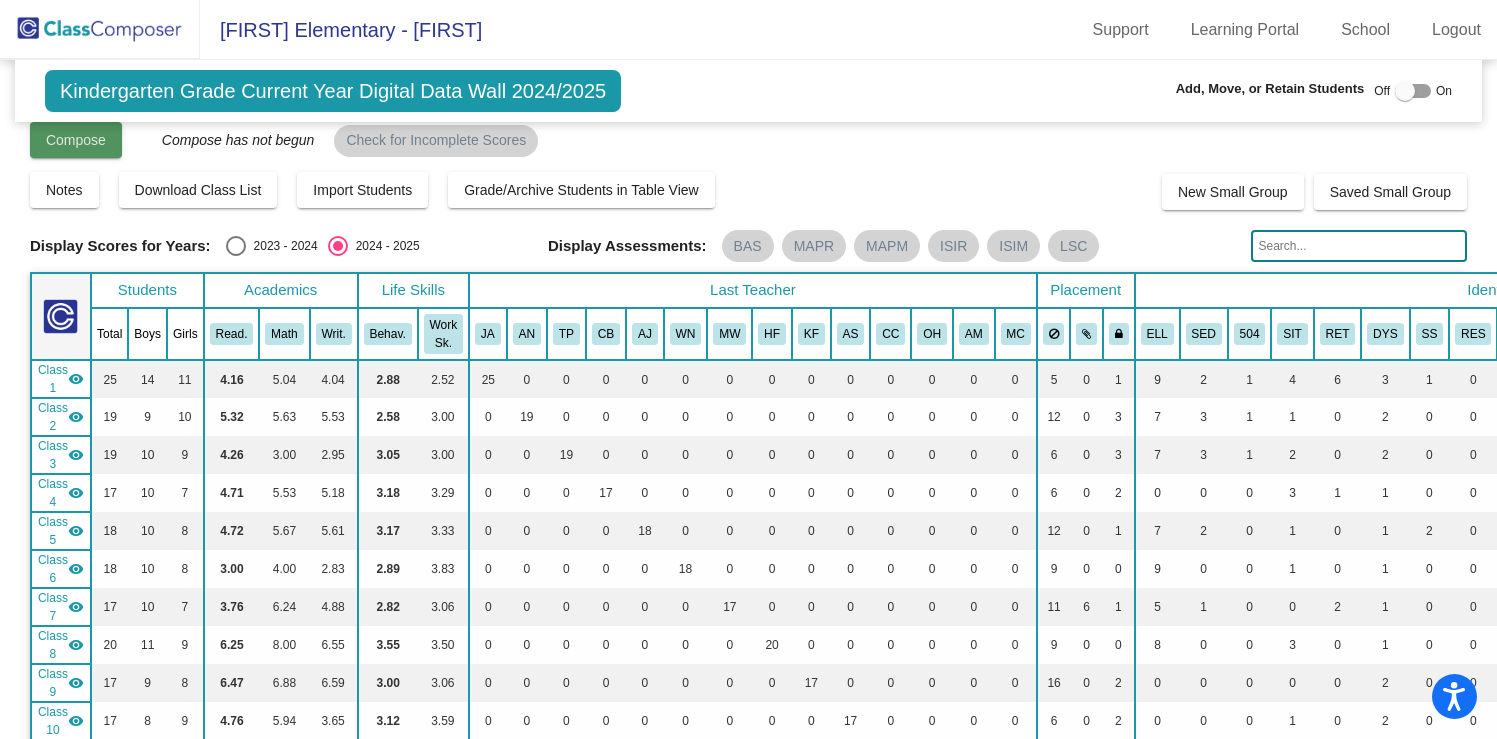 click on "Compose" 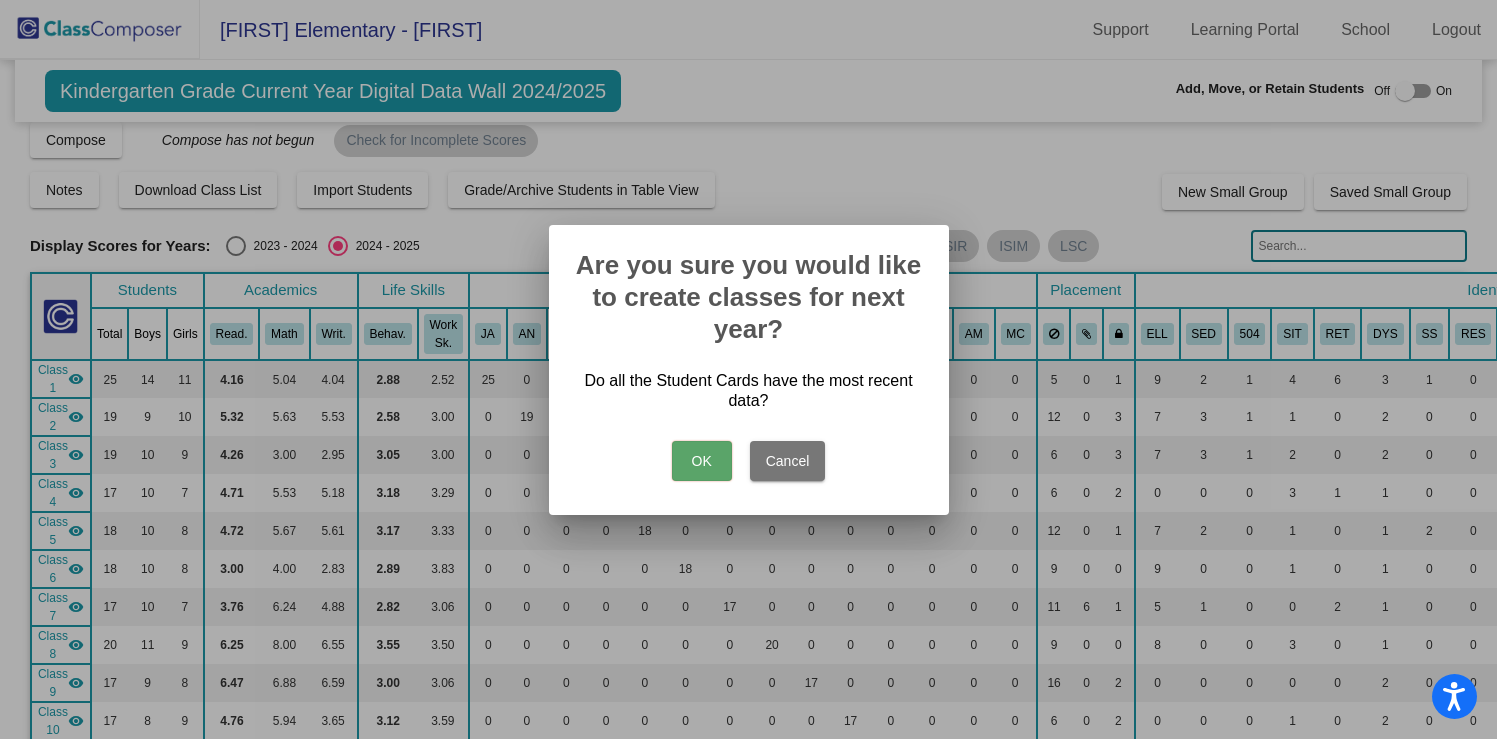 click on "OK" at bounding box center [702, 461] 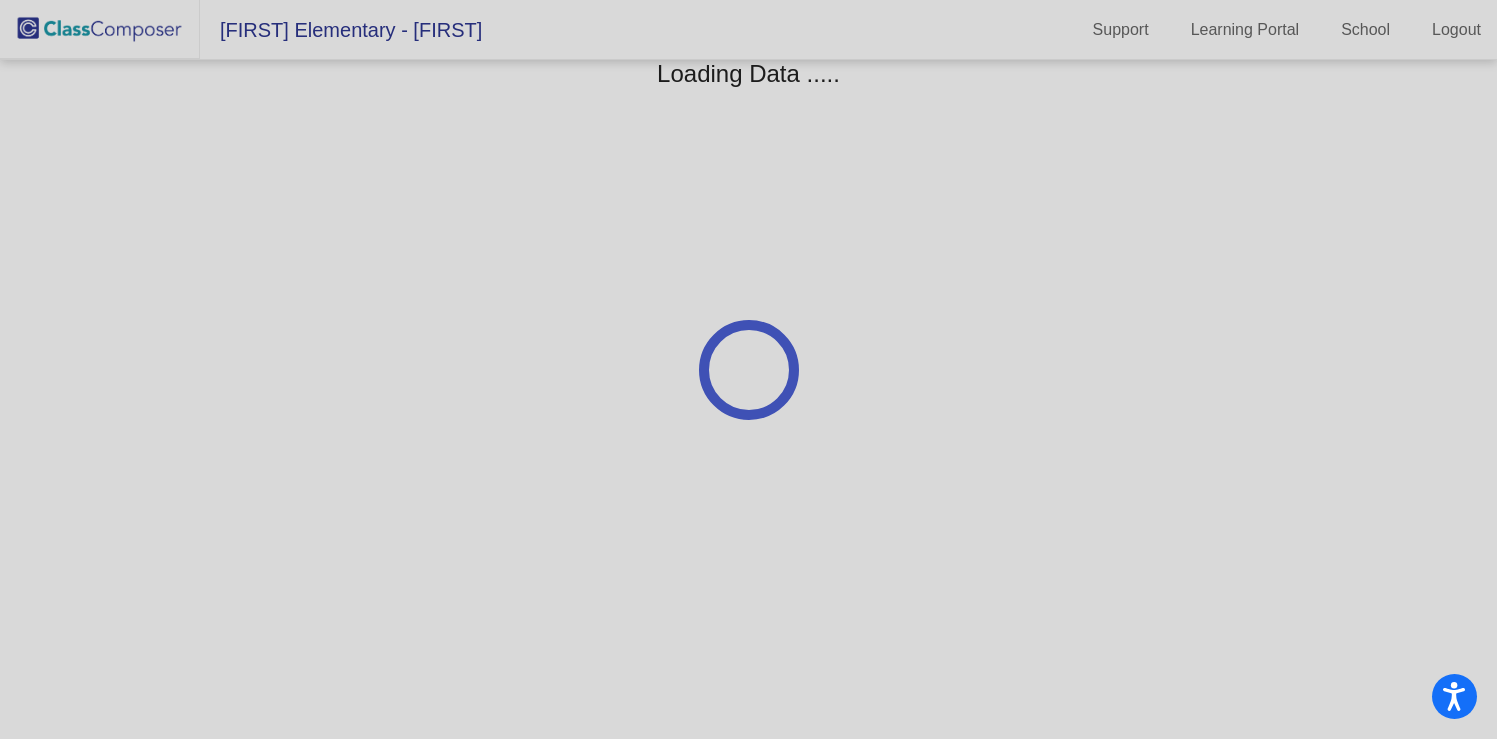 scroll, scrollTop: 0, scrollLeft: 0, axis: both 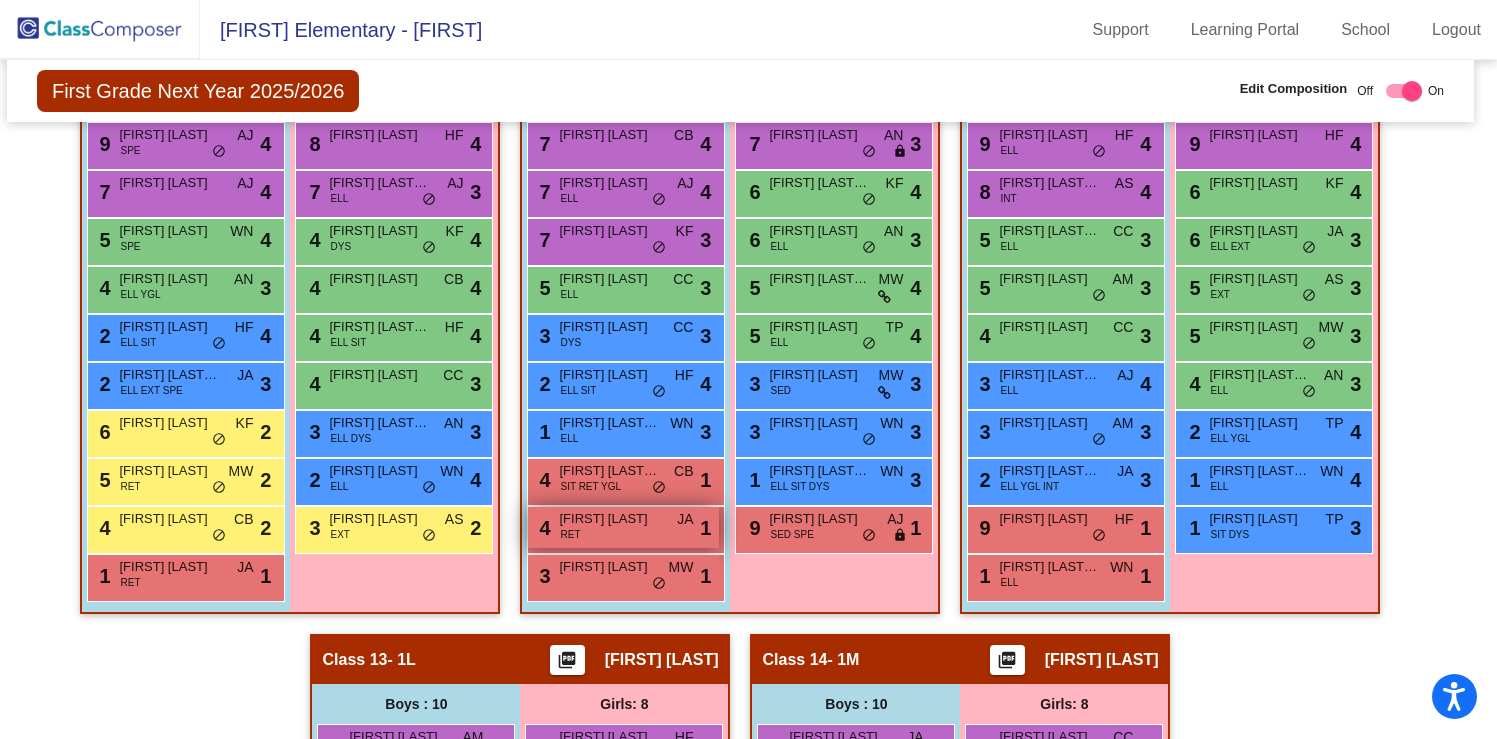 click on "4 [FIRST] [LAST] RET JA lock do_not_disturb_alt 1" at bounding box center (623, 527) 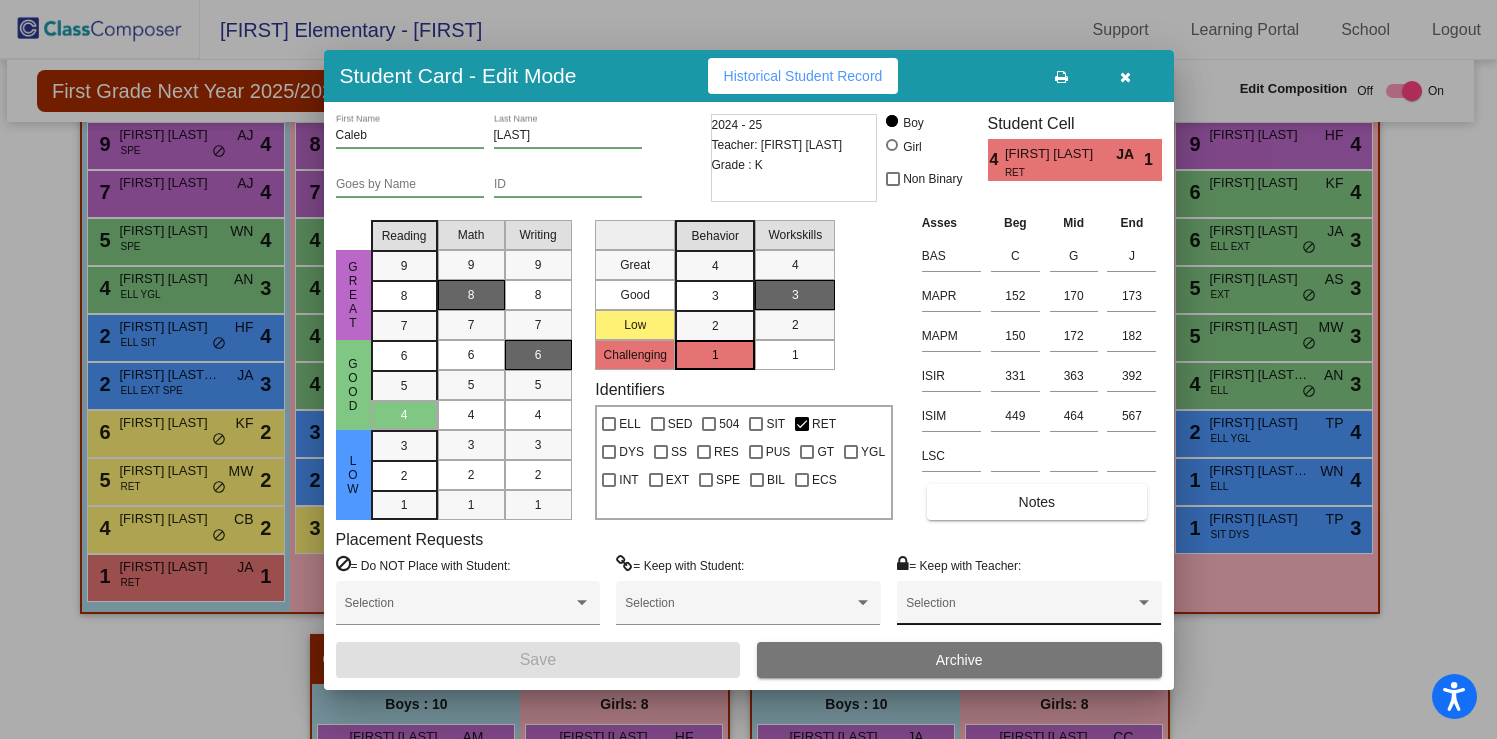 click on "Selection" at bounding box center (1029, 608) 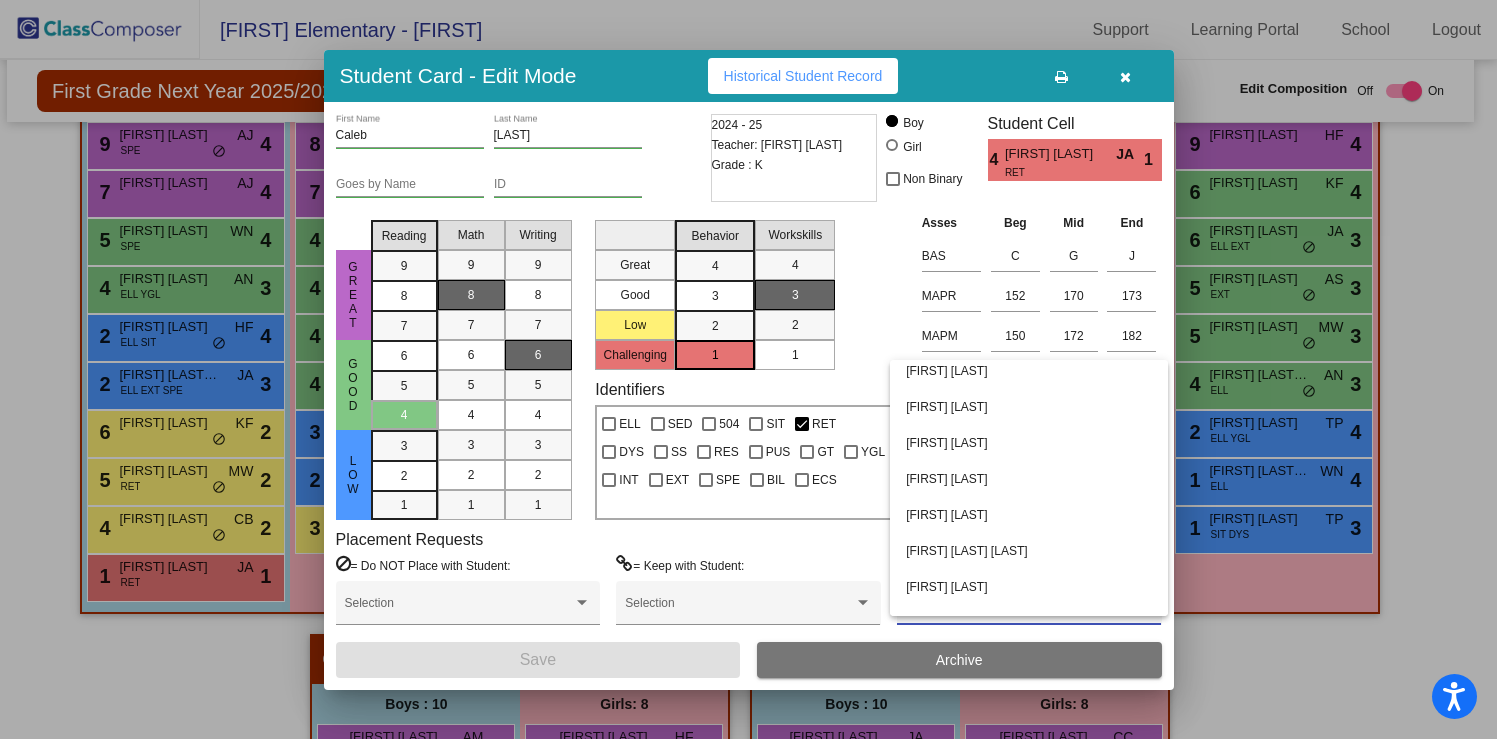 scroll, scrollTop: 213, scrollLeft: 0, axis: vertical 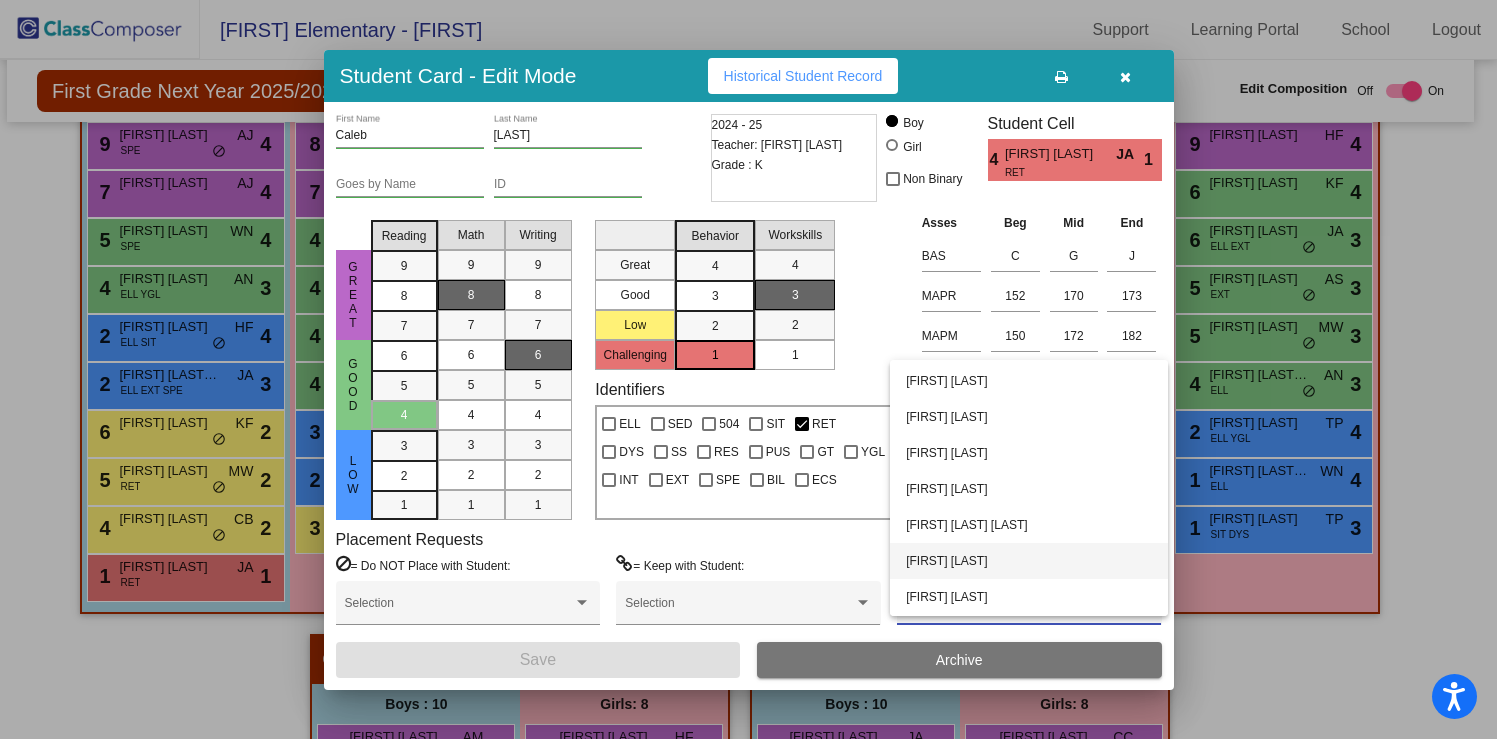 click on "[FIRST] [LAST]" at bounding box center [1029, 561] 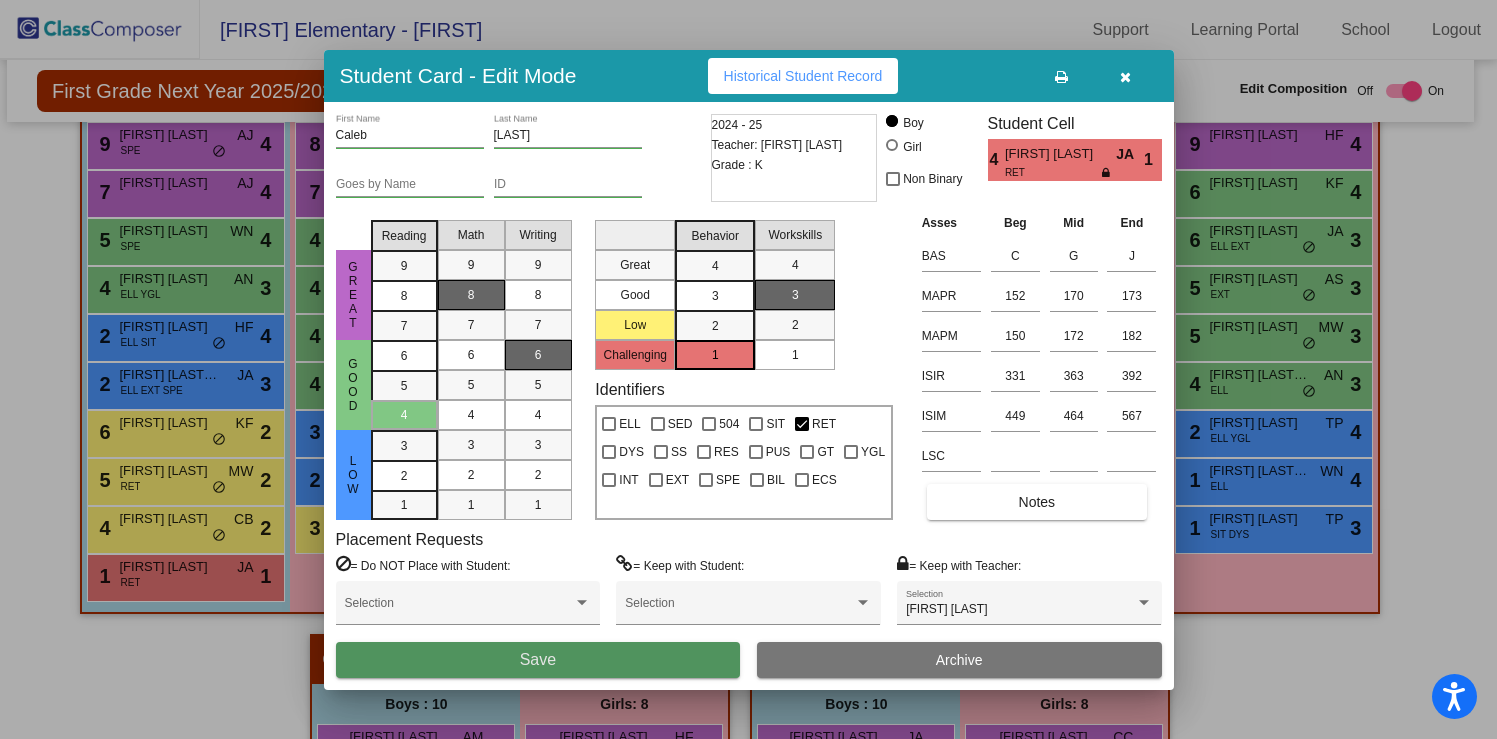 click on "Save" at bounding box center [538, 660] 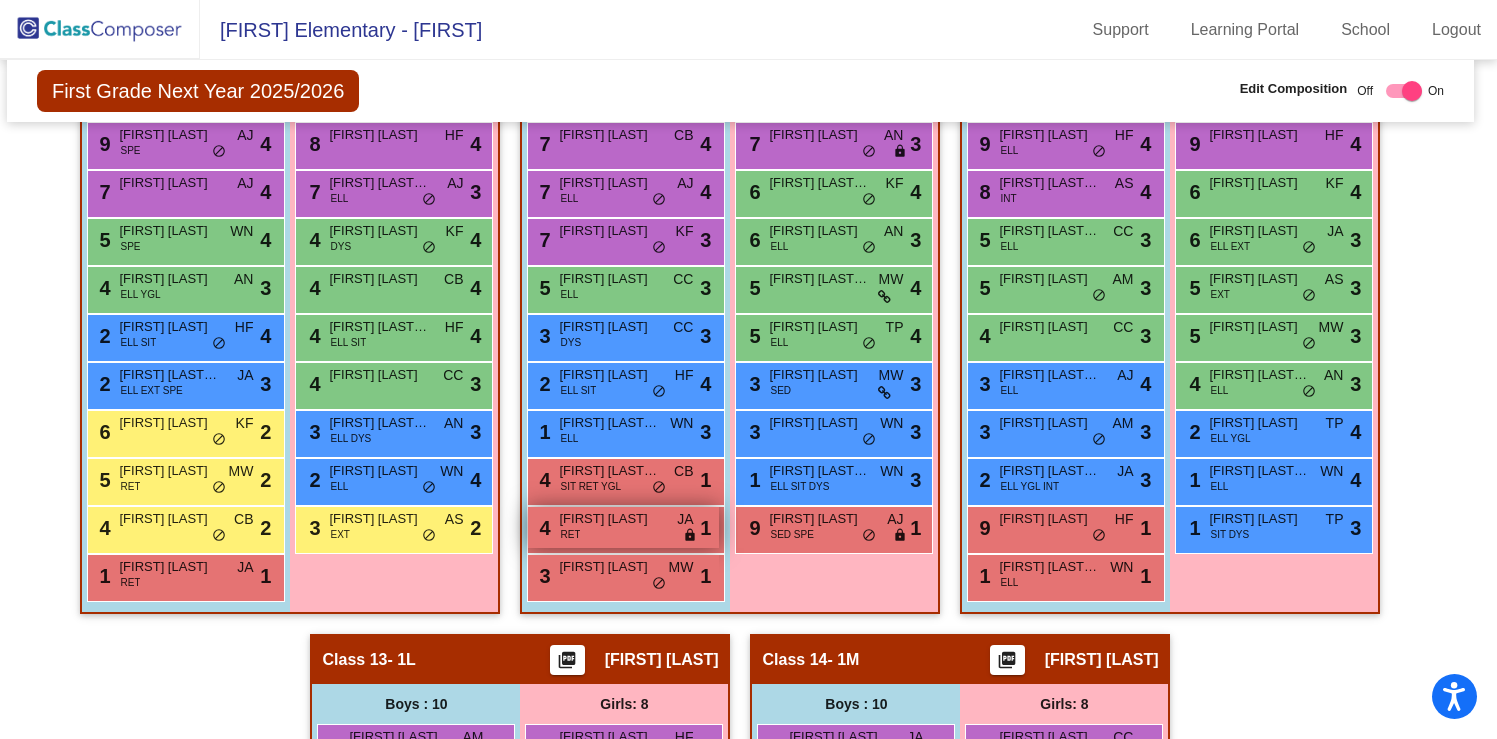 click on "[FIRST] [LAST]" at bounding box center (609, 519) 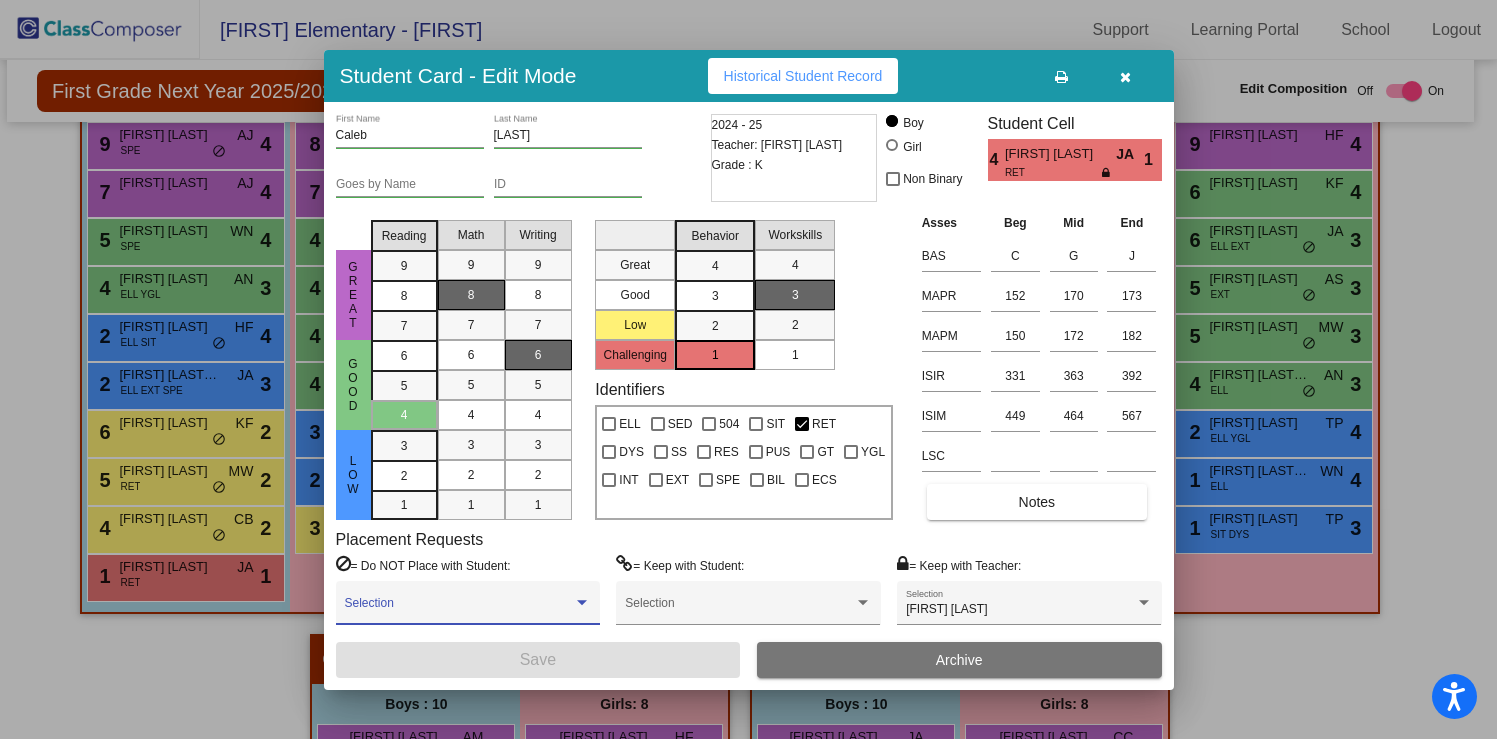 click at bounding box center [459, 610] 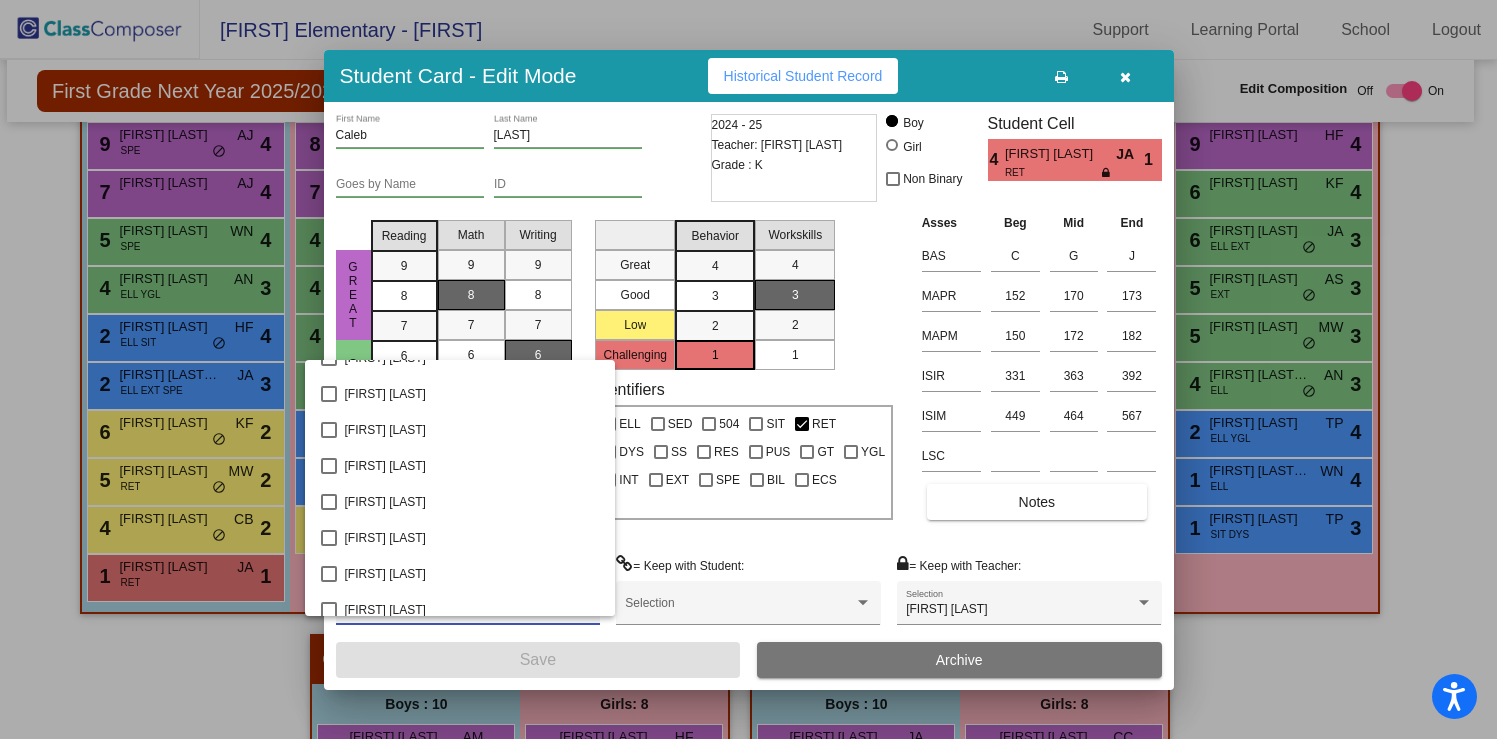 scroll, scrollTop: 1750, scrollLeft: 0, axis: vertical 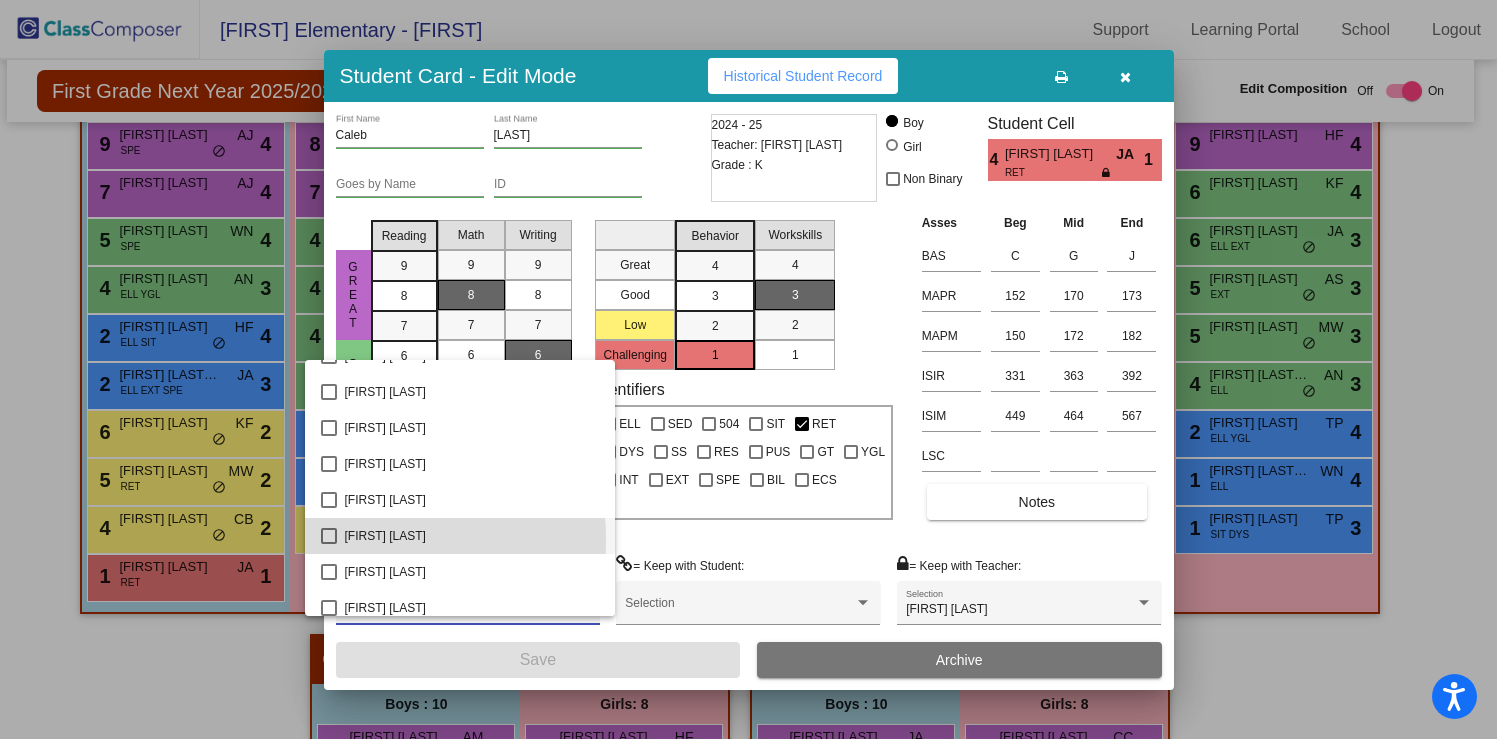 click at bounding box center (329, 536) 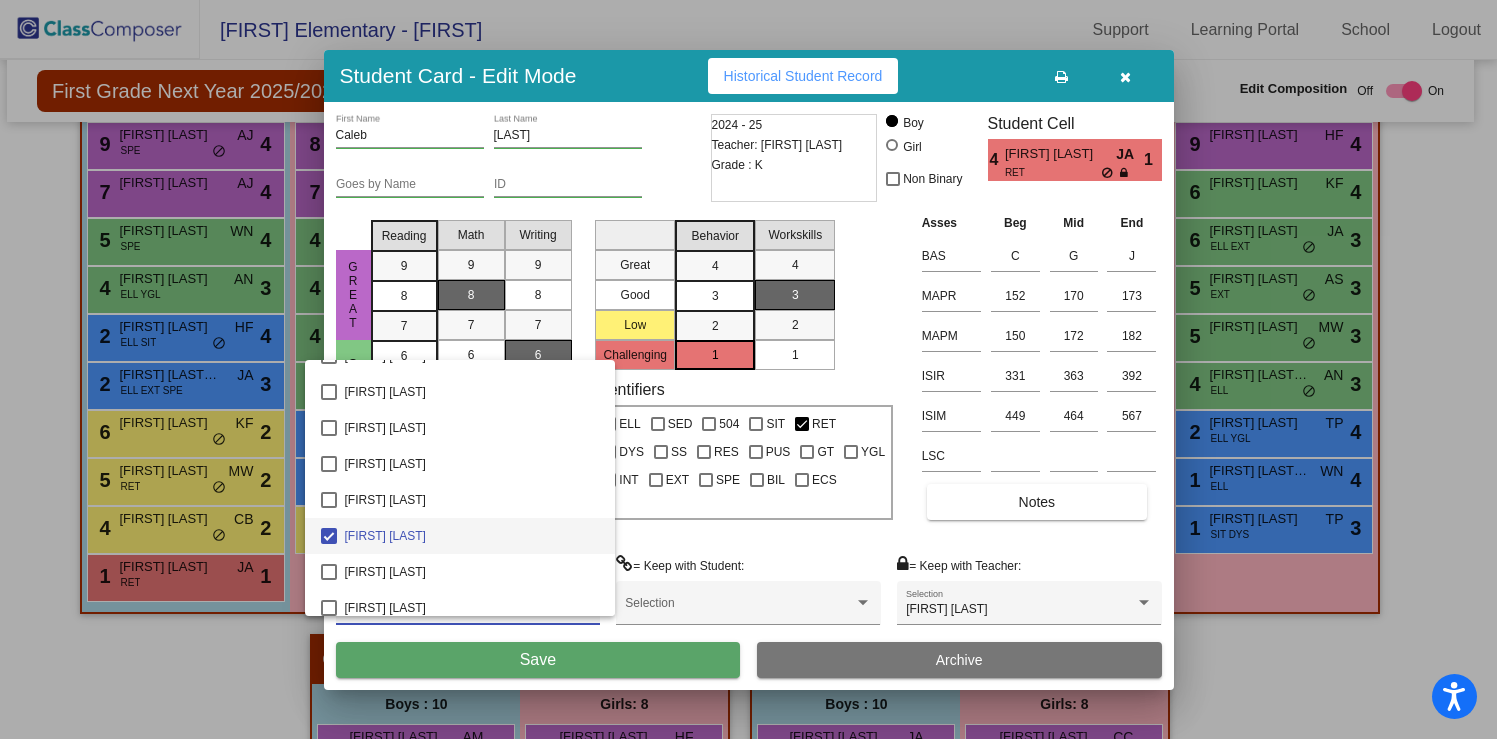 click at bounding box center (329, 536) 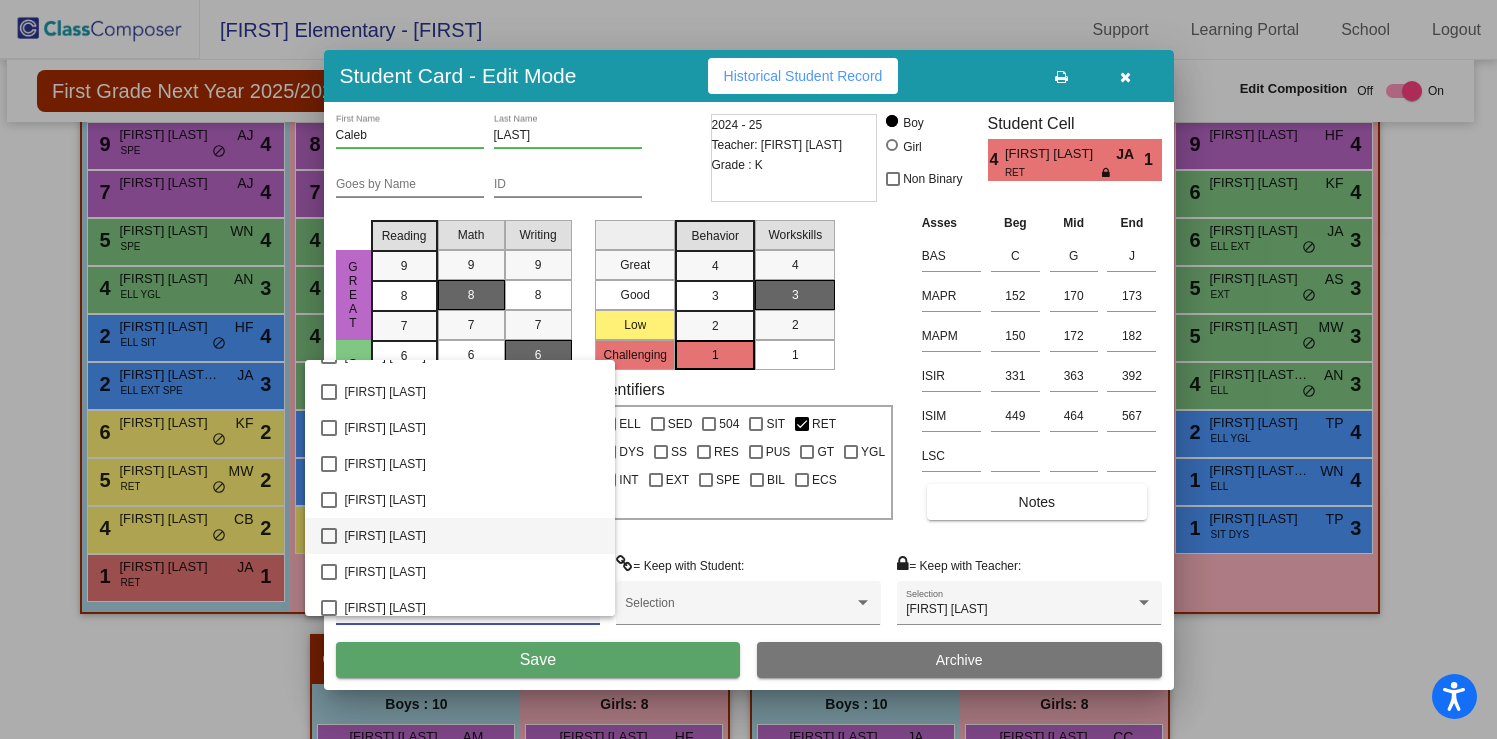 drag, startPoint x: 579, startPoint y: 665, endPoint x: 603, endPoint y: 681, distance: 28.84441 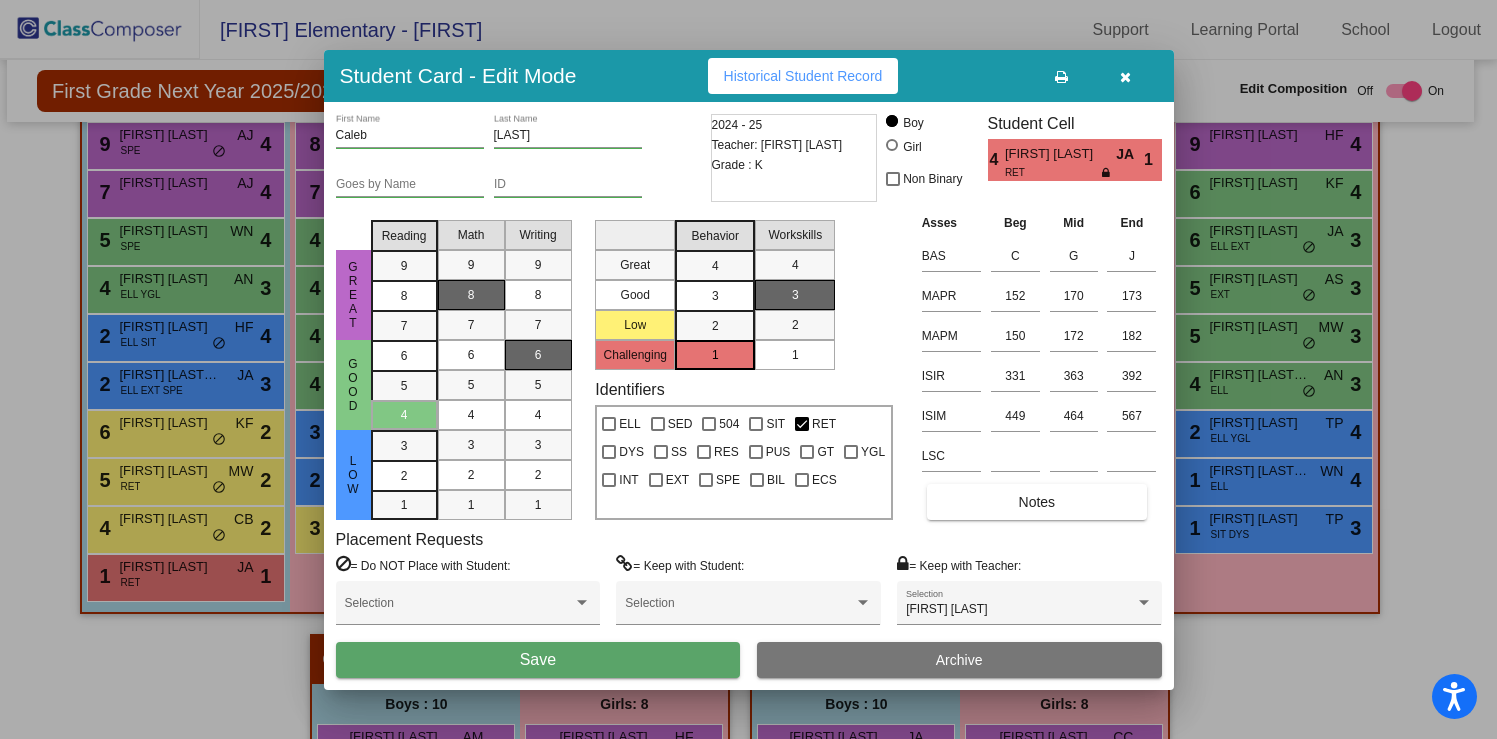 click at bounding box center (1126, 76) 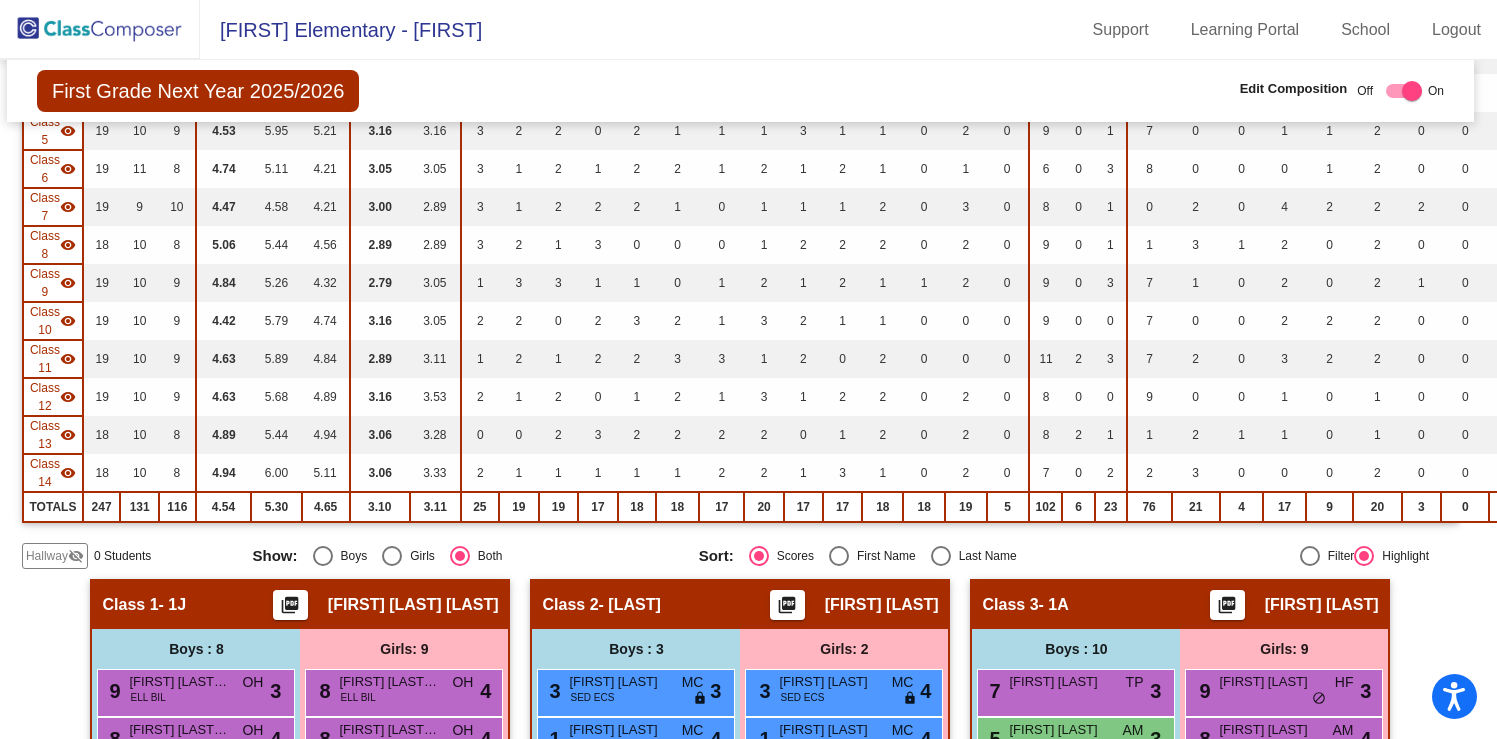 scroll, scrollTop: 0, scrollLeft: 8, axis: horizontal 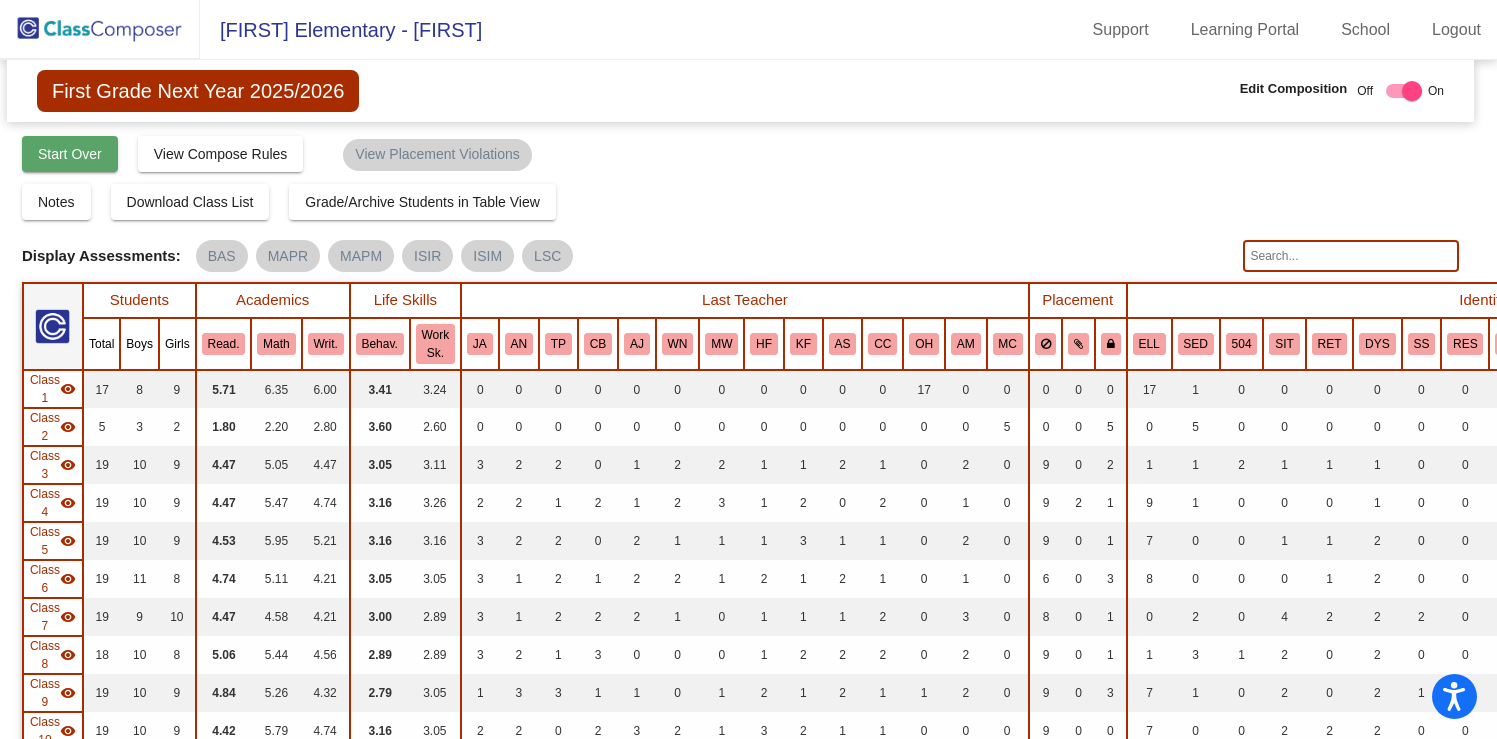 click on "Start Over" 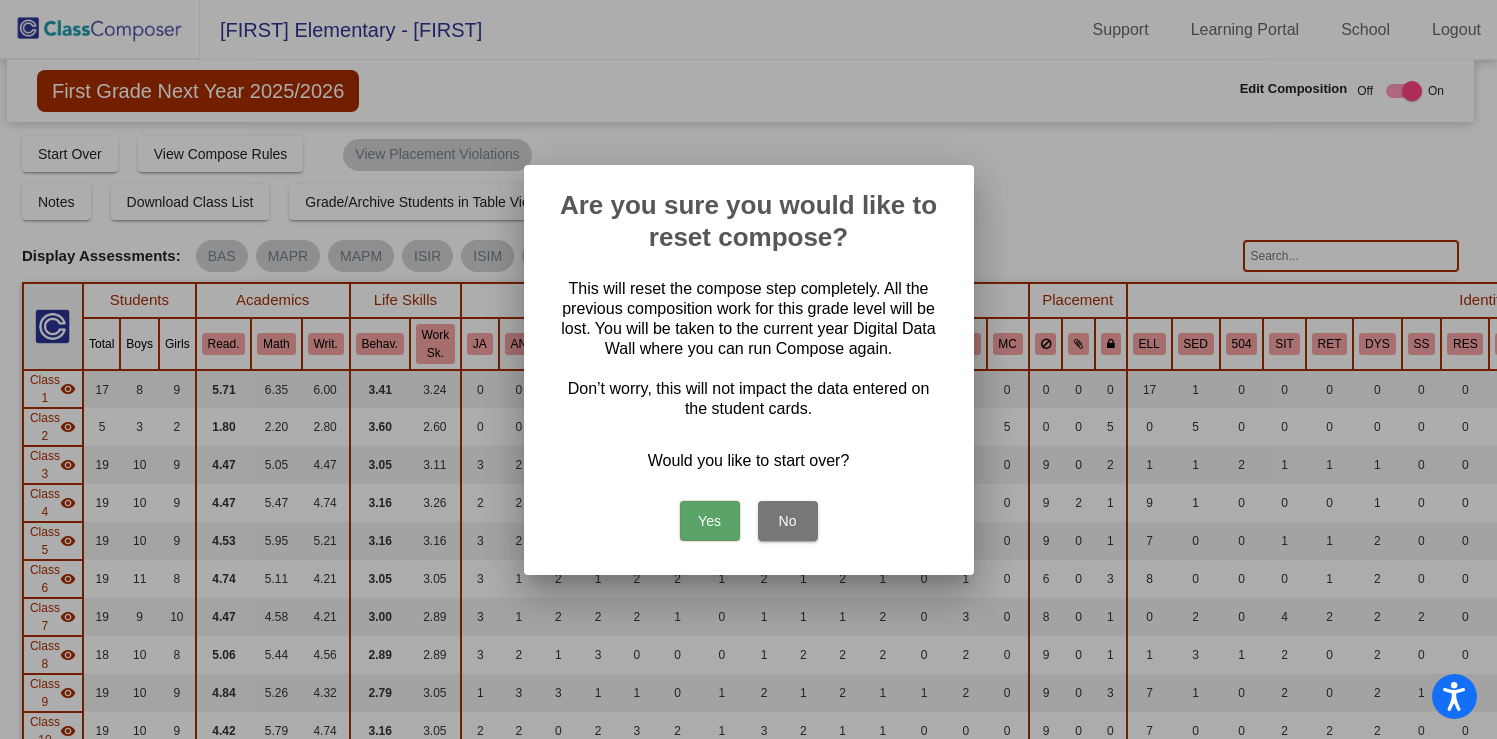 click on "Yes No" at bounding box center (749, 516) 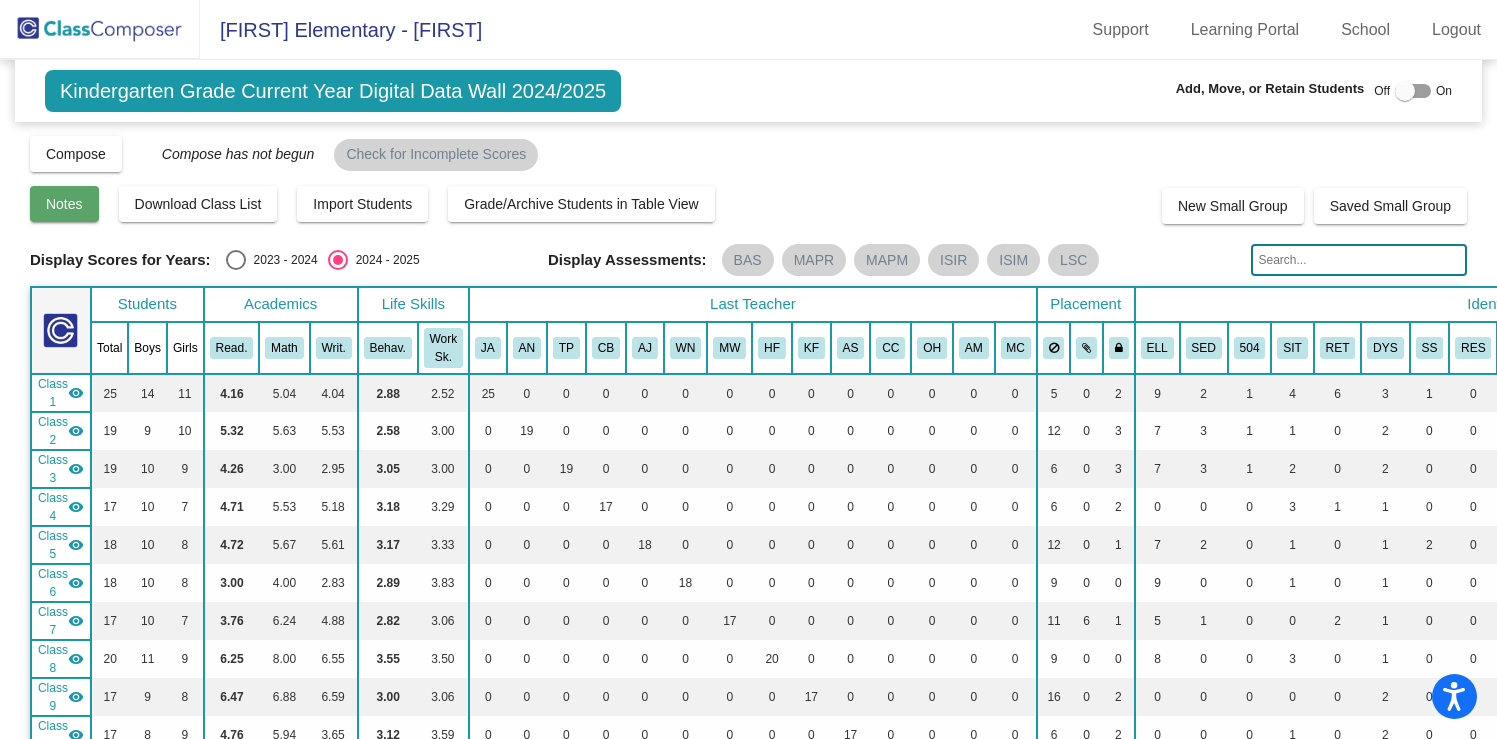 scroll, scrollTop: 1, scrollLeft: 0, axis: vertical 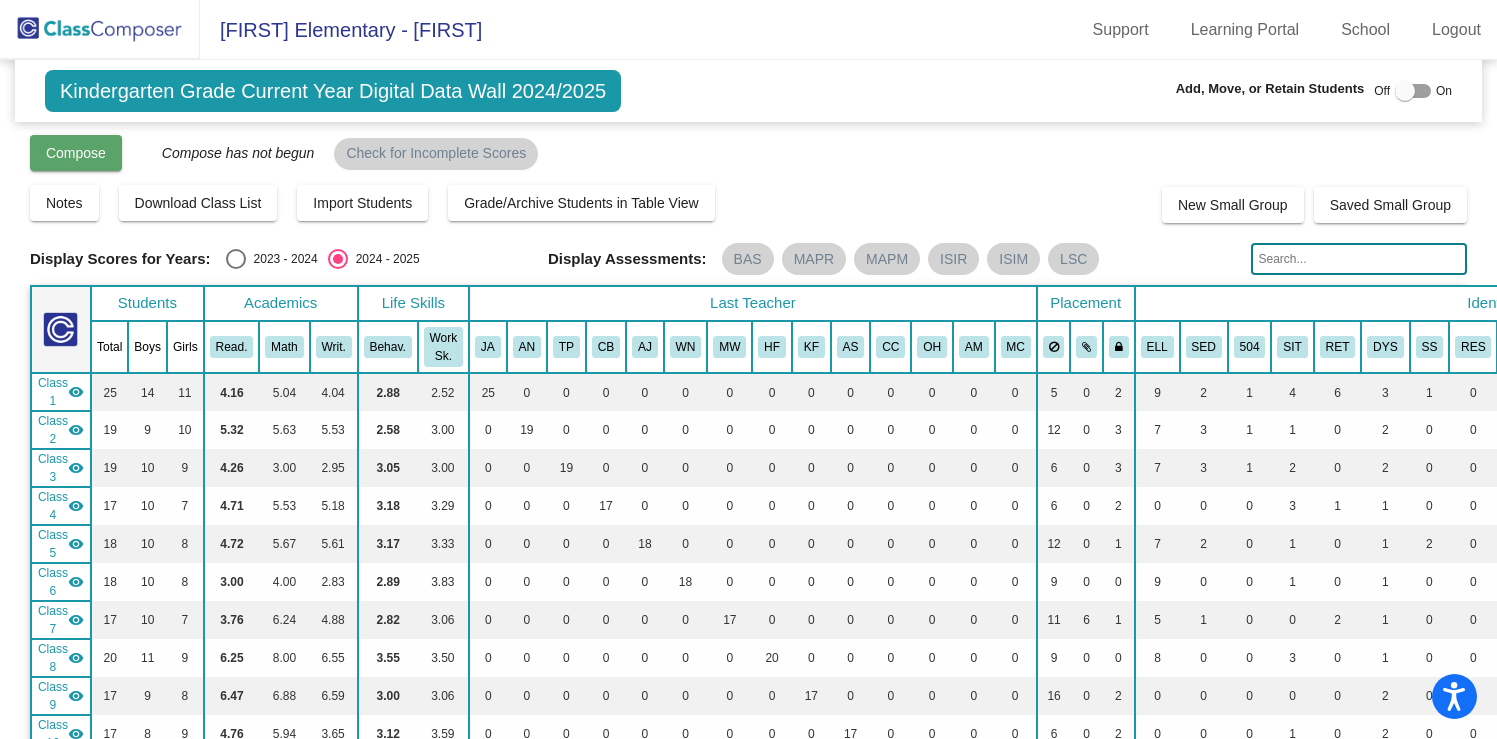 click on "Compose" 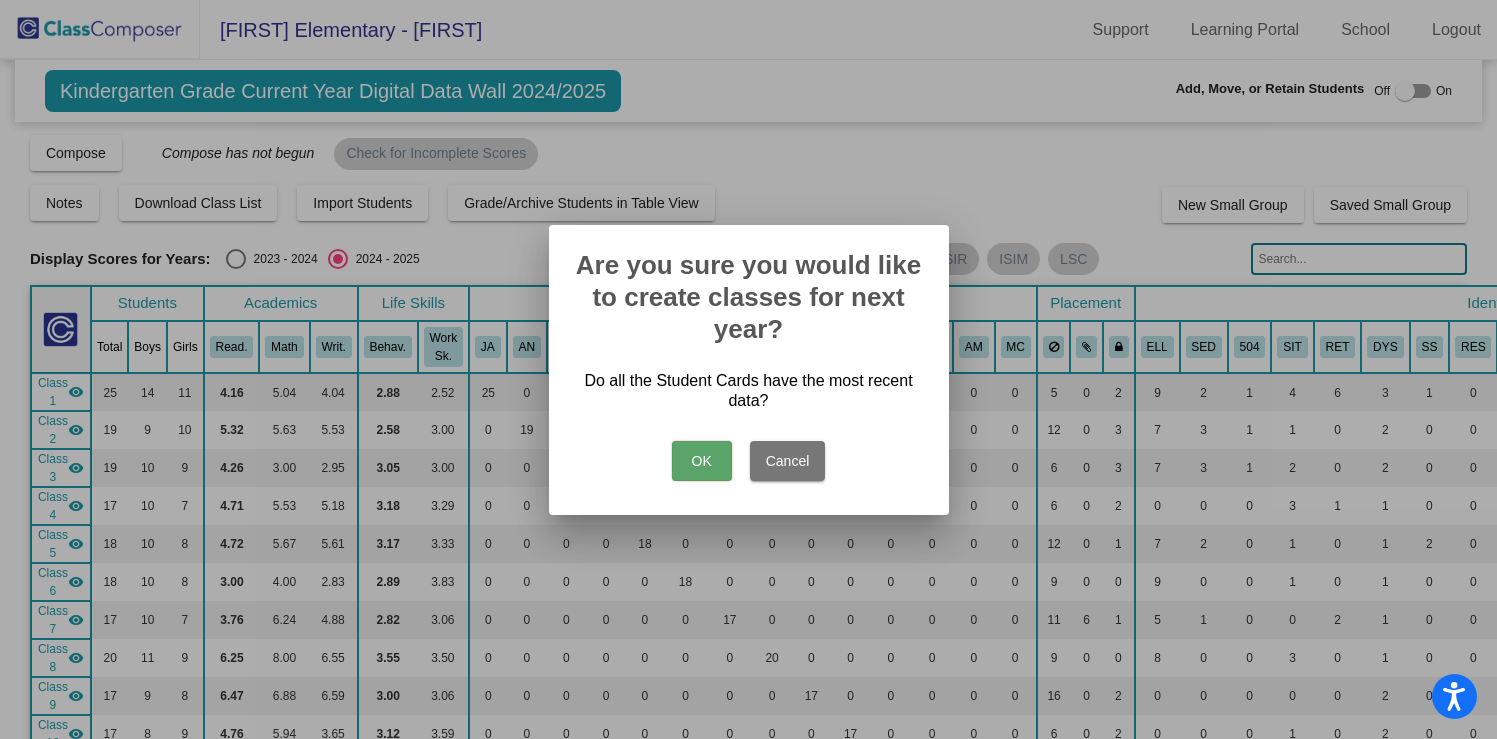 click on "OK" at bounding box center (702, 461) 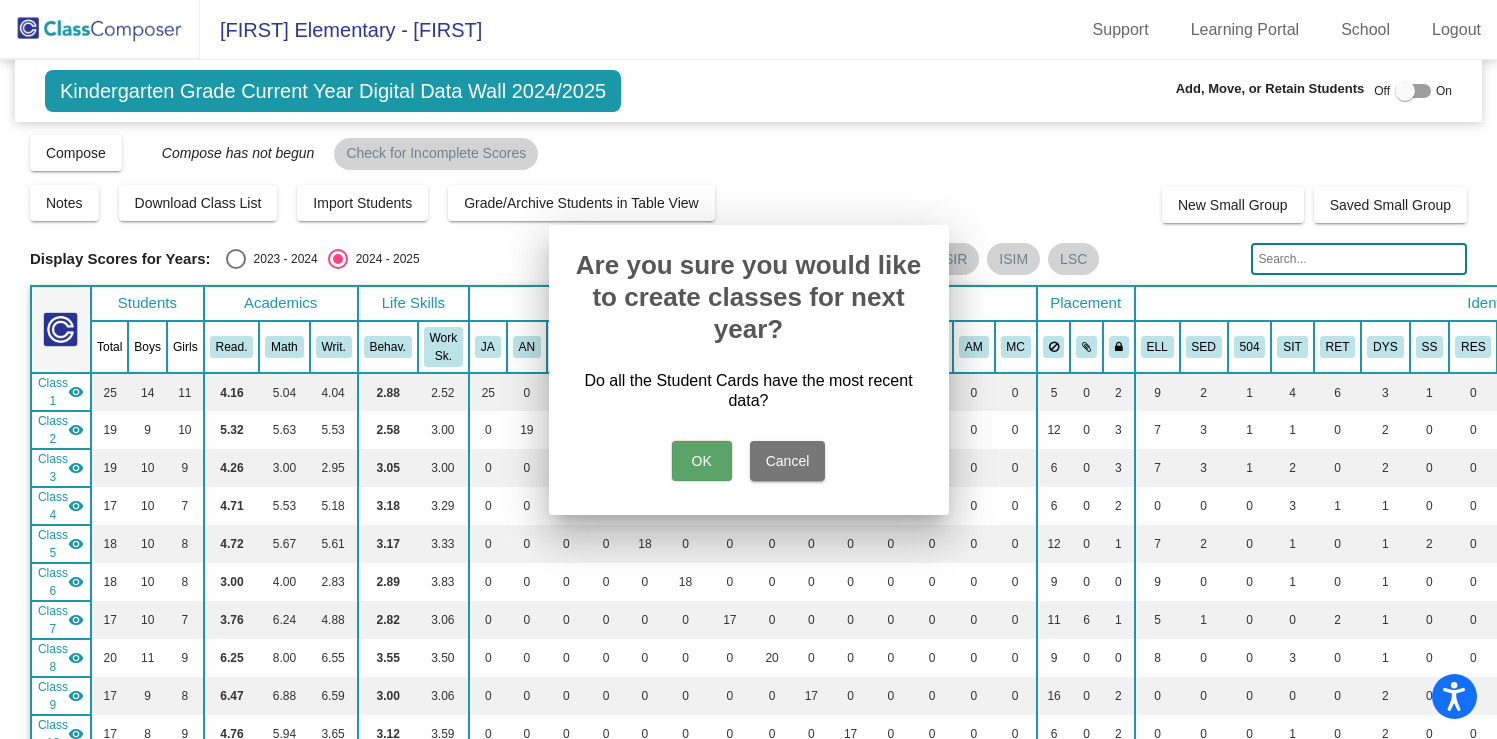 scroll, scrollTop: 0, scrollLeft: 0, axis: both 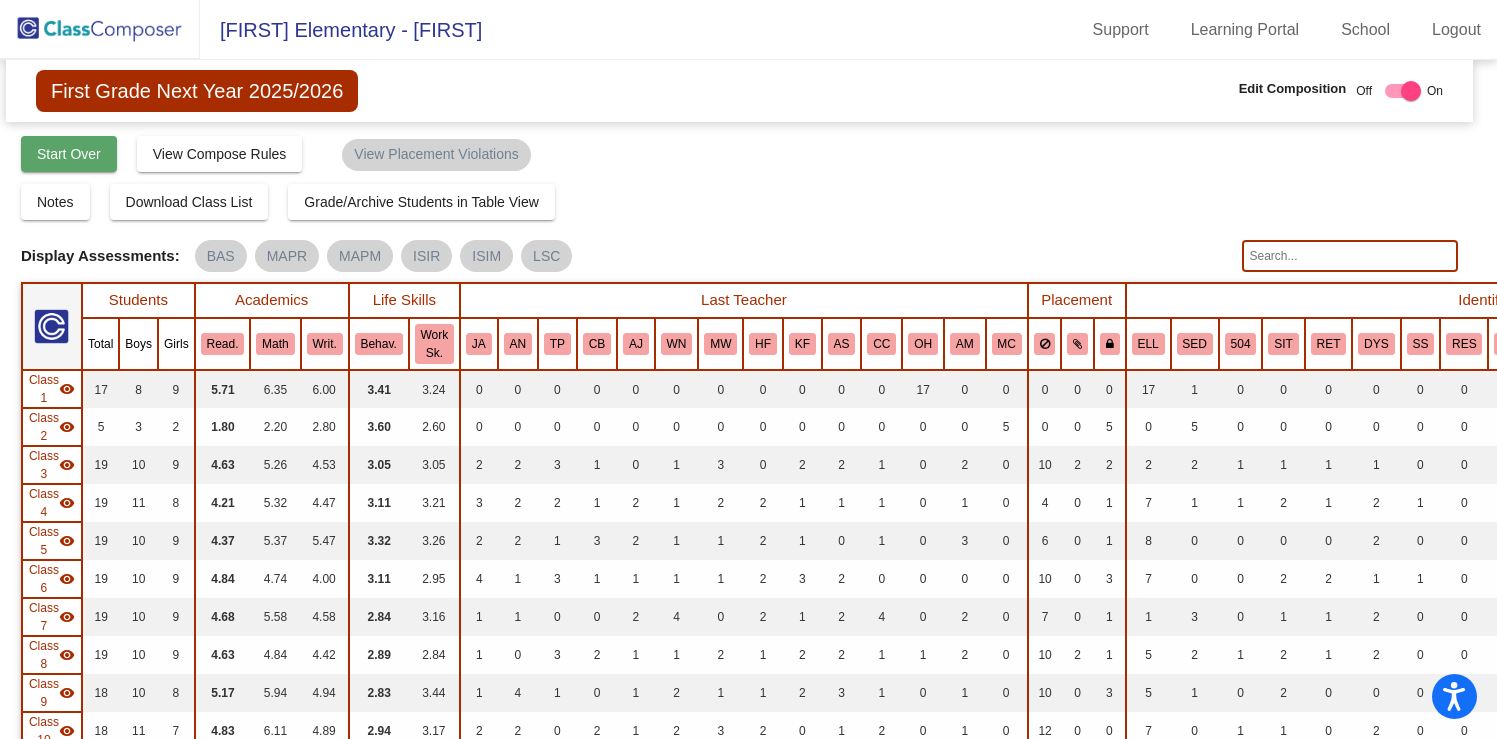 click on "Start Over" 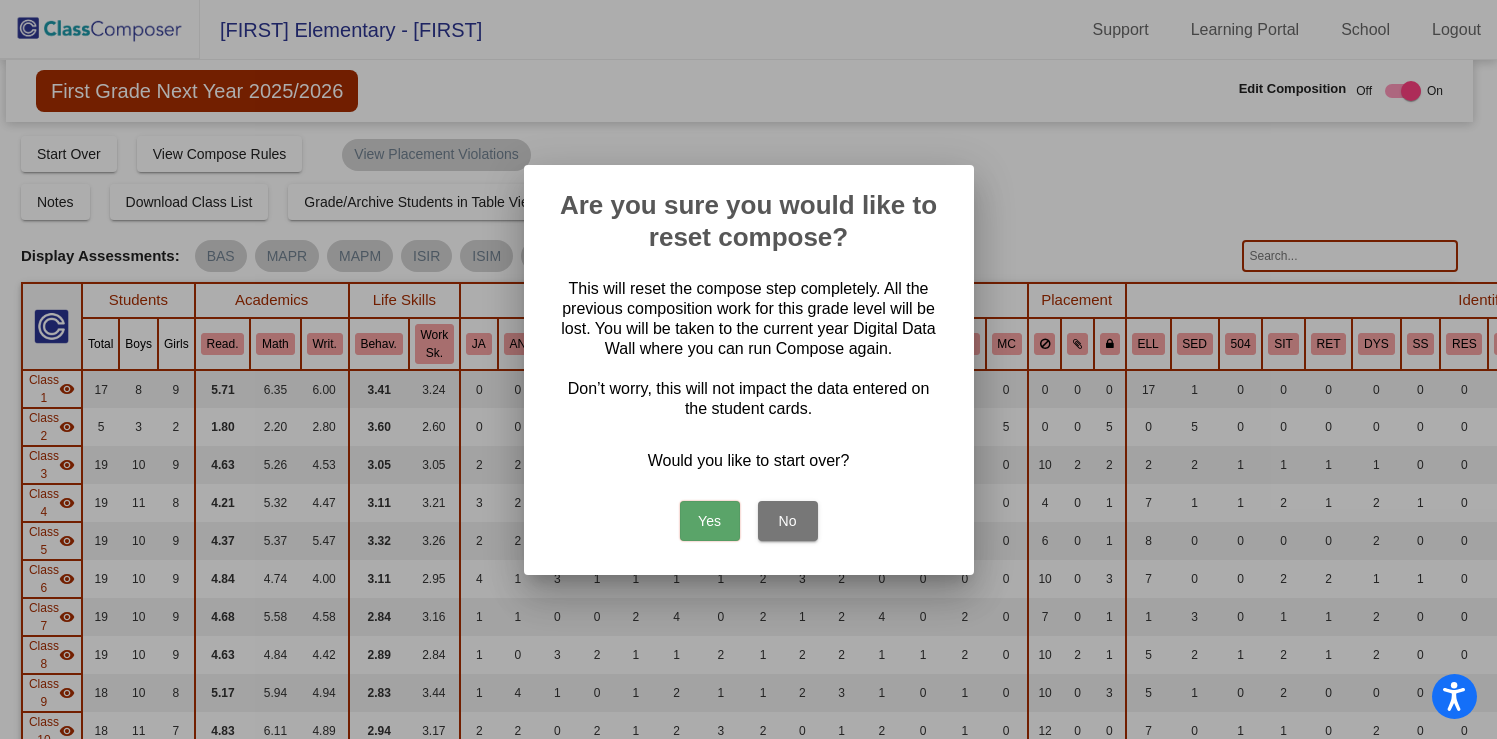 click on "Yes" at bounding box center [710, 521] 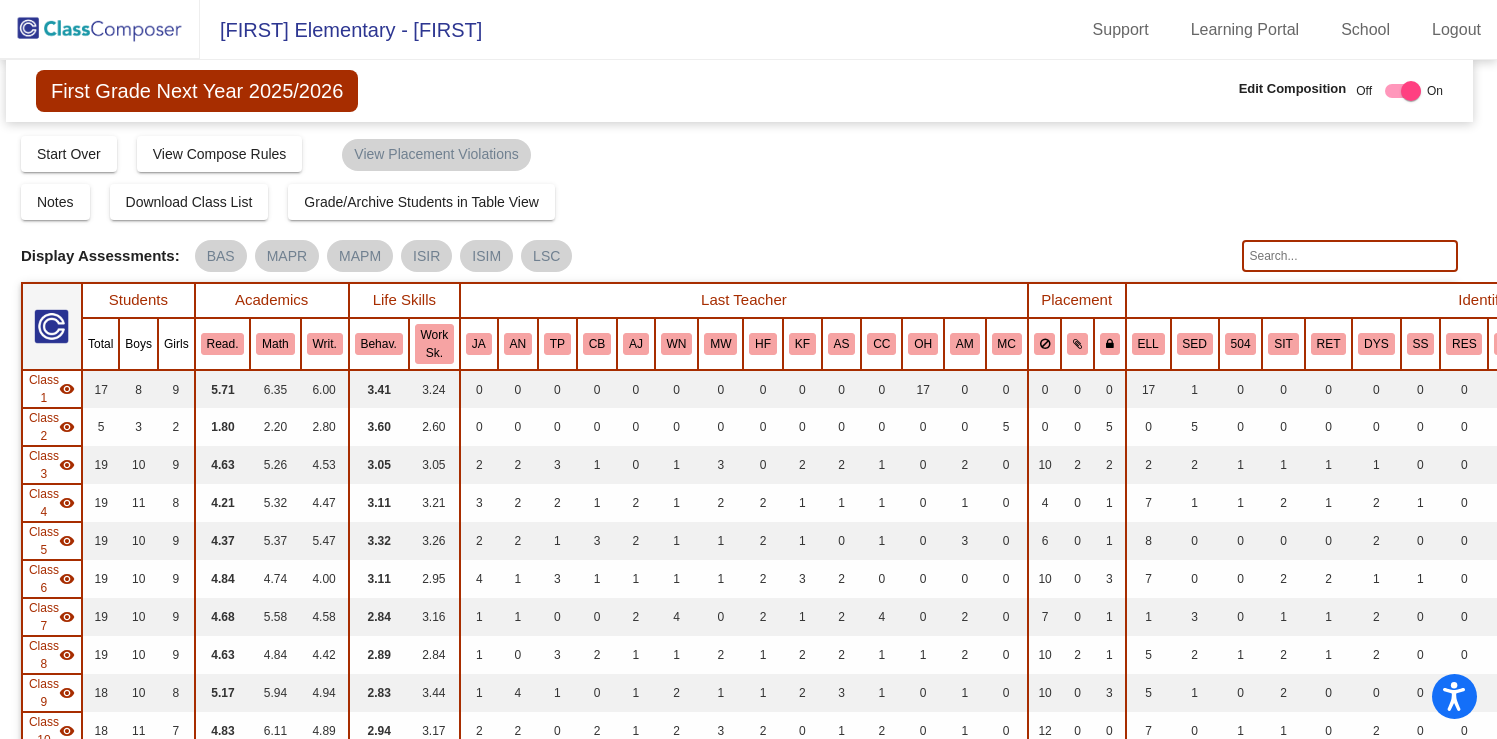 scroll, scrollTop: 0, scrollLeft: 0, axis: both 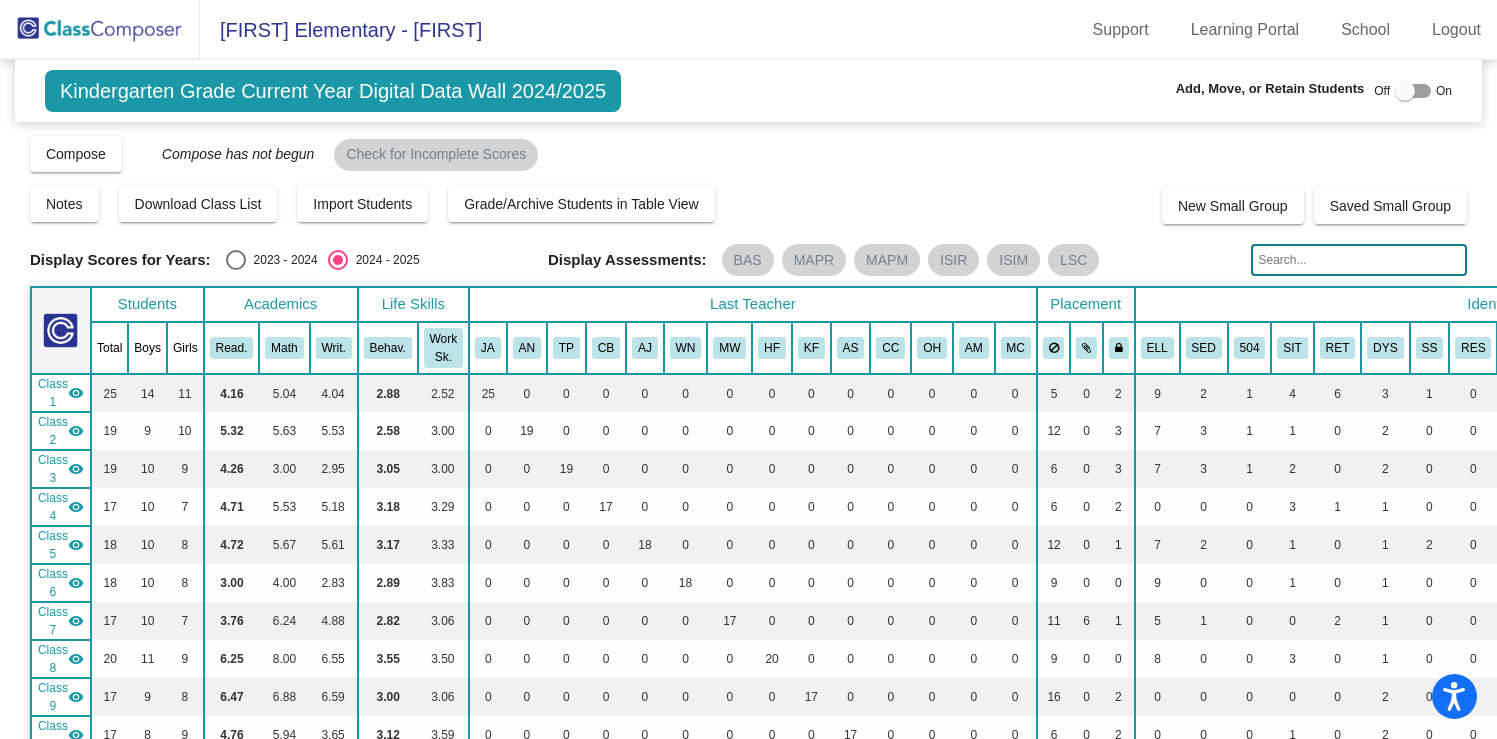 click 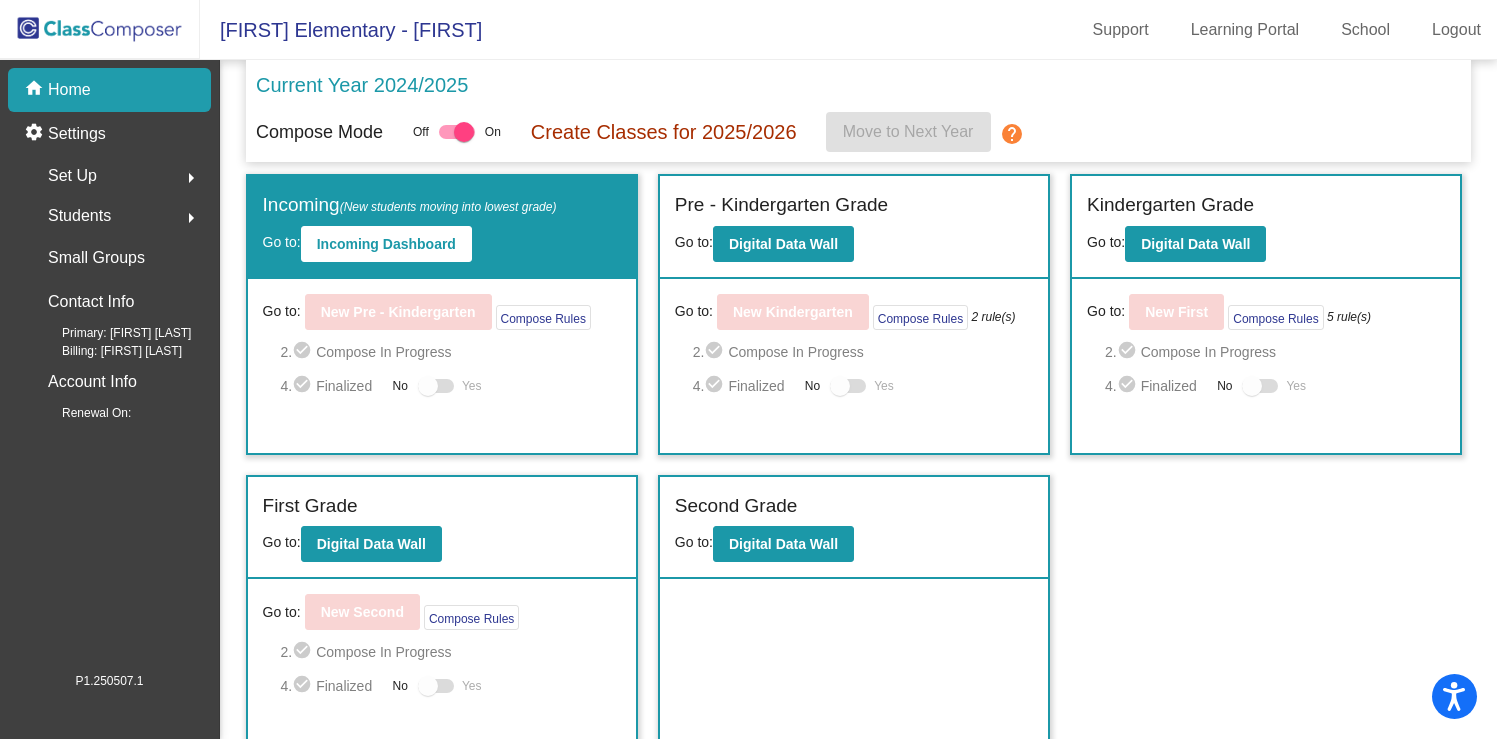 click on "Set Up  arrow_right" 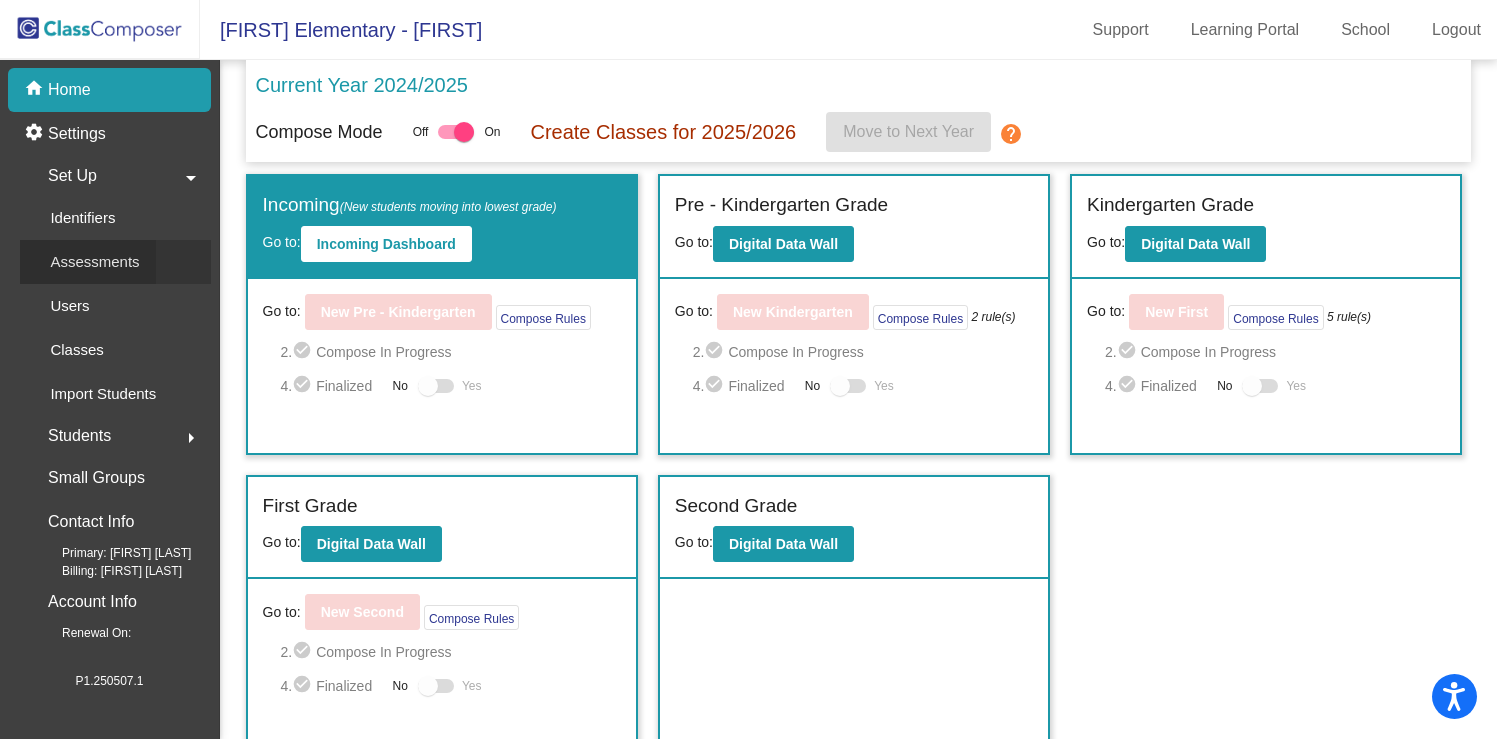 click on "Assessments" 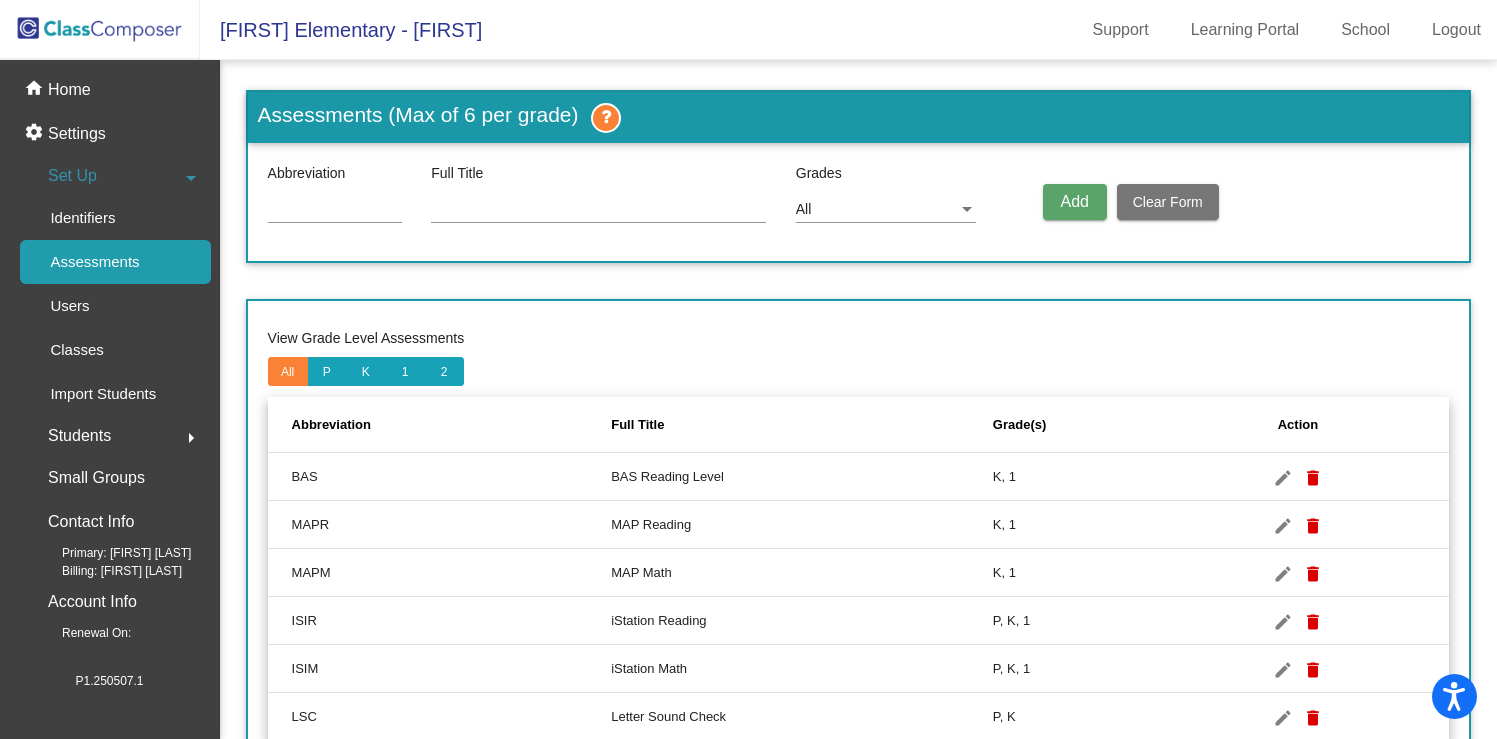 scroll, scrollTop: 60, scrollLeft: 0, axis: vertical 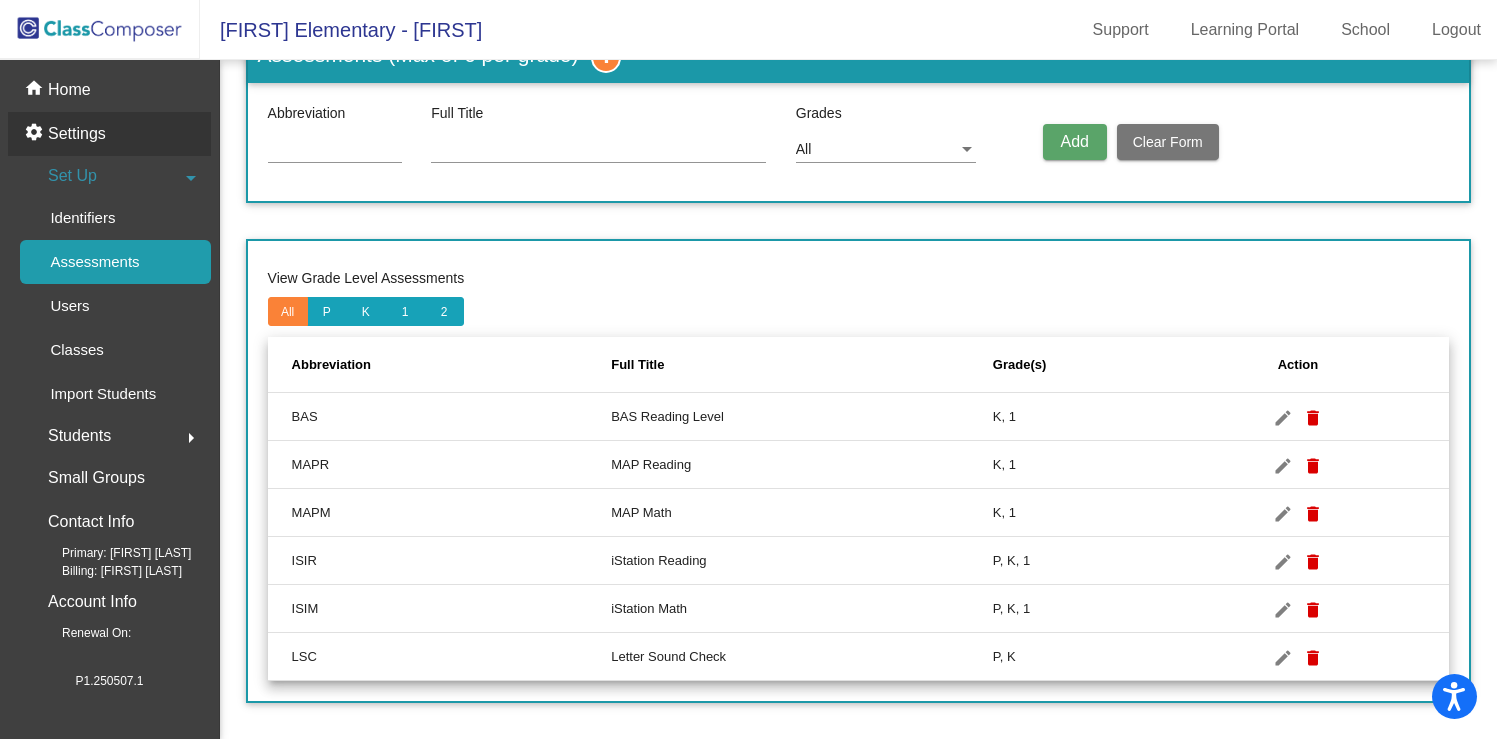 click on "Settings" 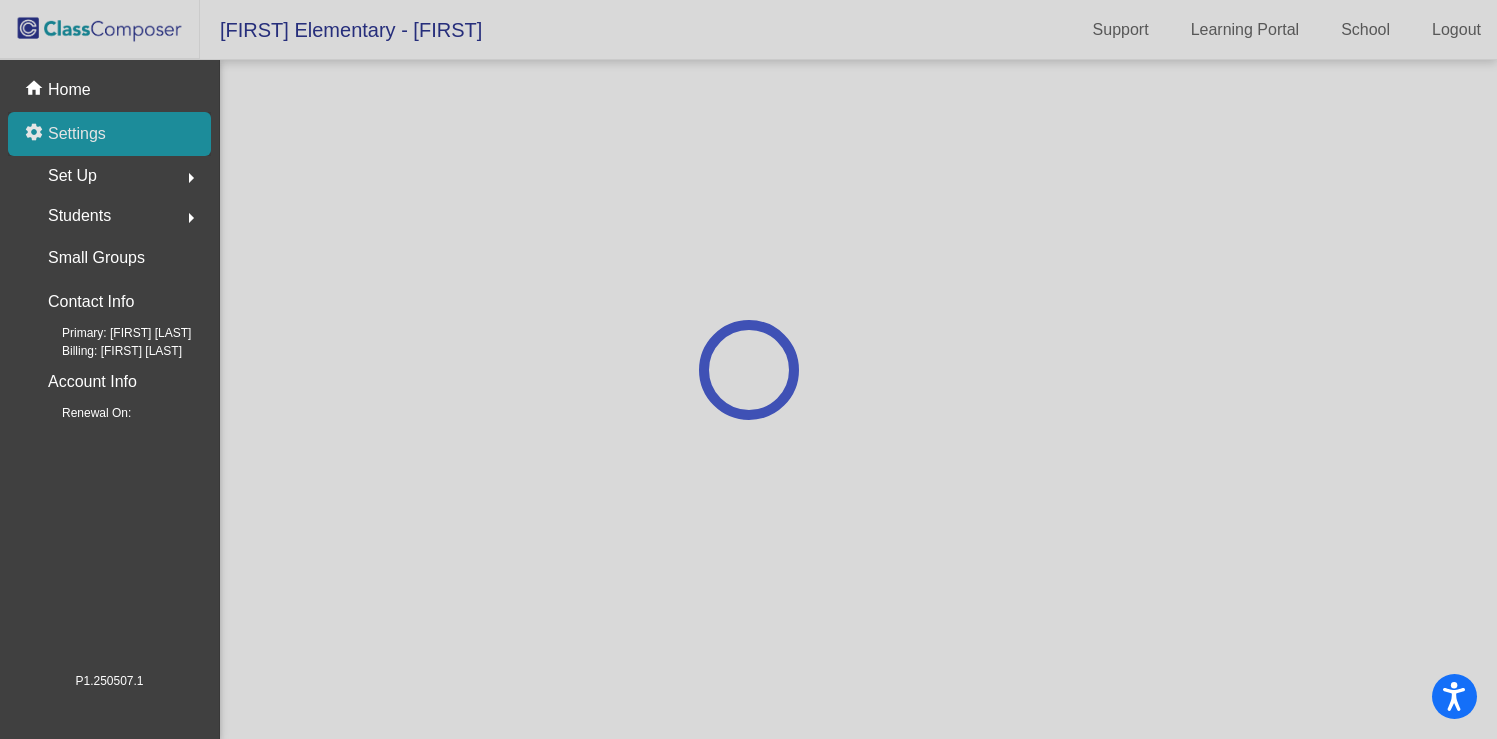 scroll, scrollTop: 0, scrollLeft: 0, axis: both 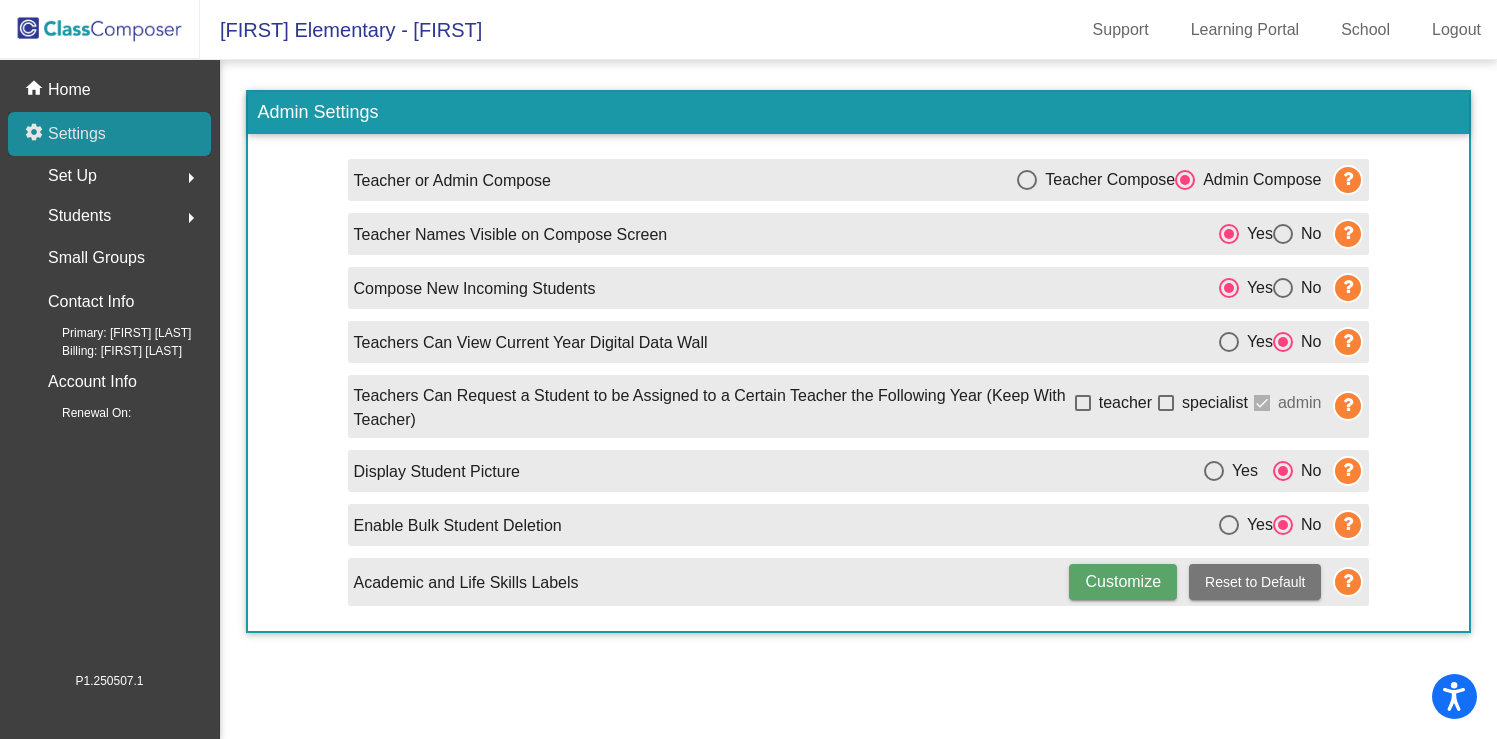 click on "Settings" 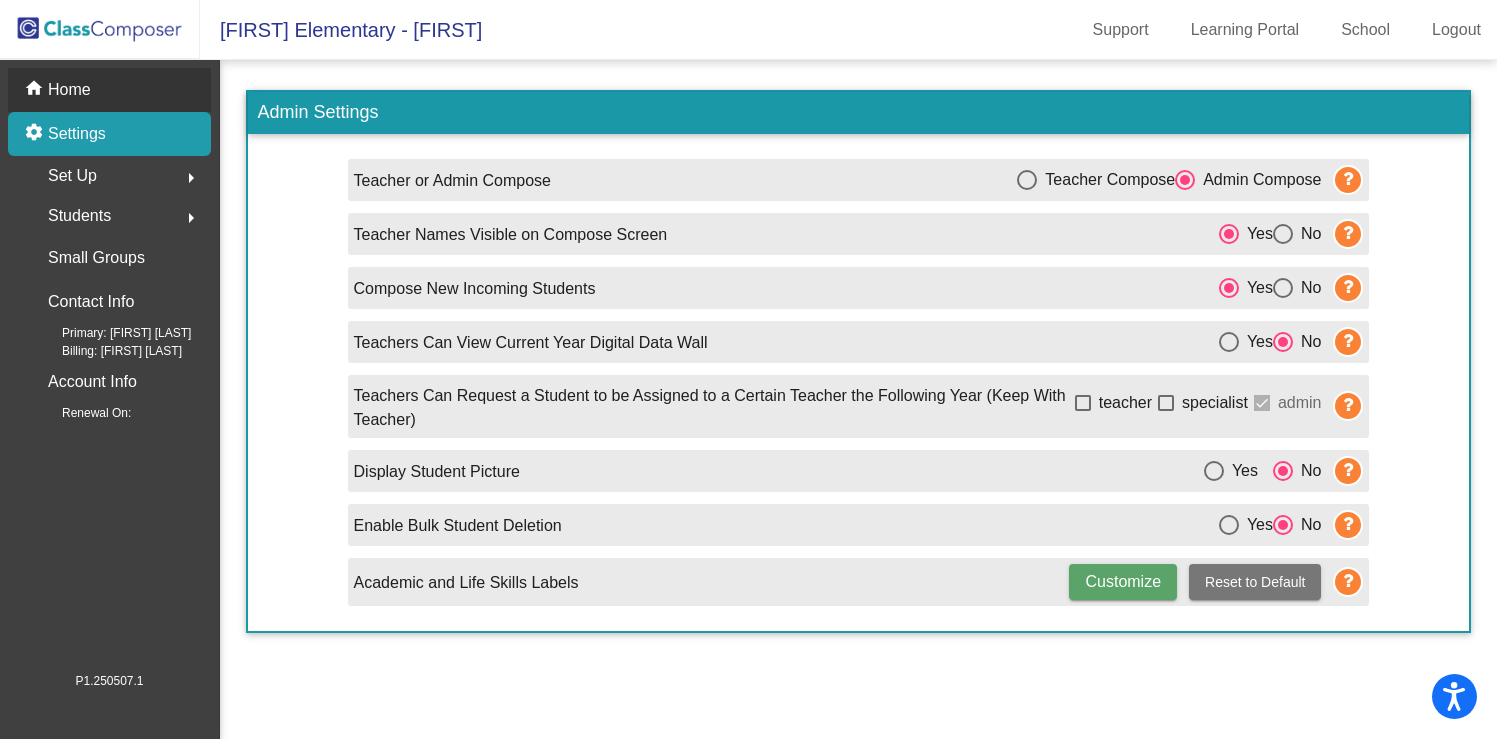 click on "Home" 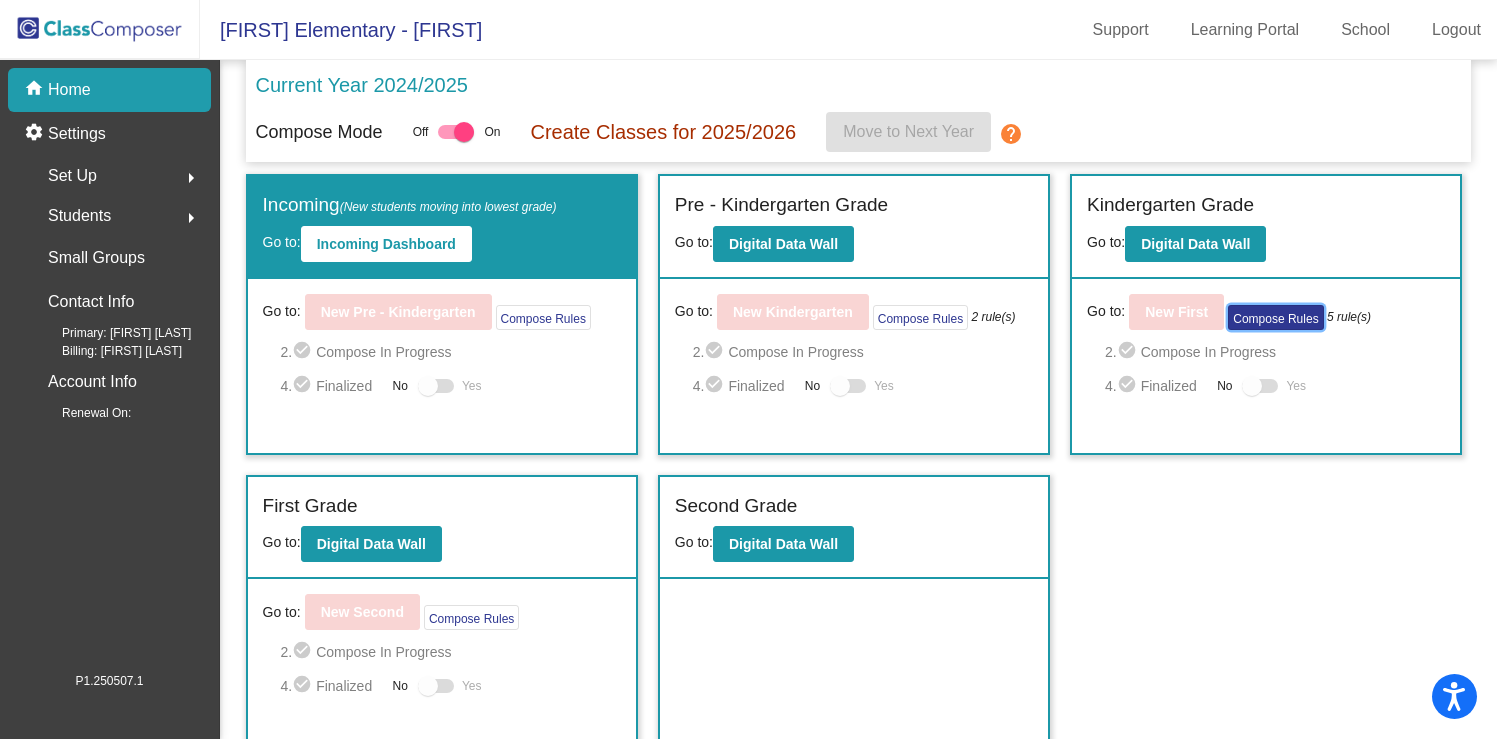 click on "Compose Rules" 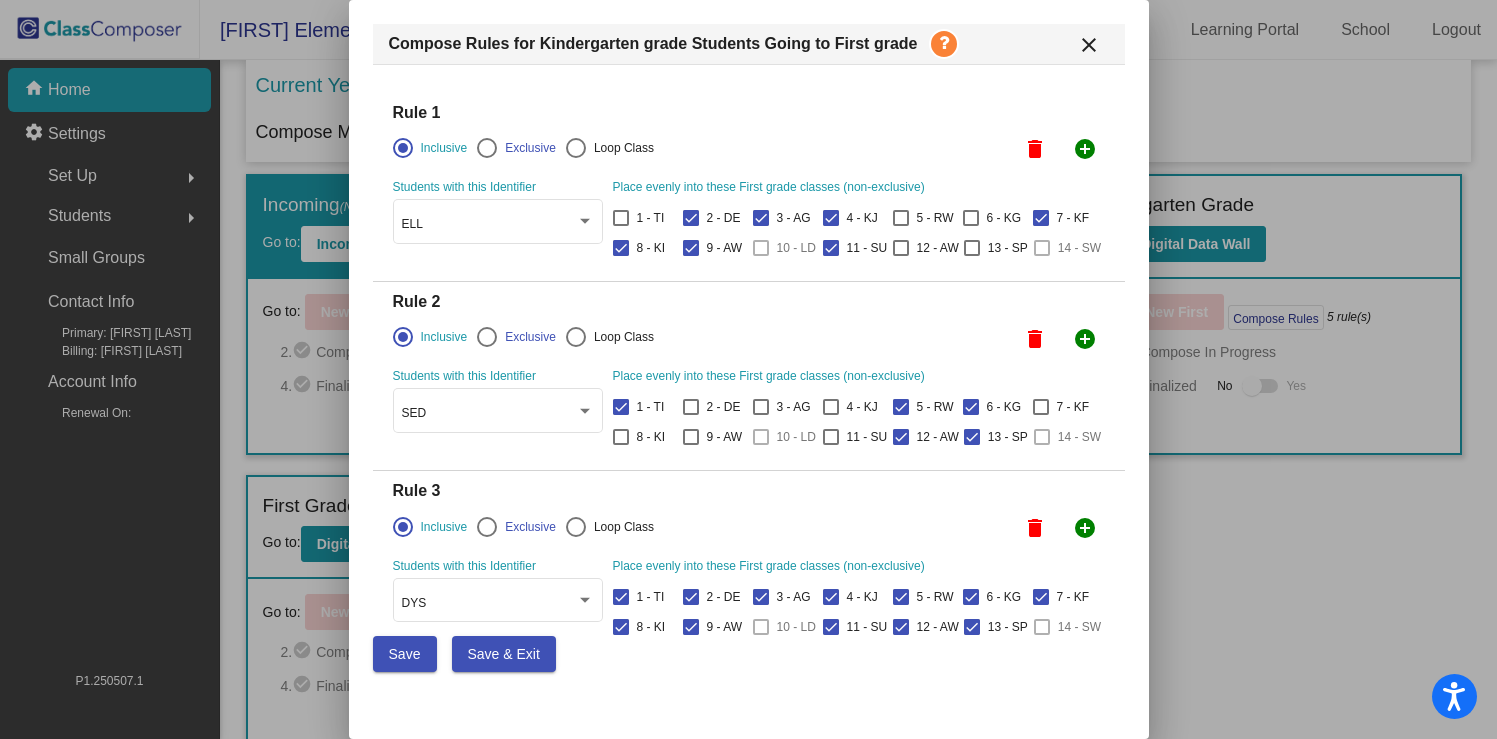 click at bounding box center [487, 337] 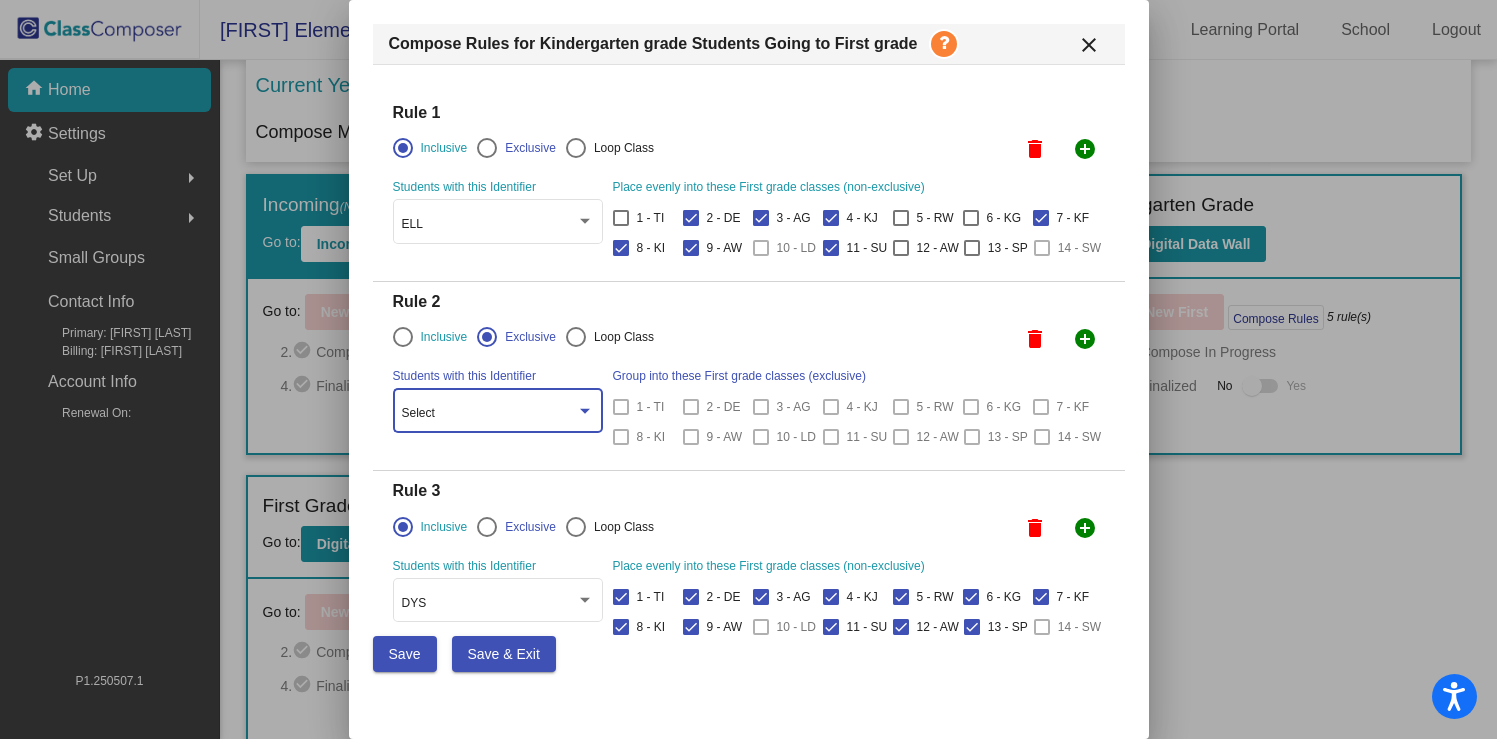 click on "Select" at bounding box center (489, 414) 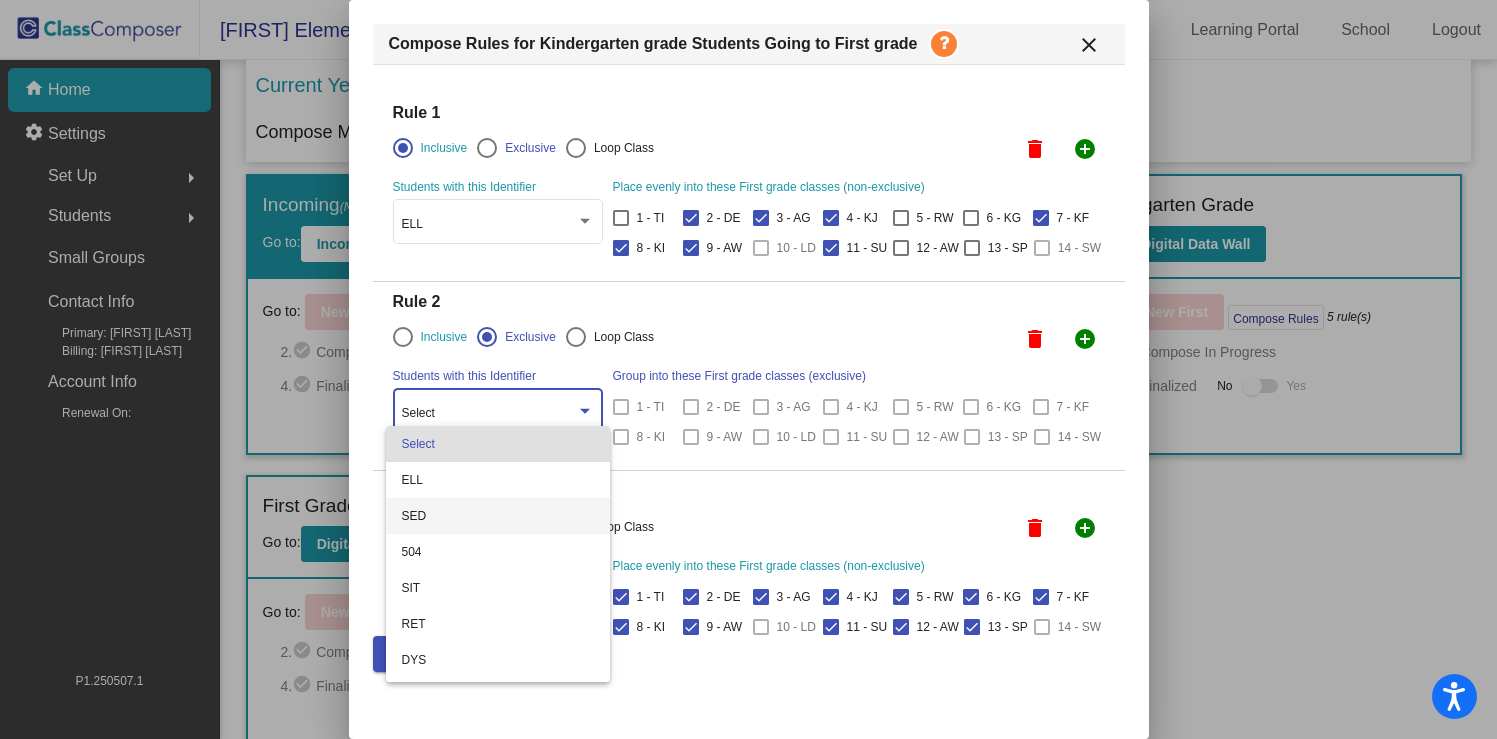 click on "SED" at bounding box center (498, 516) 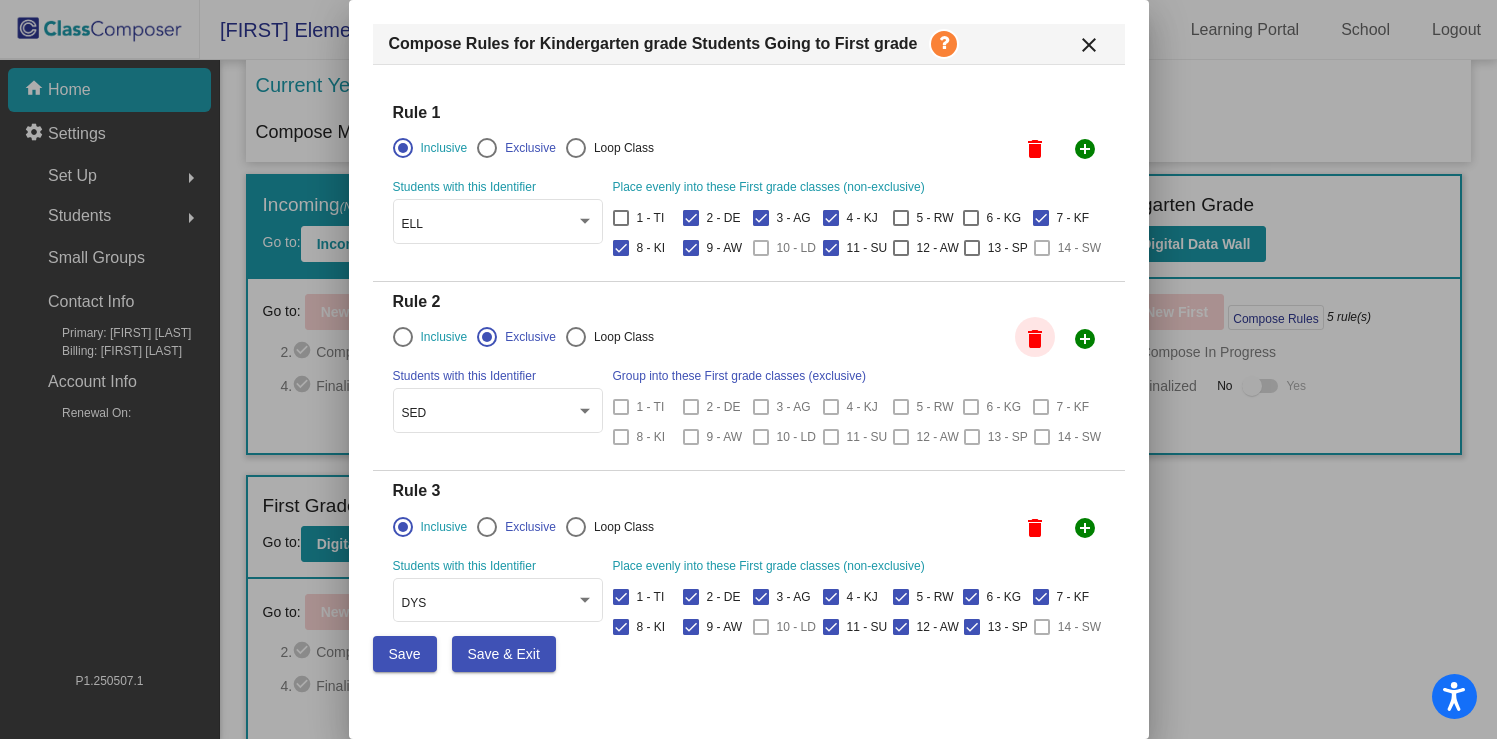 click on "delete" at bounding box center [1035, 339] 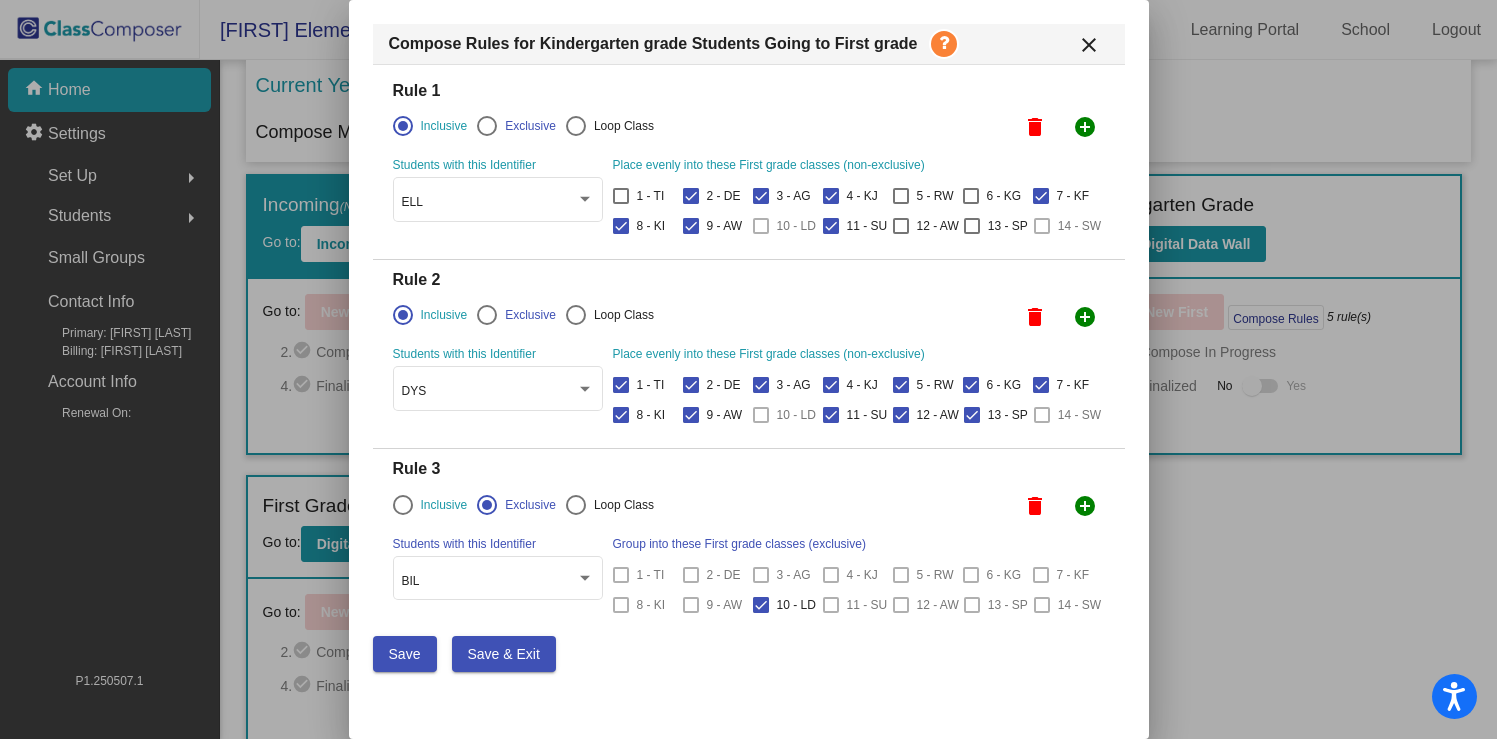 scroll, scrollTop: 0, scrollLeft: 0, axis: both 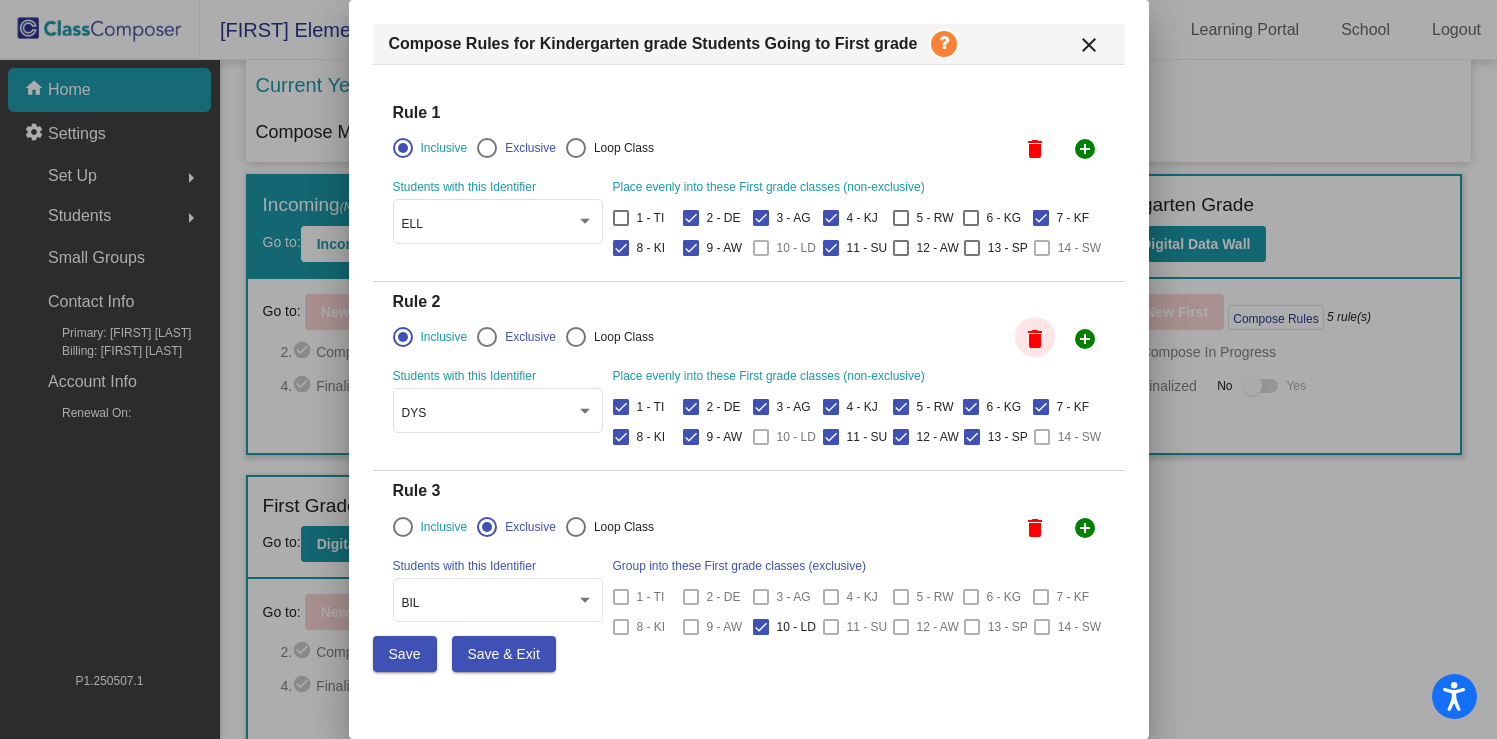 click on "delete" at bounding box center (1035, 339) 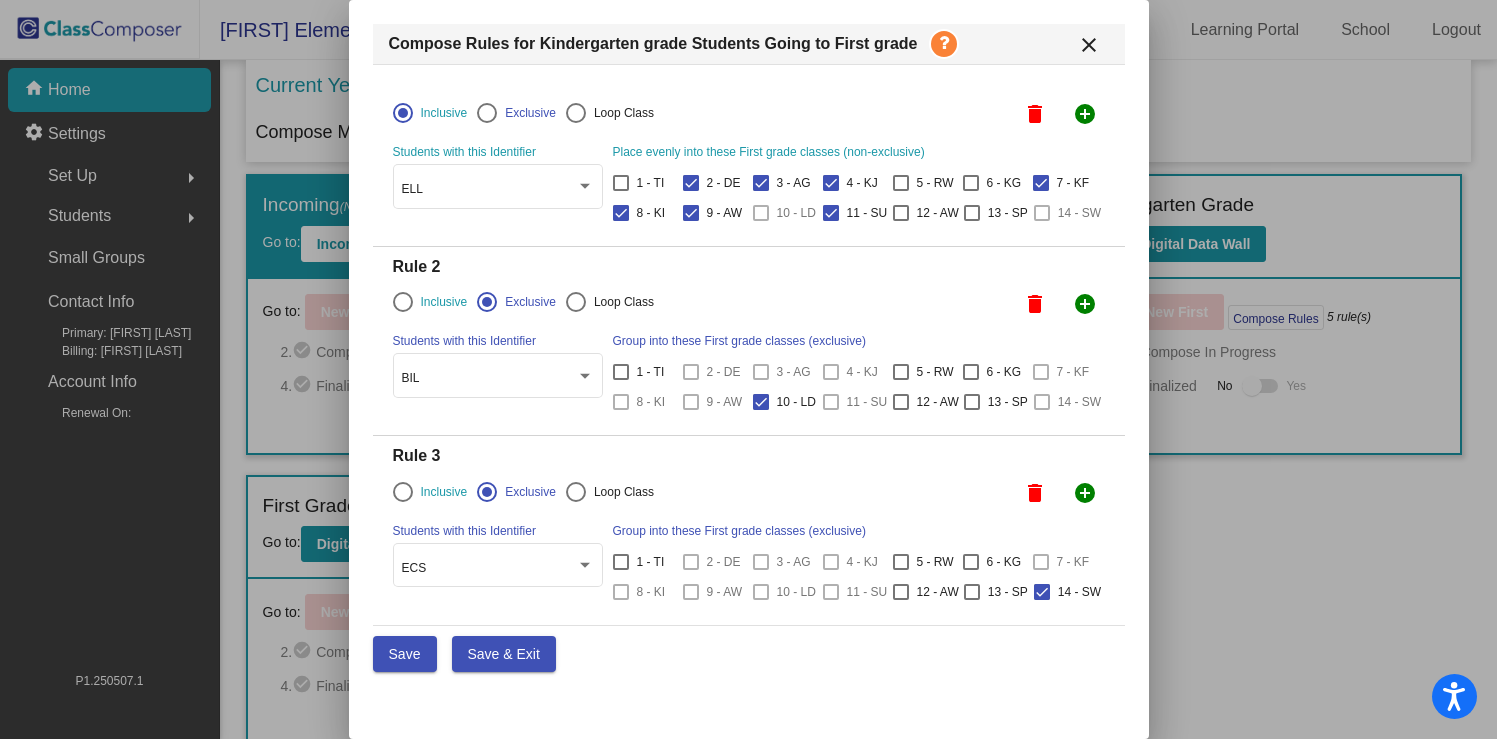 scroll, scrollTop: 124, scrollLeft: 0, axis: vertical 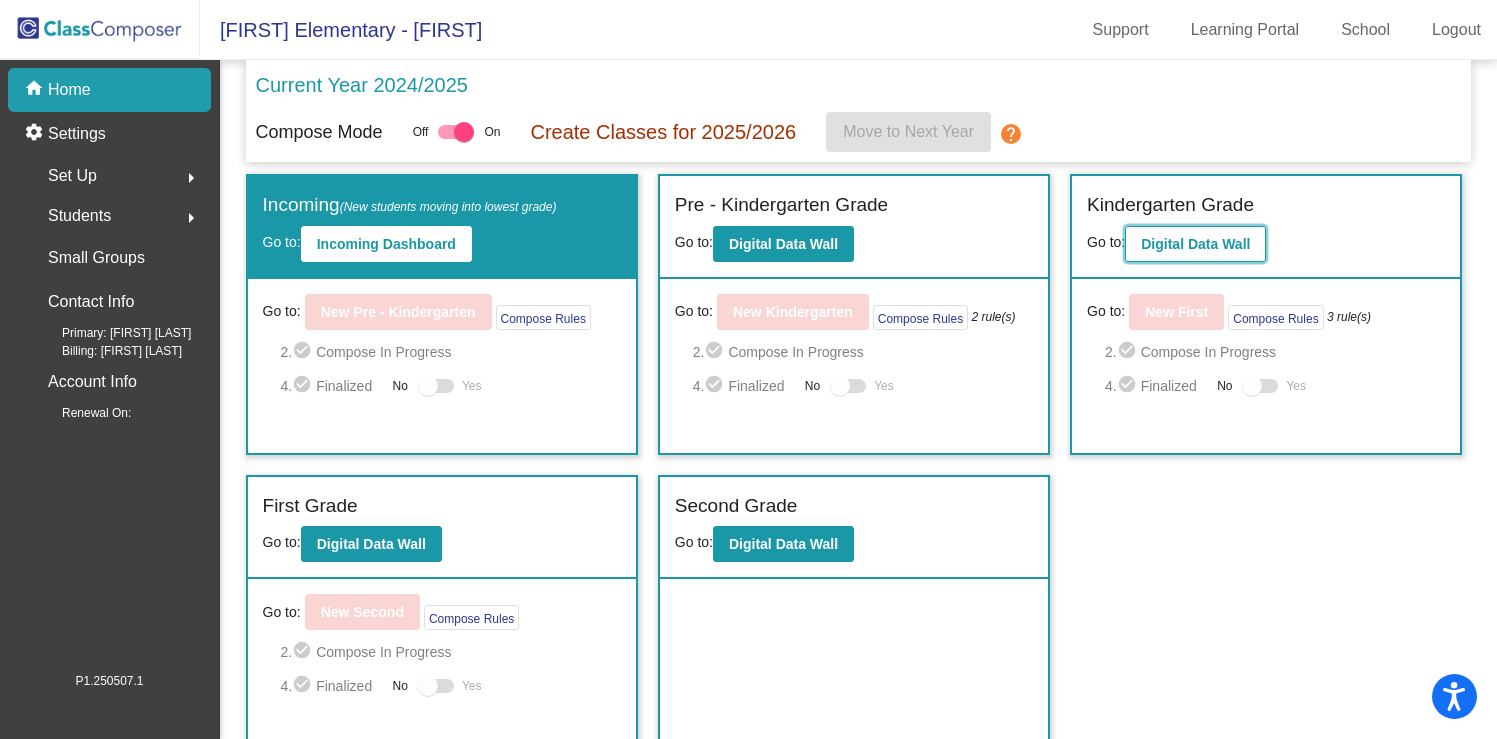 click on "Digital Data Wall" 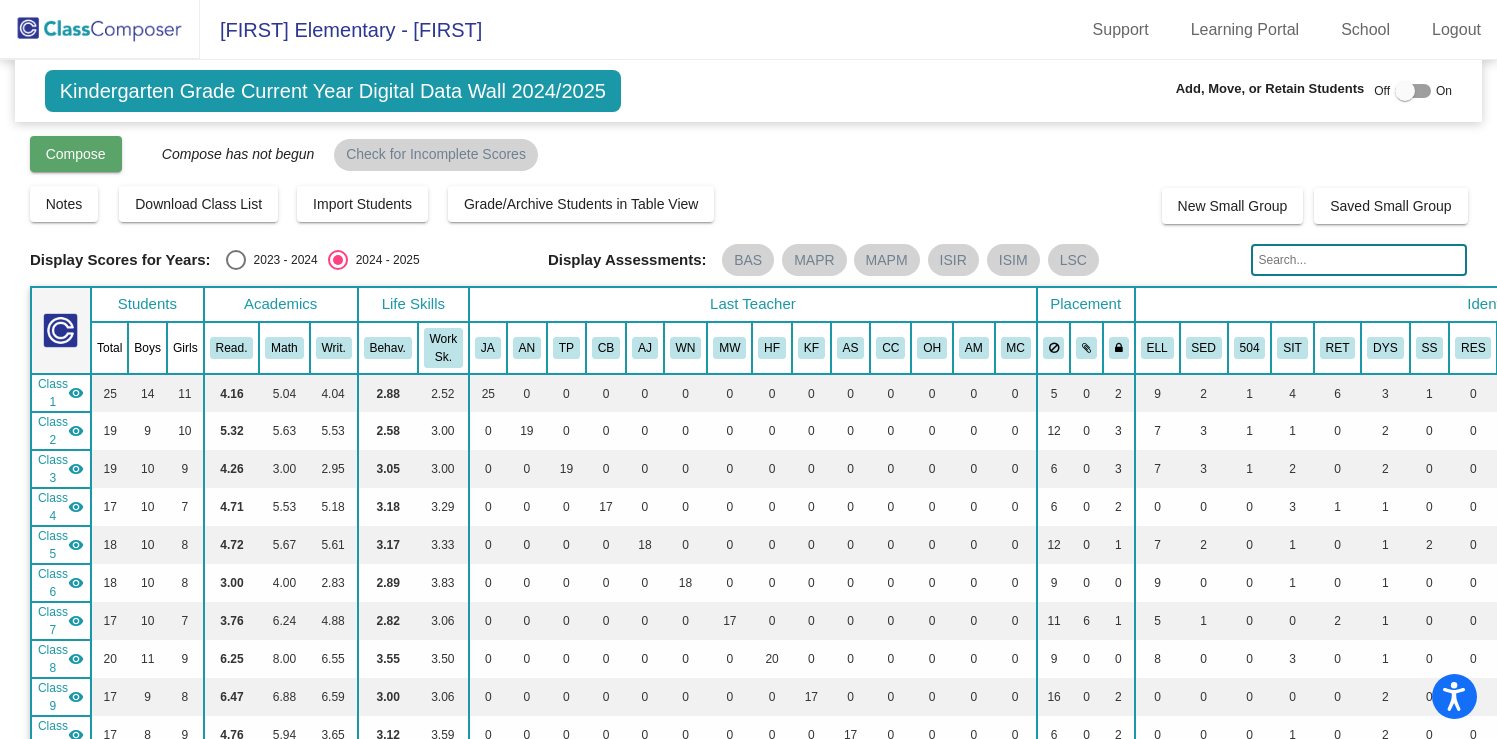 click on "Compose" 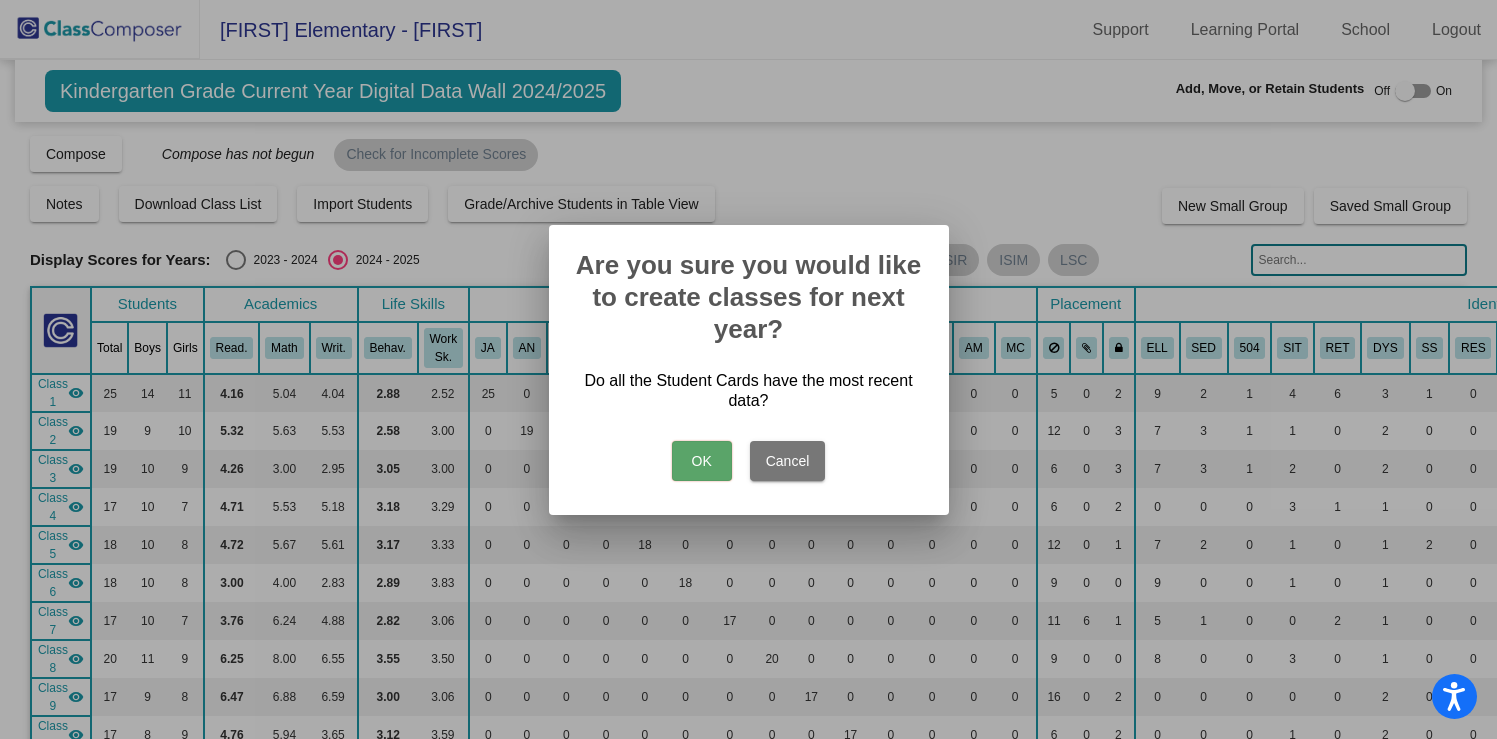 click on "OK" at bounding box center [702, 461] 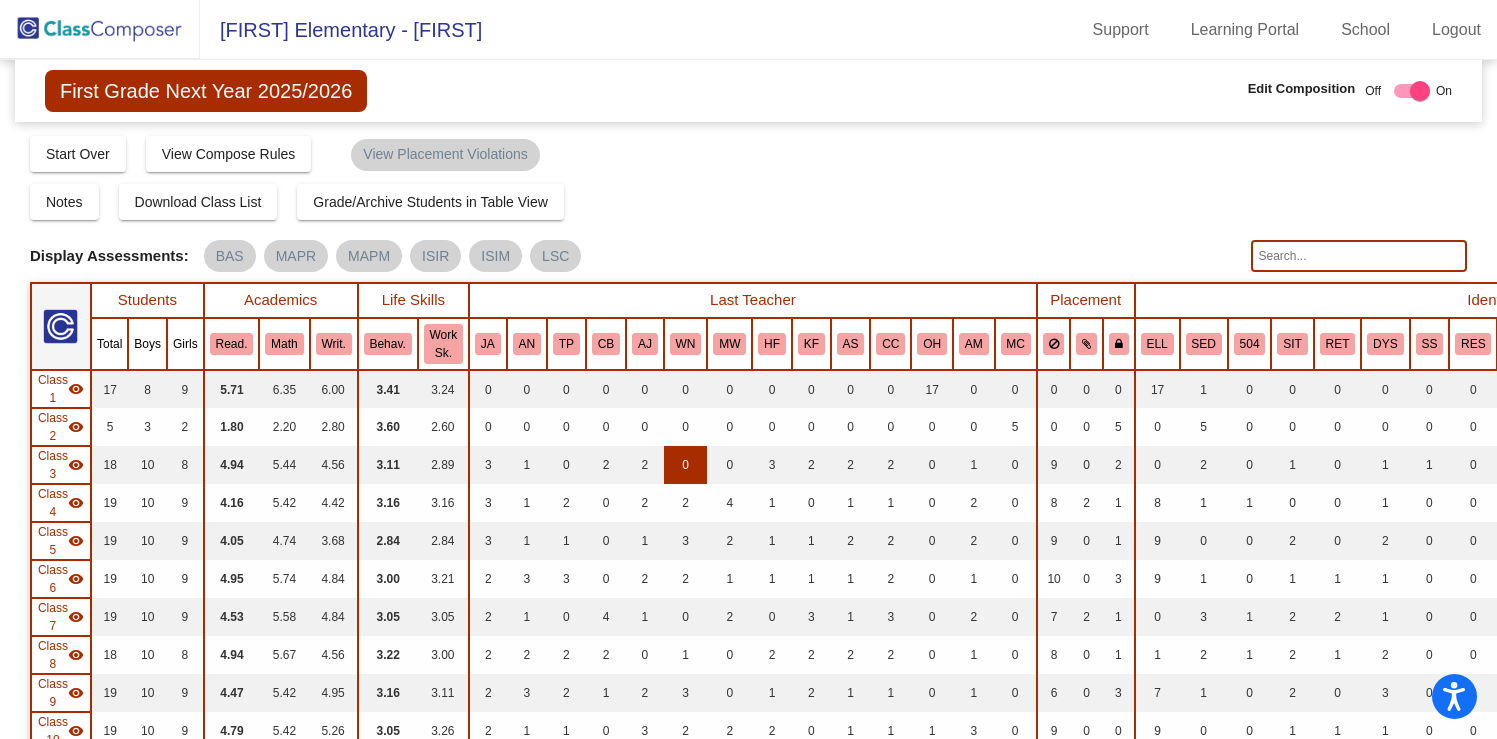 scroll, scrollTop: 318, scrollLeft: 0, axis: vertical 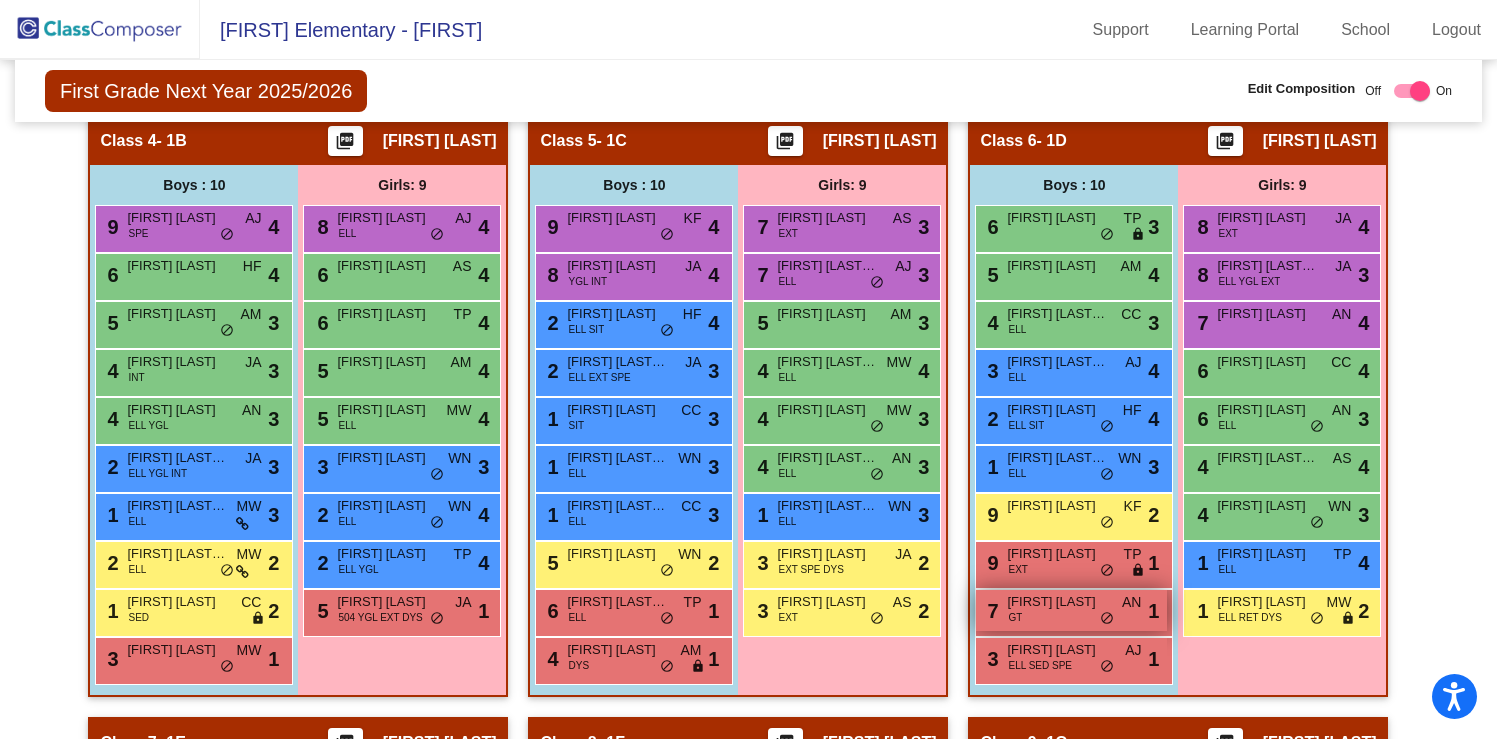 click on "[NUMBER] [FIRST] [LAST] [LAST] [LAST] [LAST] [LAST] [LAST] [LAST] [LAST] [LAST] [LAST] [LAST] [LAST] [LAST] [LAST] [LAST] [LAST]" at bounding box center [1071, 610] 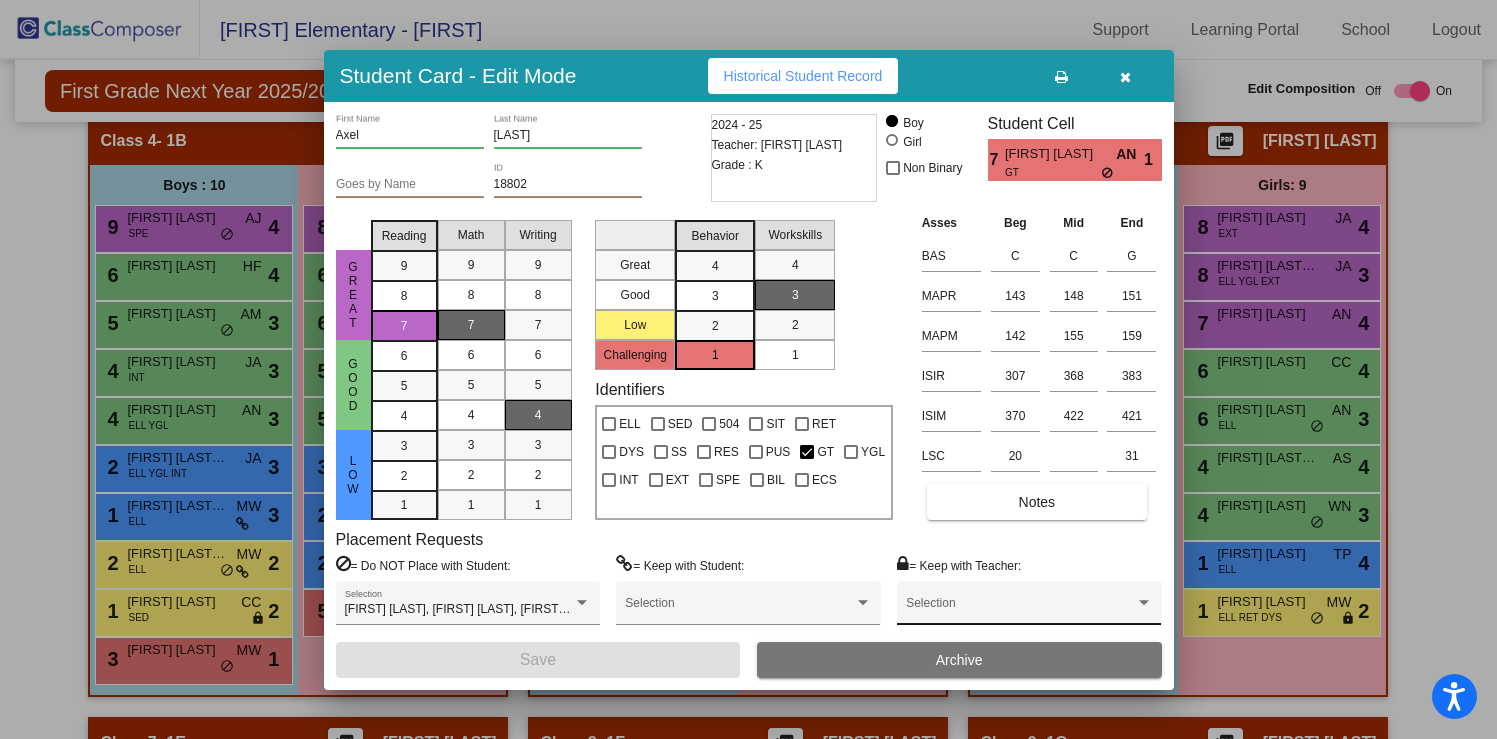 click on "Selection" at bounding box center [1029, 608] 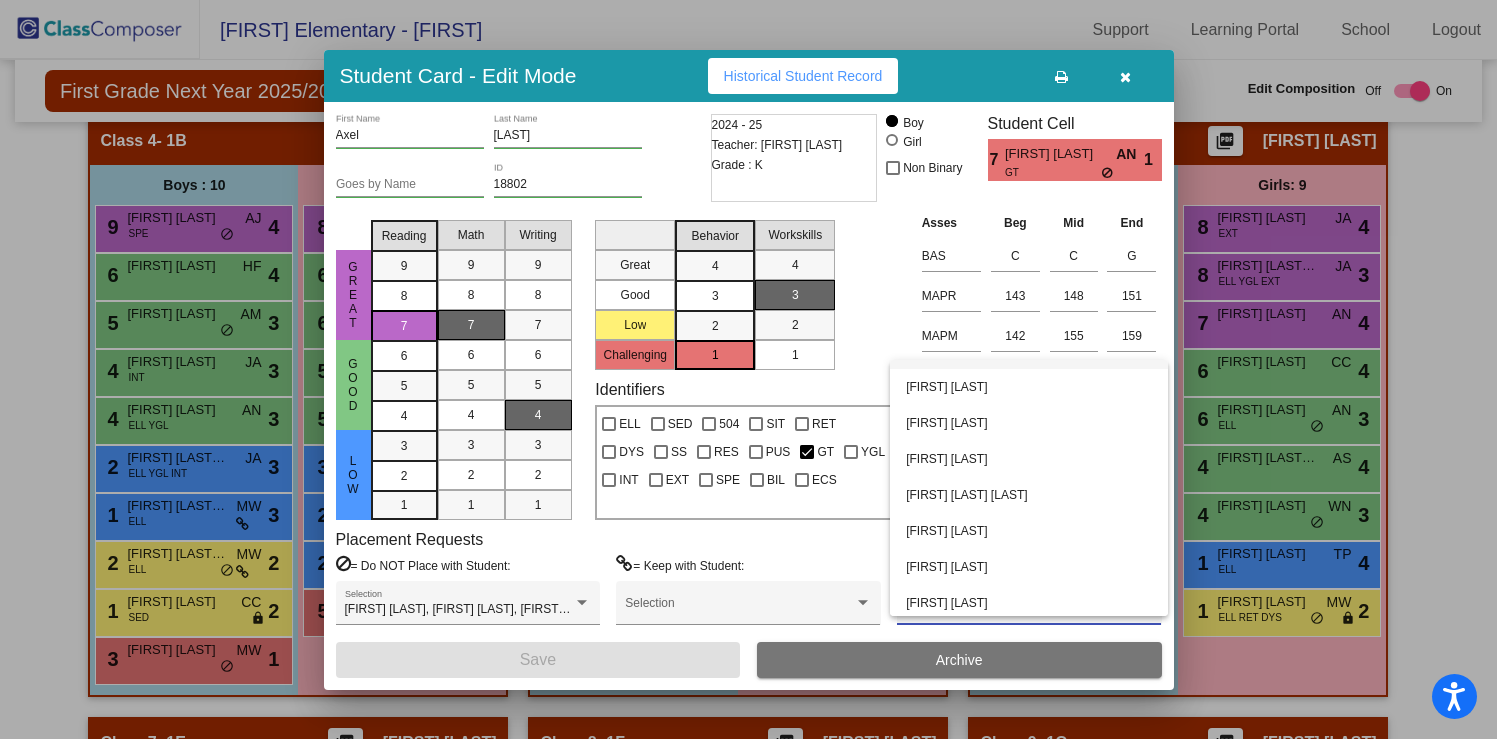 scroll, scrollTop: 250, scrollLeft: 0, axis: vertical 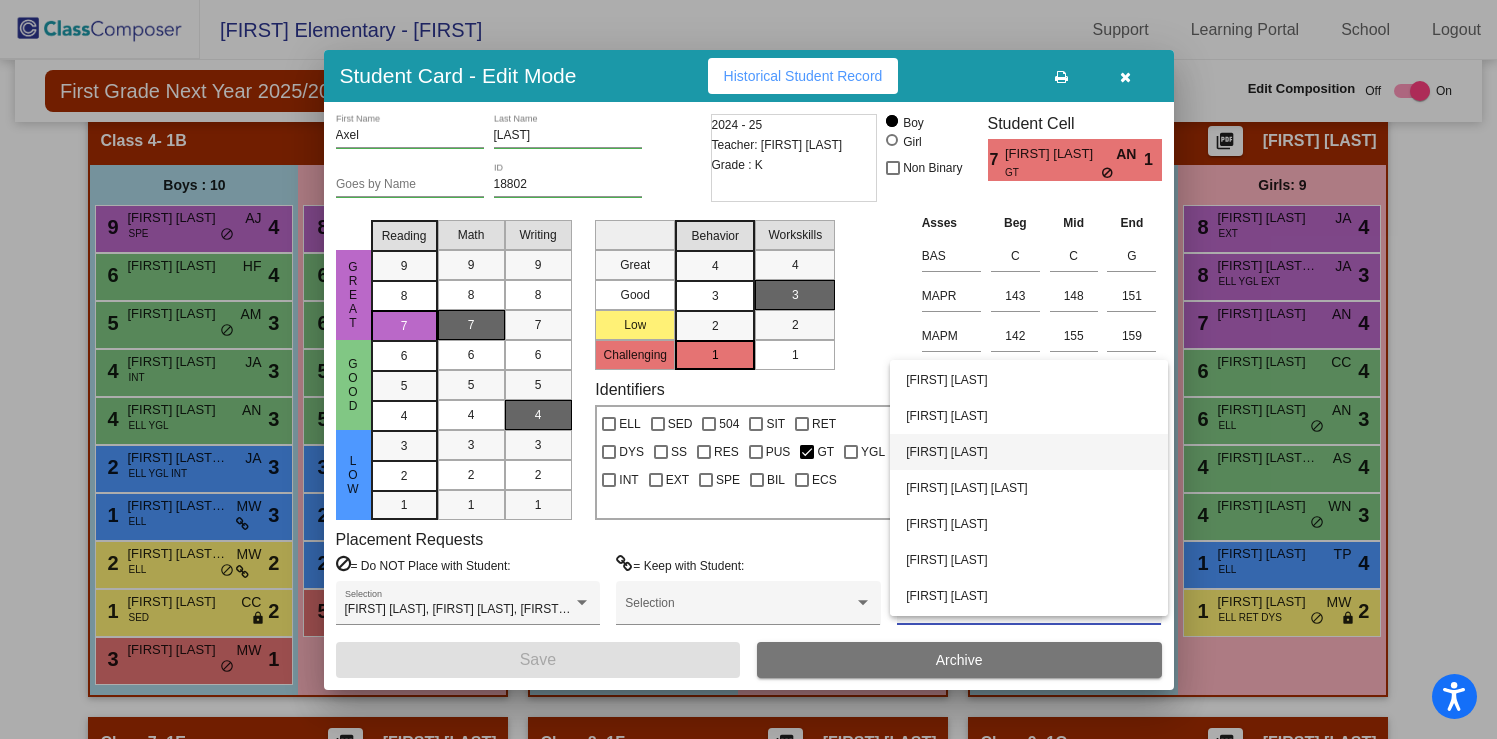 click on "[FIRST] [LAST]" at bounding box center [1029, 452] 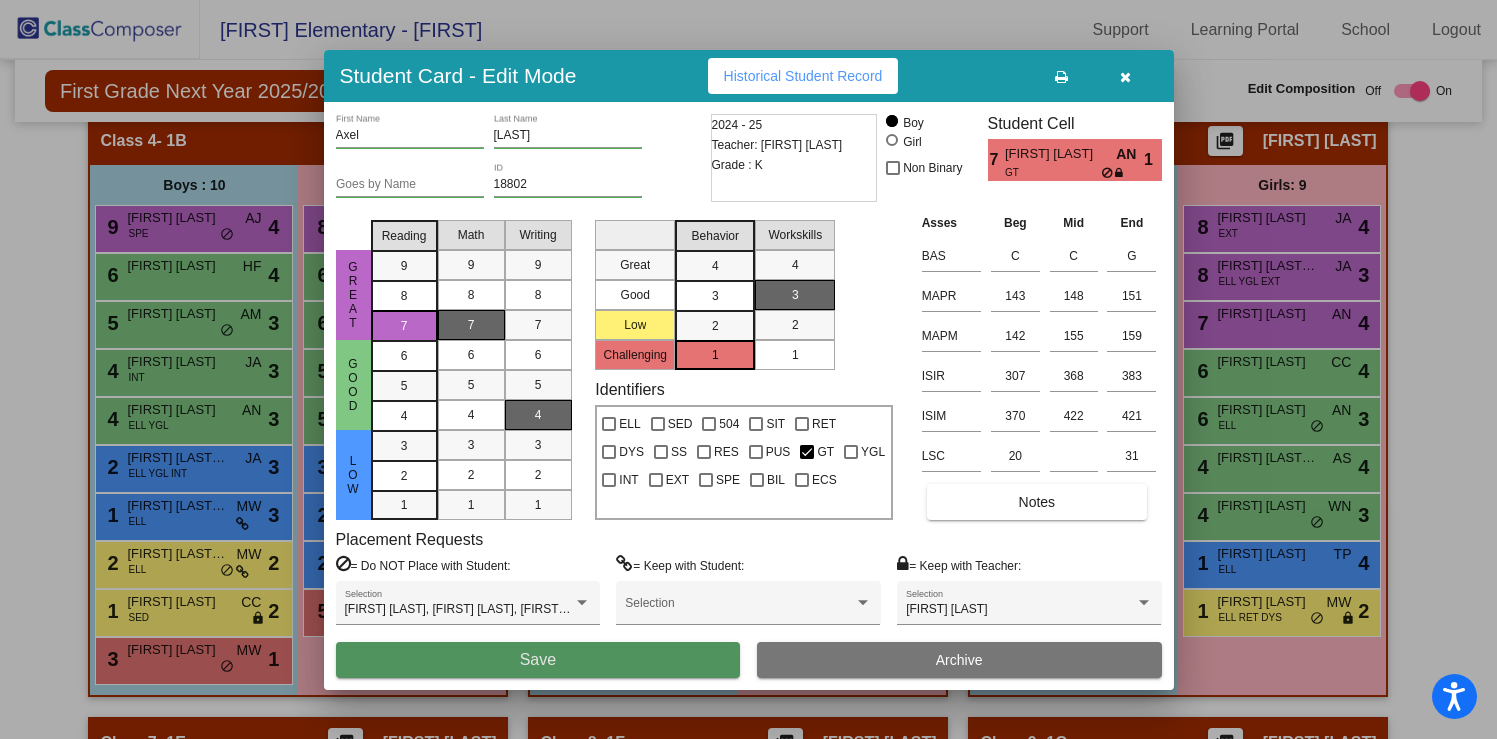 drag, startPoint x: 592, startPoint y: 658, endPoint x: 626, endPoint y: 656, distance: 34.058773 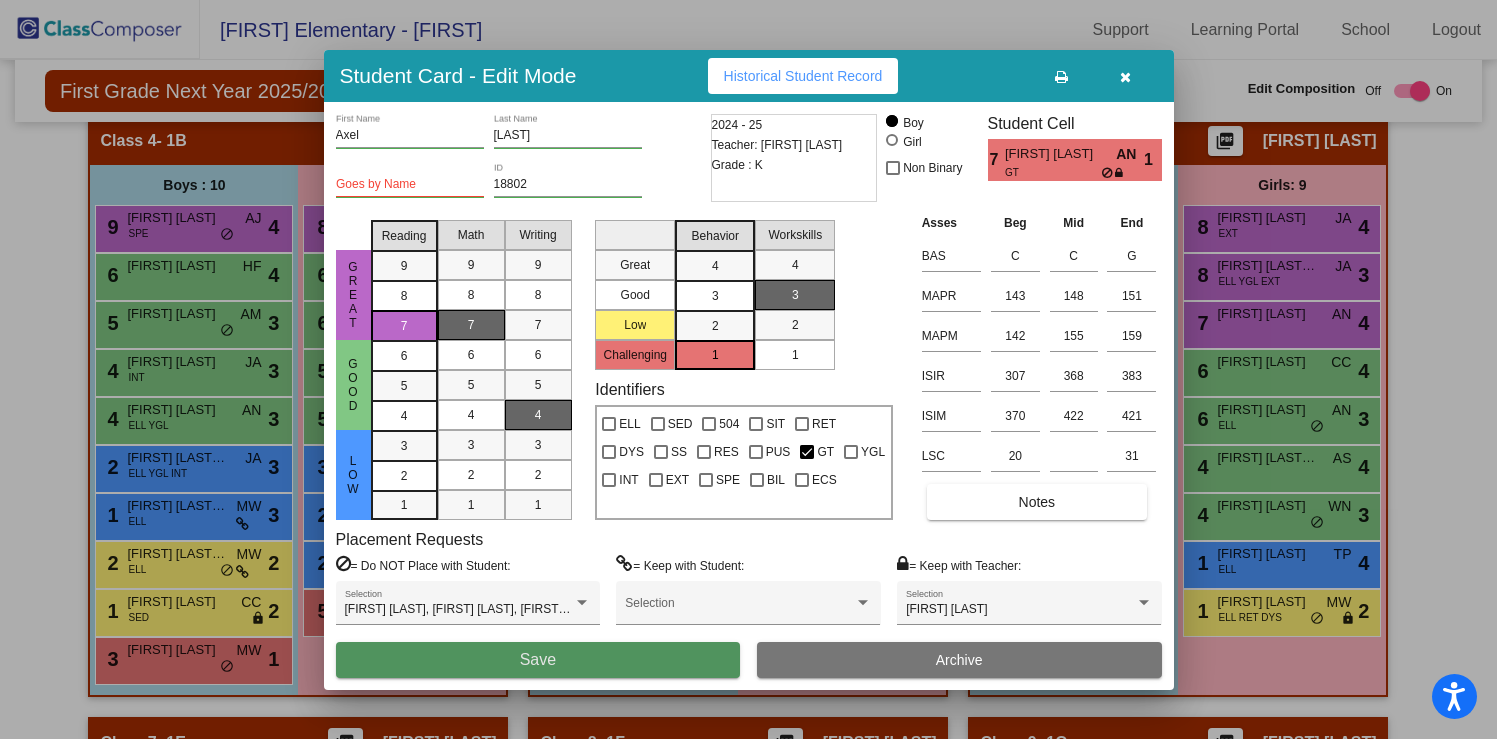 click on "Save" at bounding box center (538, 660) 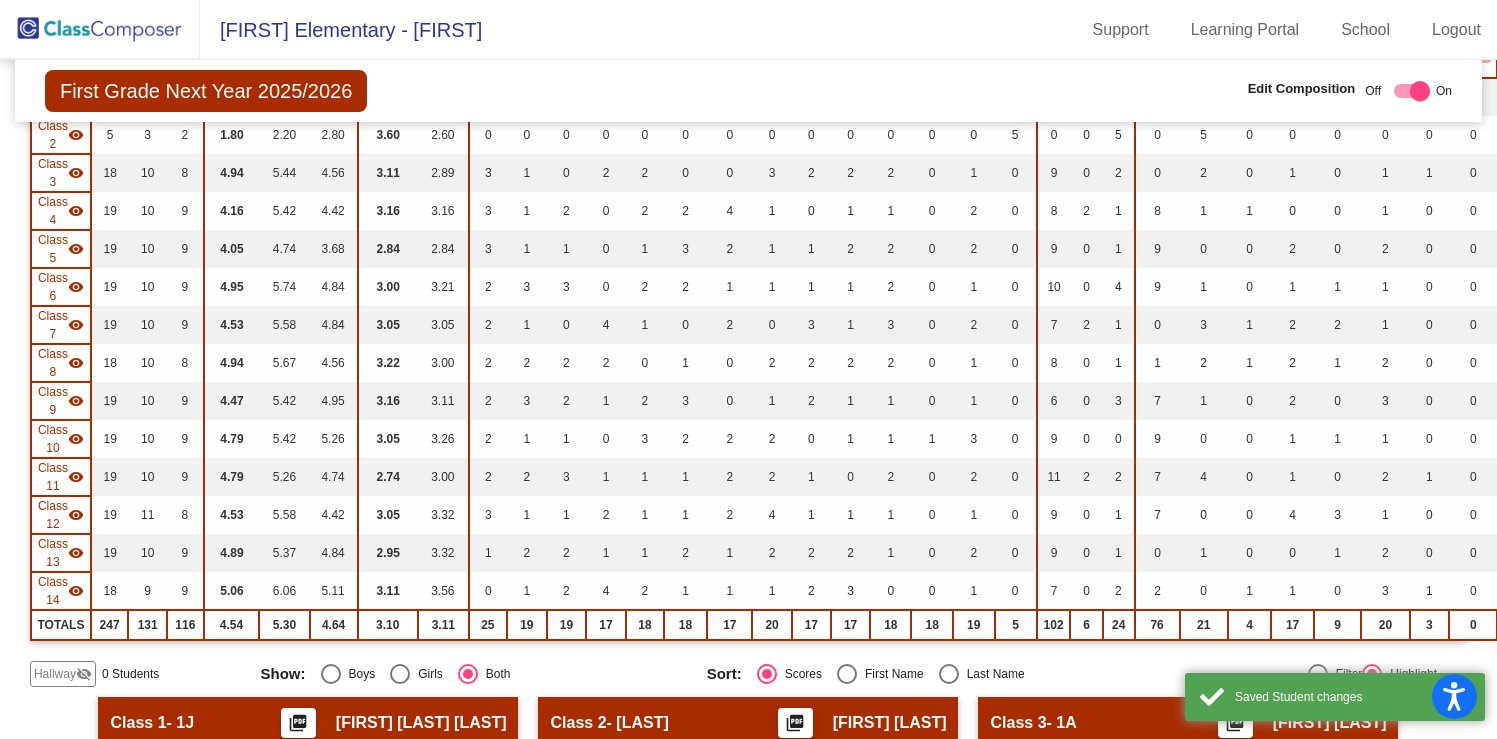 scroll, scrollTop: 0, scrollLeft: 0, axis: both 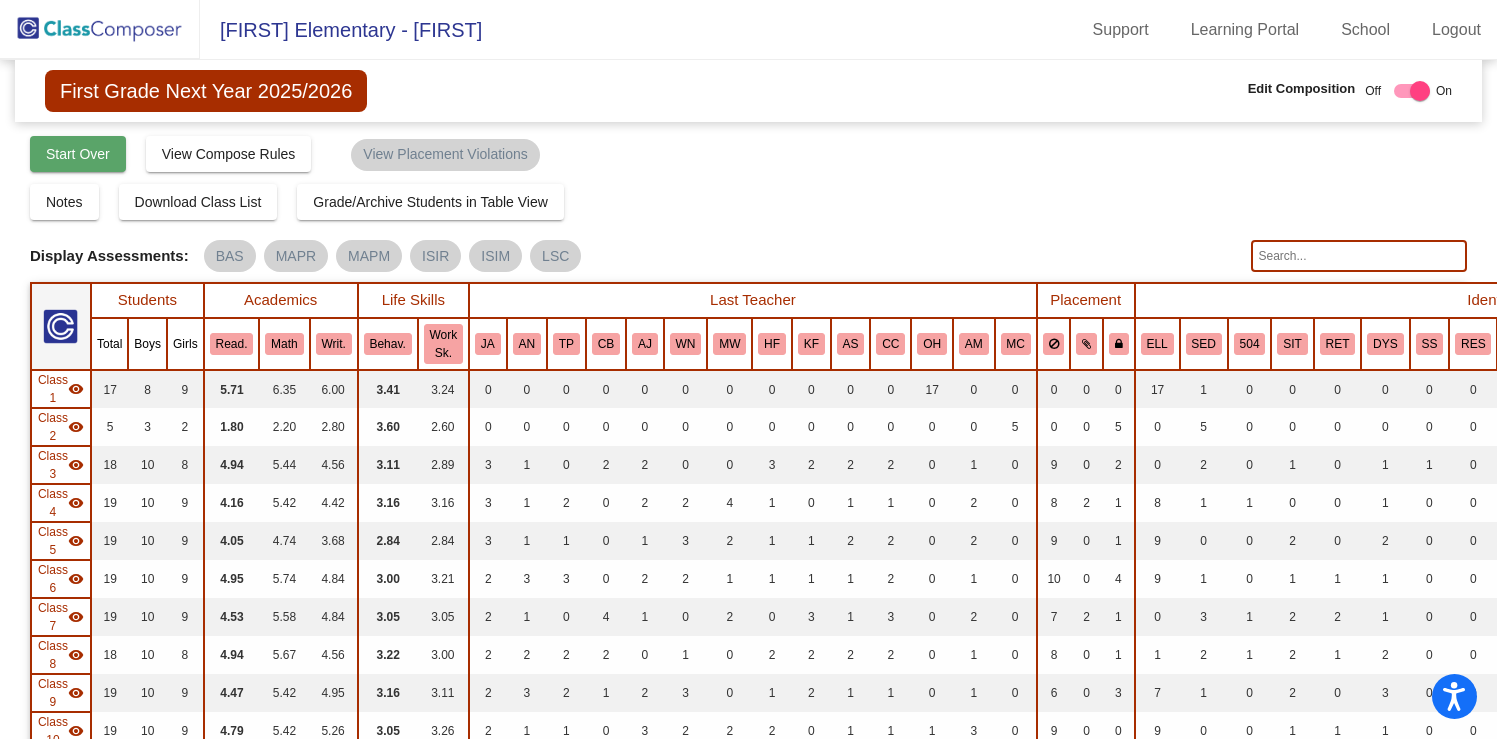 click on "Start Over" 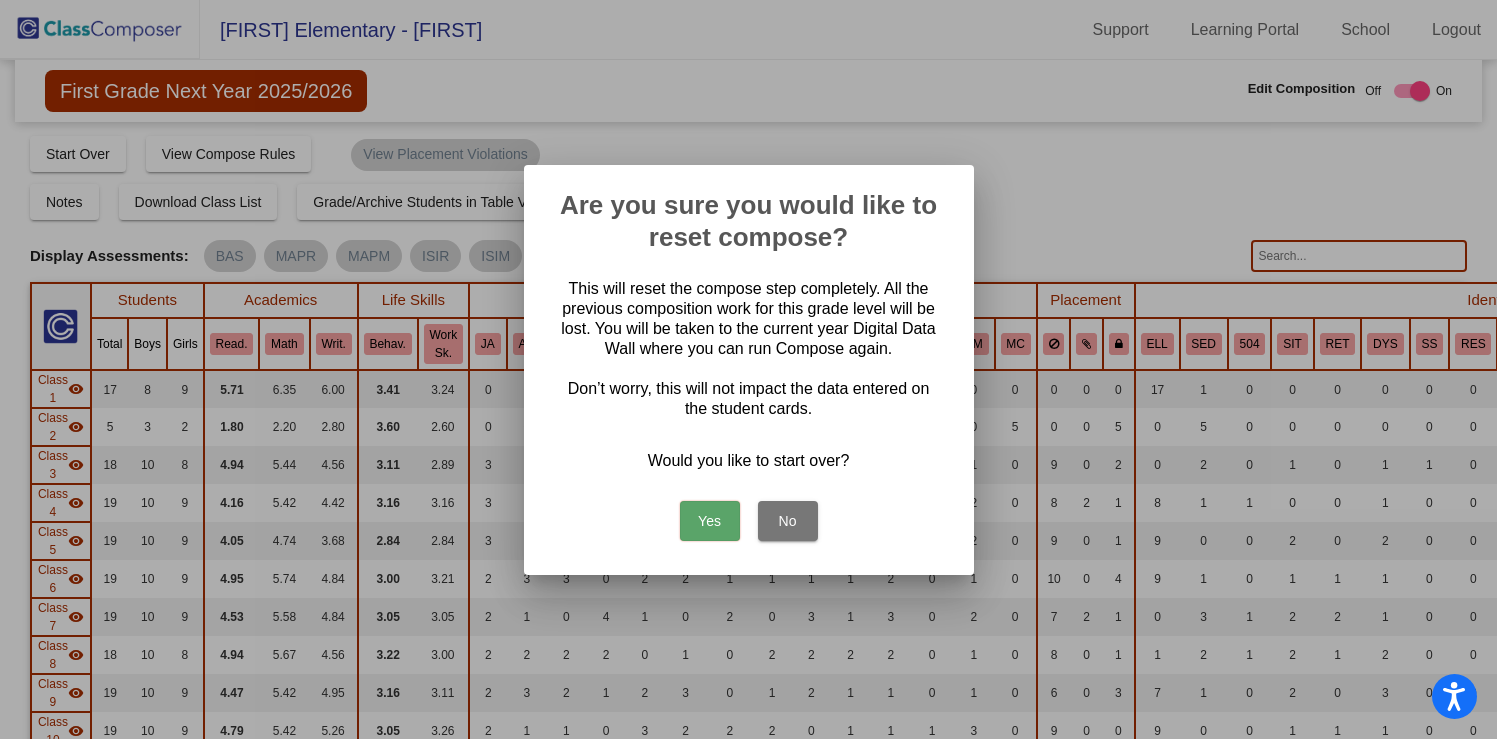 click on "Yes" at bounding box center [710, 521] 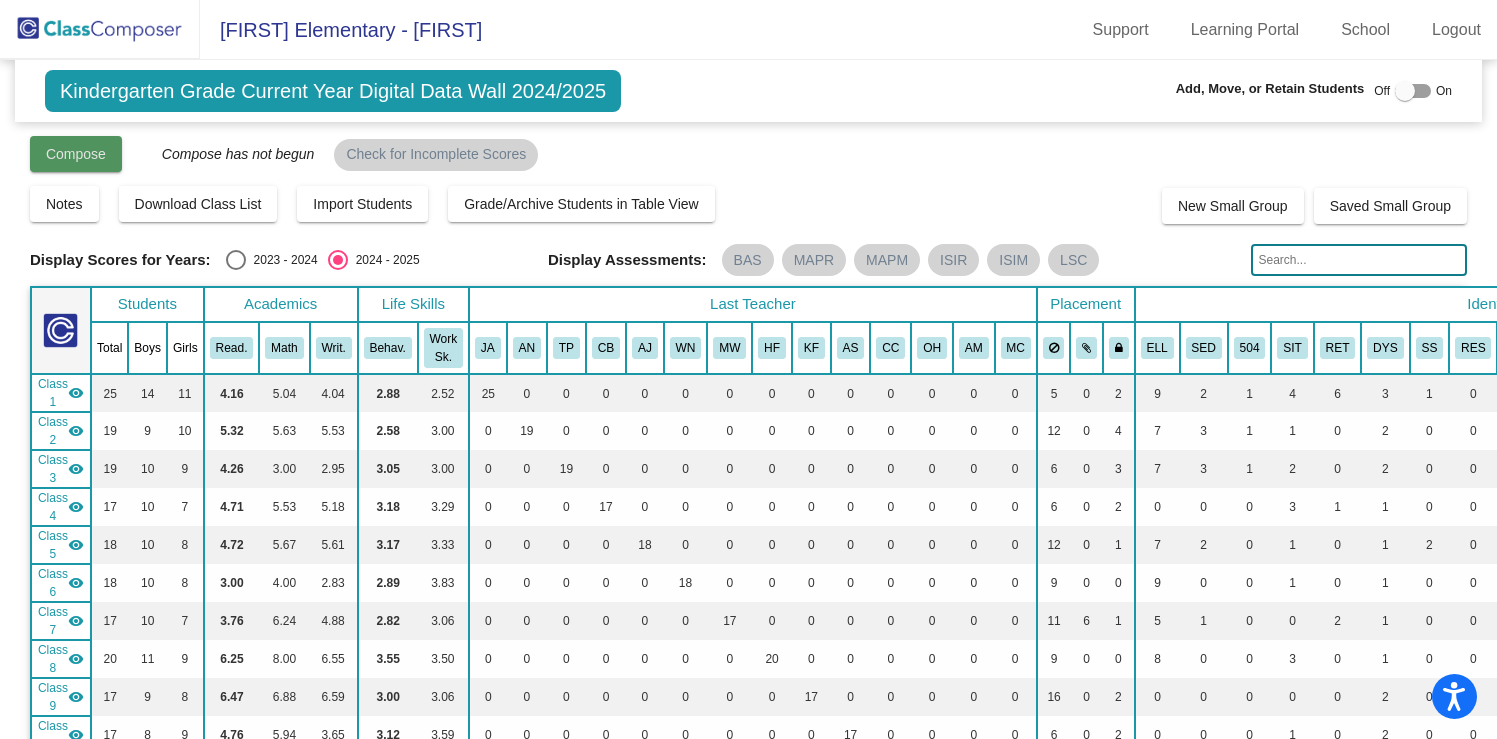click on "Compose" 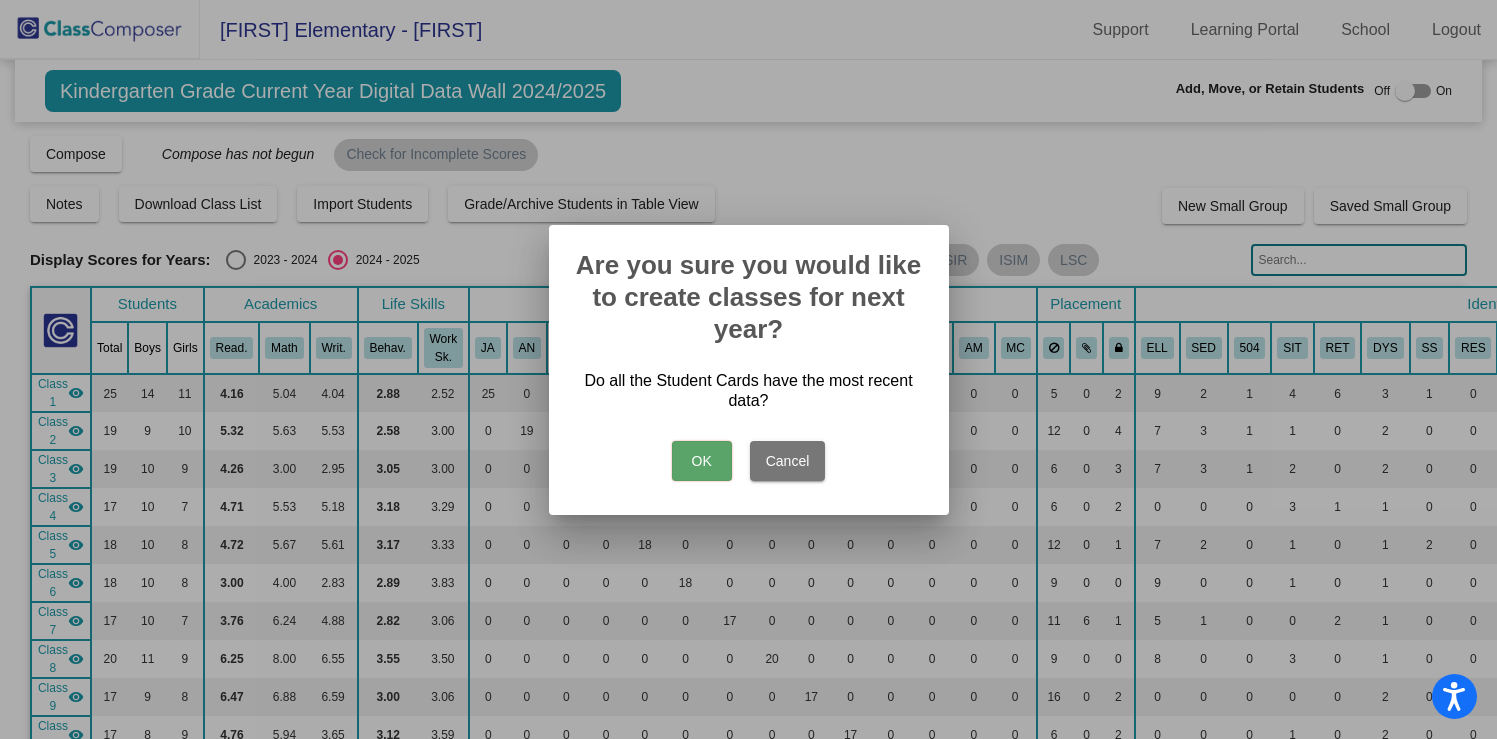 click on "OK" at bounding box center [702, 461] 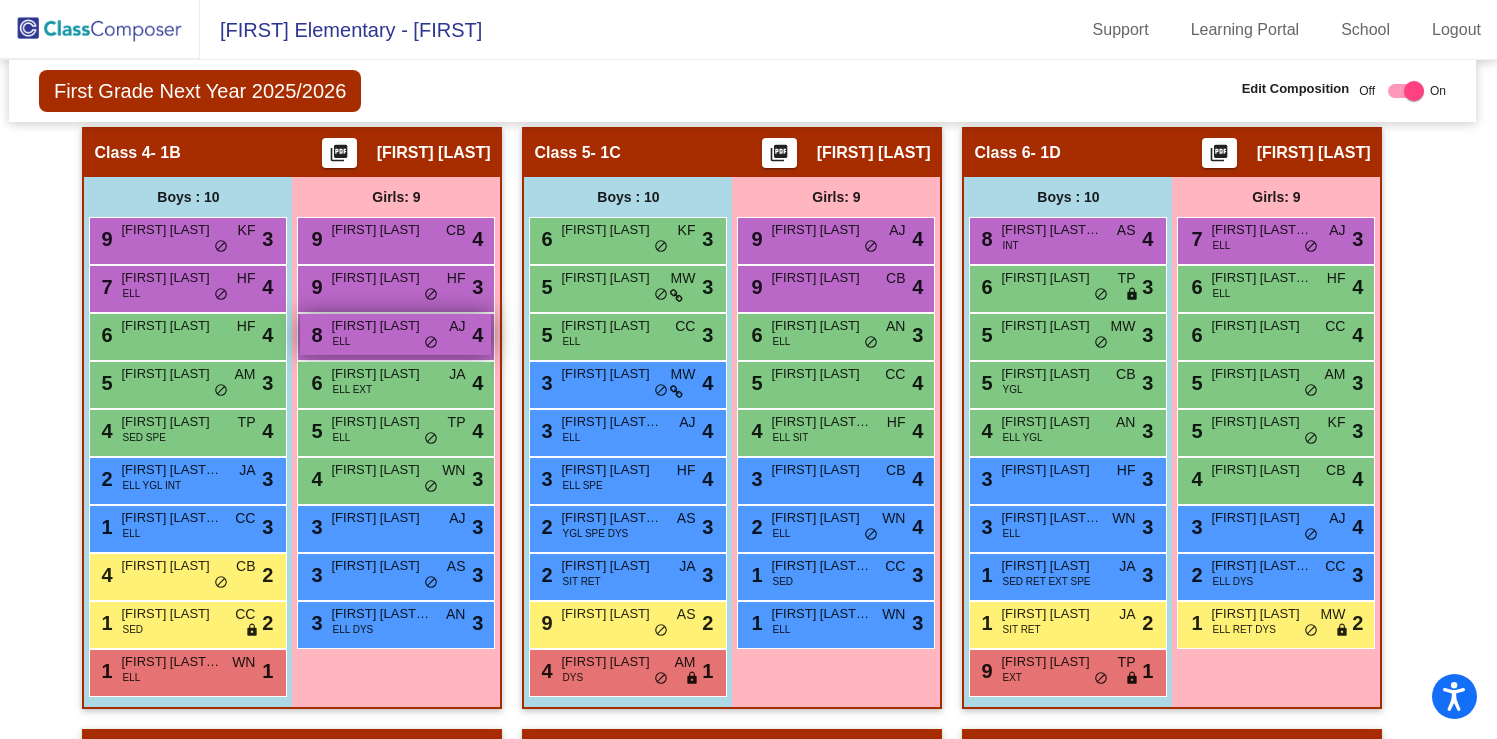 scroll, scrollTop: 1410, scrollLeft: 6, axis: both 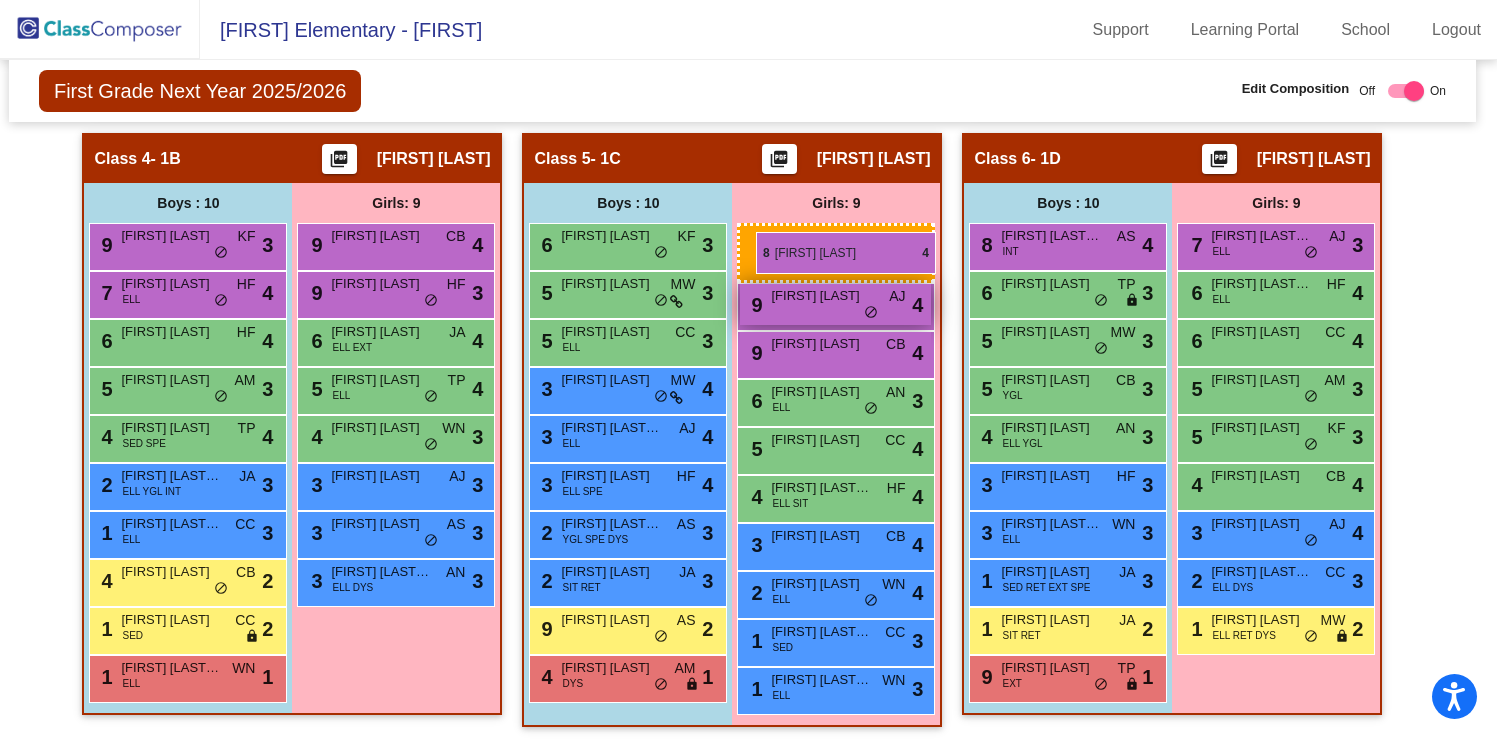 drag, startPoint x: 400, startPoint y: 339, endPoint x: 756, endPoint y: 232, distance: 371.73242 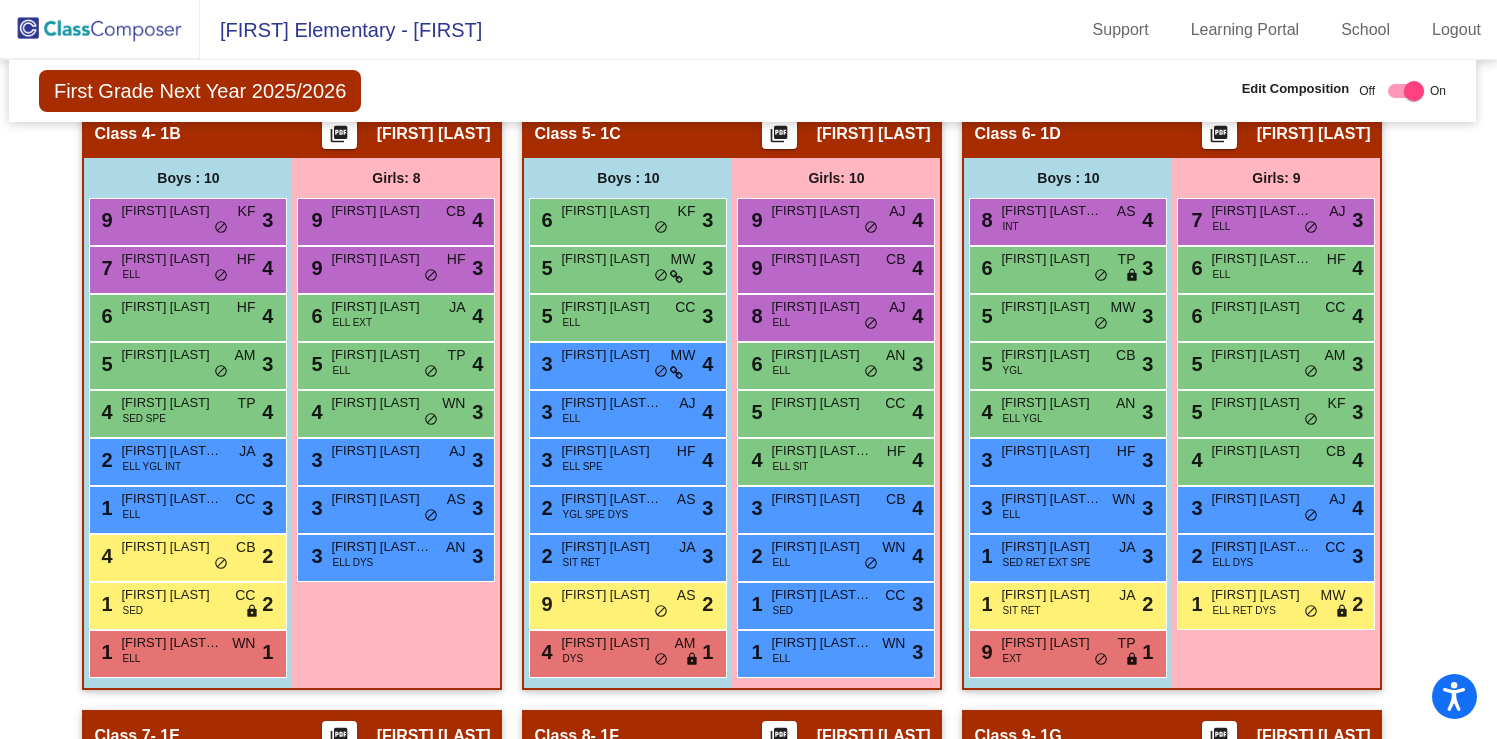 scroll, scrollTop: 1428, scrollLeft: 6, axis: both 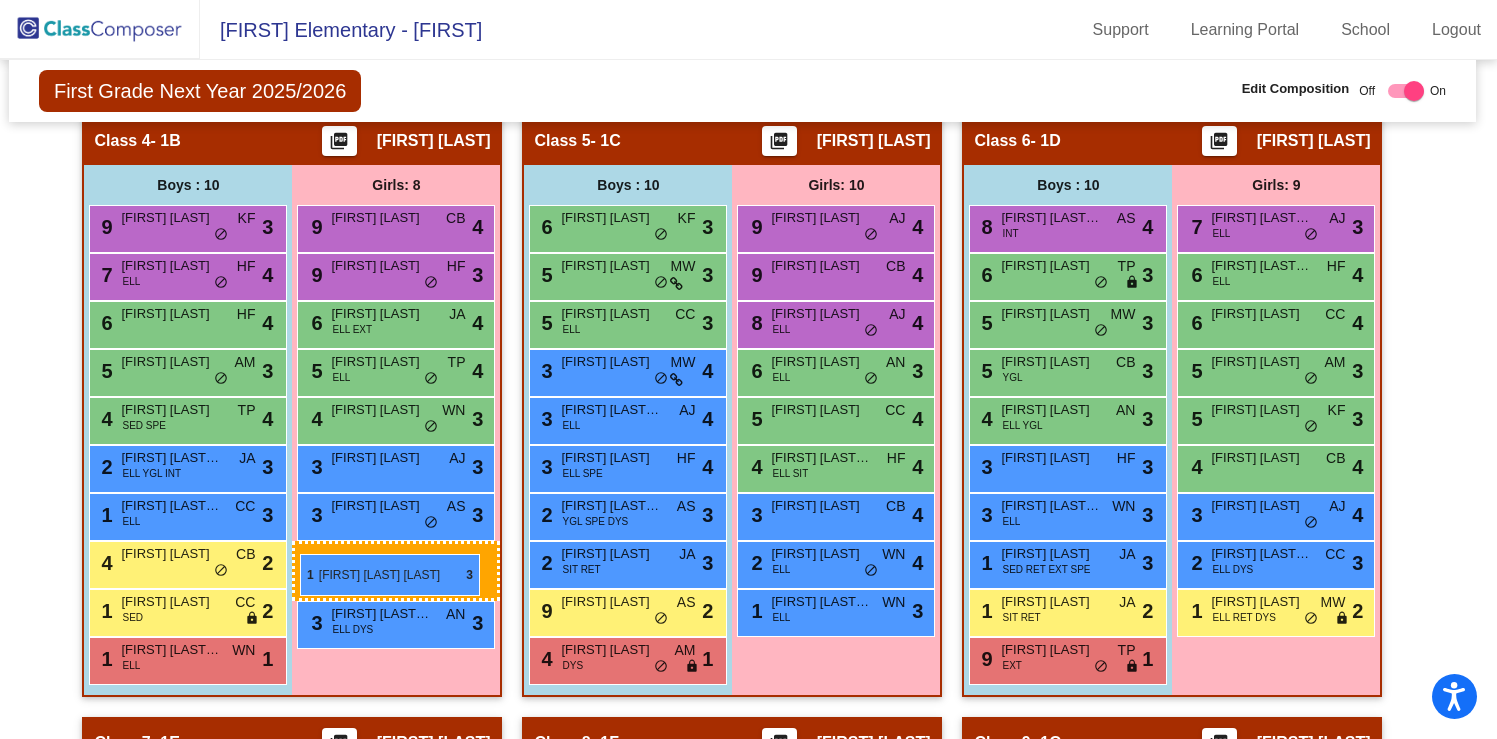 drag, startPoint x: 852, startPoint y: 617, endPoint x: 300, endPoint y: 554, distance: 555.5835 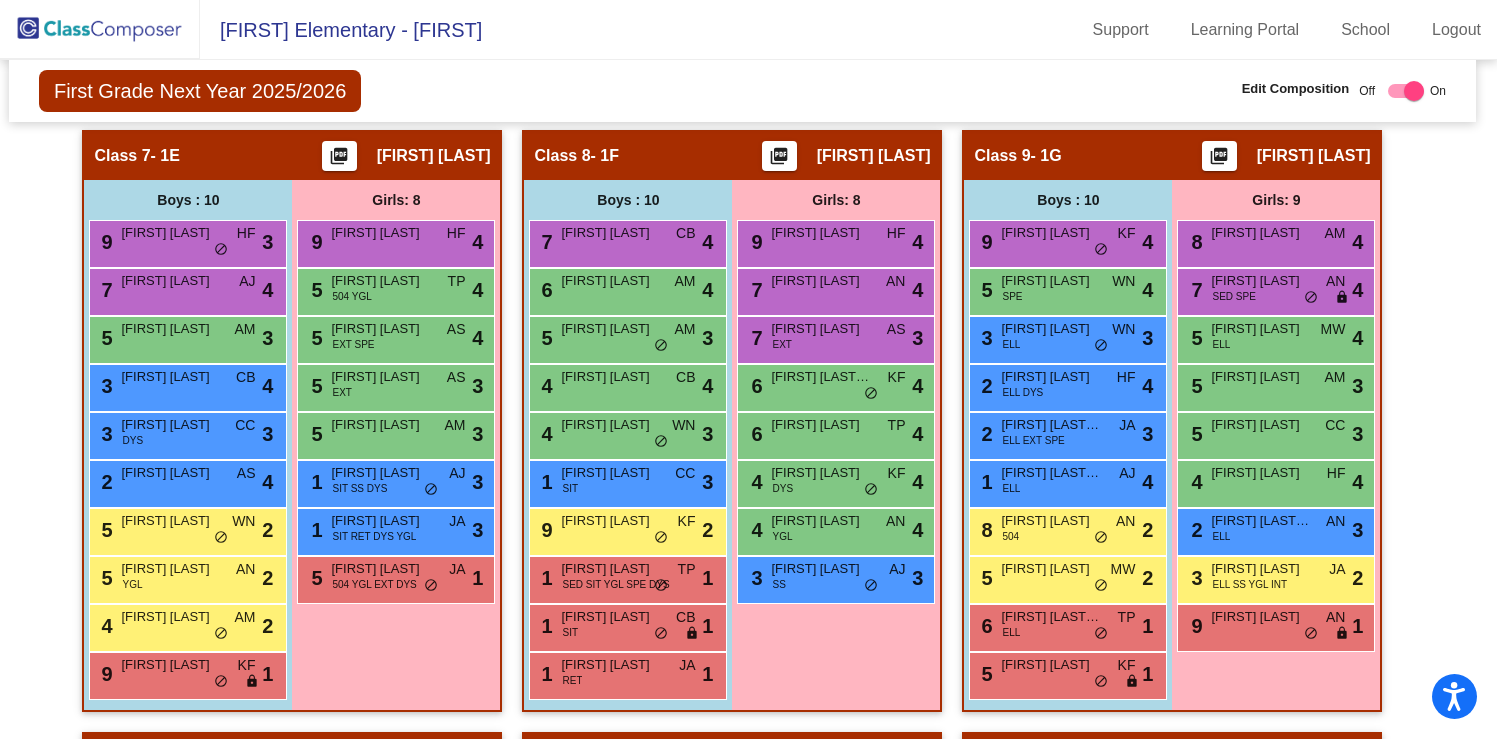 scroll, scrollTop: 2041, scrollLeft: 6, axis: both 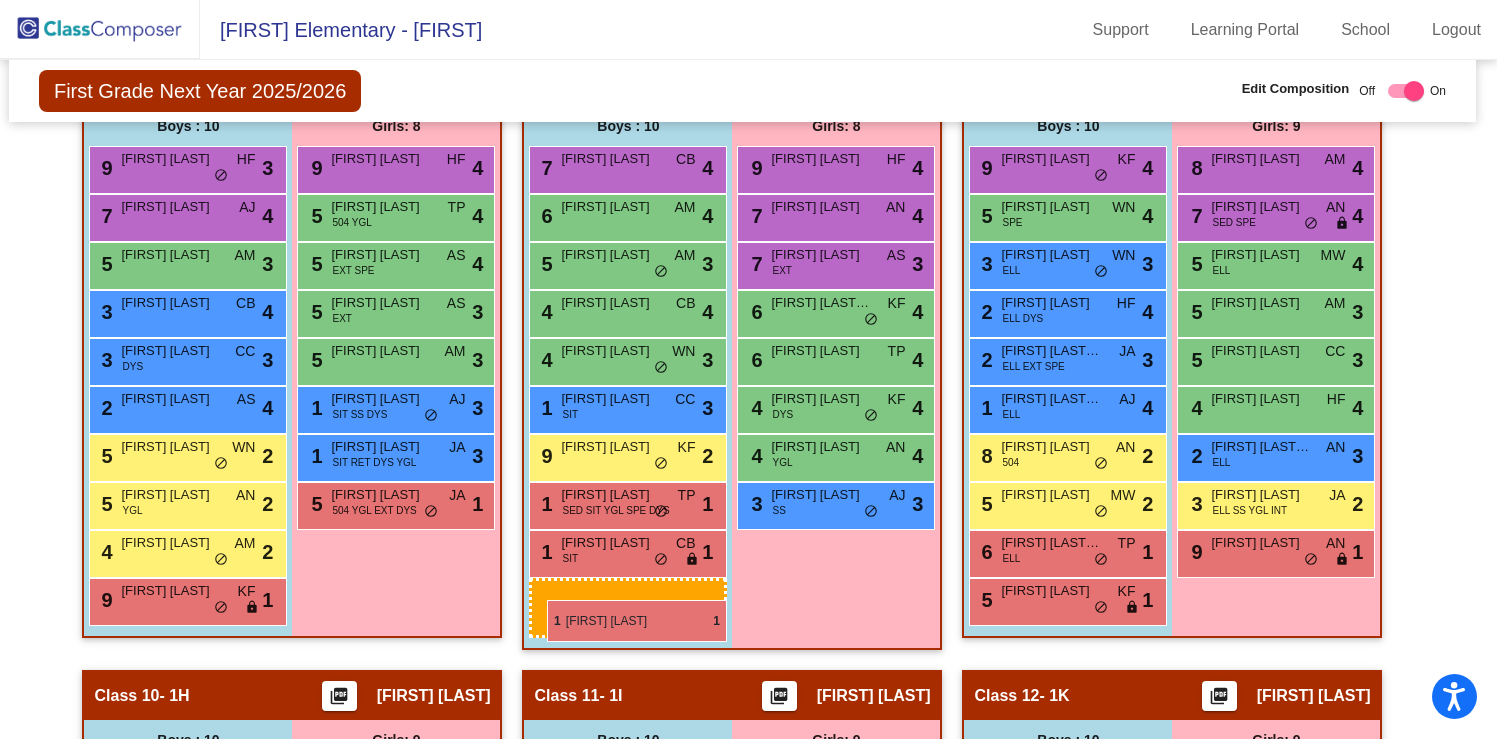 drag, startPoint x: 578, startPoint y: 645, endPoint x: 543, endPoint y: 593, distance: 62.681736 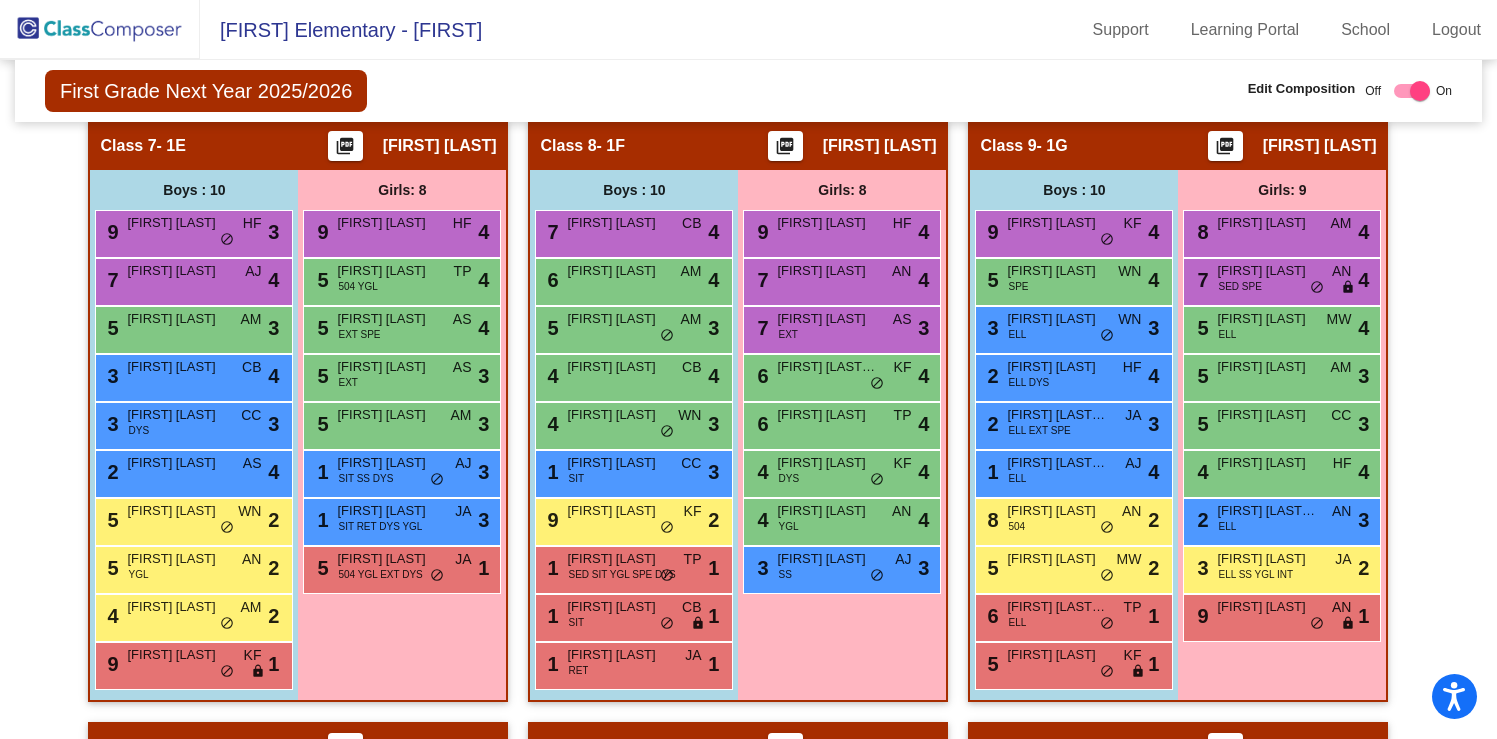 scroll, scrollTop: 2032, scrollLeft: 0, axis: vertical 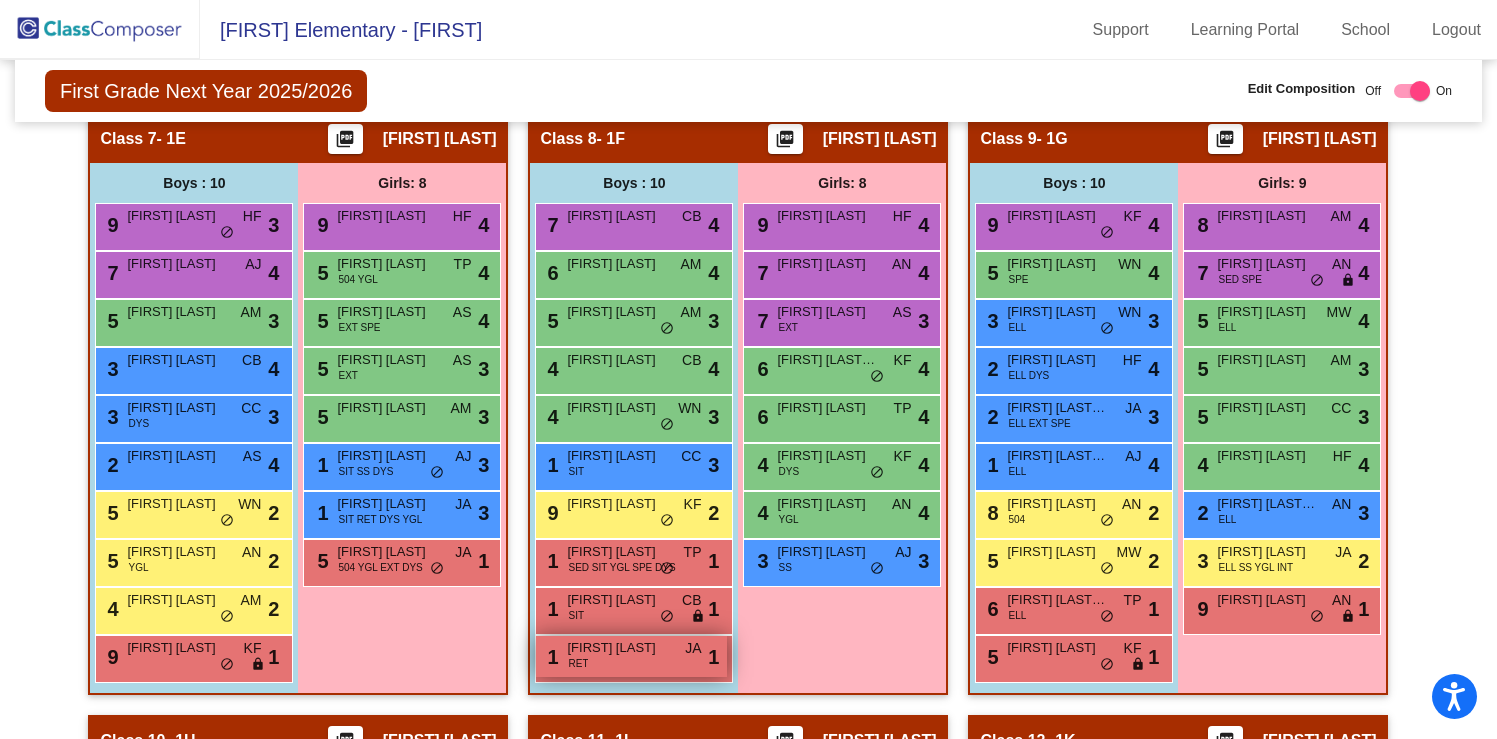 click on "[NUMBER] [FIRST] [LAST] [LAST] [LAST] [LAST] [LAST] [LAST] [LAST] [LAST] [LAST] [LAST] [LAST] [LAST] [LAST] [LAST] [LAST] [LAST]" at bounding box center (631, 656) 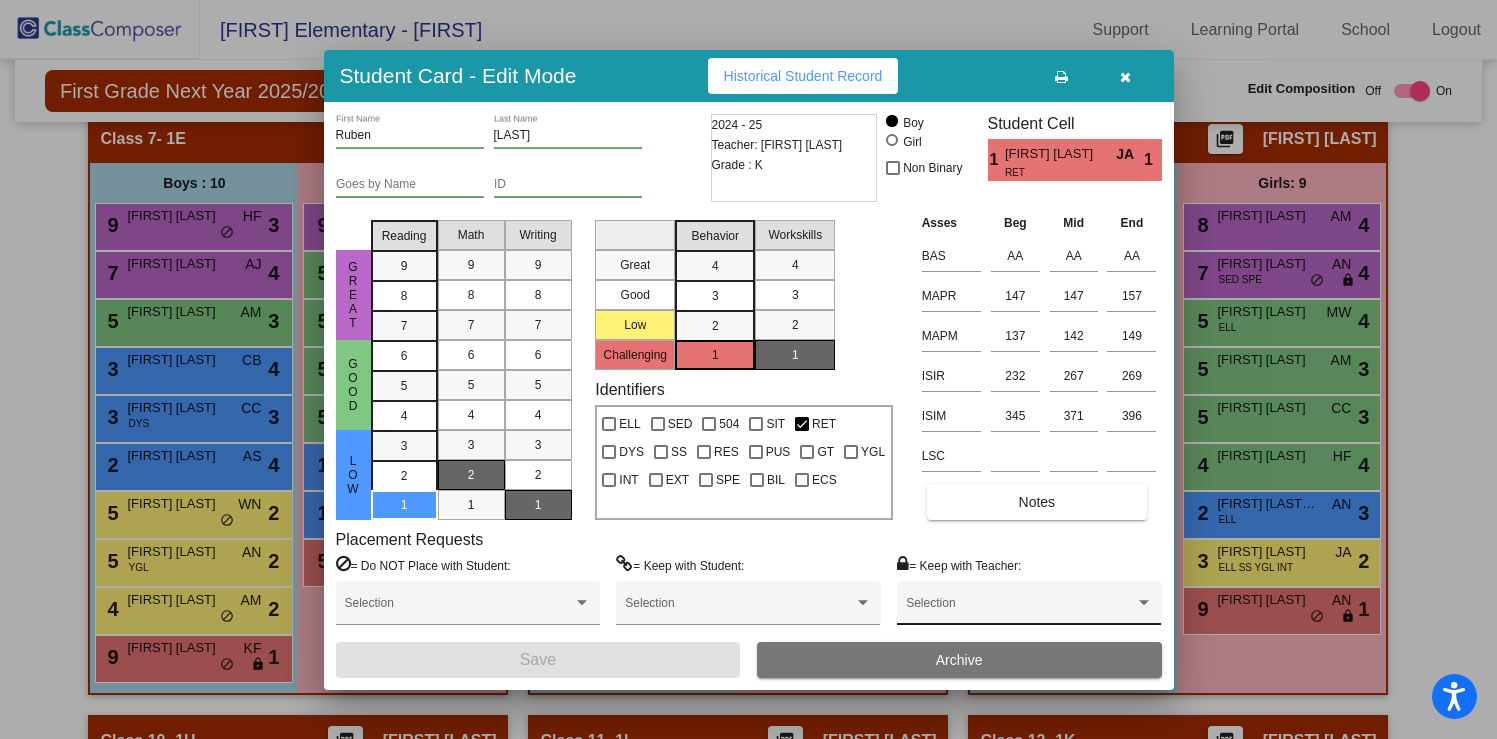 click on "Selection" at bounding box center [1029, 608] 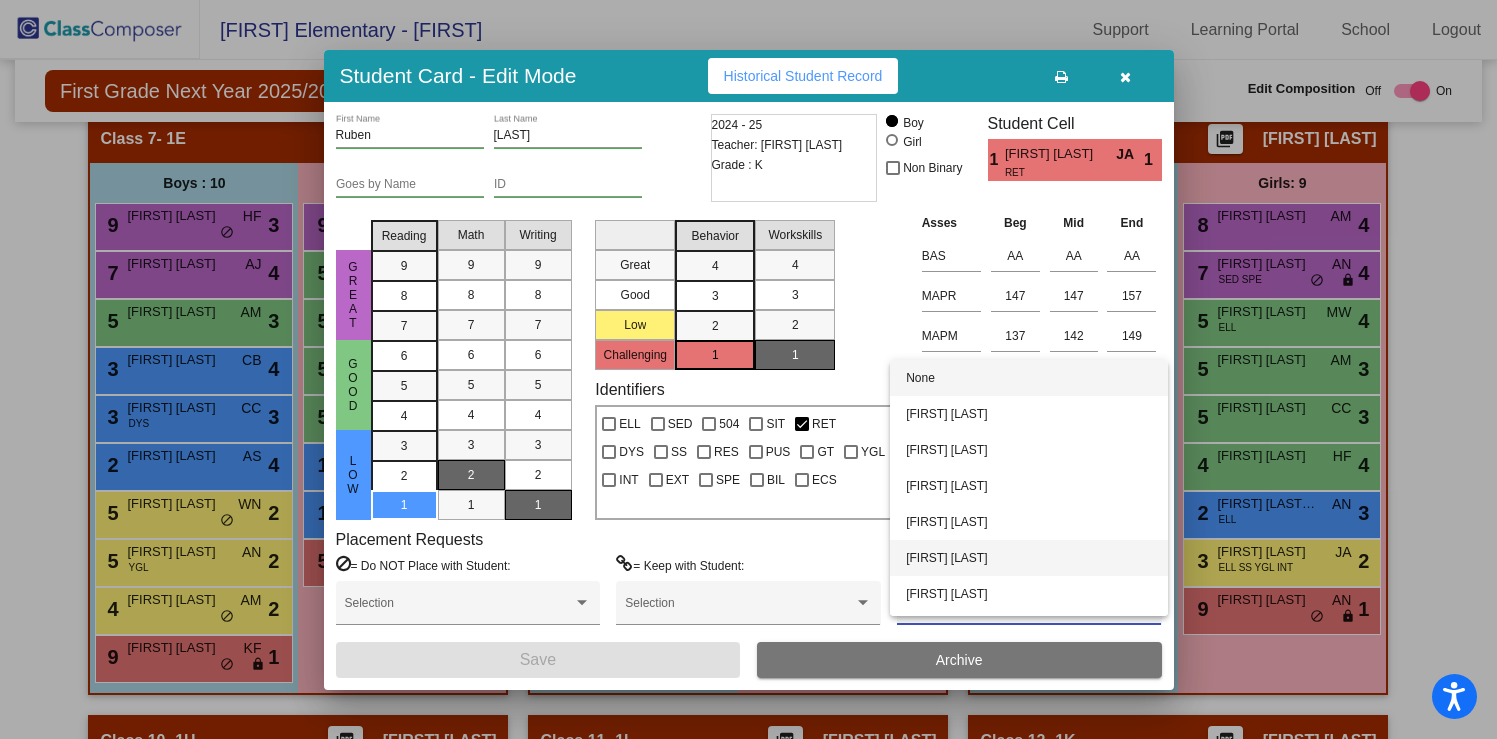 scroll, scrollTop: 0, scrollLeft: 0, axis: both 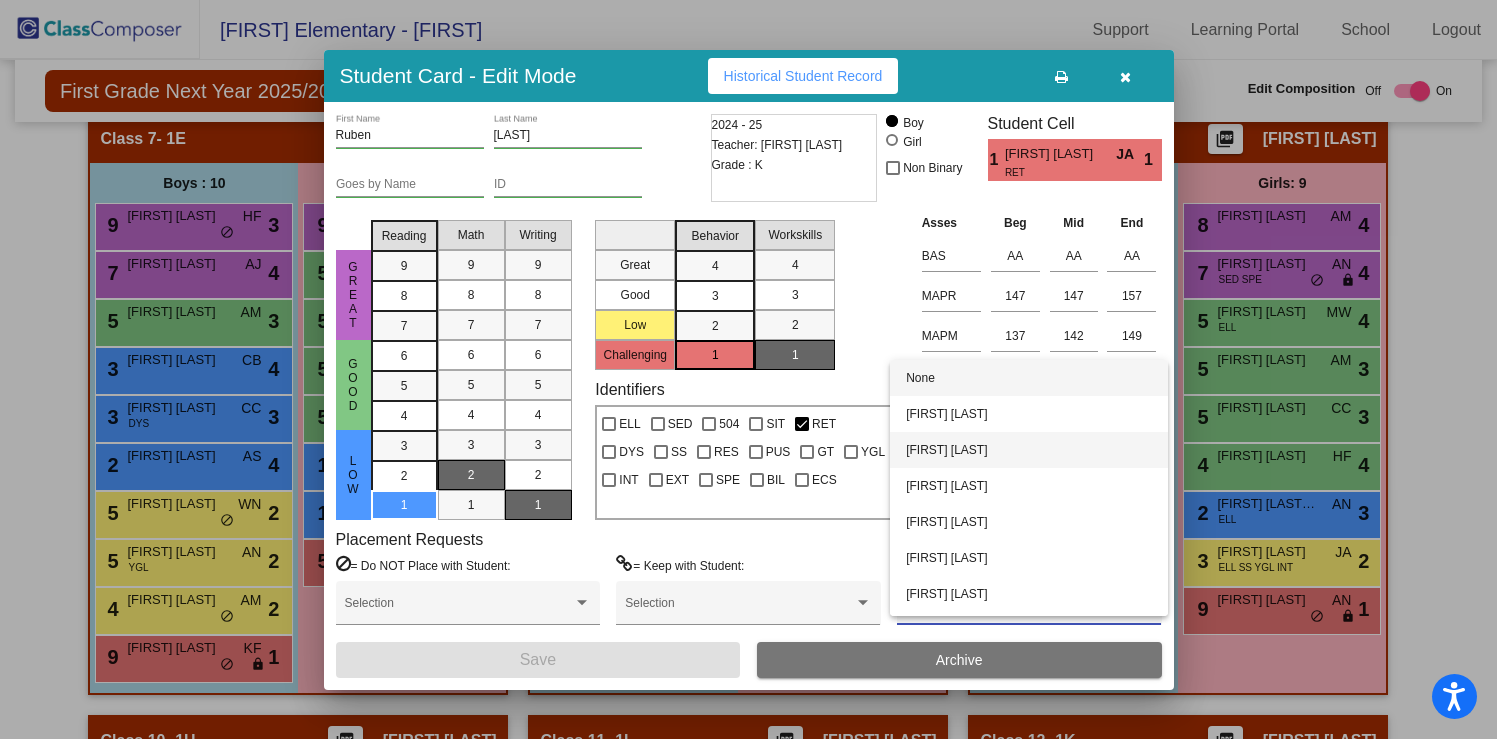click on "[FIRST] [LAST]" at bounding box center (1029, 450) 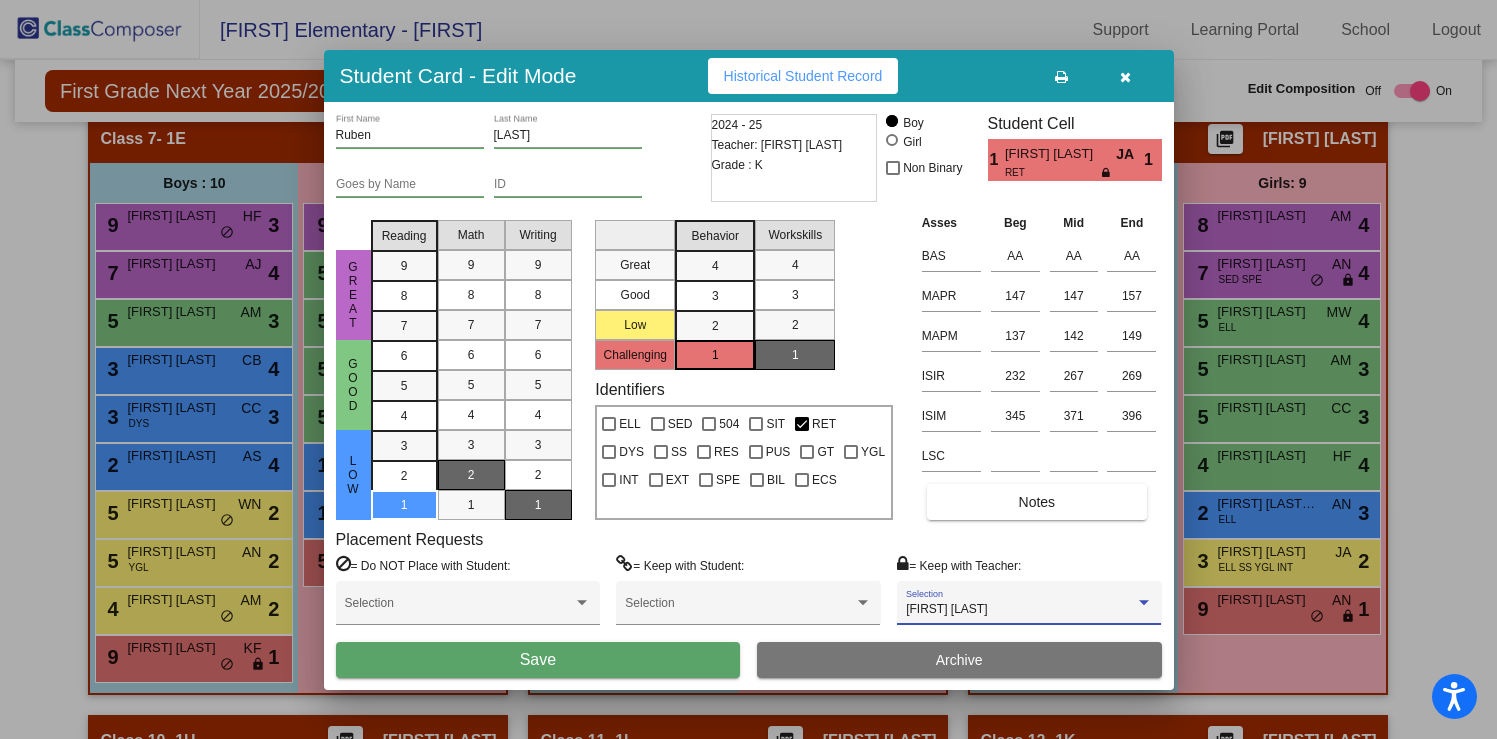 drag, startPoint x: 620, startPoint y: 669, endPoint x: 633, endPoint y: 671, distance: 13.152946 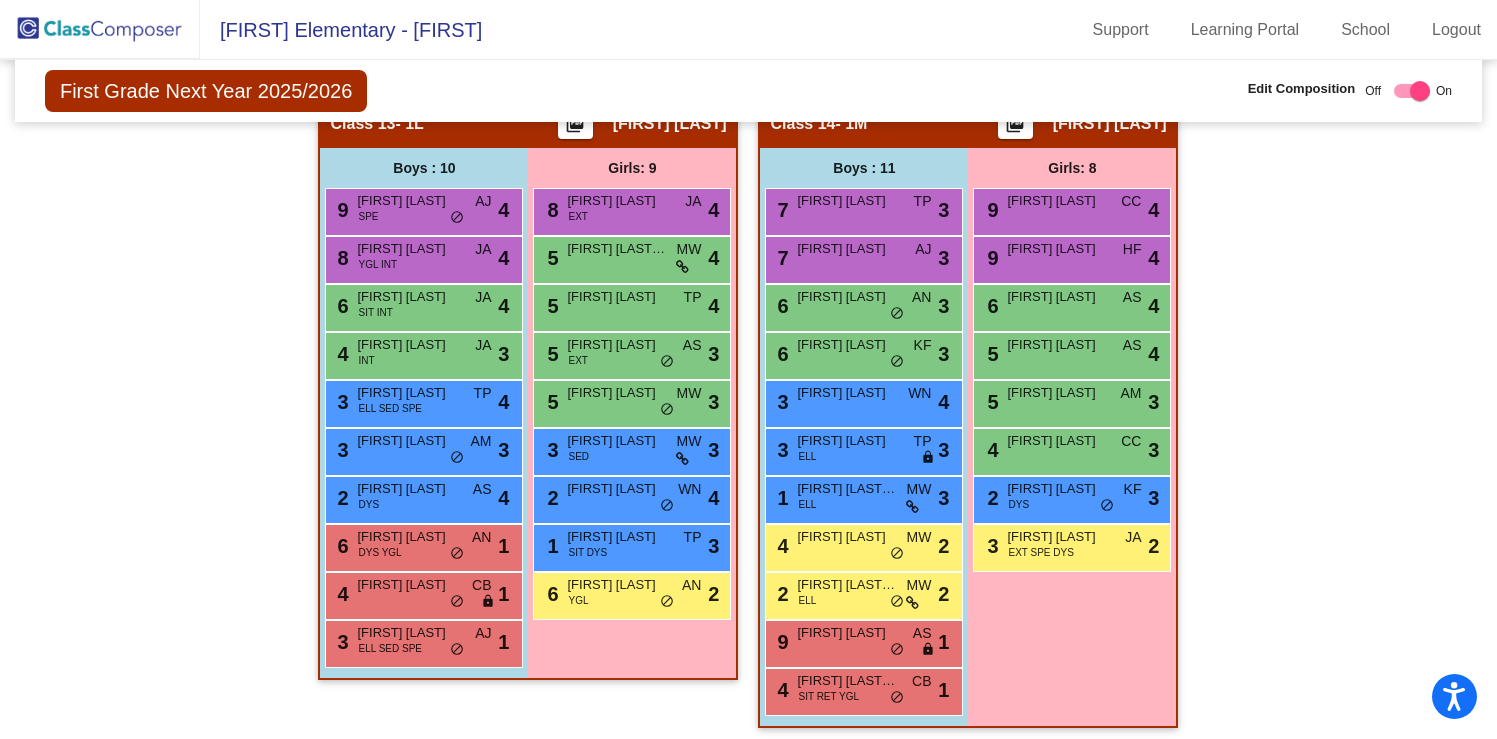 scroll, scrollTop: 3269, scrollLeft: 0, axis: vertical 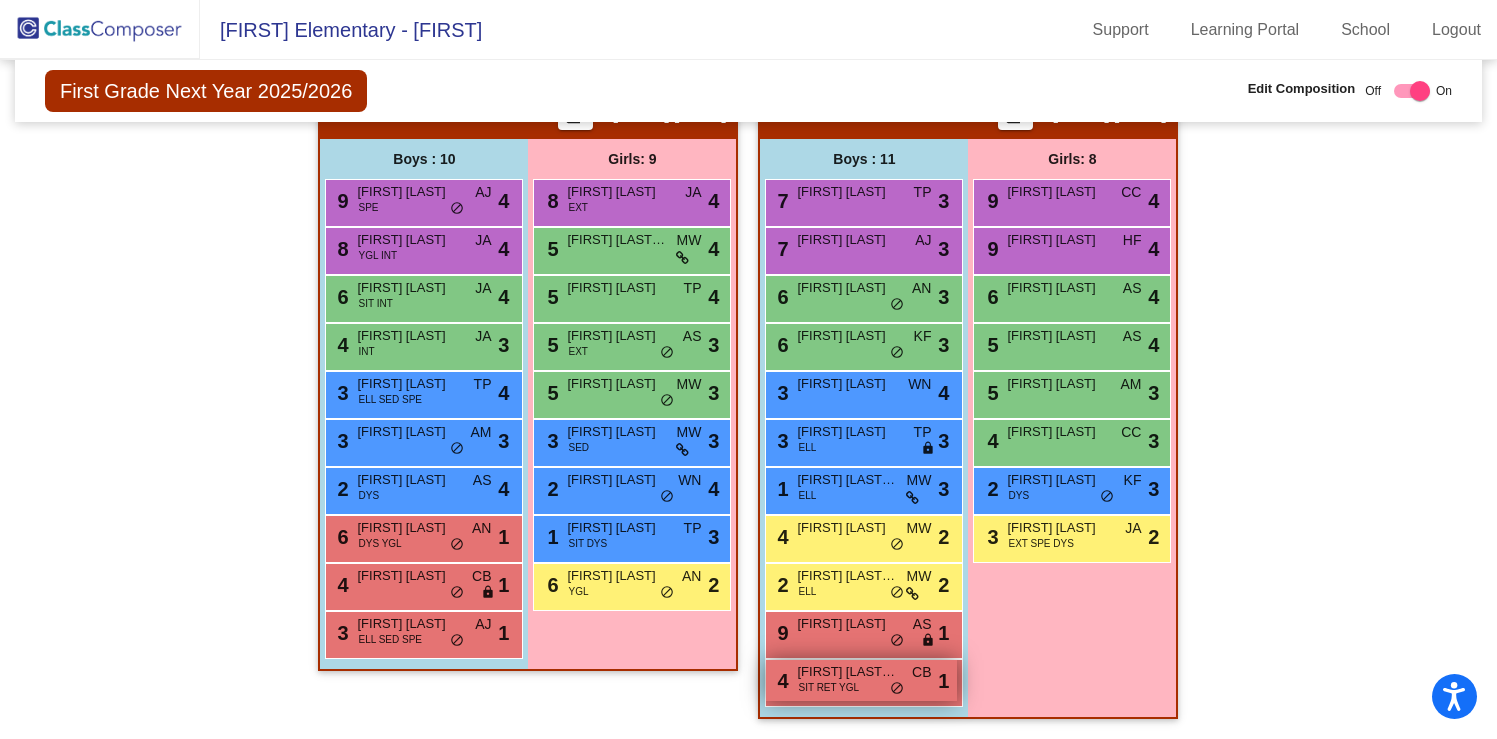 click on "4 [FIRST] [LAST] SIT RET YGL CB lock do_not_disturb_alt 1" at bounding box center (861, 680) 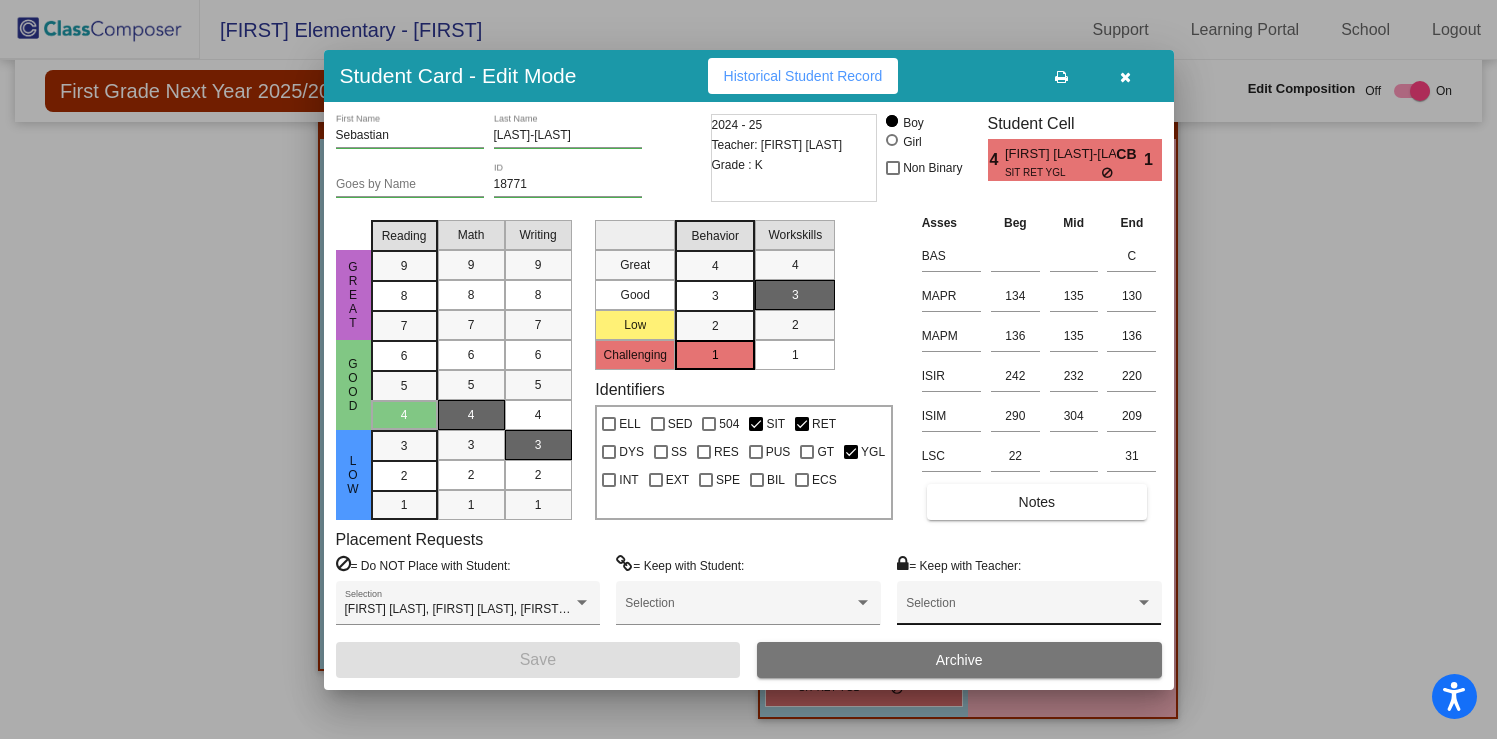 click at bounding box center [1020, 610] 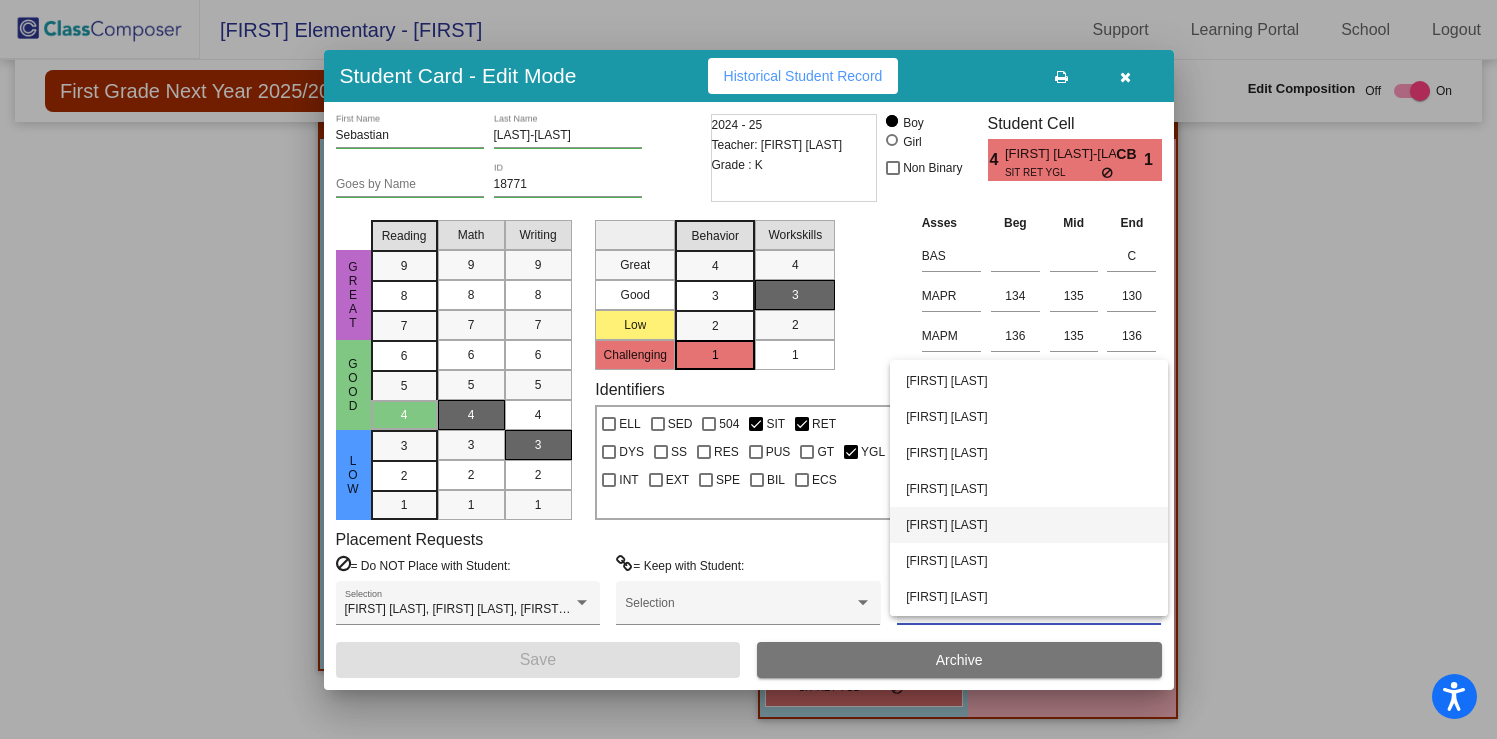 scroll, scrollTop: 148, scrollLeft: 0, axis: vertical 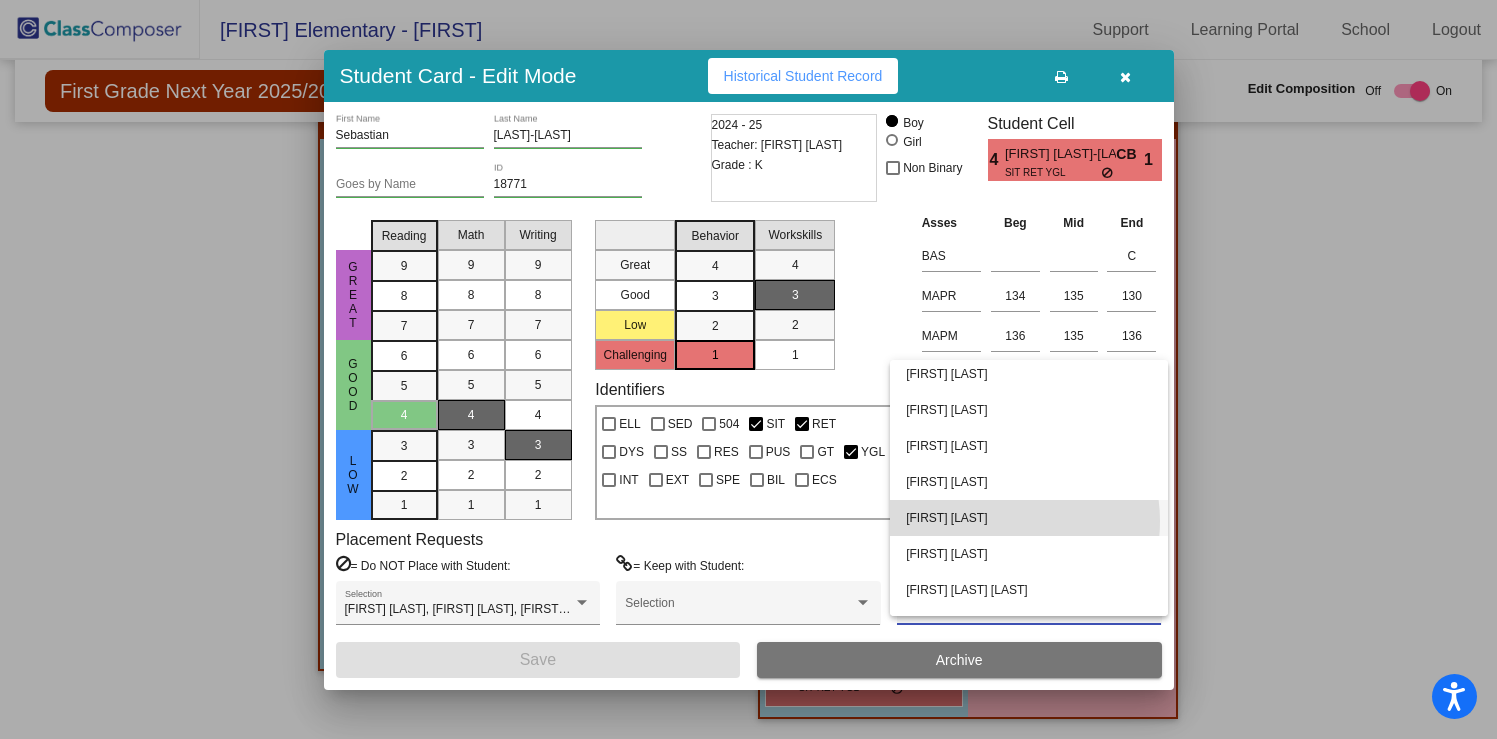 click on "[FIRST] [LAST]" at bounding box center [1029, 518] 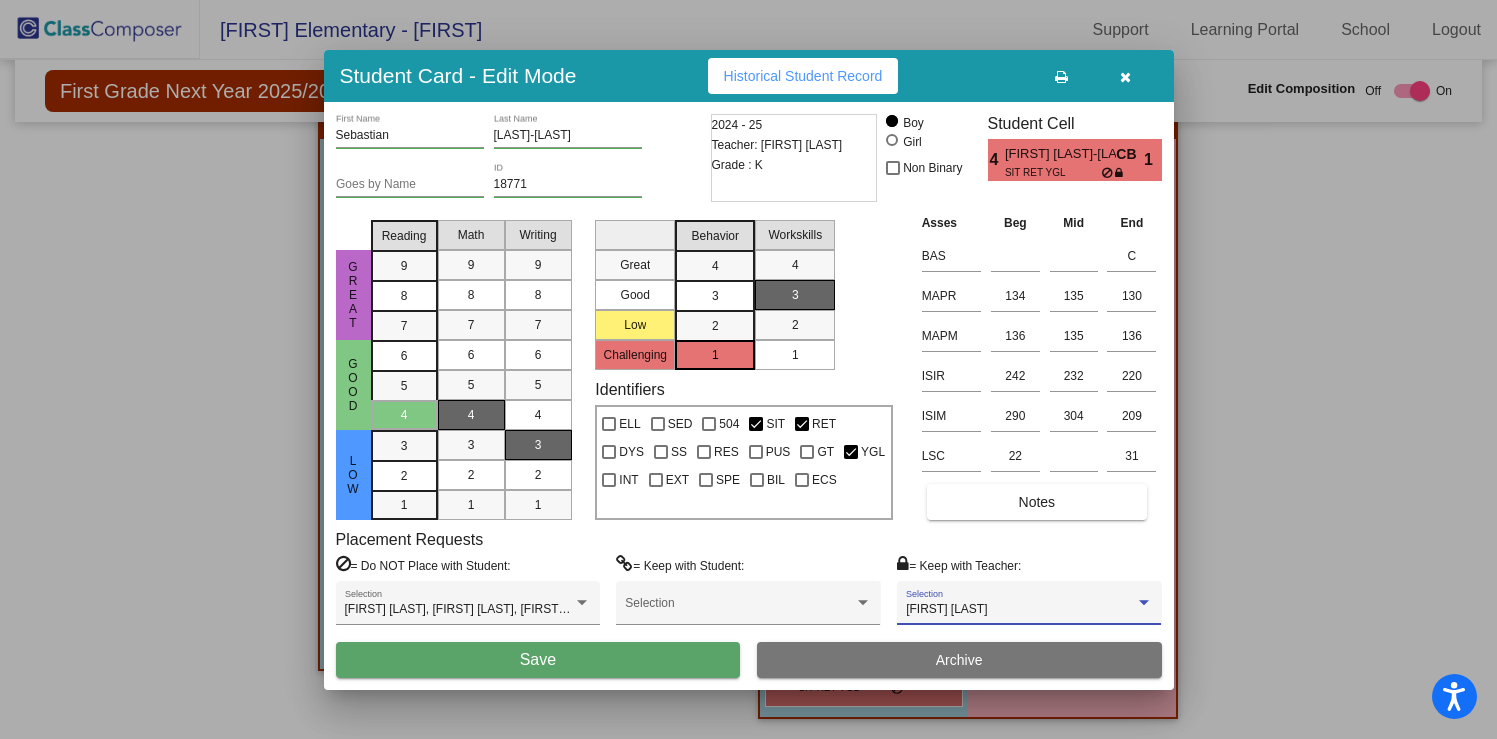 click on "Save" at bounding box center [538, 660] 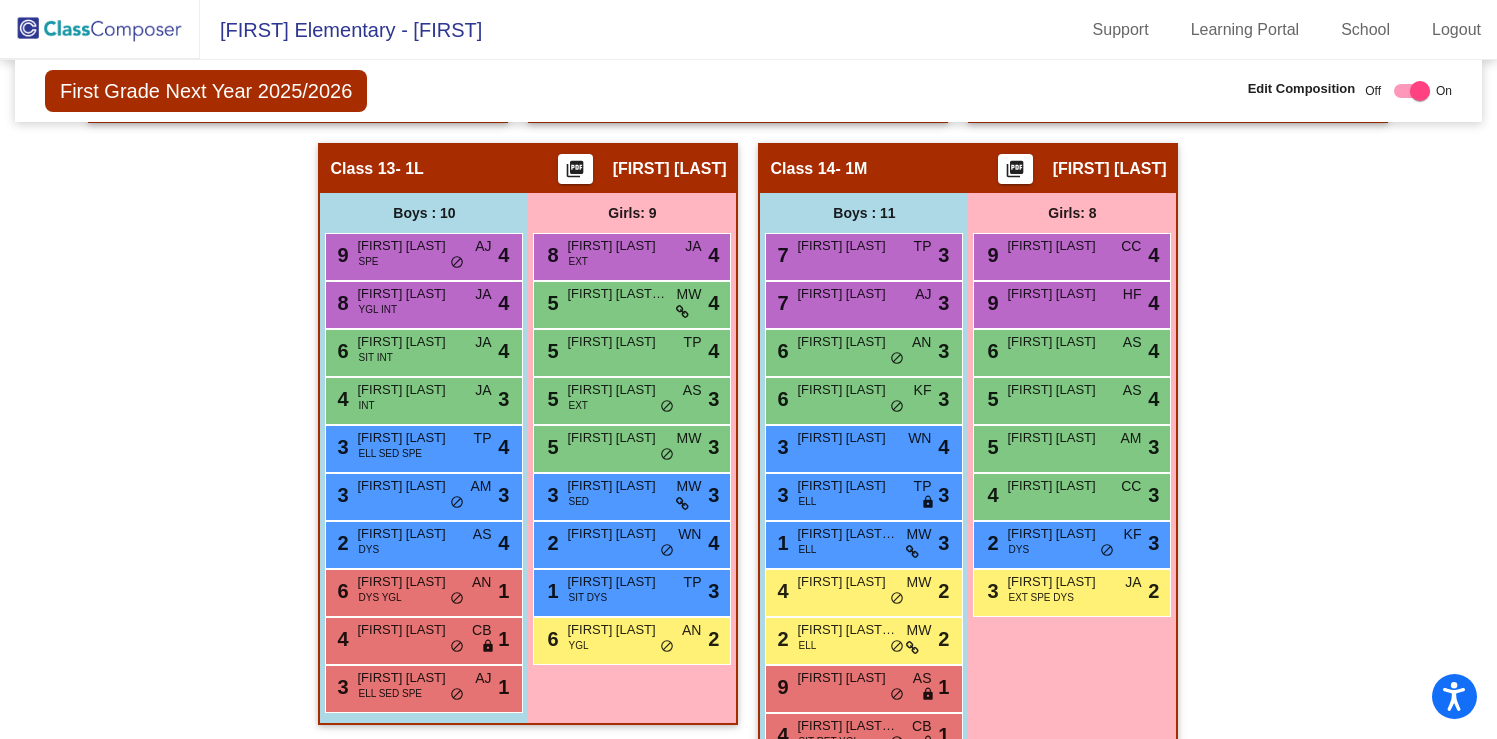 scroll, scrollTop: 3211, scrollLeft: 0, axis: vertical 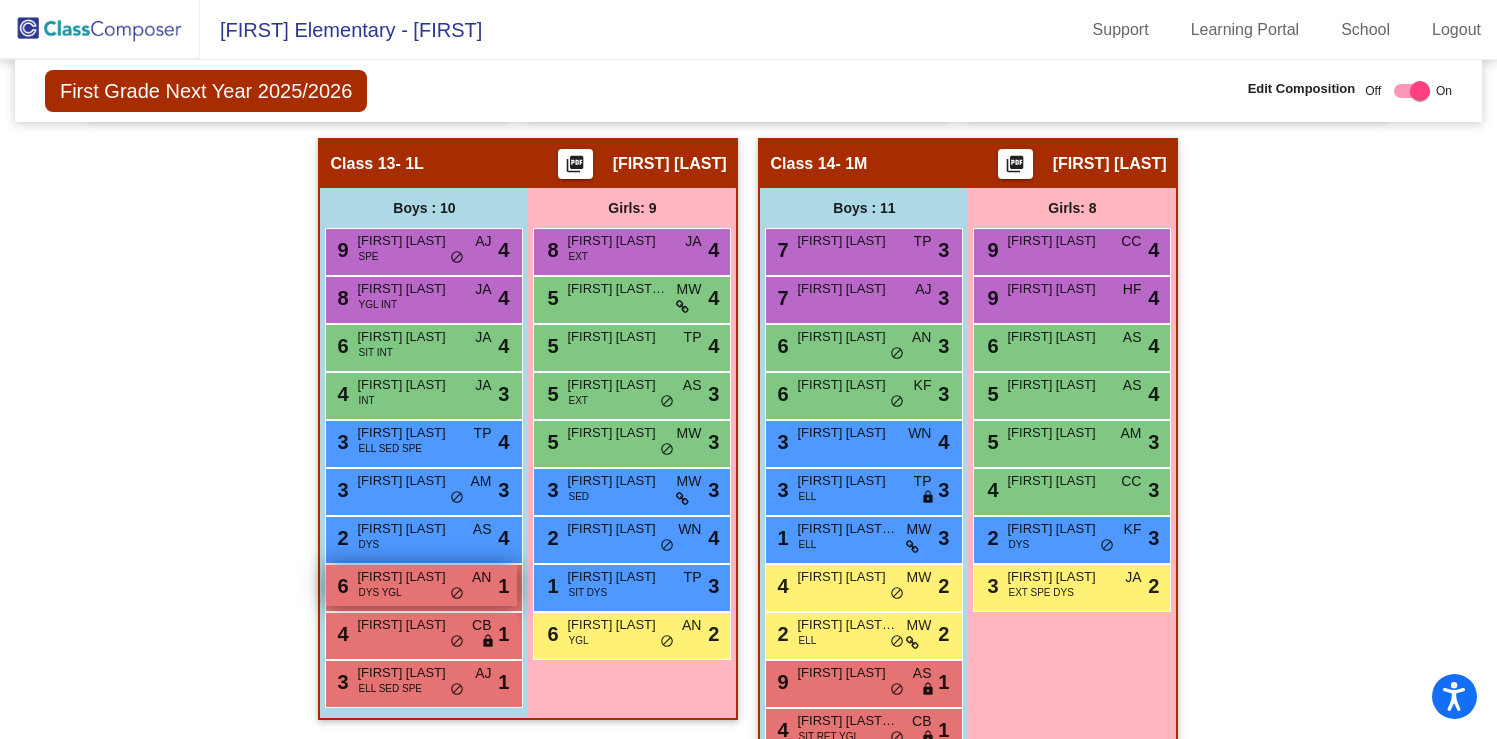 click on "DYS YGL" at bounding box center [379, 592] 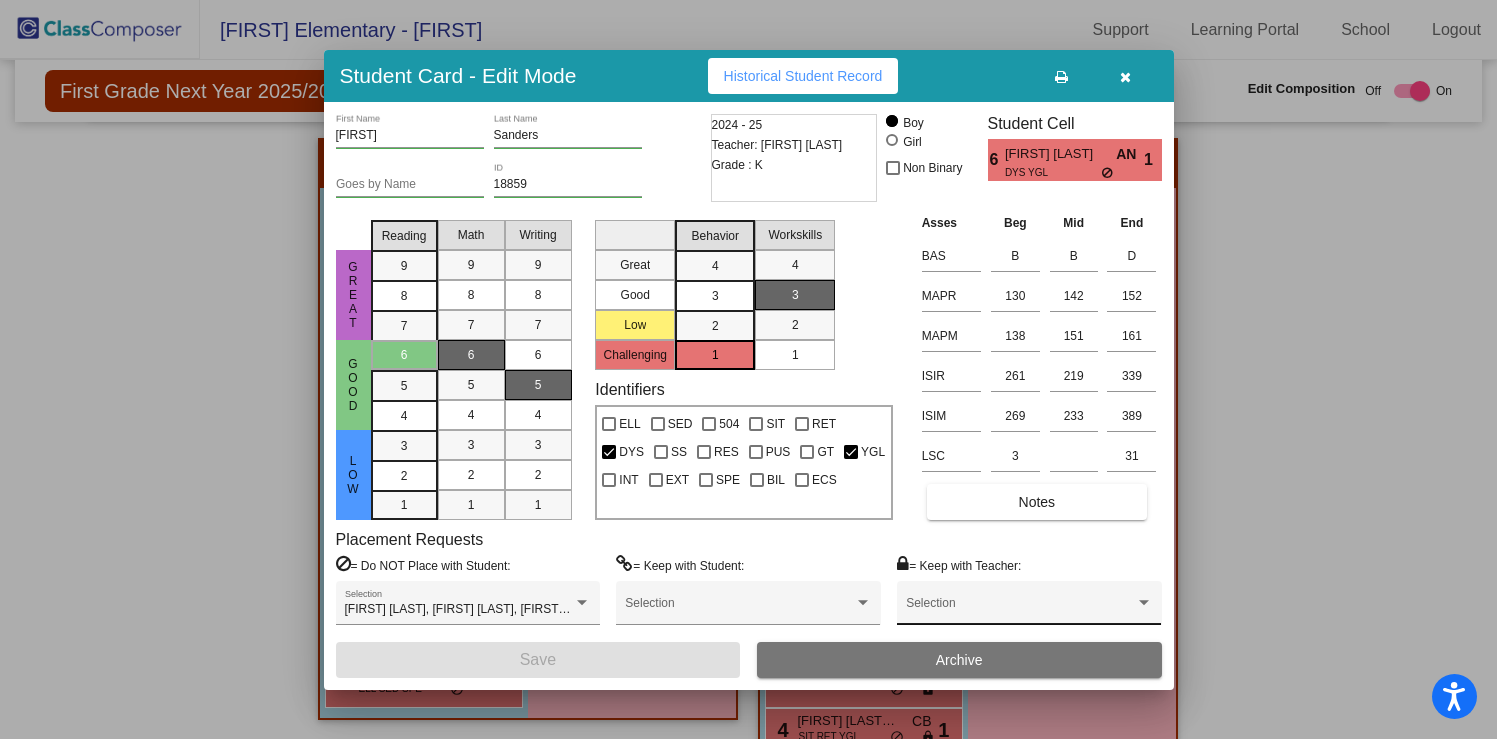 click on "Selection" at bounding box center (1029, 608) 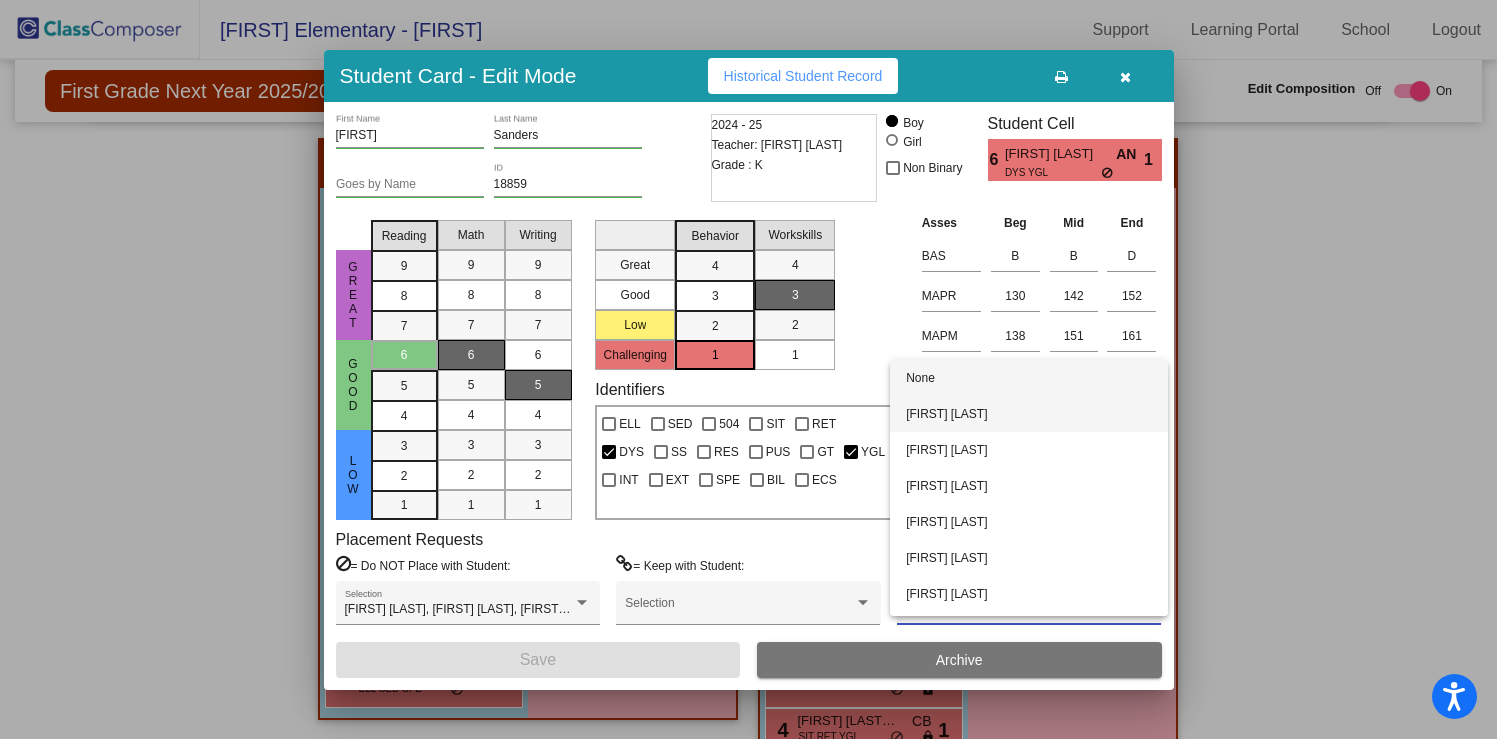 click on "[FIRST] [LAST]" at bounding box center (1029, 414) 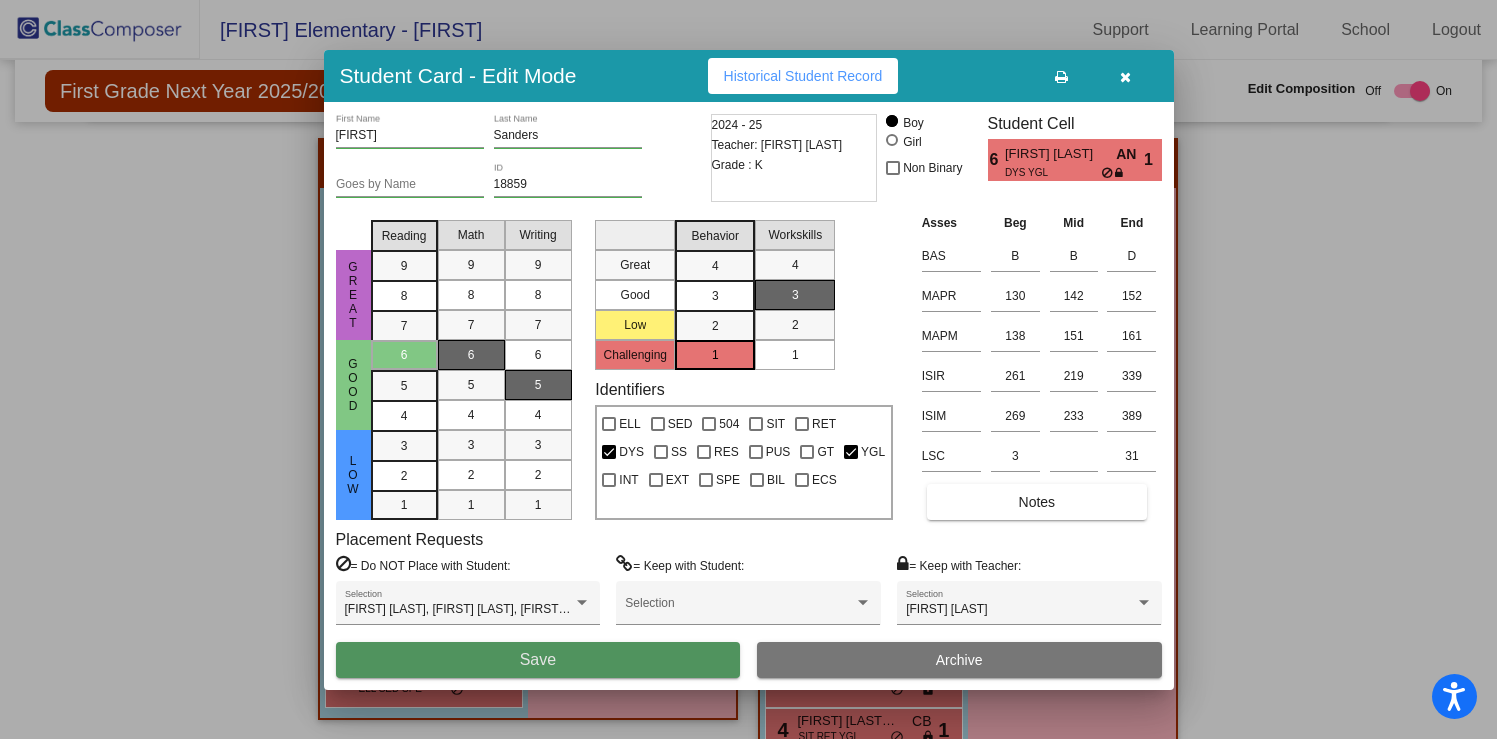click on "Save" at bounding box center [538, 660] 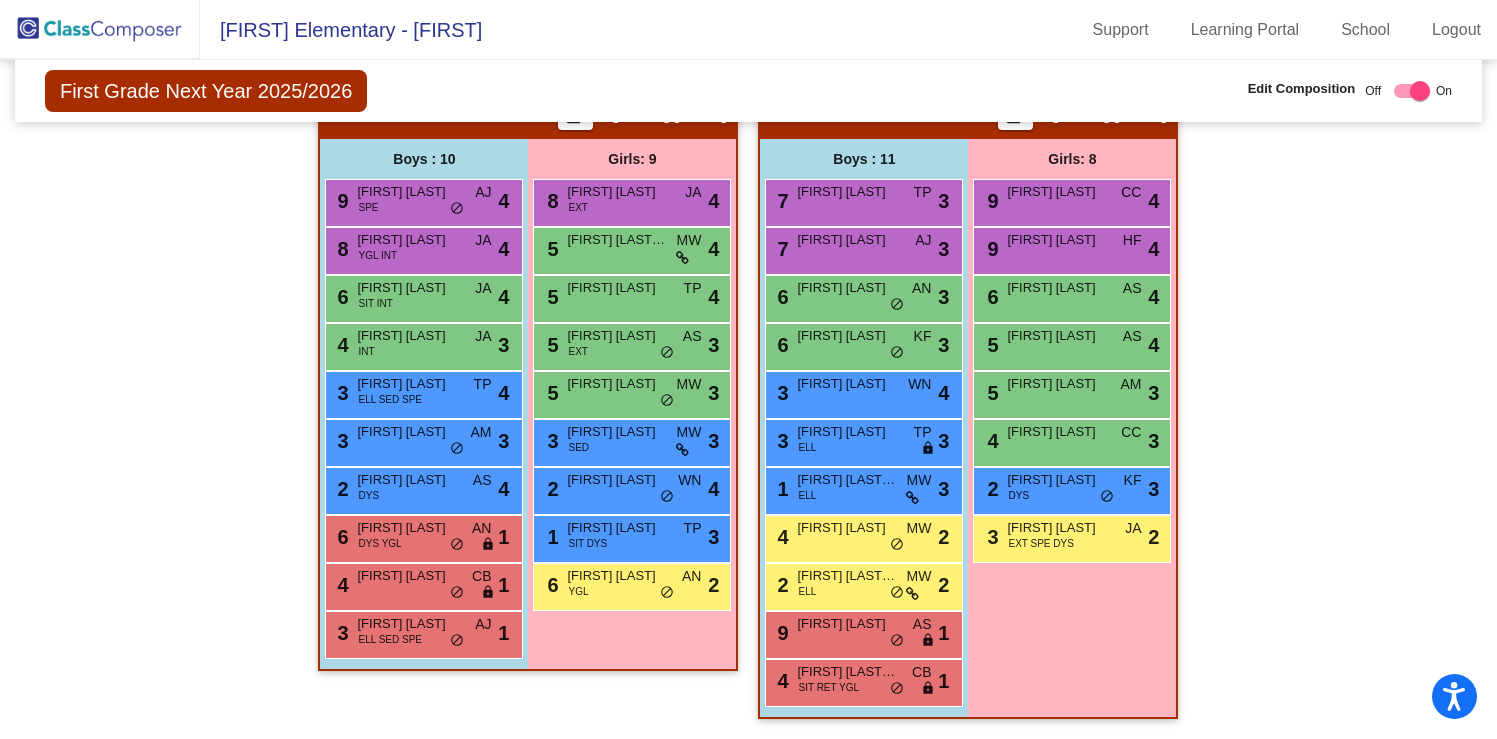 scroll, scrollTop: 2513, scrollLeft: 0, axis: vertical 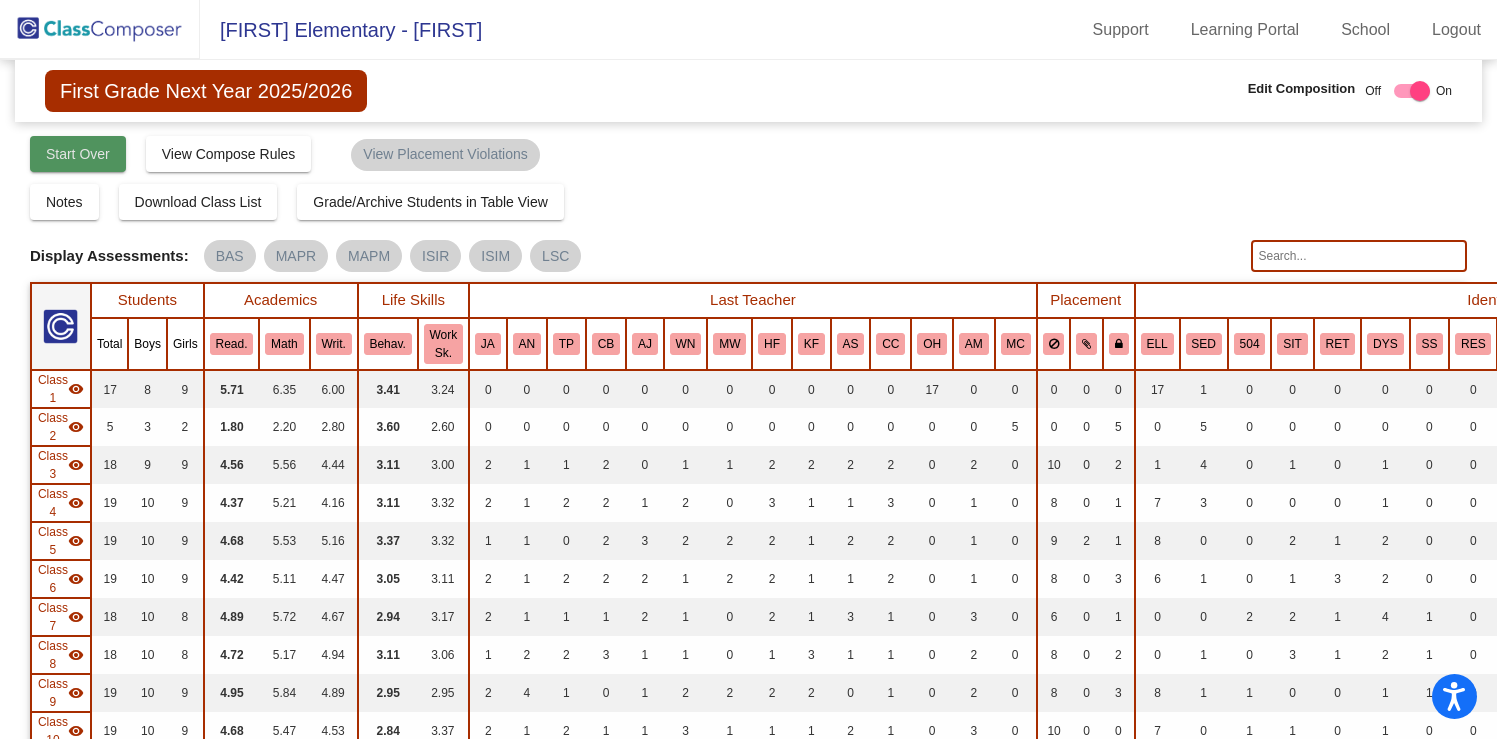 click on "Start Over" 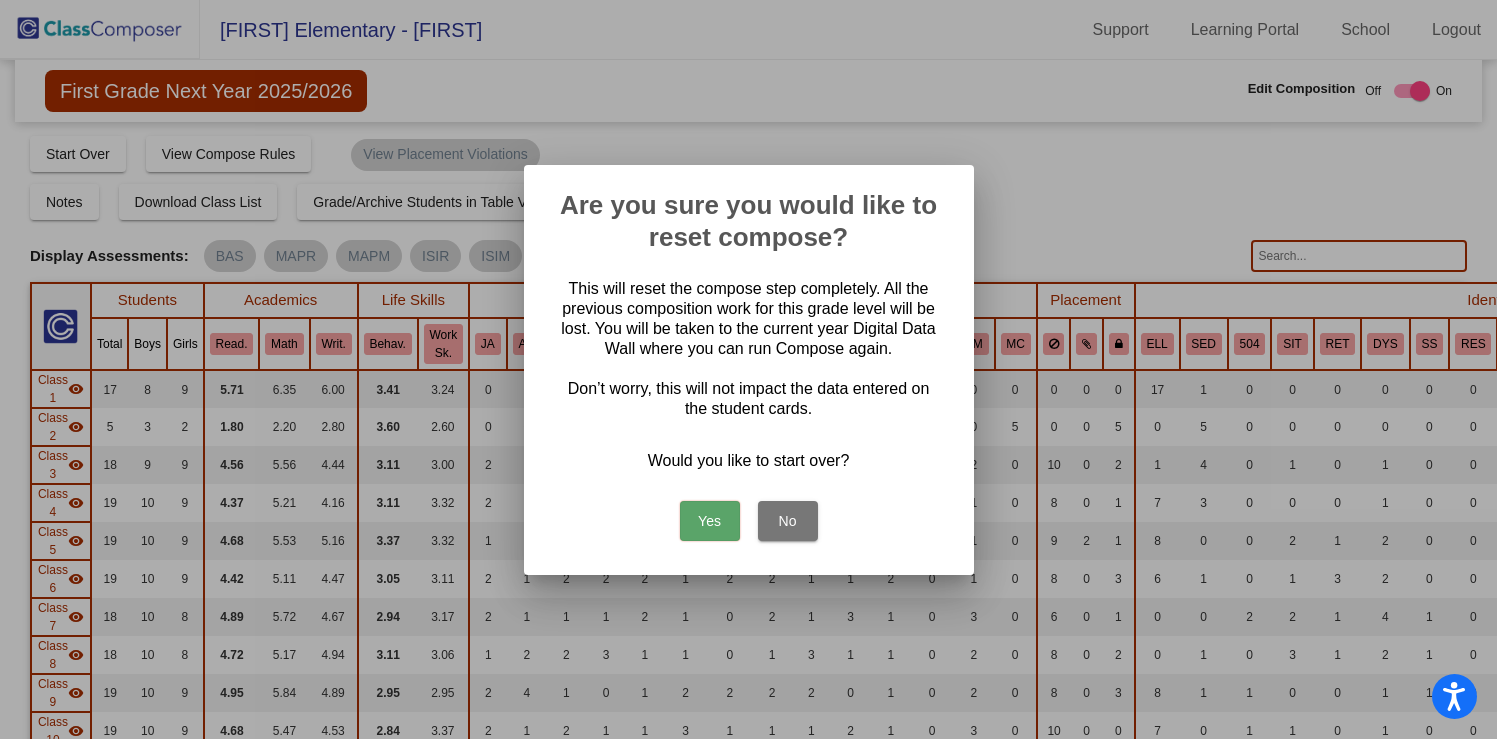 click on "Yes" at bounding box center (710, 521) 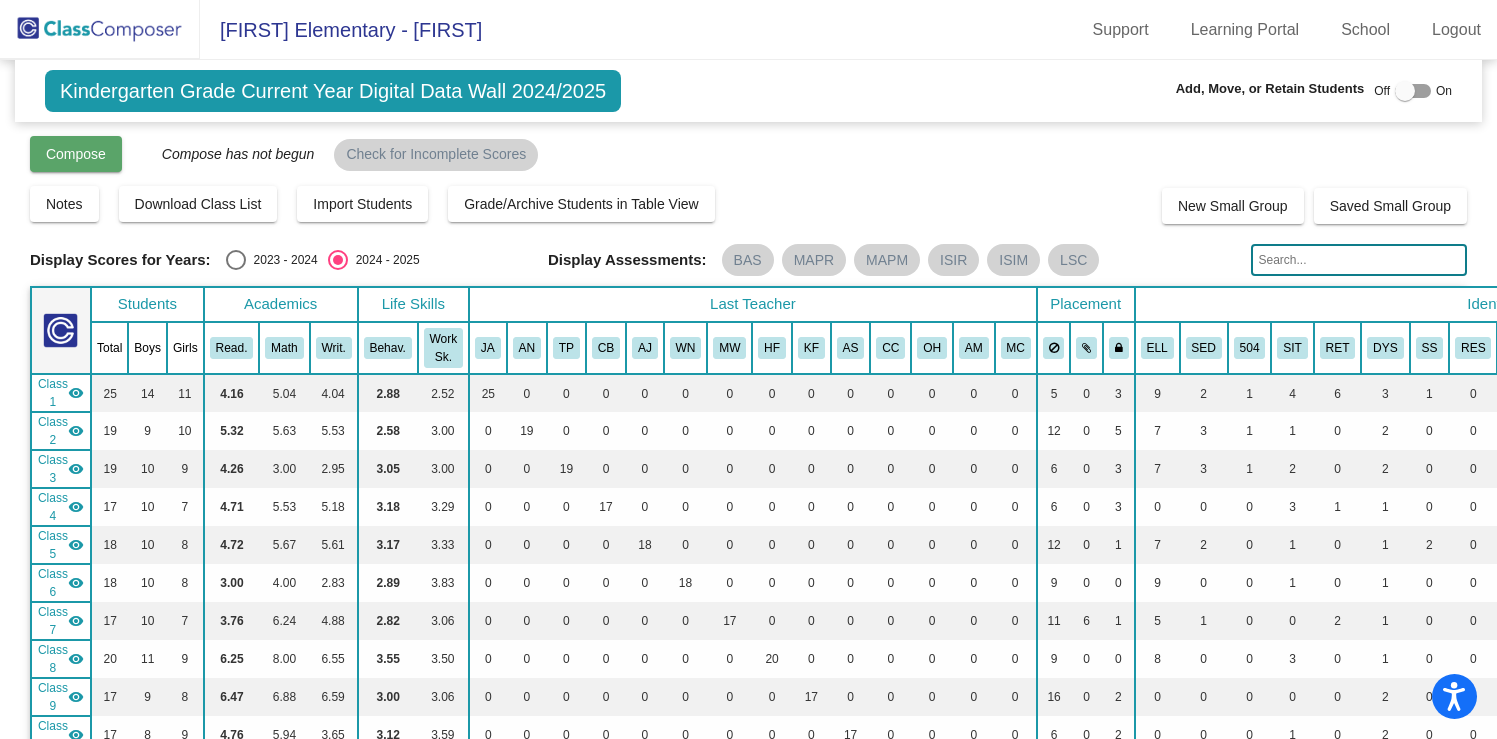 scroll, scrollTop: 5, scrollLeft: 0, axis: vertical 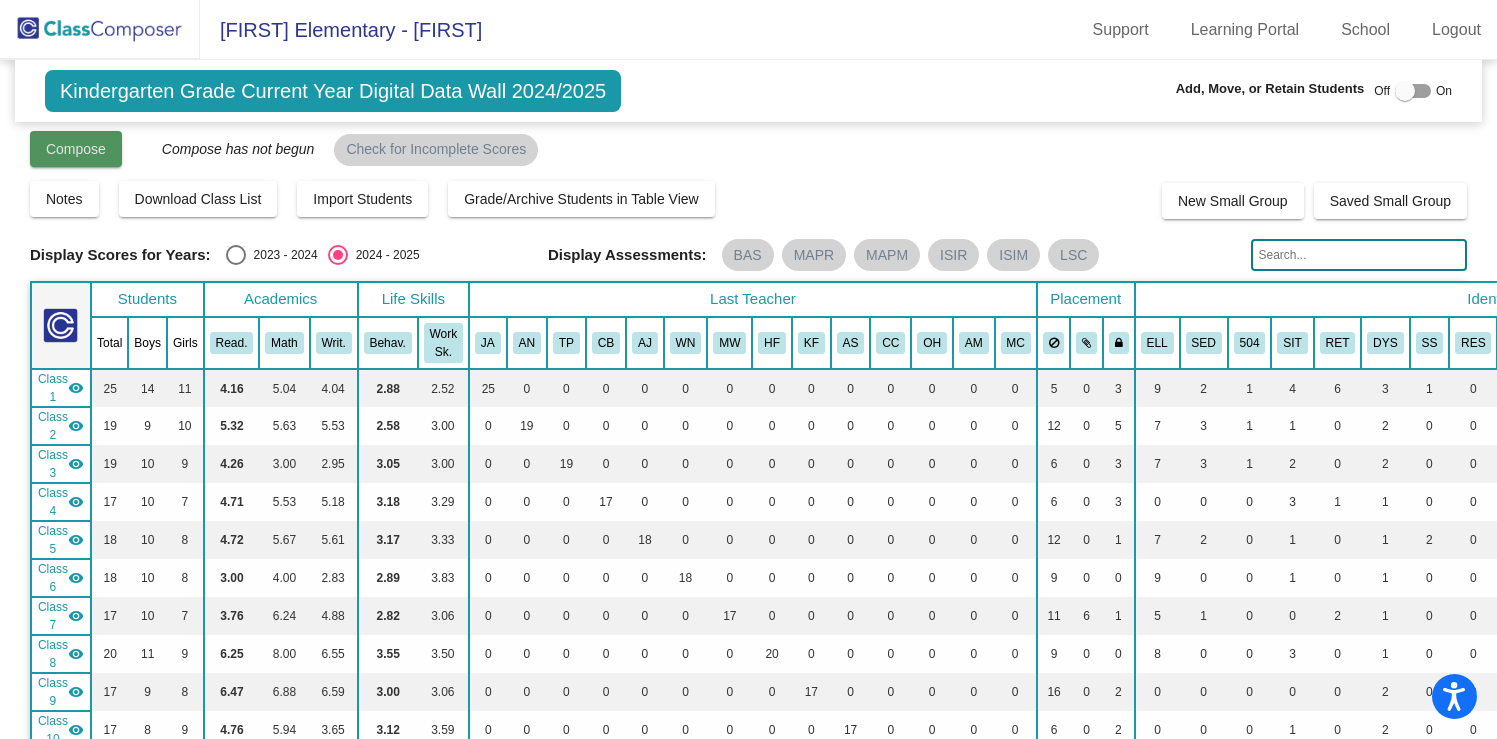 click on "Compose" 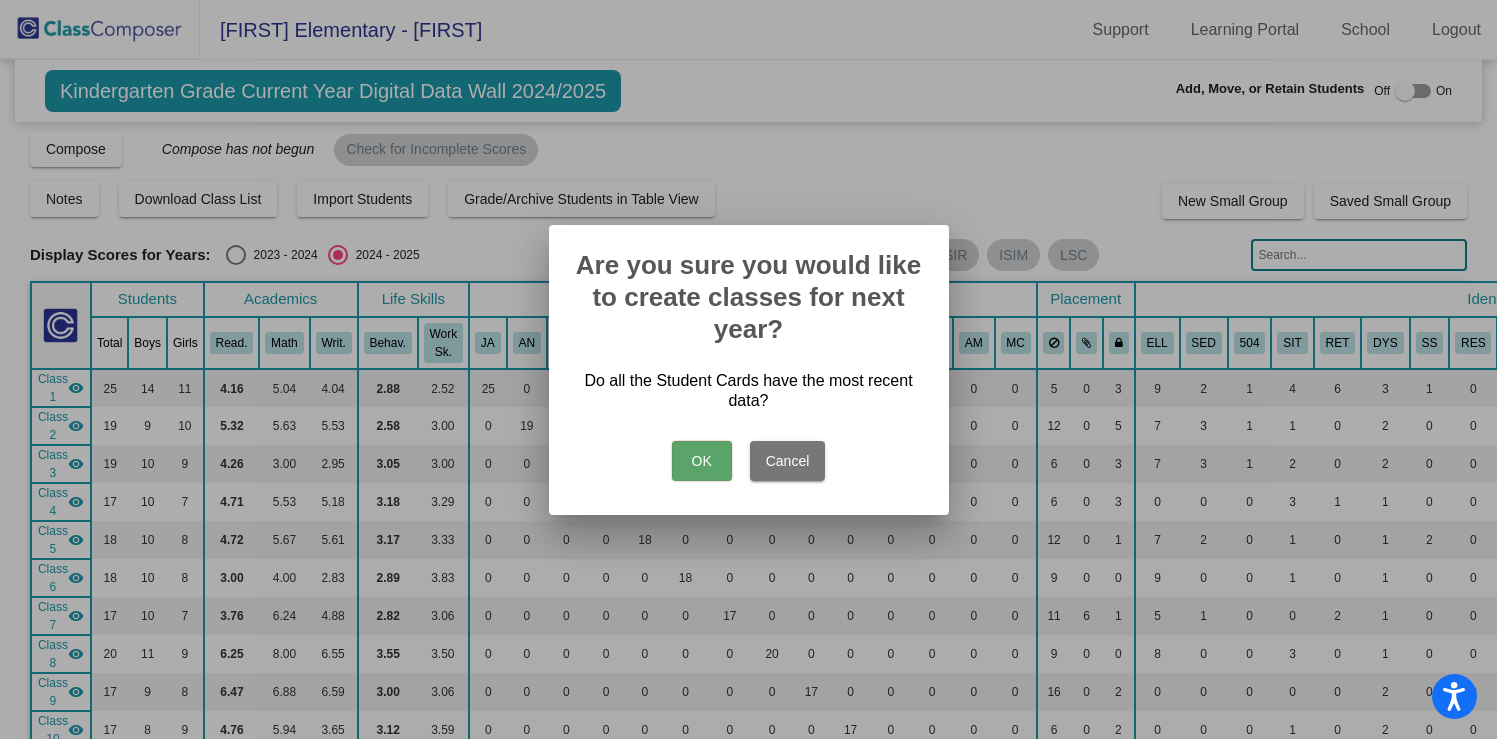 click on "OK" at bounding box center (702, 461) 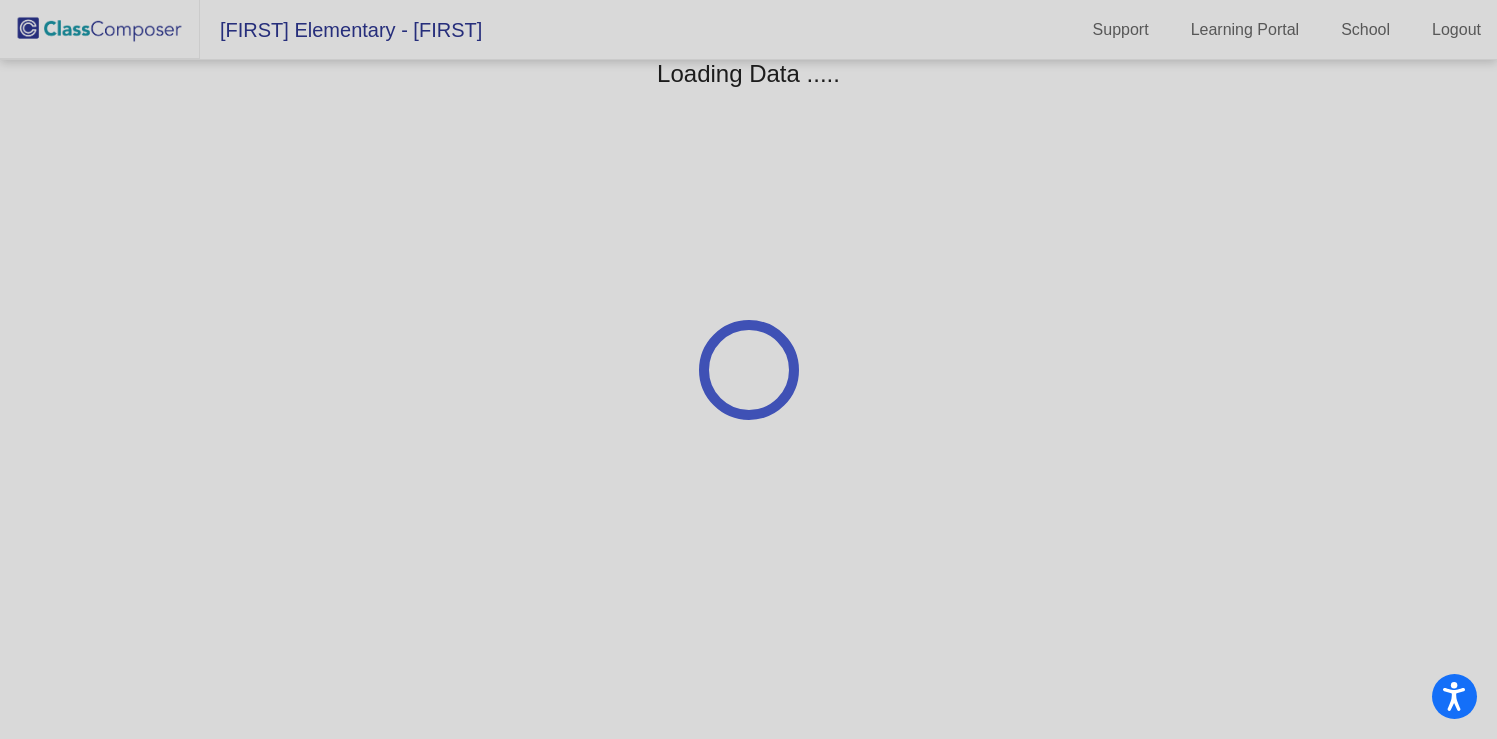 scroll, scrollTop: 0, scrollLeft: 0, axis: both 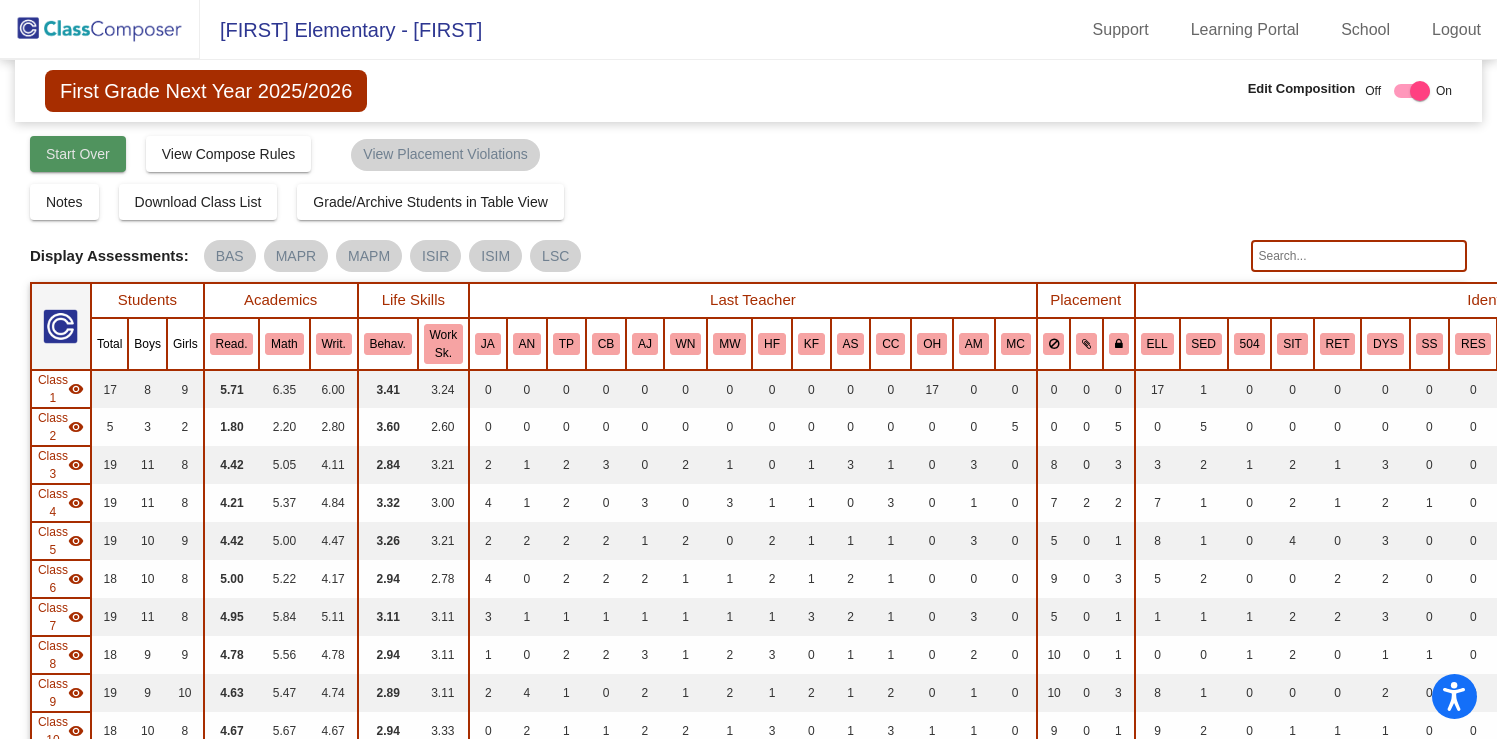 click on "Start Over" 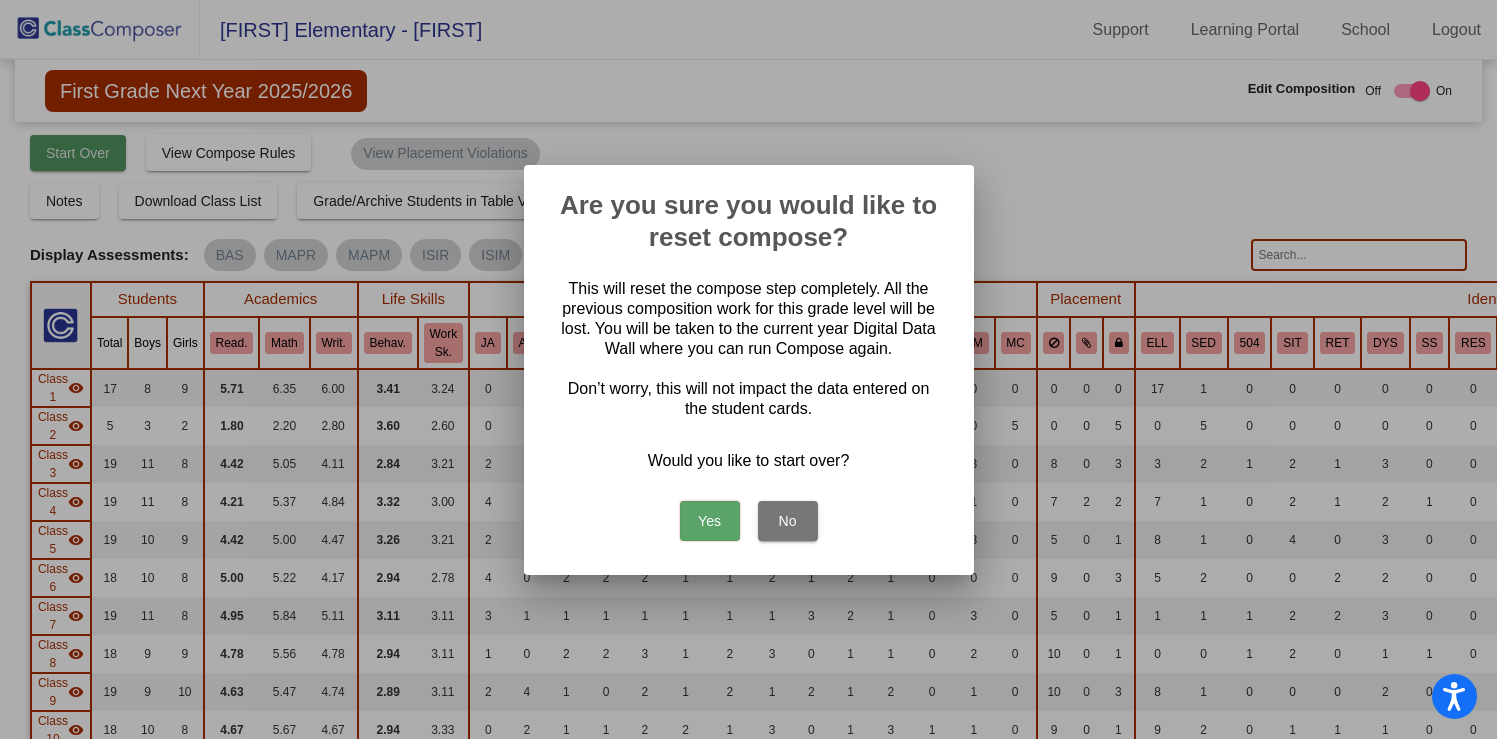 scroll, scrollTop: 6, scrollLeft: 0, axis: vertical 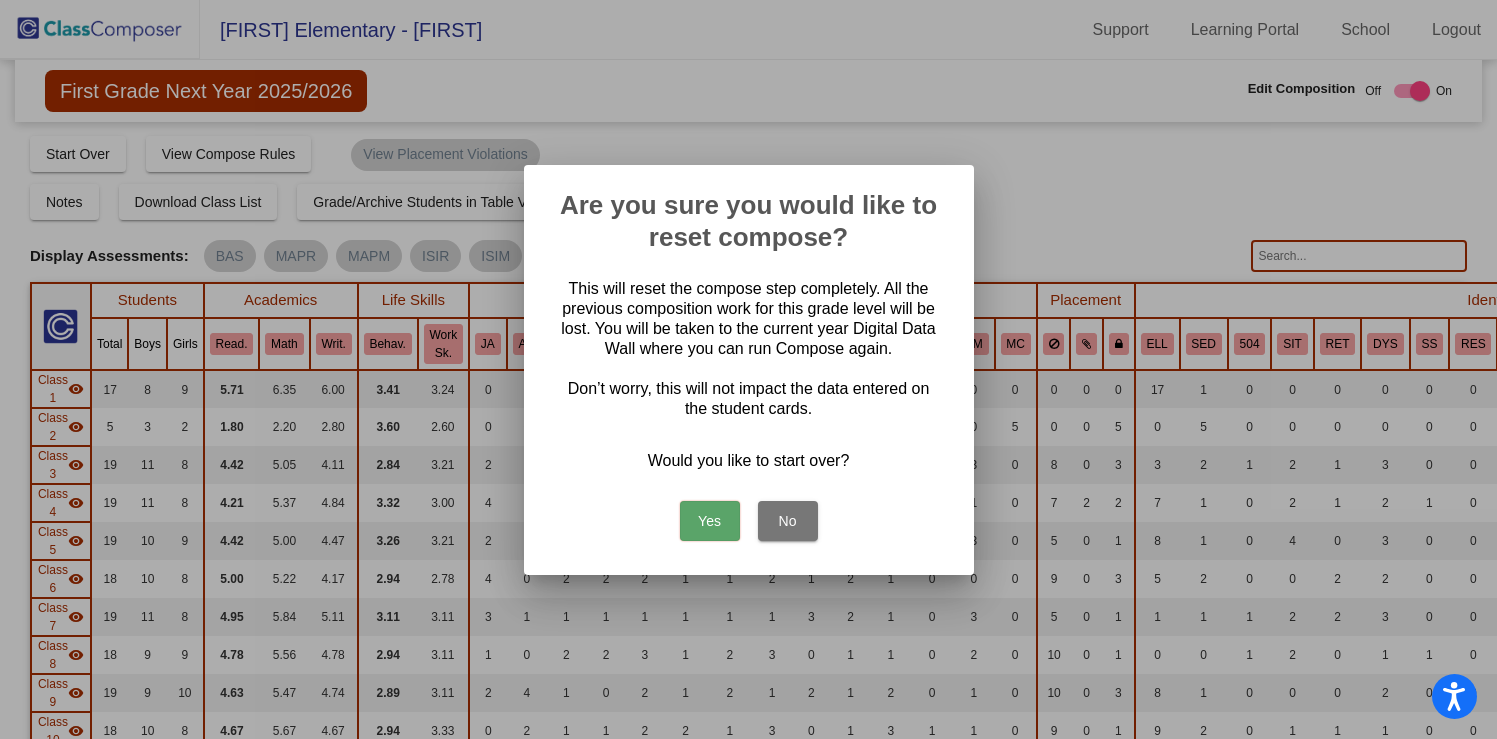 click on "Yes" at bounding box center [710, 521] 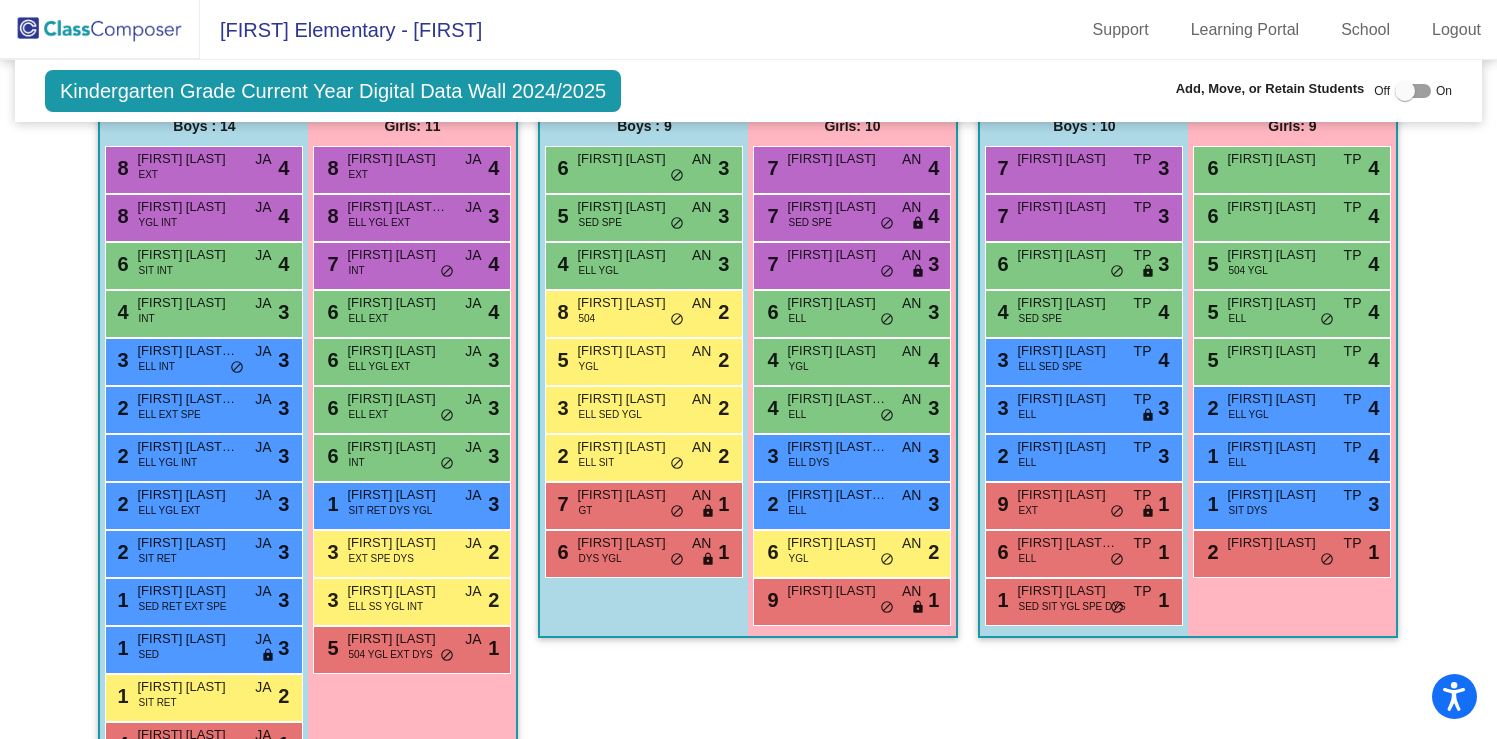 scroll, scrollTop: 969, scrollLeft: 0, axis: vertical 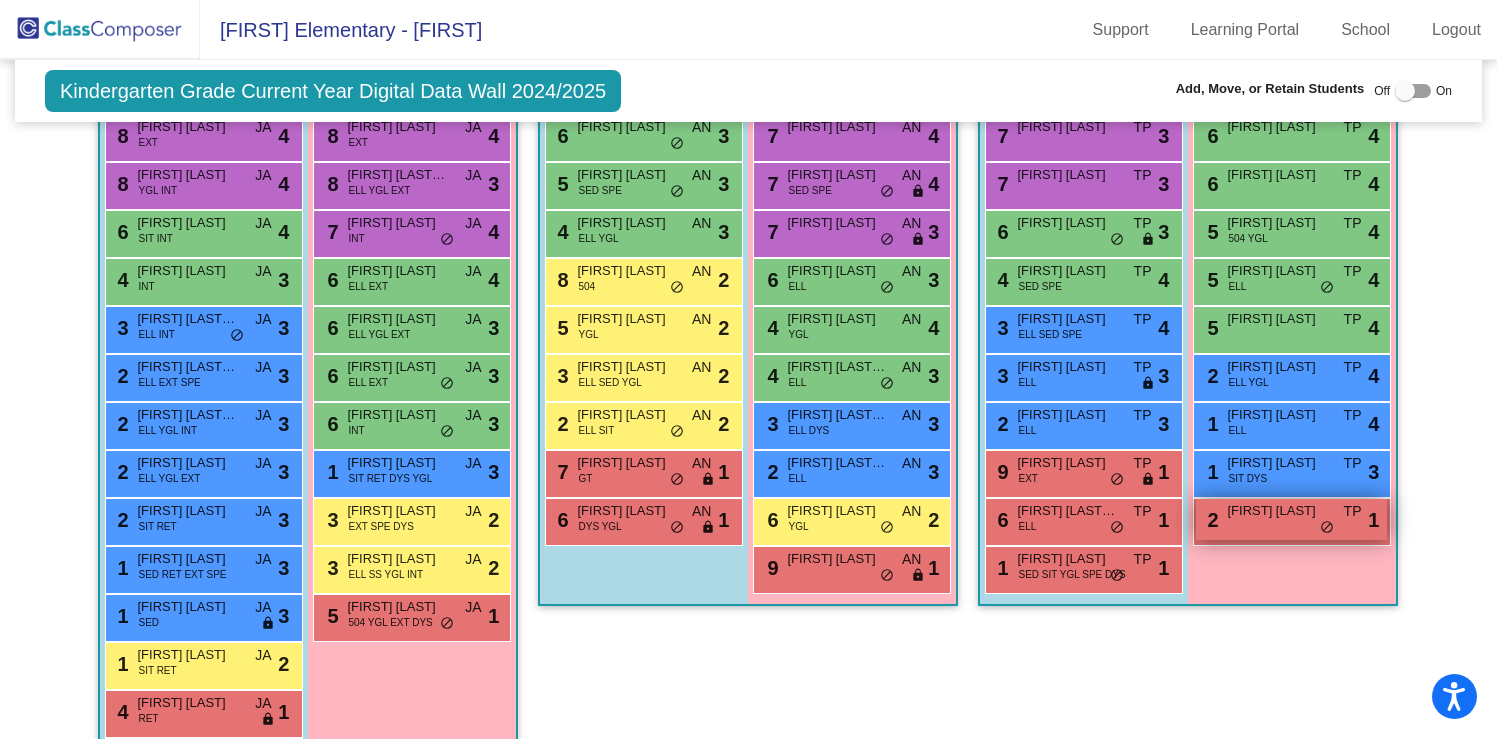 click on "2 [FIRST] [LAST] TP lock do_not_disturb_alt 1" at bounding box center (1291, 519) 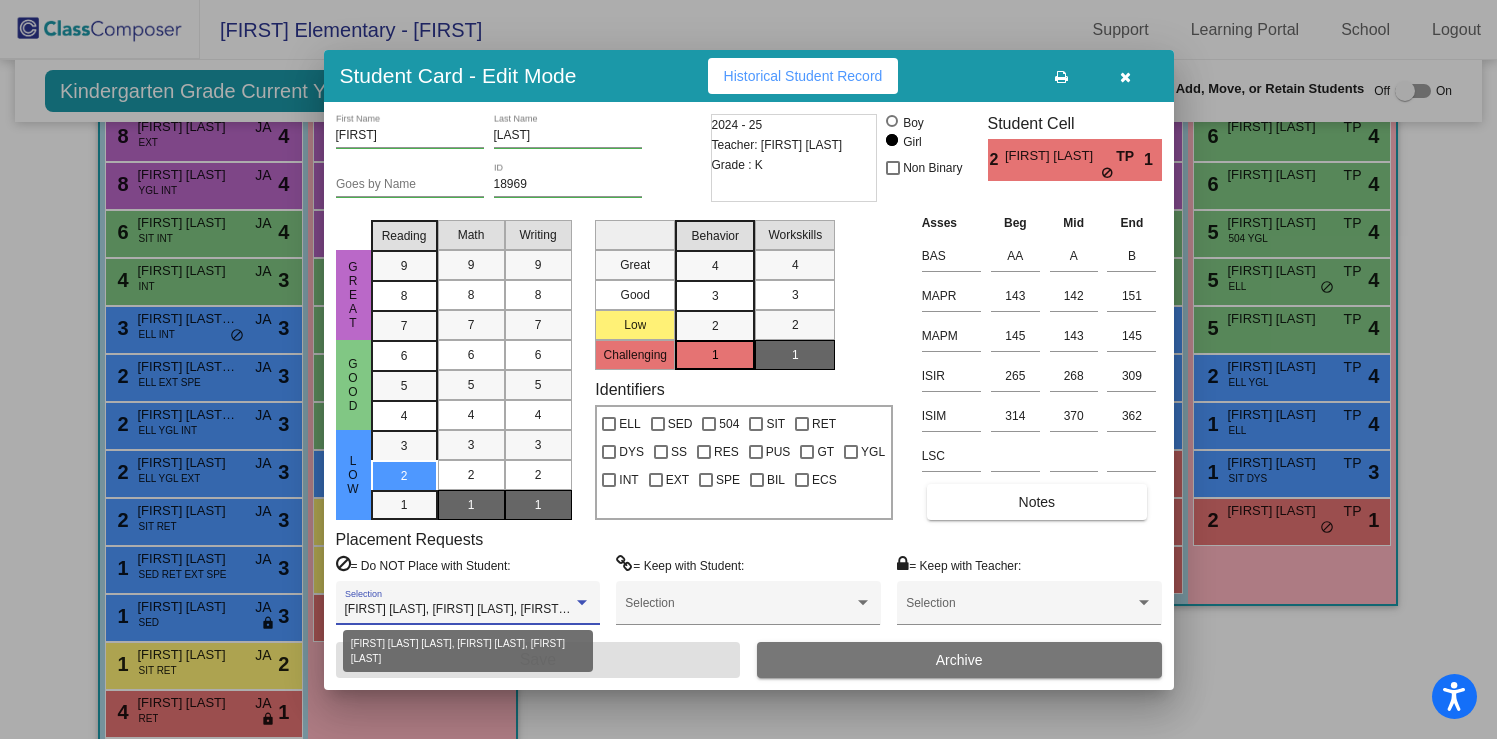 click on "[FIRST] [LAST], [FIRST] [LAST], [FIRST] [LAST]" at bounding box center (473, 609) 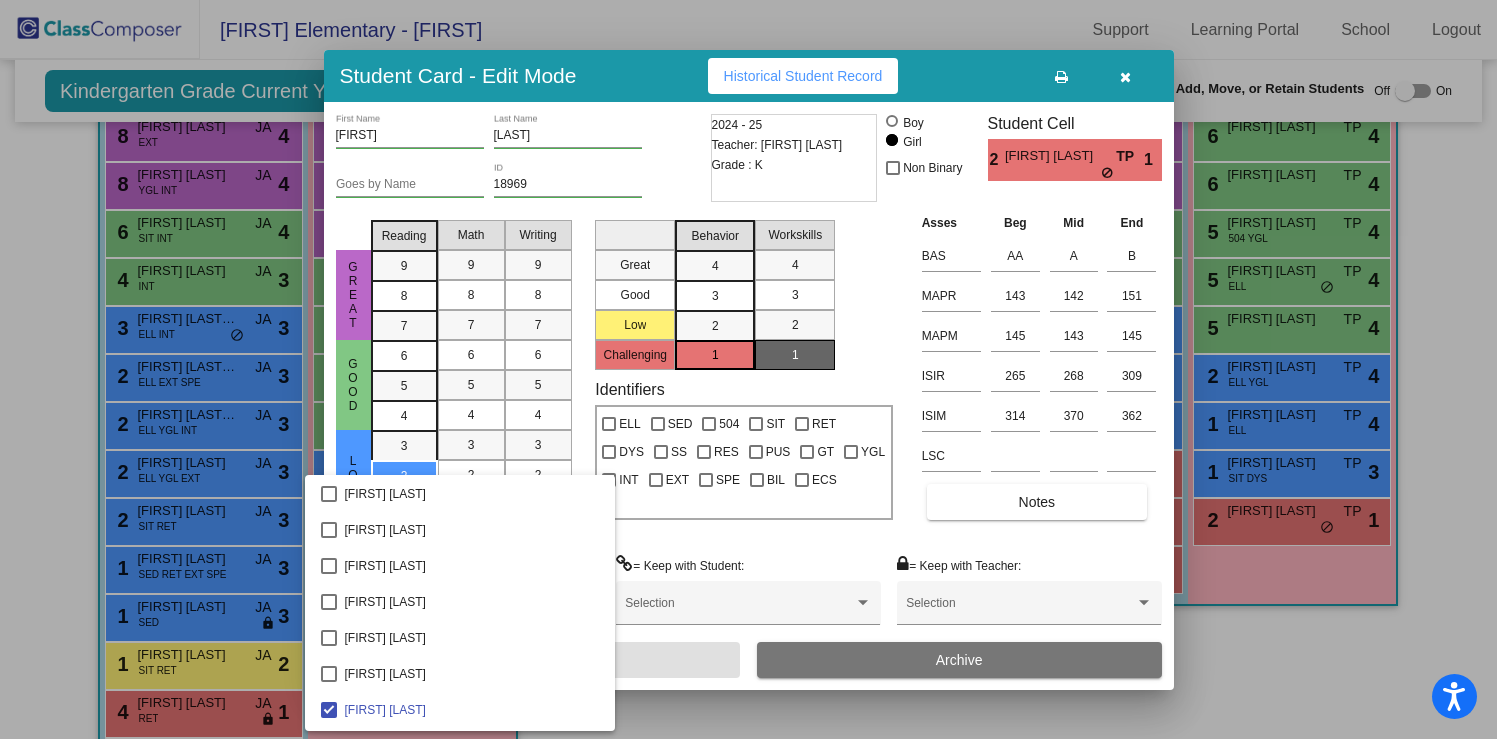 scroll, scrollTop: 7234, scrollLeft: 0, axis: vertical 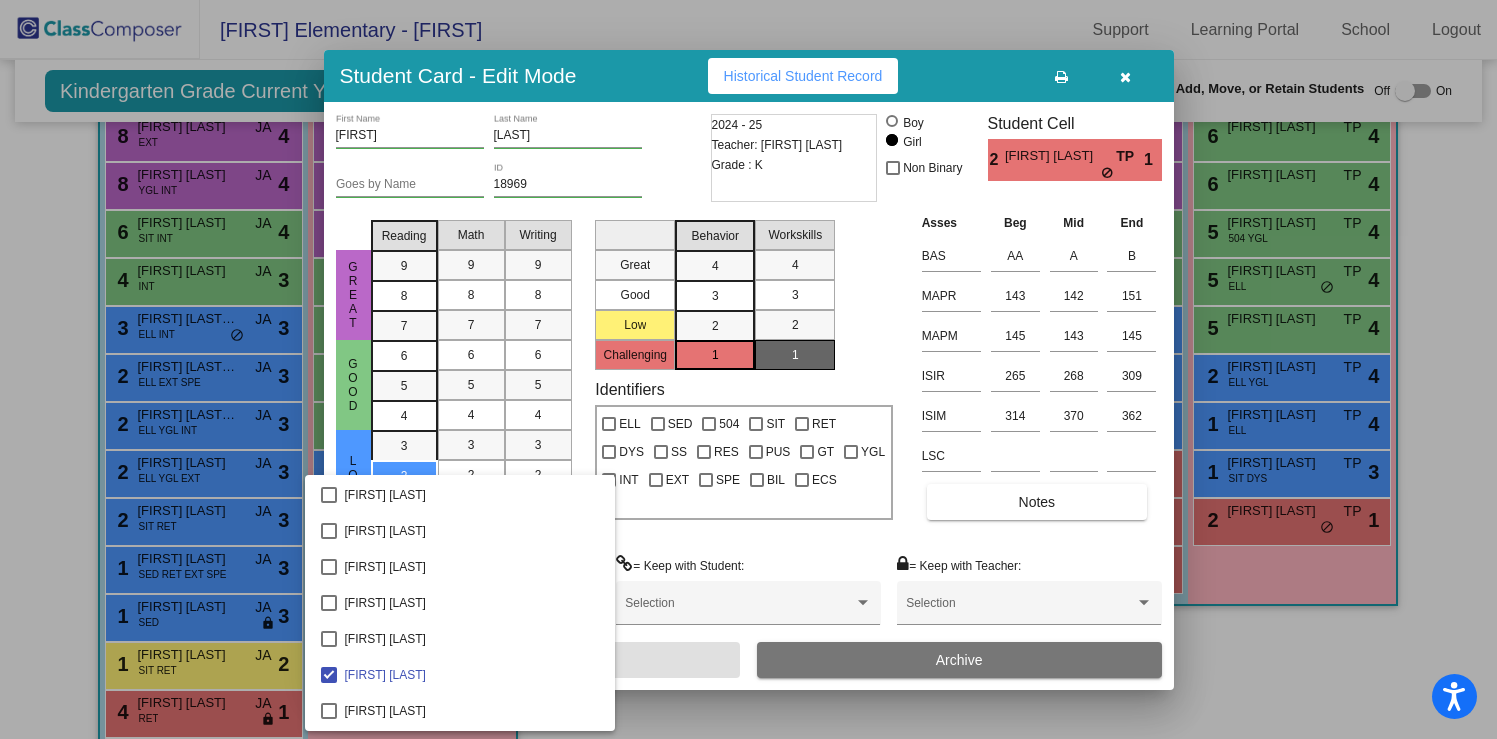 click at bounding box center (748, 369) 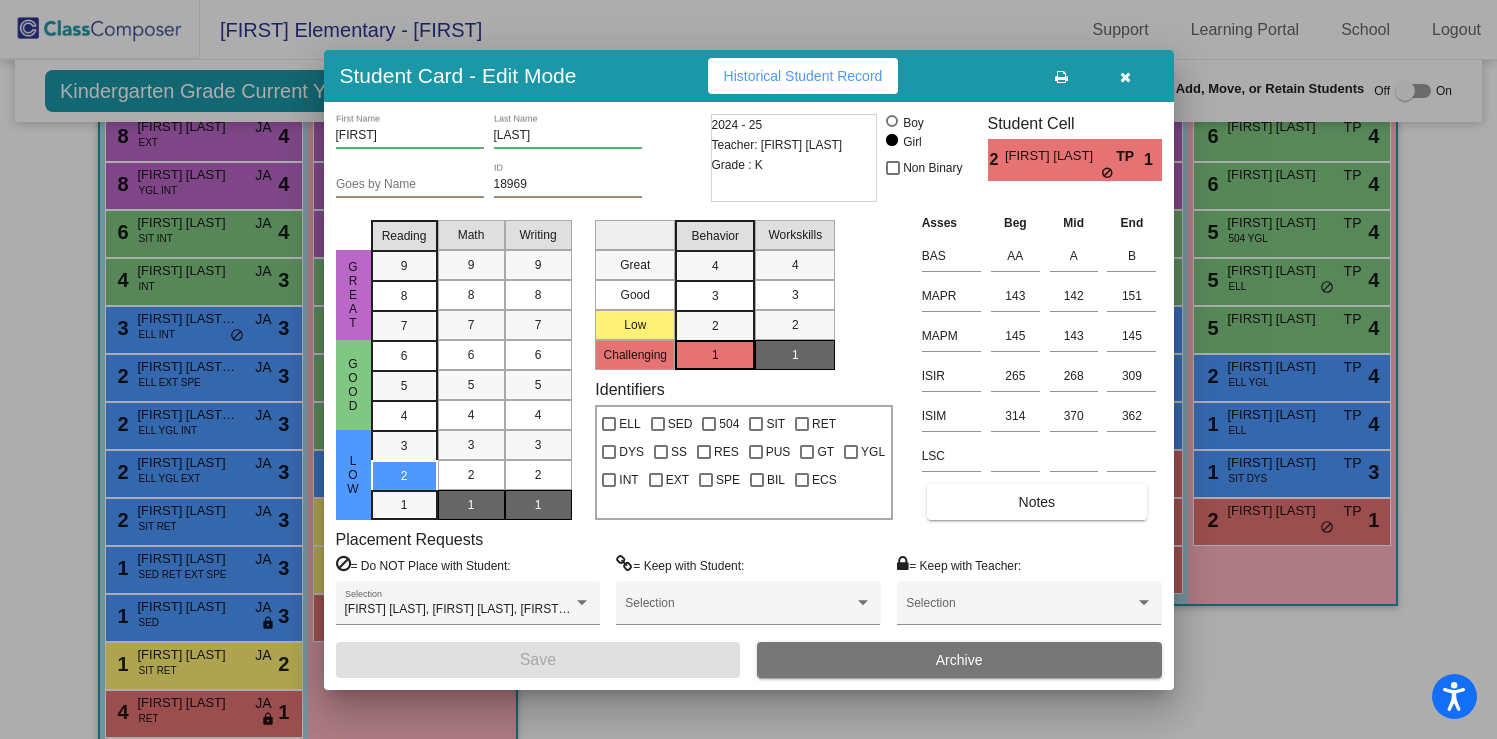click on "Student Card - Edit Mode   Historical Student Record" at bounding box center (749, 76) 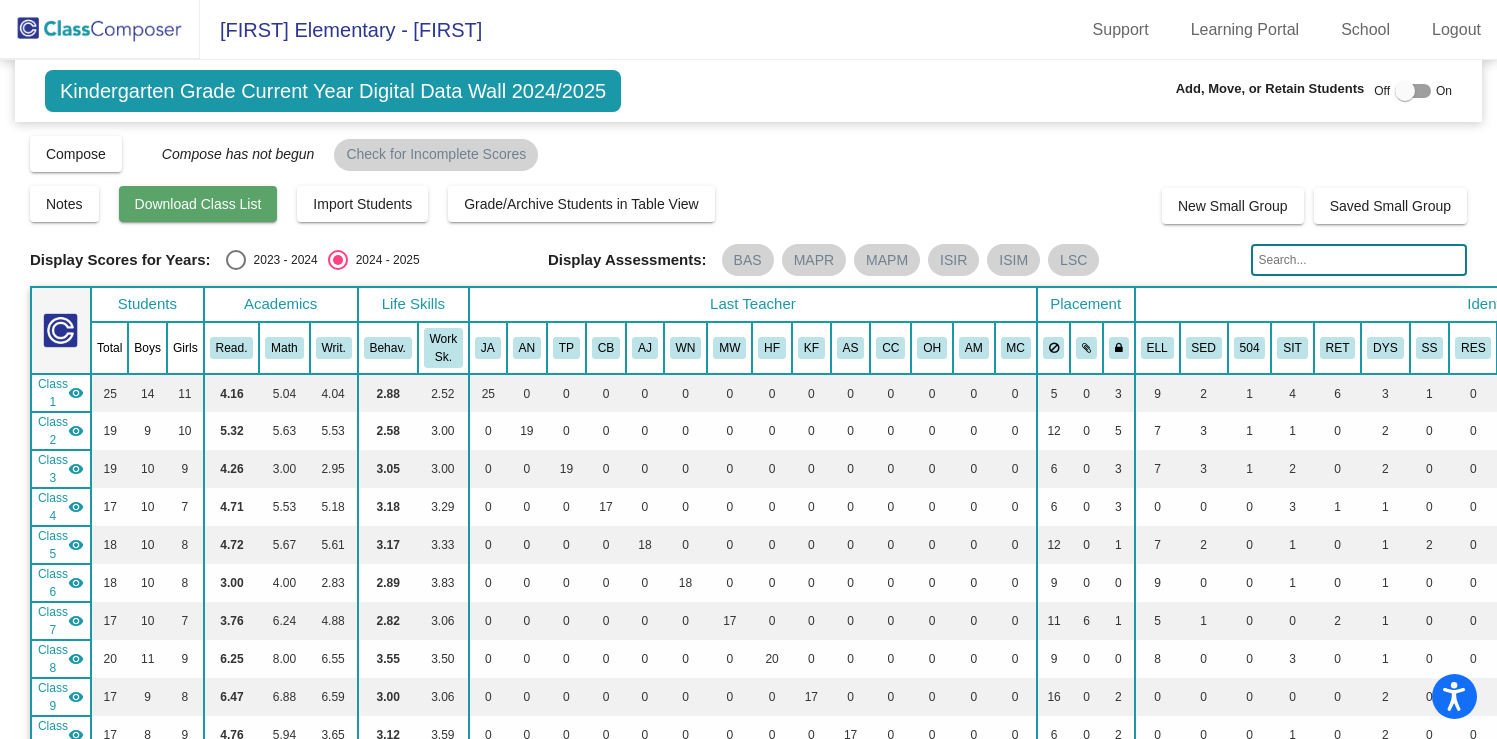 scroll, scrollTop: 0, scrollLeft: 3, axis: horizontal 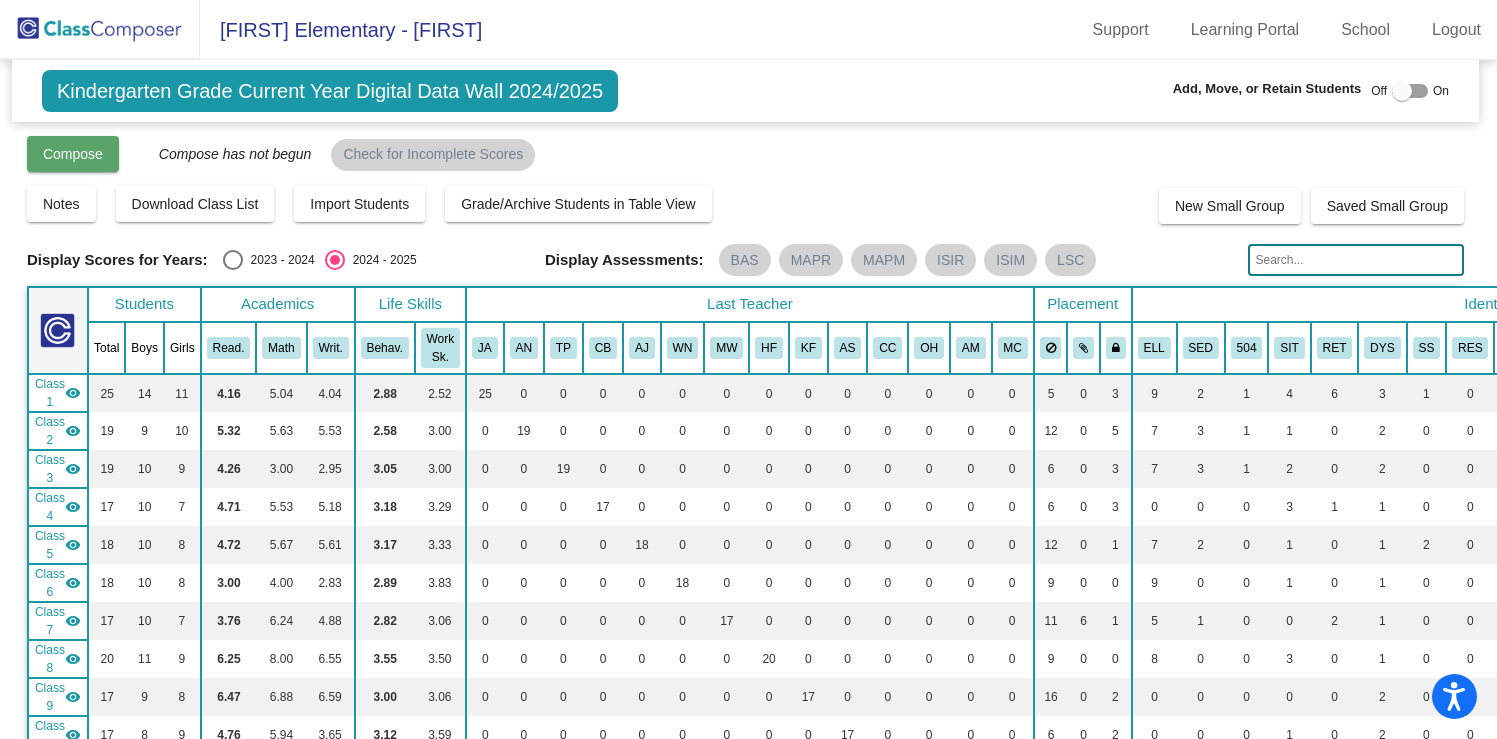 click on "Compose" 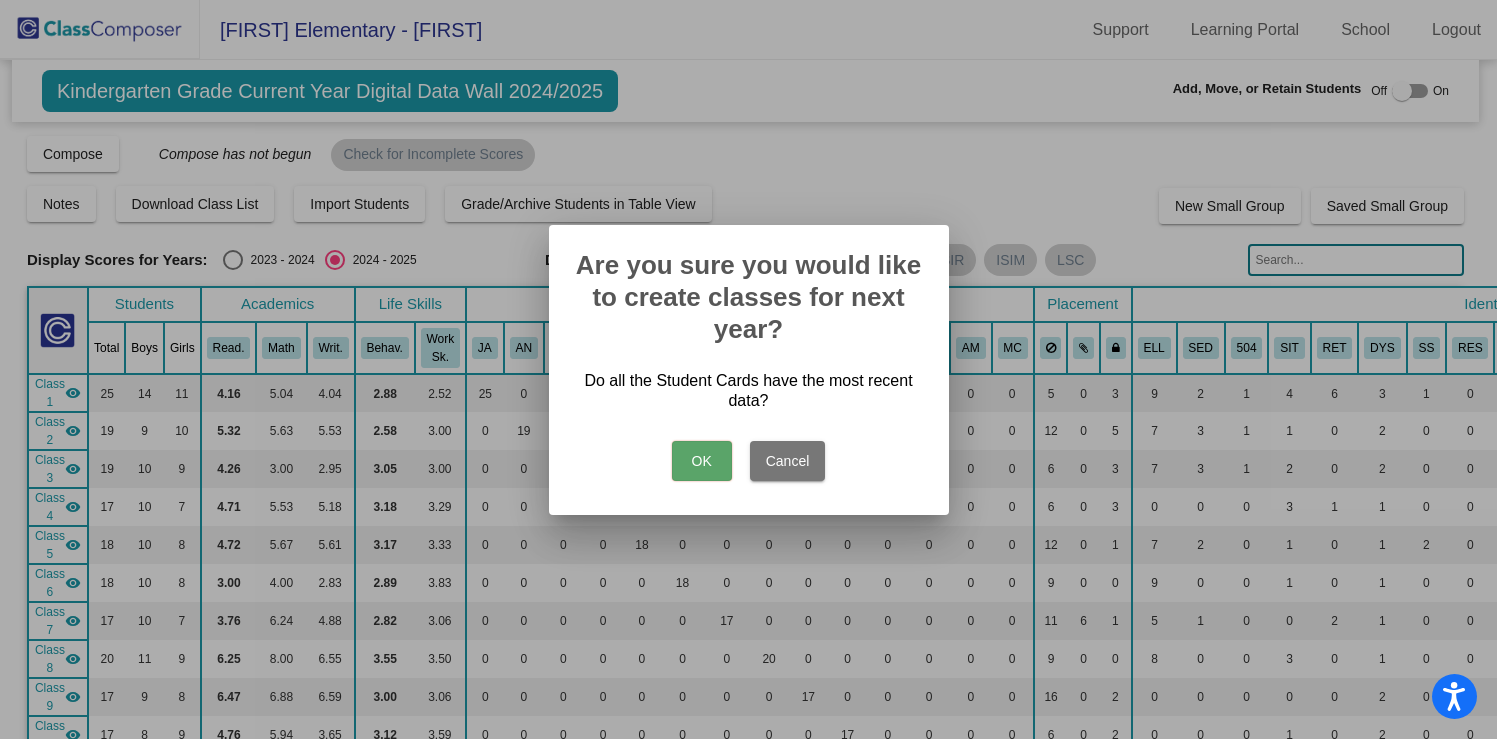 click on "OK" at bounding box center [702, 461] 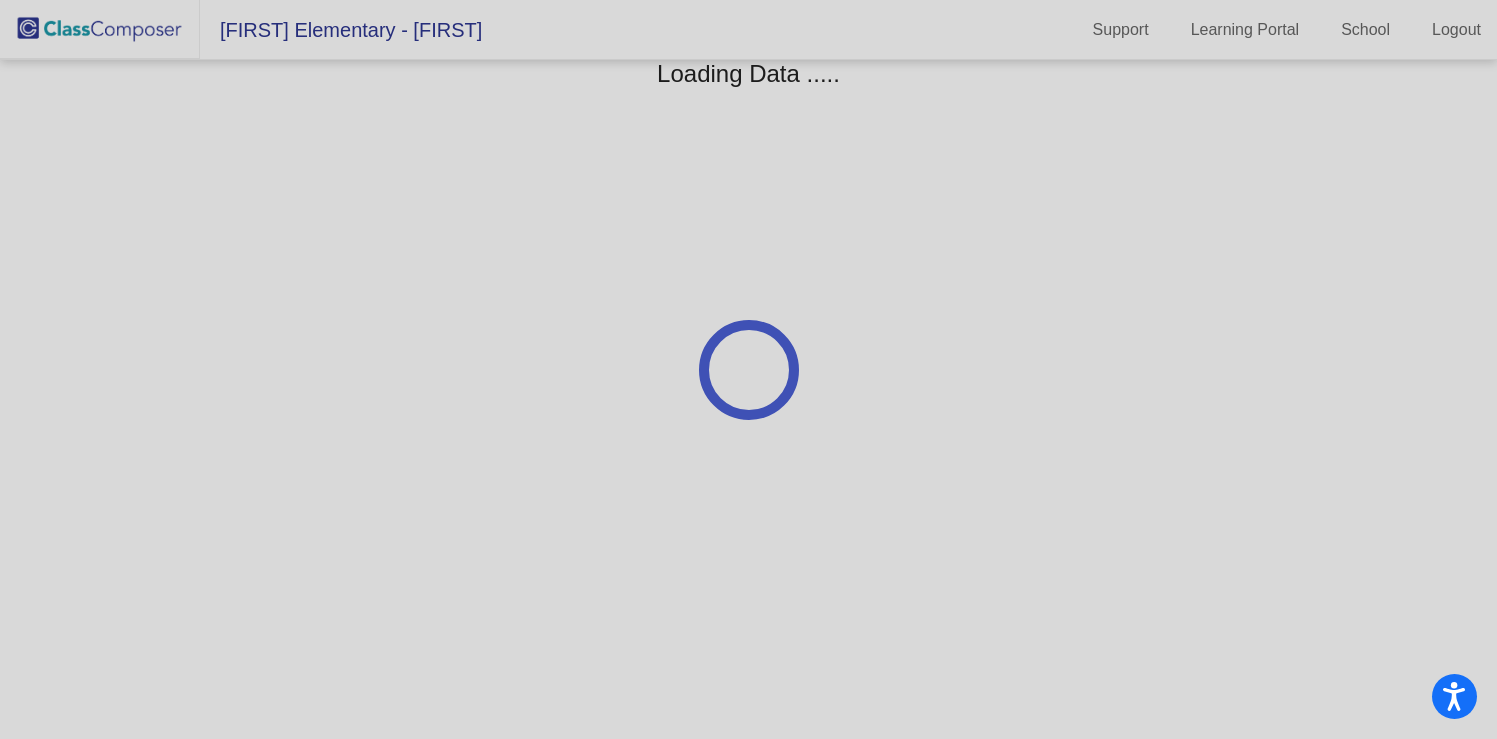 scroll, scrollTop: 0, scrollLeft: 0, axis: both 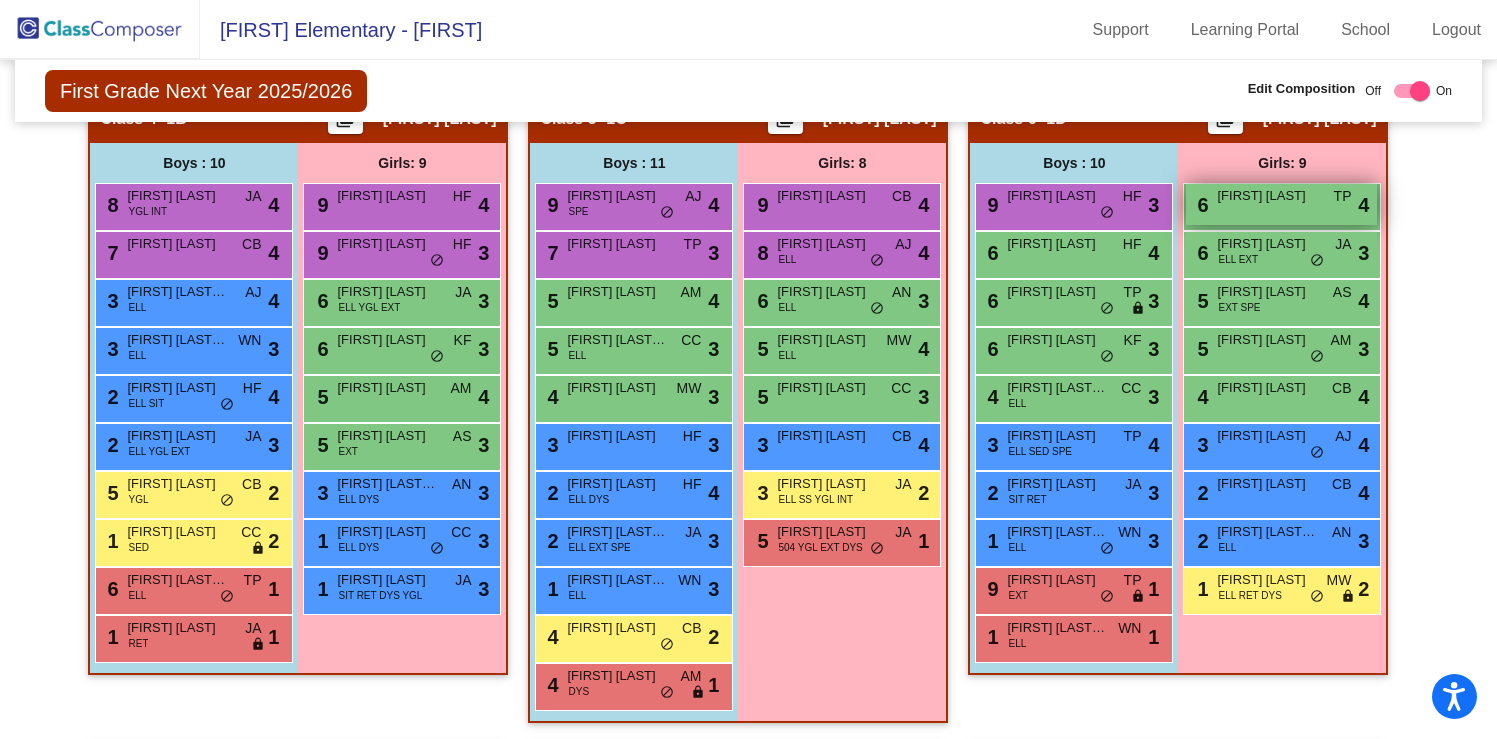 click on "6 [FIRST] [LAST] TP lock do_not_disturb_alt 4" at bounding box center [1281, 204] 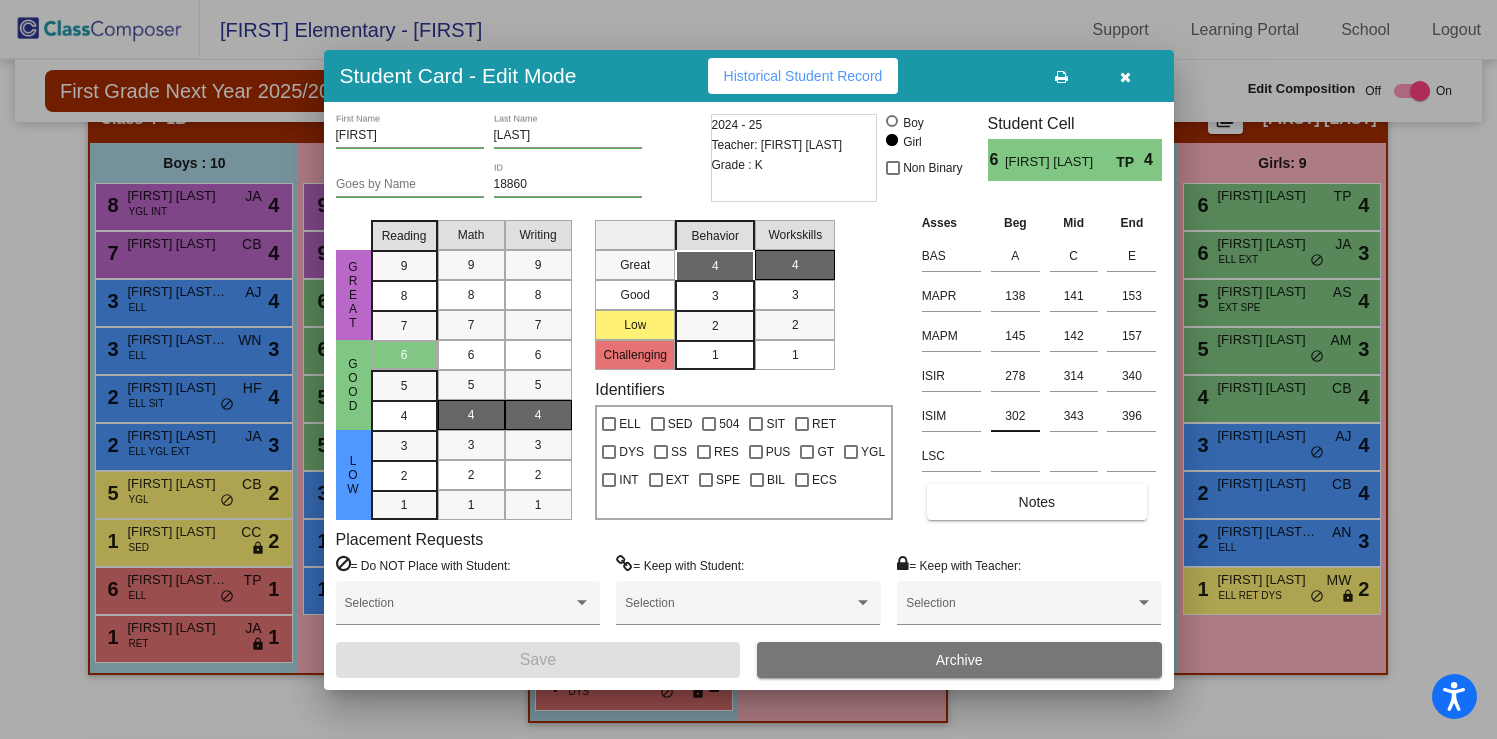scroll, scrollTop: 0, scrollLeft: 0, axis: both 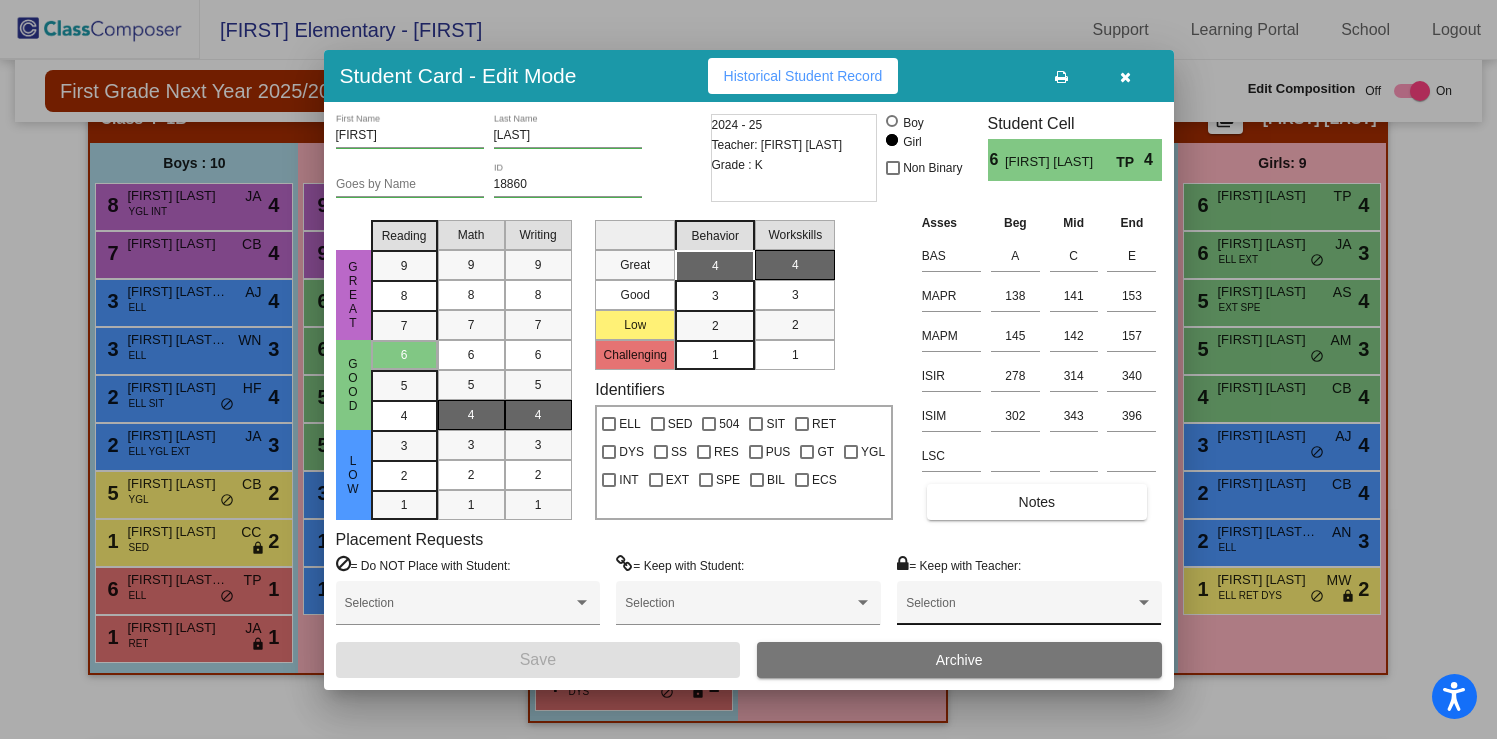 click on "Selection" at bounding box center (1029, 608) 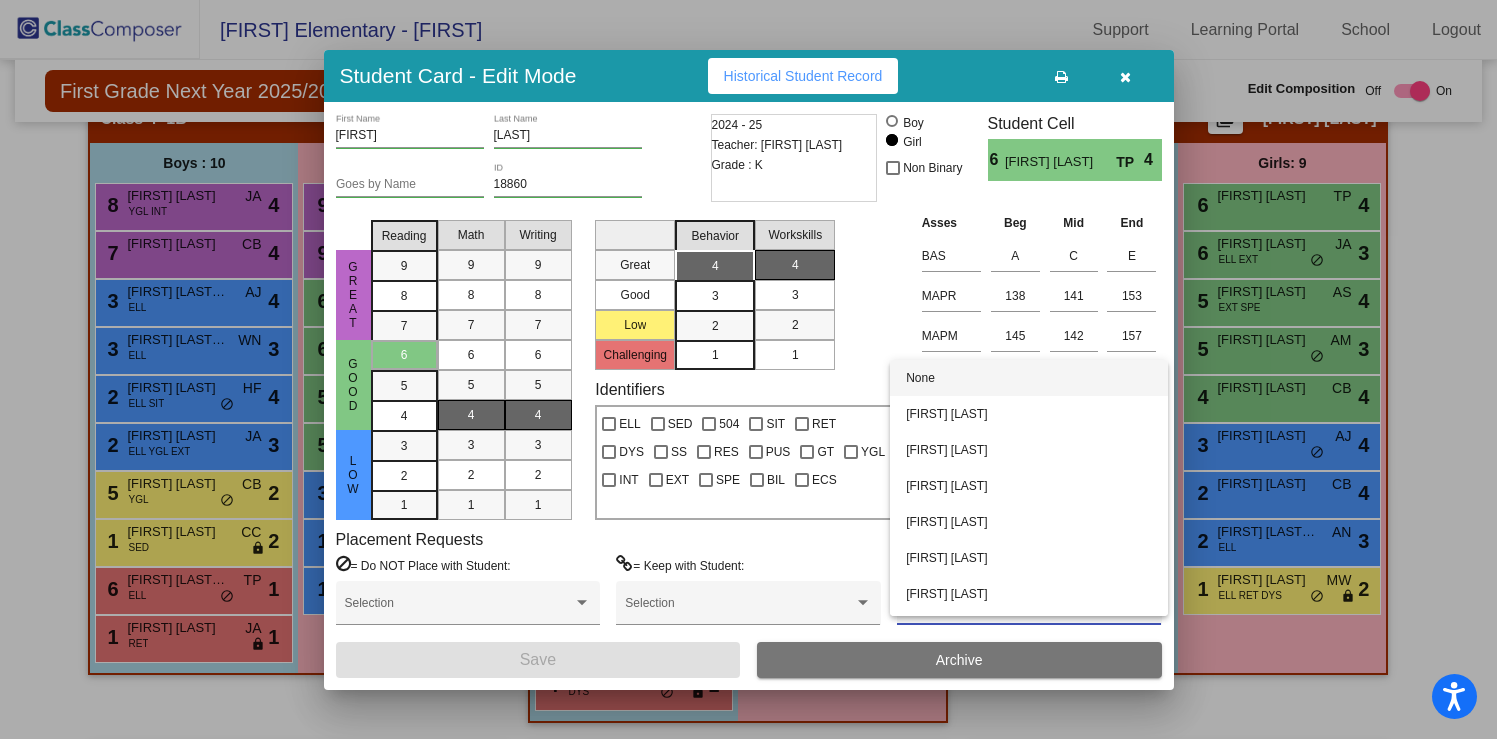 click at bounding box center (748, 369) 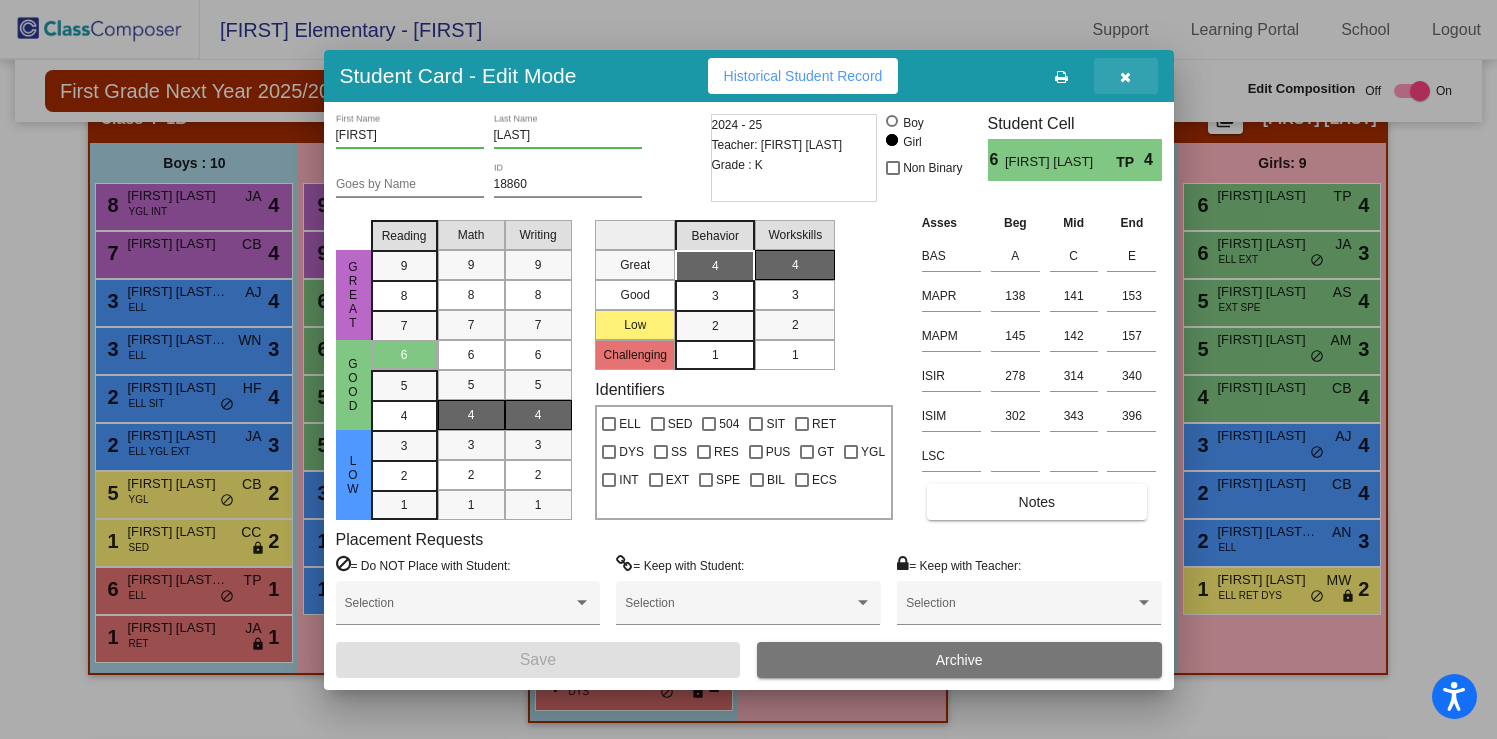 click at bounding box center (1125, 77) 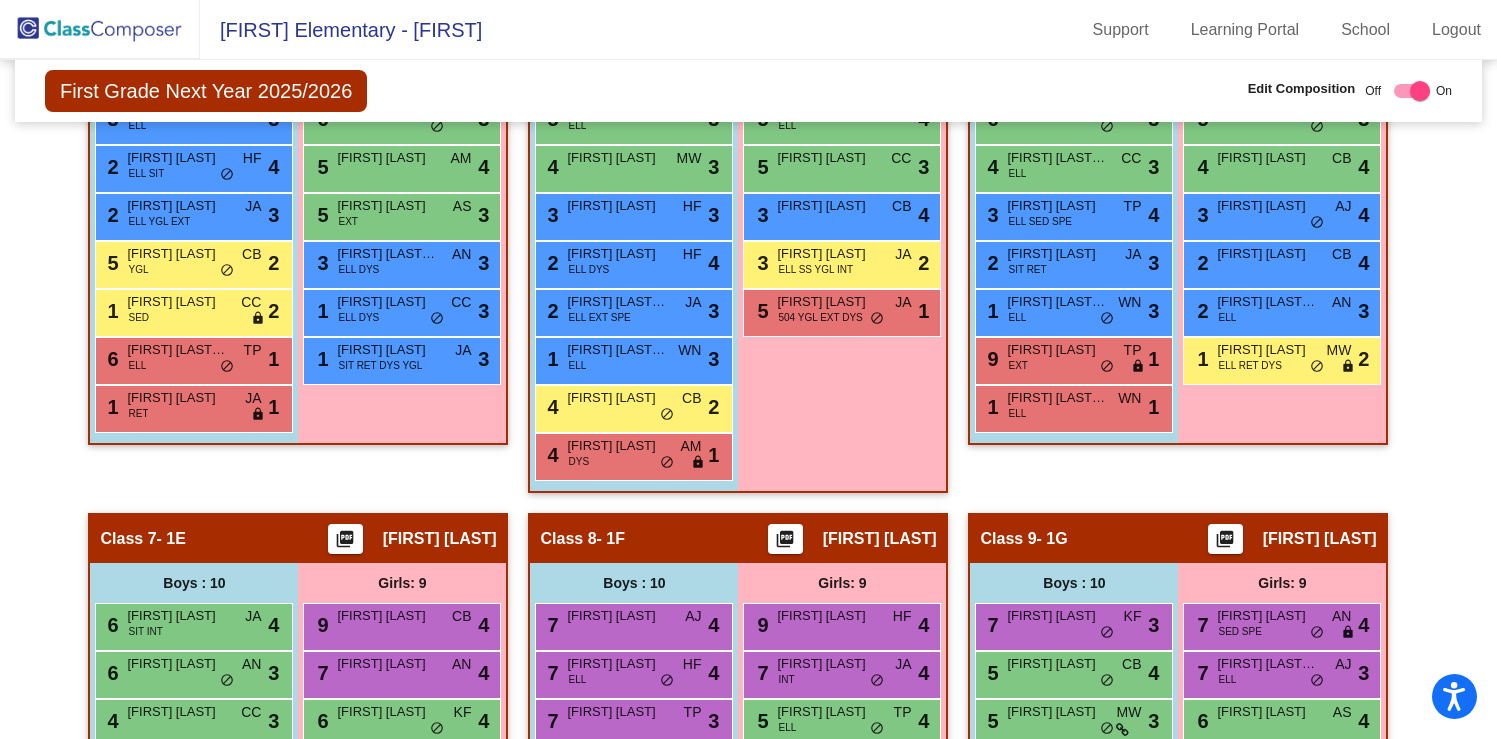 scroll, scrollTop: 1760, scrollLeft: 0, axis: vertical 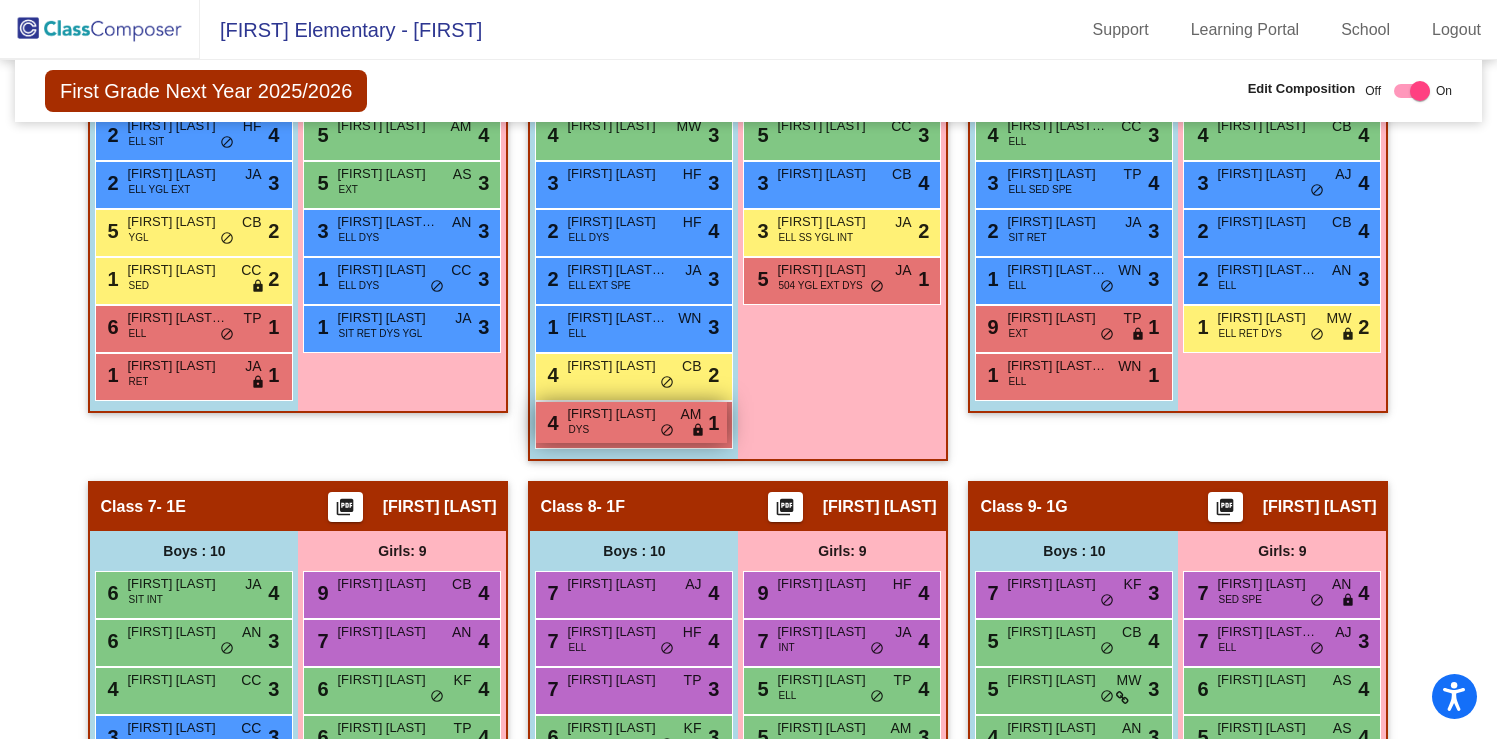 click on "4 [FIRST] [LAST] DYS AM lock do_not_disturb_alt 1" at bounding box center [631, 422] 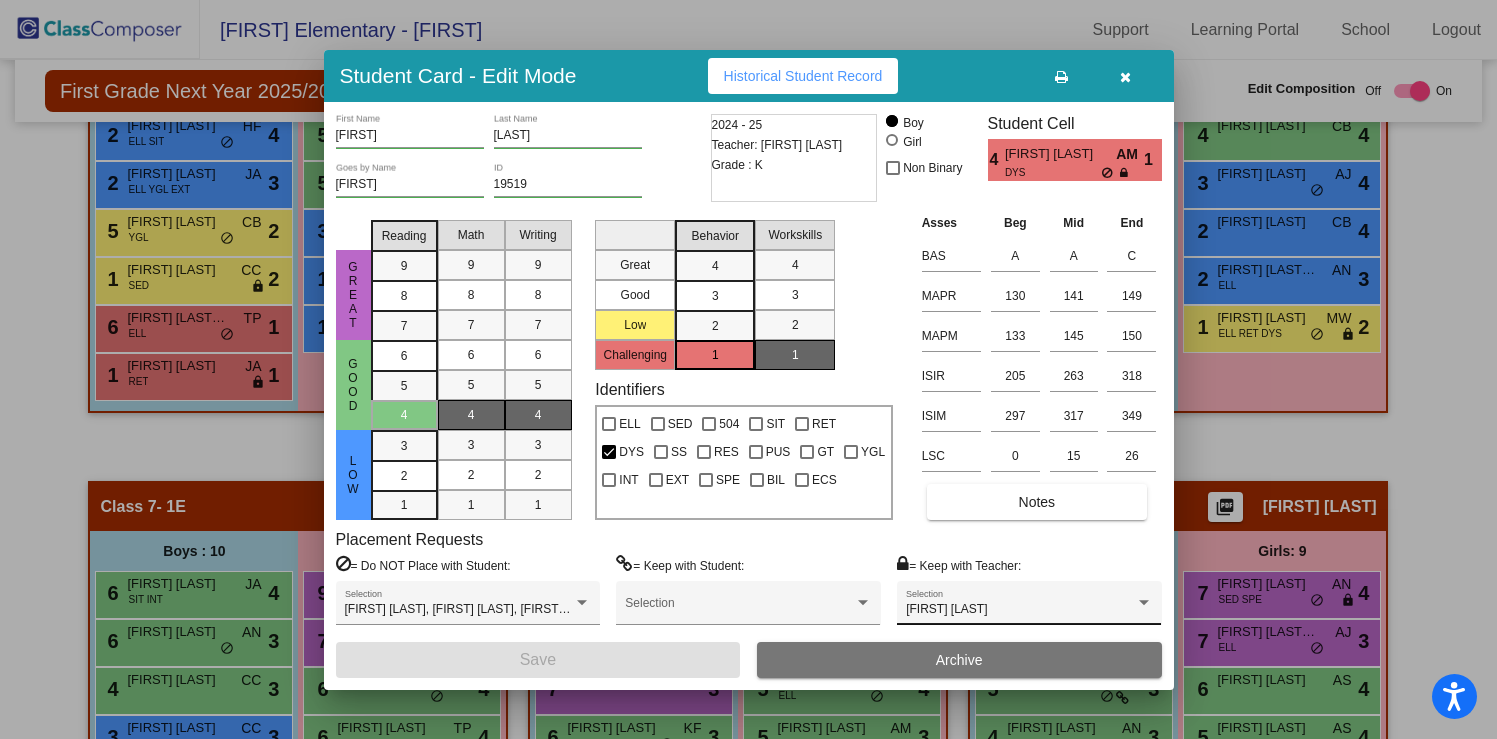 click on "[FIRST] [LAST]" at bounding box center [1020, 610] 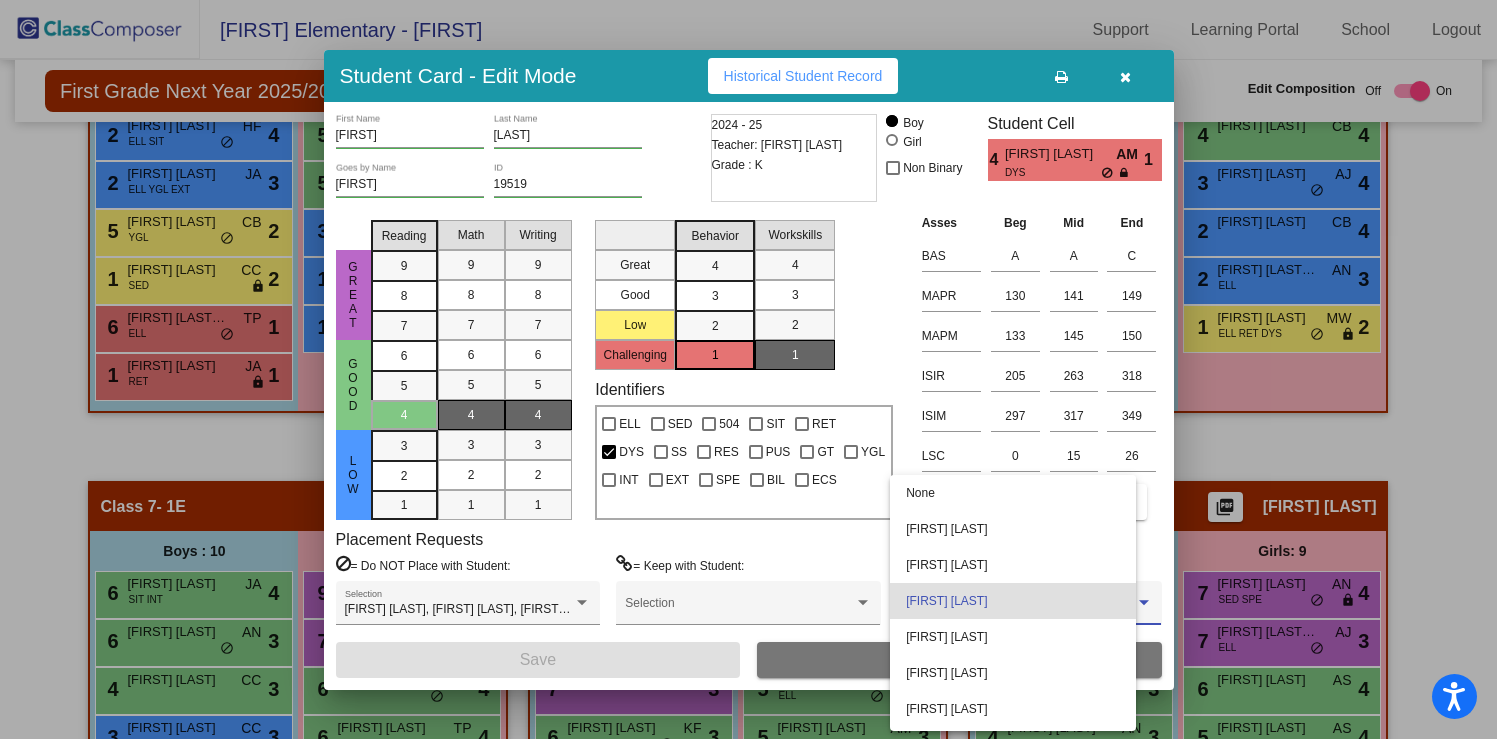 scroll, scrollTop: 27, scrollLeft: 0, axis: vertical 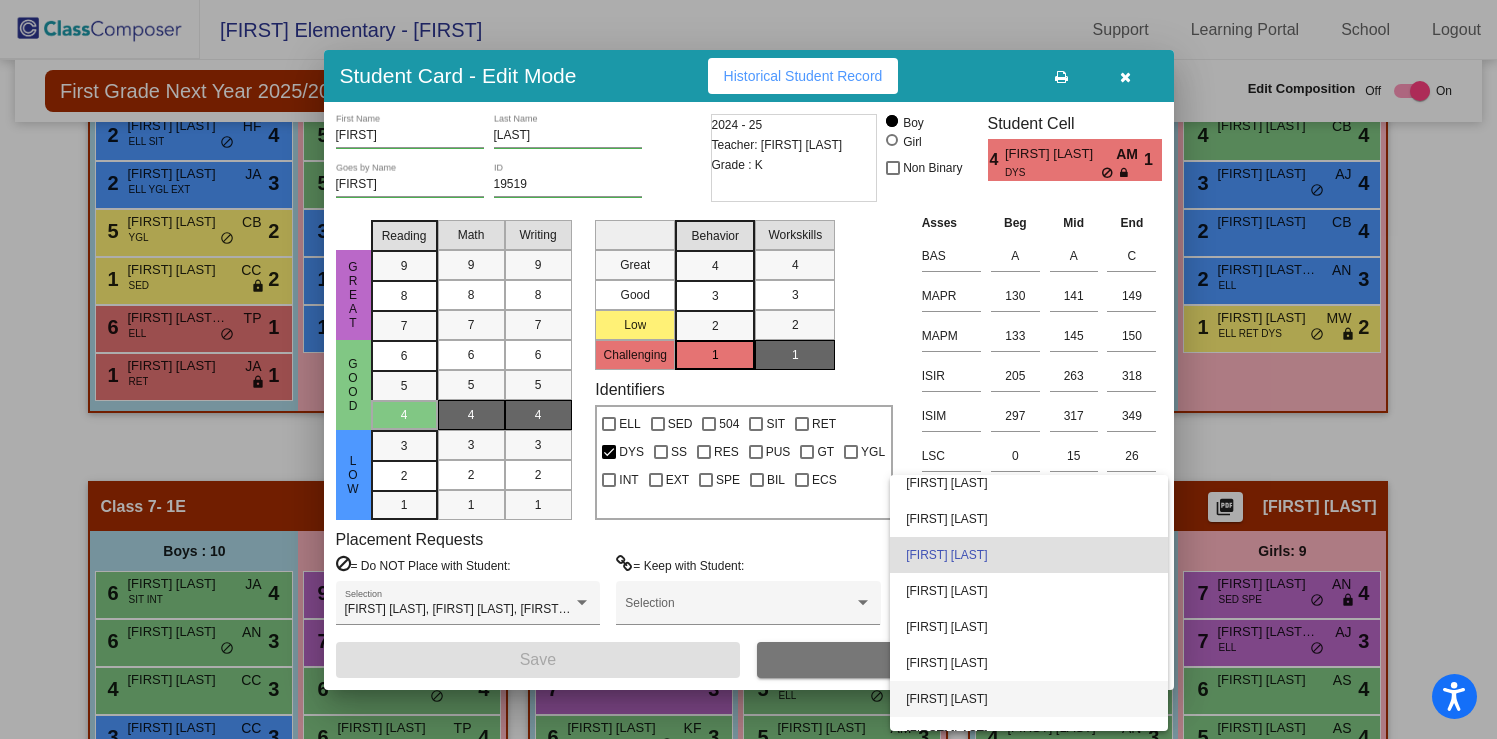 click on "[FIRST] [LAST]" at bounding box center [1029, 699] 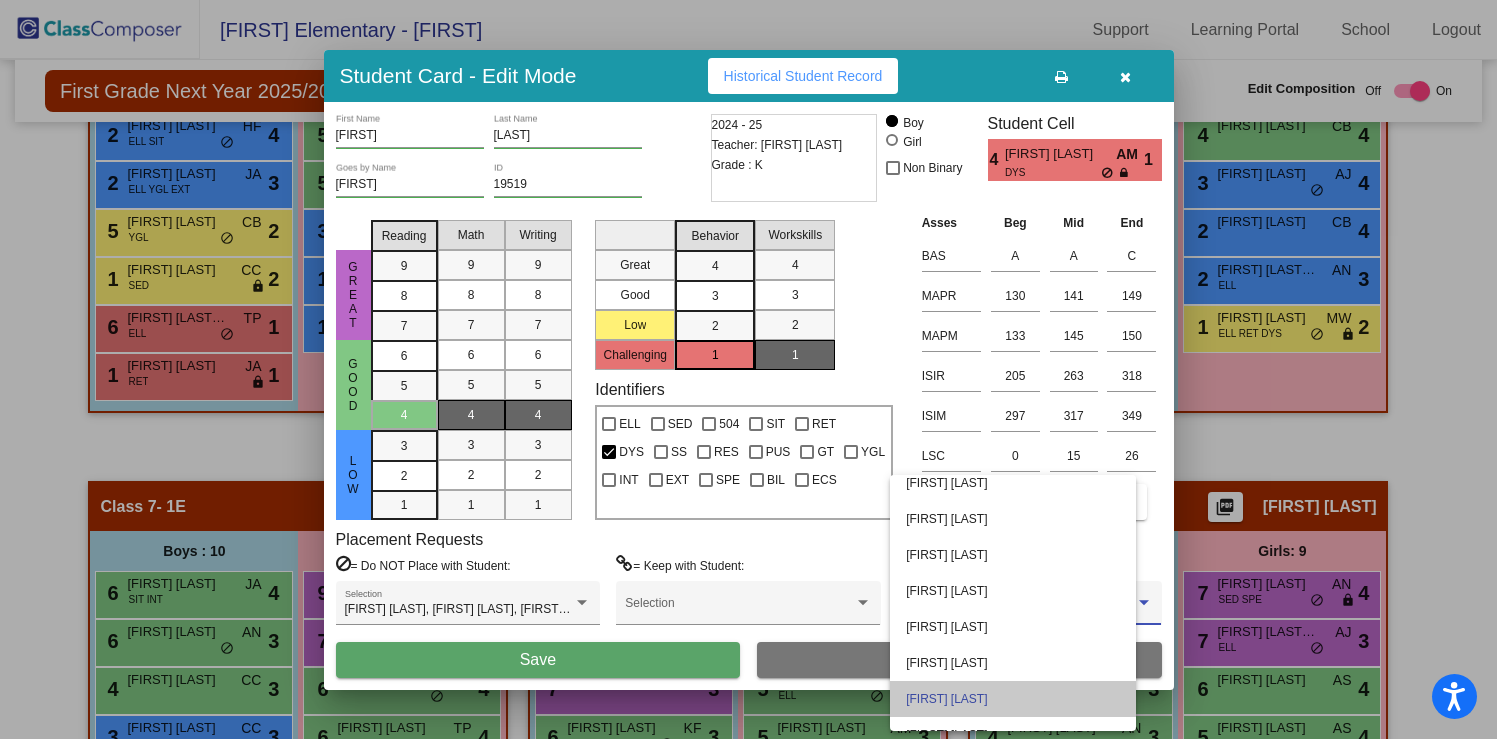 scroll, scrollTop: 68, scrollLeft: 0, axis: vertical 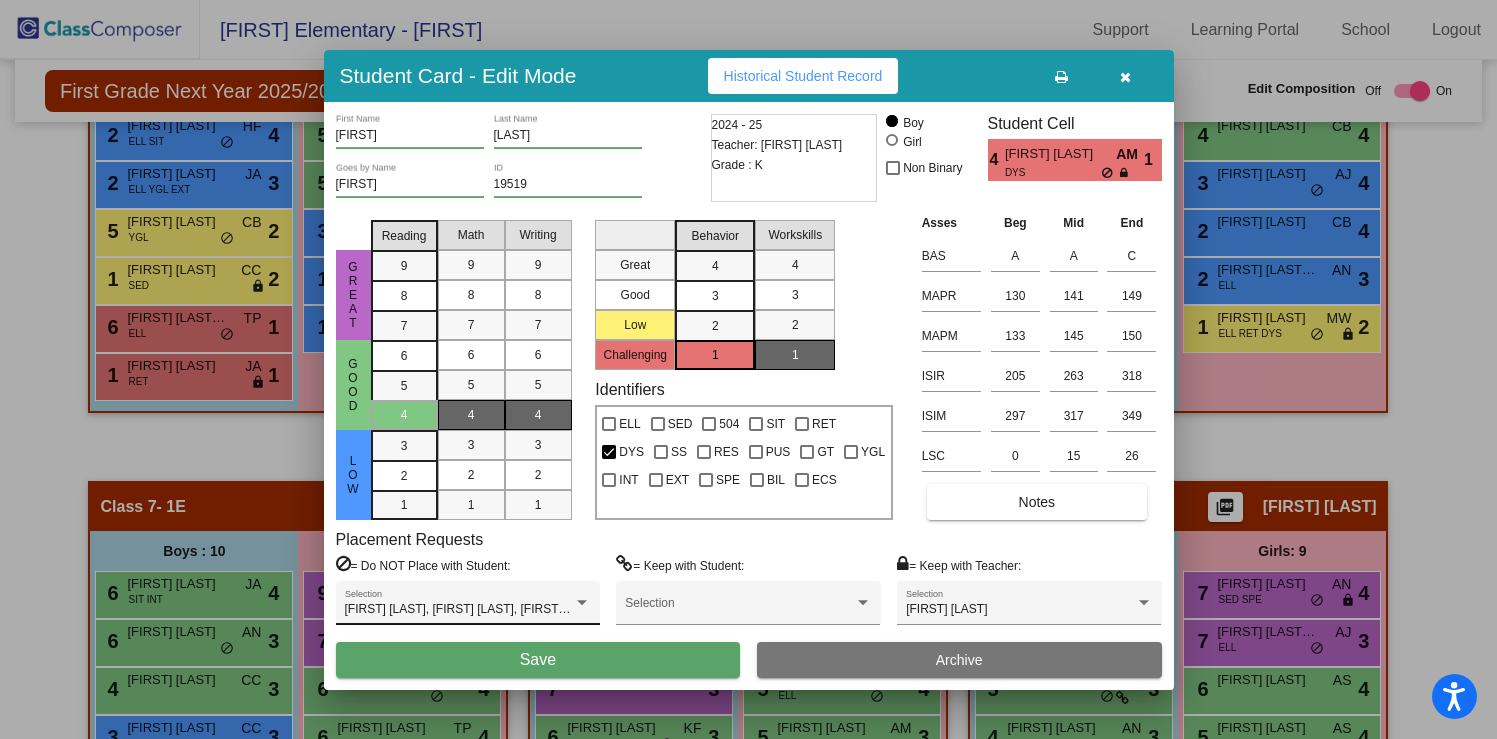 click on "[FIRST] [LAST], [FIRST] [LAST], [FIRST] [LAST], [FIRST] [LAST], [FIRST] [LAST], [FIRST] [LAST], [FIRST] [LAST], [FIRST] [LAST] Selection" at bounding box center [468, 608] 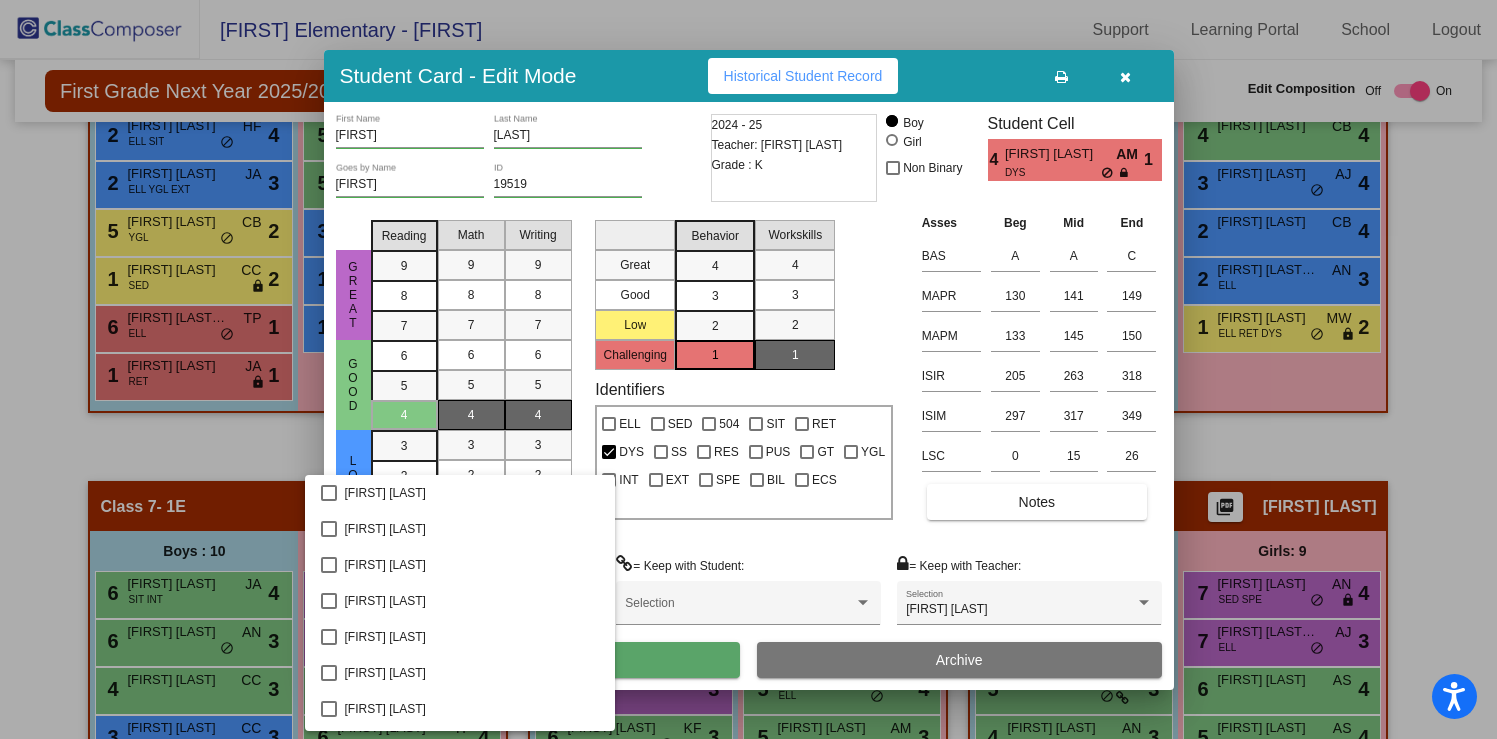 scroll, scrollTop: 1791, scrollLeft: 0, axis: vertical 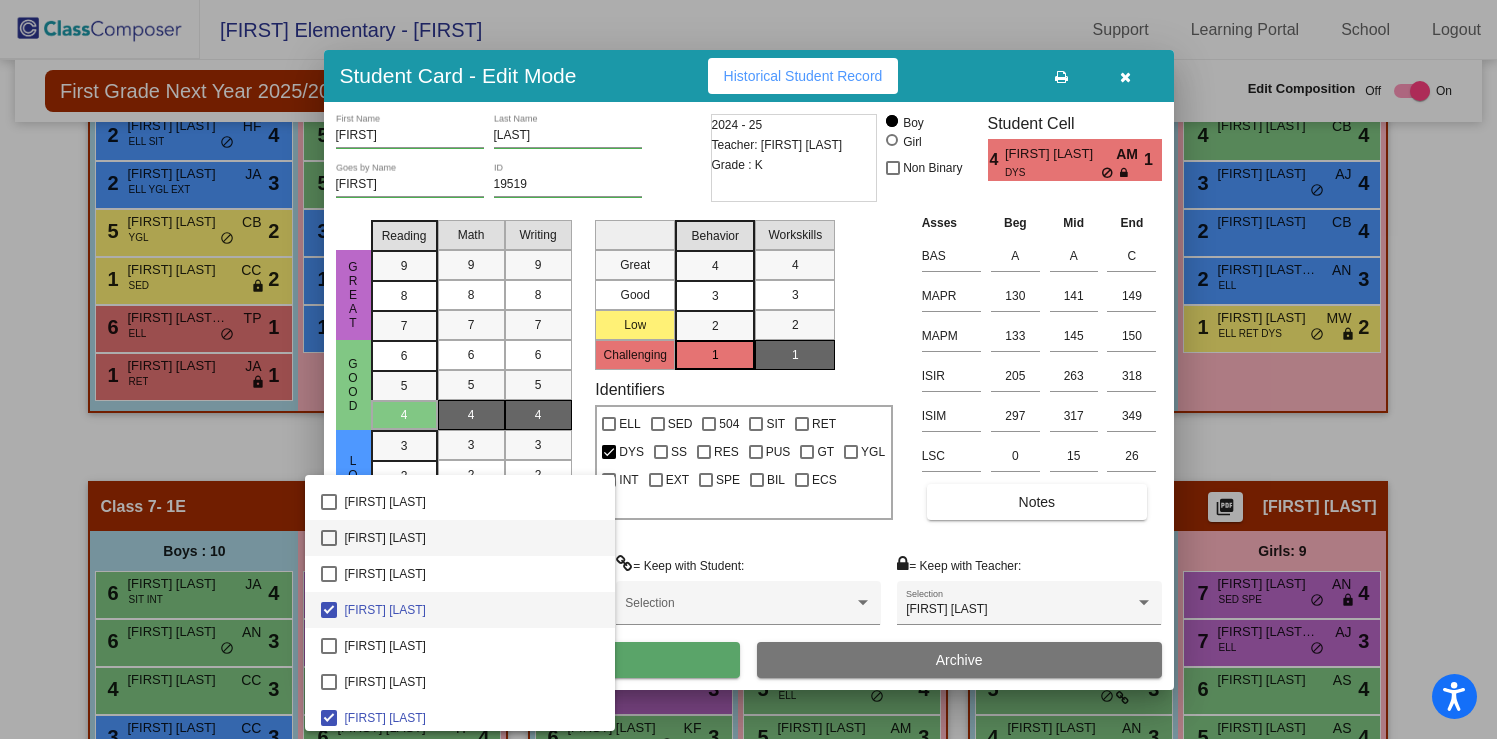 click at bounding box center (329, 538) 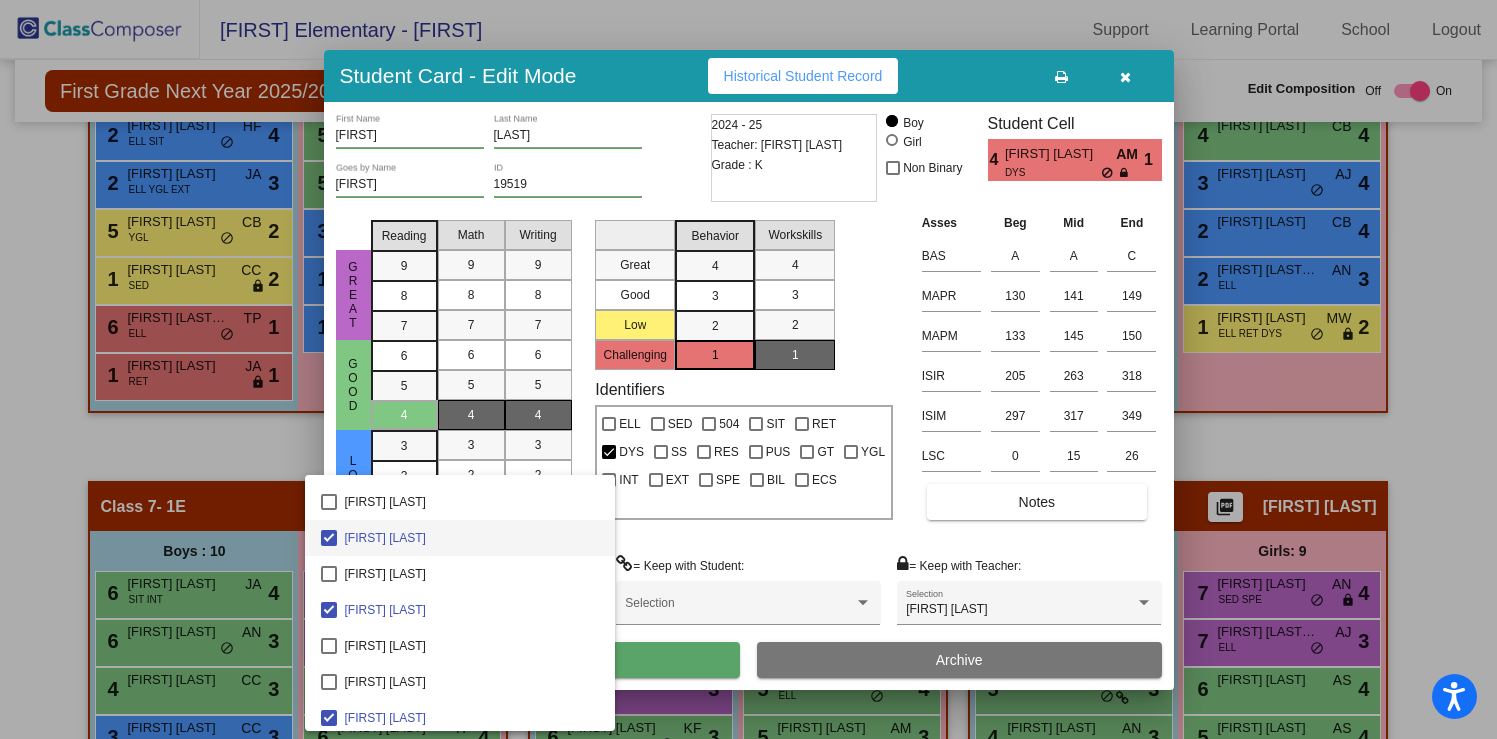 click at bounding box center (748, 369) 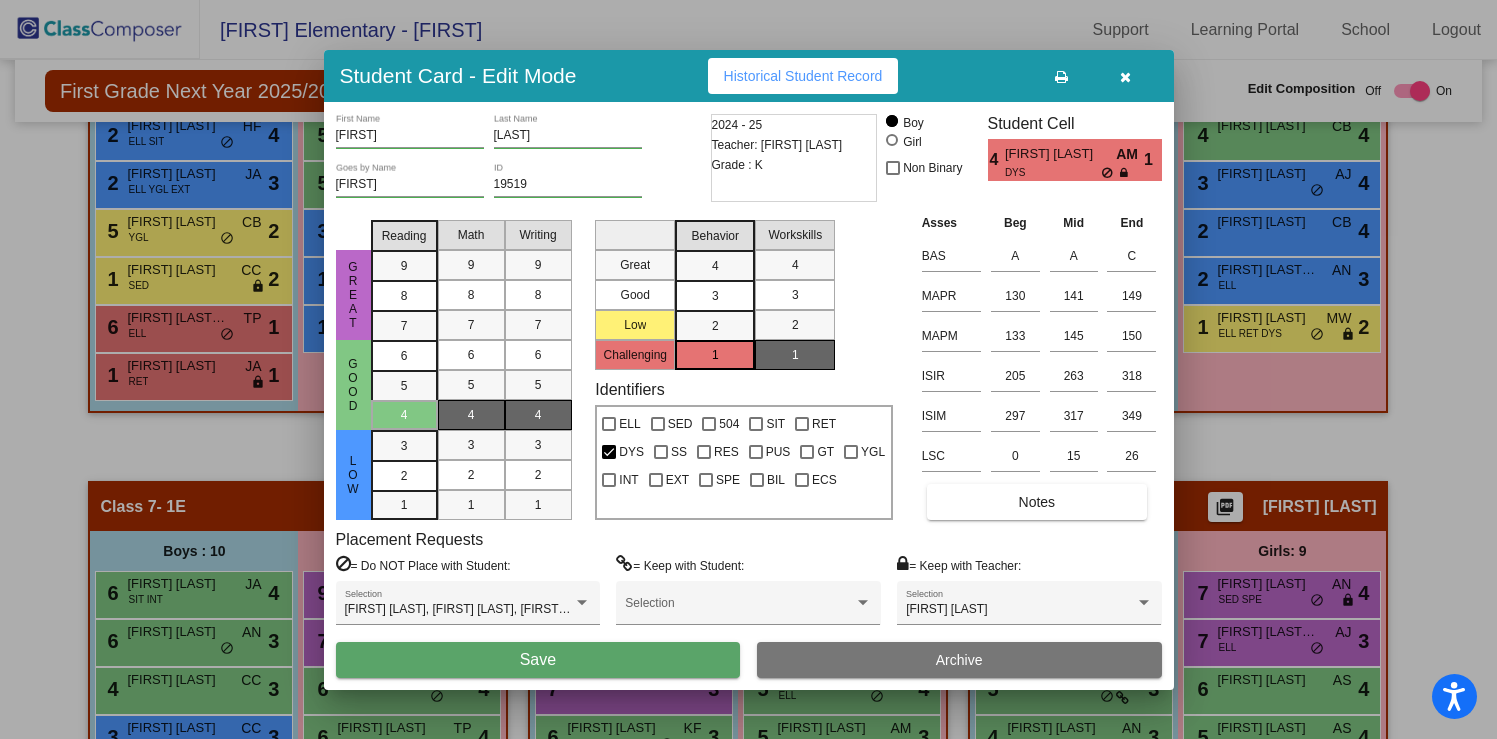 click on "Save" at bounding box center [538, 660] 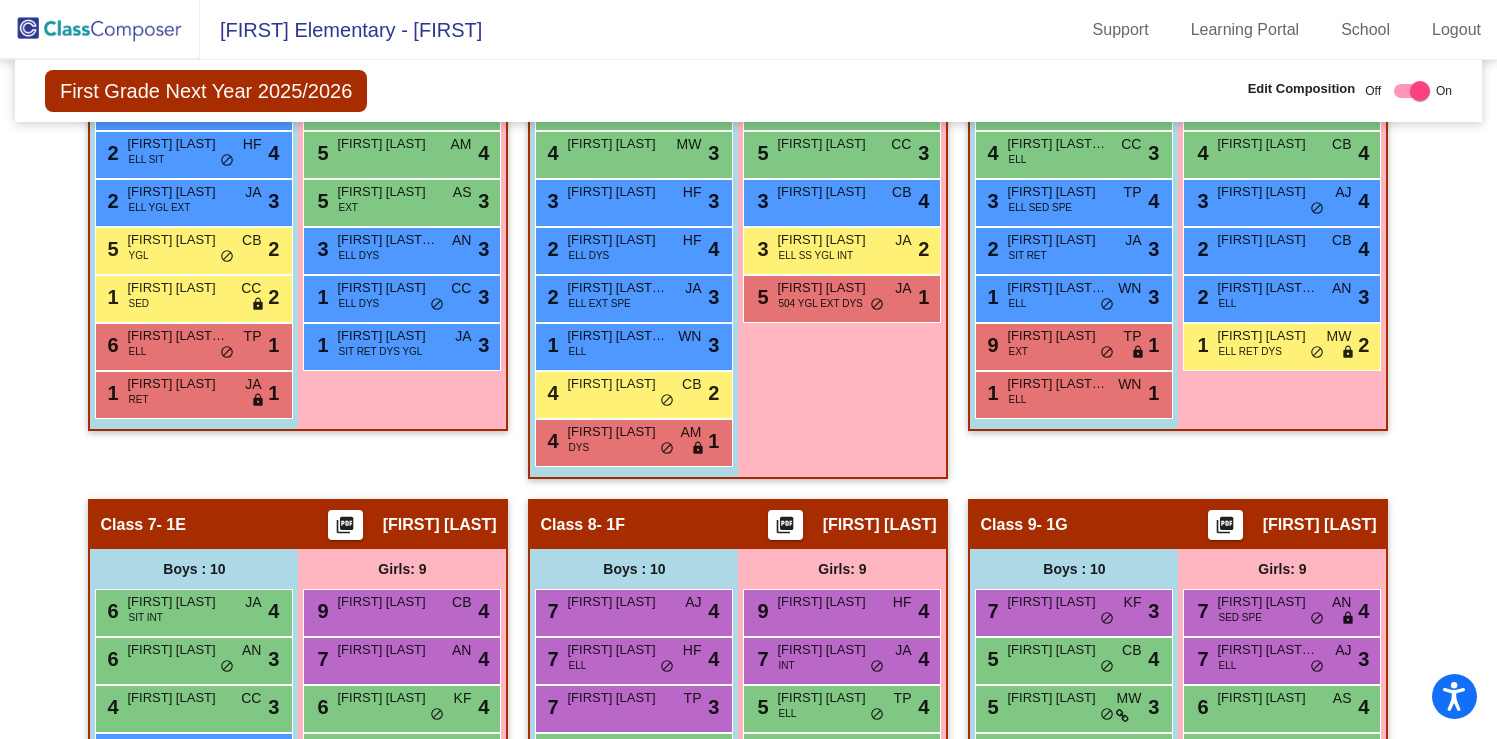 scroll, scrollTop: 1721, scrollLeft: 0, axis: vertical 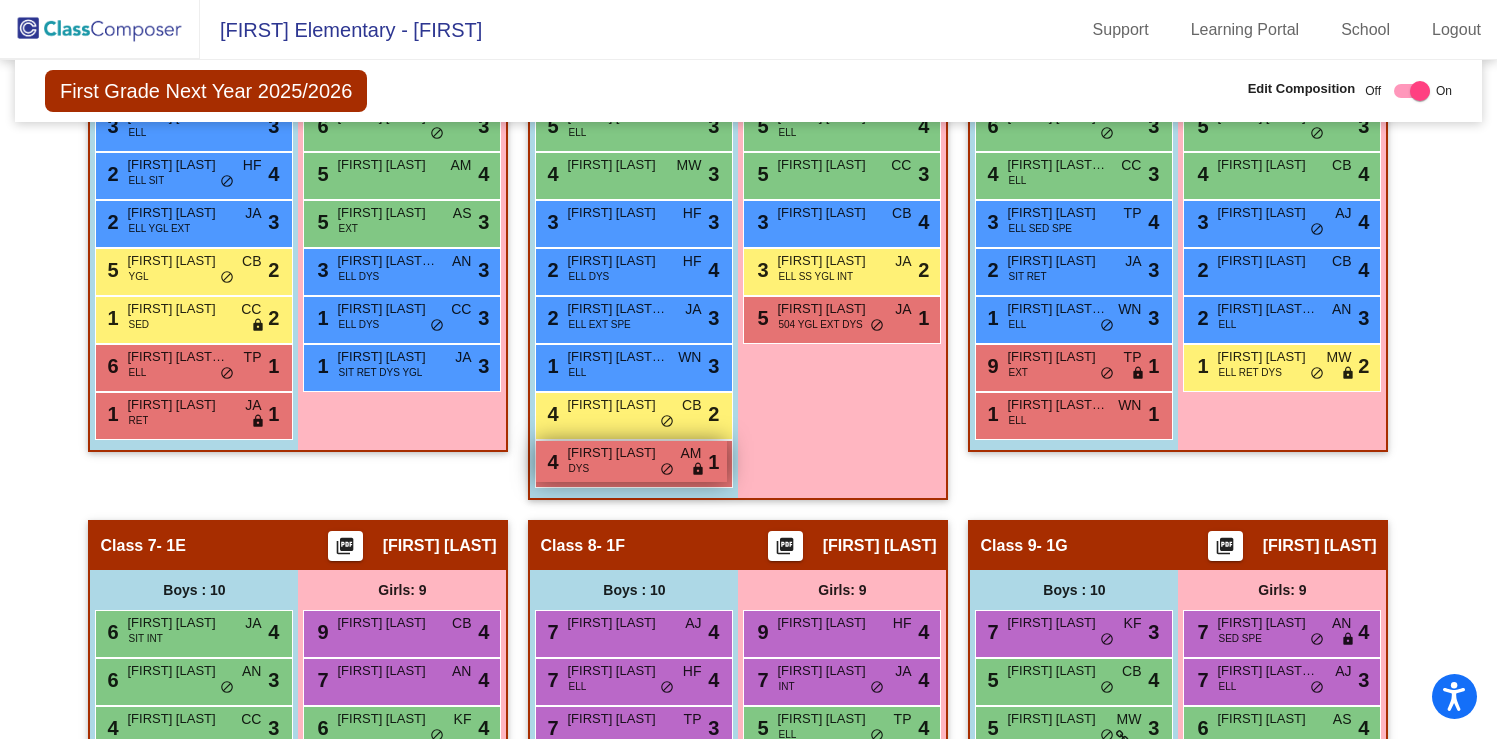 click on "4 [FIRST] [LAST] DYS AM lock do_not_disturb_alt 1" at bounding box center (631, 461) 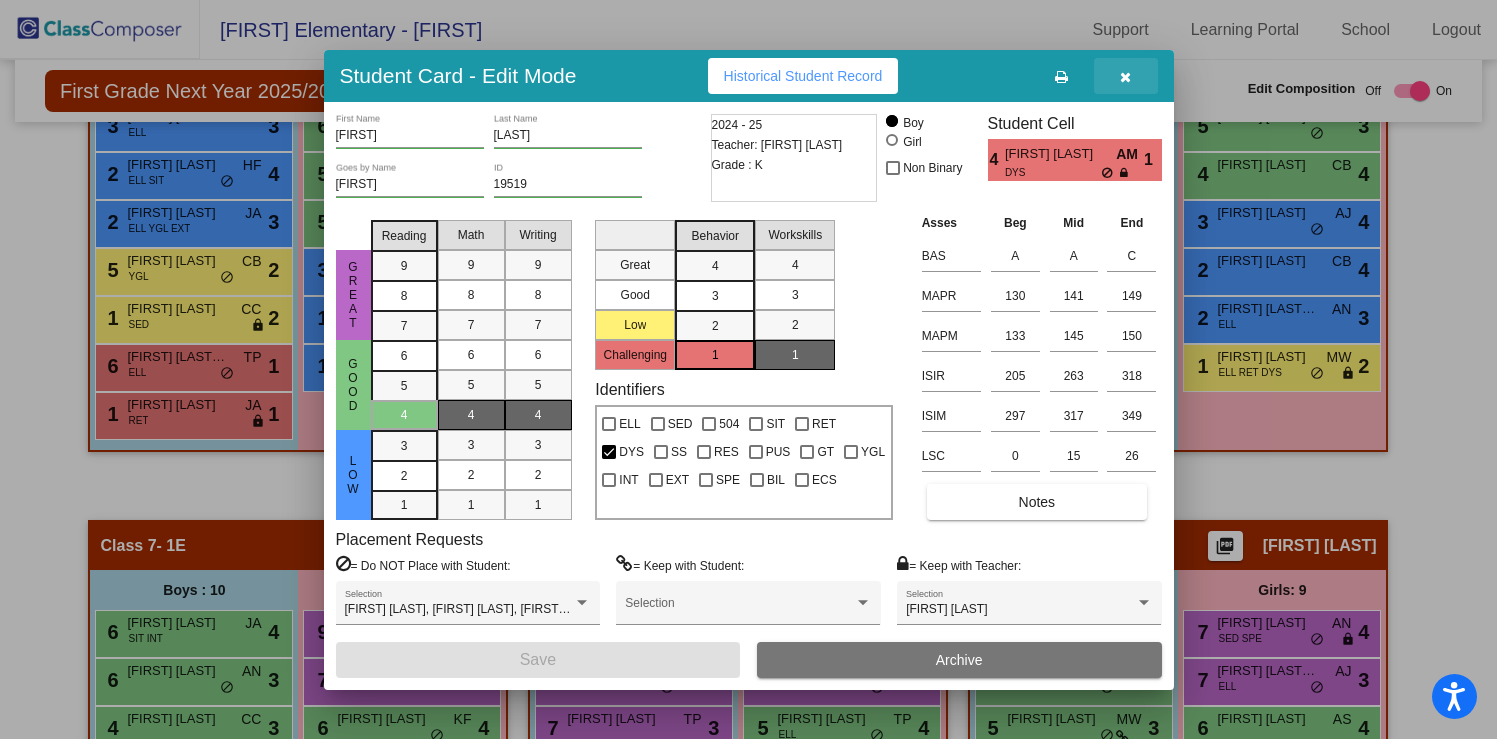 click at bounding box center (1125, 77) 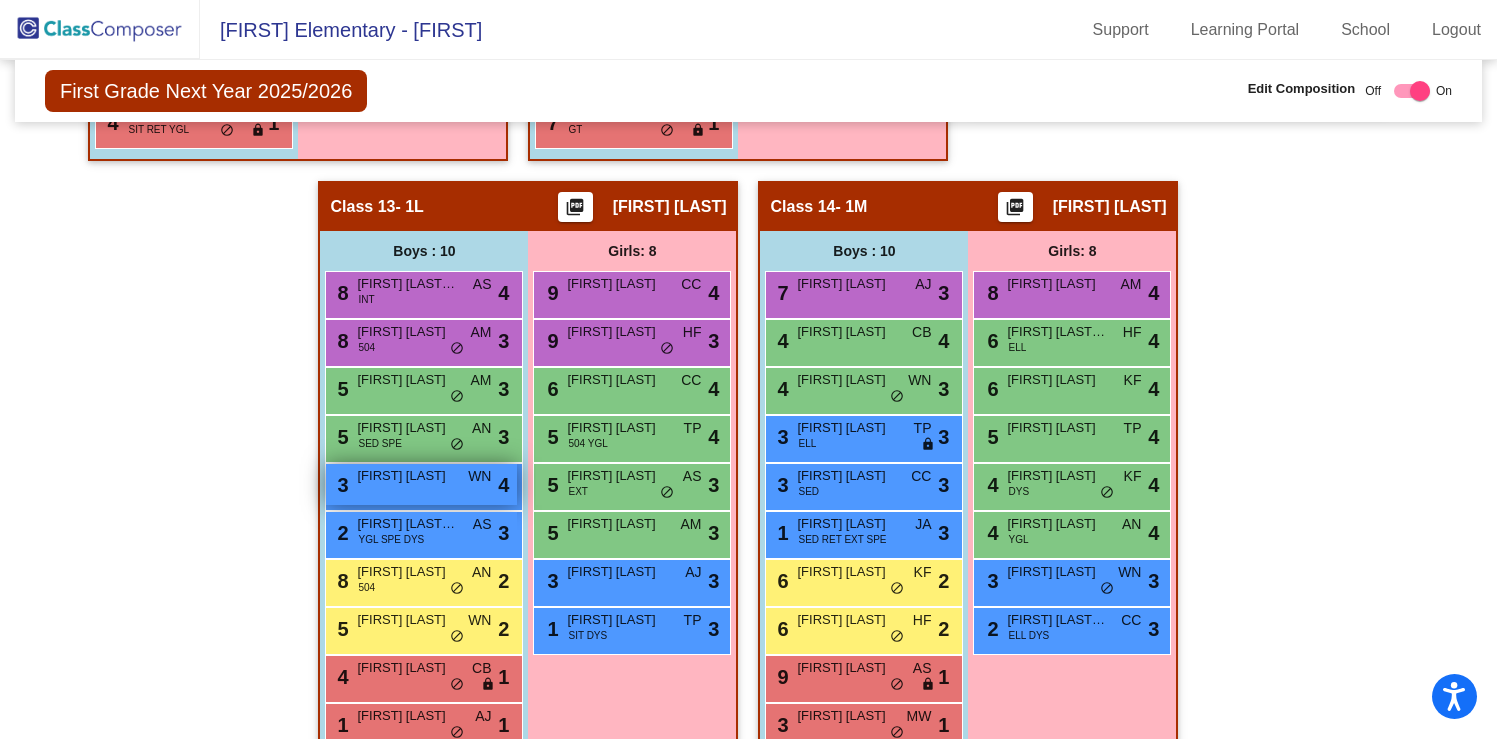 scroll, scrollTop: 3317, scrollLeft: 0, axis: vertical 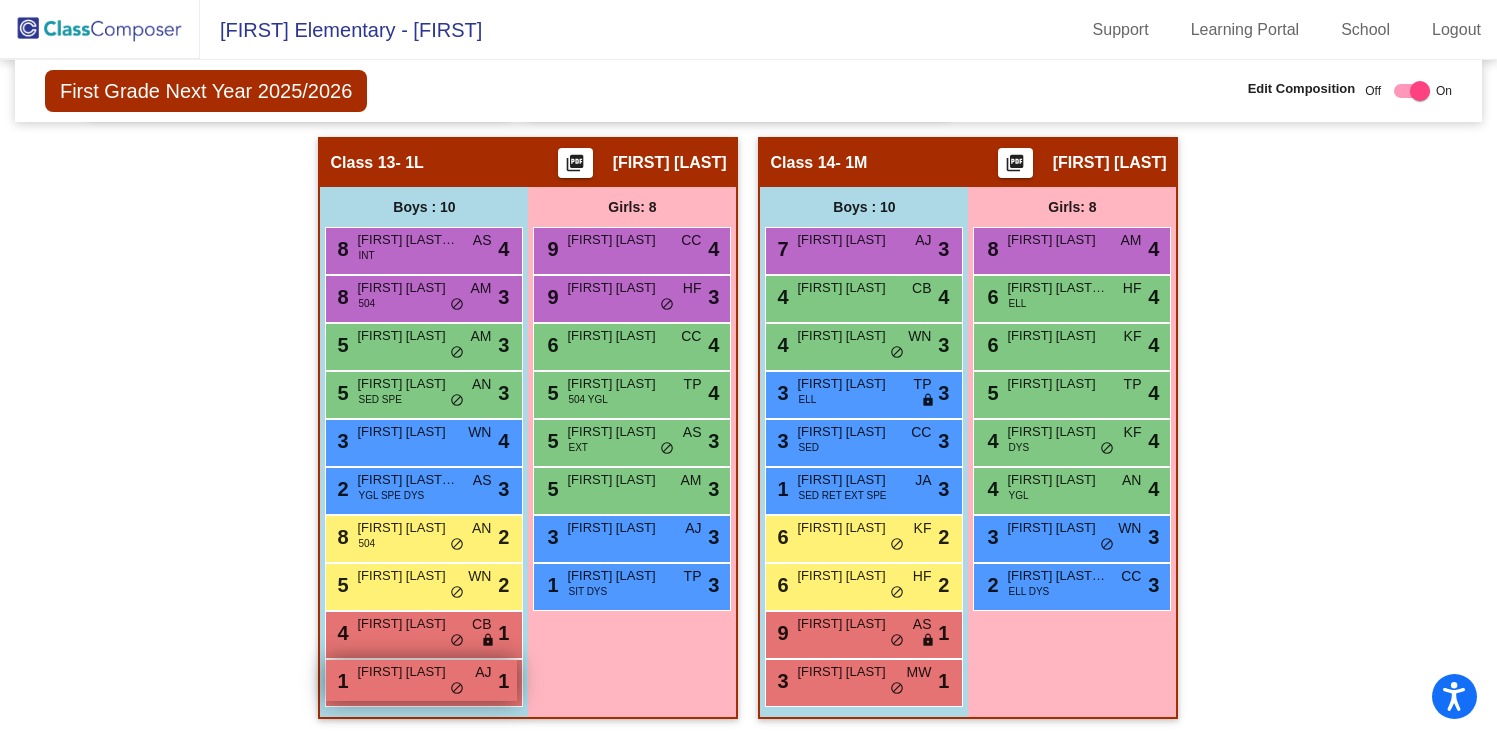 click on "[FIRST] [LAST]" at bounding box center (407, 672) 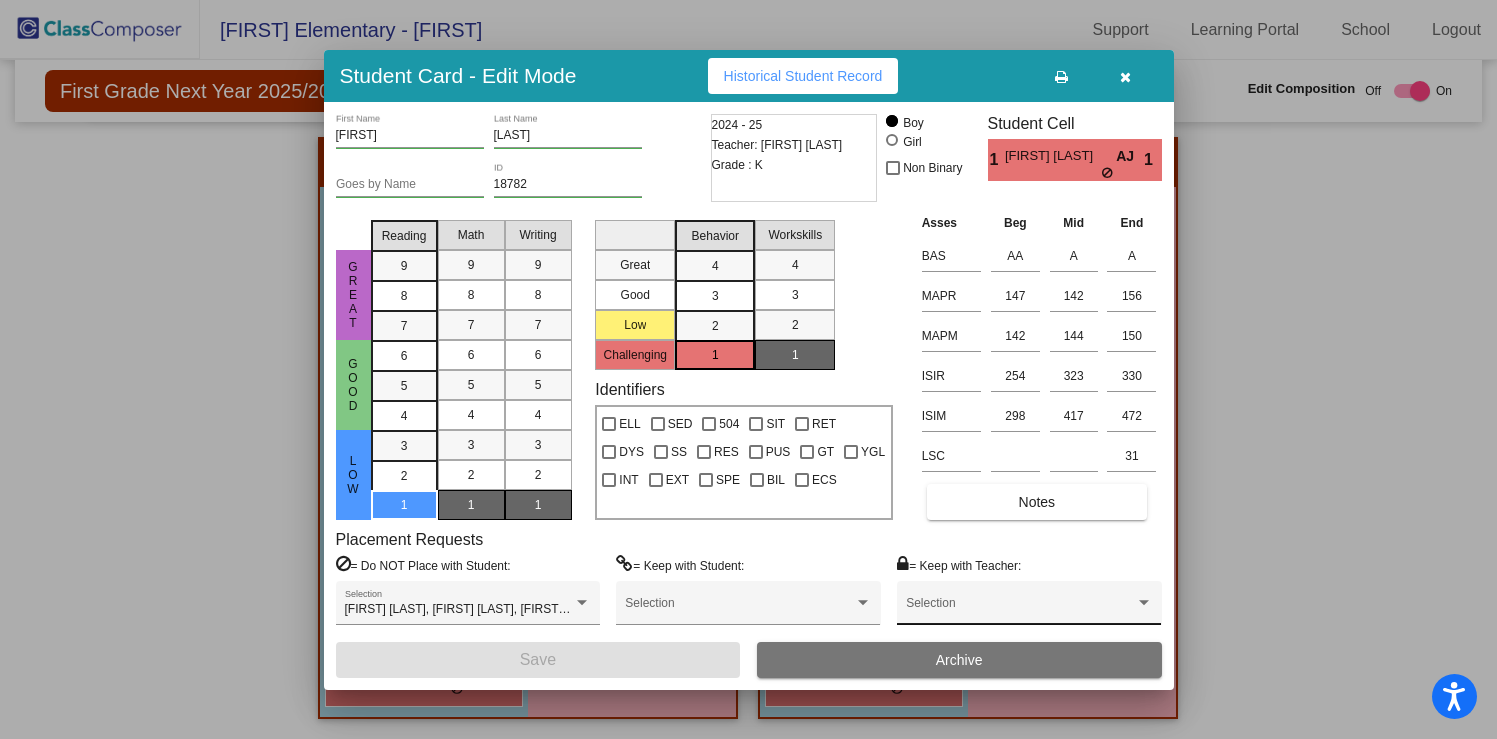 click on "Selection" at bounding box center (1029, 608) 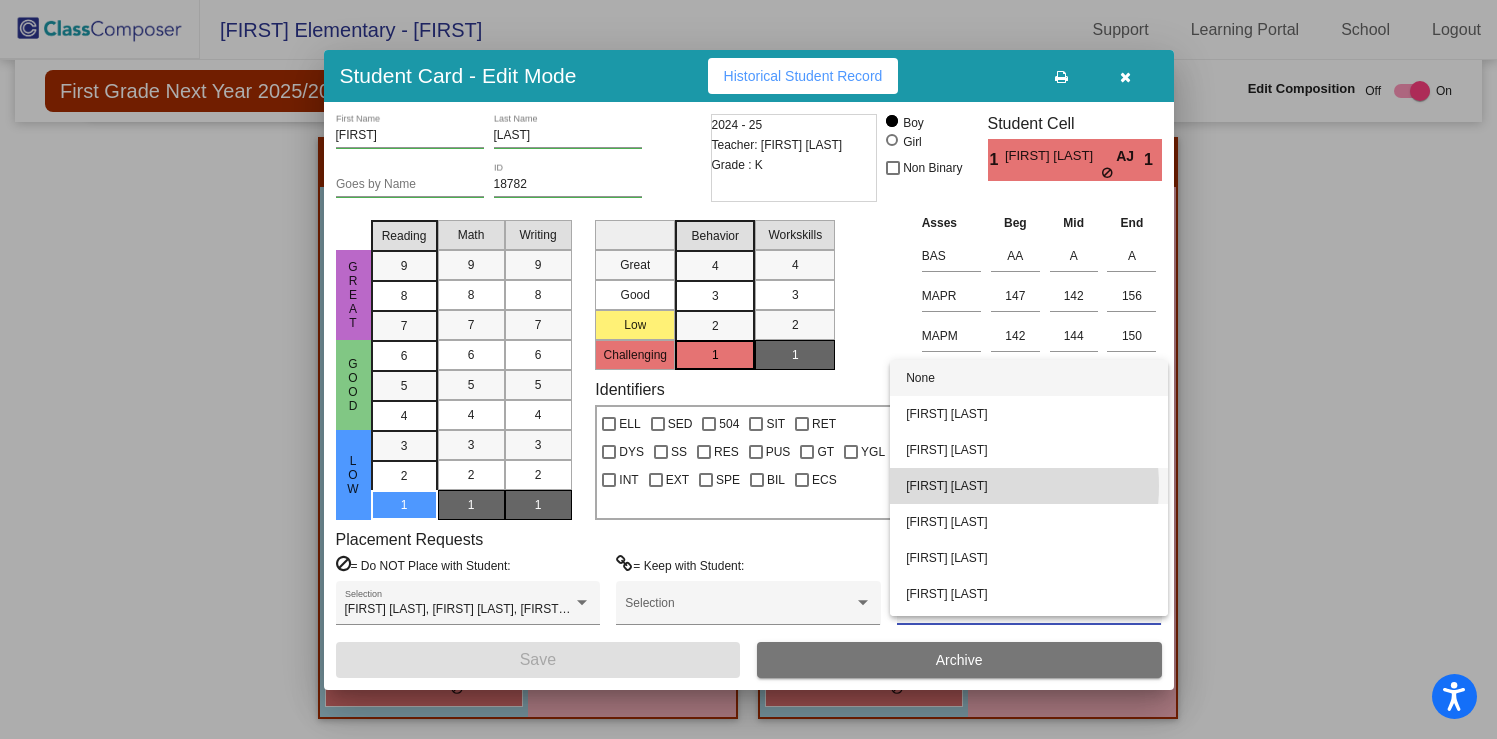 click on "[FIRST] [LAST]" at bounding box center [1029, 486] 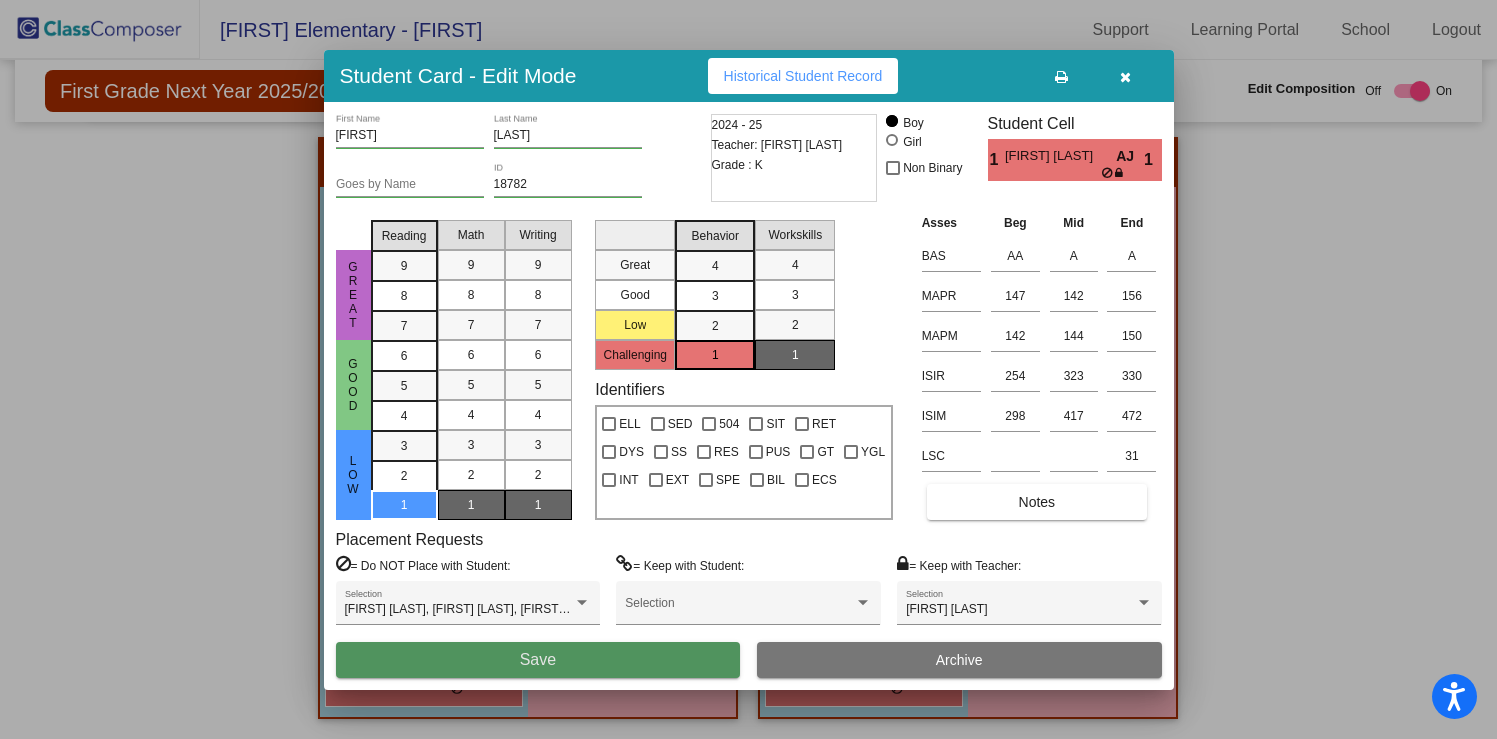 drag, startPoint x: 638, startPoint y: 657, endPoint x: 700, endPoint y: 659, distance: 62.03225 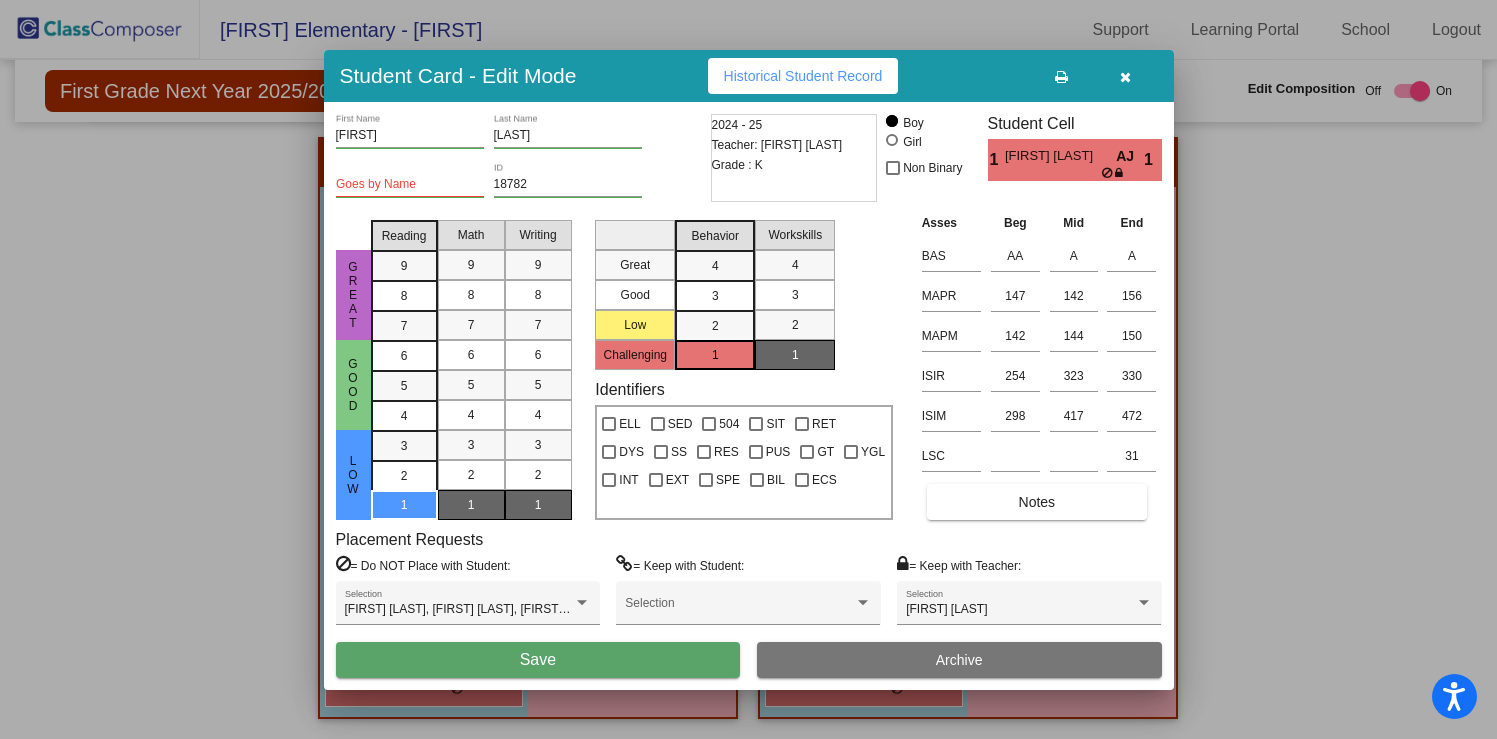 click on "Save" at bounding box center [538, 659] 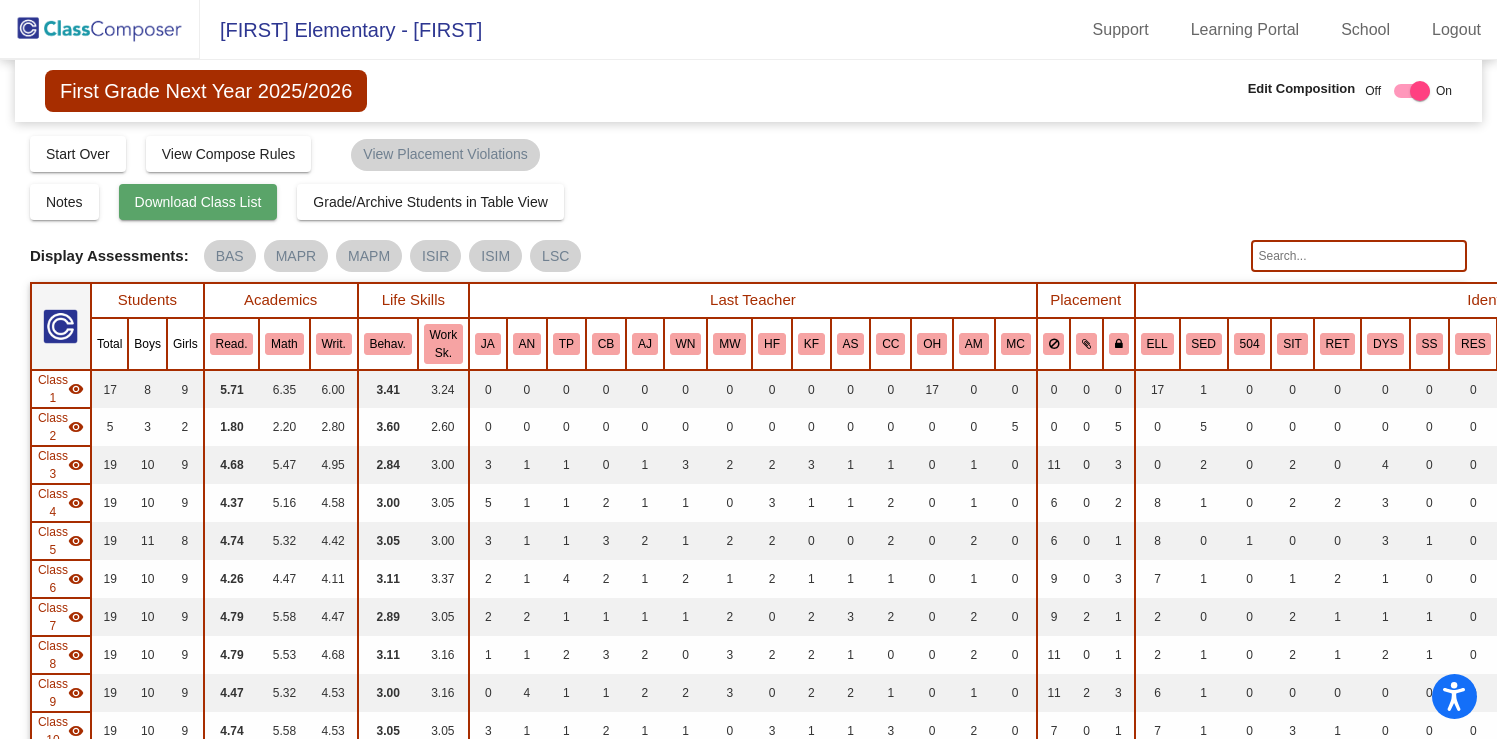 scroll, scrollTop: 0, scrollLeft: 1, axis: horizontal 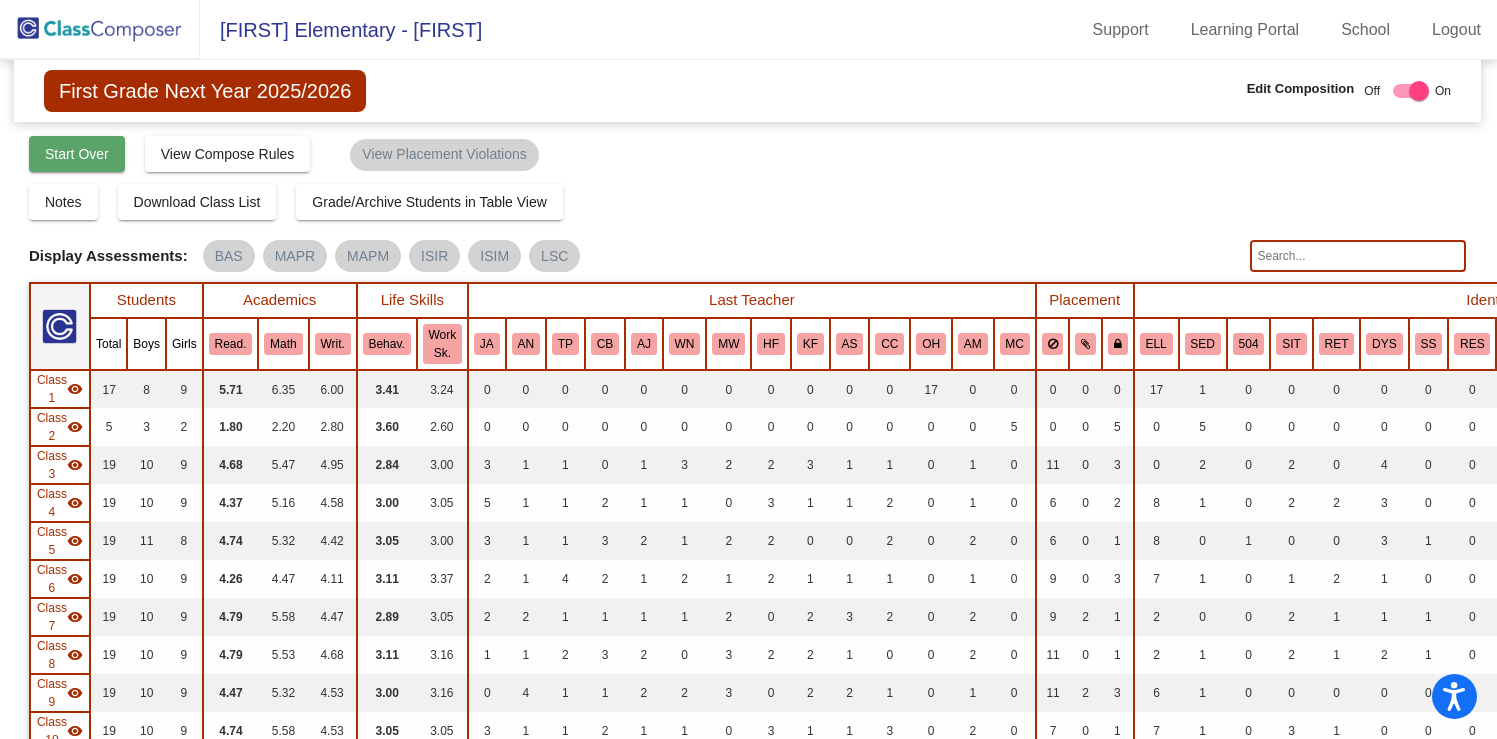 click on "Start Over" 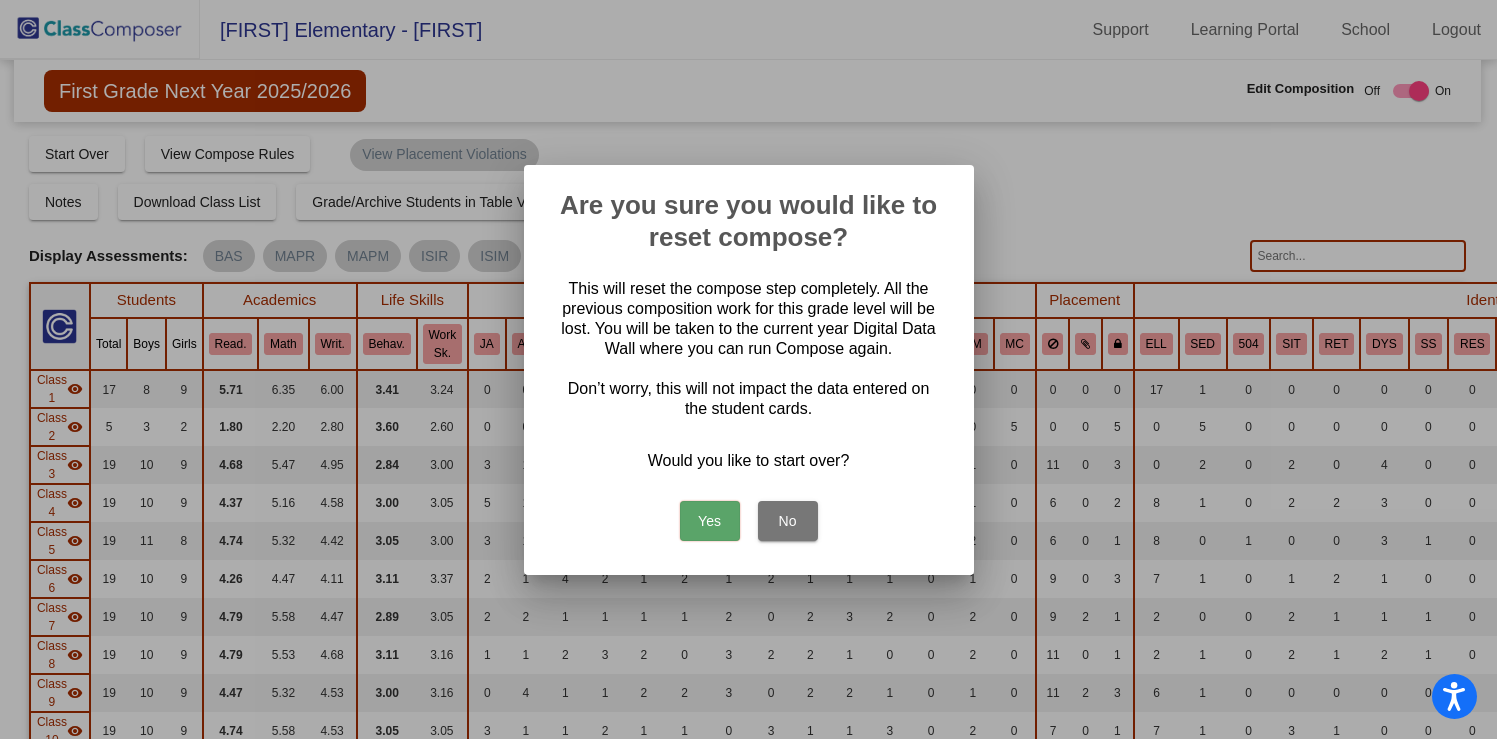 click on "Yes" at bounding box center (710, 521) 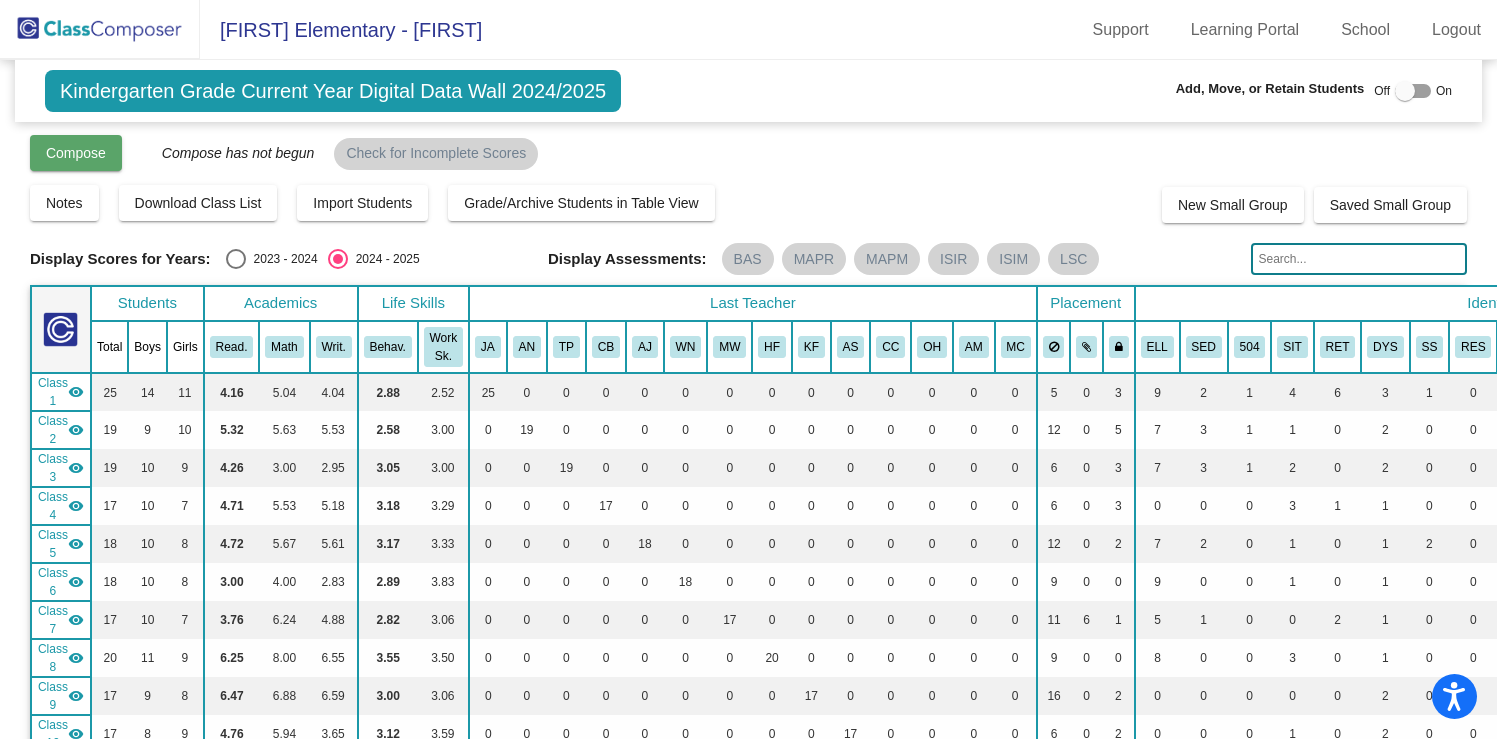 scroll, scrollTop: 0, scrollLeft: 0, axis: both 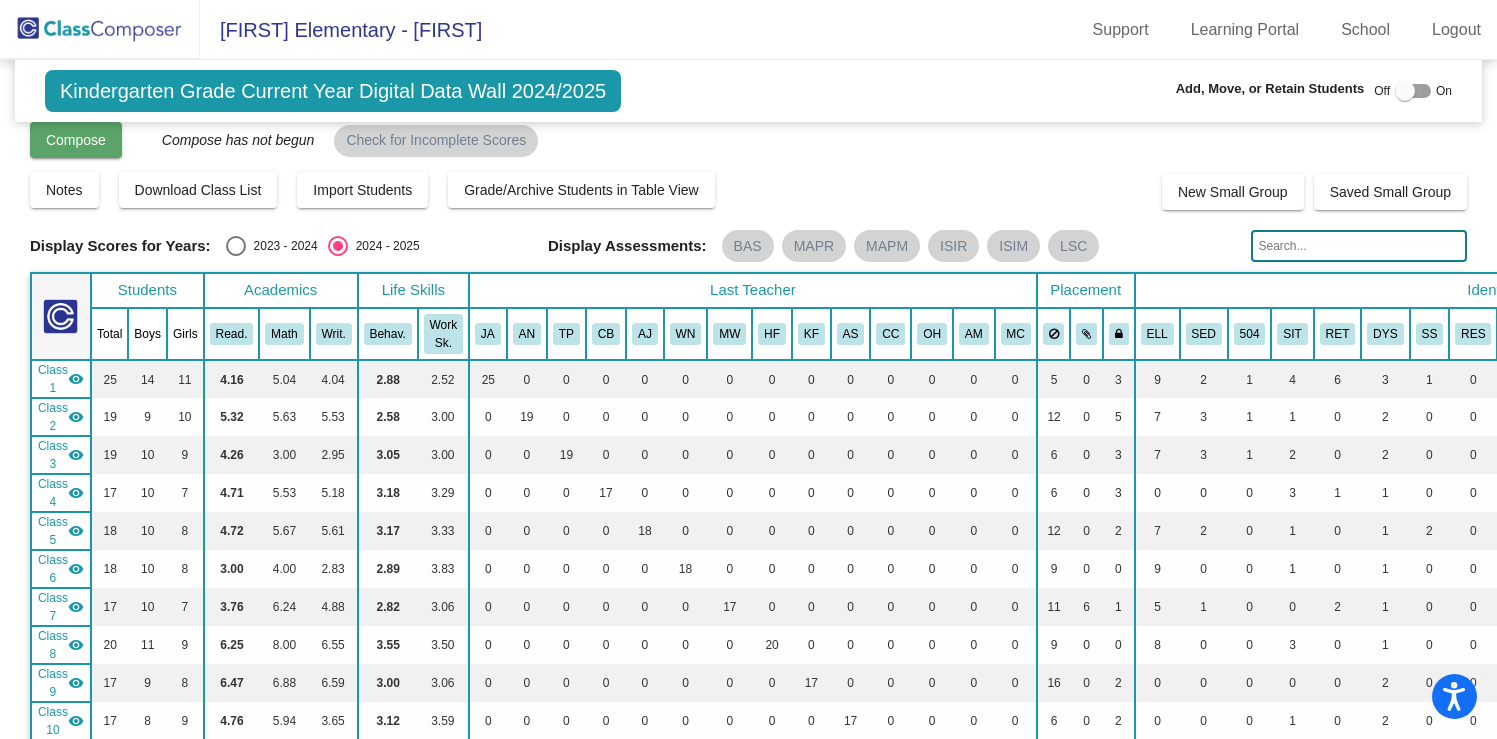 click on "Compose" 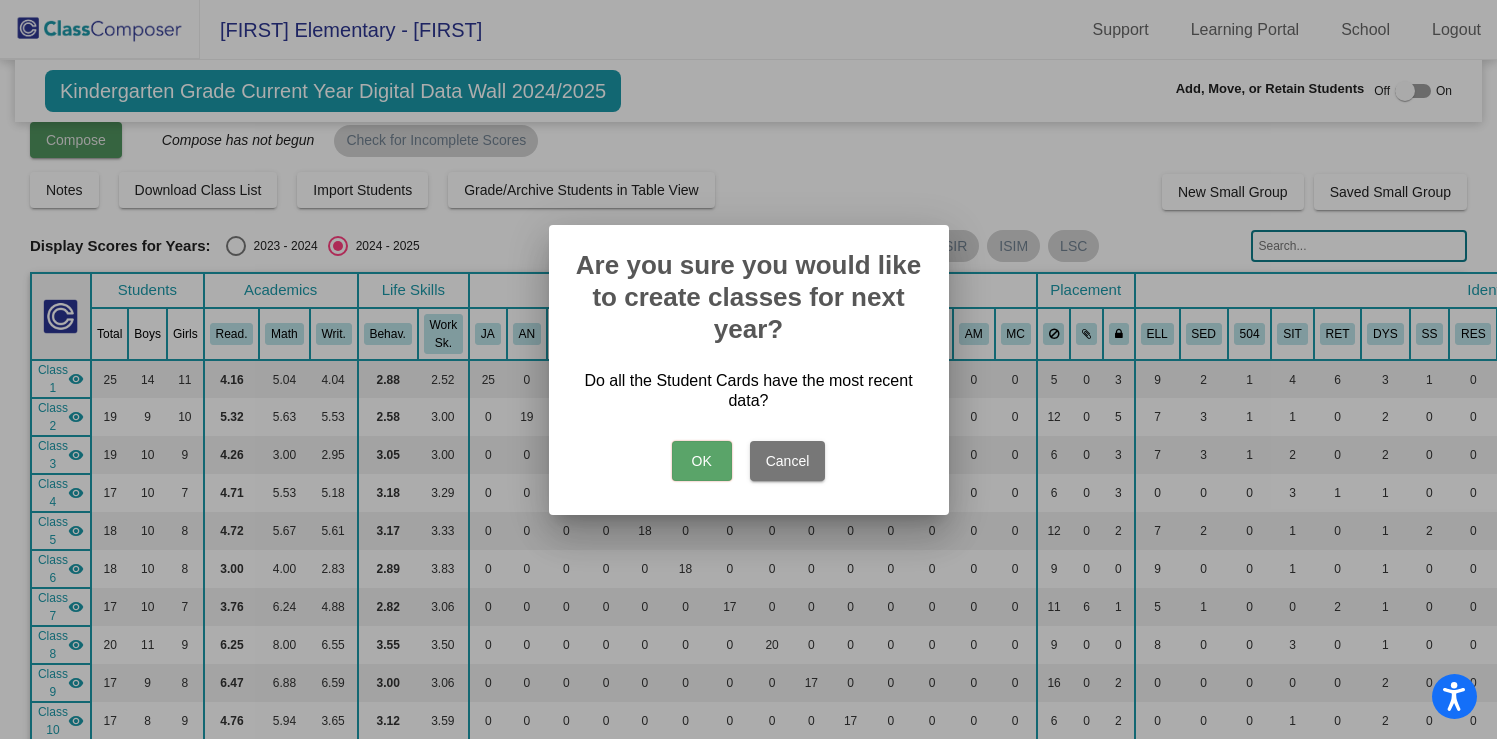 scroll, scrollTop: 11, scrollLeft: 0, axis: vertical 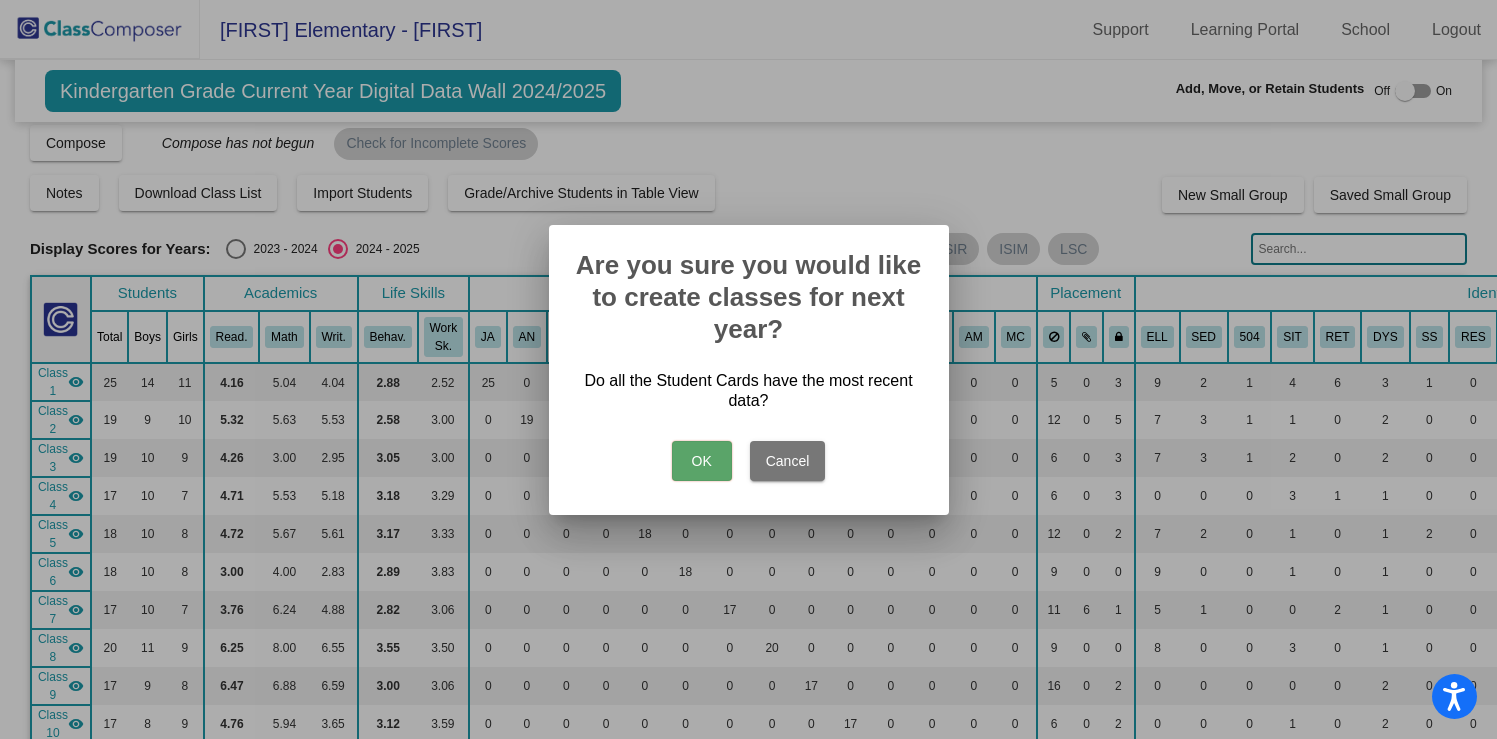 click on "OK" at bounding box center (702, 461) 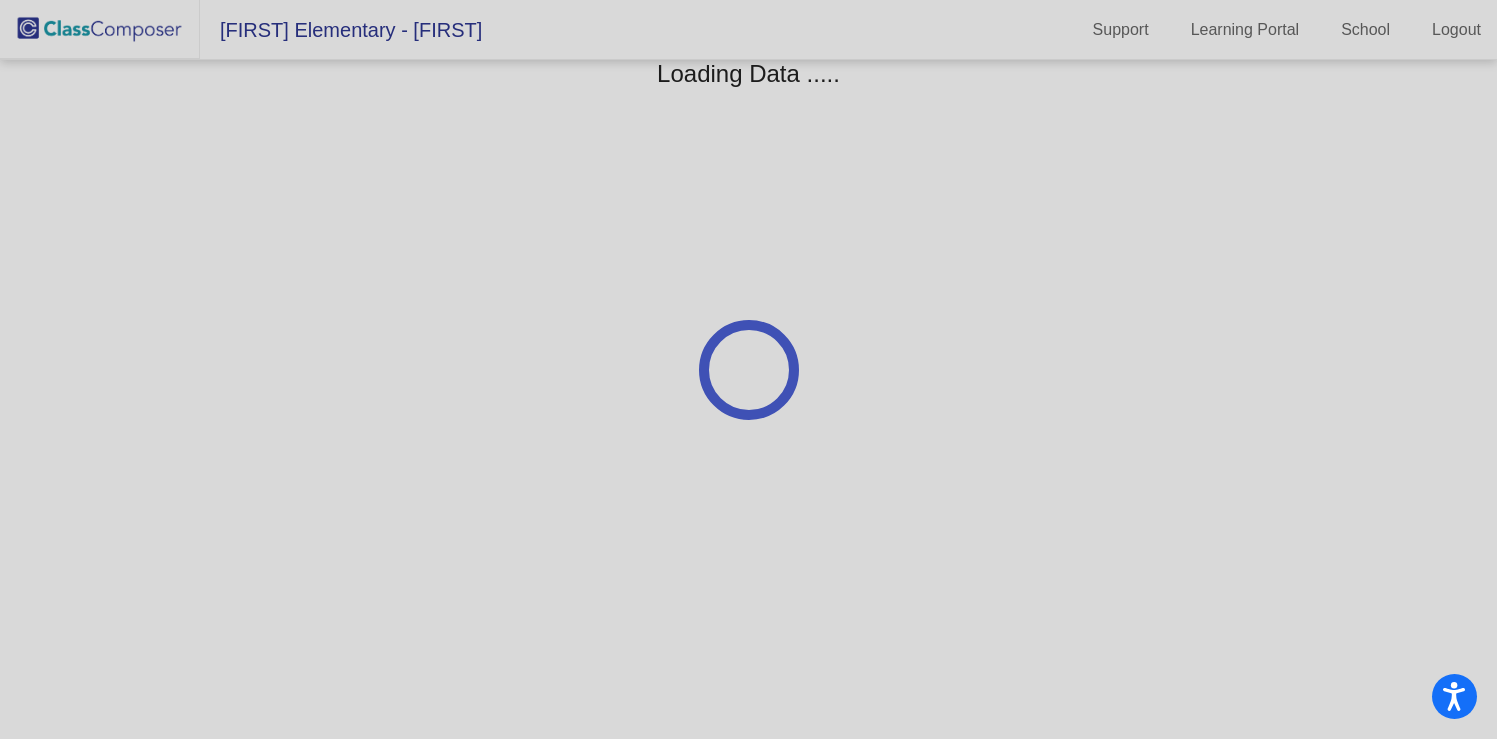scroll, scrollTop: 0, scrollLeft: 0, axis: both 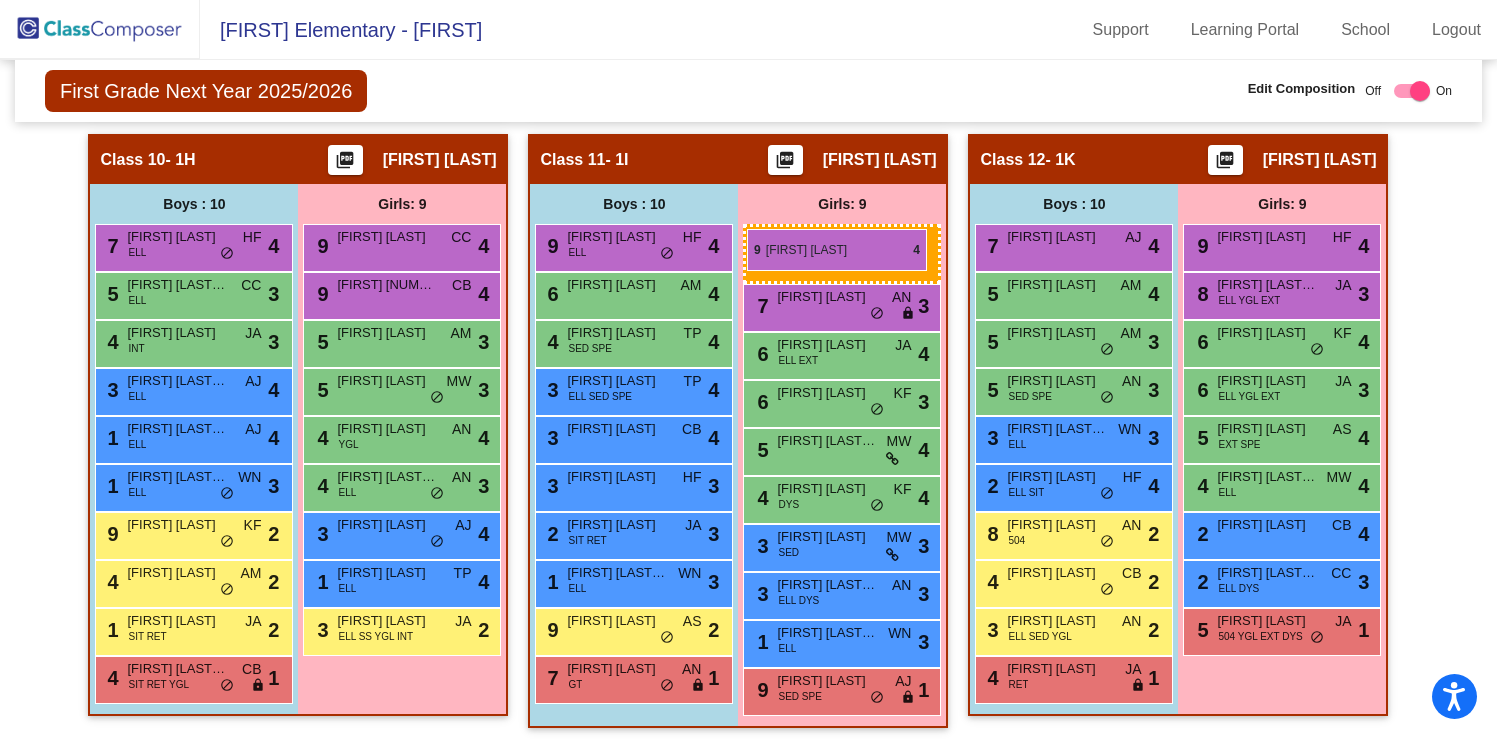 drag, startPoint x: 625, startPoint y: 622, endPoint x: 747, endPoint y: 228, distance: 412.45605 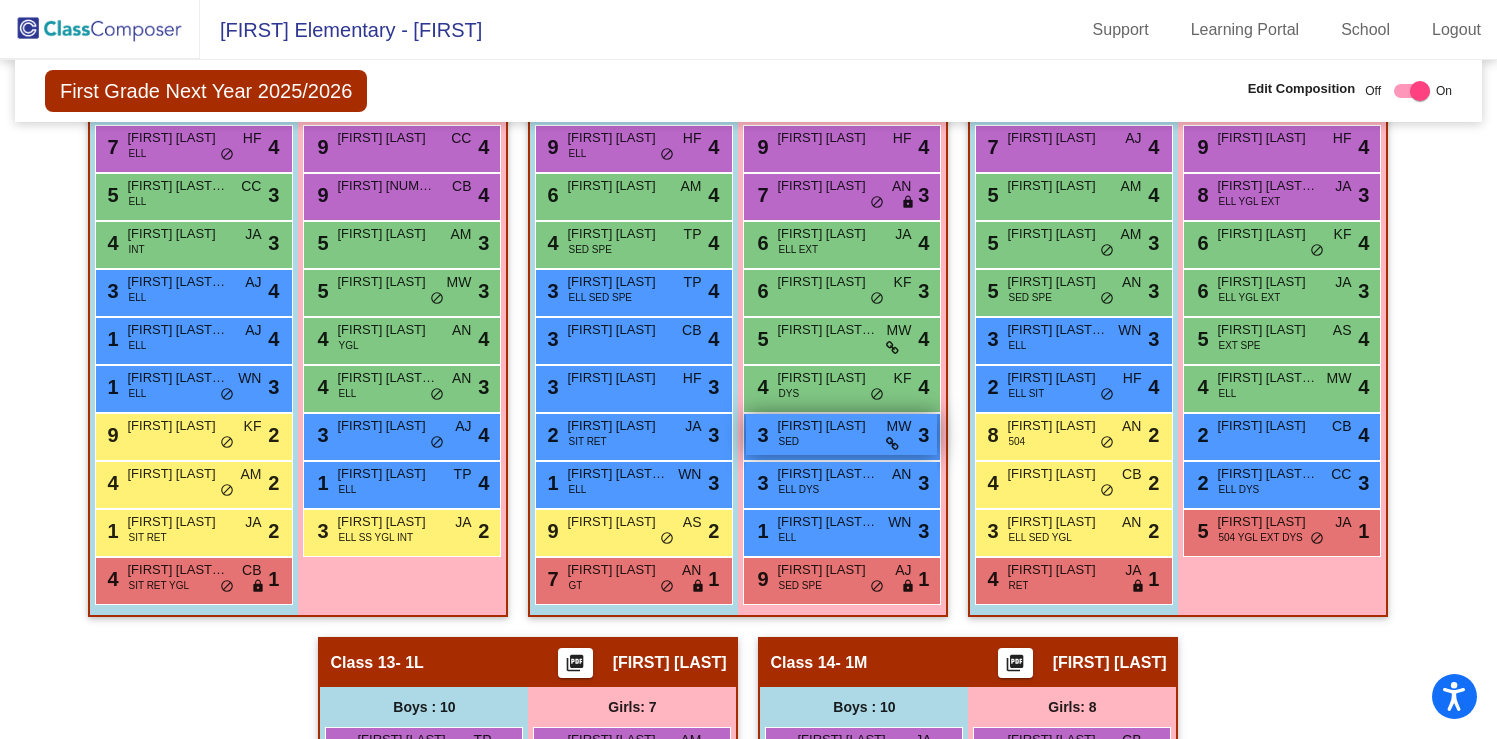 scroll, scrollTop: 2739, scrollLeft: 0, axis: vertical 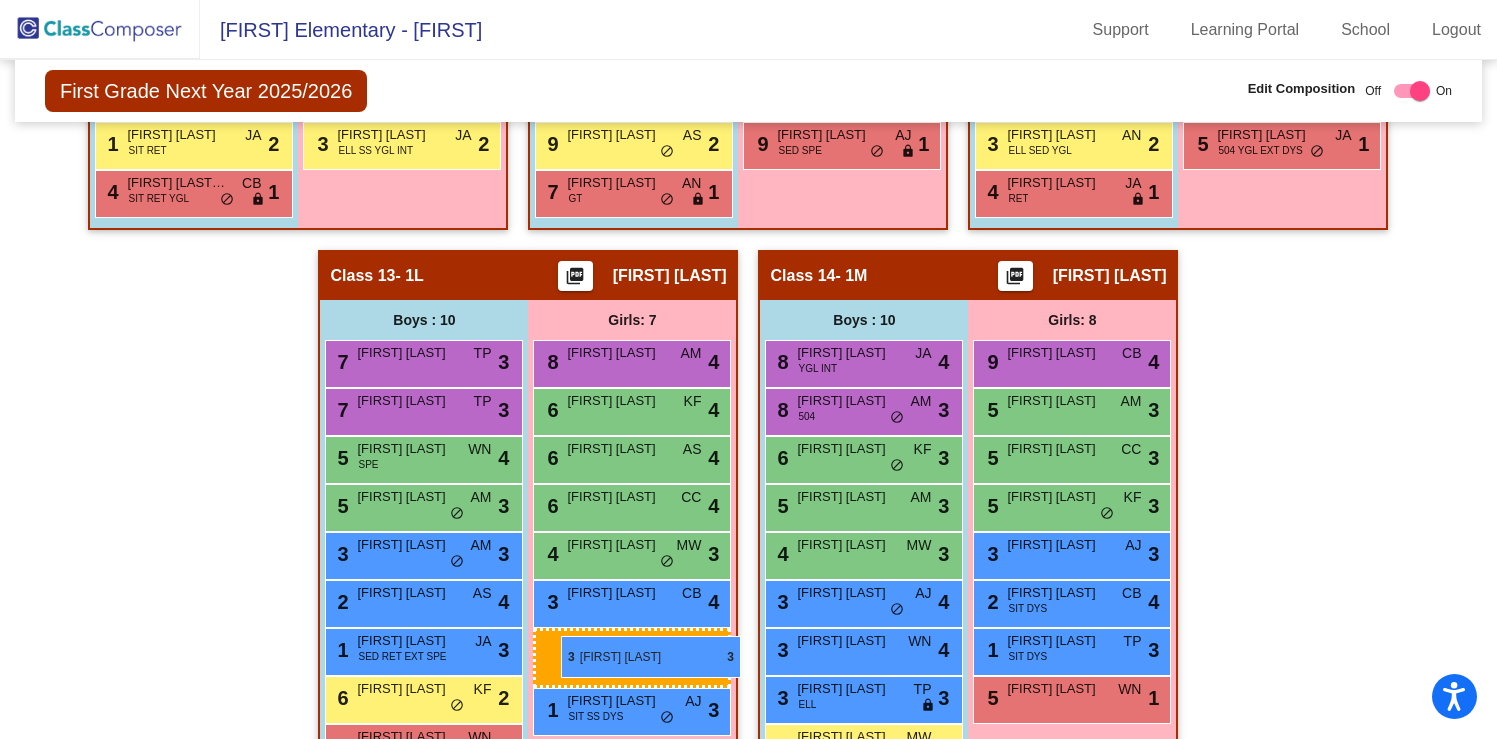 drag, startPoint x: 820, startPoint y: 459, endPoint x: 561, endPoint y: 635, distance: 313.14053 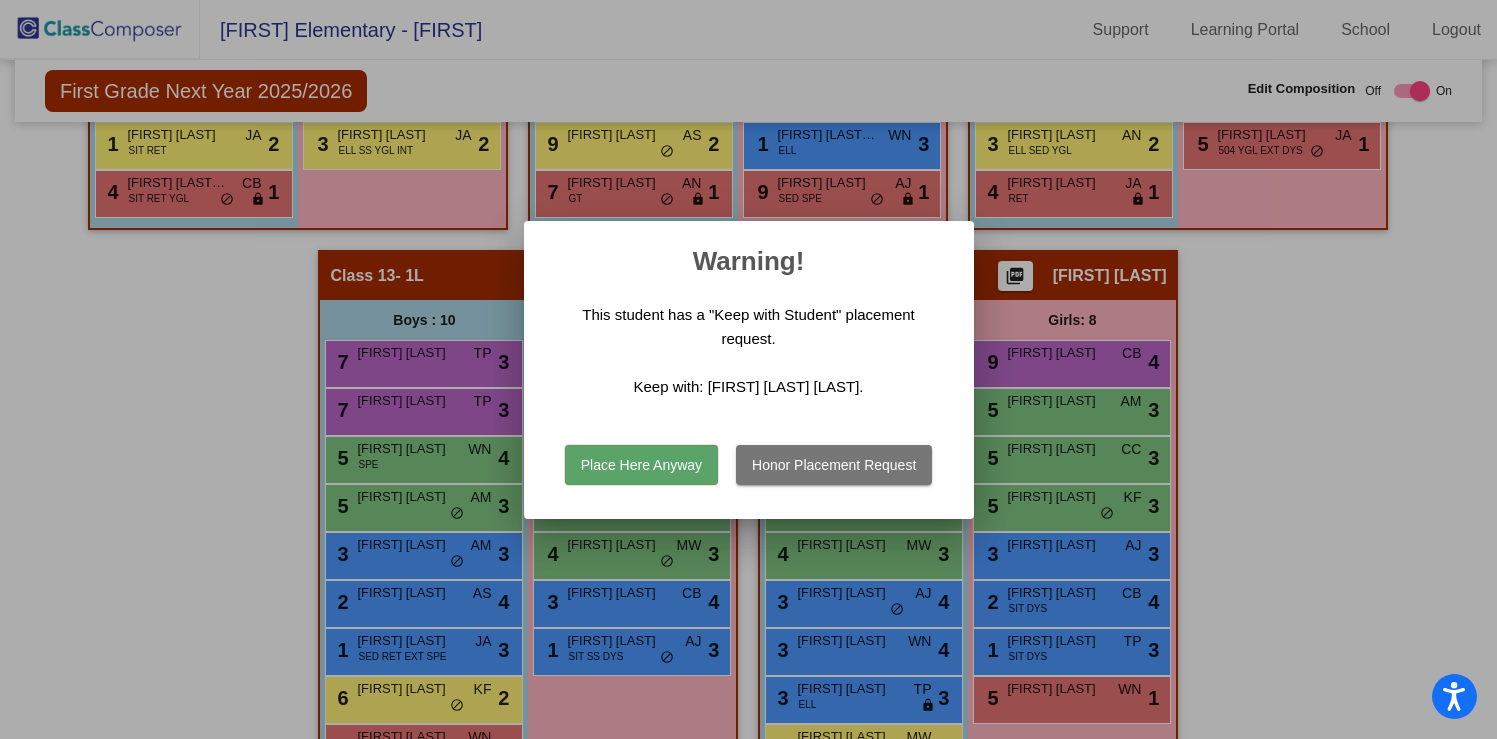 click on "Honor Placement Request" at bounding box center [834, 465] 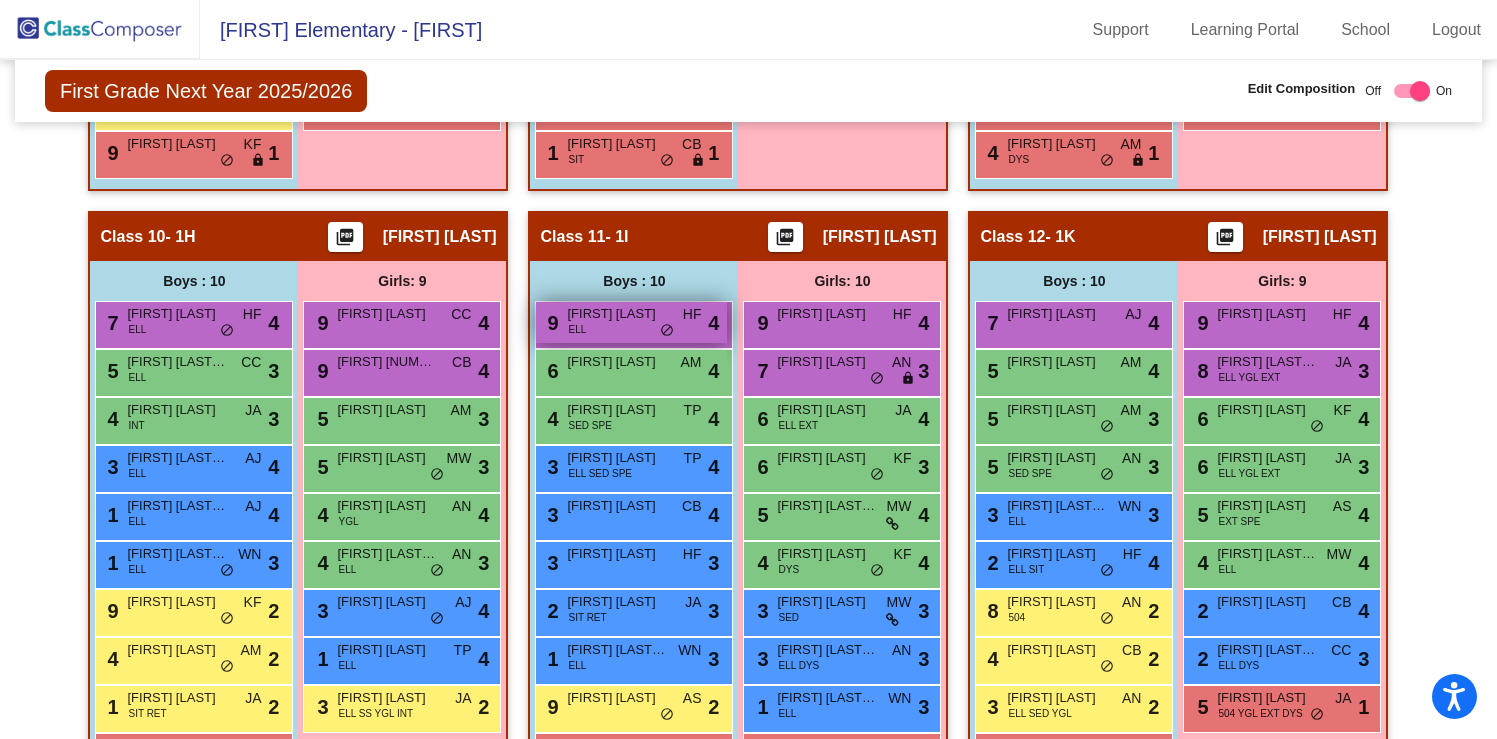 scroll, scrollTop: 2610, scrollLeft: 0, axis: vertical 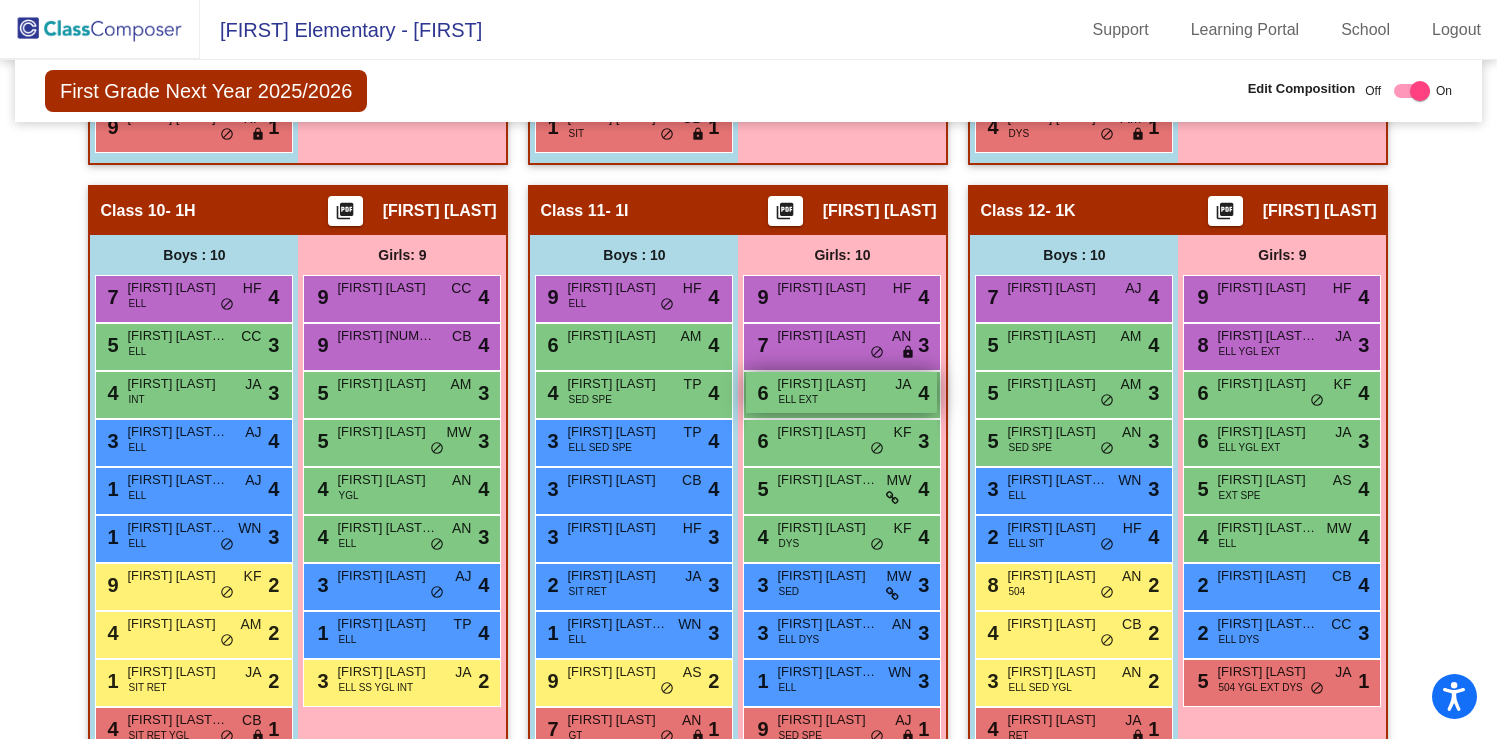 click on "[FIRST] [LAST]" at bounding box center [827, 384] 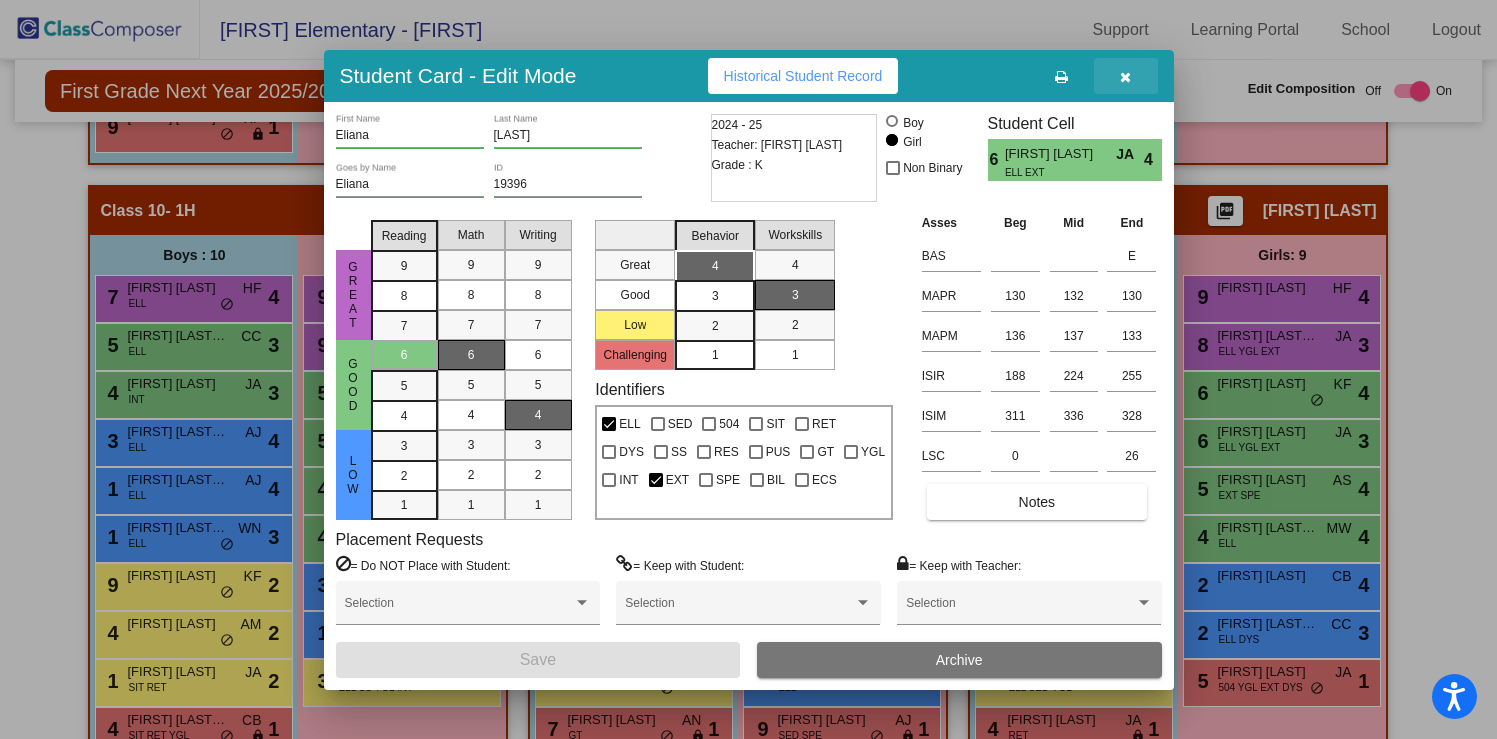 click at bounding box center (1125, 77) 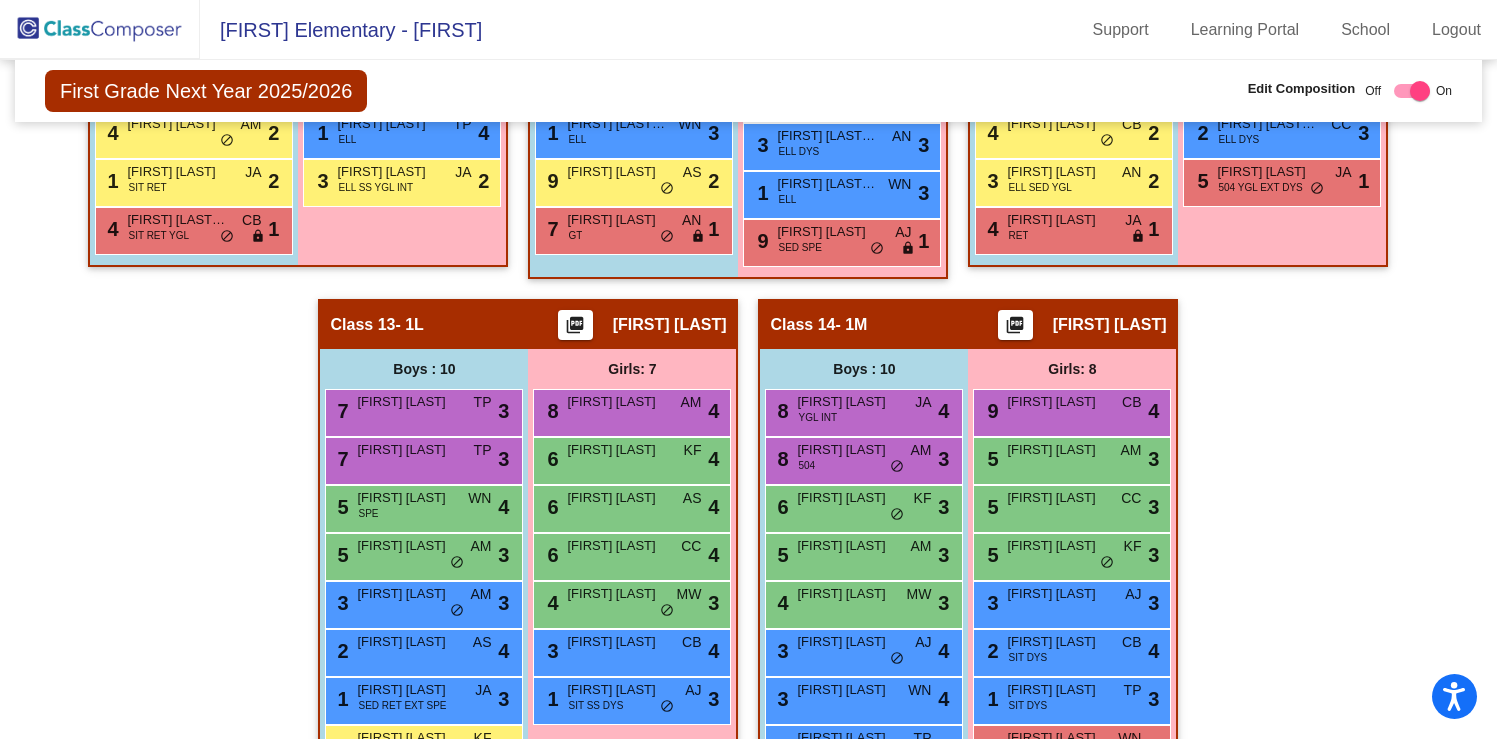 scroll, scrollTop: 3134, scrollLeft: 0, axis: vertical 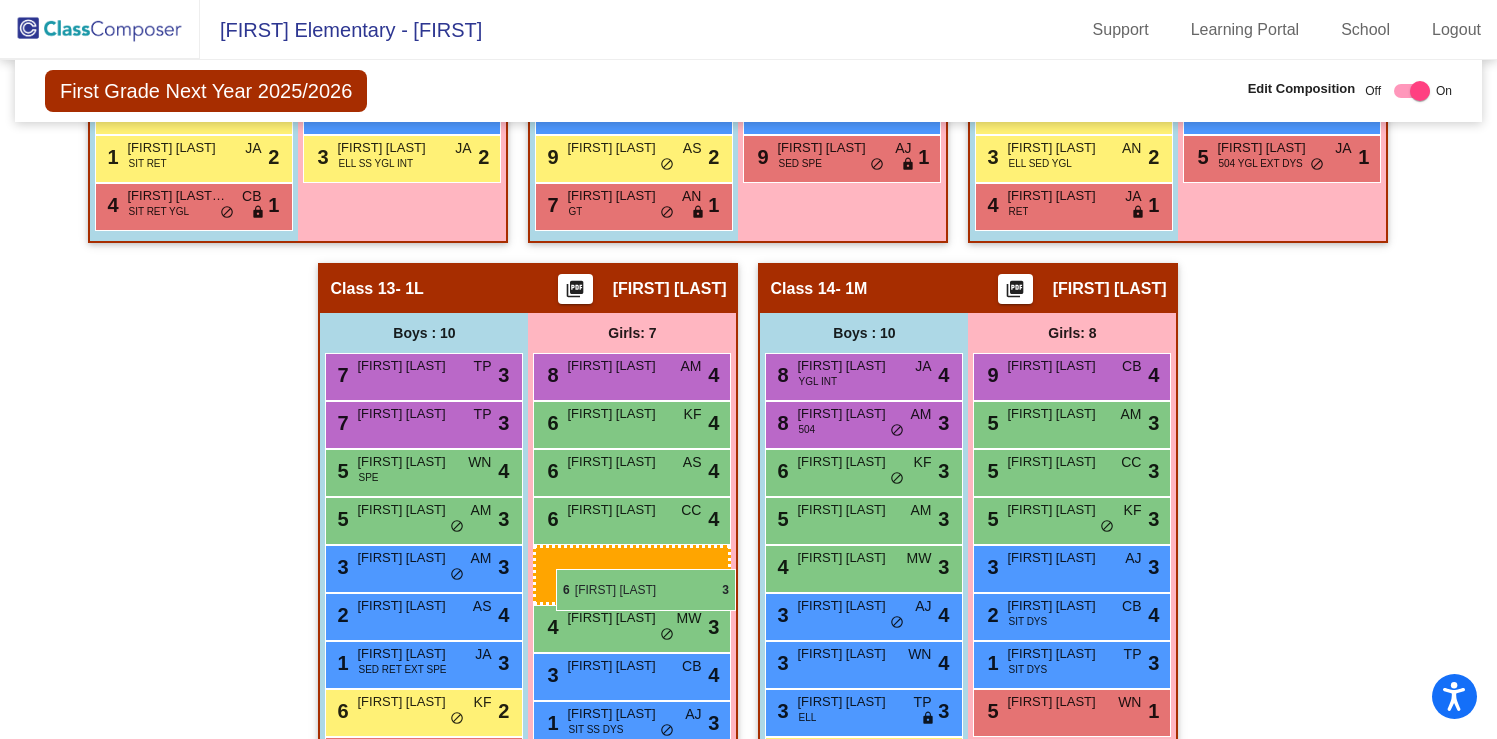 drag, startPoint x: 800, startPoint y: 438, endPoint x: 553, endPoint y: 567, distance: 278.6575 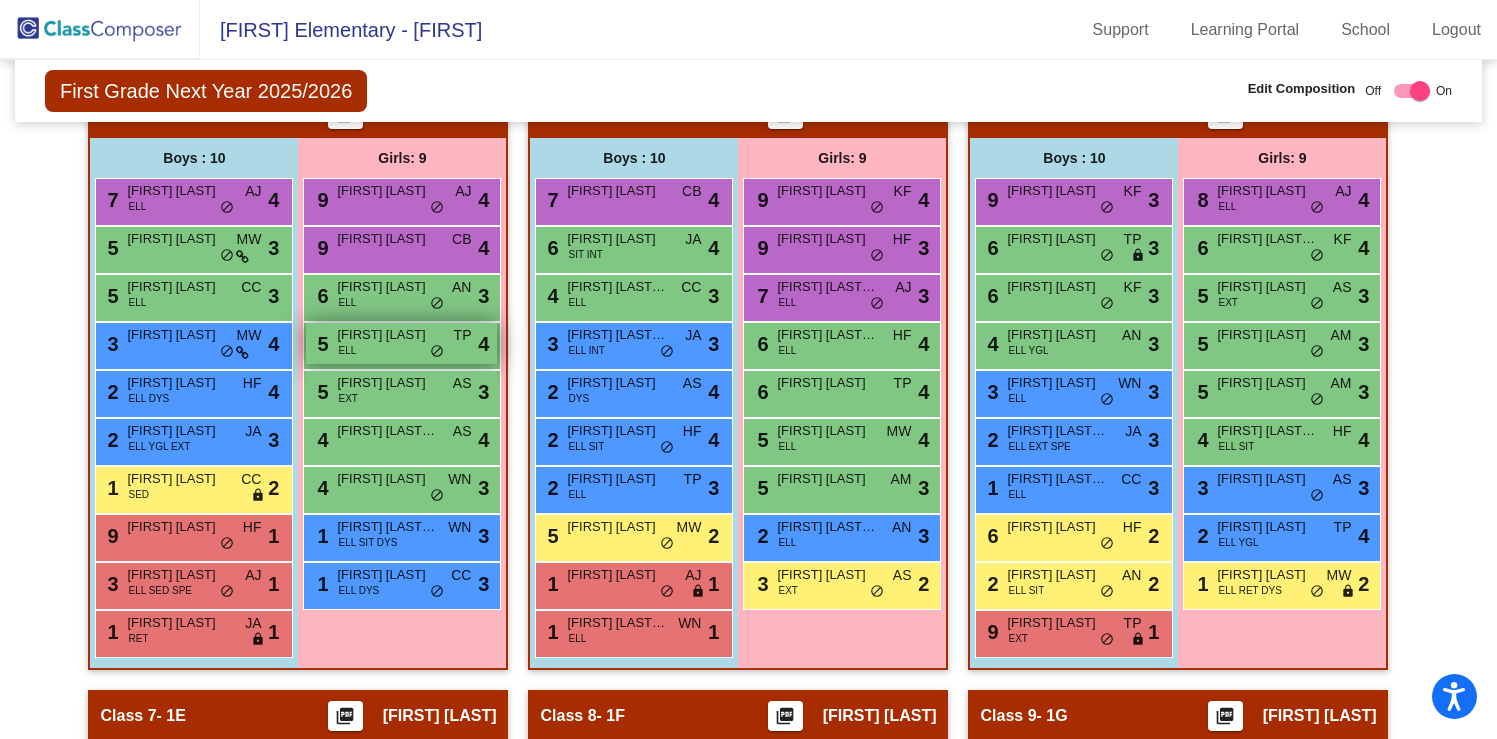 scroll, scrollTop: 1507, scrollLeft: 0, axis: vertical 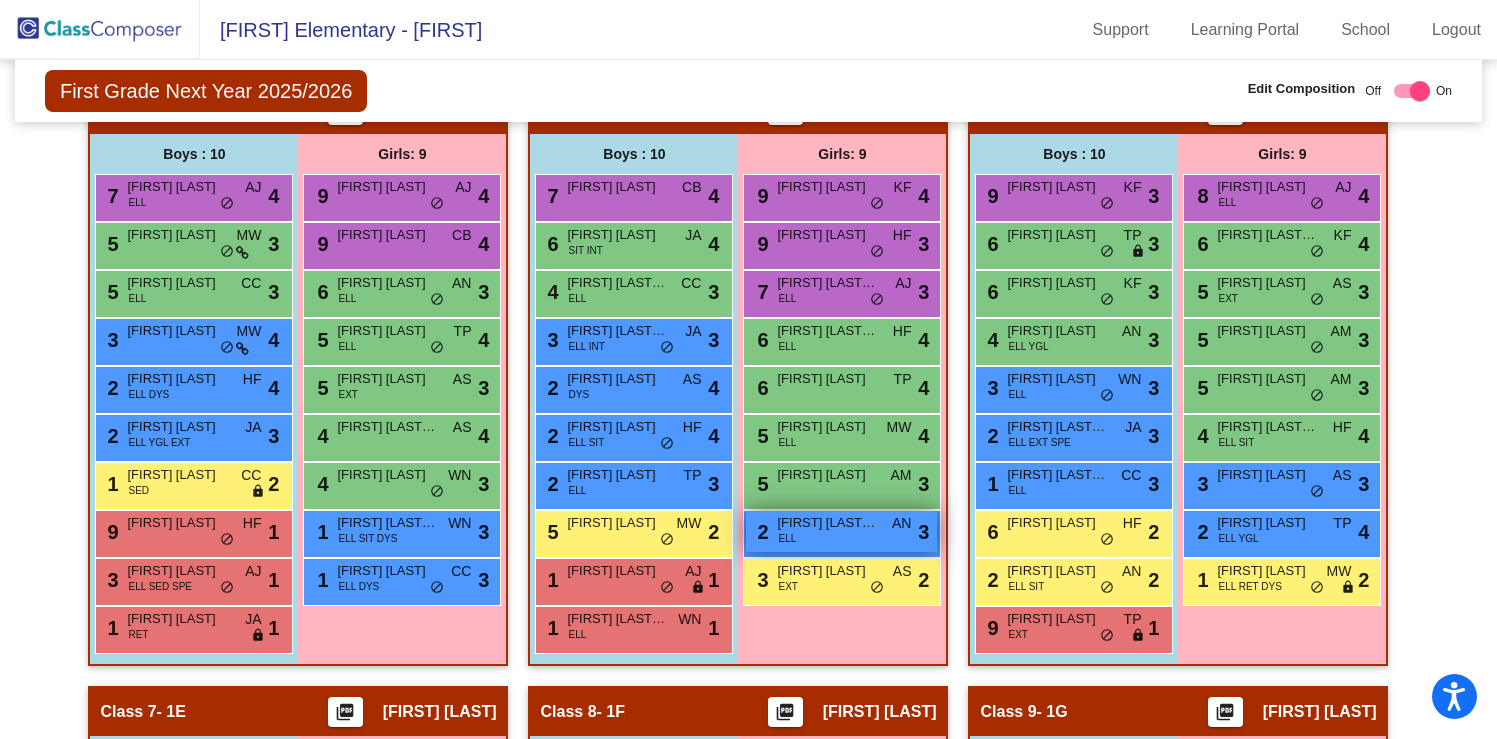click on "[NUMBER] [FIRST] [LAST] [LAST] [LAST] [LAST] [LAST] [LAST] [LAST] [LAST] [LAST] [LAST] [LAST] [LAST] [LAST] [LAST] [LAST] [LAST]" at bounding box center [841, 531] 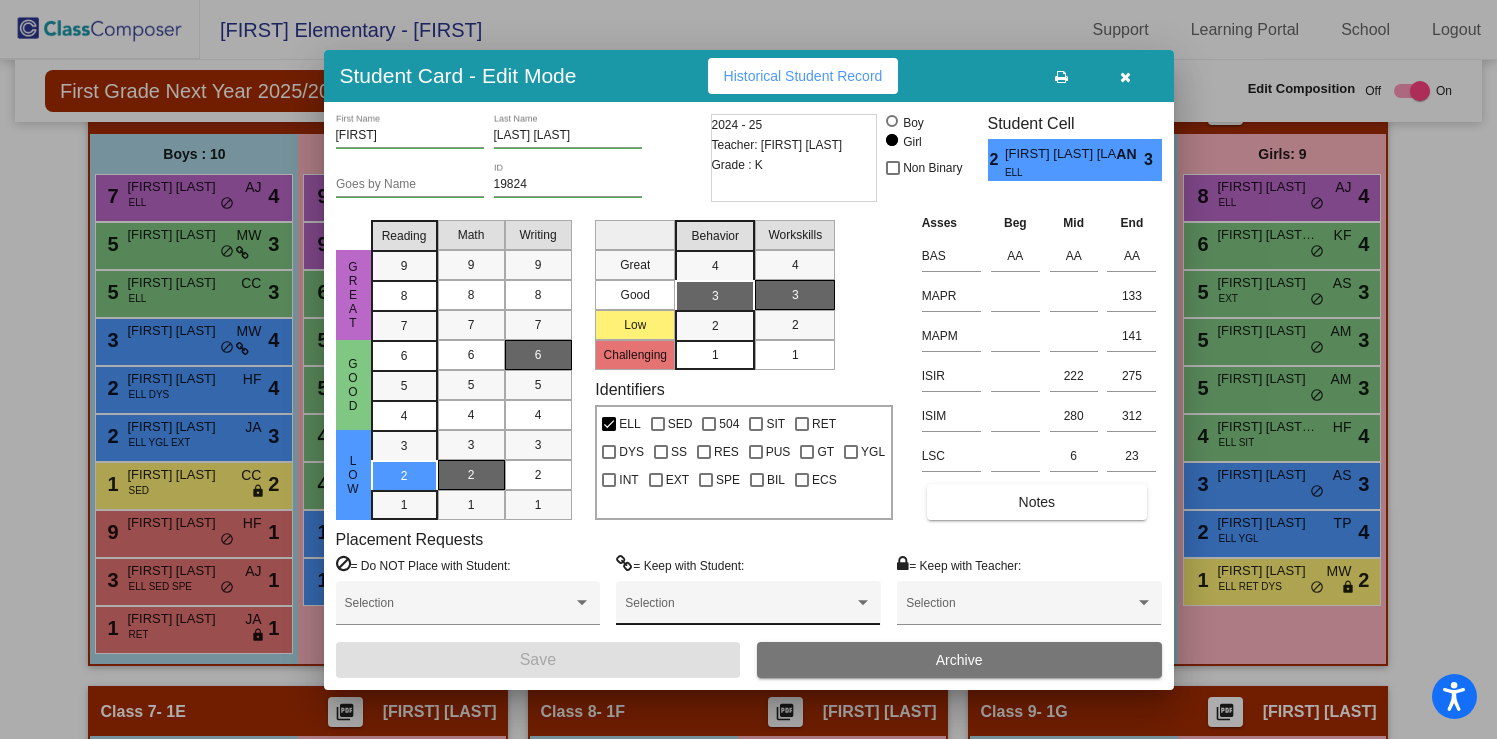 click at bounding box center (739, 610) 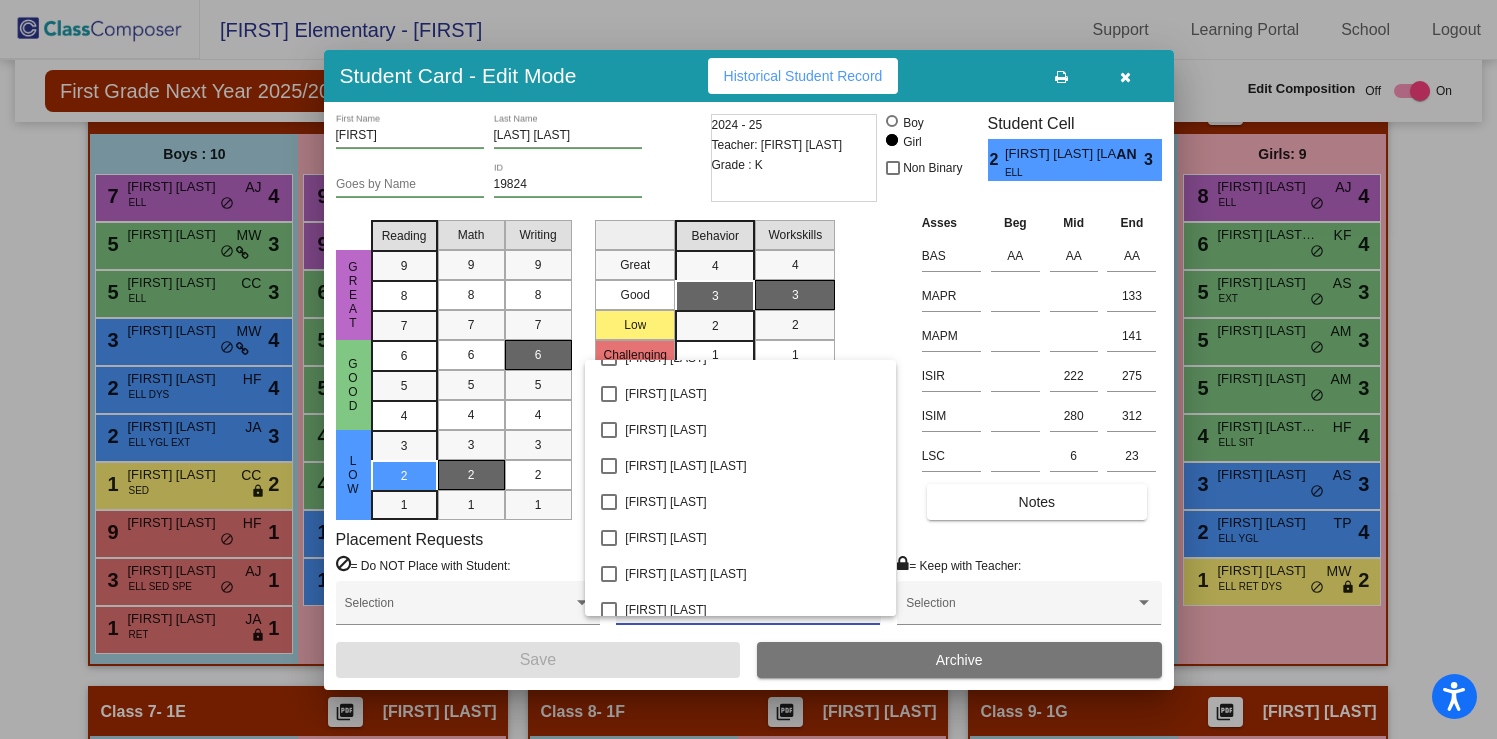 scroll, scrollTop: 196, scrollLeft: 0, axis: vertical 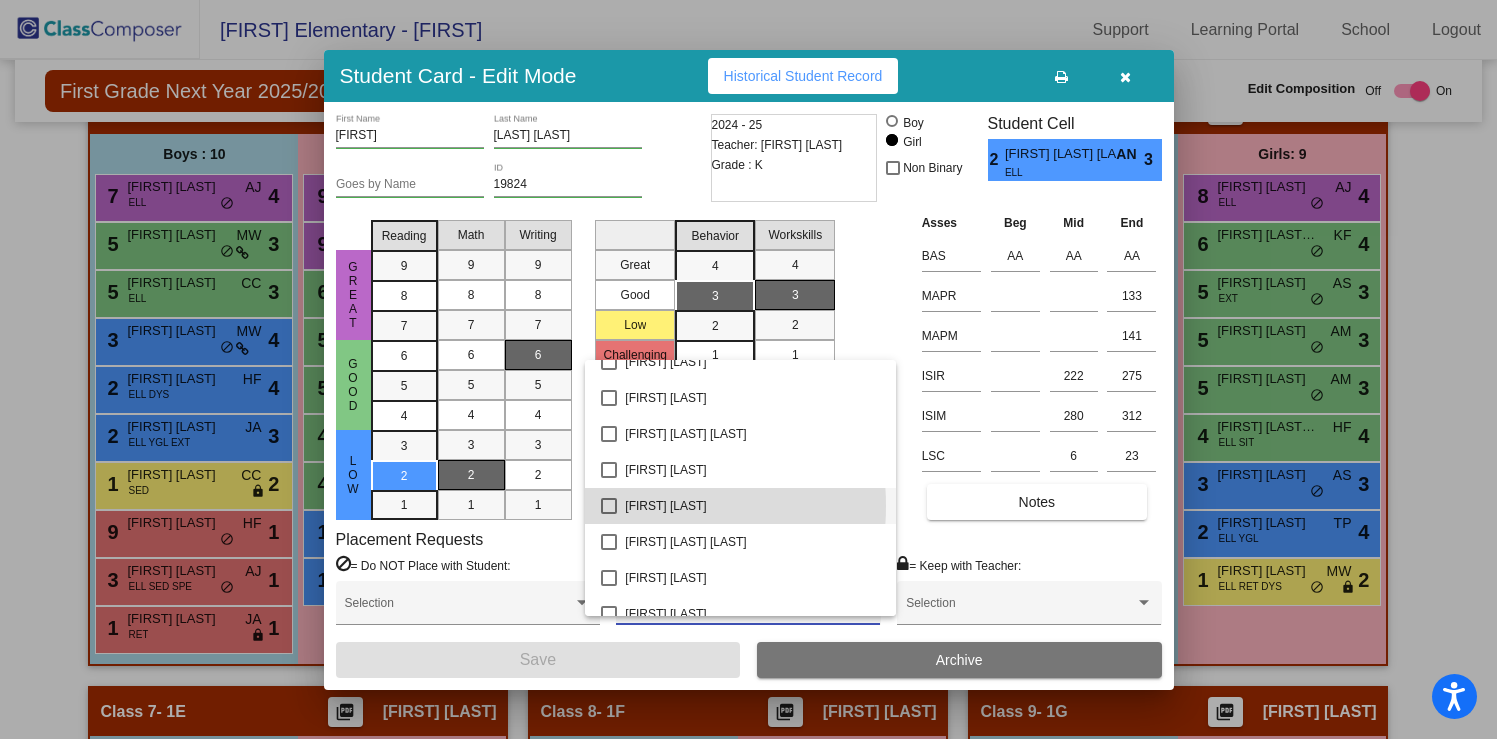 click at bounding box center (609, 506) 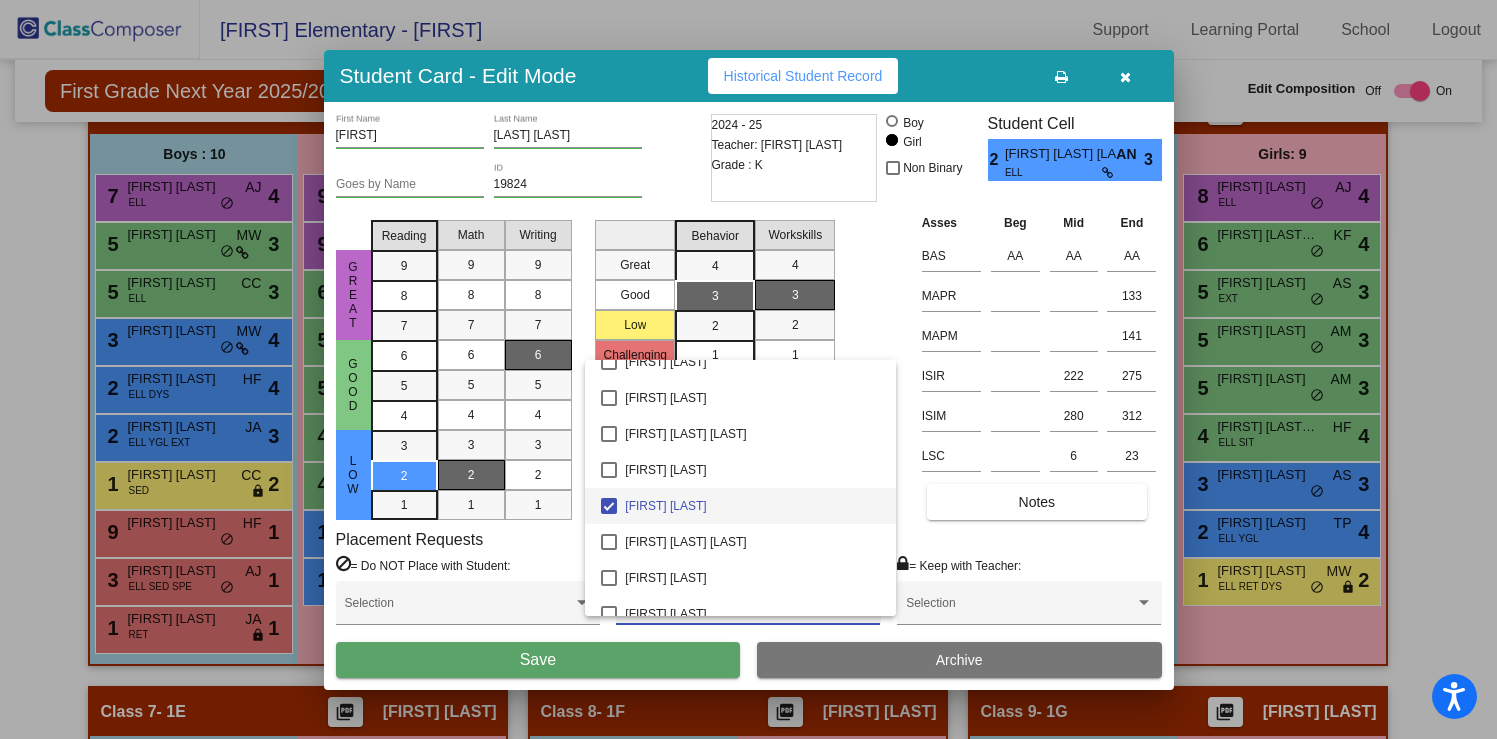 click at bounding box center [748, 369] 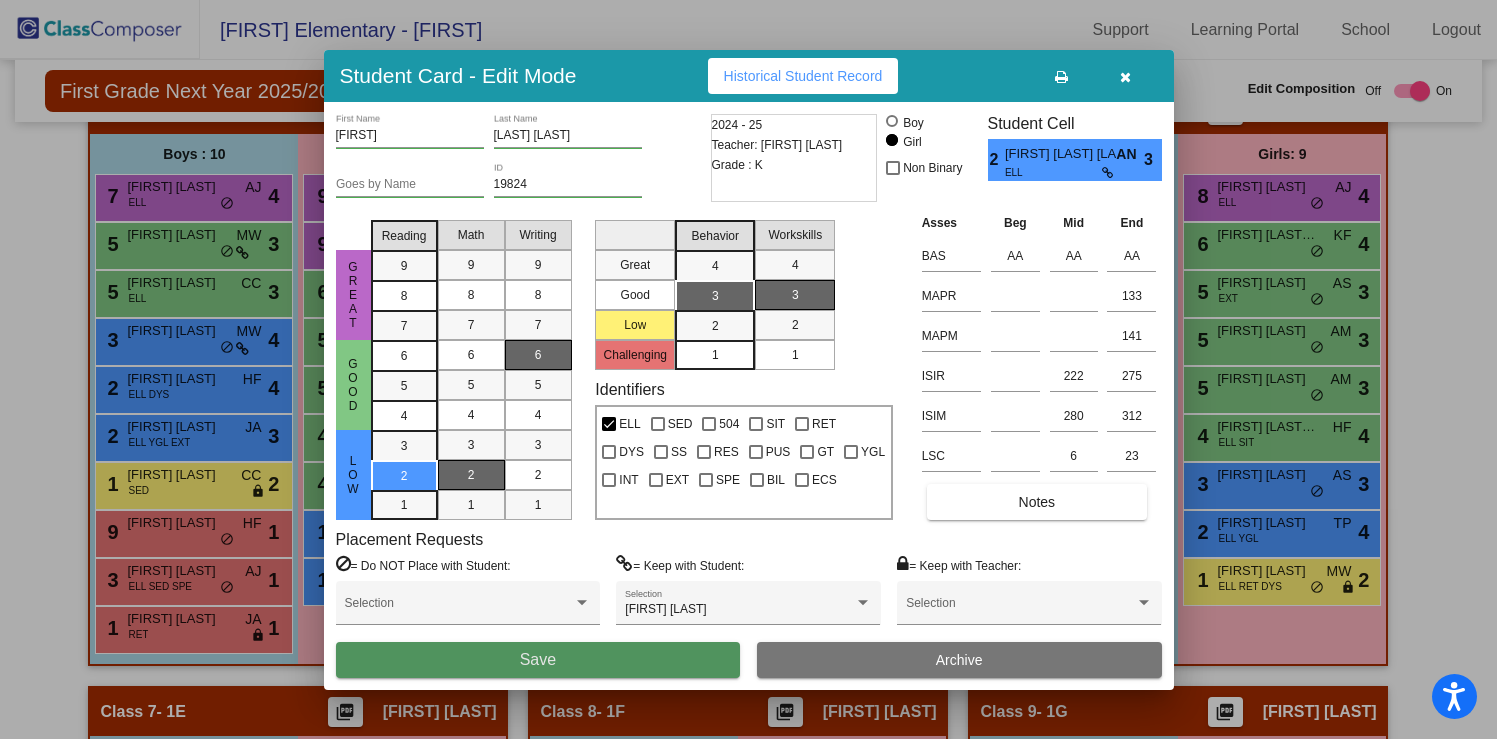 click on "Save" at bounding box center [538, 660] 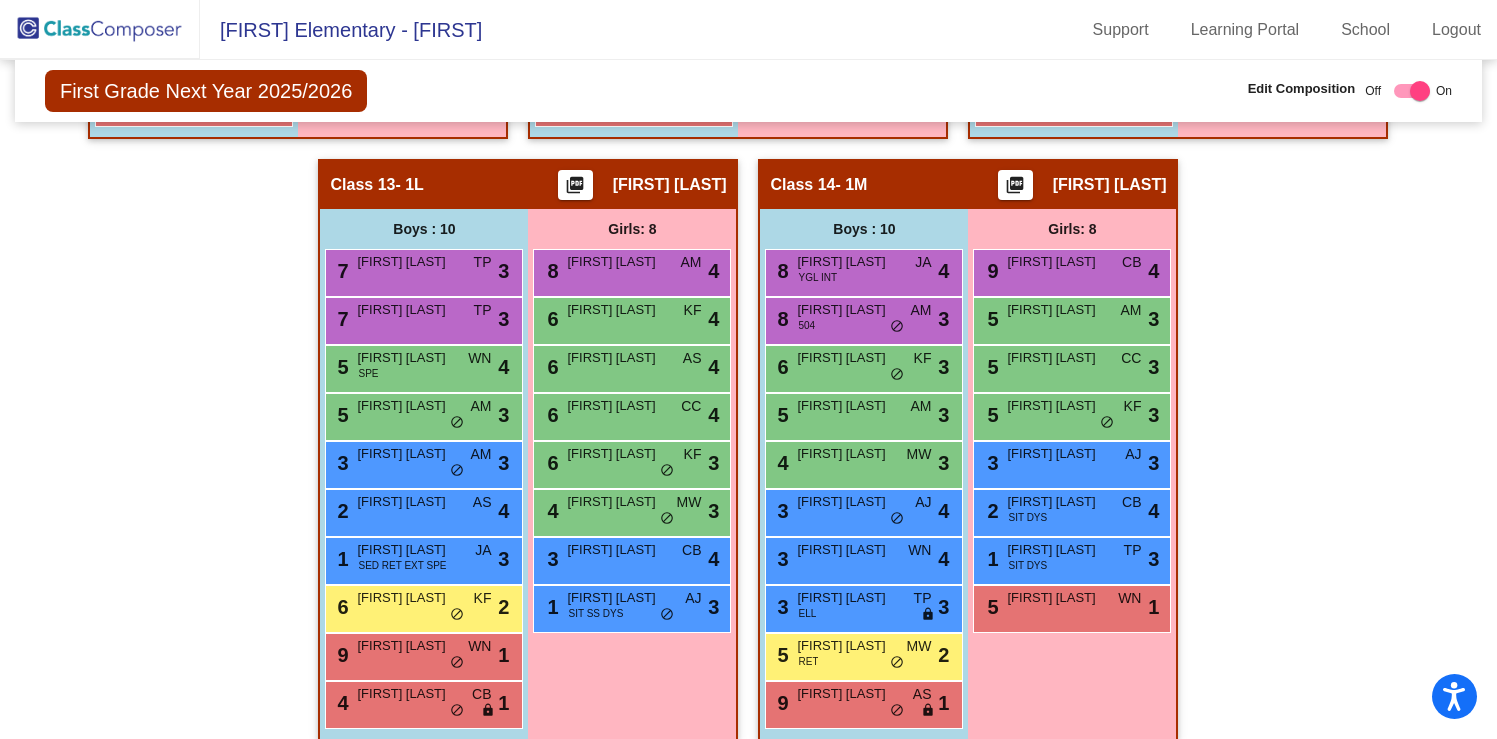 scroll, scrollTop: 3269, scrollLeft: 0, axis: vertical 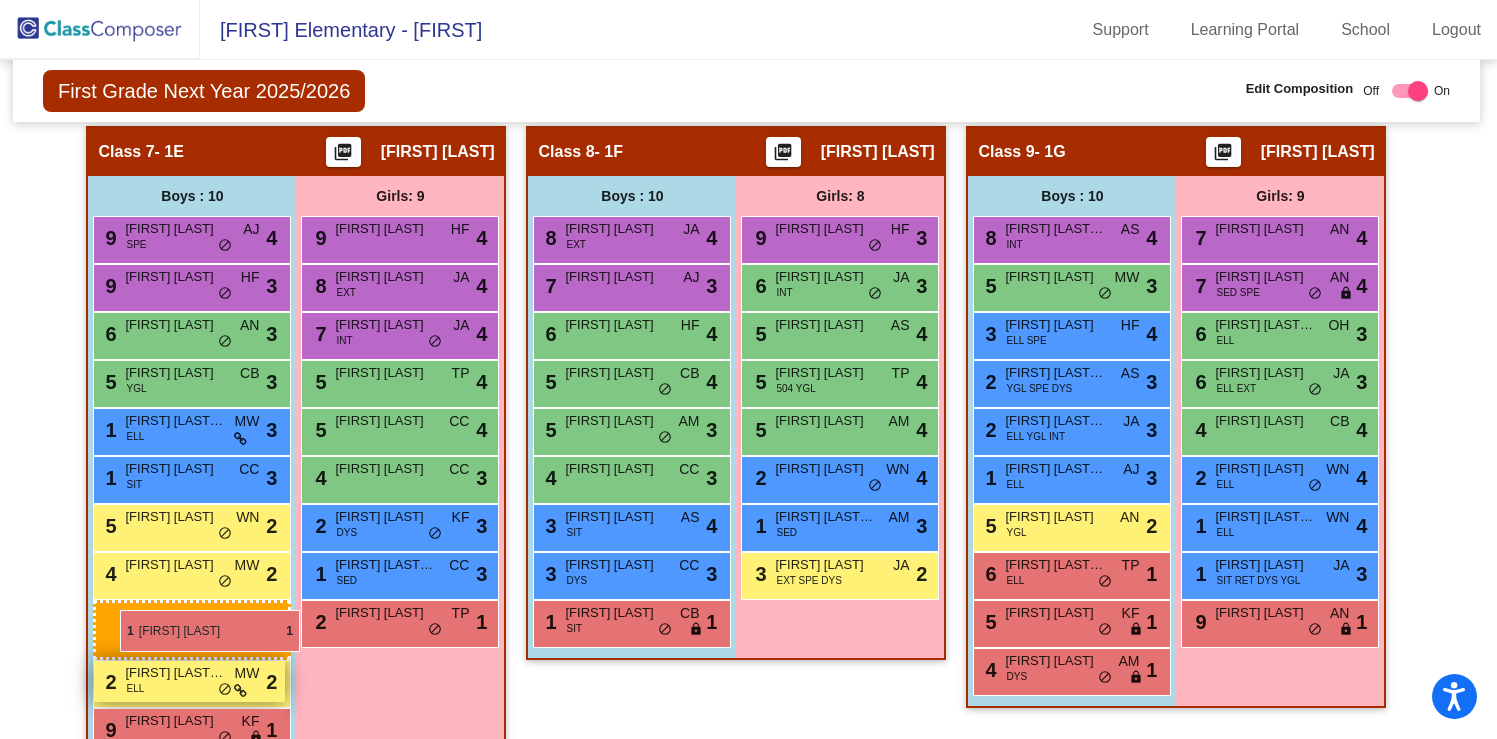 drag, startPoint x: 578, startPoint y: 620, endPoint x: 116, endPoint y: 610, distance: 462.10822 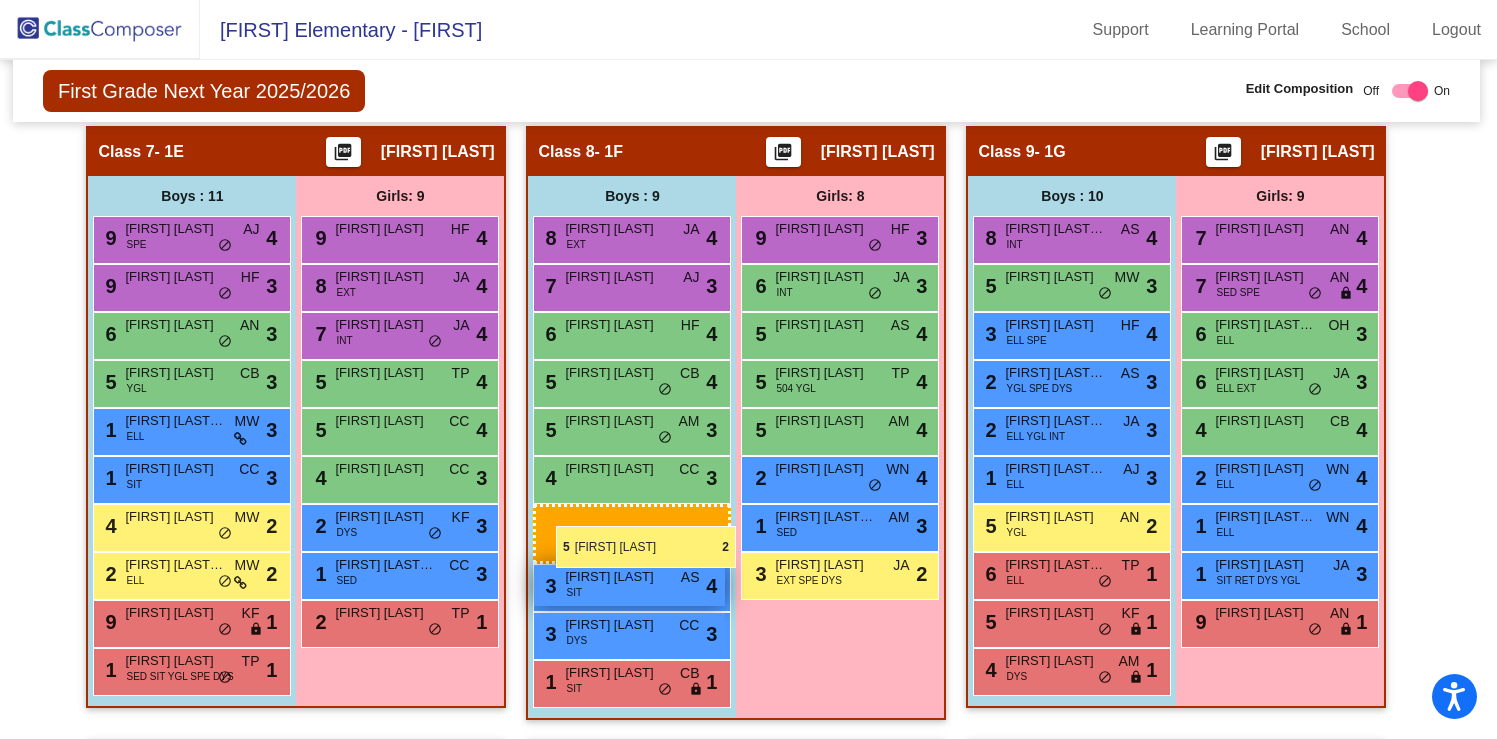 drag, startPoint x: 164, startPoint y: 530, endPoint x: 555, endPoint y: 526, distance: 391.02045 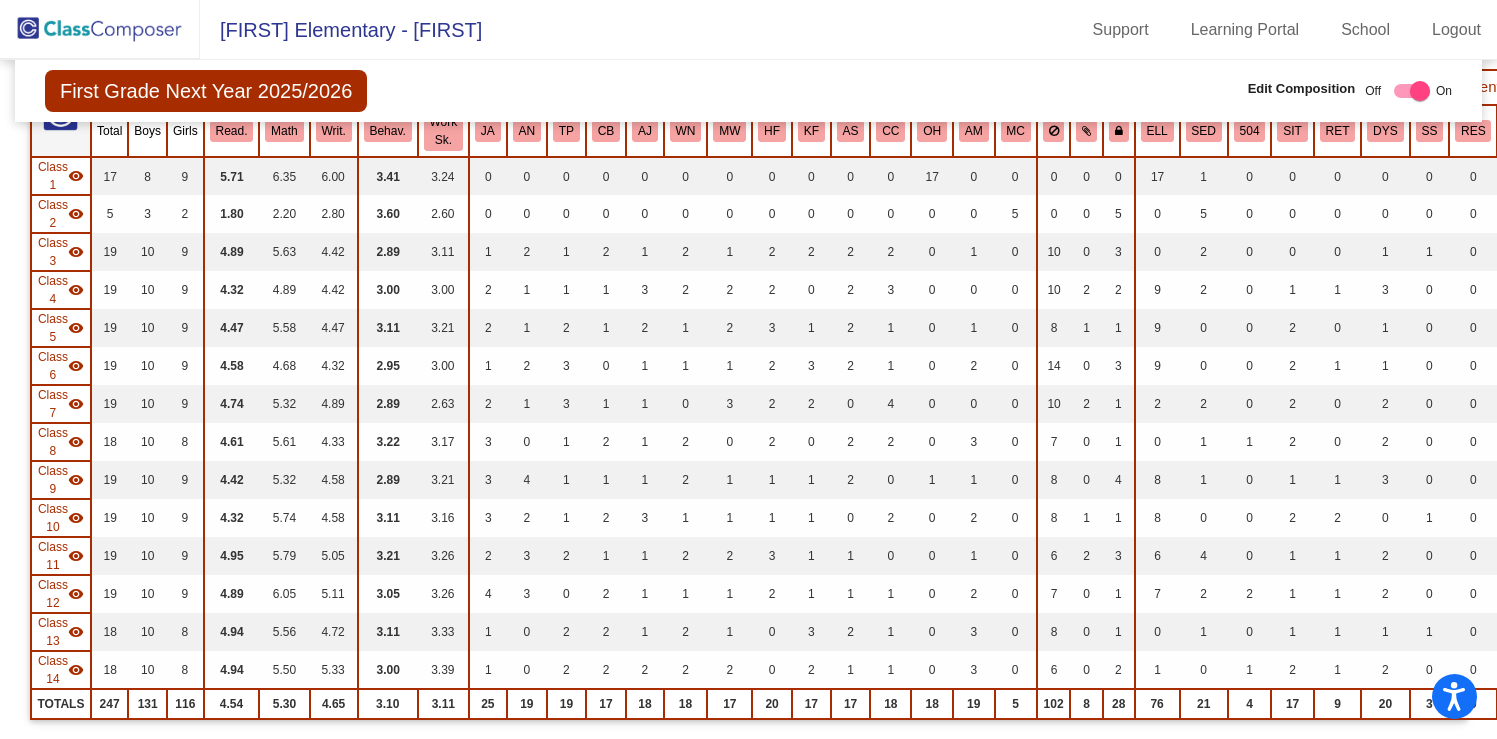 scroll, scrollTop: 0, scrollLeft: 0, axis: both 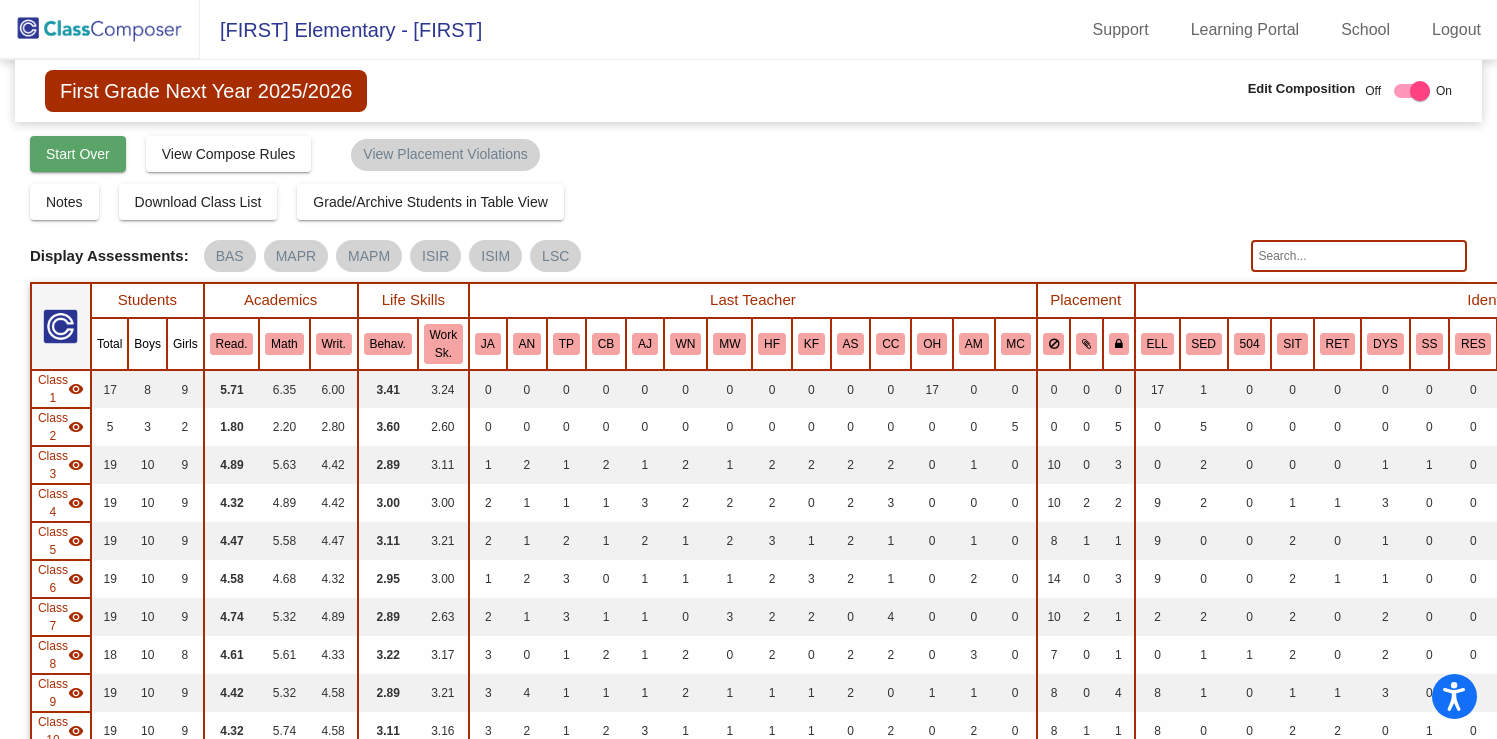 click on "Start Over" 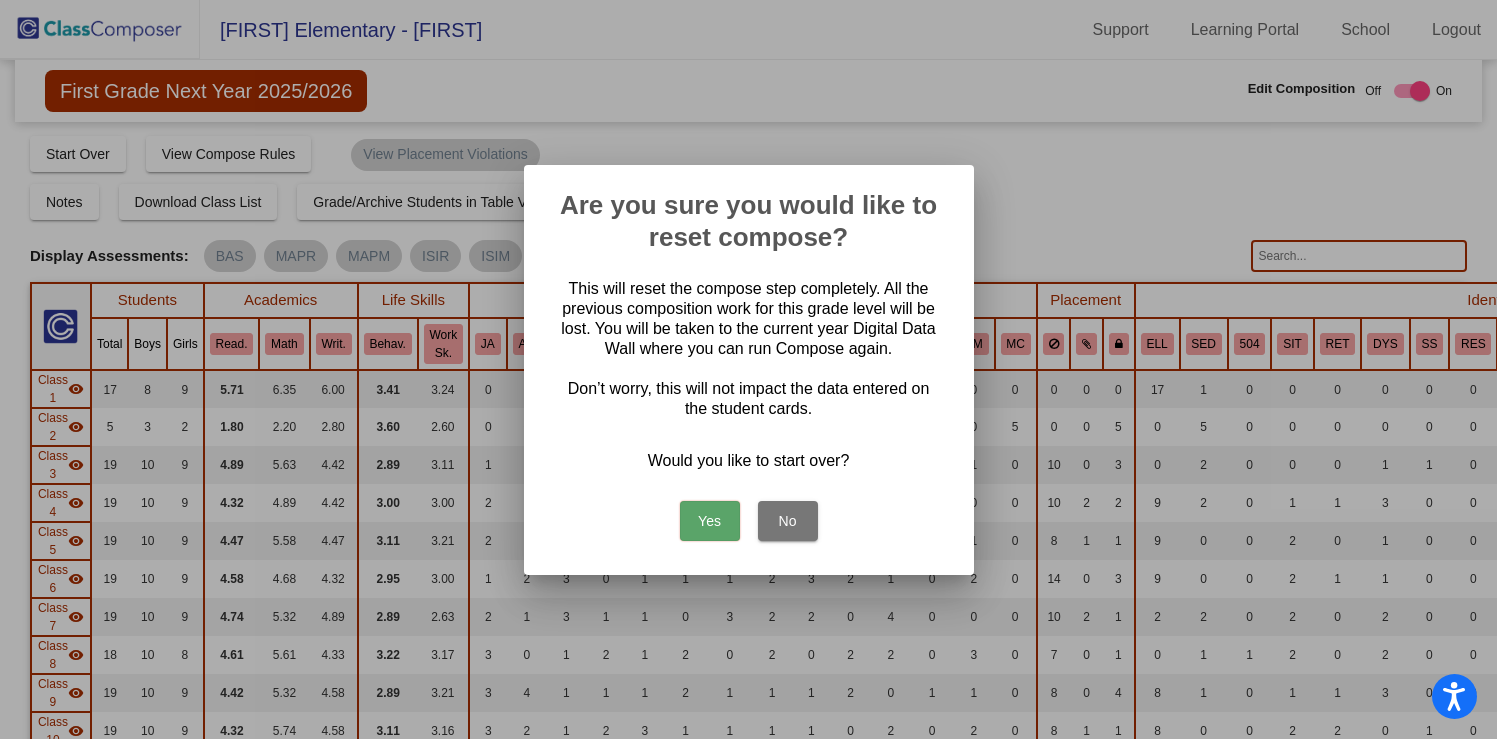 click on "Yes" at bounding box center (710, 521) 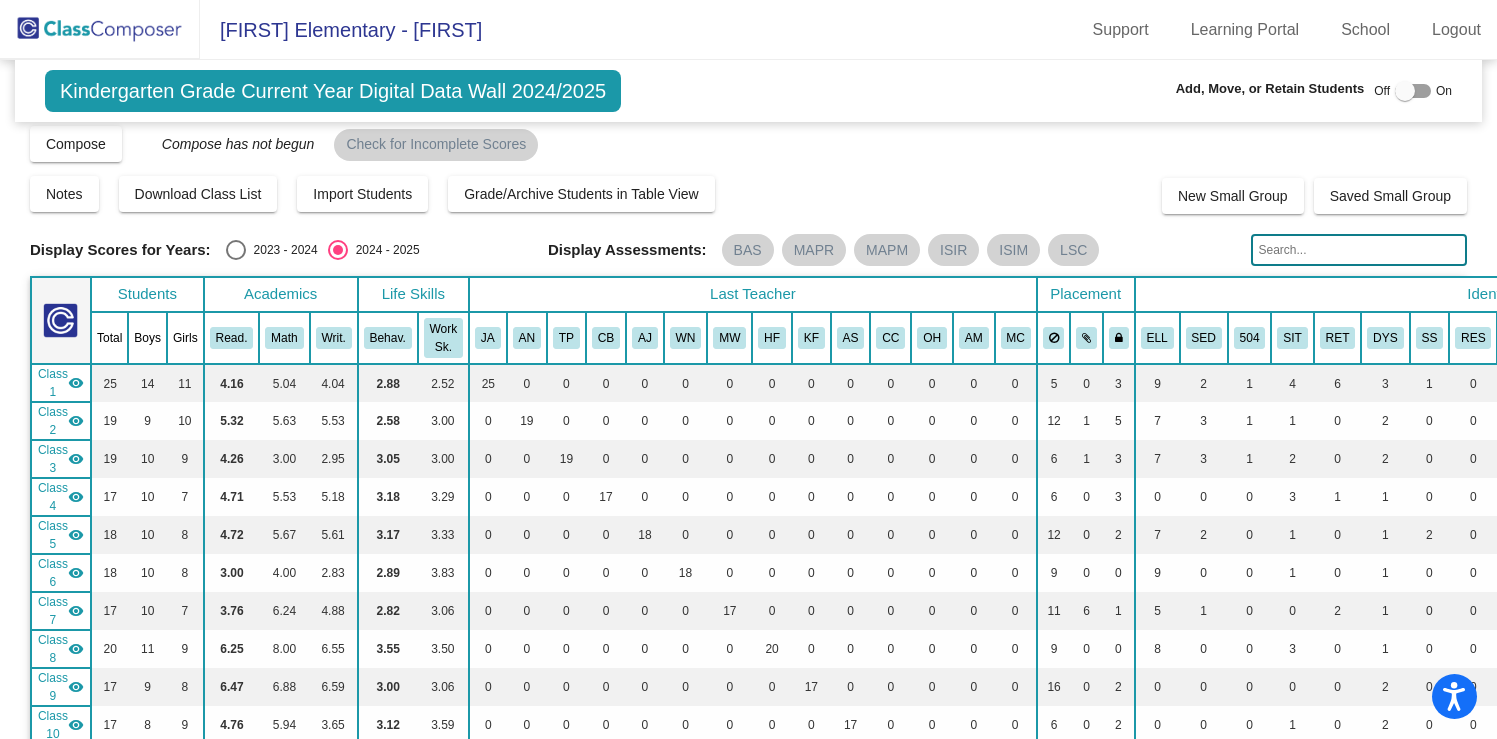 scroll, scrollTop: 0, scrollLeft: 0, axis: both 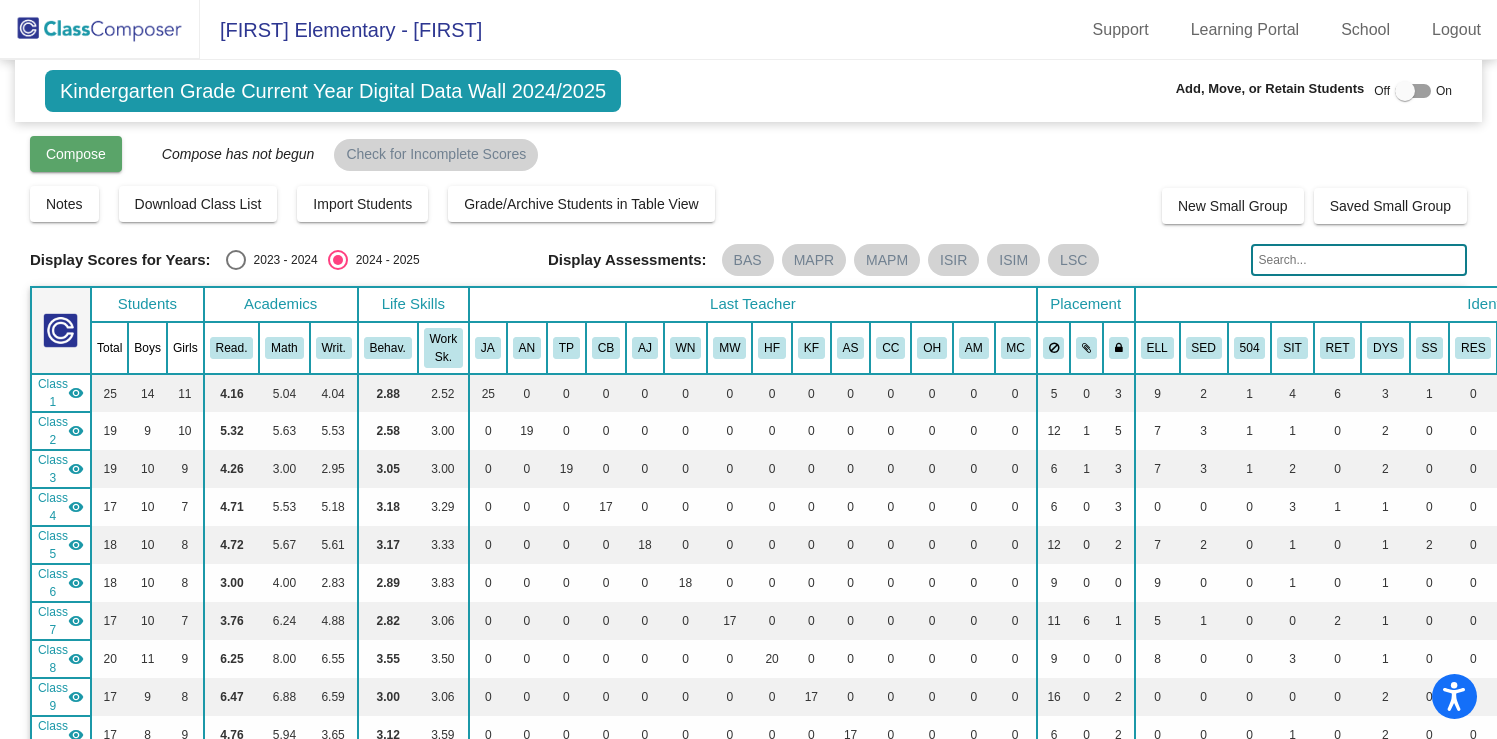 click on "Compose" 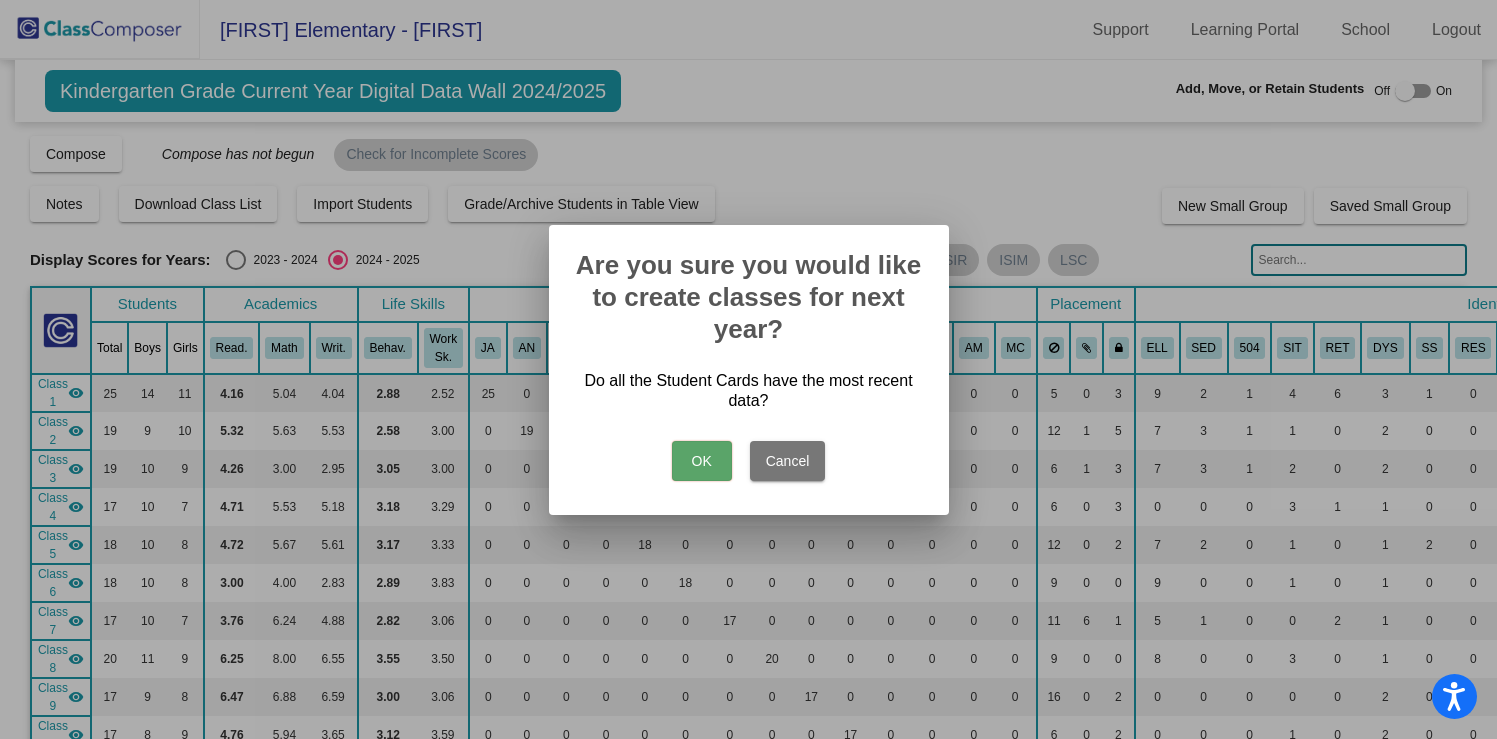 click on "OK" at bounding box center [702, 461] 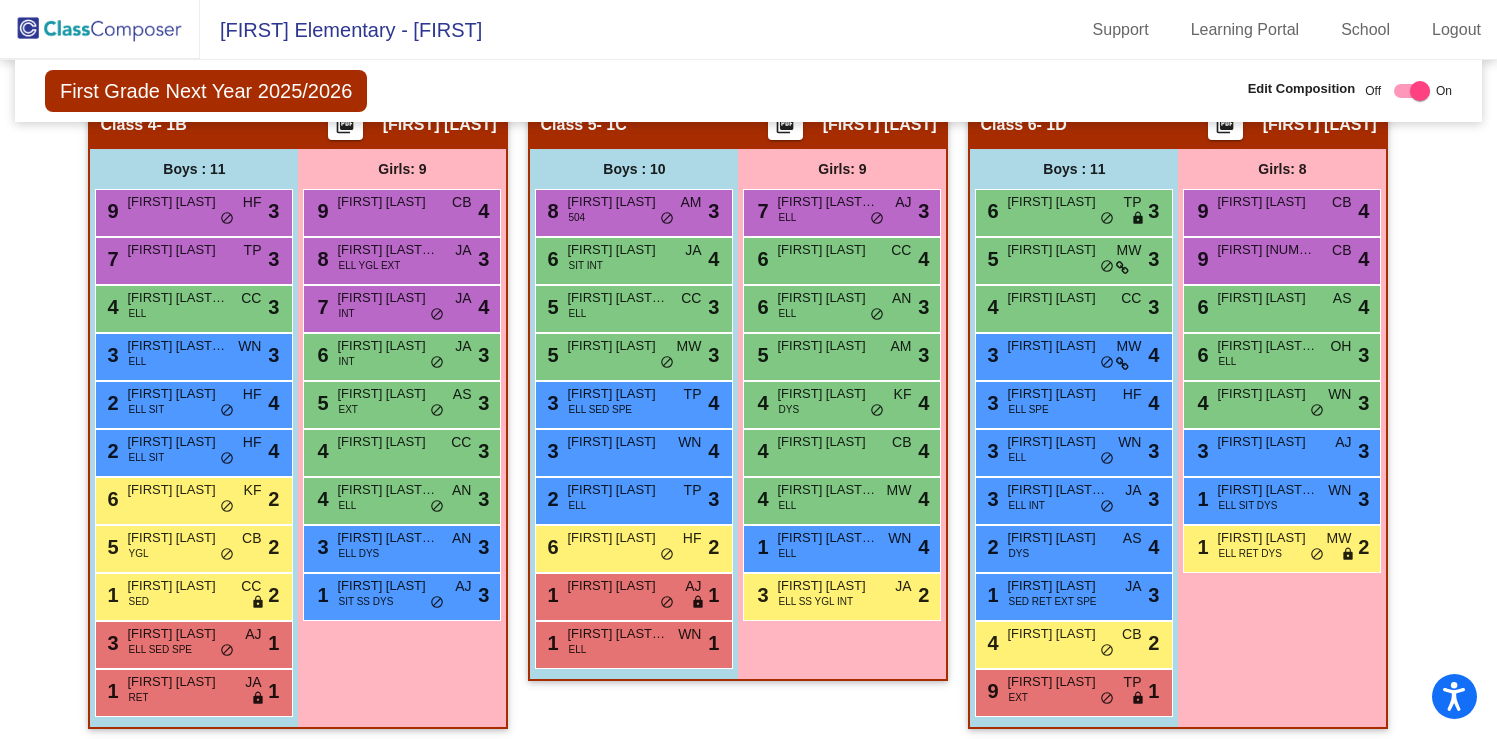 scroll, scrollTop: 0, scrollLeft: 0, axis: both 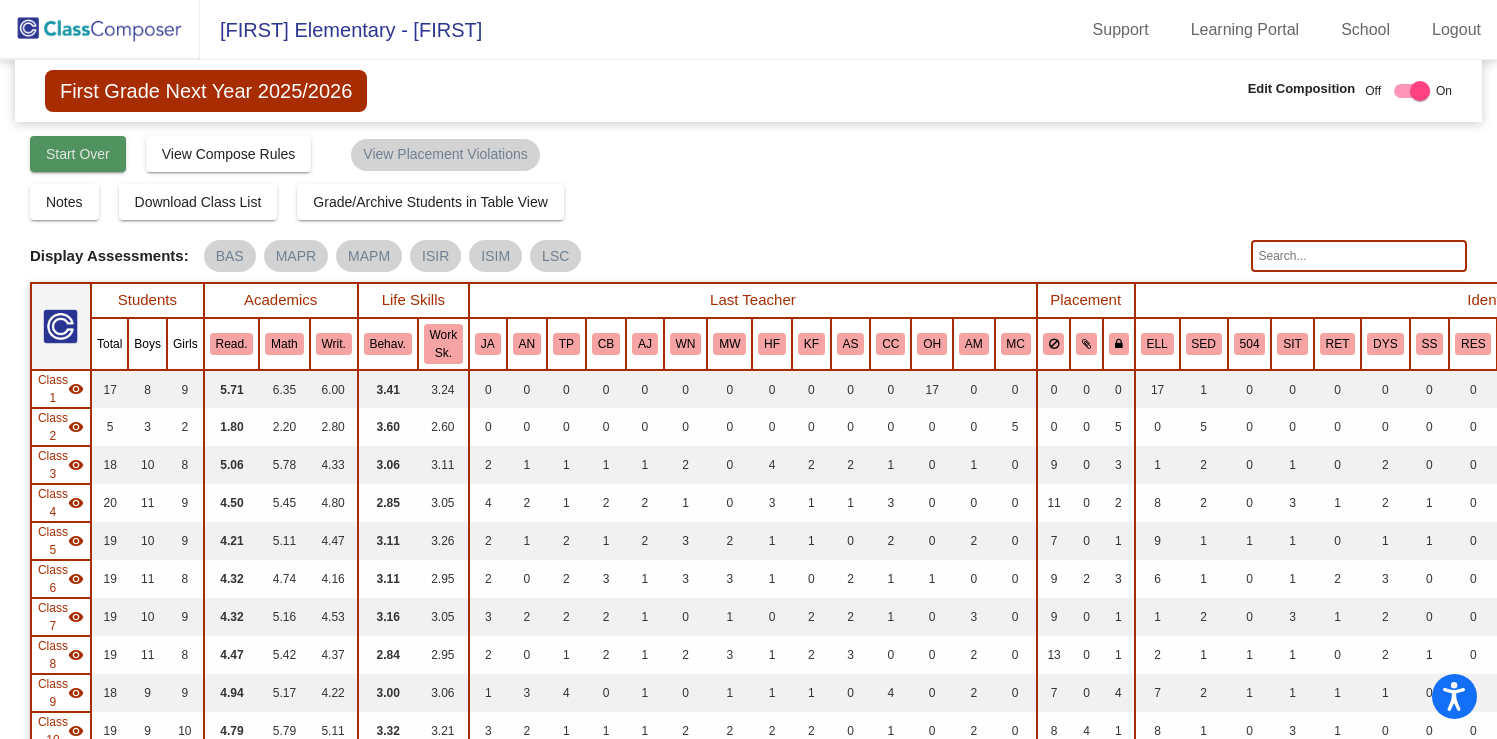 click on "Start Over" 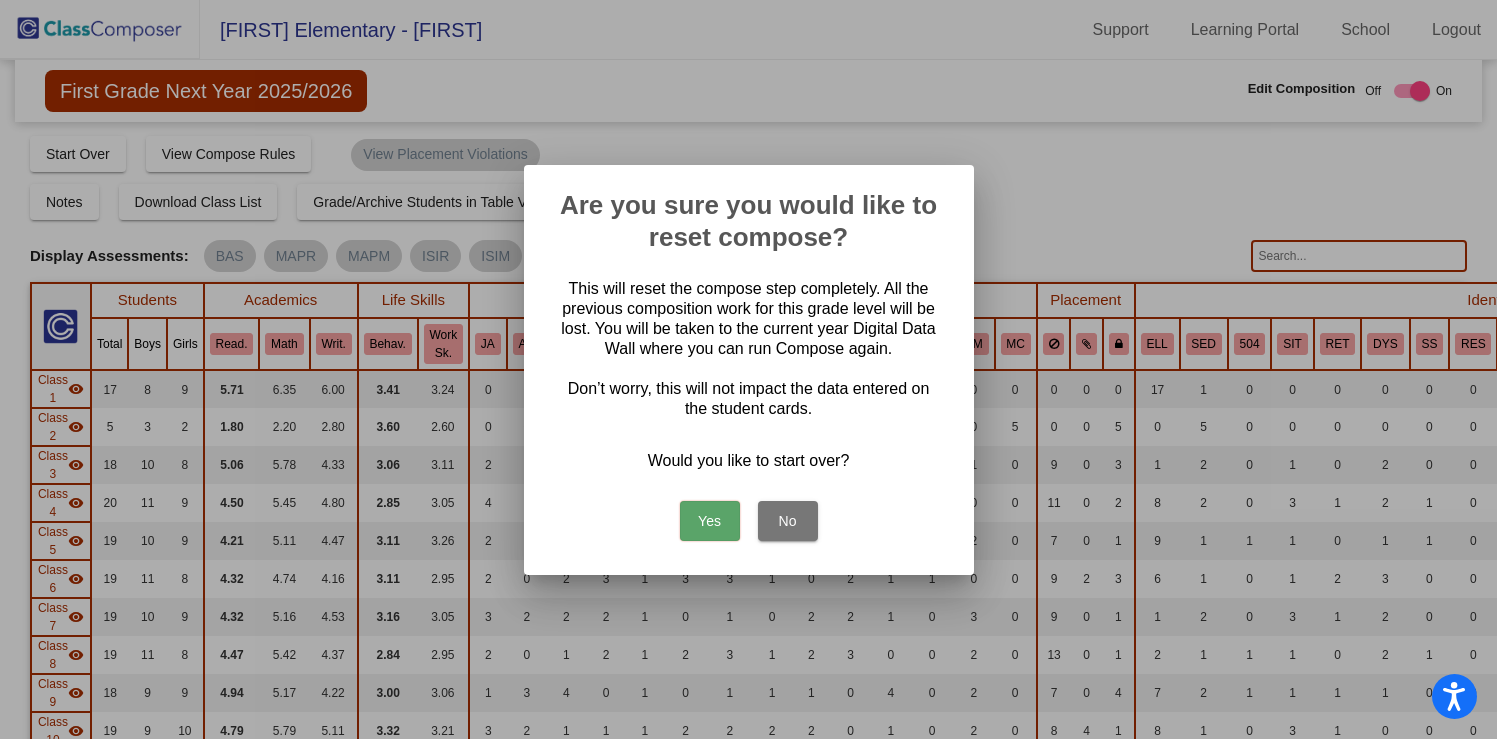 click on "Yes" at bounding box center (710, 521) 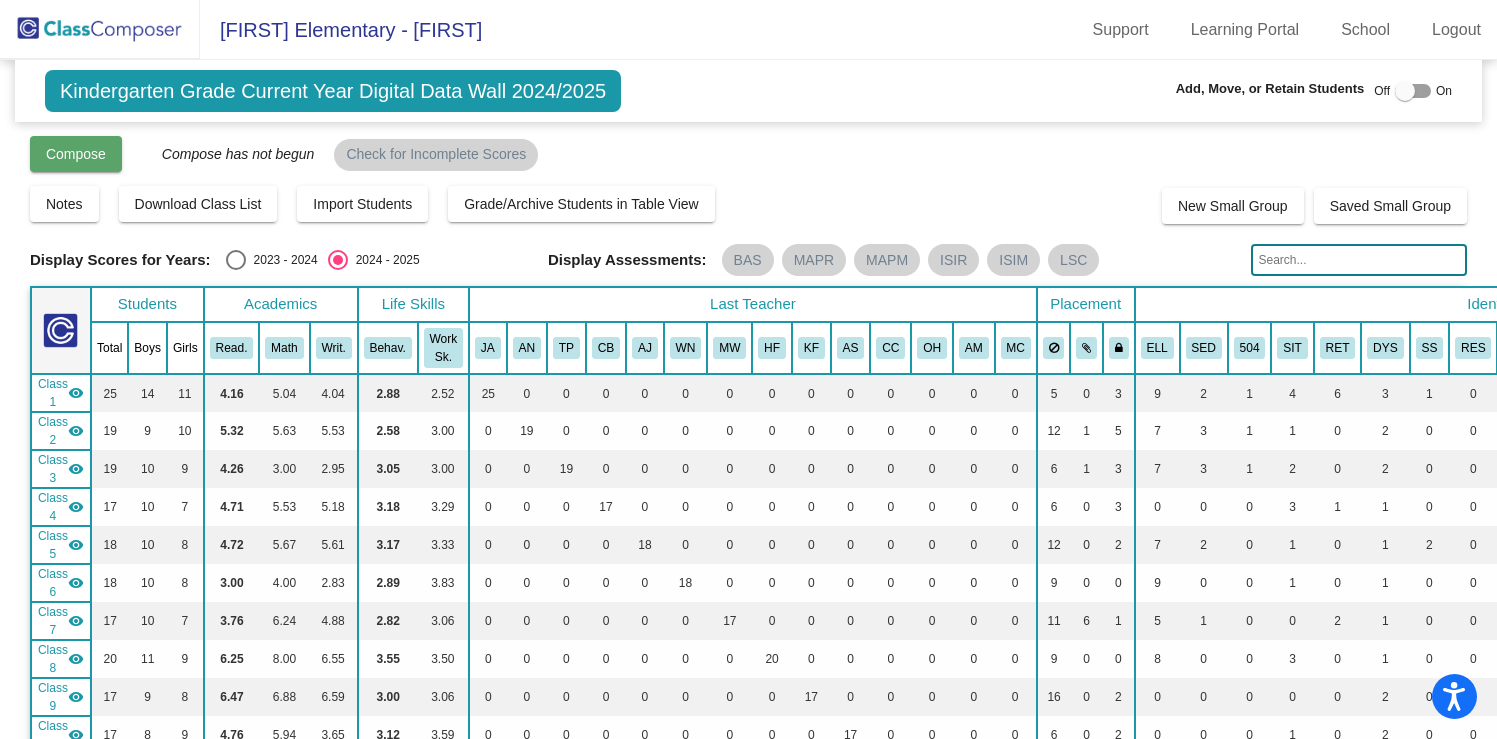 click on "Compose" 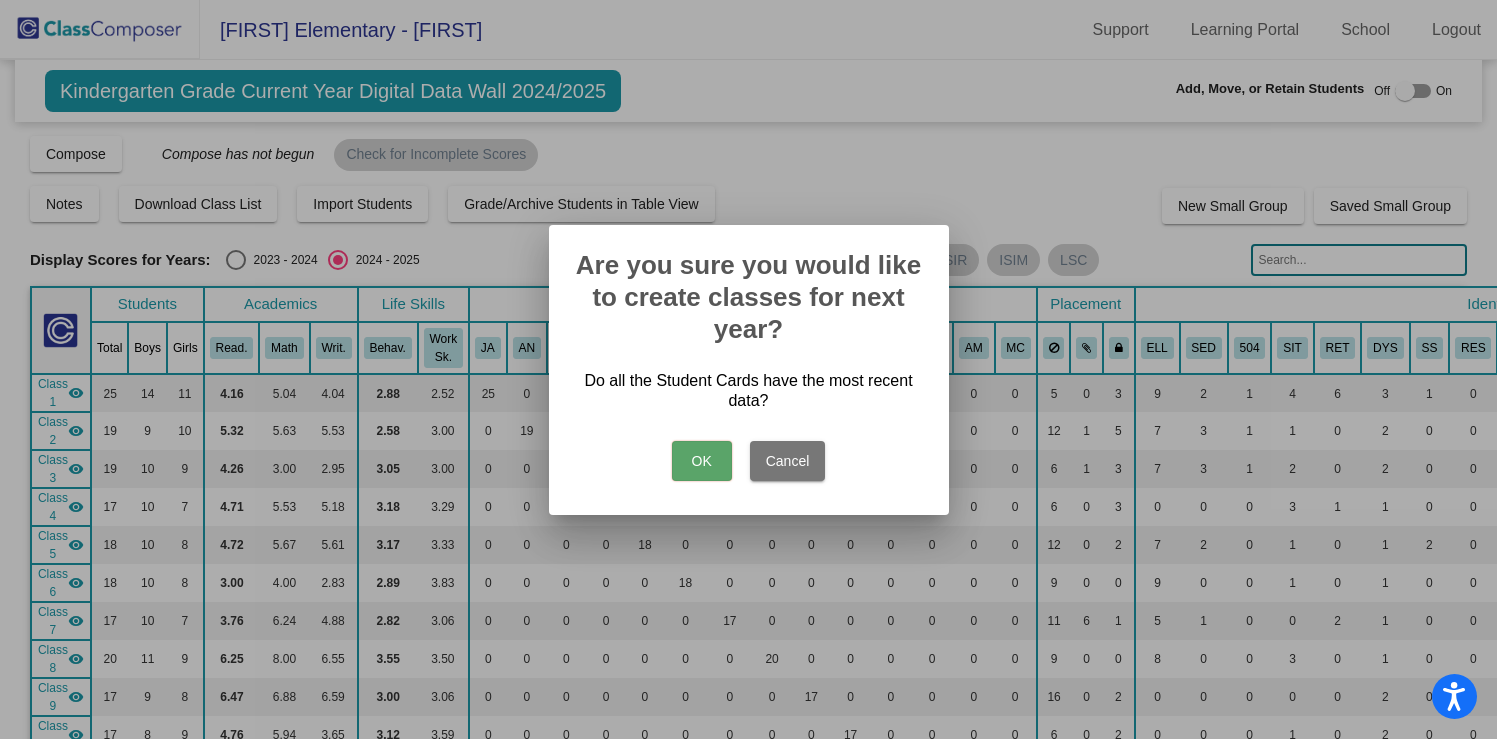 drag, startPoint x: 699, startPoint y: 466, endPoint x: 677, endPoint y: 459, distance: 23.086792 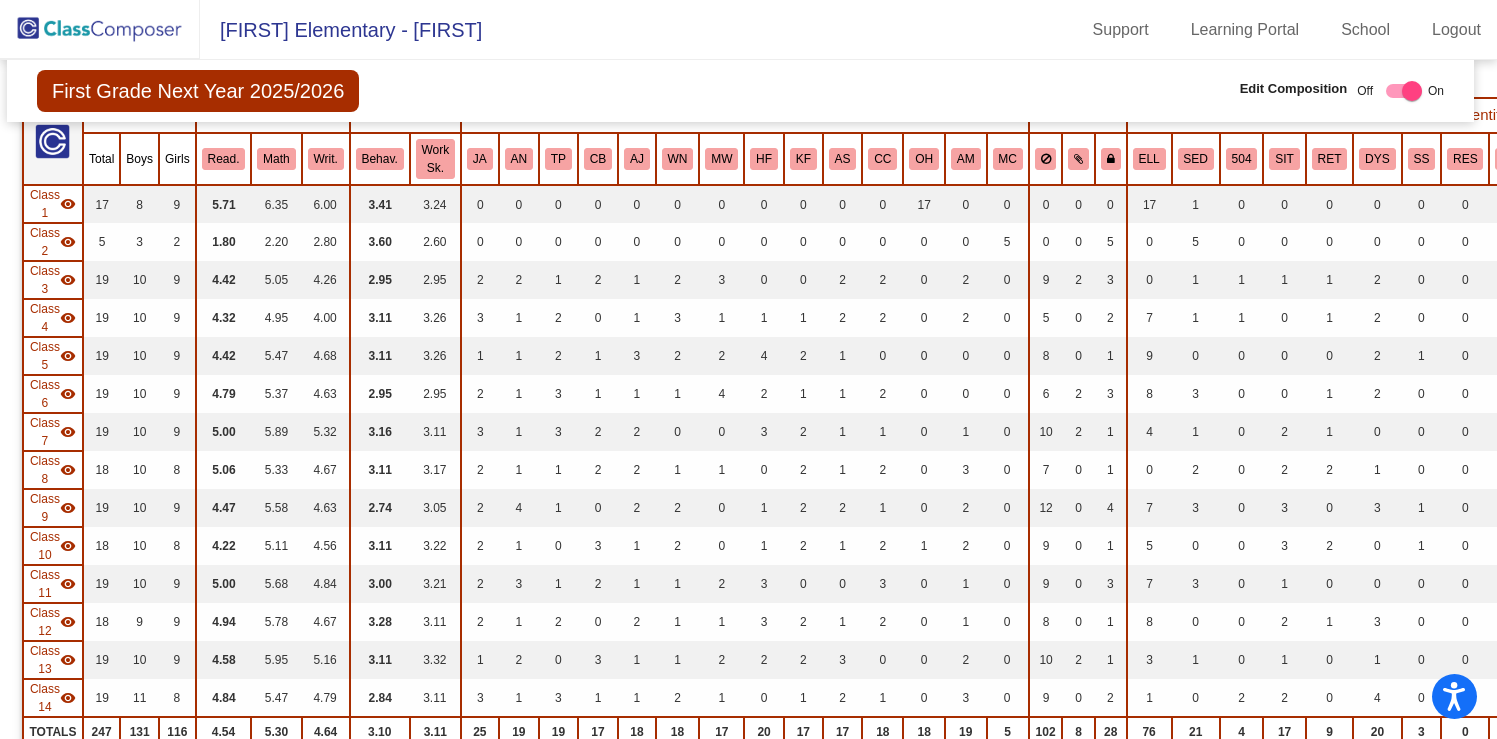 scroll, scrollTop: 0, scrollLeft: 8, axis: horizontal 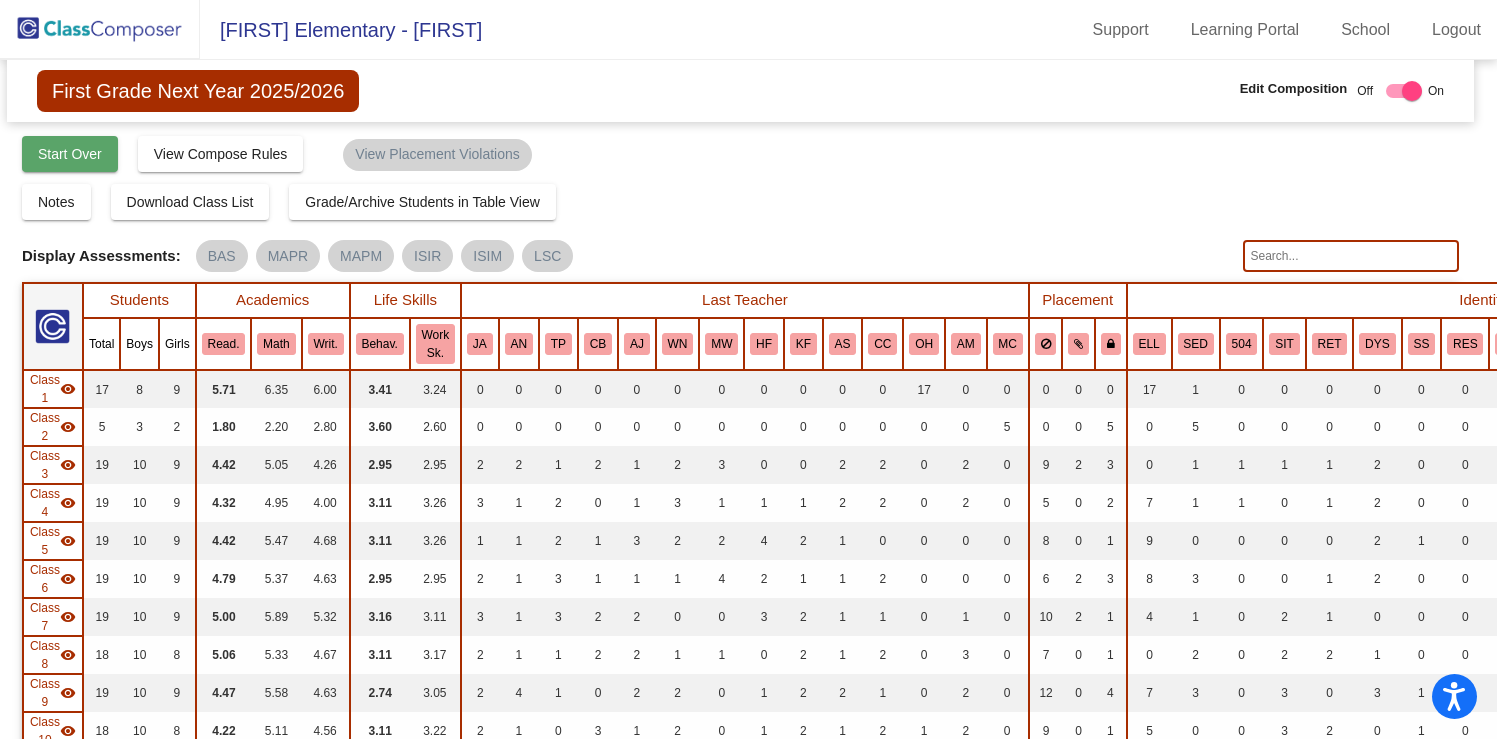 click on "Start Over" 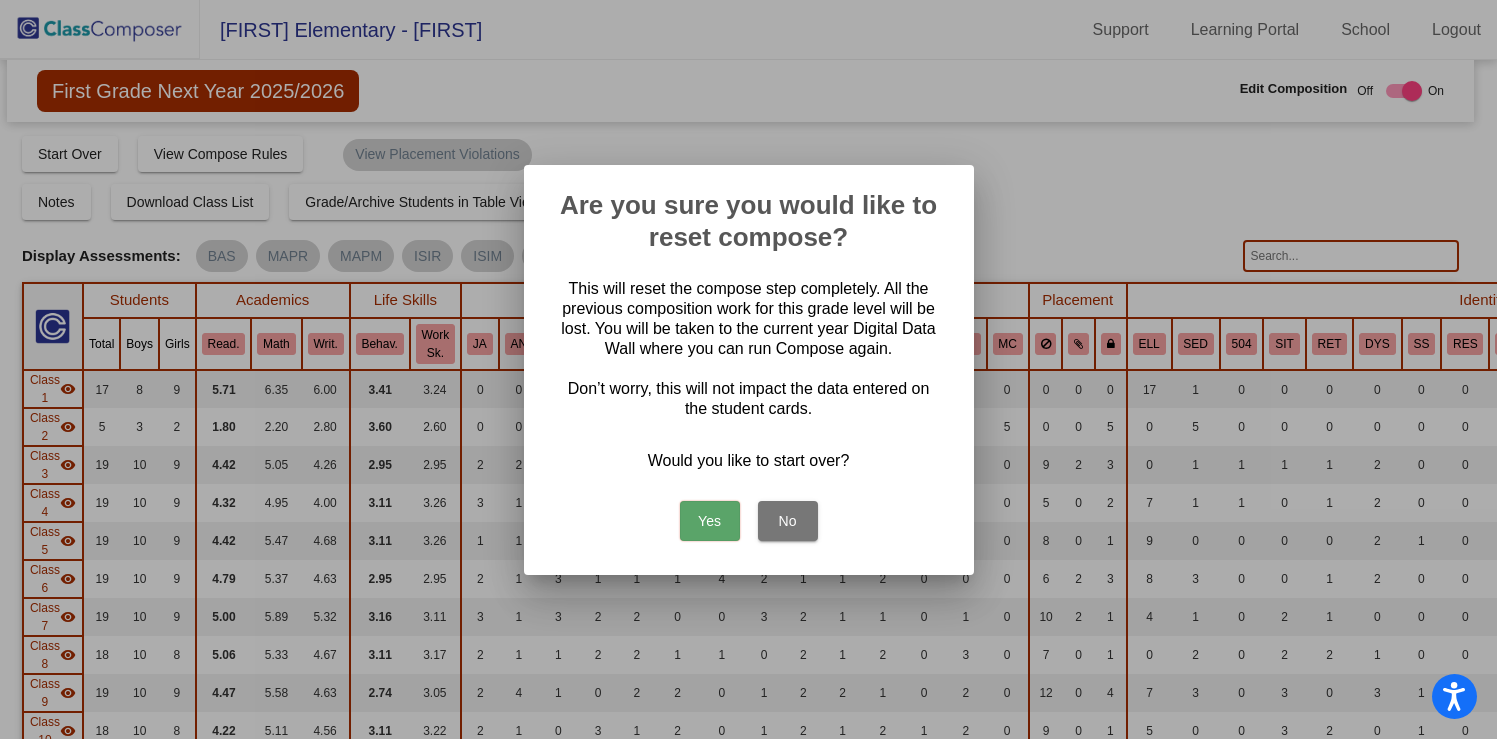 click on "Yes" at bounding box center [710, 521] 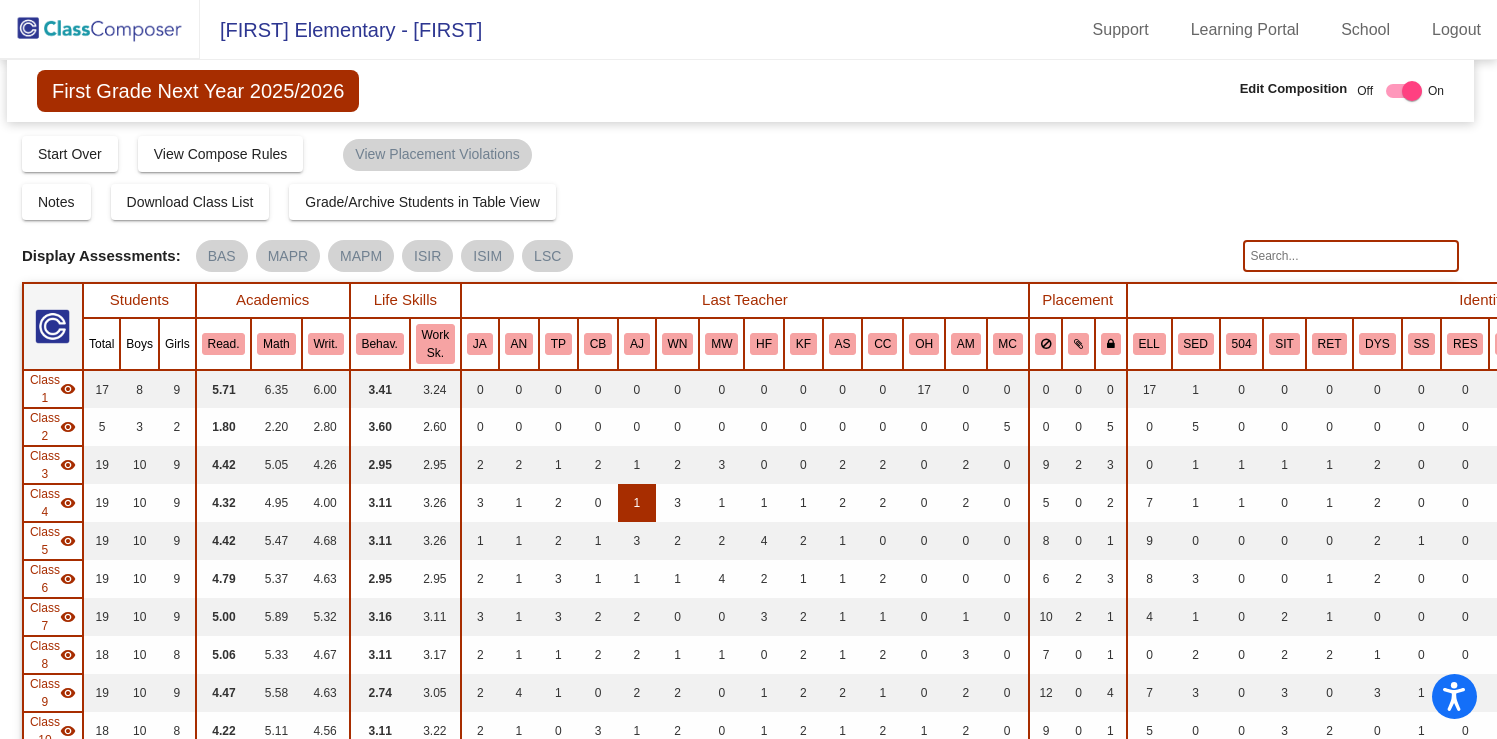 scroll, scrollTop: 0, scrollLeft: 0, axis: both 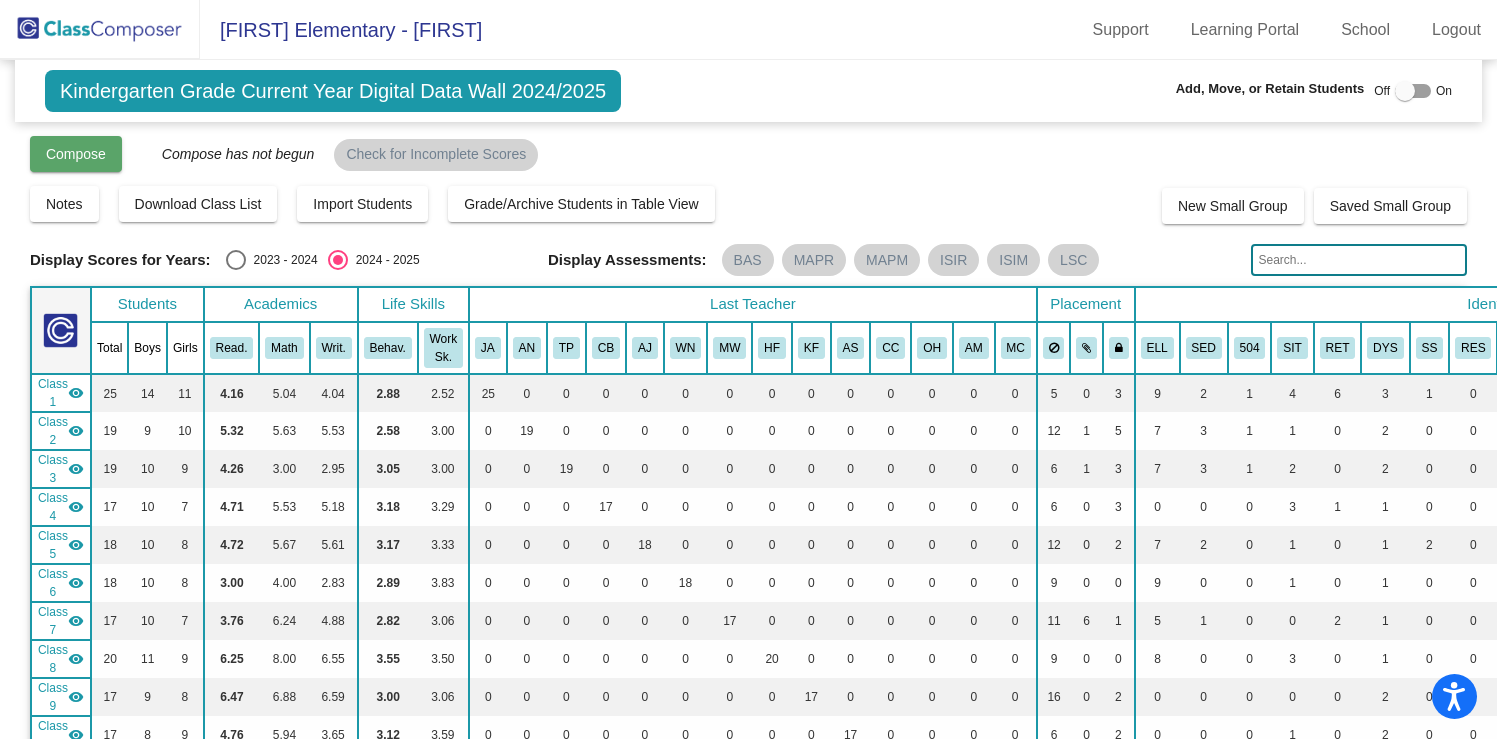 click on "Compose" 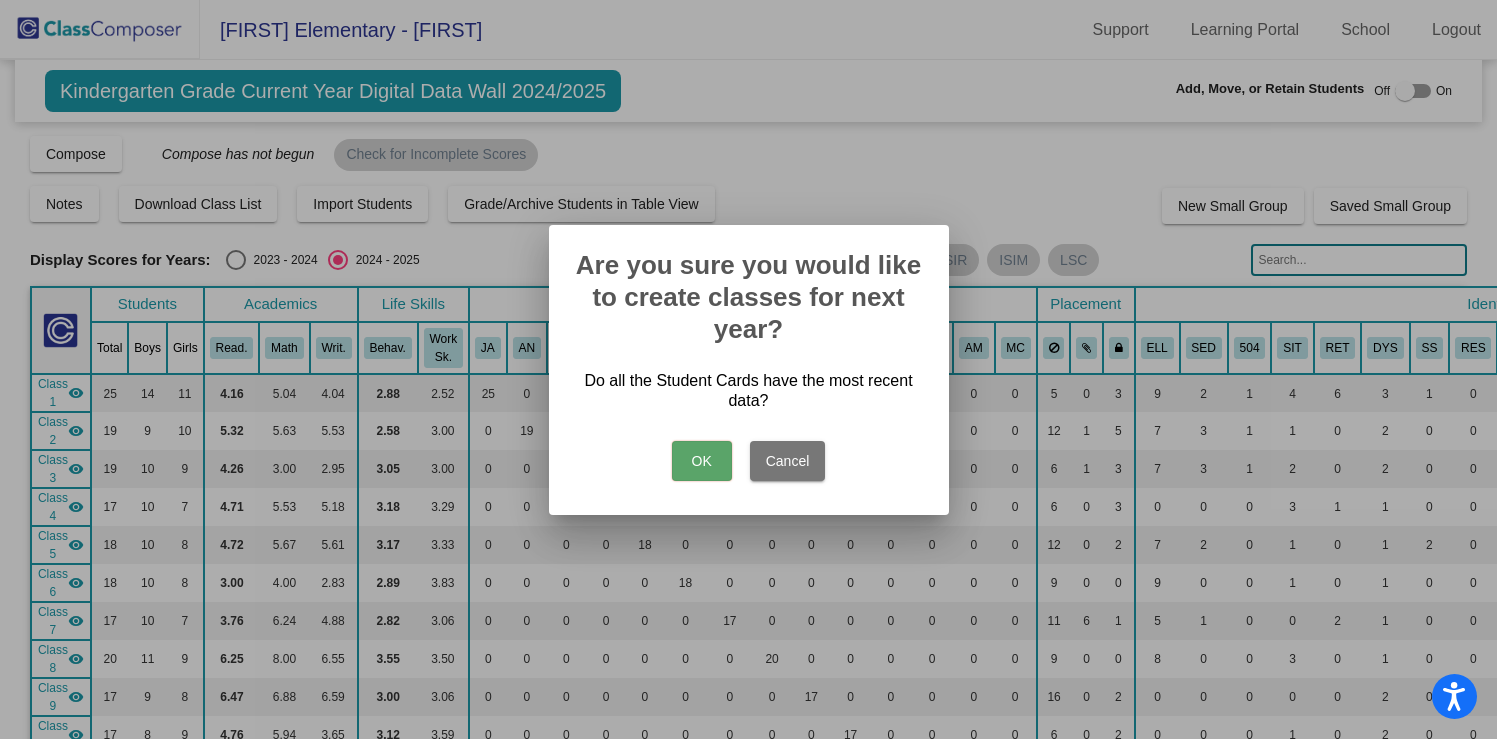 click on "OK" at bounding box center (702, 461) 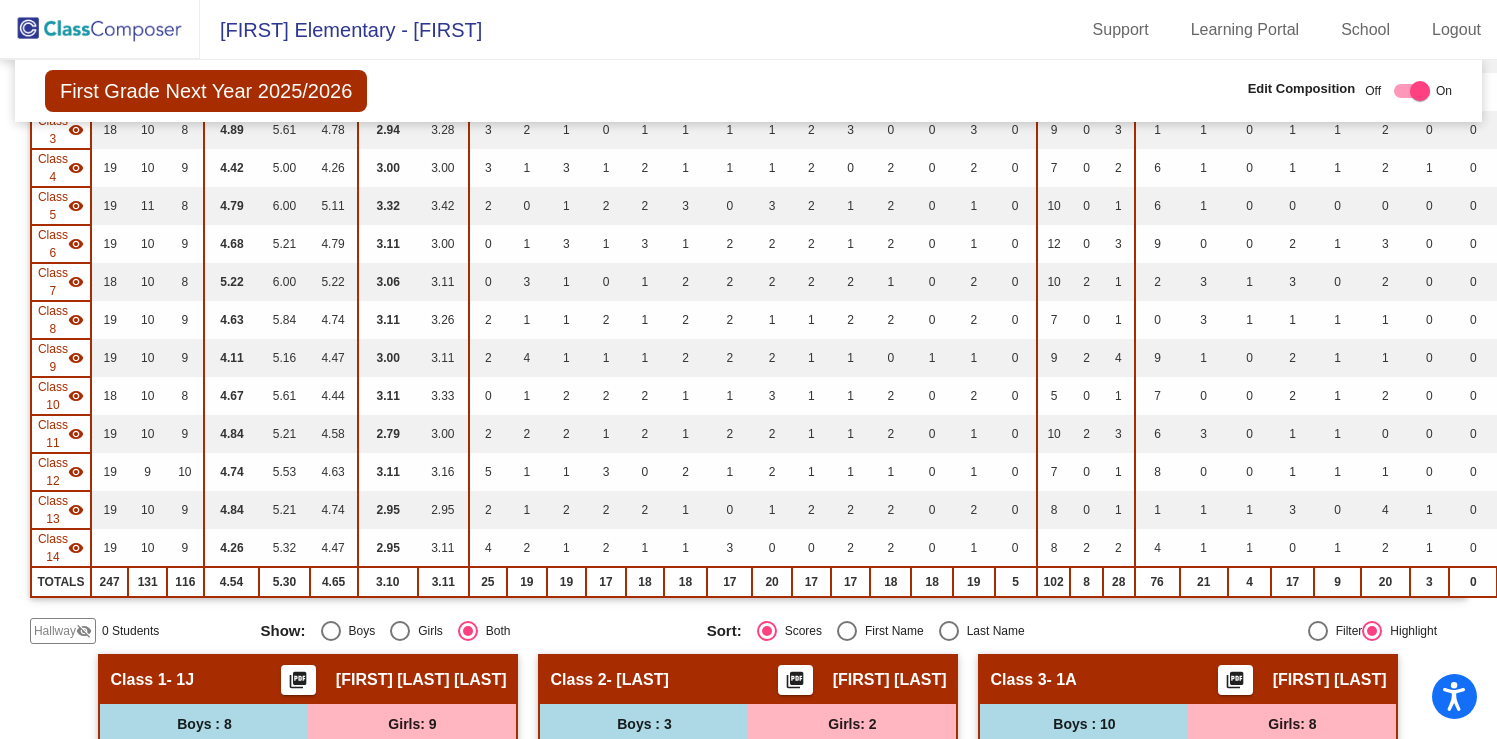 scroll, scrollTop: 0, scrollLeft: 0, axis: both 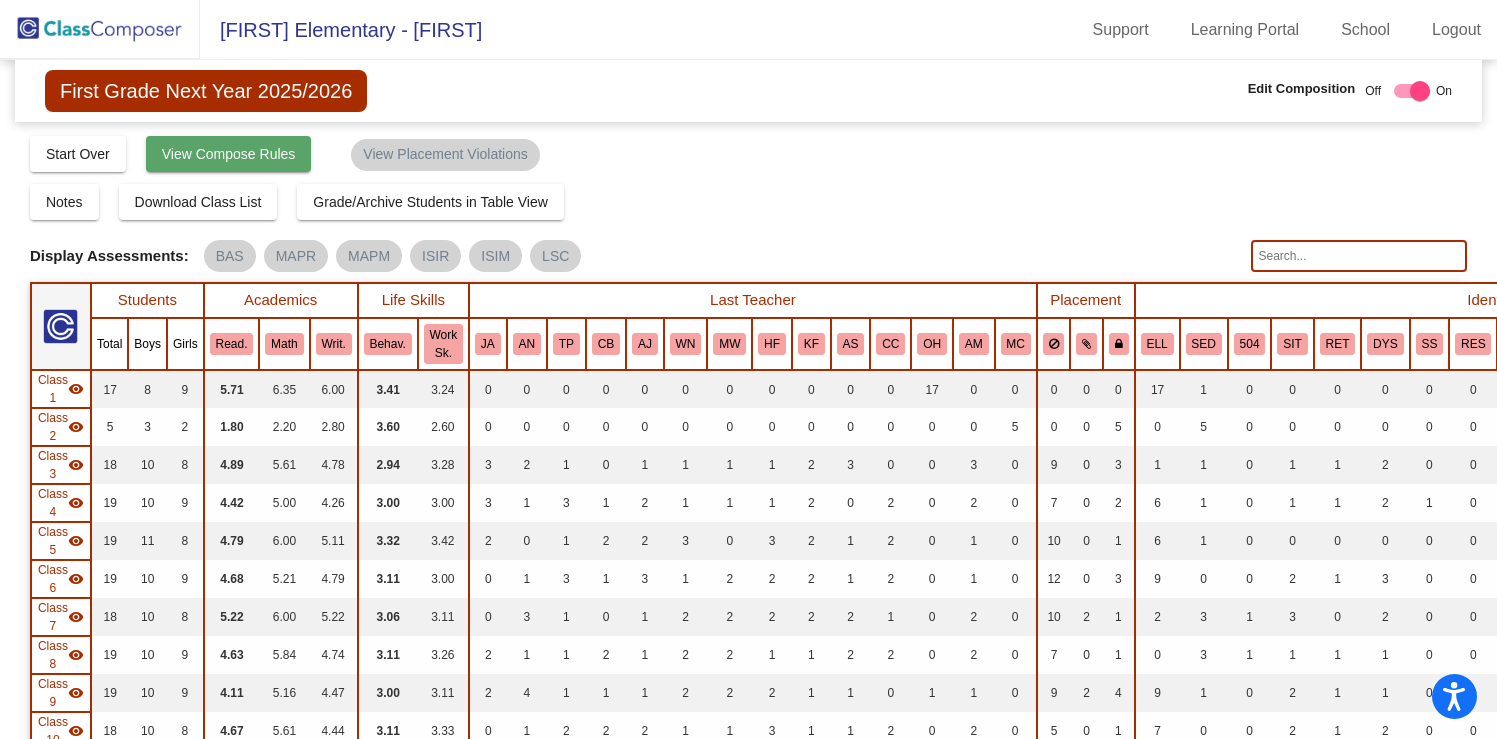 click on "View Compose Rules" 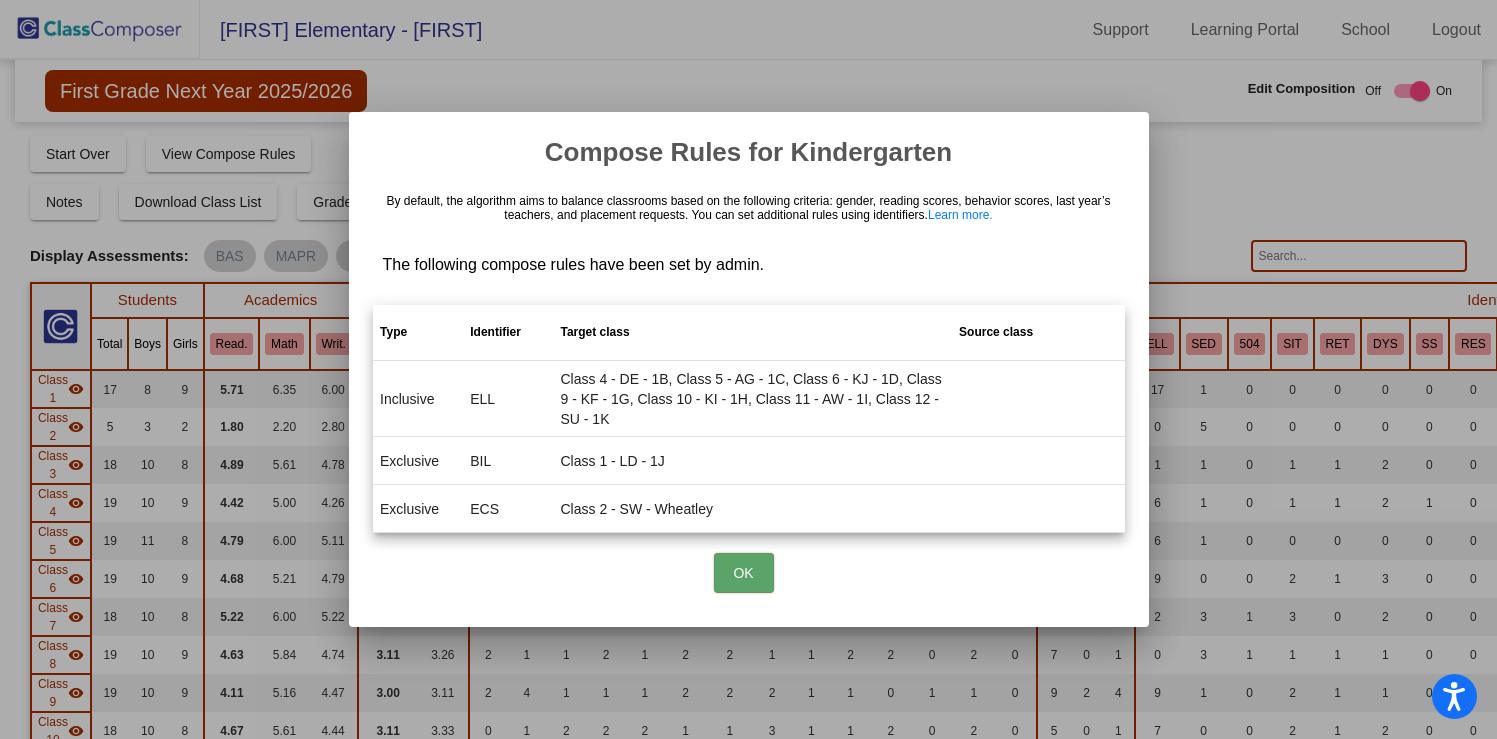 click on "OK" at bounding box center [744, 573] 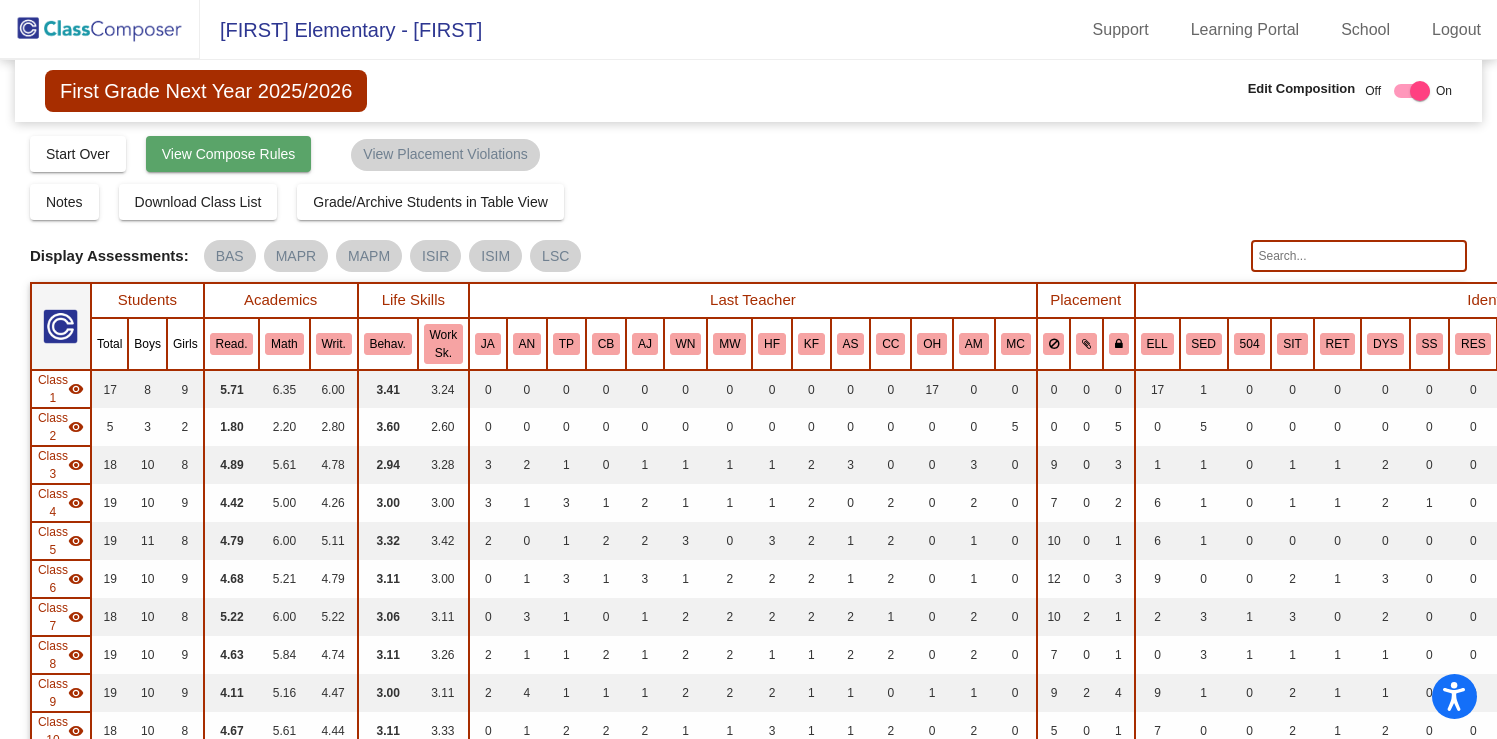click on "View Compose Rules" 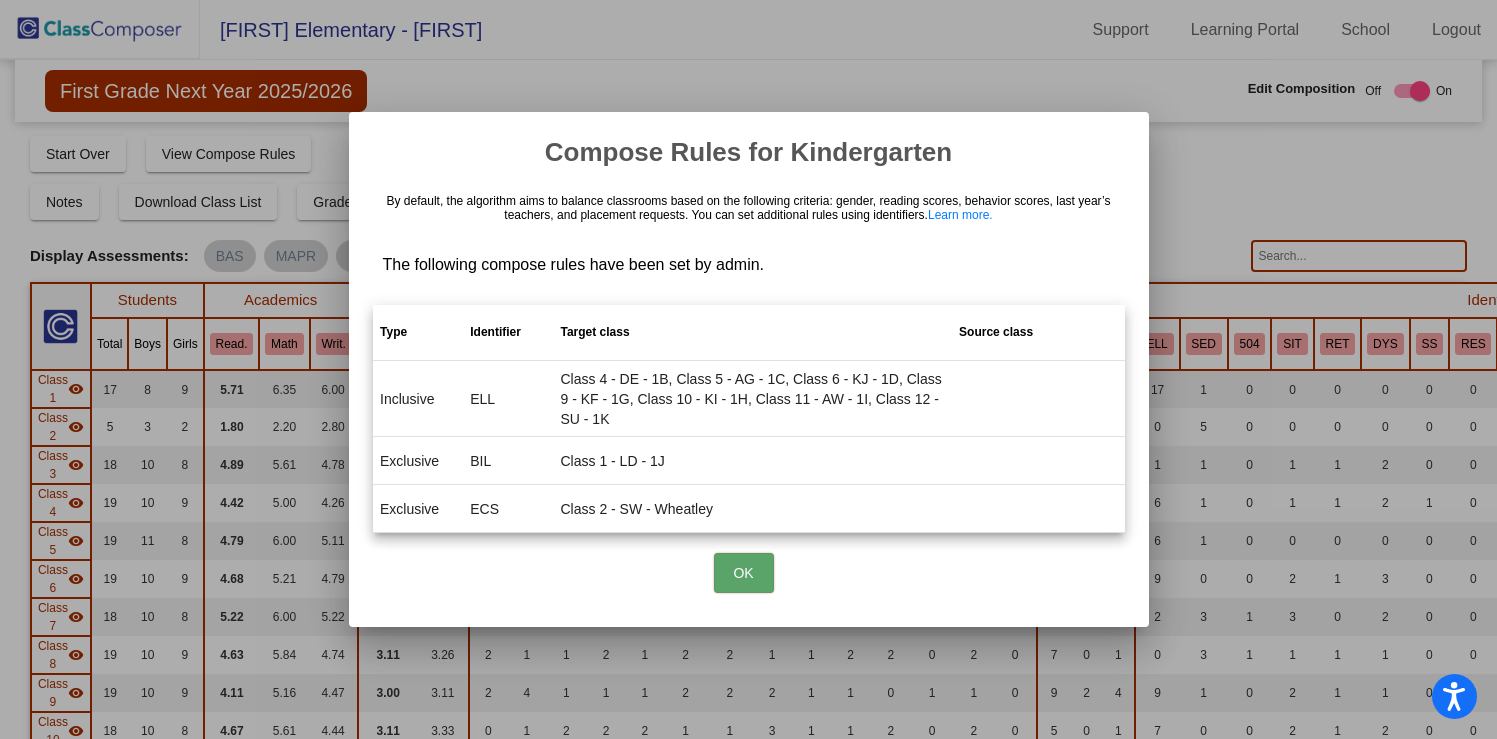 click on "ELL" at bounding box center (508, 399) 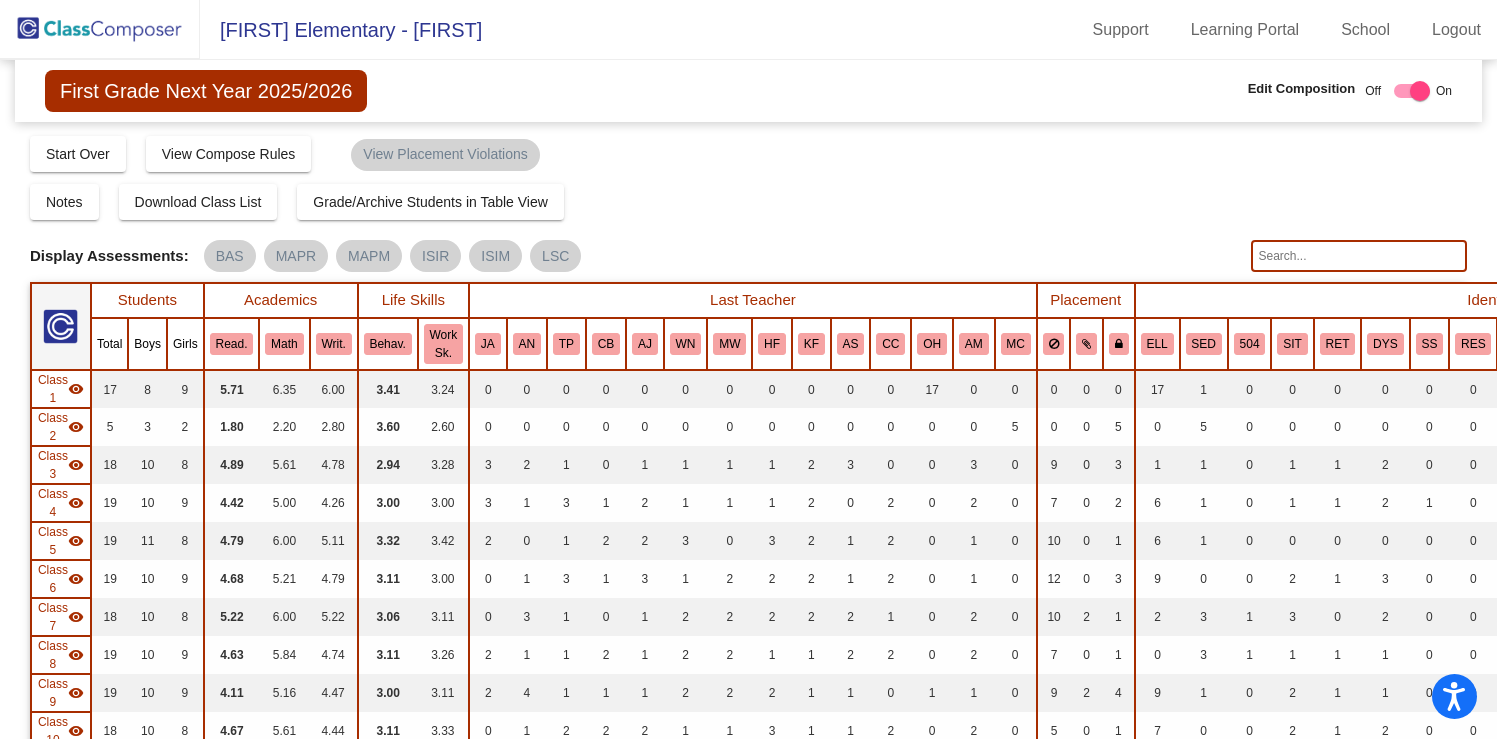 drag, startPoint x: 73, startPoint y: 156, endPoint x: 99, endPoint y: 225, distance: 73.736015 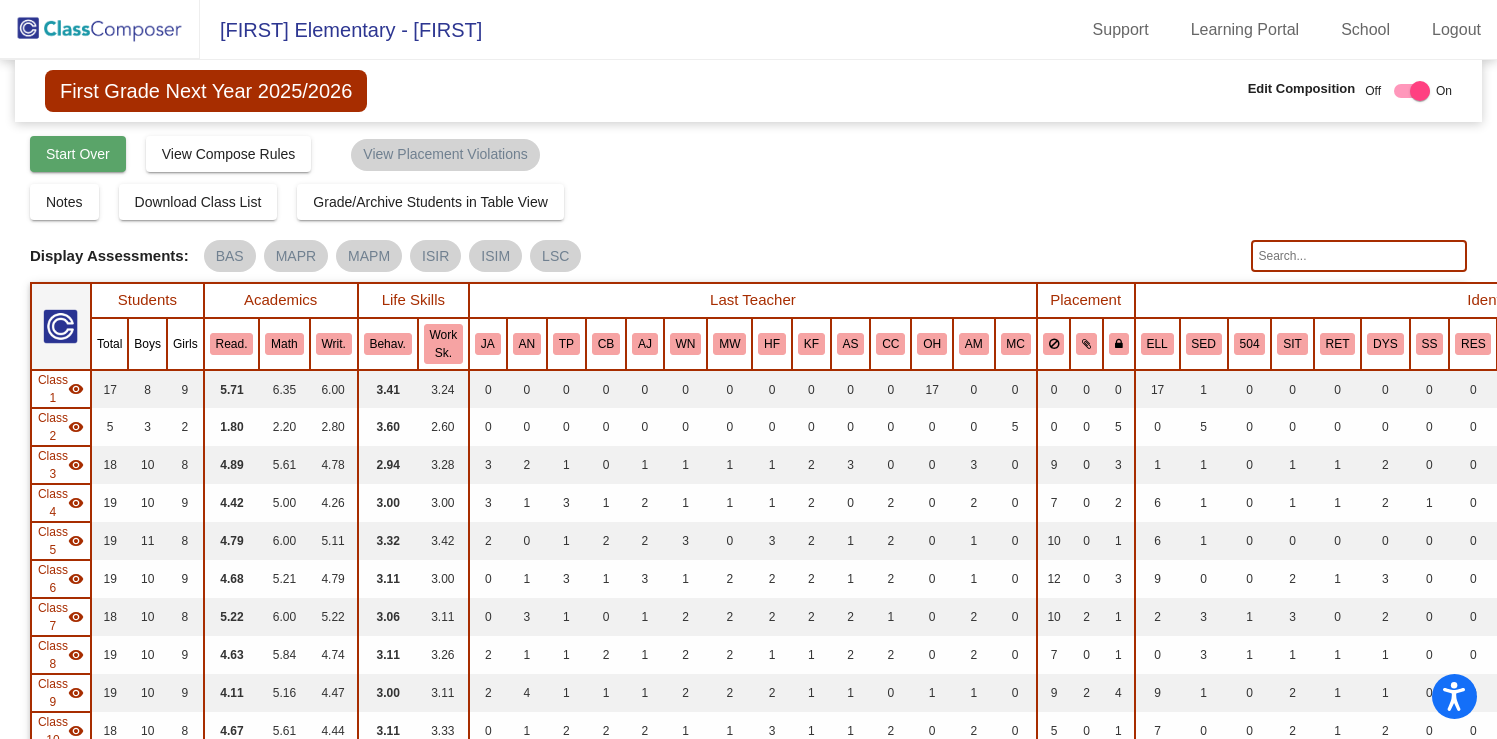 click on "Start Over" 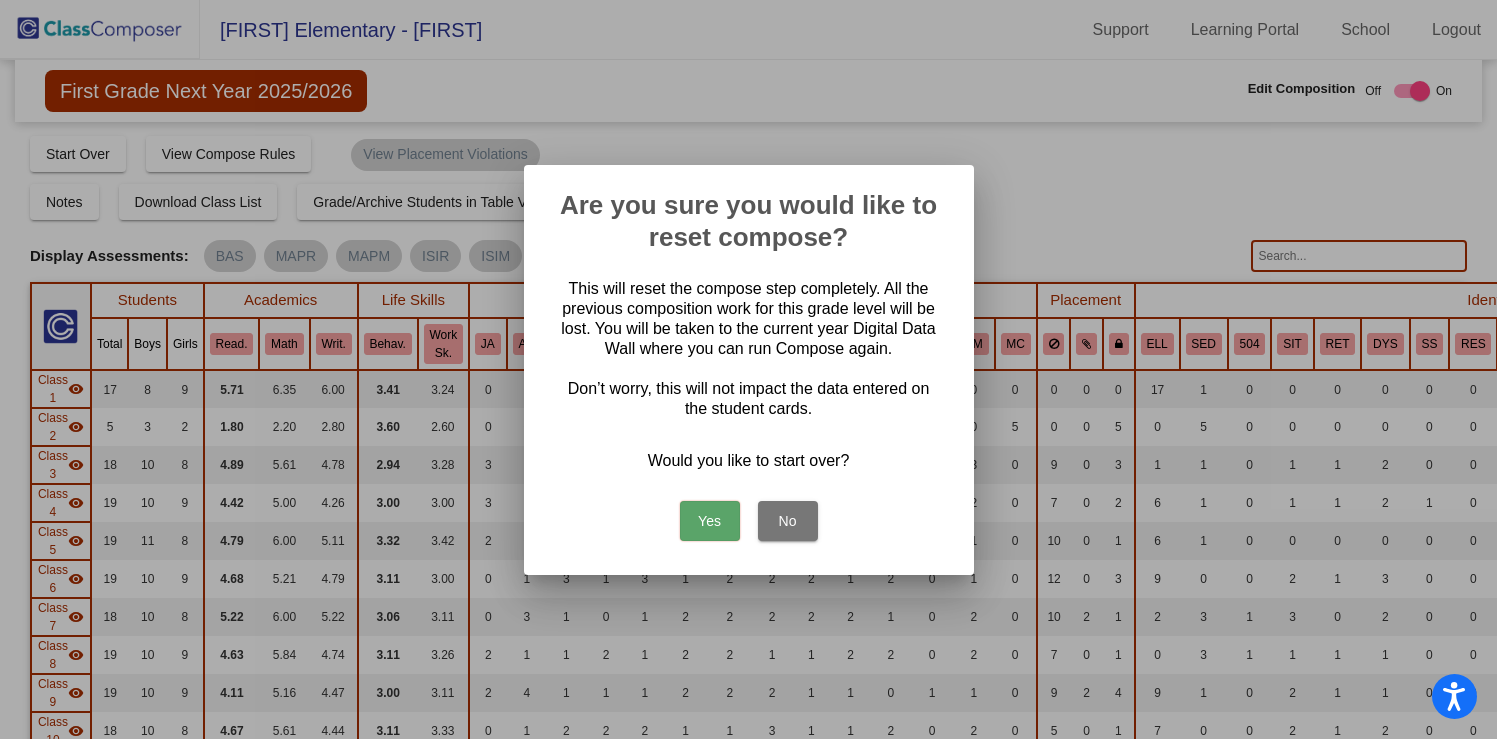 click on "Yes" at bounding box center (710, 521) 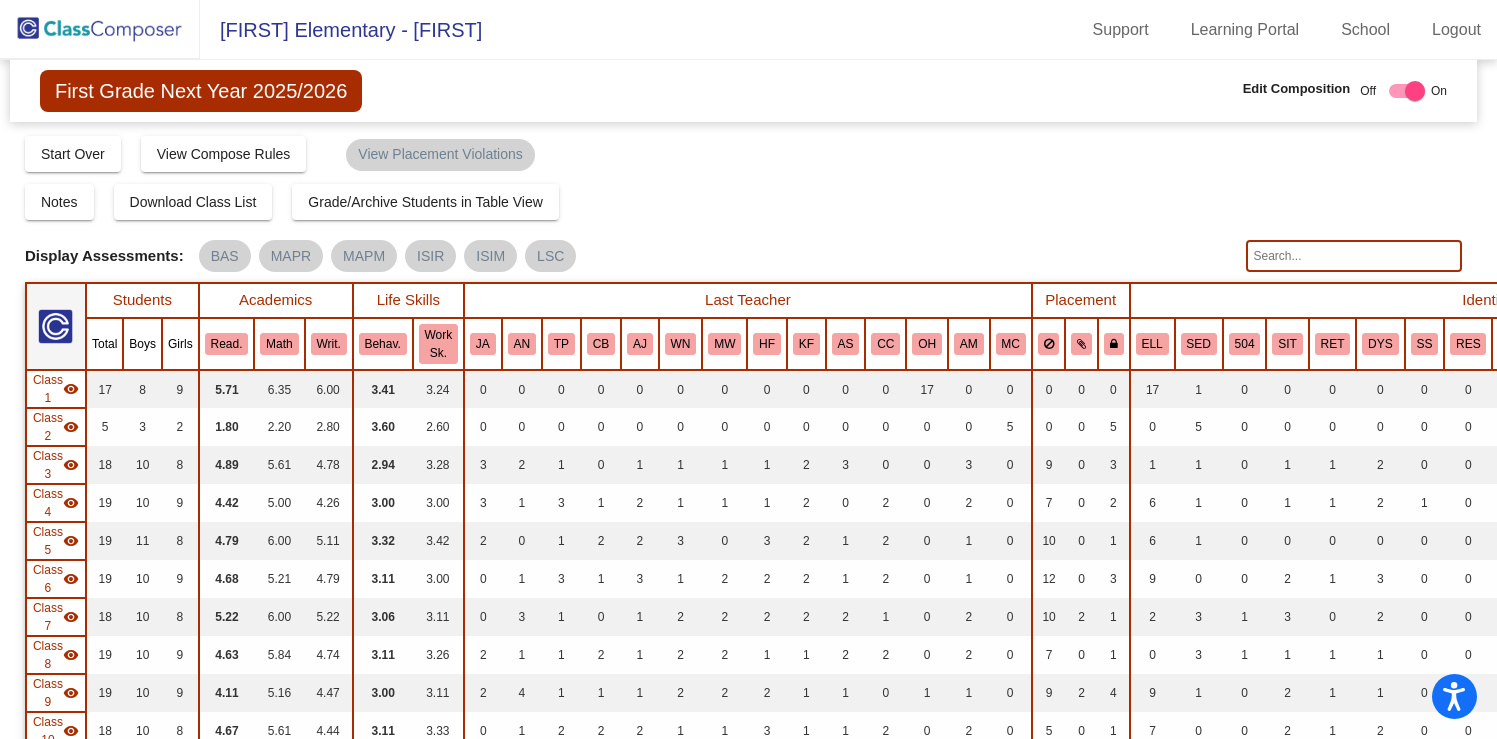 scroll, scrollTop: 0, scrollLeft: 3, axis: horizontal 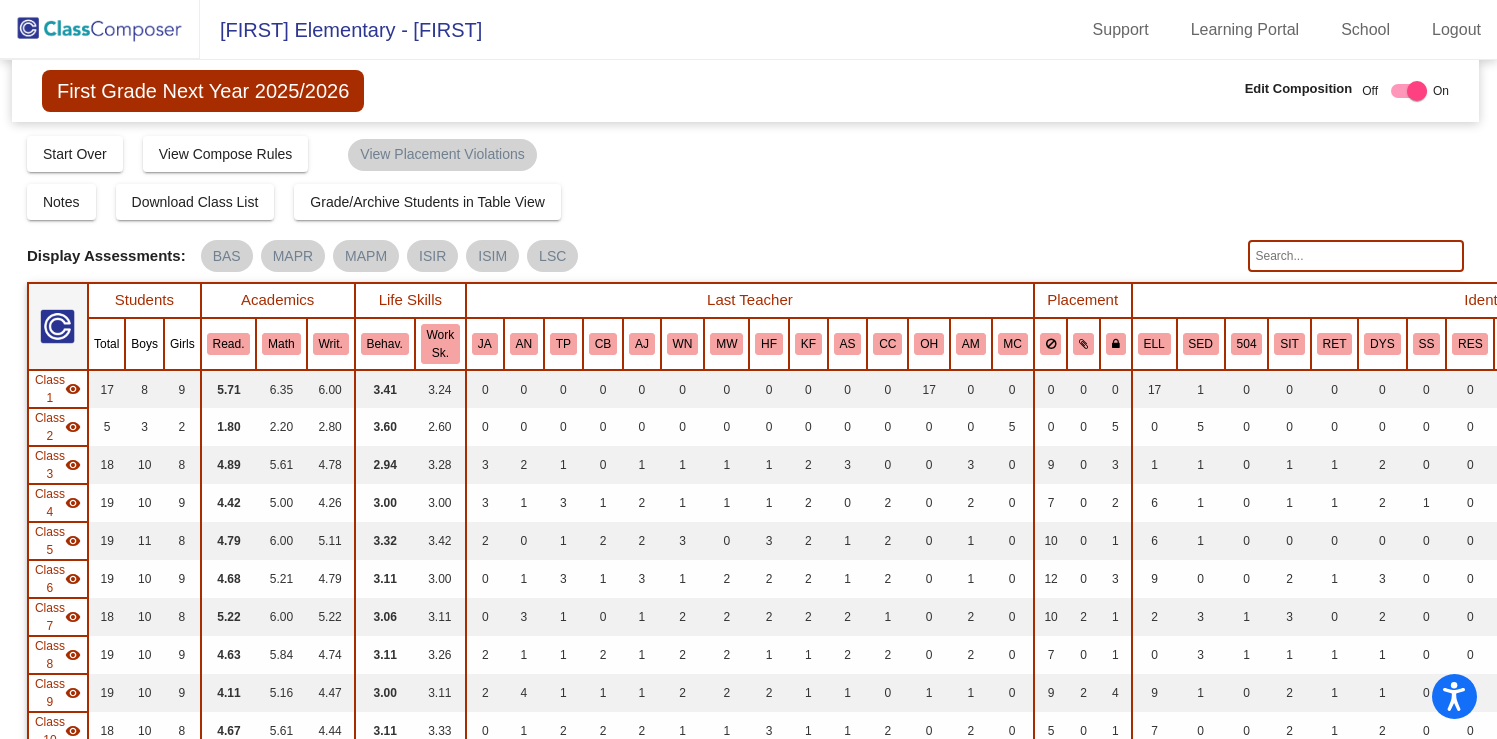 click 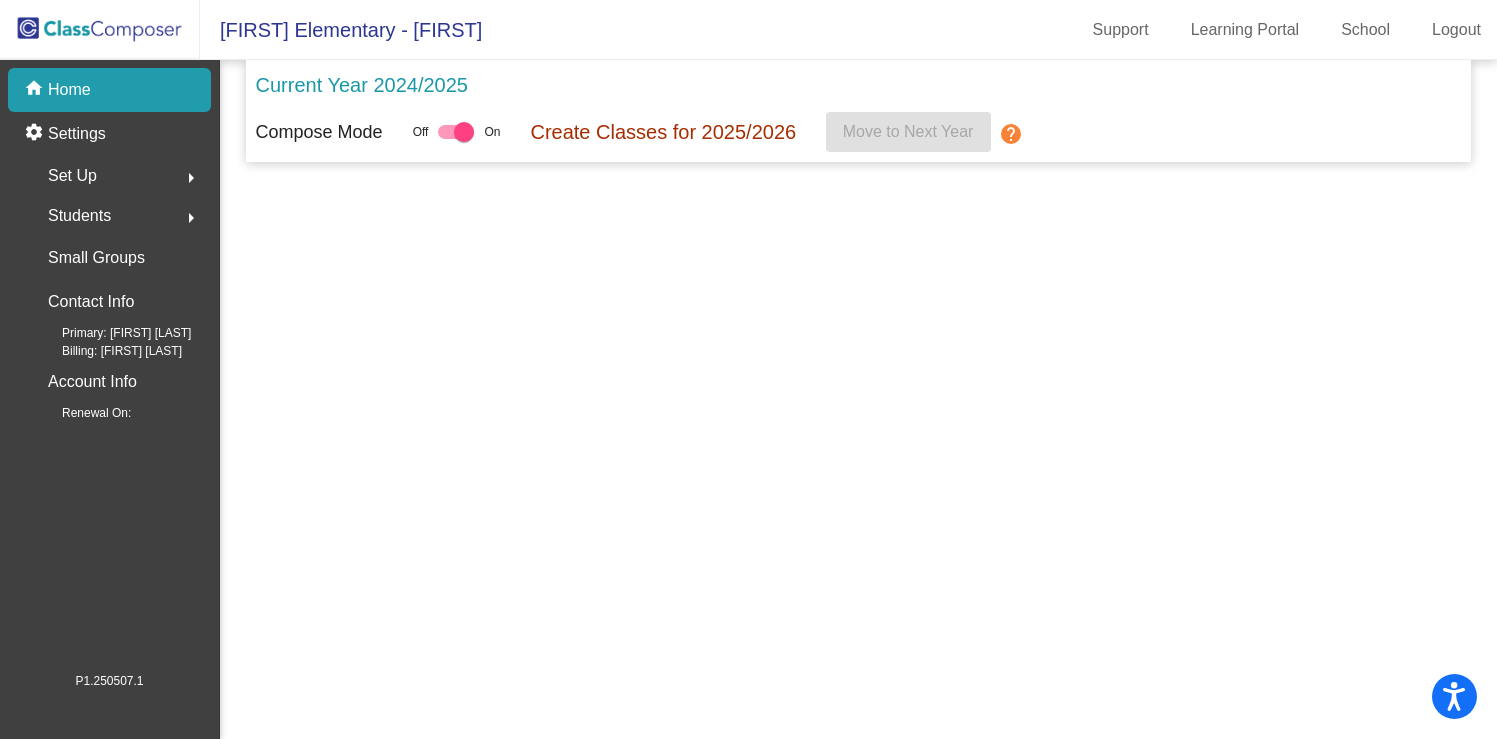 click 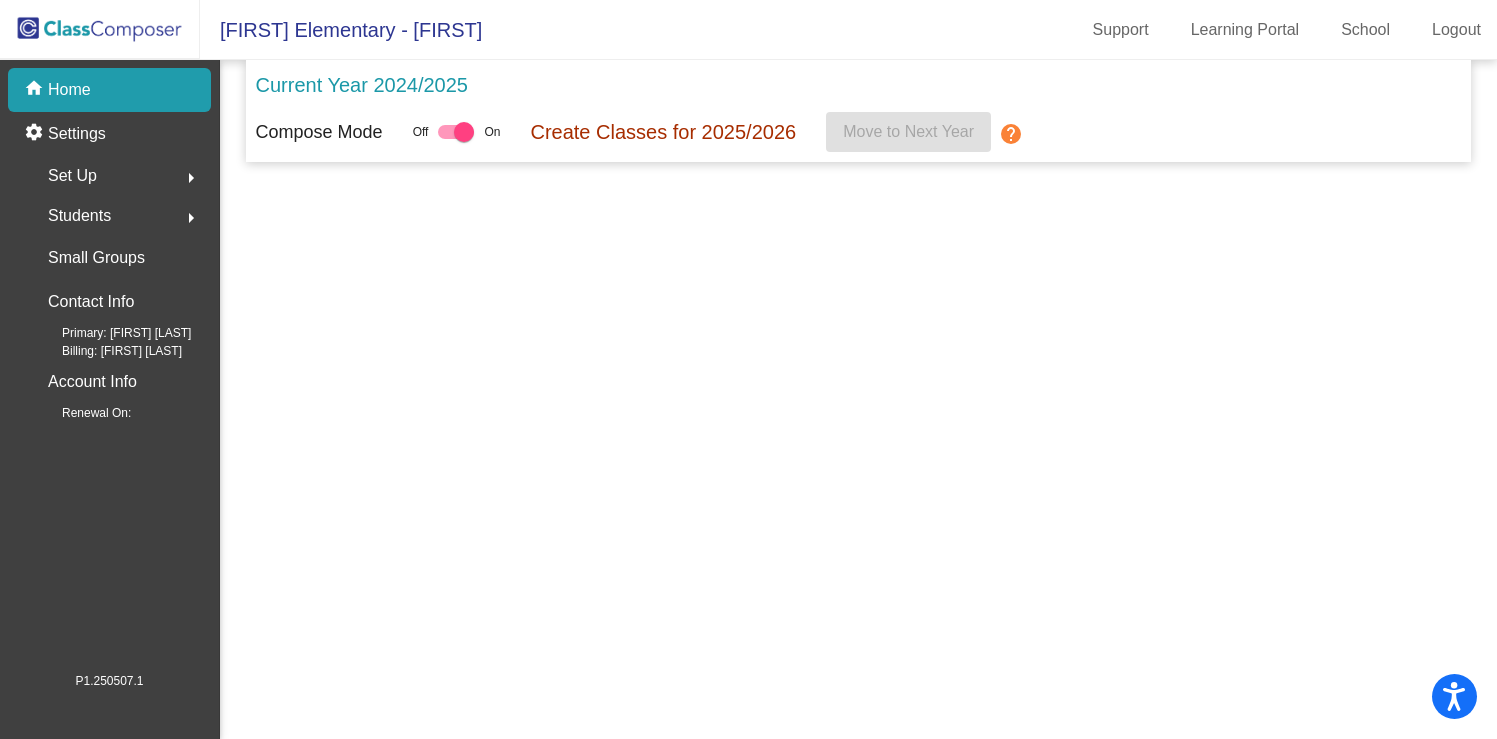 click 